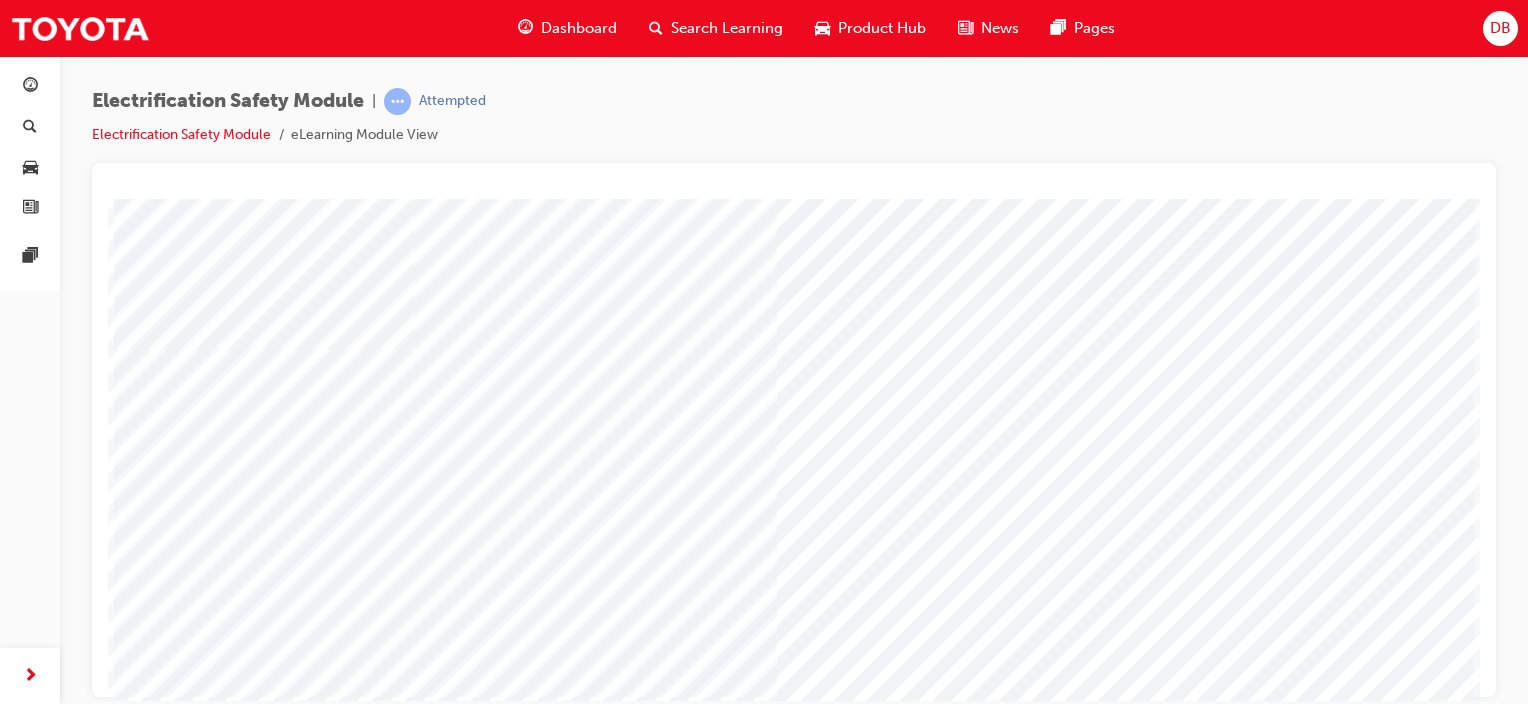 scroll, scrollTop: 0, scrollLeft: 0, axis: both 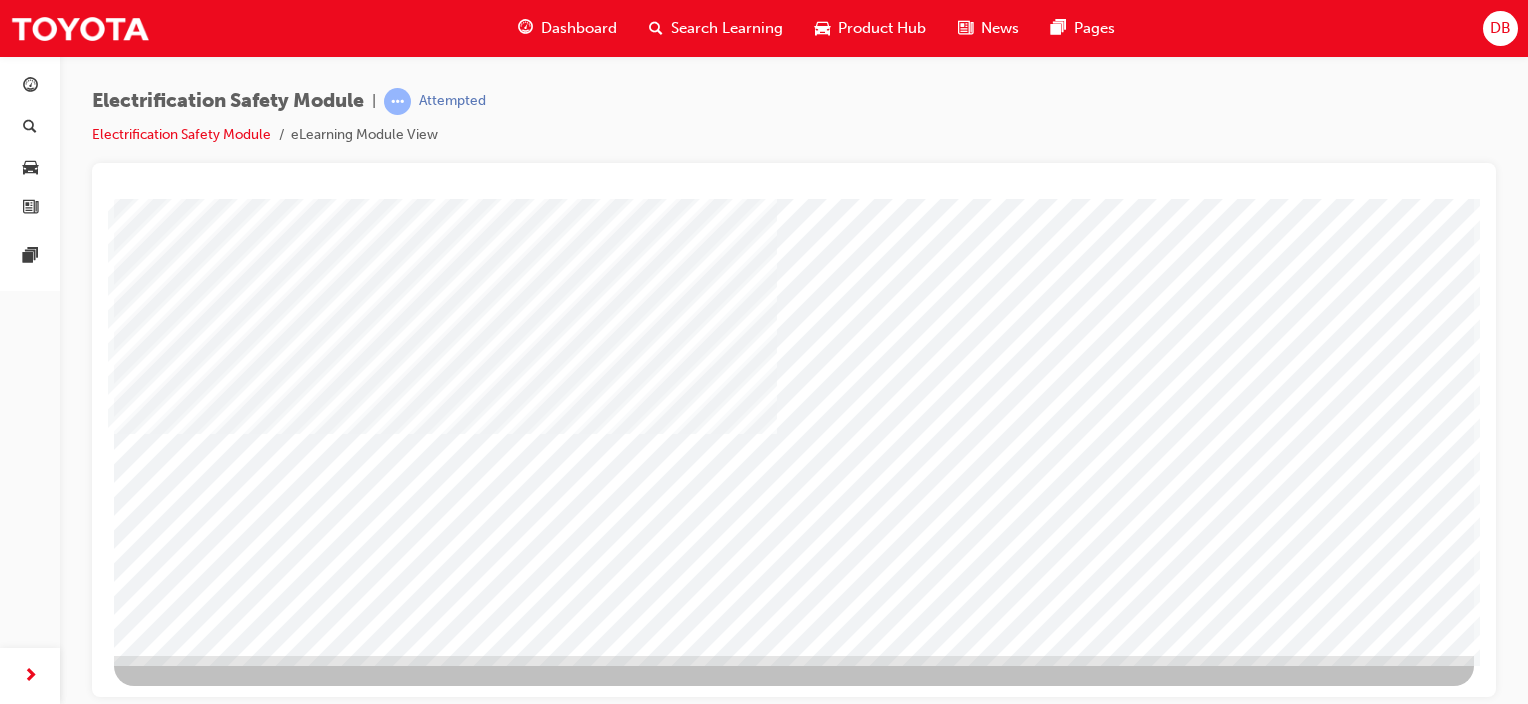 click at bounding box center (177, 3122) 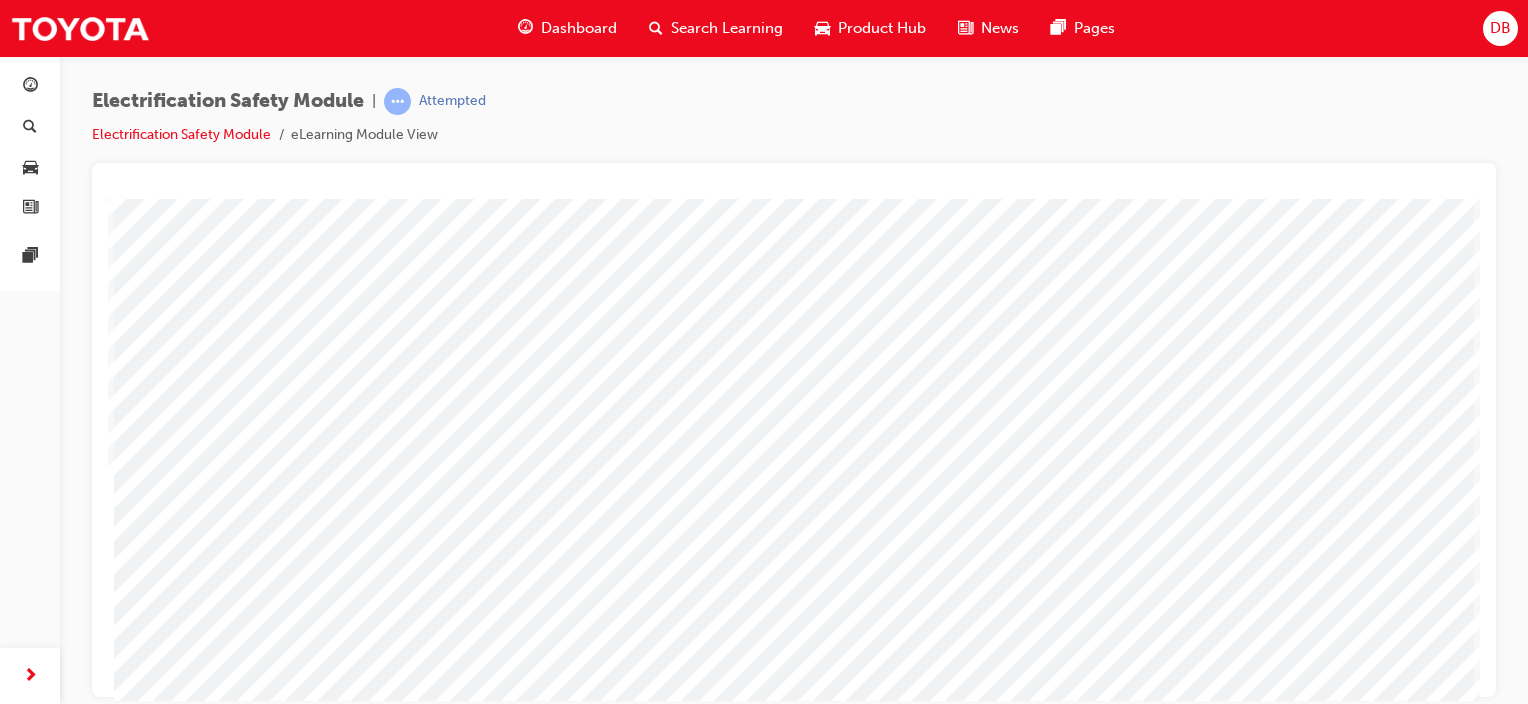 scroll, scrollTop: 263, scrollLeft: 0, axis: vertical 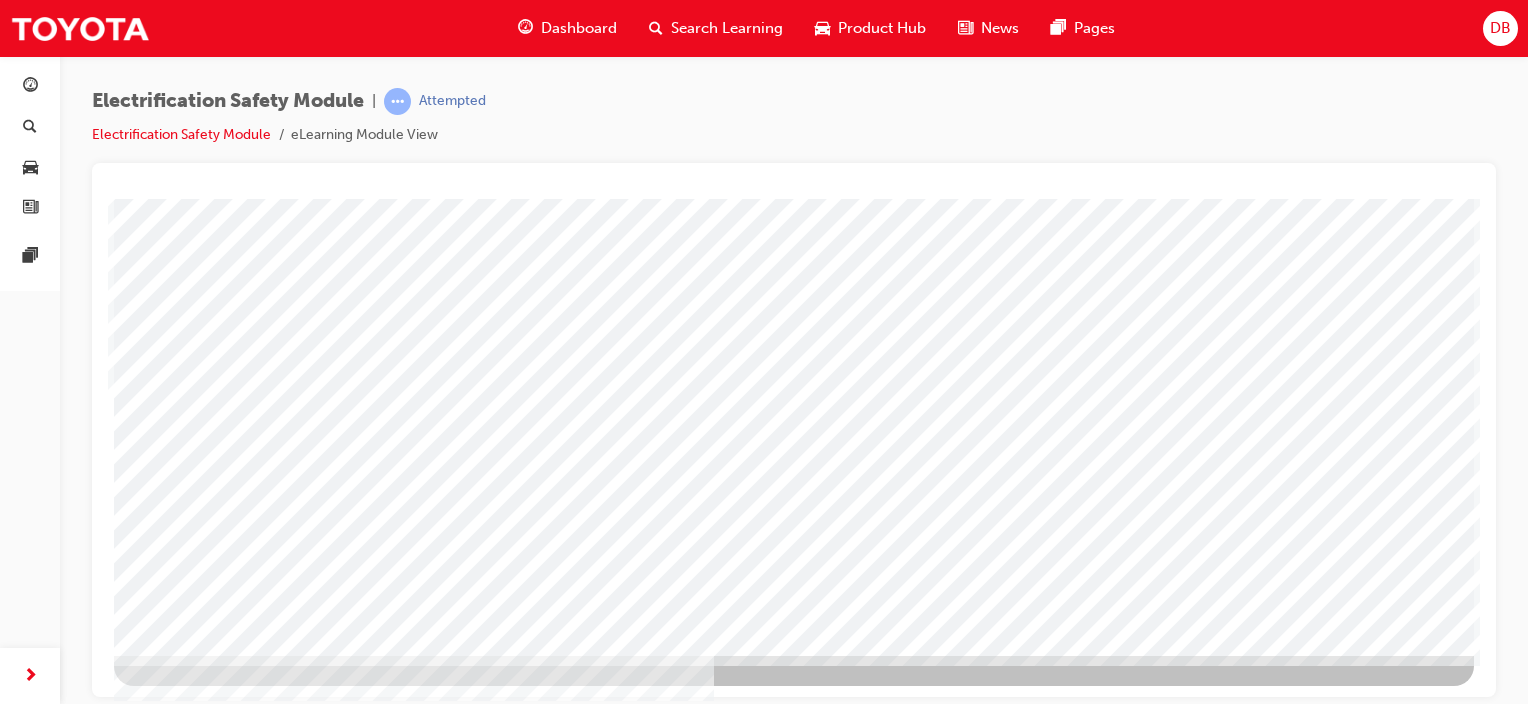 click at bounding box center (177, 3441) 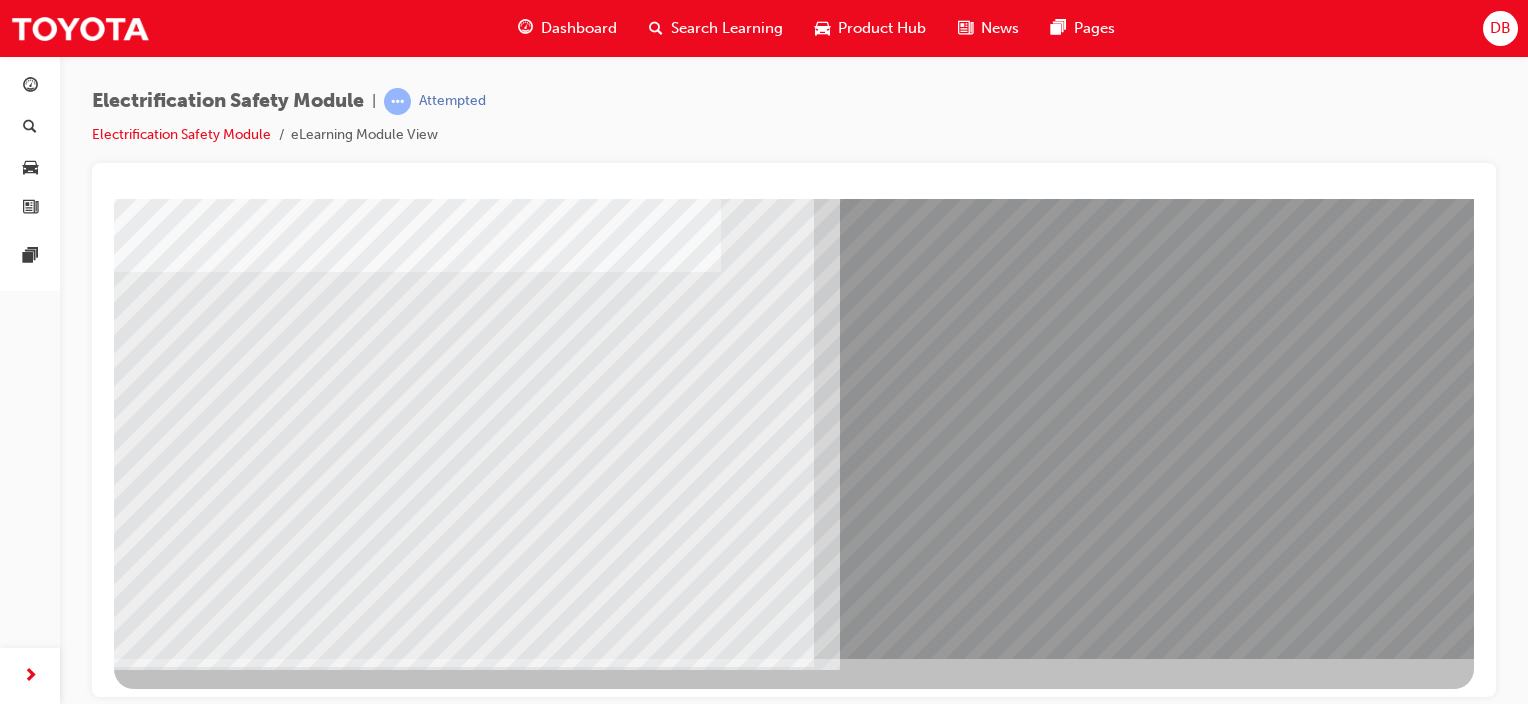 scroll, scrollTop: 263, scrollLeft: 0, axis: vertical 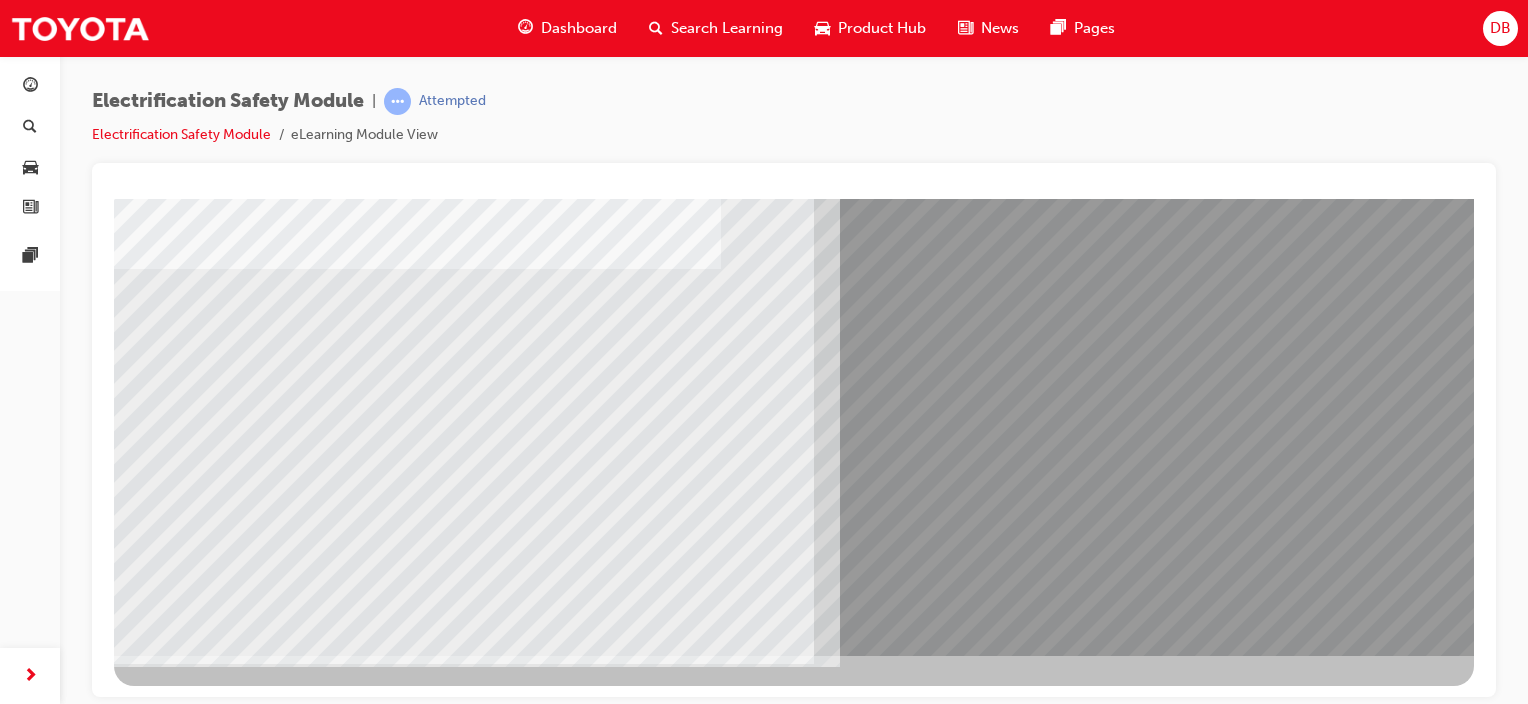 click at bounding box center (179, 8733) 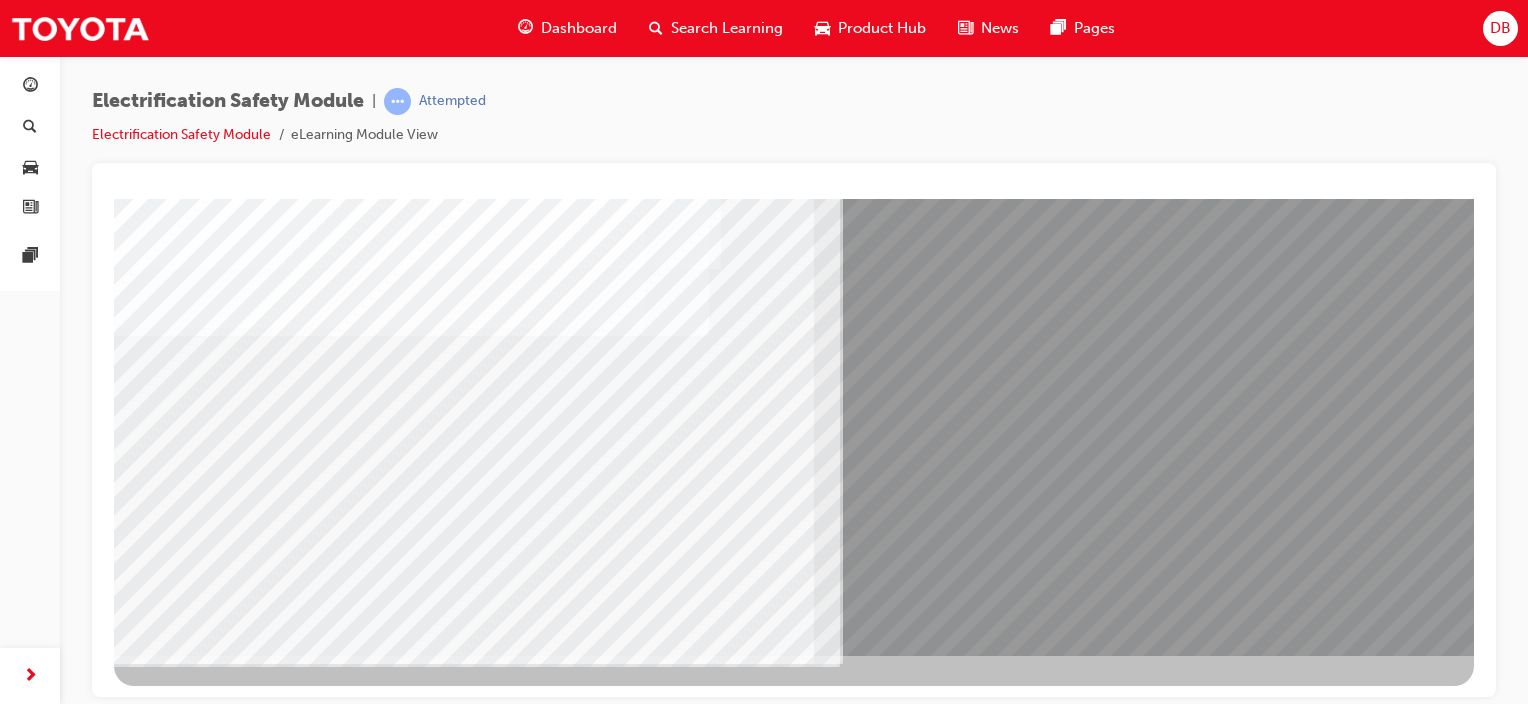 drag, startPoint x: 424, startPoint y: 485, endPoint x: 449, endPoint y: 478, distance: 25.96151 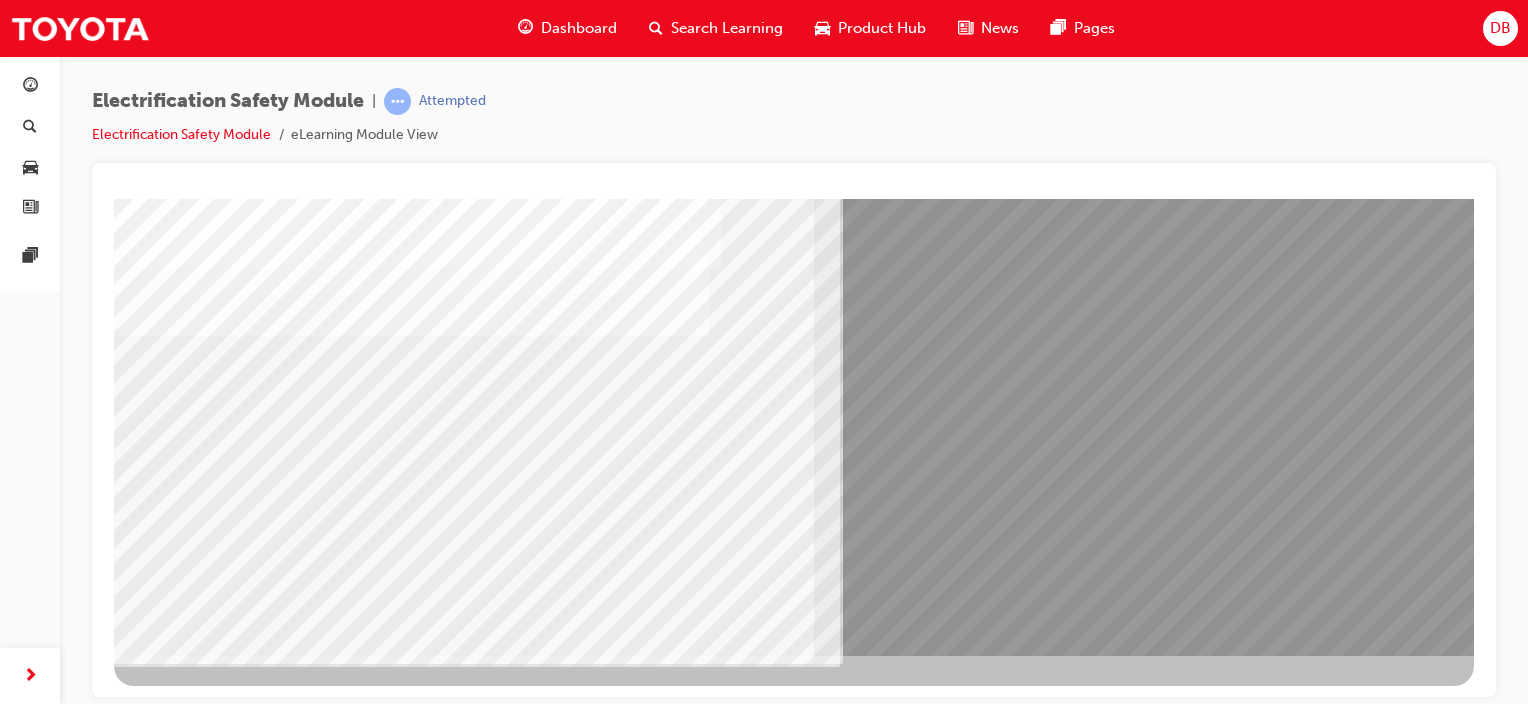 click at bounding box center (179, 8993) 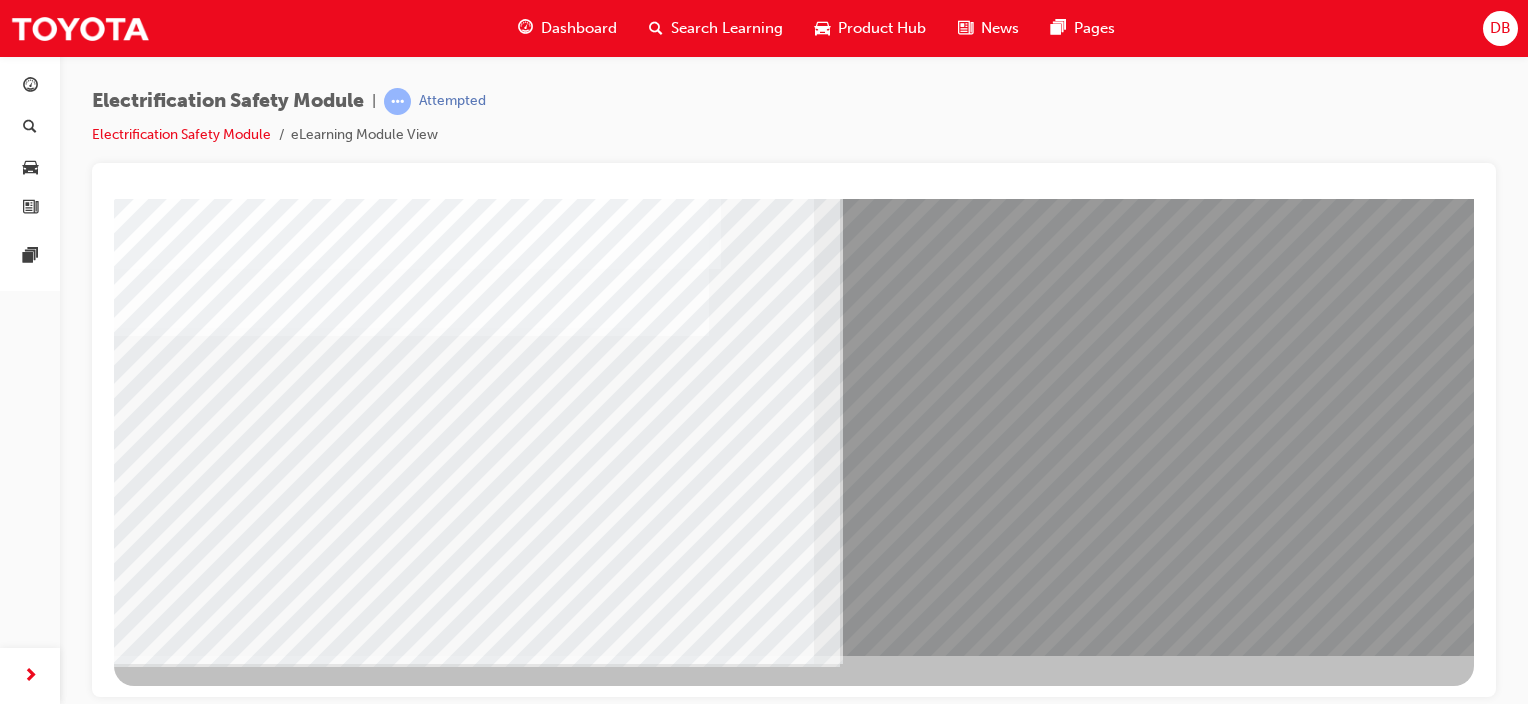 click at bounding box center (177, 8650) 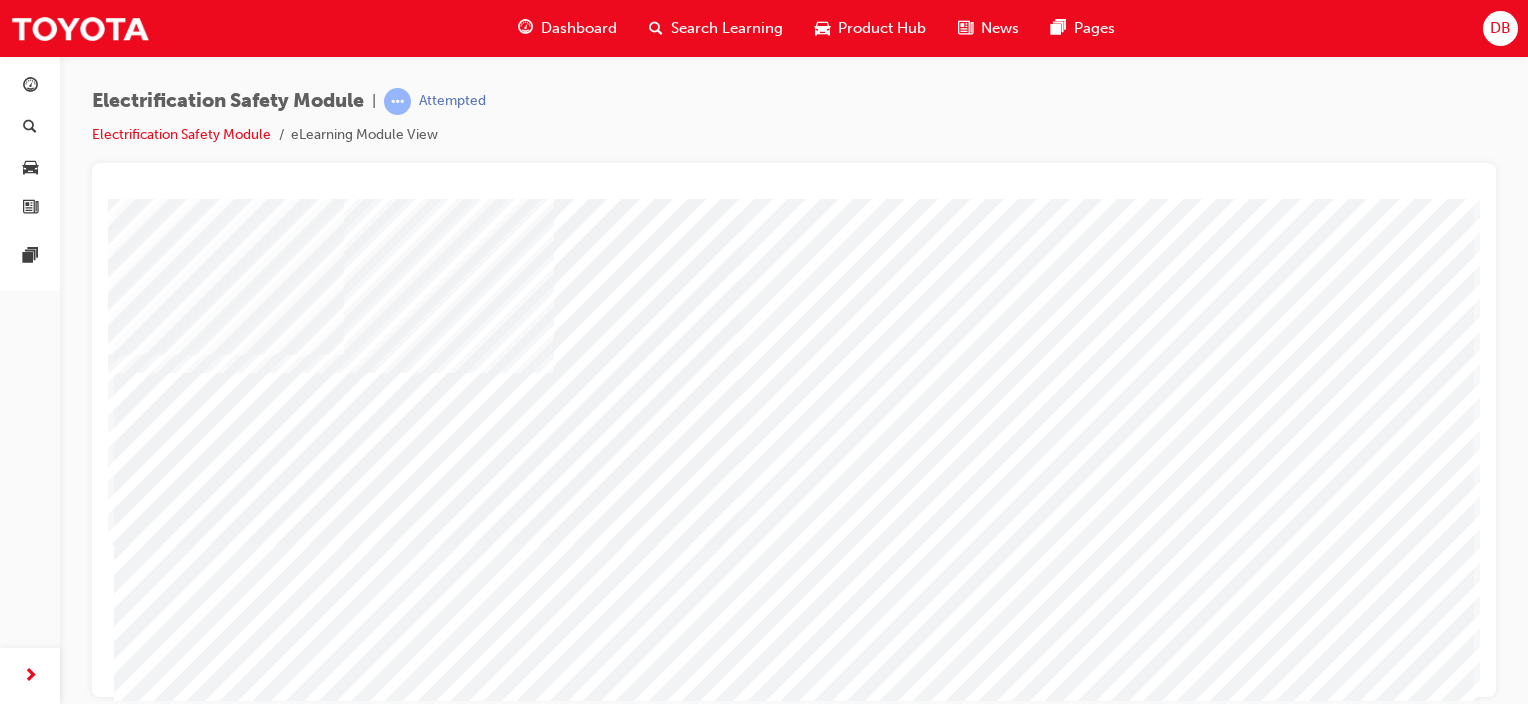 scroll, scrollTop: 263, scrollLeft: 0, axis: vertical 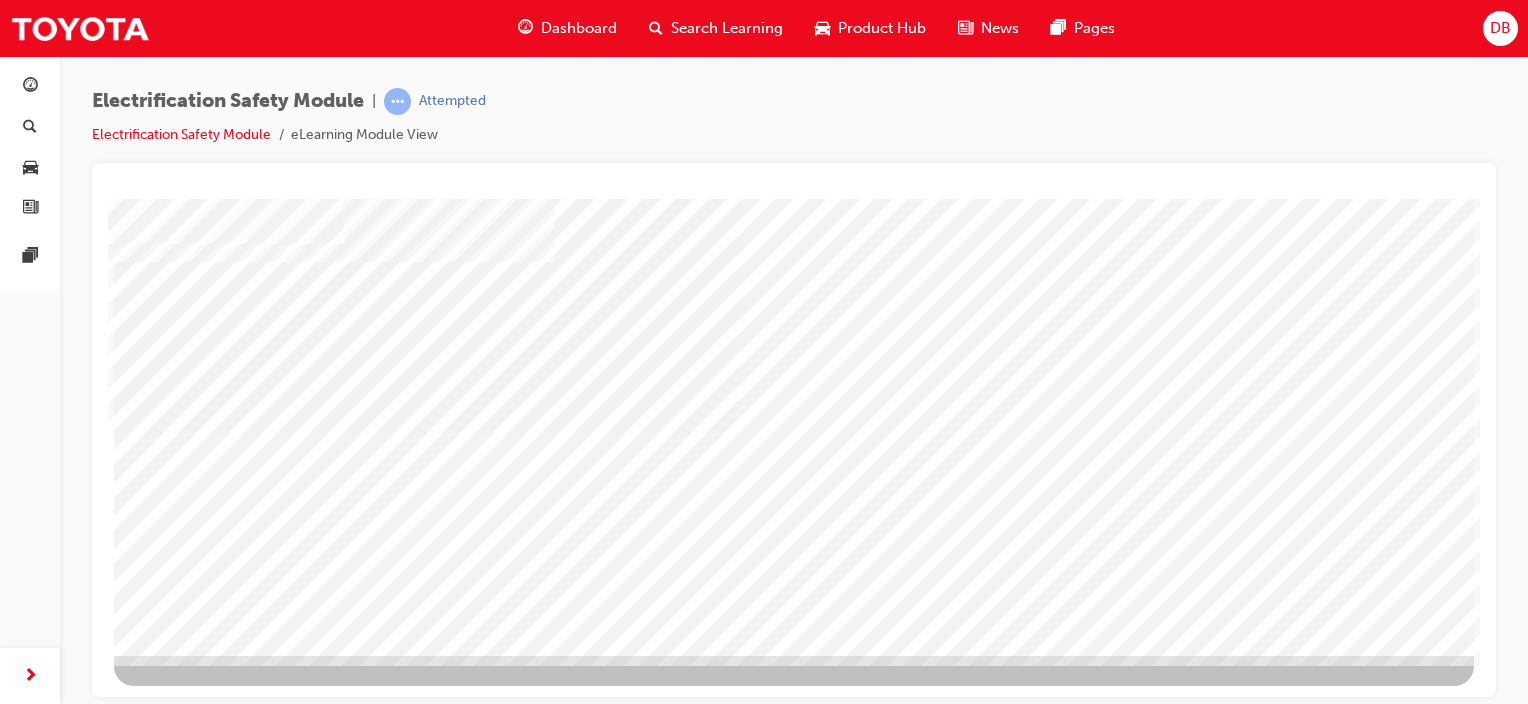 click at bounding box center (177, 3122) 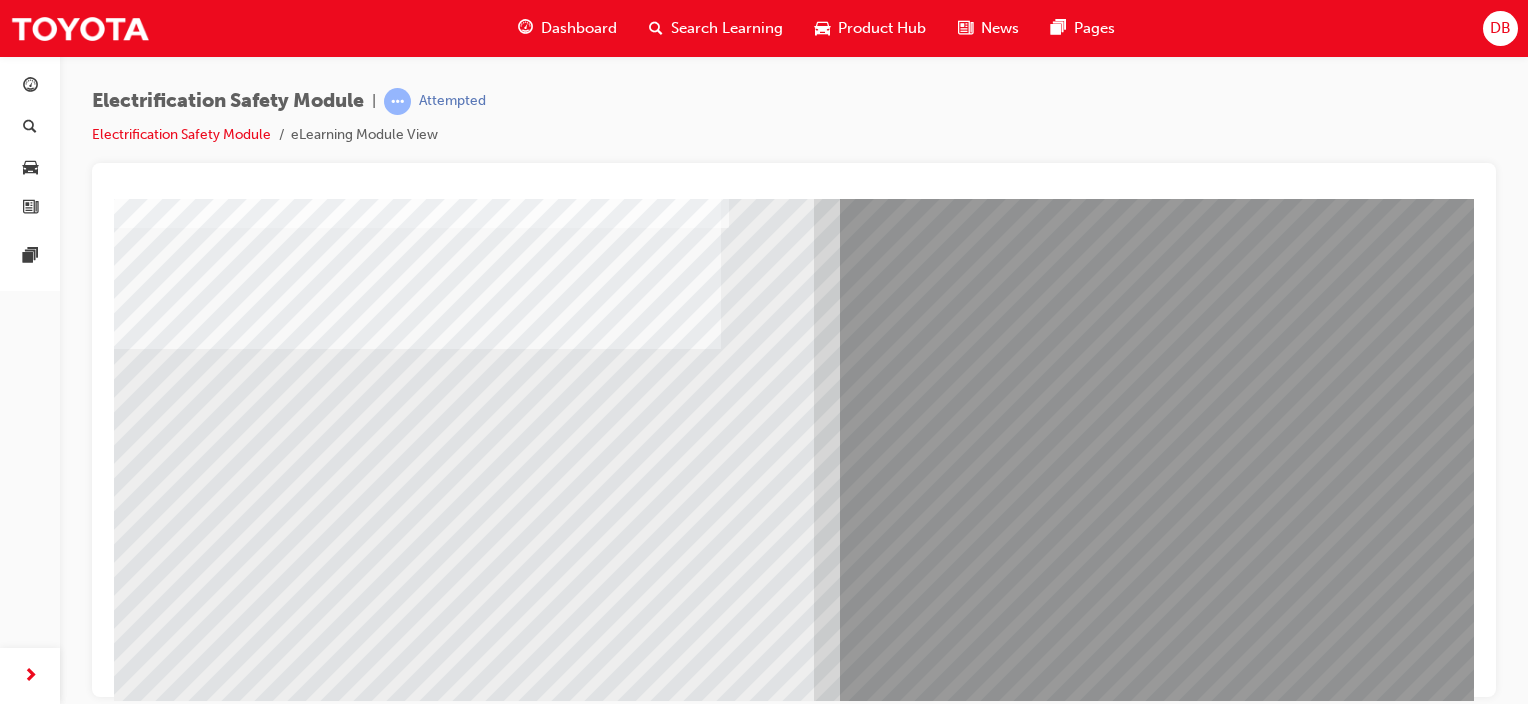 scroll, scrollTop: 200, scrollLeft: 0, axis: vertical 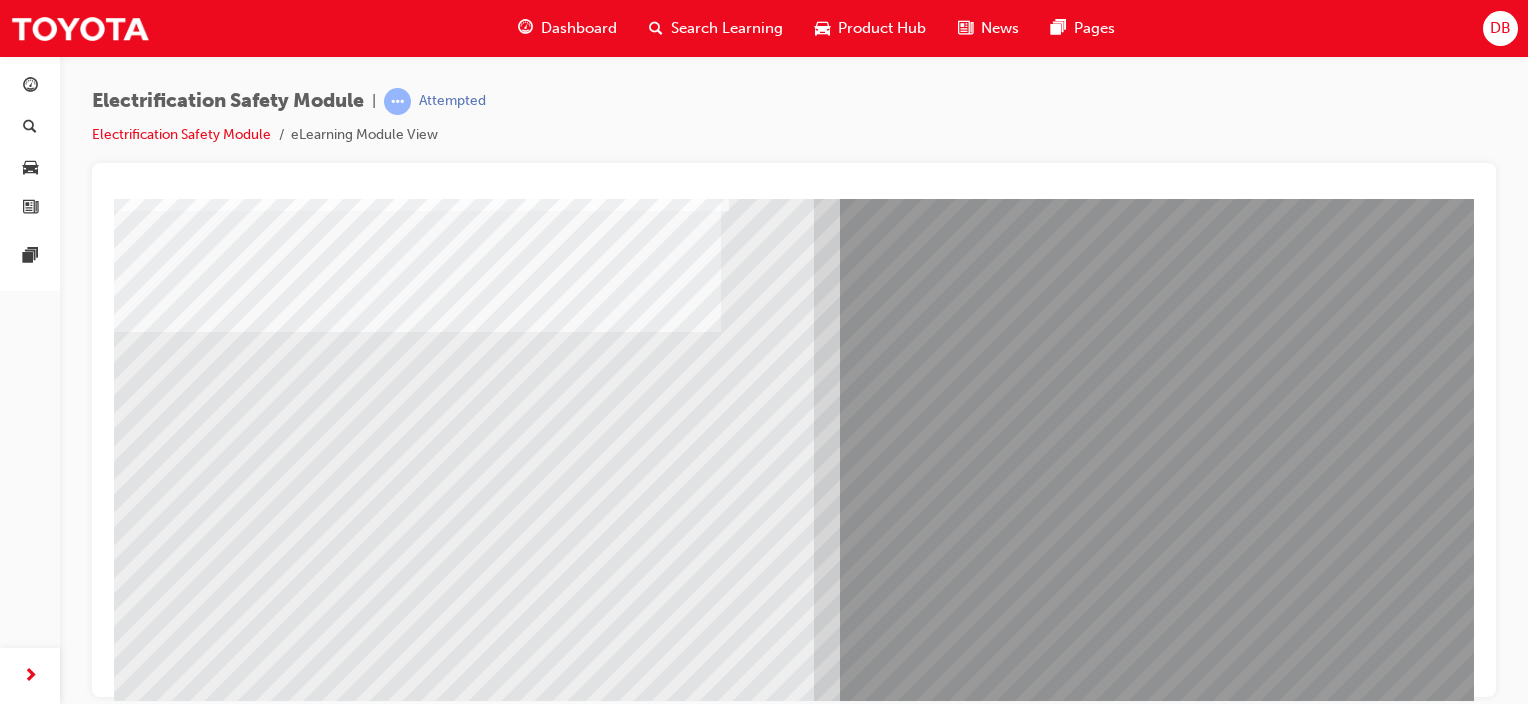 click at bounding box center (179, 7154) 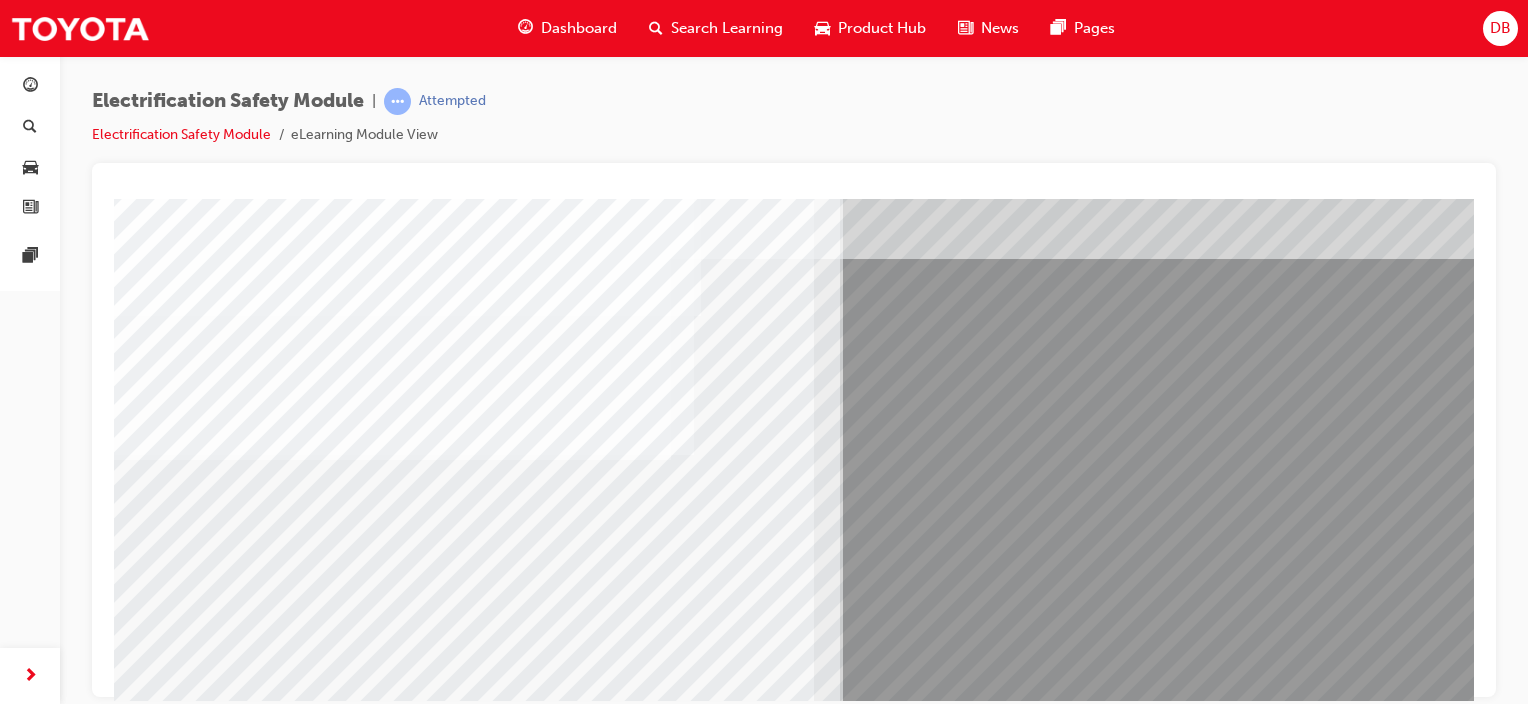 scroll, scrollTop: 200, scrollLeft: 0, axis: vertical 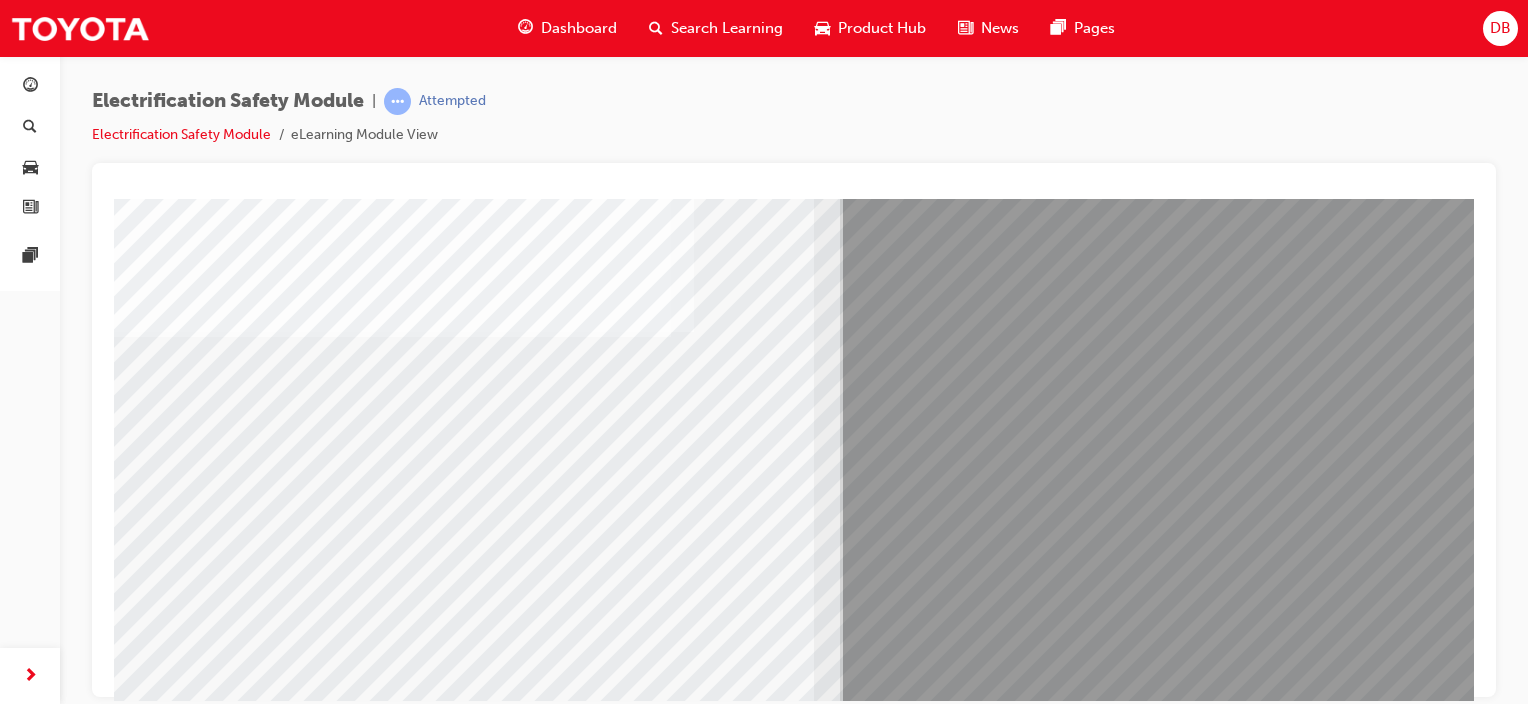 drag, startPoint x: 474, startPoint y: 539, endPoint x: 504, endPoint y: 531, distance: 31.04835 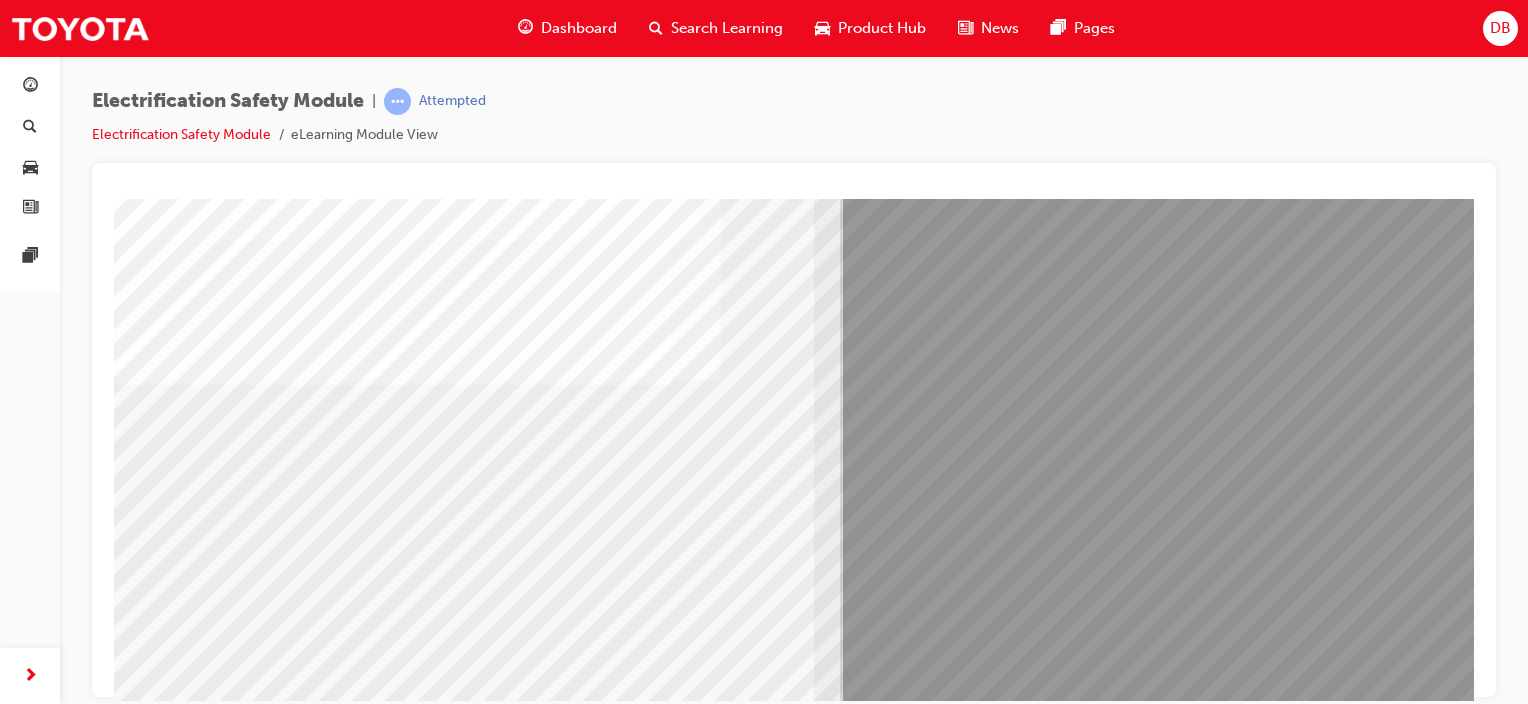 scroll, scrollTop: 200, scrollLeft: 0, axis: vertical 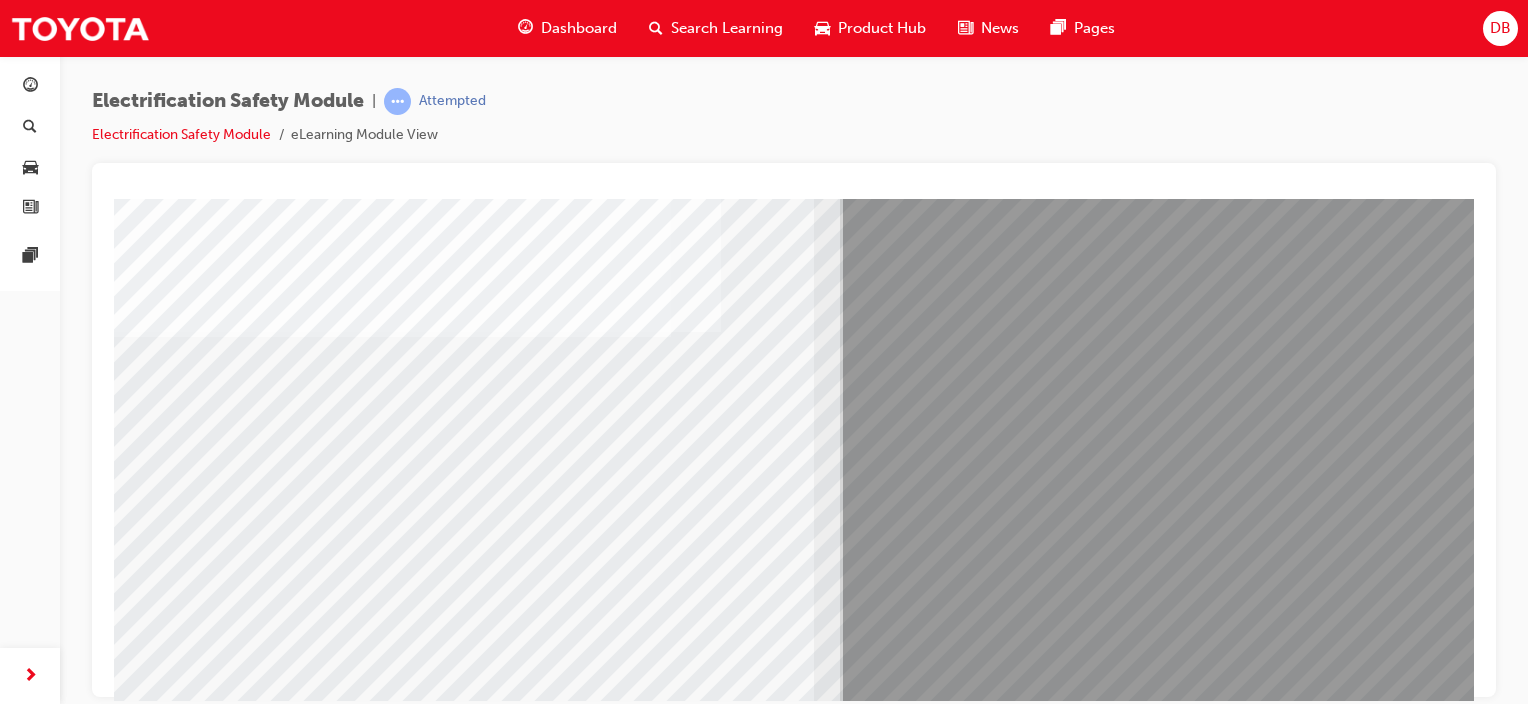 click at bounding box center [179, 7414] 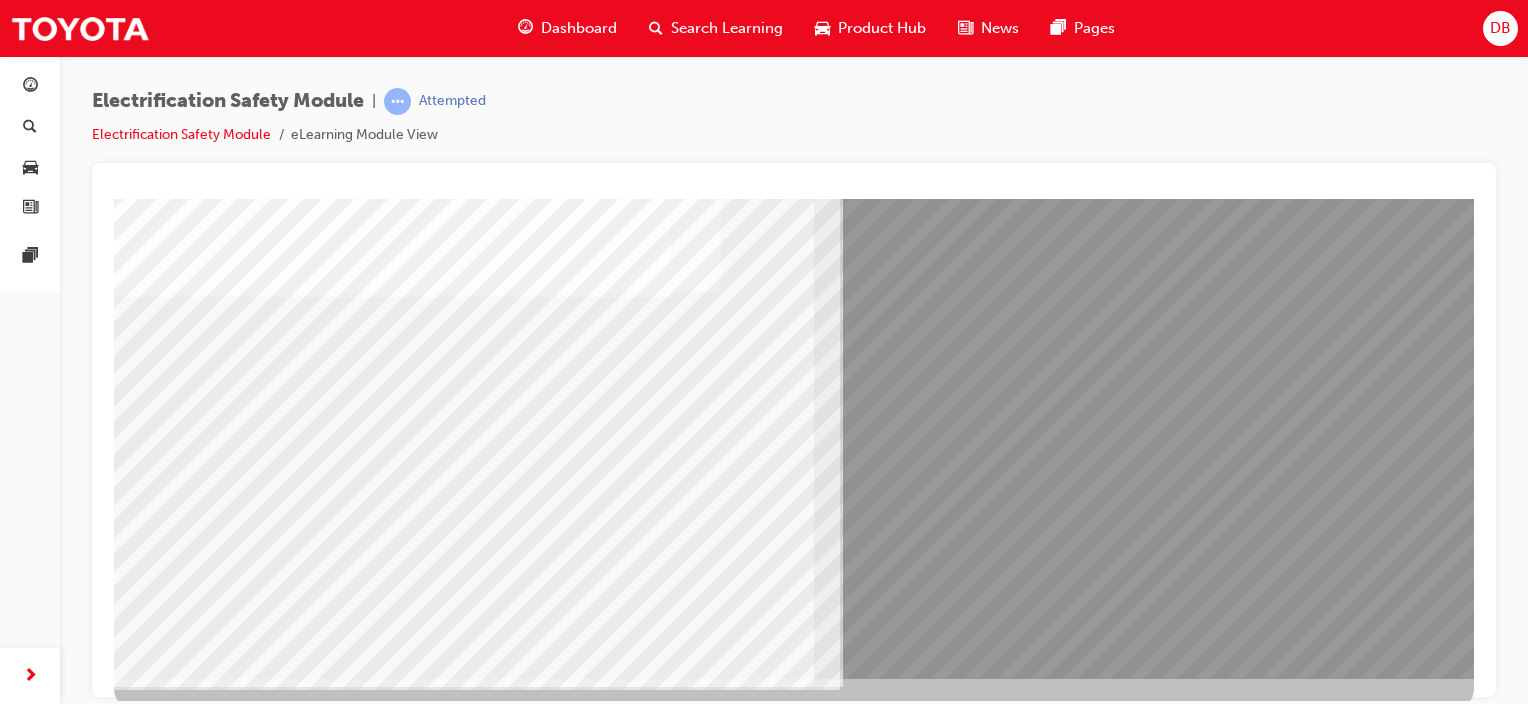 scroll, scrollTop: 263, scrollLeft: 0, axis: vertical 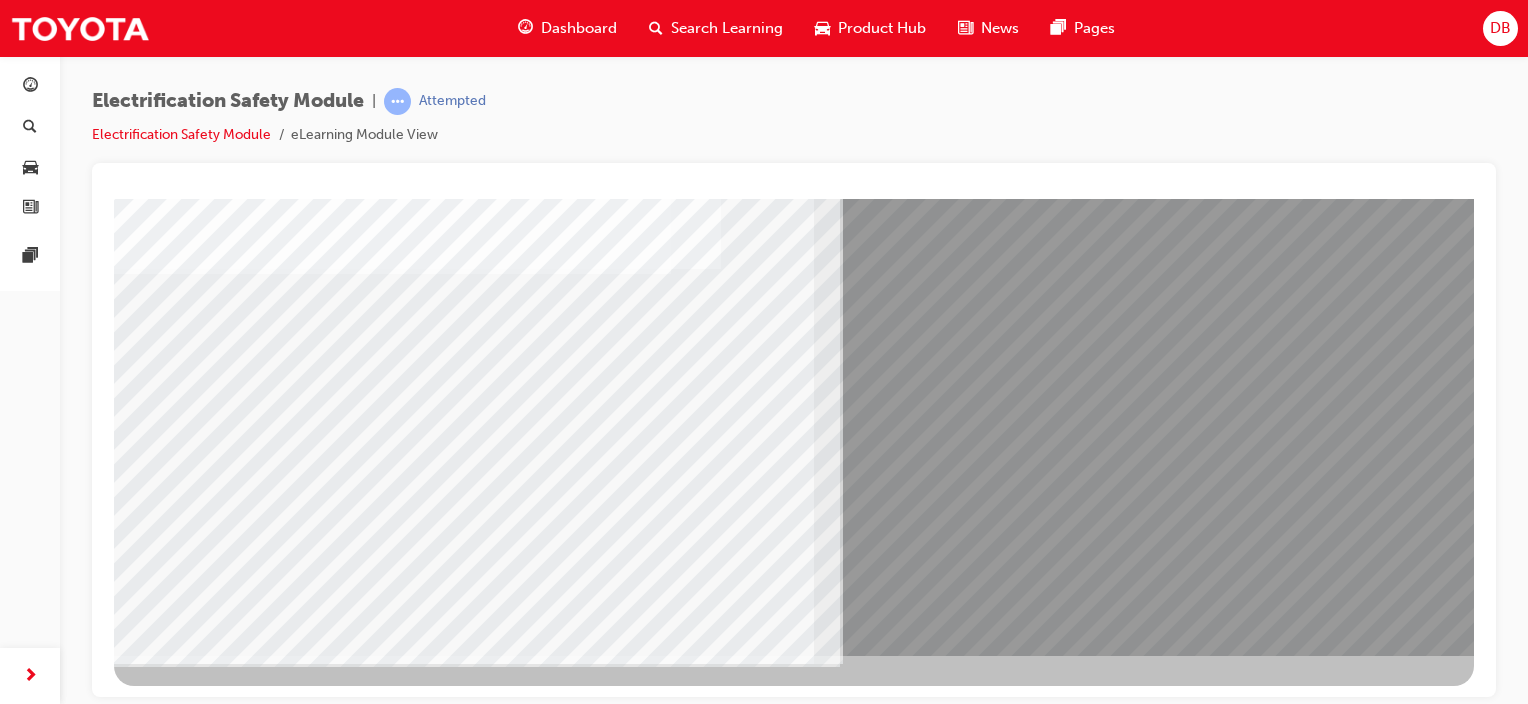 click at bounding box center [177, 7008] 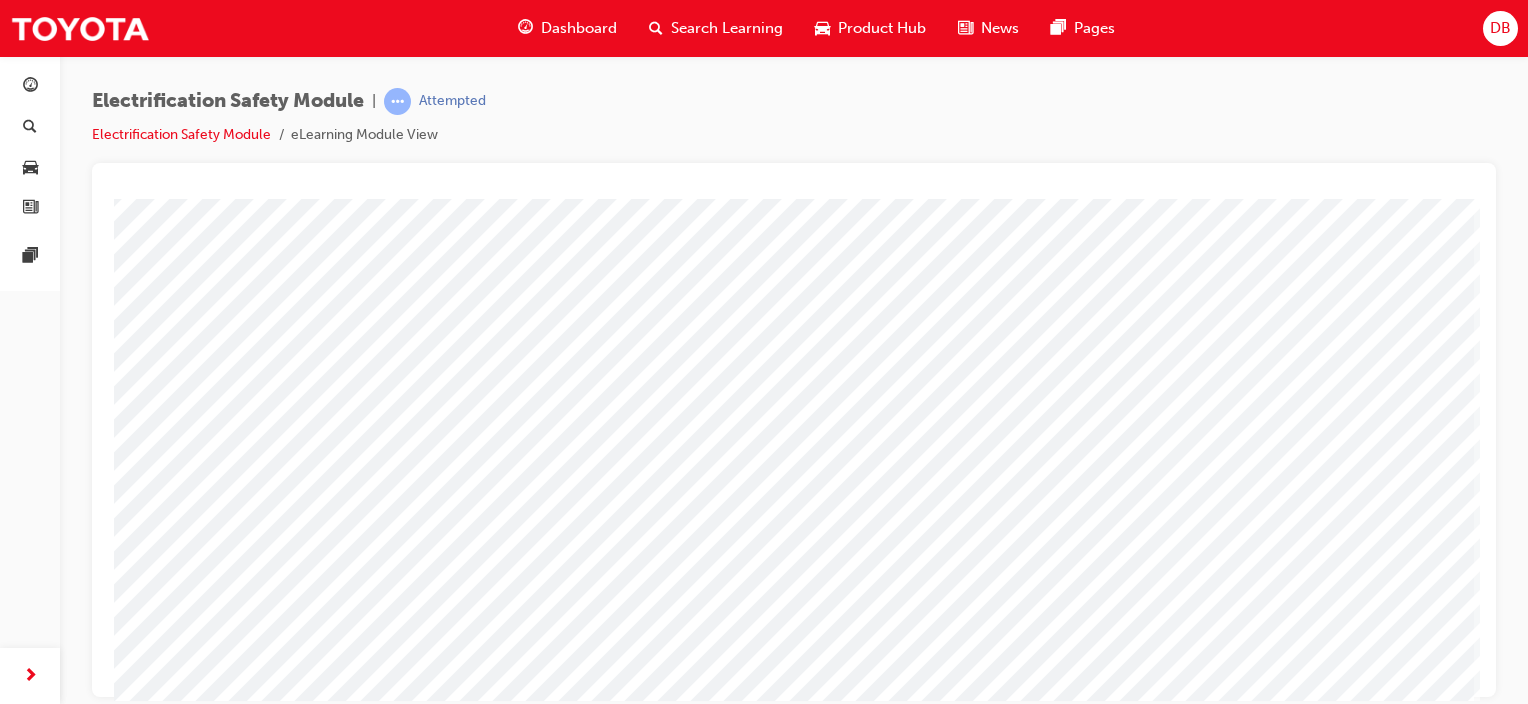 scroll, scrollTop: 263, scrollLeft: 0, axis: vertical 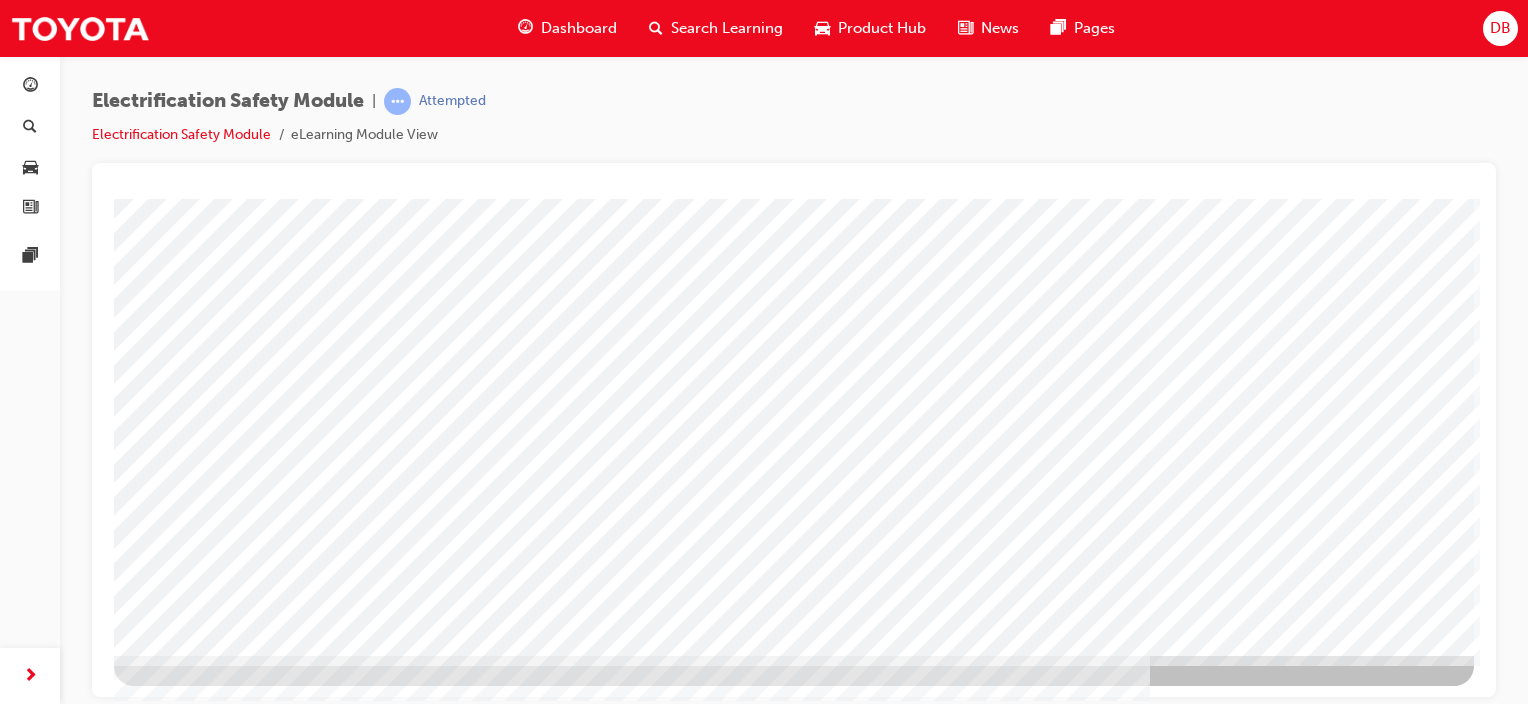 click at bounding box center [177, 3094] 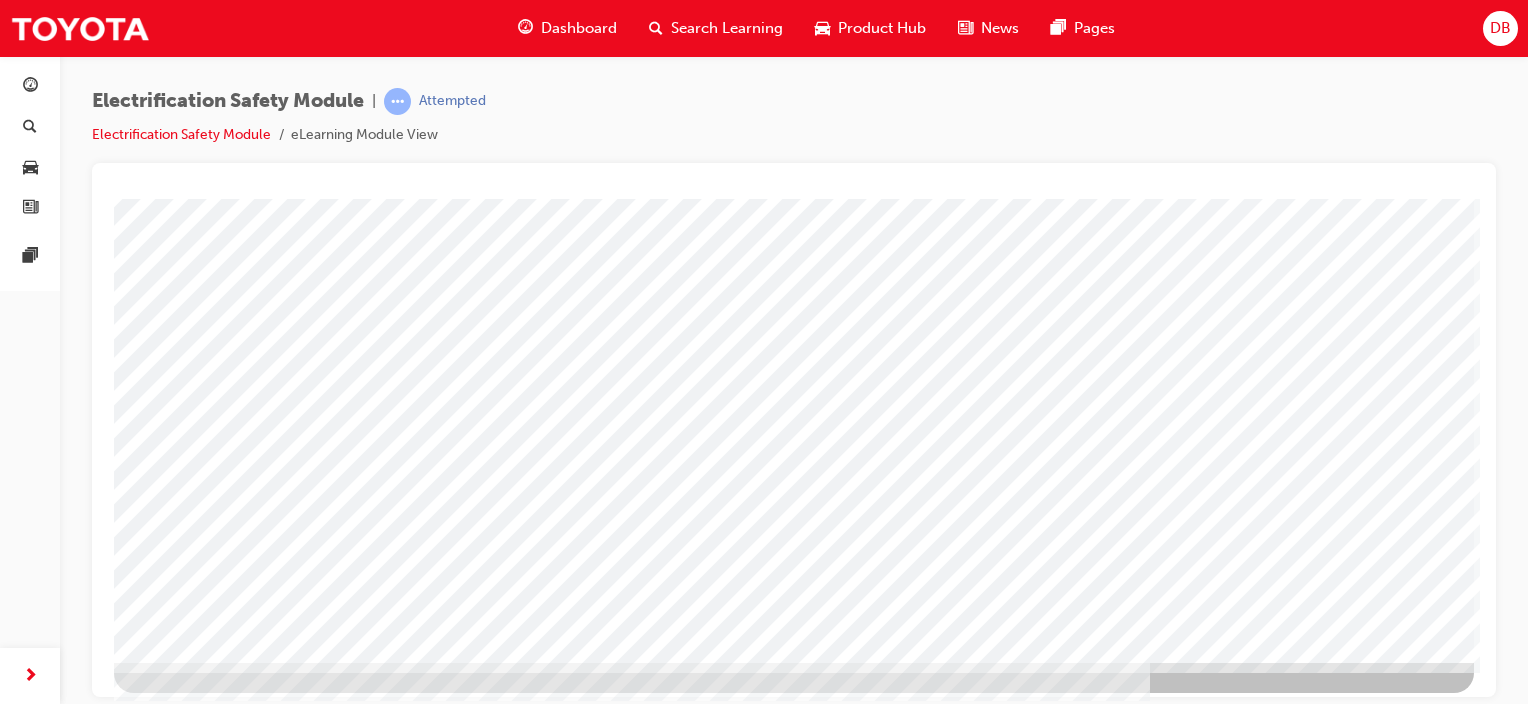 scroll, scrollTop: 263, scrollLeft: 0, axis: vertical 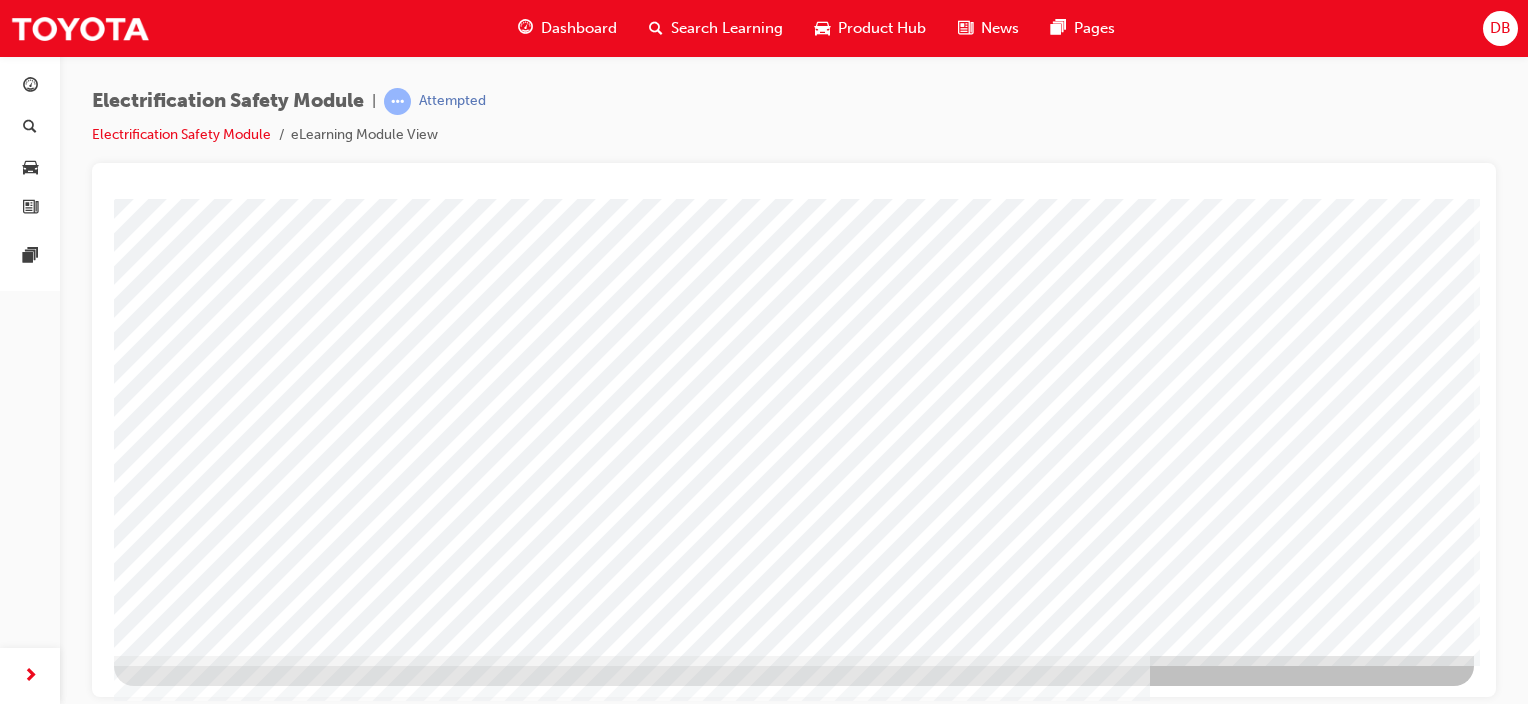 click at bounding box center [177, 3628] 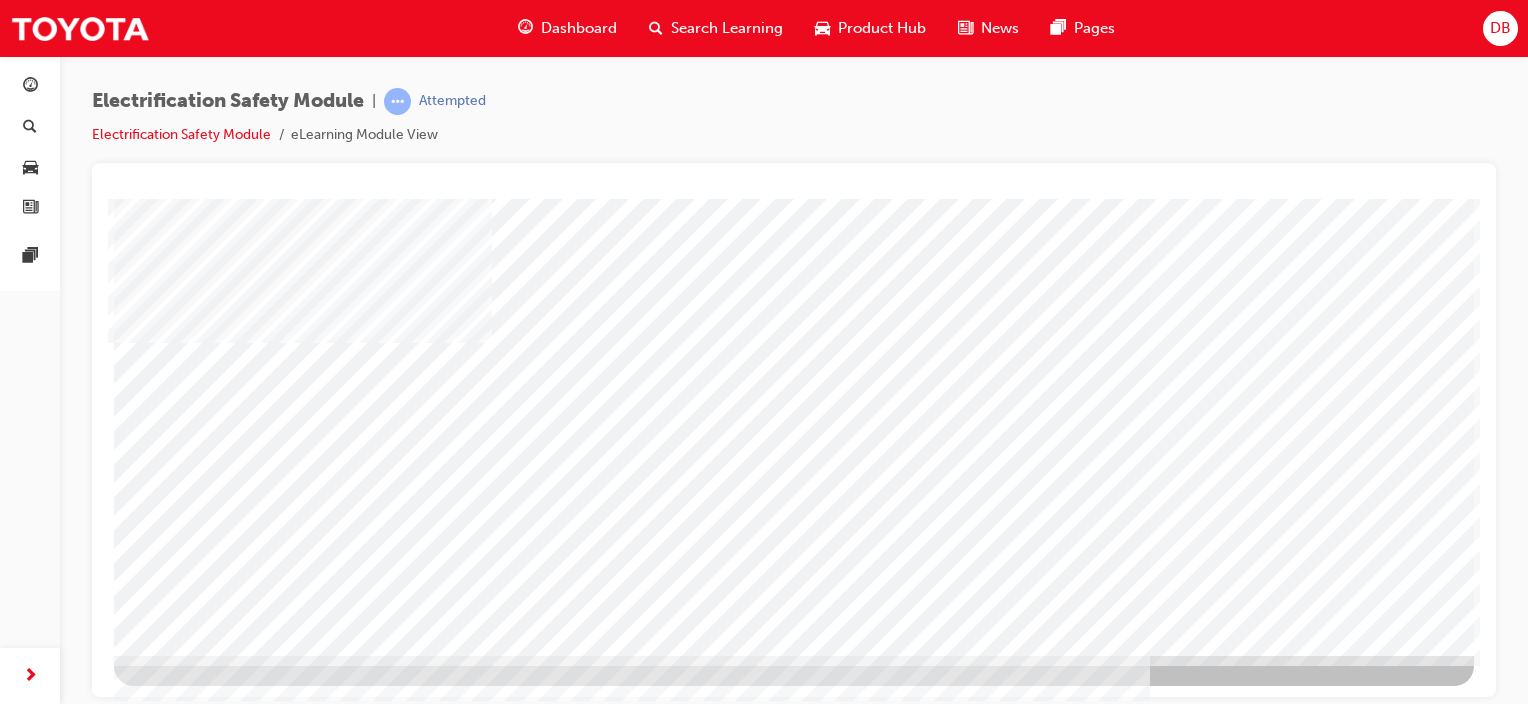 scroll, scrollTop: 0, scrollLeft: 0, axis: both 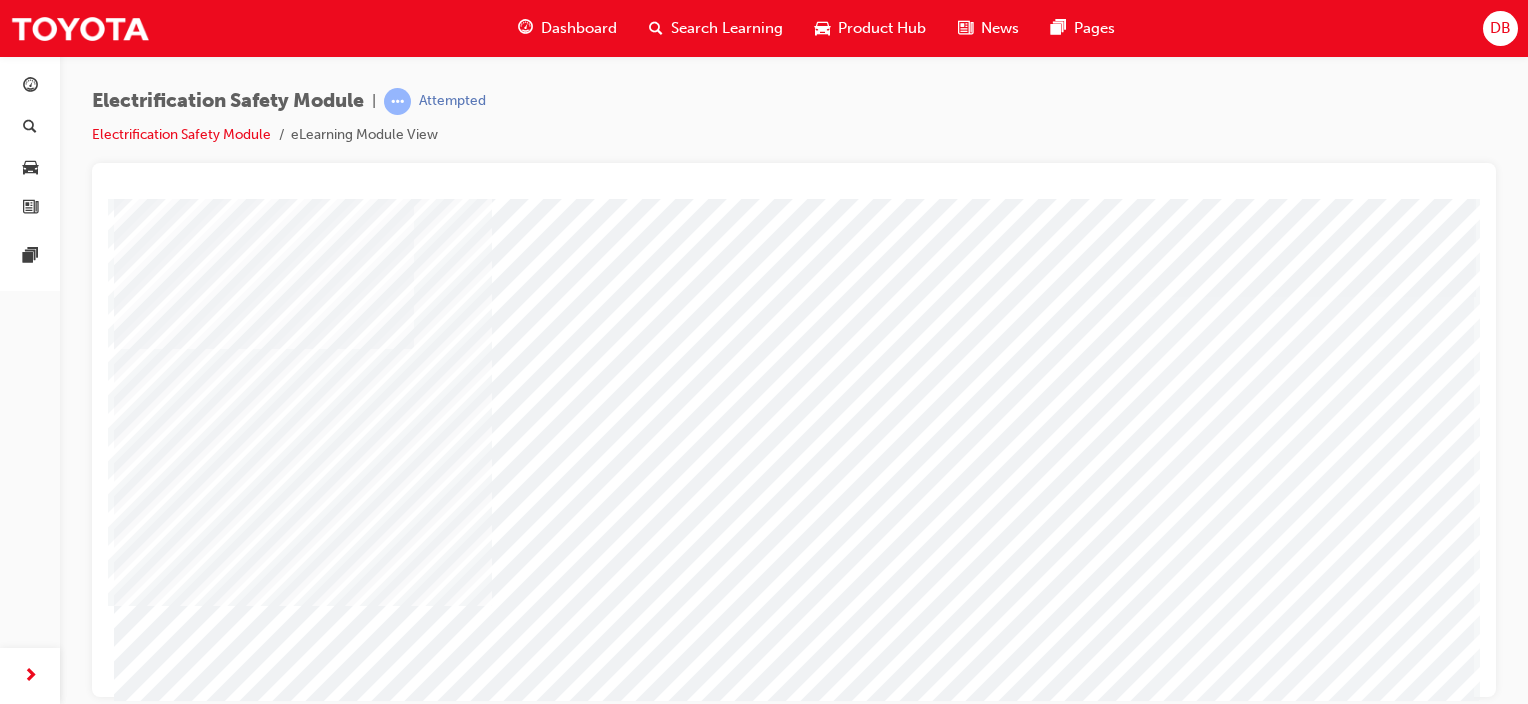 click at bounding box center (422, 3095) 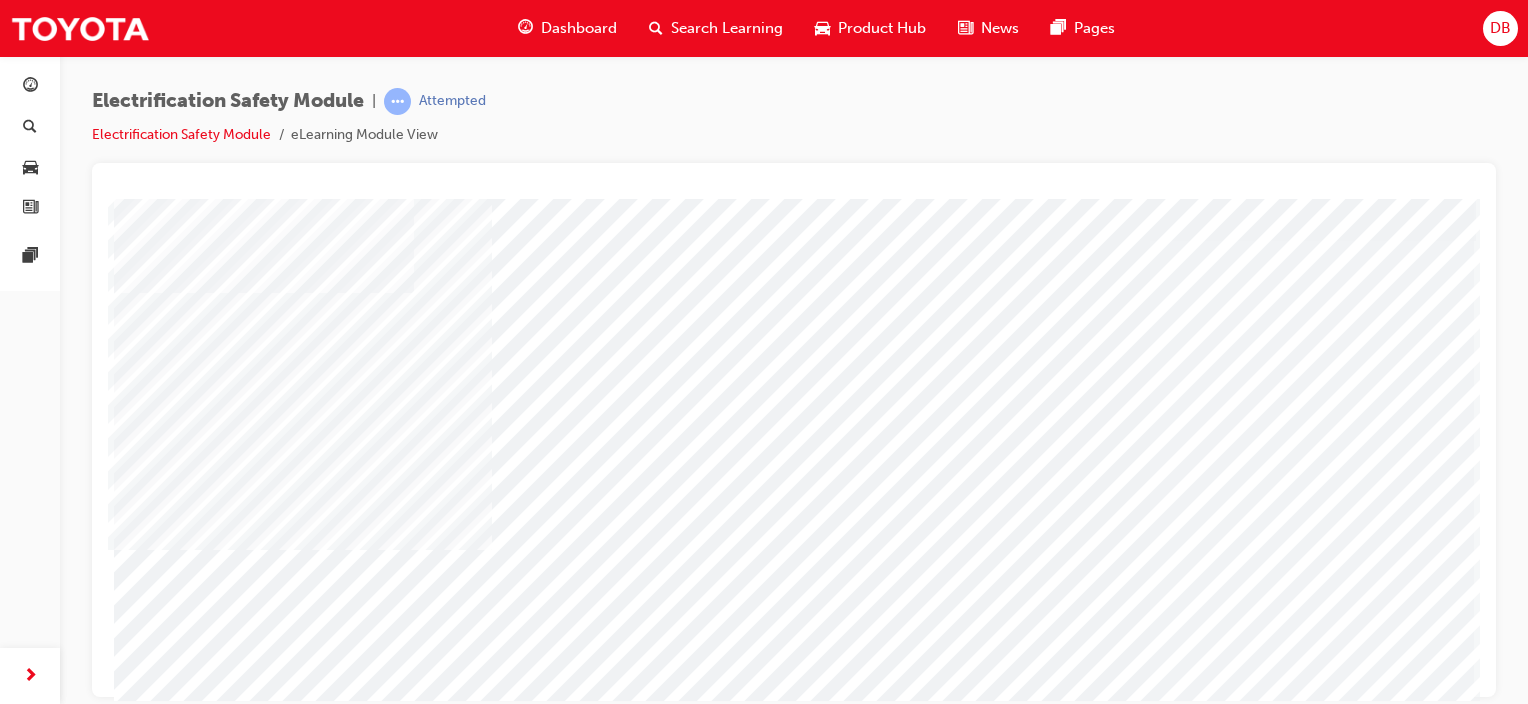 scroll, scrollTop: 100, scrollLeft: 0, axis: vertical 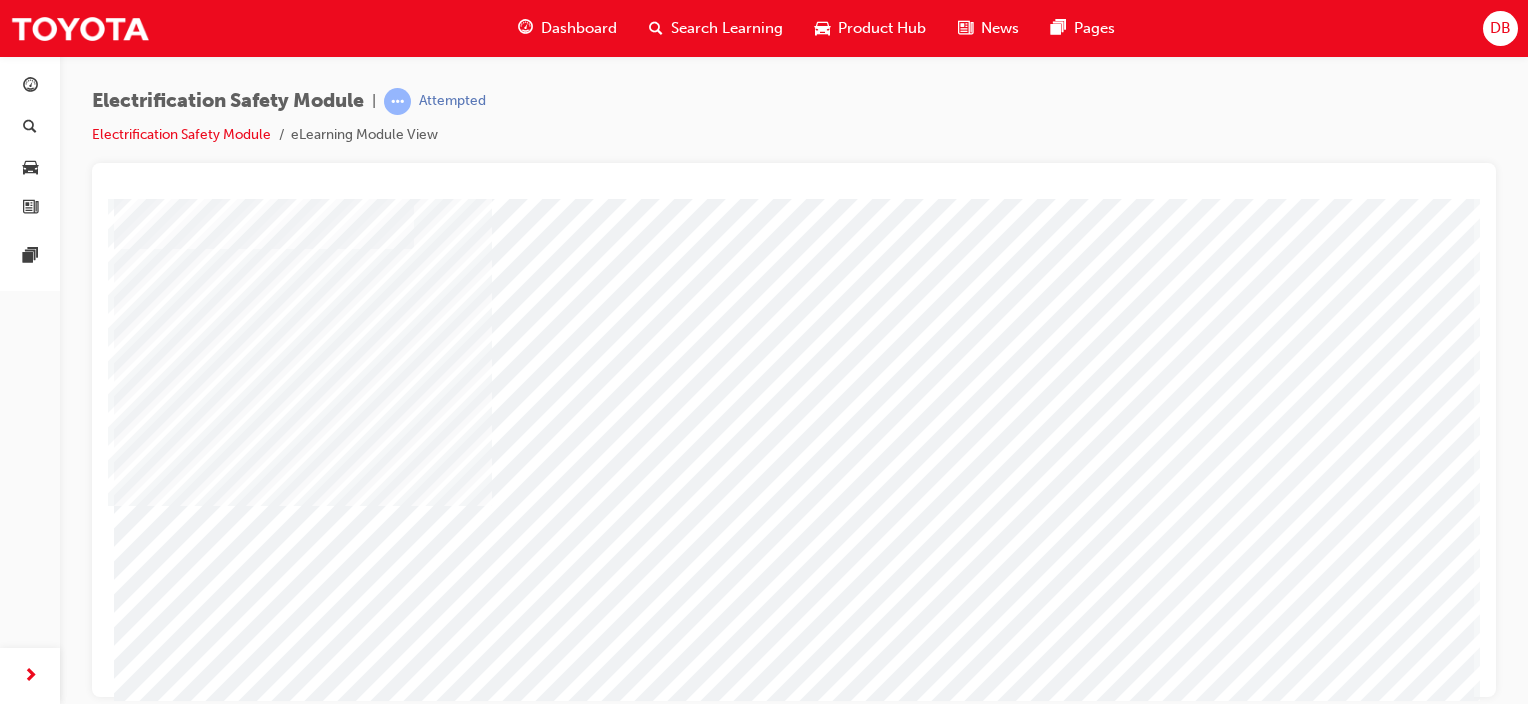 click at bounding box center [422, 4884] 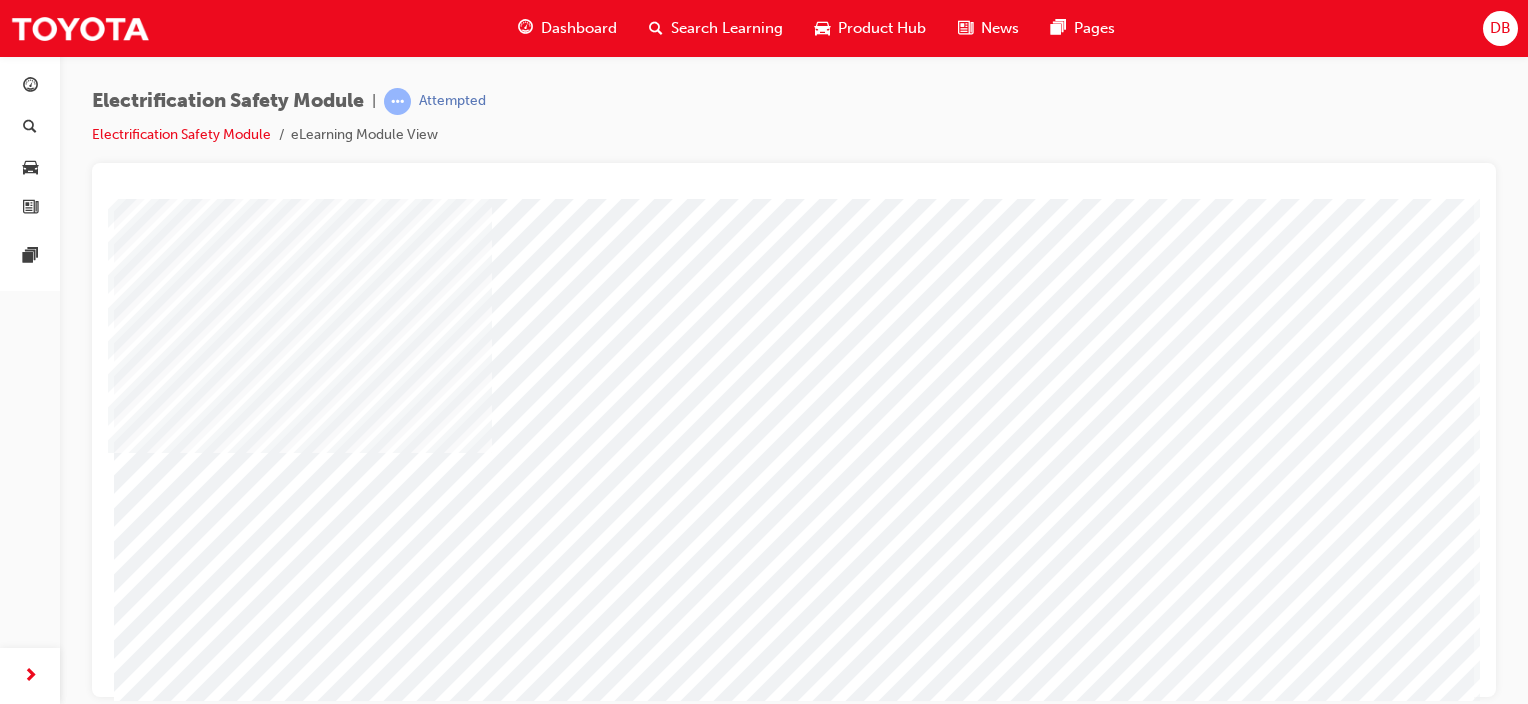 scroll, scrollTop: 263, scrollLeft: 0, axis: vertical 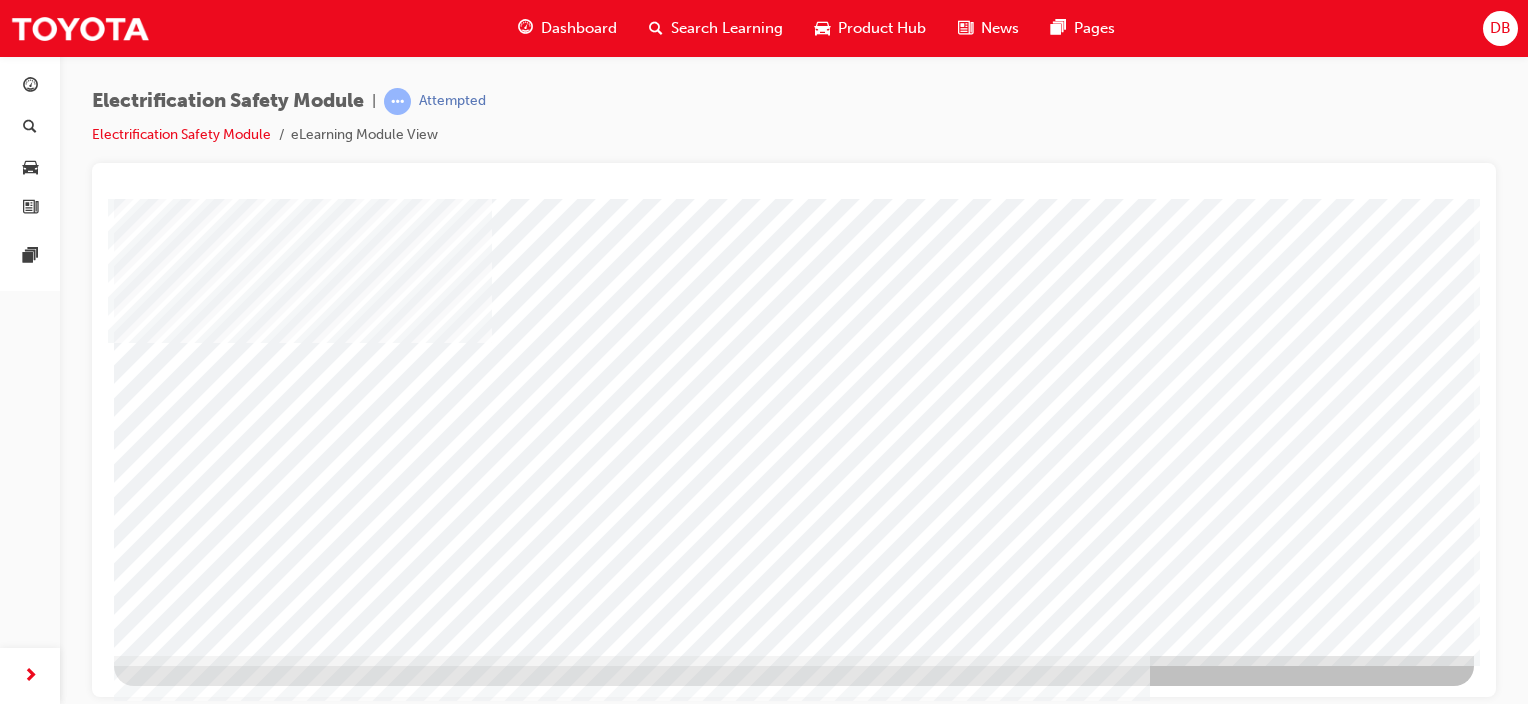 click at bounding box center [177, 3586] 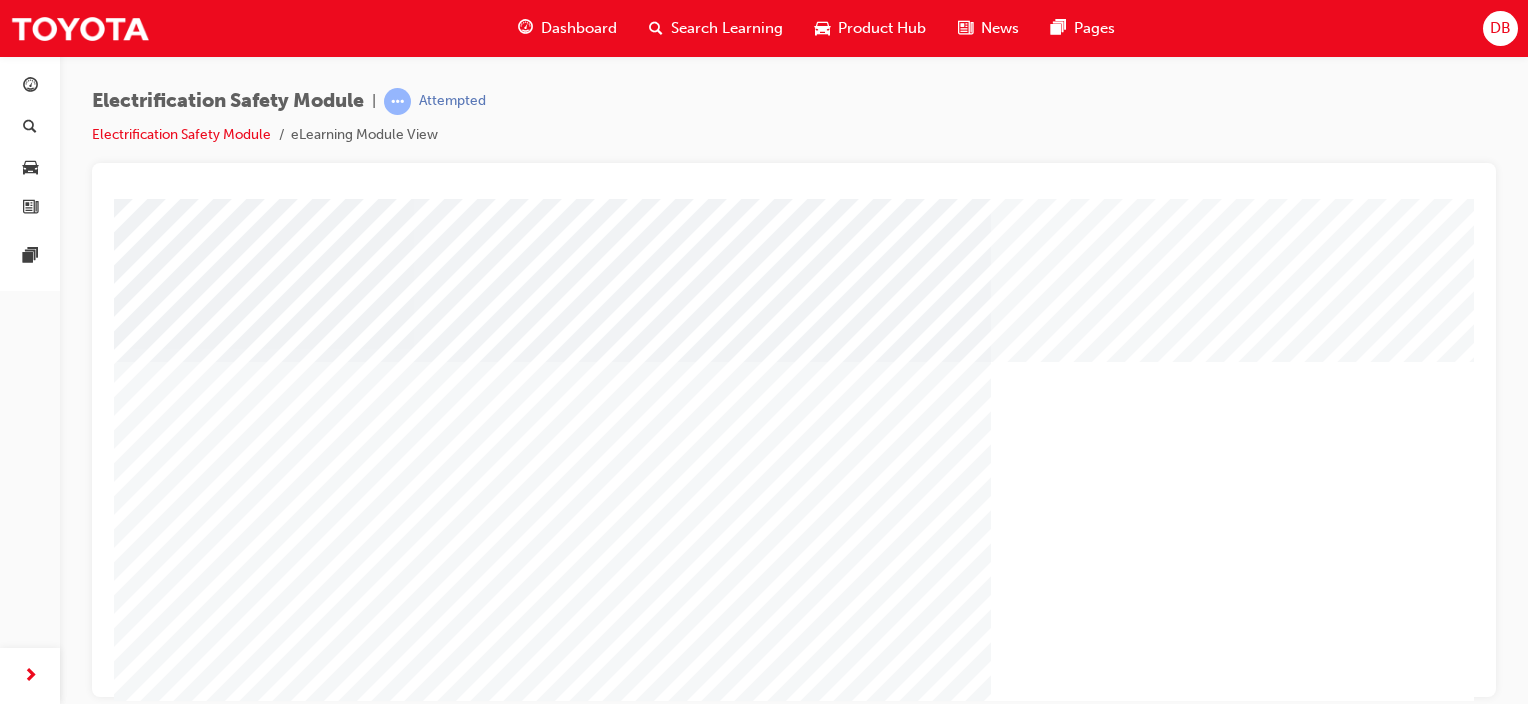scroll, scrollTop: 263, scrollLeft: 0, axis: vertical 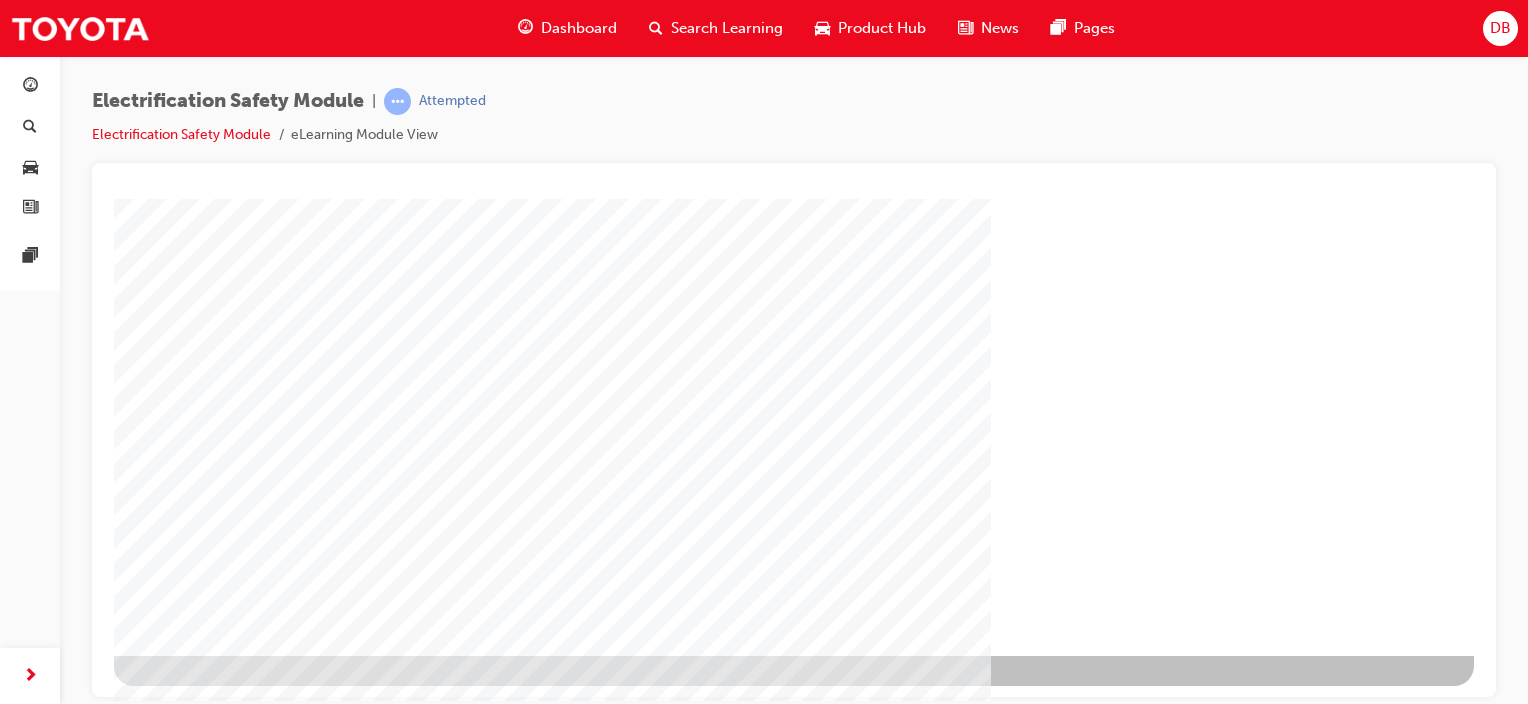 click at bounding box center [177, 1287] 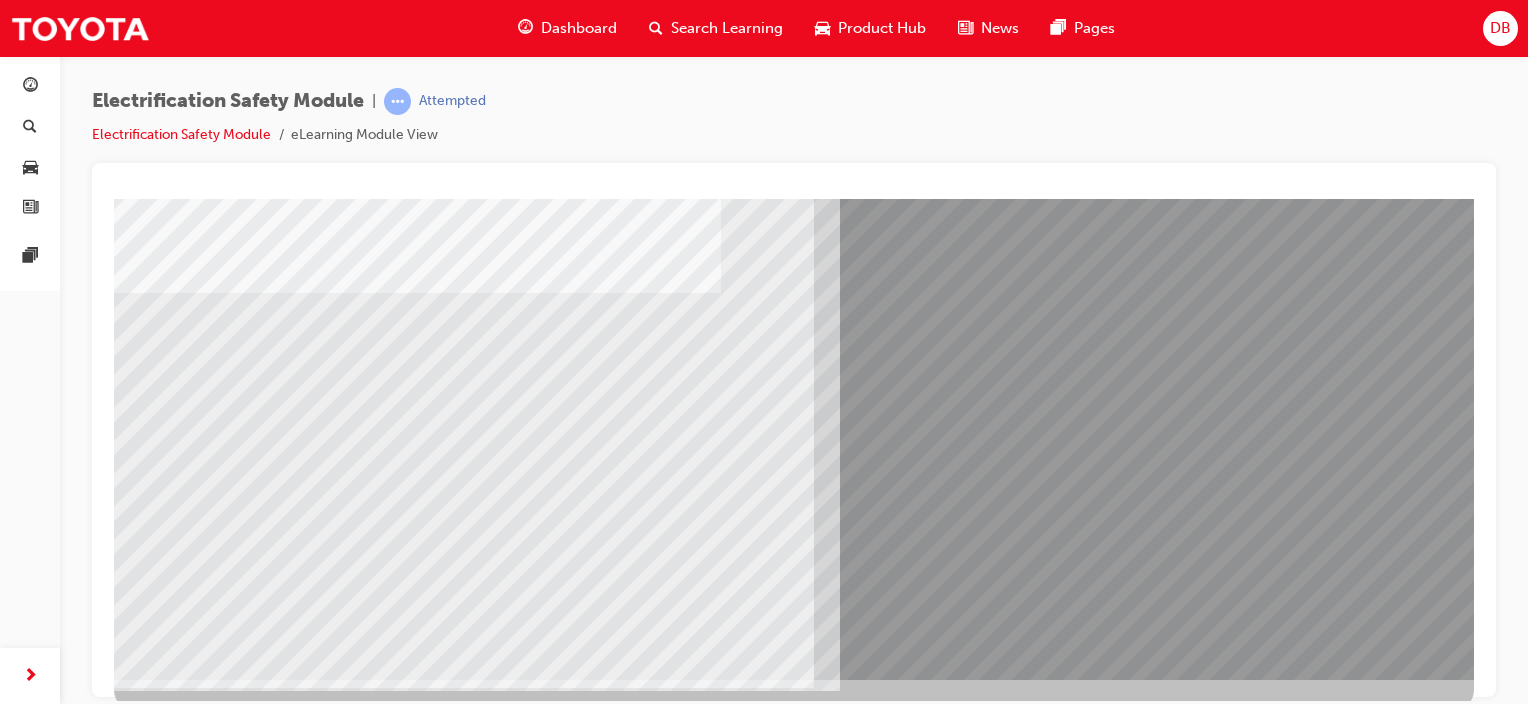scroll, scrollTop: 263, scrollLeft: 0, axis: vertical 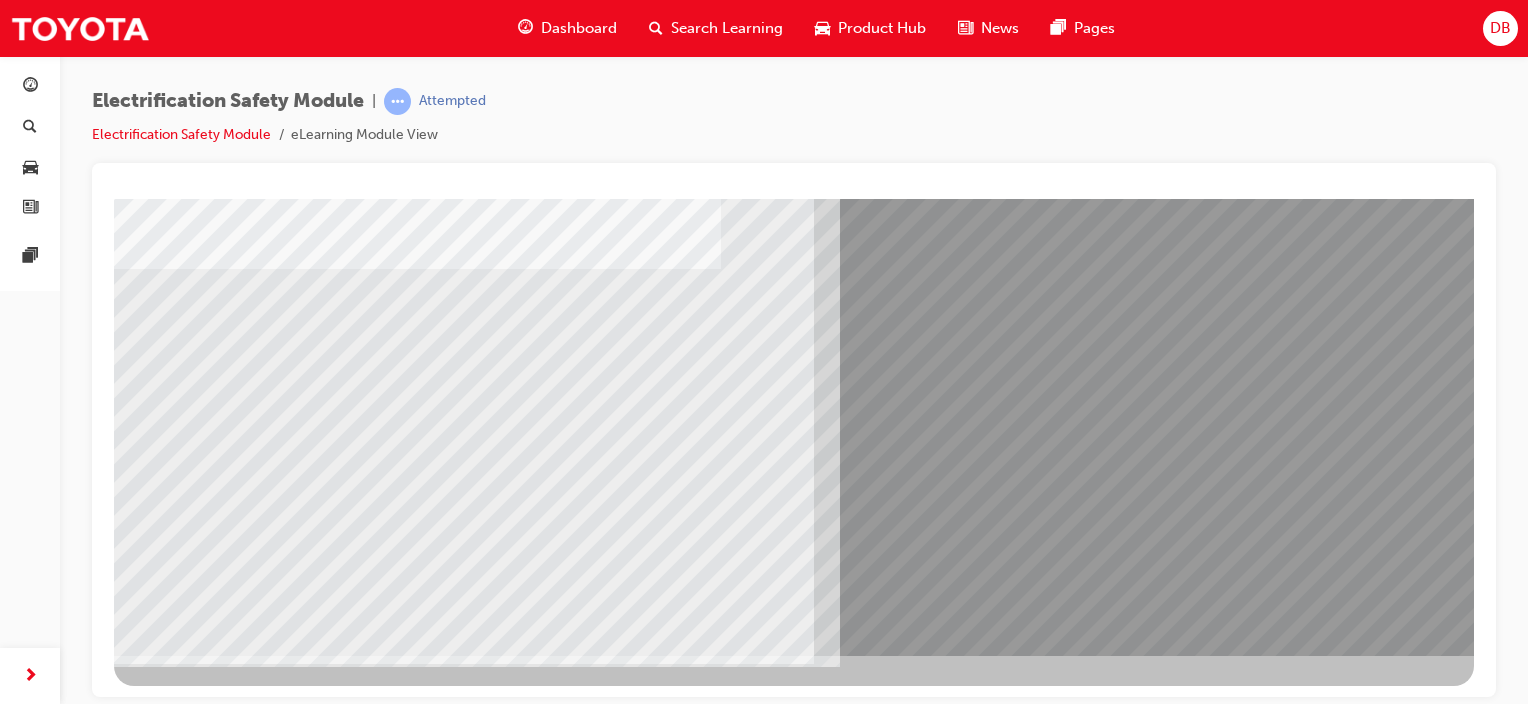 click at bounding box center (179, 7863) 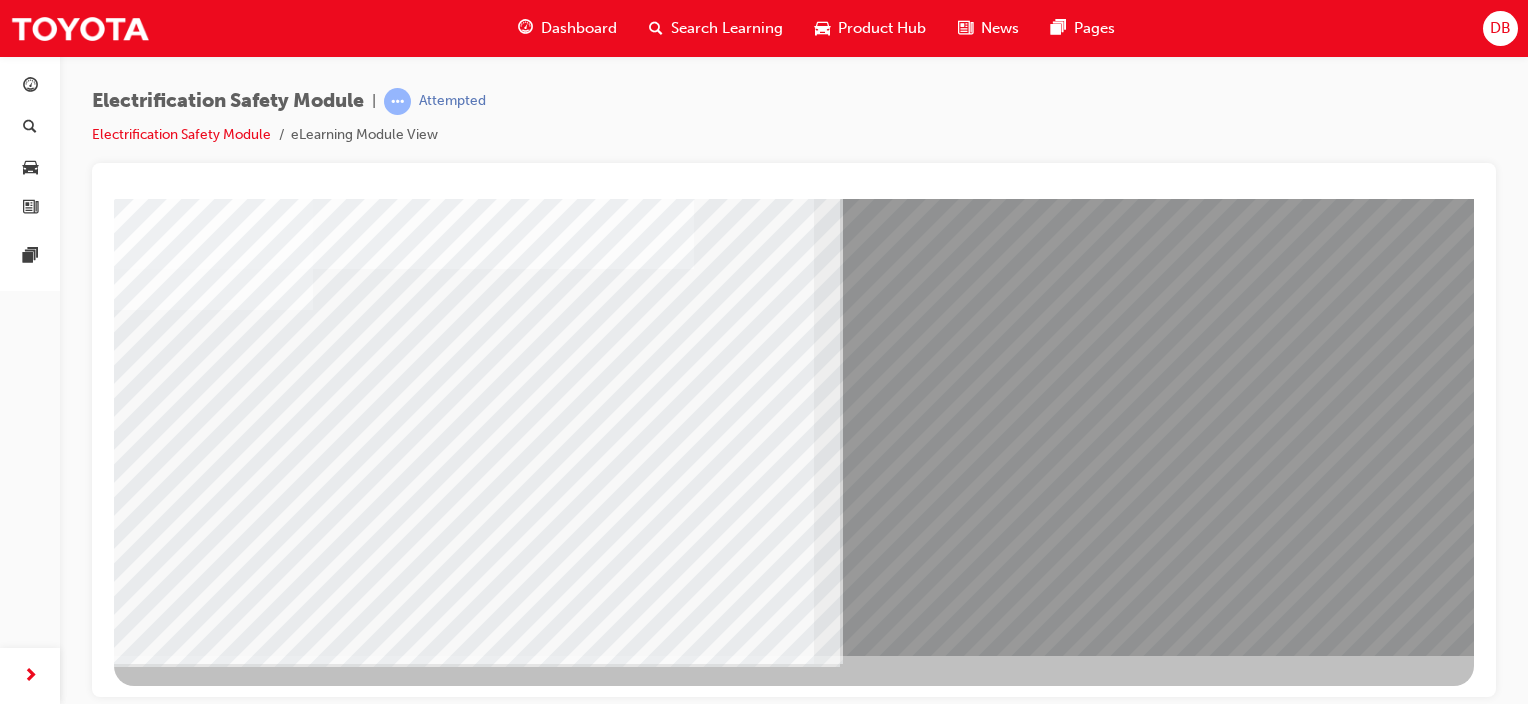 scroll, scrollTop: 163, scrollLeft: 0, axis: vertical 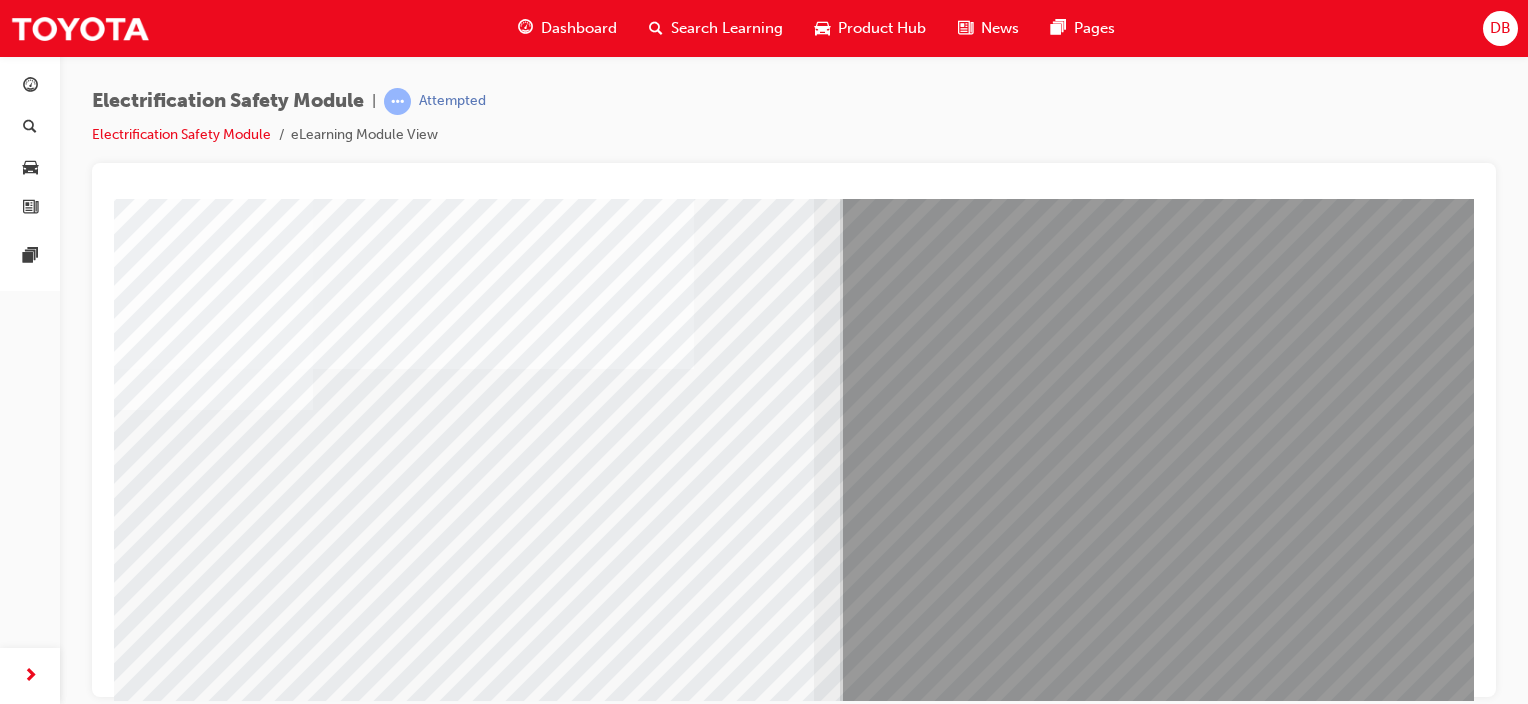 click at bounding box center (179, 8093) 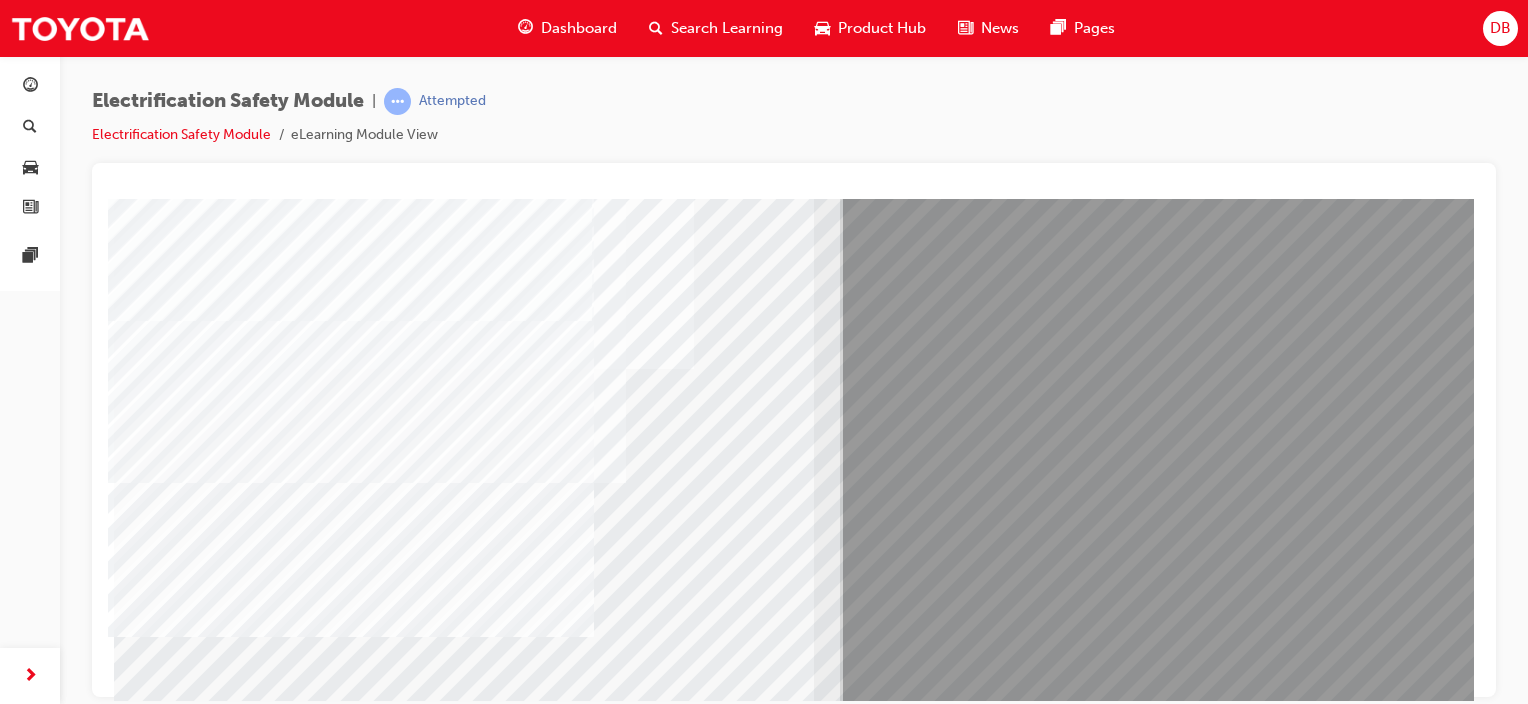 click at bounding box center (179, 8223) 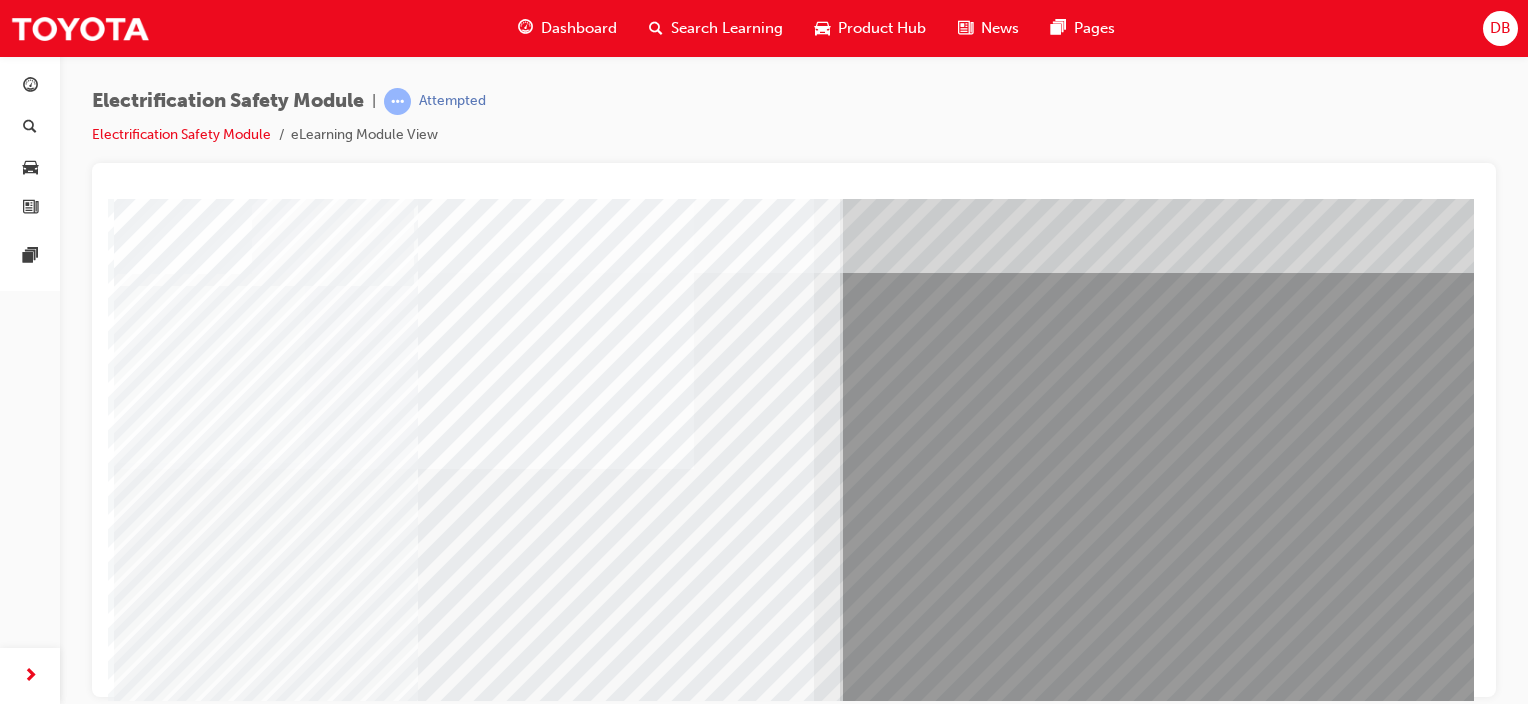 scroll, scrollTop: 263, scrollLeft: 0, axis: vertical 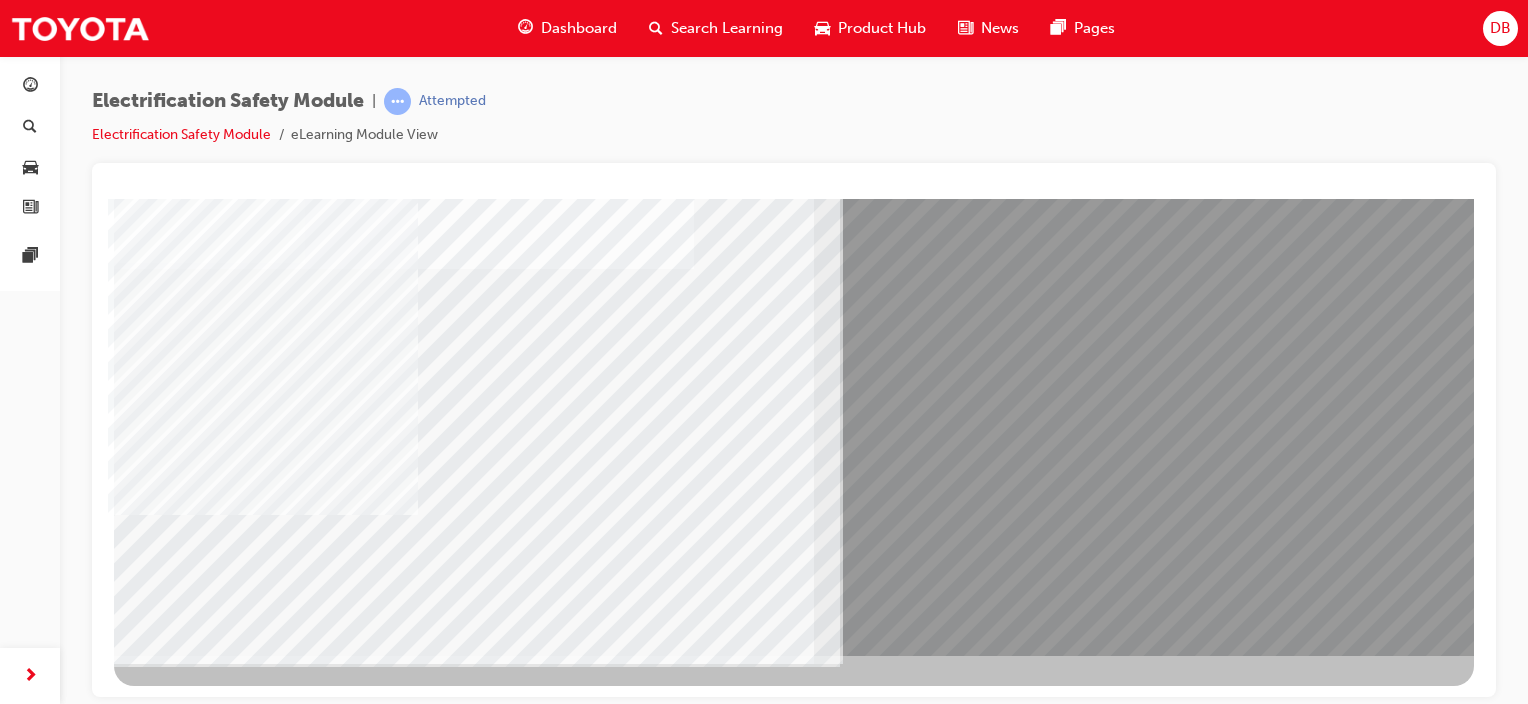 click at bounding box center (177, 7780) 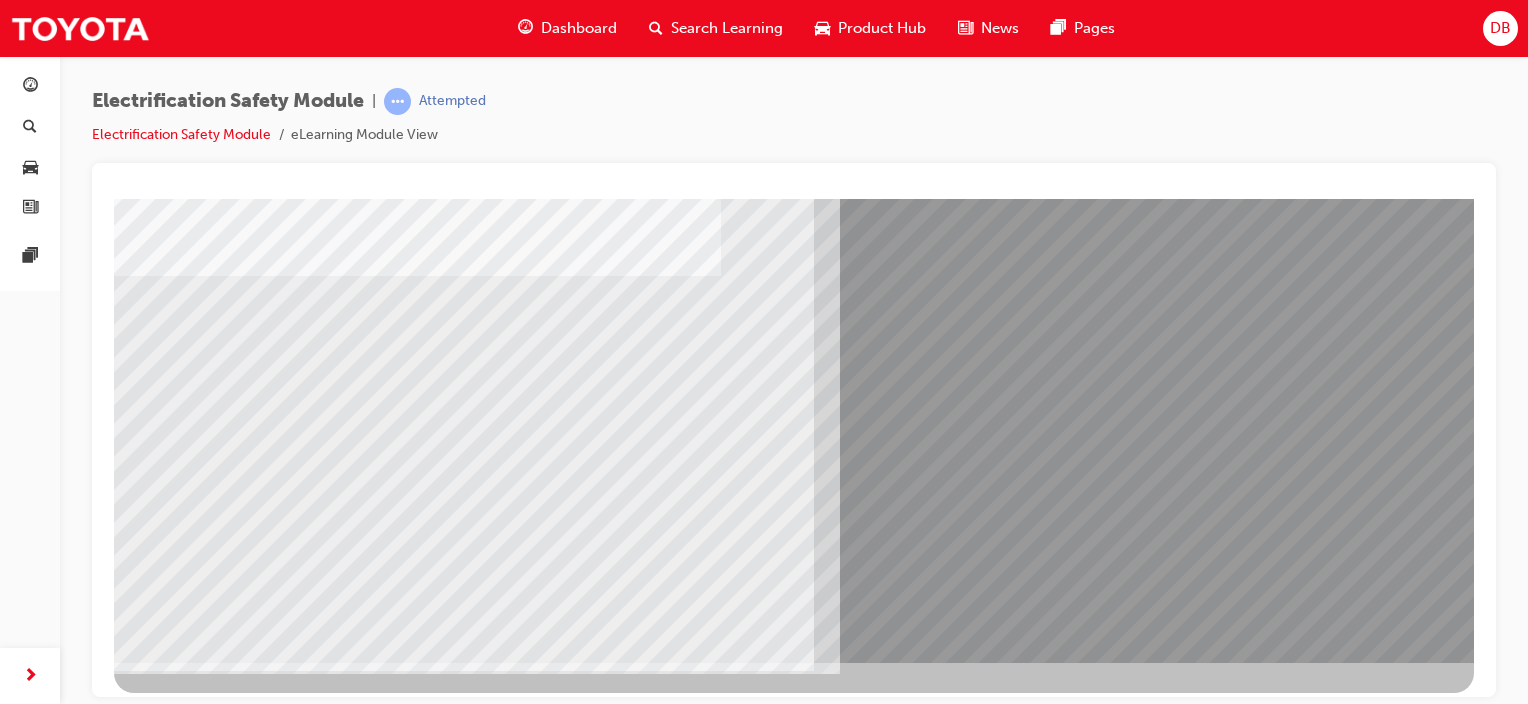 scroll, scrollTop: 263, scrollLeft: 0, axis: vertical 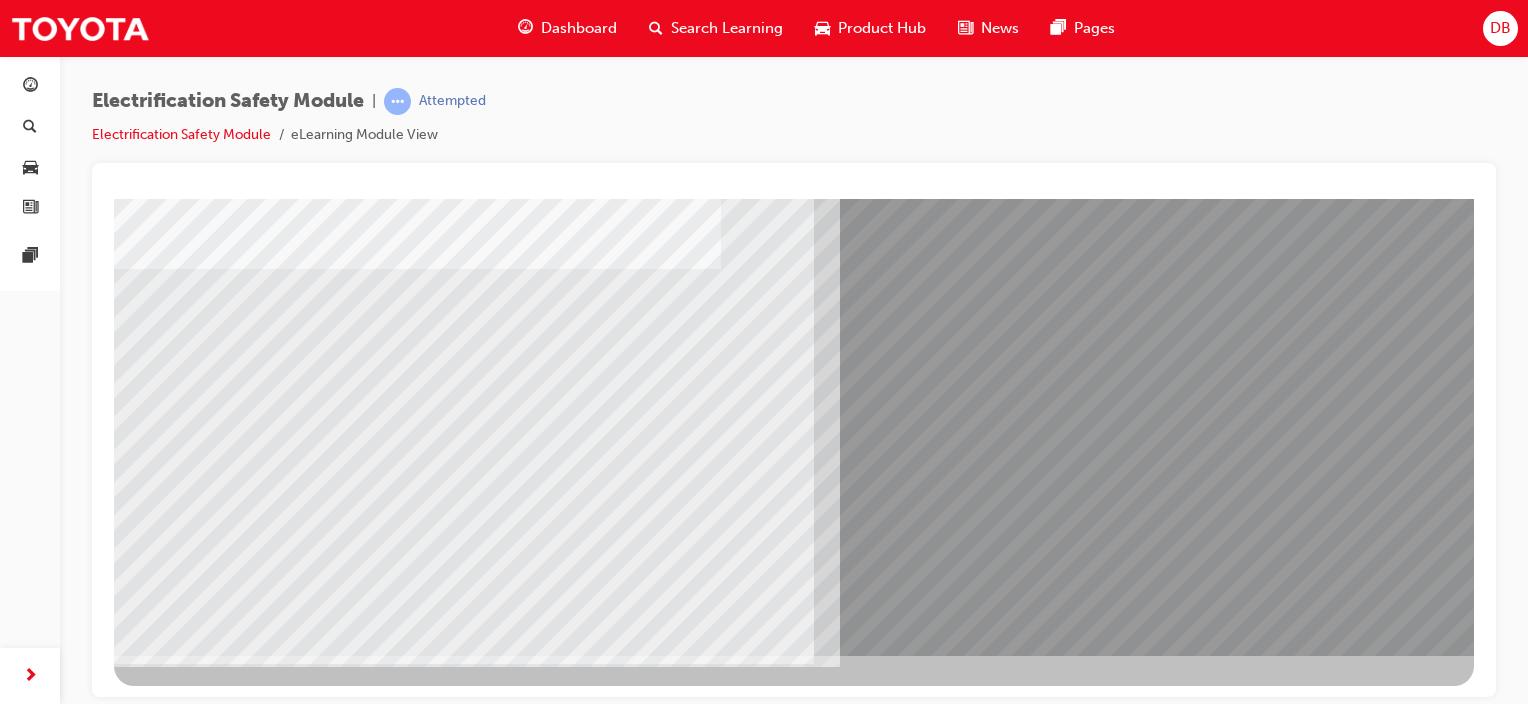 drag, startPoint x: 238, startPoint y: 507, endPoint x: 468, endPoint y: 448, distance: 237.44684 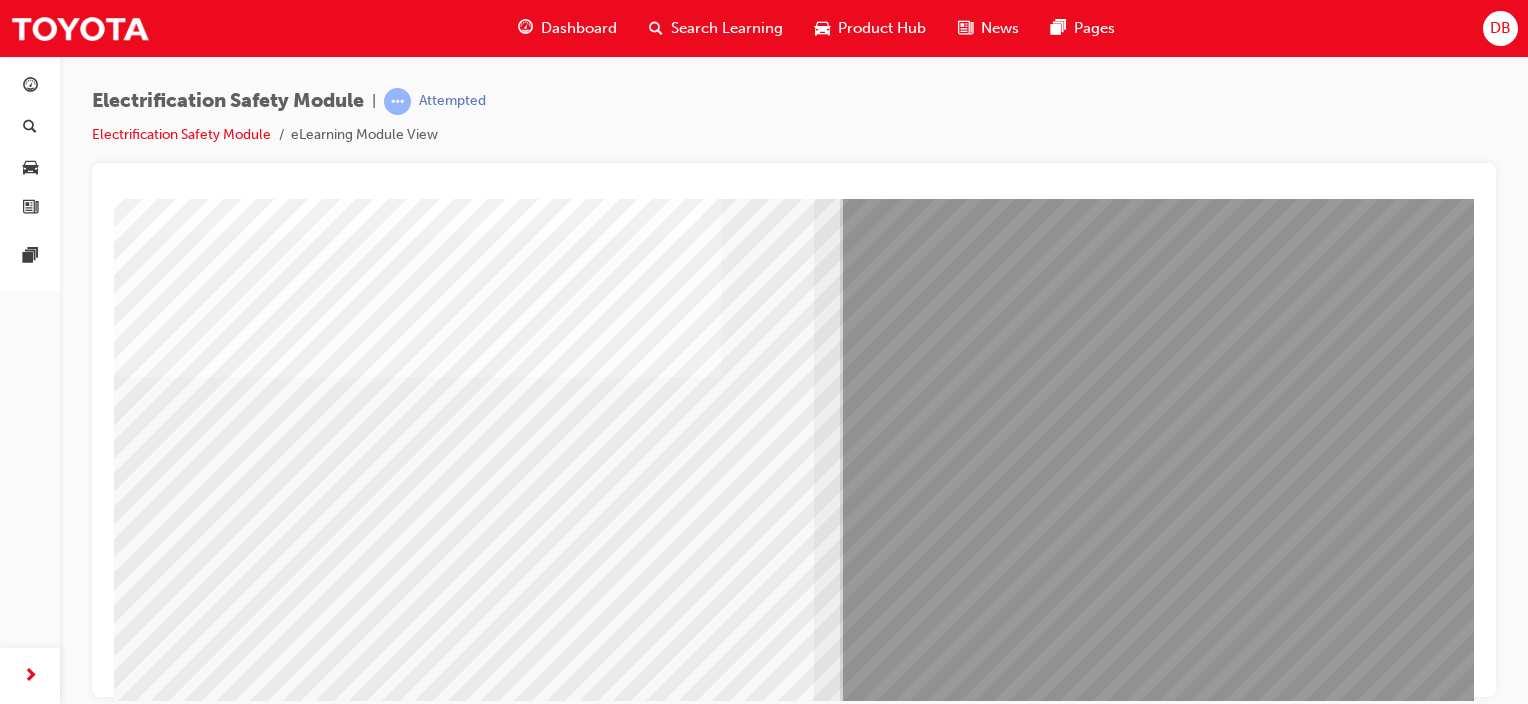 scroll, scrollTop: 200, scrollLeft: 0, axis: vertical 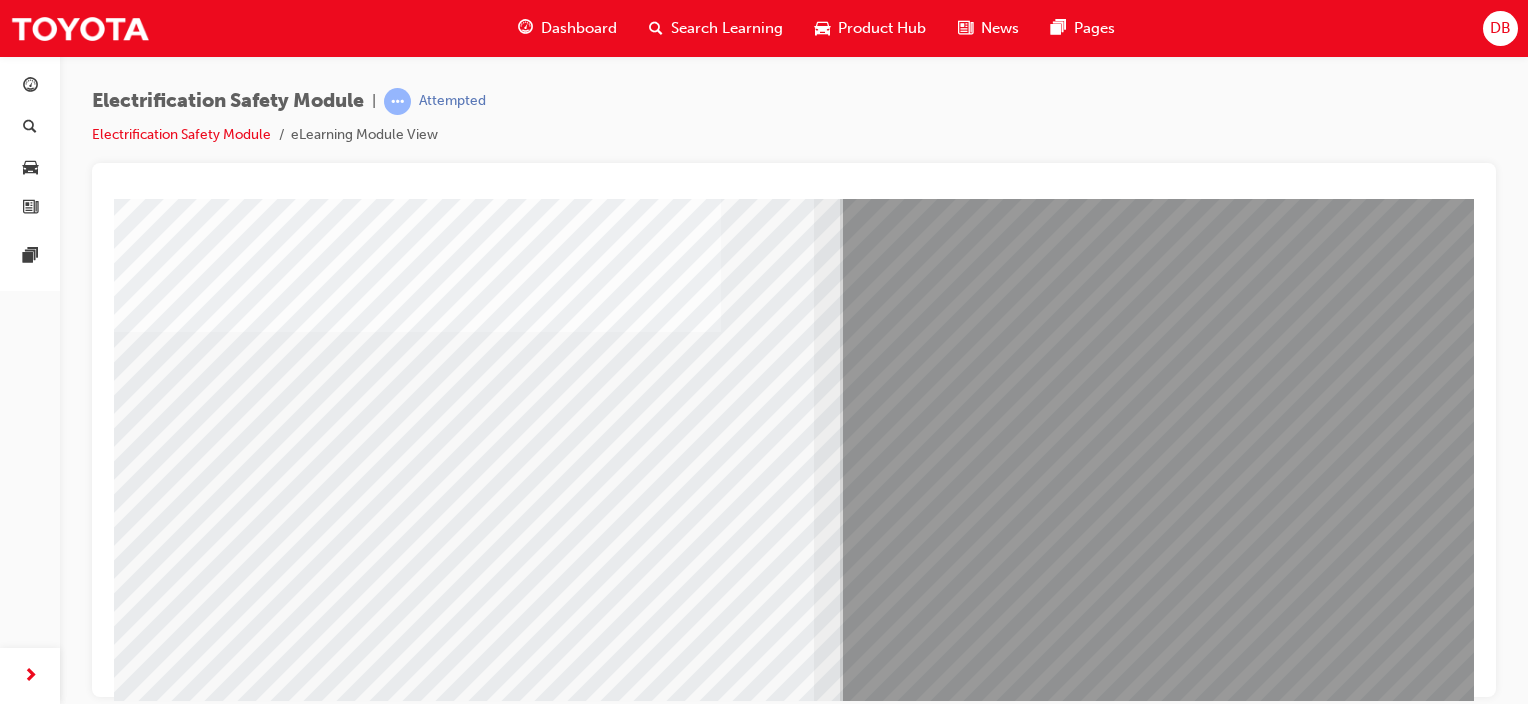 click at bounding box center (179, 7641) 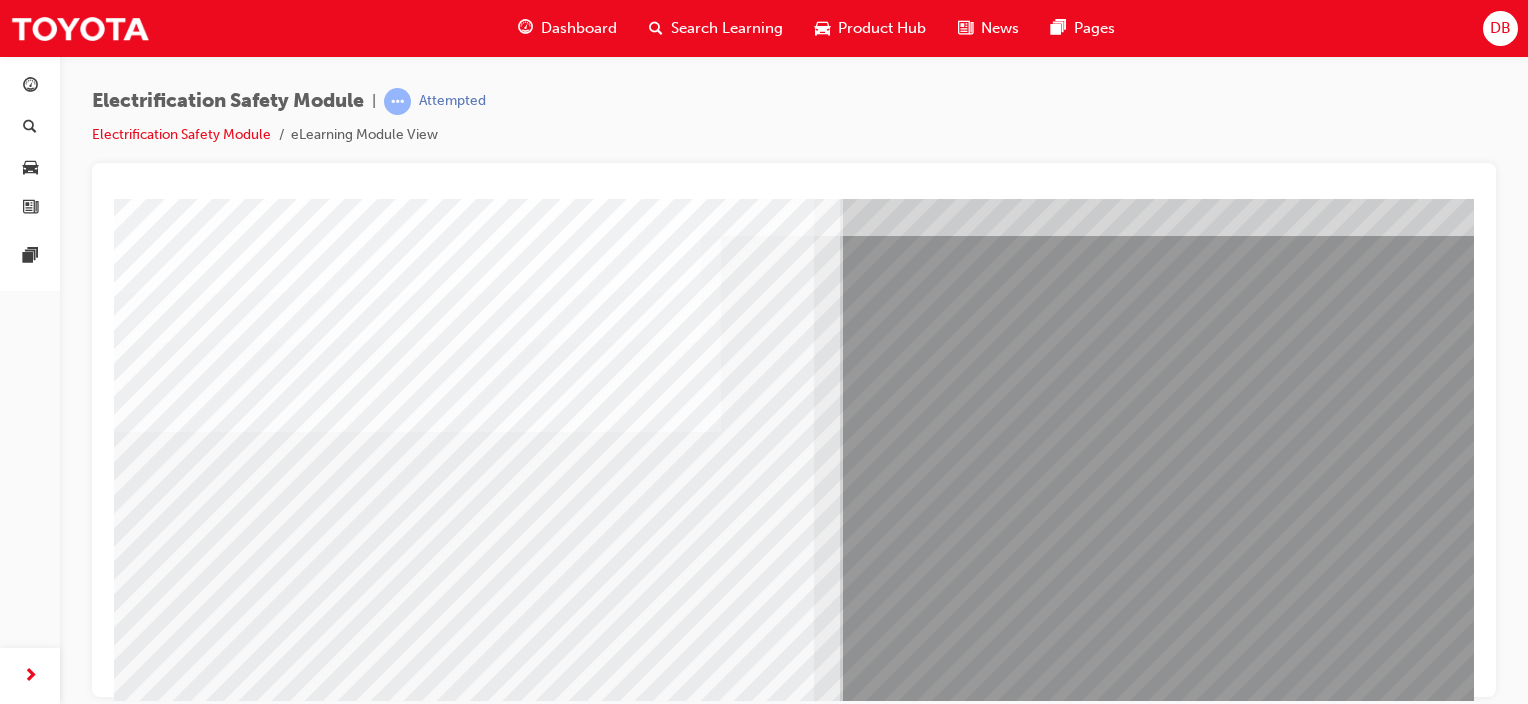 scroll, scrollTop: 200, scrollLeft: 0, axis: vertical 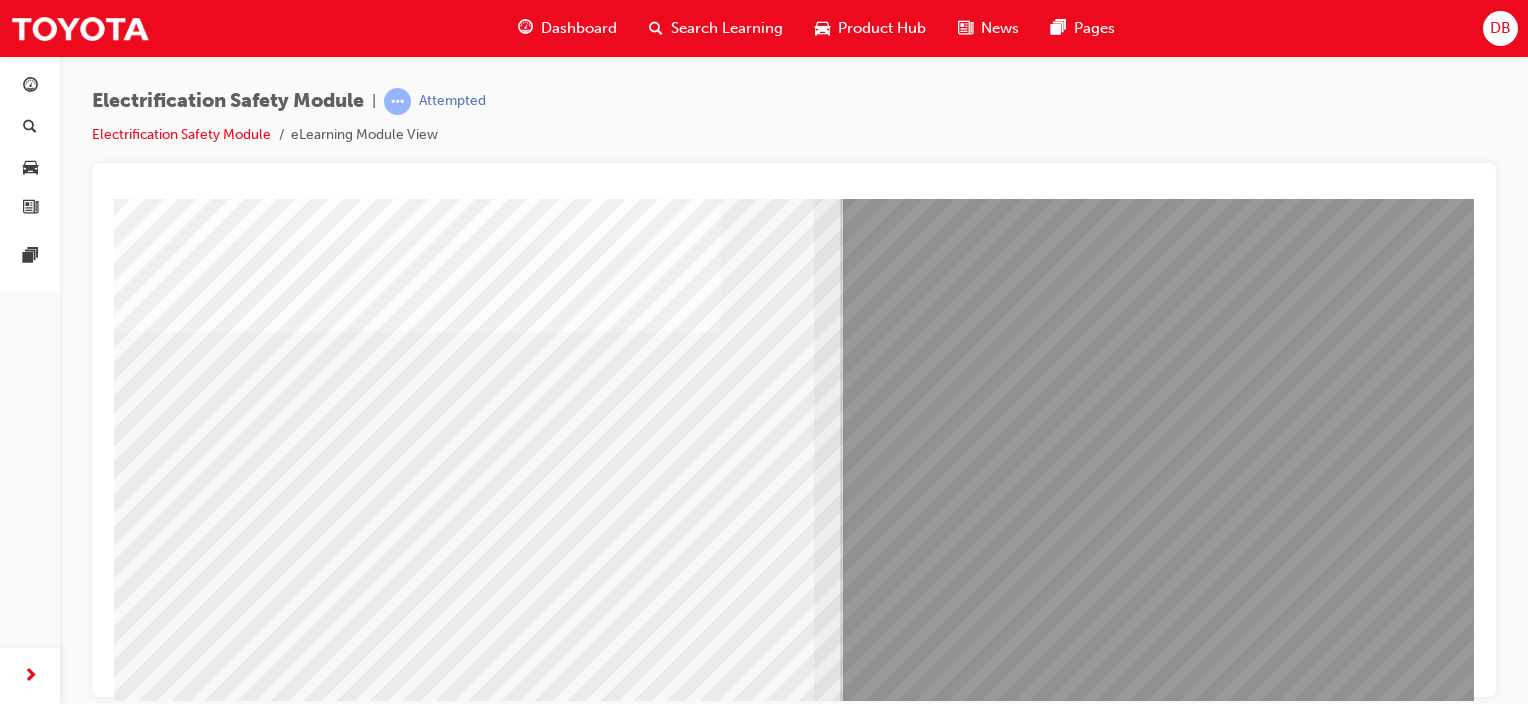 drag, startPoint x: 667, startPoint y: 540, endPoint x: 786, endPoint y: 470, distance: 138.06158 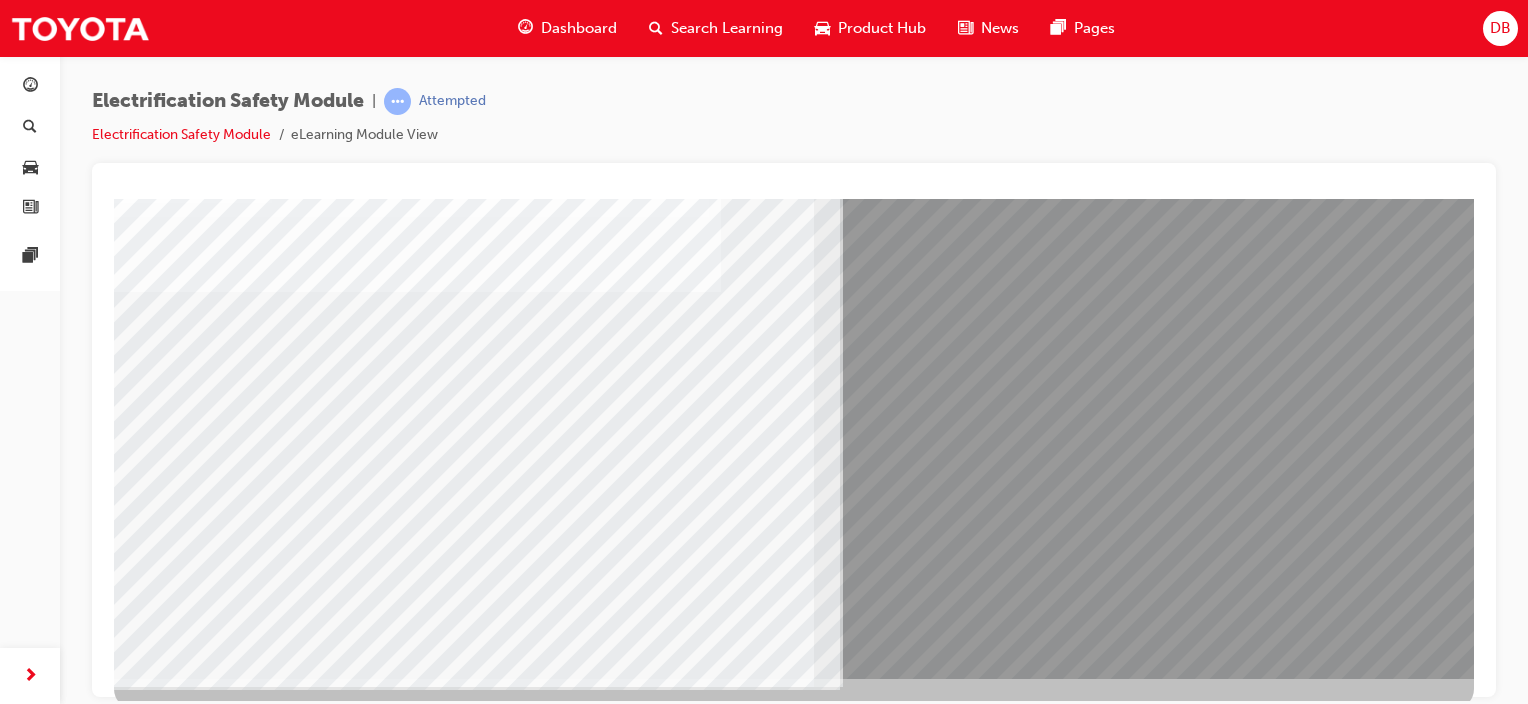 scroll, scrollTop: 263, scrollLeft: 0, axis: vertical 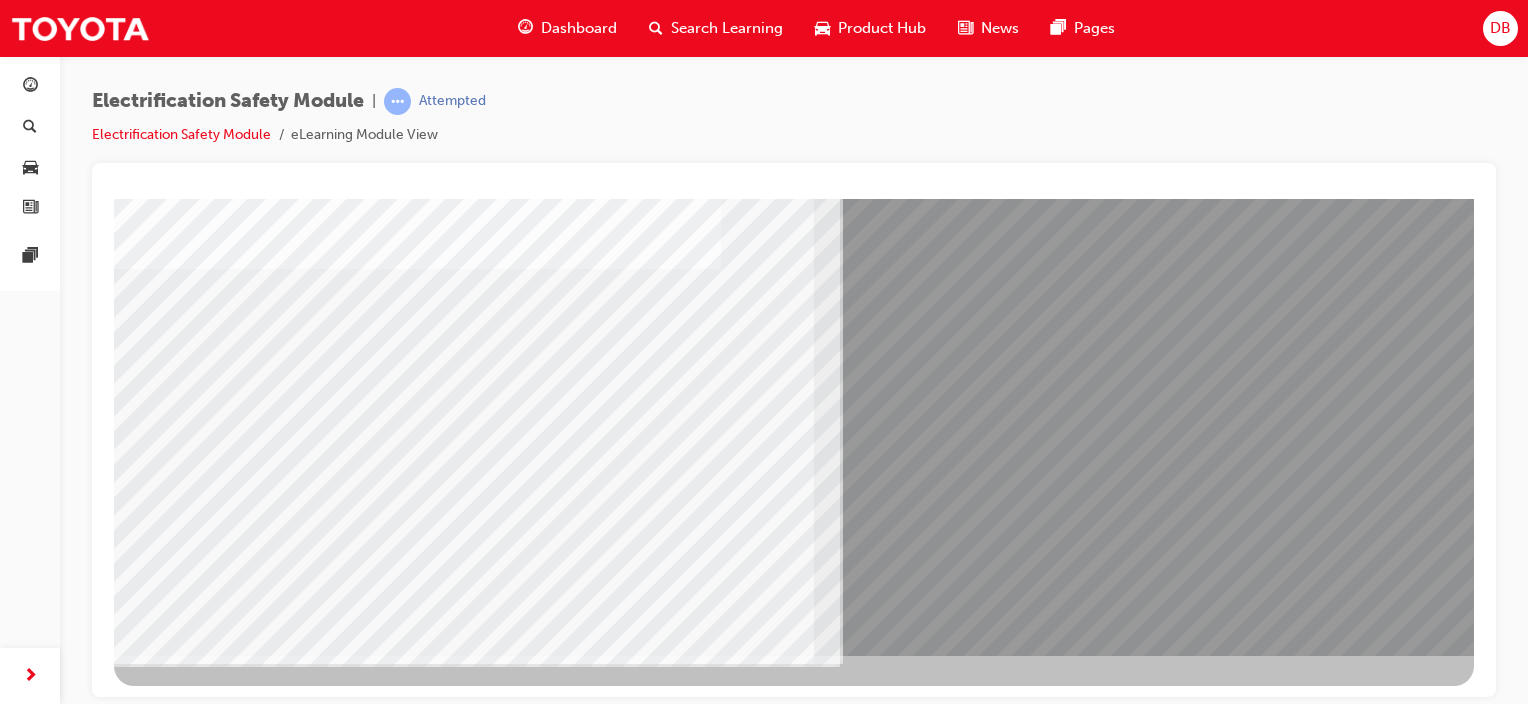 click at bounding box center (177, 7365) 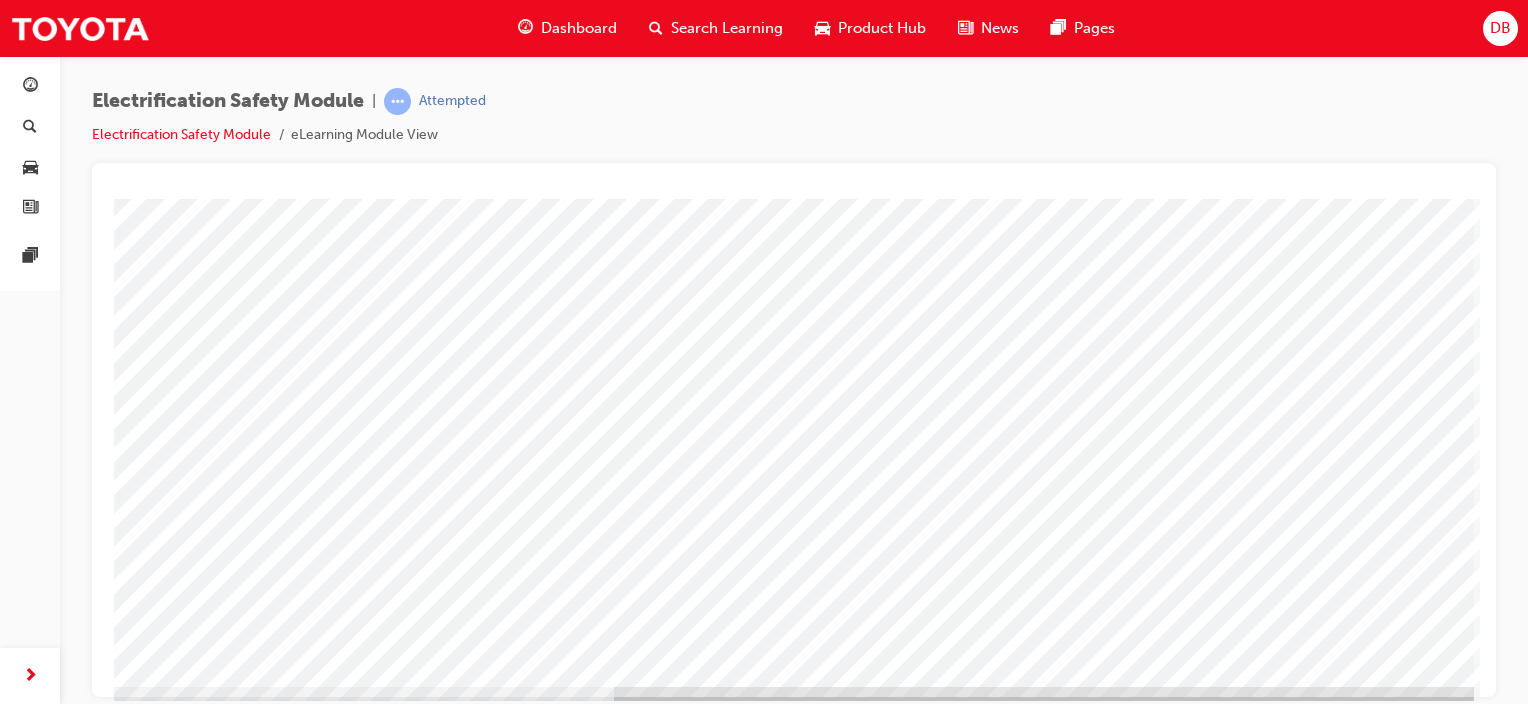 scroll, scrollTop: 263, scrollLeft: 0, axis: vertical 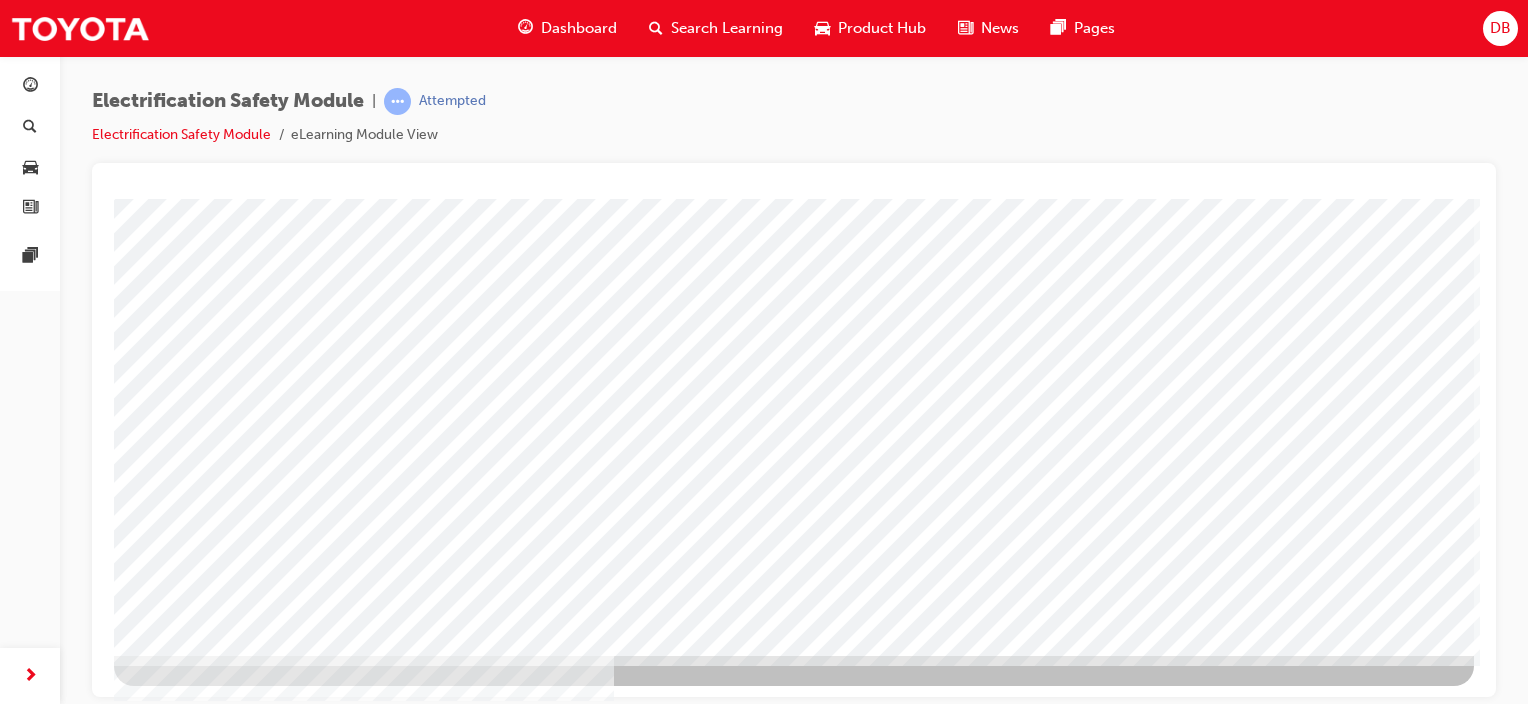 click at bounding box center (177, 2969) 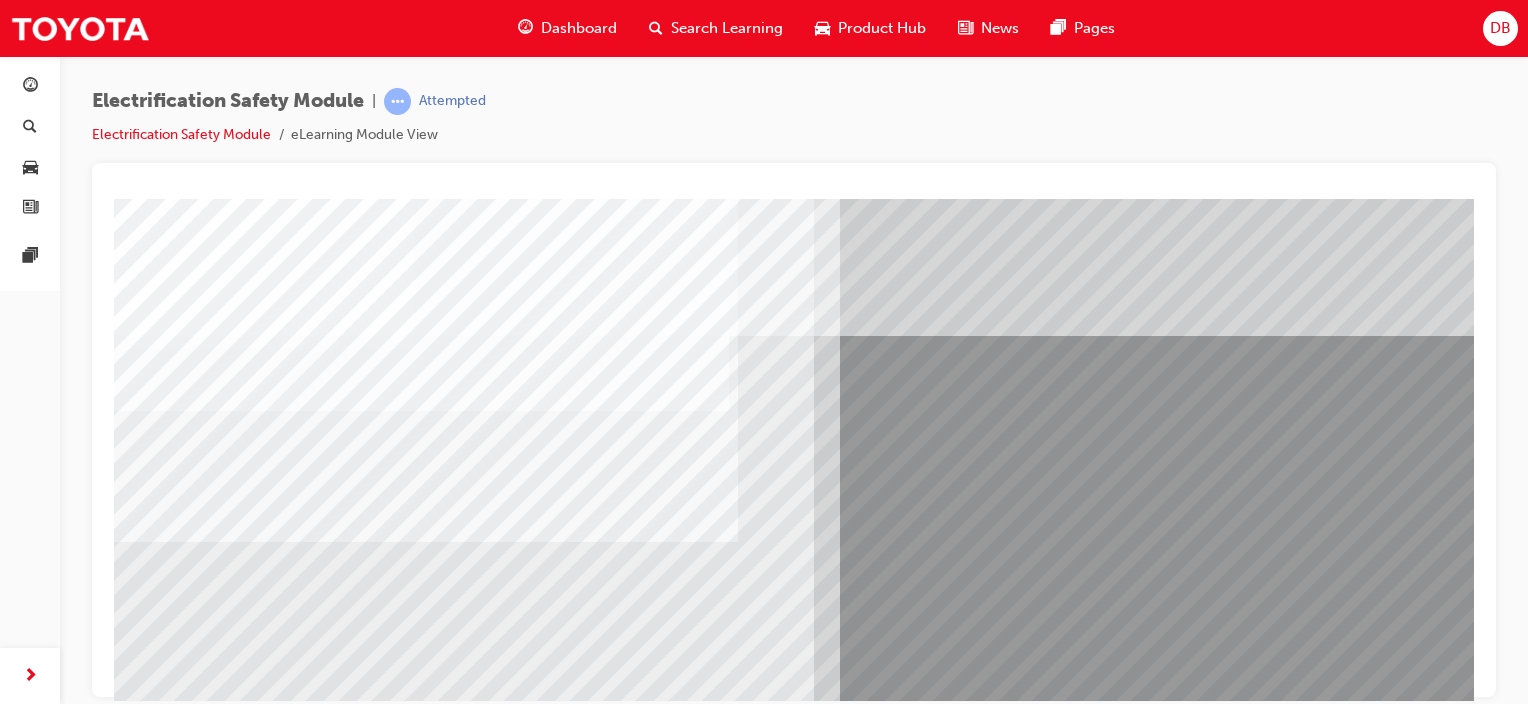 scroll, scrollTop: 263, scrollLeft: 0, axis: vertical 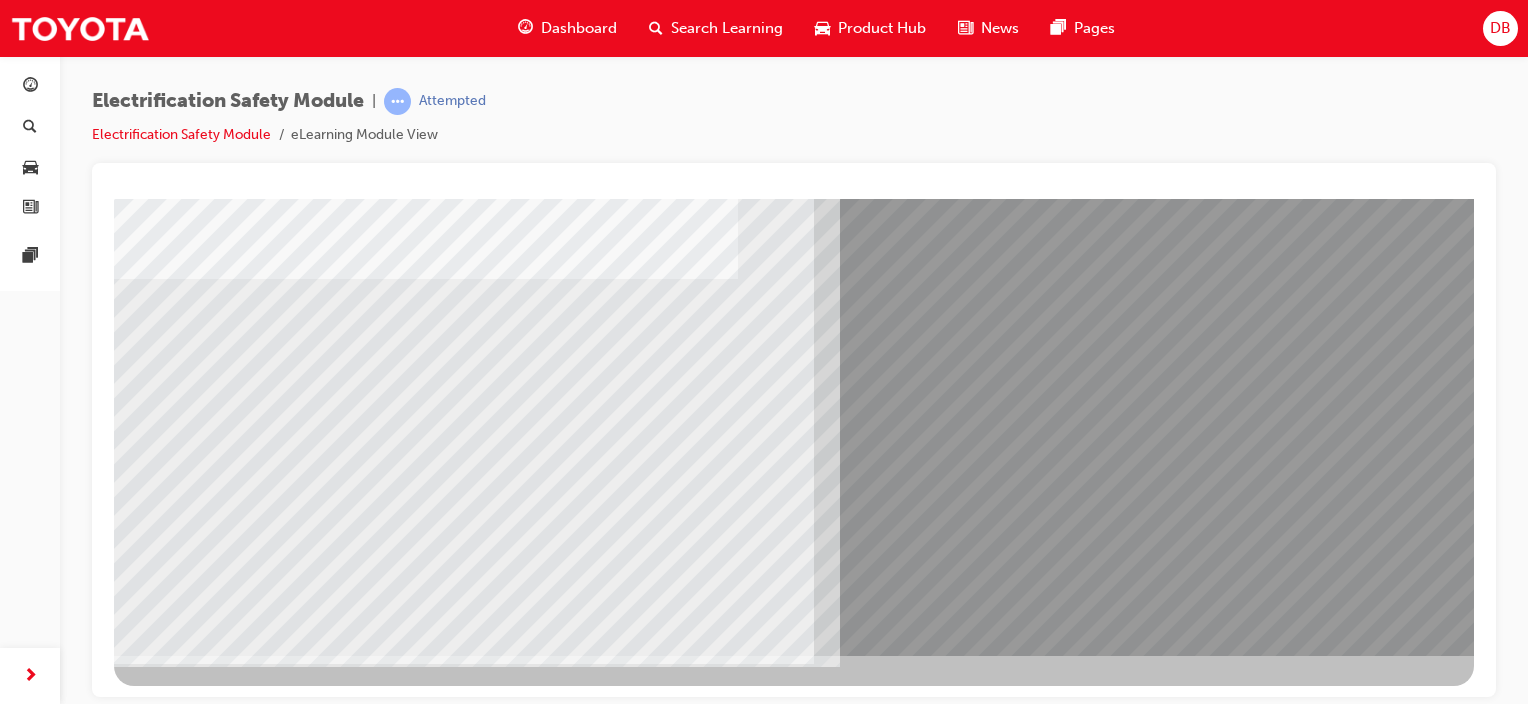 drag, startPoint x: 248, startPoint y: 506, endPoint x: 263, endPoint y: 498, distance: 17 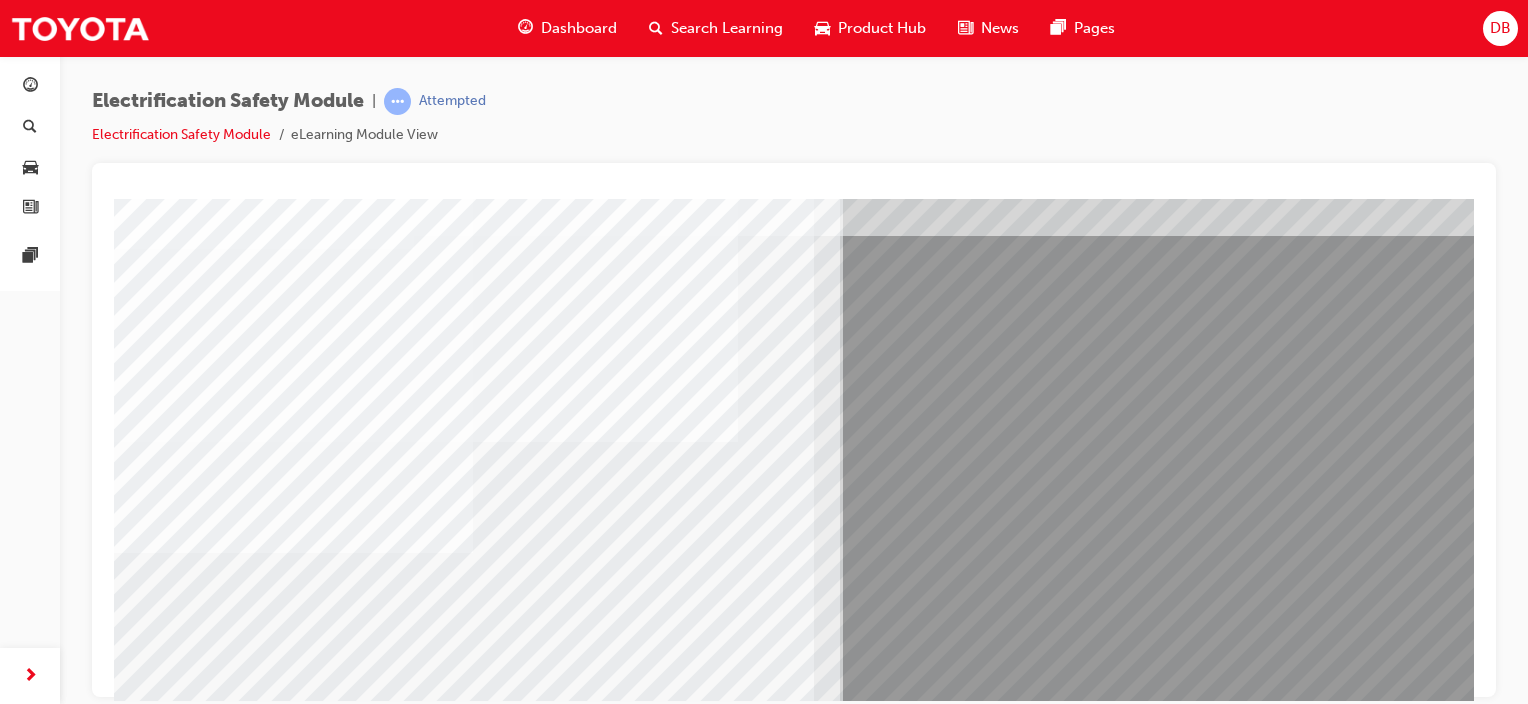 scroll, scrollTop: 200, scrollLeft: 0, axis: vertical 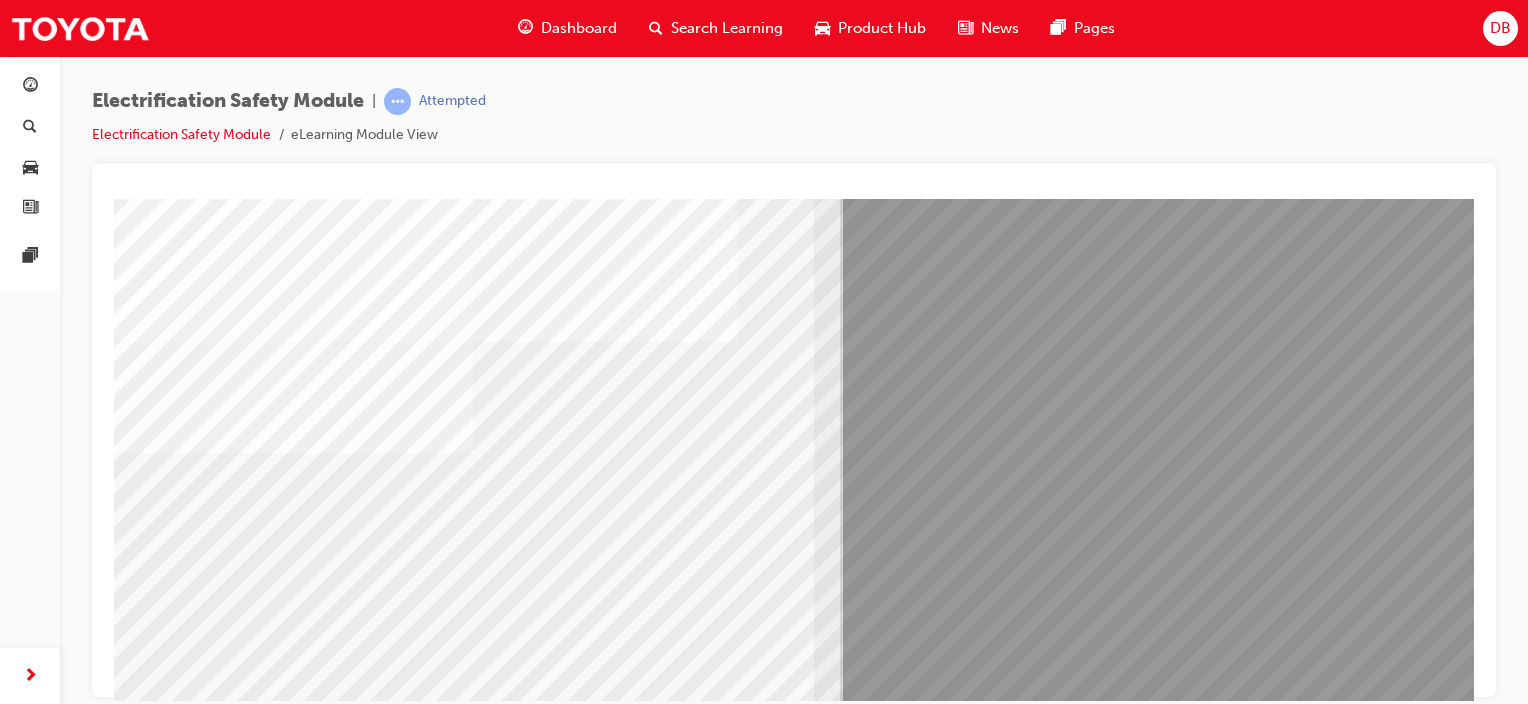 click at bounding box center (179, 6267) 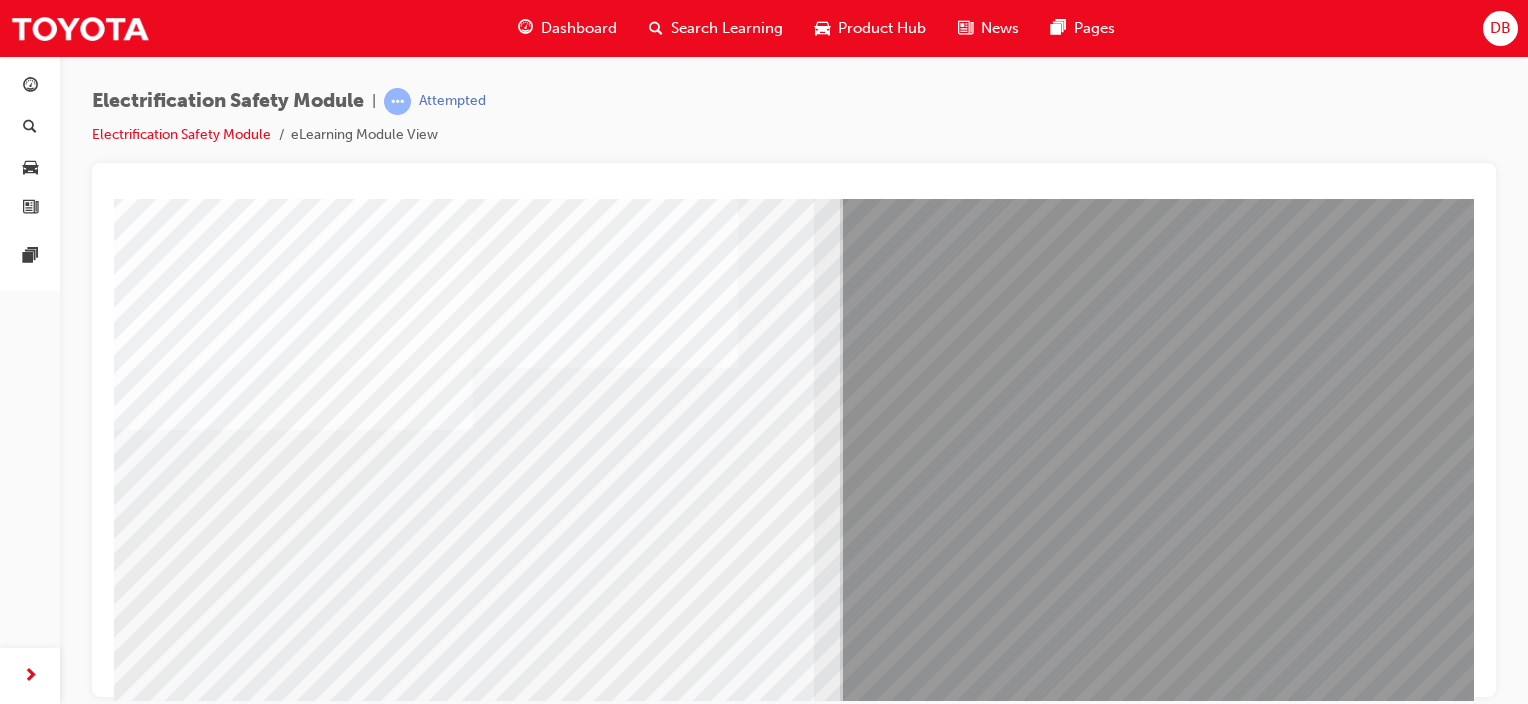 scroll, scrollTop: 263, scrollLeft: 0, axis: vertical 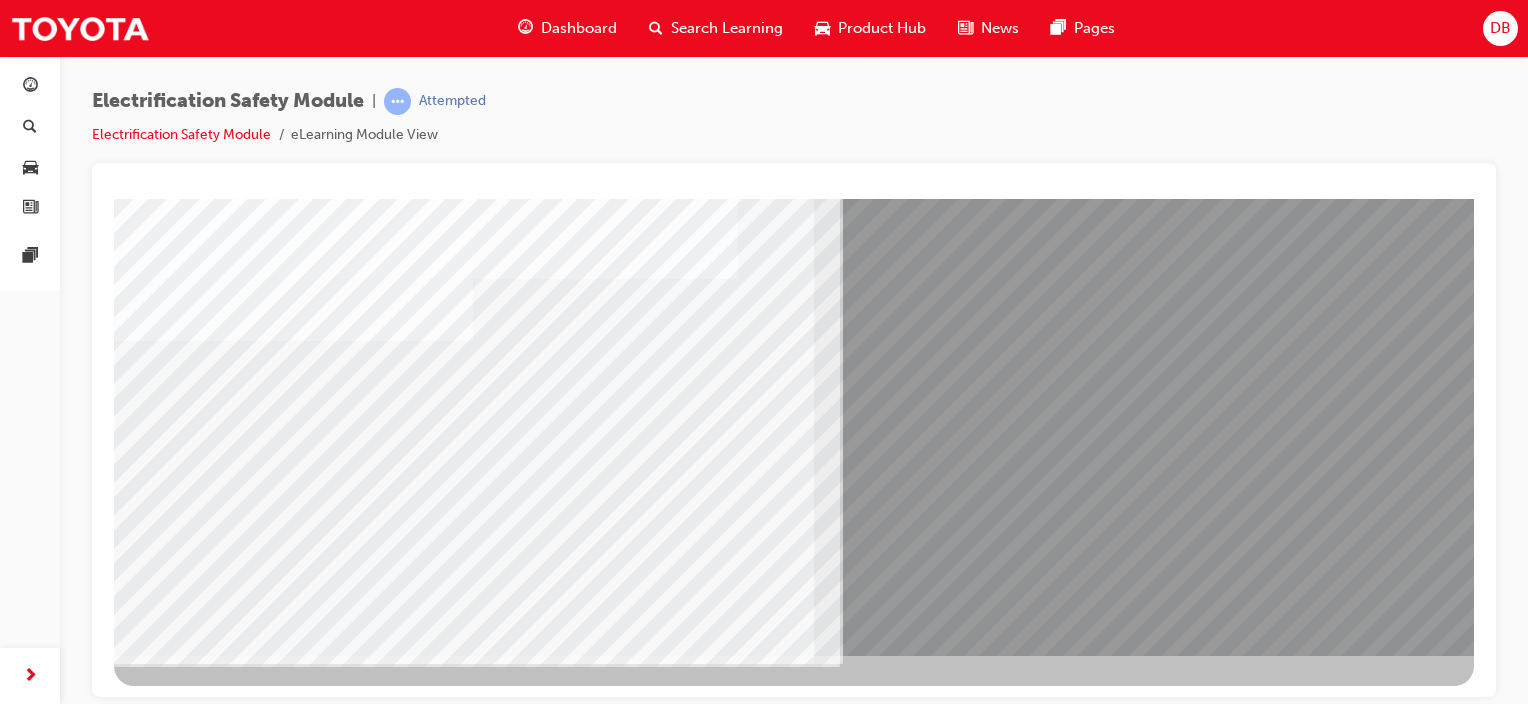 click at bounding box center [177, 5991] 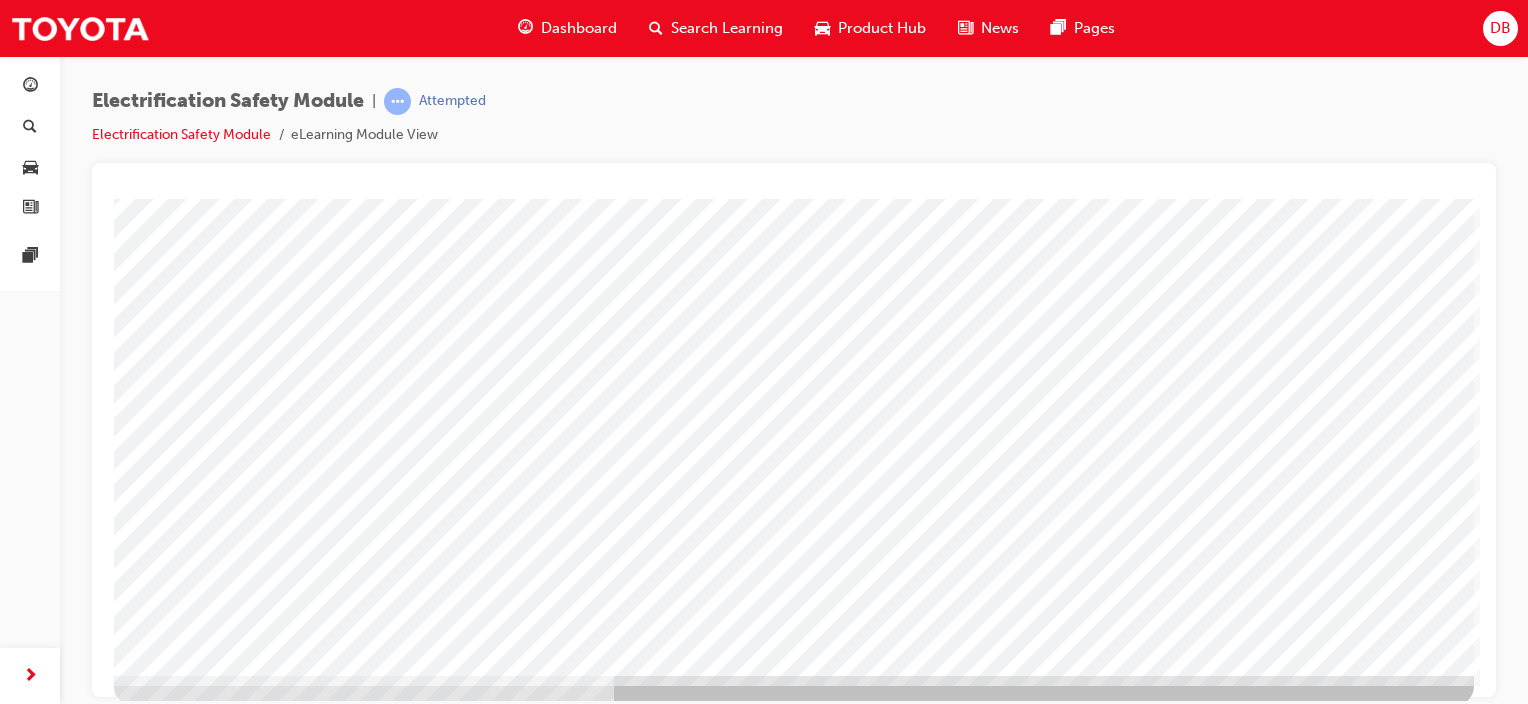 scroll, scrollTop: 263, scrollLeft: 0, axis: vertical 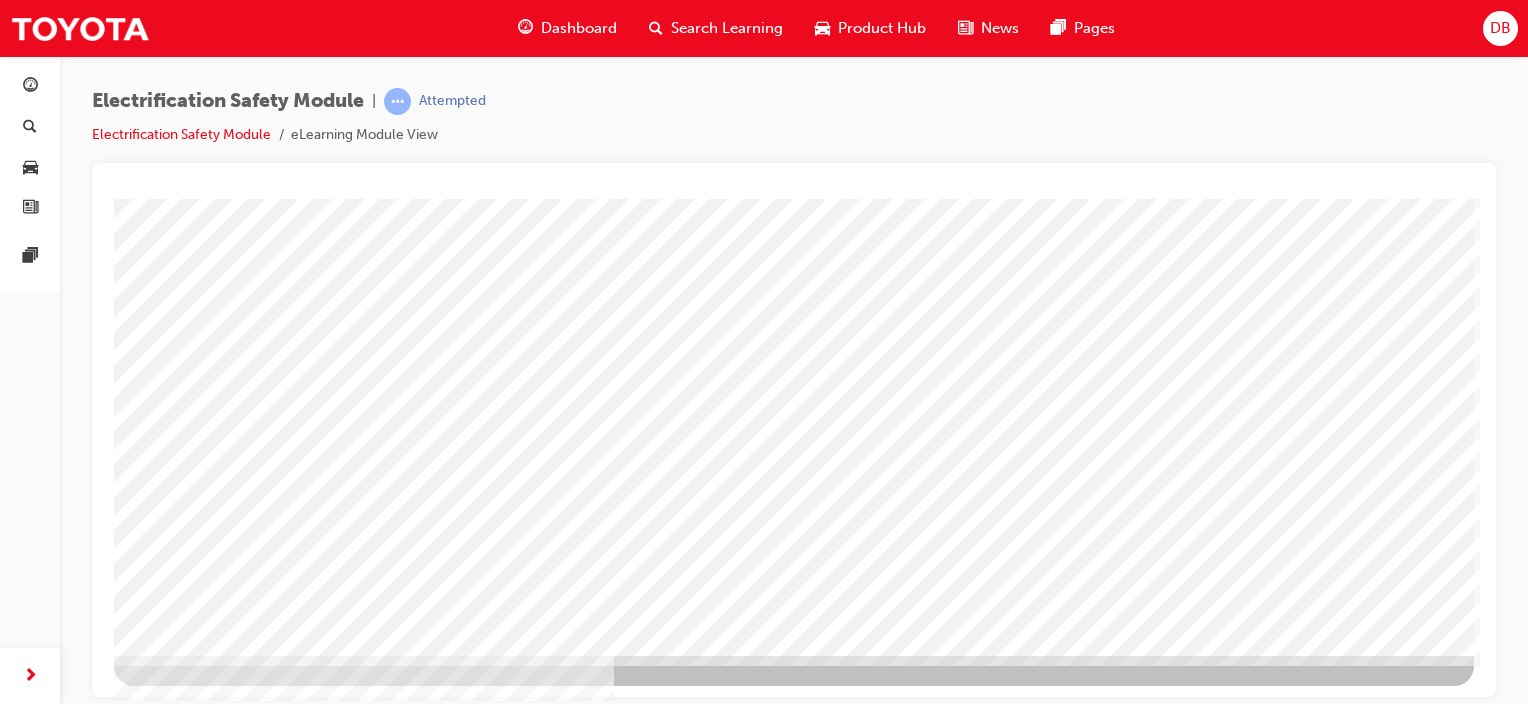 click at bounding box center (177, 2969) 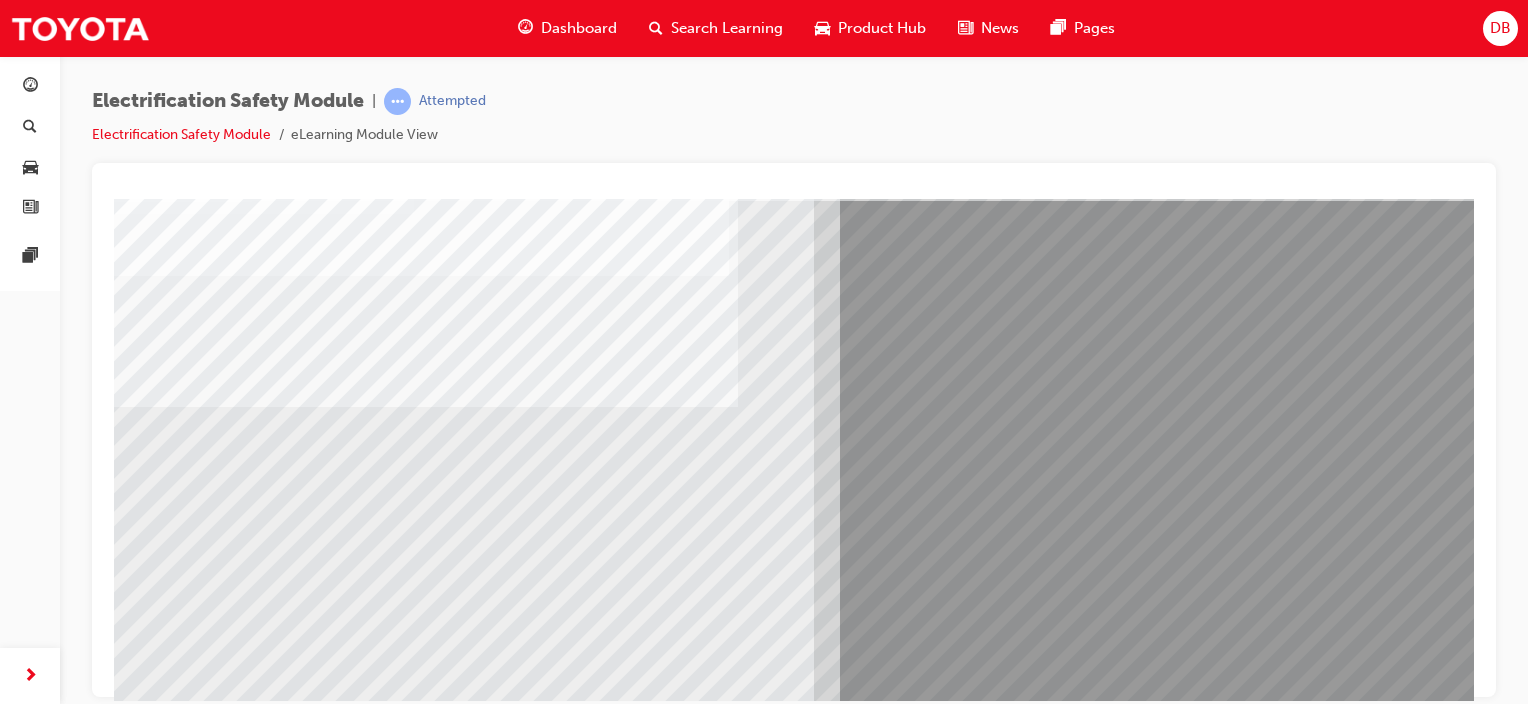 scroll, scrollTop: 263, scrollLeft: 0, axis: vertical 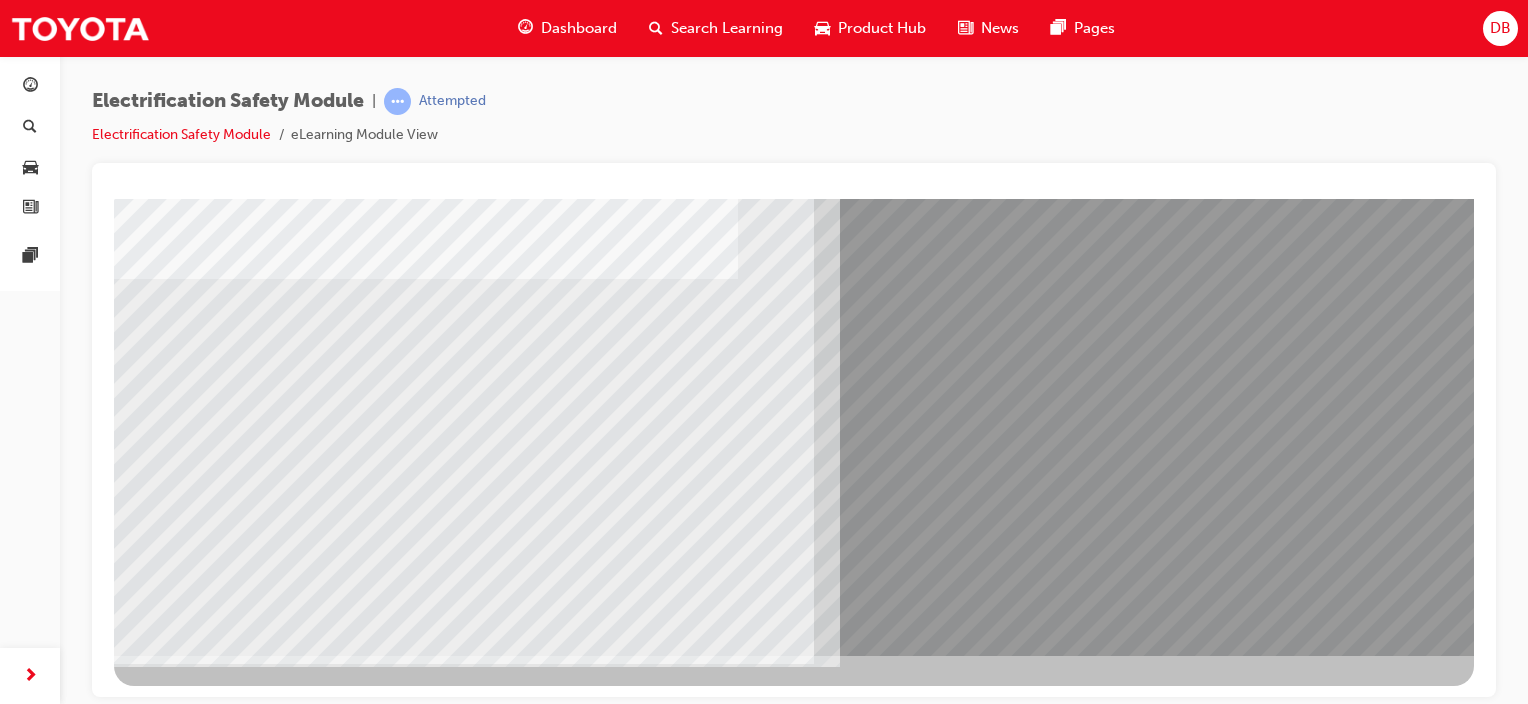 click at bounding box center [179, 6021] 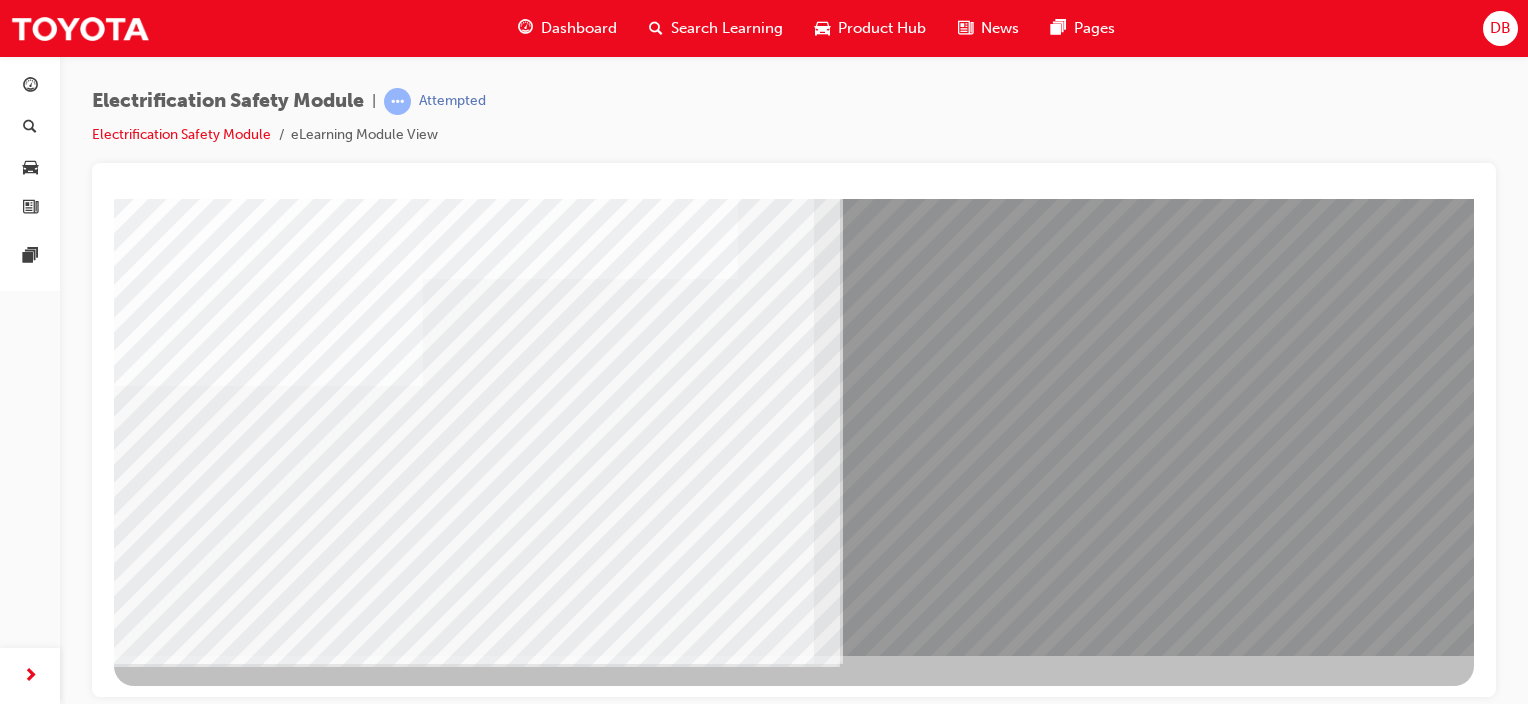 click at bounding box center [179, 6151] 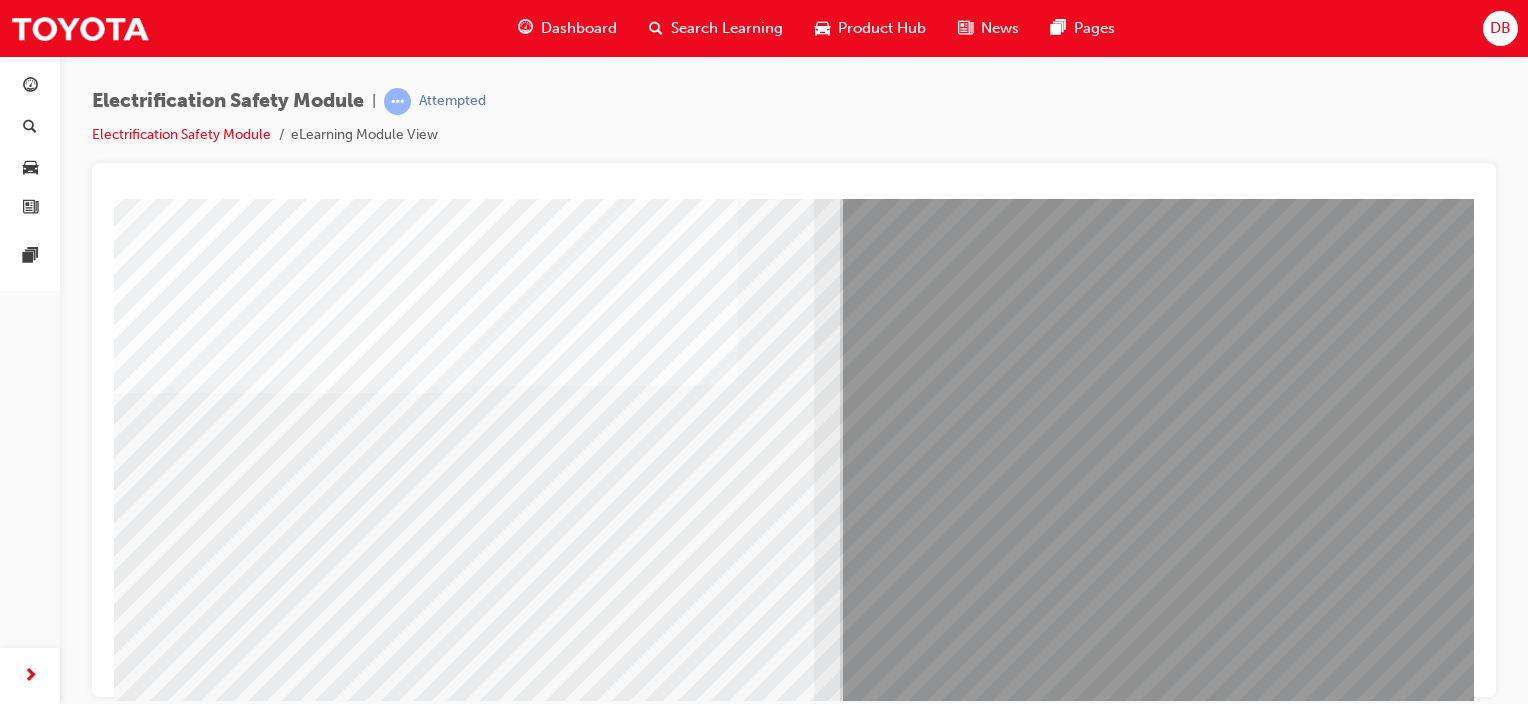 scroll, scrollTop: 263, scrollLeft: 0, axis: vertical 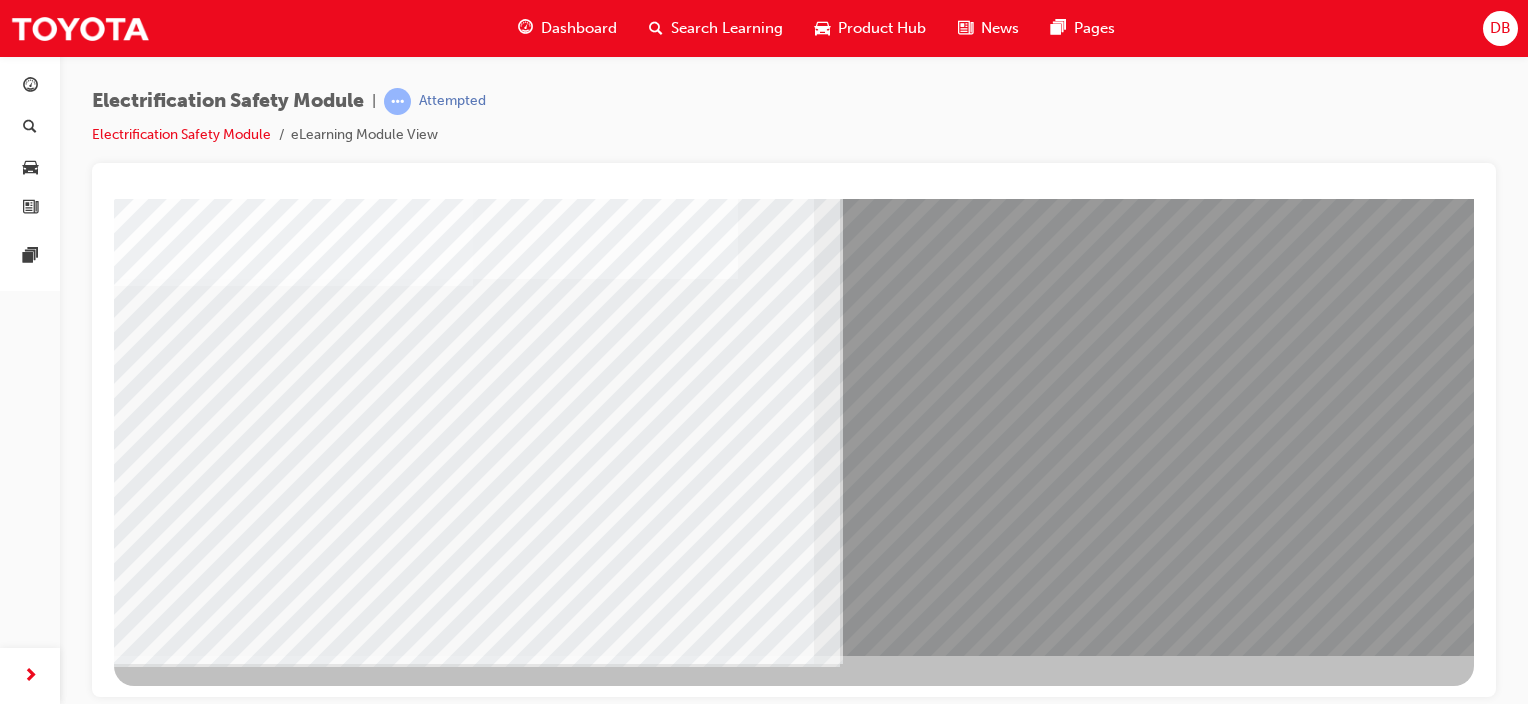 click at bounding box center [177, 5938] 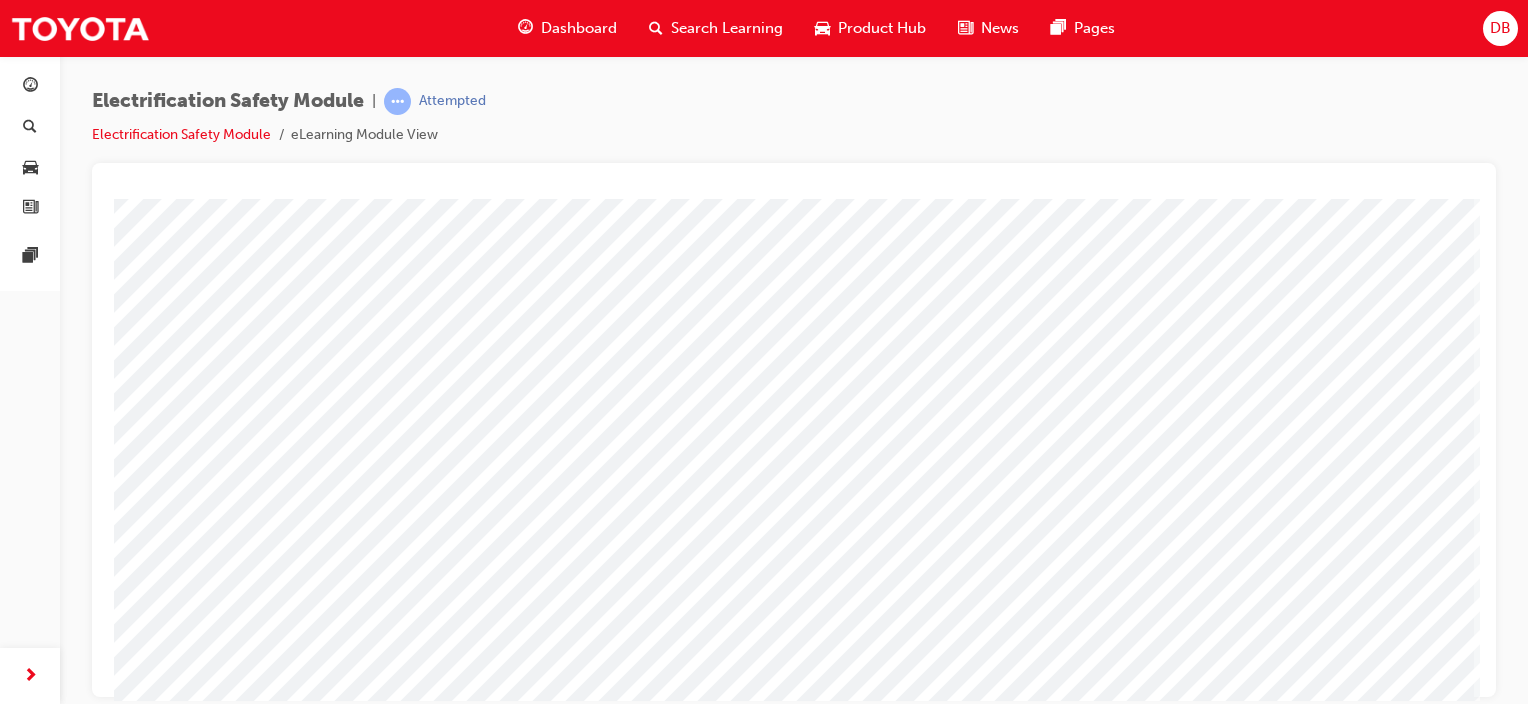 scroll, scrollTop: 263, scrollLeft: 0, axis: vertical 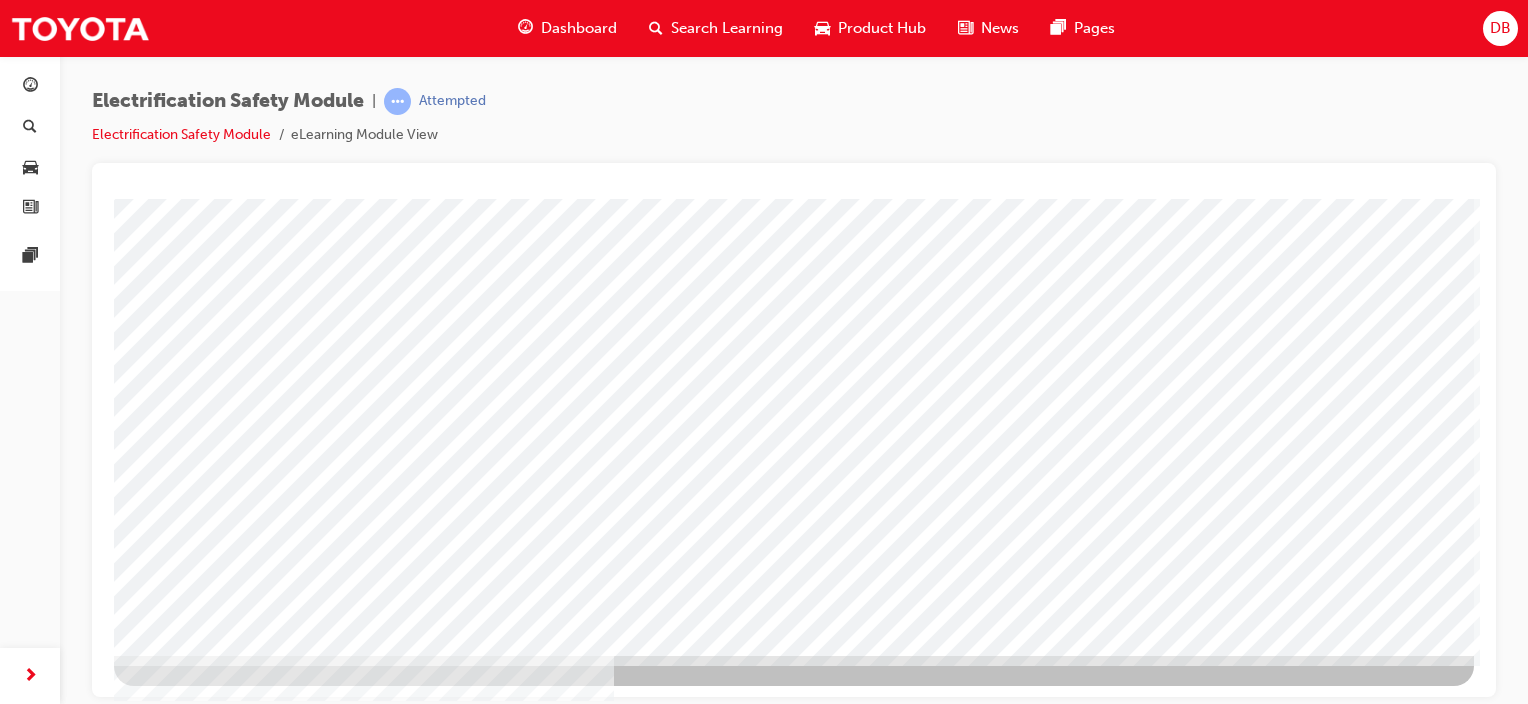 click at bounding box center (177, 2969) 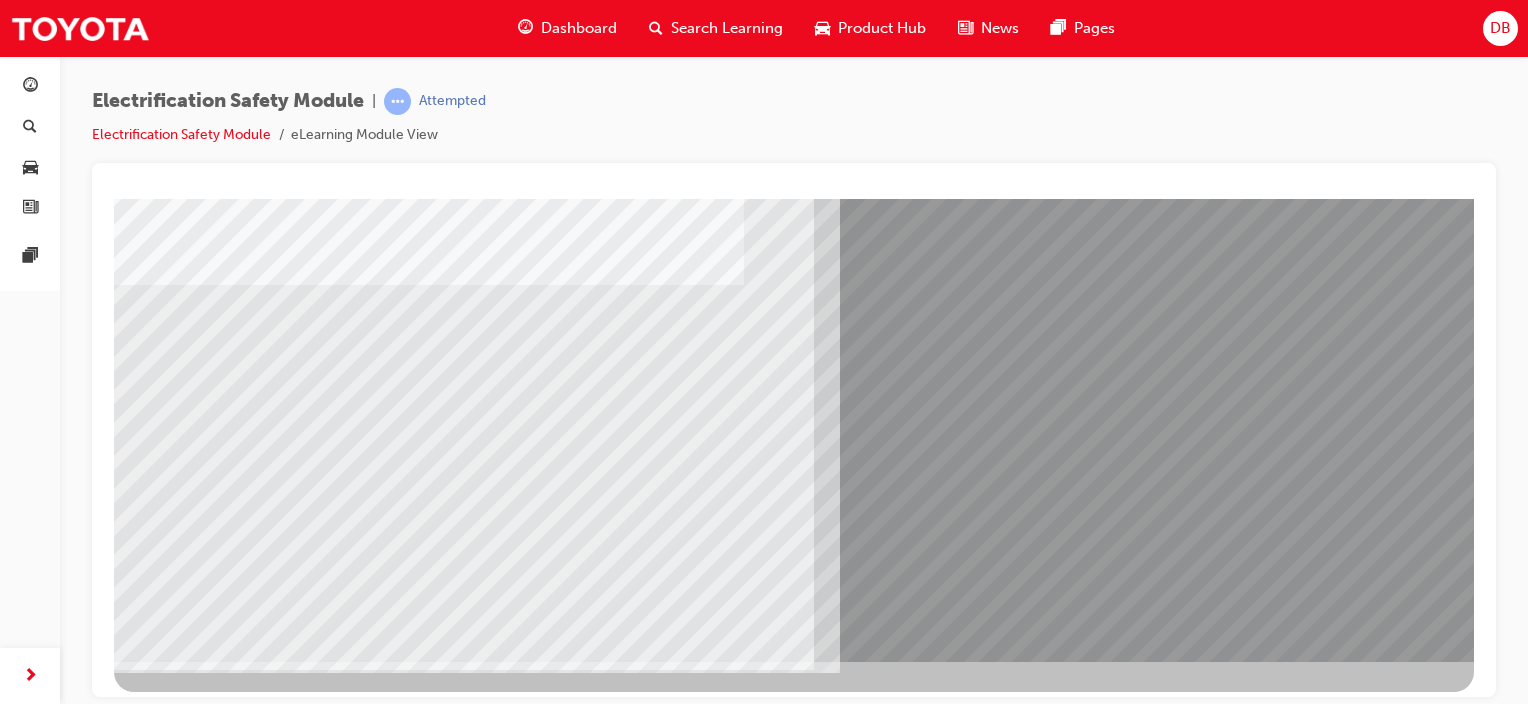 scroll, scrollTop: 263, scrollLeft: 0, axis: vertical 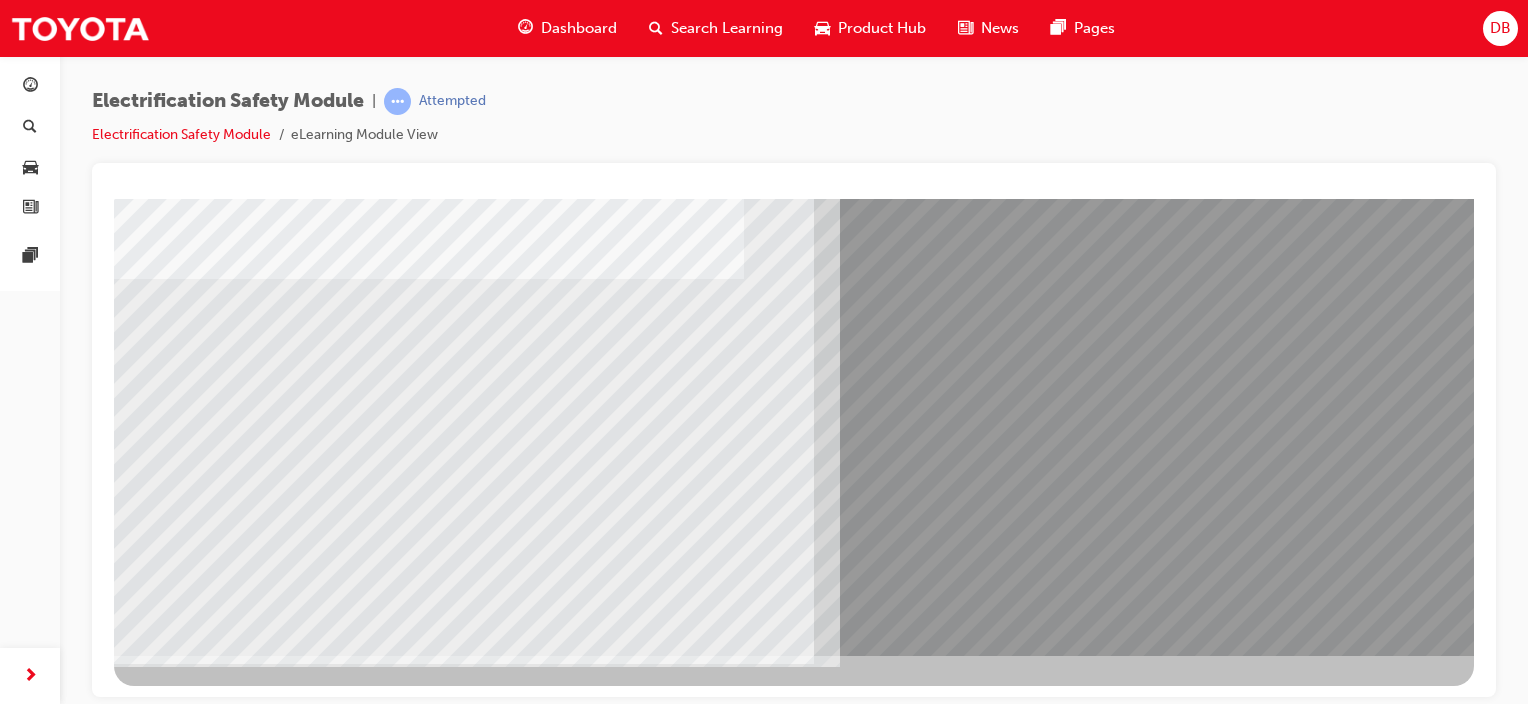 drag, startPoint x: 254, startPoint y: 487, endPoint x: 319, endPoint y: 475, distance: 66.09841 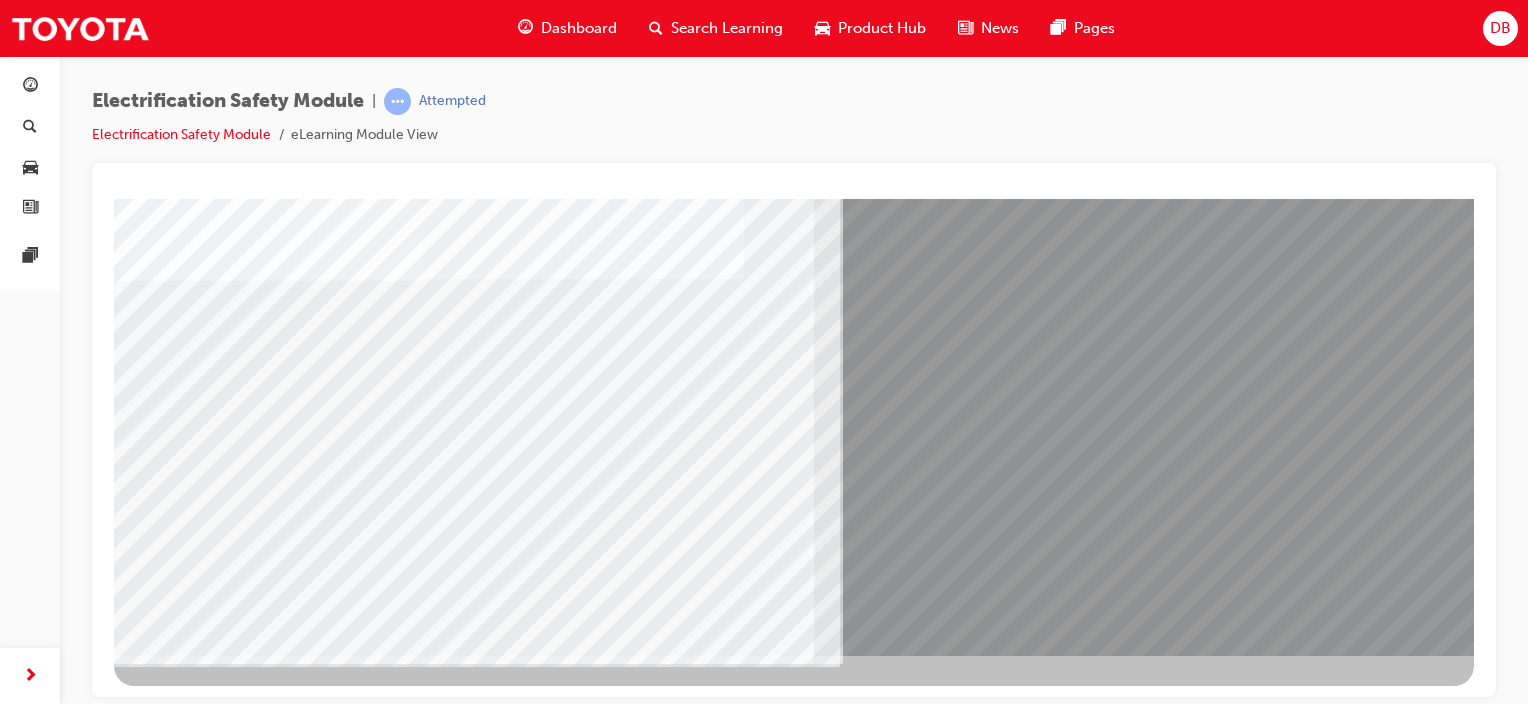 drag, startPoint x: 453, startPoint y: 474, endPoint x: 557, endPoint y: 461, distance: 104.80935 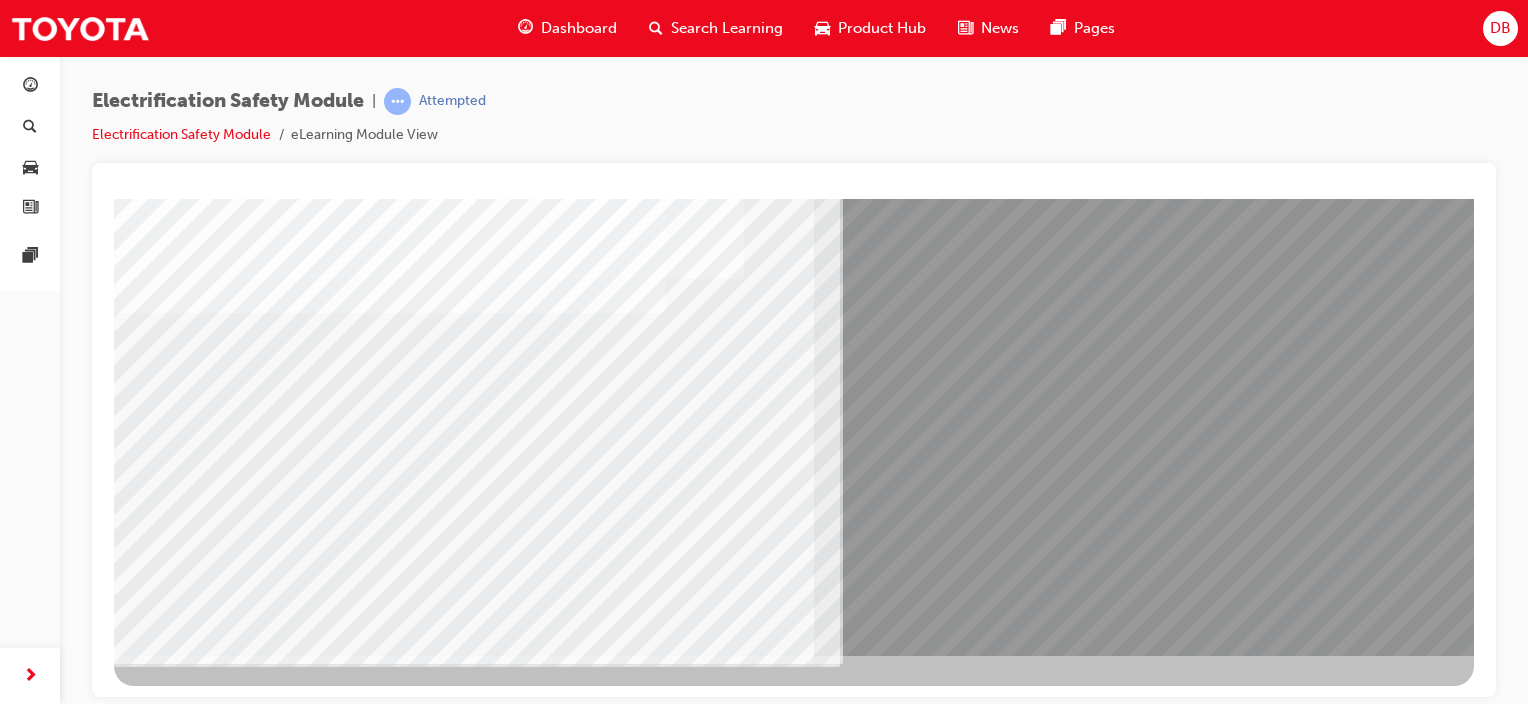 drag, startPoint x: 1372, startPoint y: 610, endPoint x: 1362, endPoint y: 614, distance: 10.770329 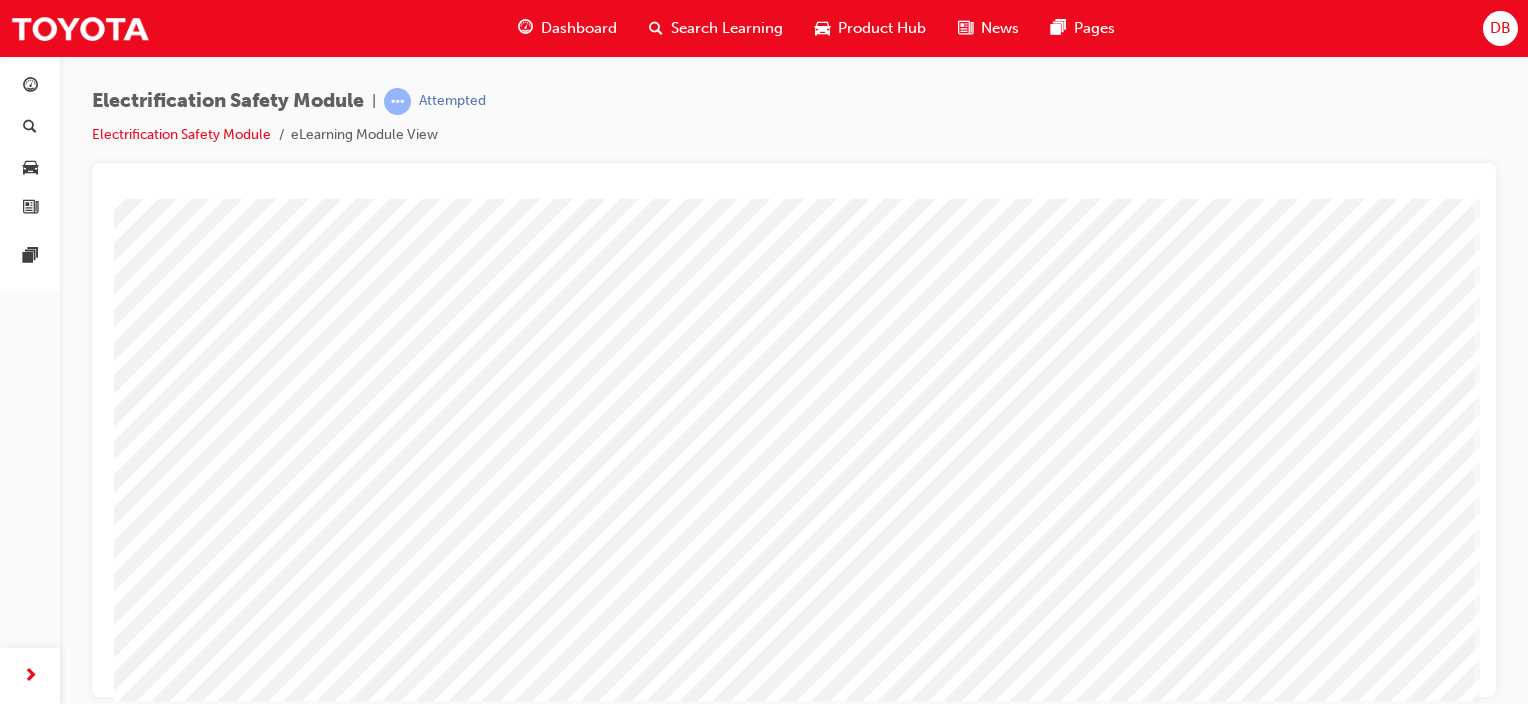 scroll, scrollTop: 200, scrollLeft: 0, axis: vertical 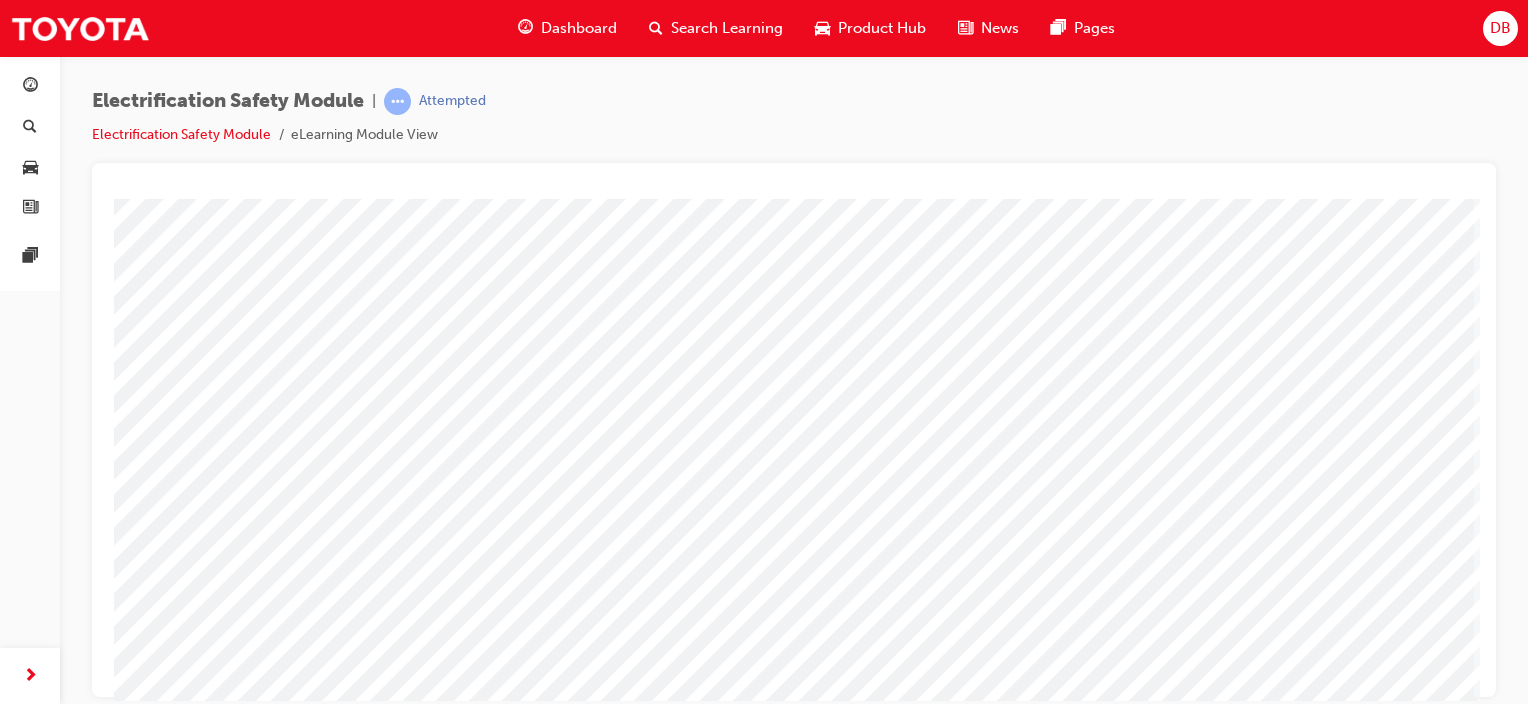 drag, startPoint x: 1340, startPoint y: 670, endPoint x: 1227, endPoint y: 666, distance: 113.07078 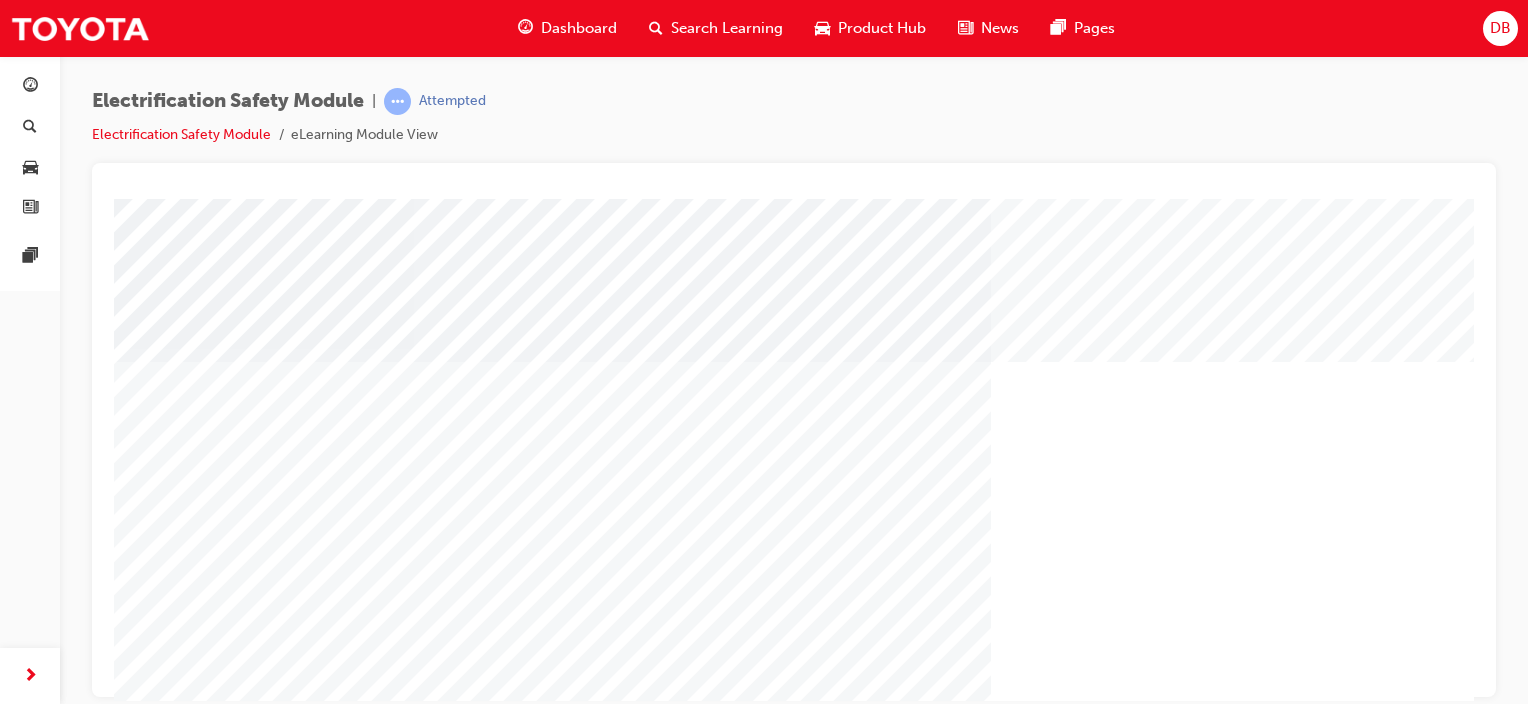 scroll, scrollTop: 263, scrollLeft: 0, axis: vertical 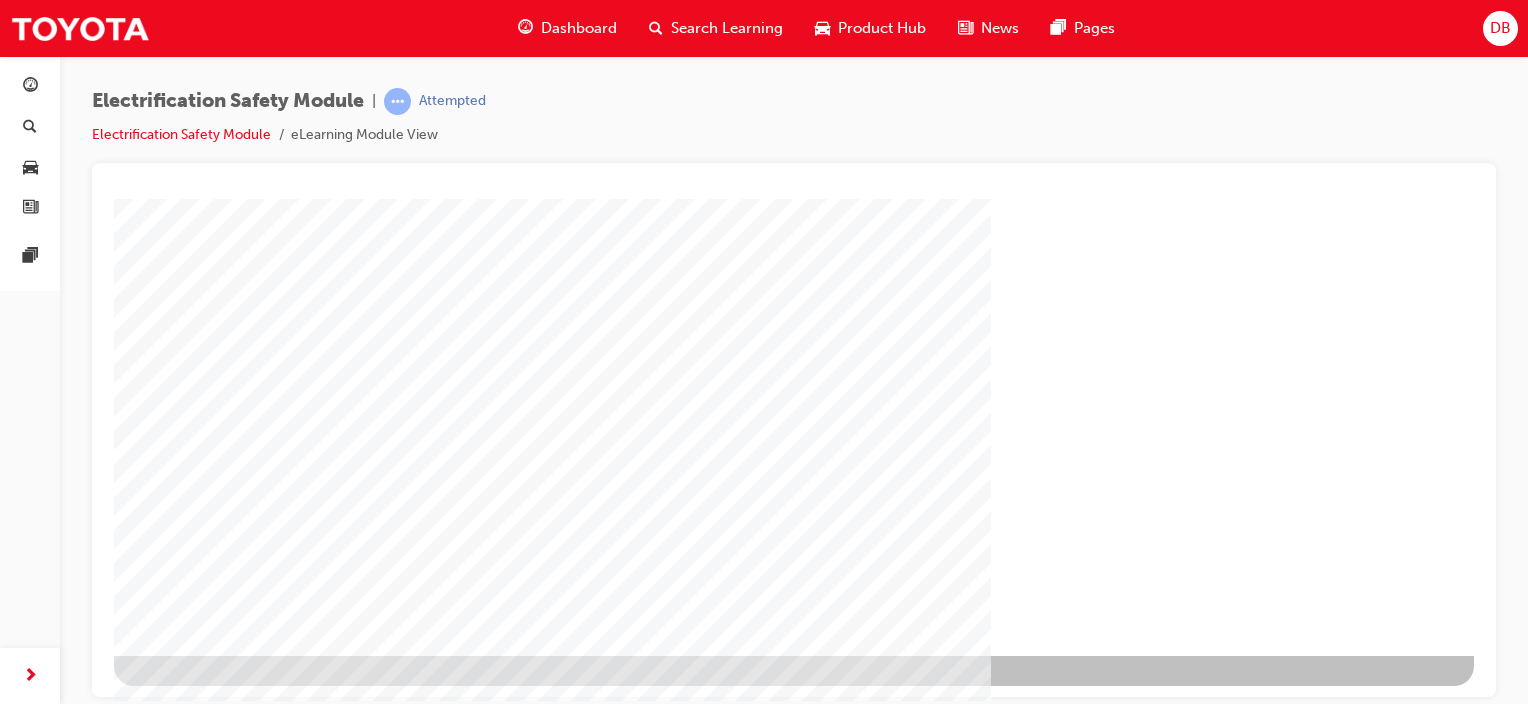 click at bounding box center [794, 295] 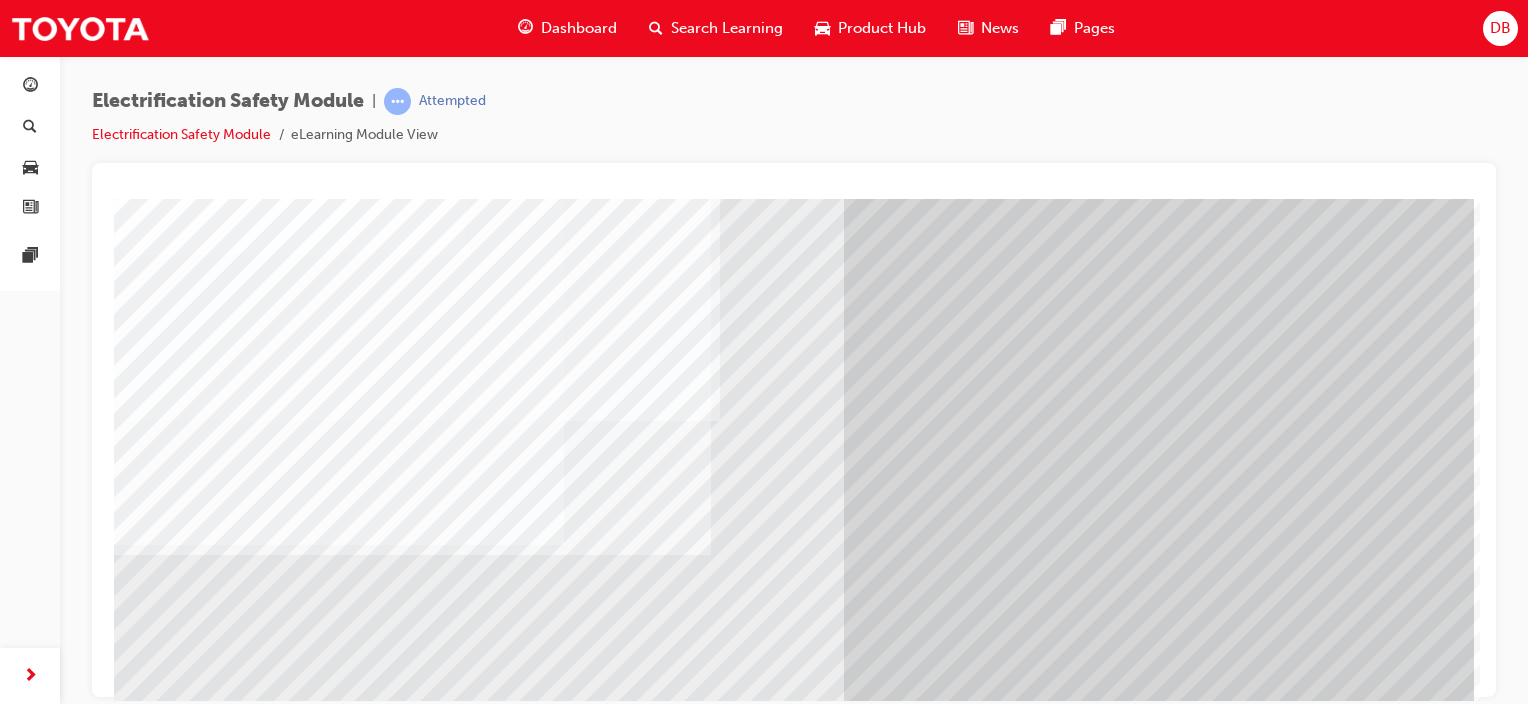 scroll, scrollTop: 263, scrollLeft: 0, axis: vertical 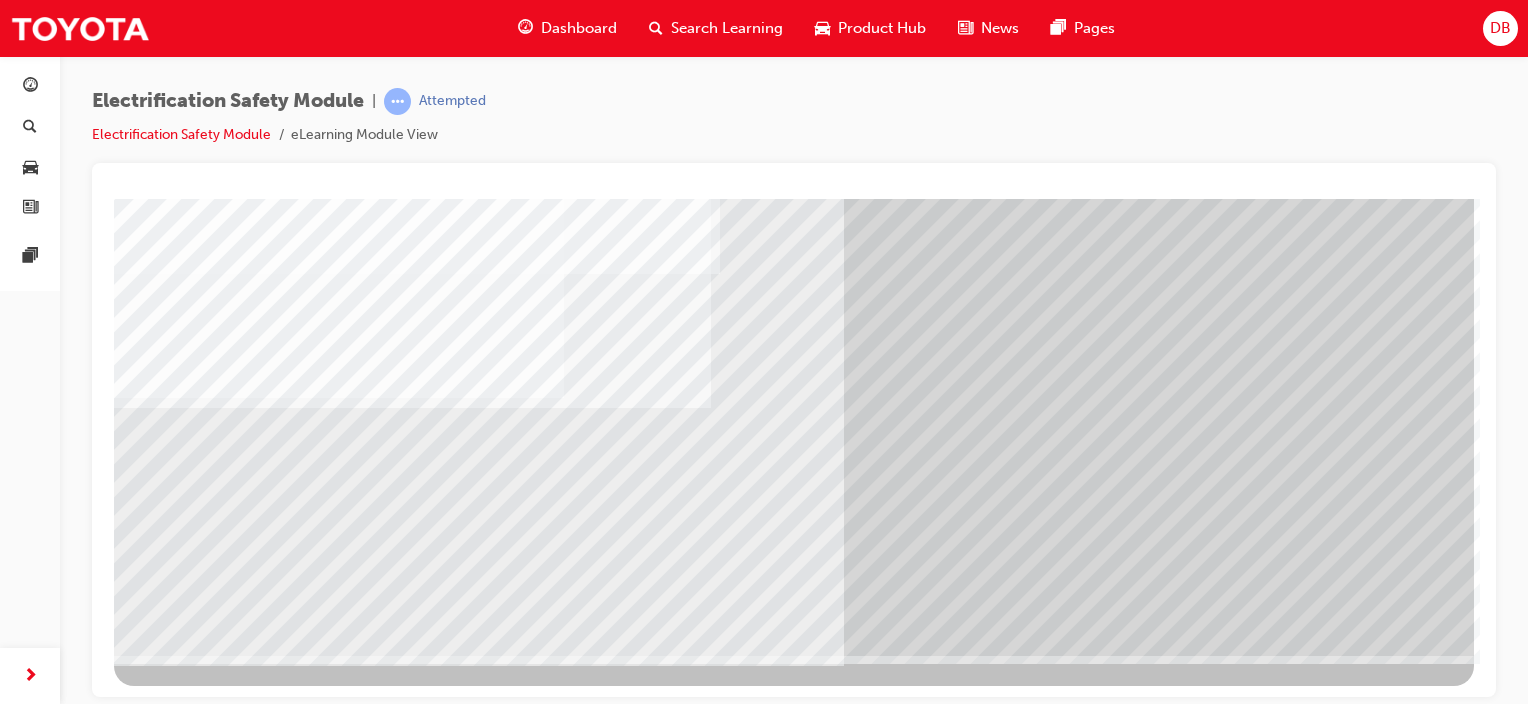 click at bounding box center [177, 2969] 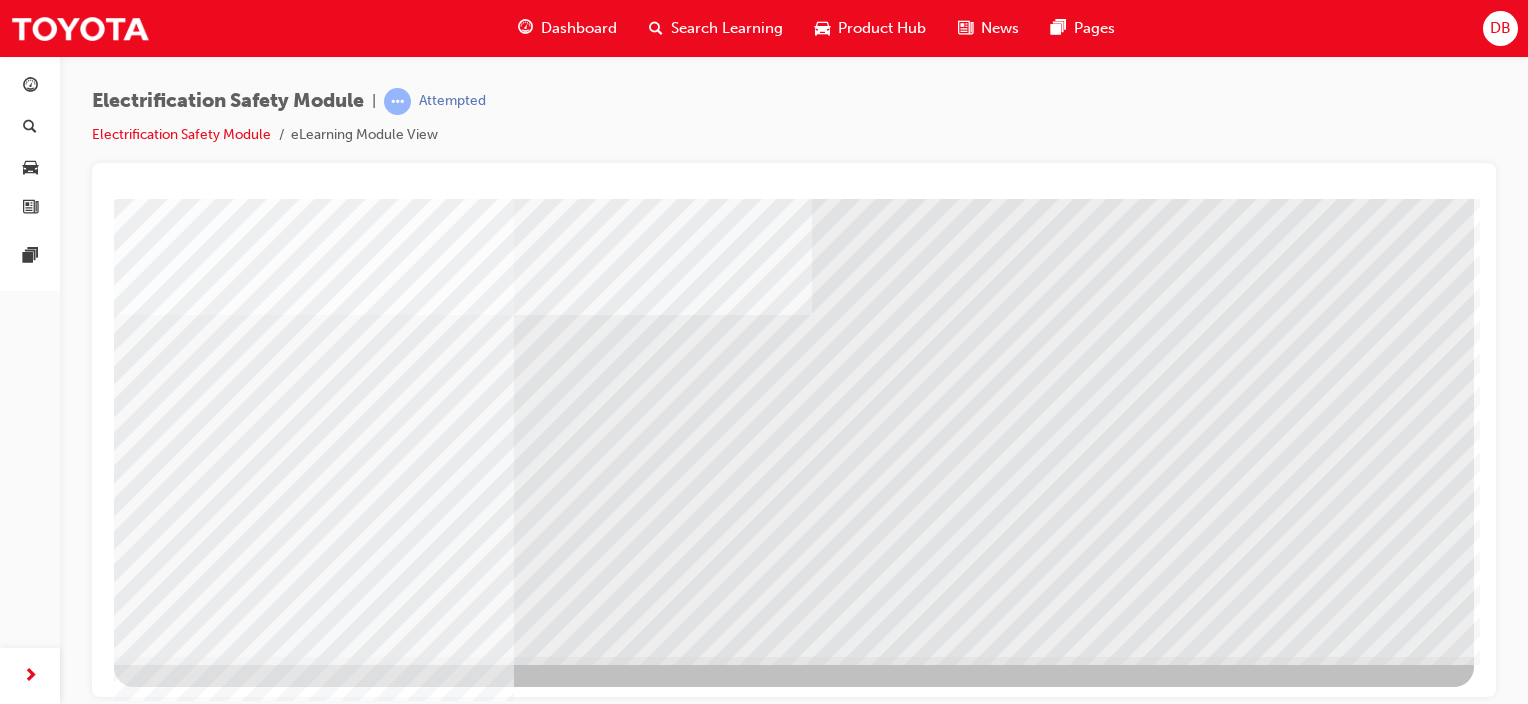 scroll, scrollTop: 263, scrollLeft: 0, axis: vertical 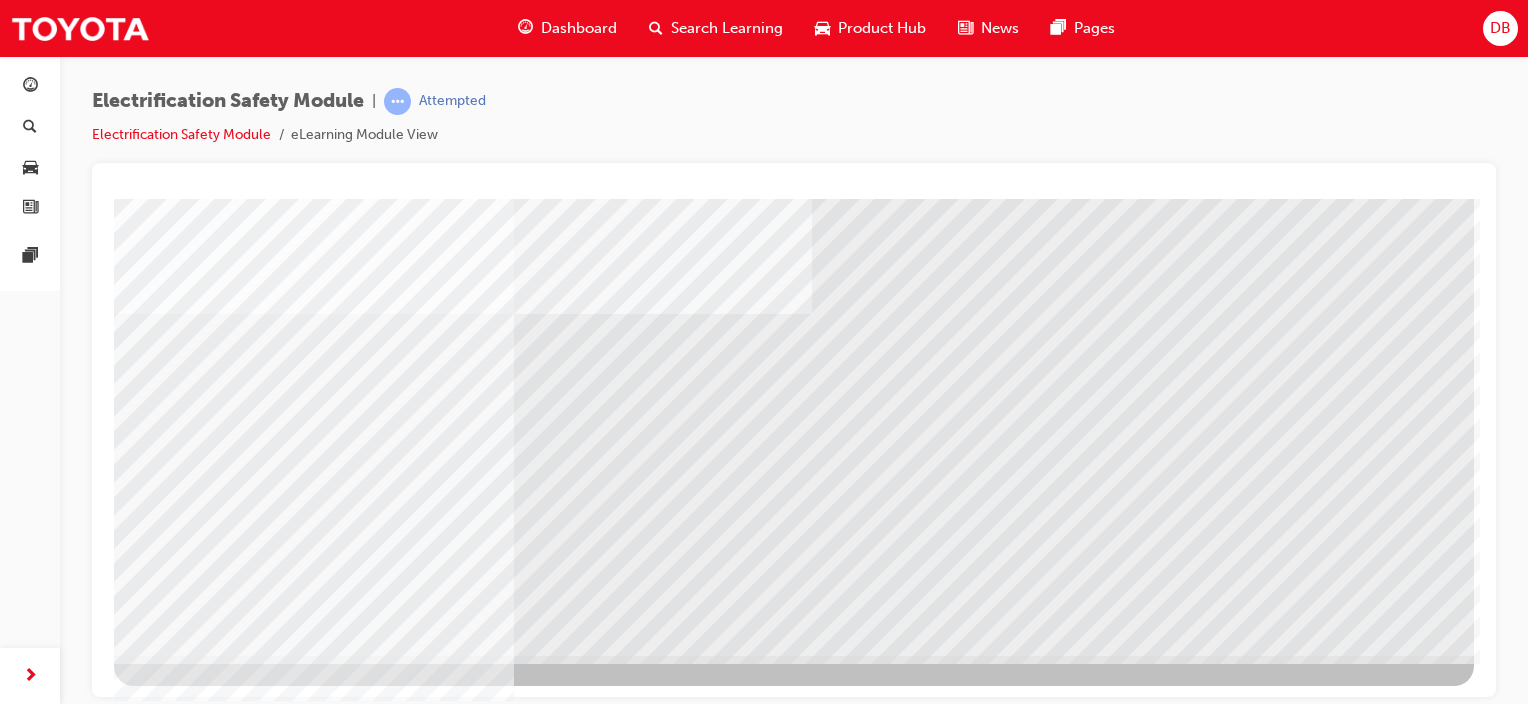 click at bounding box center (194, 5499) 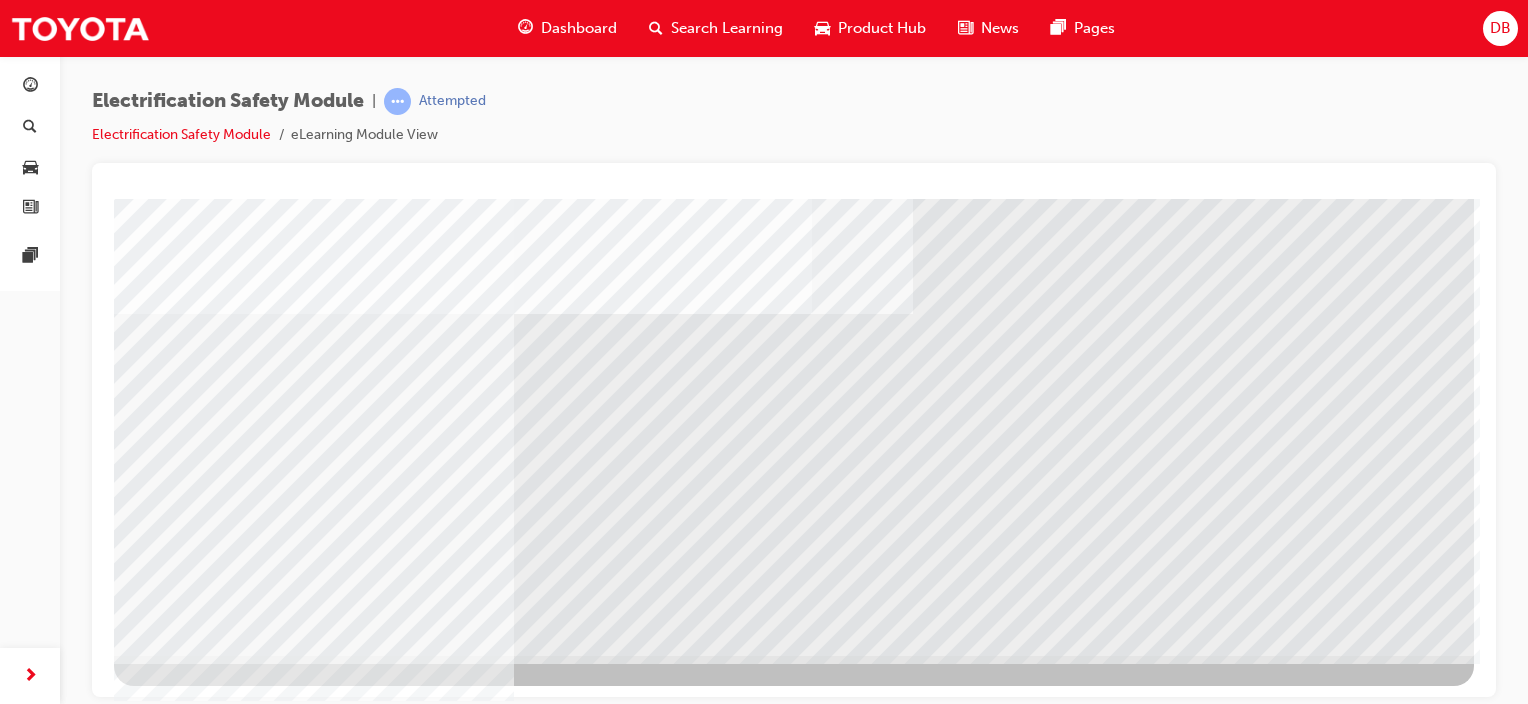 click at bounding box center (177, 5467) 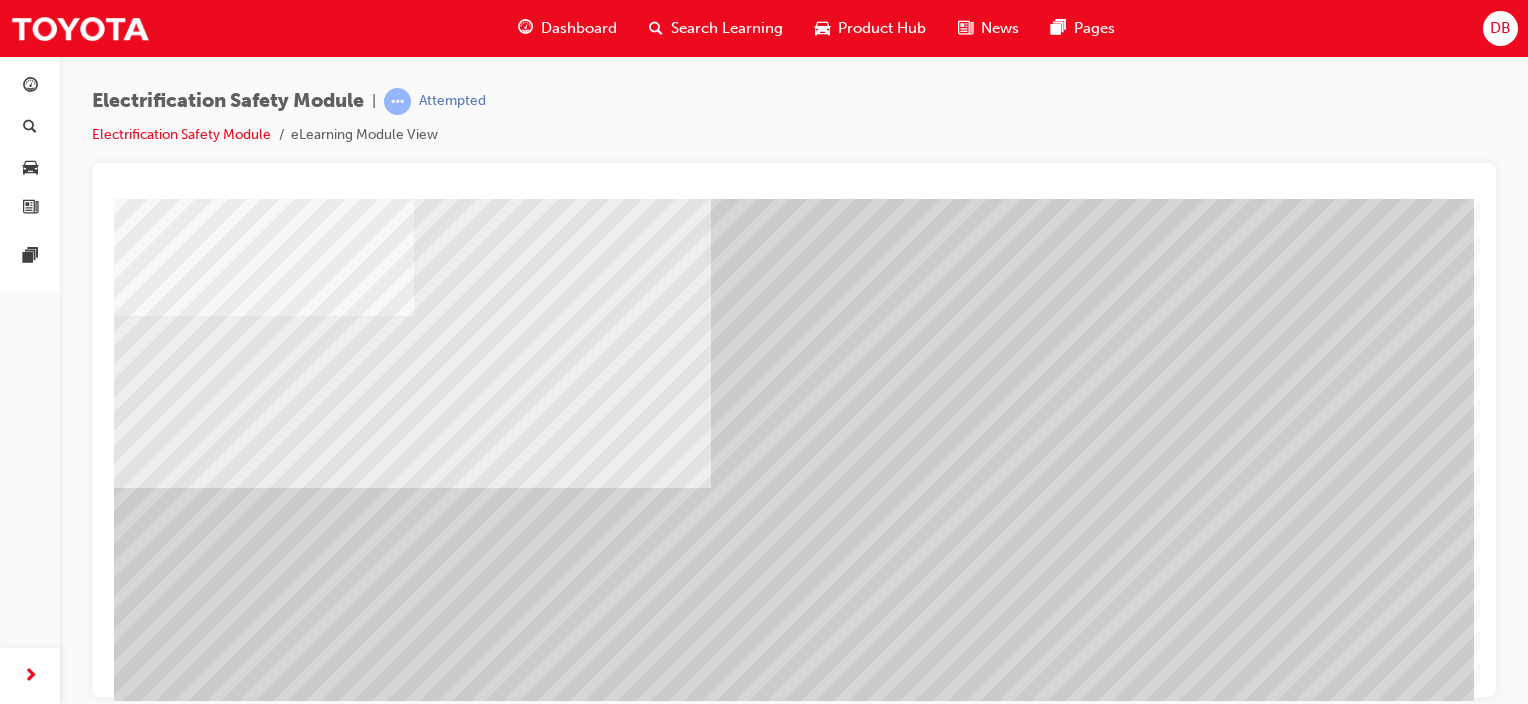 scroll, scrollTop: 263, scrollLeft: 0, axis: vertical 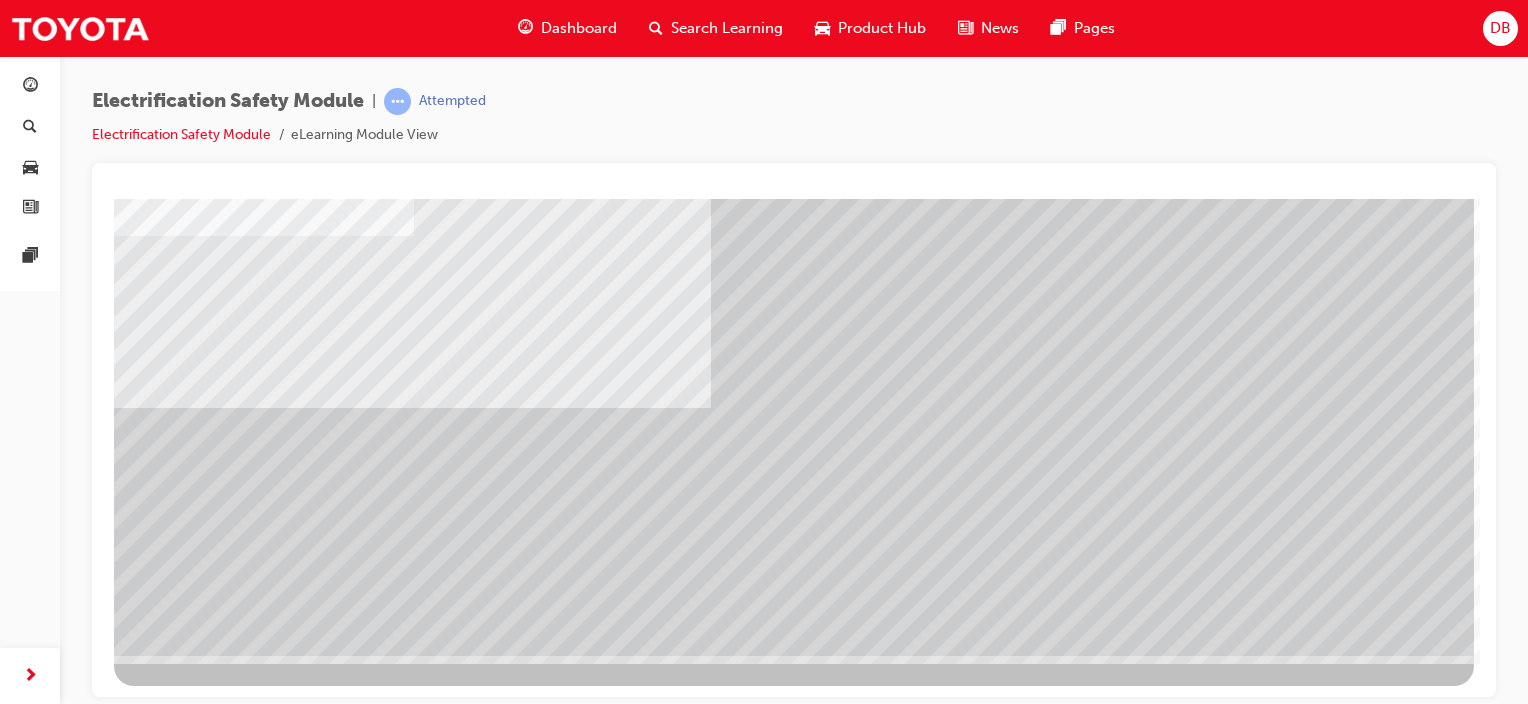 click at bounding box center (177, 2247) 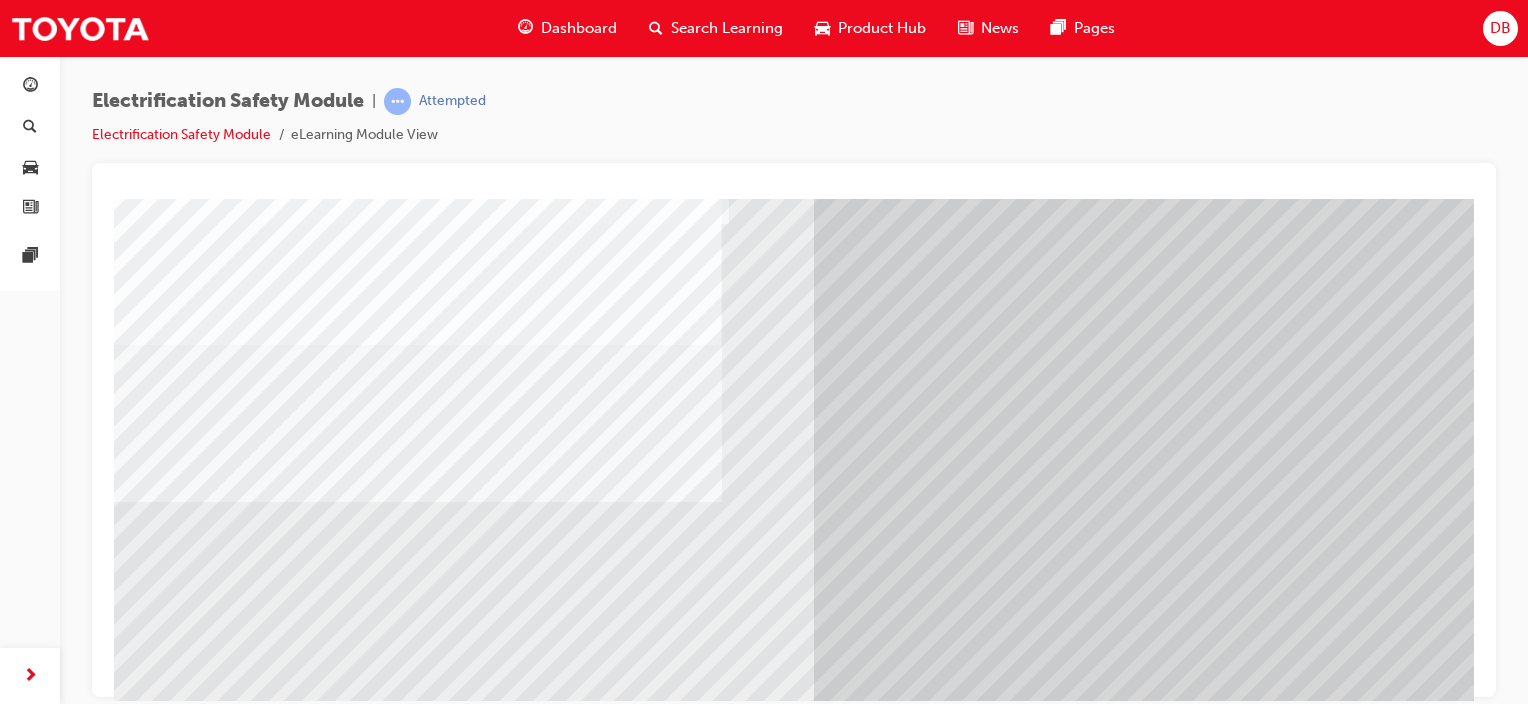 scroll, scrollTop: 263, scrollLeft: 0, axis: vertical 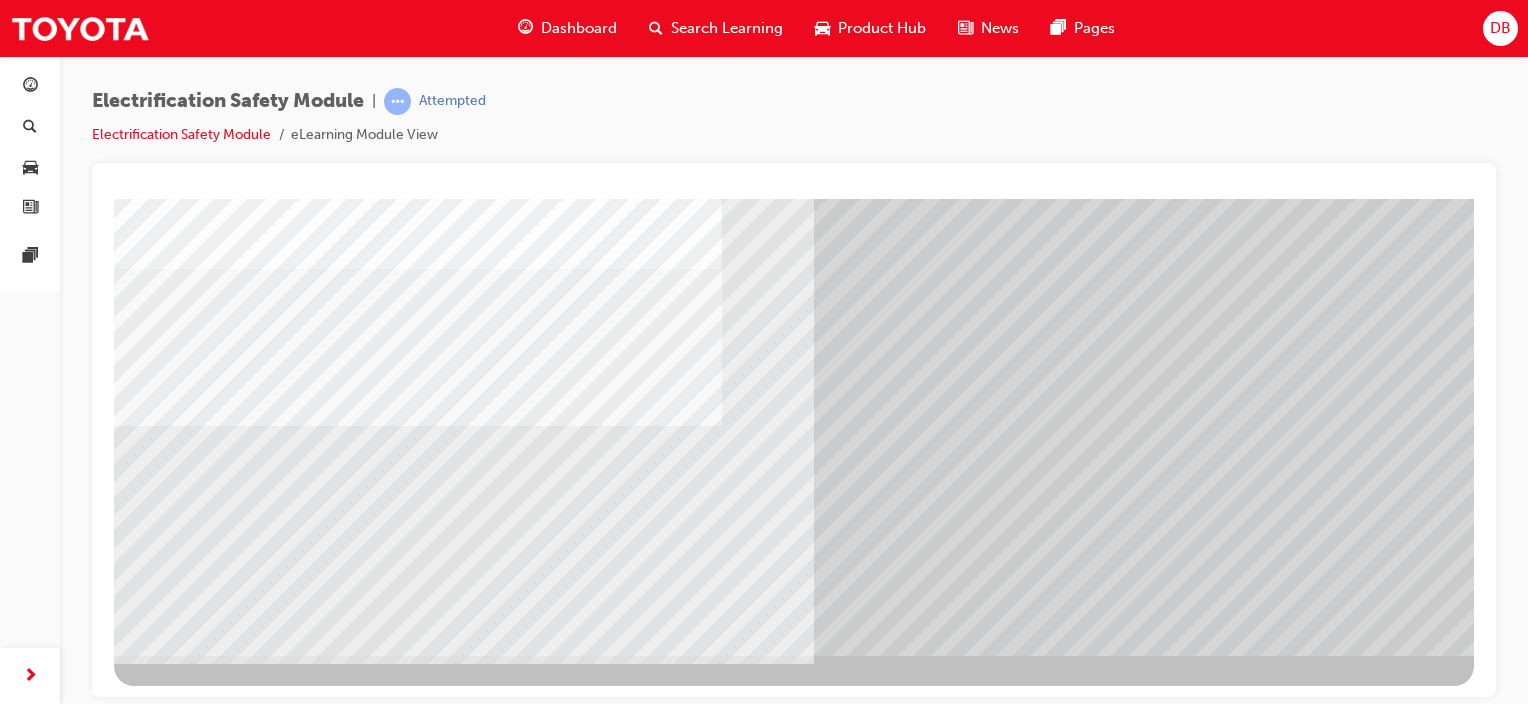drag, startPoint x: 228, startPoint y: 475, endPoint x: 398, endPoint y: 466, distance: 170.23807 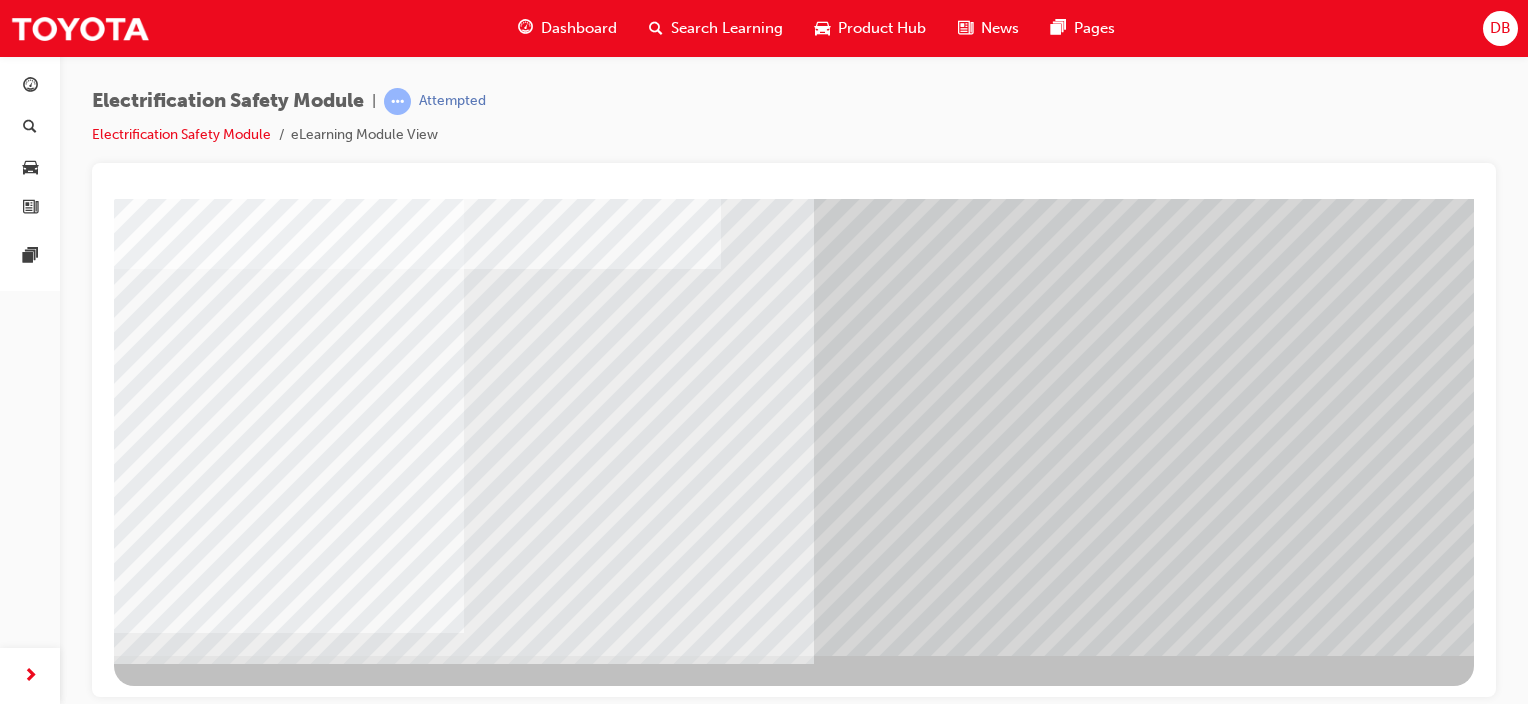 click at bounding box center [179, 6763] 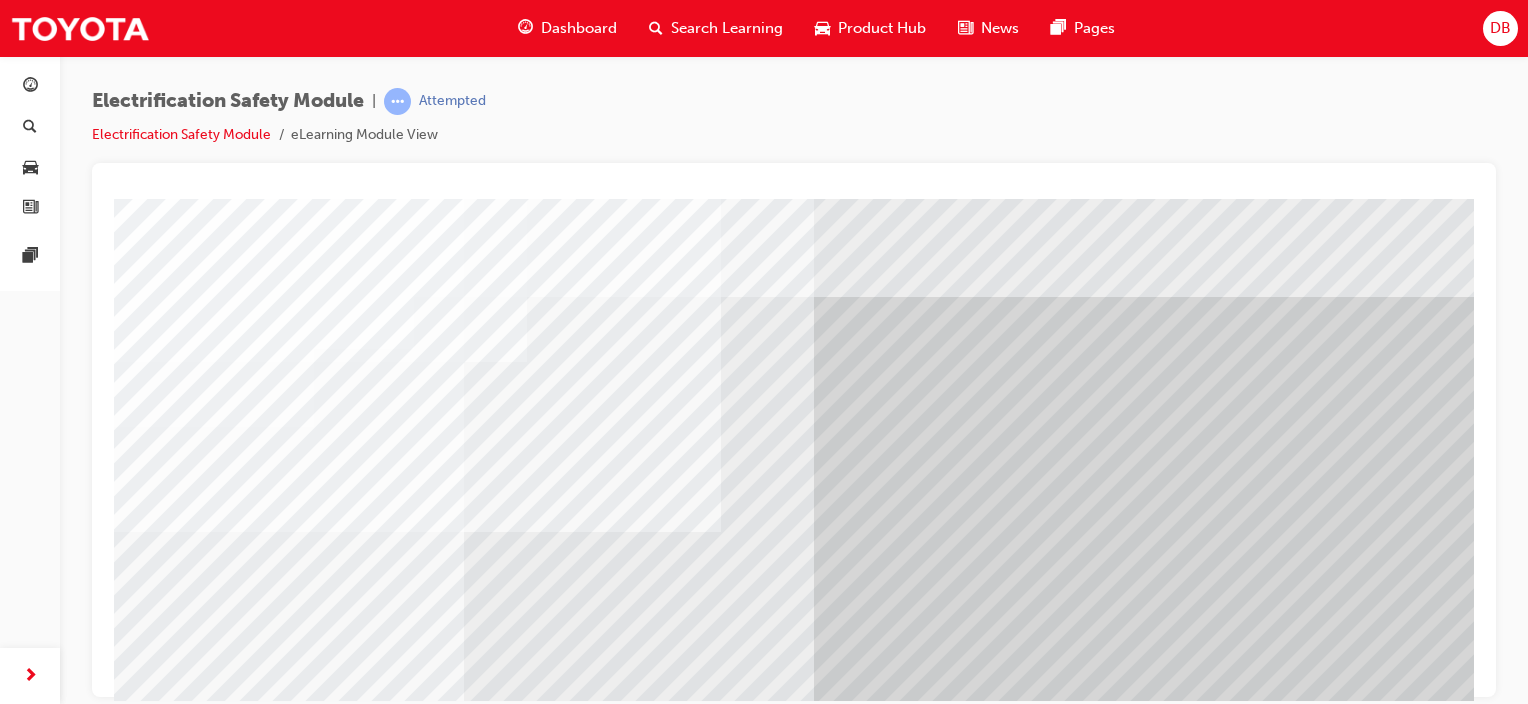 scroll, scrollTop: 263, scrollLeft: 0, axis: vertical 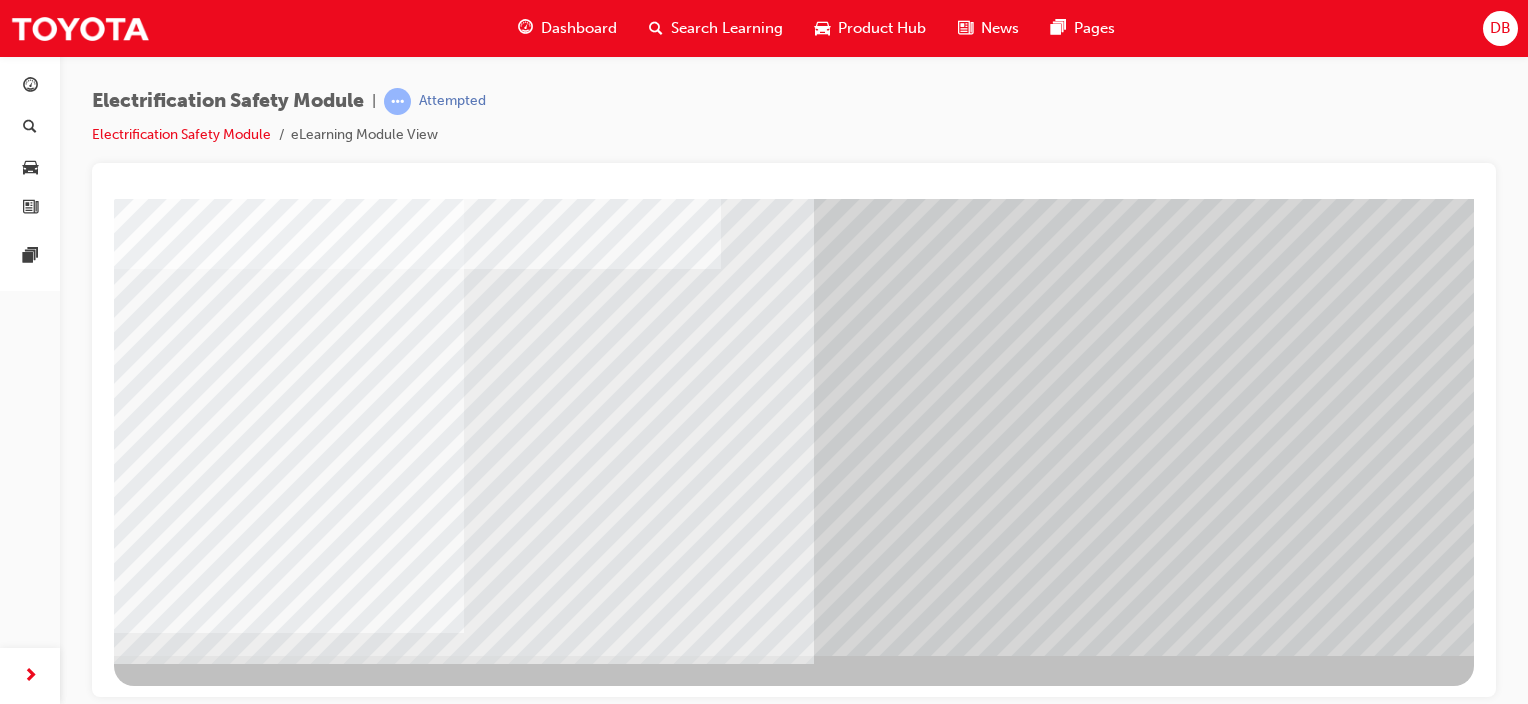 click at bounding box center [177, 6550] 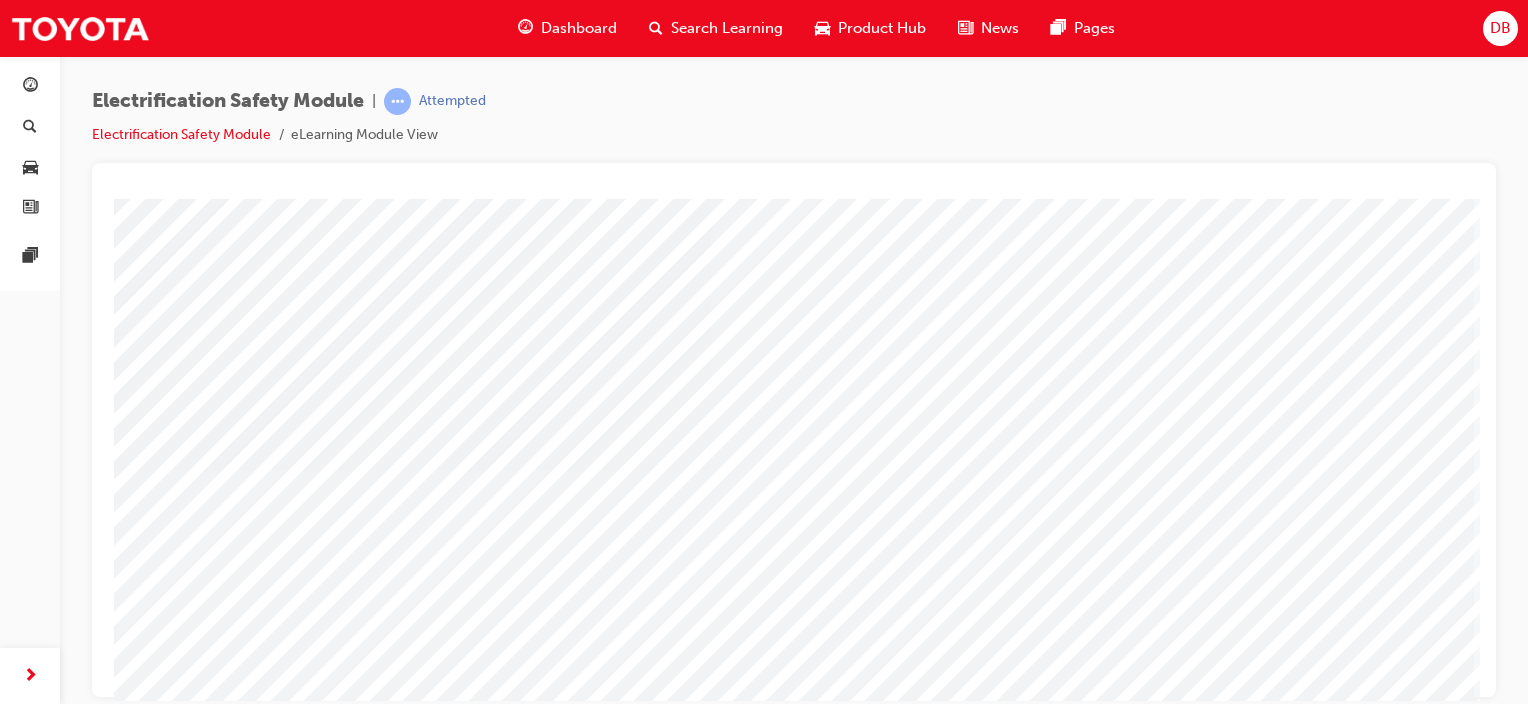 scroll, scrollTop: 263, scrollLeft: 0, axis: vertical 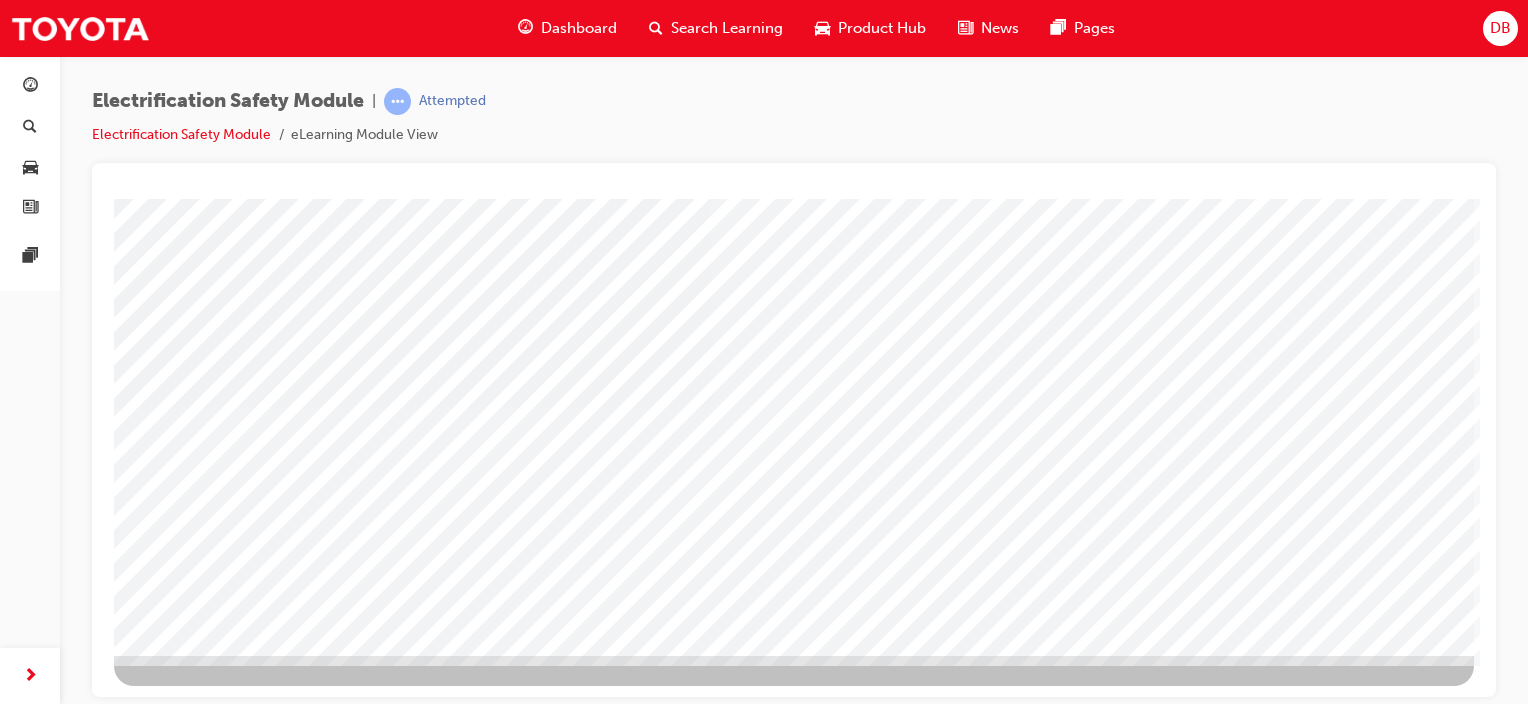 click at bounding box center (177, 2721) 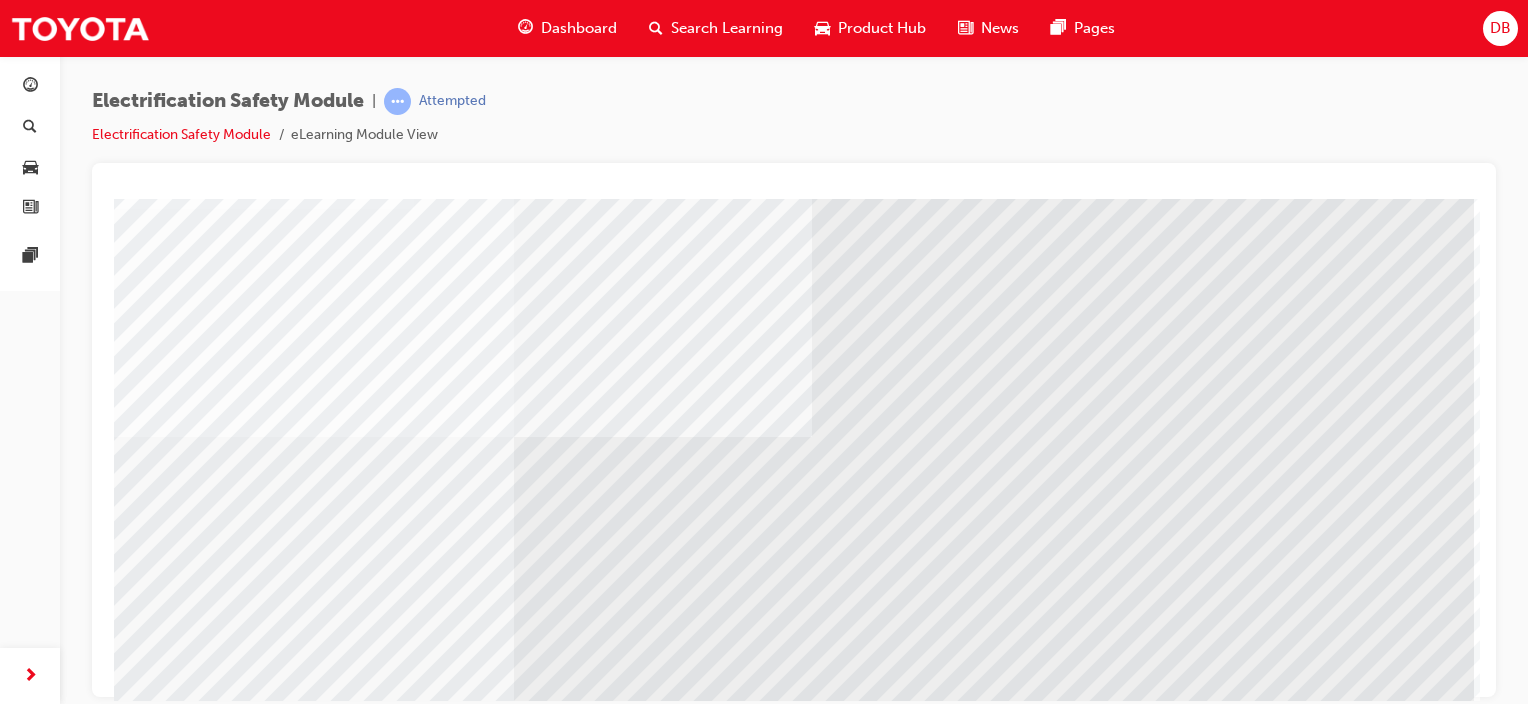 scroll, scrollTop: 263, scrollLeft: 0, axis: vertical 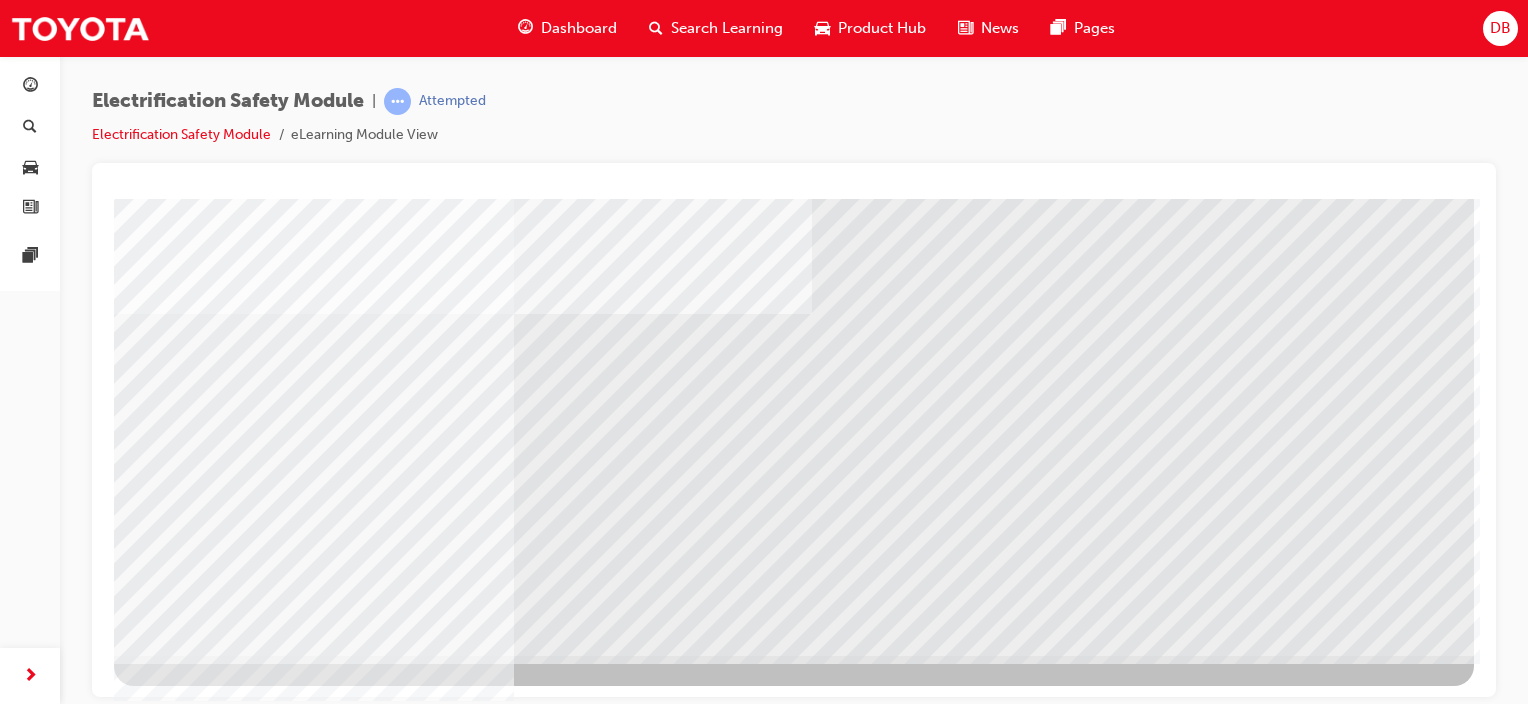 click at bounding box center [201, 5665] 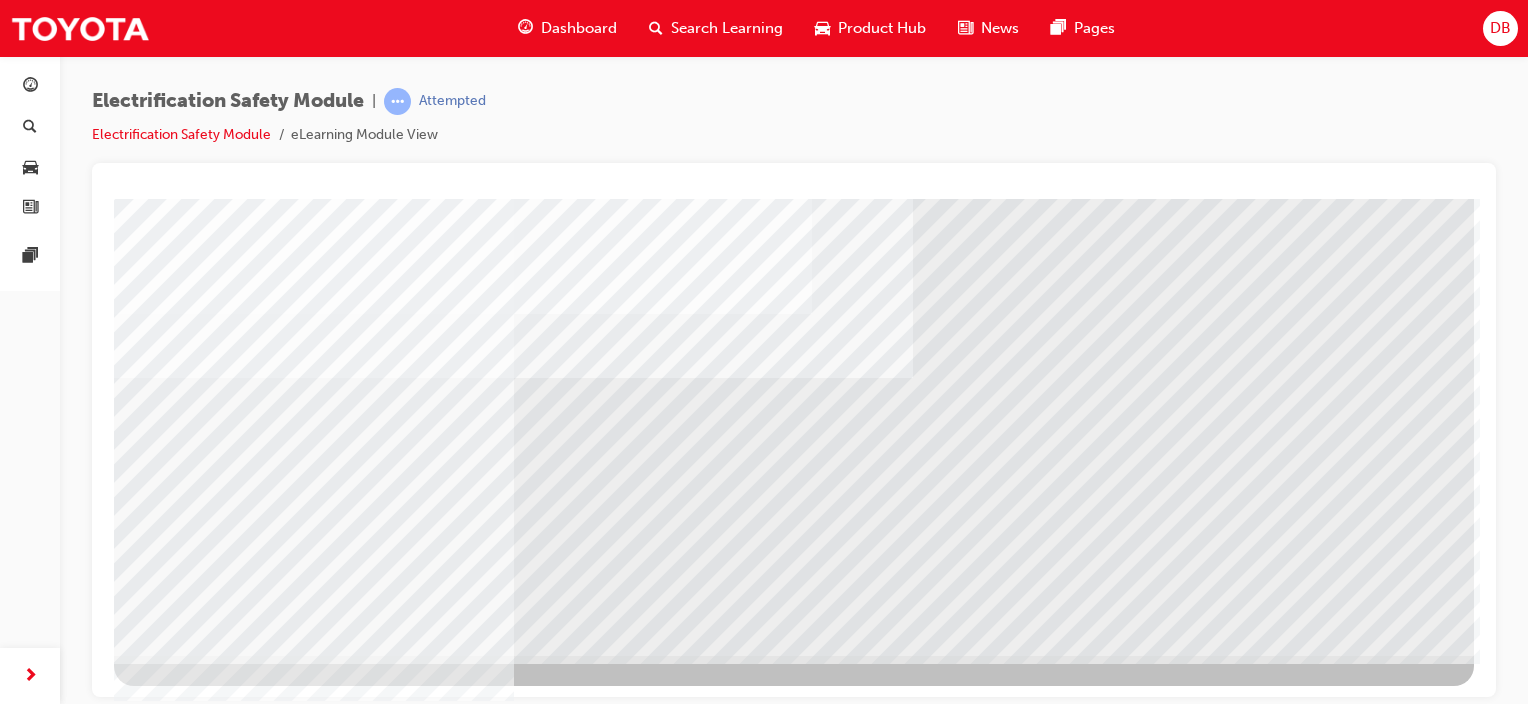 drag, startPoint x: 1362, startPoint y: 610, endPoint x: 1390, endPoint y: 603, distance: 28.86174 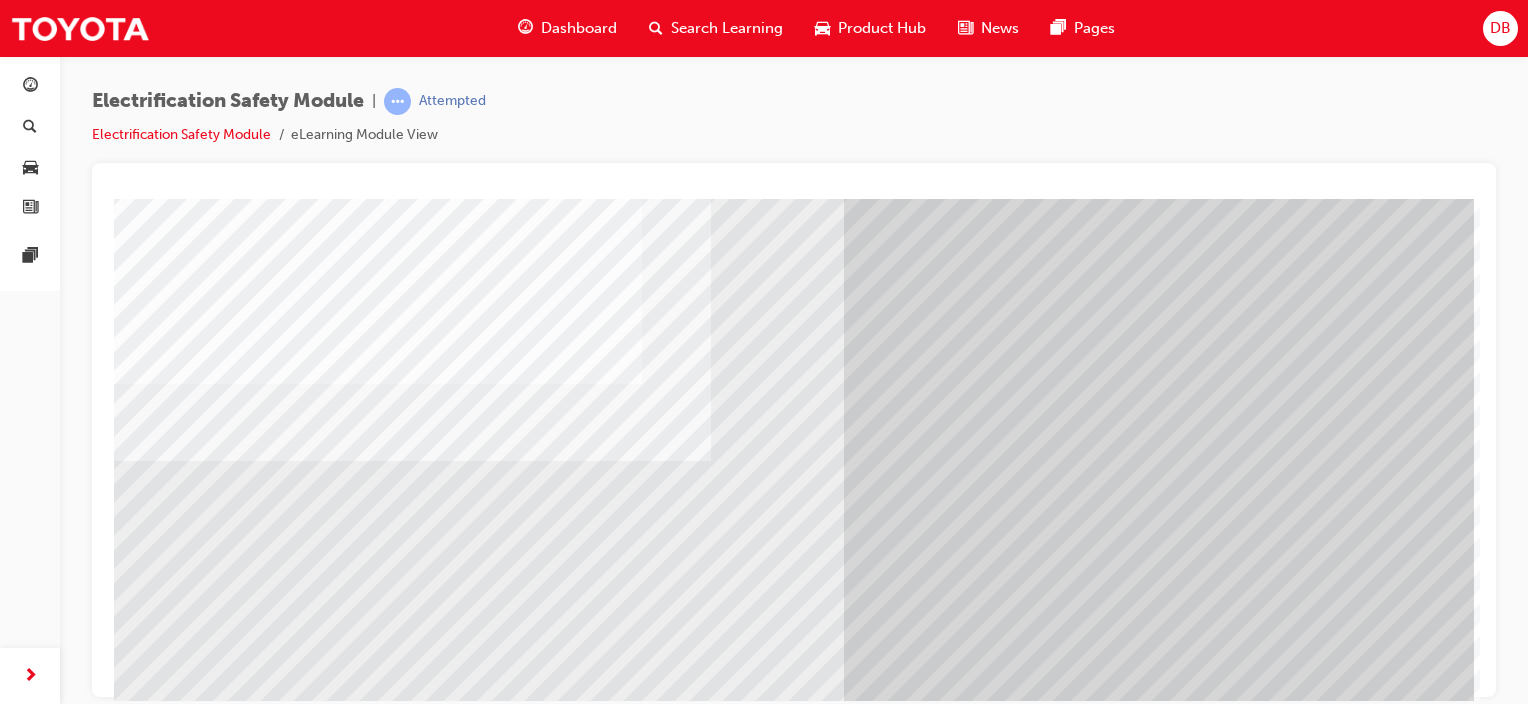 scroll, scrollTop: 263, scrollLeft: 0, axis: vertical 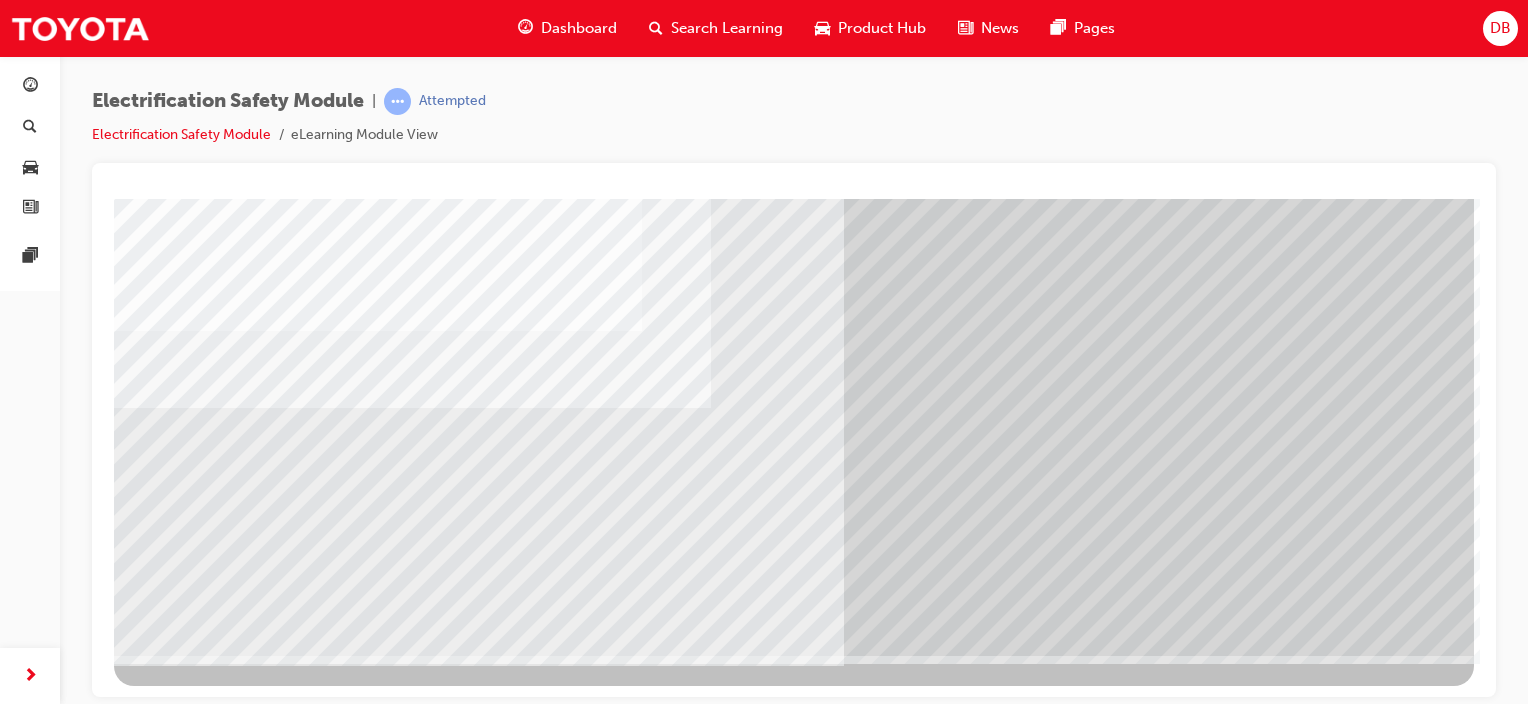 click at bounding box center [177, 2969] 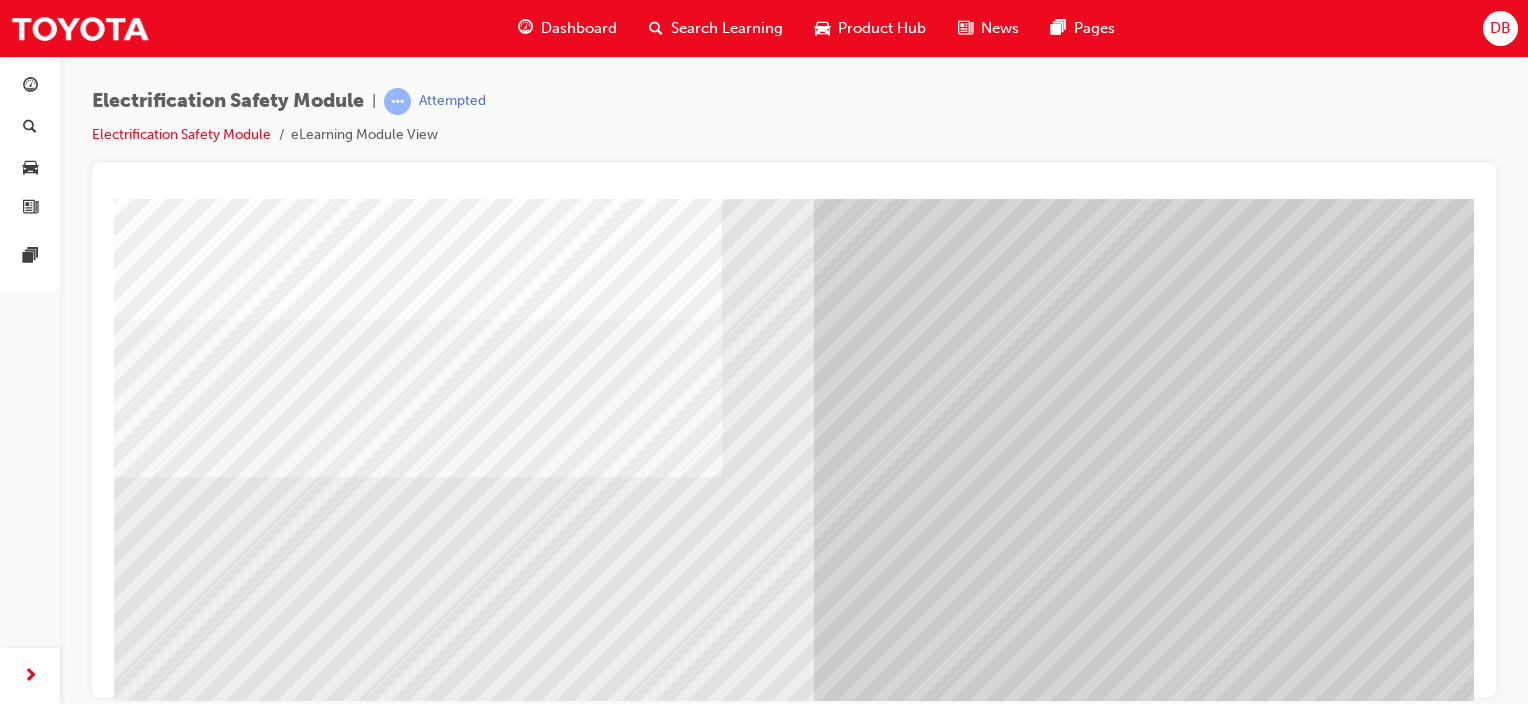 scroll, scrollTop: 263, scrollLeft: 0, axis: vertical 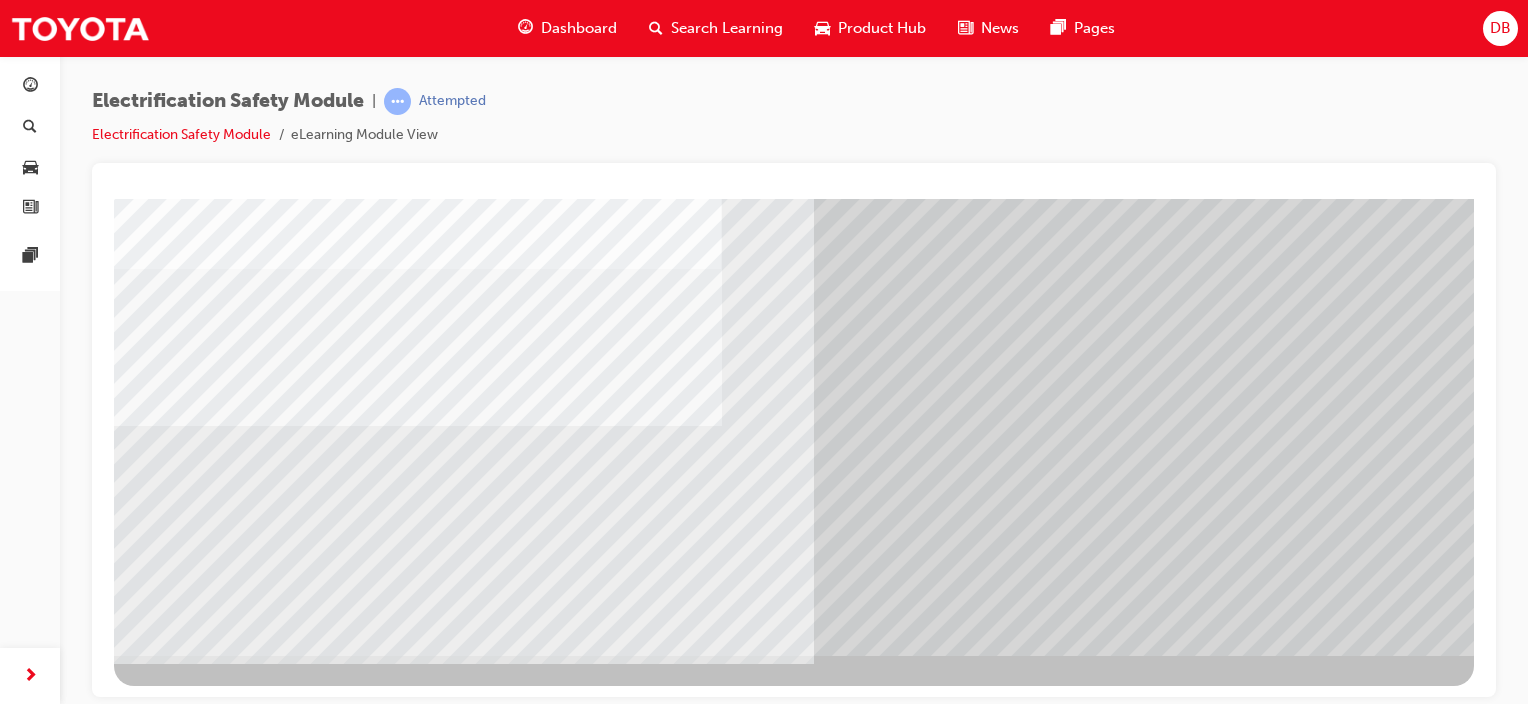 click at bounding box center [179, 6509] 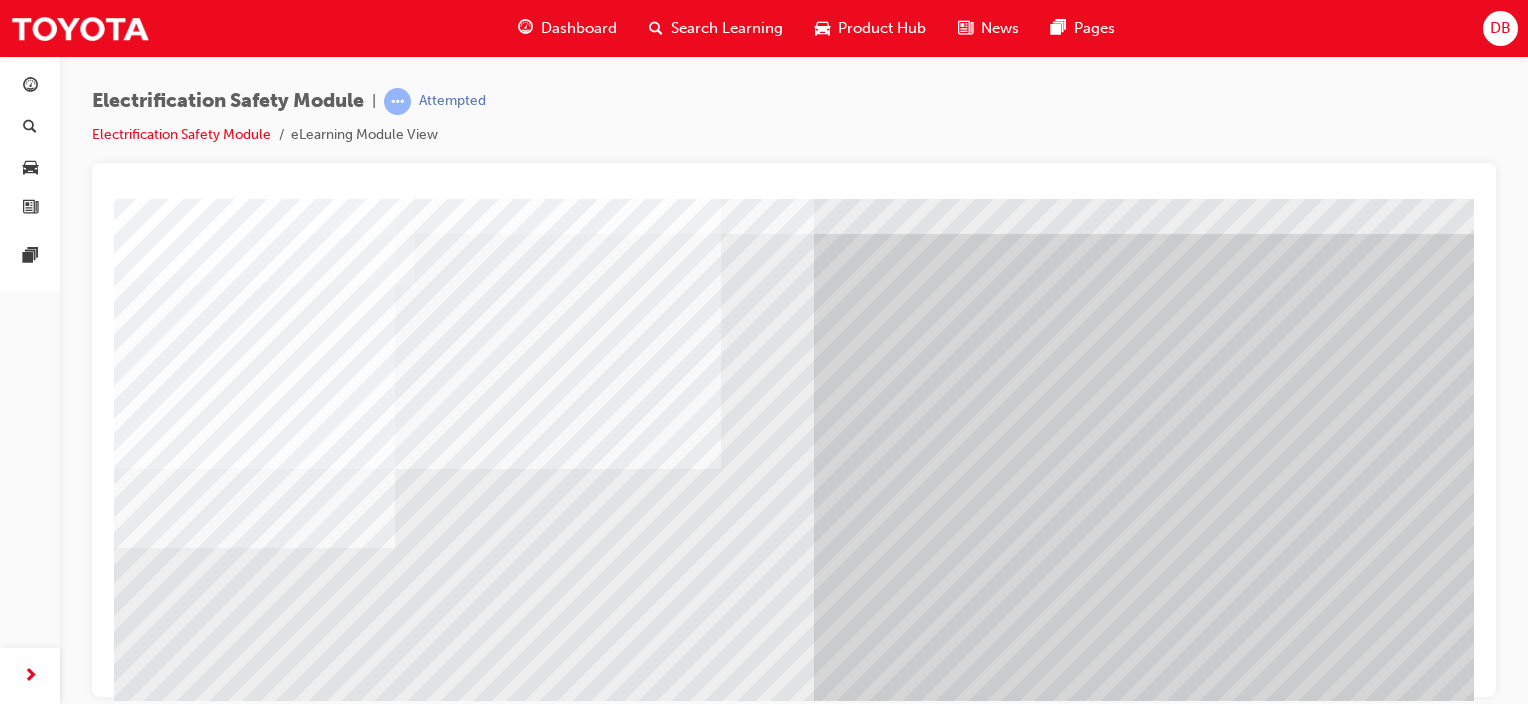 scroll, scrollTop: 163, scrollLeft: 0, axis: vertical 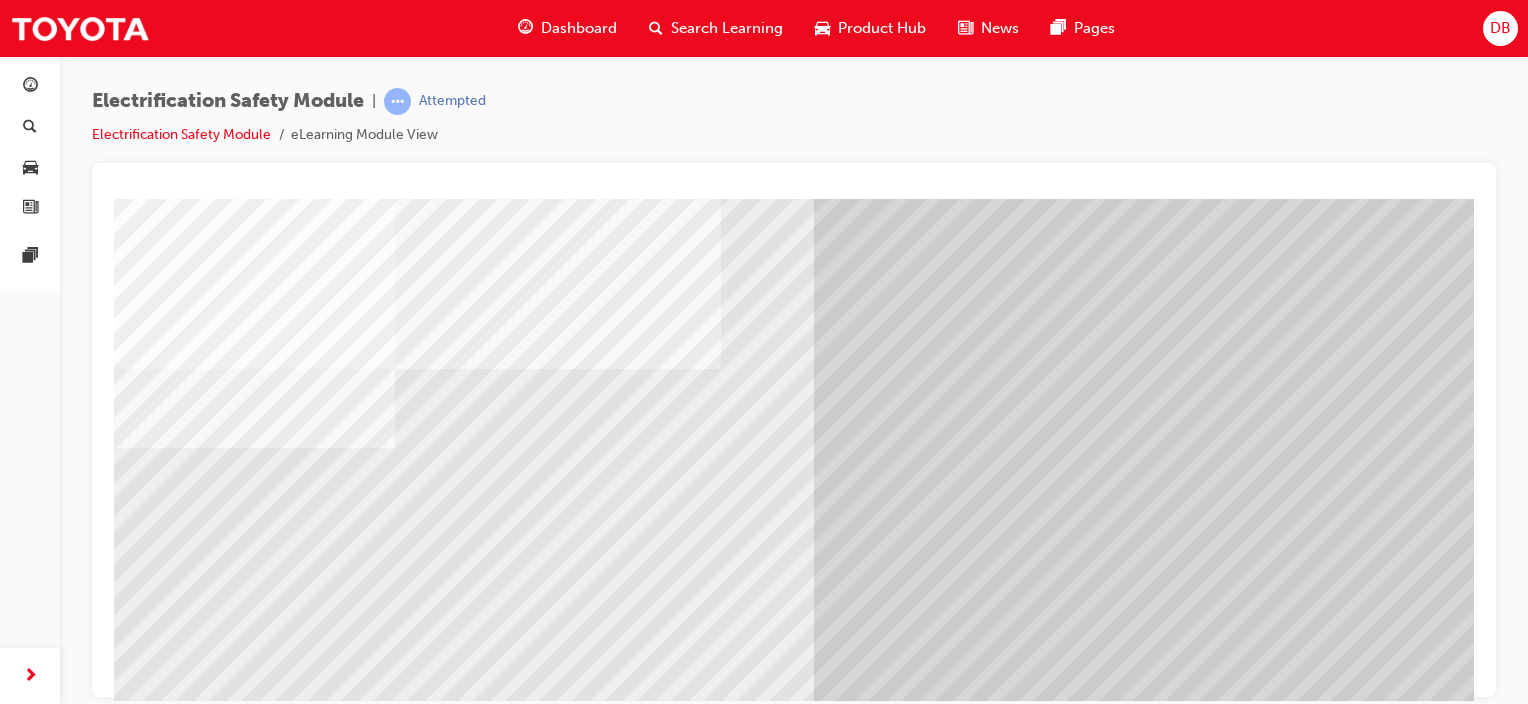 click at bounding box center [179, 6739] 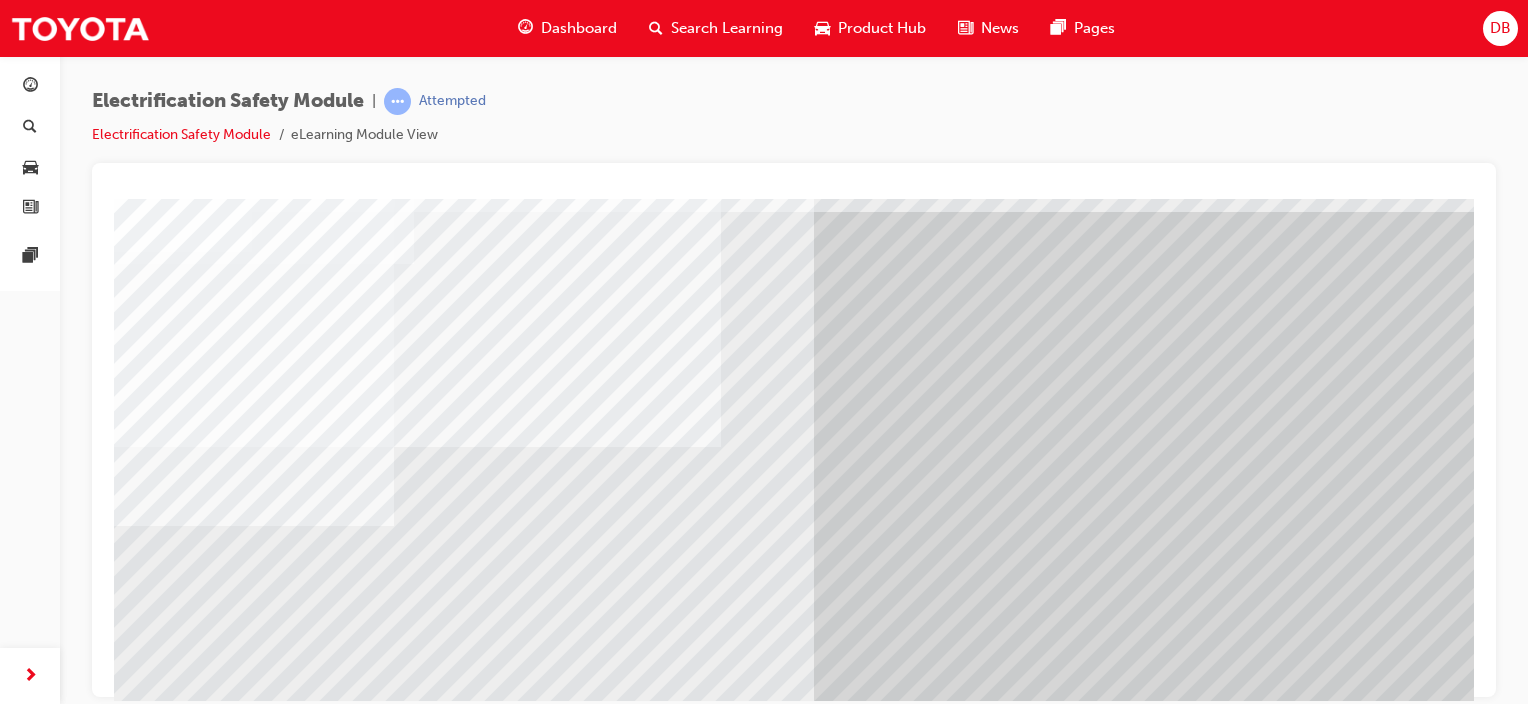 scroll, scrollTop: 200, scrollLeft: 0, axis: vertical 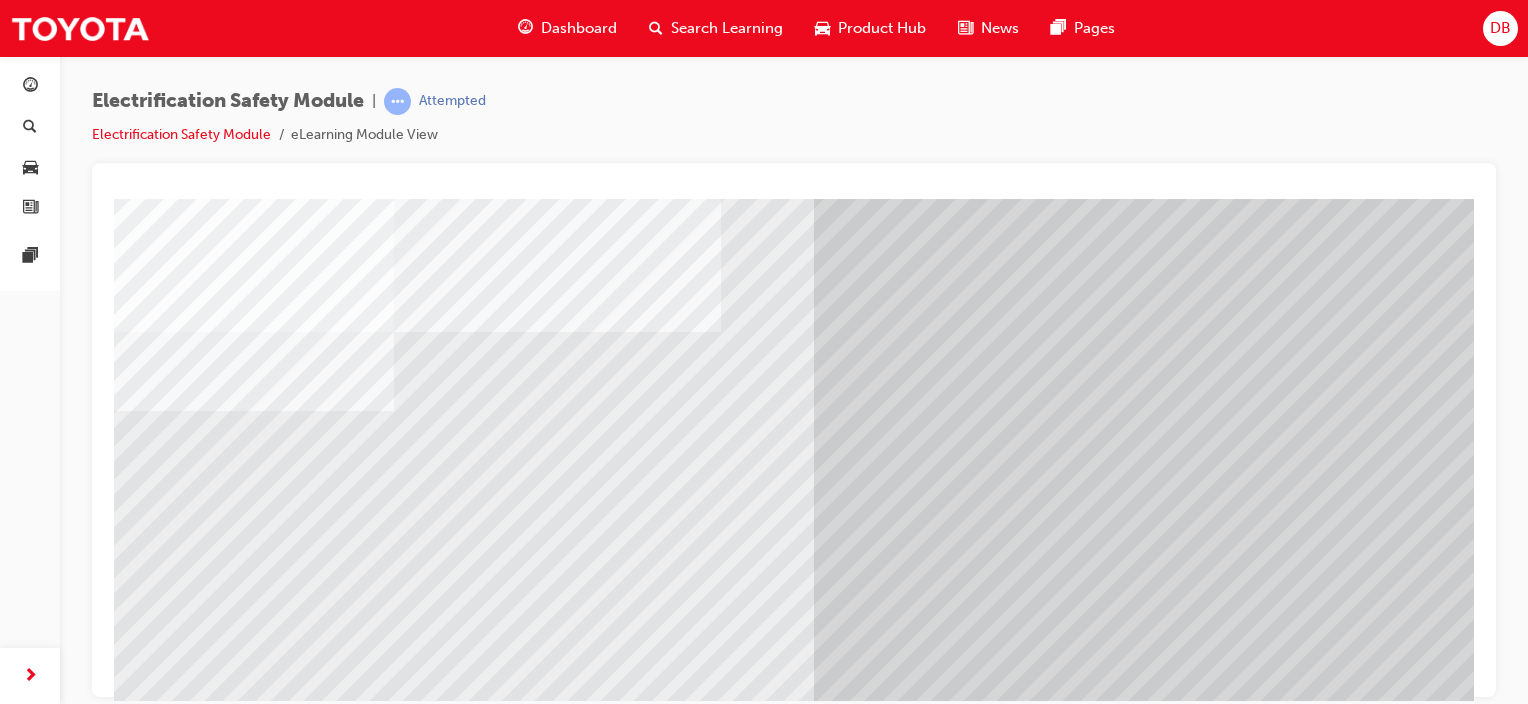 drag, startPoint x: 533, startPoint y: 545, endPoint x: 588, endPoint y: 535, distance: 55.9017 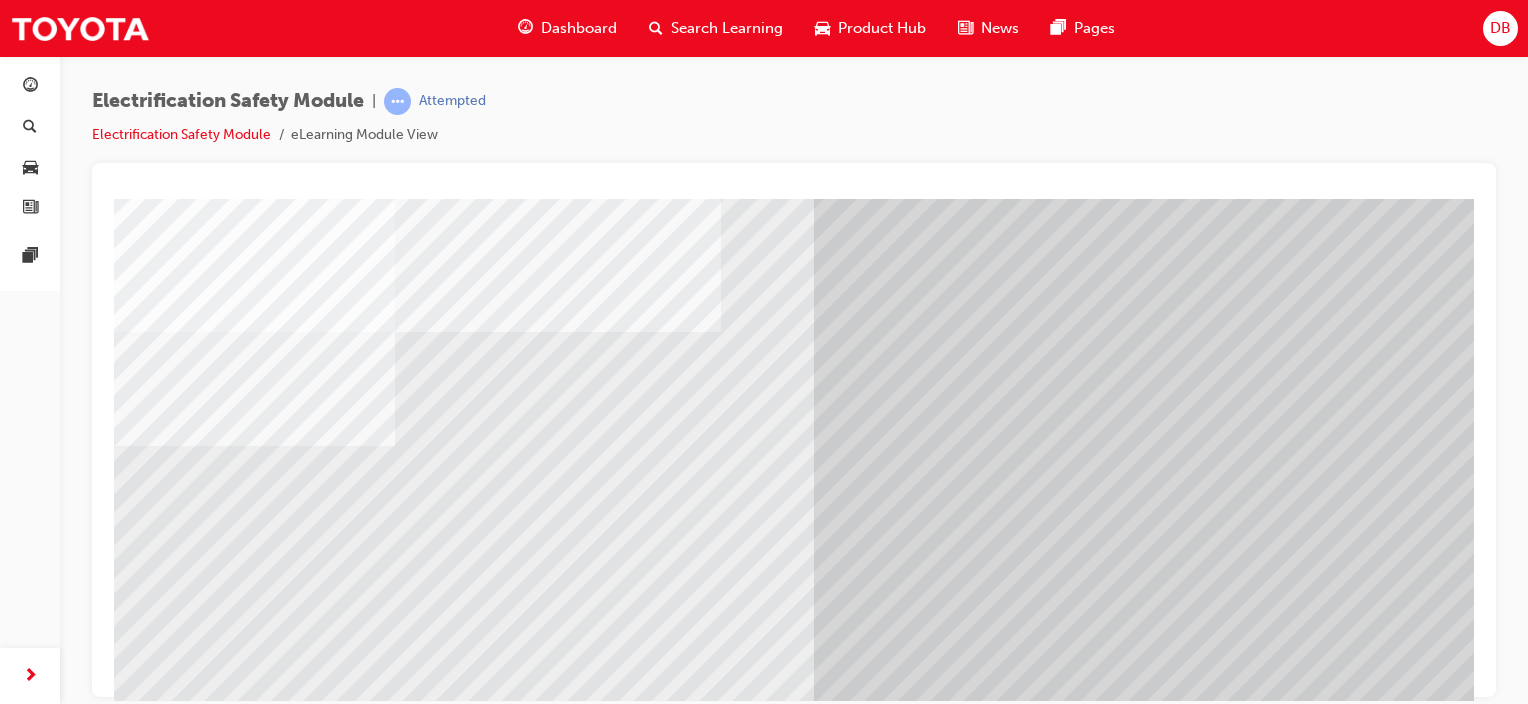 click at bounding box center [179, 6962] 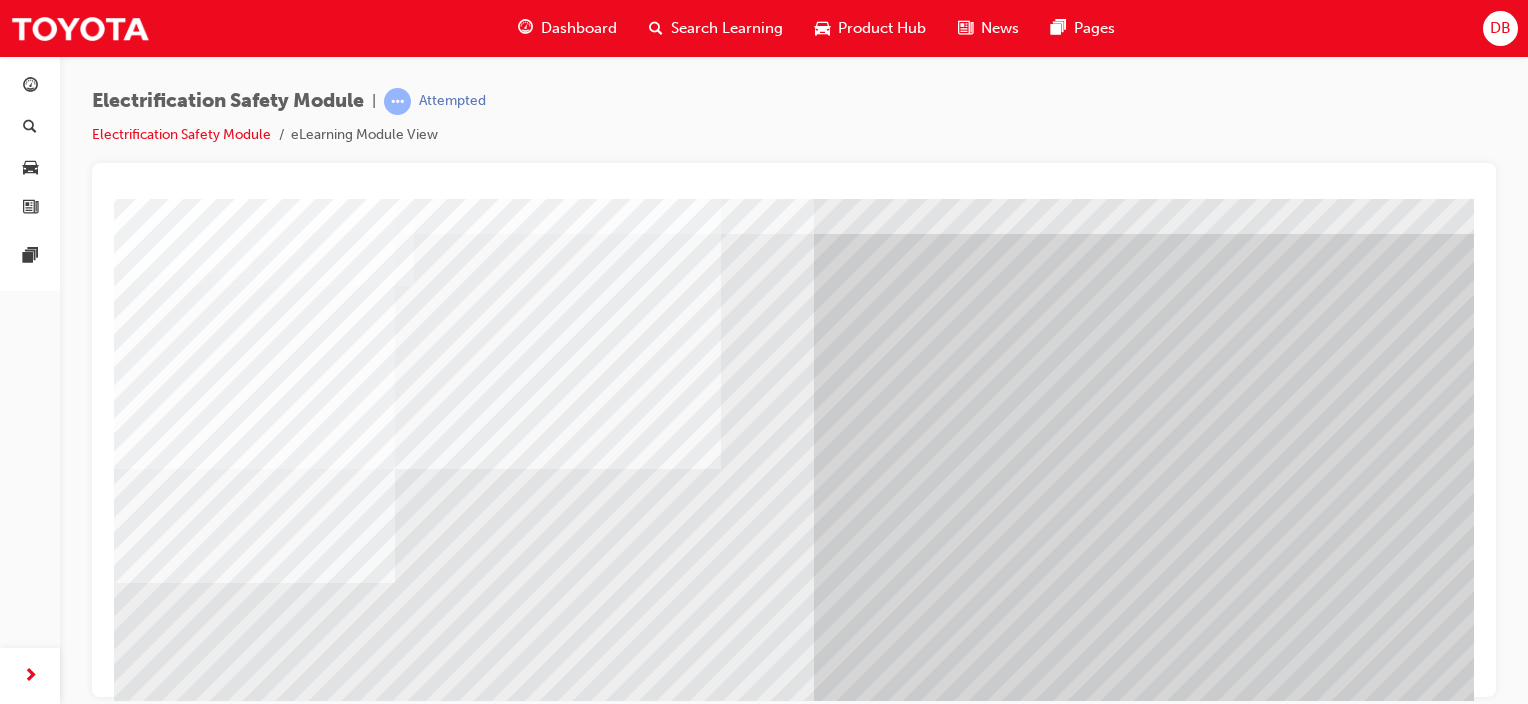 scroll, scrollTop: 263, scrollLeft: 0, axis: vertical 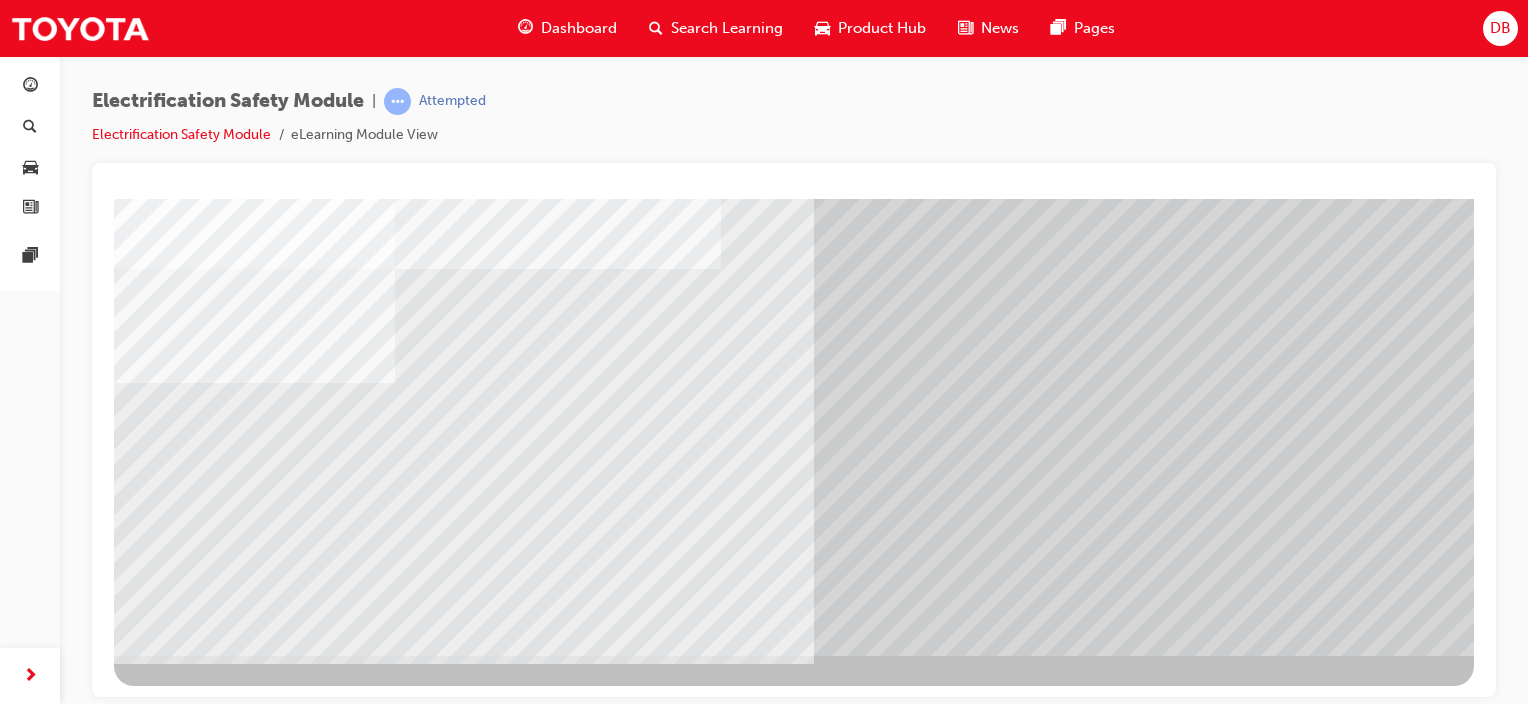 click at bounding box center [177, 6426] 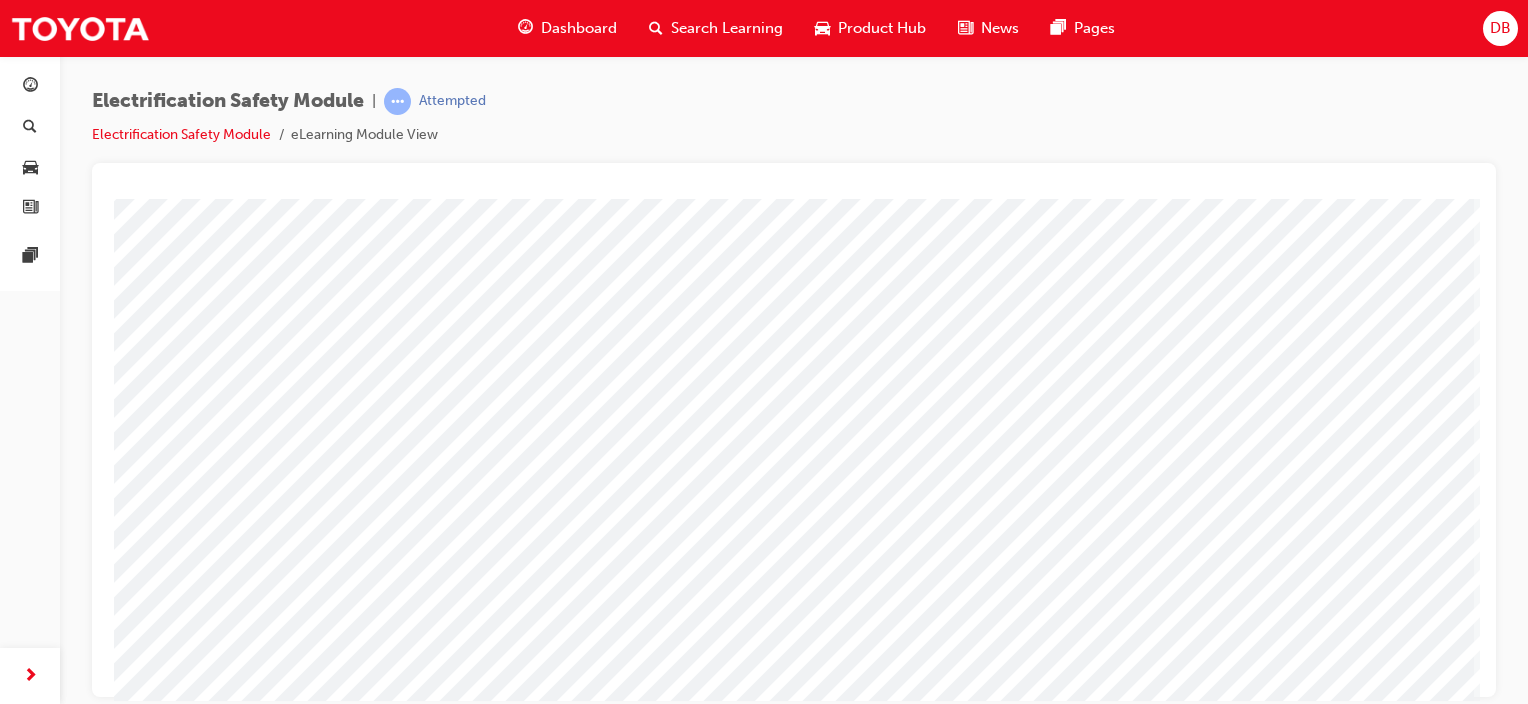 scroll, scrollTop: 263, scrollLeft: 0, axis: vertical 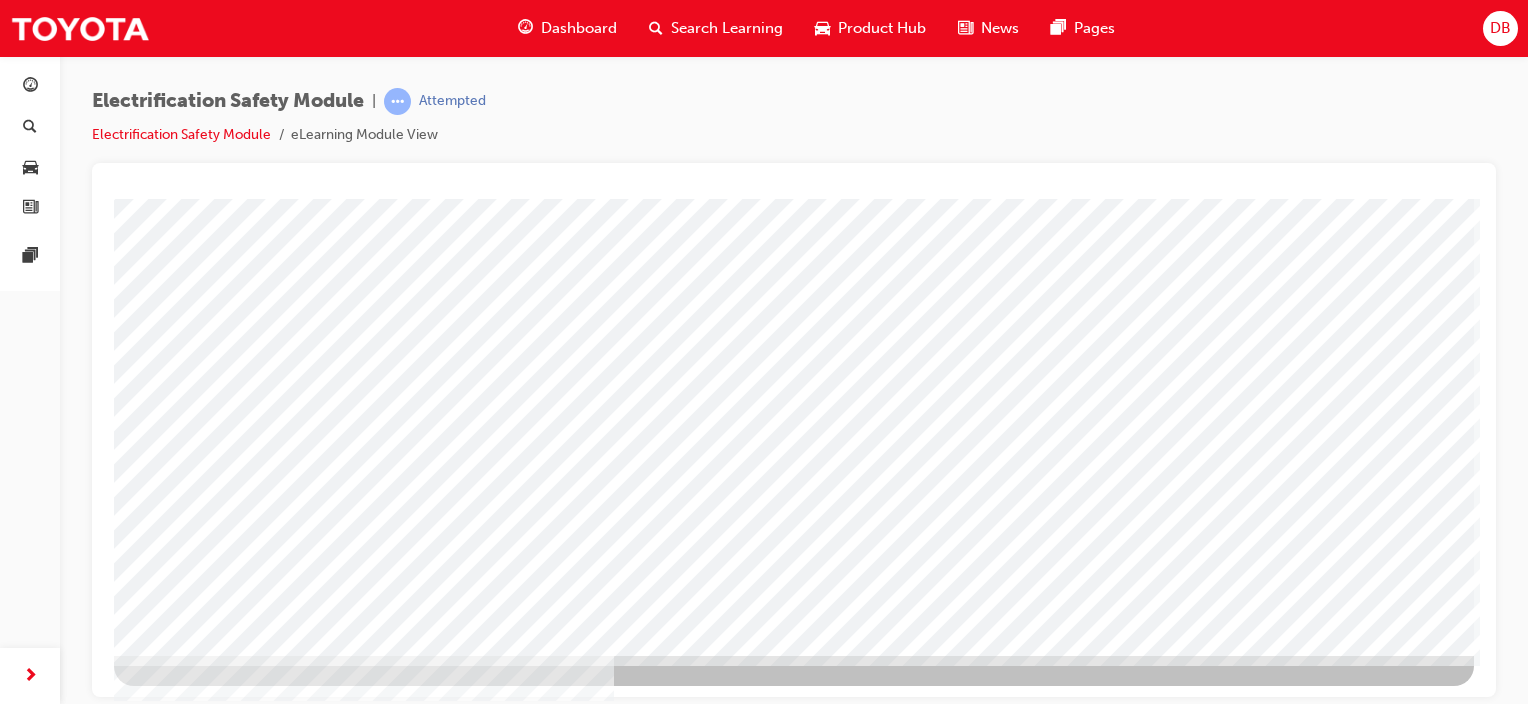 click at bounding box center (177, 2969) 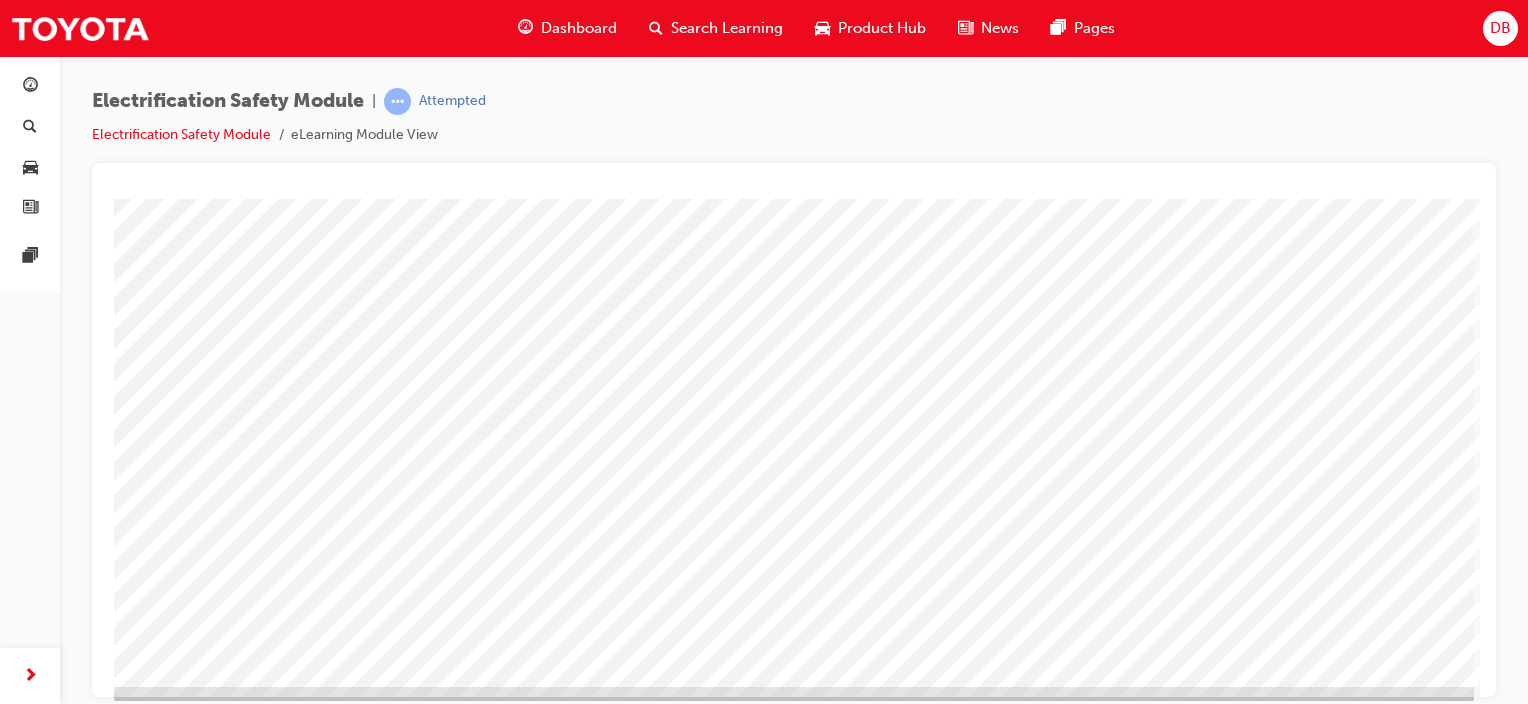 scroll, scrollTop: 263, scrollLeft: 0, axis: vertical 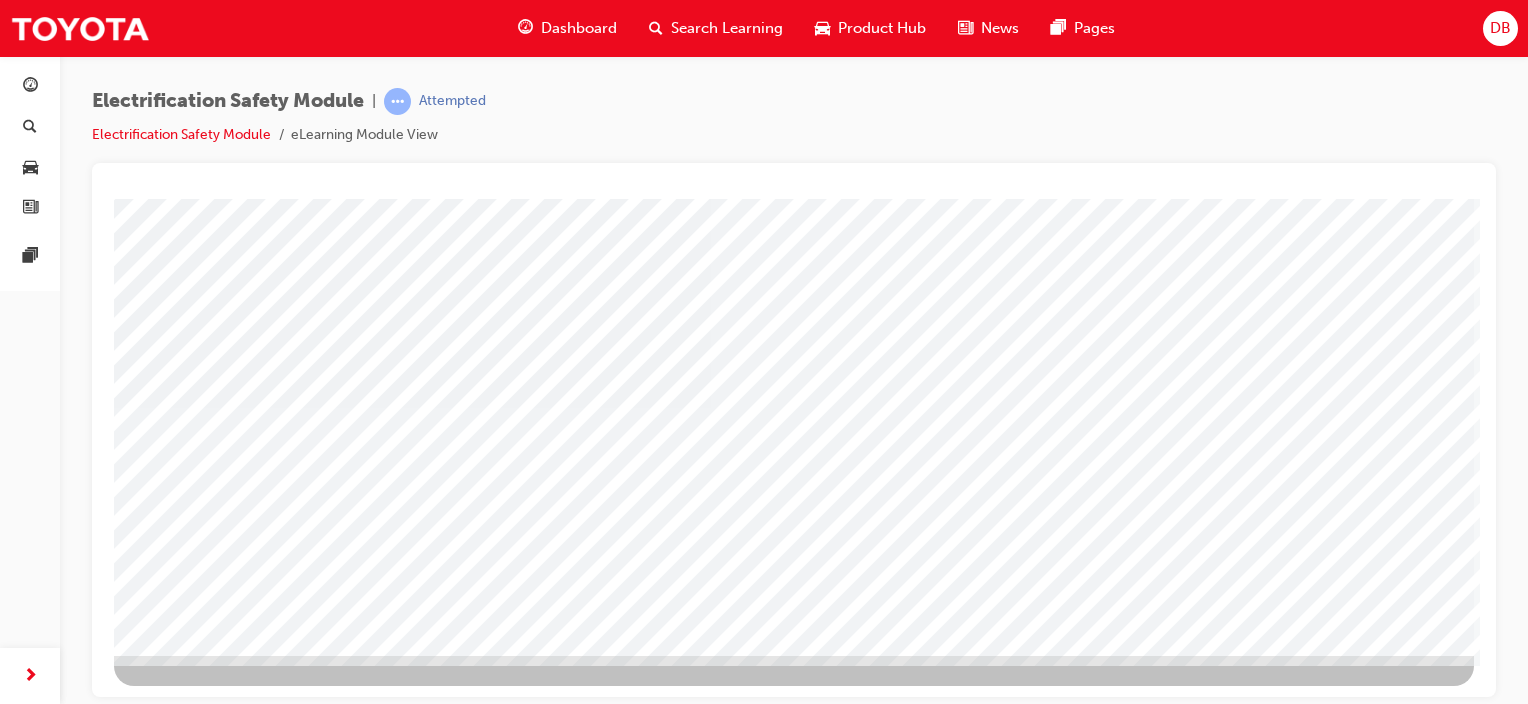 click at bounding box center (177, 2721) 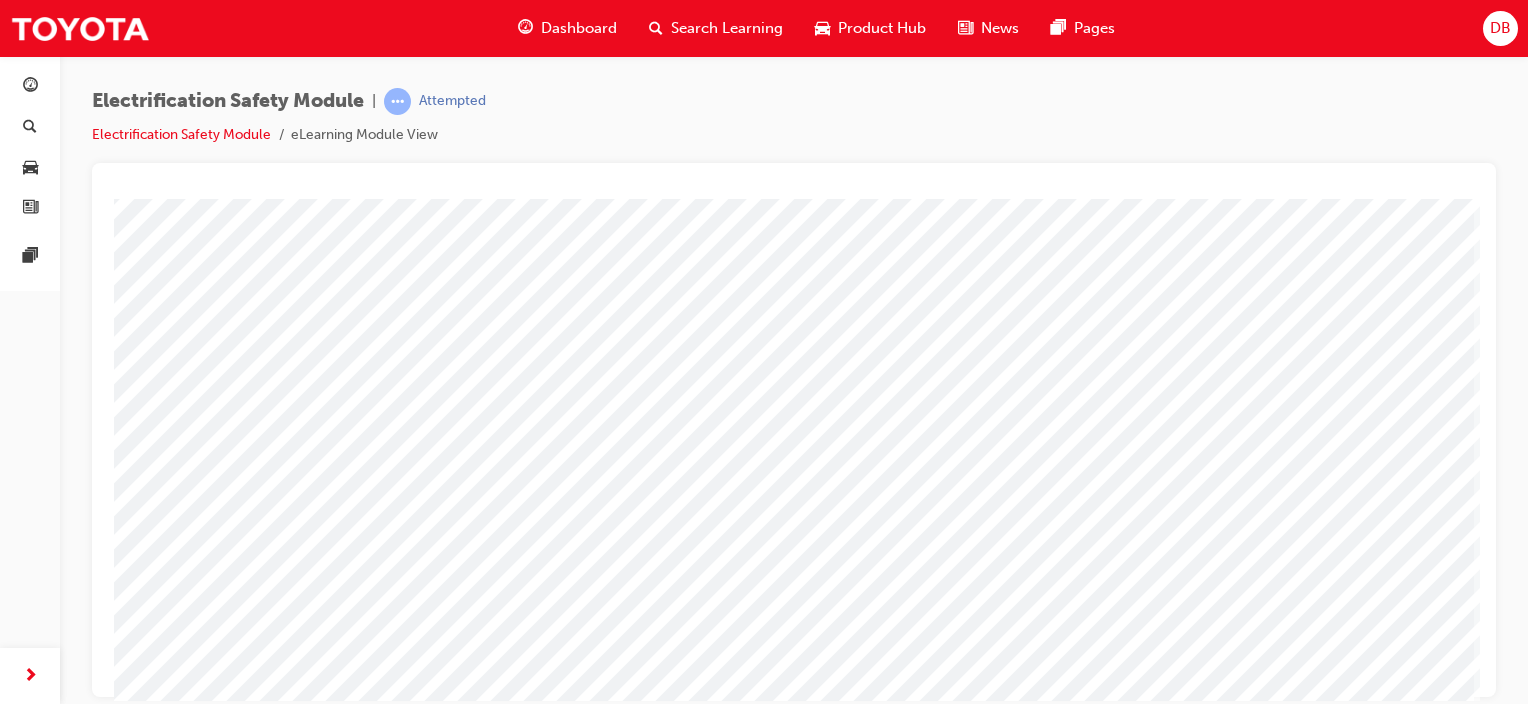 scroll, scrollTop: 263, scrollLeft: 0, axis: vertical 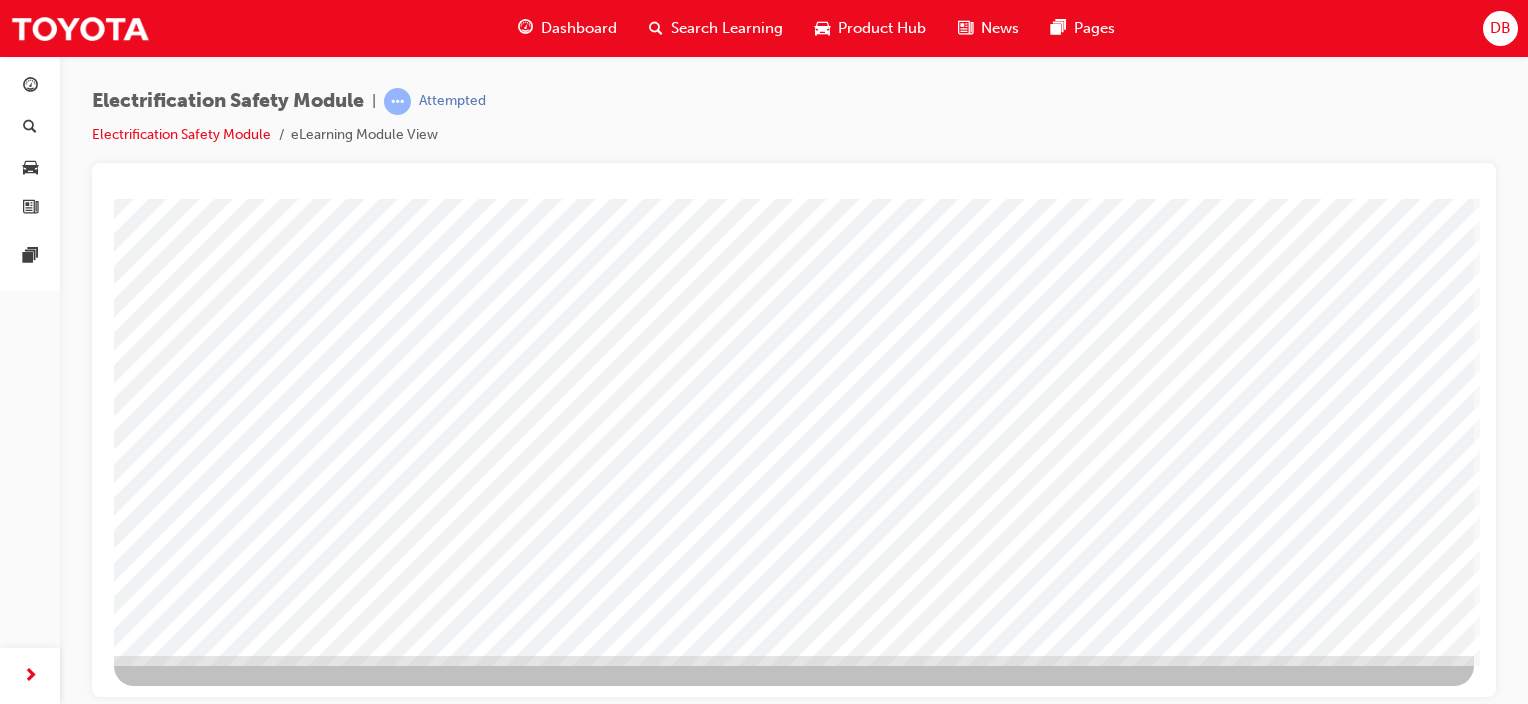 click at bounding box center (177, 3441) 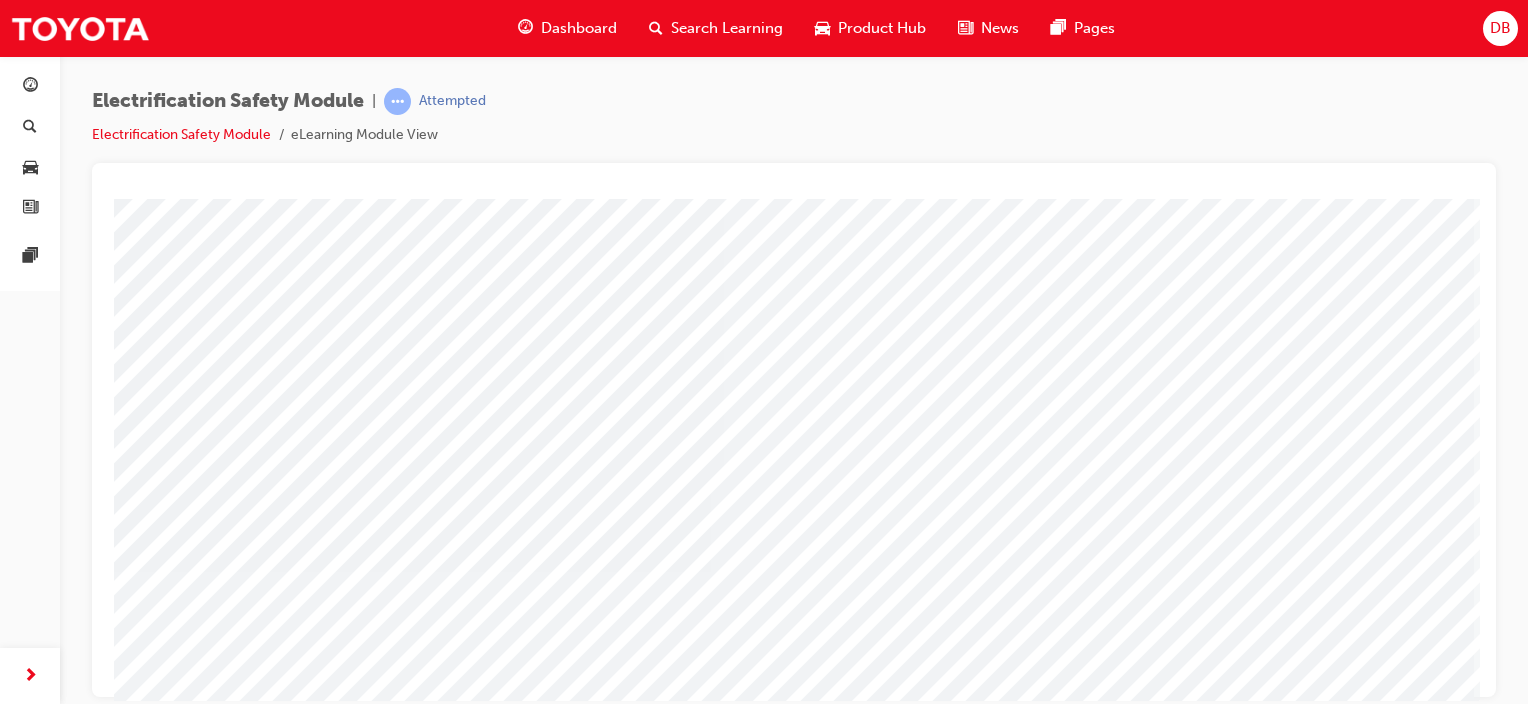 scroll, scrollTop: 263, scrollLeft: 0, axis: vertical 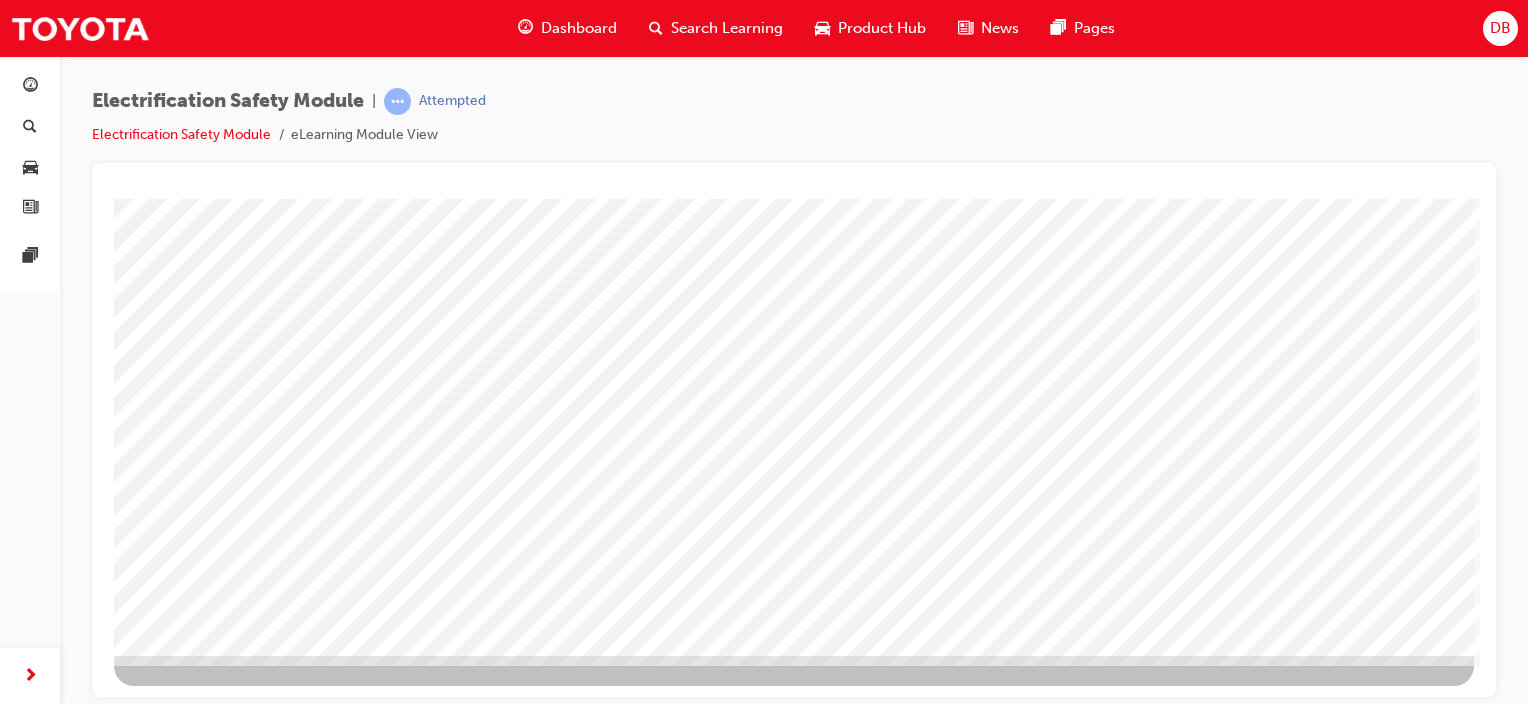 click at bounding box center (177, 2721) 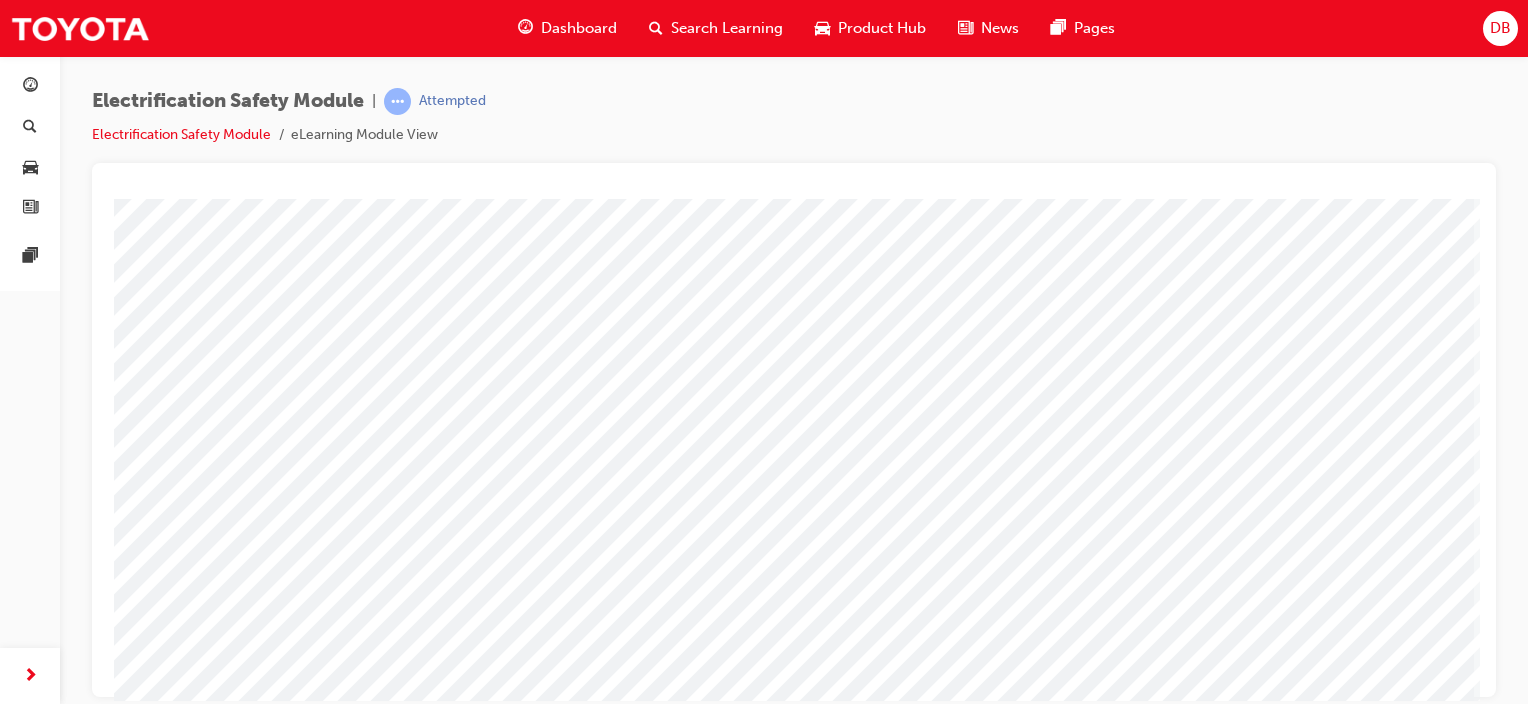 scroll, scrollTop: 263, scrollLeft: 0, axis: vertical 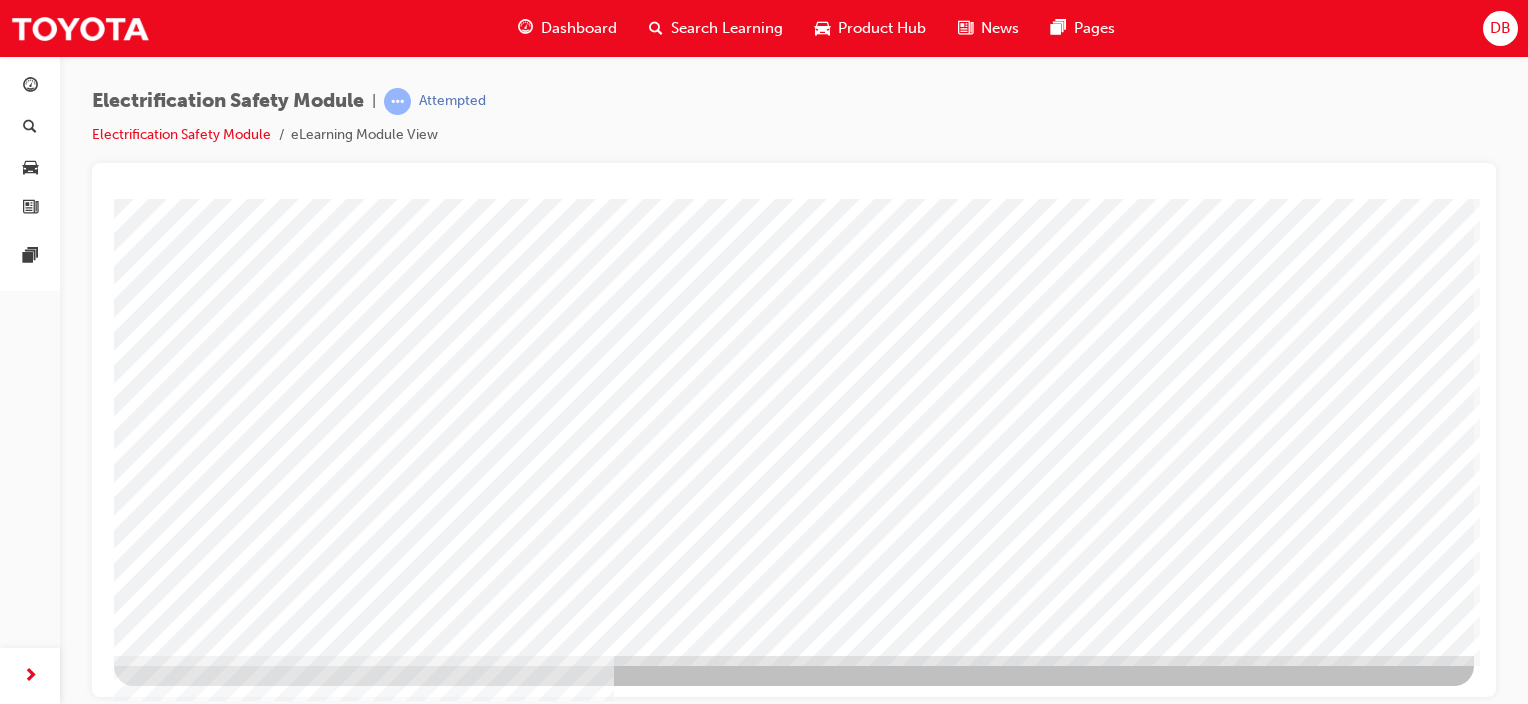 click at bounding box center (177, 2969) 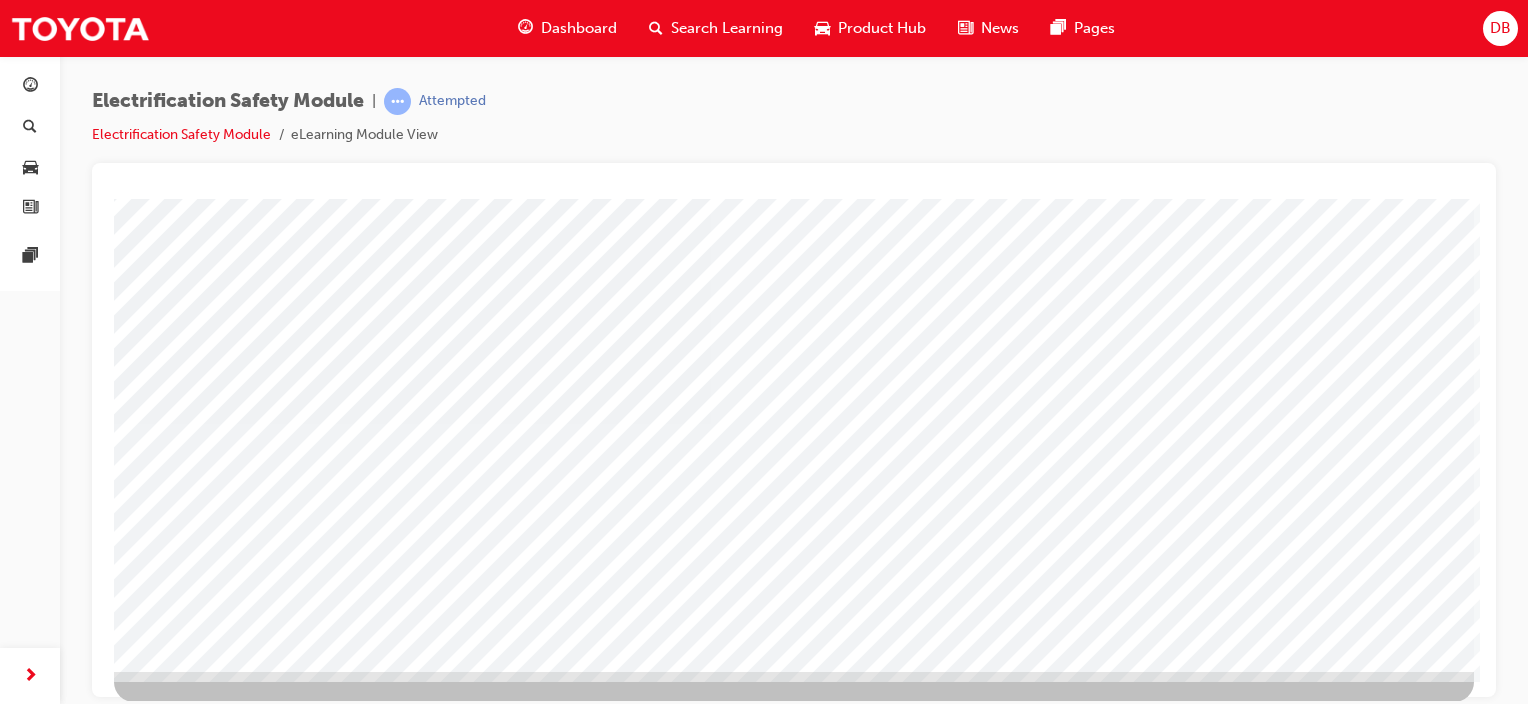 scroll, scrollTop: 263, scrollLeft: 0, axis: vertical 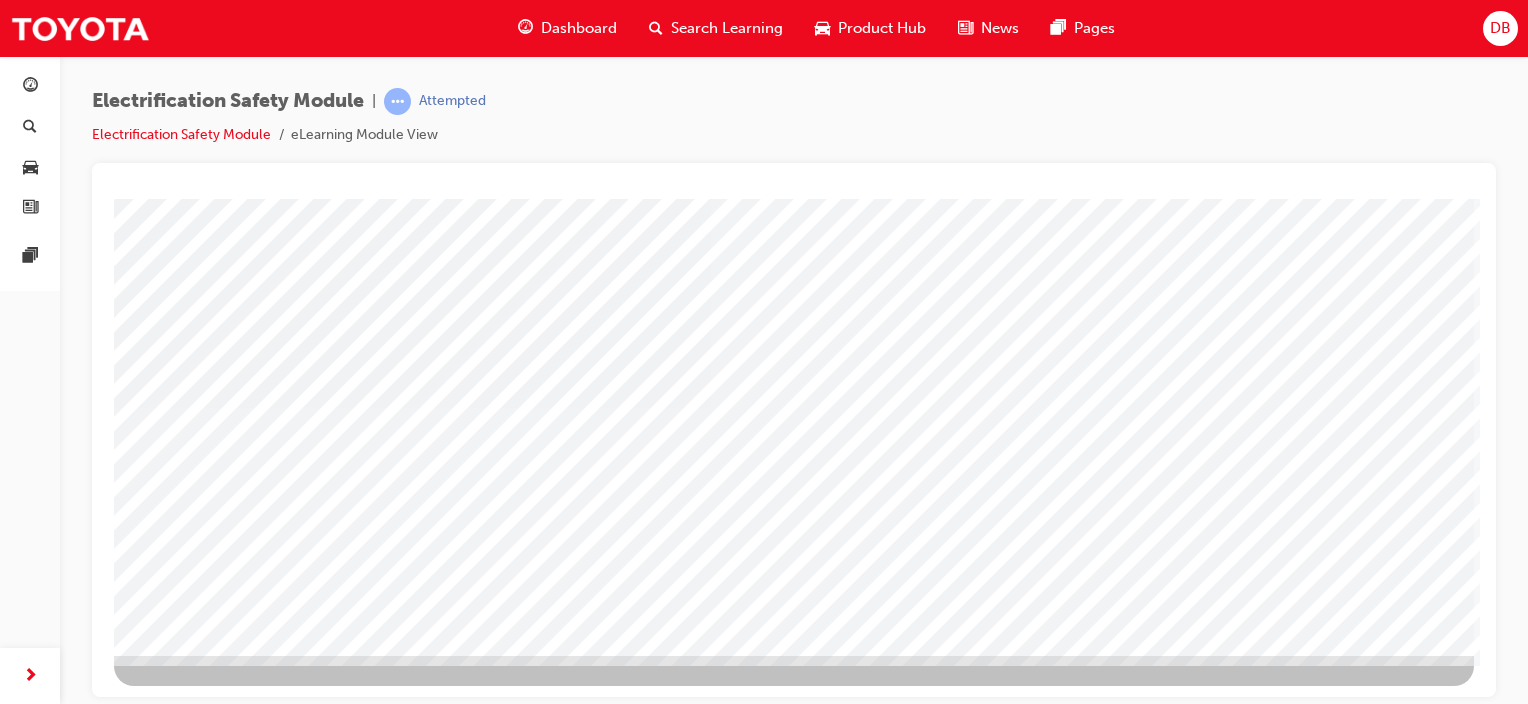 click at bounding box center [177, 2721] 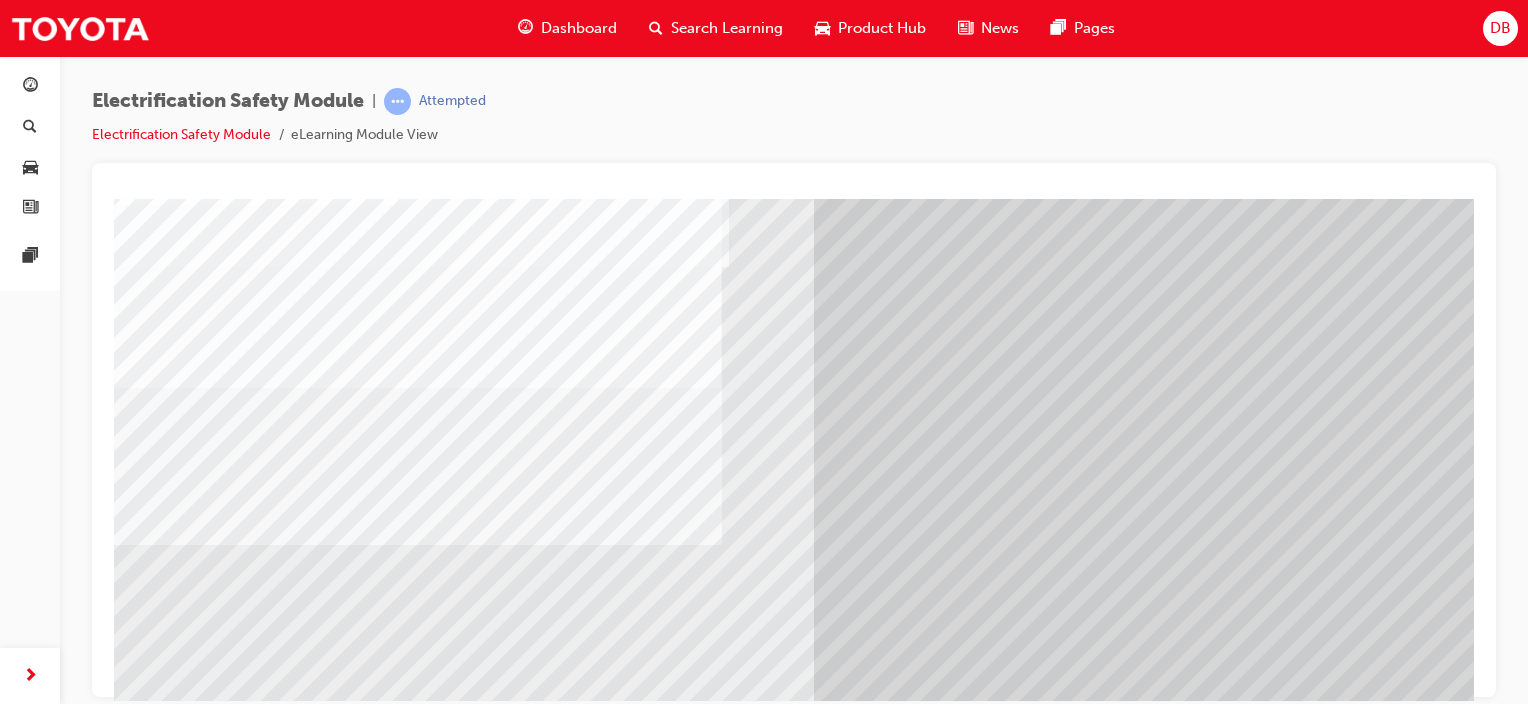 scroll, scrollTop: 263, scrollLeft: 0, axis: vertical 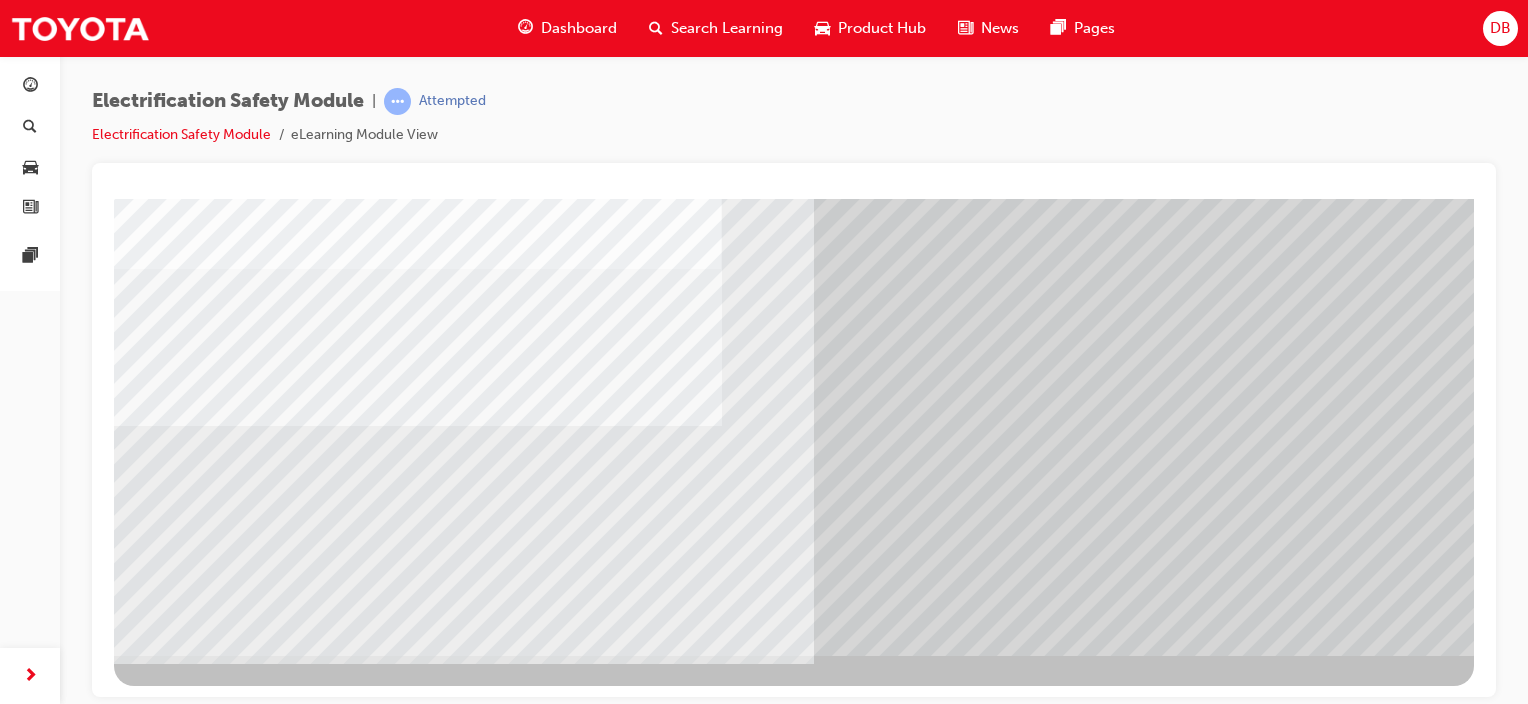 click at bounding box center (154, 8752) 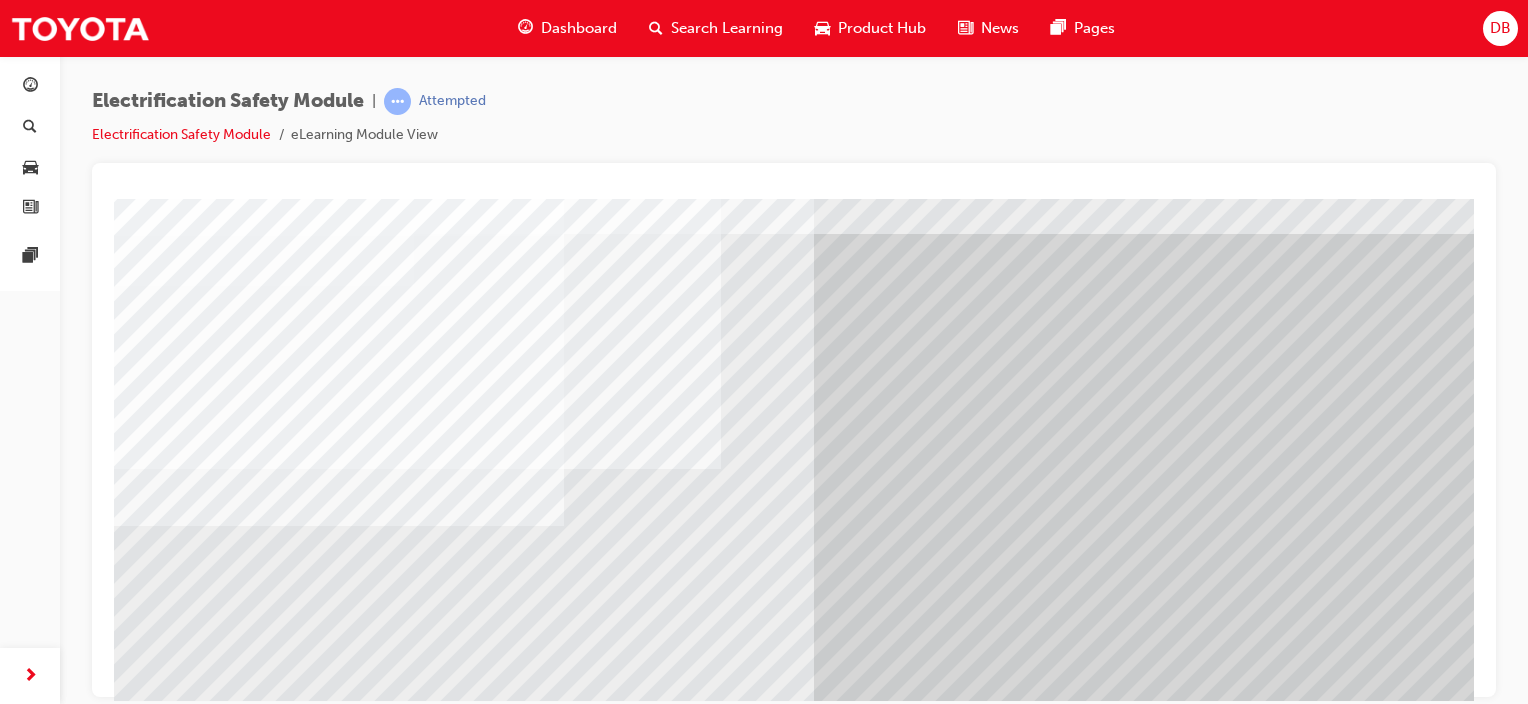 scroll, scrollTop: 163, scrollLeft: 0, axis: vertical 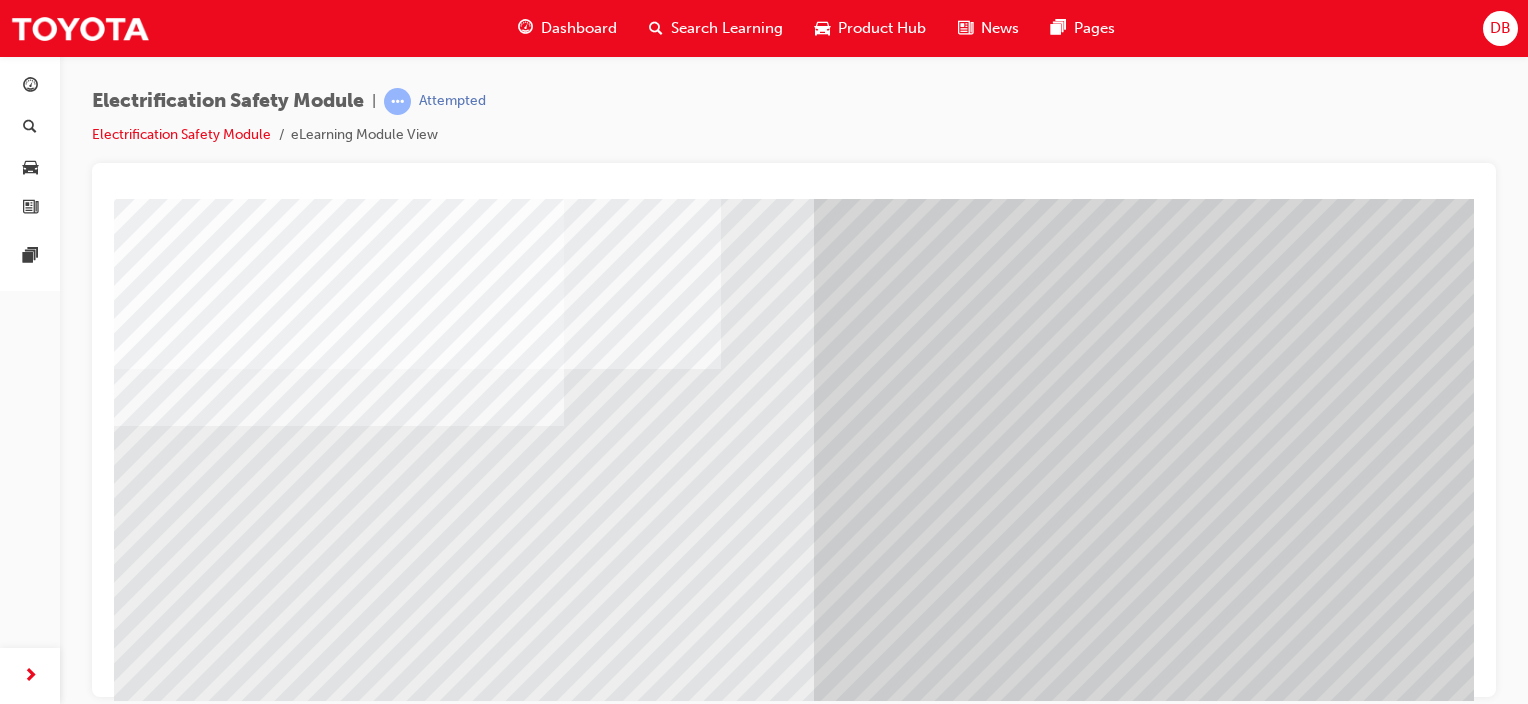 click at bounding box center (154, 8932) 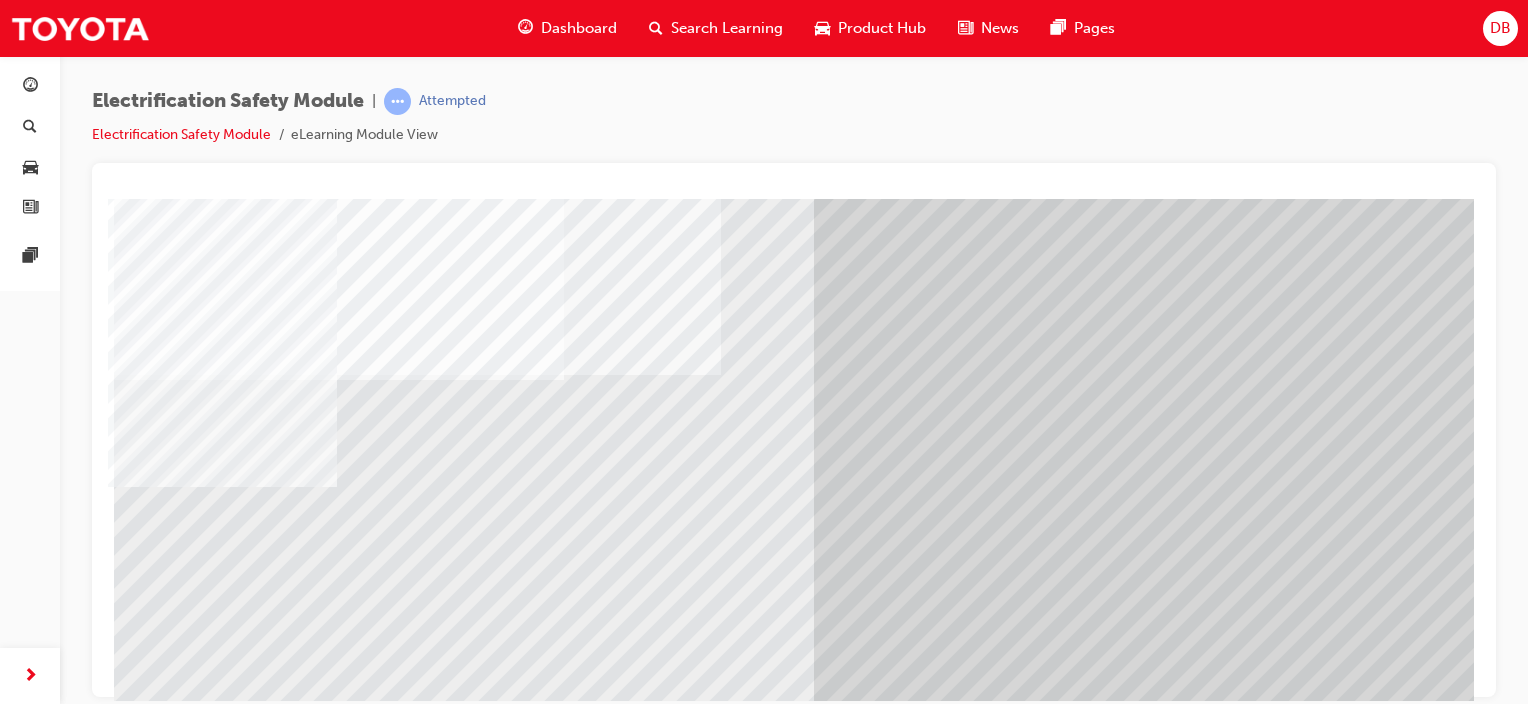scroll, scrollTop: 63, scrollLeft: 0, axis: vertical 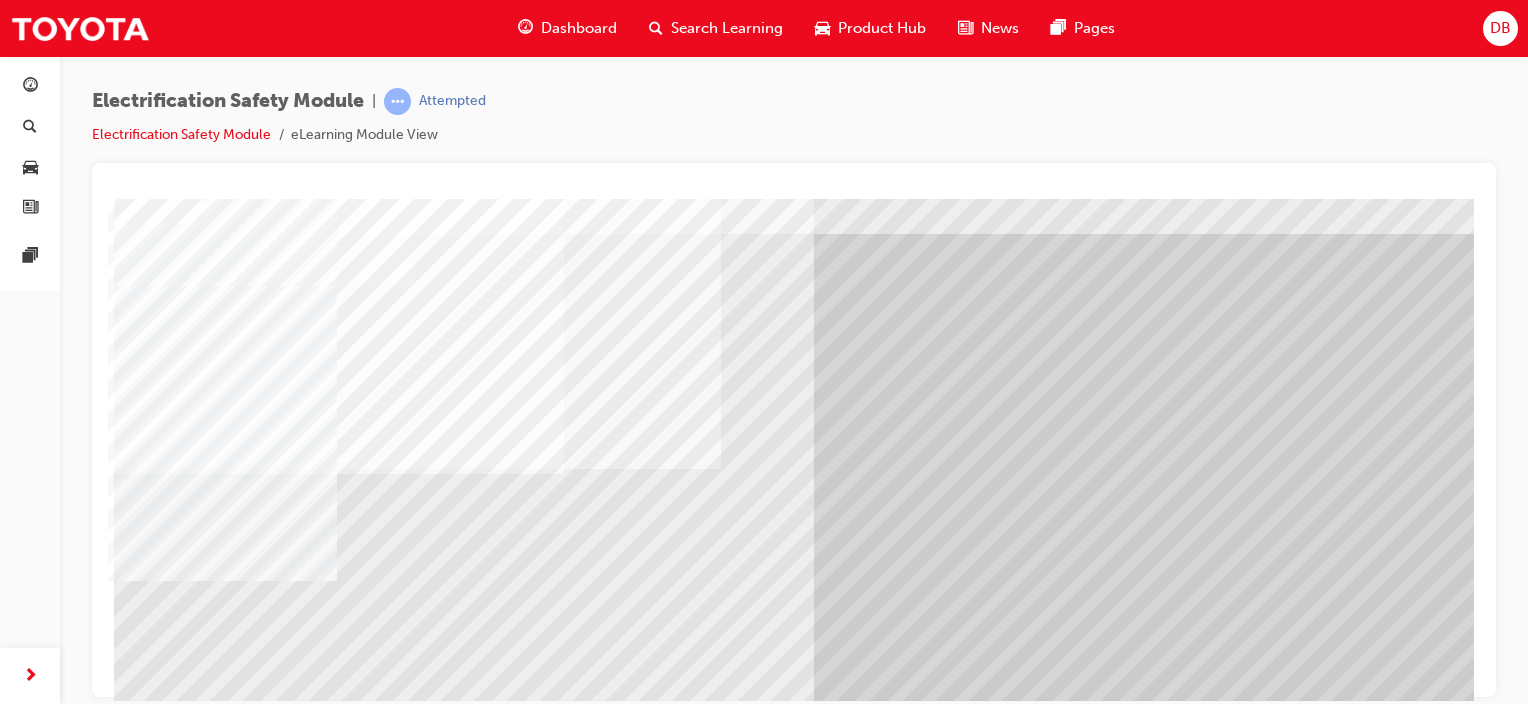 click at bounding box center [154, 9112] 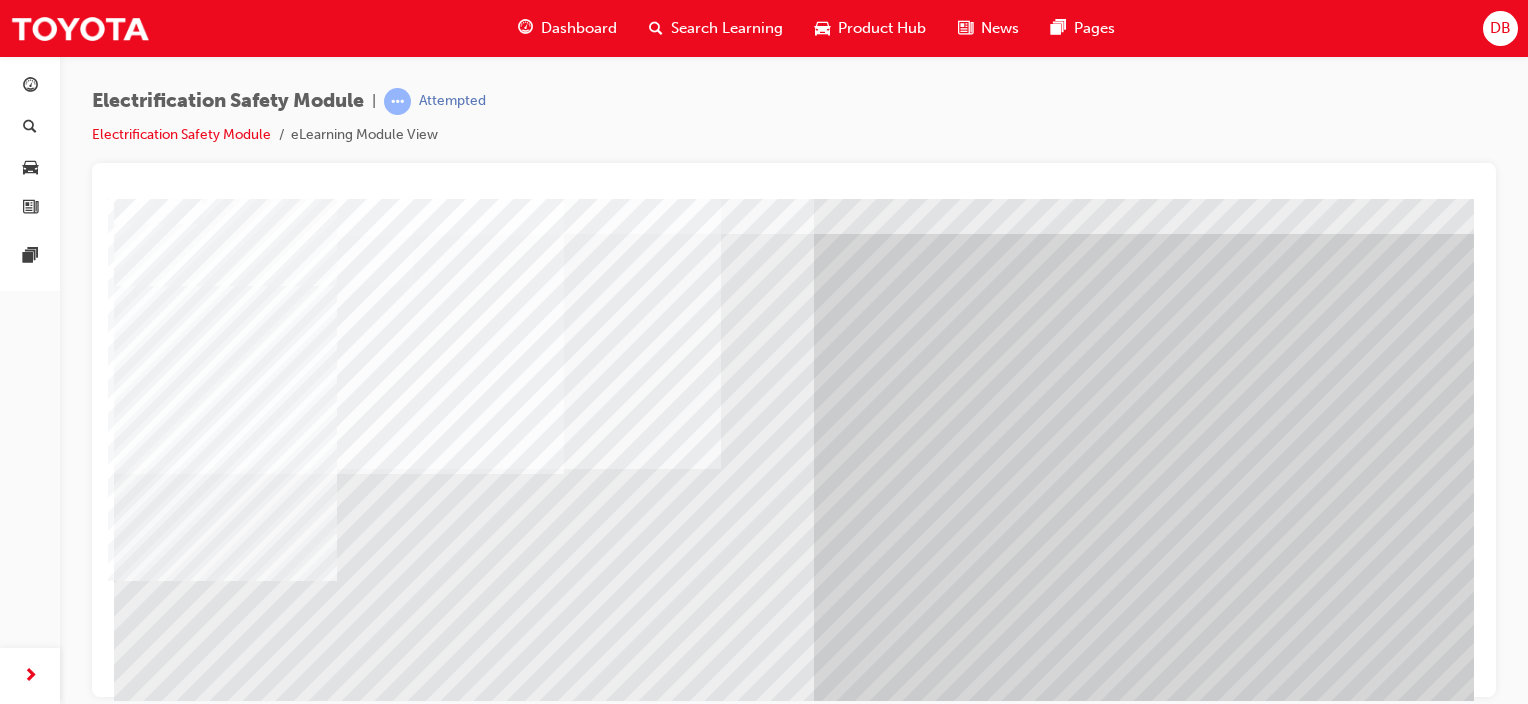 click at bounding box center (154, 9192) 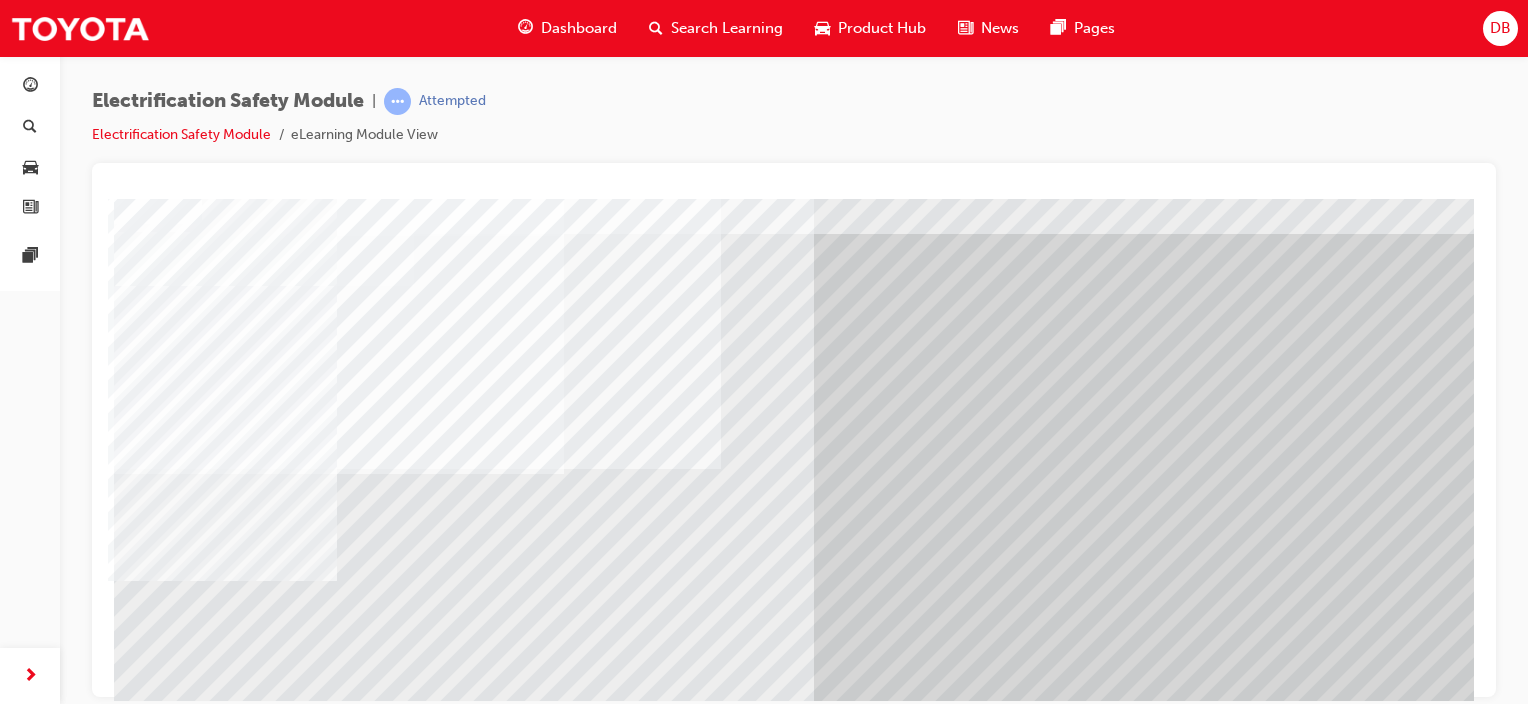 click at bounding box center [154, 9272] 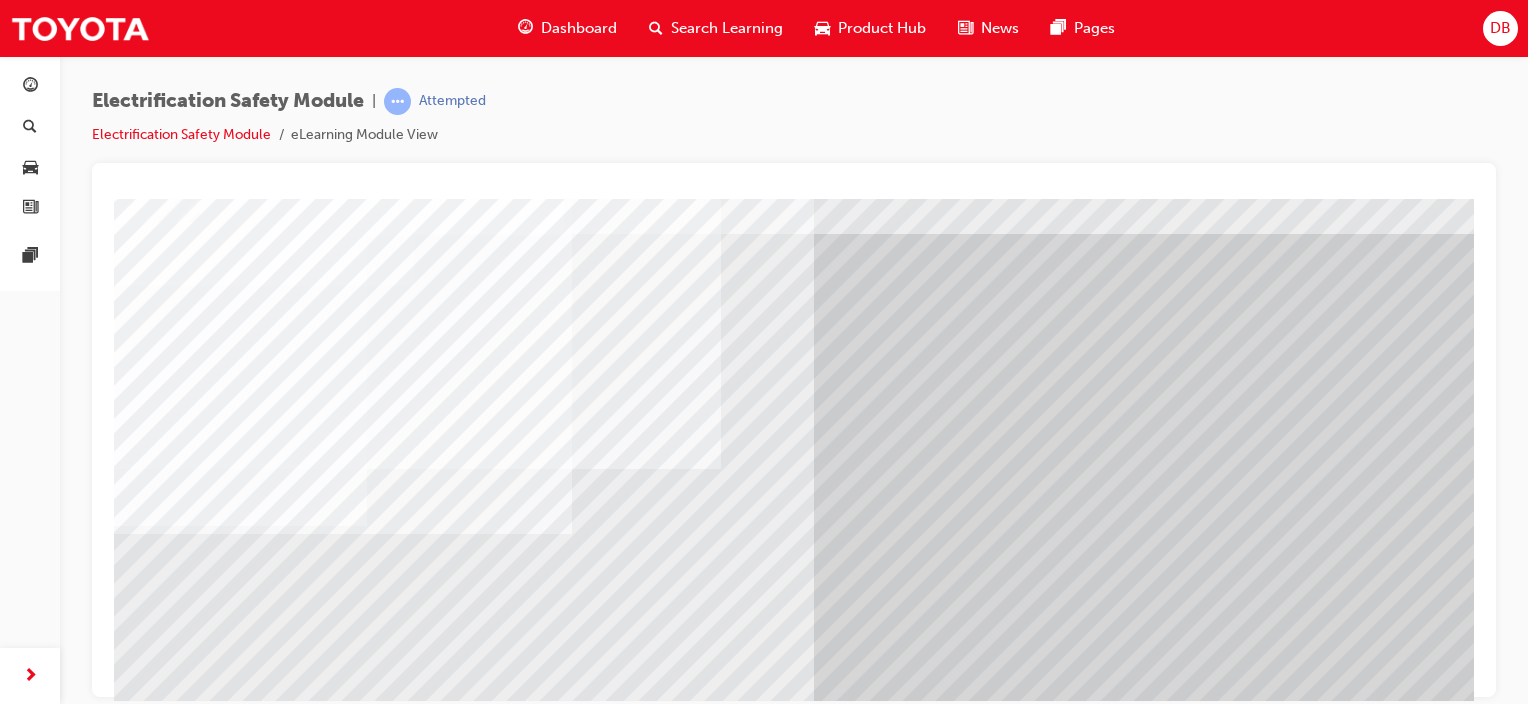 click at bounding box center [154, 9352] 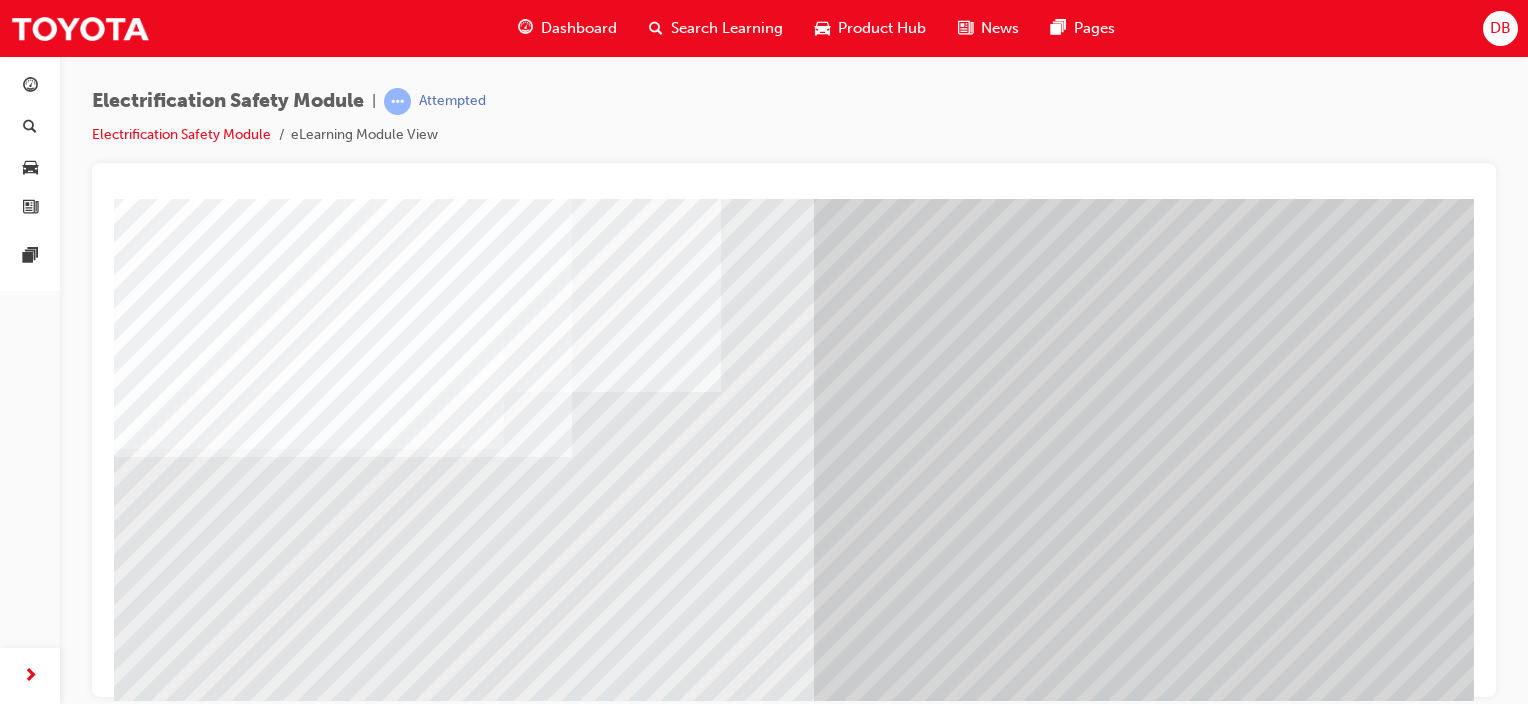 scroll, scrollTop: 263, scrollLeft: 0, axis: vertical 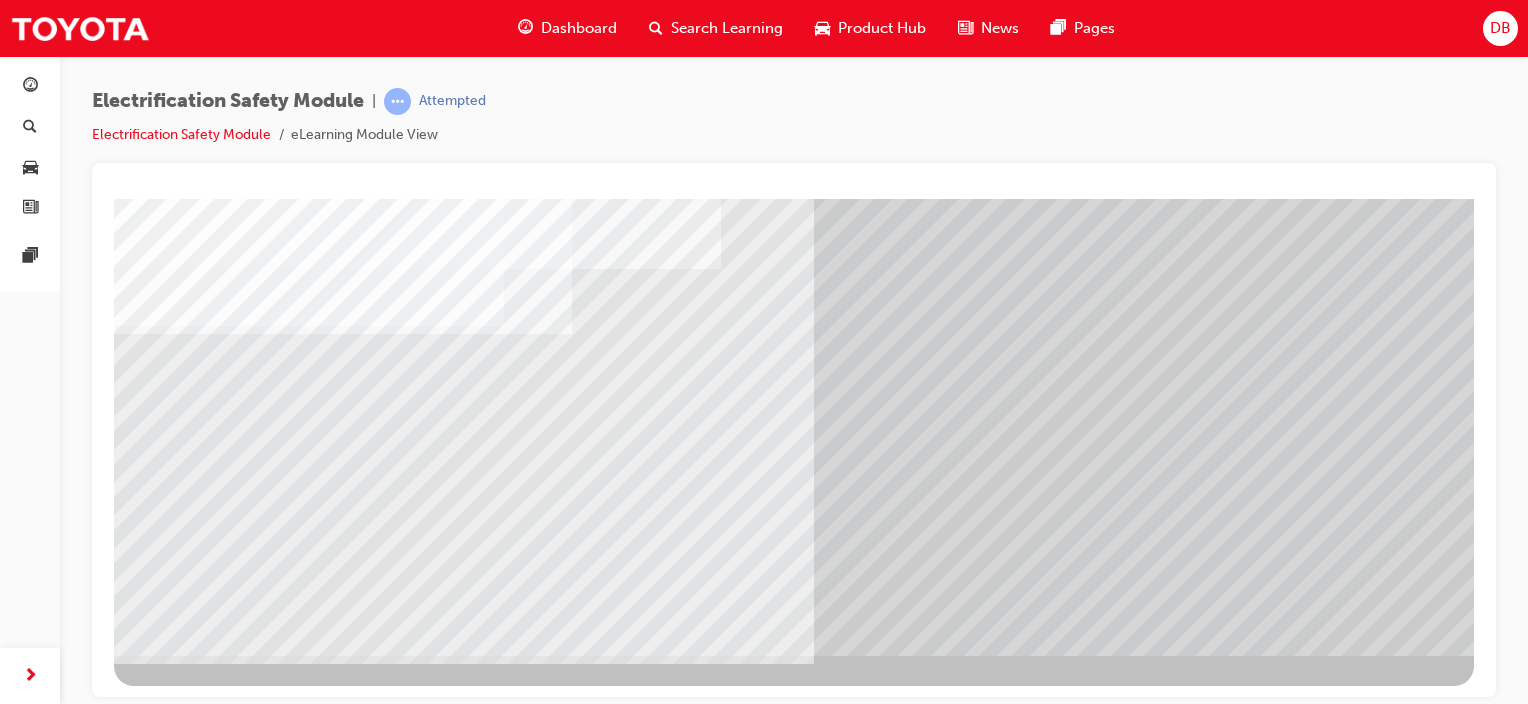 click at bounding box center (177, 8694) 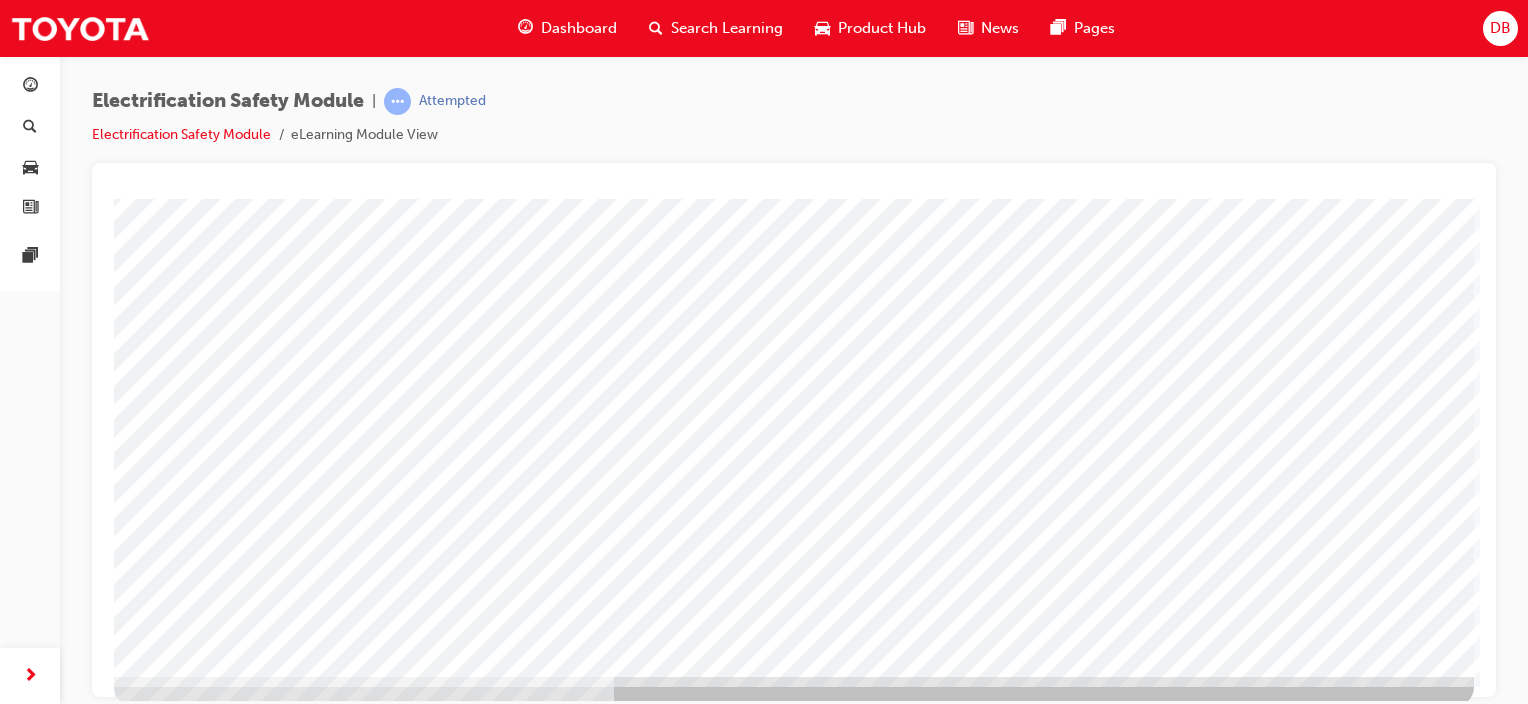 scroll, scrollTop: 263, scrollLeft: 0, axis: vertical 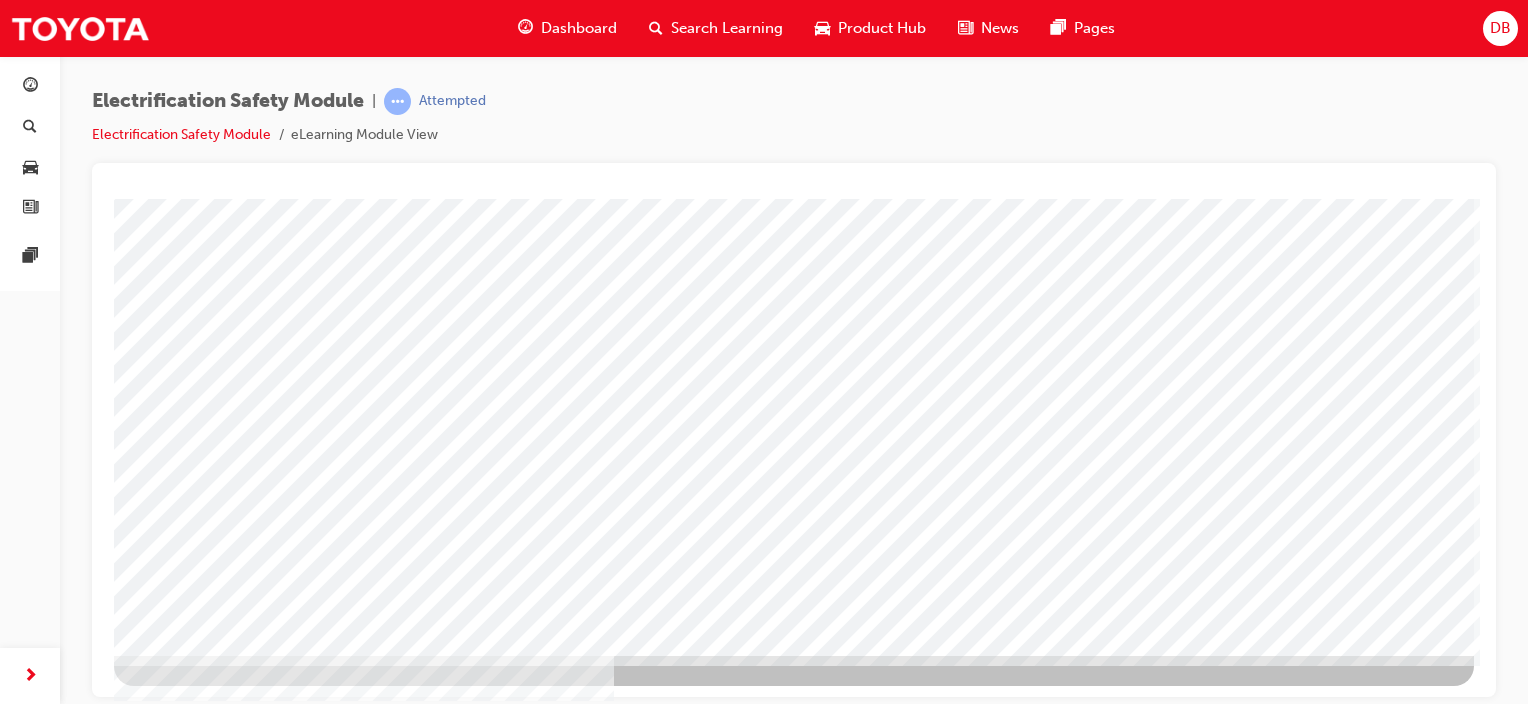 drag, startPoint x: 1367, startPoint y: 611, endPoint x: 1468, endPoint y: 595, distance: 102.259476 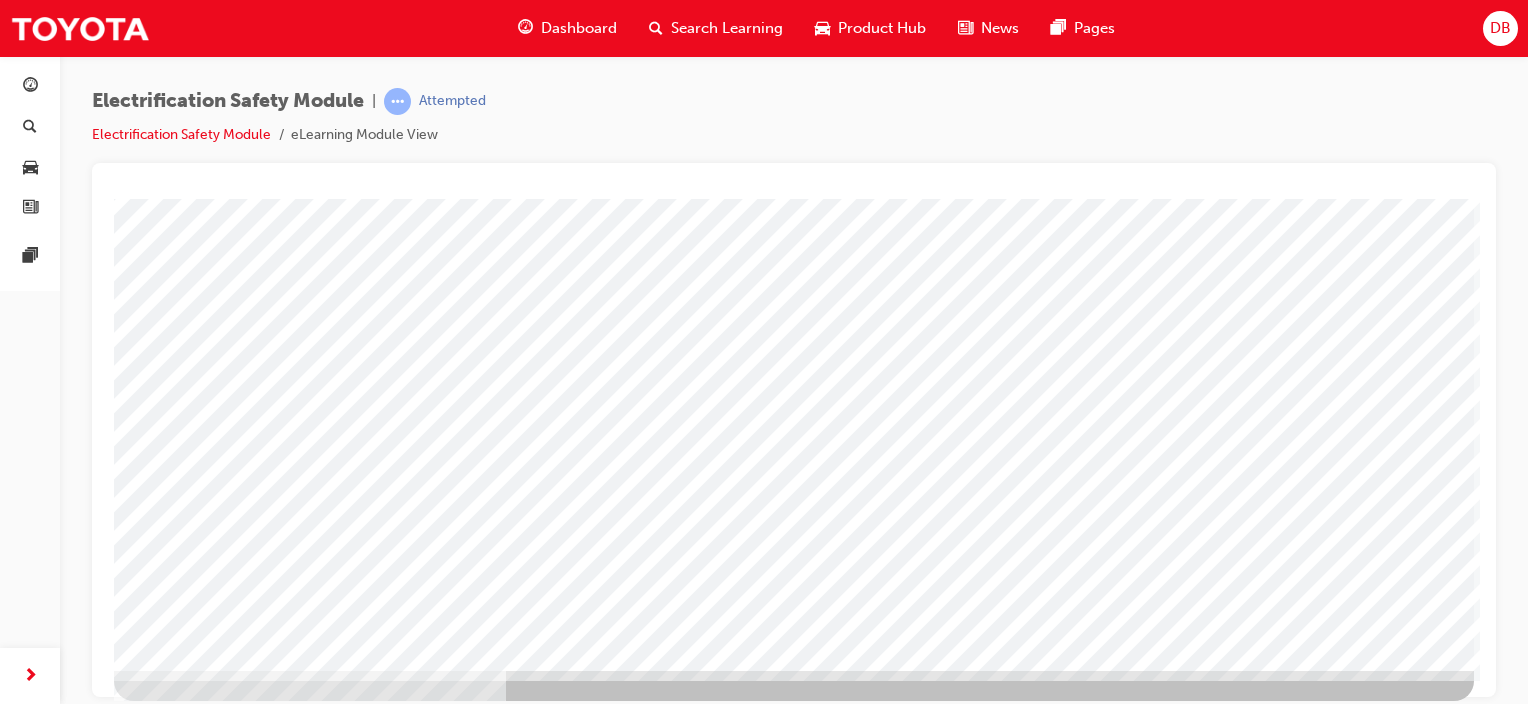 scroll, scrollTop: 263, scrollLeft: 0, axis: vertical 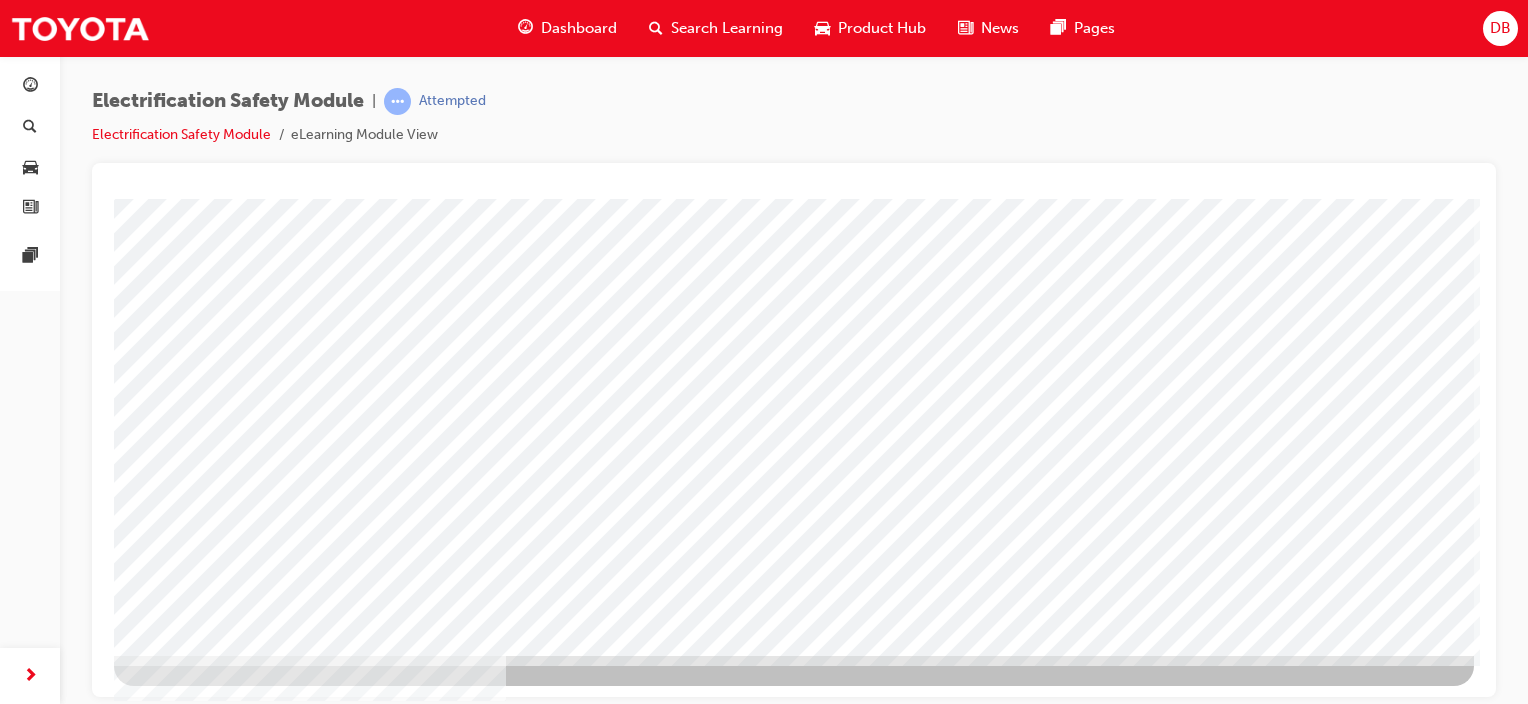click at bounding box center (177, 3748) 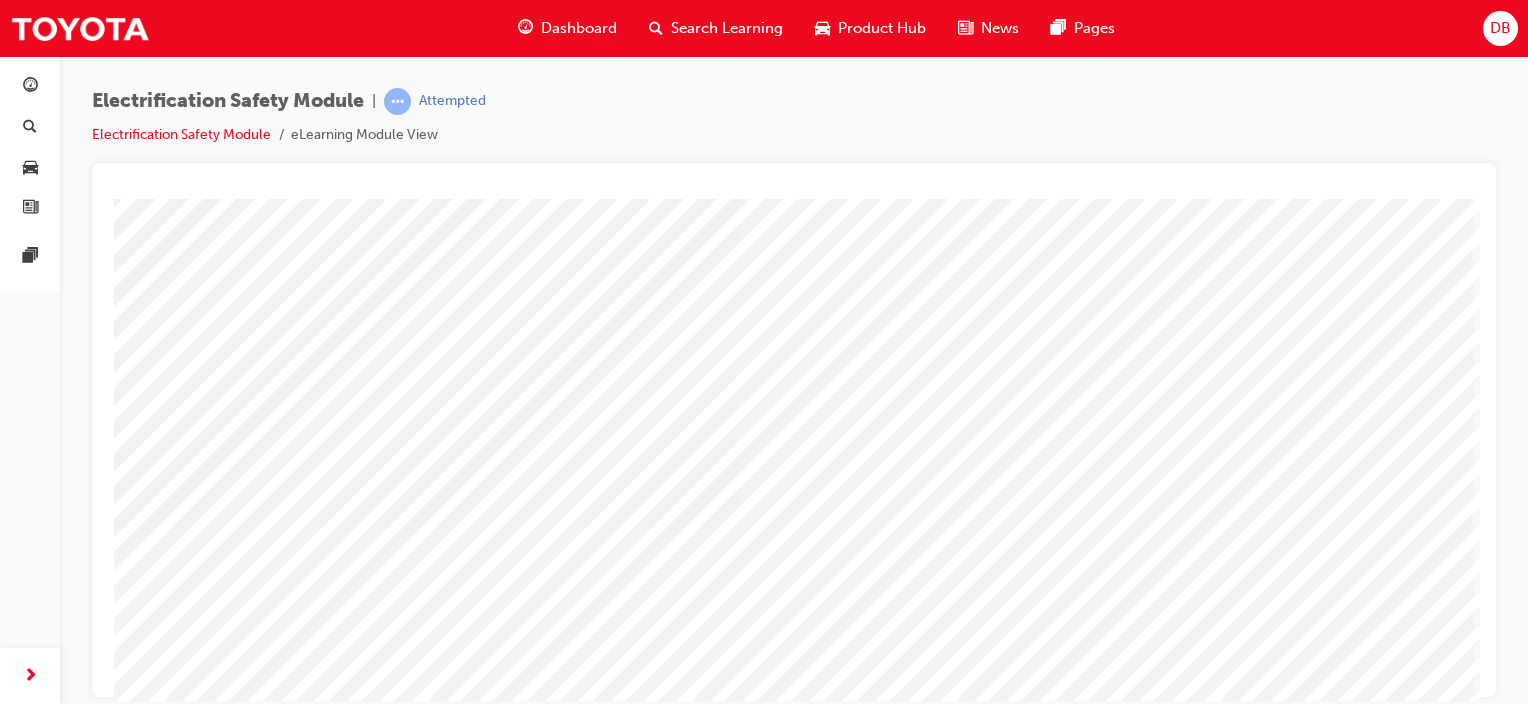 scroll, scrollTop: 263, scrollLeft: 0, axis: vertical 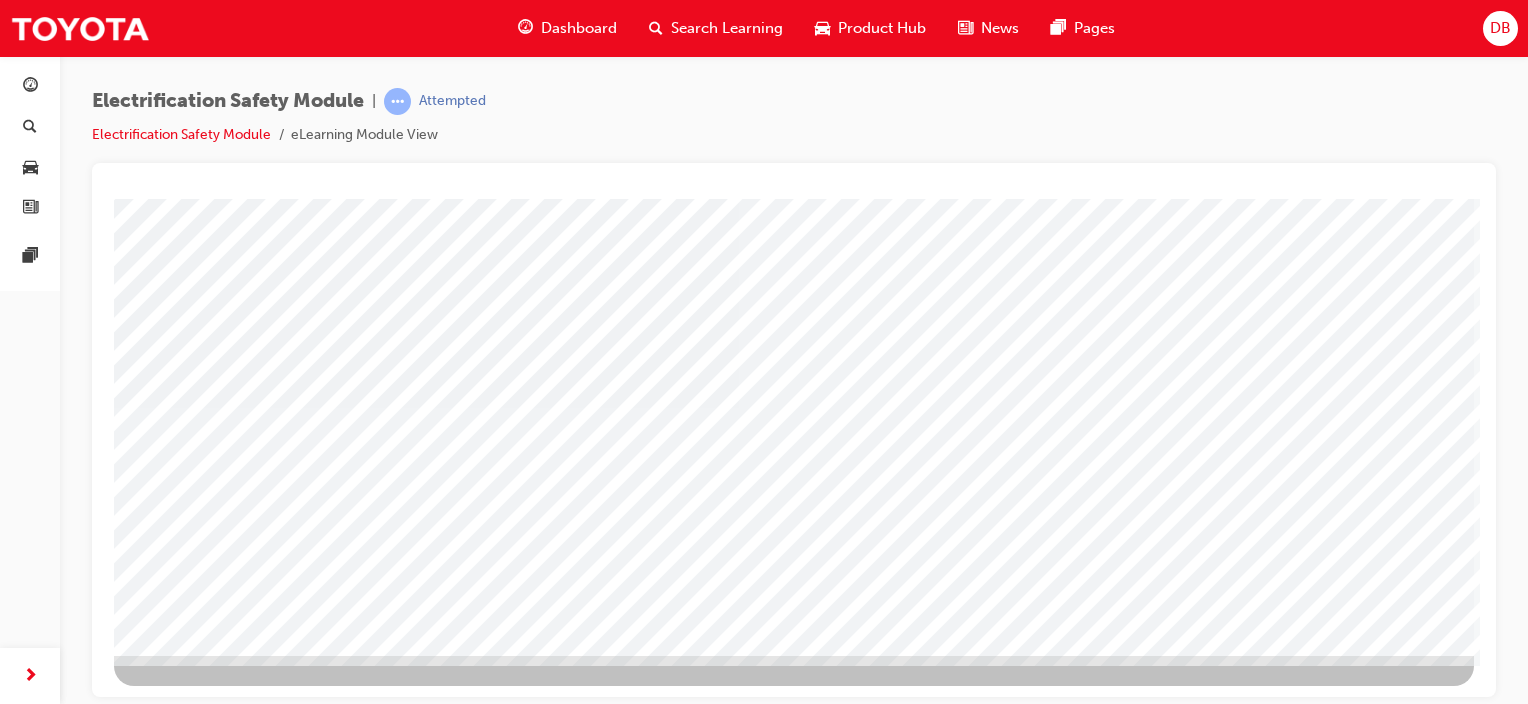 click at bounding box center [177, 2721] 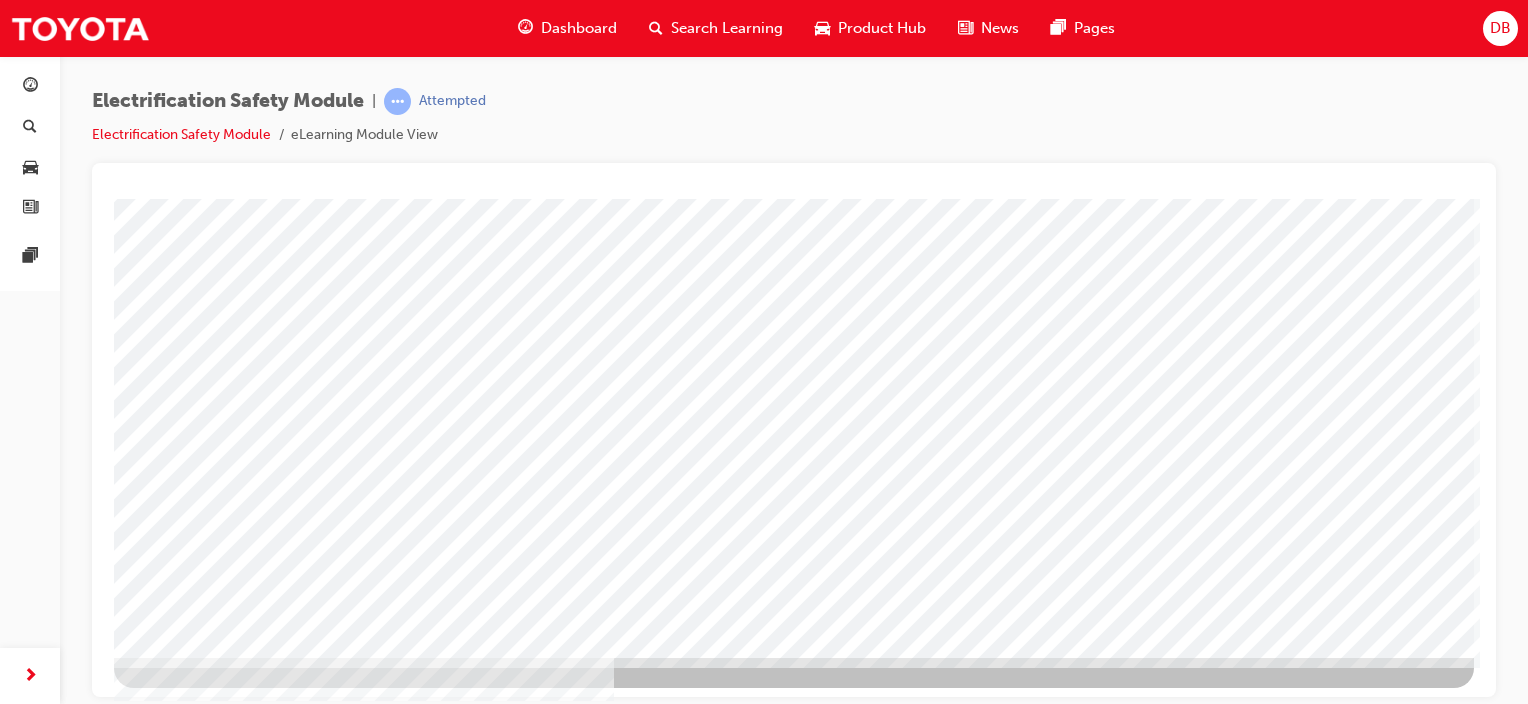scroll, scrollTop: 263, scrollLeft: 0, axis: vertical 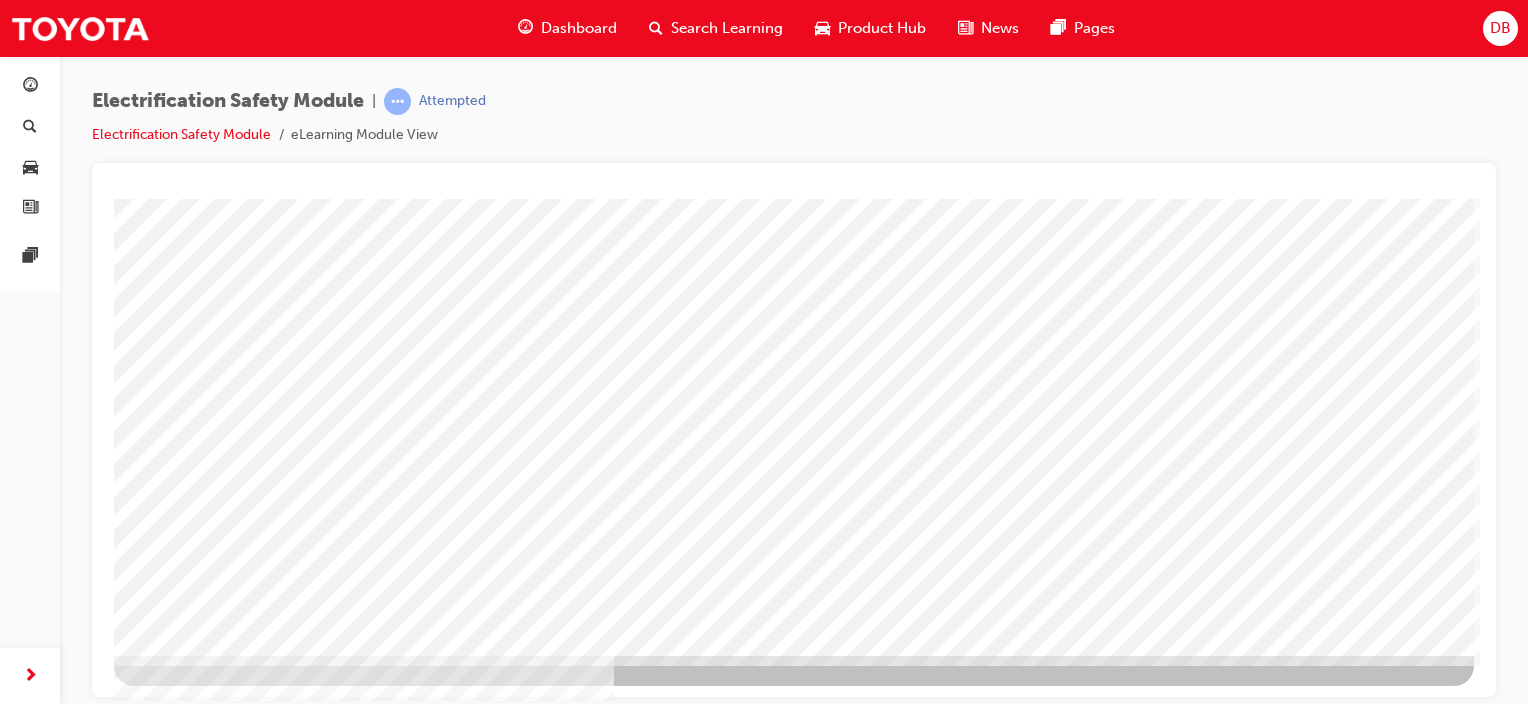 click at bounding box center [177, 2969] 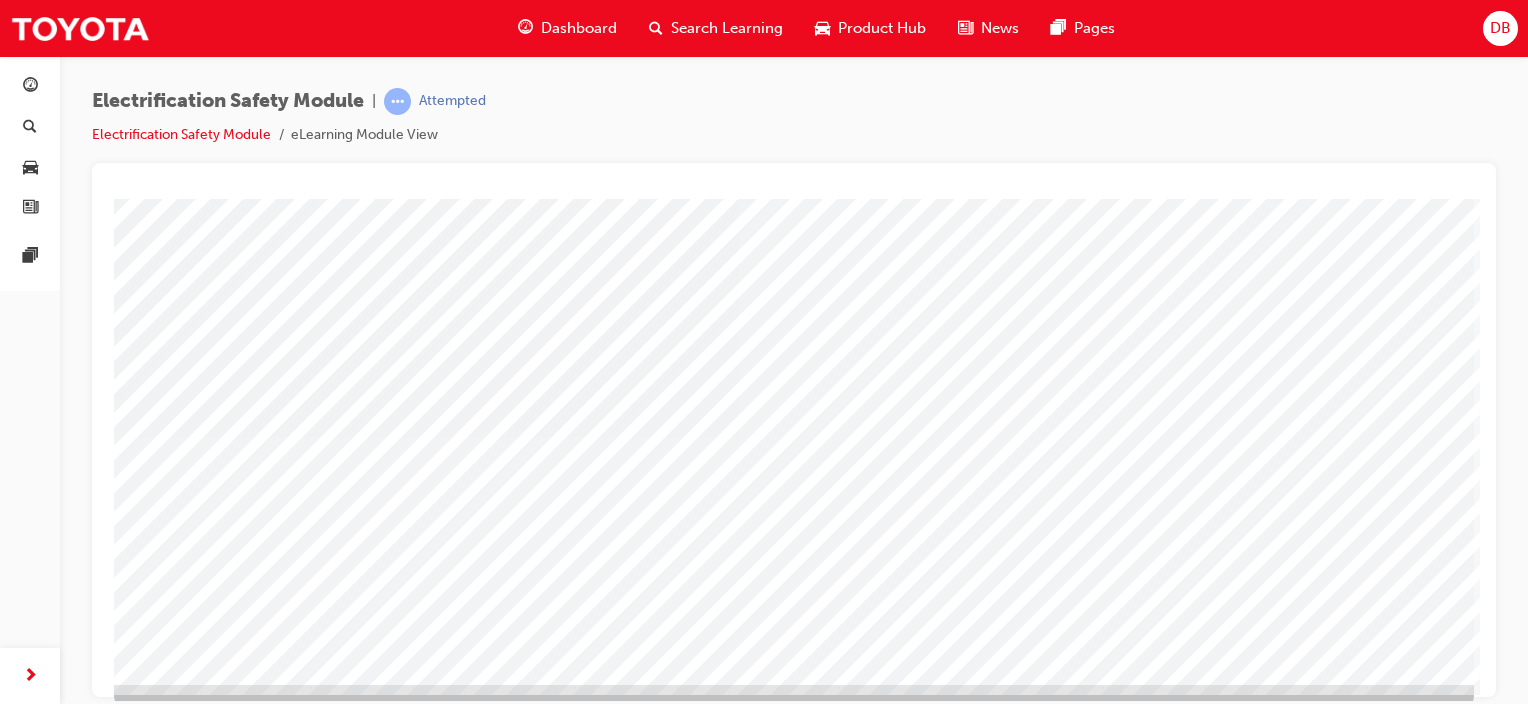 scroll, scrollTop: 263, scrollLeft: 0, axis: vertical 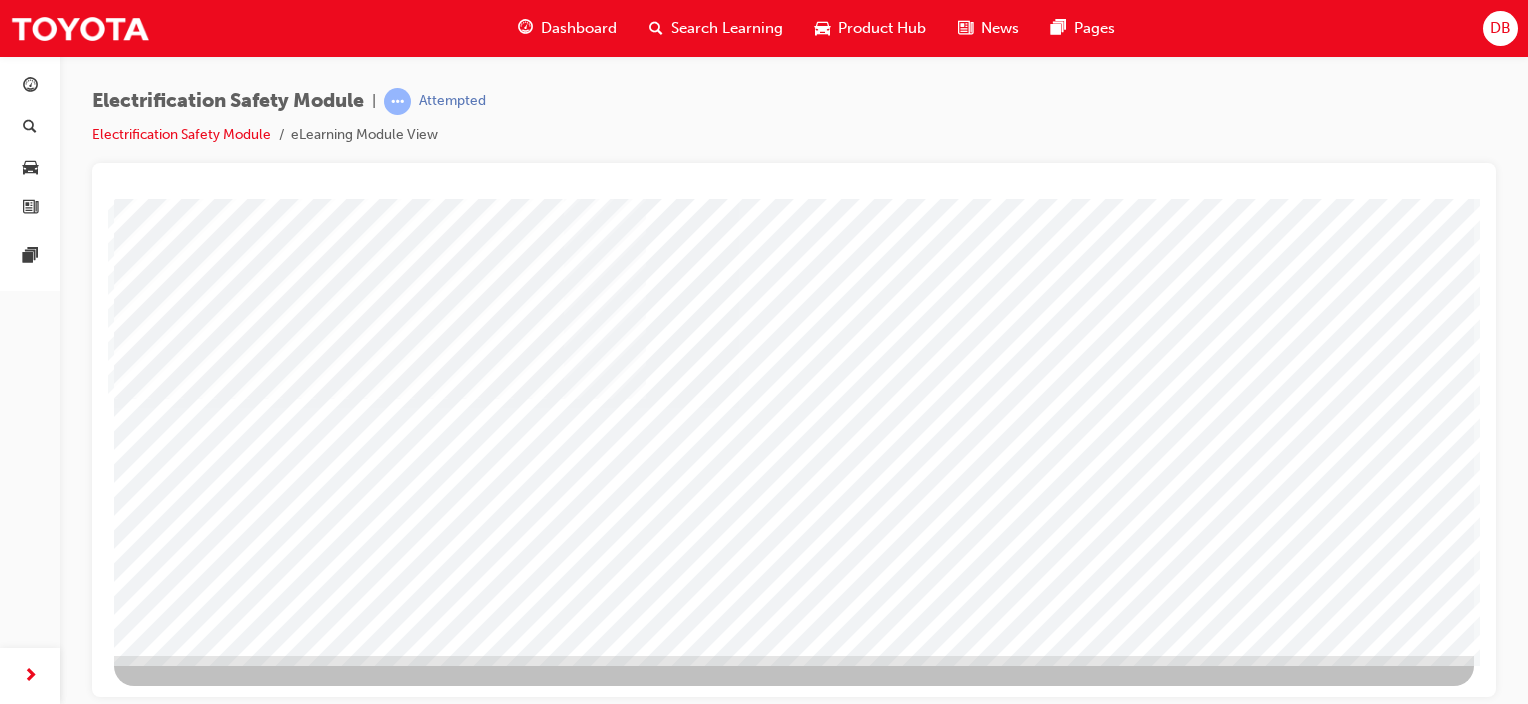 click at bounding box center (177, 2721) 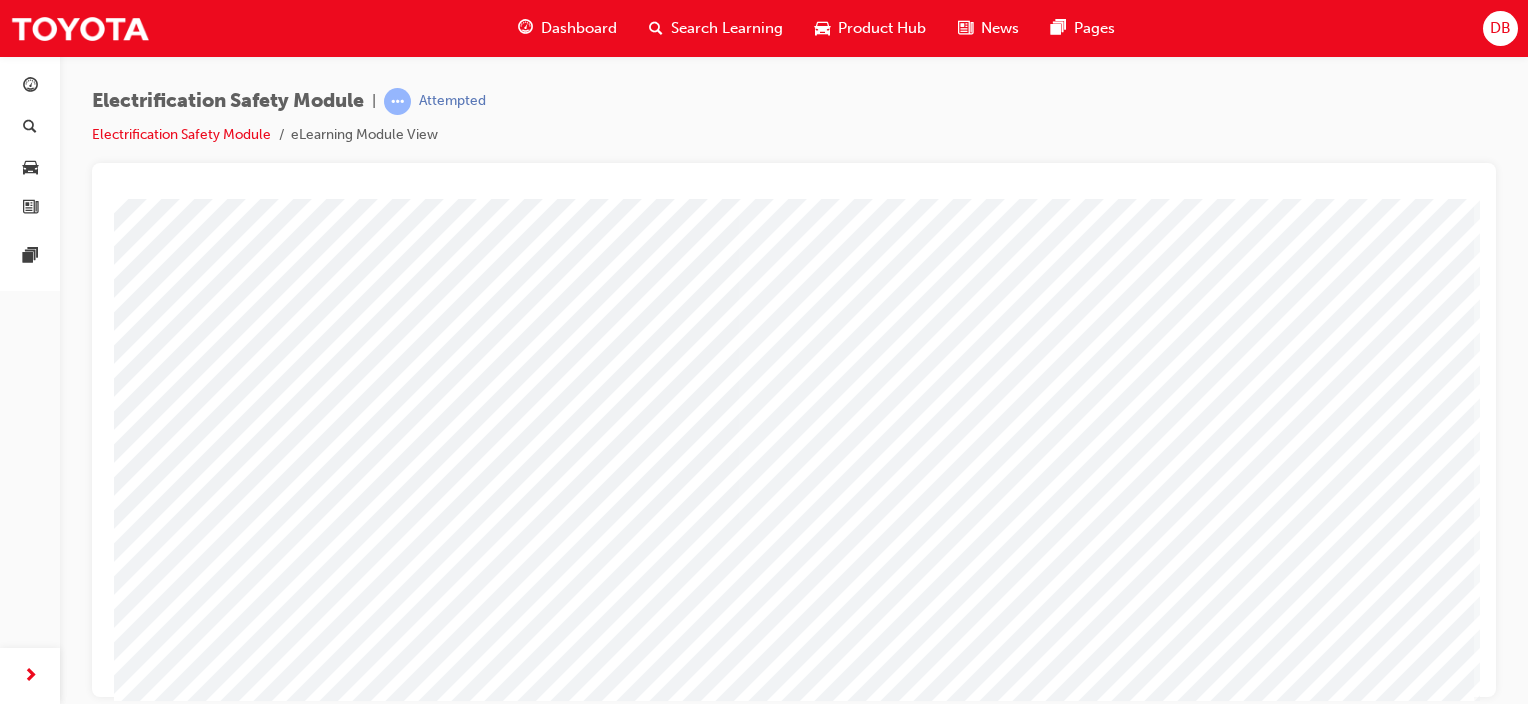scroll, scrollTop: 263, scrollLeft: 0, axis: vertical 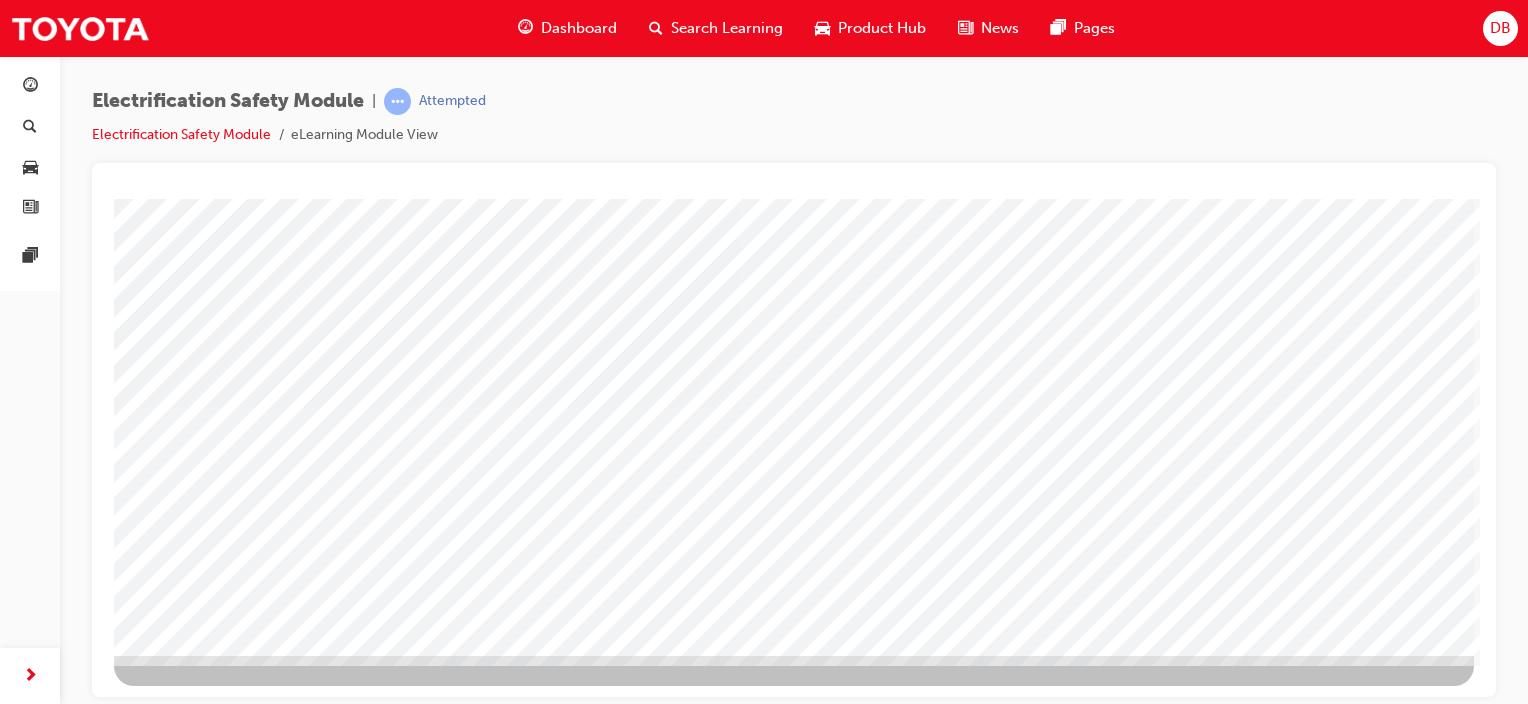 click at bounding box center [177, 2721] 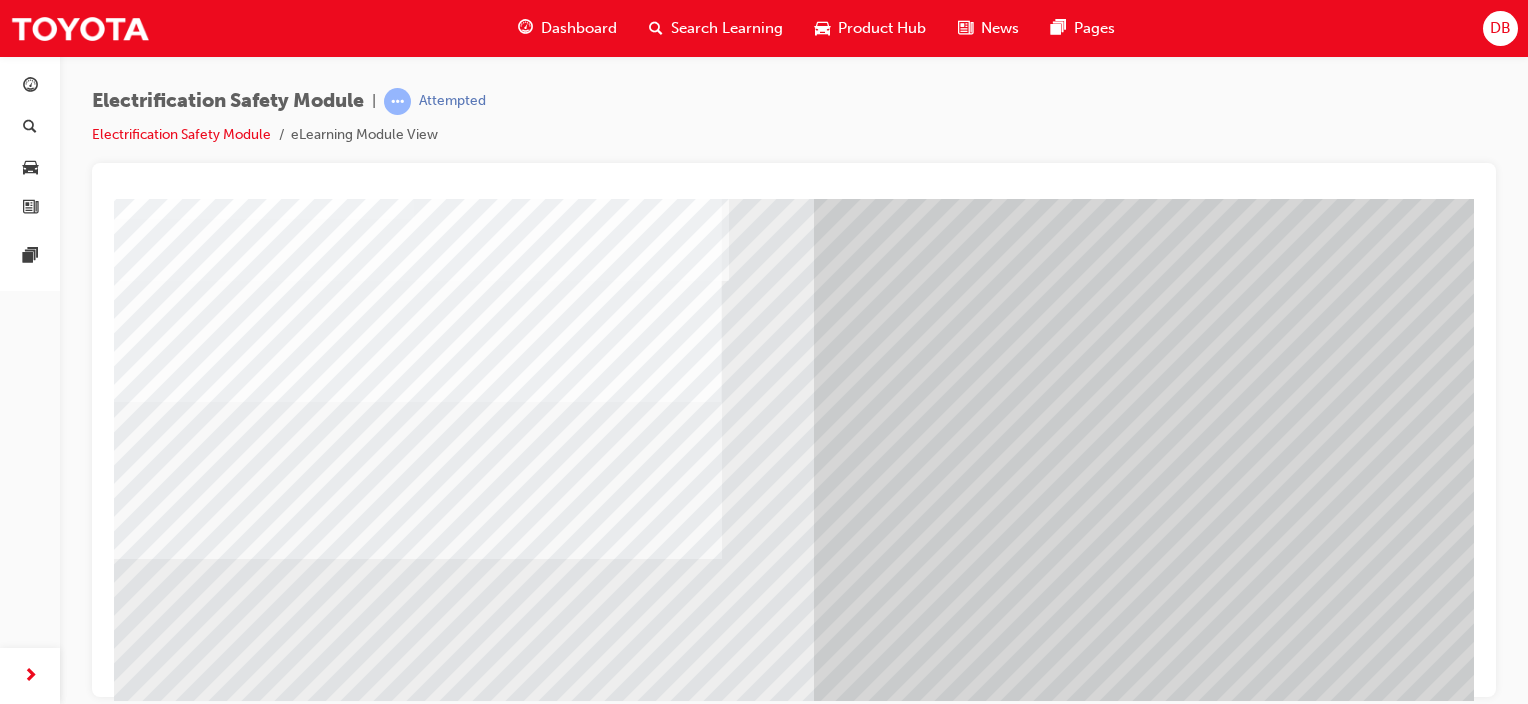 scroll, scrollTop: 263, scrollLeft: 0, axis: vertical 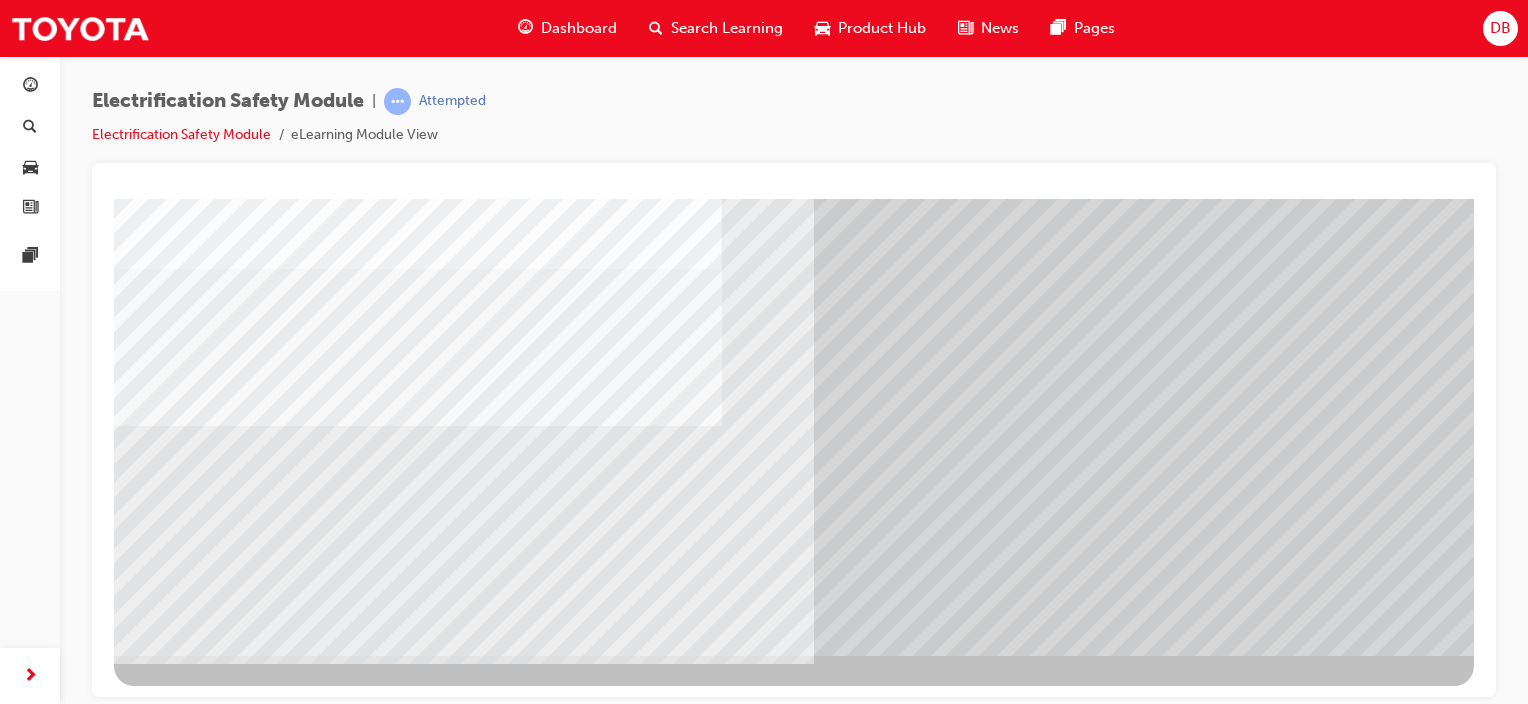 drag, startPoint x: 219, startPoint y: 498, endPoint x: 248, endPoint y: 499, distance: 29.017237 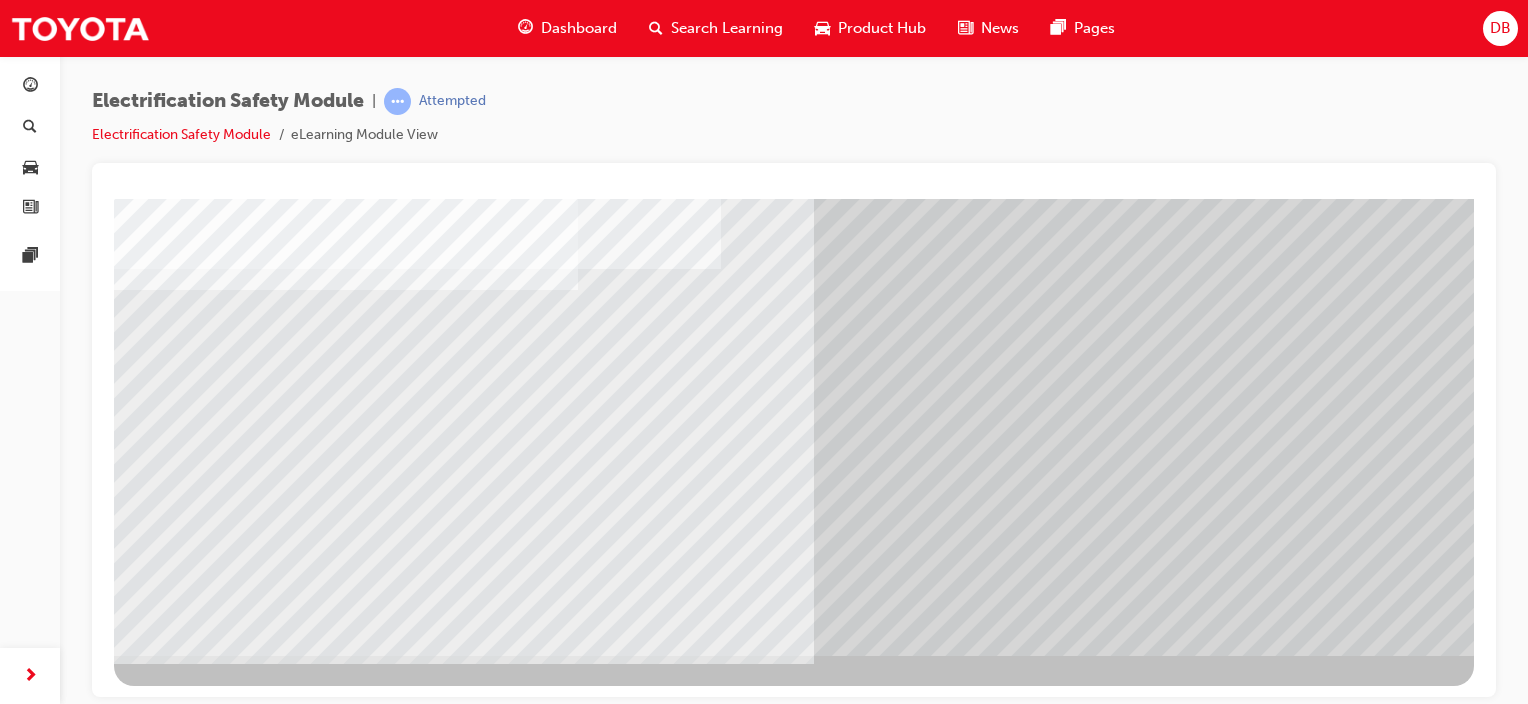 click at bounding box center [179, 6434] 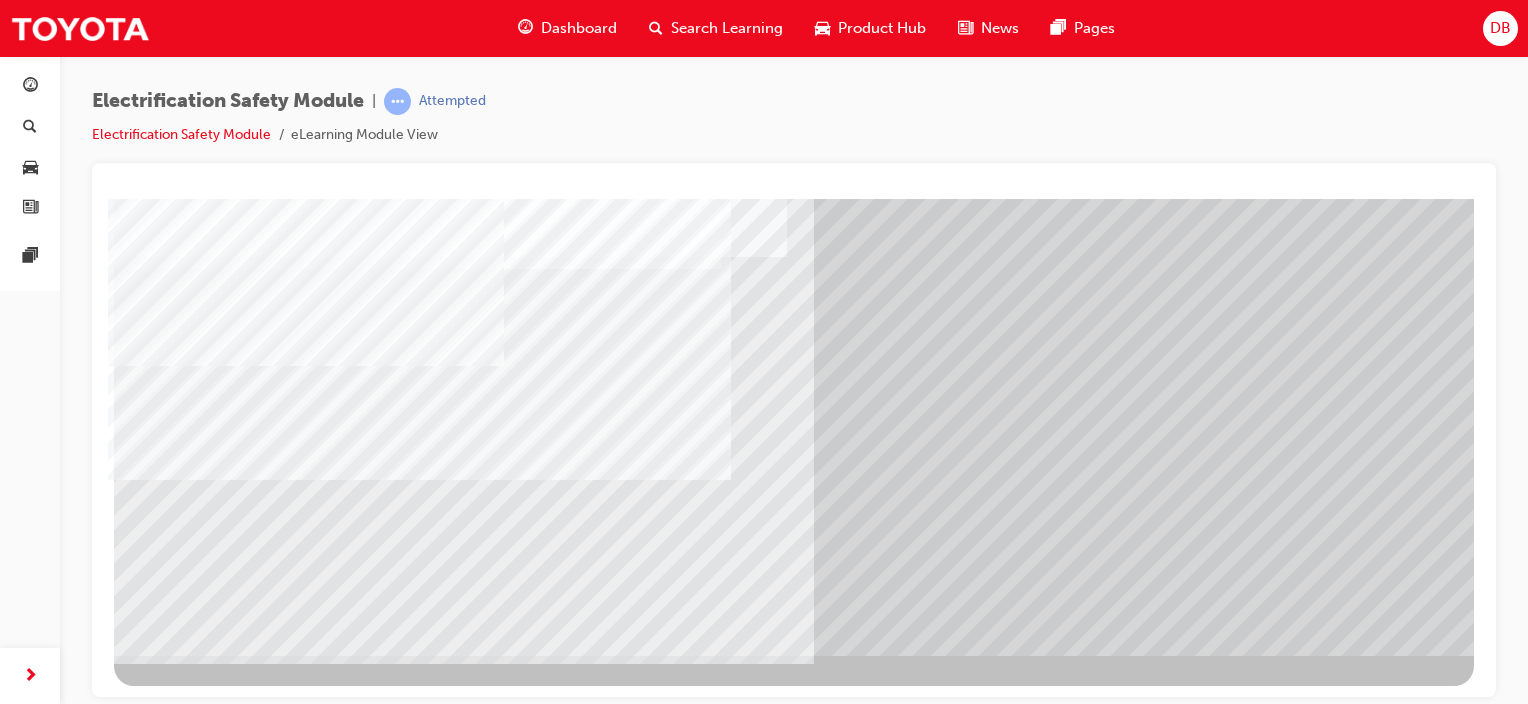 drag, startPoint x: 523, startPoint y: 483, endPoint x: 574, endPoint y: 484, distance: 51.009804 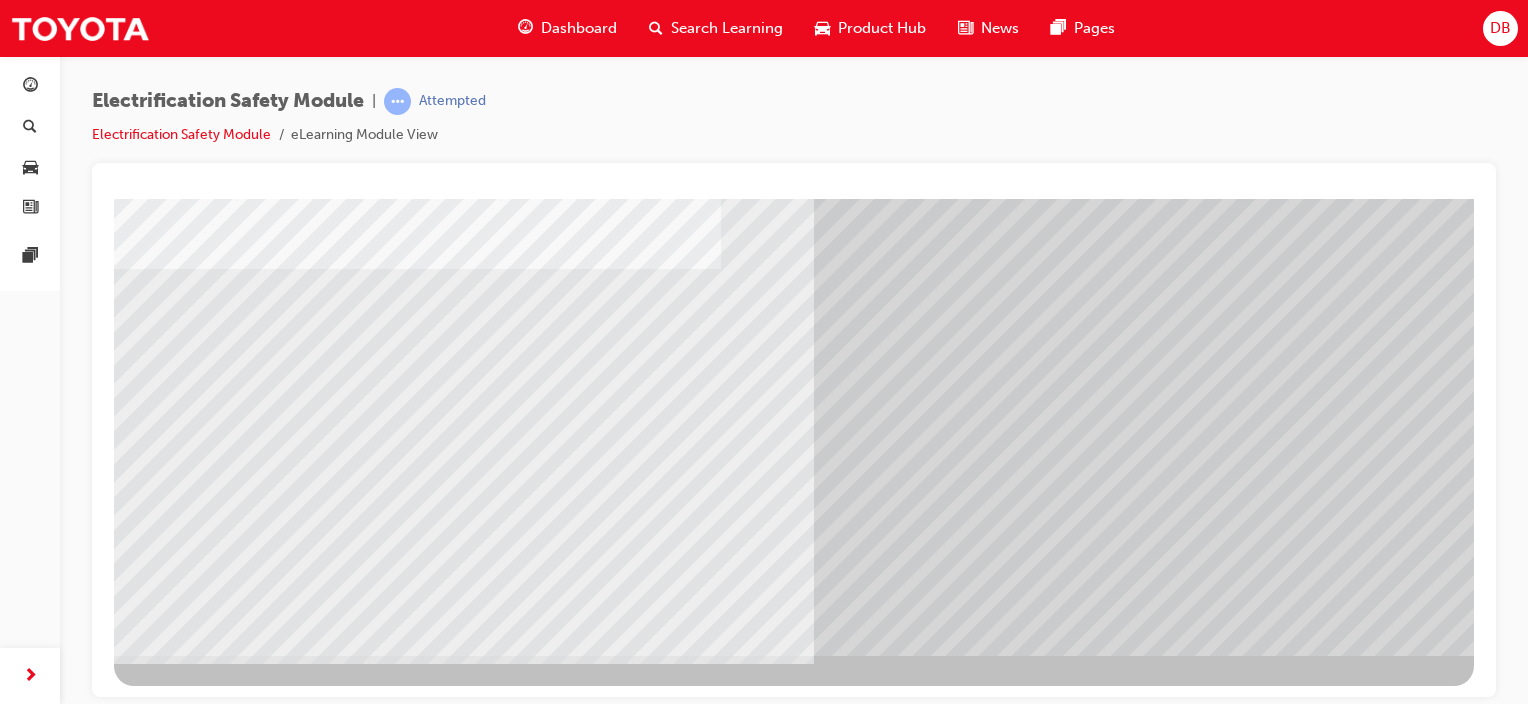 click at bounding box center (179, 6694) 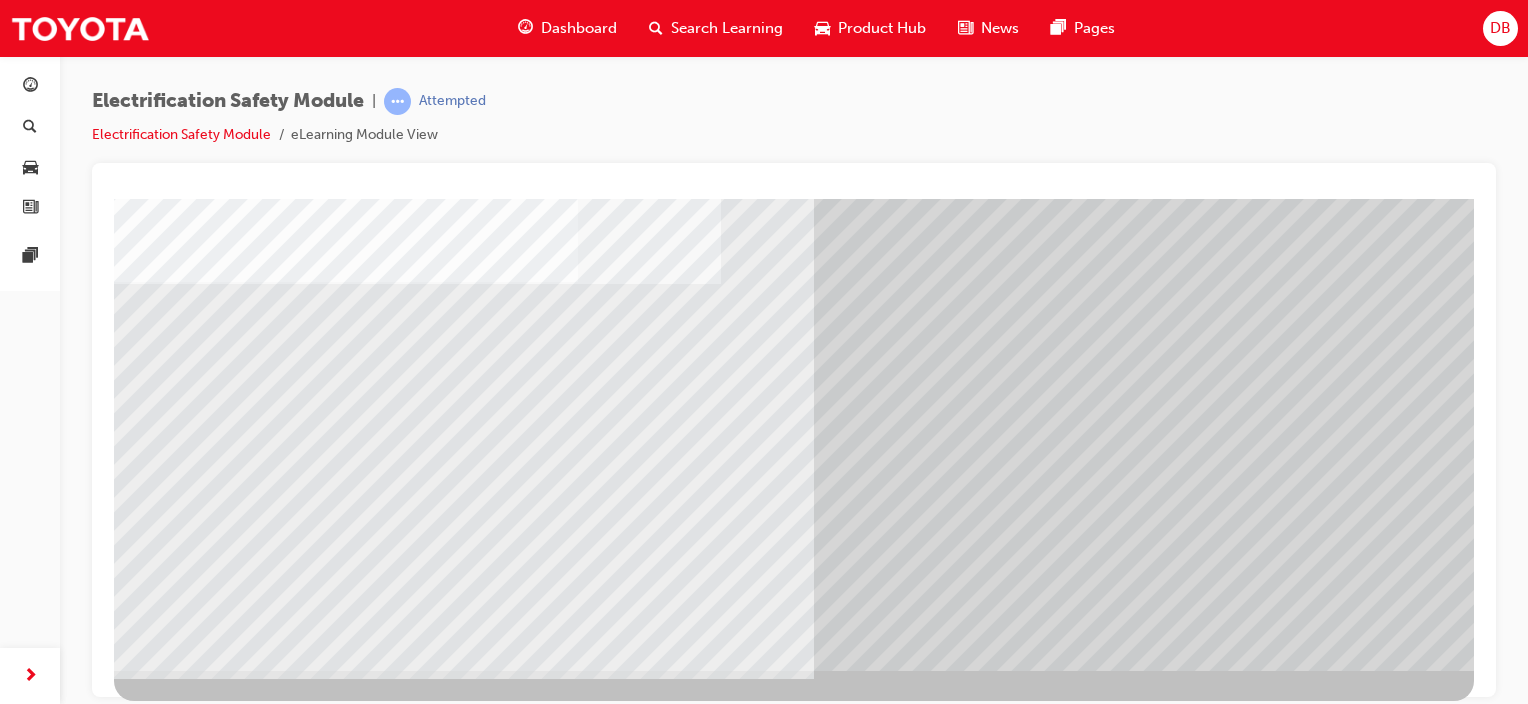 scroll, scrollTop: 263, scrollLeft: 0, axis: vertical 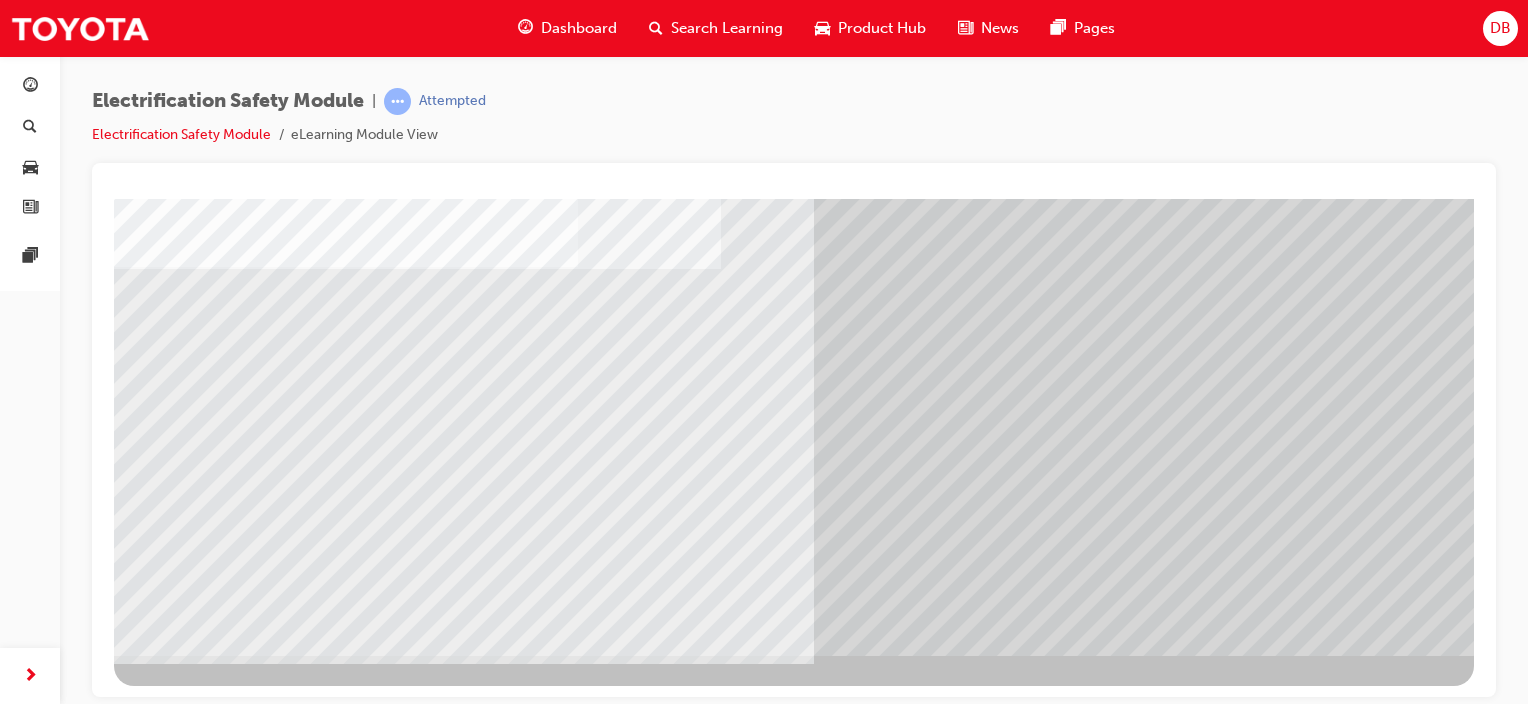 click at bounding box center [177, 6221] 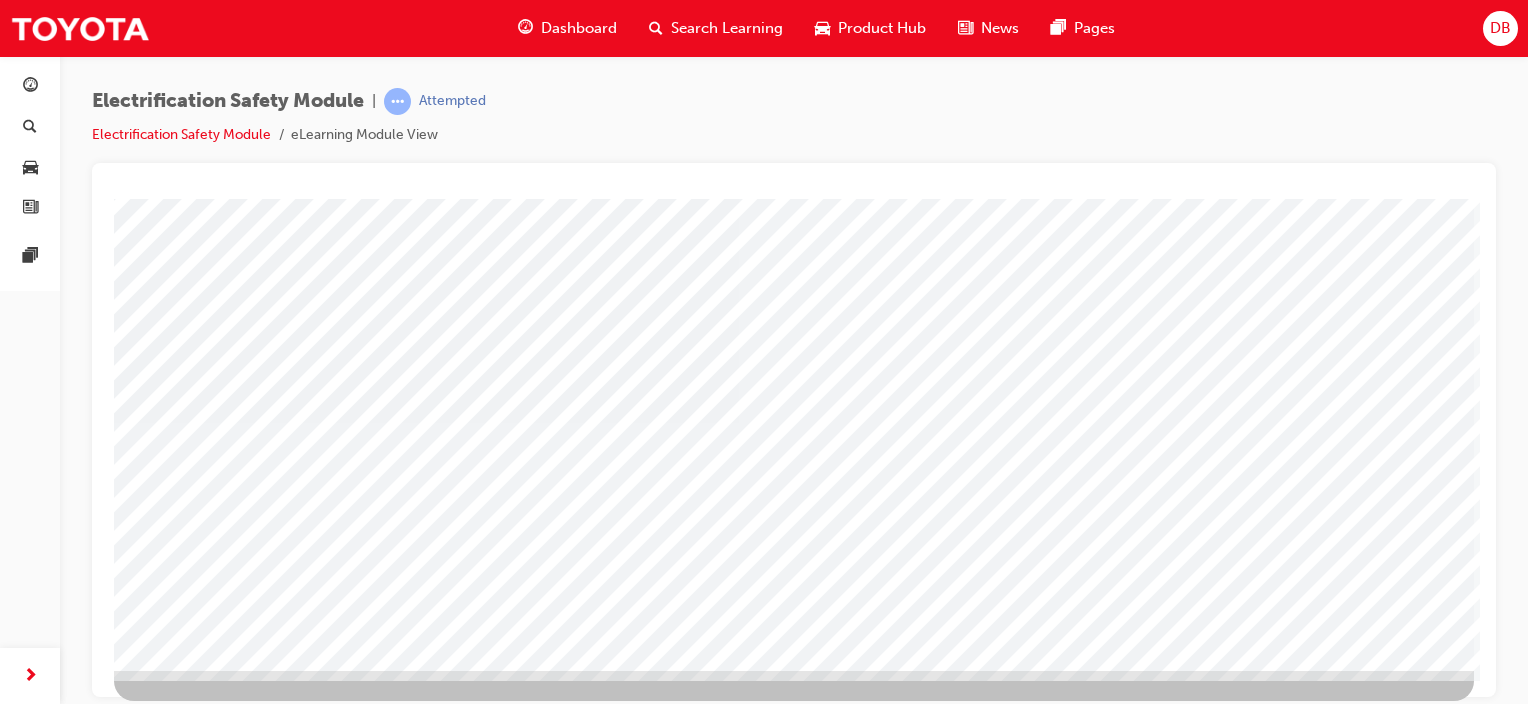 scroll, scrollTop: 263, scrollLeft: 0, axis: vertical 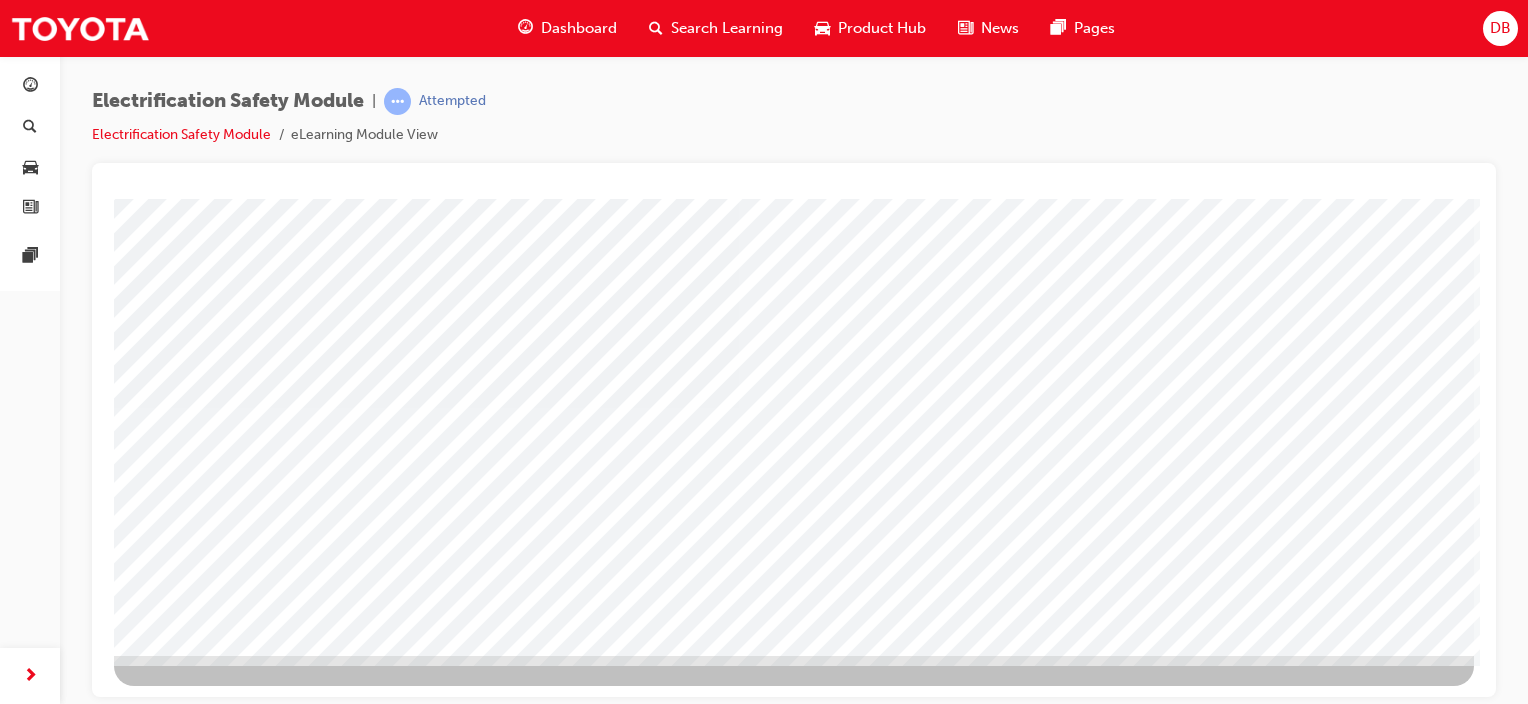 click at bounding box center (177, 2721) 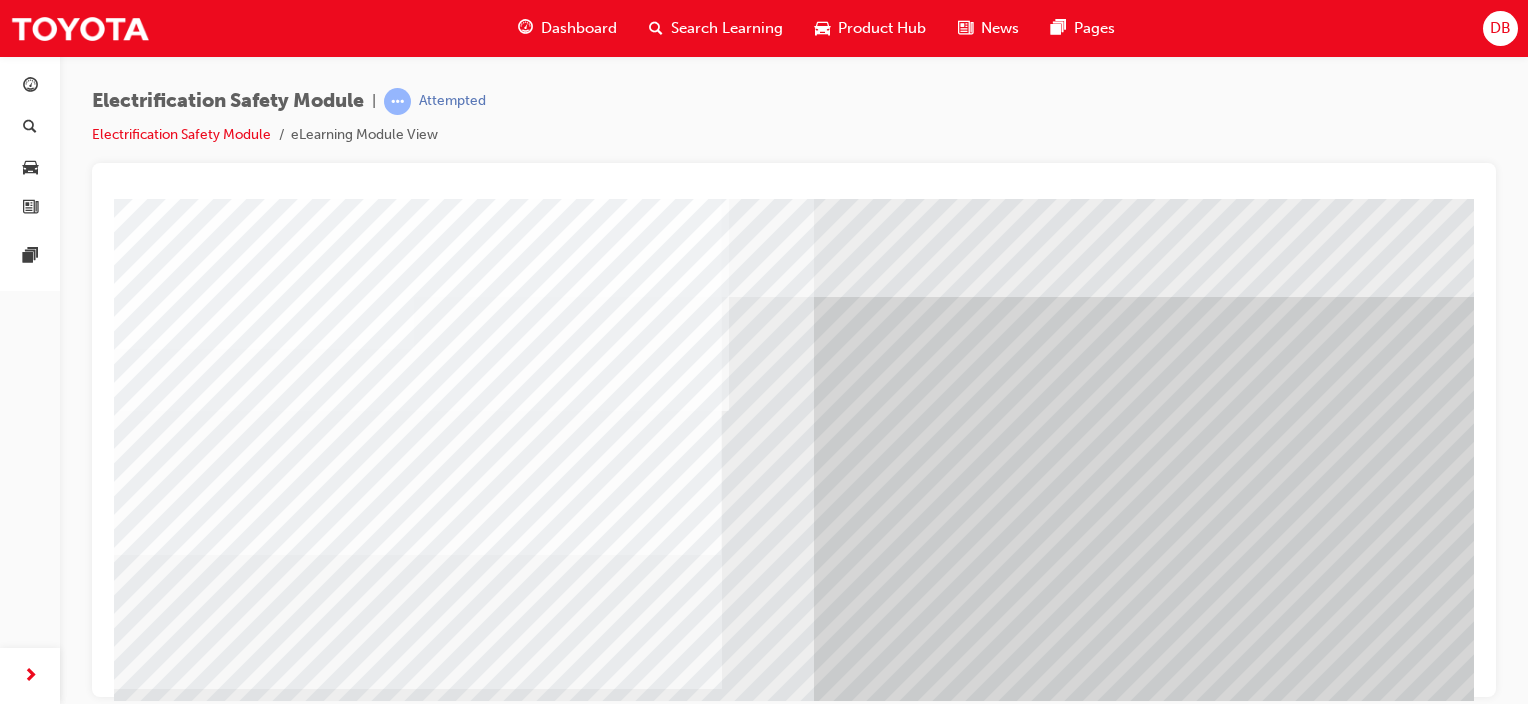 scroll, scrollTop: 263, scrollLeft: 0, axis: vertical 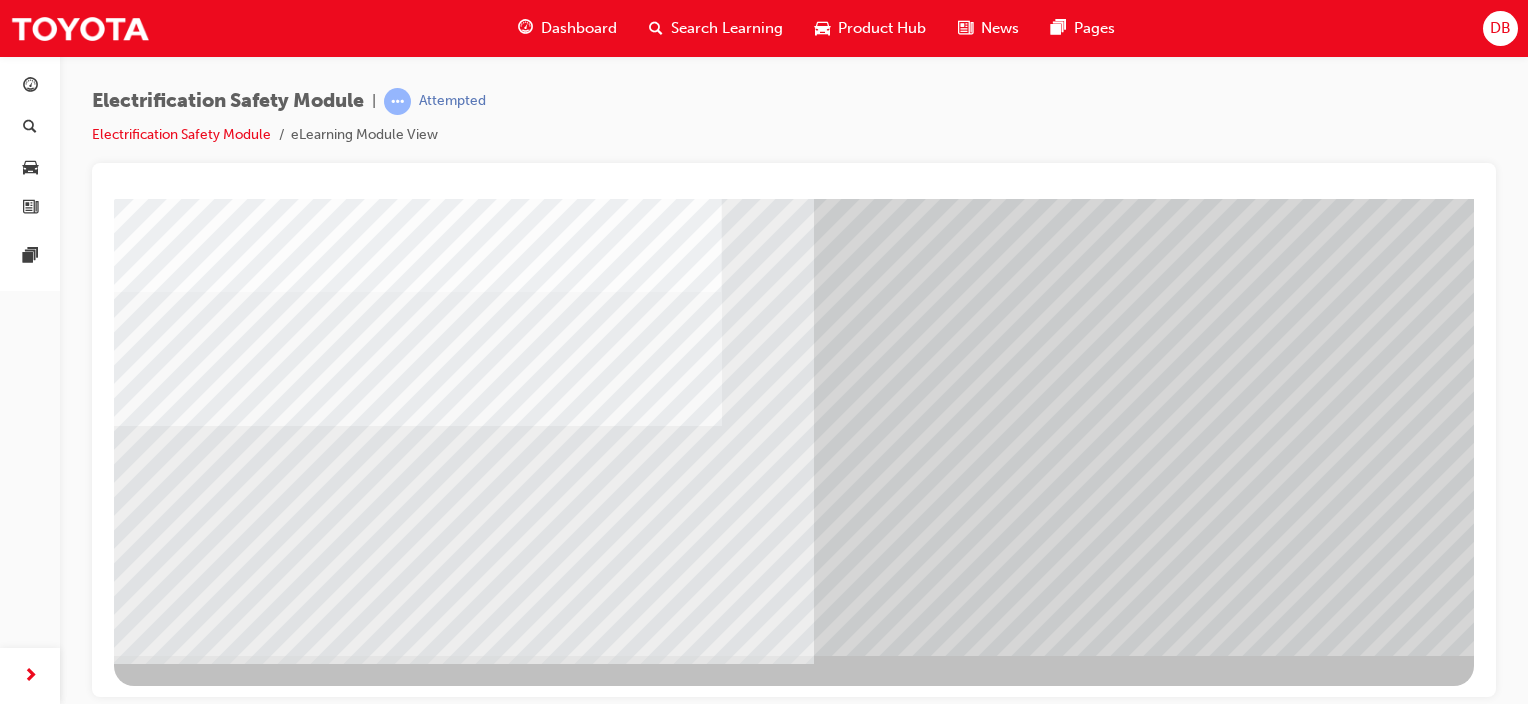 drag, startPoint x: 276, startPoint y: 526, endPoint x: 328, endPoint y: 515, distance: 53.15073 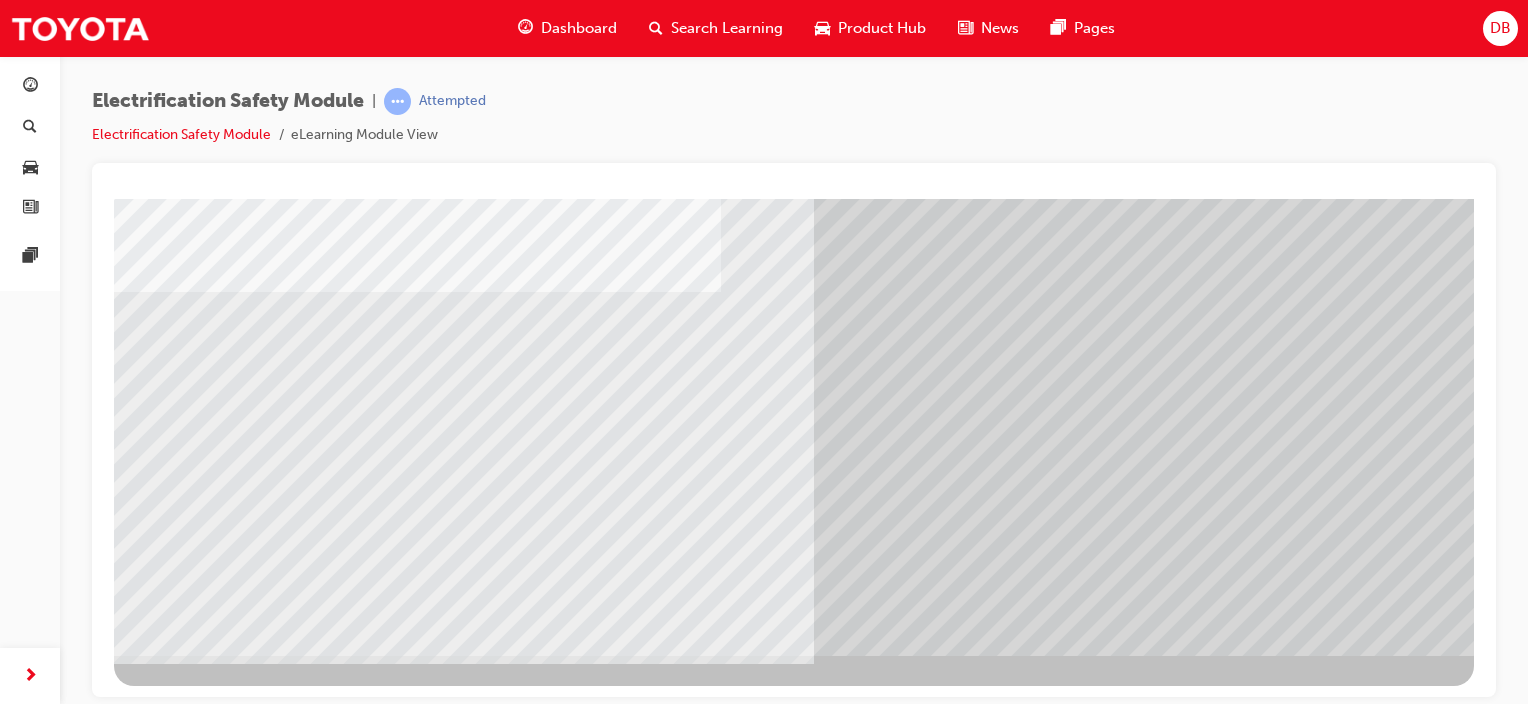 drag, startPoint x: 391, startPoint y: 522, endPoint x: 405, endPoint y: 522, distance: 14 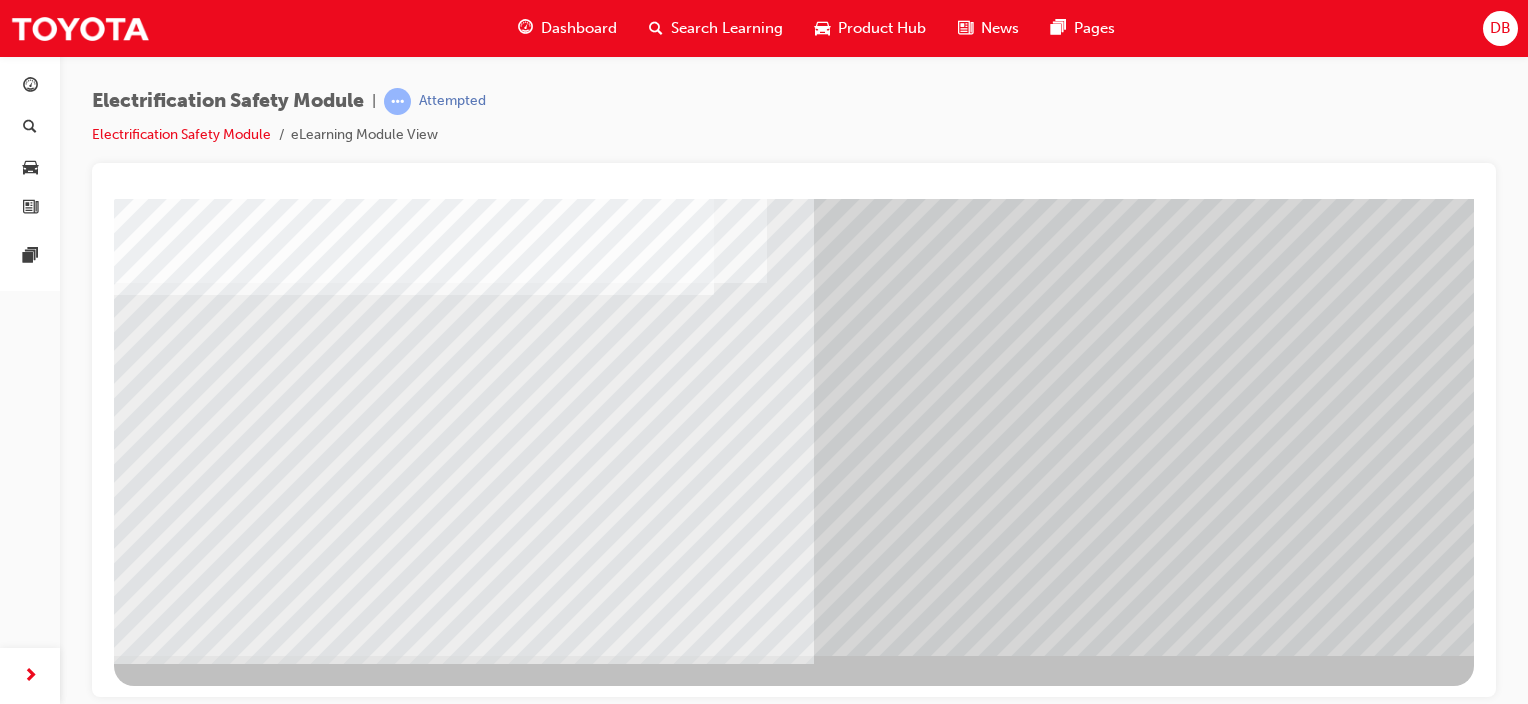 drag, startPoint x: 542, startPoint y: 514, endPoint x: 608, endPoint y: 505, distance: 66.61081 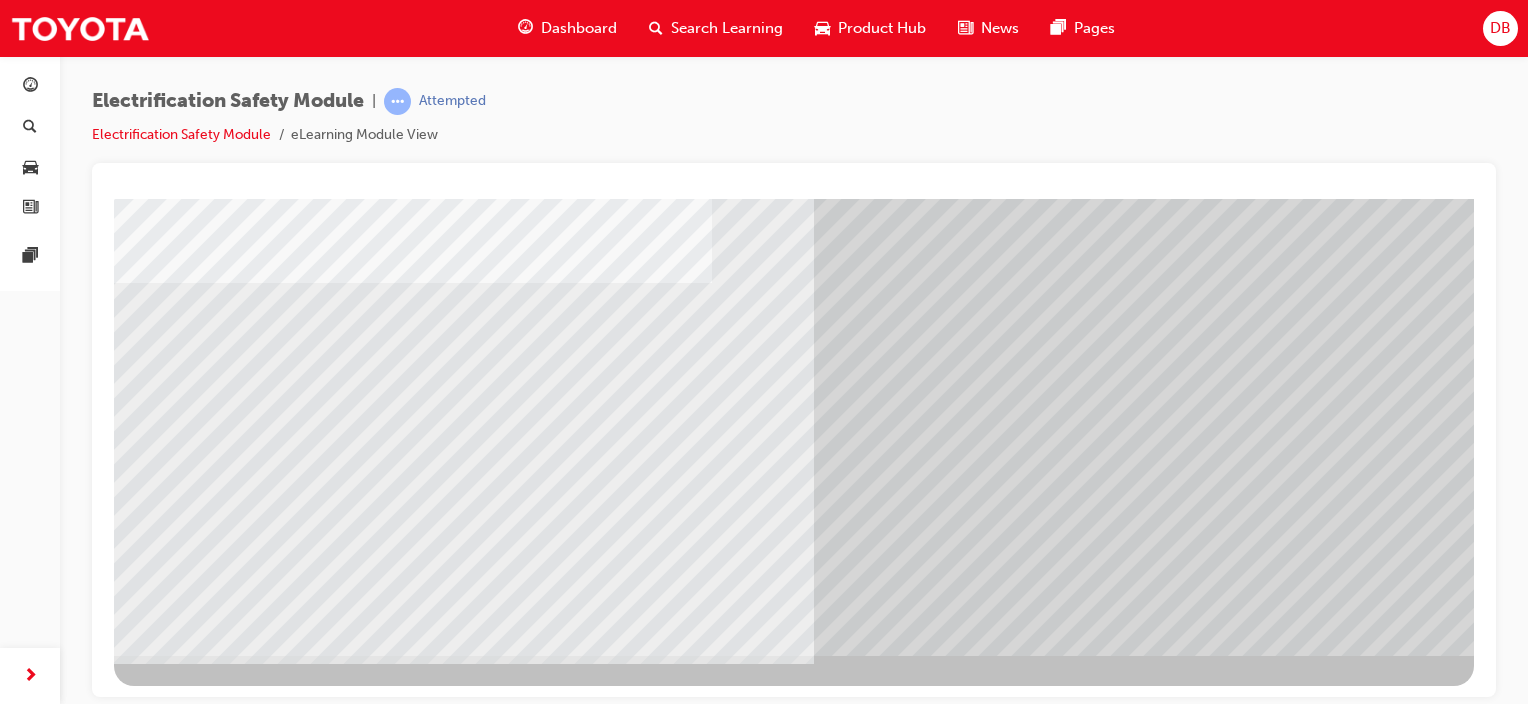 click at bounding box center (179, 5720) 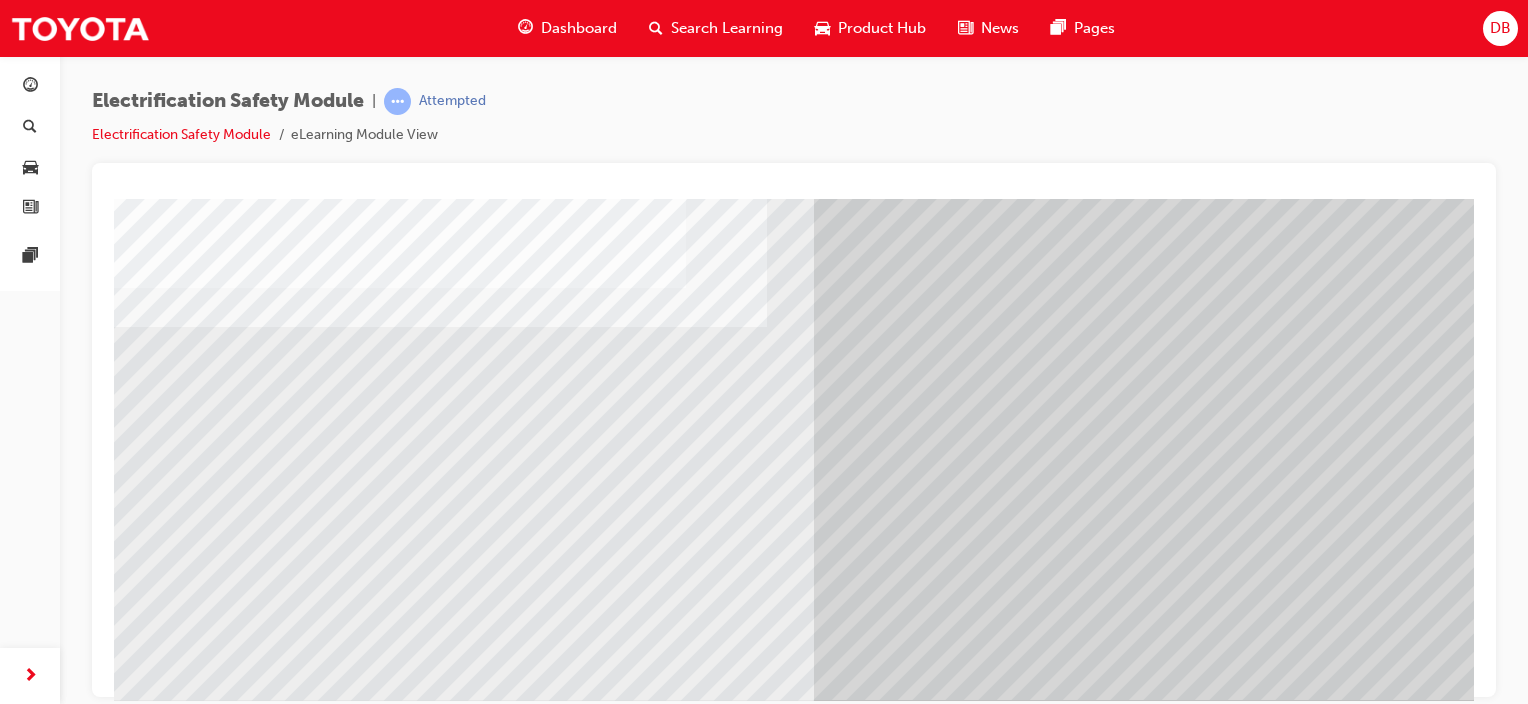 scroll, scrollTop: 263, scrollLeft: 0, axis: vertical 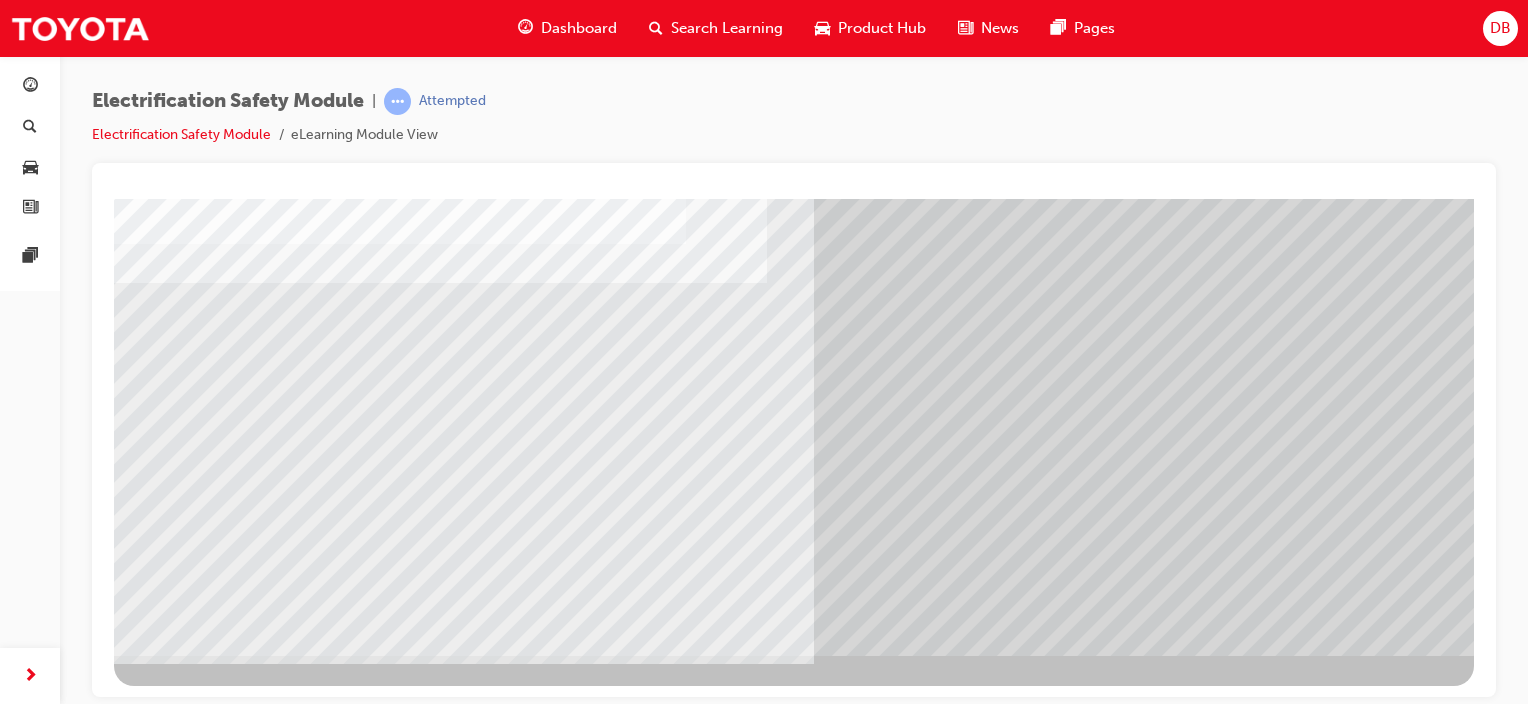 click at bounding box center (177, 5247) 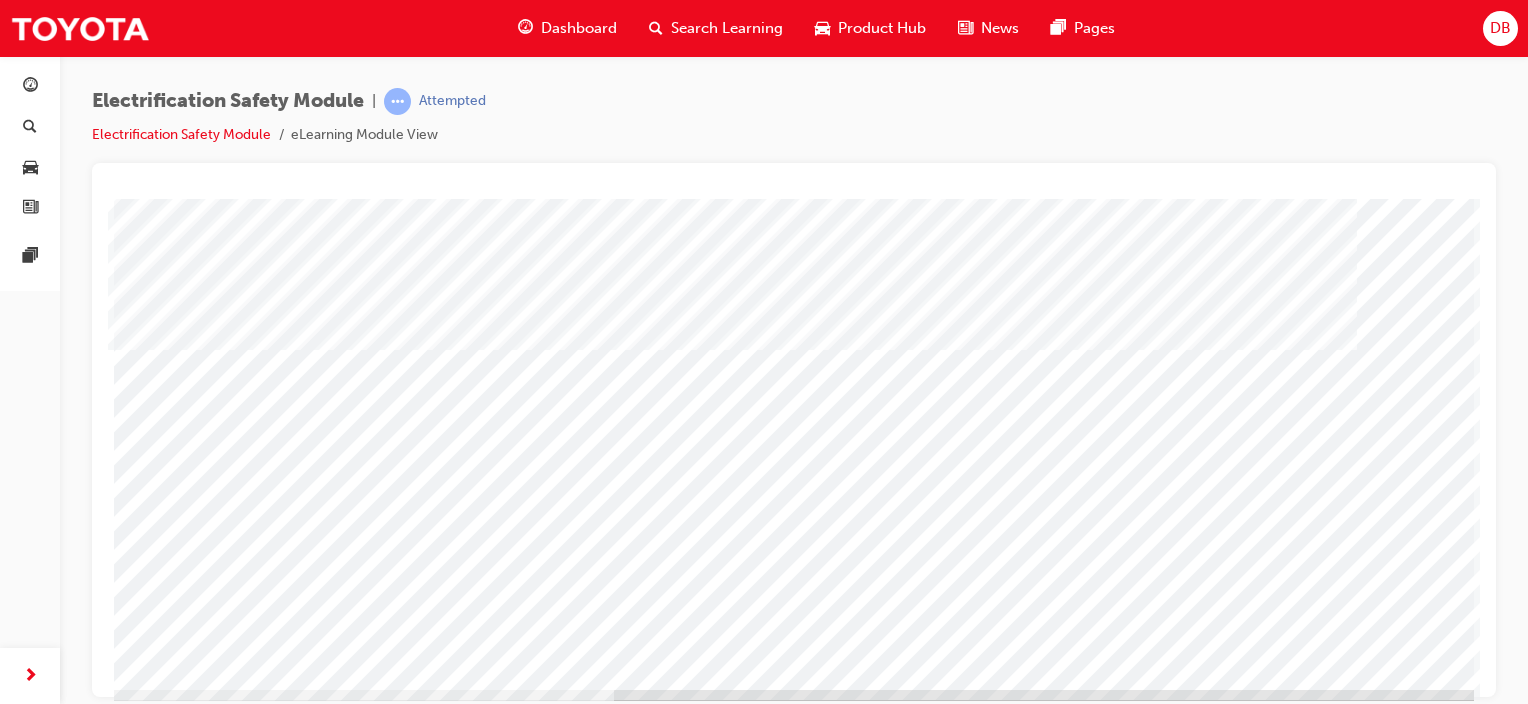 scroll, scrollTop: 263, scrollLeft: 0, axis: vertical 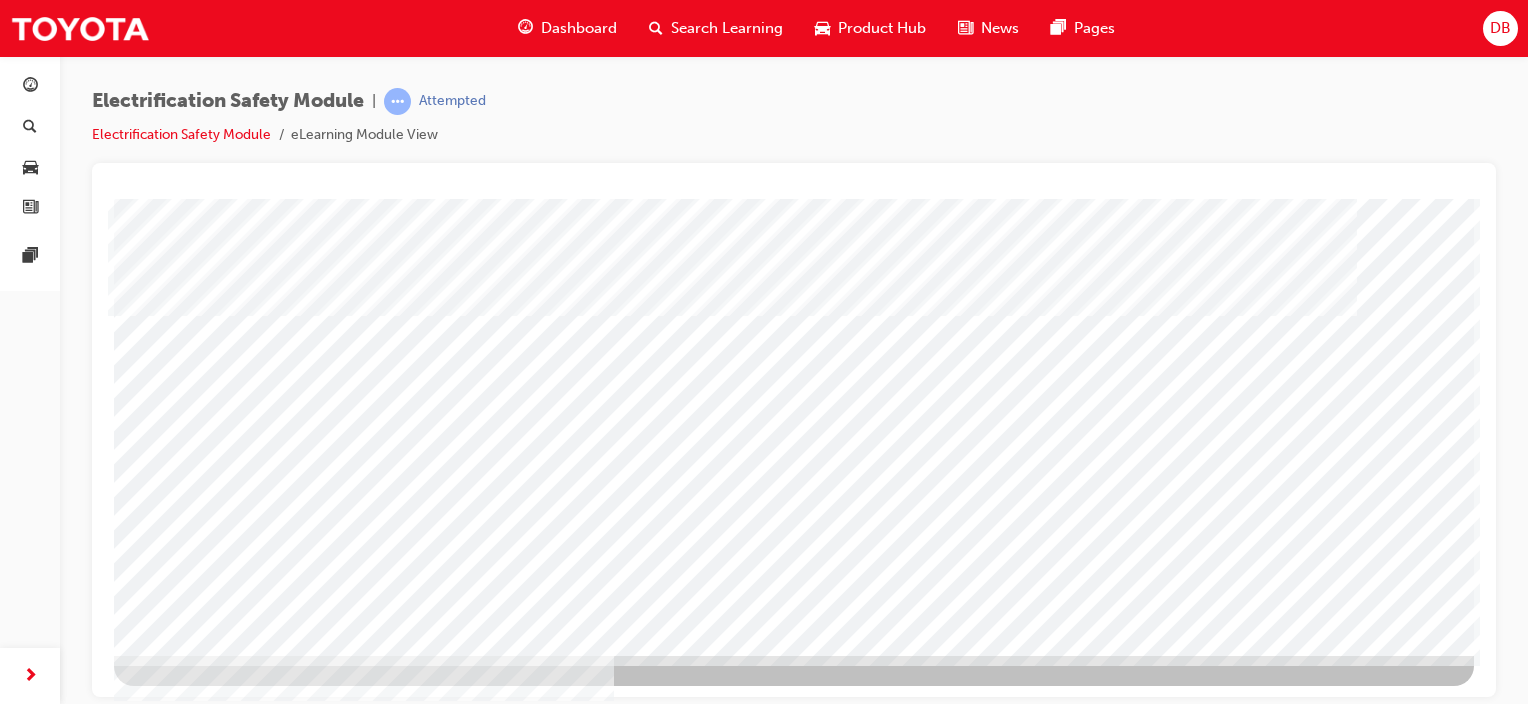 click at bounding box center (177, 2969) 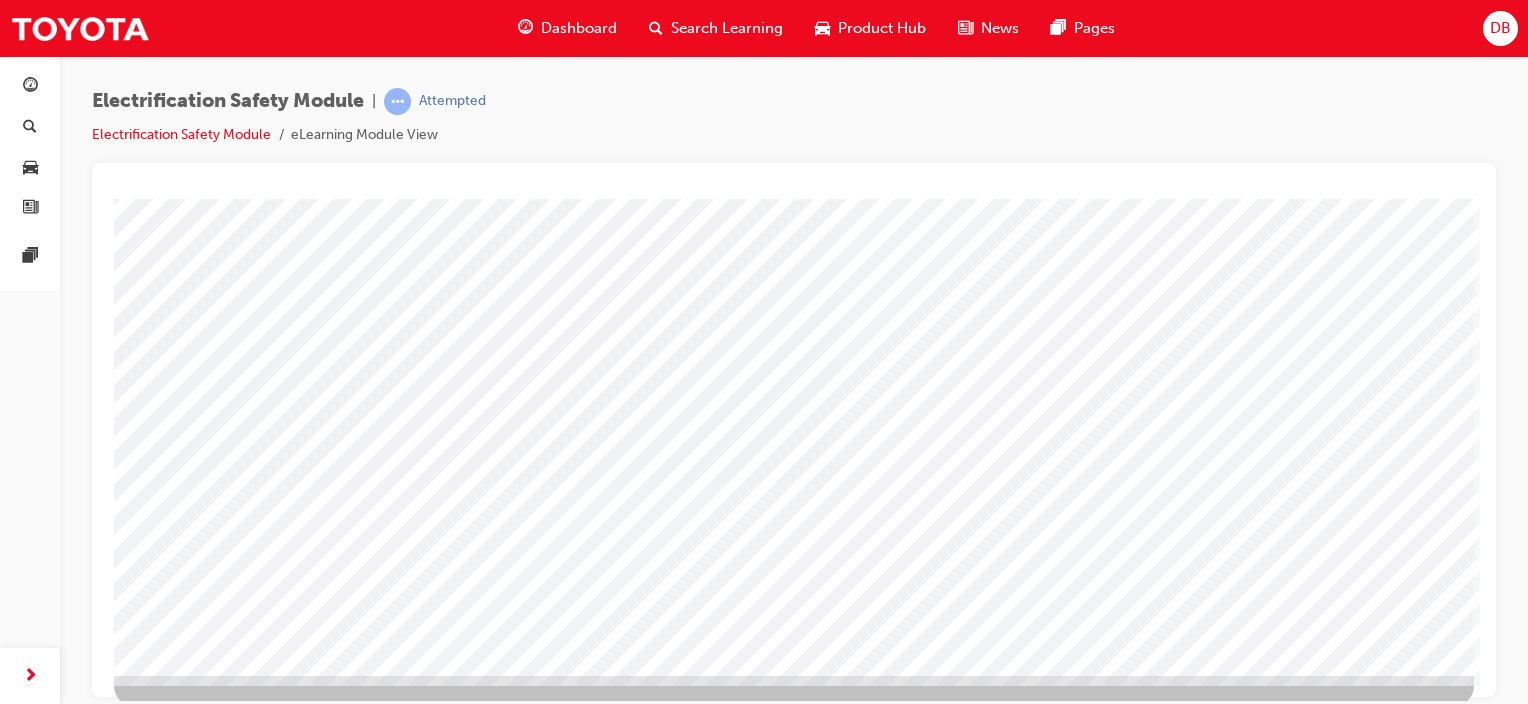 scroll, scrollTop: 263, scrollLeft: 0, axis: vertical 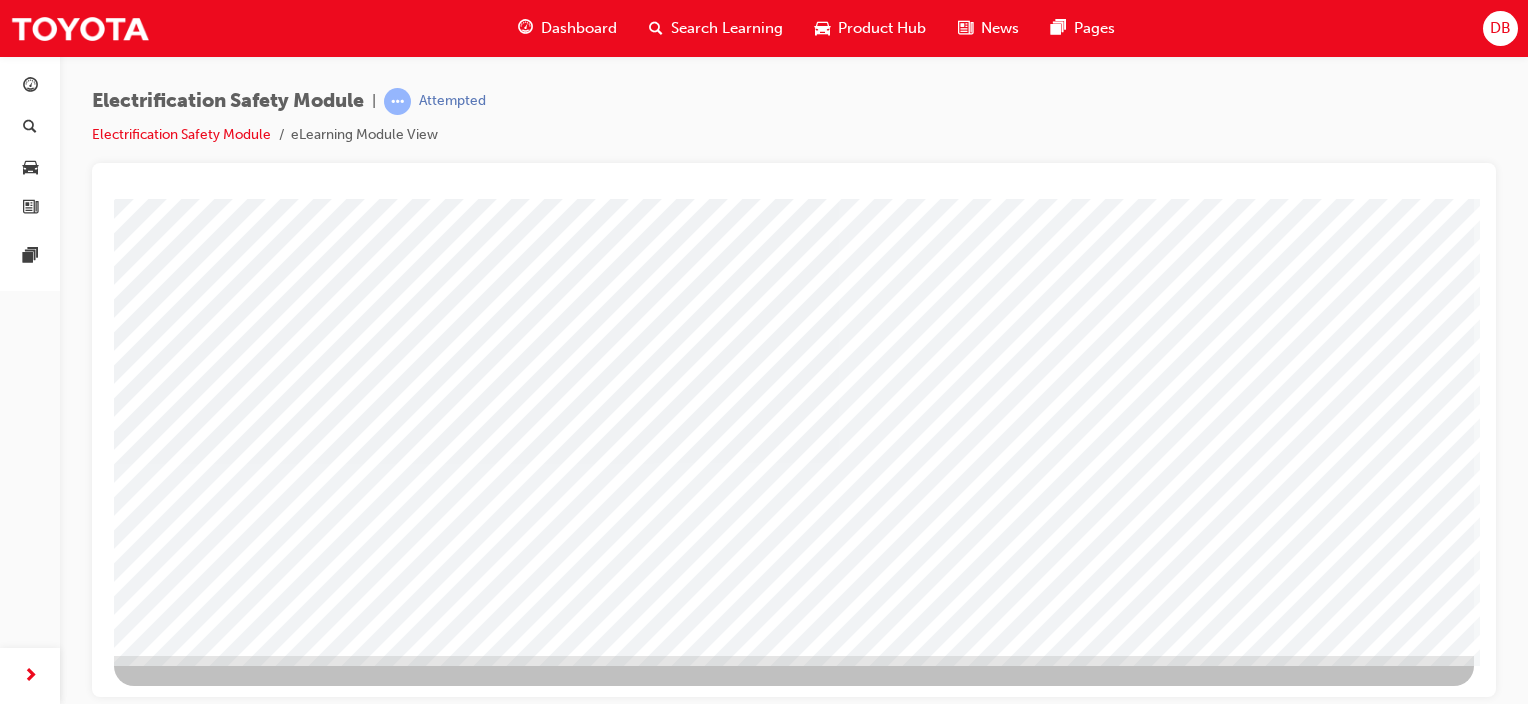 drag, startPoint x: 754, startPoint y: 520, endPoint x: 765, endPoint y: 520, distance: 11 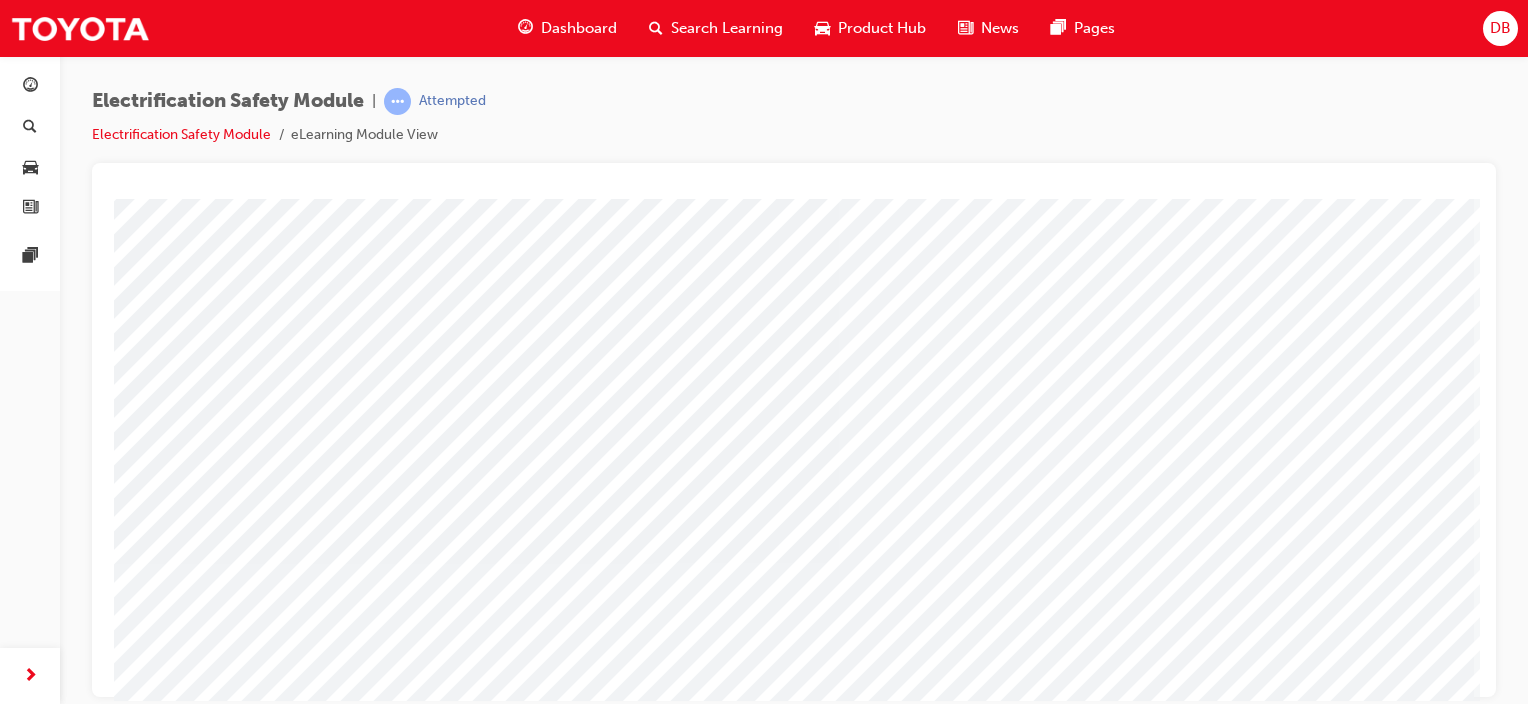 drag, startPoint x: 986, startPoint y: 622, endPoint x: 1084, endPoint y: 605, distance: 99.46356 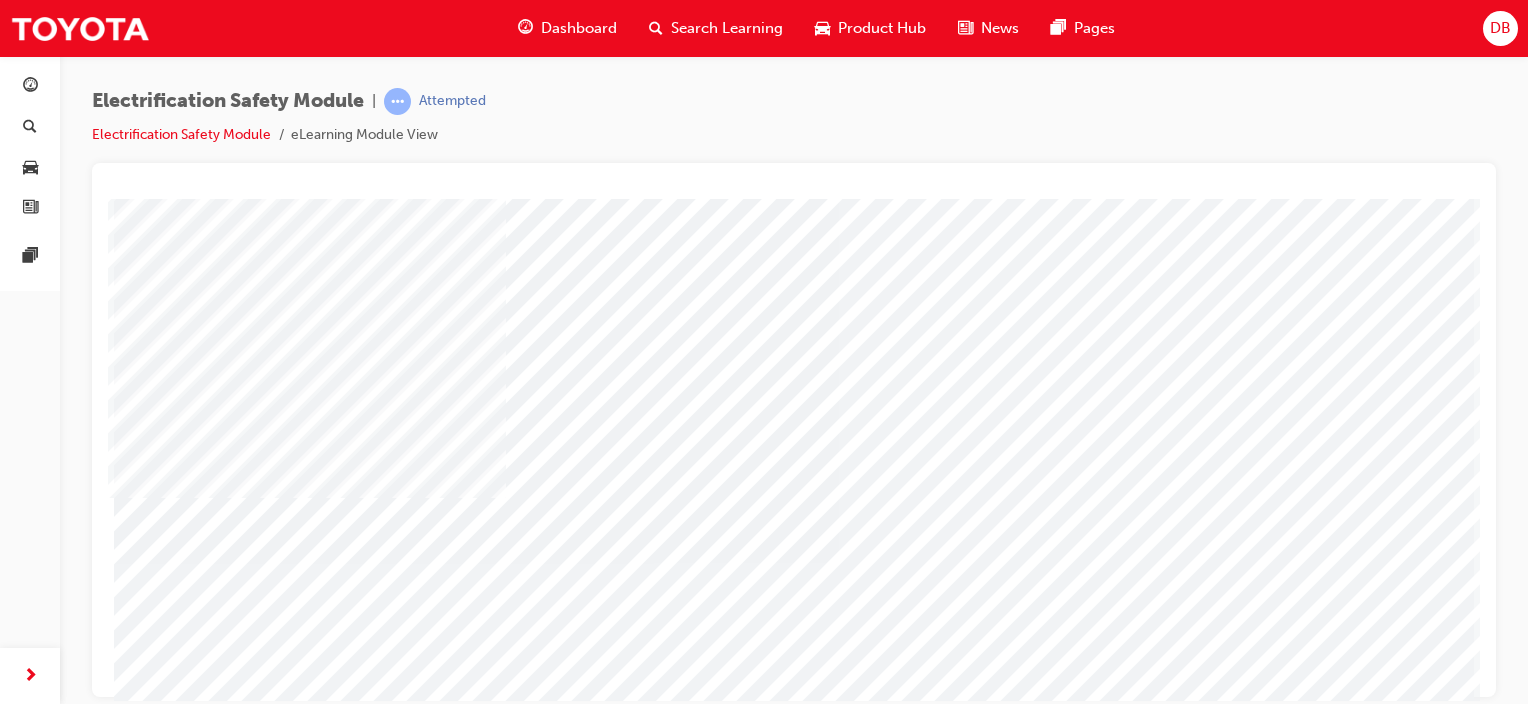 click at bounding box center (194, 5284) 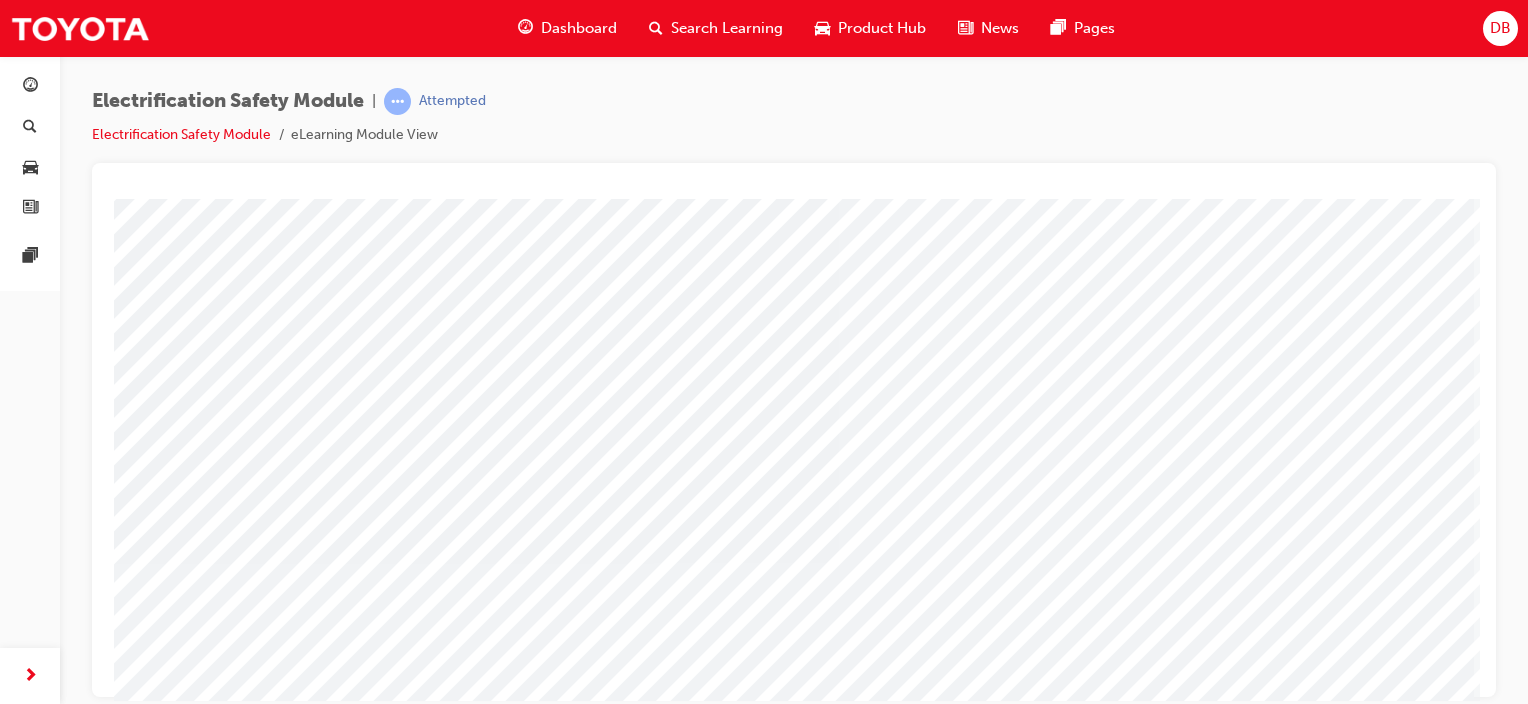 click at bounding box center [194, 5330] 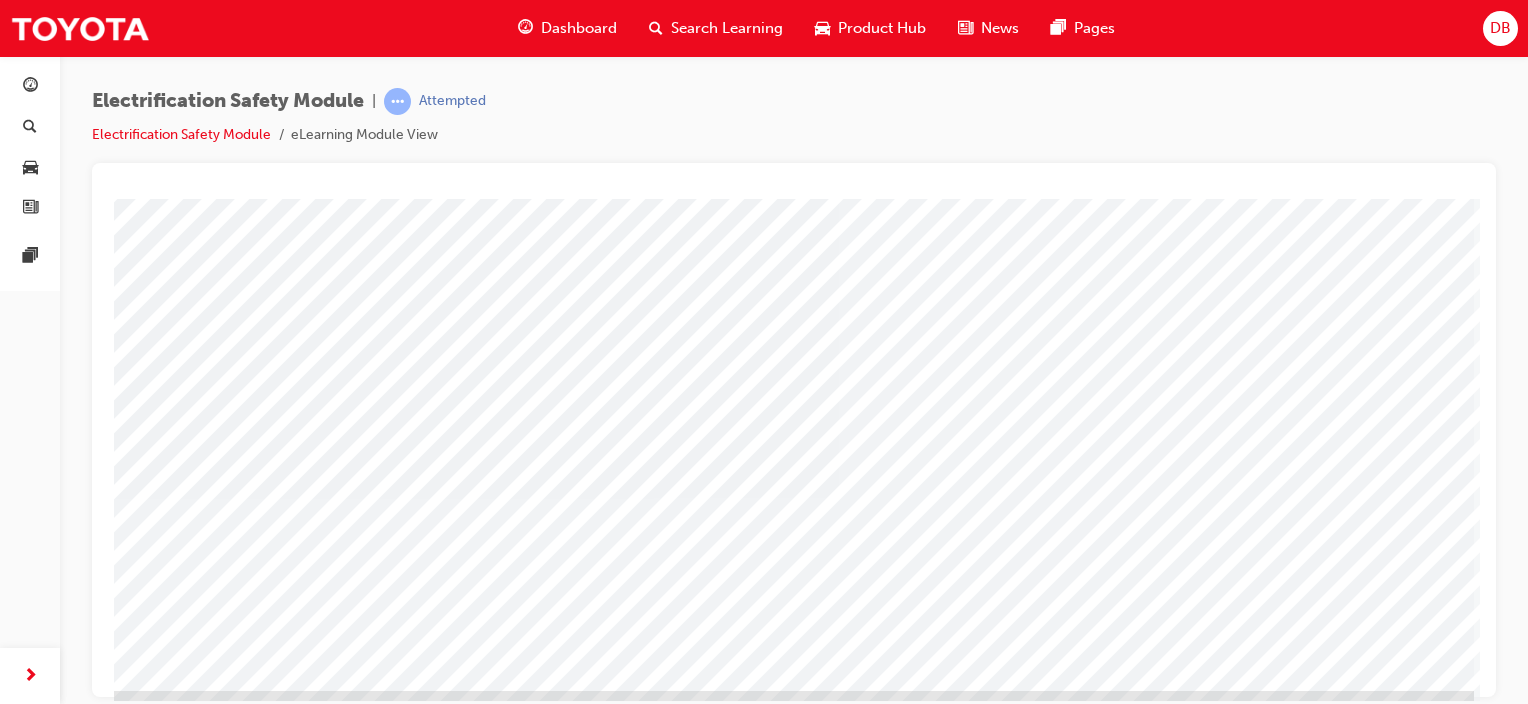 scroll, scrollTop: 263, scrollLeft: 0, axis: vertical 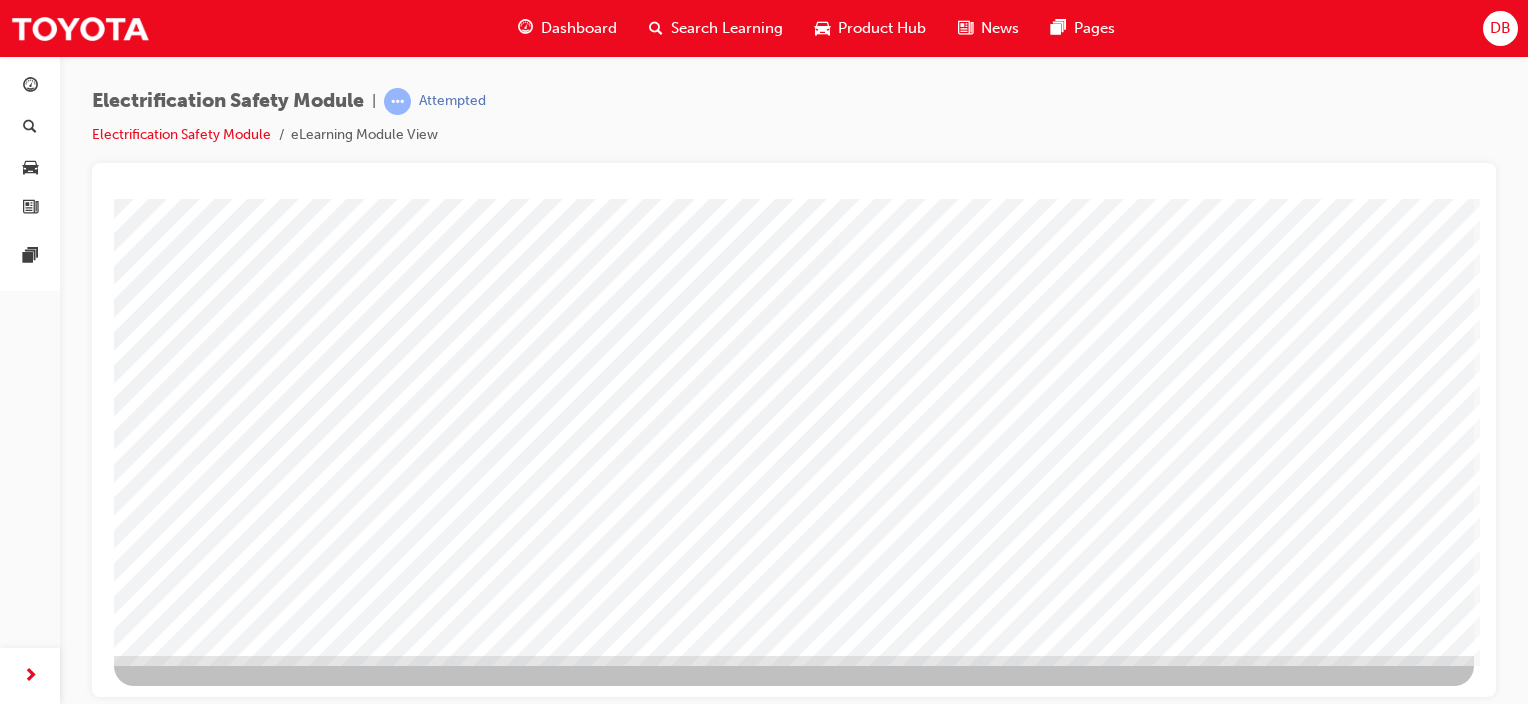 drag, startPoint x: 1358, startPoint y: 613, endPoint x: 1233, endPoint y: 624, distance: 125.48307 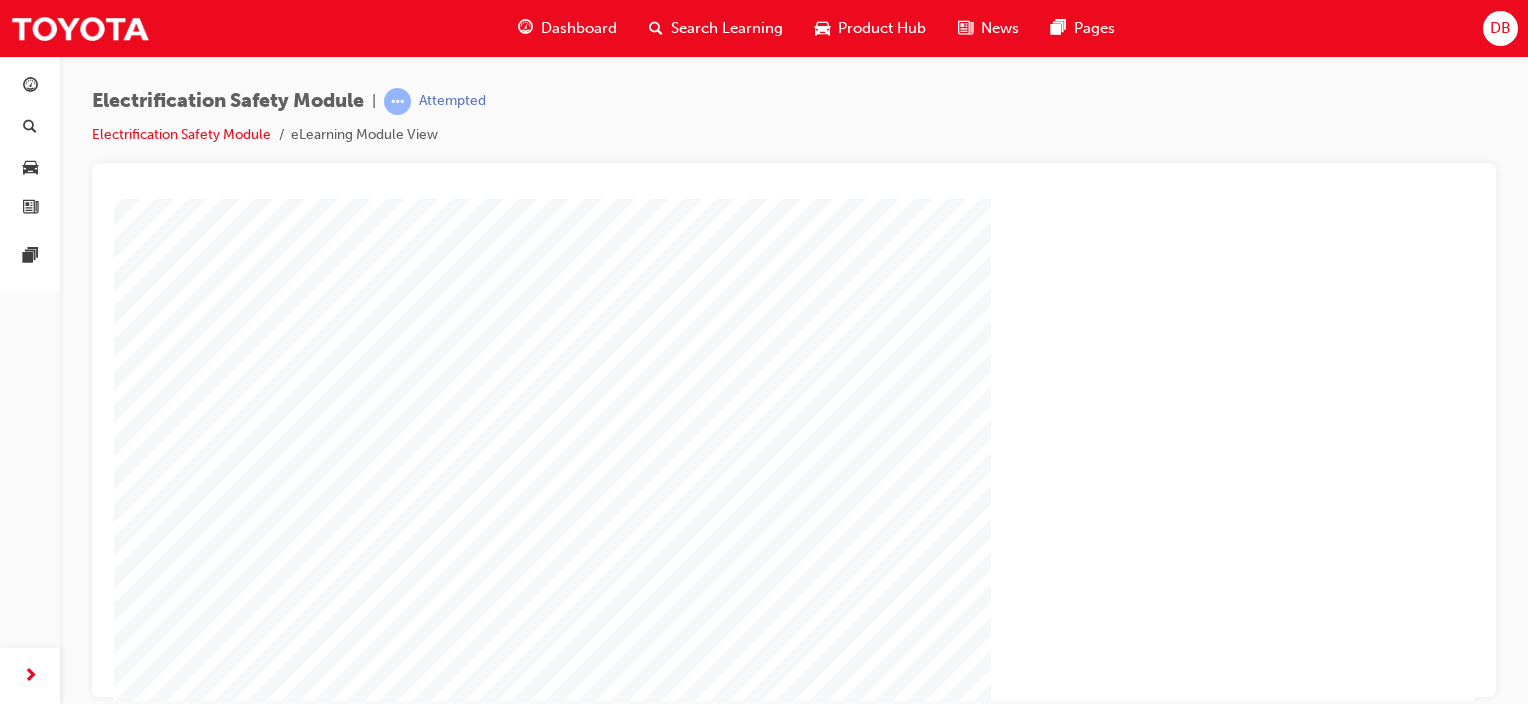 scroll, scrollTop: 263, scrollLeft: 0, axis: vertical 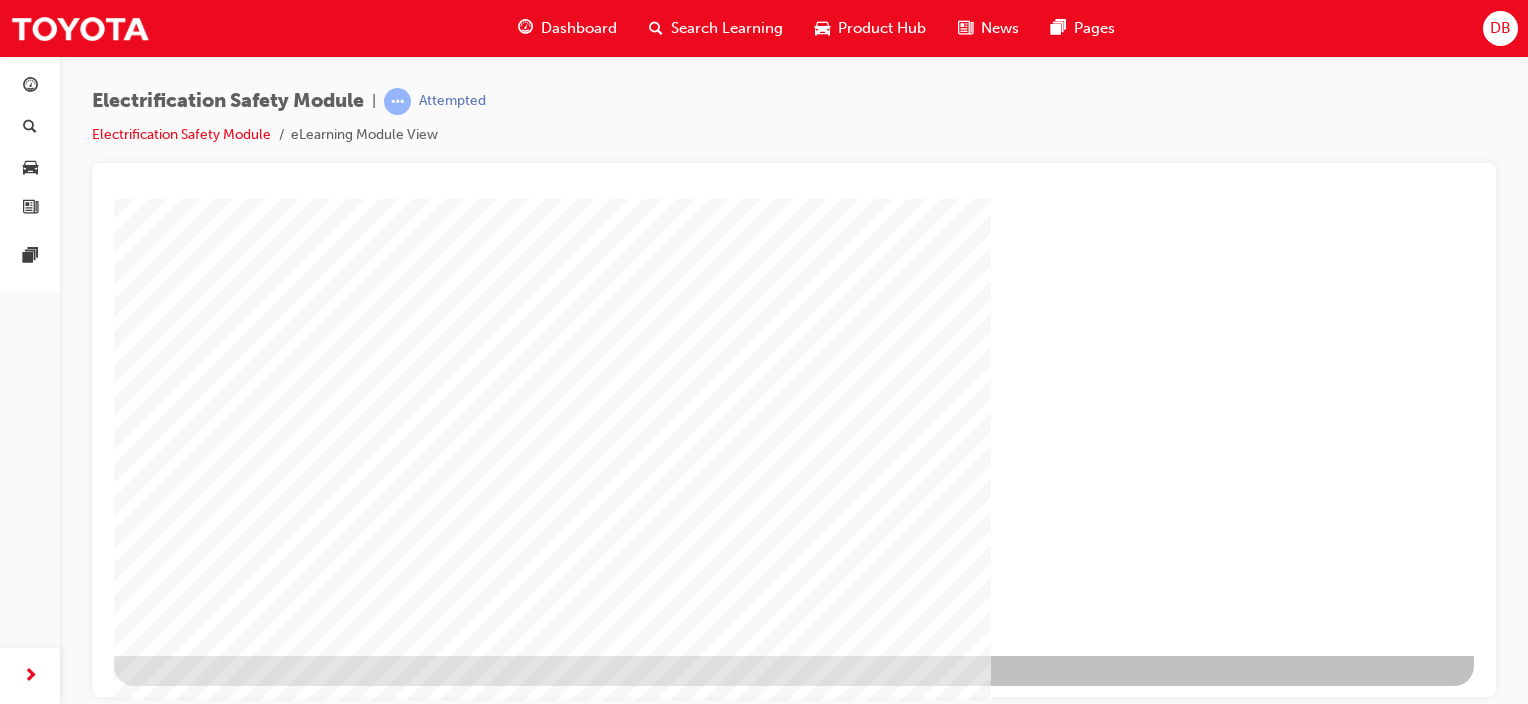 drag, startPoint x: 1360, startPoint y: 610, endPoint x: 1348, endPoint y: 610, distance: 12 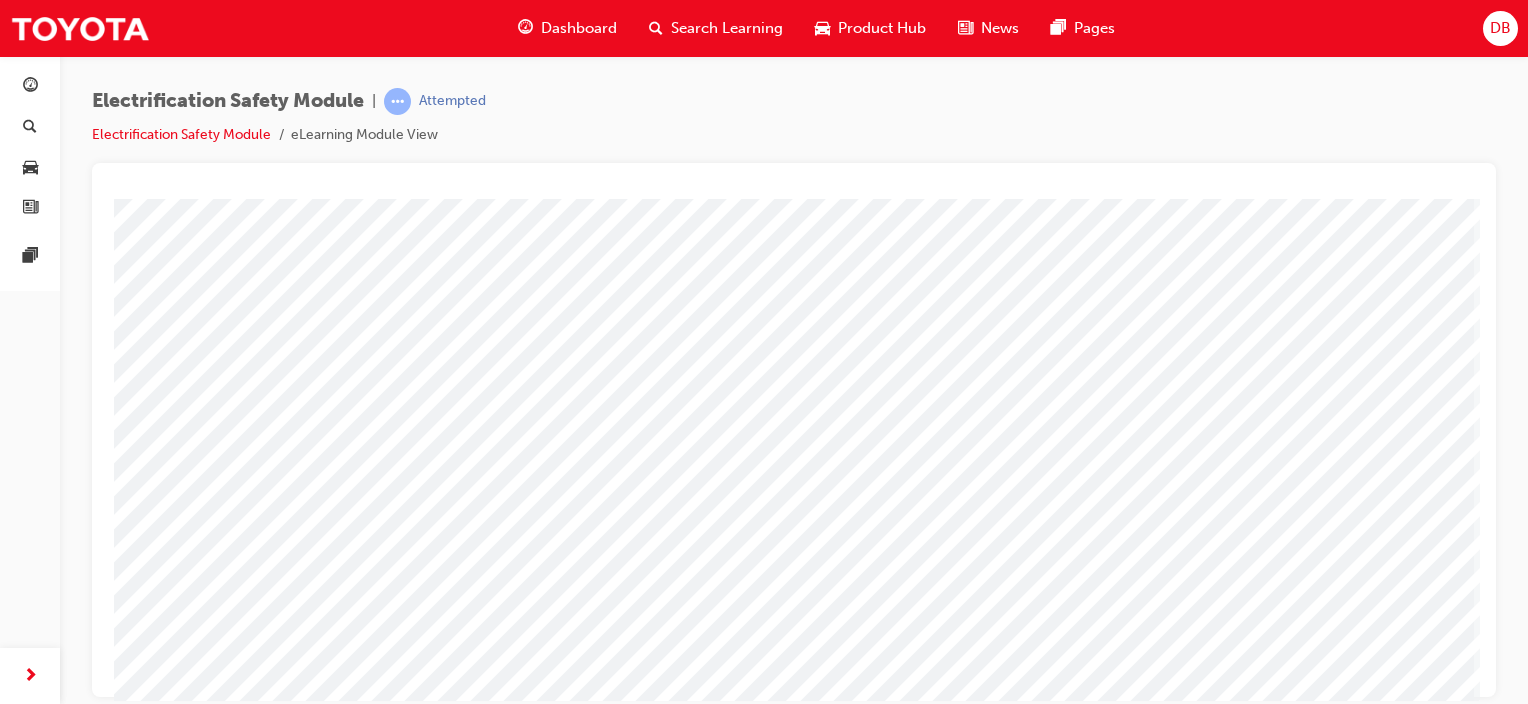 scroll, scrollTop: 263, scrollLeft: 0, axis: vertical 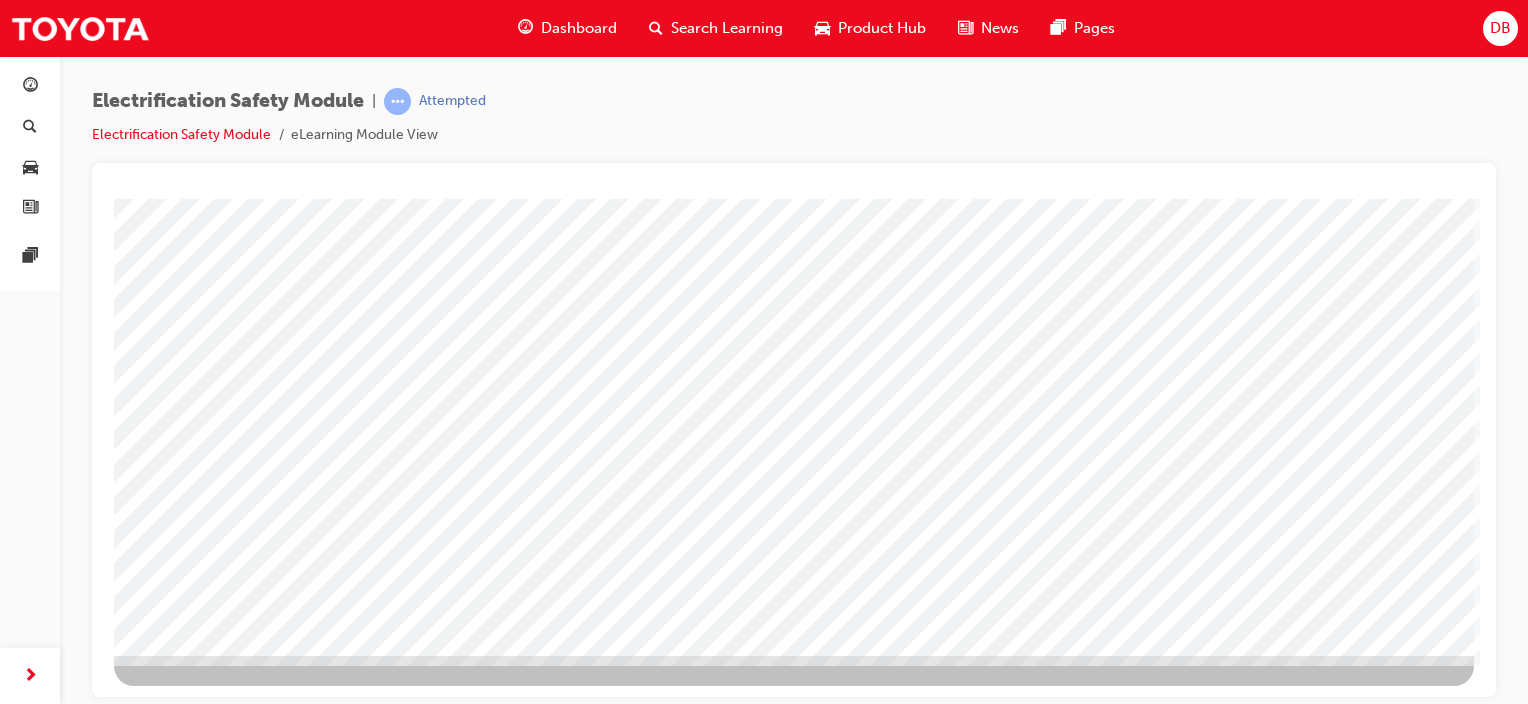 click at bounding box center [177, 3441] 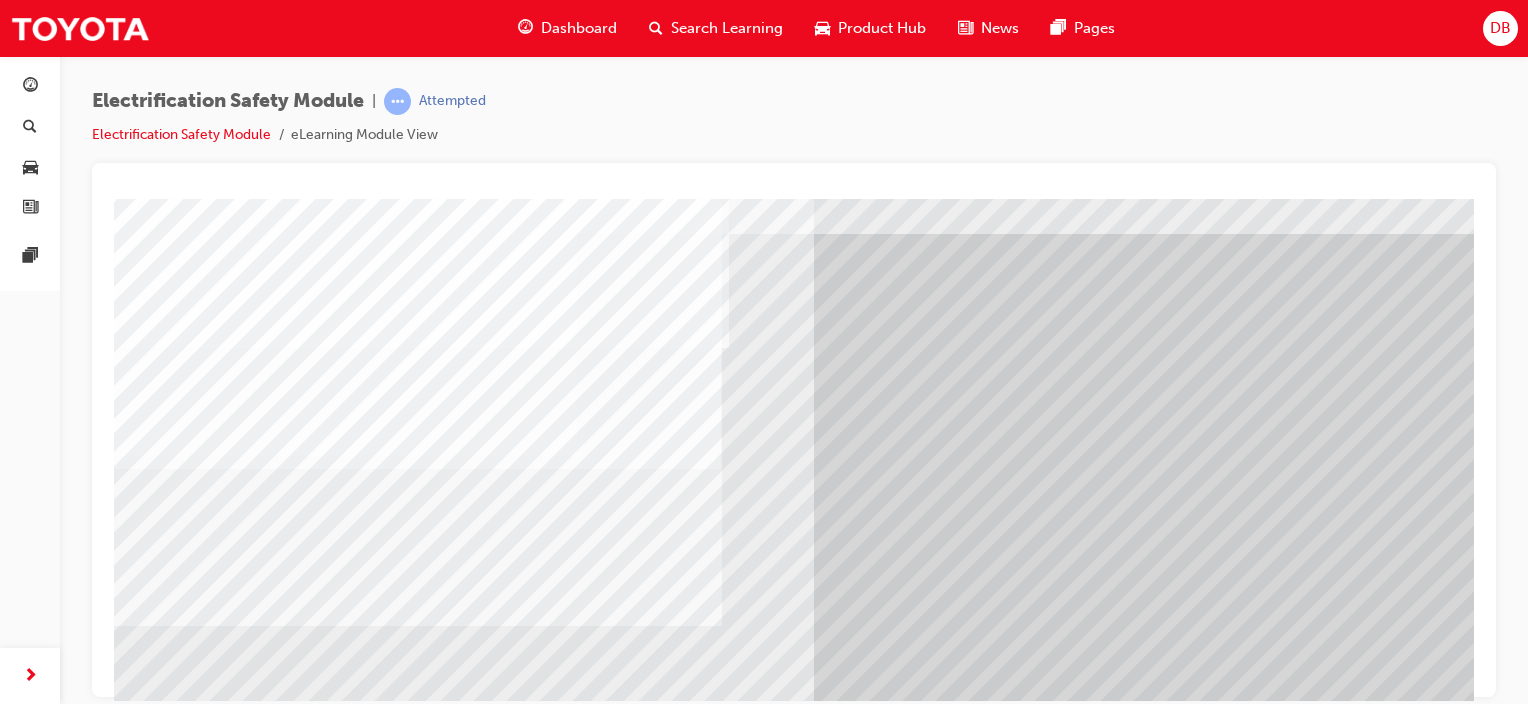 scroll, scrollTop: 263, scrollLeft: 0, axis: vertical 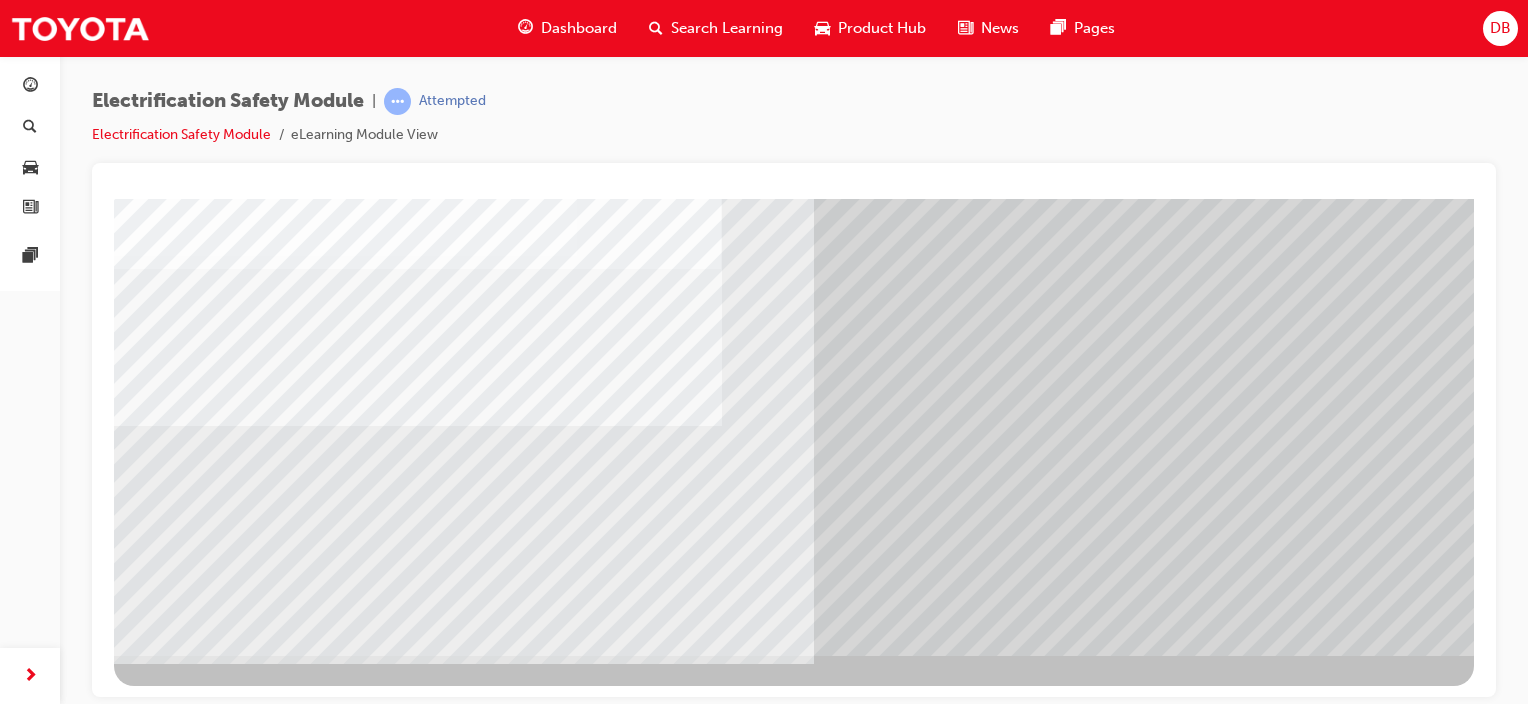 click at bounding box center (134, 7189) 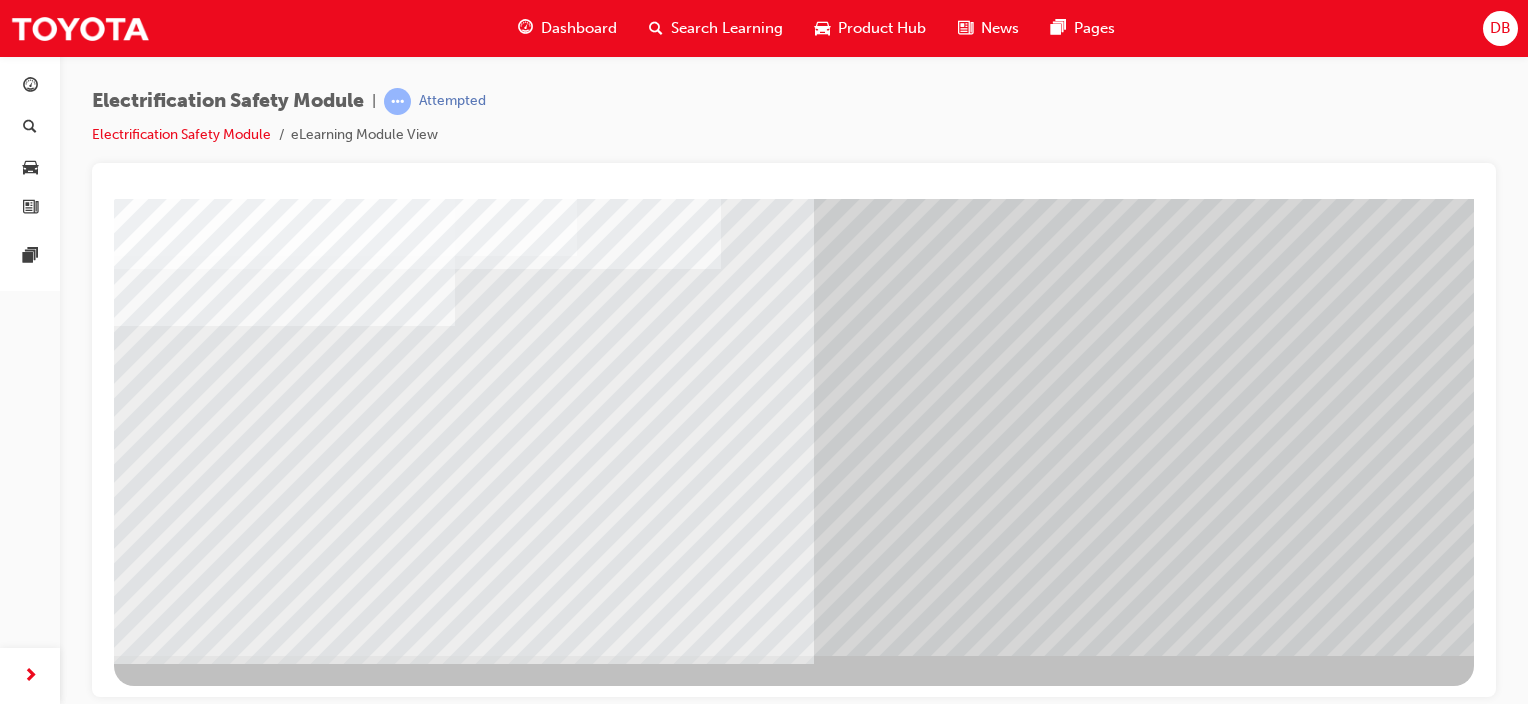 click at bounding box center (134, 7229) 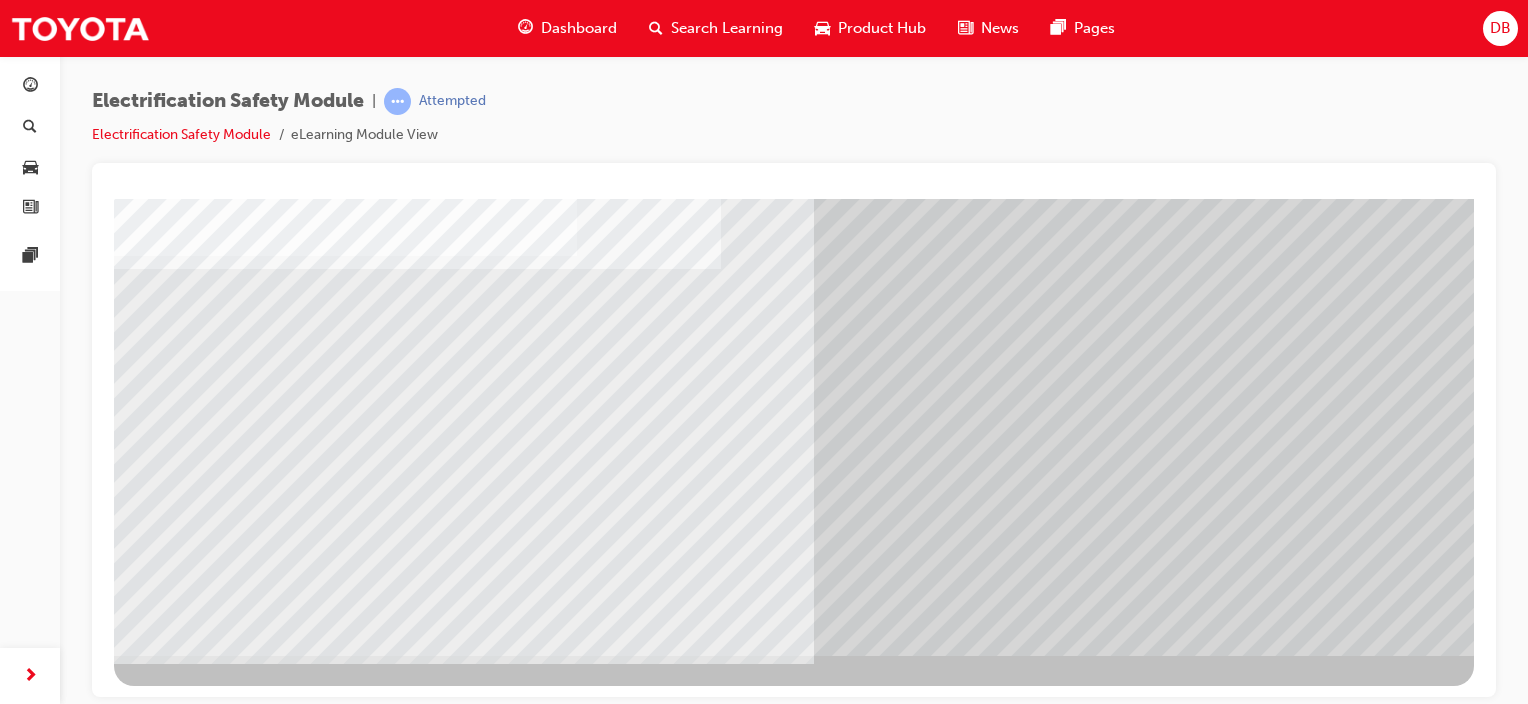 click at bounding box center [134, 7269] 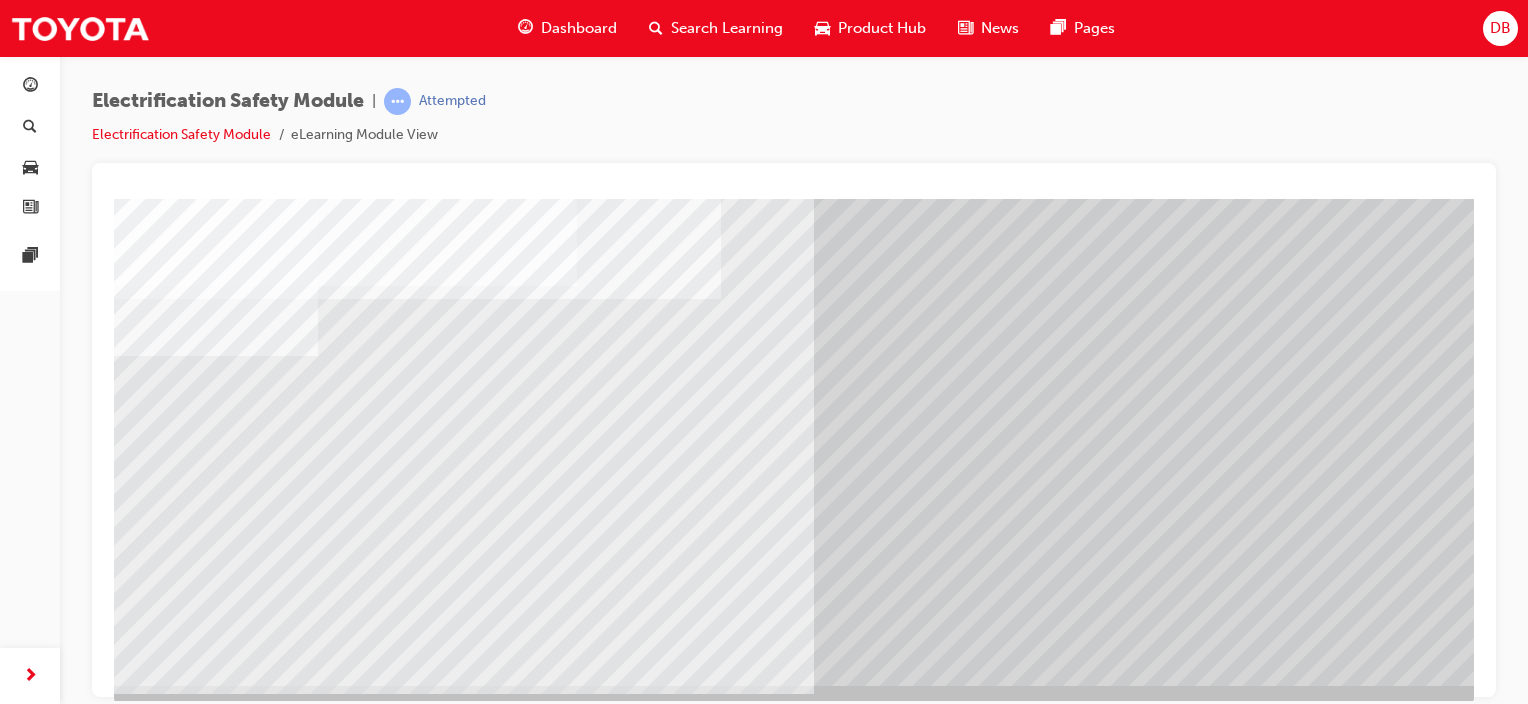 scroll, scrollTop: 263, scrollLeft: 0, axis: vertical 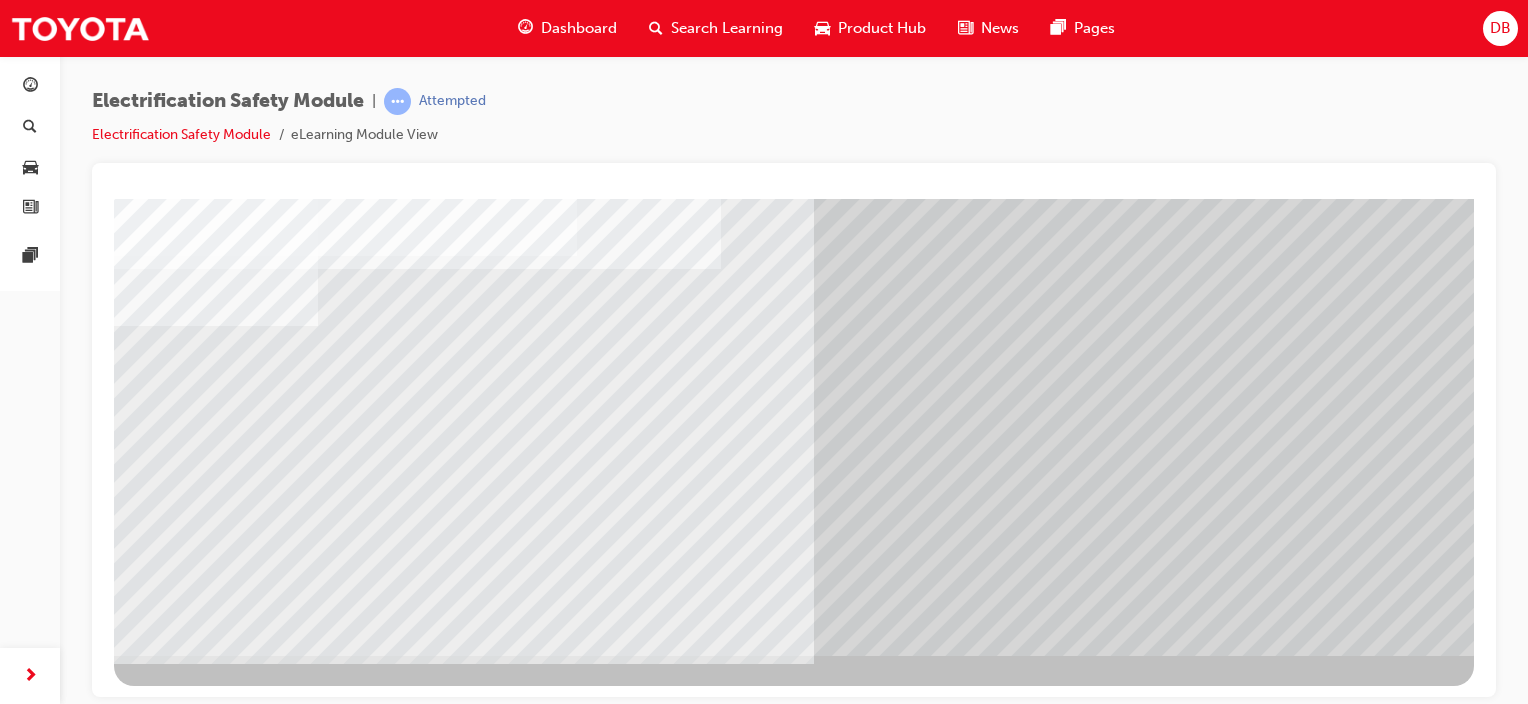 click at bounding box center (134, 7309) 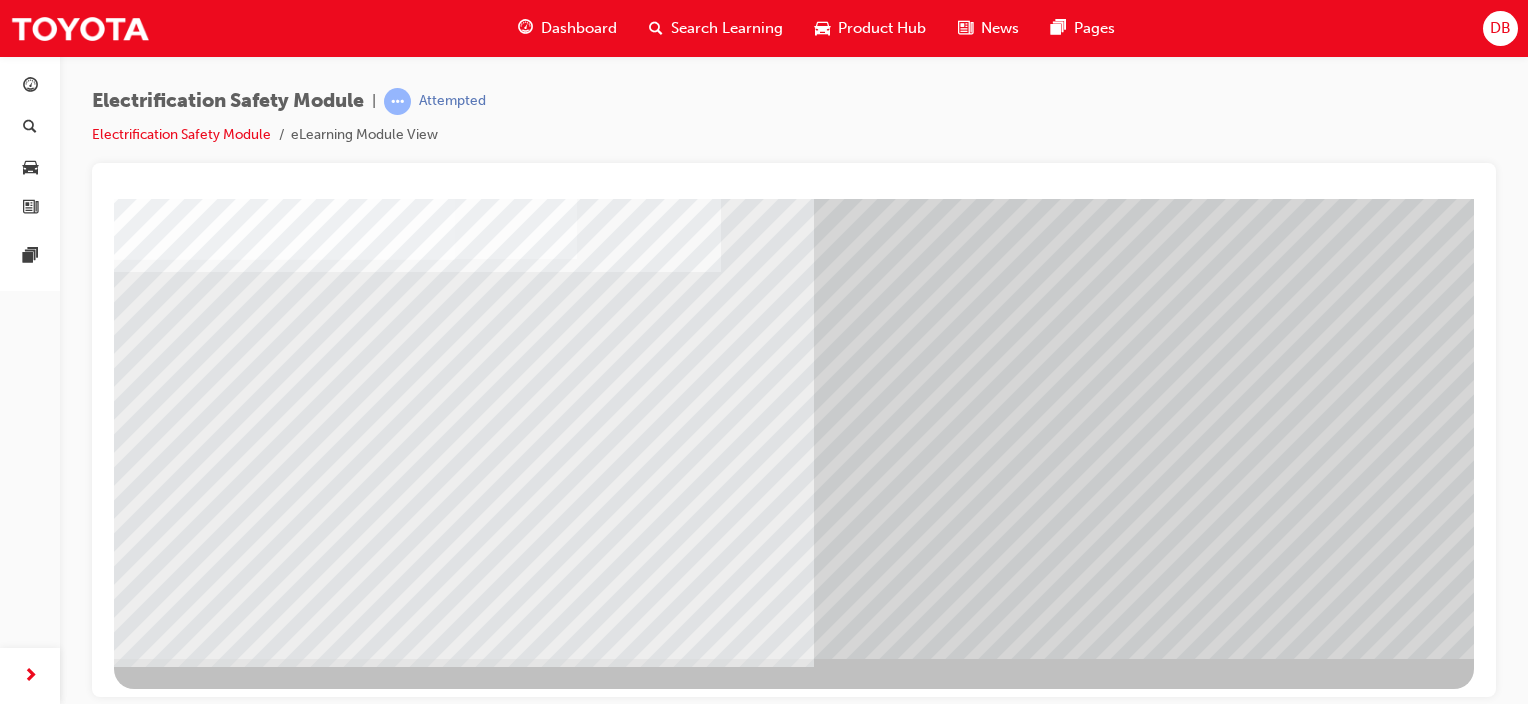 scroll, scrollTop: 263, scrollLeft: 0, axis: vertical 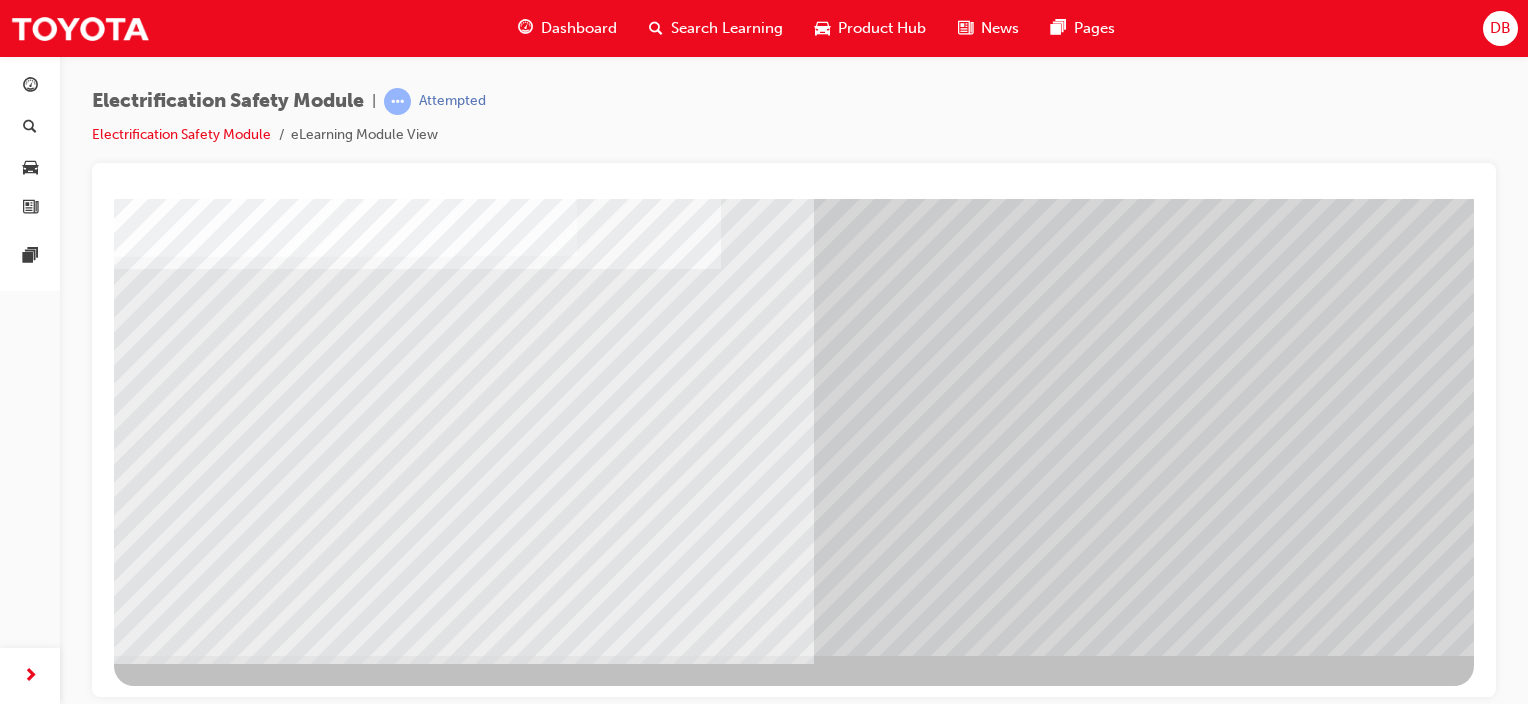 click at bounding box center (134, 7349) 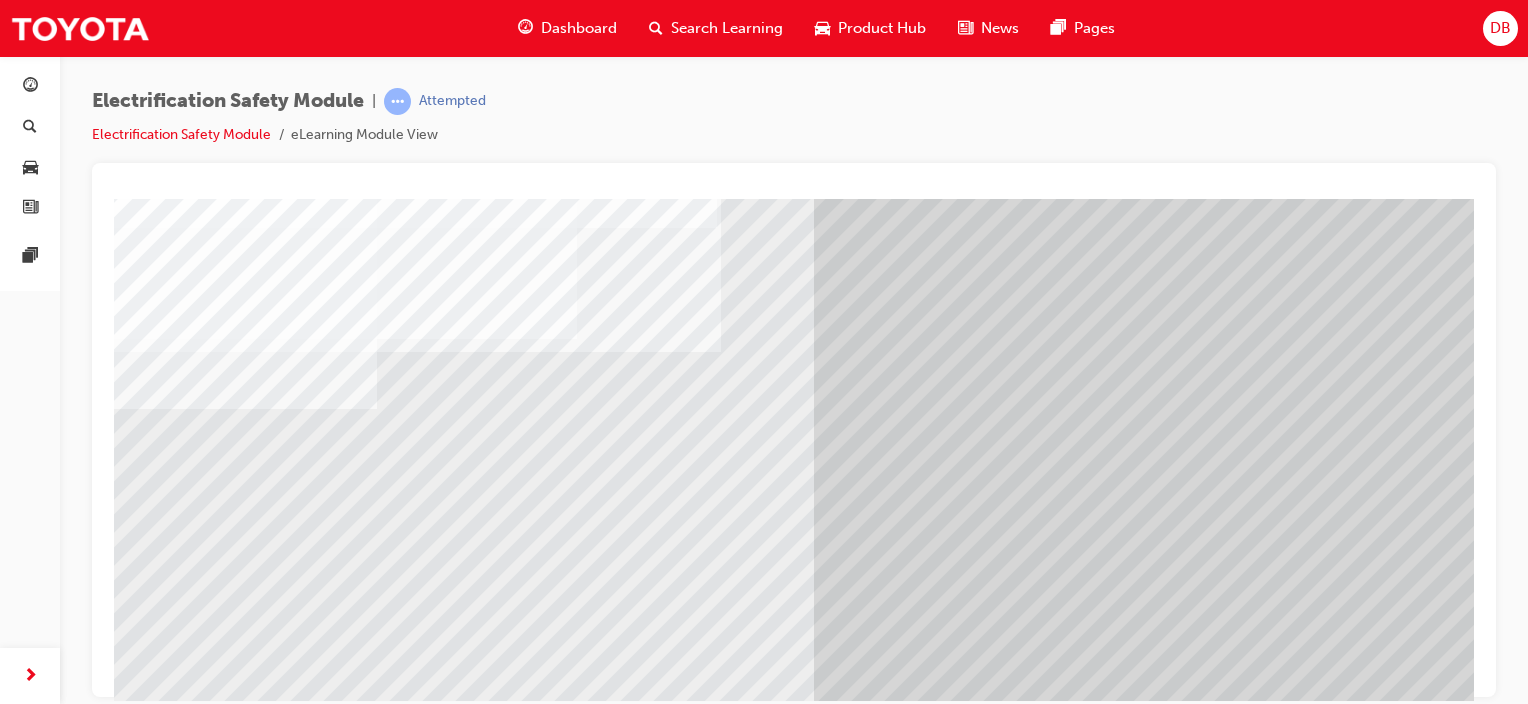 scroll, scrollTop: 263, scrollLeft: 0, axis: vertical 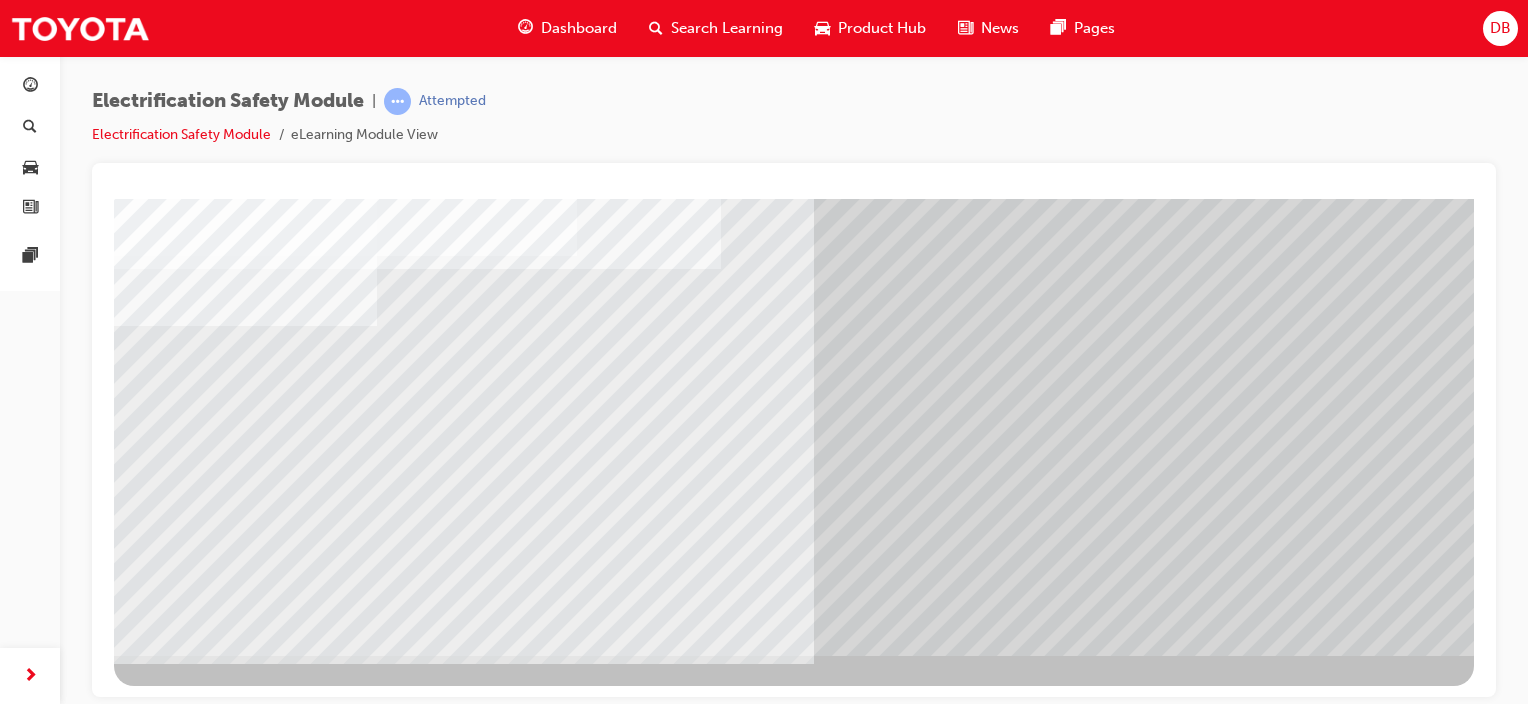 drag, startPoint x: 1375, startPoint y: 608, endPoint x: 1339, endPoint y: 609, distance: 36.013885 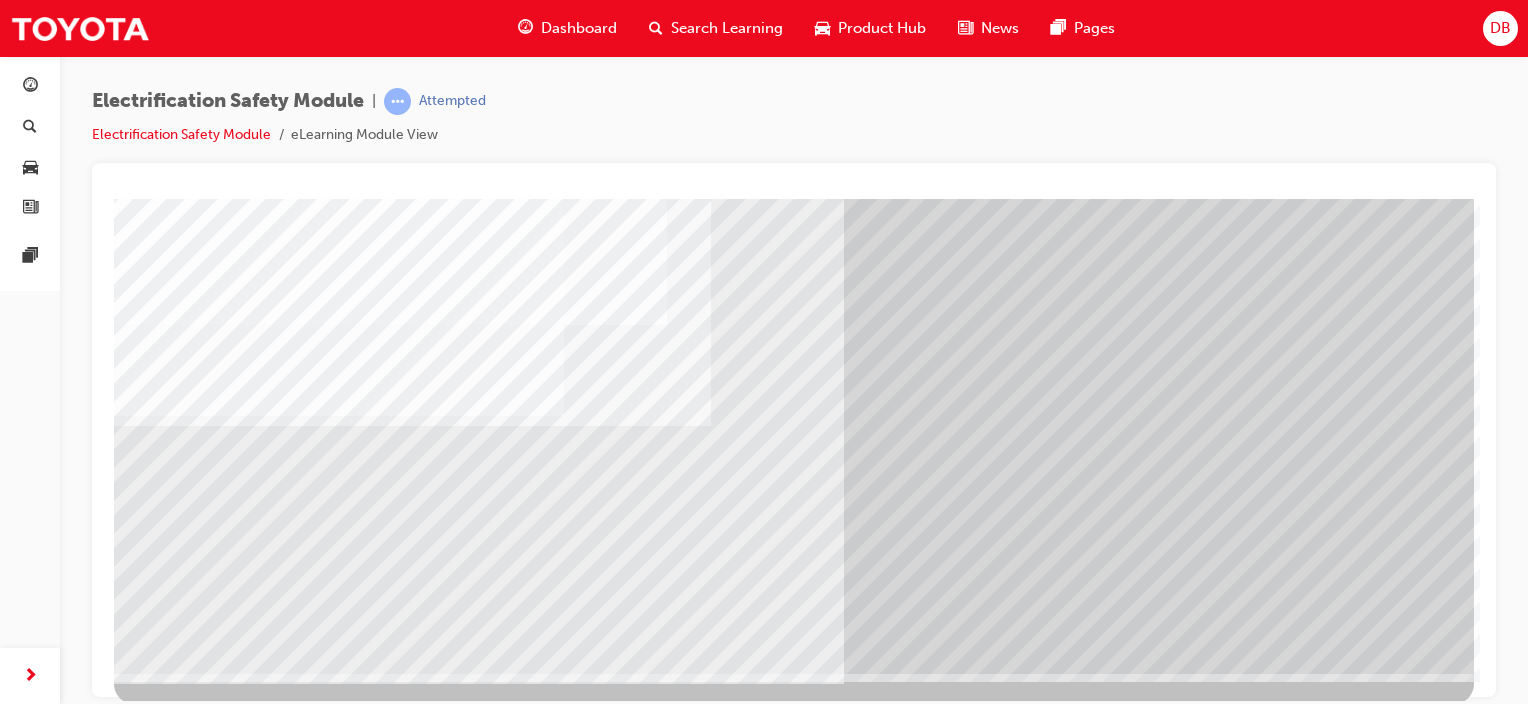 scroll, scrollTop: 263, scrollLeft: 0, axis: vertical 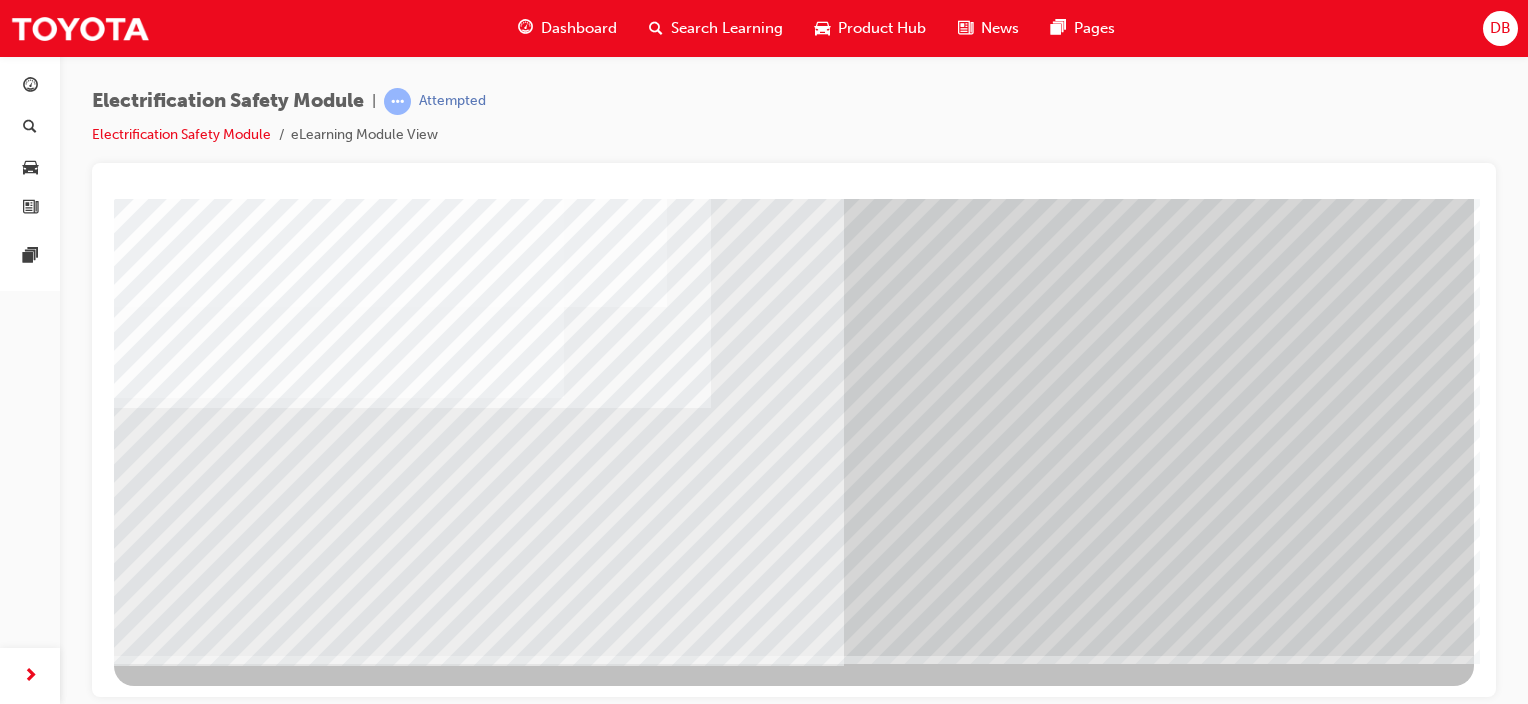 drag, startPoint x: 1365, startPoint y: 606, endPoint x: 1351, endPoint y: 606, distance: 14 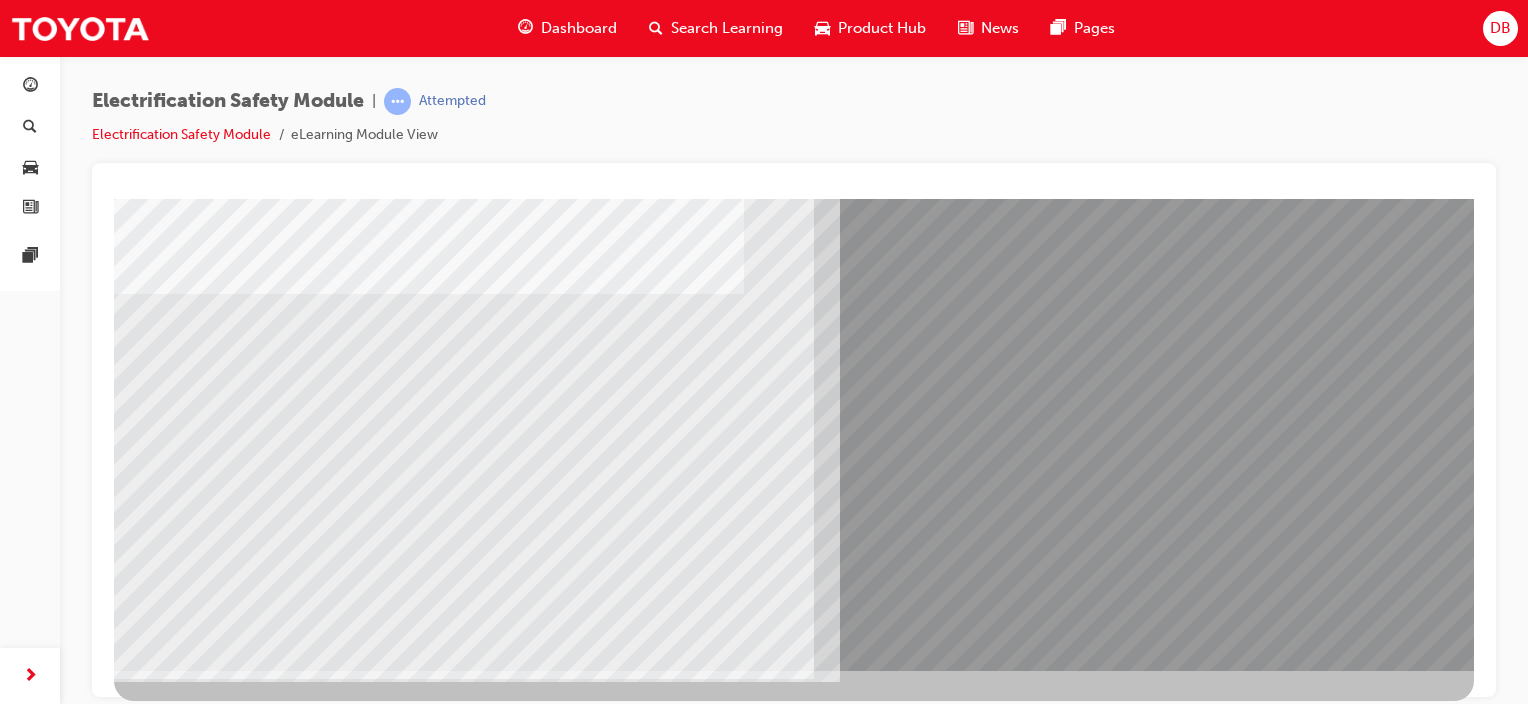 scroll, scrollTop: 263, scrollLeft: 0, axis: vertical 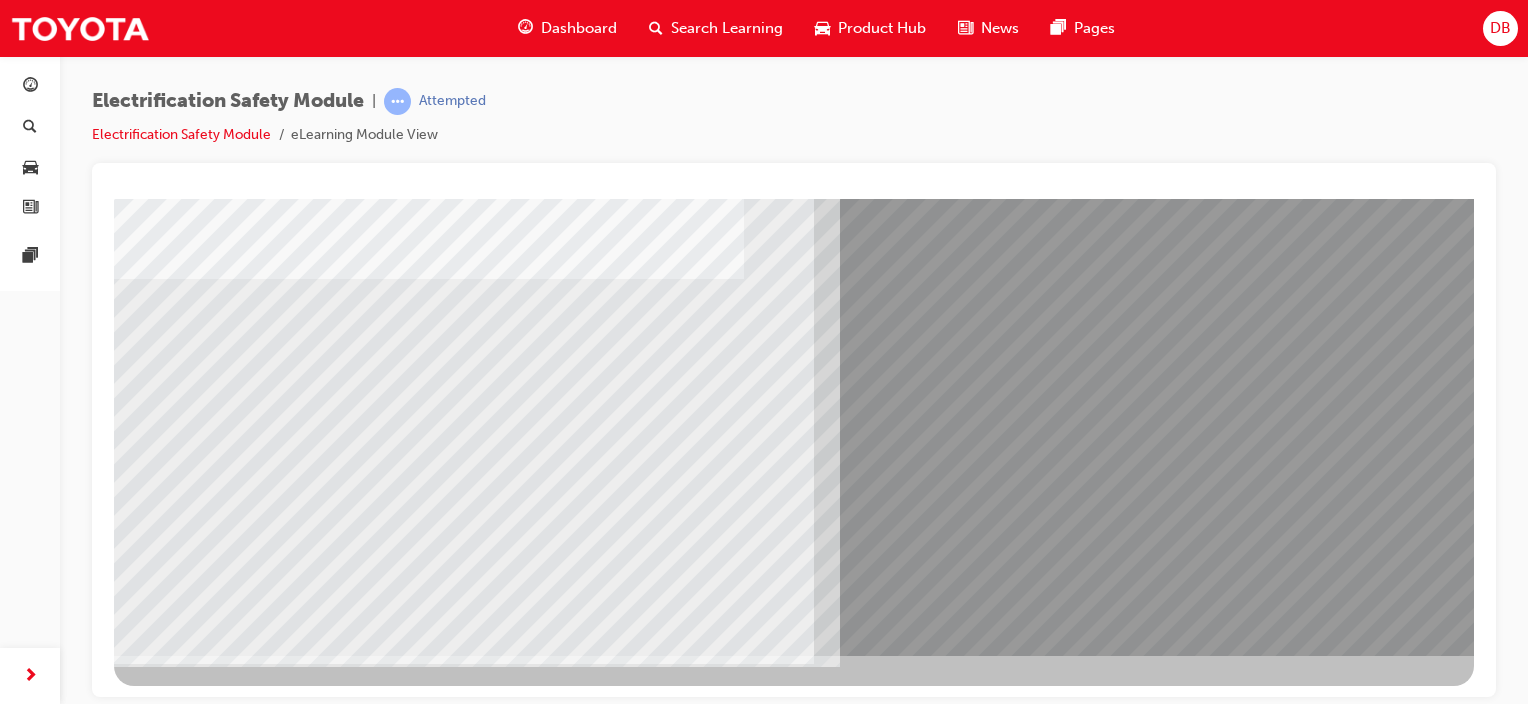 click at bounding box center [154, 10606] 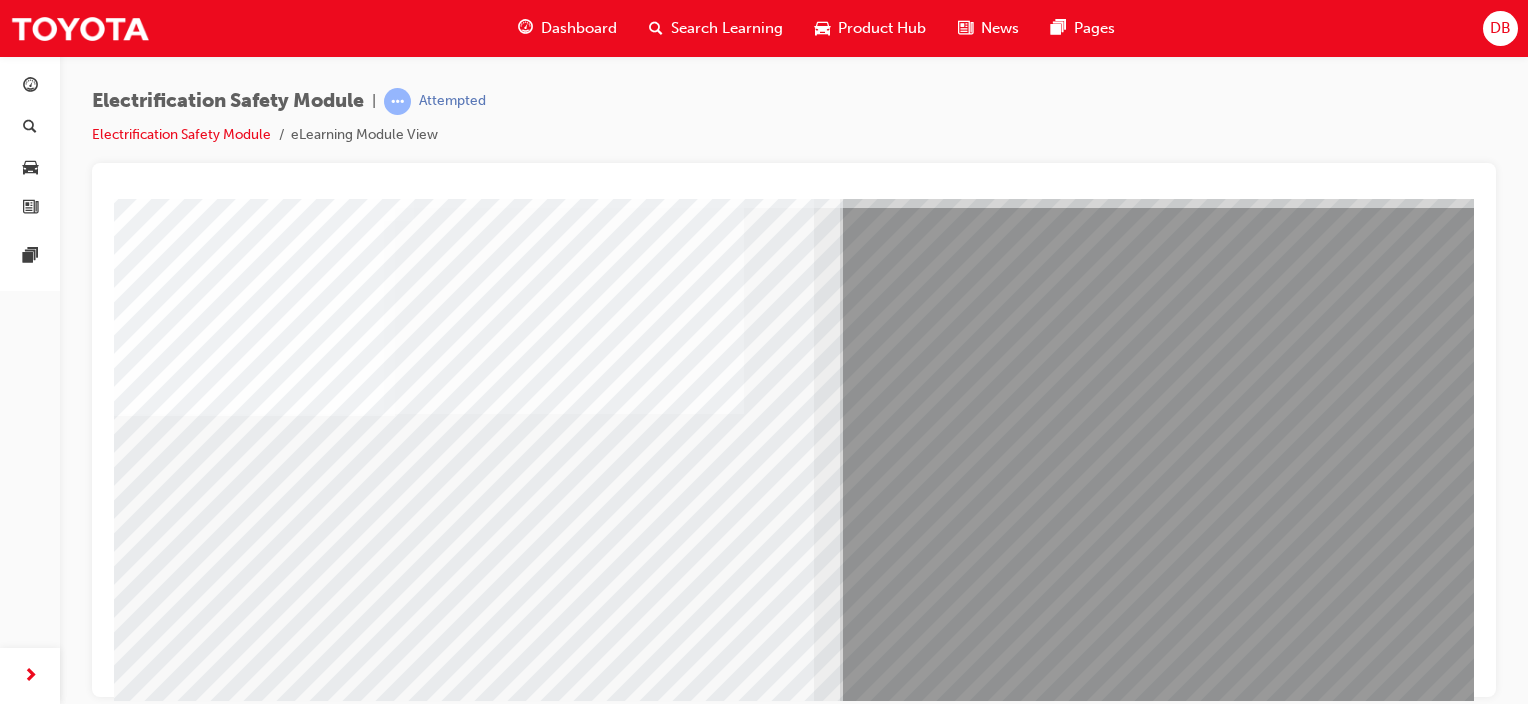 scroll, scrollTop: 163, scrollLeft: 0, axis: vertical 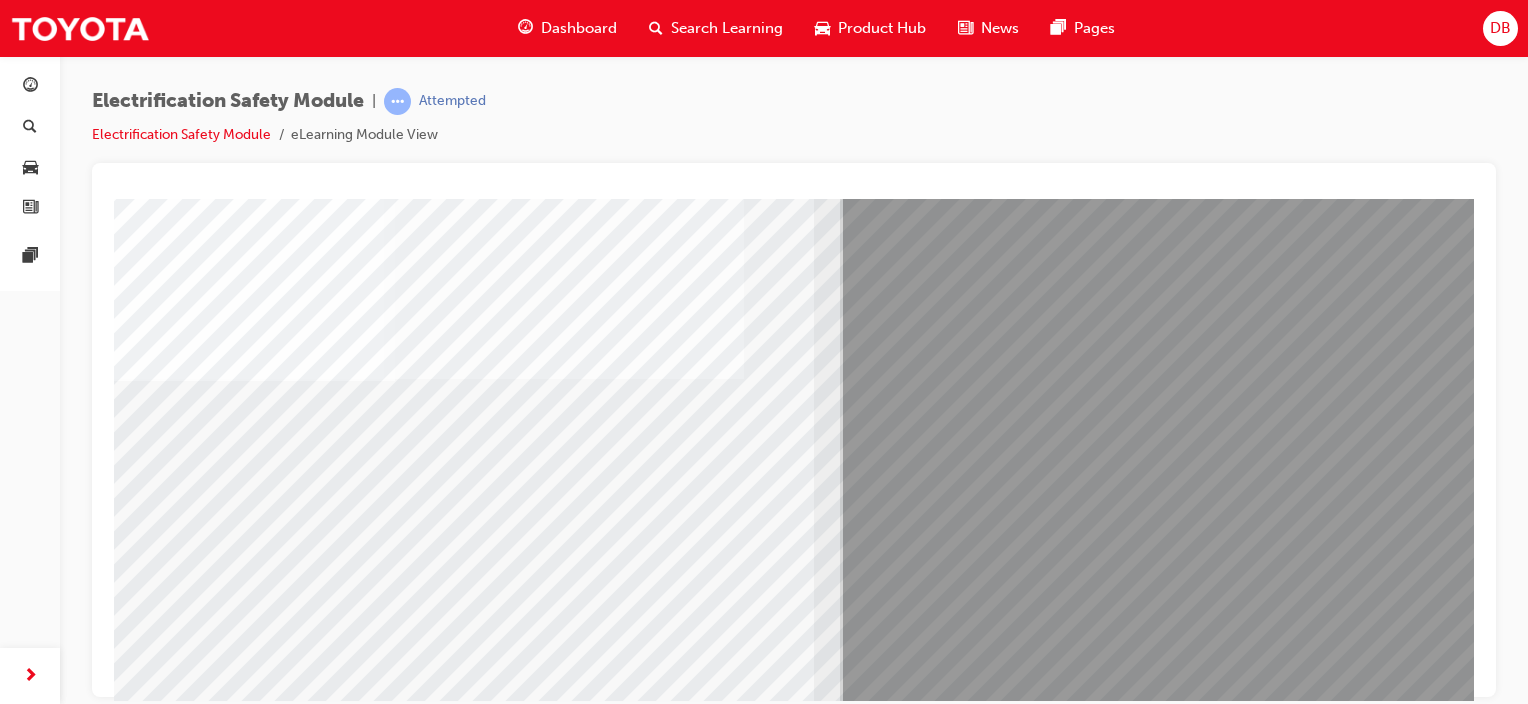 click at bounding box center [154, 10786] 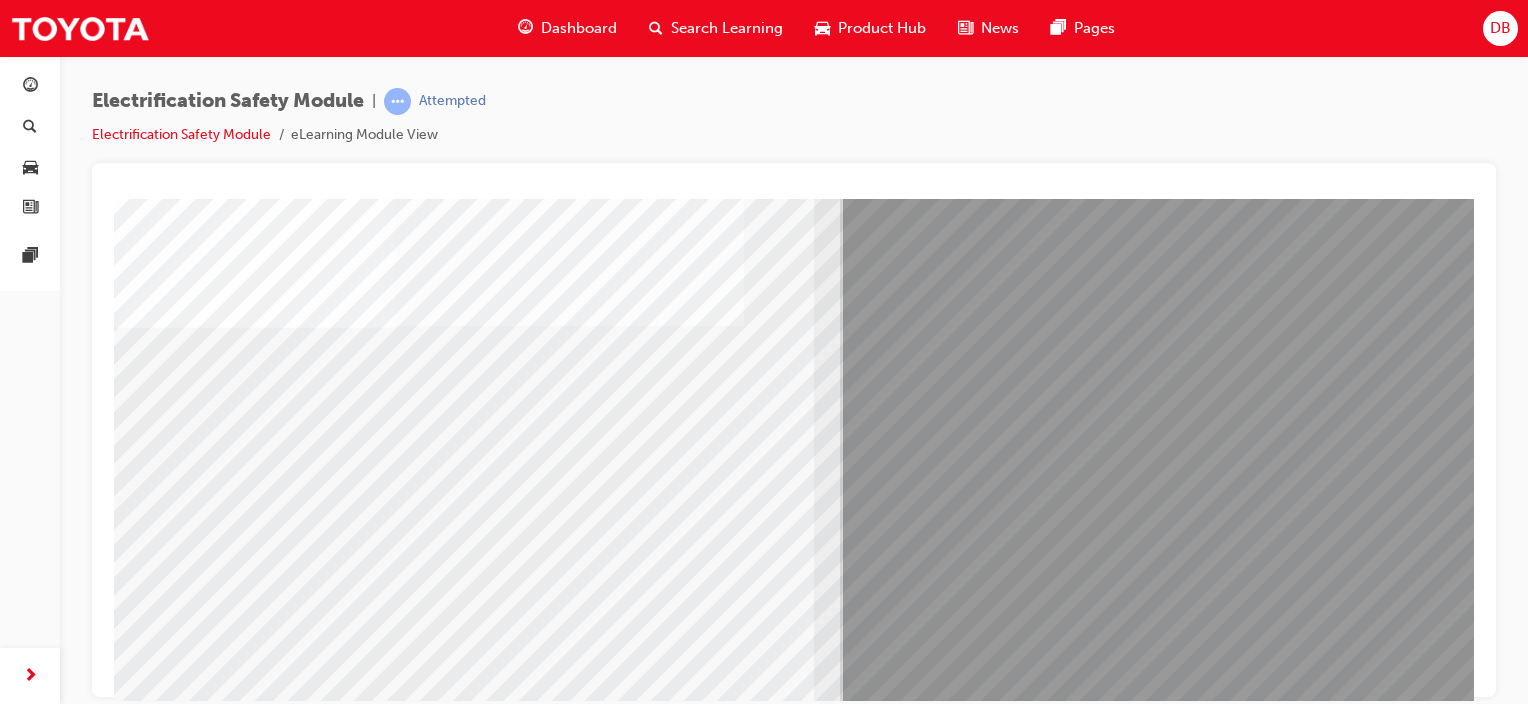 scroll, scrollTop: 263, scrollLeft: 0, axis: vertical 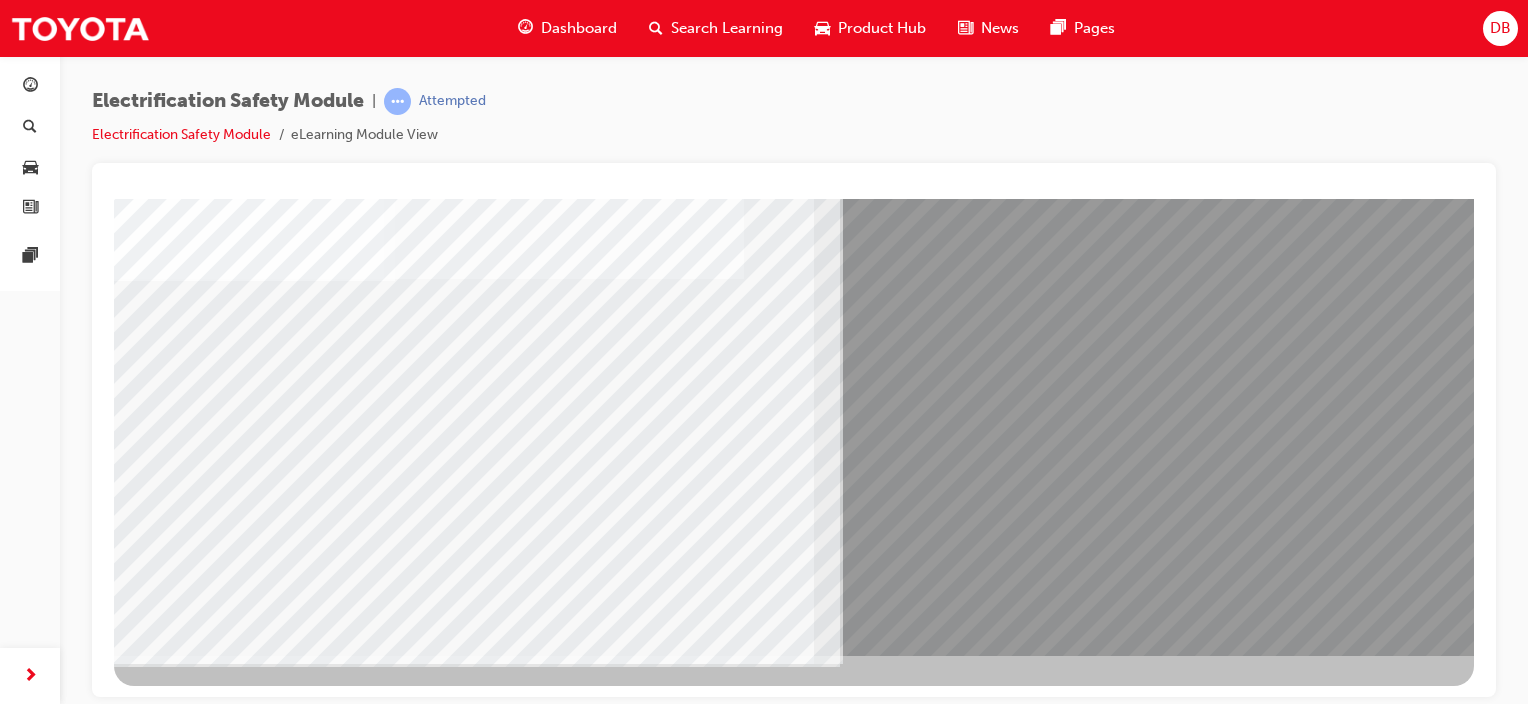 click at bounding box center (177, 11064) 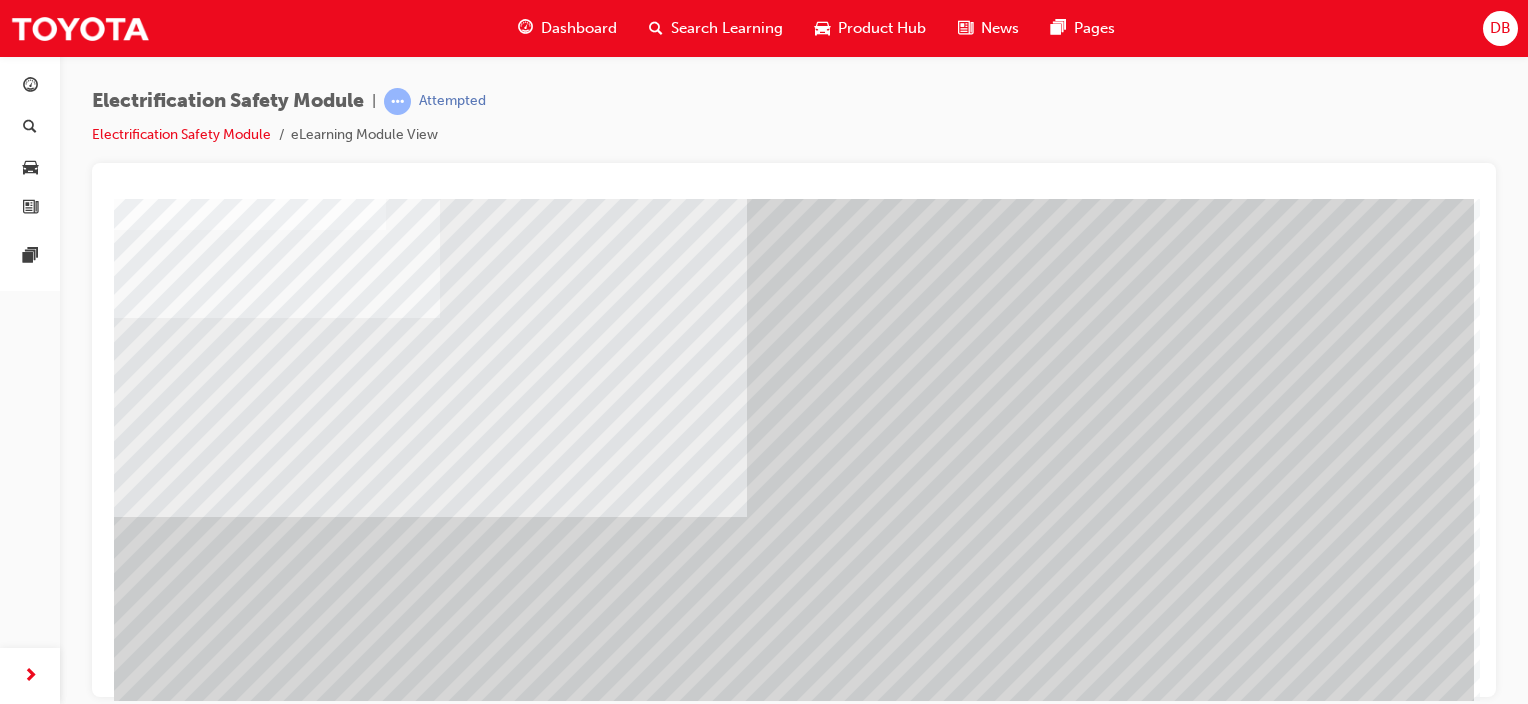 scroll, scrollTop: 263, scrollLeft: 0, axis: vertical 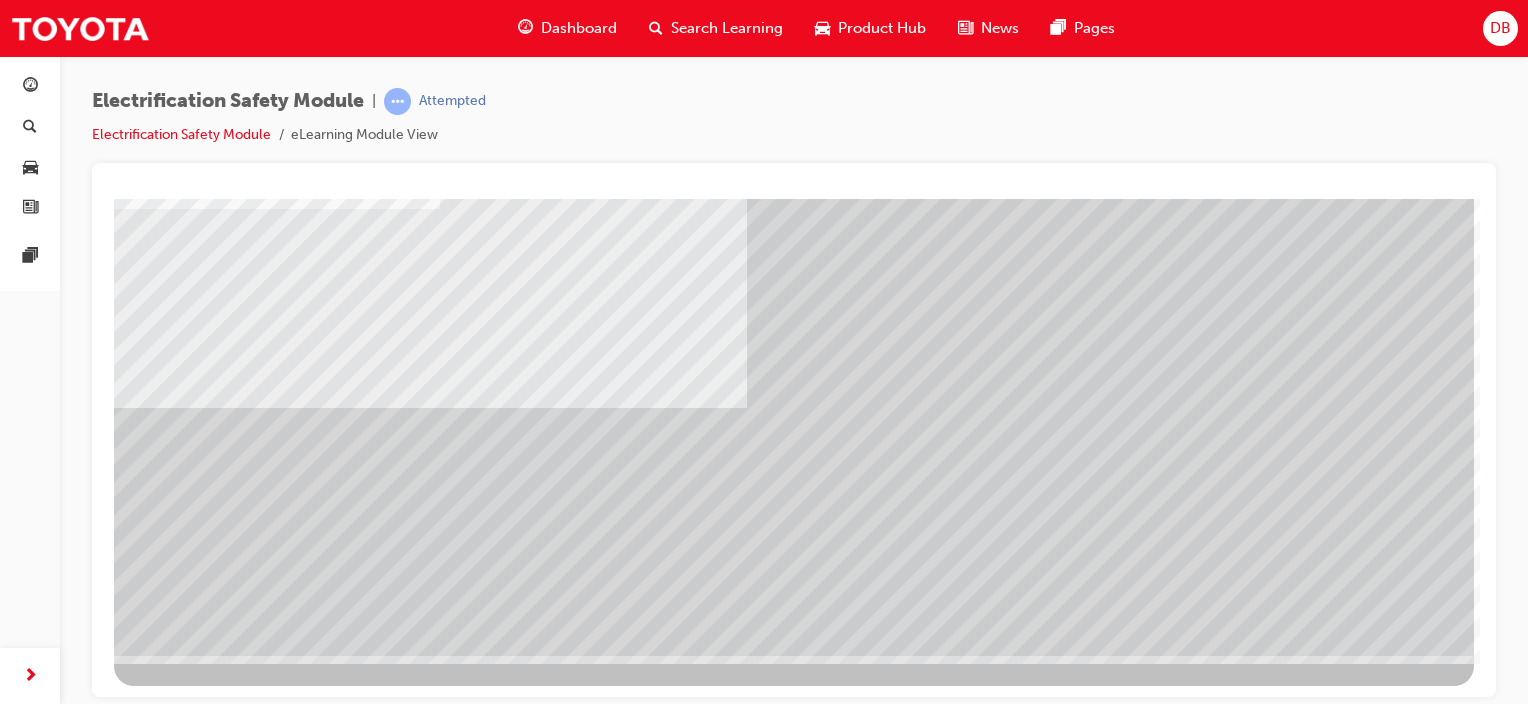 click at bounding box center (177, 2247) 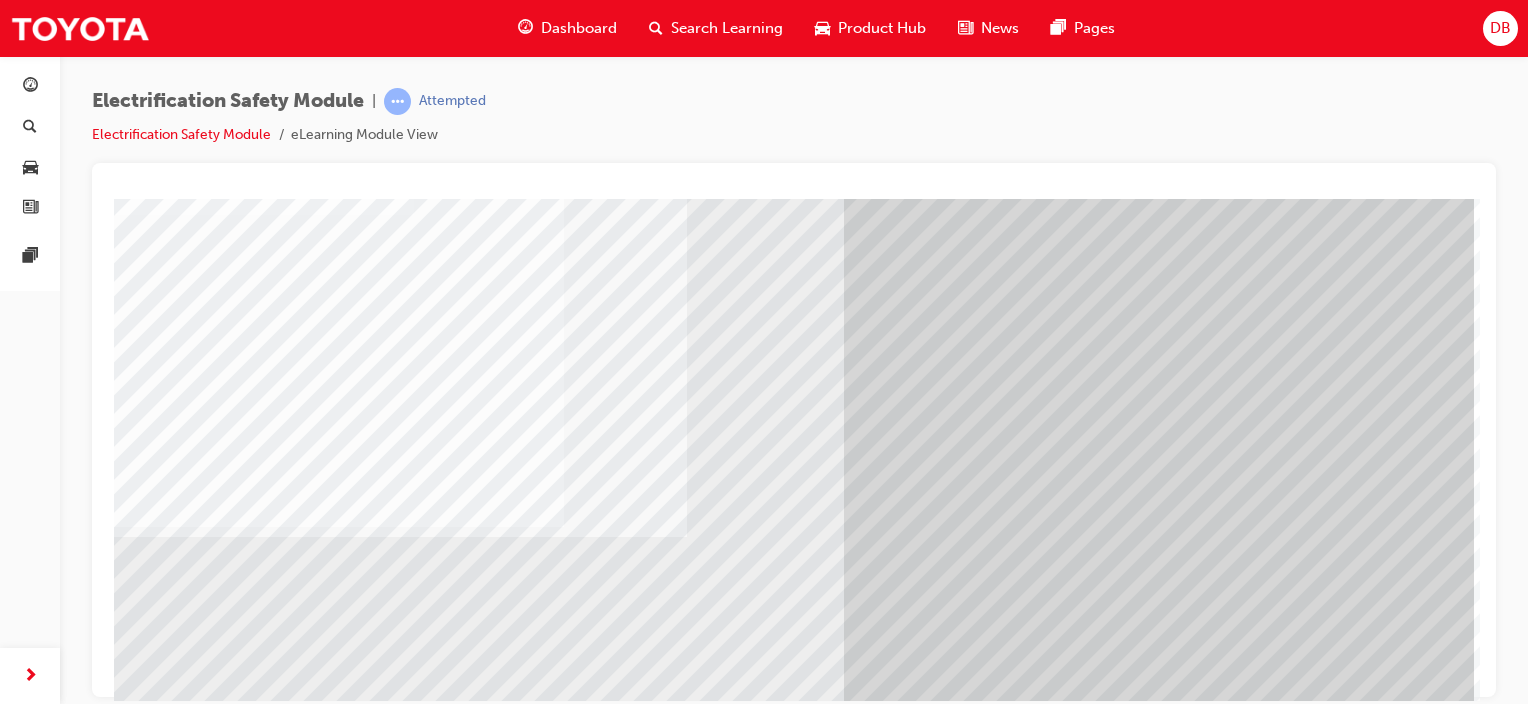 scroll, scrollTop: 263, scrollLeft: 0, axis: vertical 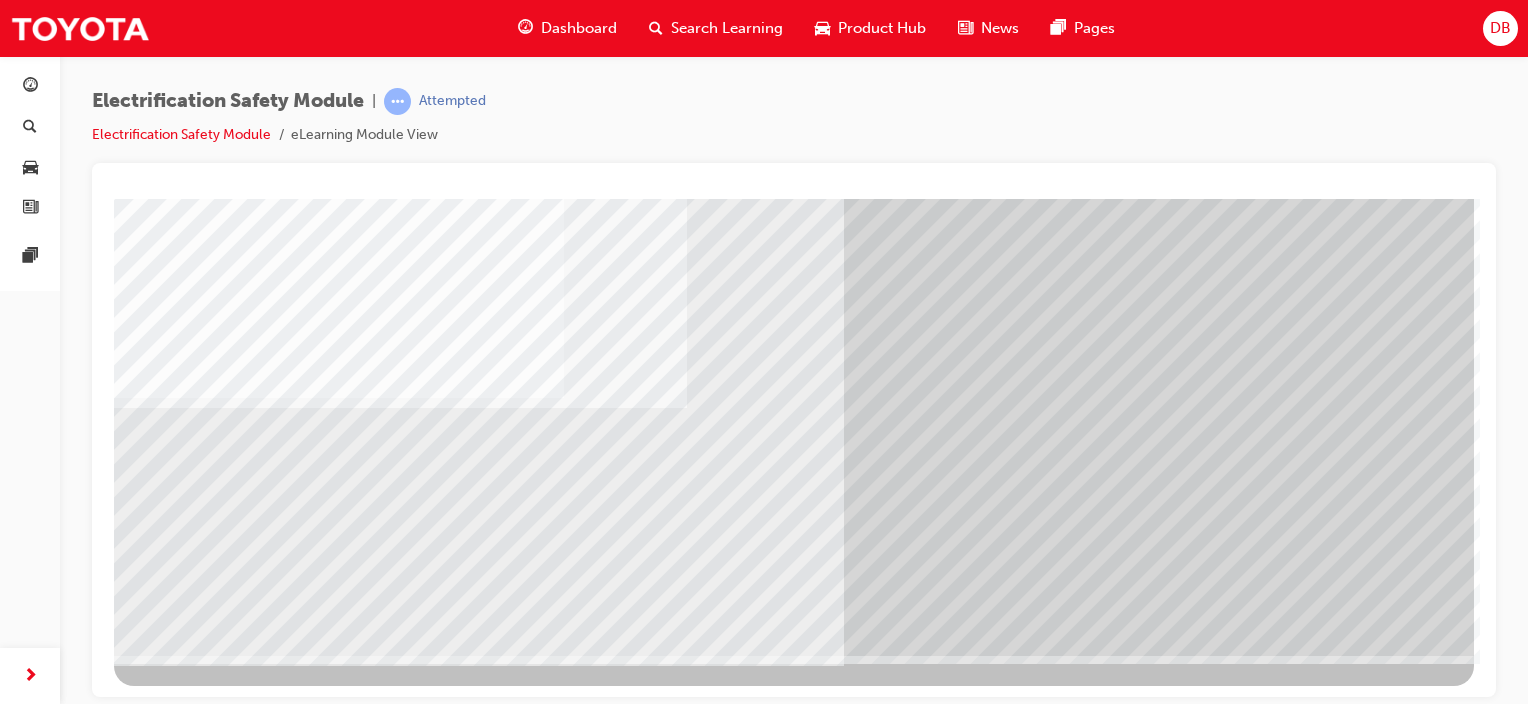 click at bounding box center [177, 2969] 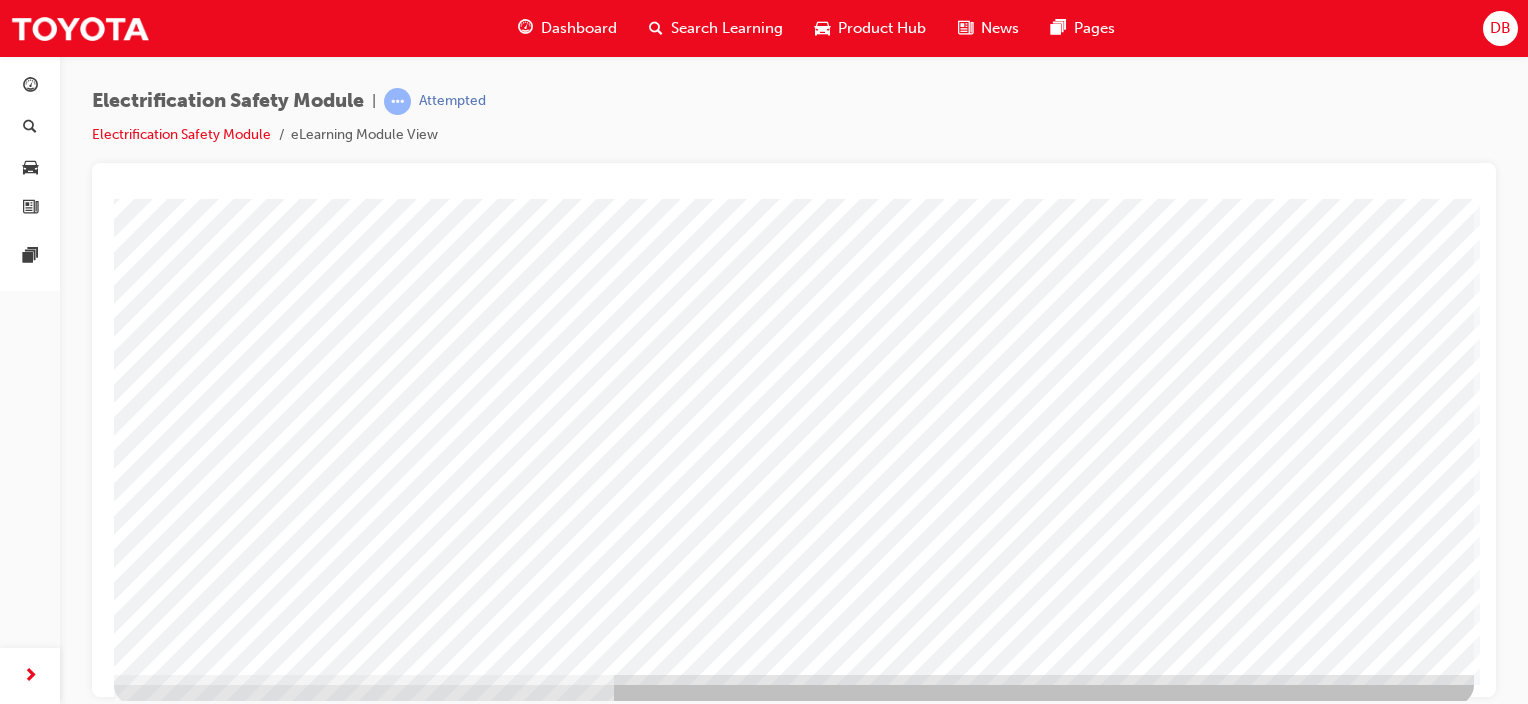 scroll, scrollTop: 263, scrollLeft: 0, axis: vertical 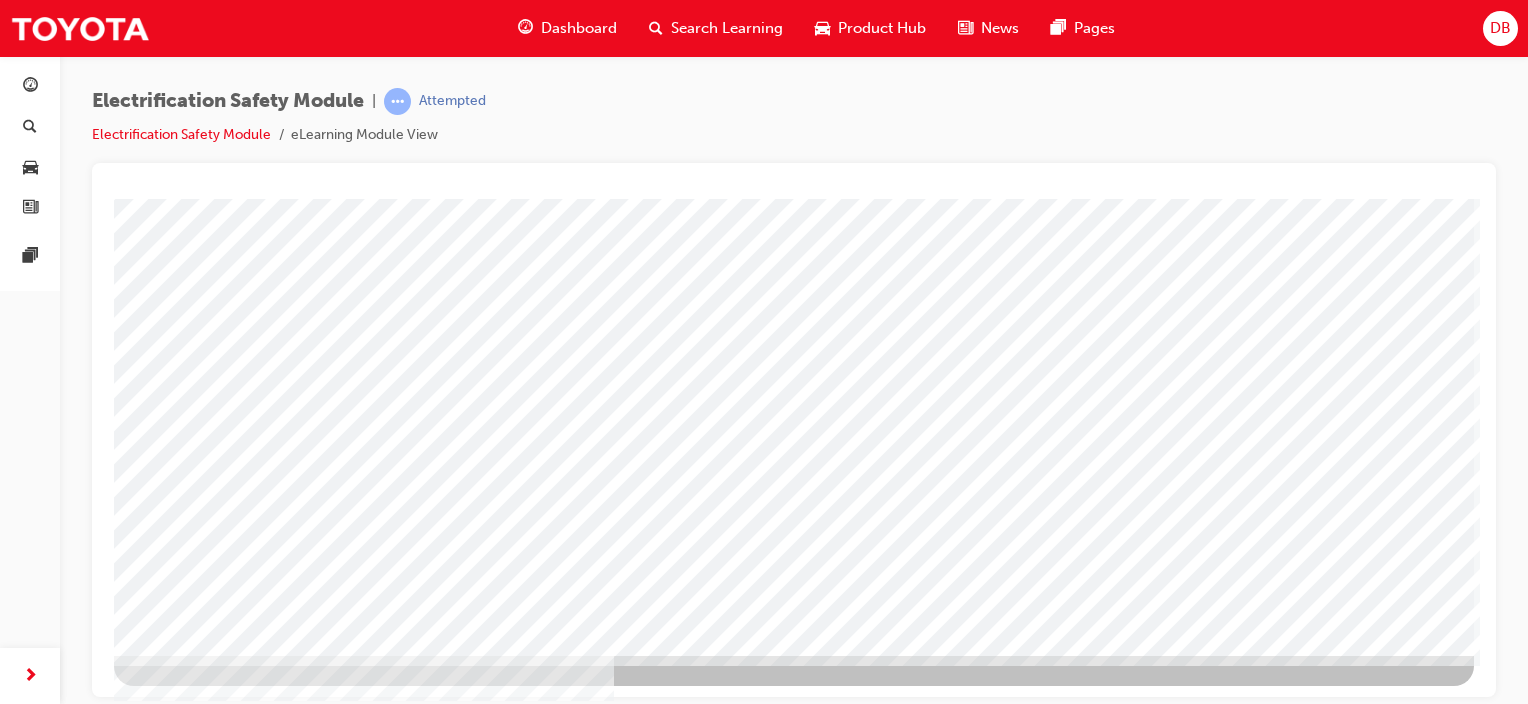 click at bounding box center [177, 2969] 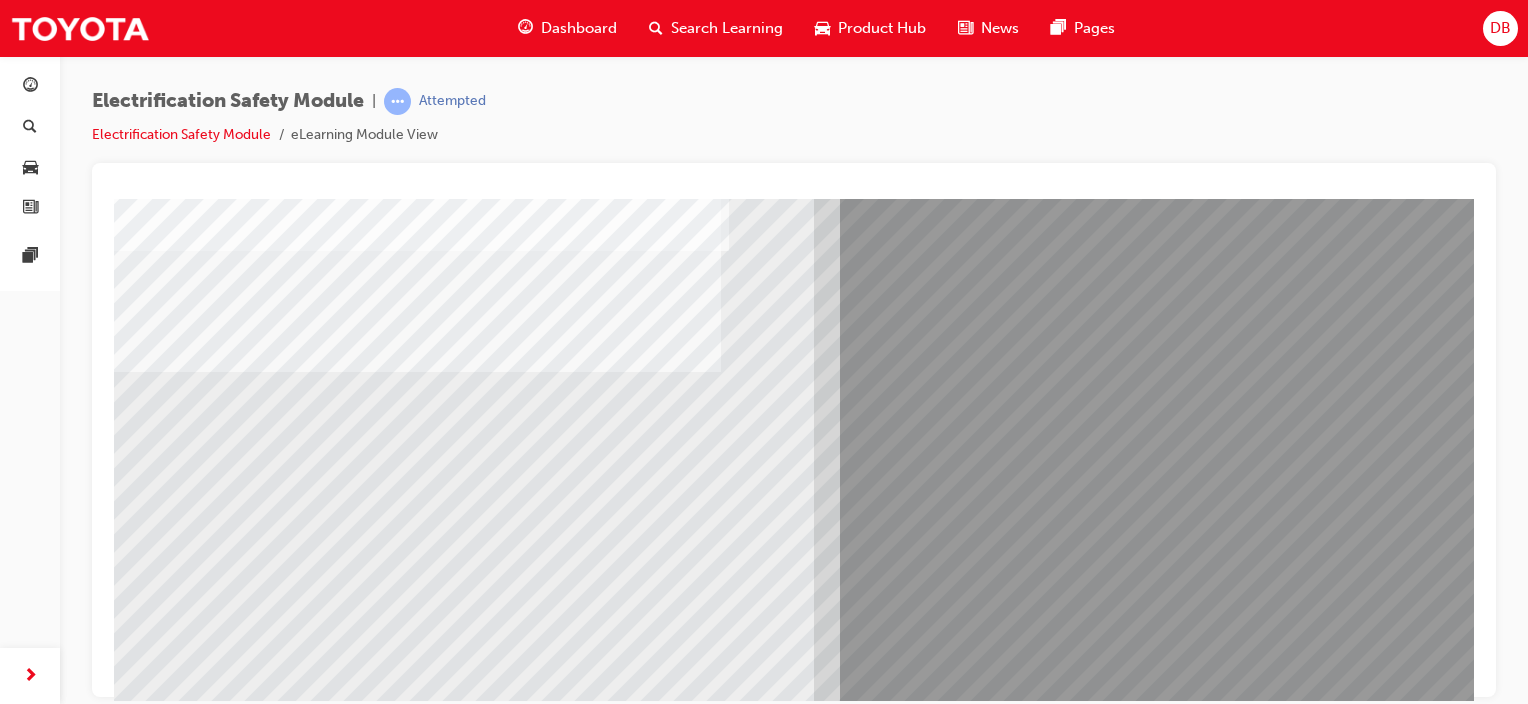 scroll, scrollTop: 263, scrollLeft: 0, axis: vertical 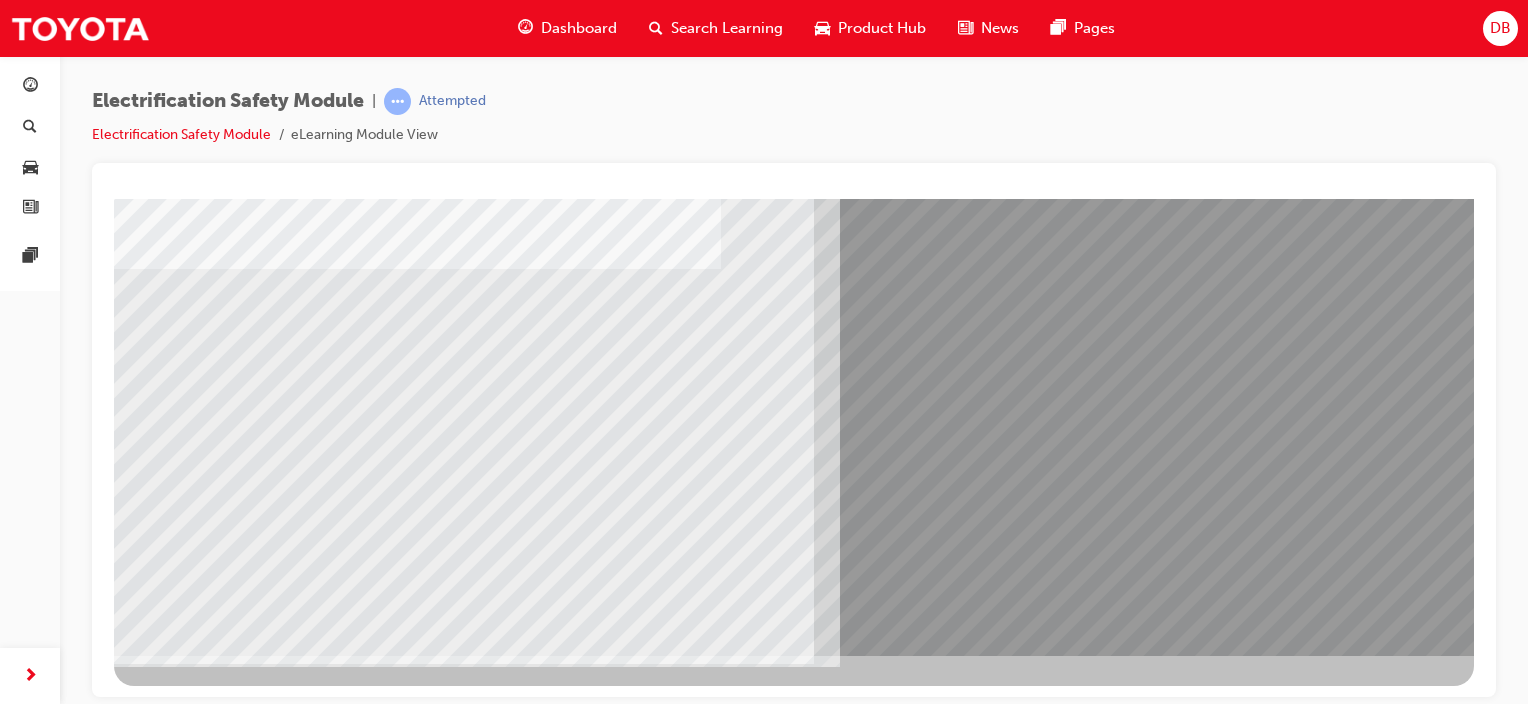 click at bounding box center (179, 7886) 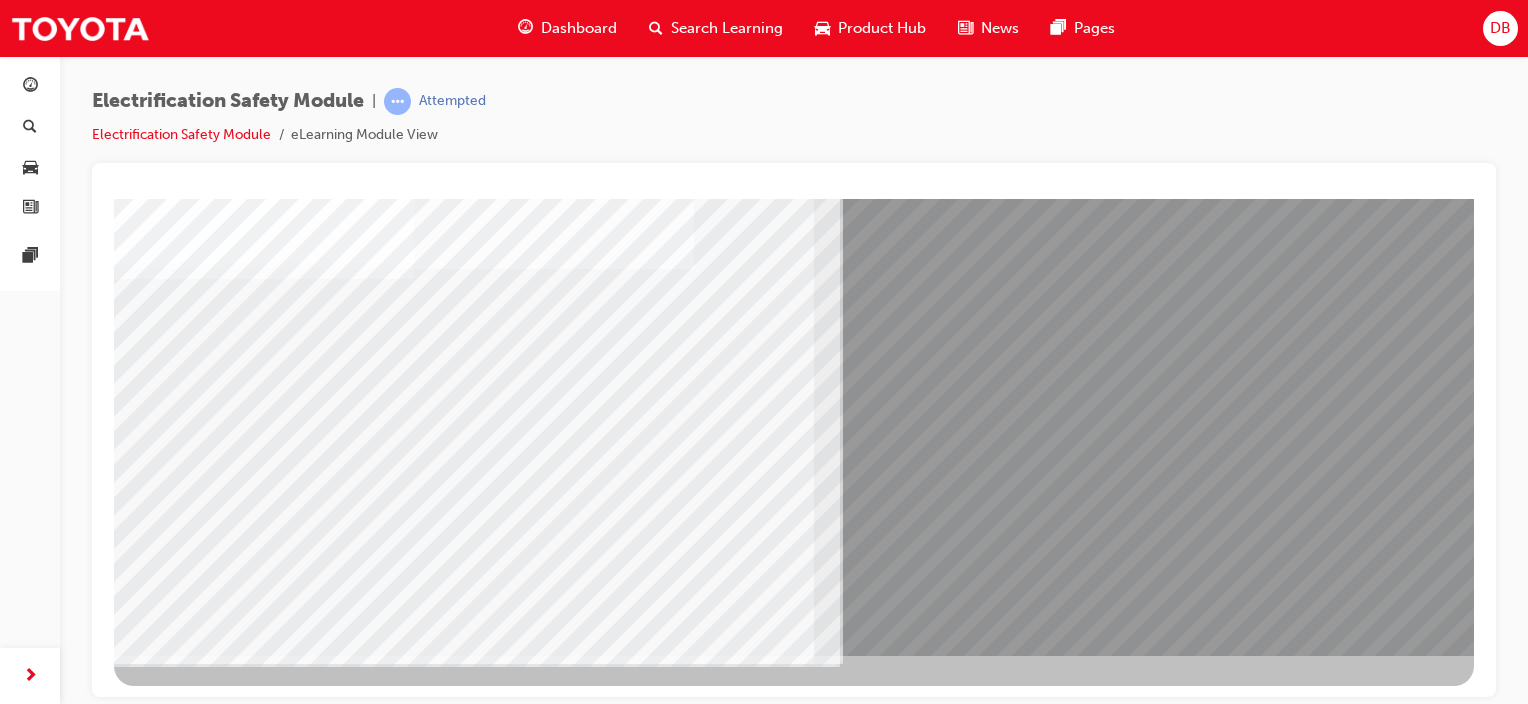 click at bounding box center (179, 8016) 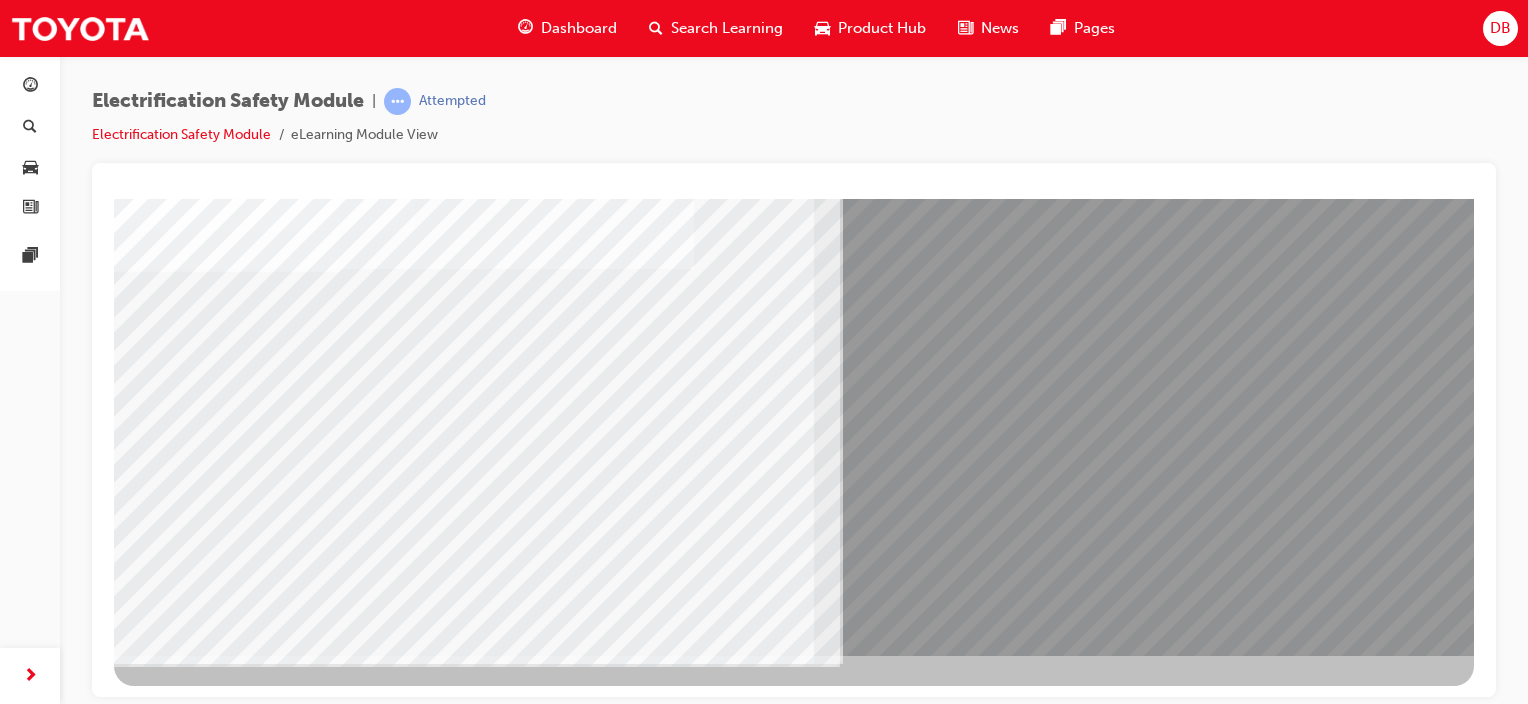 drag, startPoint x: 668, startPoint y: 436, endPoint x: 684, endPoint y: 434, distance: 16.124516 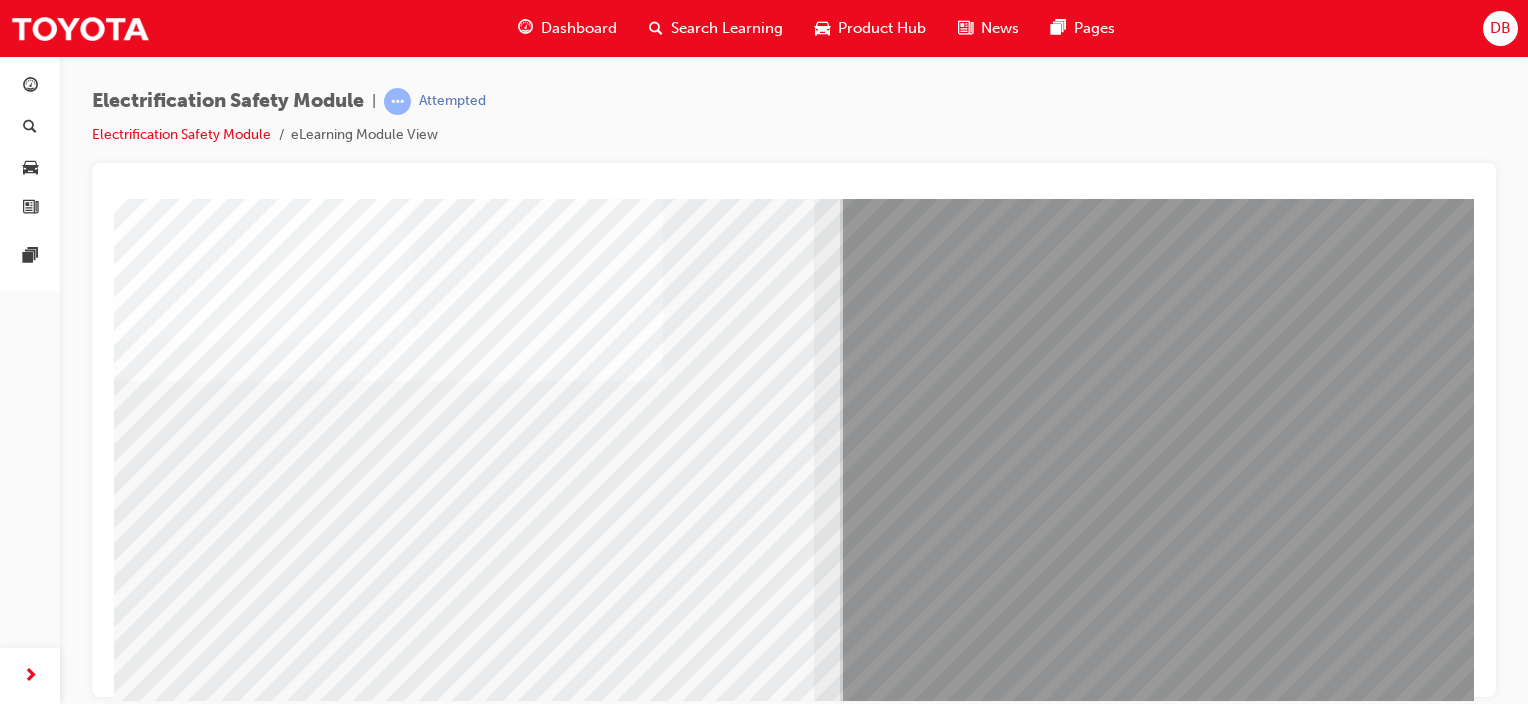scroll, scrollTop: 263, scrollLeft: 0, axis: vertical 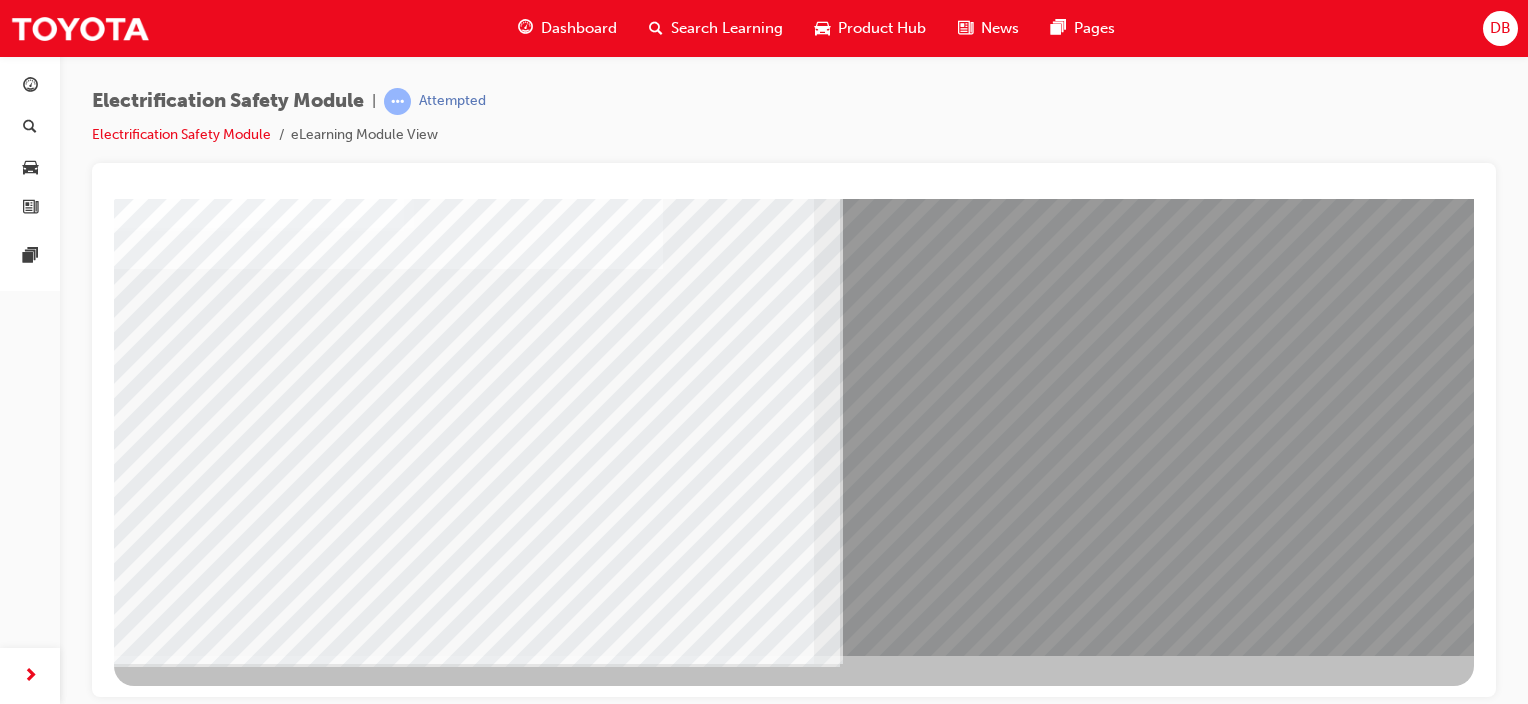 drag, startPoint x: 416, startPoint y: 566, endPoint x: 542, endPoint y: 534, distance: 130 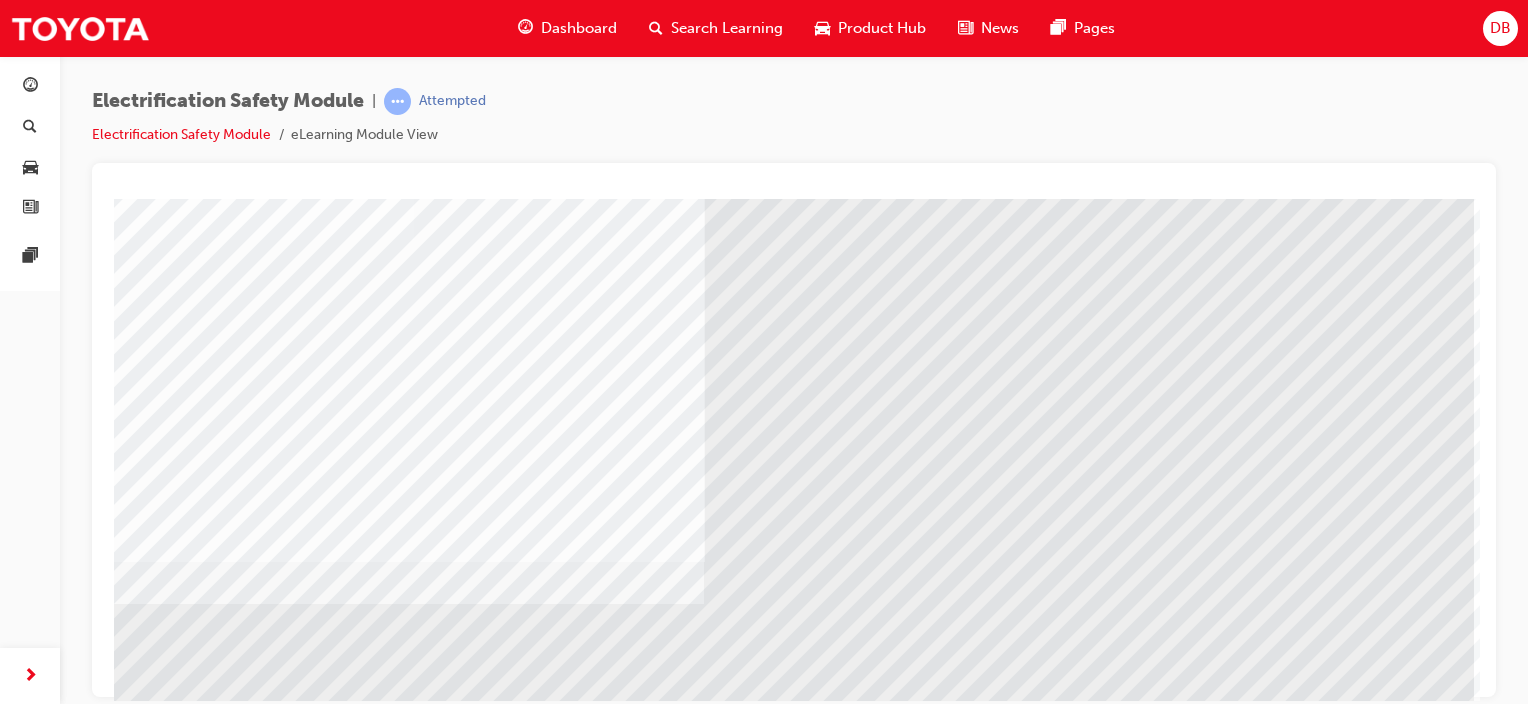 scroll, scrollTop: 263, scrollLeft: 0, axis: vertical 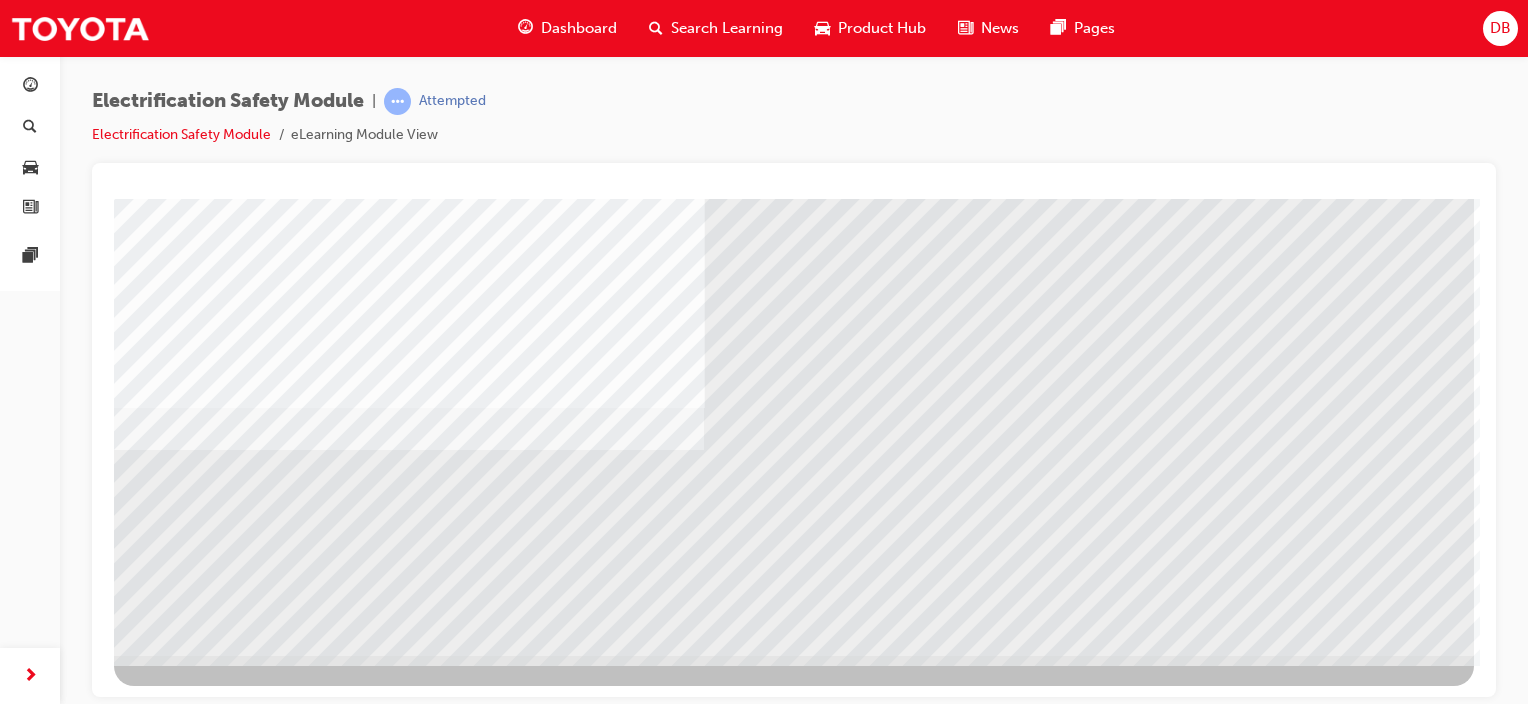 click at bounding box center [177, 3955] 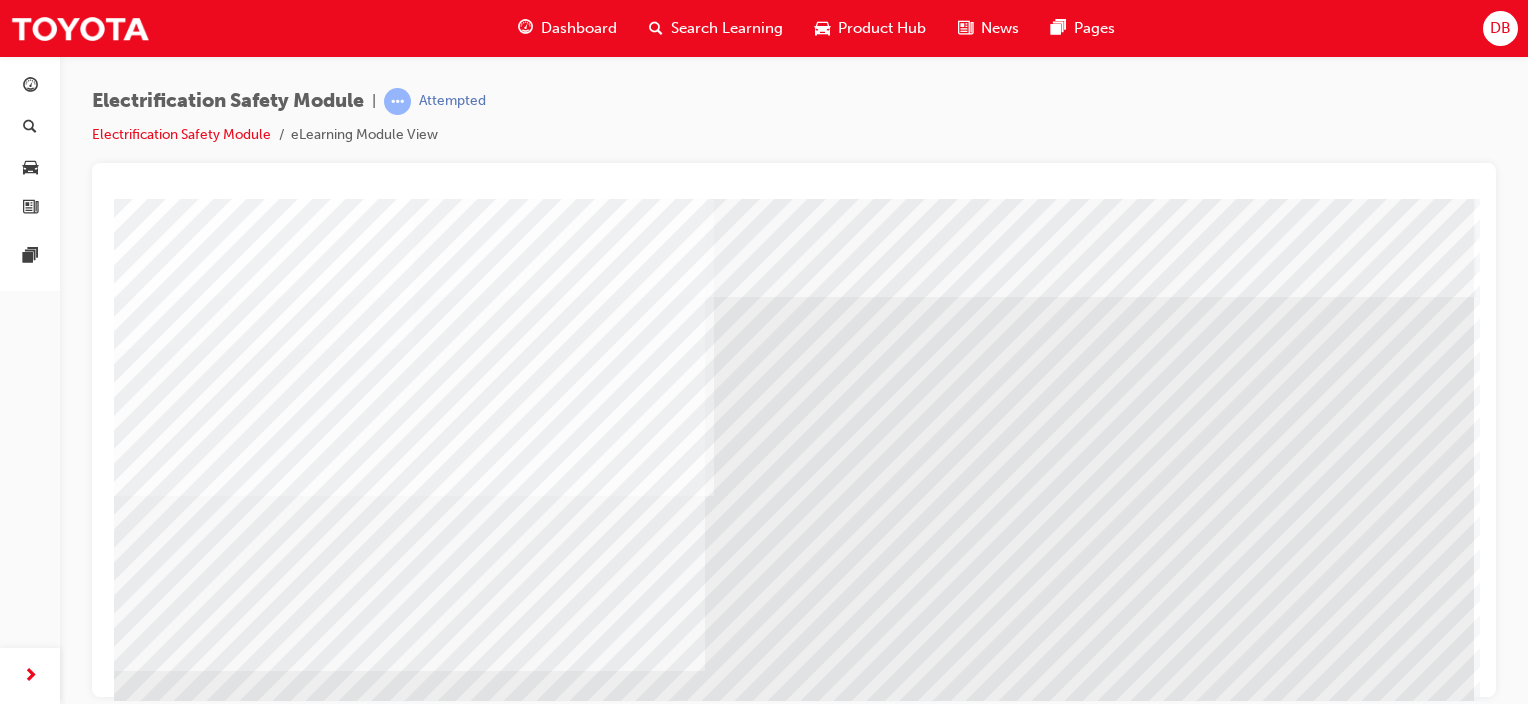 scroll, scrollTop: 263, scrollLeft: 0, axis: vertical 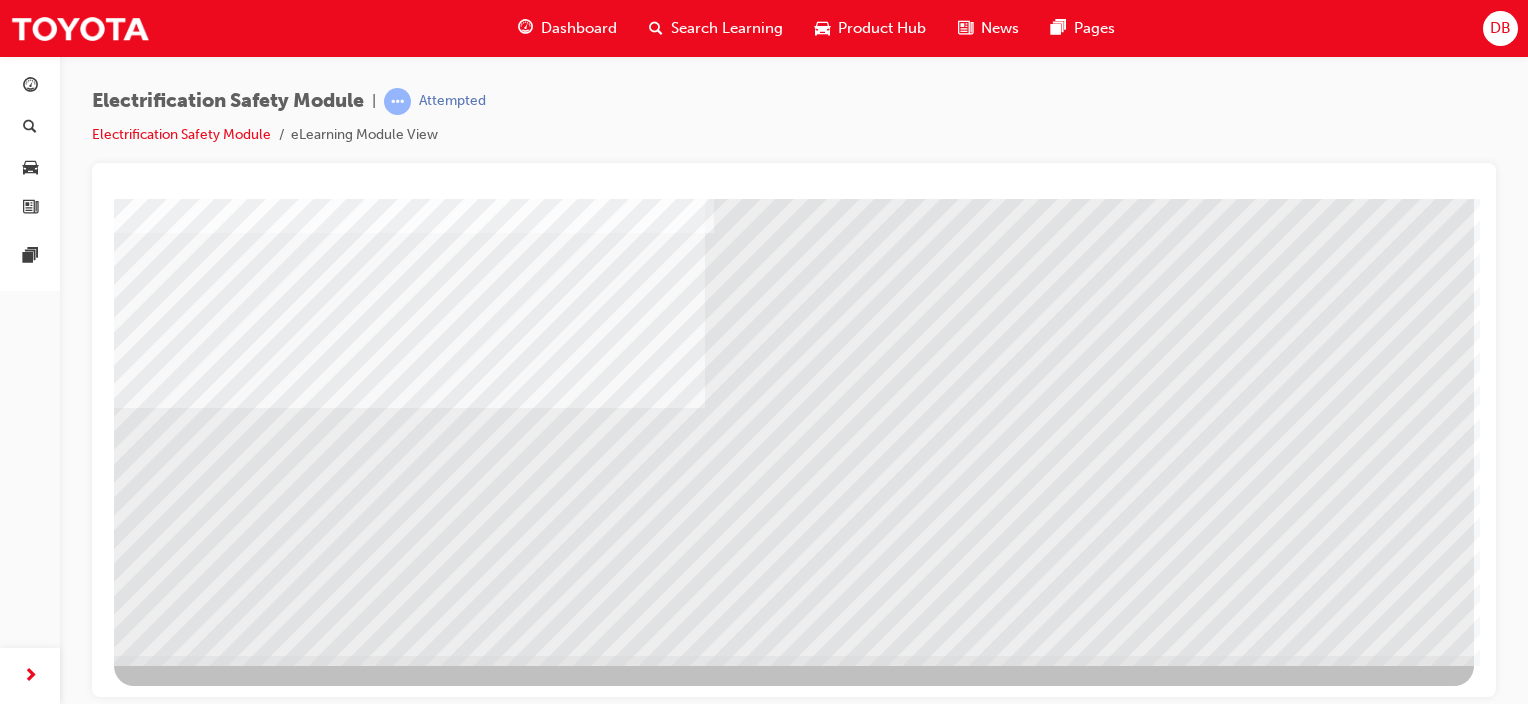 click at bounding box center (177, 3738) 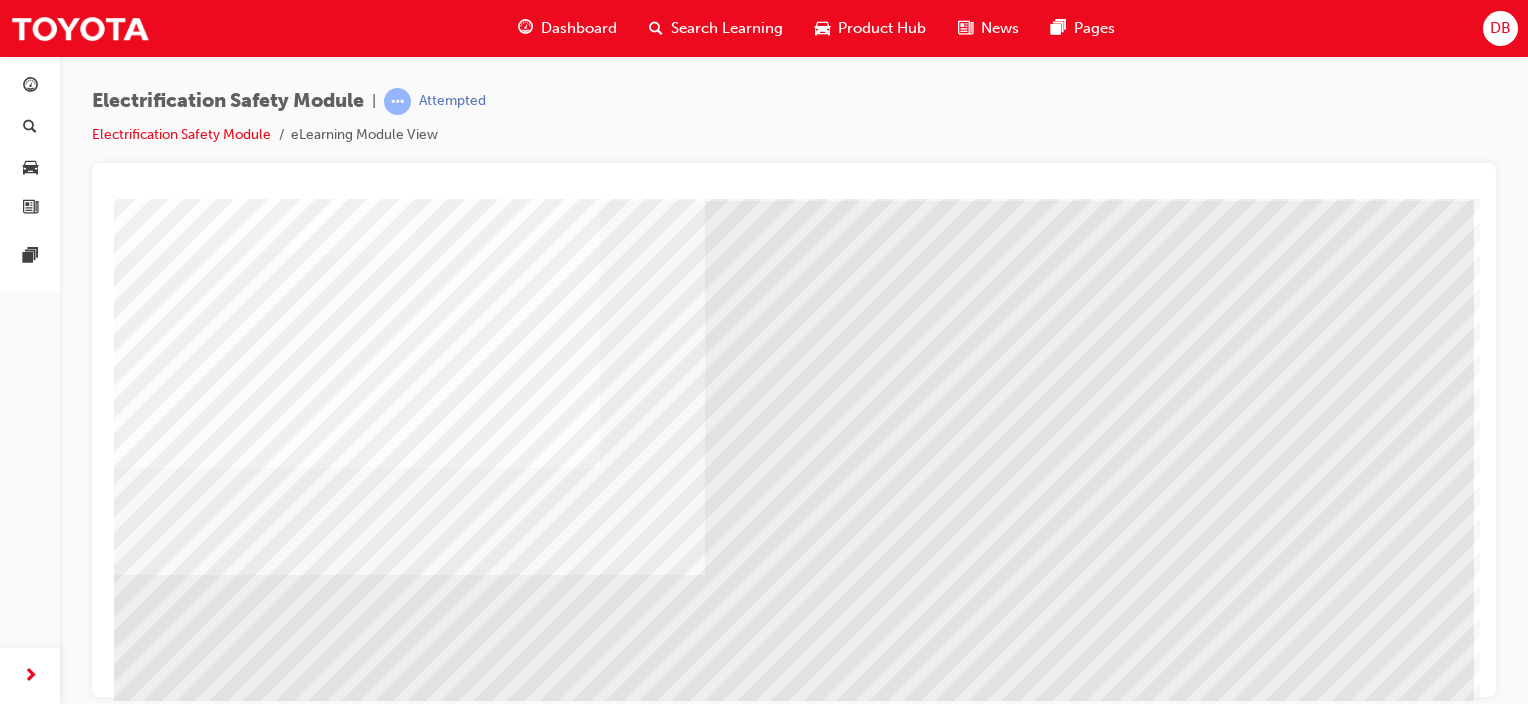 scroll, scrollTop: 263, scrollLeft: 0, axis: vertical 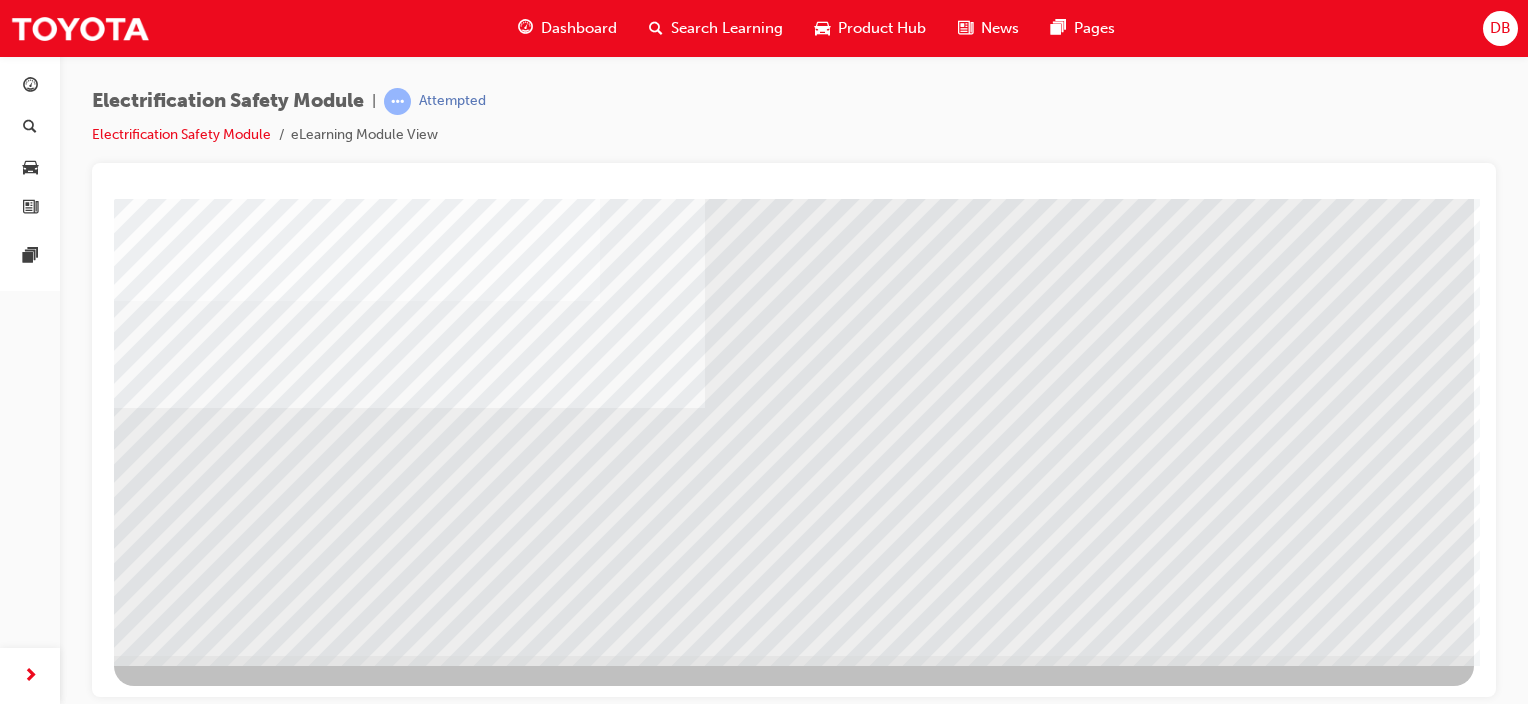 drag, startPoint x: 1359, startPoint y: 610, endPoint x: 1336, endPoint y: 606, distance: 23.345236 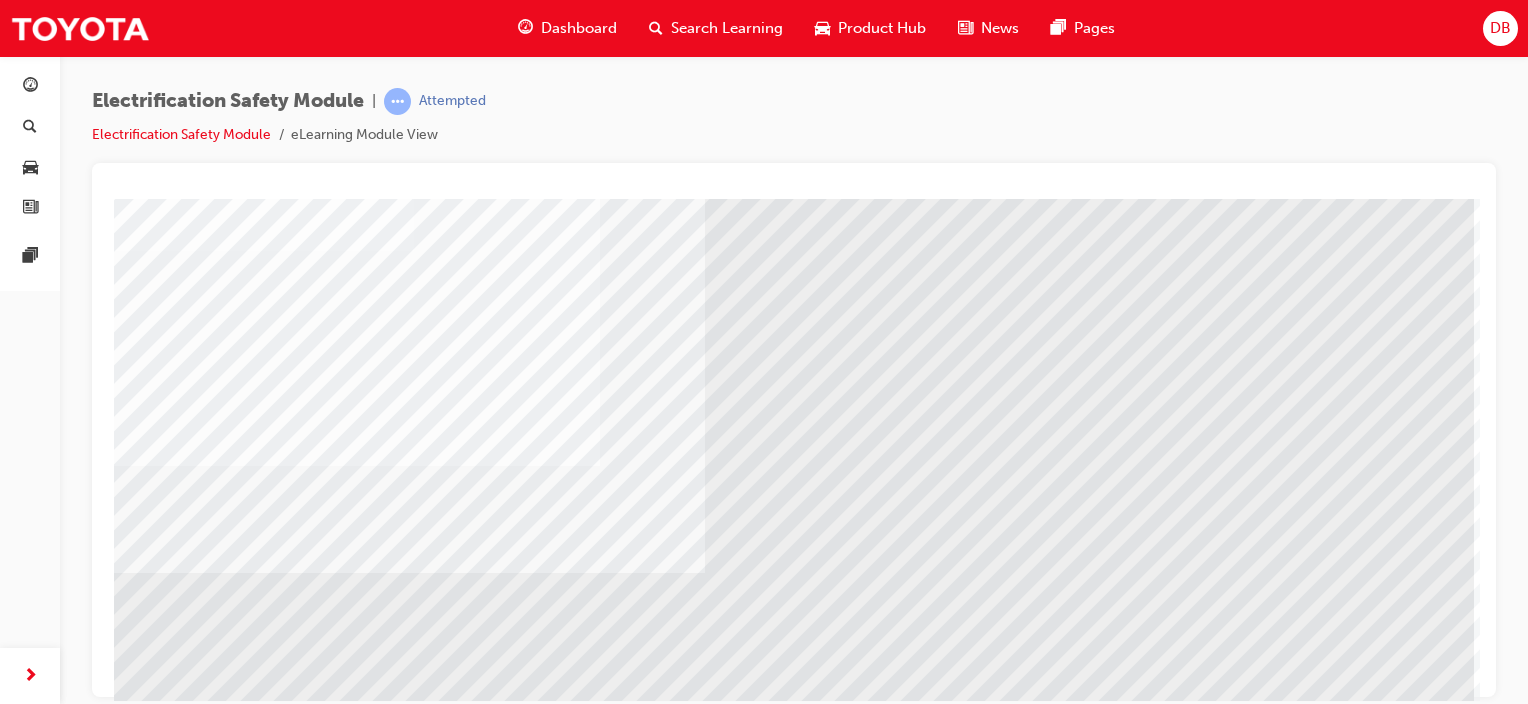 scroll, scrollTop: 263, scrollLeft: 0, axis: vertical 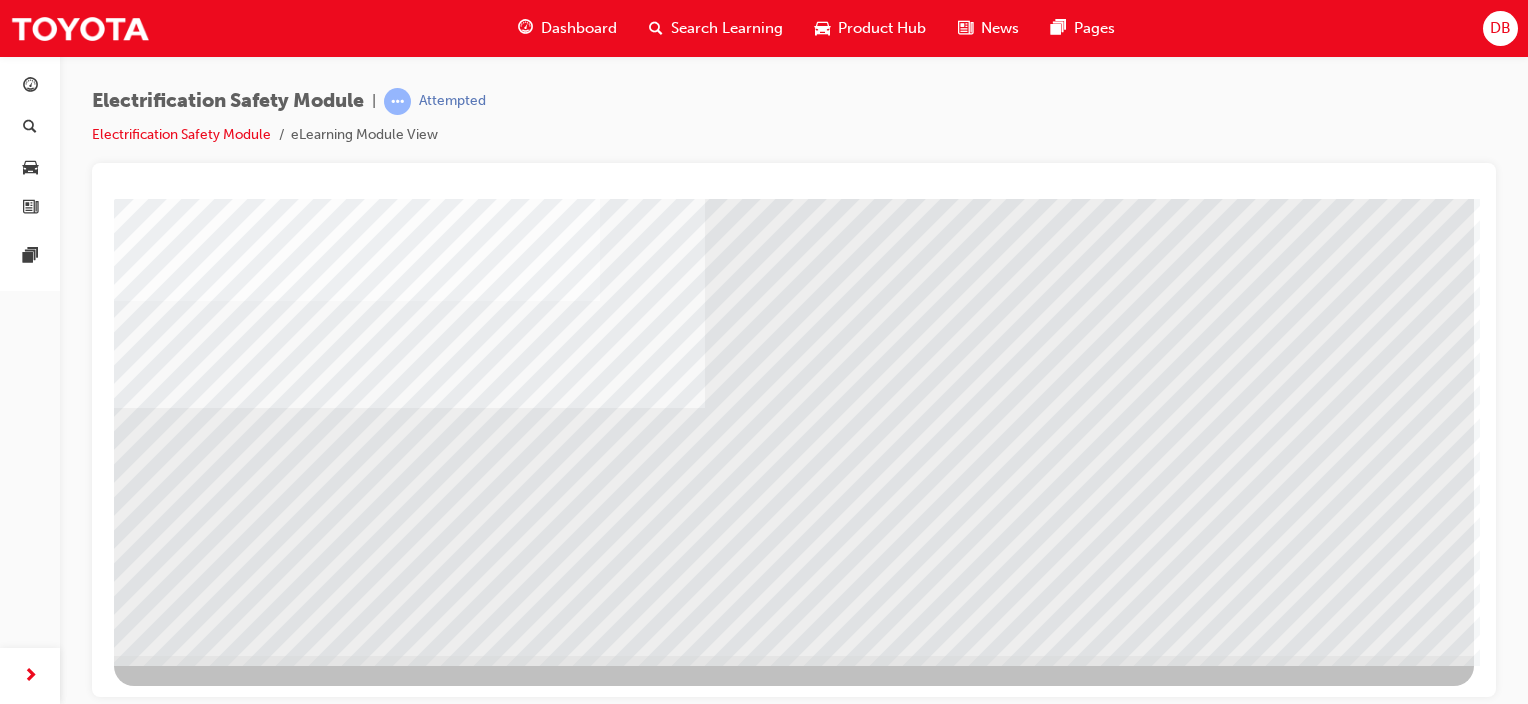 click at bounding box center (177, 3806) 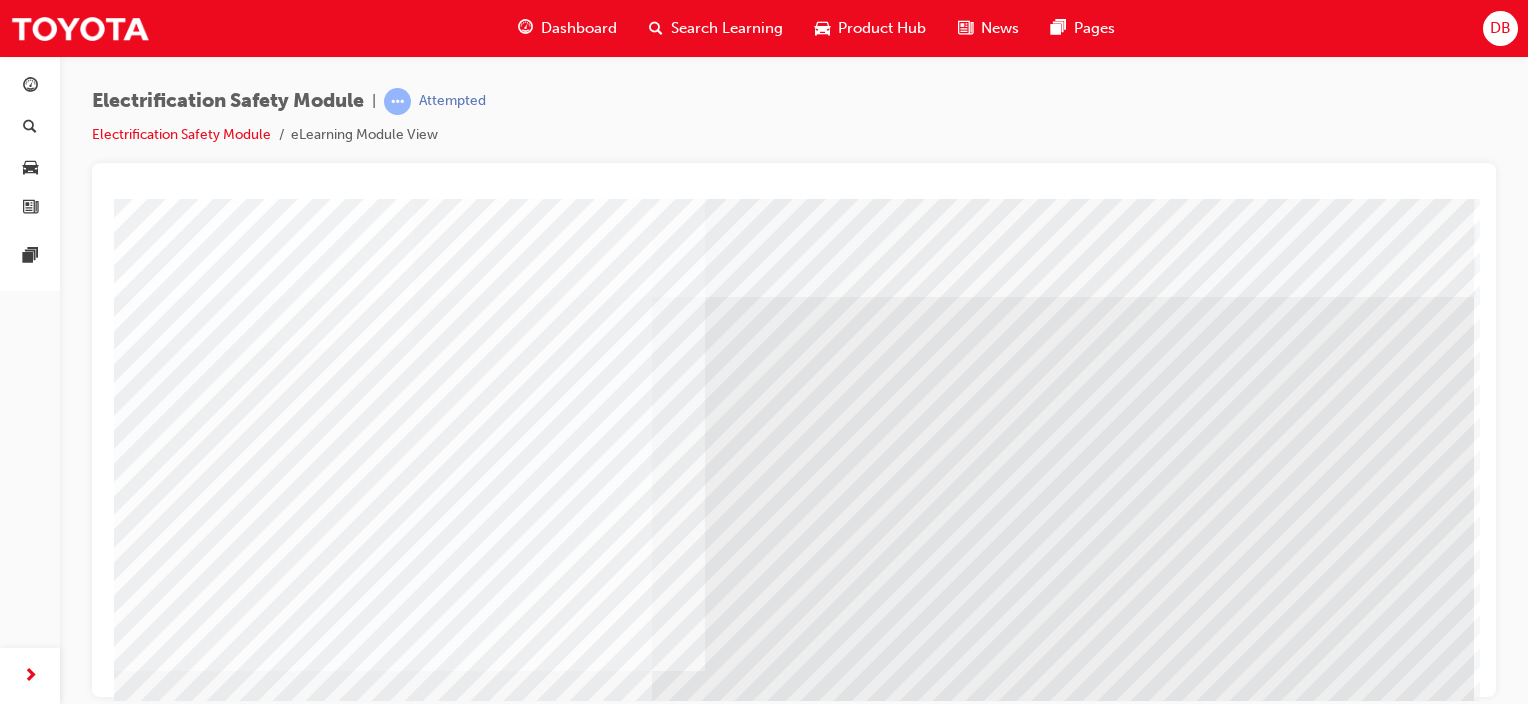 scroll, scrollTop: 263, scrollLeft: 0, axis: vertical 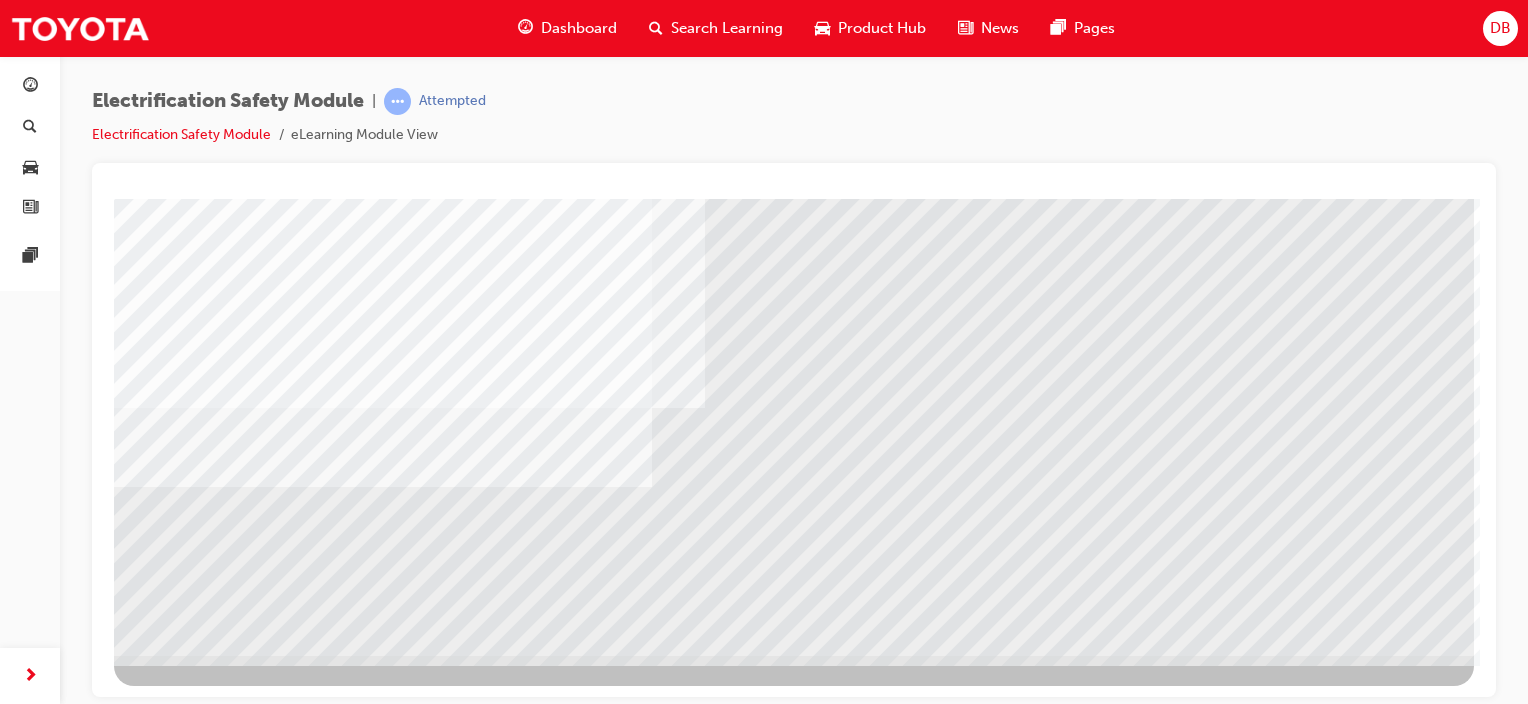 click at bounding box center (383, 3770) 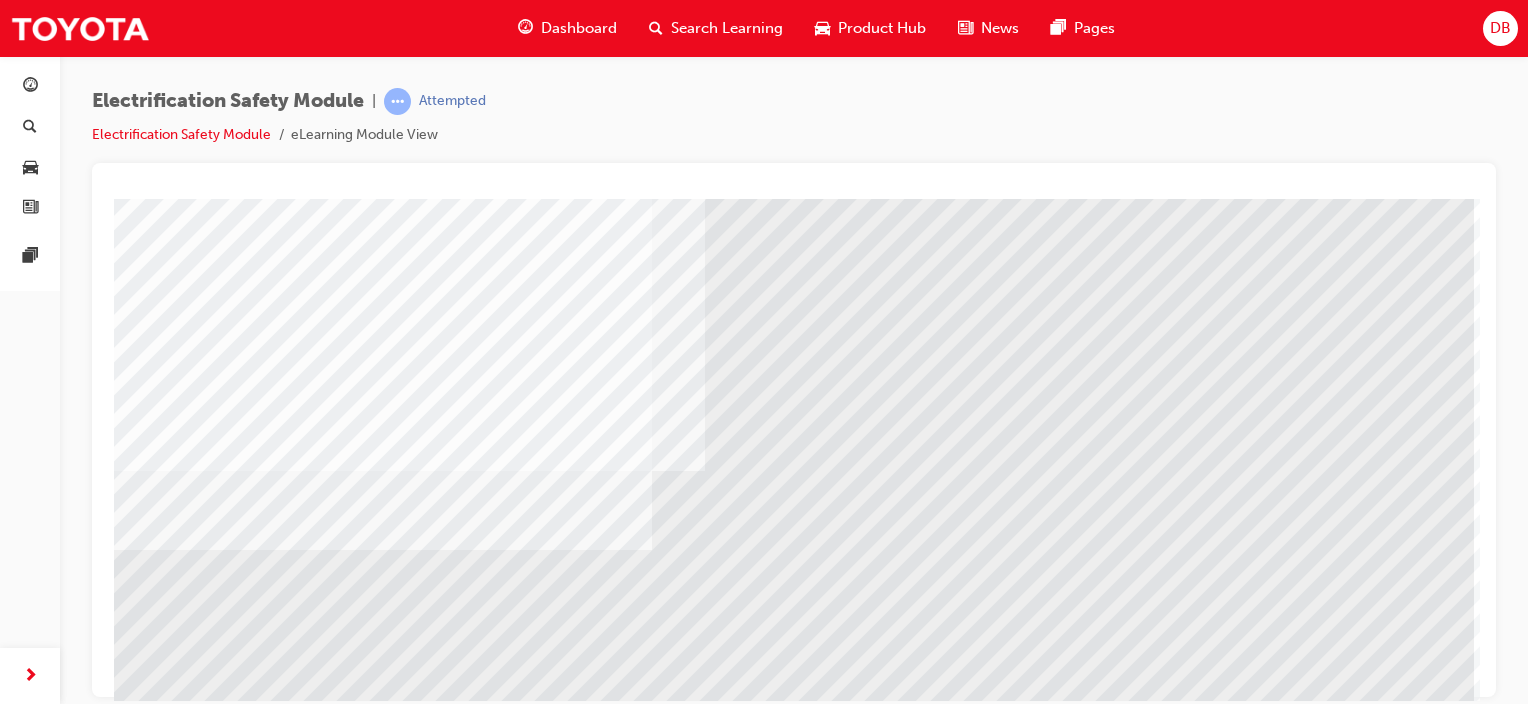 scroll, scrollTop: 263, scrollLeft: 0, axis: vertical 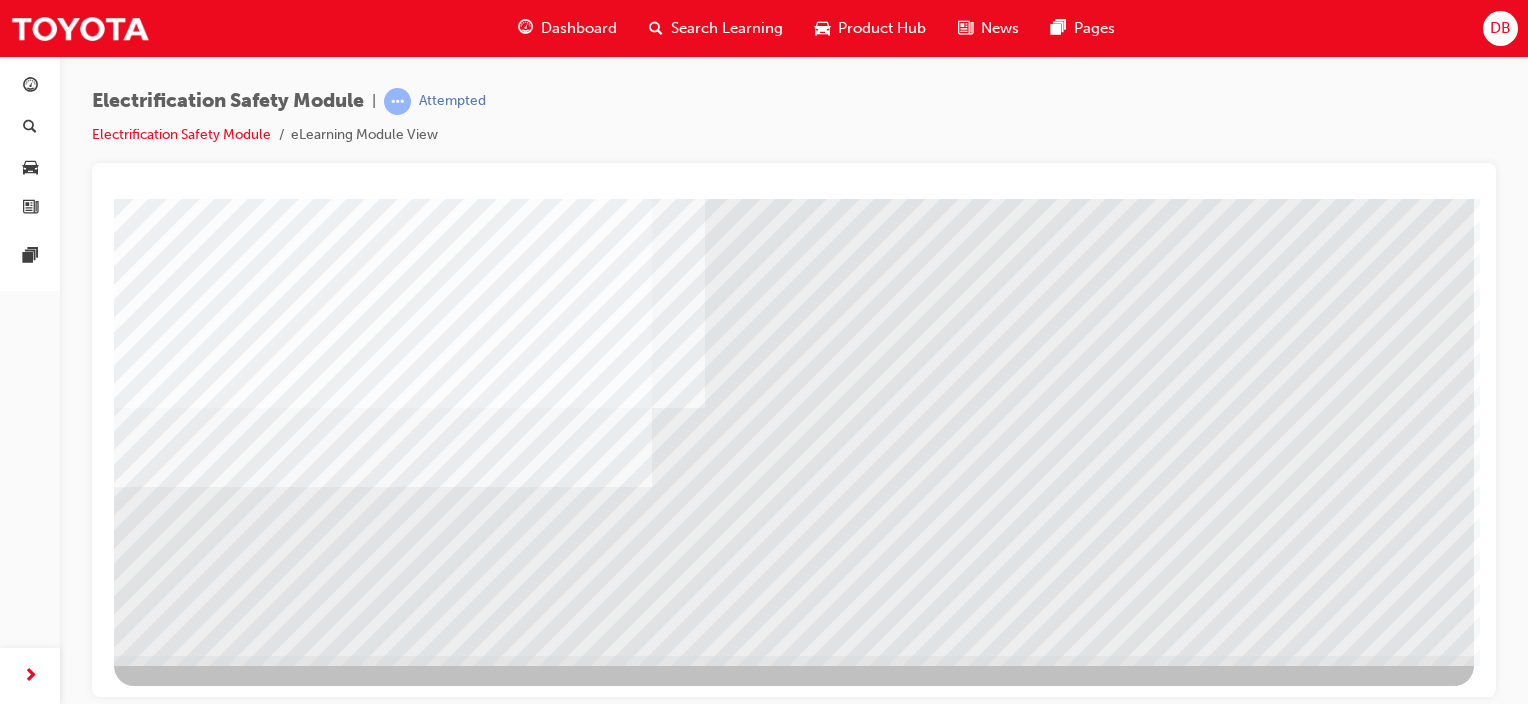 click at bounding box center (383, 3770) 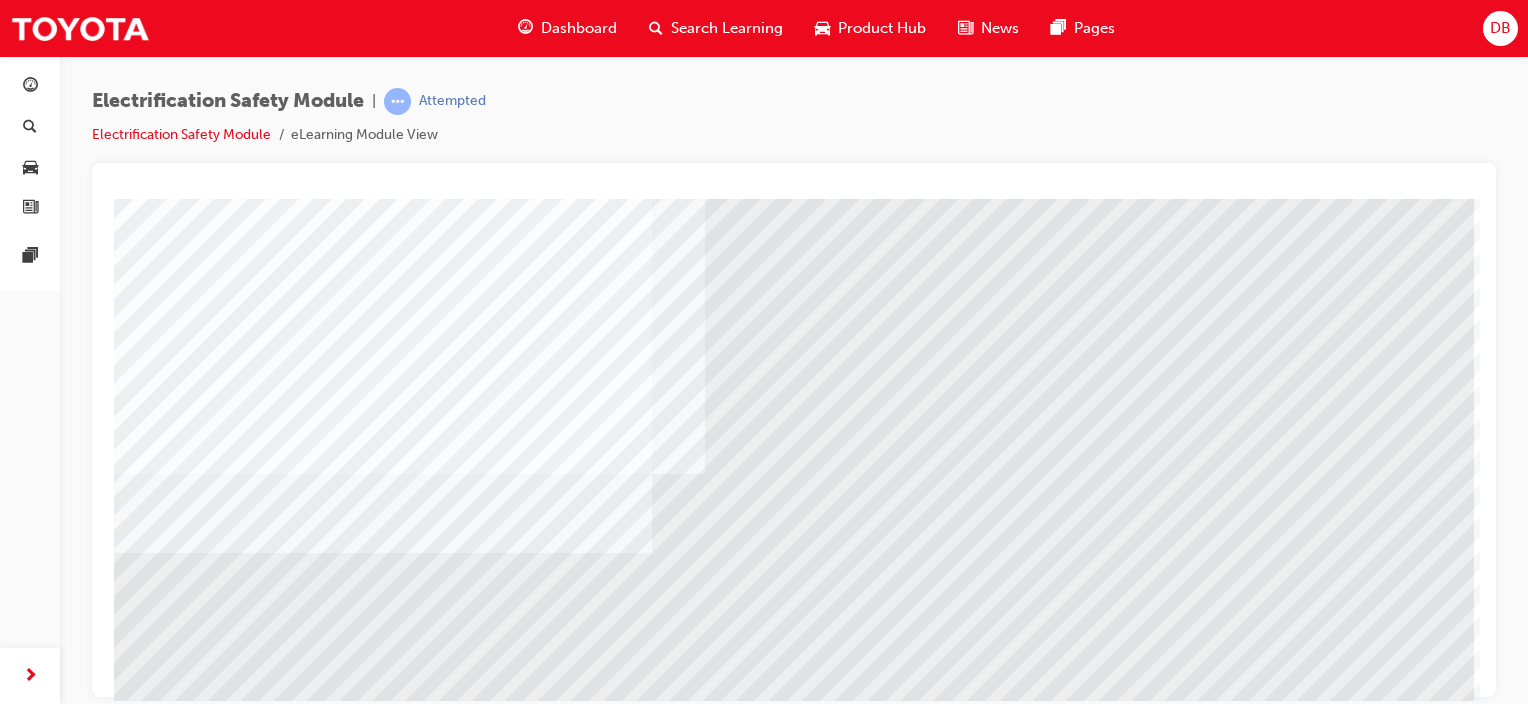 scroll, scrollTop: 263, scrollLeft: 0, axis: vertical 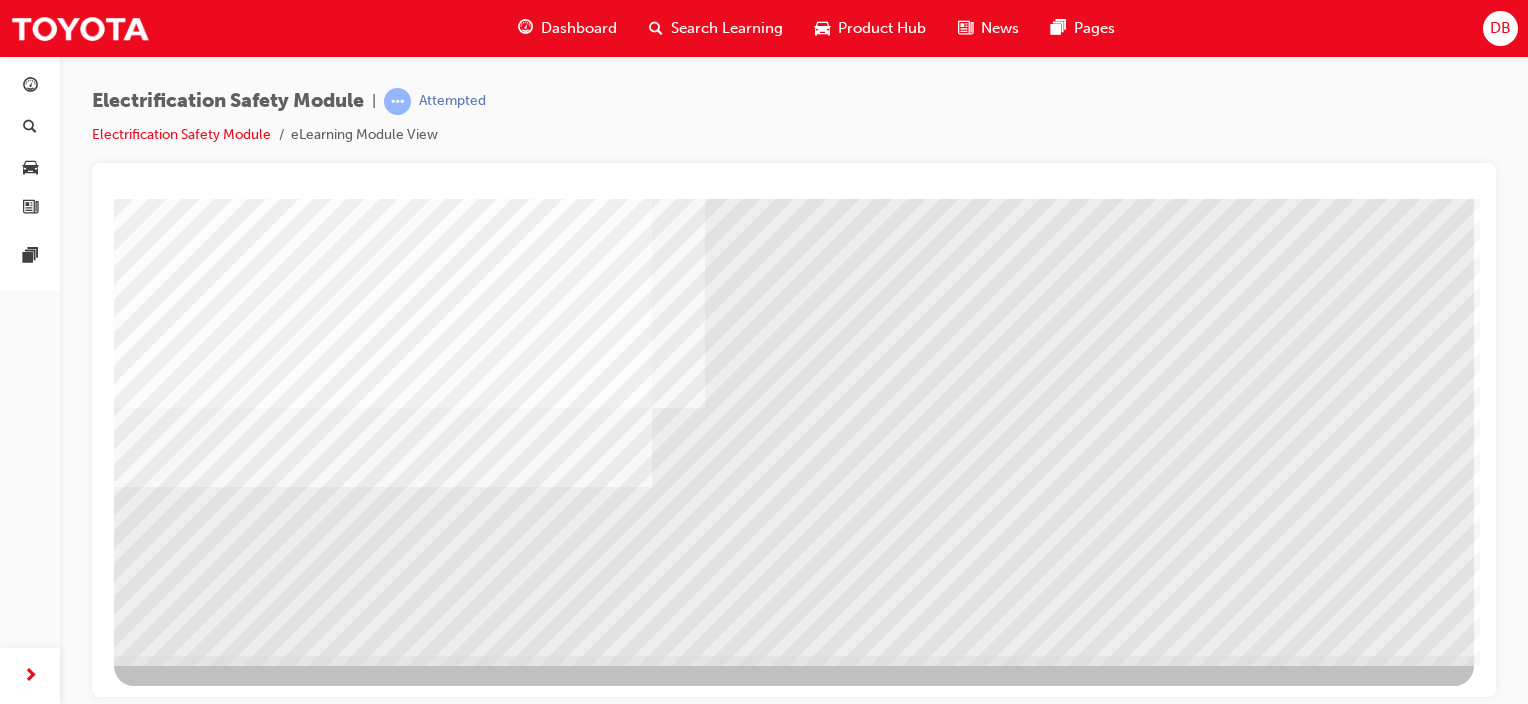 drag, startPoint x: 1403, startPoint y: 600, endPoint x: 1361, endPoint y: 594, distance: 42.426407 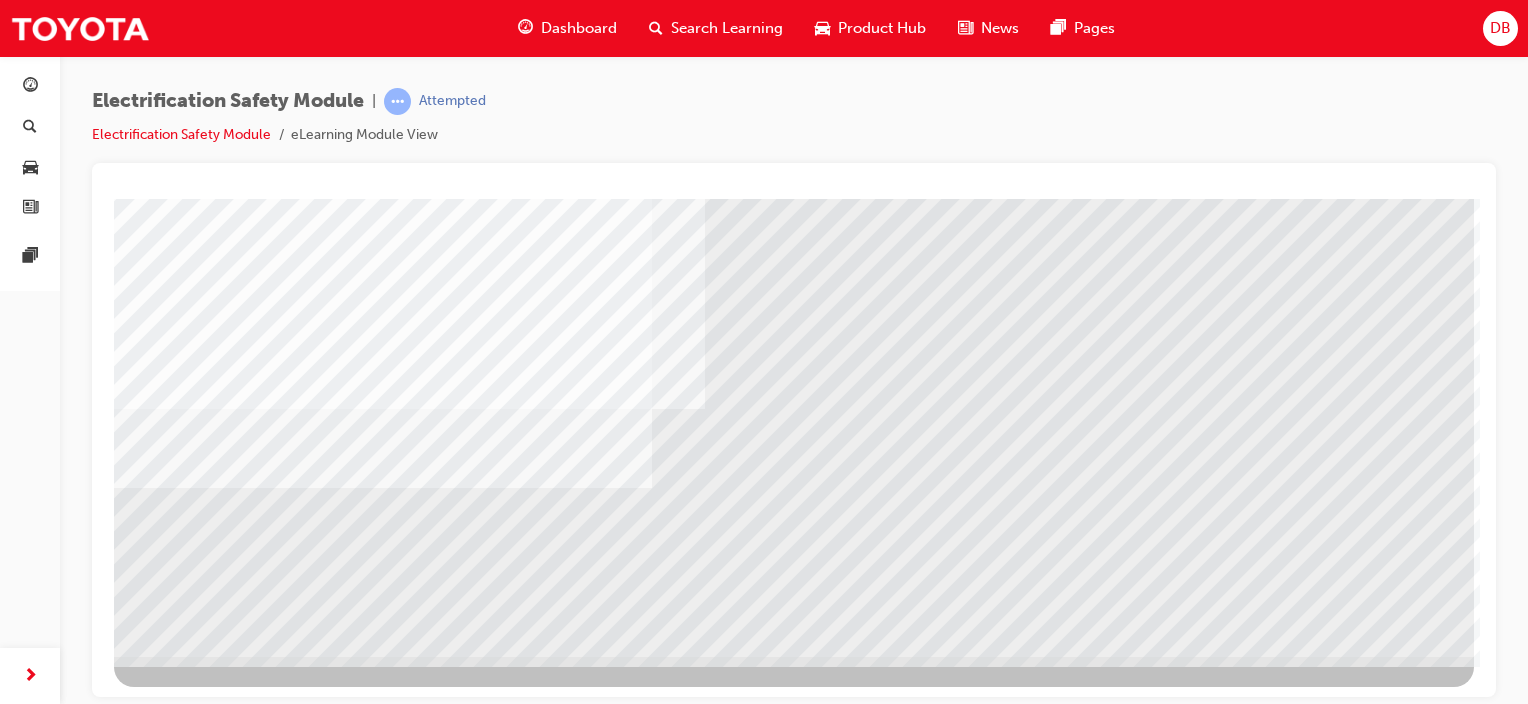 scroll, scrollTop: 263, scrollLeft: 0, axis: vertical 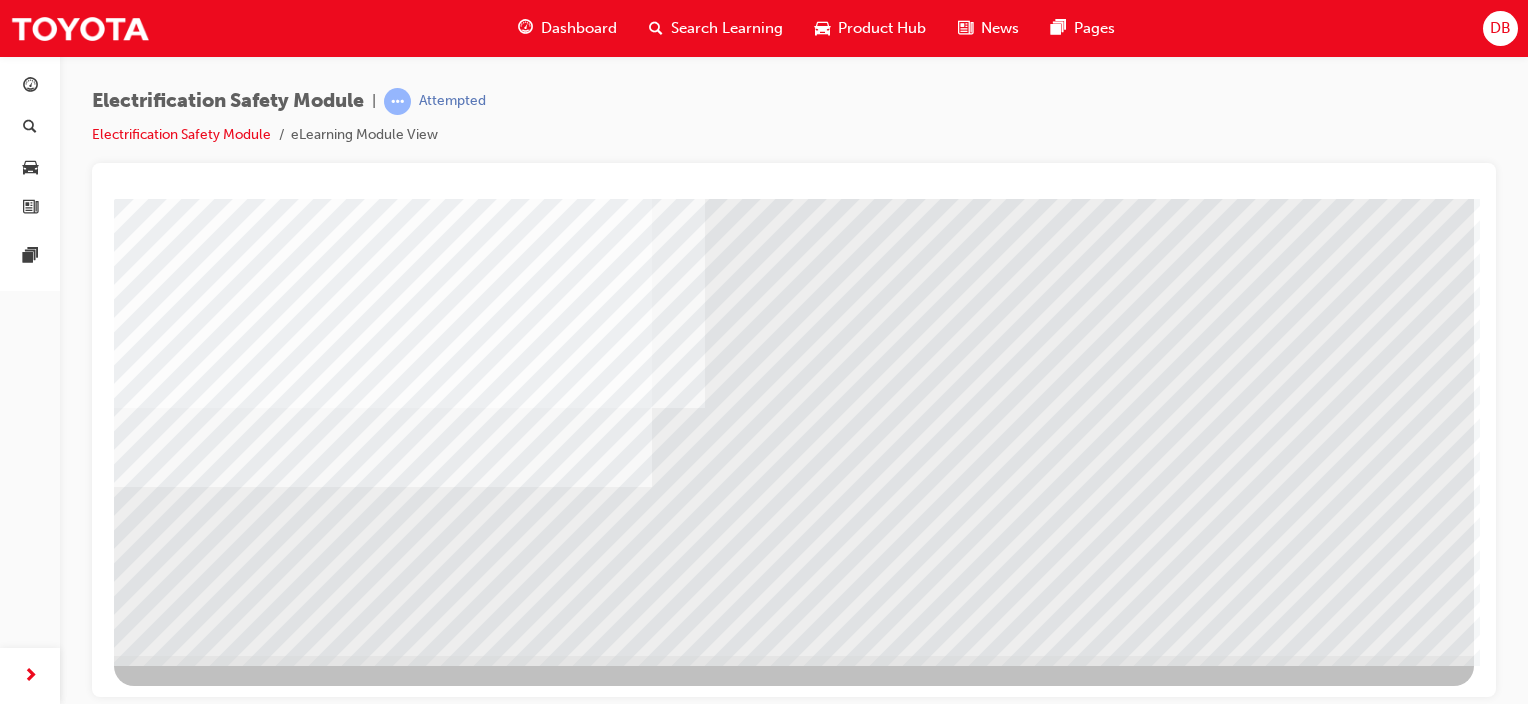 click at bounding box center (383, 3770) 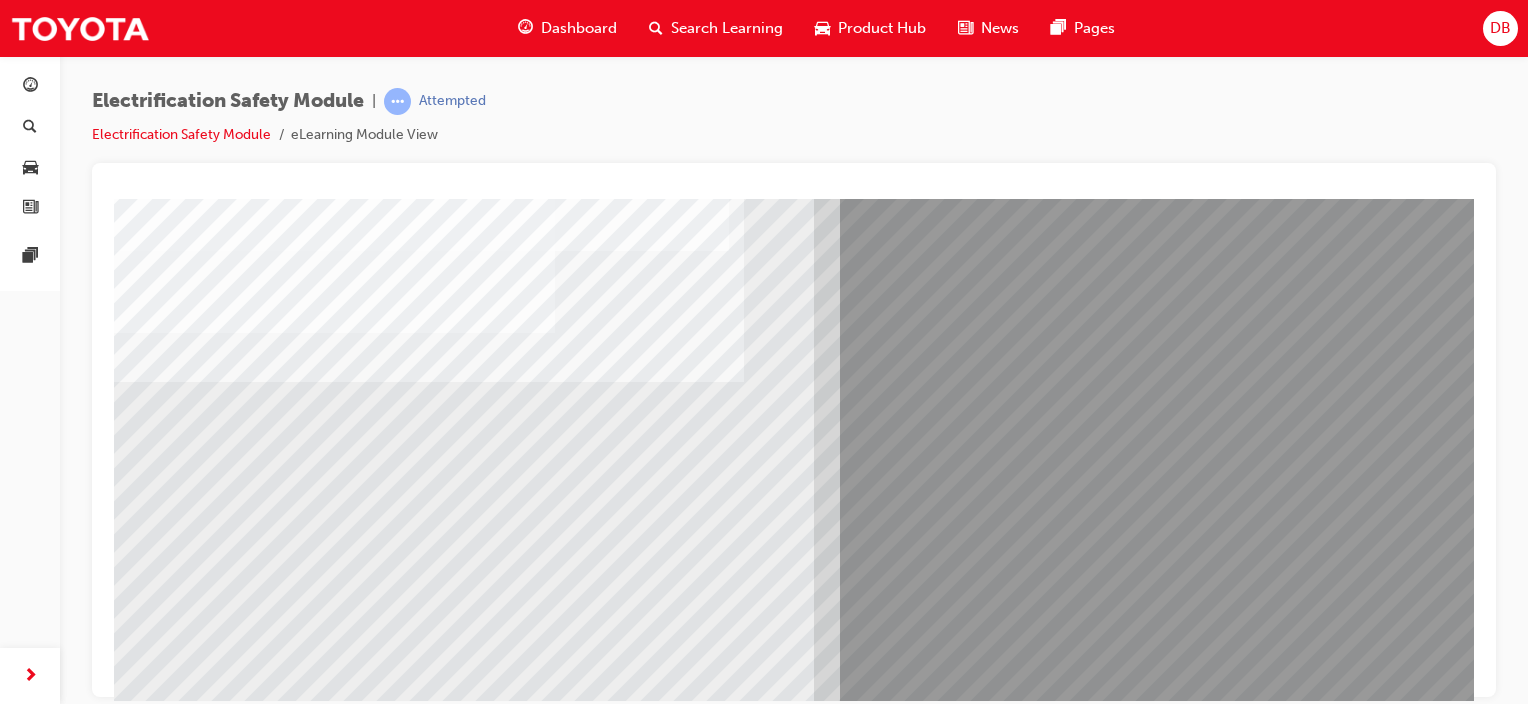 scroll, scrollTop: 263, scrollLeft: 0, axis: vertical 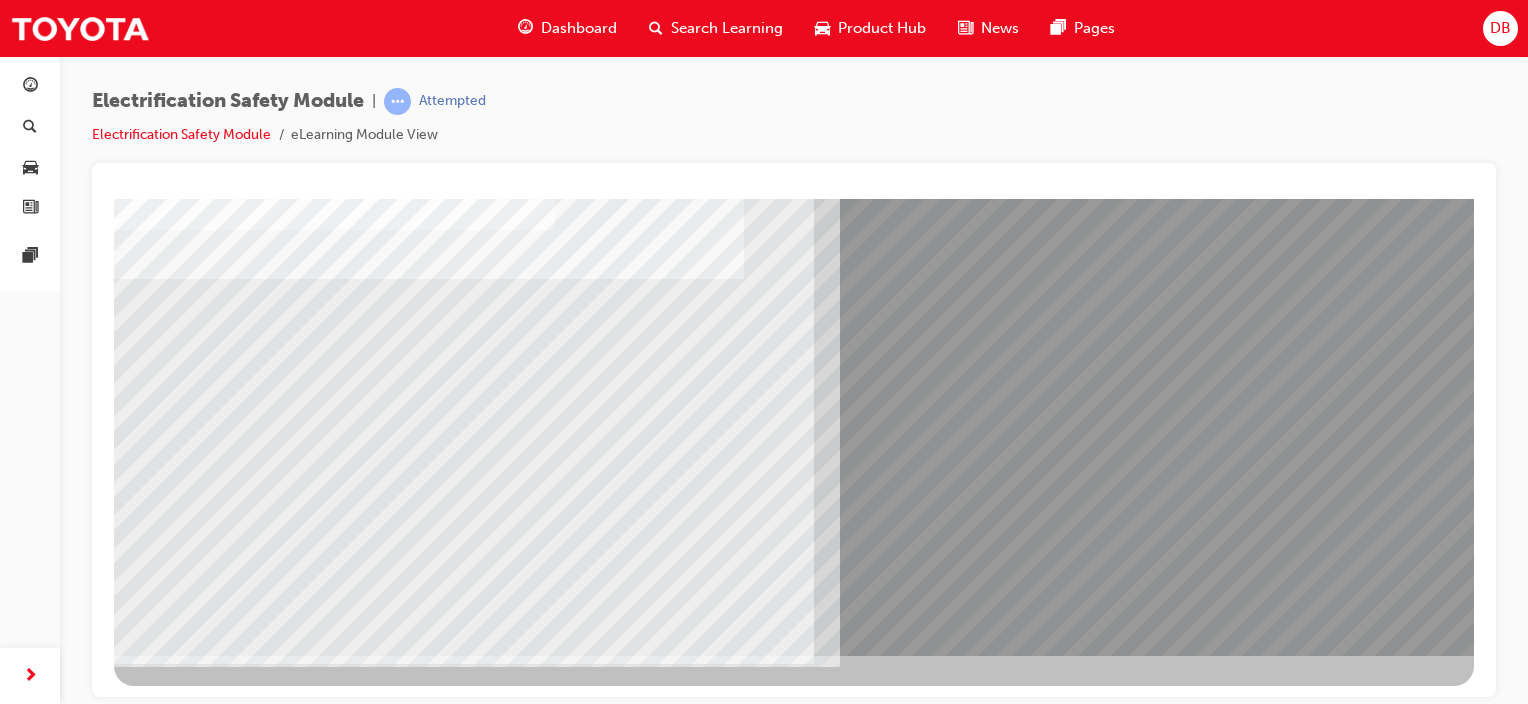 drag, startPoint x: 269, startPoint y: 540, endPoint x: 303, endPoint y: 535, distance: 34.36568 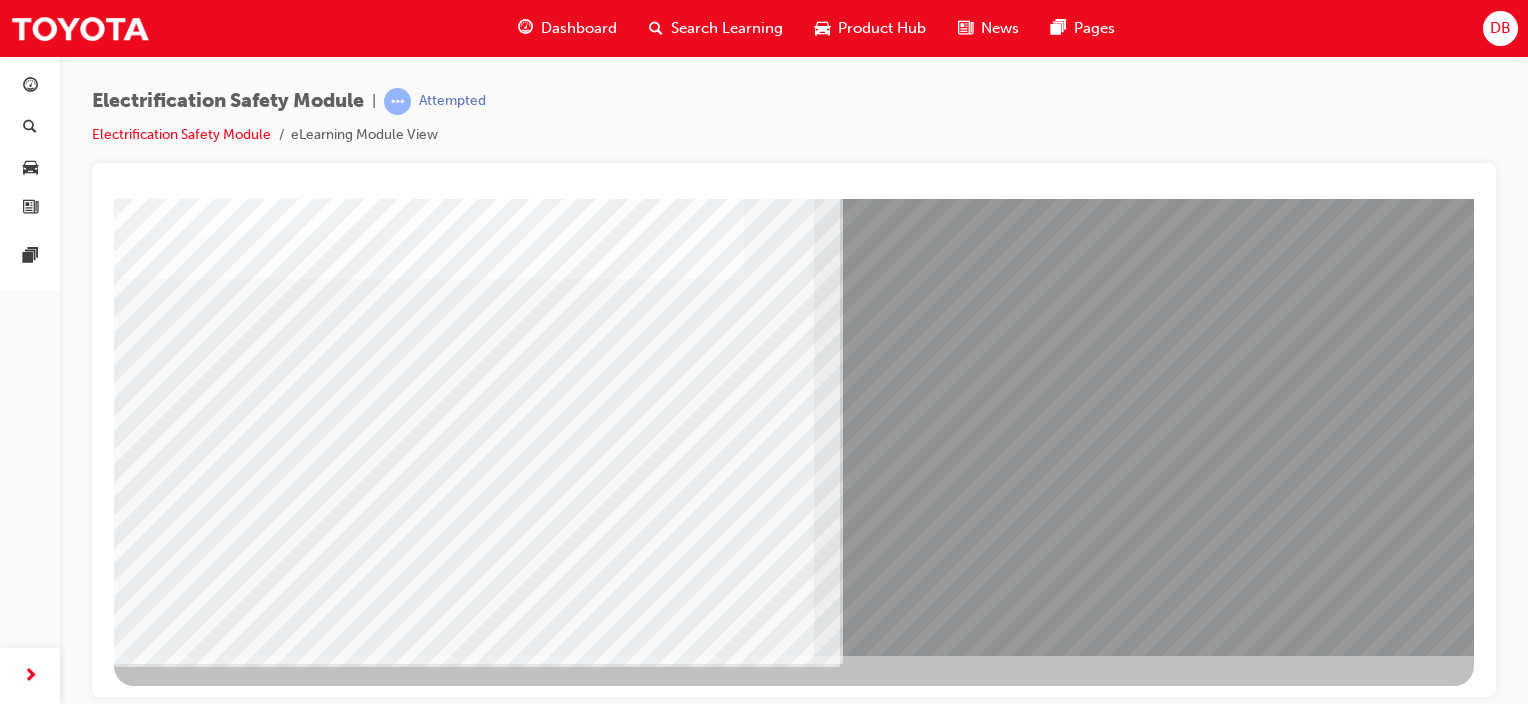 drag, startPoint x: 405, startPoint y: 533, endPoint x: 497, endPoint y: 529, distance: 92.086914 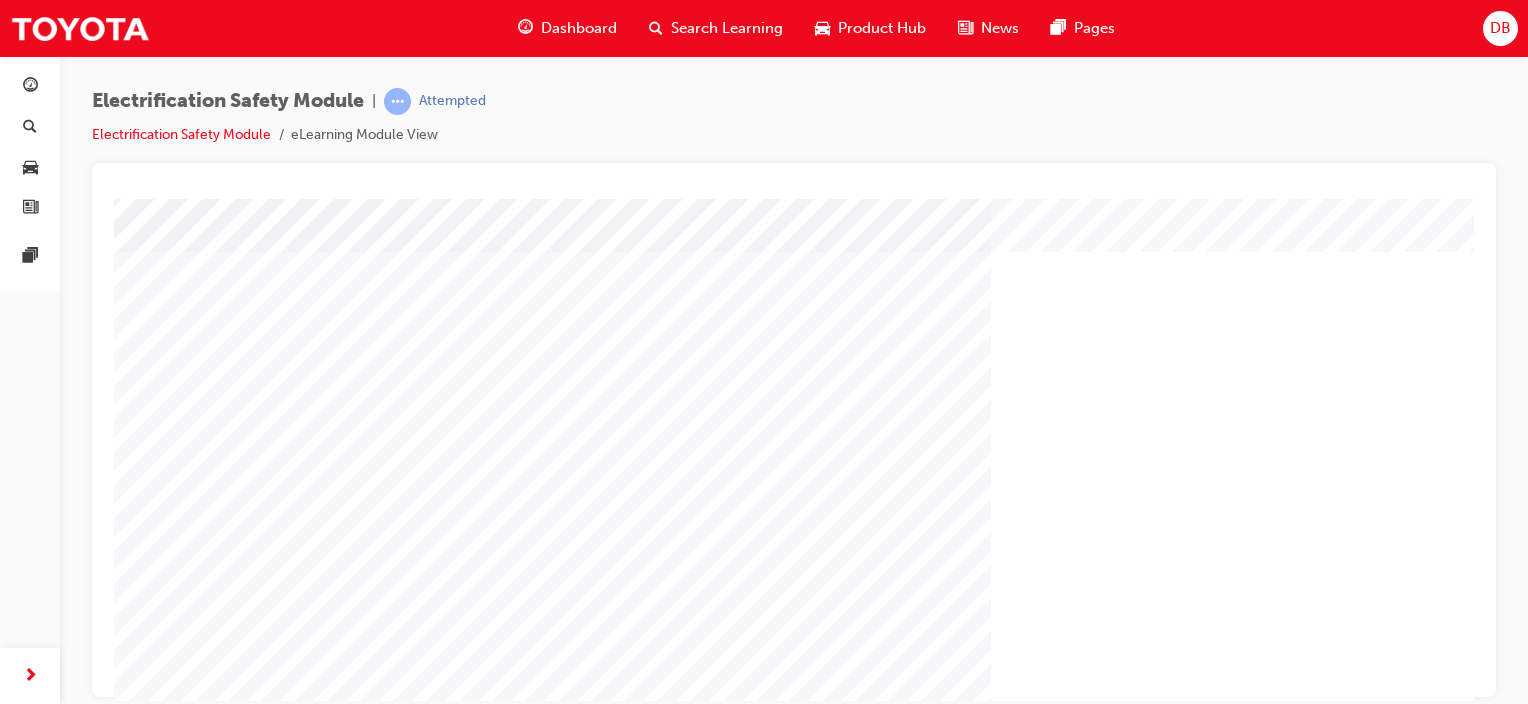 scroll, scrollTop: 263, scrollLeft: 0, axis: vertical 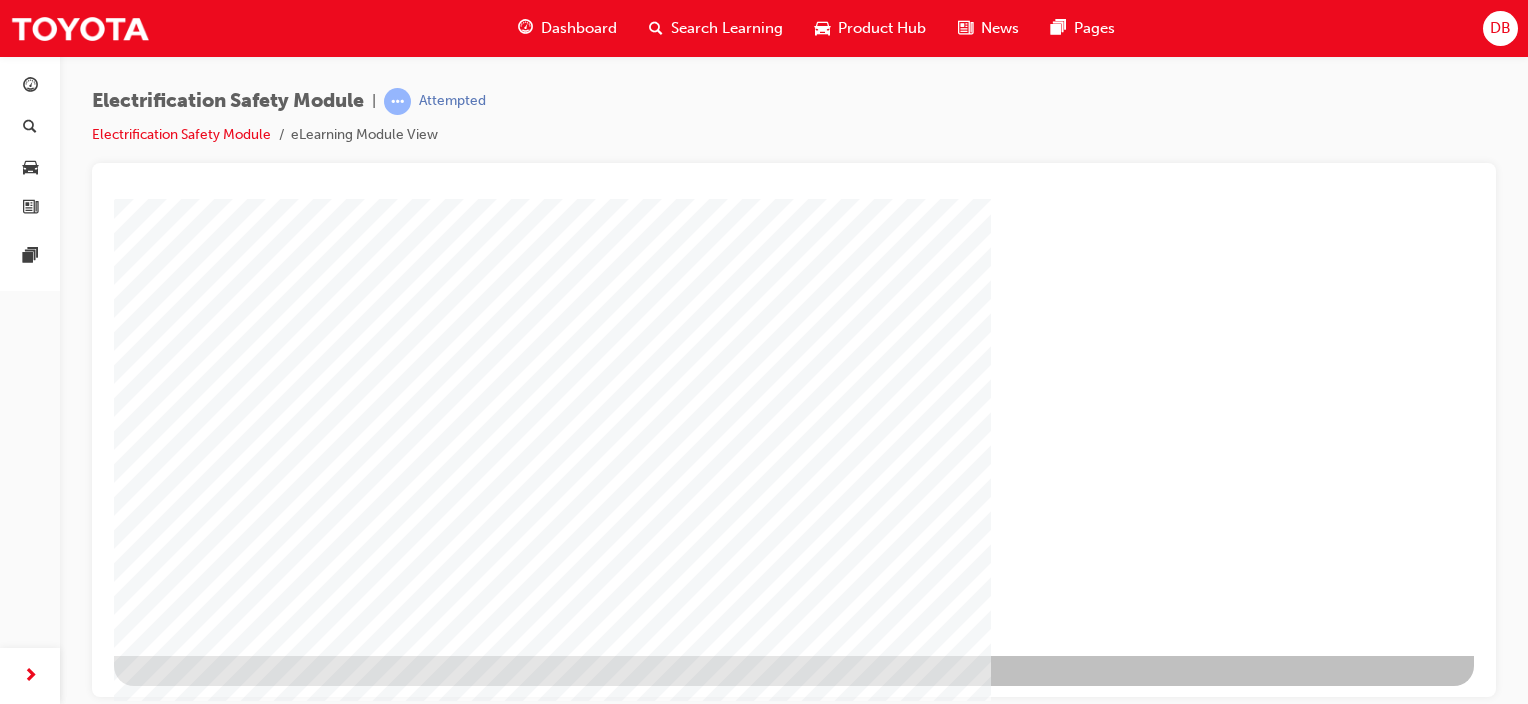 click at bounding box center [177, 1287] 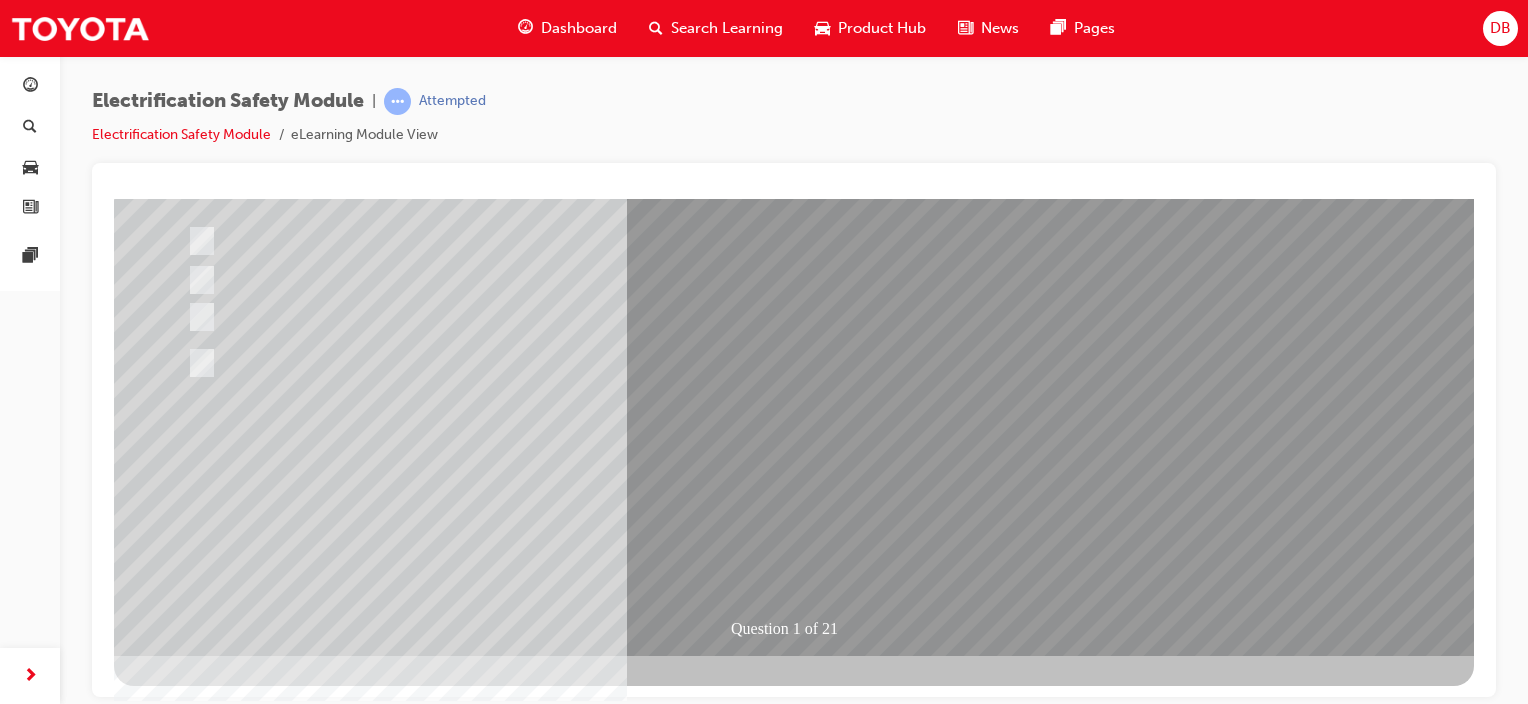 scroll, scrollTop: 0, scrollLeft: 0, axis: both 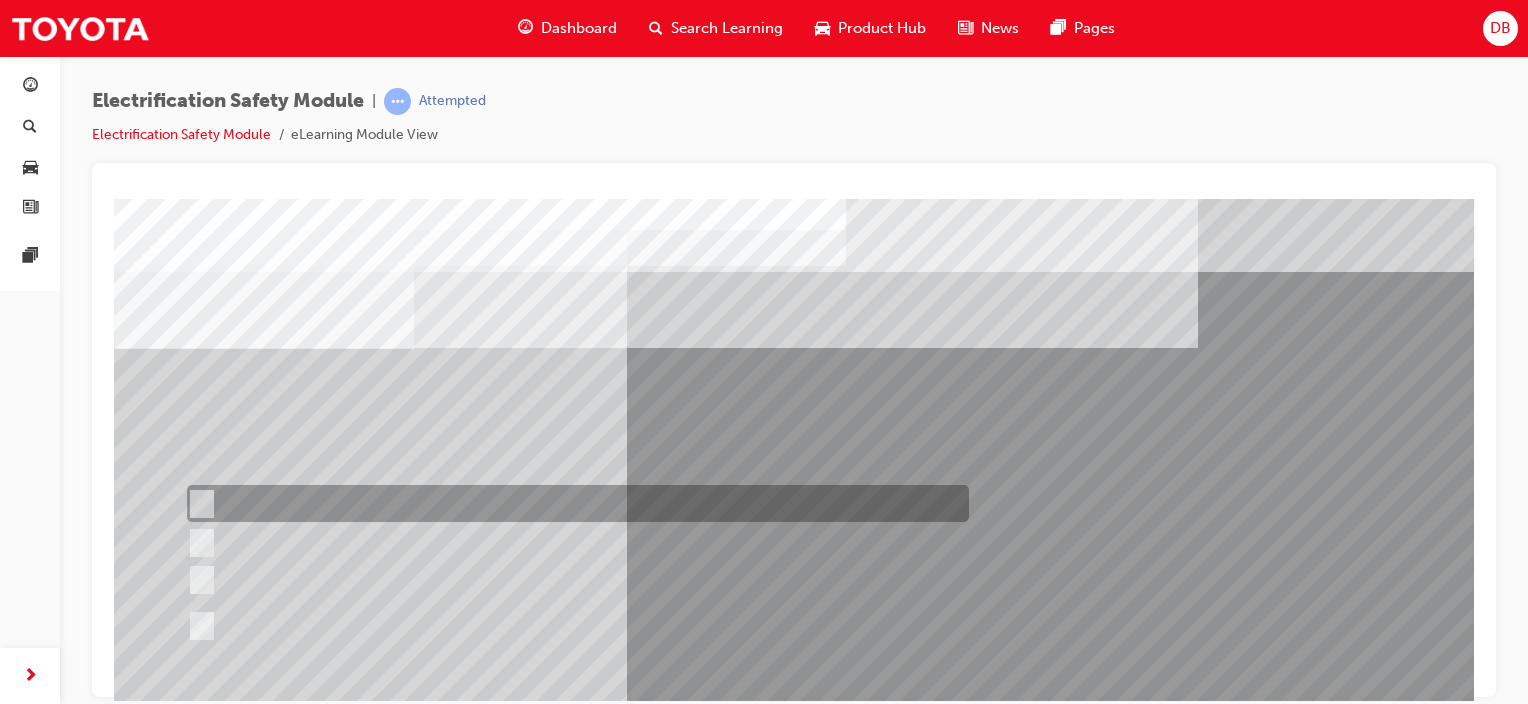click at bounding box center (198, 504) 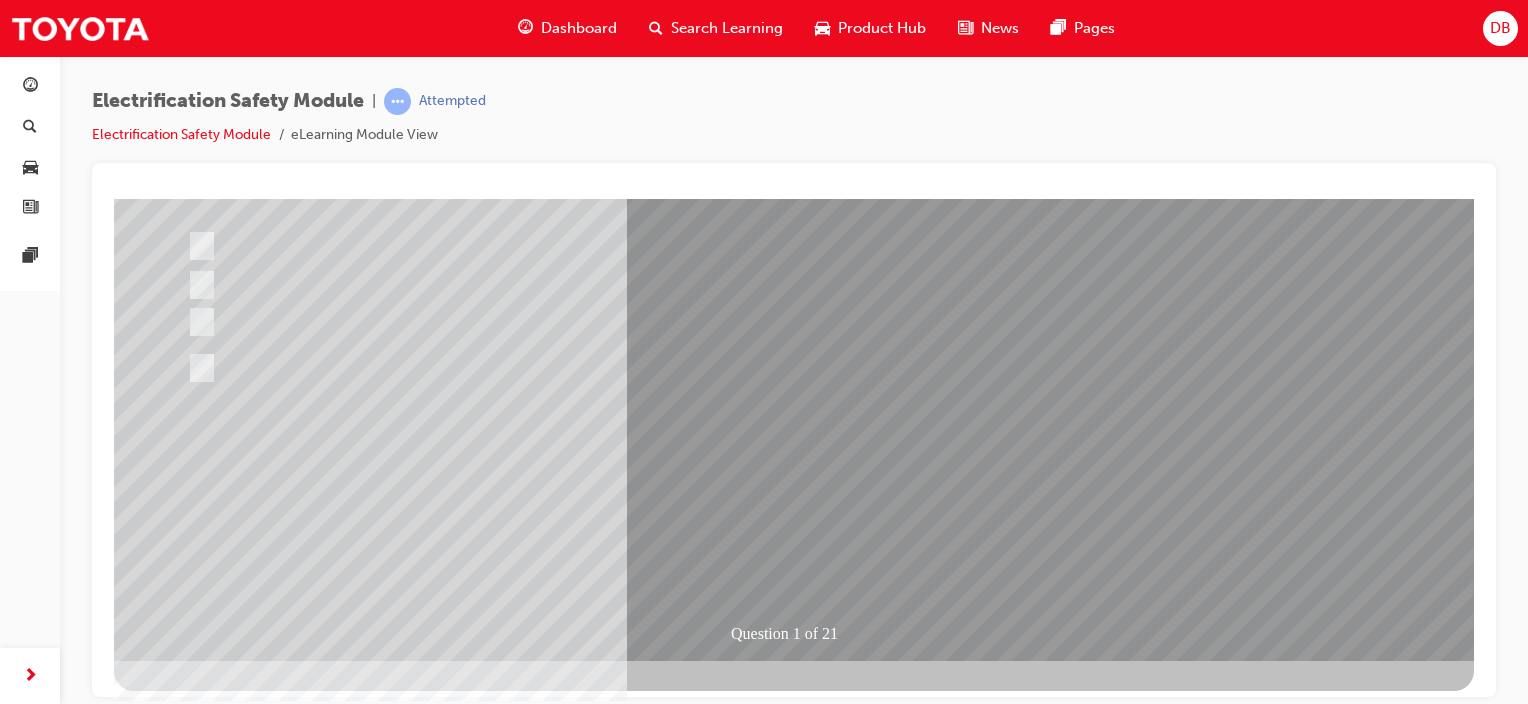 scroll, scrollTop: 263, scrollLeft: 0, axis: vertical 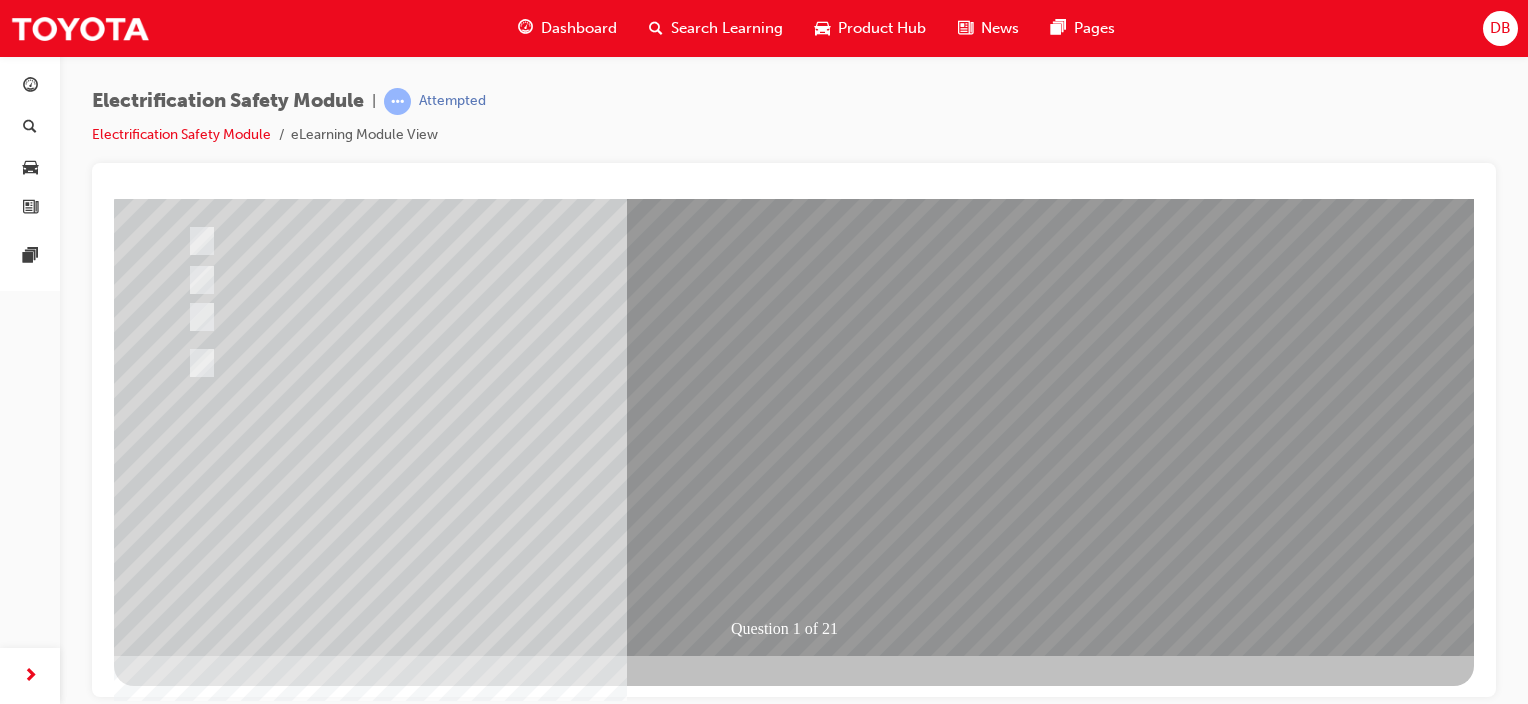 drag, startPoint x: 816, startPoint y: 566, endPoint x: 865, endPoint y: 552, distance: 50.96077 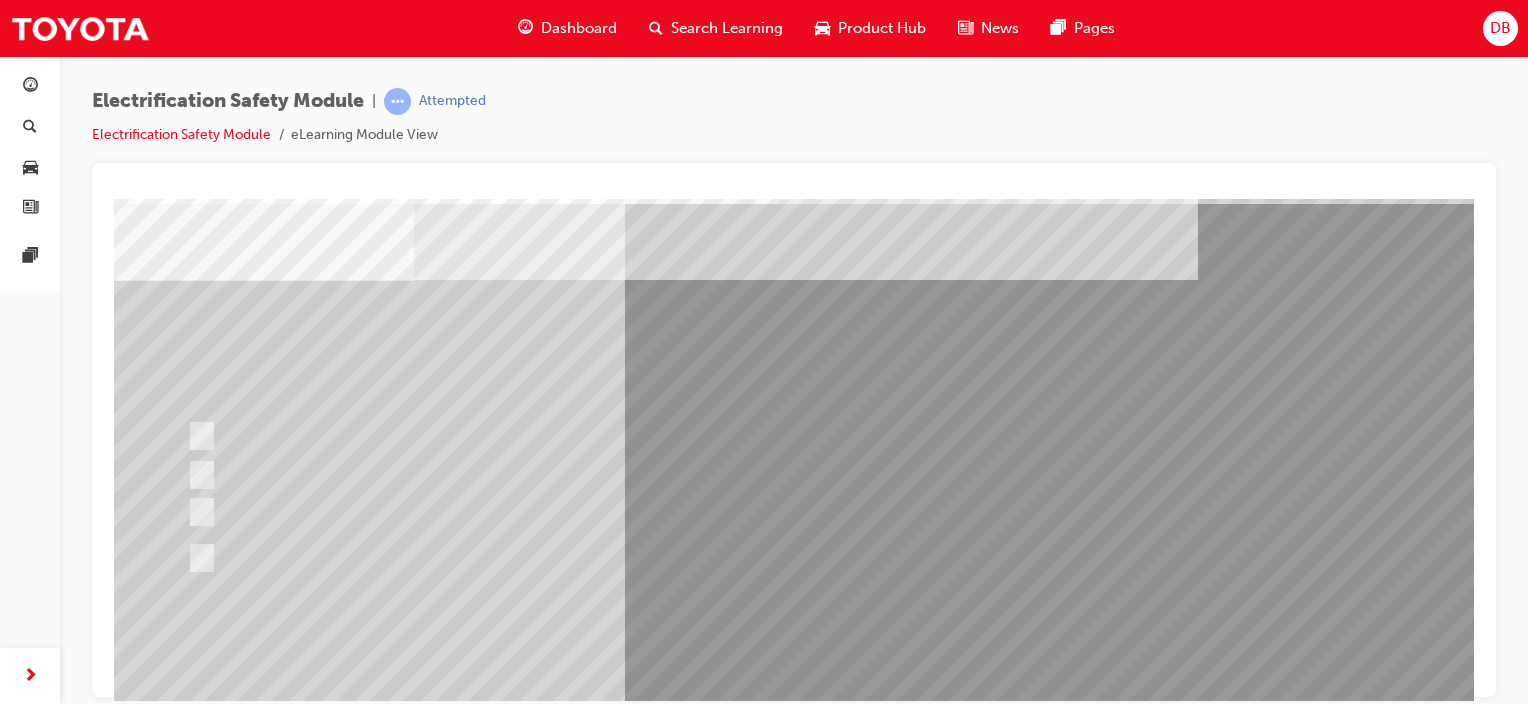 scroll, scrollTop: 63, scrollLeft: 0, axis: vertical 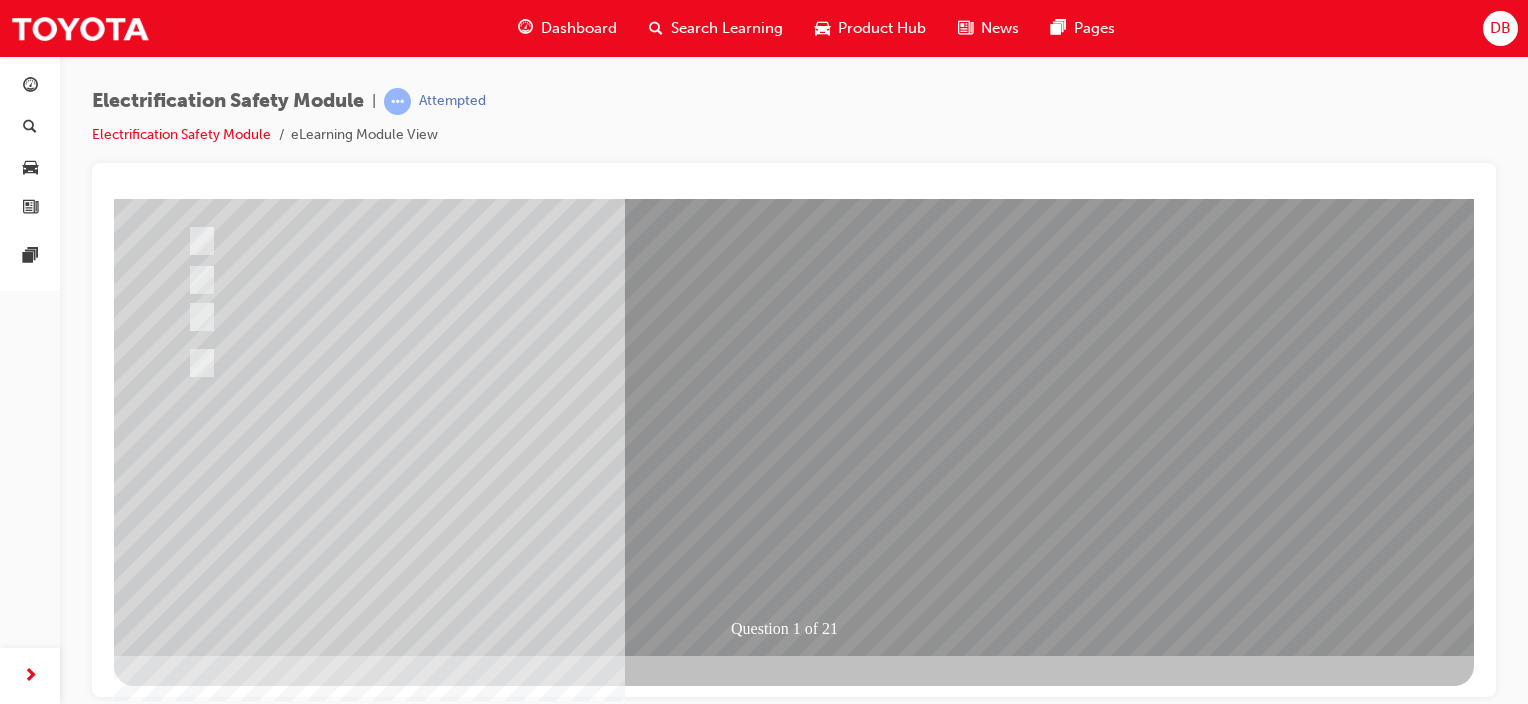 click at bounding box center [186, 2722] 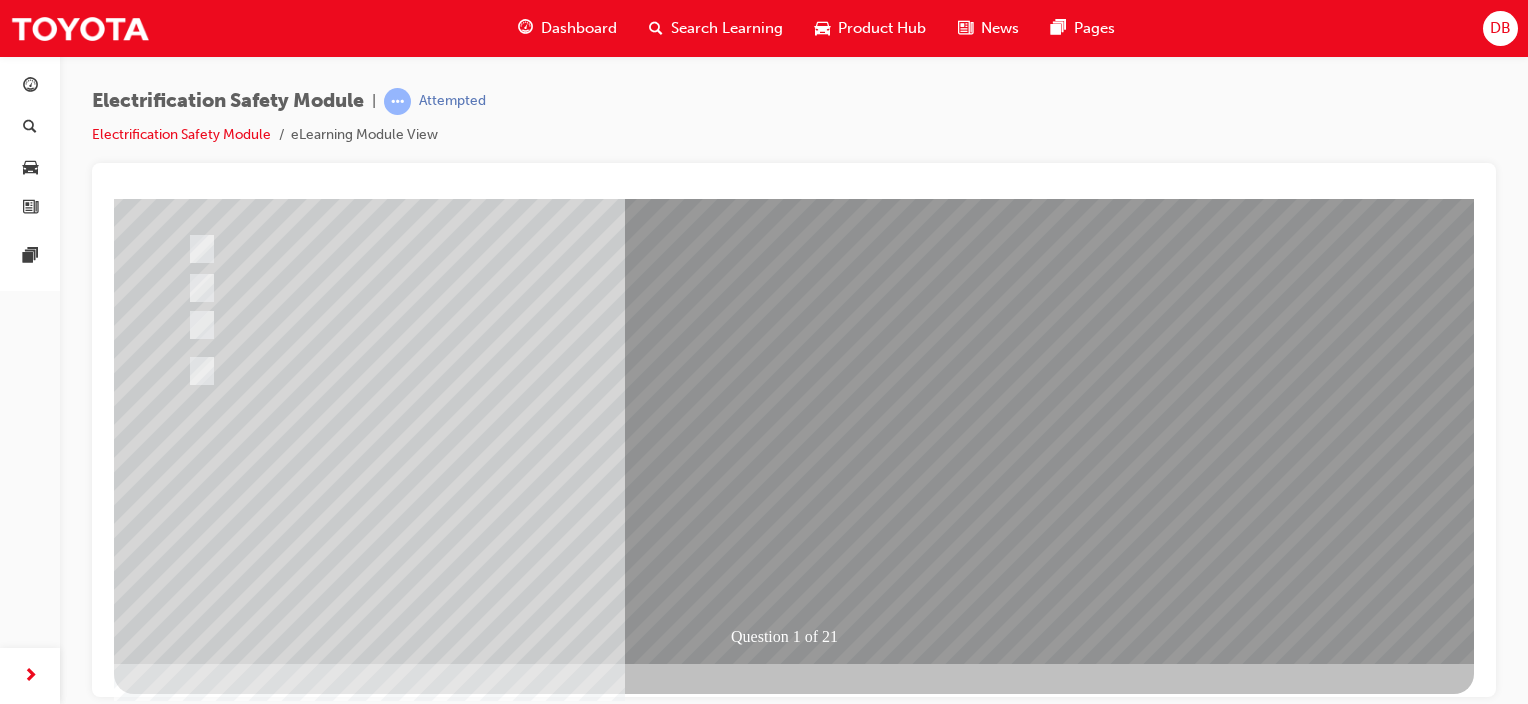 scroll, scrollTop: 263, scrollLeft: 0, axis: vertical 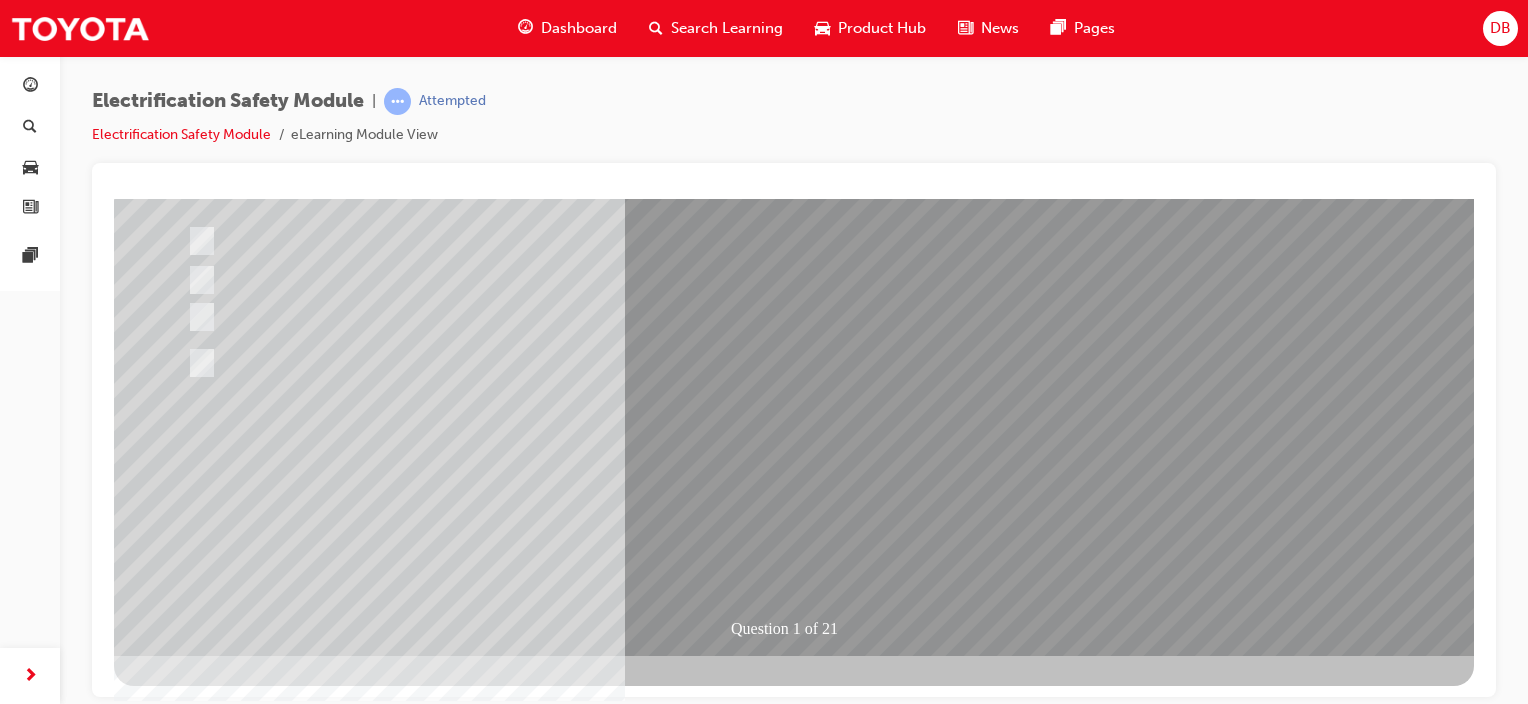 click at bounding box center [446, 2429] 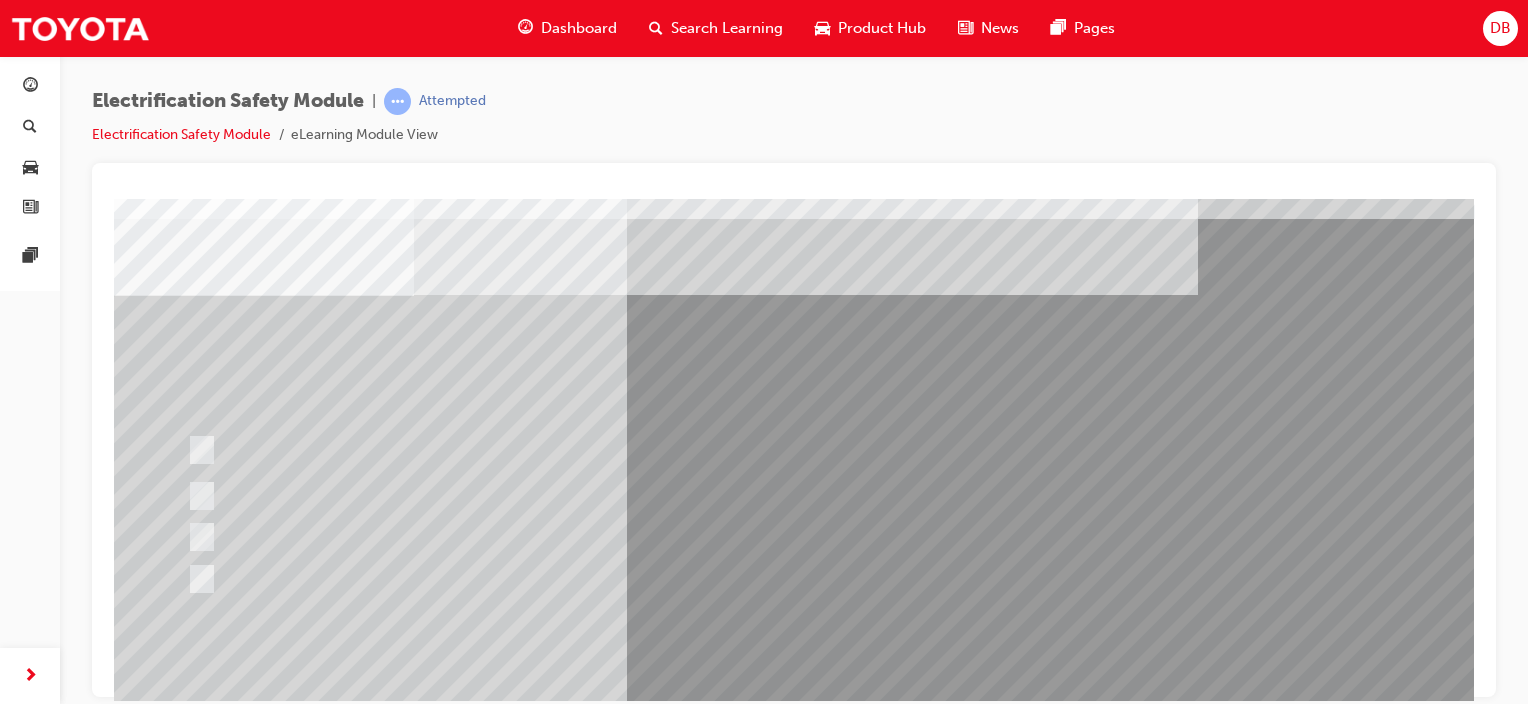 scroll, scrollTop: 100, scrollLeft: 0, axis: vertical 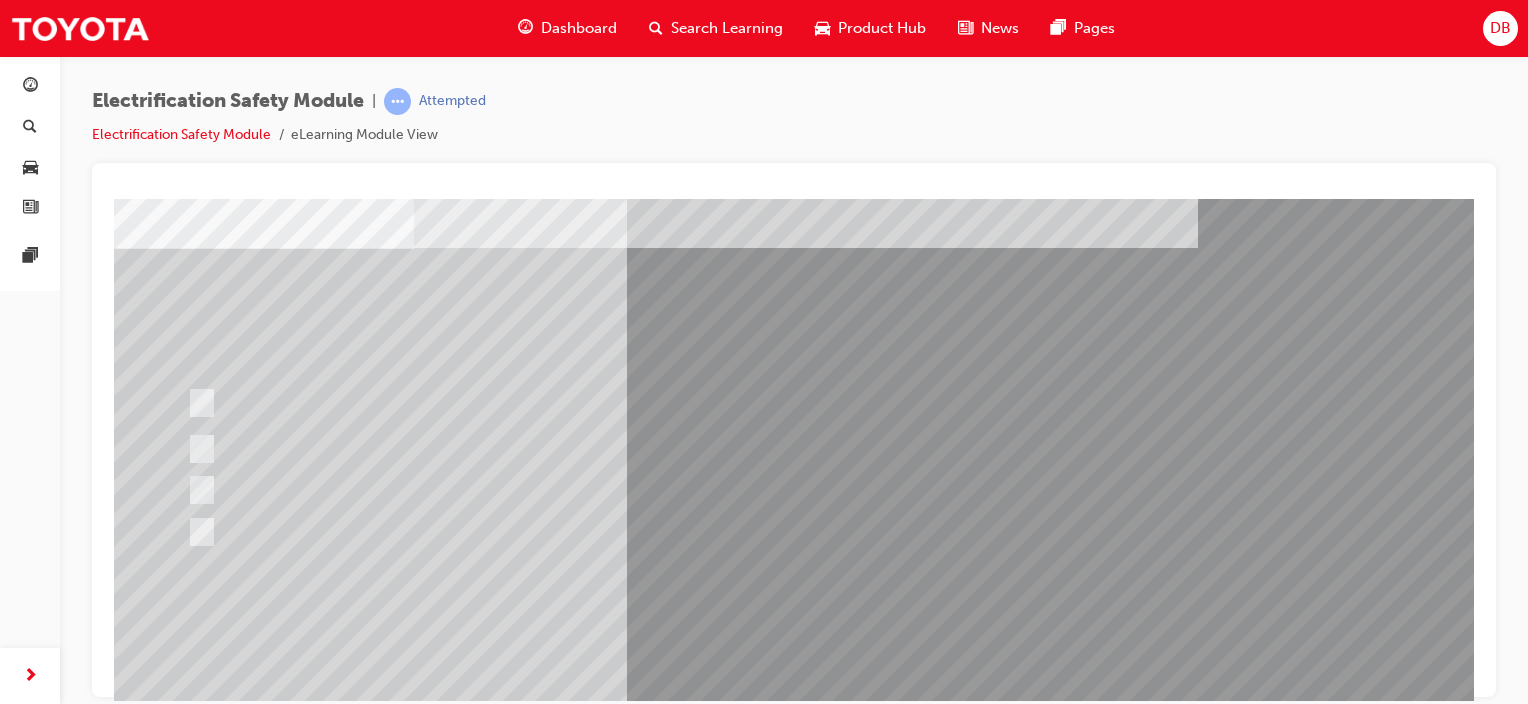 drag, startPoint x: 967, startPoint y: 529, endPoint x: 181, endPoint y: 315, distance: 814.6116 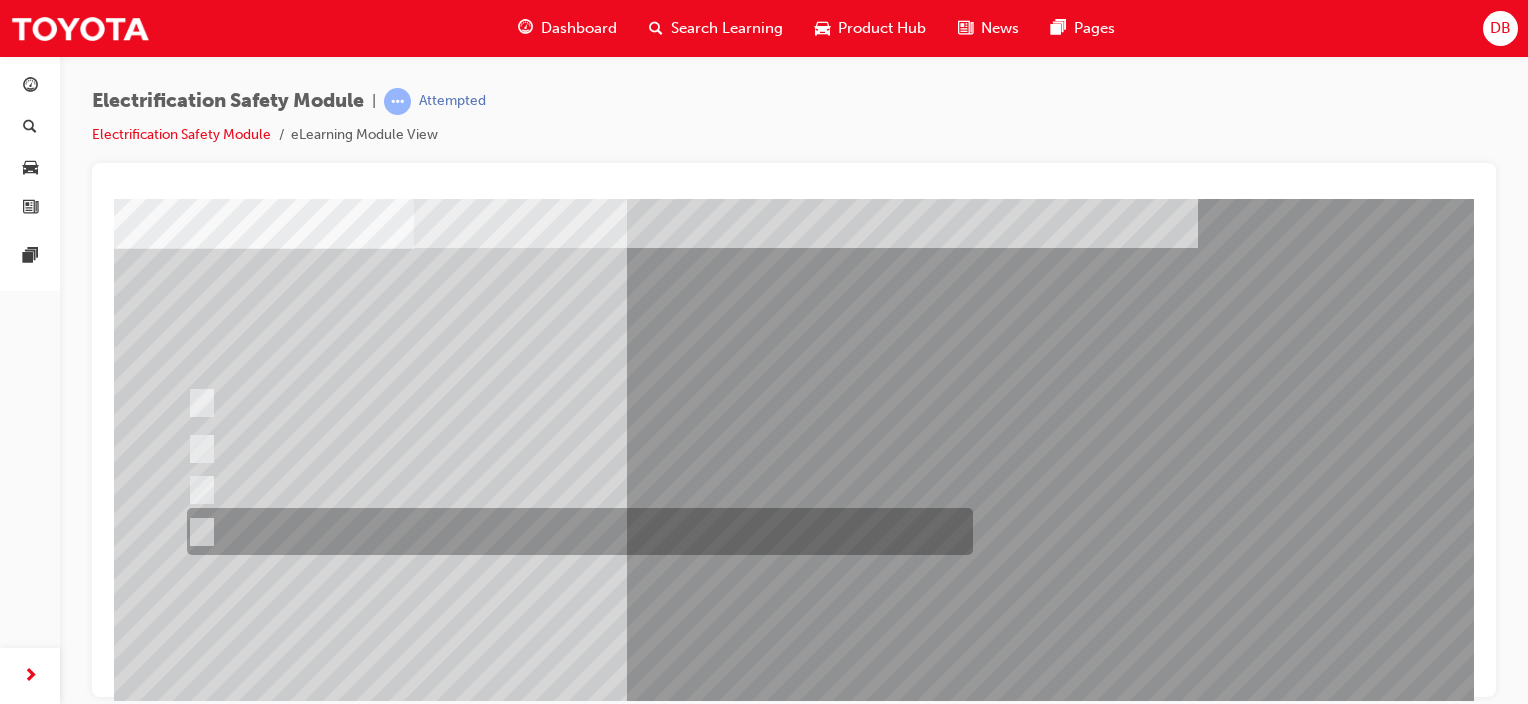 drag, startPoint x: 206, startPoint y: 276, endPoint x: 460, endPoint y: 510, distance: 345.3578 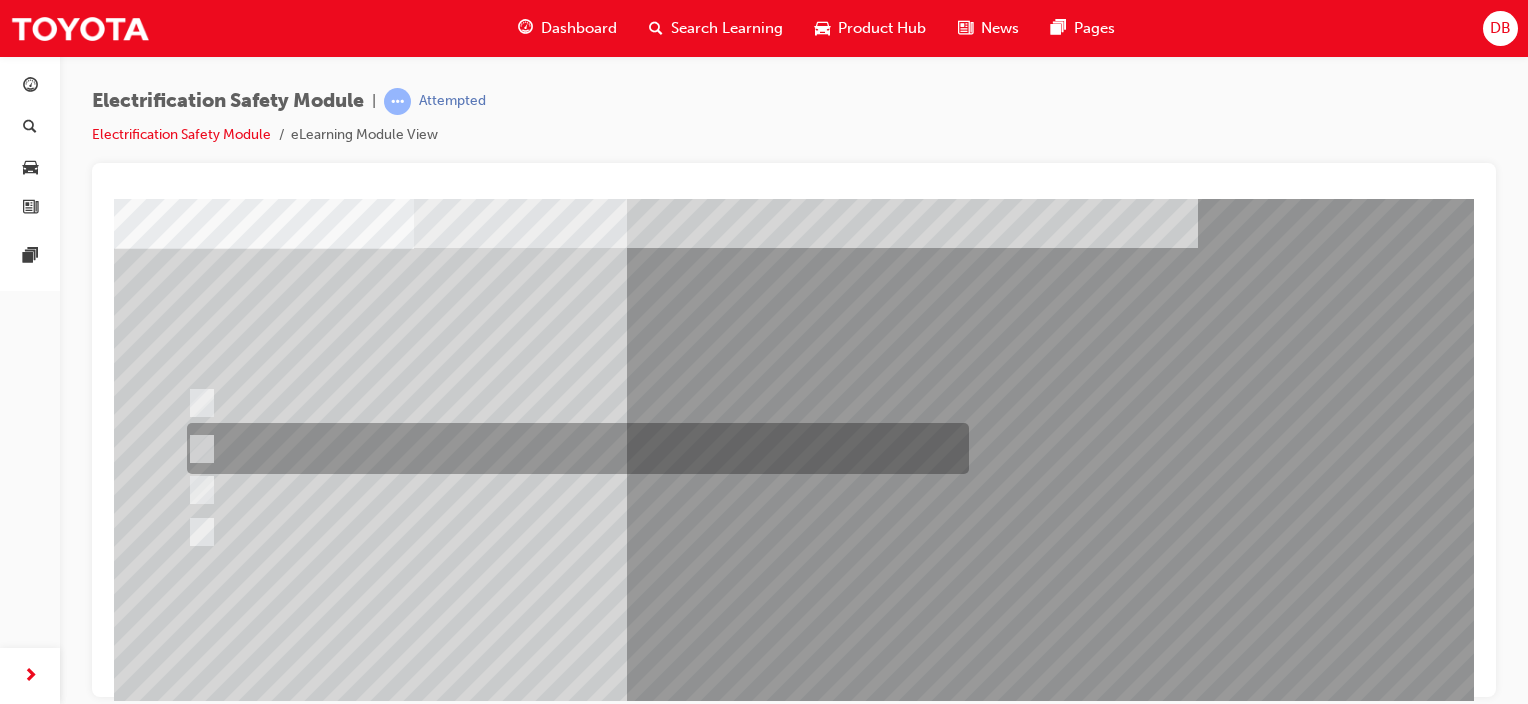 click at bounding box center (198, 449) 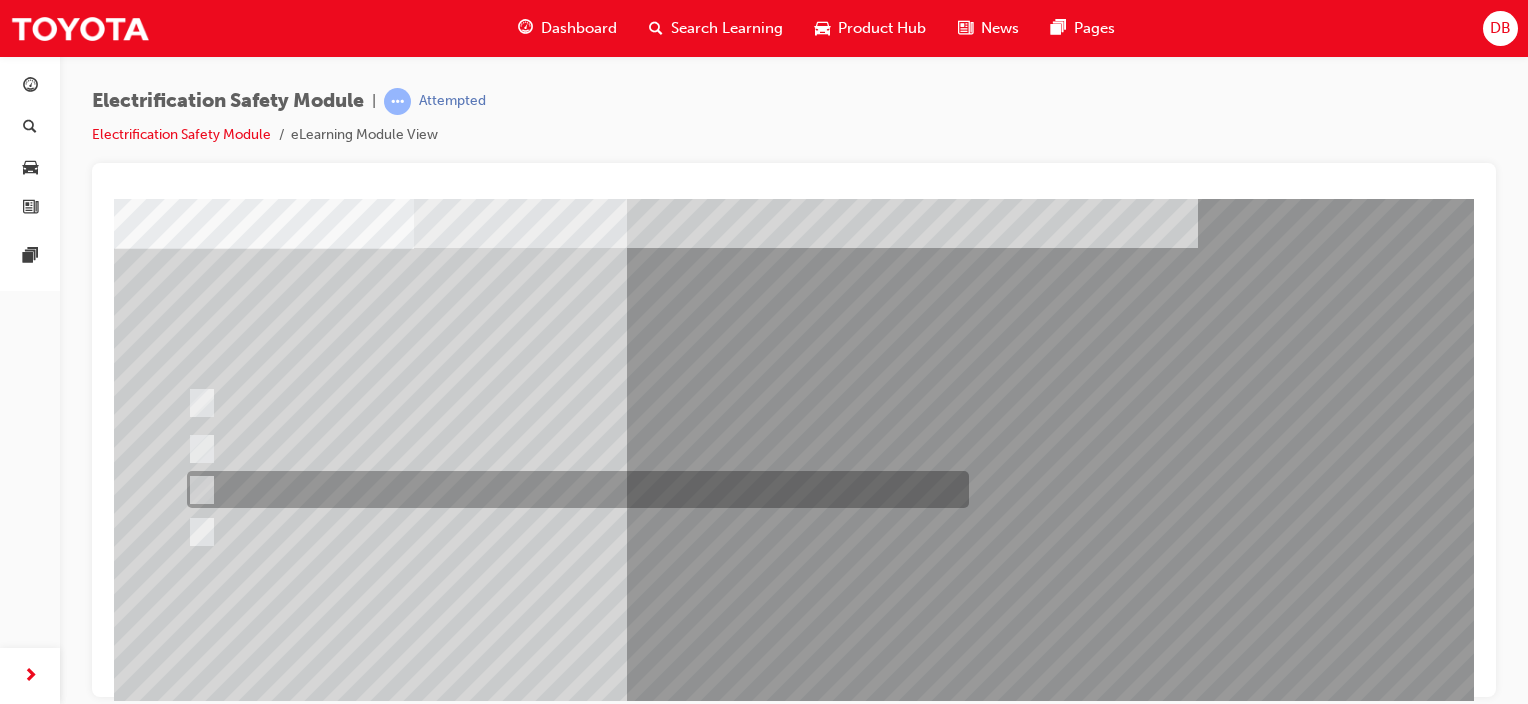 click at bounding box center [198, 490] 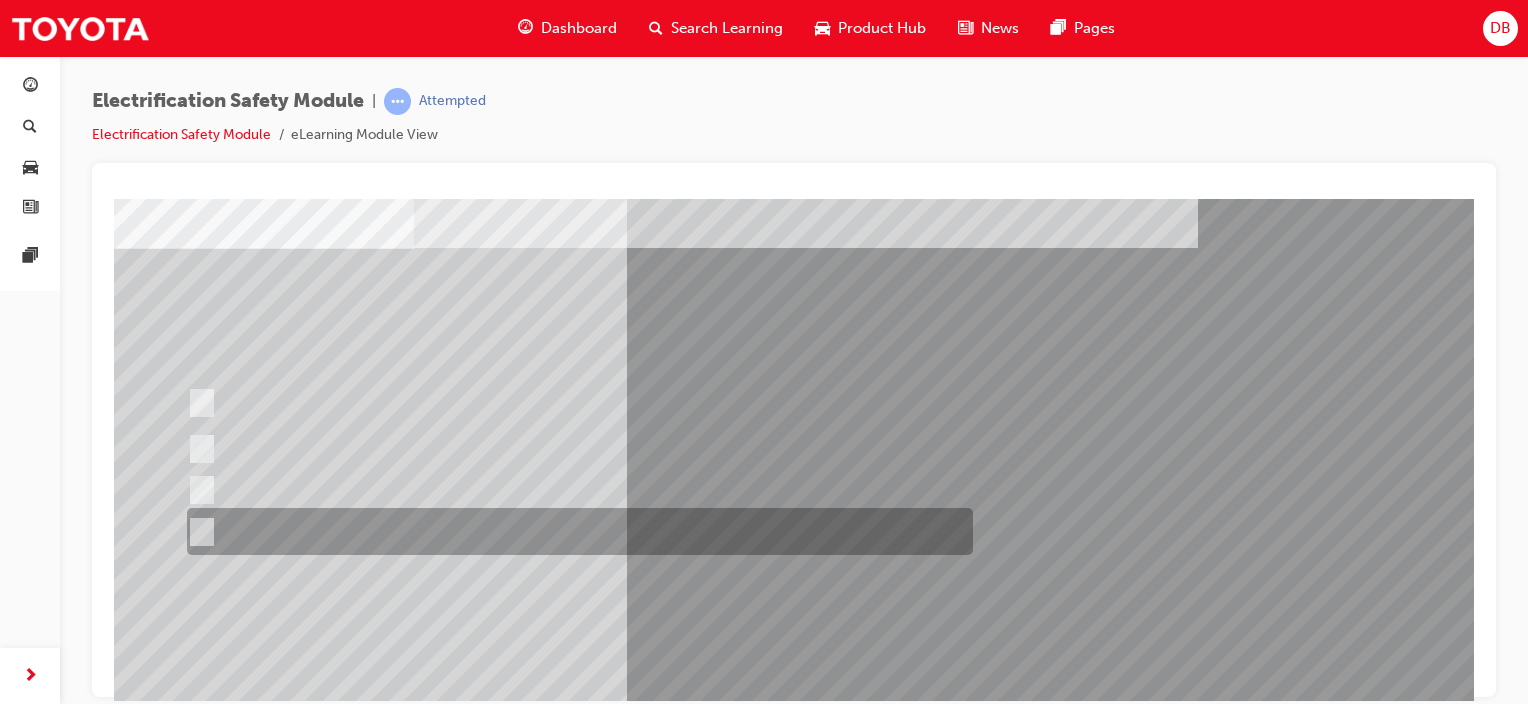 click at bounding box center (198, 532) 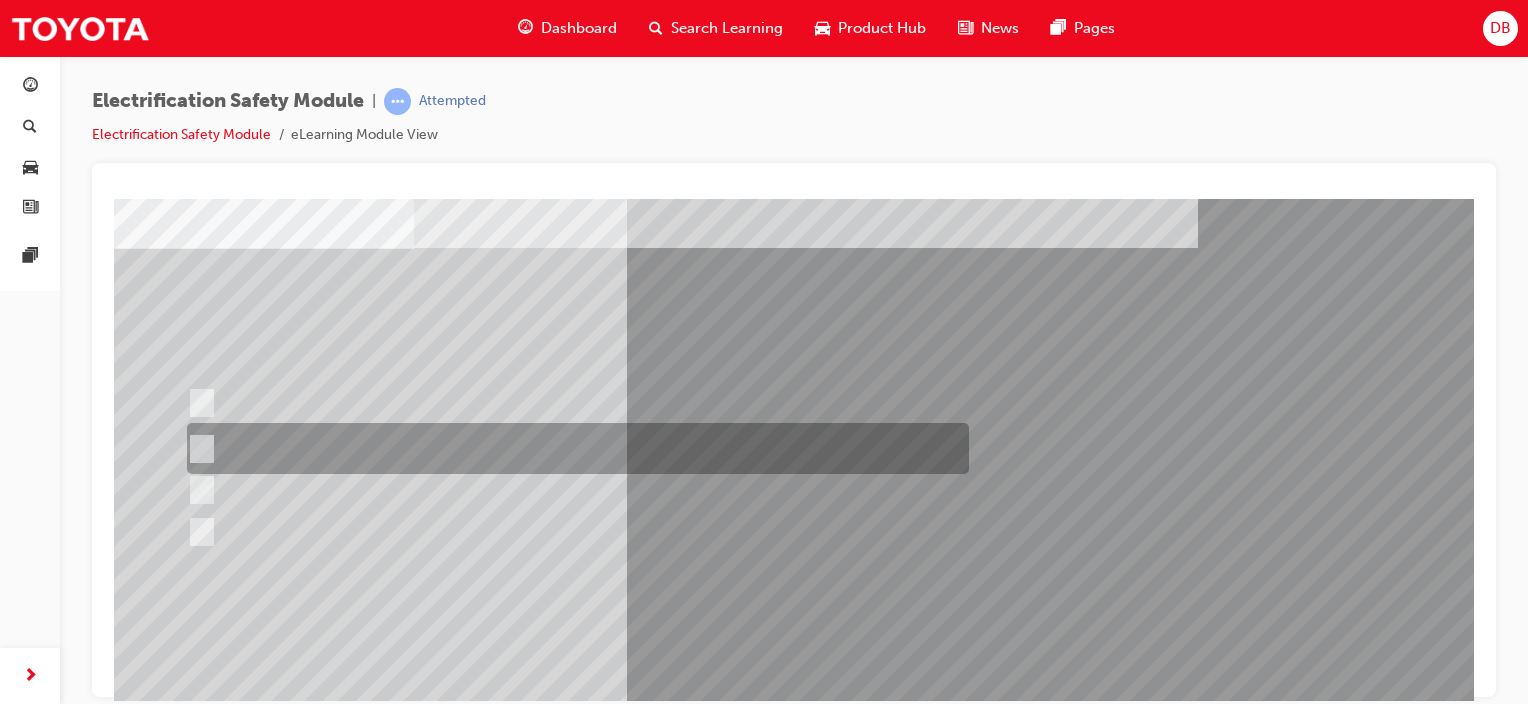 click at bounding box center (198, 449) 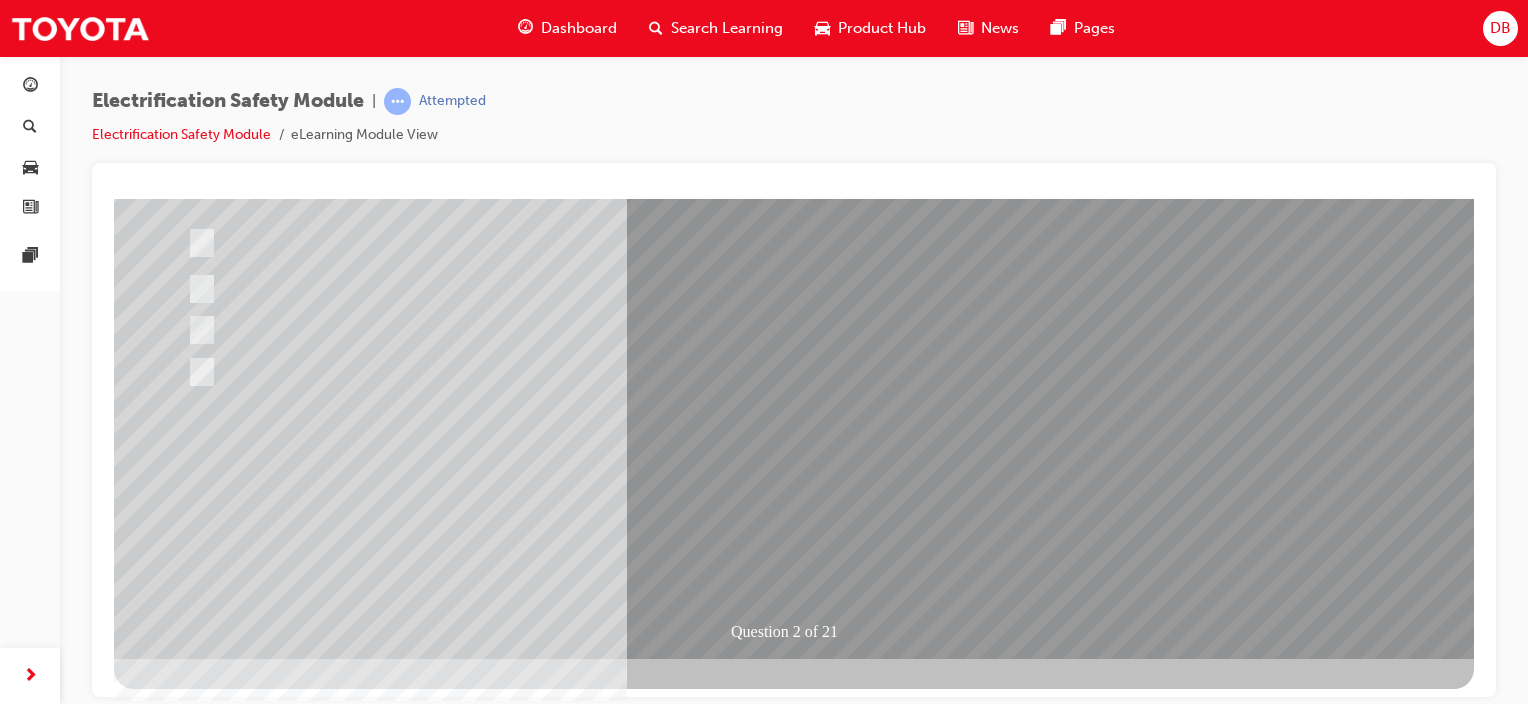 scroll, scrollTop: 263, scrollLeft: 0, axis: vertical 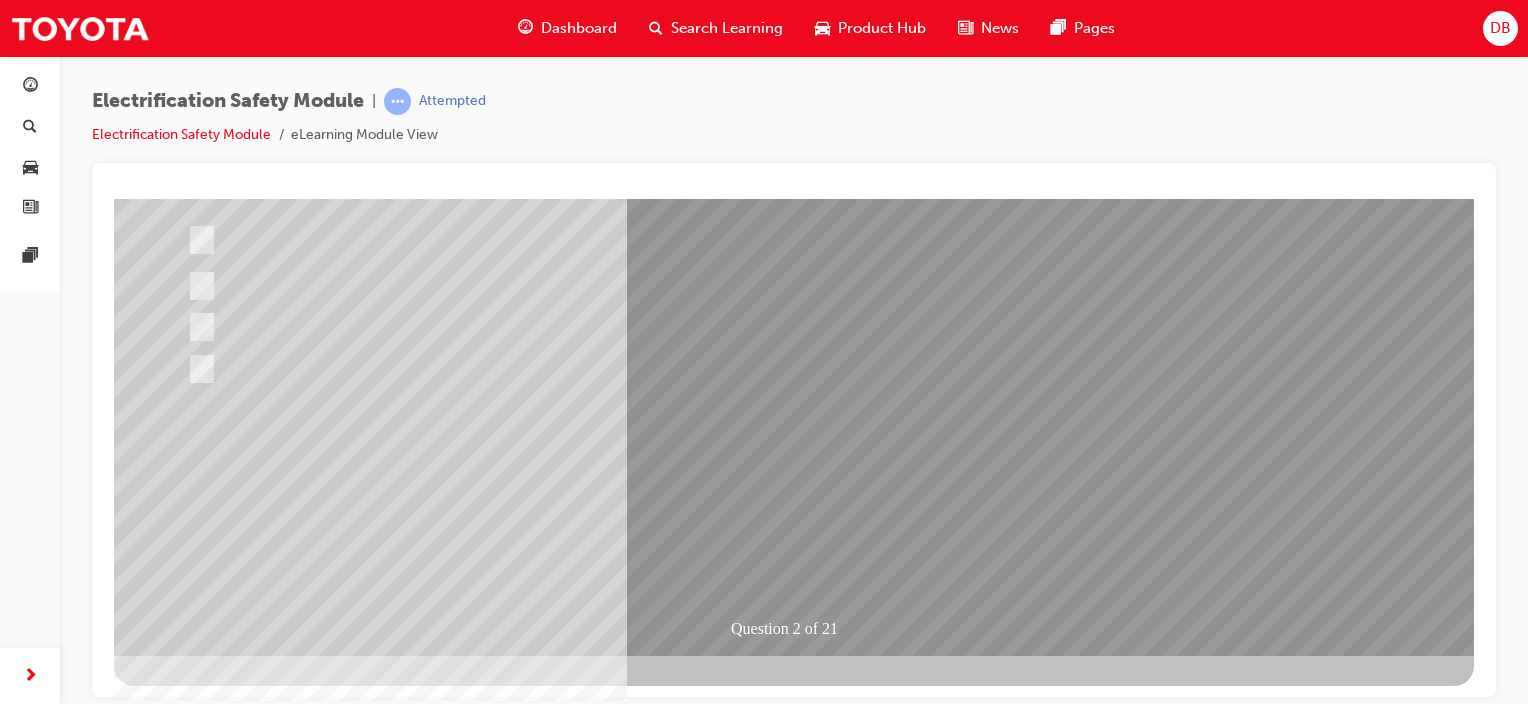 click at bounding box center [186, 2724] 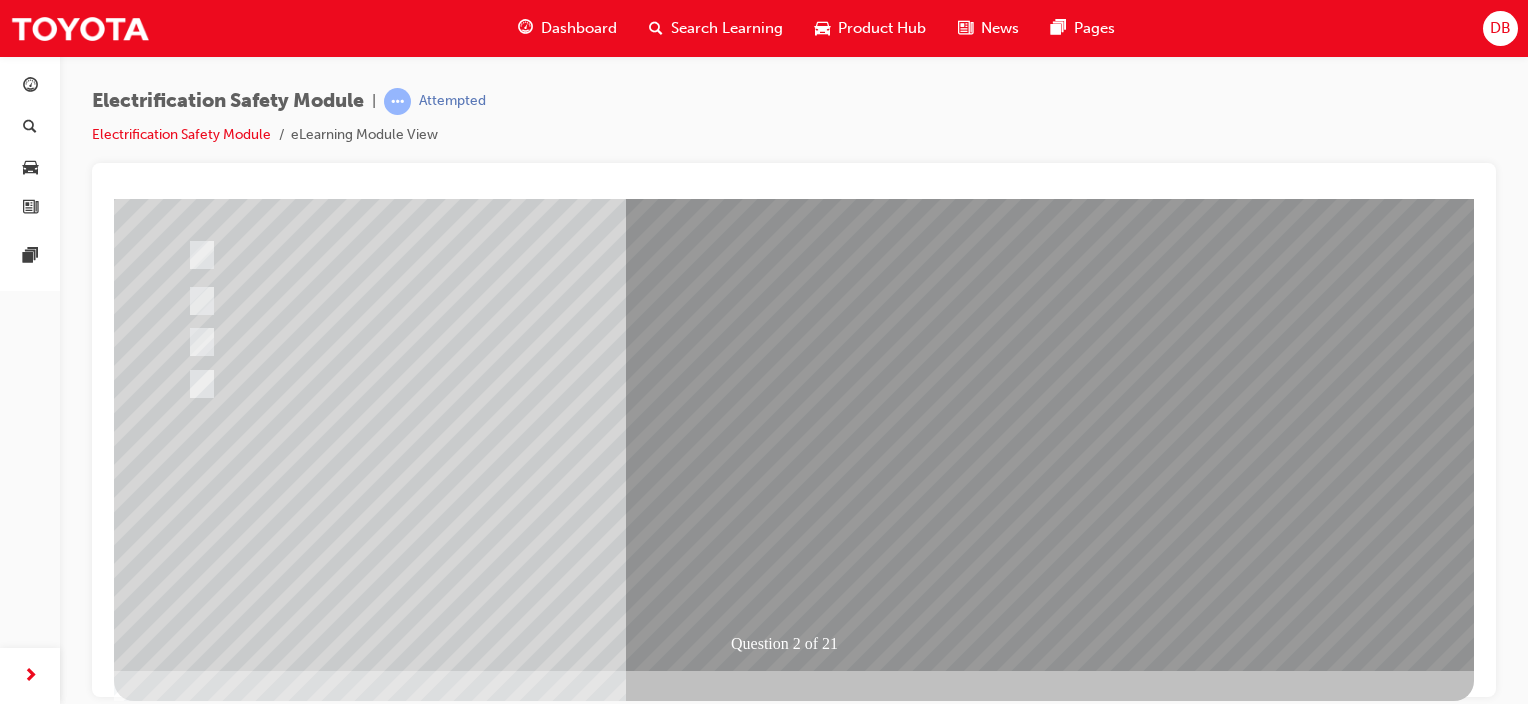 scroll, scrollTop: 263, scrollLeft: 0, axis: vertical 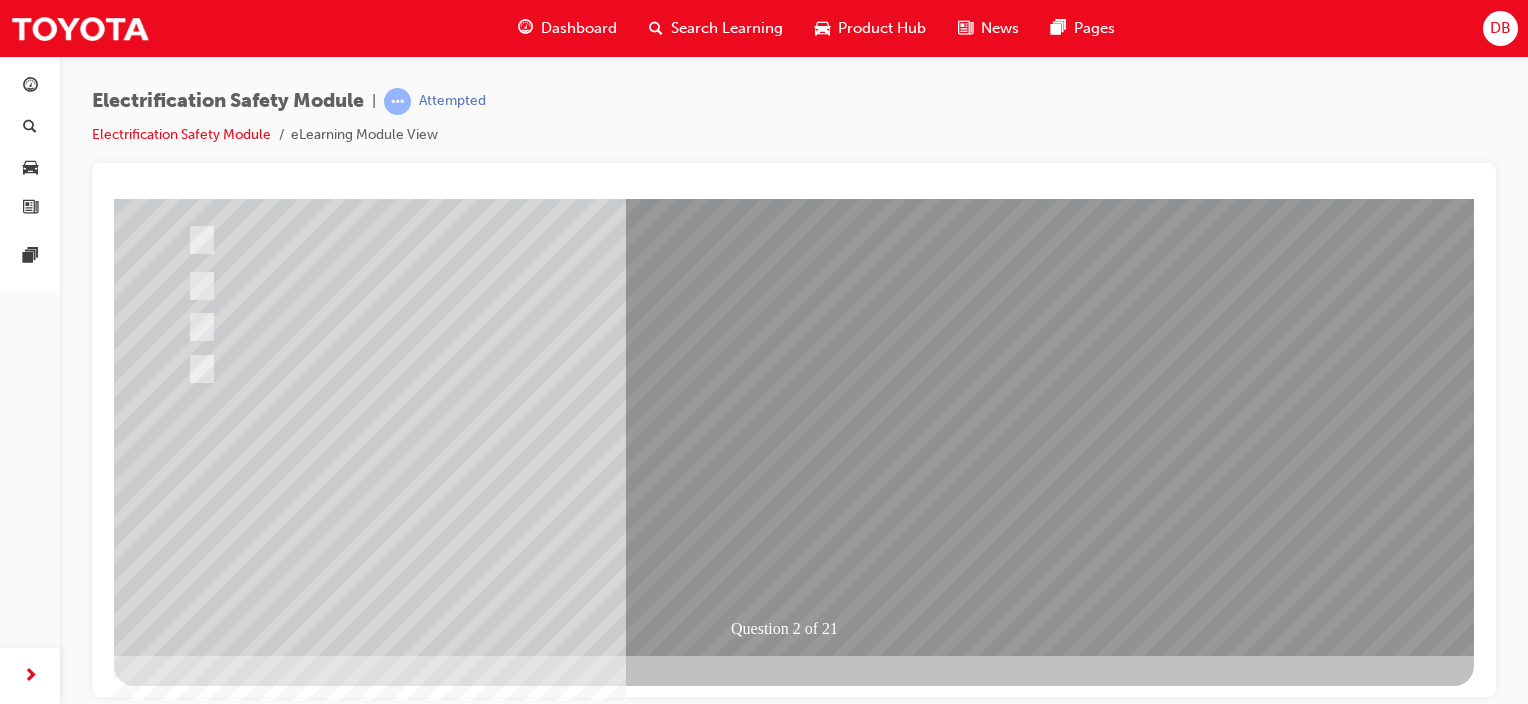 click at bounding box center (446, 2431) 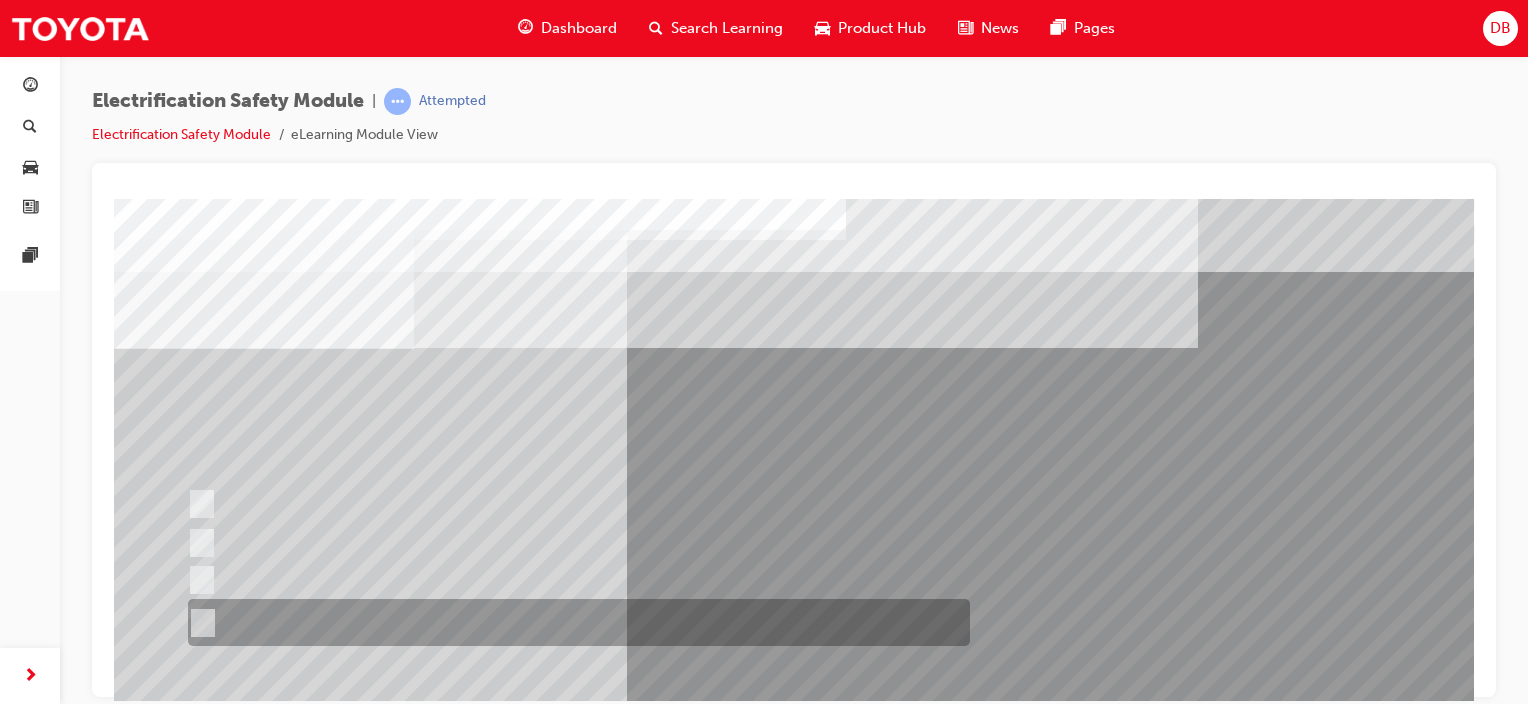drag, startPoint x: 202, startPoint y: 626, endPoint x: 268, endPoint y: 604, distance: 69.57011 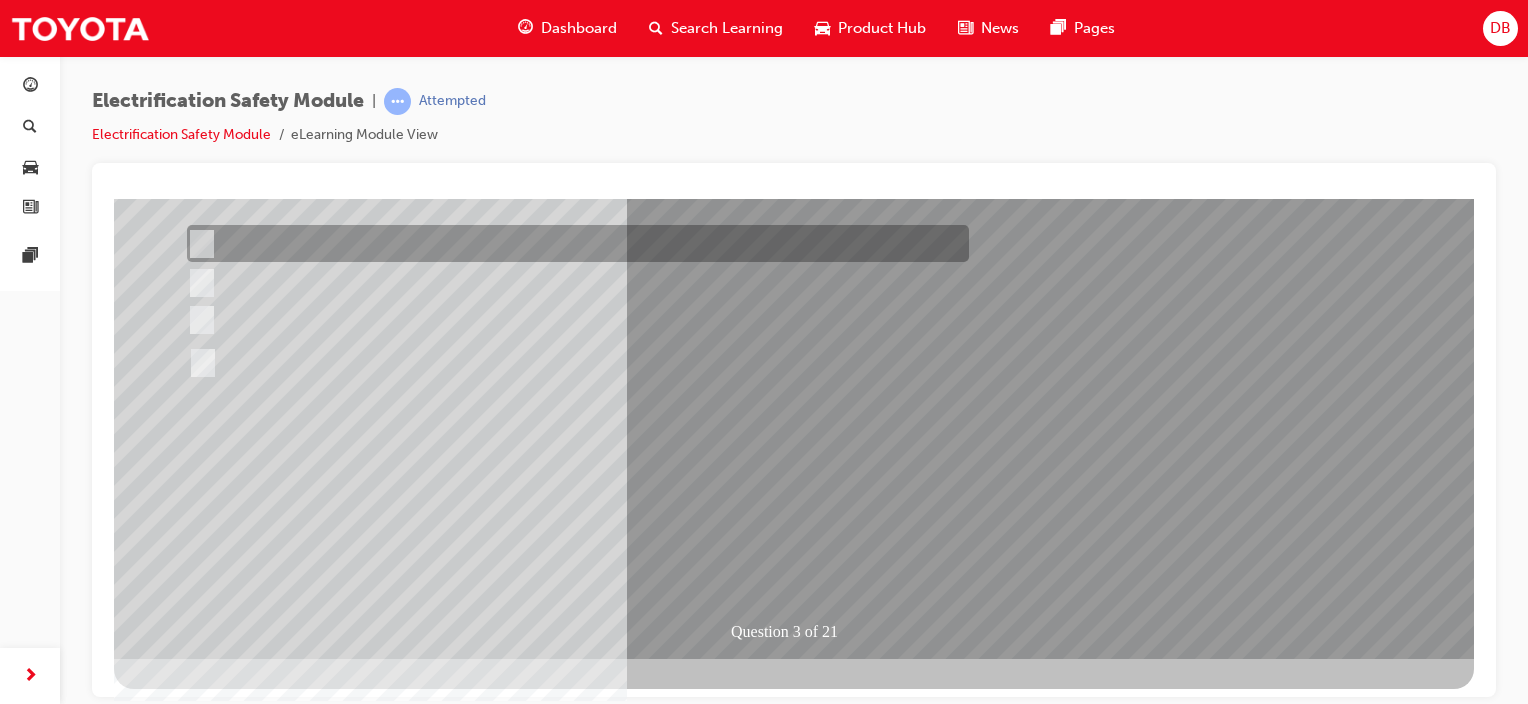 scroll, scrollTop: 263, scrollLeft: 0, axis: vertical 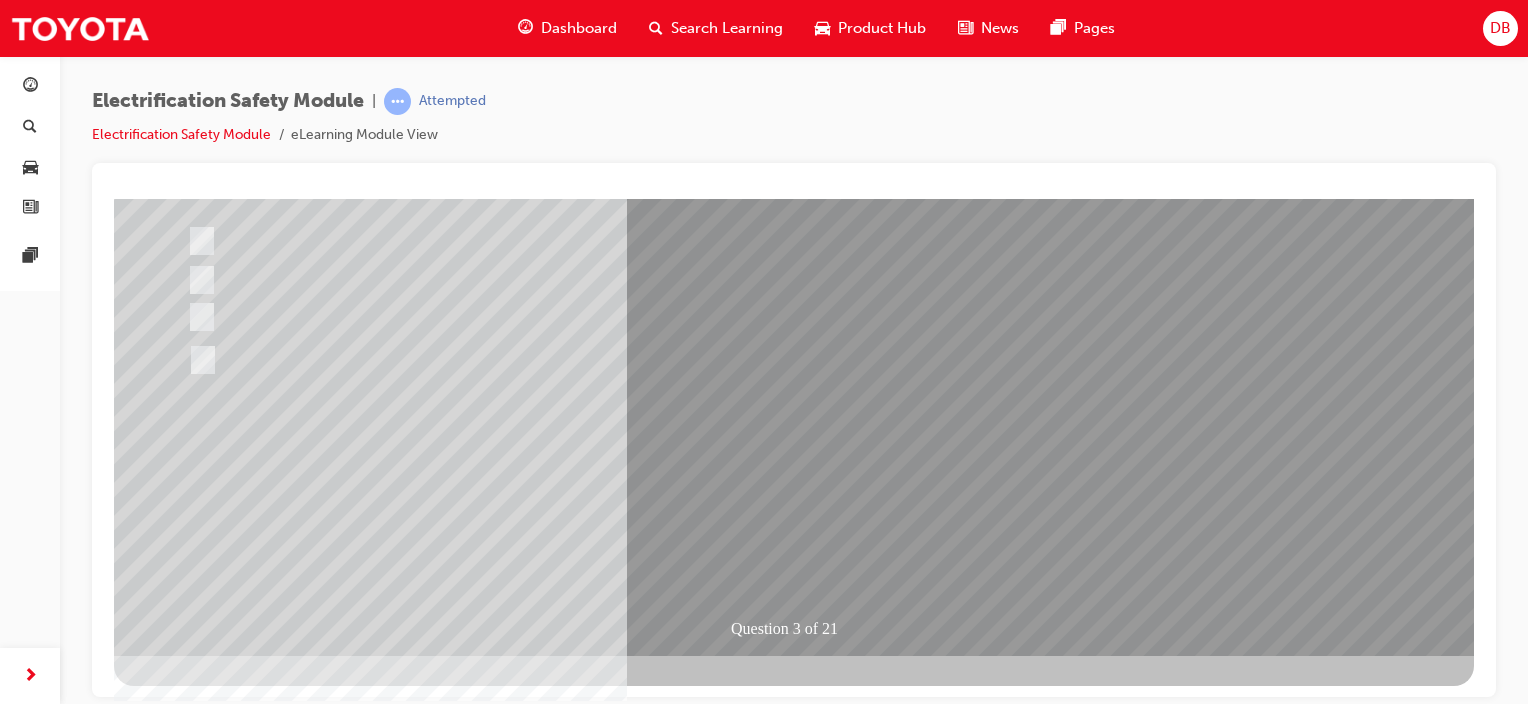 click at bounding box center (186, 2724) 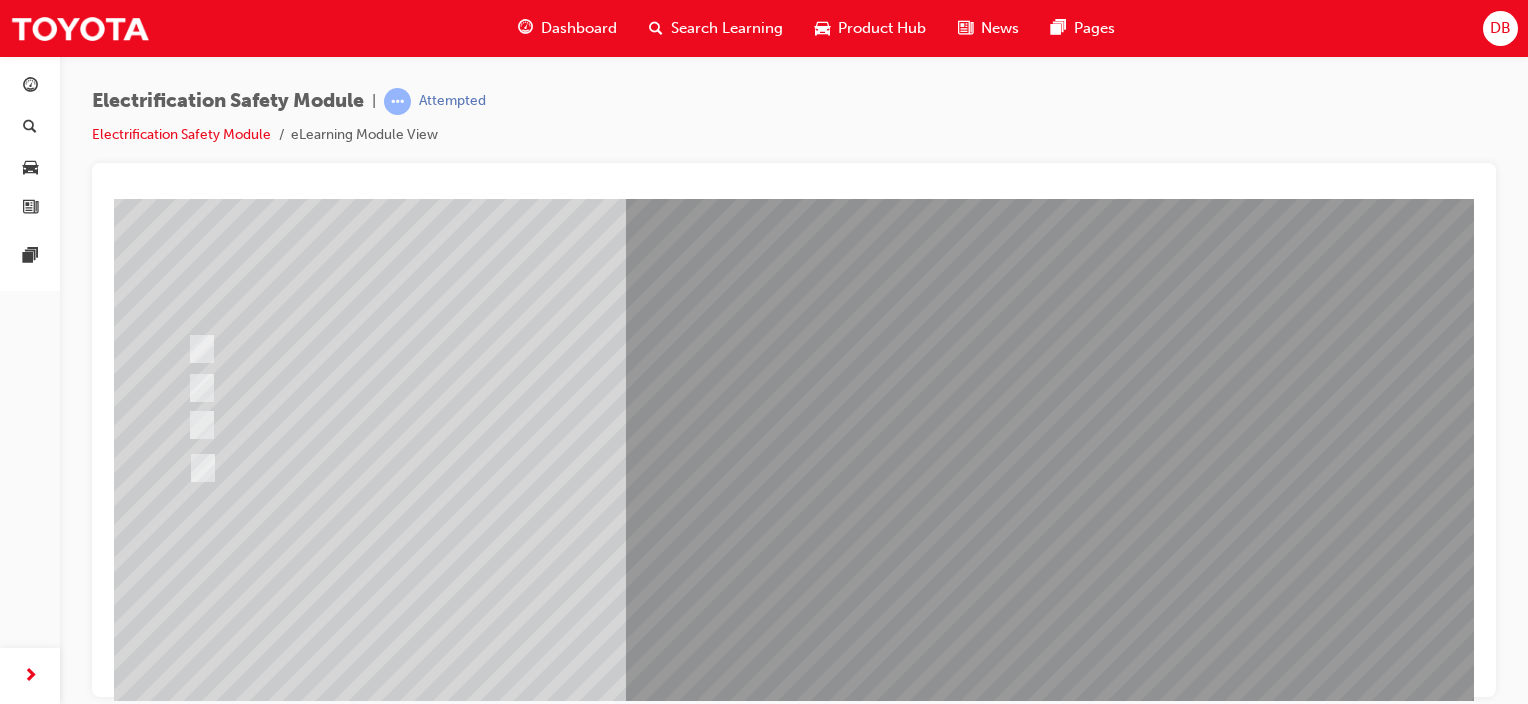 scroll, scrollTop: 263, scrollLeft: 0, axis: vertical 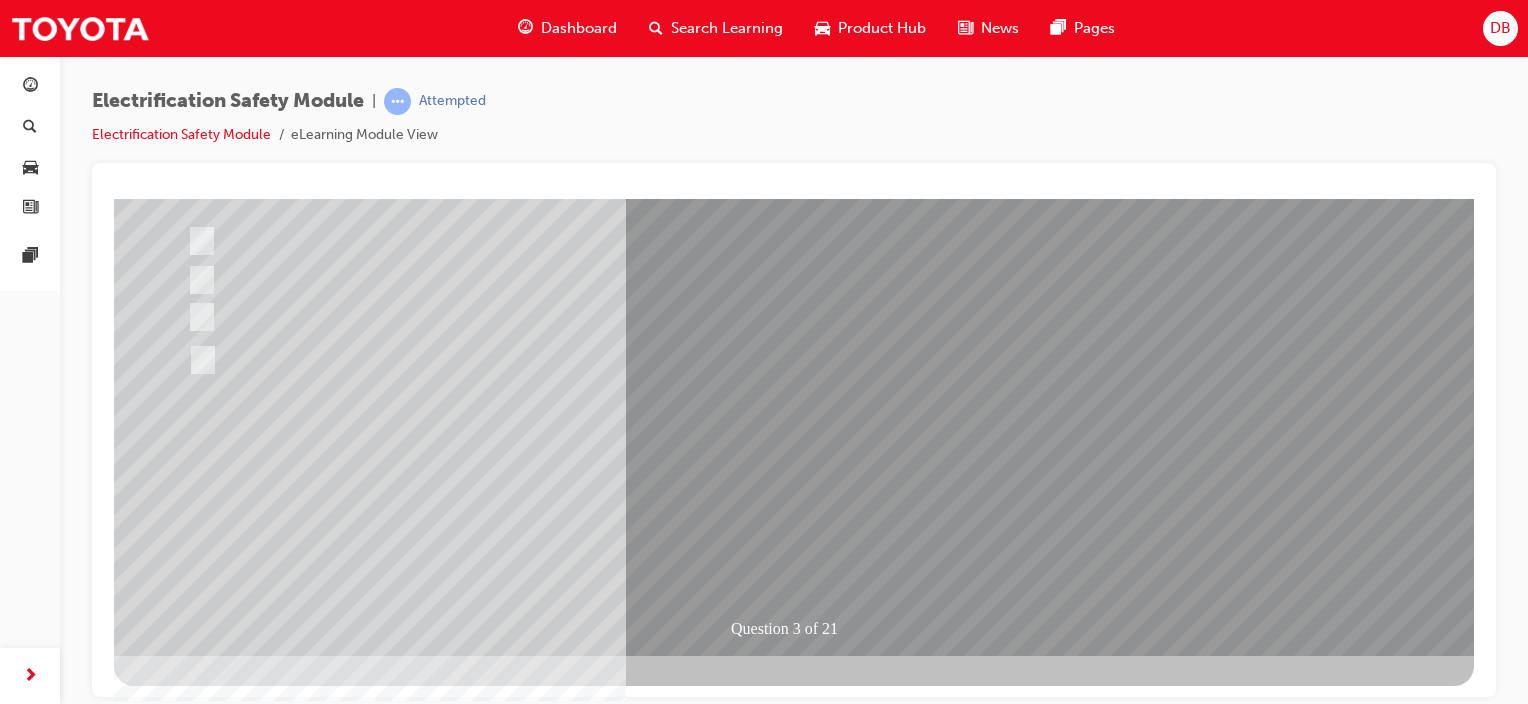 click at bounding box center (446, 2431) 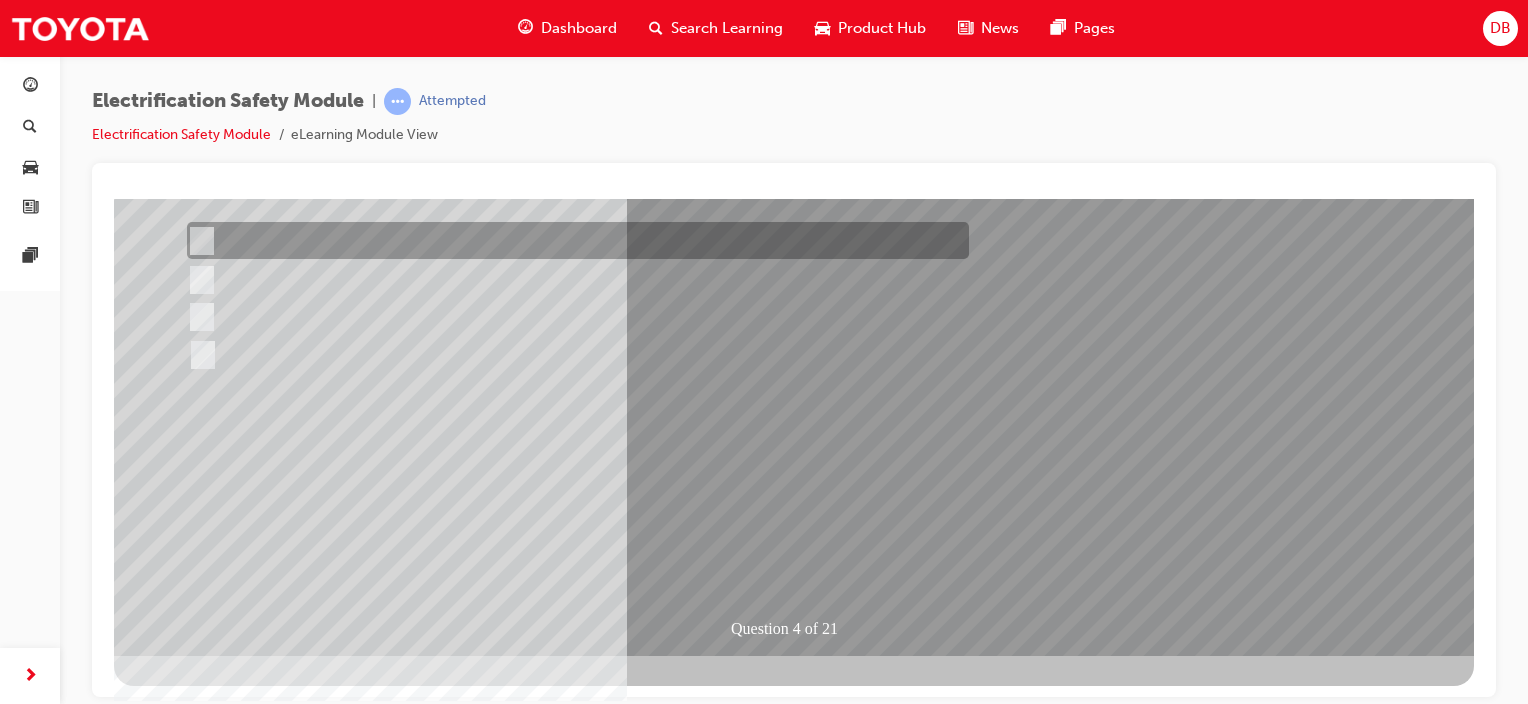 scroll, scrollTop: 0, scrollLeft: 0, axis: both 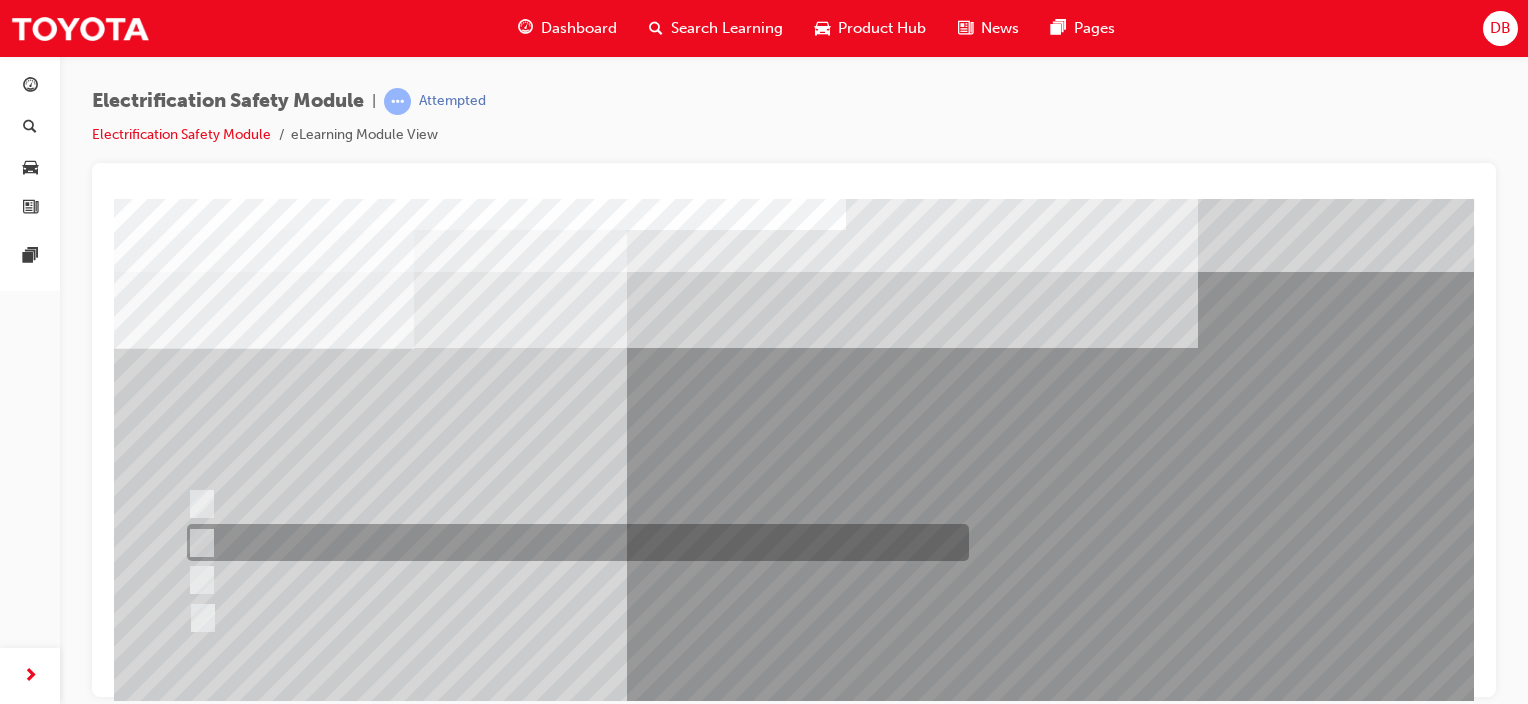 click at bounding box center [197, 543] 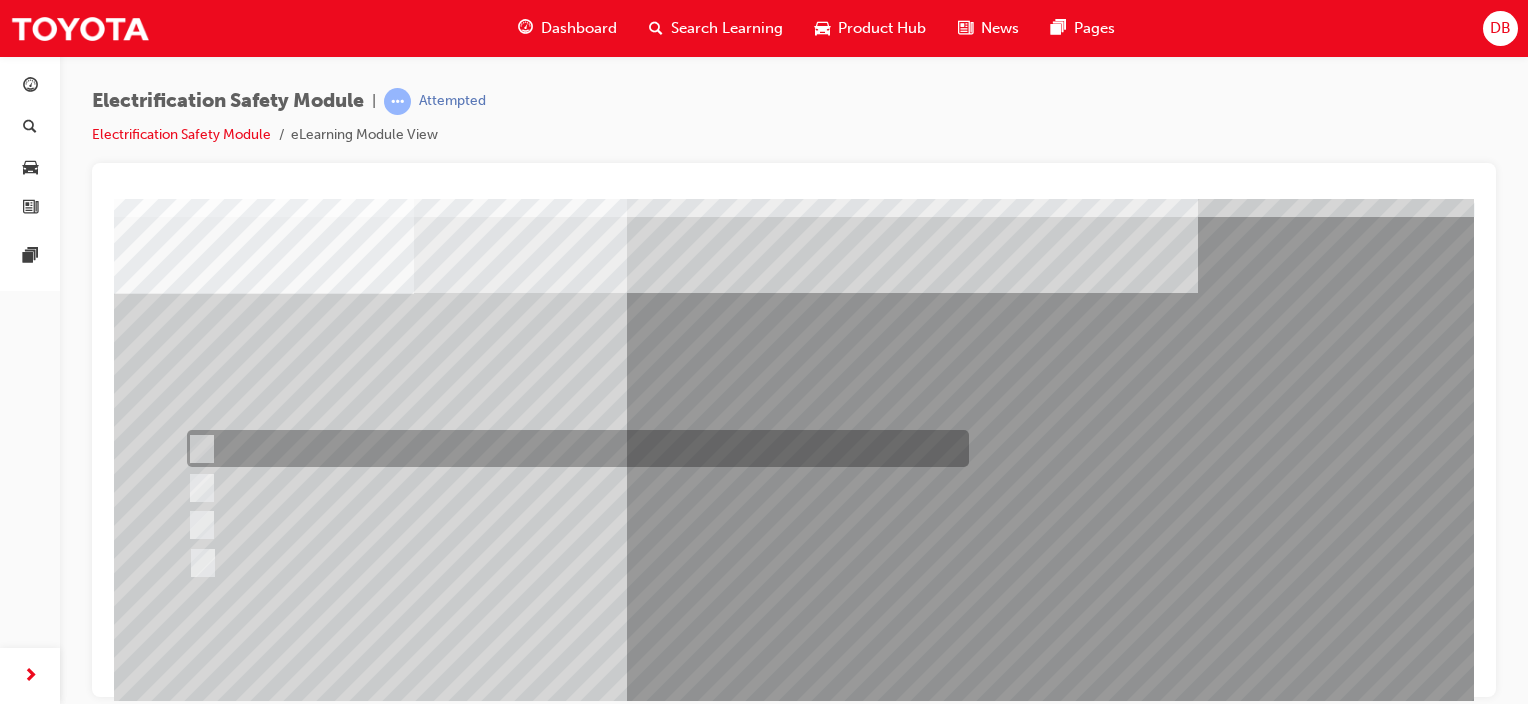 scroll, scrollTop: 100, scrollLeft: 0, axis: vertical 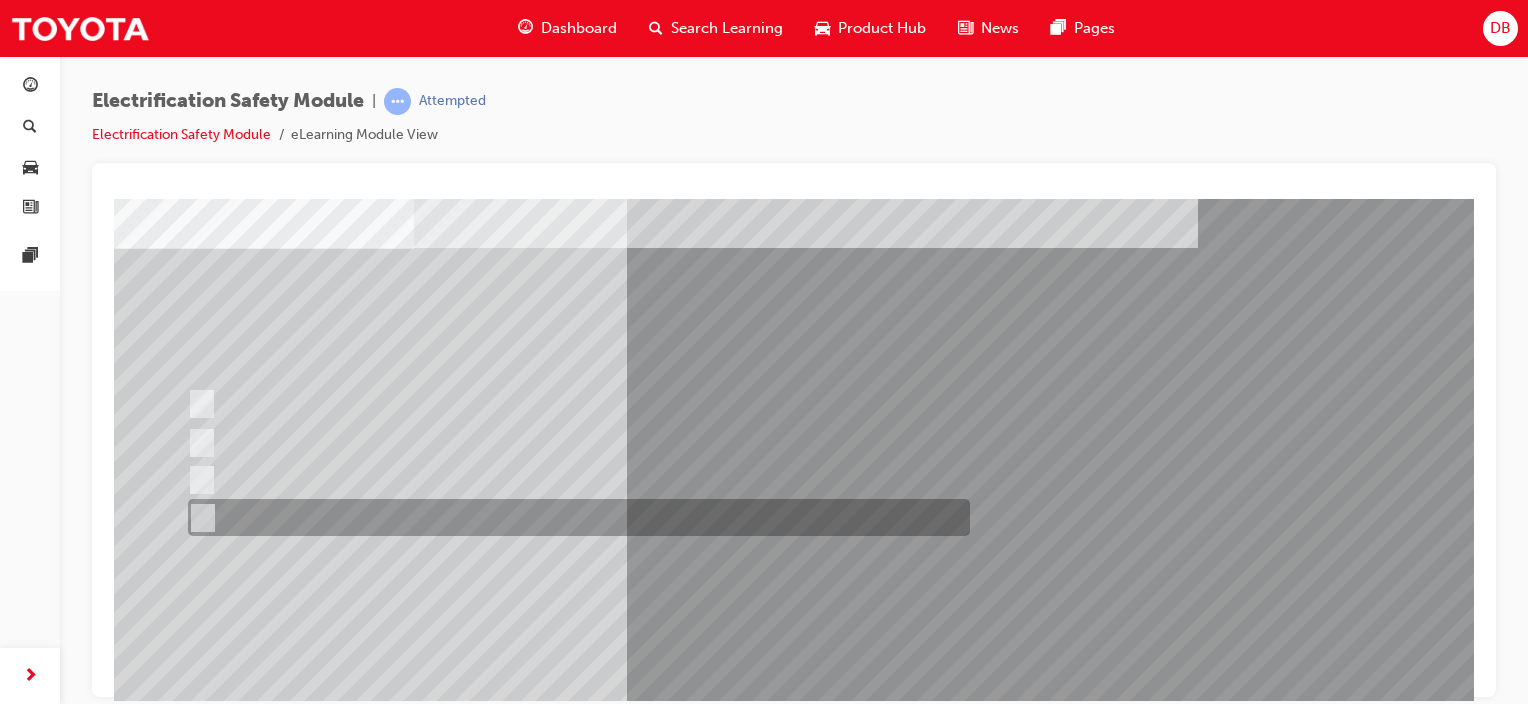 click at bounding box center [574, 517] 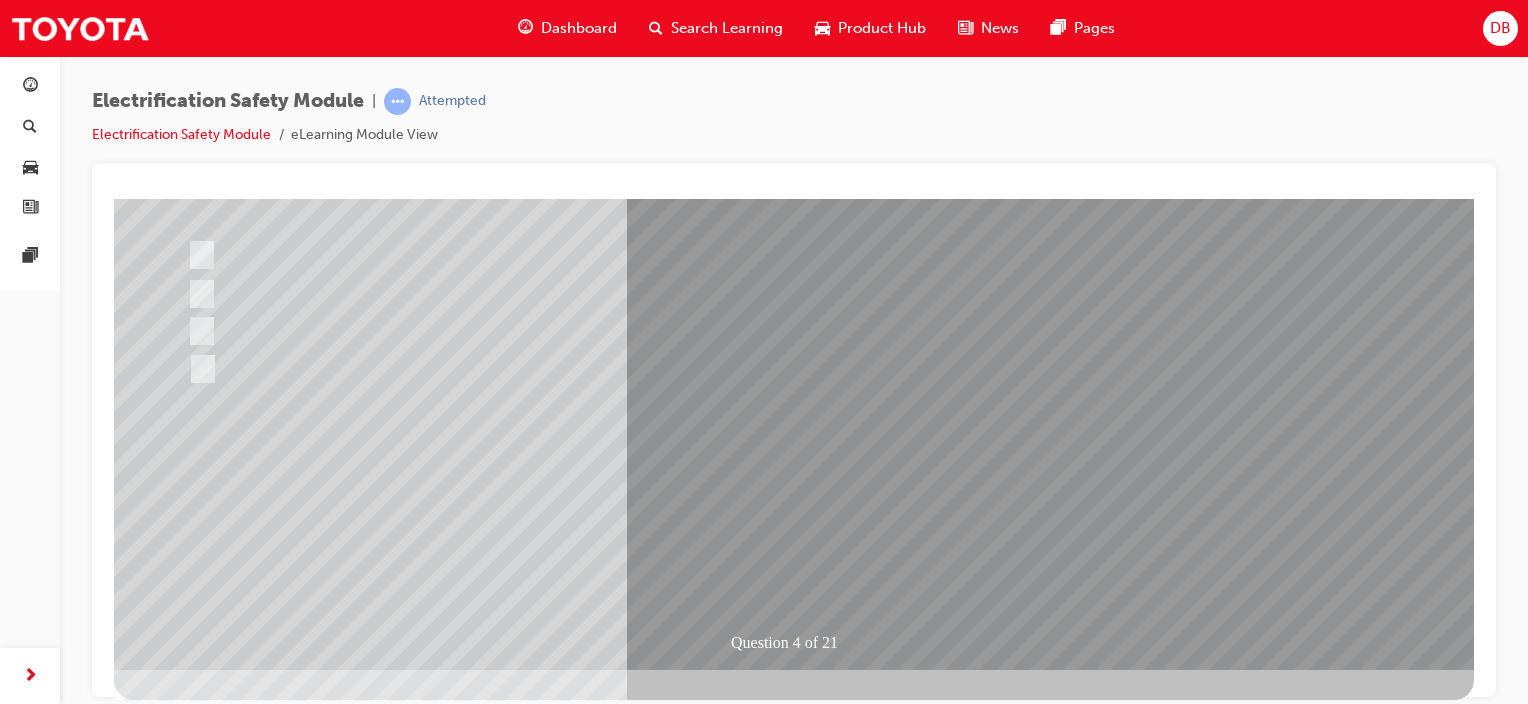 scroll, scrollTop: 263, scrollLeft: 0, axis: vertical 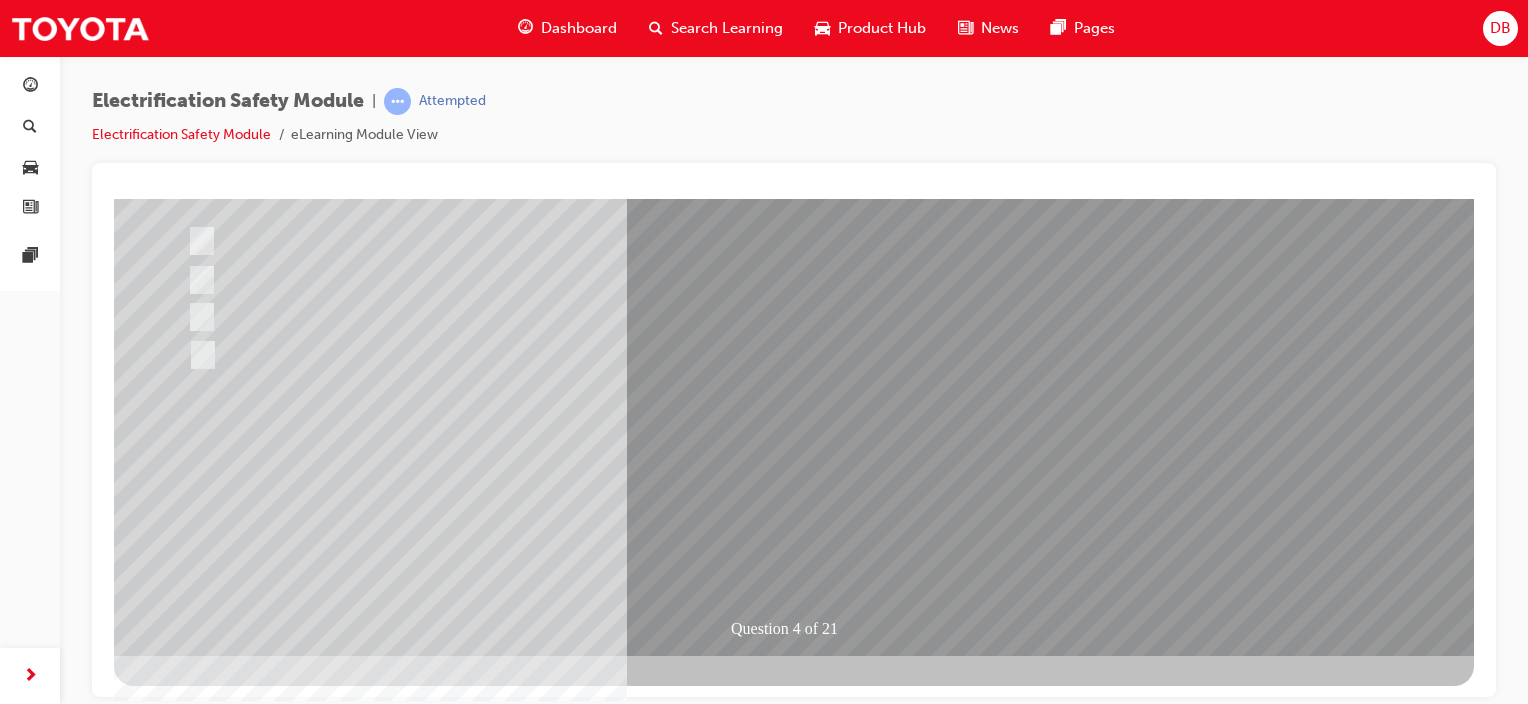 click at bounding box center (186, 2724) 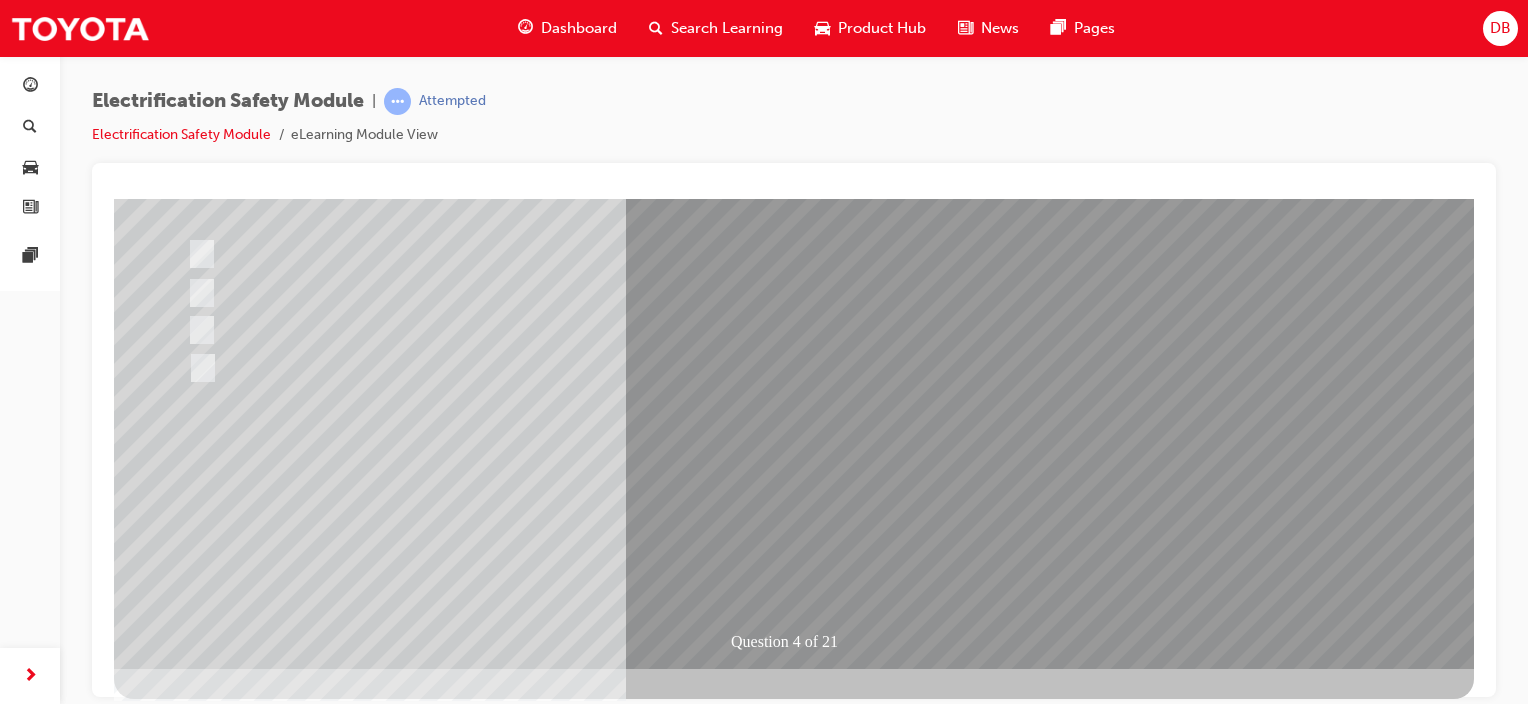scroll, scrollTop: 263, scrollLeft: 0, axis: vertical 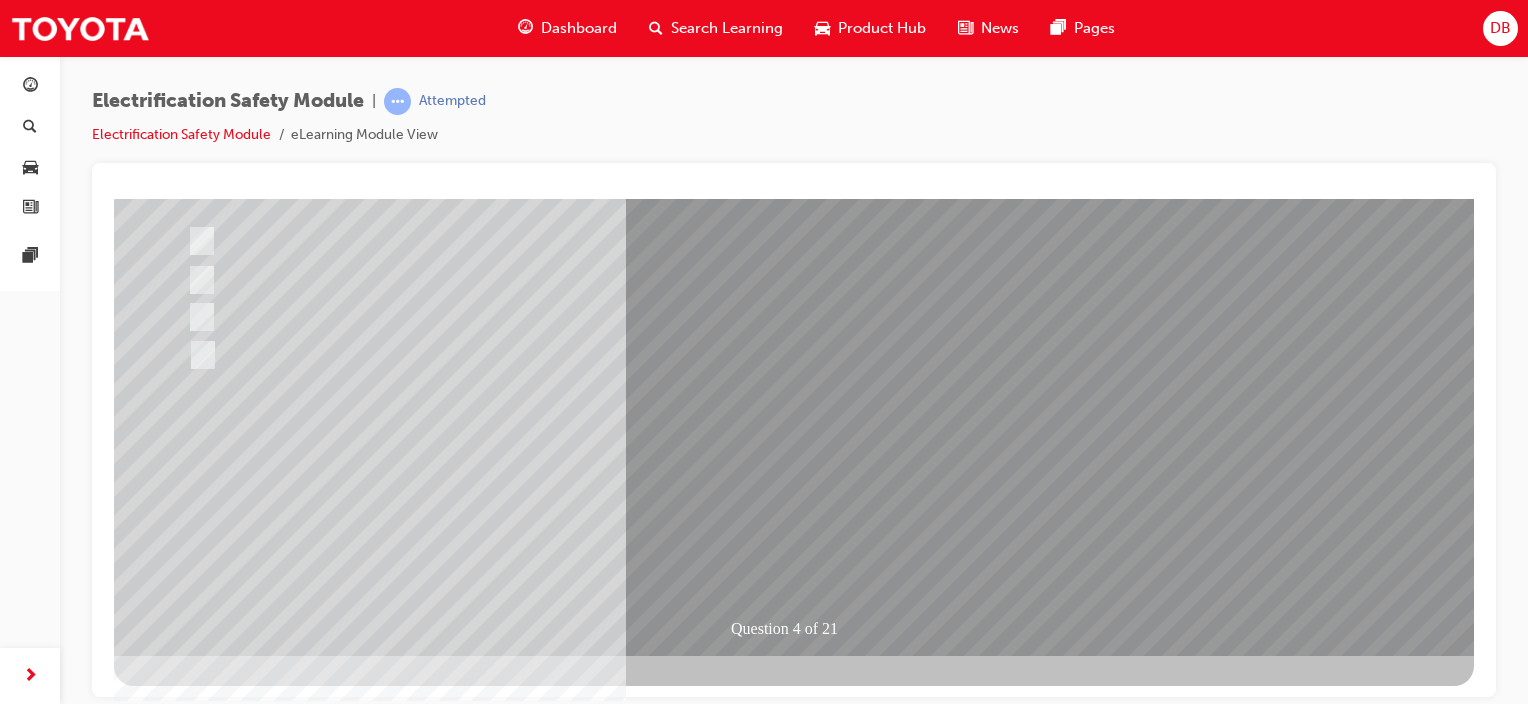 click at bounding box center [446, 2431] 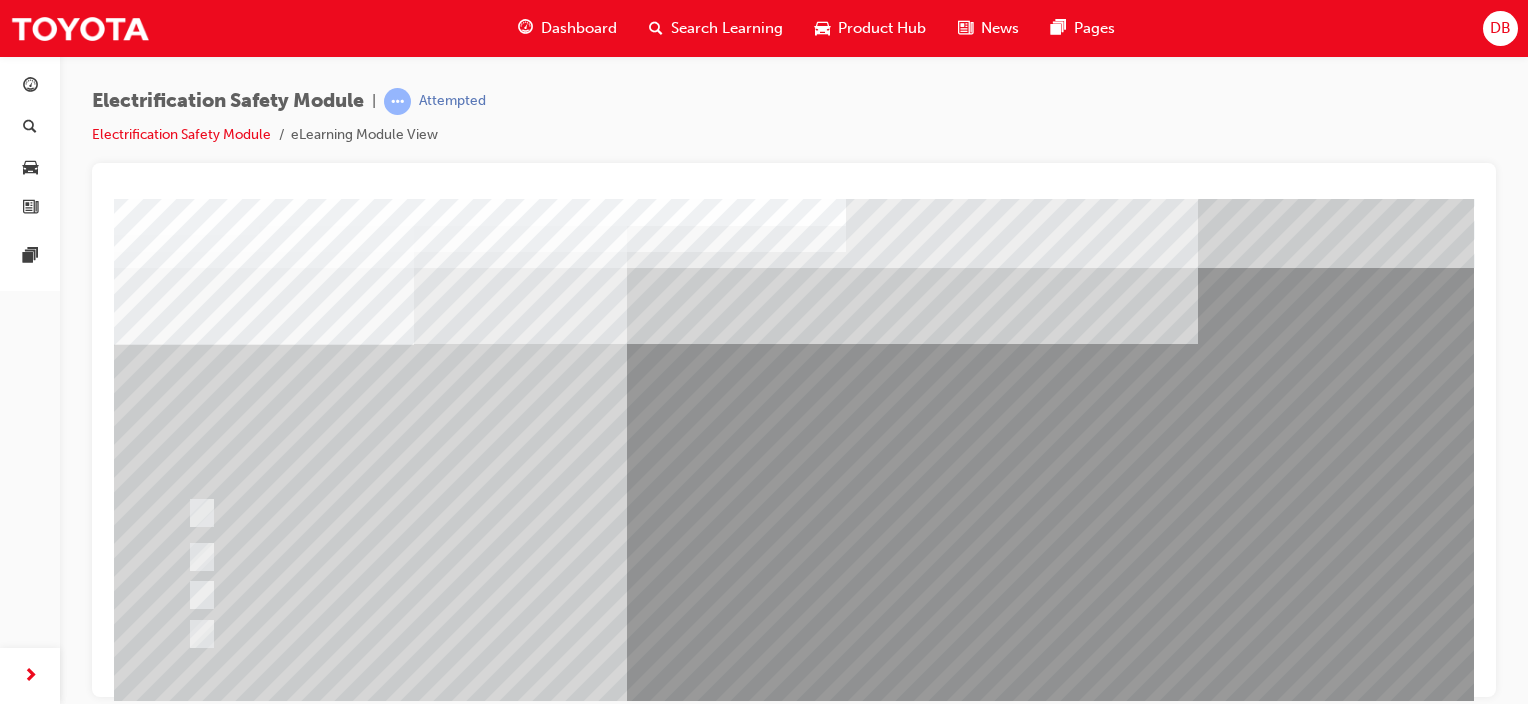 scroll, scrollTop: 0, scrollLeft: 0, axis: both 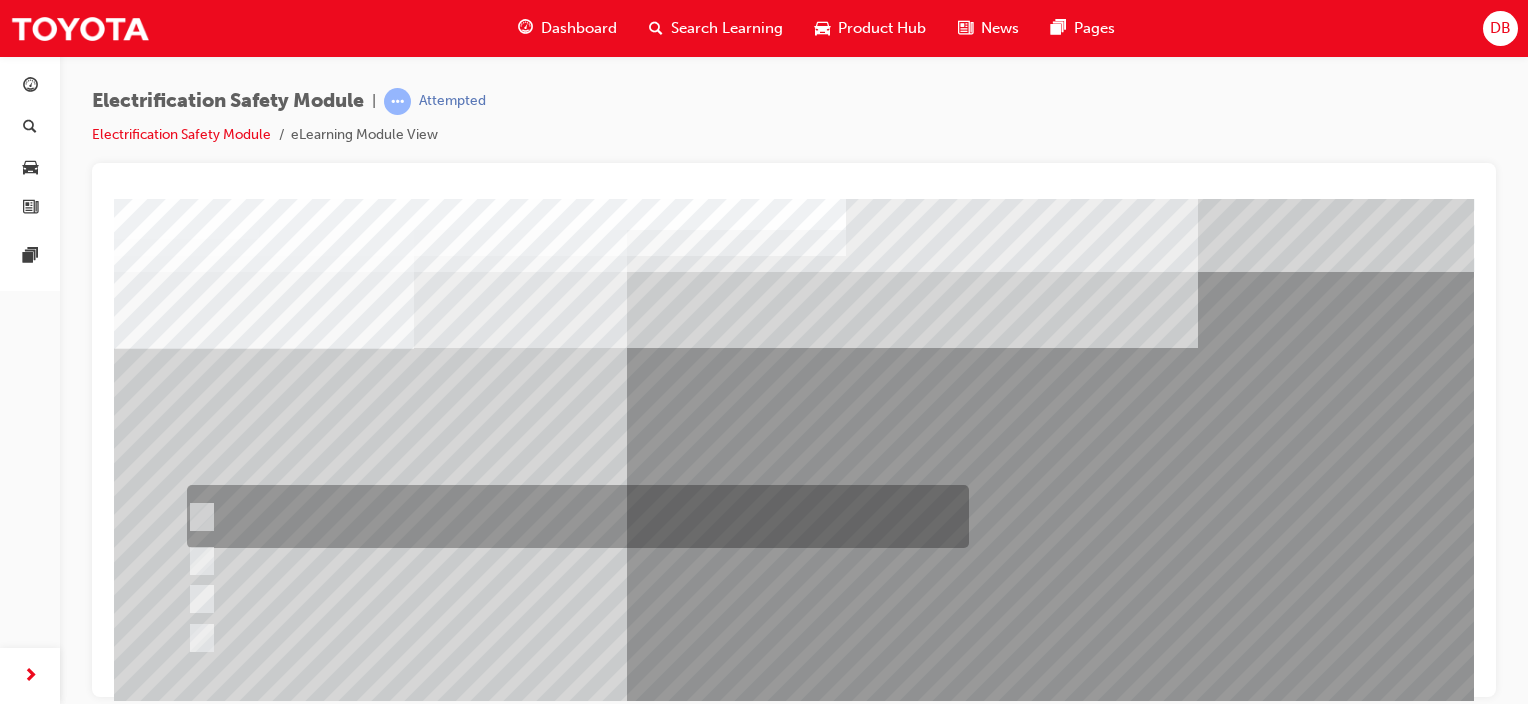 click at bounding box center [197, 517] 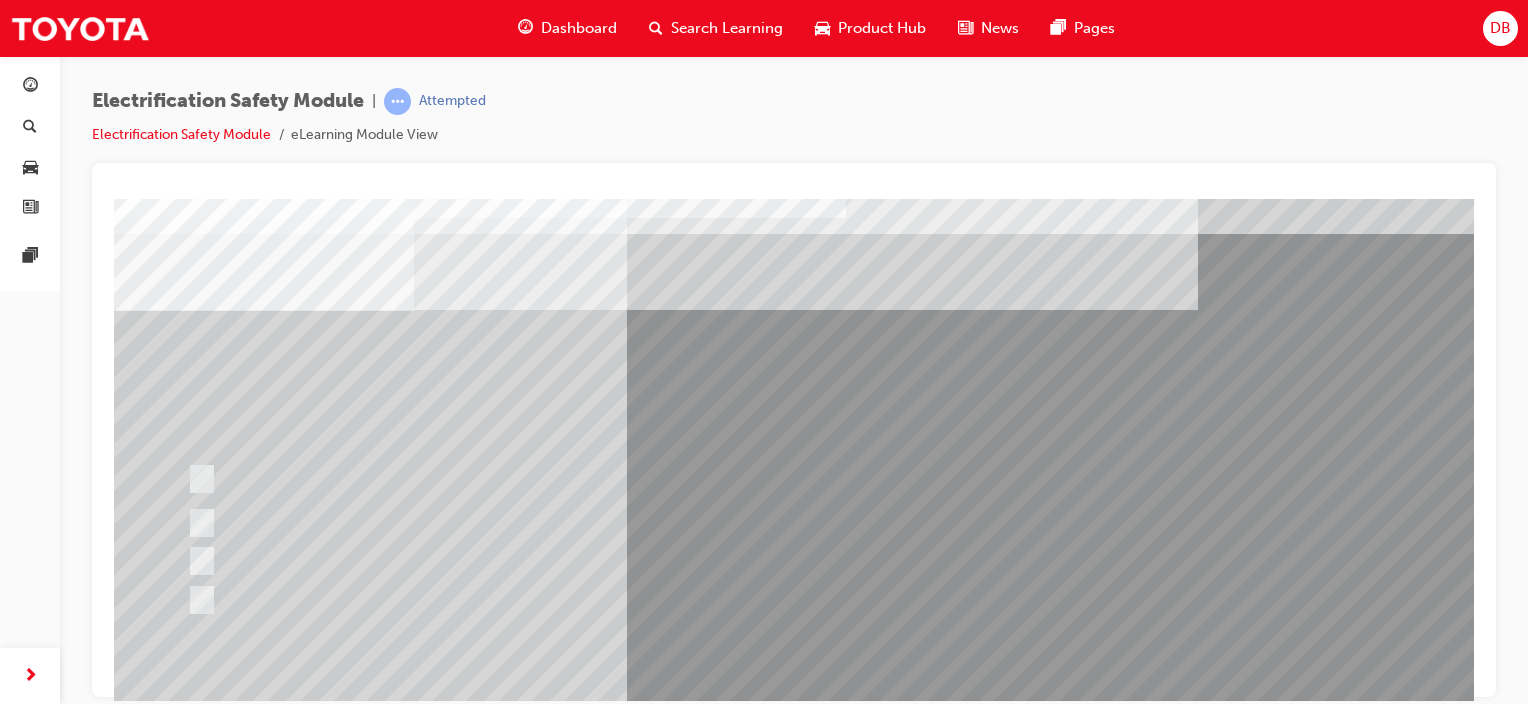 scroll, scrollTop: 100, scrollLeft: 0, axis: vertical 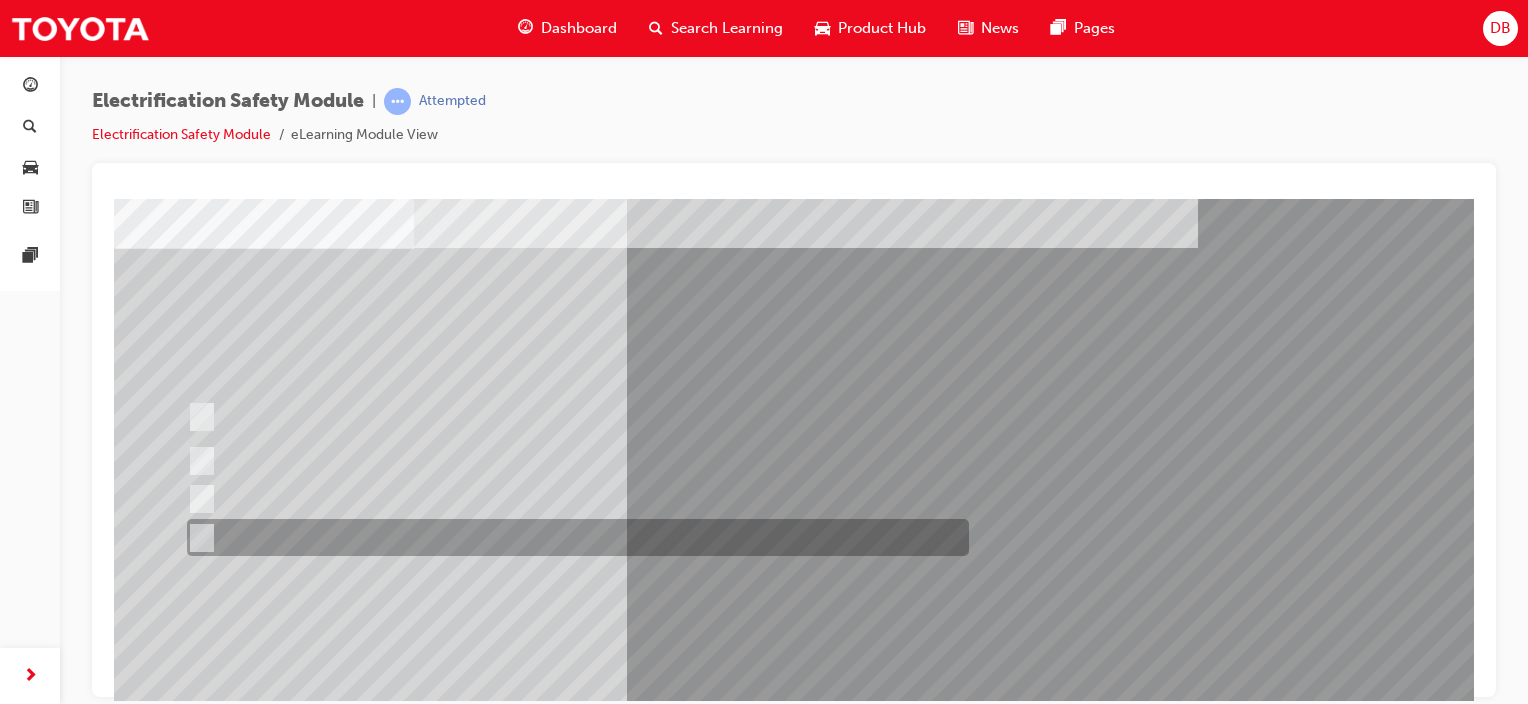 click at bounding box center (197, 538) 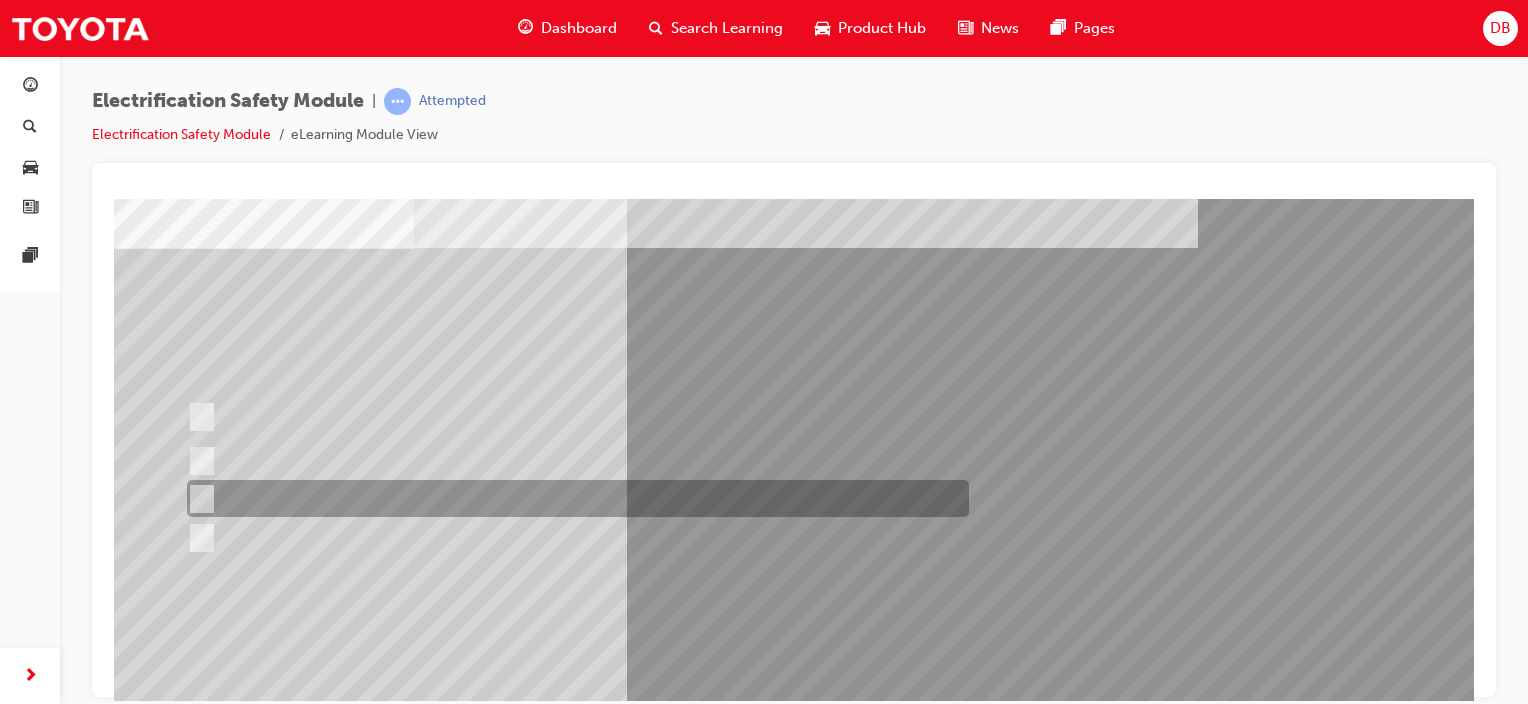 click at bounding box center [197, 499] 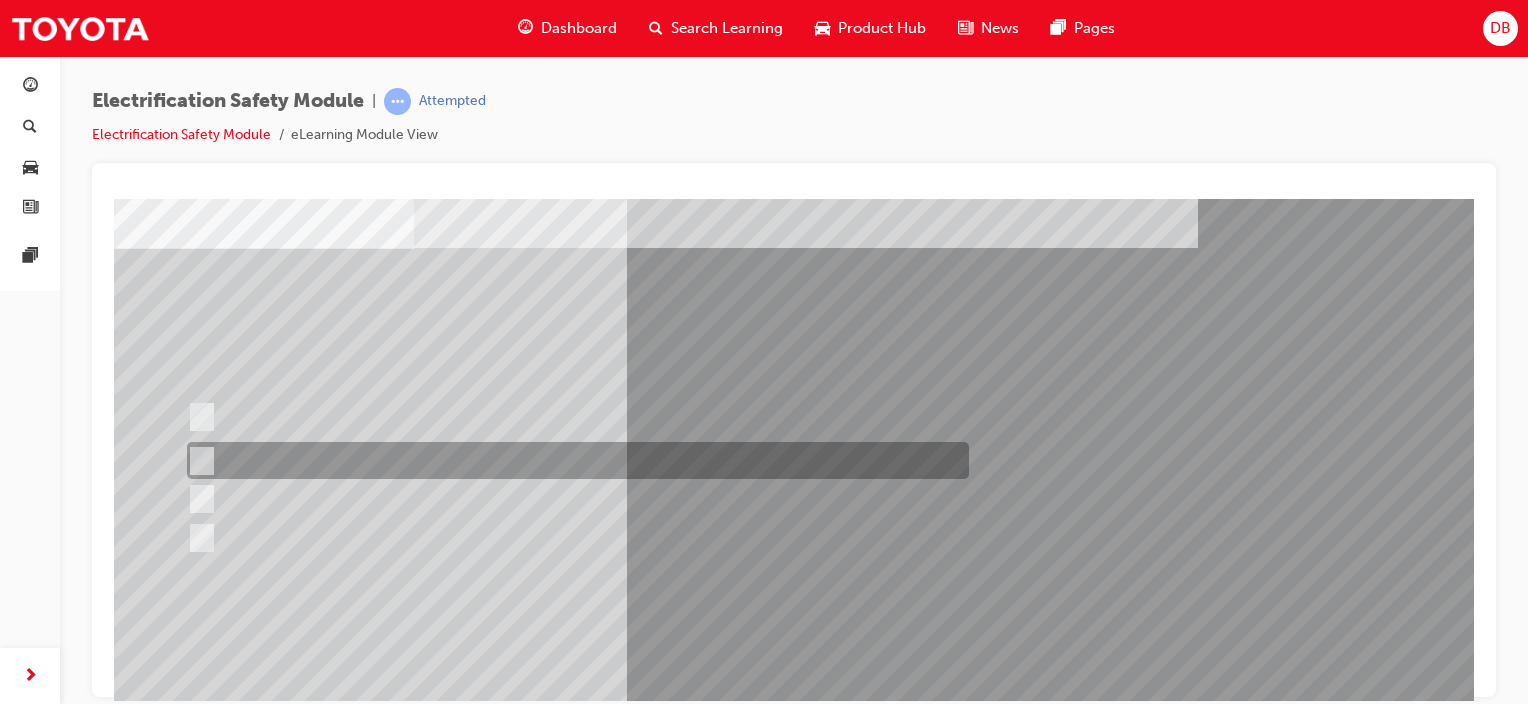 drag, startPoint x: 206, startPoint y: 455, endPoint x: 535, endPoint y: 446, distance: 329.12308 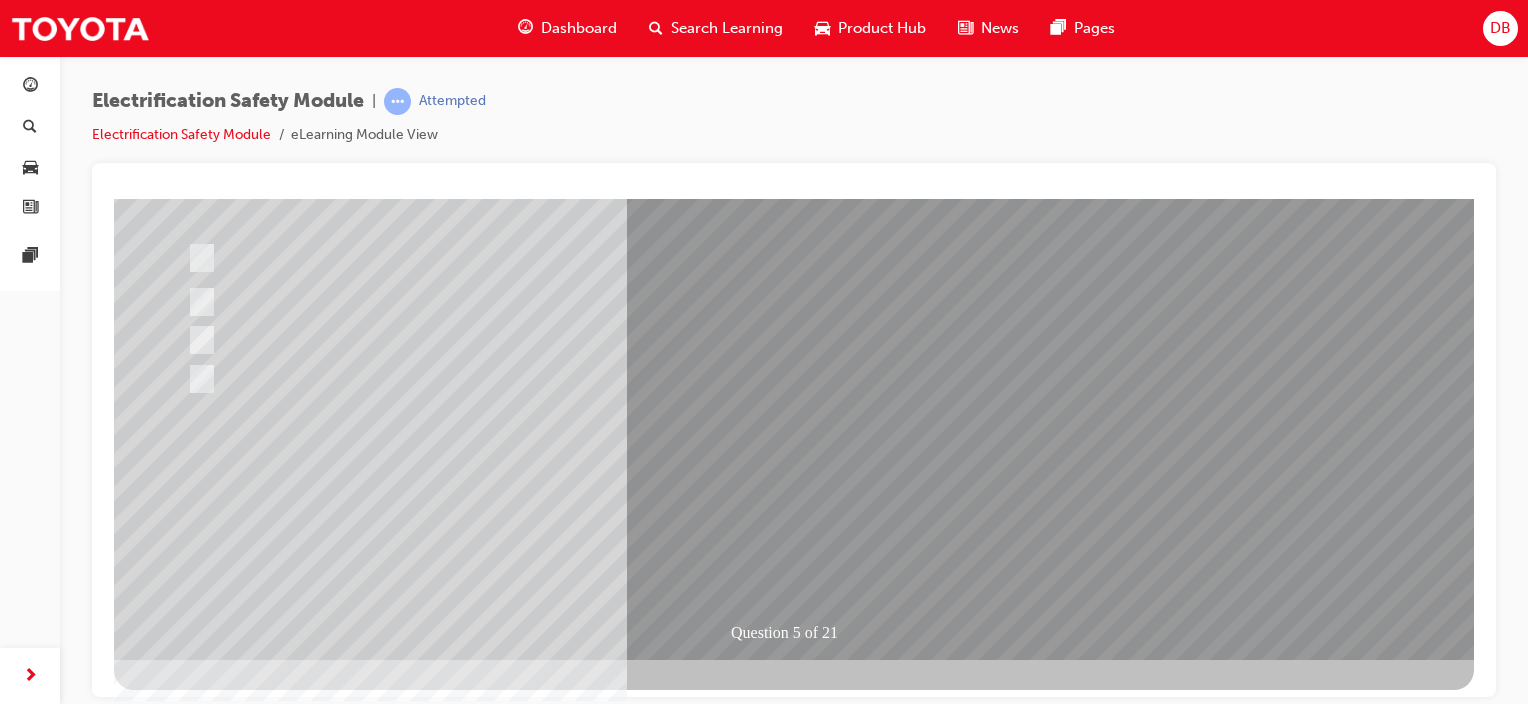 scroll, scrollTop: 263, scrollLeft: 0, axis: vertical 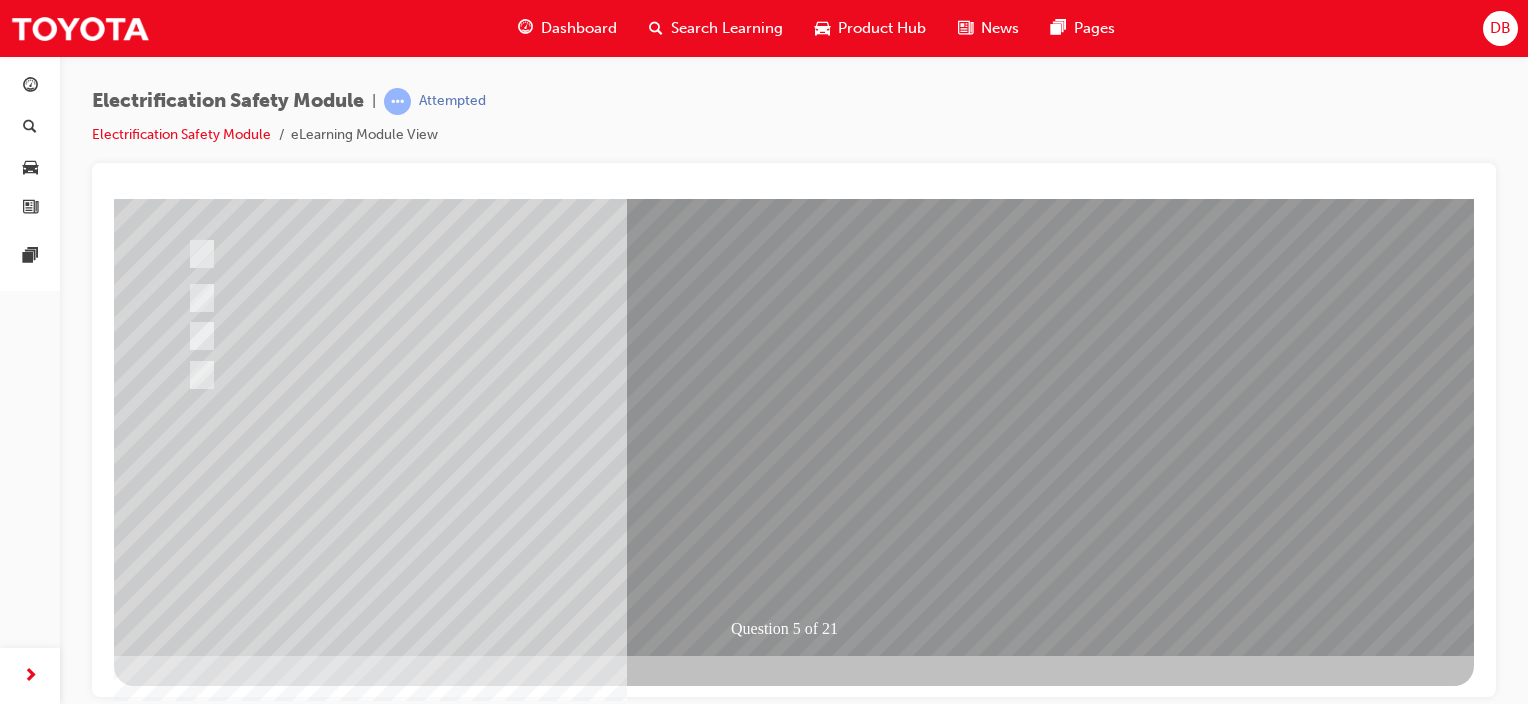 click at bounding box center [186, 2724] 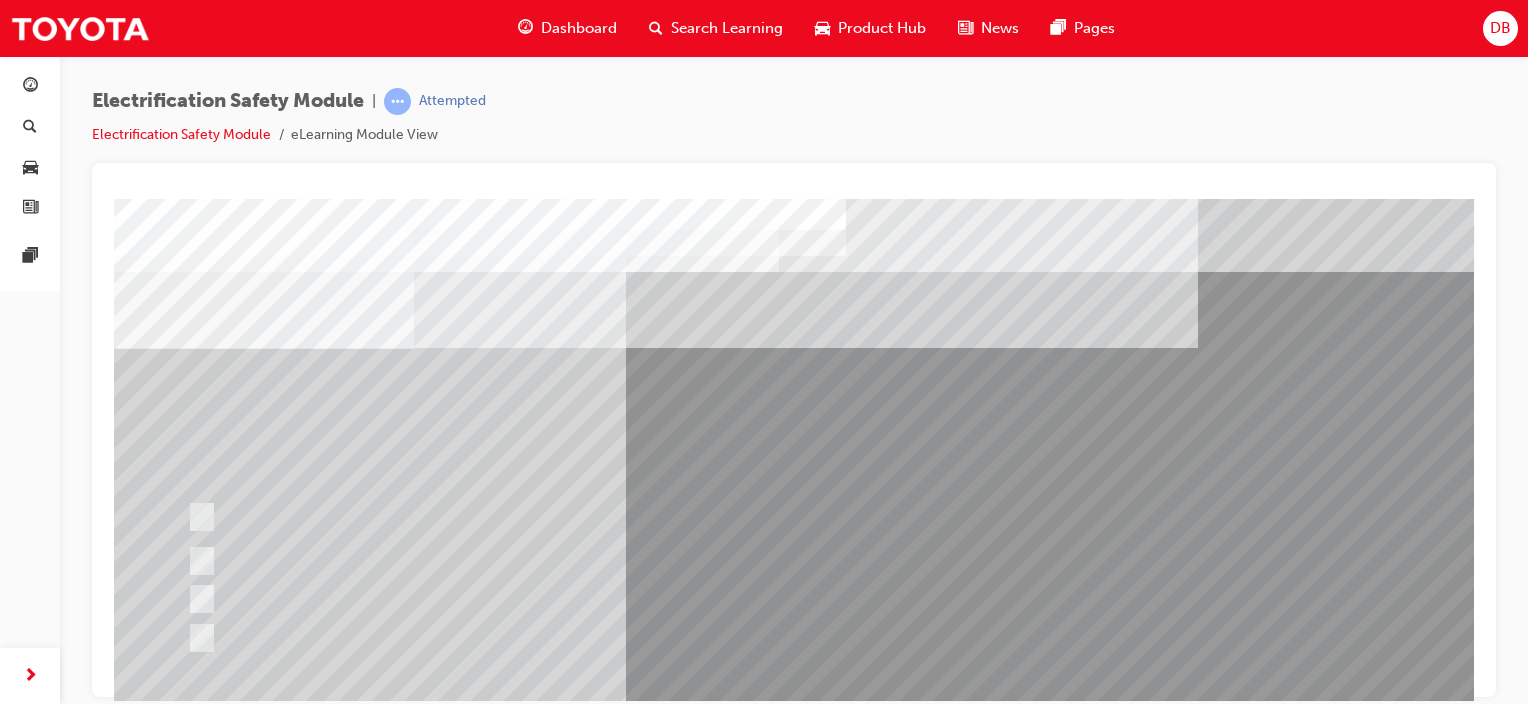 scroll, scrollTop: 263, scrollLeft: 0, axis: vertical 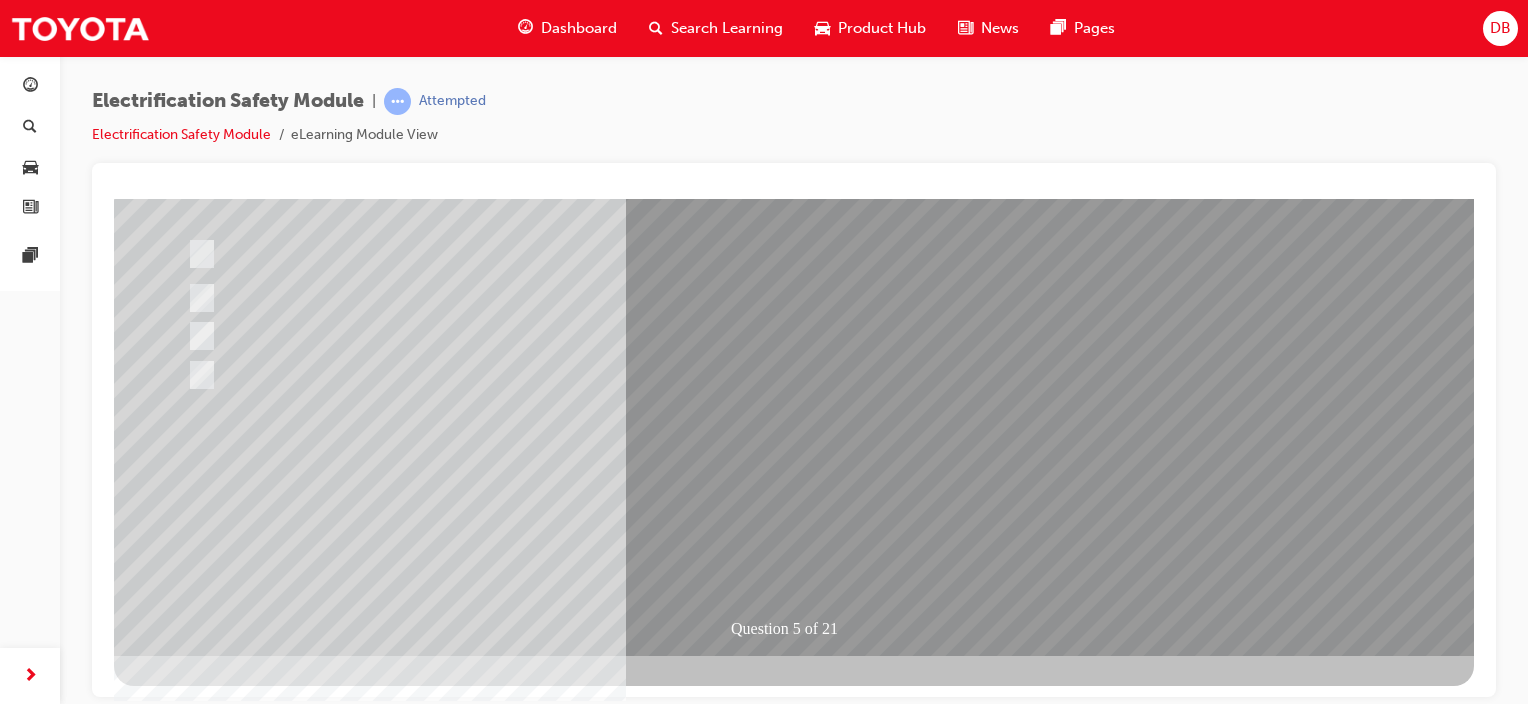 click at bounding box center (446, 2431) 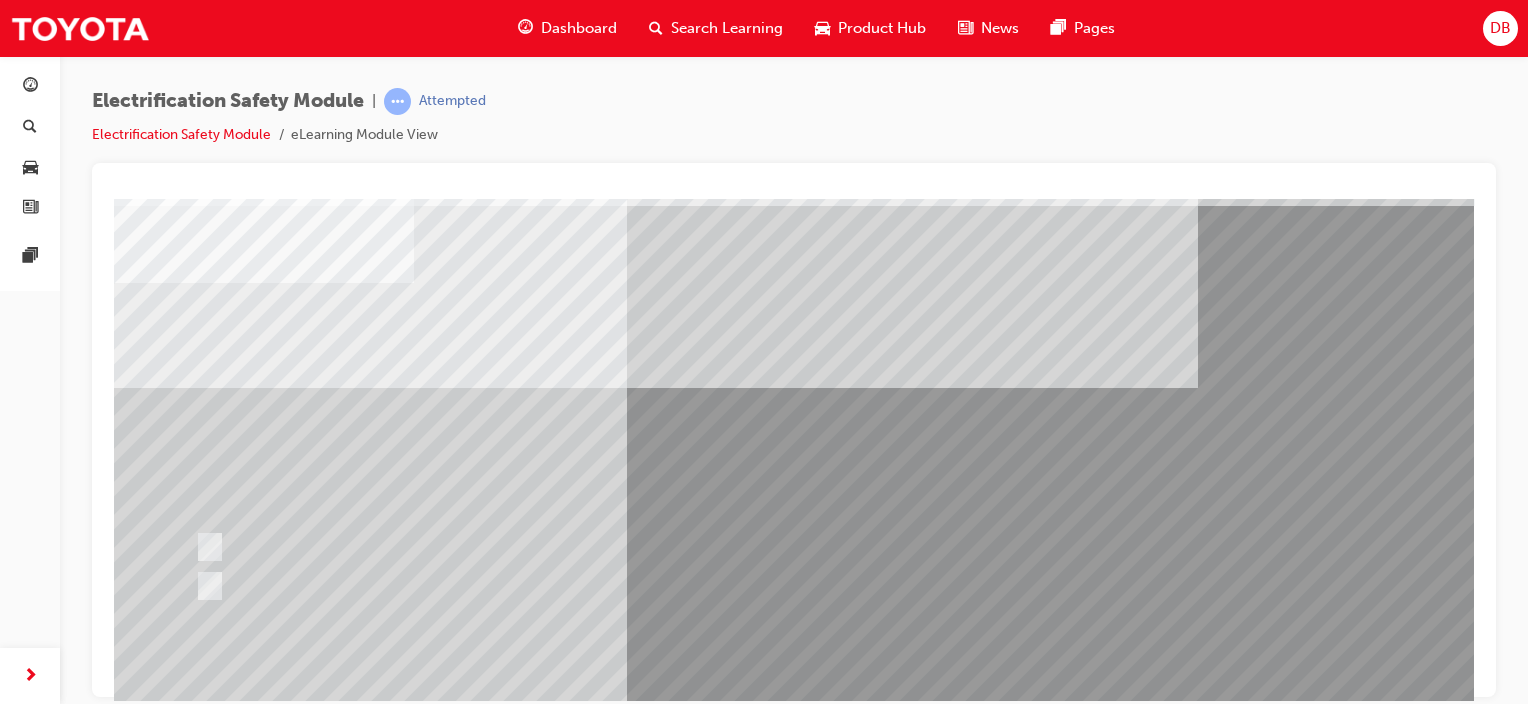 scroll, scrollTop: 100, scrollLeft: 0, axis: vertical 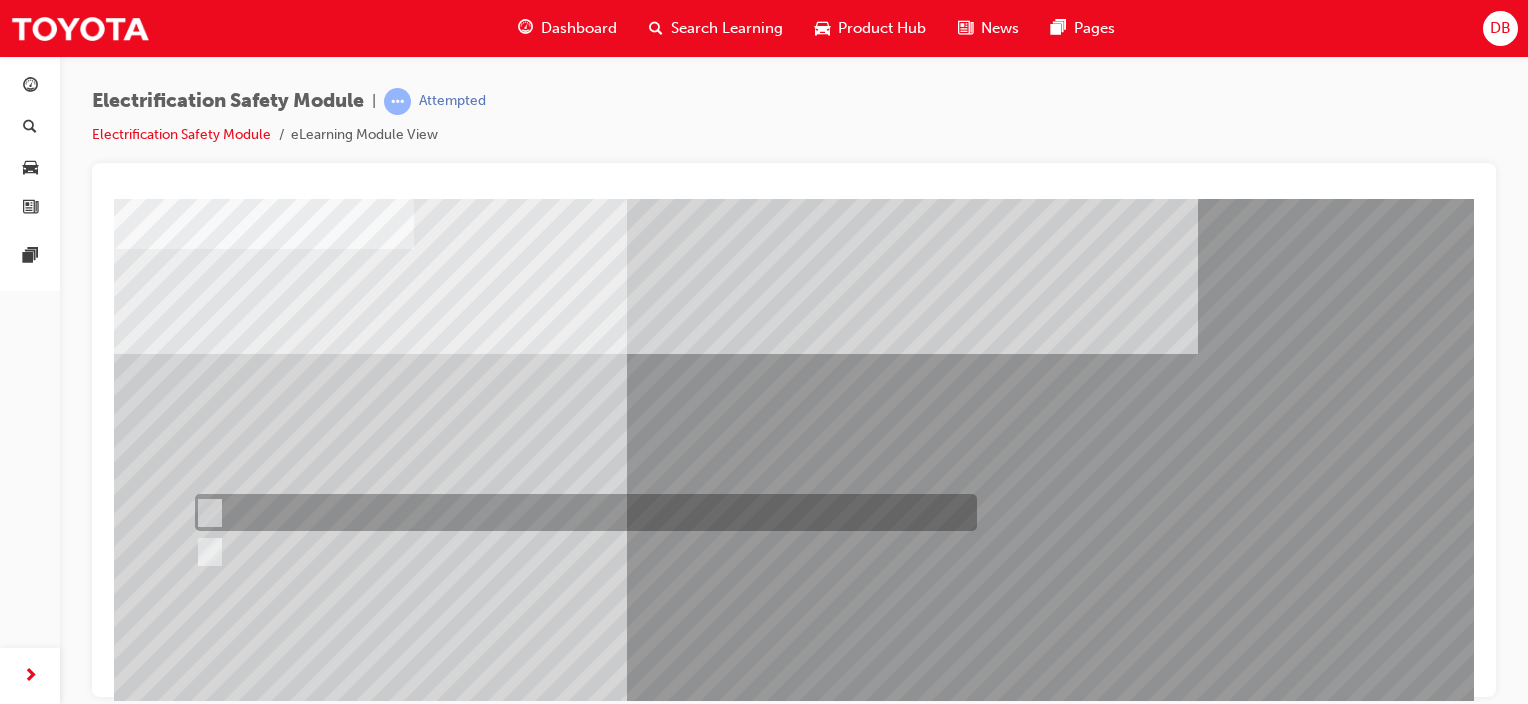drag, startPoint x: 205, startPoint y: 506, endPoint x: 303, endPoint y: 497, distance: 98.4124 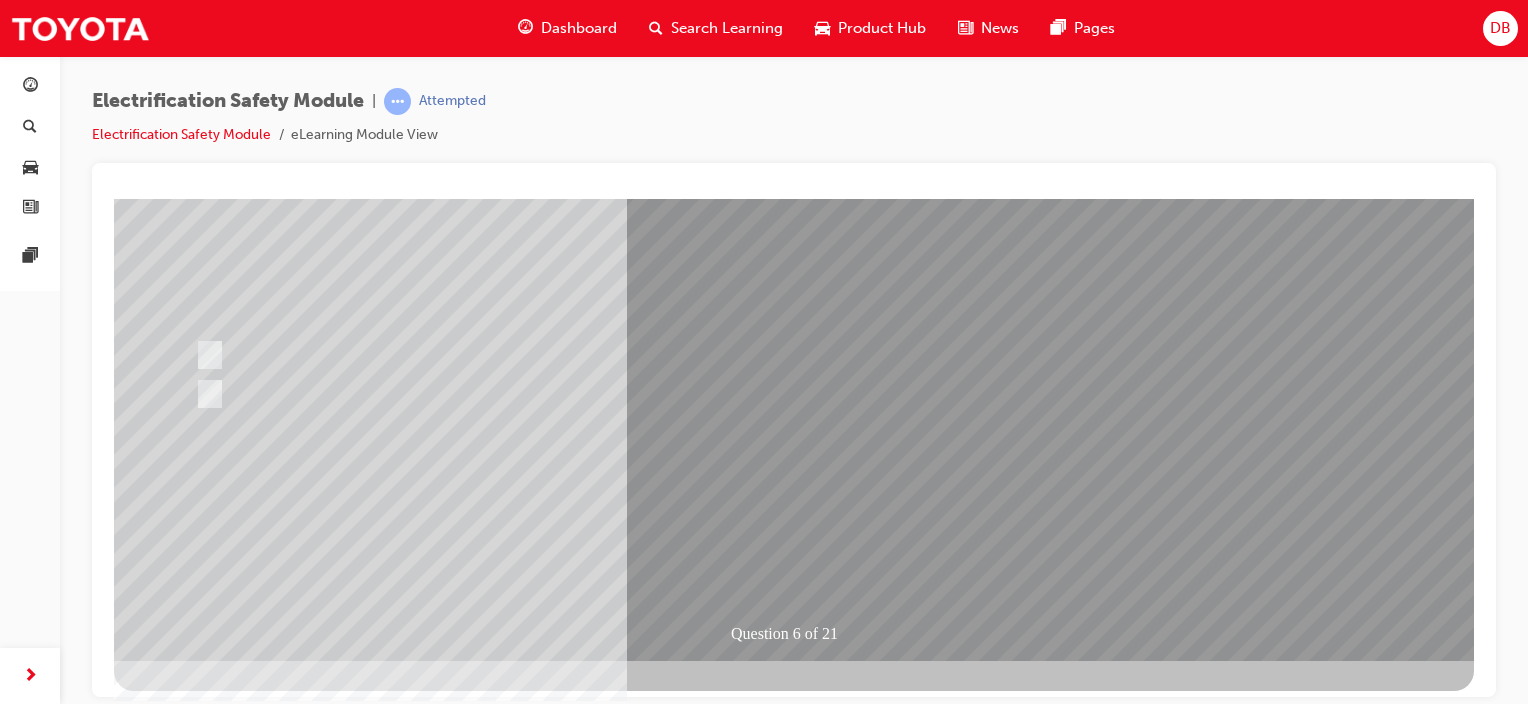scroll, scrollTop: 263, scrollLeft: 0, axis: vertical 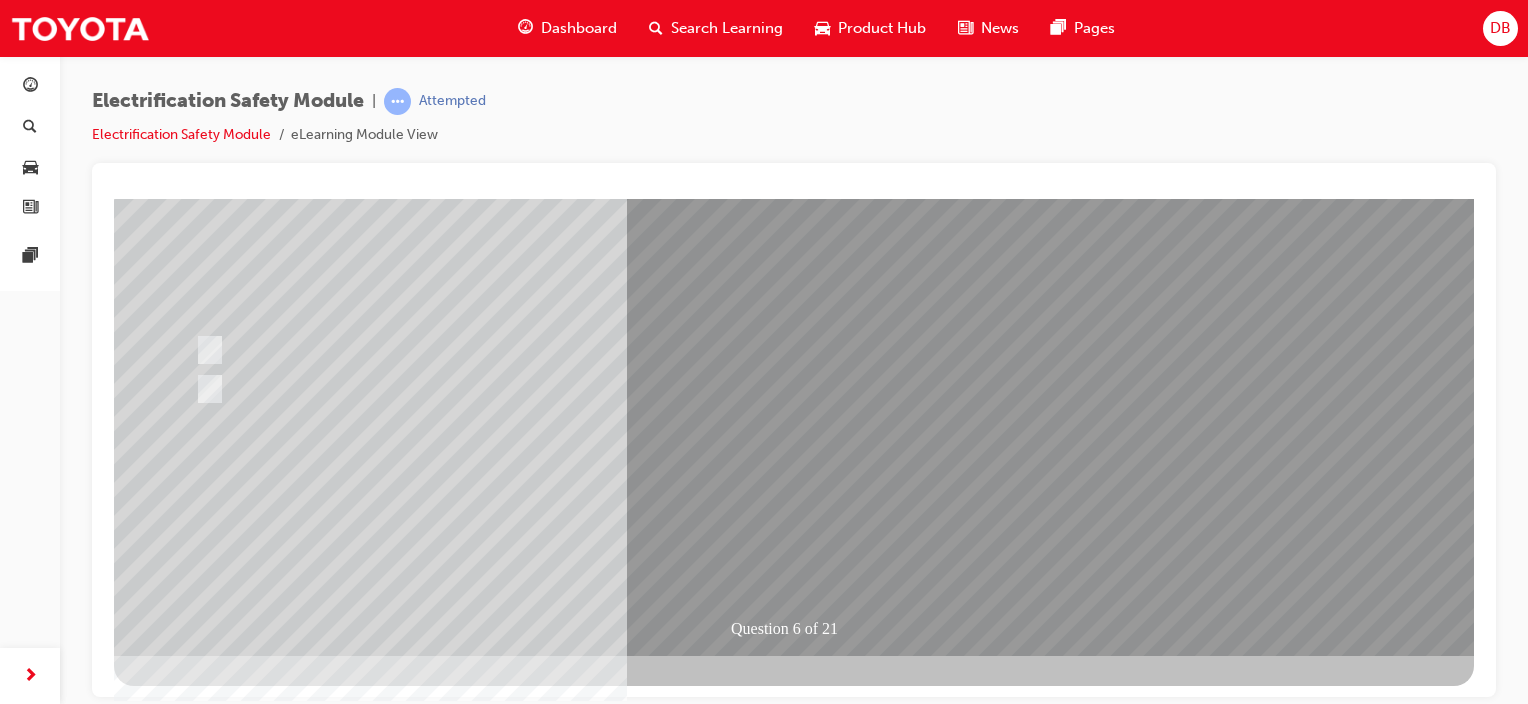 click at bounding box center [186, 2786] 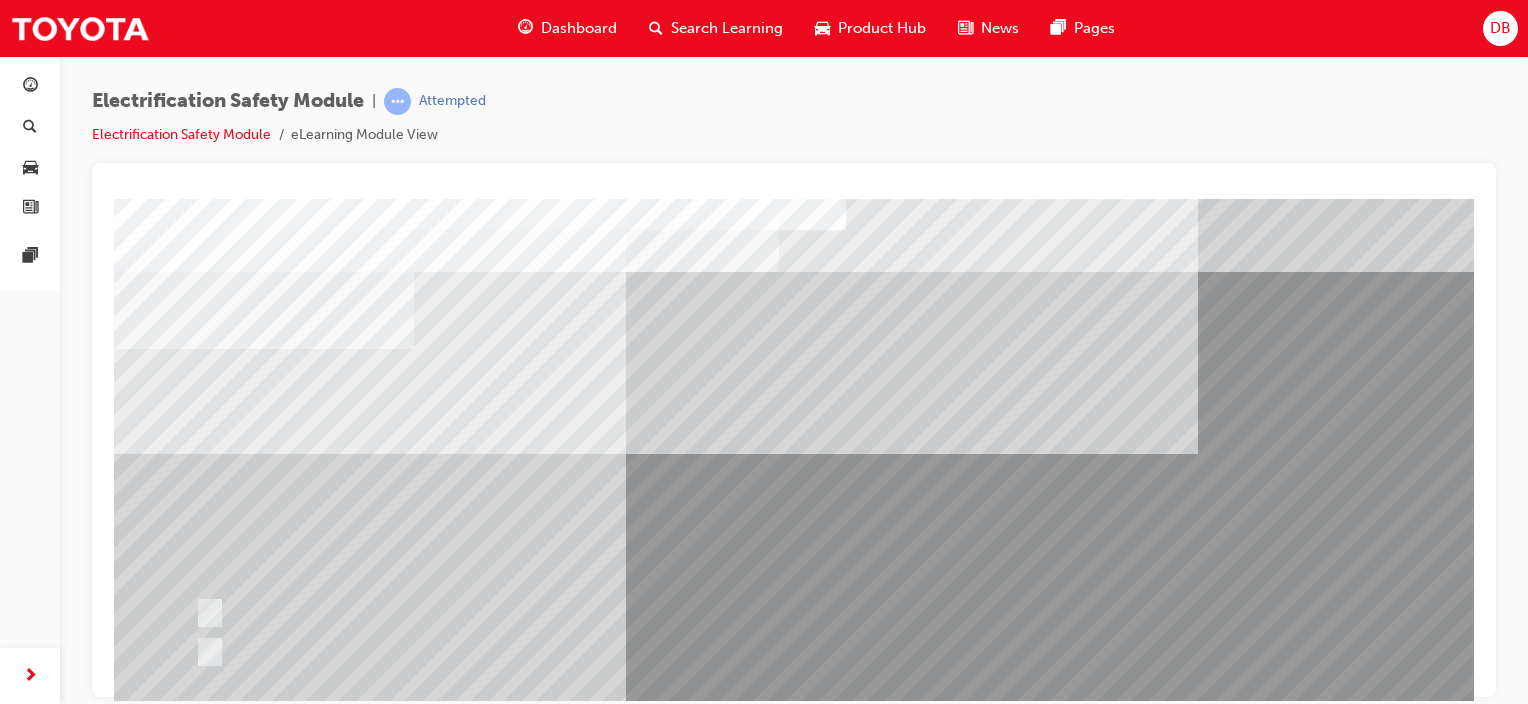 scroll, scrollTop: 200, scrollLeft: 0, axis: vertical 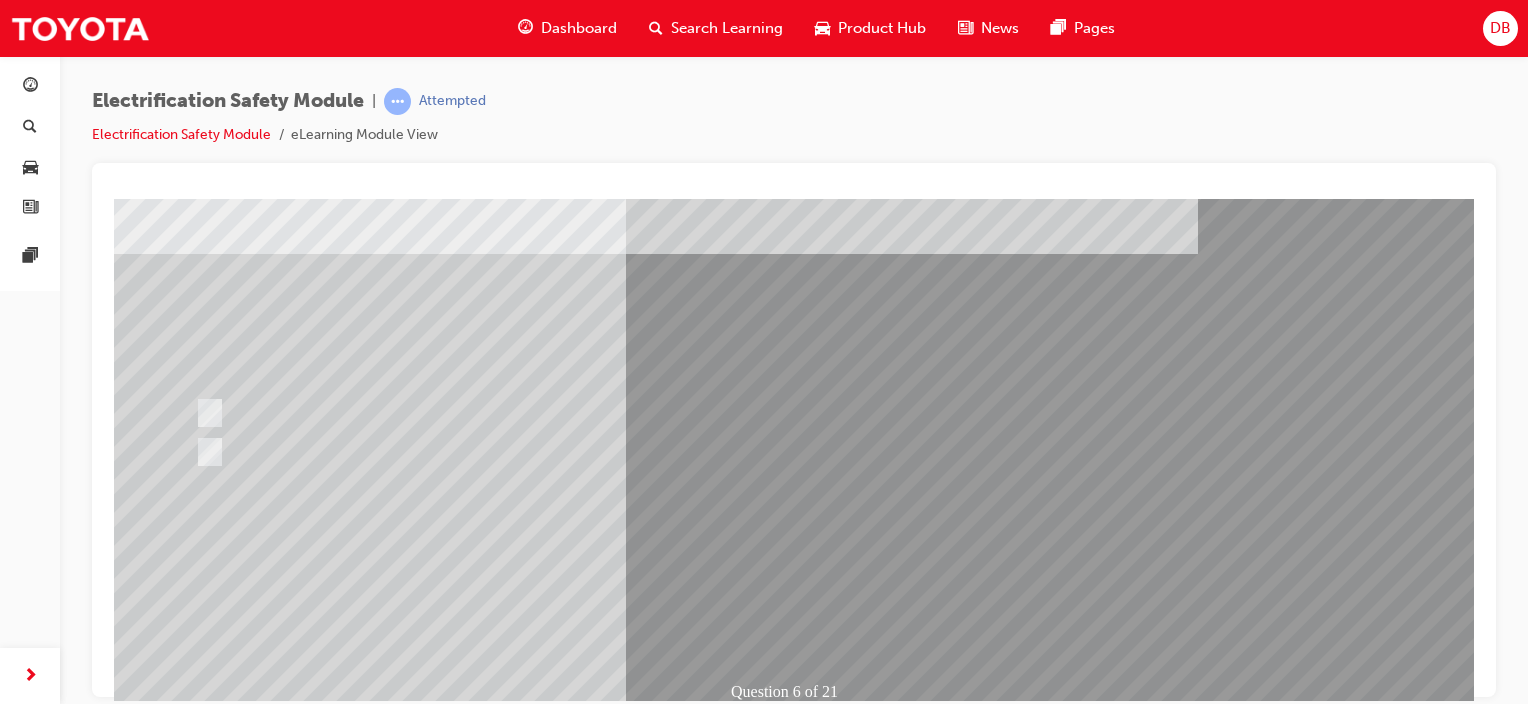 click at bounding box center (446, 2494) 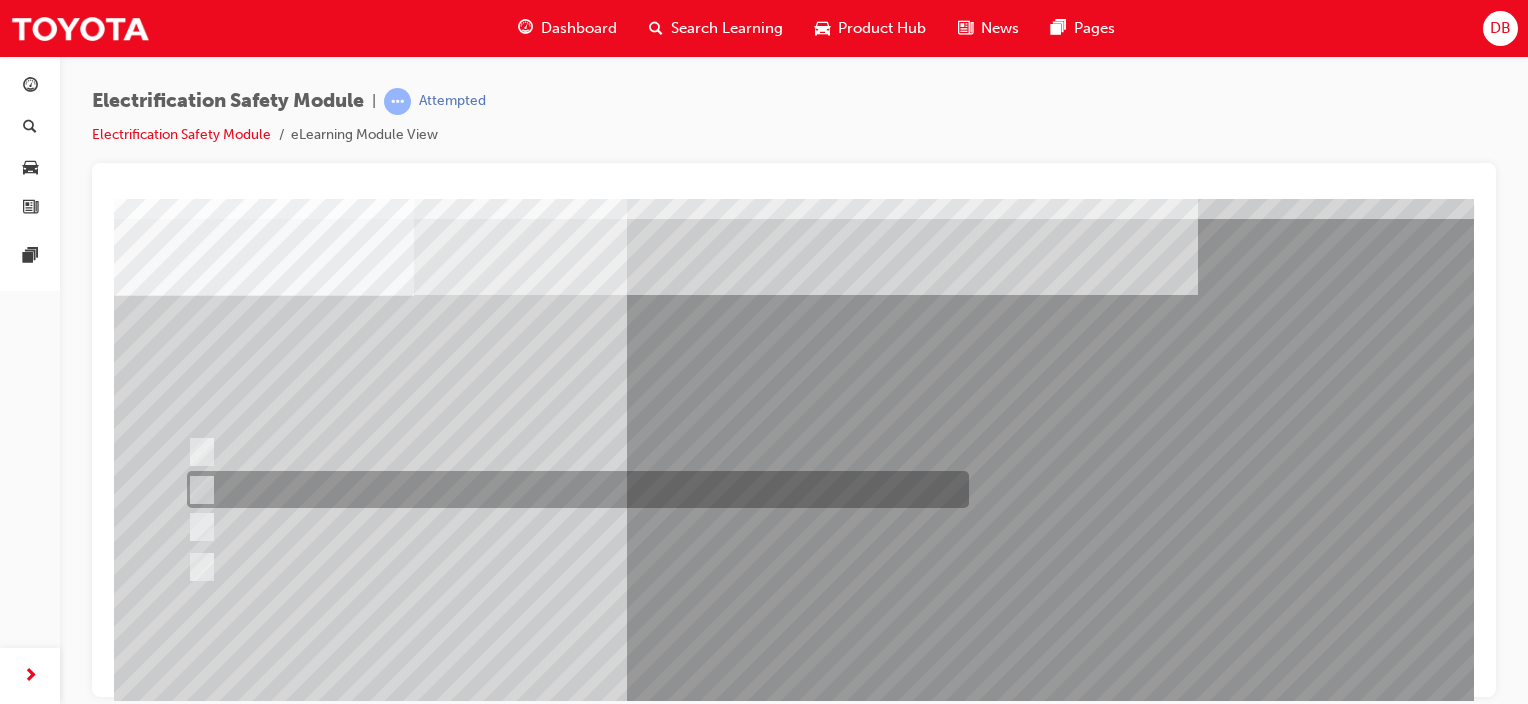 scroll, scrollTop: 100, scrollLeft: 0, axis: vertical 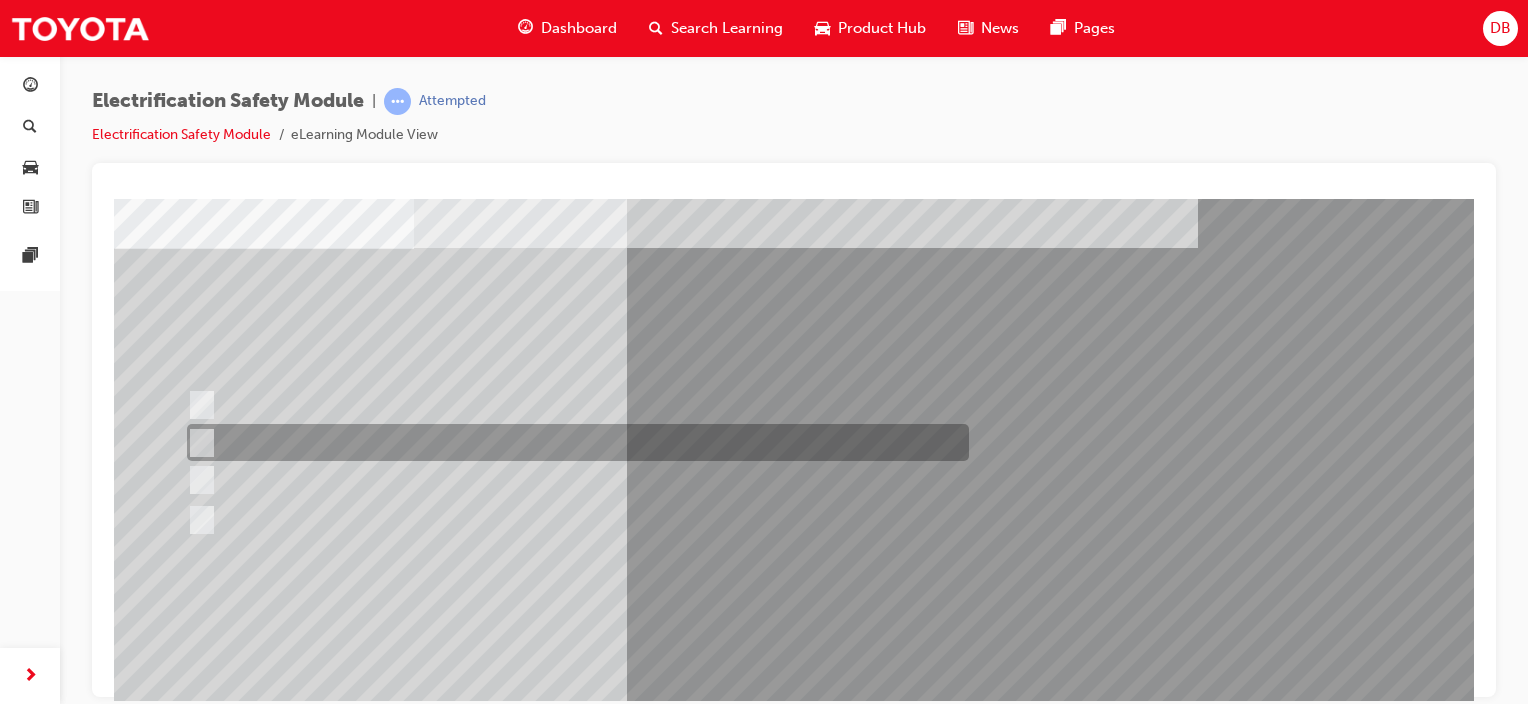 click at bounding box center (198, 443) 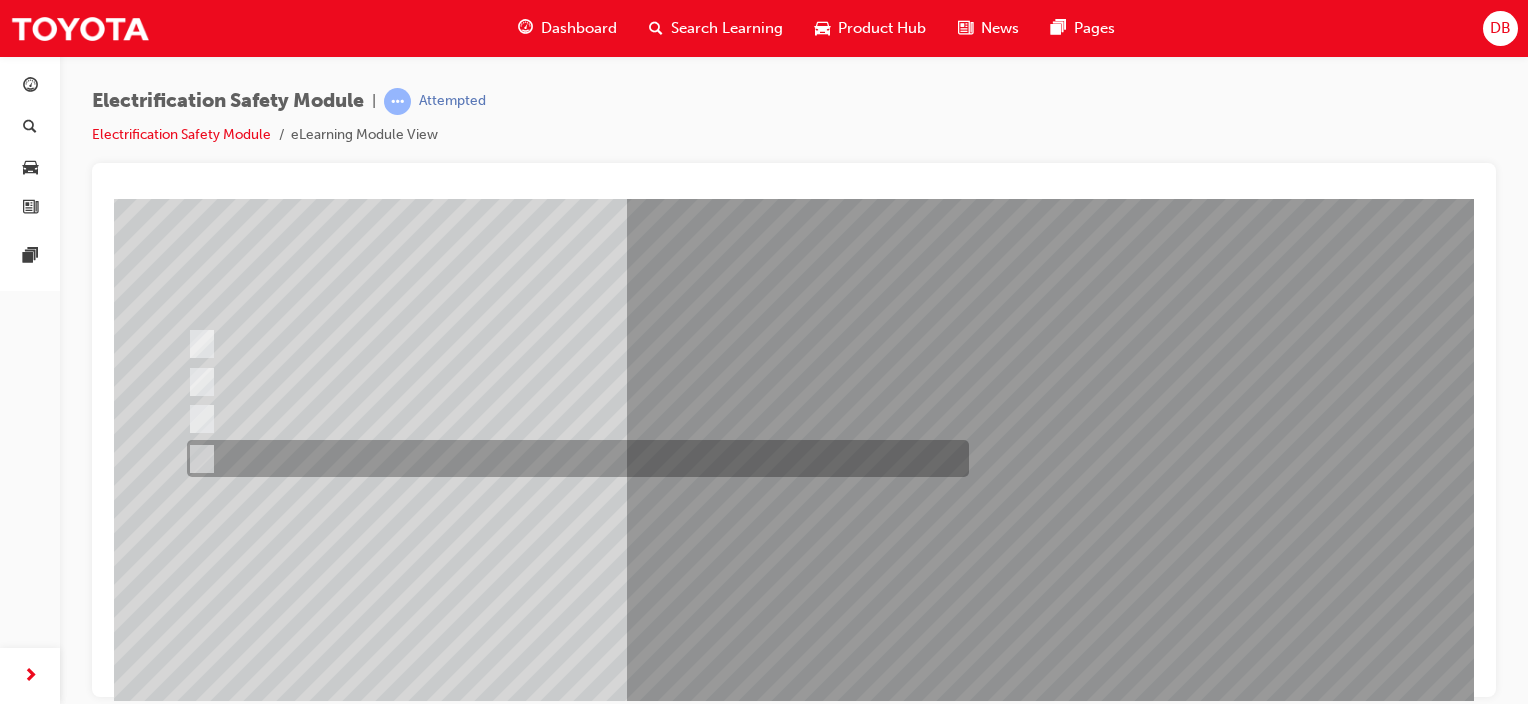 scroll, scrollTop: 263, scrollLeft: 0, axis: vertical 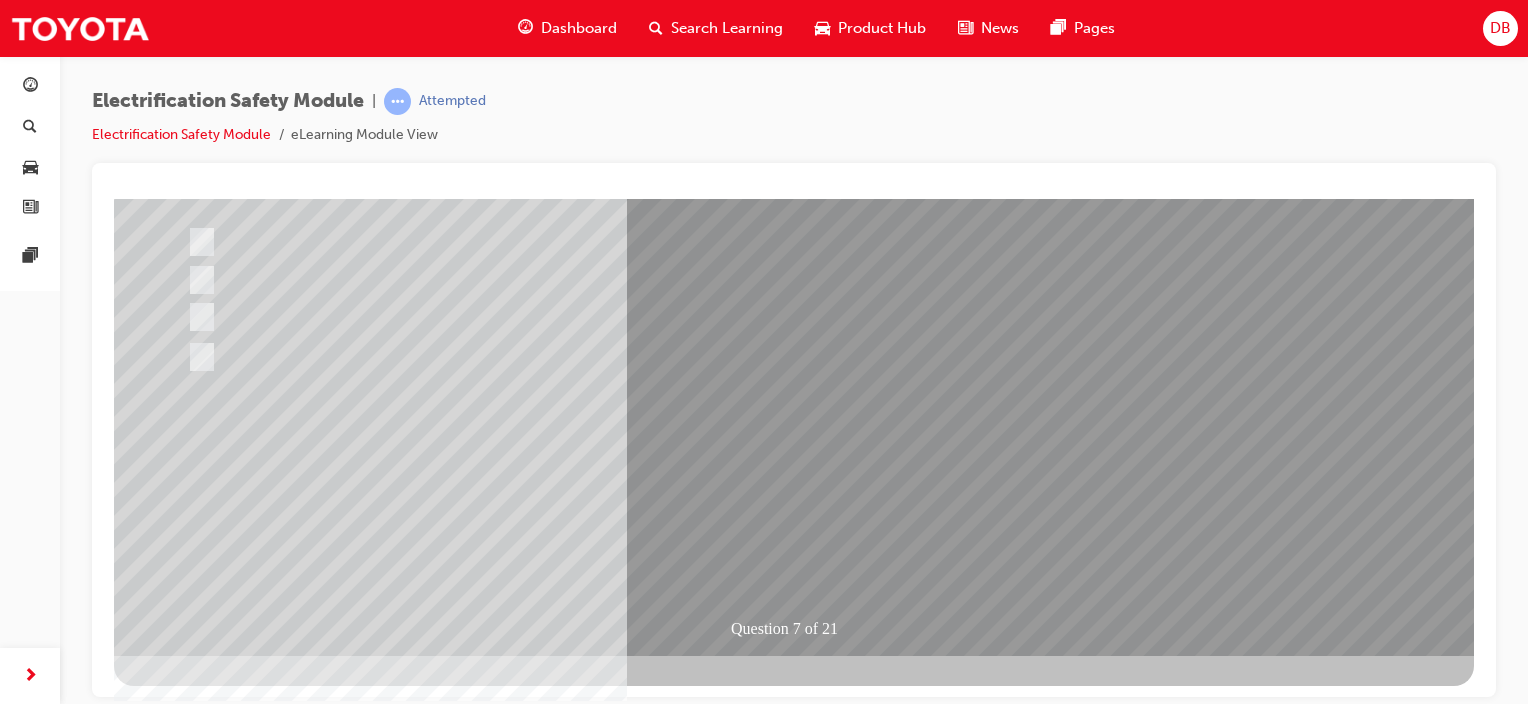 click at bounding box center [186, 2724] 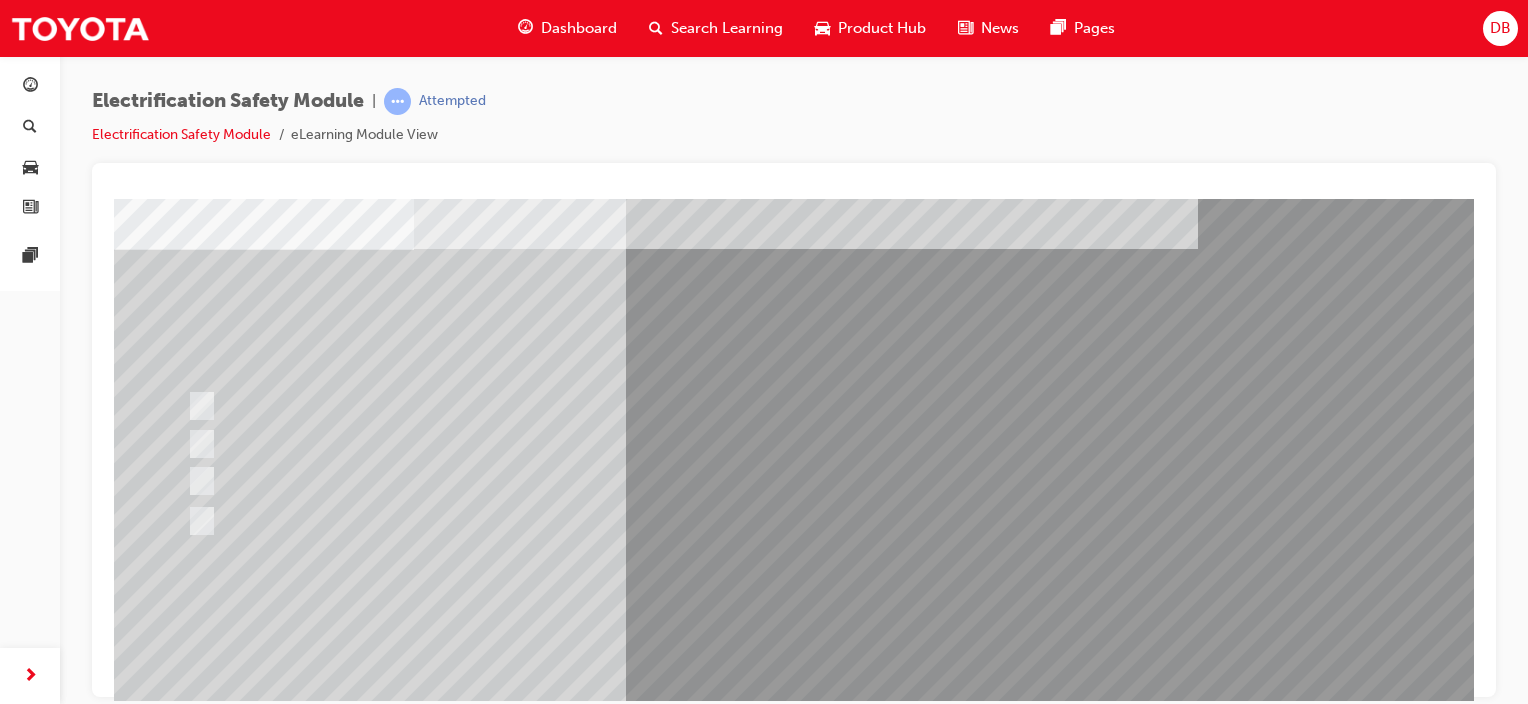 scroll, scrollTop: 263, scrollLeft: 0, axis: vertical 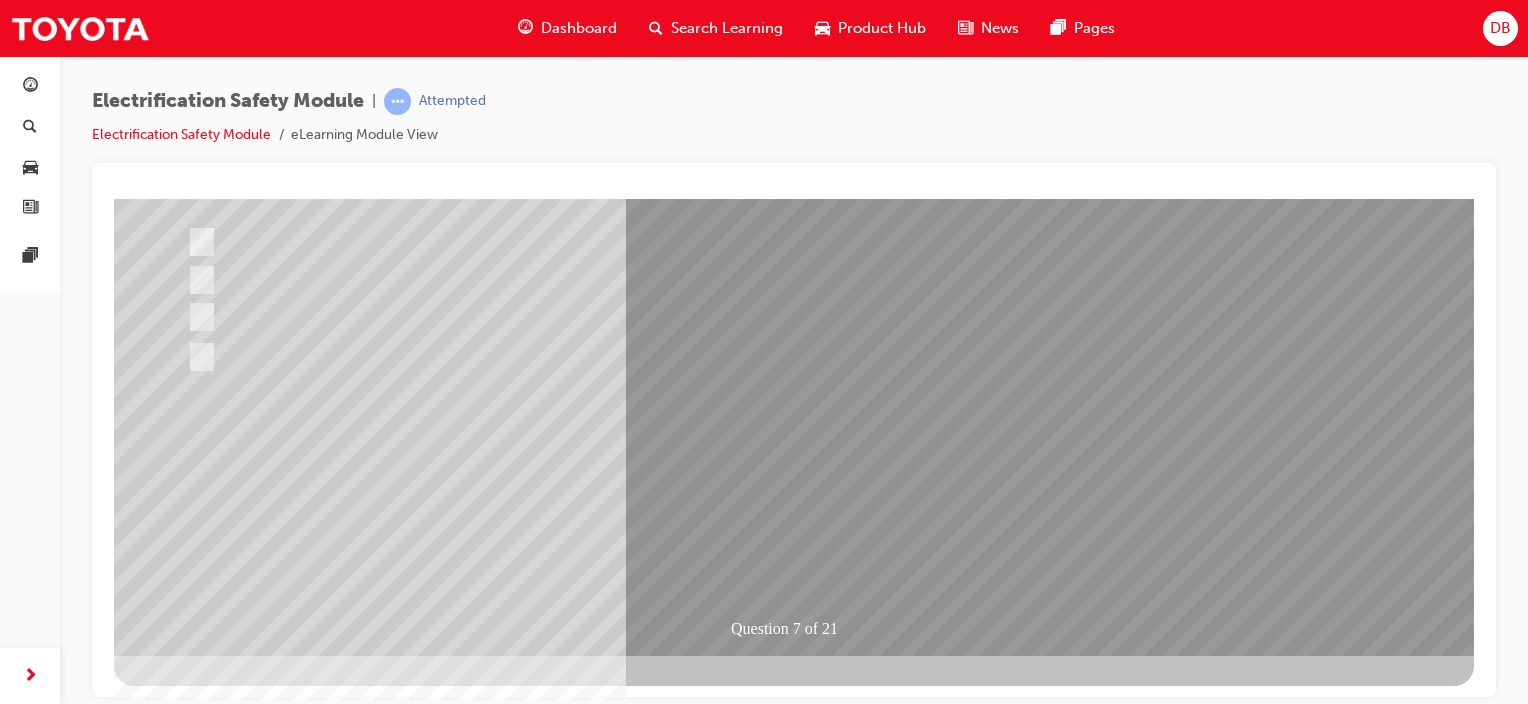 click at bounding box center [446, 2431] 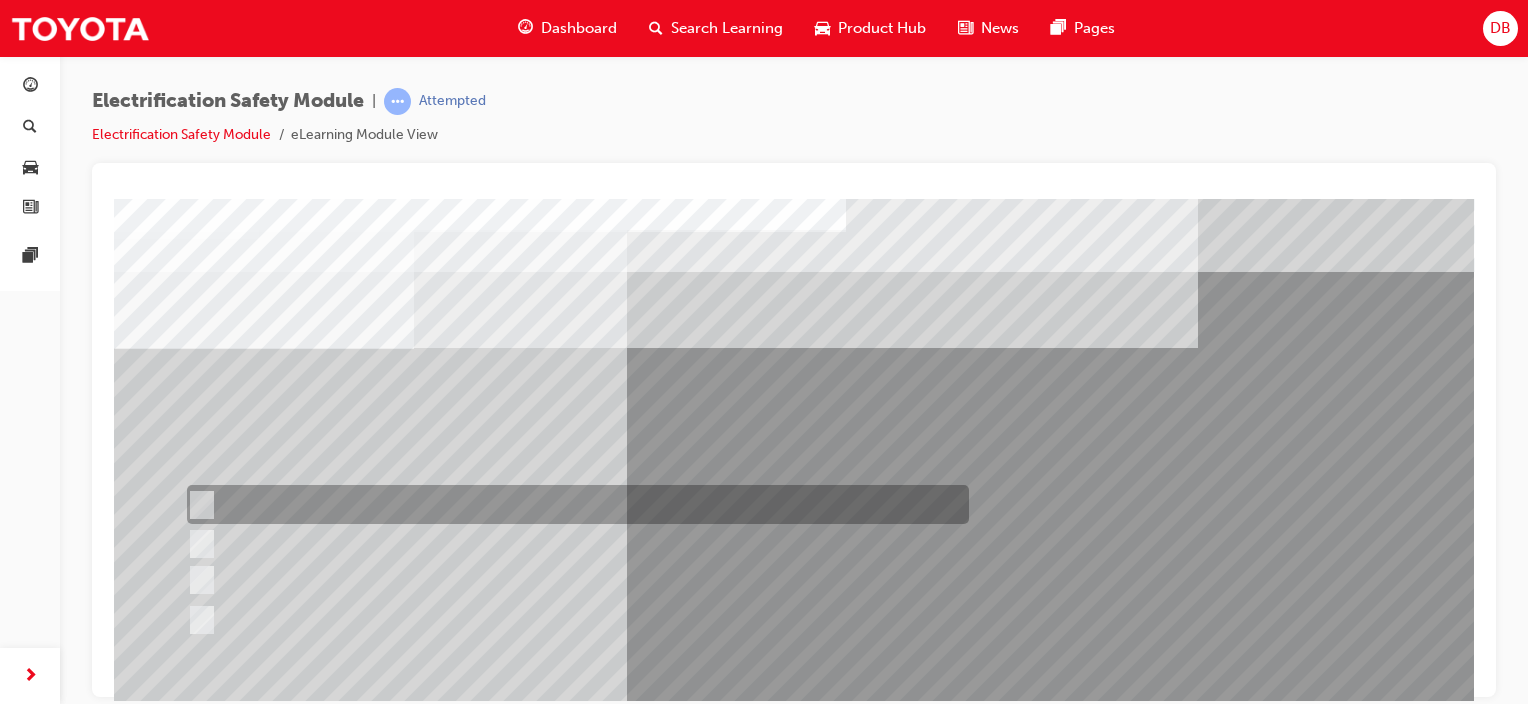 click at bounding box center [198, 505] 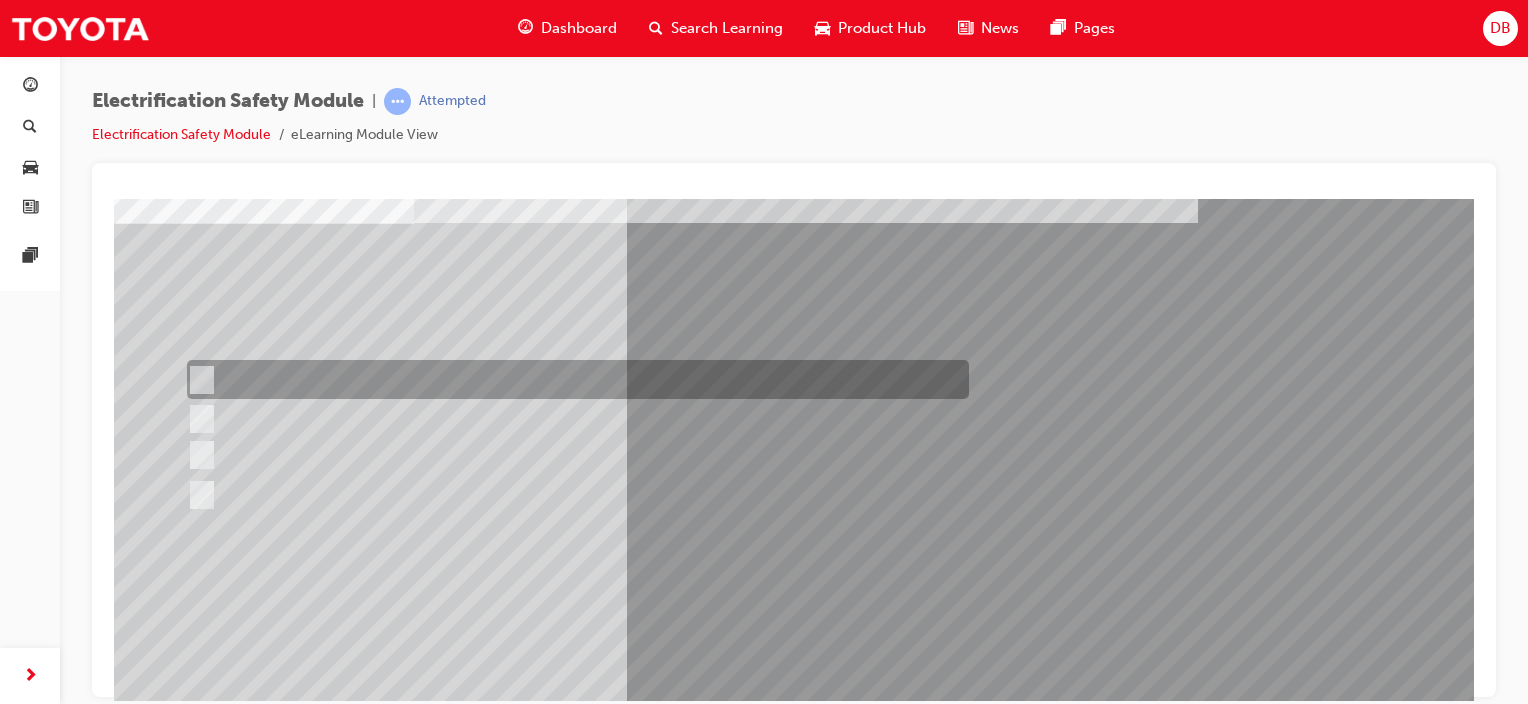 scroll, scrollTop: 263, scrollLeft: 0, axis: vertical 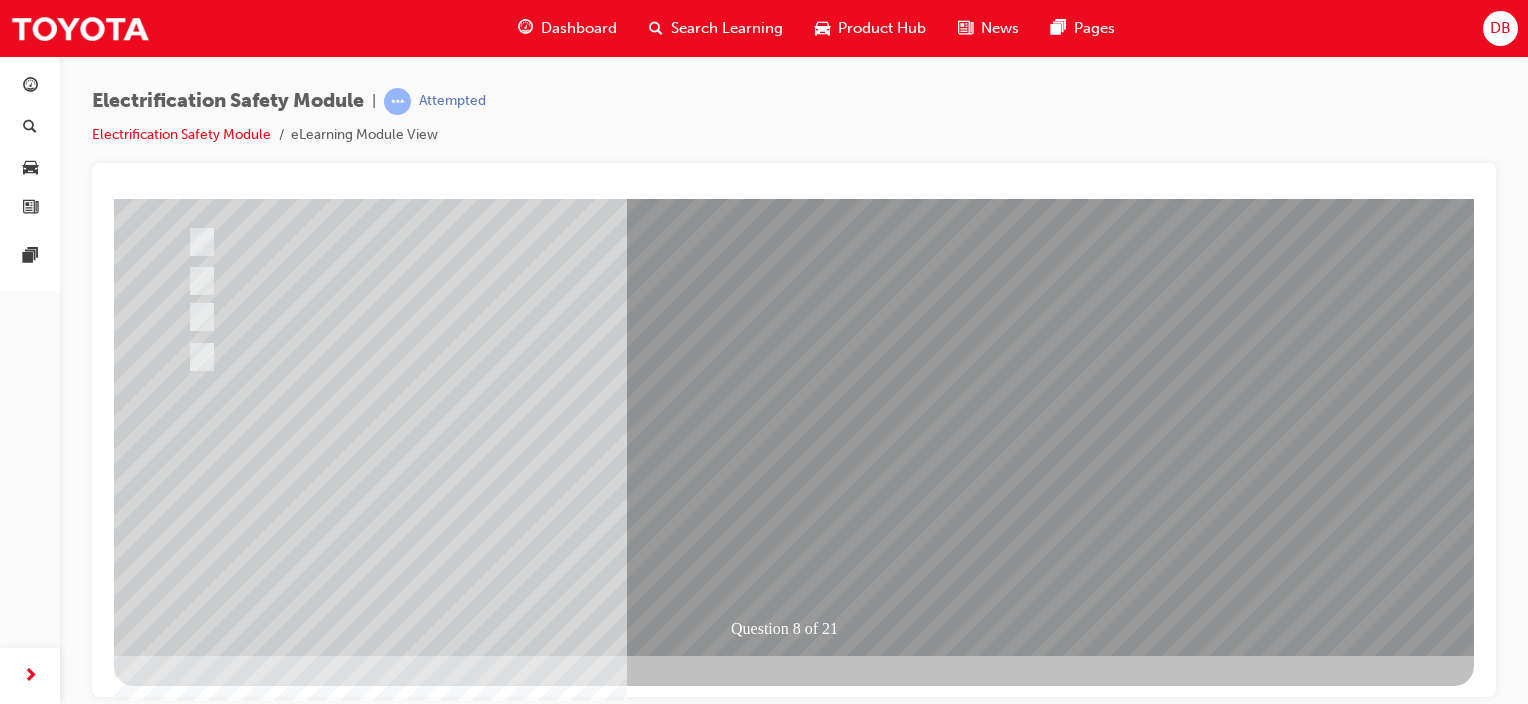 click at bounding box center [186, 2724] 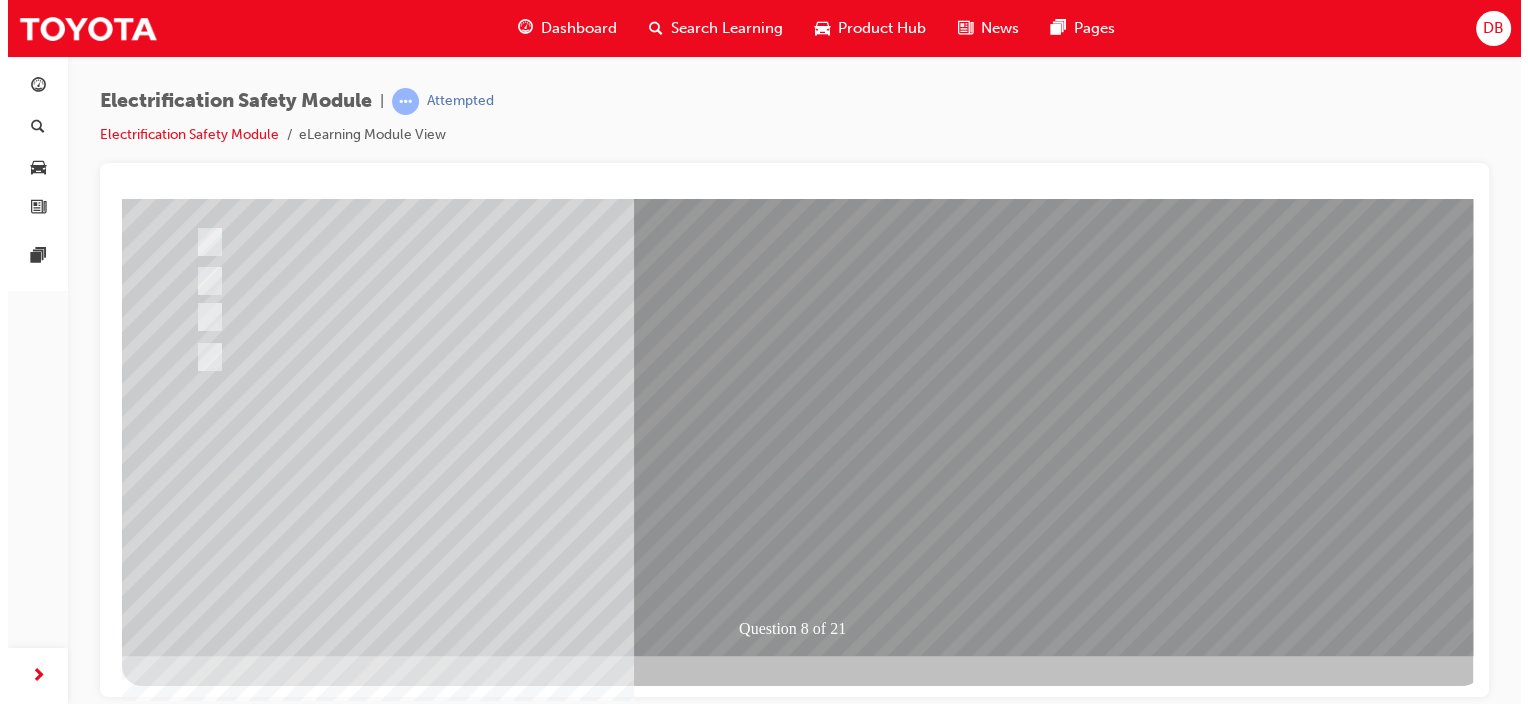scroll, scrollTop: 0, scrollLeft: 0, axis: both 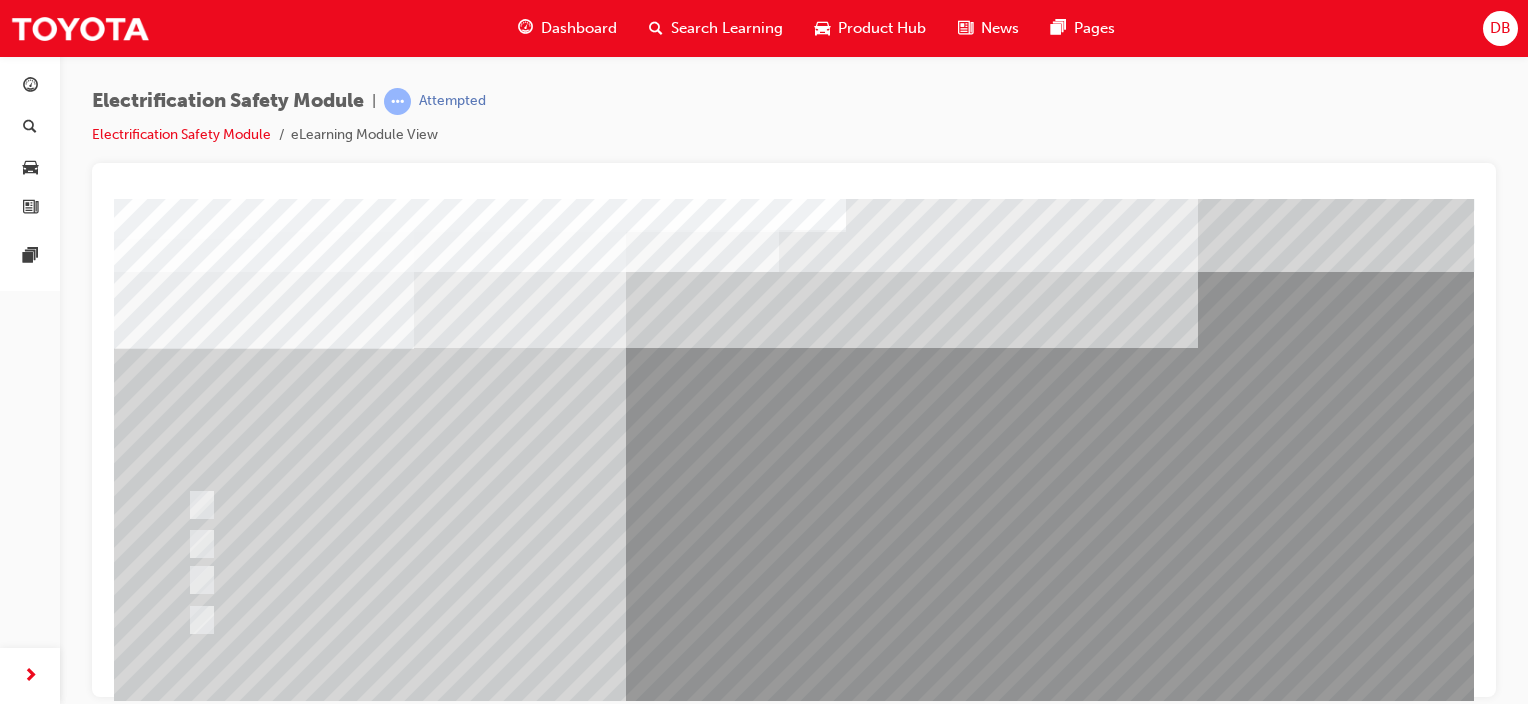 click at bounding box center [794, 1278] 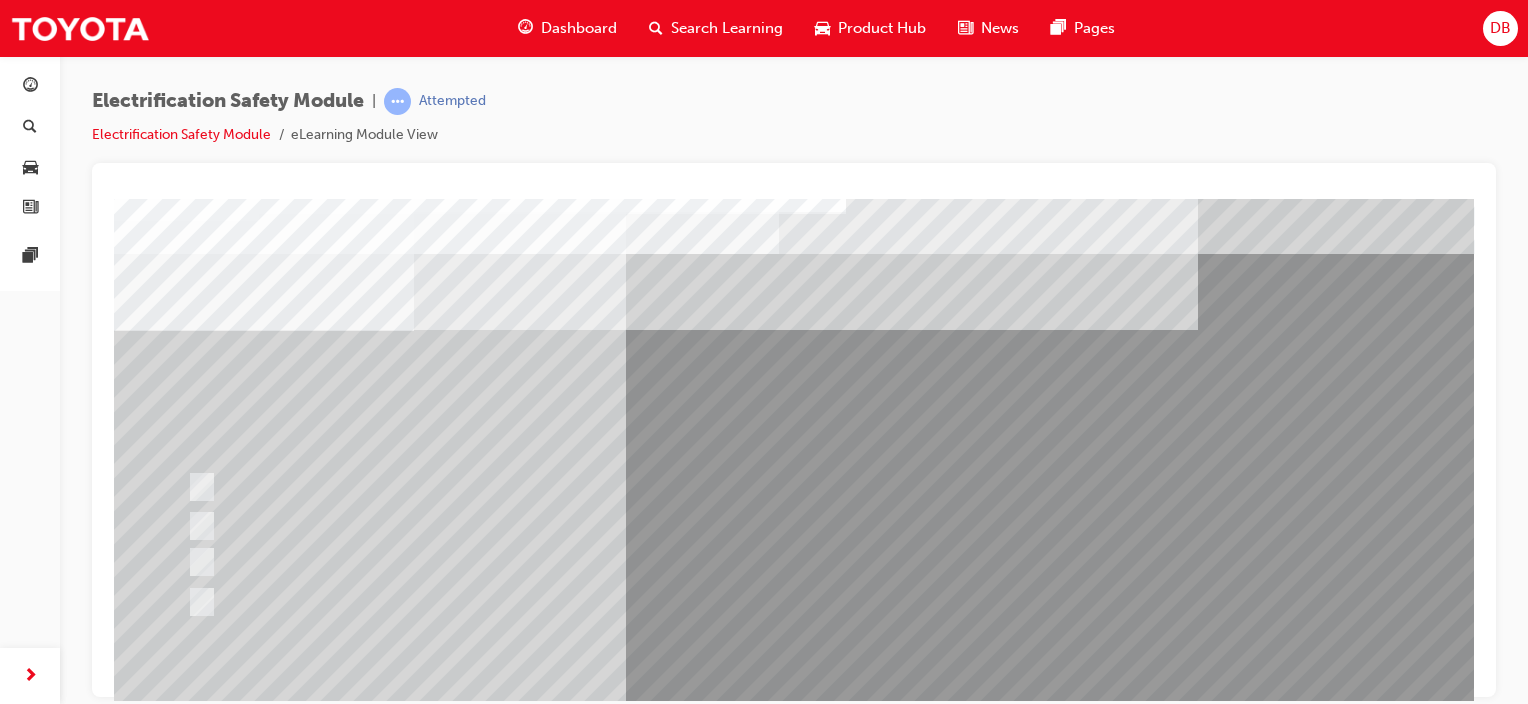 scroll, scrollTop: 263, scrollLeft: 0, axis: vertical 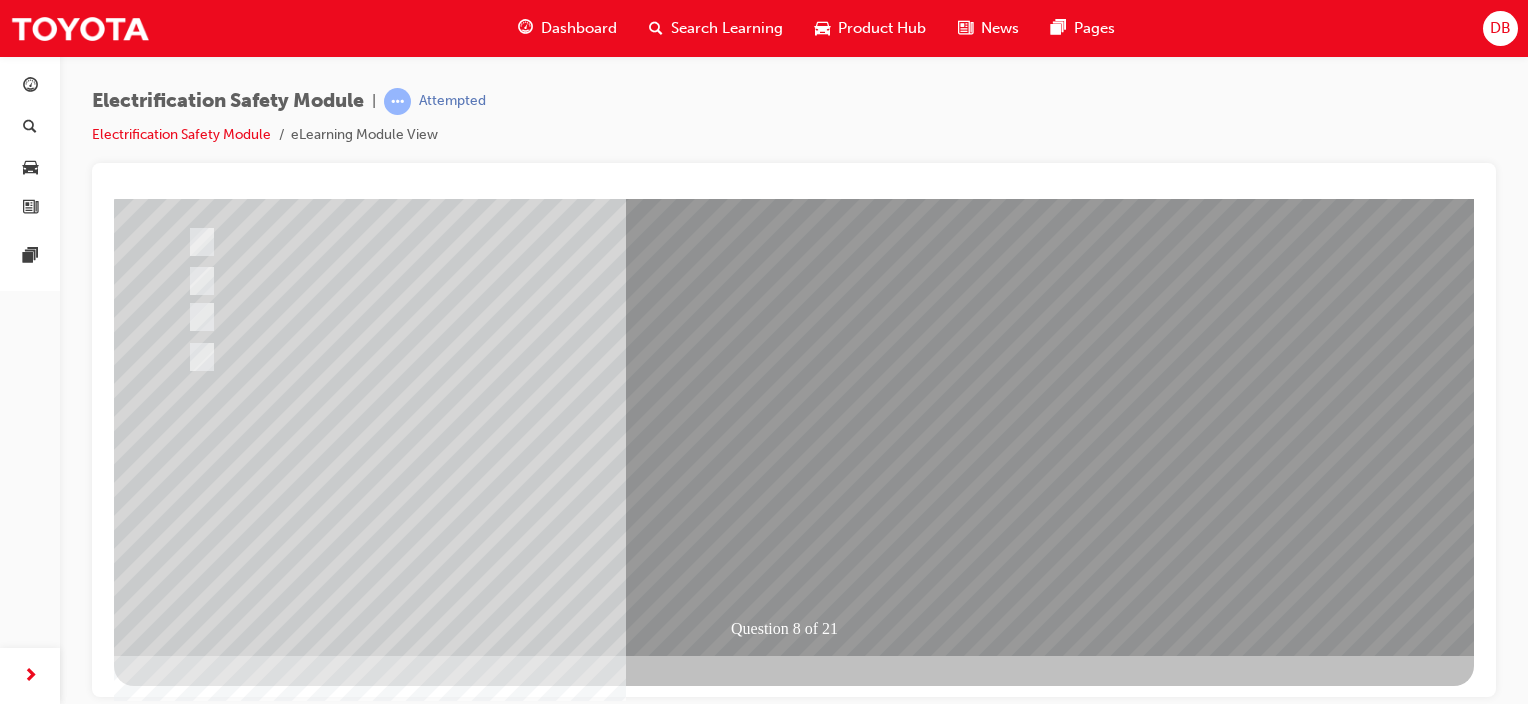 click at bounding box center [446, 2431] 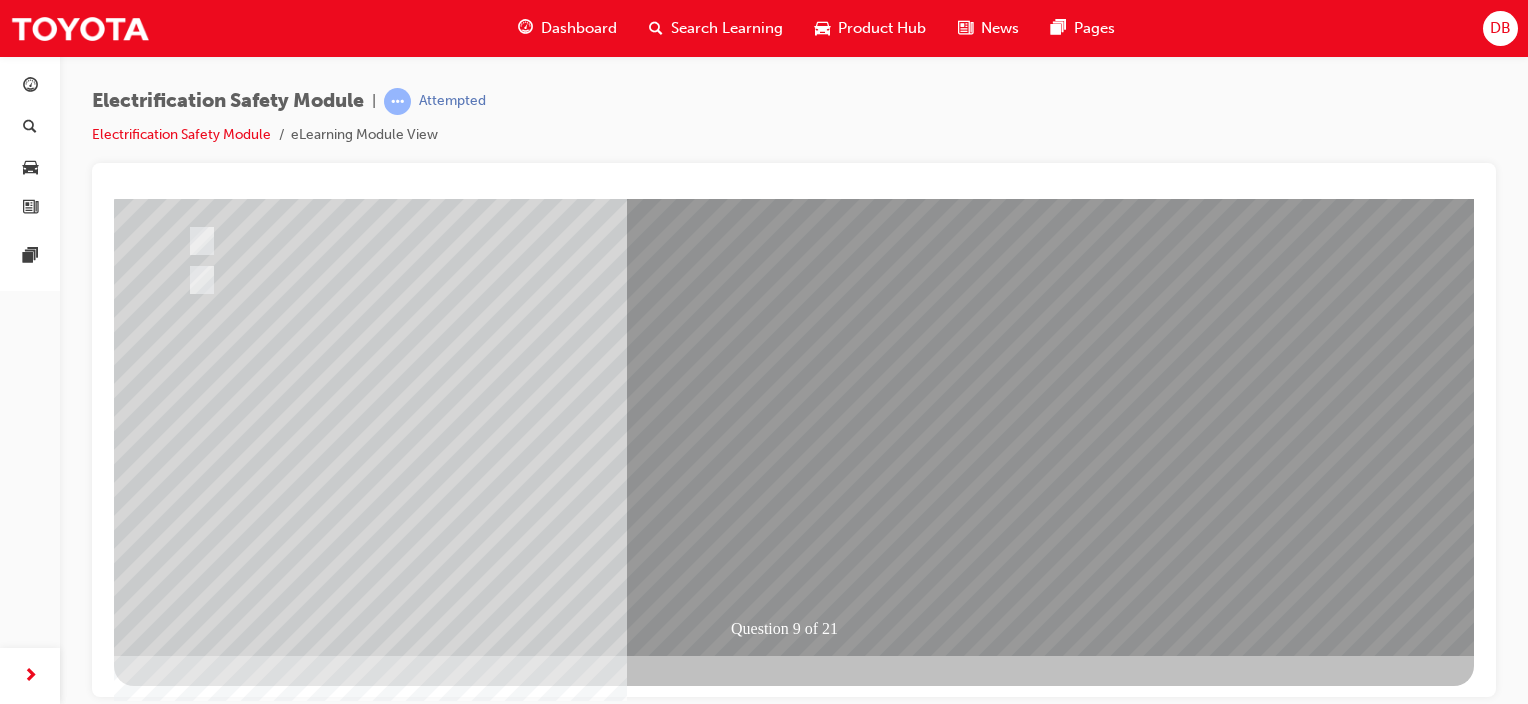 scroll, scrollTop: 0, scrollLeft: 0, axis: both 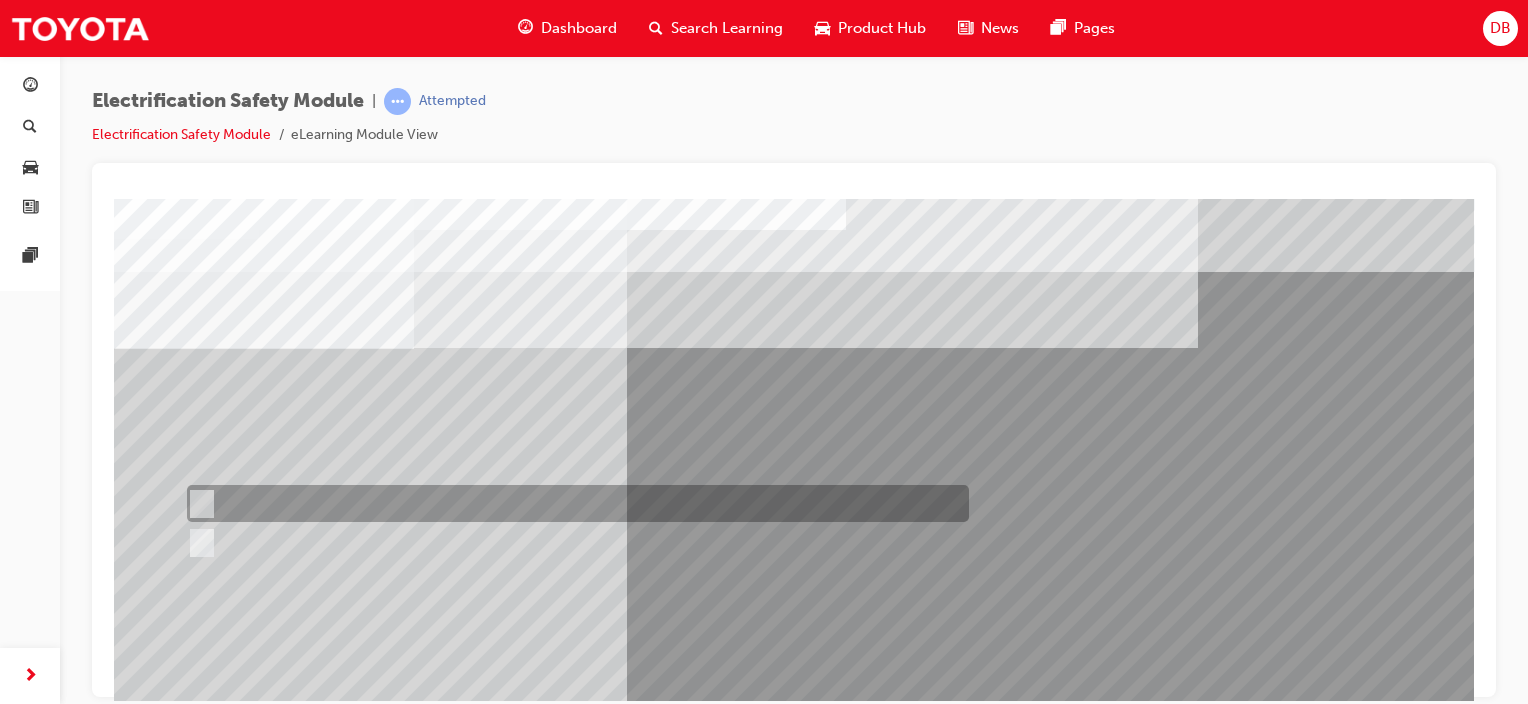 drag, startPoint x: 233, startPoint y: 502, endPoint x: 293, endPoint y: 485, distance: 62.361847 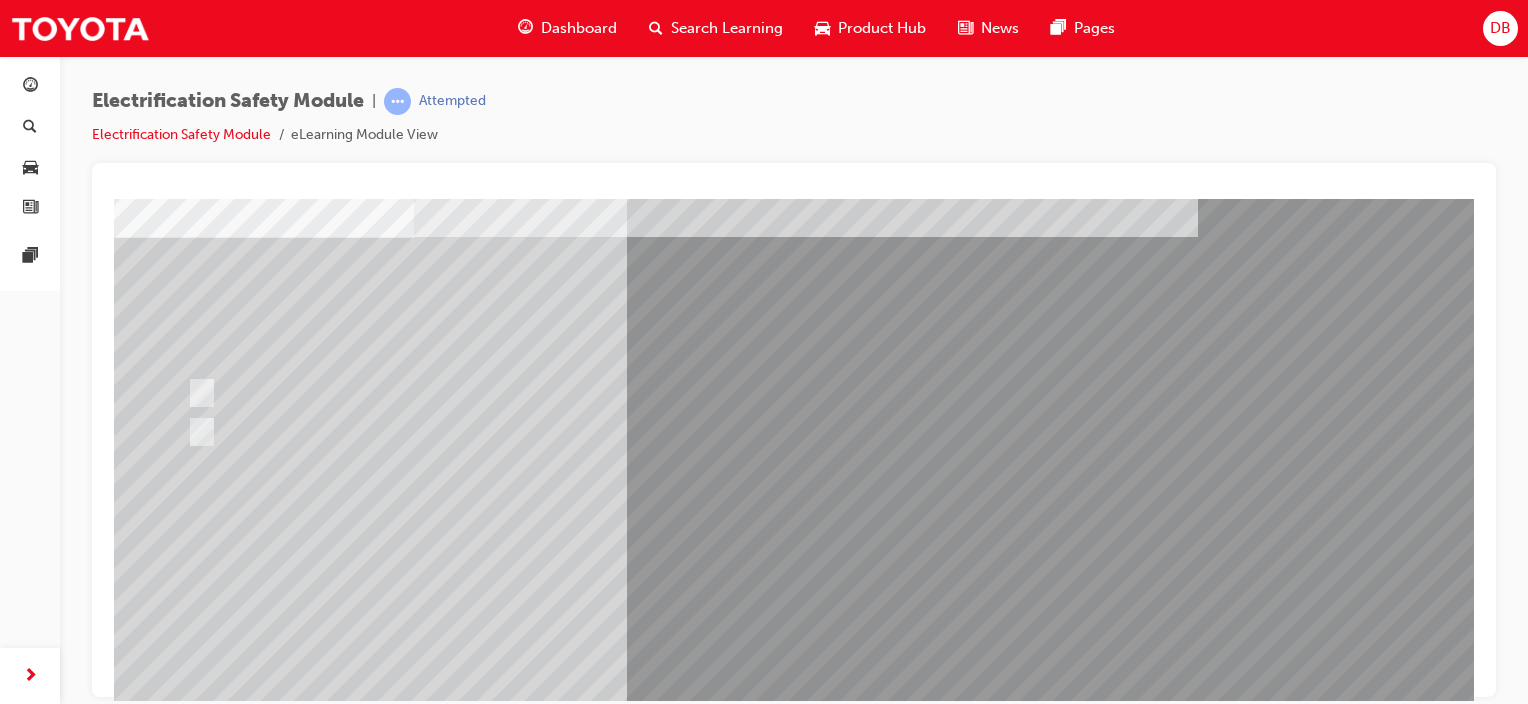 scroll, scrollTop: 263, scrollLeft: 0, axis: vertical 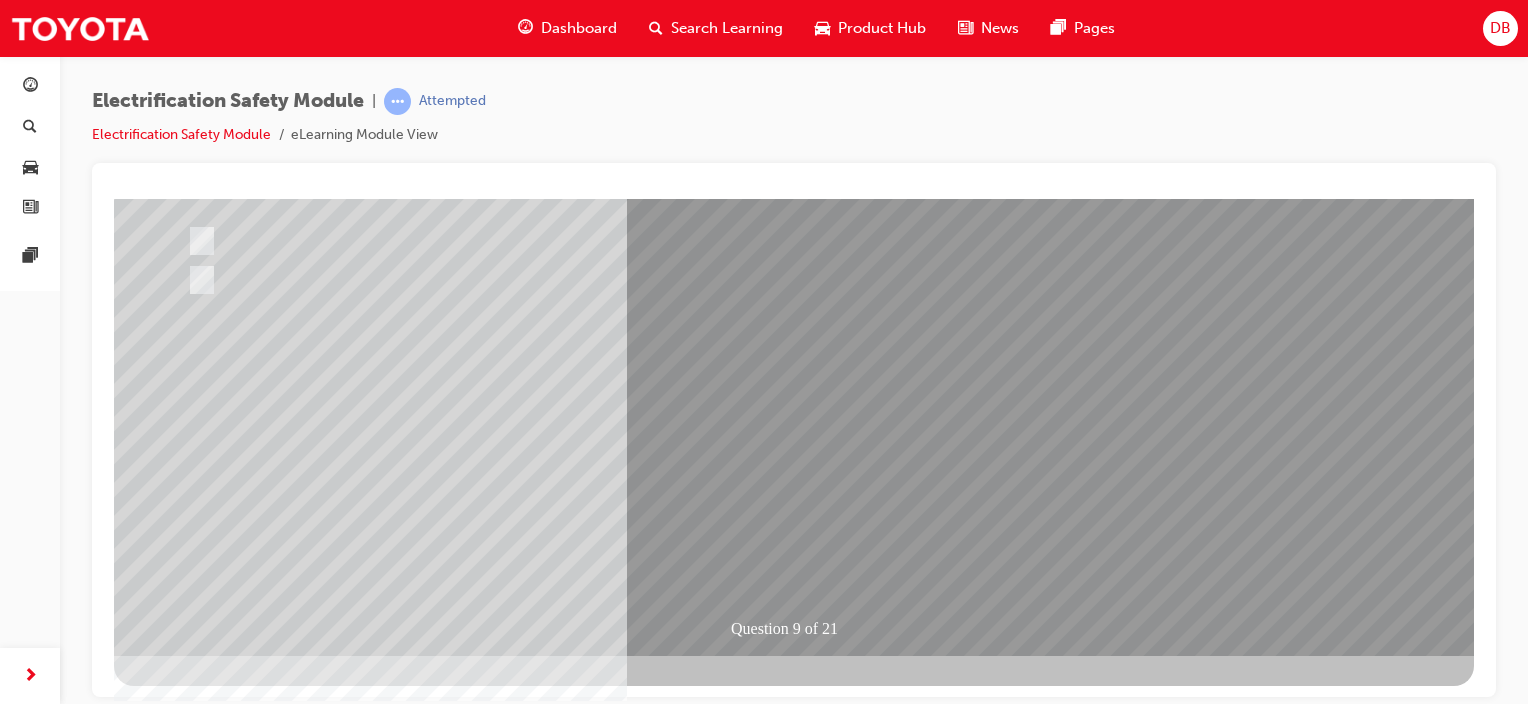 click at bounding box center [186, 2680] 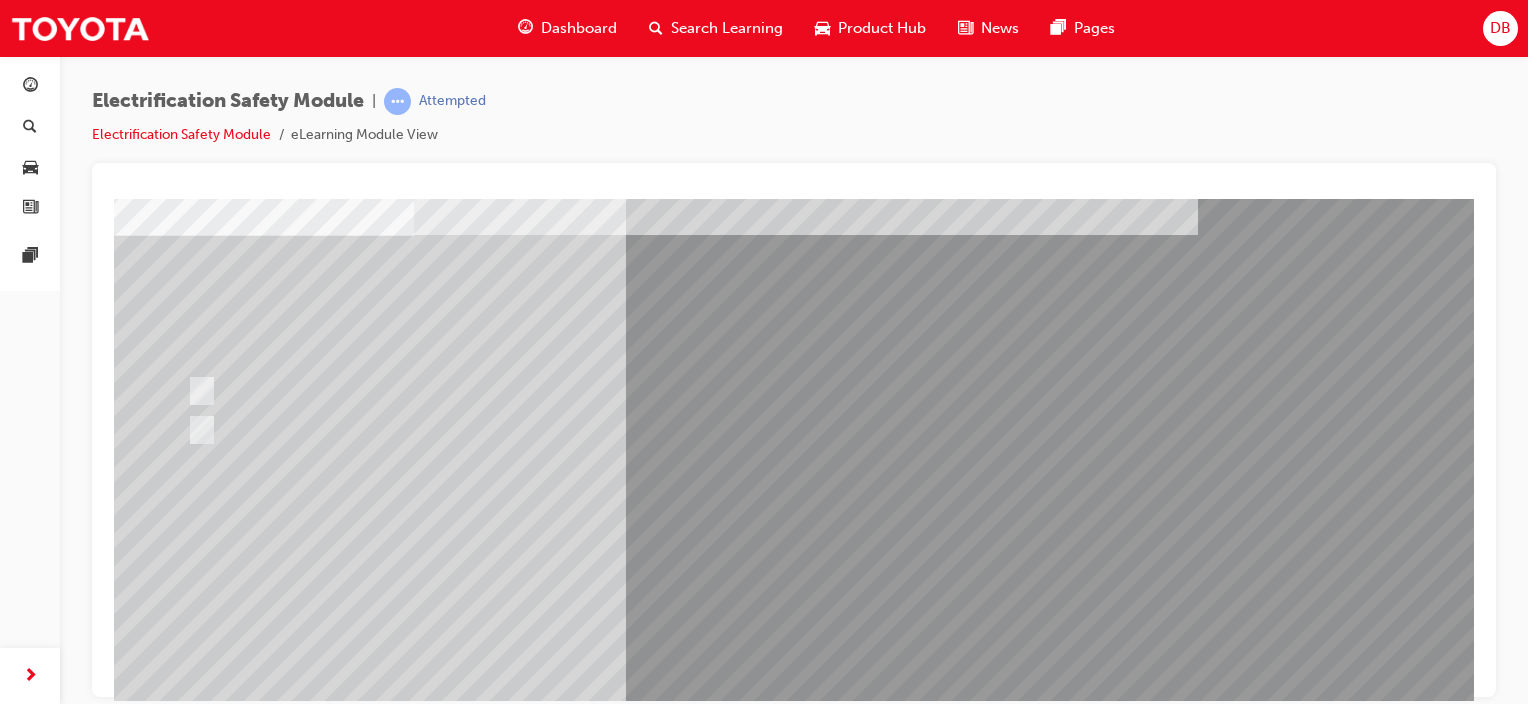 scroll, scrollTop: 263, scrollLeft: 0, axis: vertical 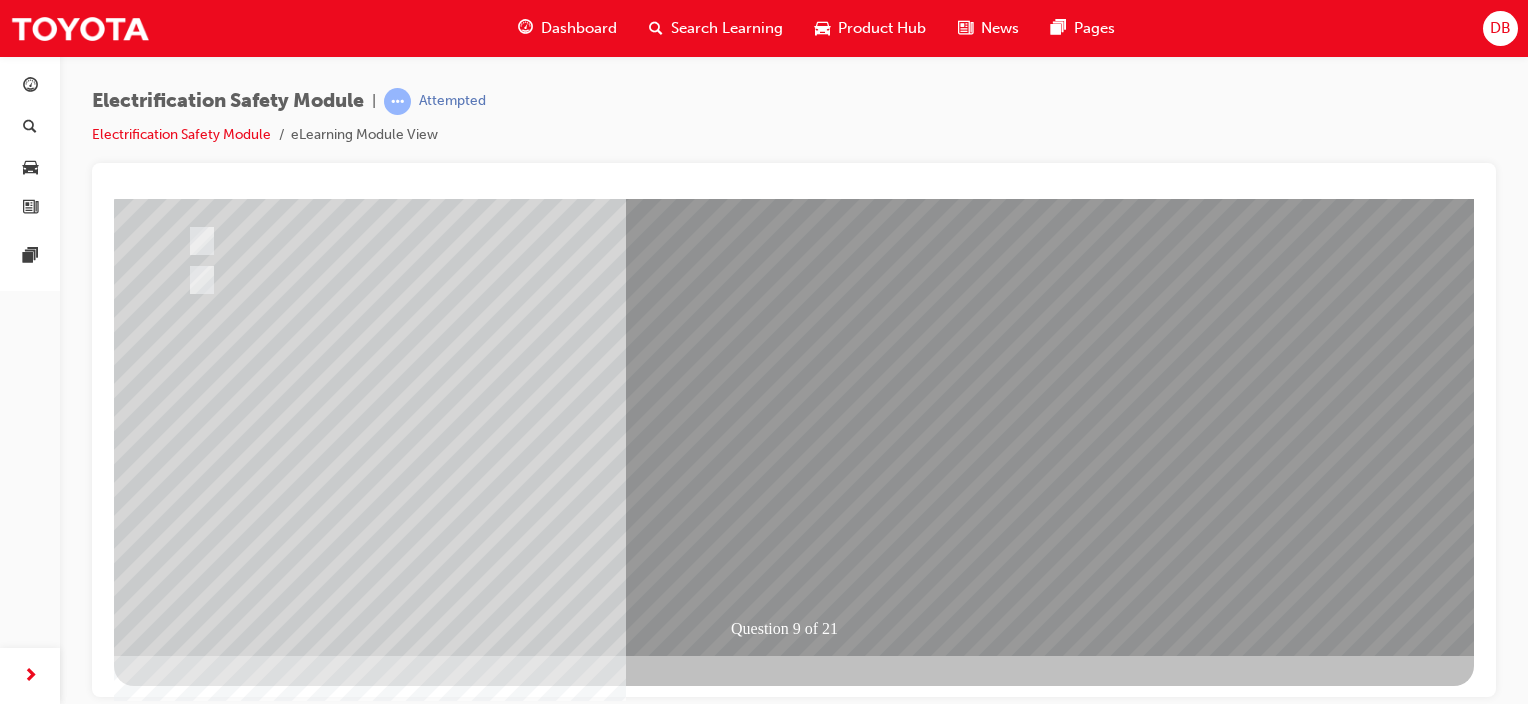 click at bounding box center [446, 2431] 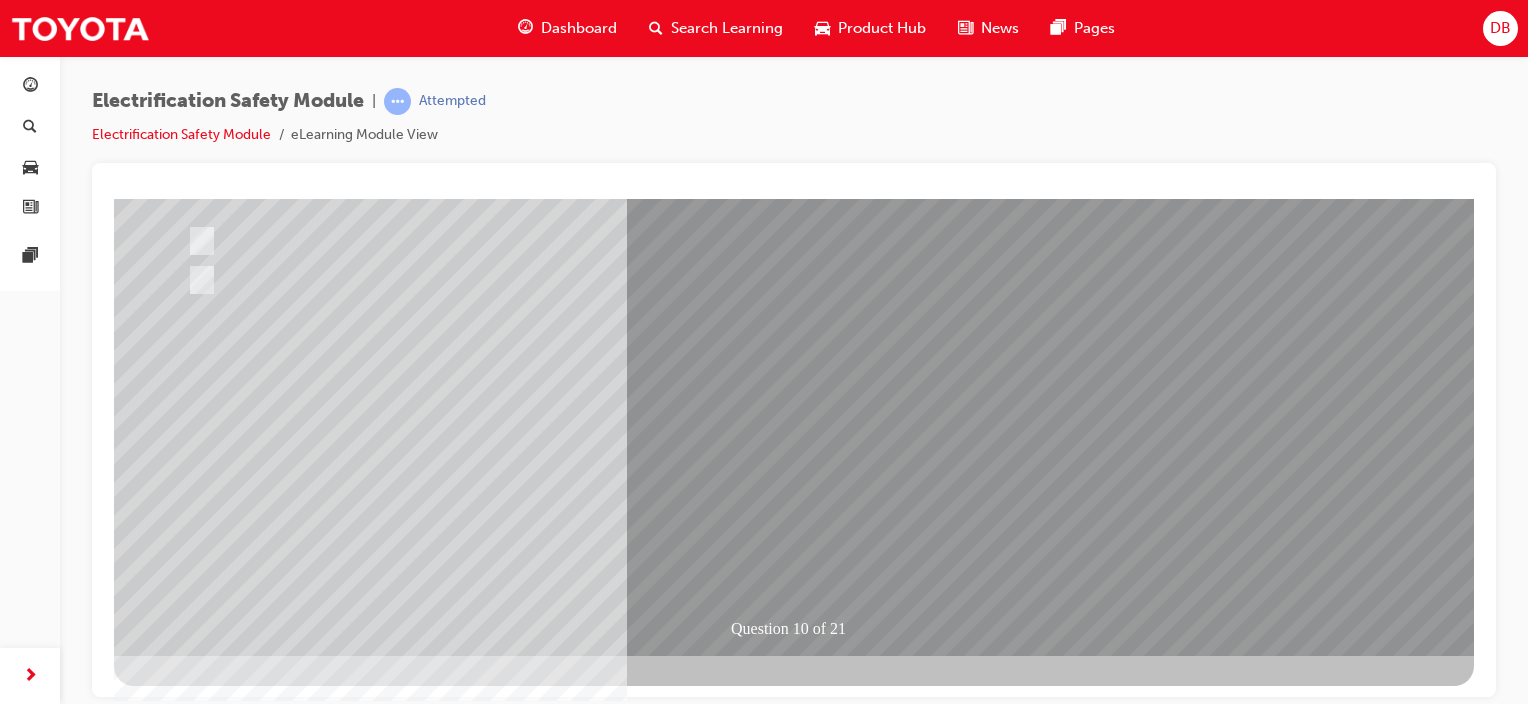 scroll, scrollTop: 0, scrollLeft: 0, axis: both 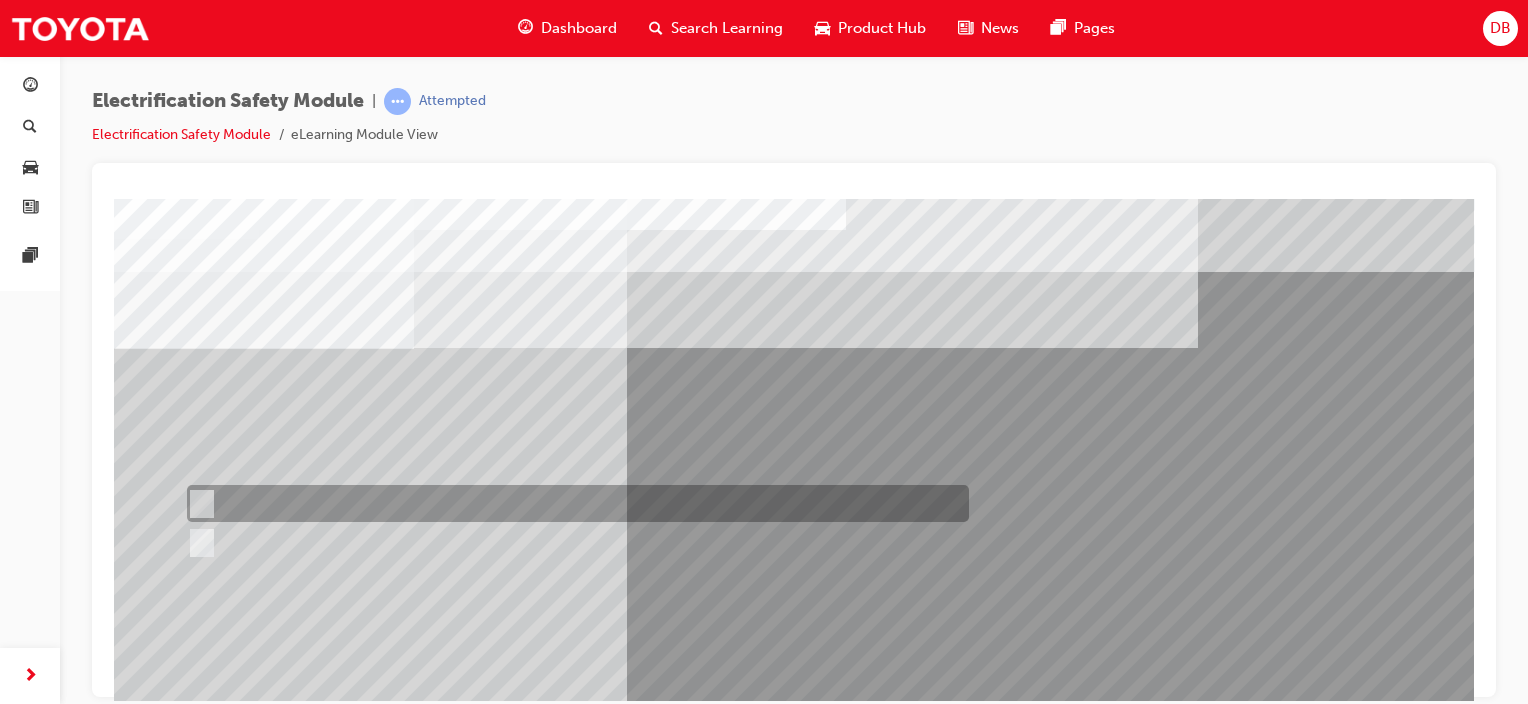 click at bounding box center (573, 503) 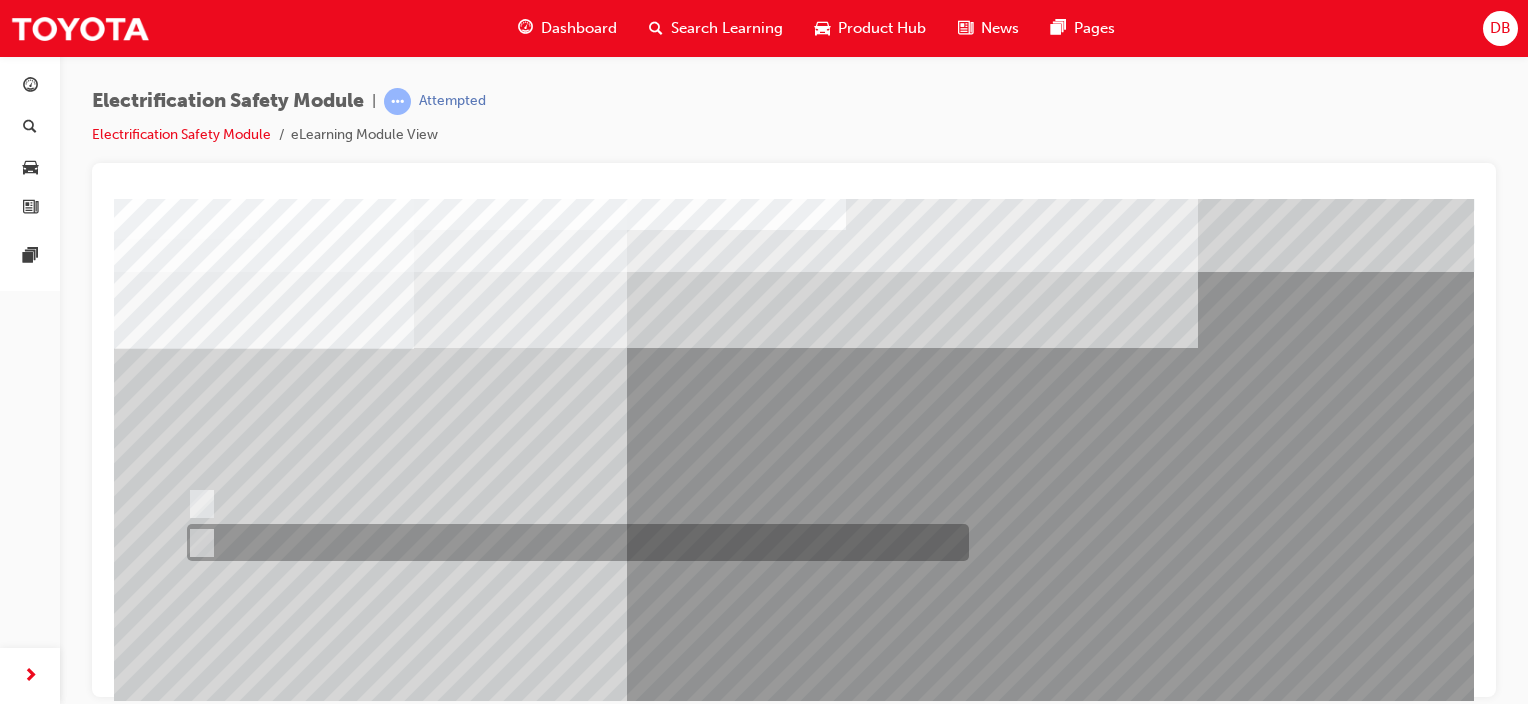 click at bounding box center [573, 542] 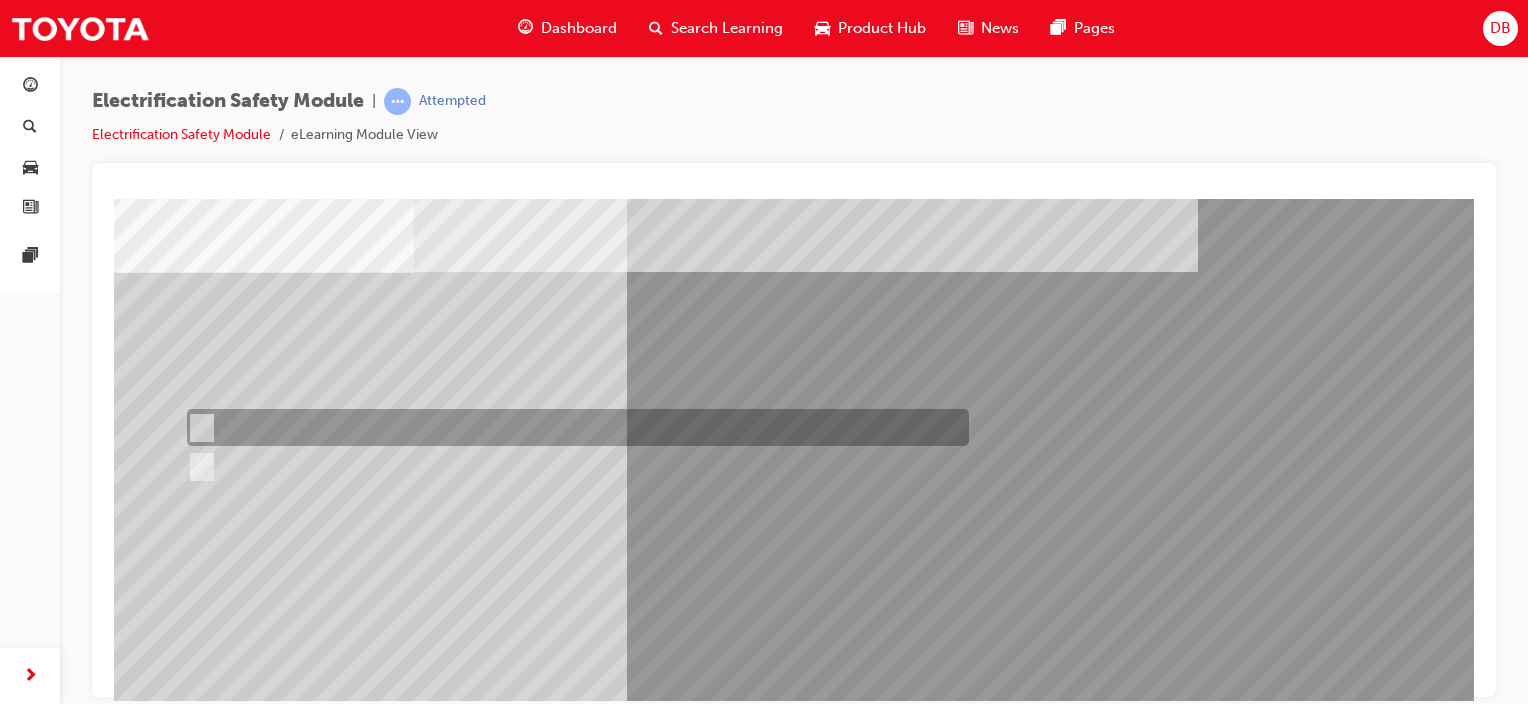scroll, scrollTop: 263, scrollLeft: 0, axis: vertical 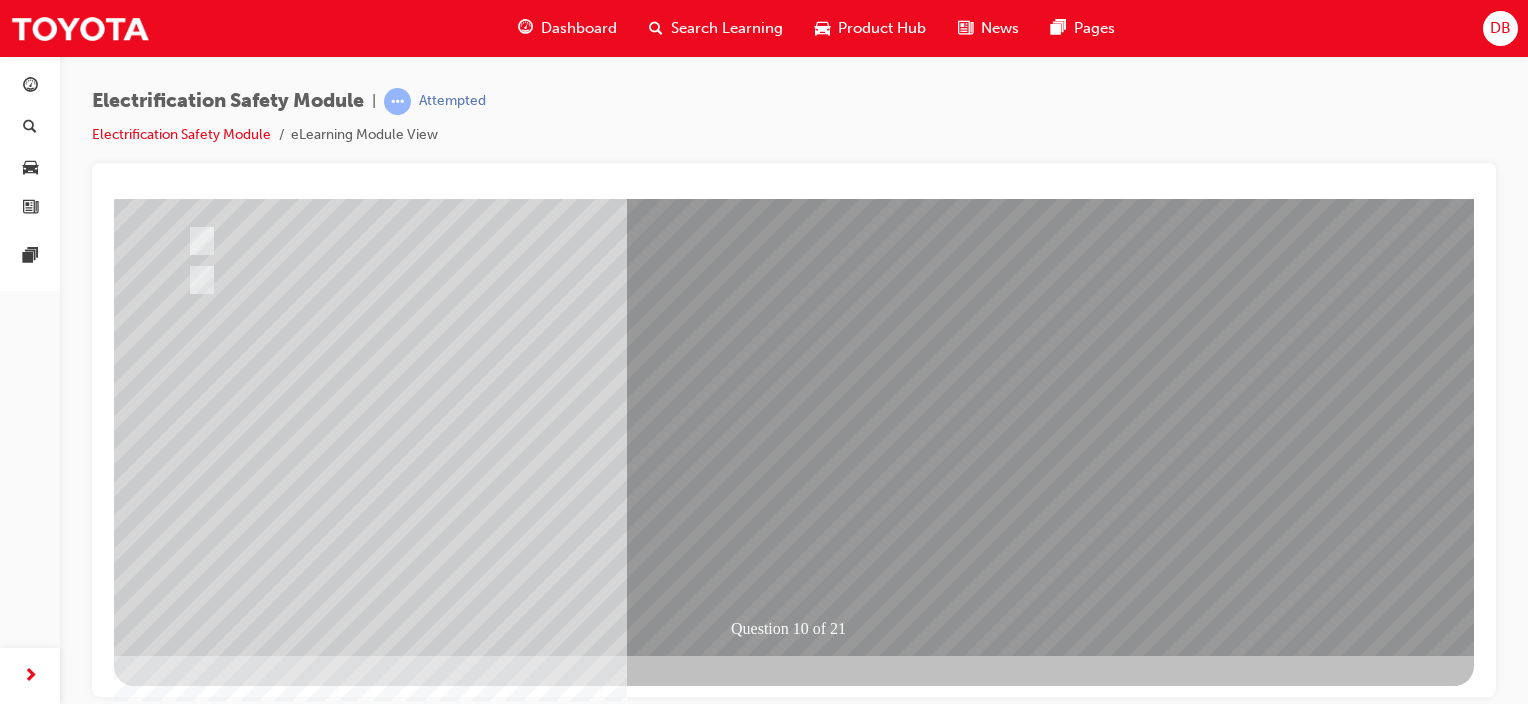 click at bounding box center [186, 2680] 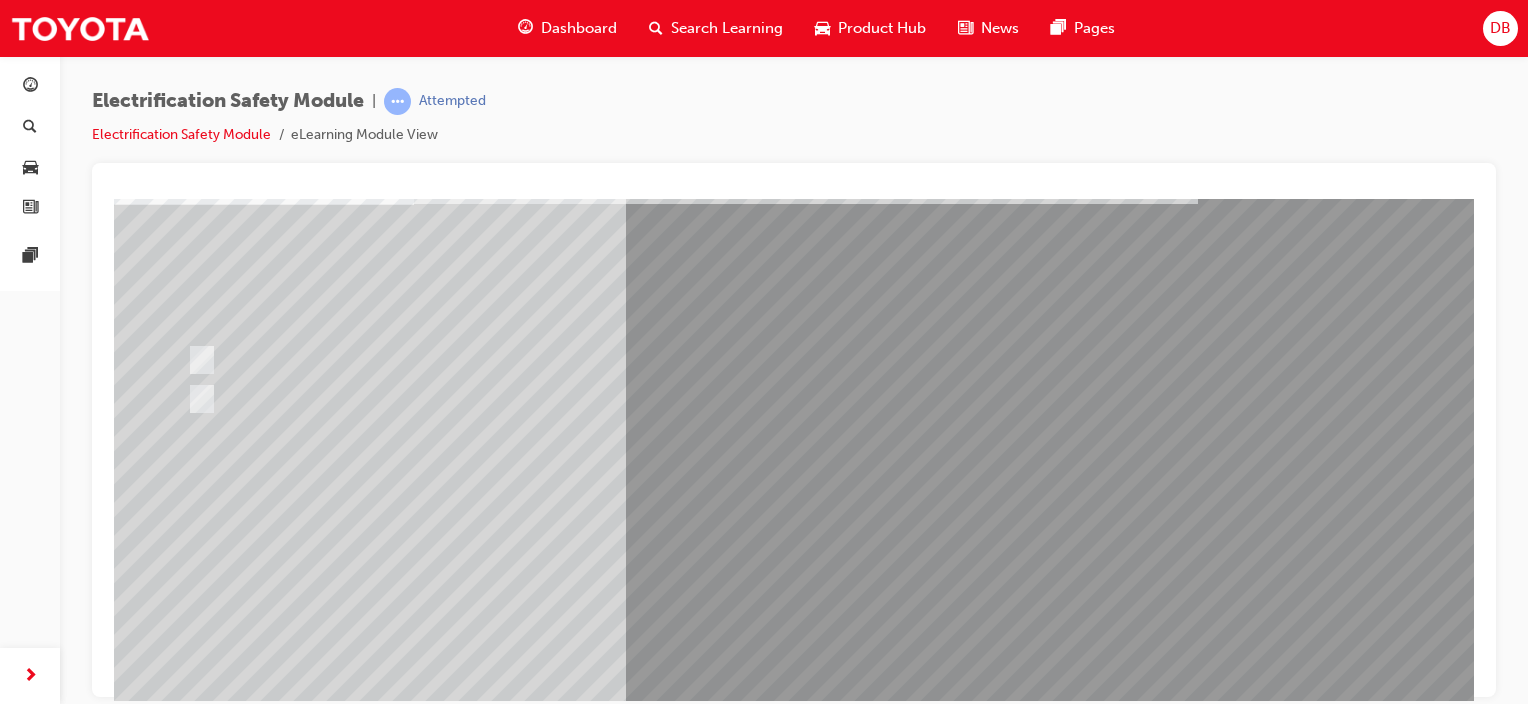 scroll, scrollTop: 263, scrollLeft: 0, axis: vertical 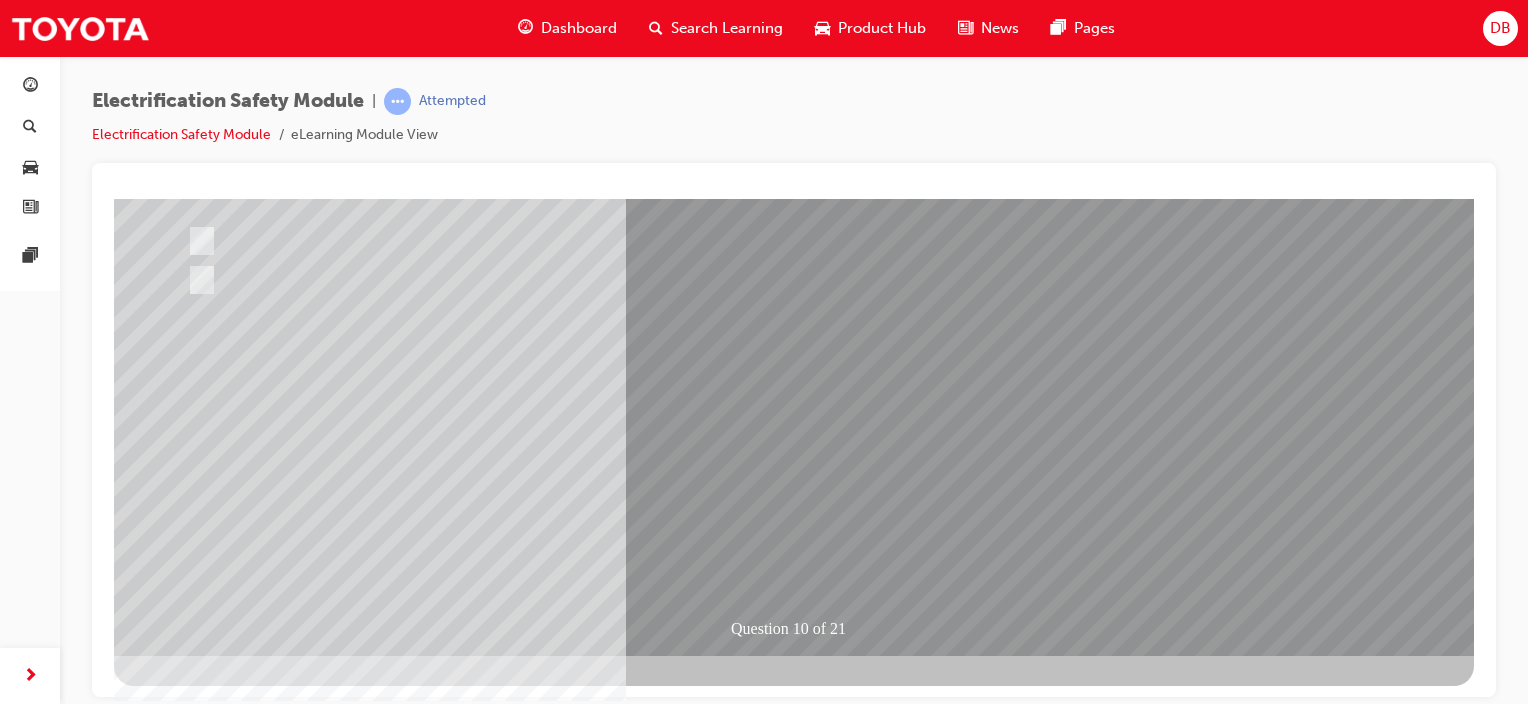 click at bounding box center [446, 2431] 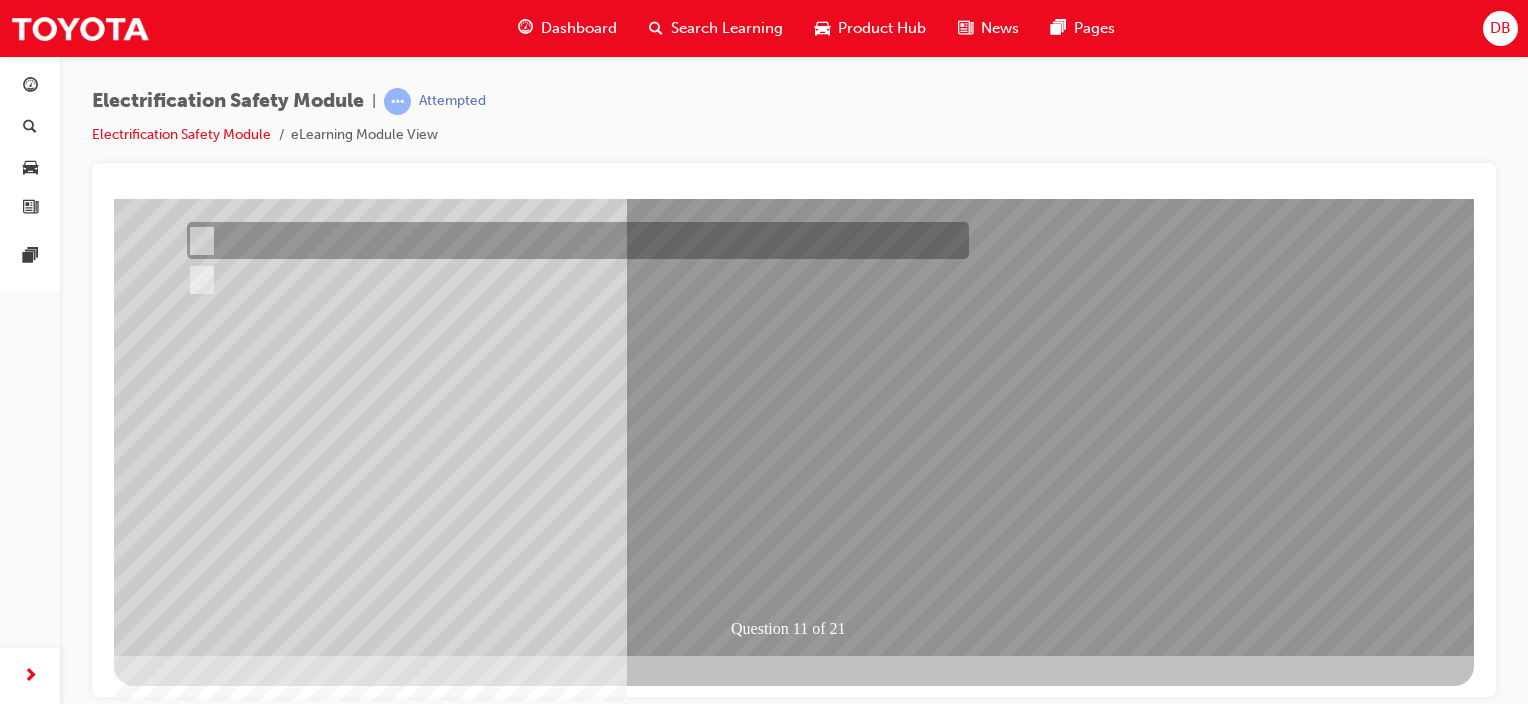scroll, scrollTop: 0, scrollLeft: 0, axis: both 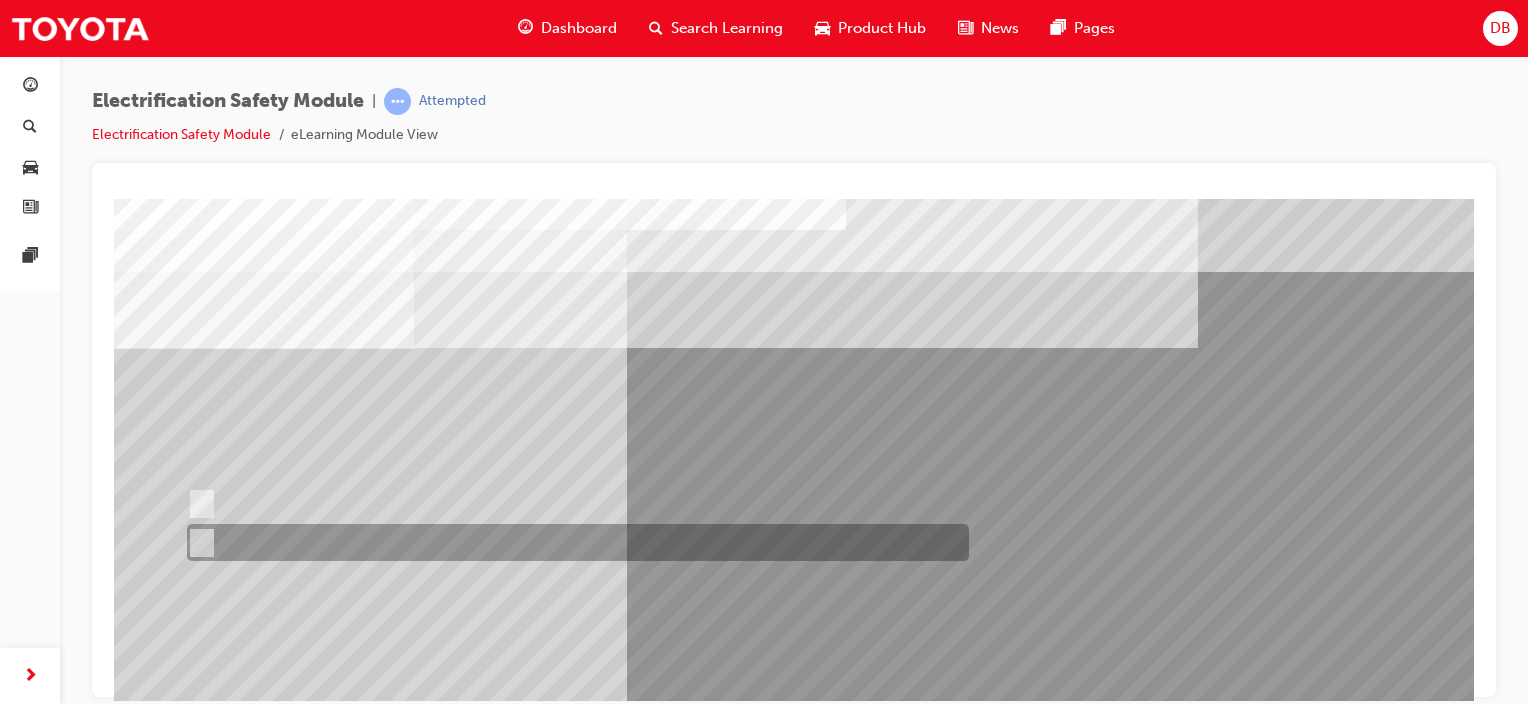 drag, startPoint x: 259, startPoint y: 538, endPoint x: 321, endPoint y: 534, distance: 62.1289 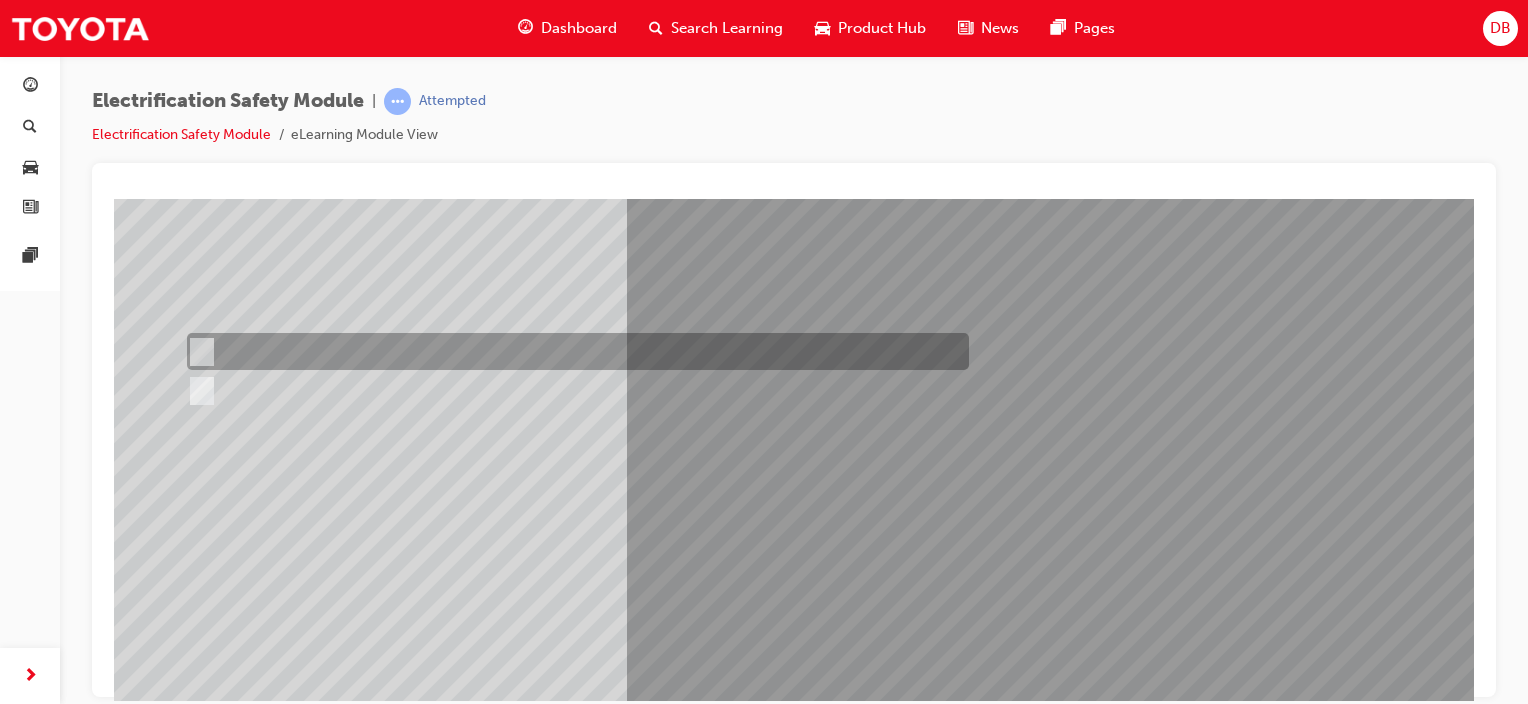 scroll, scrollTop: 263, scrollLeft: 0, axis: vertical 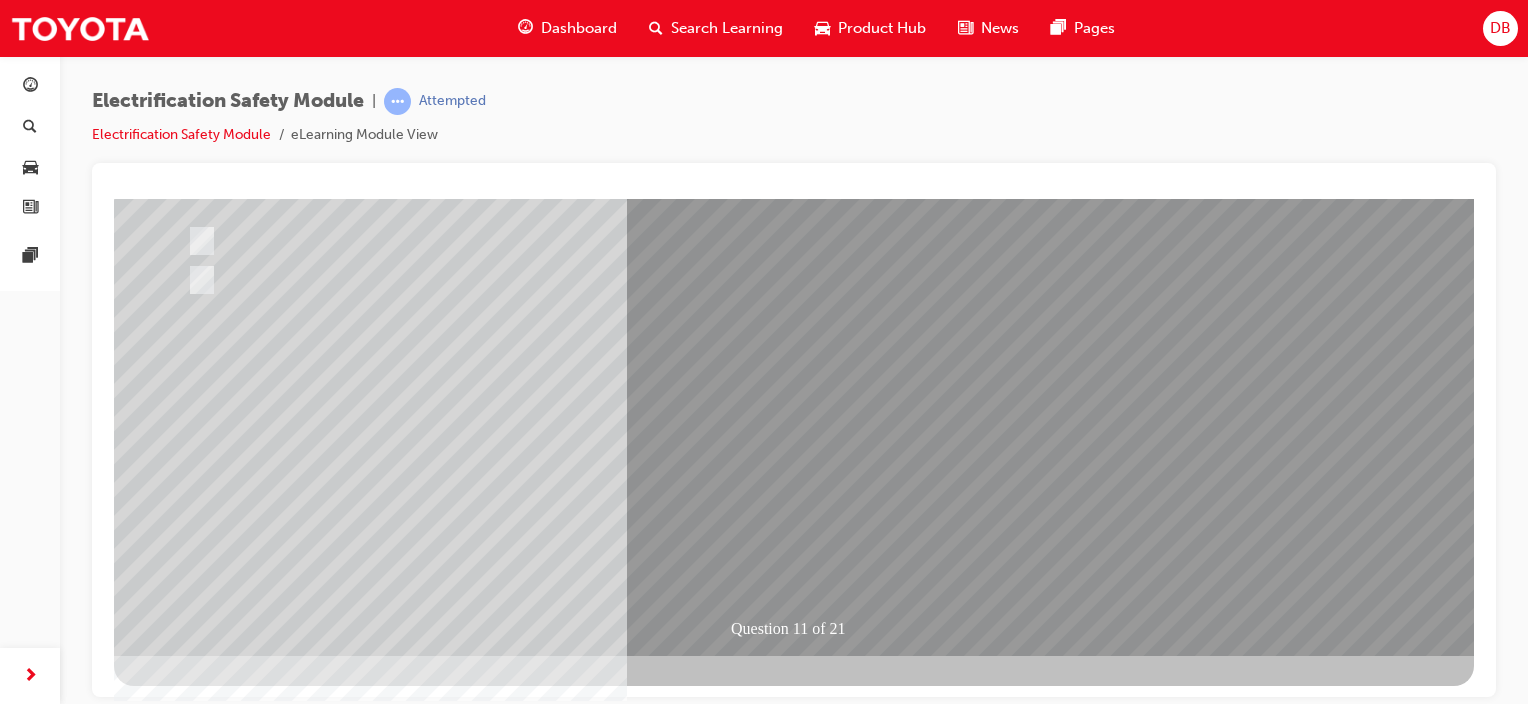 click at bounding box center (186, 2680) 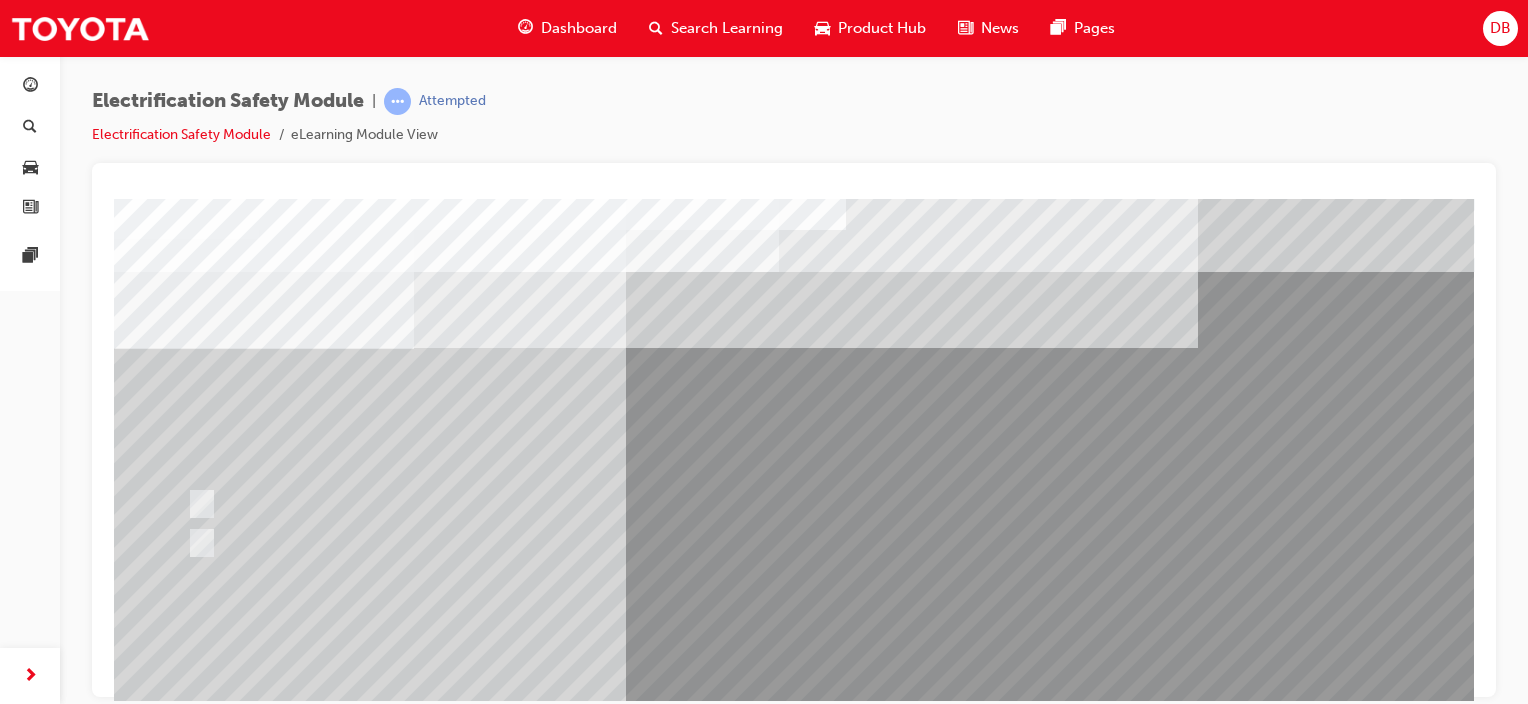 scroll, scrollTop: 263, scrollLeft: 0, axis: vertical 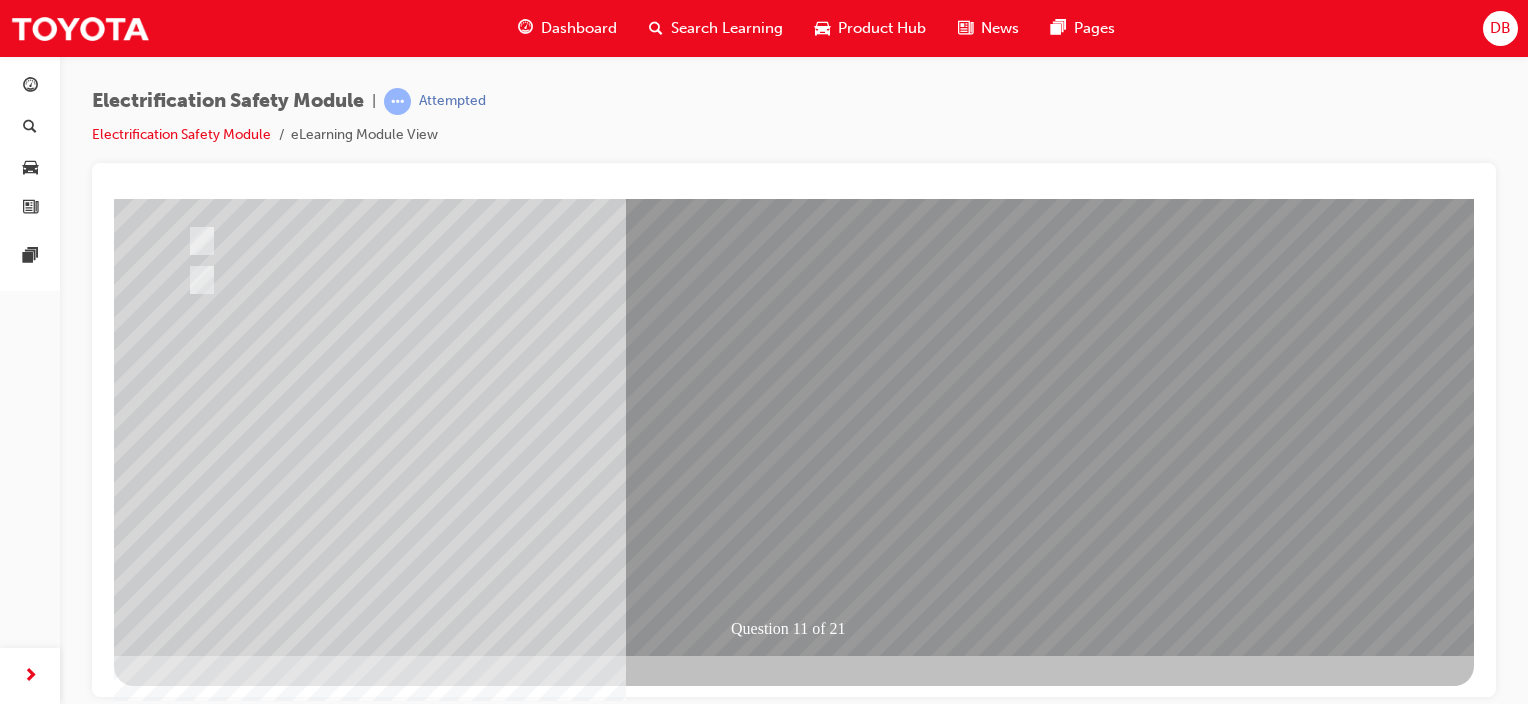 click at bounding box center (446, 2431) 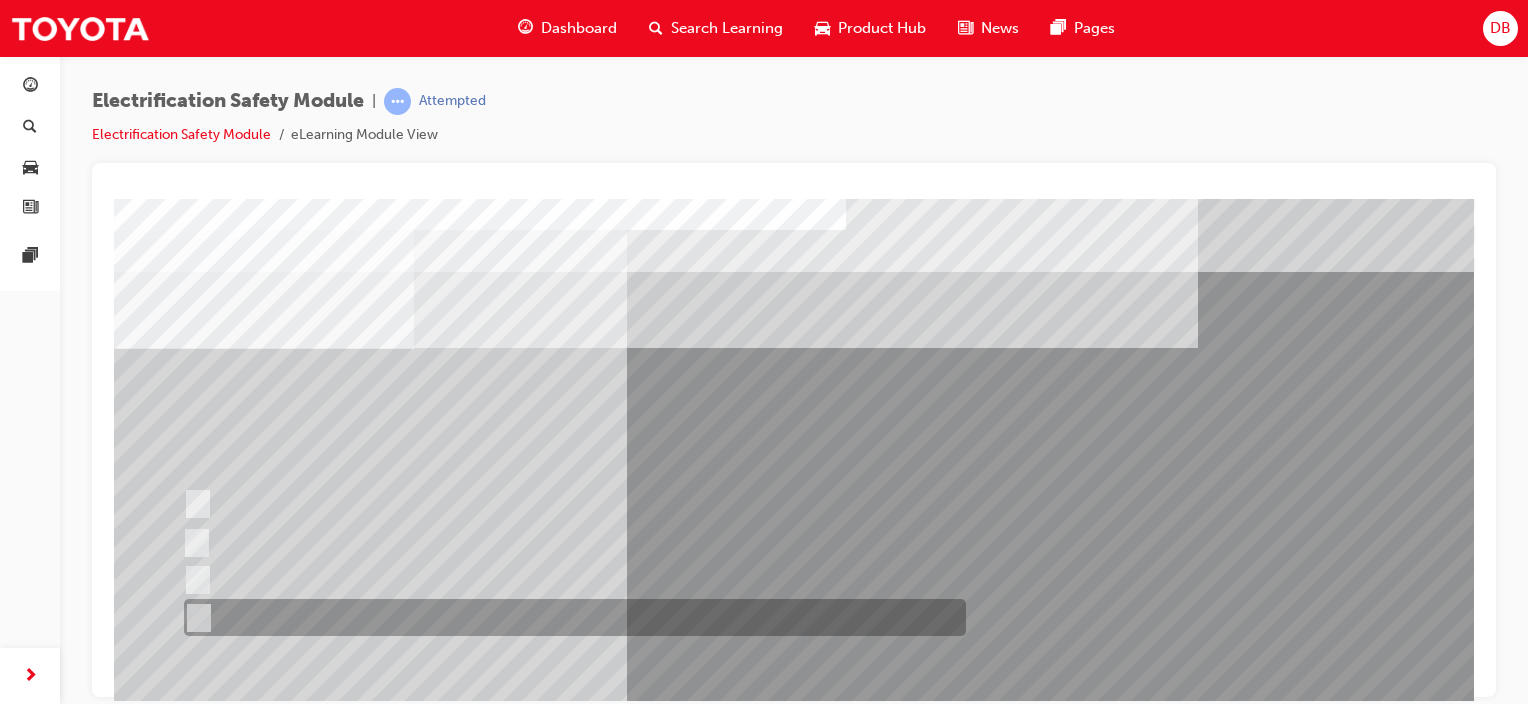 drag, startPoint x: 375, startPoint y: 619, endPoint x: 623, endPoint y: 586, distance: 250.18593 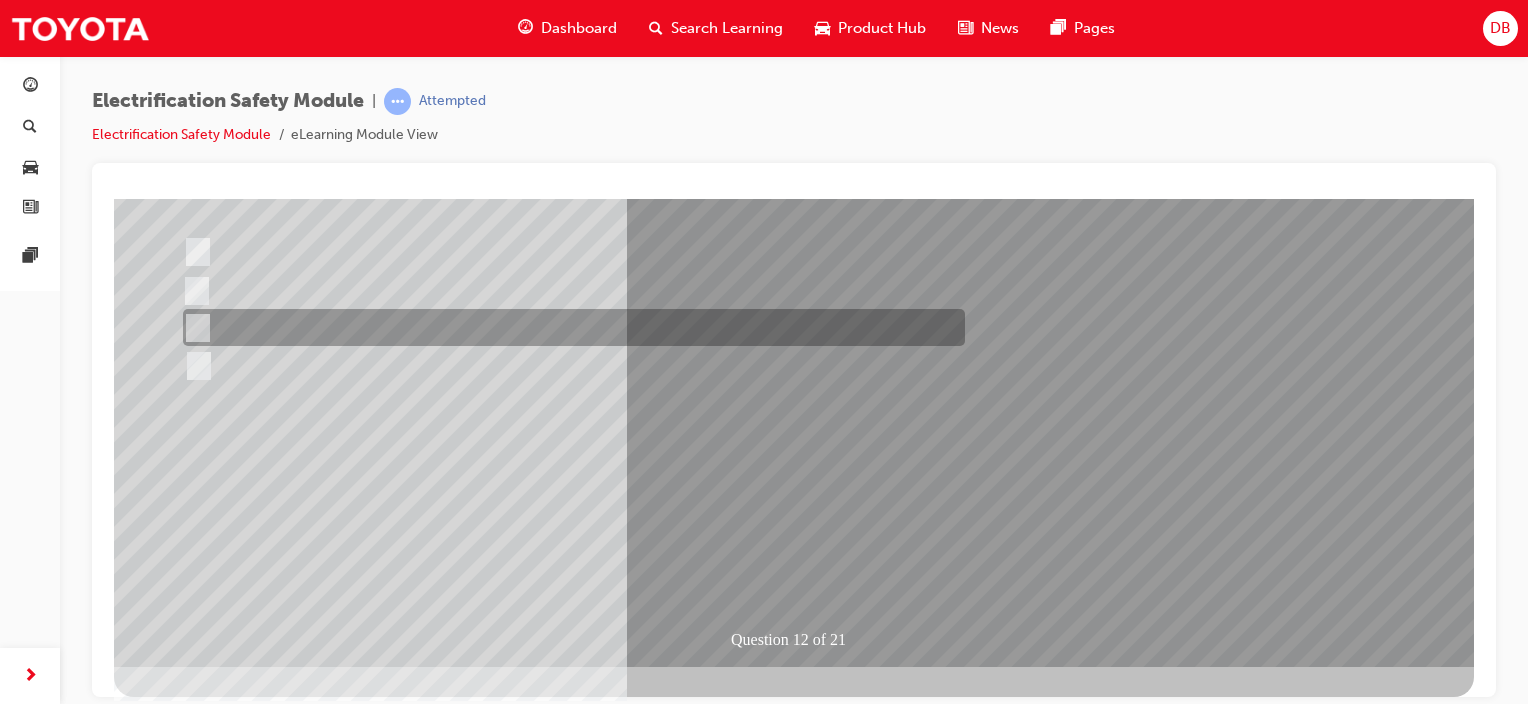 scroll, scrollTop: 263, scrollLeft: 0, axis: vertical 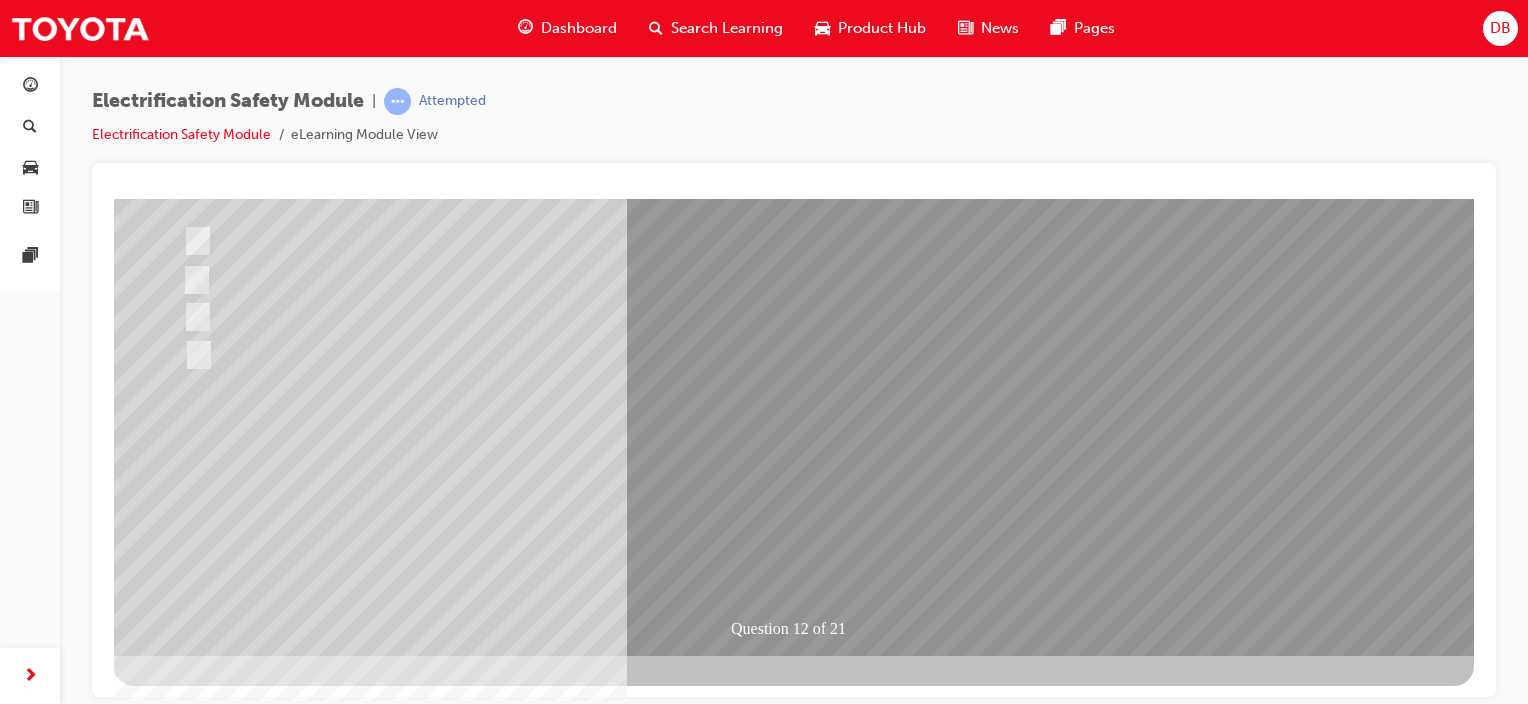 click at bounding box center [186, 2724] 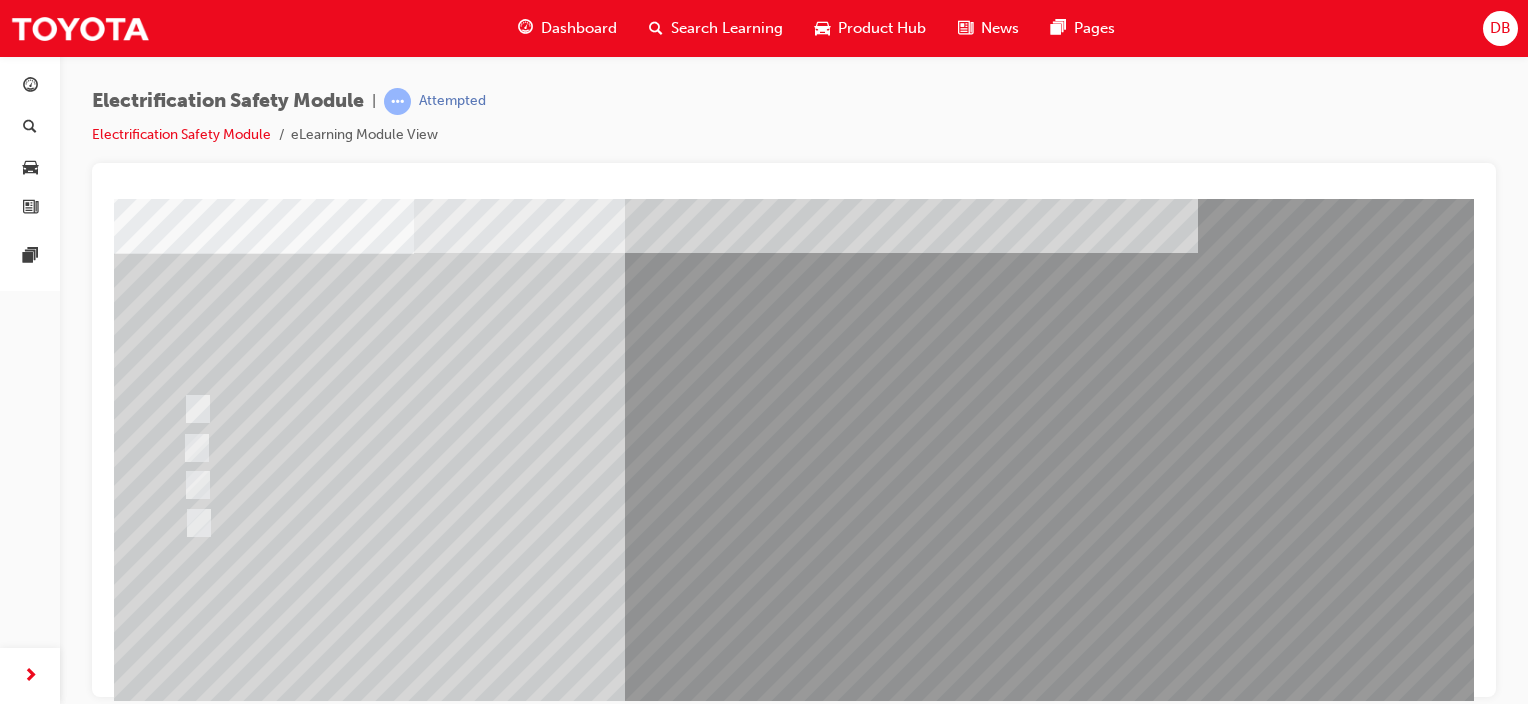 scroll, scrollTop: 63, scrollLeft: 0, axis: vertical 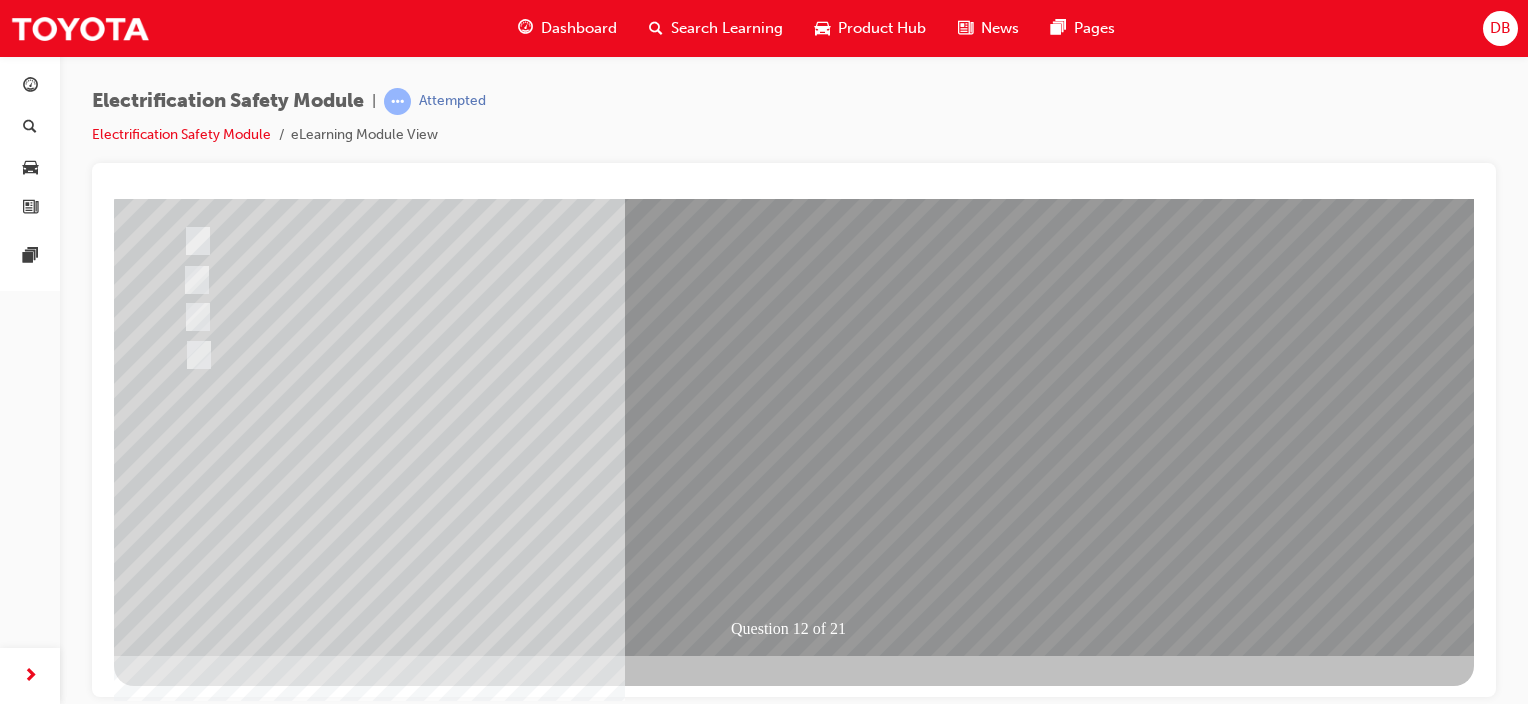 click at bounding box center [446, 2429] 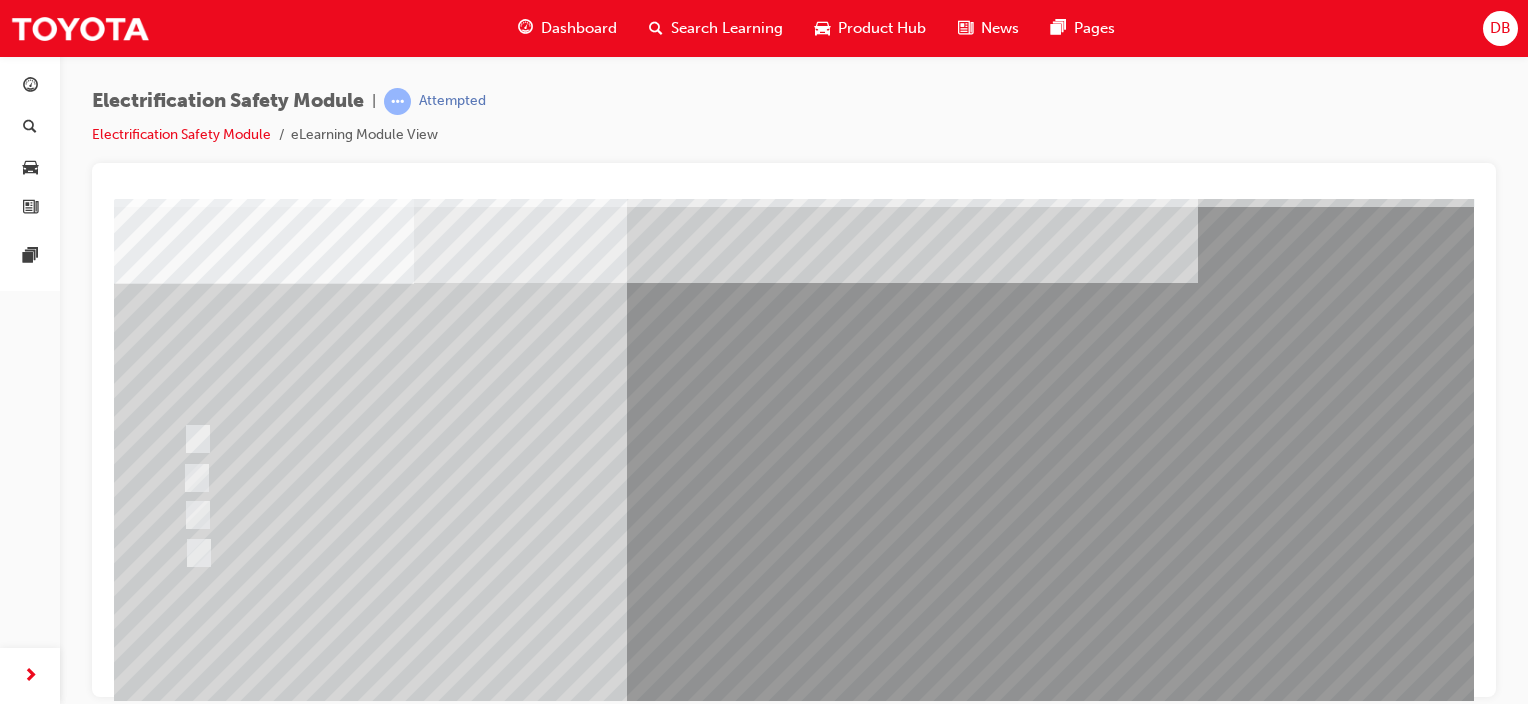 scroll, scrollTop: 100, scrollLeft: 0, axis: vertical 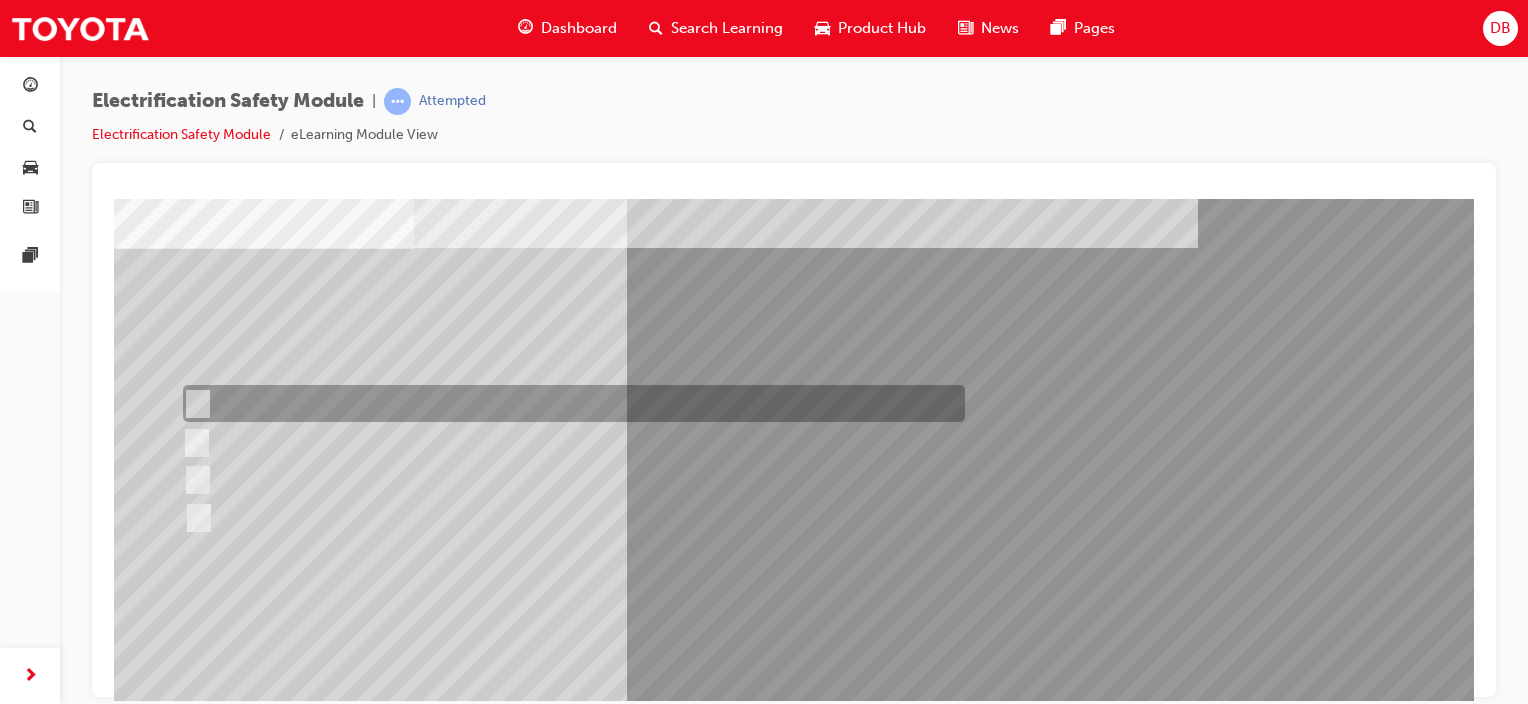 click at bounding box center (569, 403) 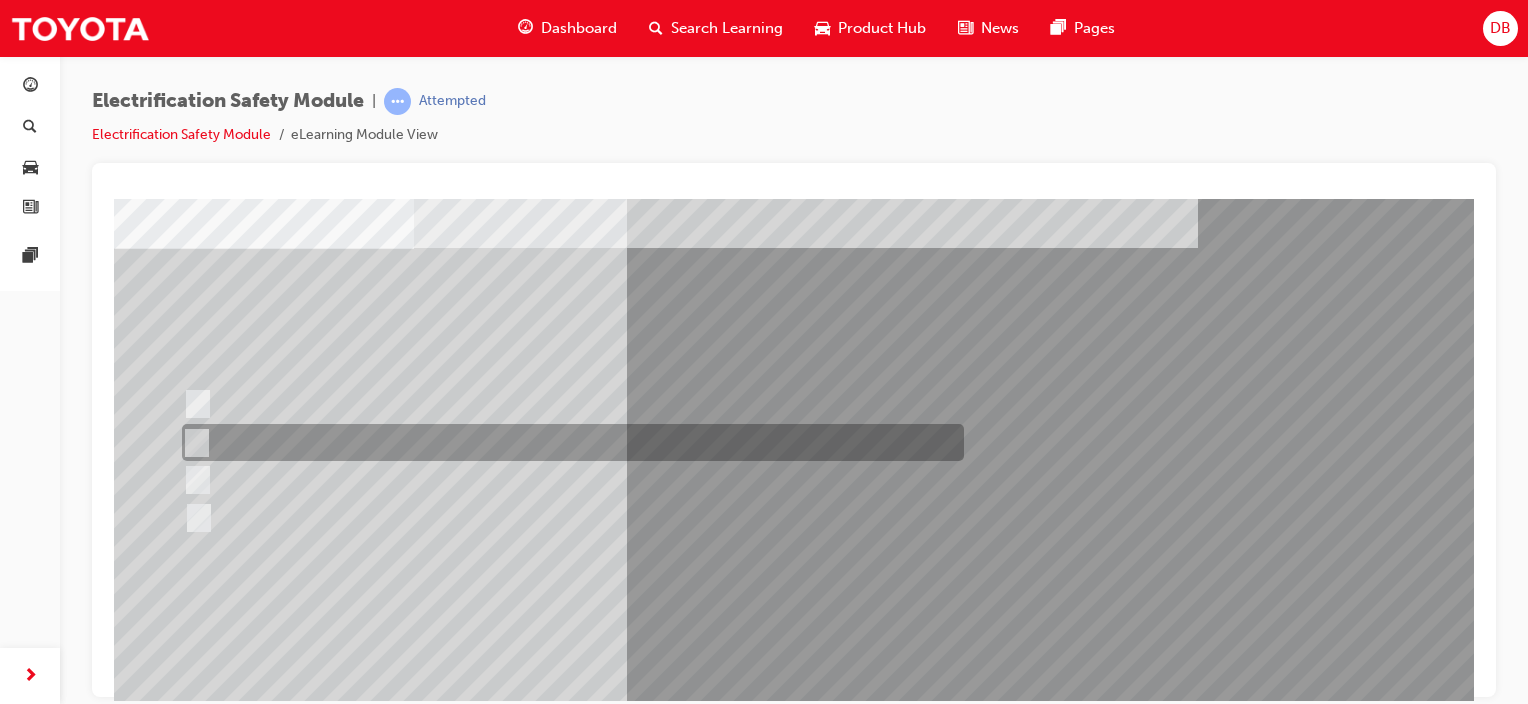 click at bounding box center (193, 443) 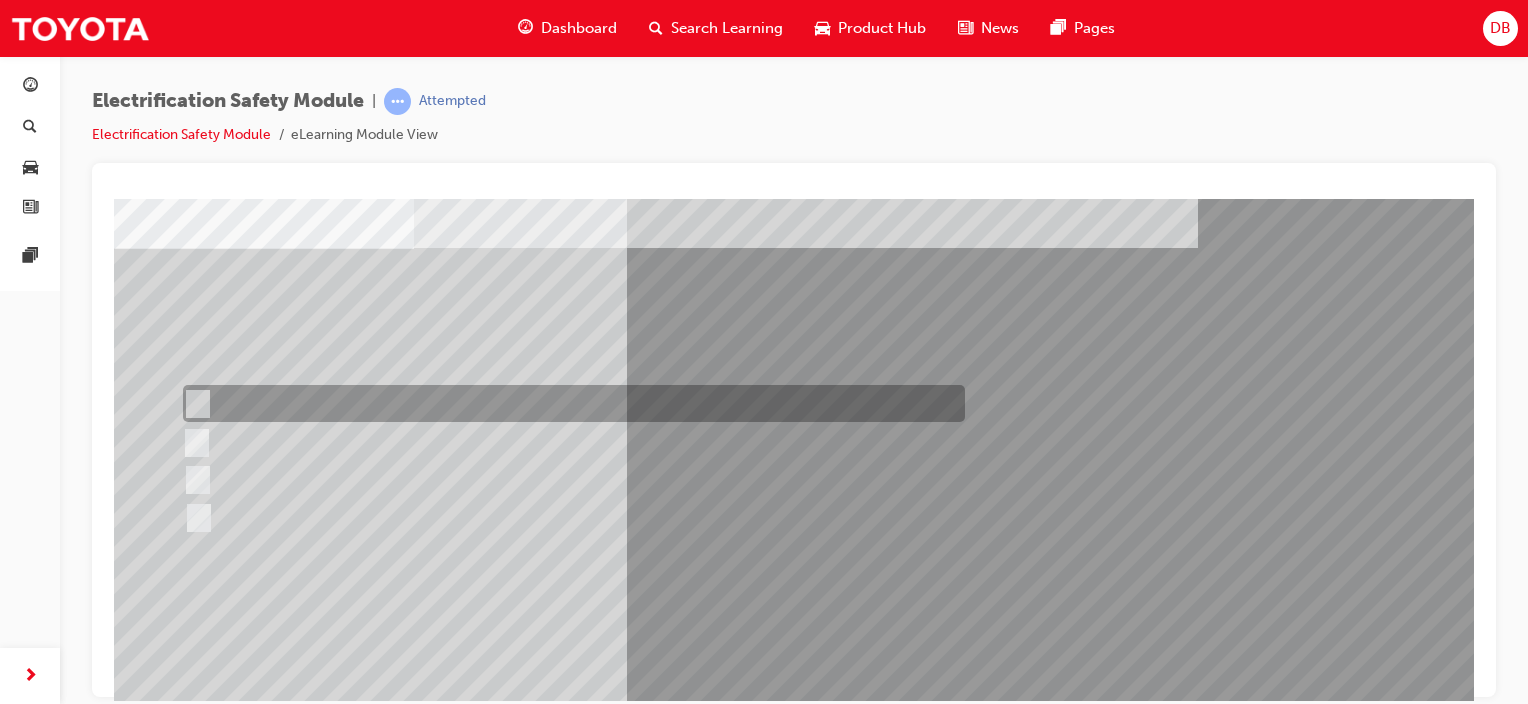 click at bounding box center (194, 404) 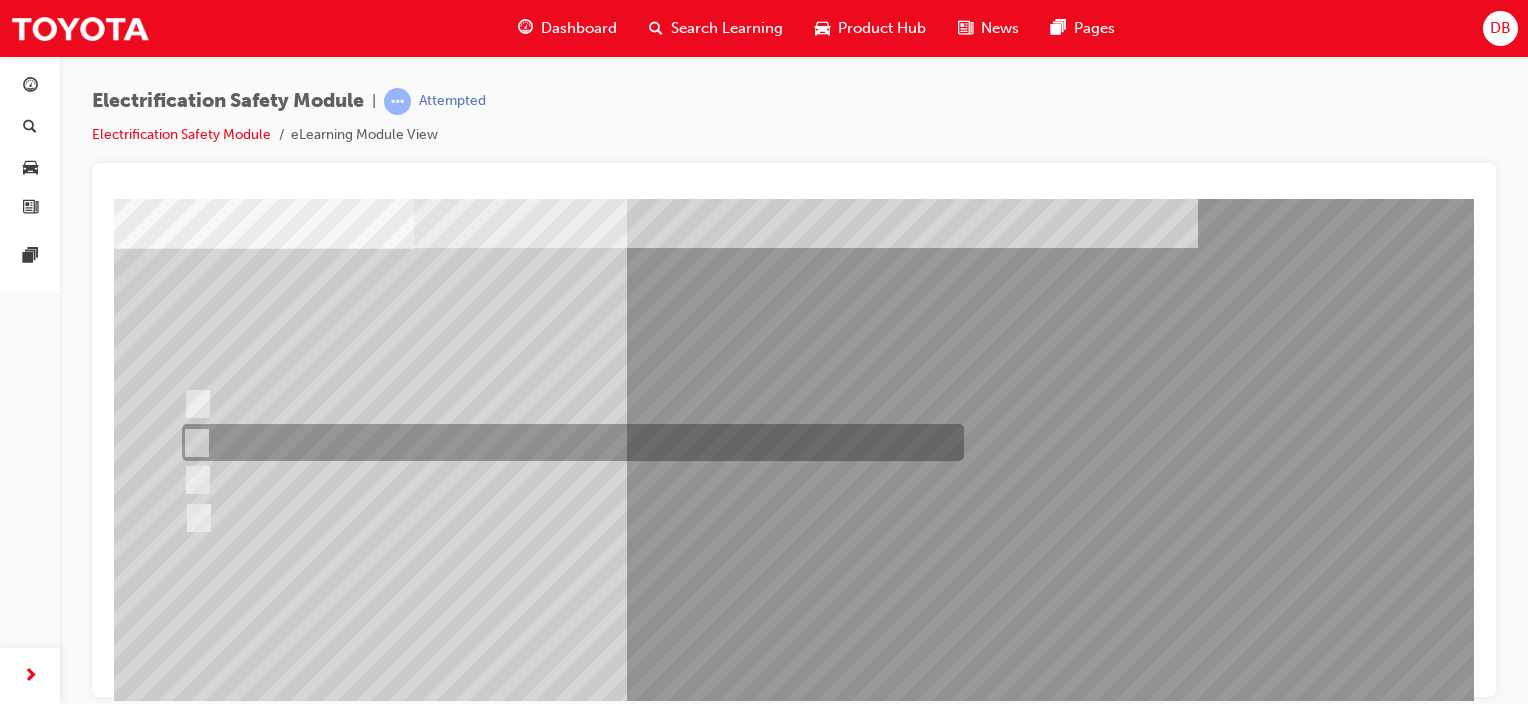 drag, startPoint x: 199, startPoint y: 438, endPoint x: 438, endPoint y: 390, distance: 243.77243 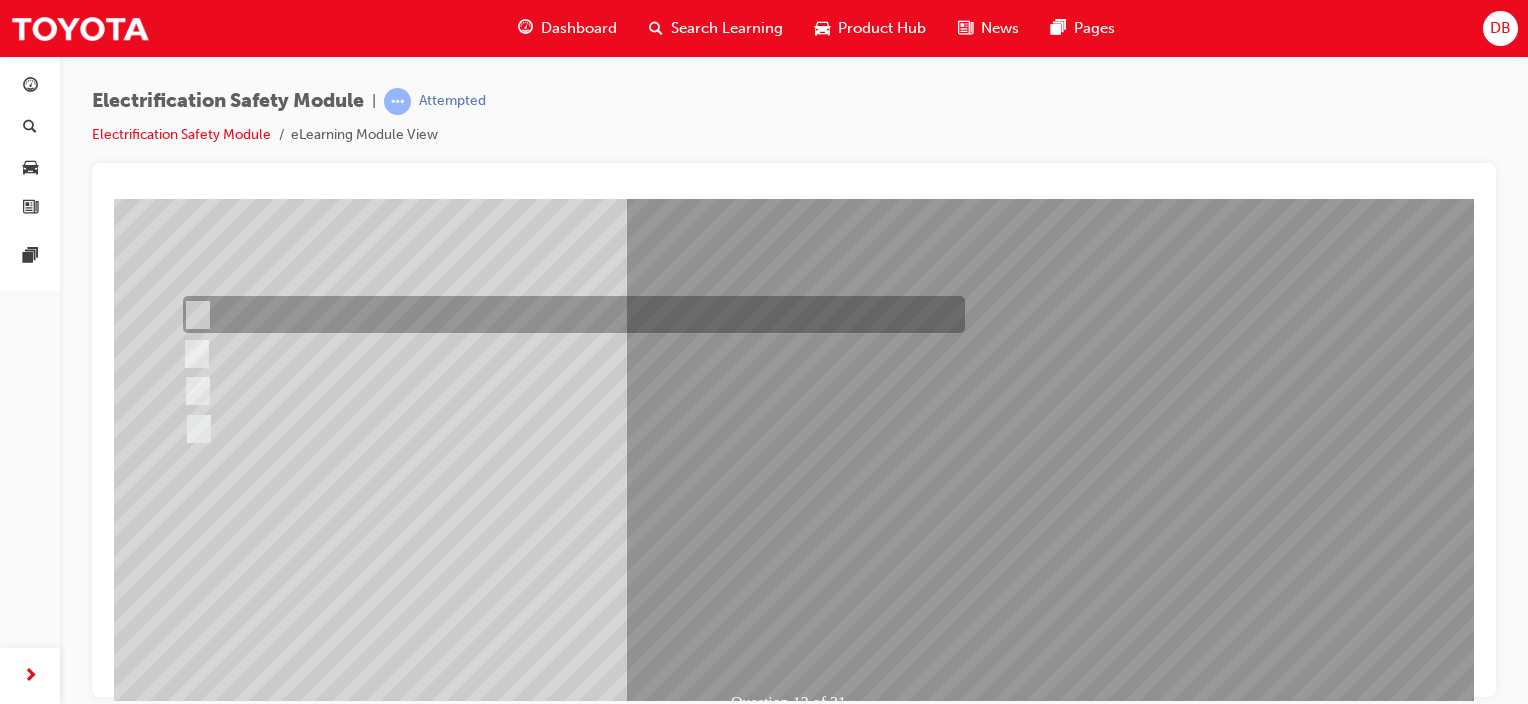 scroll, scrollTop: 263, scrollLeft: 0, axis: vertical 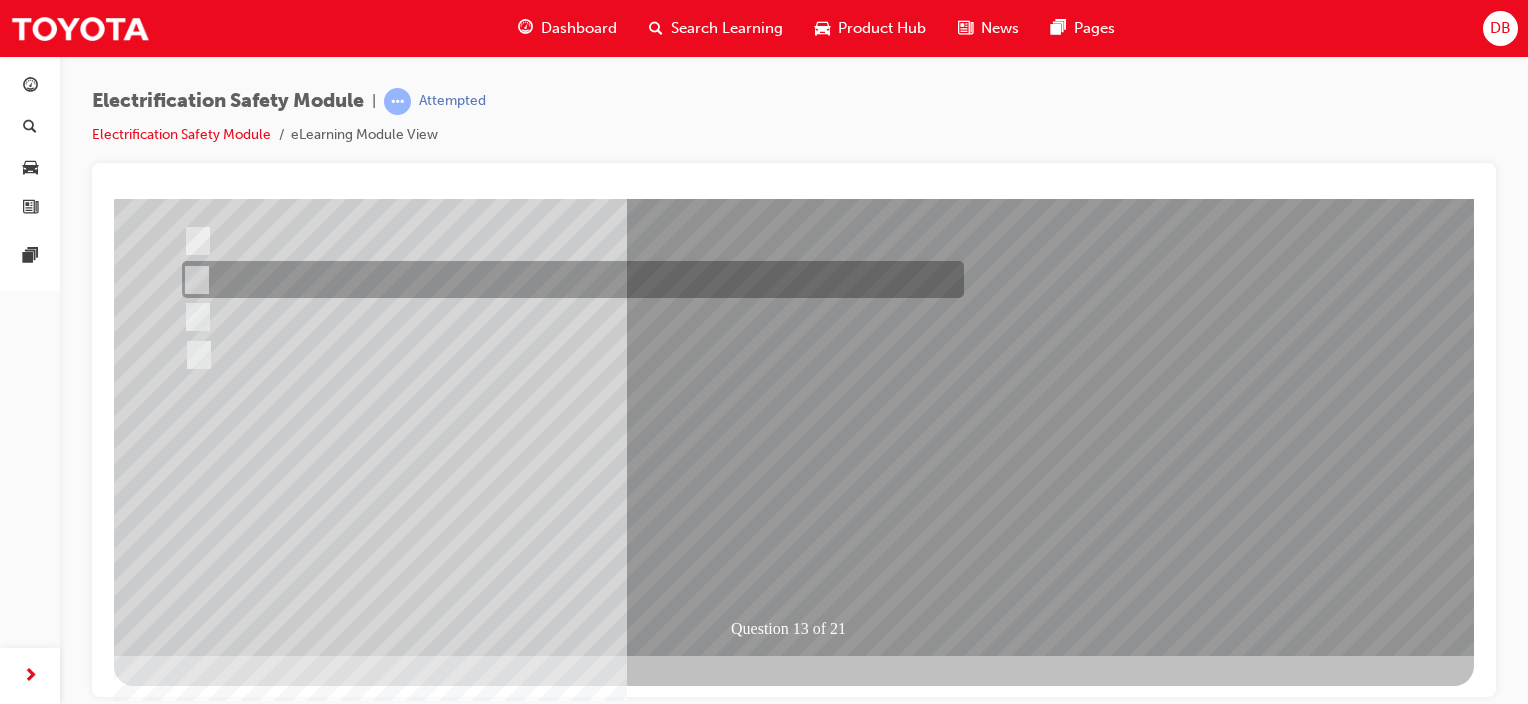 click at bounding box center (193, 280) 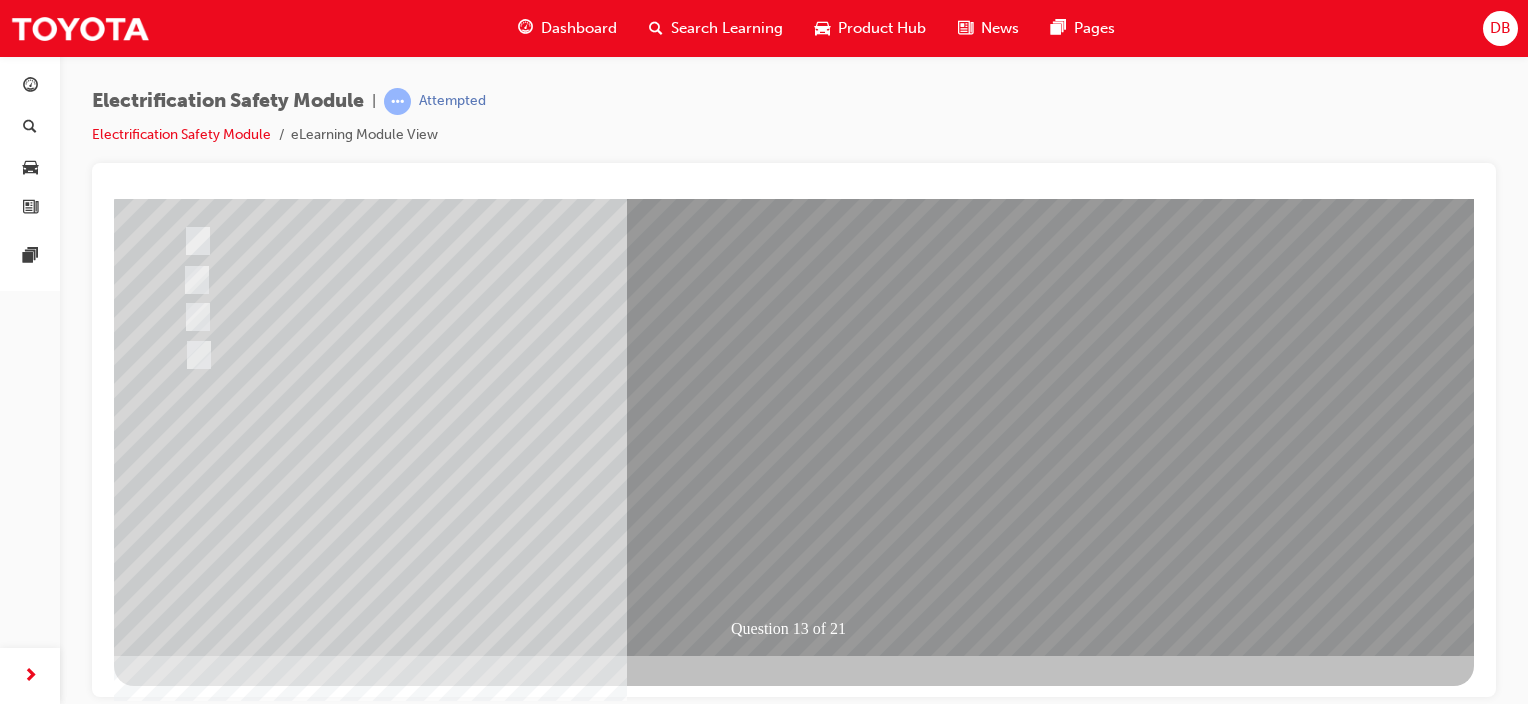 click at bounding box center (186, 2724) 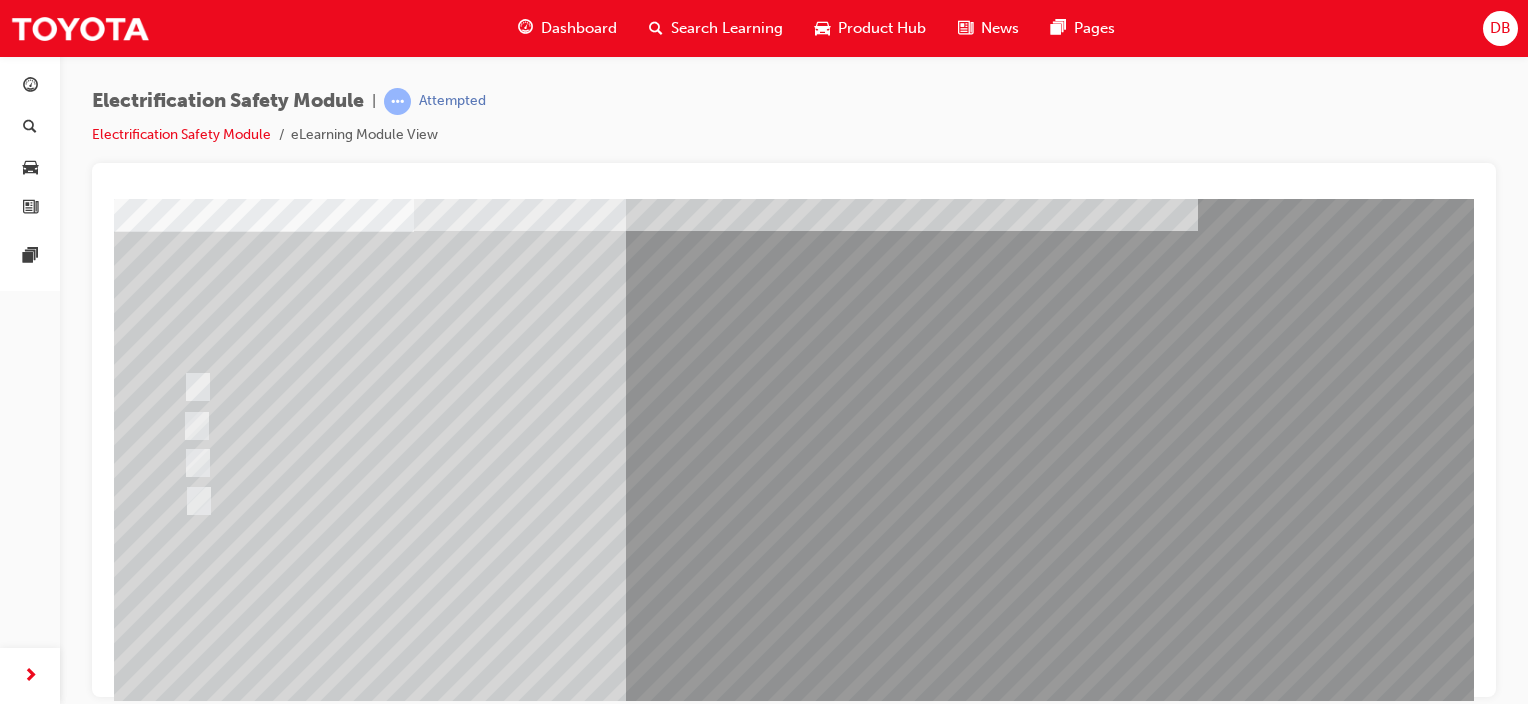 scroll, scrollTop: 263, scrollLeft: 0, axis: vertical 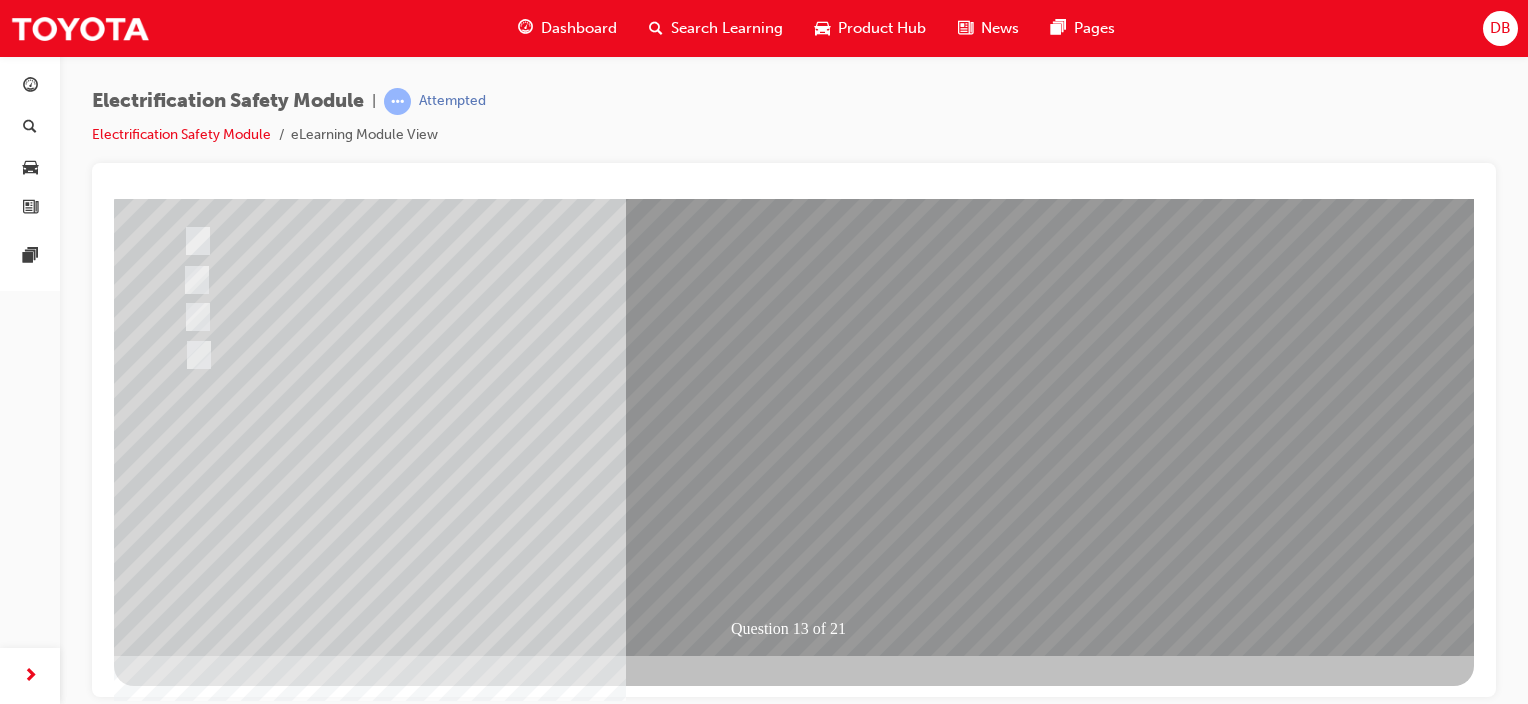 click at bounding box center (446, 2431) 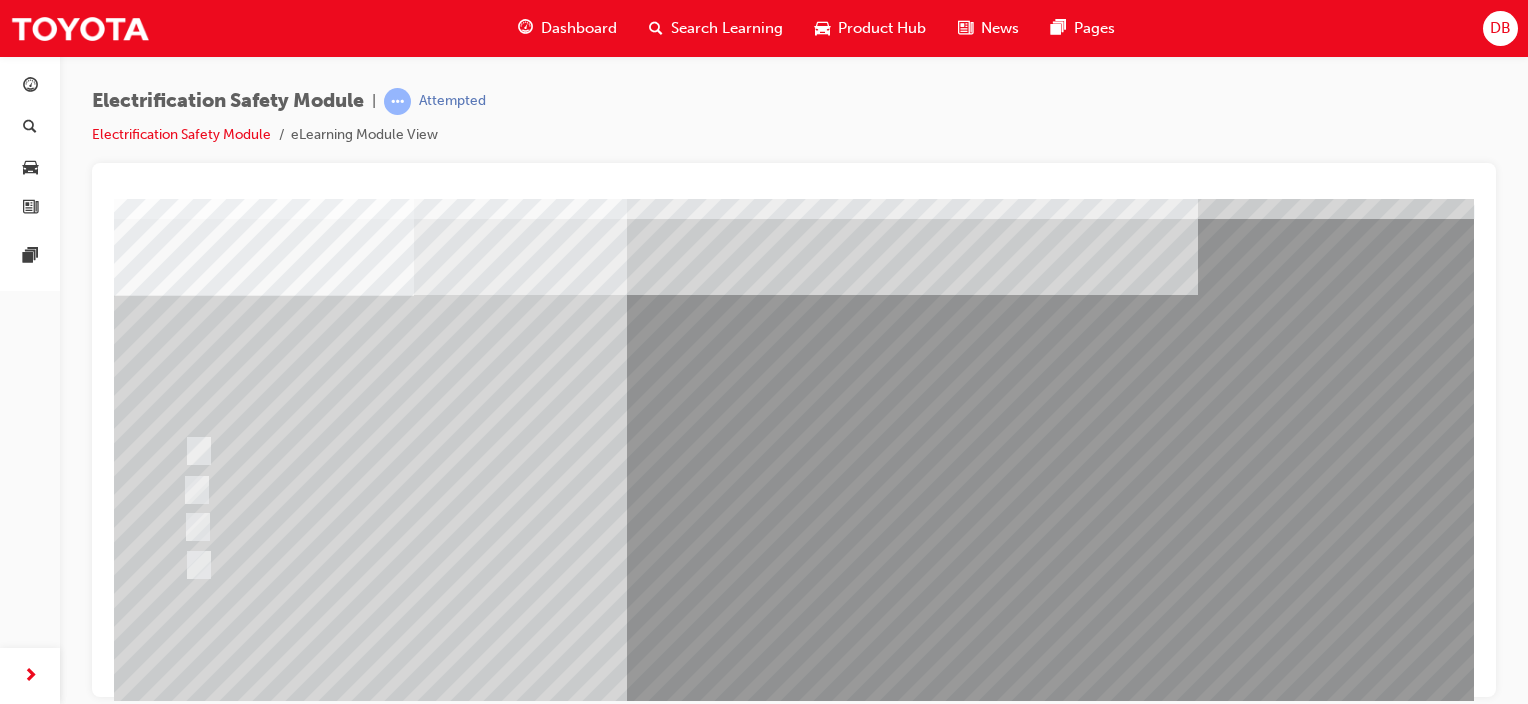 scroll, scrollTop: 100, scrollLeft: 0, axis: vertical 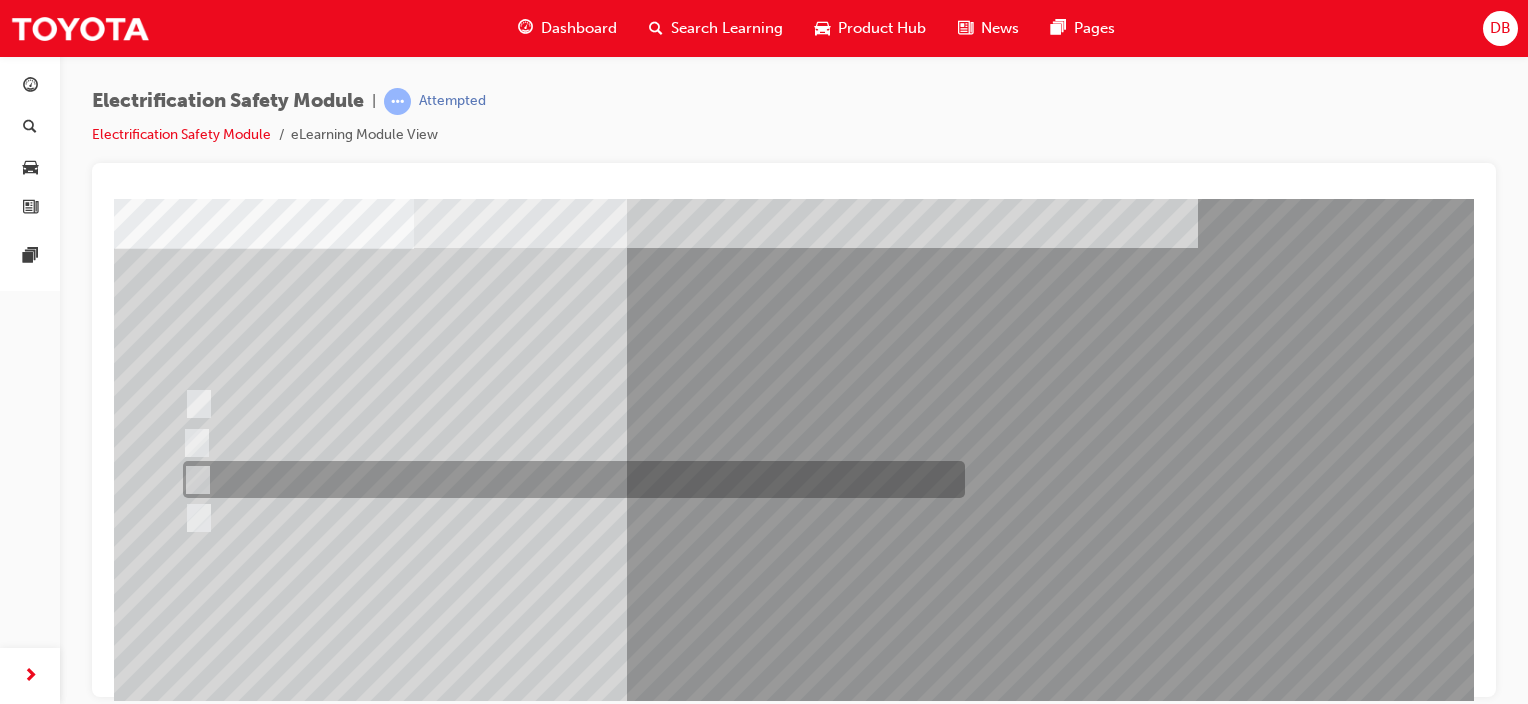 click at bounding box center (194, 480) 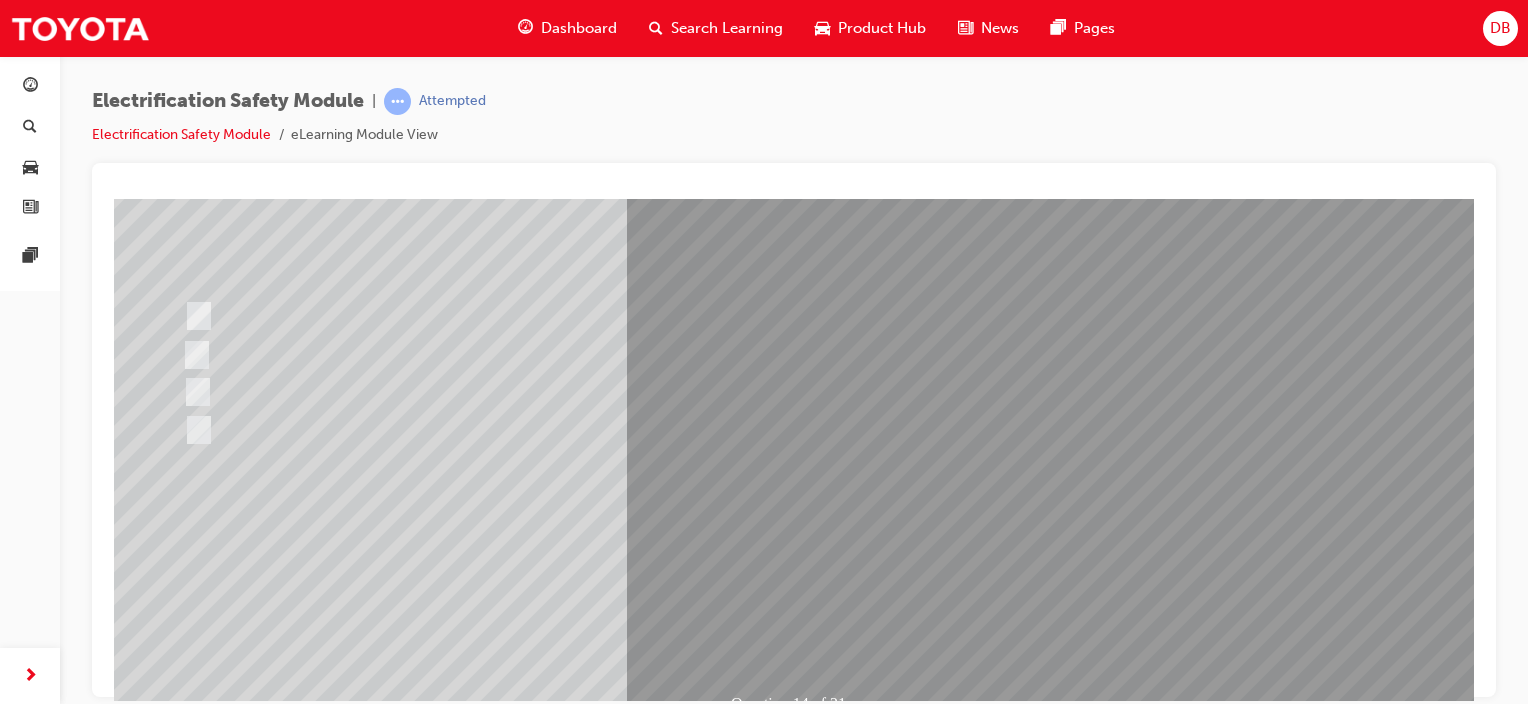 scroll, scrollTop: 263, scrollLeft: 0, axis: vertical 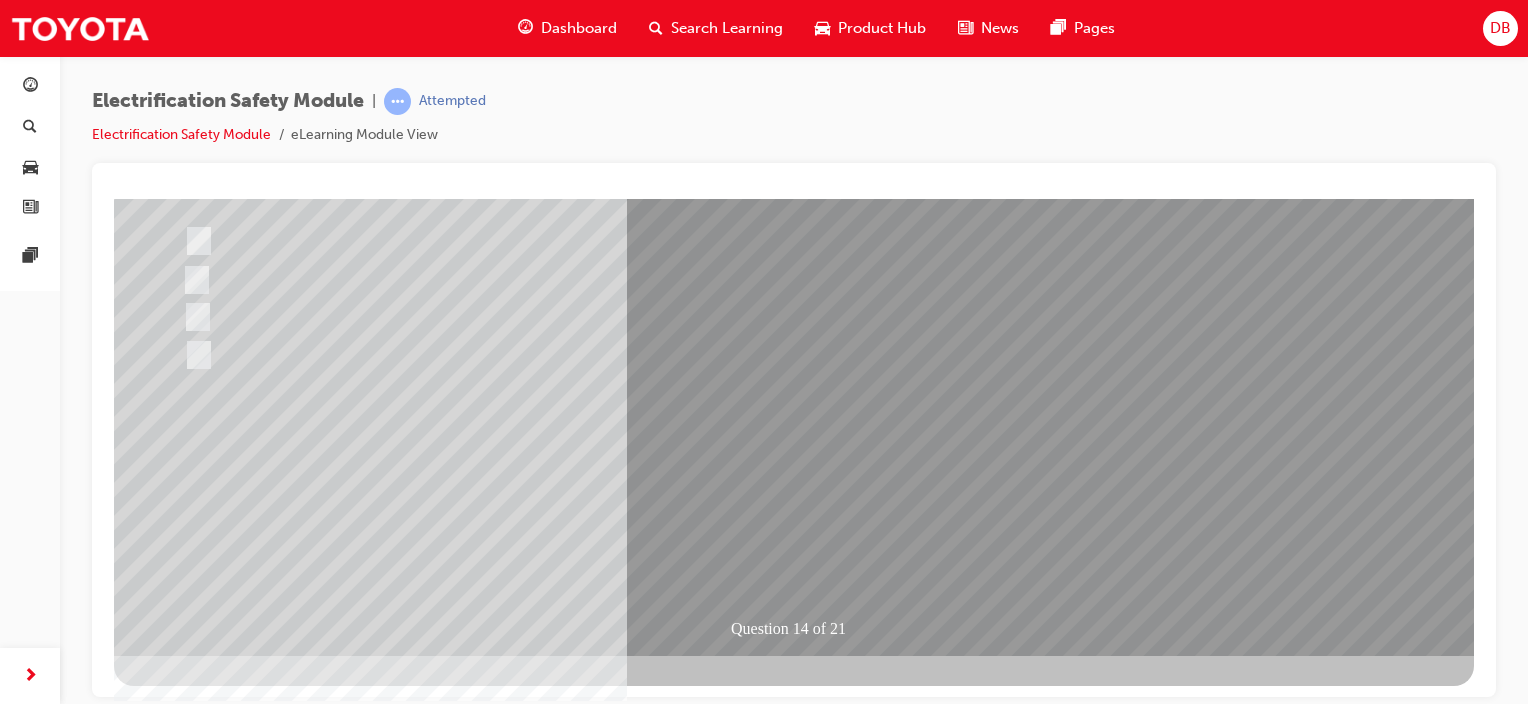 click at bounding box center (186, 2724) 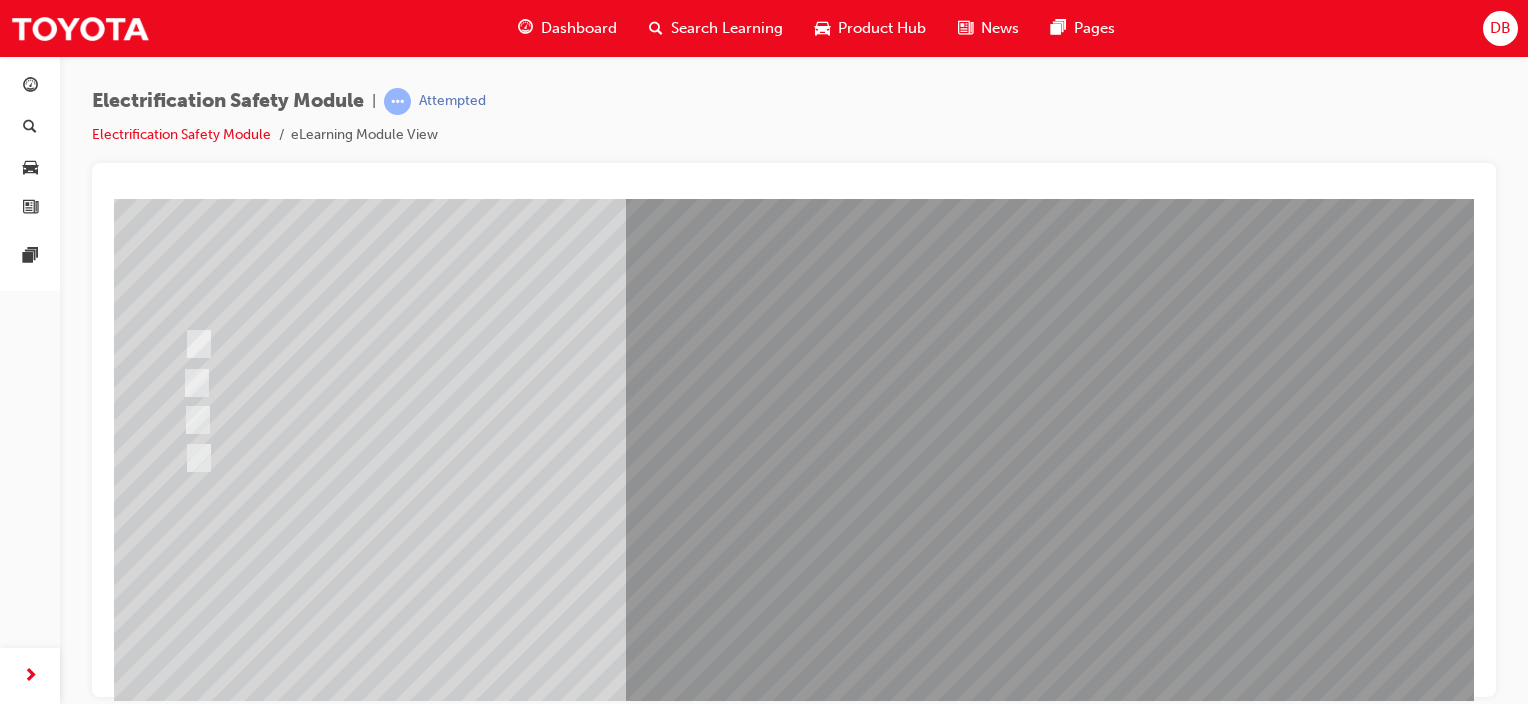 scroll, scrollTop: 263, scrollLeft: 0, axis: vertical 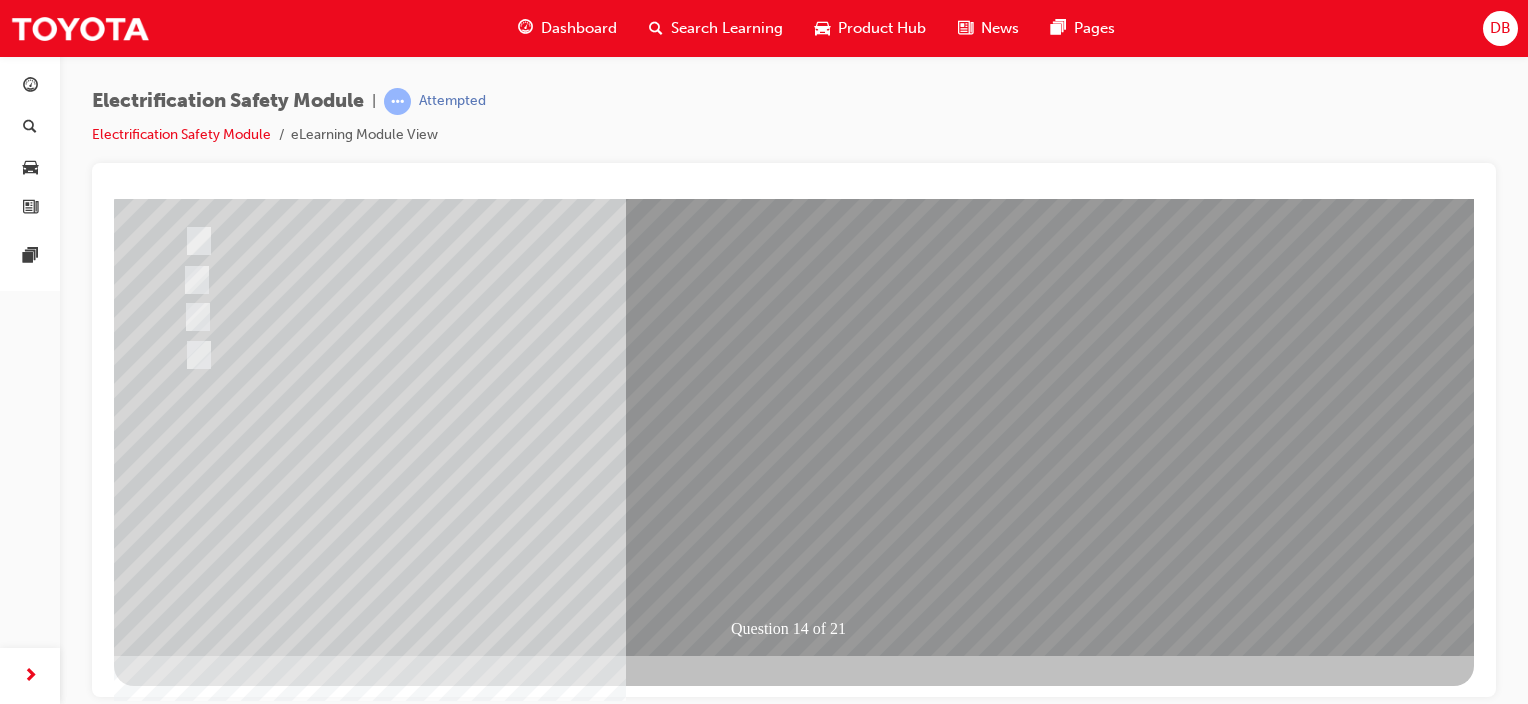 click at bounding box center (446, 2431) 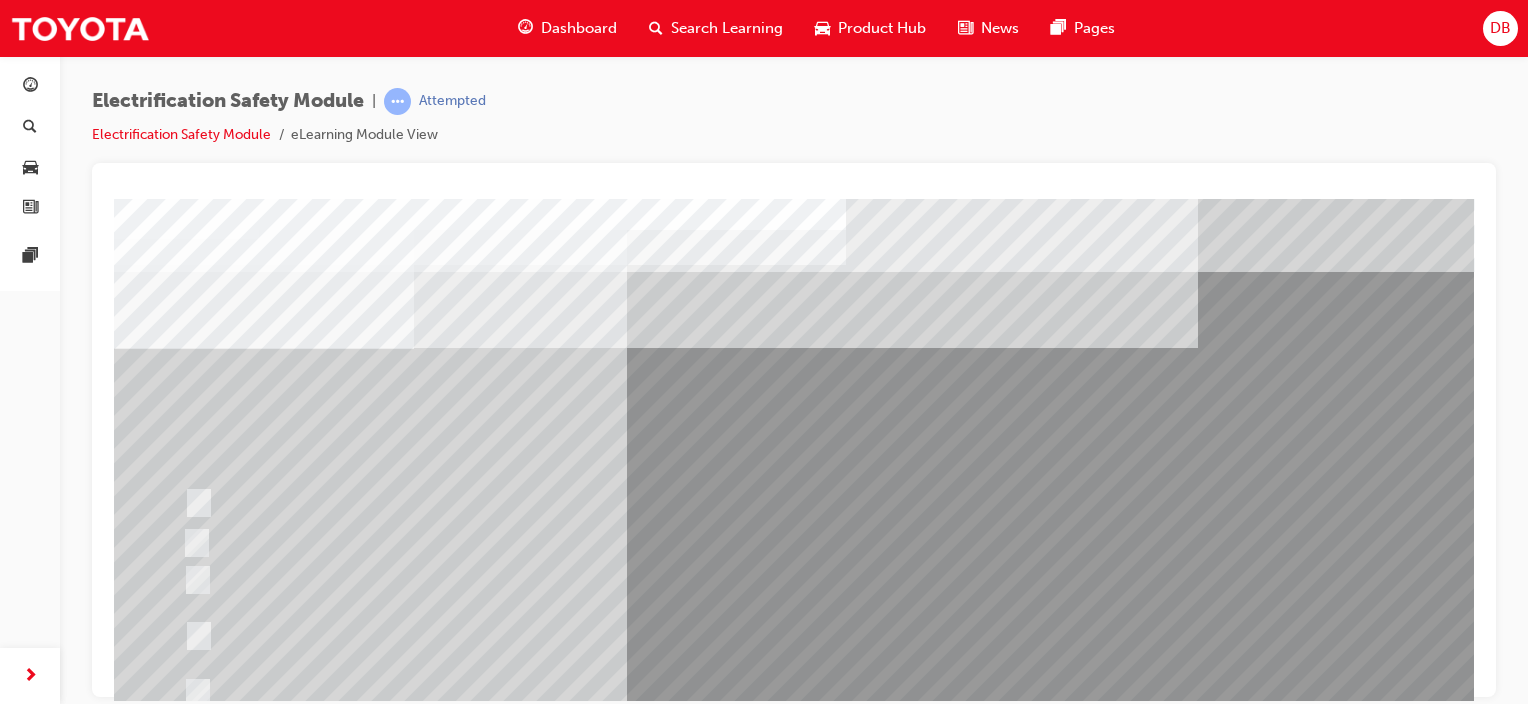 scroll, scrollTop: 100, scrollLeft: 0, axis: vertical 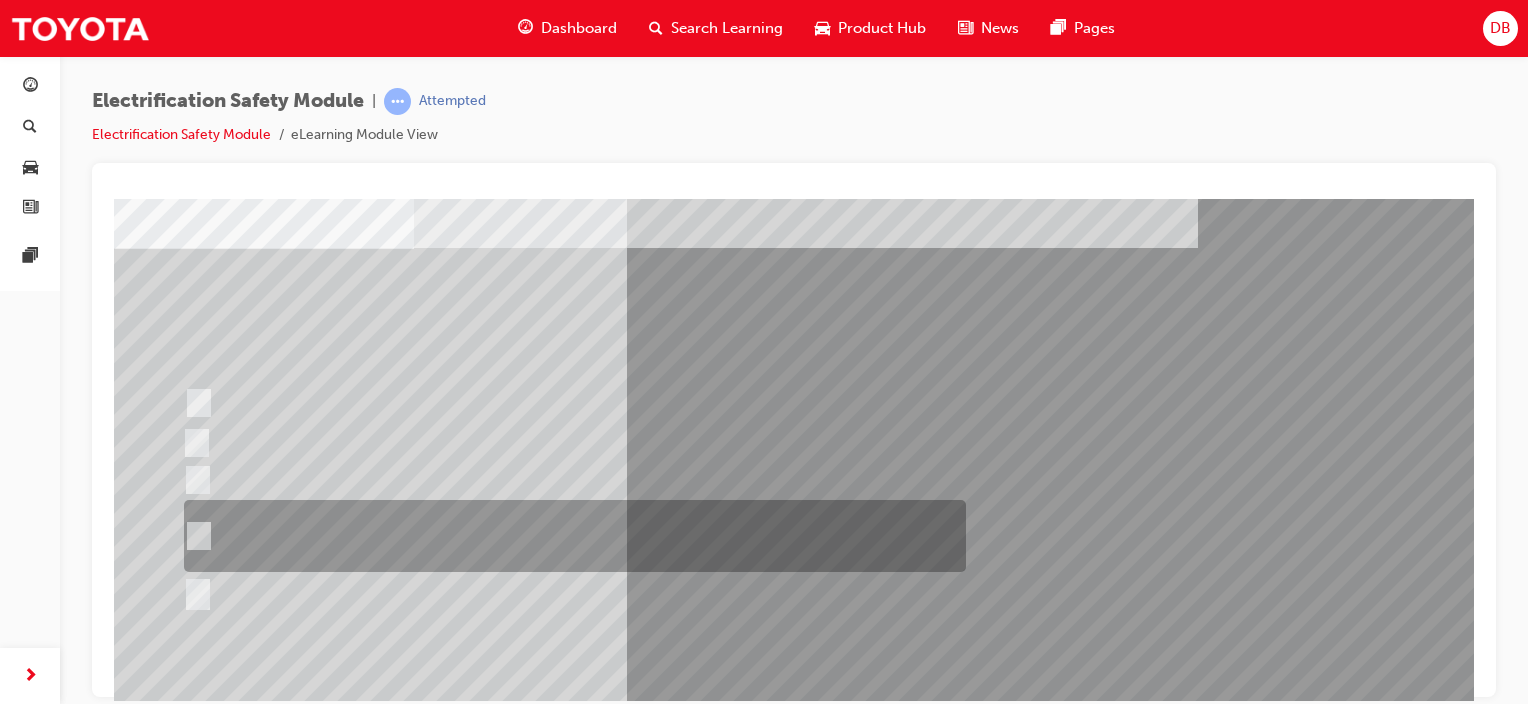 drag, startPoint x: 196, startPoint y: 542, endPoint x: 325, endPoint y: 510, distance: 132.90974 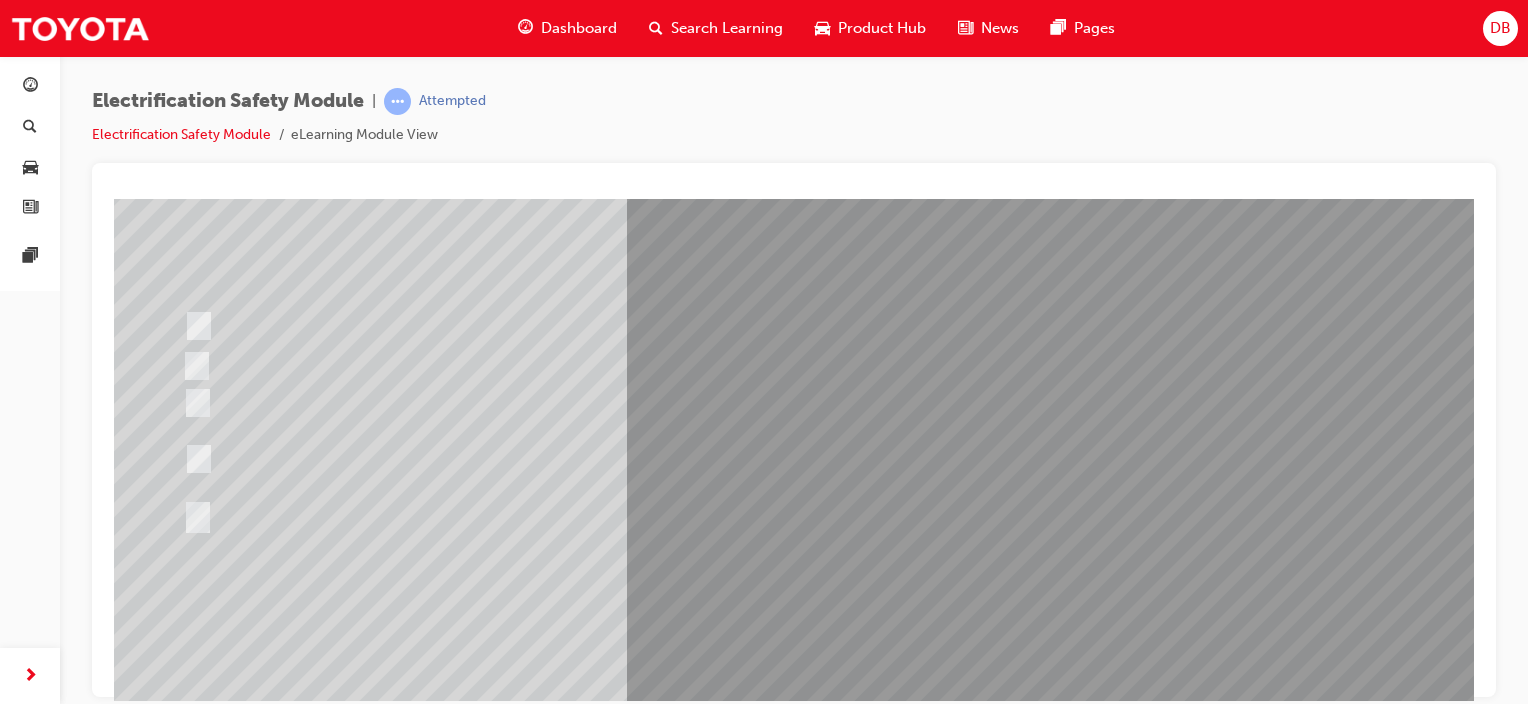 scroll, scrollTop: 263, scrollLeft: 0, axis: vertical 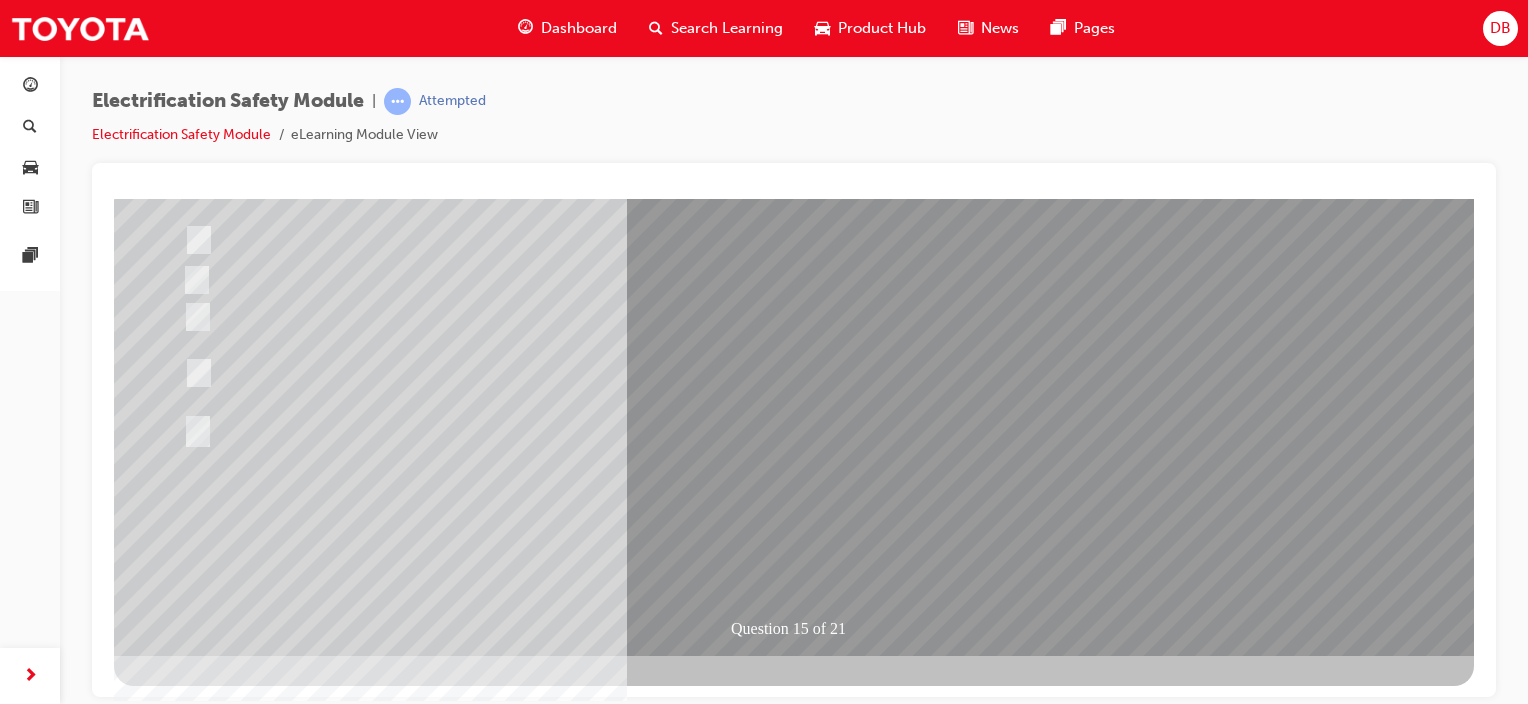 click at bounding box center (186, 2751) 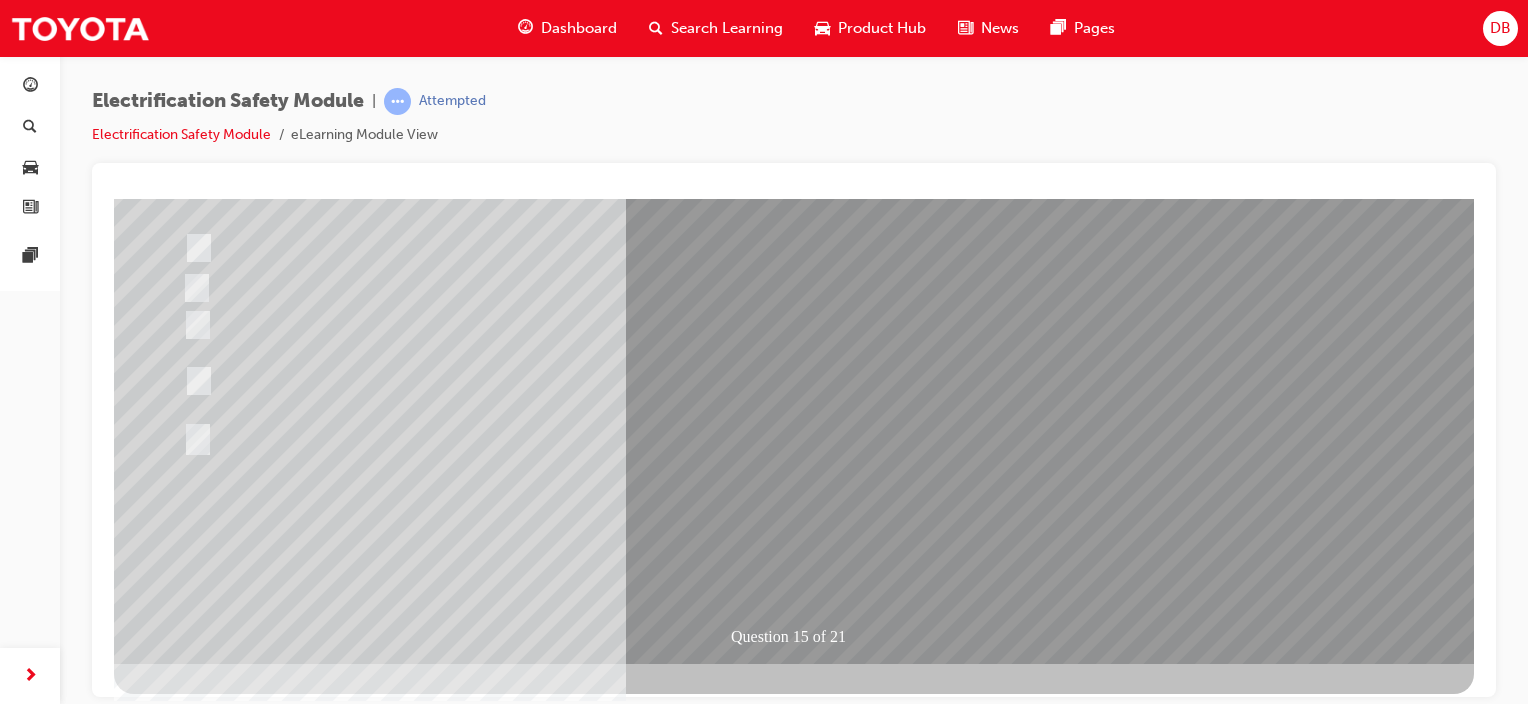 scroll, scrollTop: 263, scrollLeft: 0, axis: vertical 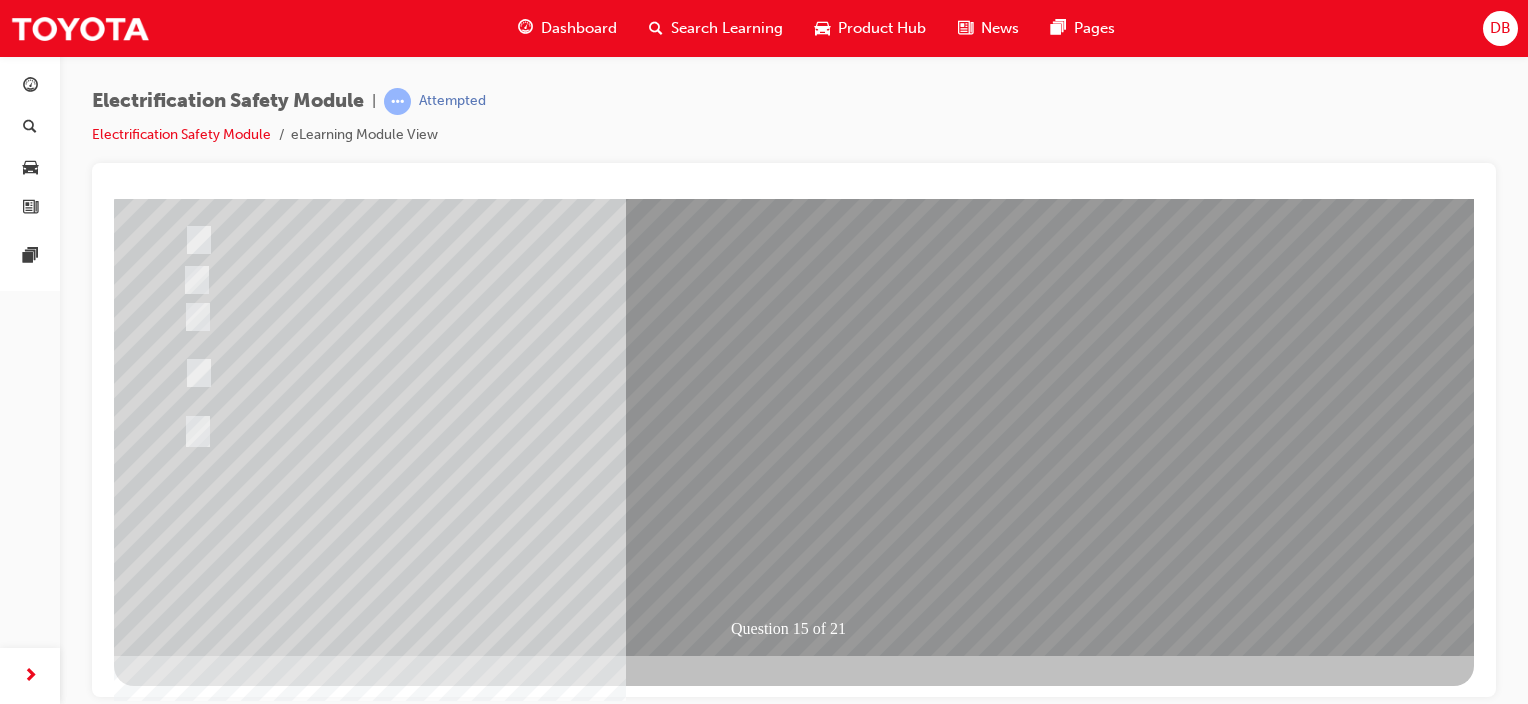 click at bounding box center (446, 2431) 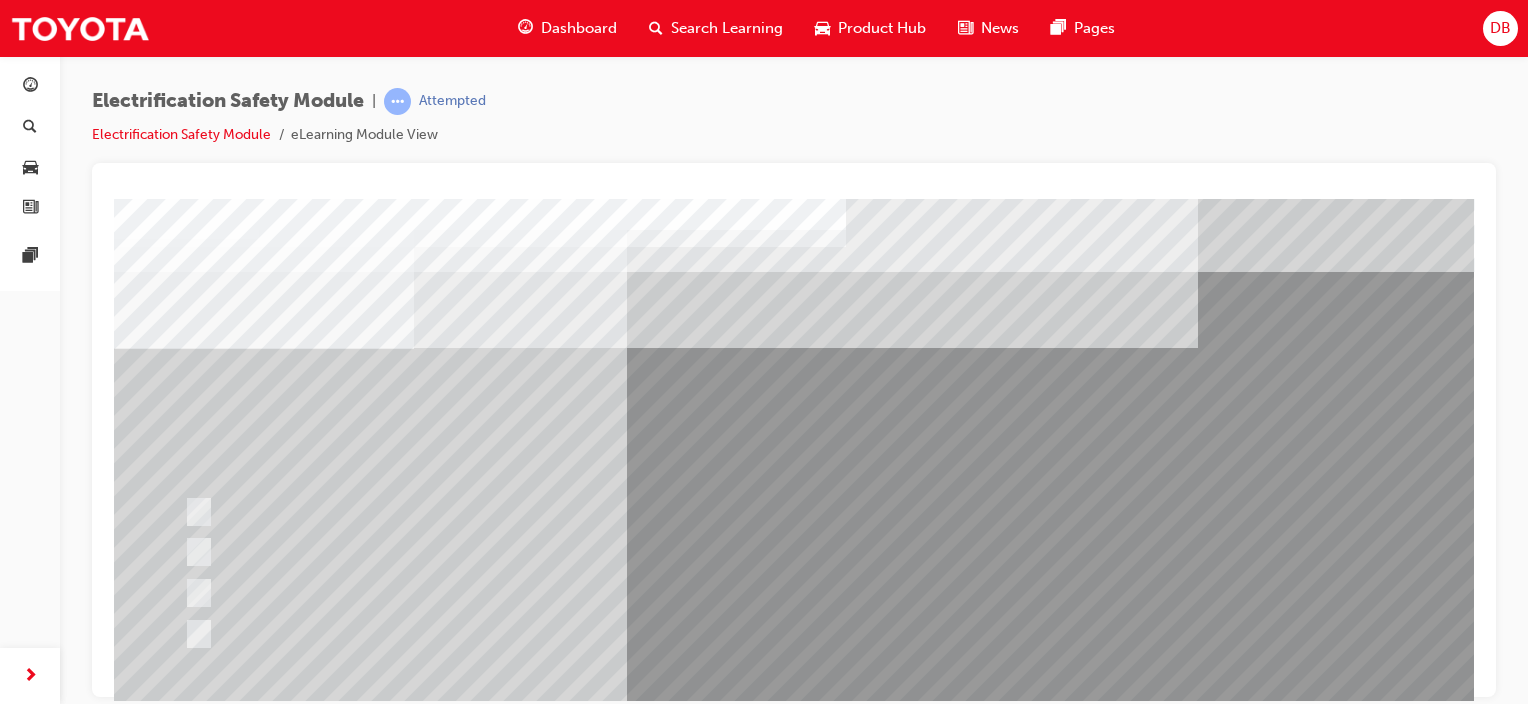 scroll, scrollTop: 100, scrollLeft: 0, axis: vertical 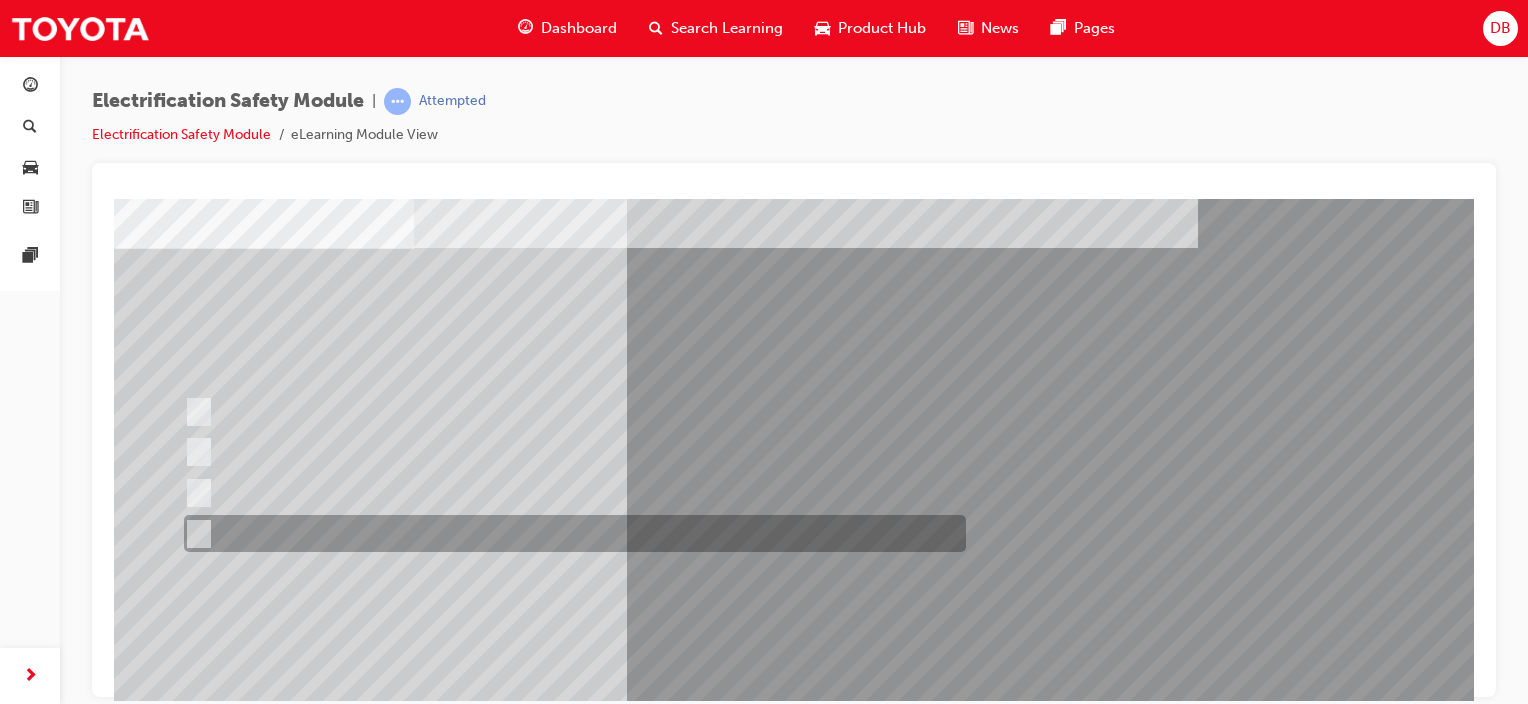 drag, startPoint x: 204, startPoint y: 538, endPoint x: 265, endPoint y: 527, distance: 61.983868 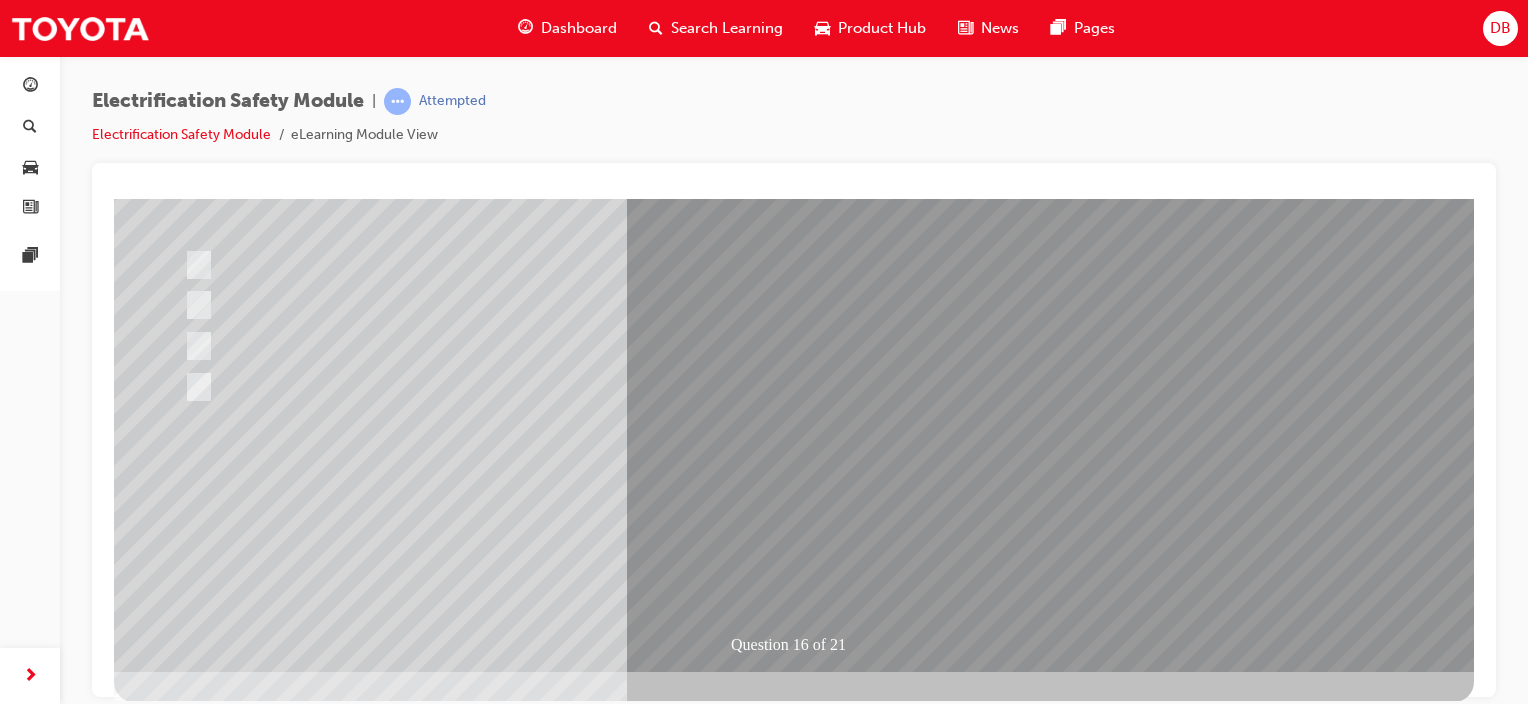 scroll, scrollTop: 263, scrollLeft: 0, axis: vertical 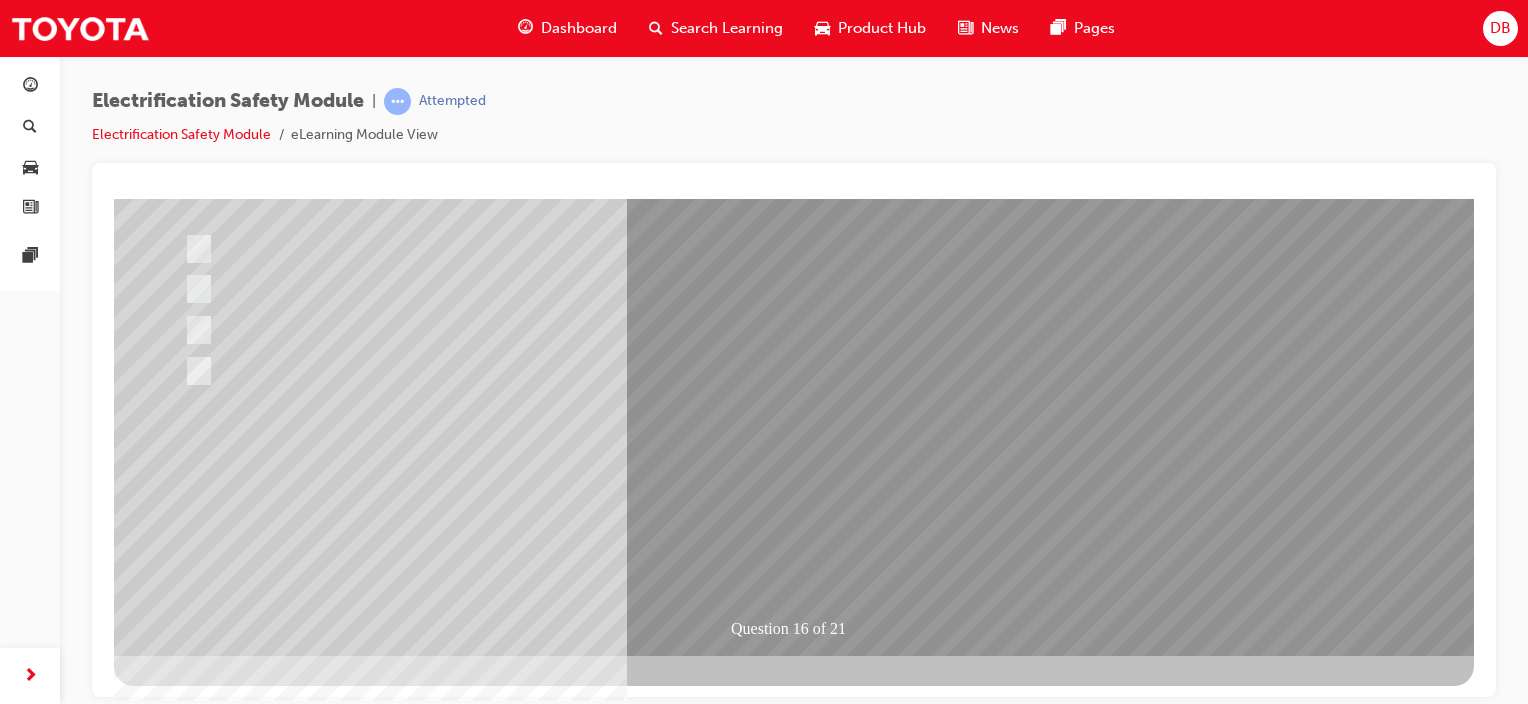 click at bounding box center (186, 2724) 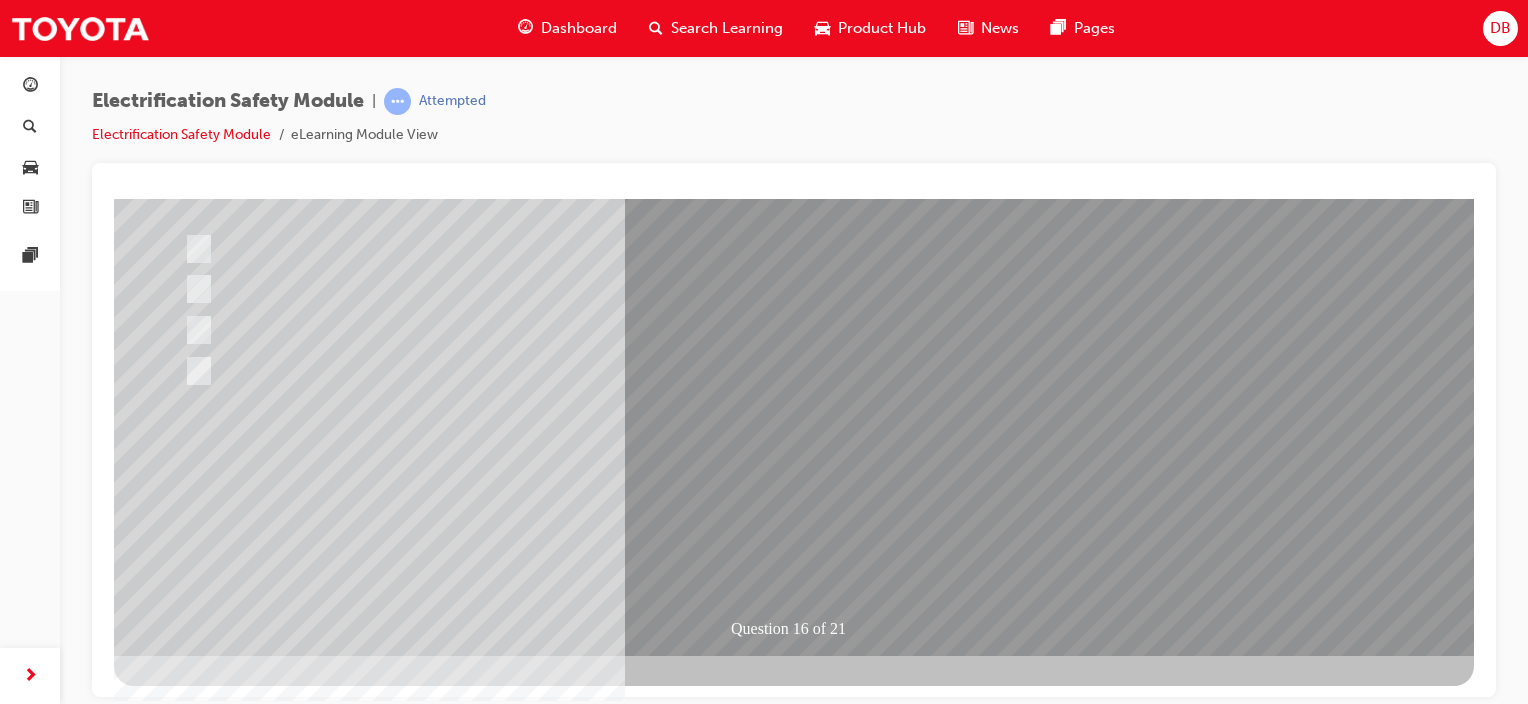 scroll, scrollTop: 0, scrollLeft: 0, axis: both 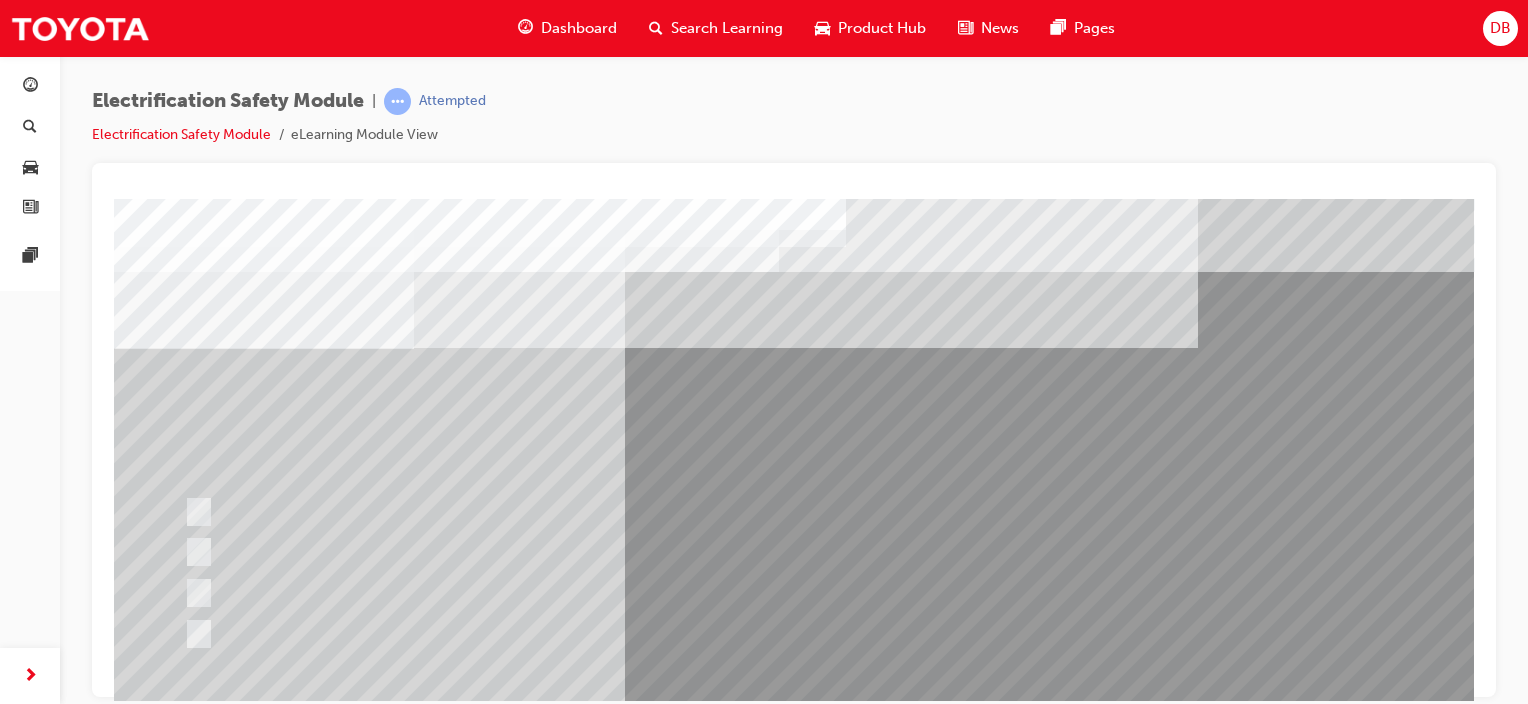 click at bounding box center [570, 512] 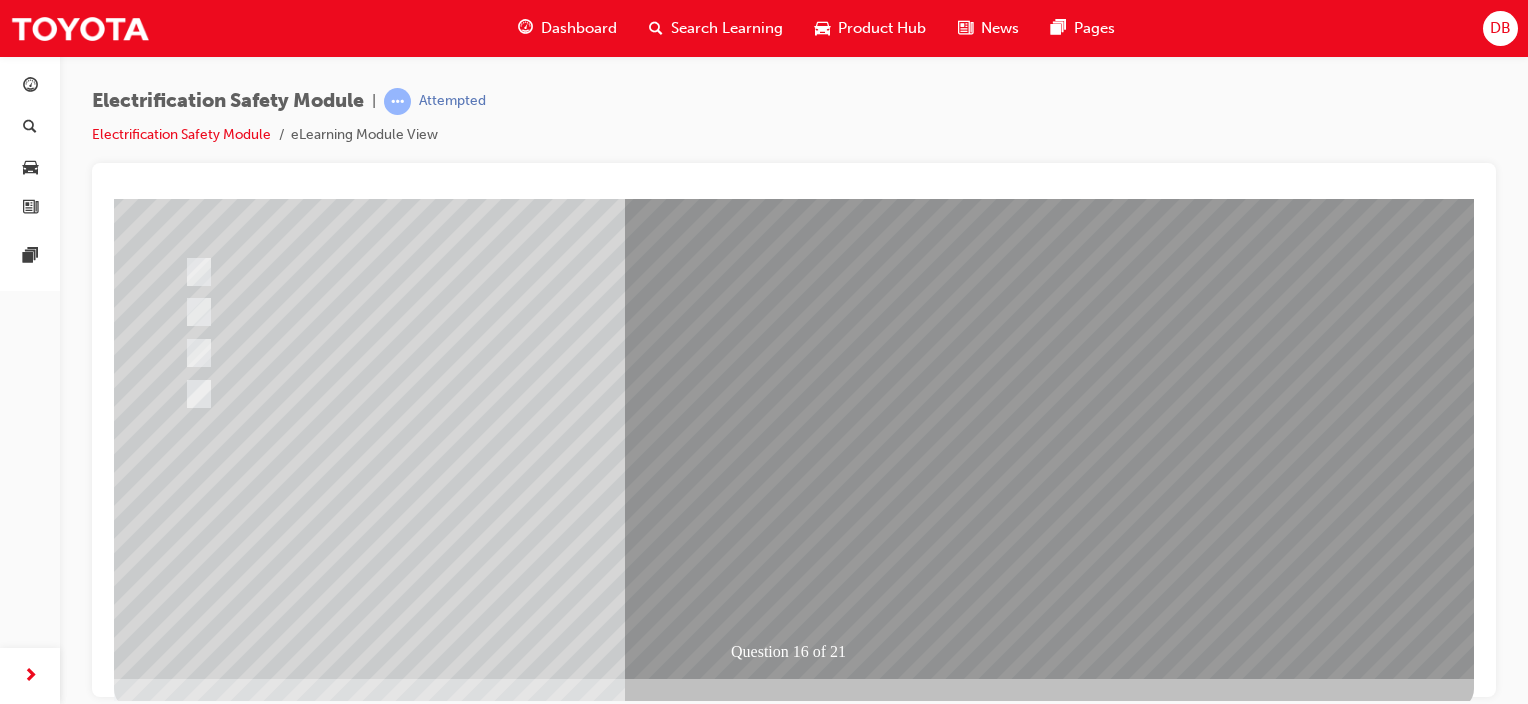 scroll, scrollTop: 263, scrollLeft: 0, axis: vertical 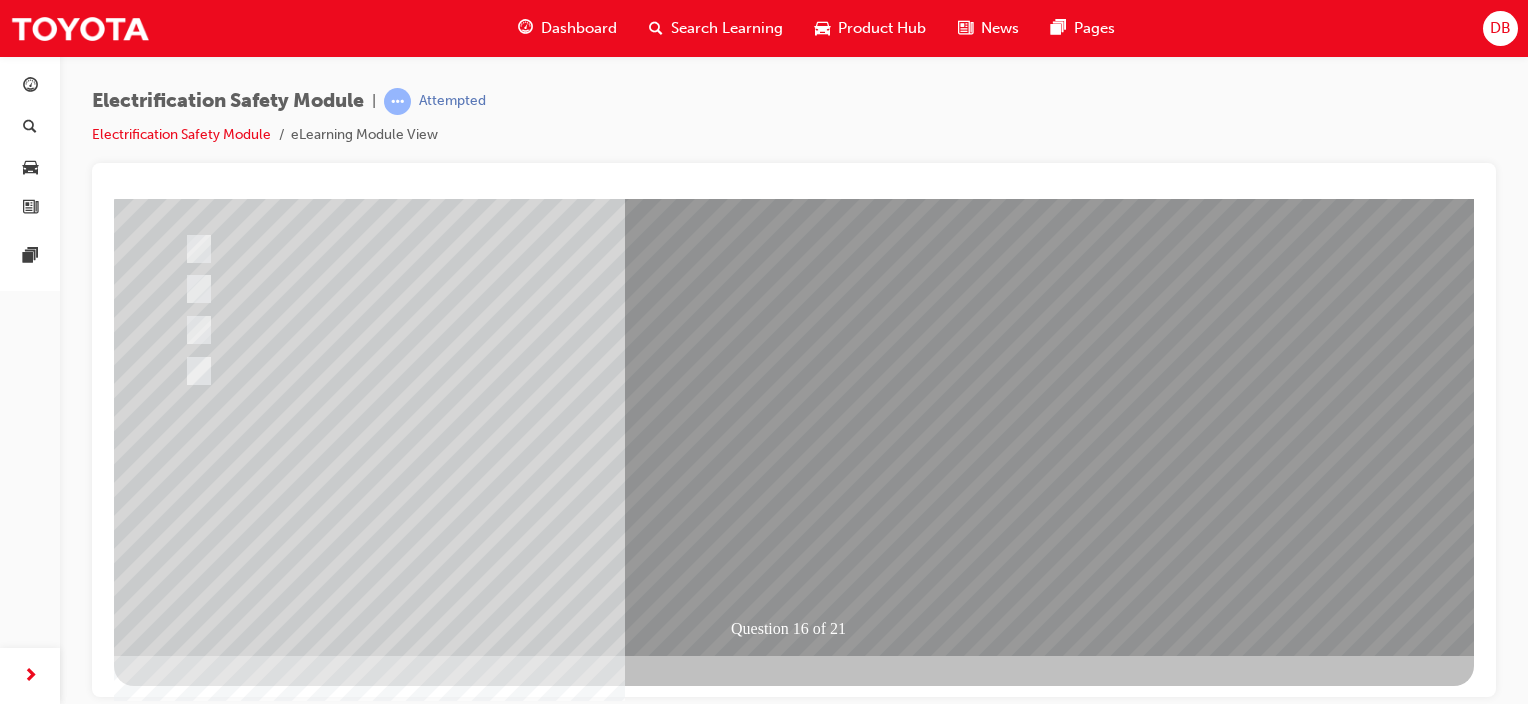 click at bounding box center [186, 2722] 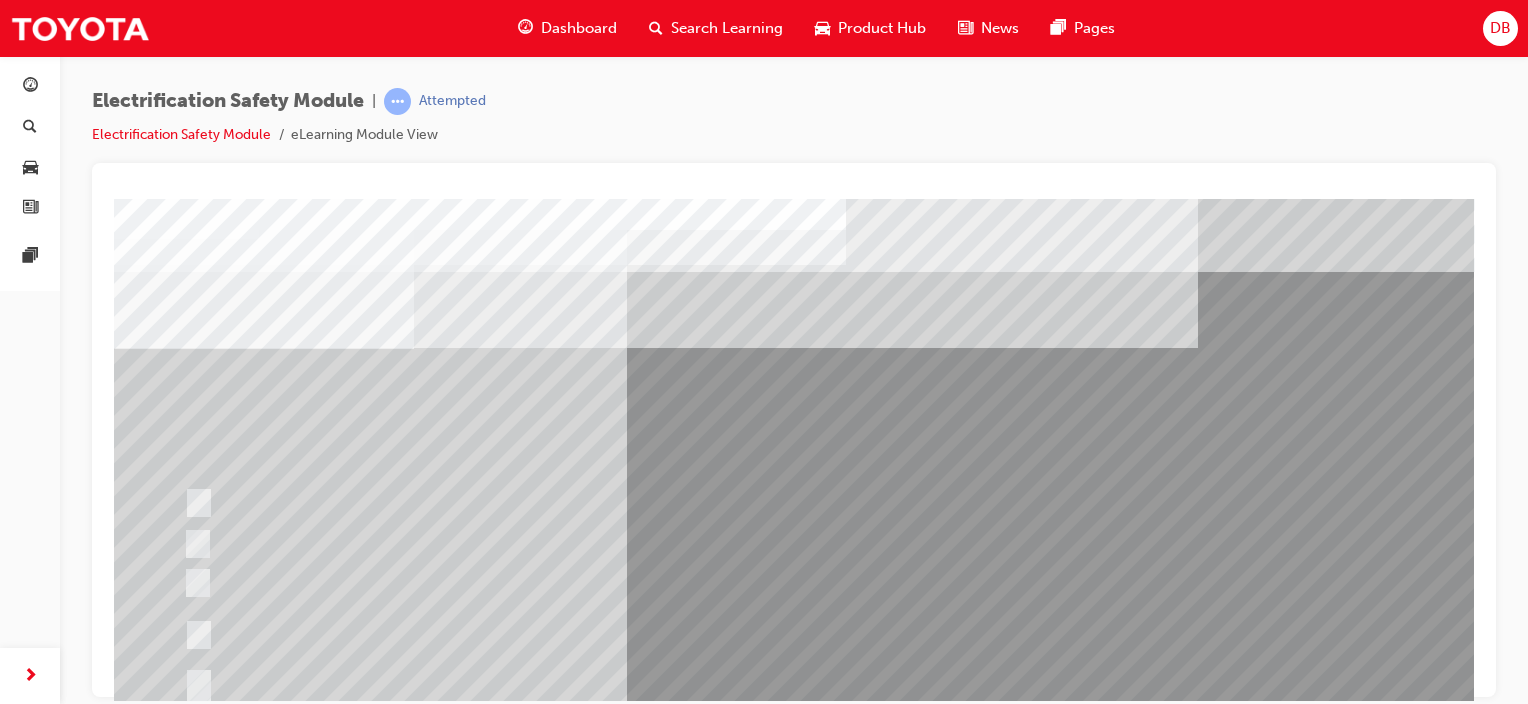scroll, scrollTop: 100, scrollLeft: 0, axis: vertical 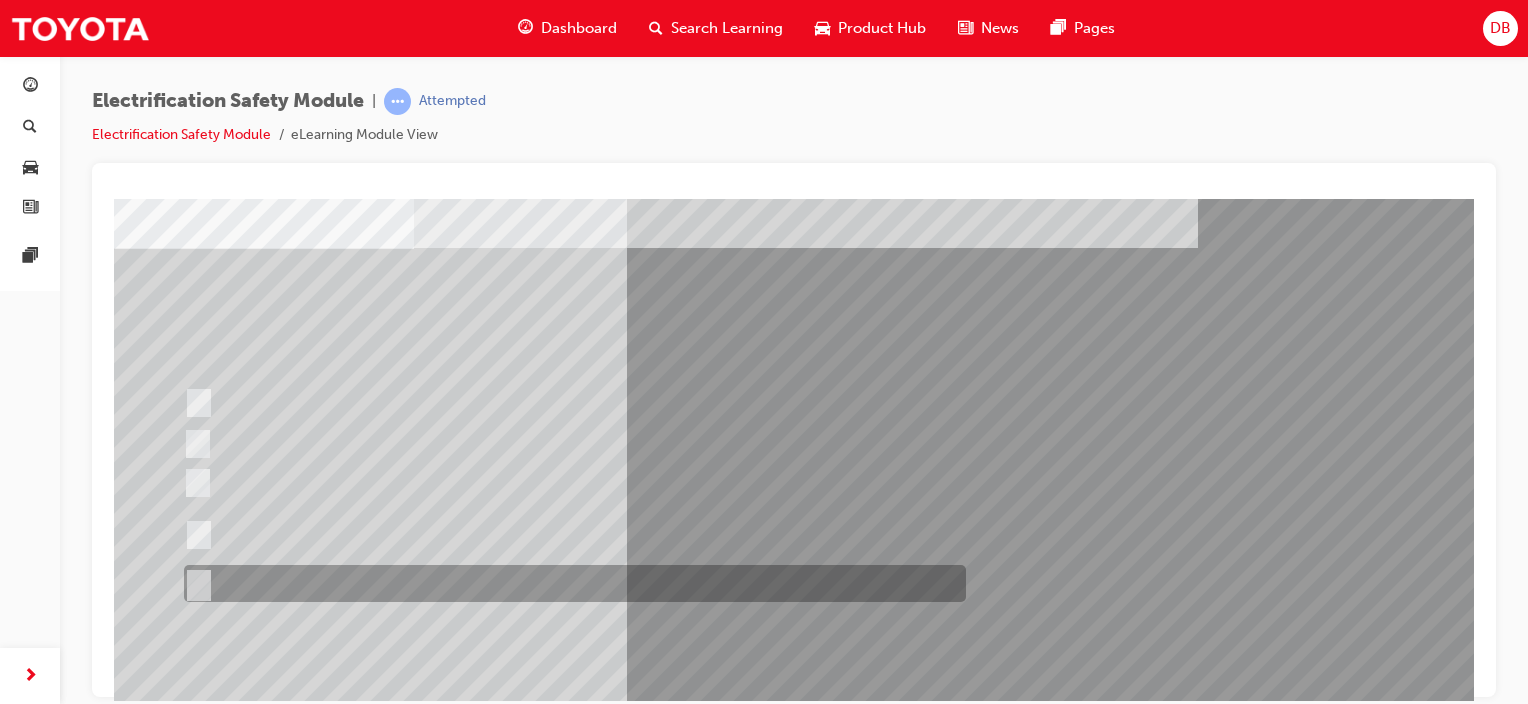 drag, startPoint x: 196, startPoint y: 582, endPoint x: 332, endPoint y: 575, distance: 136.18002 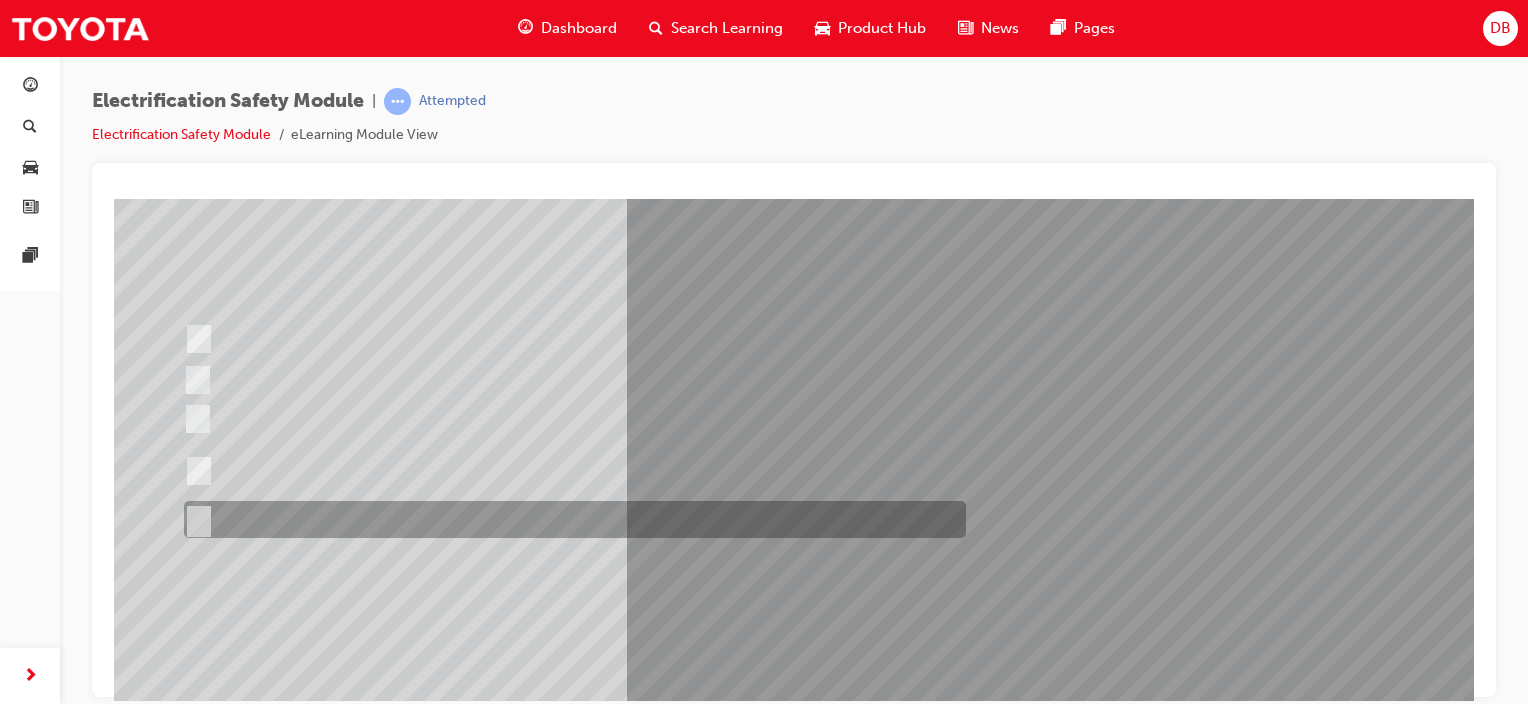 scroll, scrollTop: 263, scrollLeft: 0, axis: vertical 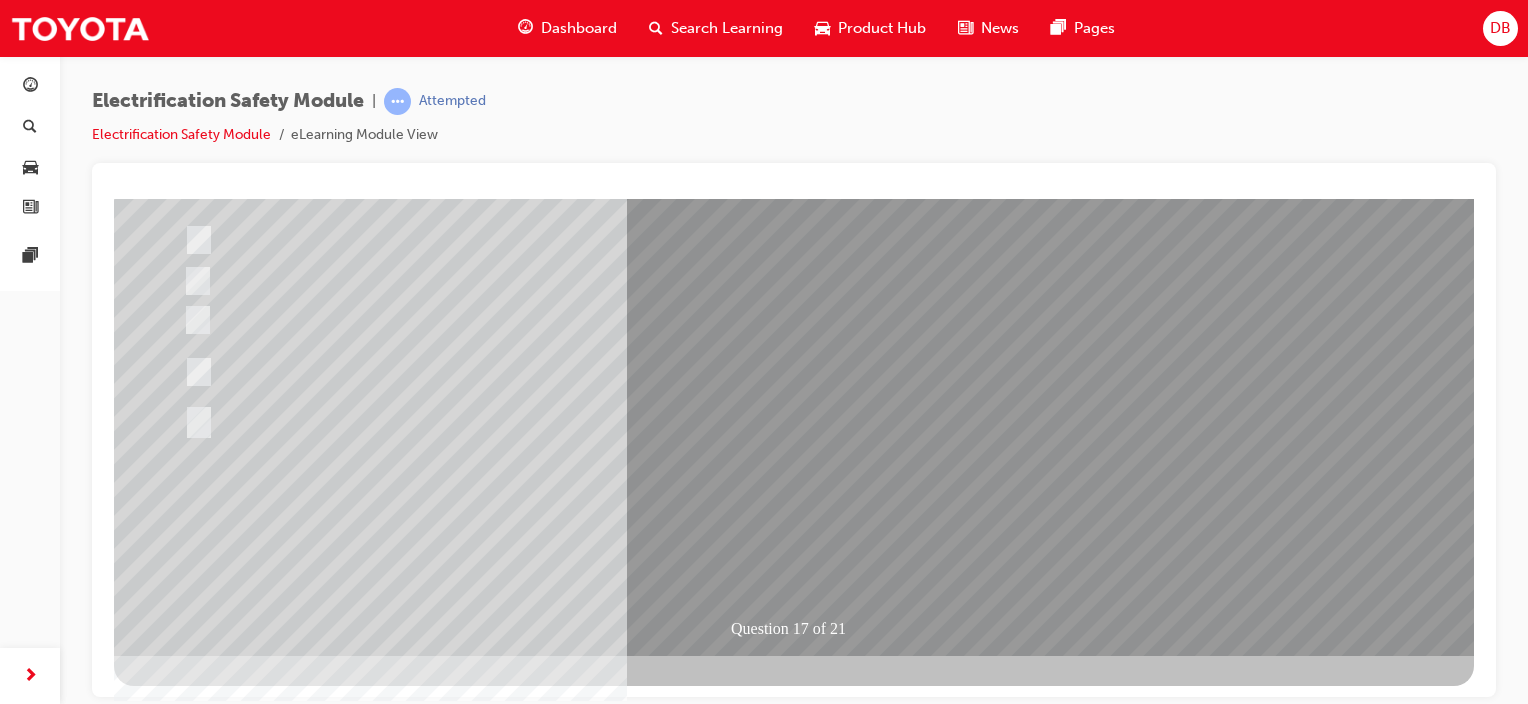 click at bounding box center (186, 2751) 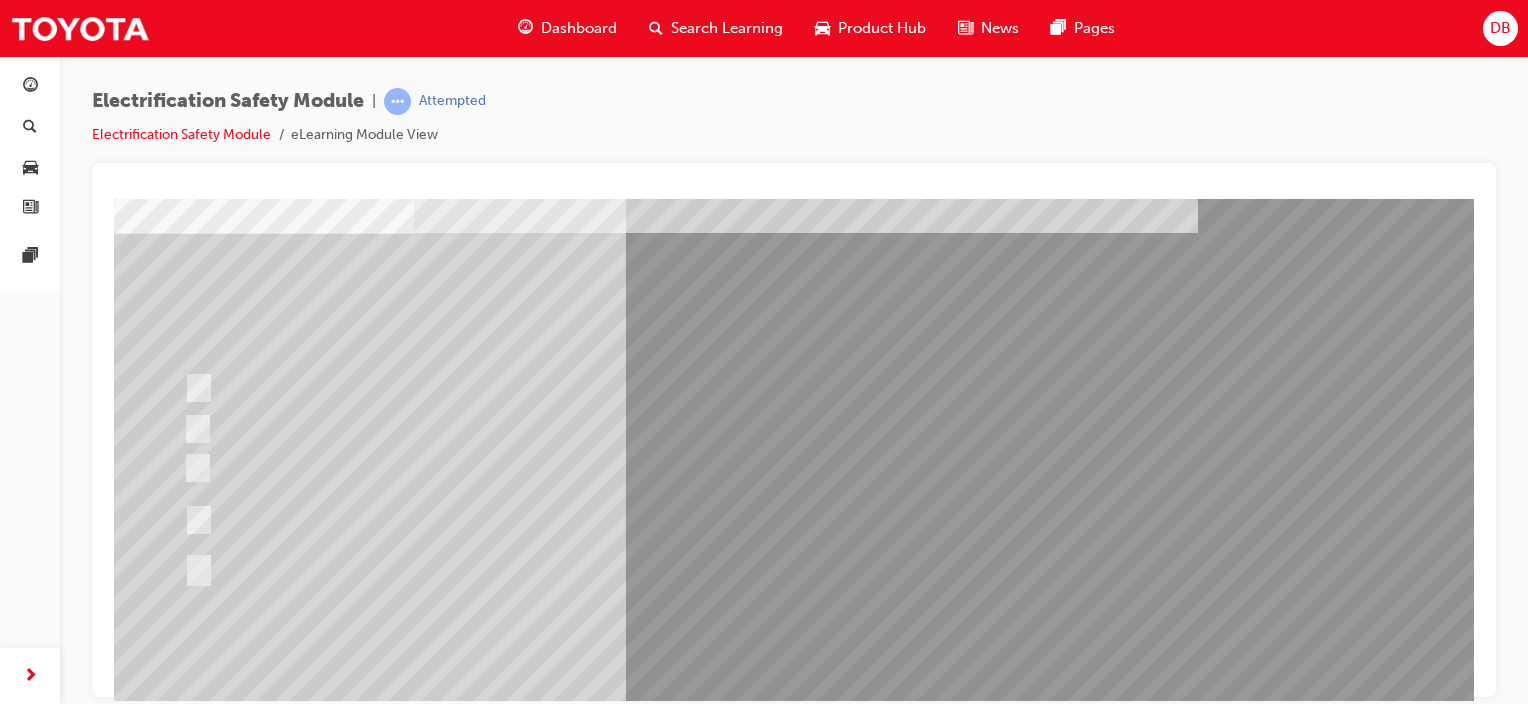 scroll, scrollTop: 263, scrollLeft: 0, axis: vertical 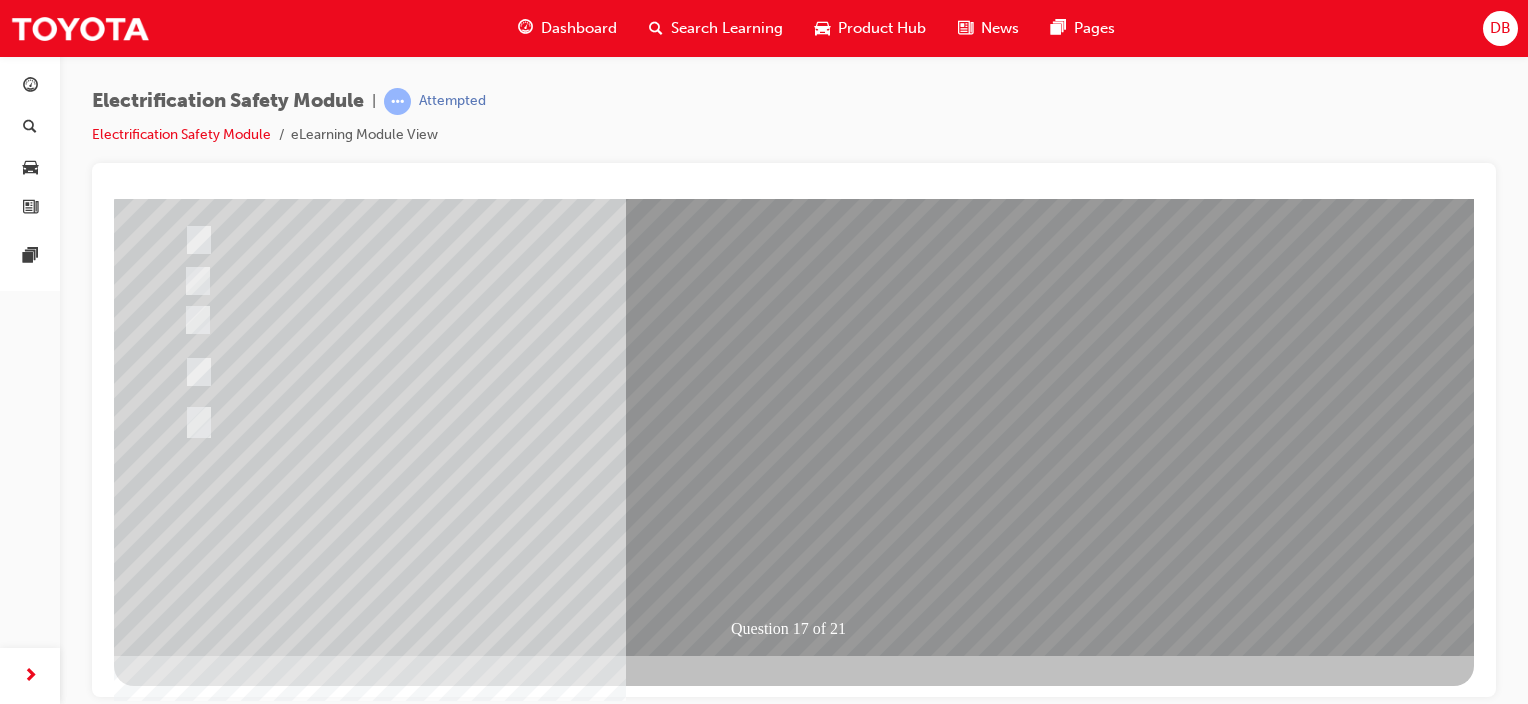 click at bounding box center [446, 2431] 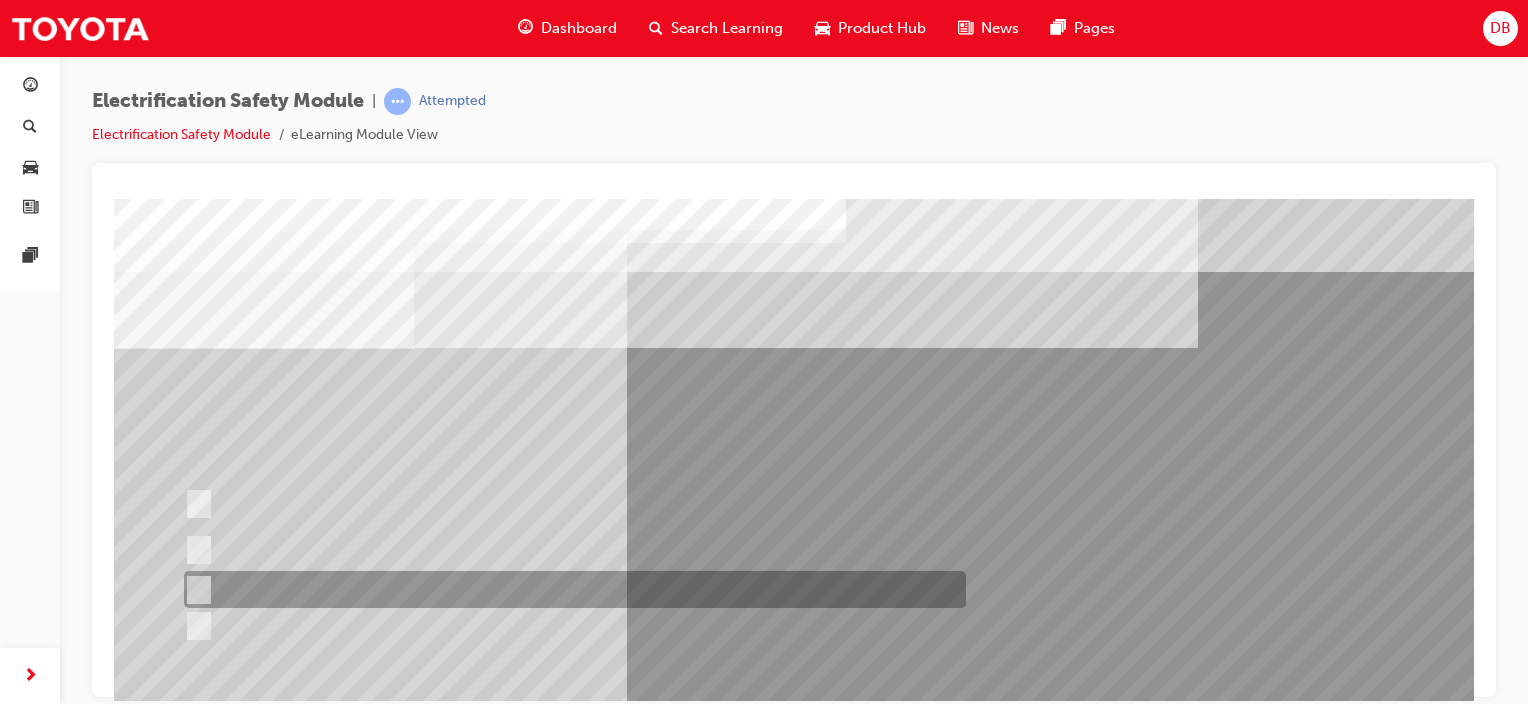 click at bounding box center [195, 590] 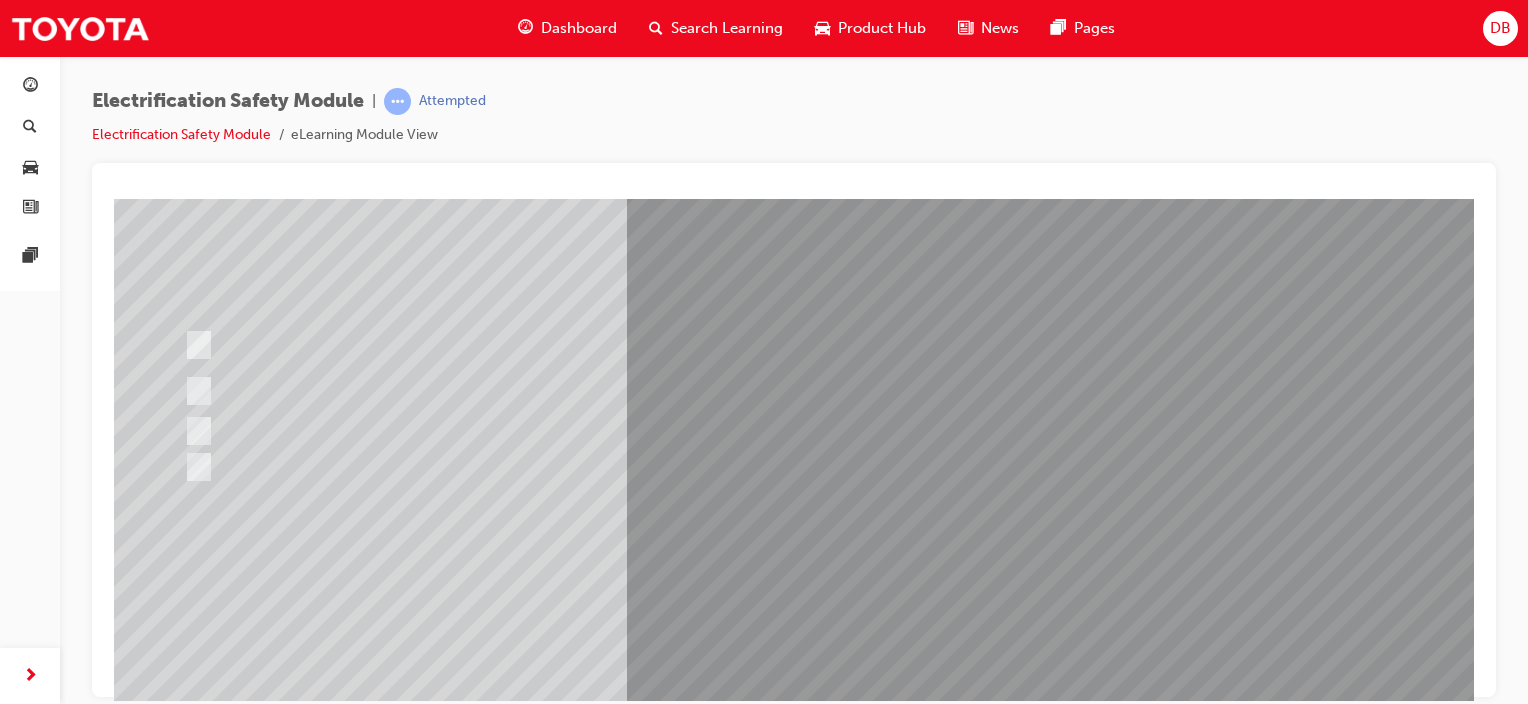 scroll, scrollTop: 263, scrollLeft: 0, axis: vertical 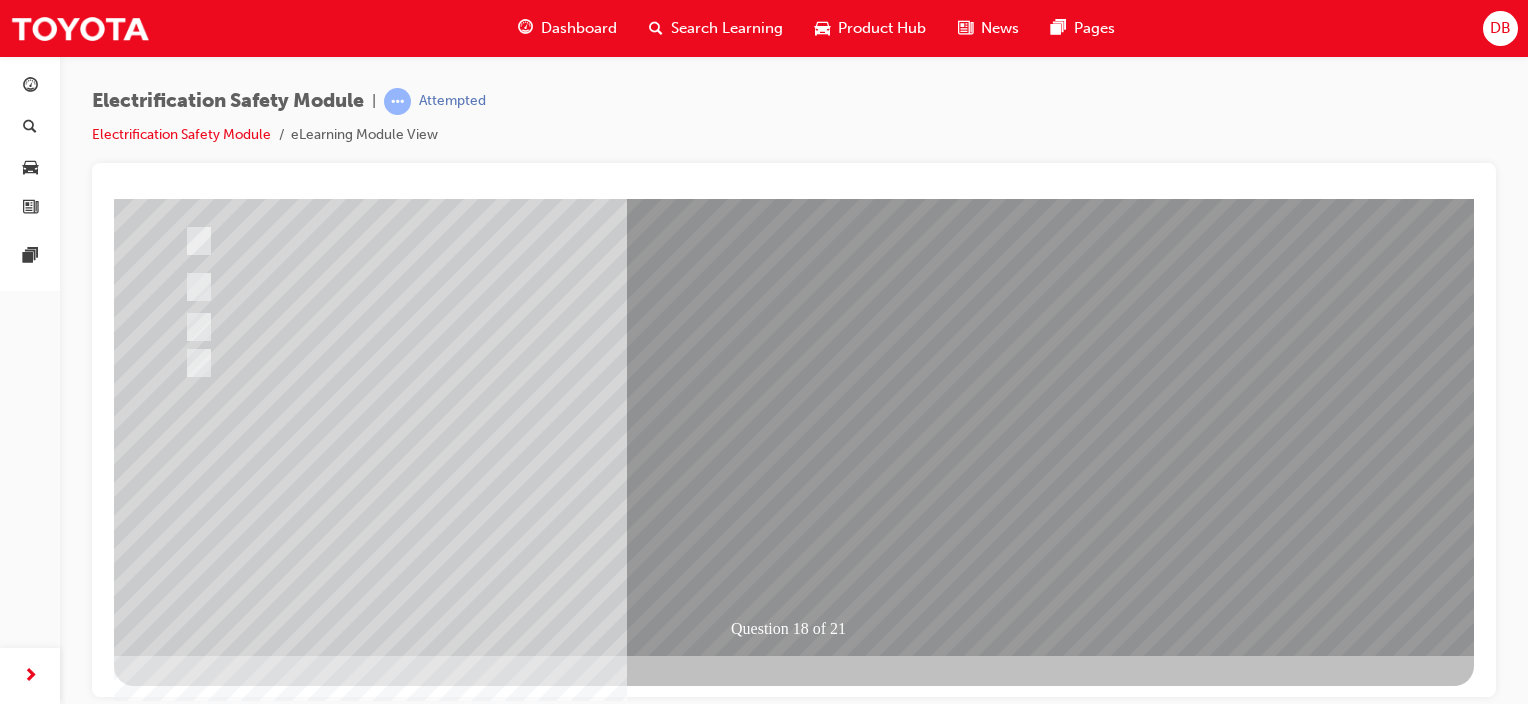 click at bounding box center (186, 2724) 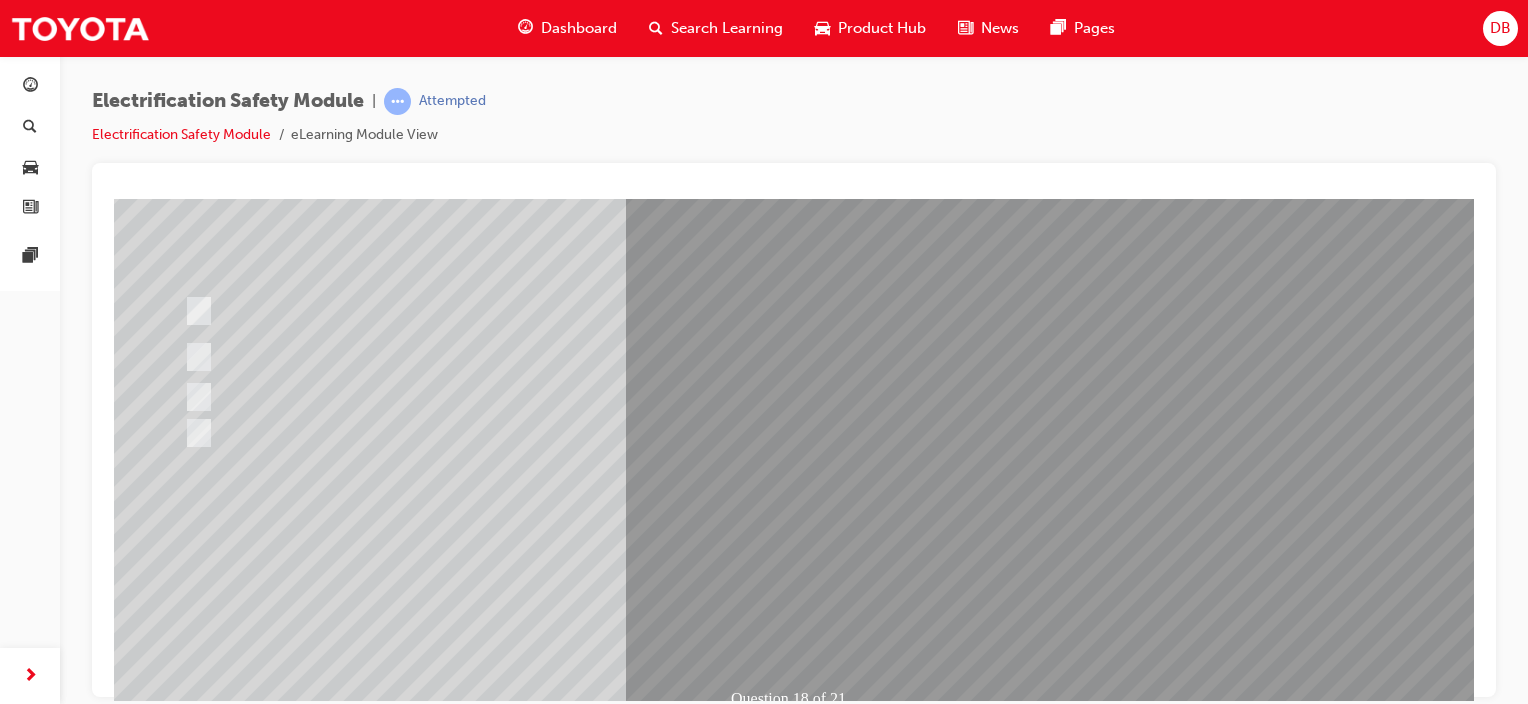 scroll, scrollTop: 200, scrollLeft: 0, axis: vertical 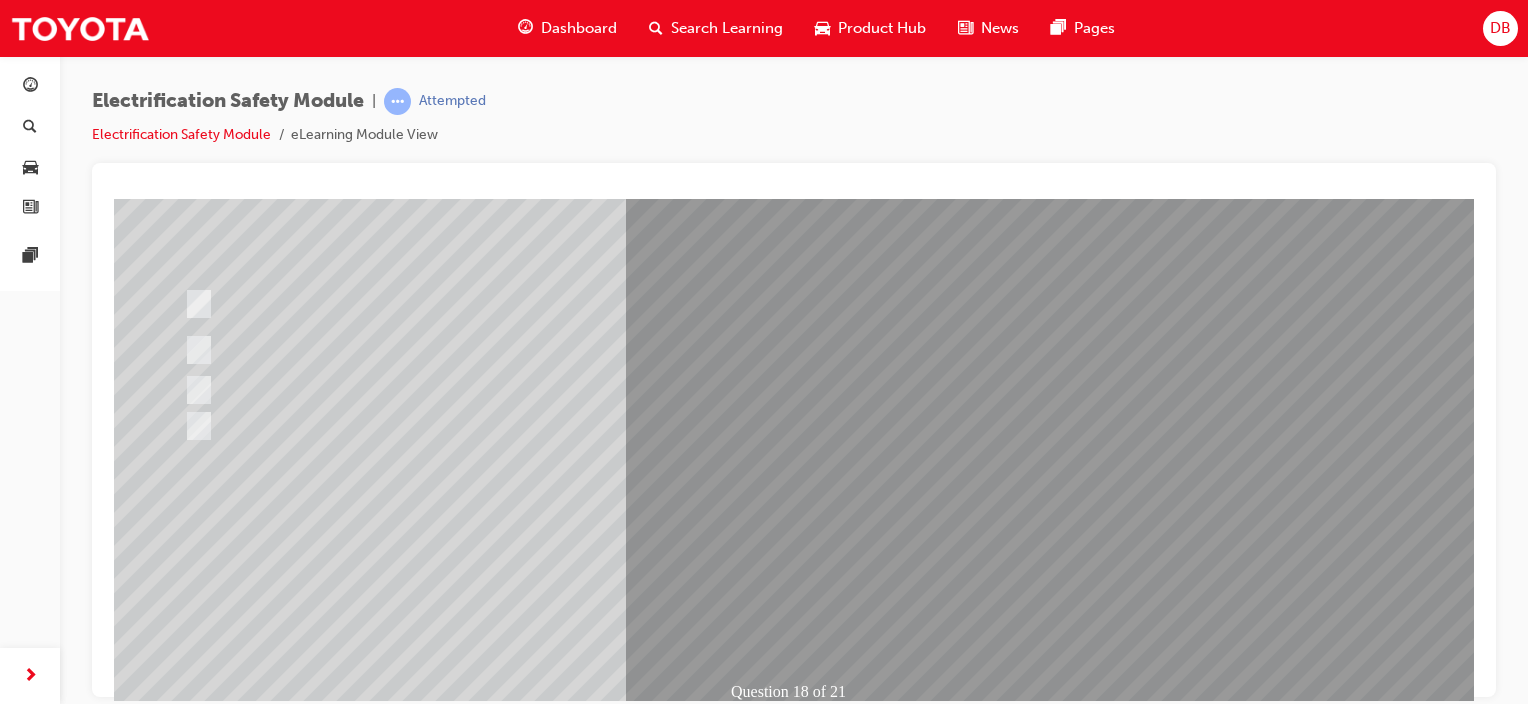 click at bounding box center [446, 2494] 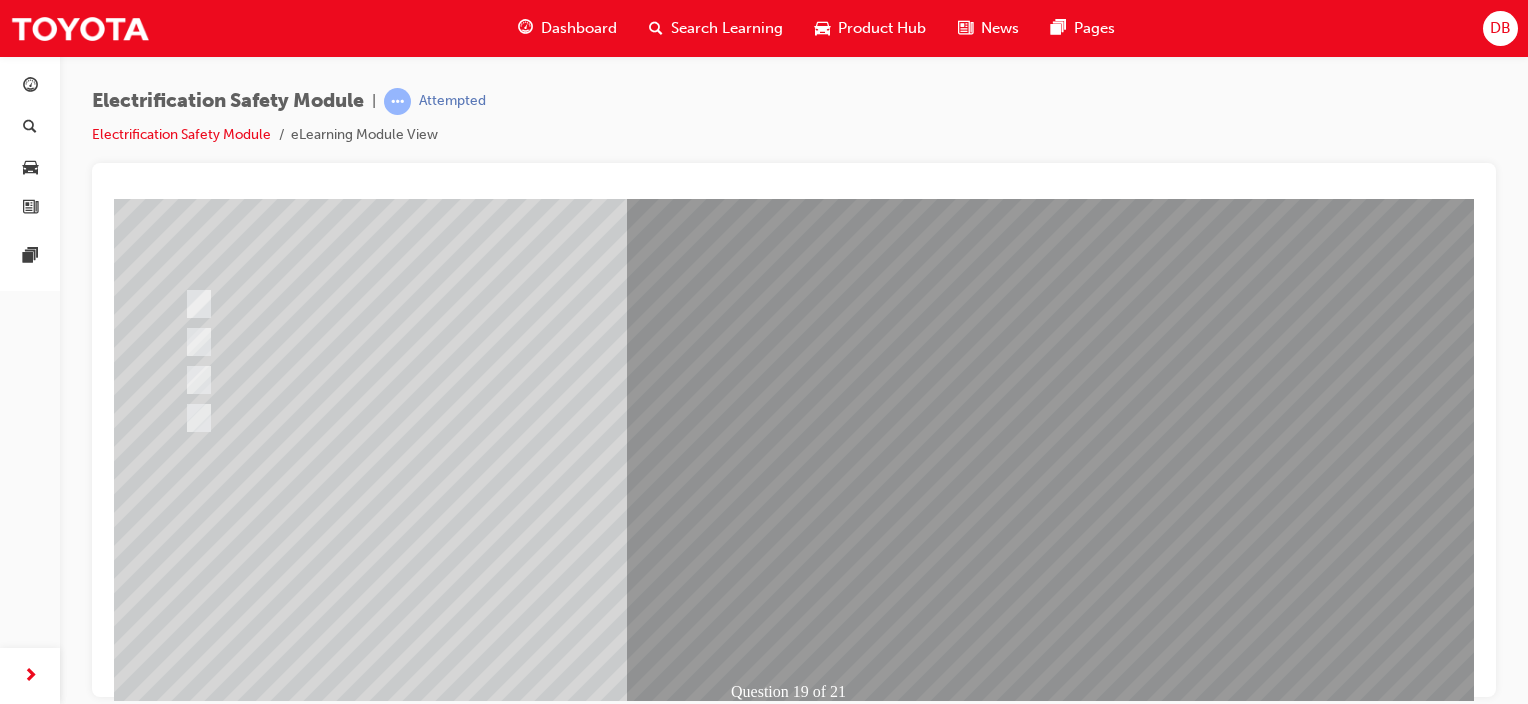 scroll, scrollTop: 0, scrollLeft: 0, axis: both 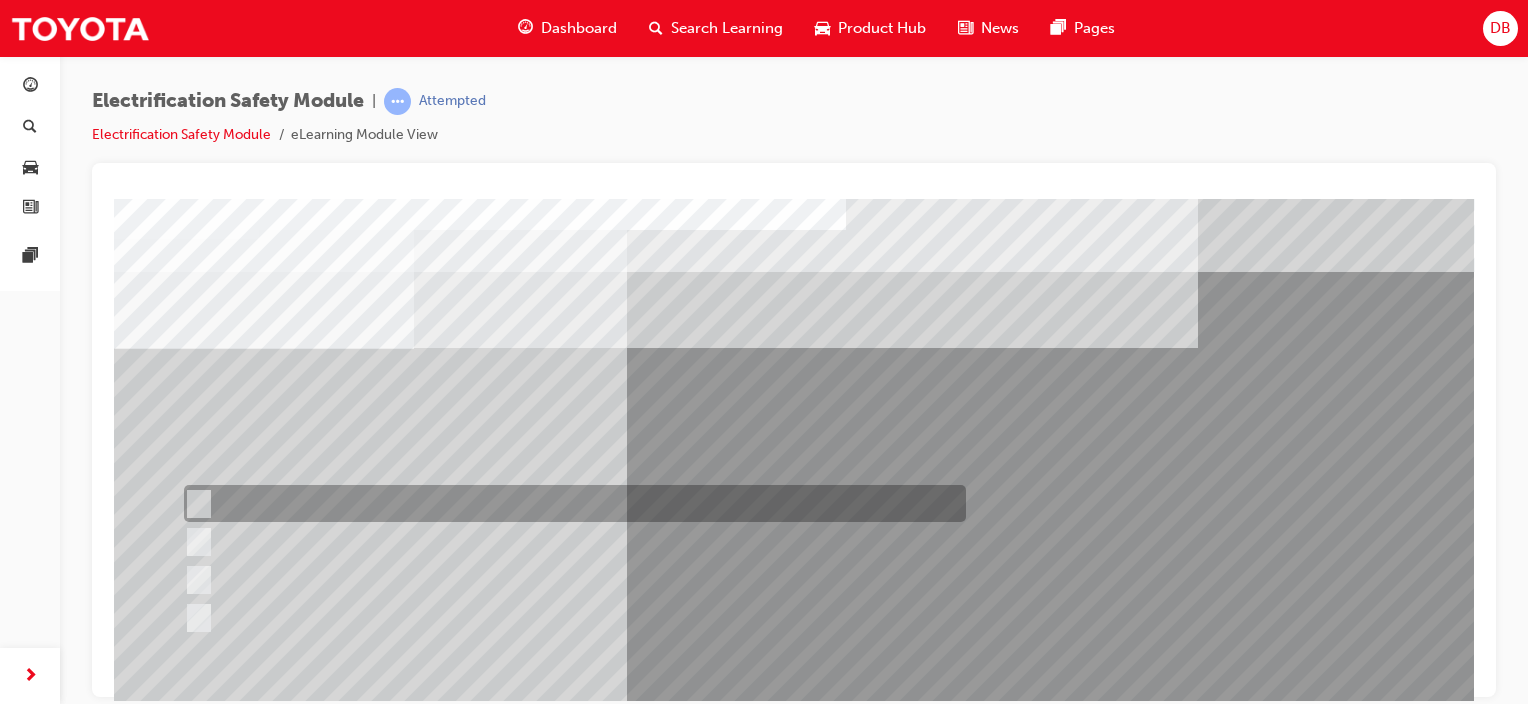 drag, startPoint x: 198, startPoint y: 501, endPoint x: 548, endPoint y: 464, distance: 351.9503 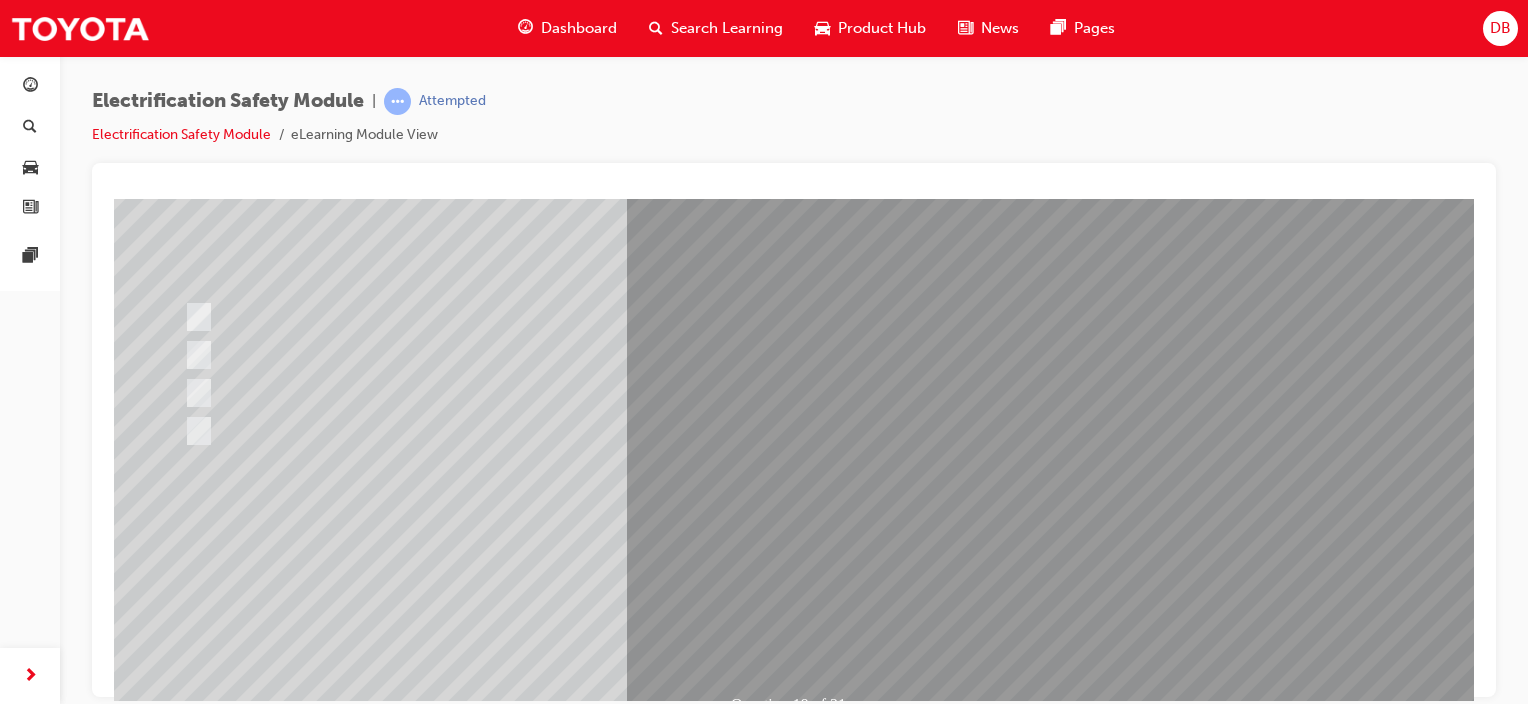 scroll, scrollTop: 200, scrollLeft: 0, axis: vertical 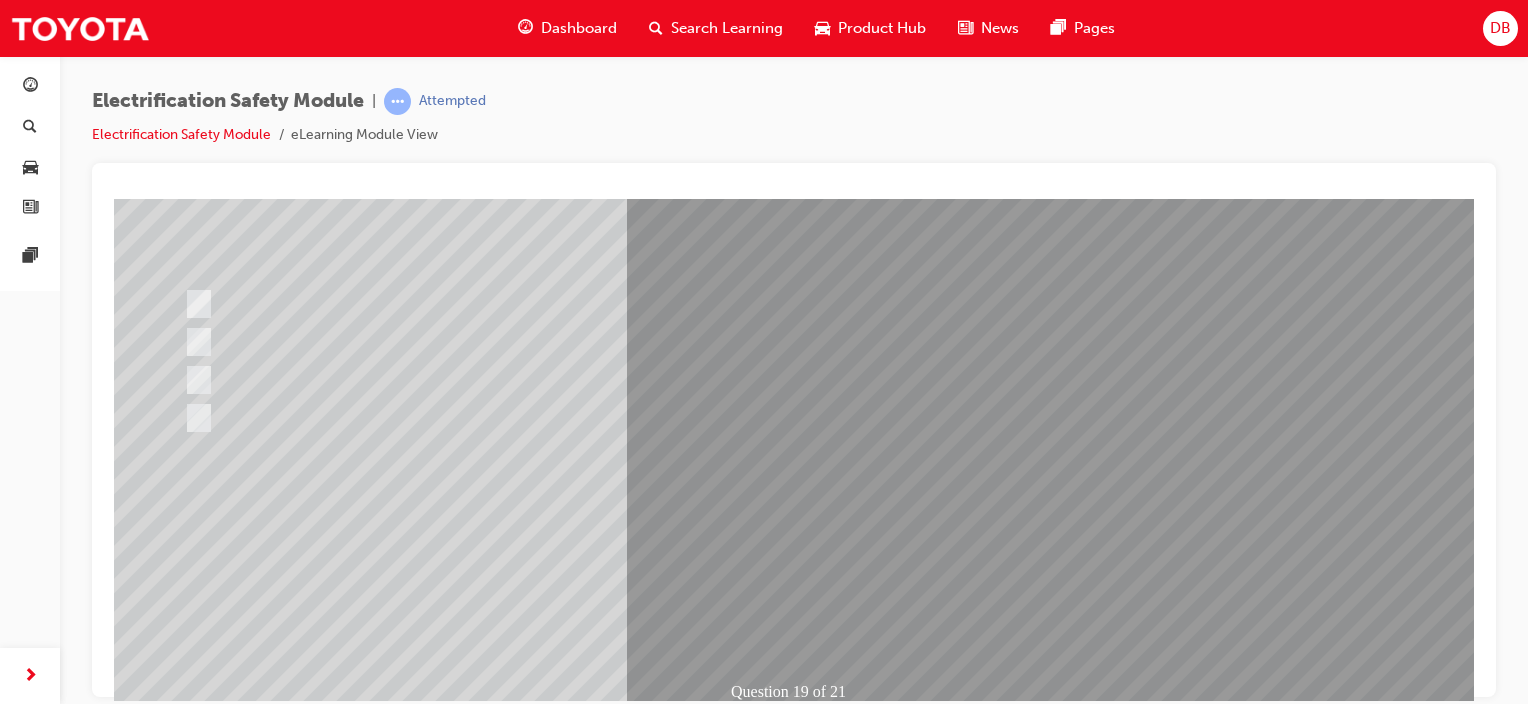 click at bounding box center [186, 2787] 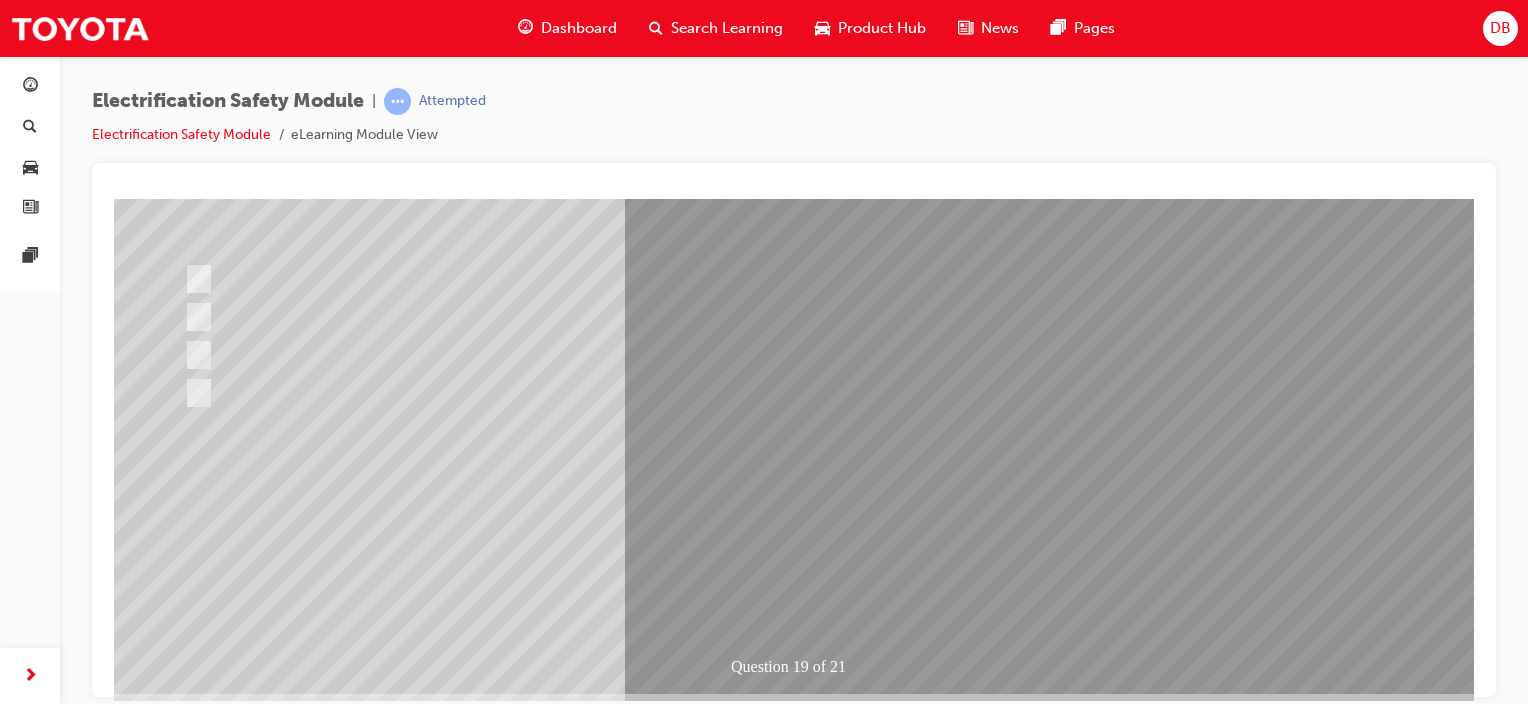 scroll, scrollTop: 263, scrollLeft: 0, axis: vertical 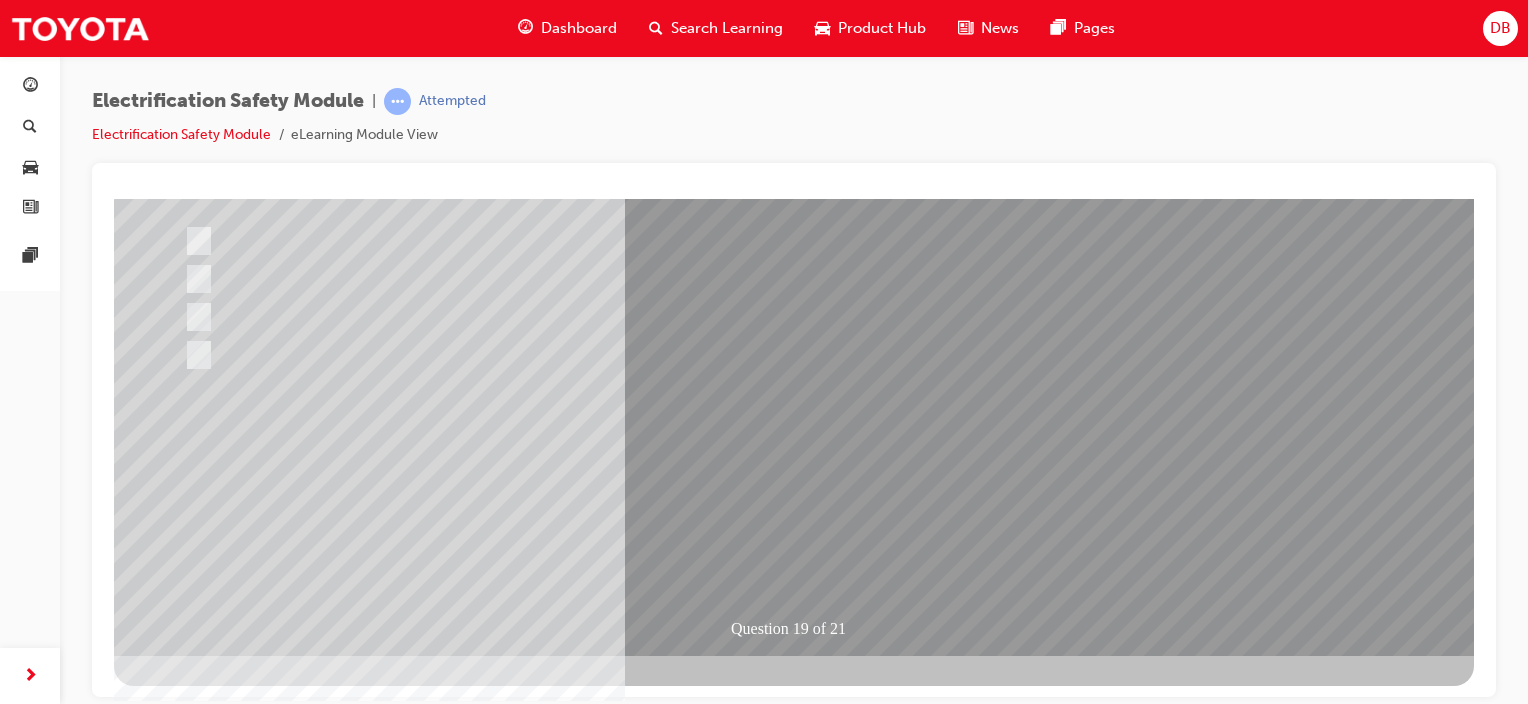 click at bounding box center (446, 2429) 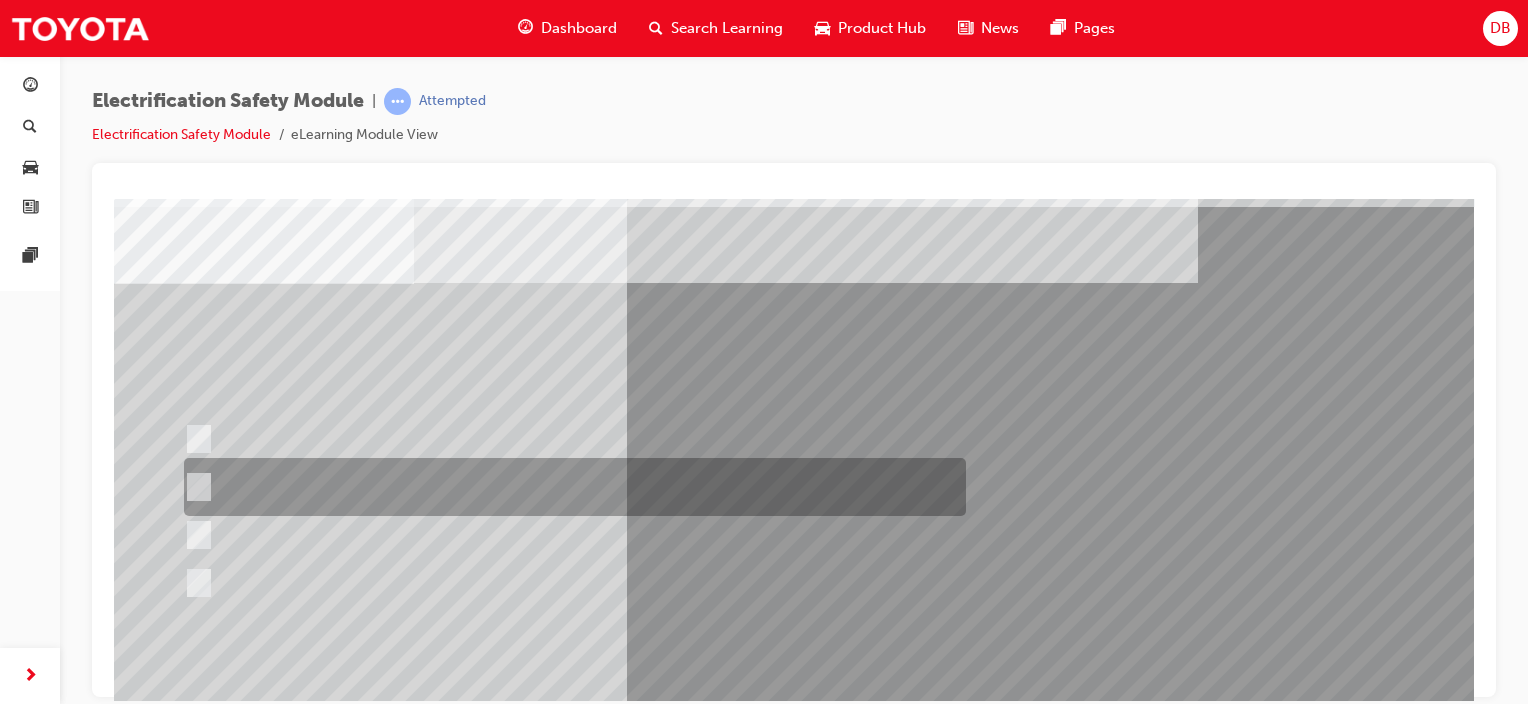 scroll, scrollTop: 100, scrollLeft: 0, axis: vertical 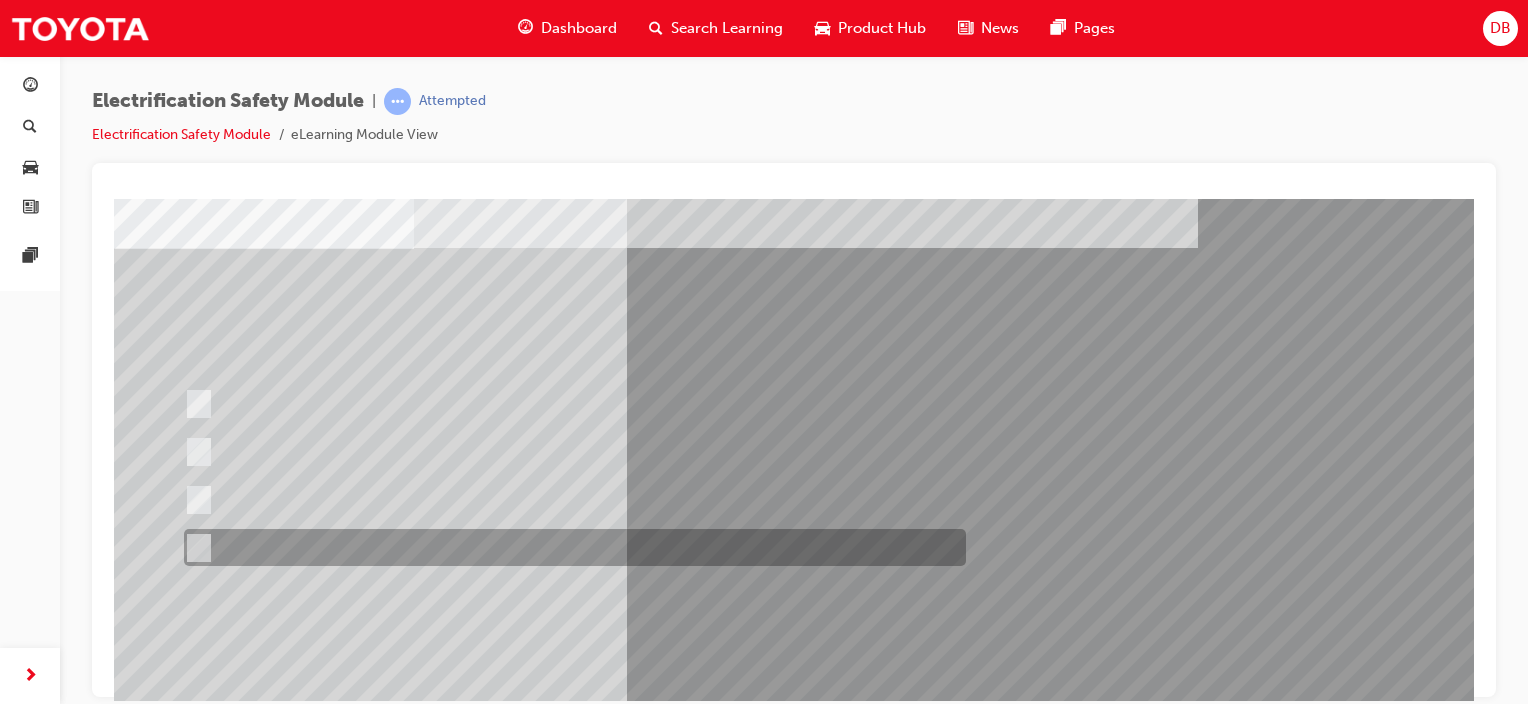 click at bounding box center [195, 548] 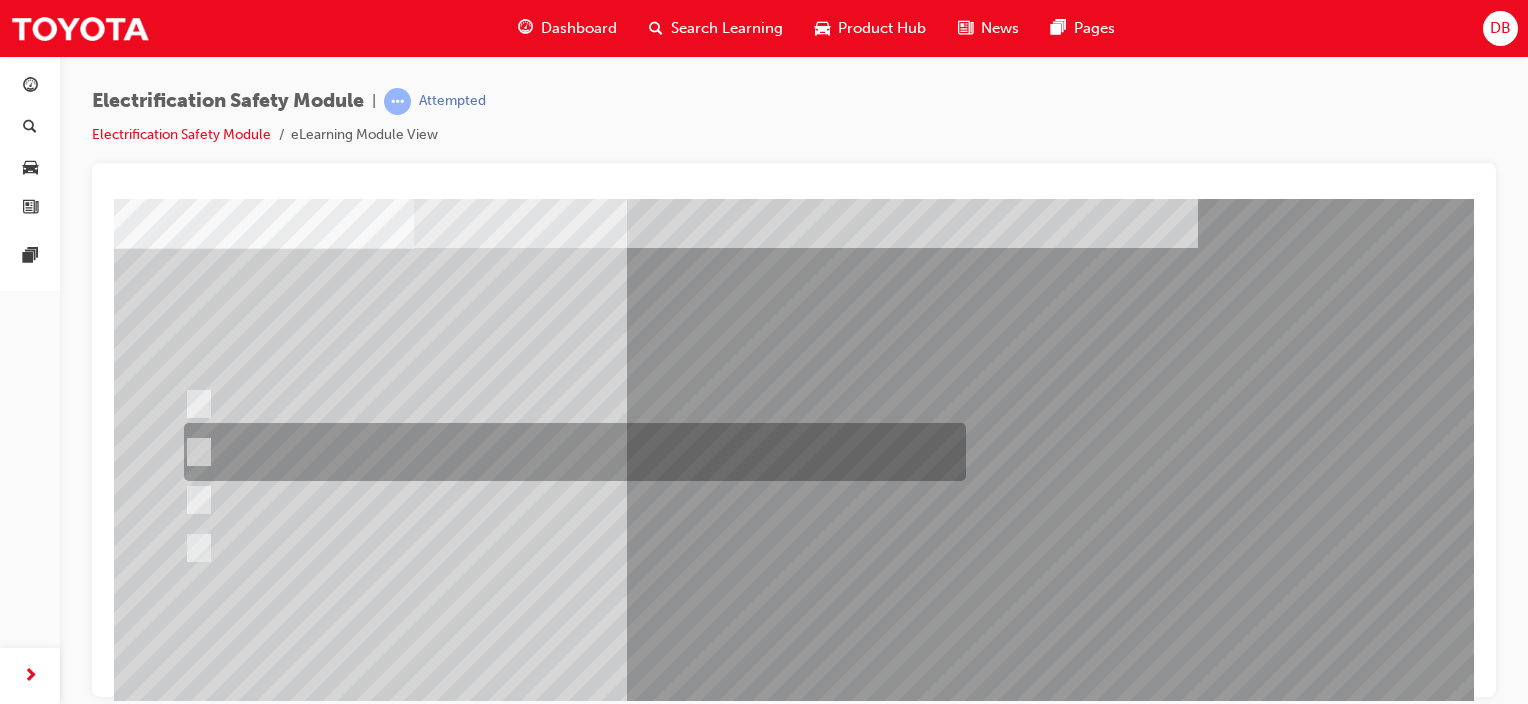 click at bounding box center (195, 452) 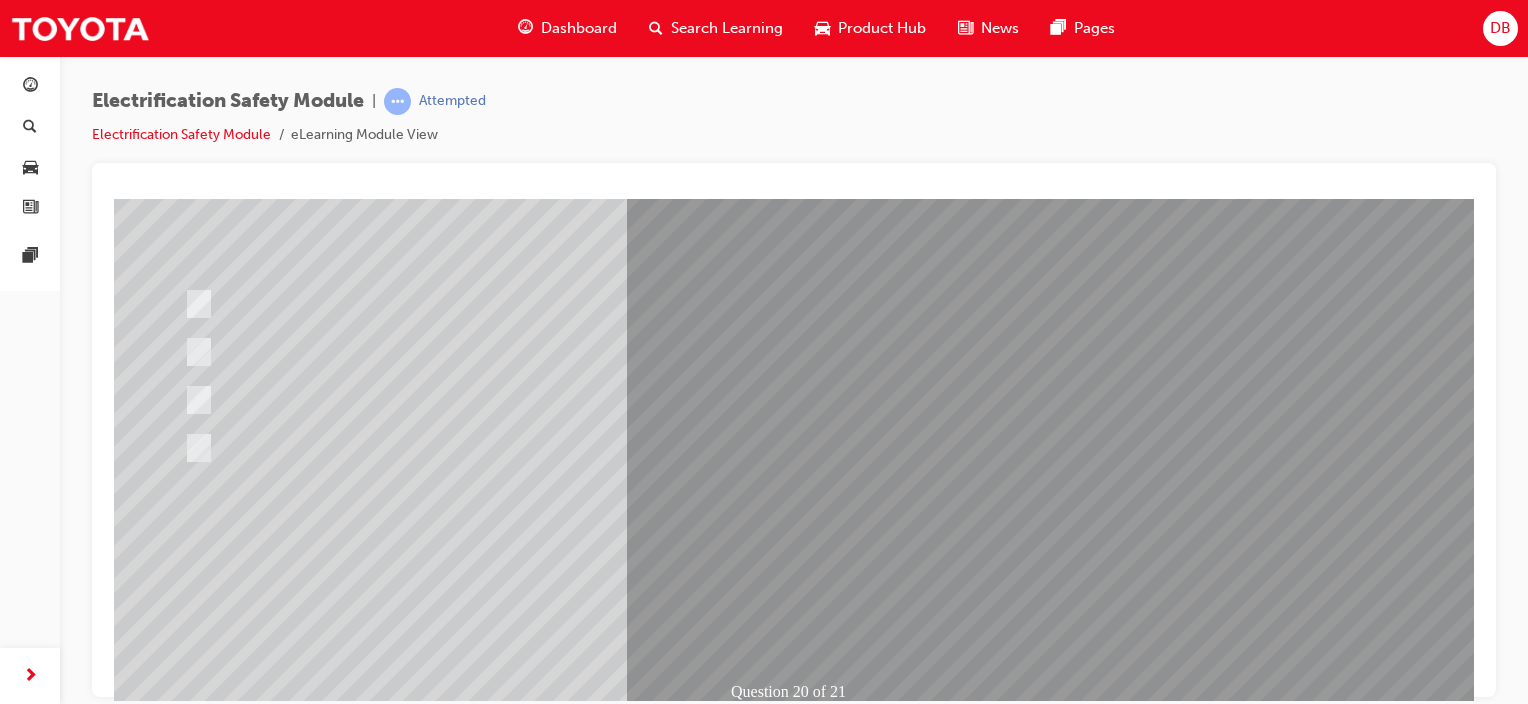 scroll, scrollTop: 100, scrollLeft: 0, axis: vertical 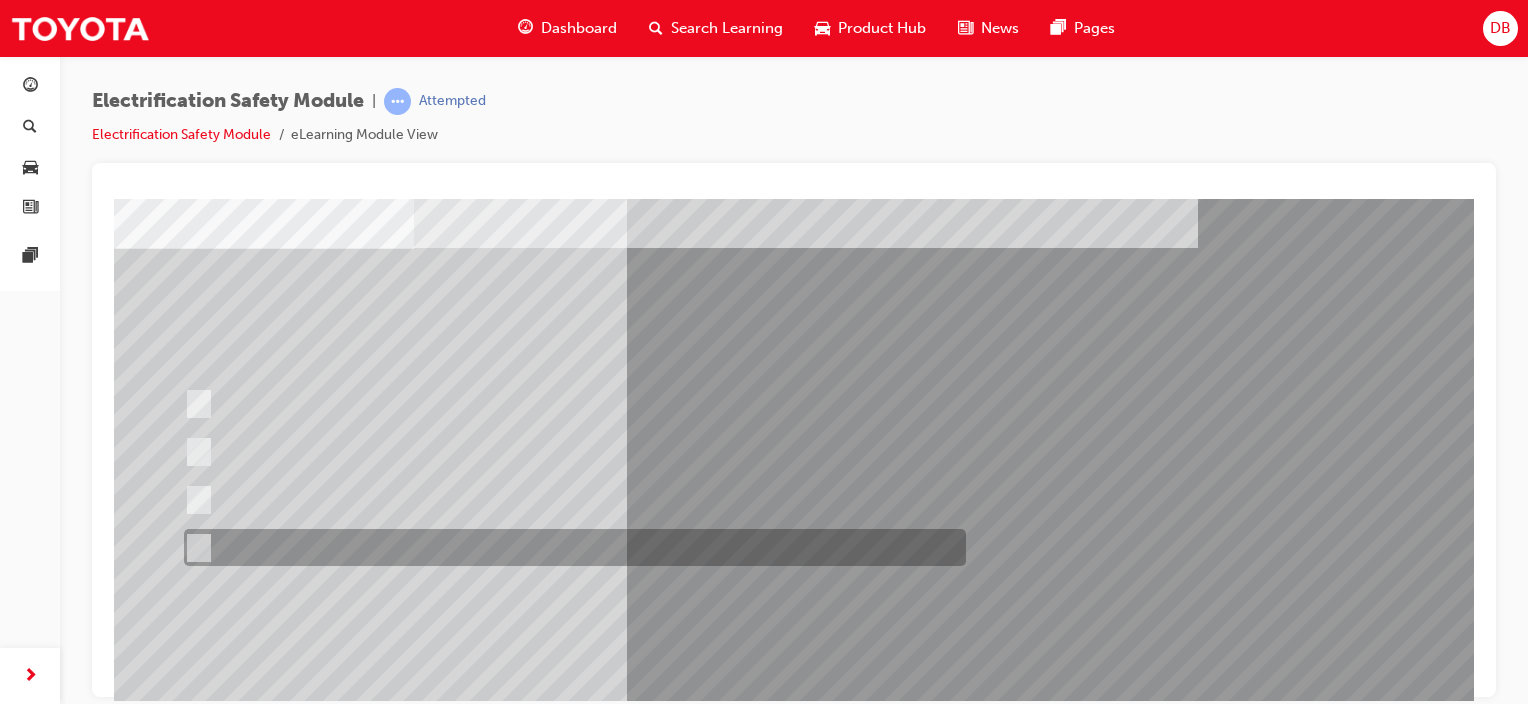 drag, startPoint x: 203, startPoint y: 542, endPoint x: 482, endPoint y: 532, distance: 279.17917 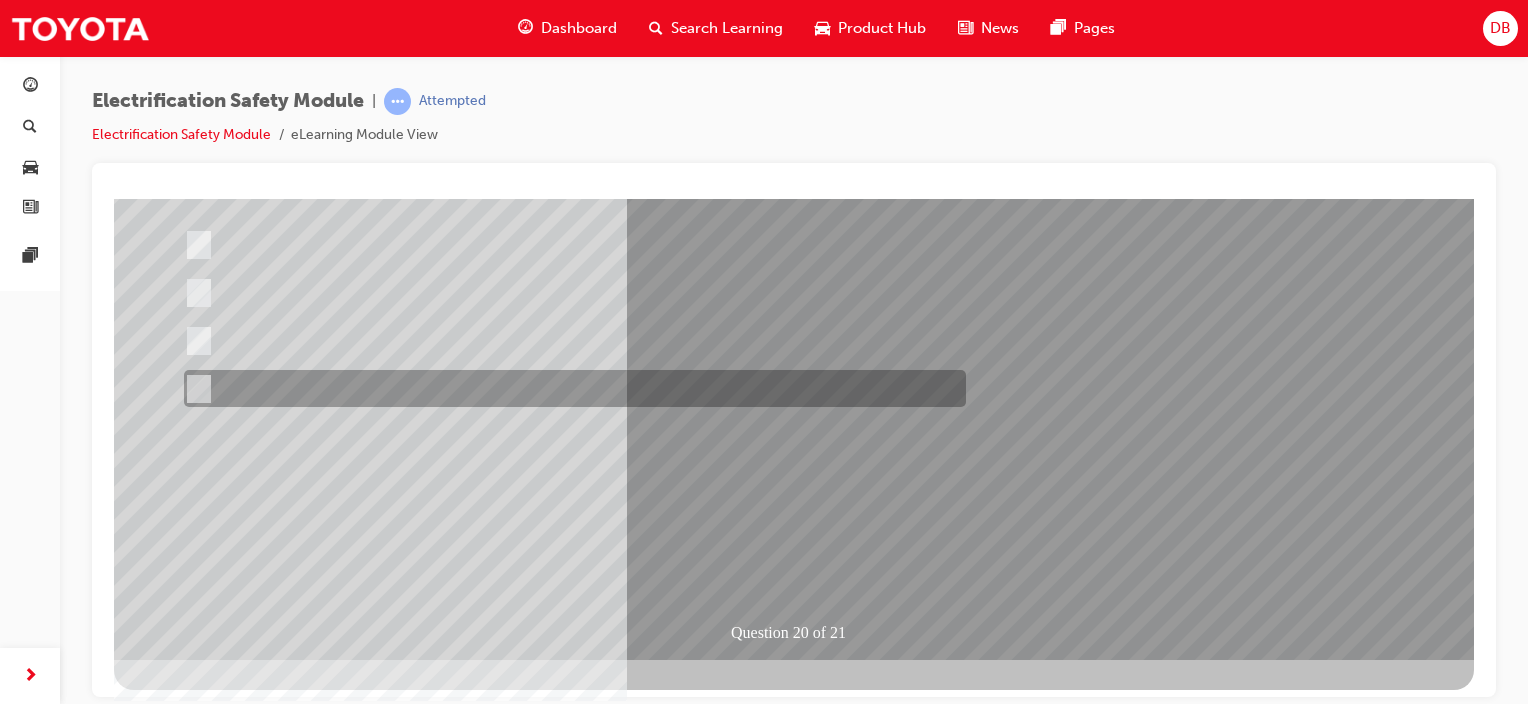 scroll, scrollTop: 263, scrollLeft: 0, axis: vertical 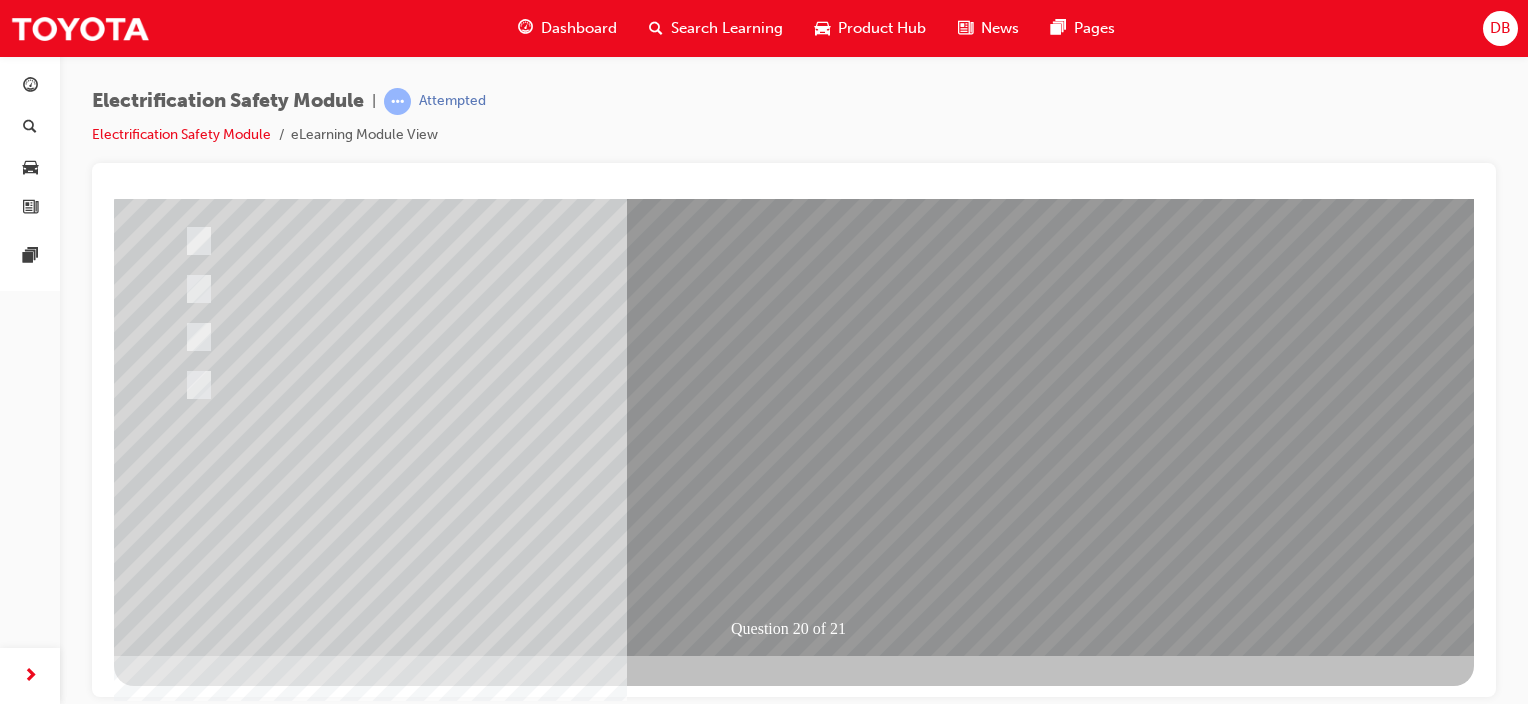 click at bounding box center [186, 2724] 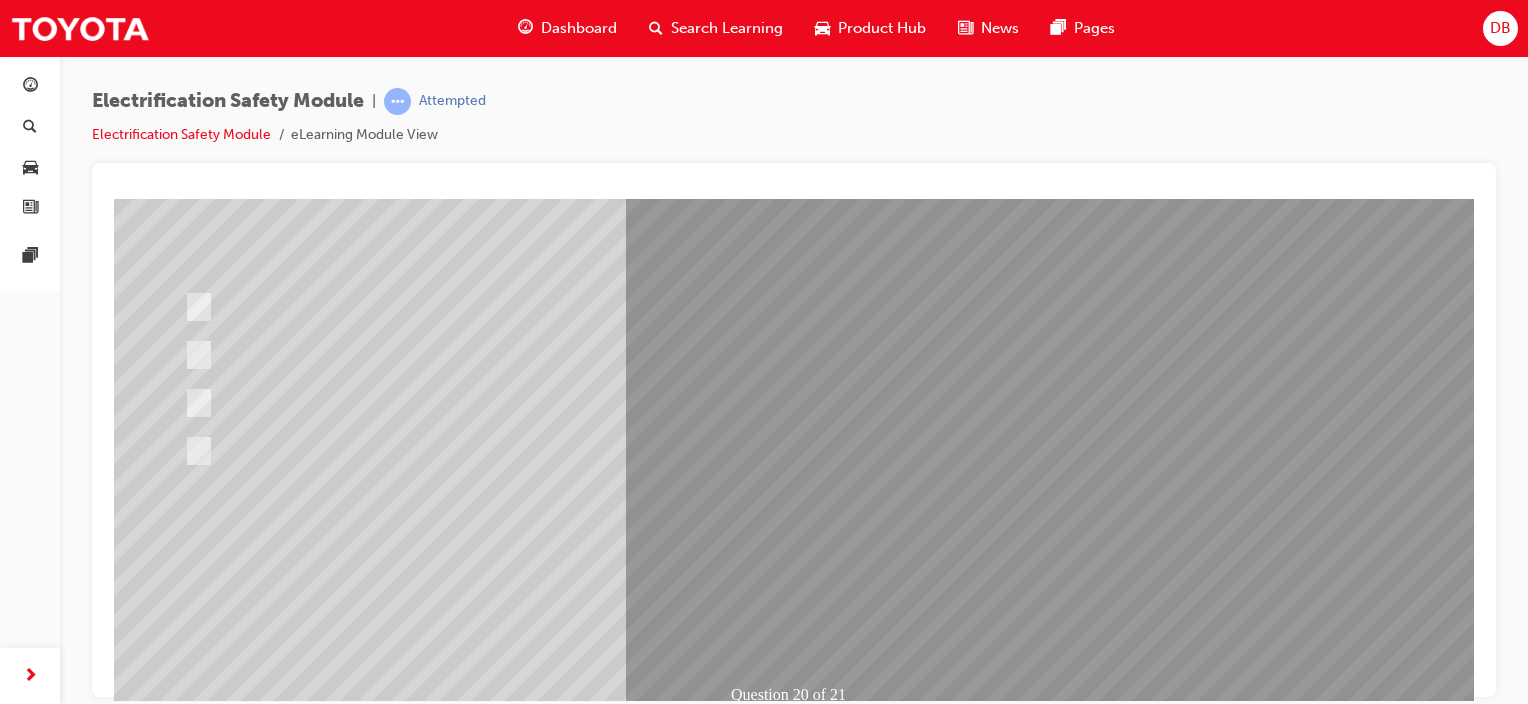 scroll, scrollTop: 263, scrollLeft: 0, axis: vertical 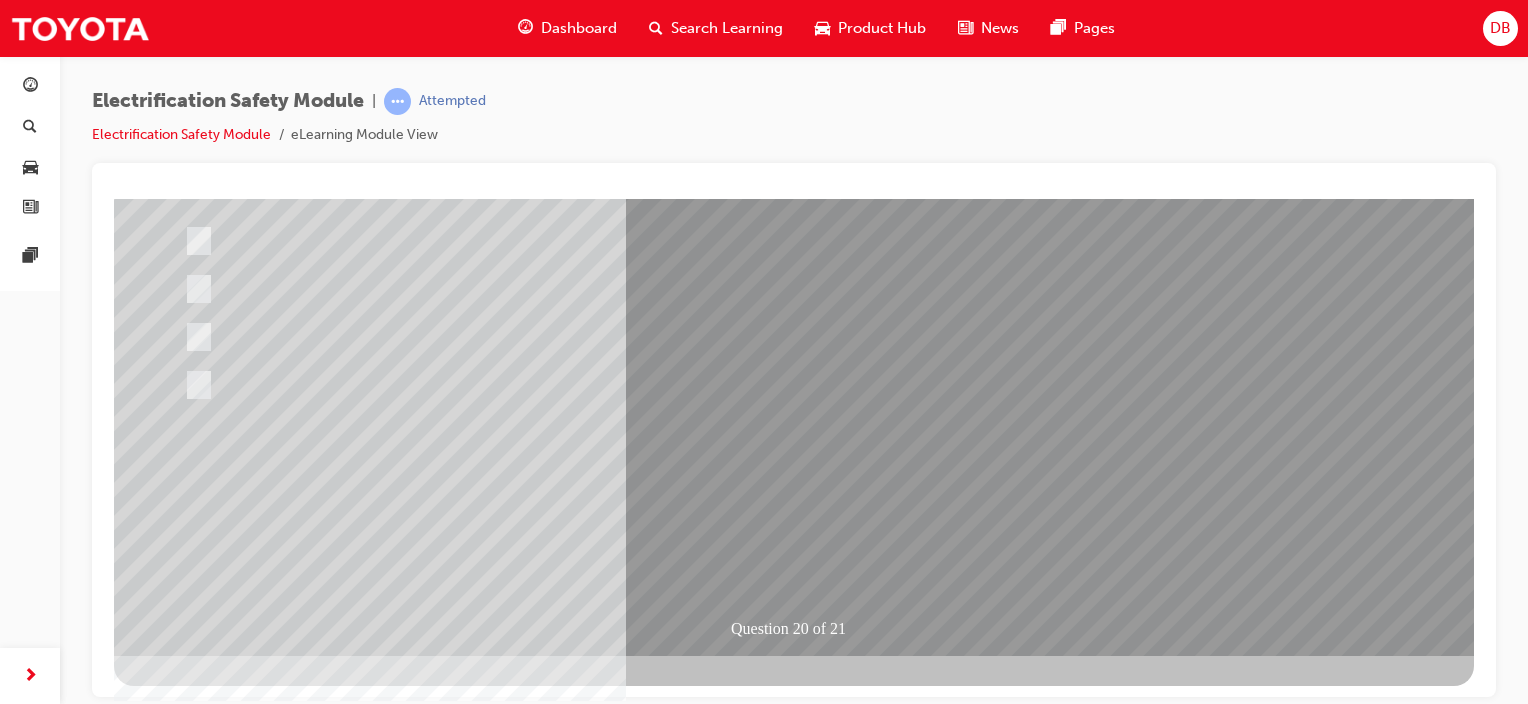 click at bounding box center (446, 2431) 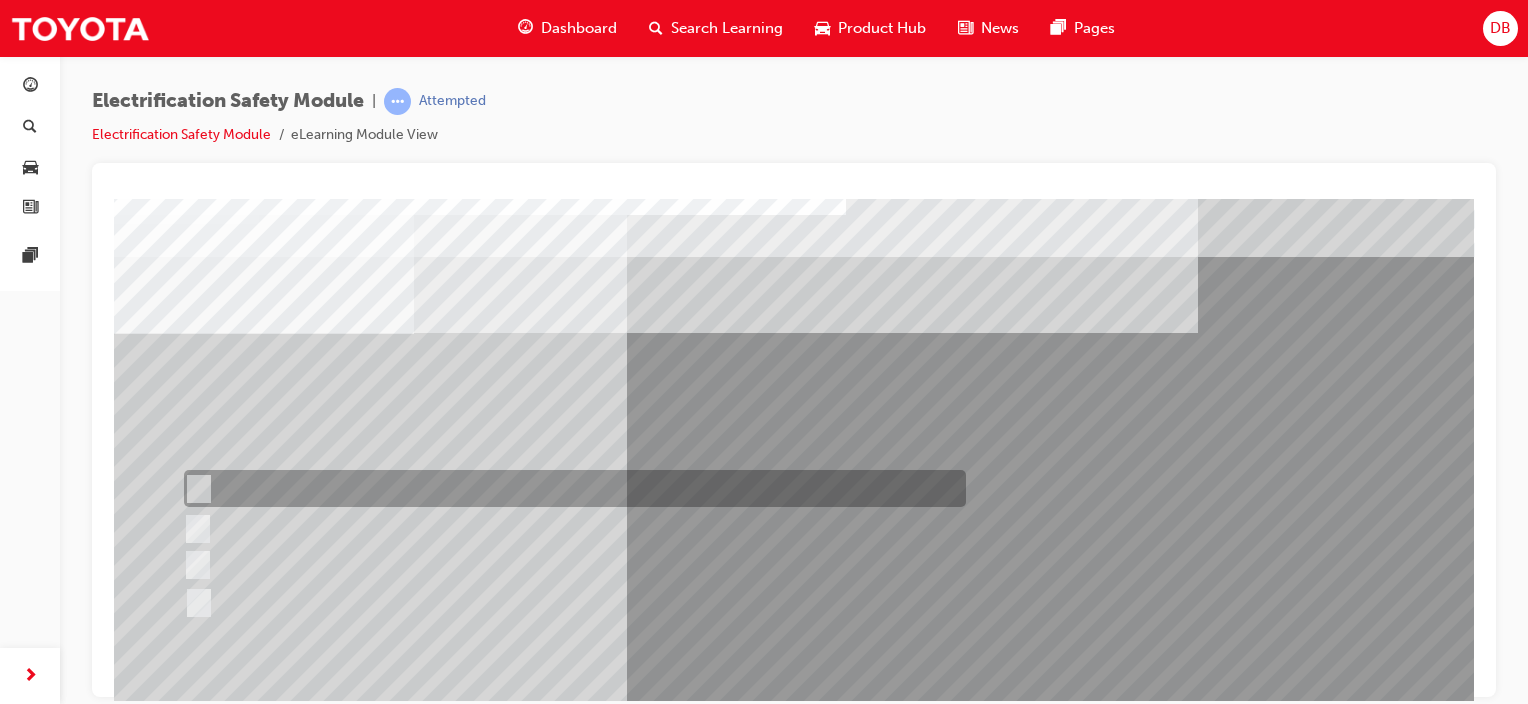 scroll, scrollTop: 100, scrollLeft: 0, axis: vertical 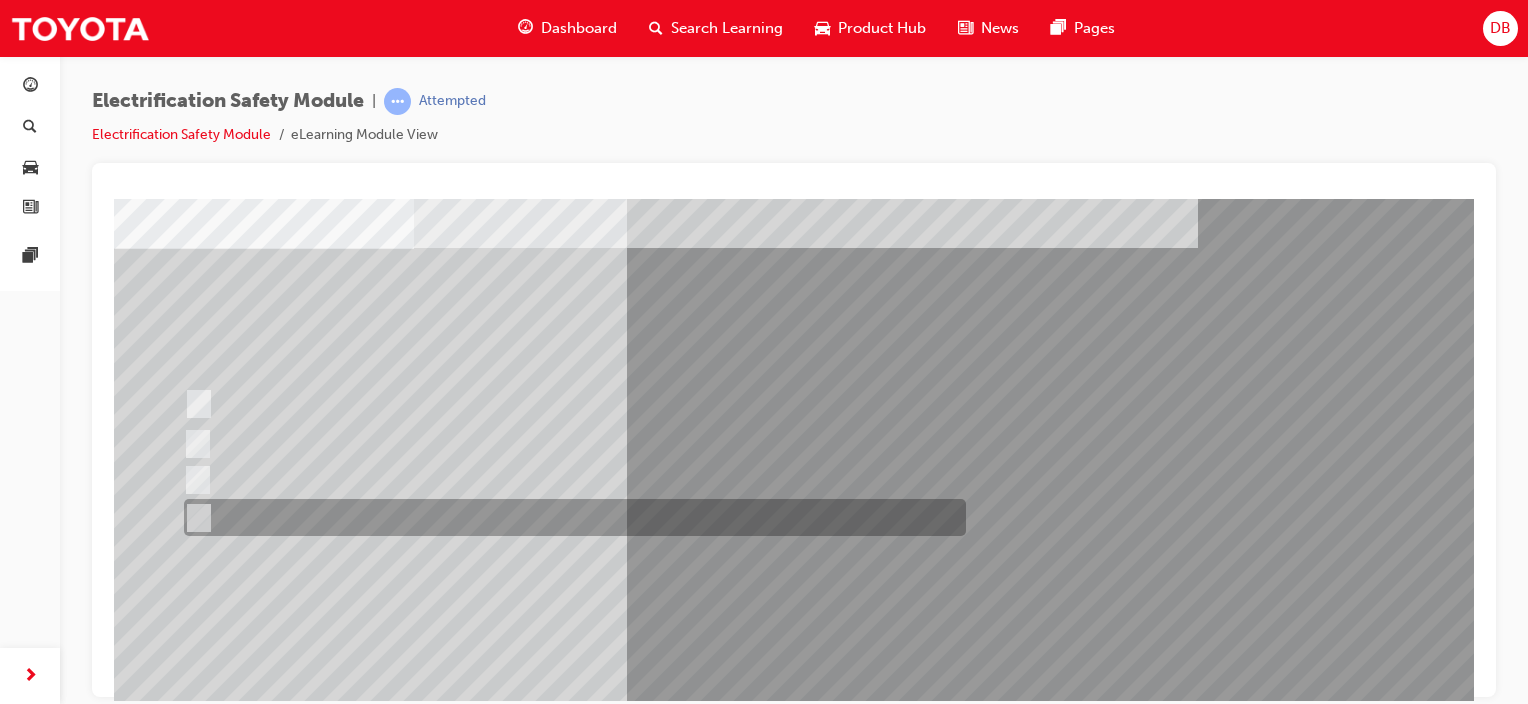 click at bounding box center (195, 518) 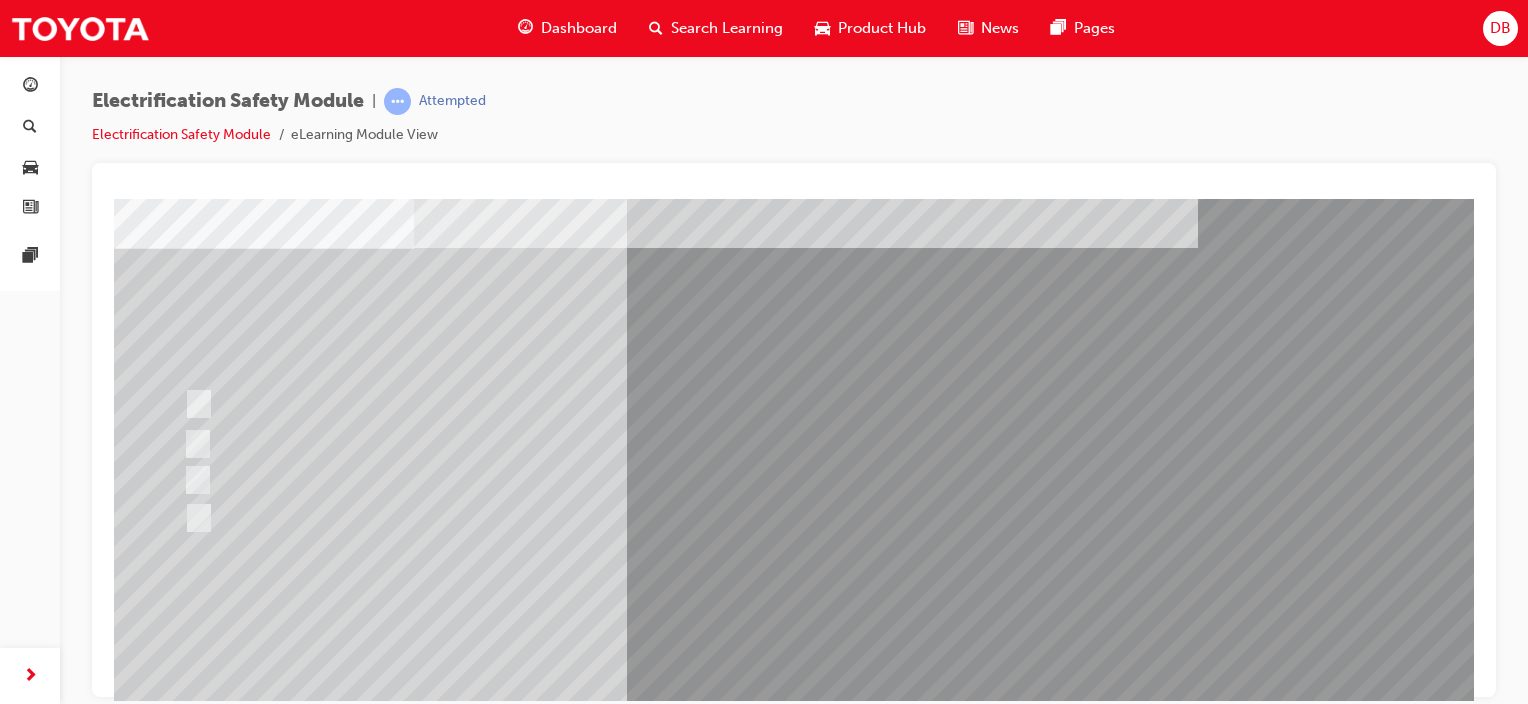 scroll, scrollTop: 200, scrollLeft: 0, axis: vertical 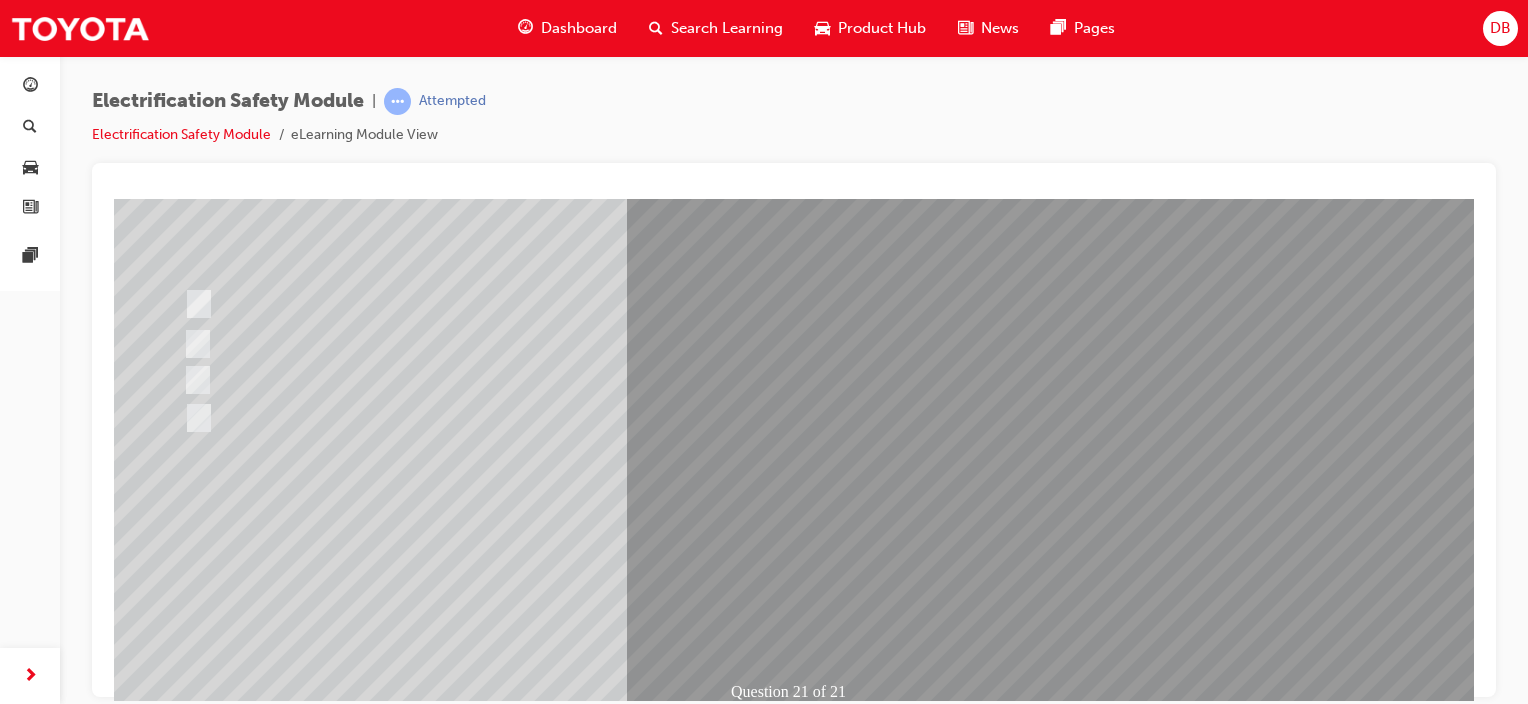 click at bounding box center [186, 2787] 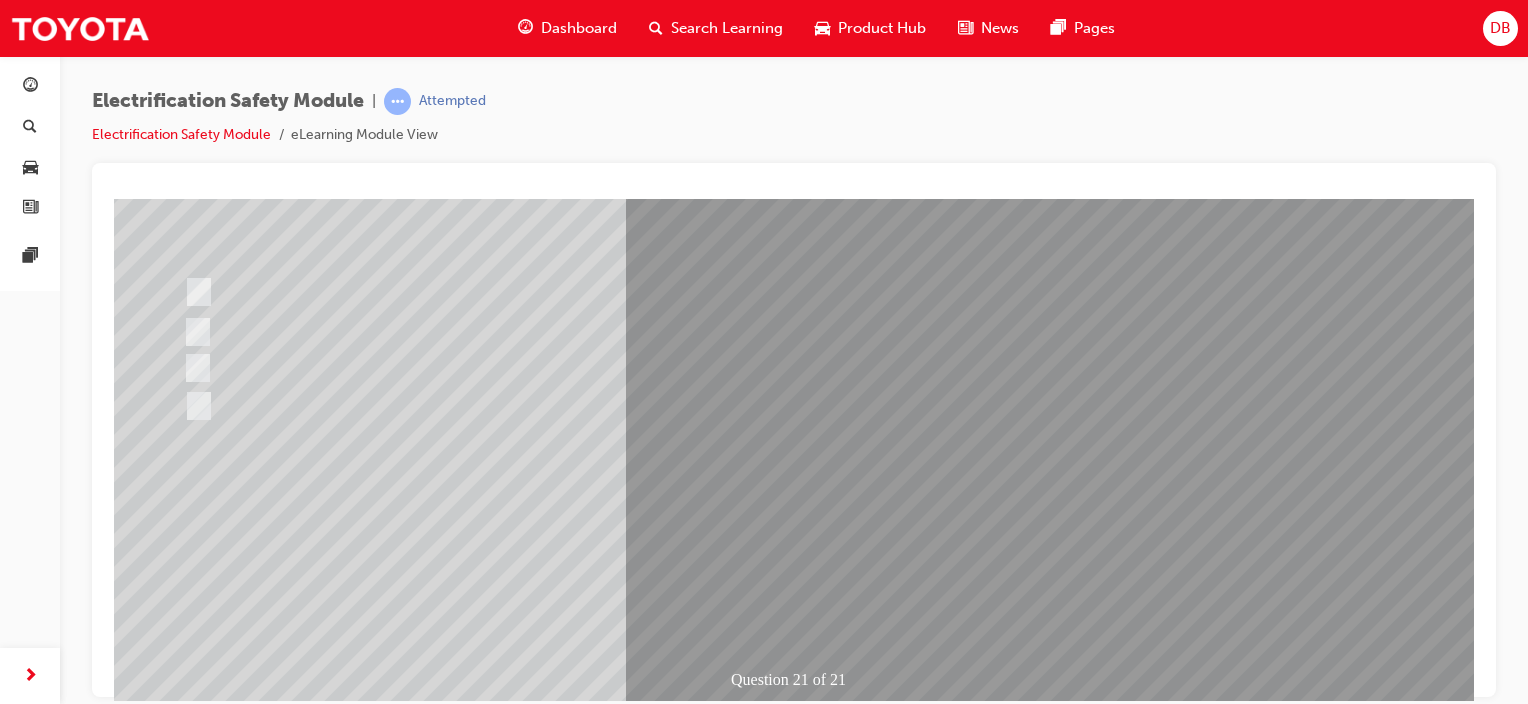 scroll, scrollTop: 263, scrollLeft: 0, axis: vertical 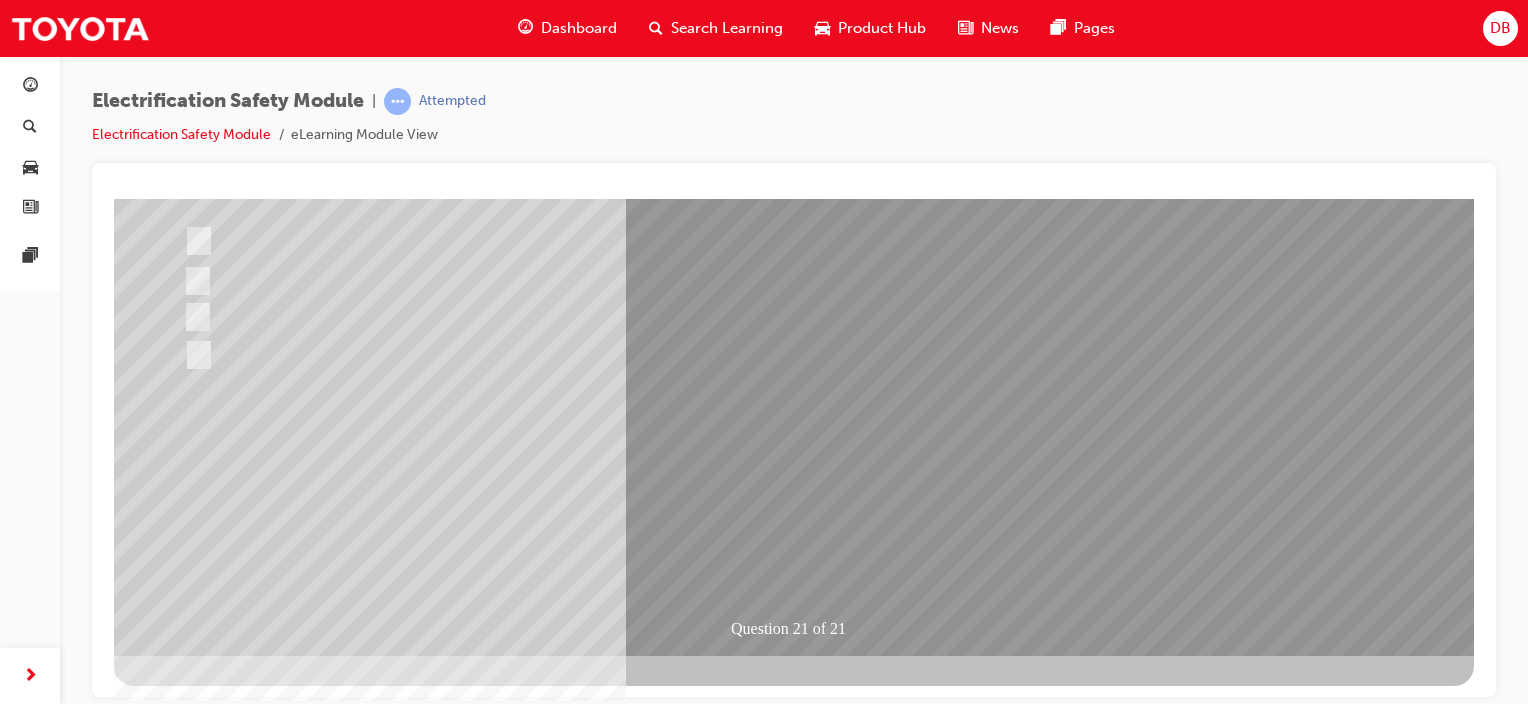 click at bounding box center (446, 2431) 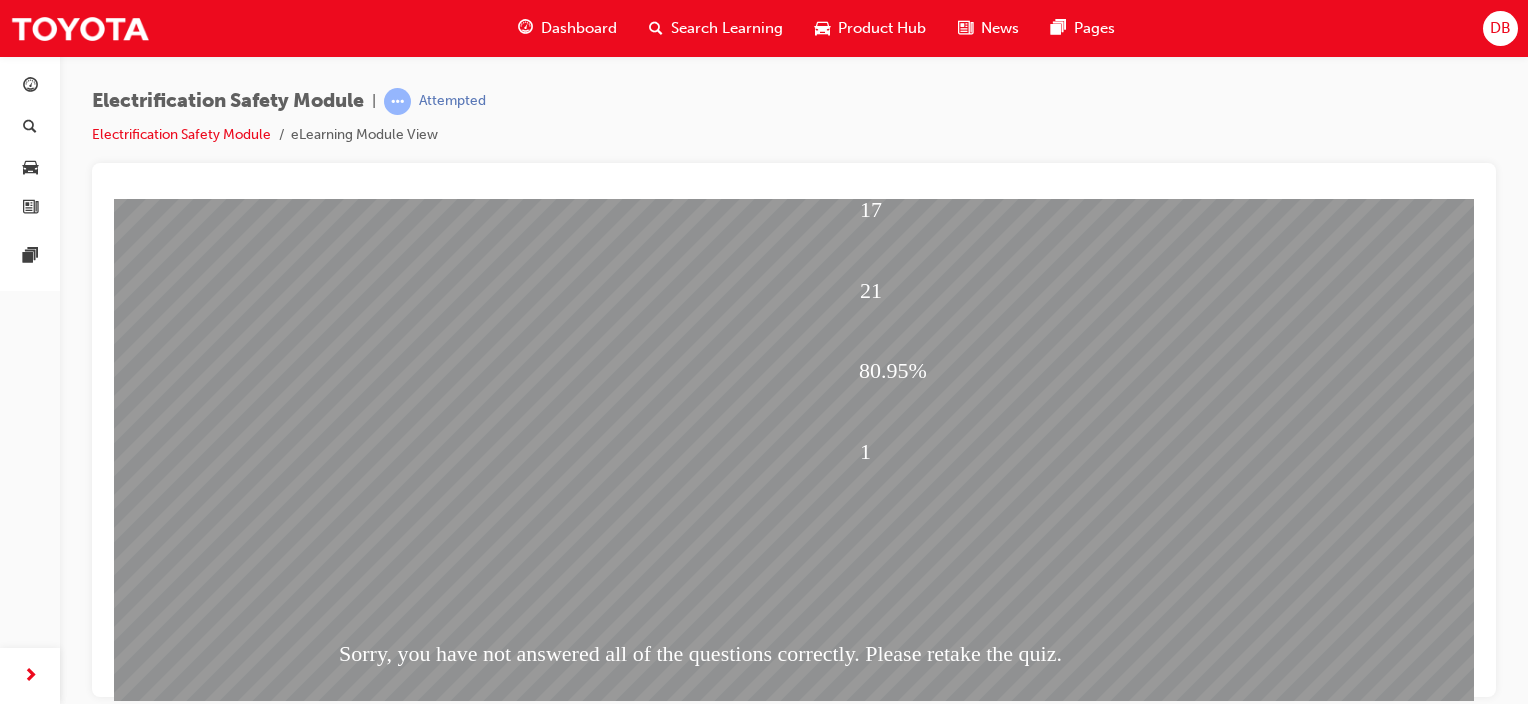 scroll, scrollTop: 263, scrollLeft: 0, axis: vertical 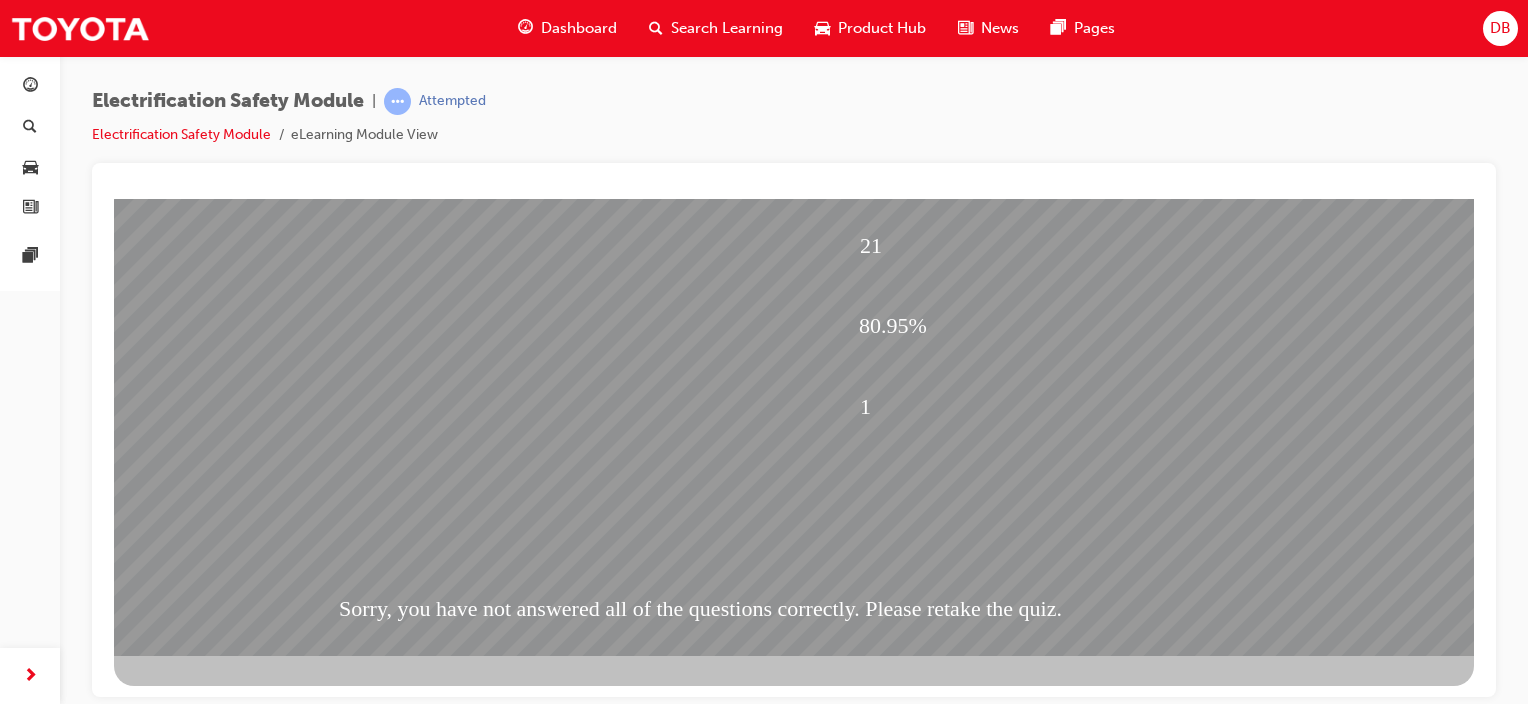 click at bounding box center (186, 1750) 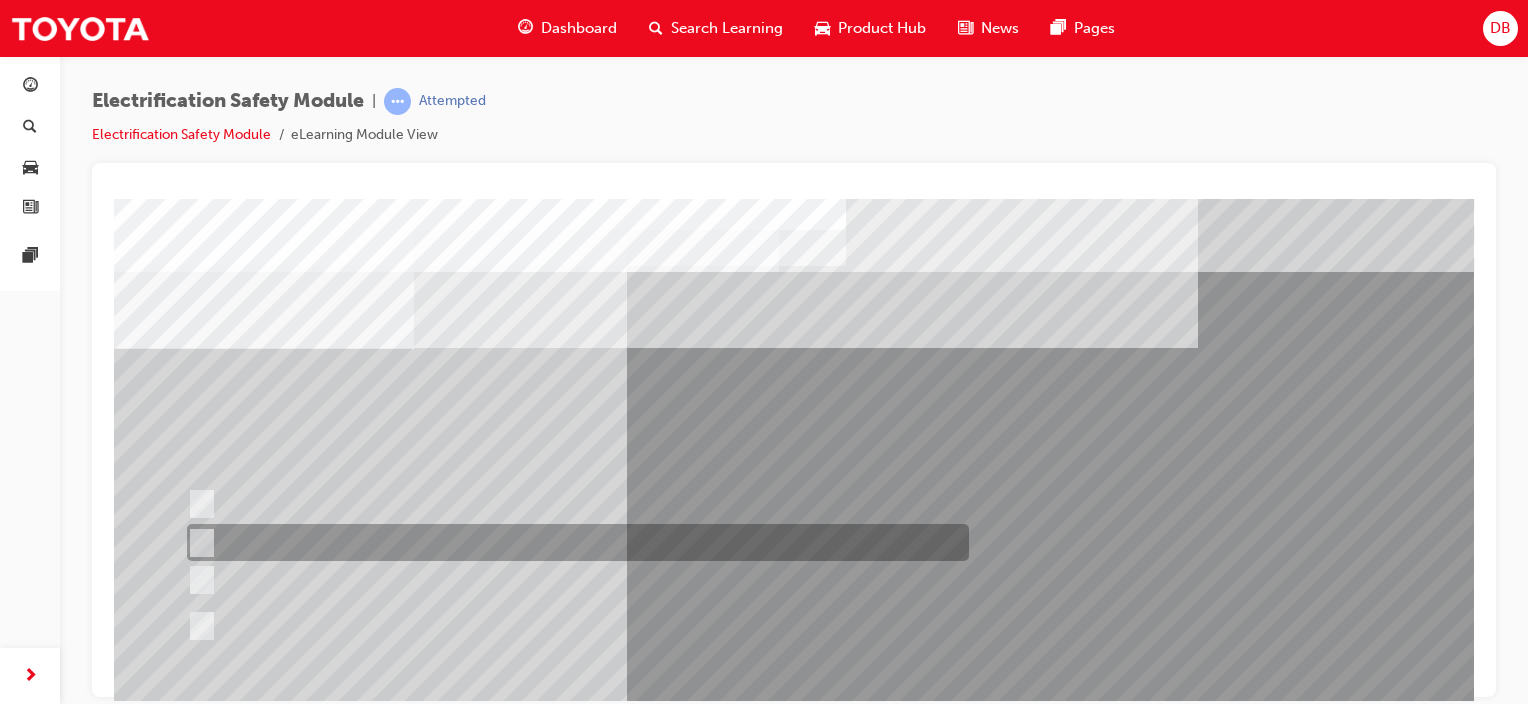 scroll, scrollTop: 100, scrollLeft: 0, axis: vertical 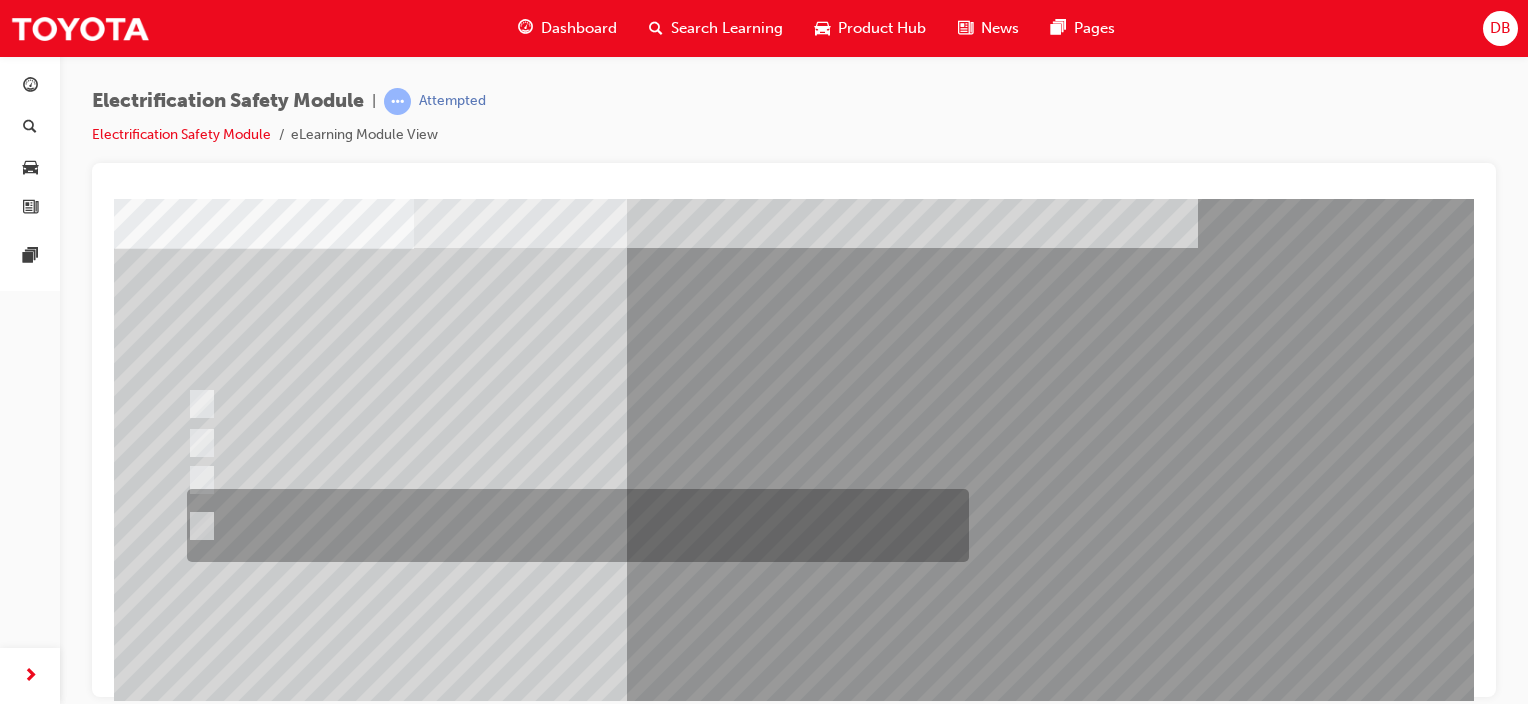 drag, startPoint x: 206, startPoint y: 521, endPoint x: 225, endPoint y: 514, distance: 20.248457 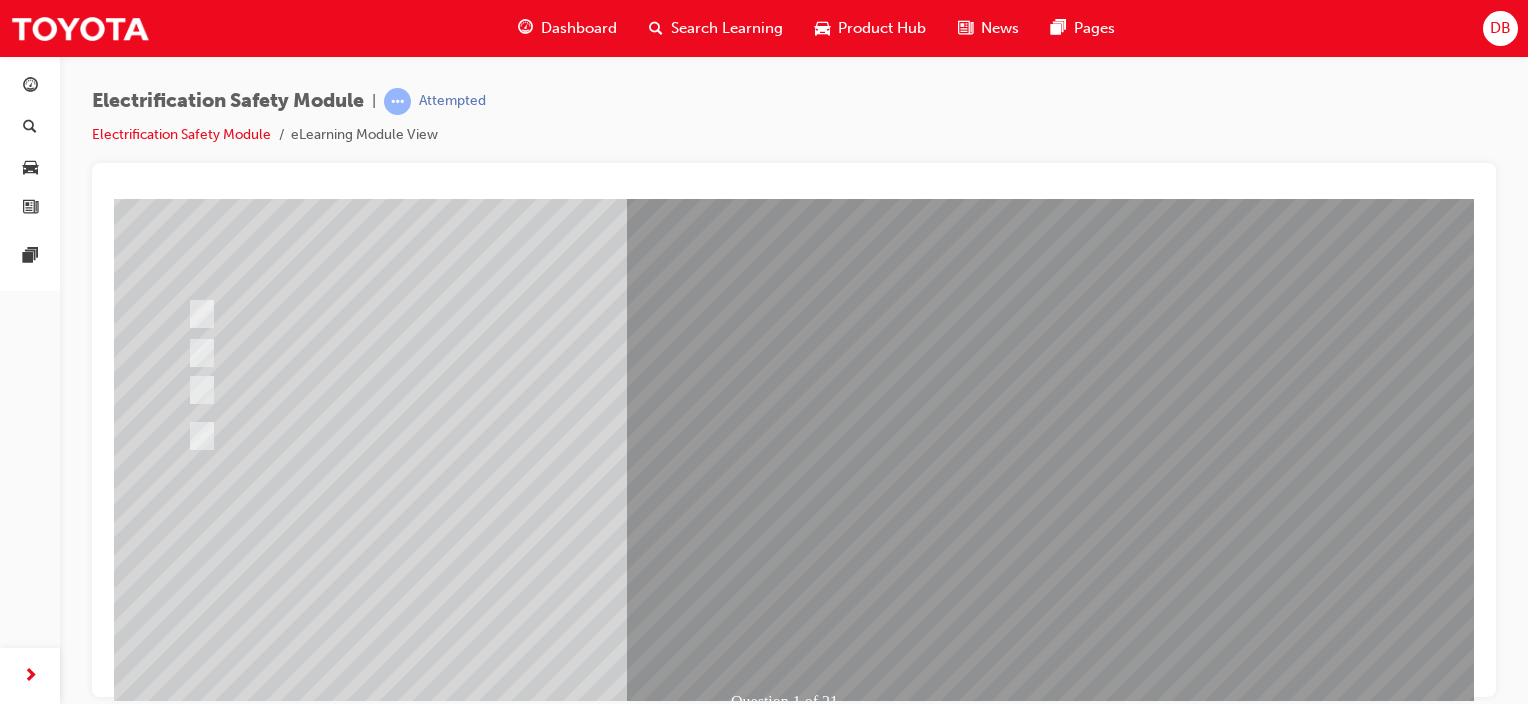 scroll, scrollTop: 263, scrollLeft: 0, axis: vertical 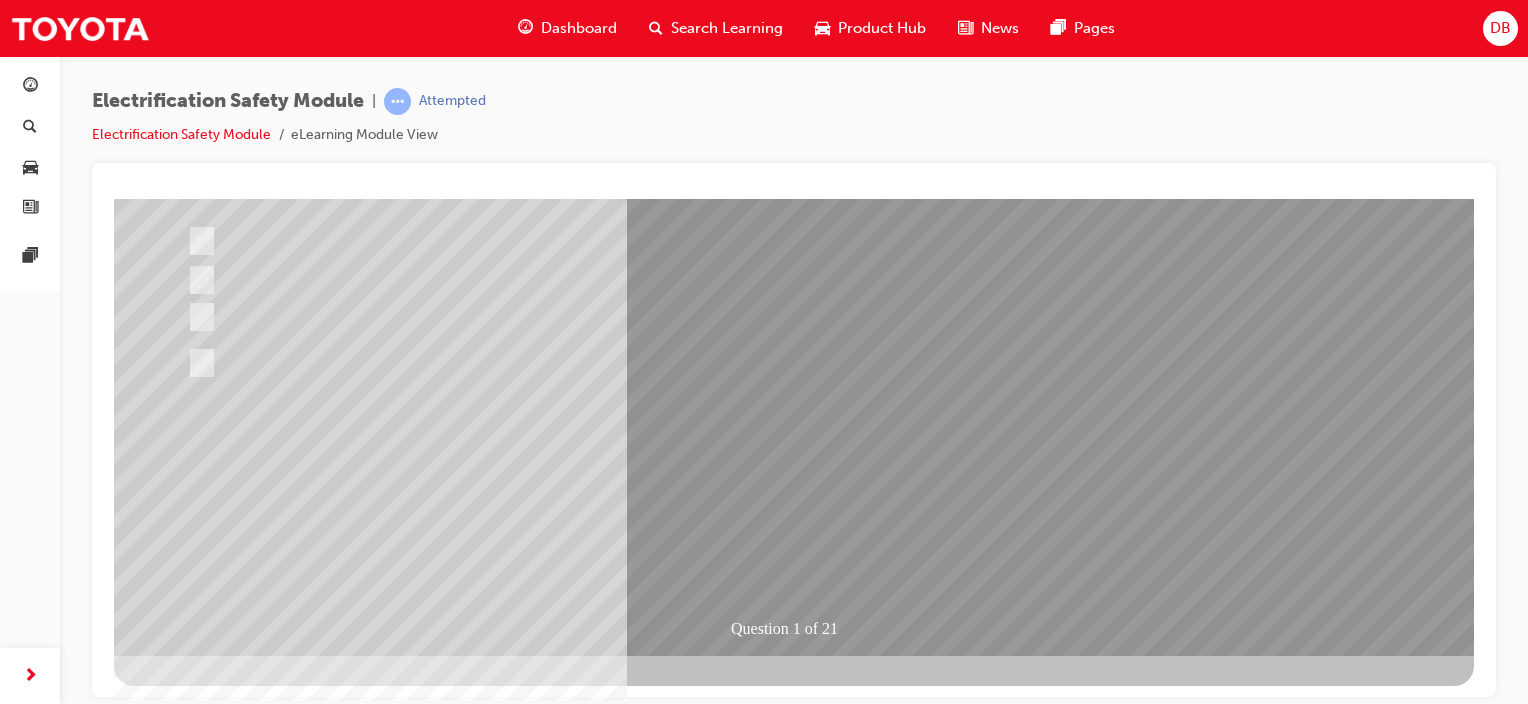 click at bounding box center (186, 2724) 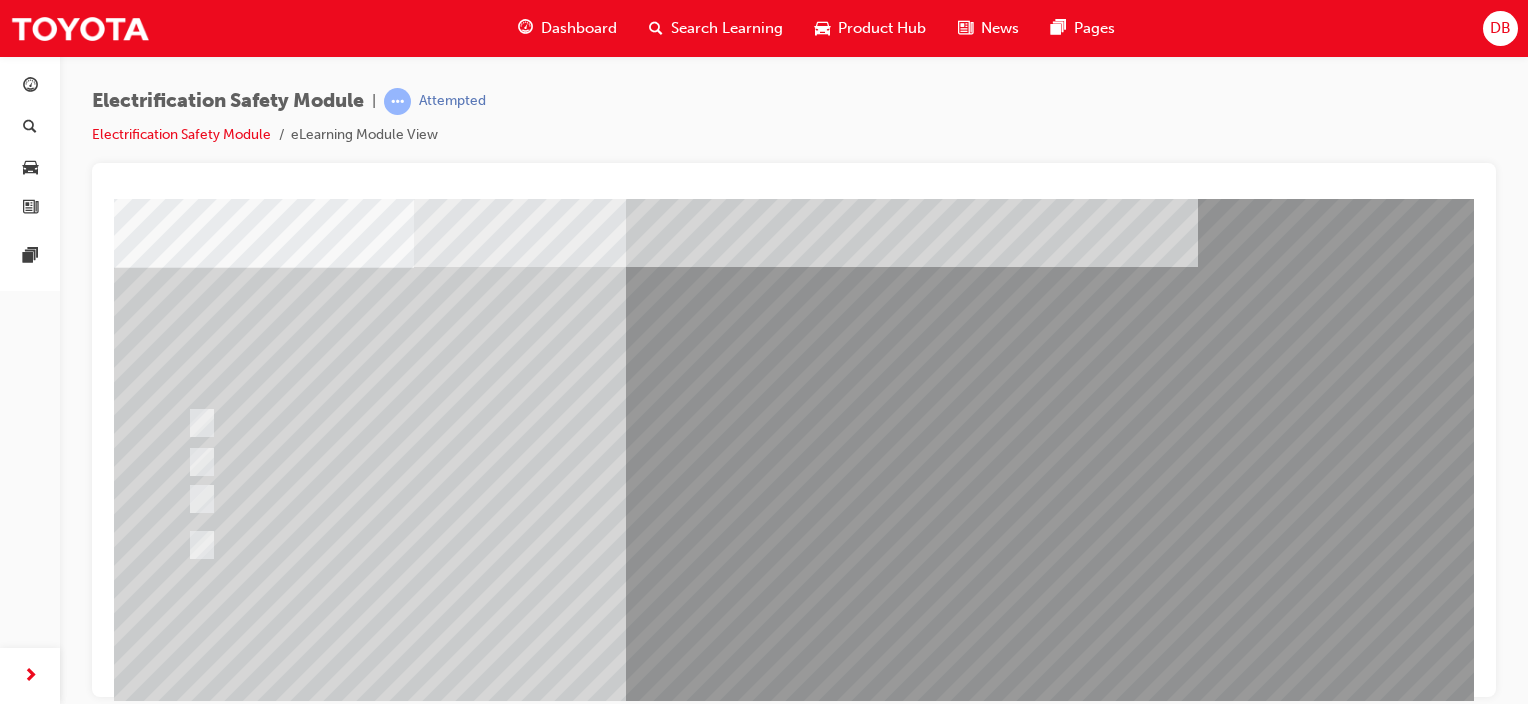 scroll, scrollTop: 263, scrollLeft: 0, axis: vertical 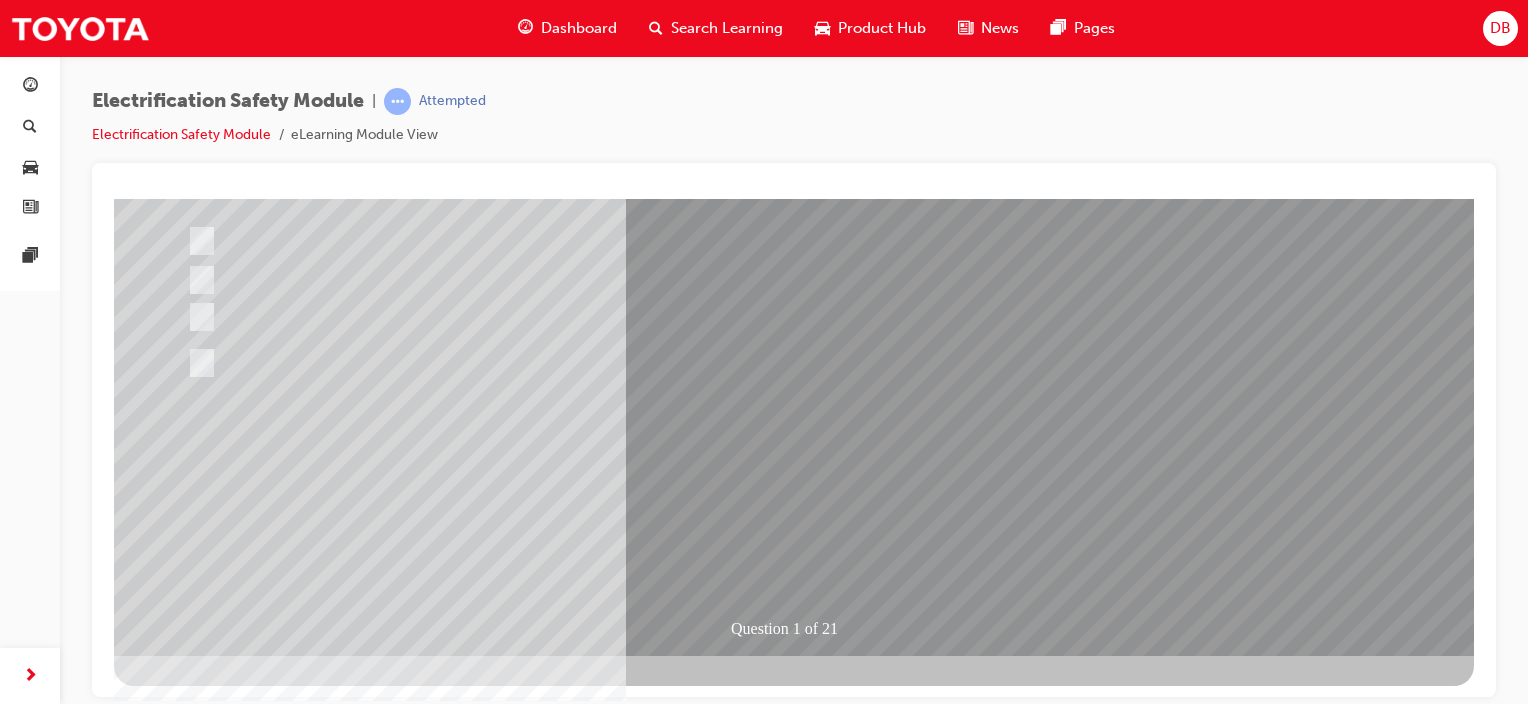 click at bounding box center (446, 2431) 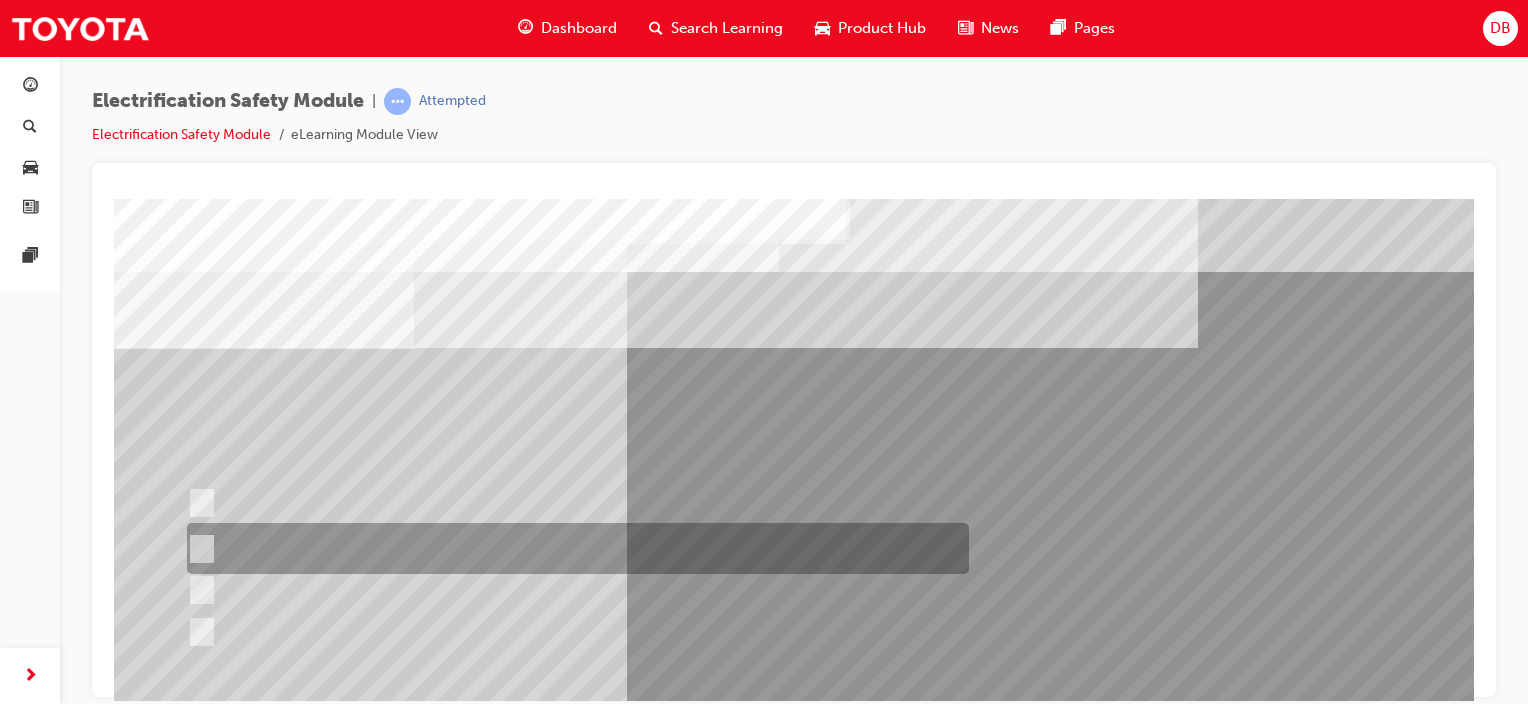 click at bounding box center (573, 548) 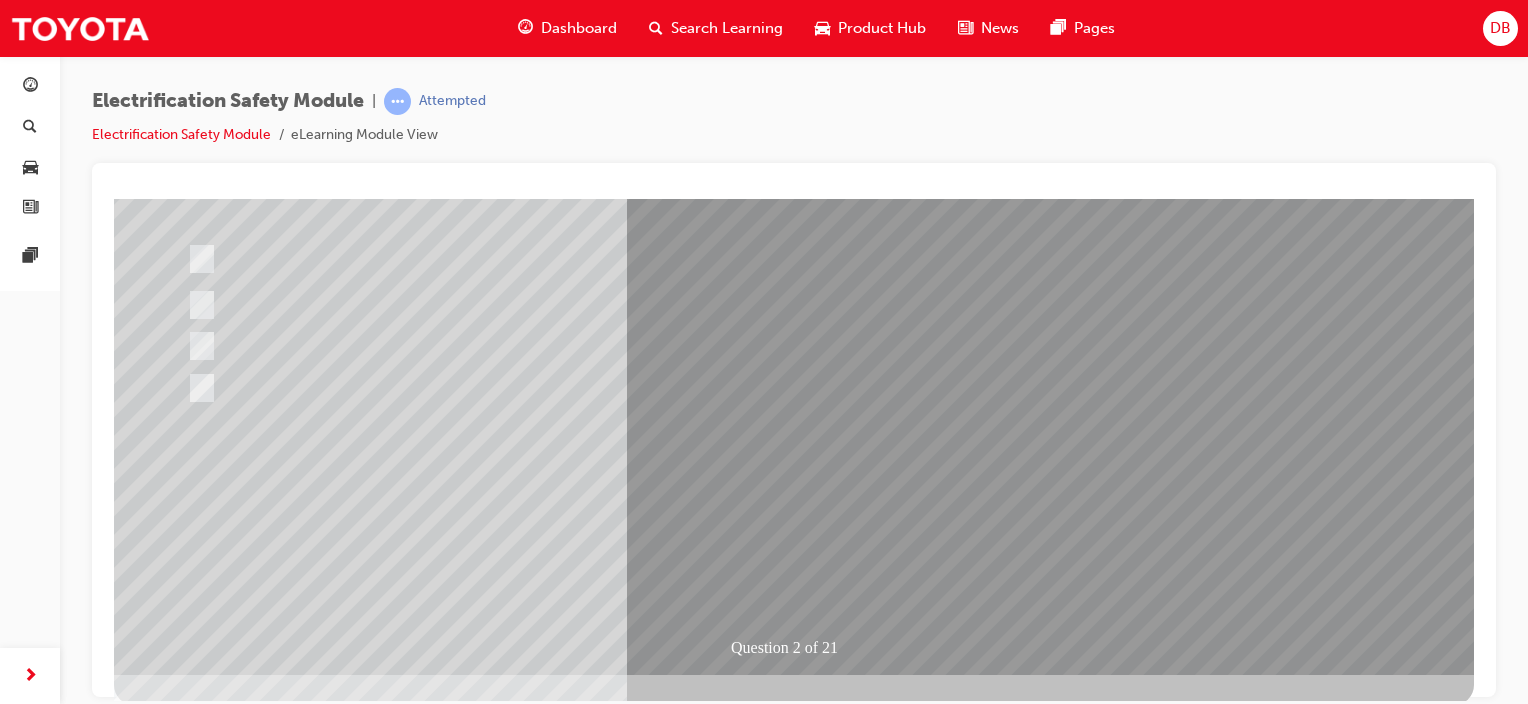 scroll, scrollTop: 263, scrollLeft: 0, axis: vertical 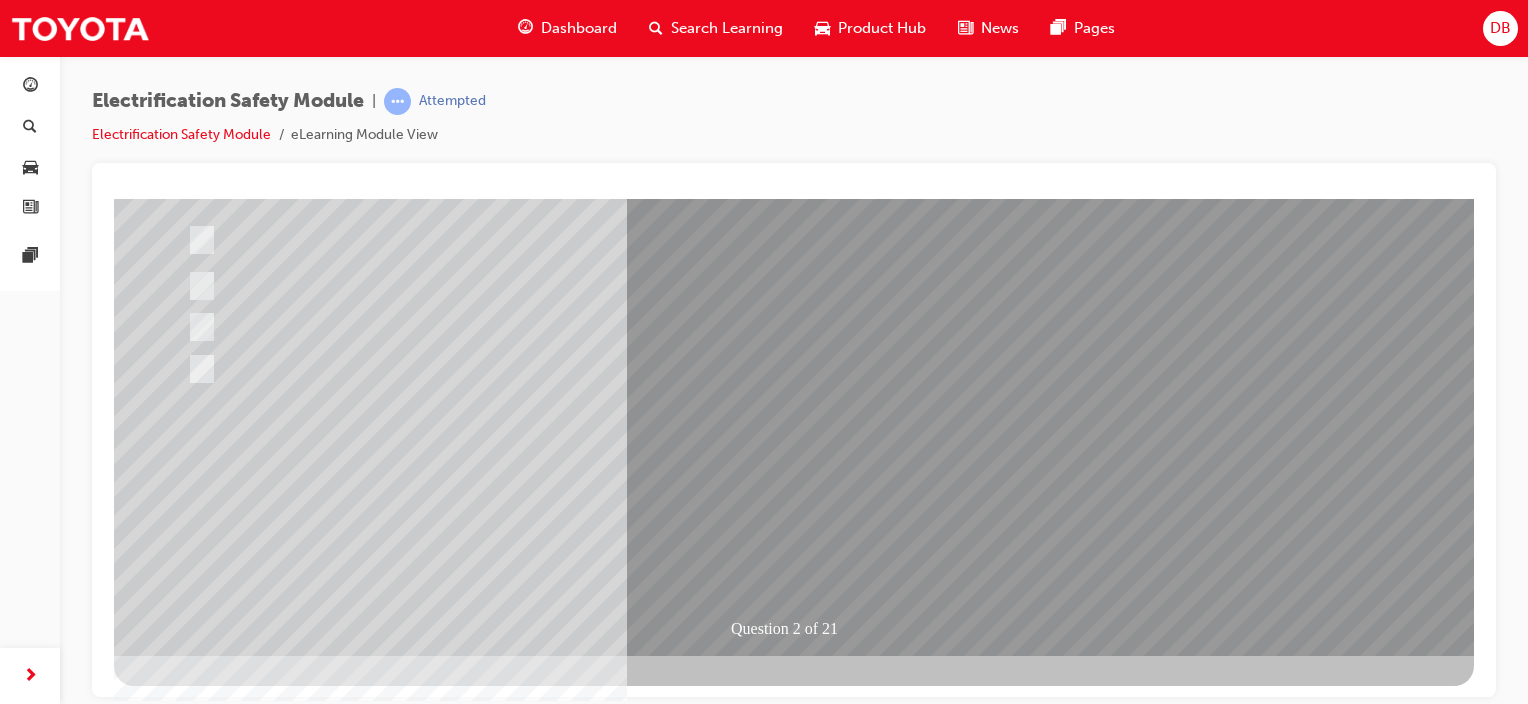 click at bounding box center (186, 2724) 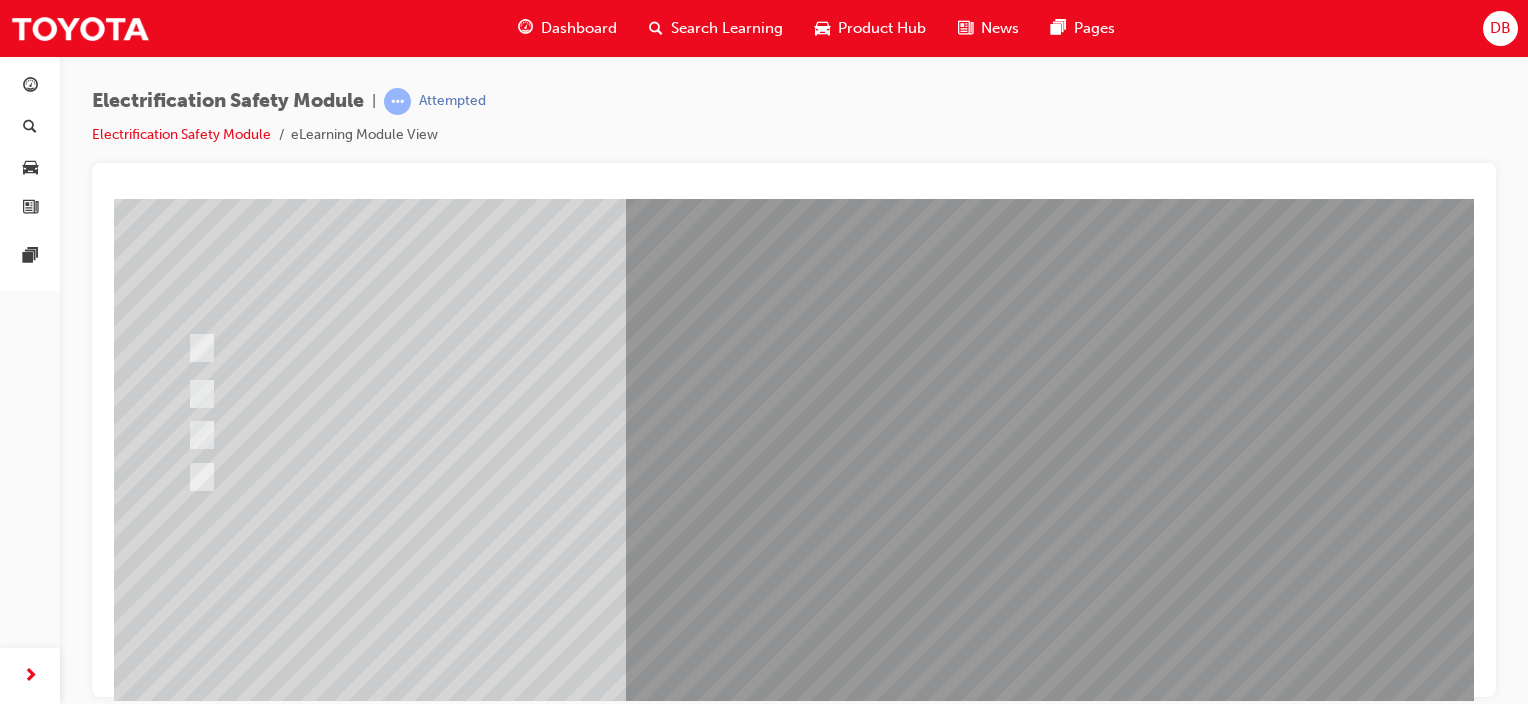 scroll, scrollTop: 200, scrollLeft: 0, axis: vertical 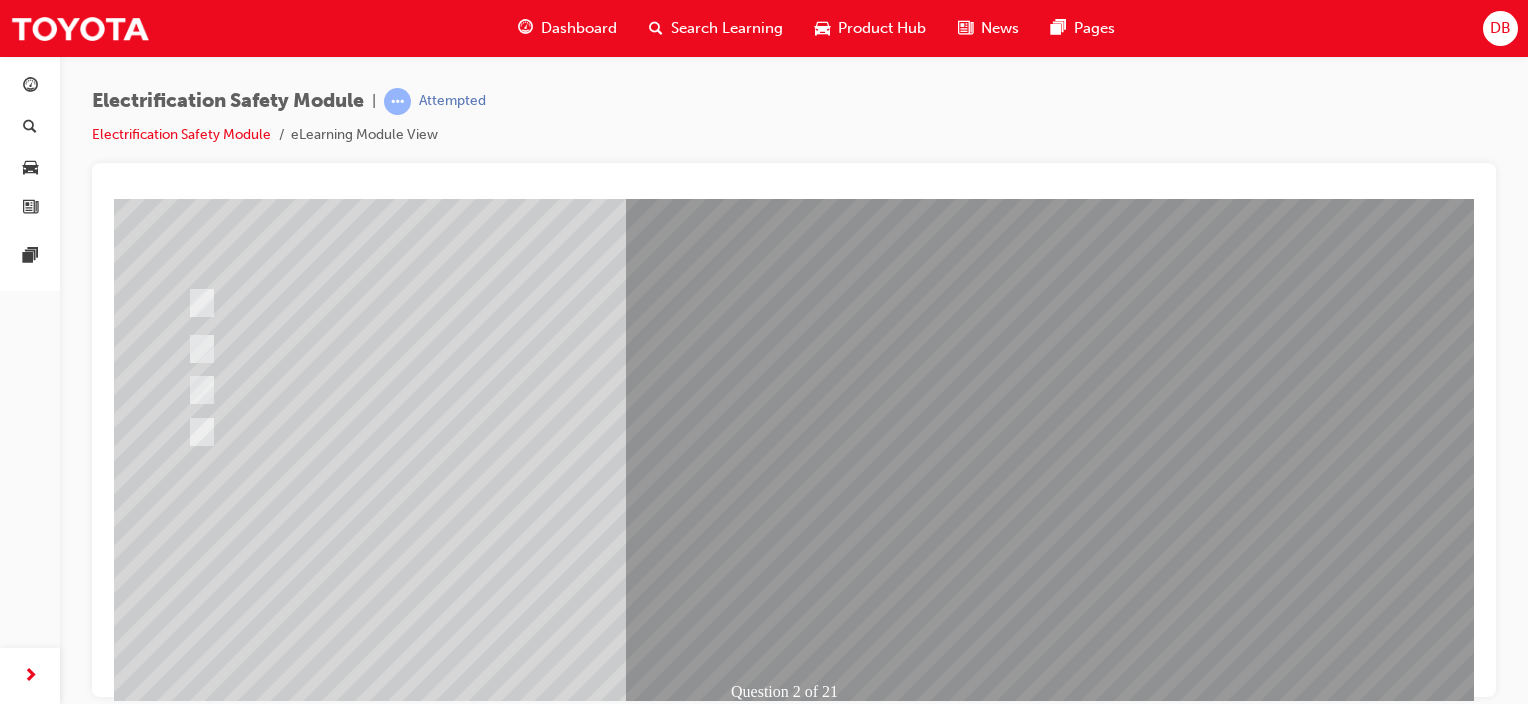 click at bounding box center (446, 2494) 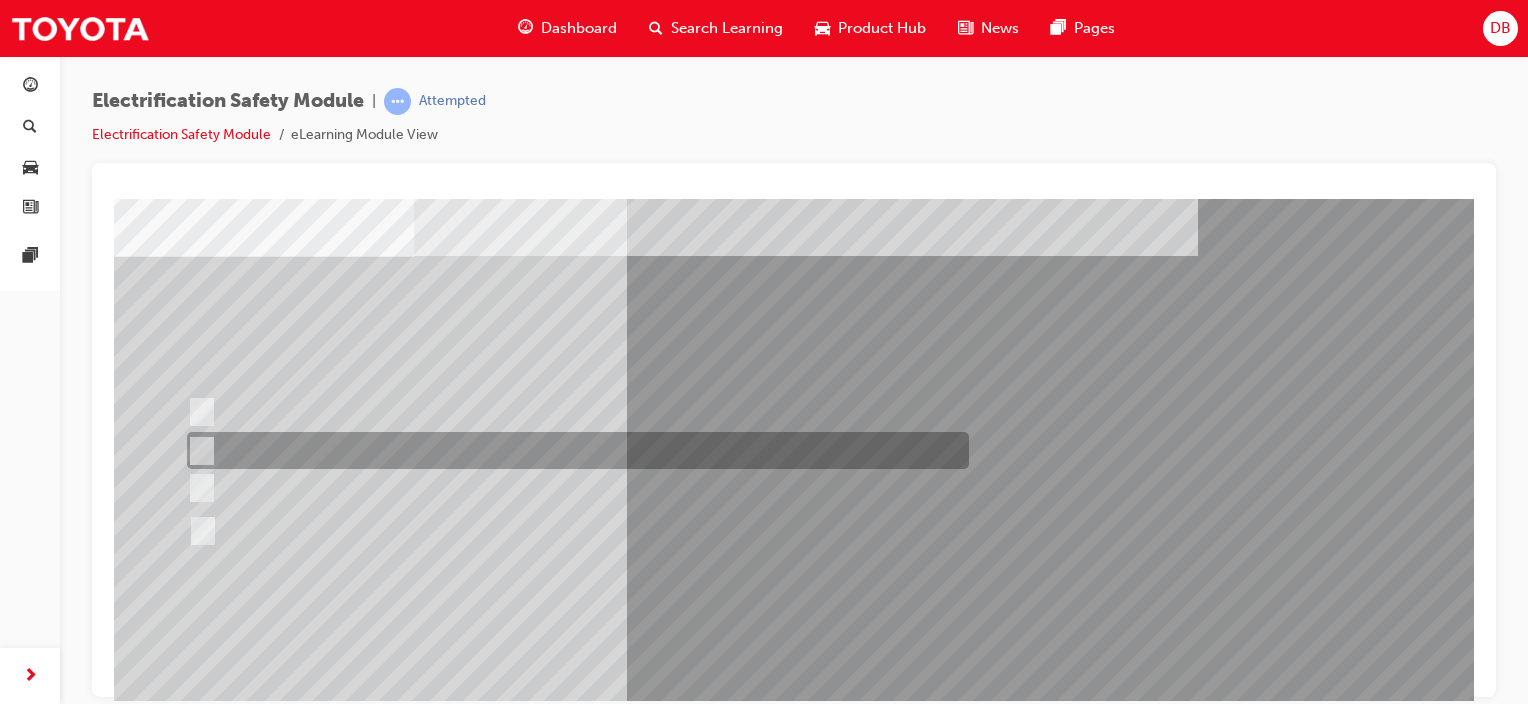 scroll, scrollTop: 100, scrollLeft: 0, axis: vertical 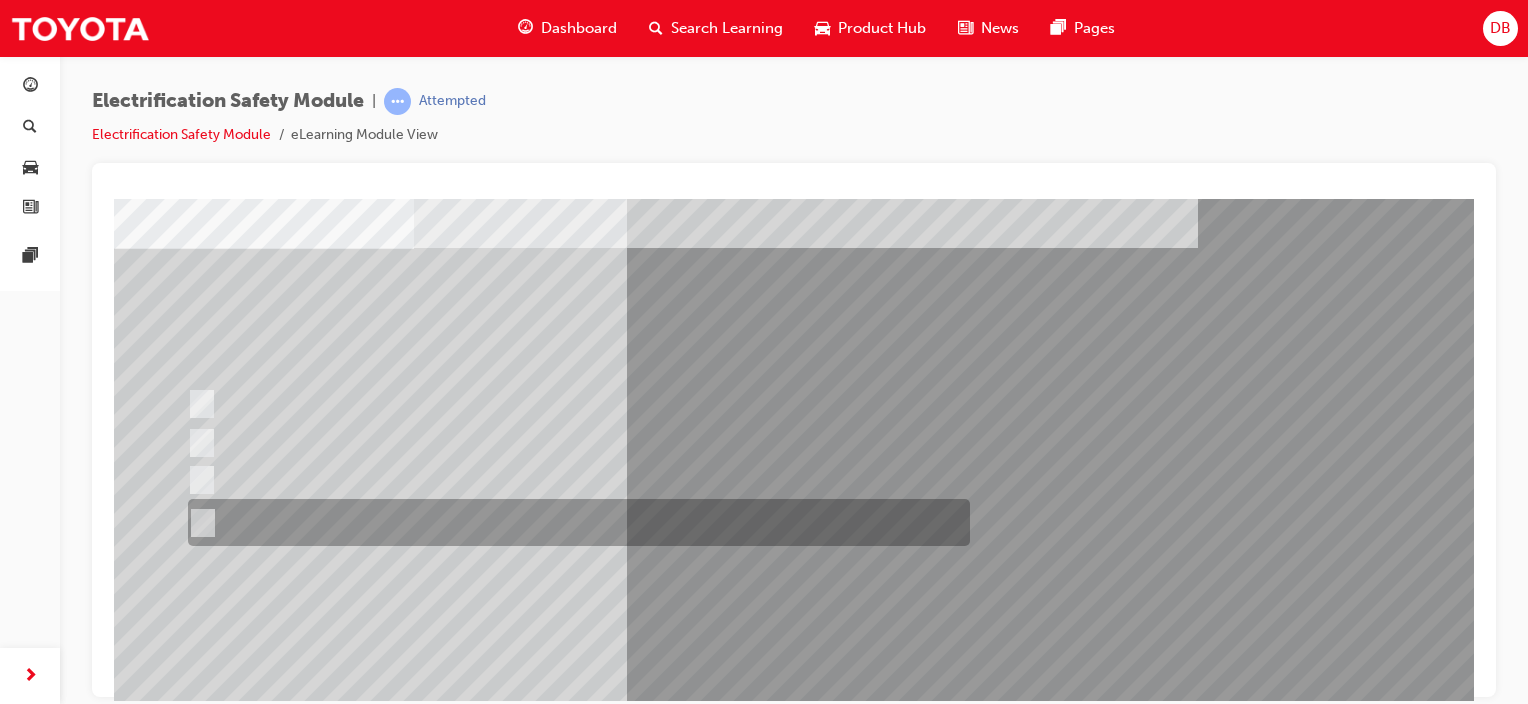 click at bounding box center [199, 523] 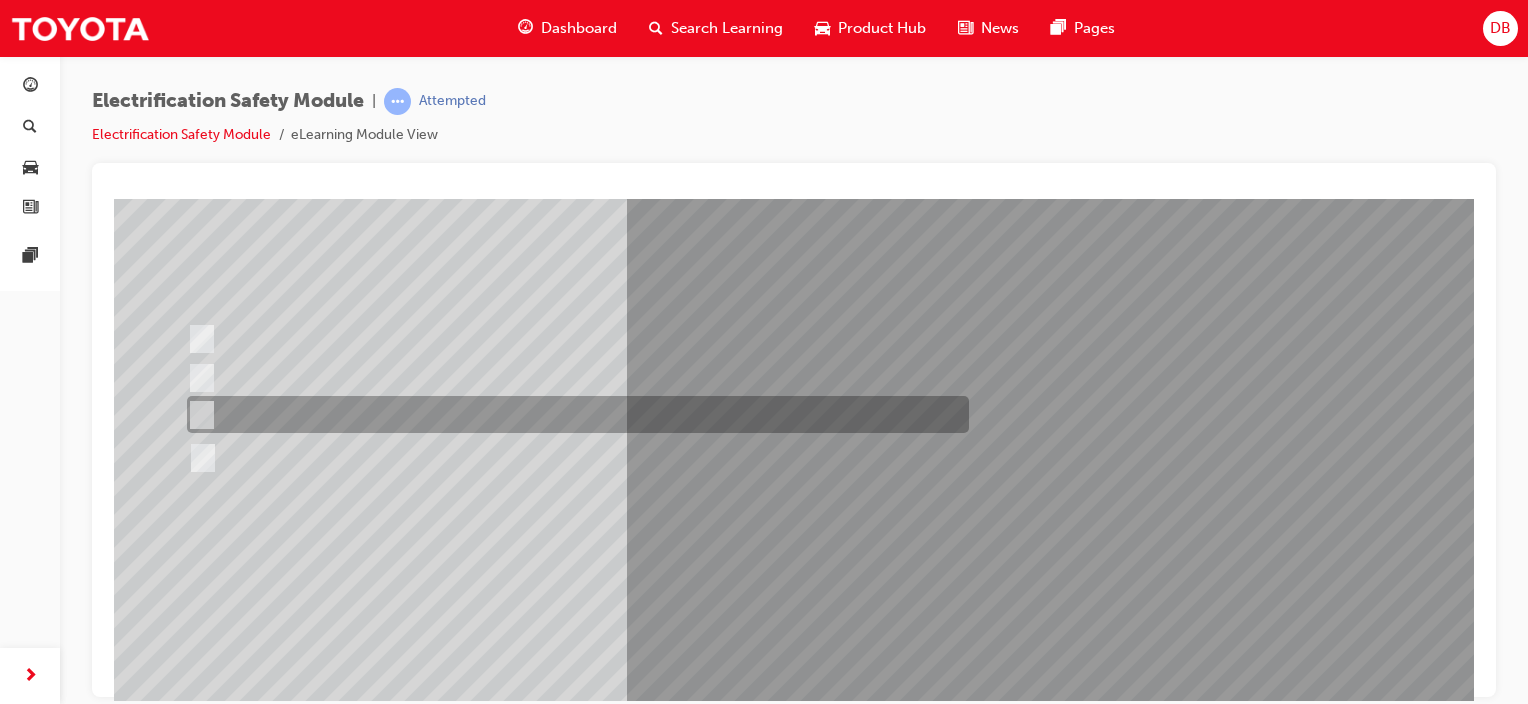 scroll, scrollTop: 263, scrollLeft: 0, axis: vertical 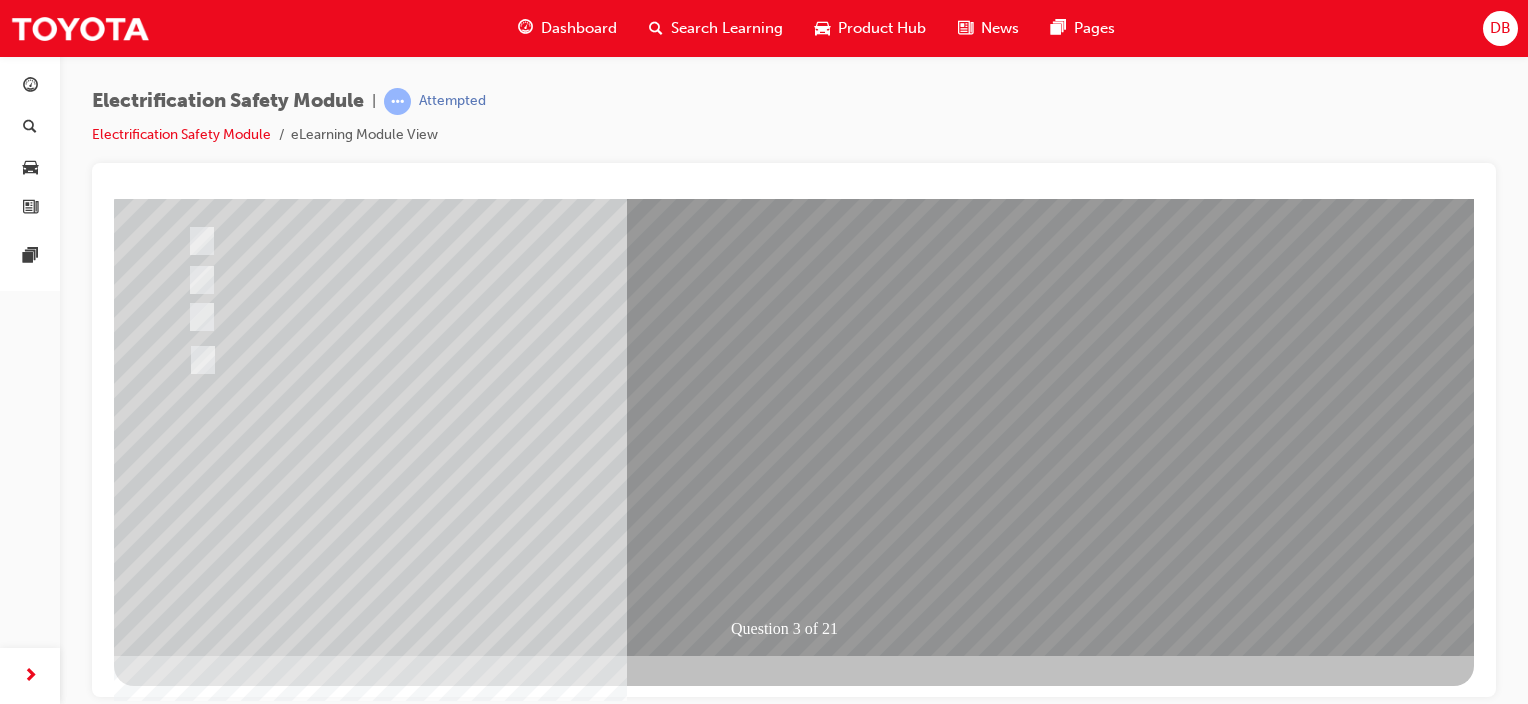 click at bounding box center [186, 2724] 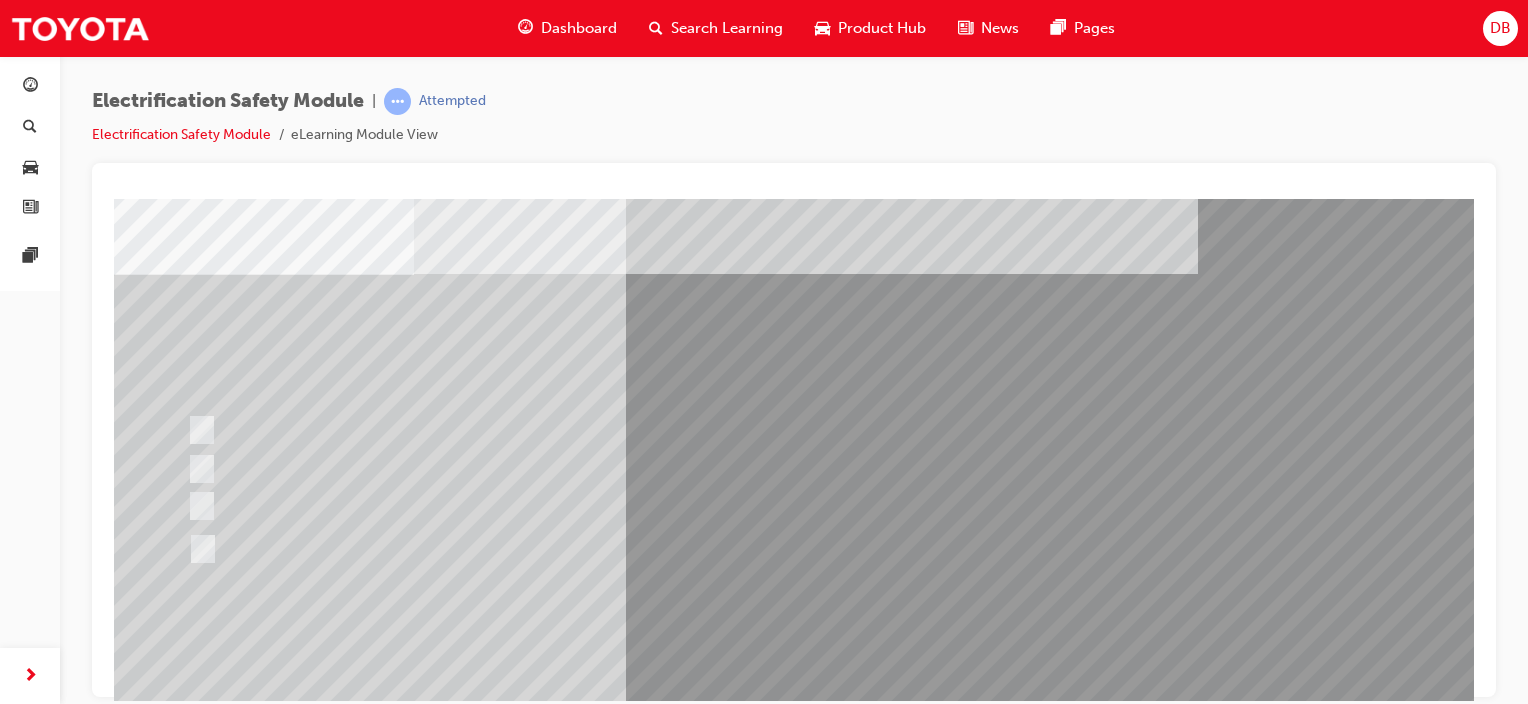 scroll, scrollTop: 263, scrollLeft: 0, axis: vertical 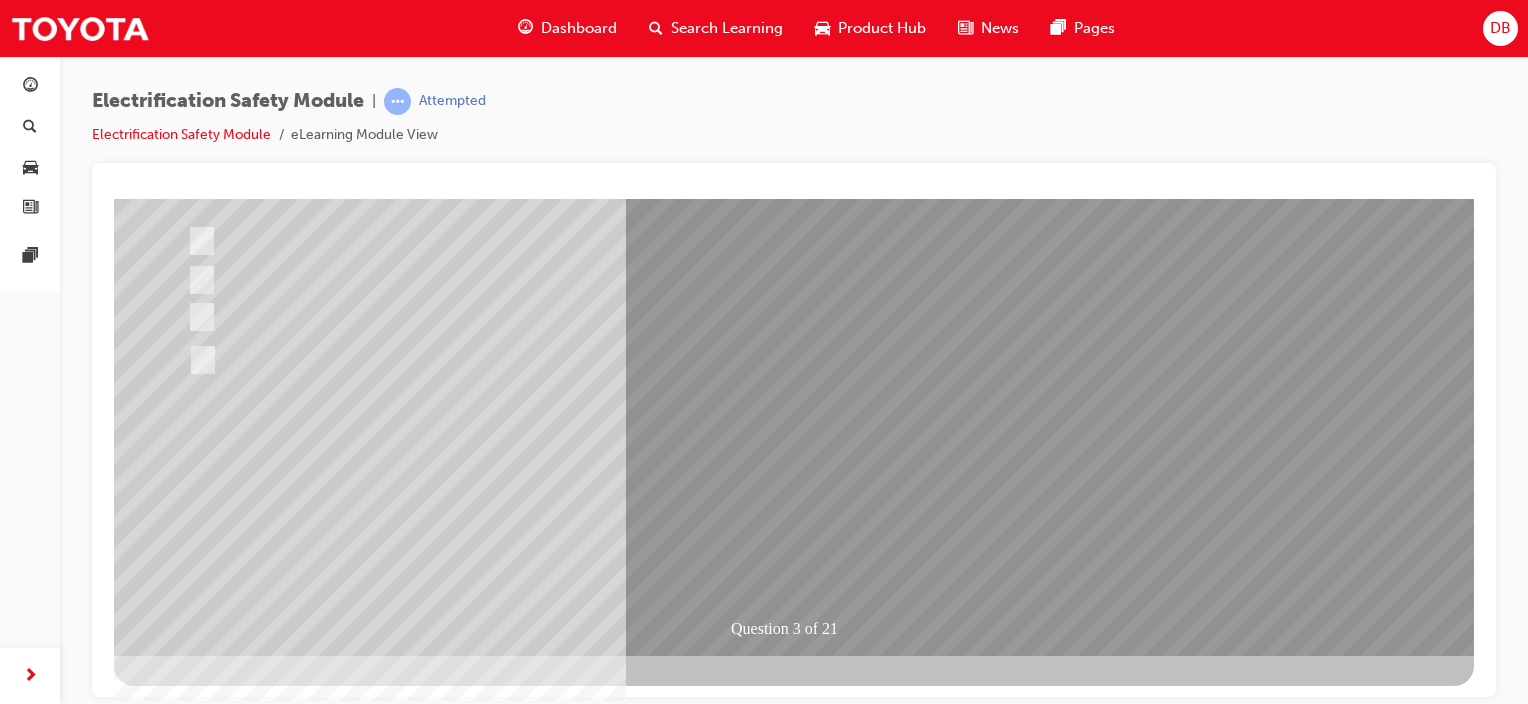 click at bounding box center [446, 2431] 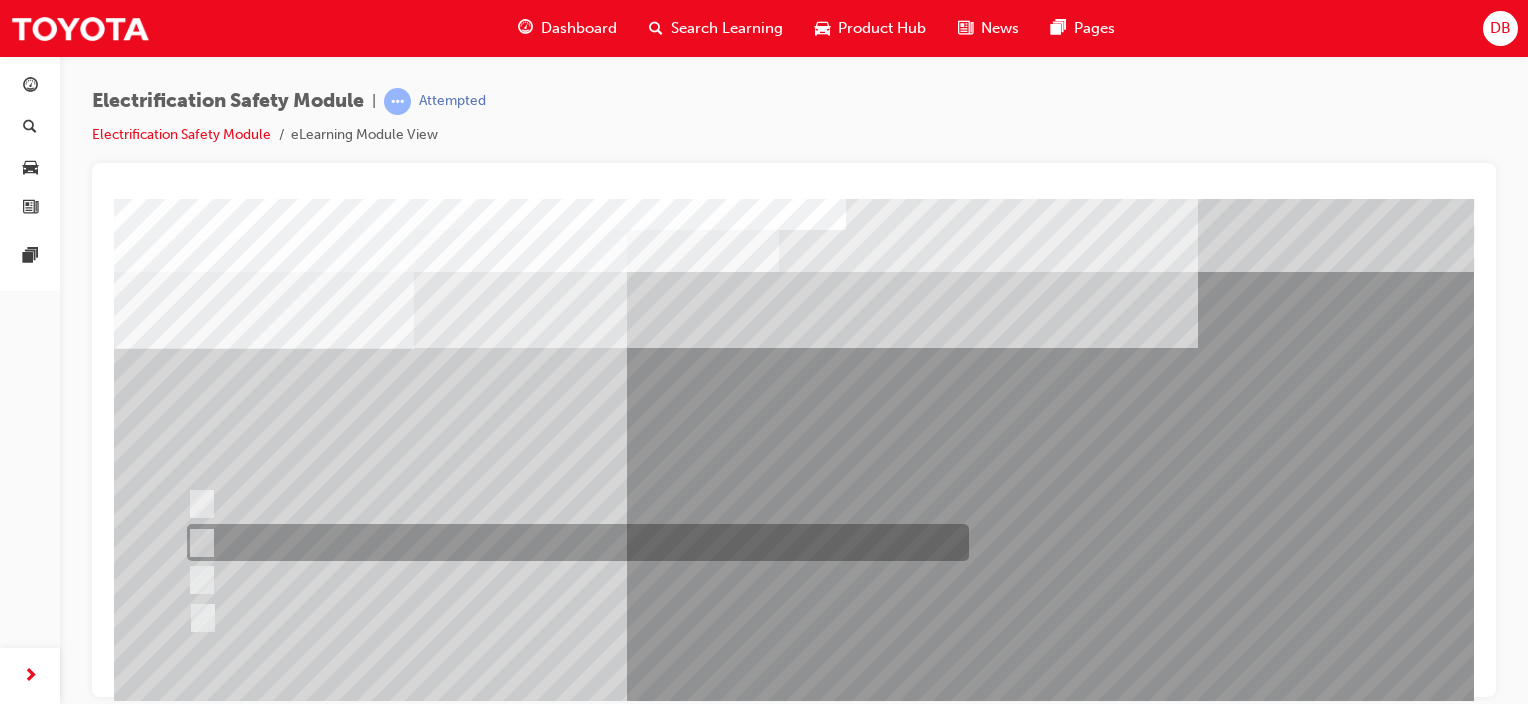click at bounding box center [573, 542] 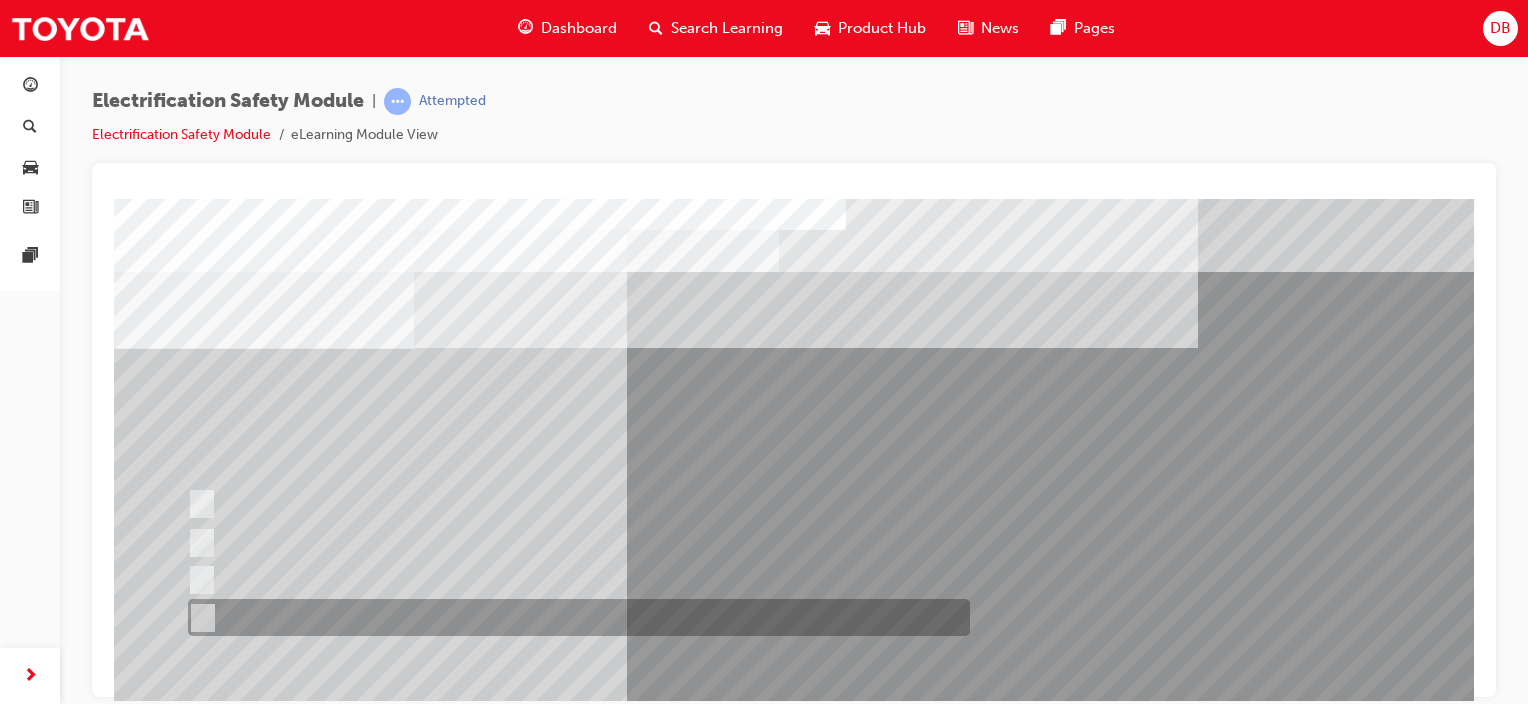 click at bounding box center (198, 618) 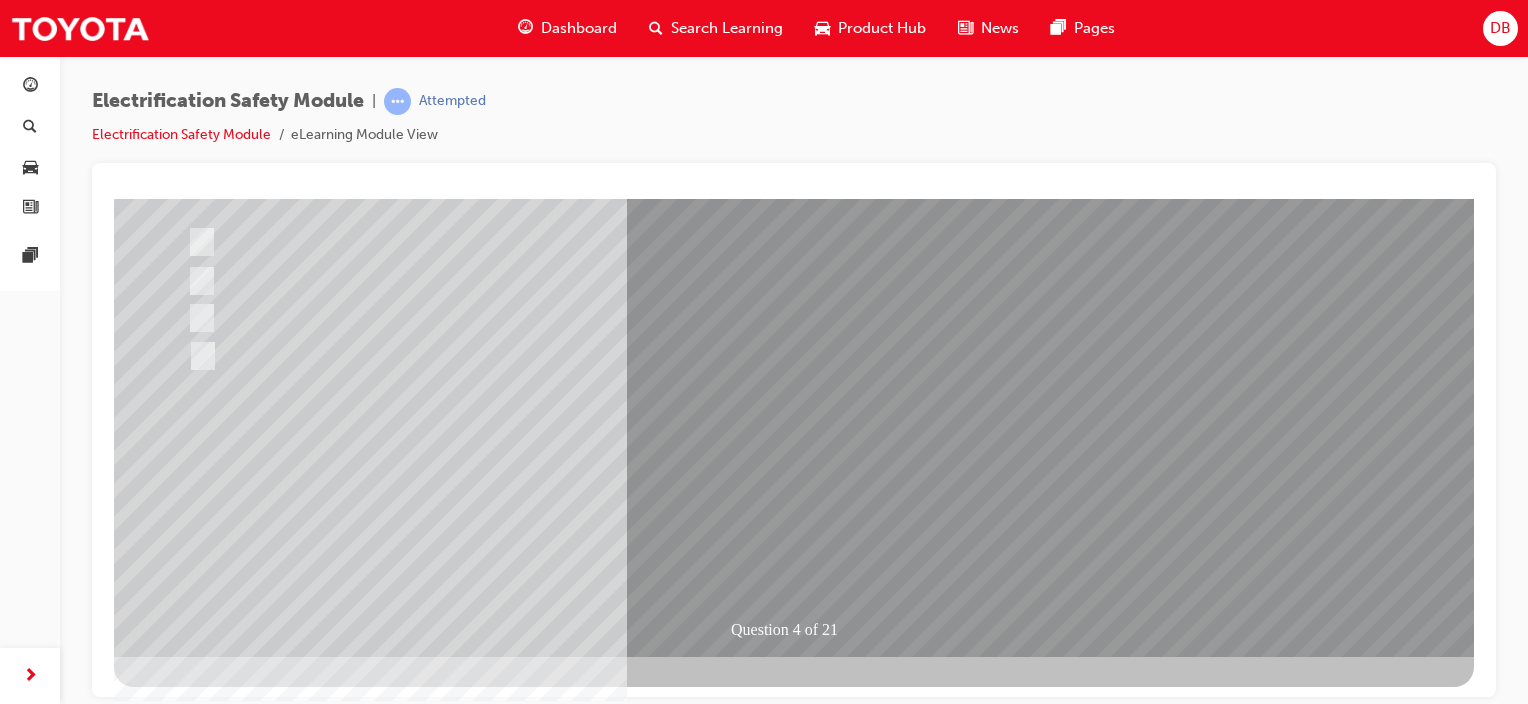 scroll, scrollTop: 263, scrollLeft: 0, axis: vertical 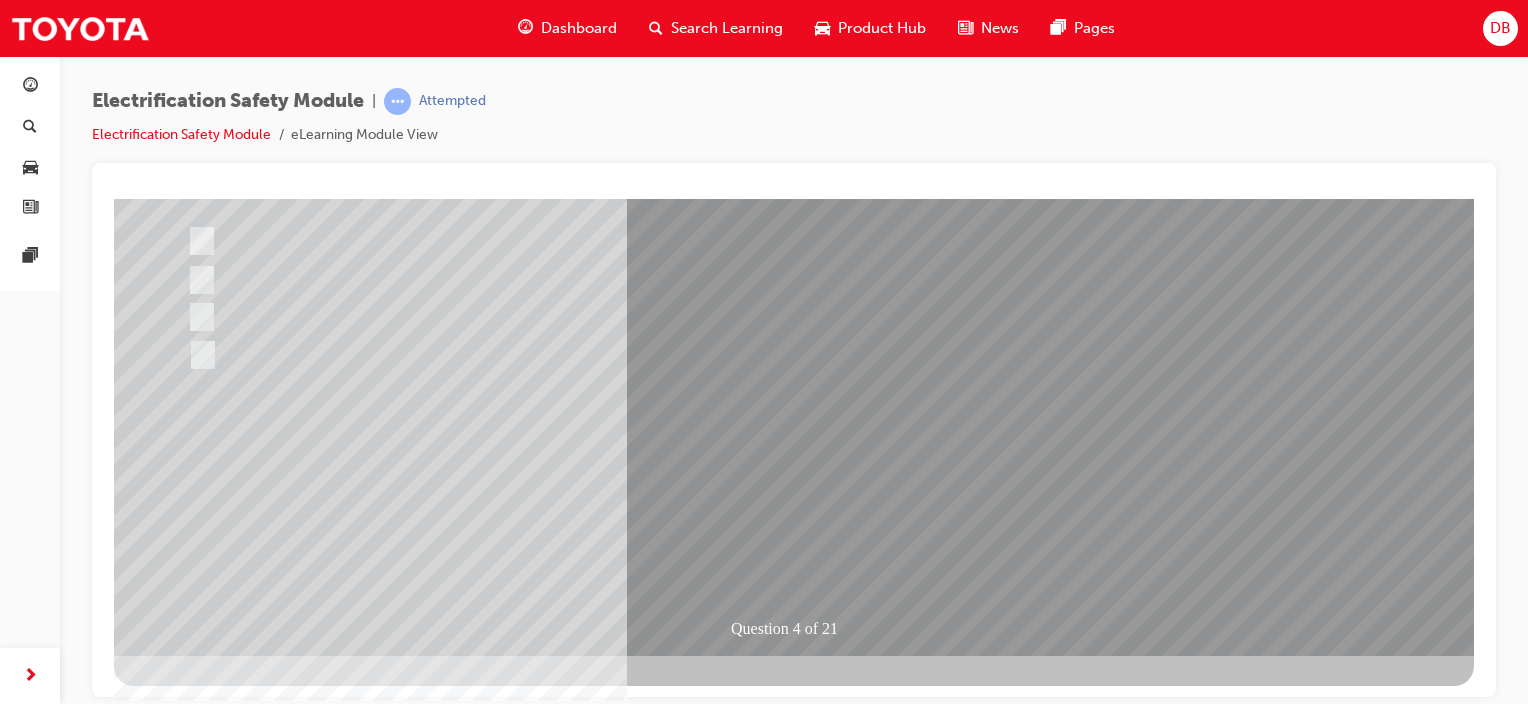 drag, startPoint x: 846, startPoint y: 553, endPoint x: 808, endPoint y: 512, distance: 55.9017 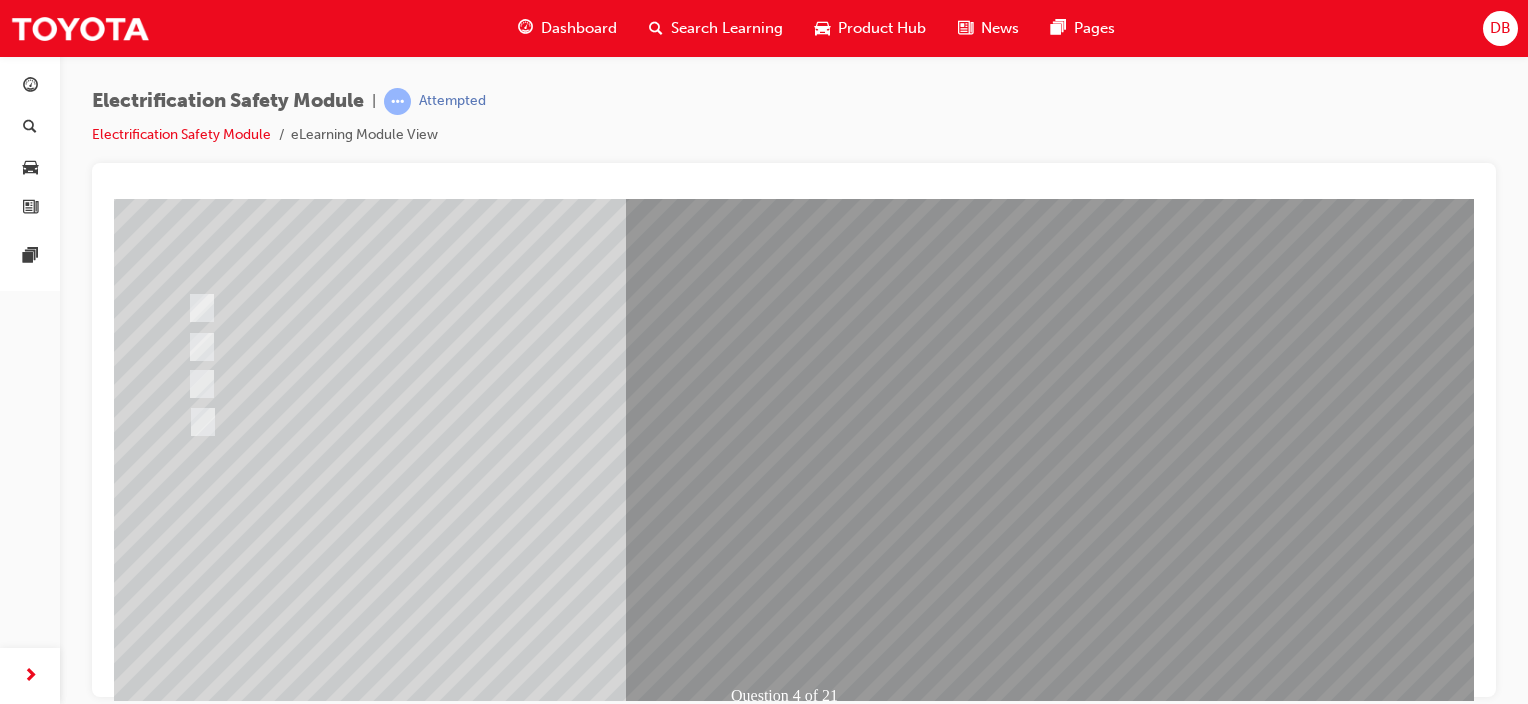 scroll, scrollTop: 200, scrollLeft: 0, axis: vertical 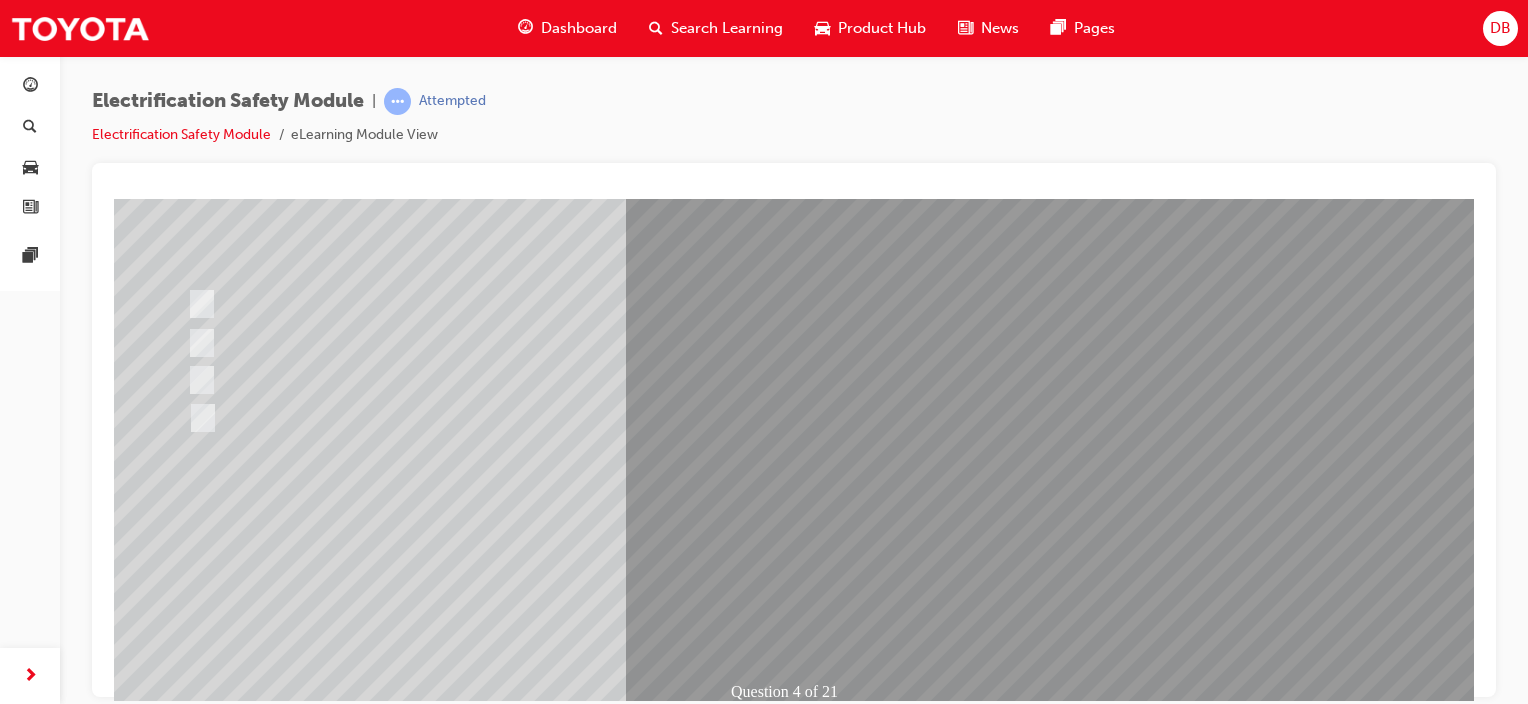 click at bounding box center [446, 2494] 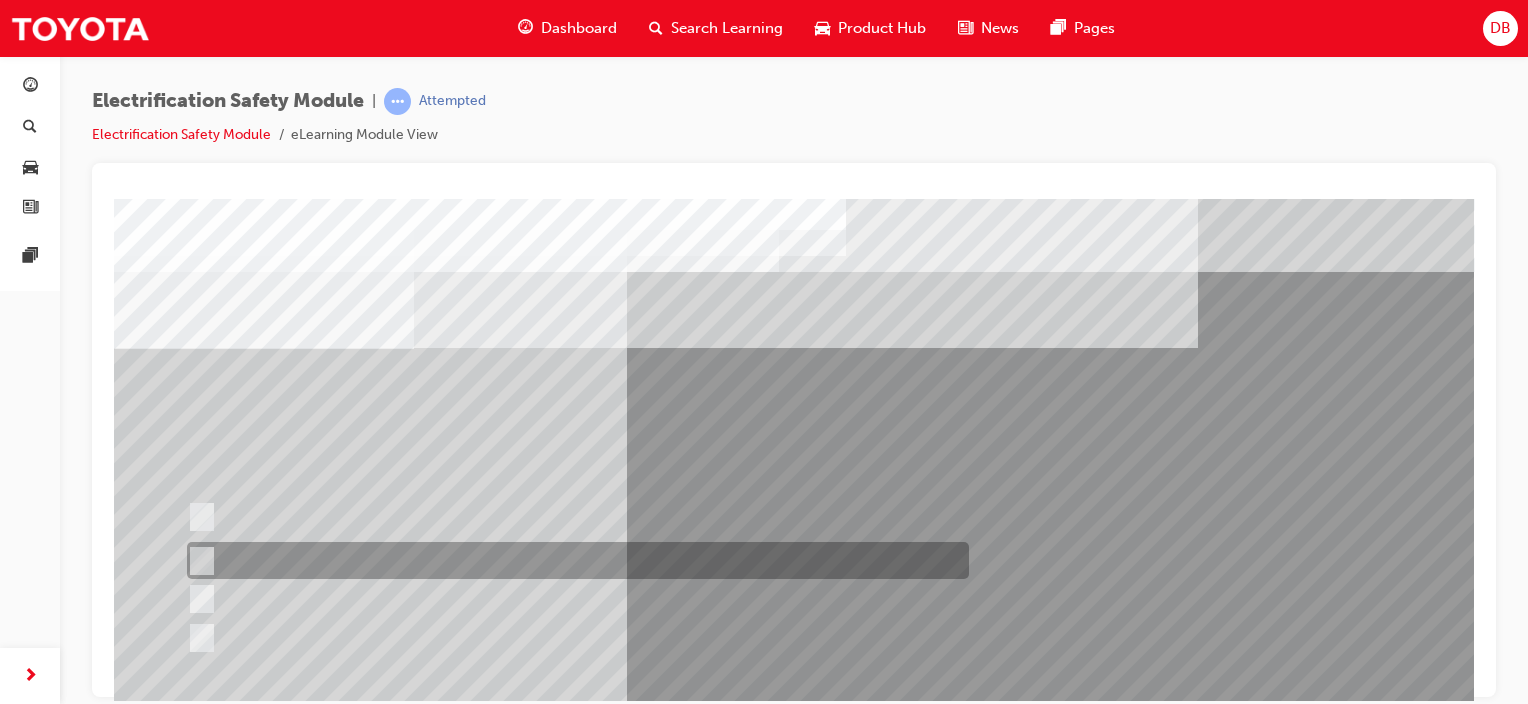 scroll, scrollTop: 100, scrollLeft: 0, axis: vertical 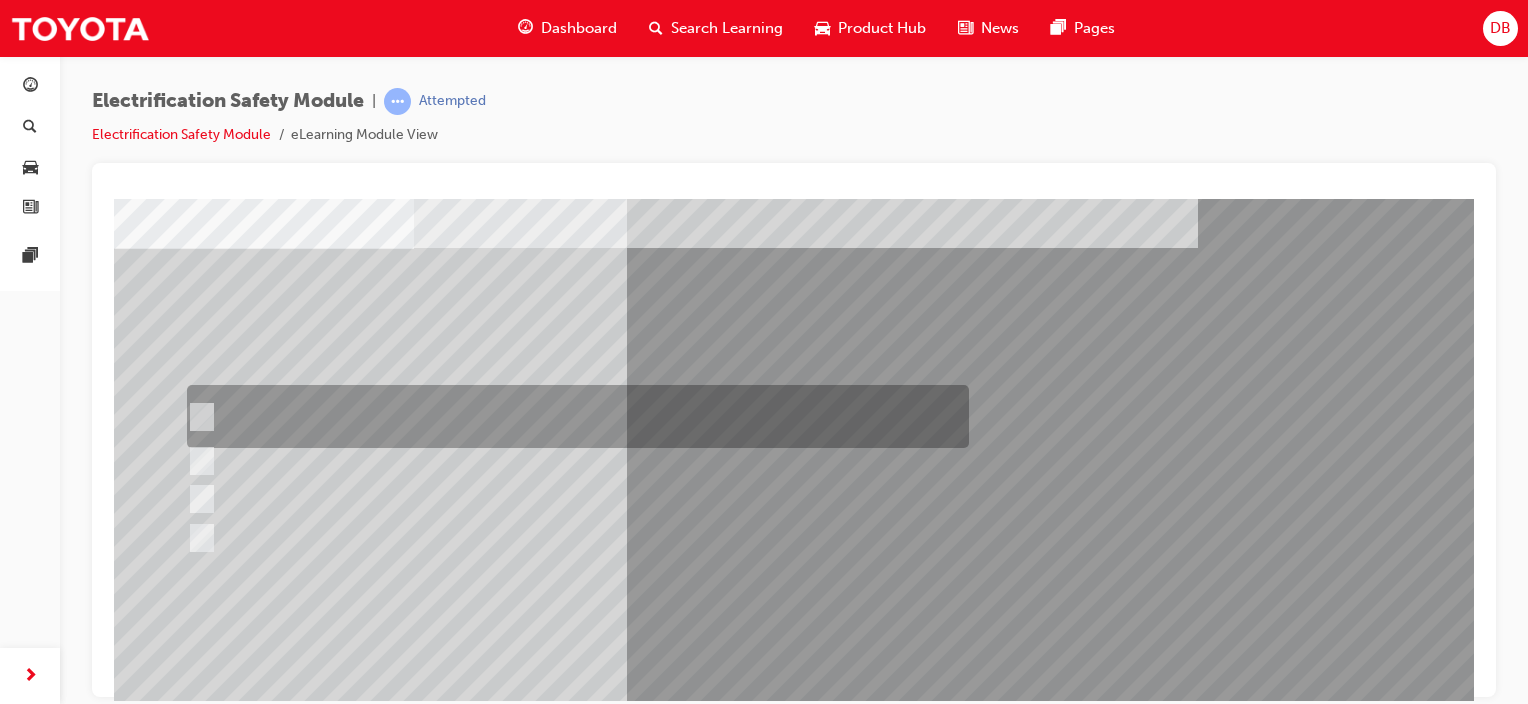 click at bounding box center (197, 417) 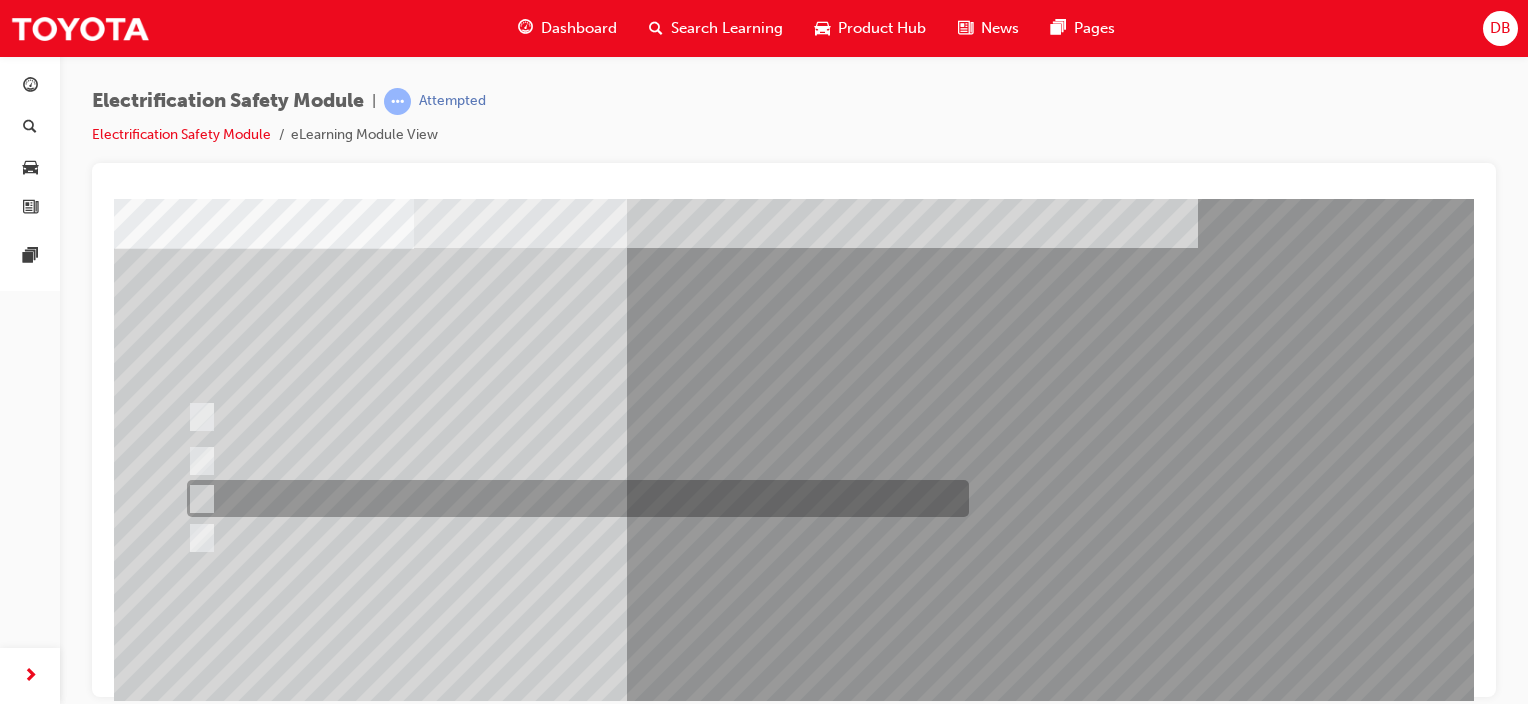 click at bounding box center [197, 499] 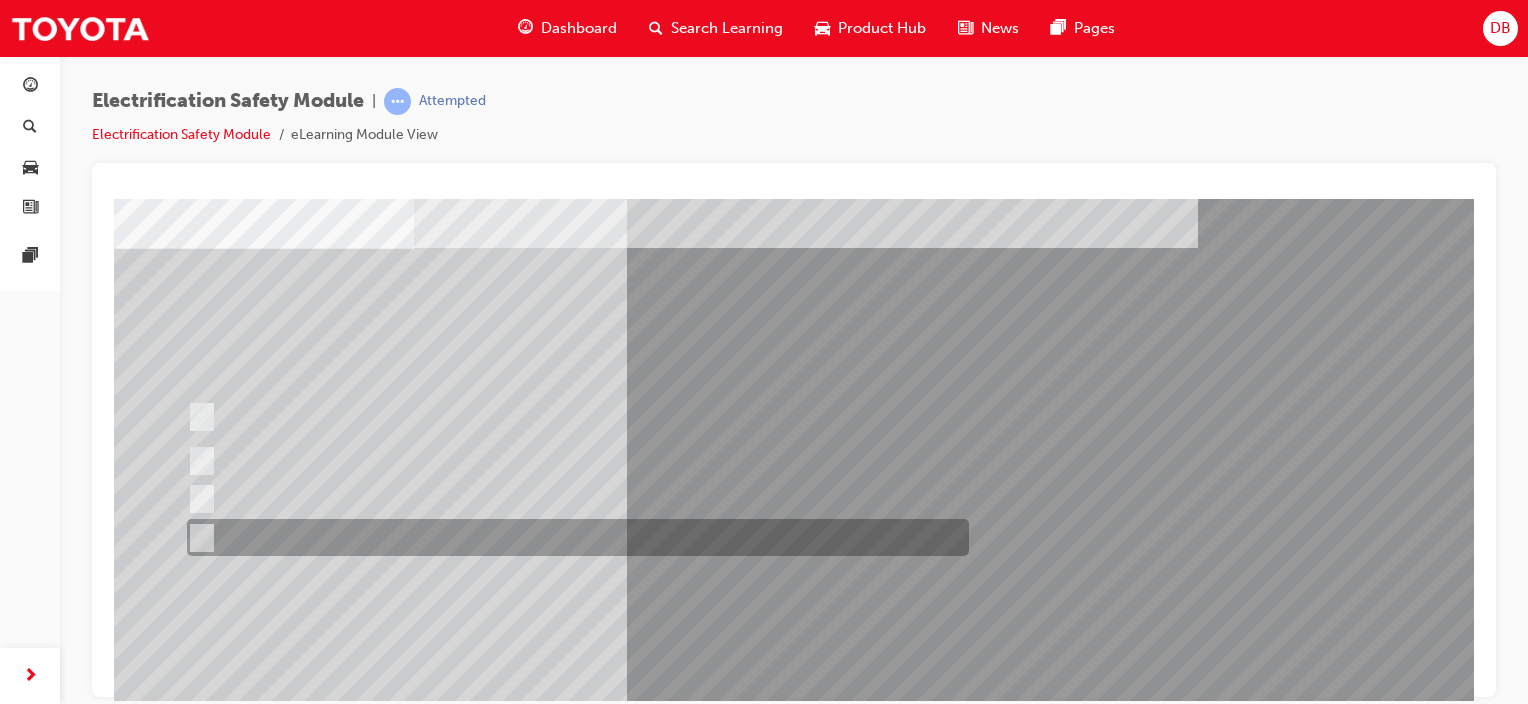 click at bounding box center (197, 538) 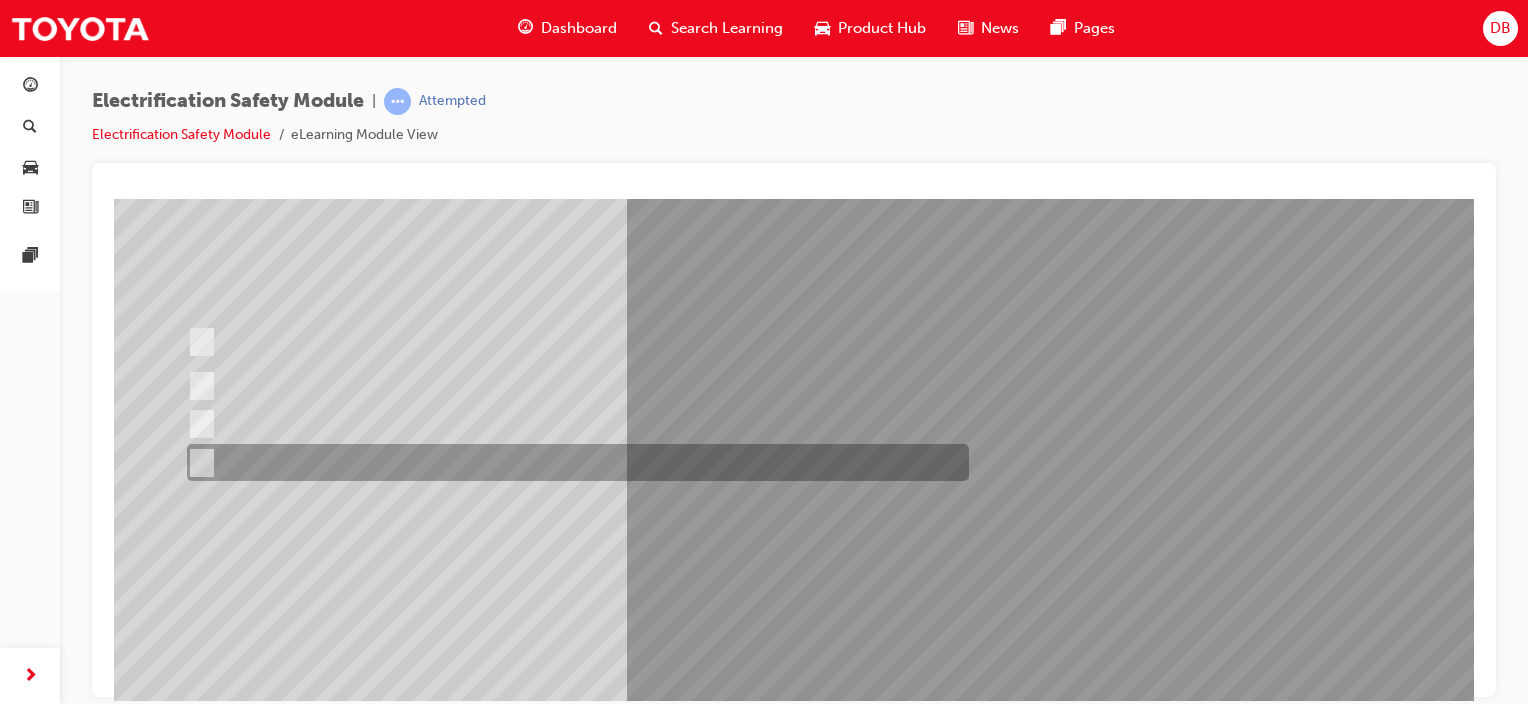 scroll, scrollTop: 263, scrollLeft: 0, axis: vertical 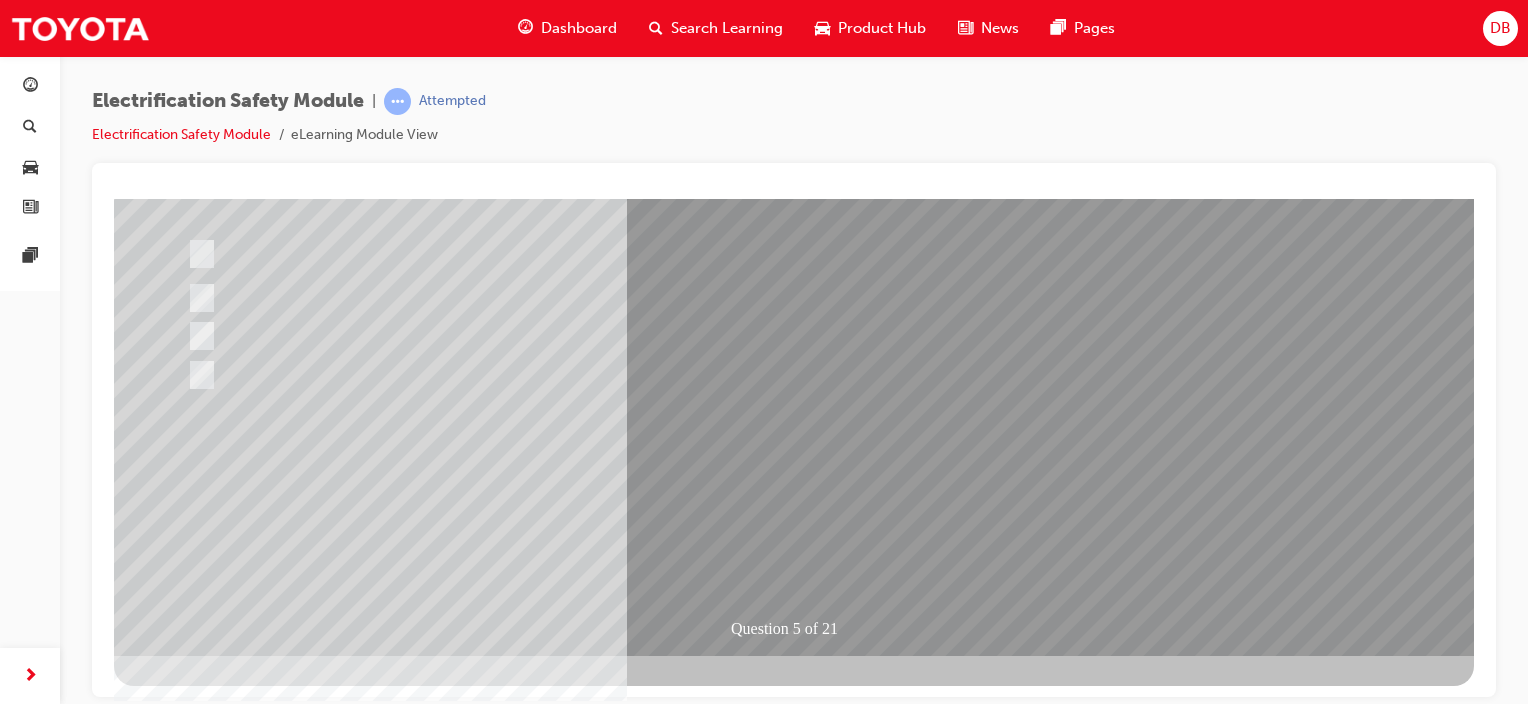 click at bounding box center (186, 2724) 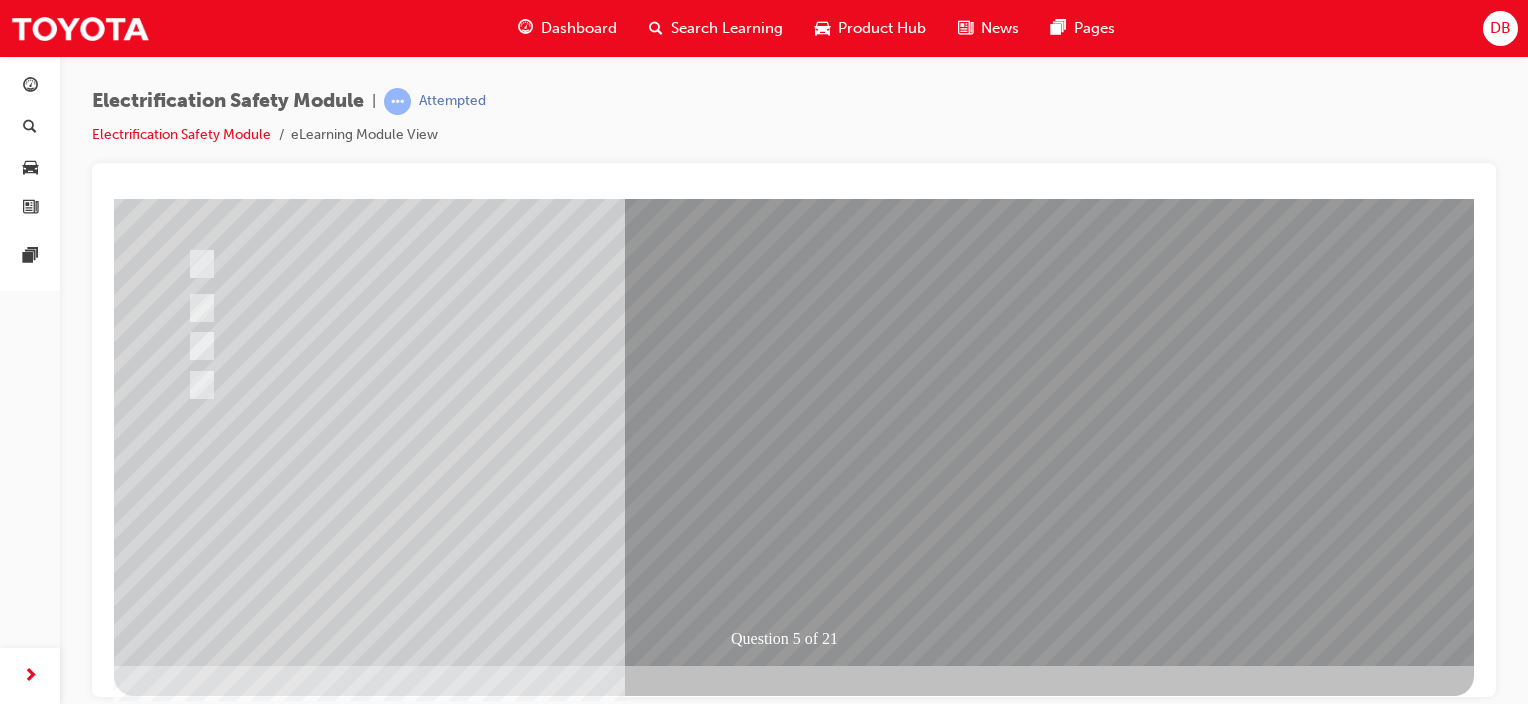 scroll, scrollTop: 263, scrollLeft: 0, axis: vertical 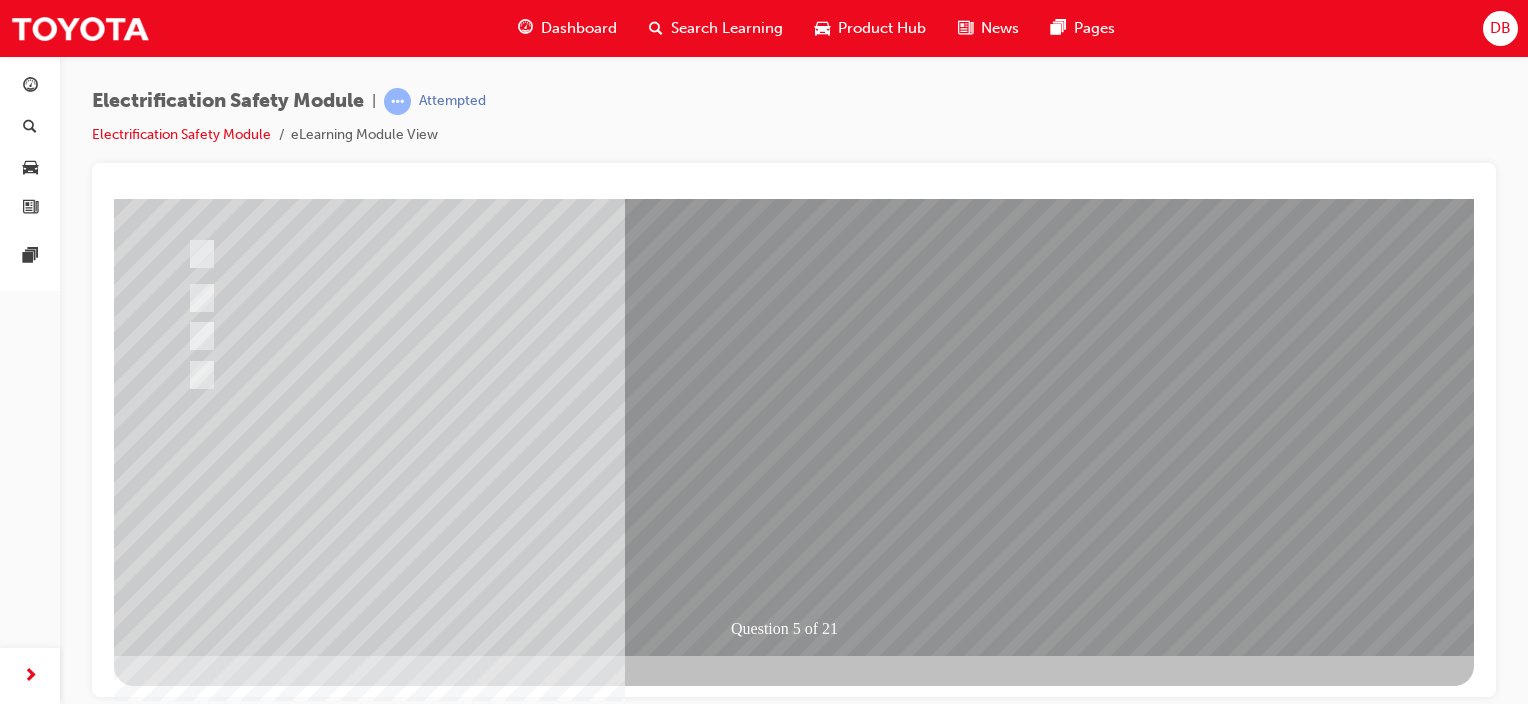 click at bounding box center [446, 2429] 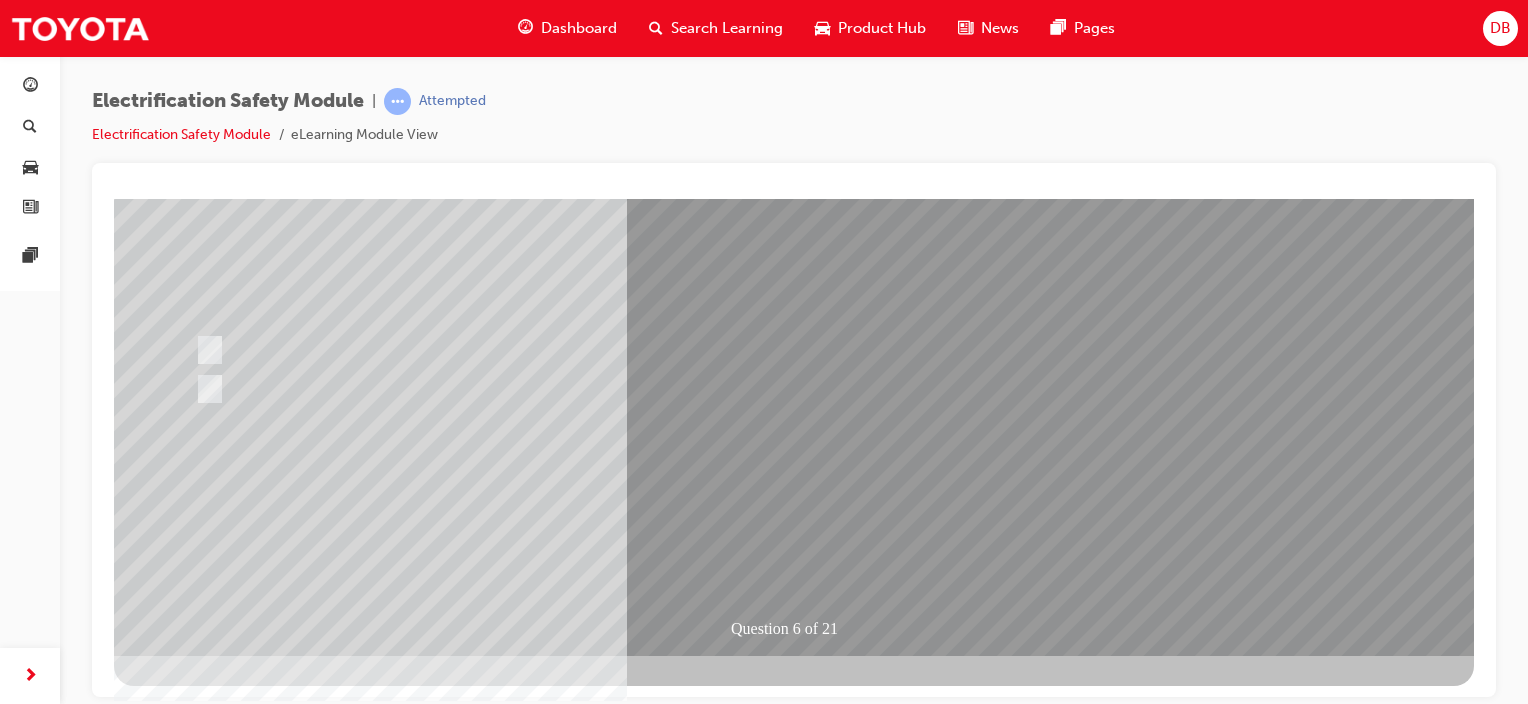 scroll, scrollTop: 0, scrollLeft: 0, axis: both 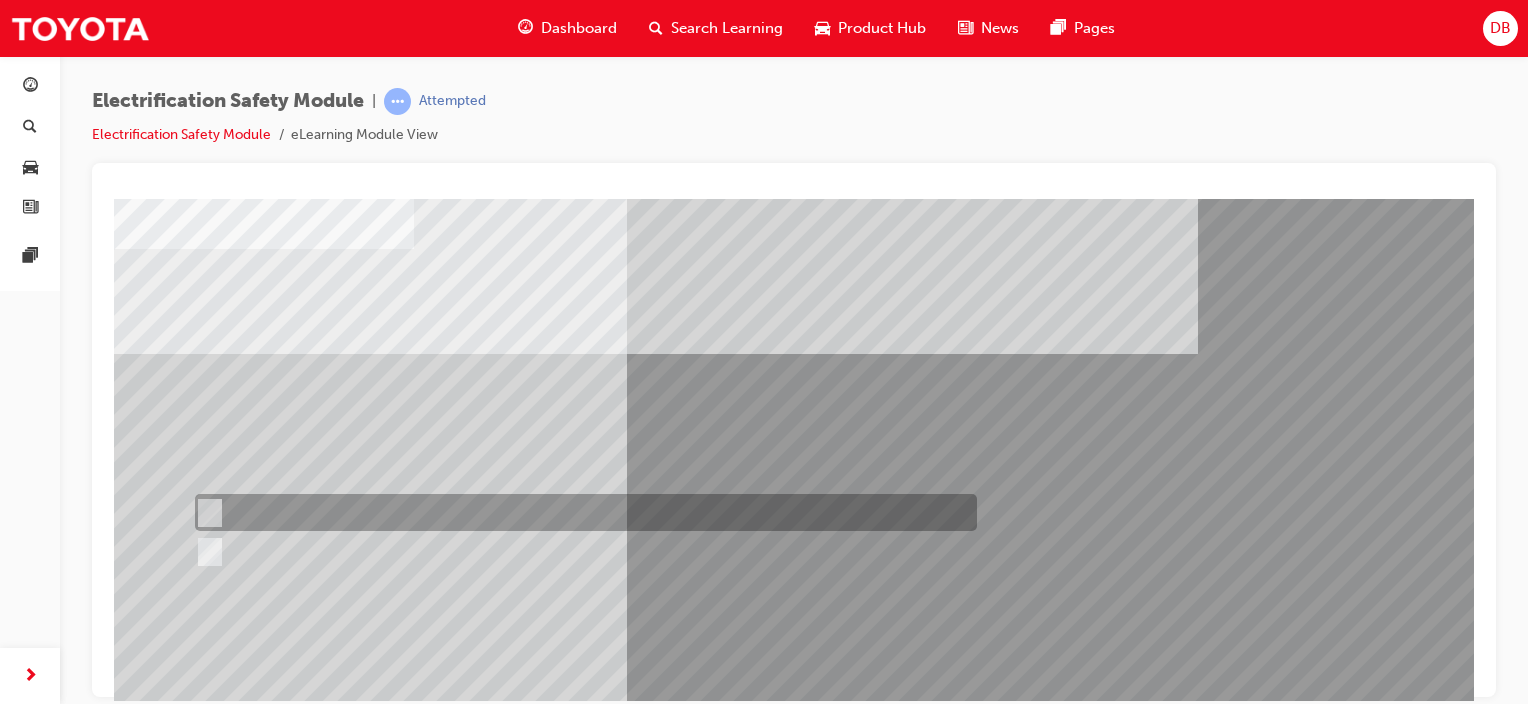 click at bounding box center [581, 512] 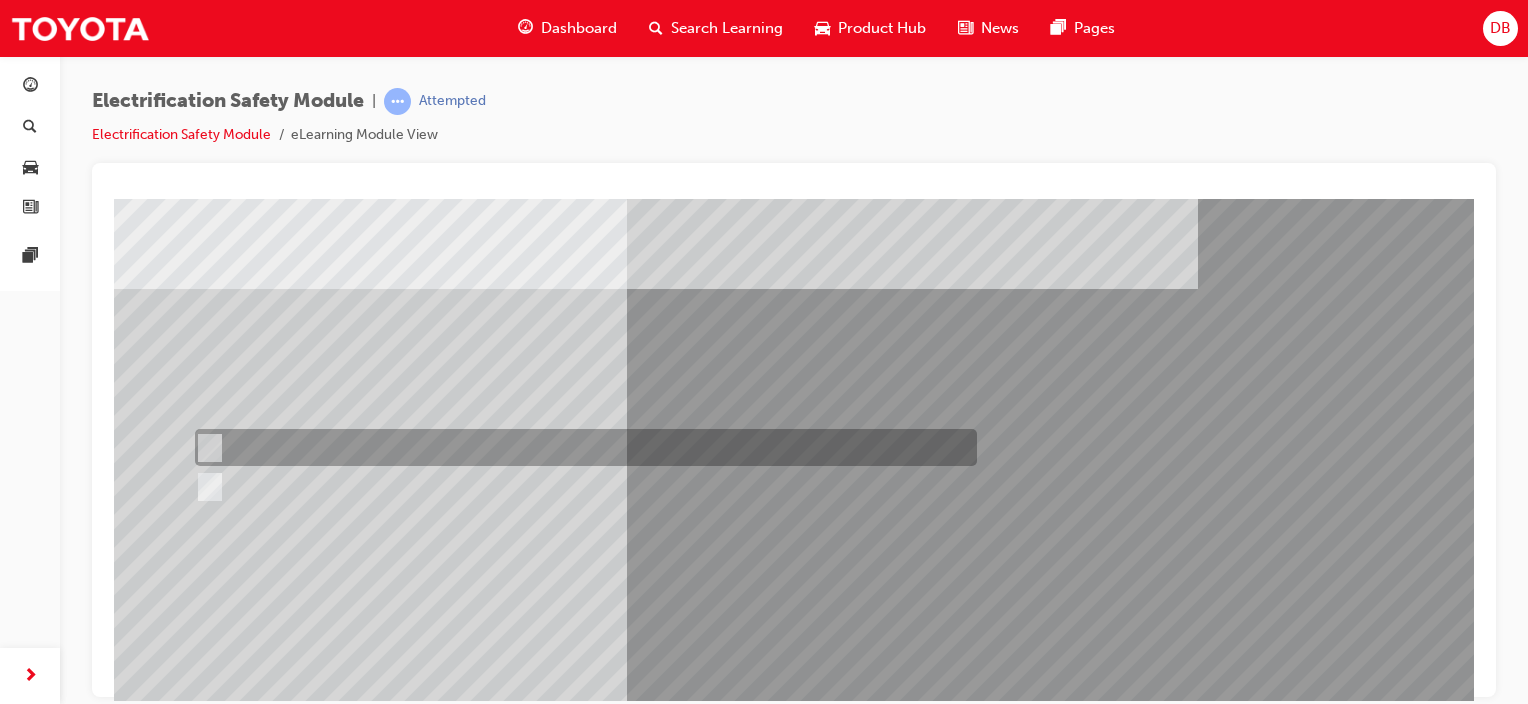 scroll, scrollTop: 200, scrollLeft: 0, axis: vertical 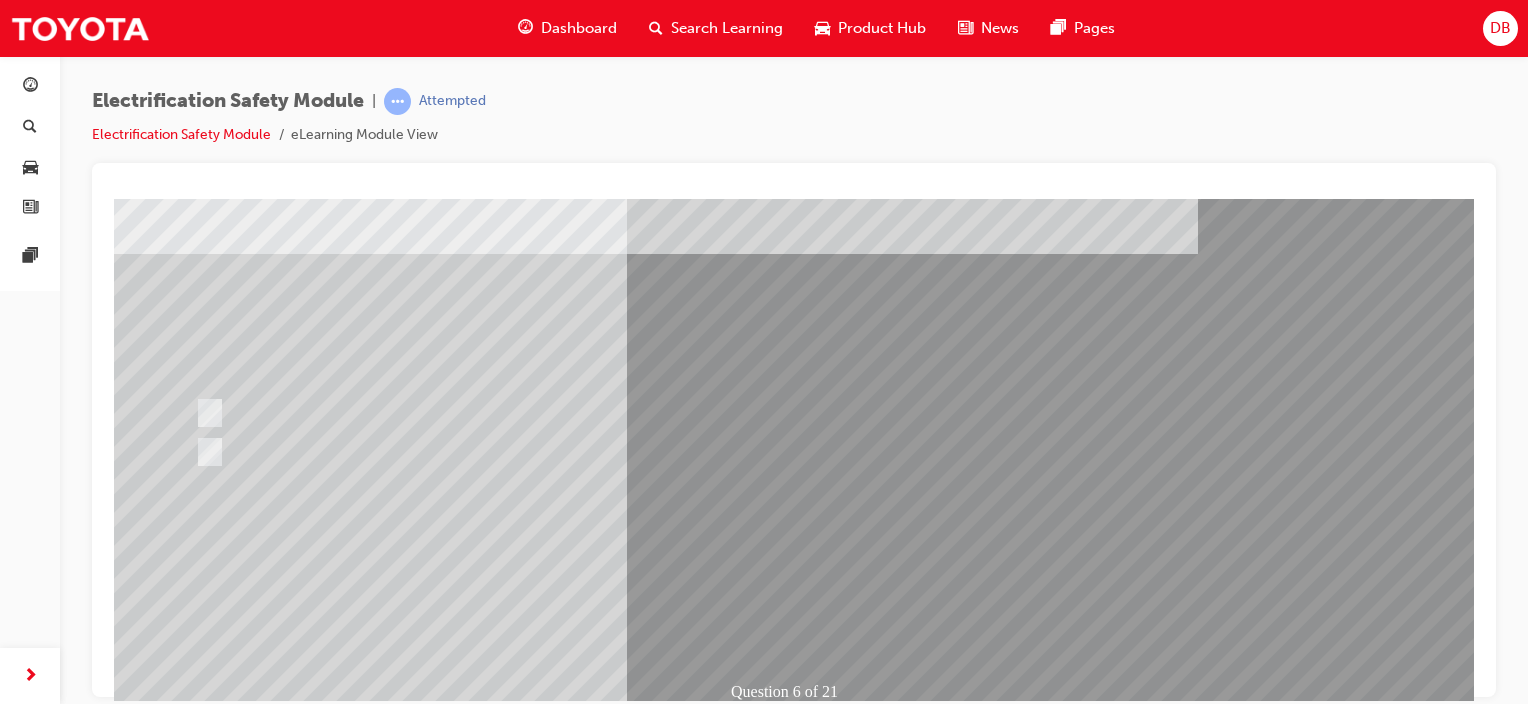click at bounding box center [186, 2849] 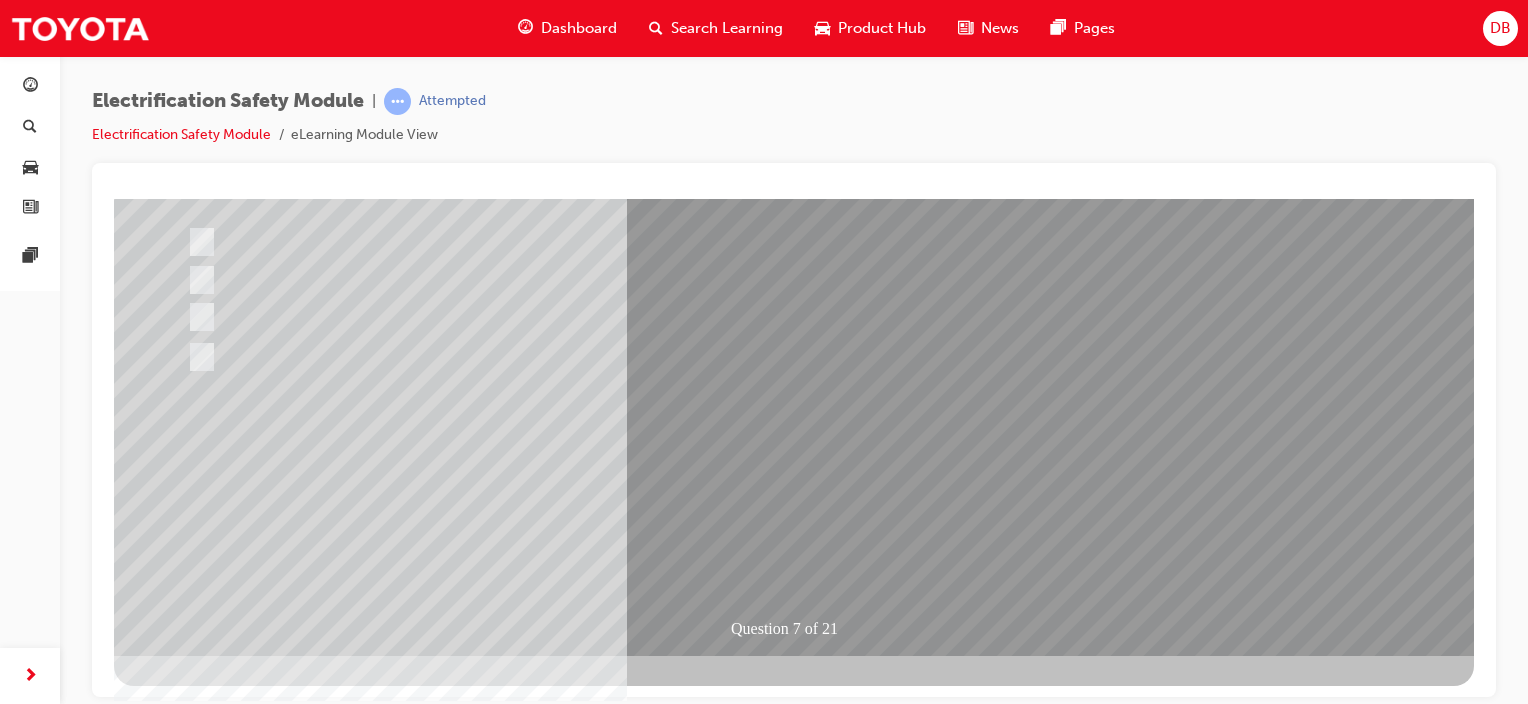 scroll, scrollTop: 0, scrollLeft: 0, axis: both 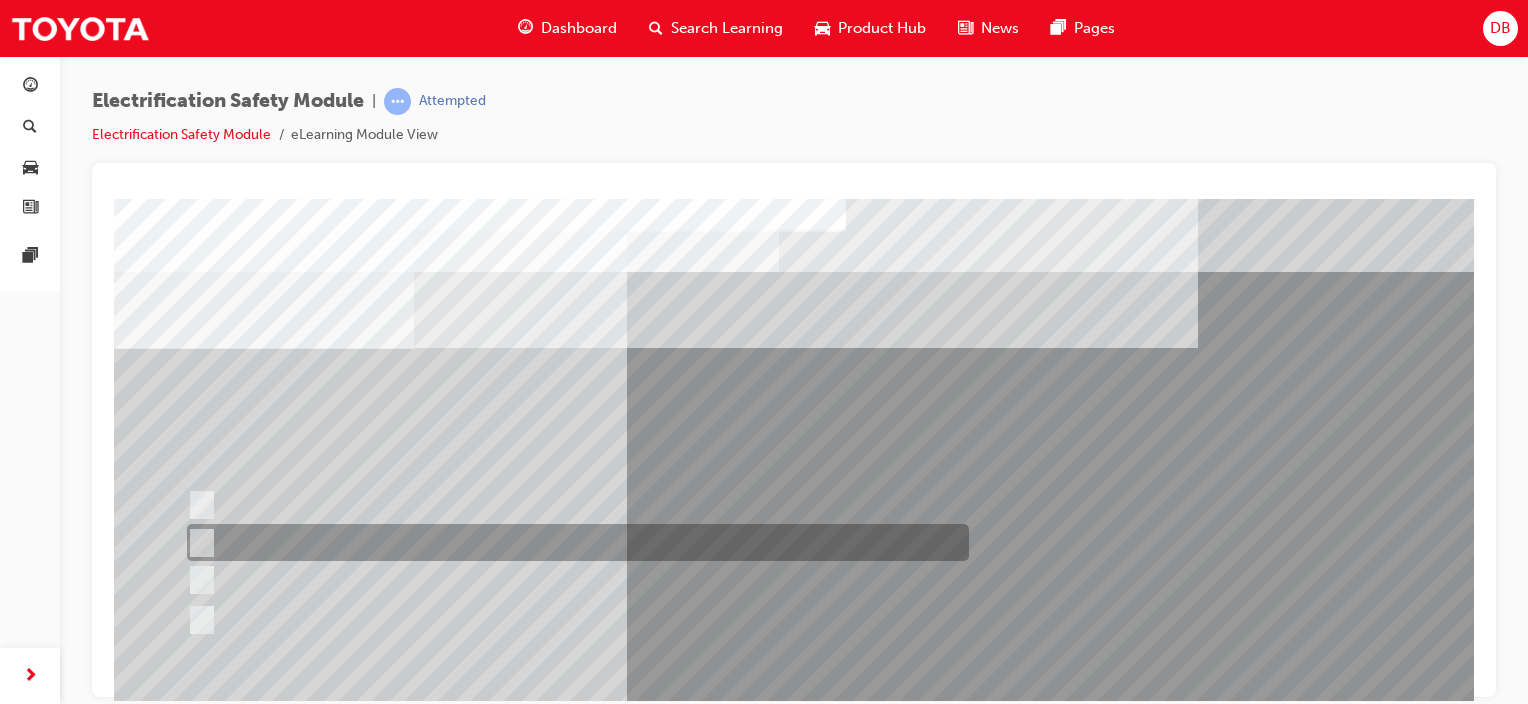 click at bounding box center (573, 542) 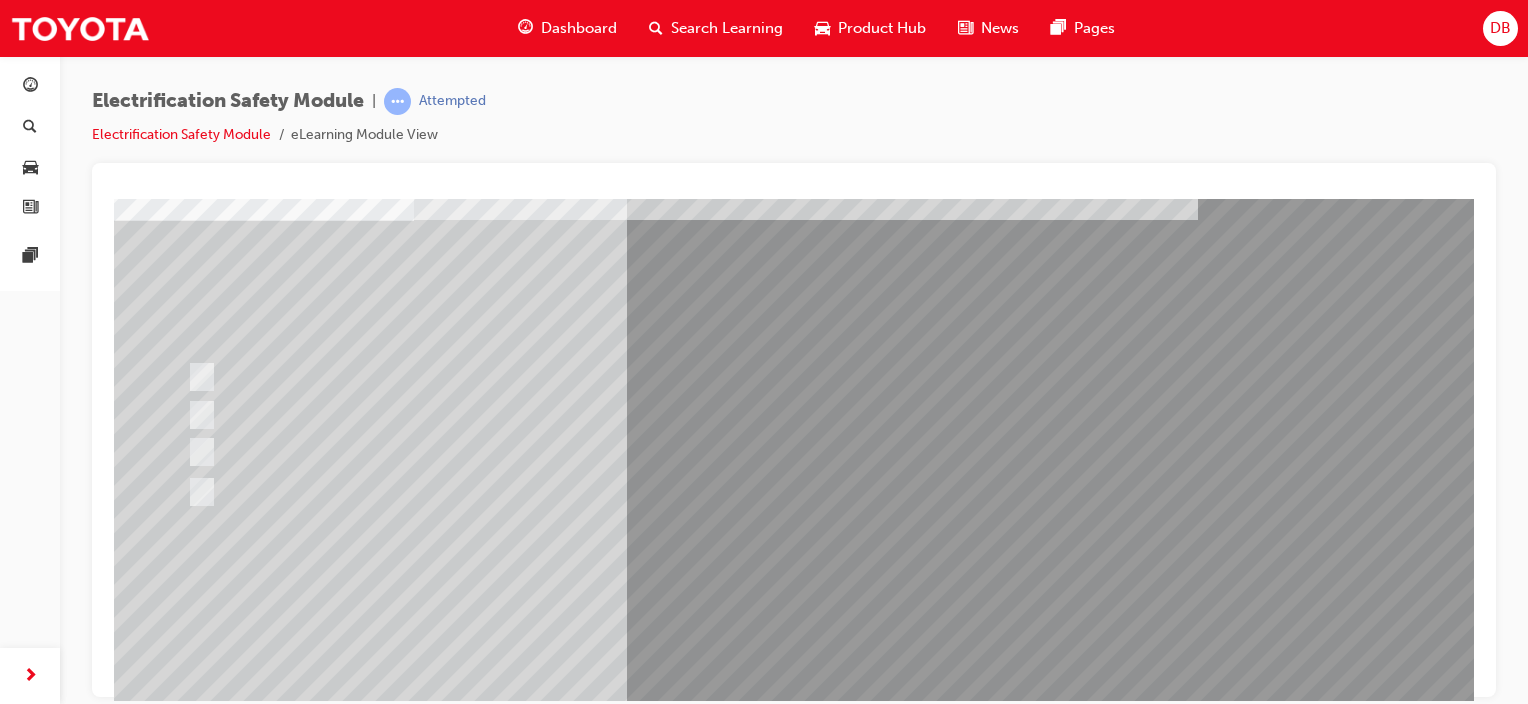 scroll, scrollTop: 263, scrollLeft: 0, axis: vertical 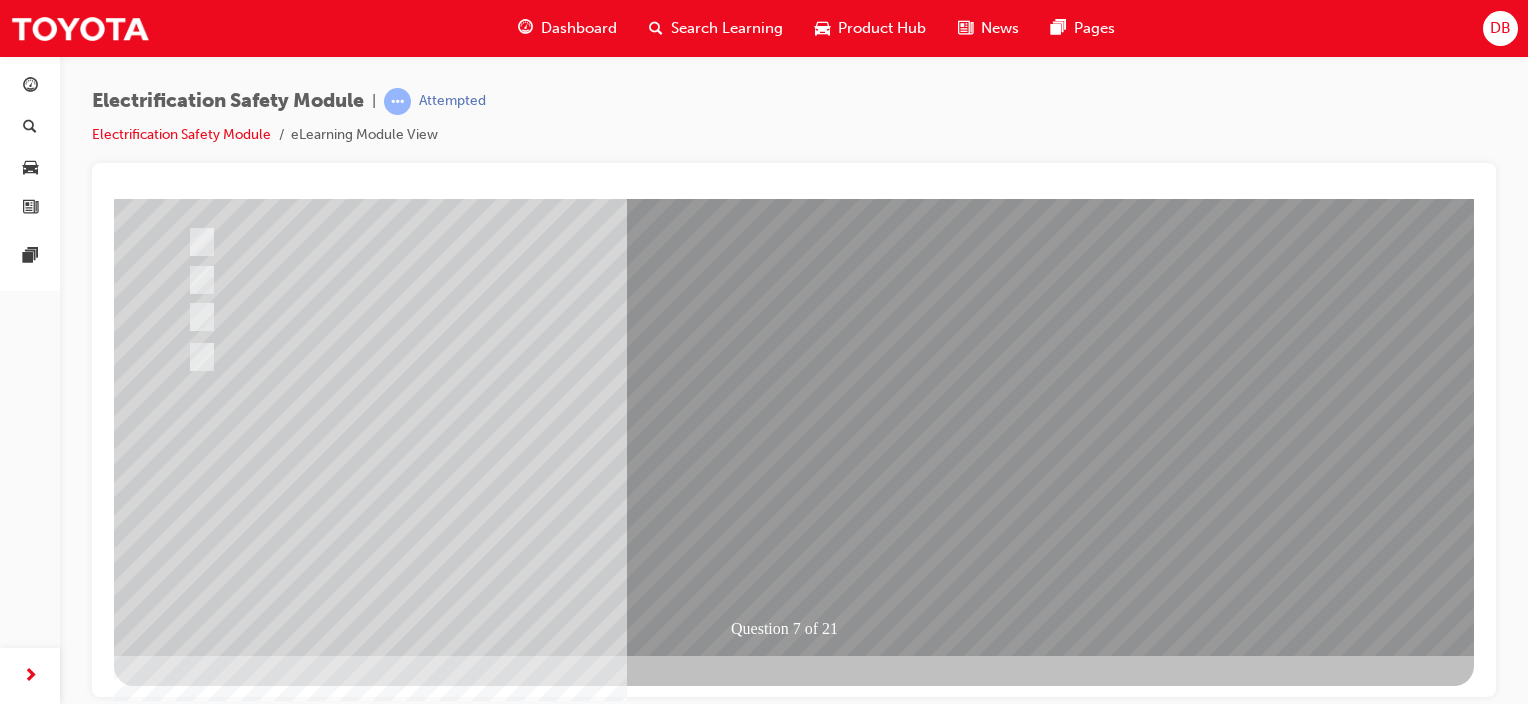 click at bounding box center (186, 2724) 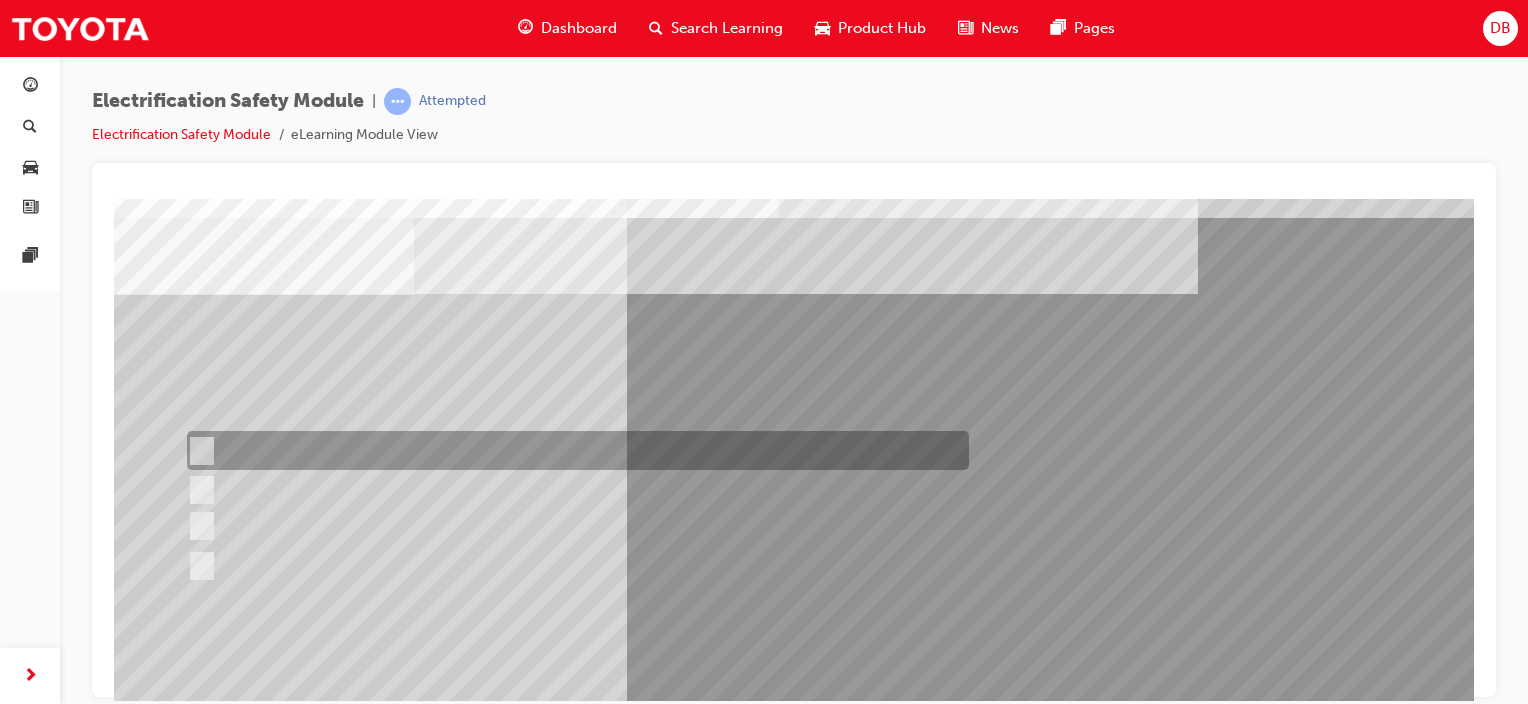 scroll, scrollTop: 100, scrollLeft: 0, axis: vertical 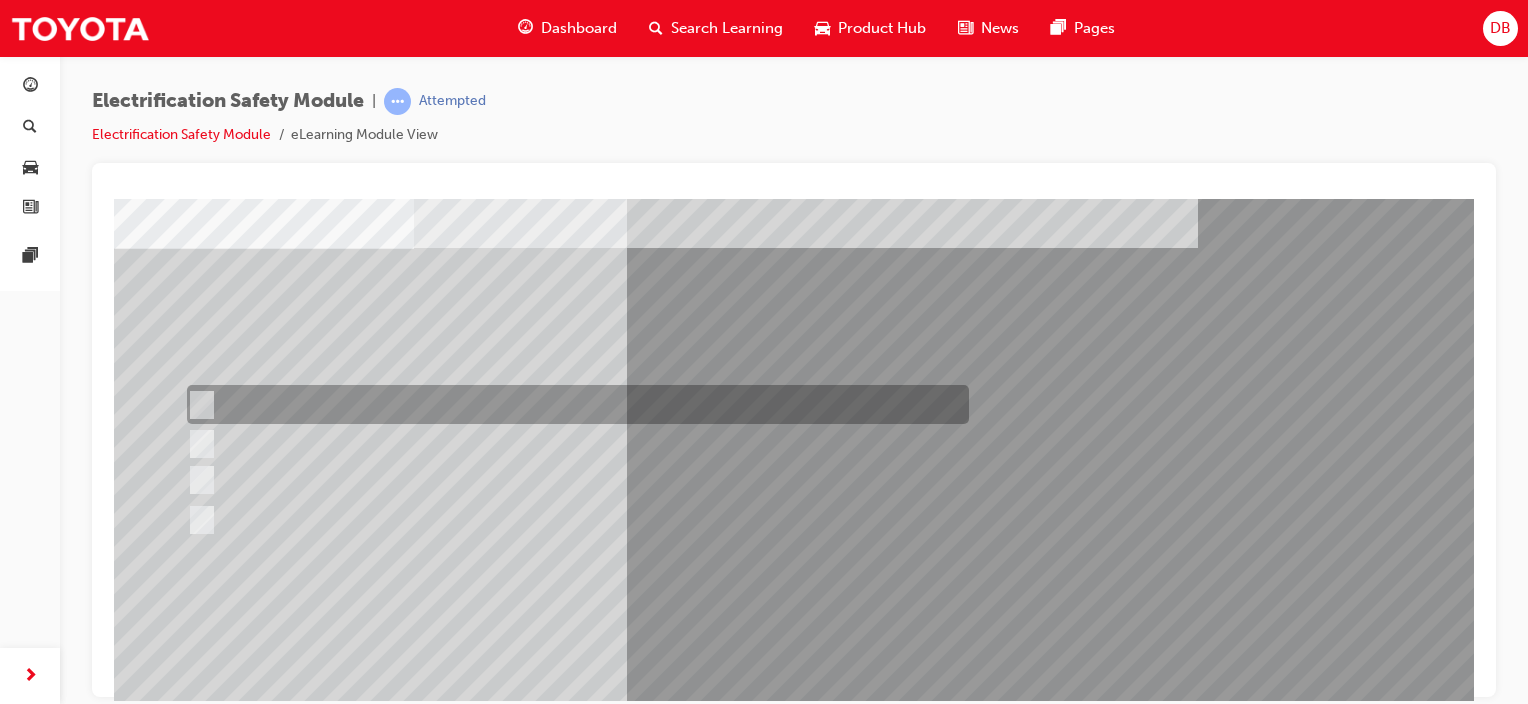 click at bounding box center (573, 404) 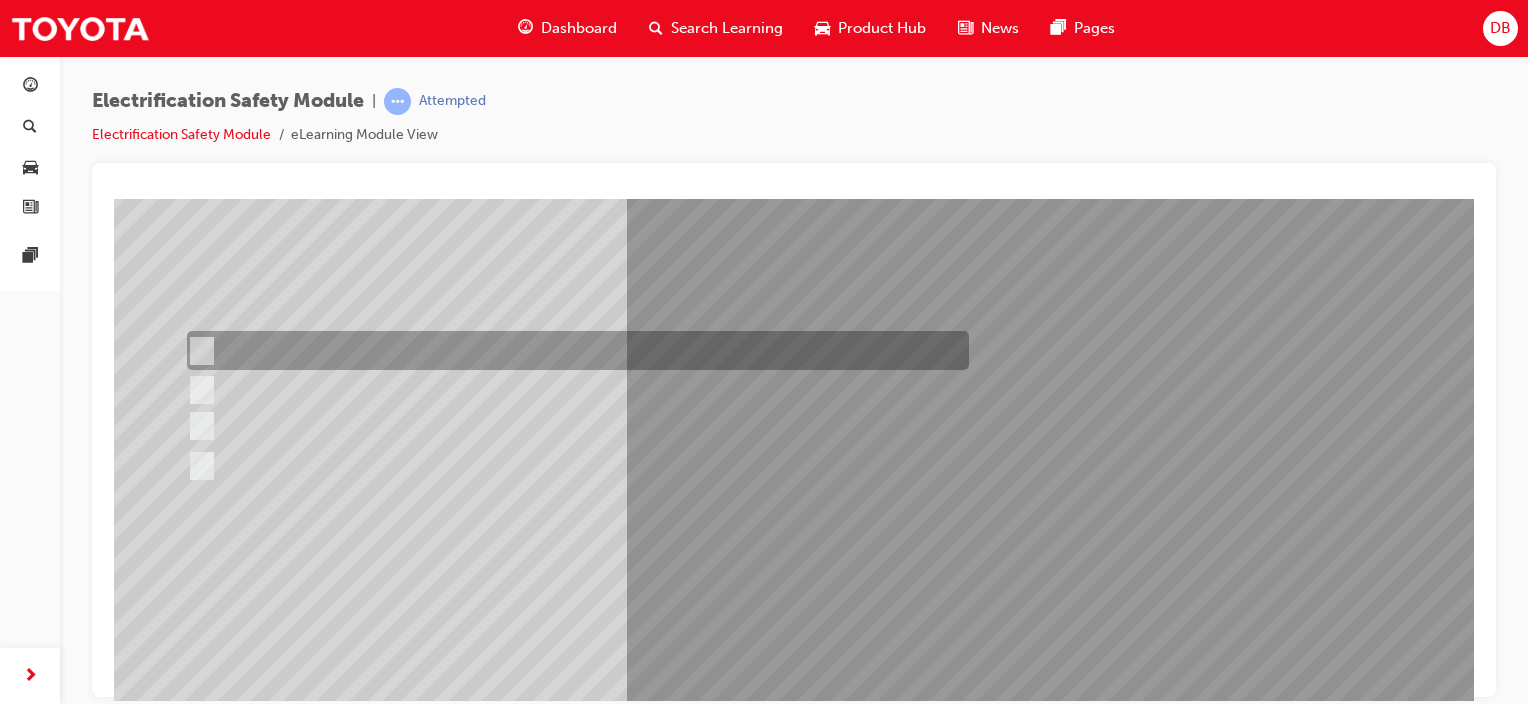 scroll, scrollTop: 200, scrollLeft: 0, axis: vertical 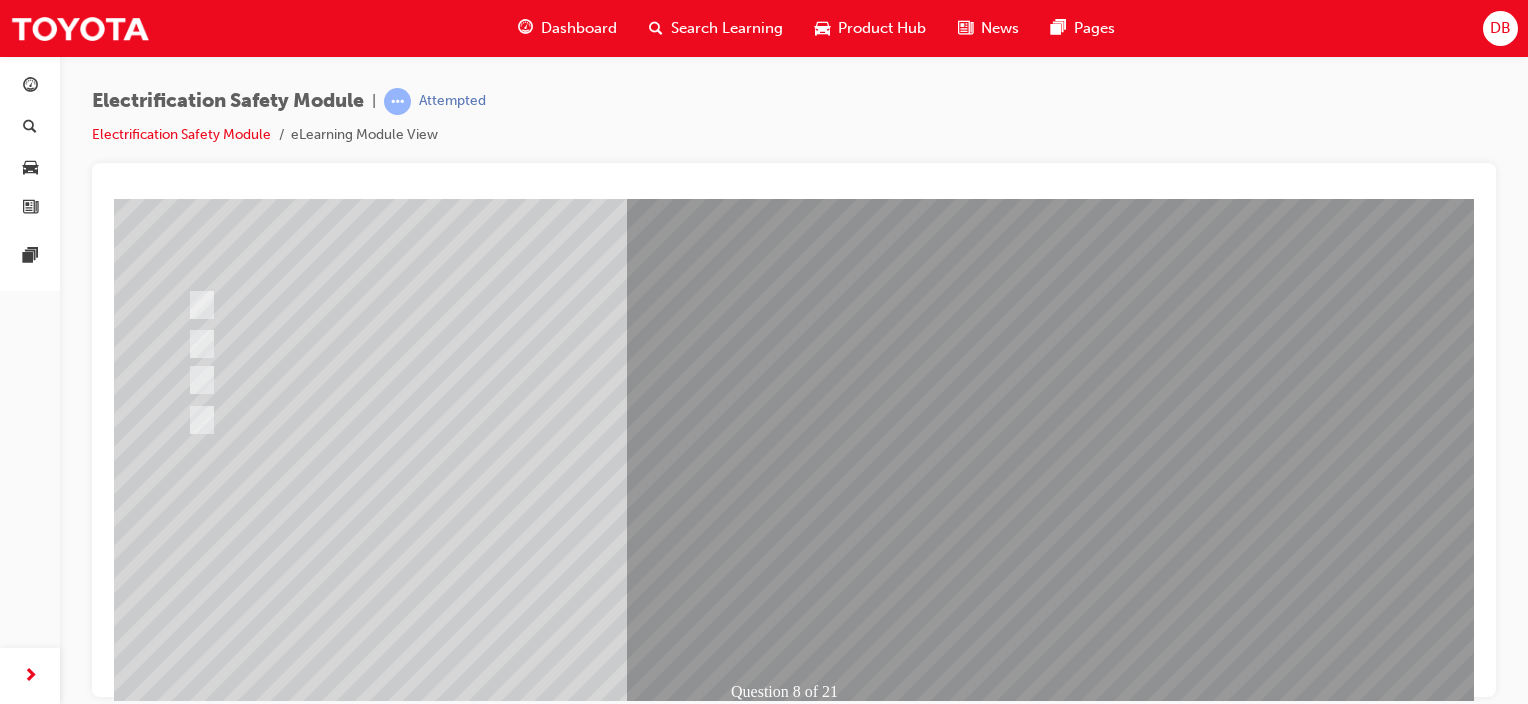 click at bounding box center (186, 2787) 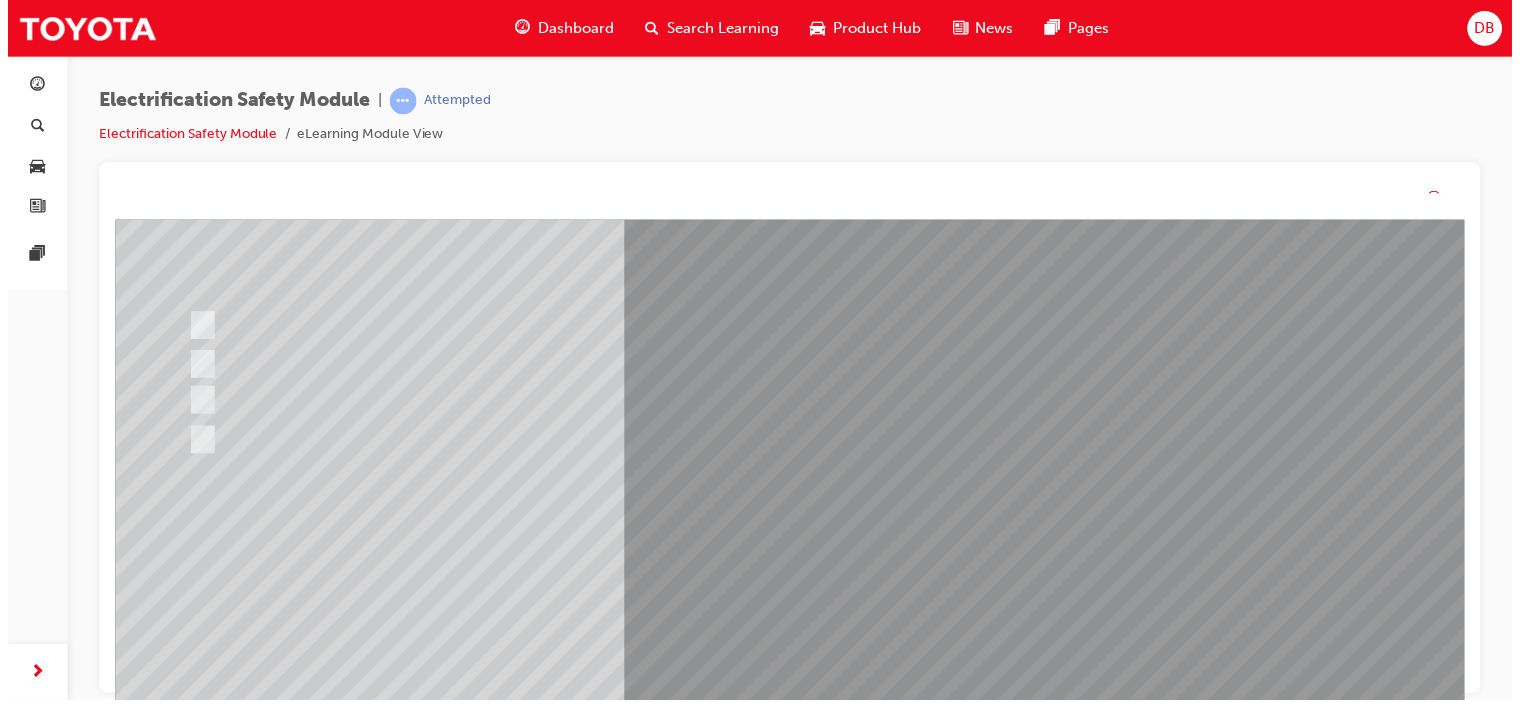 scroll, scrollTop: 0, scrollLeft: 0, axis: both 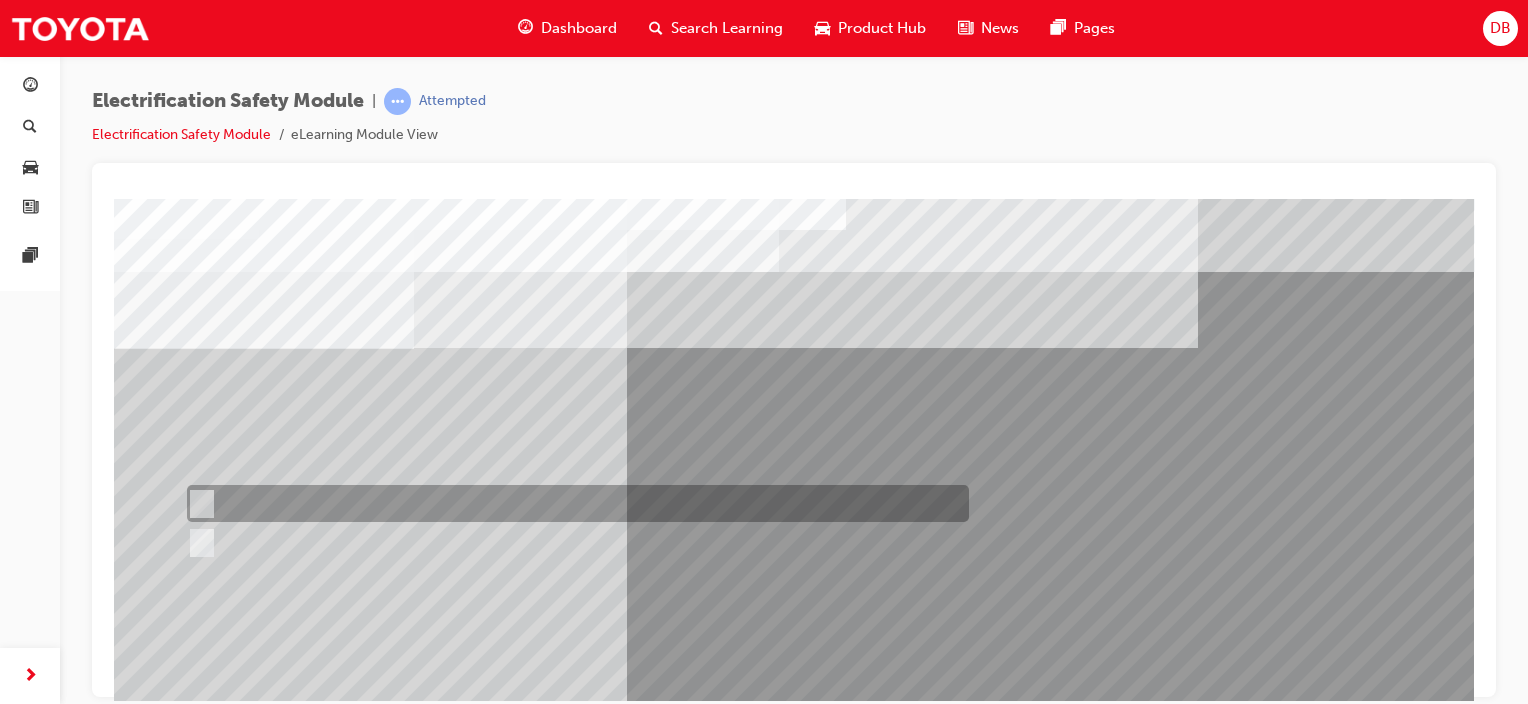 drag, startPoint x: 323, startPoint y: 501, endPoint x: 351, endPoint y: 493, distance: 29.12044 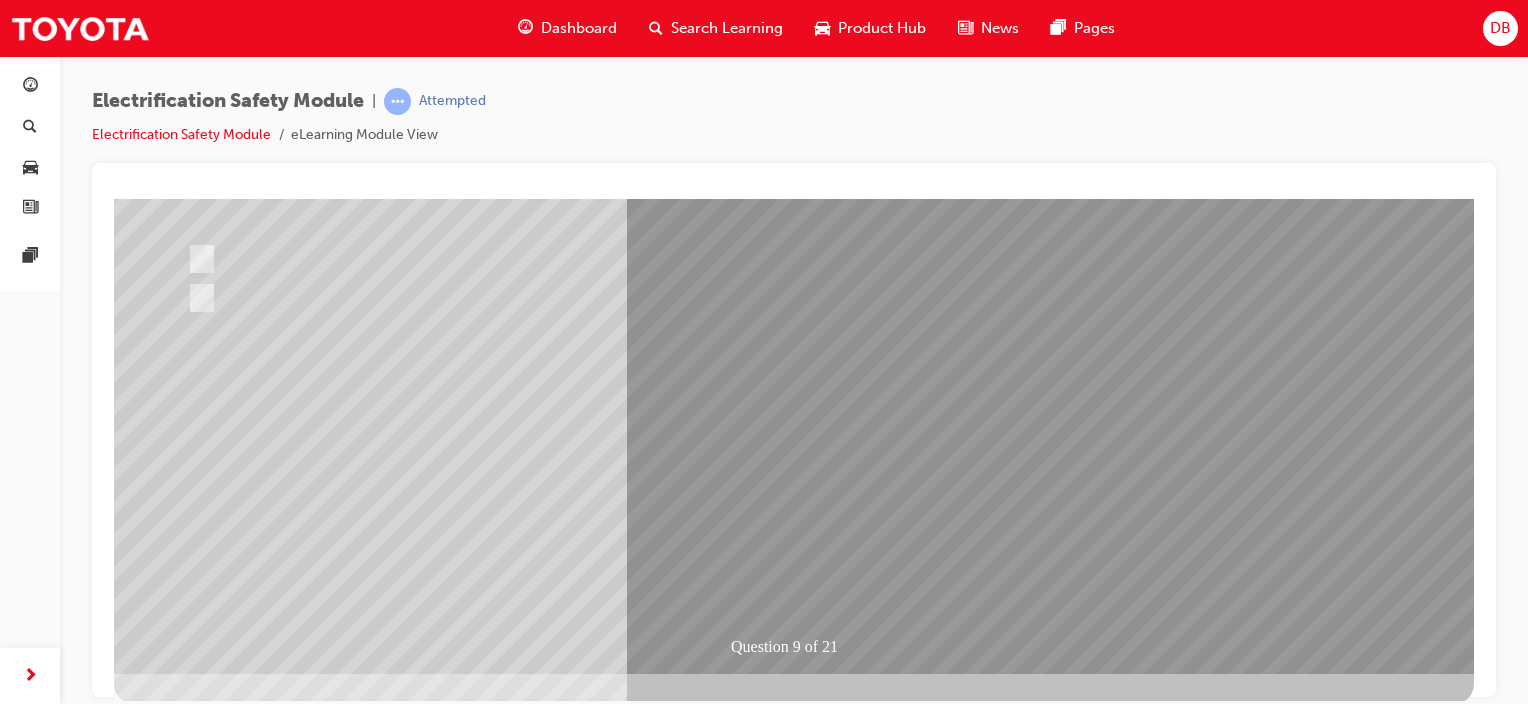 scroll, scrollTop: 263, scrollLeft: 0, axis: vertical 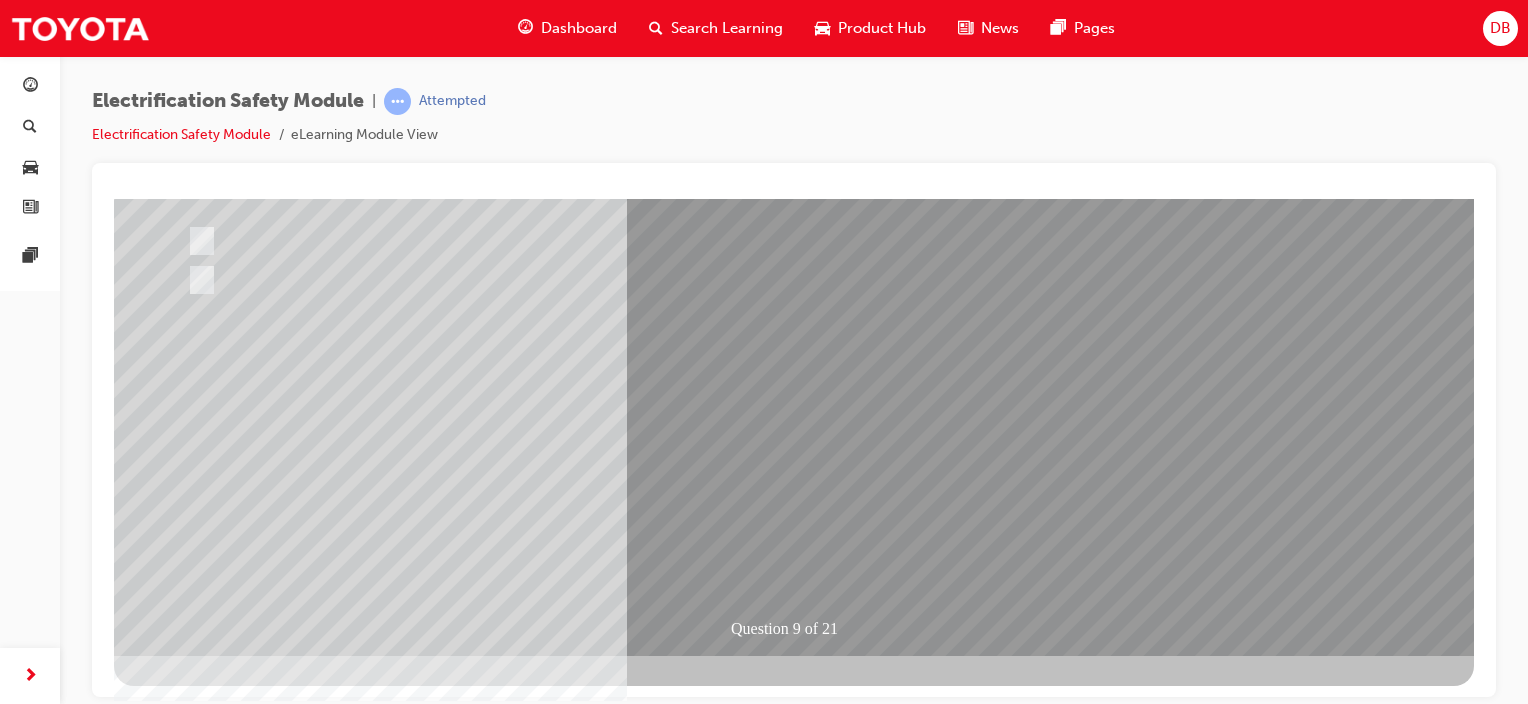click at bounding box center [186, 2680] 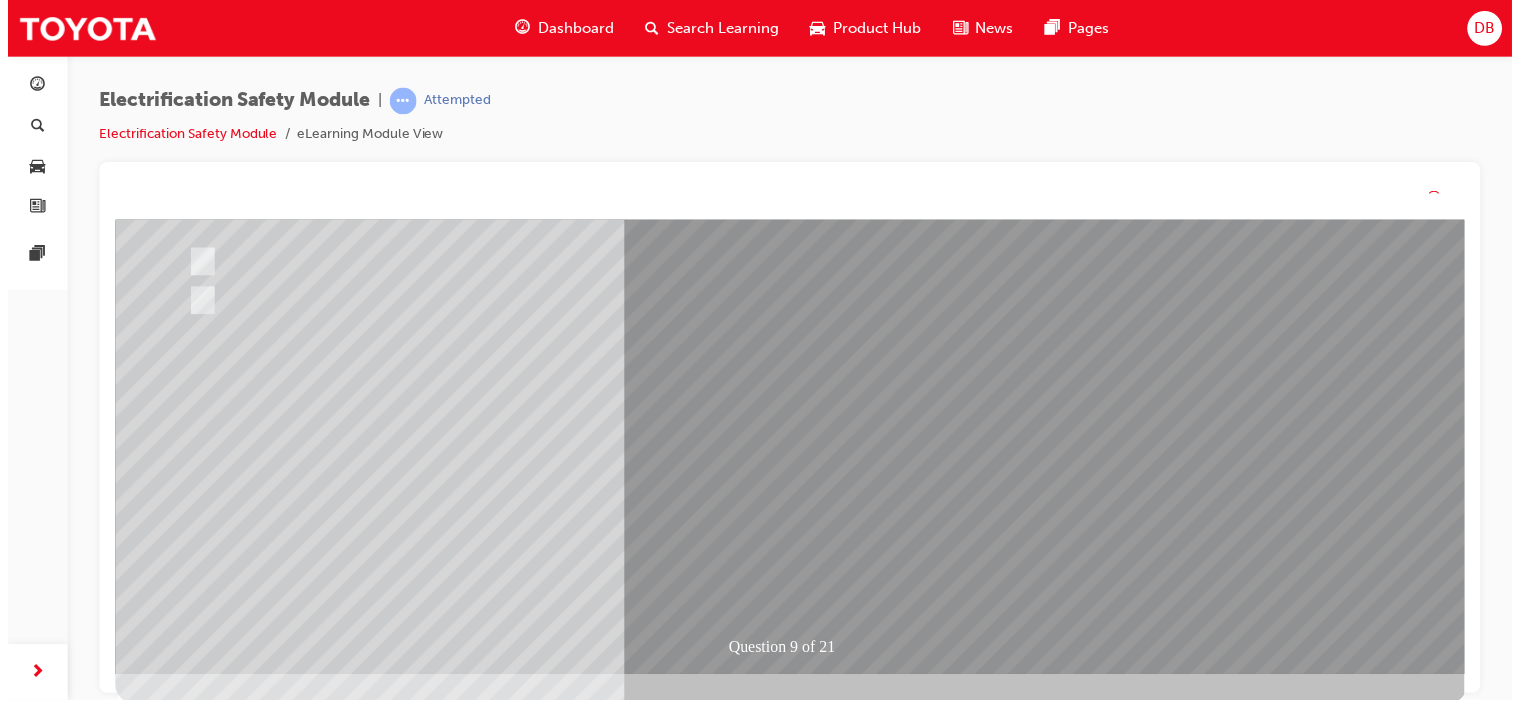 scroll, scrollTop: 0, scrollLeft: 0, axis: both 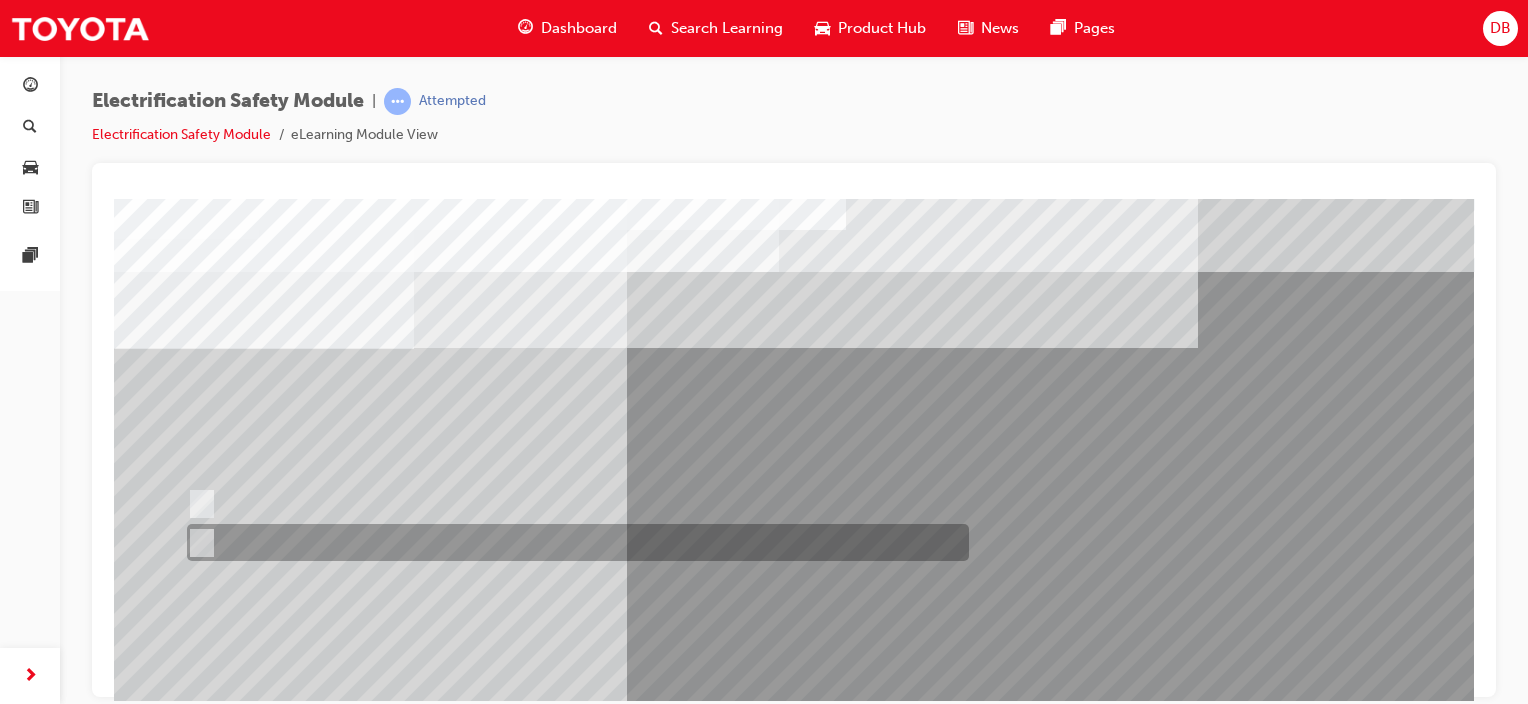 drag, startPoint x: 308, startPoint y: 541, endPoint x: 380, endPoint y: 537, distance: 72.11102 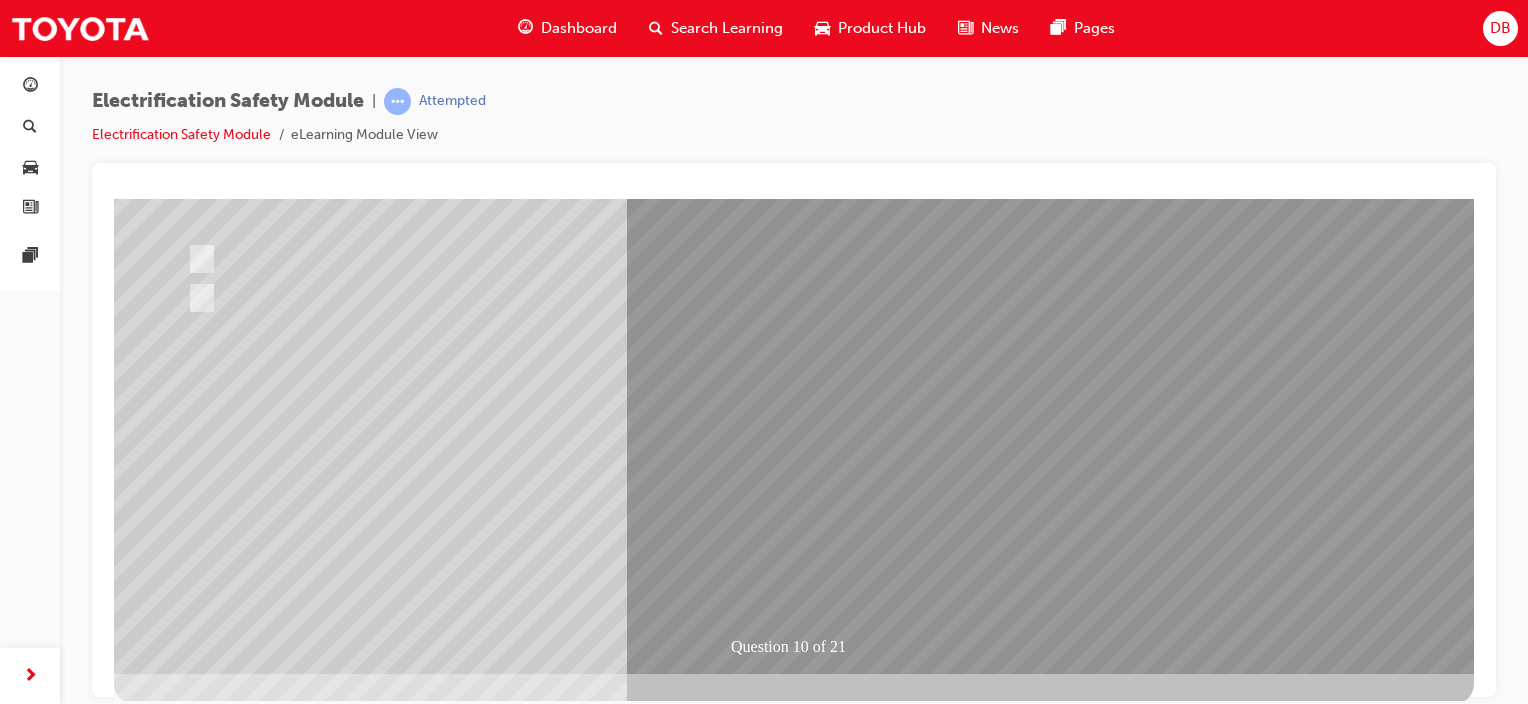 scroll, scrollTop: 263, scrollLeft: 0, axis: vertical 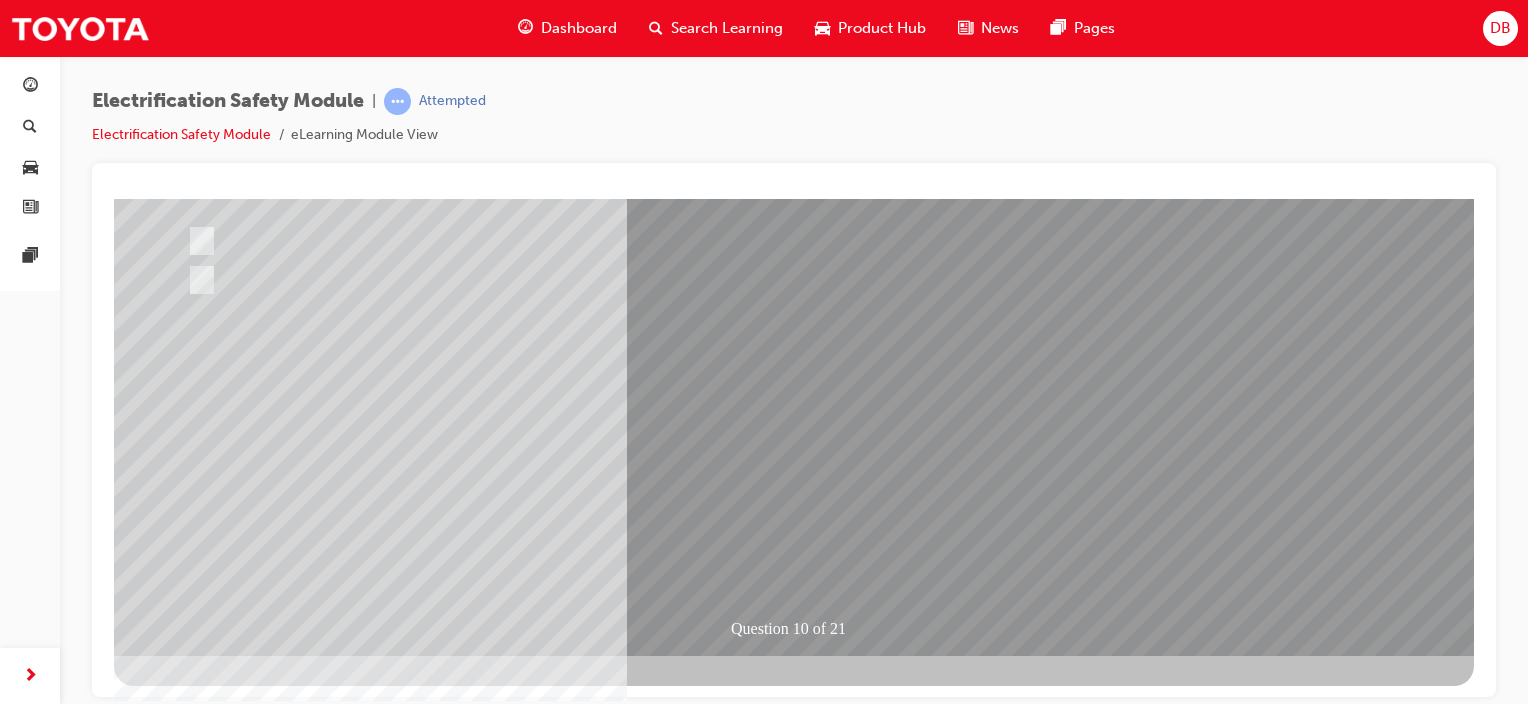 click at bounding box center (186, 2680) 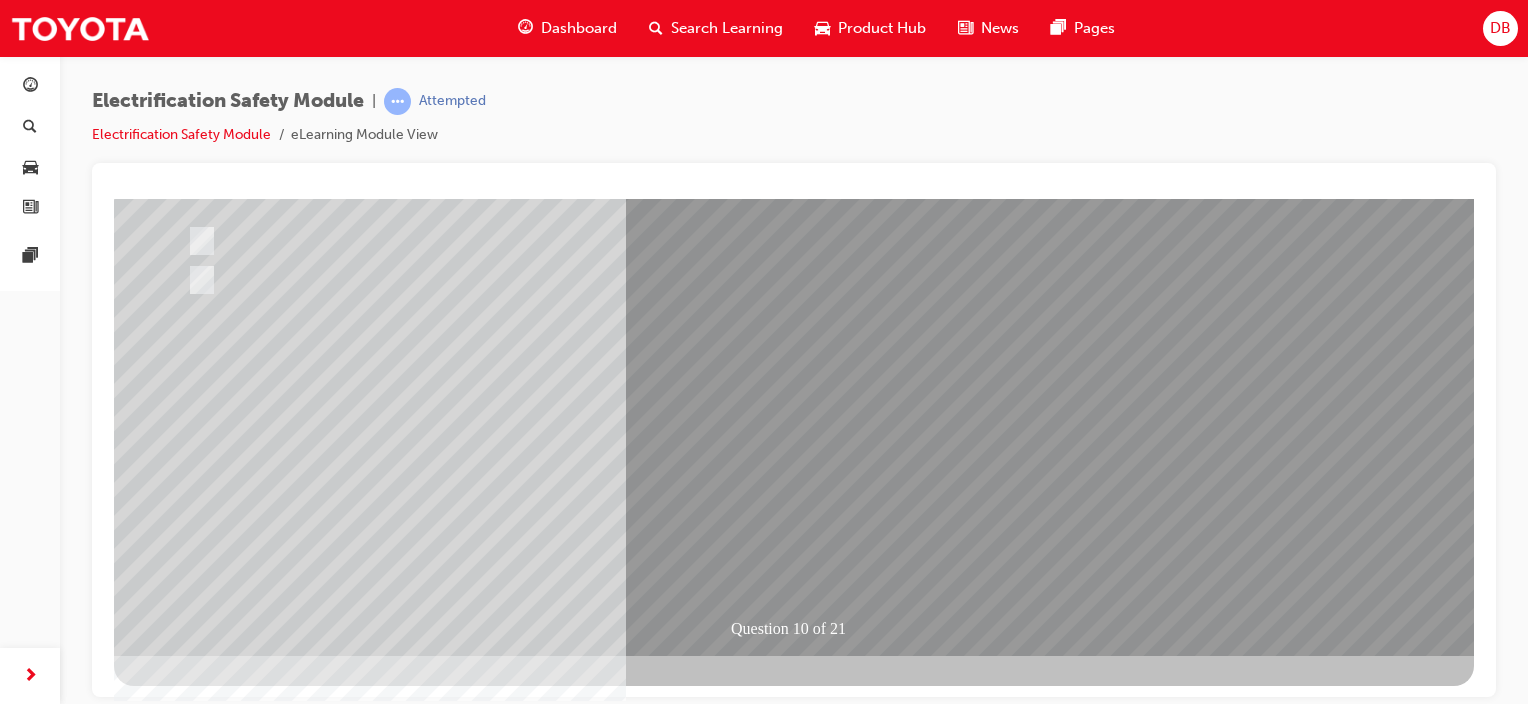 scroll, scrollTop: 0, scrollLeft: 0, axis: both 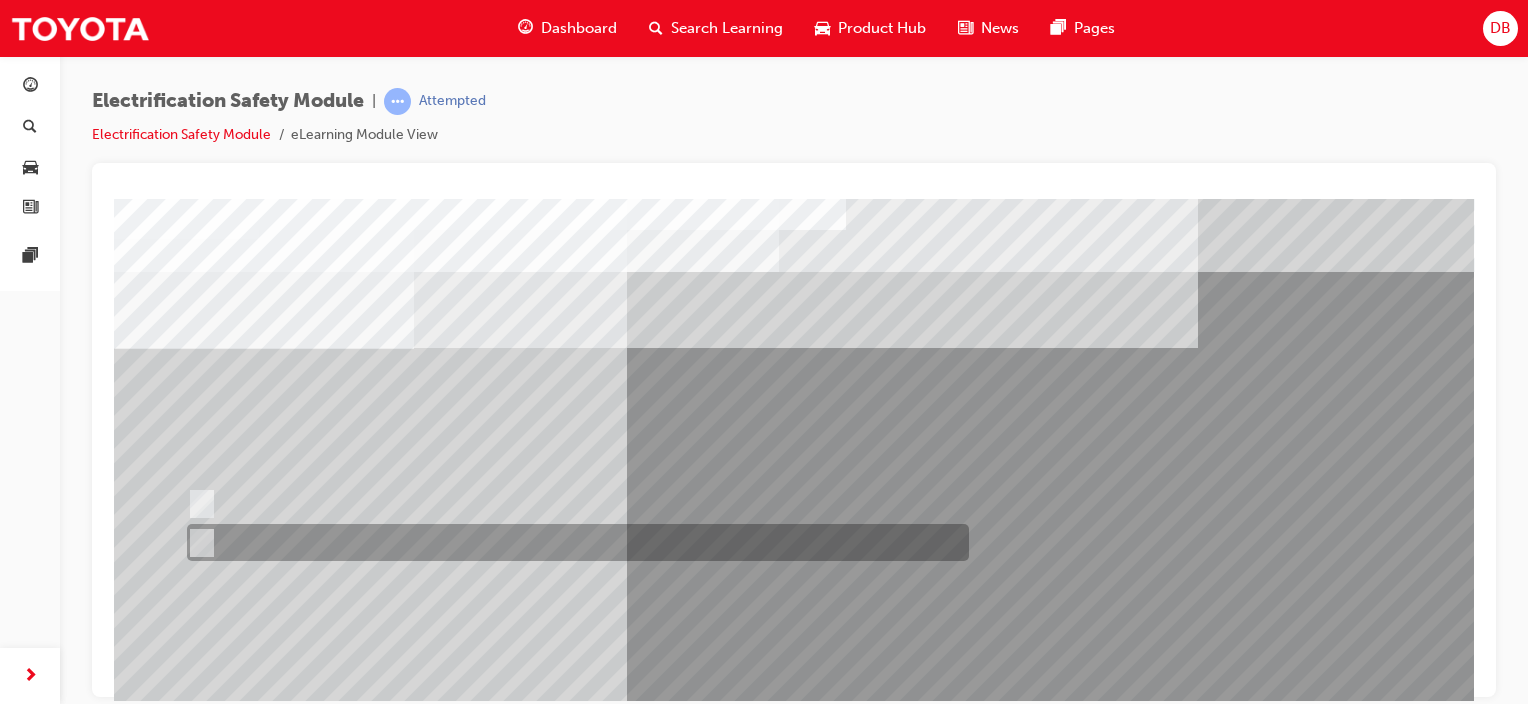 click at bounding box center [573, 542] 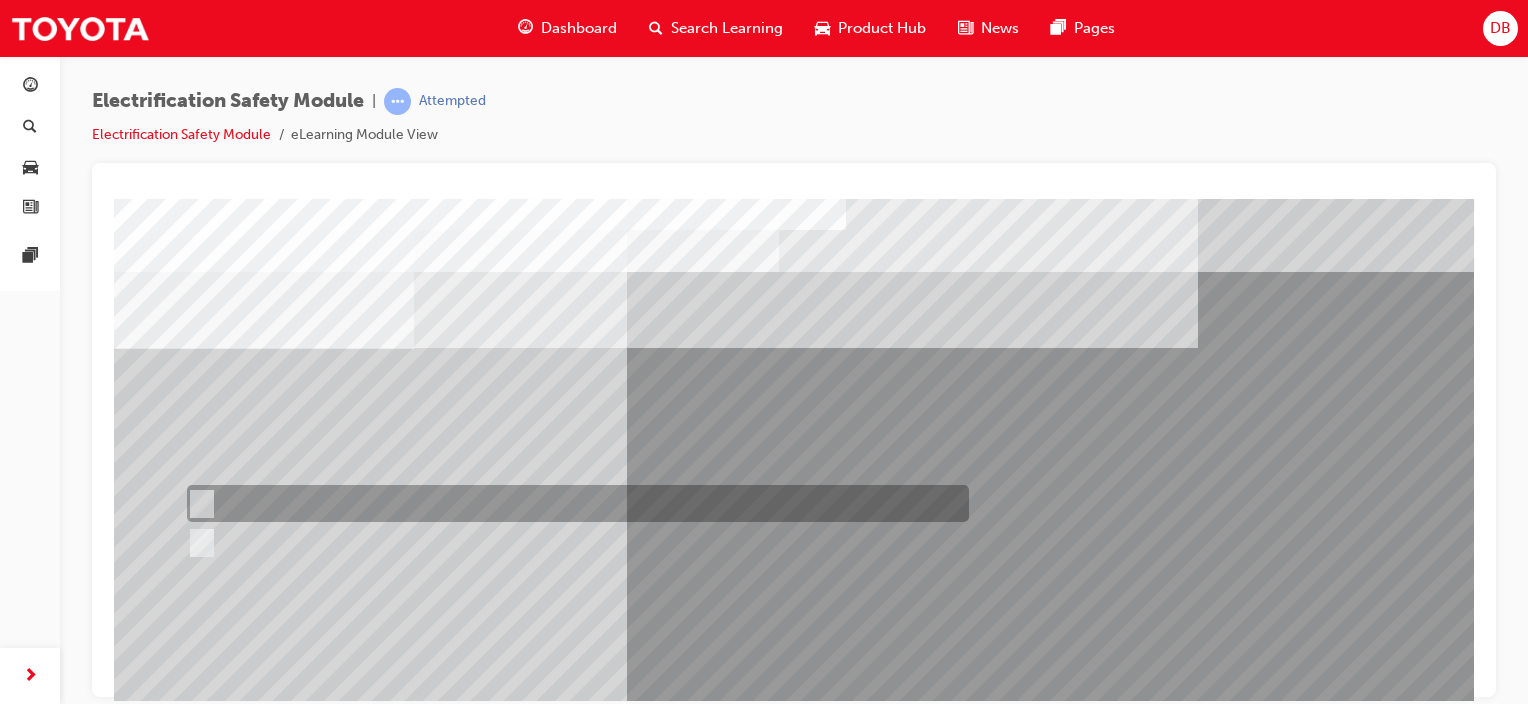 scroll, scrollTop: 200, scrollLeft: 0, axis: vertical 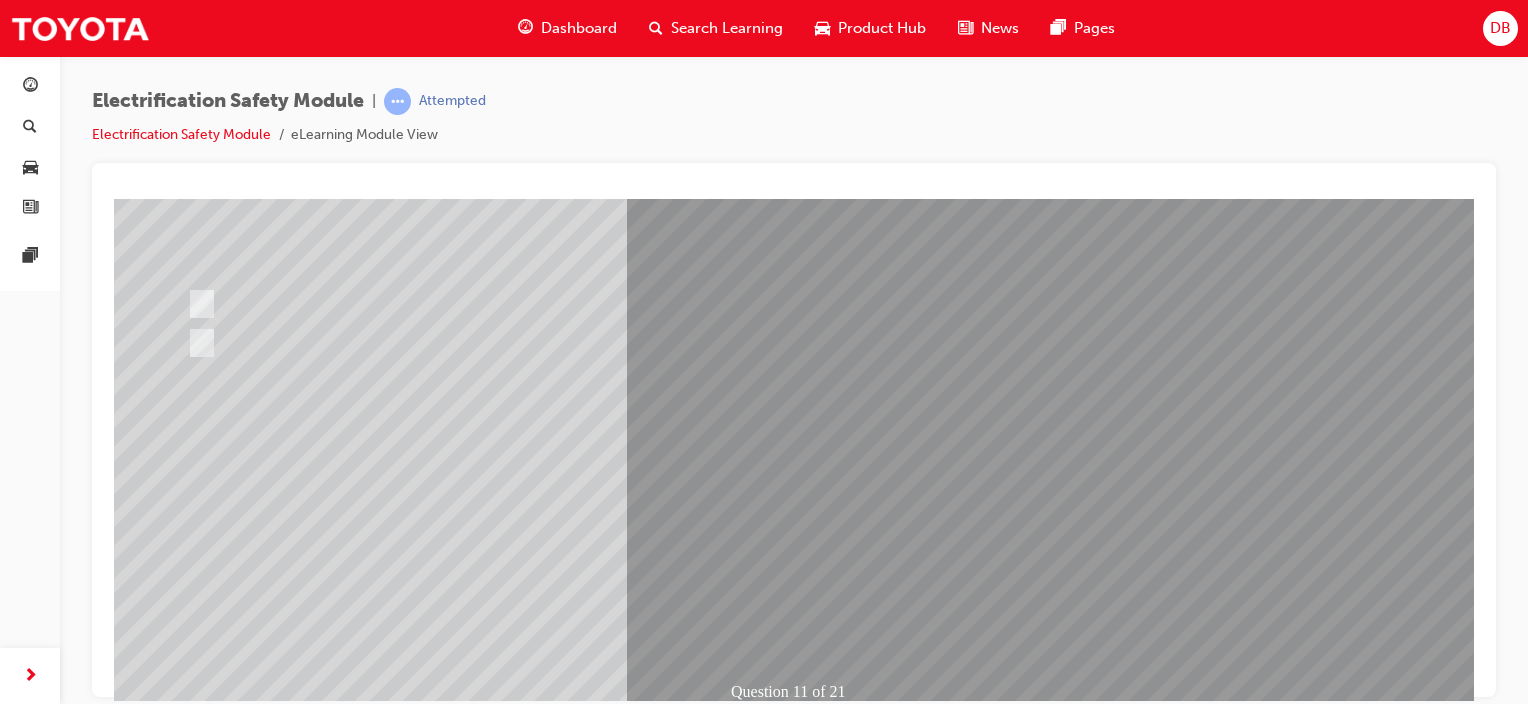 click at bounding box center [186, 2743] 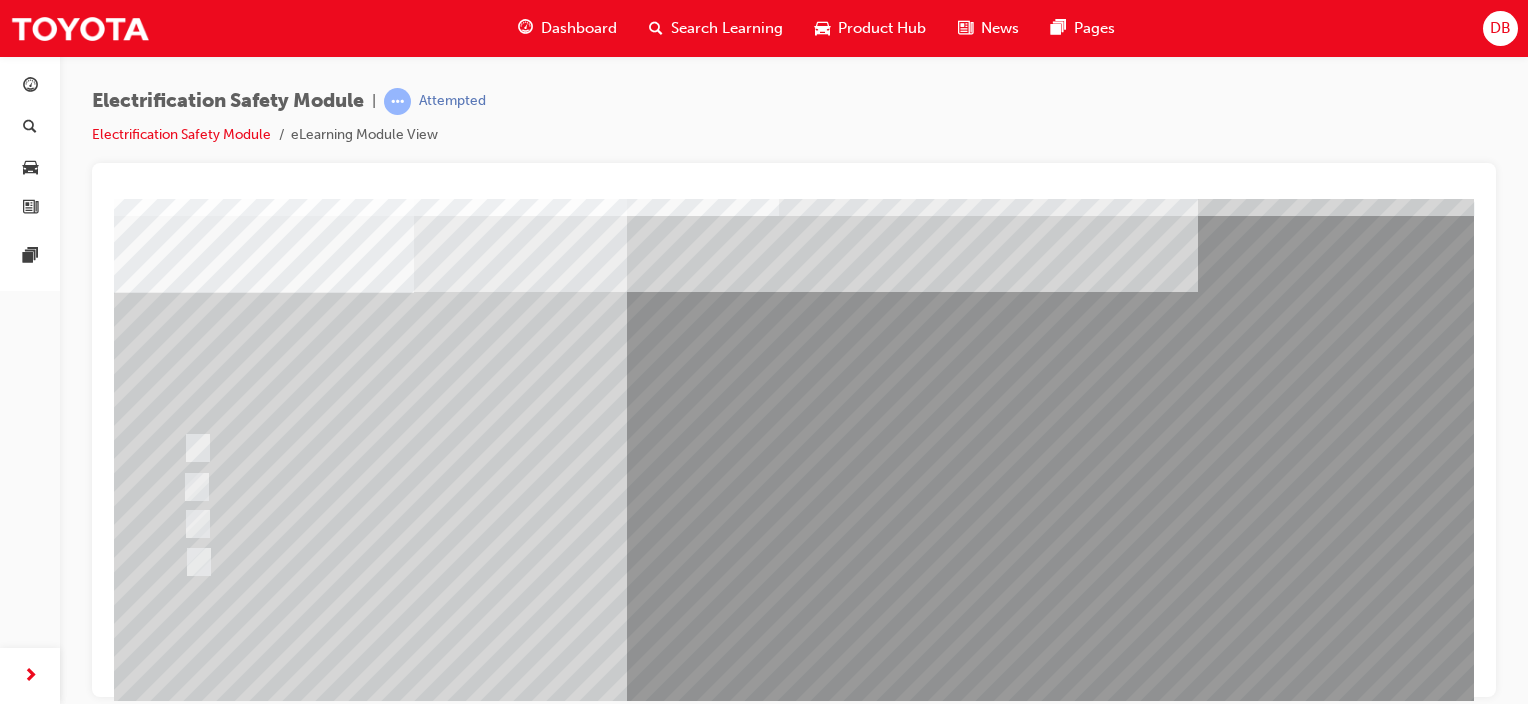 scroll, scrollTop: 100, scrollLeft: 0, axis: vertical 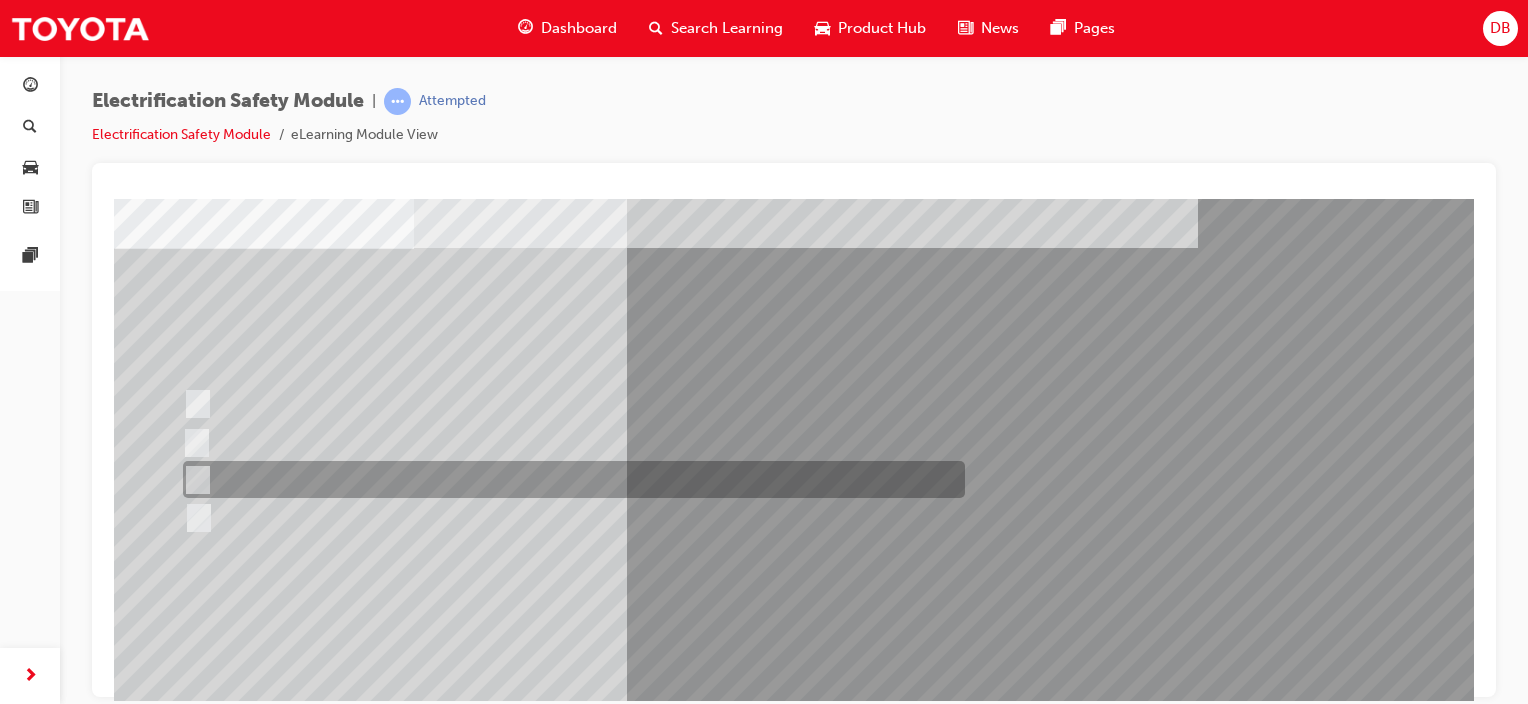 click at bounding box center (569, 479) 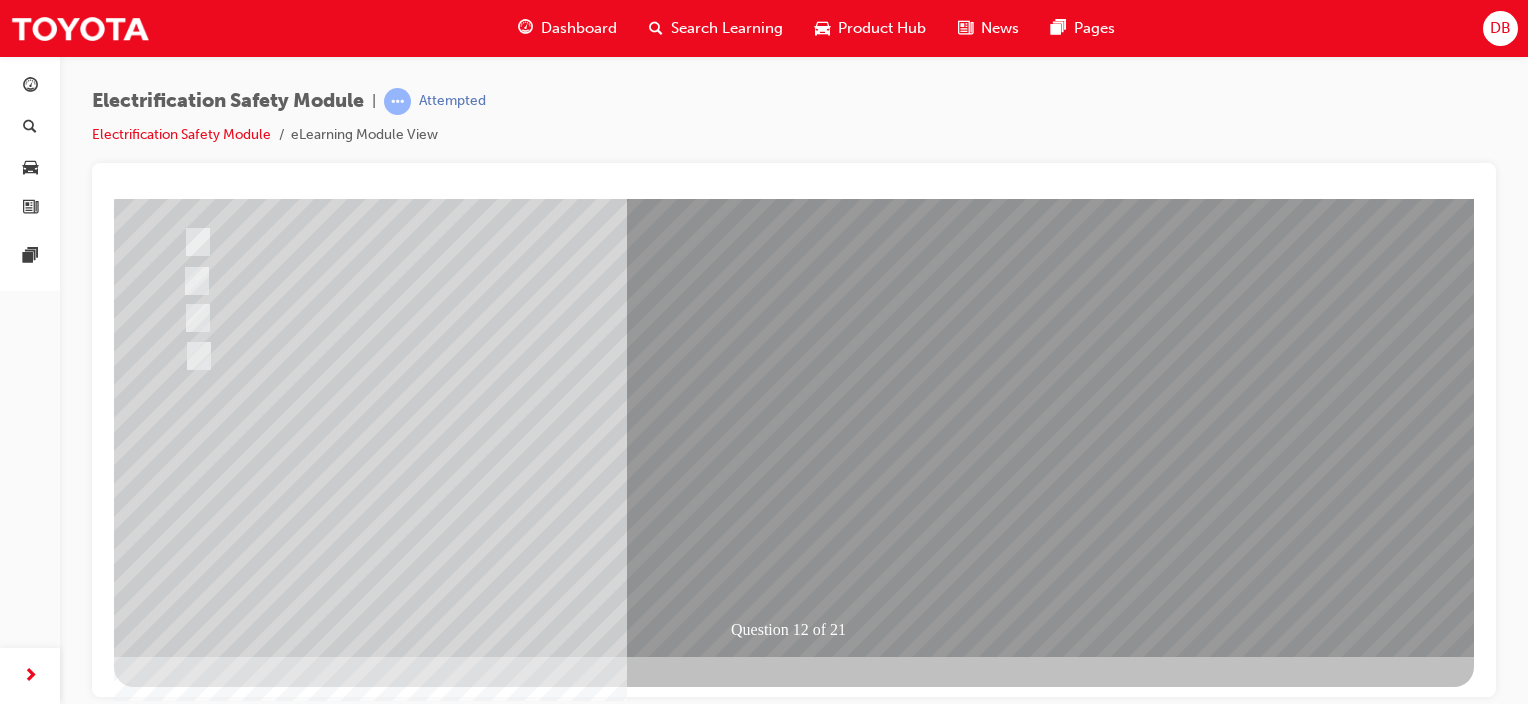 scroll, scrollTop: 263, scrollLeft: 0, axis: vertical 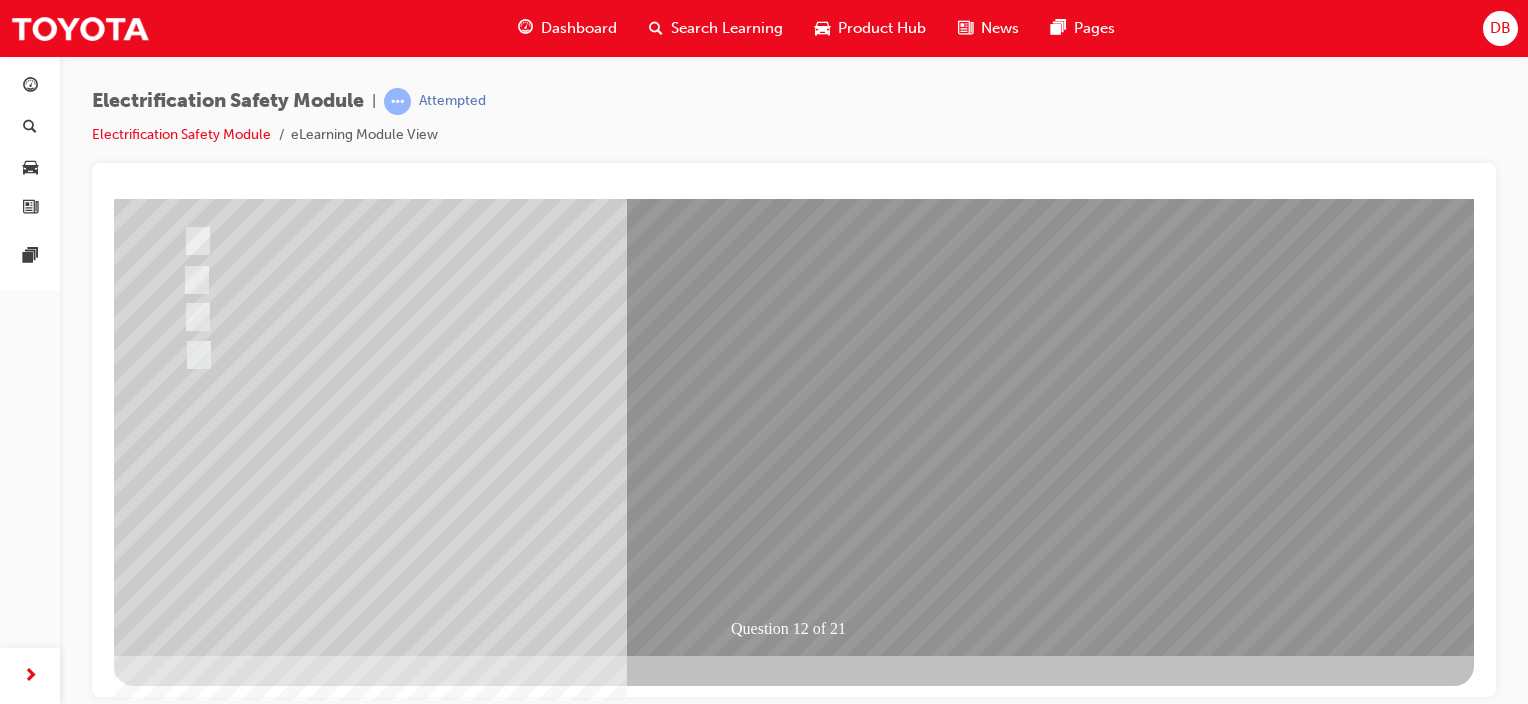 drag, startPoint x: 844, startPoint y: 537, endPoint x: 881, endPoint y: 519, distance: 41.14608 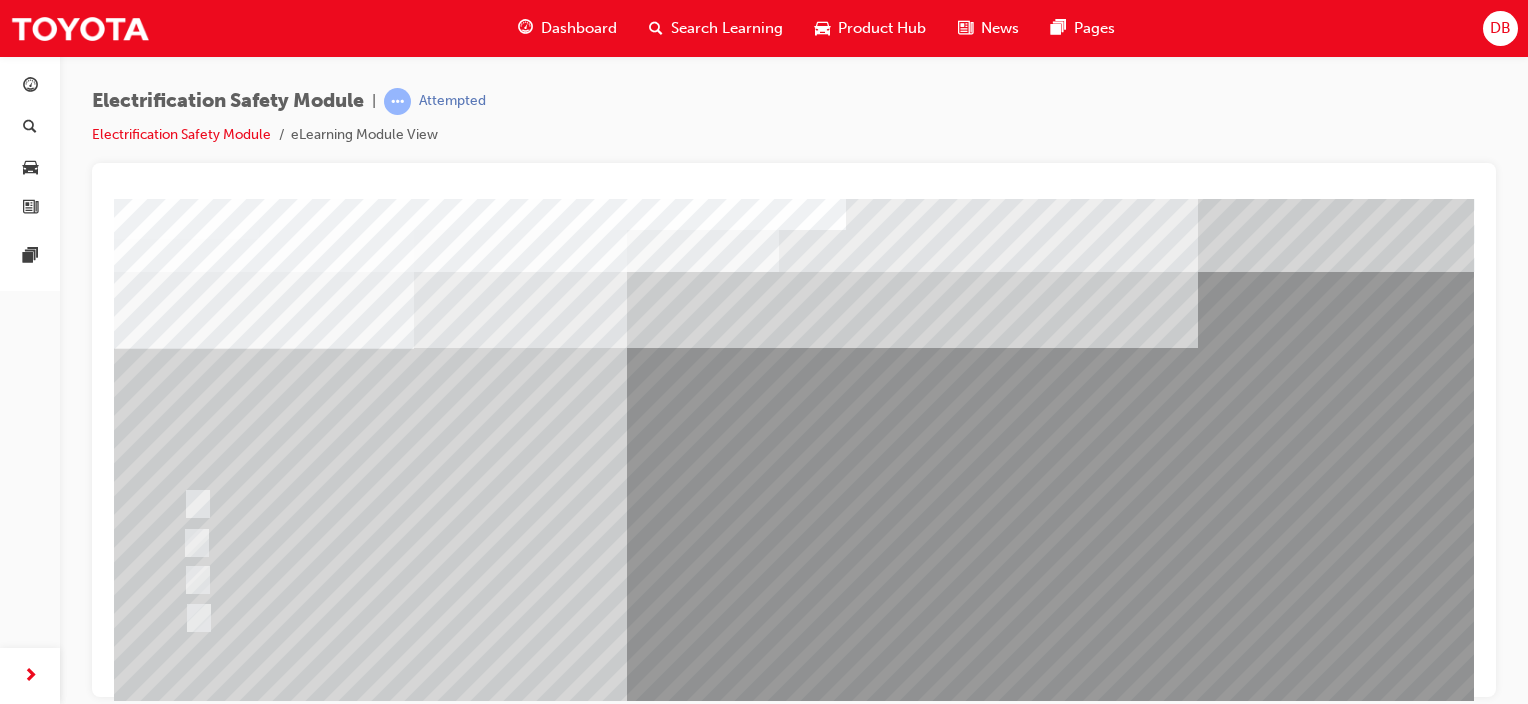 scroll, scrollTop: 100, scrollLeft: 0, axis: vertical 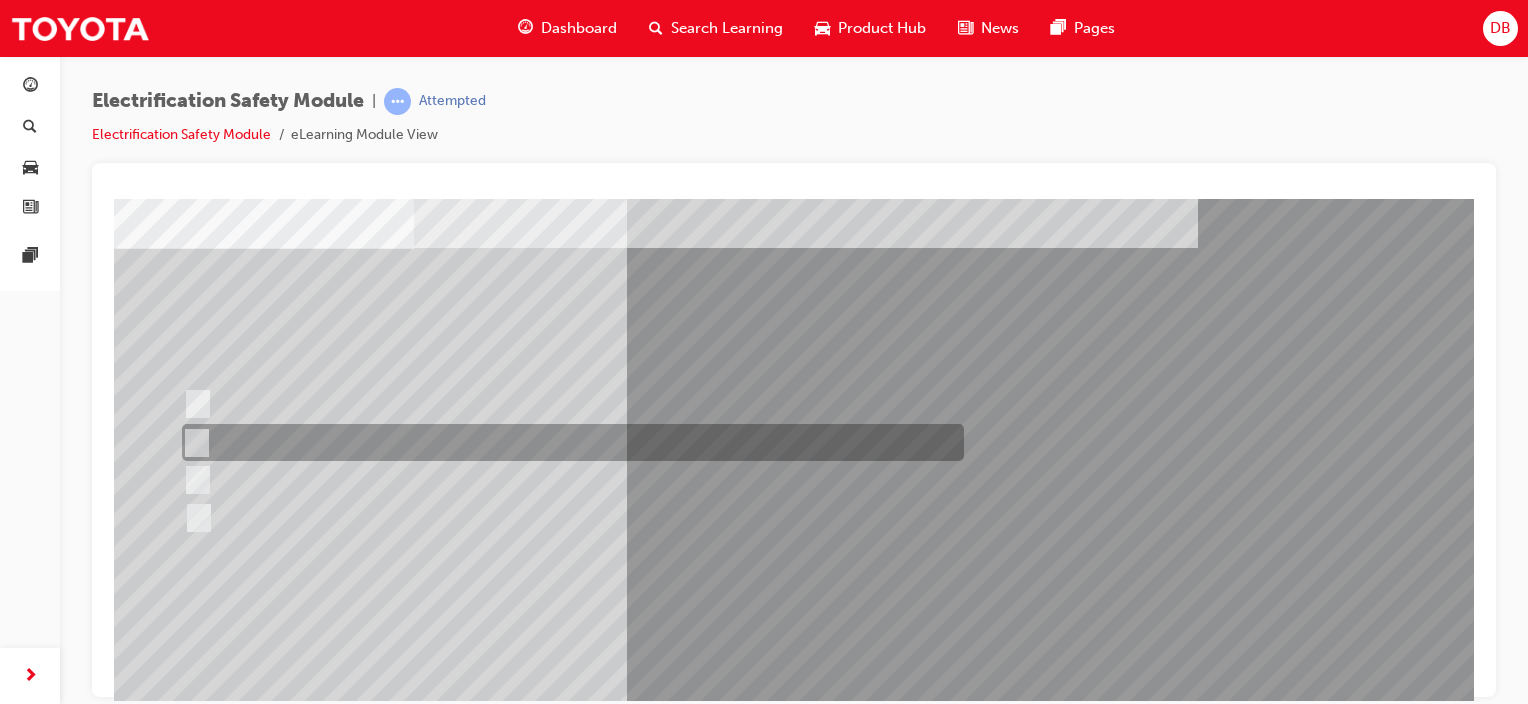click at bounding box center (568, 442) 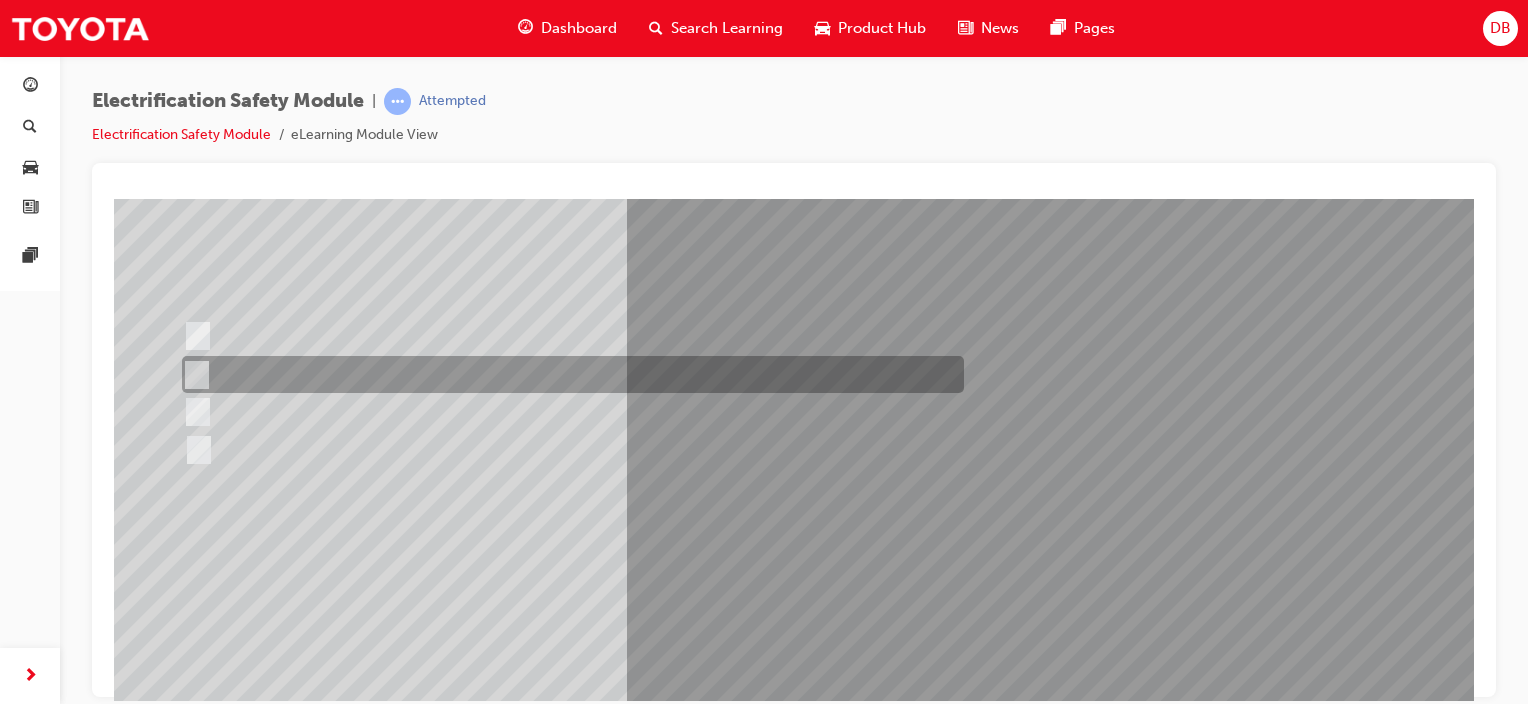 scroll, scrollTop: 263, scrollLeft: 0, axis: vertical 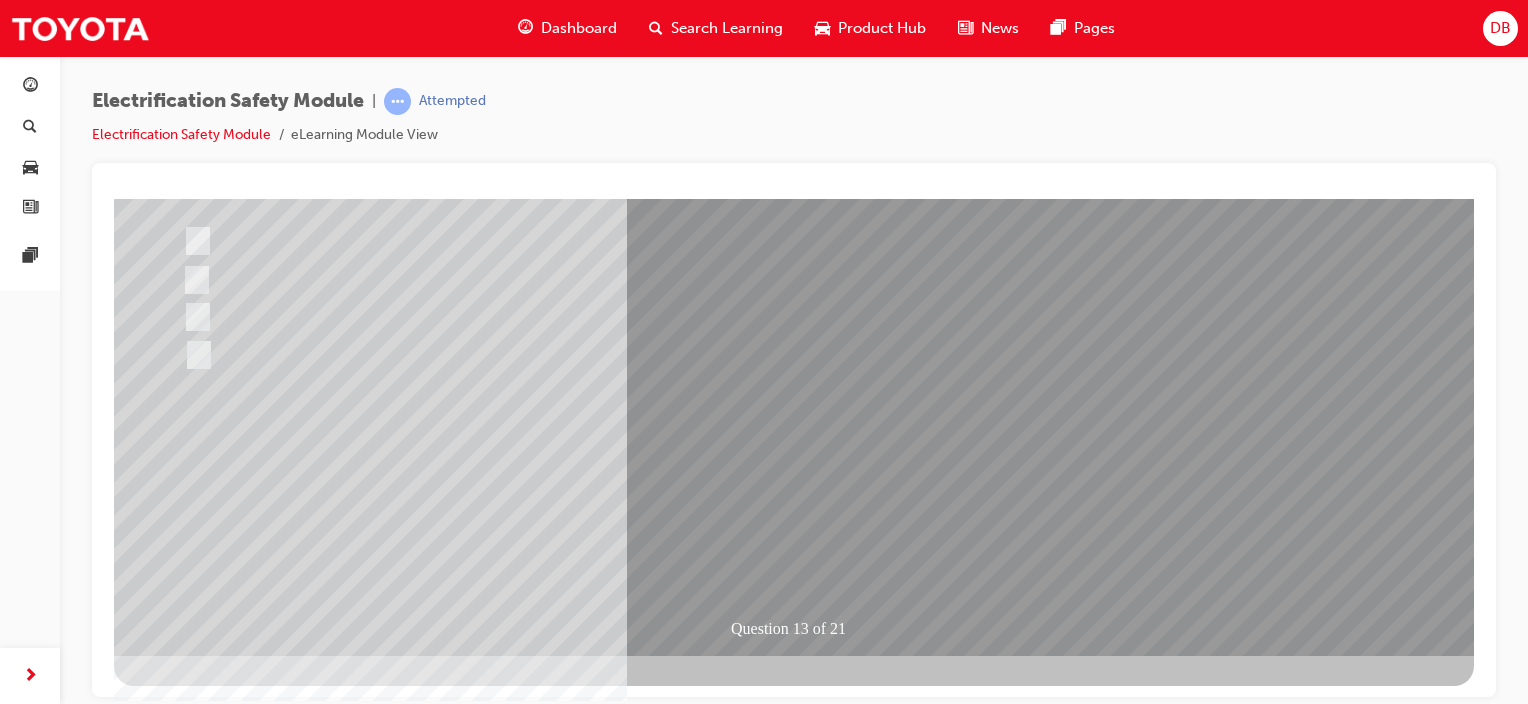 click at bounding box center [186, 2724] 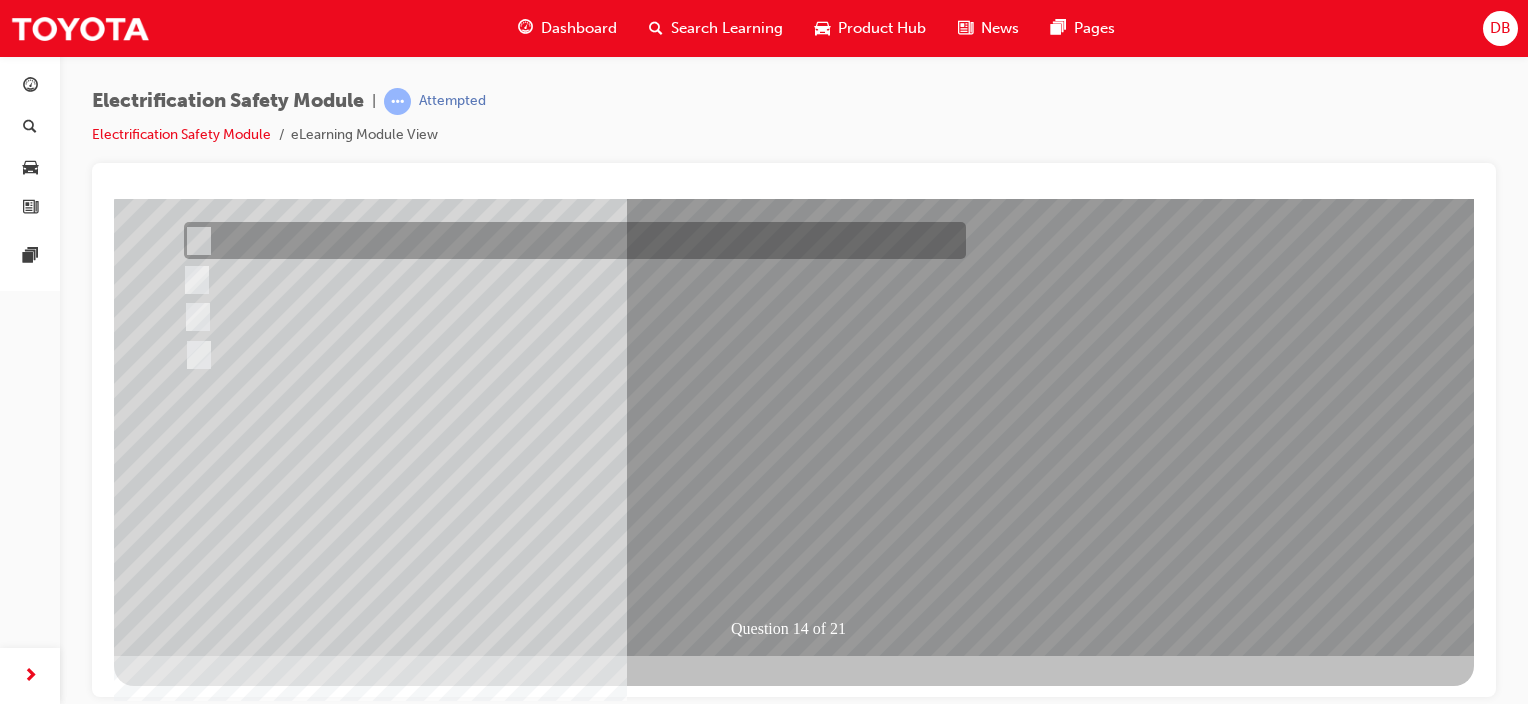 scroll, scrollTop: 0, scrollLeft: 0, axis: both 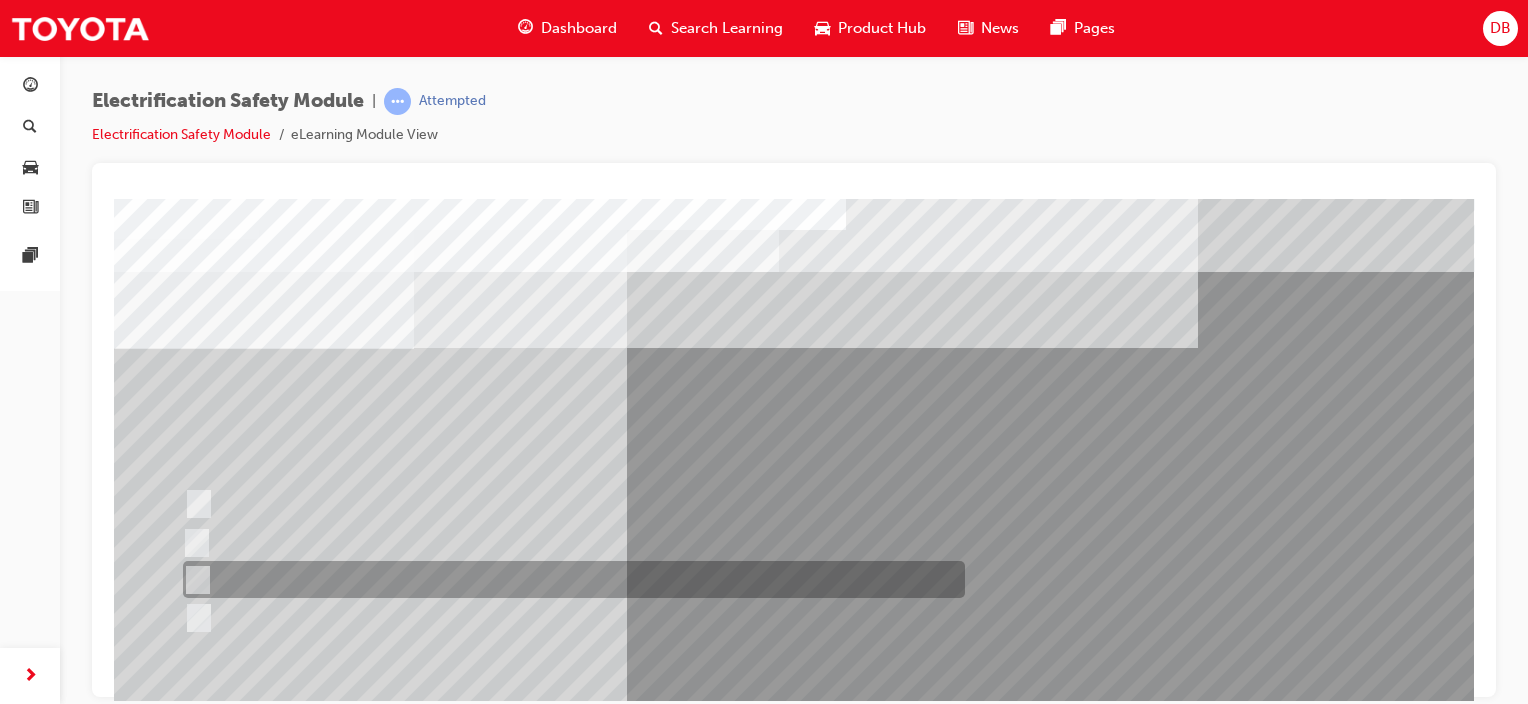 click at bounding box center [569, 579] 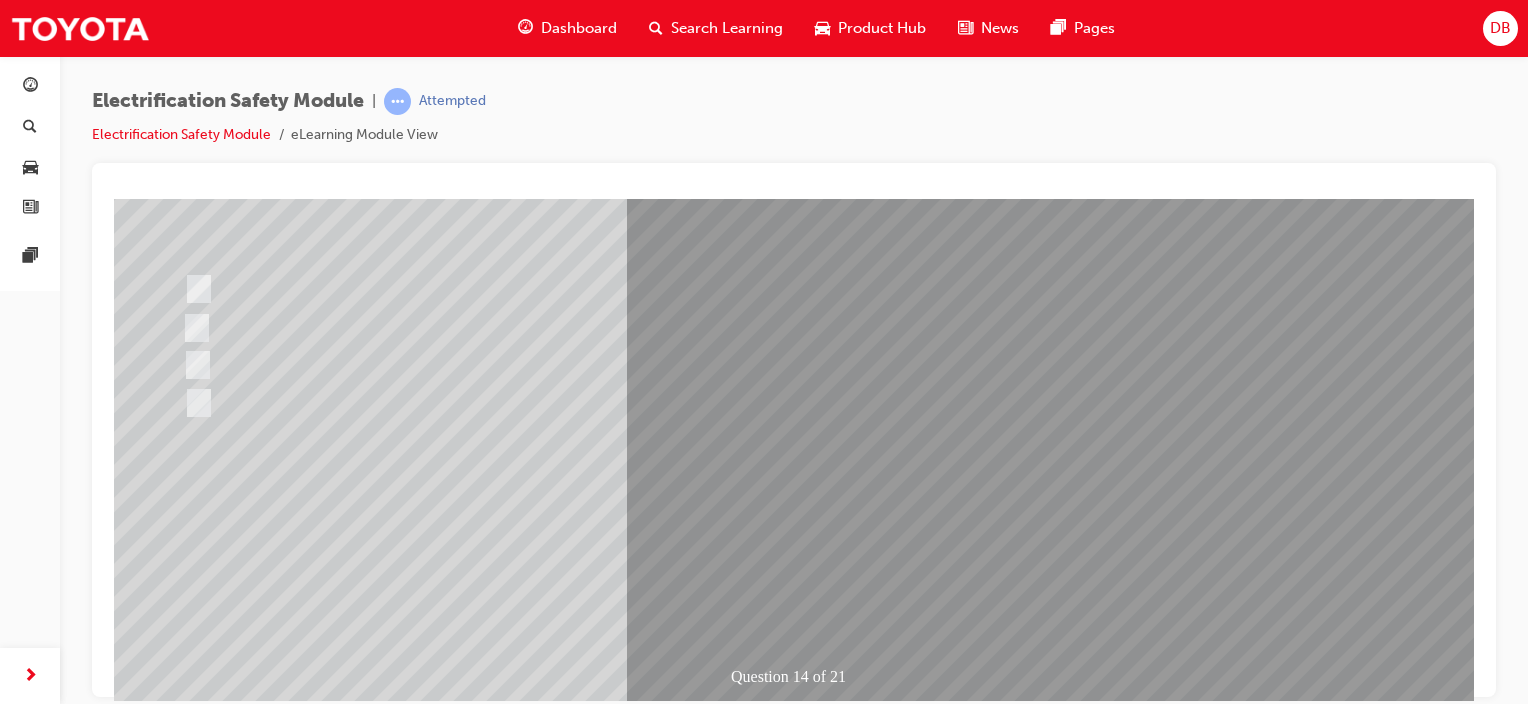 scroll, scrollTop: 263, scrollLeft: 0, axis: vertical 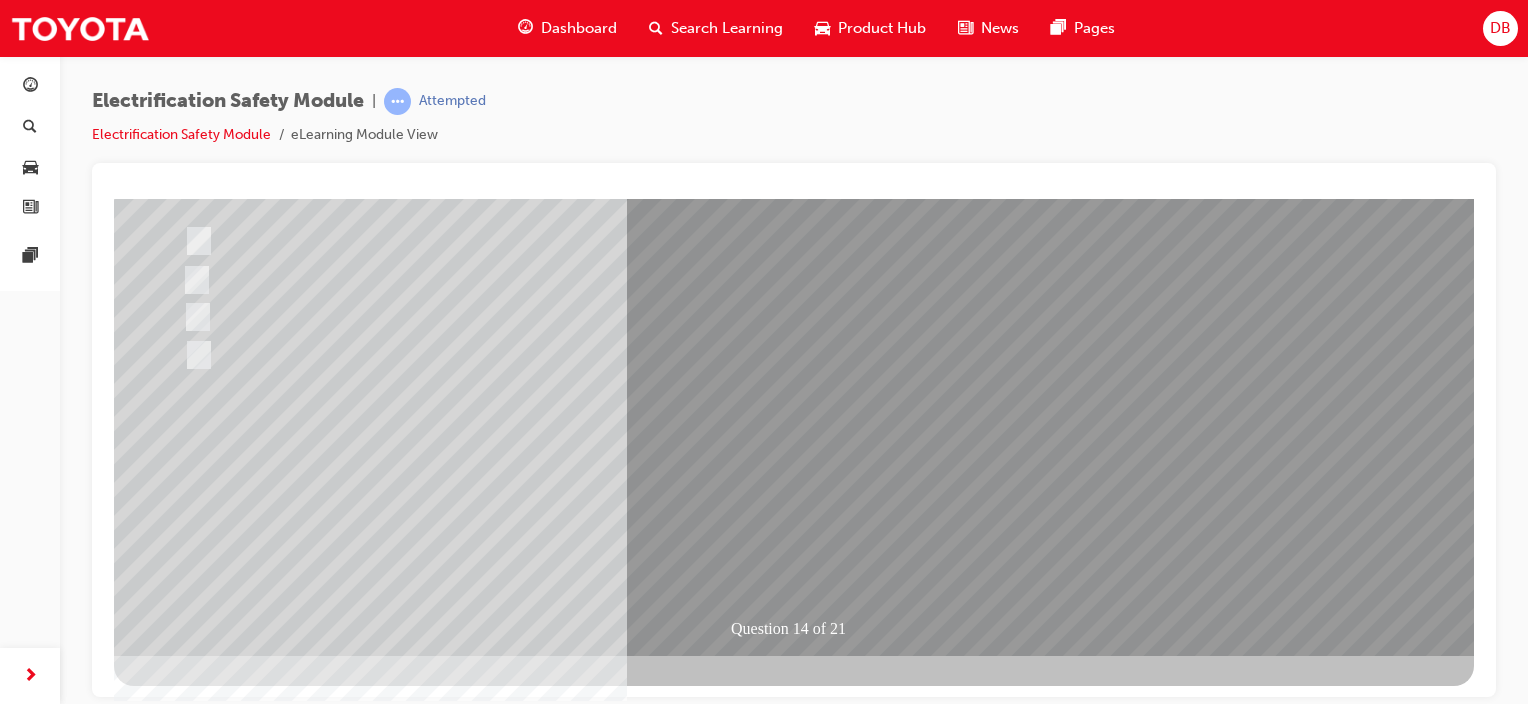 click at bounding box center [794, 1015] 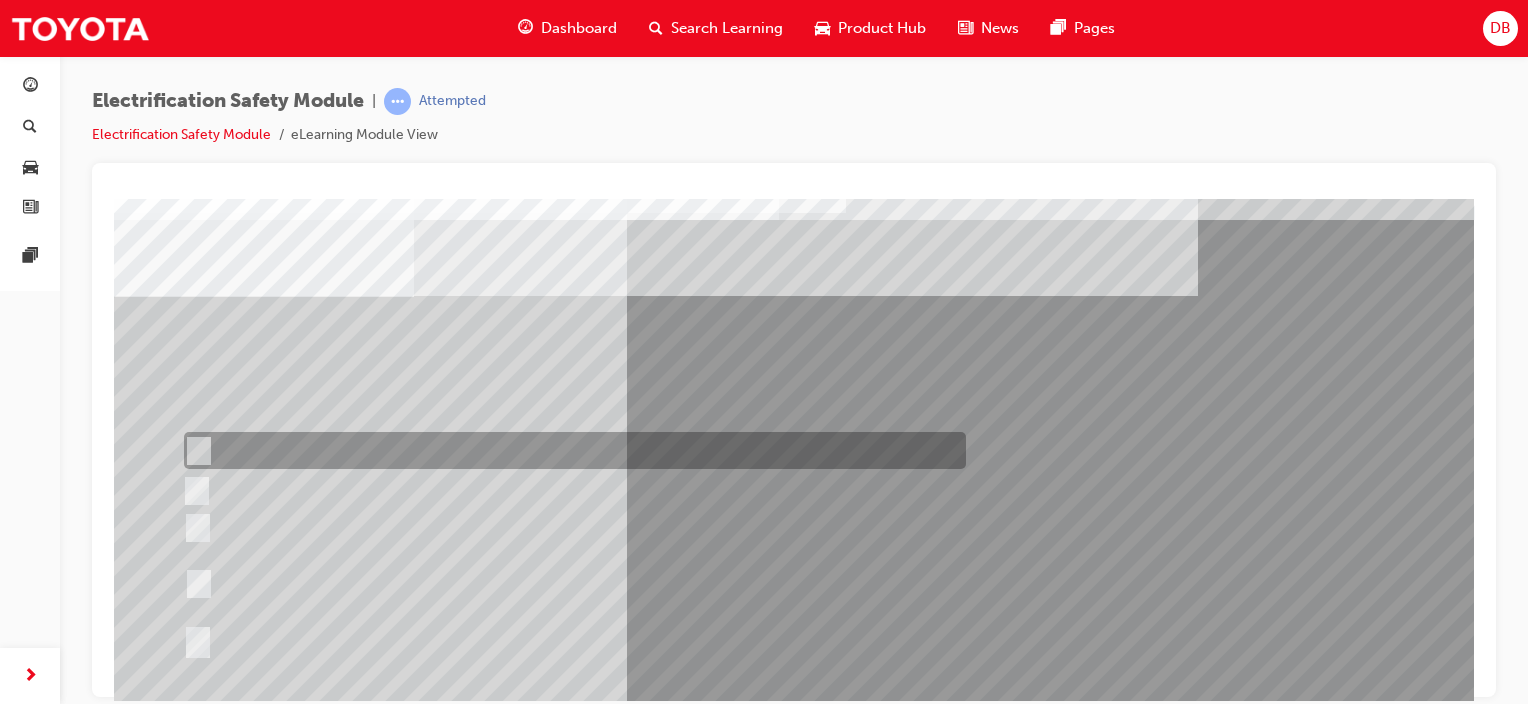 scroll, scrollTop: 100, scrollLeft: 0, axis: vertical 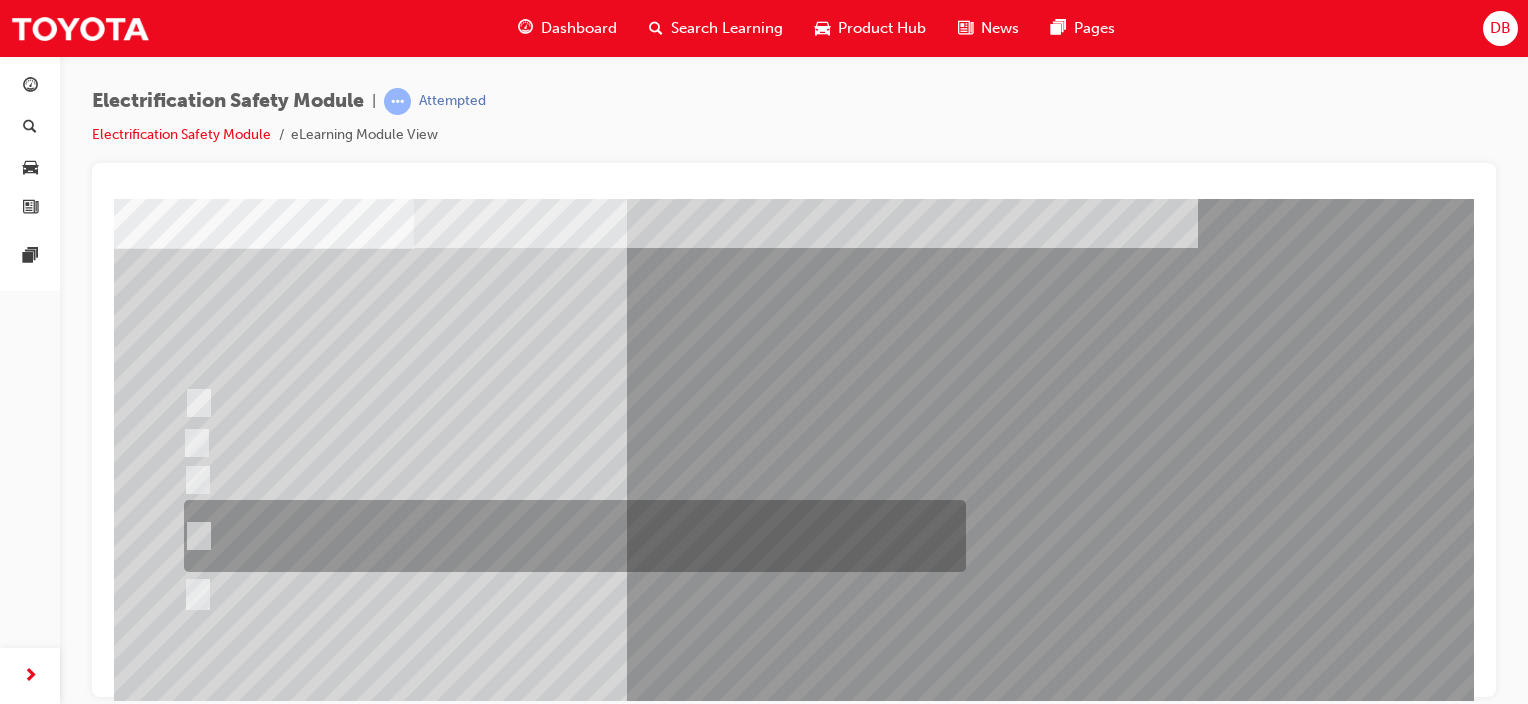 click at bounding box center [570, 536] 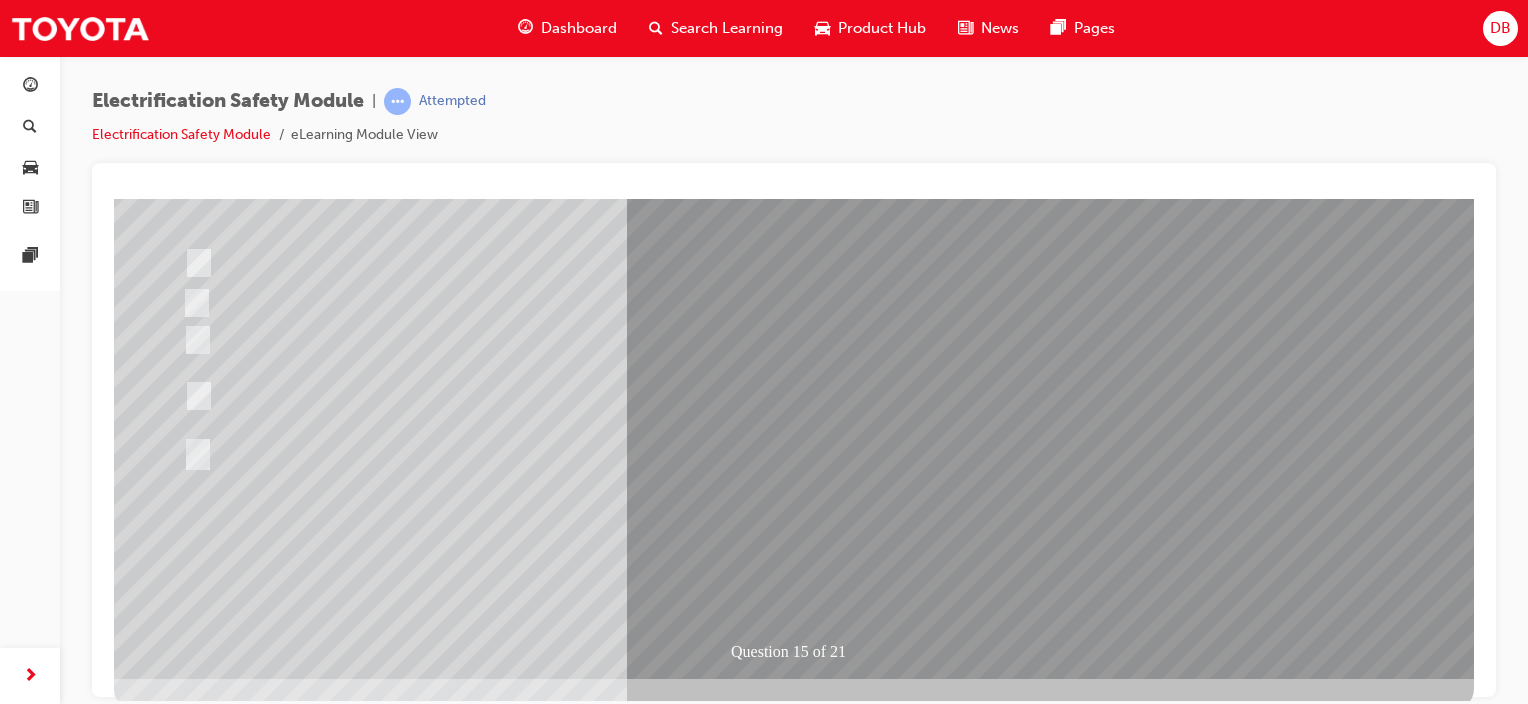 scroll, scrollTop: 263, scrollLeft: 0, axis: vertical 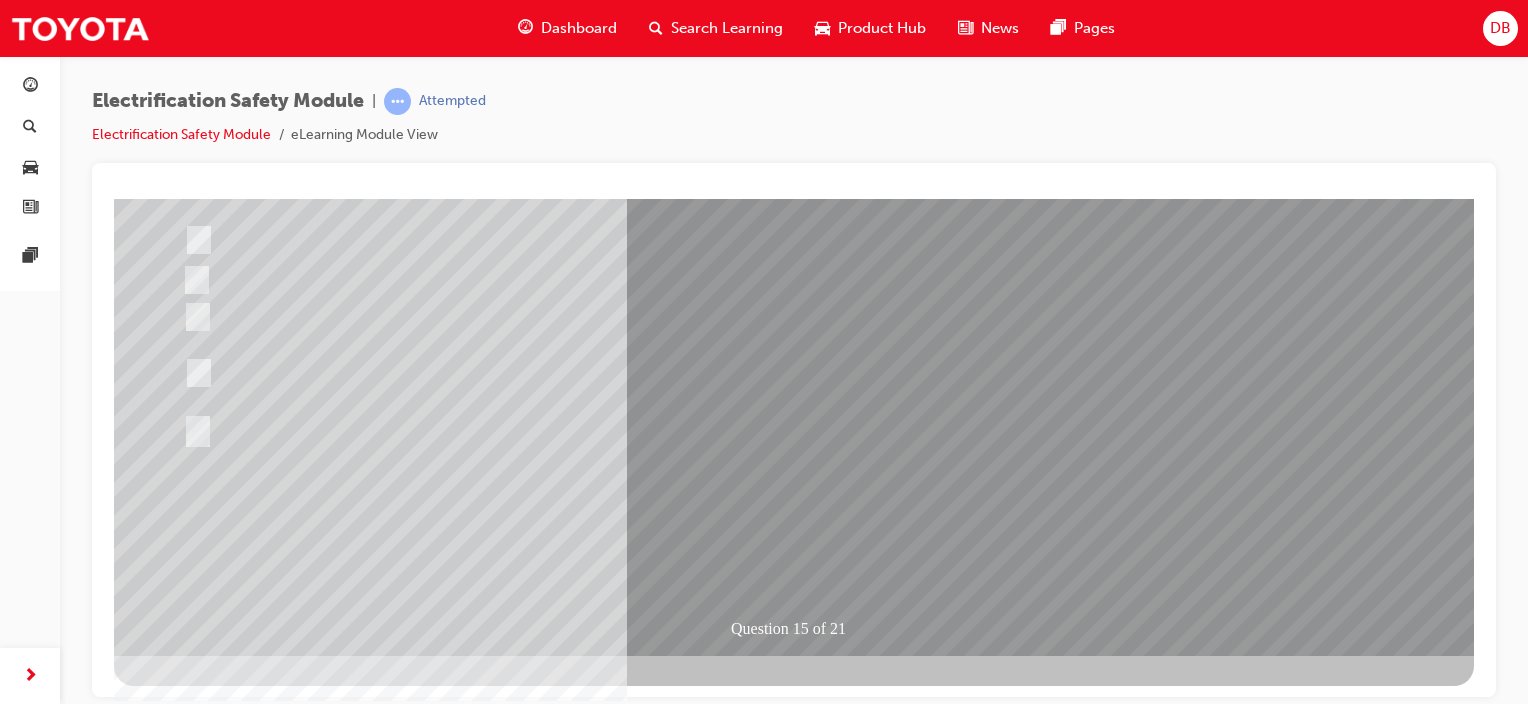 click at bounding box center [186, 2751] 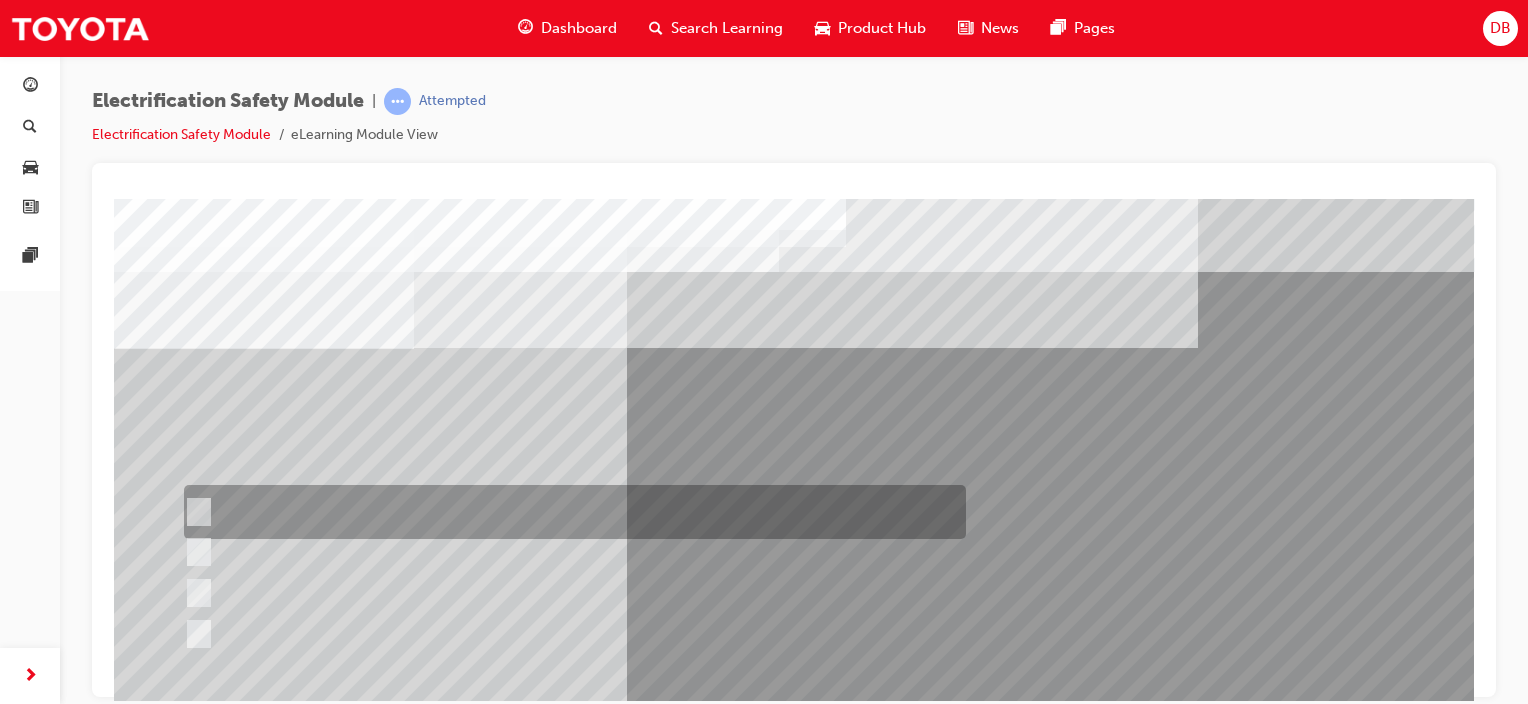 scroll, scrollTop: 100, scrollLeft: 0, axis: vertical 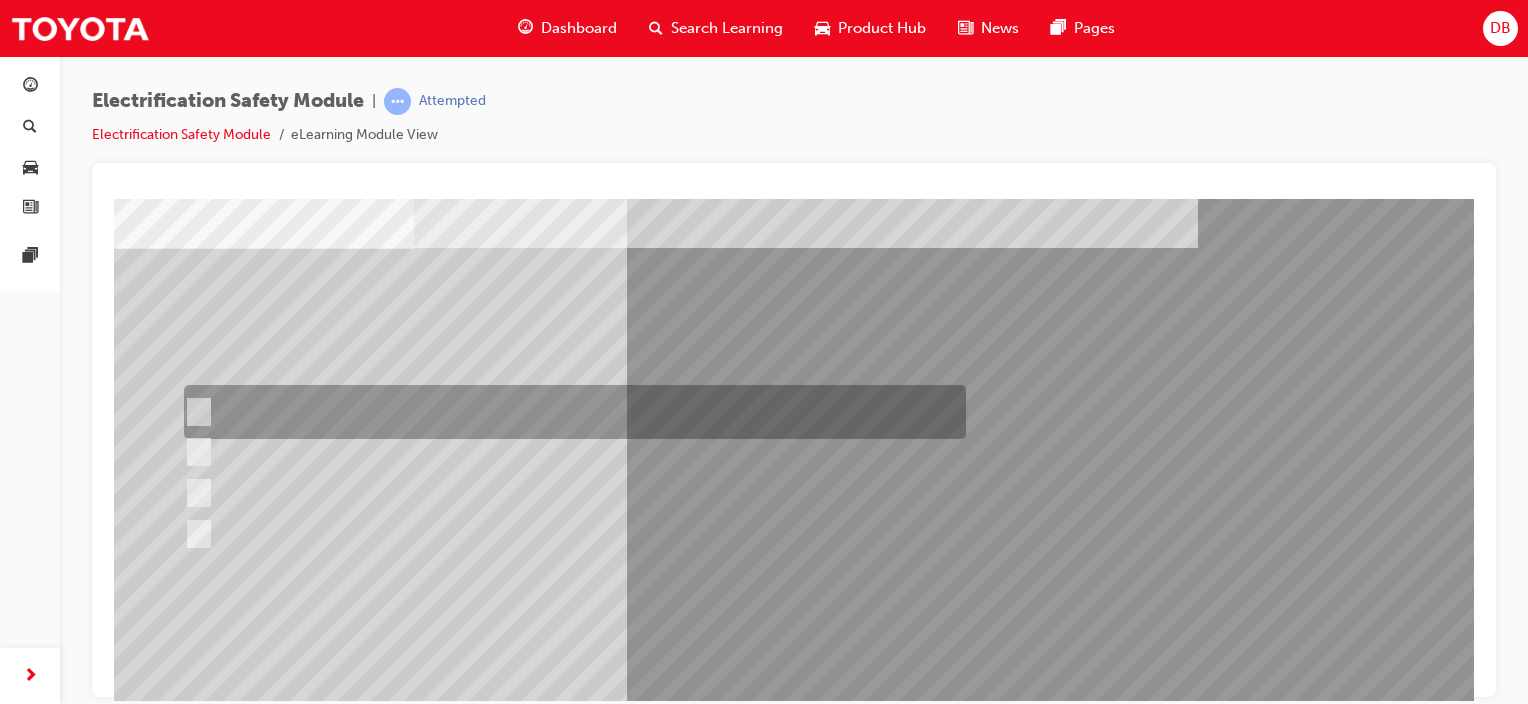 click at bounding box center (570, 412) 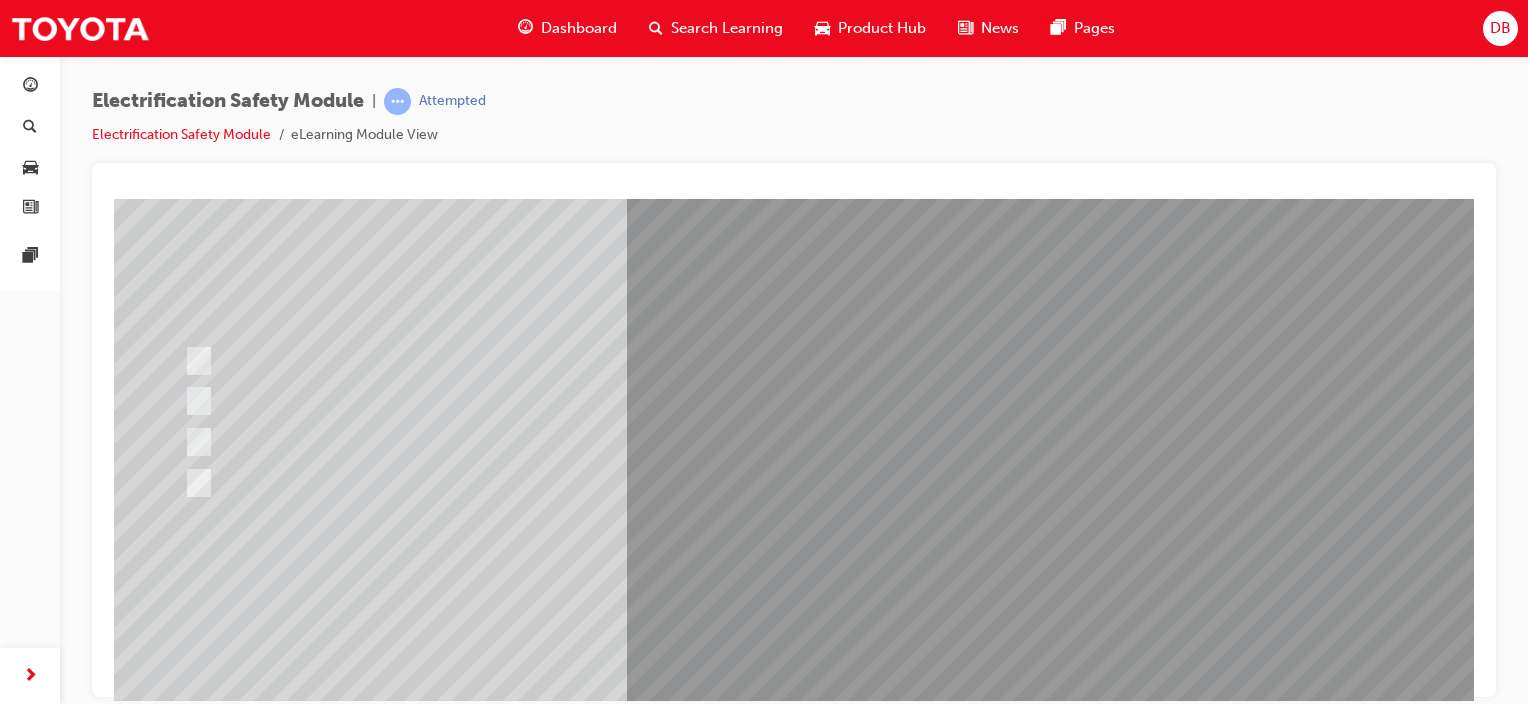 scroll, scrollTop: 200, scrollLeft: 0, axis: vertical 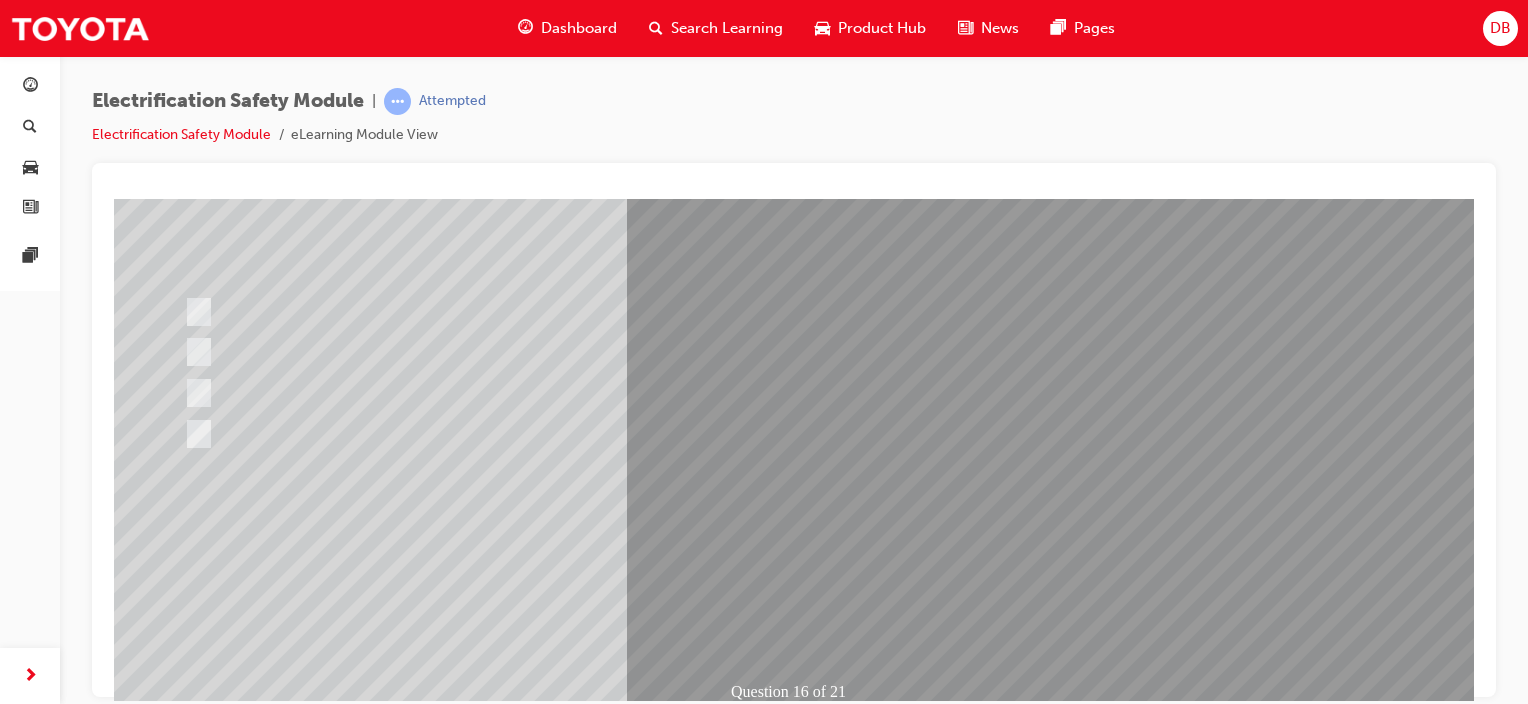 click at bounding box center (186, 2787) 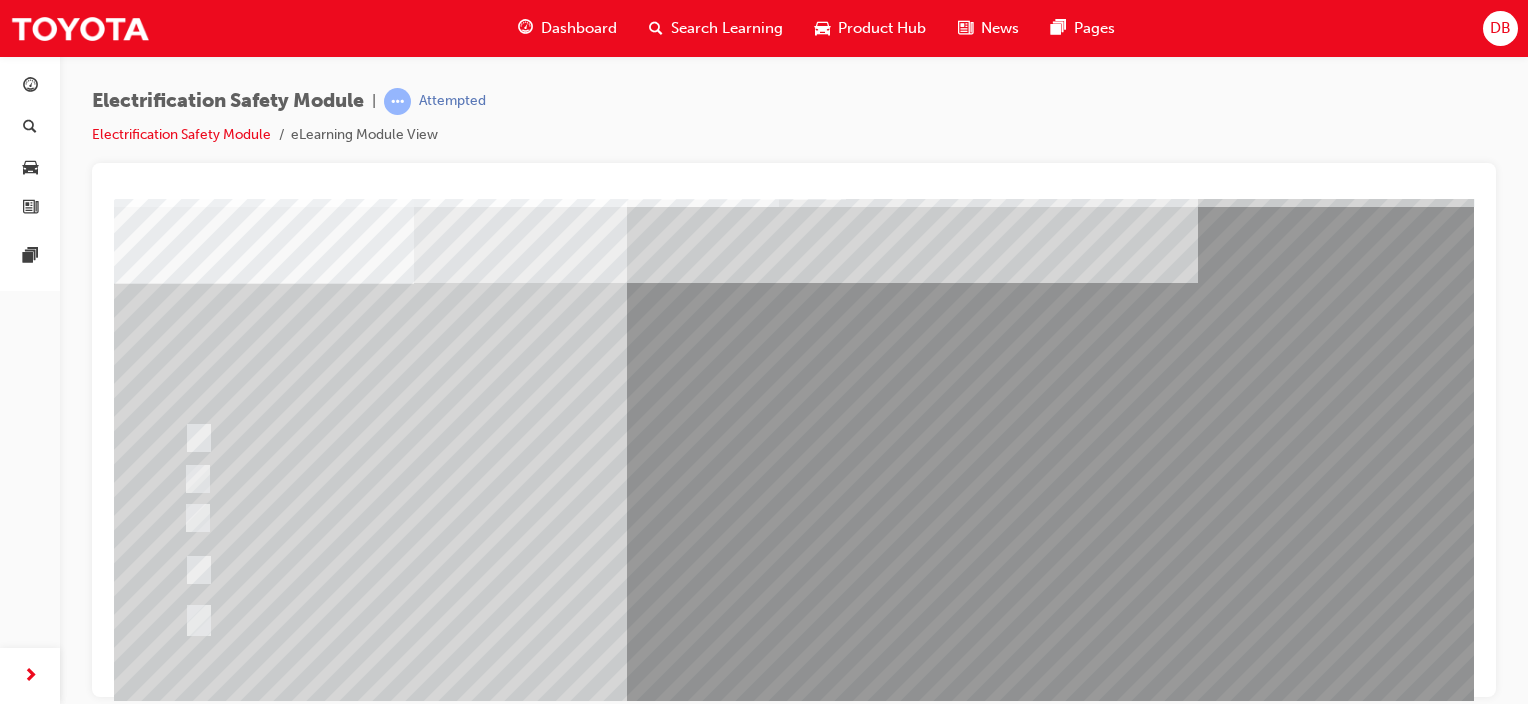 scroll, scrollTop: 100, scrollLeft: 0, axis: vertical 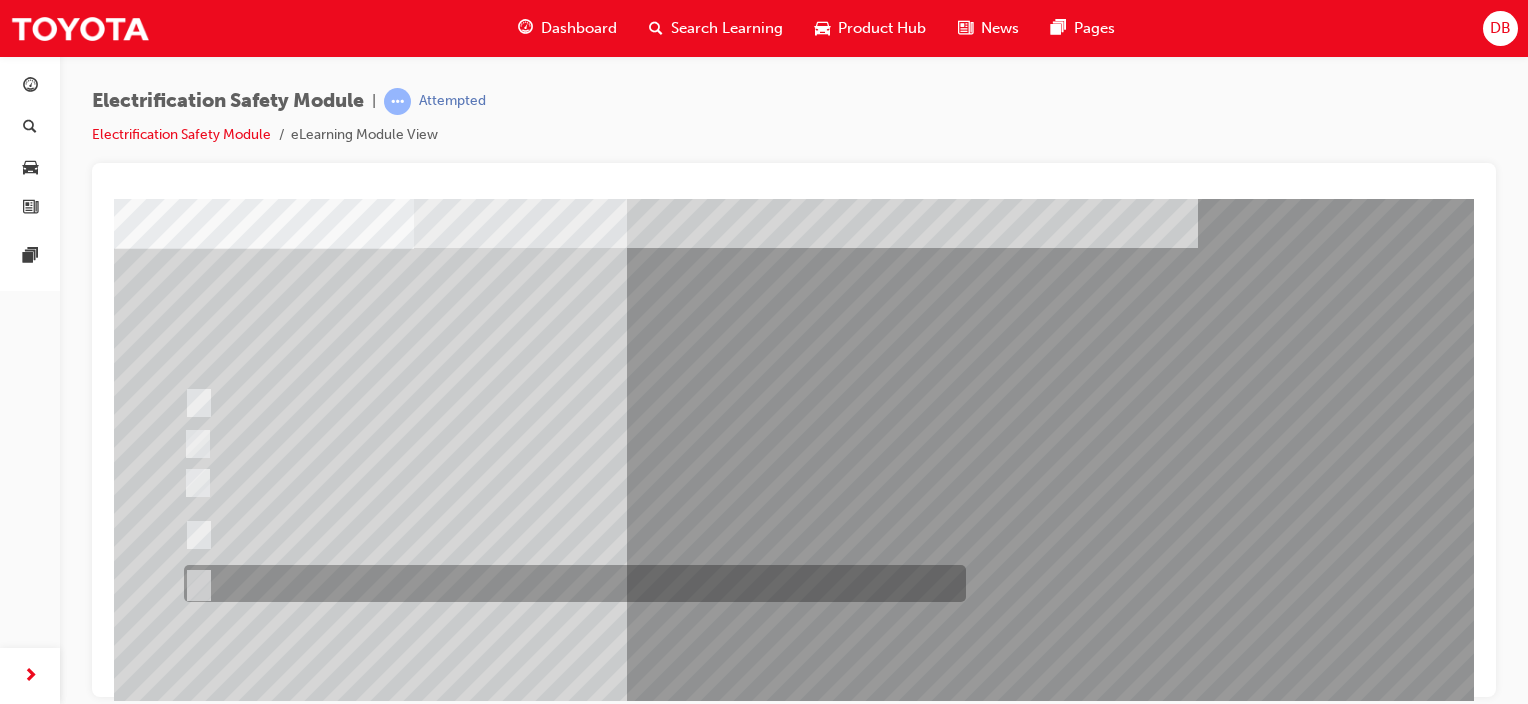 drag, startPoint x: 284, startPoint y: 585, endPoint x: 571, endPoint y: 553, distance: 288.77847 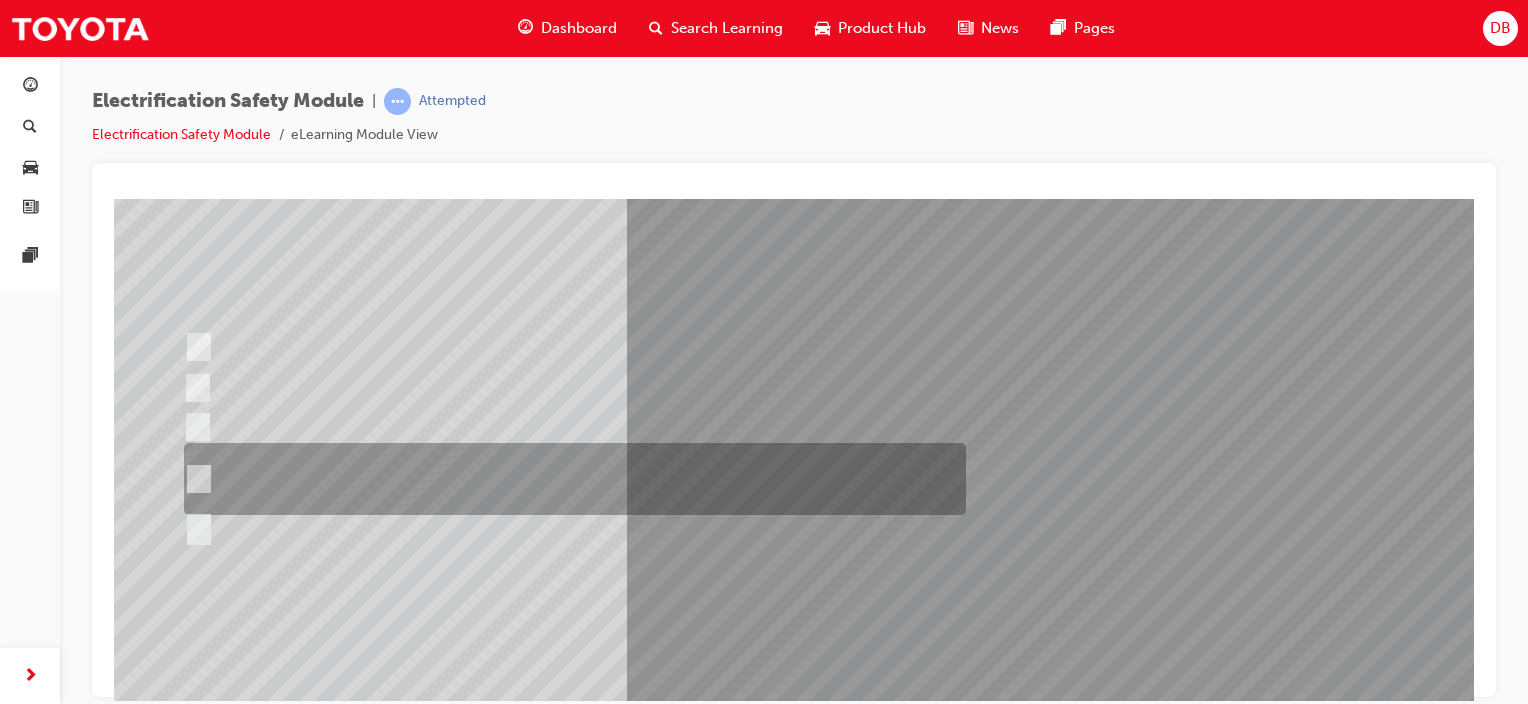 scroll, scrollTop: 263, scrollLeft: 0, axis: vertical 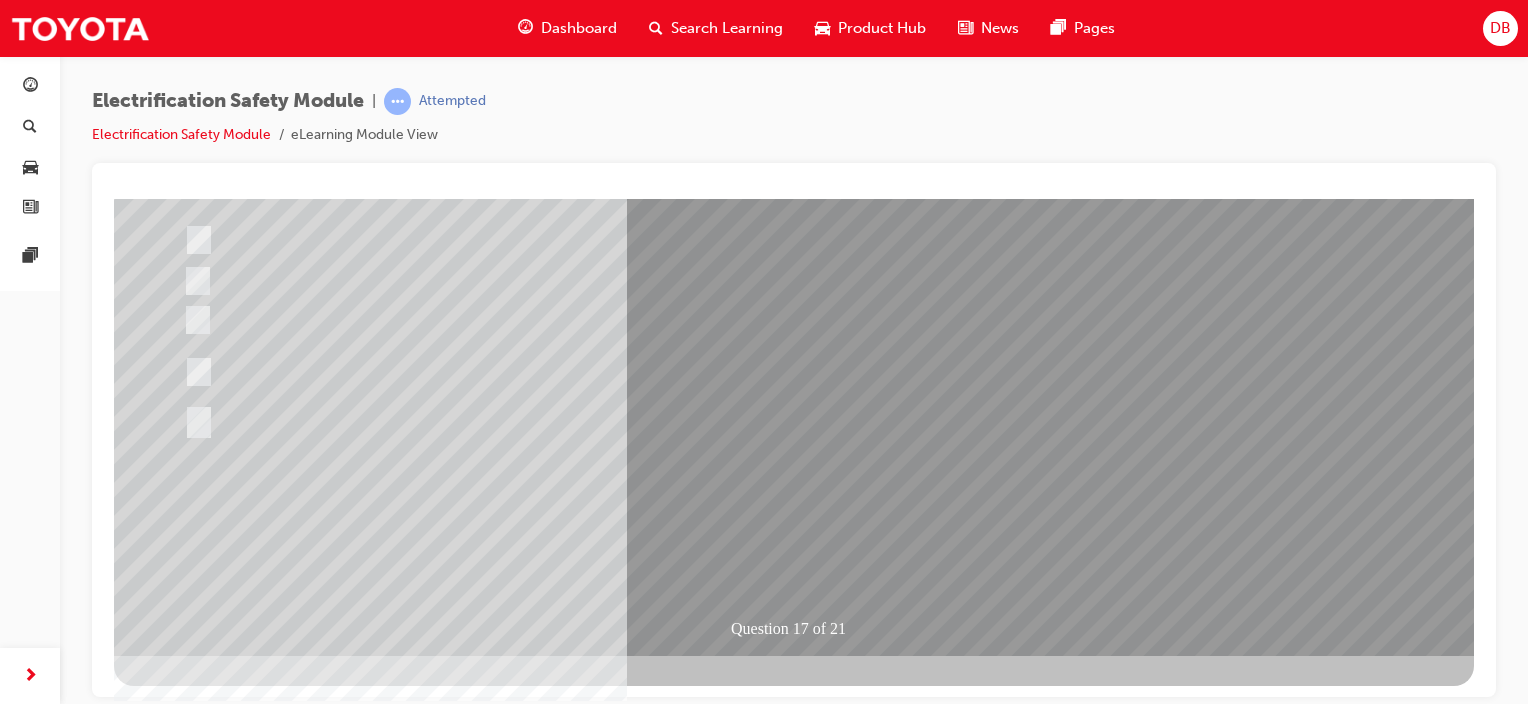 drag, startPoint x: 804, startPoint y: 552, endPoint x: 823, endPoint y: 538, distance: 23.600847 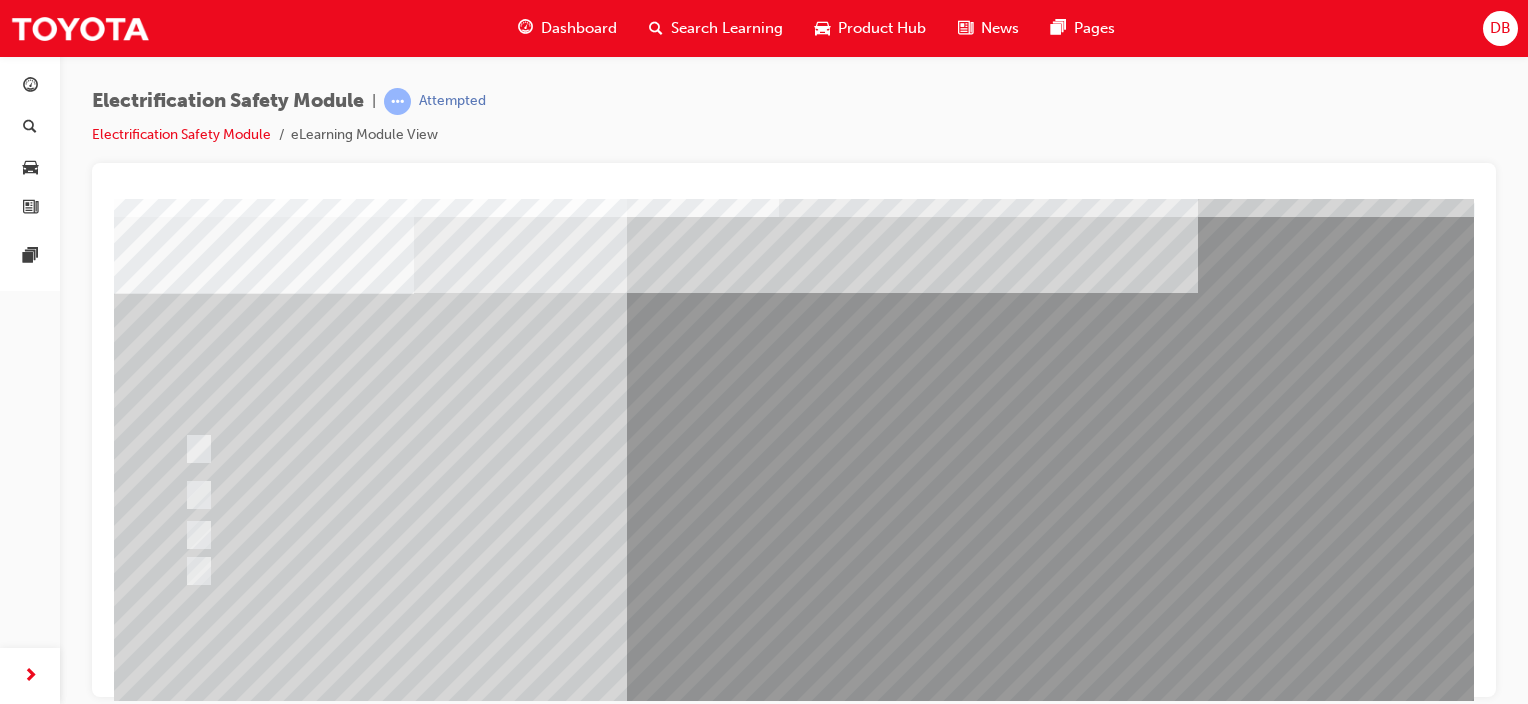 scroll, scrollTop: 100, scrollLeft: 0, axis: vertical 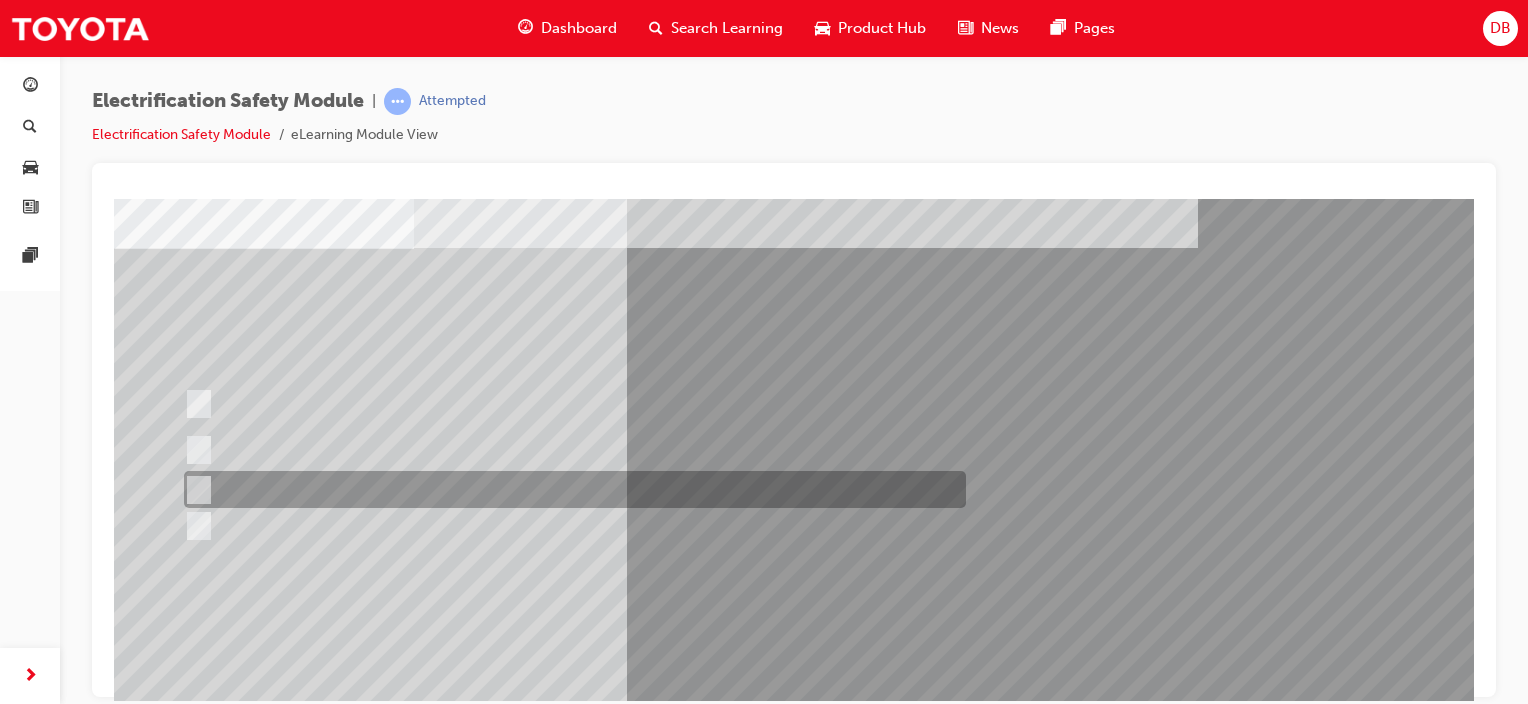 click at bounding box center [570, 489] 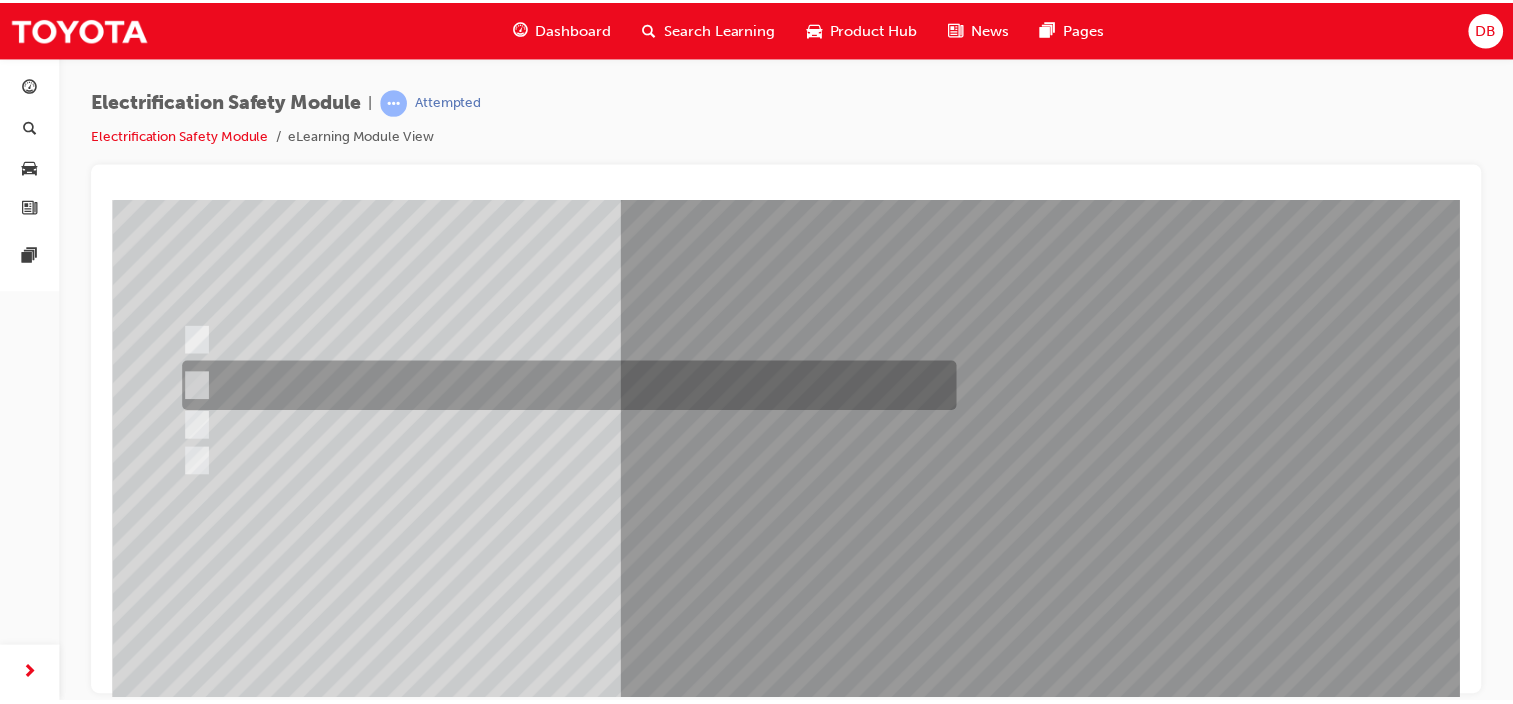 scroll, scrollTop: 263, scrollLeft: 0, axis: vertical 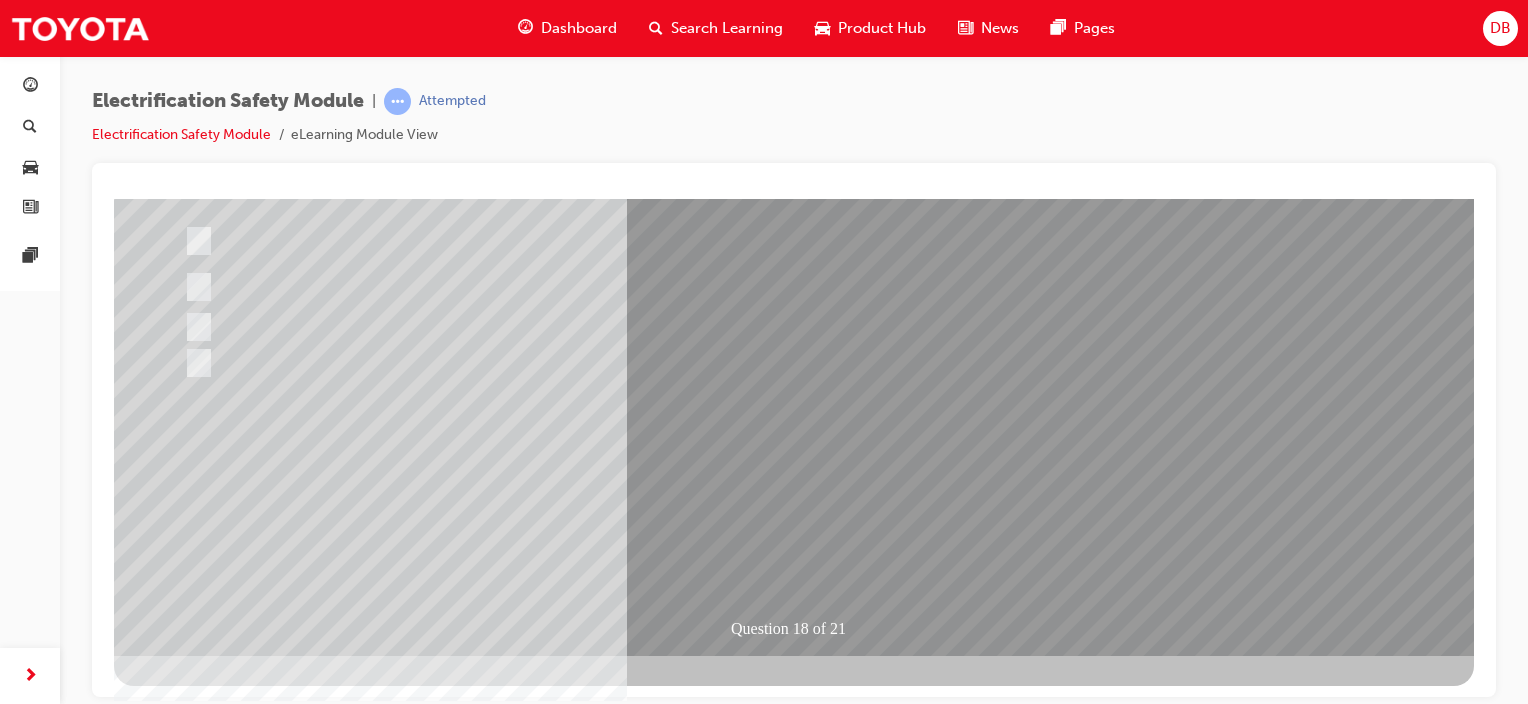 click at bounding box center (186, 2724) 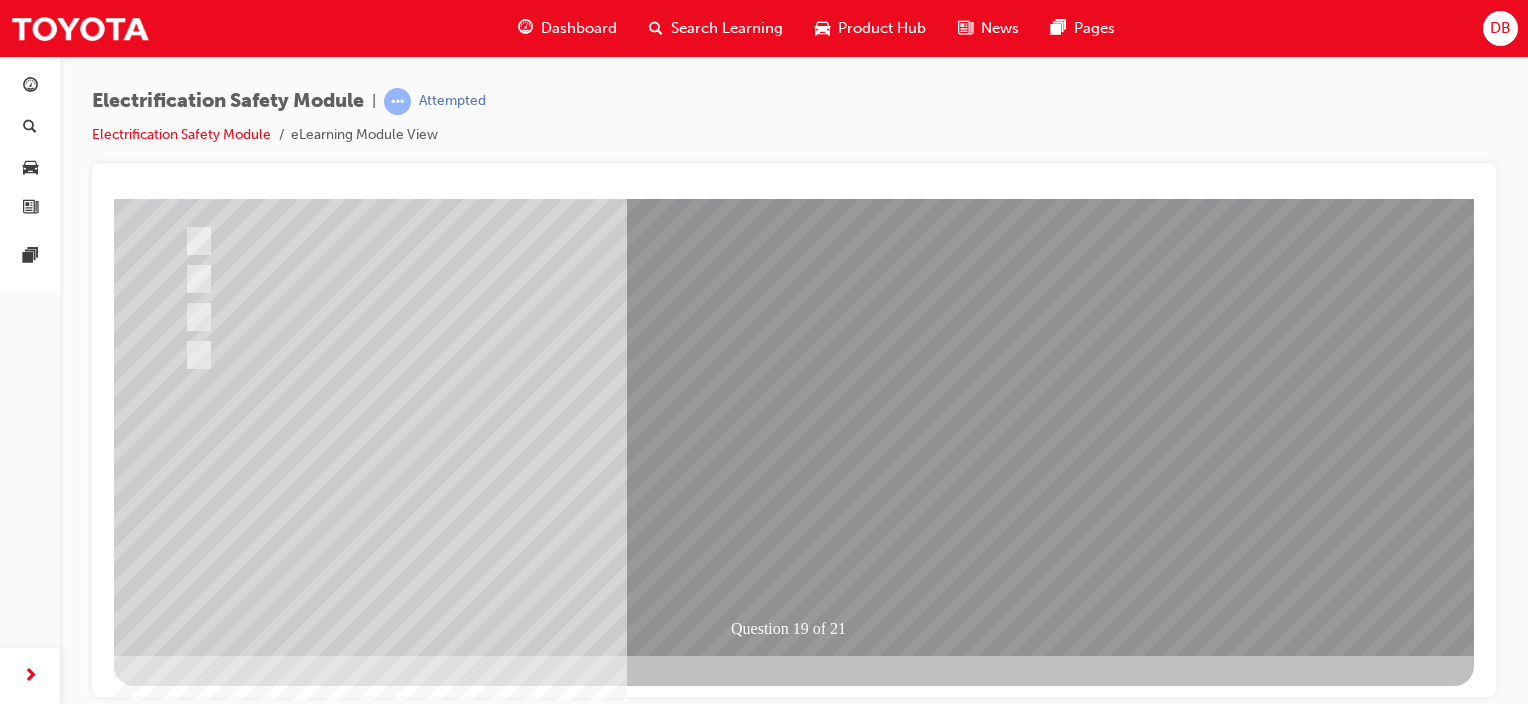 scroll, scrollTop: 63, scrollLeft: 0, axis: vertical 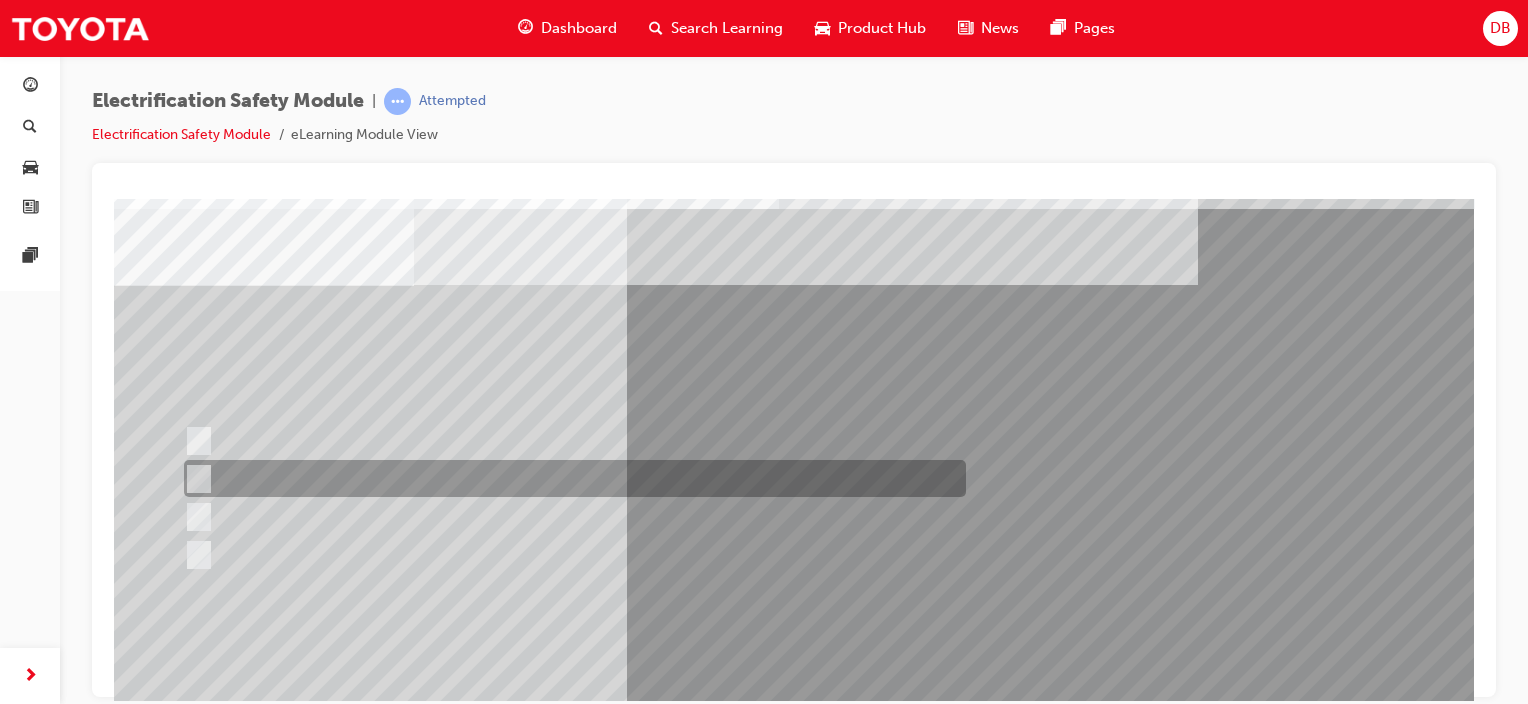 click at bounding box center (570, 478) 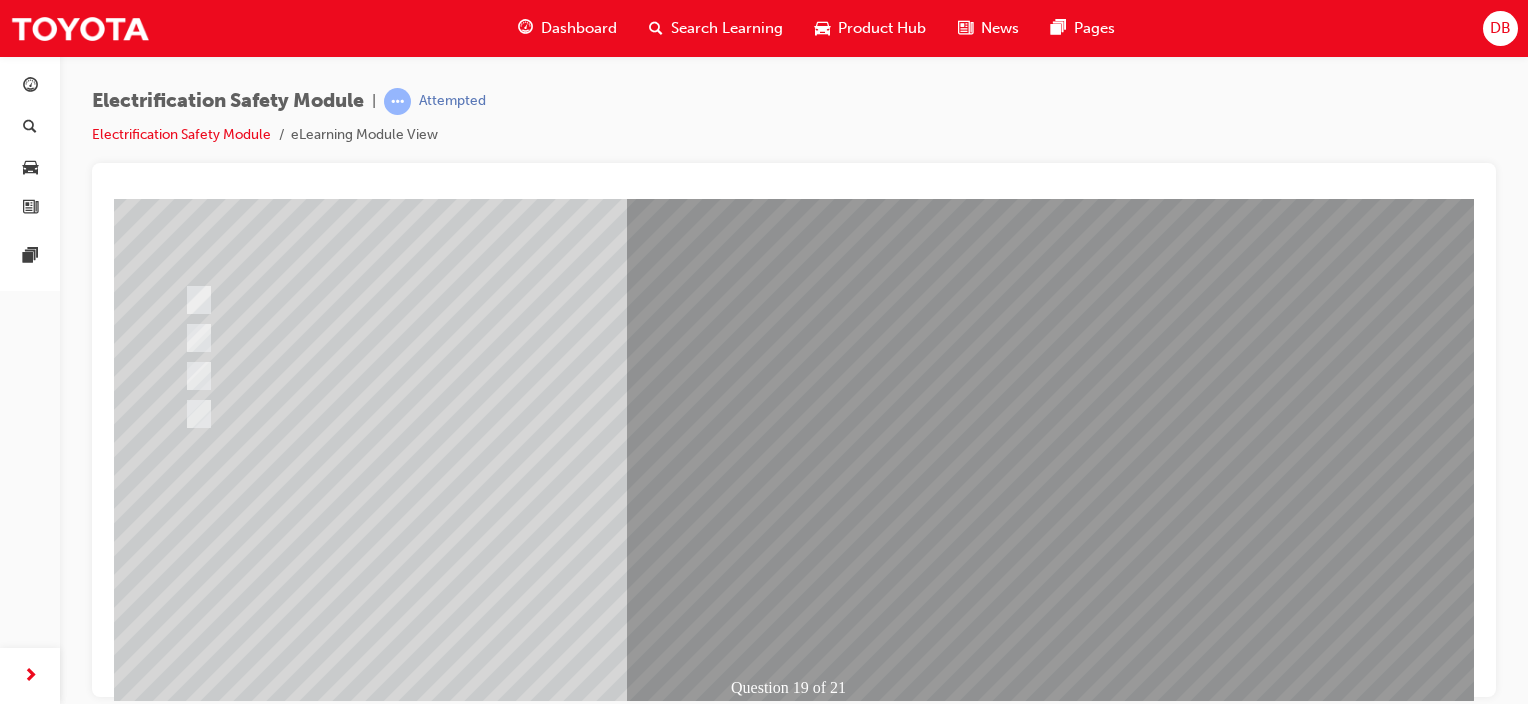 scroll, scrollTop: 263, scrollLeft: 0, axis: vertical 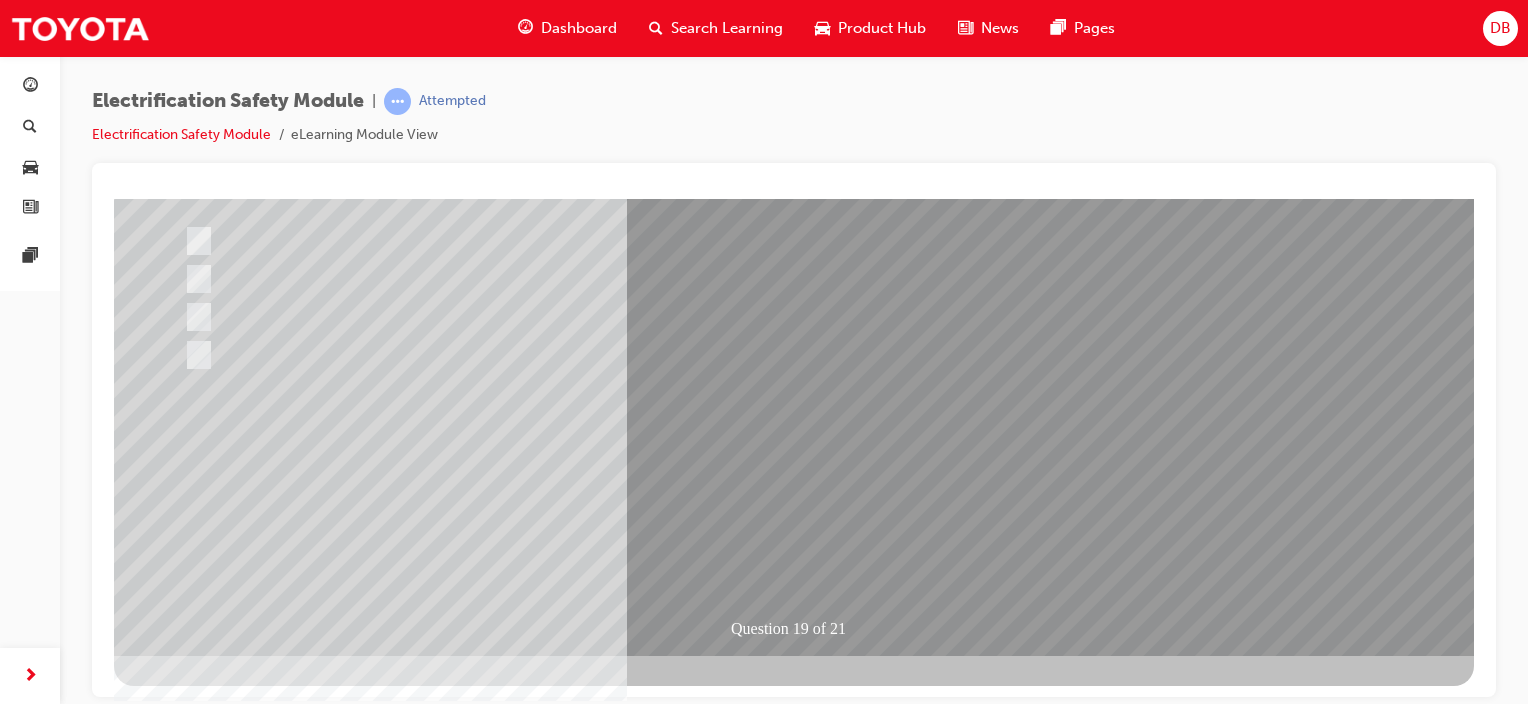 click at bounding box center [186, 2724] 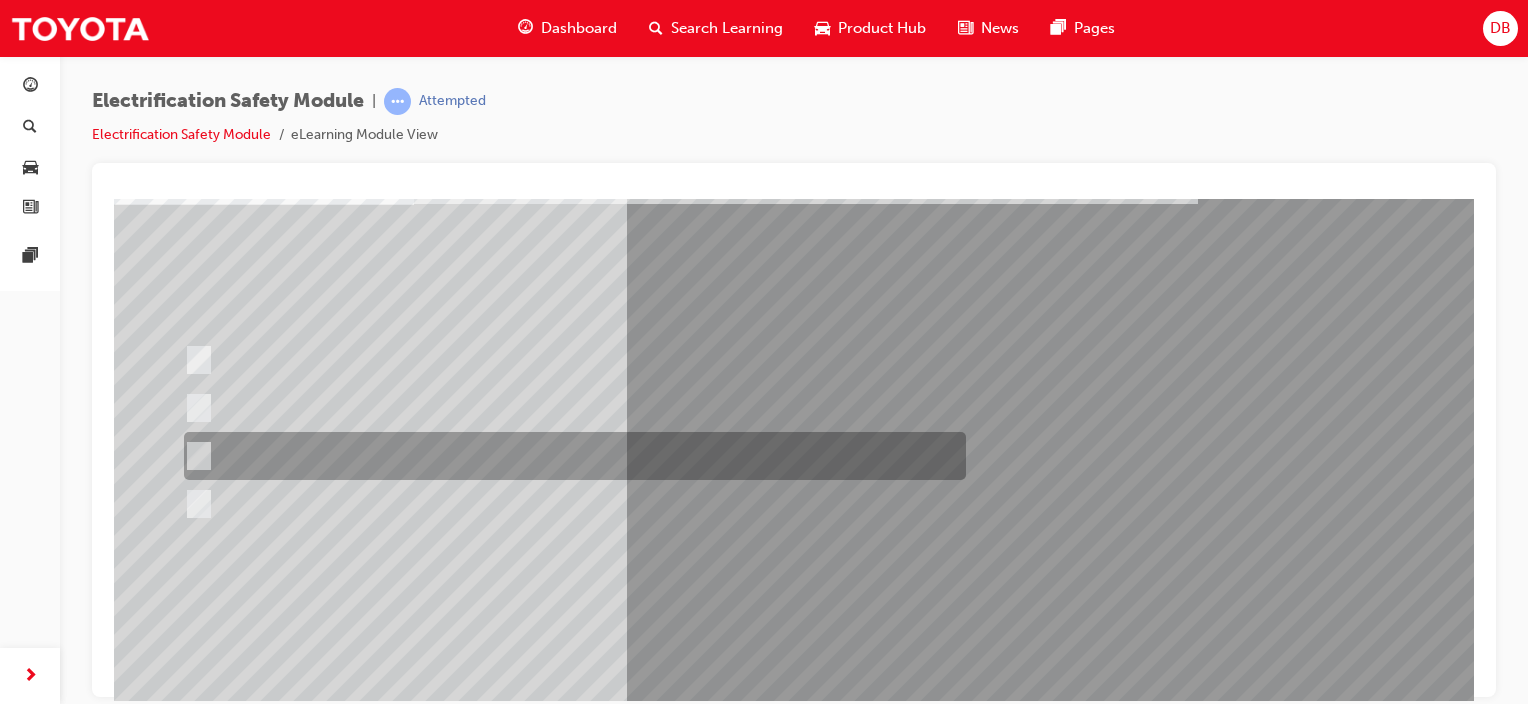 scroll, scrollTop: 100, scrollLeft: 0, axis: vertical 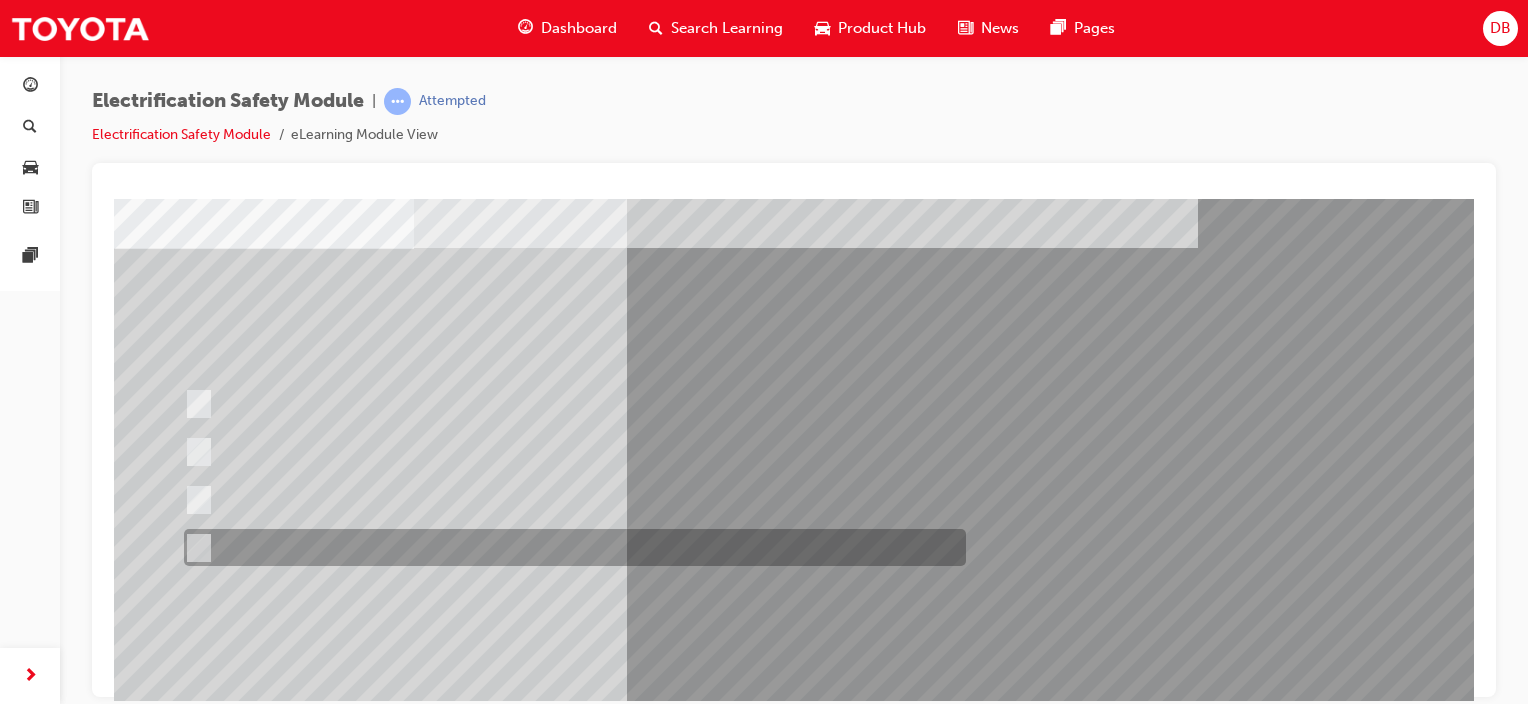 click at bounding box center (570, 547) 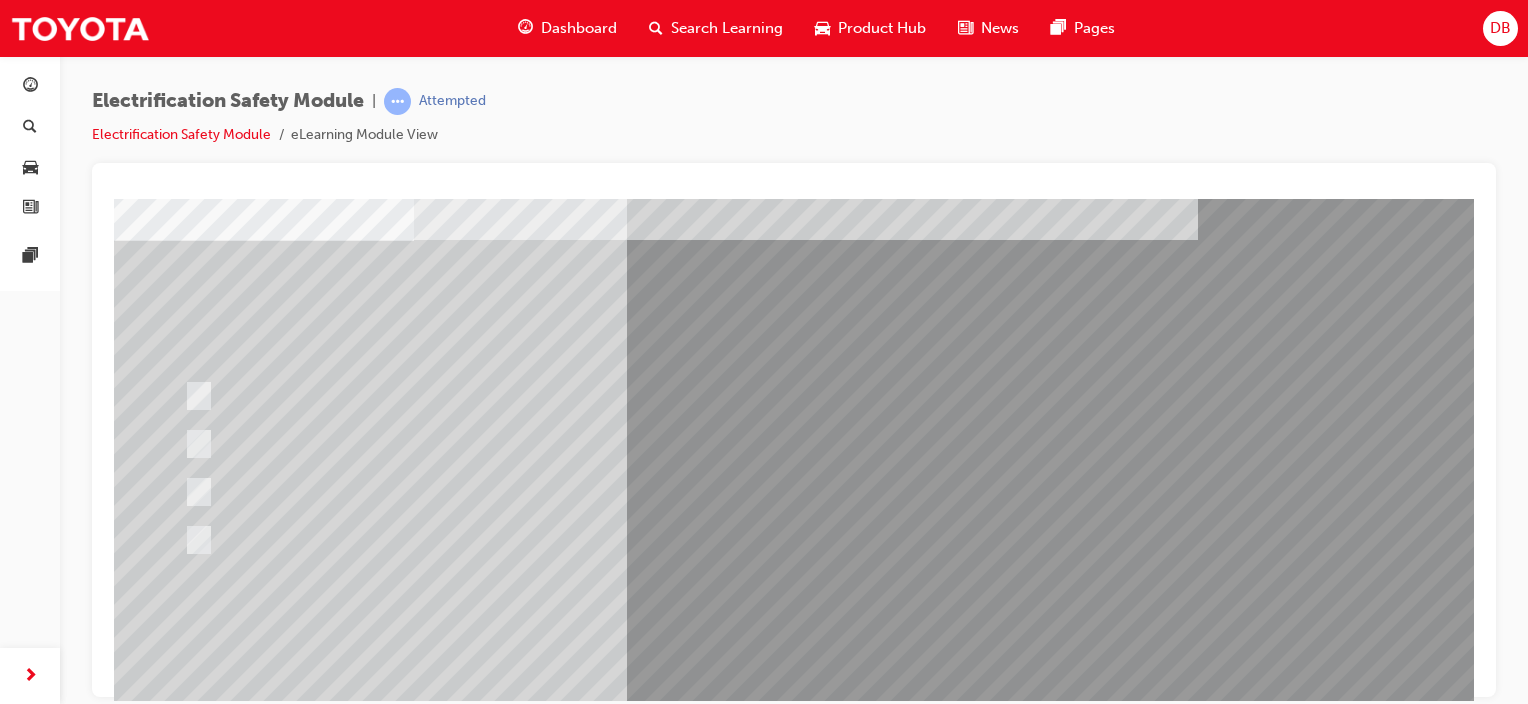scroll, scrollTop: 63, scrollLeft: 0, axis: vertical 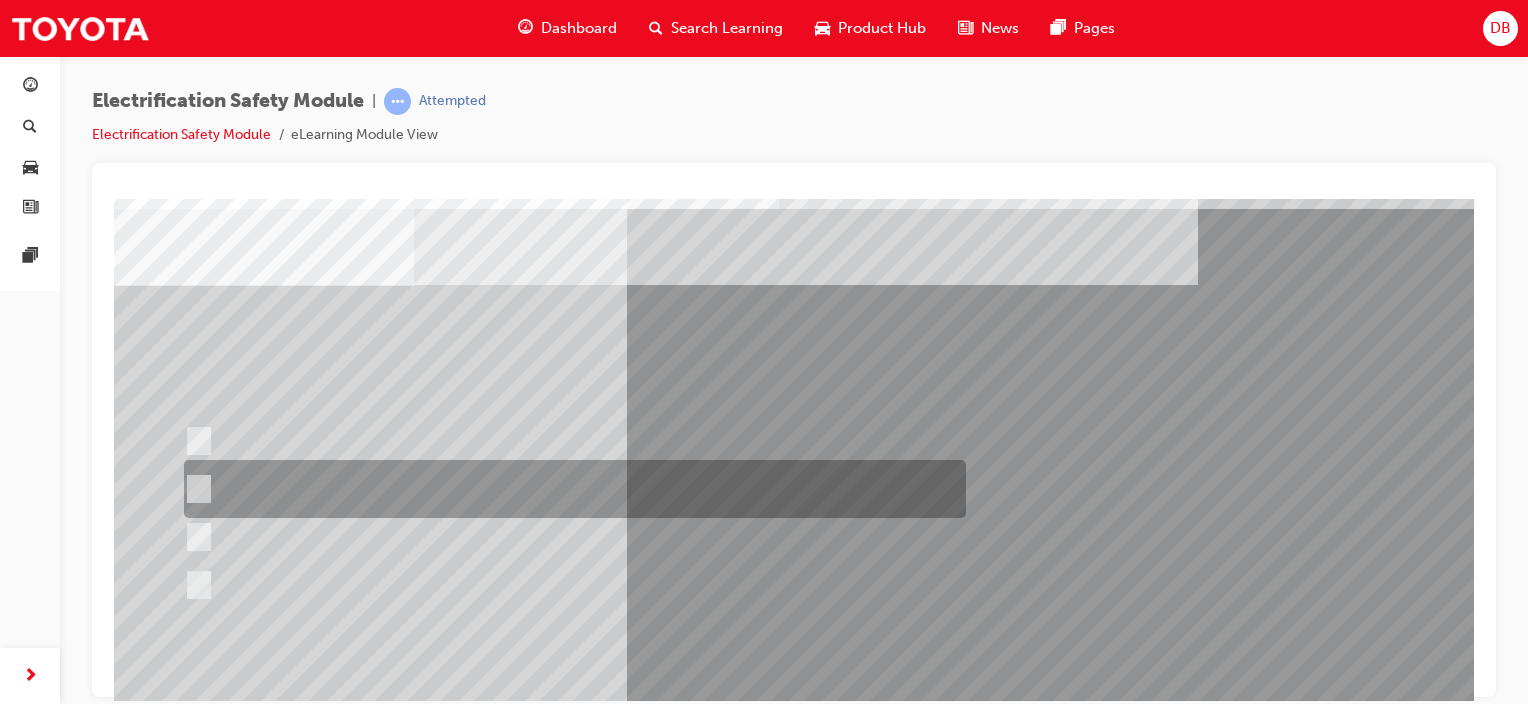 drag, startPoint x: 451, startPoint y: 488, endPoint x: 577, endPoint y: 467, distance: 127.738014 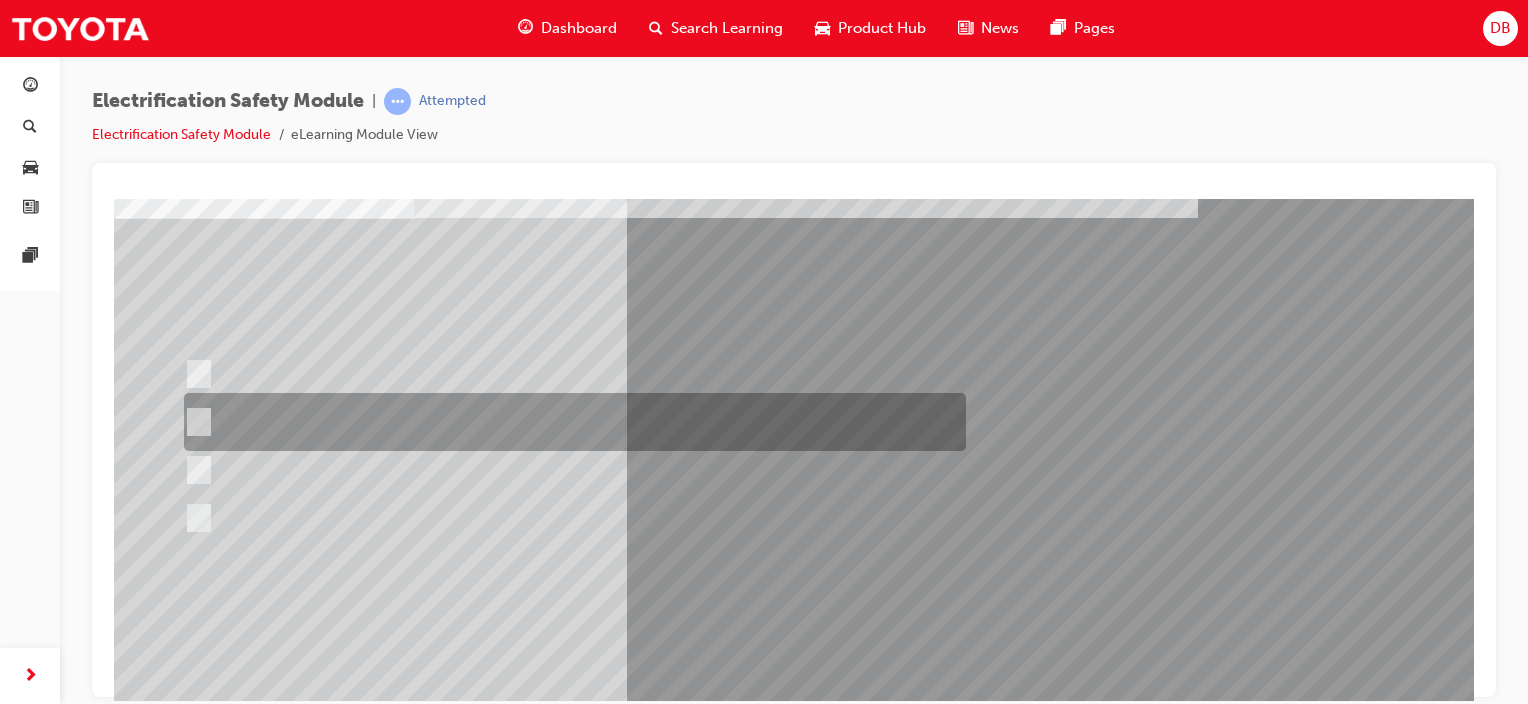 scroll, scrollTop: 263, scrollLeft: 0, axis: vertical 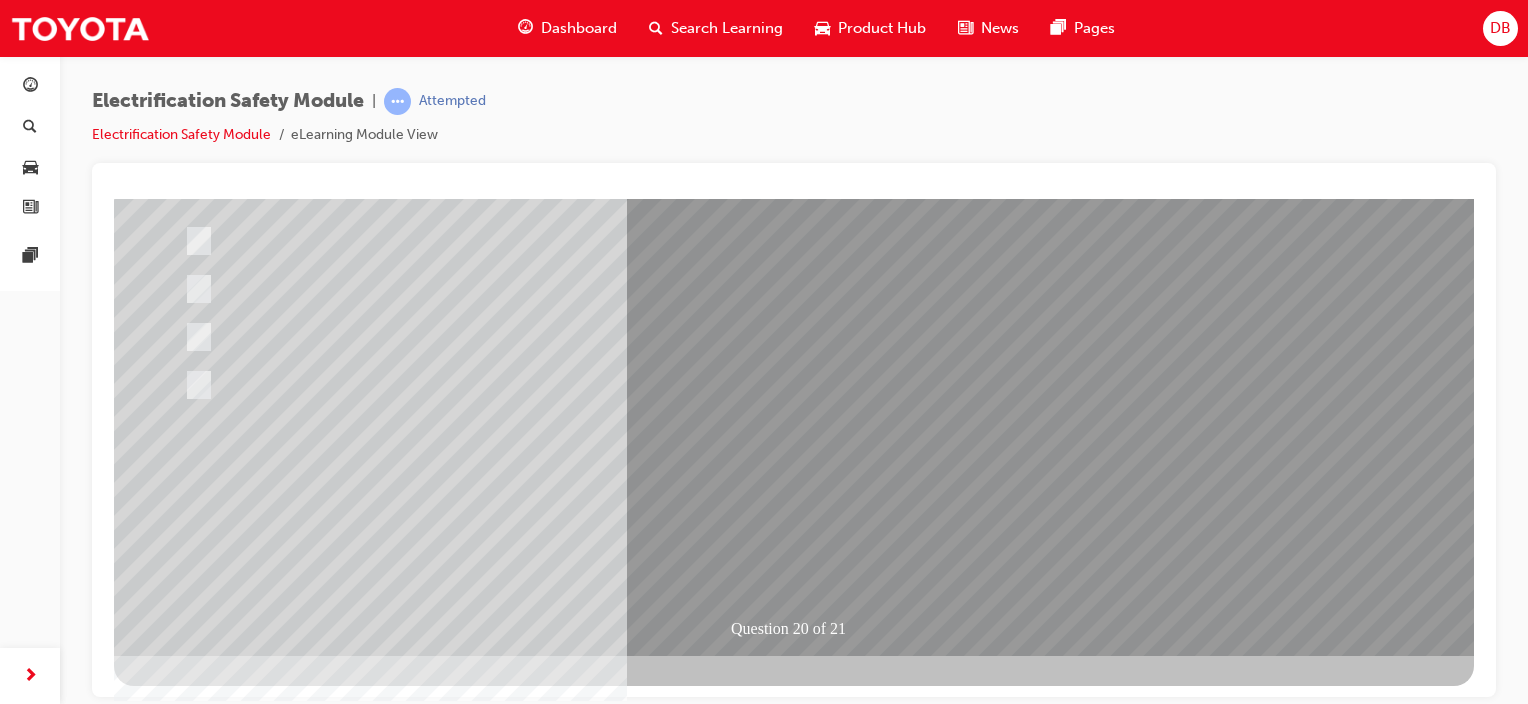 click at bounding box center (186, 2724) 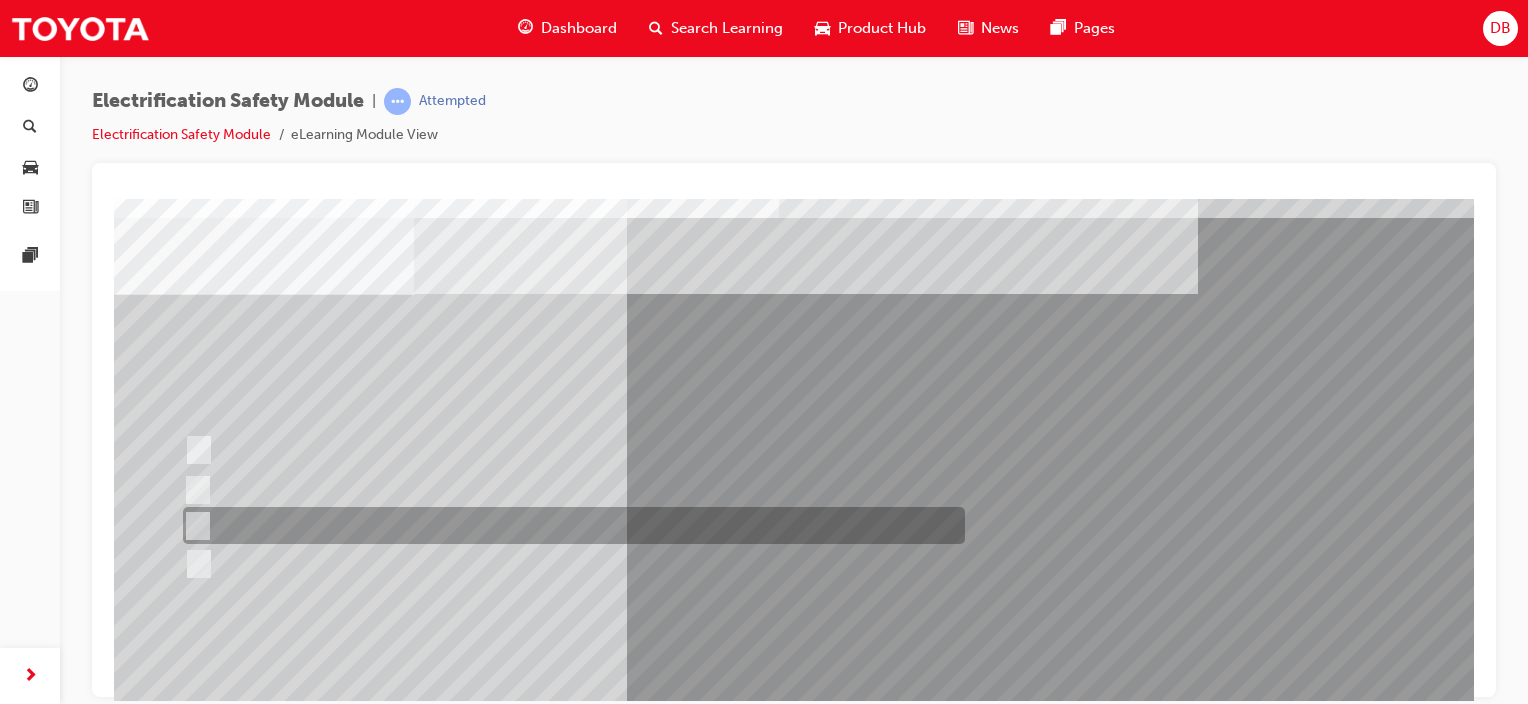 scroll, scrollTop: 100, scrollLeft: 0, axis: vertical 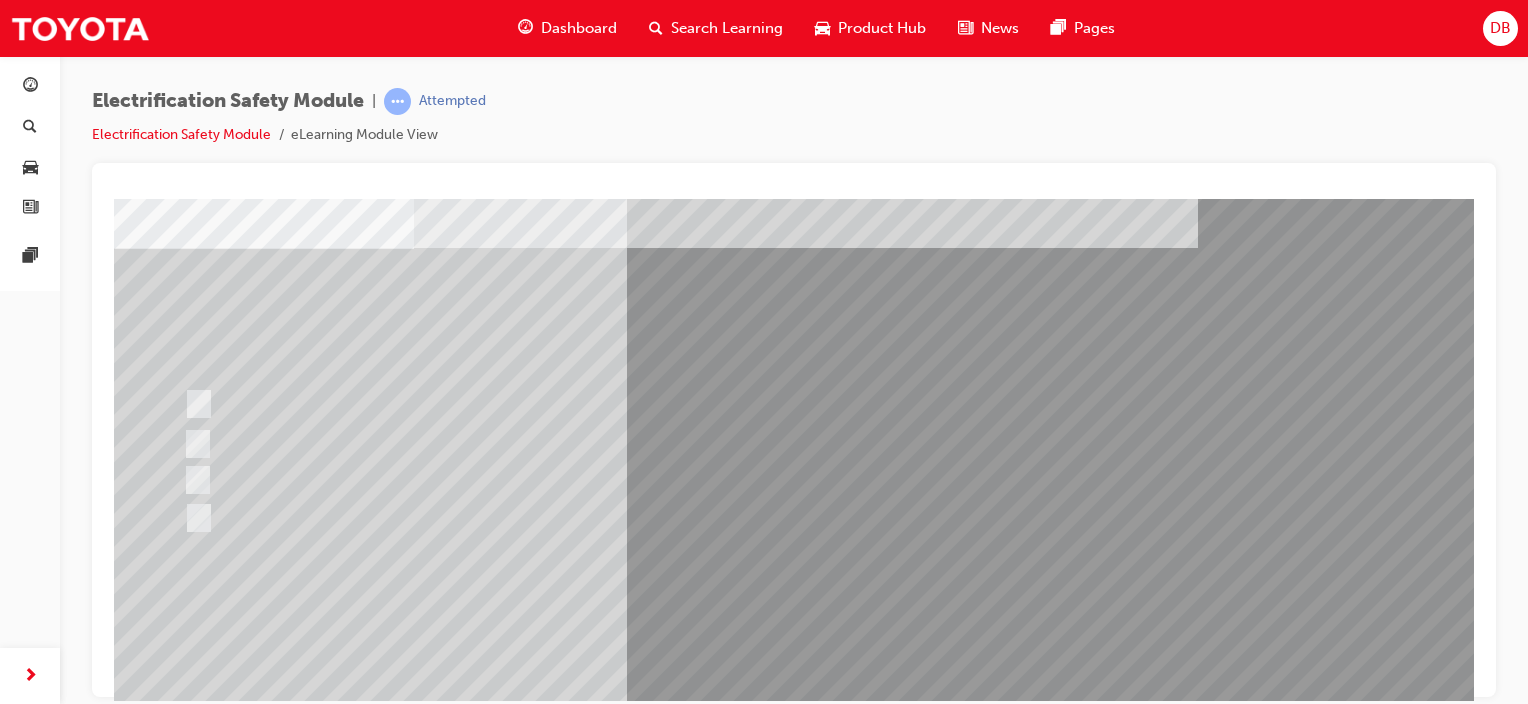 click at bounding box center (570, 517) 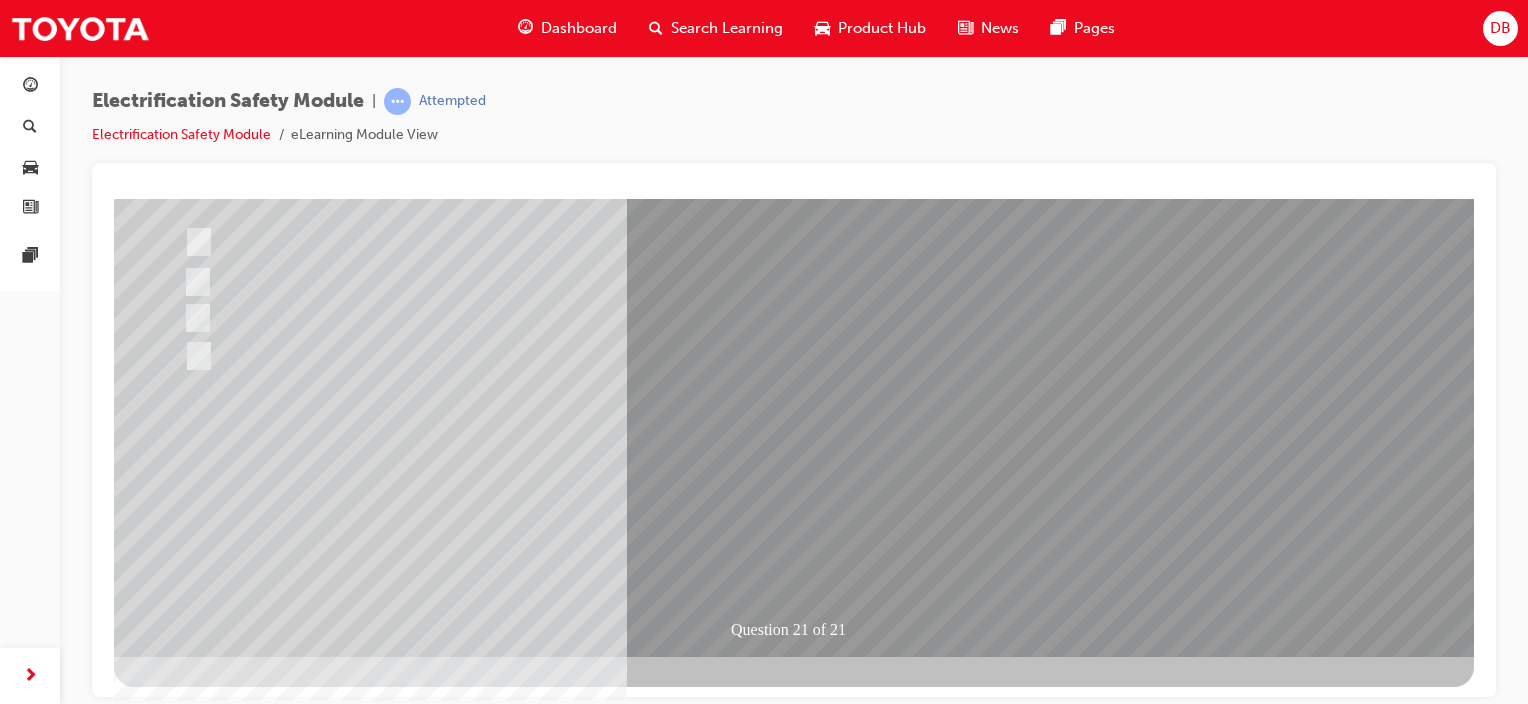 scroll, scrollTop: 263, scrollLeft: 0, axis: vertical 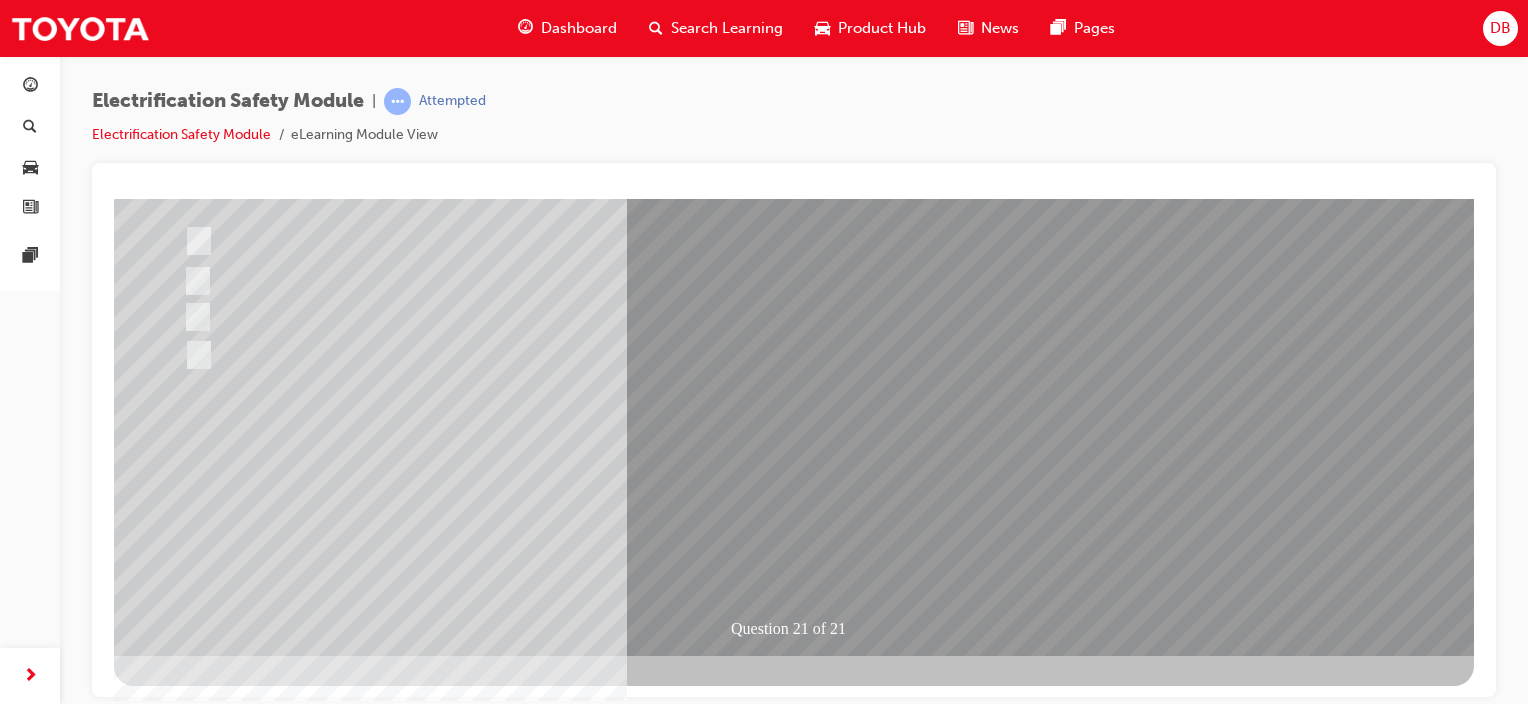 drag, startPoint x: 800, startPoint y: 542, endPoint x: 860, endPoint y: 526, distance: 62.0967 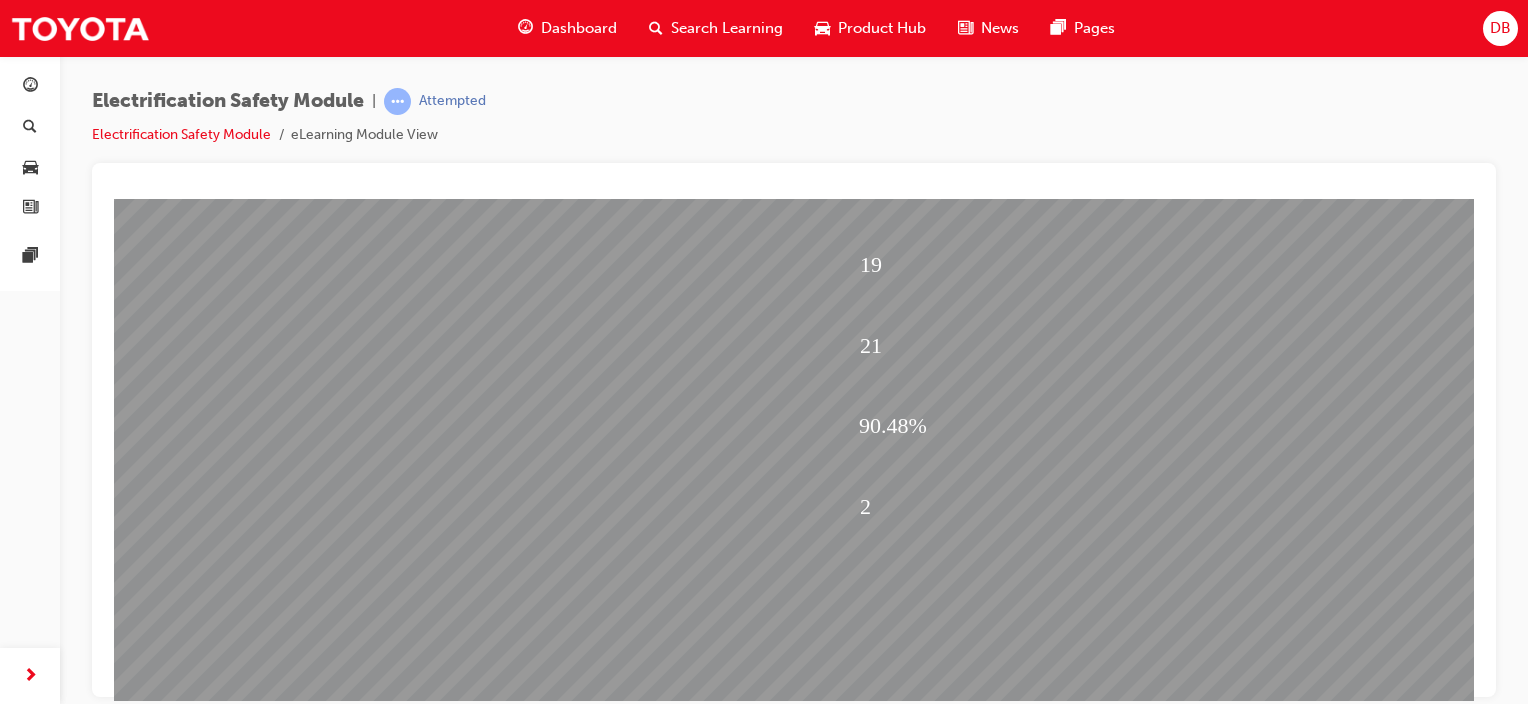 scroll, scrollTop: 263, scrollLeft: 0, axis: vertical 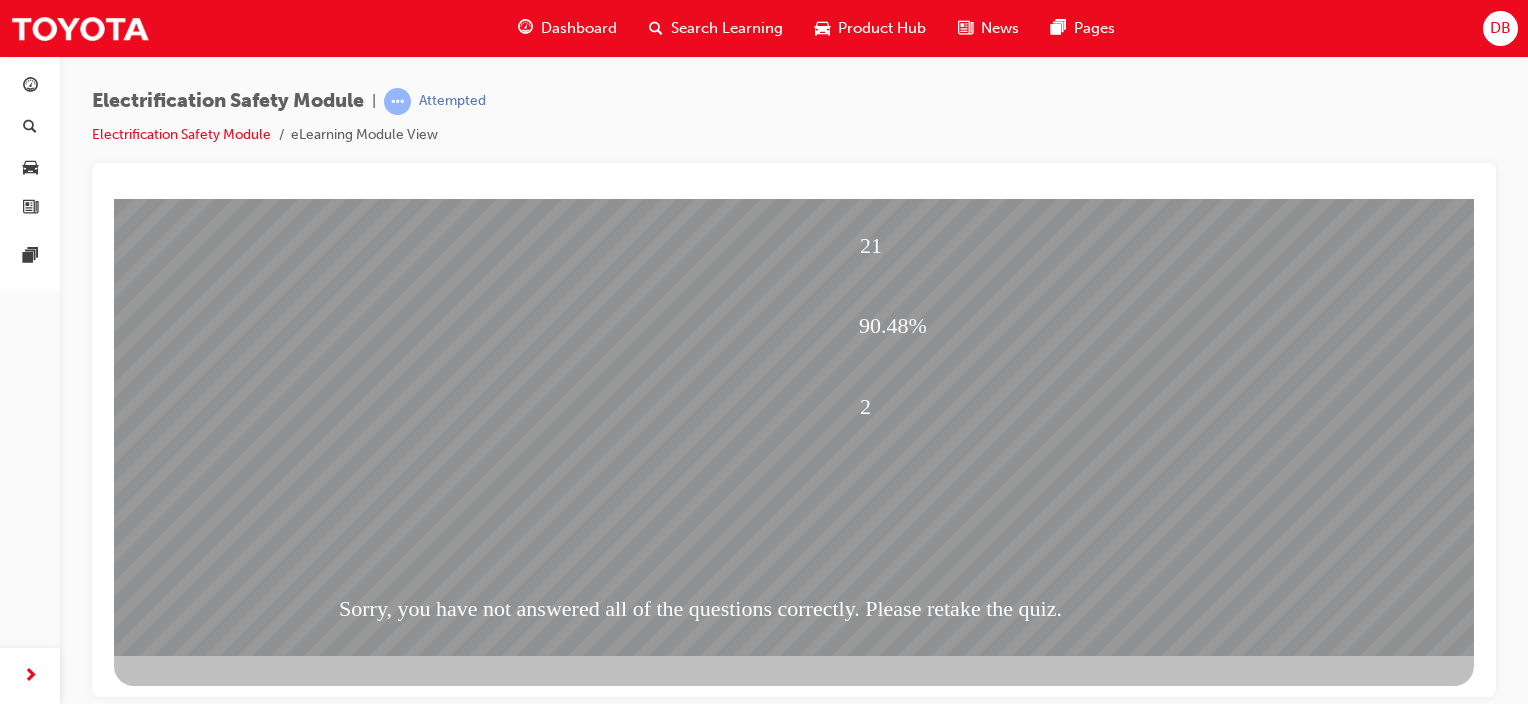 click at bounding box center [186, 1750] 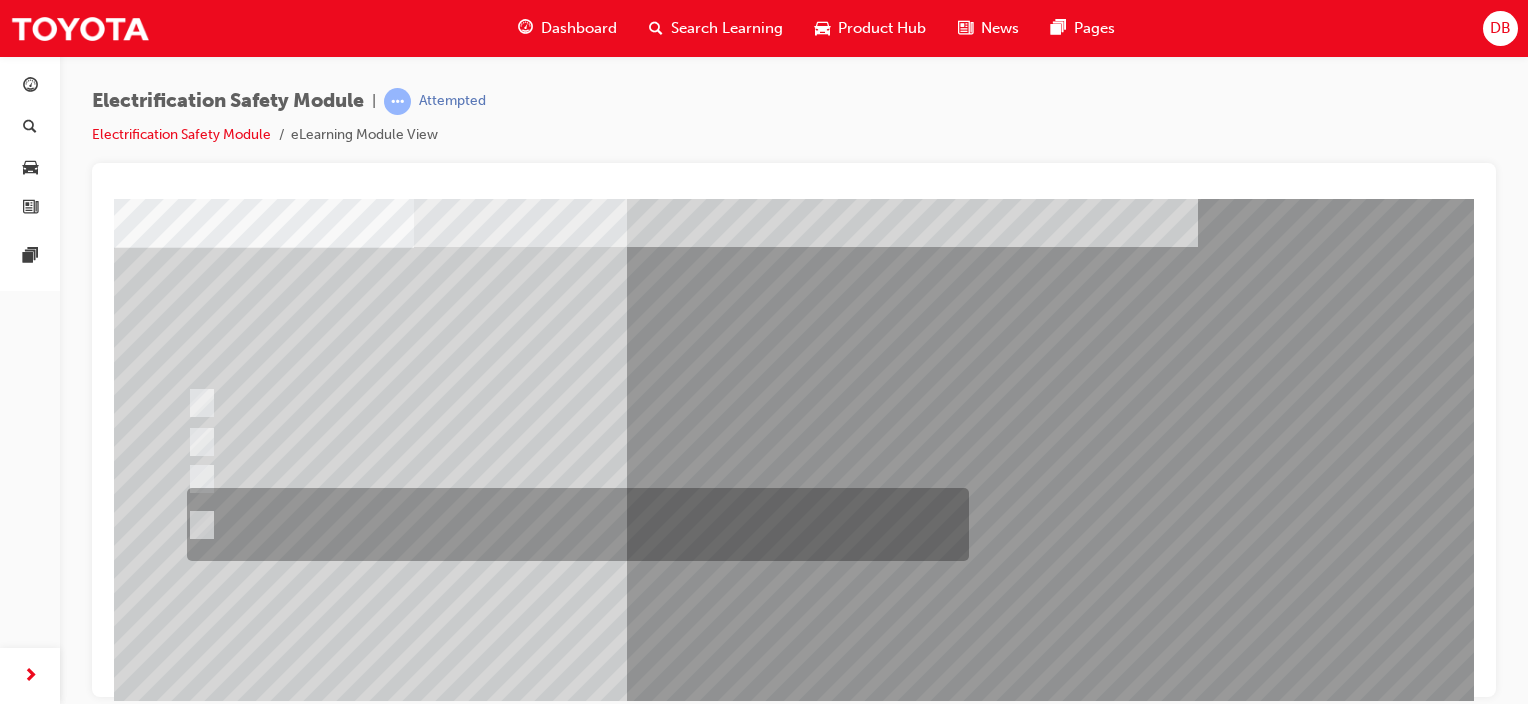 scroll, scrollTop: 200, scrollLeft: 0, axis: vertical 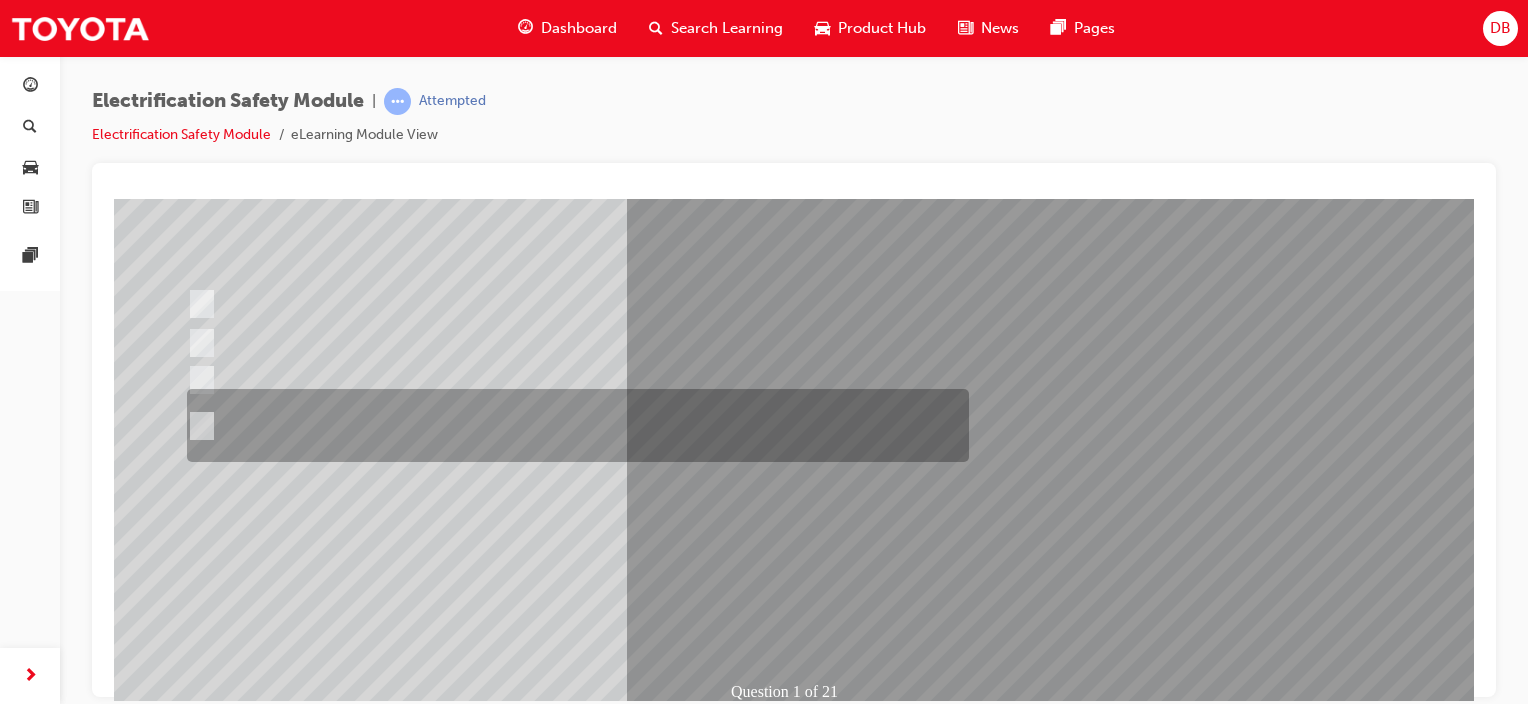 drag, startPoint x: 294, startPoint y: 436, endPoint x: 366, endPoint y: 426, distance: 72.691124 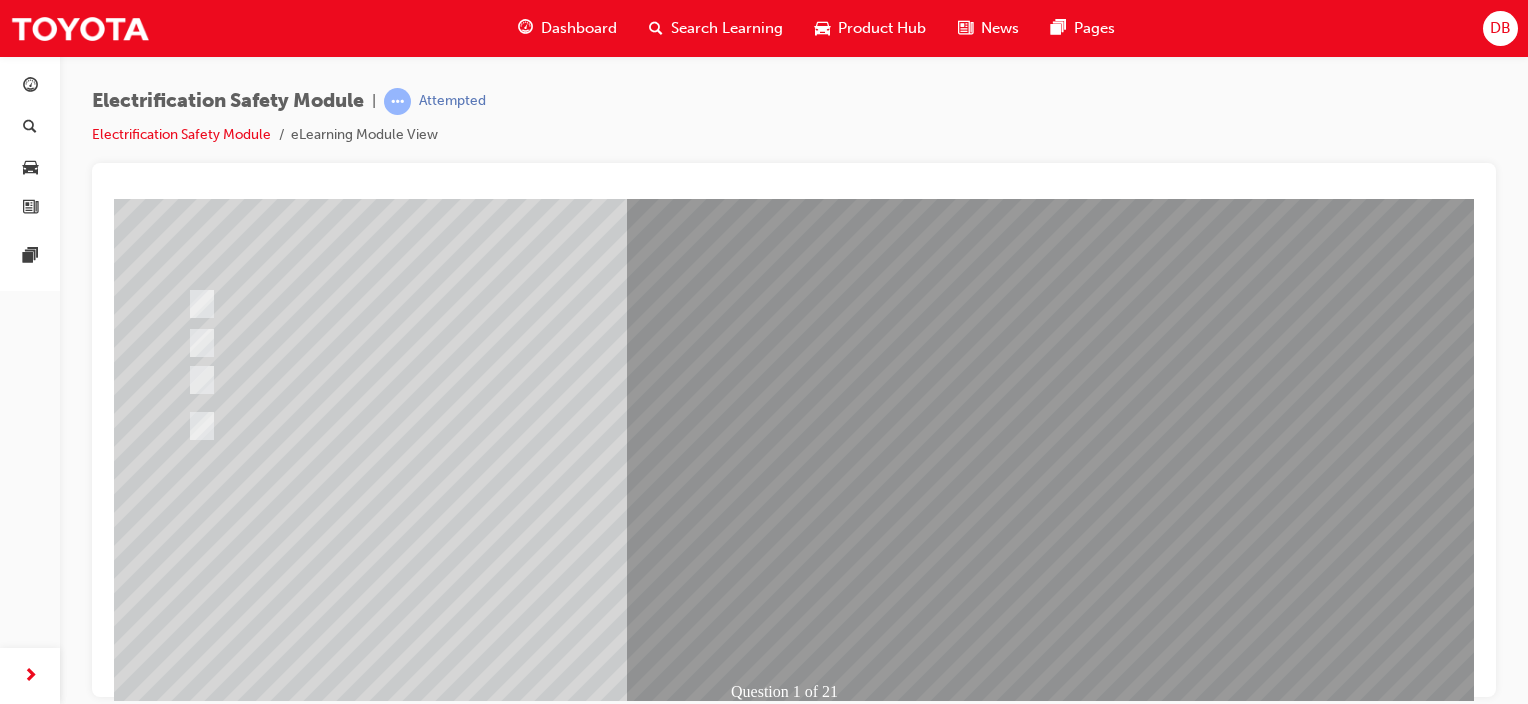 click at bounding box center [186, 2787] 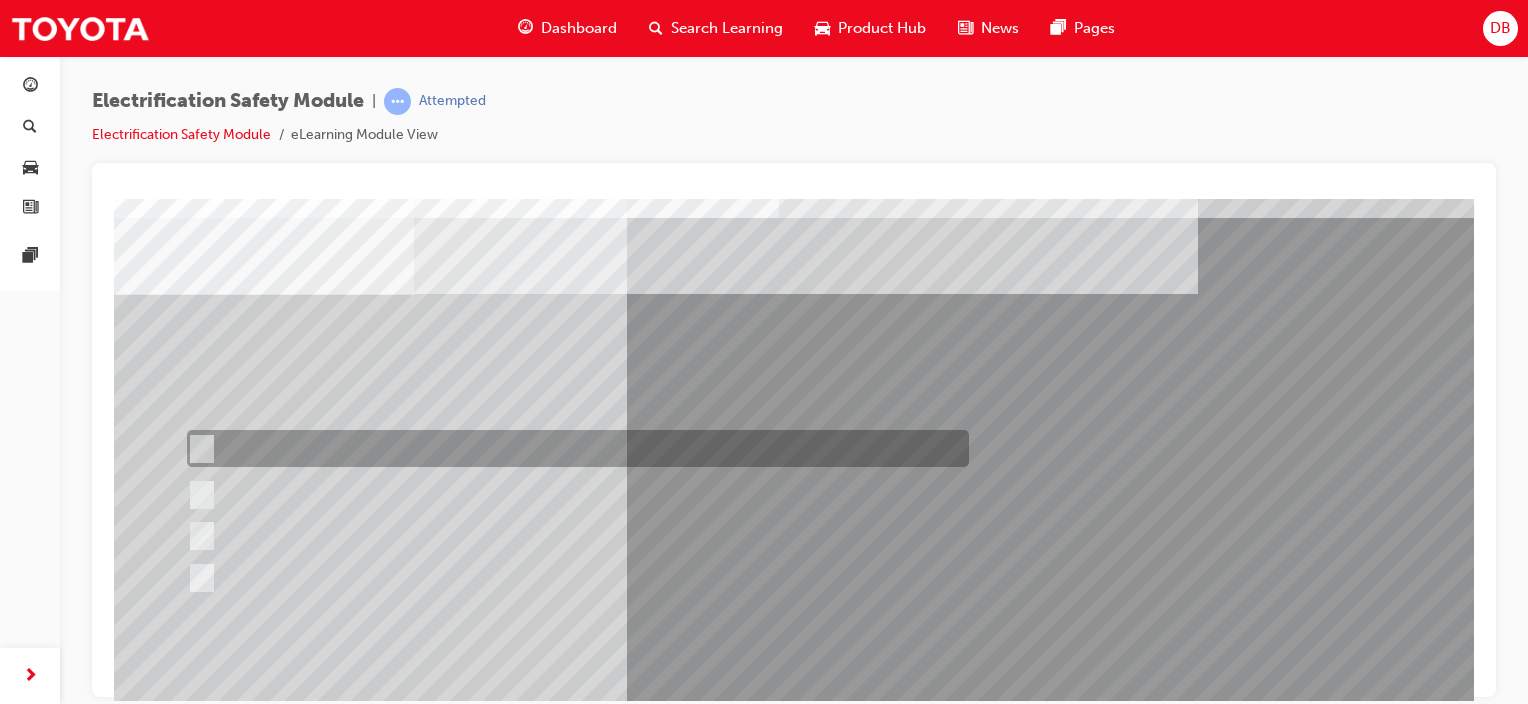 scroll, scrollTop: 100, scrollLeft: 0, axis: vertical 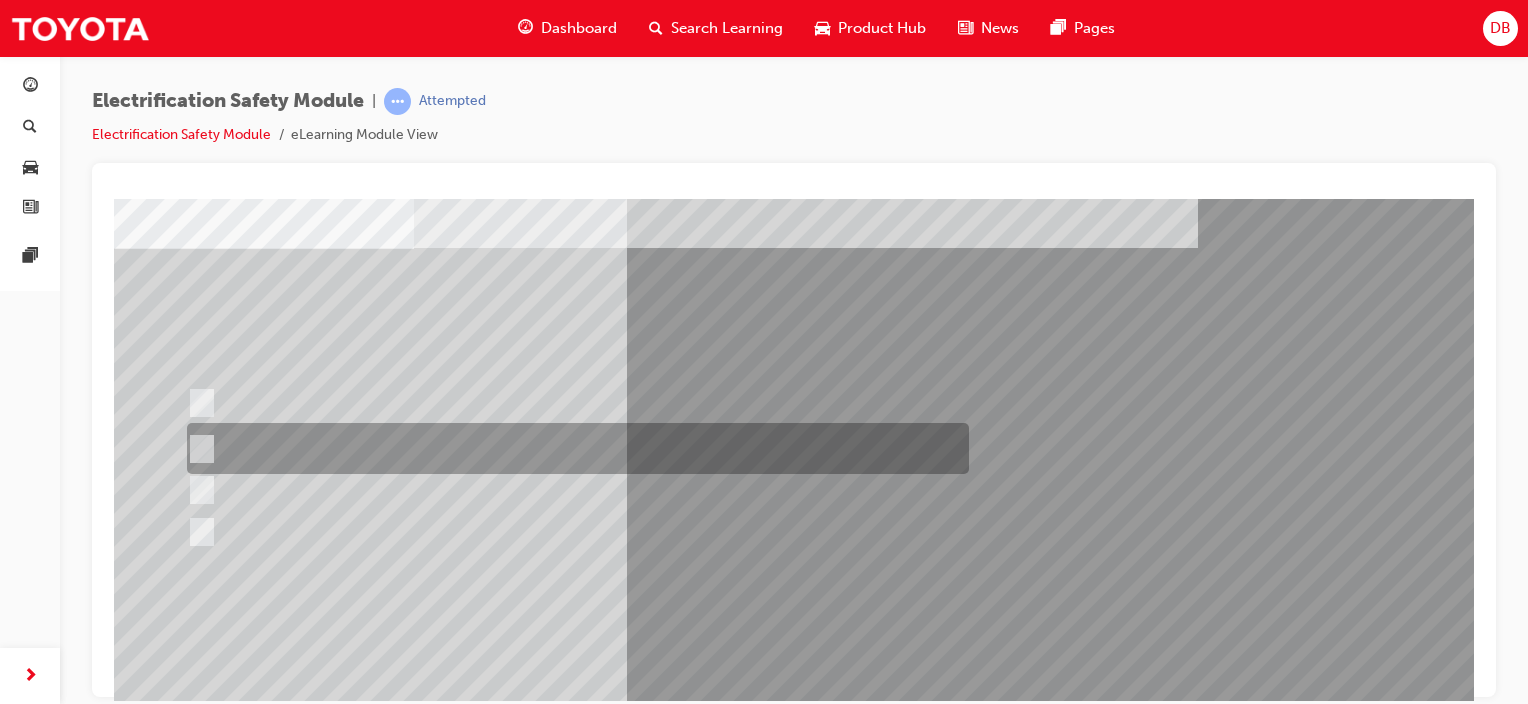 drag, startPoint x: 274, startPoint y: 451, endPoint x: 285, endPoint y: 446, distance: 12.083046 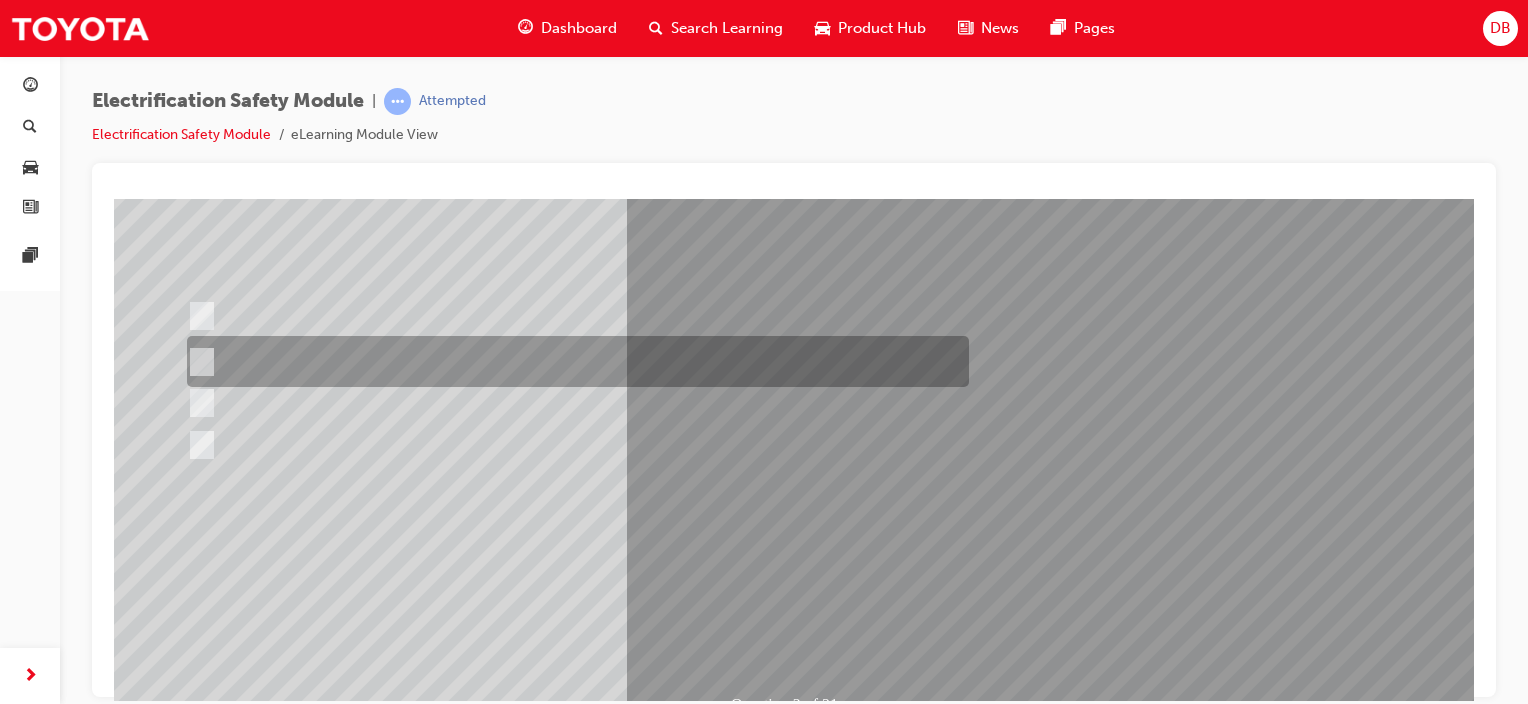 scroll, scrollTop: 263, scrollLeft: 0, axis: vertical 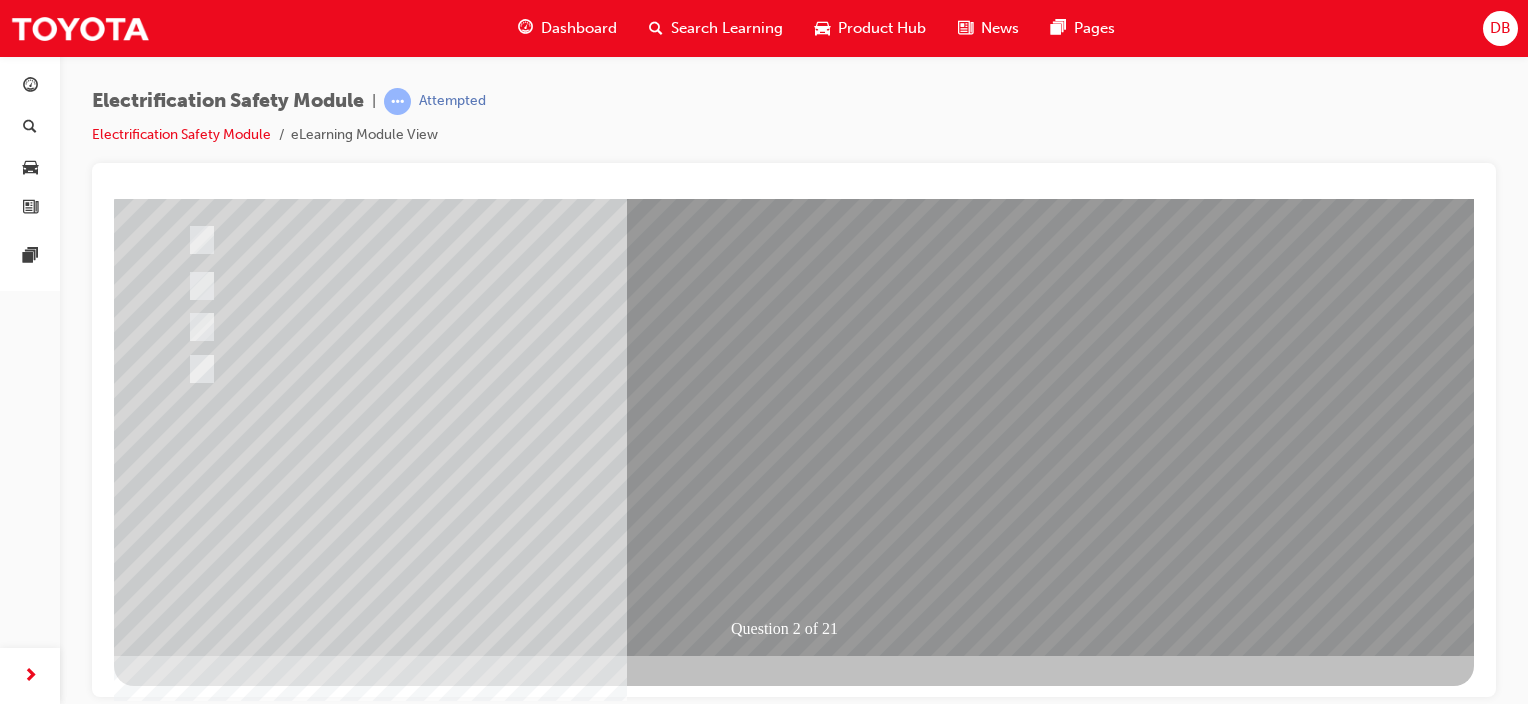 click at bounding box center [186, 2724] 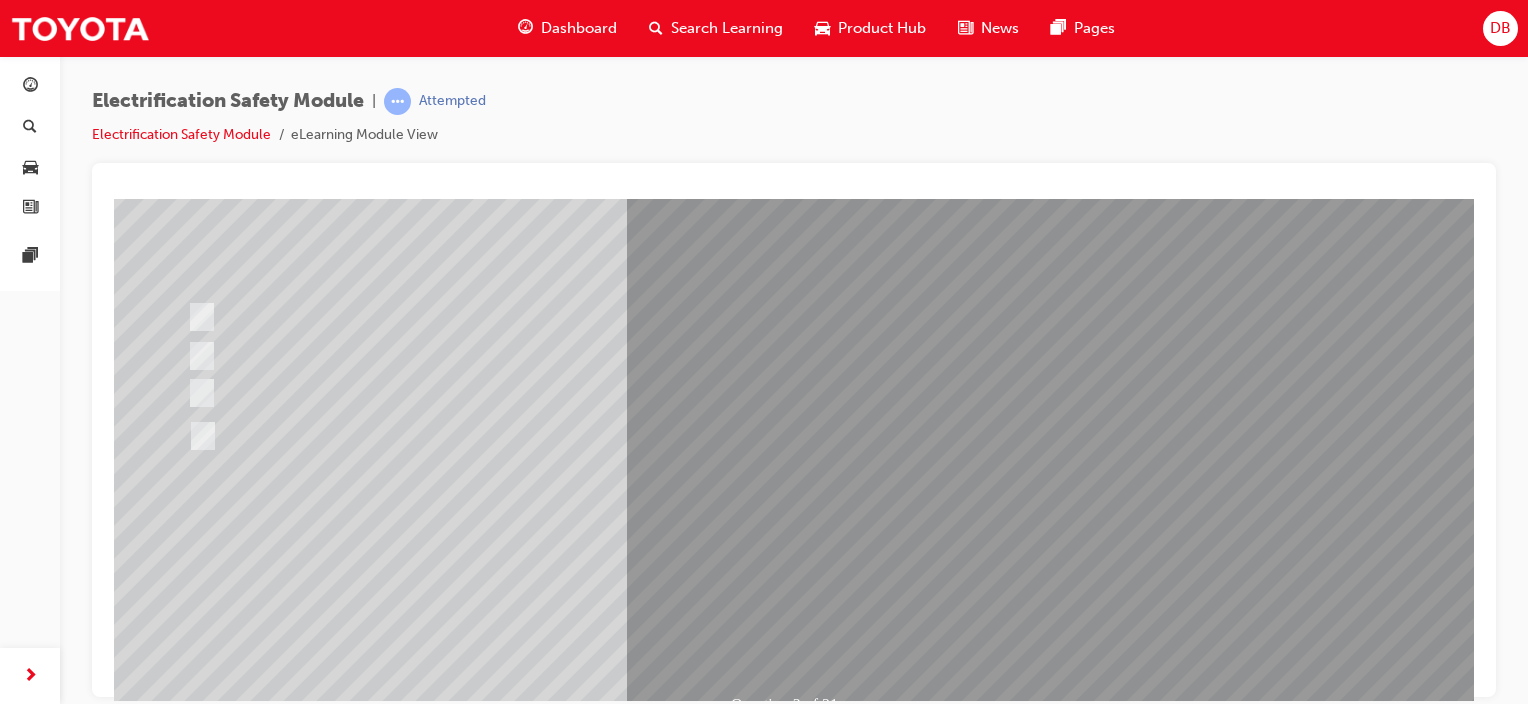 scroll, scrollTop: 200, scrollLeft: 0, axis: vertical 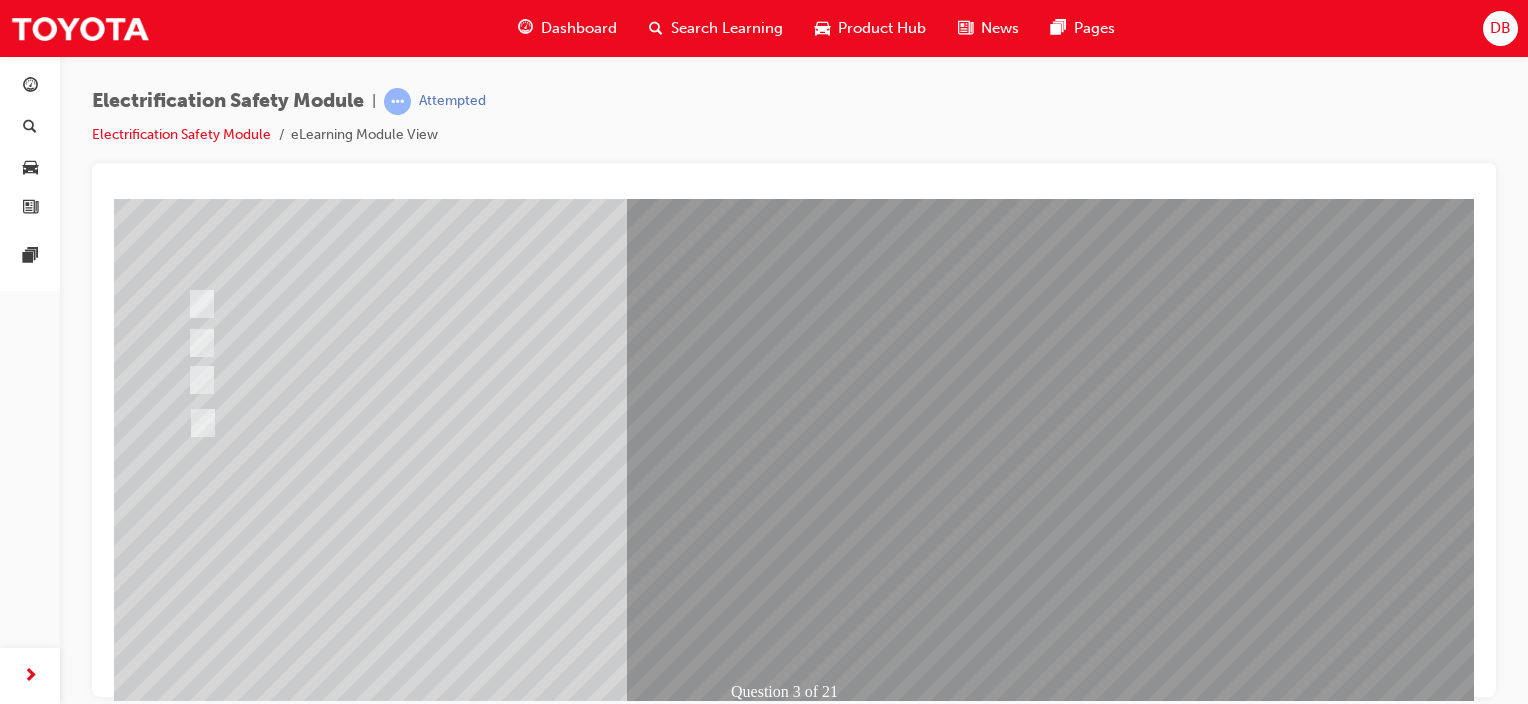 click at bounding box center (574, 422) 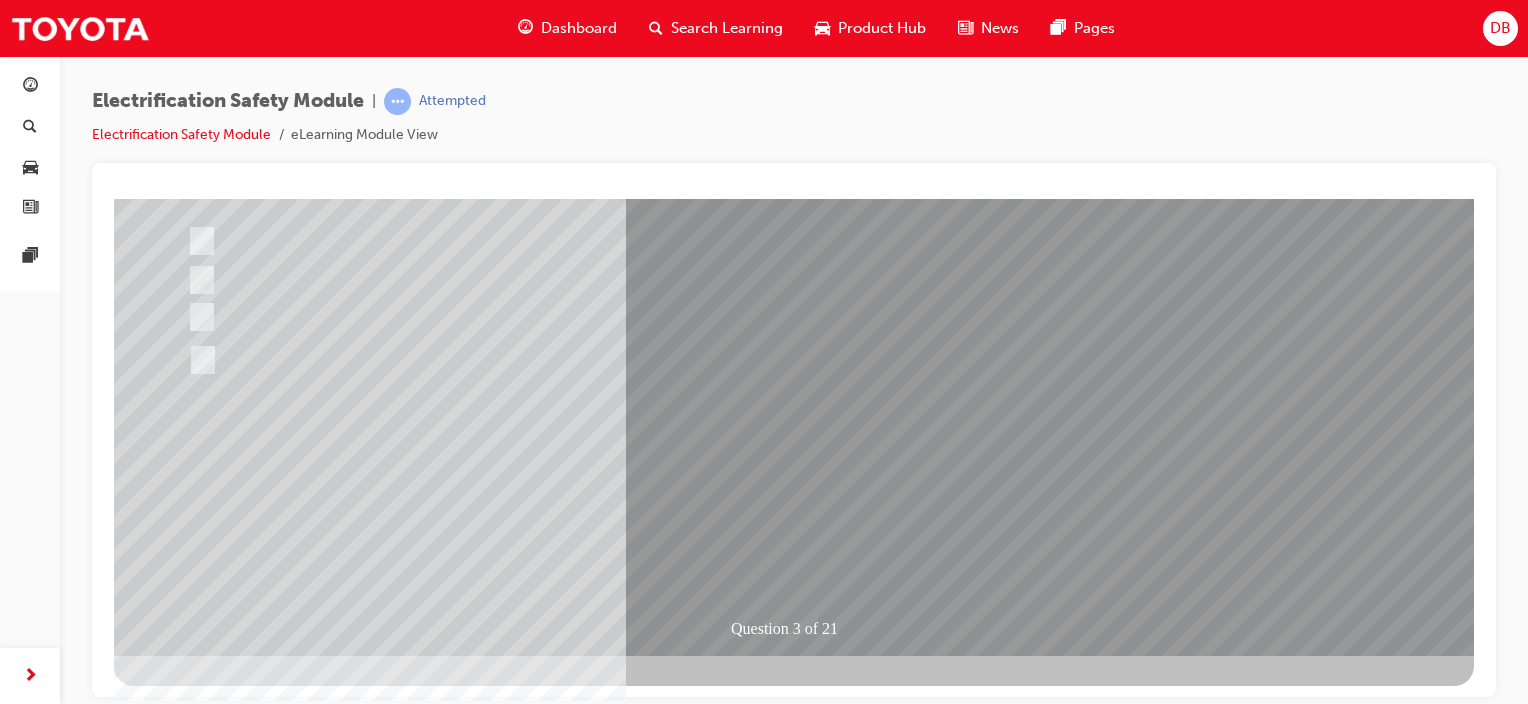 scroll, scrollTop: 0, scrollLeft: 0, axis: both 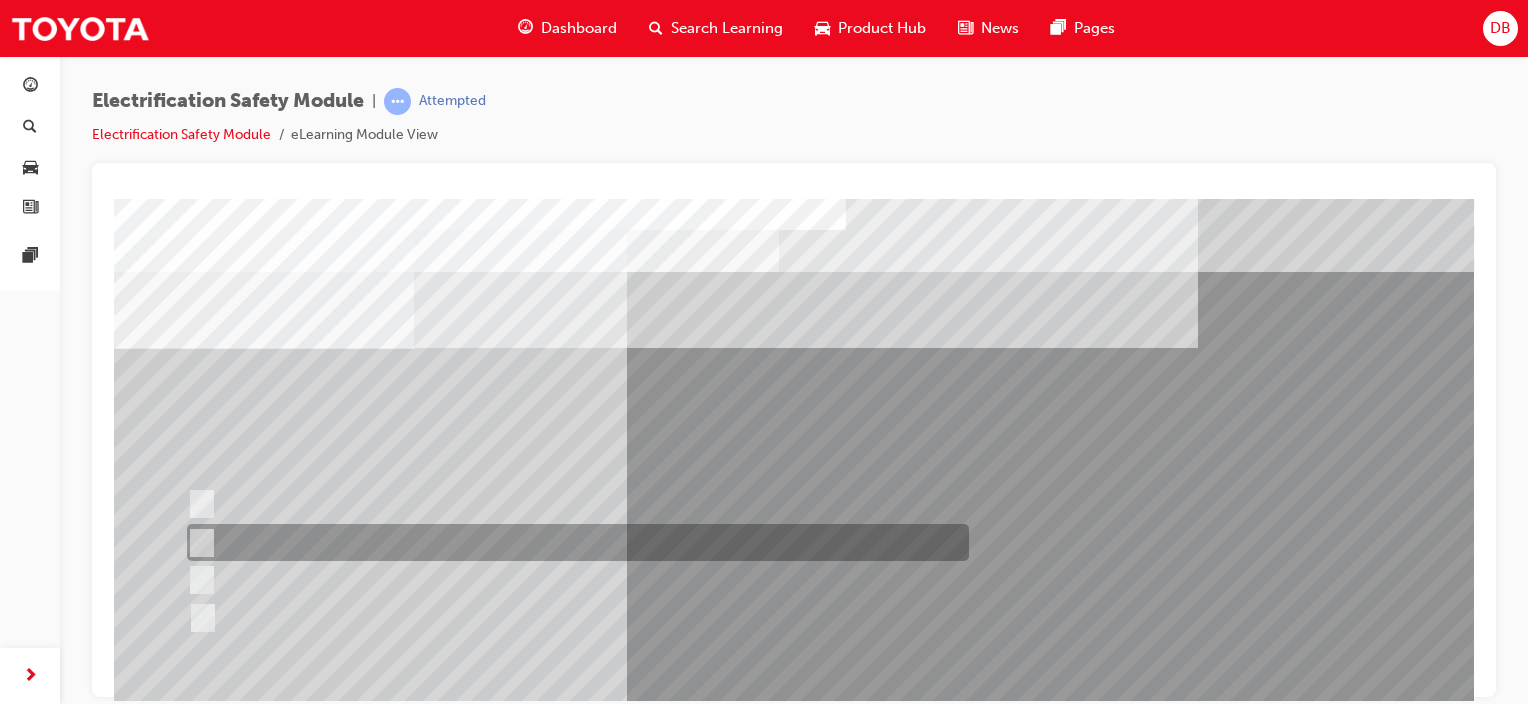 click at bounding box center (573, 542) 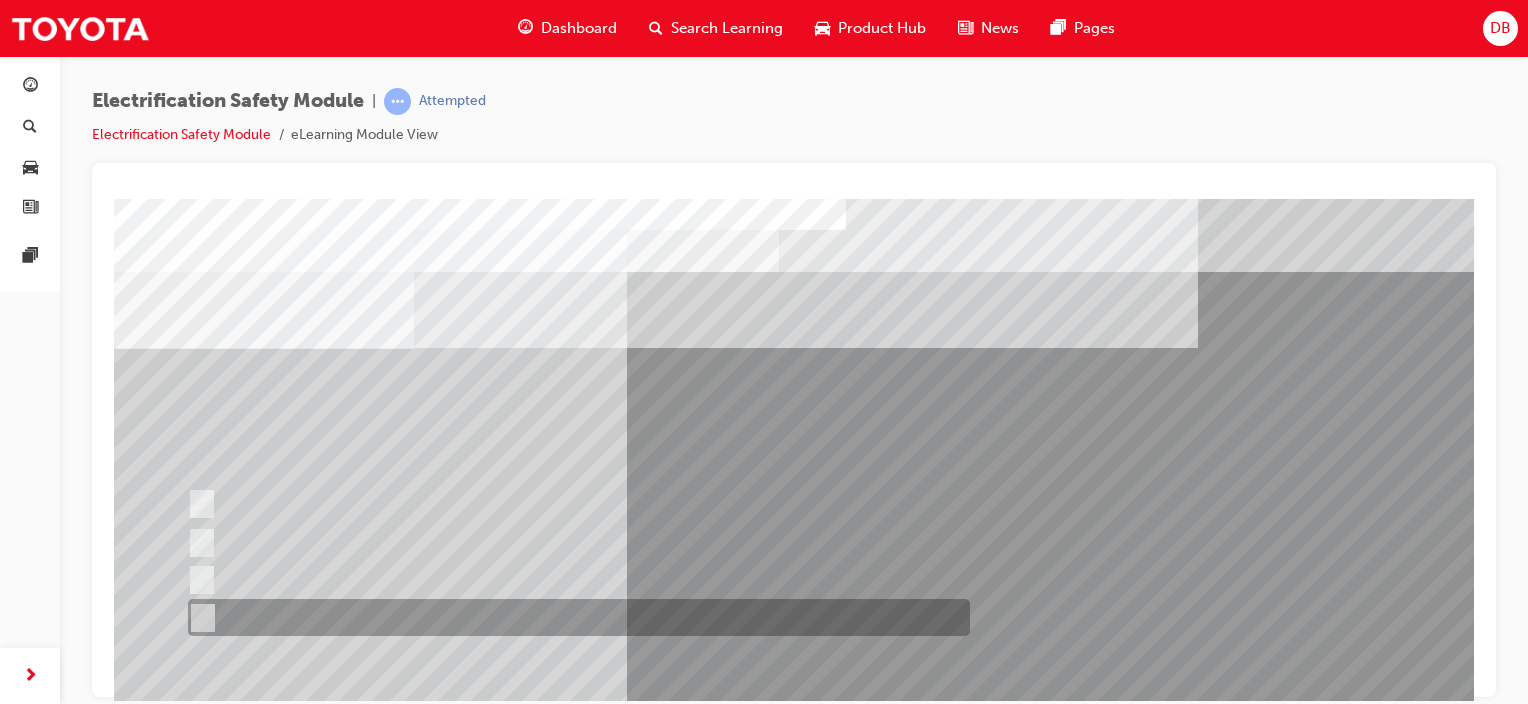 click at bounding box center [574, 617] 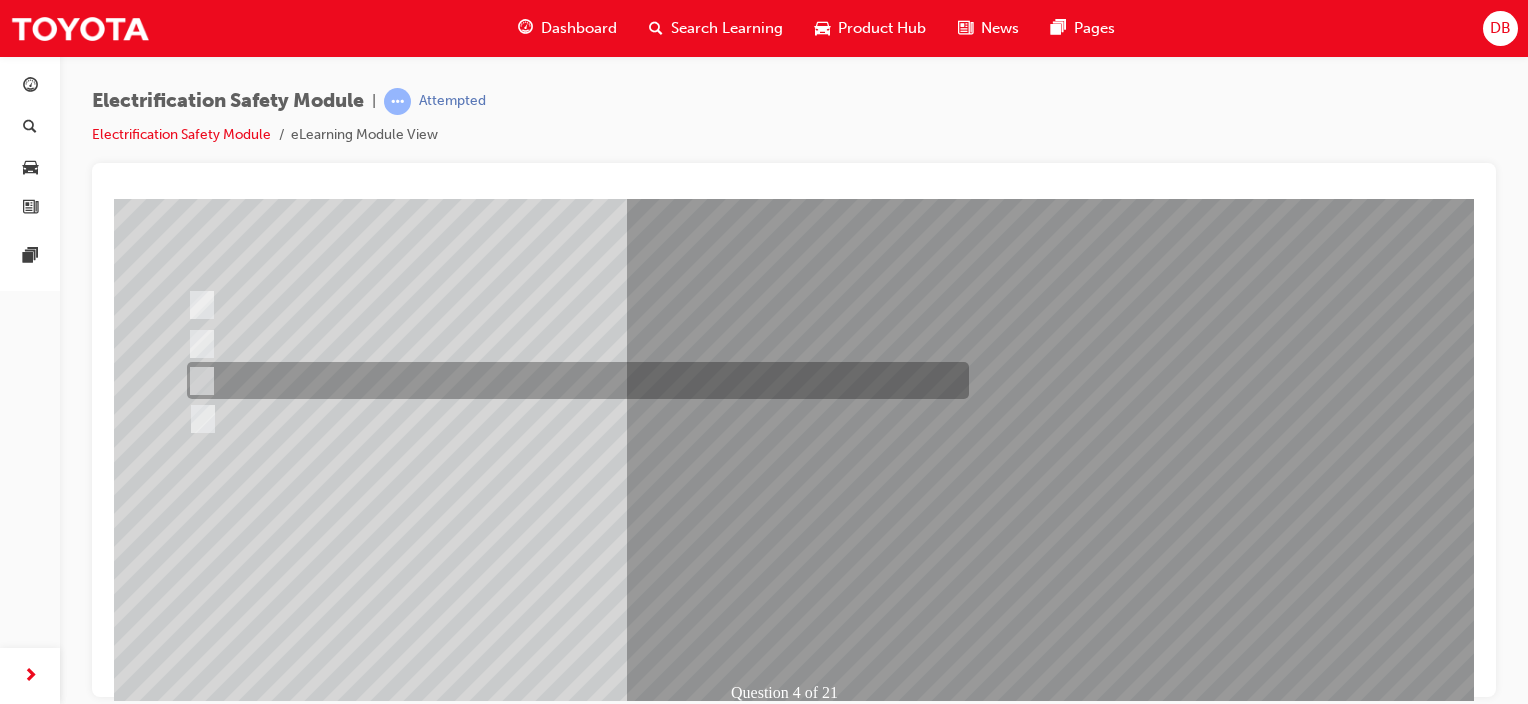 scroll, scrollTop: 200, scrollLeft: 0, axis: vertical 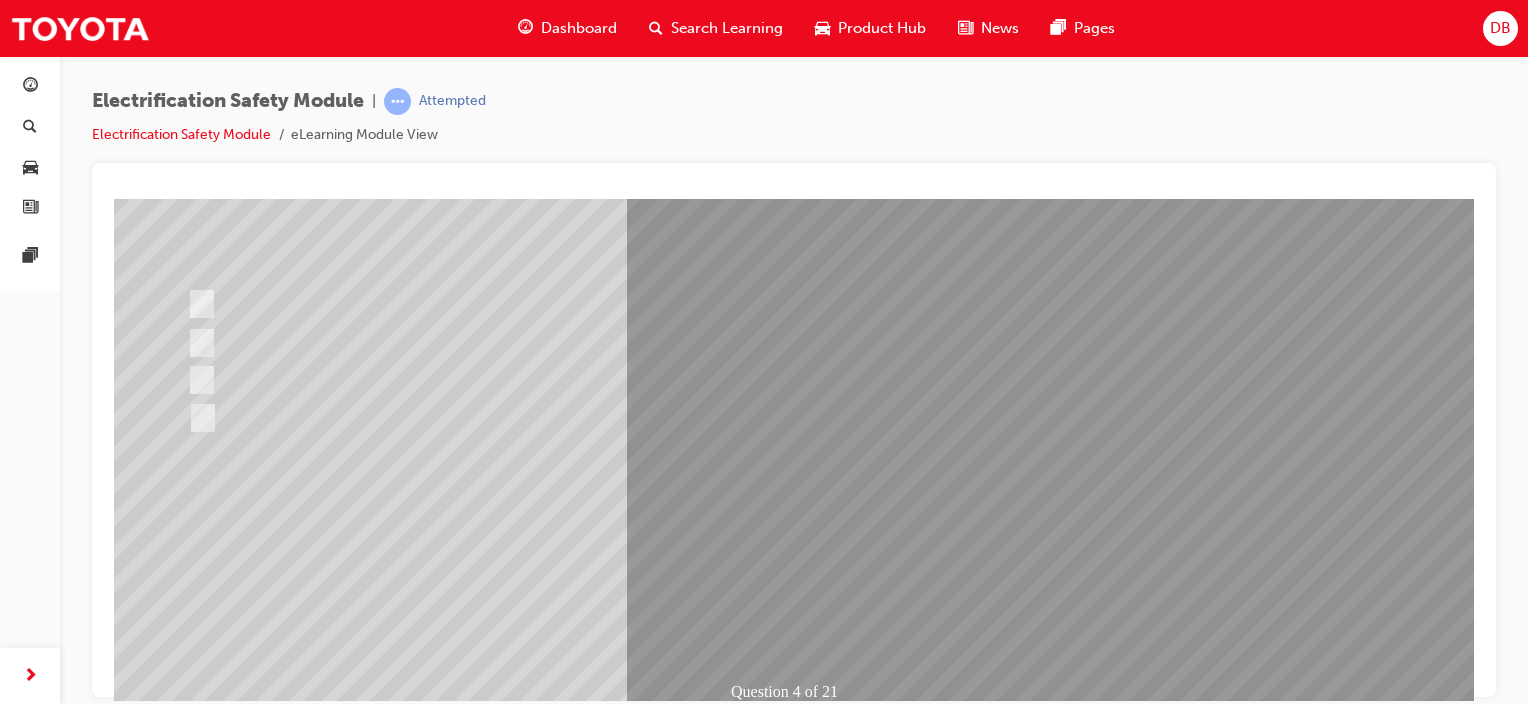 click at bounding box center [186, 2787] 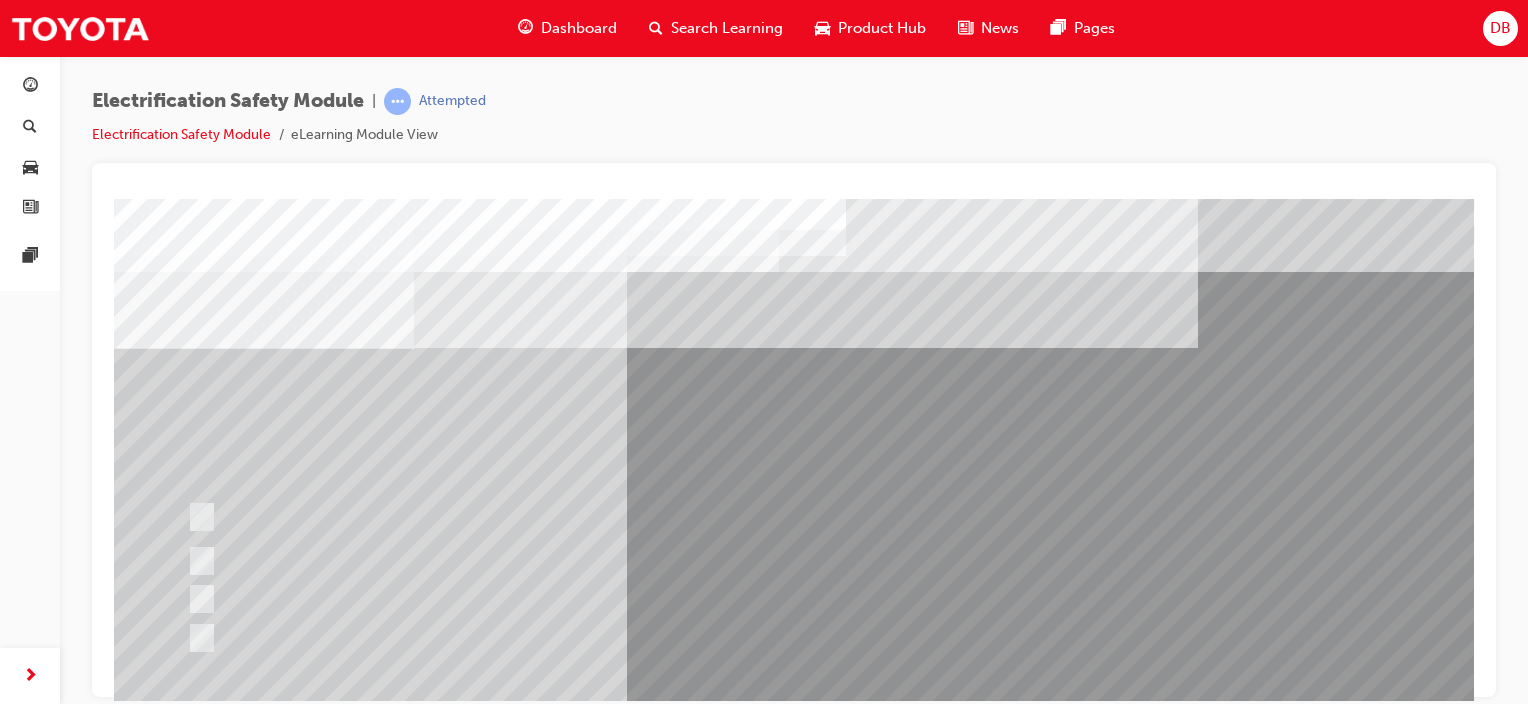 scroll, scrollTop: 100, scrollLeft: 0, axis: vertical 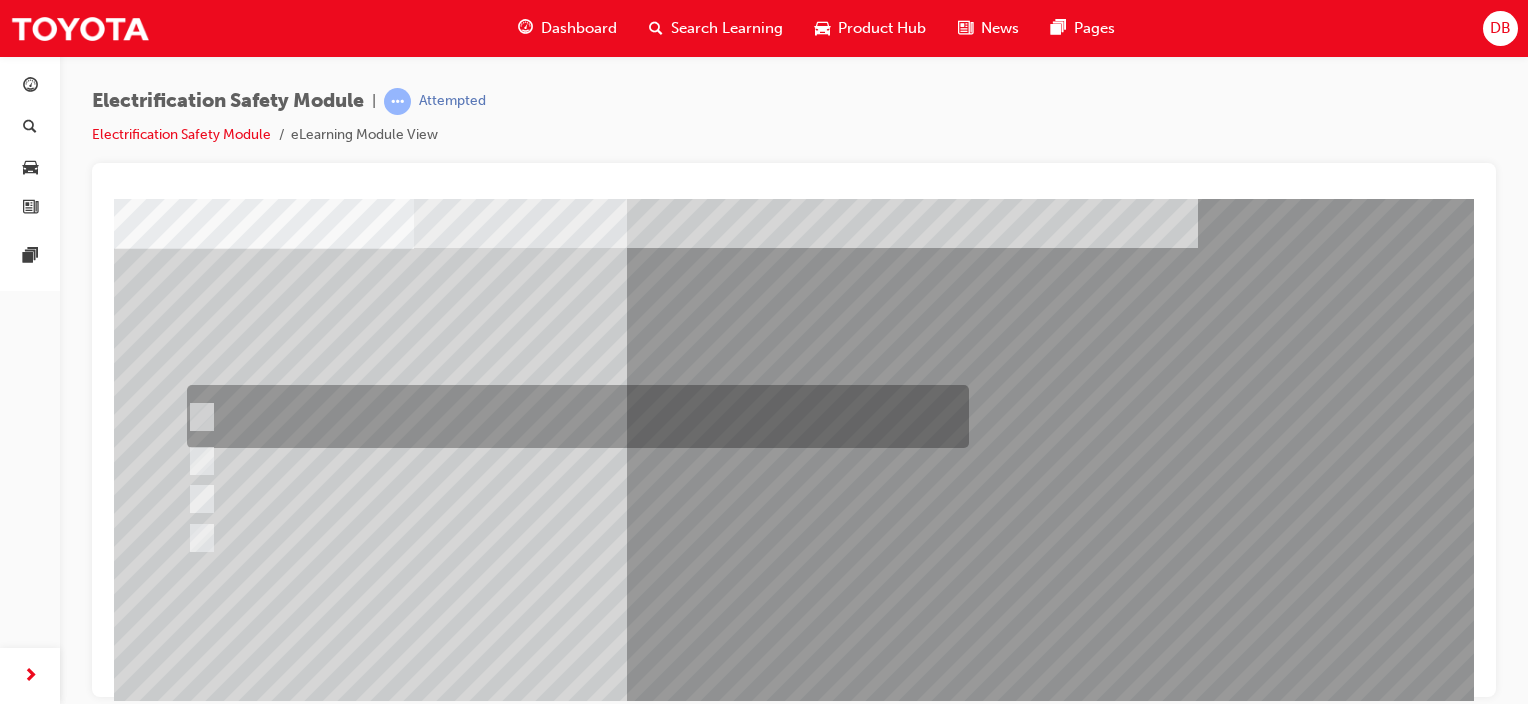click at bounding box center (573, 416) 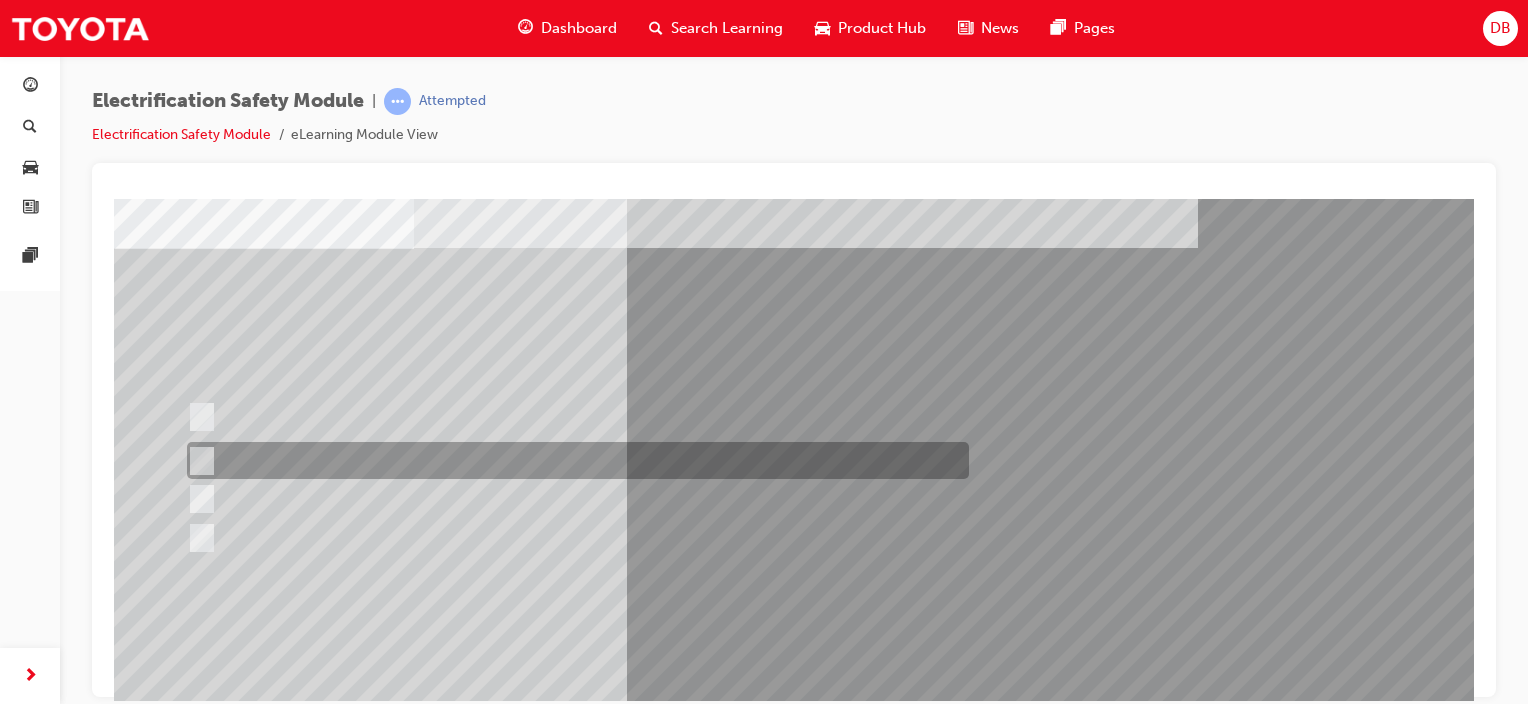 click at bounding box center [197, 461] 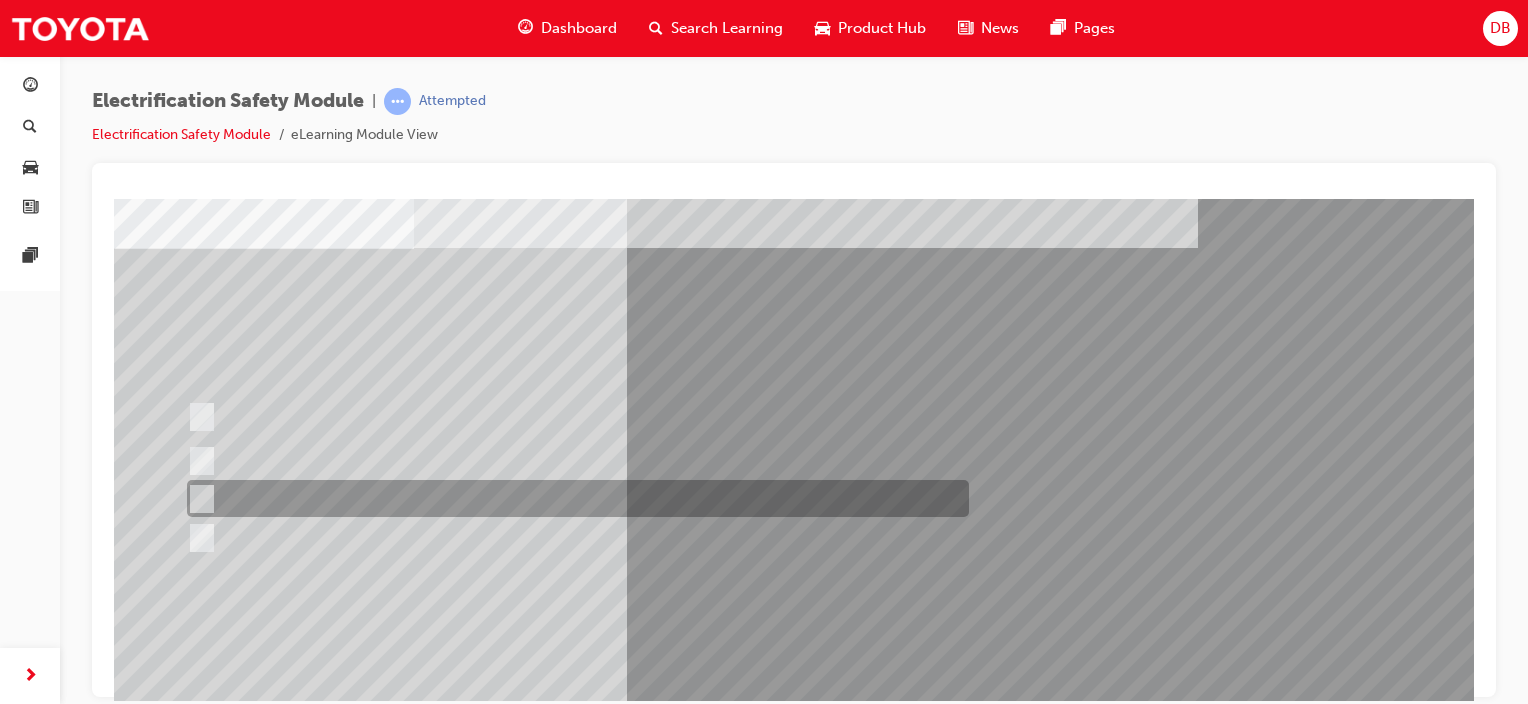 click at bounding box center [197, 499] 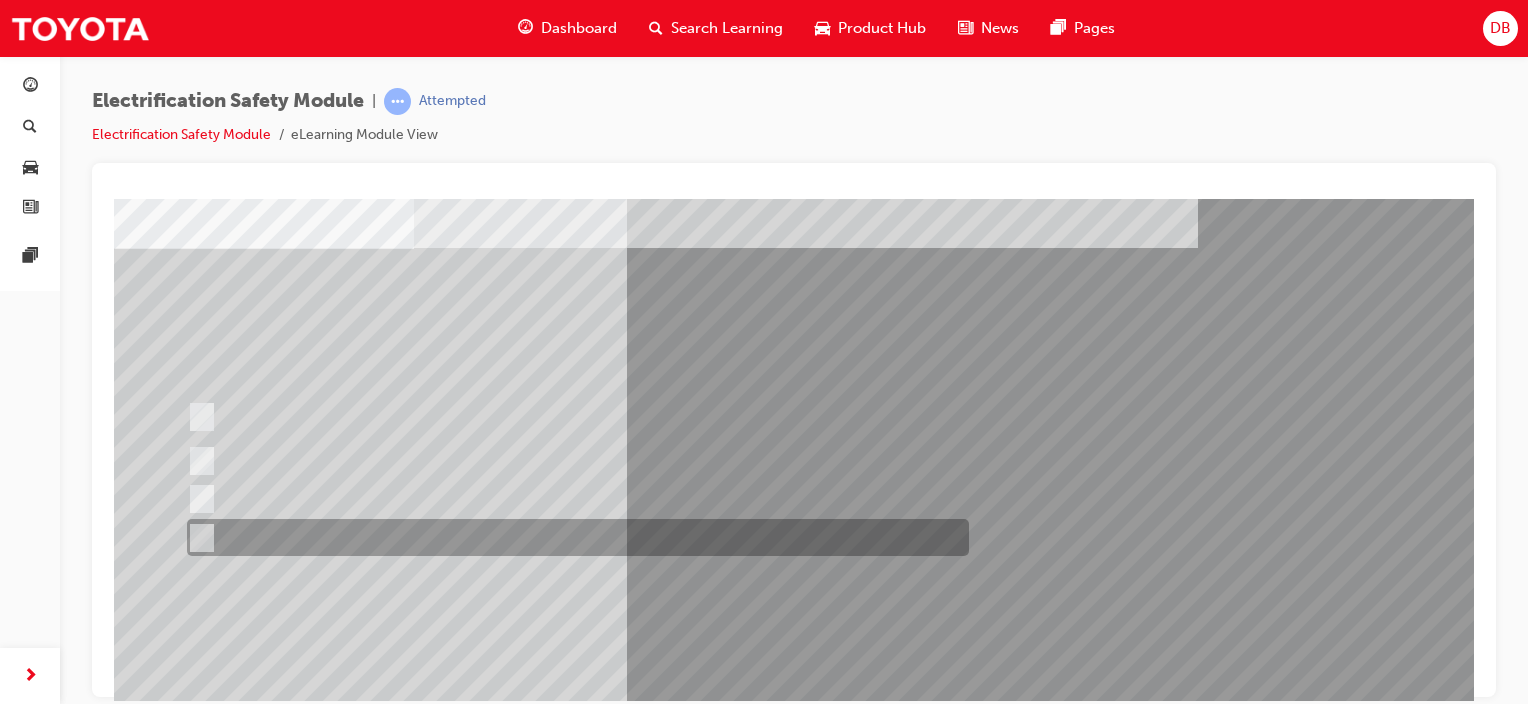 click at bounding box center [197, 538] 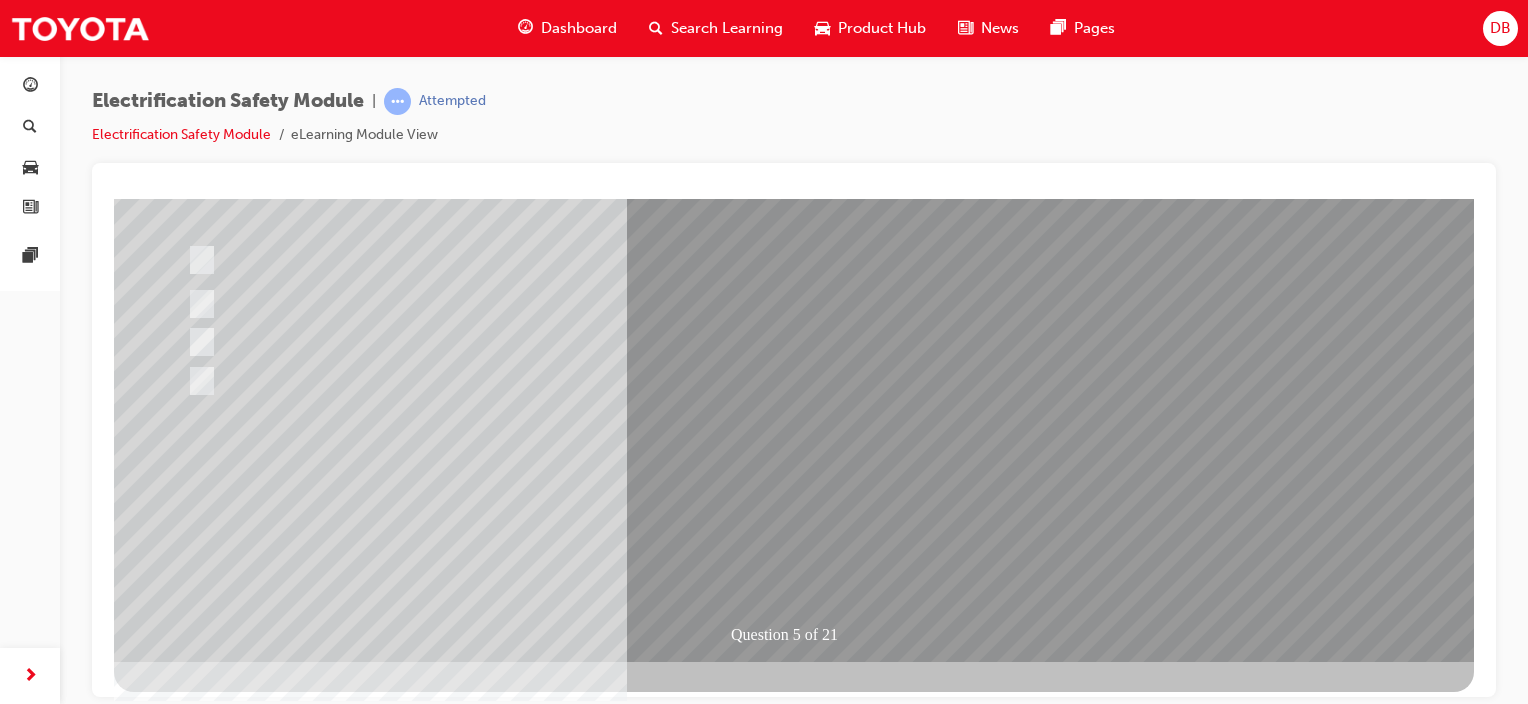 scroll, scrollTop: 263, scrollLeft: 0, axis: vertical 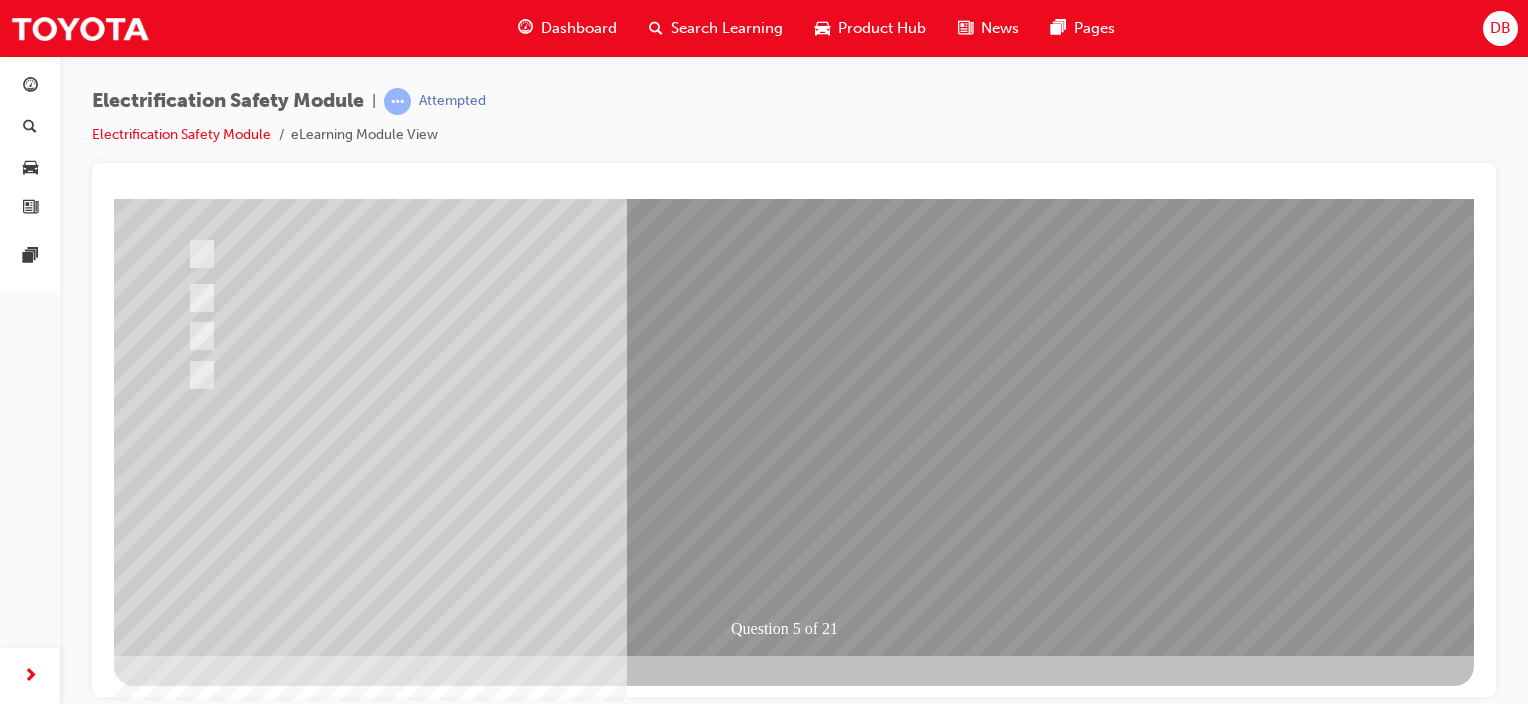 drag, startPoint x: 836, startPoint y: 540, endPoint x: 751, endPoint y: 532, distance: 85.37564 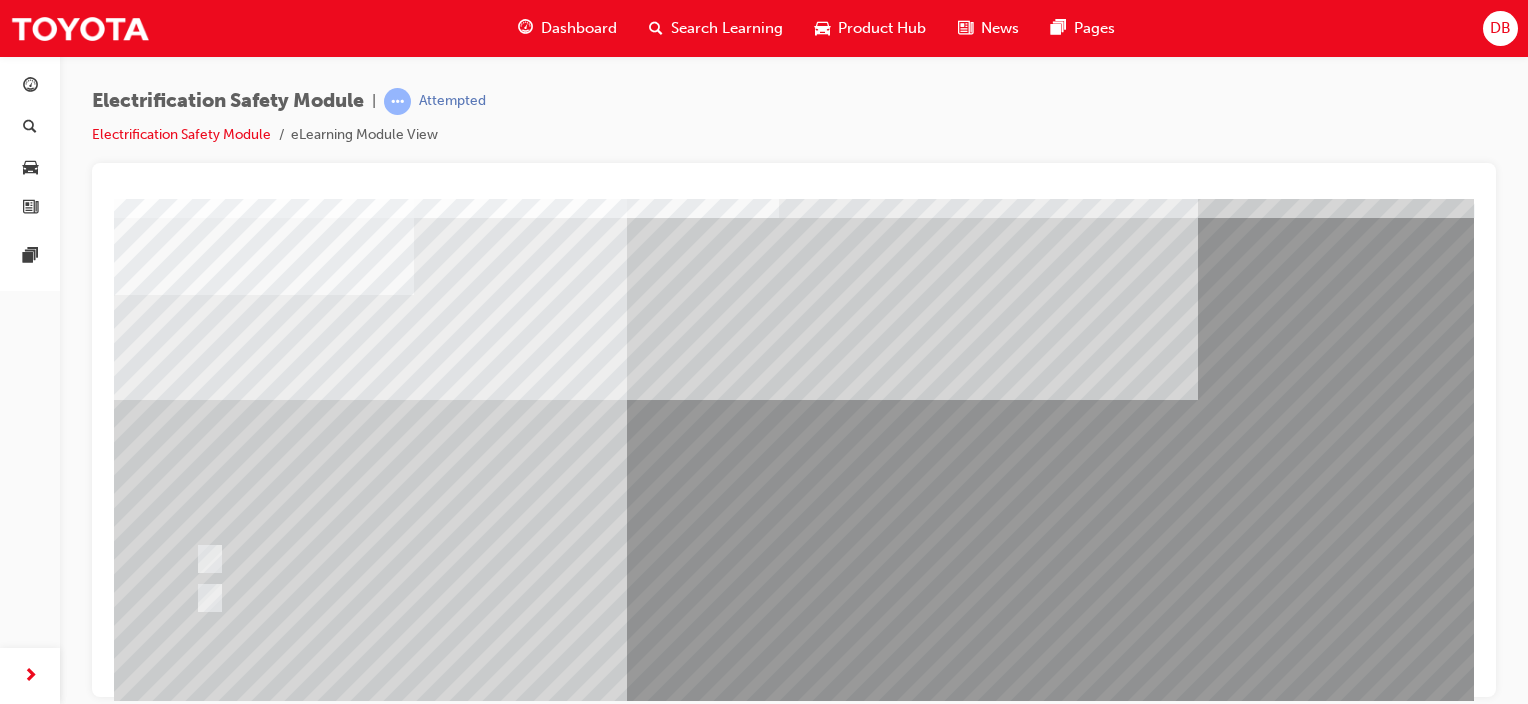 scroll, scrollTop: 100, scrollLeft: 0, axis: vertical 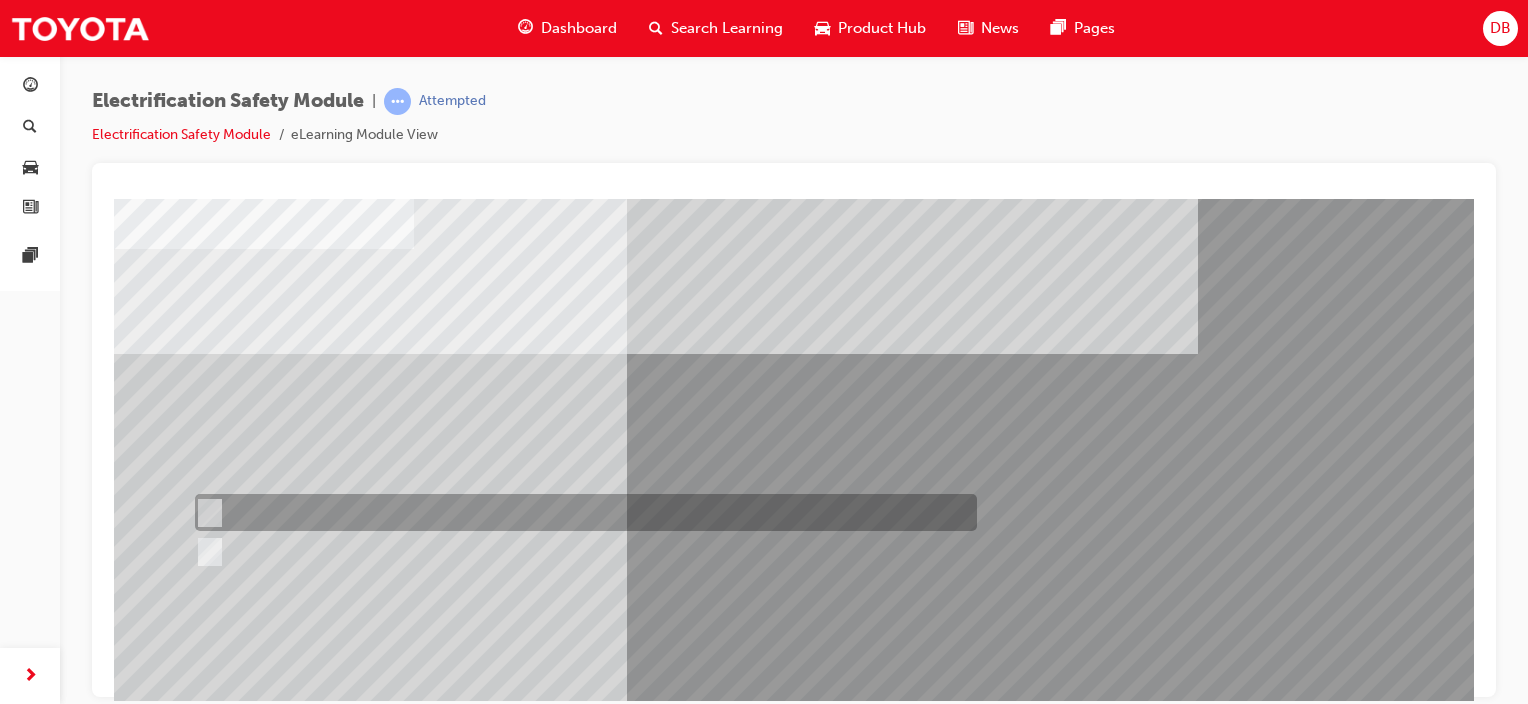drag, startPoint x: 280, startPoint y: 502, endPoint x: 423, endPoint y: 488, distance: 143.68369 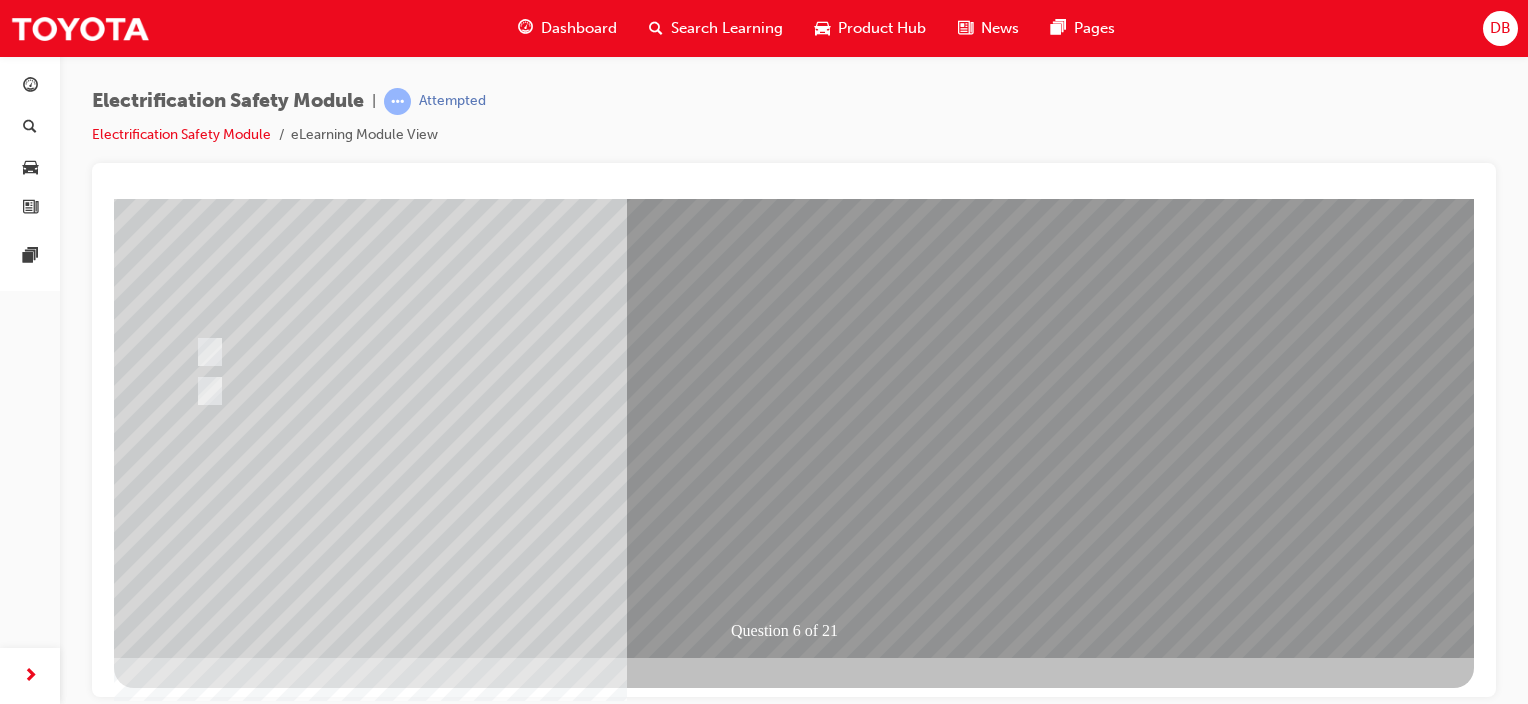 scroll, scrollTop: 263, scrollLeft: 0, axis: vertical 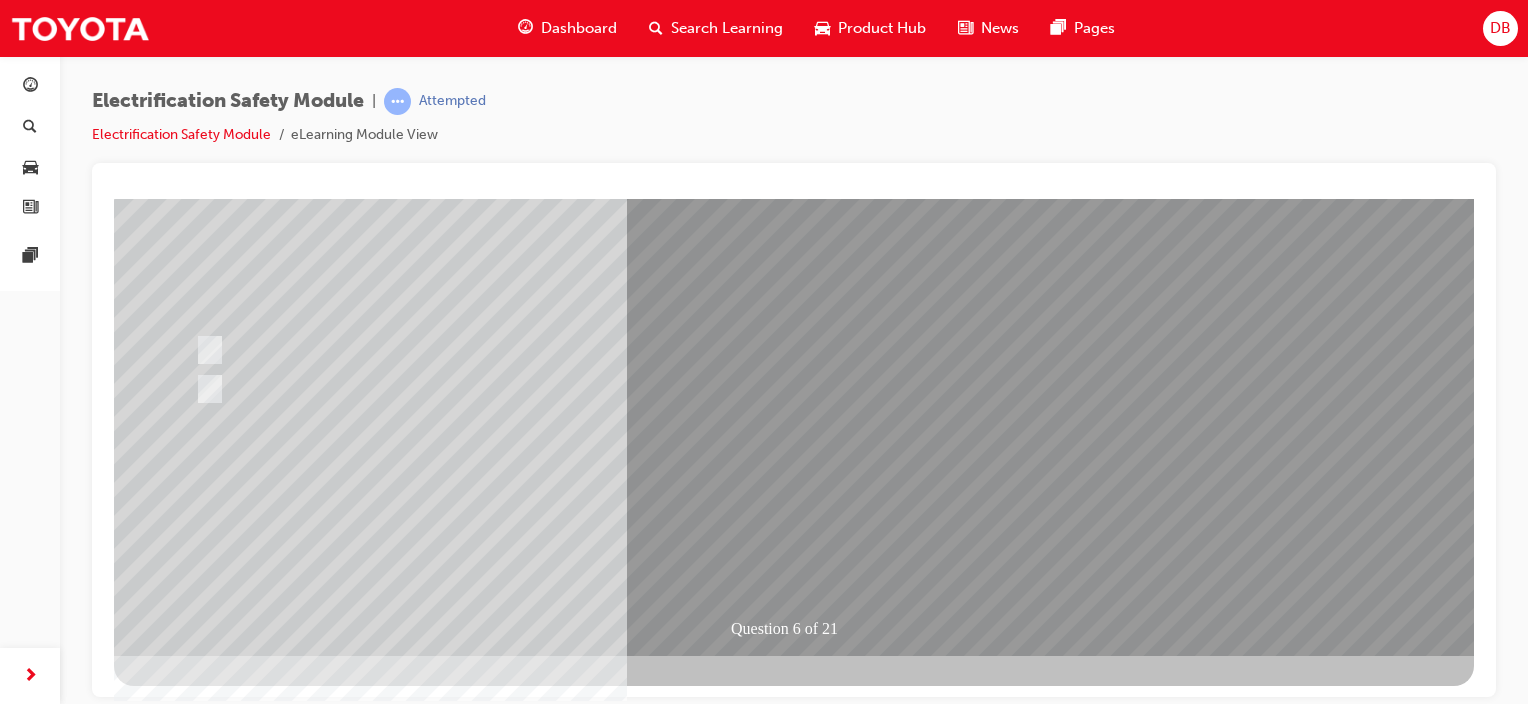 click at bounding box center (186, 2786) 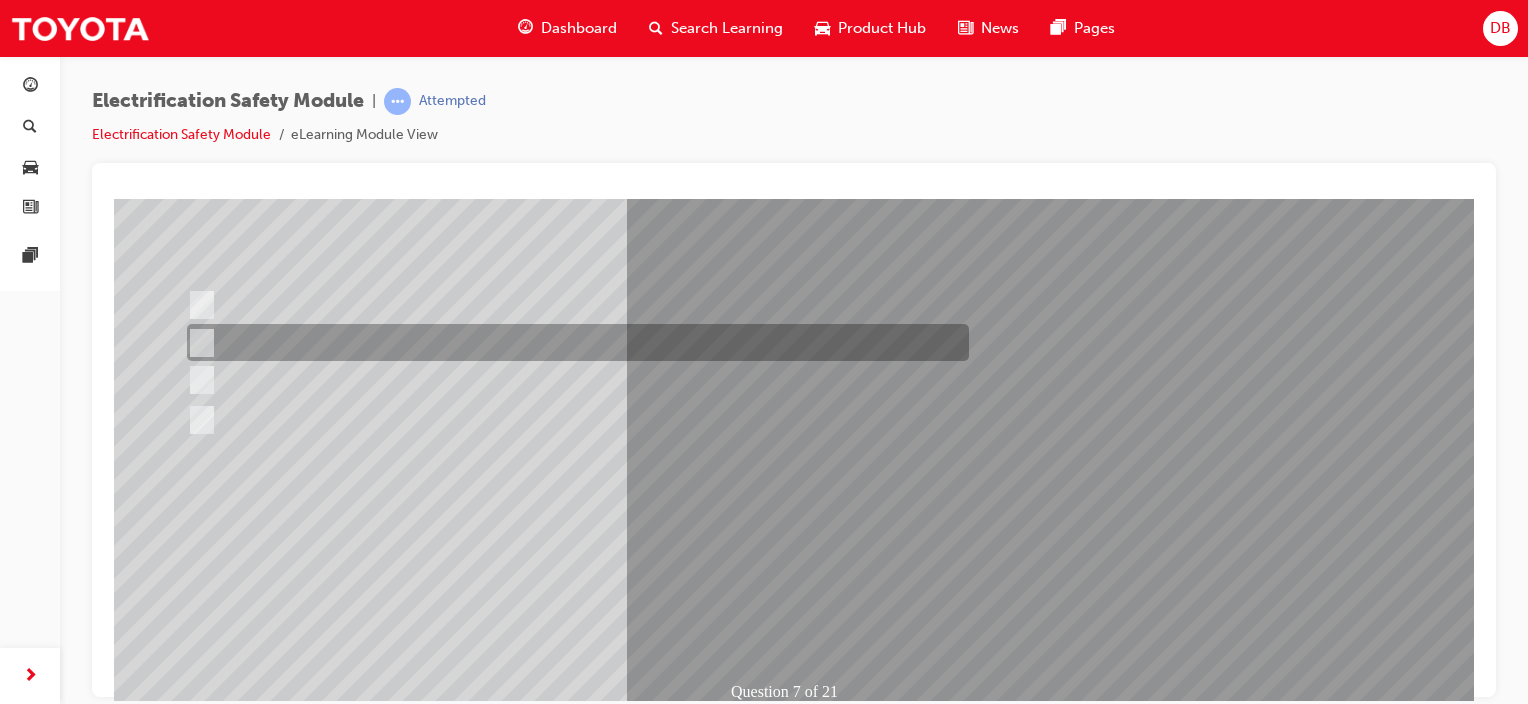 scroll, scrollTop: 0, scrollLeft: 0, axis: both 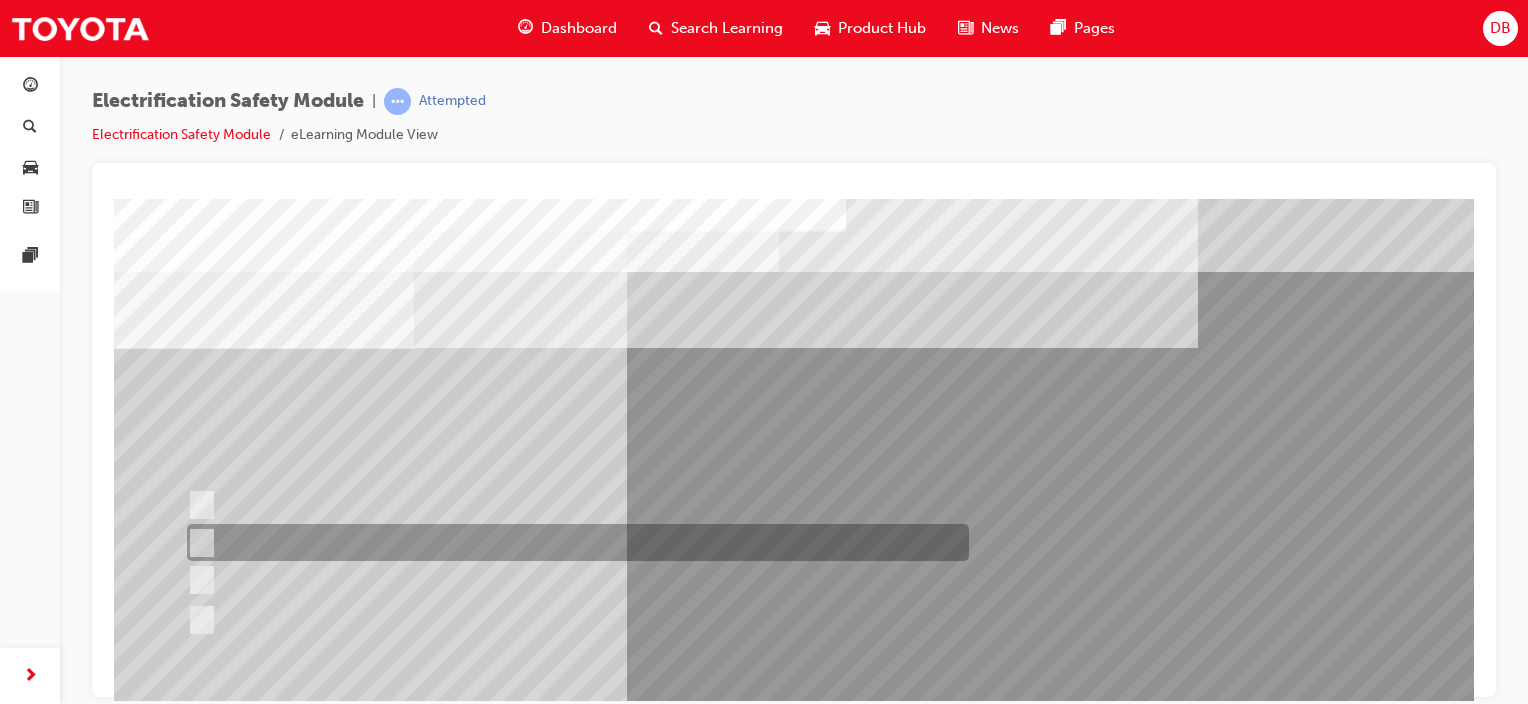 drag, startPoint x: 346, startPoint y: 537, endPoint x: 444, endPoint y: 524, distance: 98.85848 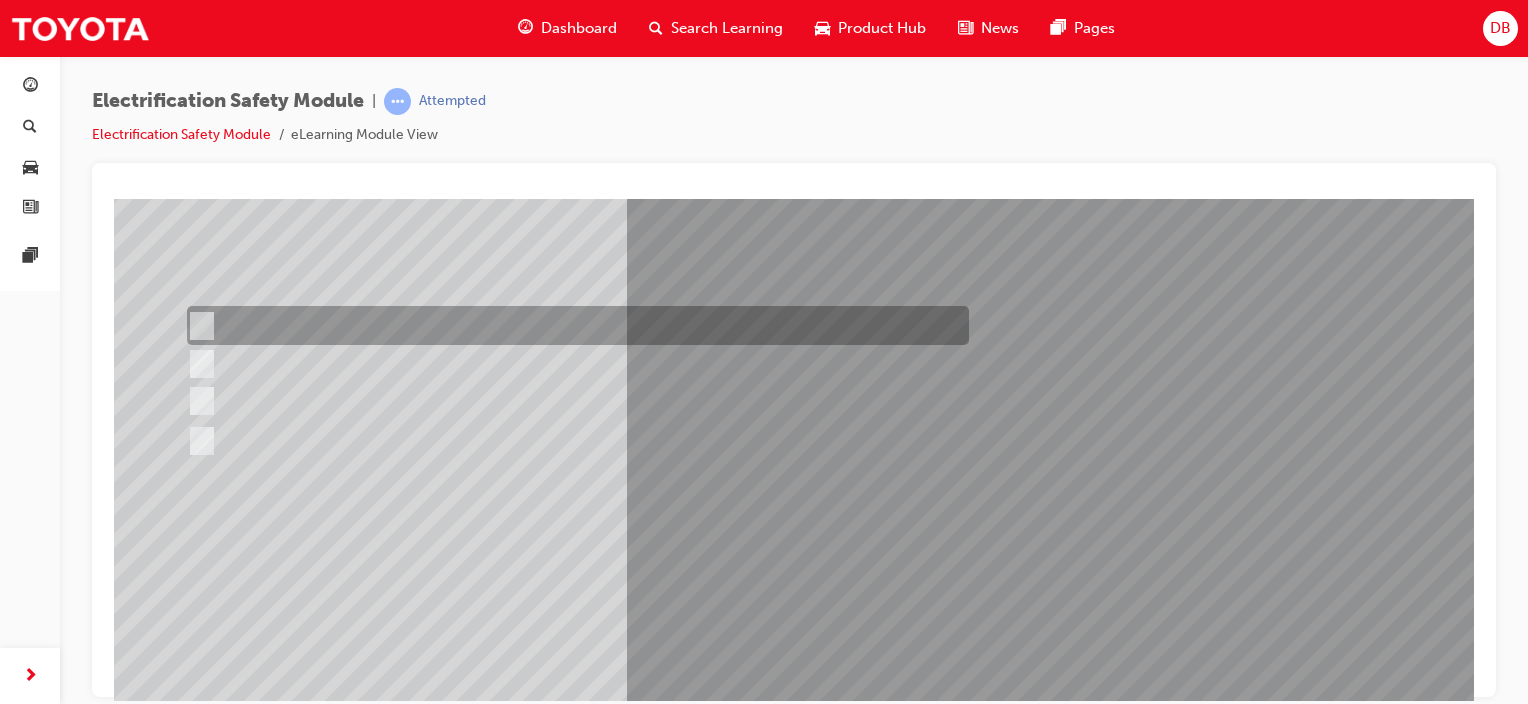 scroll, scrollTop: 263, scrollLeft: 0, axis: vertical 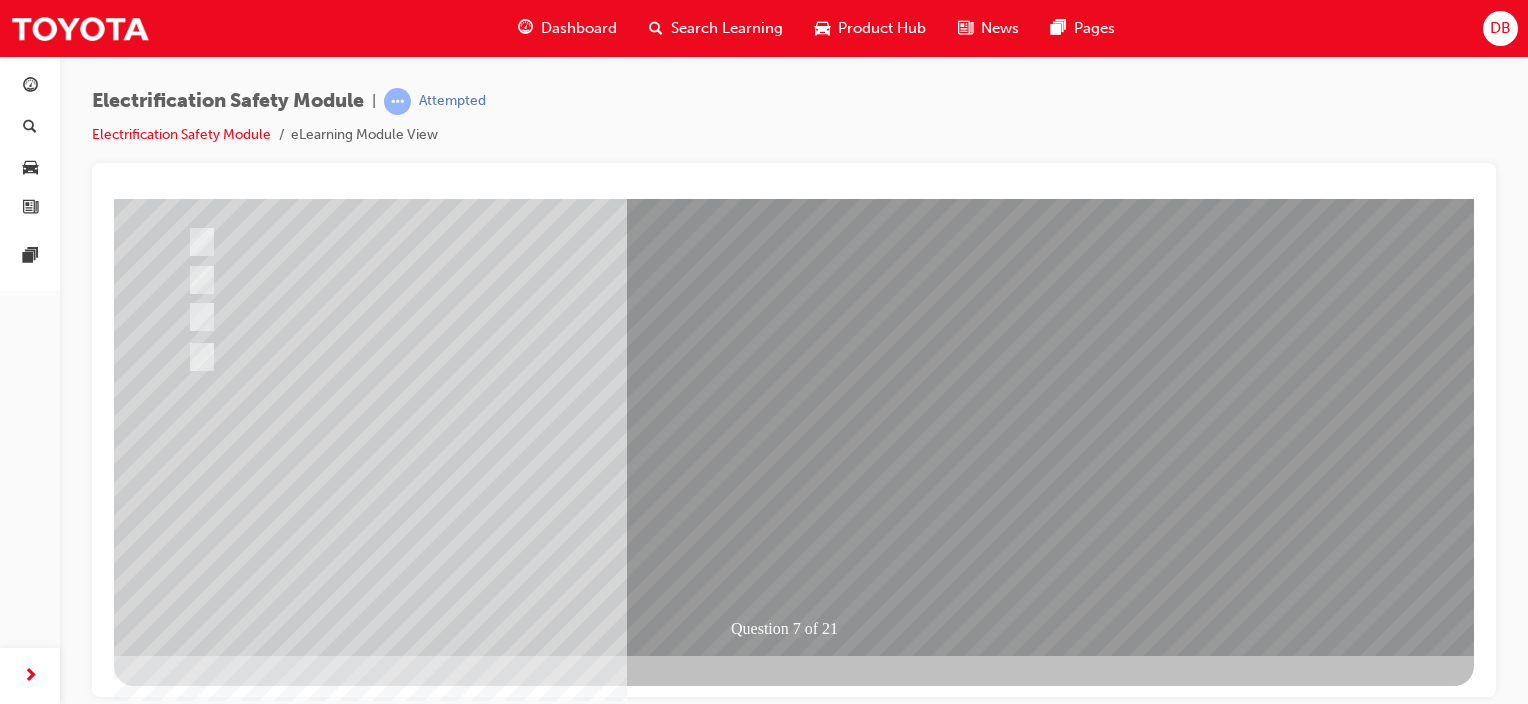 click at bounding box center (186, 2724) 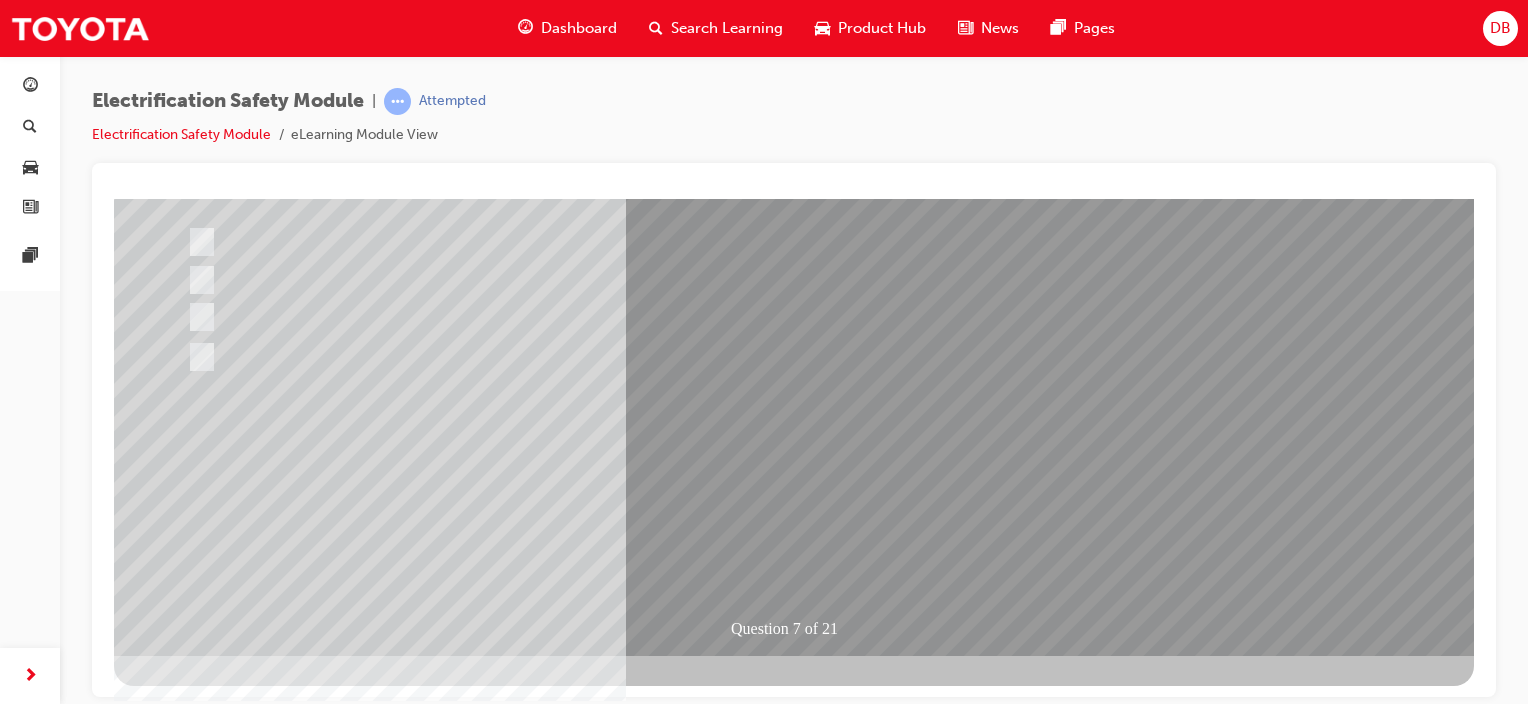 scroll, scrollTop: 0, scrollLeft: 0, axis: both 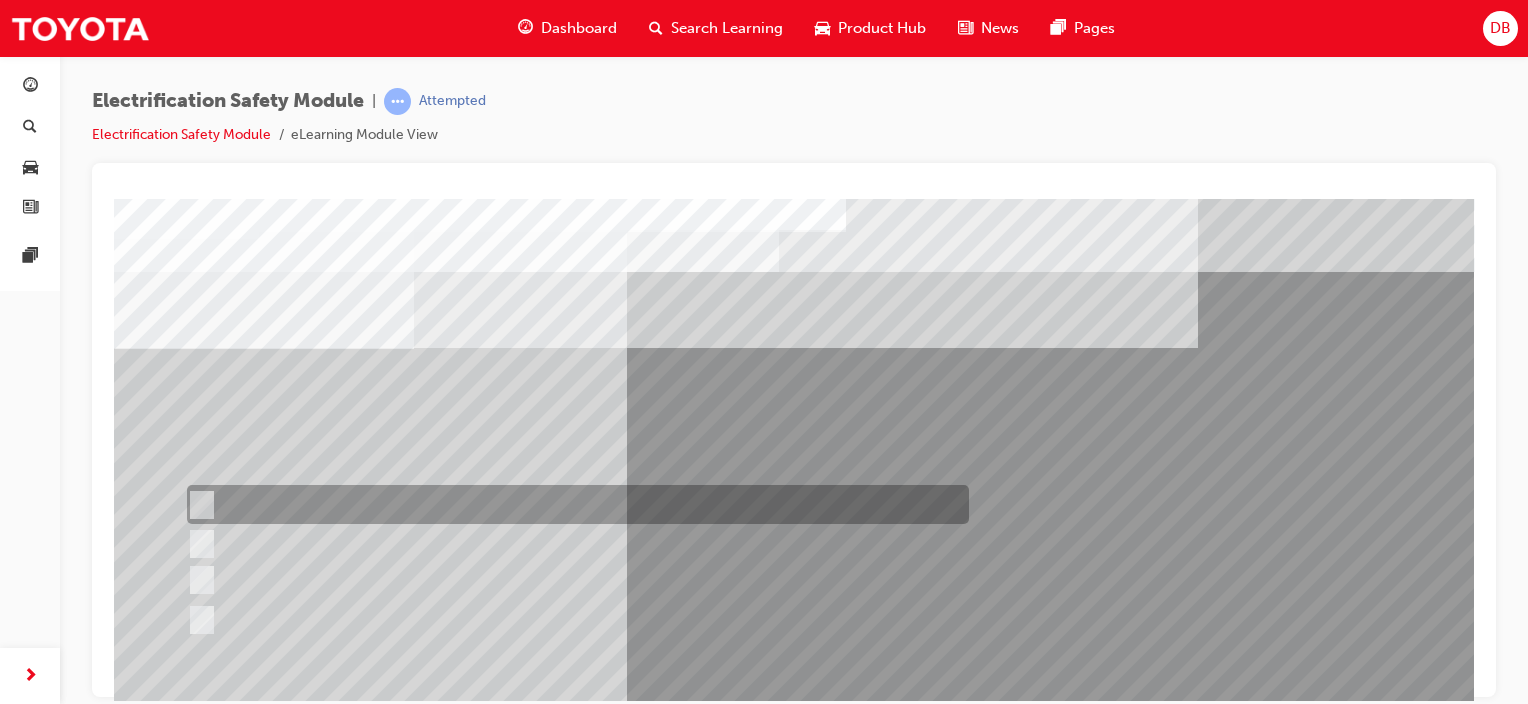 click at bounding box center (573, 504) 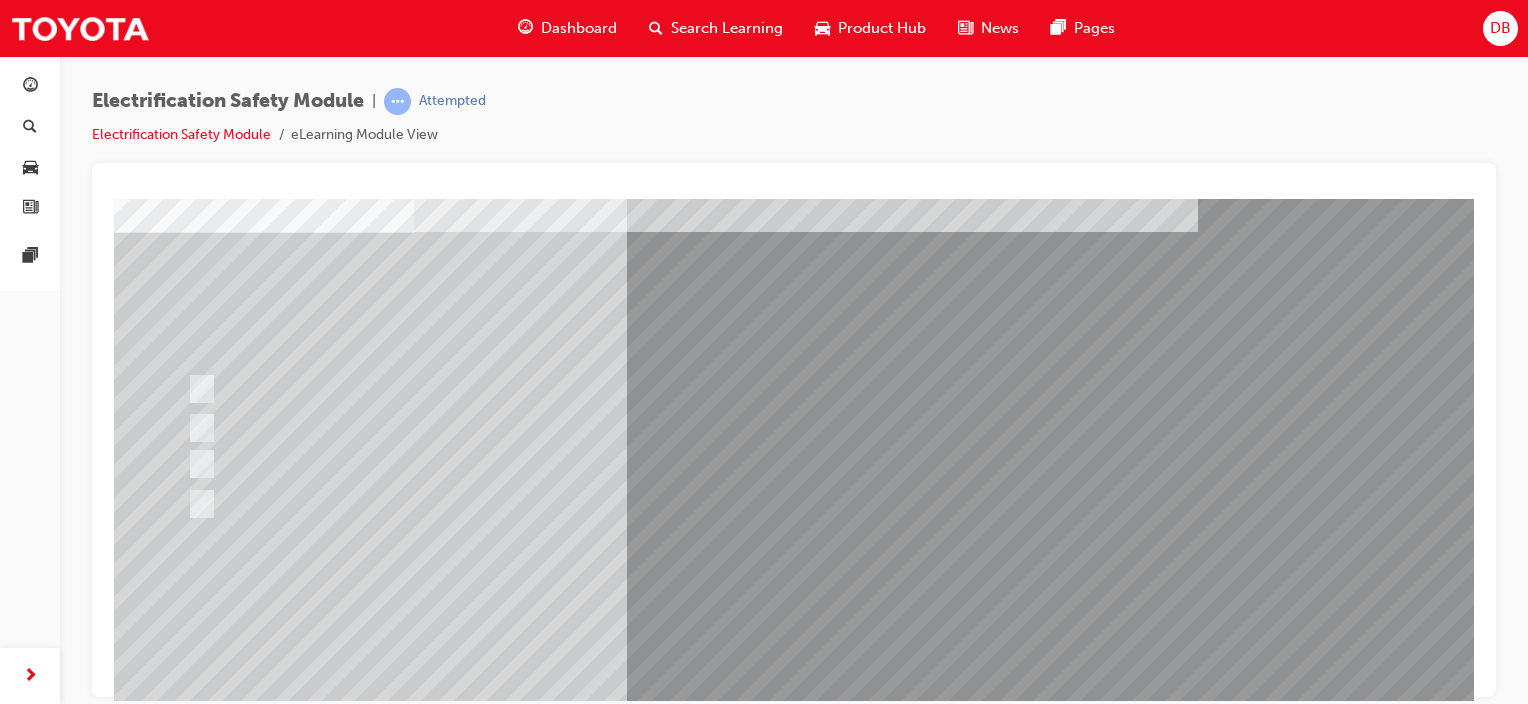 scroll, scrollTop: 263, scrollLeft: 0, axis: vertical 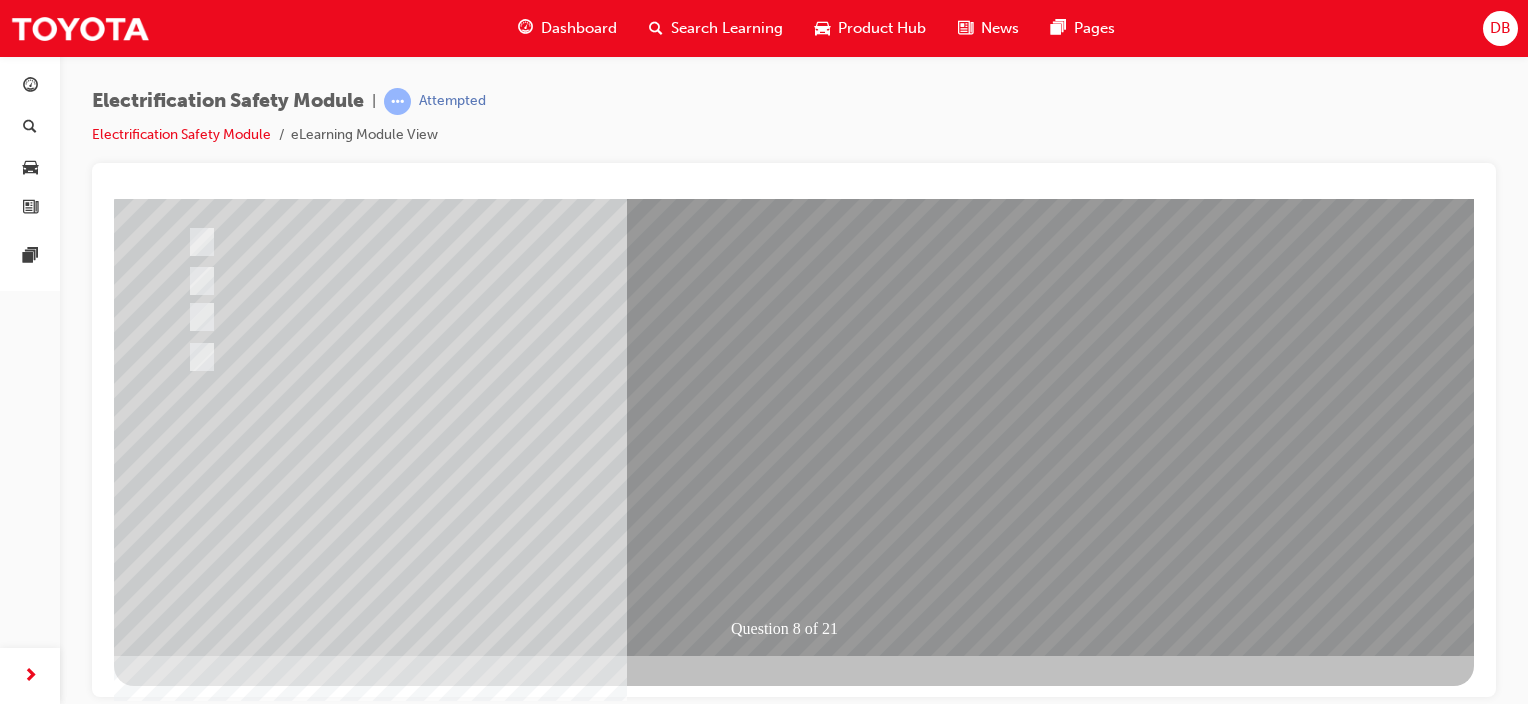 click at bounding box center (186, 2724) 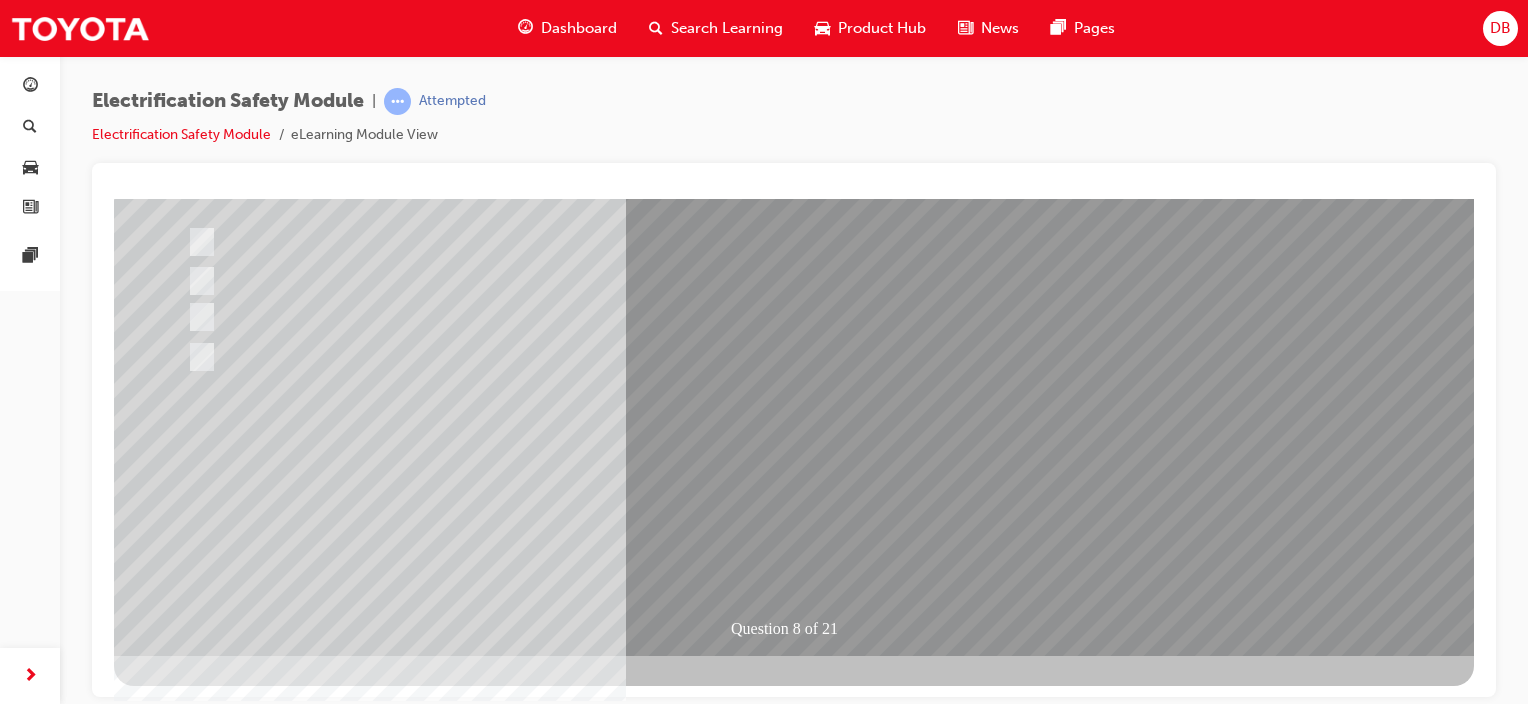 scroll, scrollTop: 0, scrollLeft: 0, axis: both 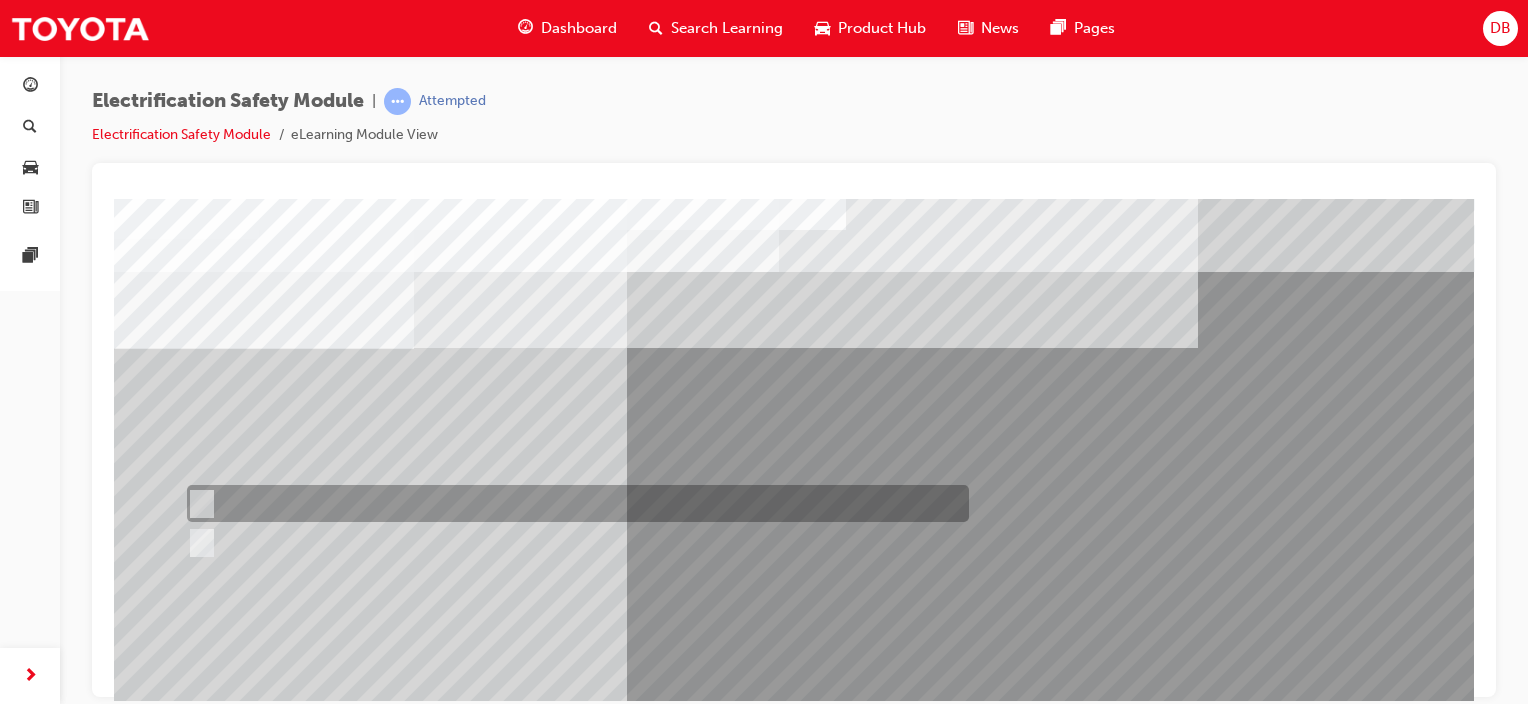 drag, startPoint x: 300, startPoint y: 509, endPoint x: 314, endPoint y: 507, distance: 14.142136 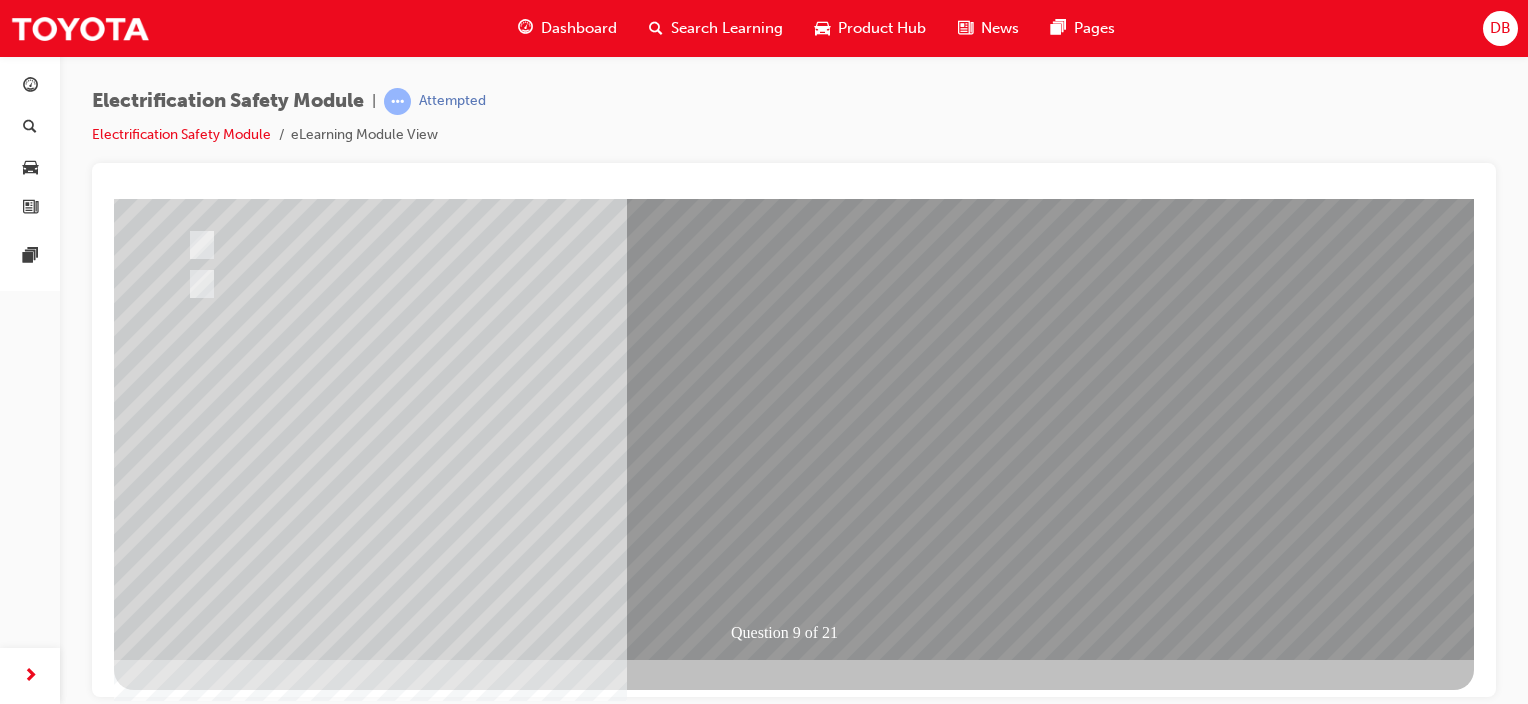 scroll, scrollTop: 263, scrollLeft: 0, axis: vertical 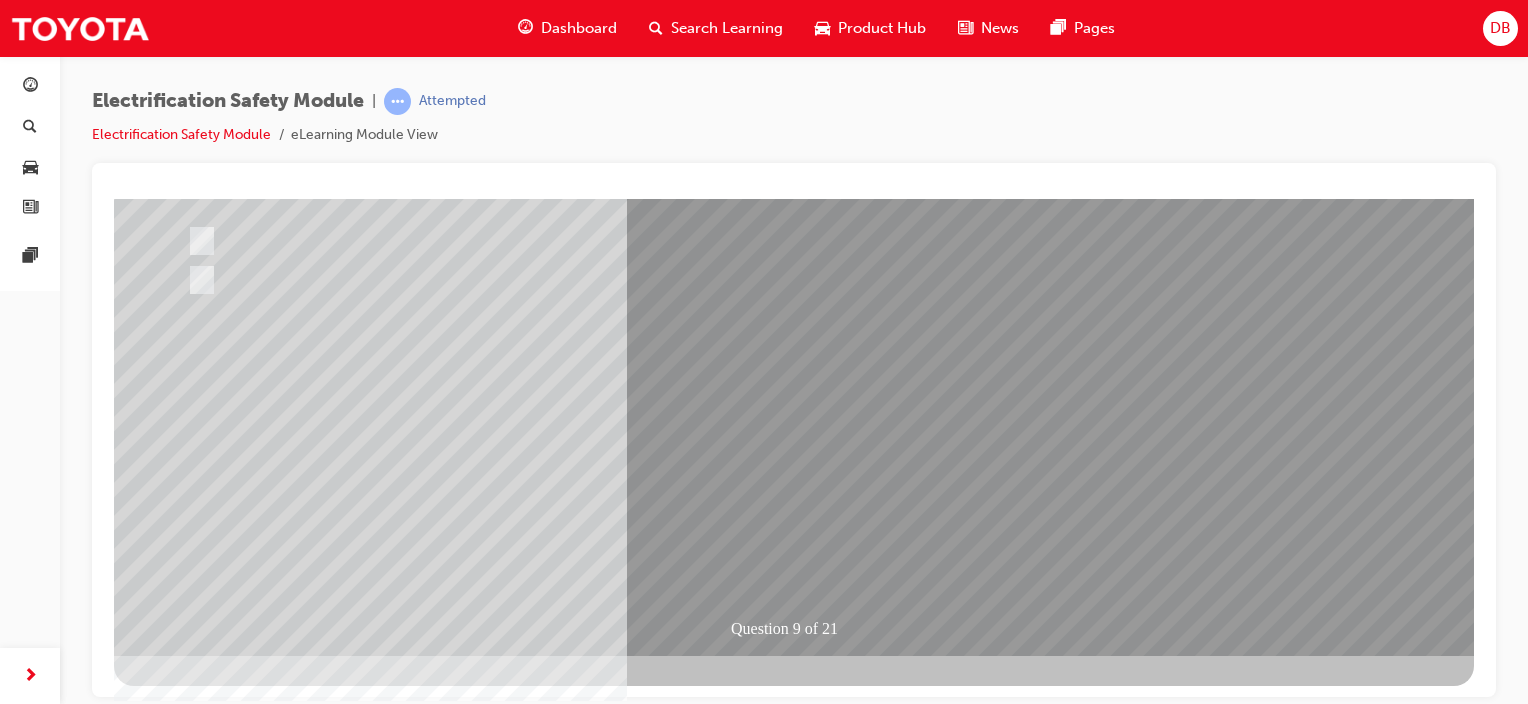 click at bounding box center [186, 2680] 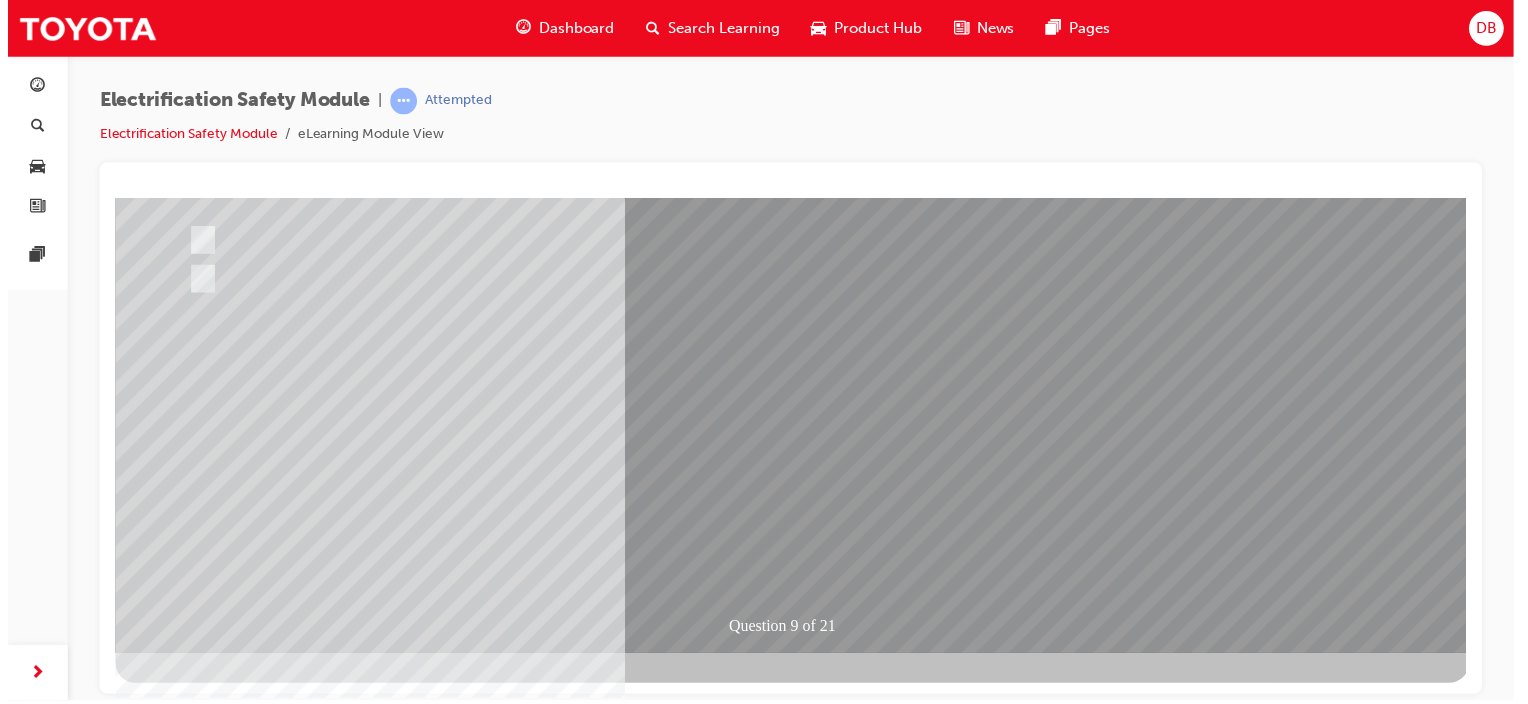 scroll, scrollTop: 0, scrollLeft: 0, axis: both 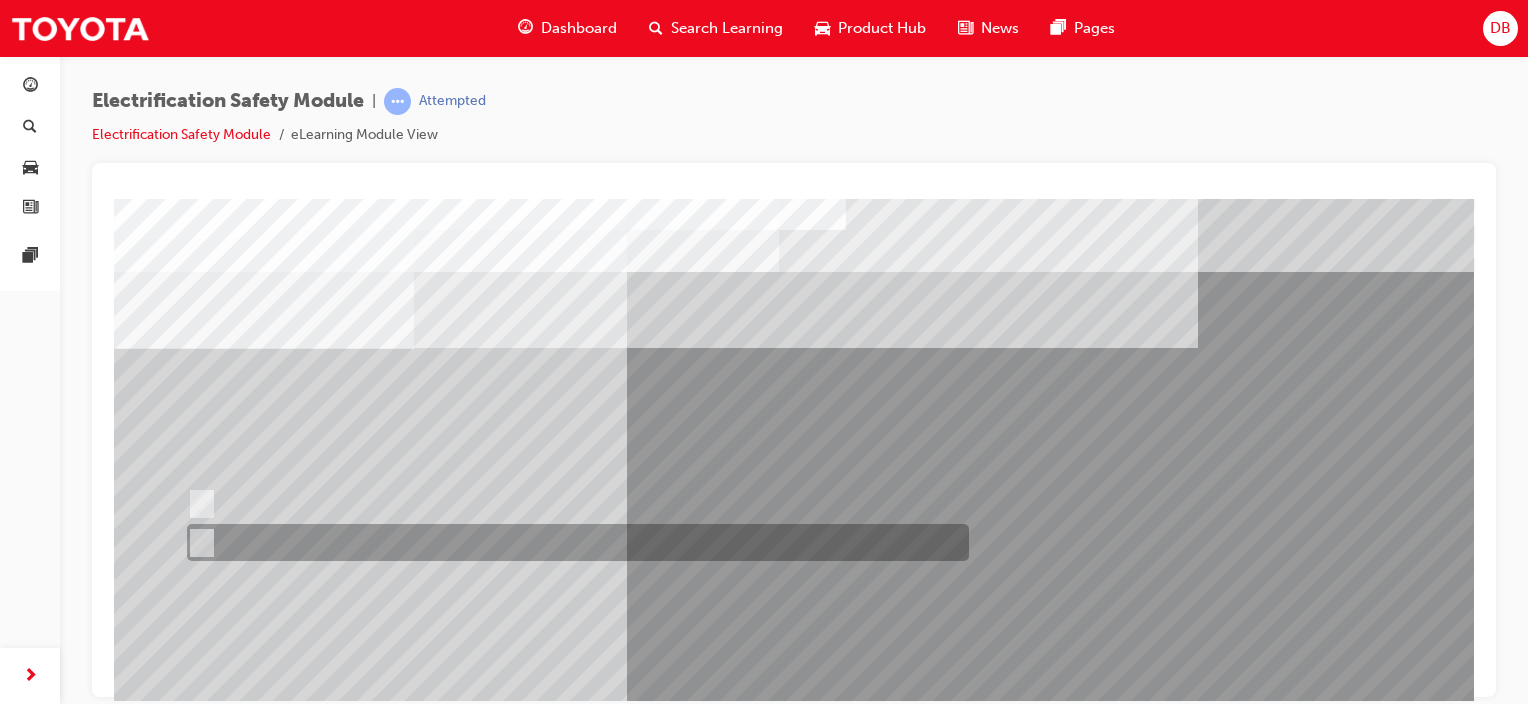 drag, startPoint x: 336, startPoint y: 541, endPoint x: 442, endPoint y: 524, distance: 107.35455 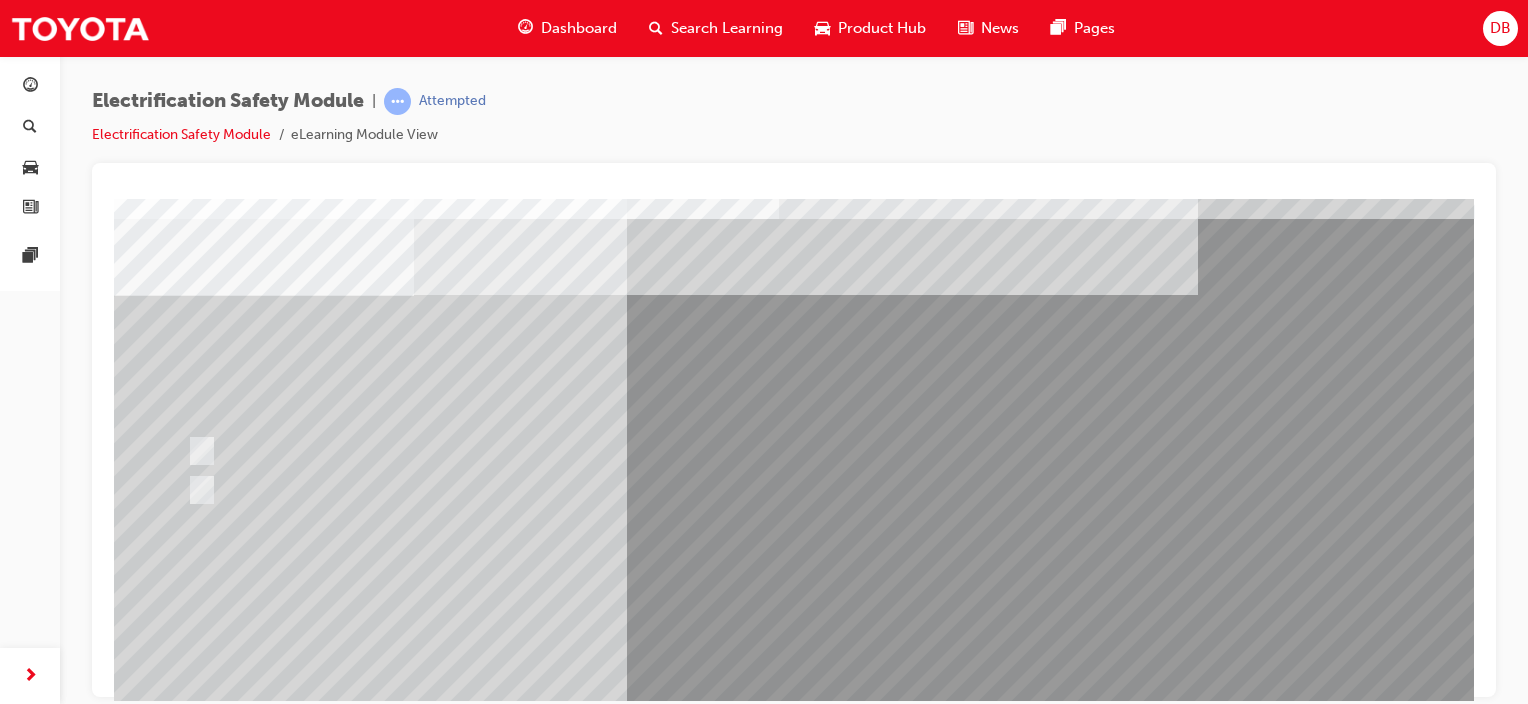 scroll, scrollTop: 200, scrollLeft: 0, axis: vertical 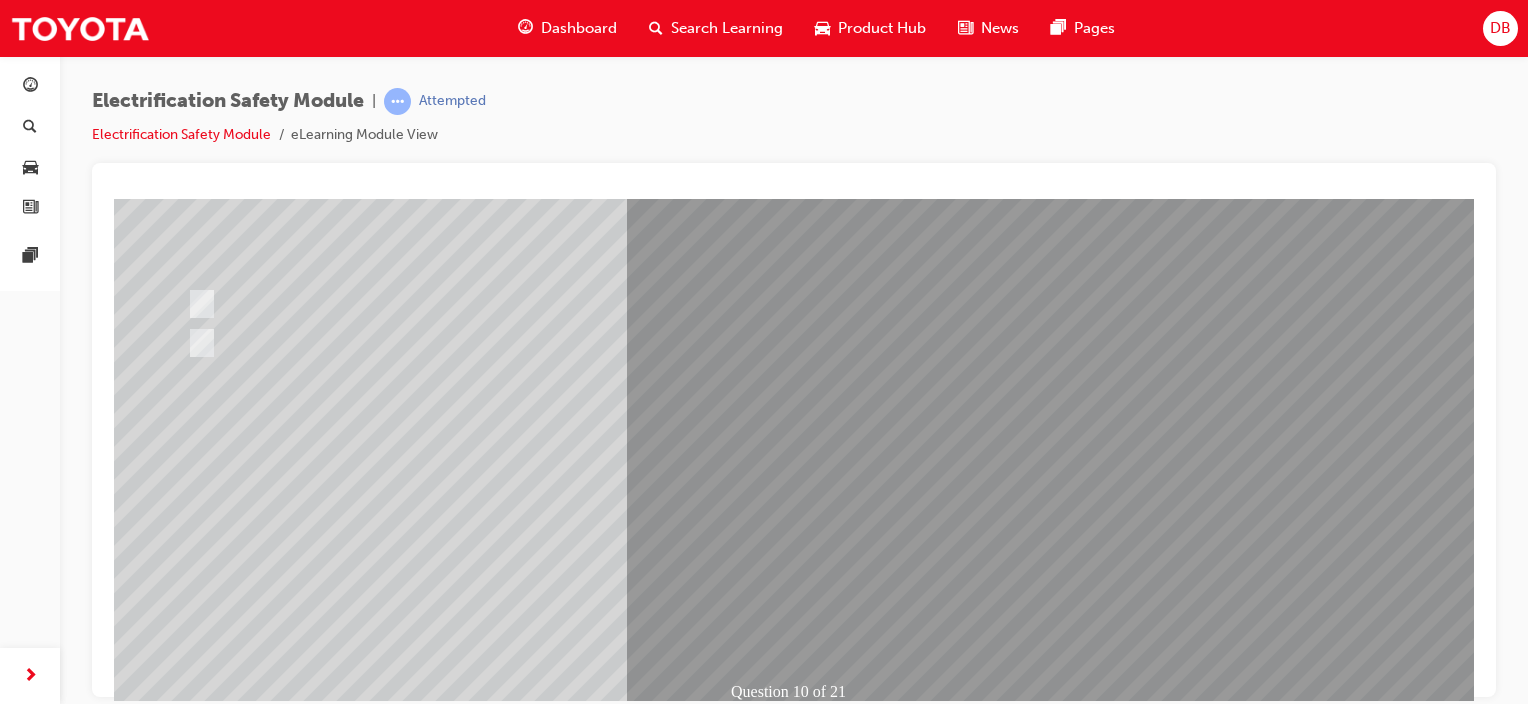 click at bounding box center (186, 2743) 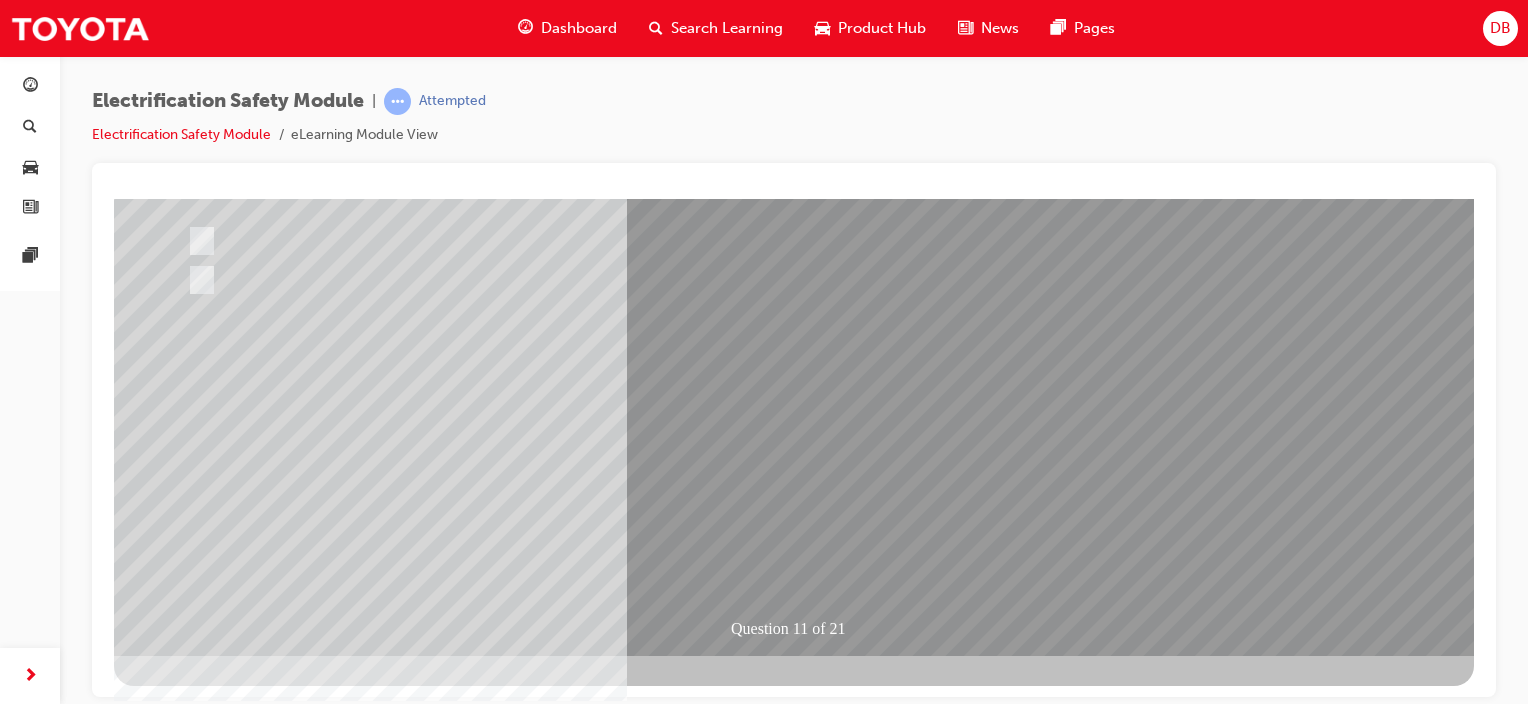 scroll, scrollTop: 0, scrollLeft: 0, axis: both 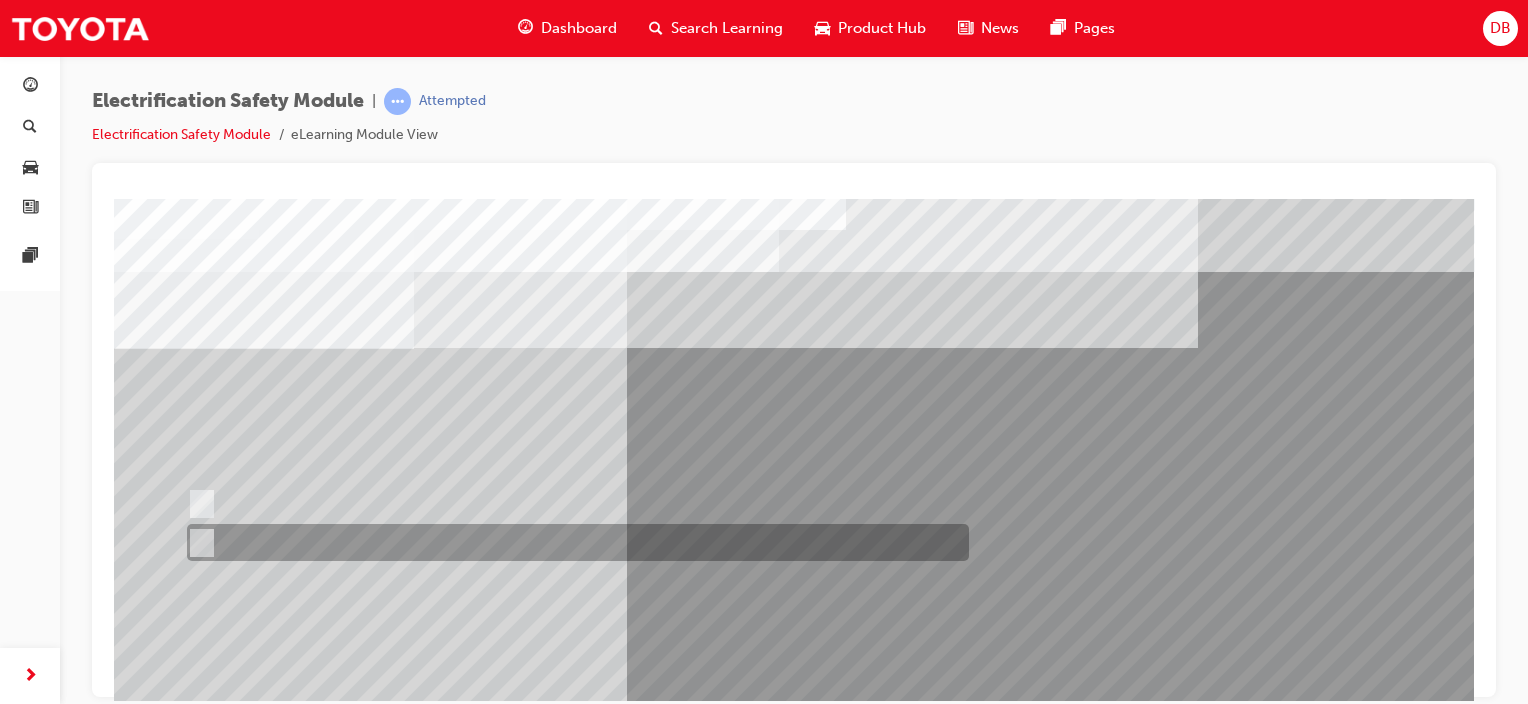 click at bounding box center [573, 542] 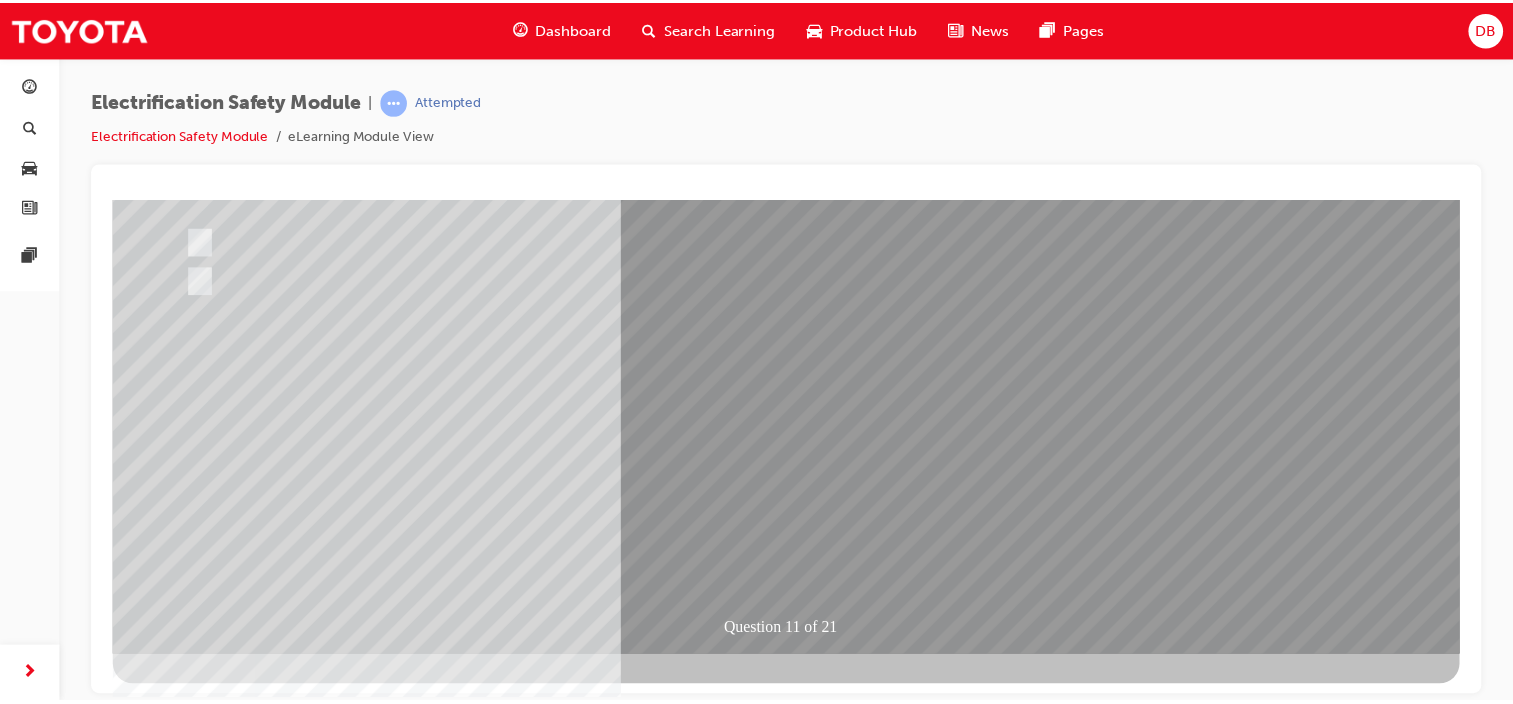 scroll, scrollTop: 263, scrollLeft: 0, axis: vertical 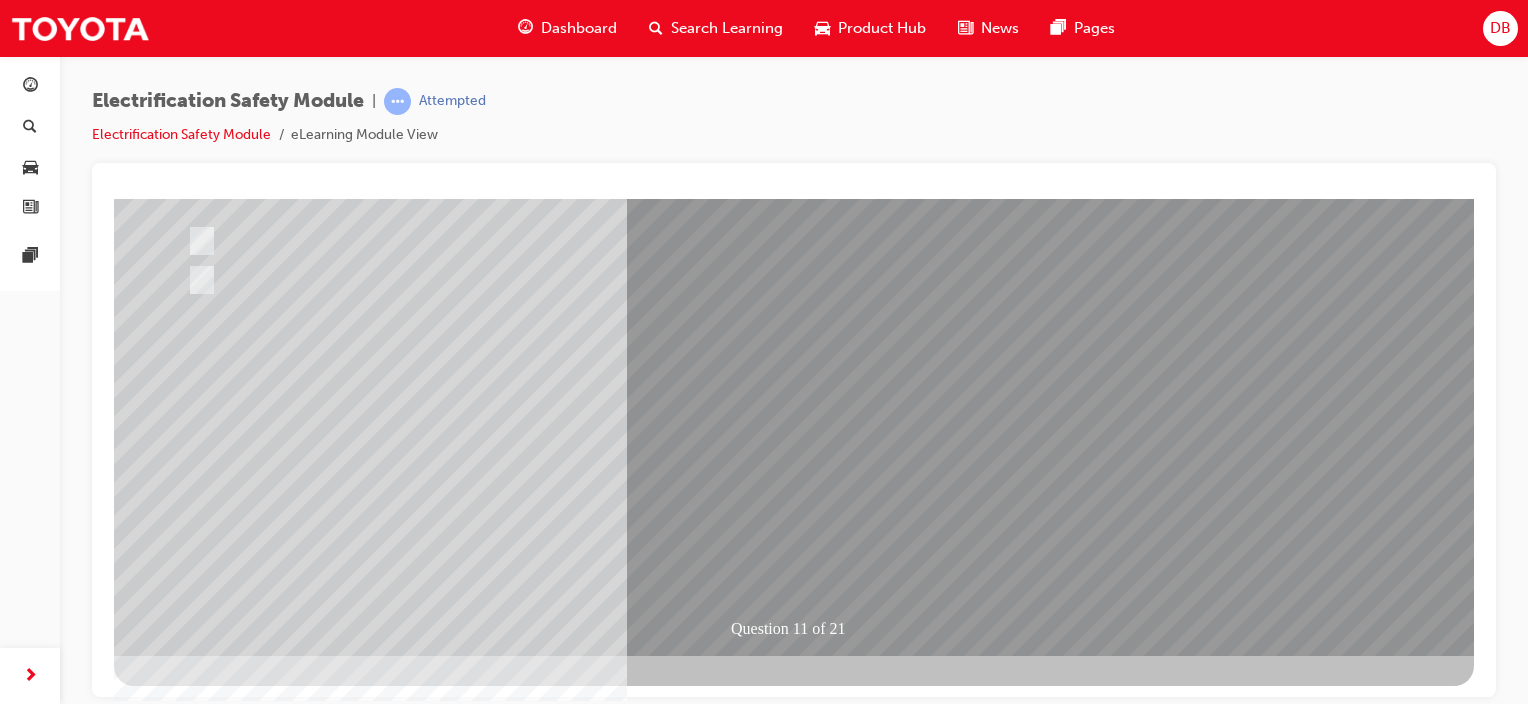 click at bounding box center (186, 2680) 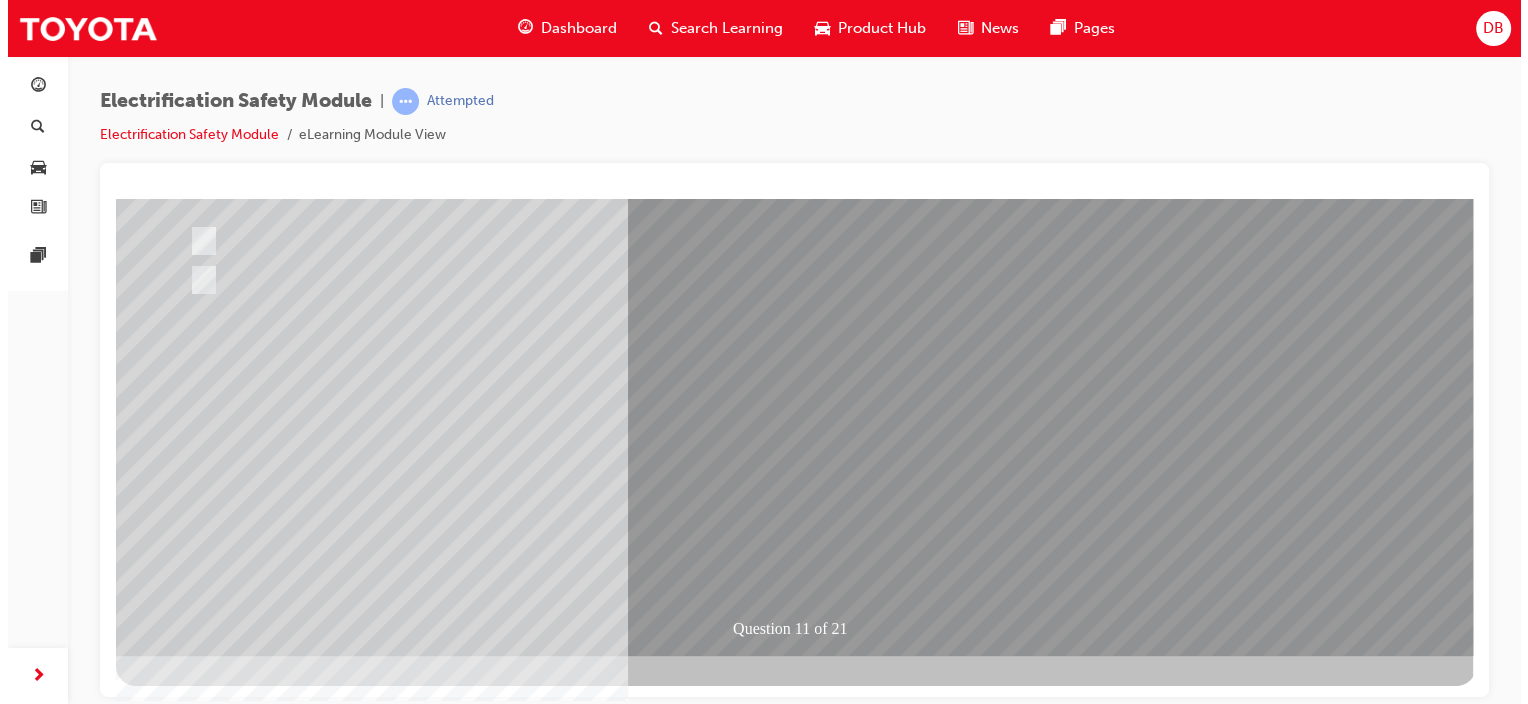 scroll, scrollTop: 0, scrollLeft: 0, axis: both 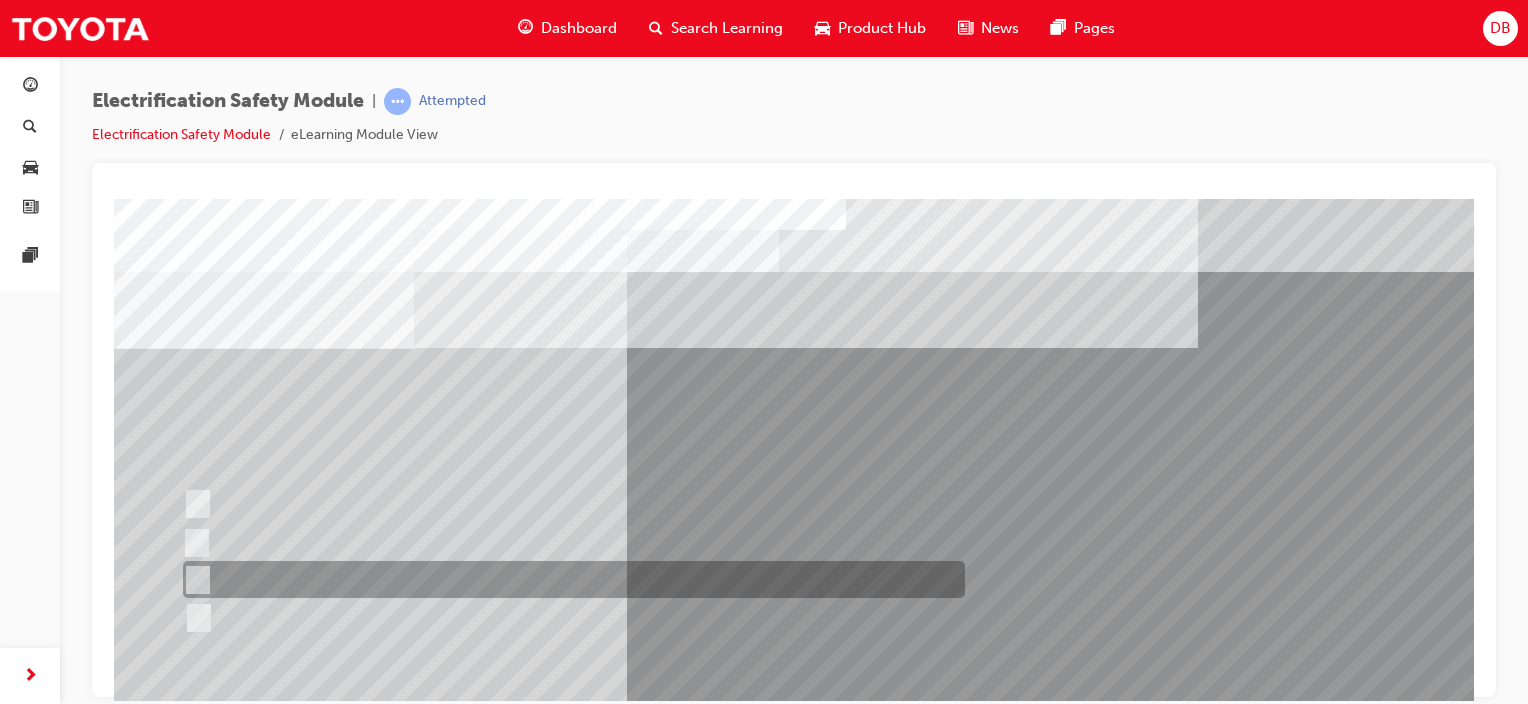 drag, startPoint x: 348, startPoint y: 571, endPoint x: 440, endPoint y: 534, distance: 99.16148 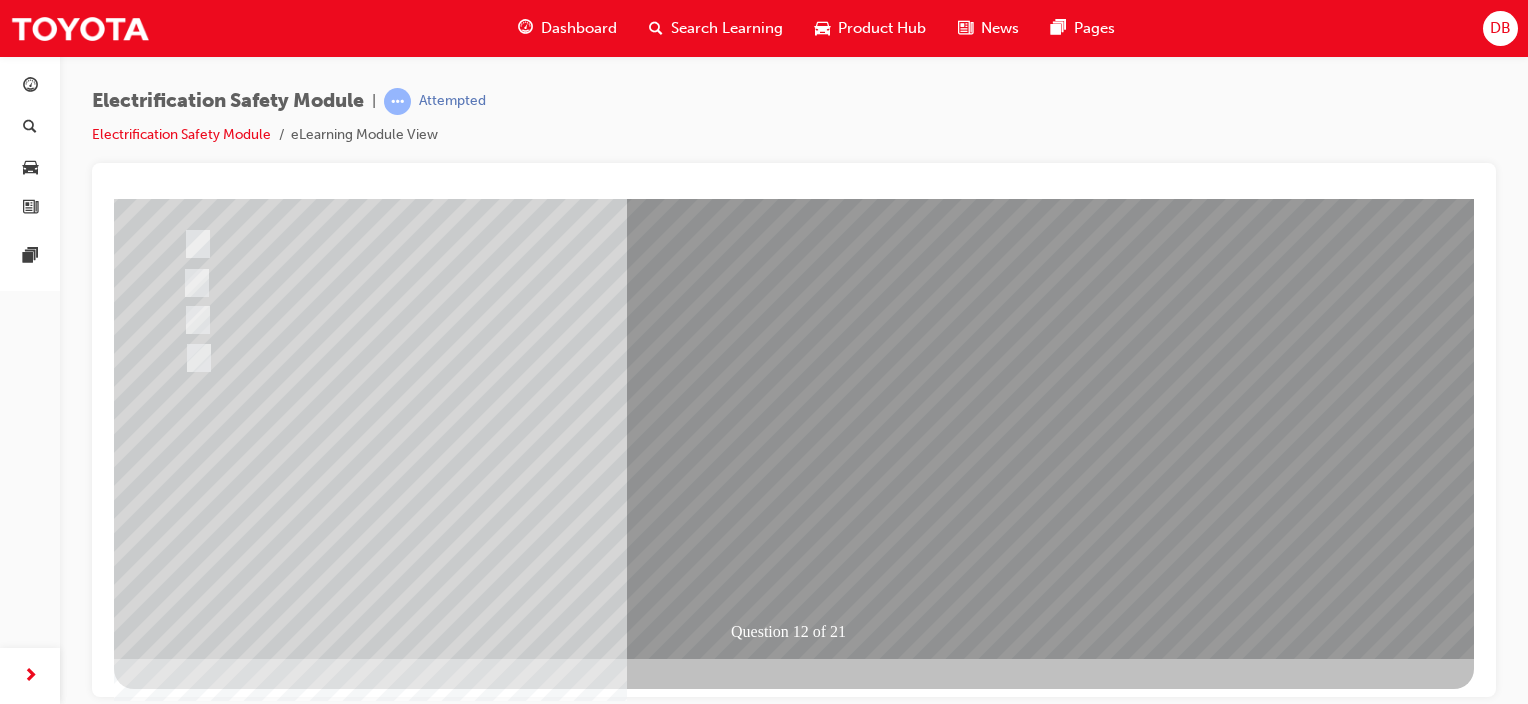 scroll, scrollTop: 263, scrollLeft: 0, axis: vertical 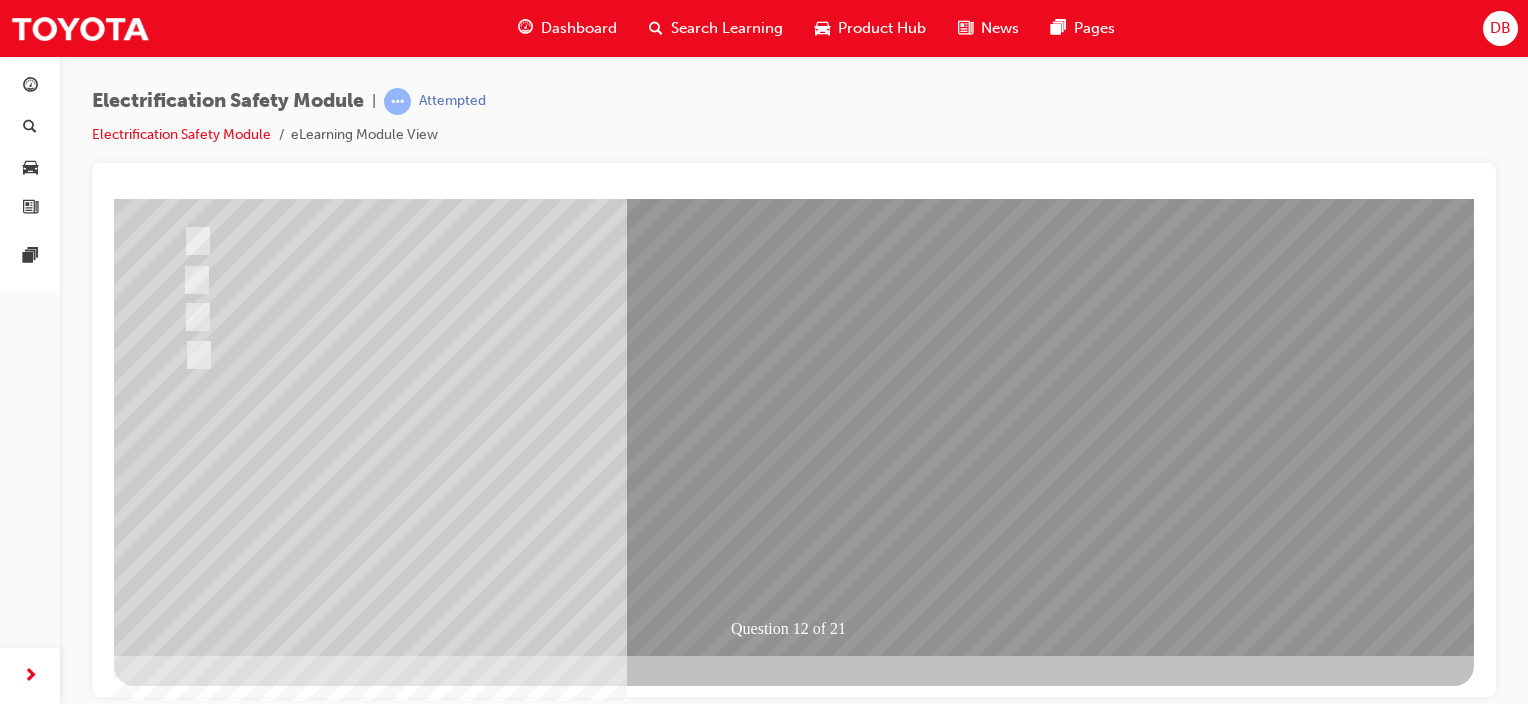click at bounding box center [186, 2724] 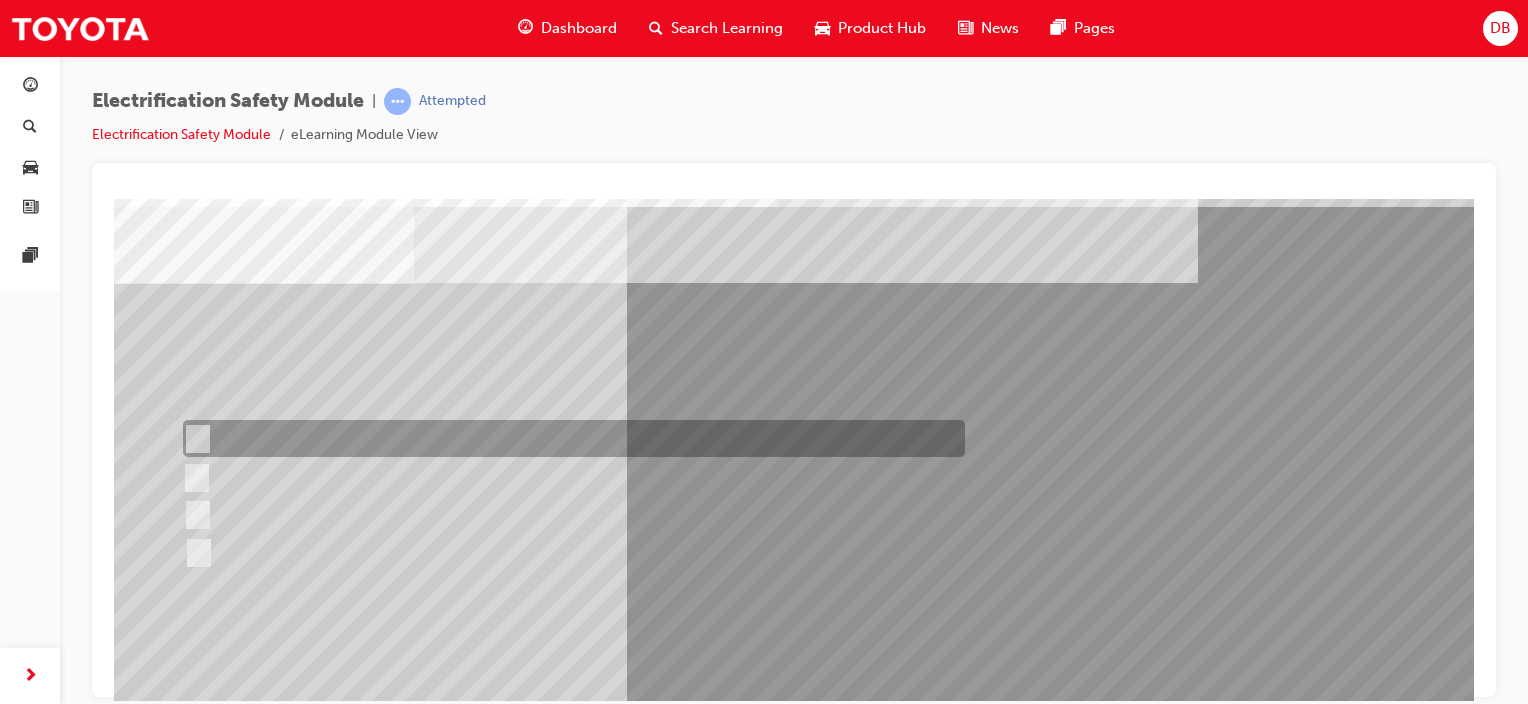 scroll, scrollTop: 100, scrollLeft: 0, axis: vertical 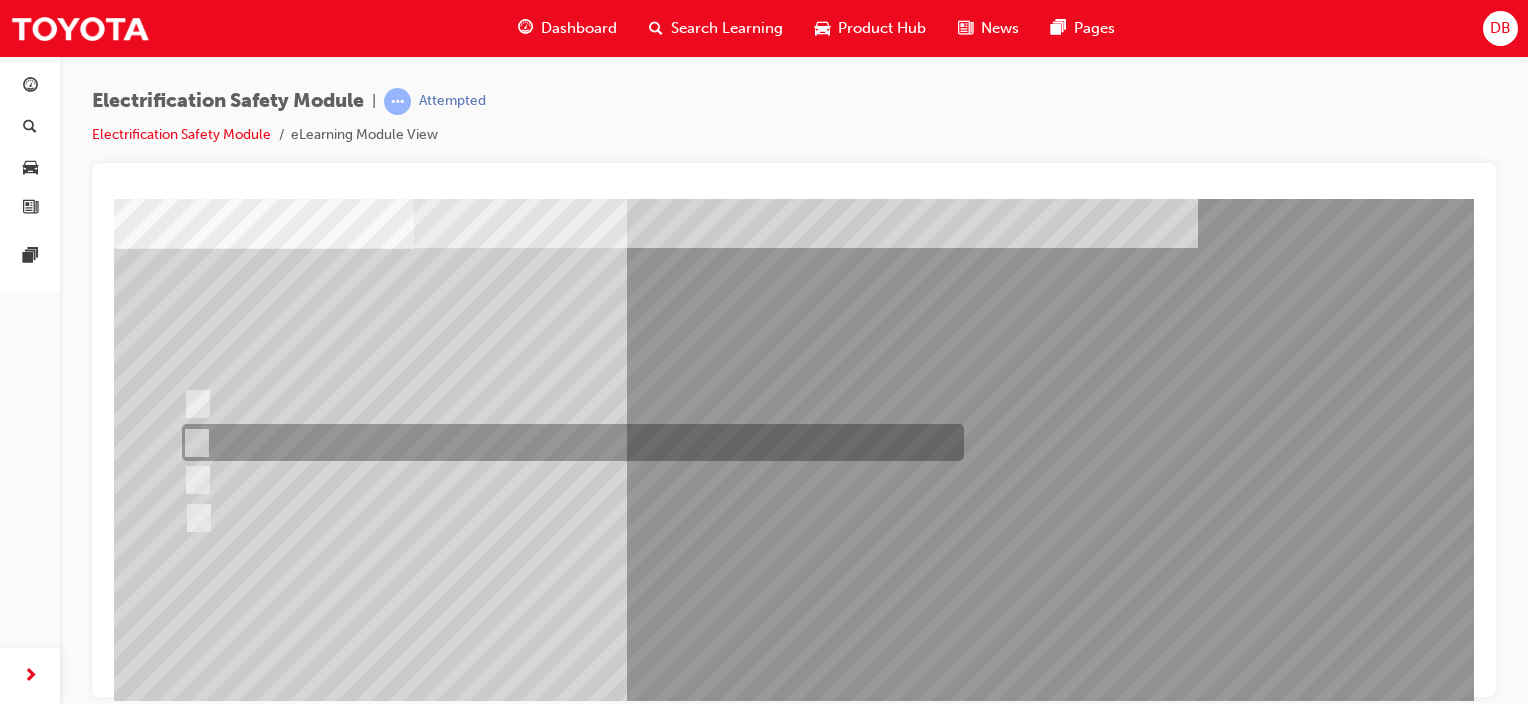 drag, startPoint x: 612, startPoint y: 445, endPoint x: 720, endPoint y: 431, distance: 108.903625 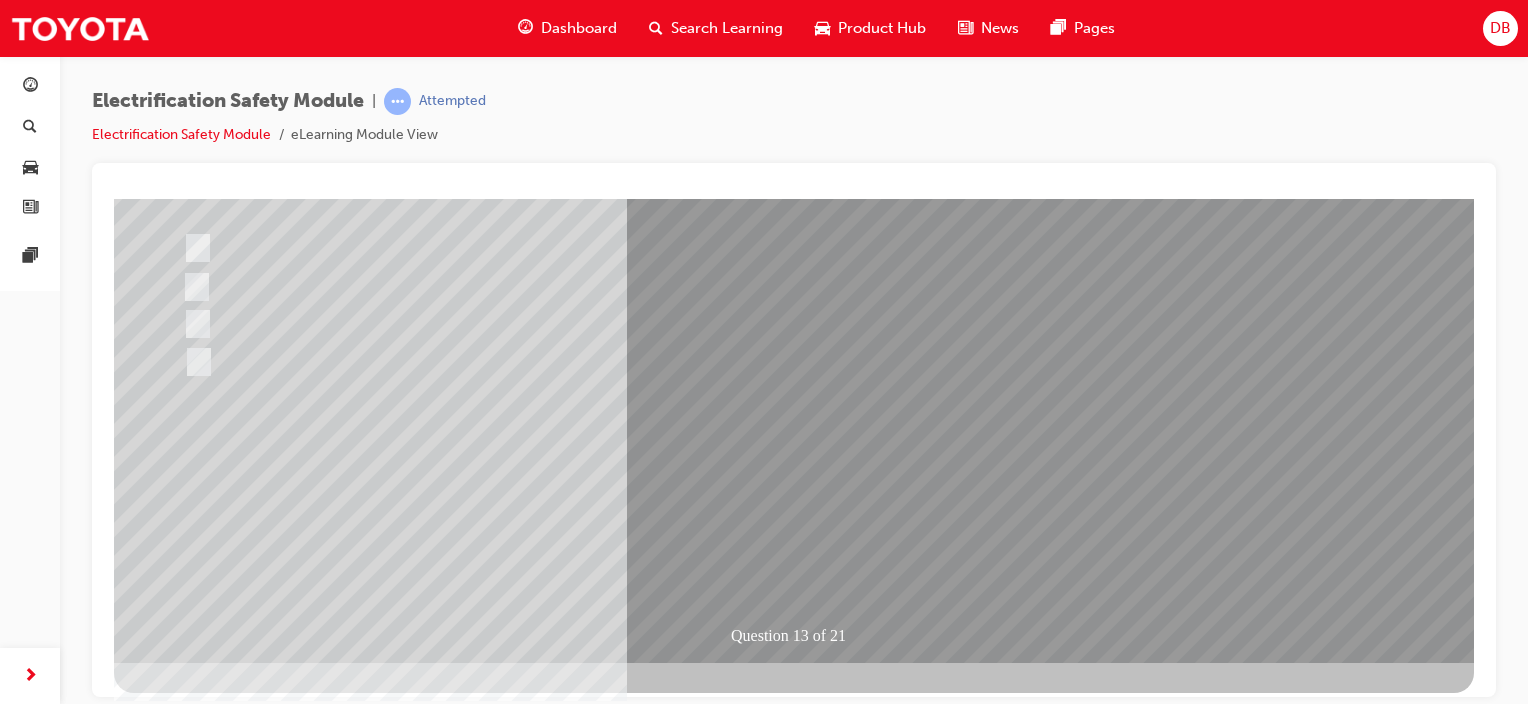 scroll, scrollTop: 263, scrollLeft: 0, axis: vertical 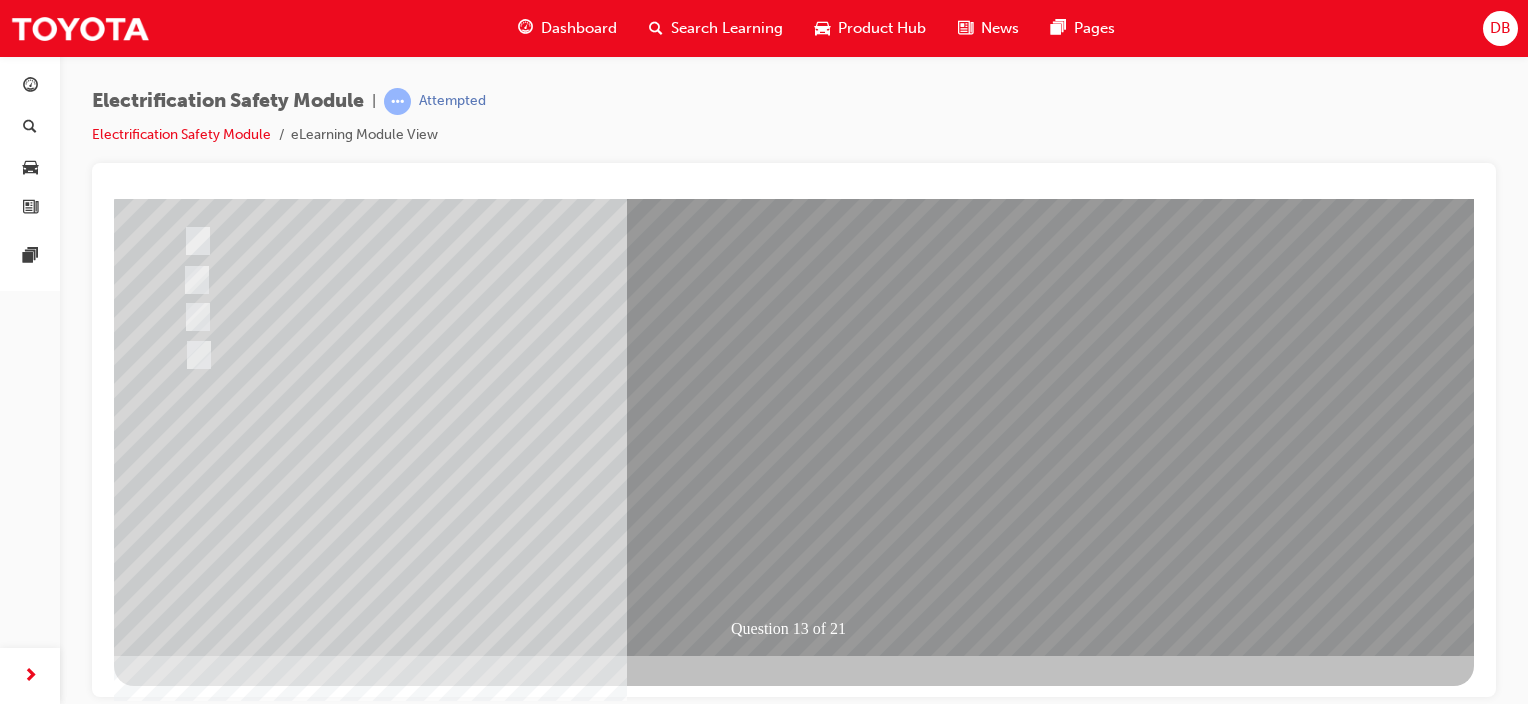 drag, startPoint x: 792, startPoint y: 531, endPoint x: 823, endPoint y: 519, distance: 33.24154 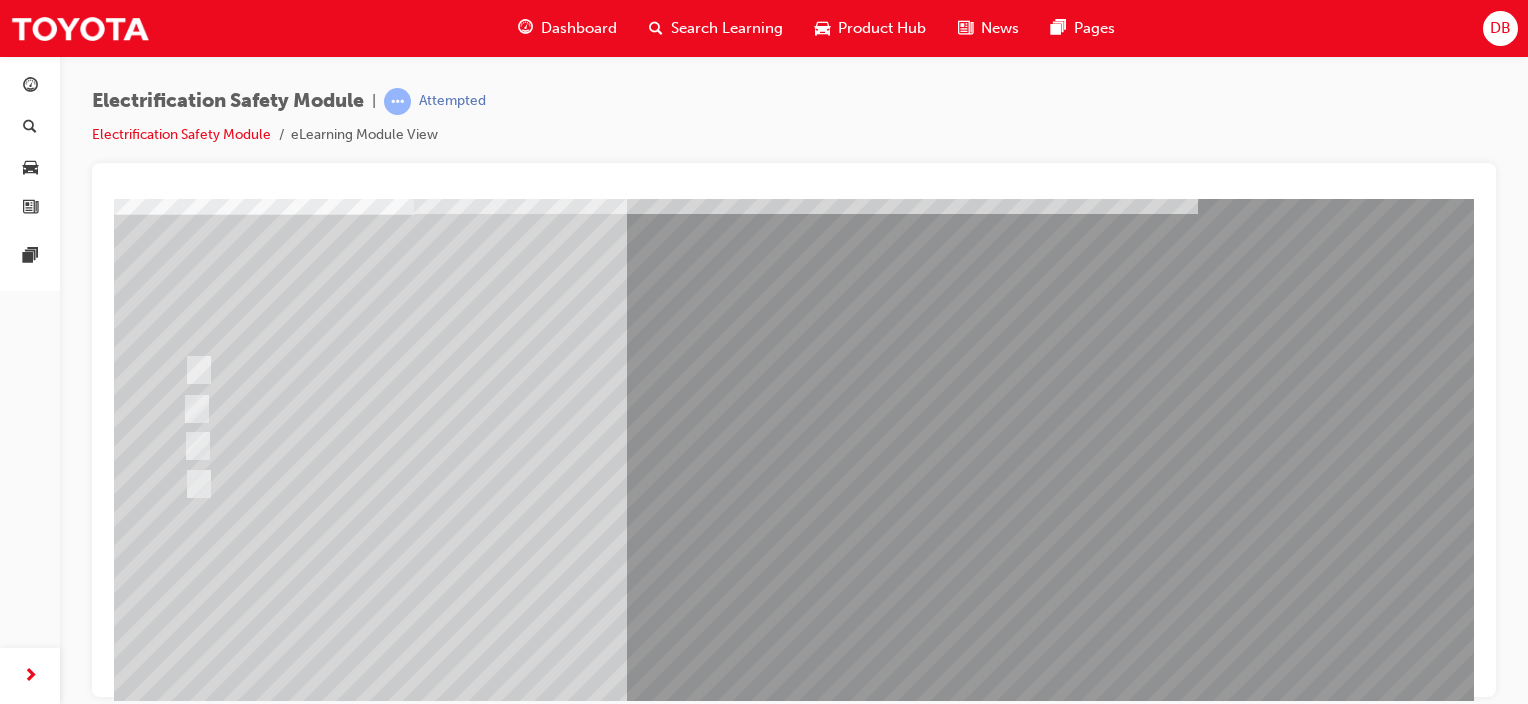 scroll, scrollTop: 100, scrollLeft: 0, axis: vertical 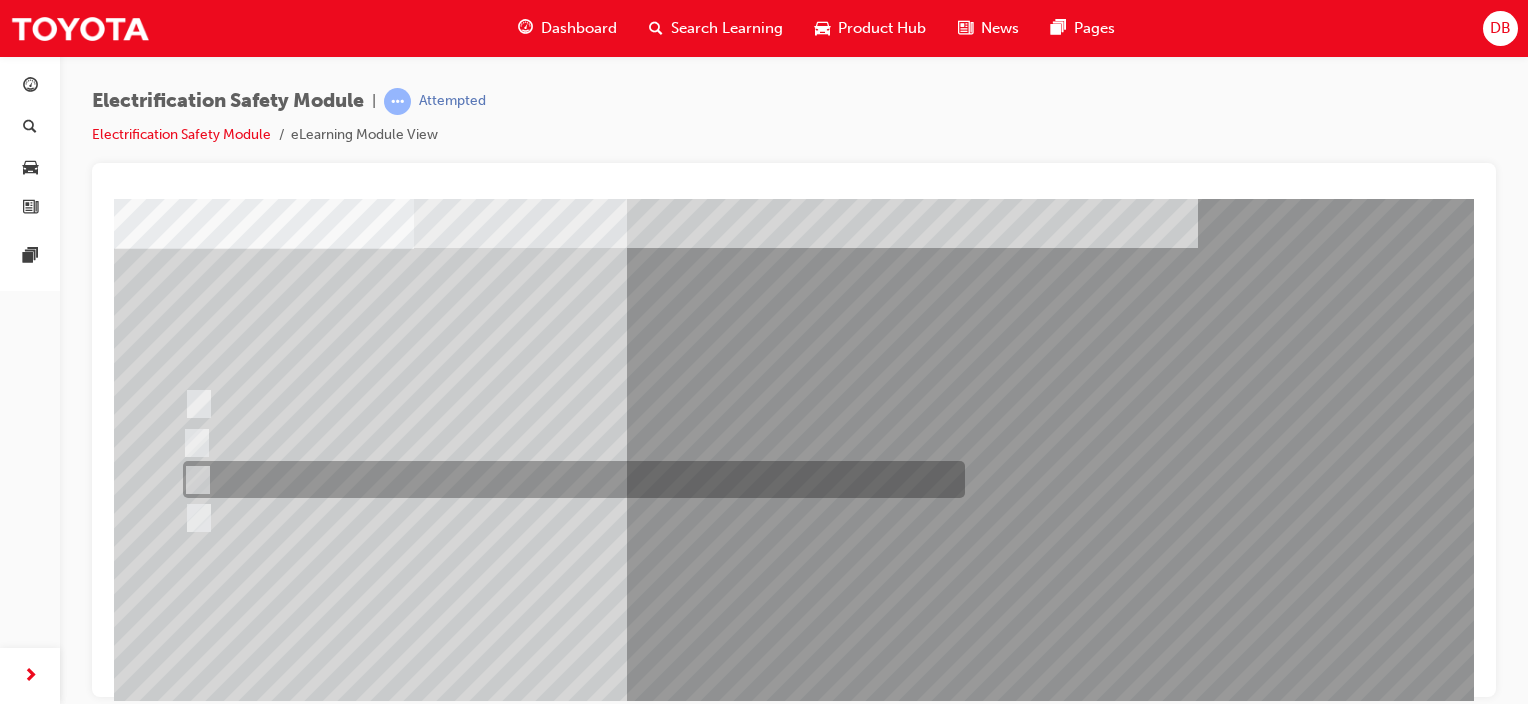 drag, startPoint x: 328, startPoint y: 475, endPoint x: 388, endPoint y: 454, distance: 63.56886 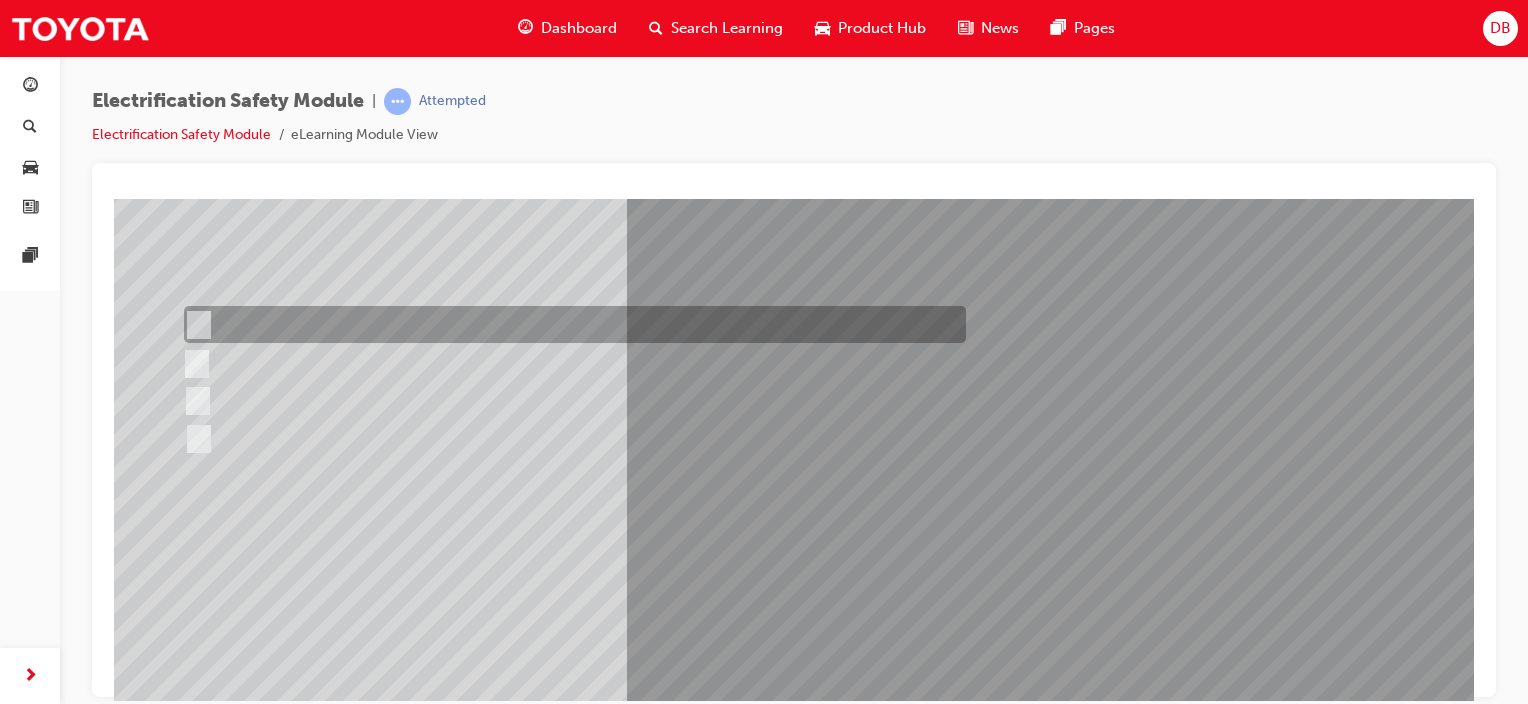 scroll, scrollTop: 263, scrollLeft: 0, axis: vertical 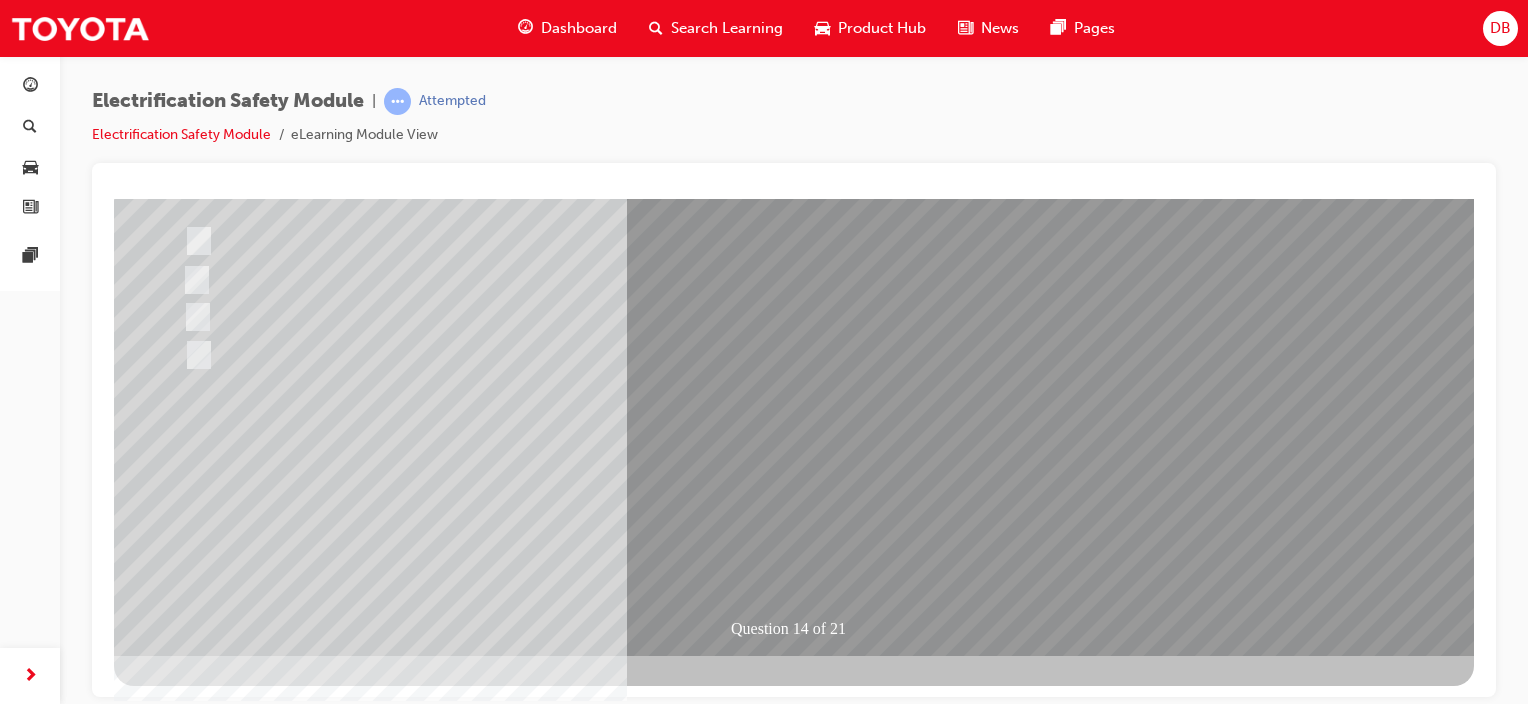 drag, startPoint x: 794, startPoint y: 542, endPoint x: 952, endPoint y: 513, distance: 160.63934 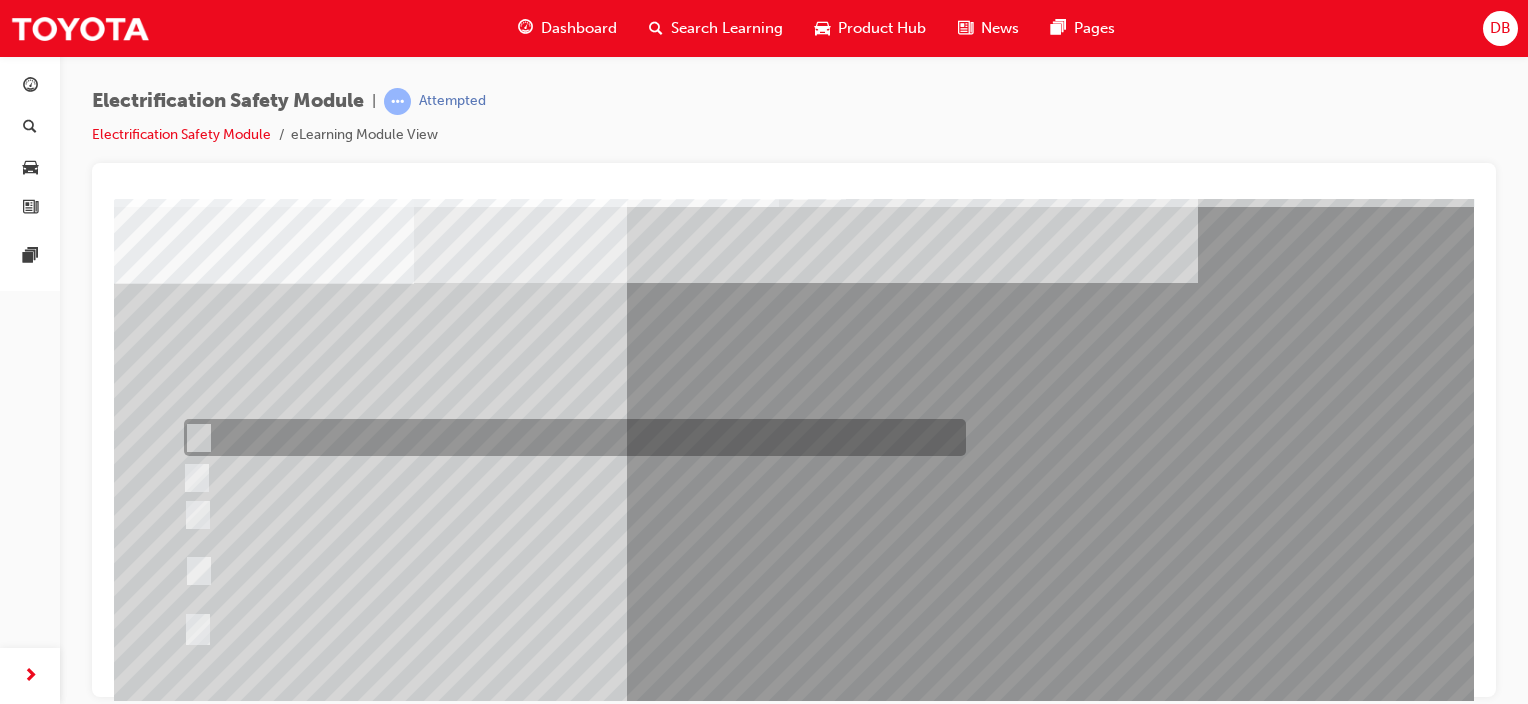 scroll, scrollTop: 100, scrollLeft: 0, axis: vertical 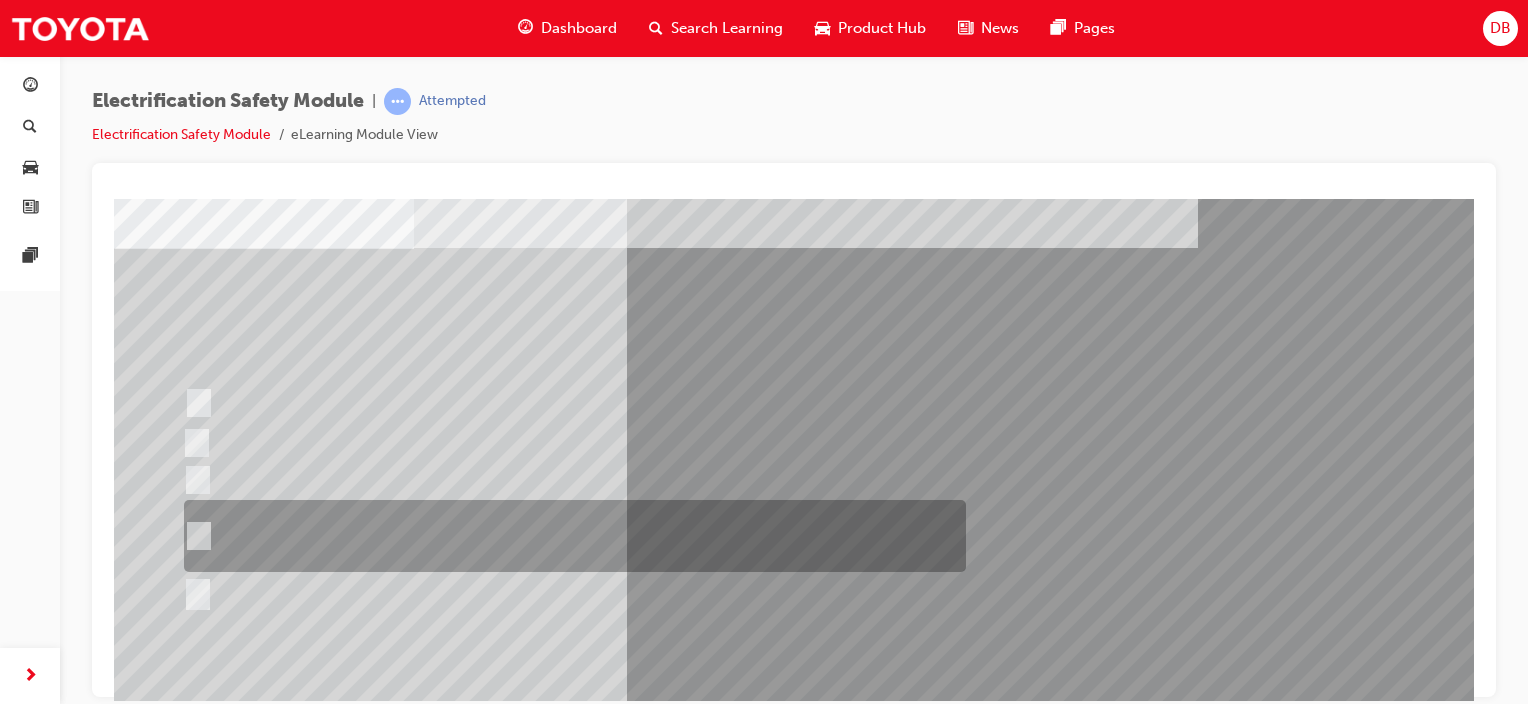 drag, startPoint x: 562, startPoint y: 518, endPoint x: 845, endPoint y: 467, distance: 287.5587 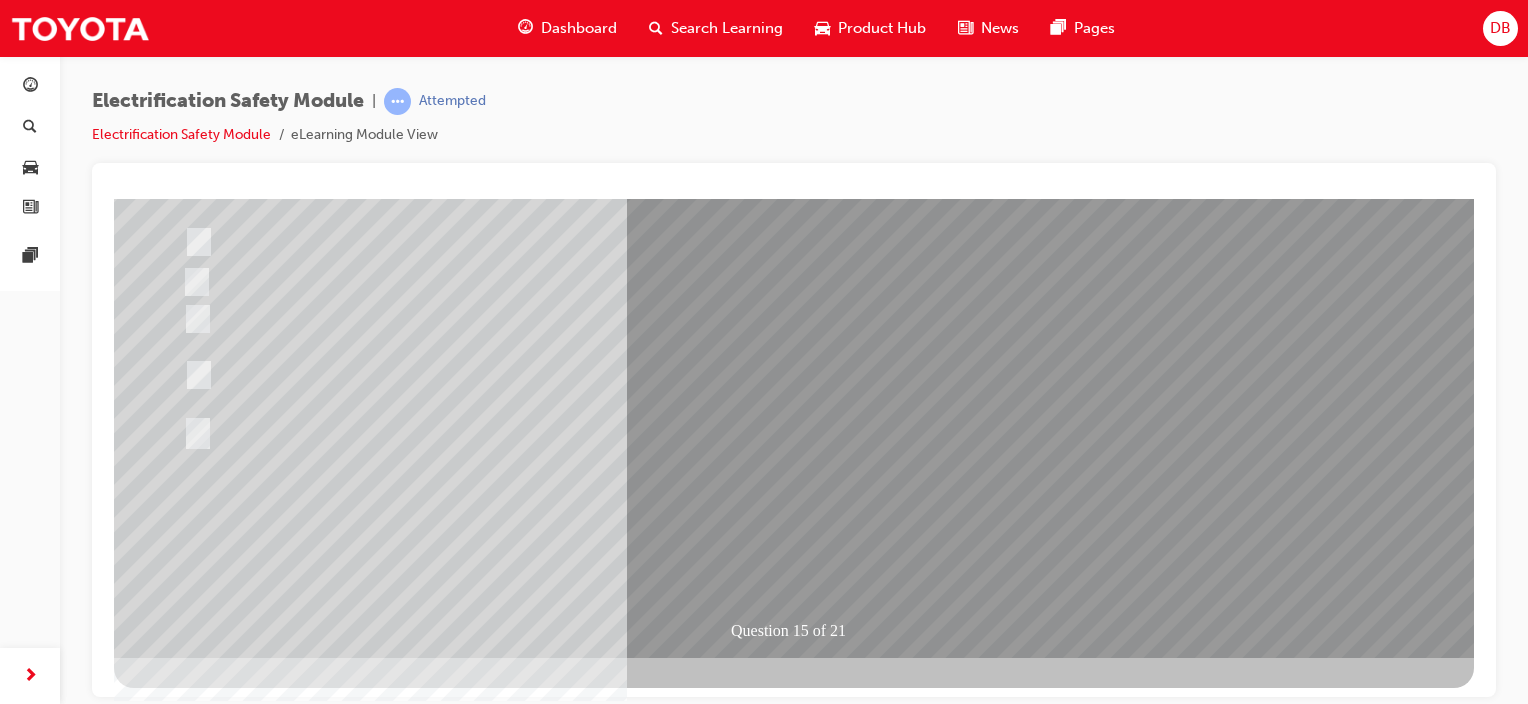 scroll, scrollTop: 263, scrollLeft: 0, axis: vertical 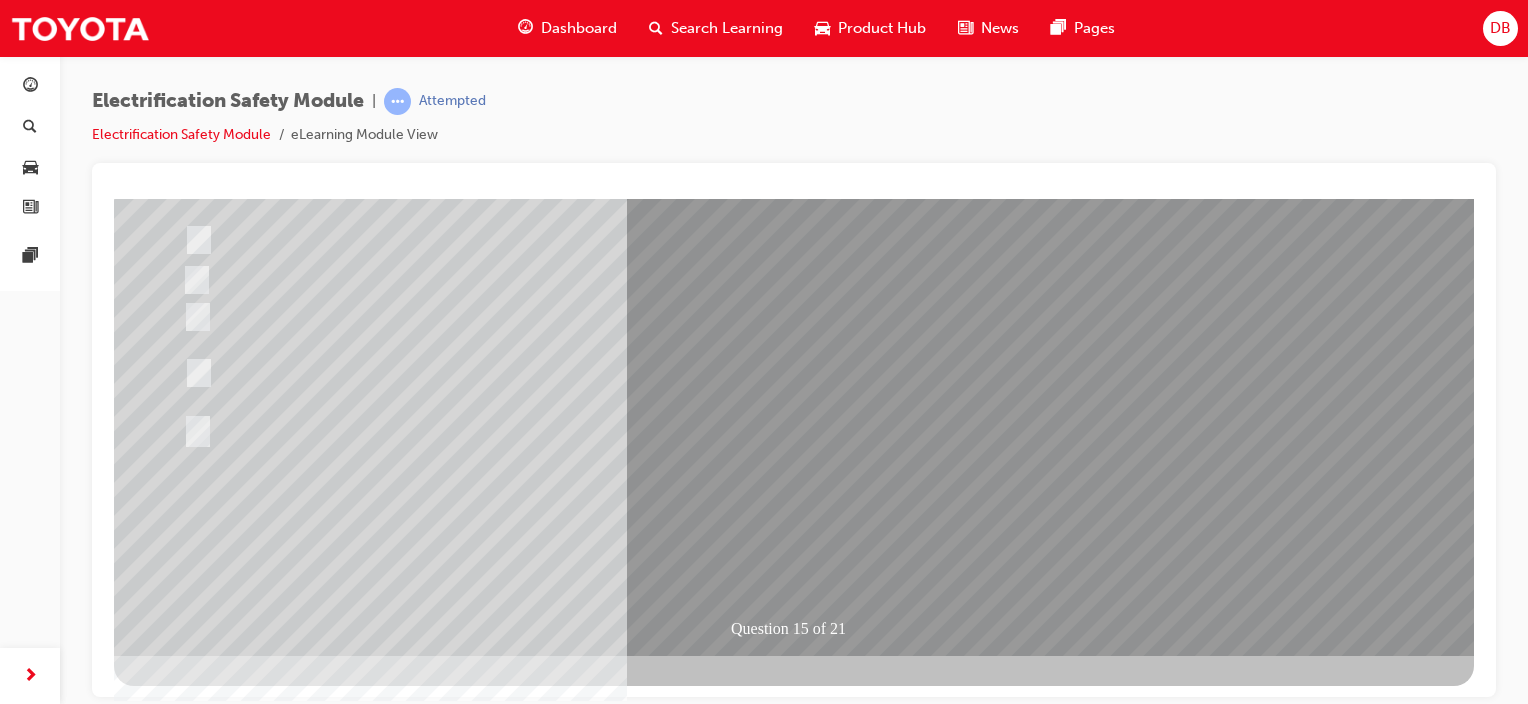 click at bounding box center (186, 2751) 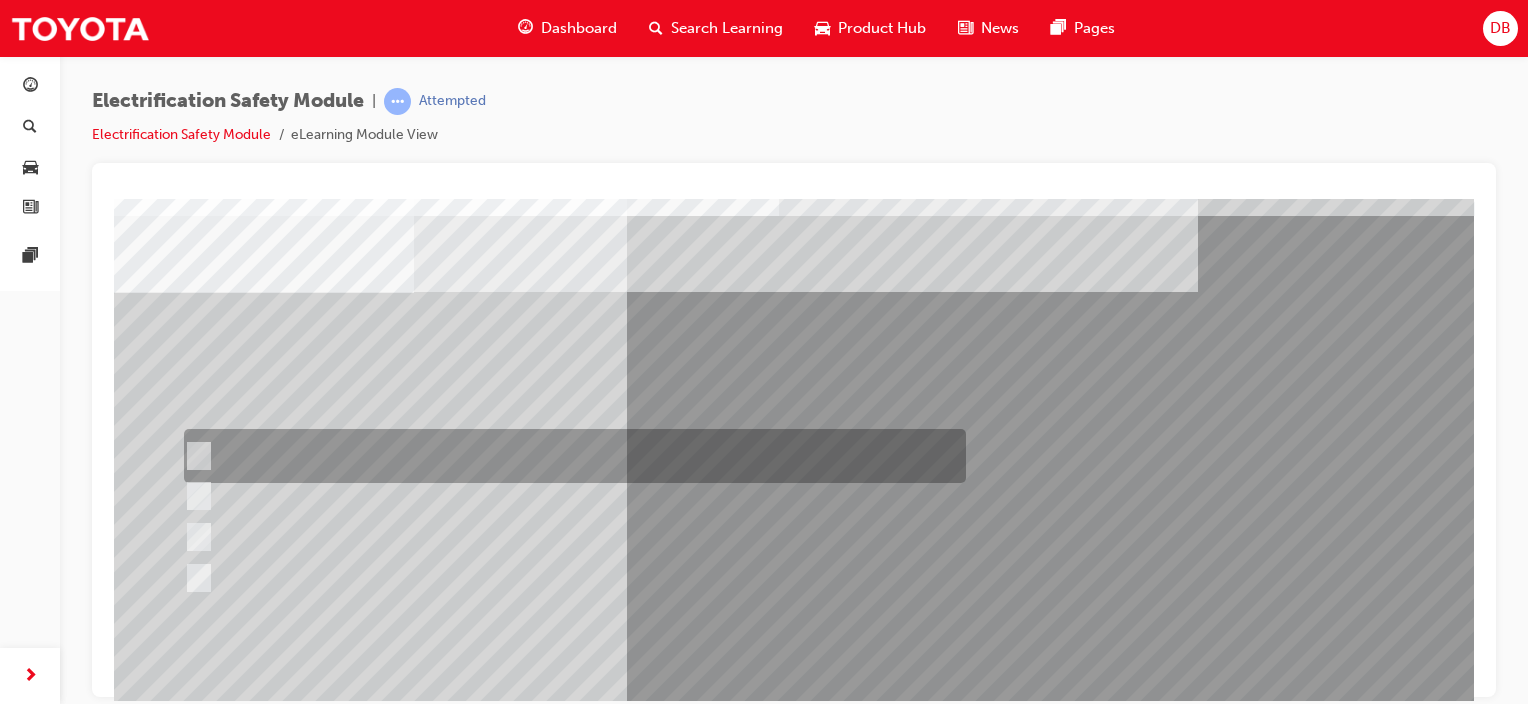 scroll, scrollTop: 100, scrollLeft: 0, axis: vertical 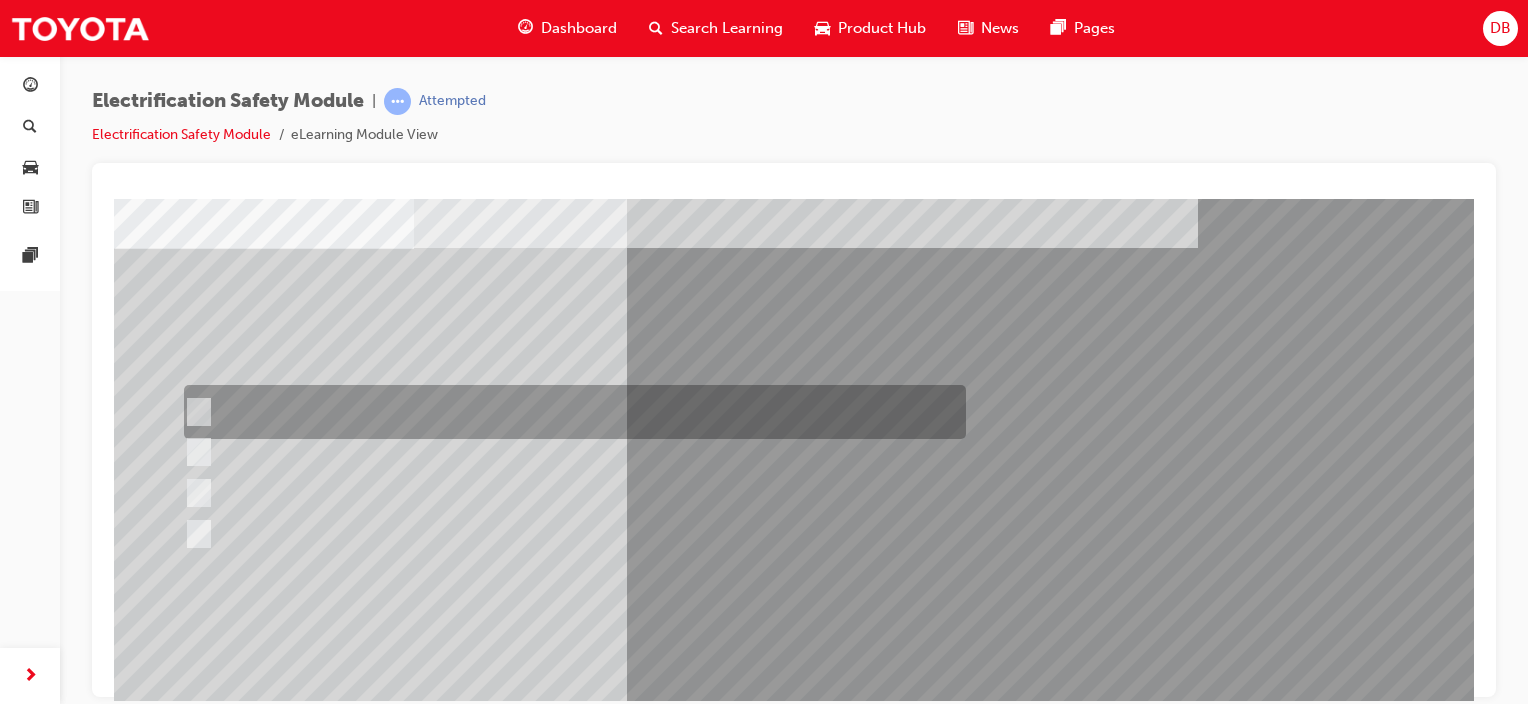 drag, startPoint x: 426, startPoint y: 418, endPoint x: 569, endPoint y: 388, distance: 146.11298 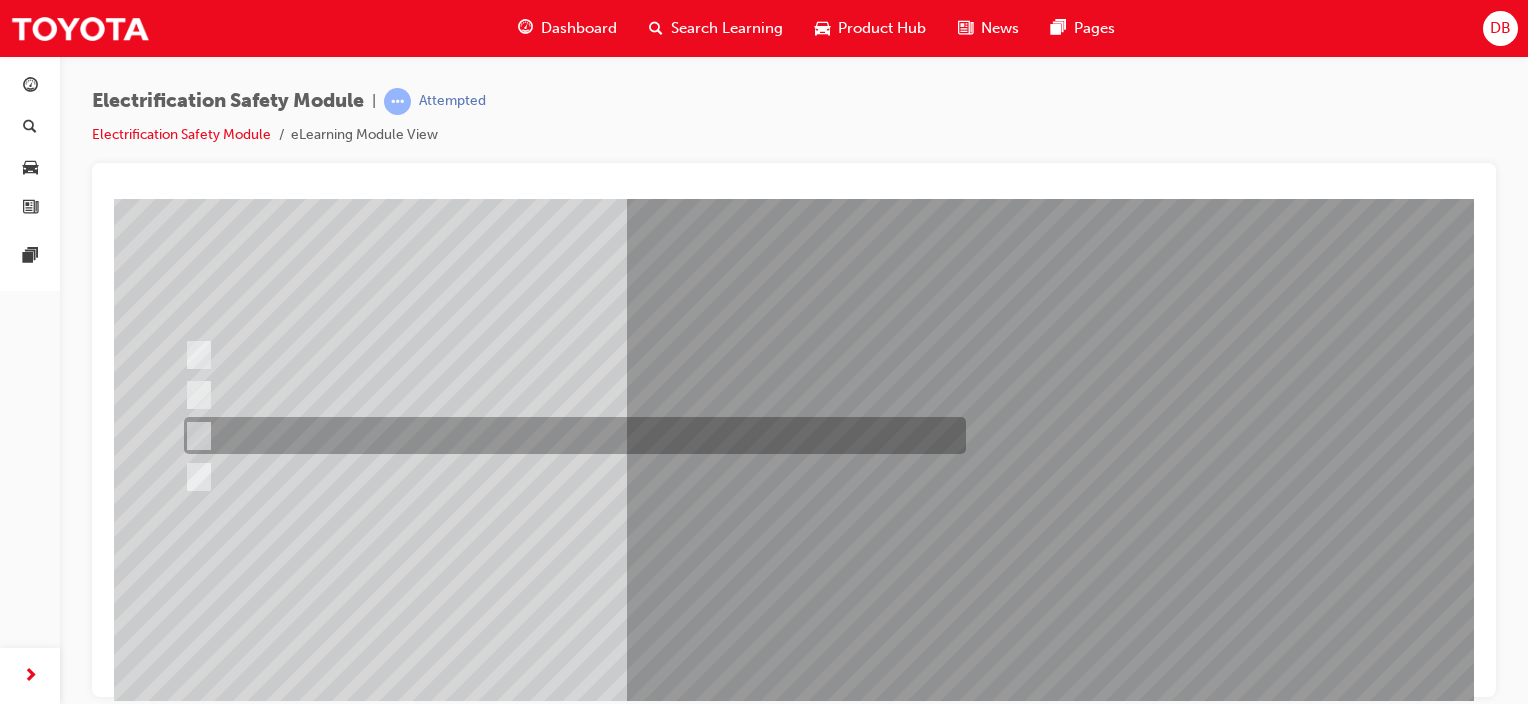 scroll, scrollTop: 263, scrollLeft: 0, axis: vertical 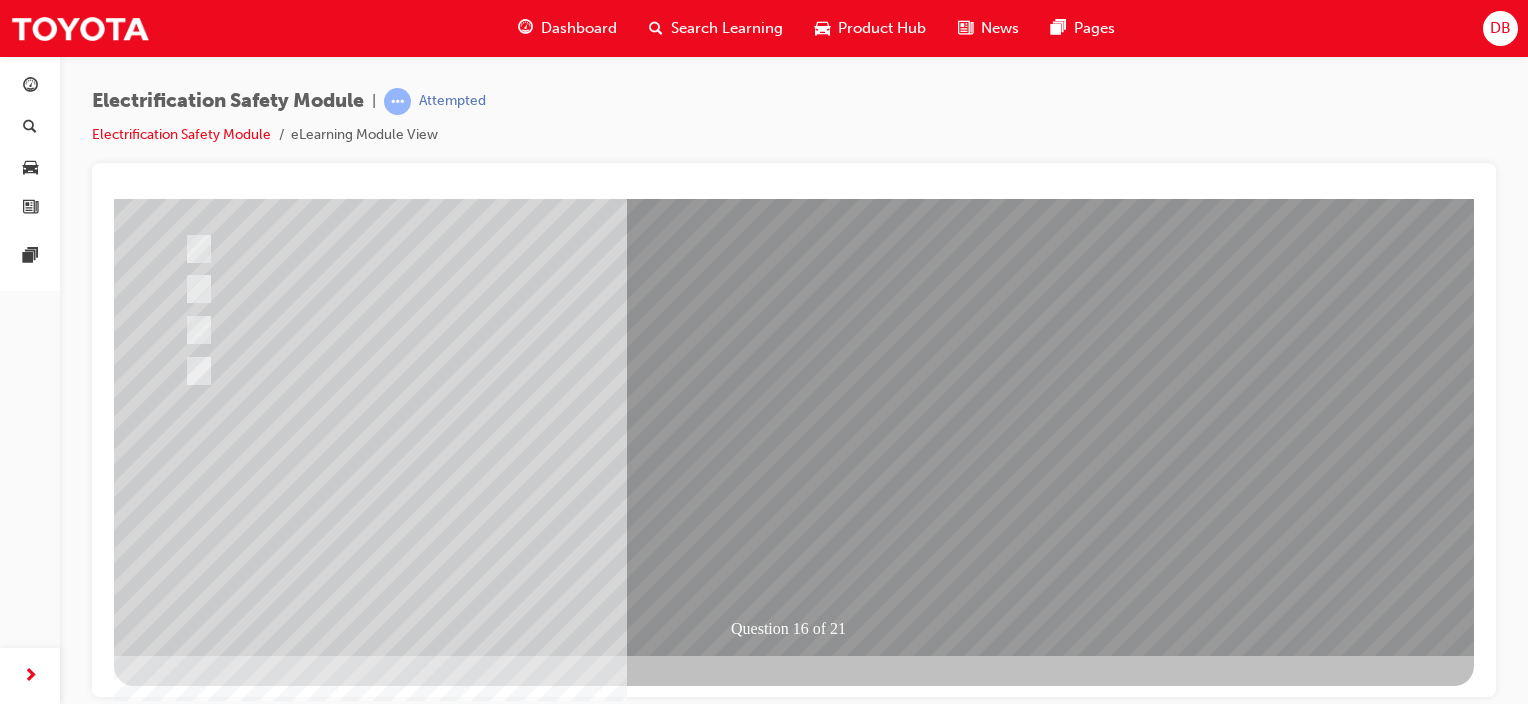 drag, startPoint x: 796, startPoint y: 552, endPoint x: 845, endPoint y: 536, distance: 51.546097 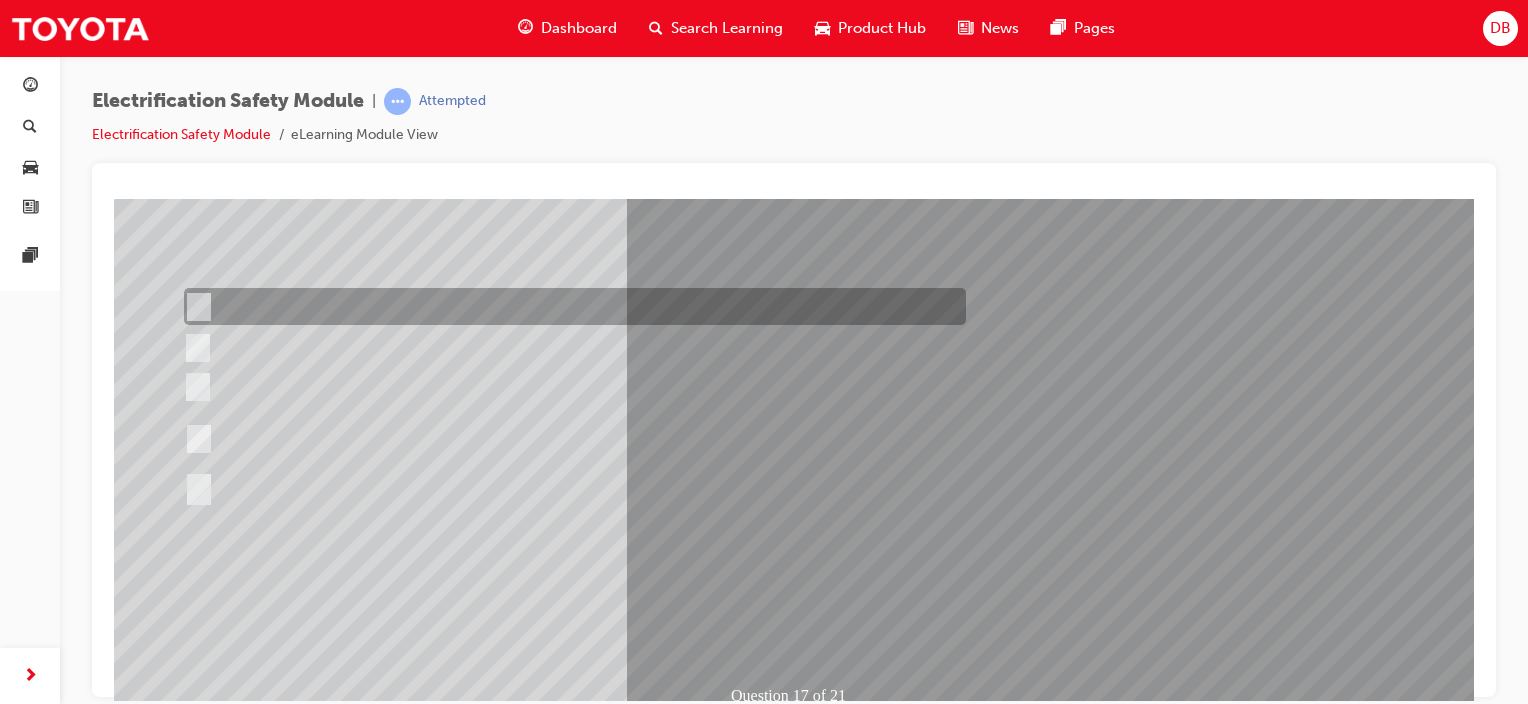 scroll, scrollTop: 200, scrollLeft: 0, axis: vertical 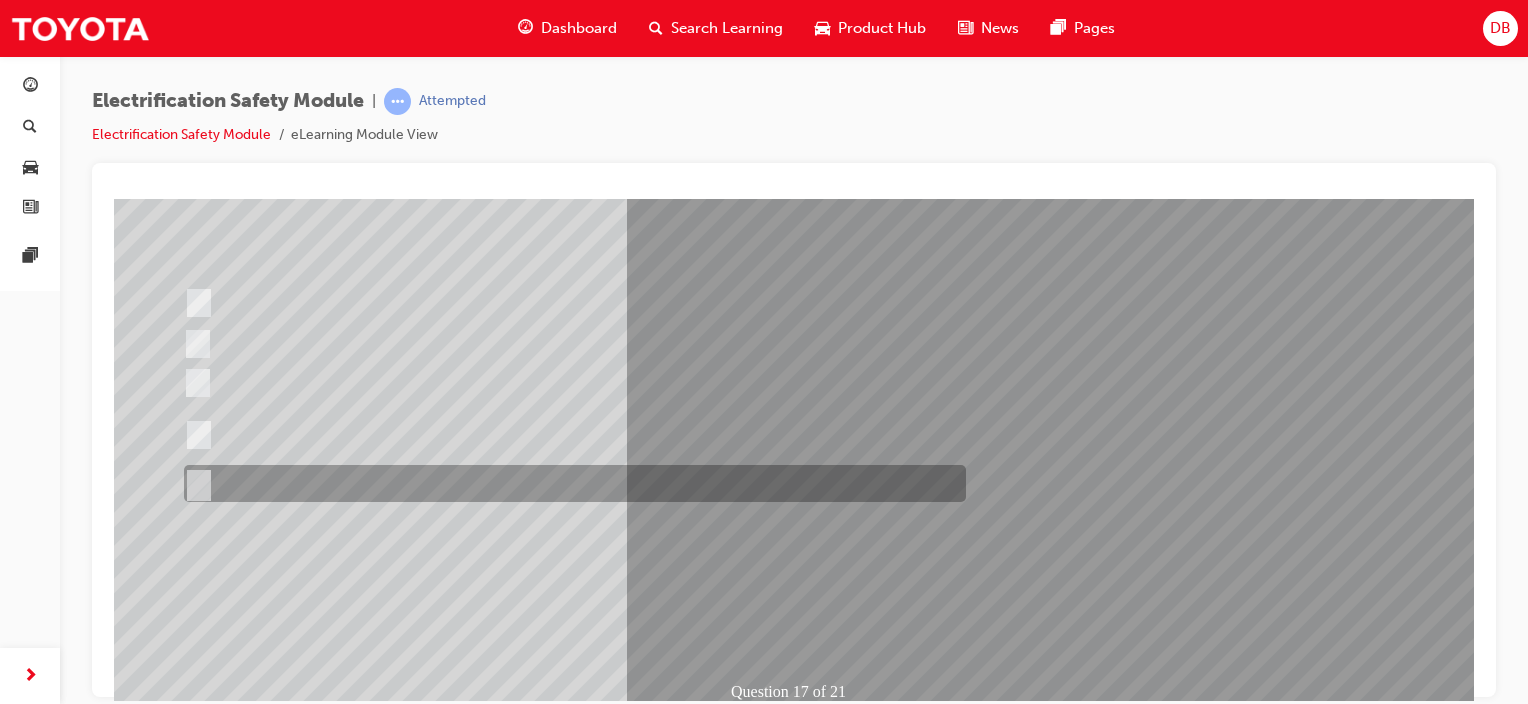 drag, startPoint x: 267, startPoint y: 485, endPoint x: 372, endPoint y: 479, distance: 105.17129 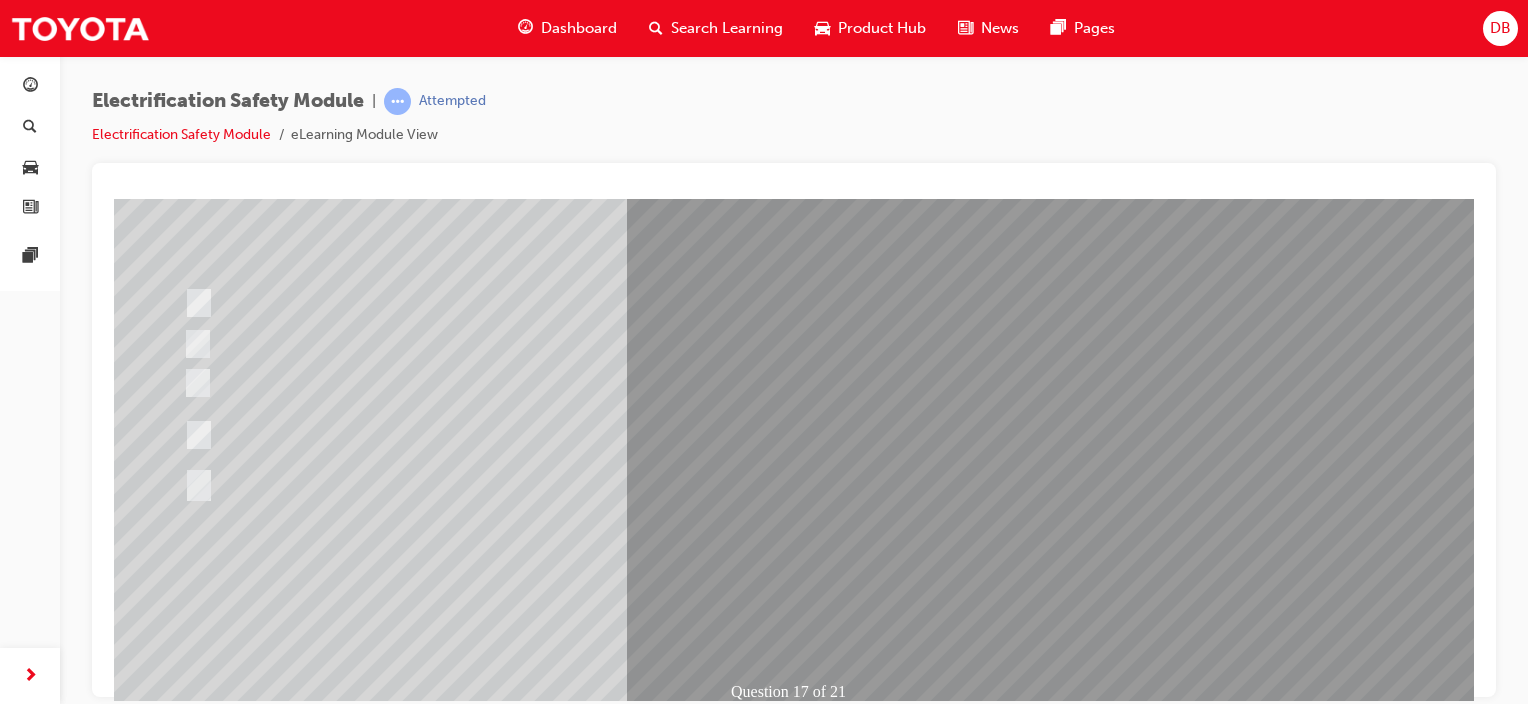 click at bounding box center [186, 2814] 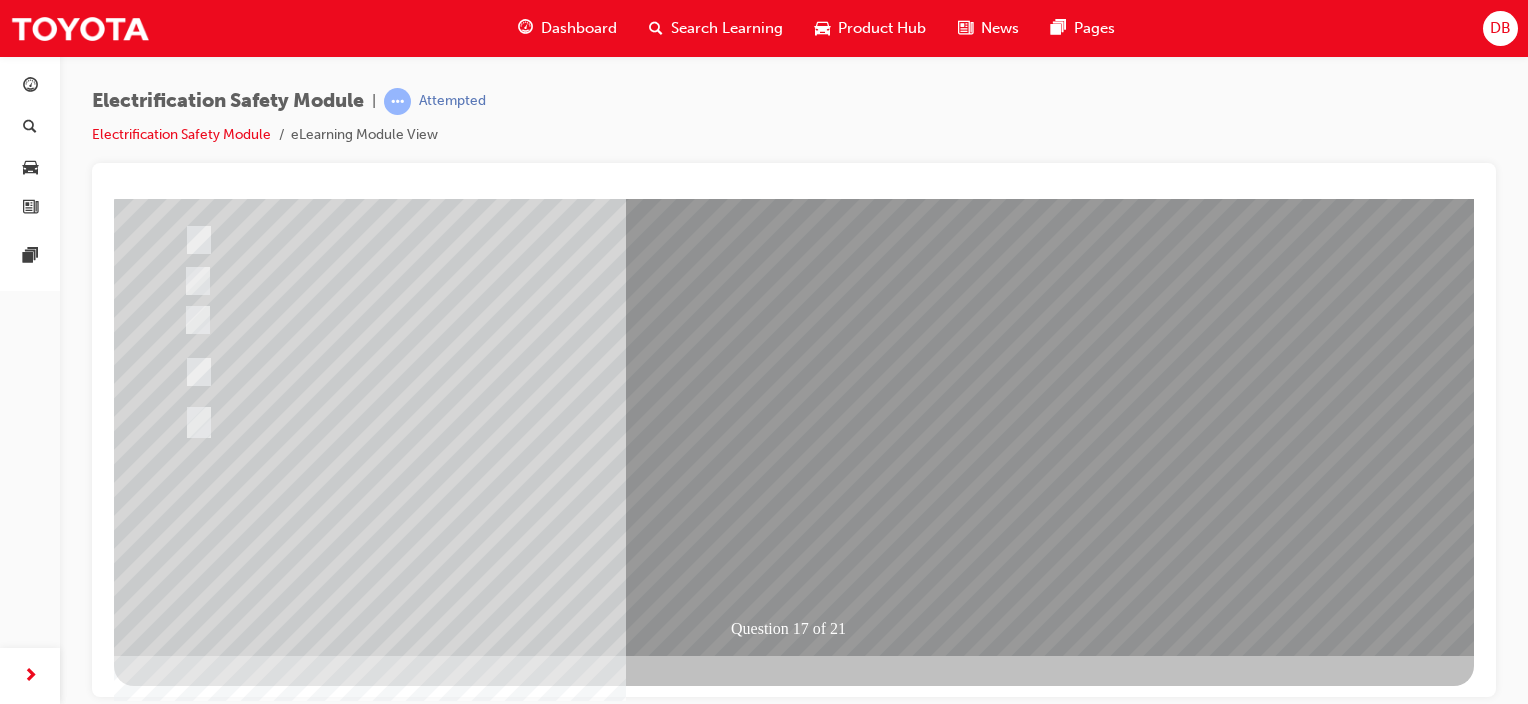 scroll, scrollTop: 0, scrollLeft: 0, axis: both 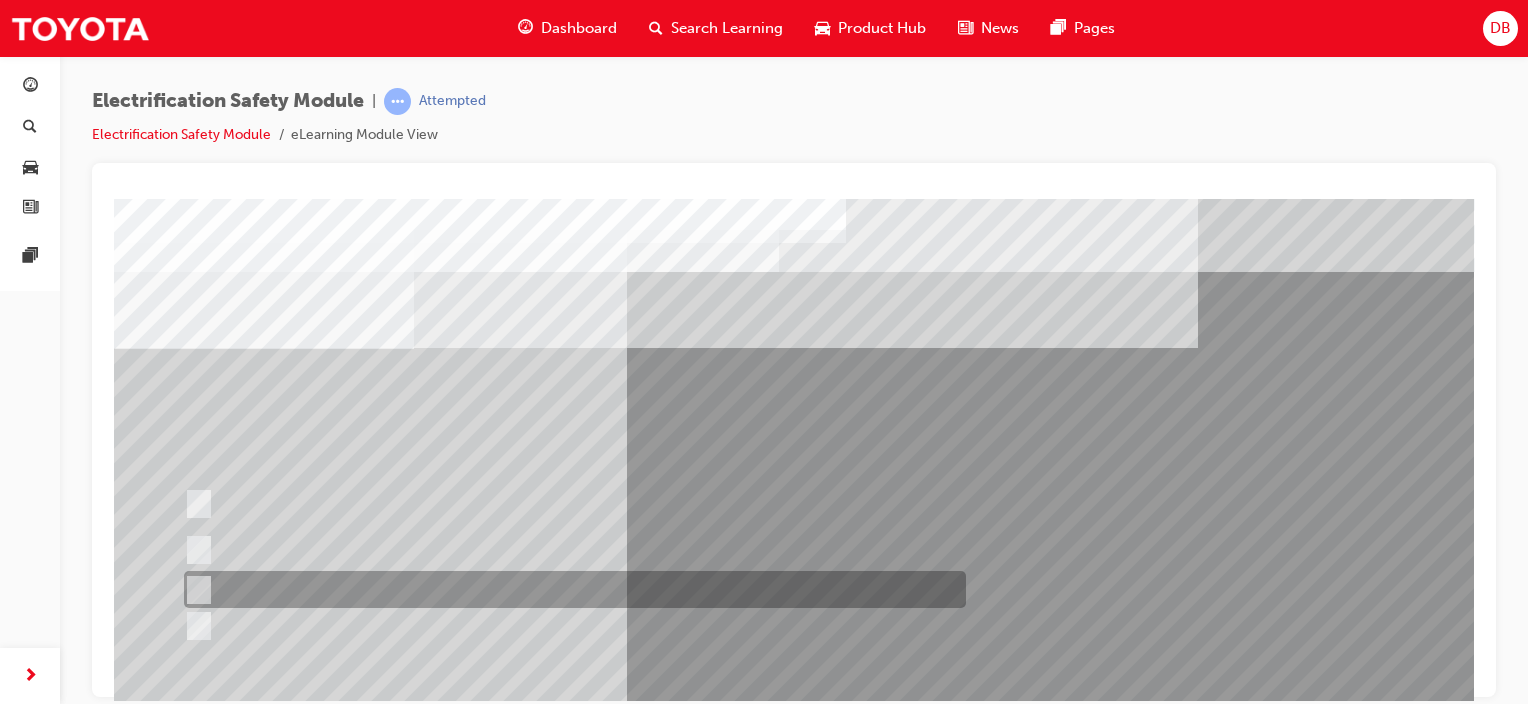 drag, startPoint x: 578, startPoint y: 595, endPoint x: 725, endPoint y: 538, distance: 157.6642 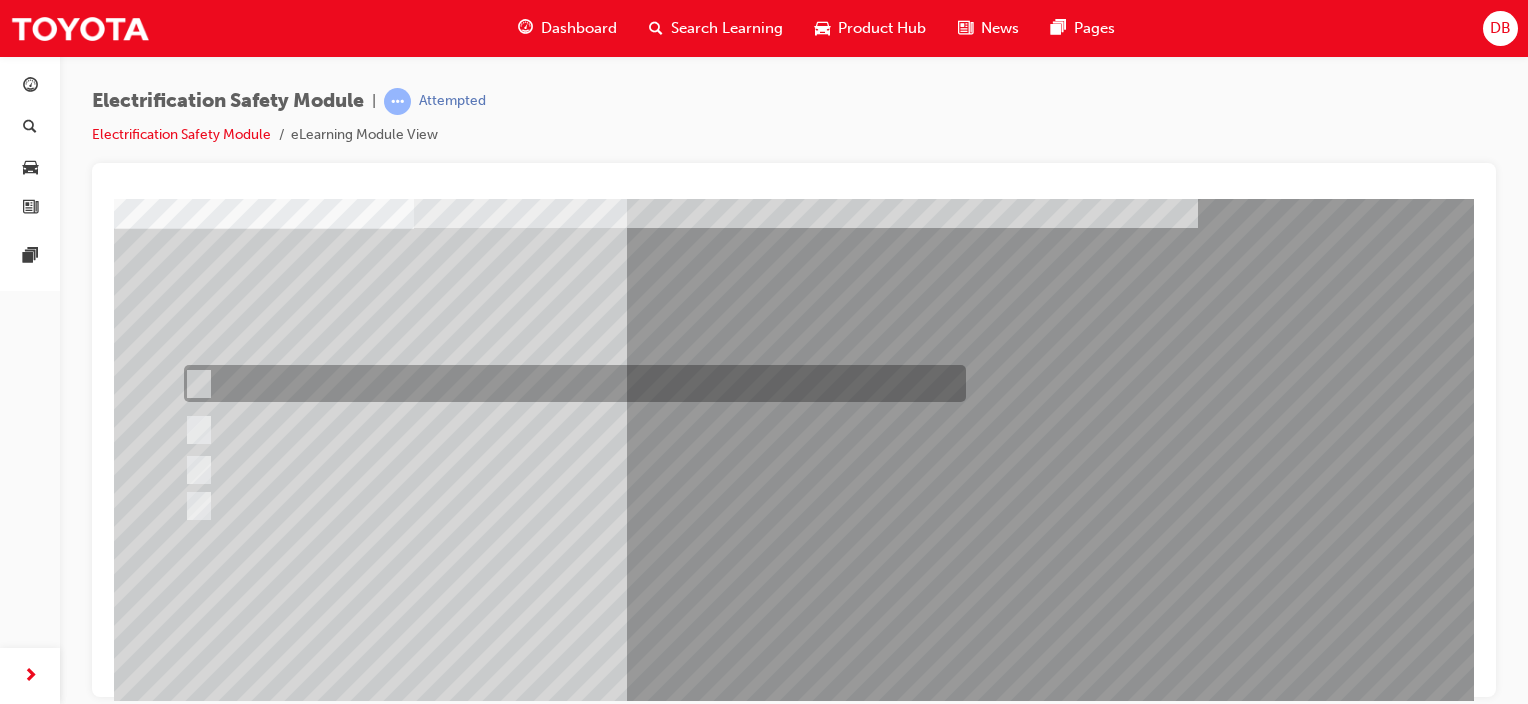 scroll, scrollTop: 263, scrollLeft: 0, axis: vertical 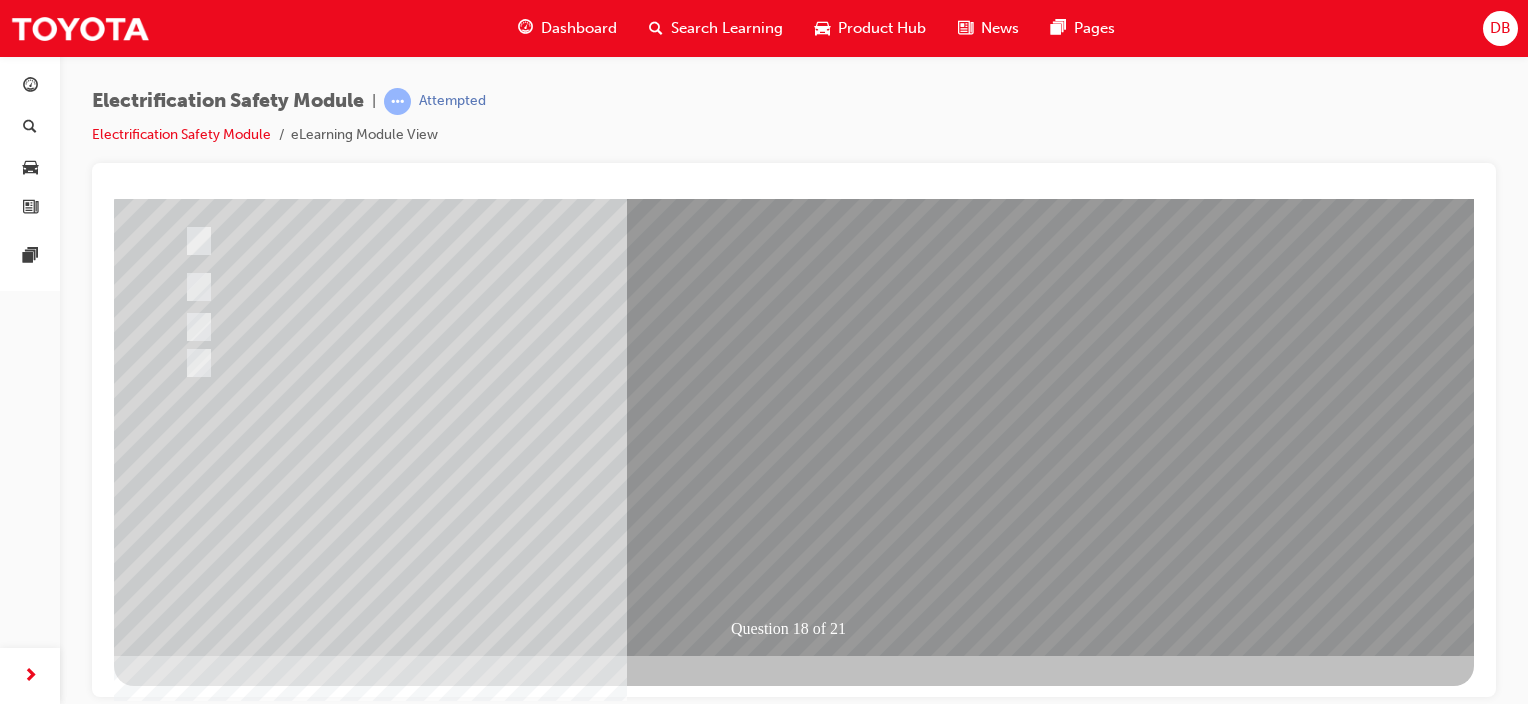 click at bounding box center (186, 2724) 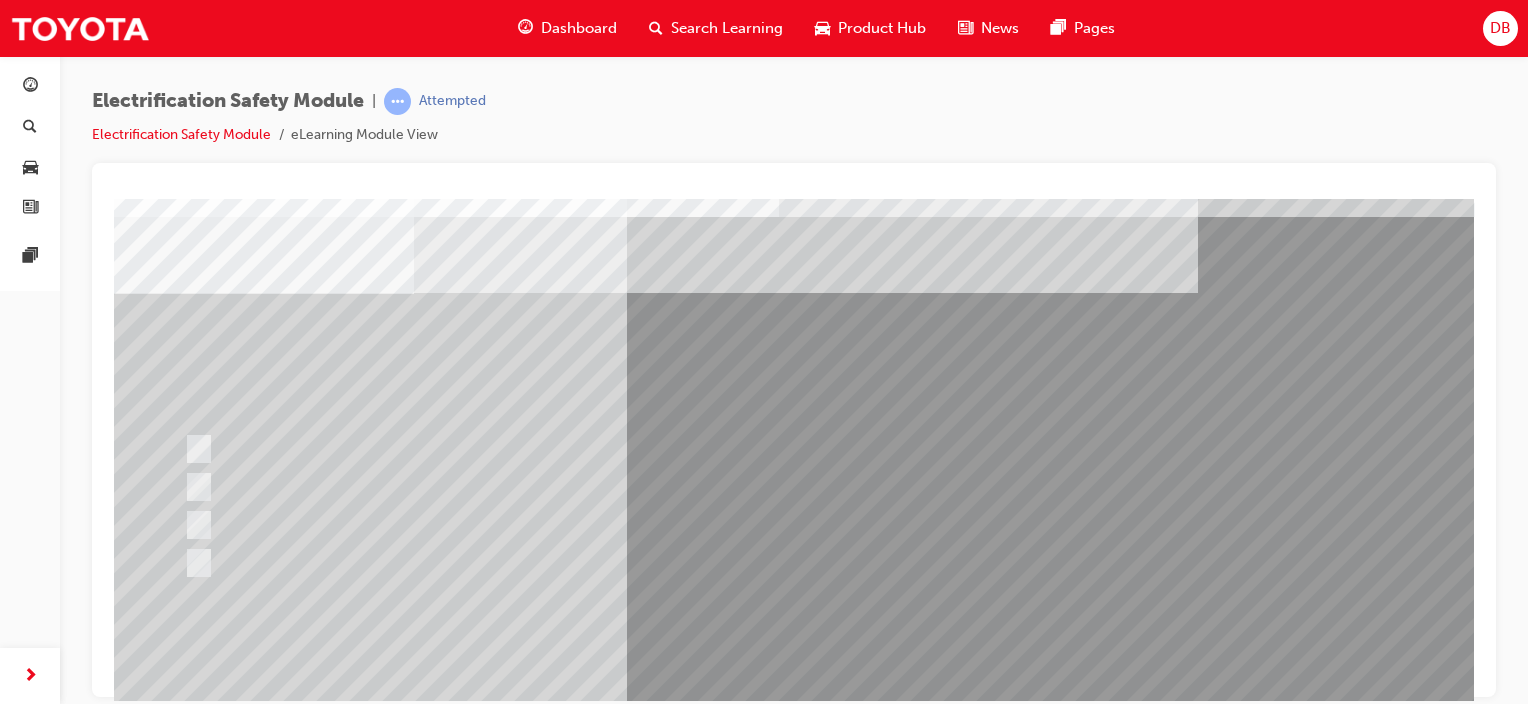scroll, scrollTop: 100, scrollLeft: 0, axis: vertical 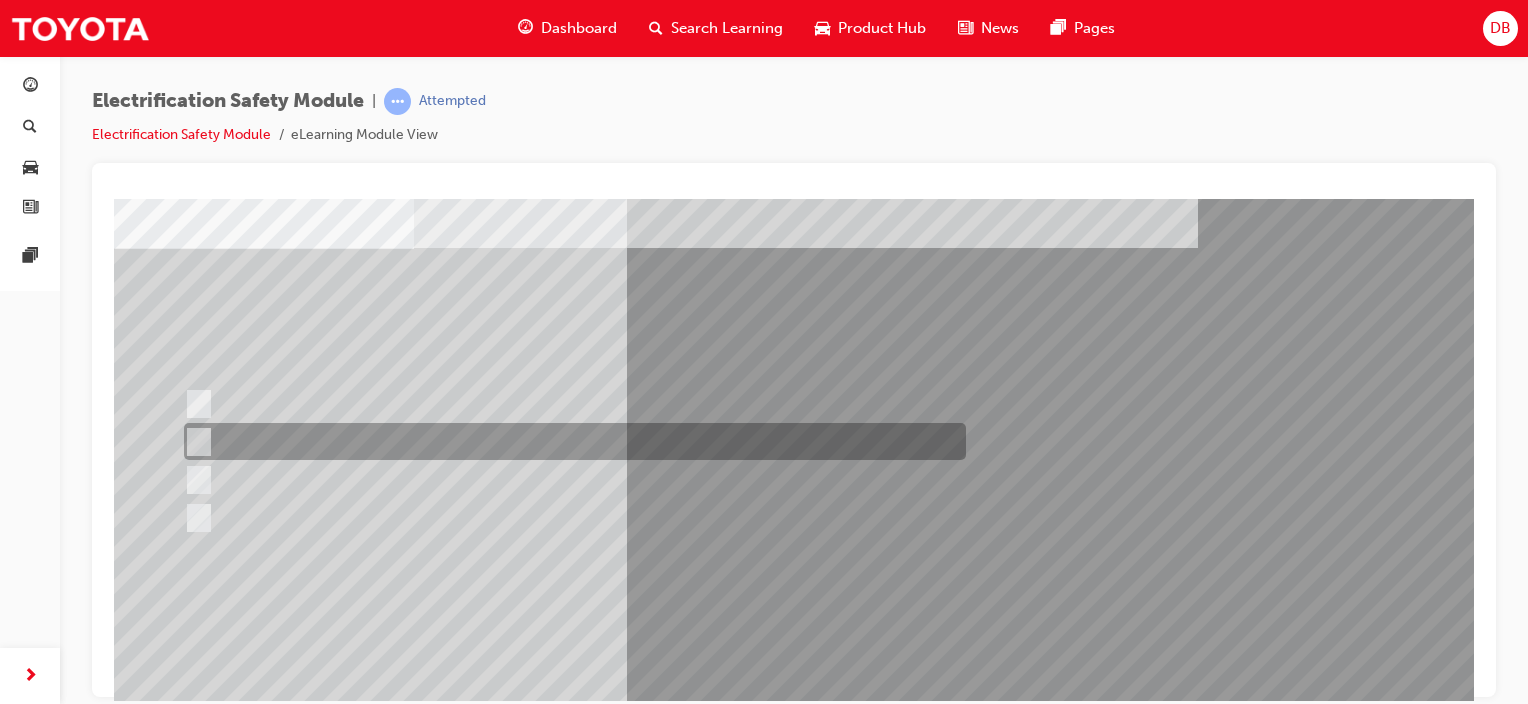 click at bounding box center [570, 441] 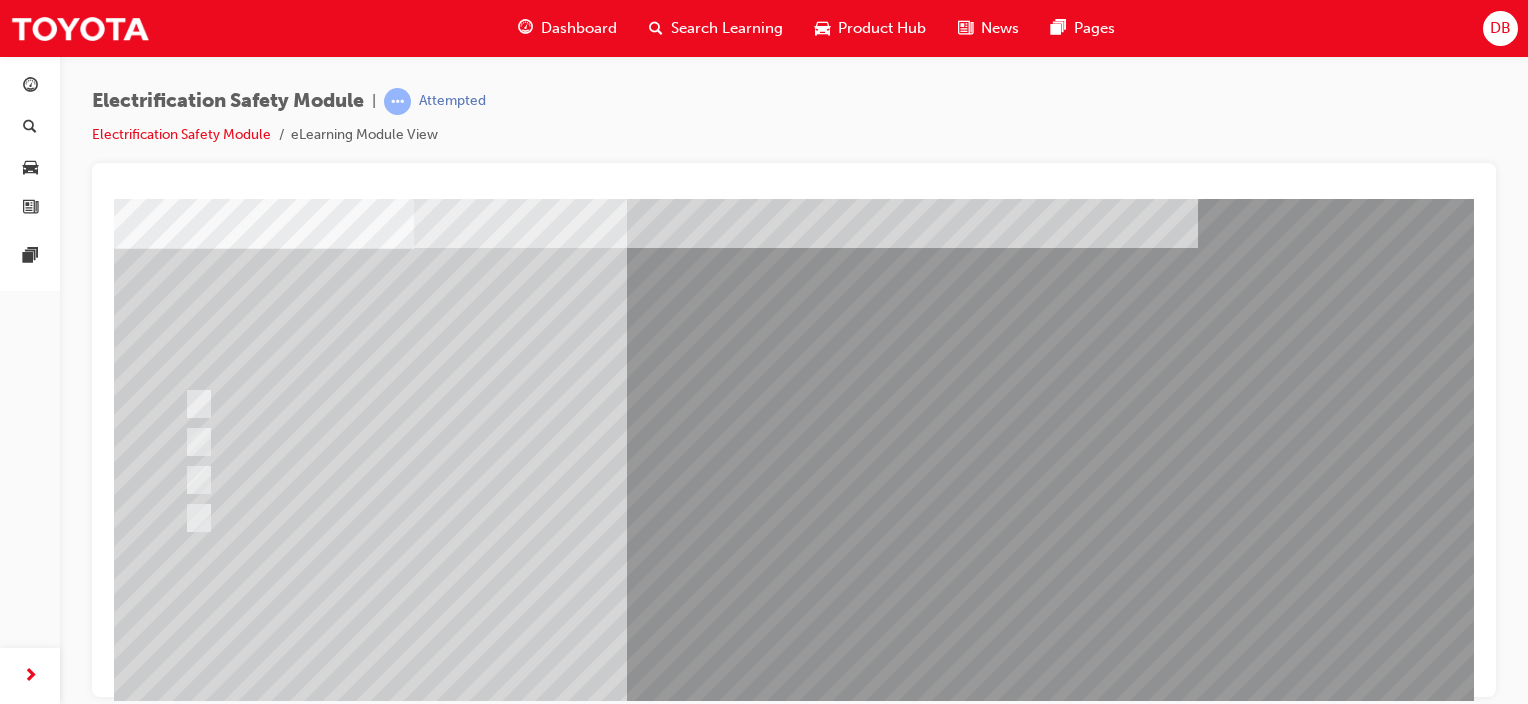 scroll, scrollTop: 200, scrollLeft: 0, axis: vertical 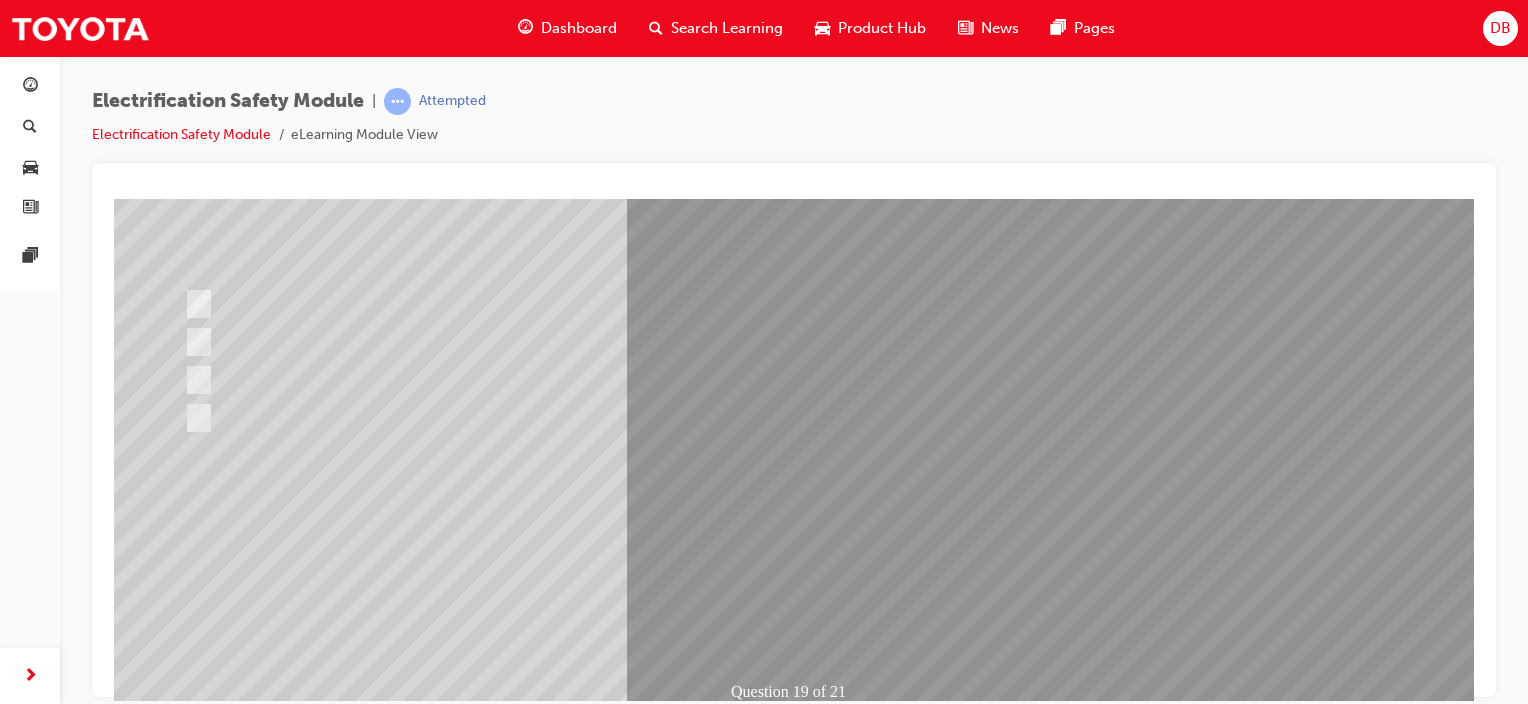 click at bounding box center (186, 2787) 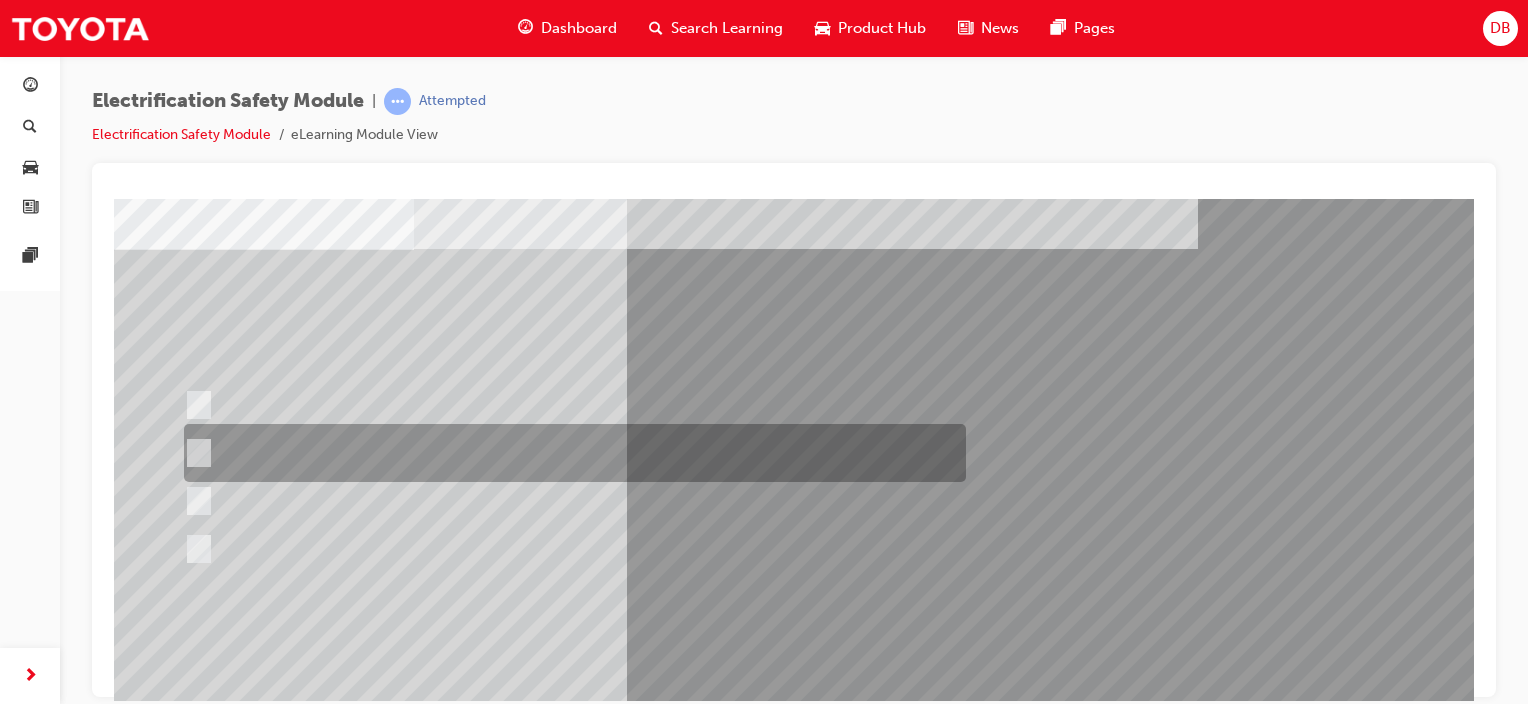 scroll, scrollTop: 100, scrollLeft: 0, axis: vertical 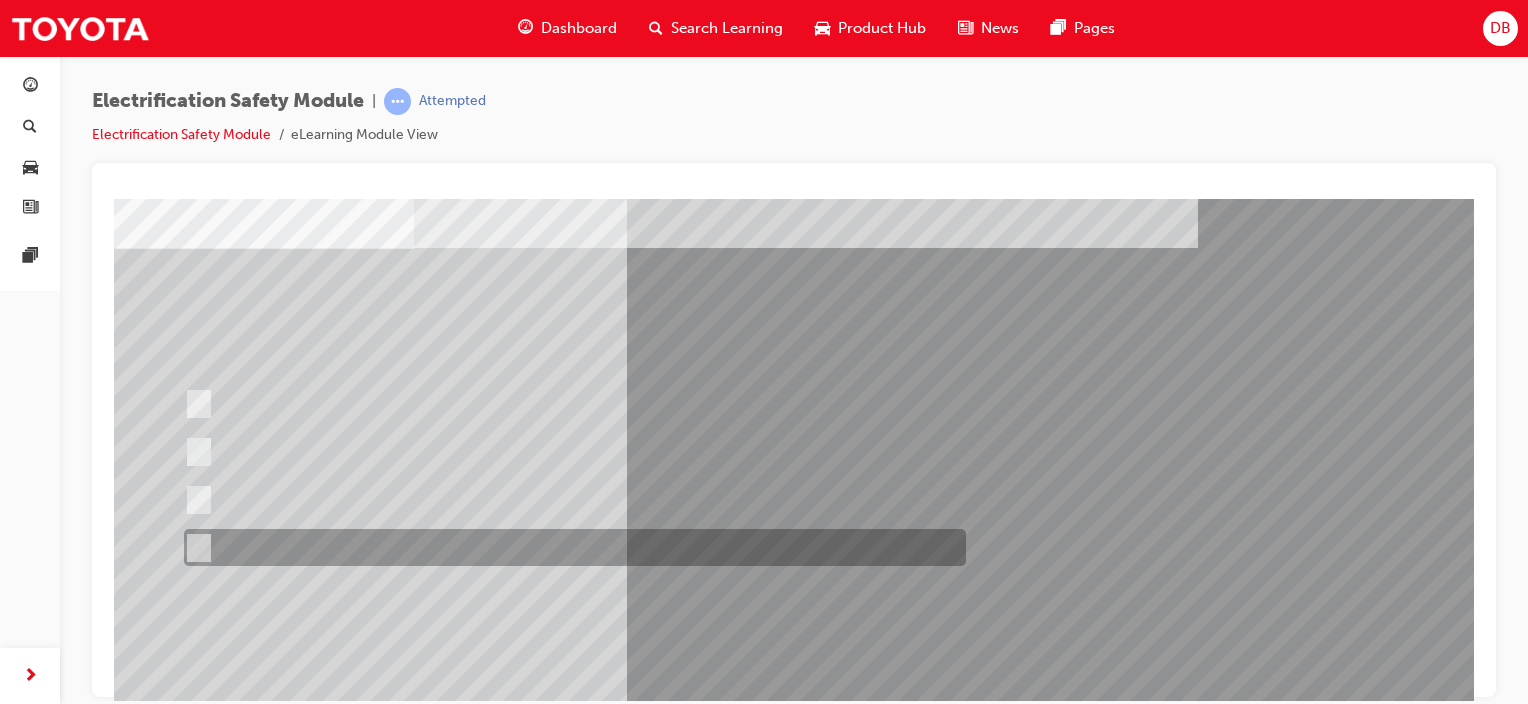 click at bounding box center (570, 547) 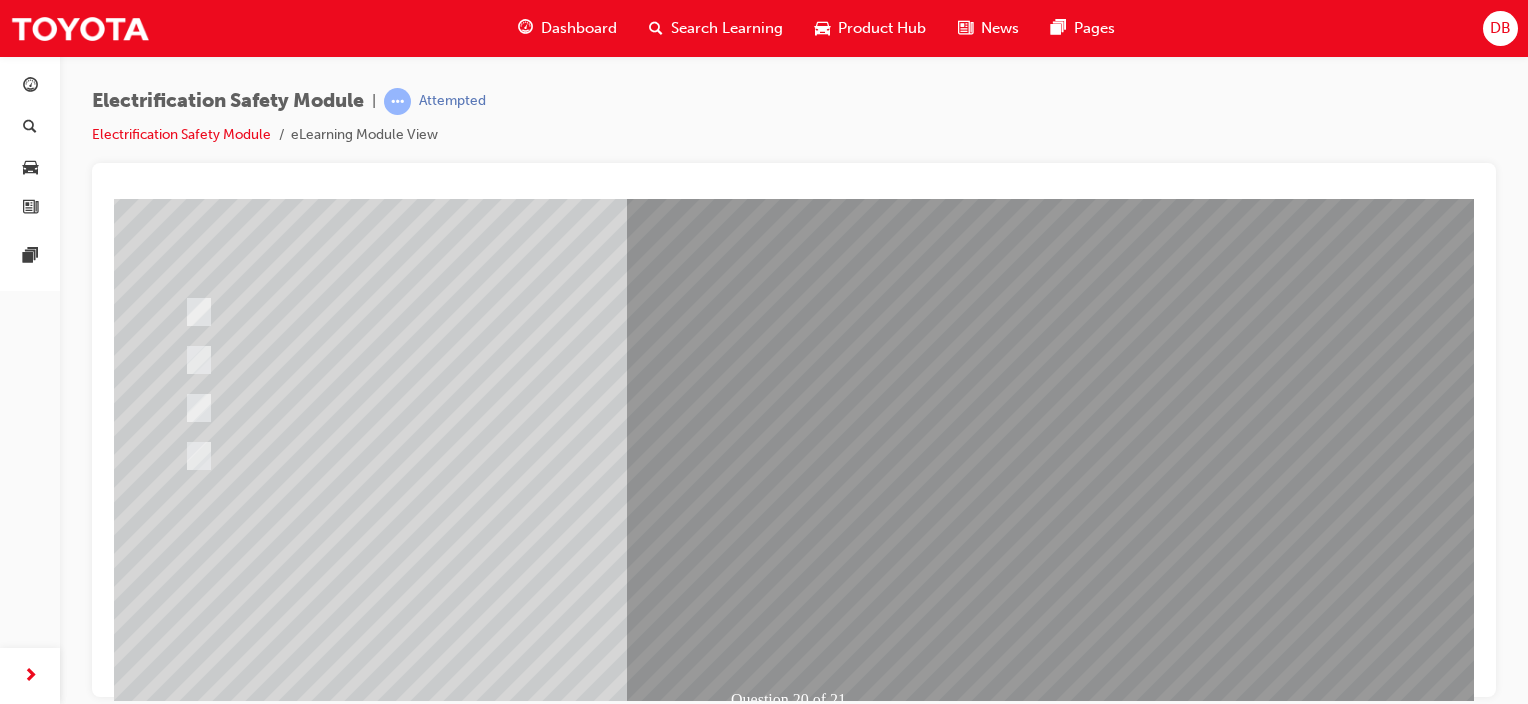 scroll, scrollTop: 263, scrollLeft: 0, axis: vertical 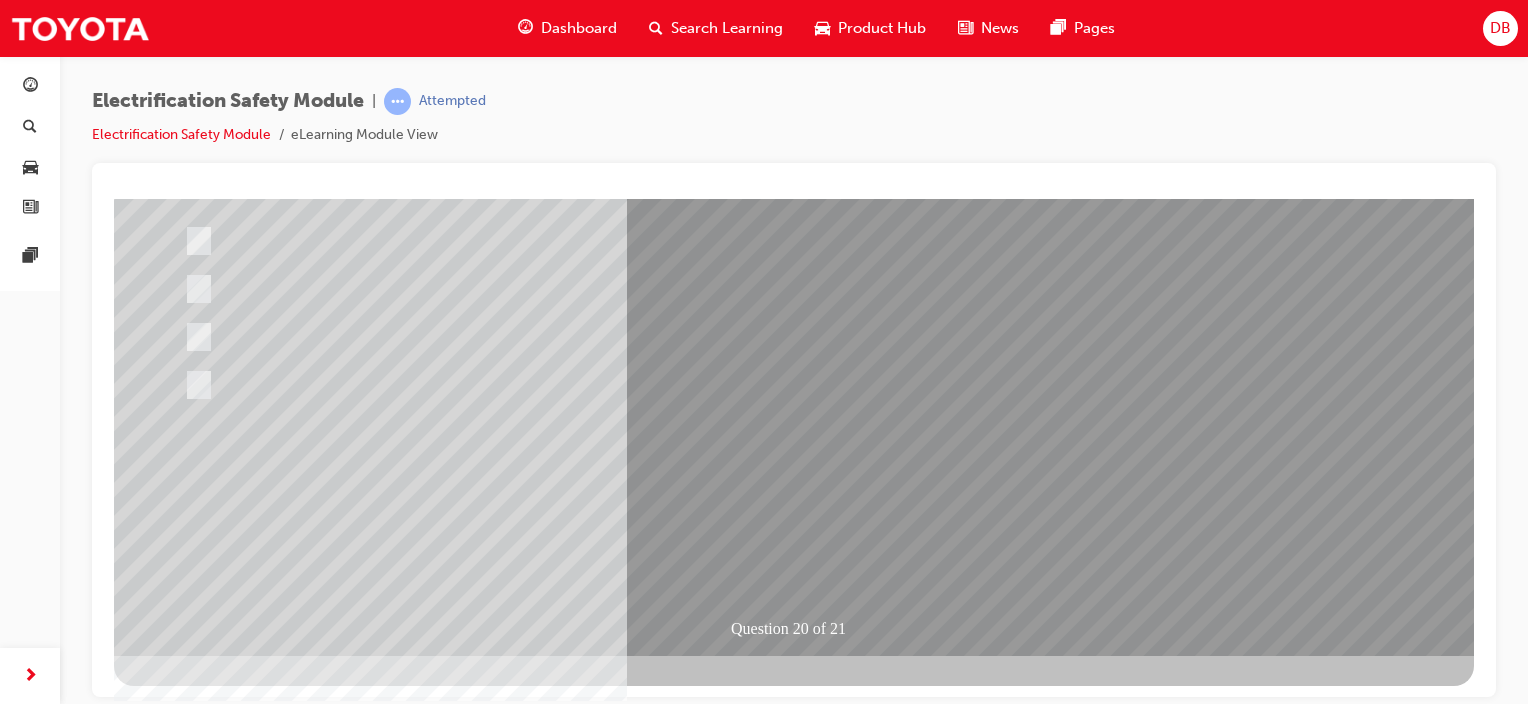 click at bounding box center [186, 2724] 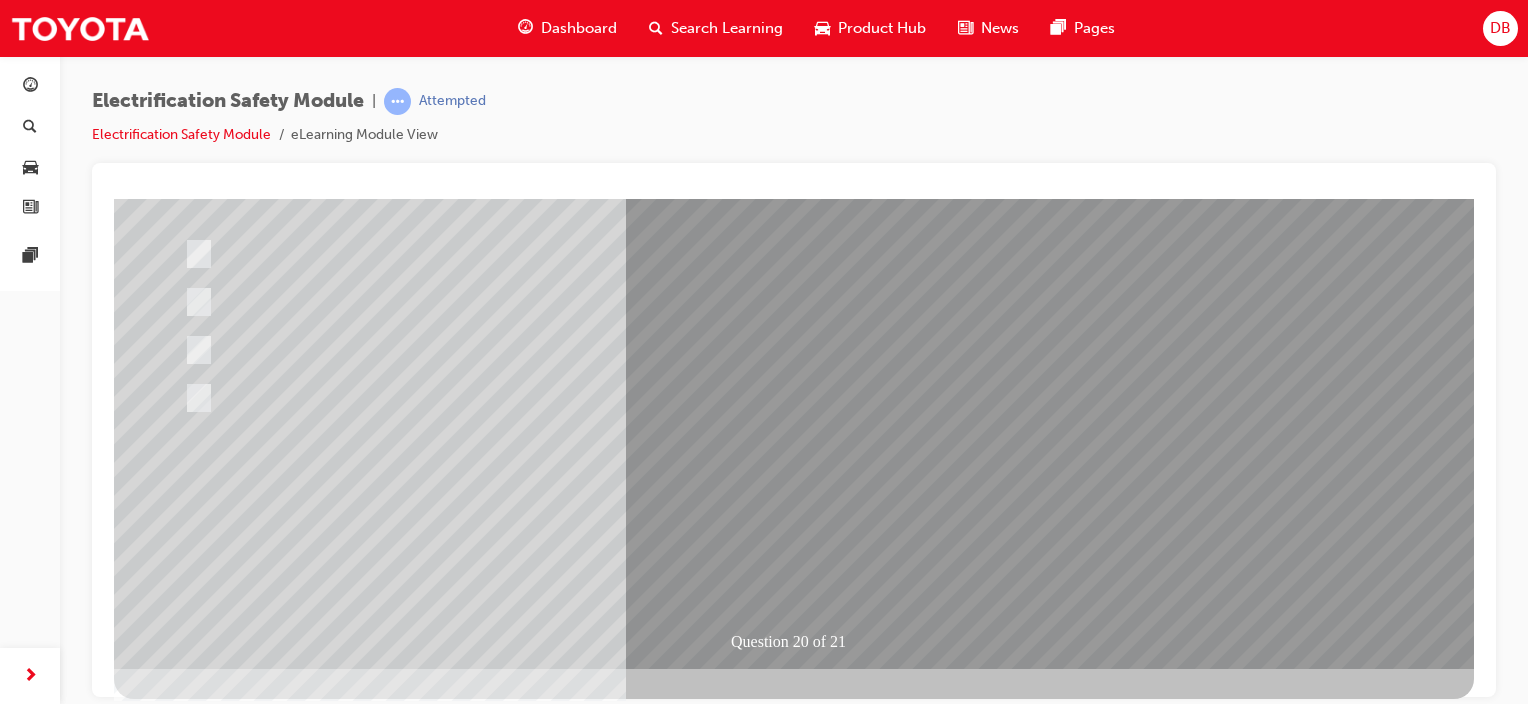 scroll, scrollTop: 263, scrollLeft: 0, axis: vertical 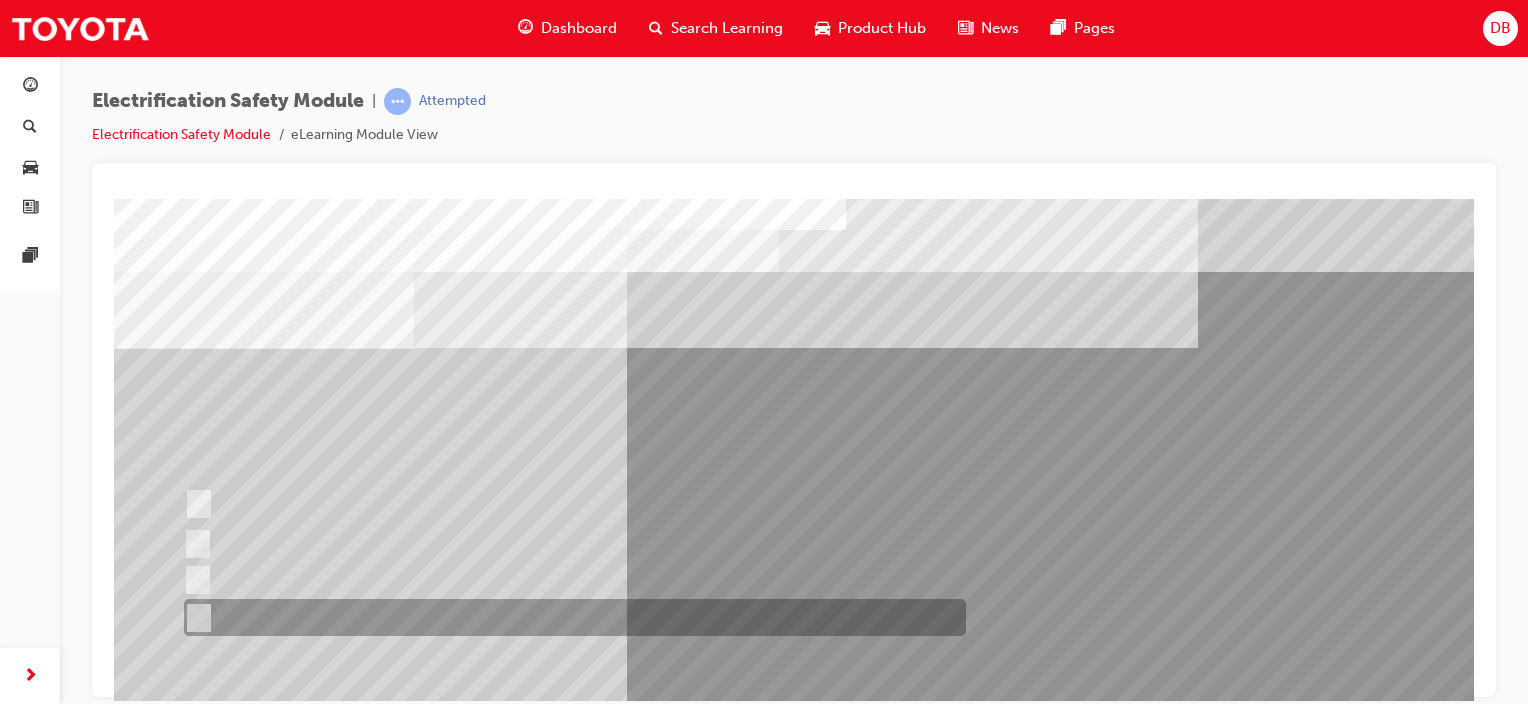 drag, startPoint x: 300, startPoint y: 617, endPoint x: 328, endPoint y: 594, distance: 36.23534 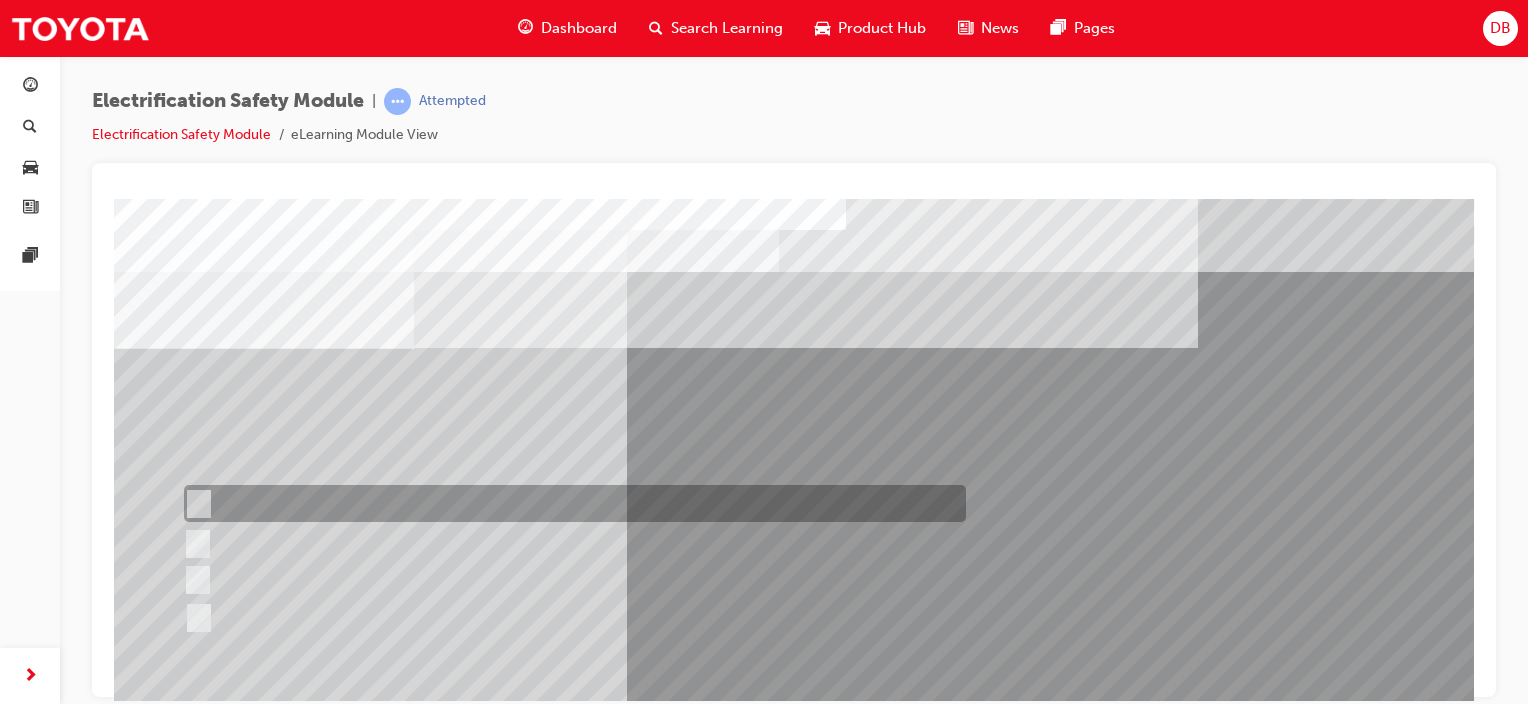 scroll, scrollTop: 263, scrollLeft: 0, axis: vertical 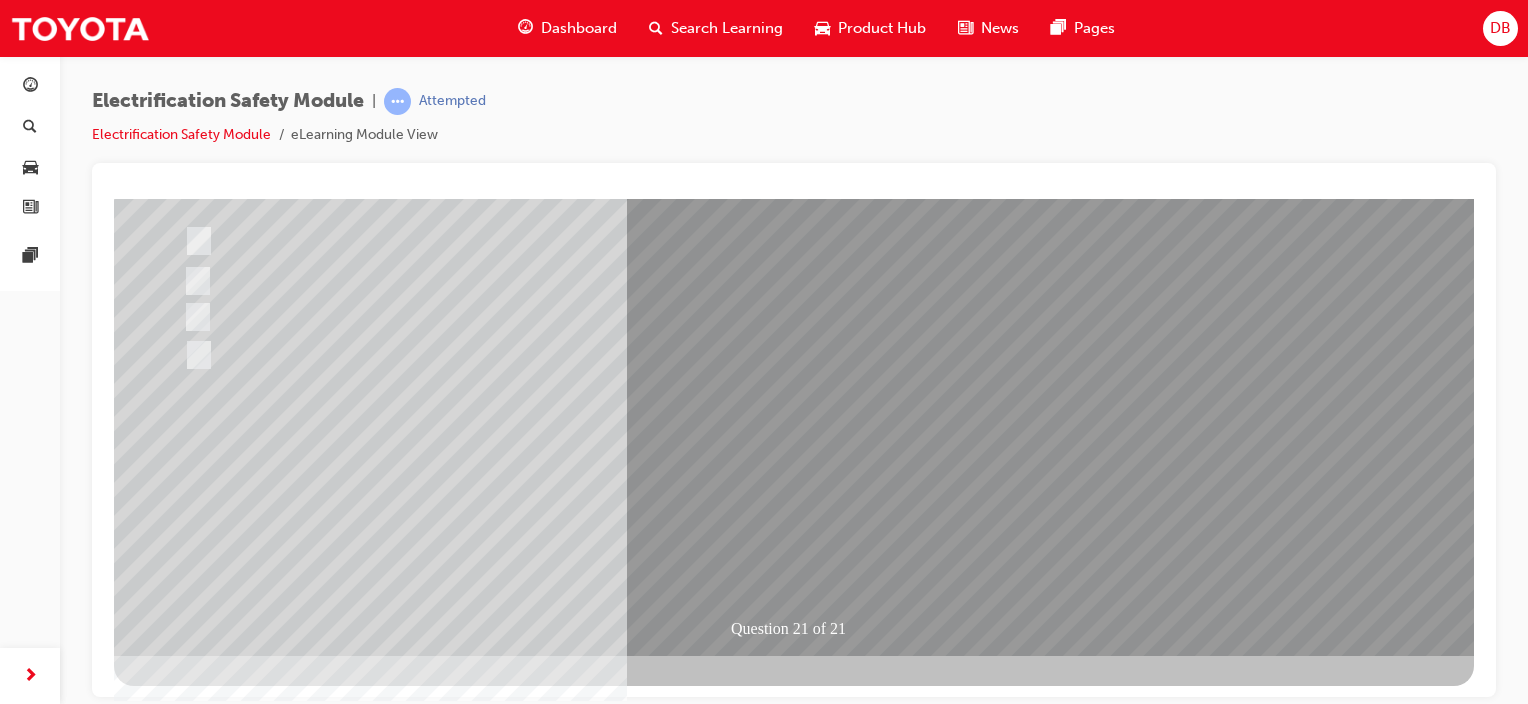click at bounding box center [186, 2724] 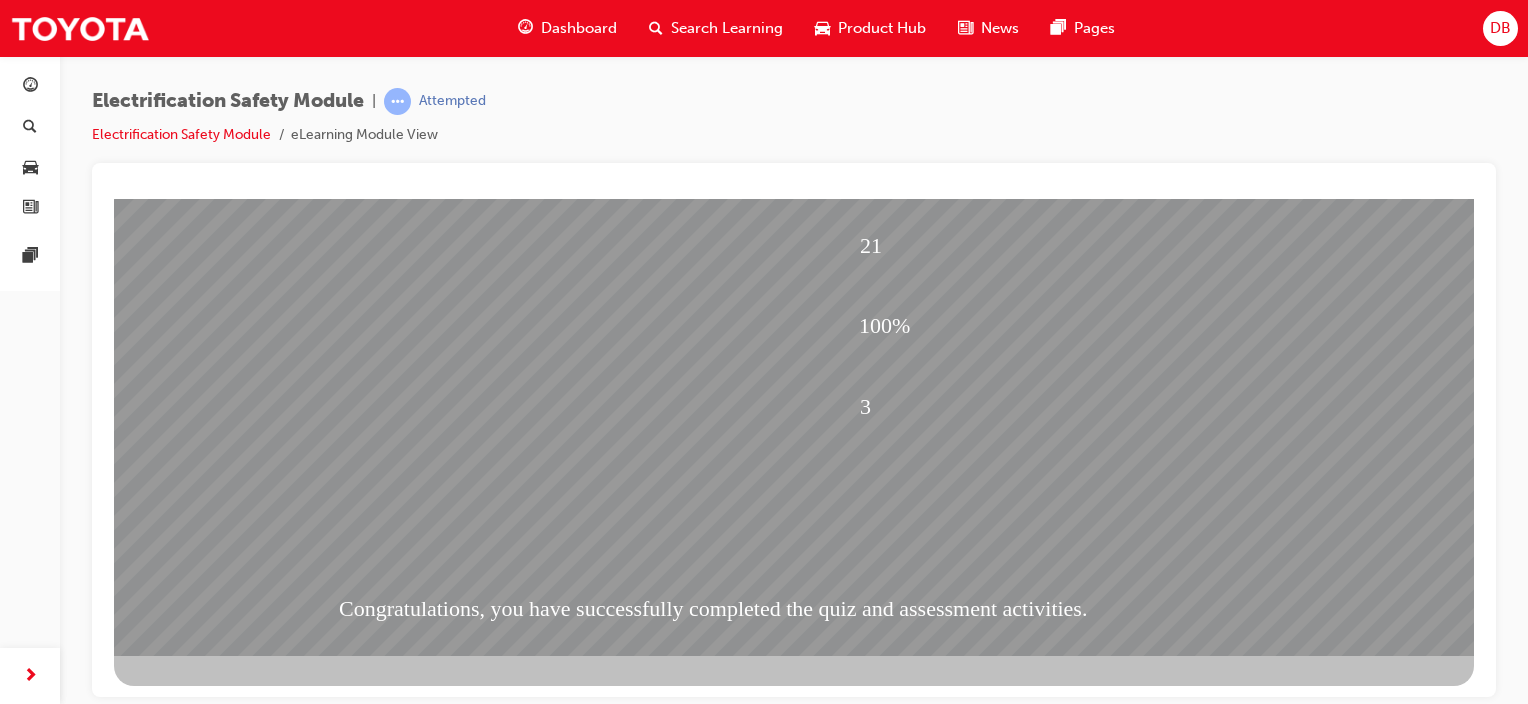 click at bounding box center (186, 1710) 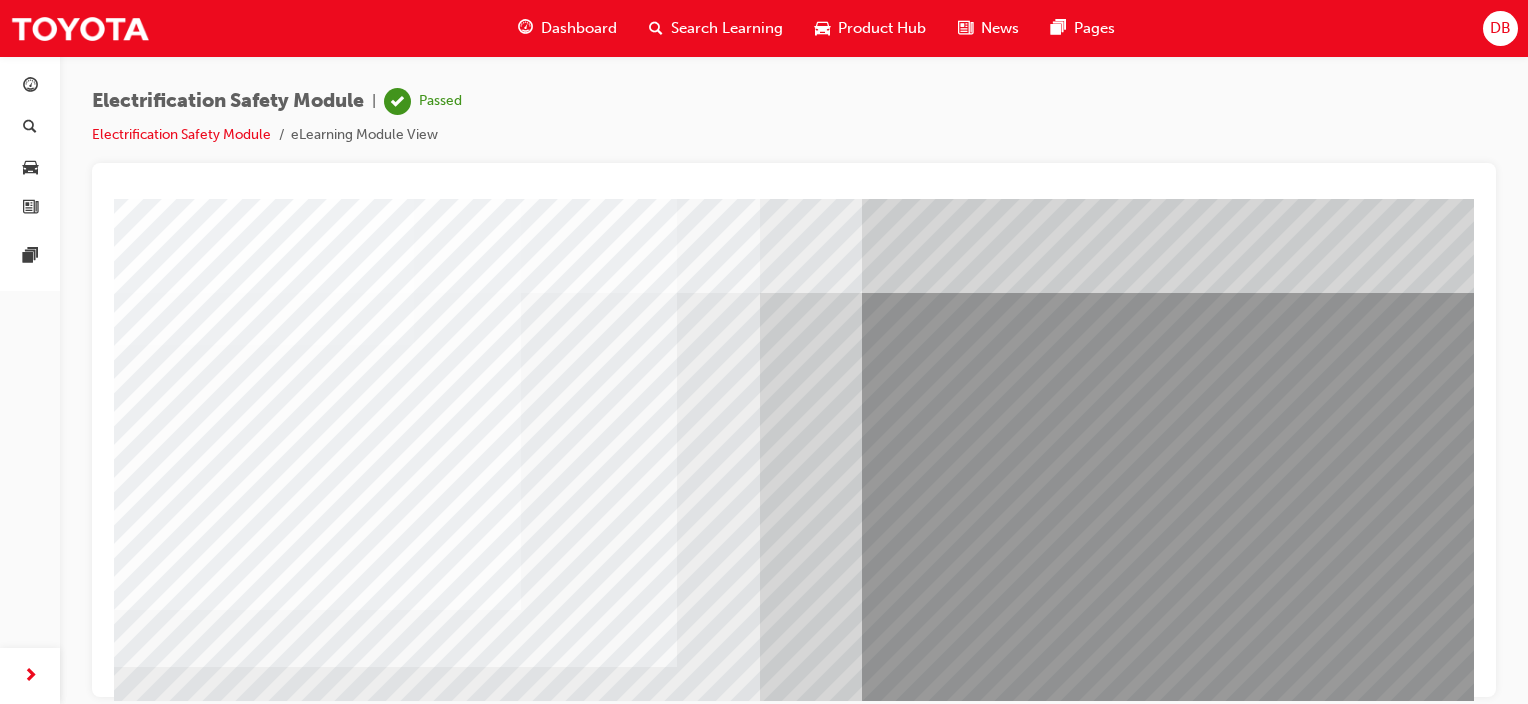 scroll, scrollTop: 0, scrollLeft: 0, axis: both 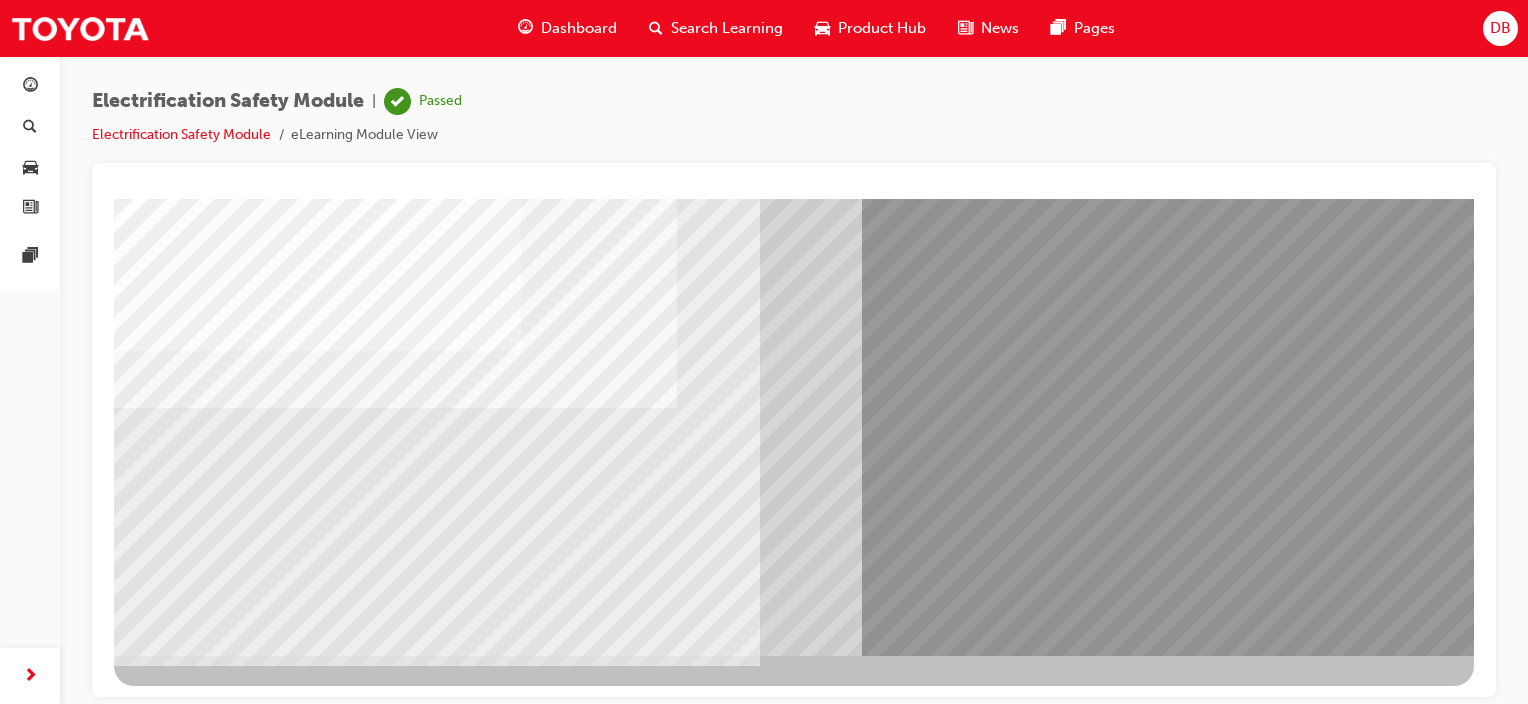 click at bounding box center [177, 3477] 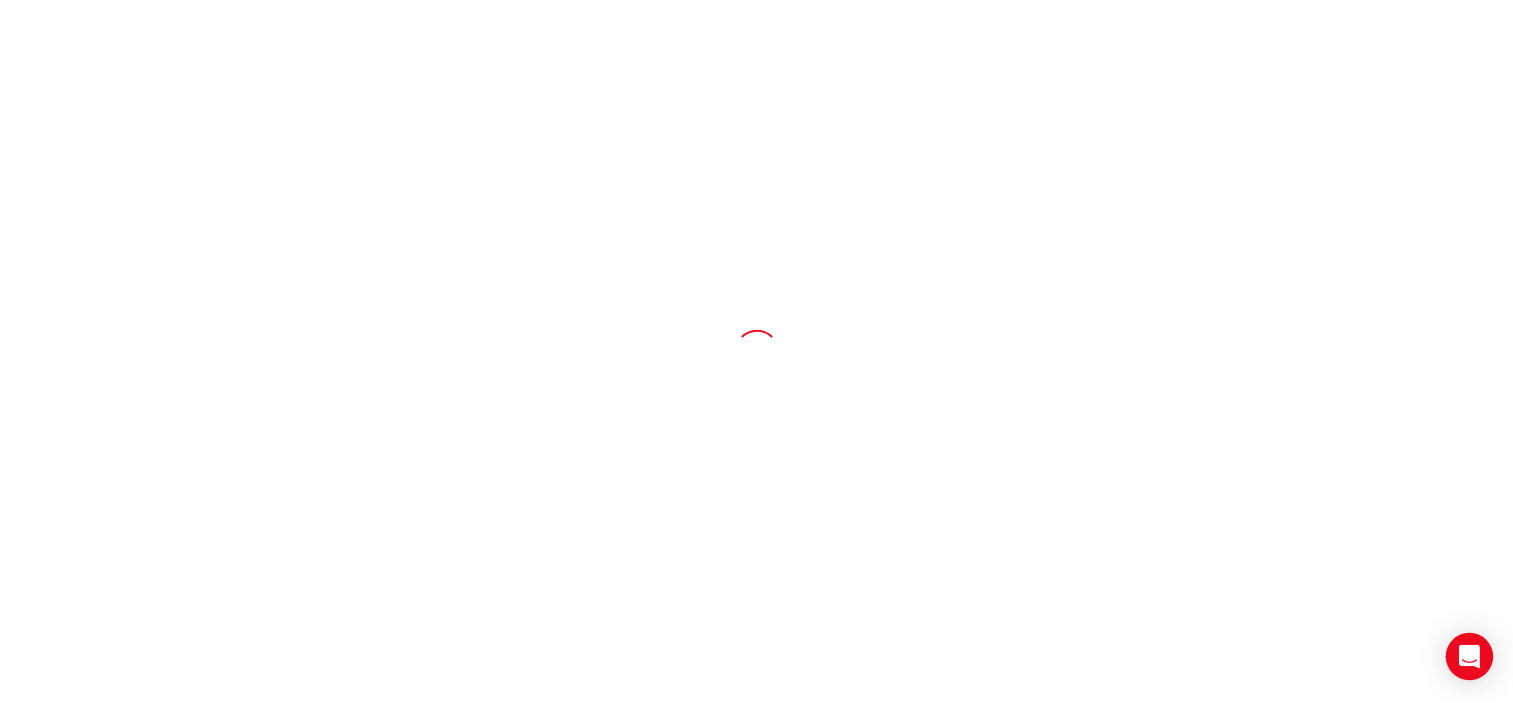 scroll, scrollTop: 0, scrollLeft: 0, axis: both 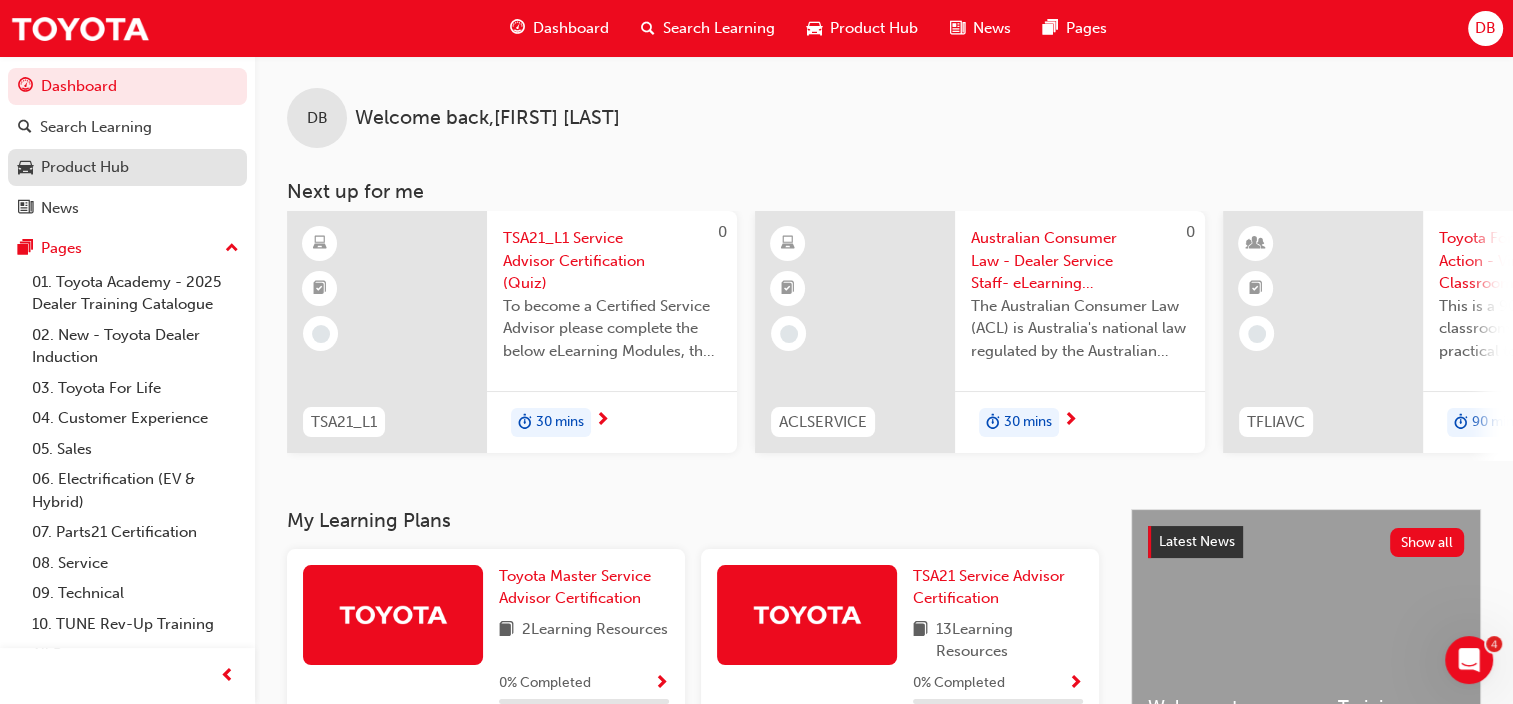 click on "Product Hub" at bounding box center [85, 167] 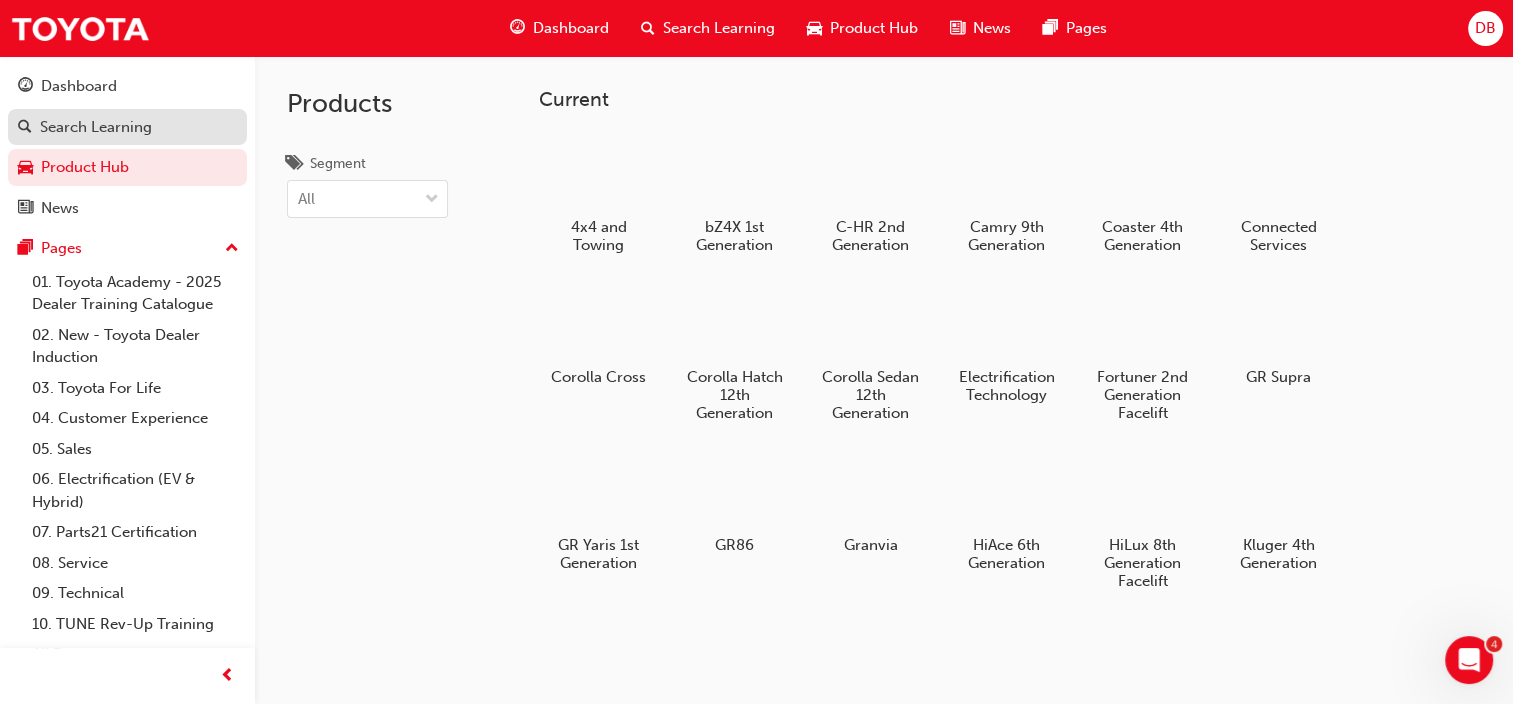 click on "Search Learning" at bounding box center [96, 127] 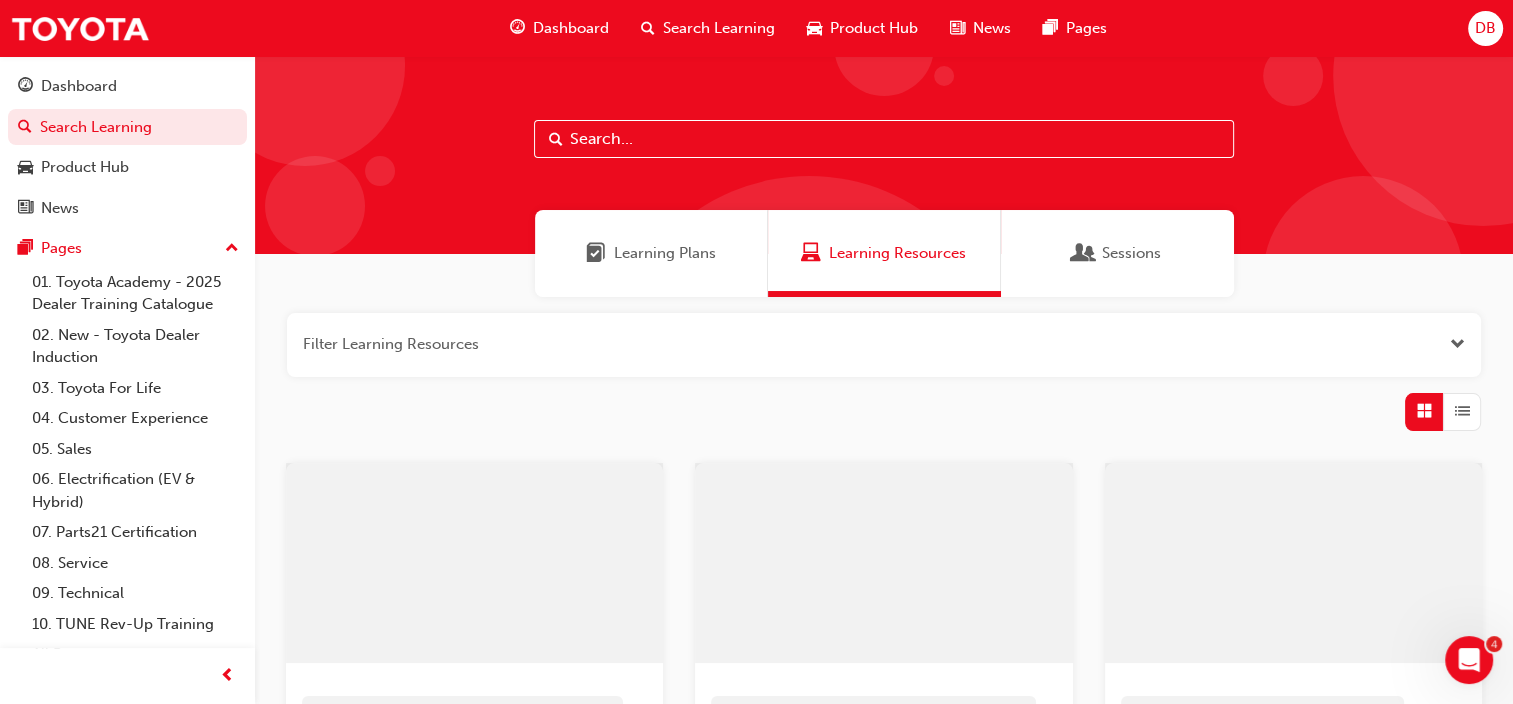 drag, startPoint x: 652, startPoint y: 140, endPoint x: 725, endPoint y: 123, distance: 74.953316 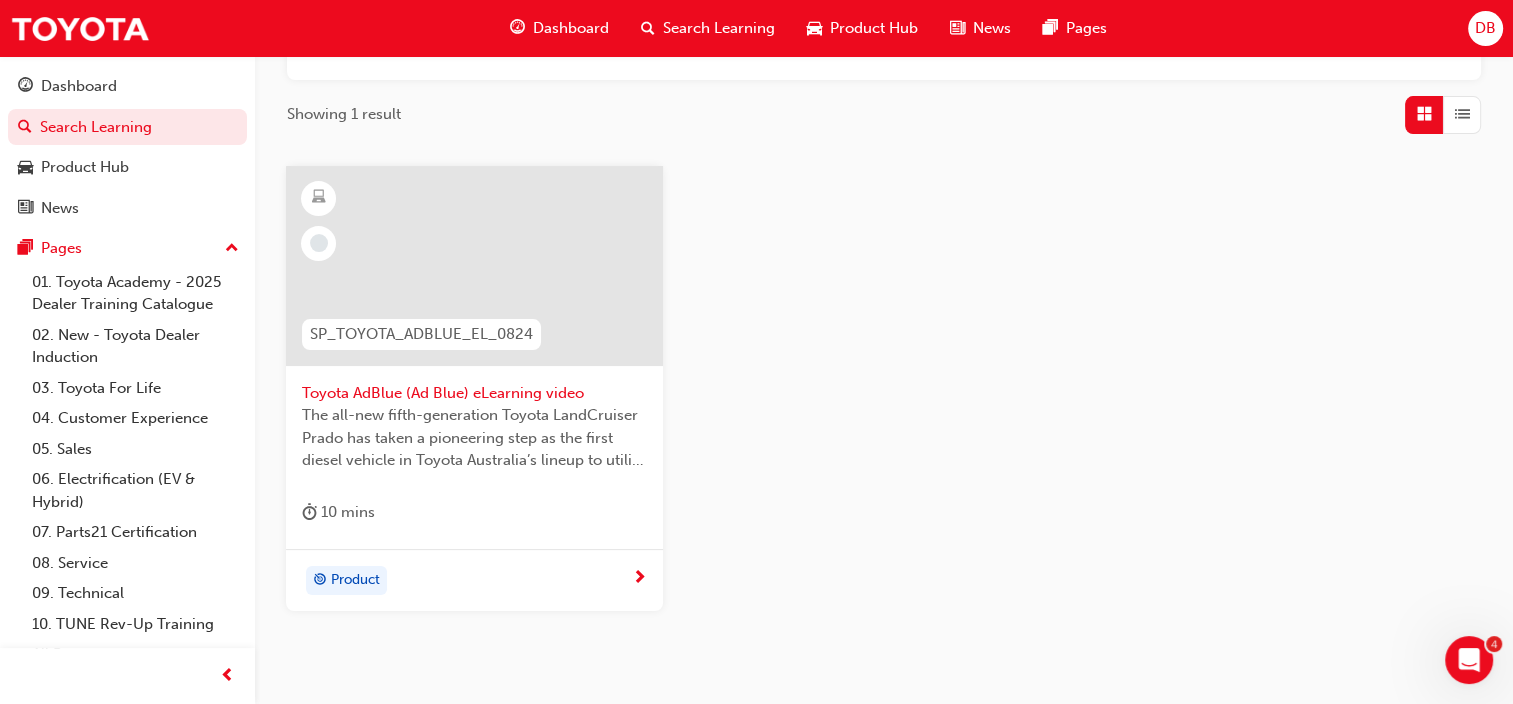 scroll, scrollTop: 300, scrollLeft: 0, axis: vertical 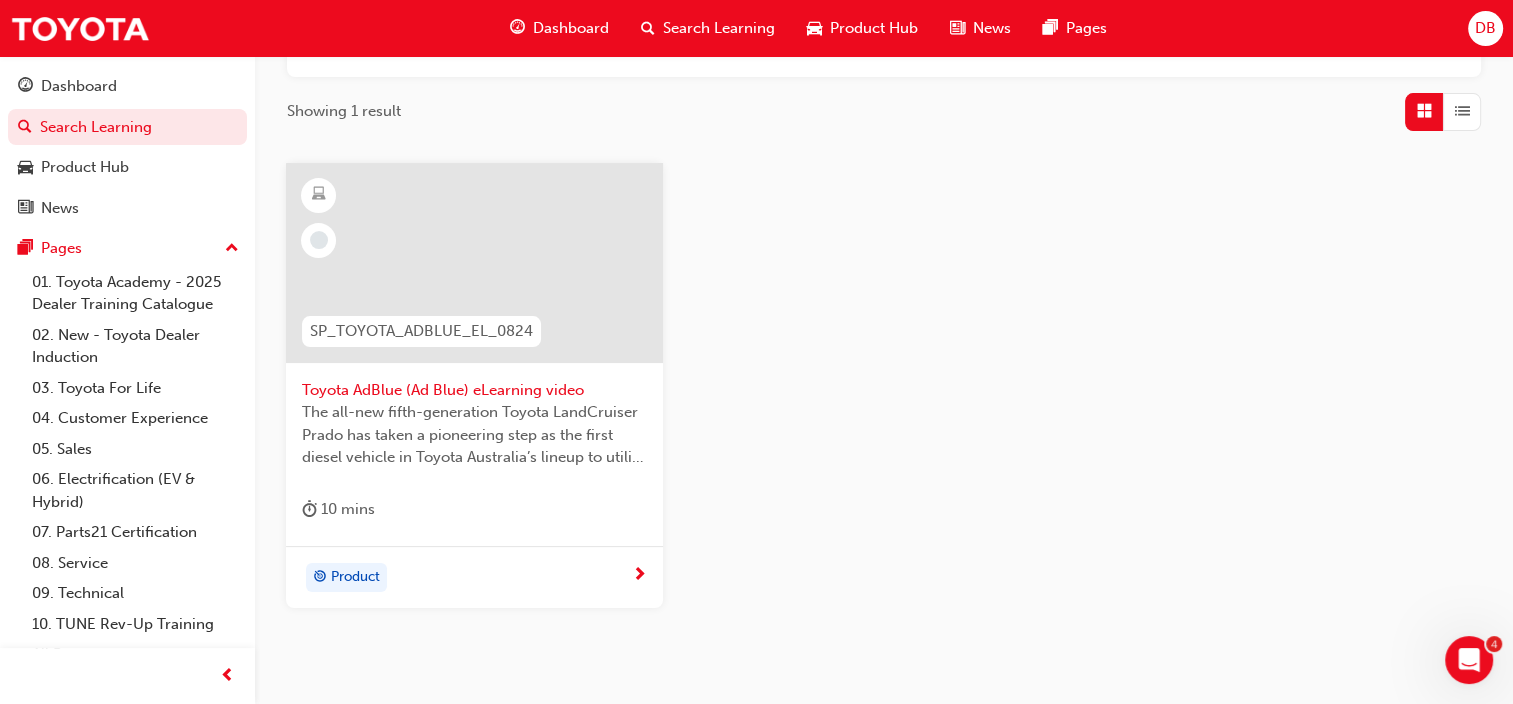 type on "toyota adblue" 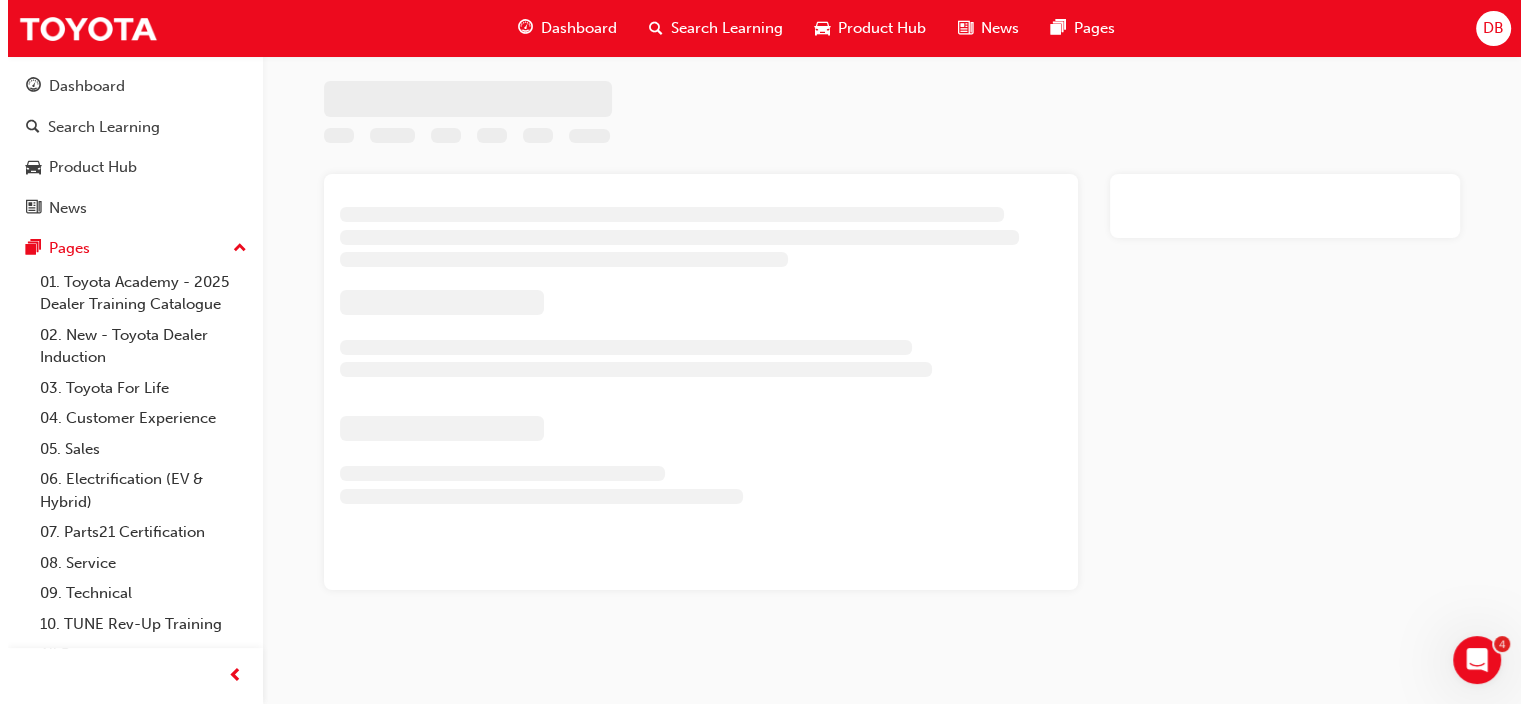 scroll, scrollTop: 0, scrollLeft: 0, axis: both 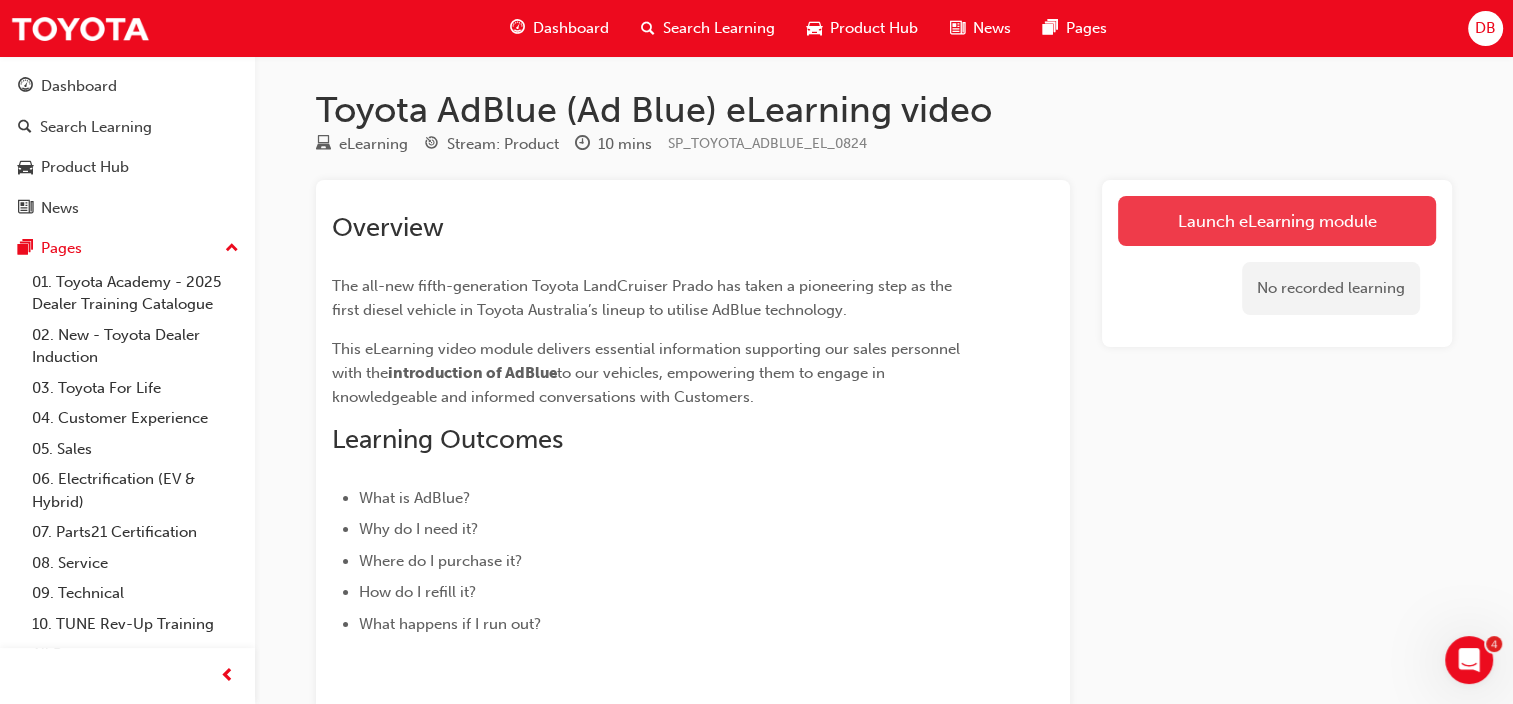 click on "Launch eLearning module" at bounding box center (1277, 221) 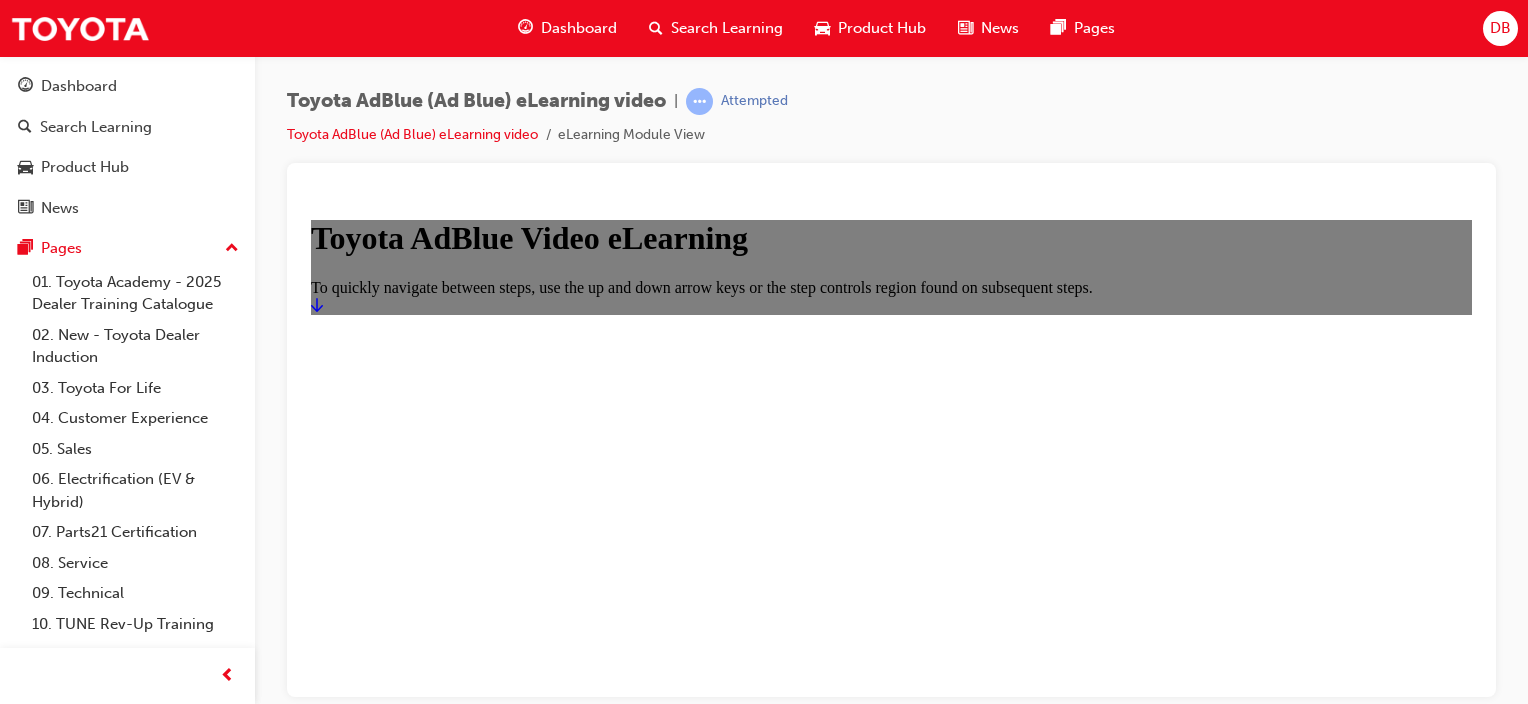 scroll, scrollTop: 0, scrollLeft: 0, axis: both 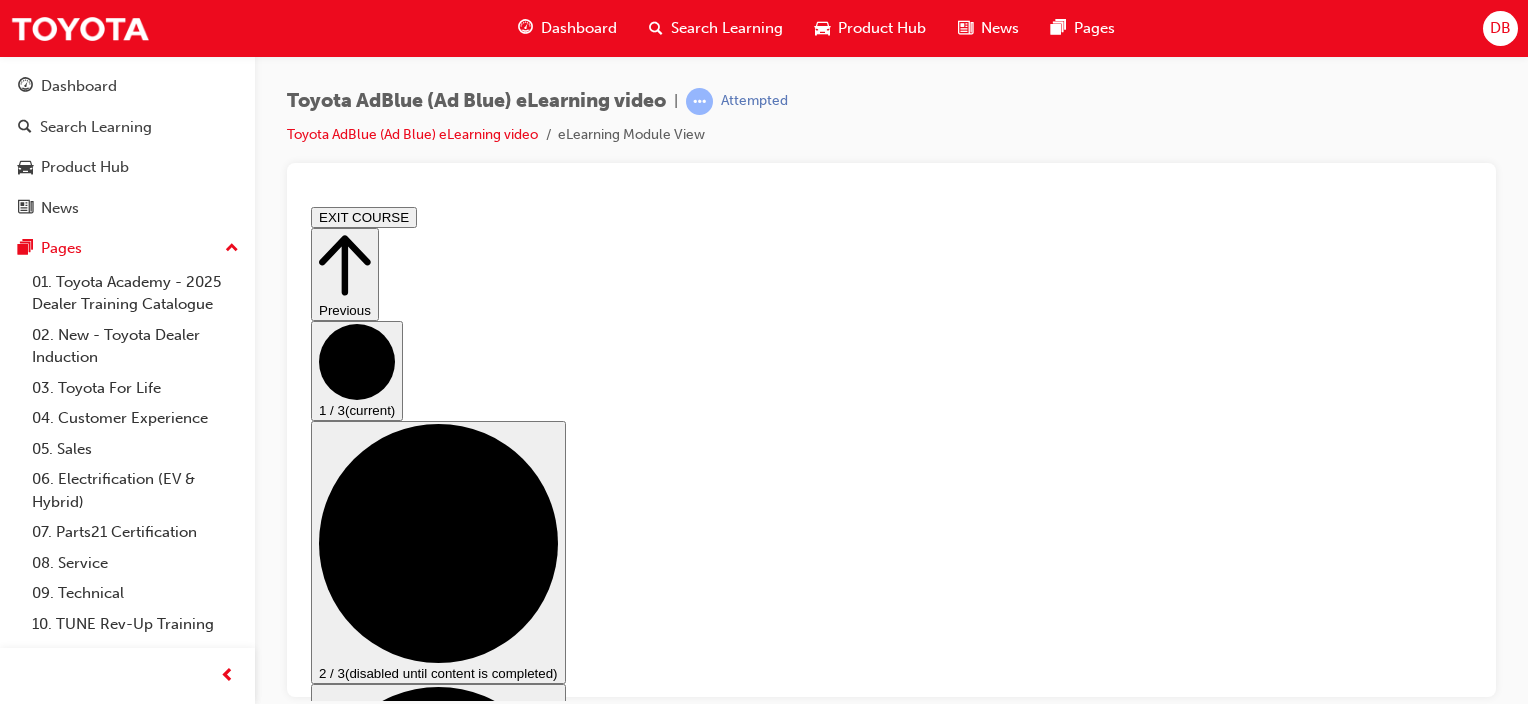 drag, startPoint x: 891, startPoint y: 415, endPoint x: 968, endPoint y: 407, distance: 77.41447 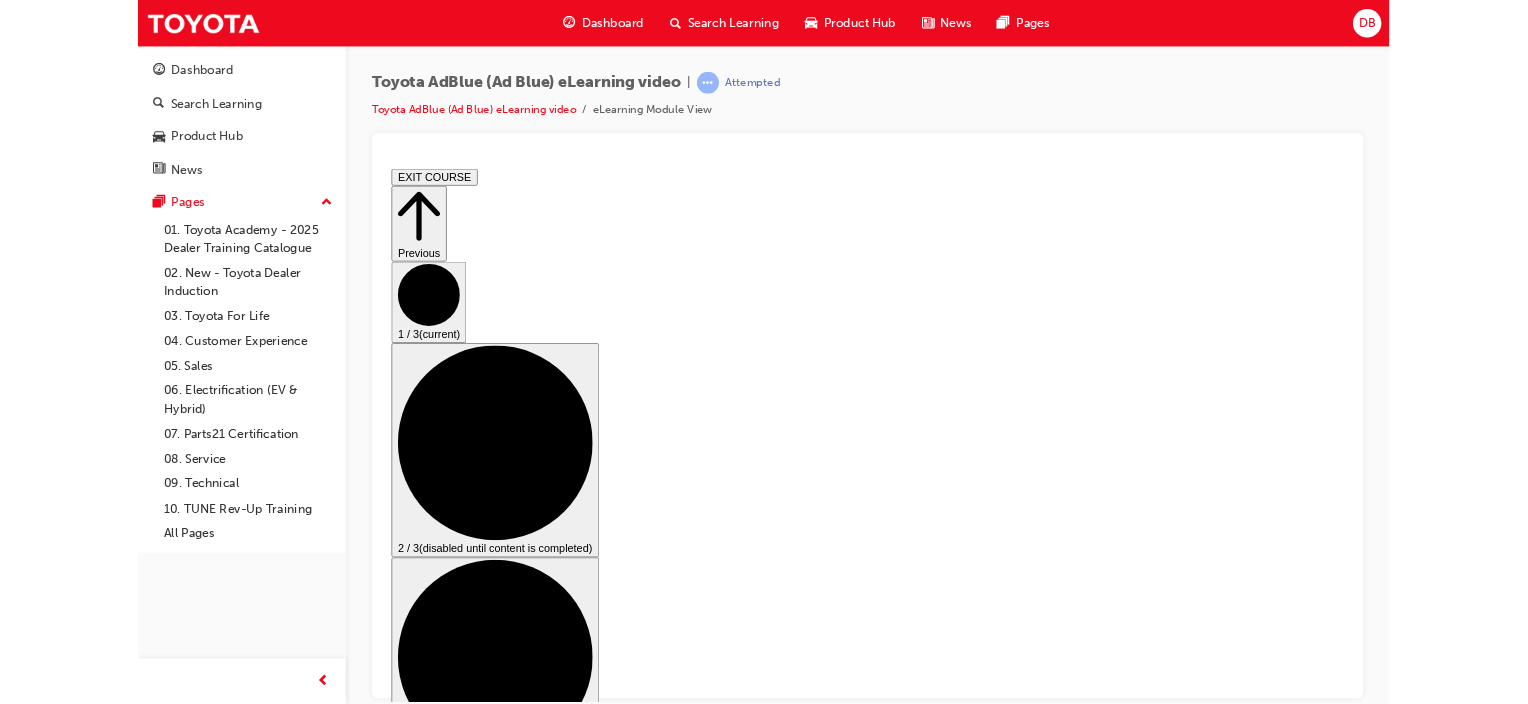 scroll, scrollTop: 0, scrollLeft: 0, axis: both 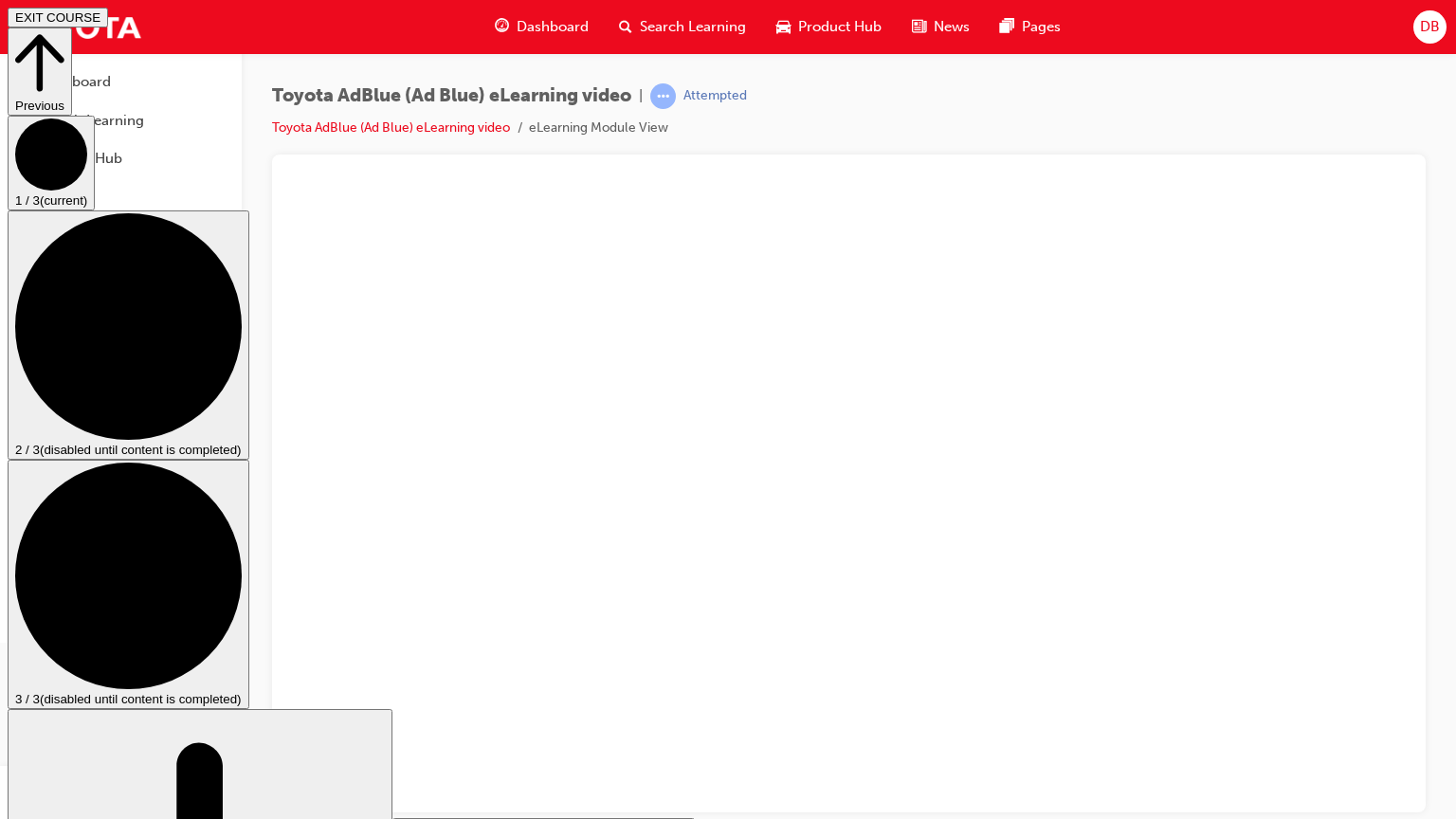 click at bounding box center (53, 1870) 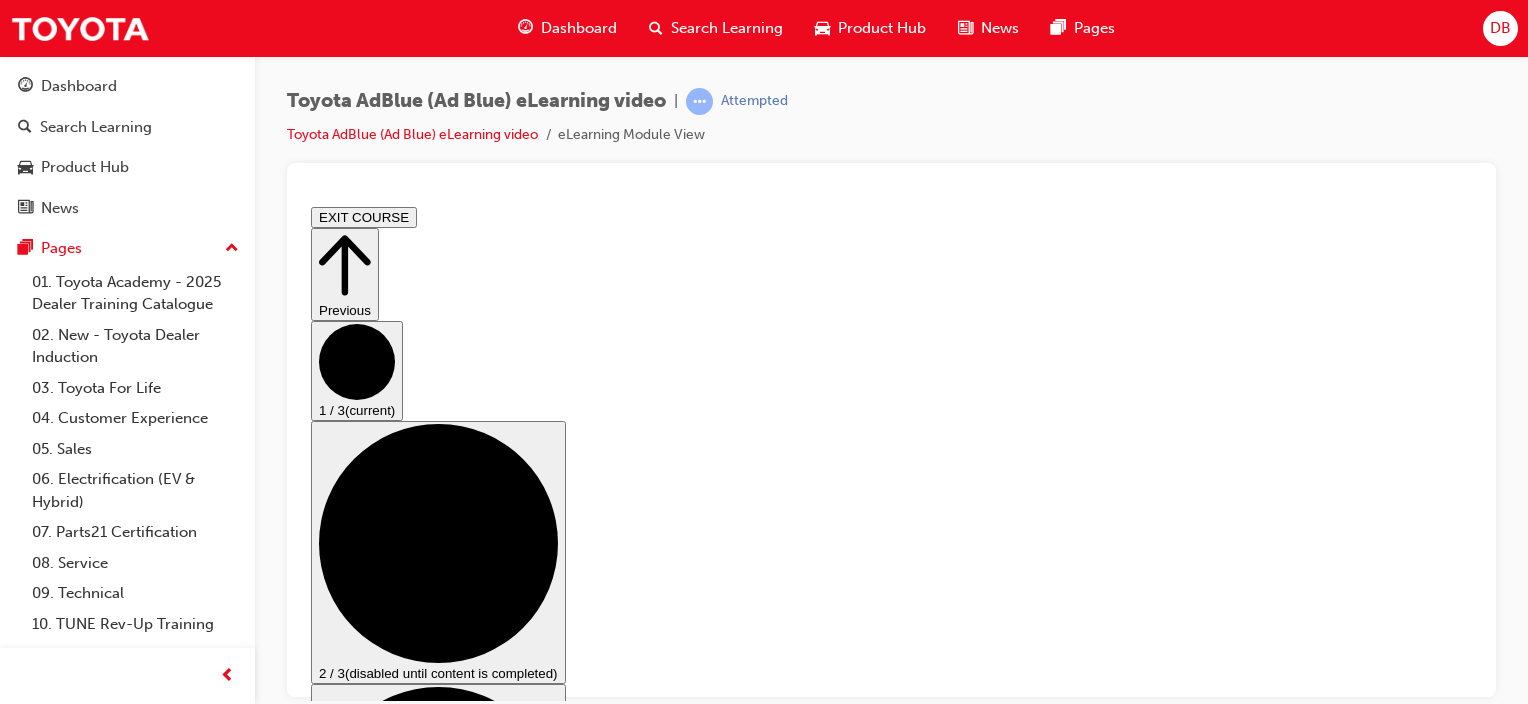 click on "Video Player is loading. Play Video Play Loaded :  100.00% 5:50 0:00 Remaining Time  - 7:42 1x Playback Rate 1x 2x 1.75x 1.5x 1.25x 1x , selected 0.75x 0.5x 0.25x Captions captions off , selected Exit Picture-in-Picture Fullscreen Mute Not Allowed A circle with a slanted line through it This is a modal window." at bounding box center [891, 1456] 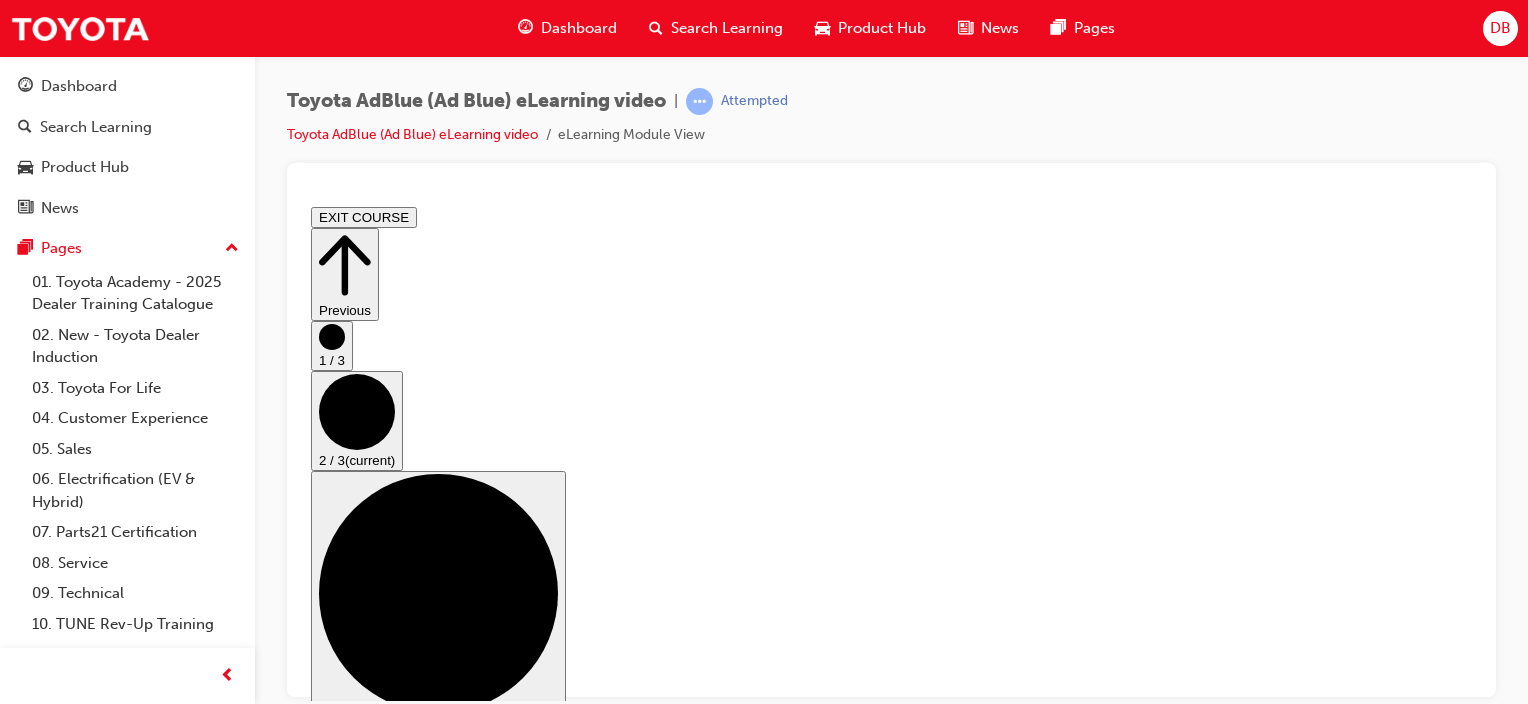 scroll, scrollTop: 0, scrollLeft: 0, axis: both 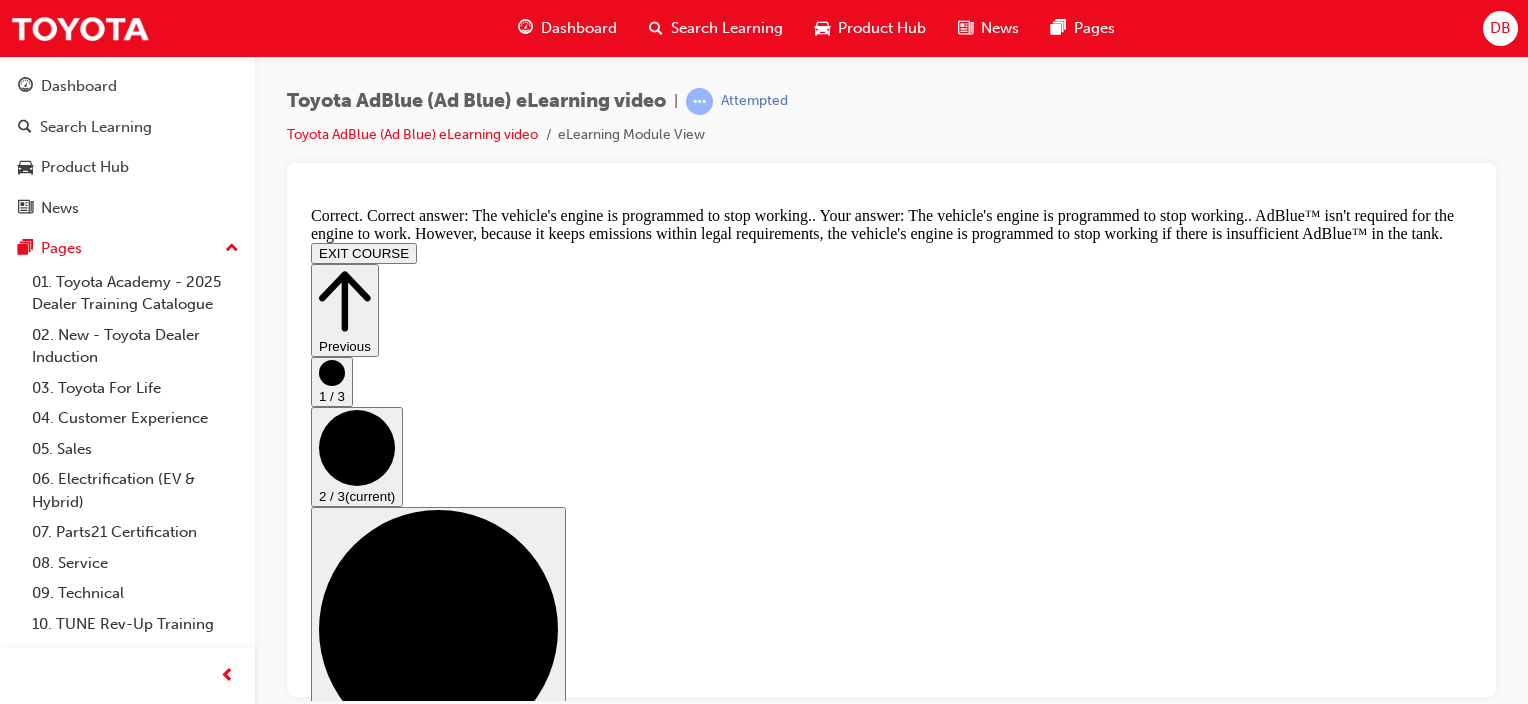 click on "CONTINUE" at bounding box center (353, 8142) 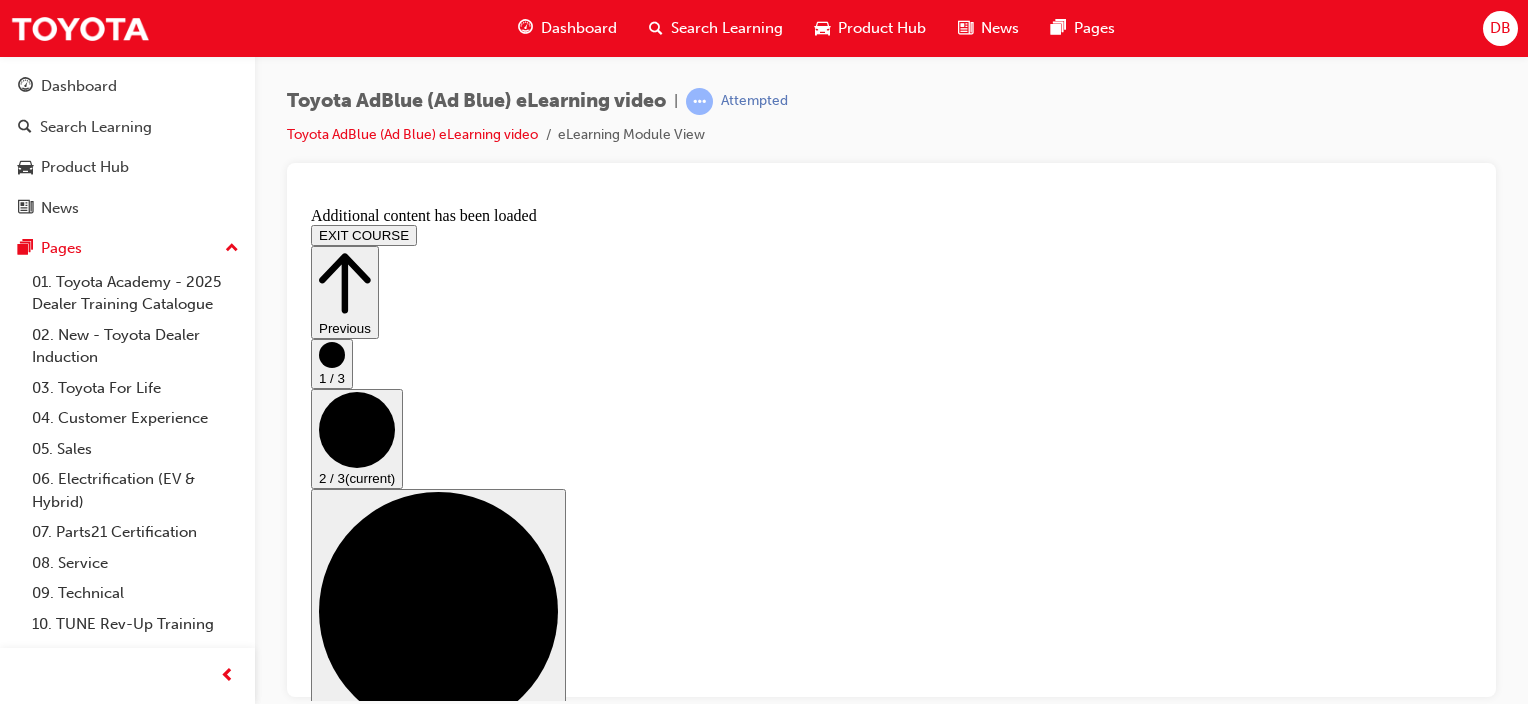 scroll, scrollTop: 1972, scrollLeft: 0, axis: vertical 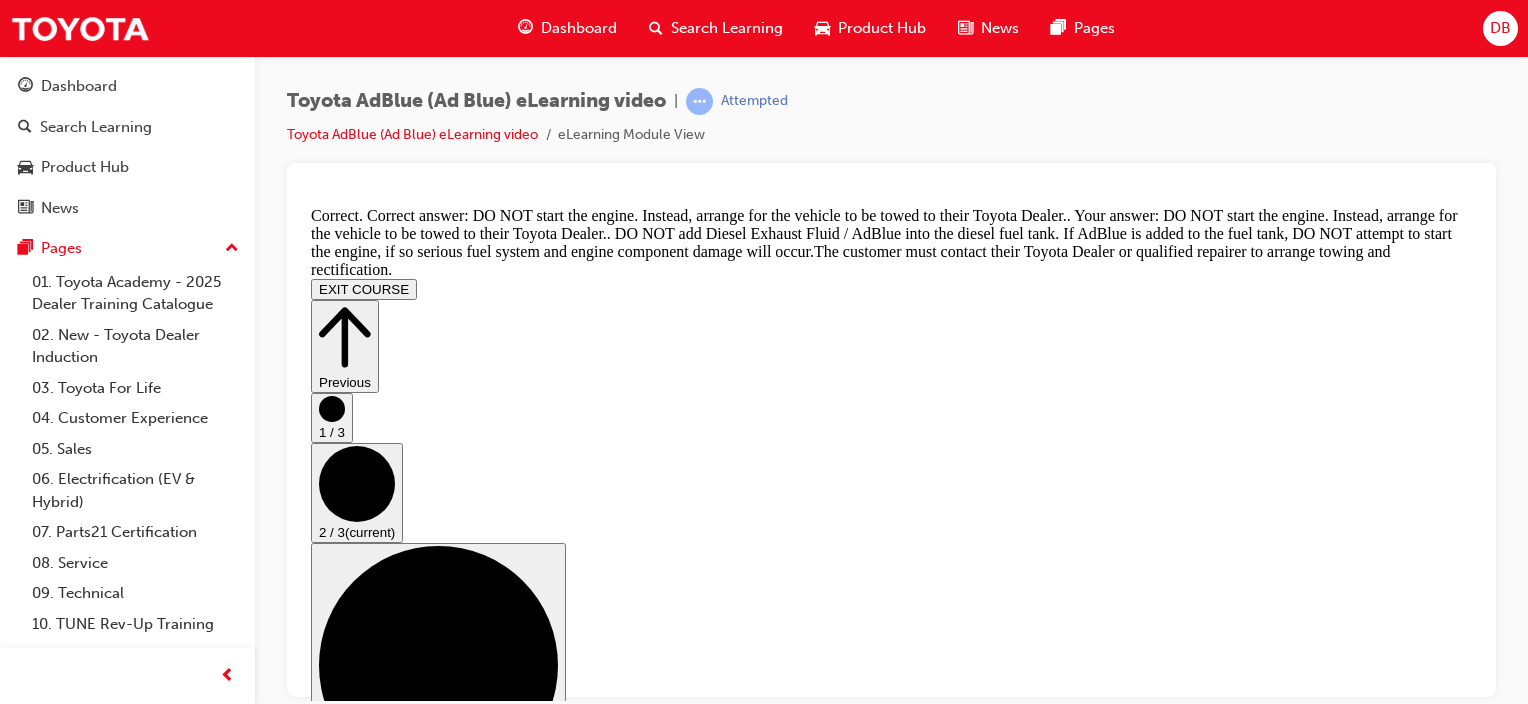 click on "CONTINUE" at bounding box center [353, 14859] 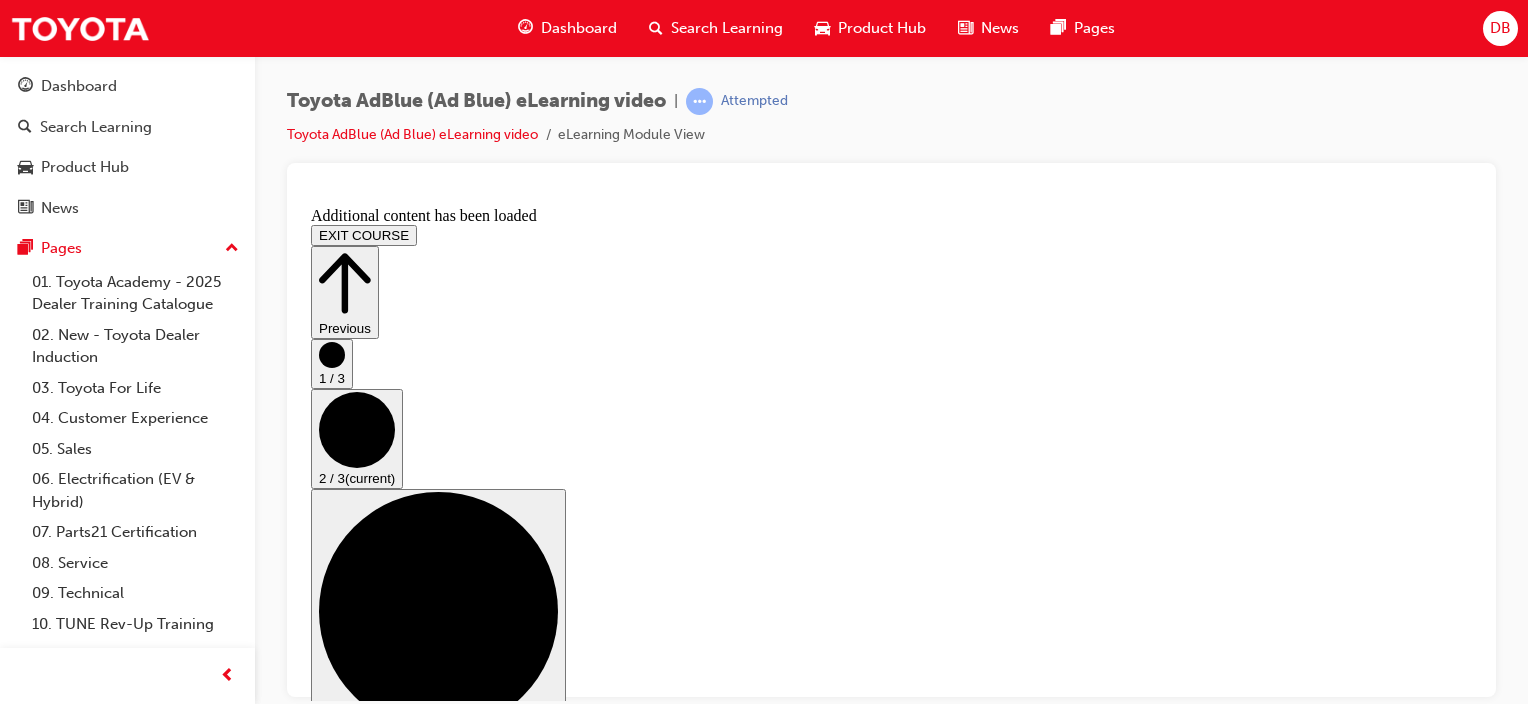 scroll, scrollTop: 3253, scrollLeft: 0, axis: vertical 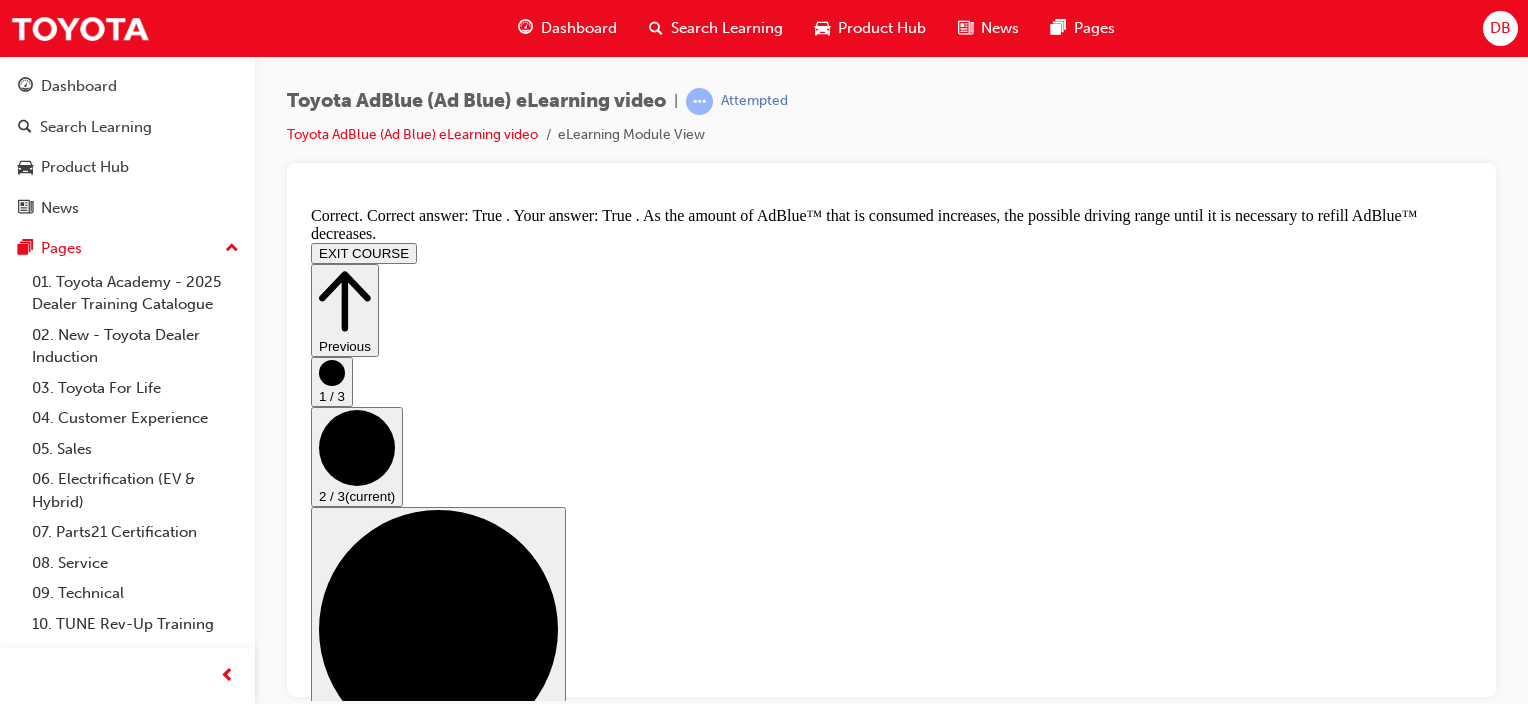 click on "CONTINUE" at bounding box center (353, 19320) 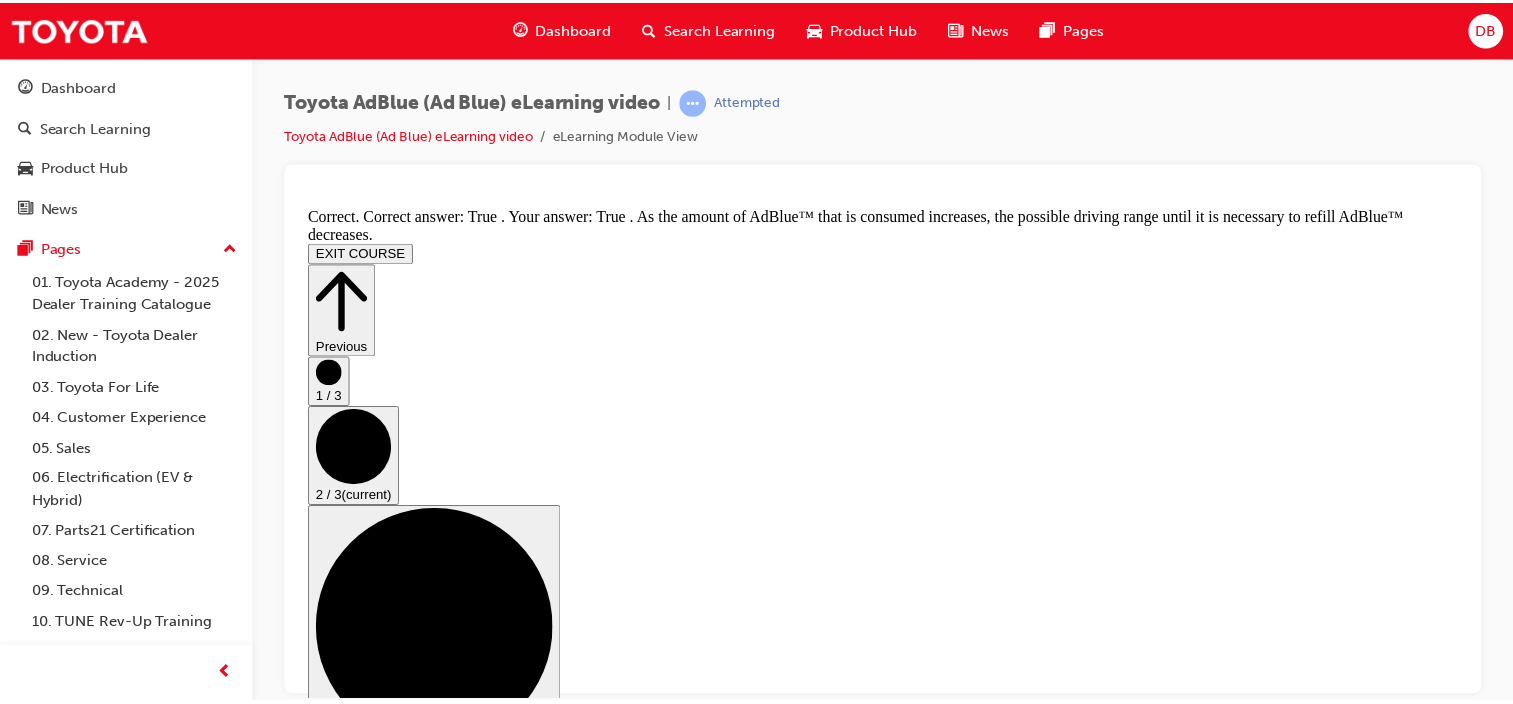 scroll, scrollTop: 0, scrollLeft: 0, axis: both 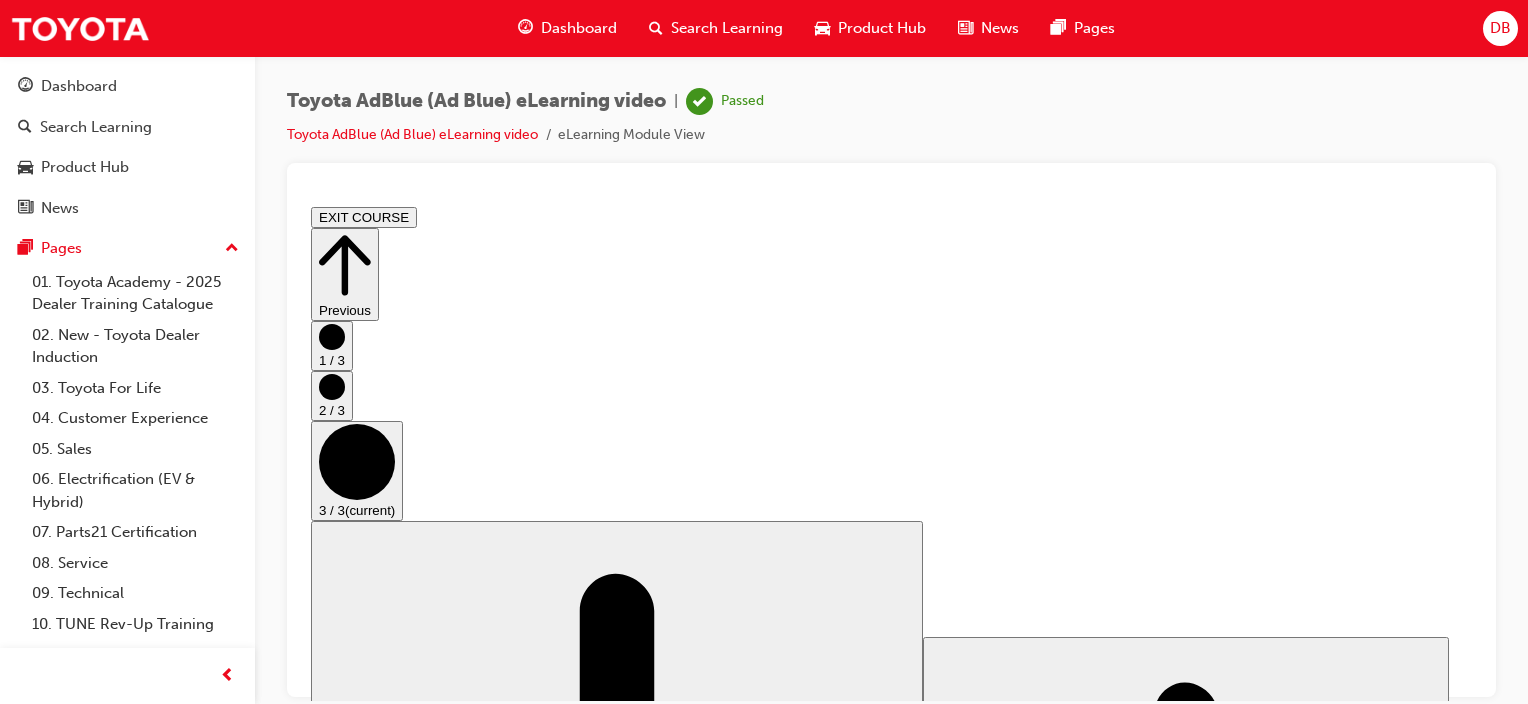 click on "EXIT COURSE" at bounding box center [364, 216] 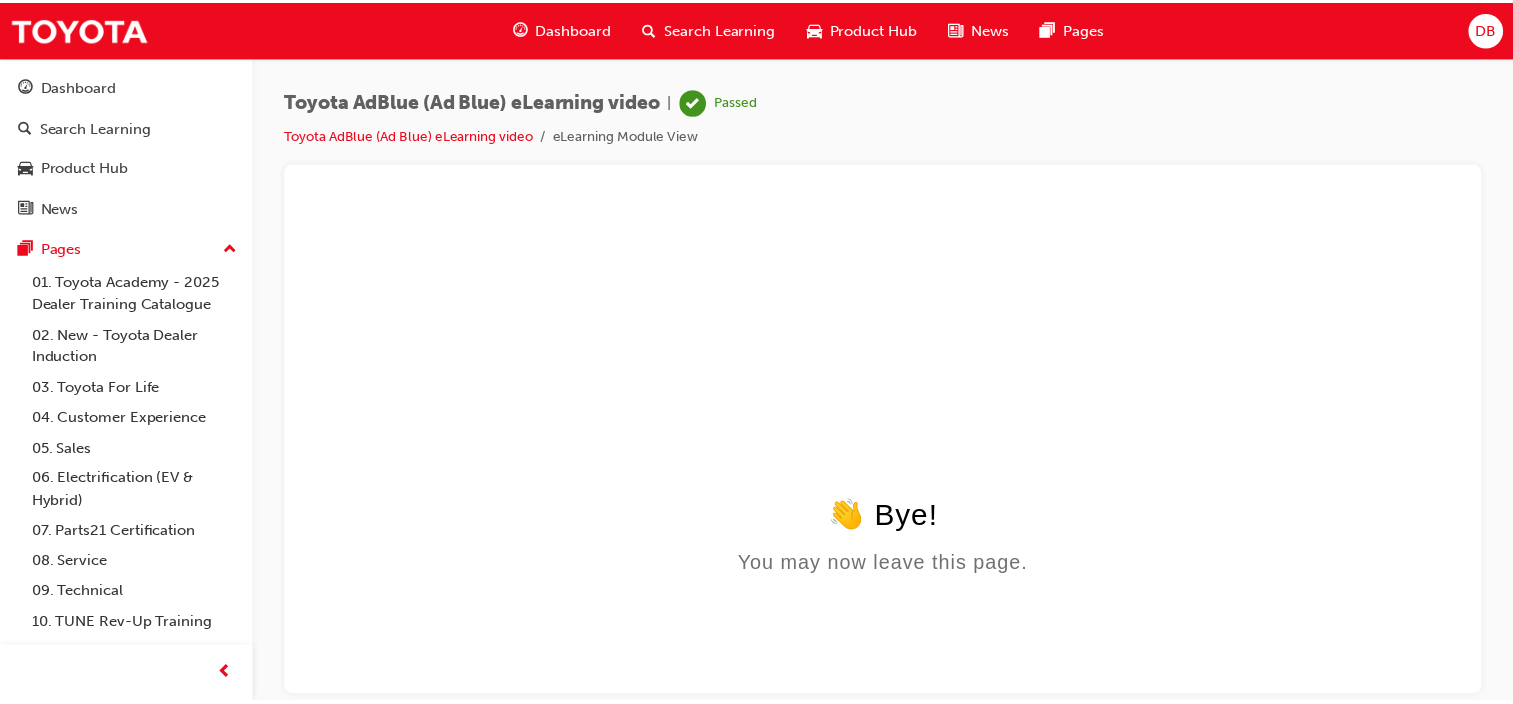 scroll, scrollTop: 0, scrollLeft: 0, axis: both 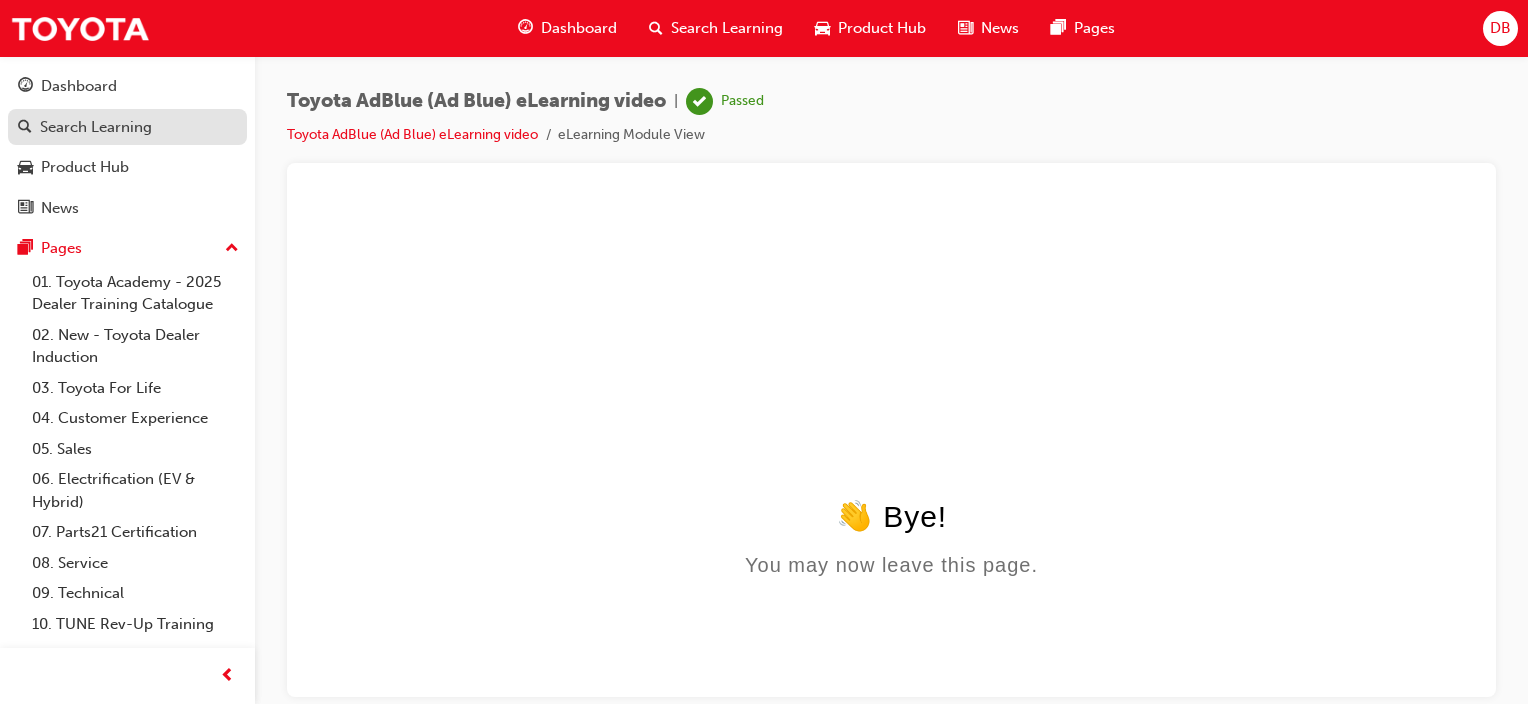 click on "Search Learning" at bounding box center (96, 127) 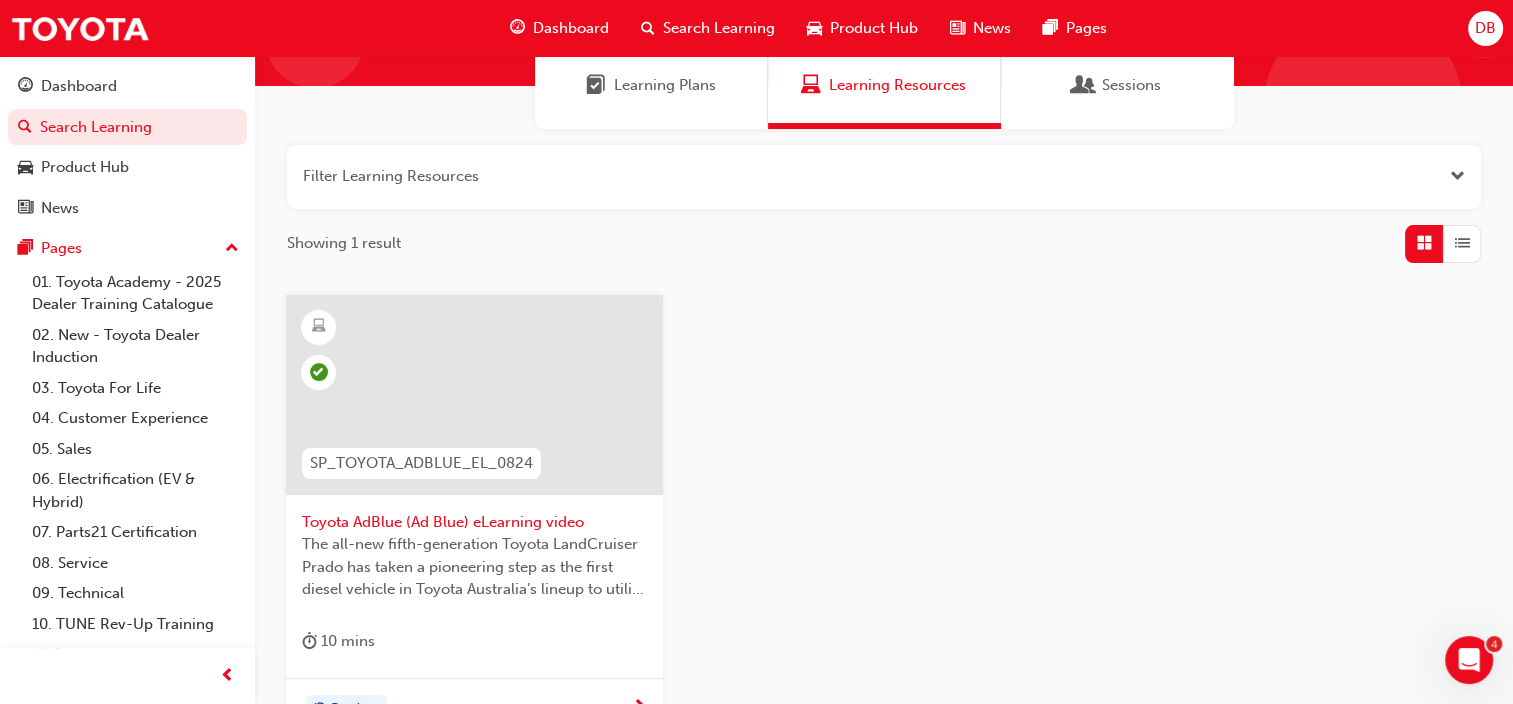 scroll, scrollTop: 0, scrollLeft: 0, axis: both 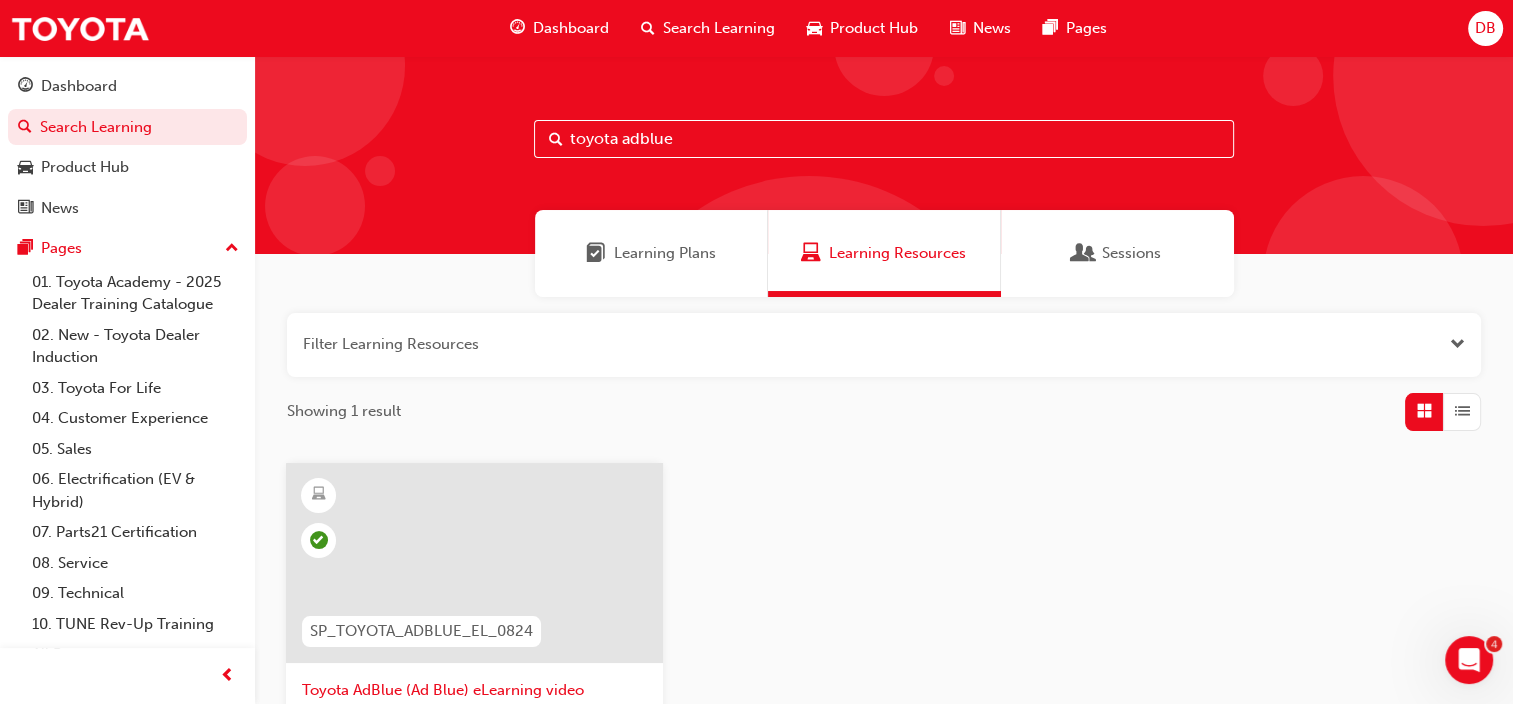 drag, startPoint x: 734, startPoint y: 127, endPoint x: 760, endPoint y: 121, distance: 26.683329 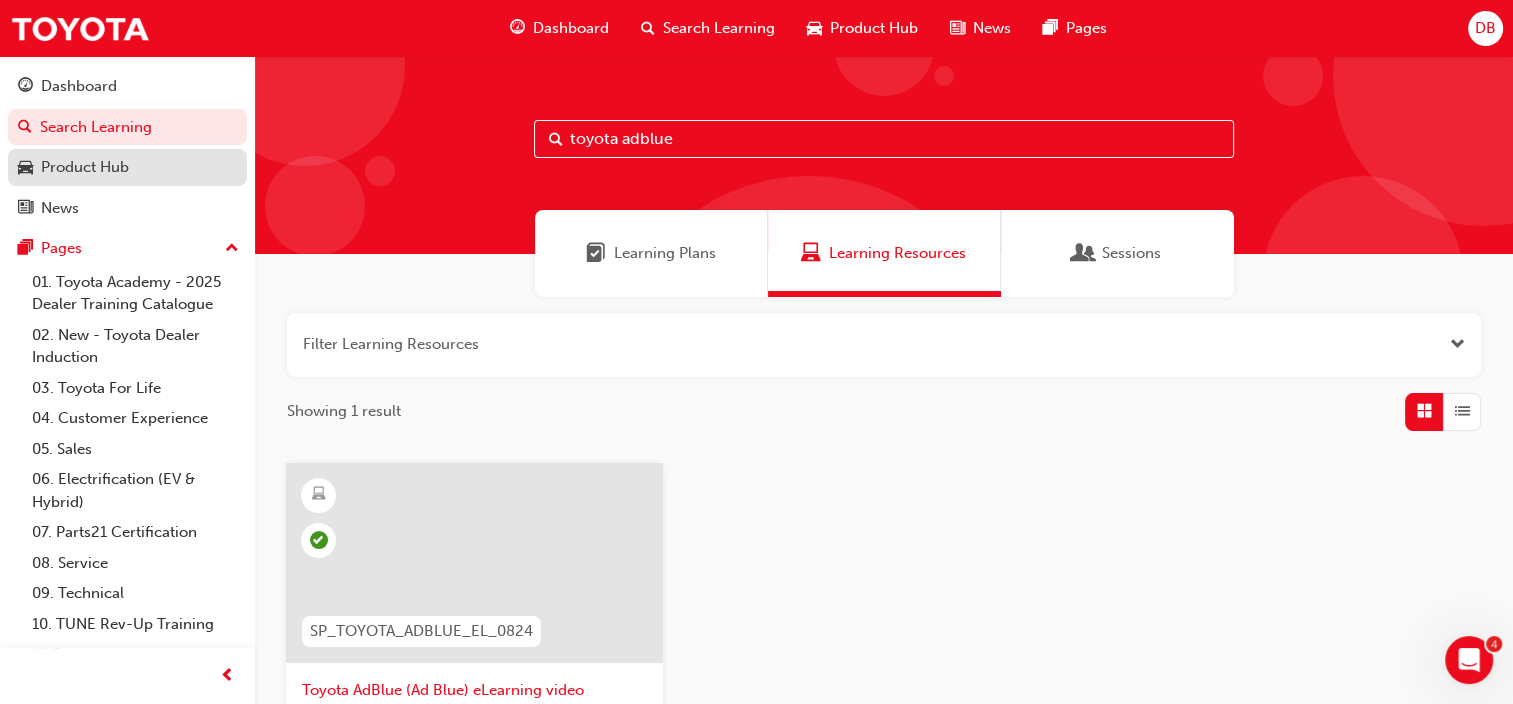 drag, startPoint x: 735, startPoint y: 126, endPoint x: 100, endPoint y: 168, distance: 636.38745 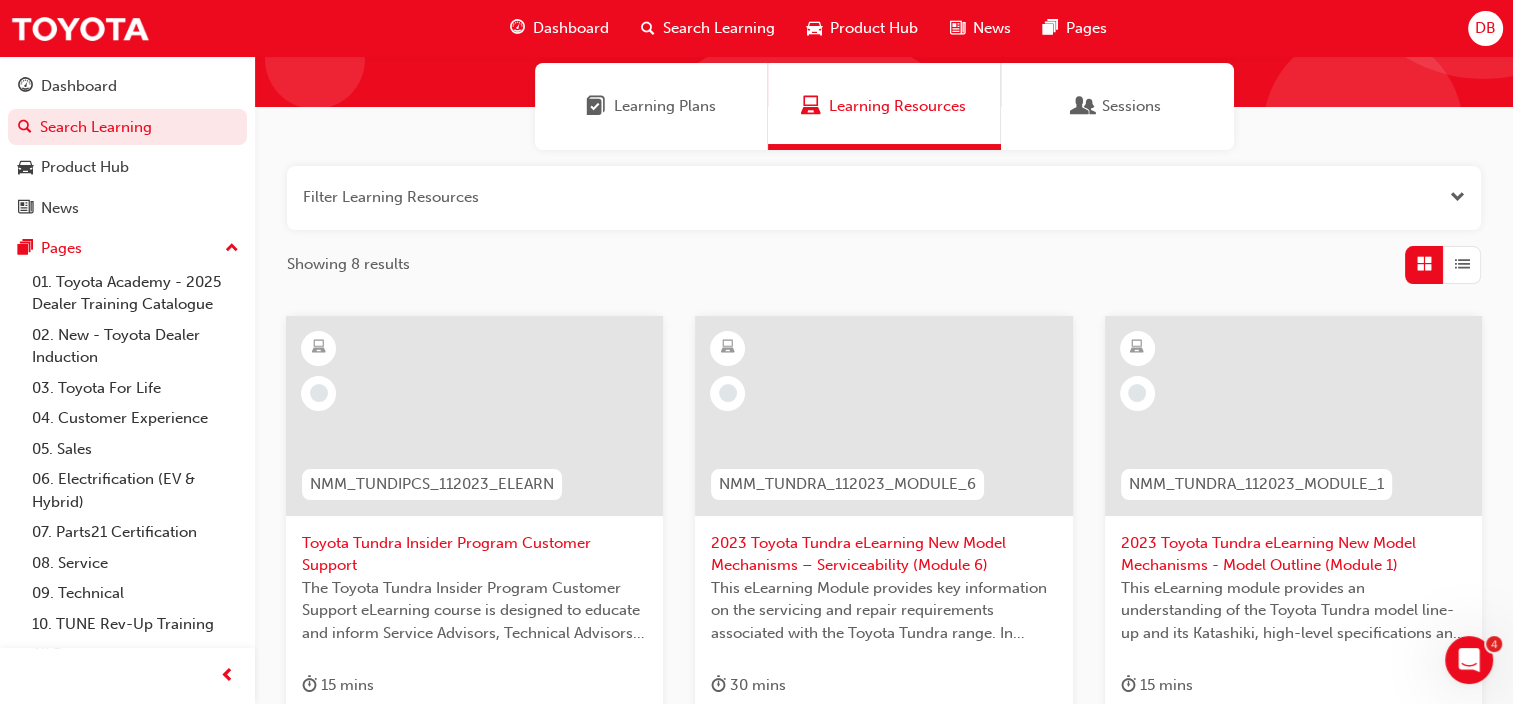 scroll, scrollTop: 300, scrollLeft: 0, axis: vertical 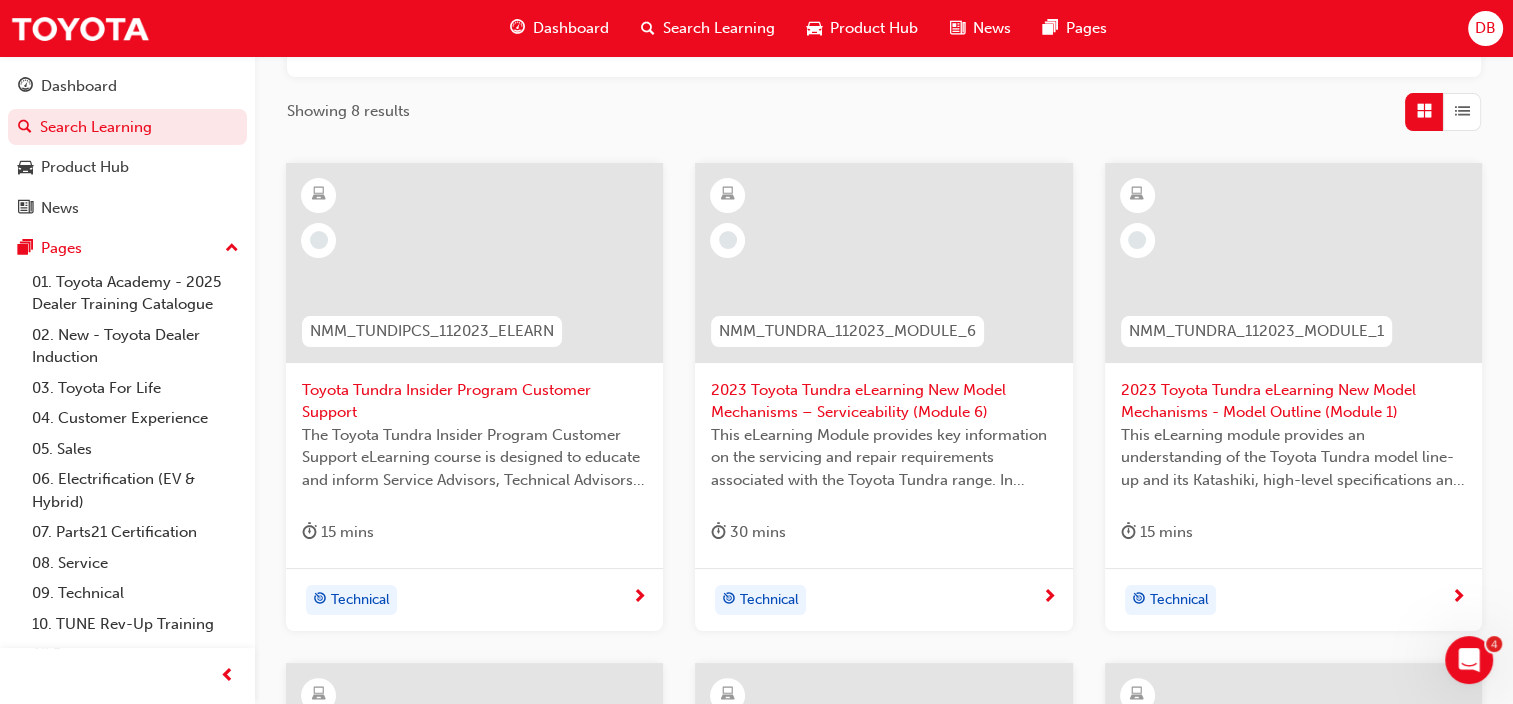 type on "Toyota Tundra" 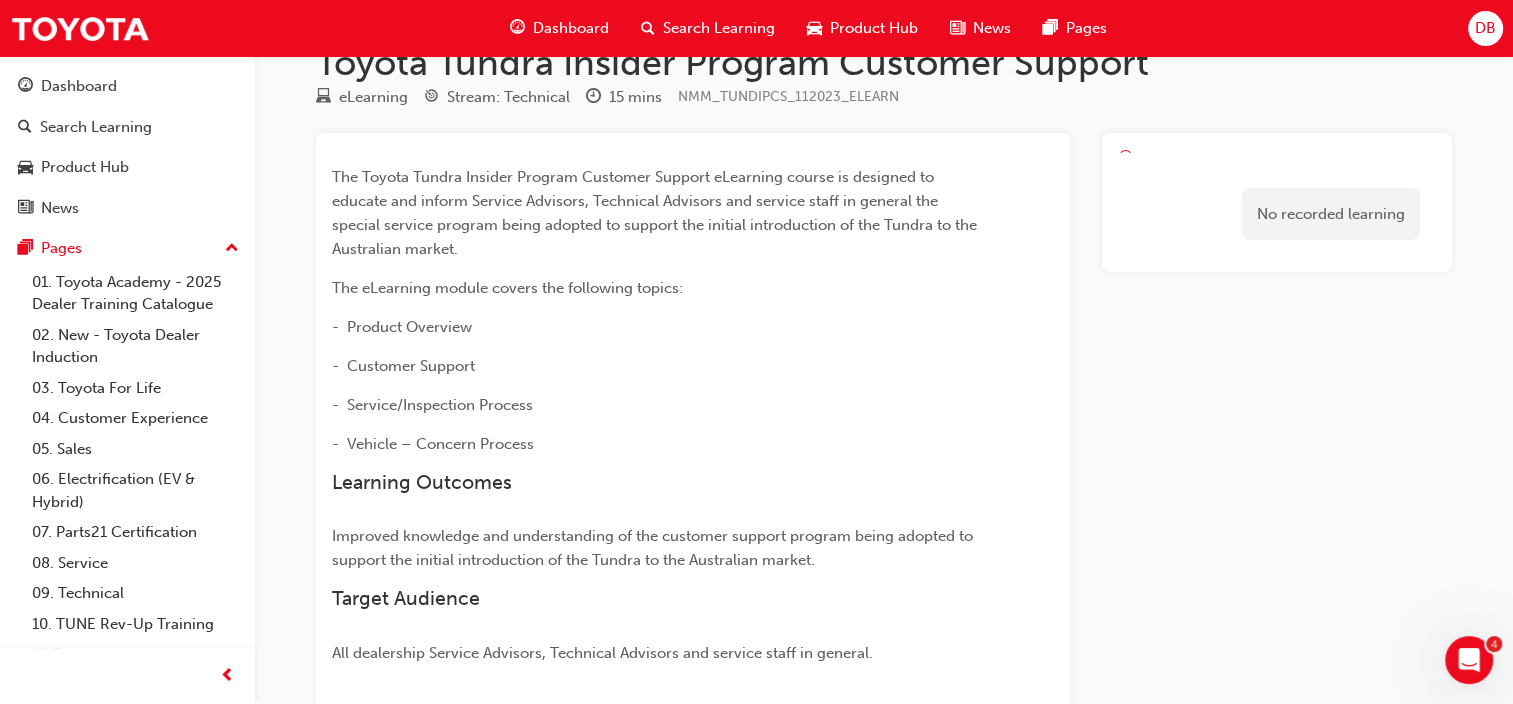 scroll, scrollTop: 0, scrollLeft: 0, axis: both 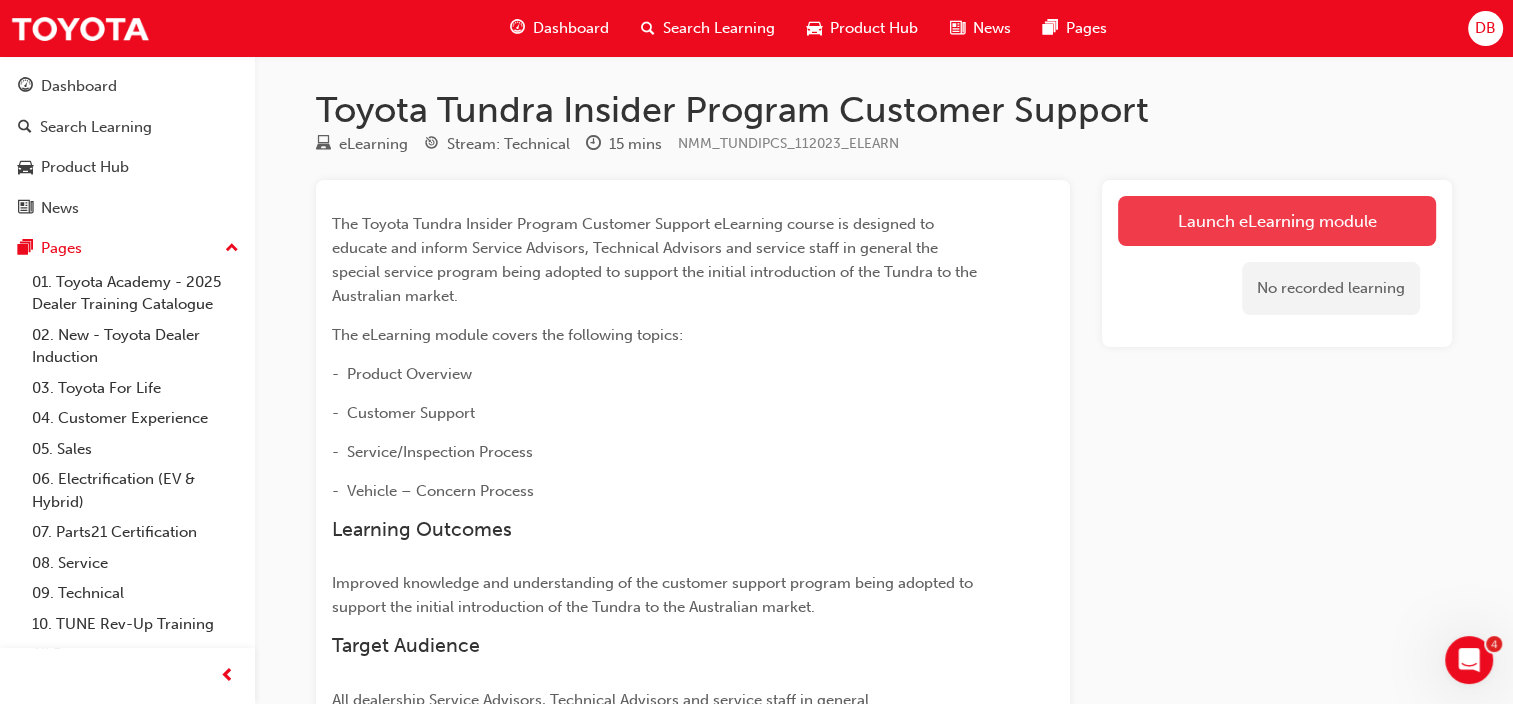 click on "Launch eLearning module" at bounding box center [1277, 221] 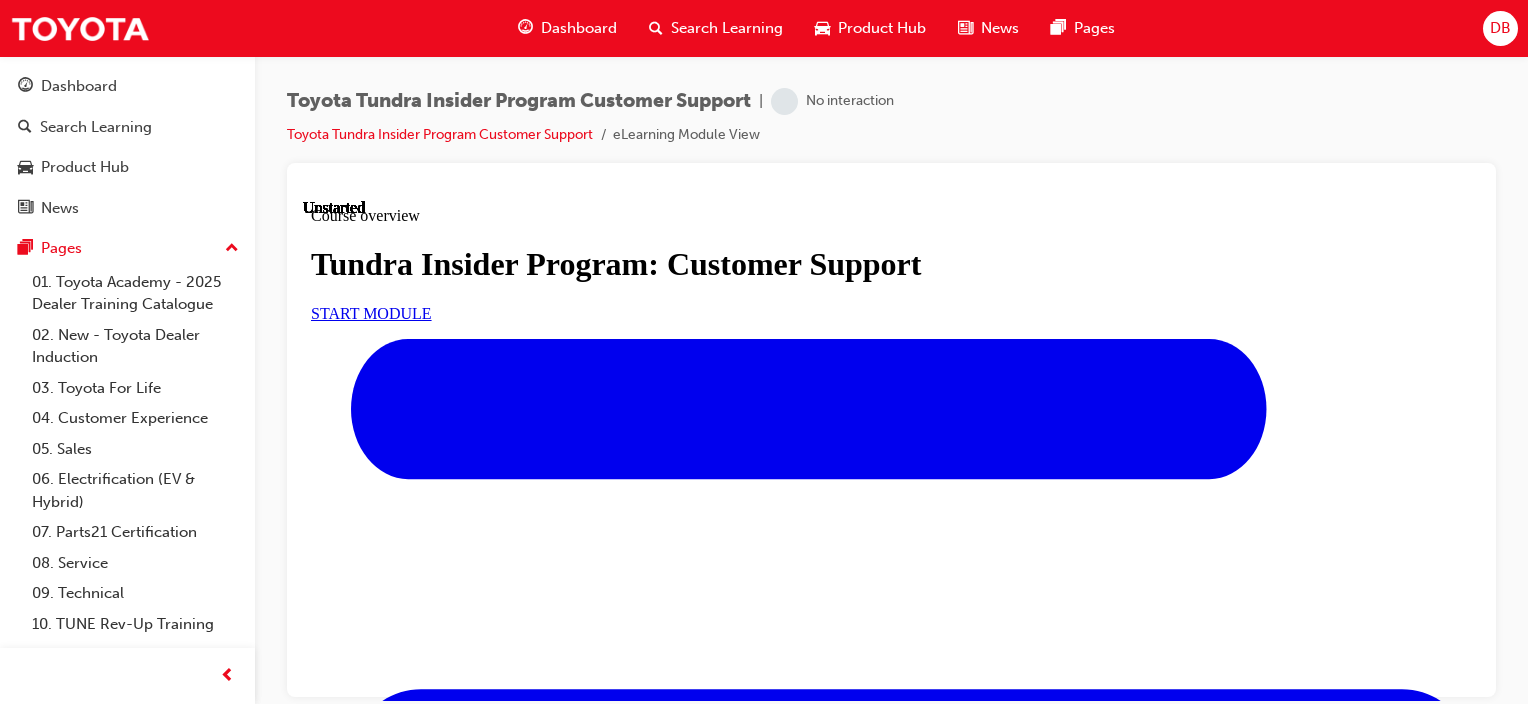 scroll, scrollTop: 0, scrollLeft: 0, axis: both 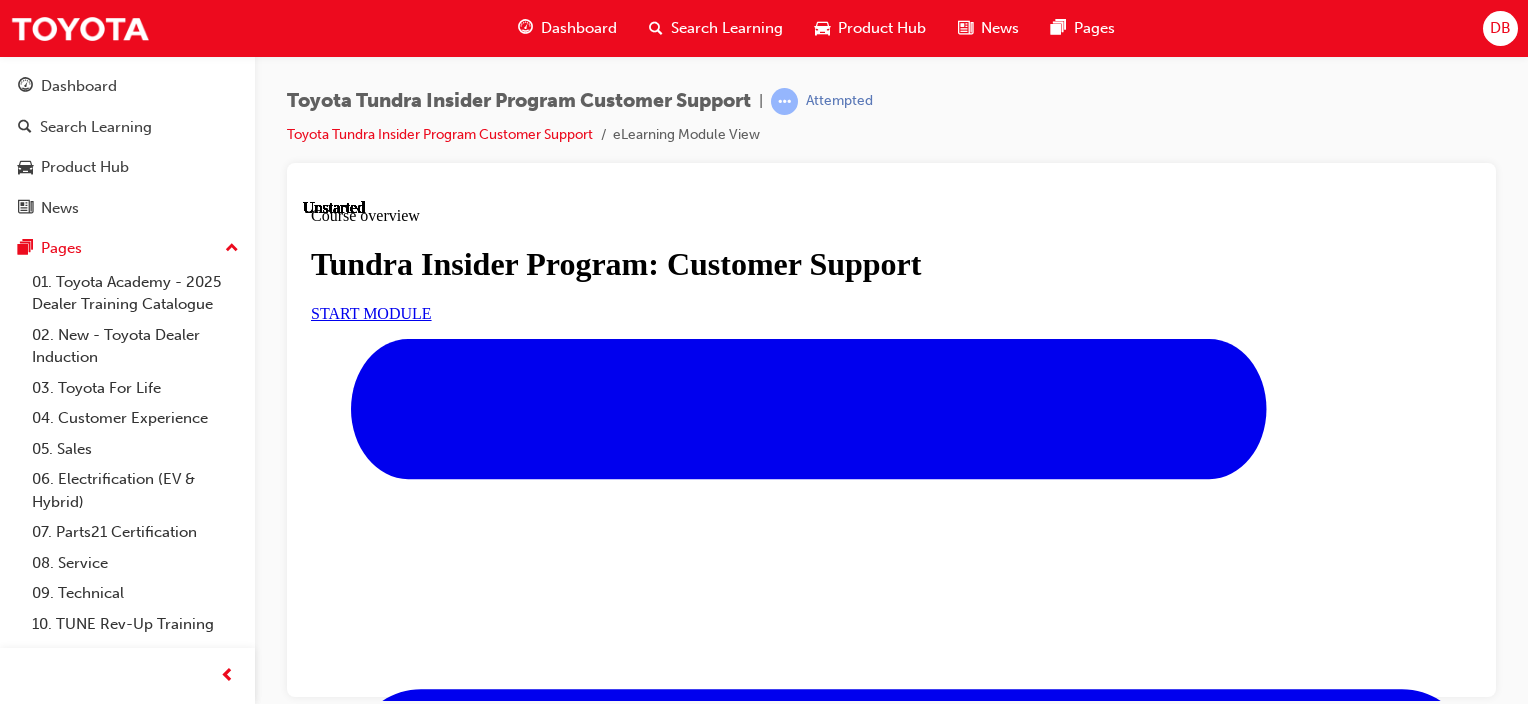 click on "START MODULE" at bounding box center (371, 312) 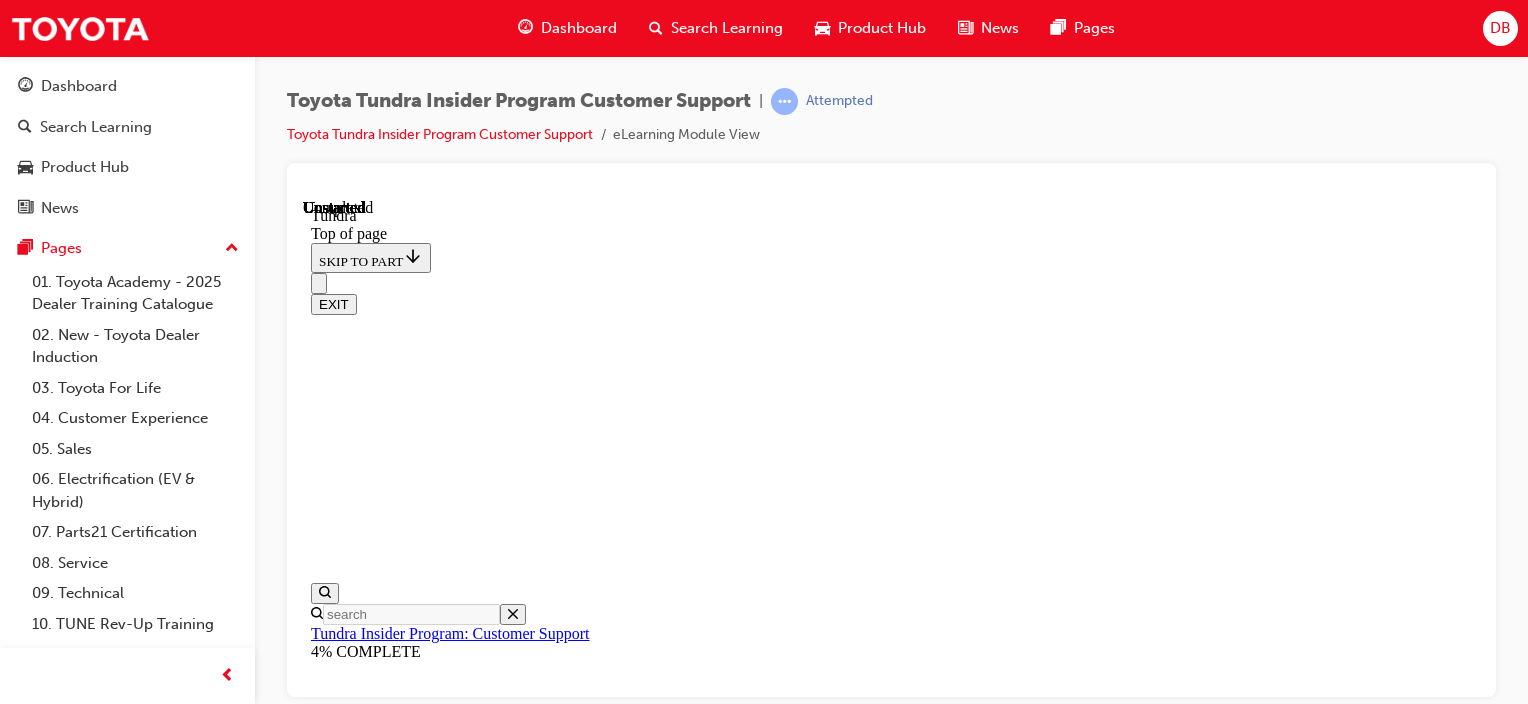 scroll, scrollTop: 345, scrollLeft: 0, axis: vertical 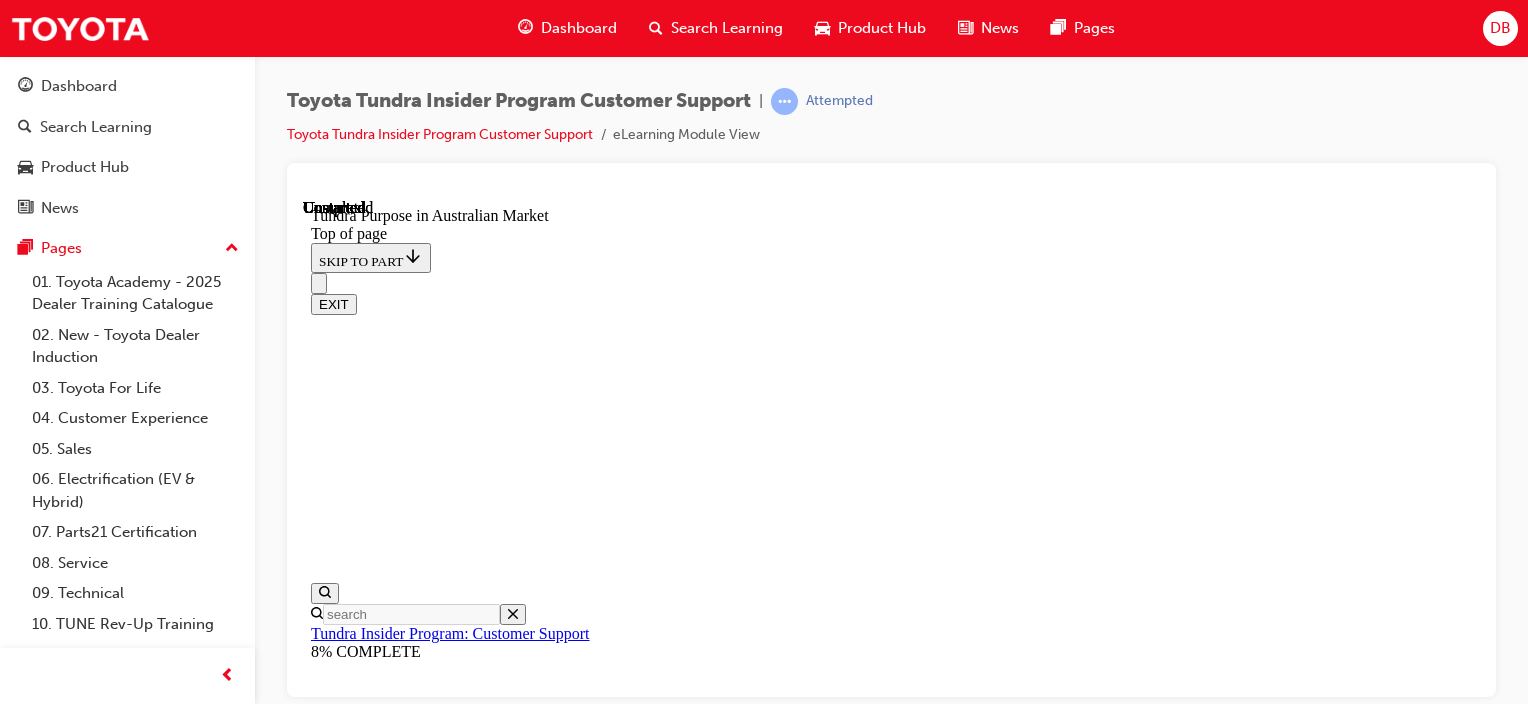 click 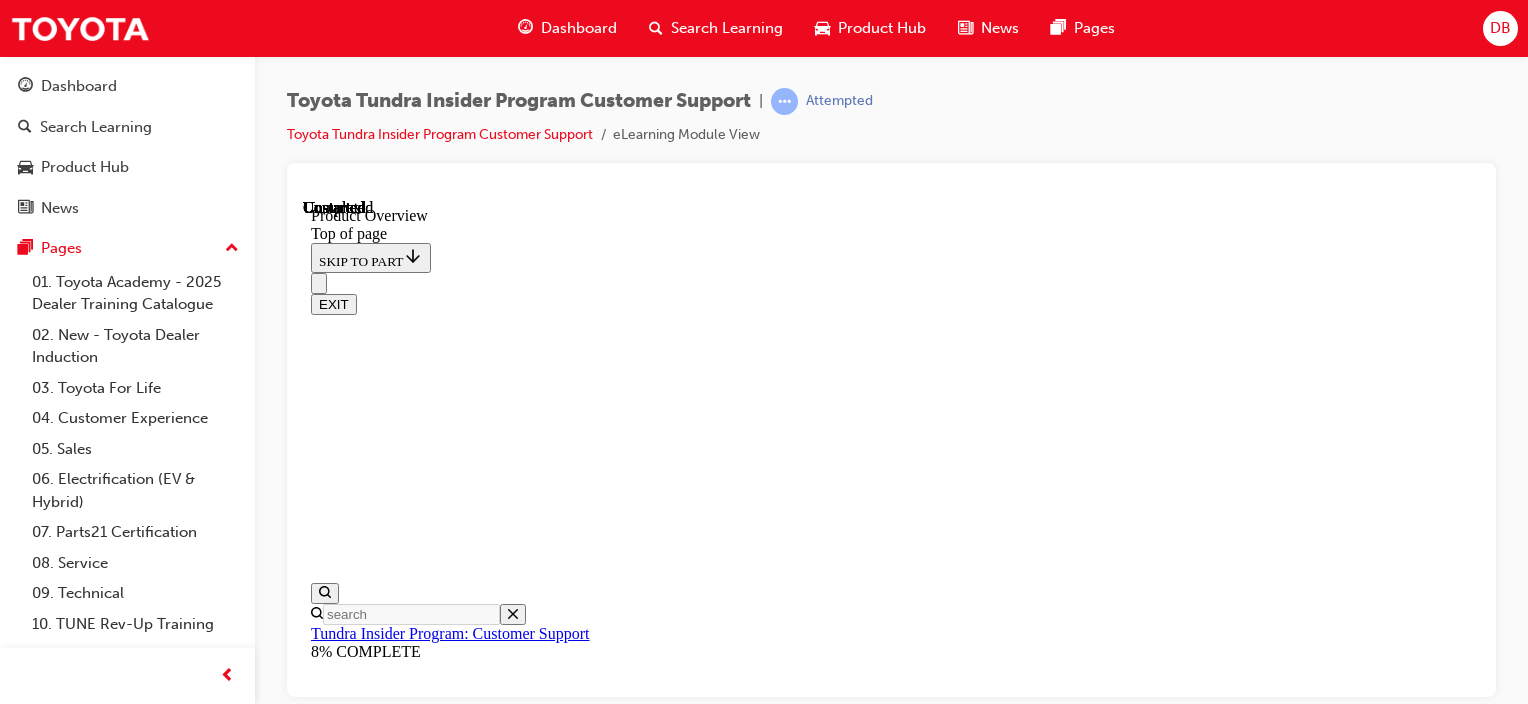 scroll, scrollTop: 0, scrollLeft: 0, axis: both 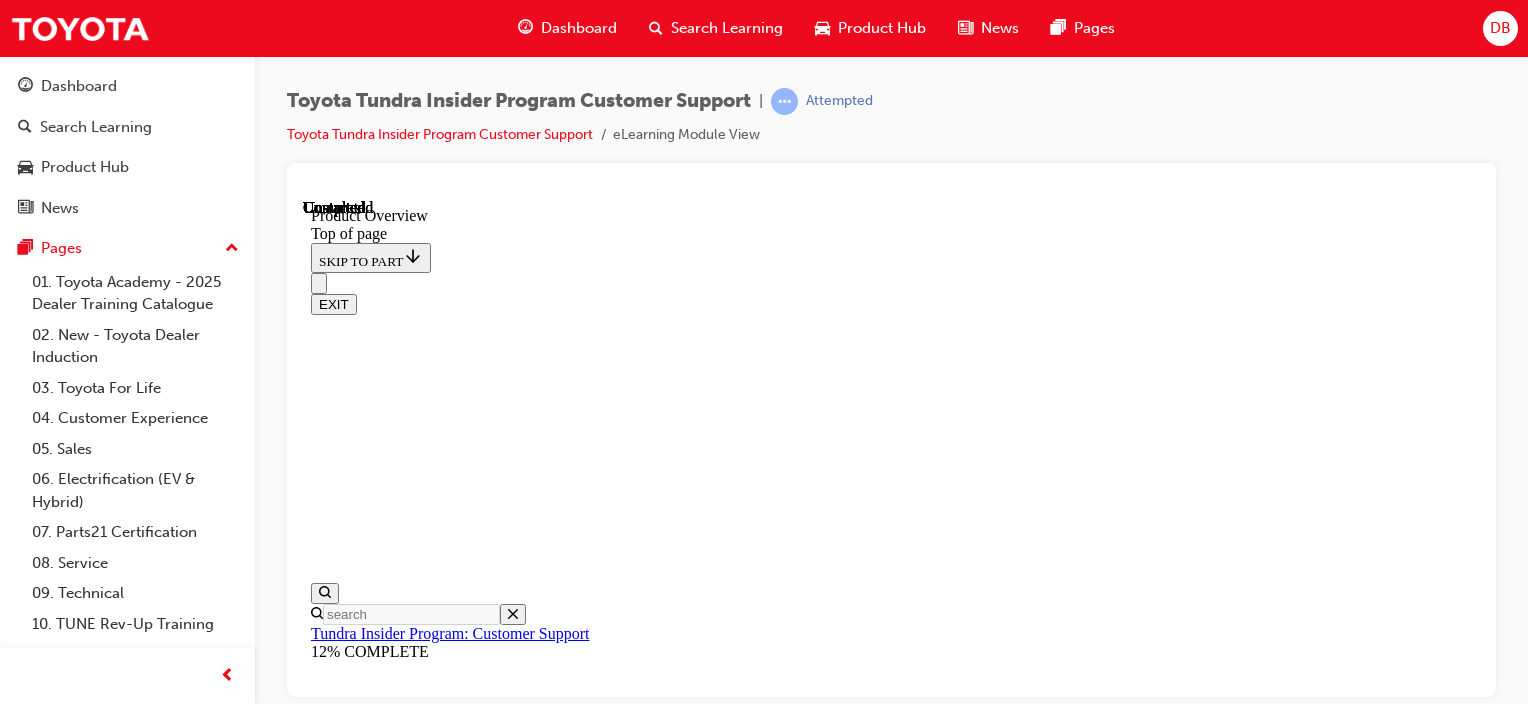 click 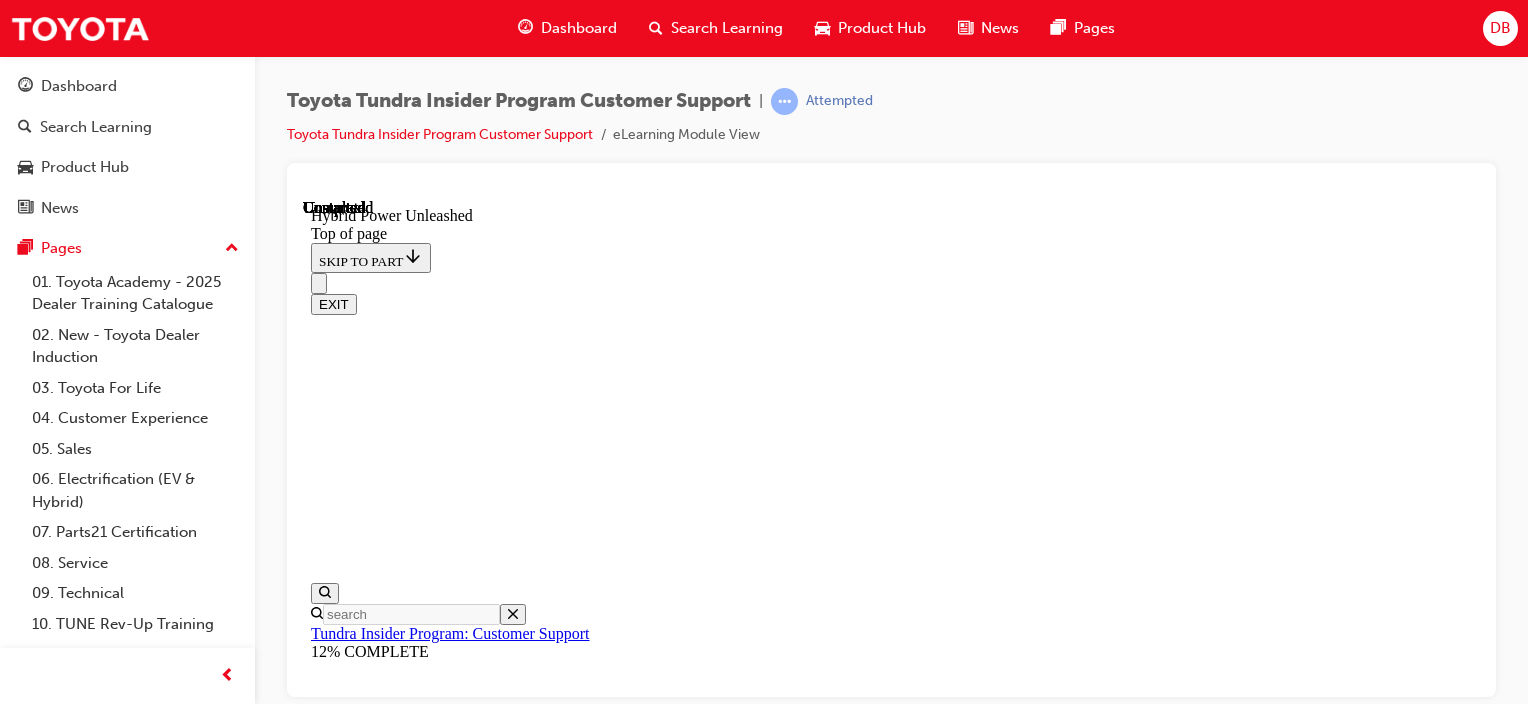 scroll, scrollTop: 0, scrollLeft: 0, axis: both 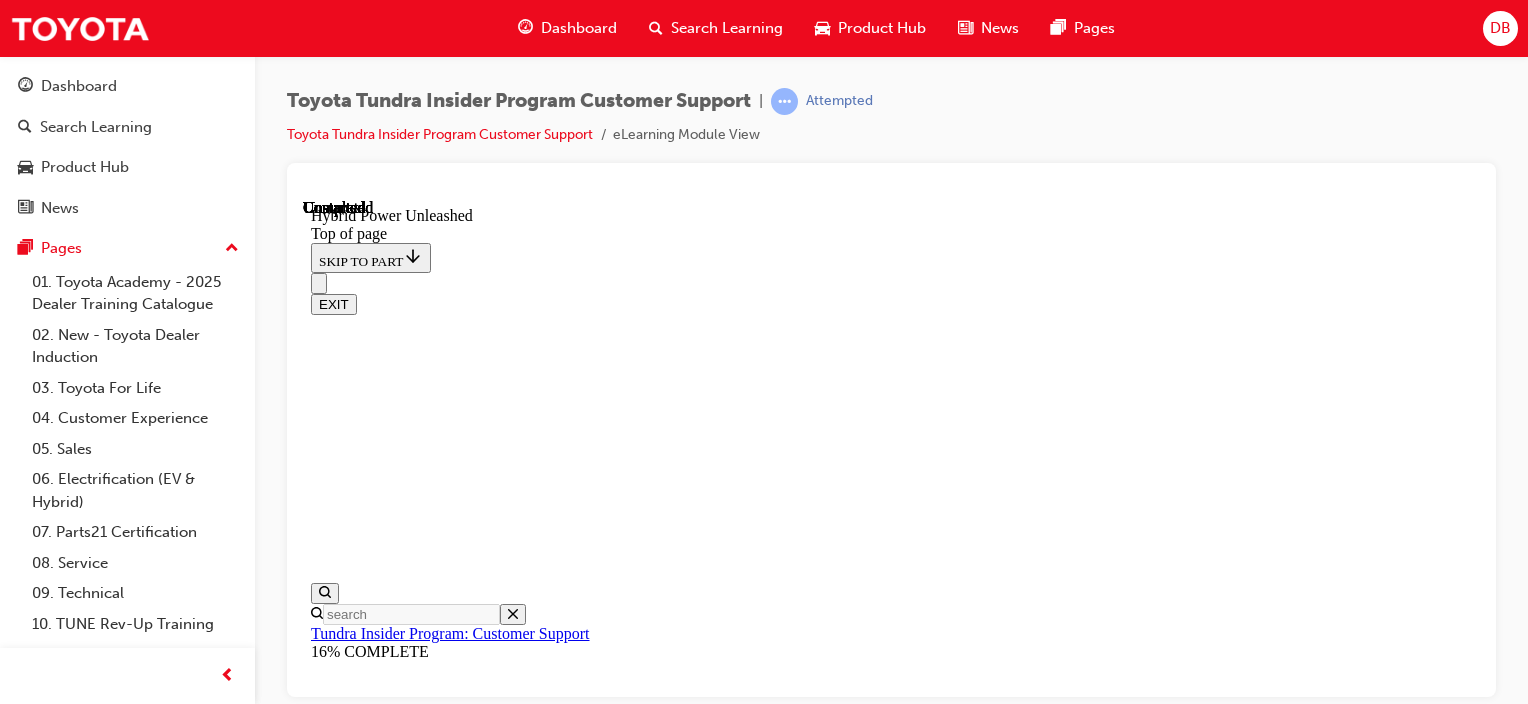 click 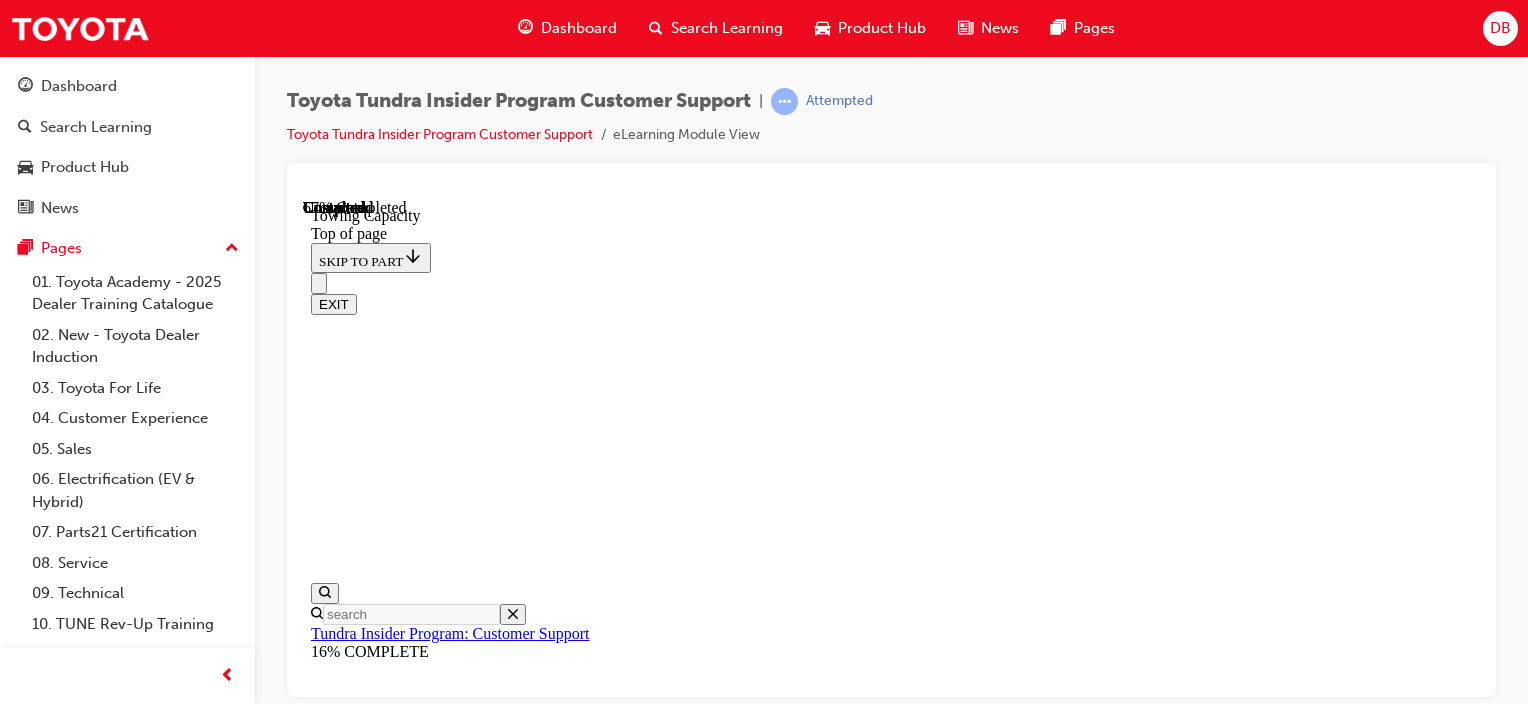 scroll, scrollTop: 359, scrollLeft: 0, axis: vertical 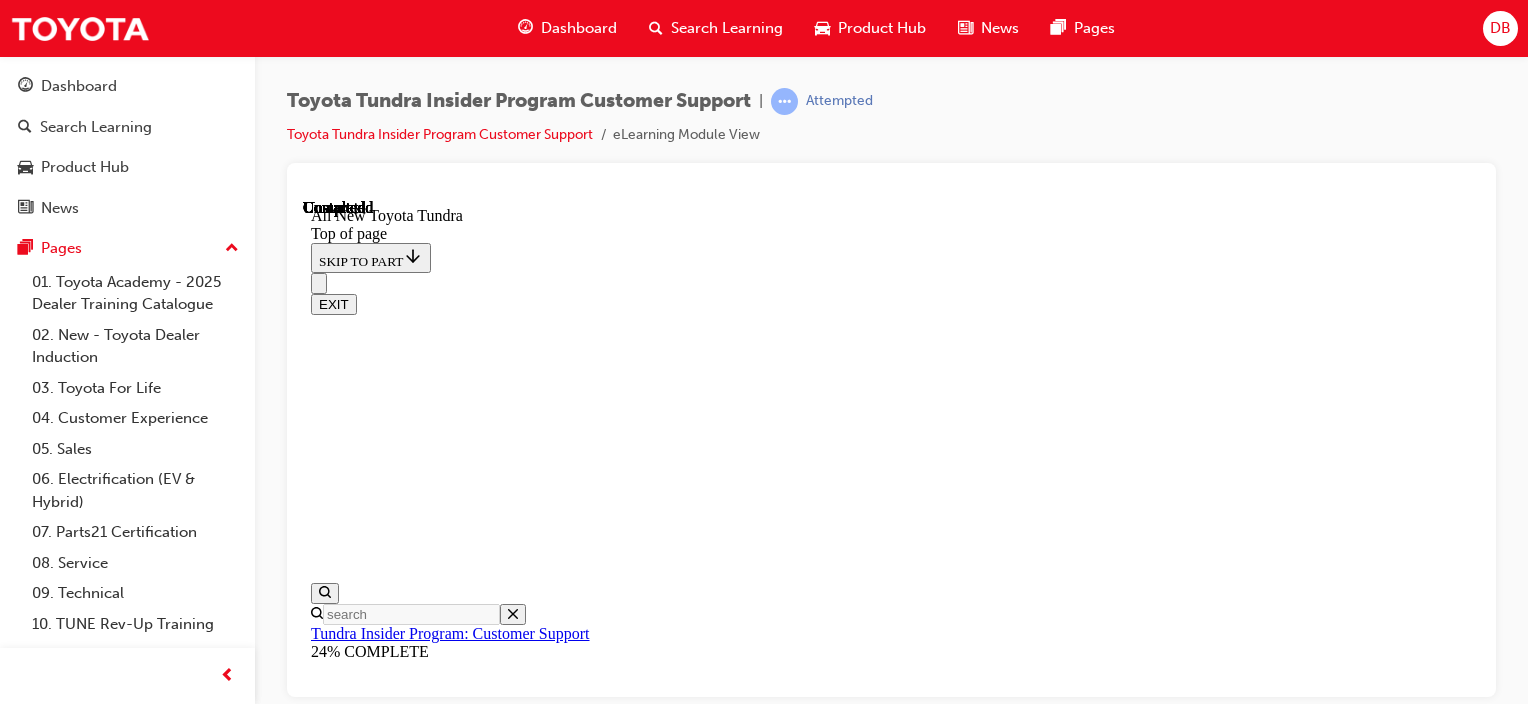 click 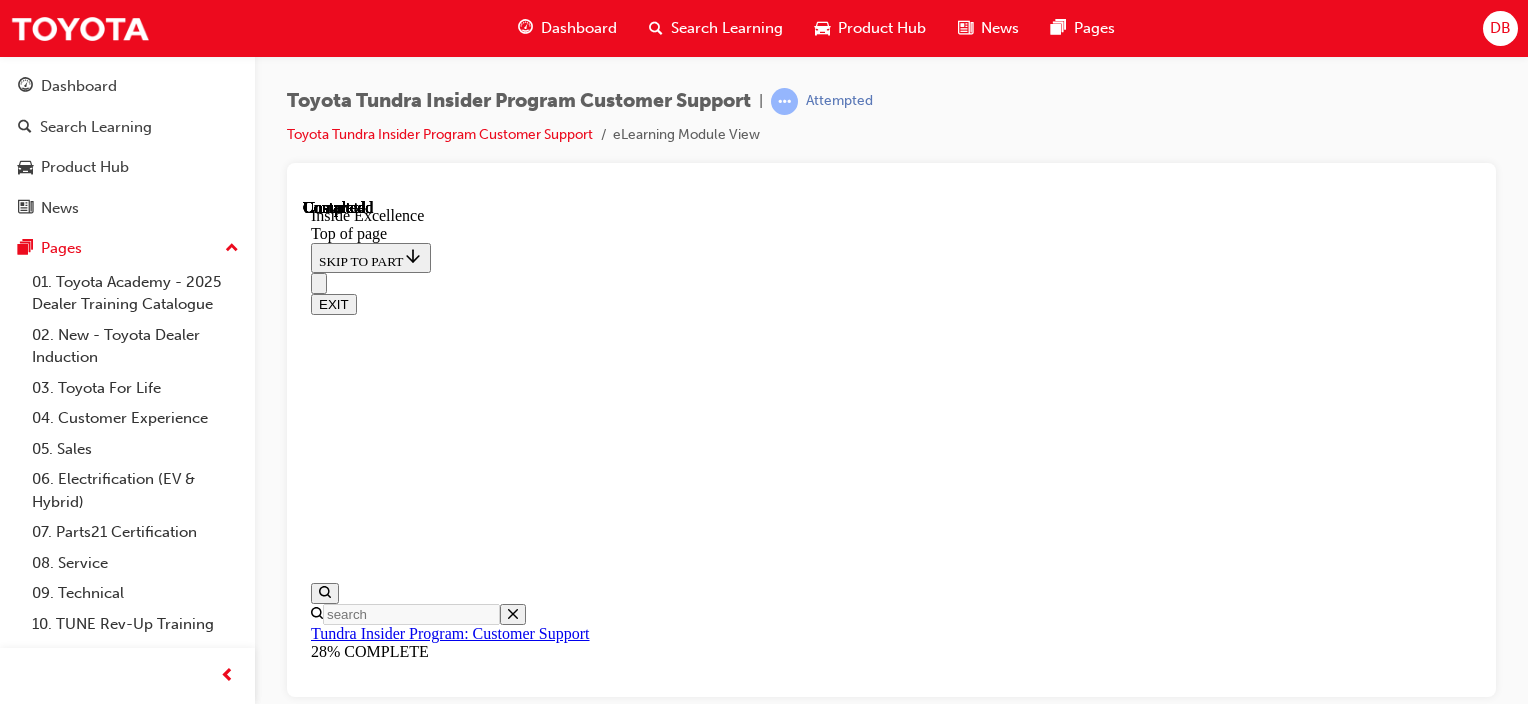 scroll 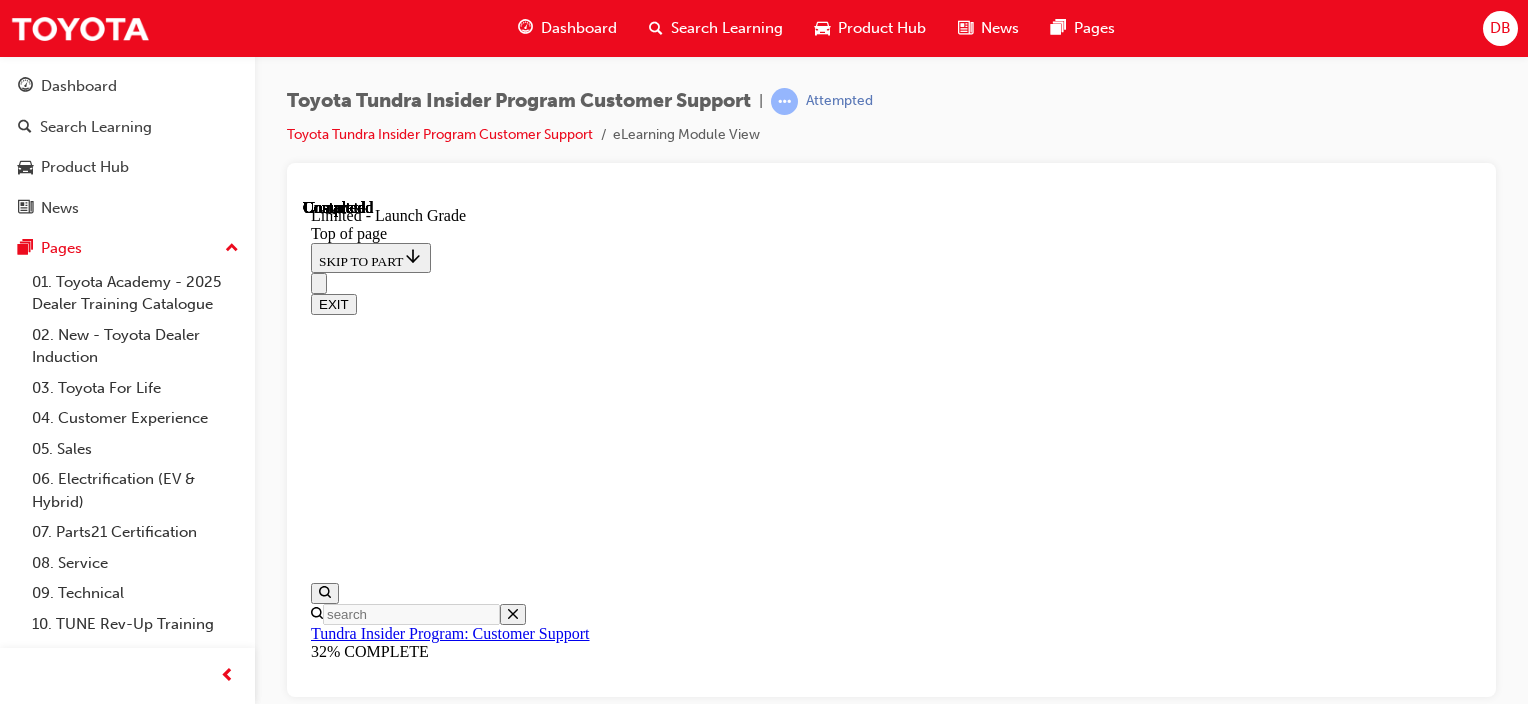 click 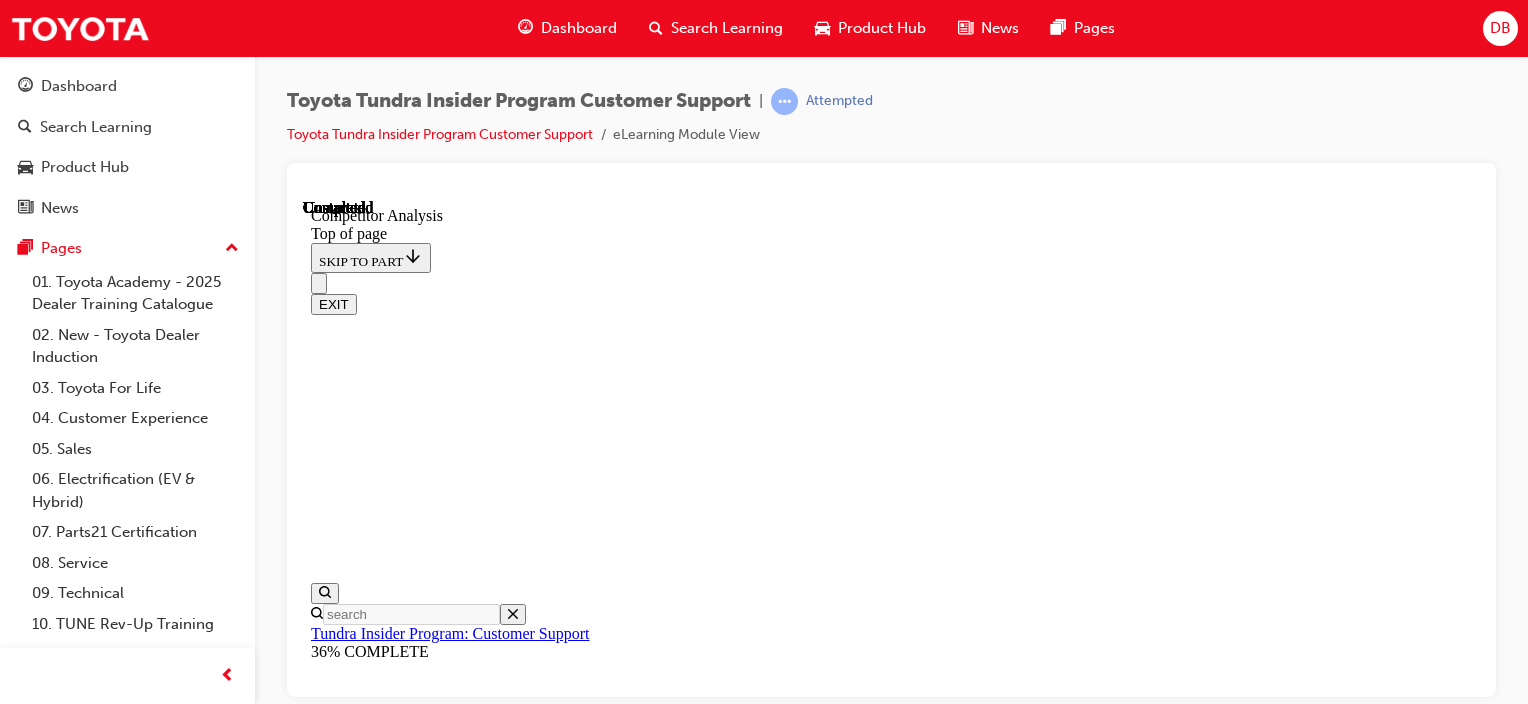 scroll, scrollTop: 564, scrollLeft: 0, axis: vertical 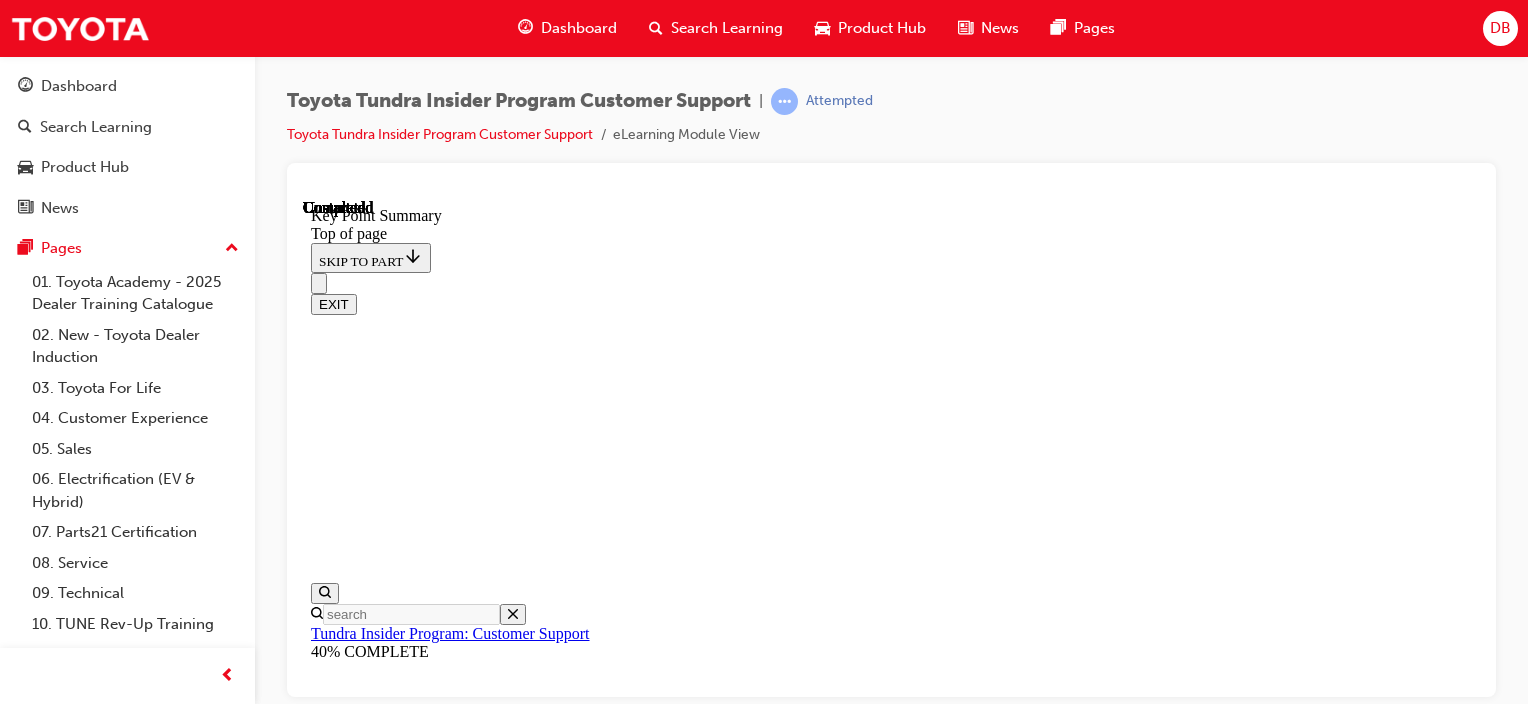 click at bounding box center [351, 6137] 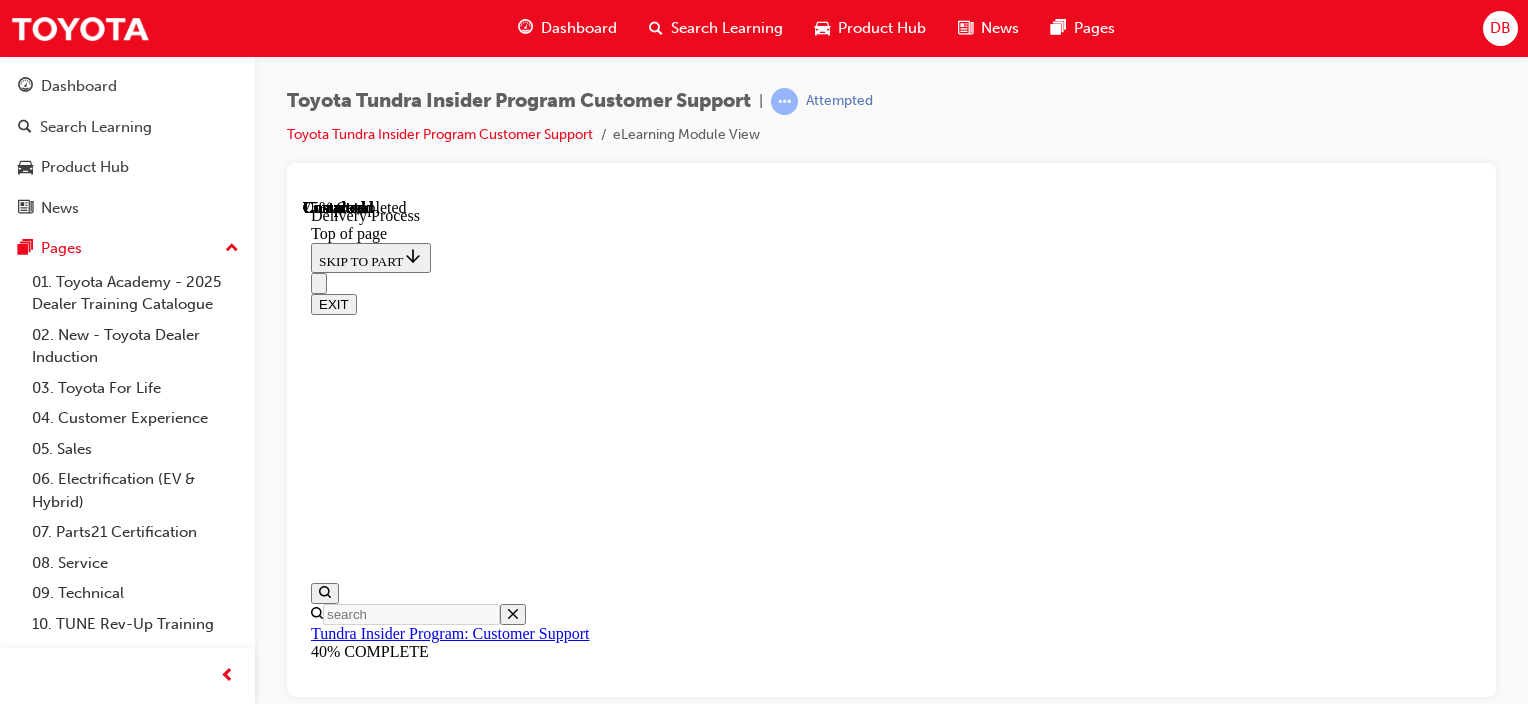 scroll, scrollTop: 448, scrollLeft: 0, axis: vertical 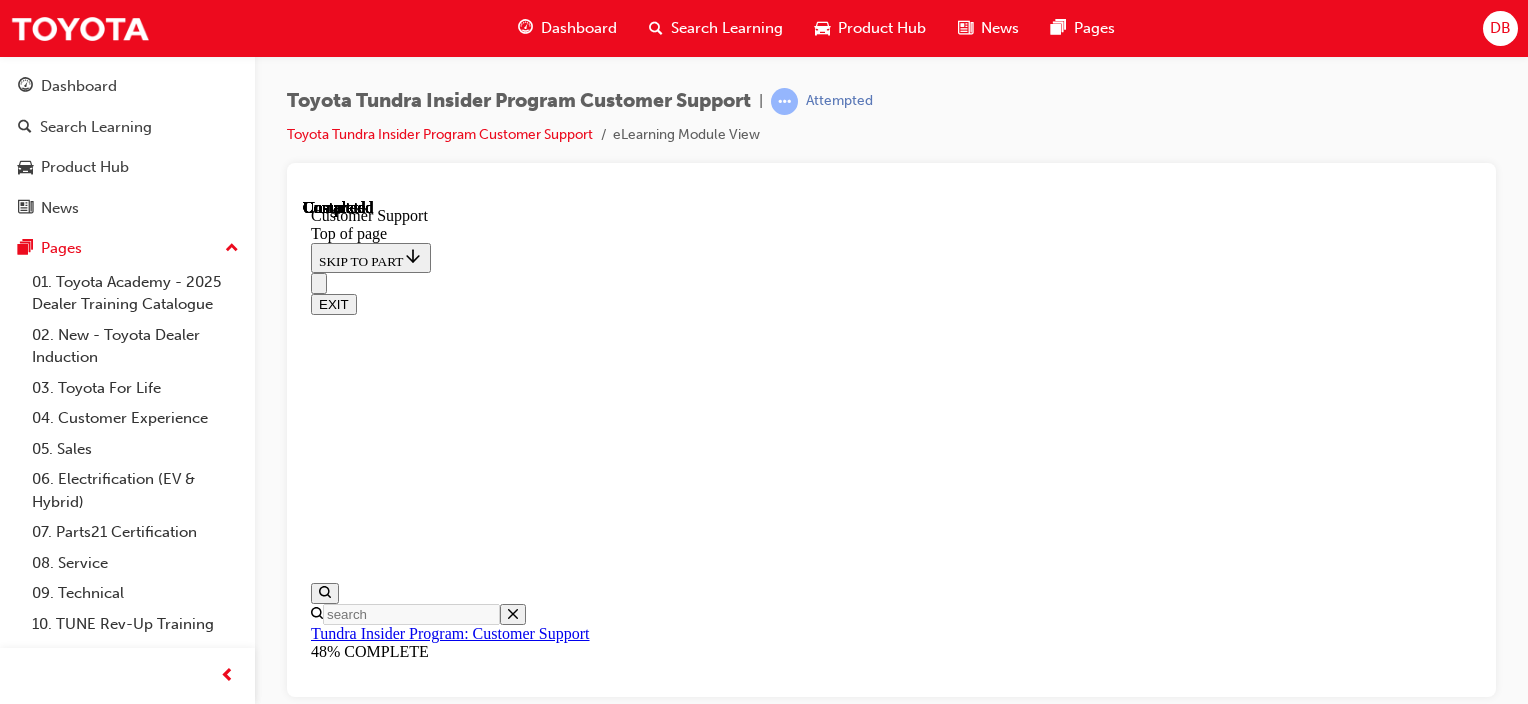 click 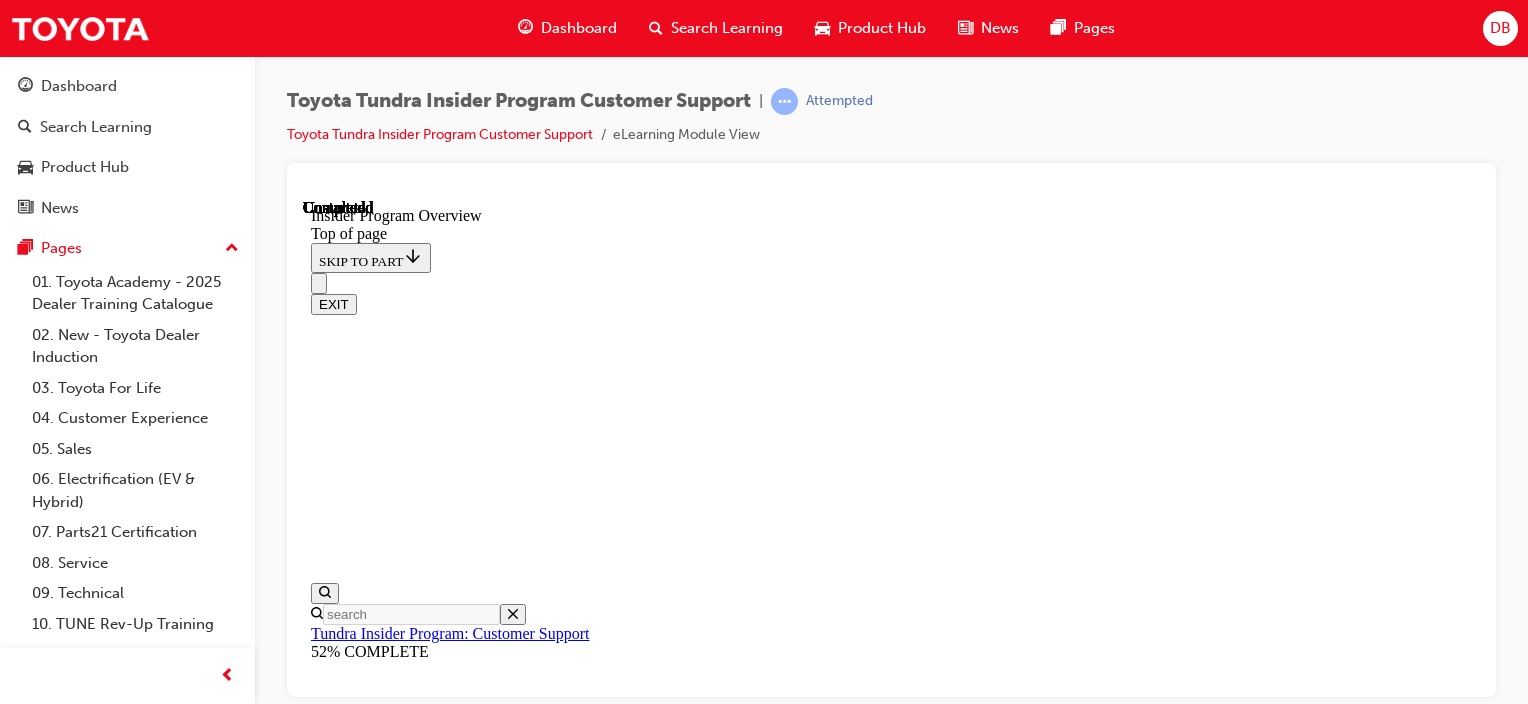 scroll, scrollTop: 480, scrollLeft: 0, axis: vertical 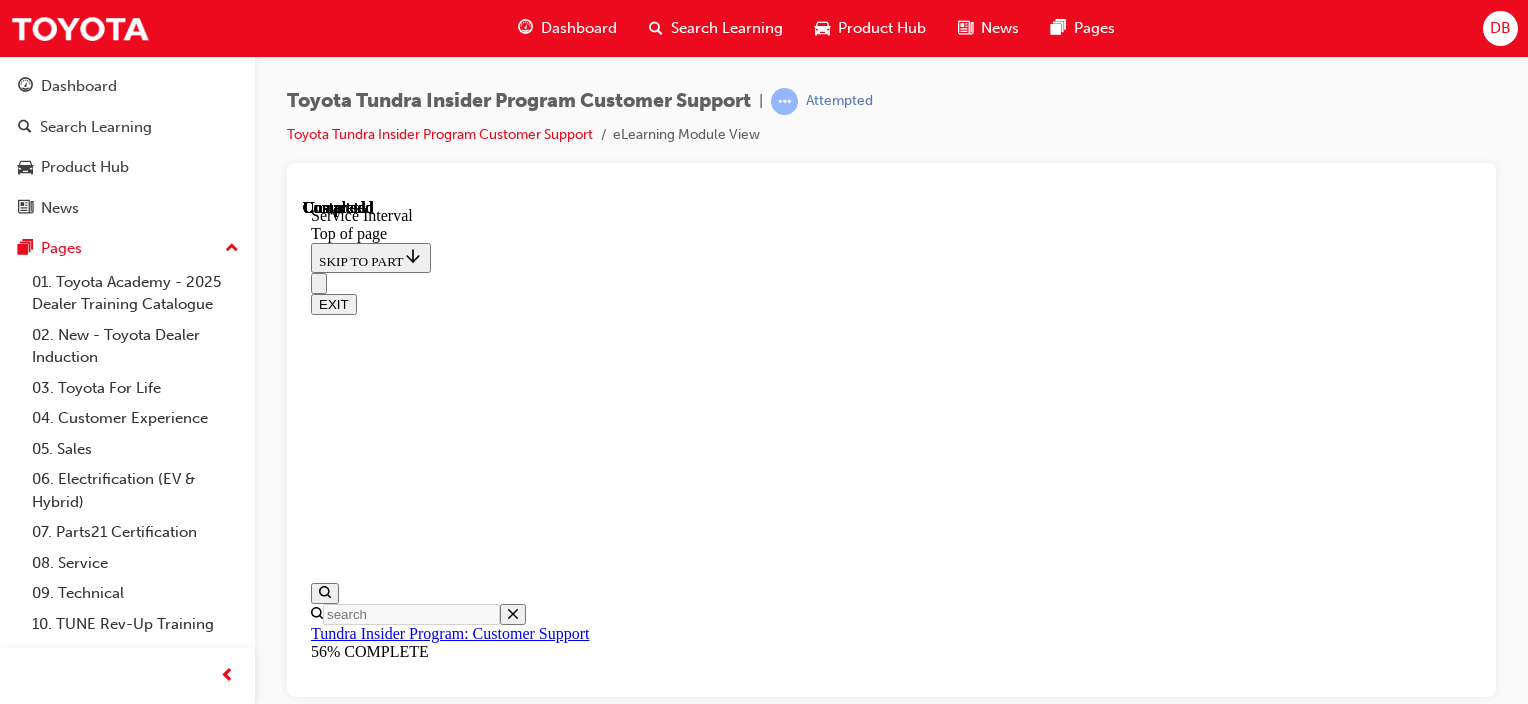 click 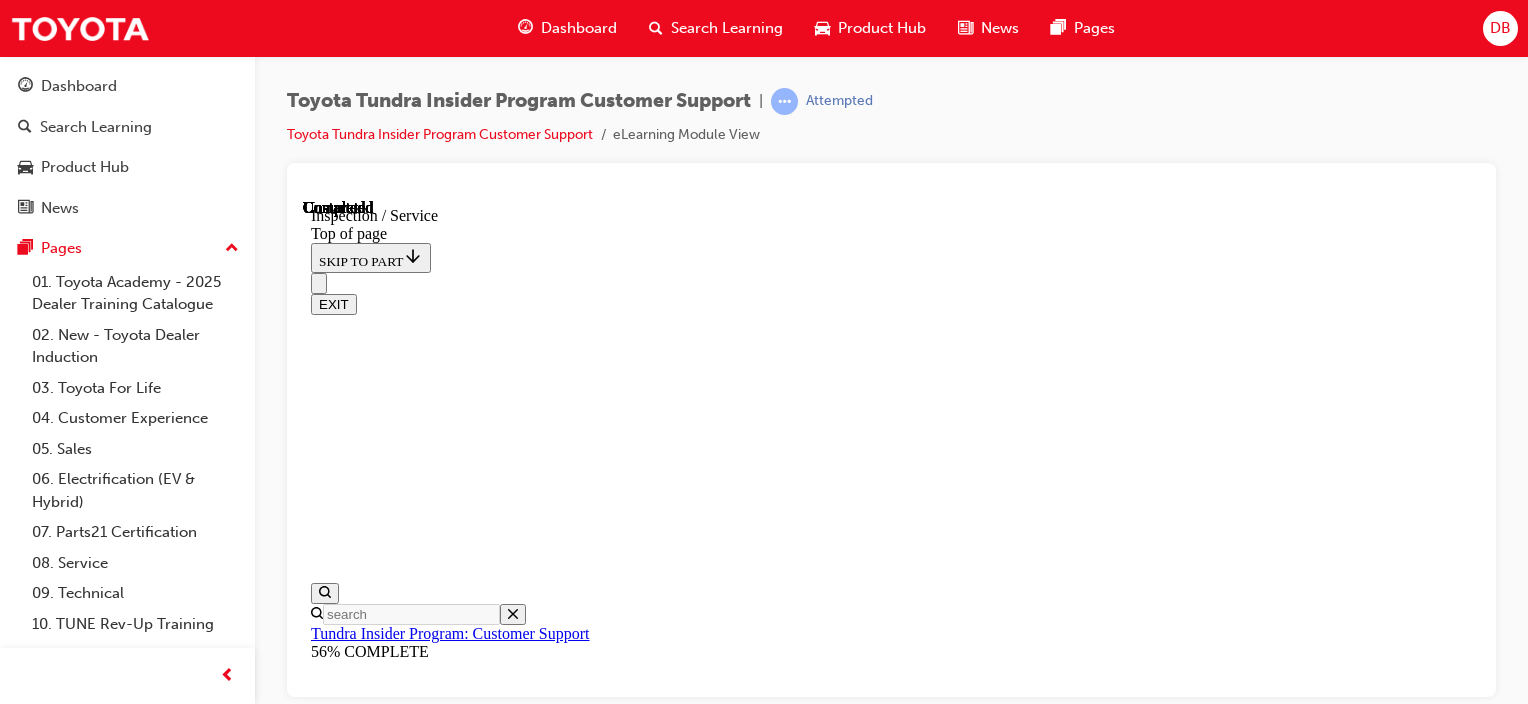 scroll, scrollTop: 0, scrollLeft: 0, axis: both 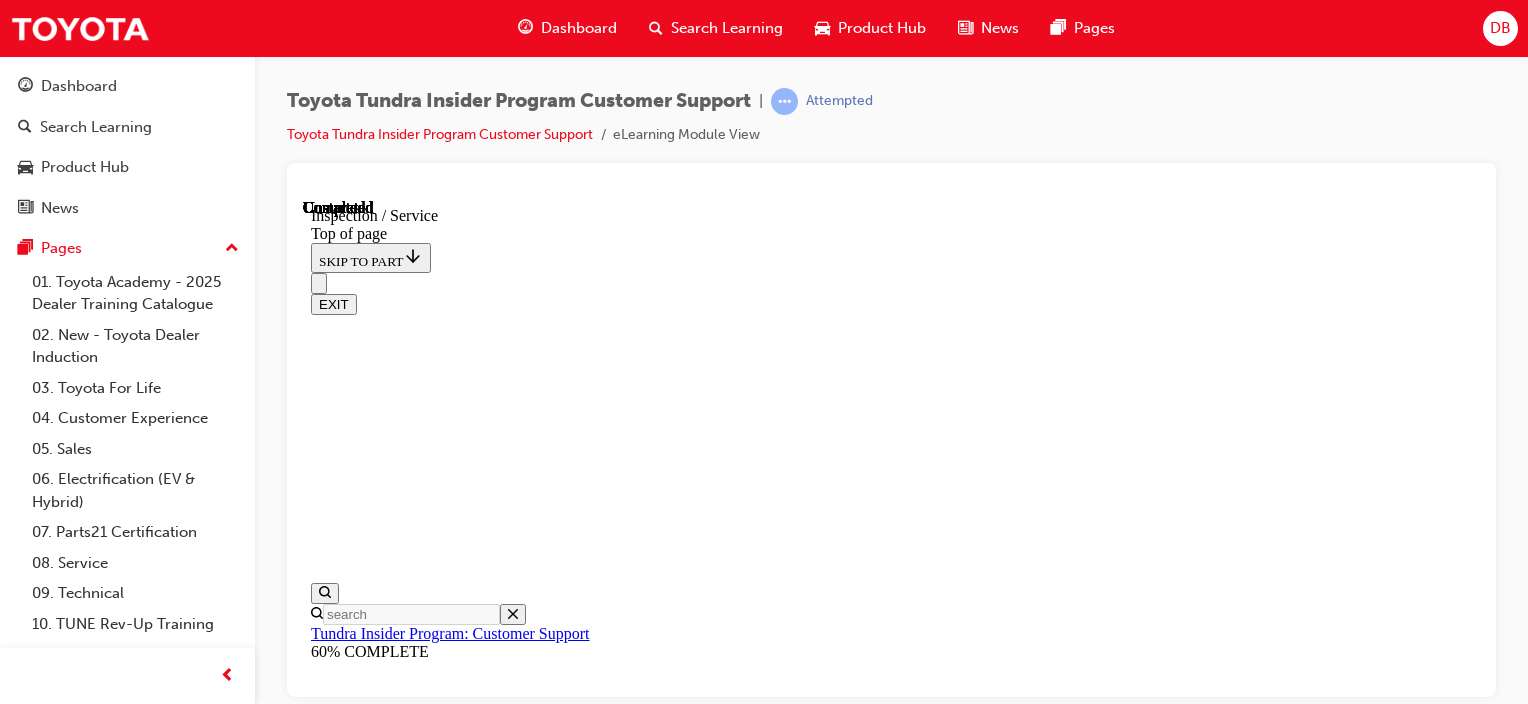 click 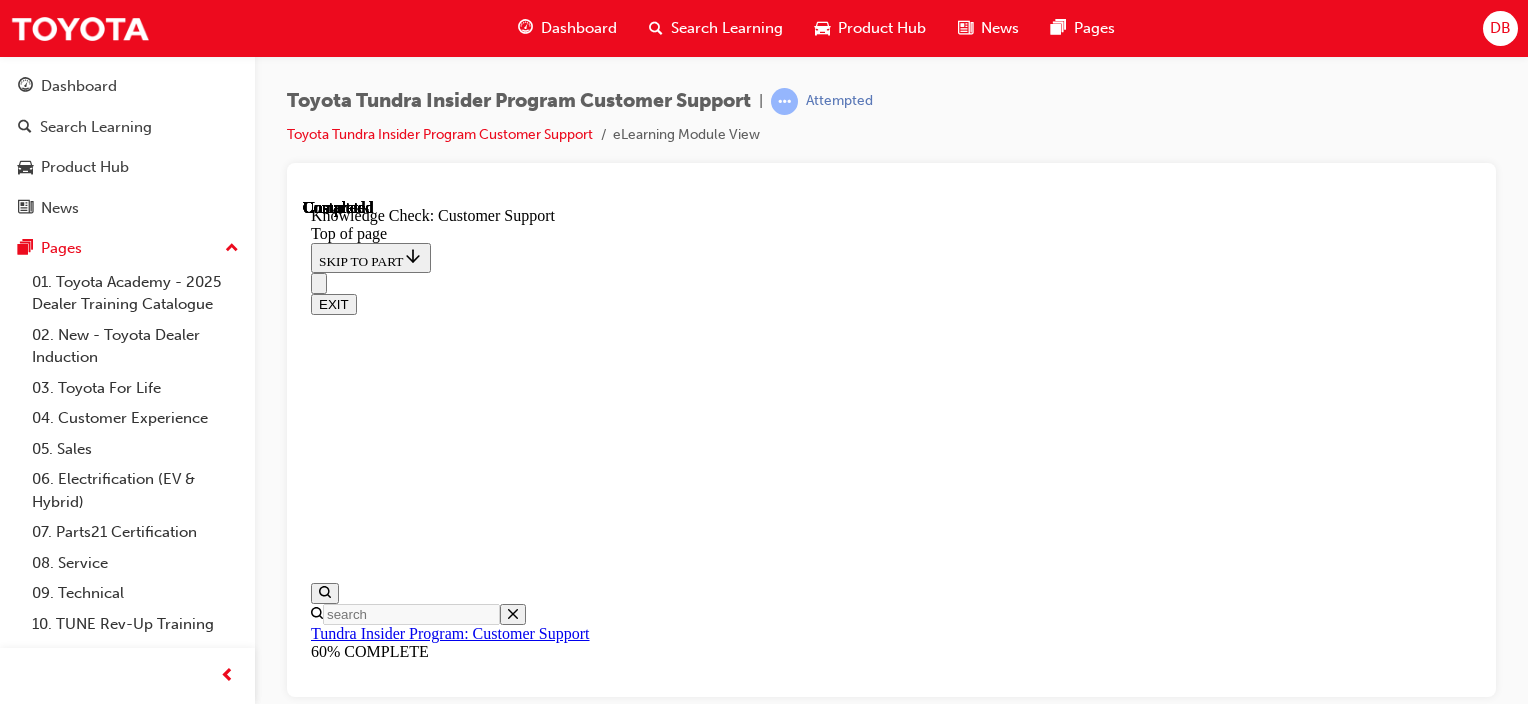 scroll, scrollTop: 0, scrollLeft: 0, axis: both 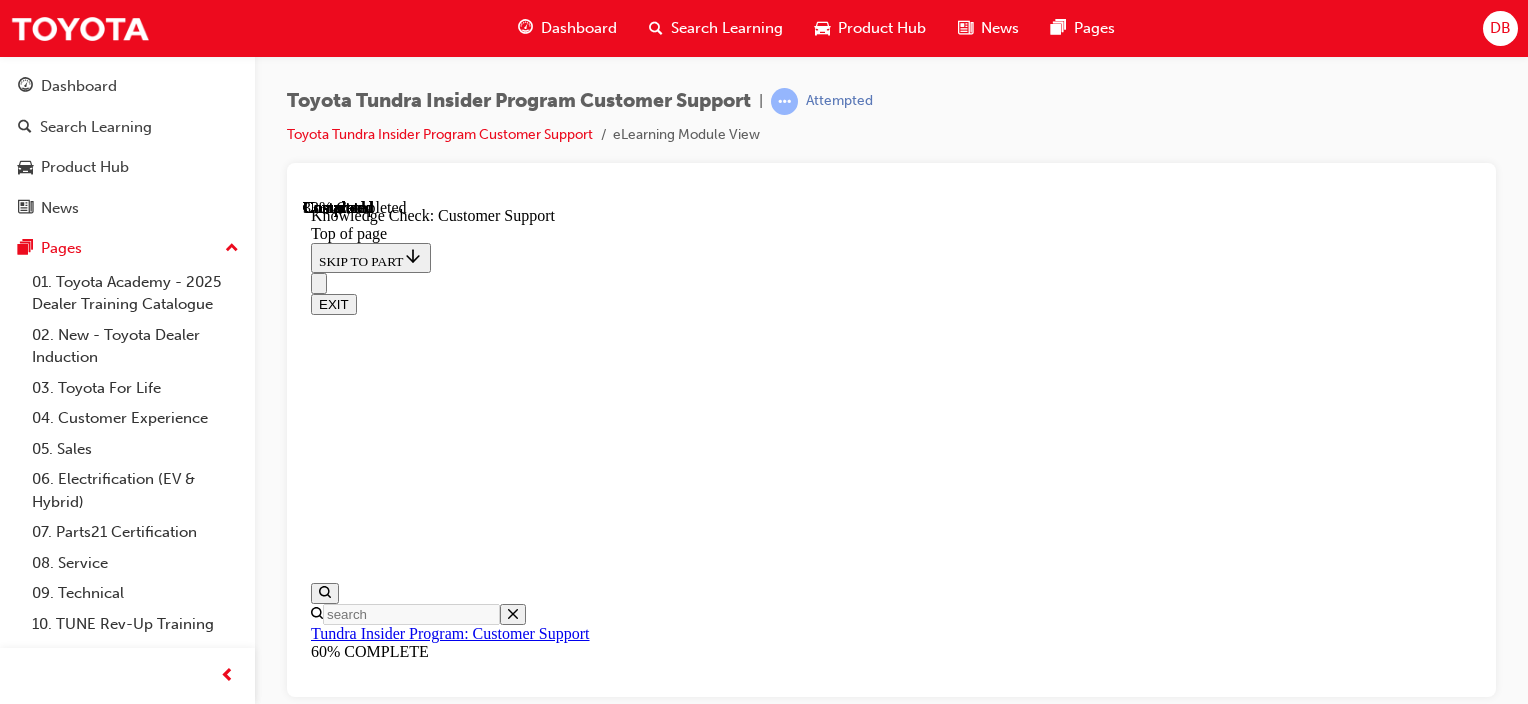 click 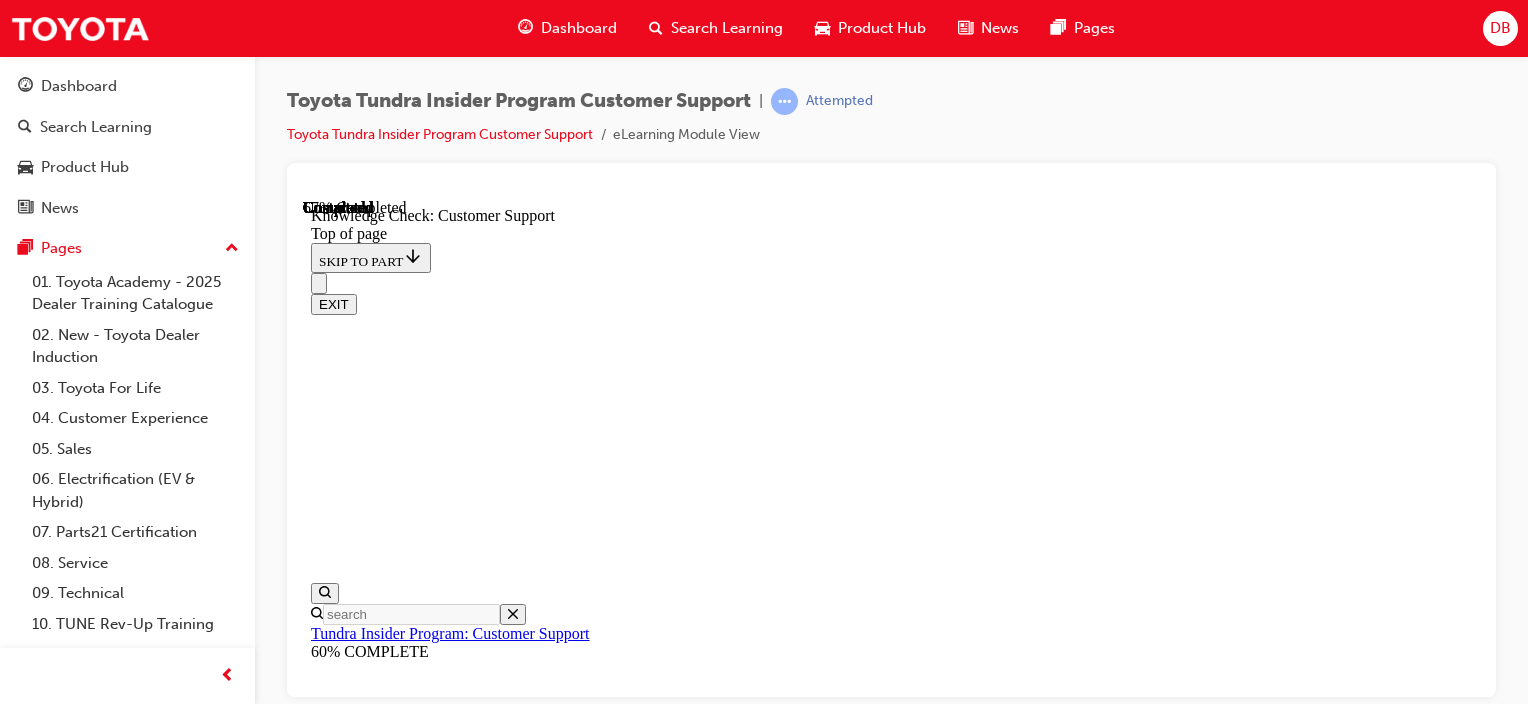 scroll, scrollTop: 203, scrollLeft: 0, axis: vertical 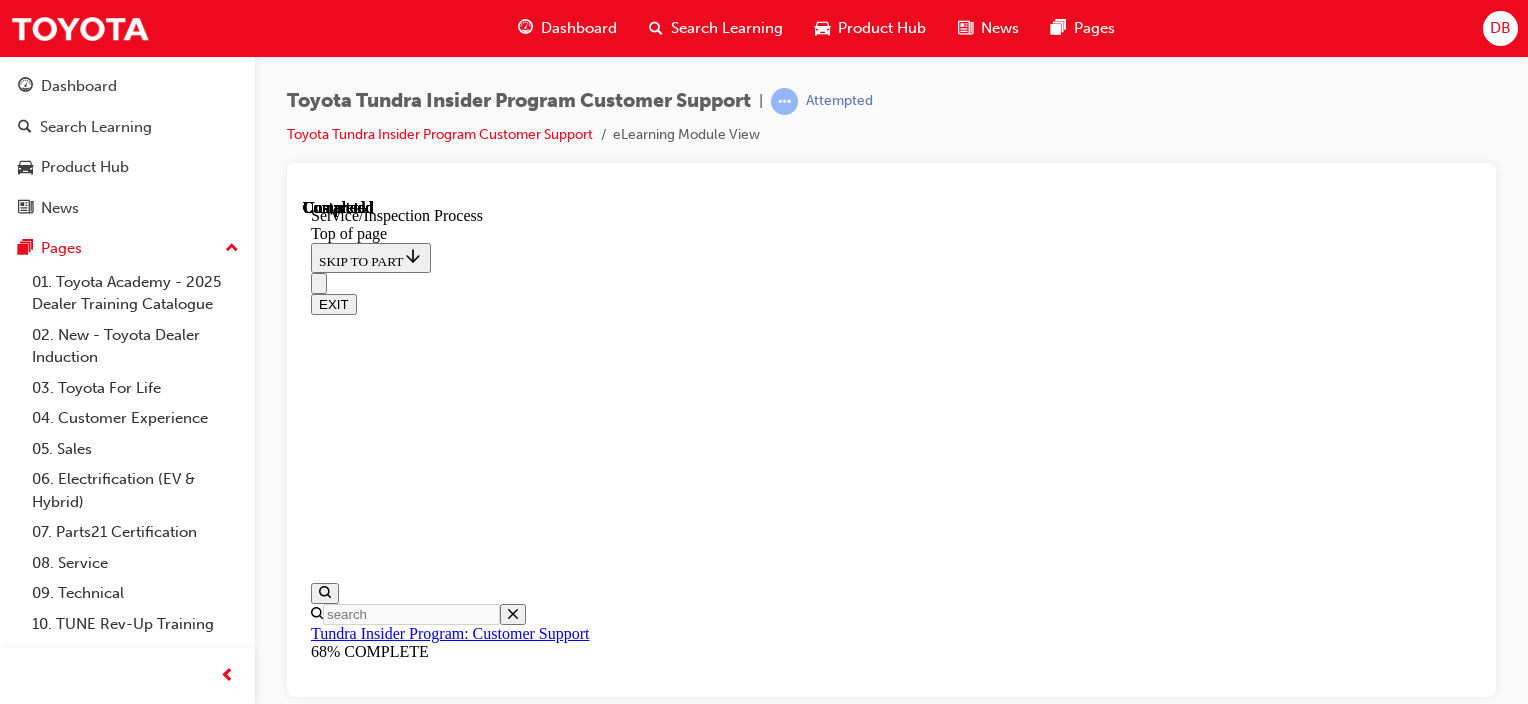 click 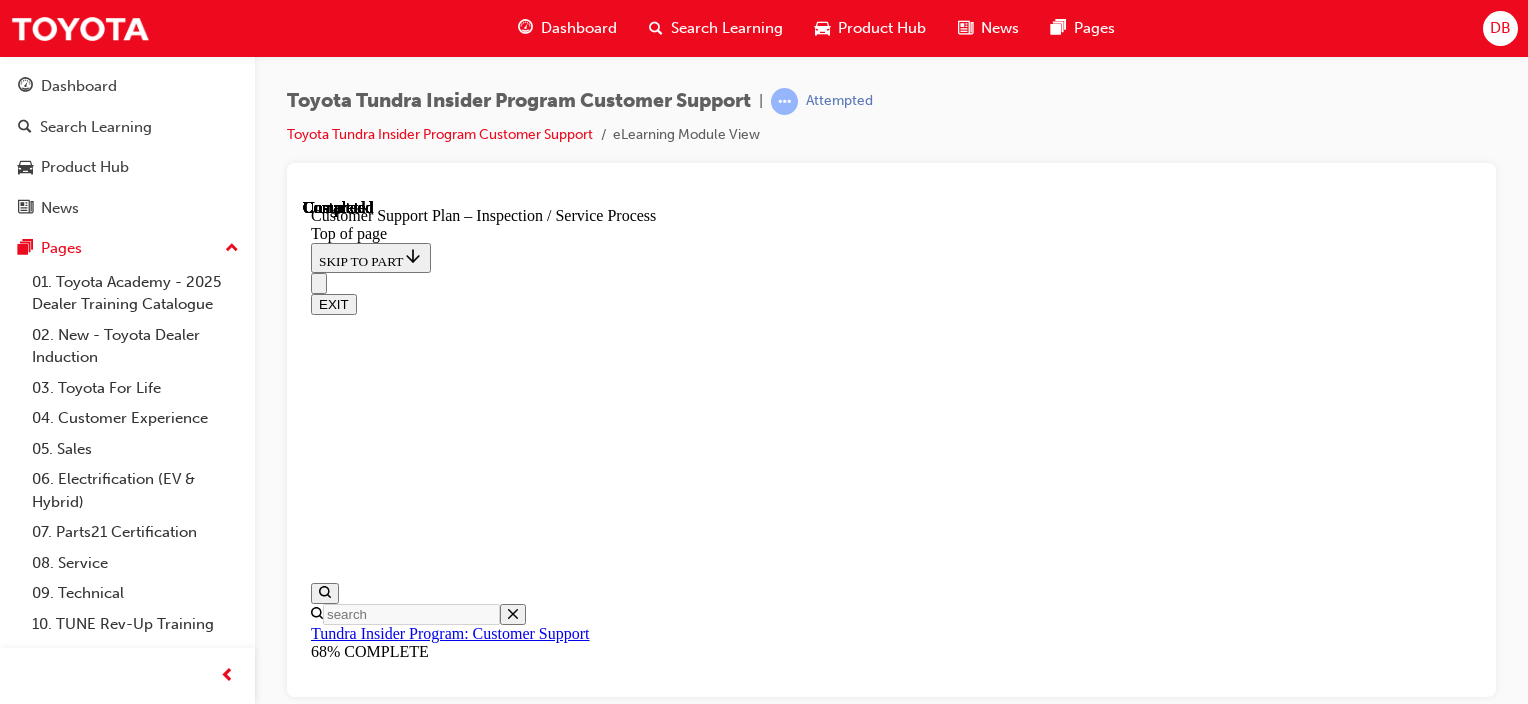 scroll, scrollTop: 0, scrollLeft: 0, axis: both 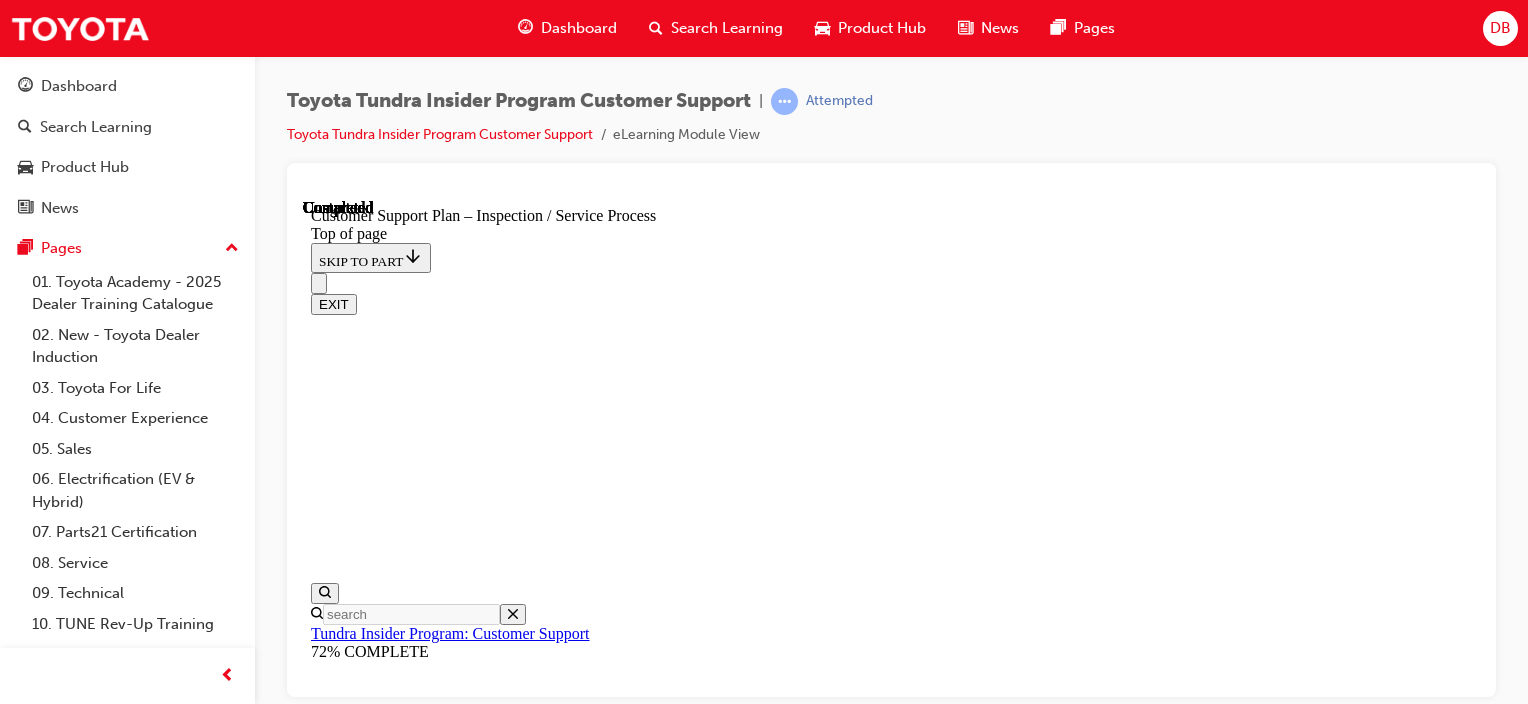 click 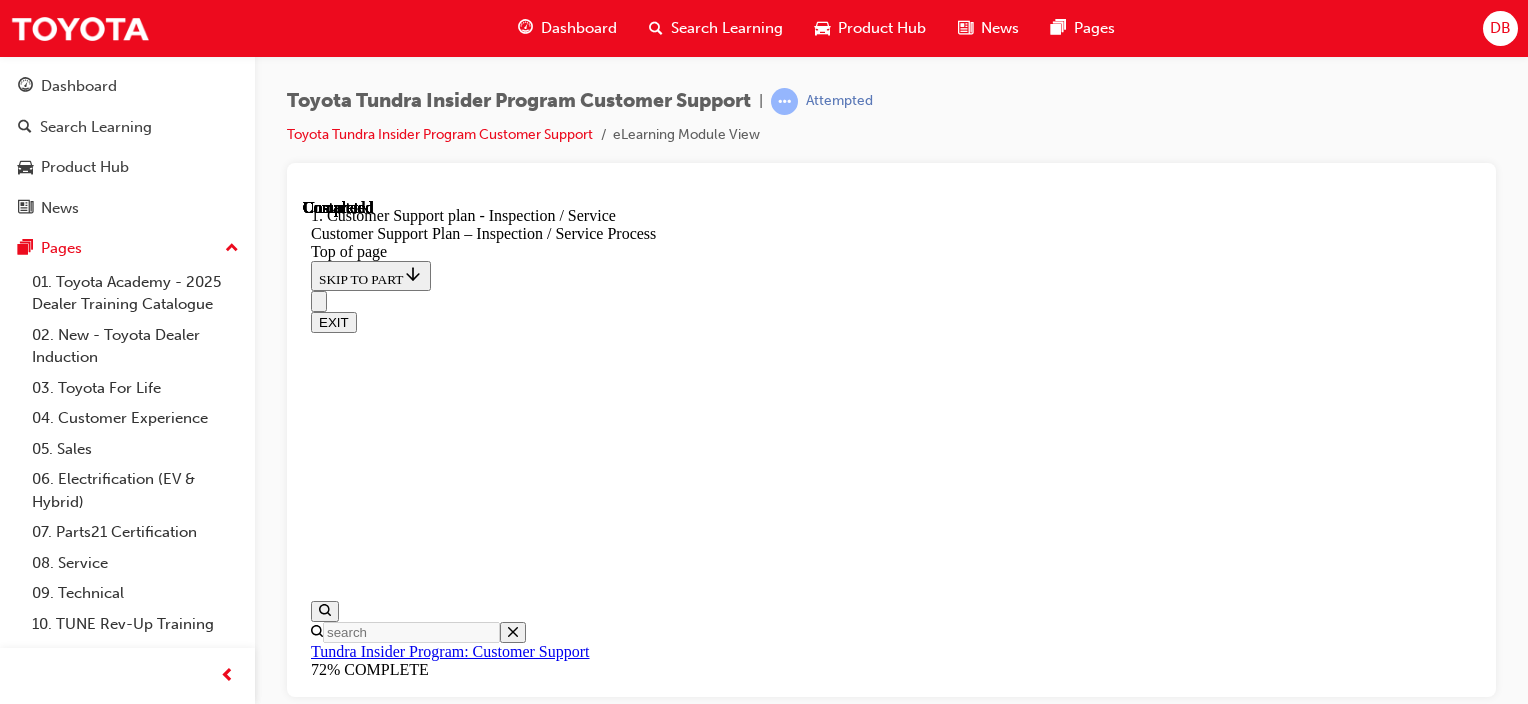 scroll, scrollTop: 960, scrollLeft: 0, axis: vertical 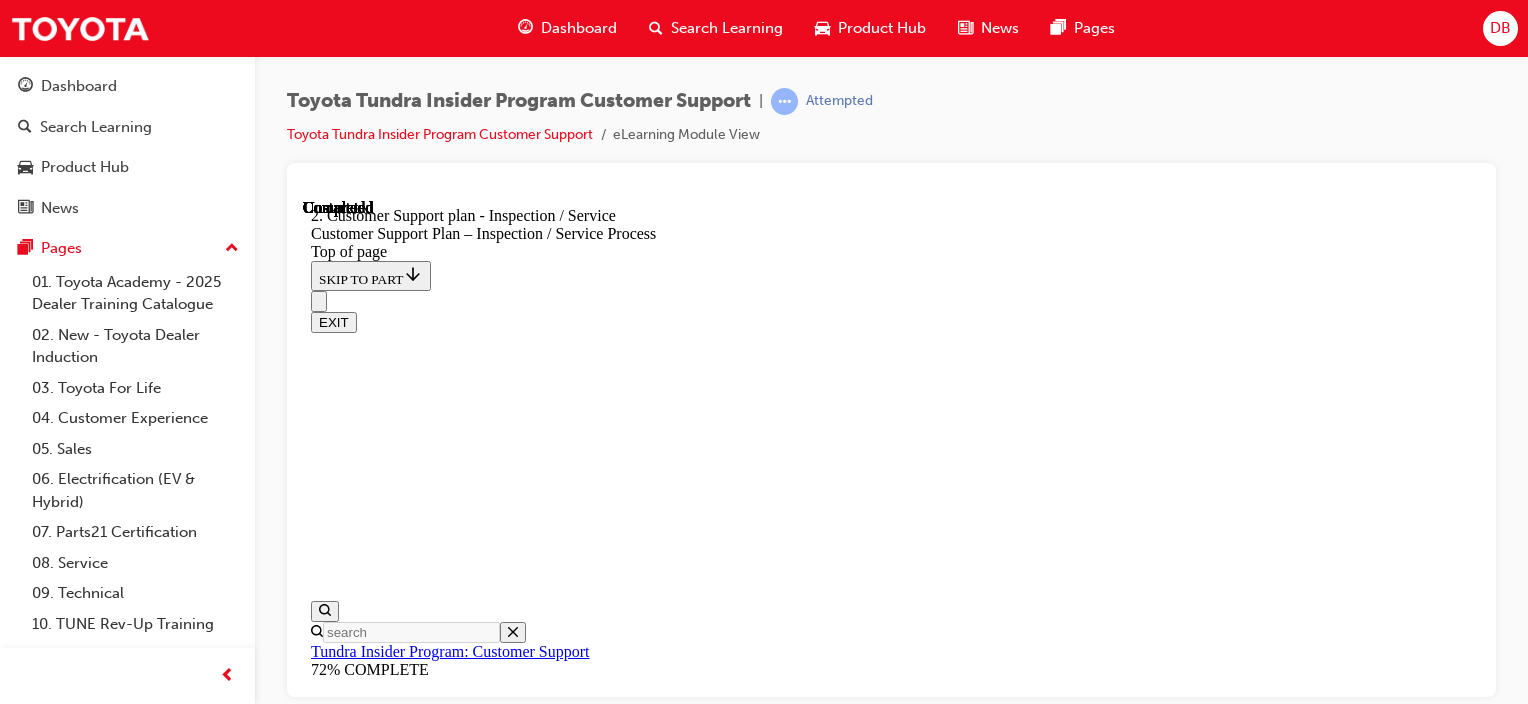 click on "3" at bounding box center [362, 7130] 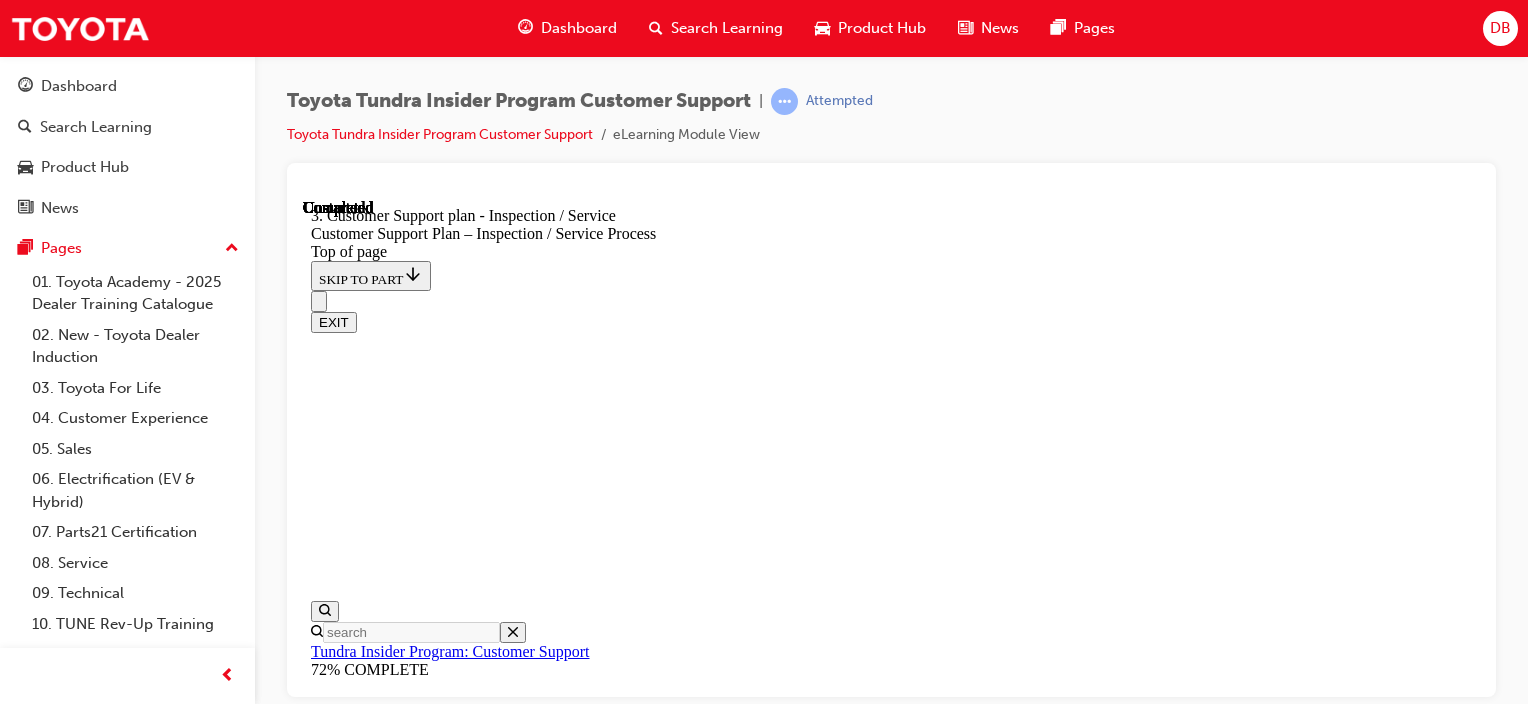 scroll, scrollTop: 60, scrollLeft: 0, axis: vertical 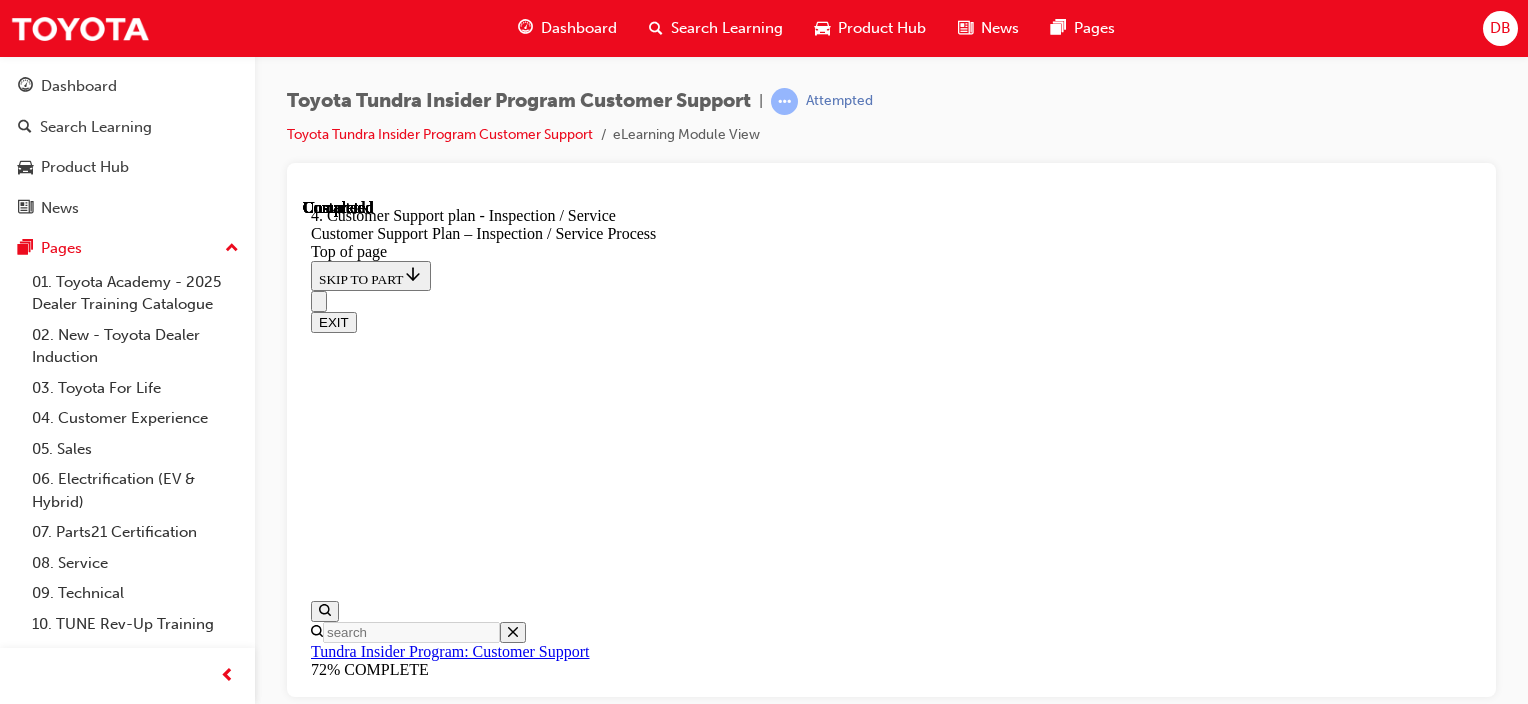 click on "4" at bounding box center (362, 8154) 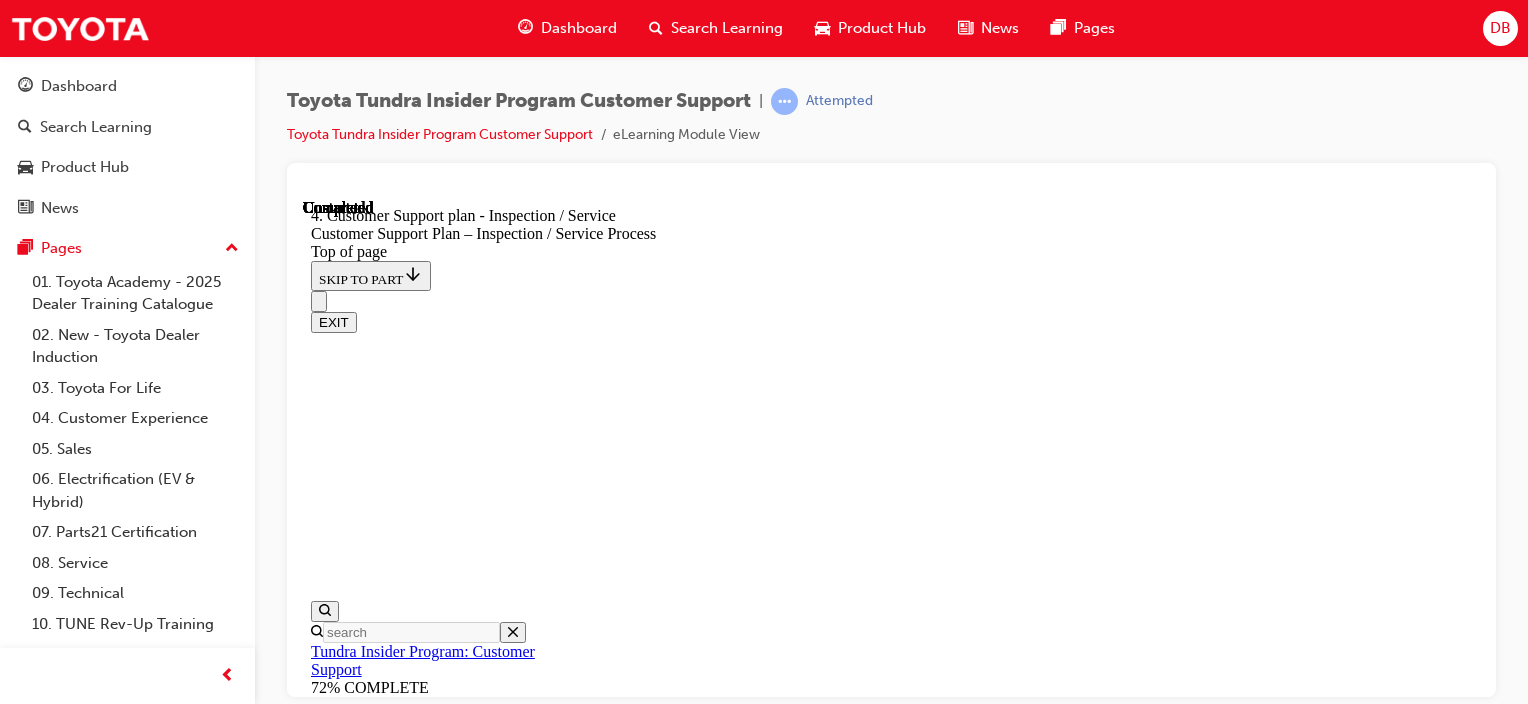scroll, scrollTop: 1100, scrollLeft: 0, axis: vertical 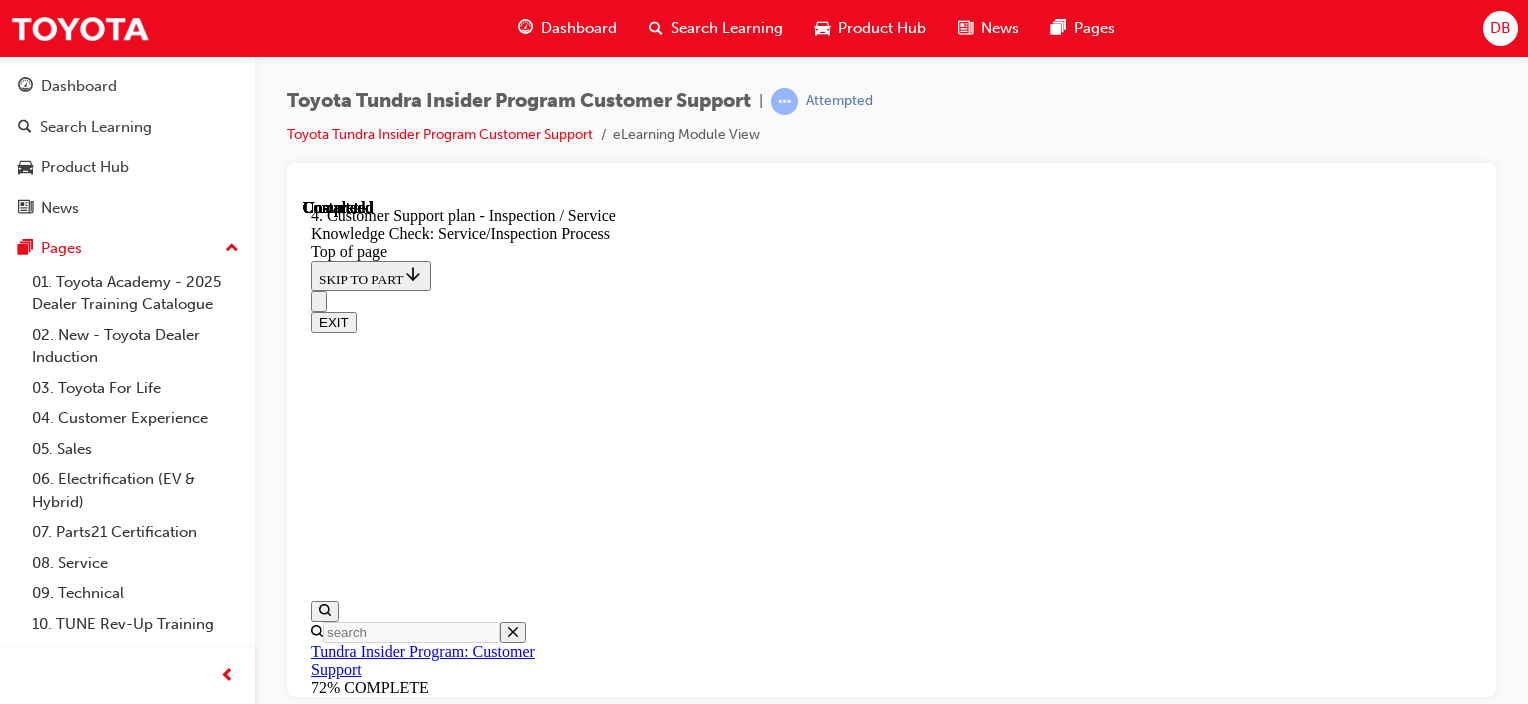 drag, startPoint x: 409, startPoint y: 498, endPoint x: 522, endPoint y: 473, distance: 115.73245 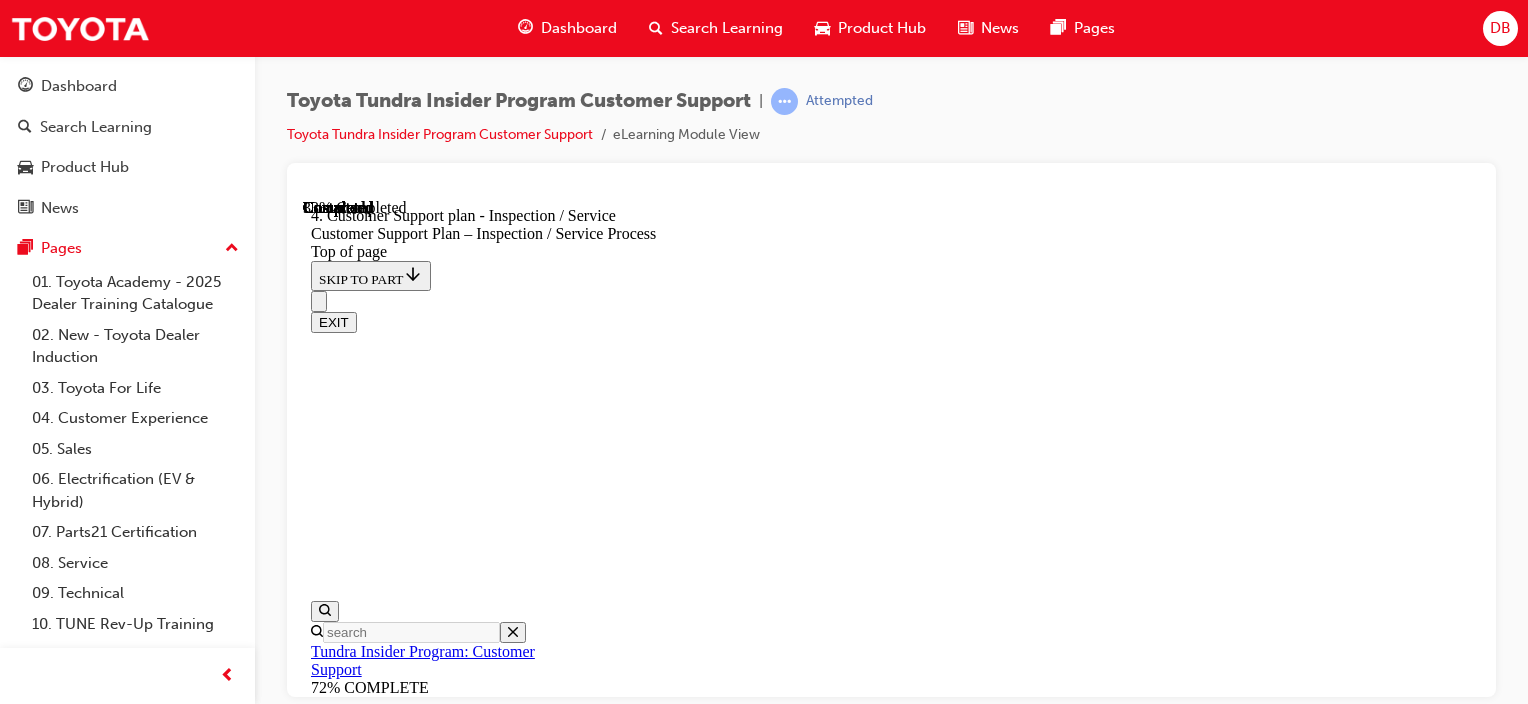scroll, scrollTop: 0, scrollLeft: 0, axis: both 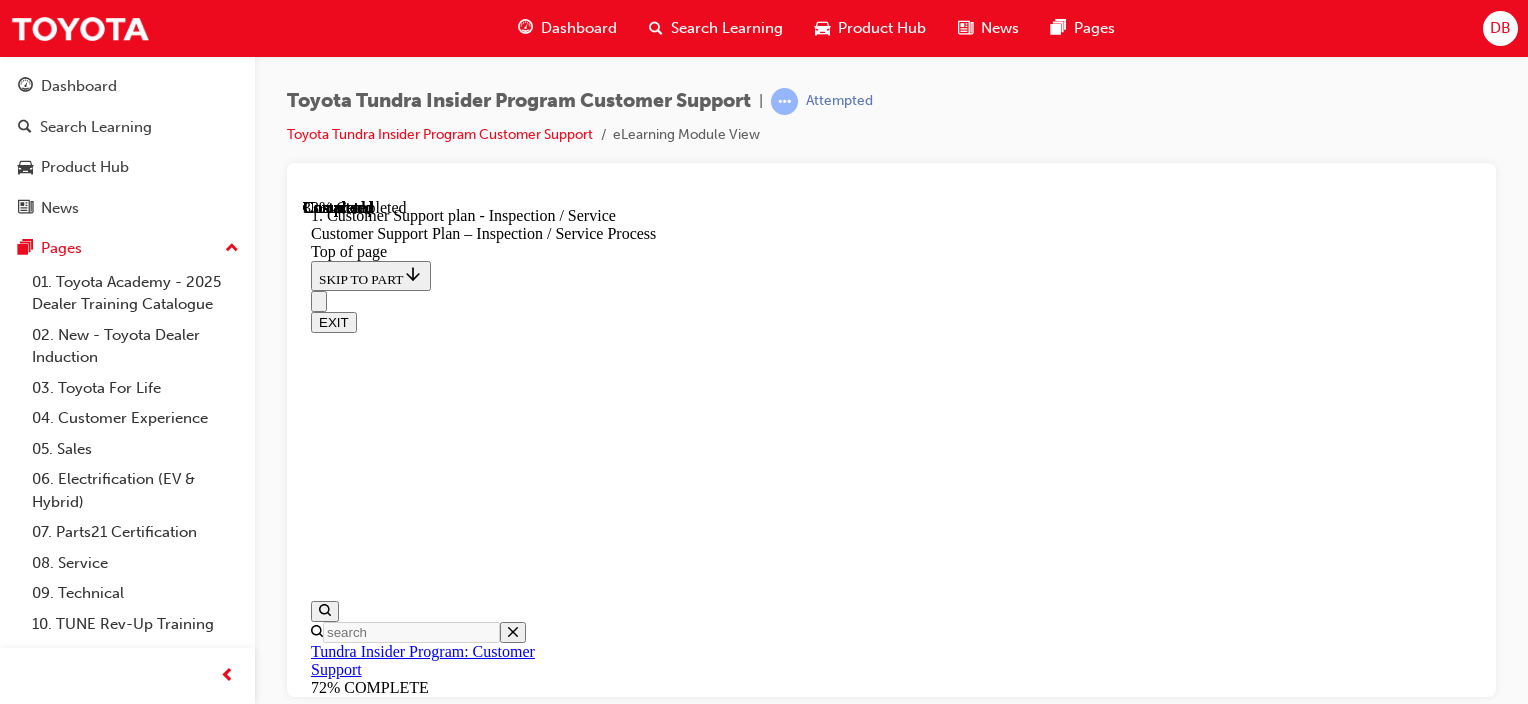 click on "Knowledge Check: Service/Inspection Process" at bounding box center [931, 6637] 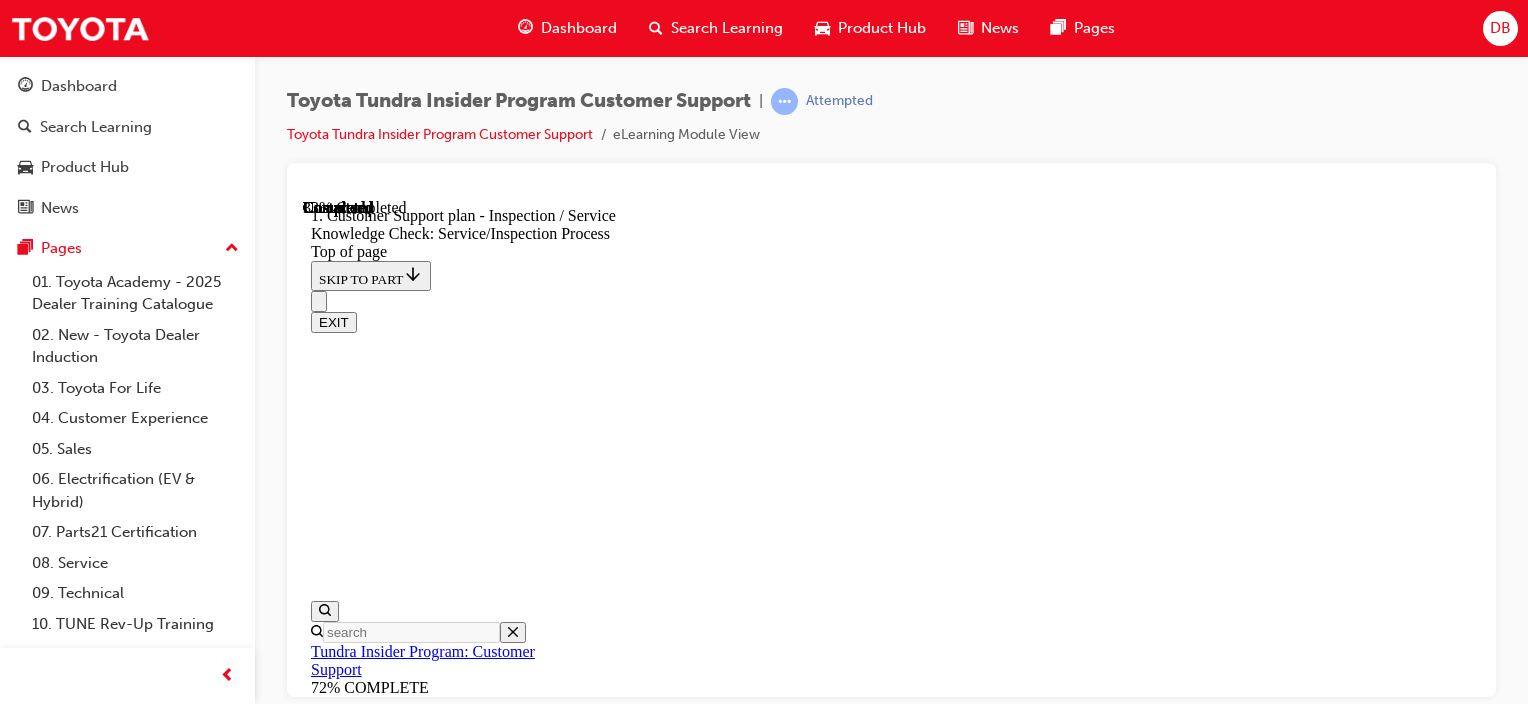 scroll, scrollTop: 0, scrollLeft: 0, axis: both 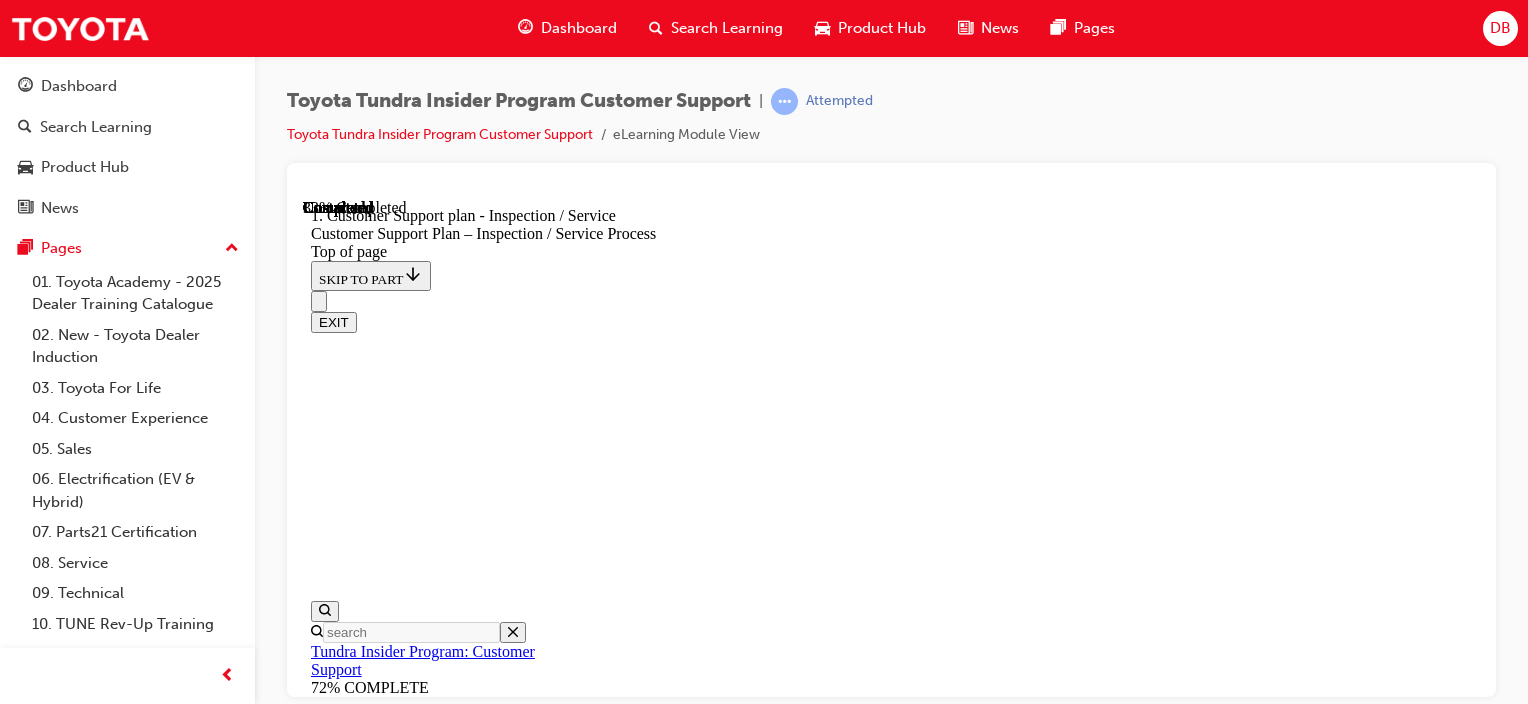 click on "START" at bounding box center [339, 5960] 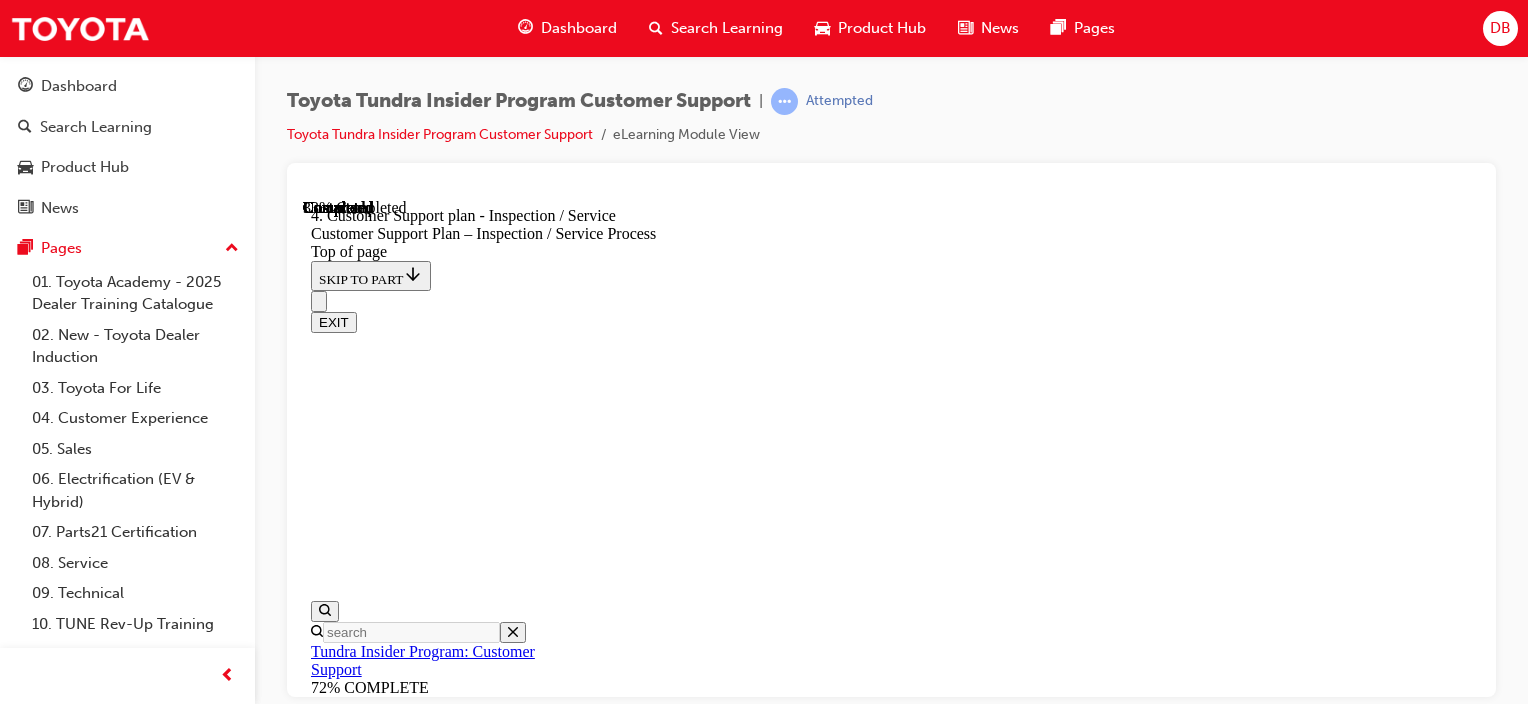scroll, scrollTop: 660, scrollLeft: 0, axis: vertical 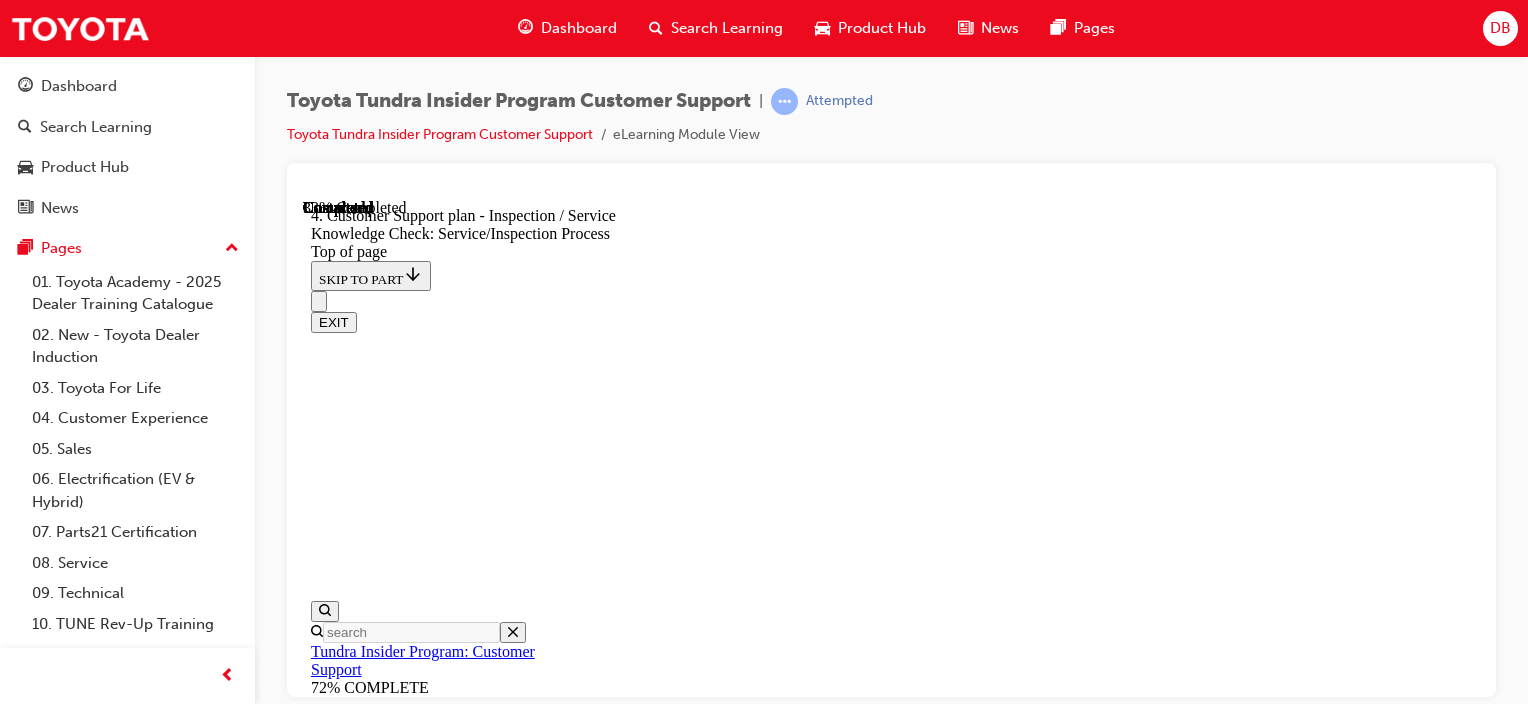 click 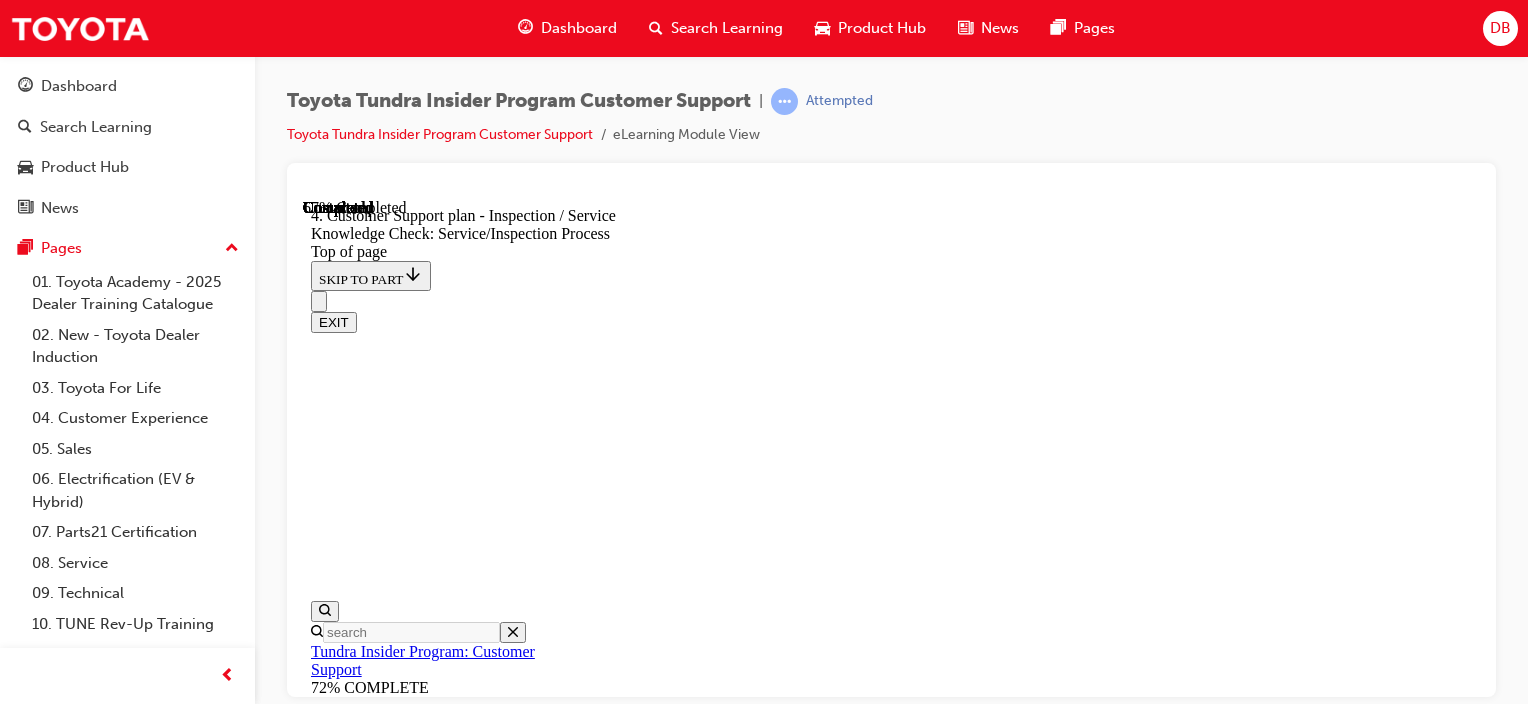 scroll, scrollTop: 503, scrollLeft: 0, axis: vertical 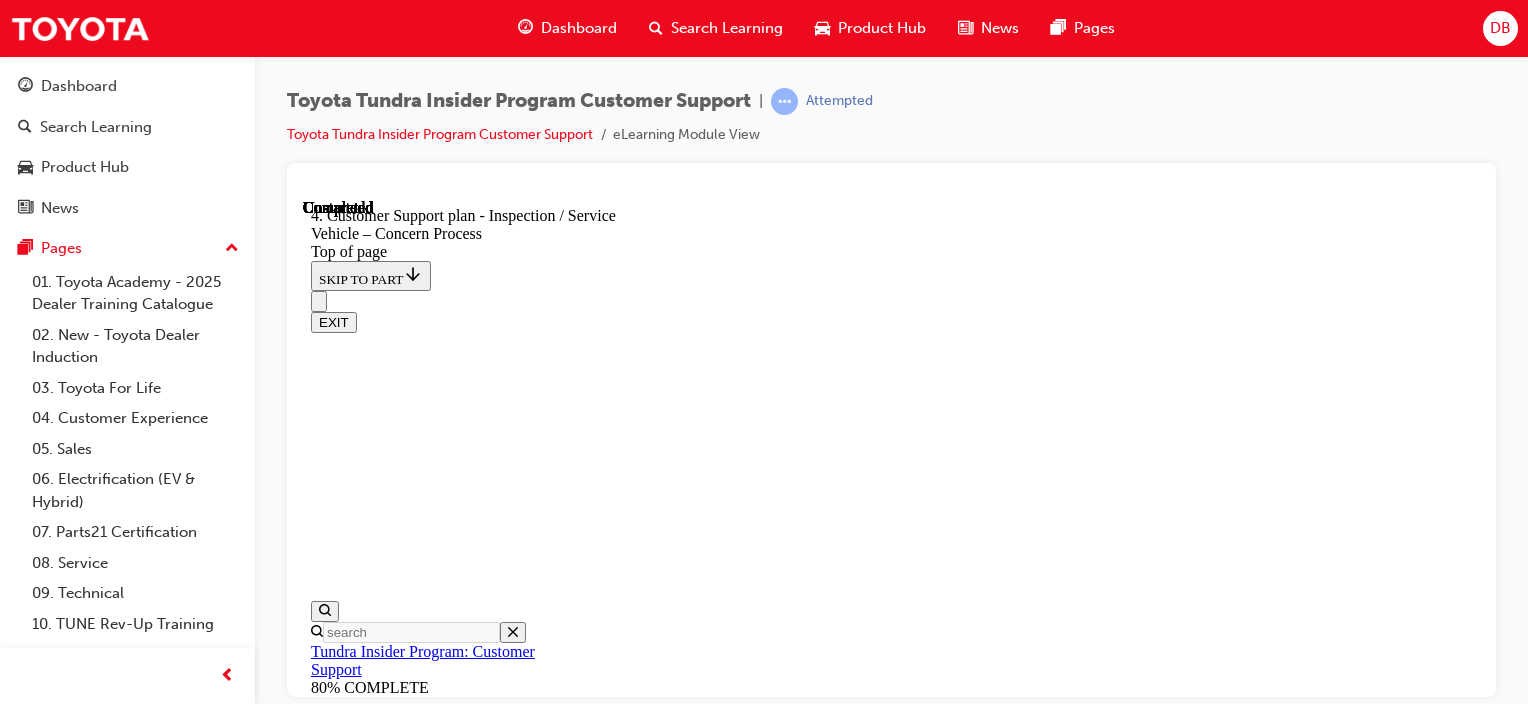 click 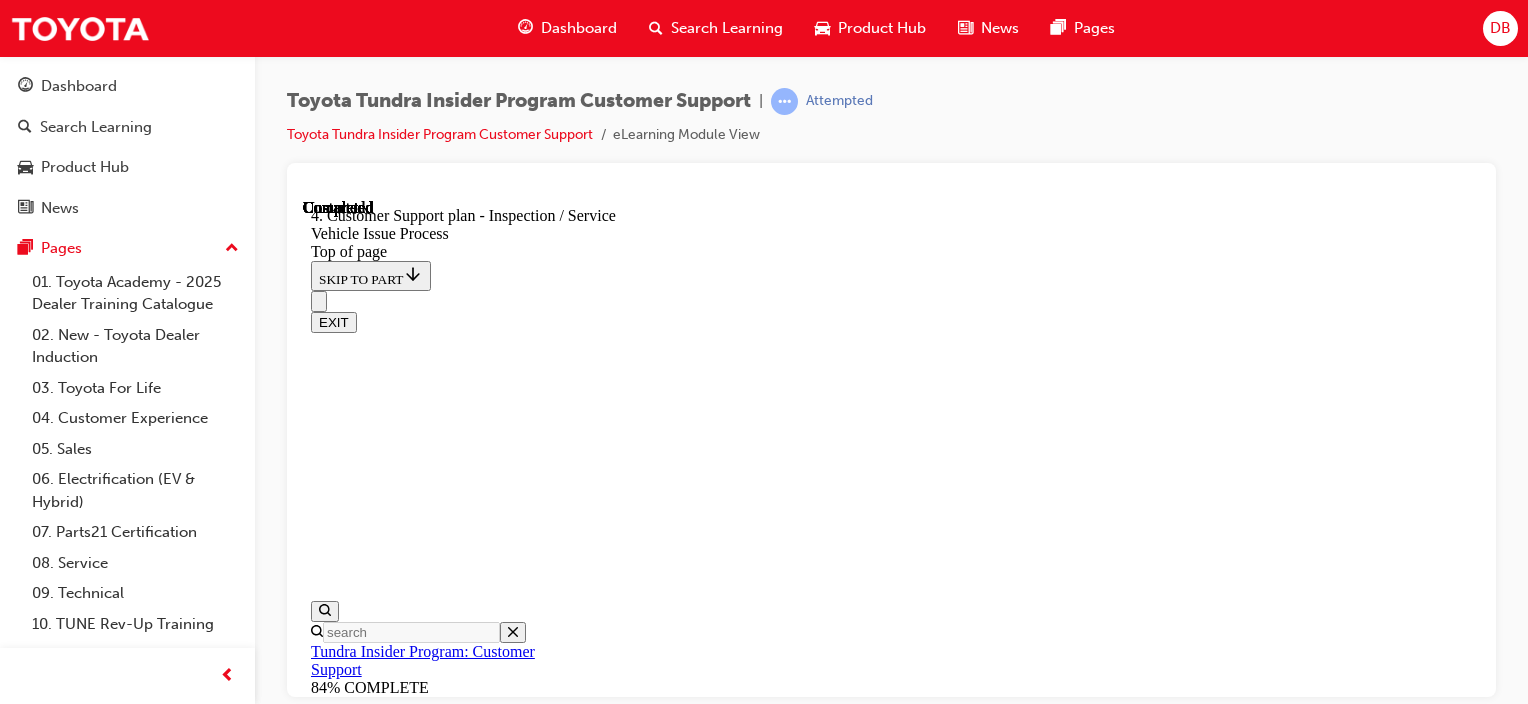 scroll, scrollTop: 62, scrollLeft: 0, axis: vertical 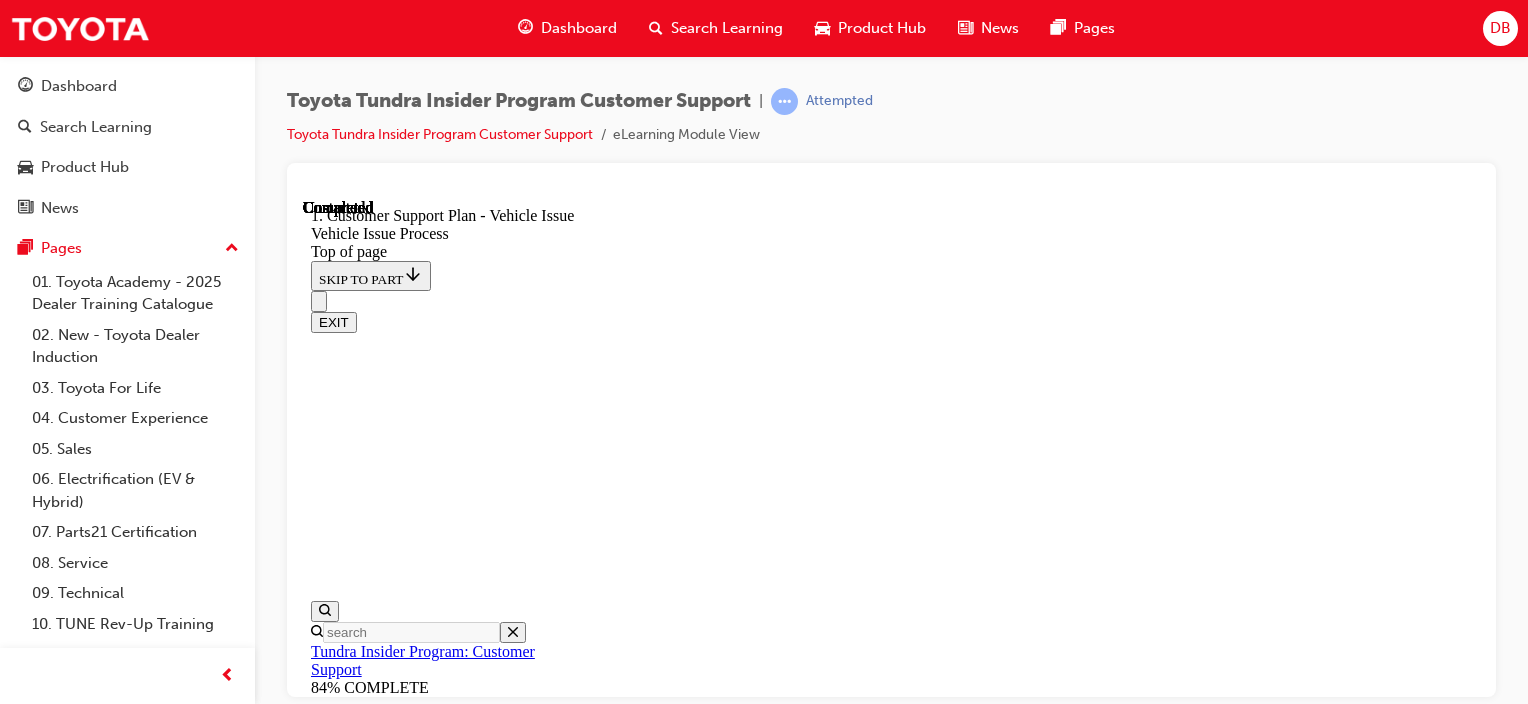 click on "2" at bounding box center [362, 6666] 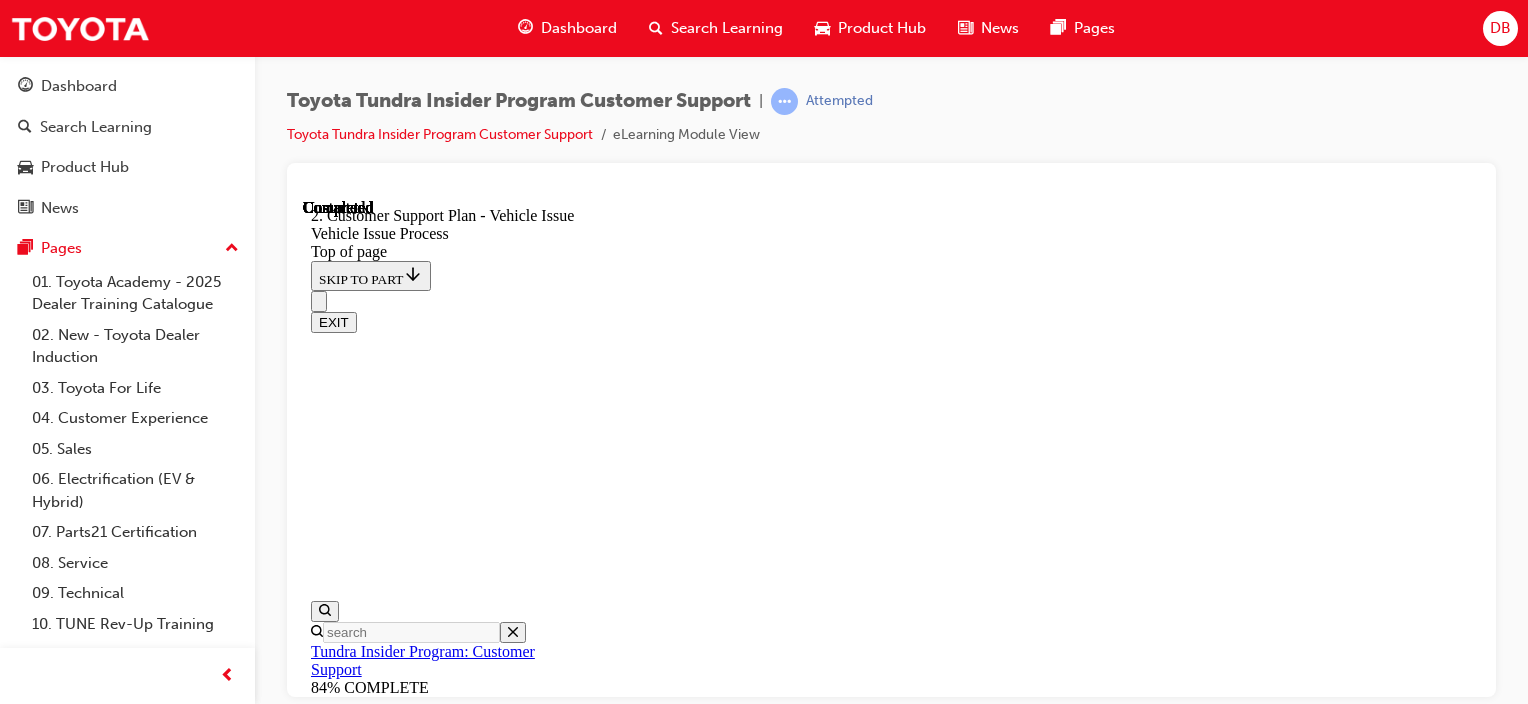 scroll, scrollTop: 1060, scrollLeft: 0, axis: vertical 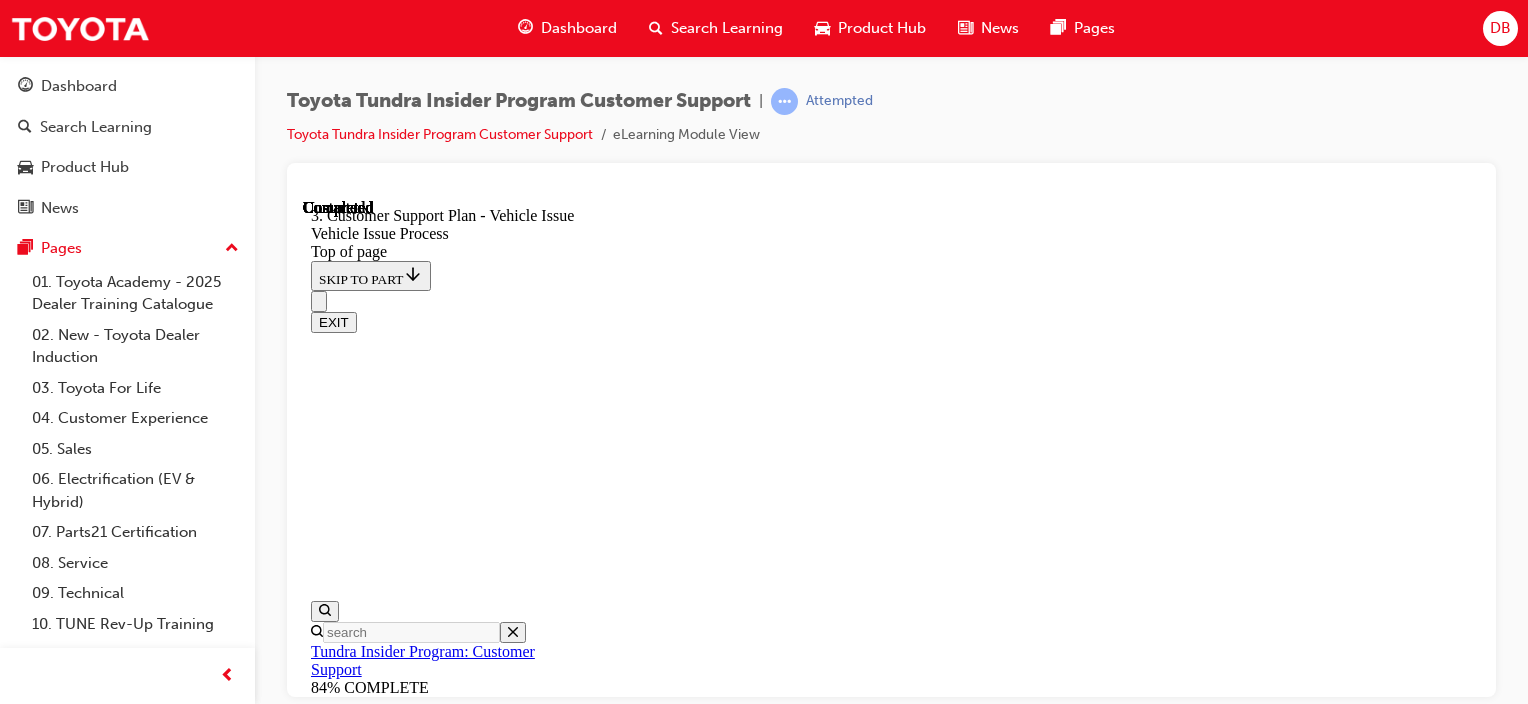 click on "4" at bounding box center (362, 7919) 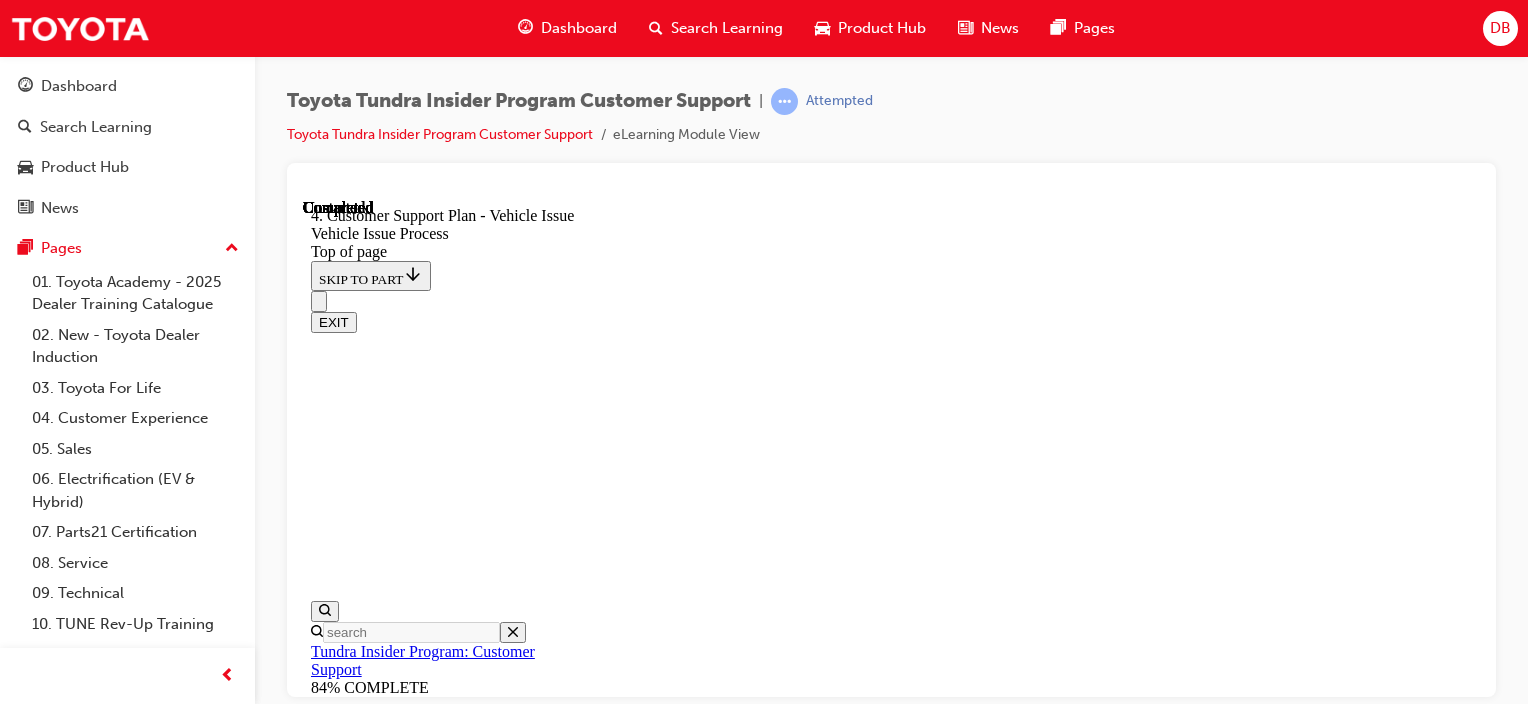 scroll, scrollTop: 1158, scrollLeft: 0, axis: vertical 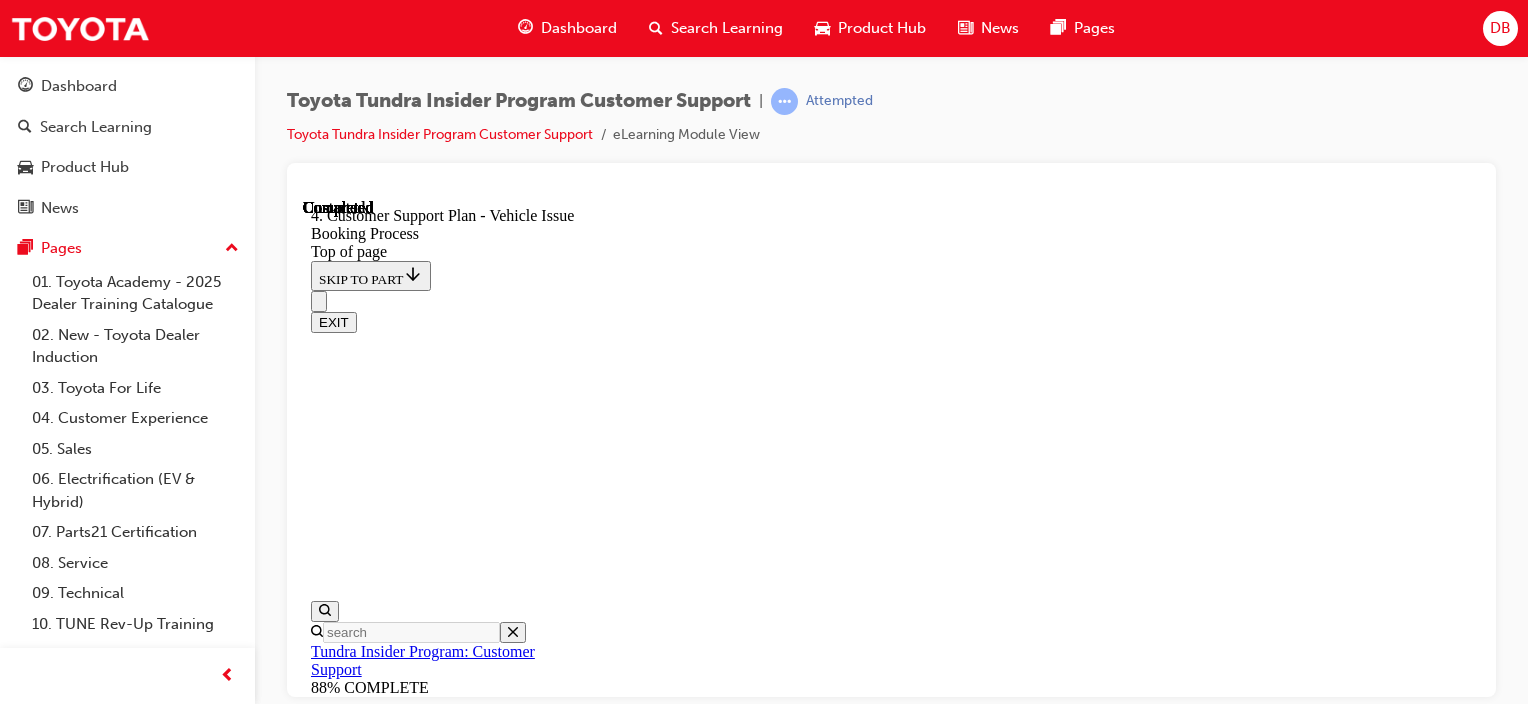 click 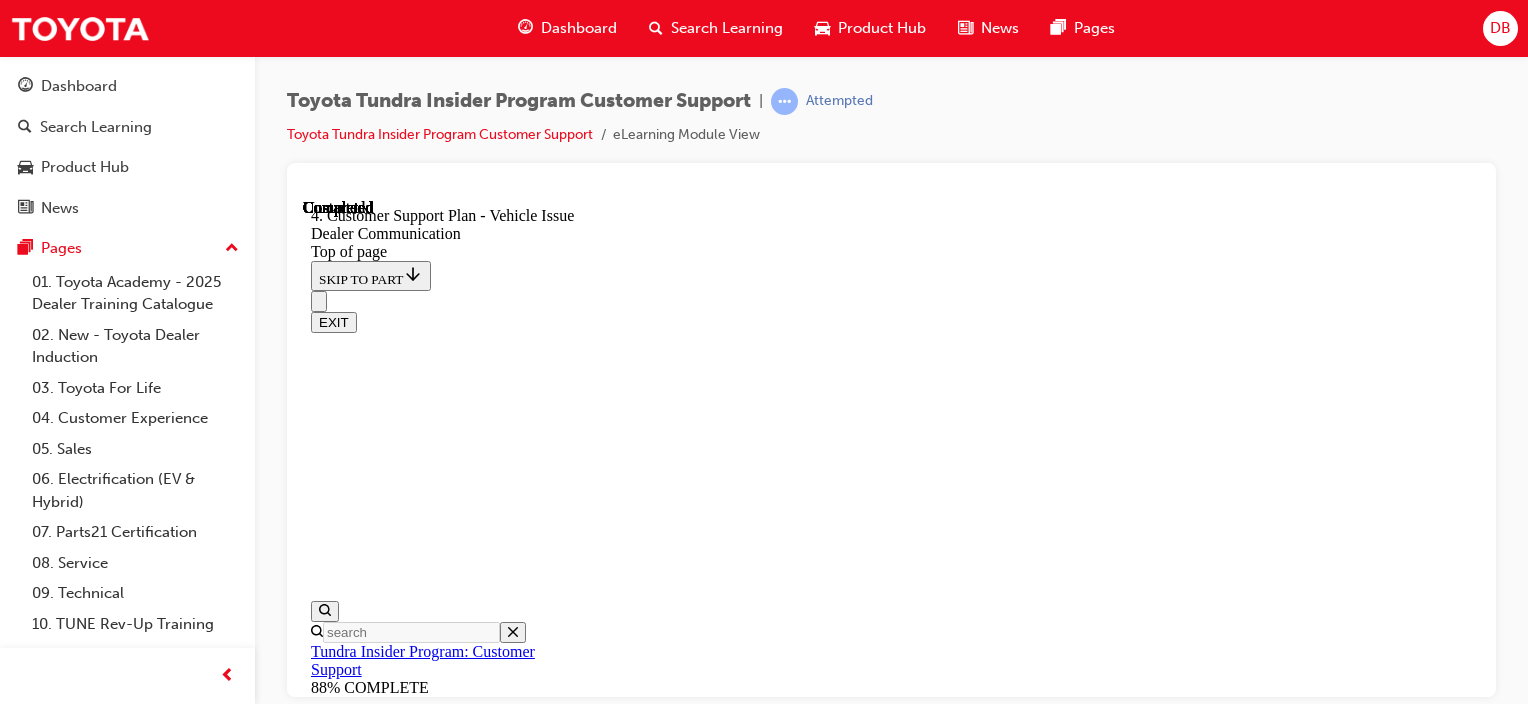 scroll, scrollTop: 0, scrollLeft: 0, axis: both 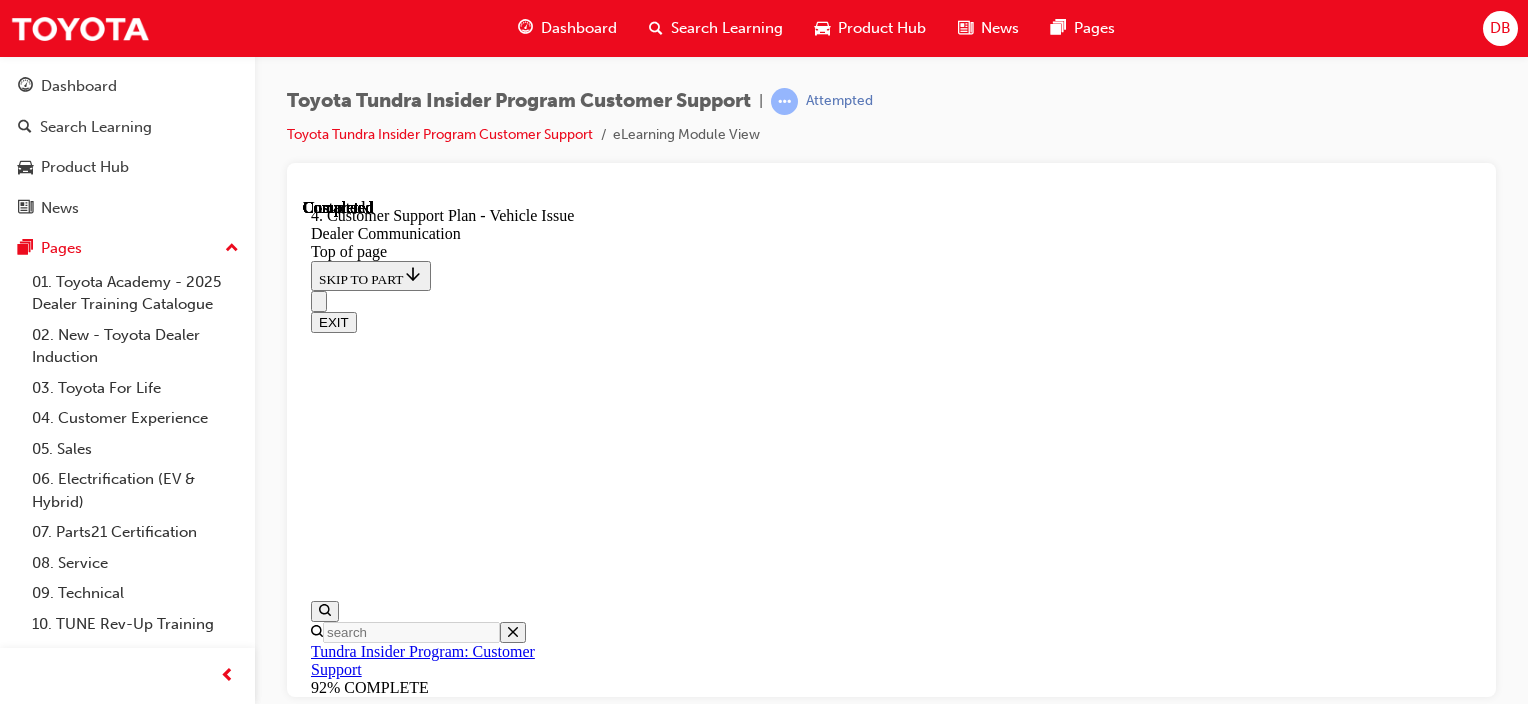 click 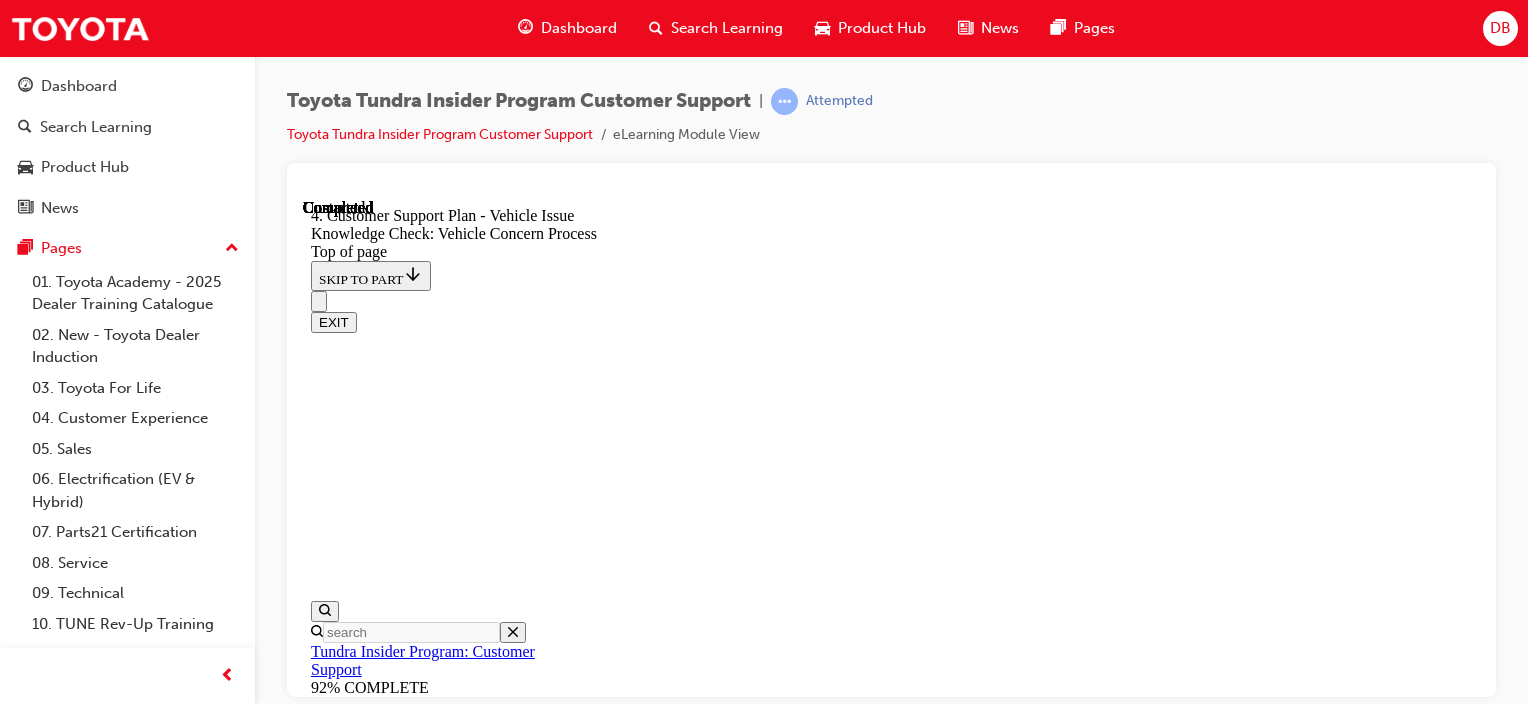 scroll, scrollTop: 0, scrollLeft: 0, axis: both 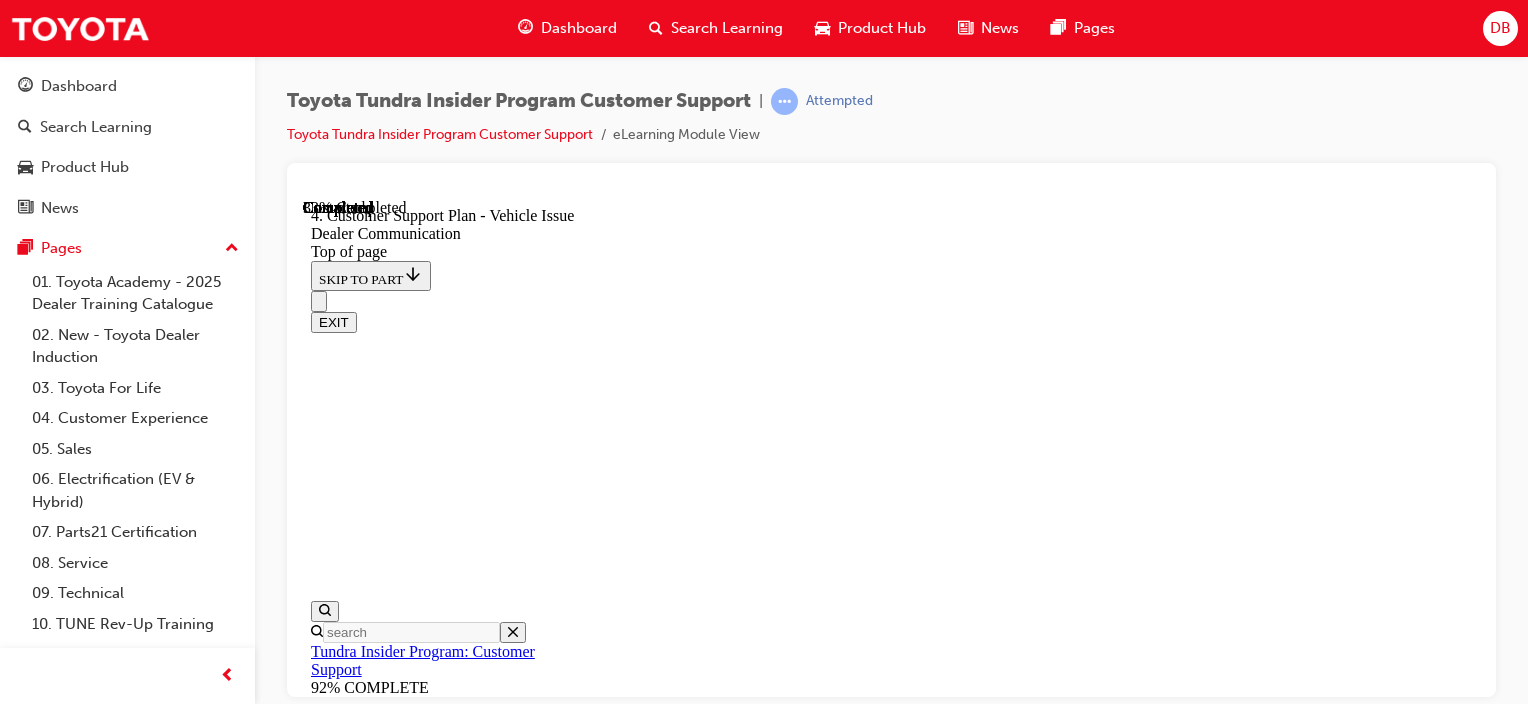 drag, startPoint x: 420, startPoint y: 438, endPoint x: 462, endPoint y: 438, distance: 42 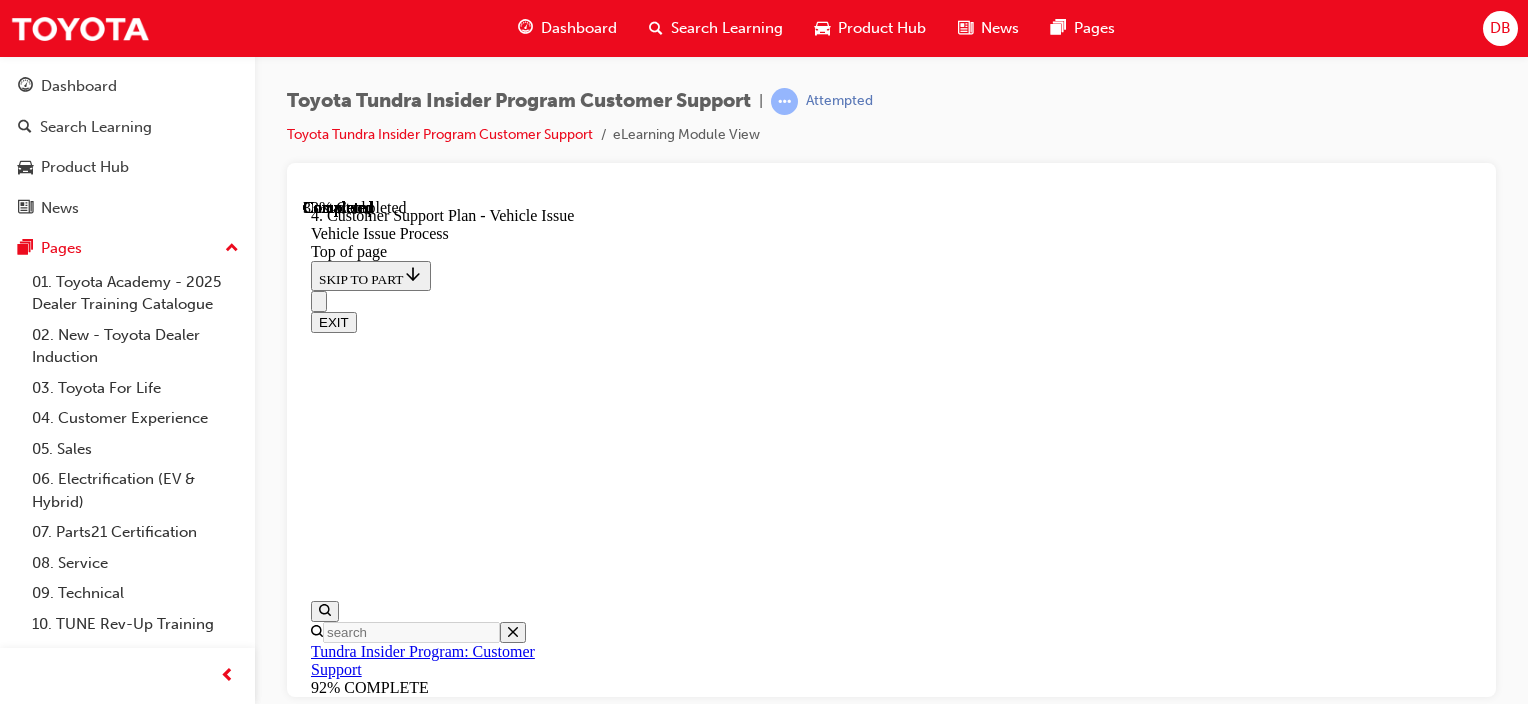 scroll, scrollTop: 0, scrollLeft: 0, axis: both 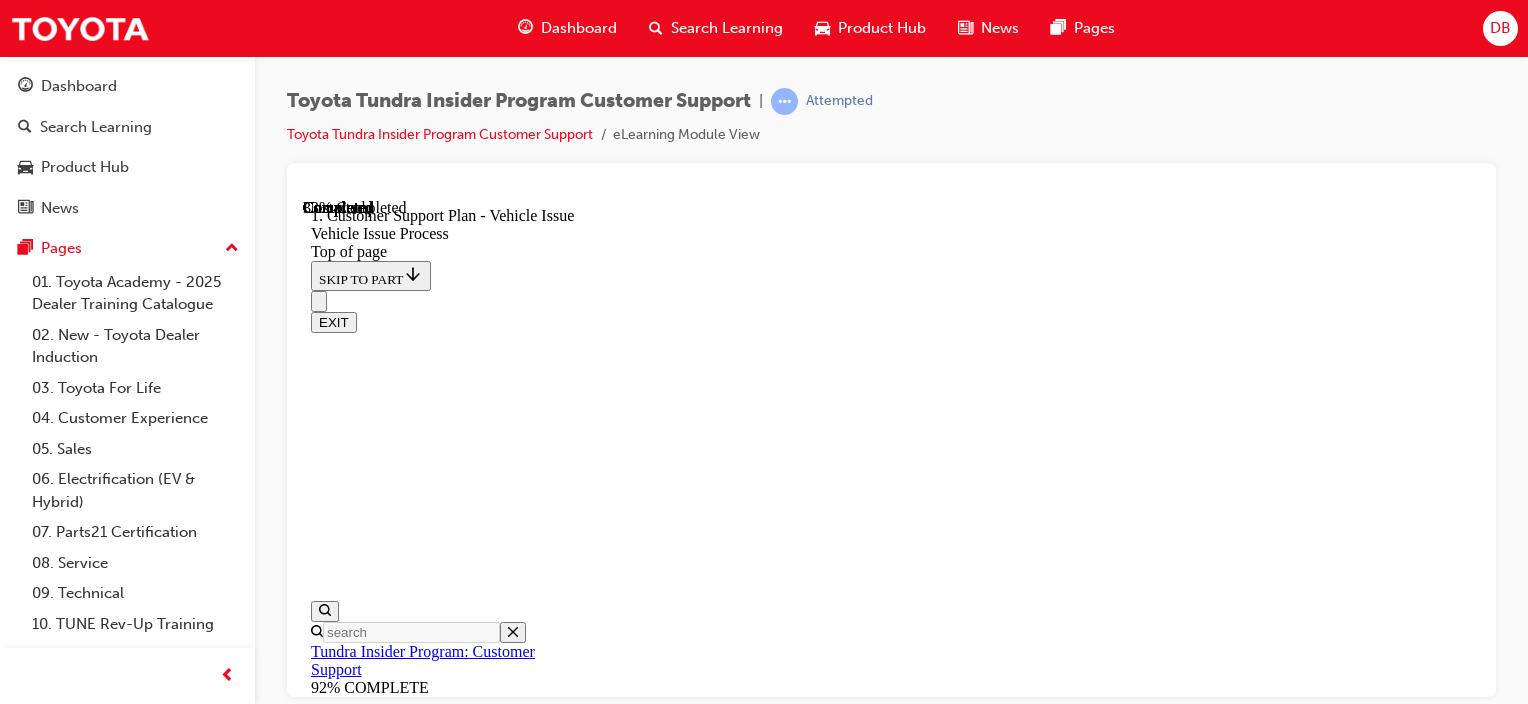 click on "2" at bounding box center (362, 6666) 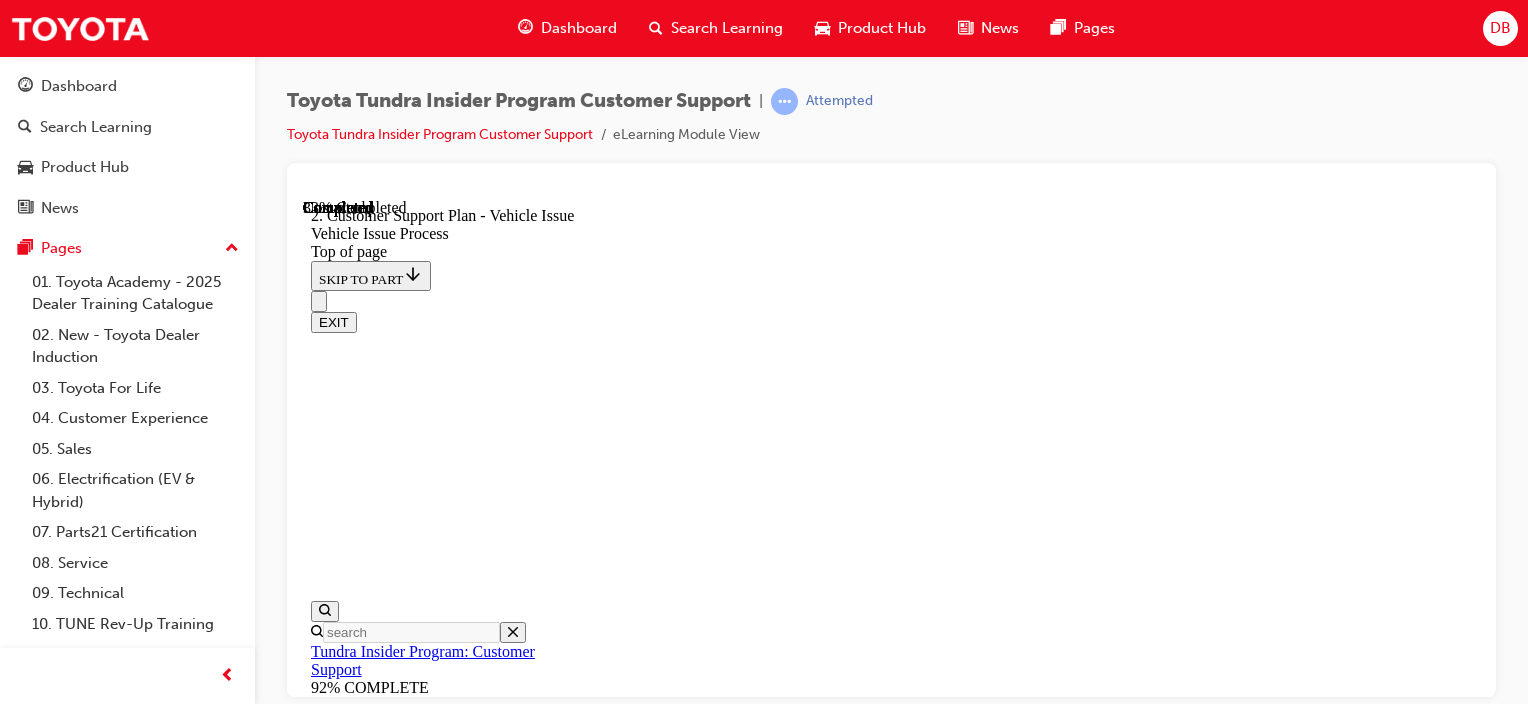 scroll, scrollTop: 1144, scrollLeft: 0, axis: vertical 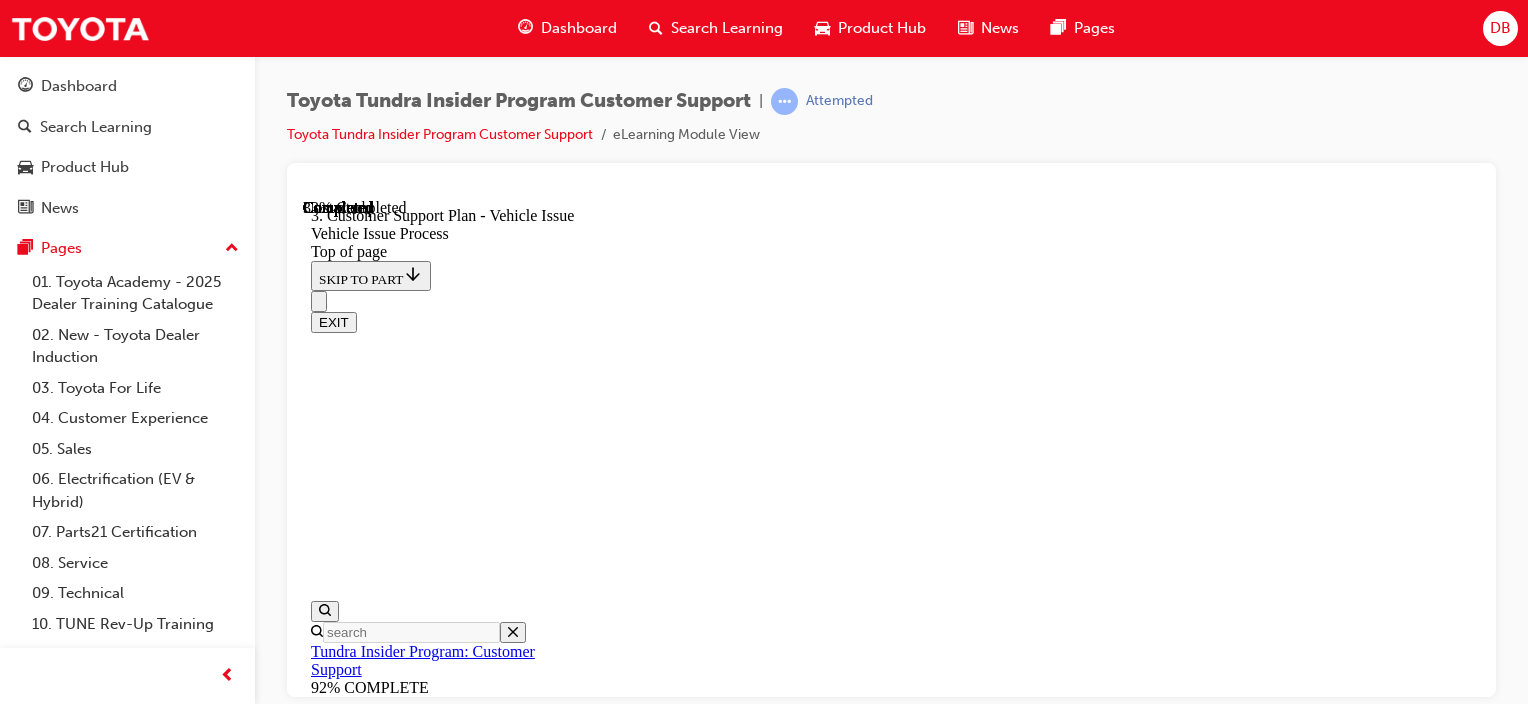 click on "4" at bounding box center (362, 7919) 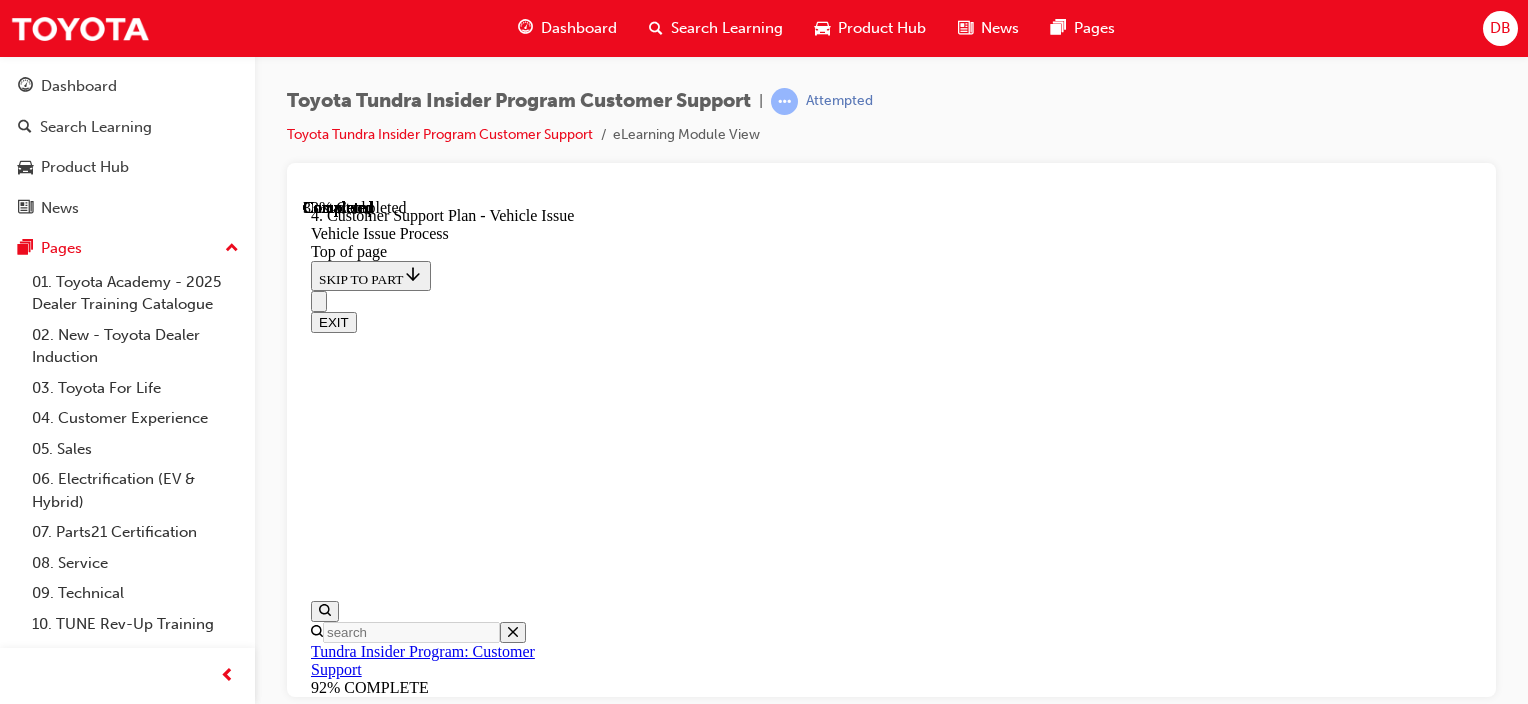 scroll, scrollTop: 60, scrollLeft: 0, axis: vertical 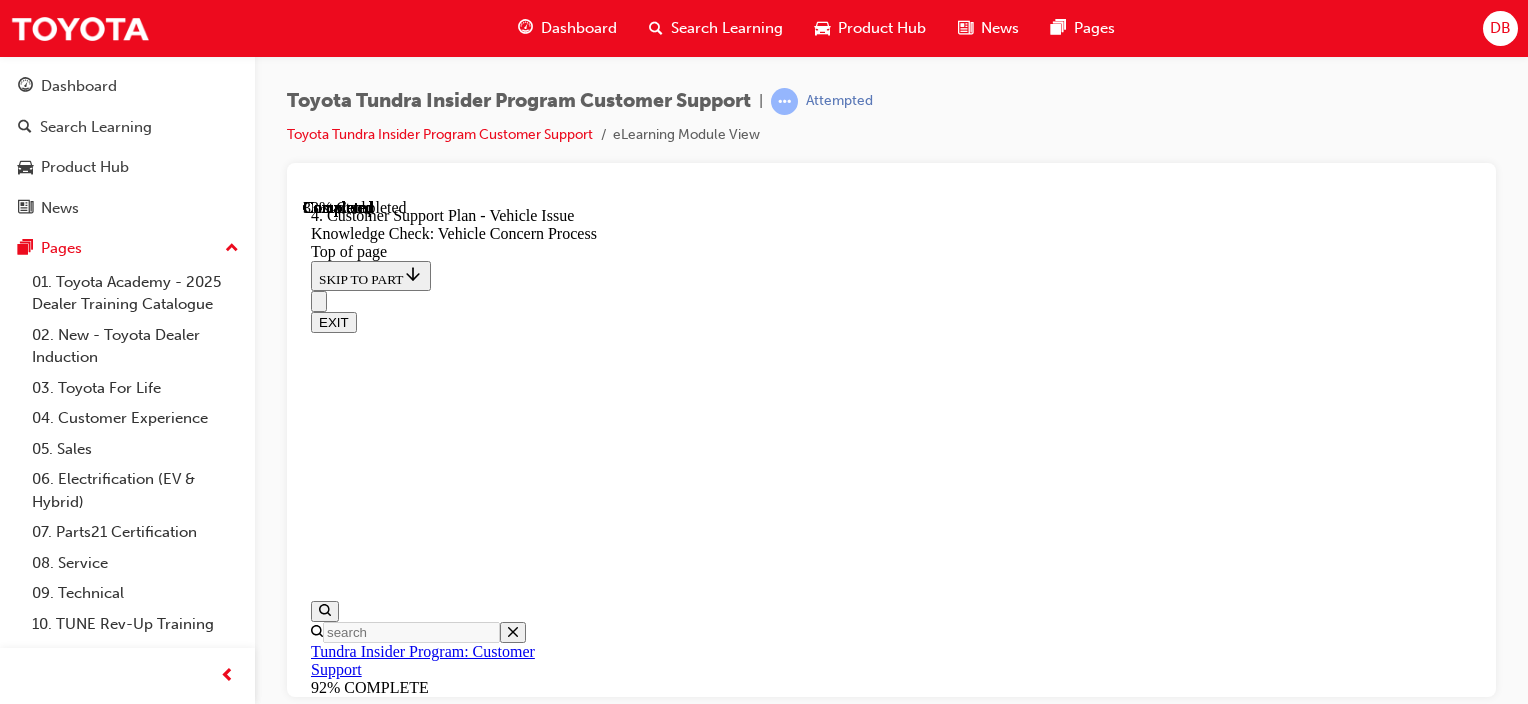 click 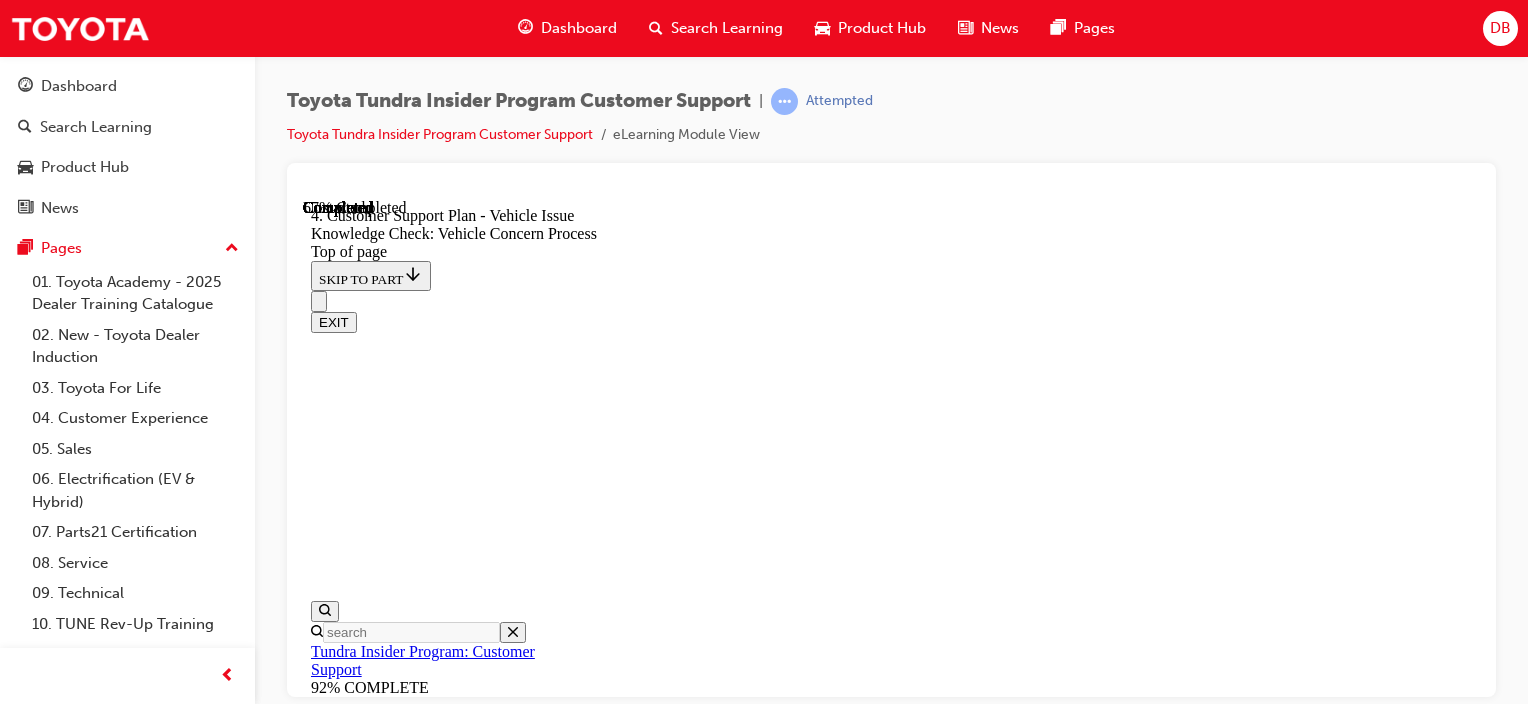 scroll, scrollTop: 503, scrollLeft: 0, axis: vertical 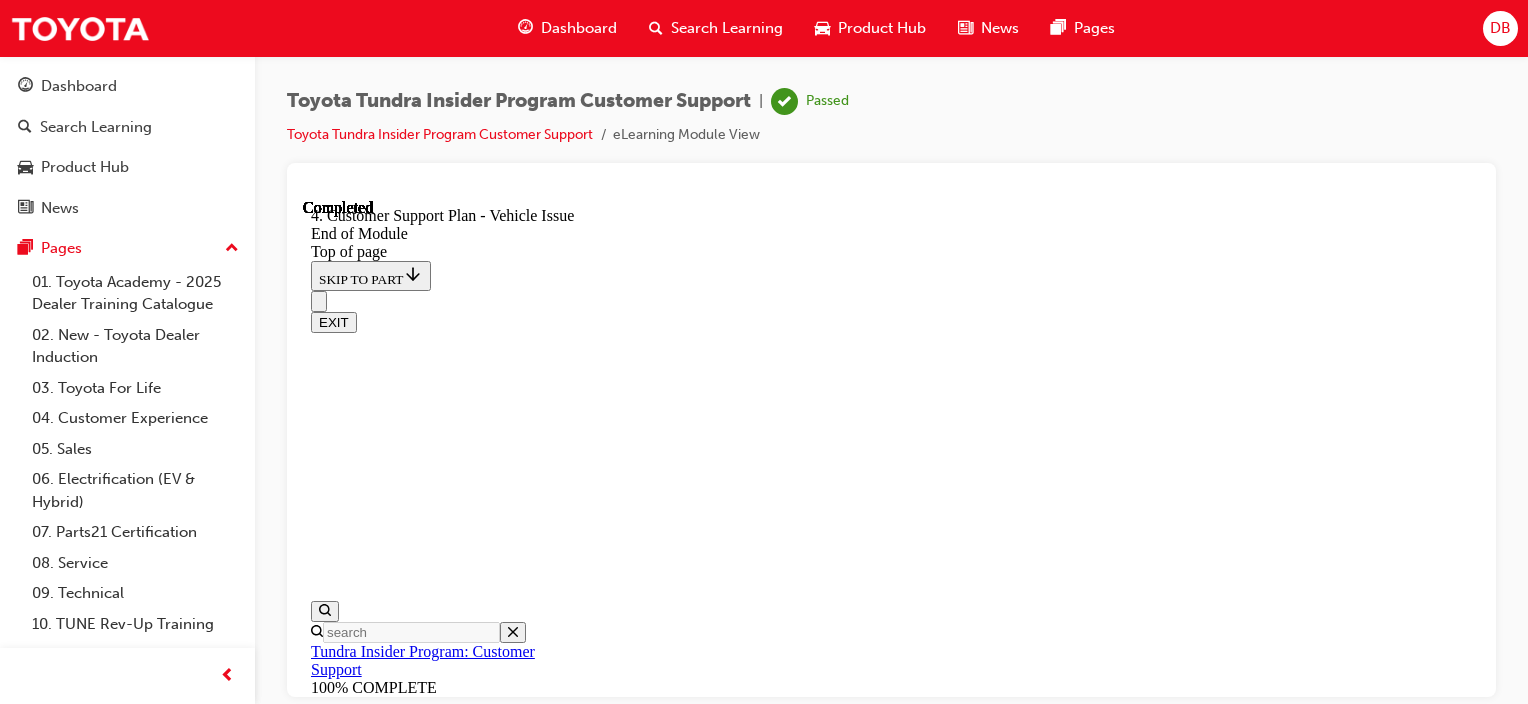 click on "EXIT" at bounding box center (334, 321) 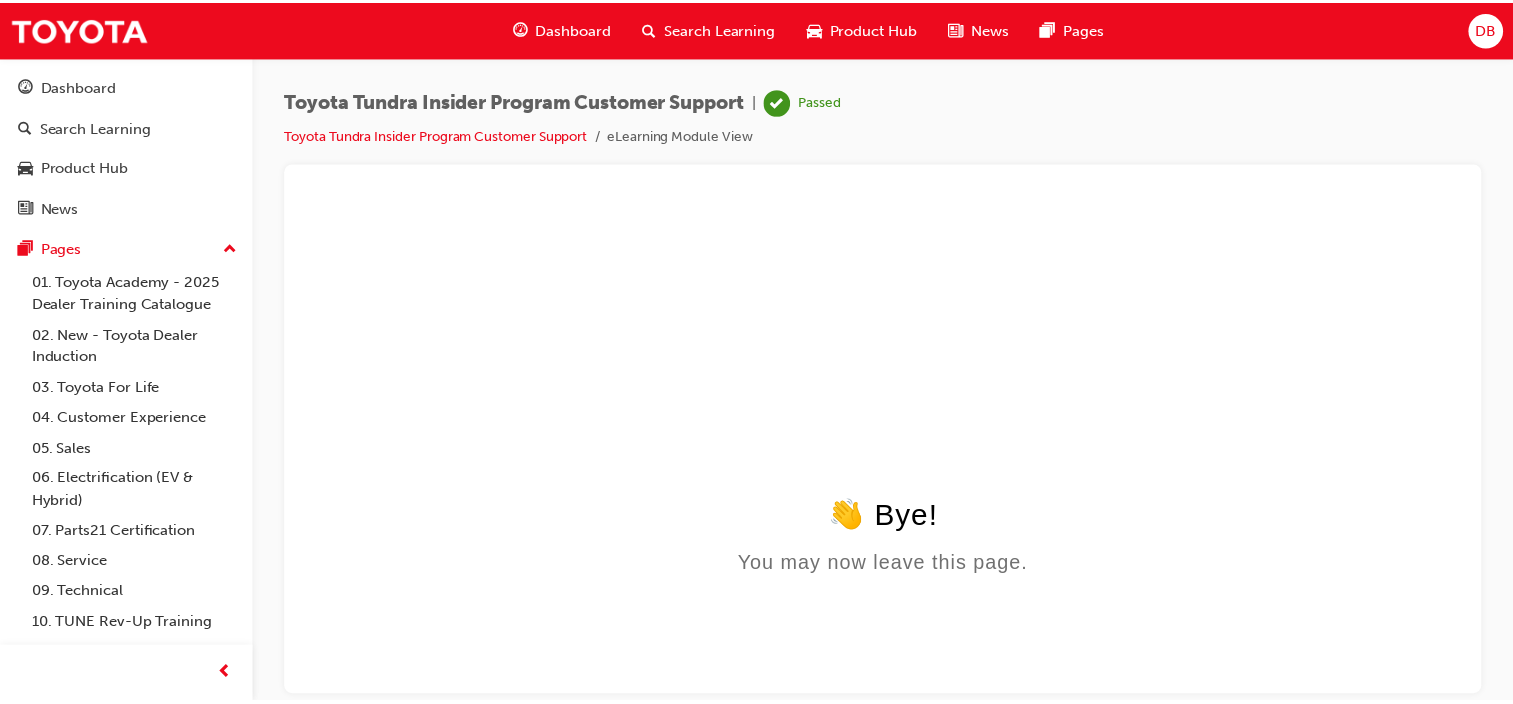 scroll, scrollTop: 0, scrollLeft: 0, axis: both 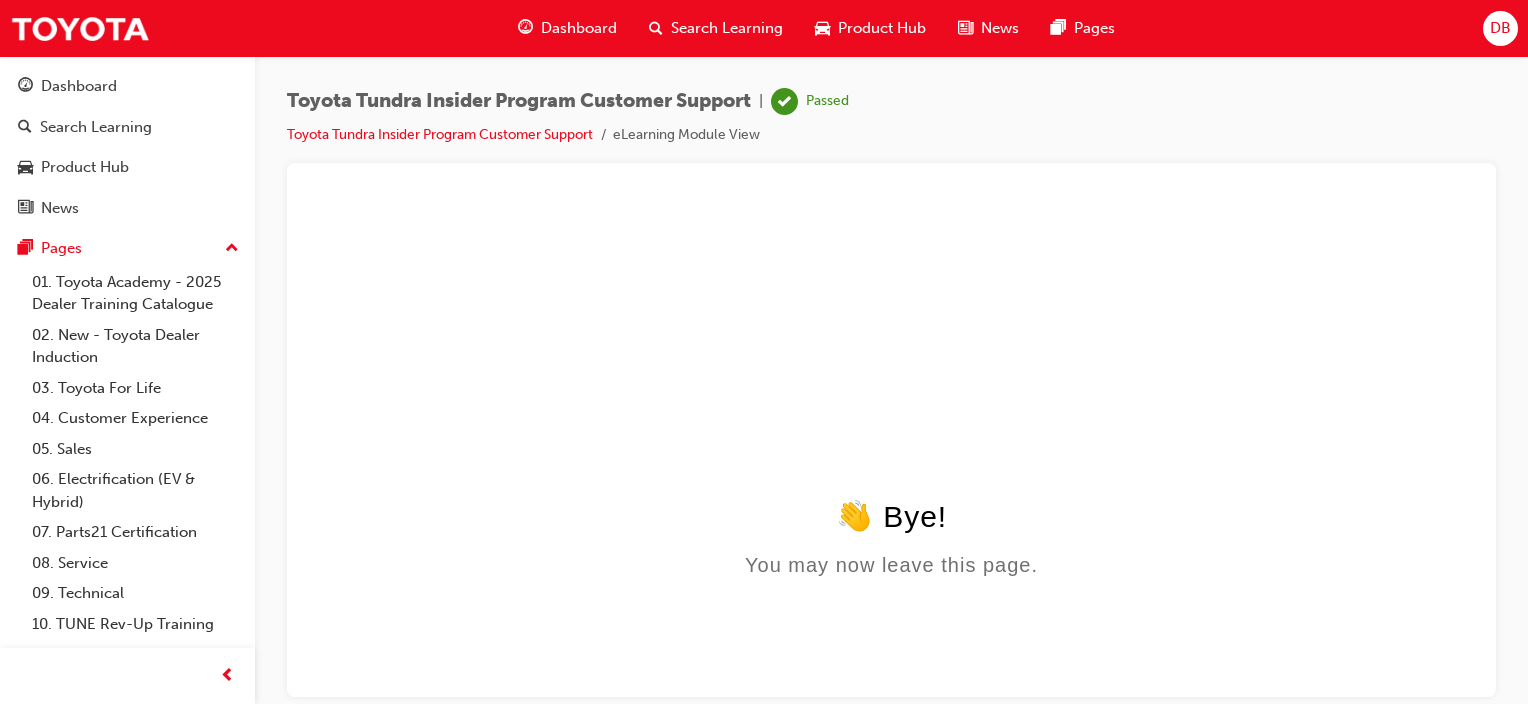 click on "Search Learning" at bounding box center [727, 28] 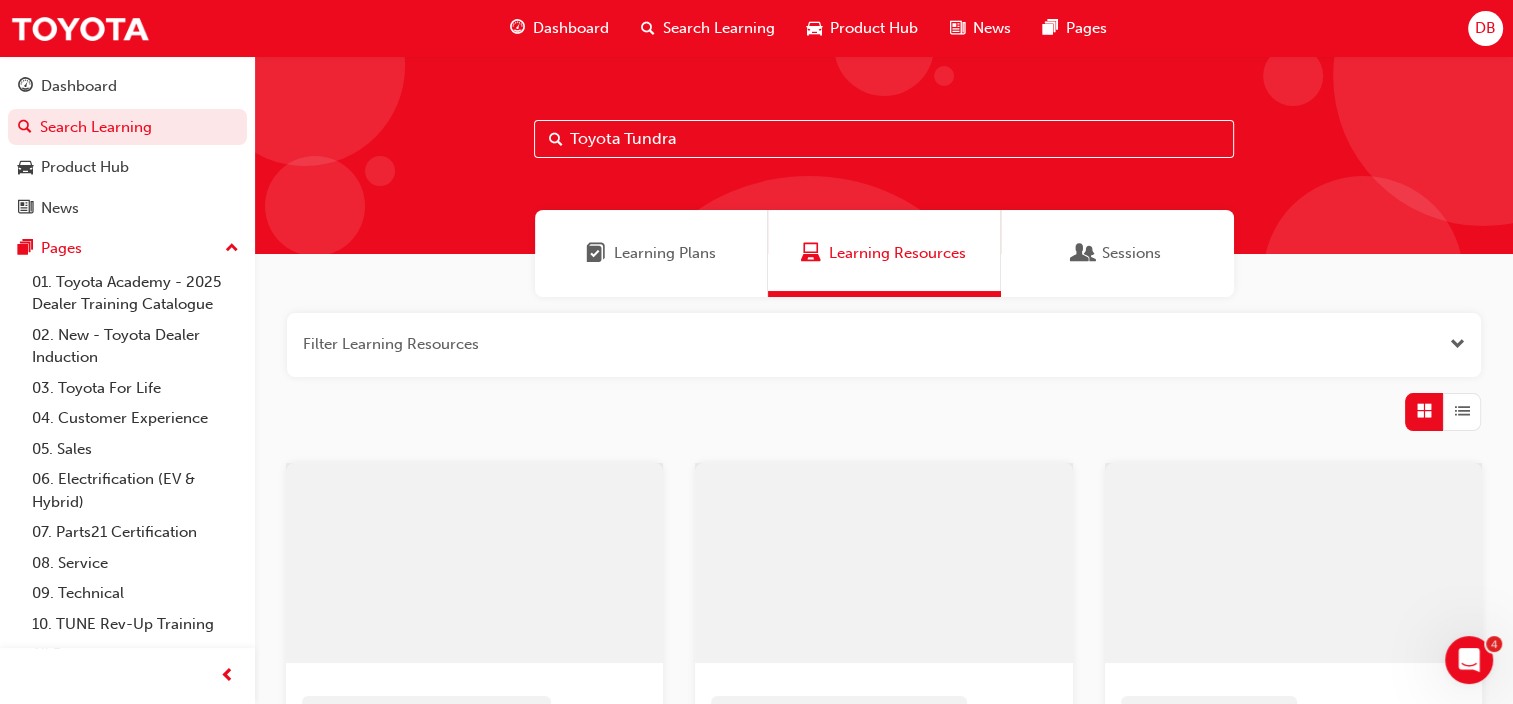click on "toyota tundra" at bounding box center (884, 139) 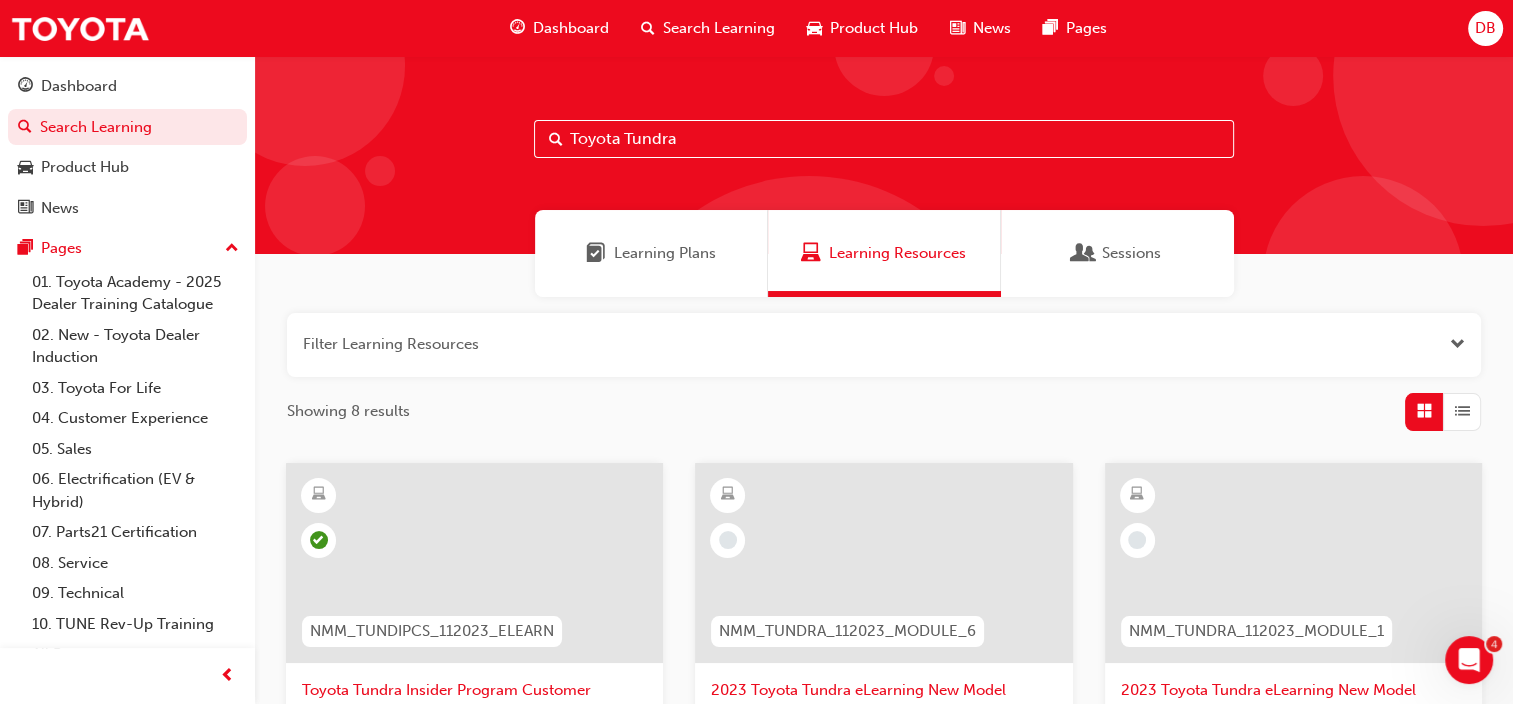 drag, startPoint x: 645, startPoint y: 138, endPoint x: 452, endPoint y: 150, distance: 193.3727 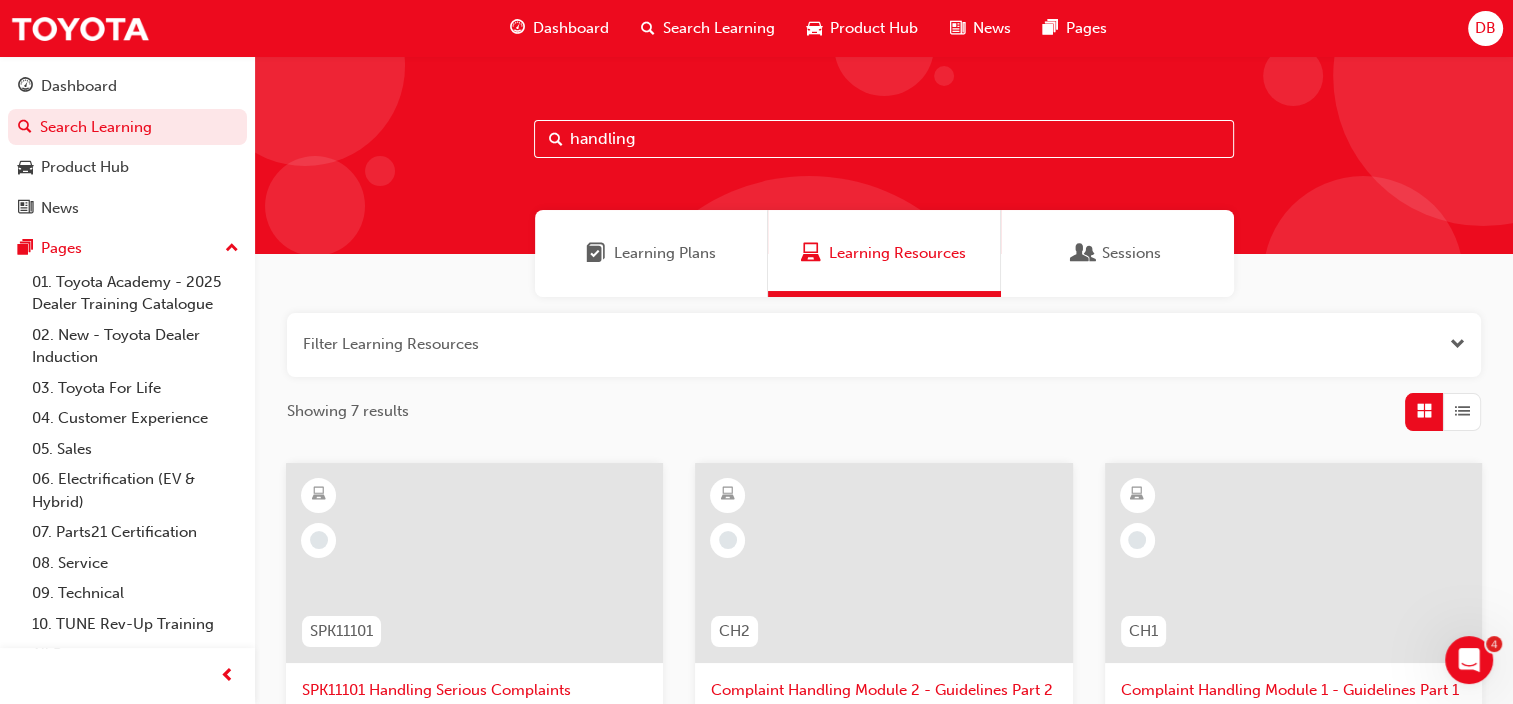 scroll, scrollTop: 200, scrollLeft: 0, axis: vertical 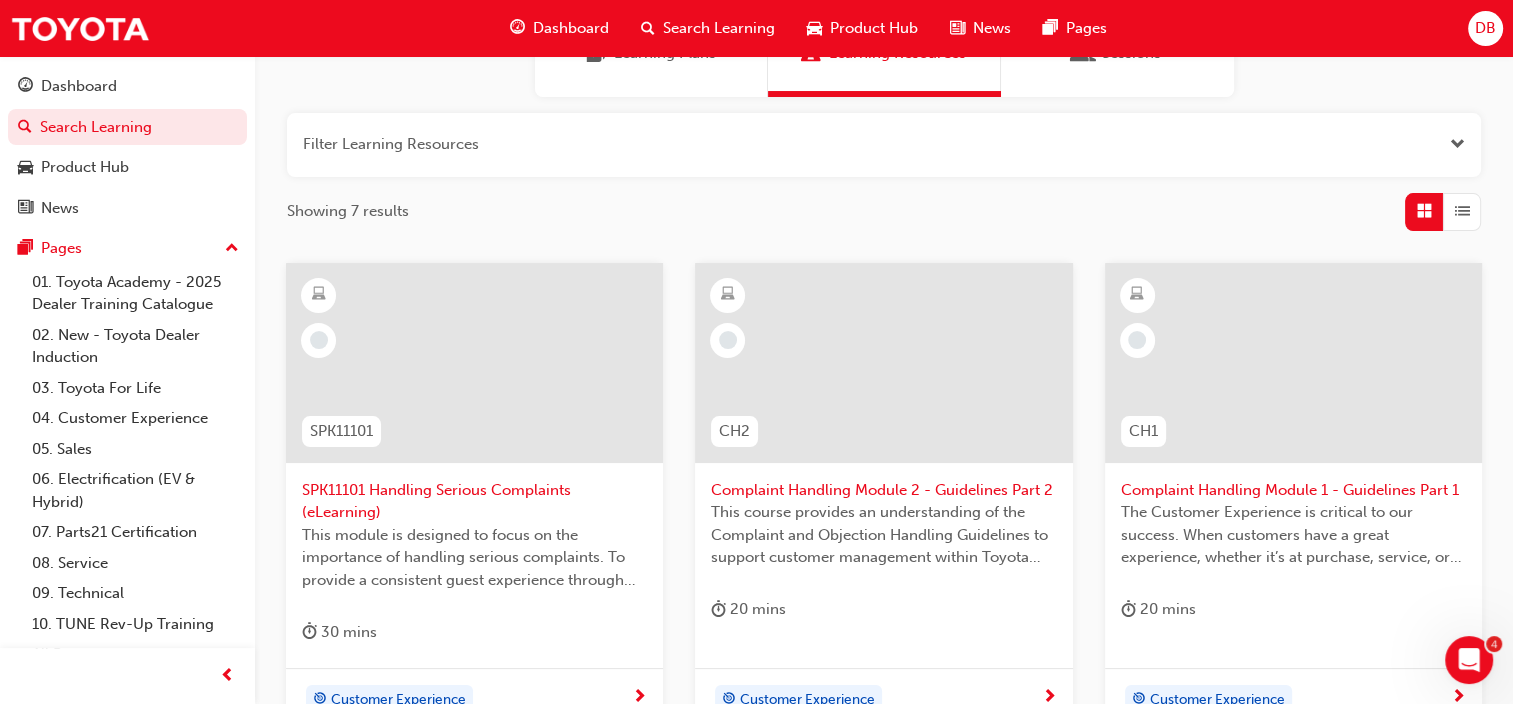 type on "handling" 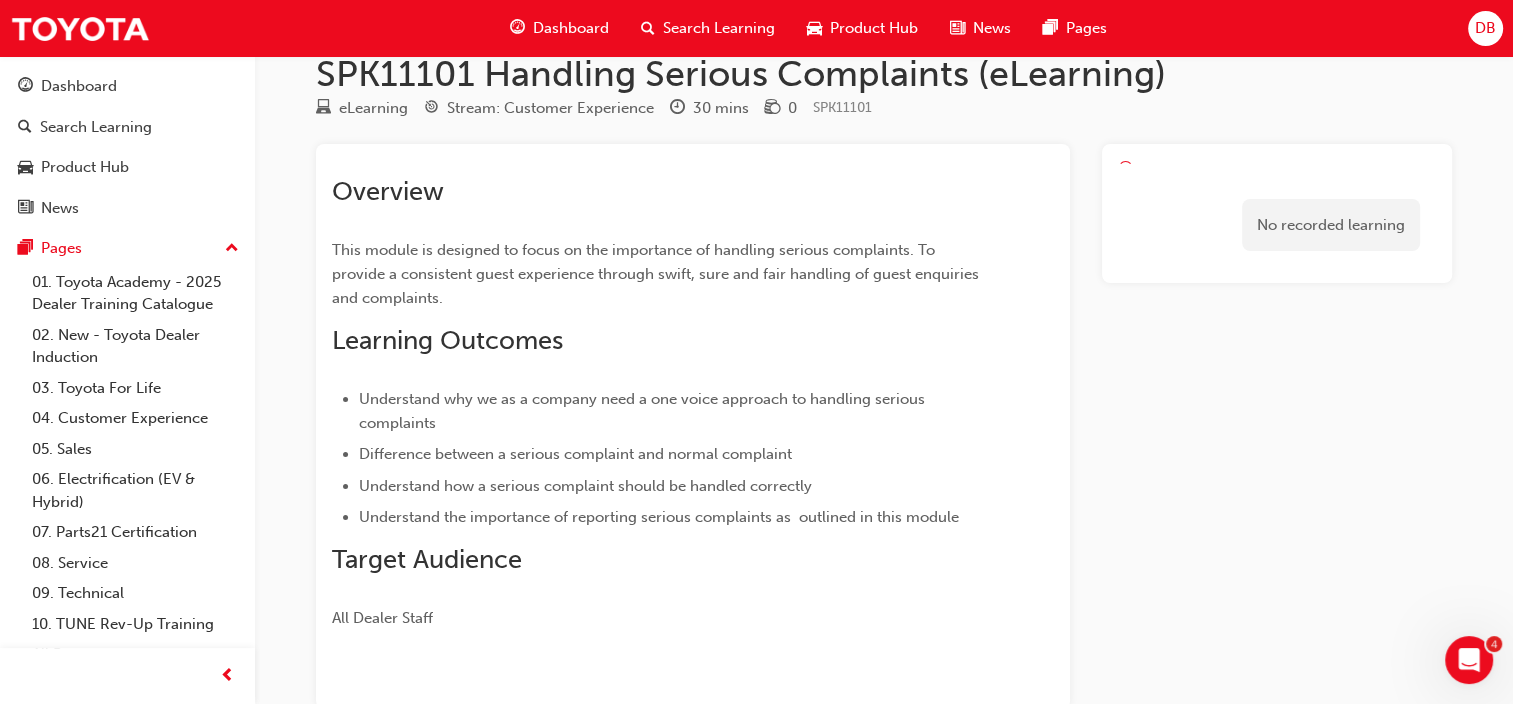 scroll, scrollTop: 0, scrollLeft: 0, axis: both 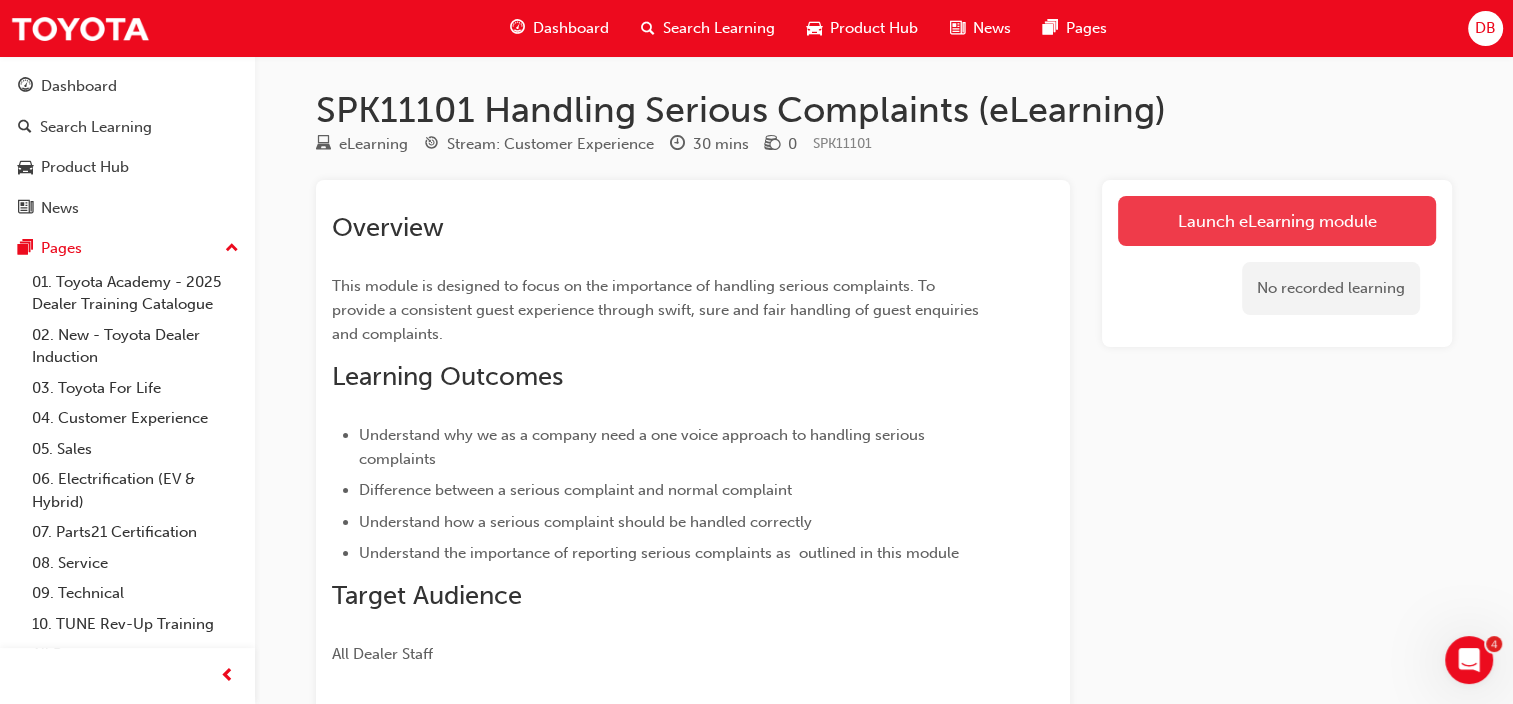 click on "Launch eLearning module" at bounding box center (1277, 221) 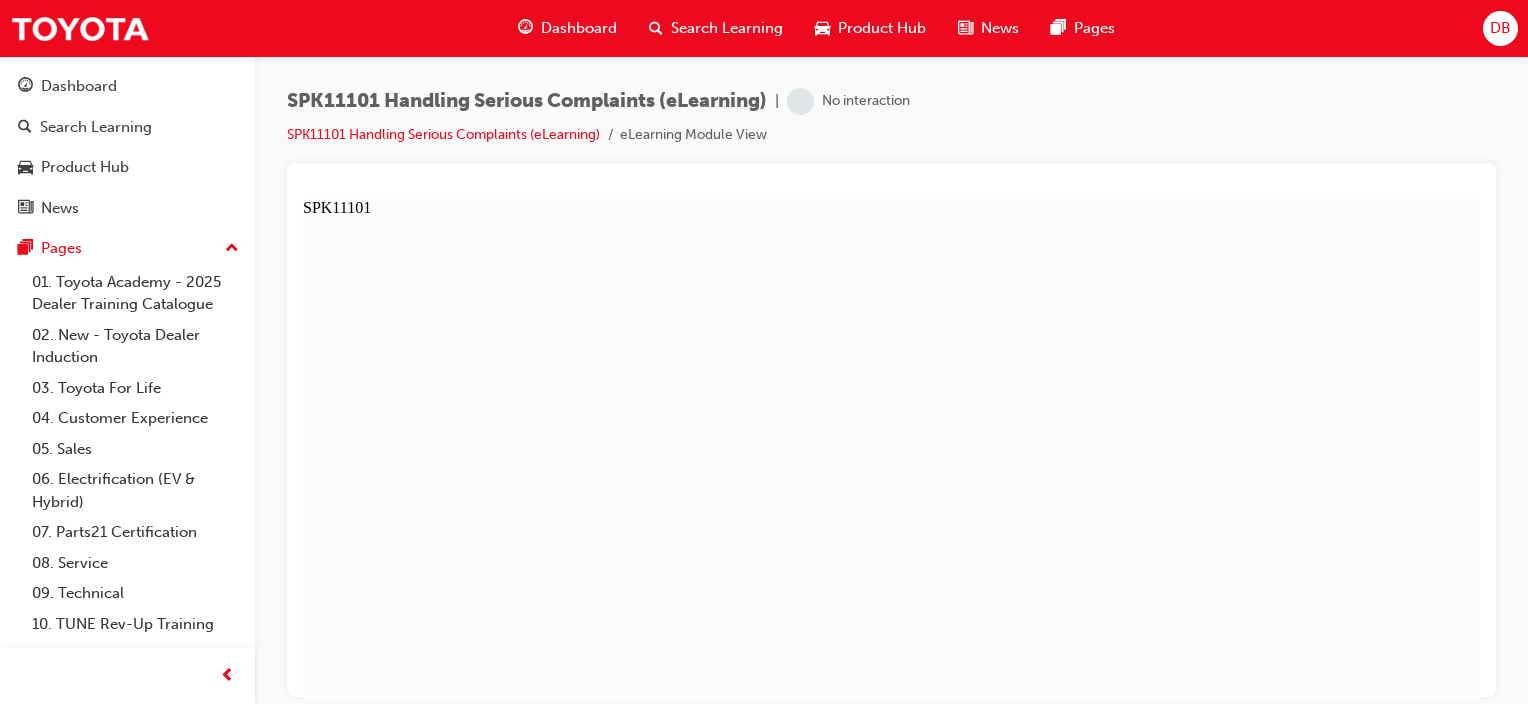 scroll, scrollTop: 0, scrollLeft: 0, axis: both 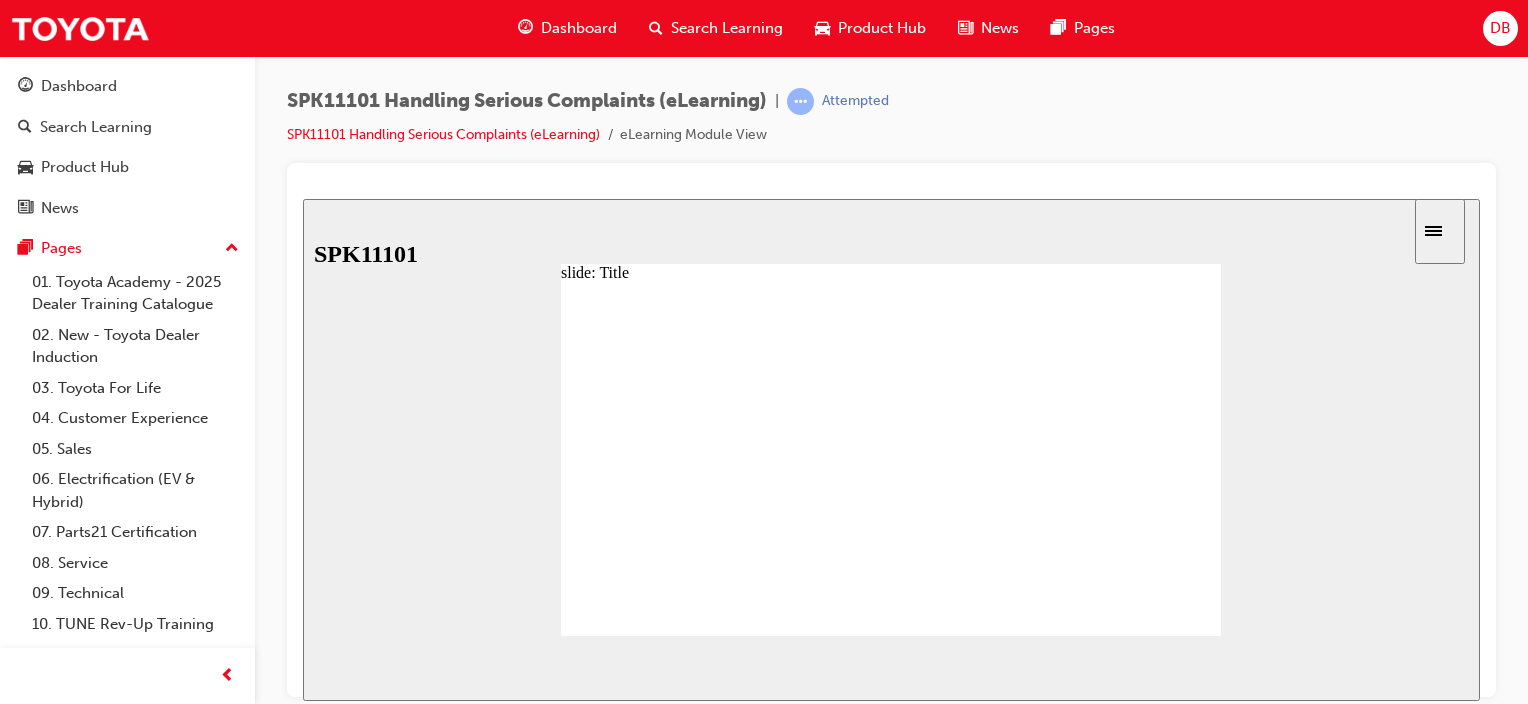 click 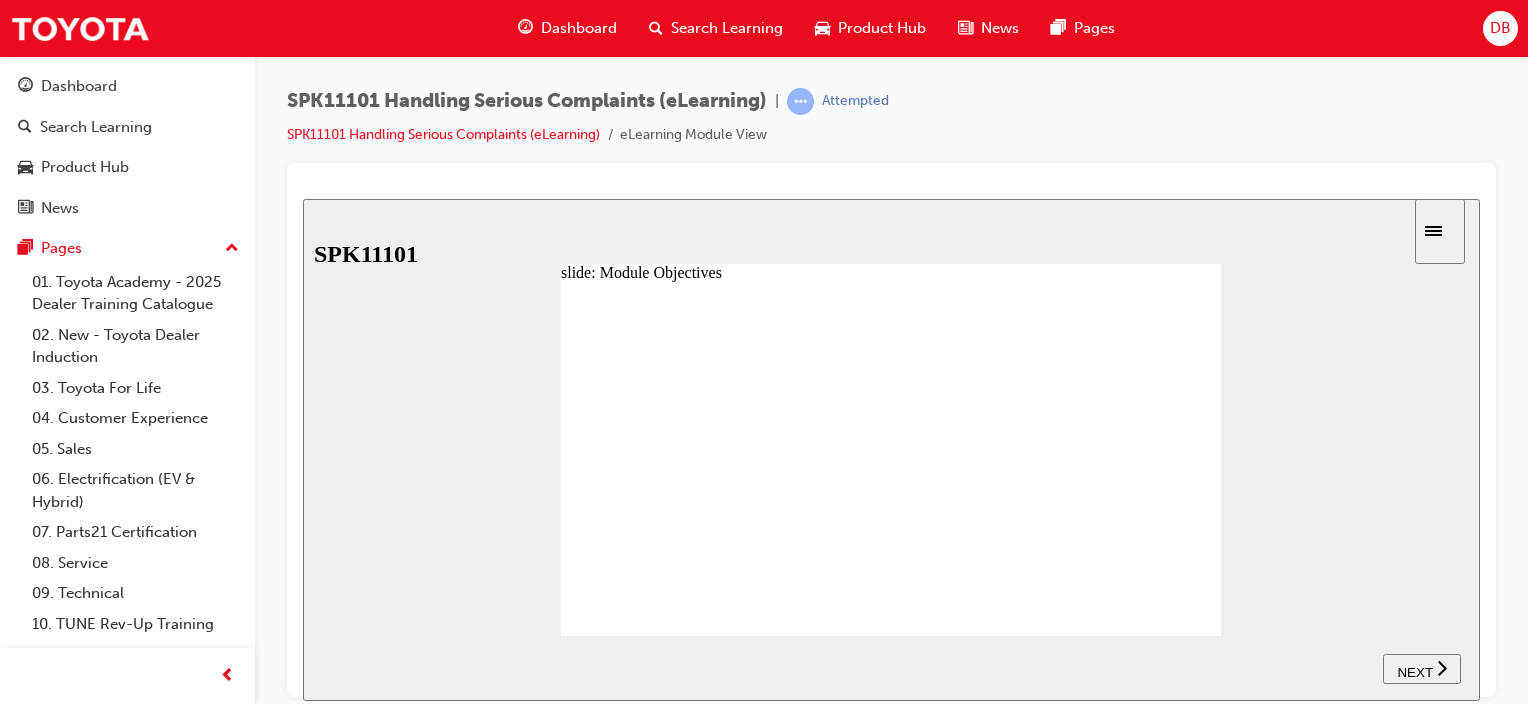 click on "NEXT" at bounding box center [1414, 671] 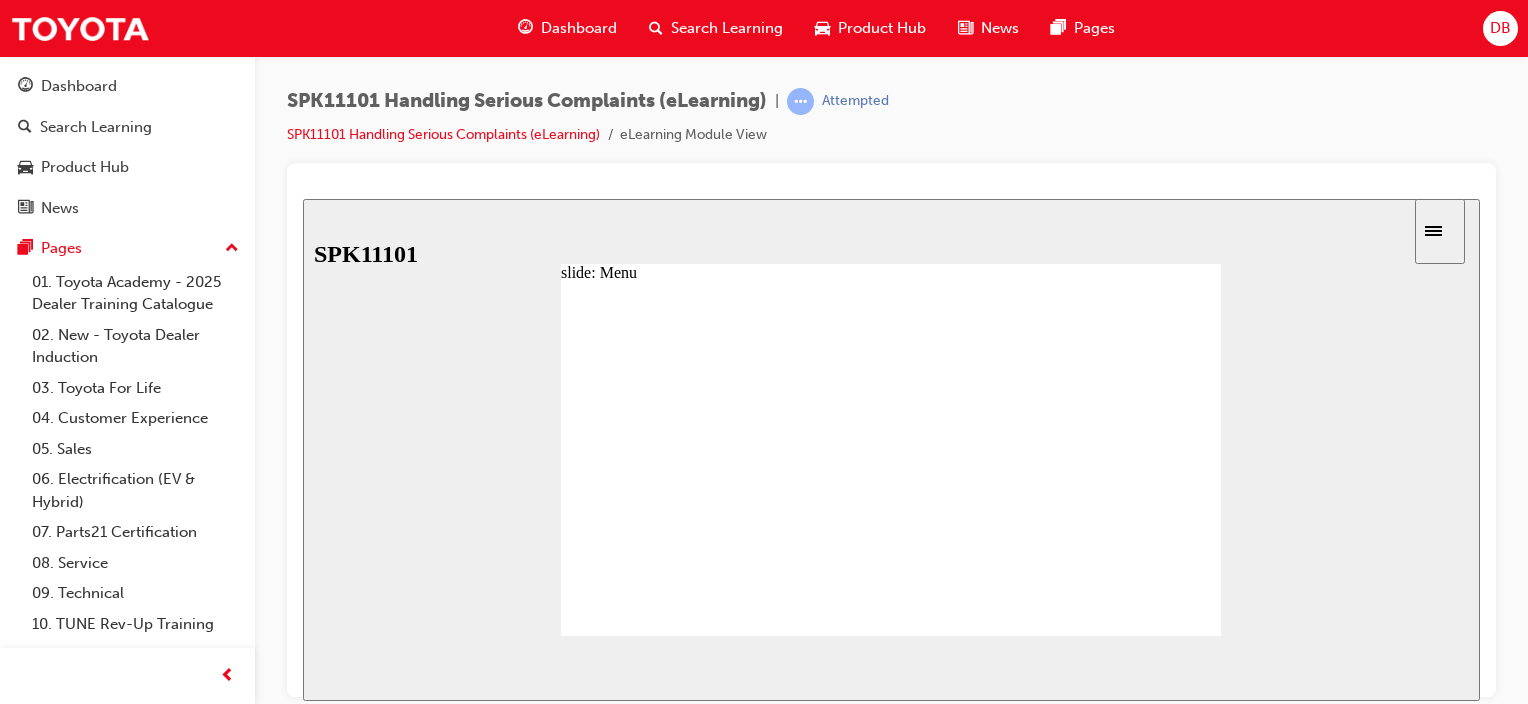 click 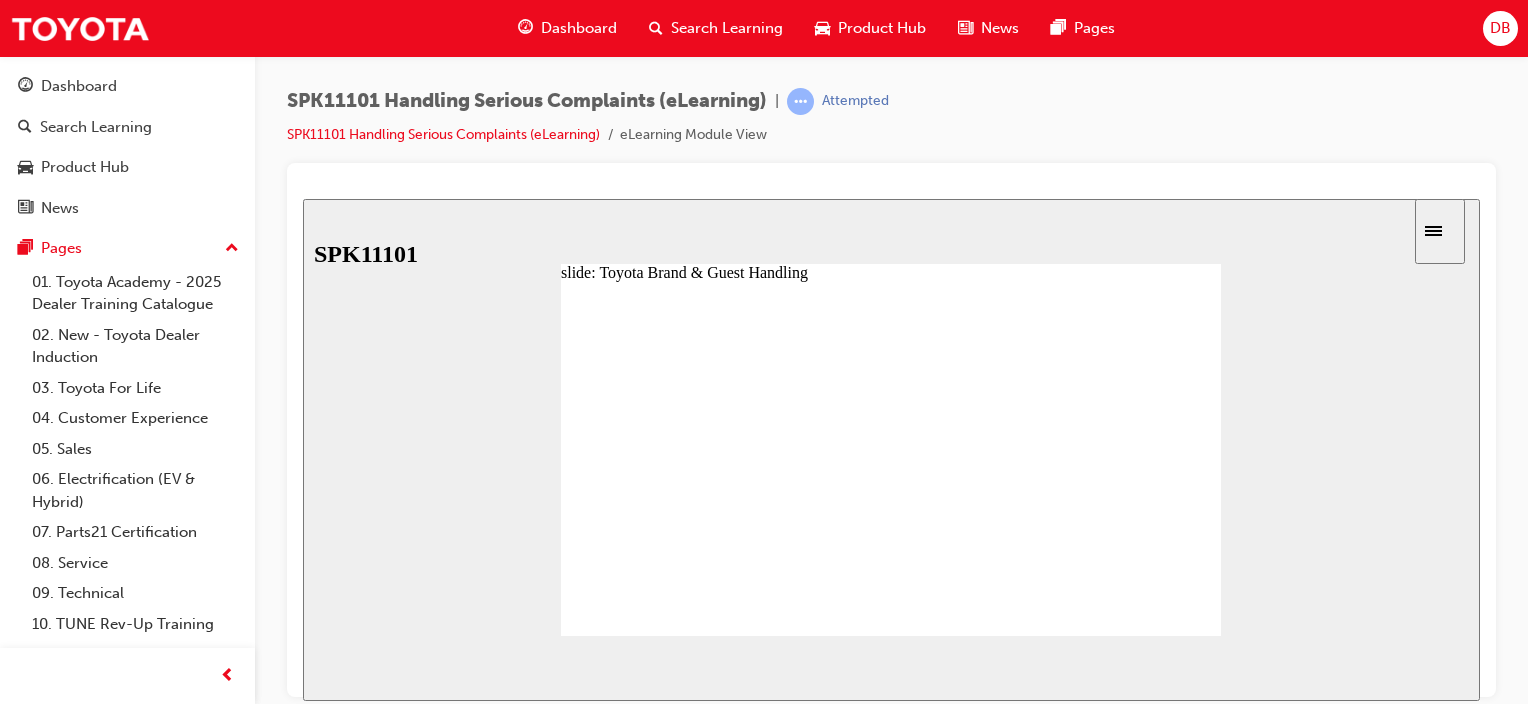 click 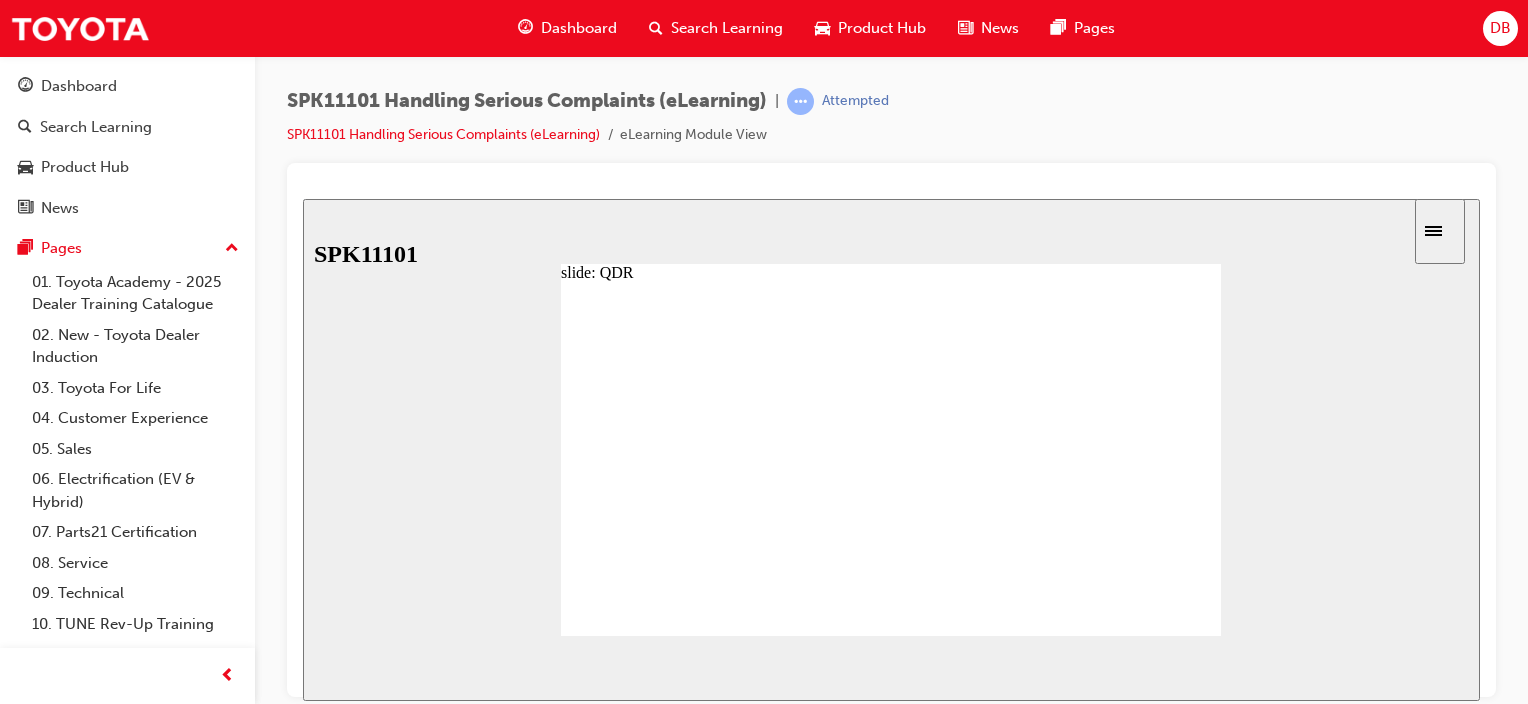 click 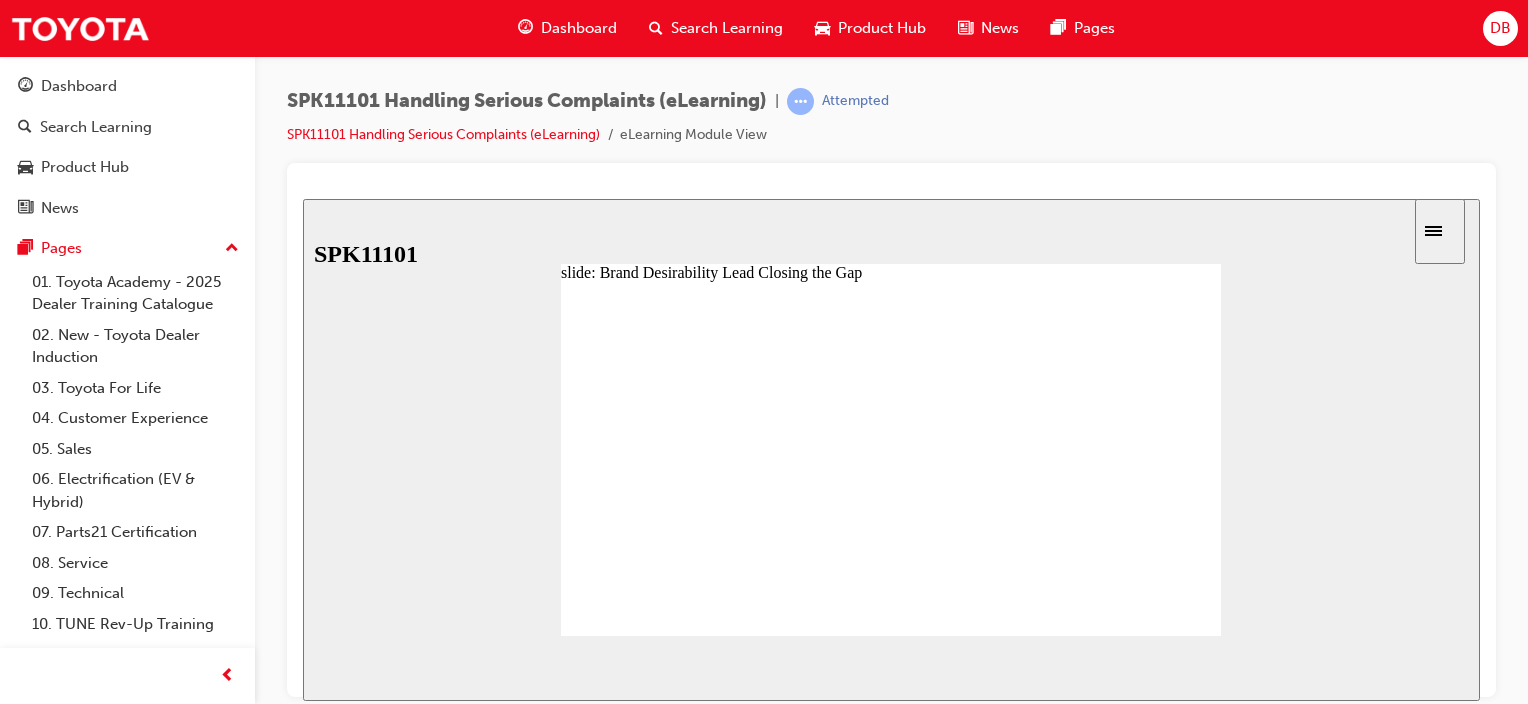 click 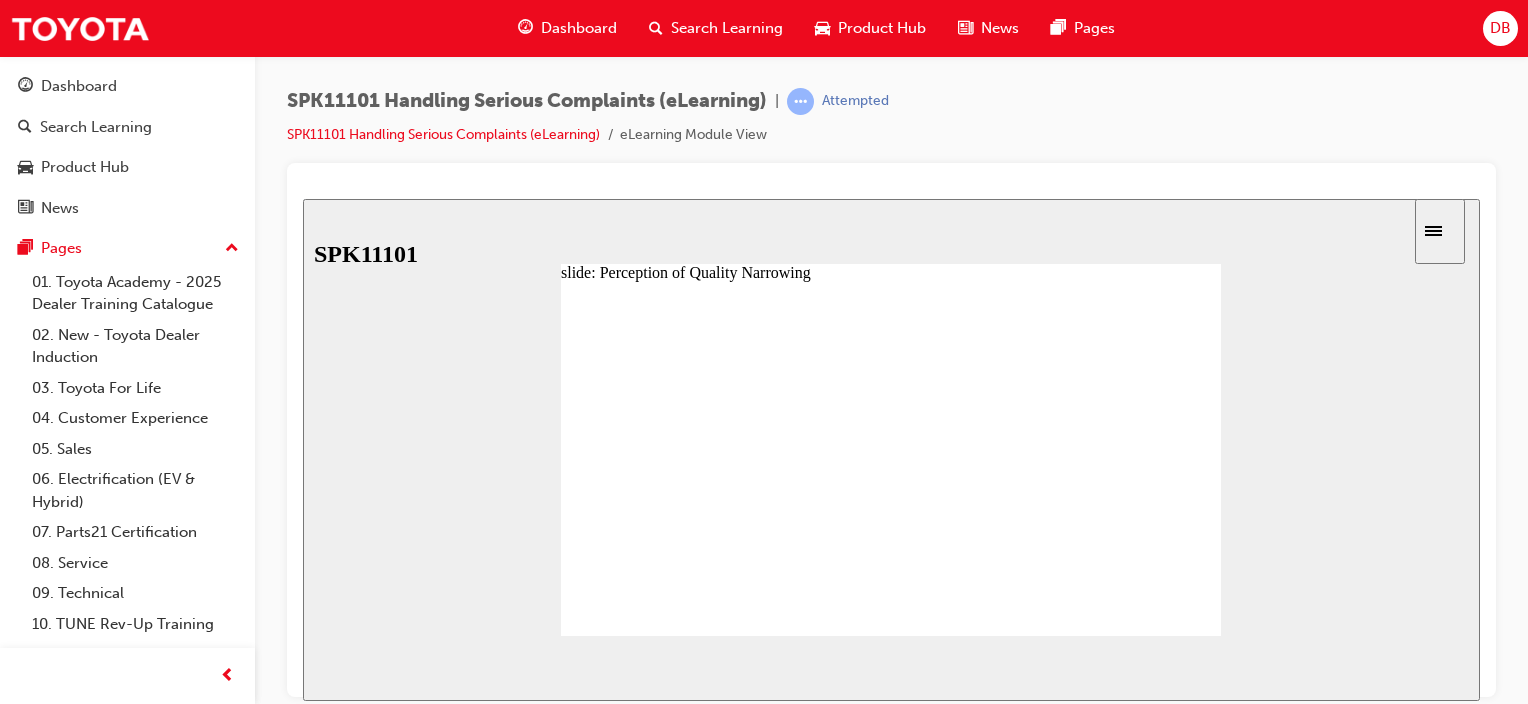 click 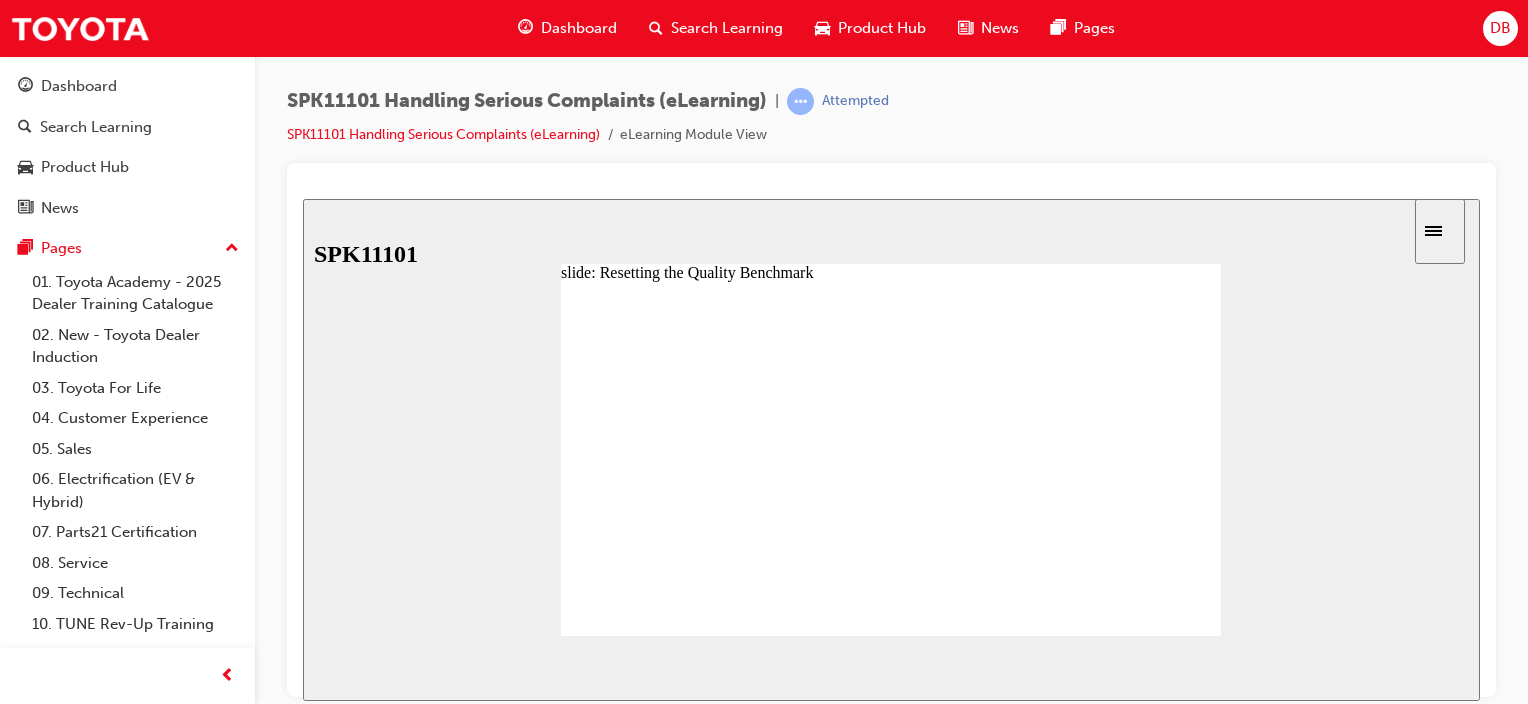 click 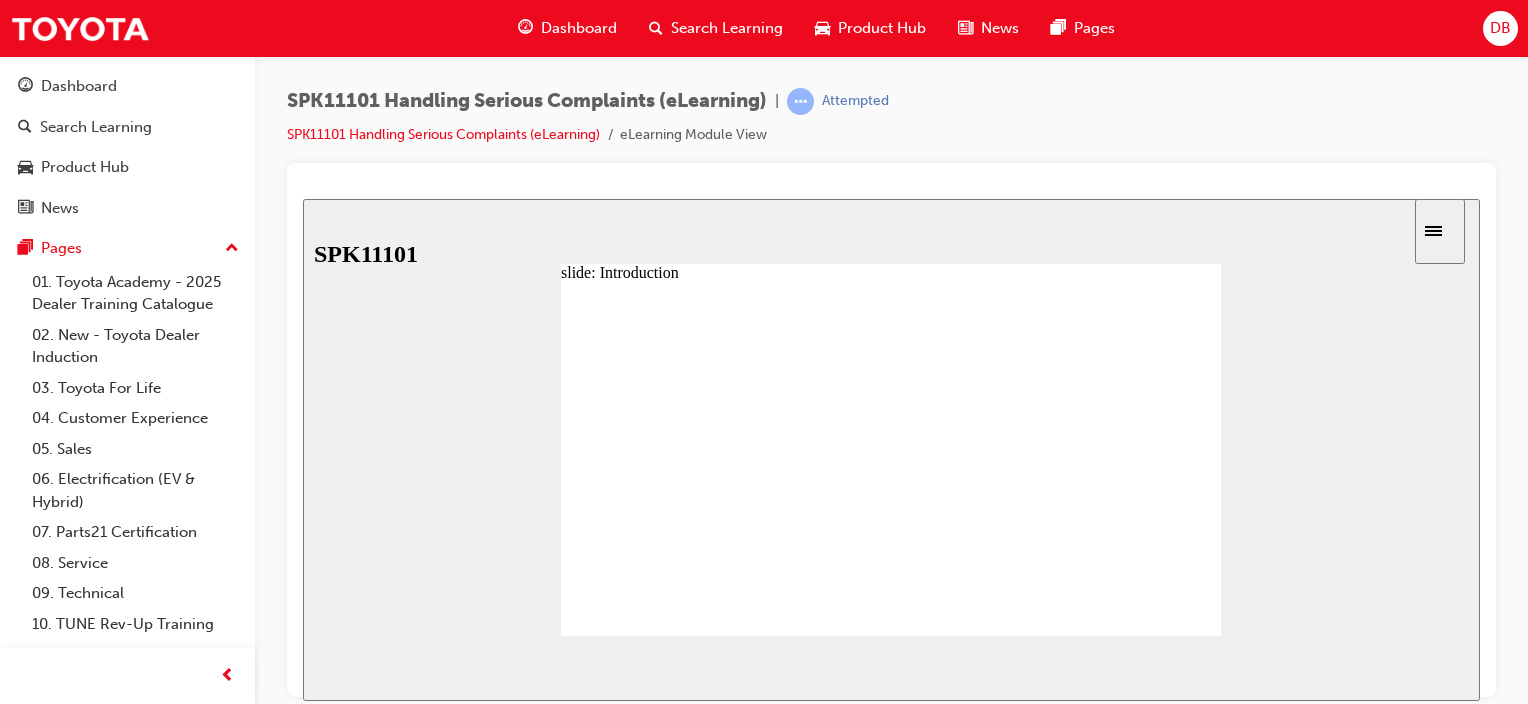 click 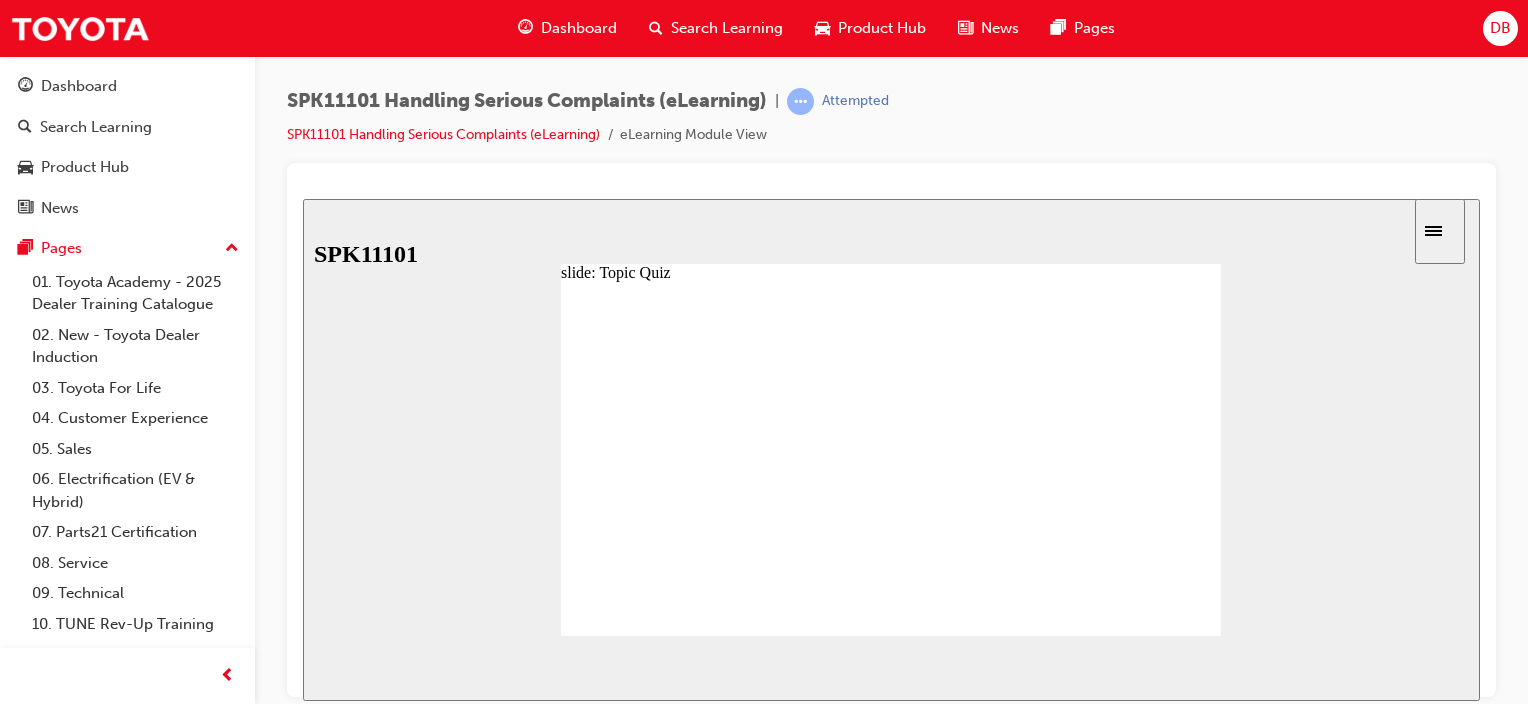 click 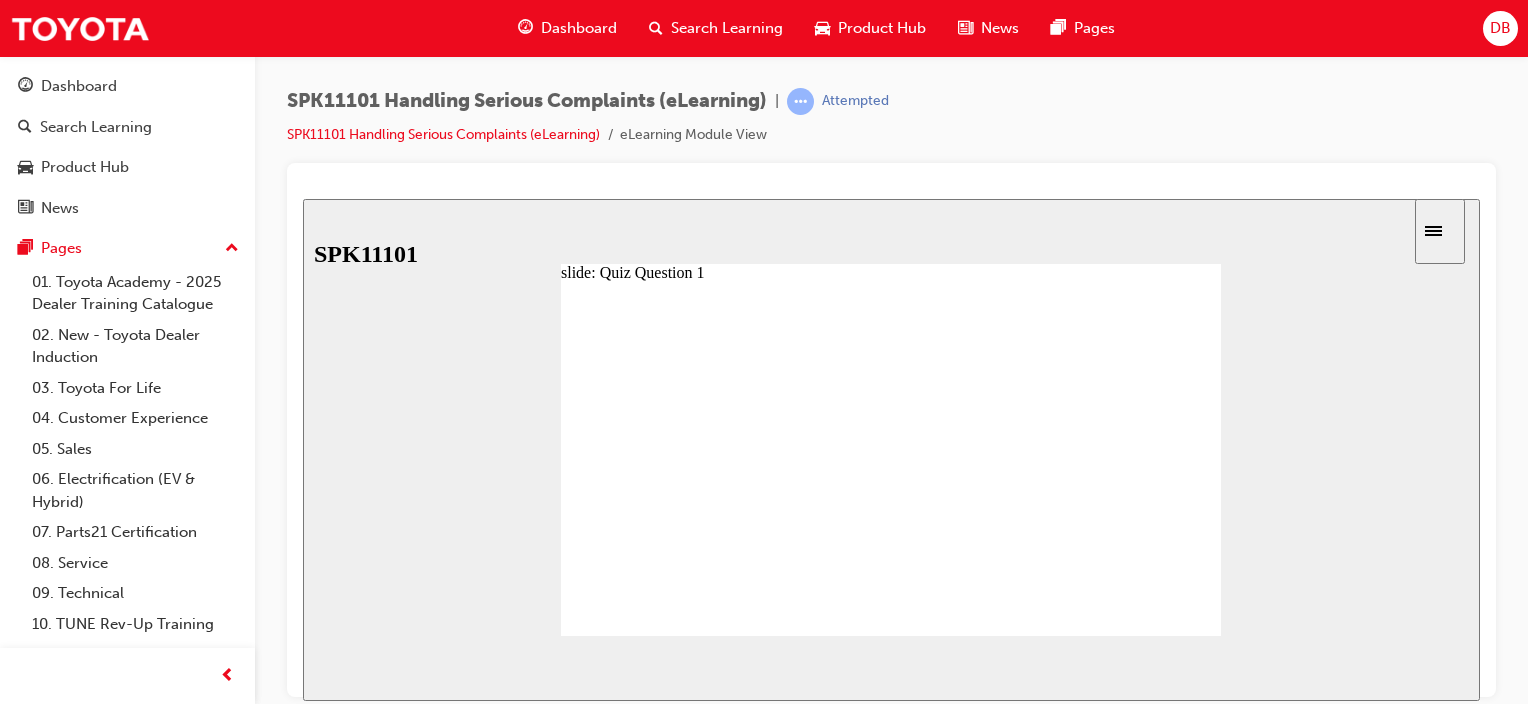 click 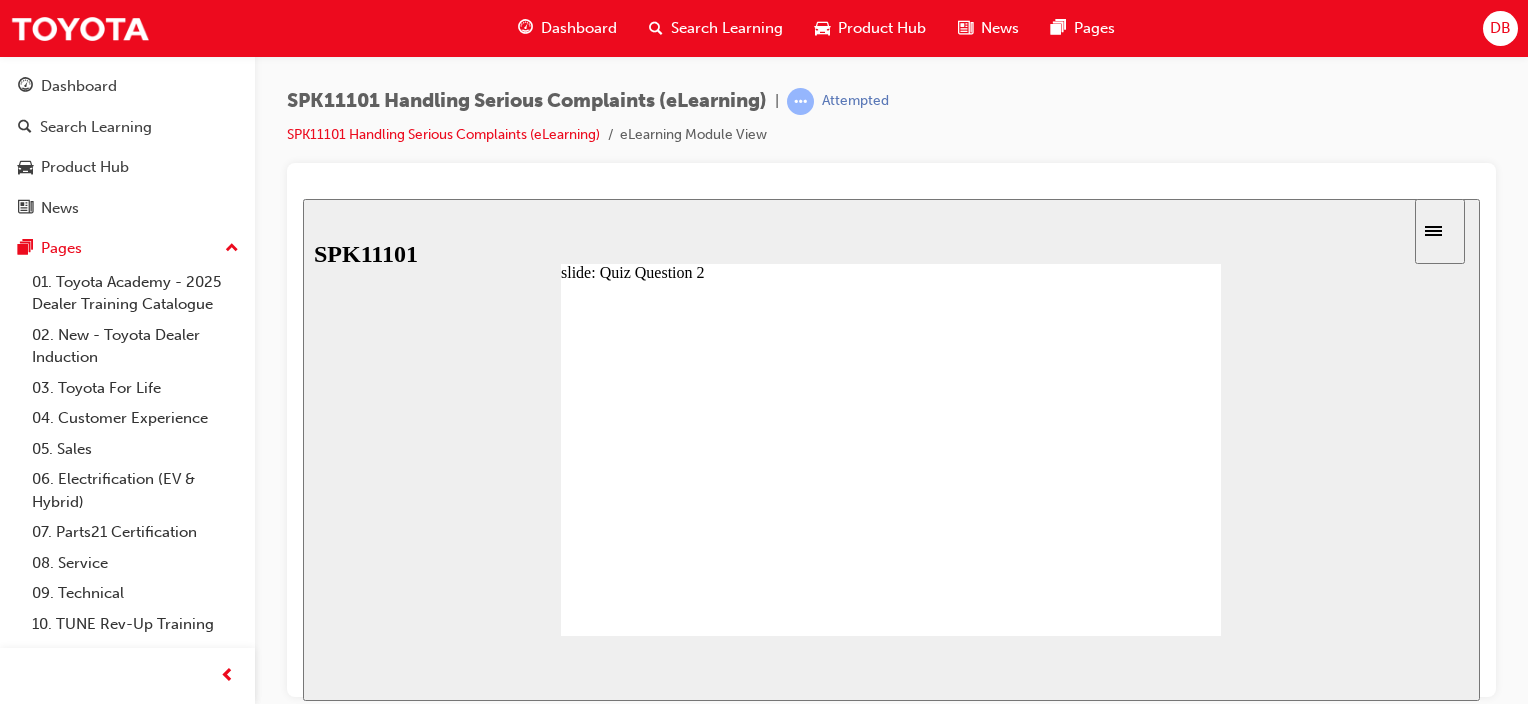 click 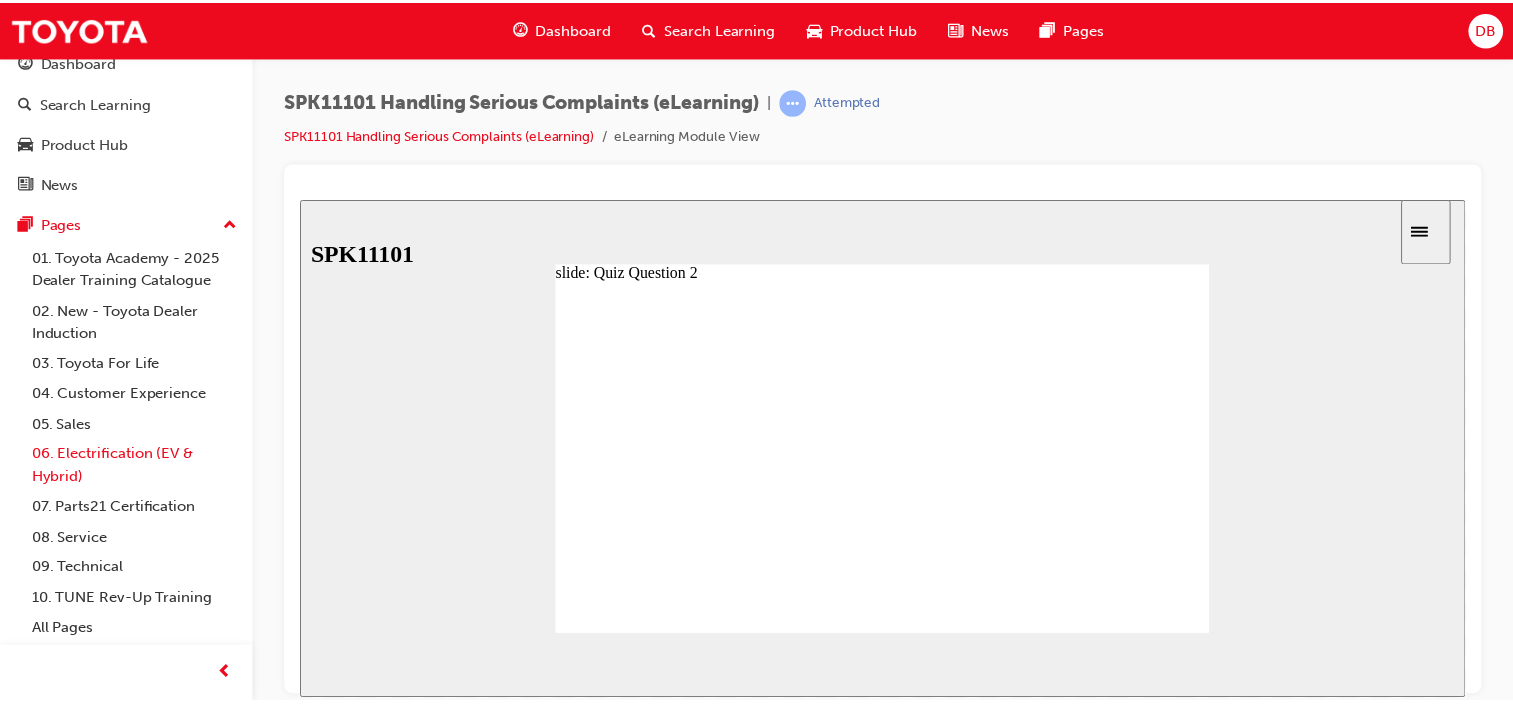 scroll, scrollTop: 0, scrollLeft: 0, axis: both 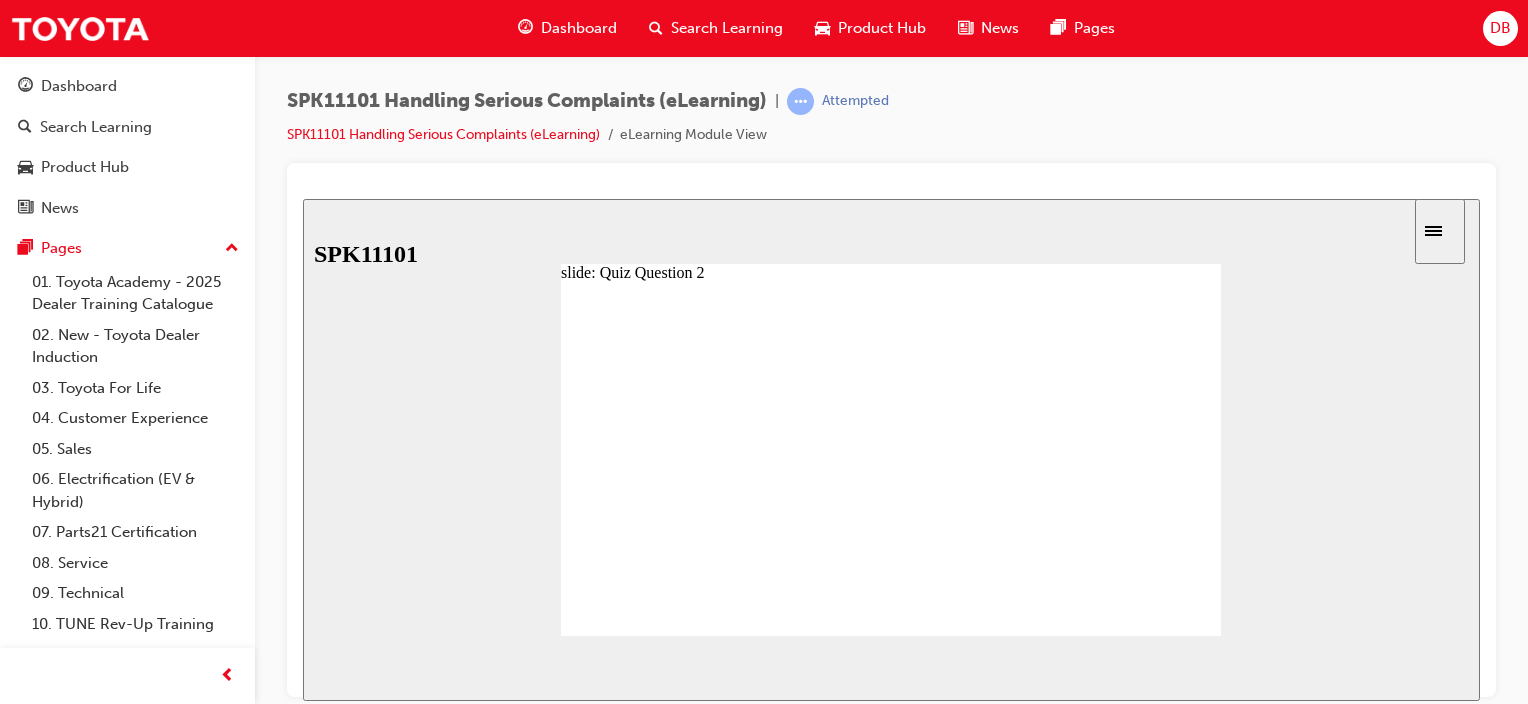 click 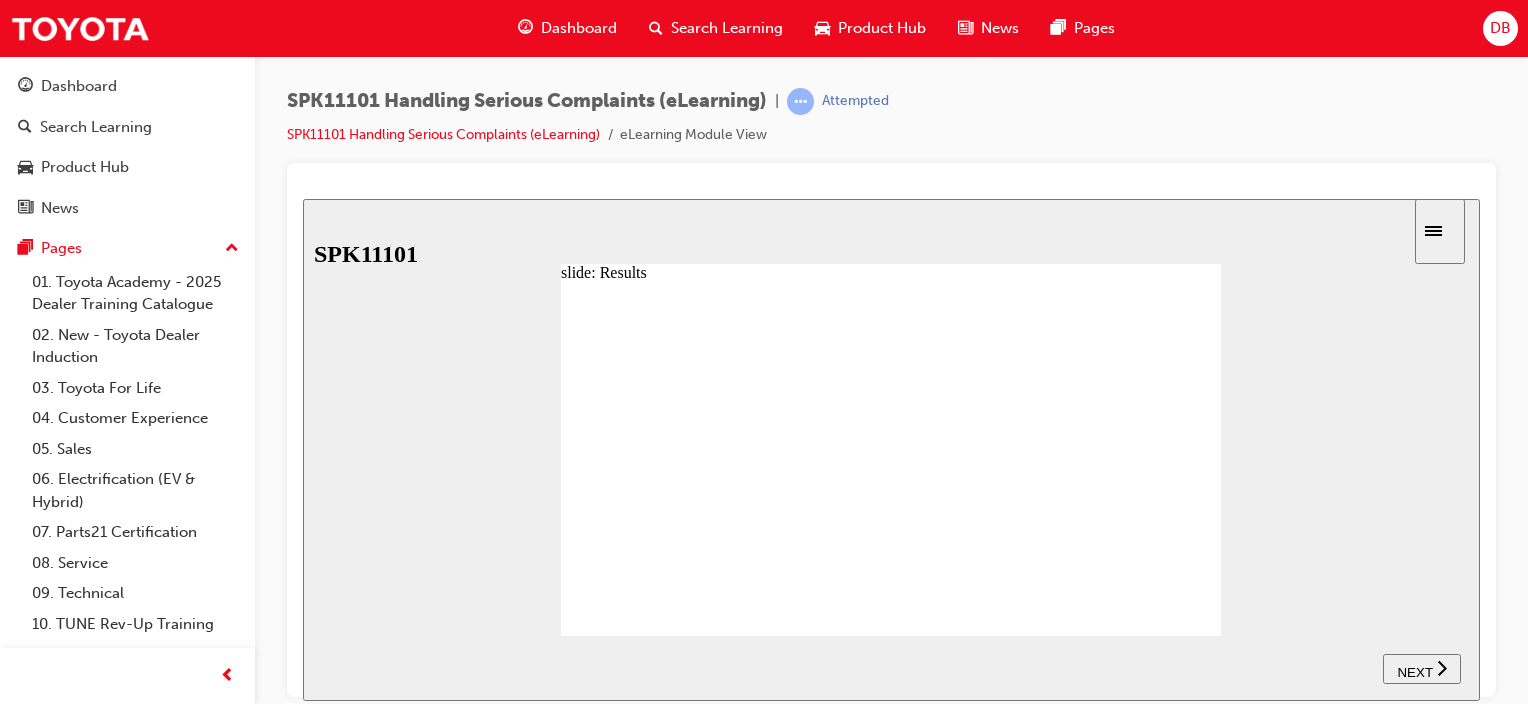 click on "NEXT" at bounding box center [1414, 671] 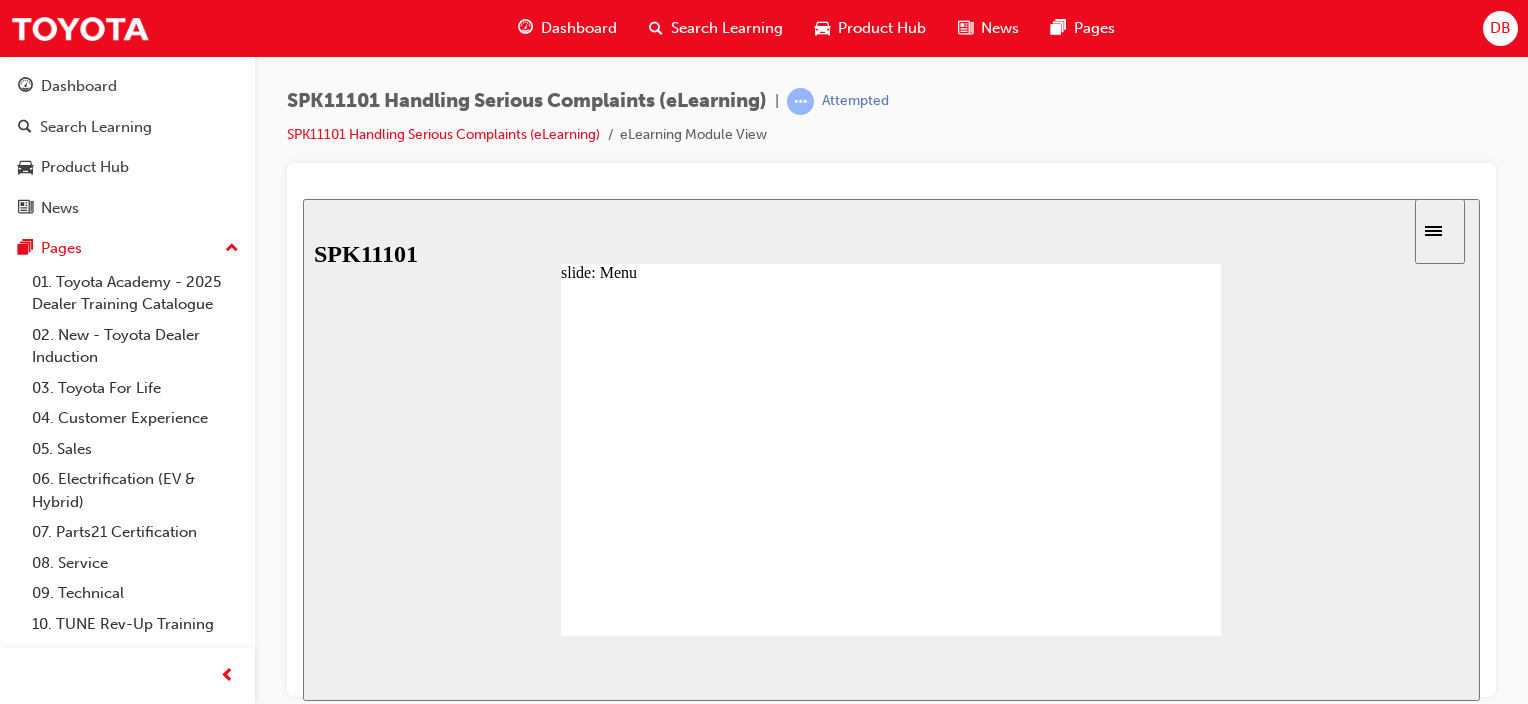 click 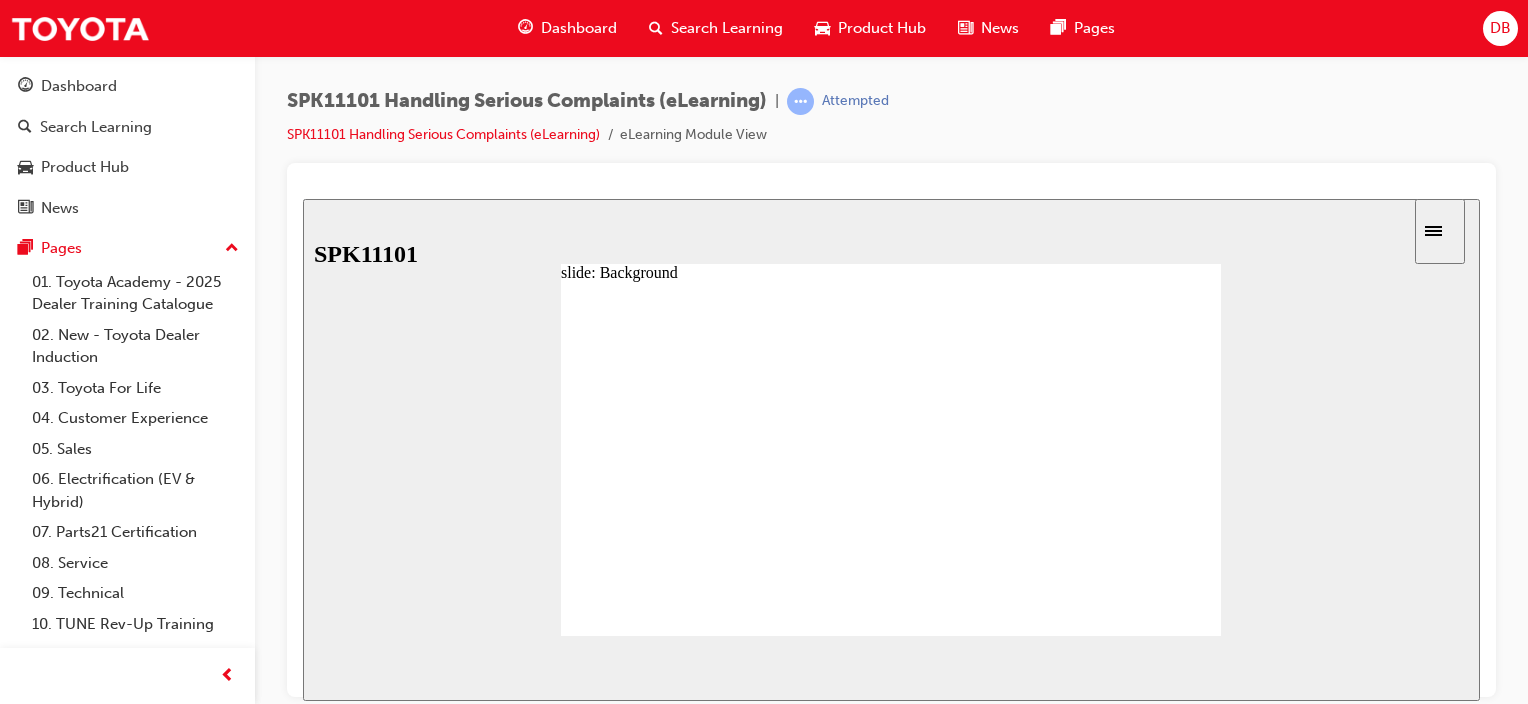 click 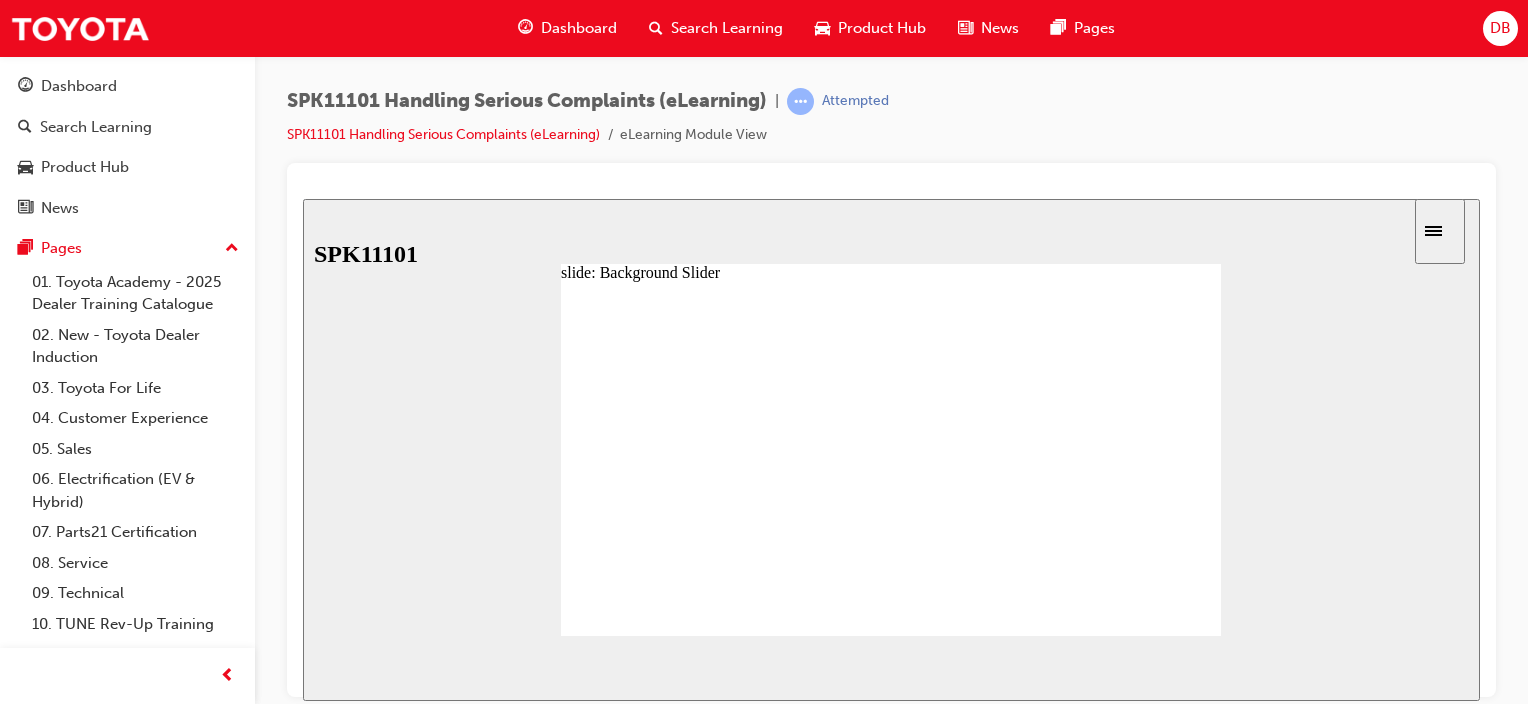 click 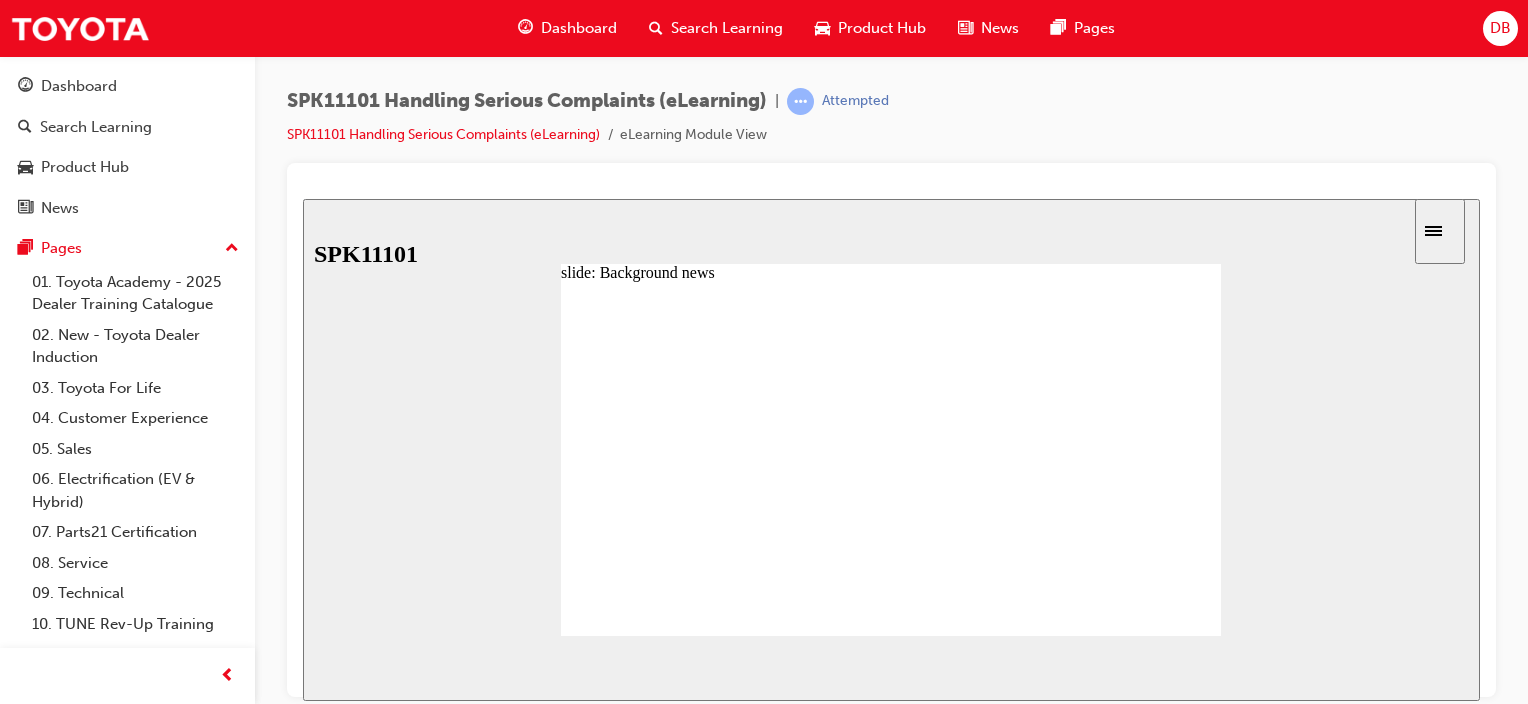 click 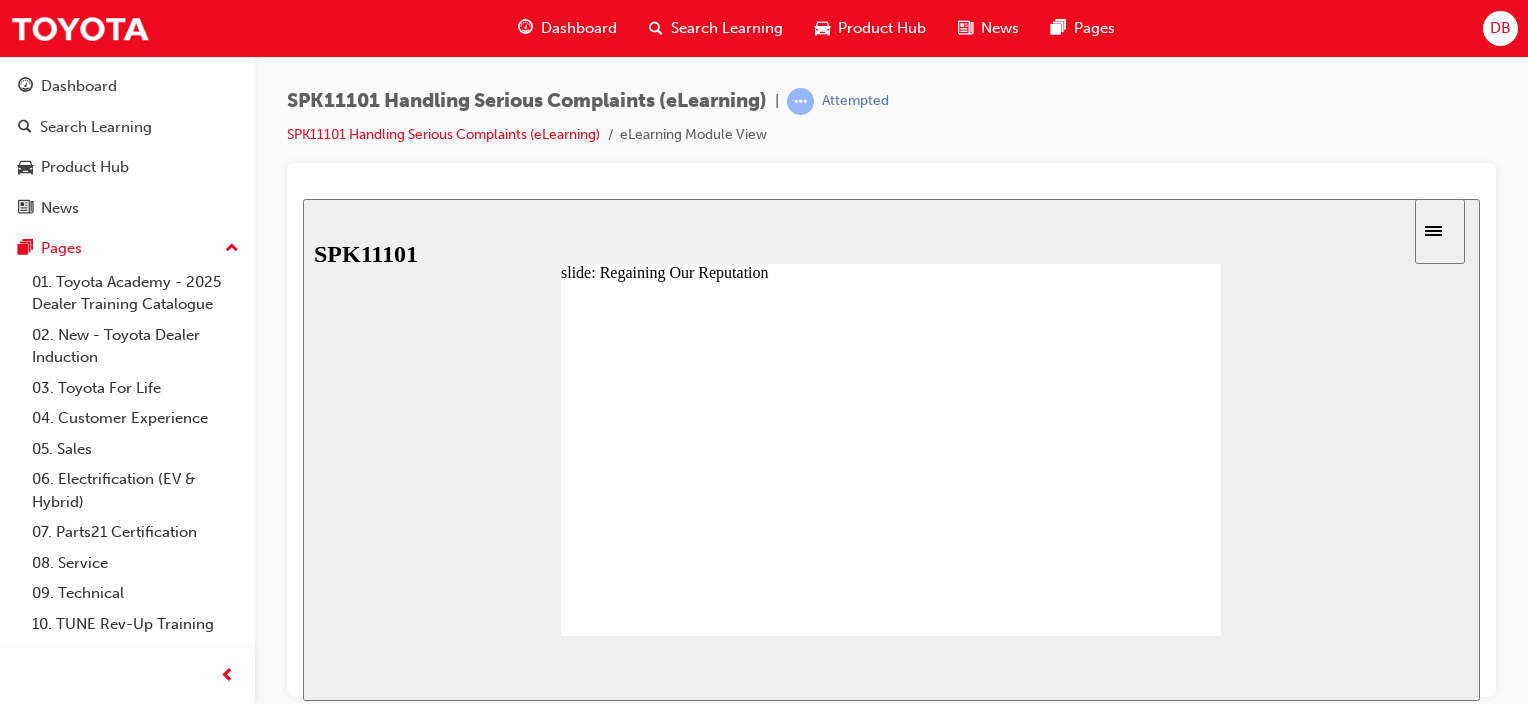 click 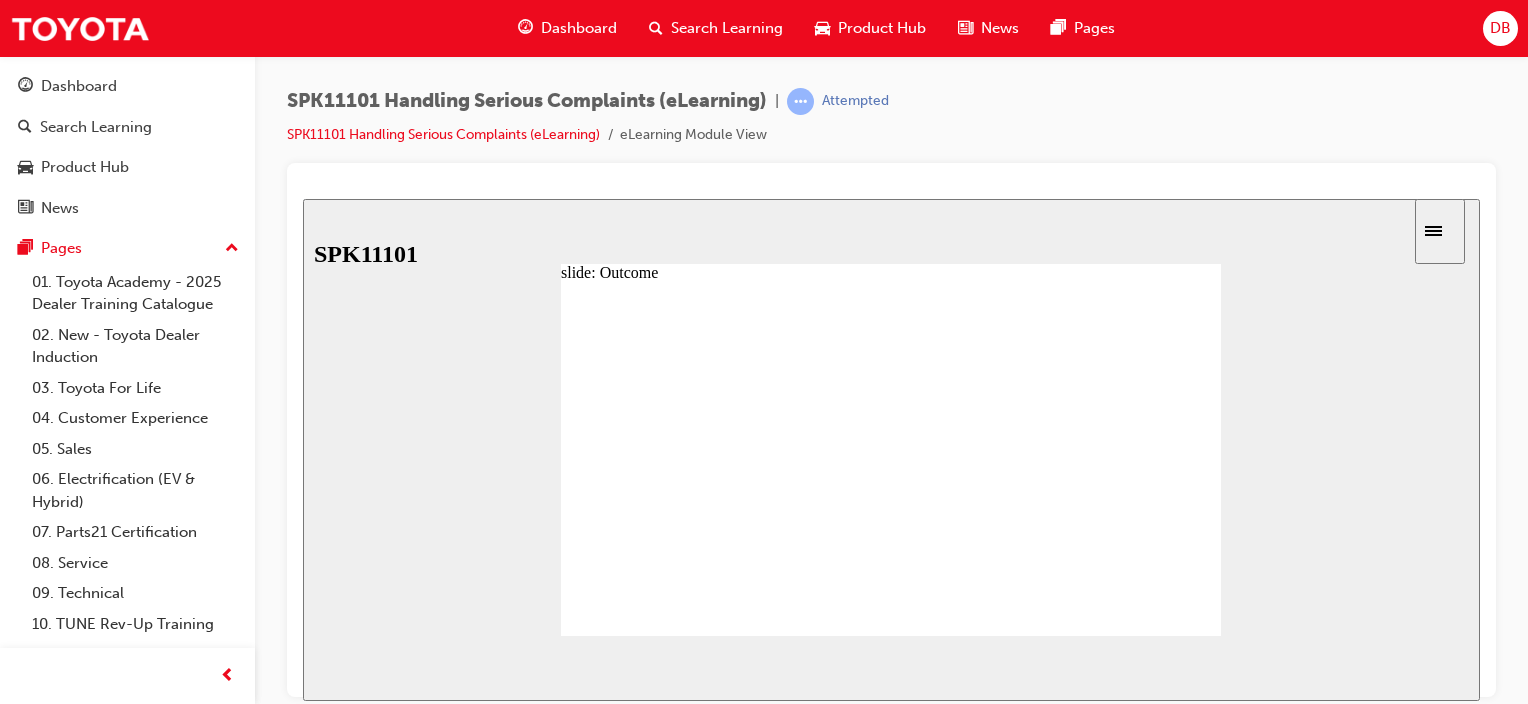 click 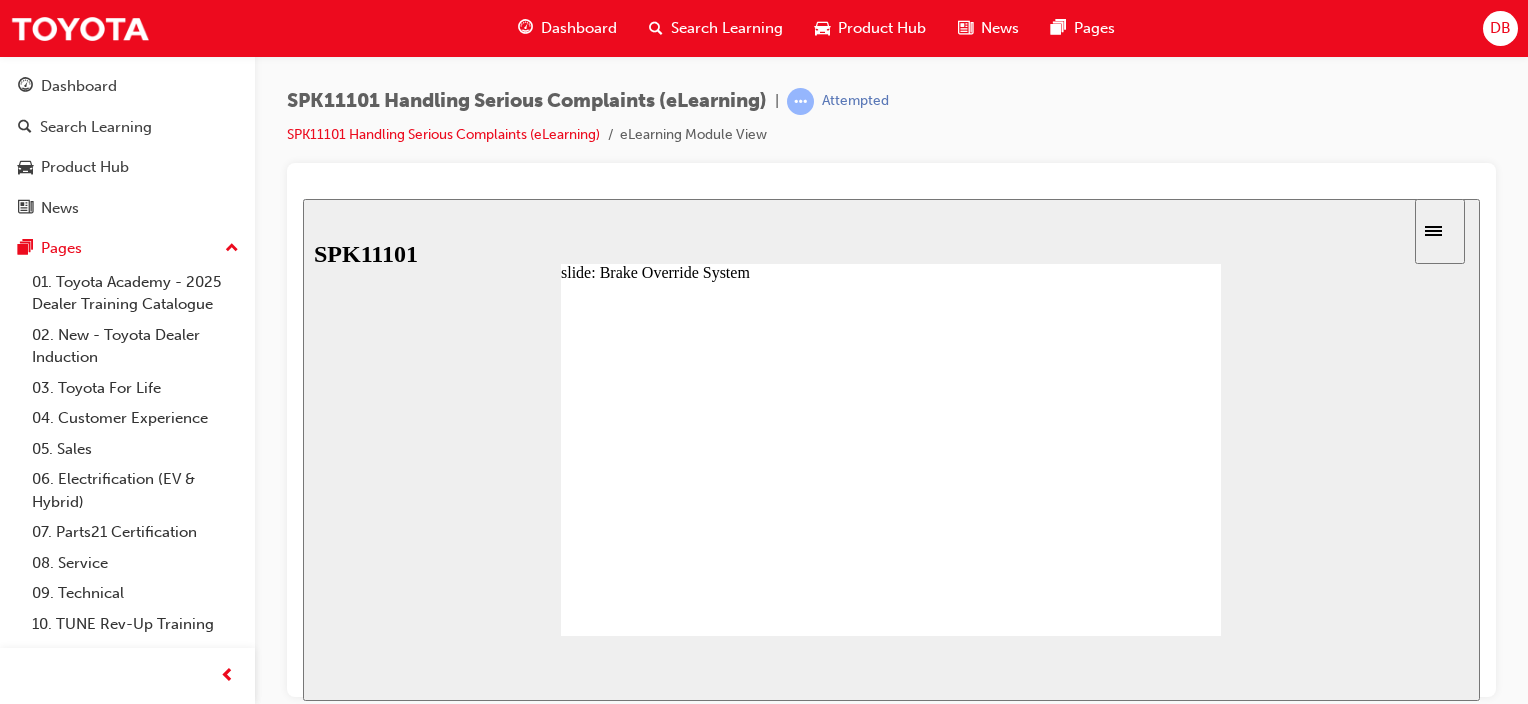 click 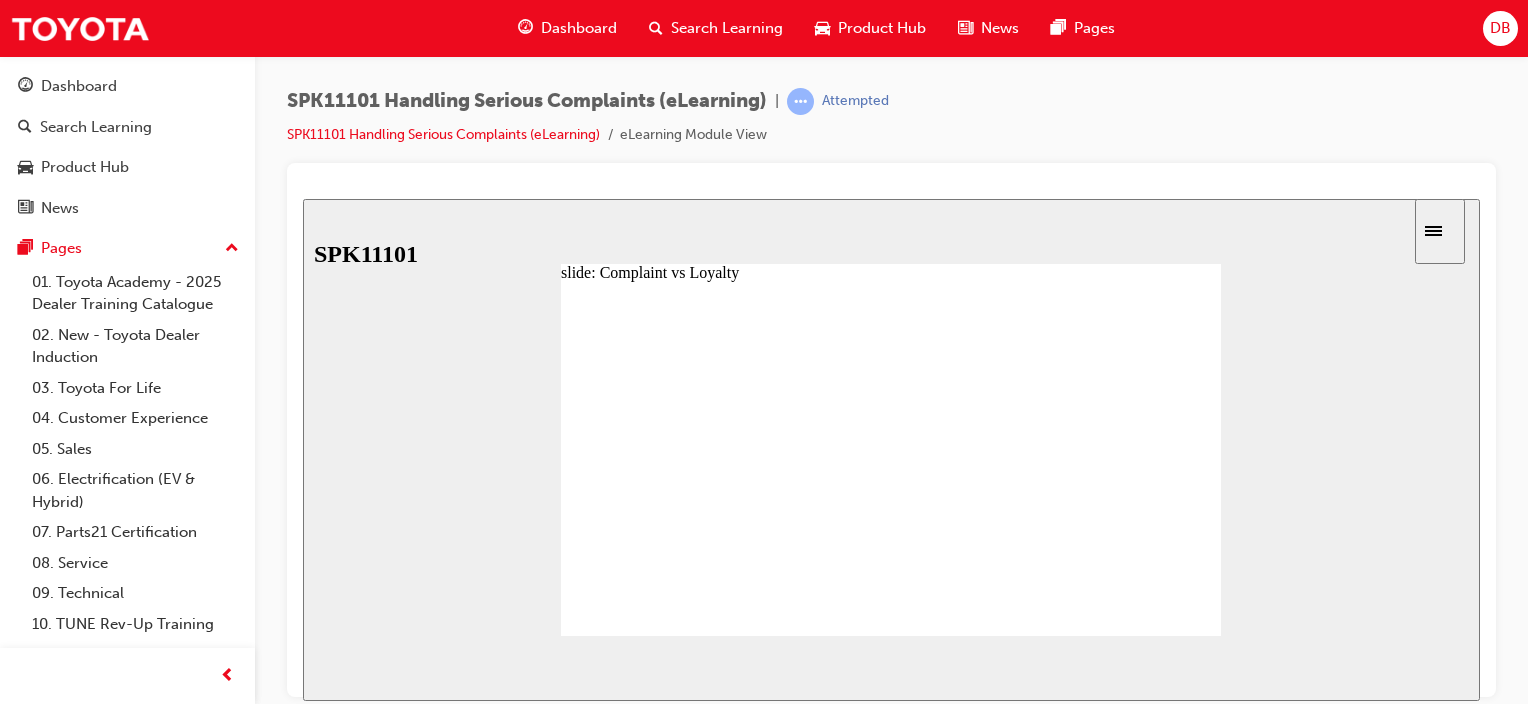 click 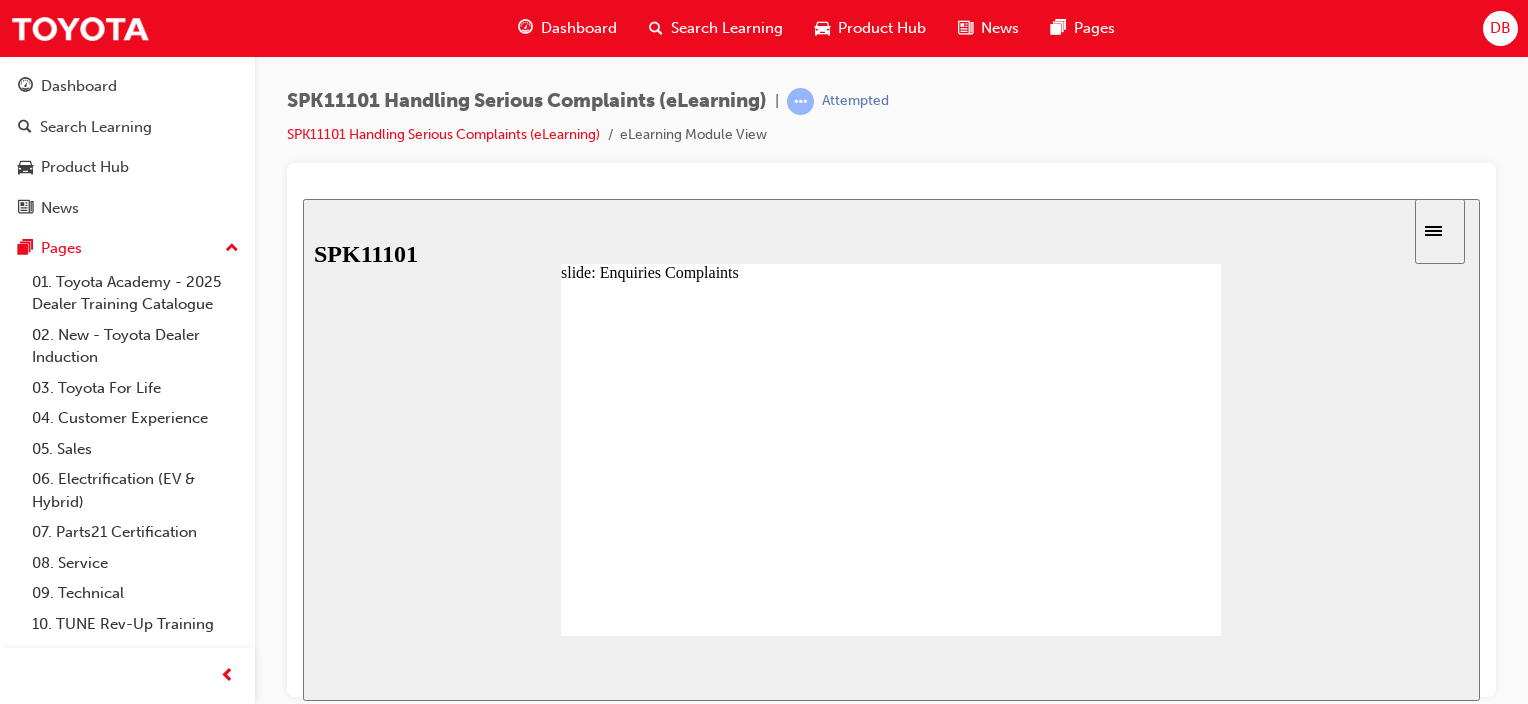 click 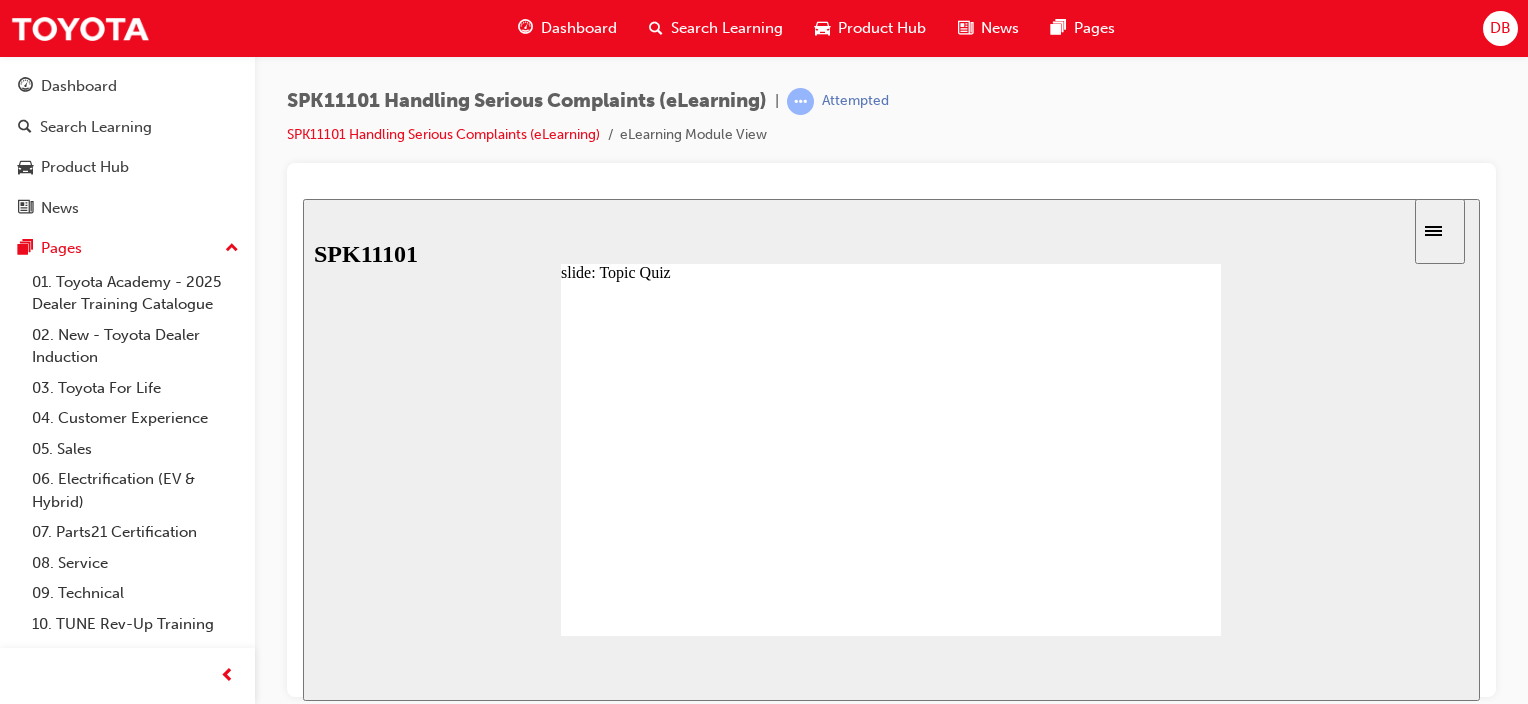 click 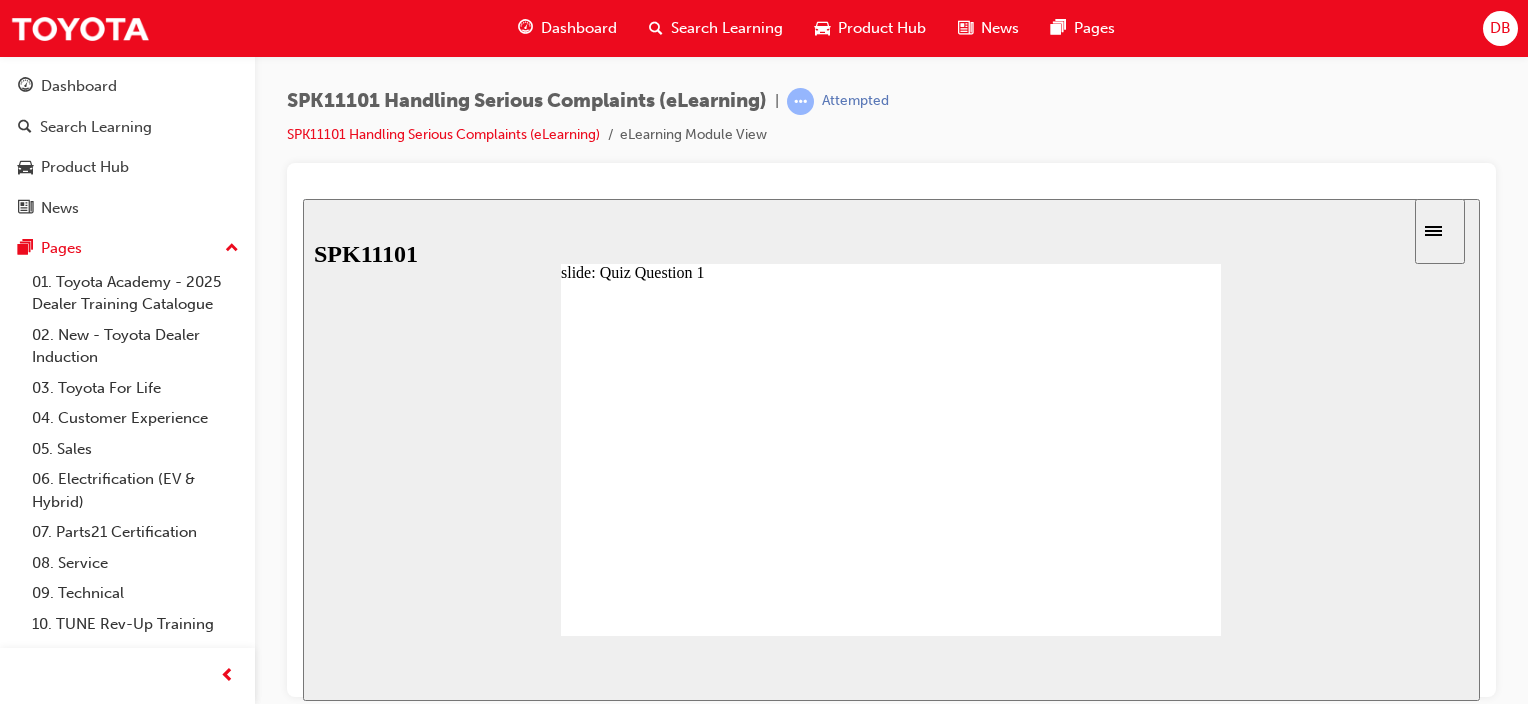 click 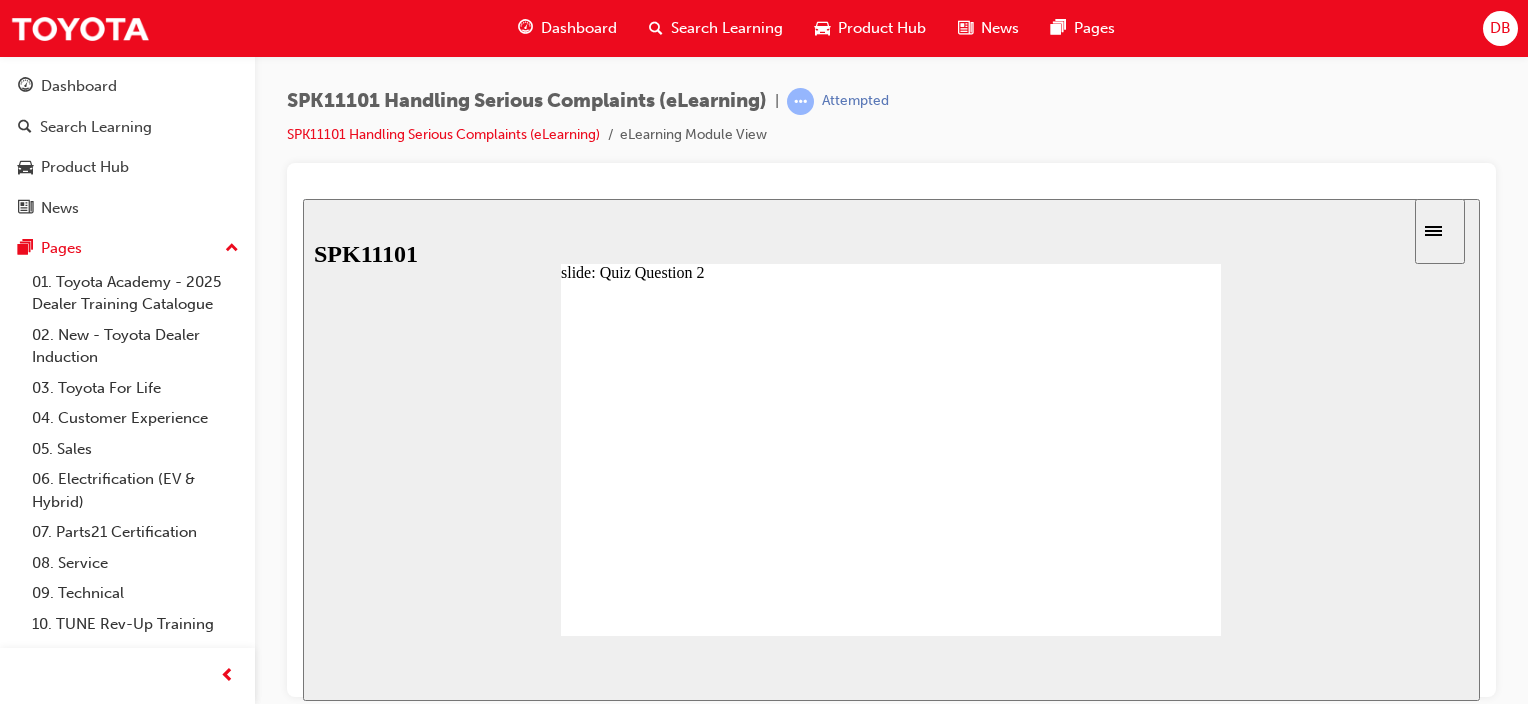 click 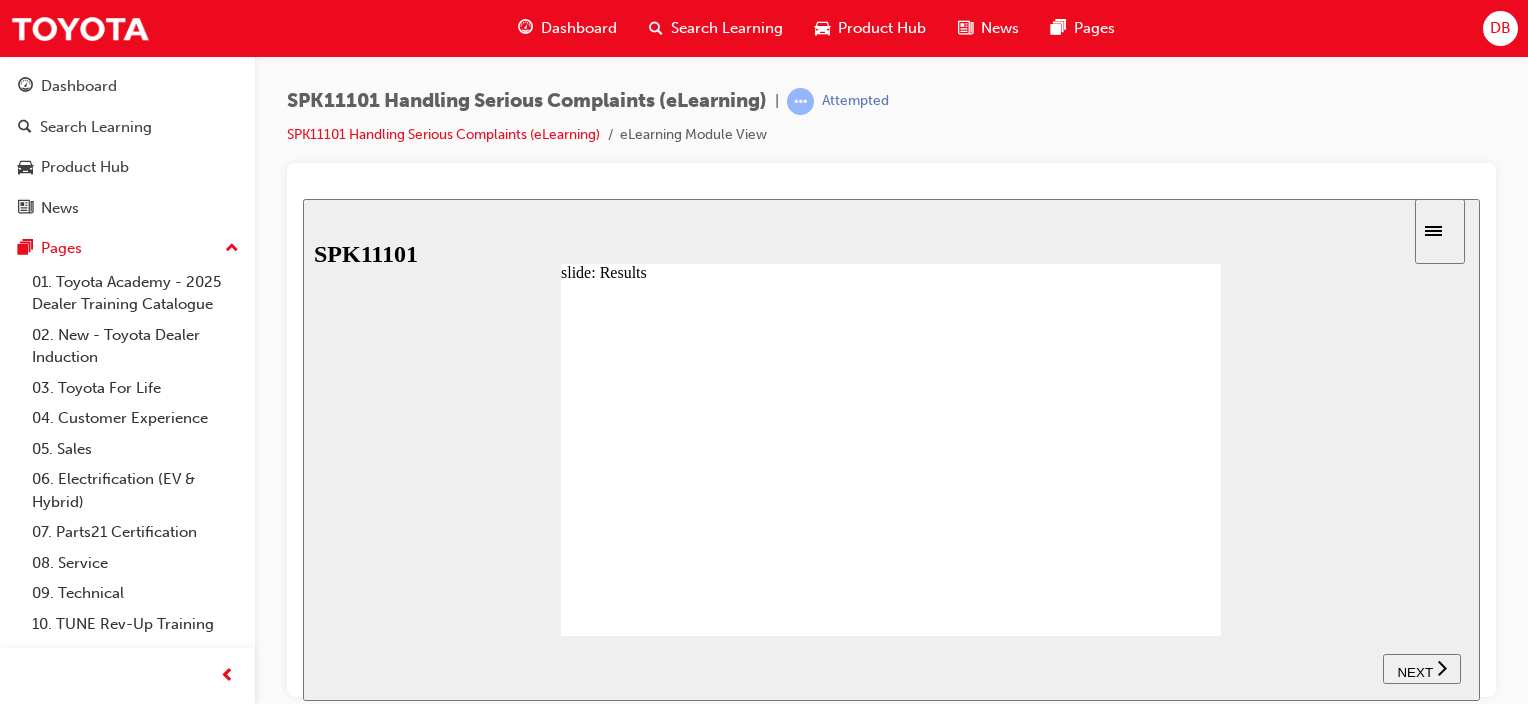 drag, startPoint x: 935, startPoint y: 574, endPoint x: 964, endPoint y: 566, distance: 30.083218 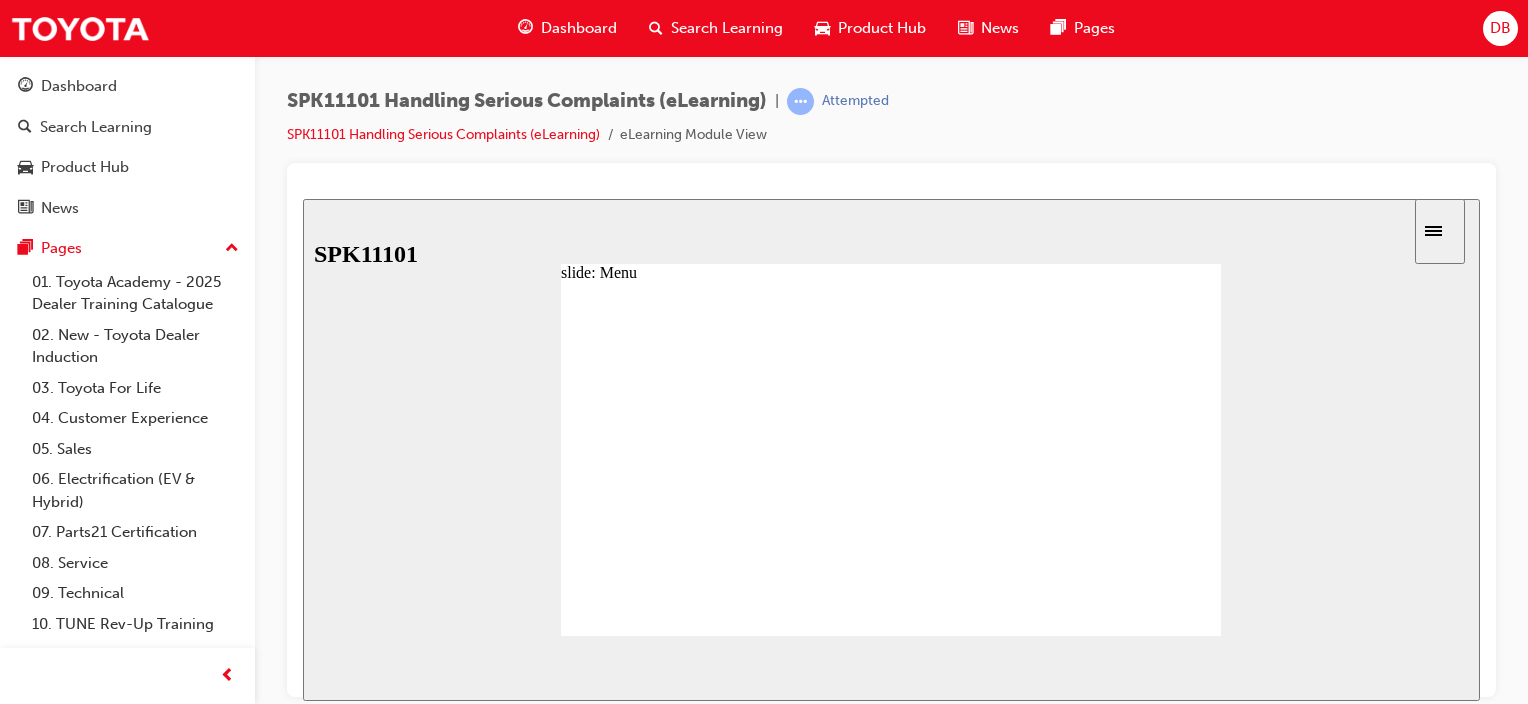 click 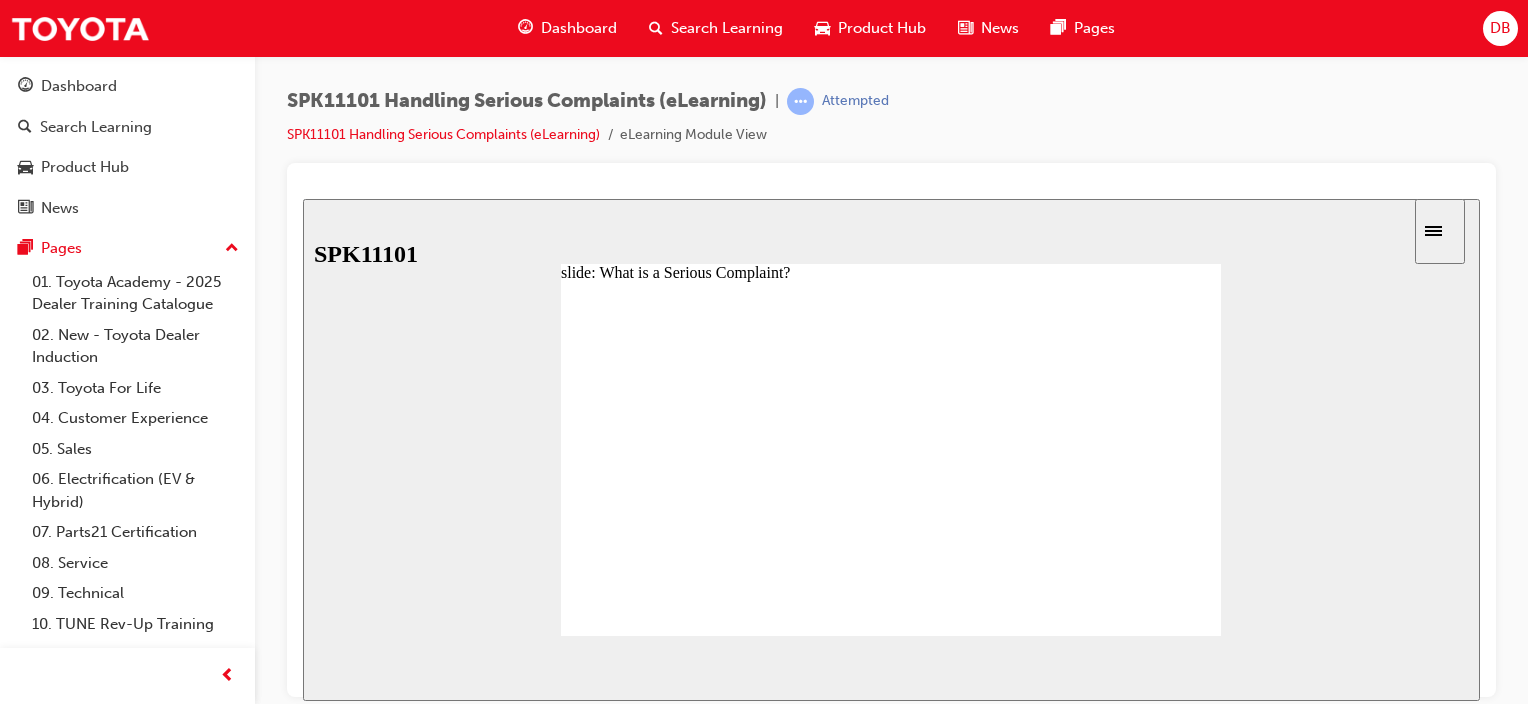 click 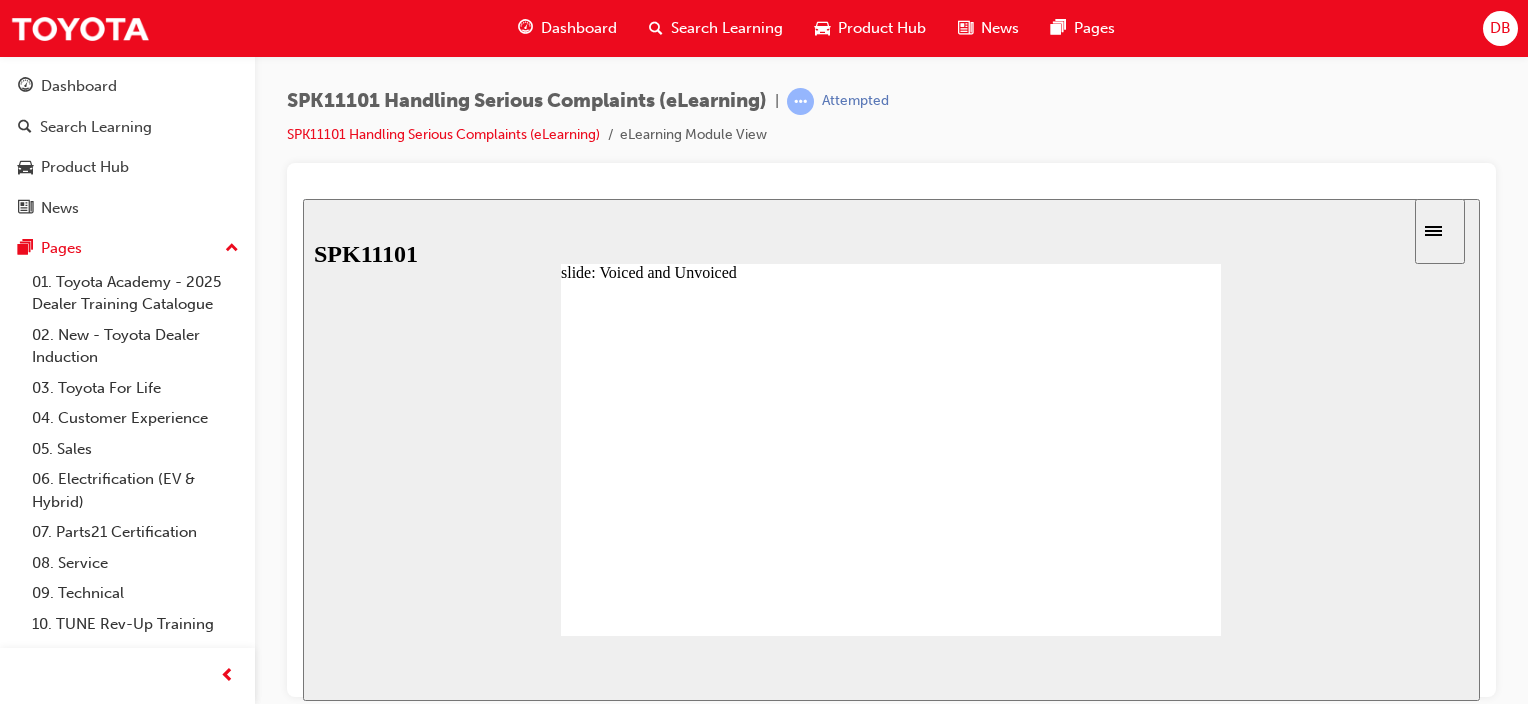click 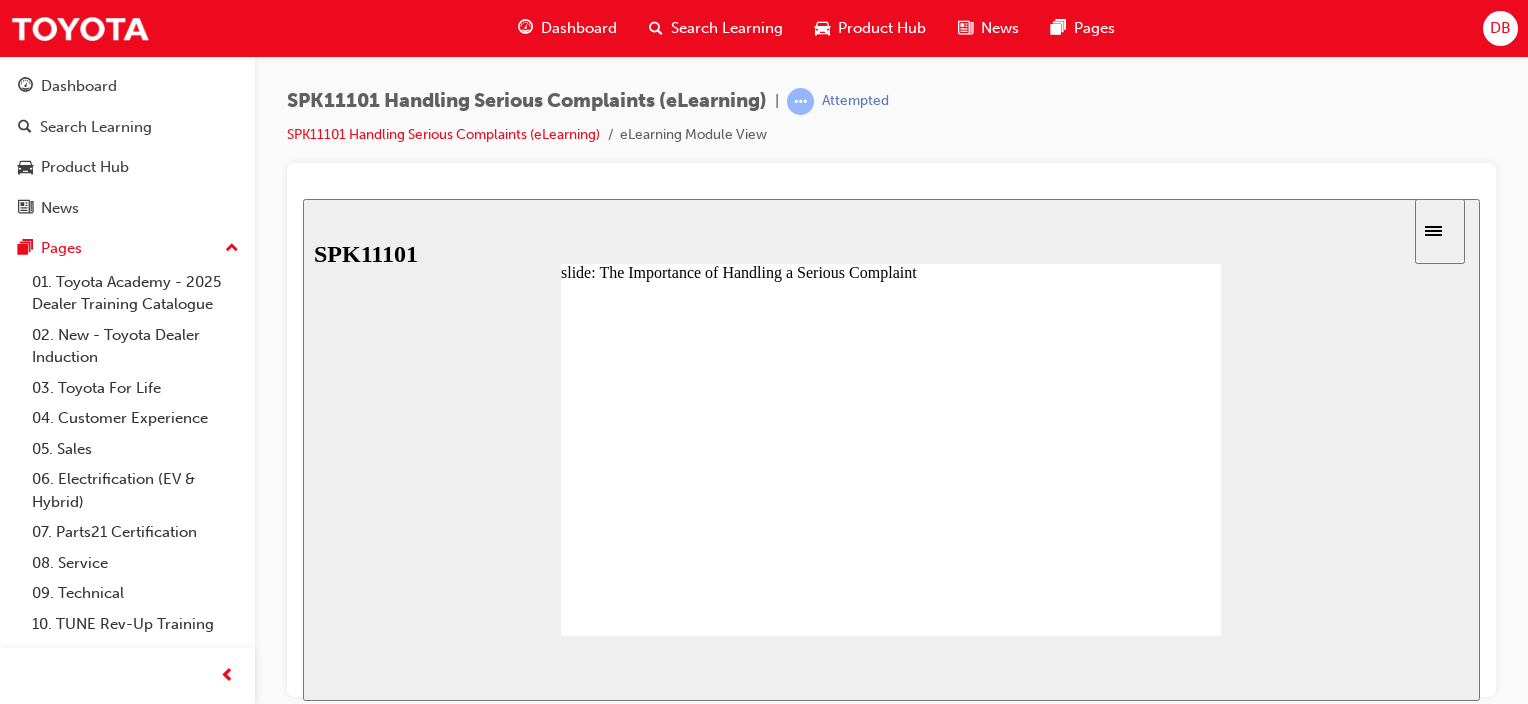click 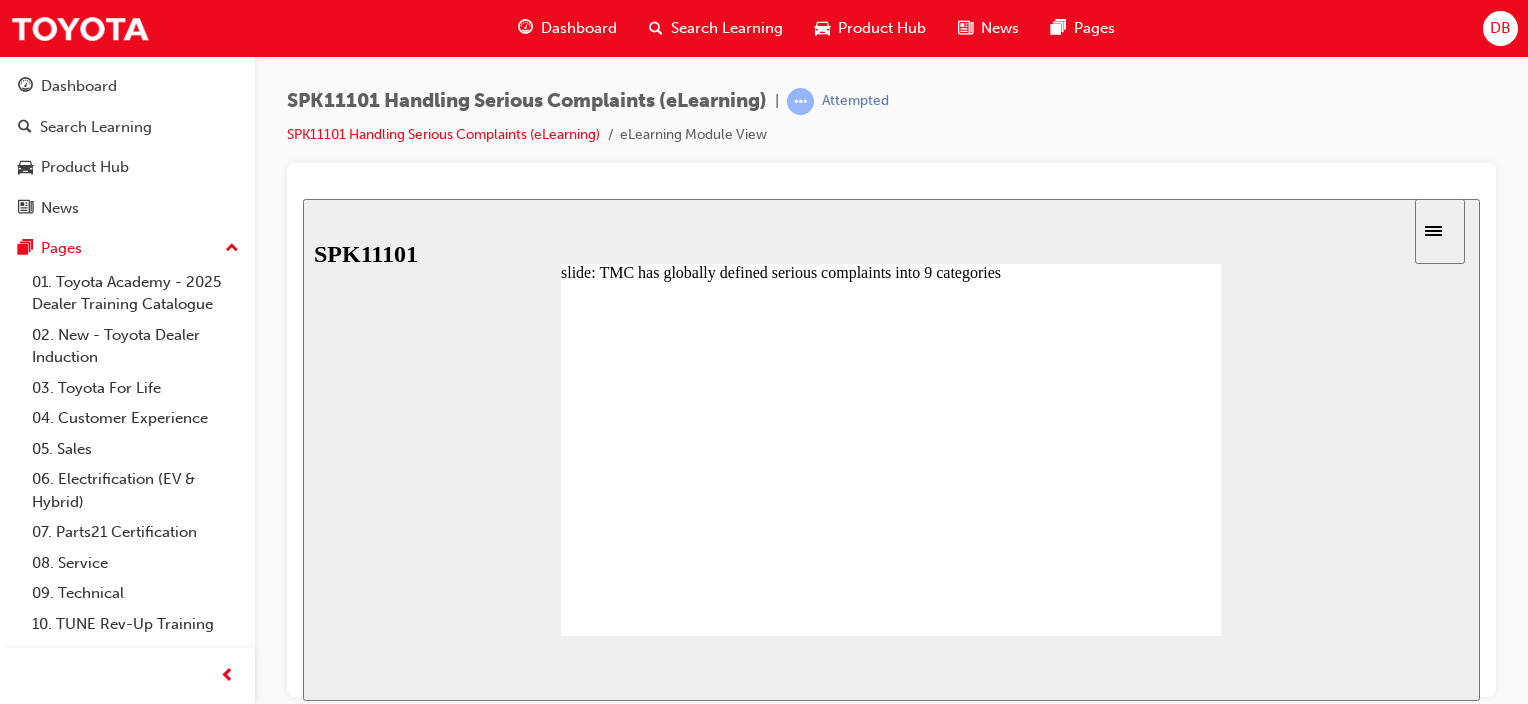 click 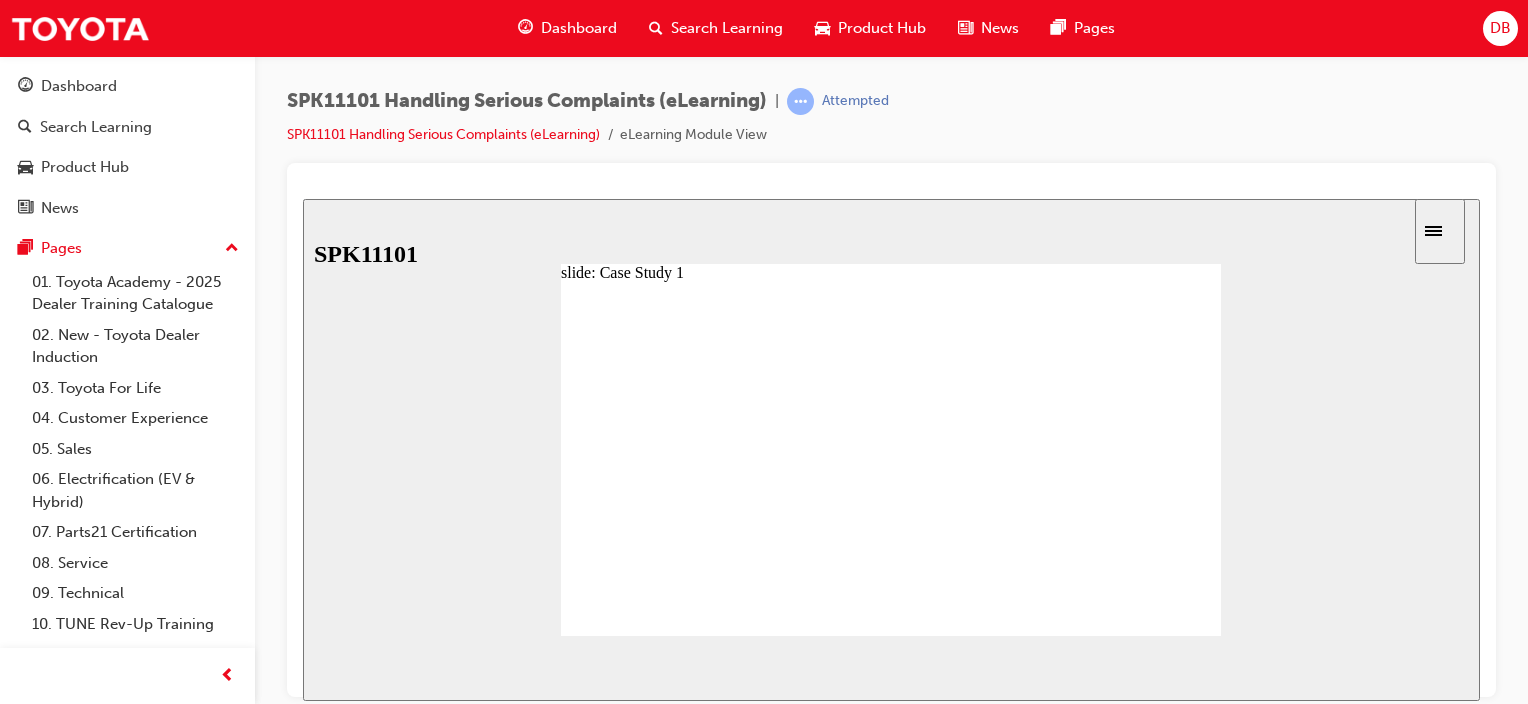click 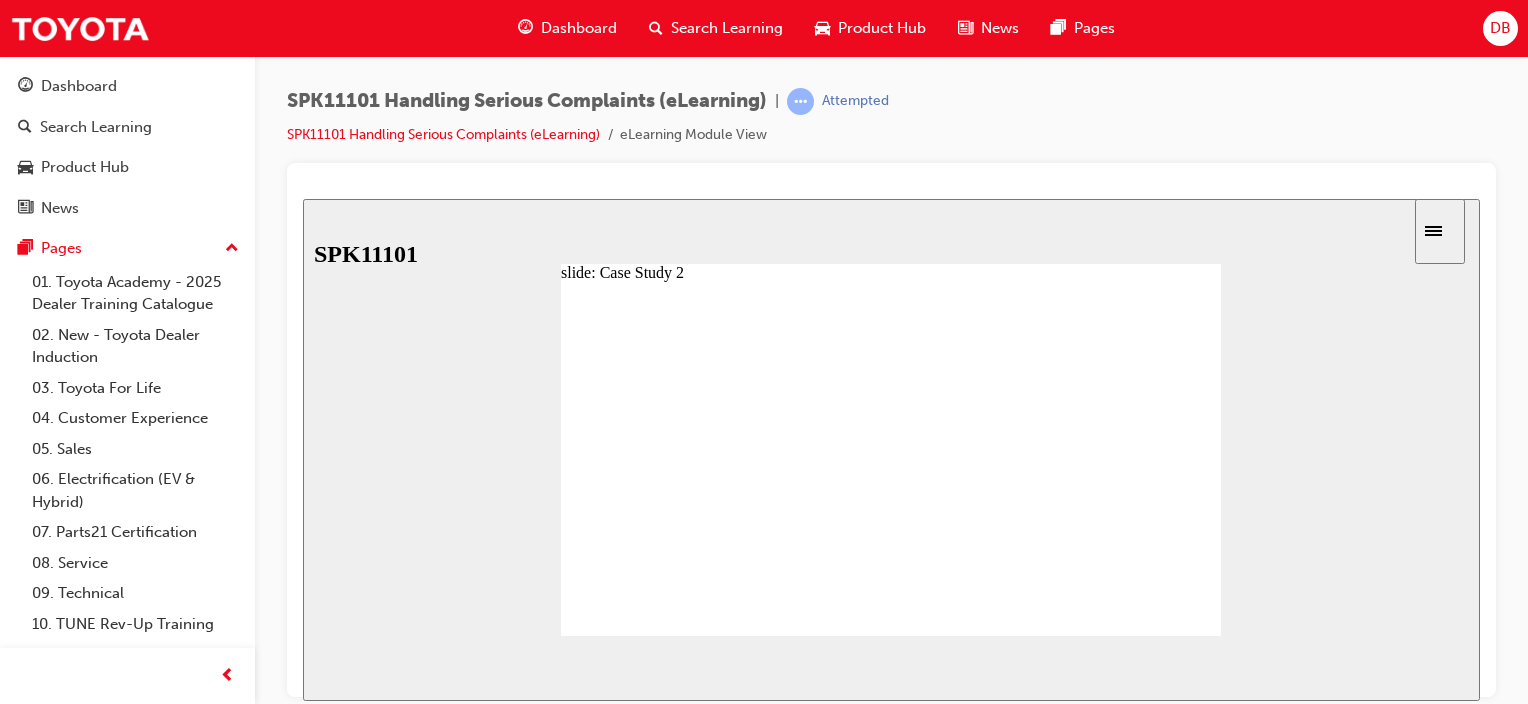 click 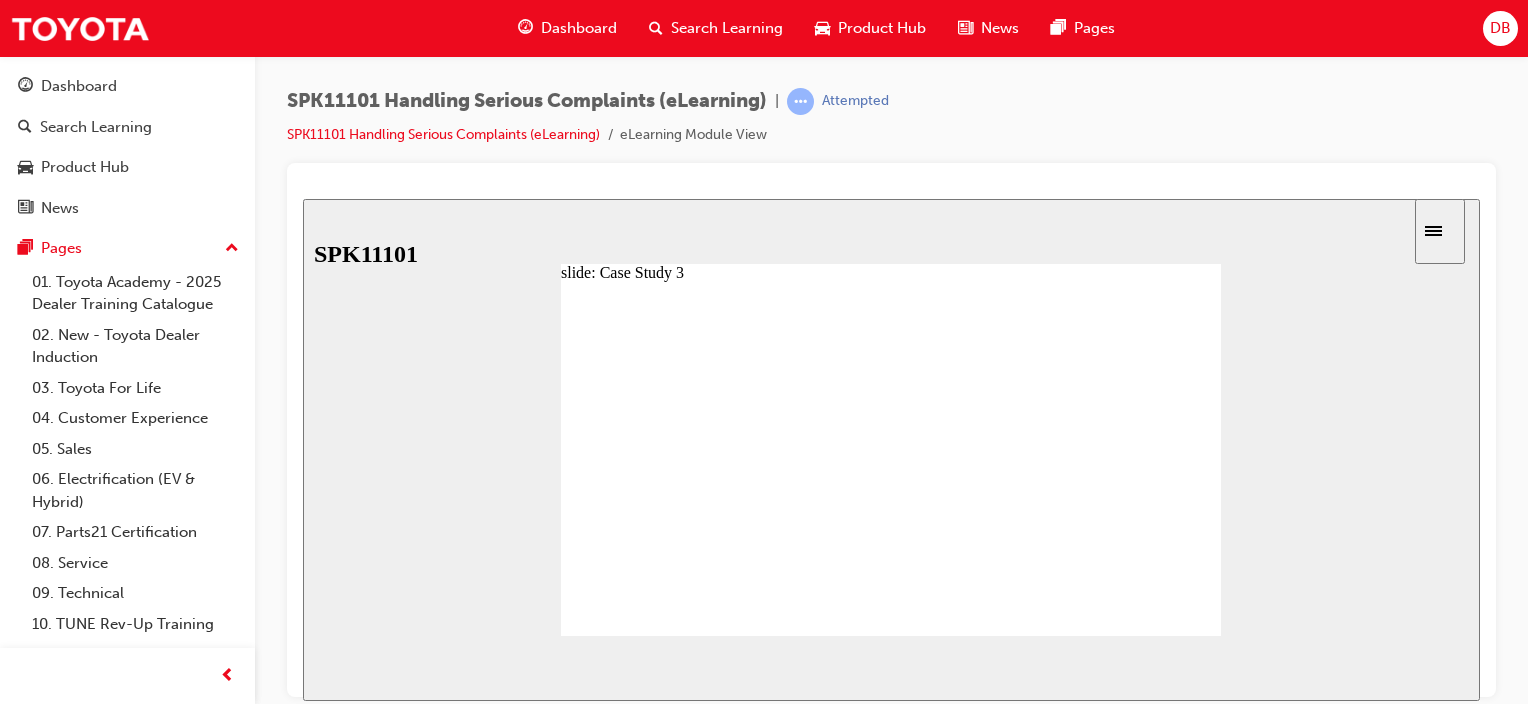 click 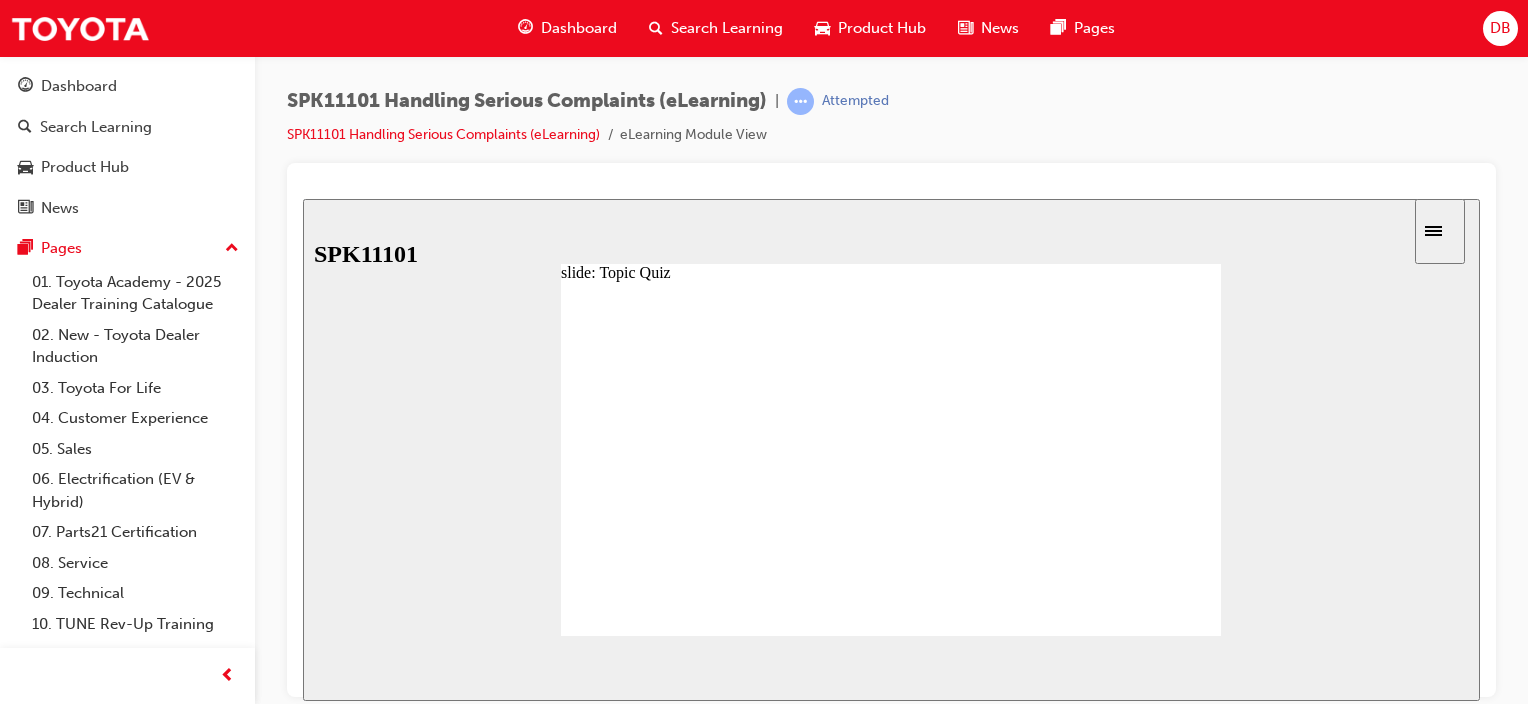 click 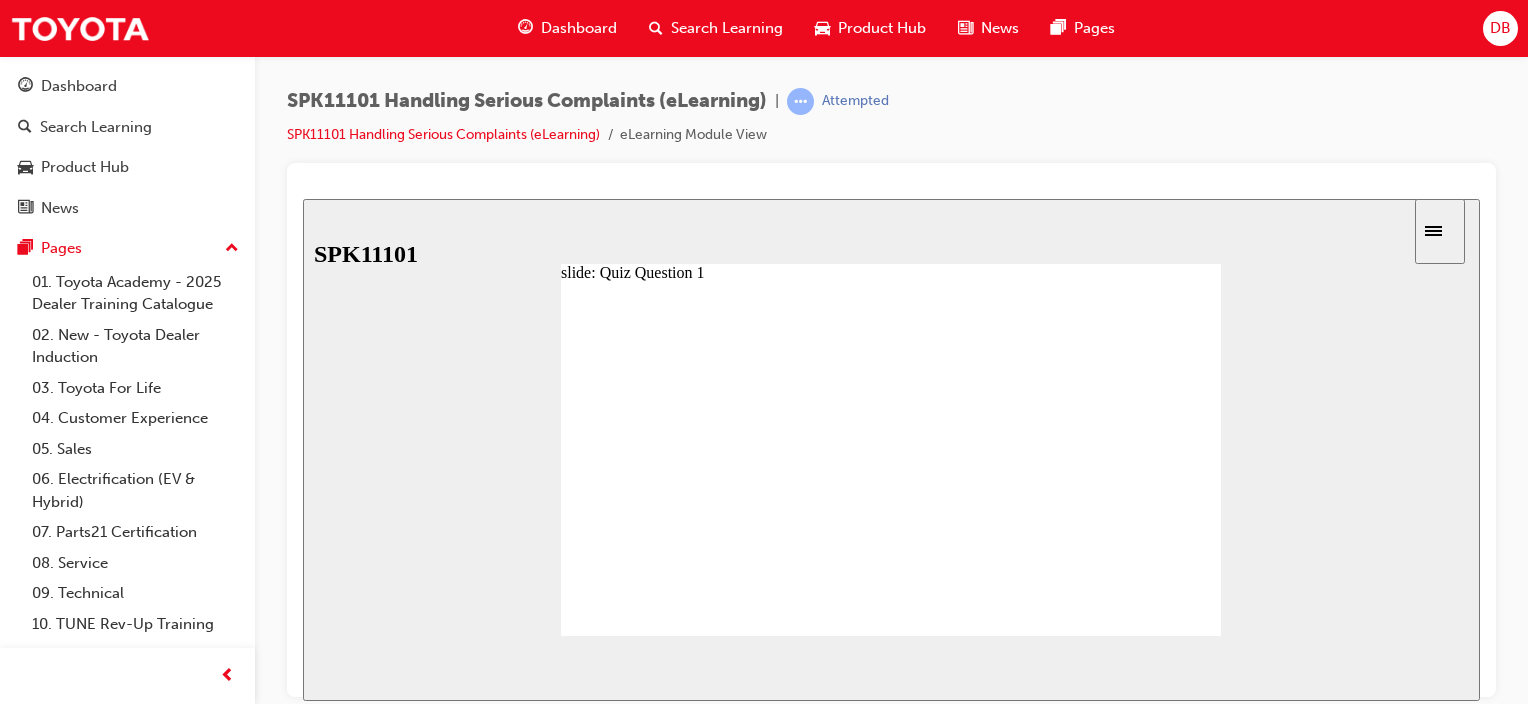 drag, startPoint x: 735, startPoint y: 542, endPoint x: 727, endPoint y: 582, distance: 40.792156 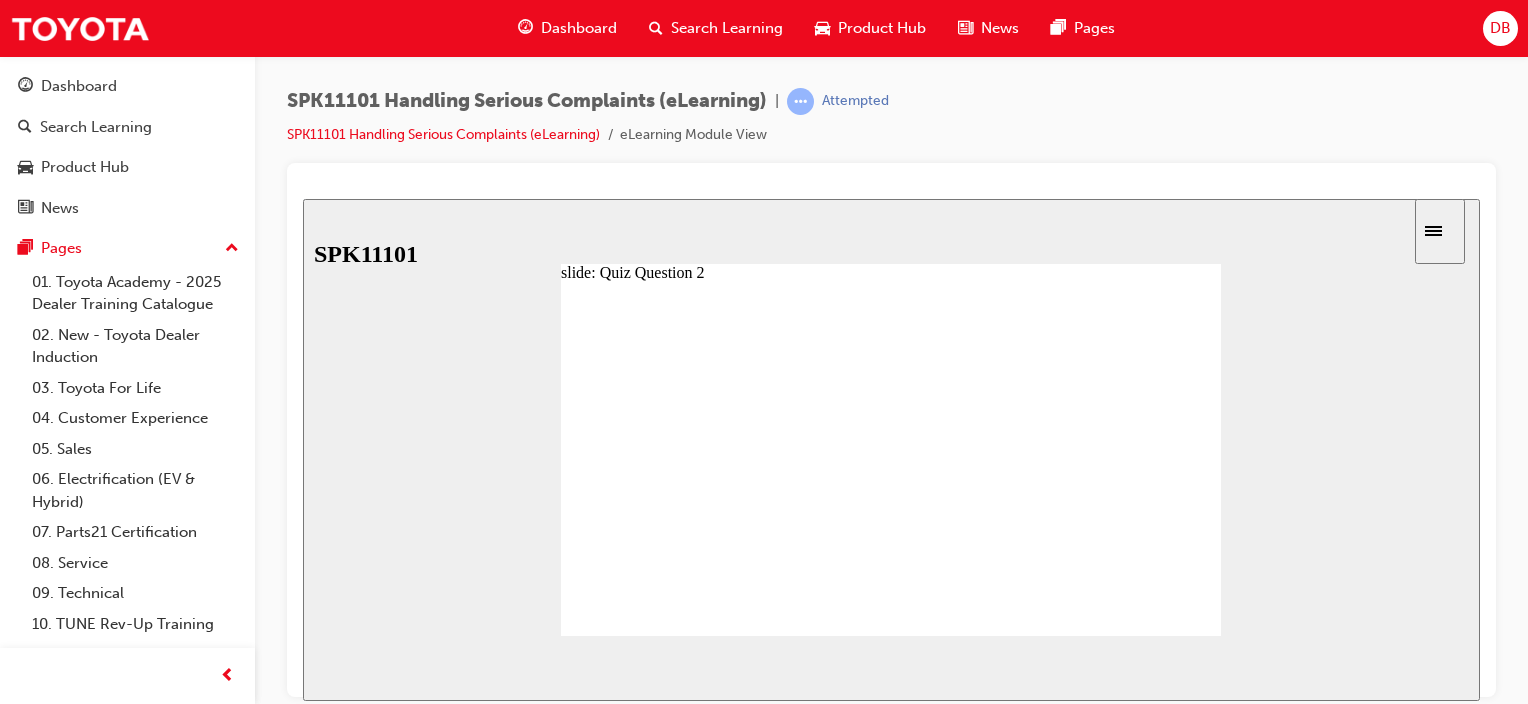 click 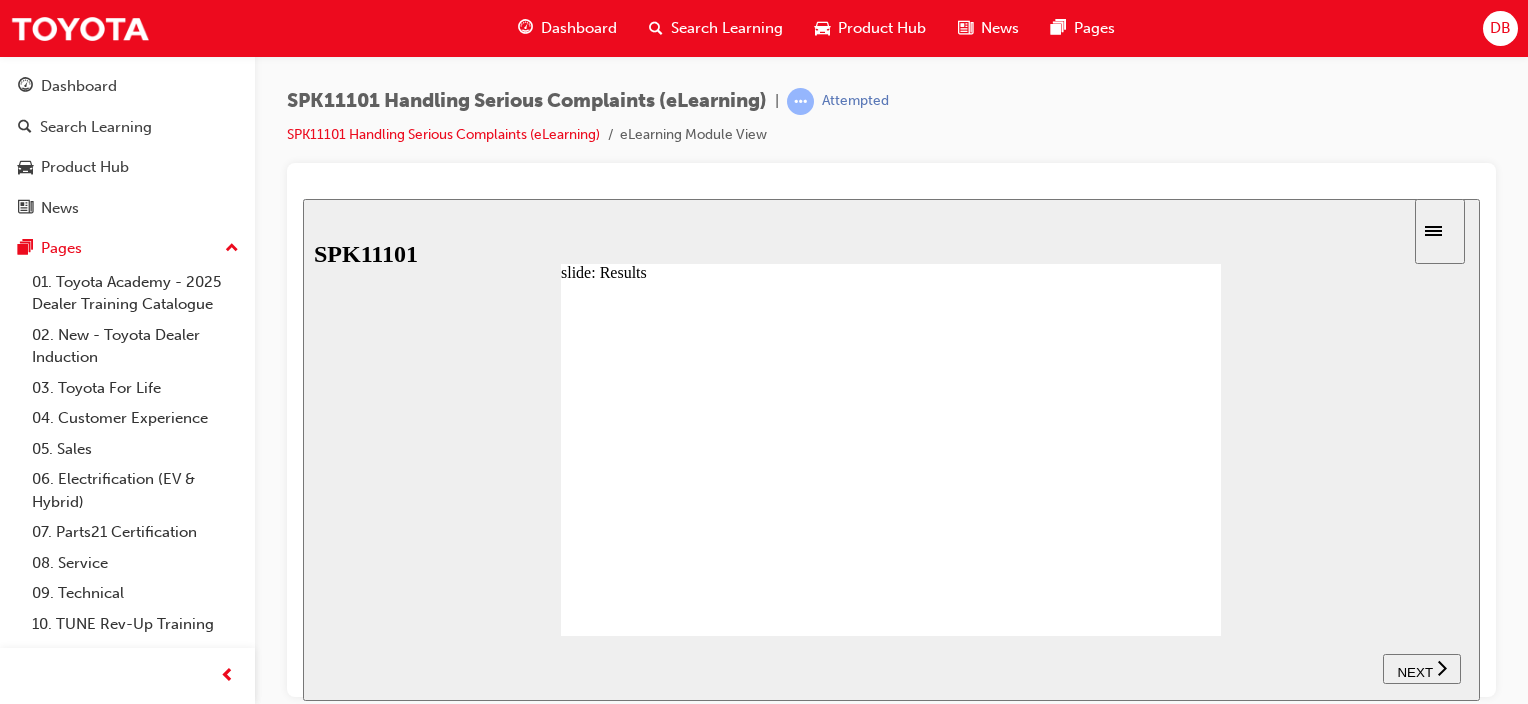click on "NEXT" at bounding box center [1414, 671] 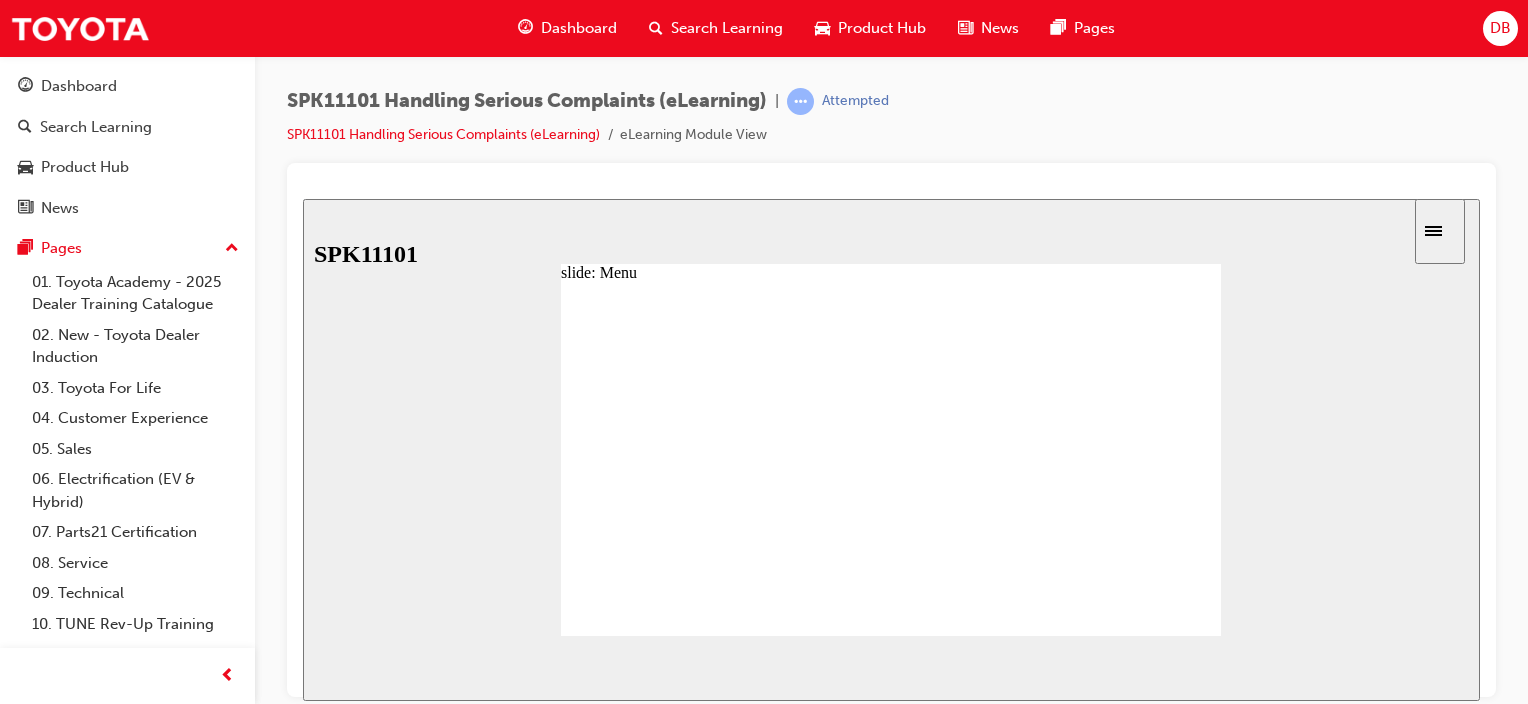 click 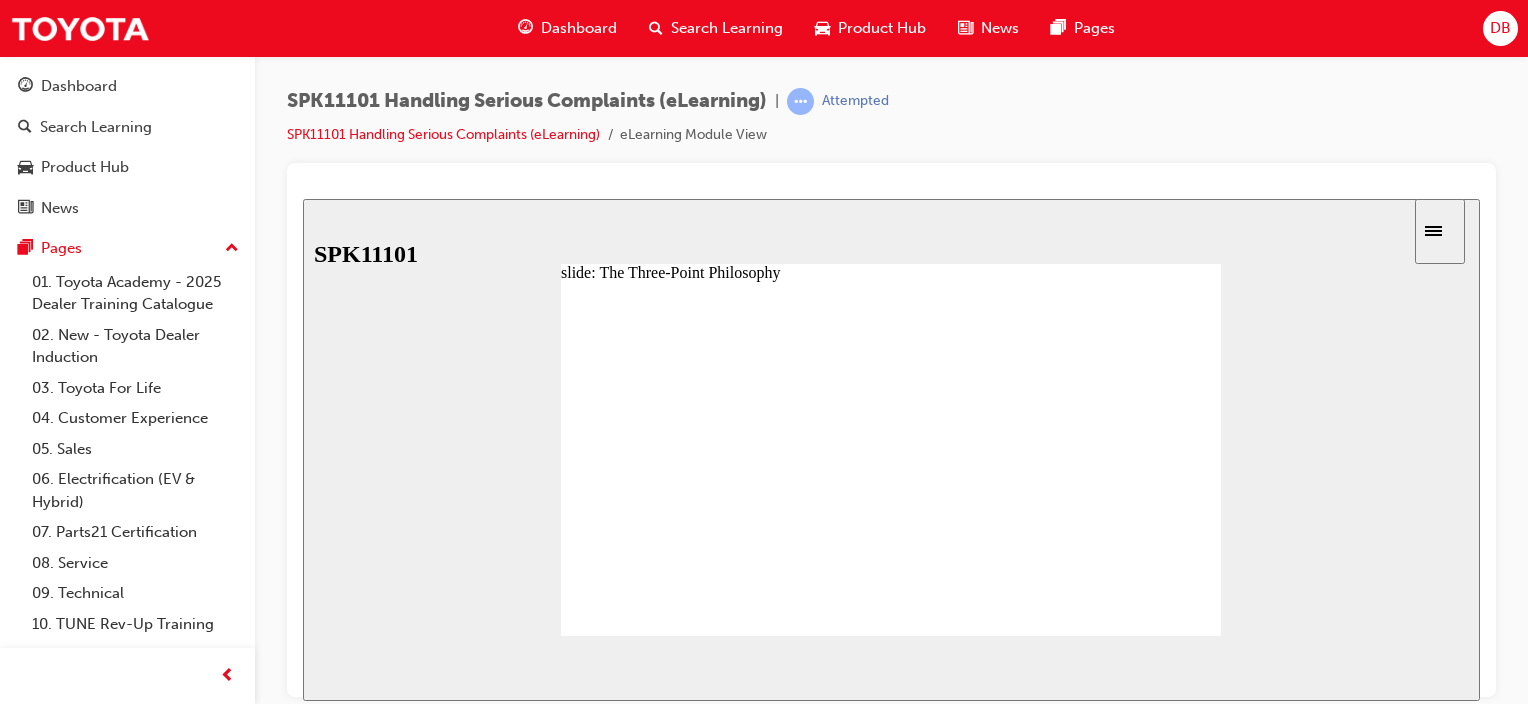 click 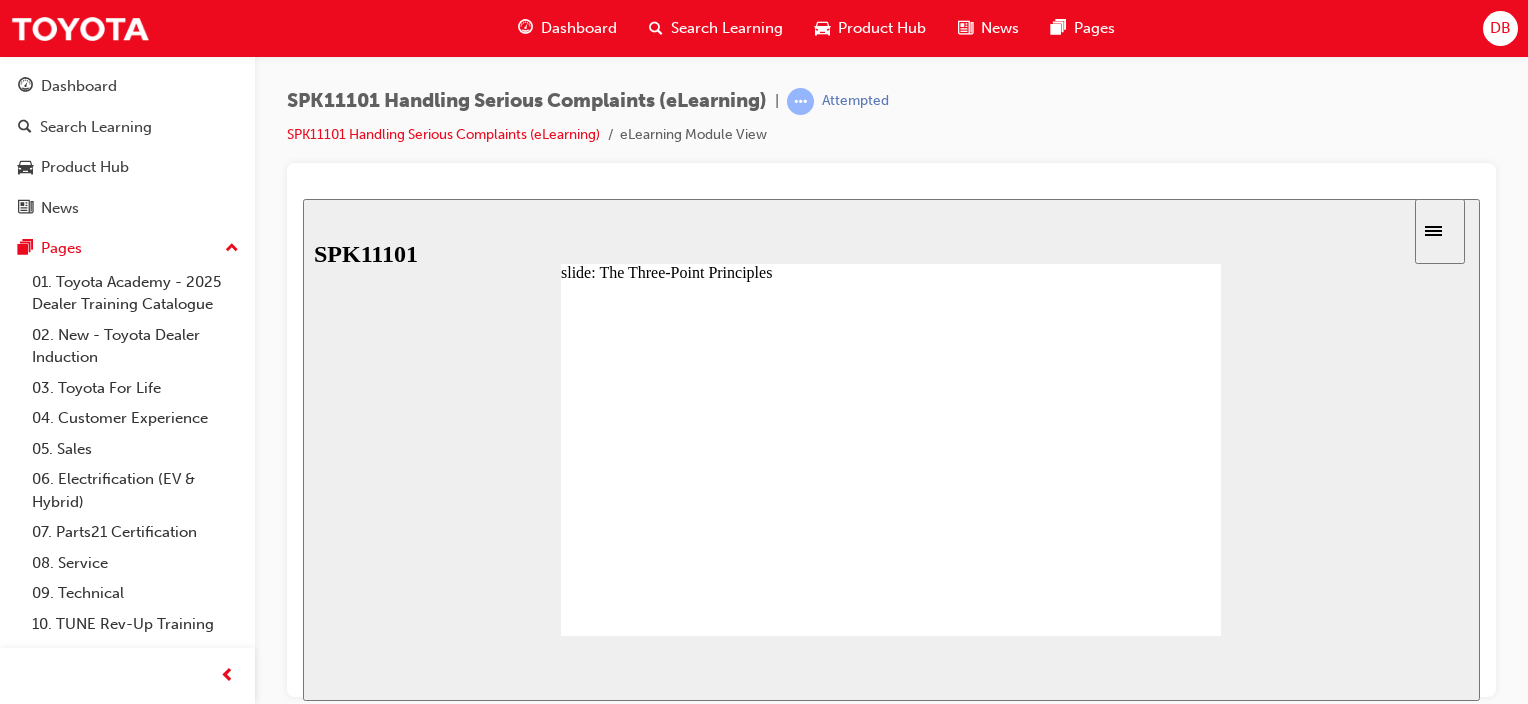 click 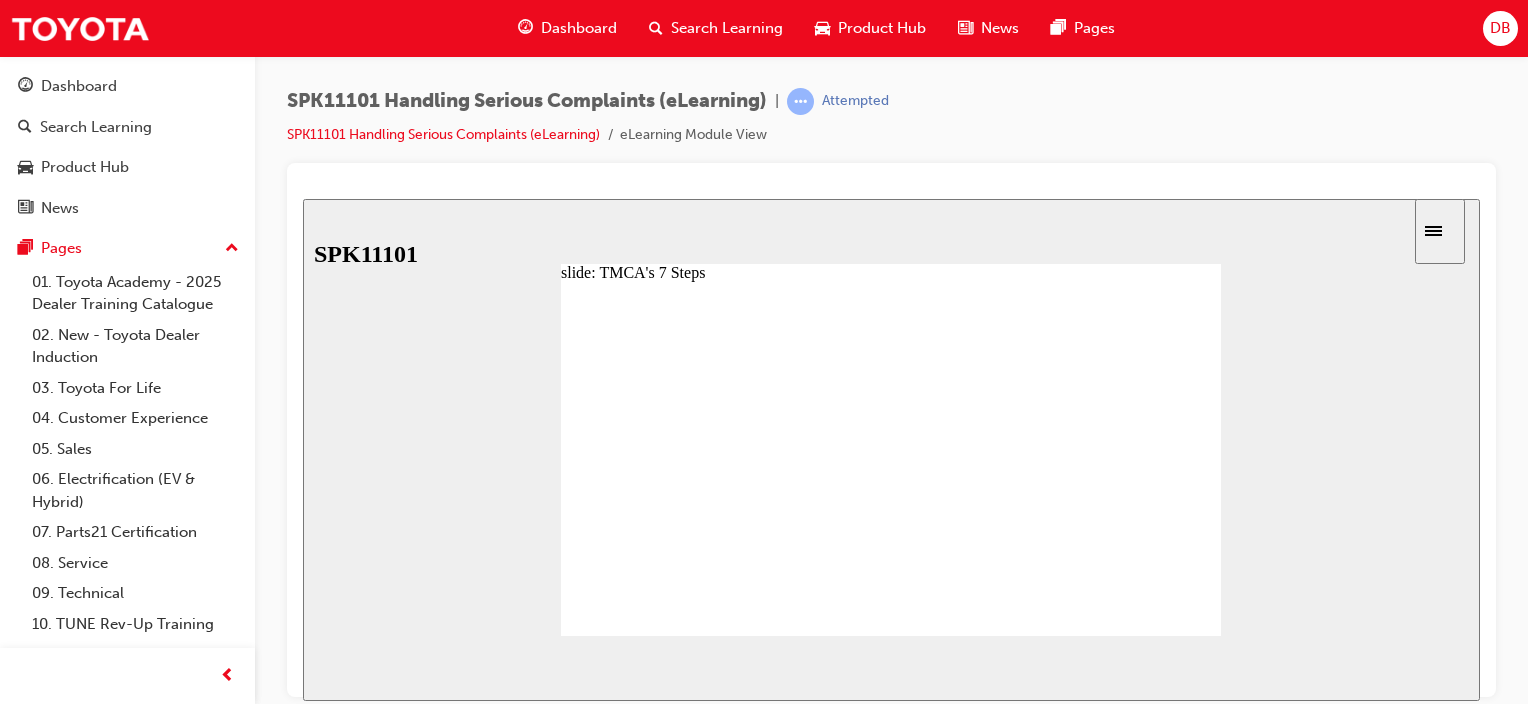 click 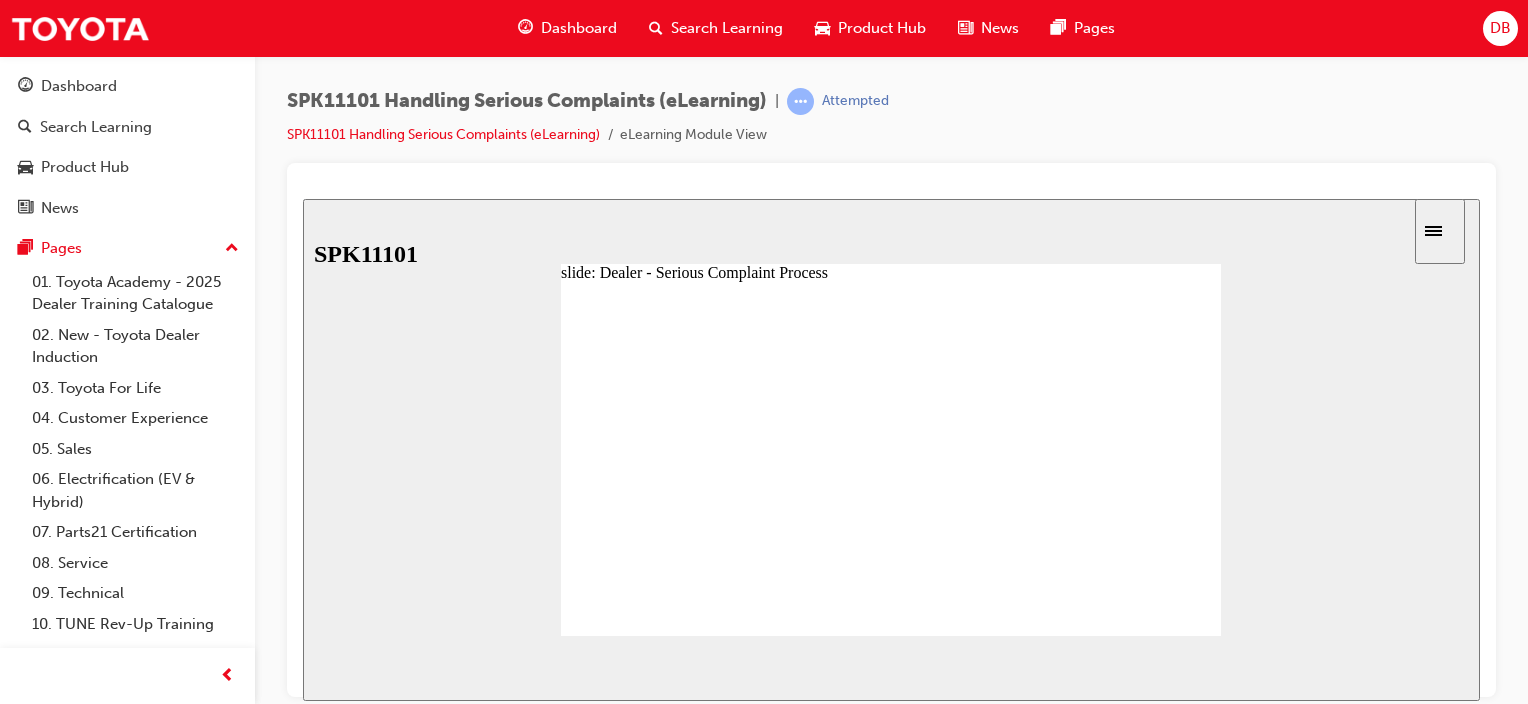 click 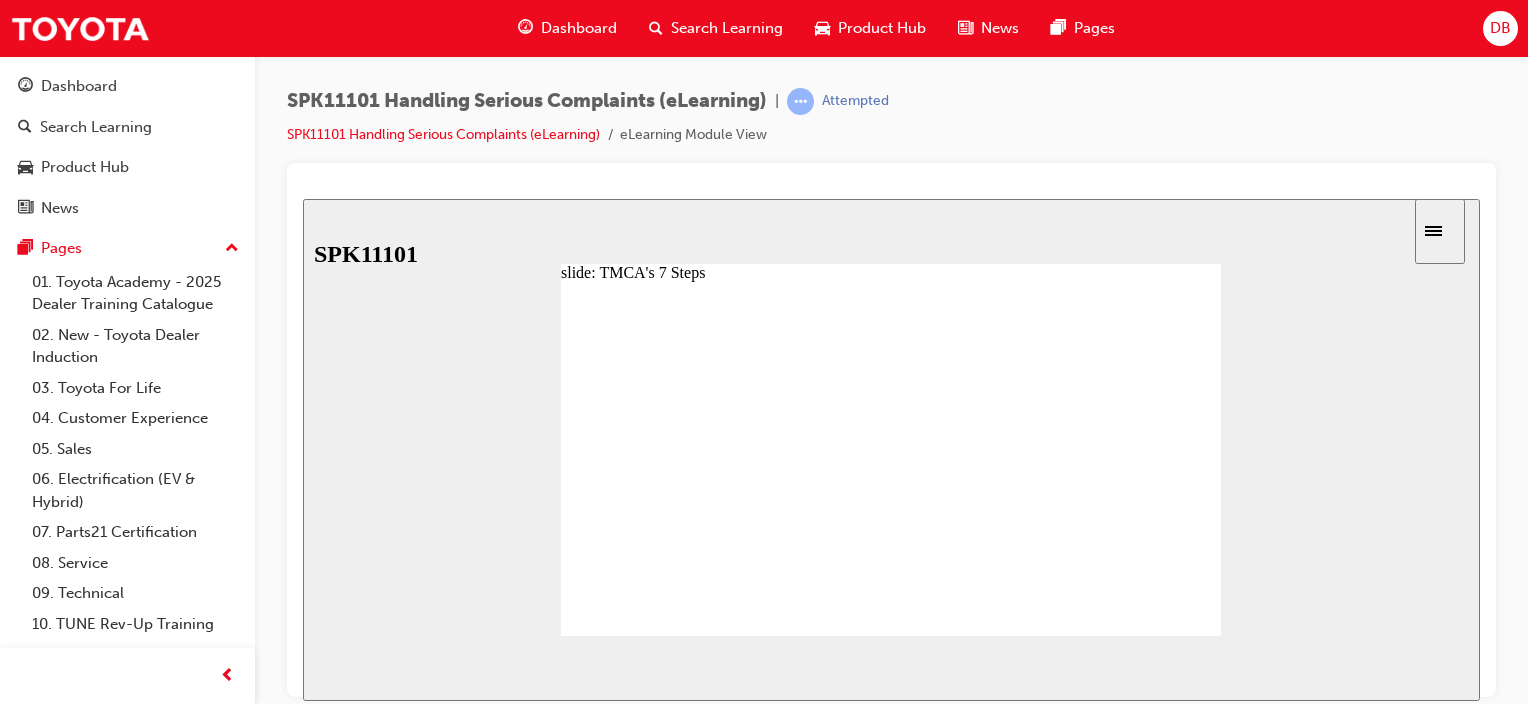 click 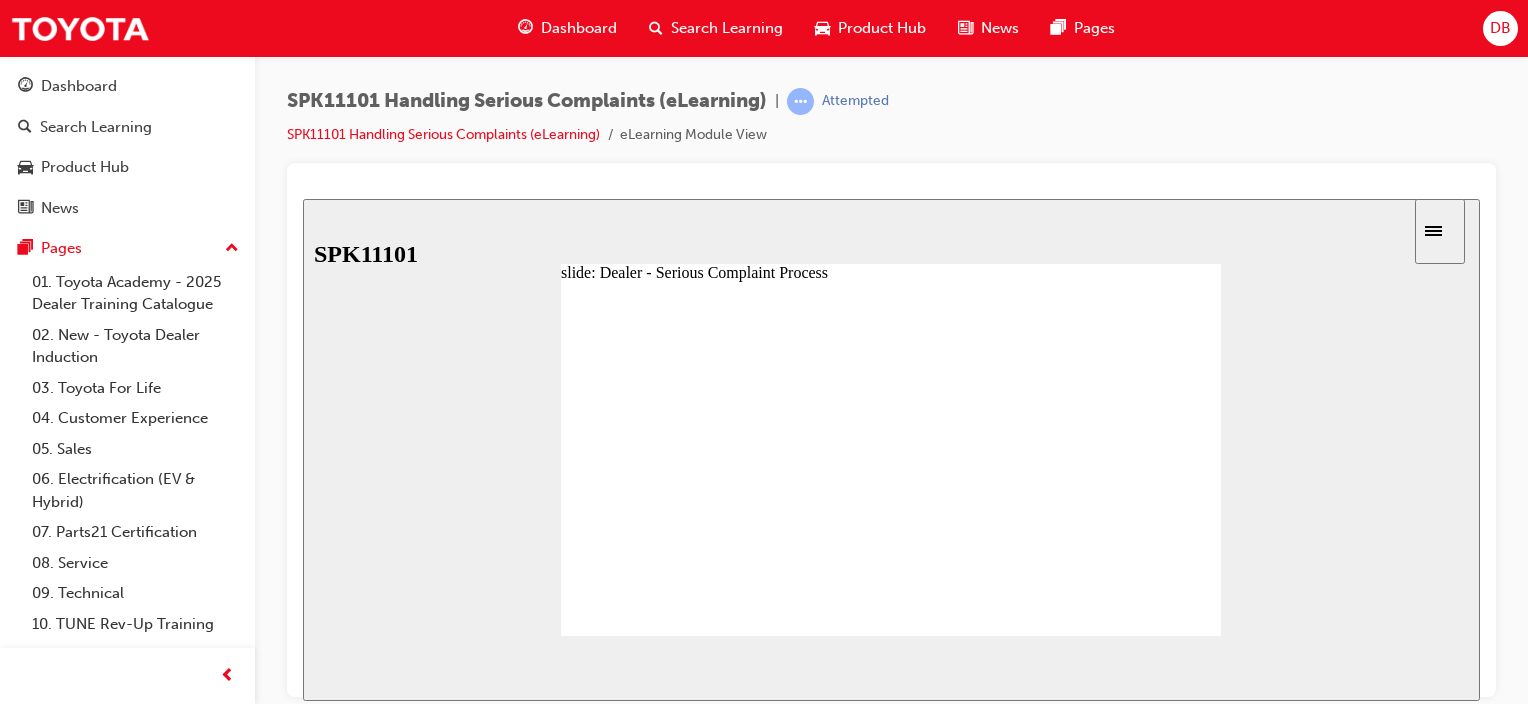 click 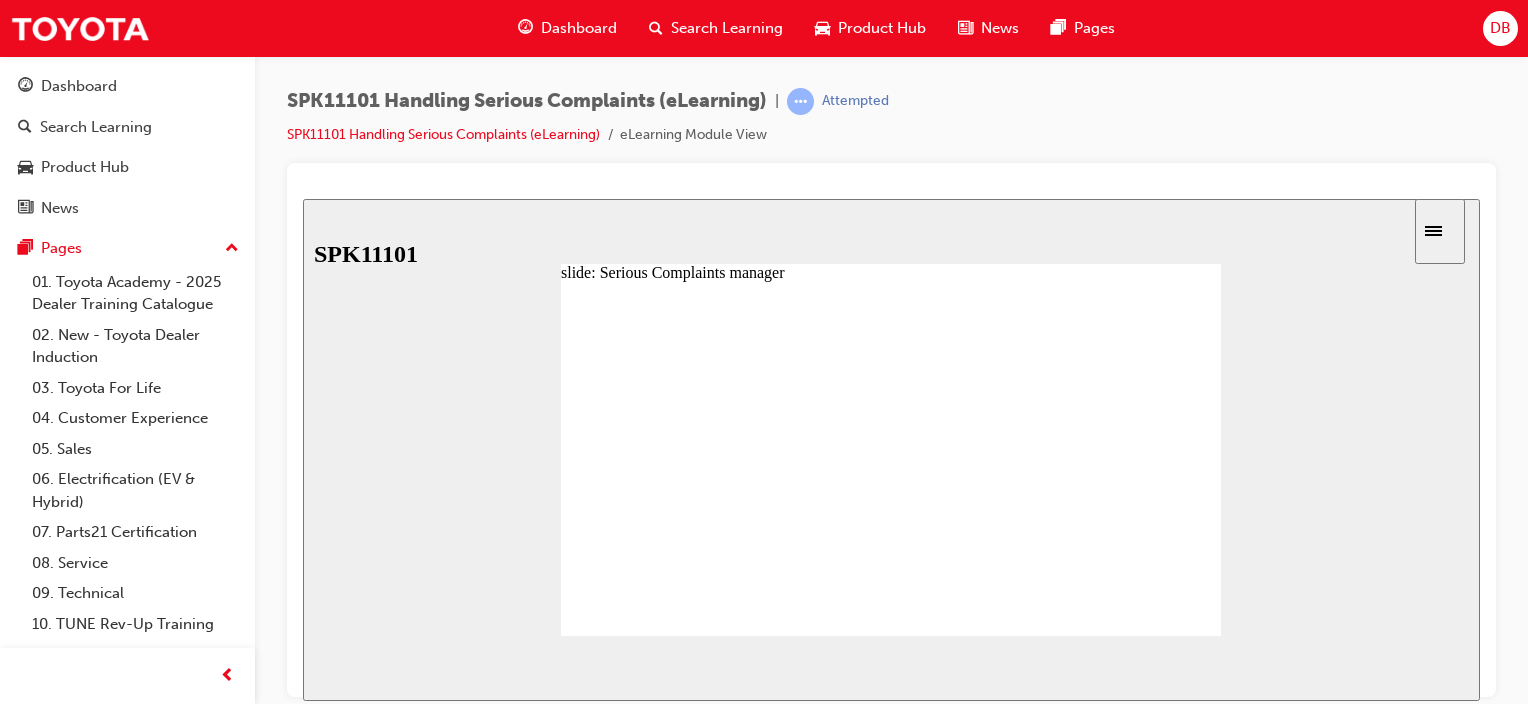 click 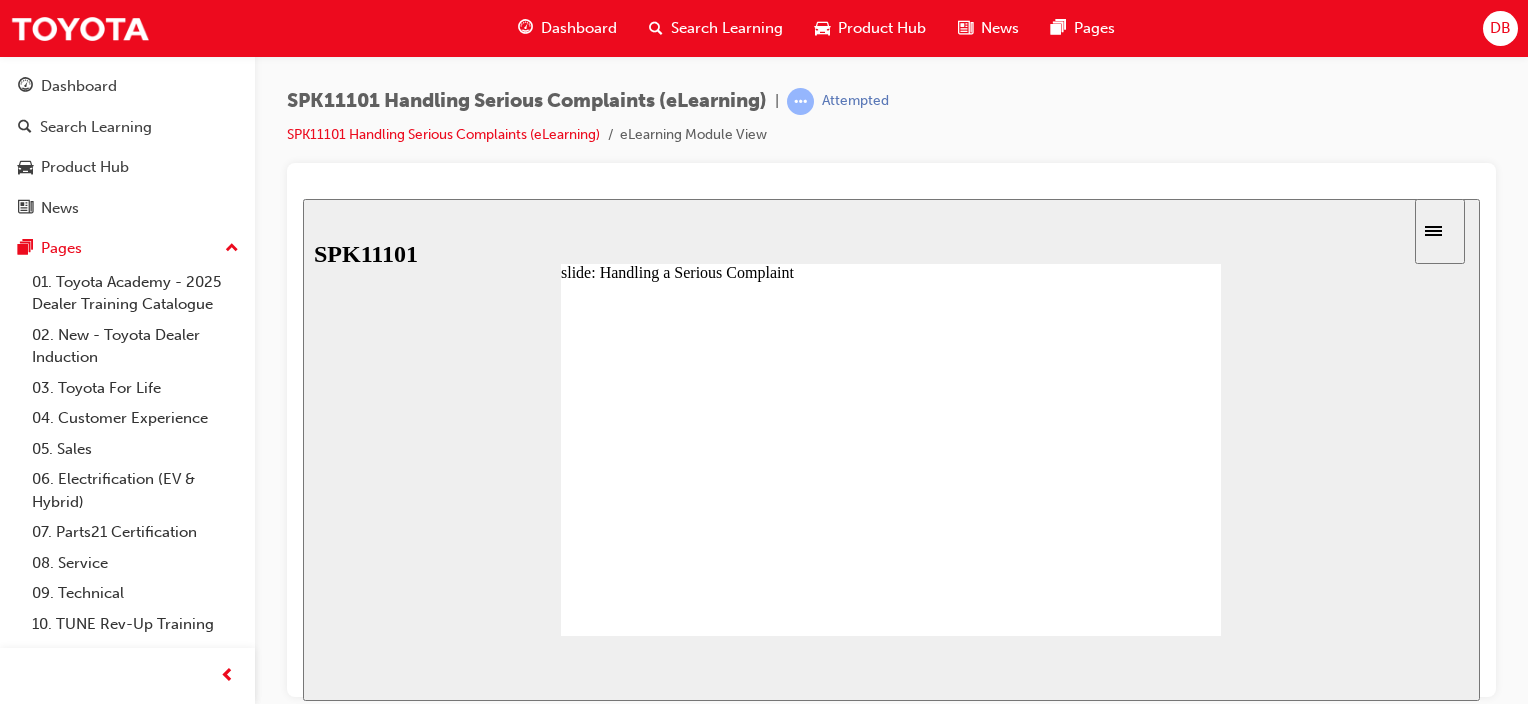 drag, startPoint x: 639, startPoint y: 404, endPoint x: 704, endPoint y: 405, distance: 65.00769 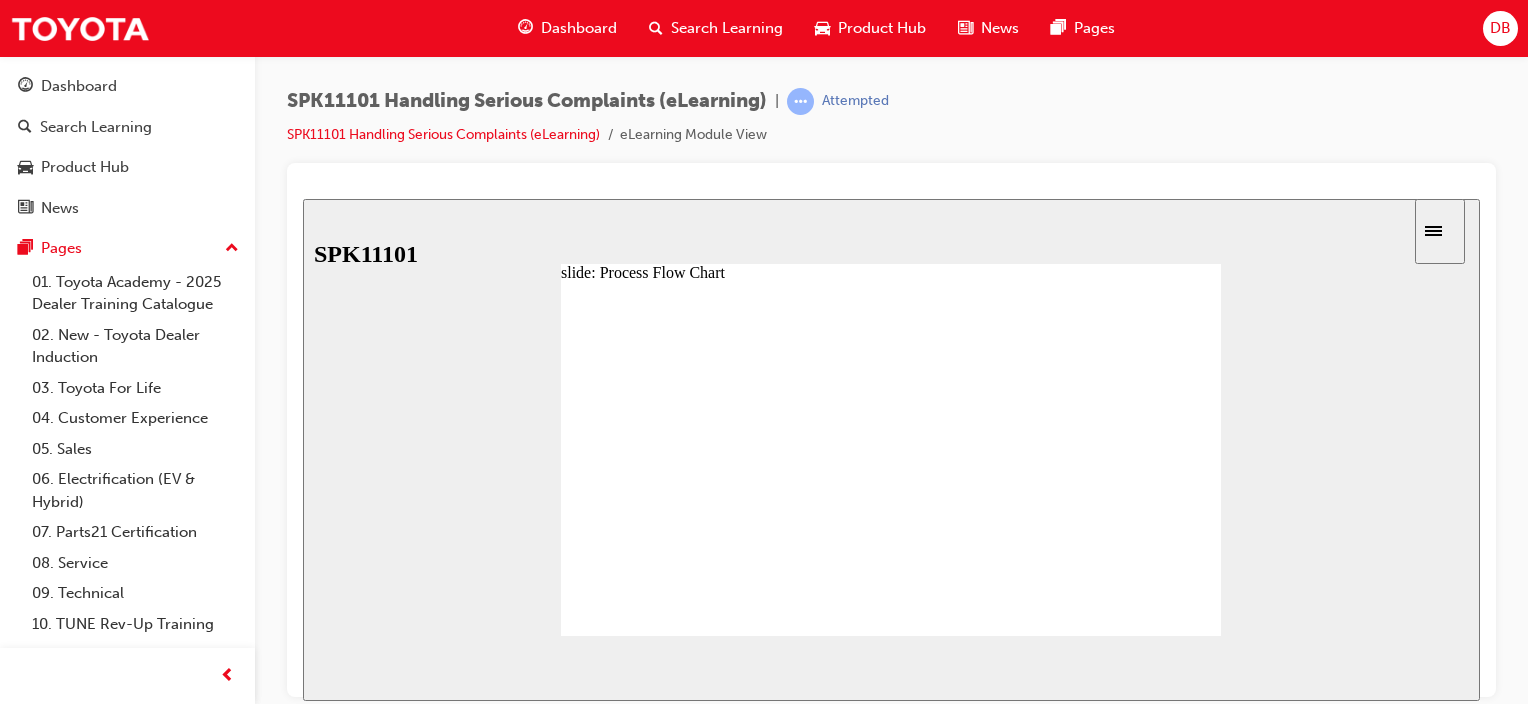 click 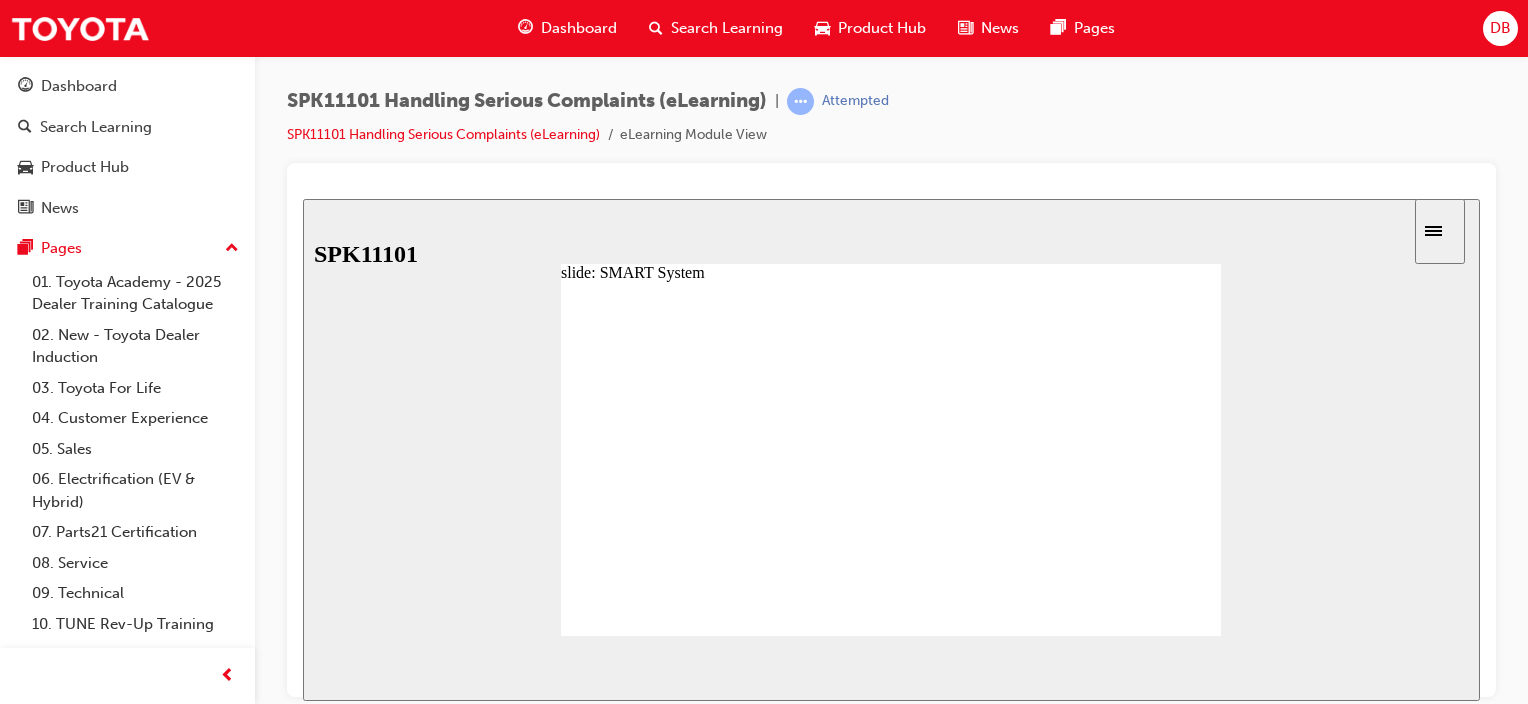 click 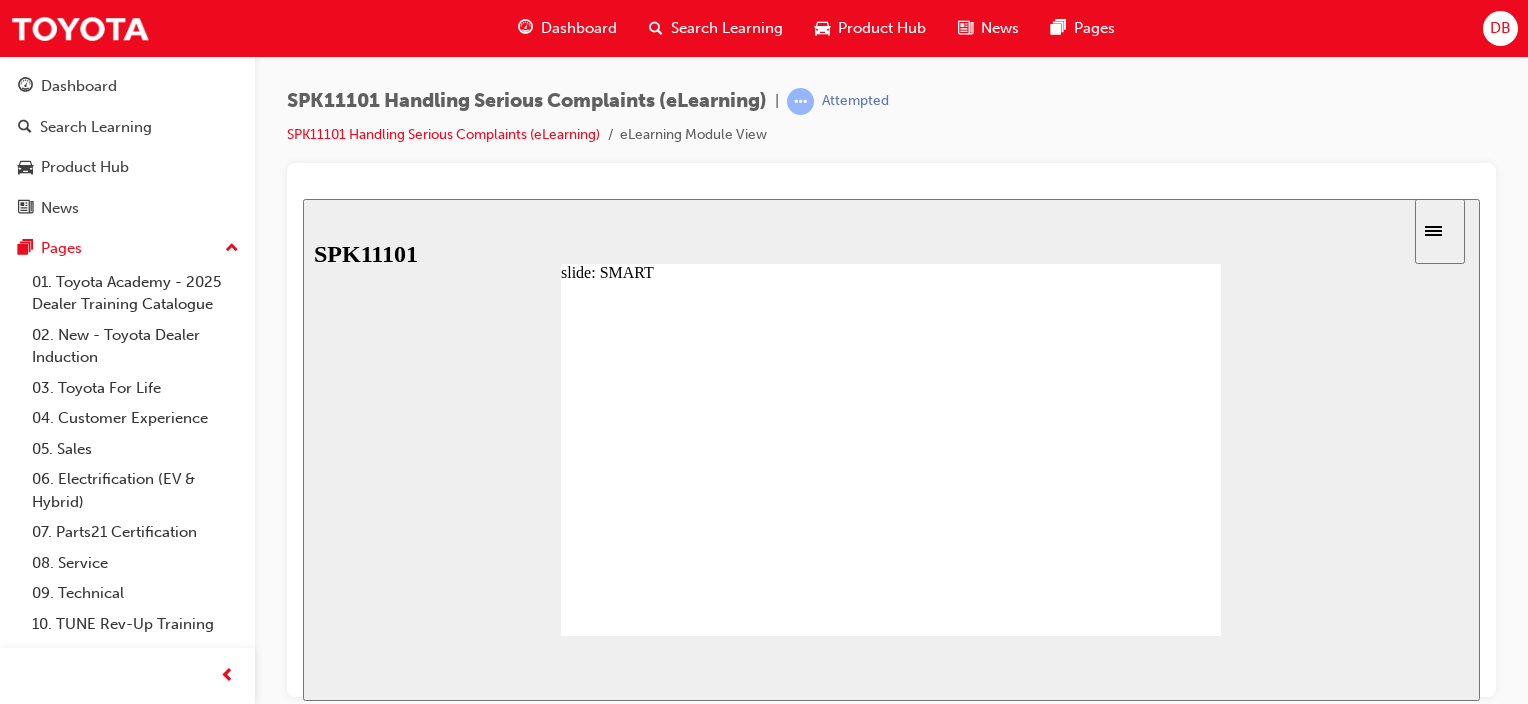 click 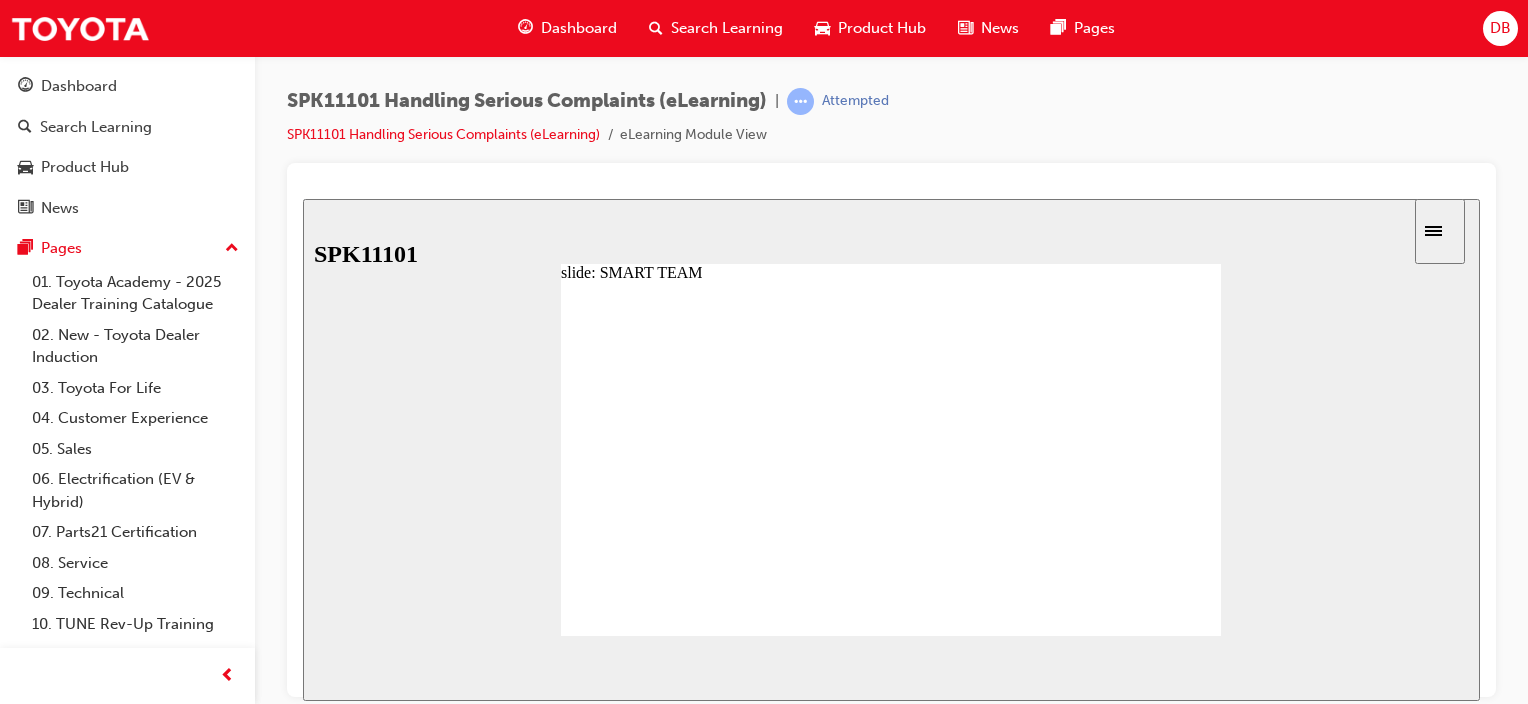 click 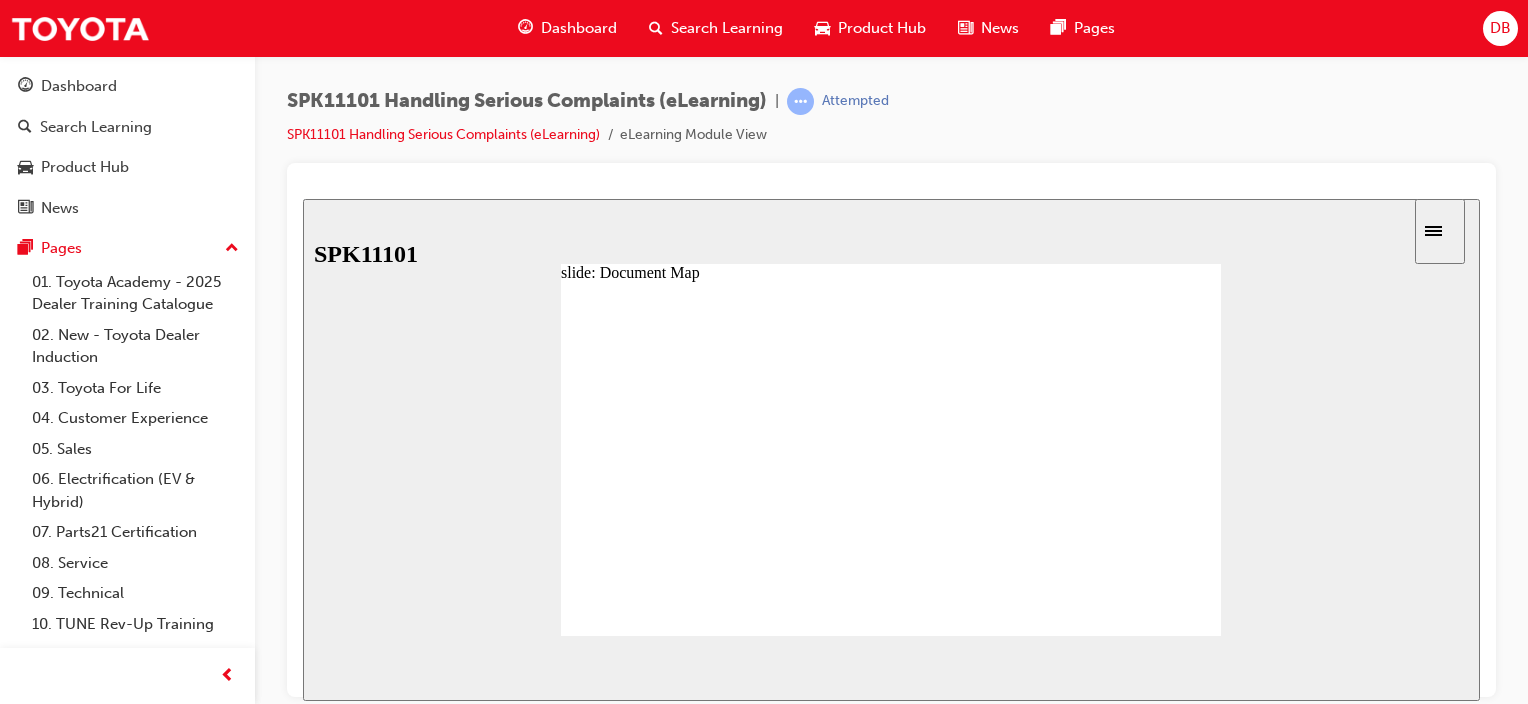 click 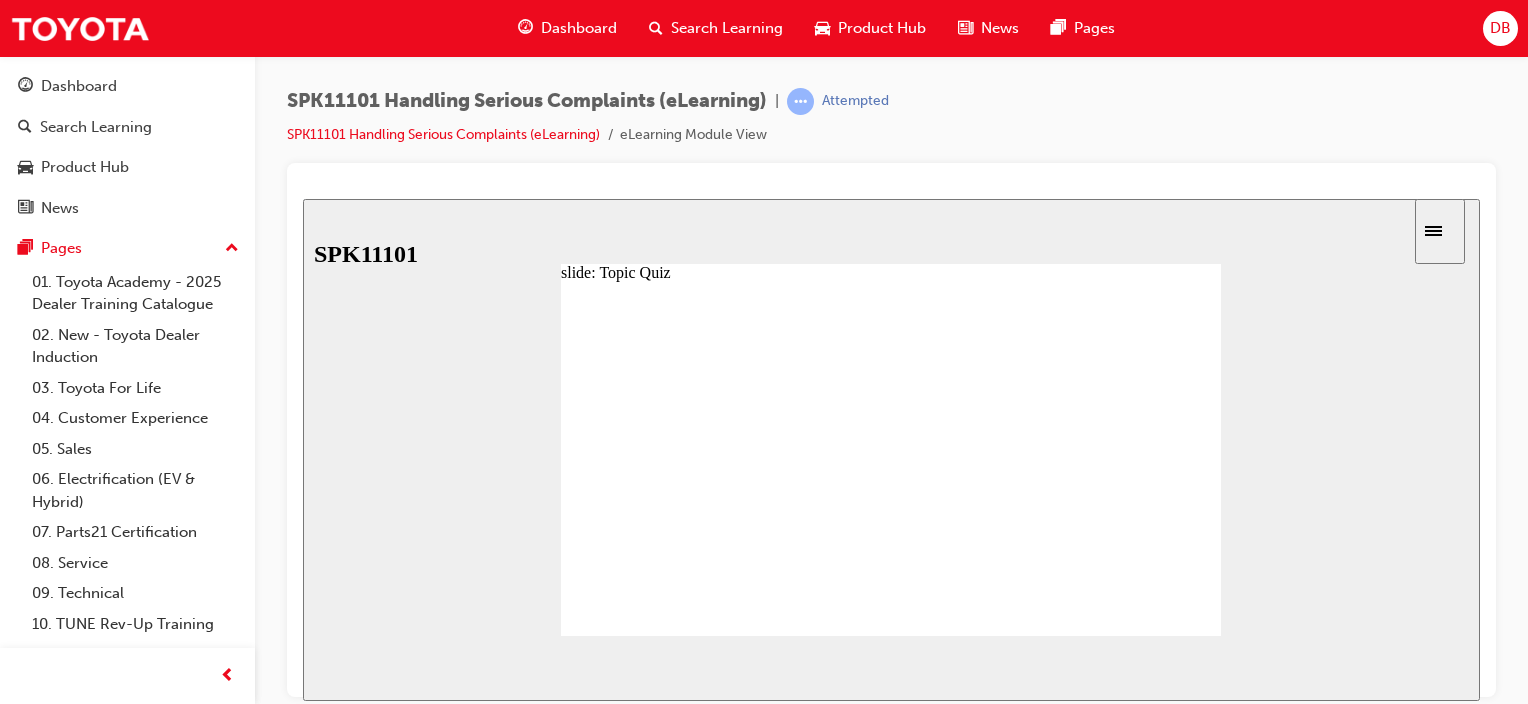 click 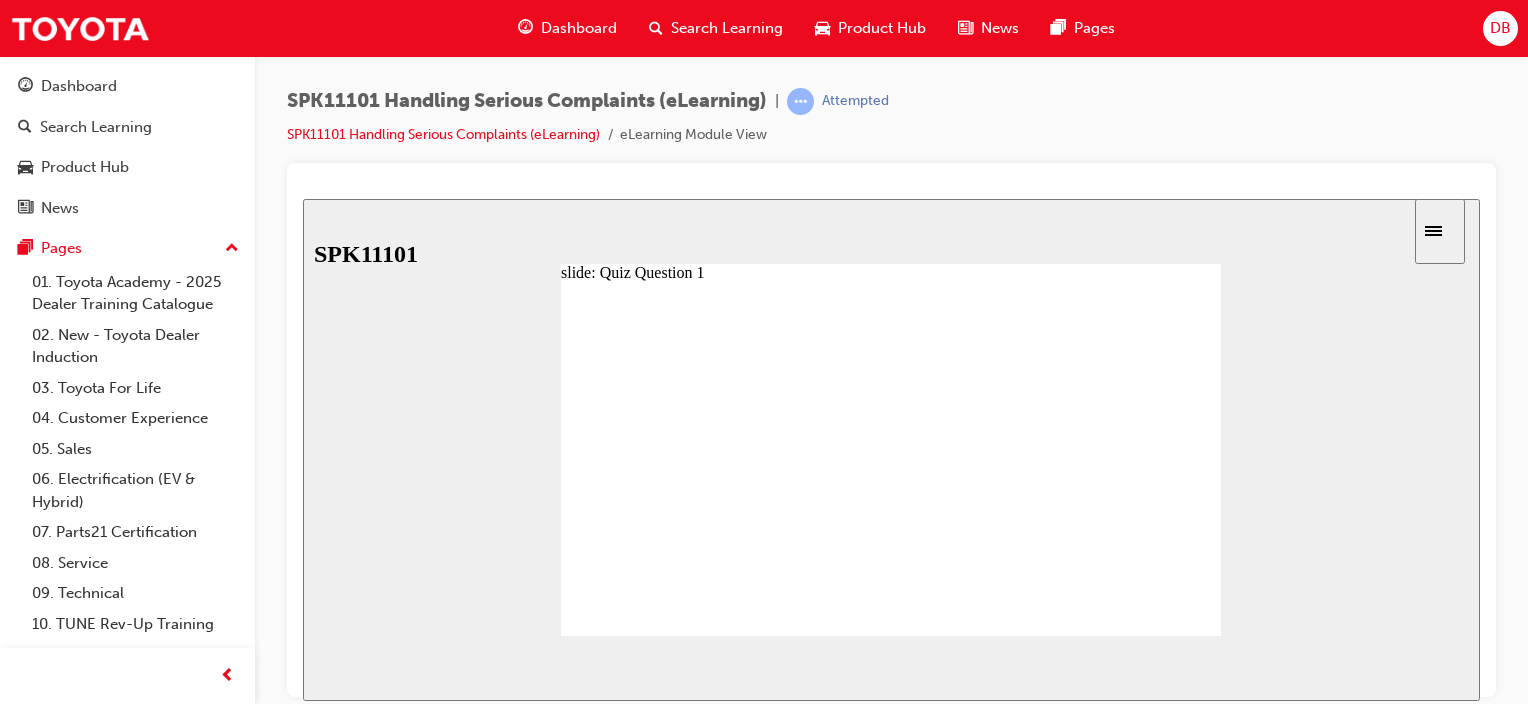 click 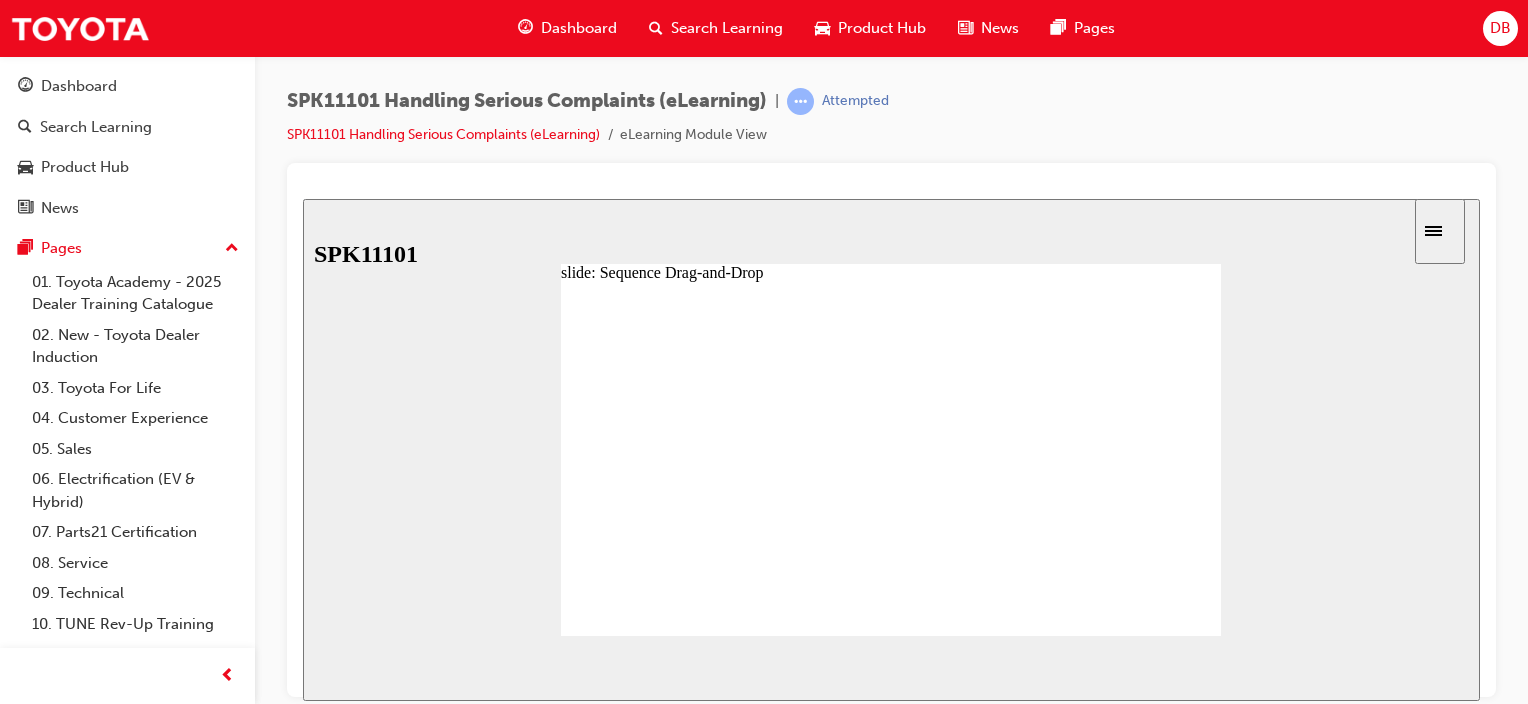 drag, startPoint x: 699, startPoint y: 464, endPoint x: 703, endPoint y: 439, distance: 25.317978 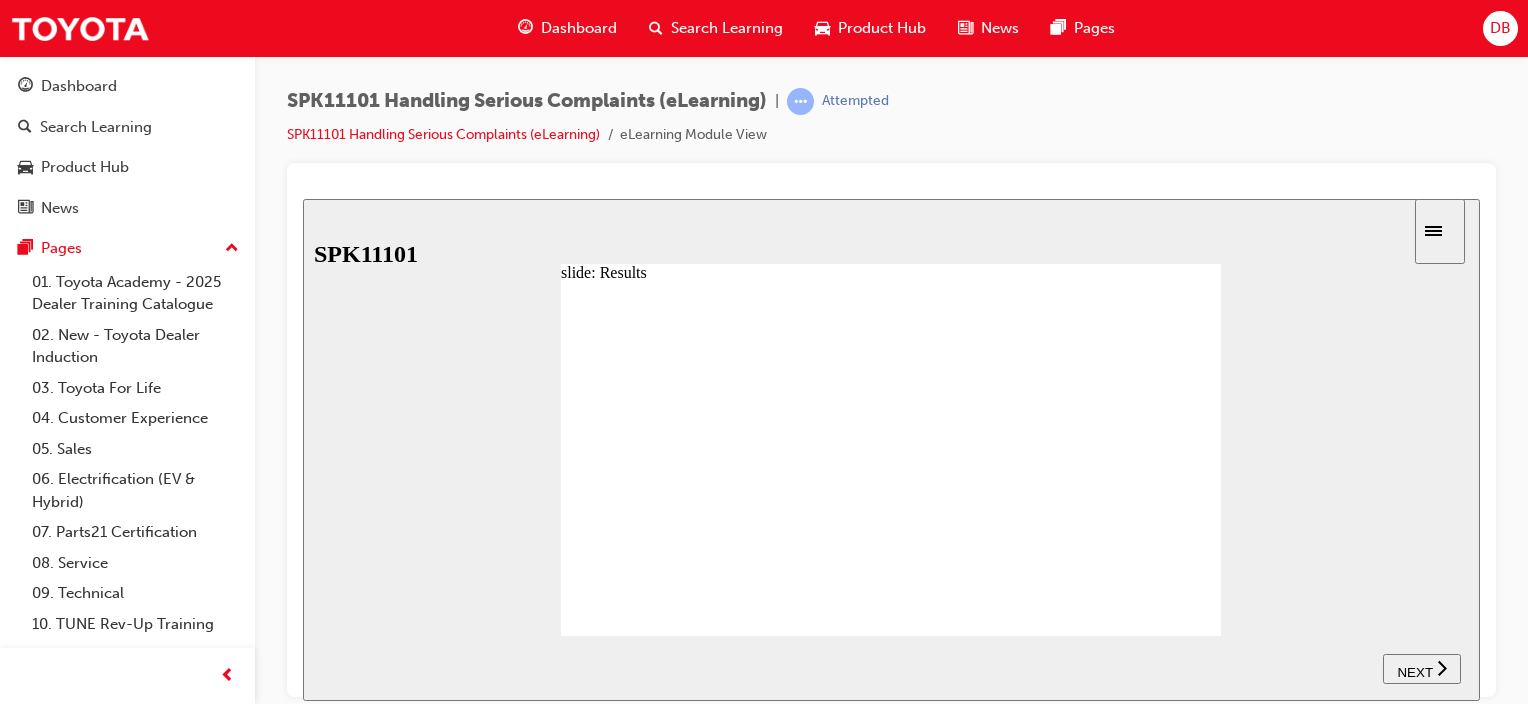 click on "NEXT" at bounding box center [1414, 671] 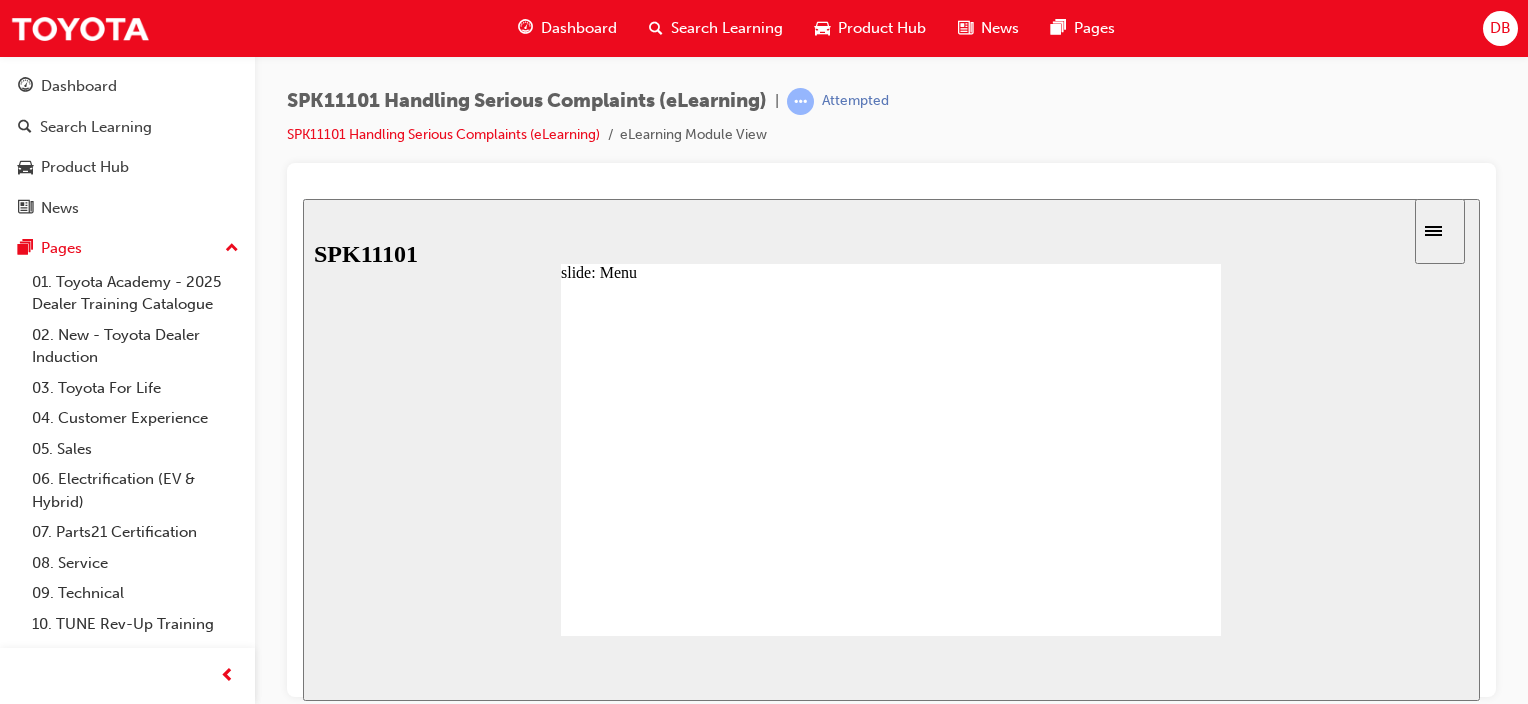 click 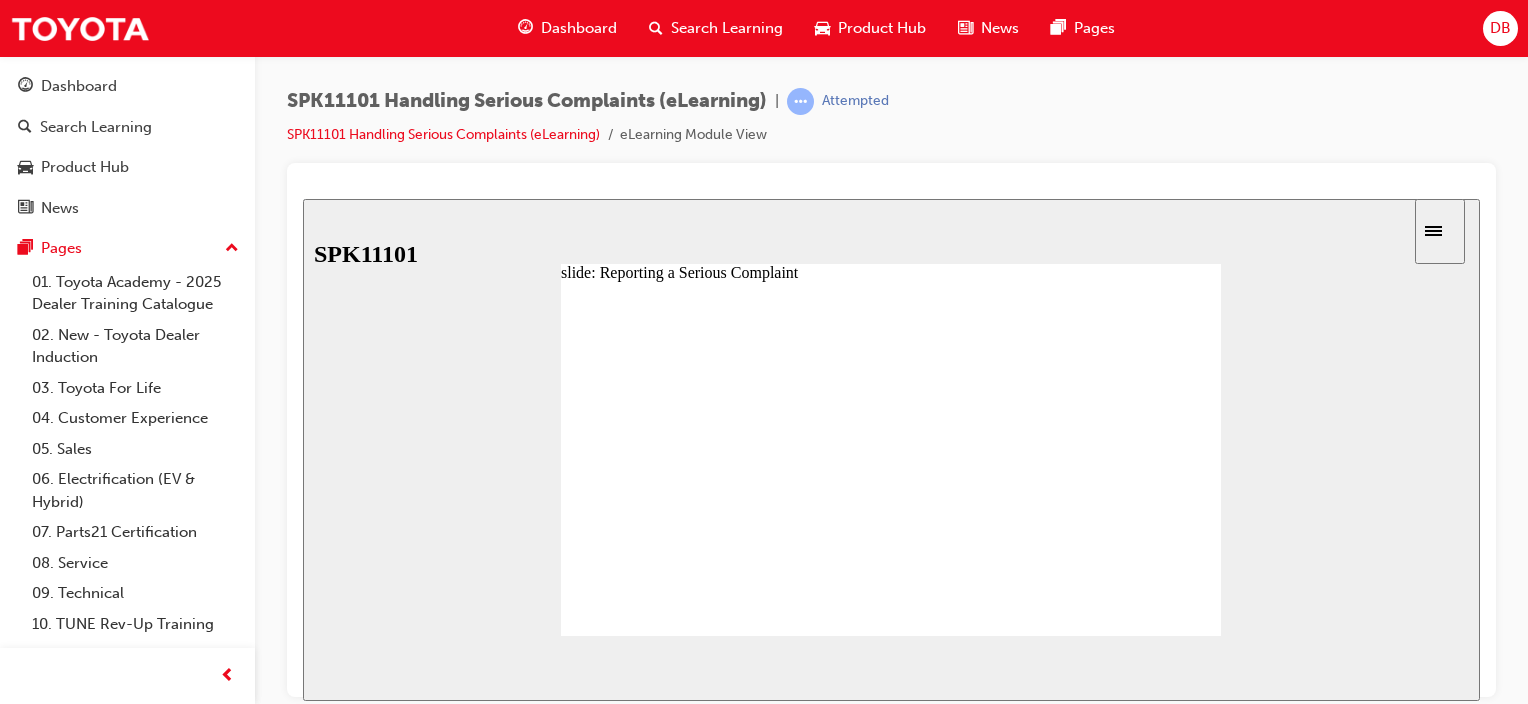 click 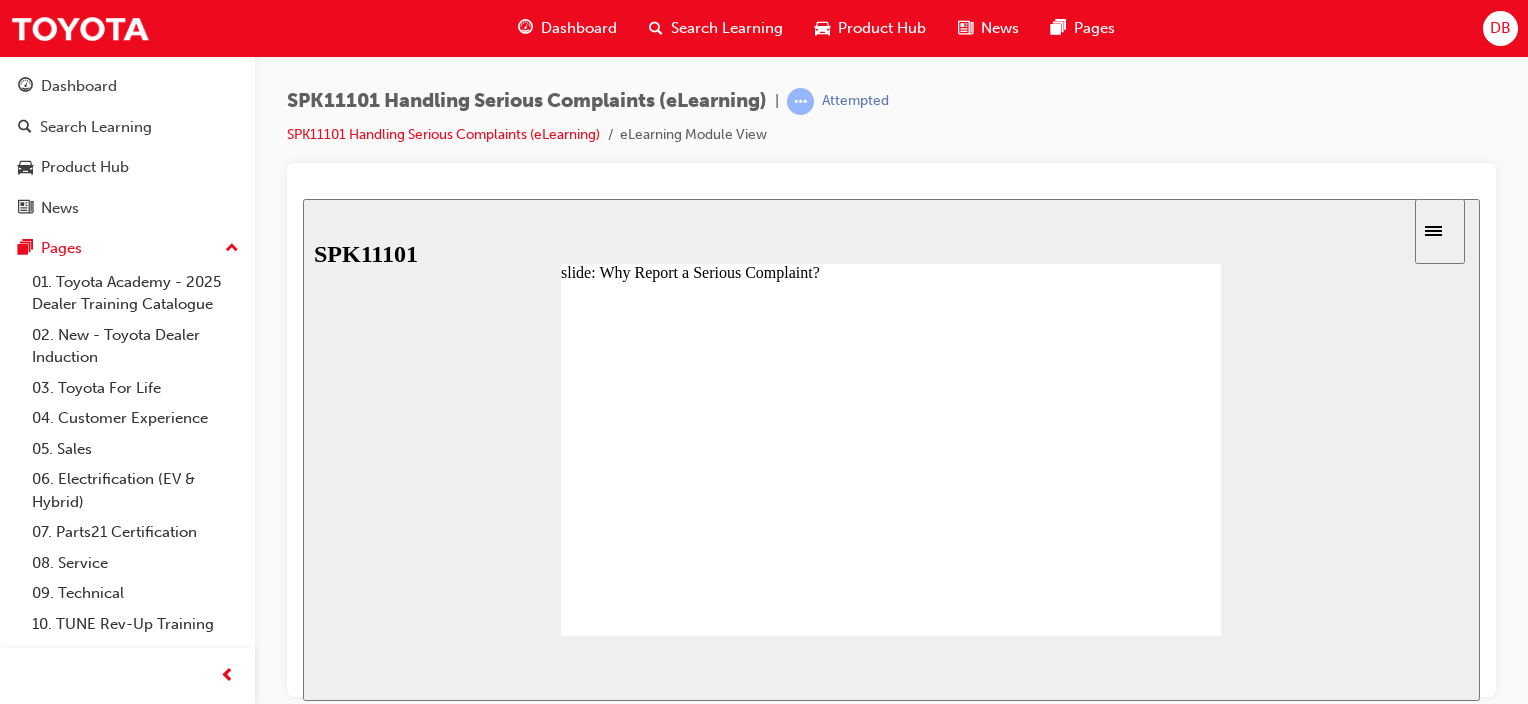 click 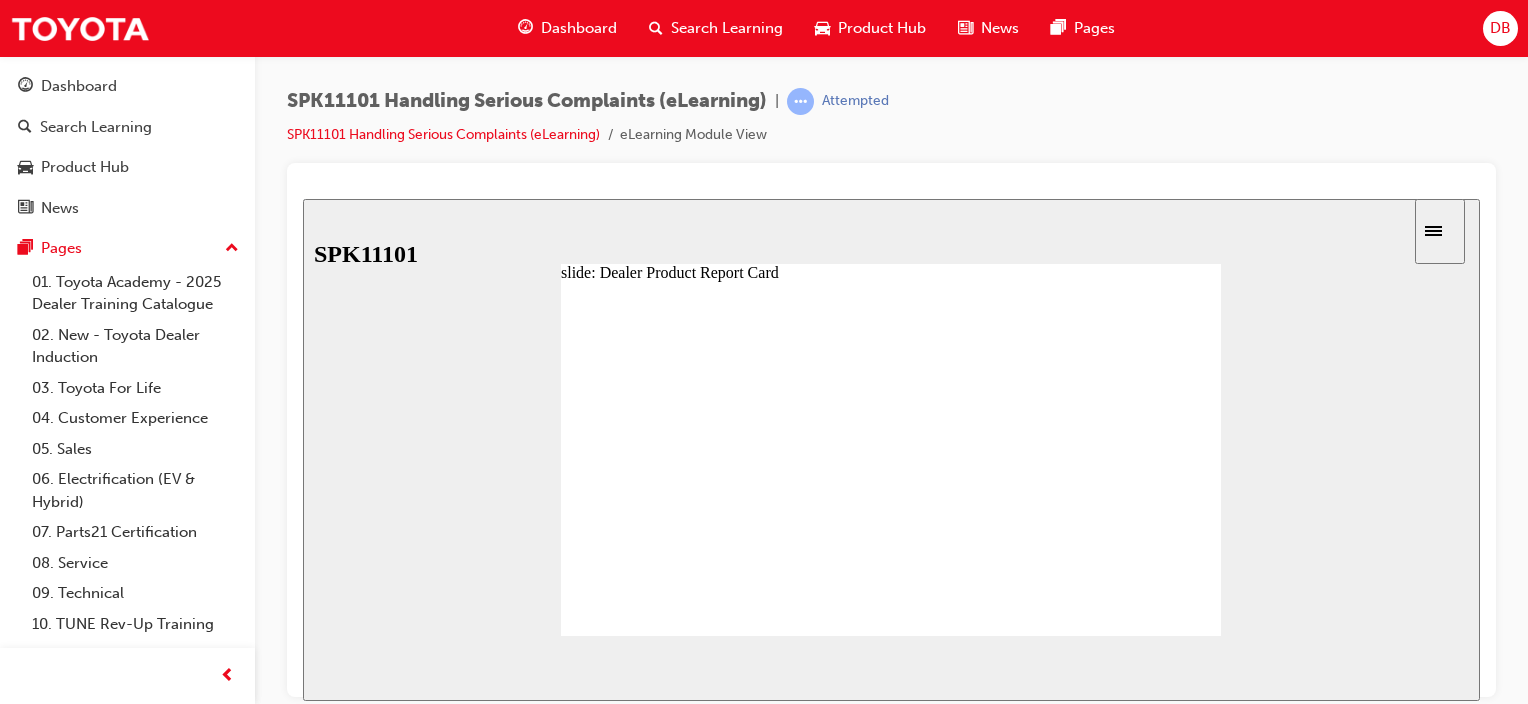 click at bounding box center [1195, 2256] 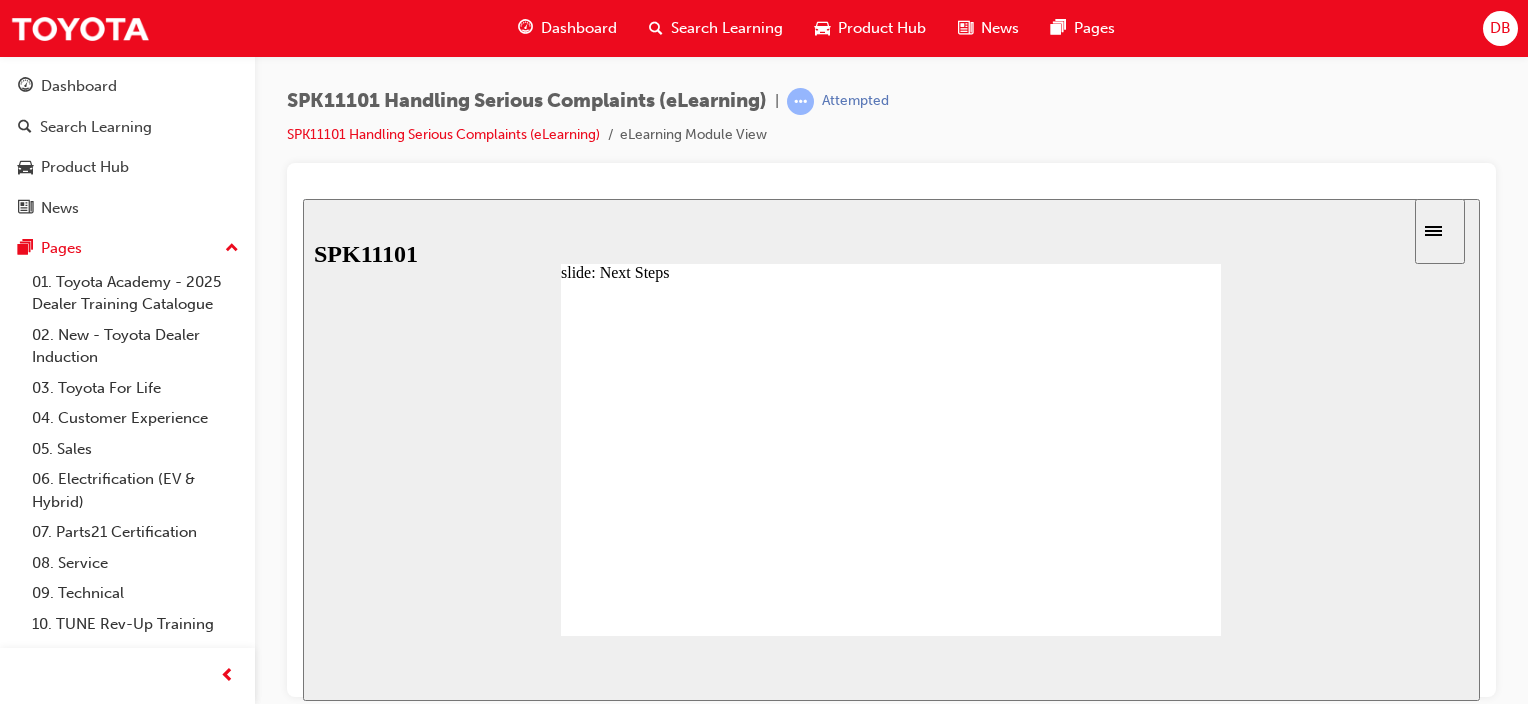 click 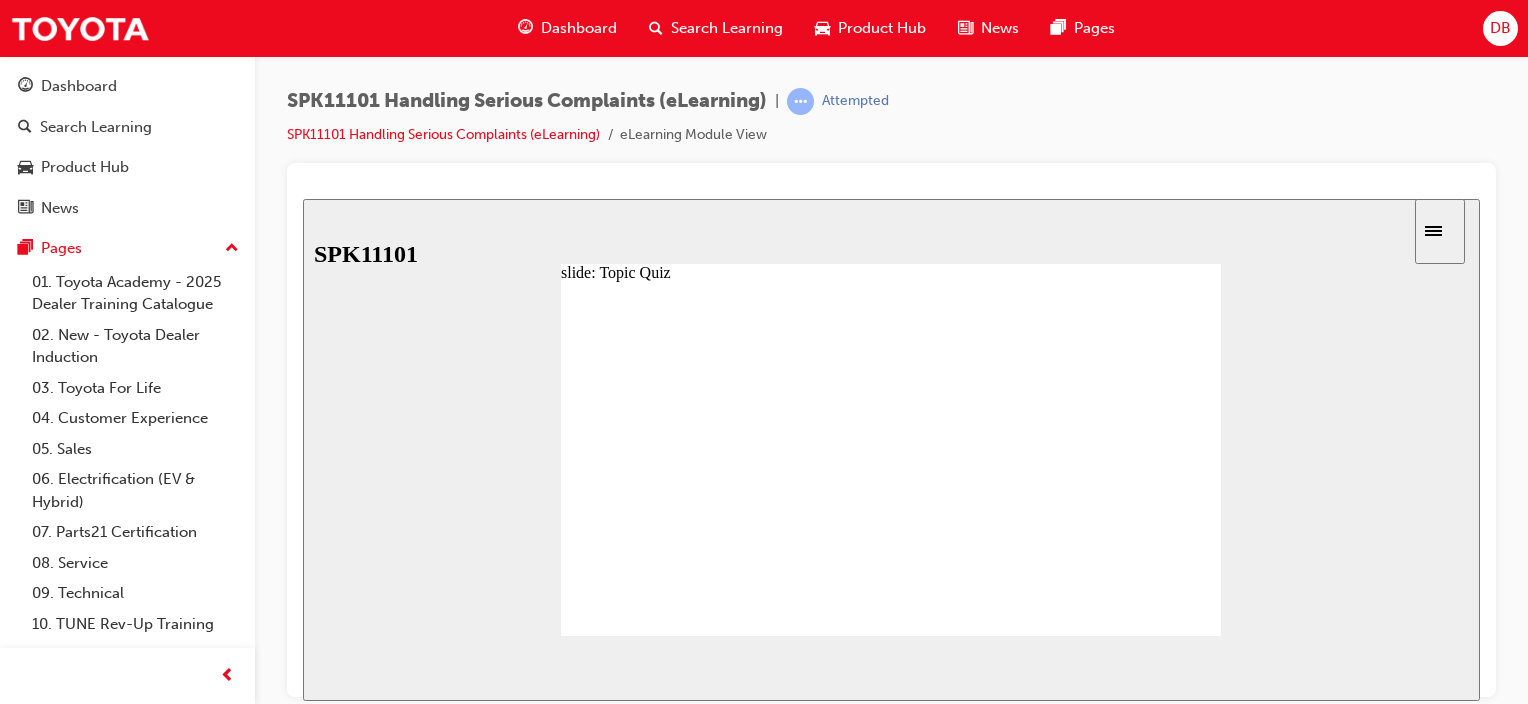 click 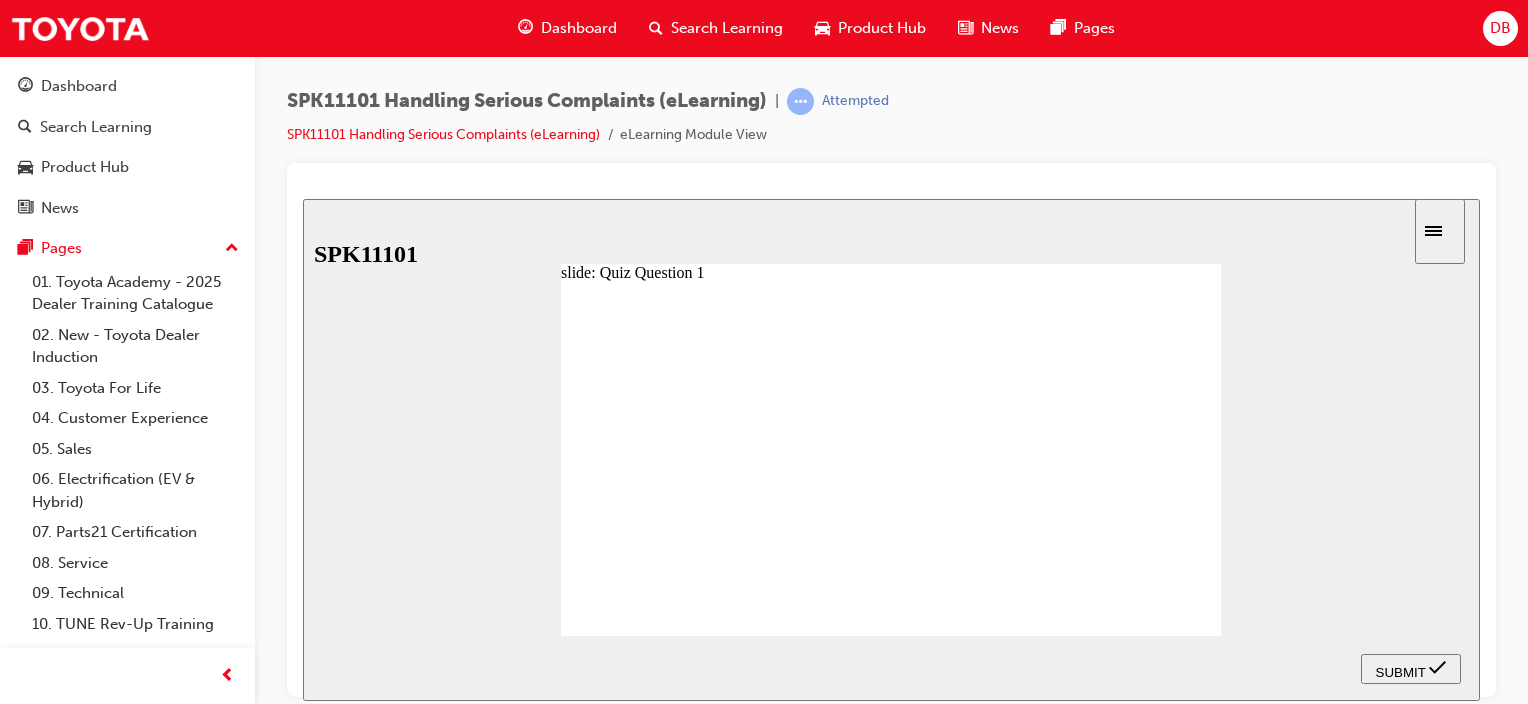 drag, startPoint x: 704, startPoint y: 456, endPoint x: 813, endPoint y: 447, distance: 109.370926 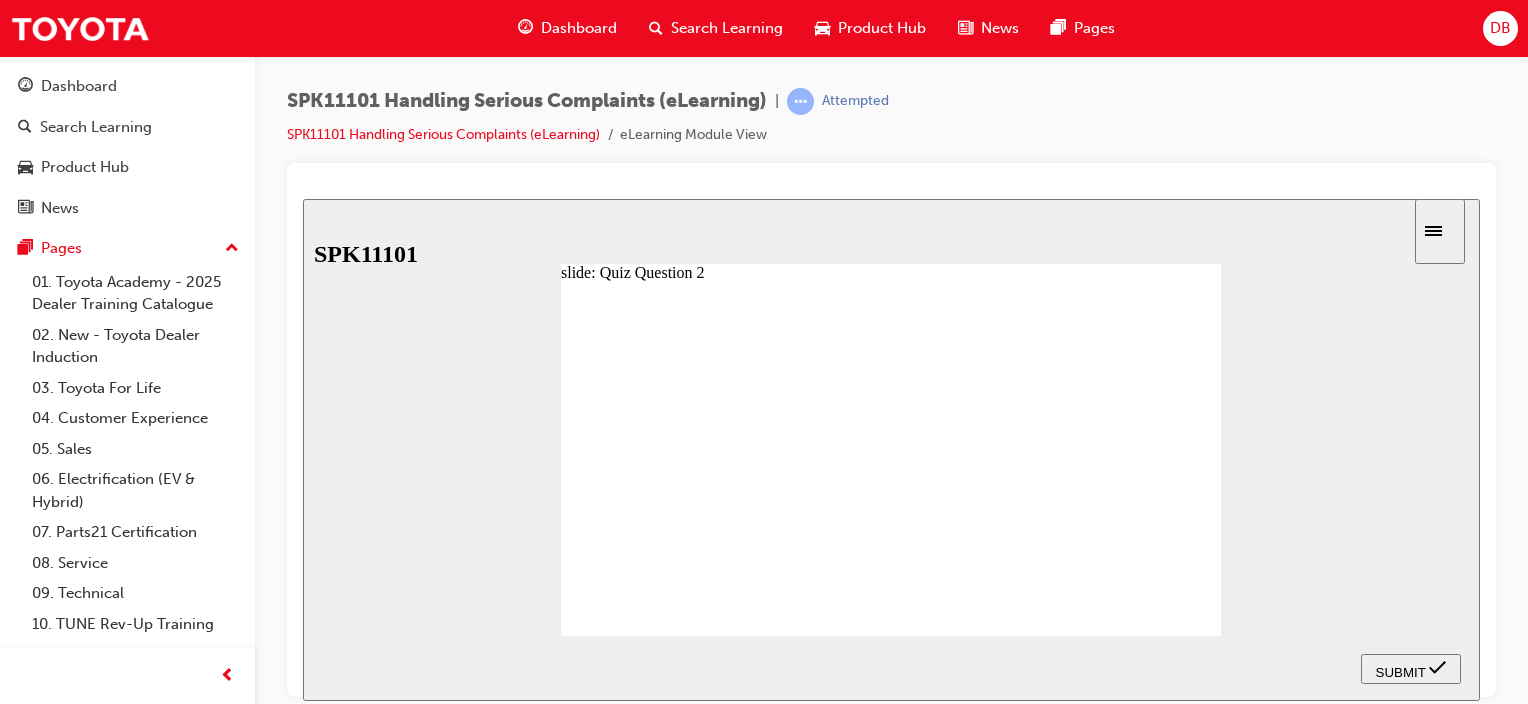 drag, startPoint x: 847, startPoint y: 501, endPoint x: 851, endPoint y: 533, distance: 32.24903 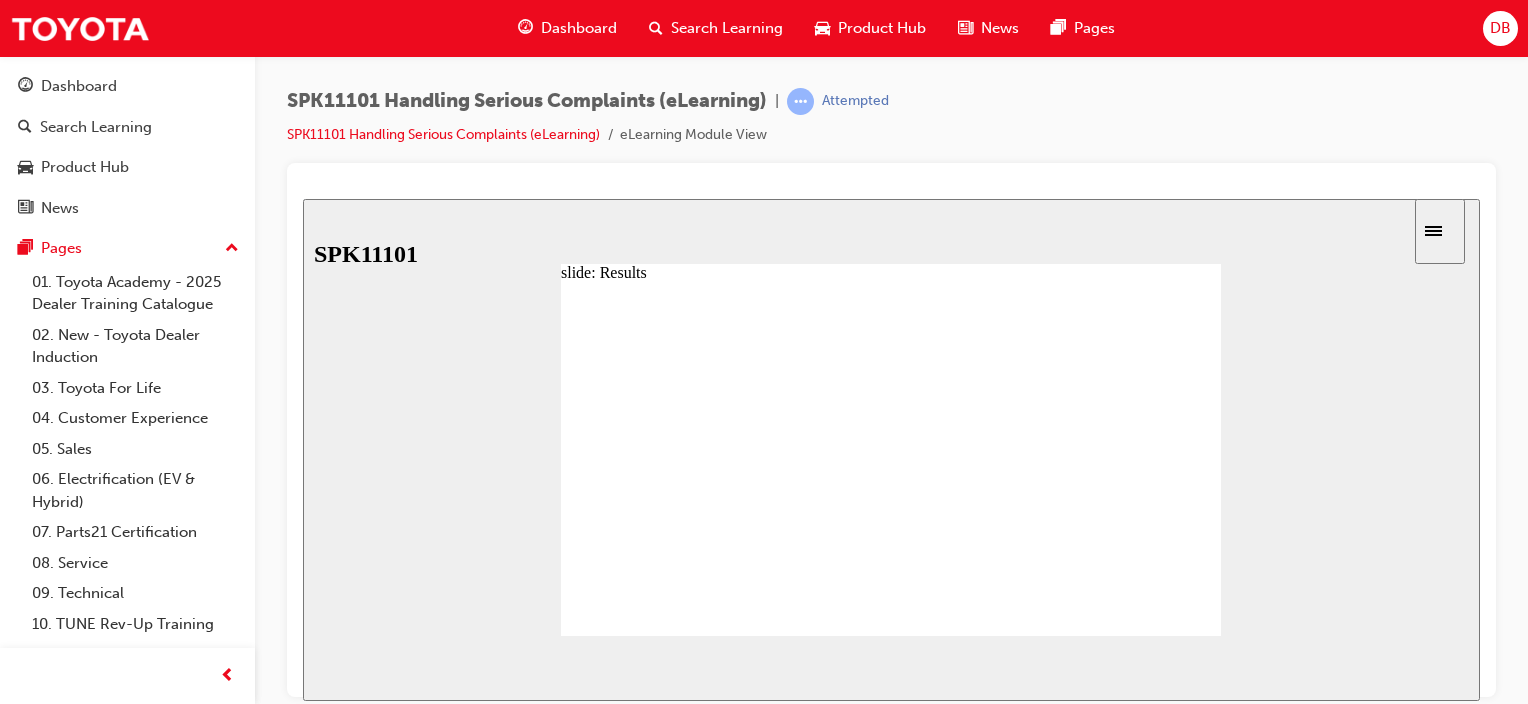 click 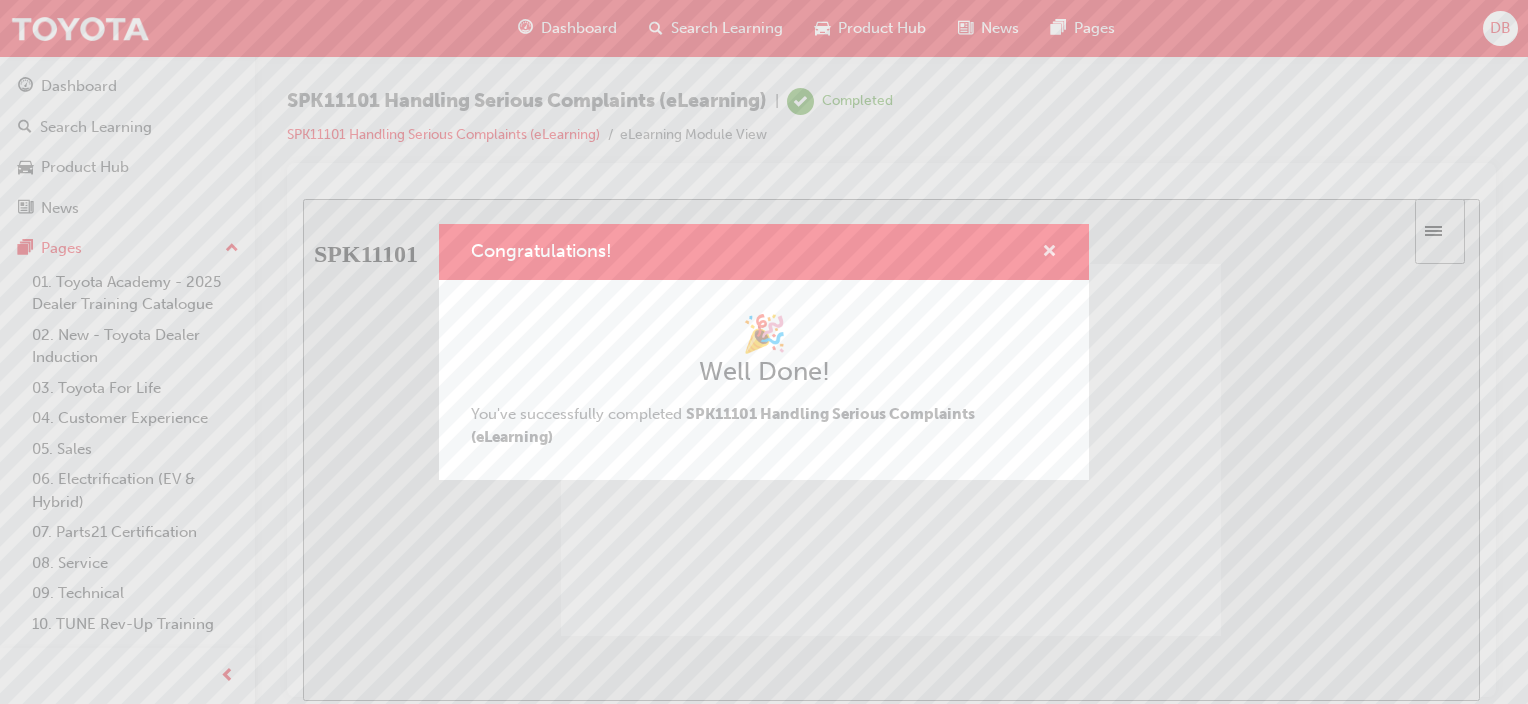click at bounding box center (1049, 253) 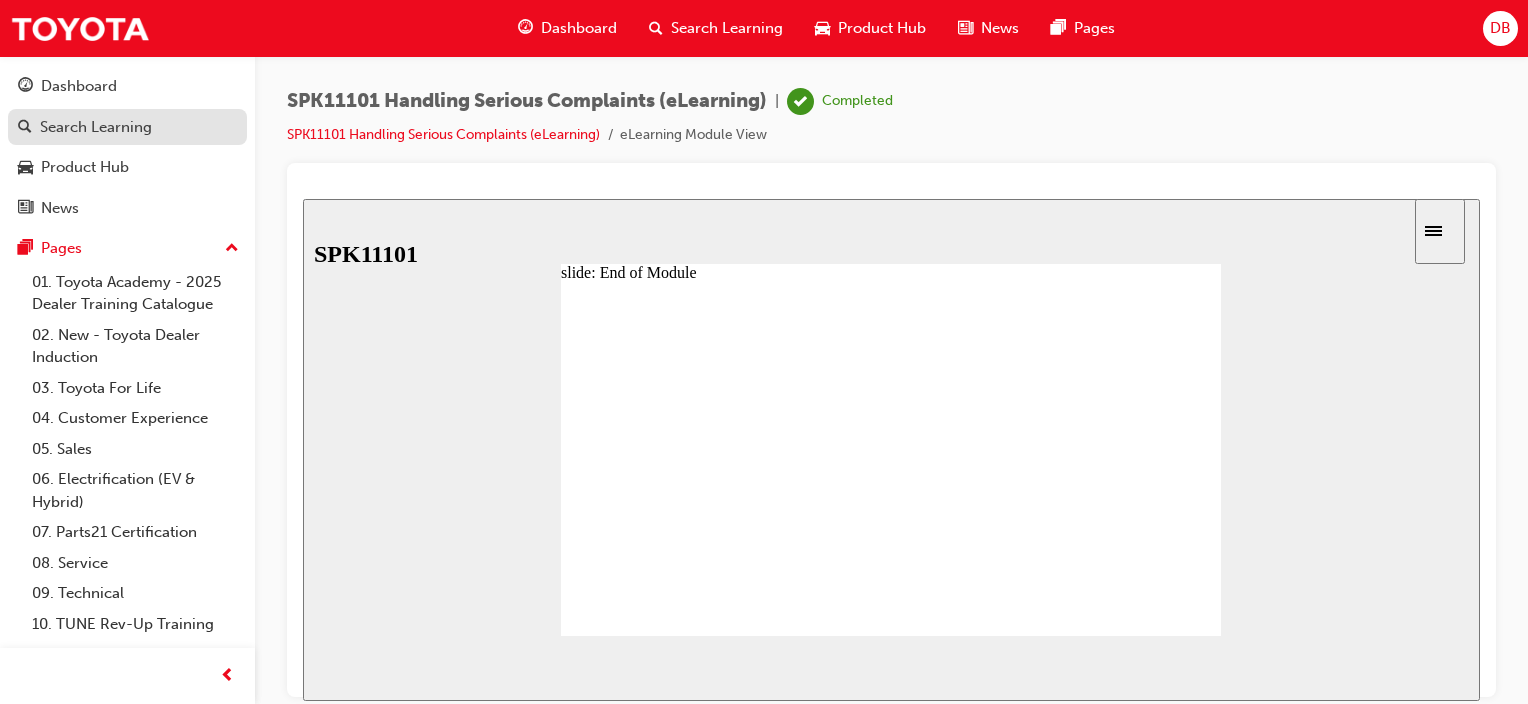 click on "Search Learning" at bounding box center [96, 127] 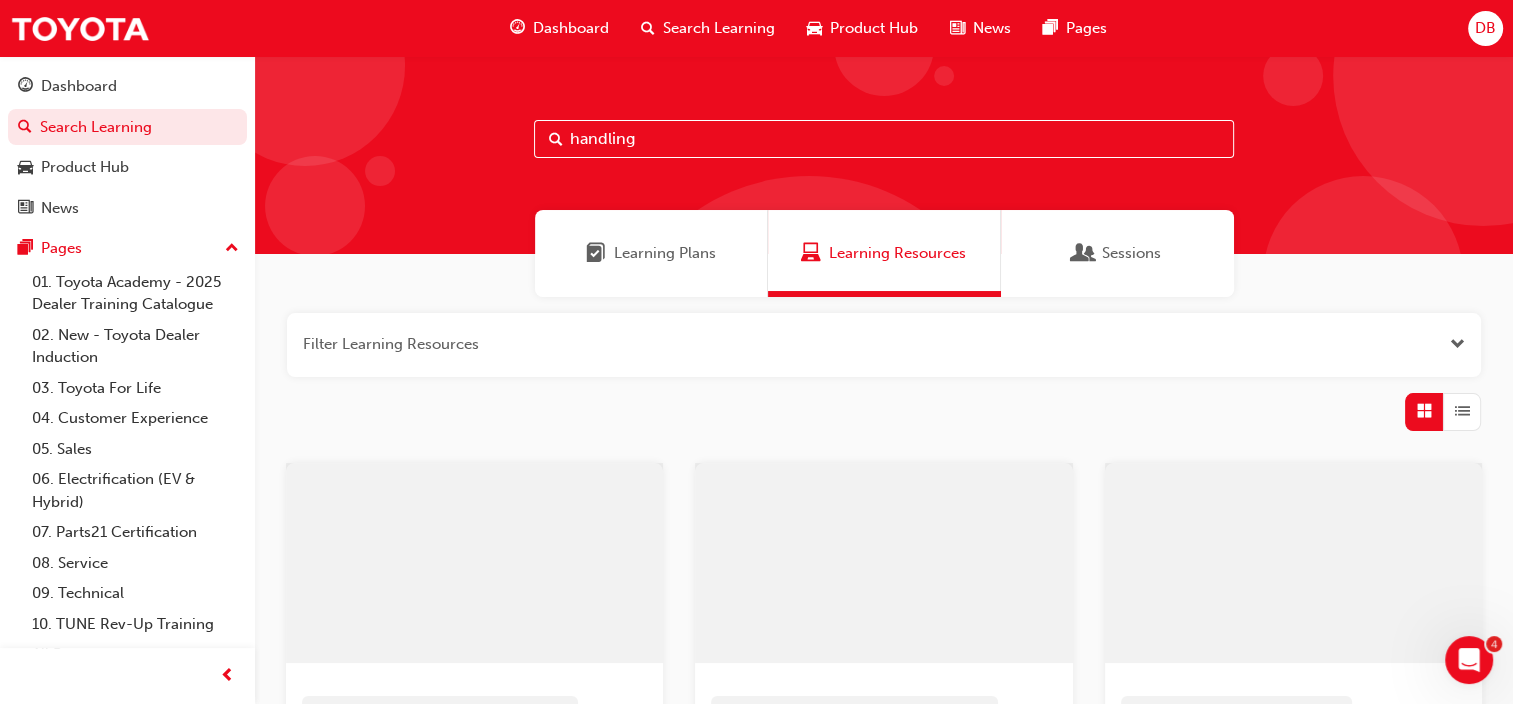 click on "handling" at bounding box center (884, 139) 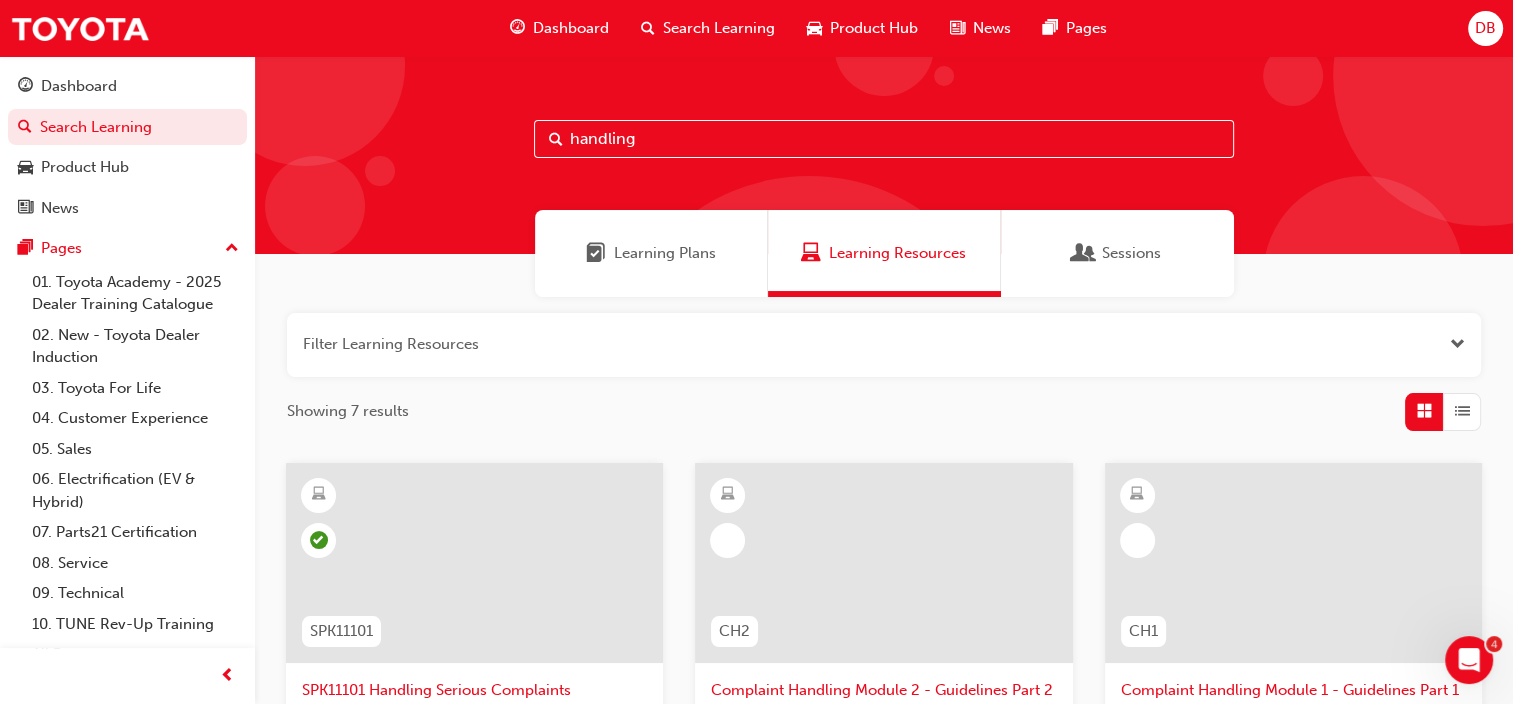 drag, startPoint x: 670, startPoint y: 136, endPoint x: 446, endPoint y: 136, distance: 224 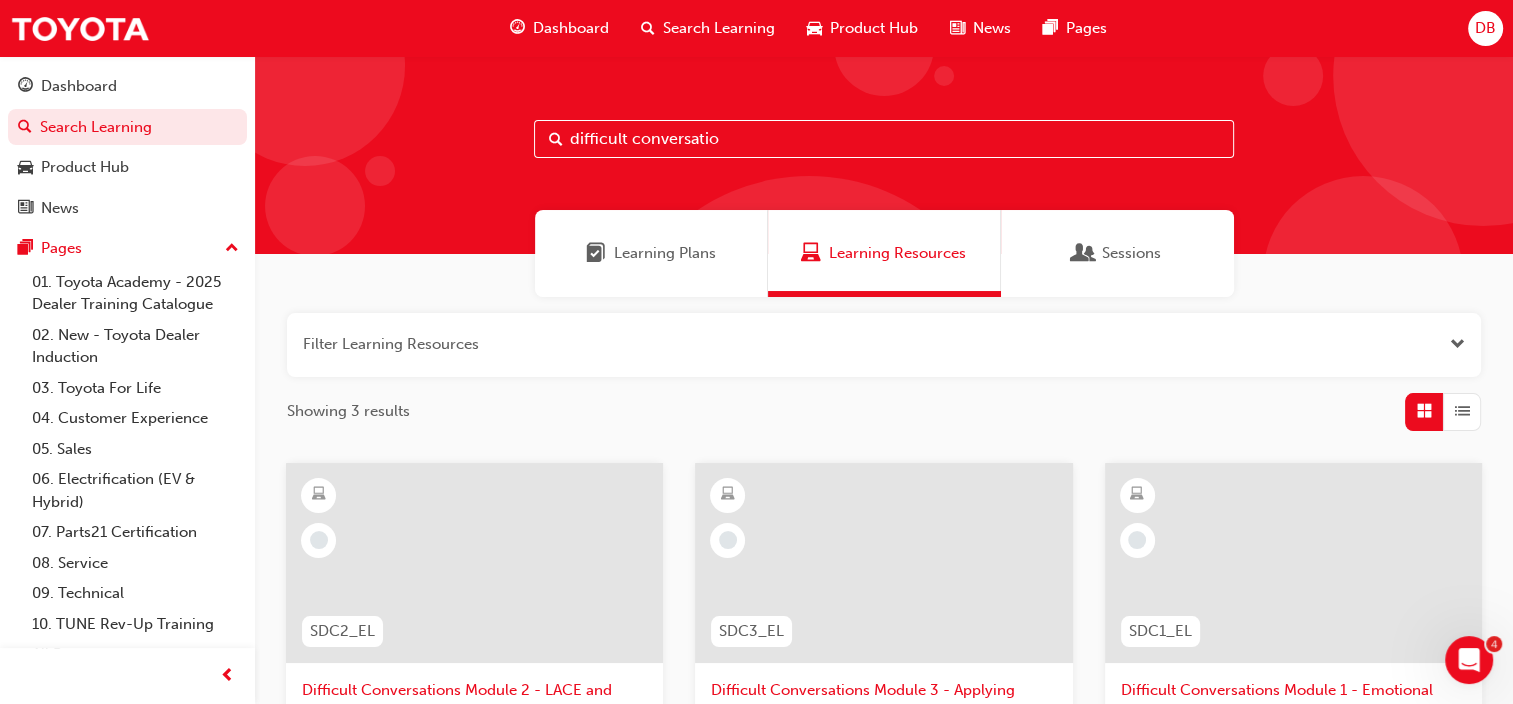 type on "difficult conversation" 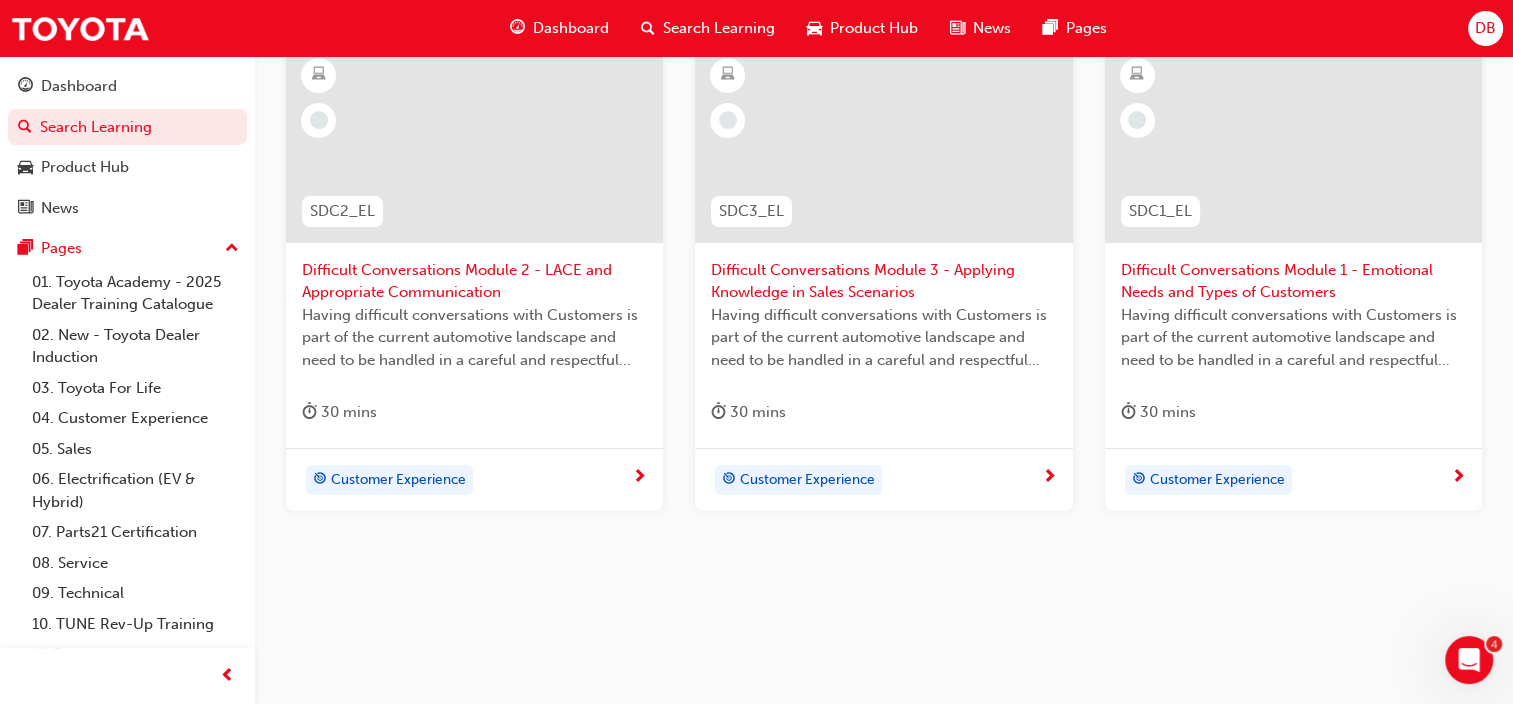 scroll, scrollTop: 0, scrollLeft: 0, axis: both 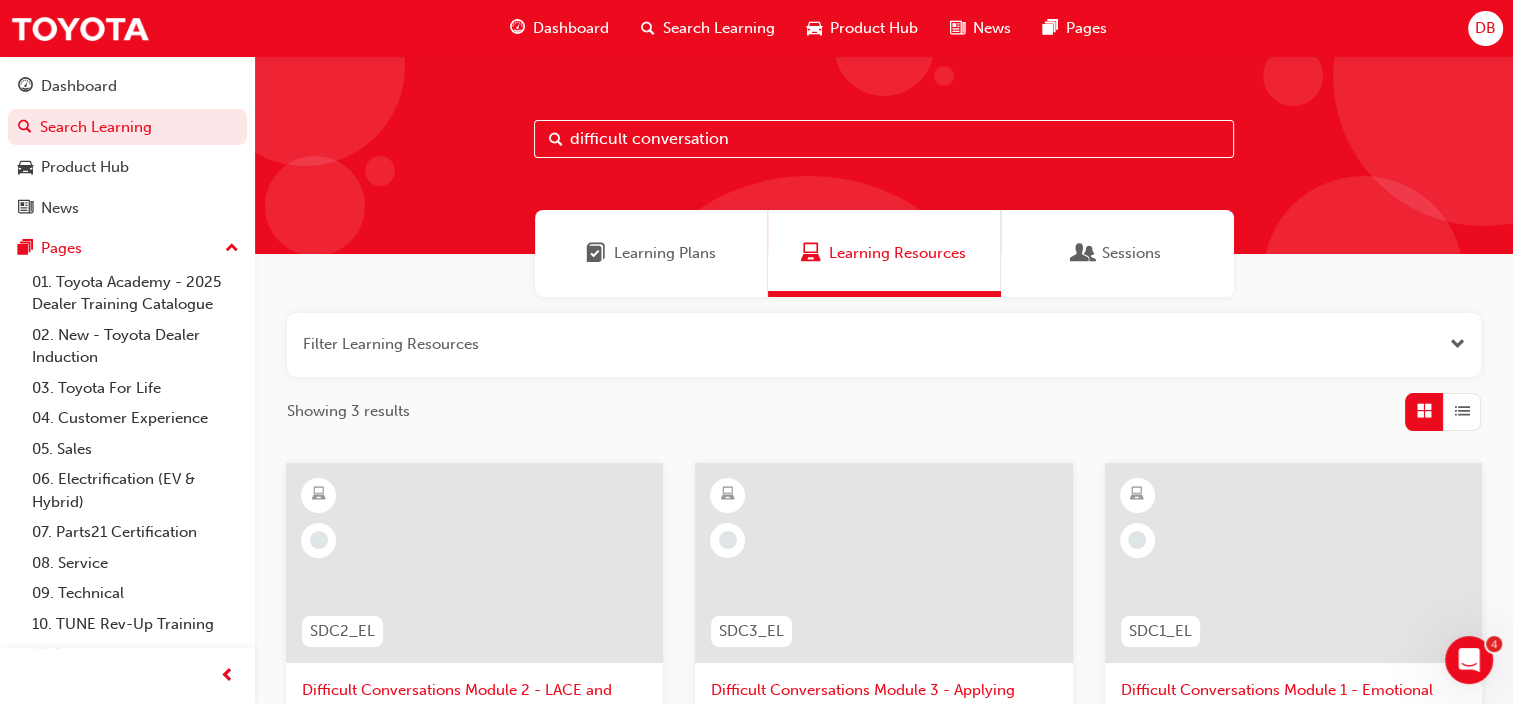 drag, startPoint x: 716, startPoint y: 141, endPoint x: 493, endPoint y: 141, distance: 223 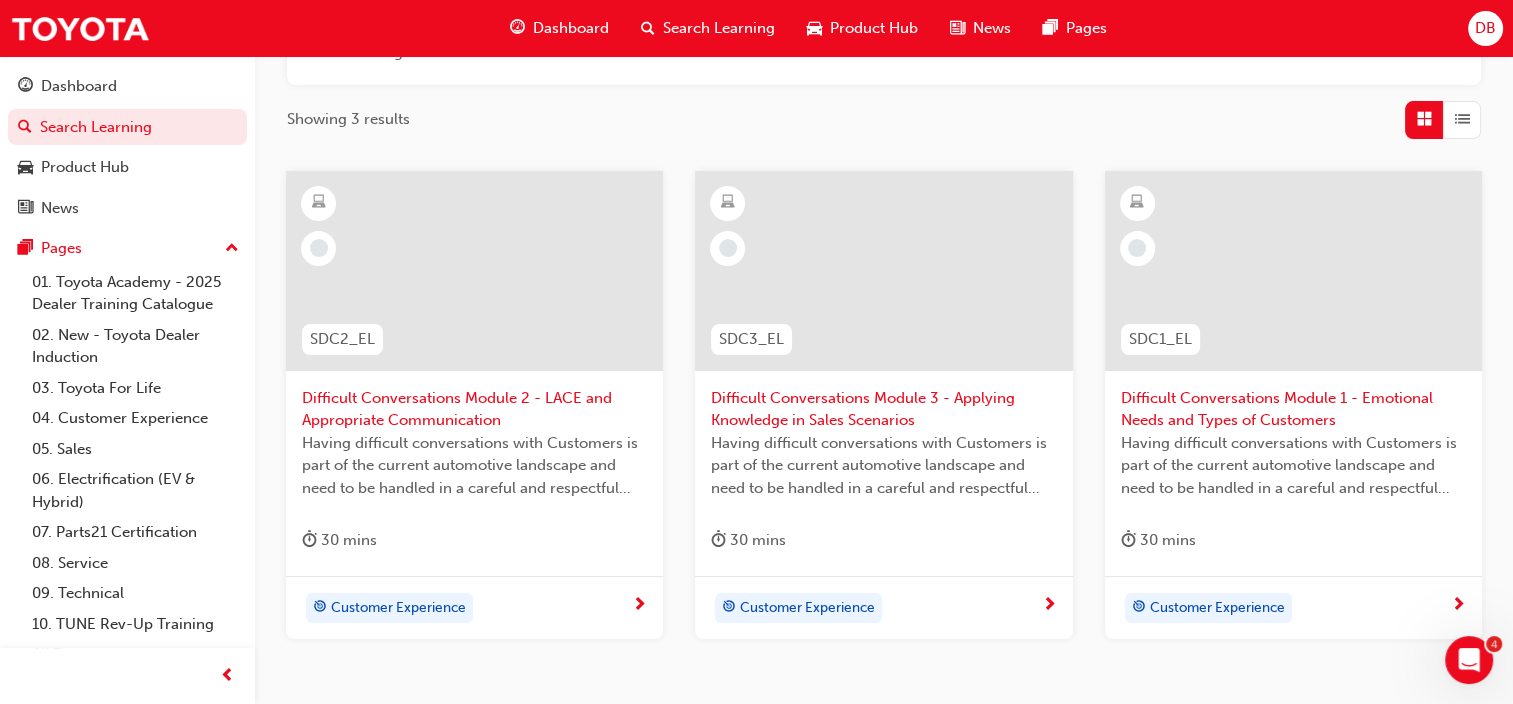 scroll, scrollTop: 400, scrollLeft: 0, axis: vertical 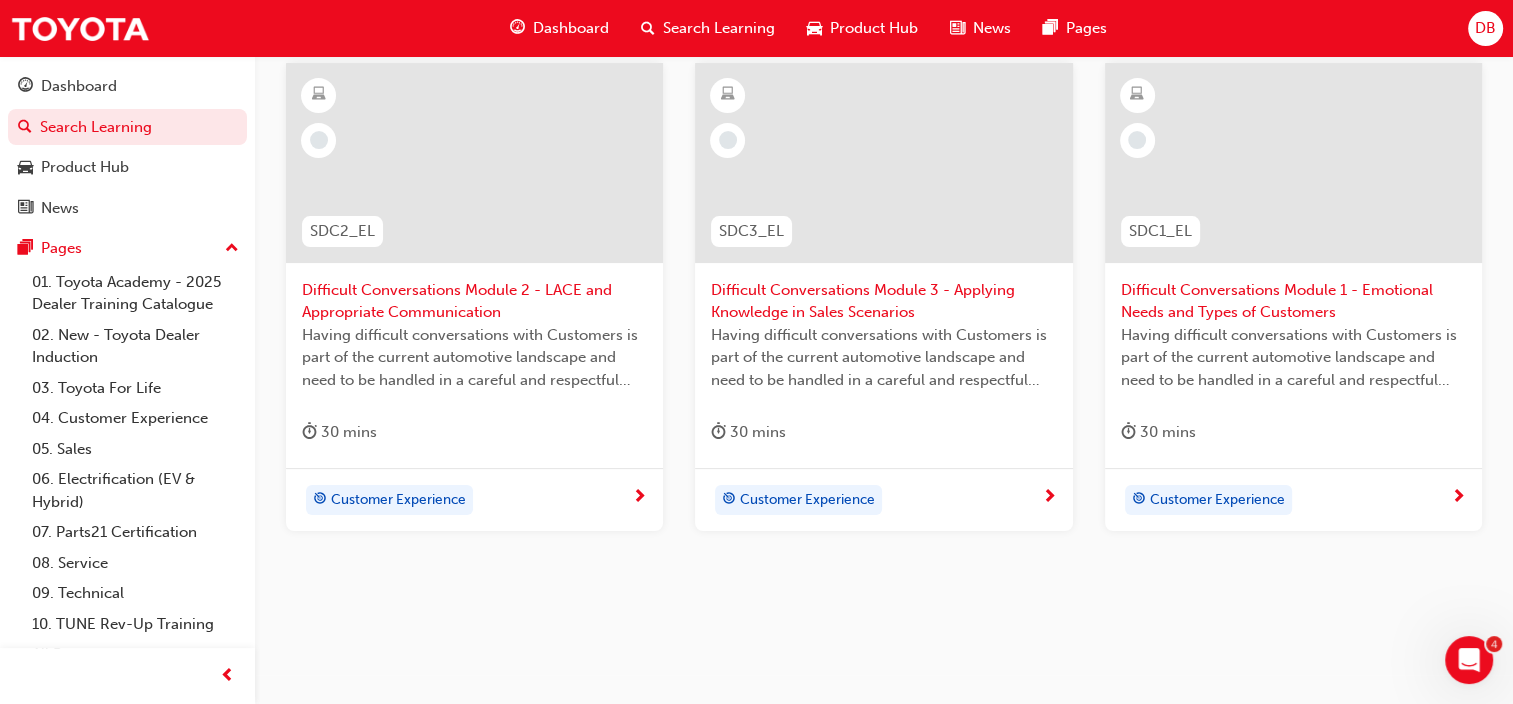 type on "Difficult conversat" 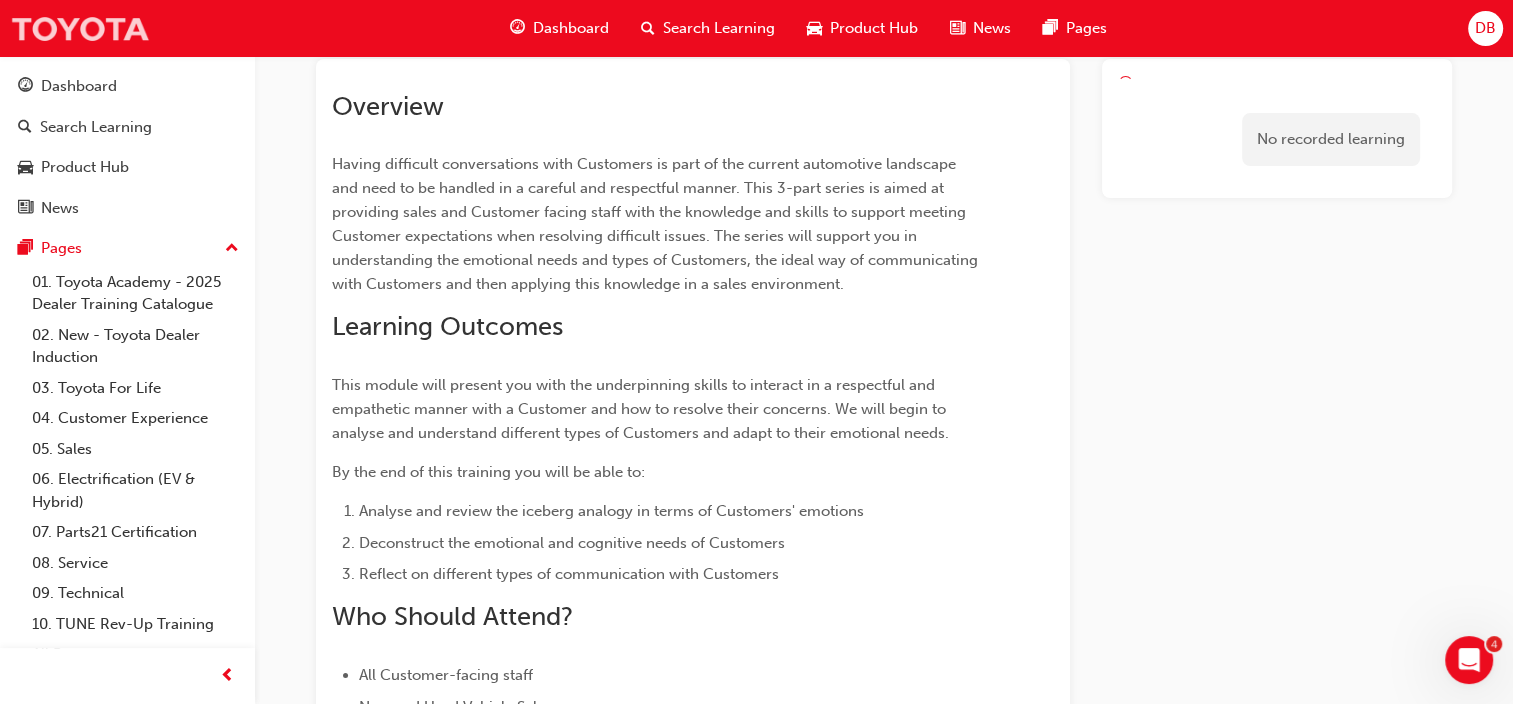 scroll, scrollTop: 0, scrollLeft: 0, axis: both 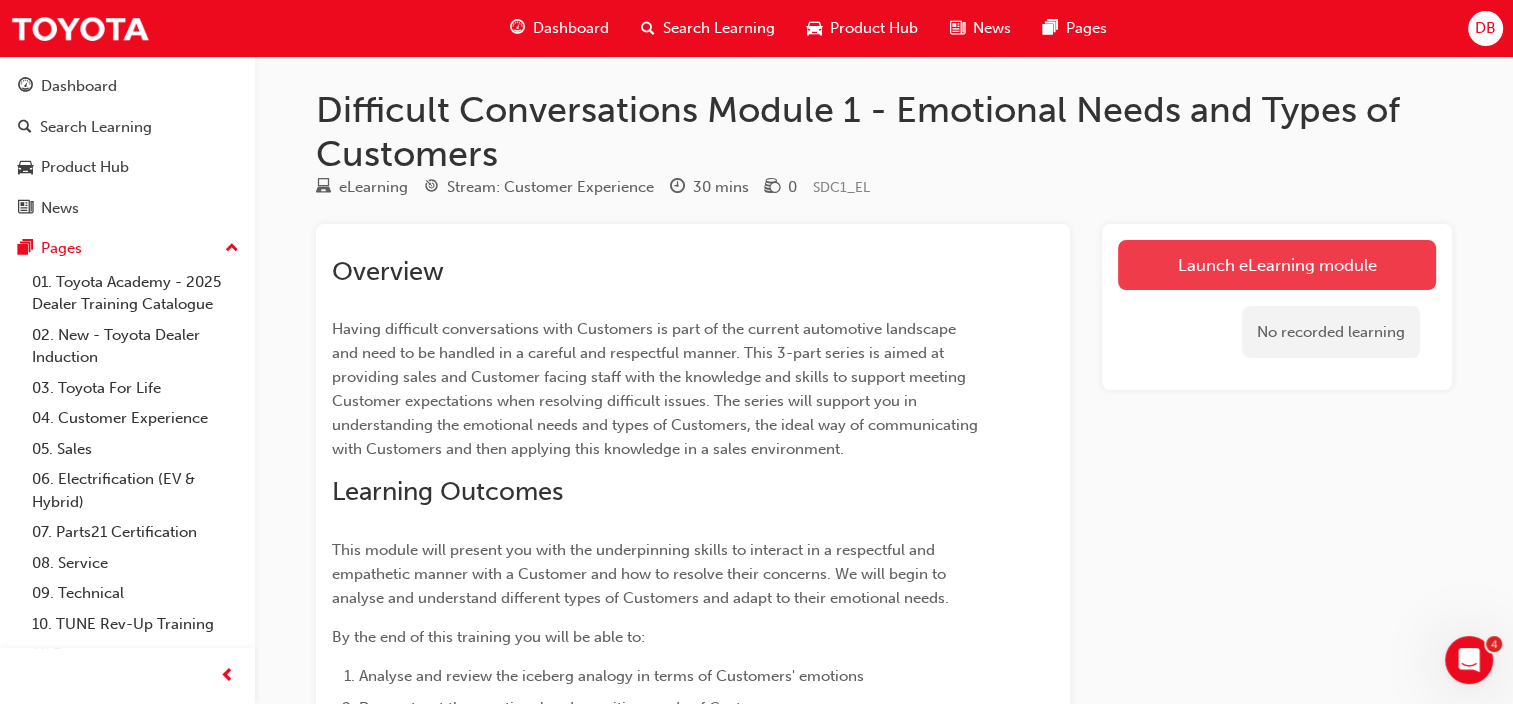click on "Launch eLearning module" at bounding box center (1277, 265) 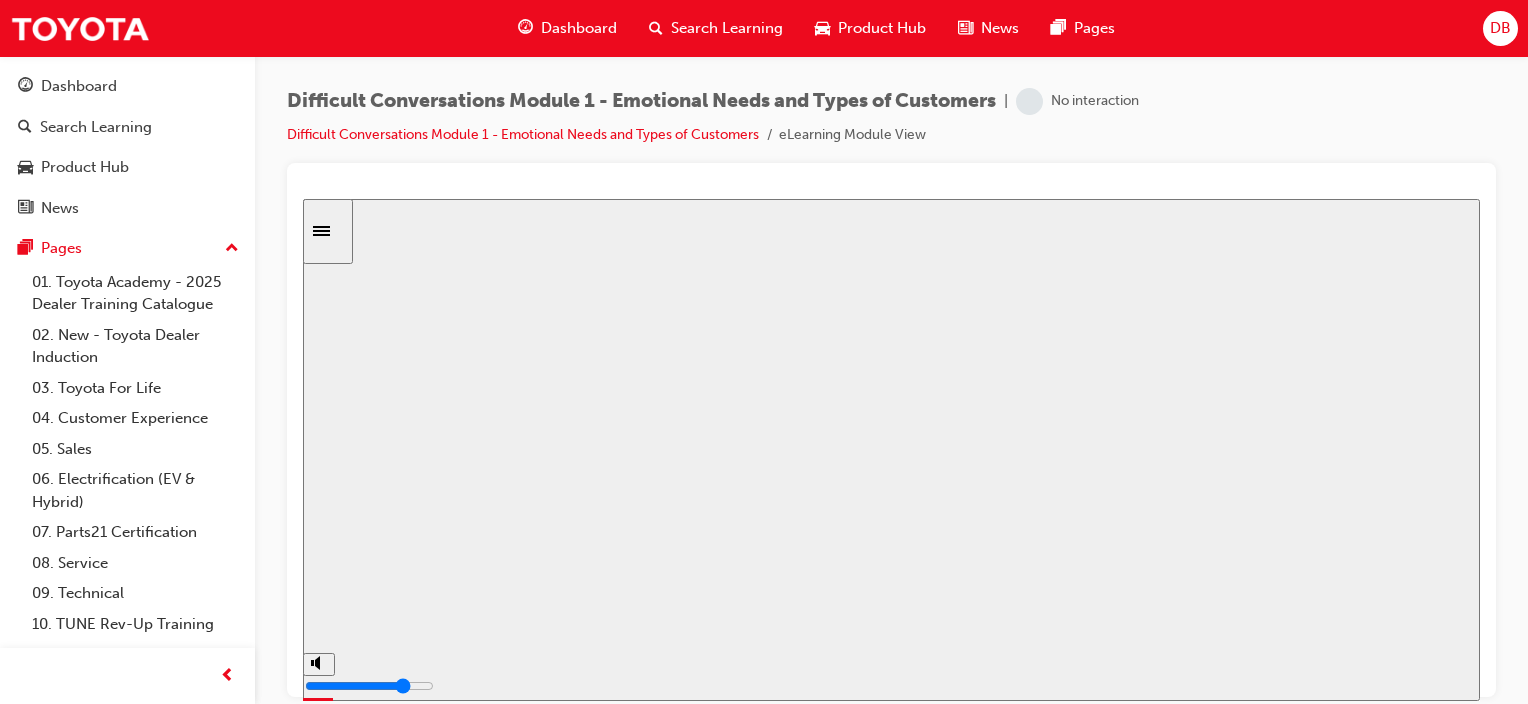scroll, scrollTop: 0, scrollLeft: 0, axis: both 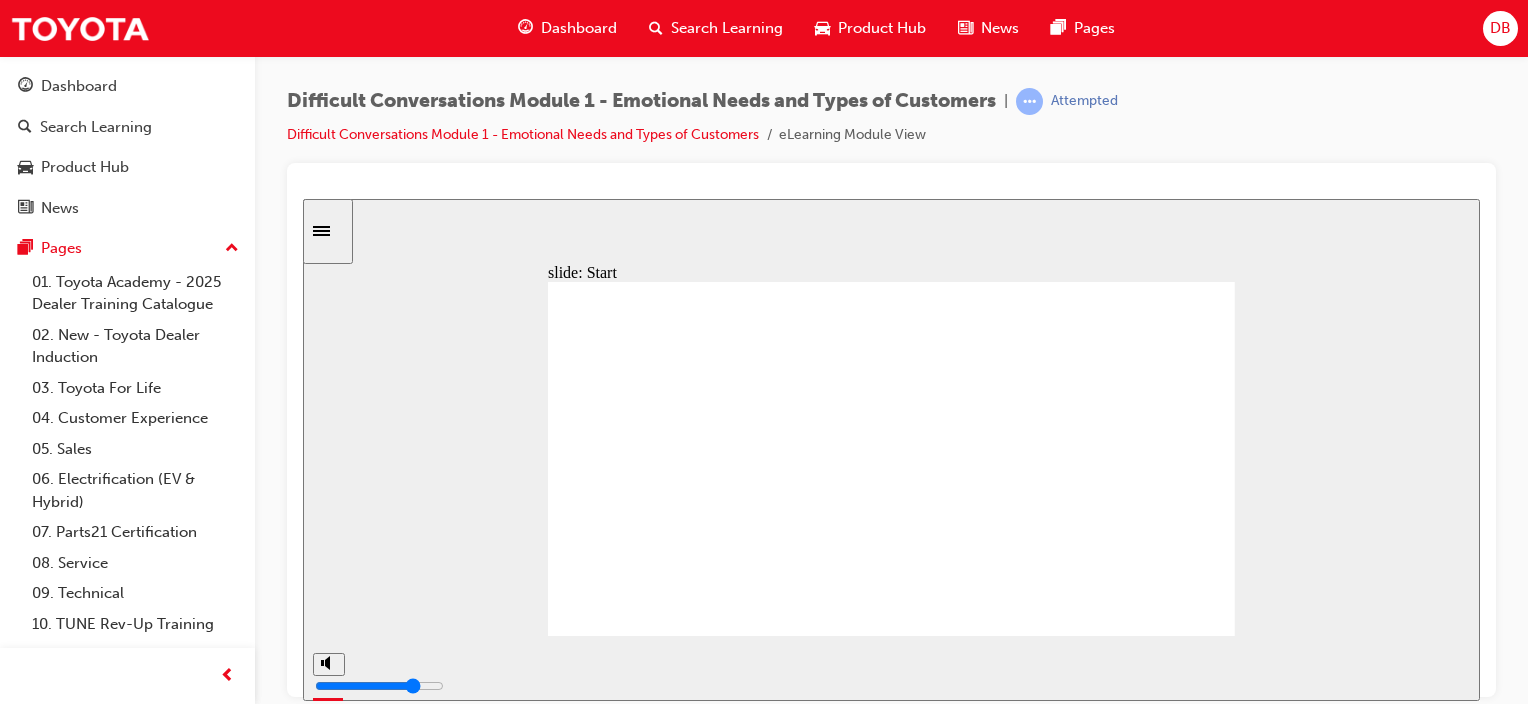 click 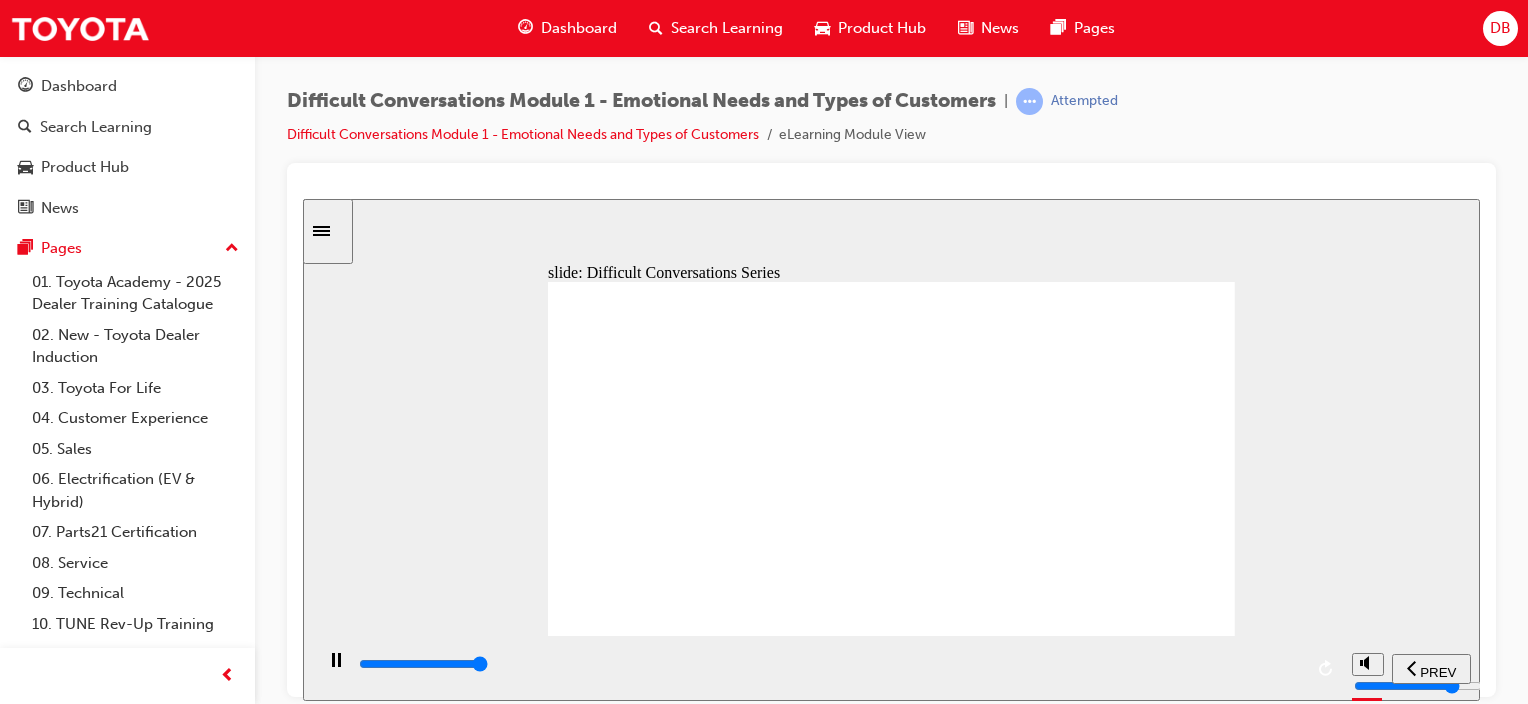 click 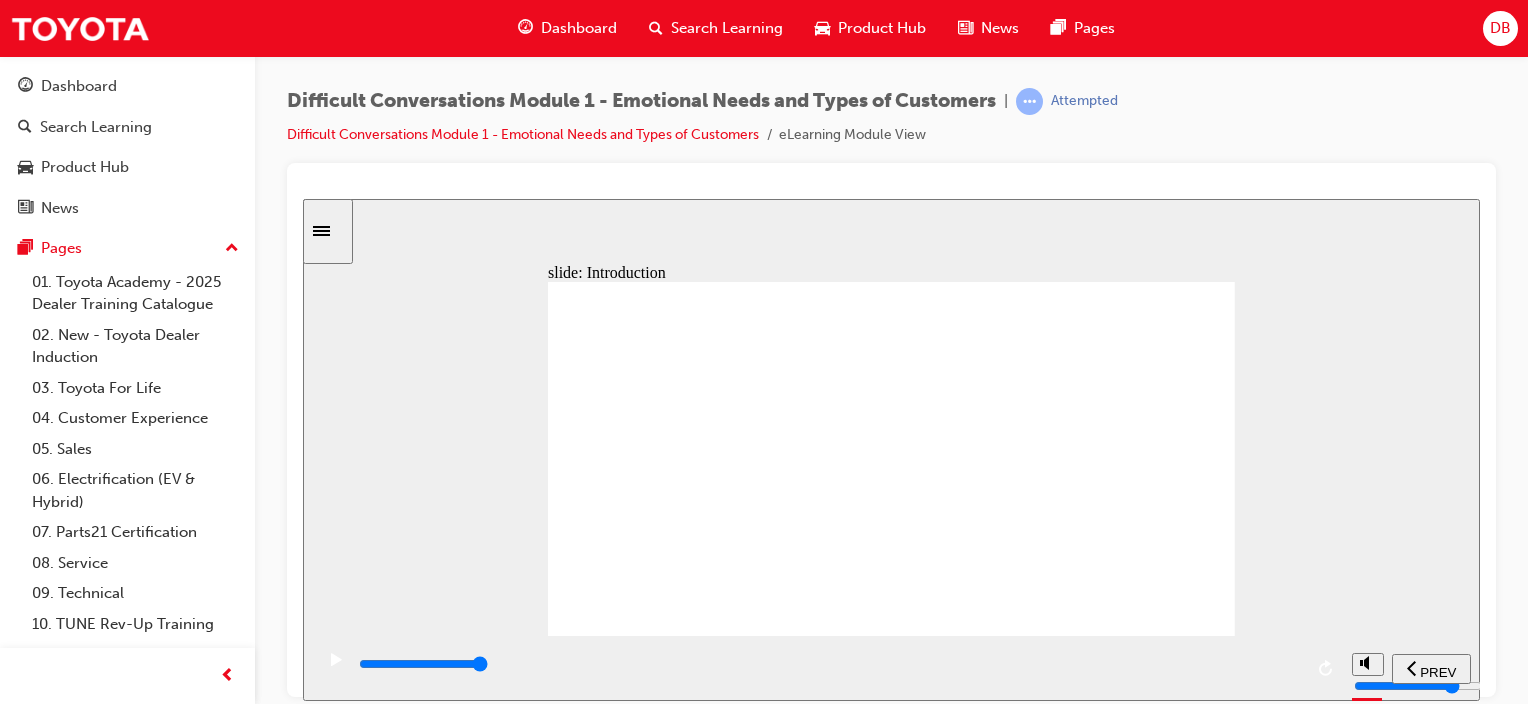 click 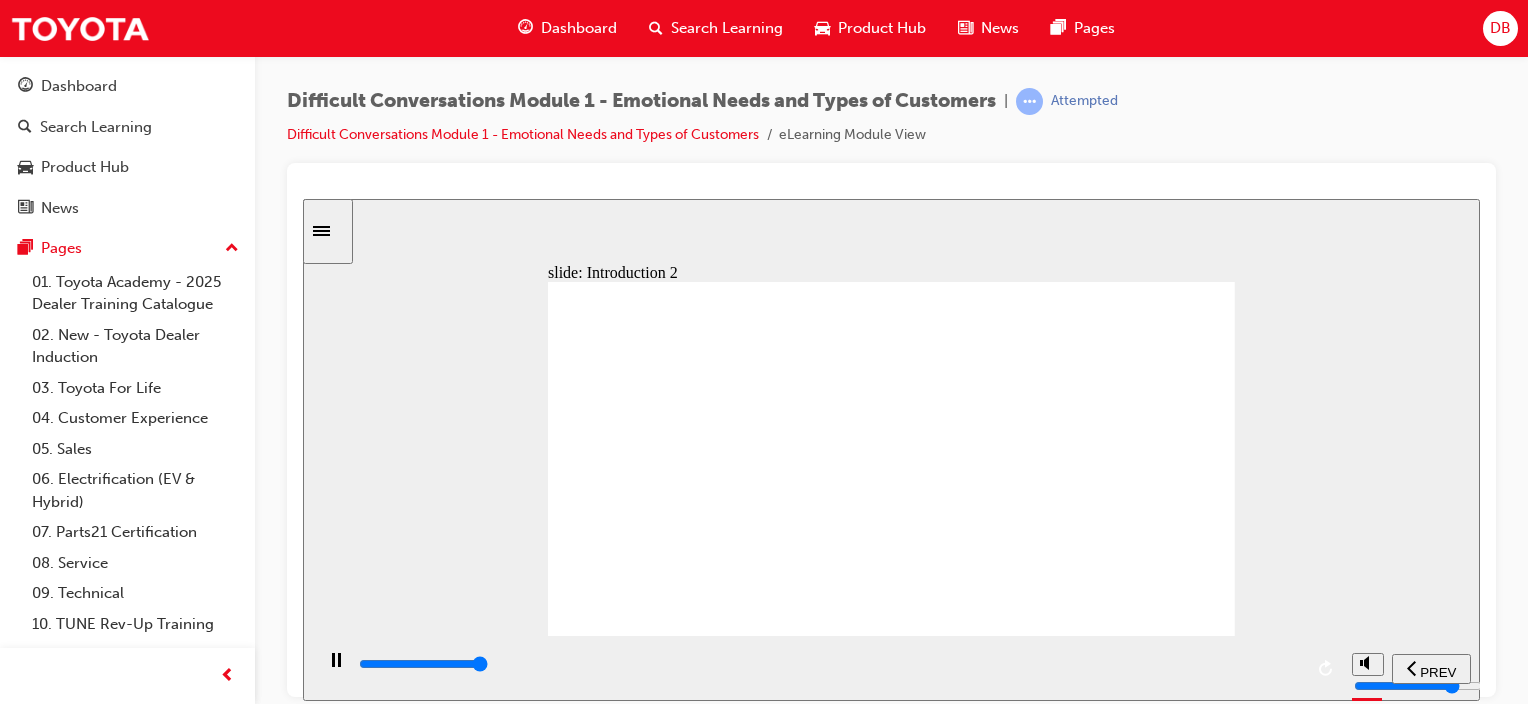 click 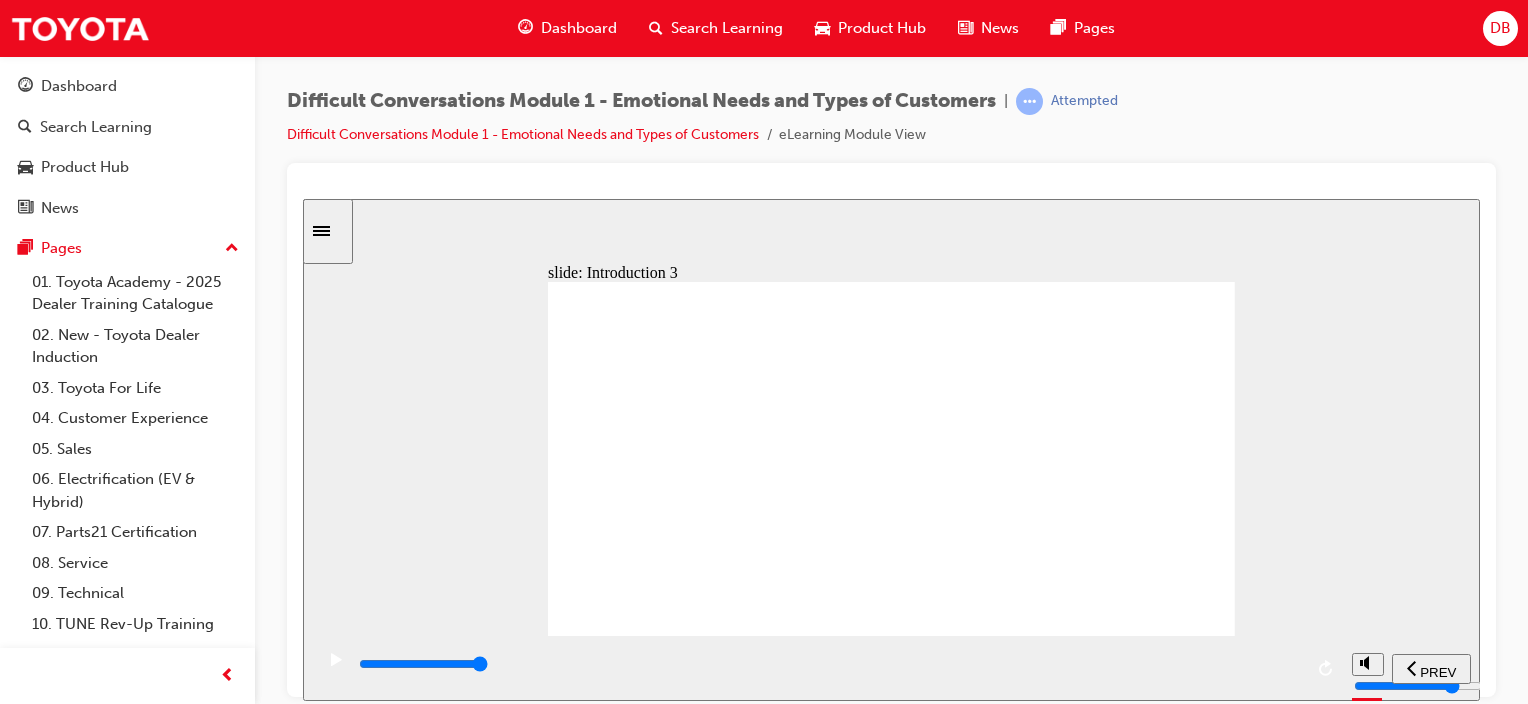 click 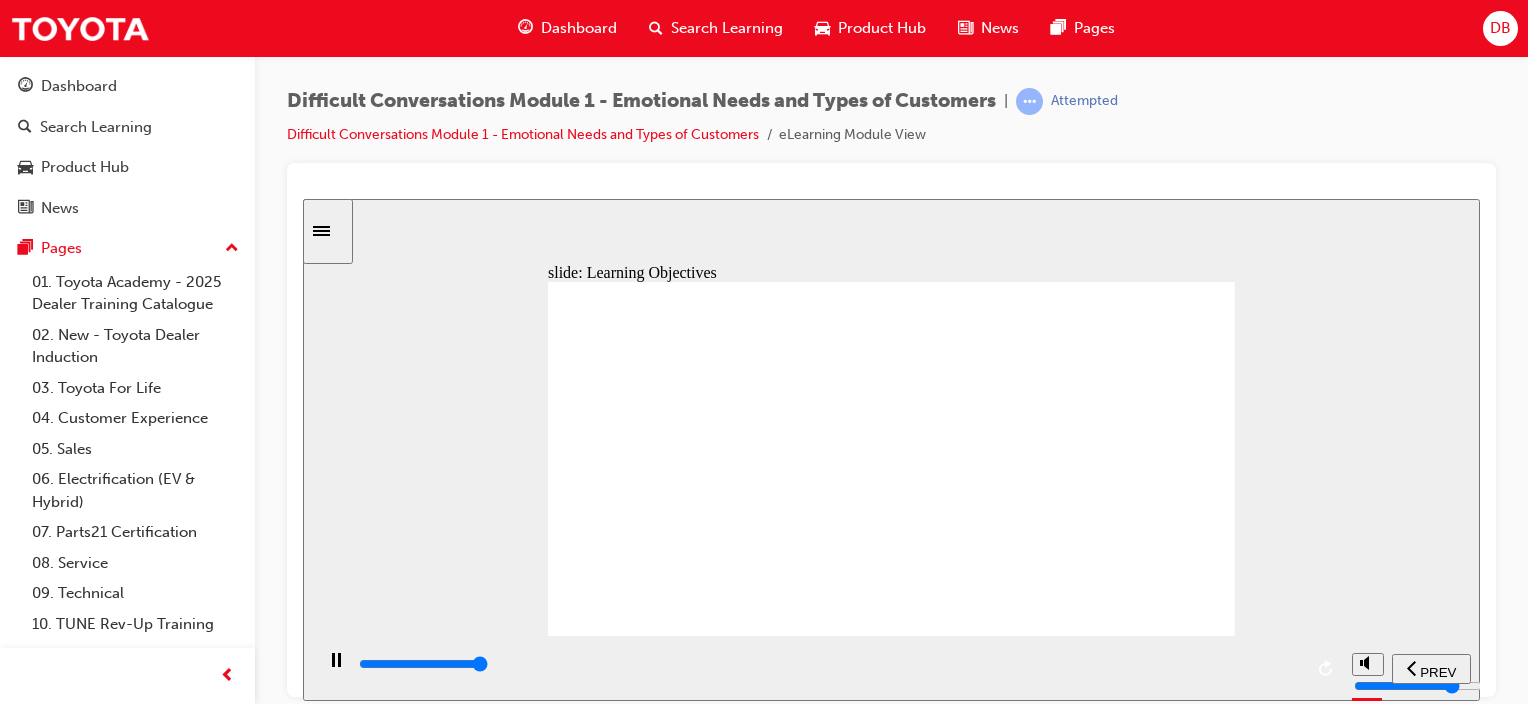 click 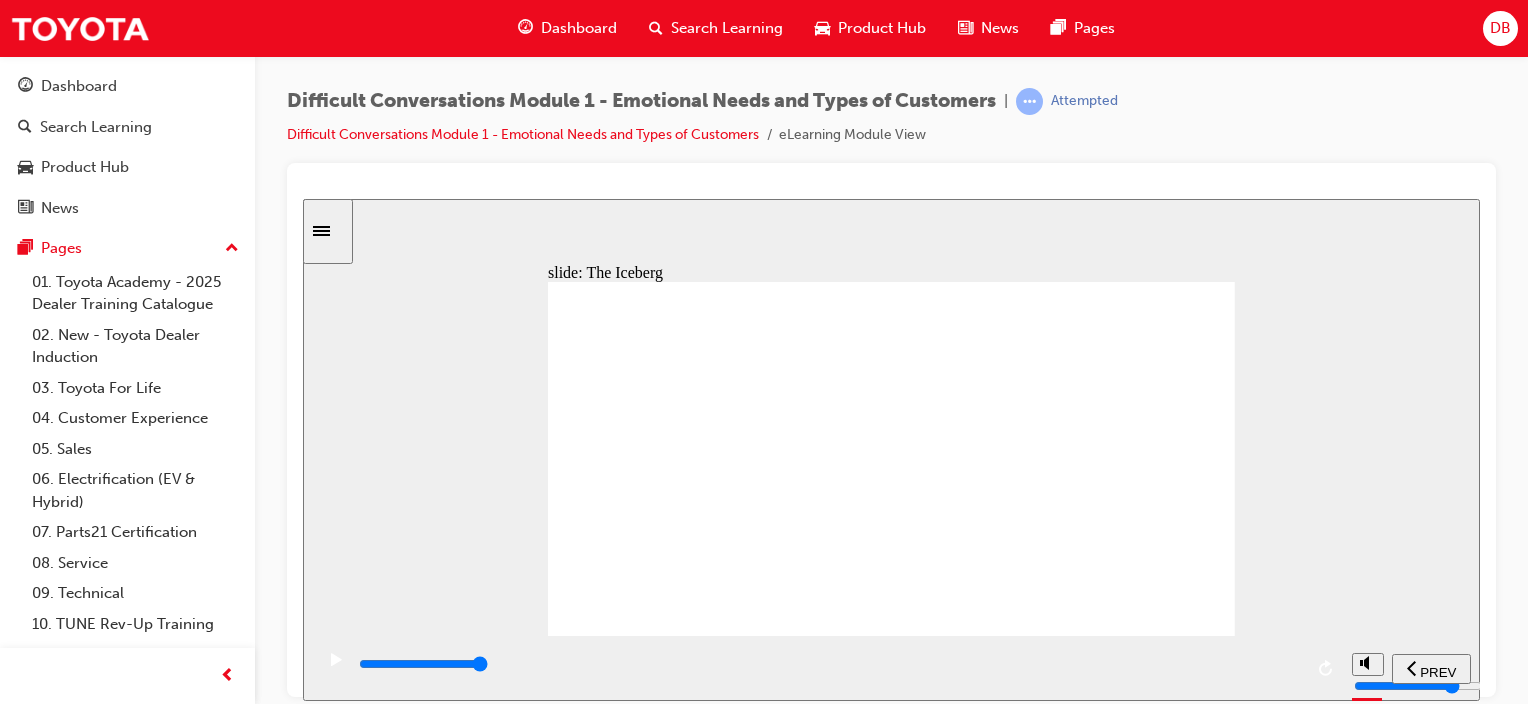 click 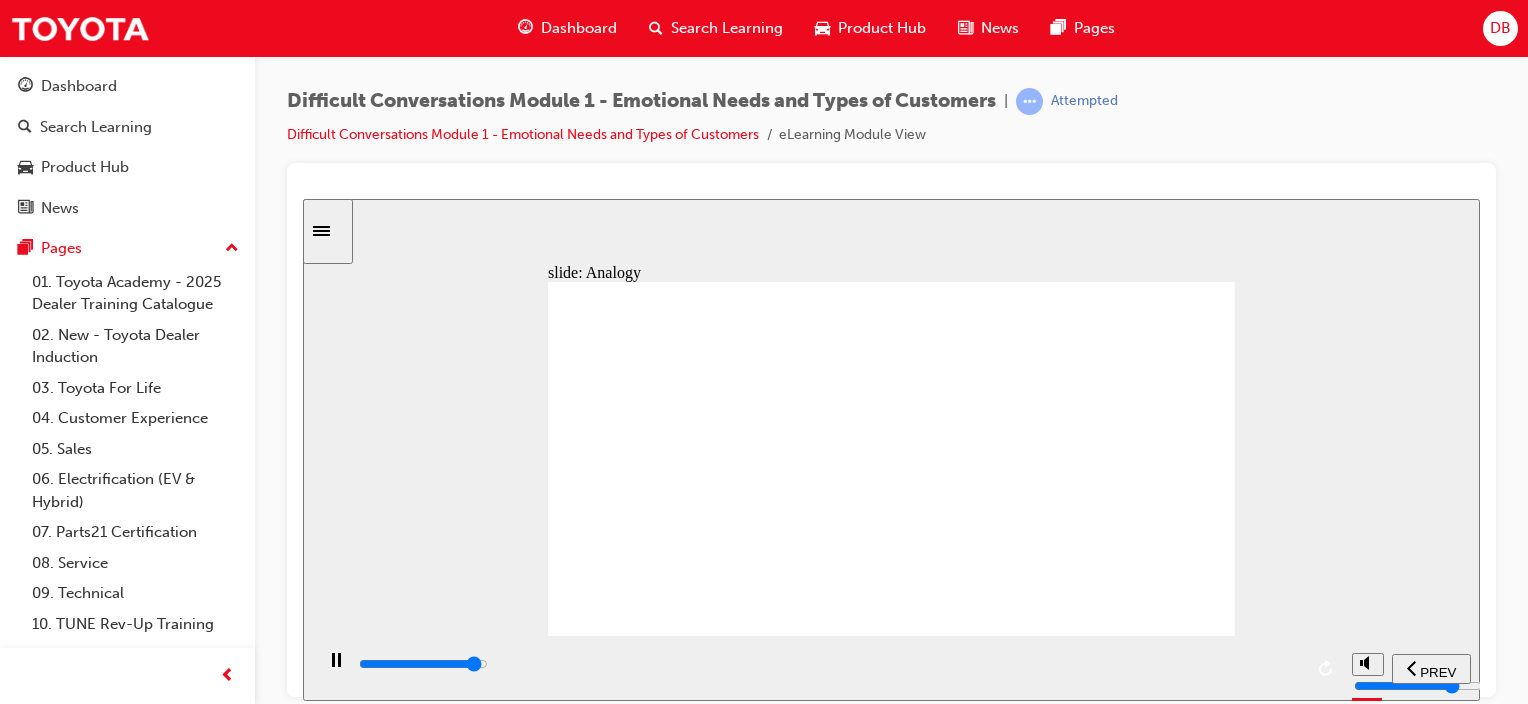 click at bounding box center (829, 664) 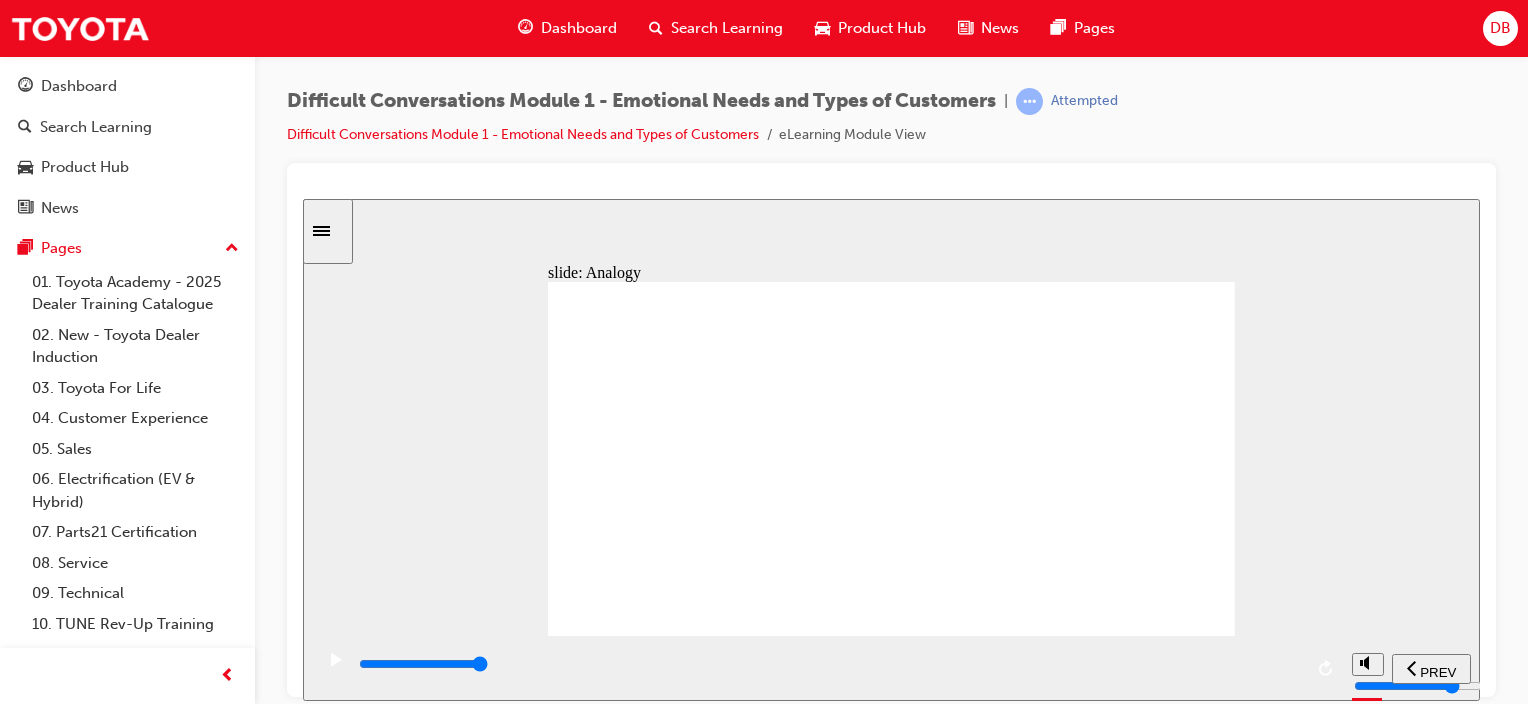 click 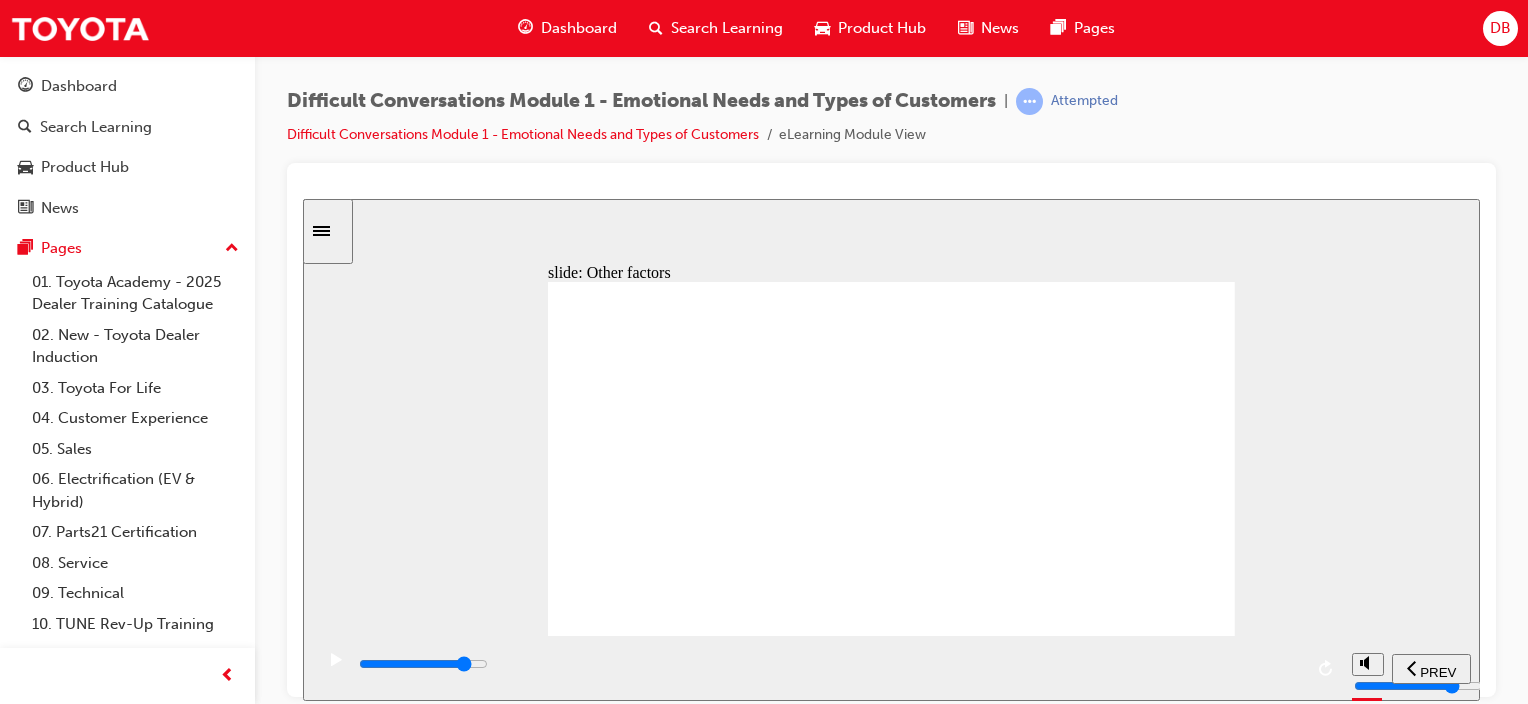 click at bounding box center [423, 663] 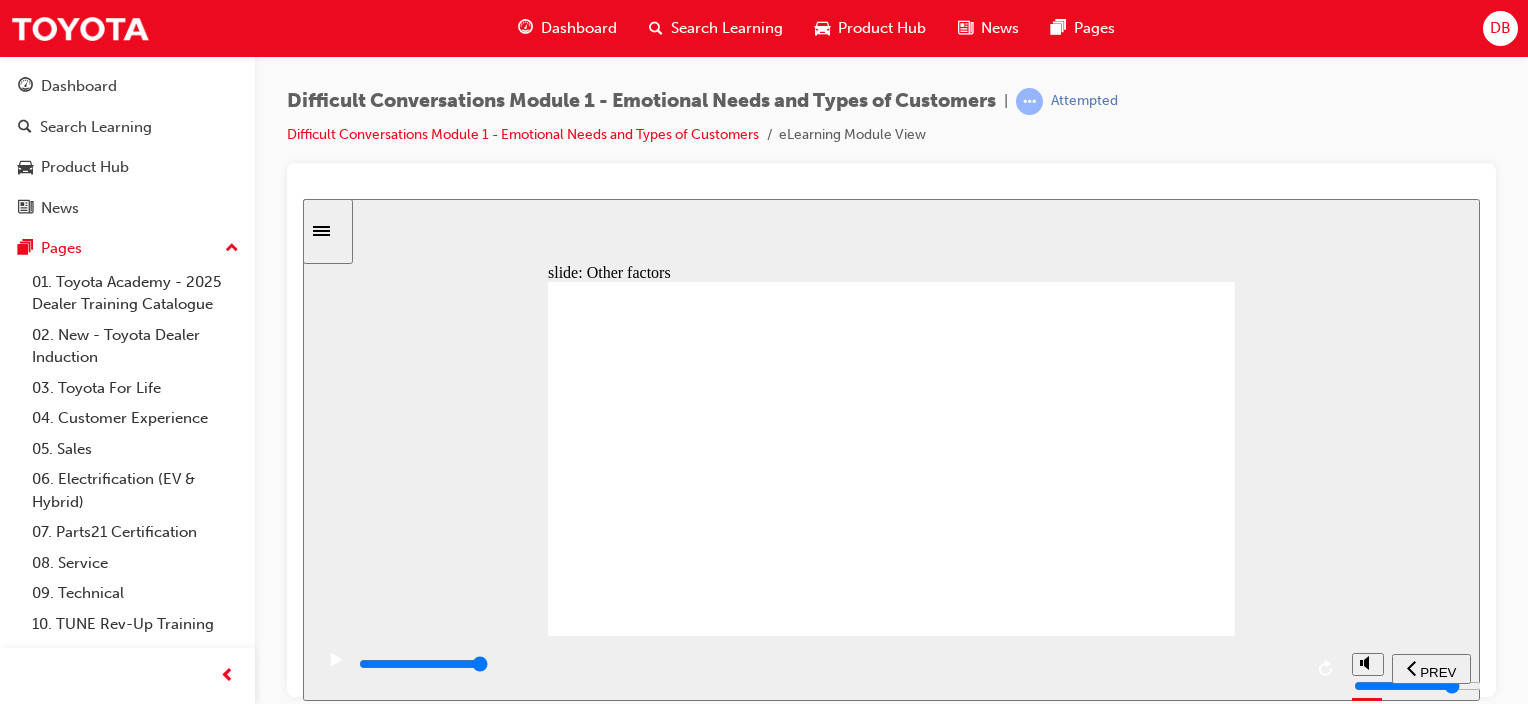 click 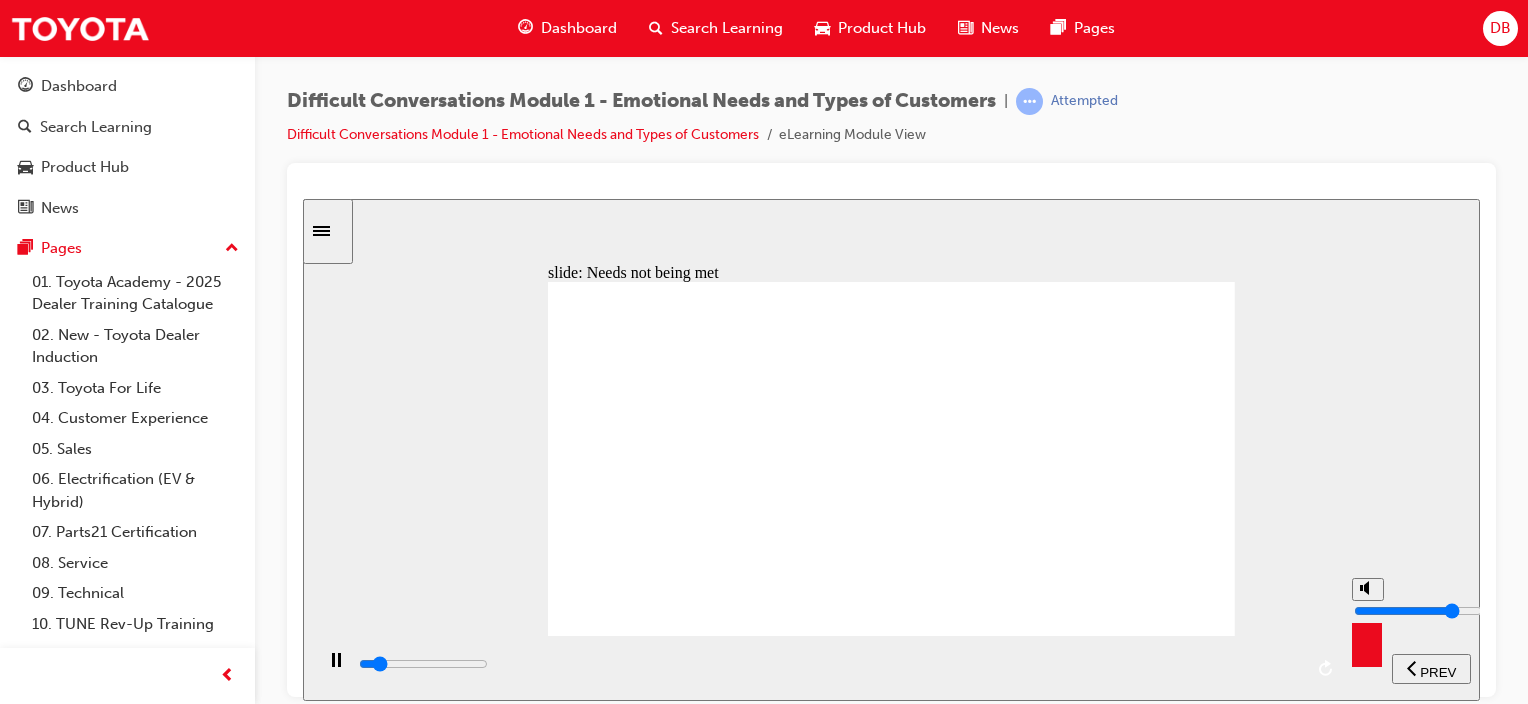 click 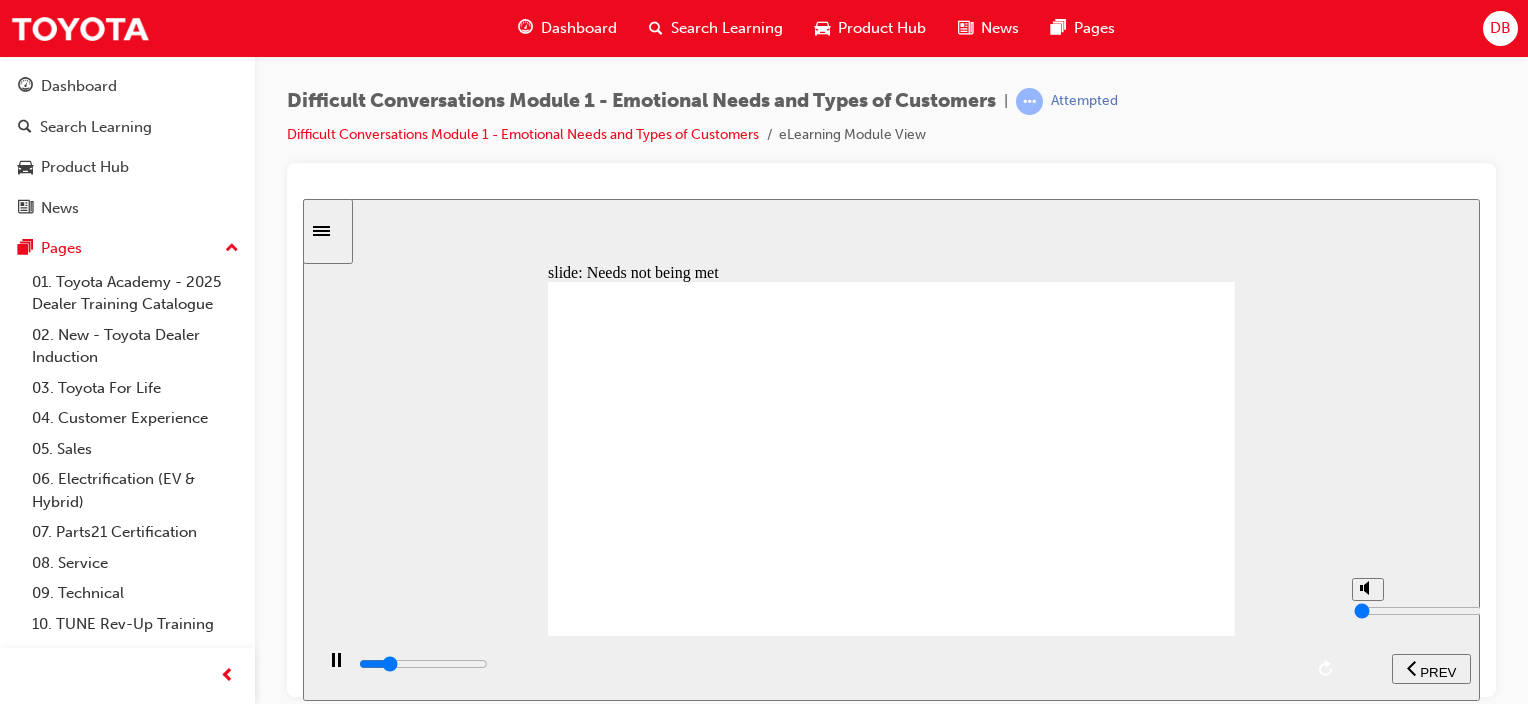 click at bounding box center [1367, 637] 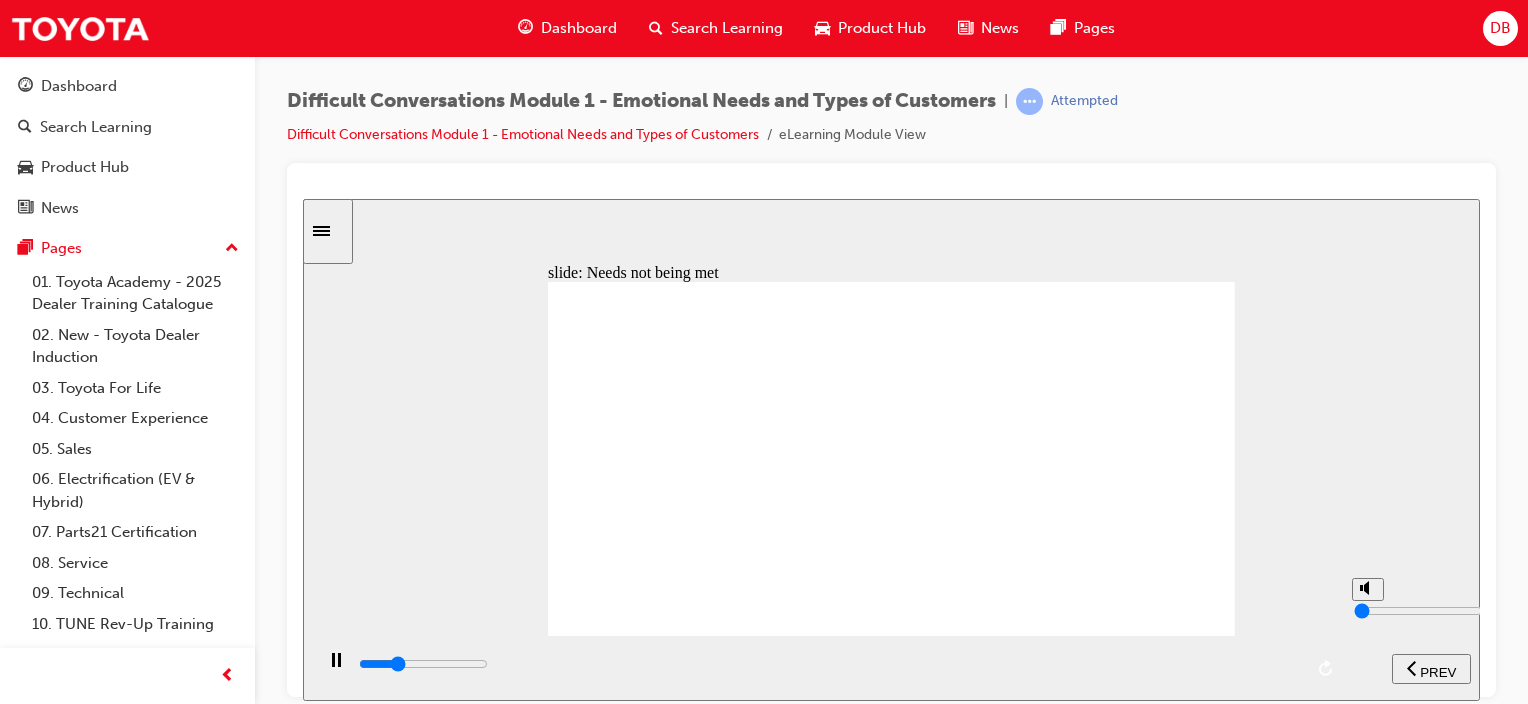 type on "6200" 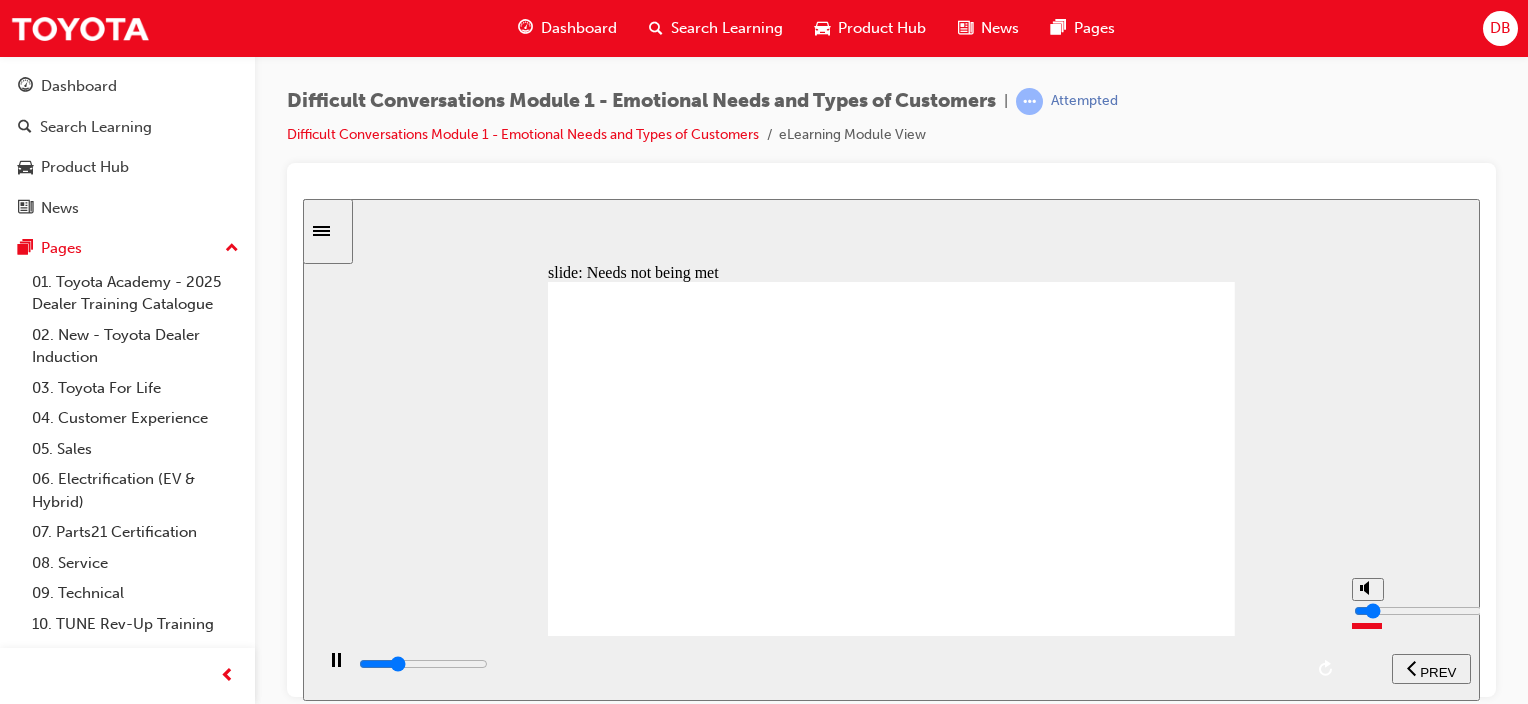 type on "6300" 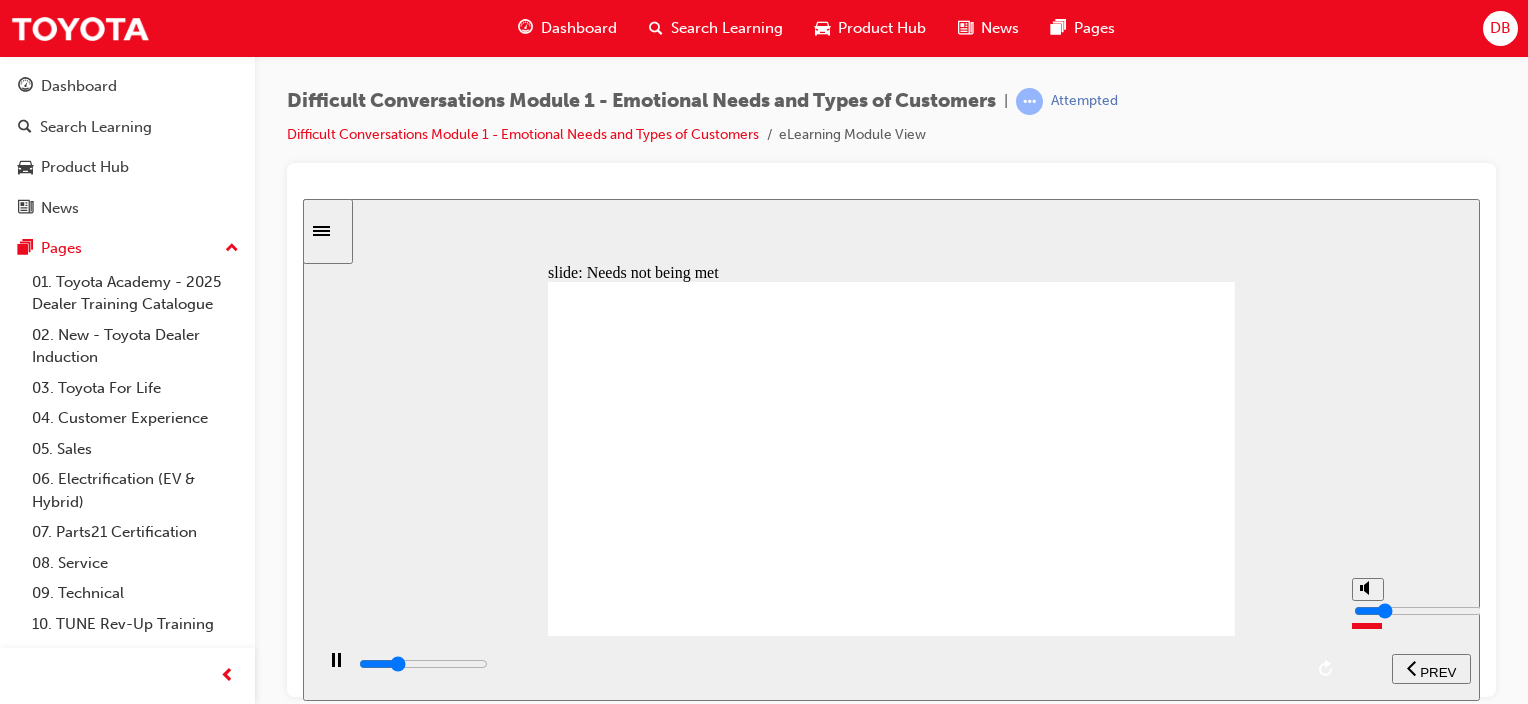 type on "3" 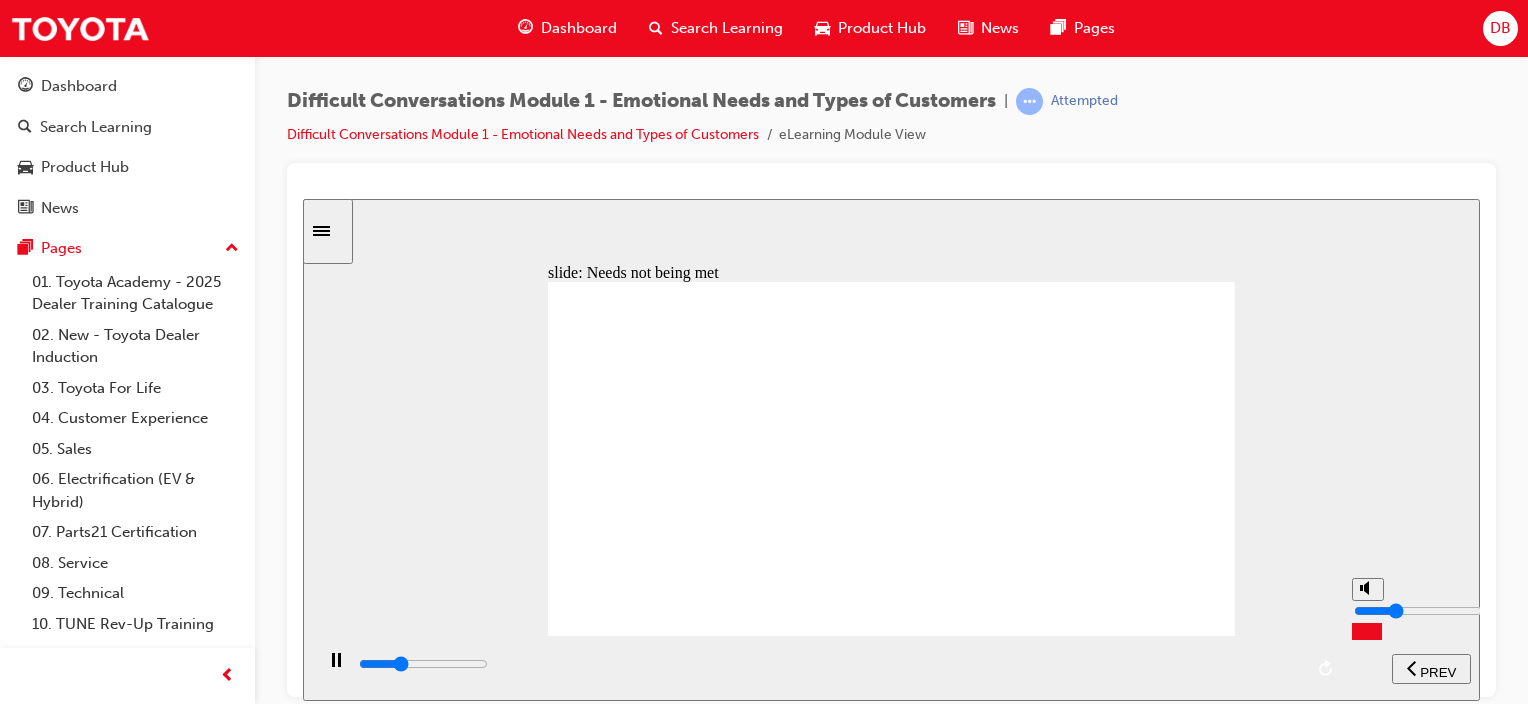 type on "6900" 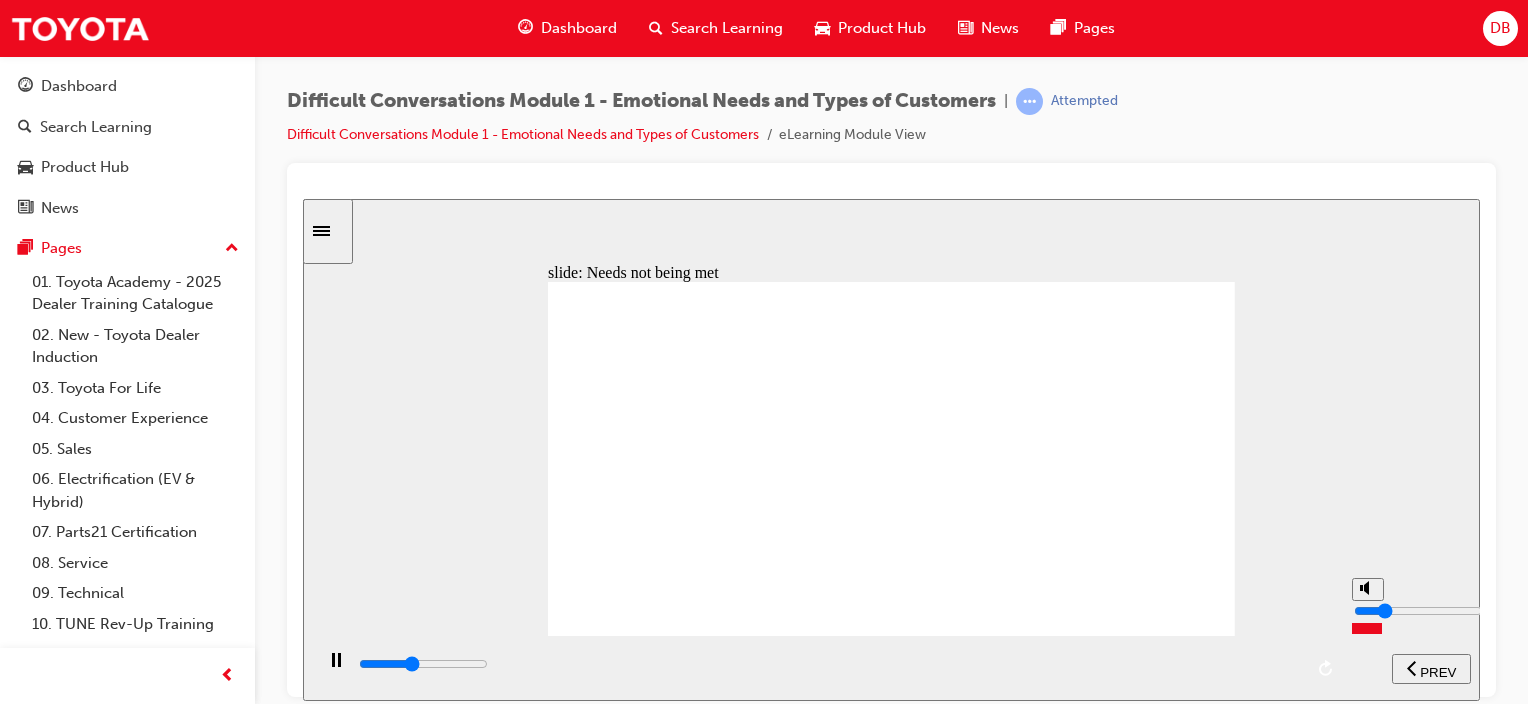 type on "9000" 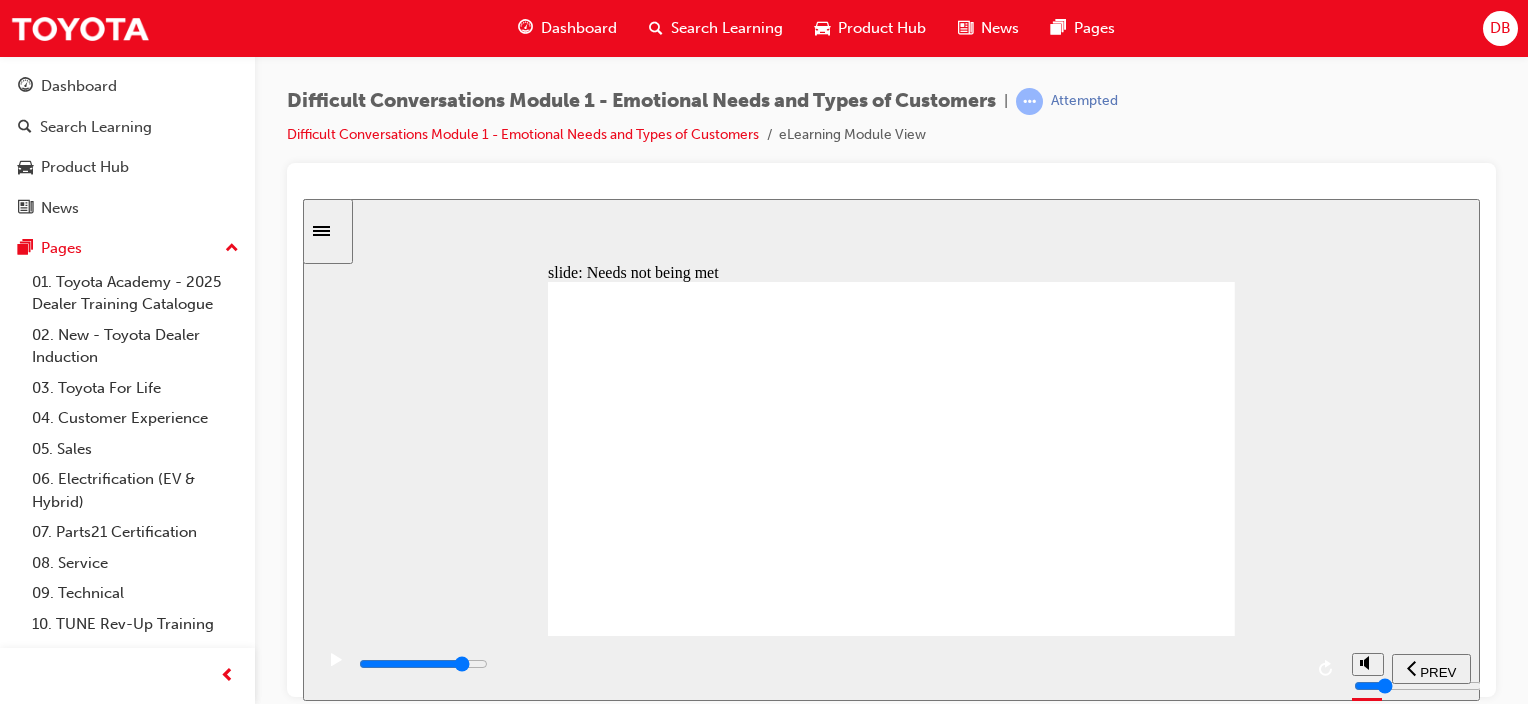 click at bounding box center [829, 664] 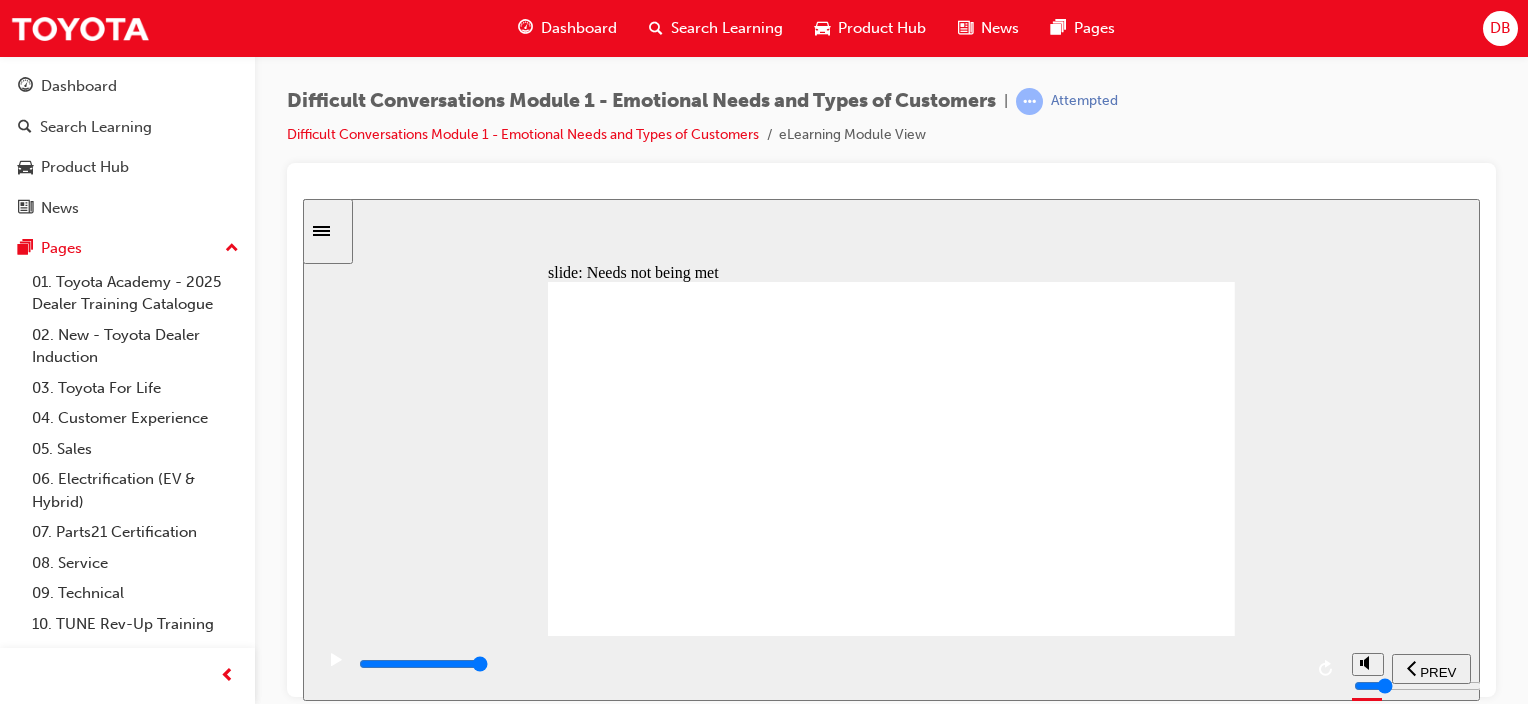 click 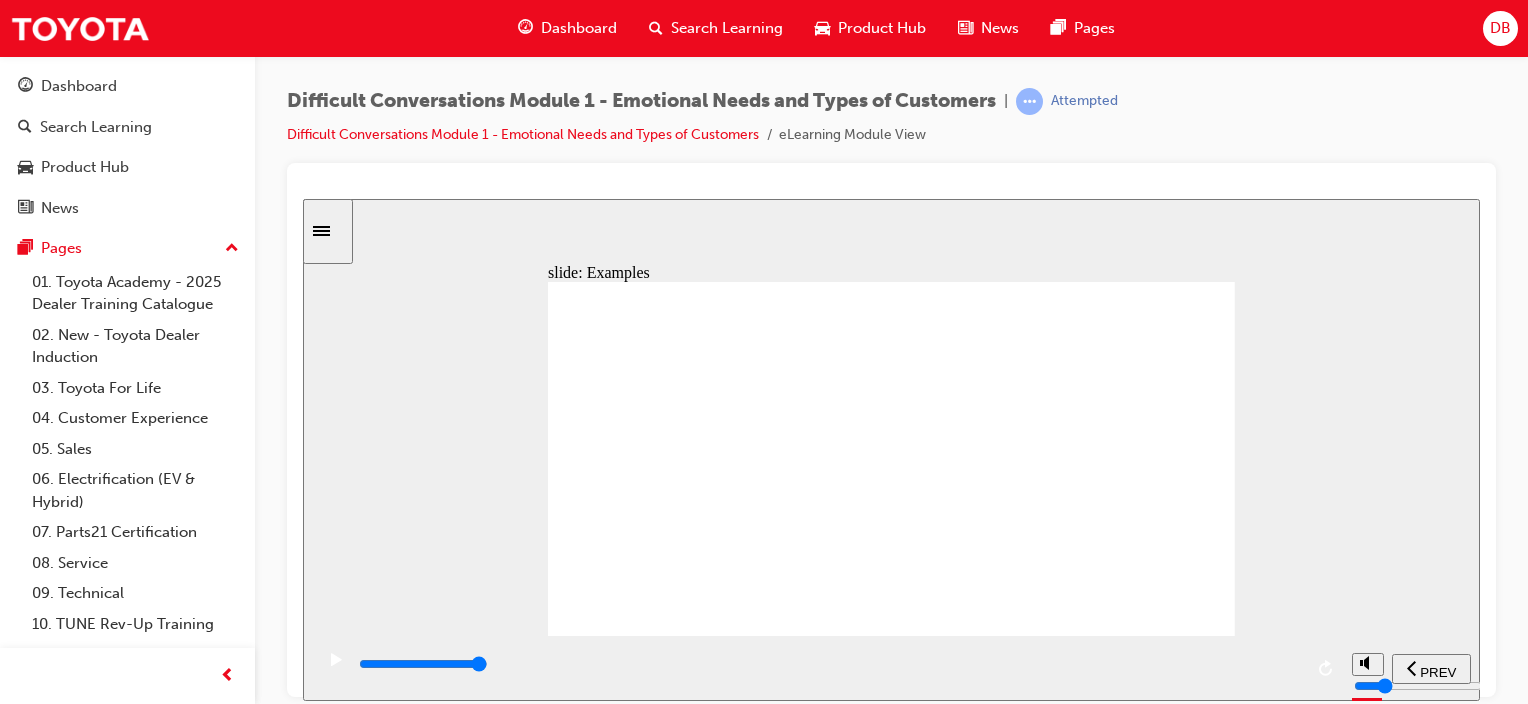 click 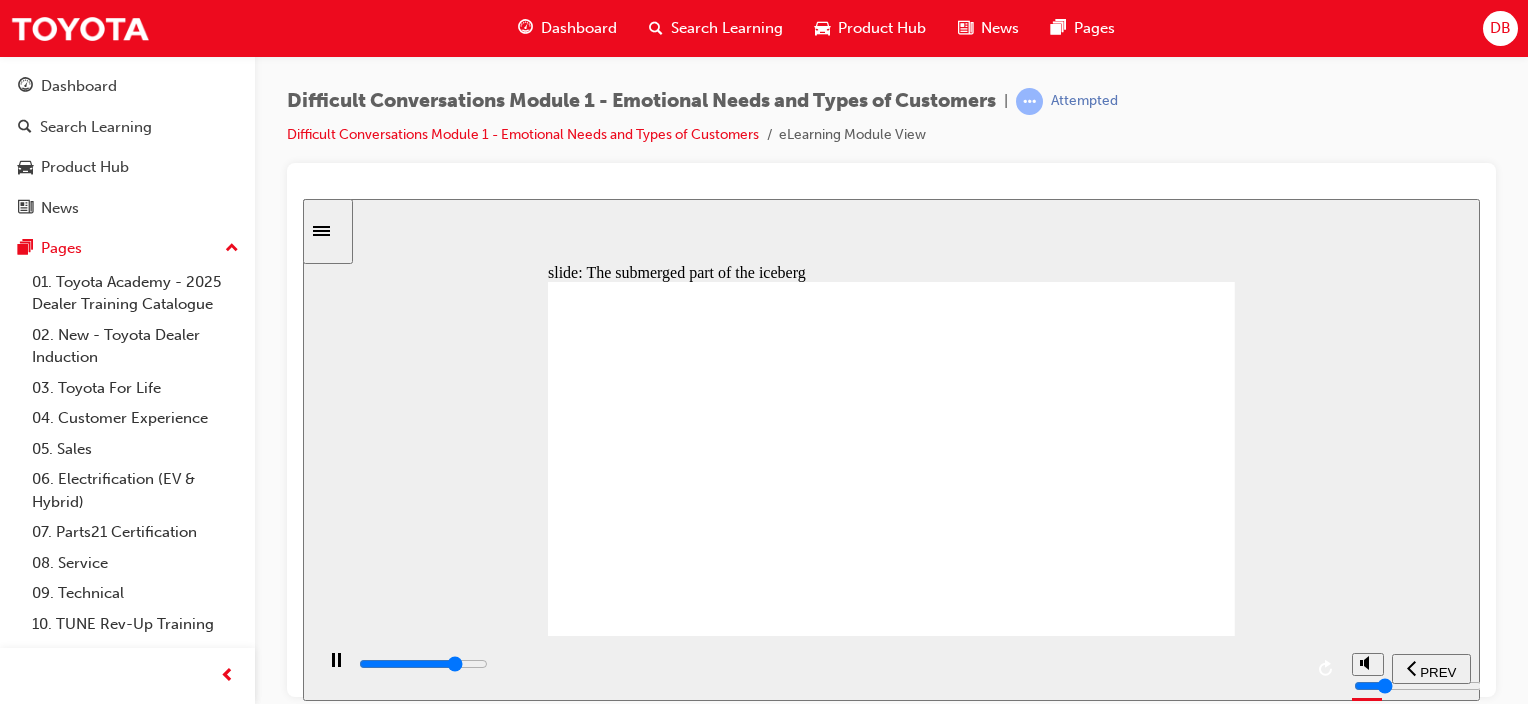 click at bounding box center [829, 664] 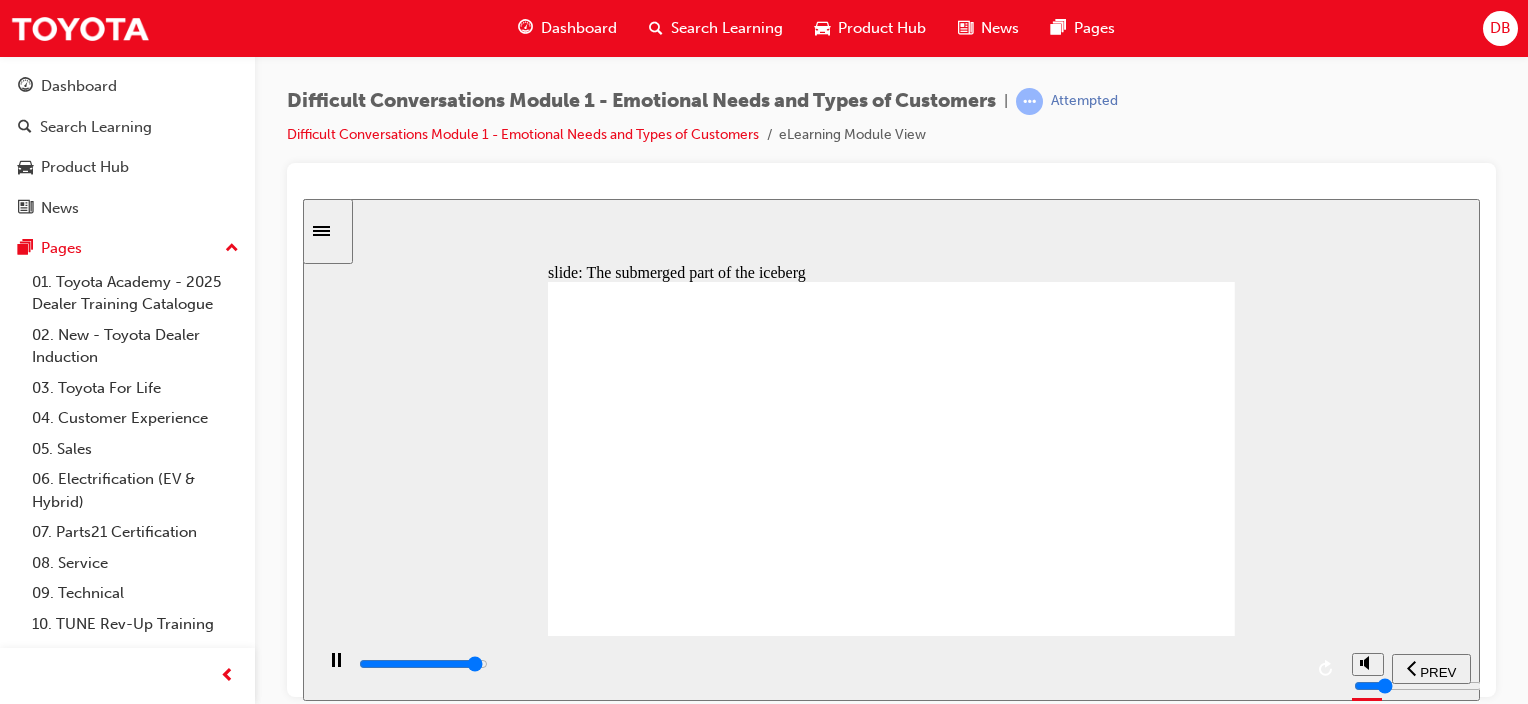 click 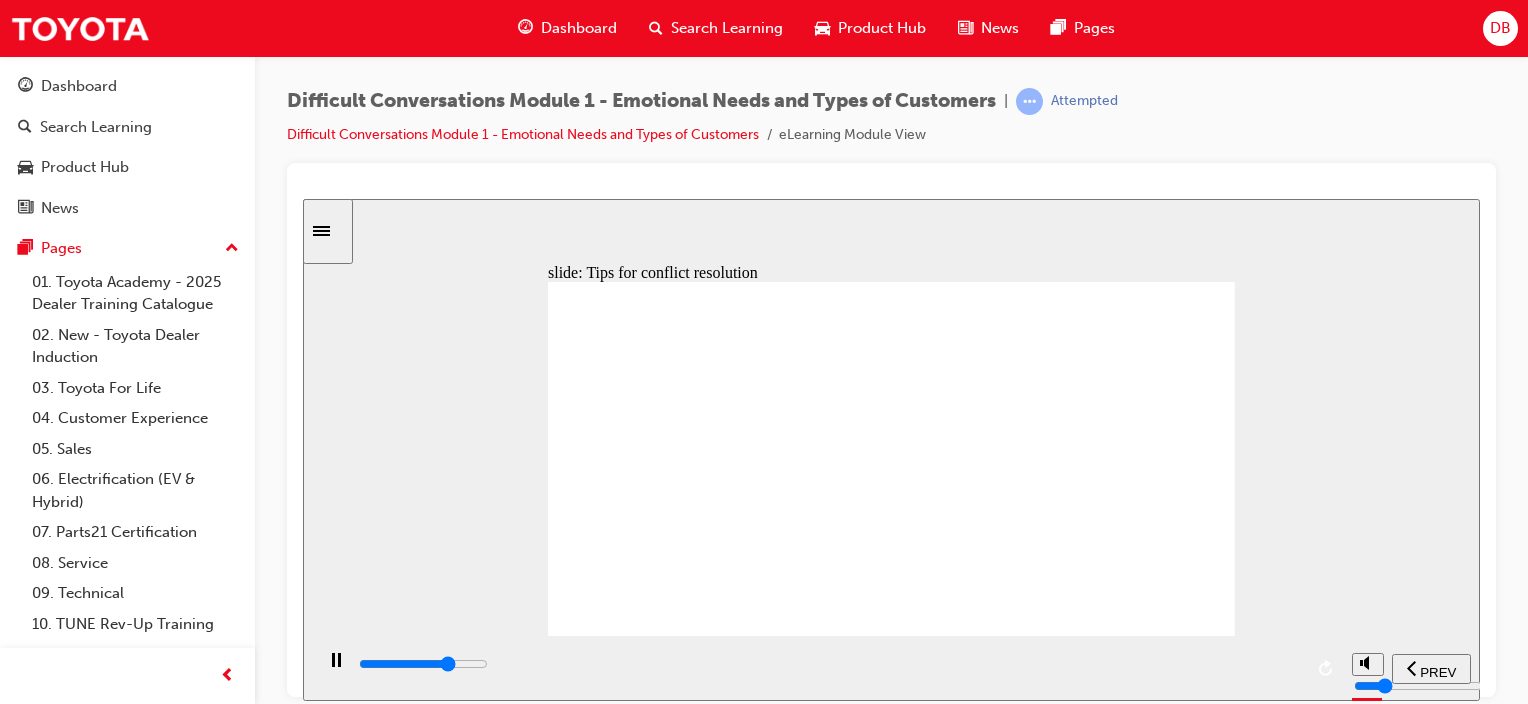 click at bounding box center (829, 664) 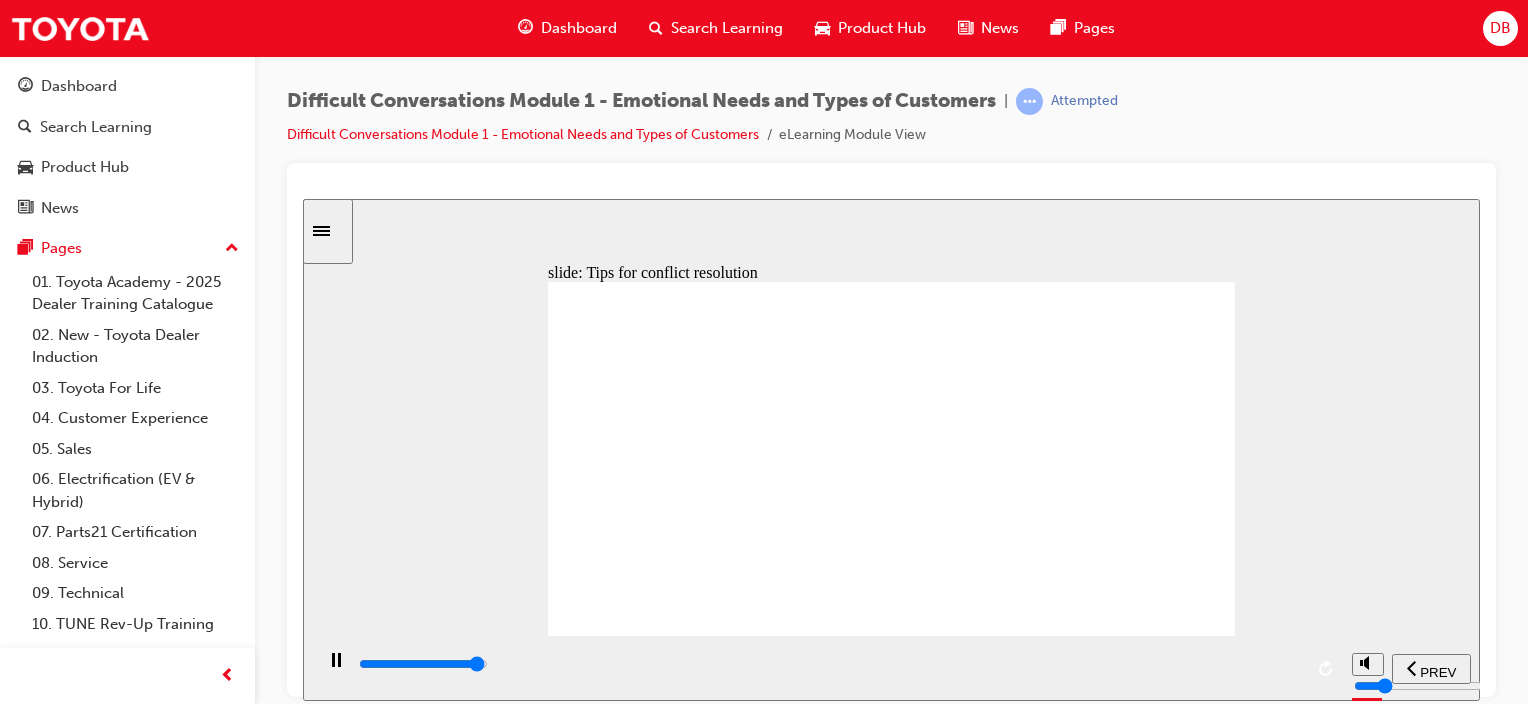 click 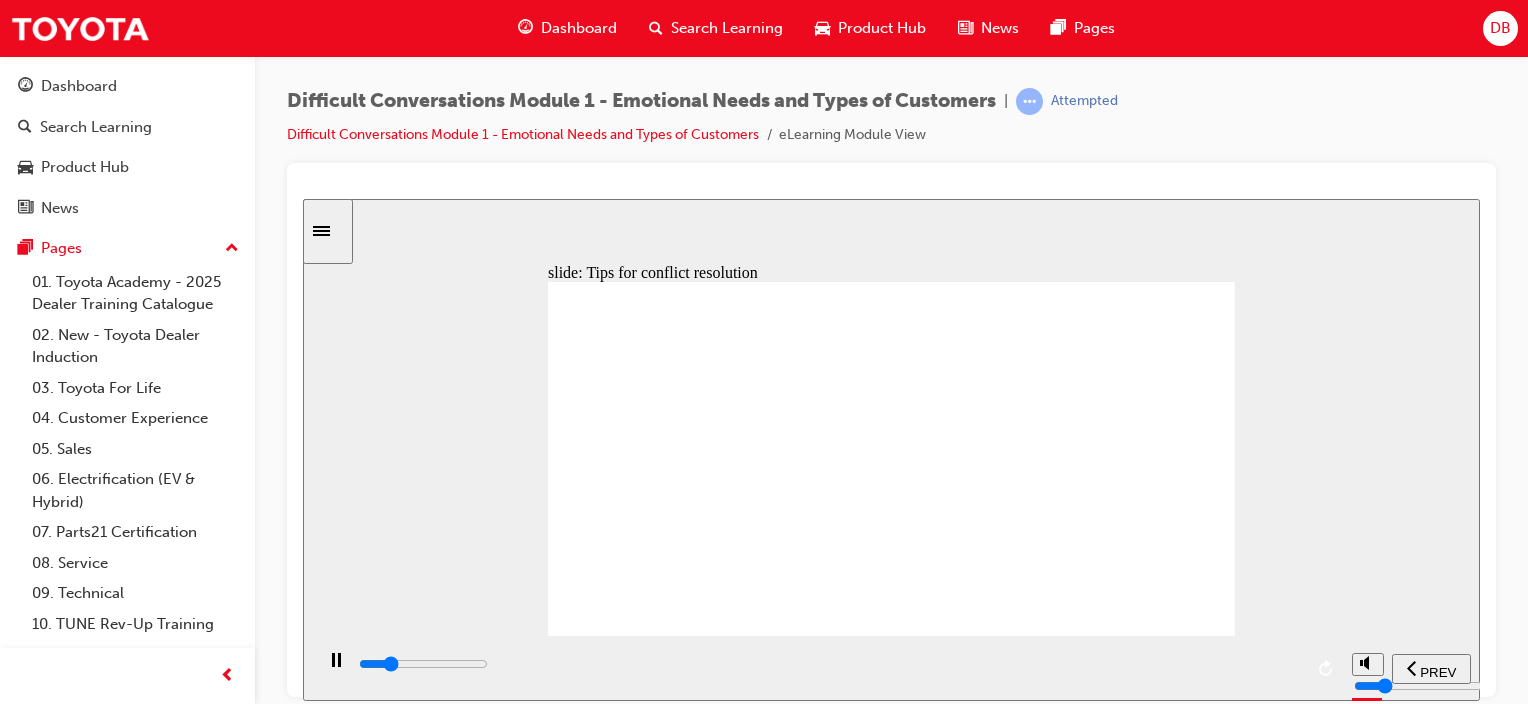 click 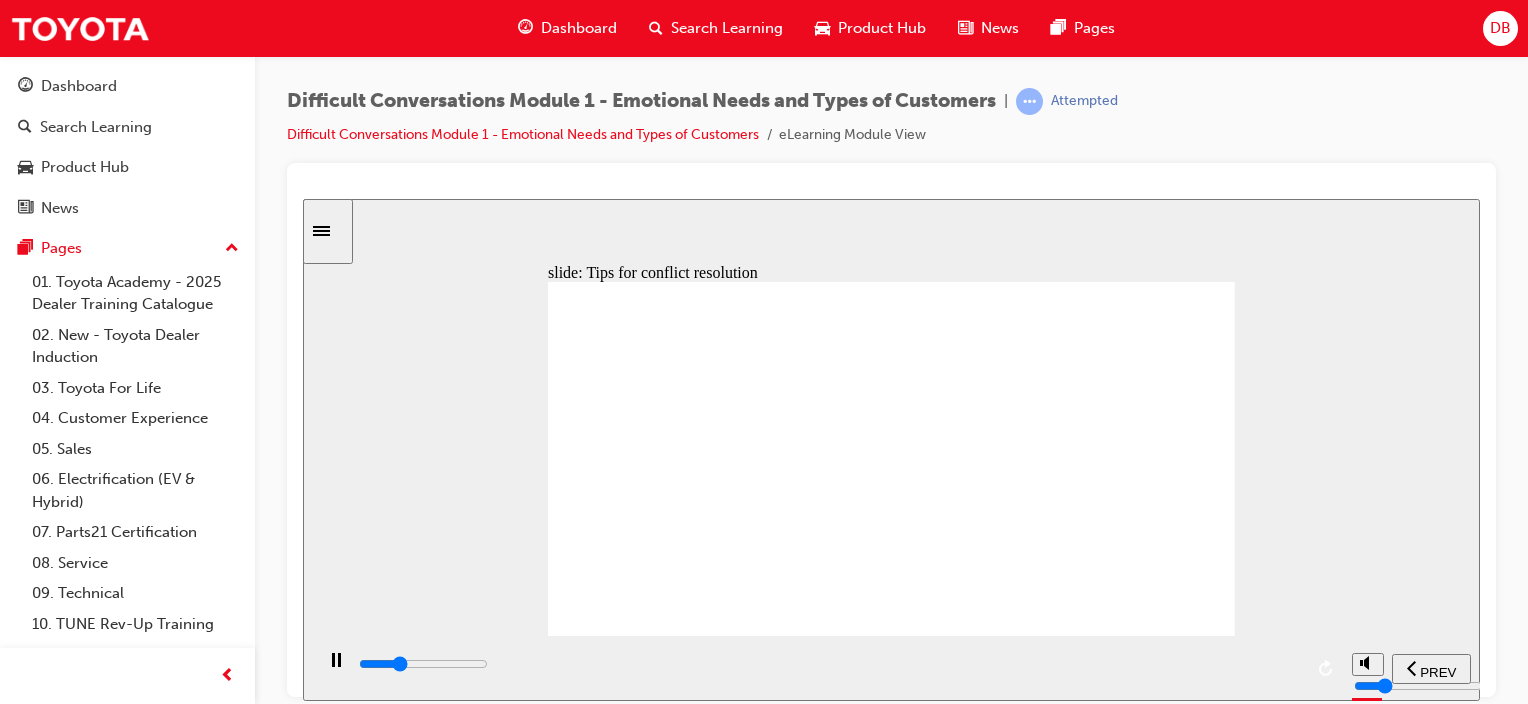 click 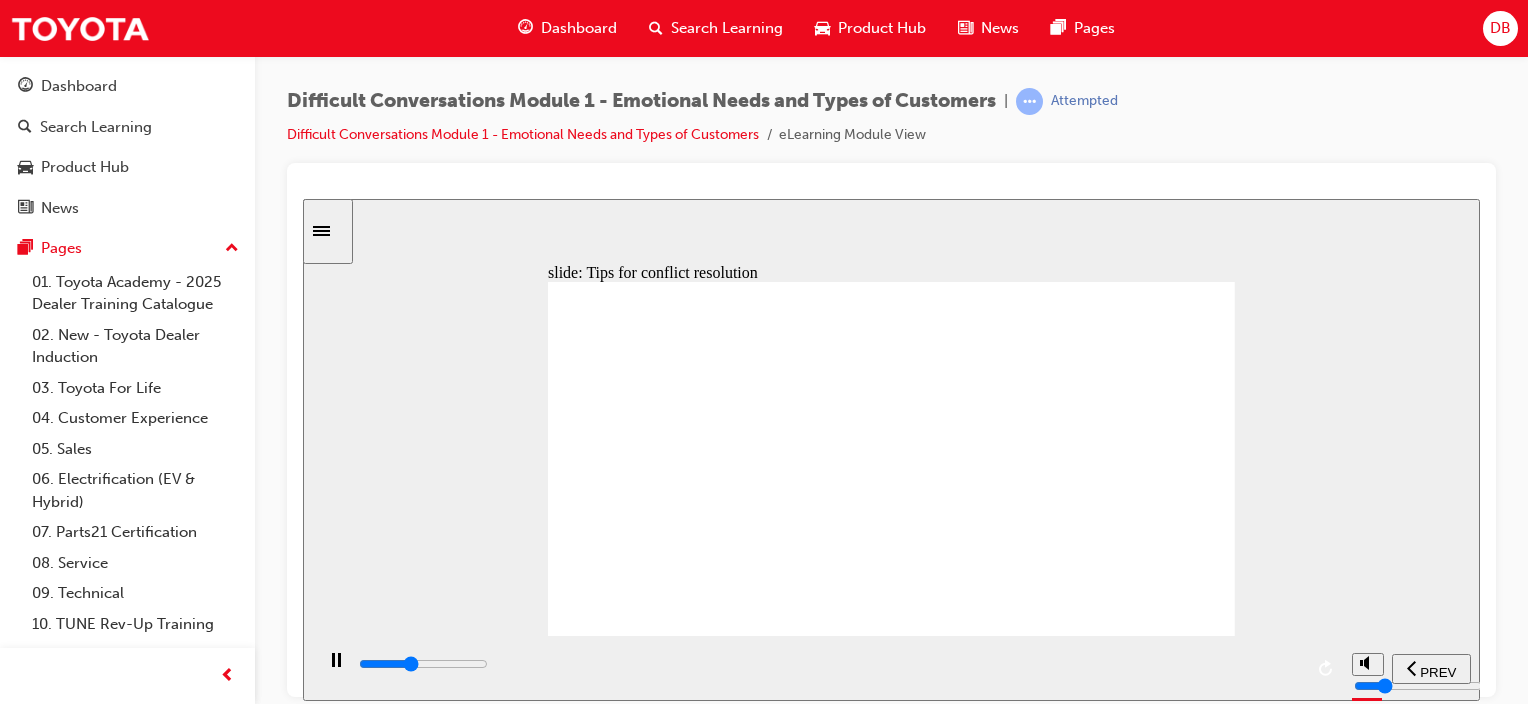click 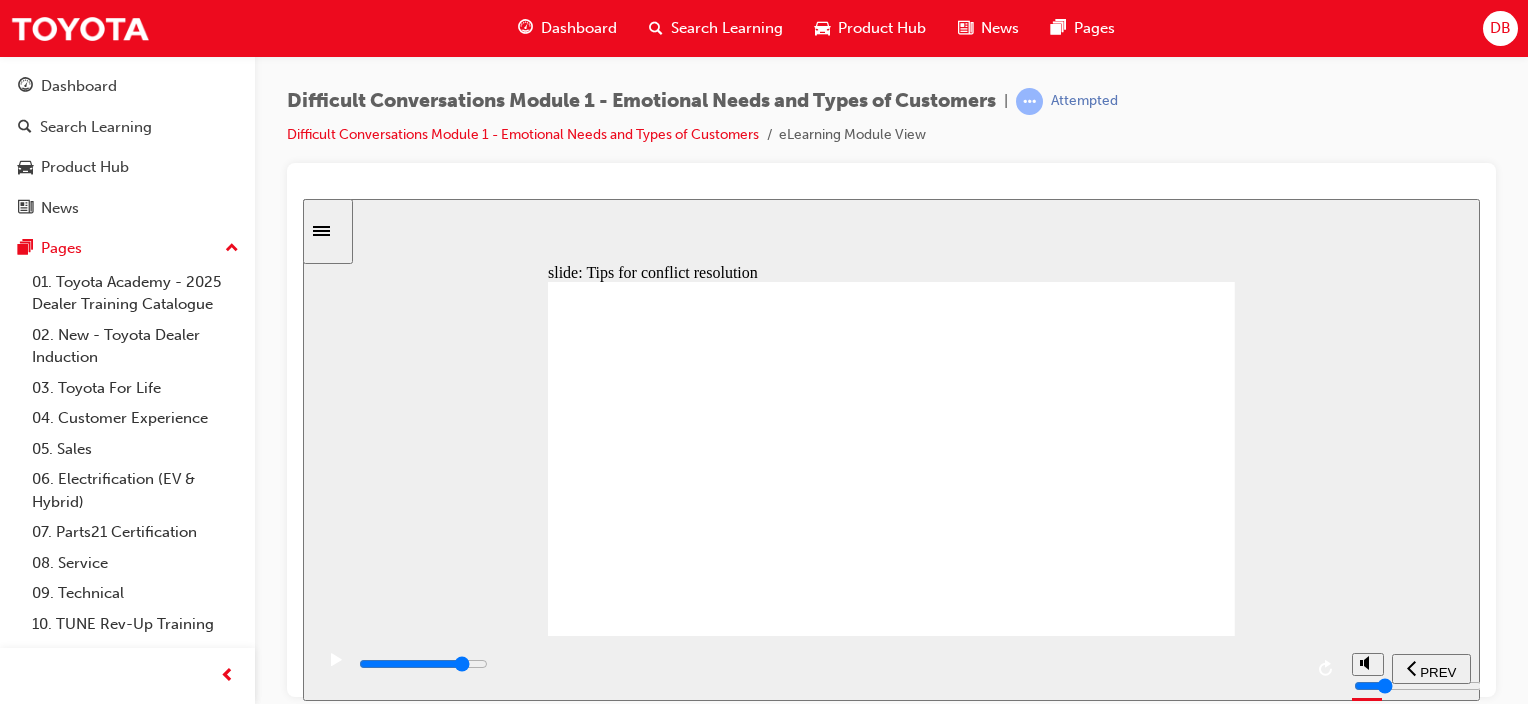 click at bounding box center (829, 664) 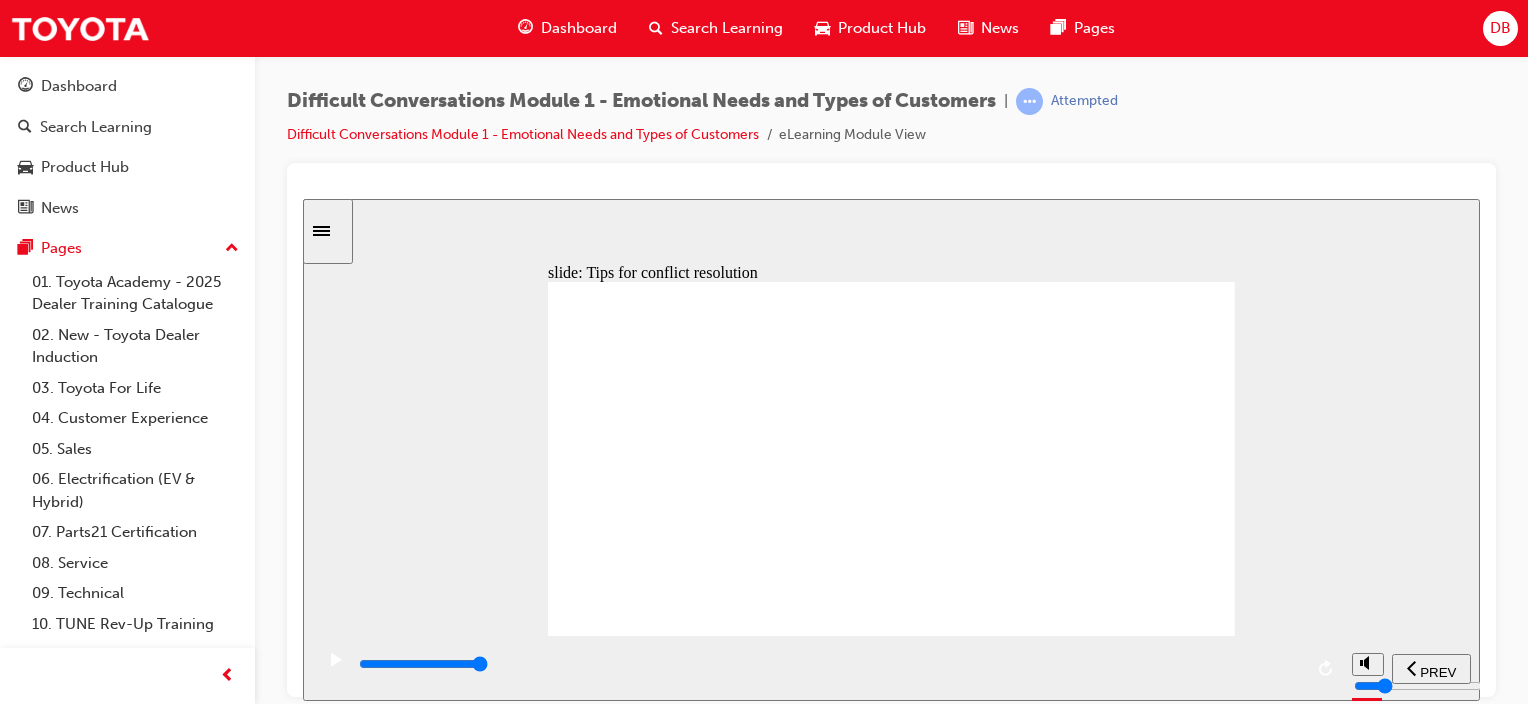 click 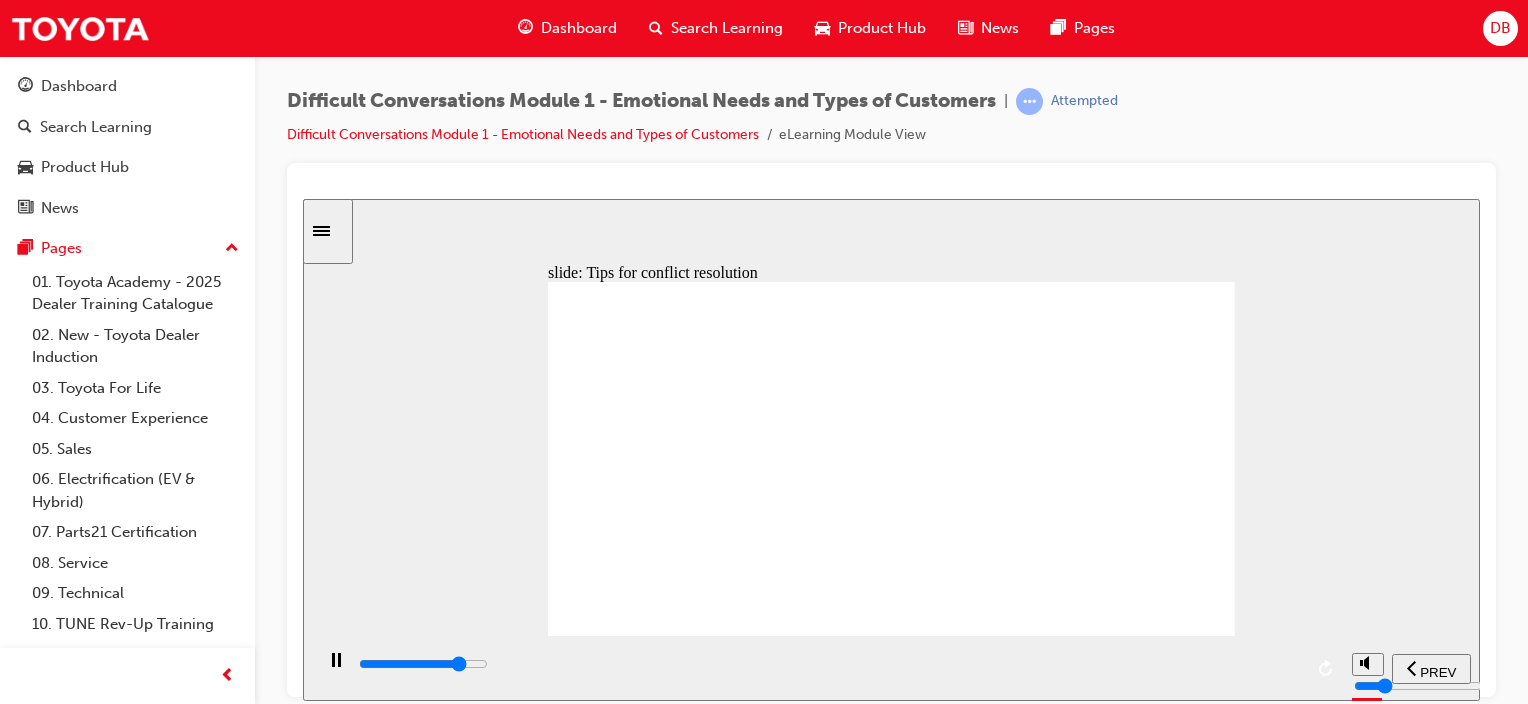 click at bounding box center [829, 664] 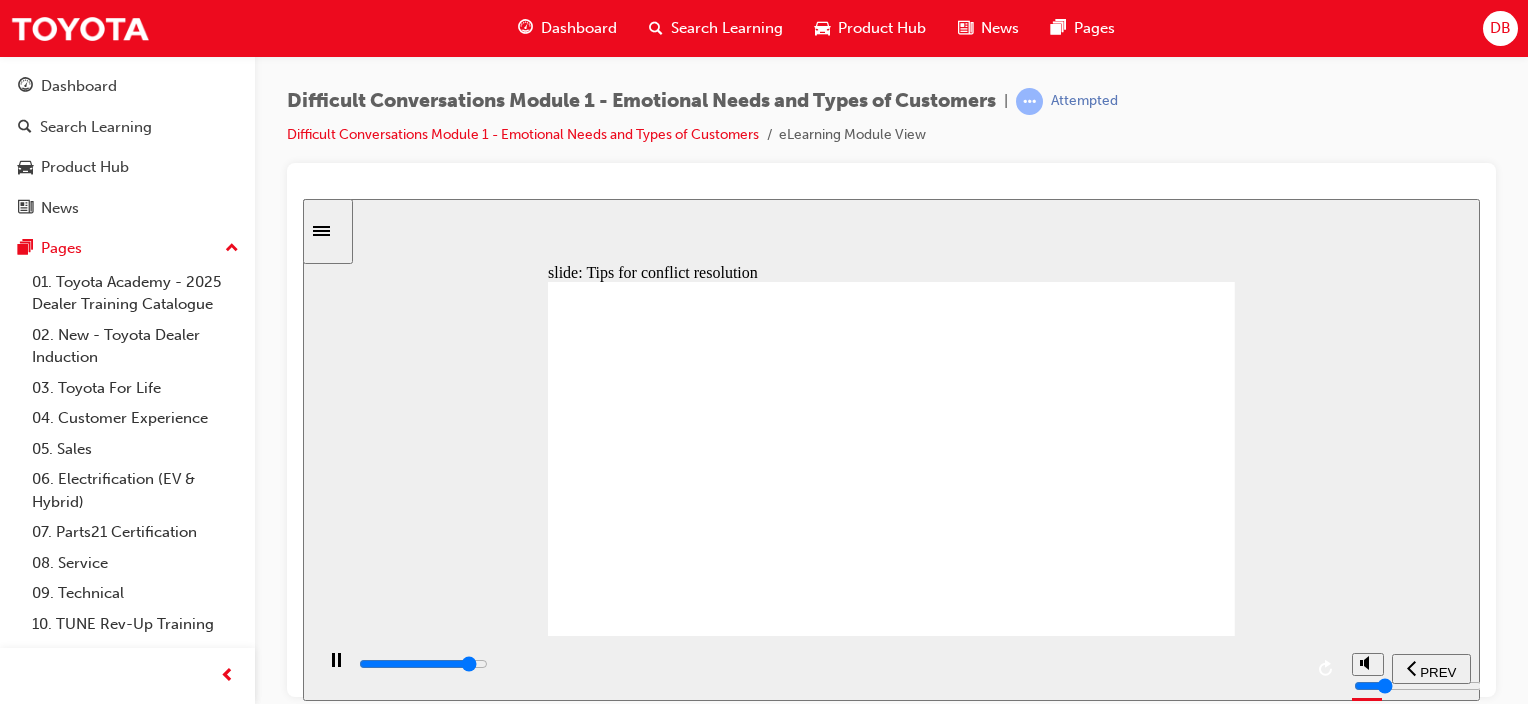 click 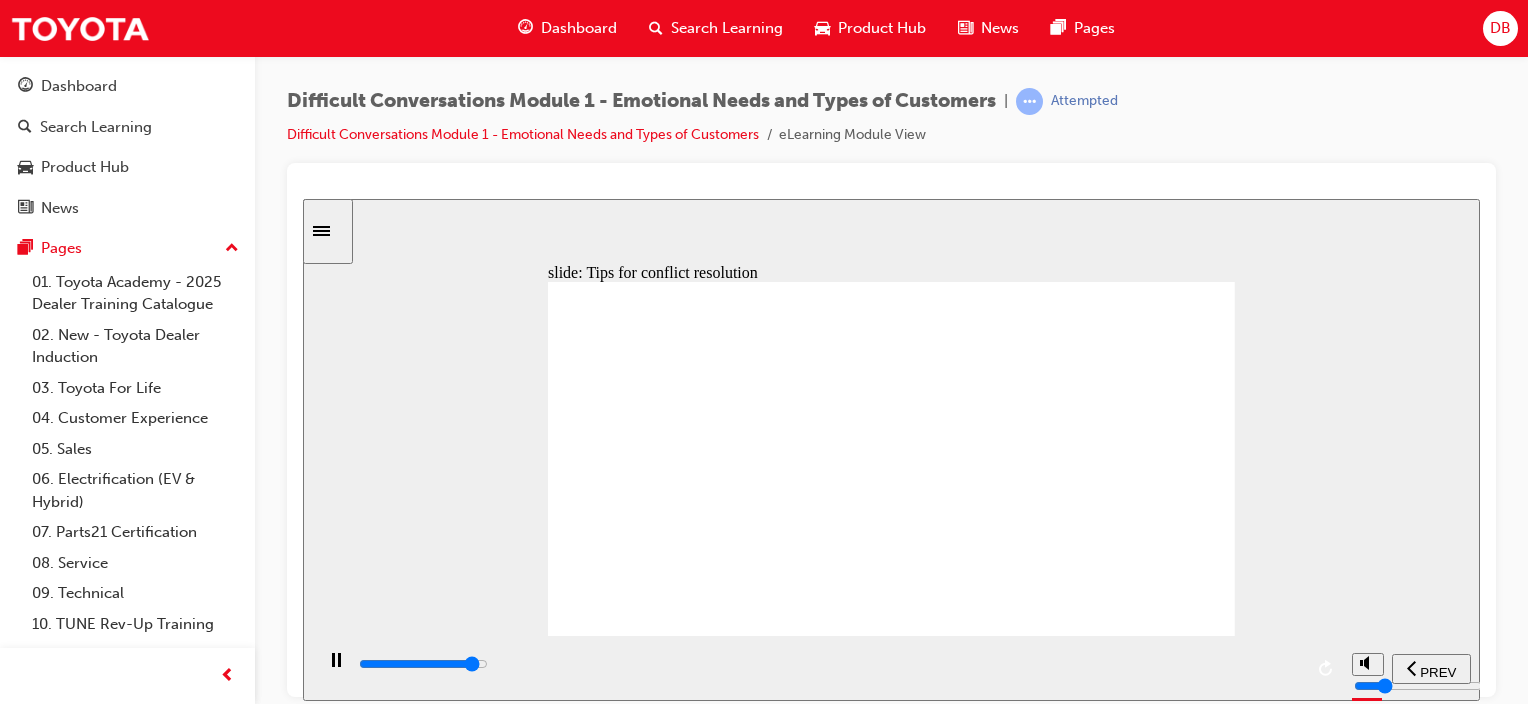 click 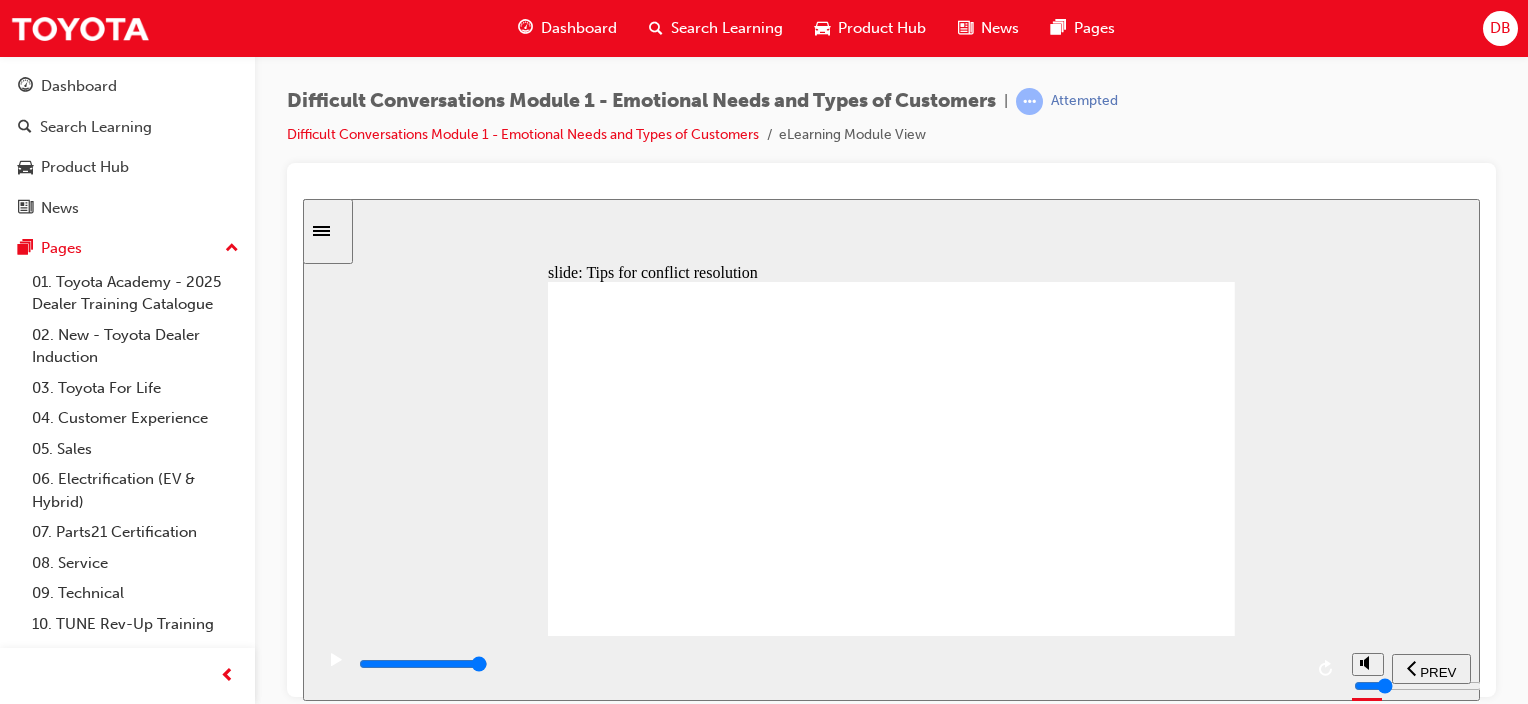 click 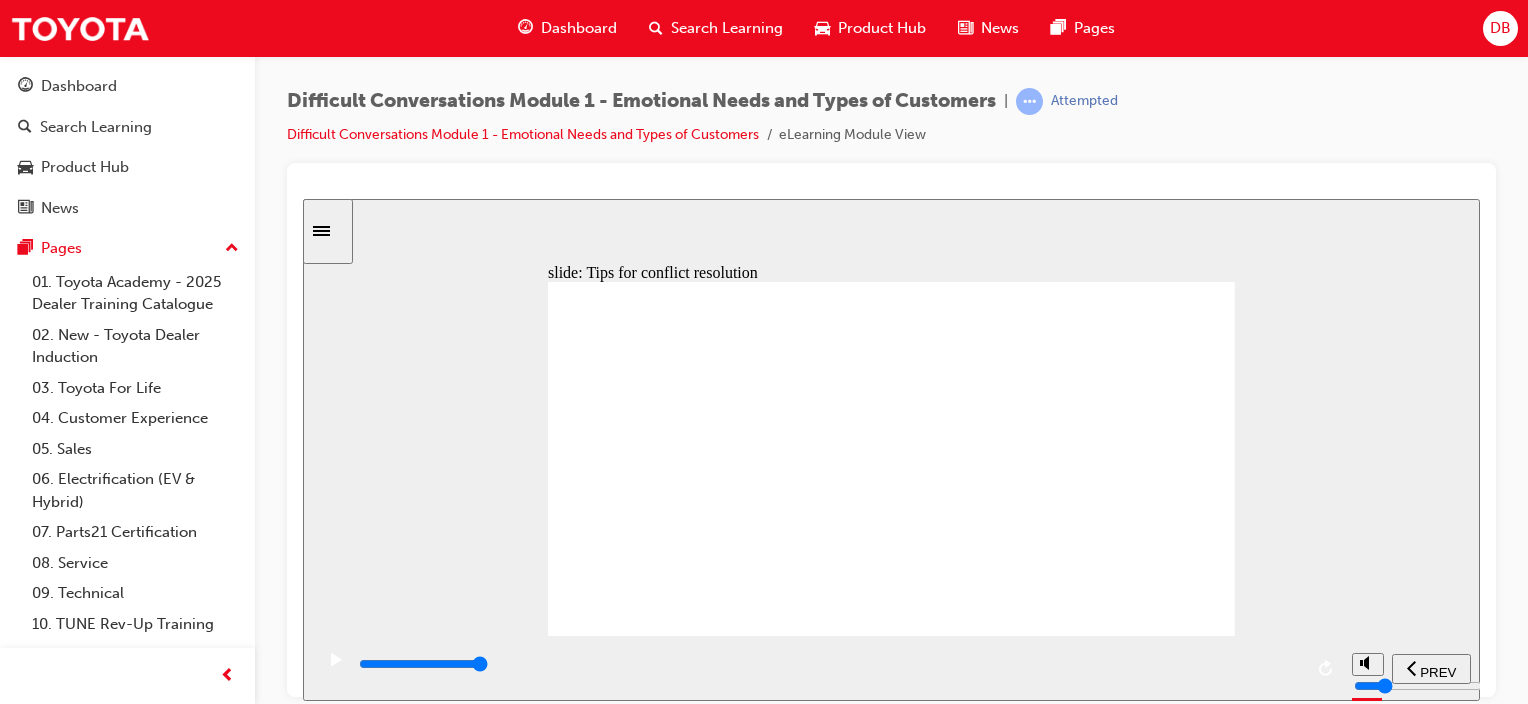 click 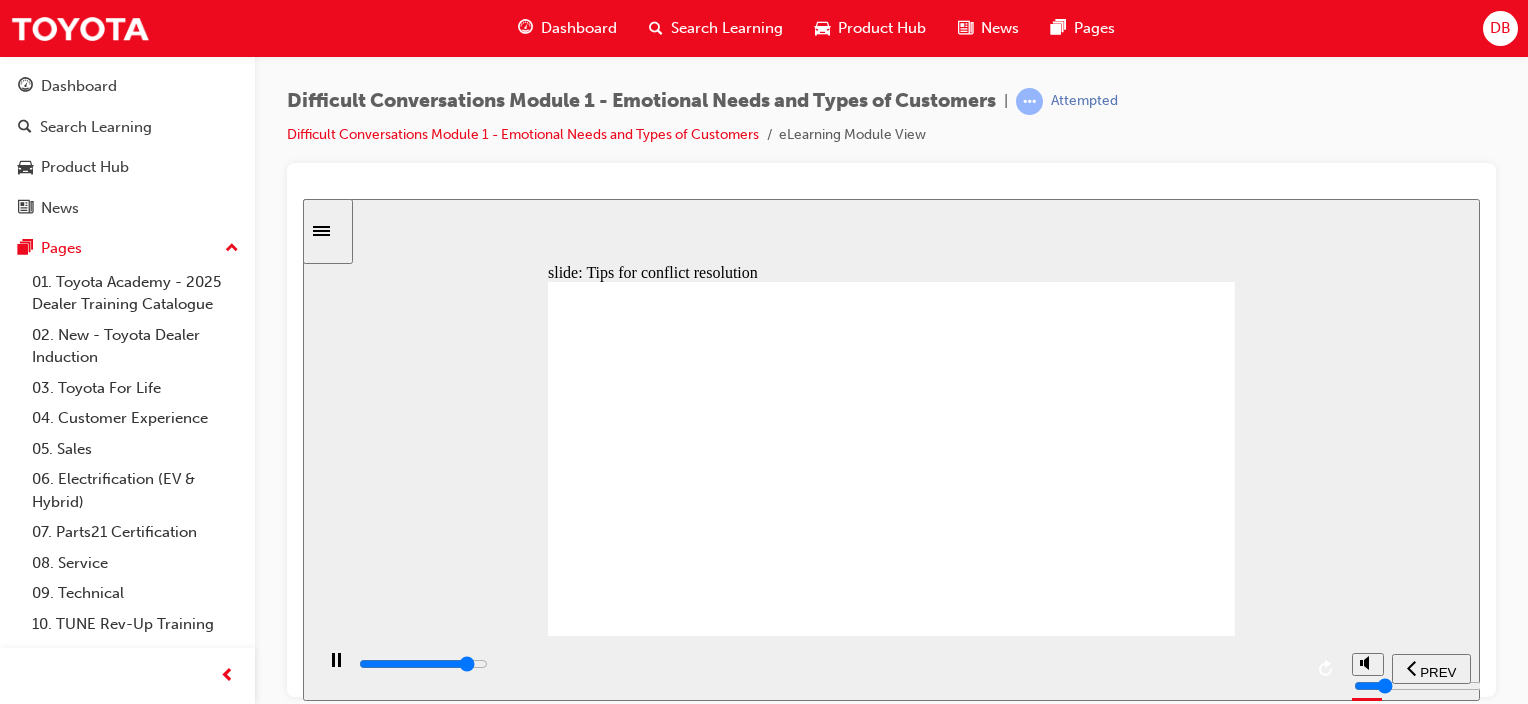 drag, startPoint x: 976, startPoint y: 395, endPoint x: 1062, endPoint y: 454, distance: 104.292854 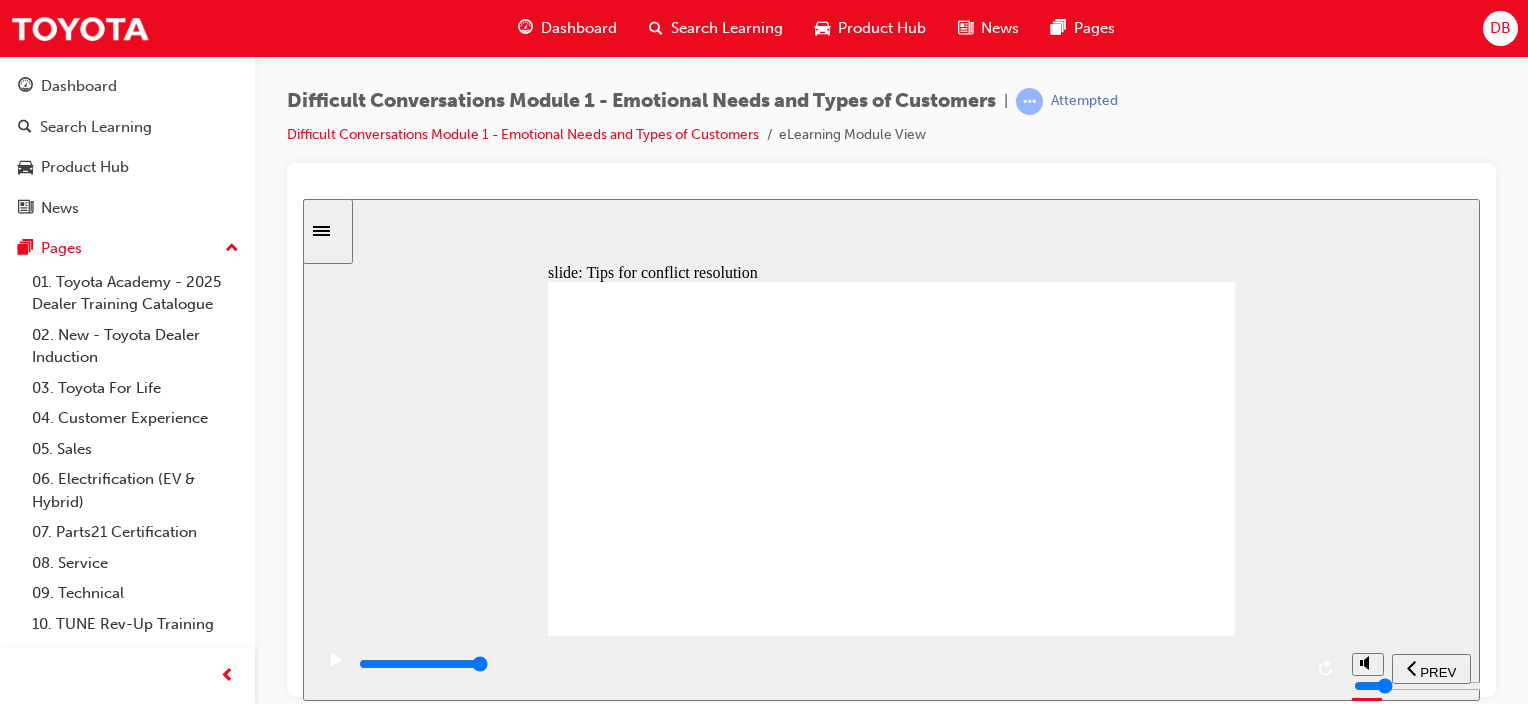 drag, startPoint x: 1175, startPoint y: 453, endPoint x: 1196, endPoint y: 446, distance: 22.135944 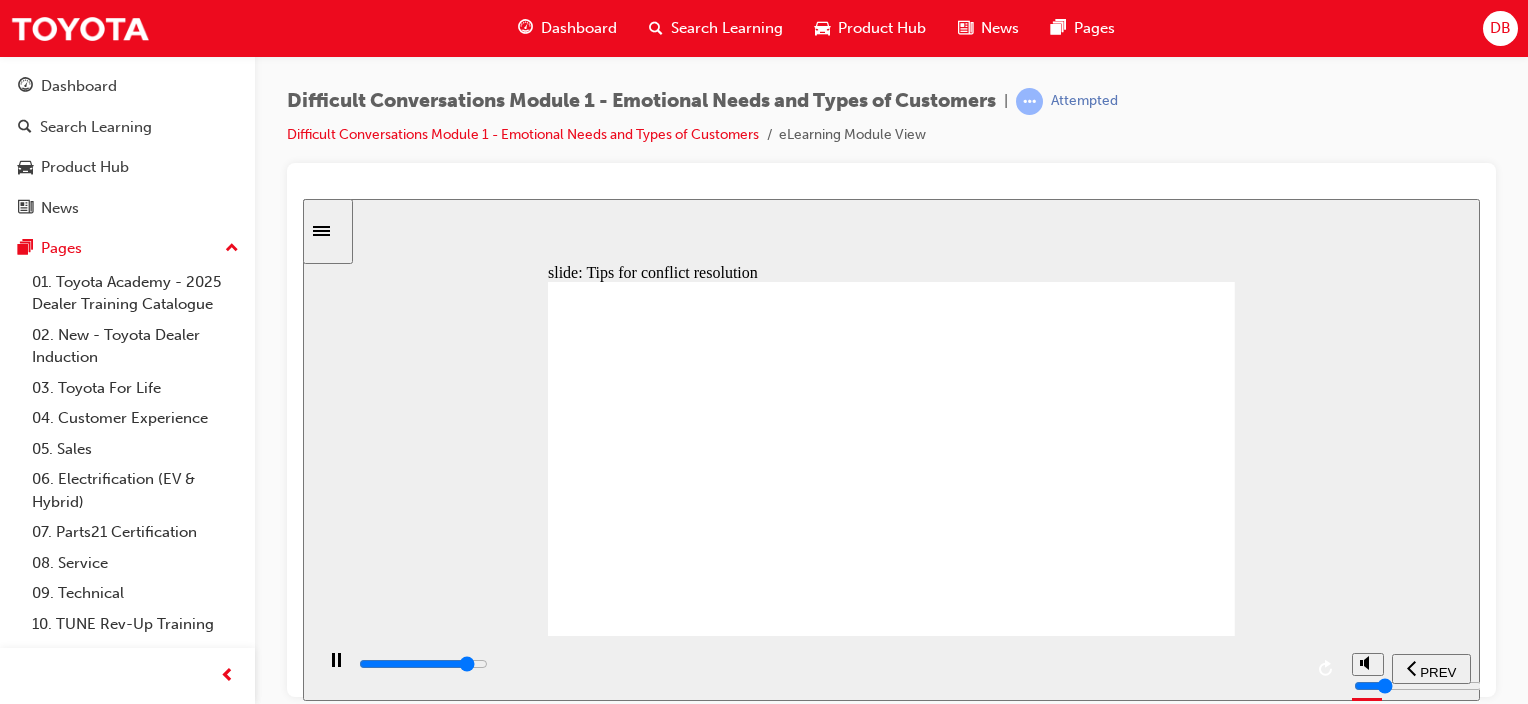 click 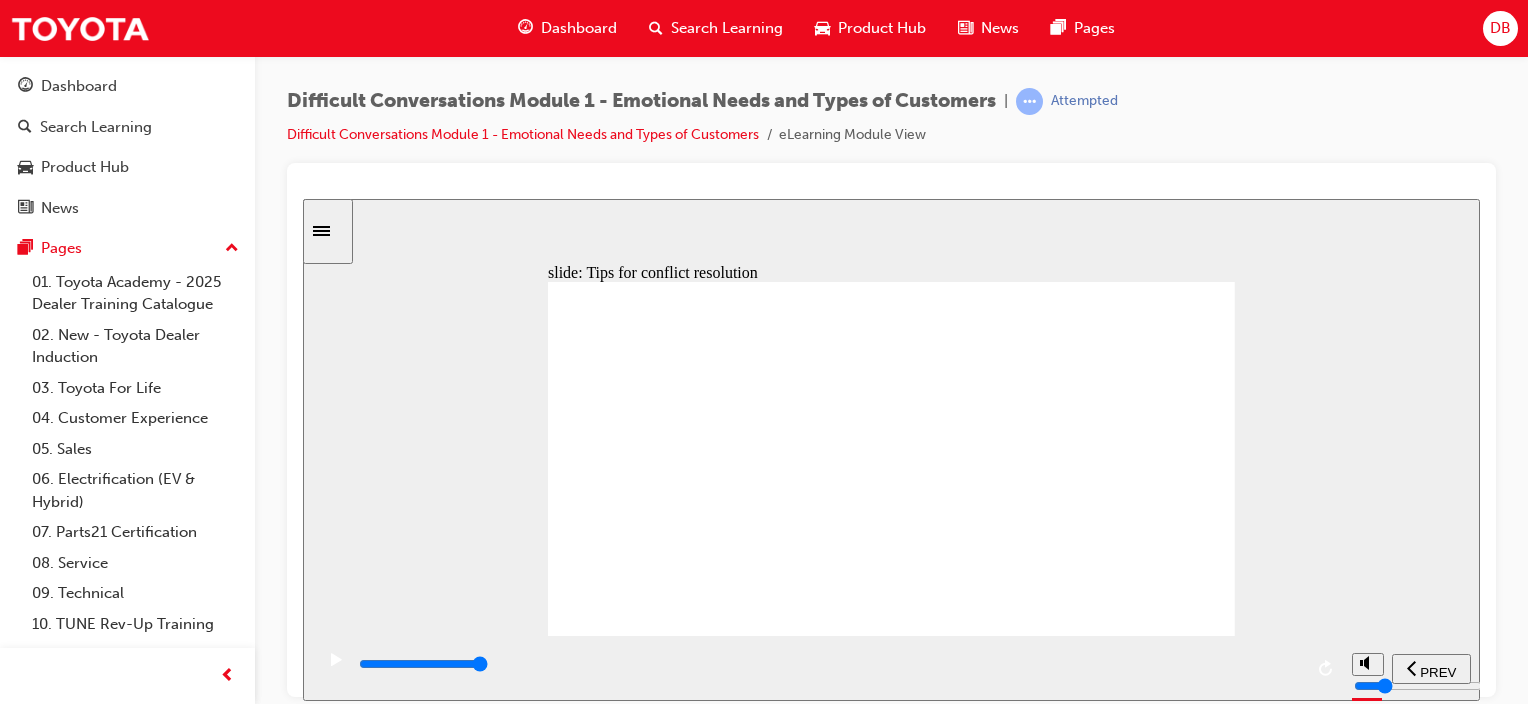 click 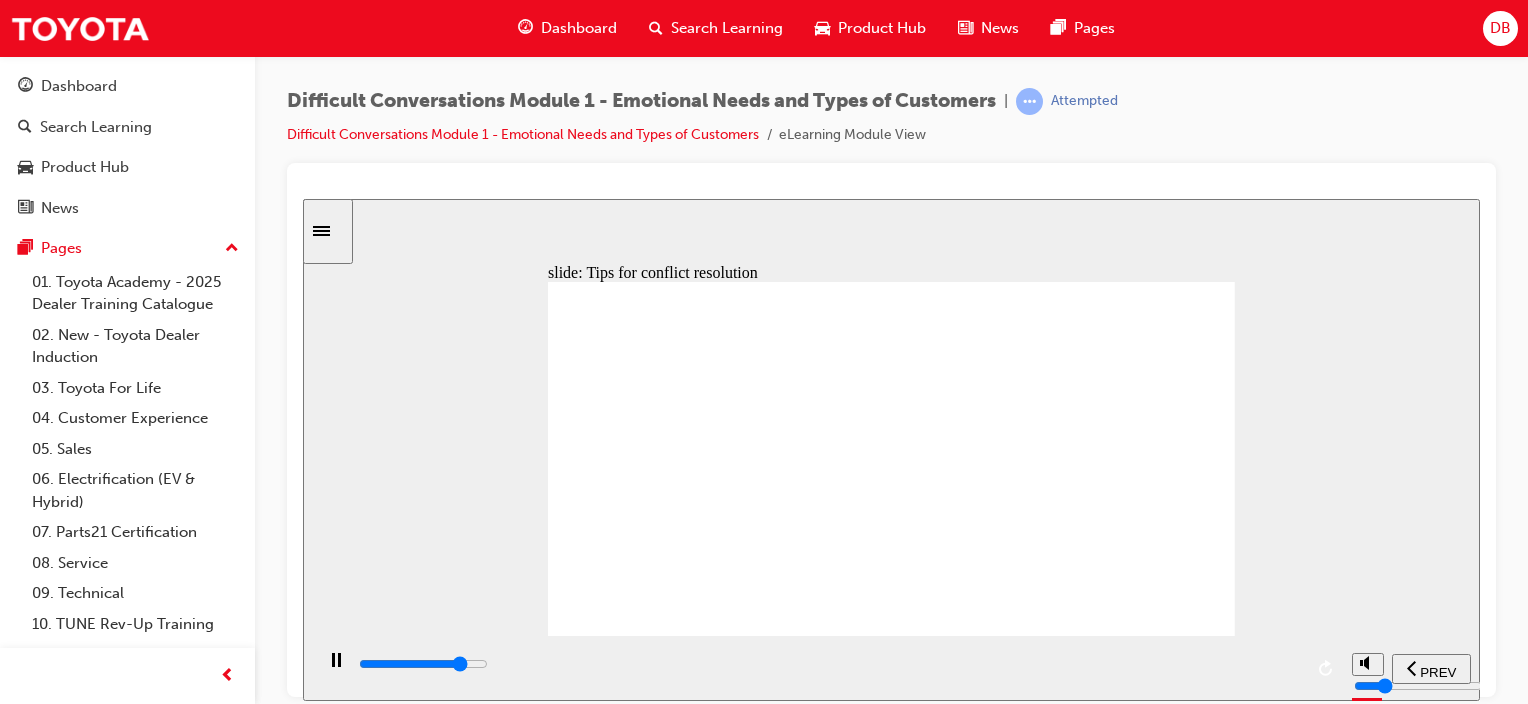 click 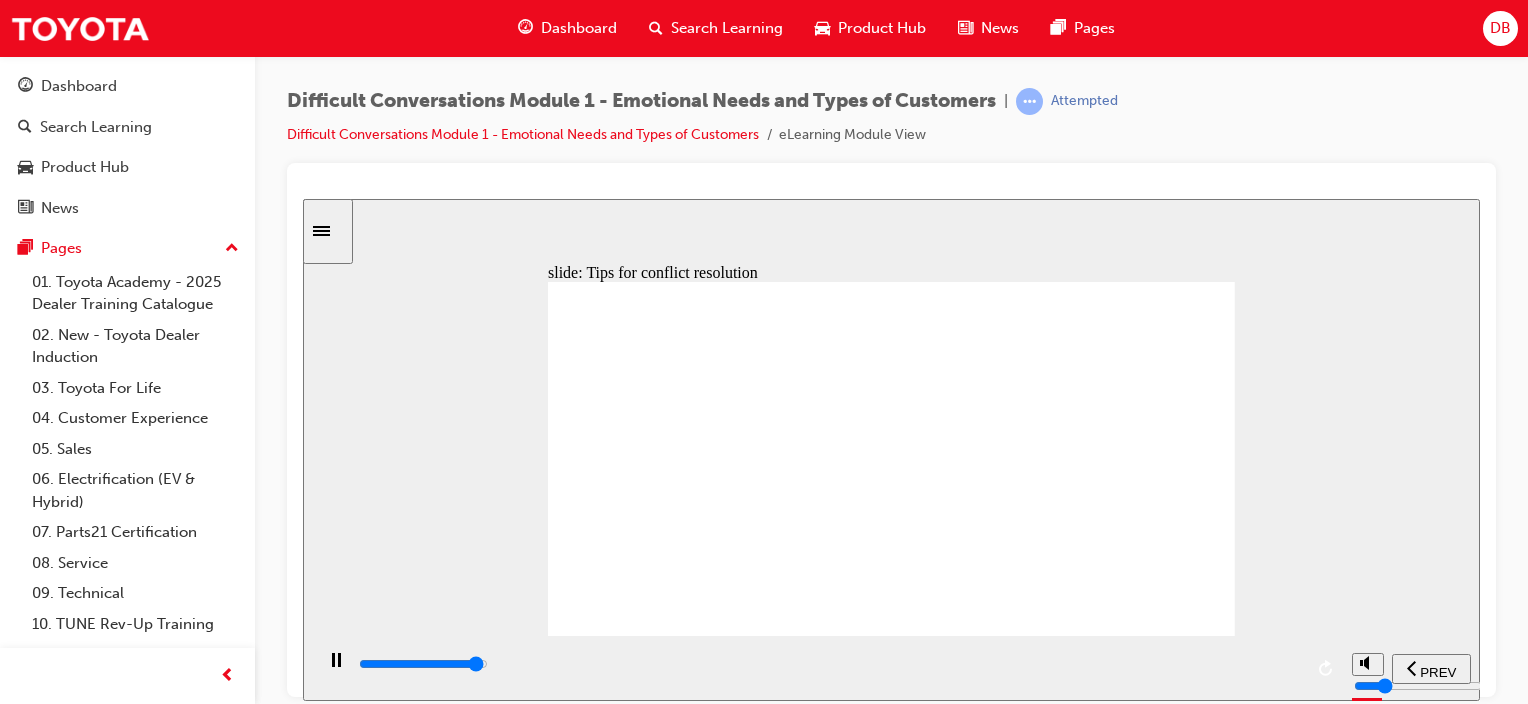 click 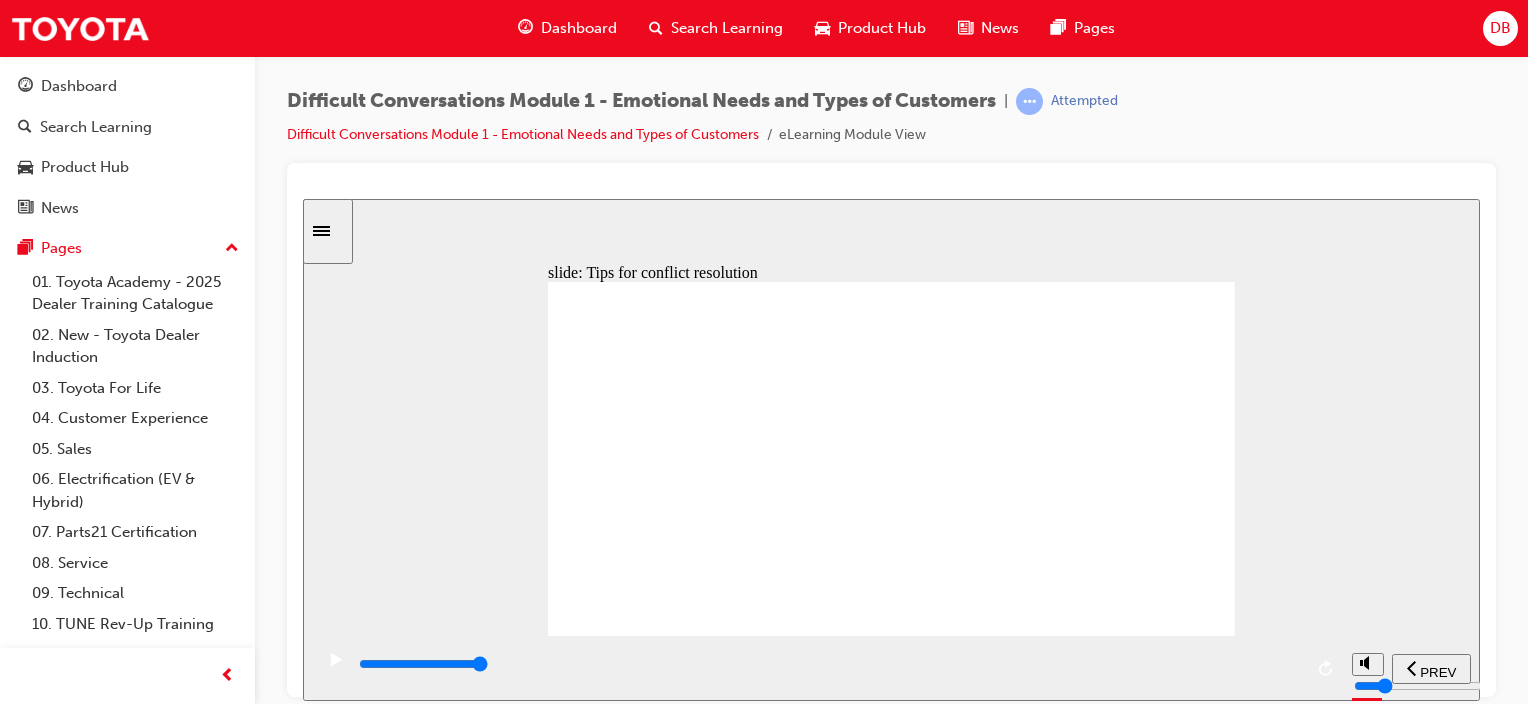 click 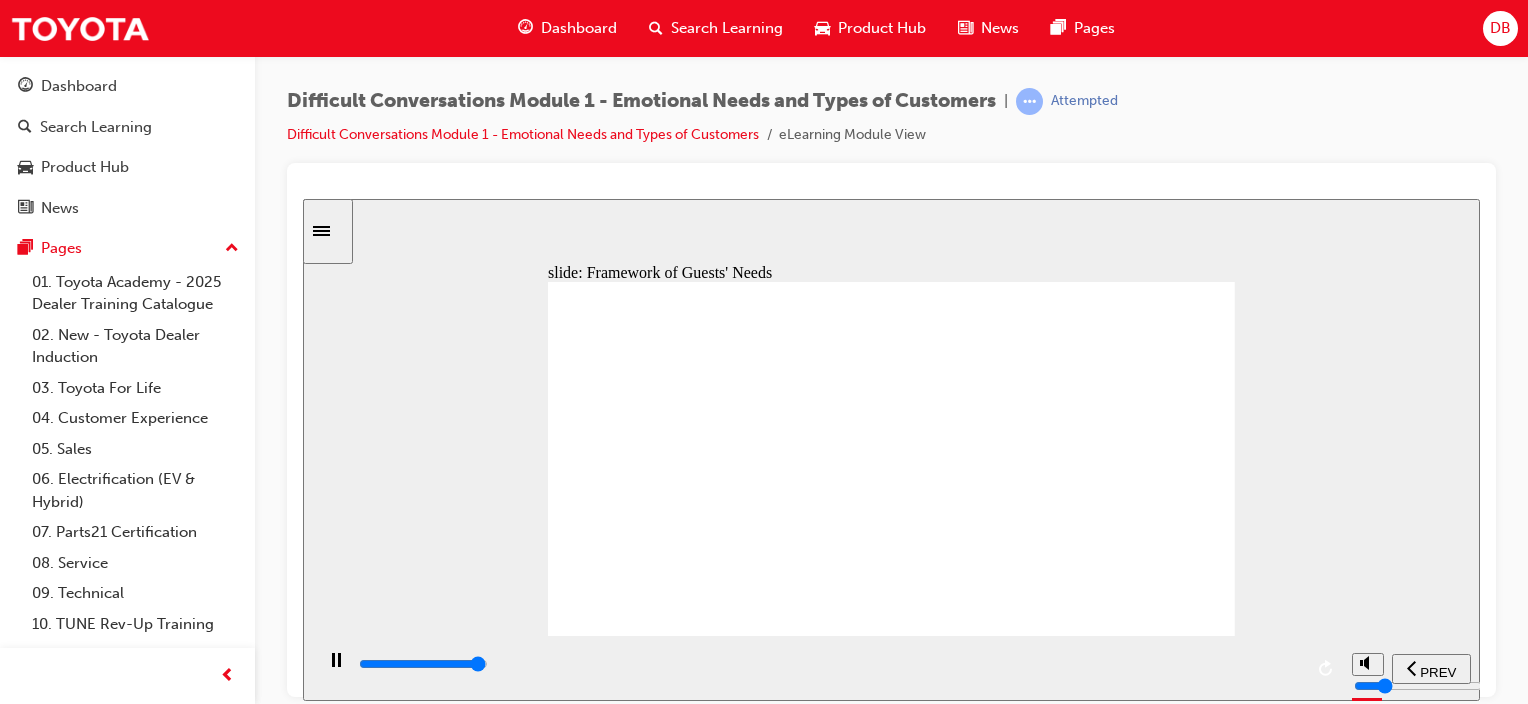 click at bounding box center (423, 663) 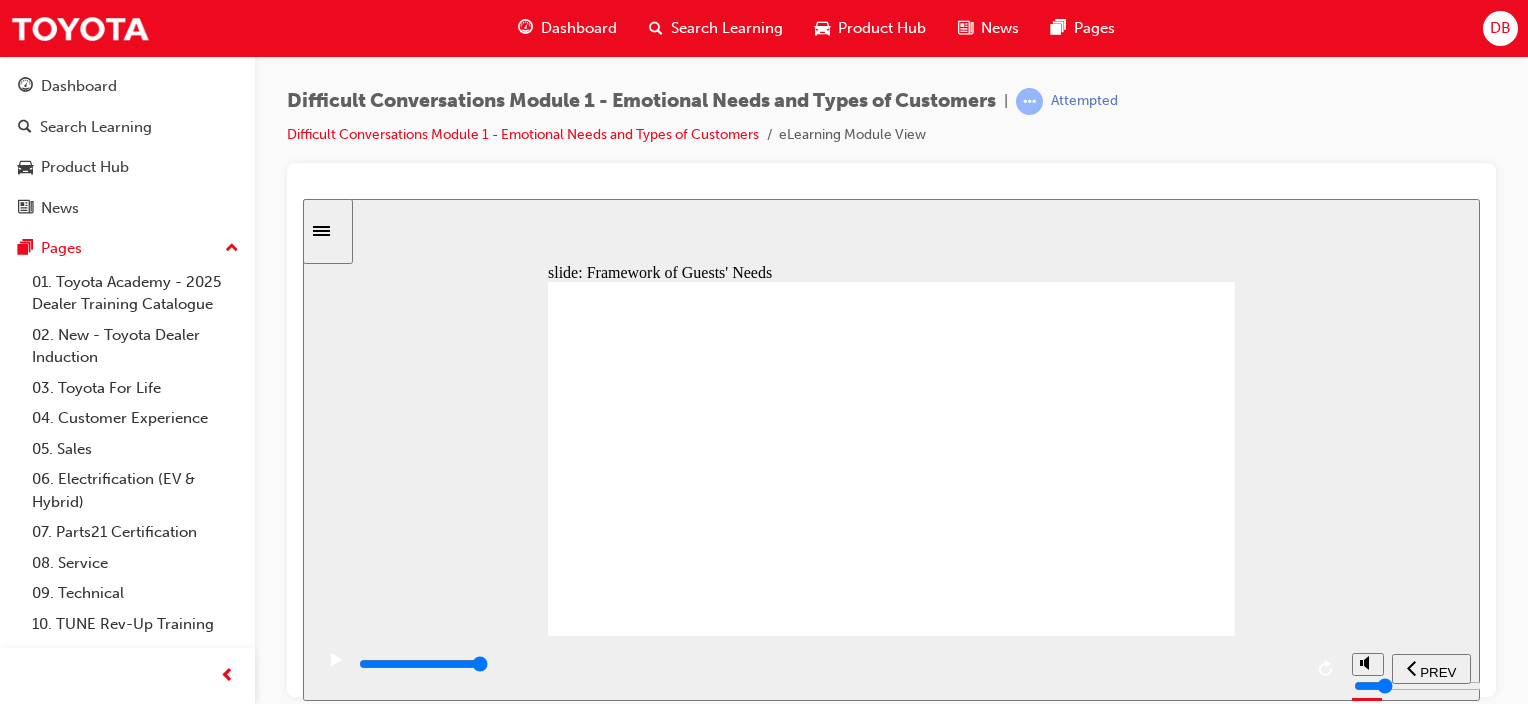 click 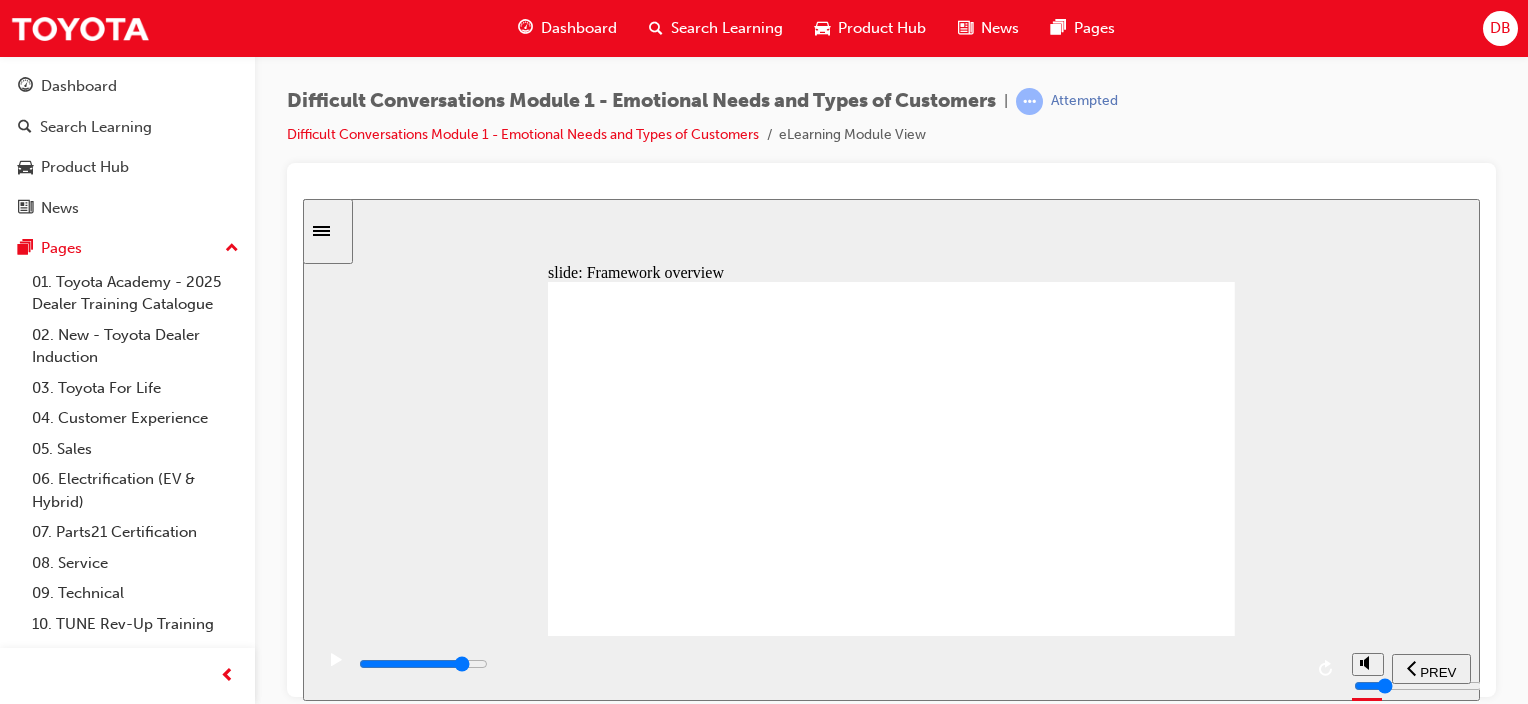 click at bounding box center (829, 664) 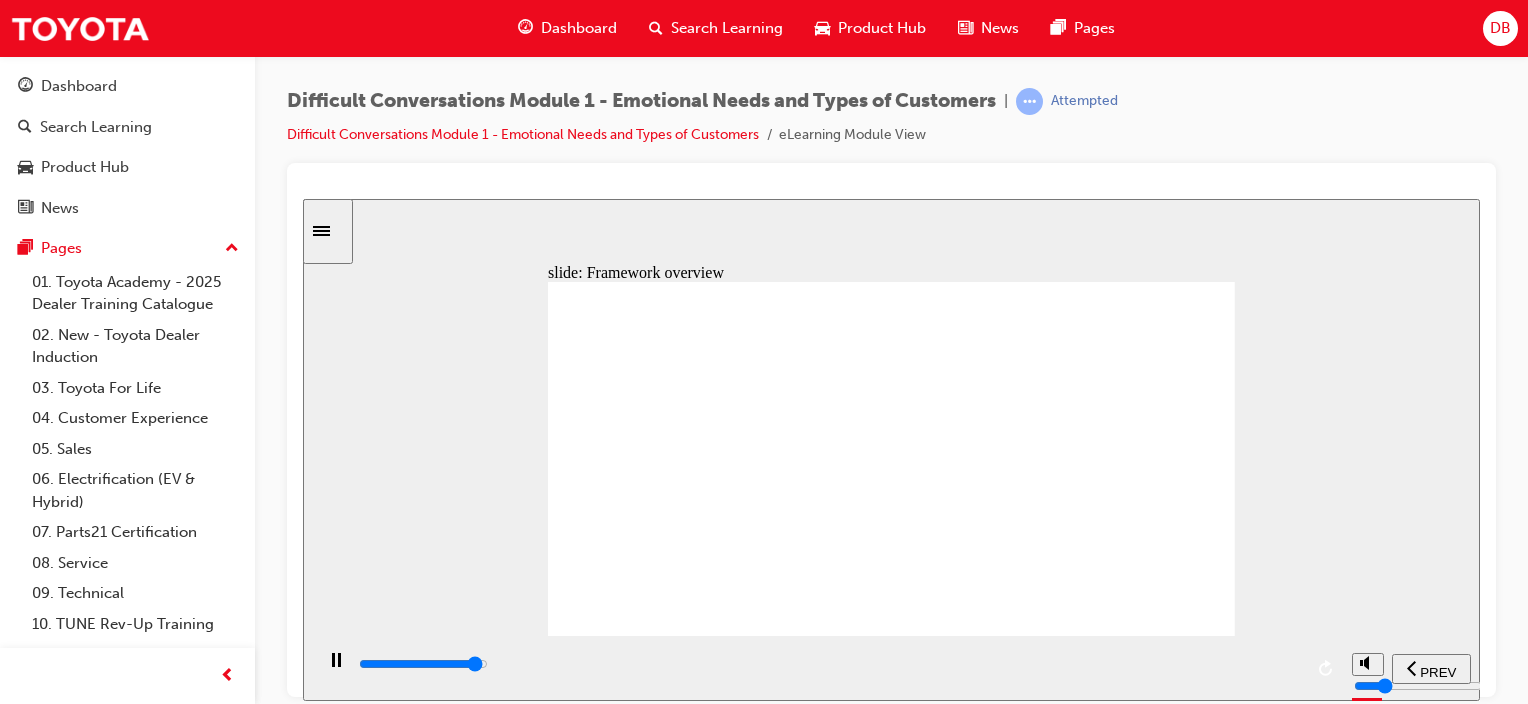 click 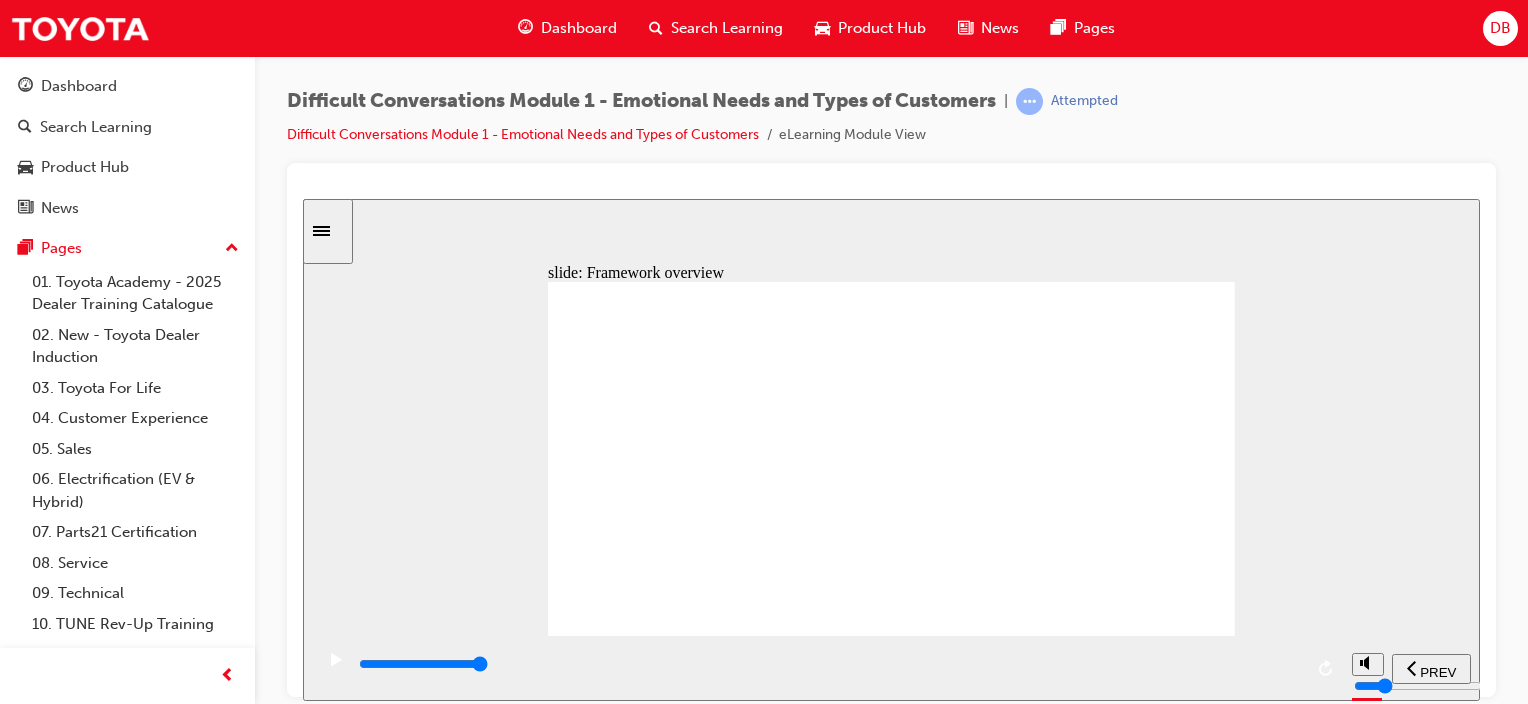 click 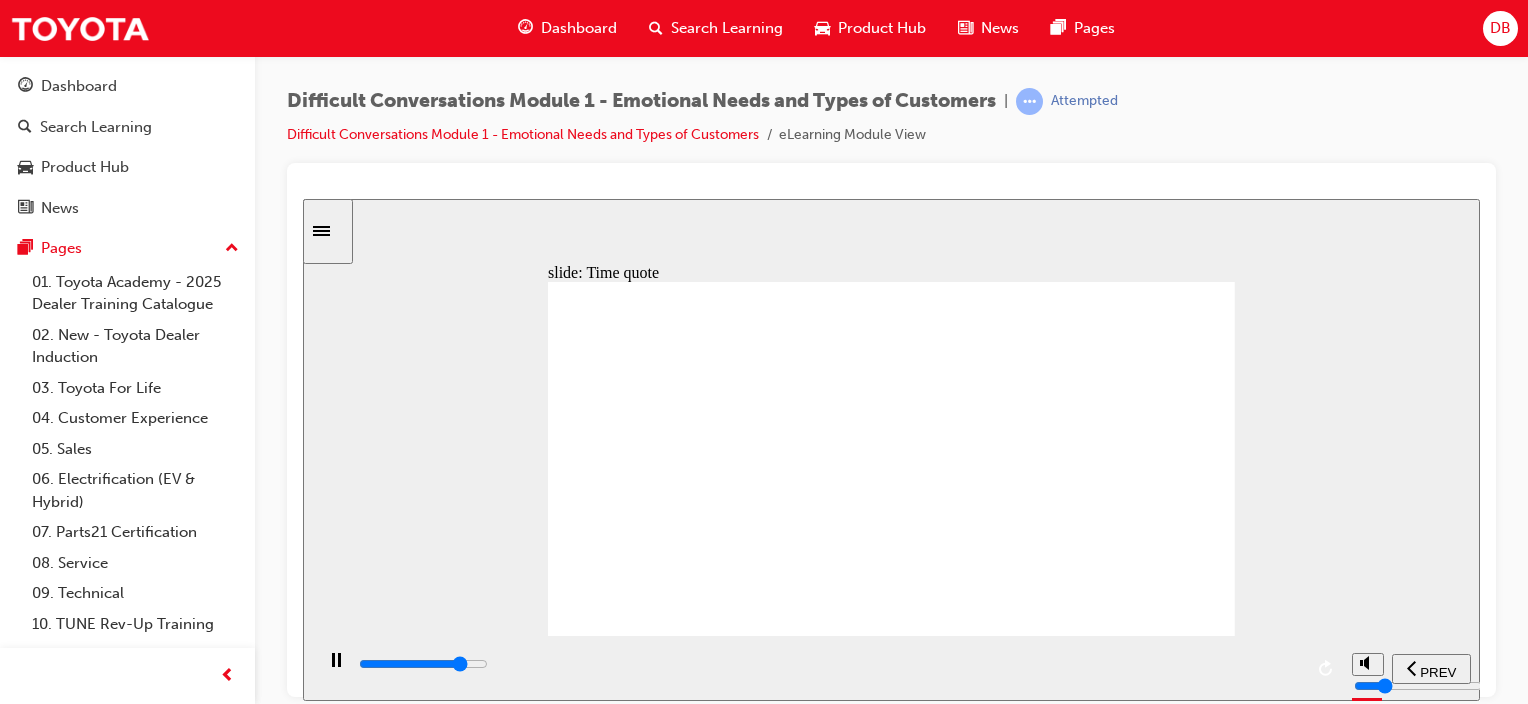 click 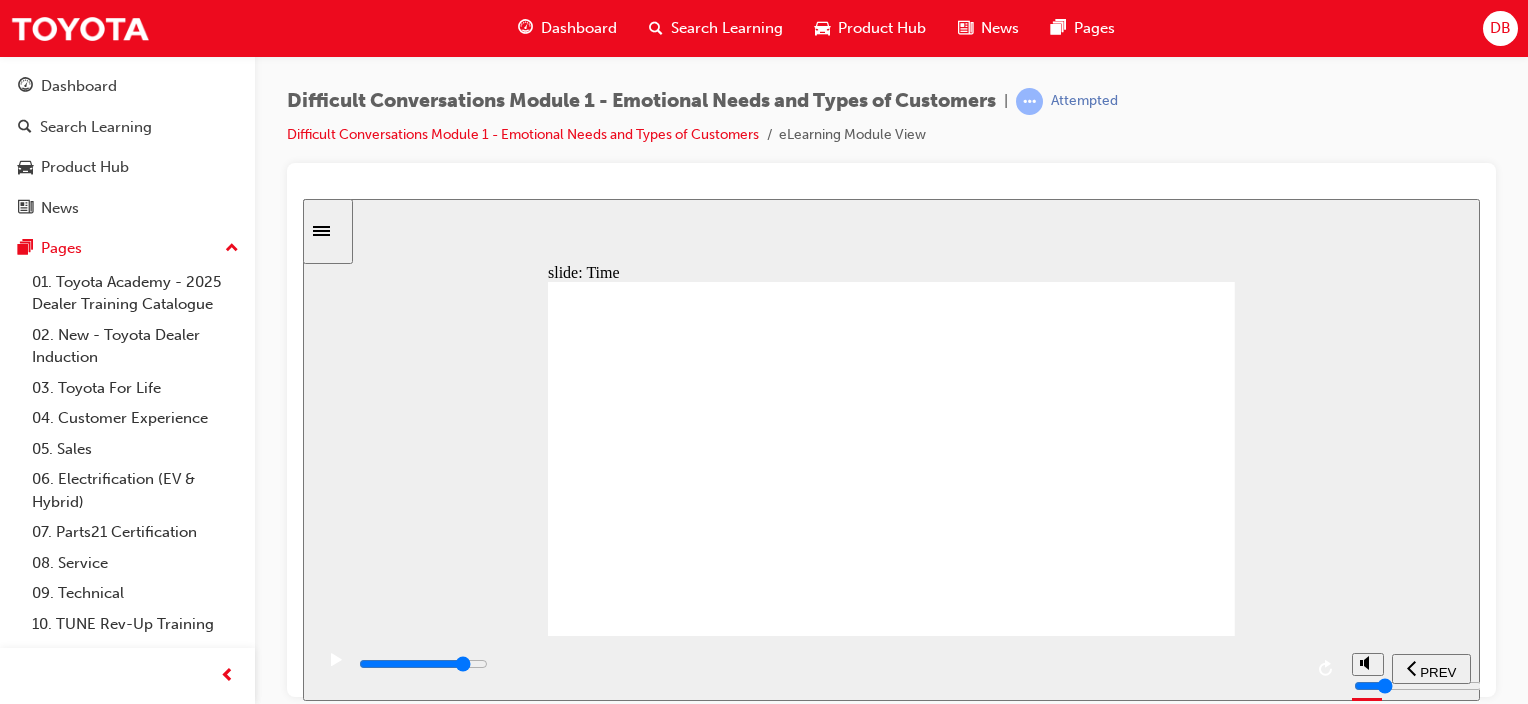 click at bounding box center (423, 663) 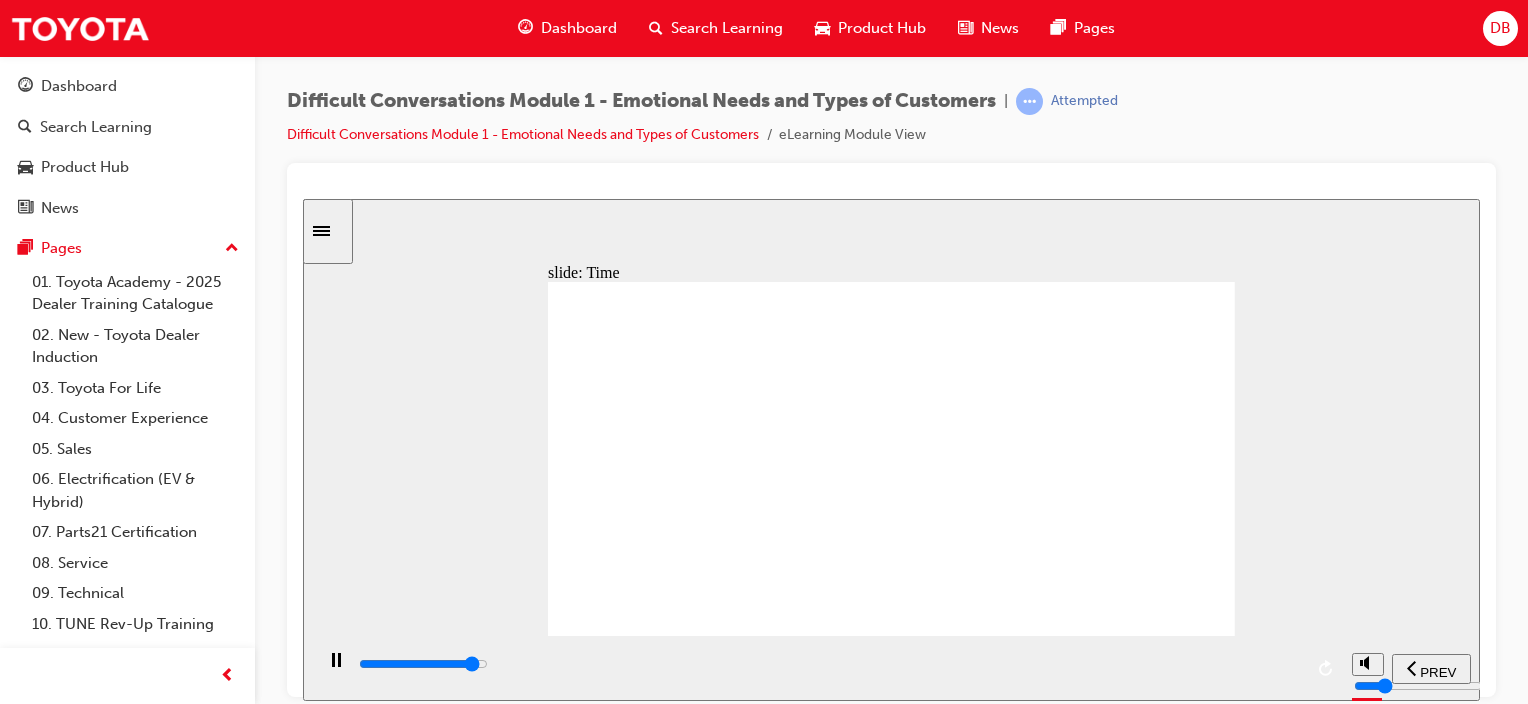 click at bounding box center (829, 664) 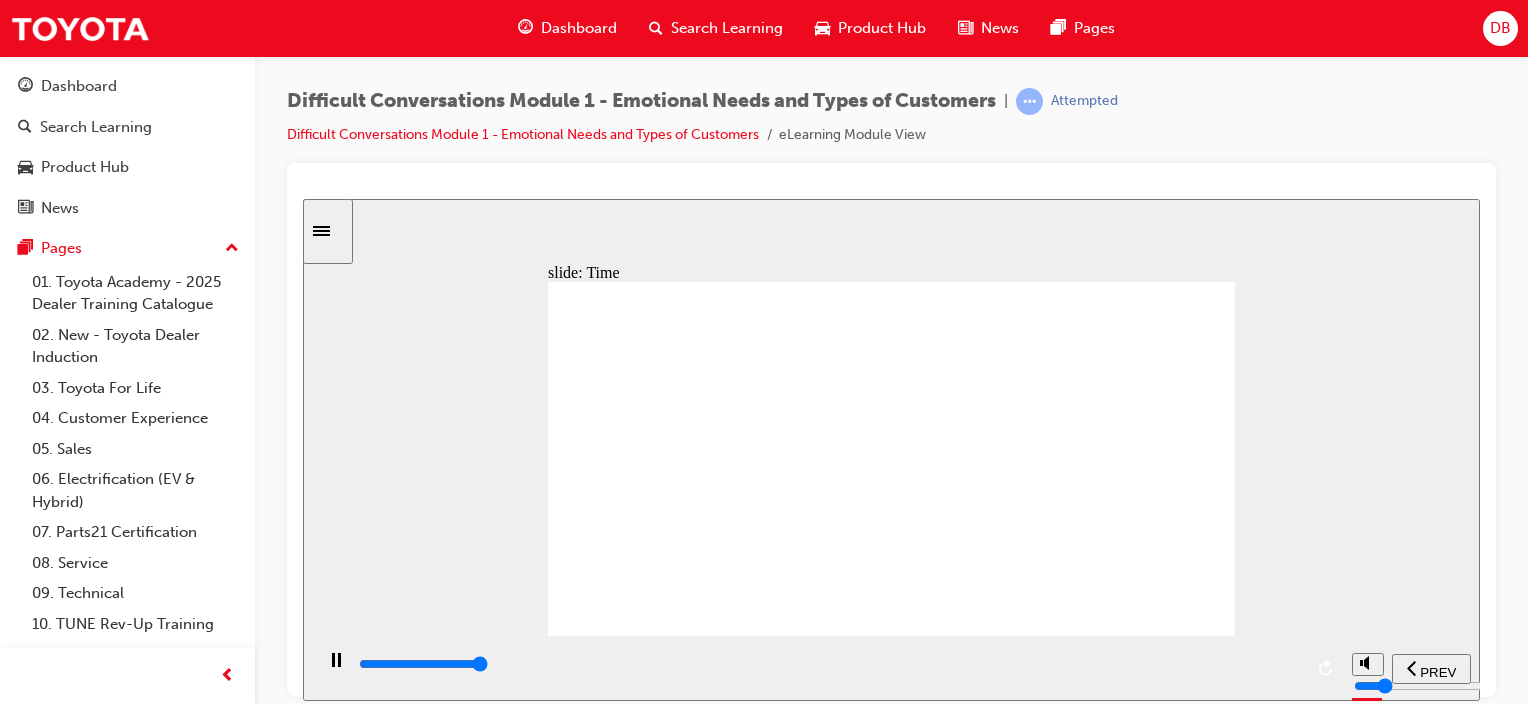 click 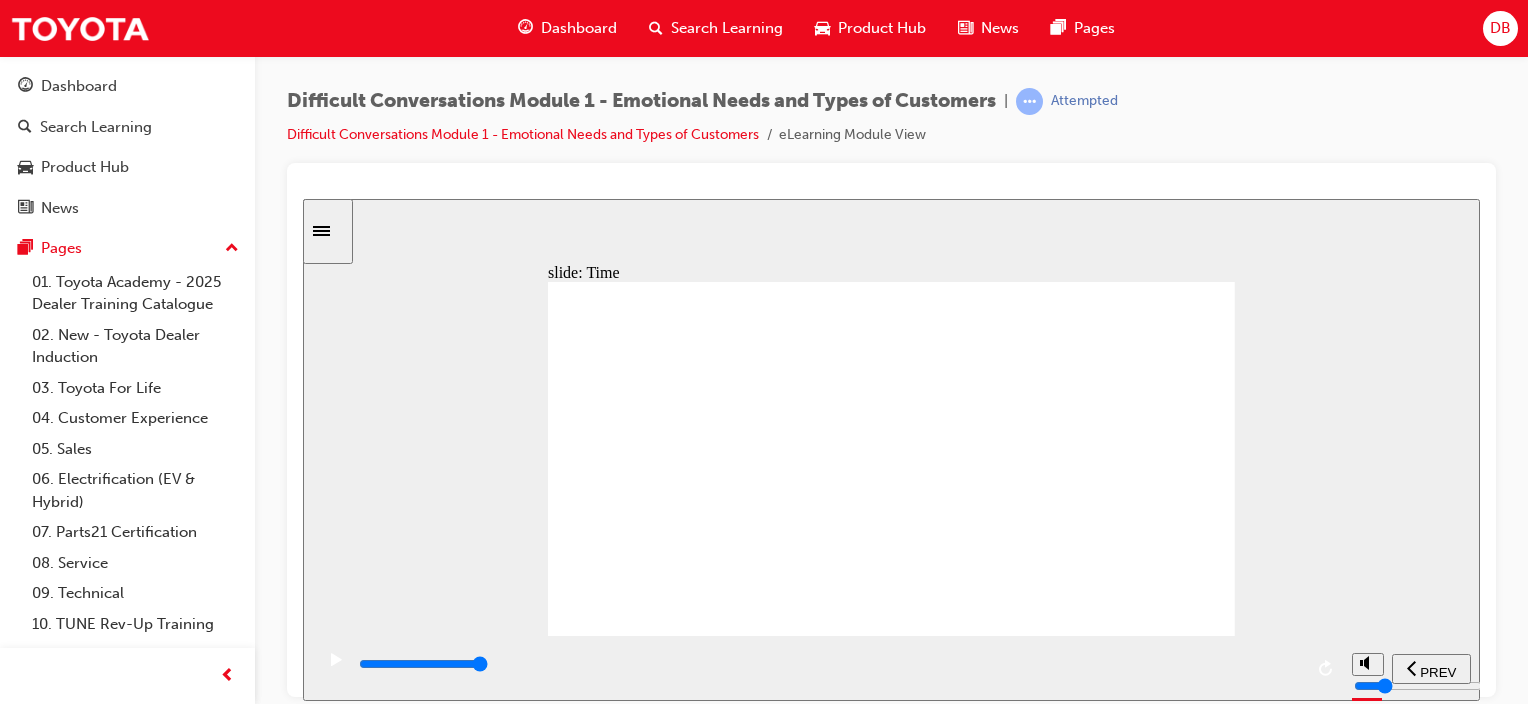 click 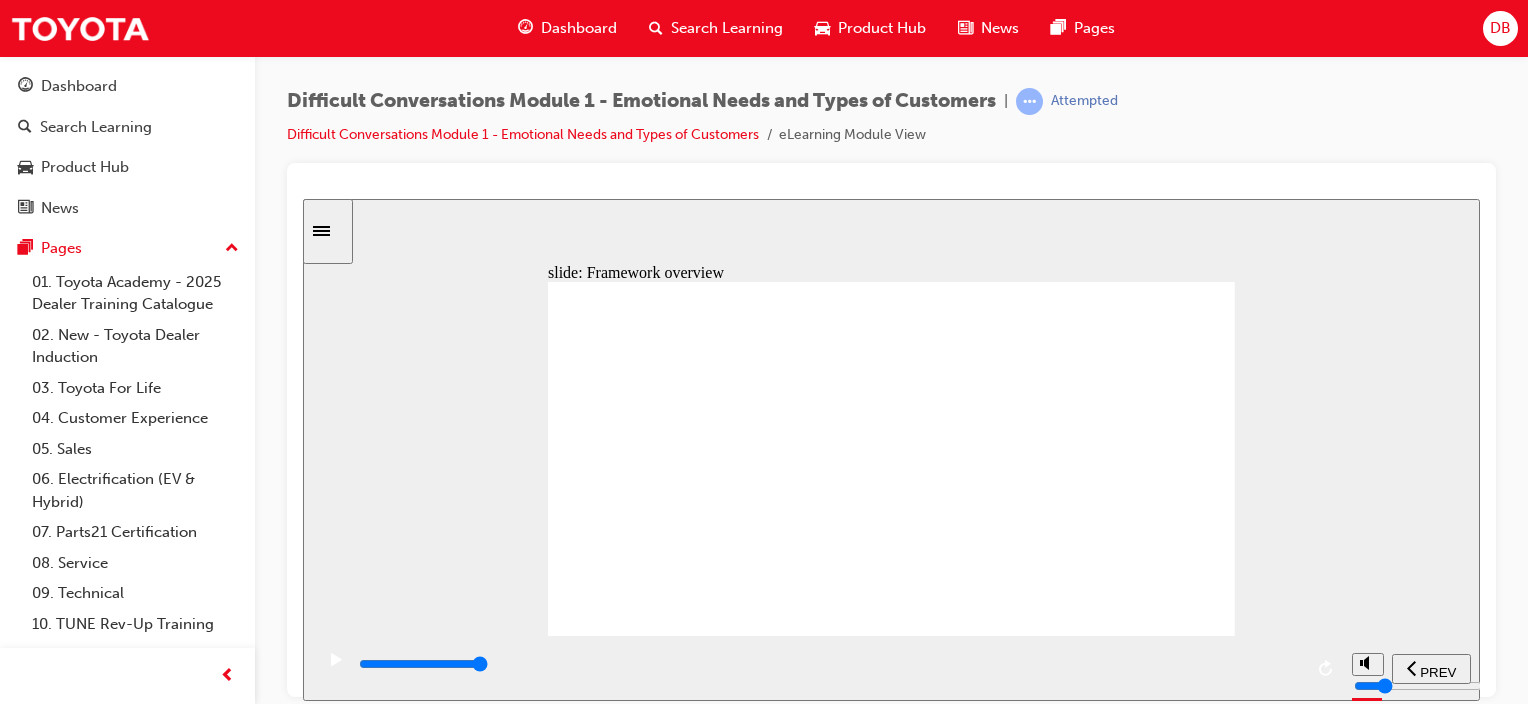 click 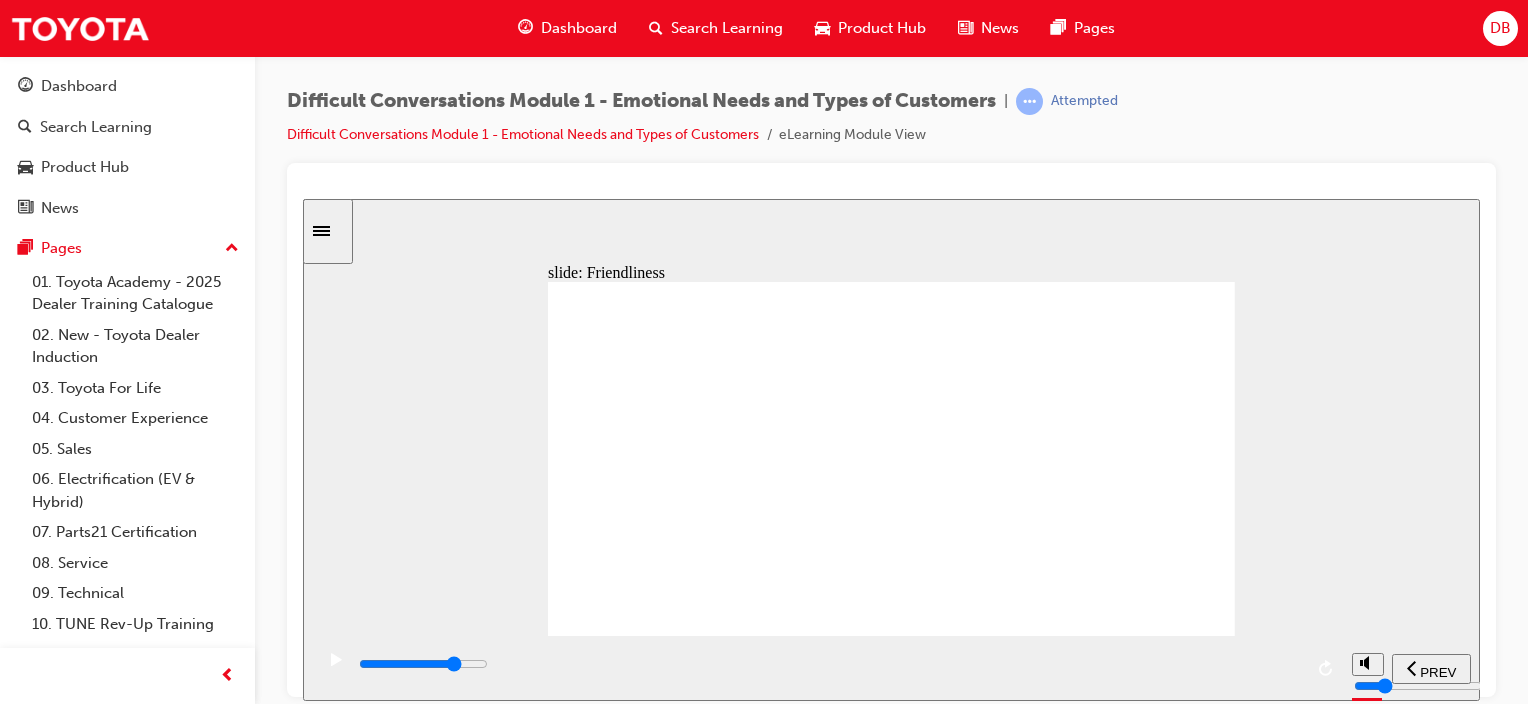 click at bounding box center (829, 664) 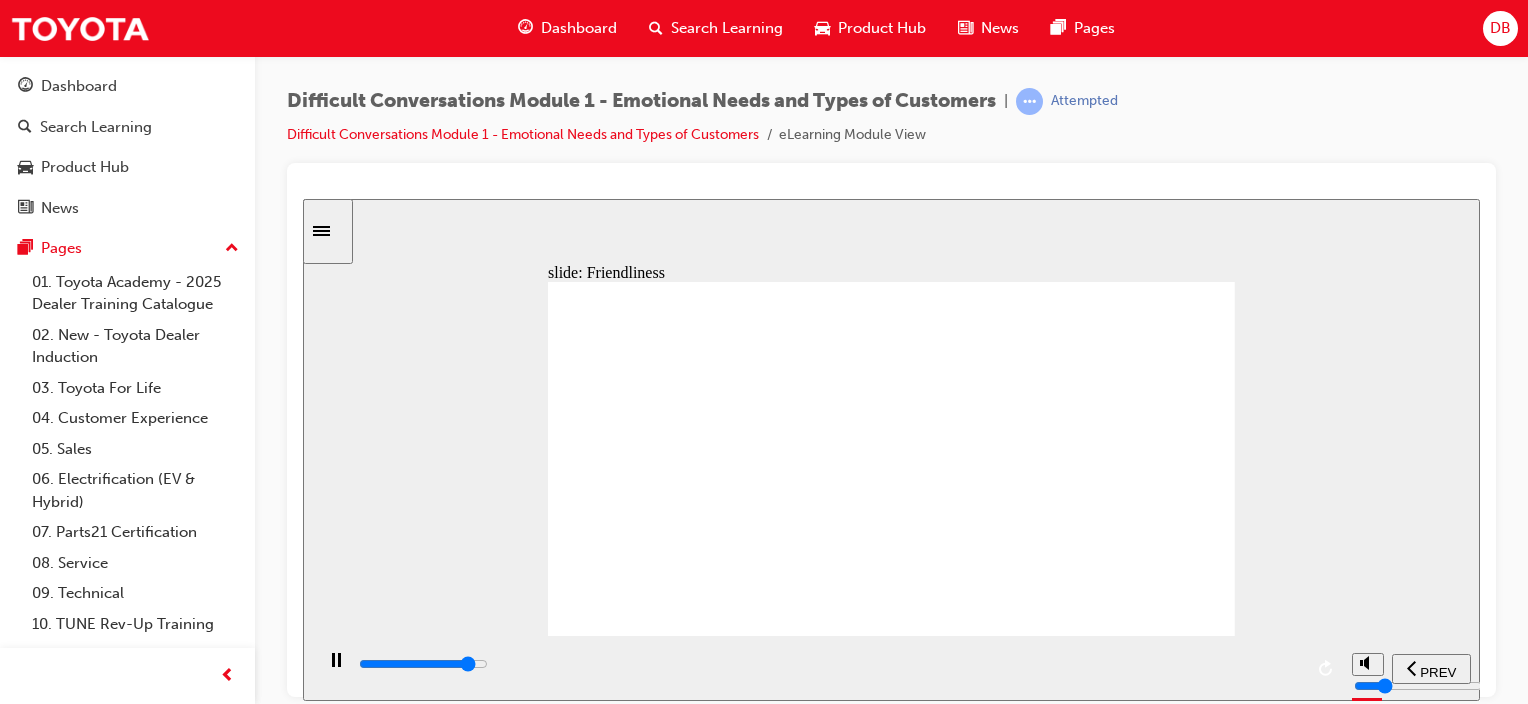 click at bounding box center [423, 663] 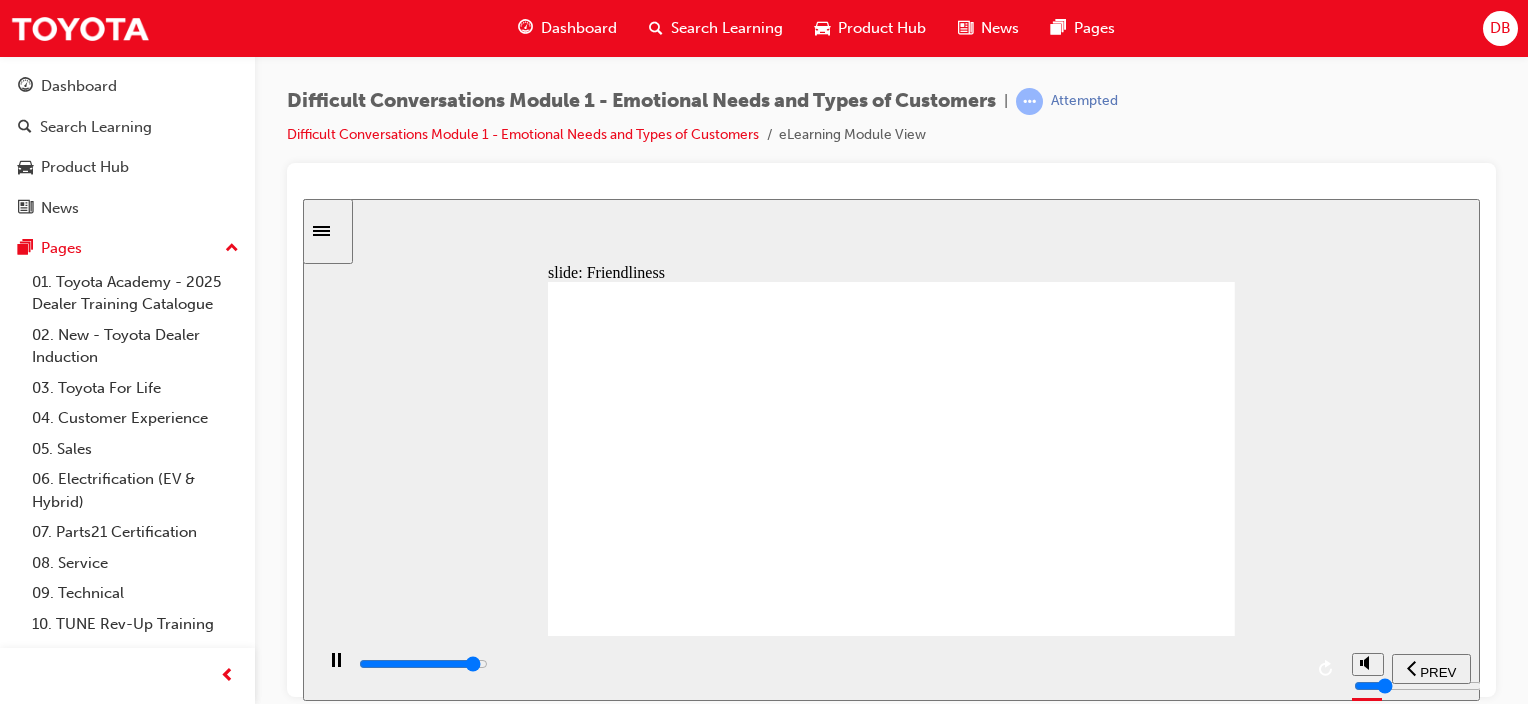 drag, startPoint x: 1243, startPoint y: 670, endPoint x: 1254, endPoint y: 665, distance: 12.083046 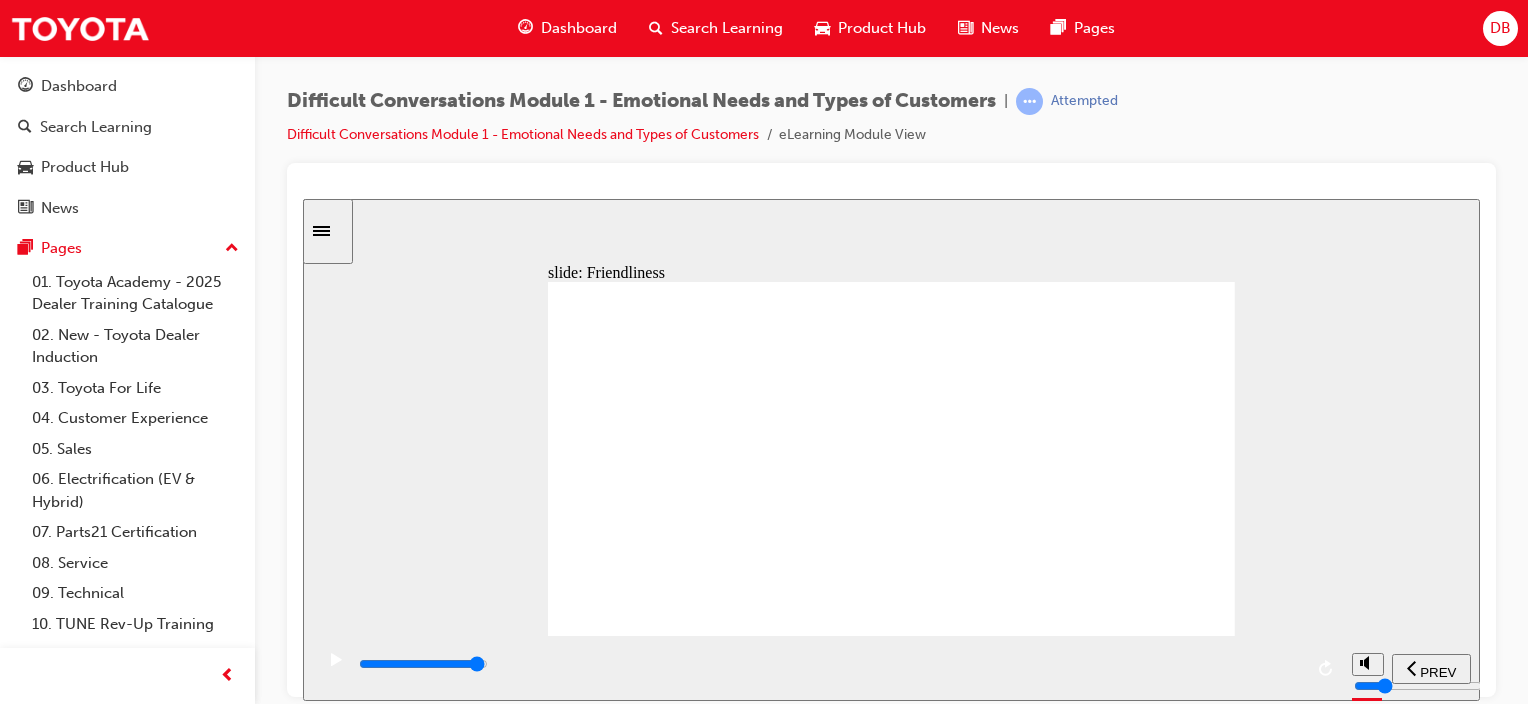 click at bounding box center [829, 664] 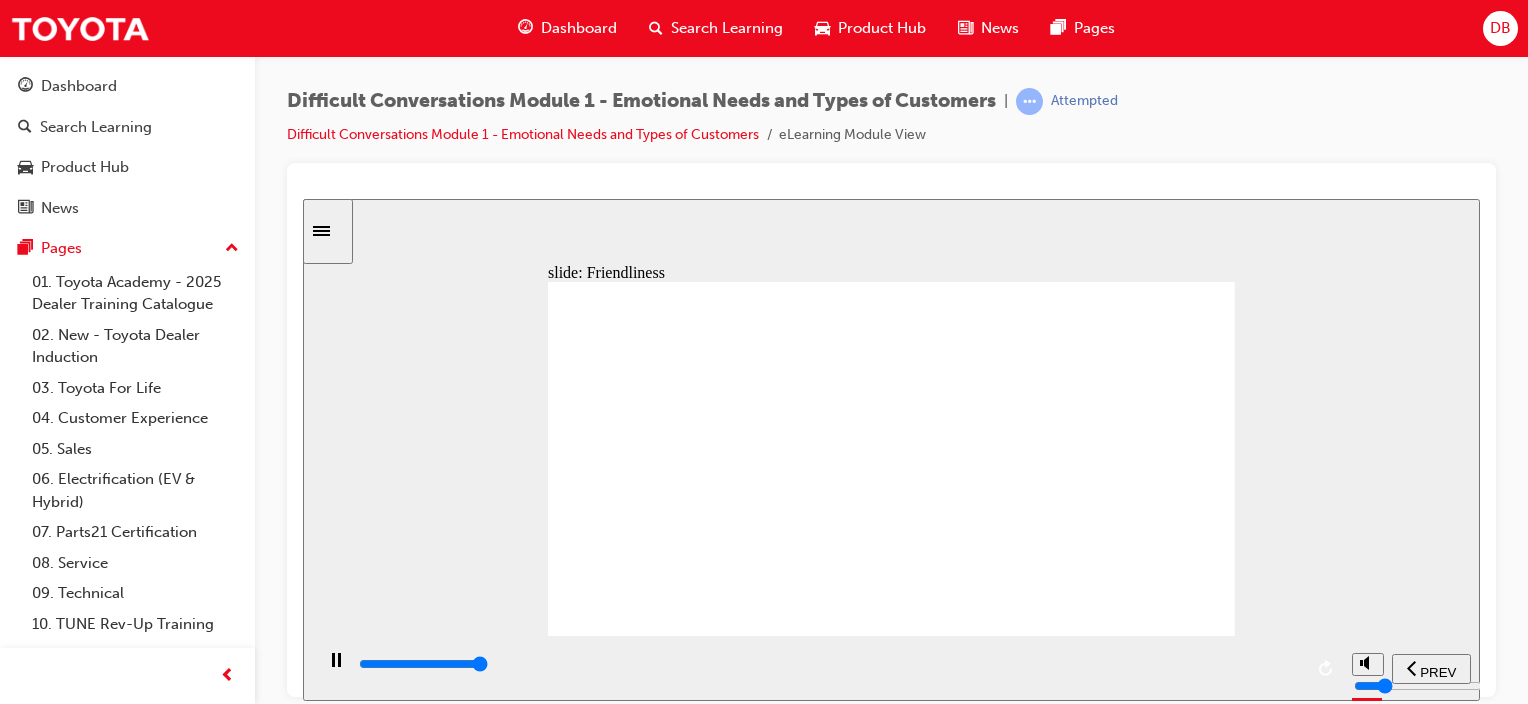 click 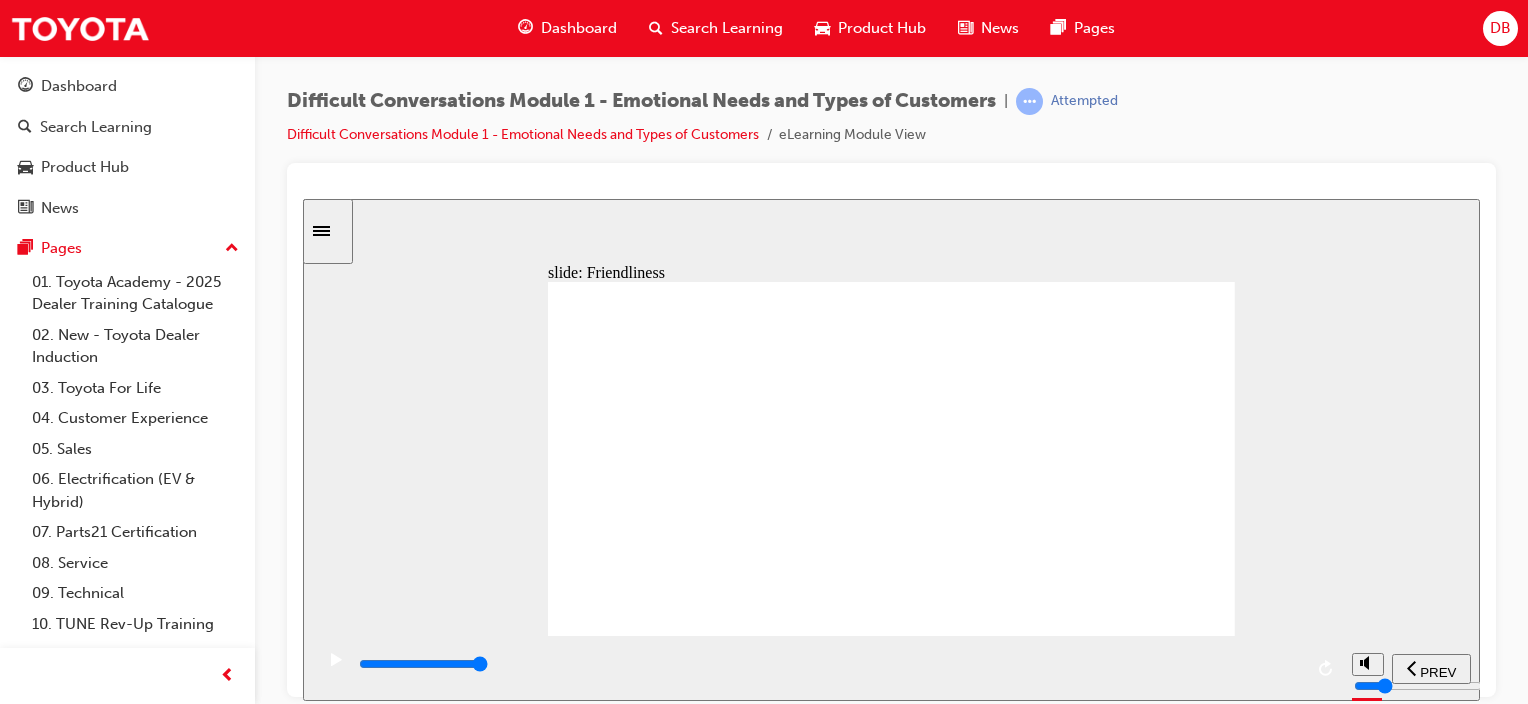 click 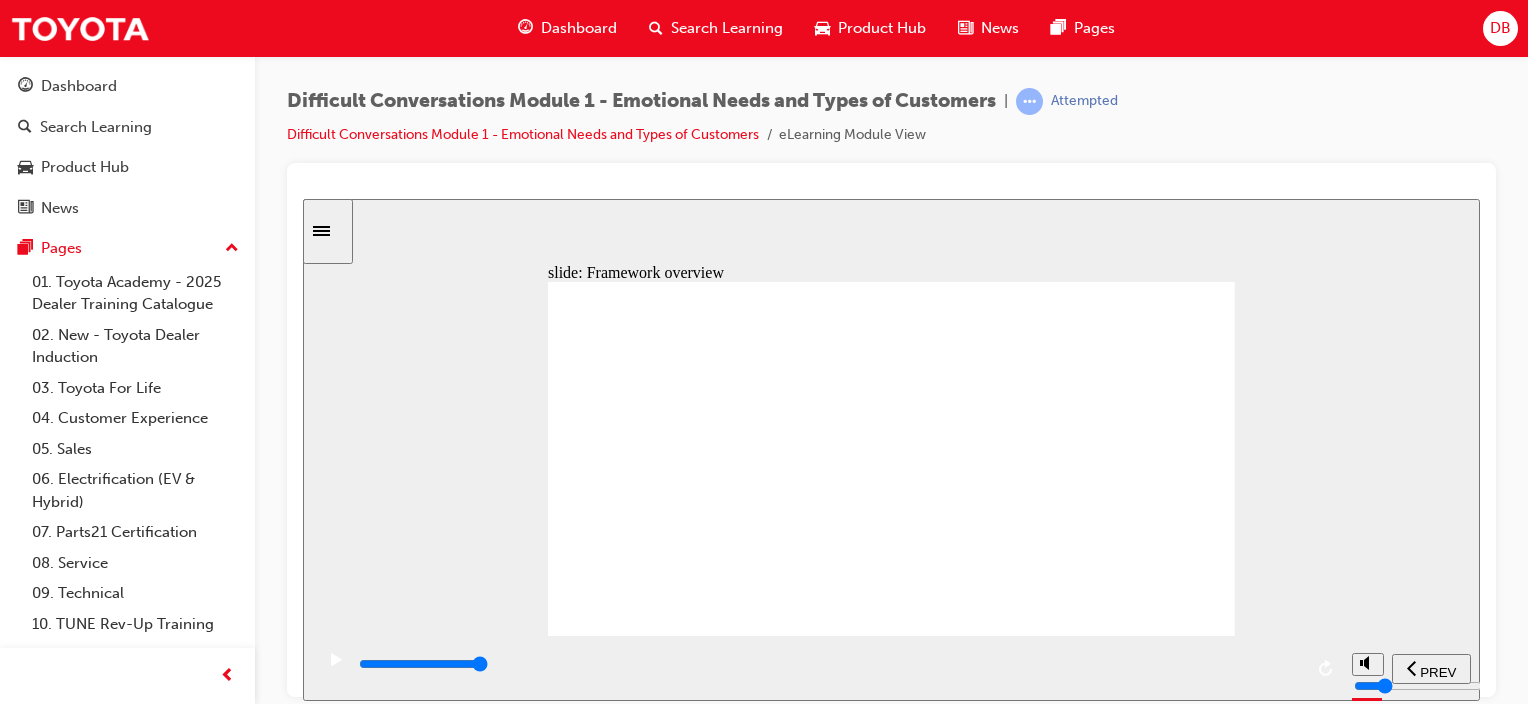 click 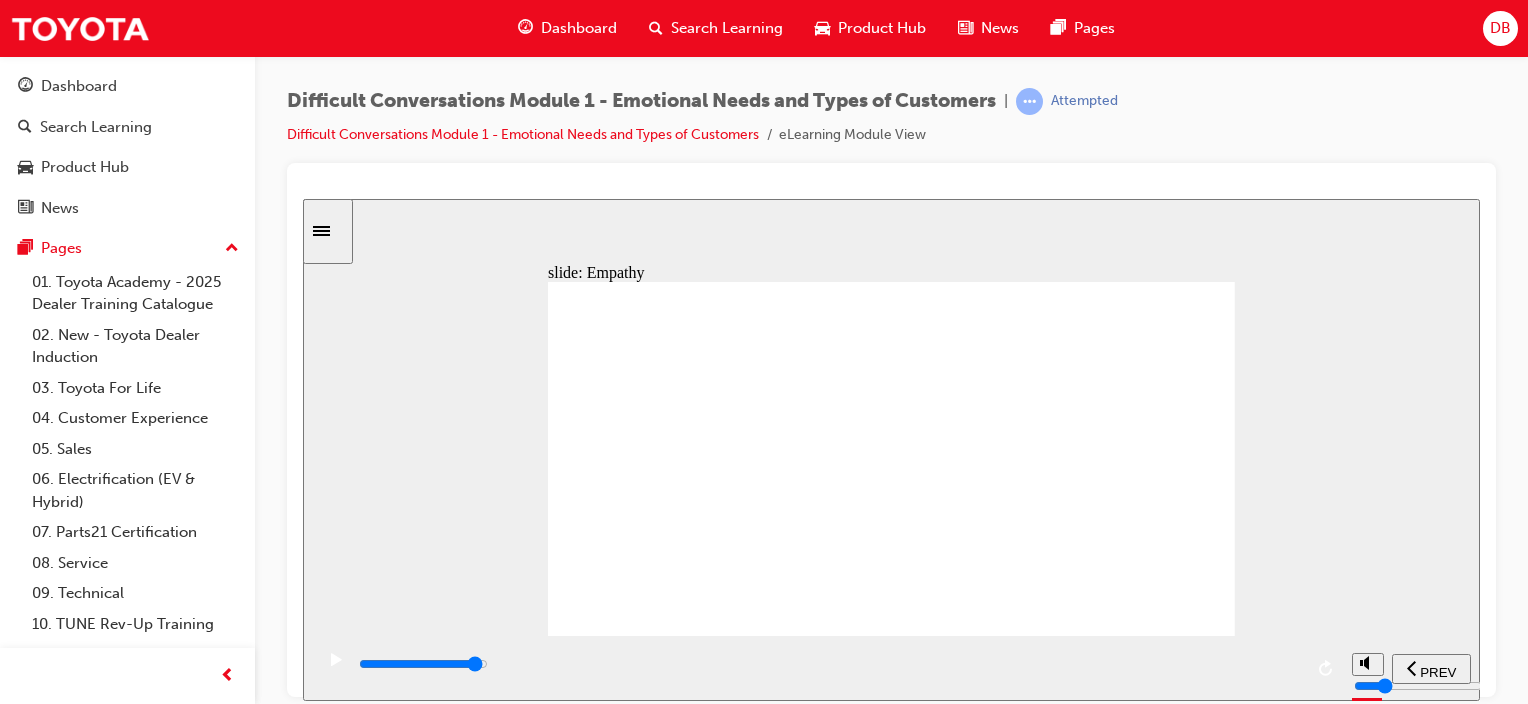 click at bounding box center [829, 664] 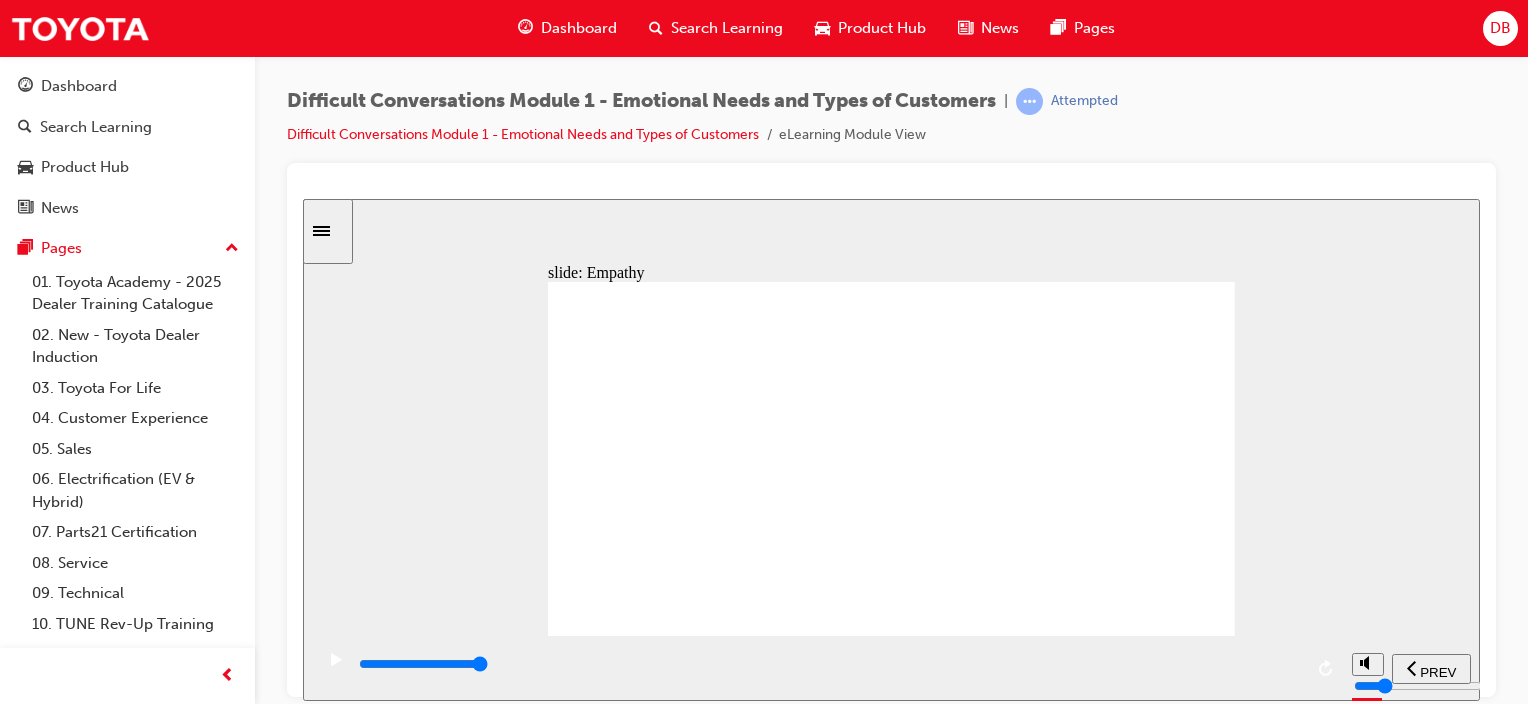 click 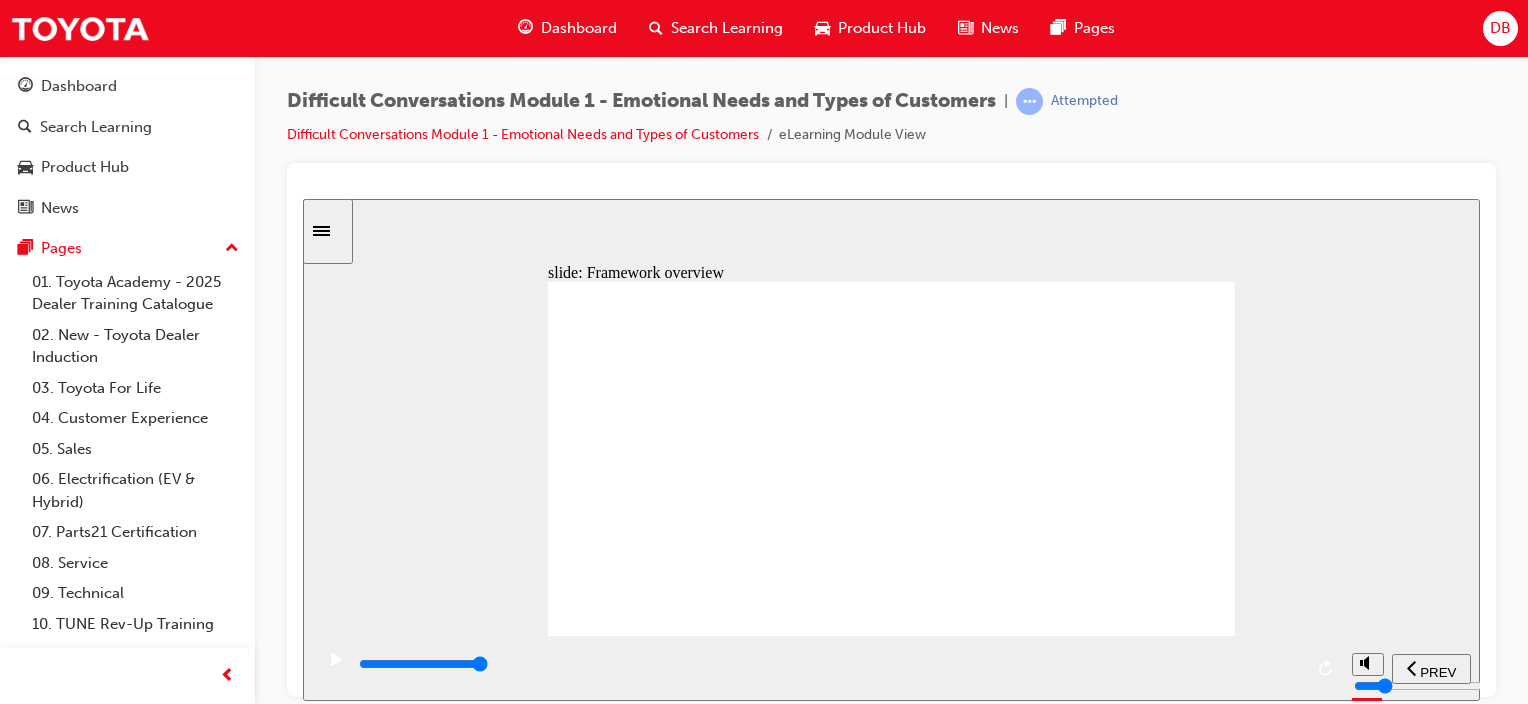 click 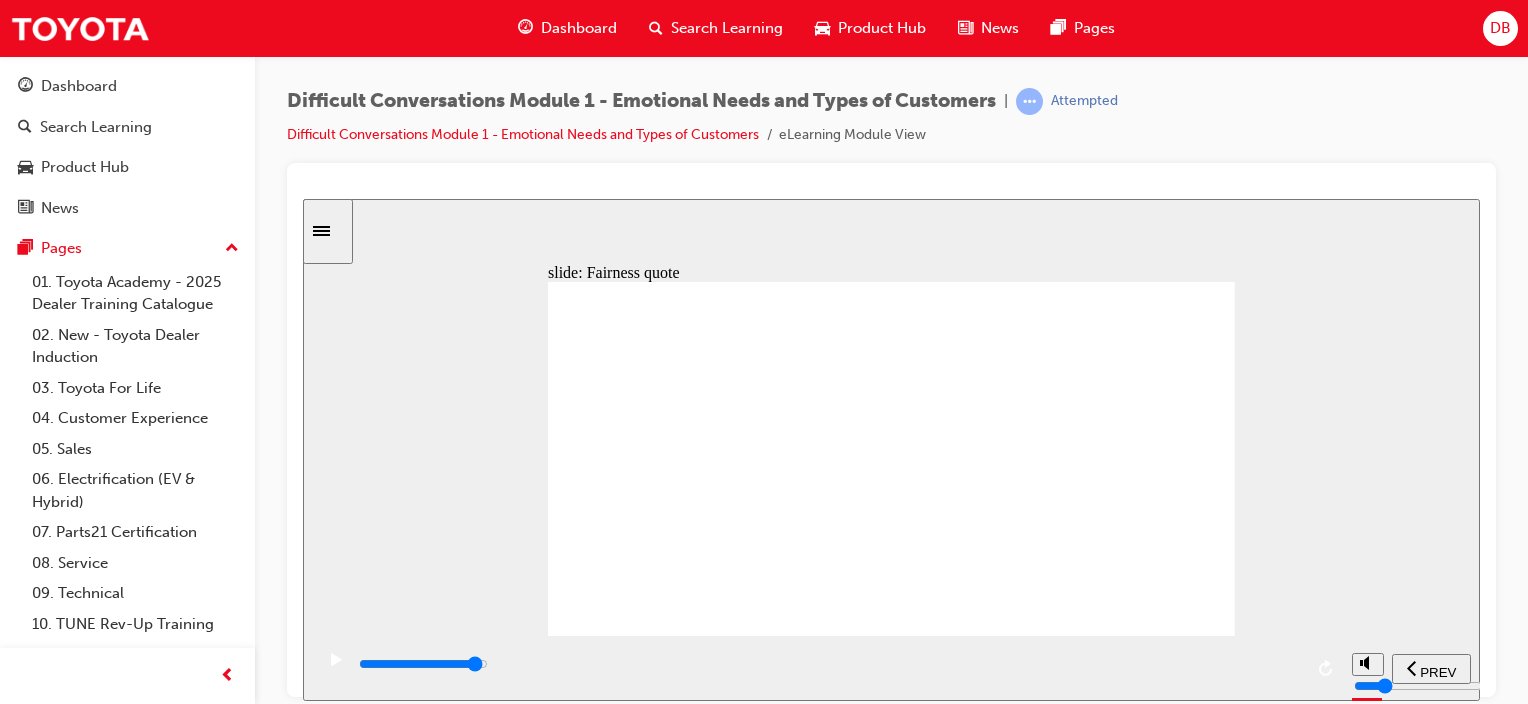 click at bounding box center (423, 663) 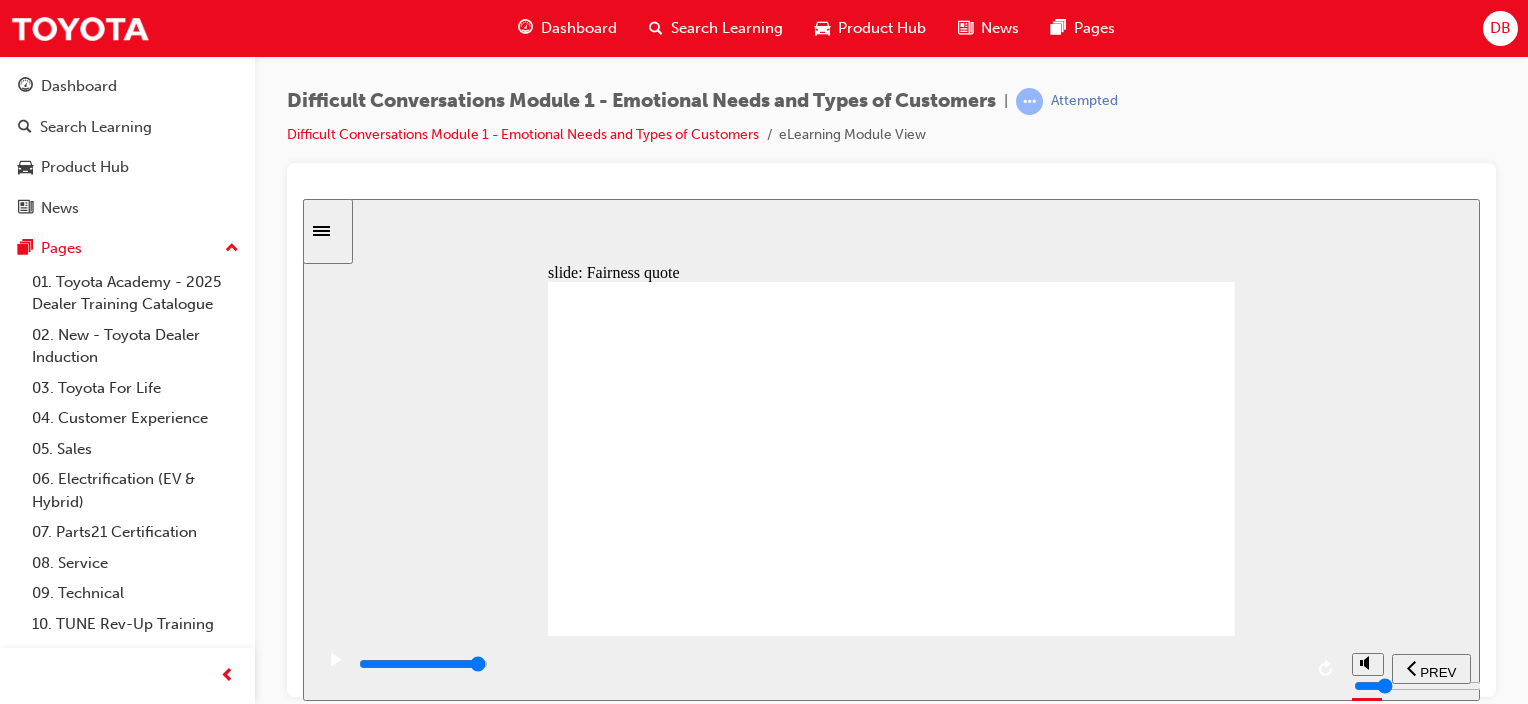 click 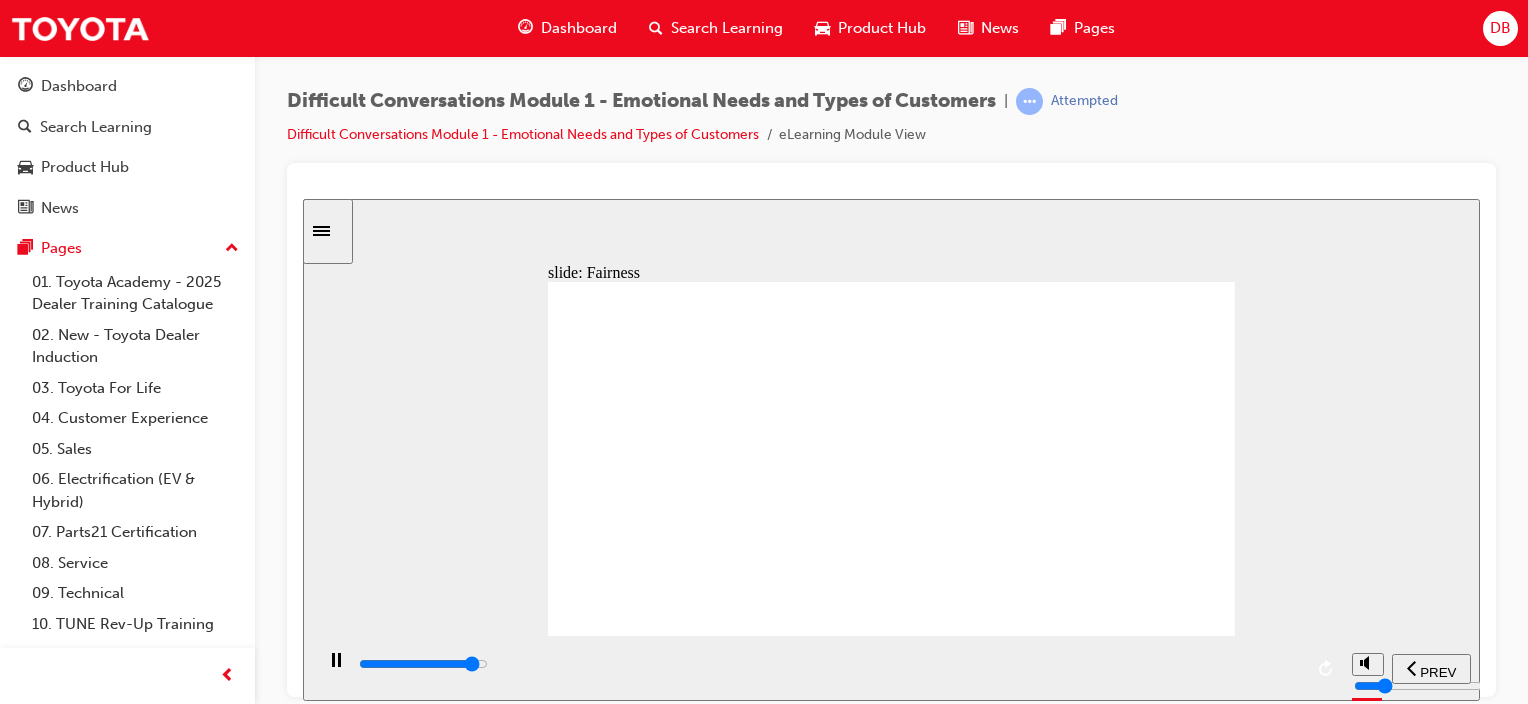 click at bounding box center (423, 663) 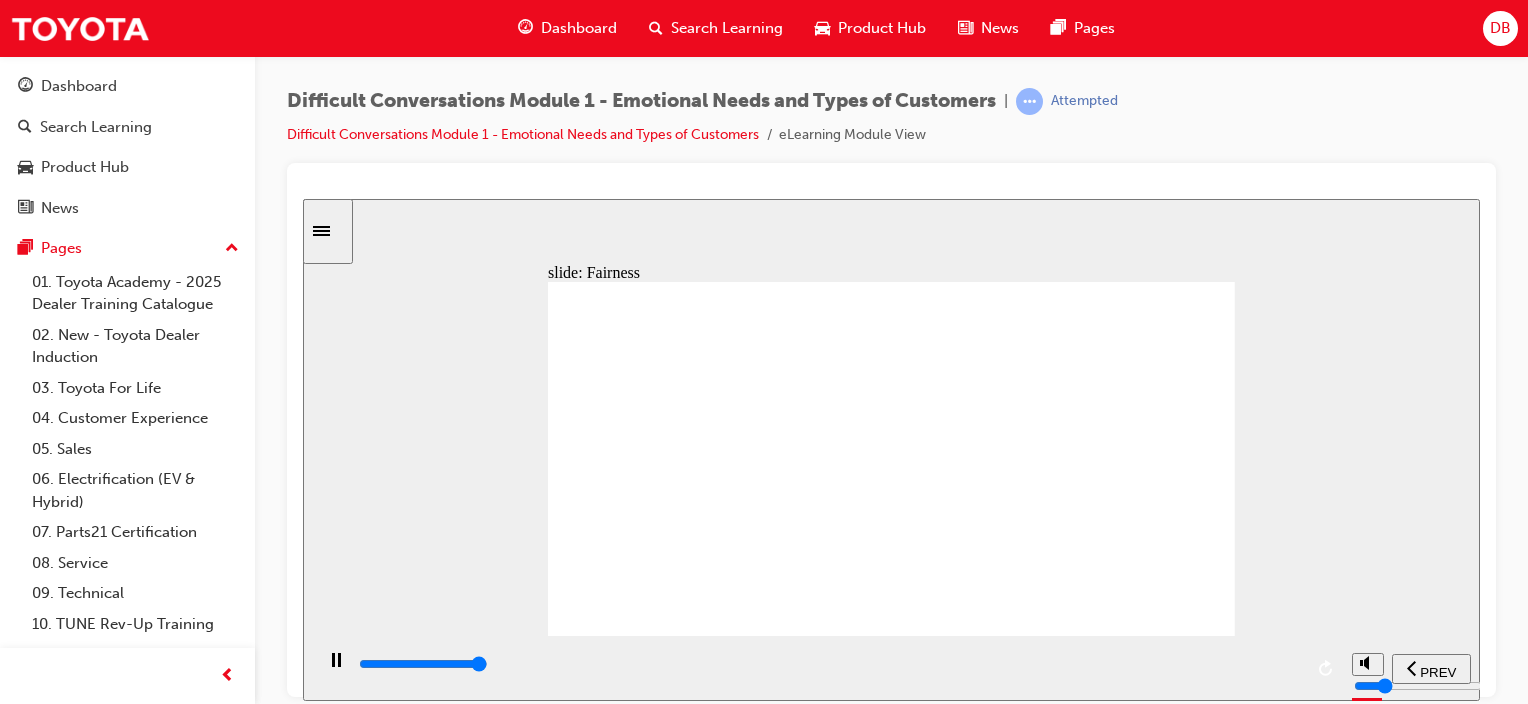 click 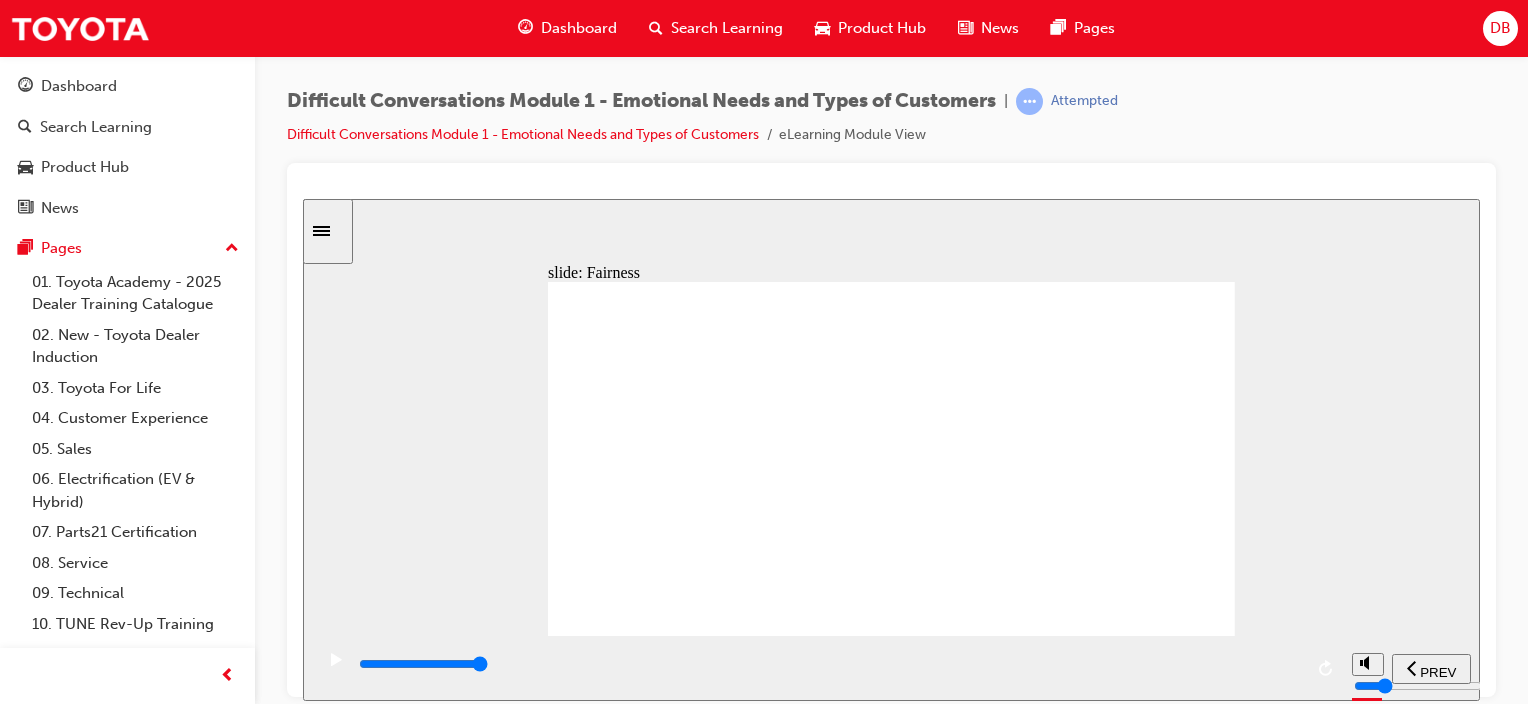 click 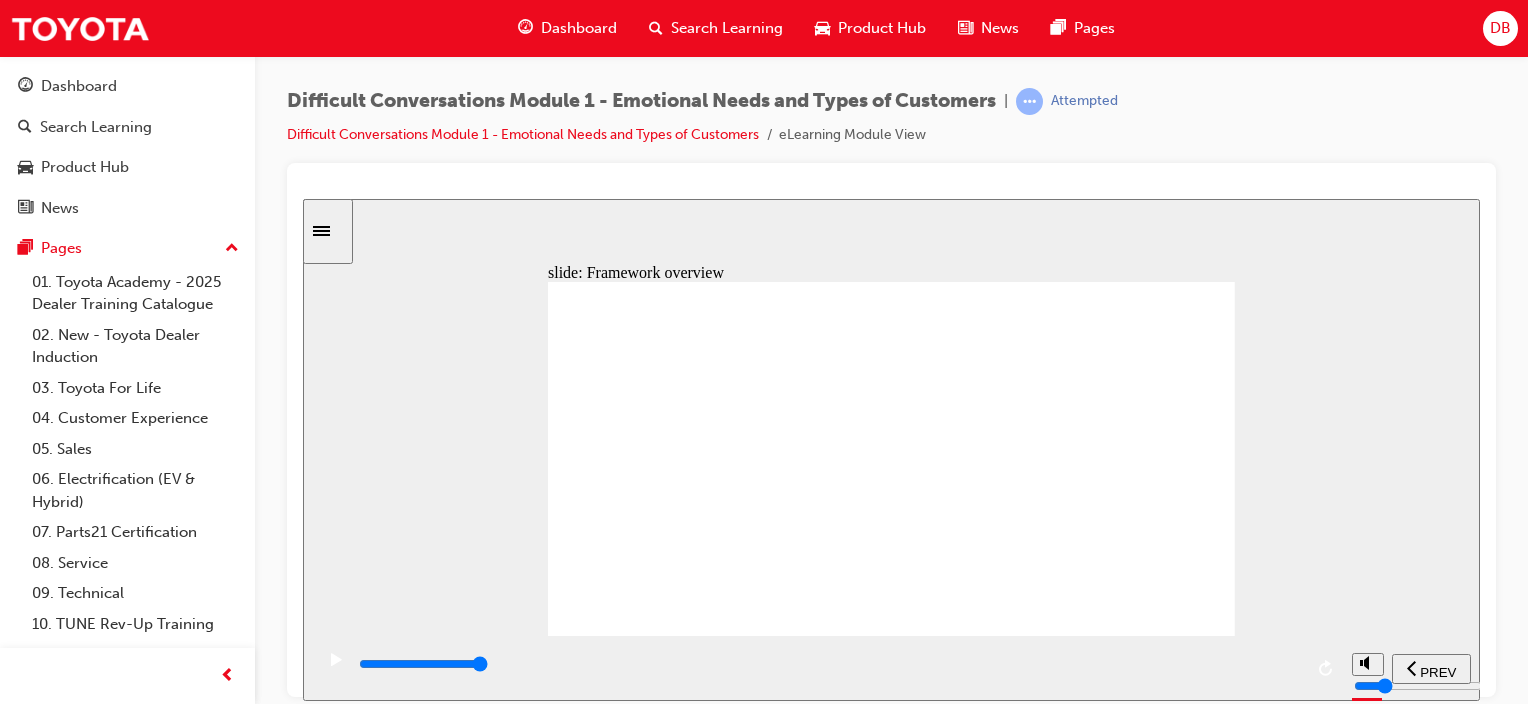 click 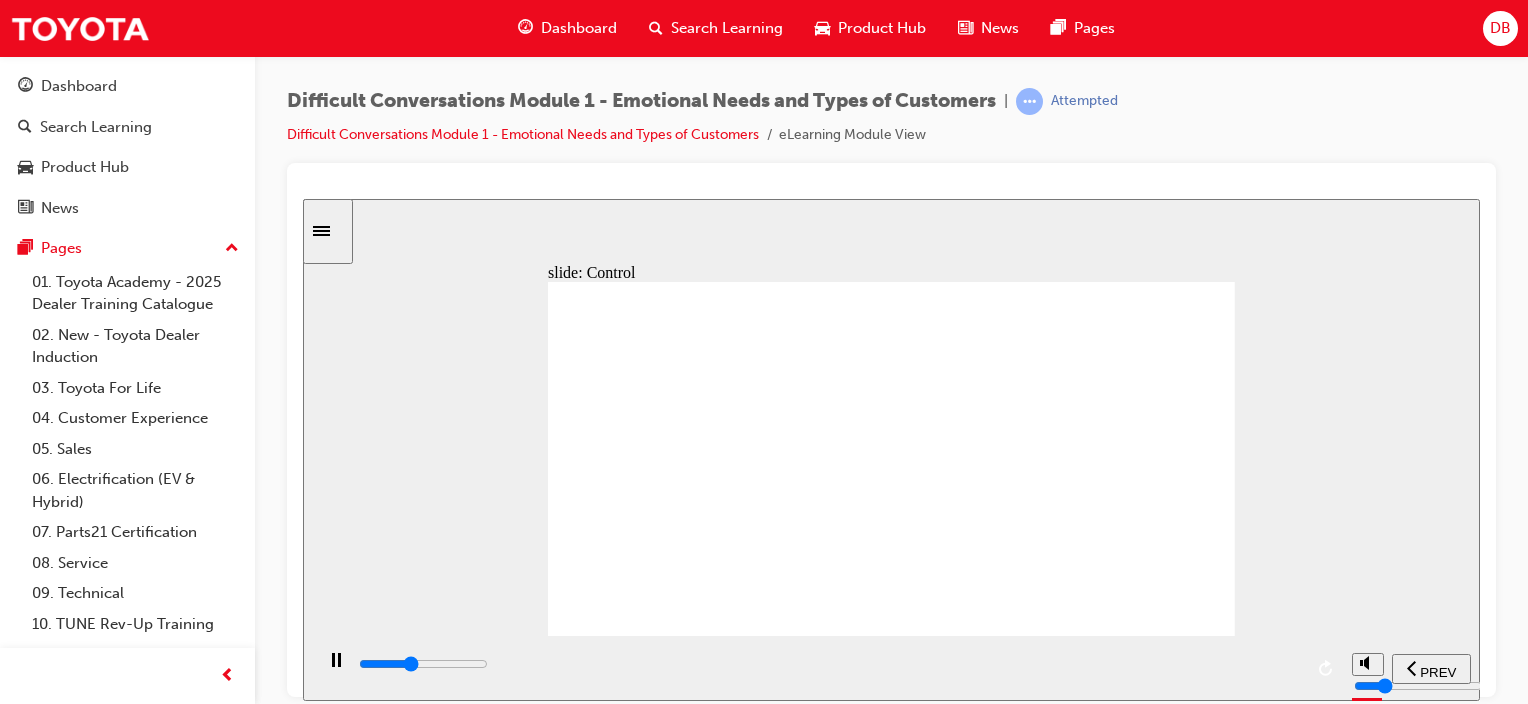 click at bounding box center [829, 664] 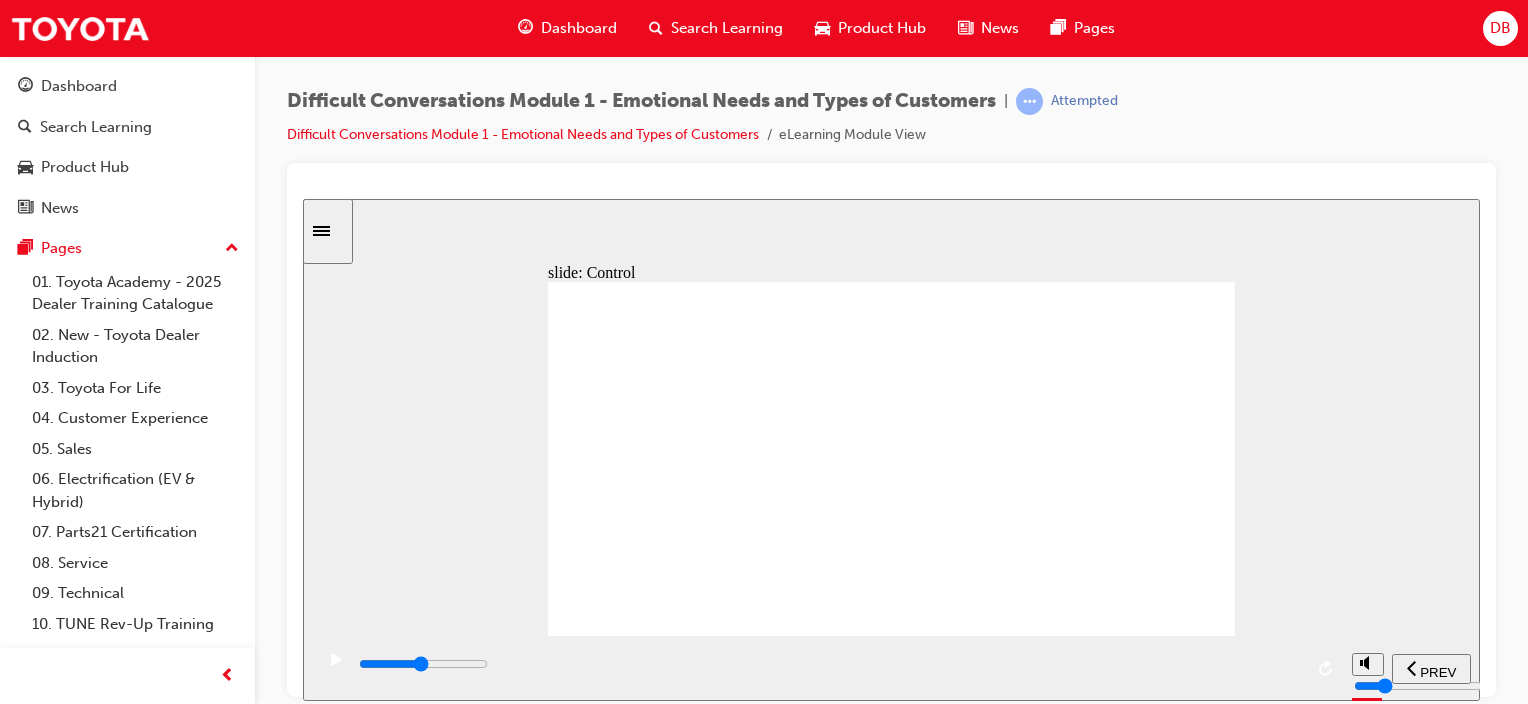 click at bounding box center (829, 664) 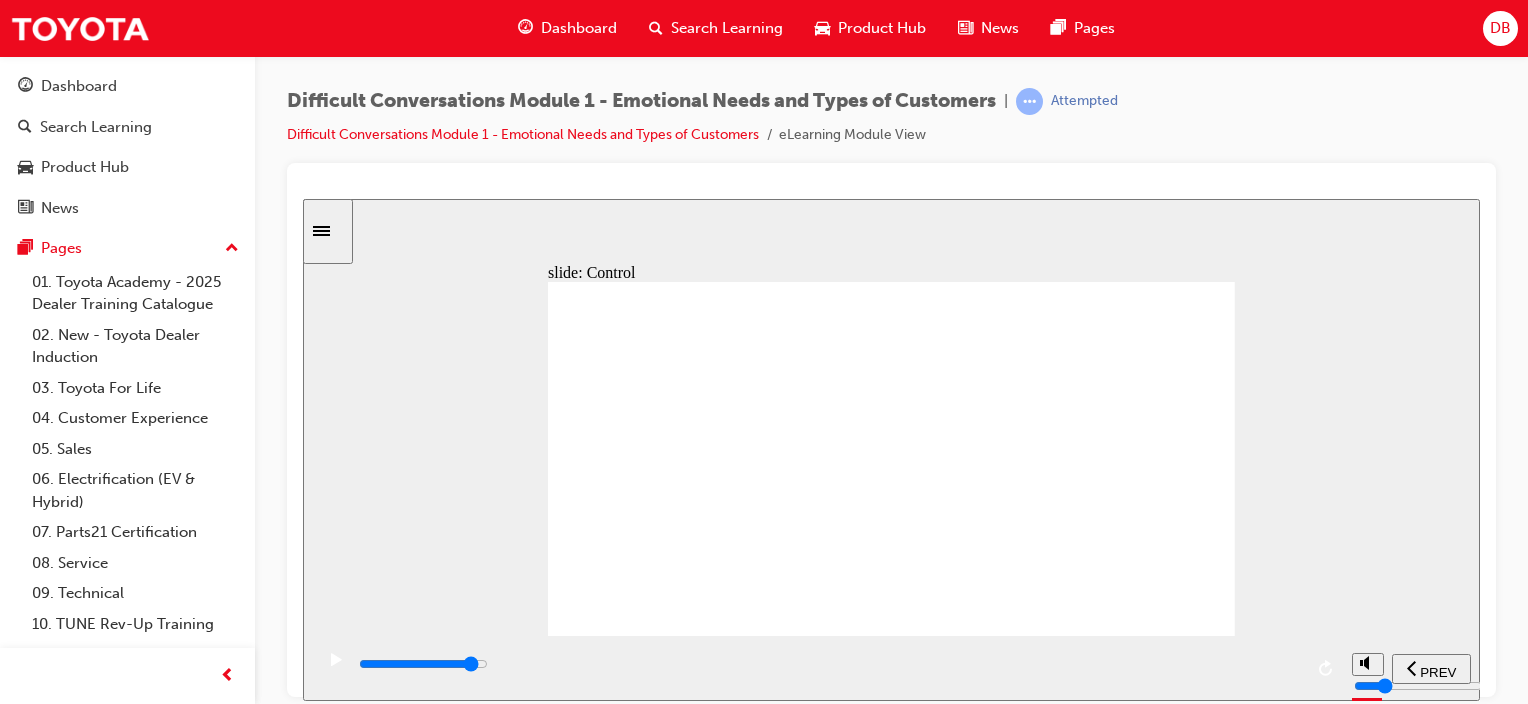 click at bounding box center [423, 663] 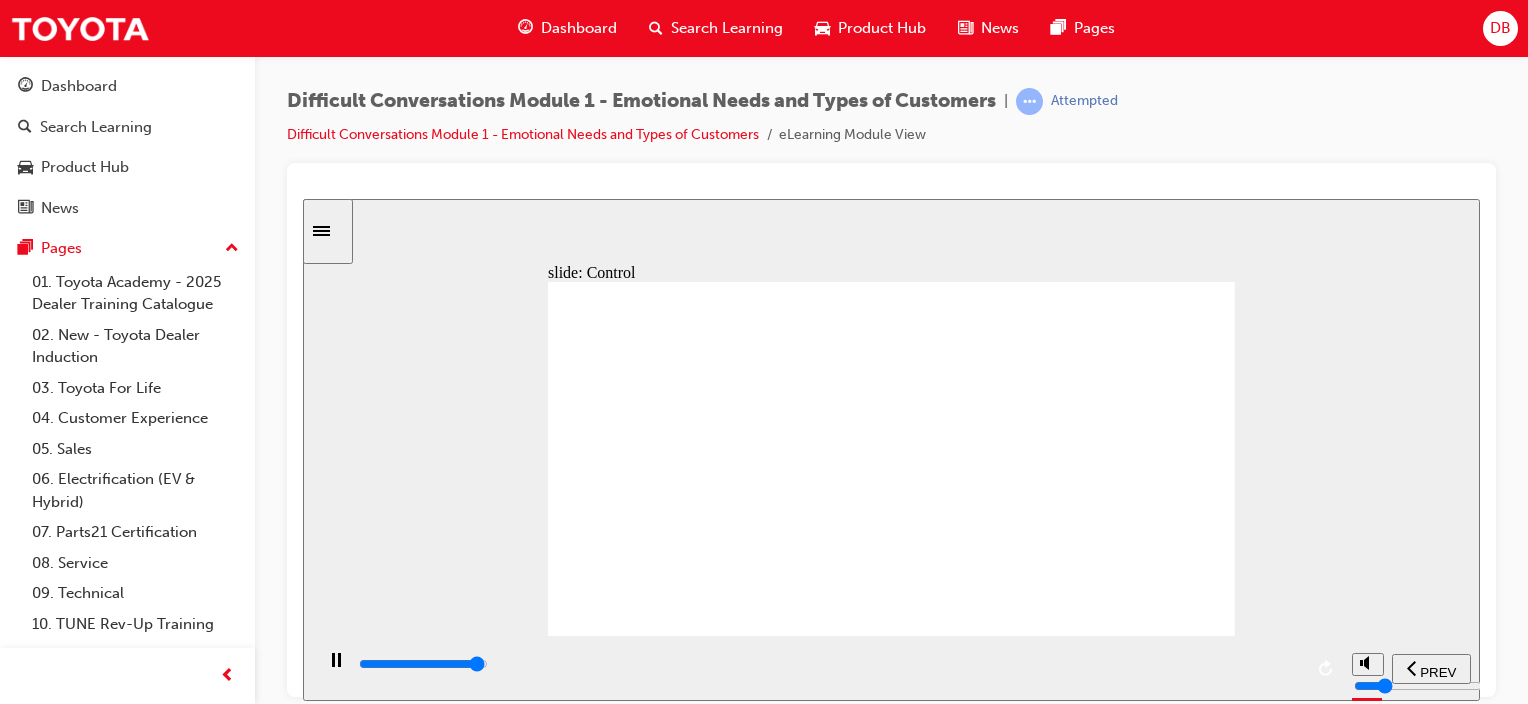 click at bounding box center (829, 664) 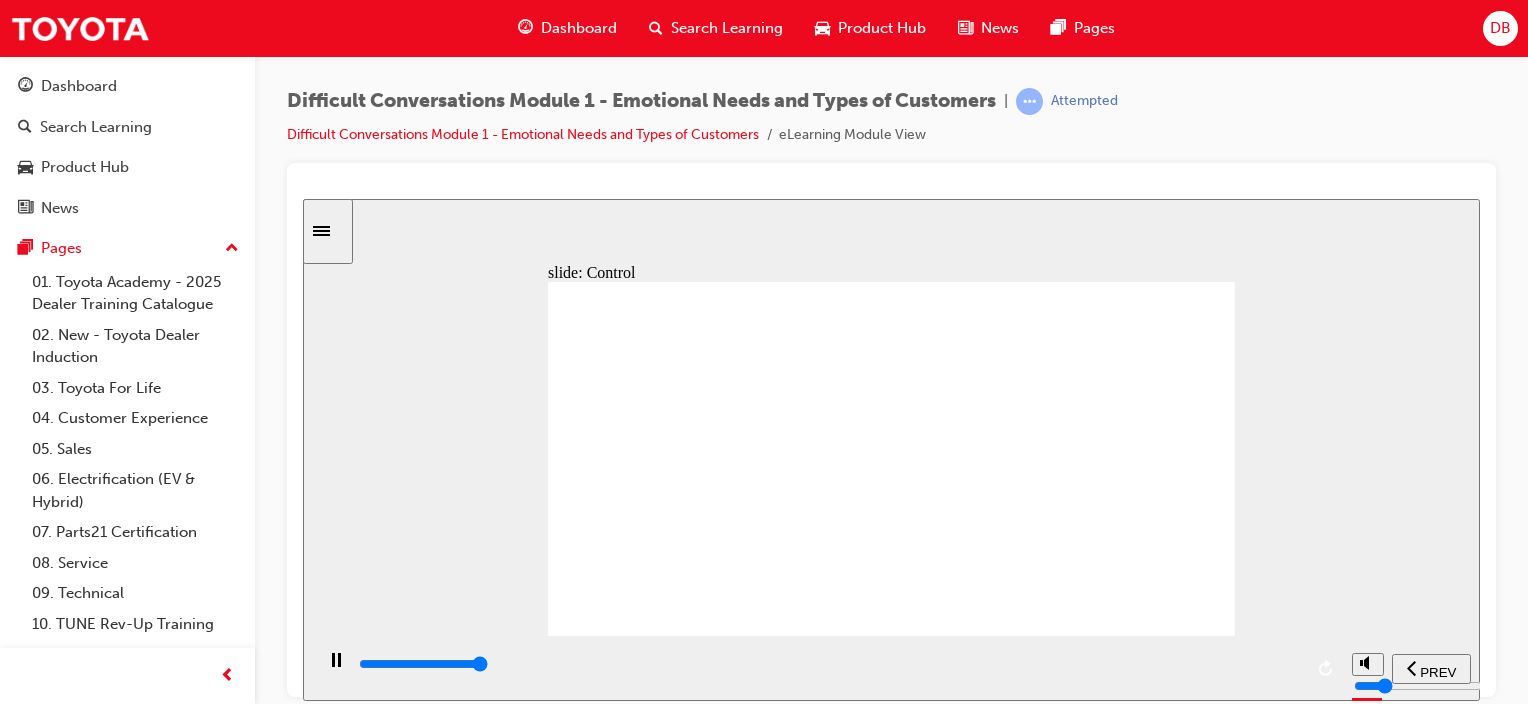 click 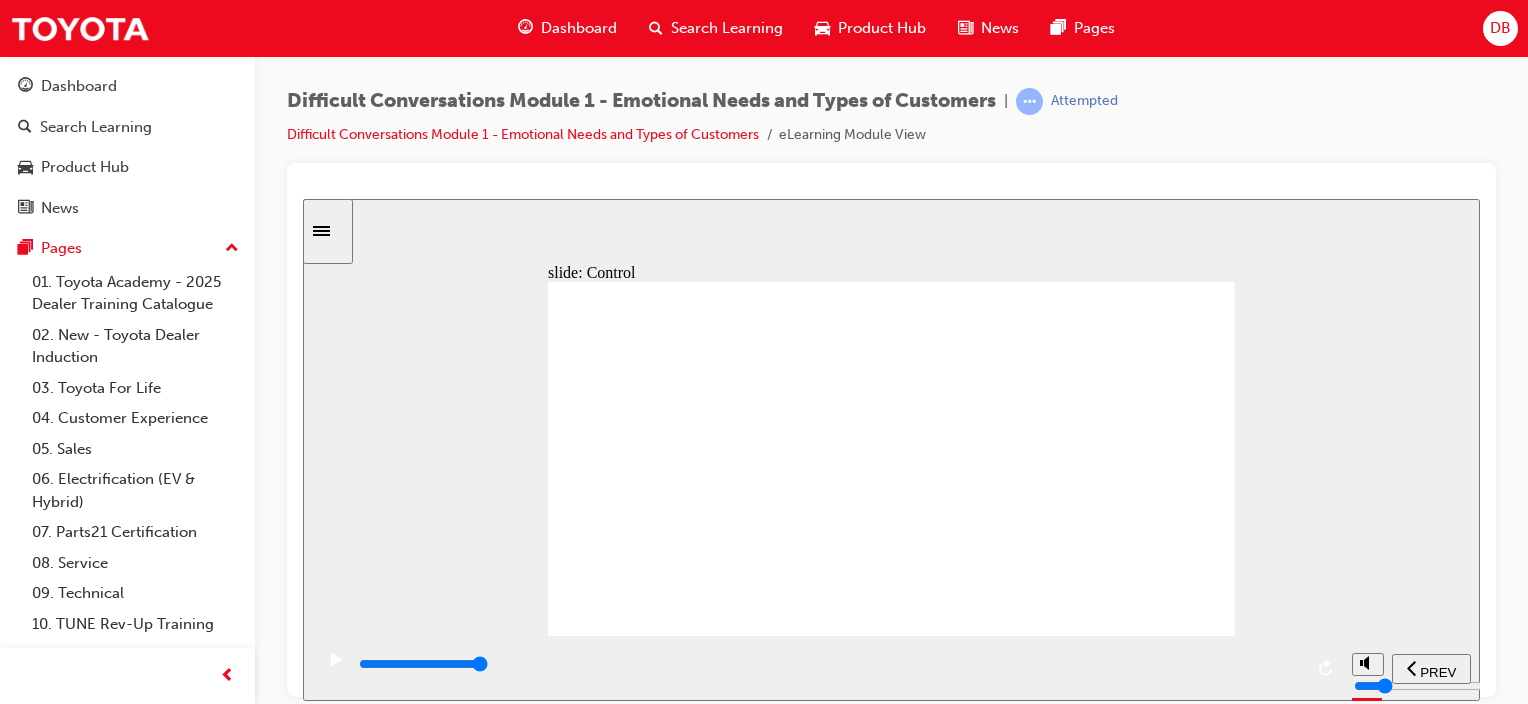 click 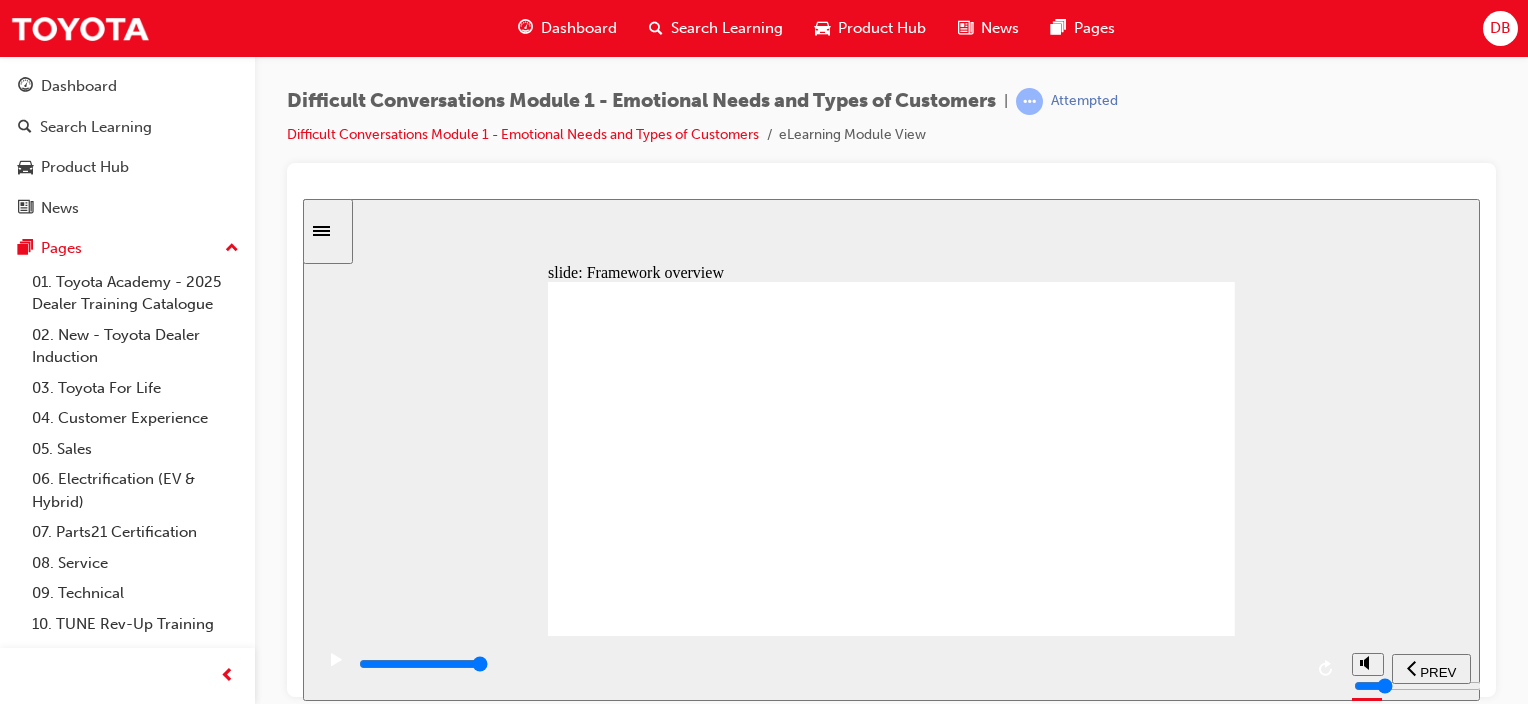 click on "slide: Framework overview
Framework of Guest Needs 7 main types  of Guests’ needs that are to be met when engaging with an organisation.	 Freeform Hotspot Freeform Hotspot tick icon 1 tick icon 1 Reference 7 common types of customer needs Freeform Hotspot tick icon 1 Time Friendliness friendly icon 1 time icon 1 Freeform 14 Freeform 13 Freeform 9 Freeform 12 Freeform 11 Freeform 10 Freeform Hotspot tick icon 1 empathy icon 1 Freeform 6 Freeform 2 Freeform 1 Freeform 5 Freeform 3 Freeform 4 information icon 1 Freeform 8 Freeform 7 Empathy Information Freeform Hotspot Freeform Hotspot tick icon 1 Freeform Hotspot tick icon 1 tick icon 1 Fairness Alternatives scale icon 1 alternative icon 1 Control control icon 1 Freeform 21 Freeform 20 Freeform 19 Freeform 18 Freeform 15 Freeform 17 Freeform 16 Continue Click each type to learn more Oval 1 Oval 1 Oval 1 Oval 1 Oval 1 Oval 1 Oval 1 Friendliness Empathy Fairness Control Alternatives Inormation Time Framework o Guest Needs 7 main types" at bounding box center (891, 449) 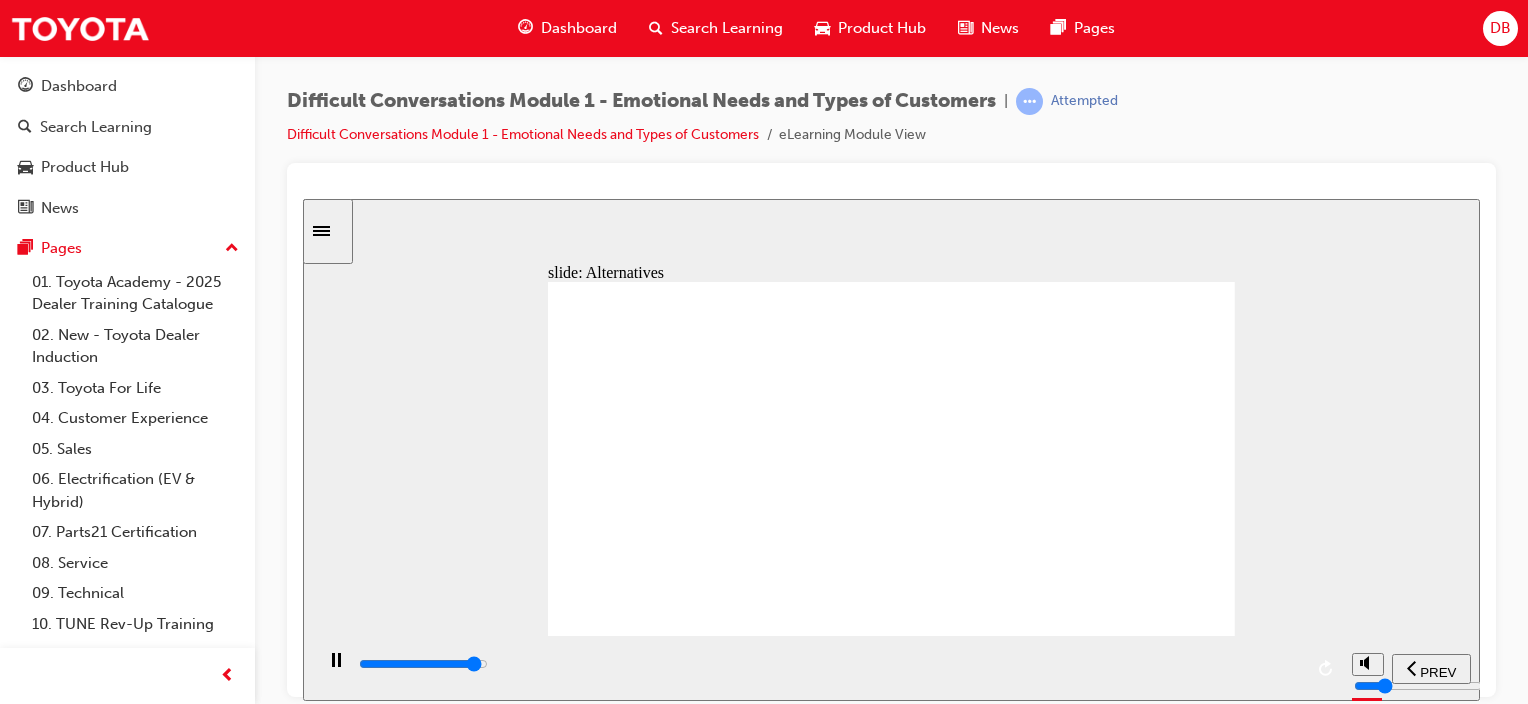 click at bounding box center (423, 663) 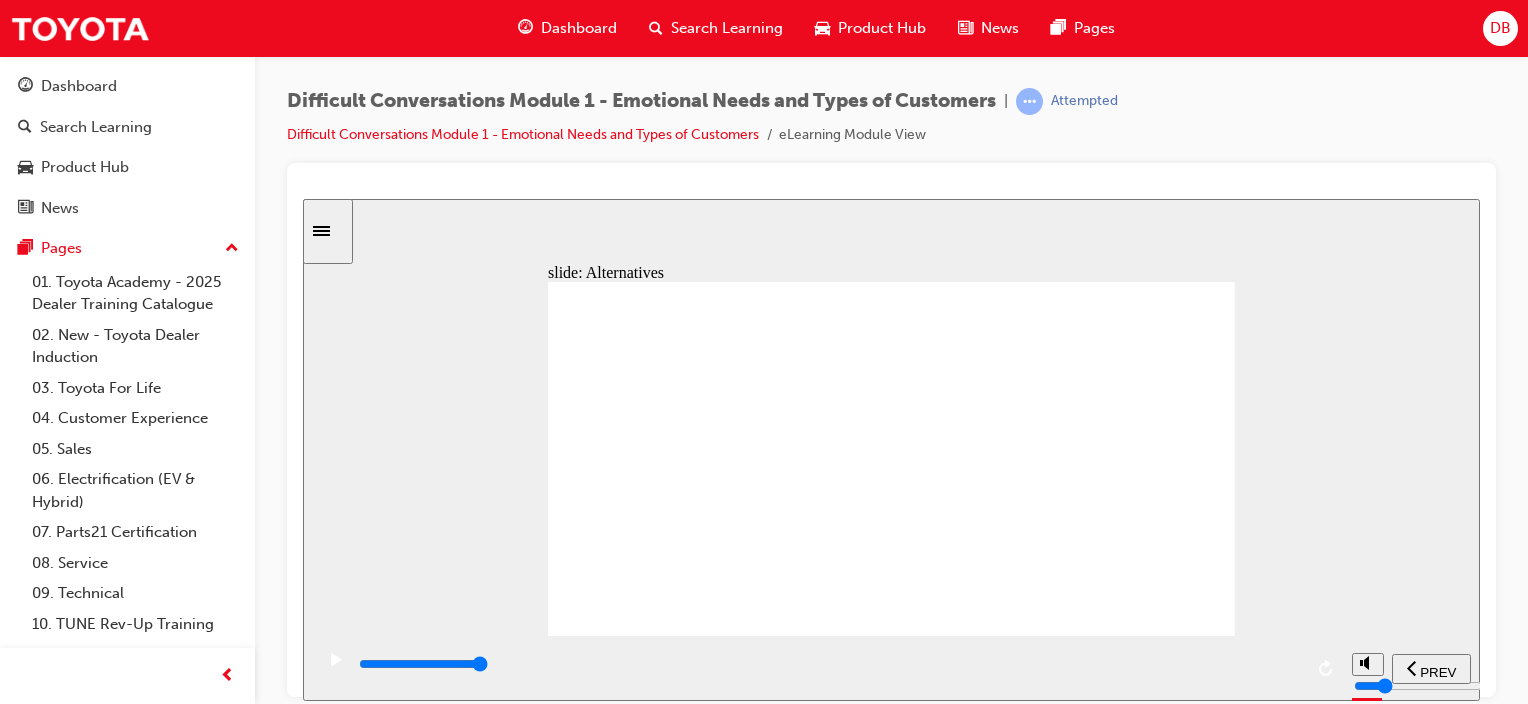 click 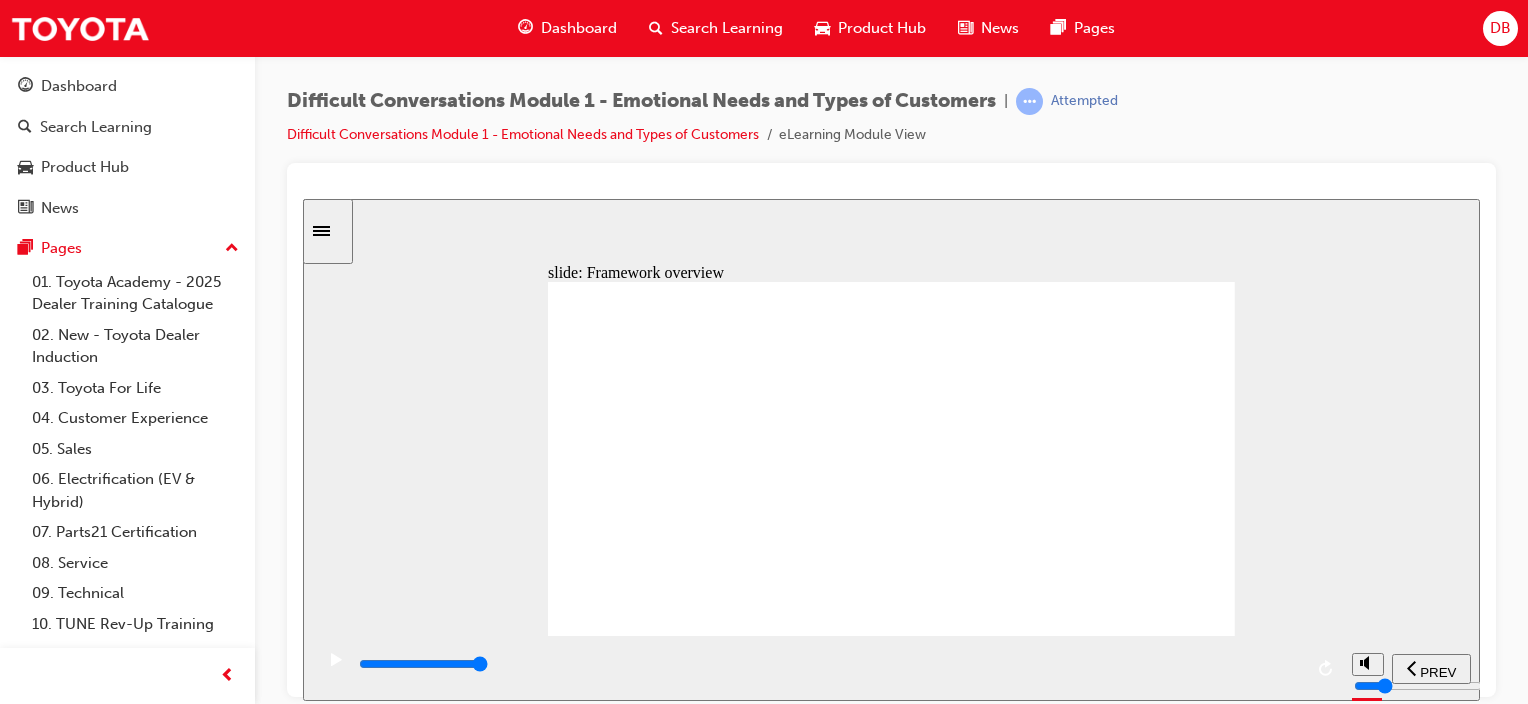 click 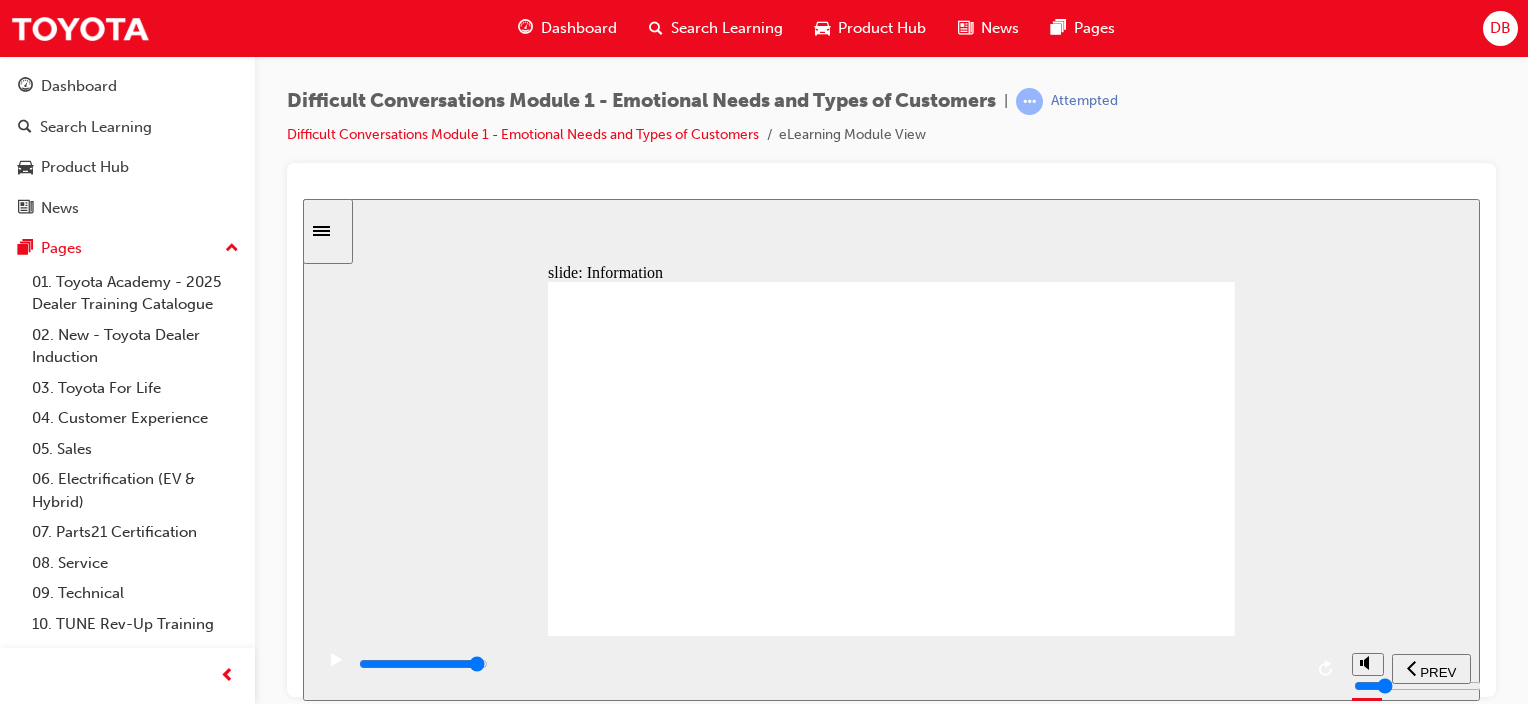 click at bounding box center [829, 664] 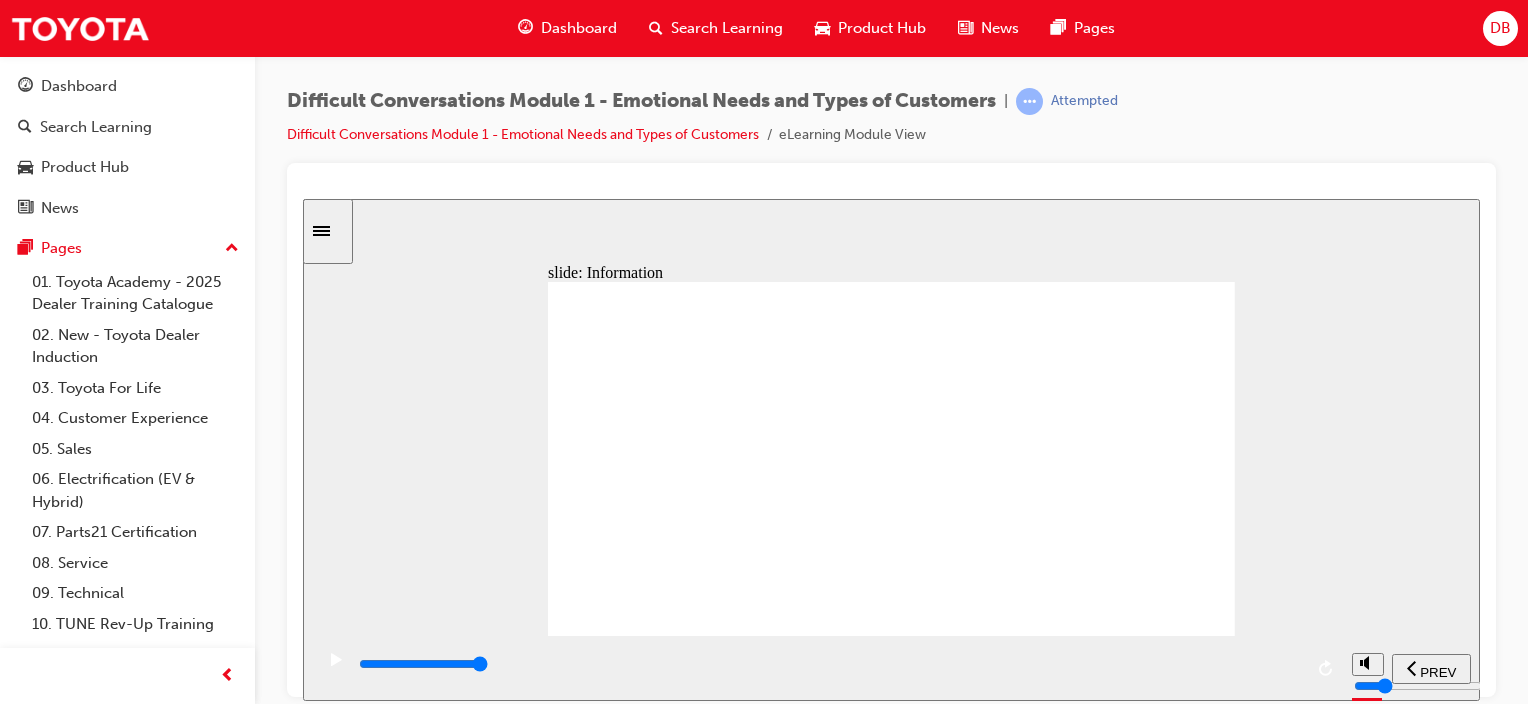 click 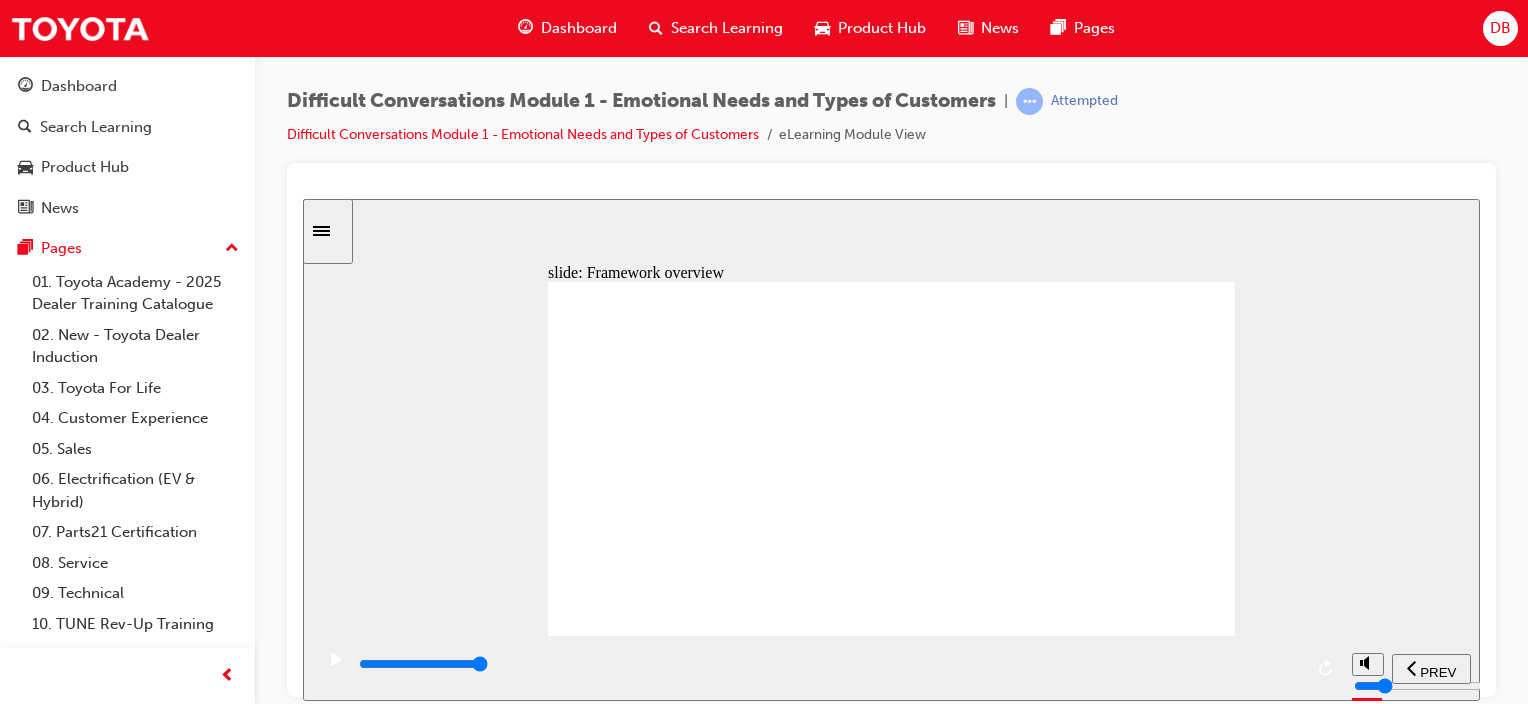 drag, startPoint x: 1203, startPoint y: 602, endPoint x: 1281, endPoint y: 582, distance: 80.523285 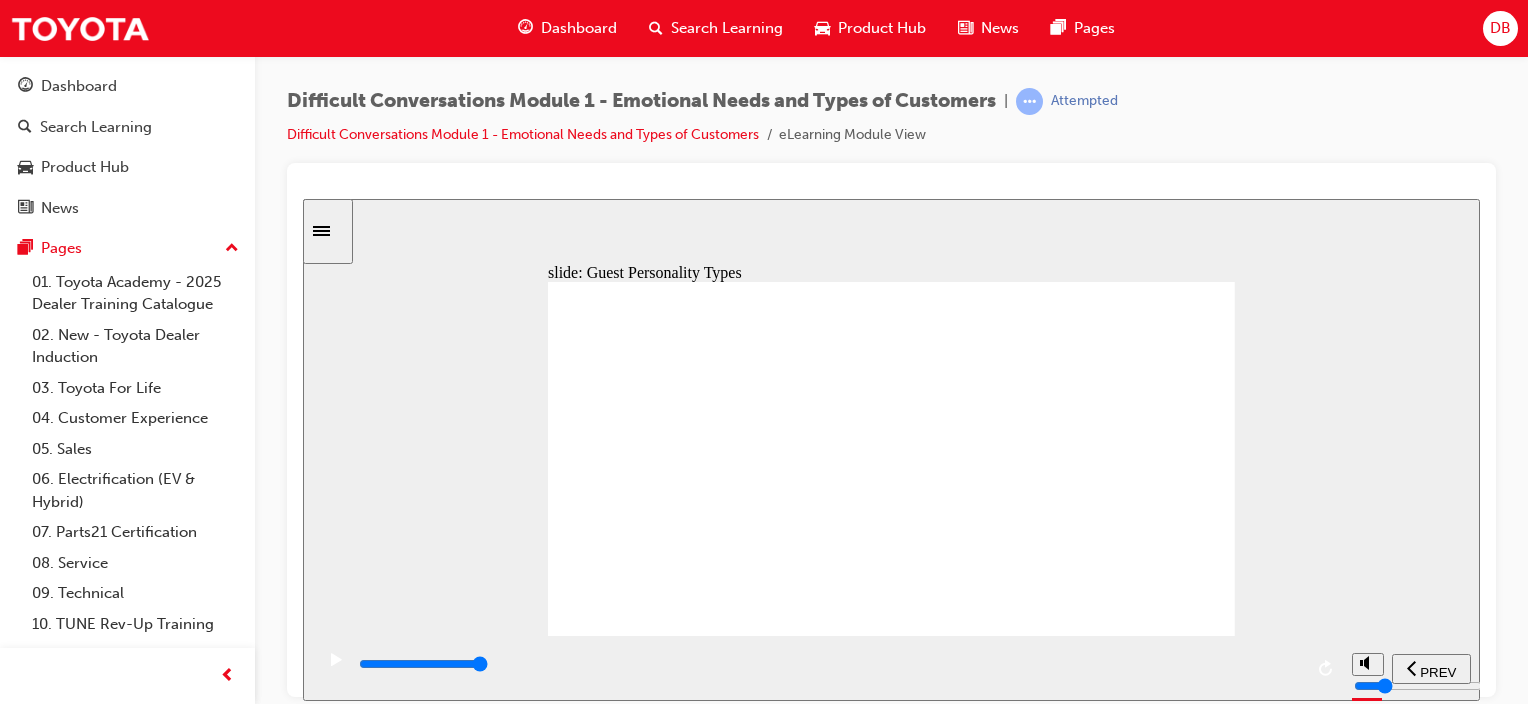 click 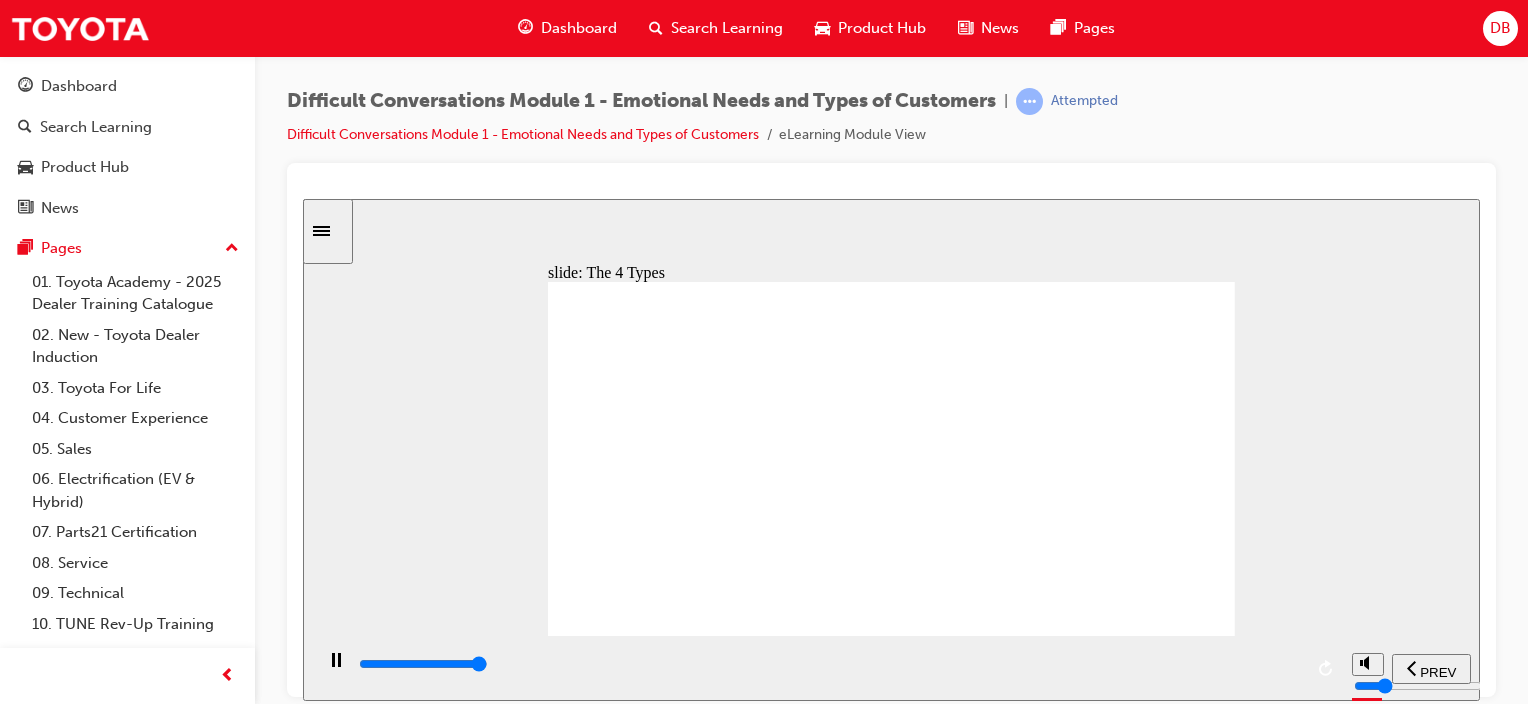 click 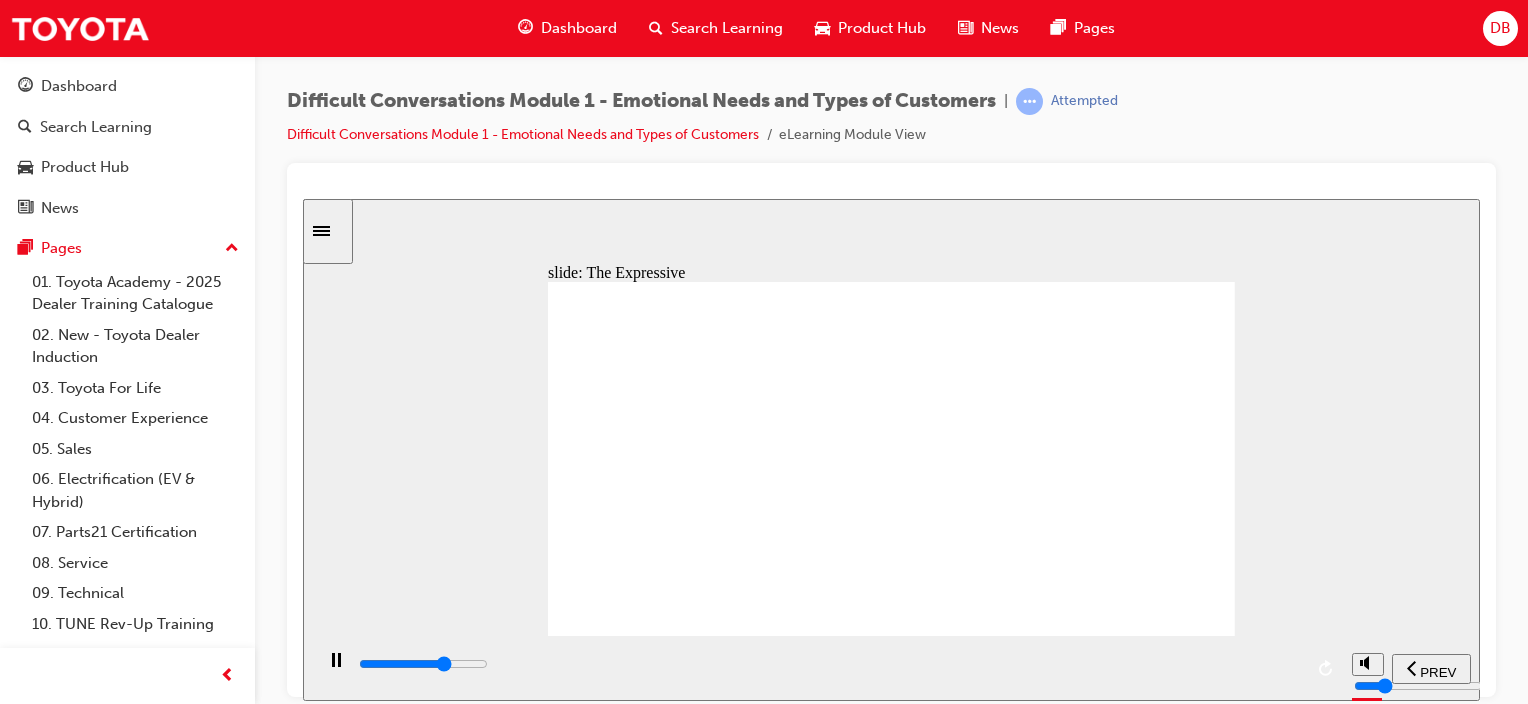 click at bounding box center [829, 664] 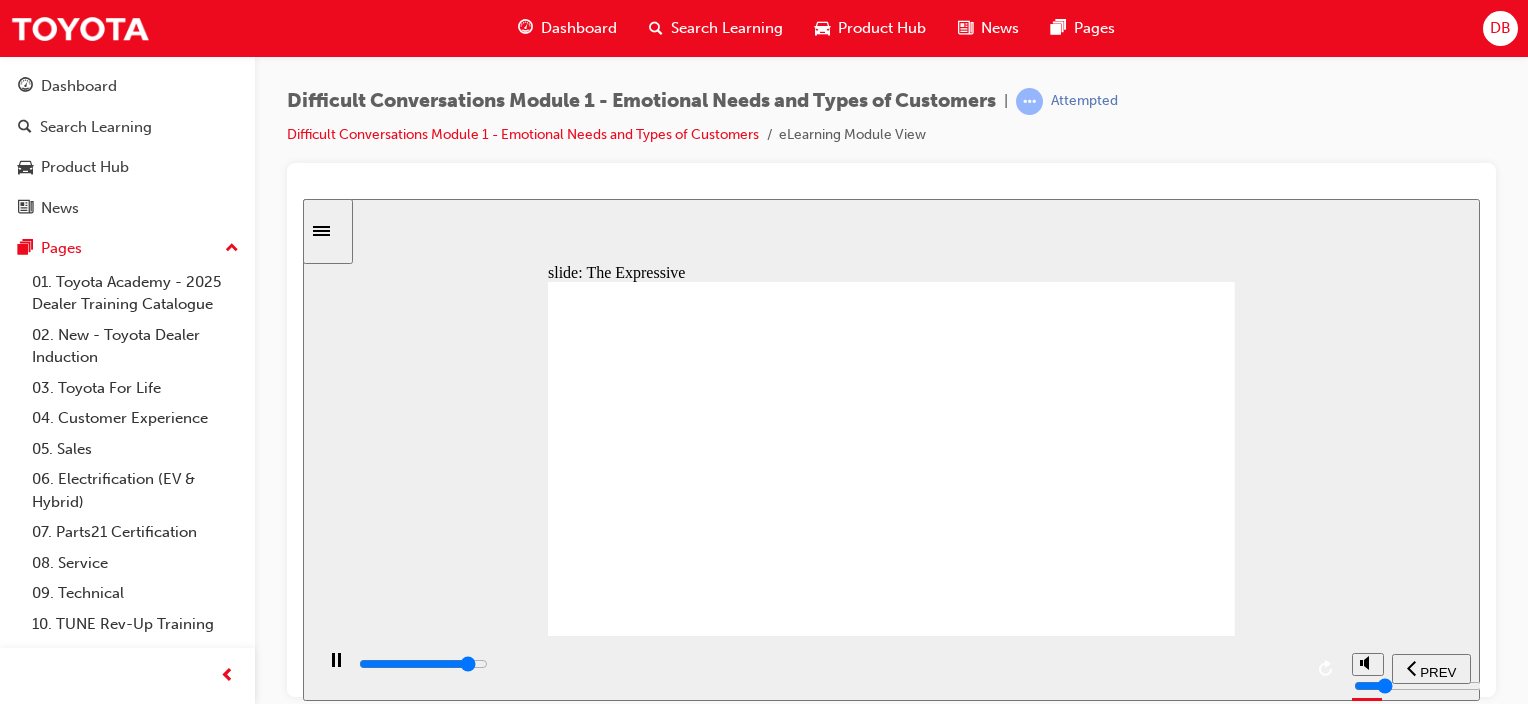 click at bounding box center [829, 664] 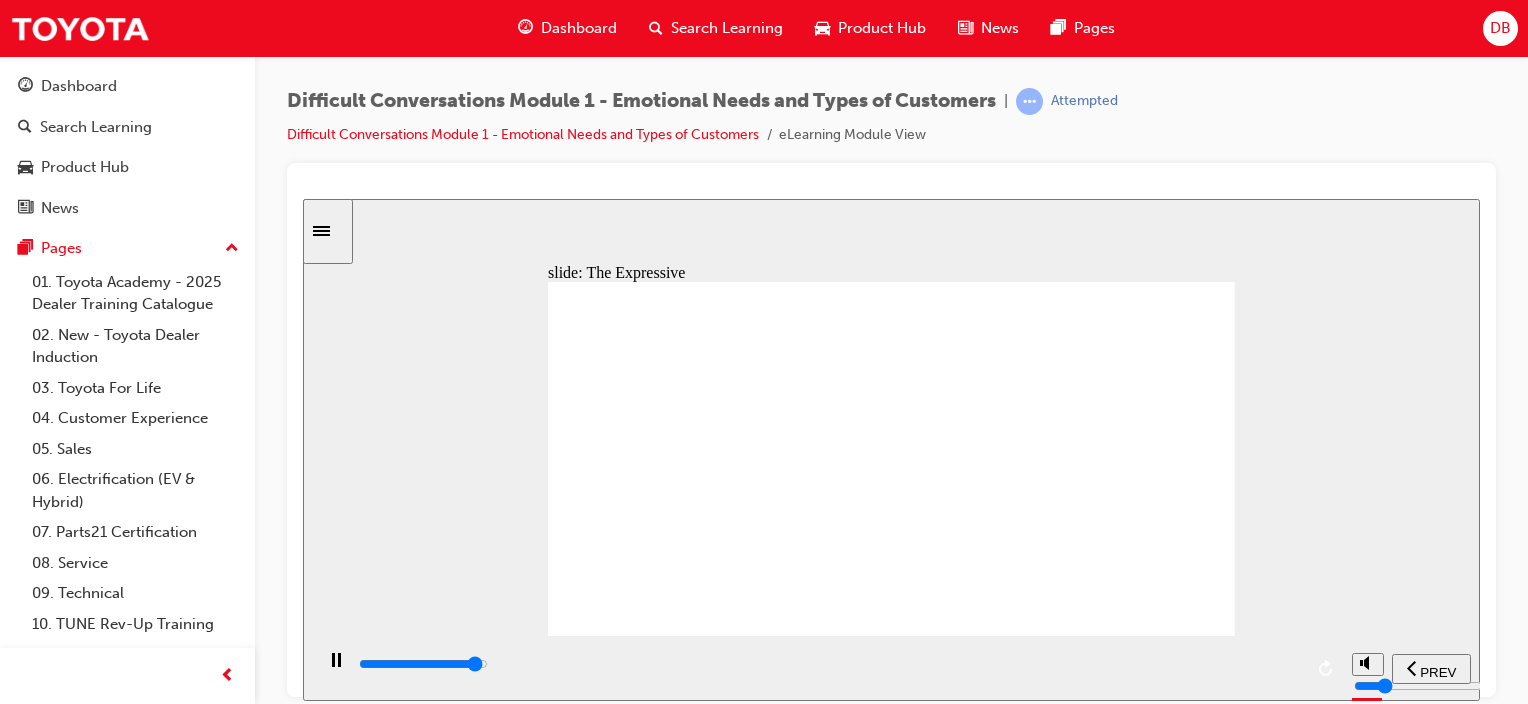 click at bounding box center [829, 664] 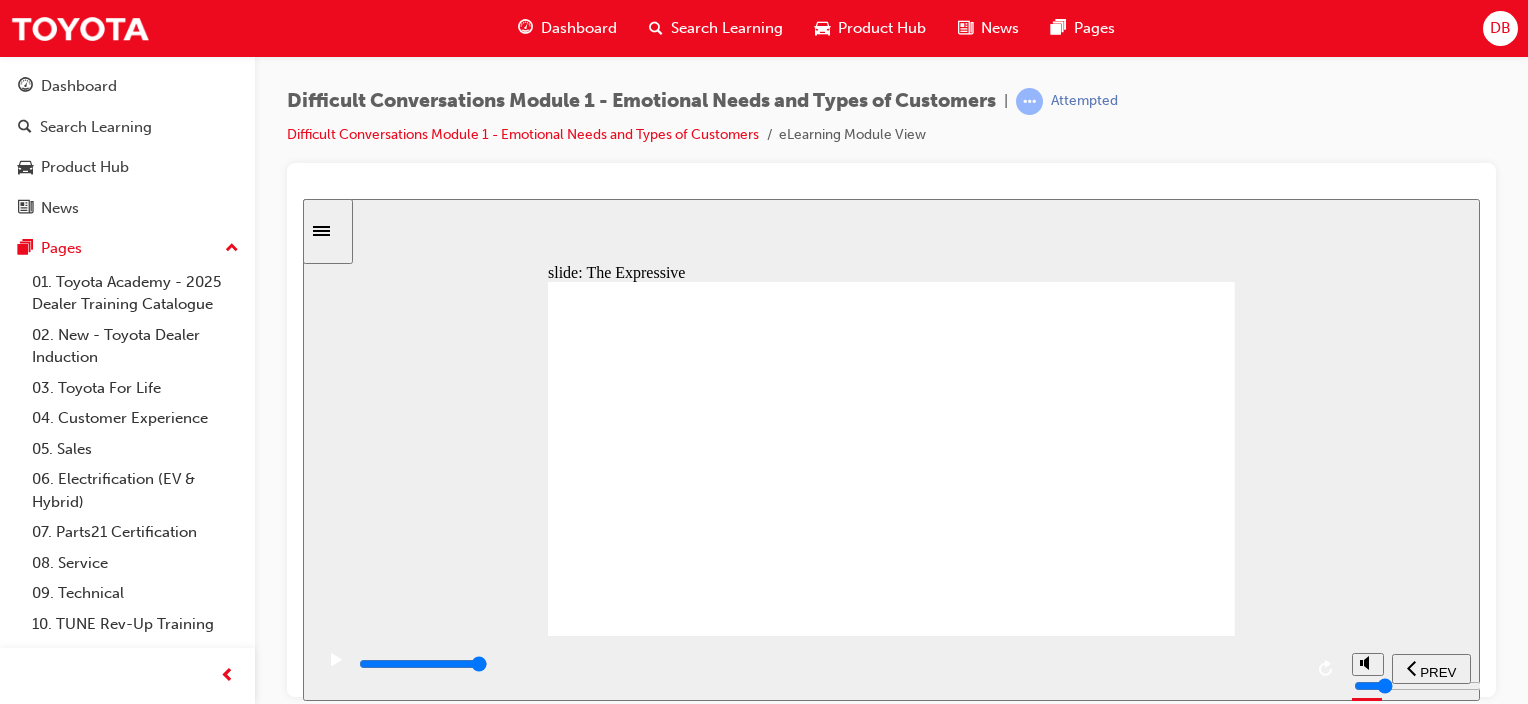 click at bounding box center [829, 664] 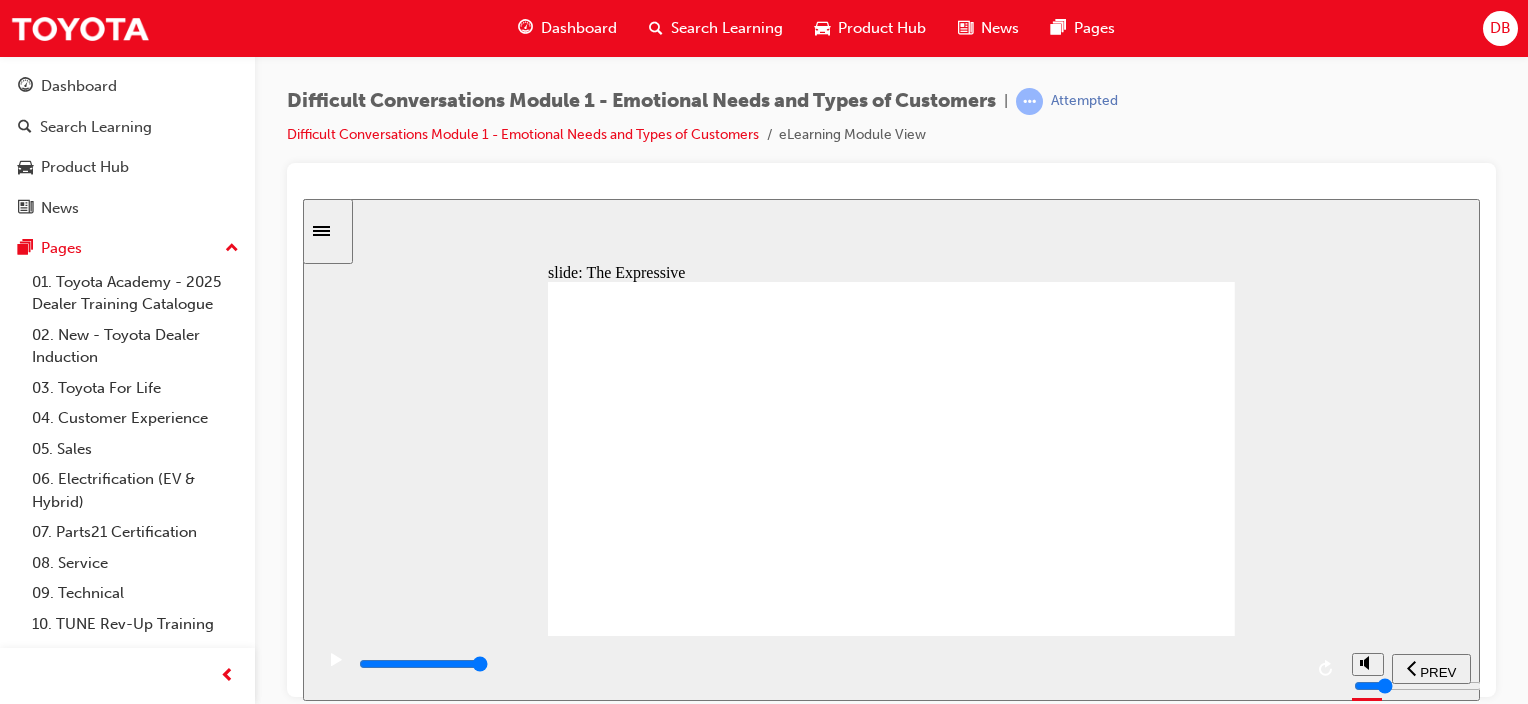 drag, startPoint x: 1167, startPoint y: 581, endPoint x: 1232, endPoint y: 598, distance: 67.18631 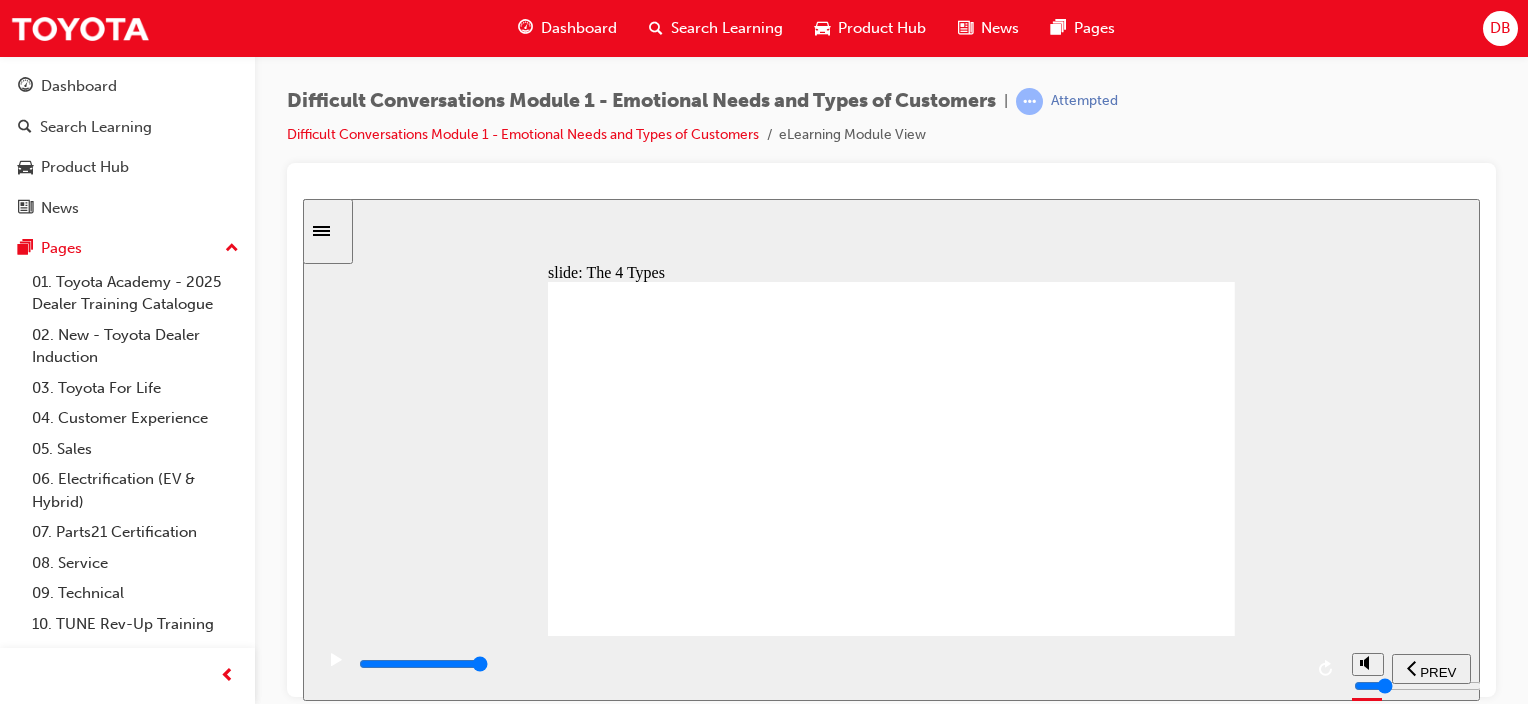 click 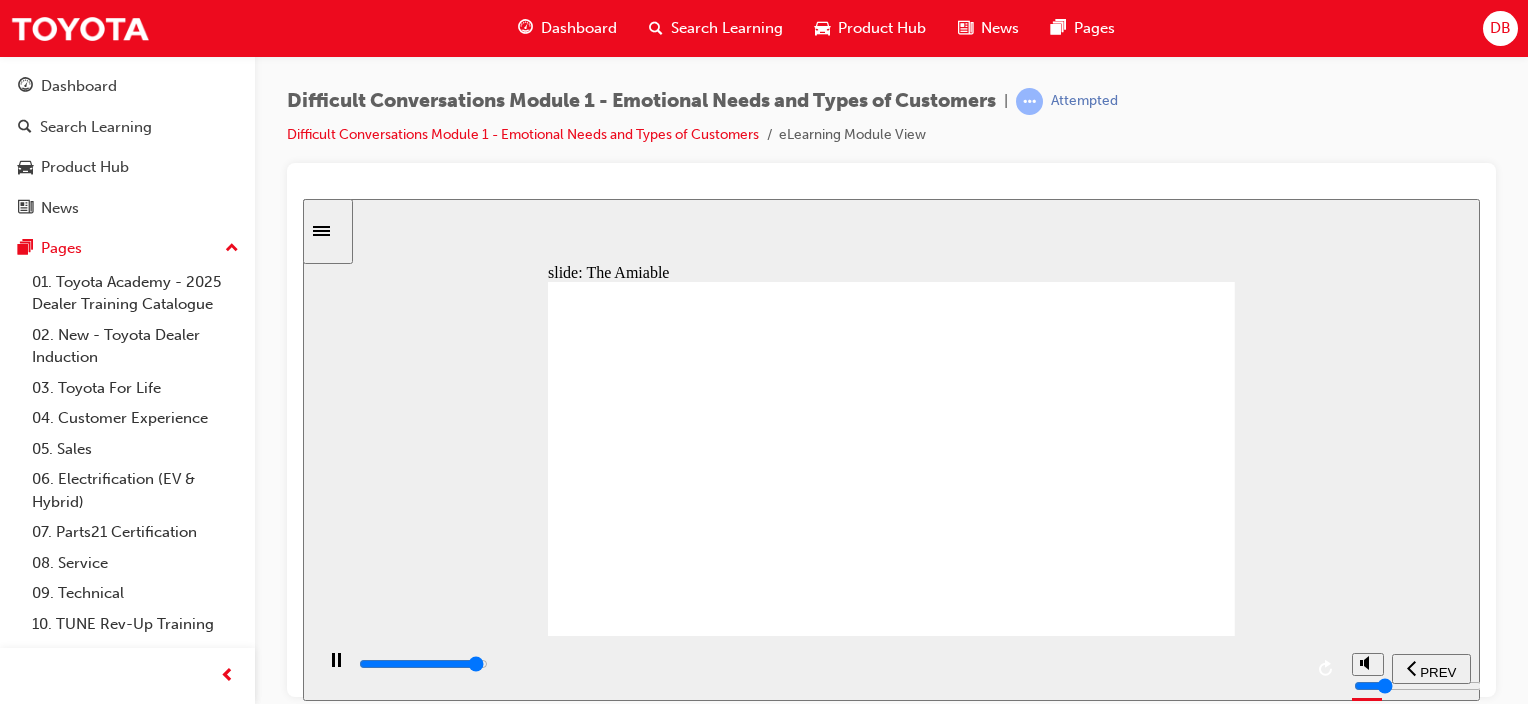 click at bounding box center (829, 668) 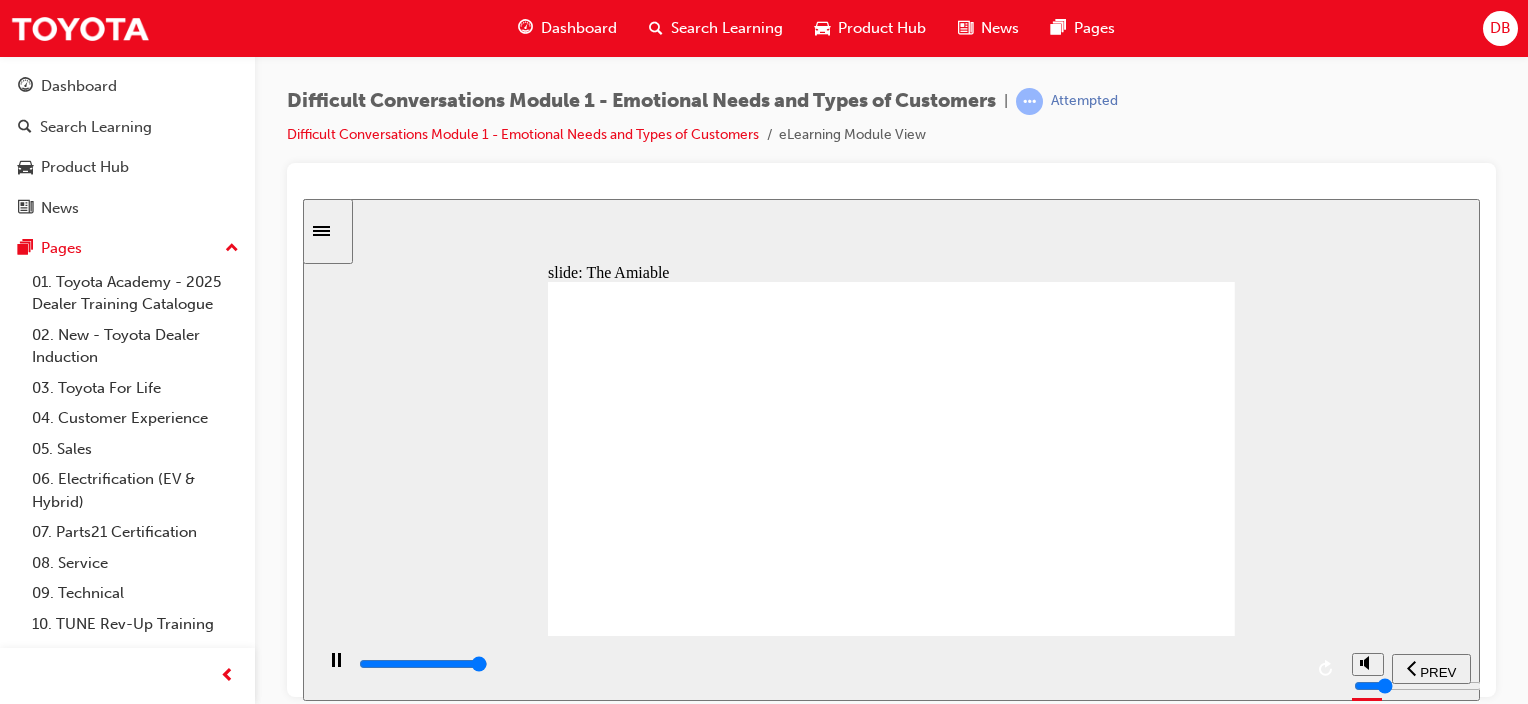 drag, startPoint x: 1165, startPoint y: 577, endPoint x: 1228, endPoint y: 560, distance: 65.25335 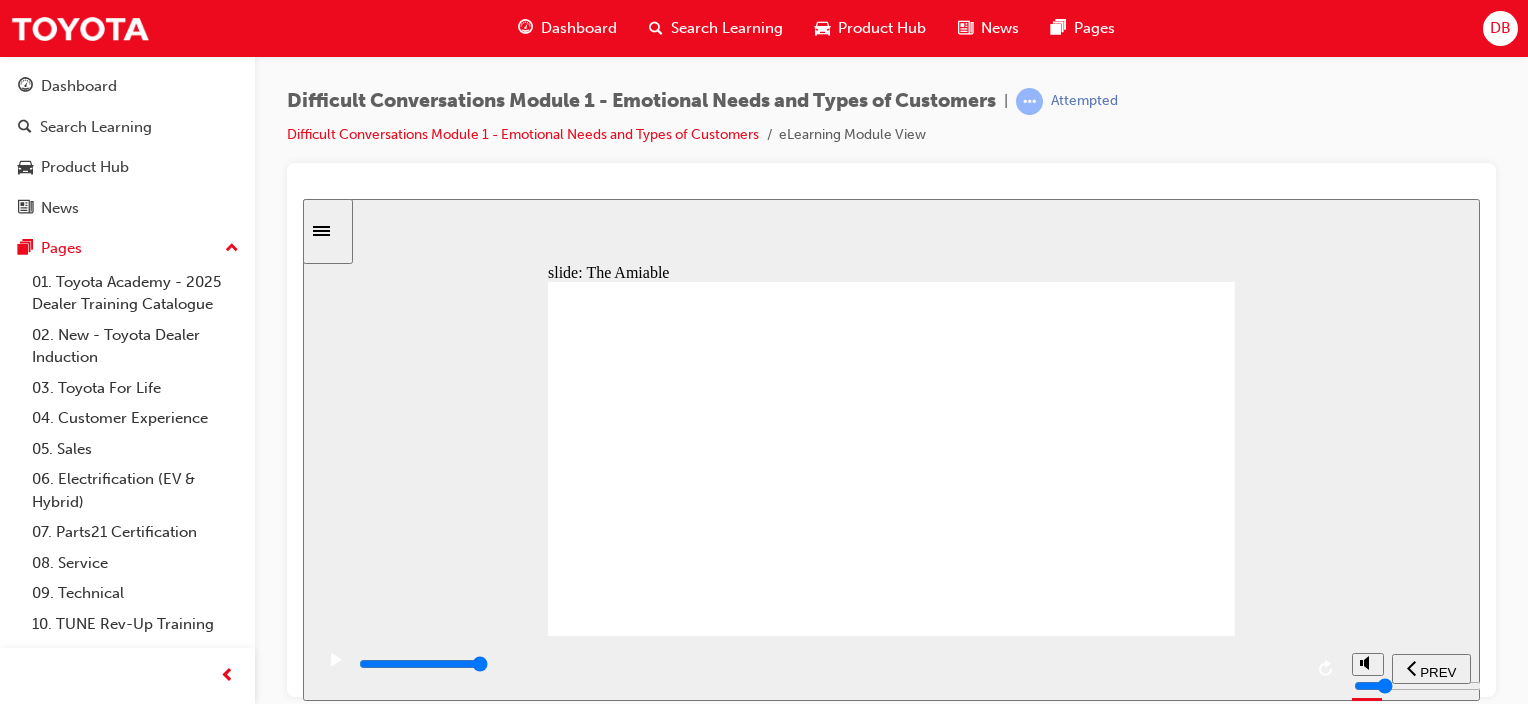 drag, startPoint x: 1208, startPoint y: 319, endPoint x: 1256, endPoint y: 302, distance: 50.92151 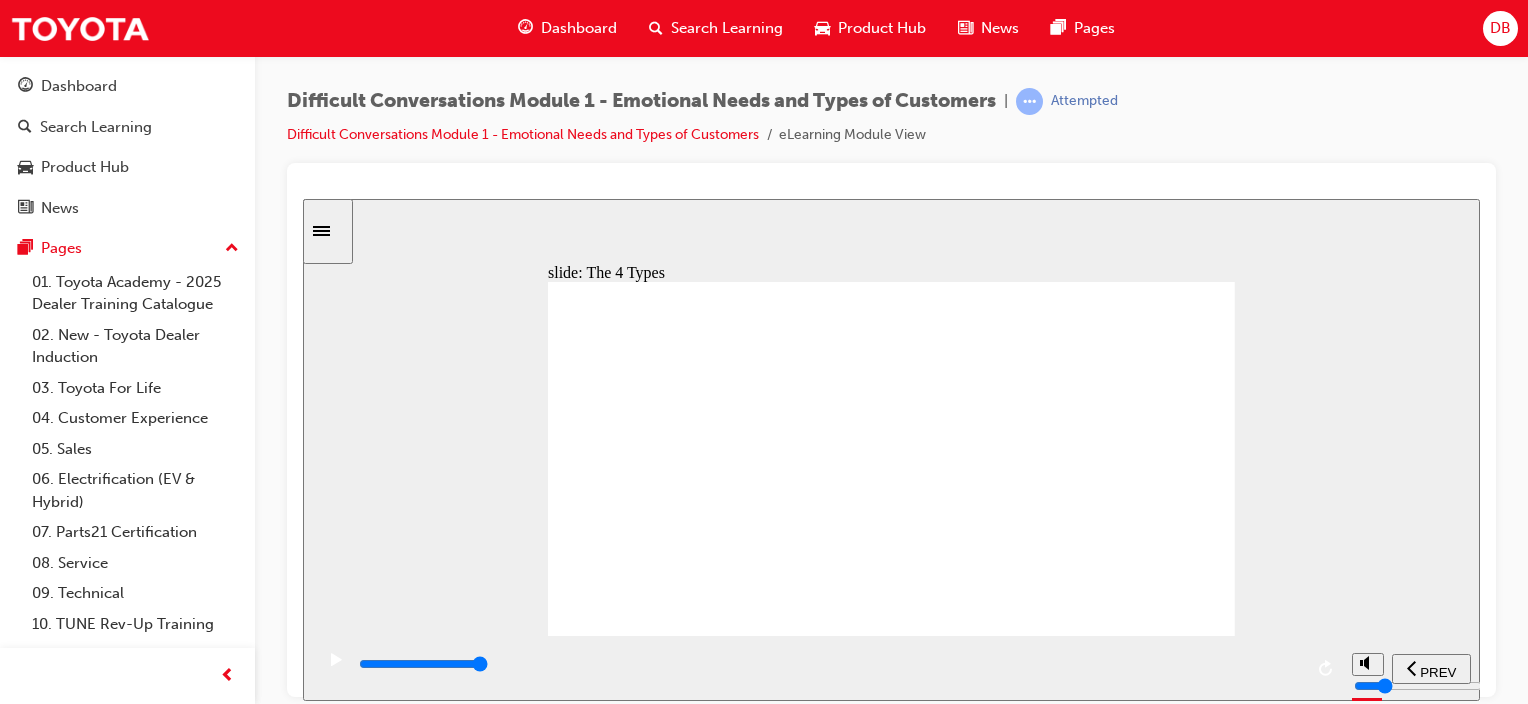 click 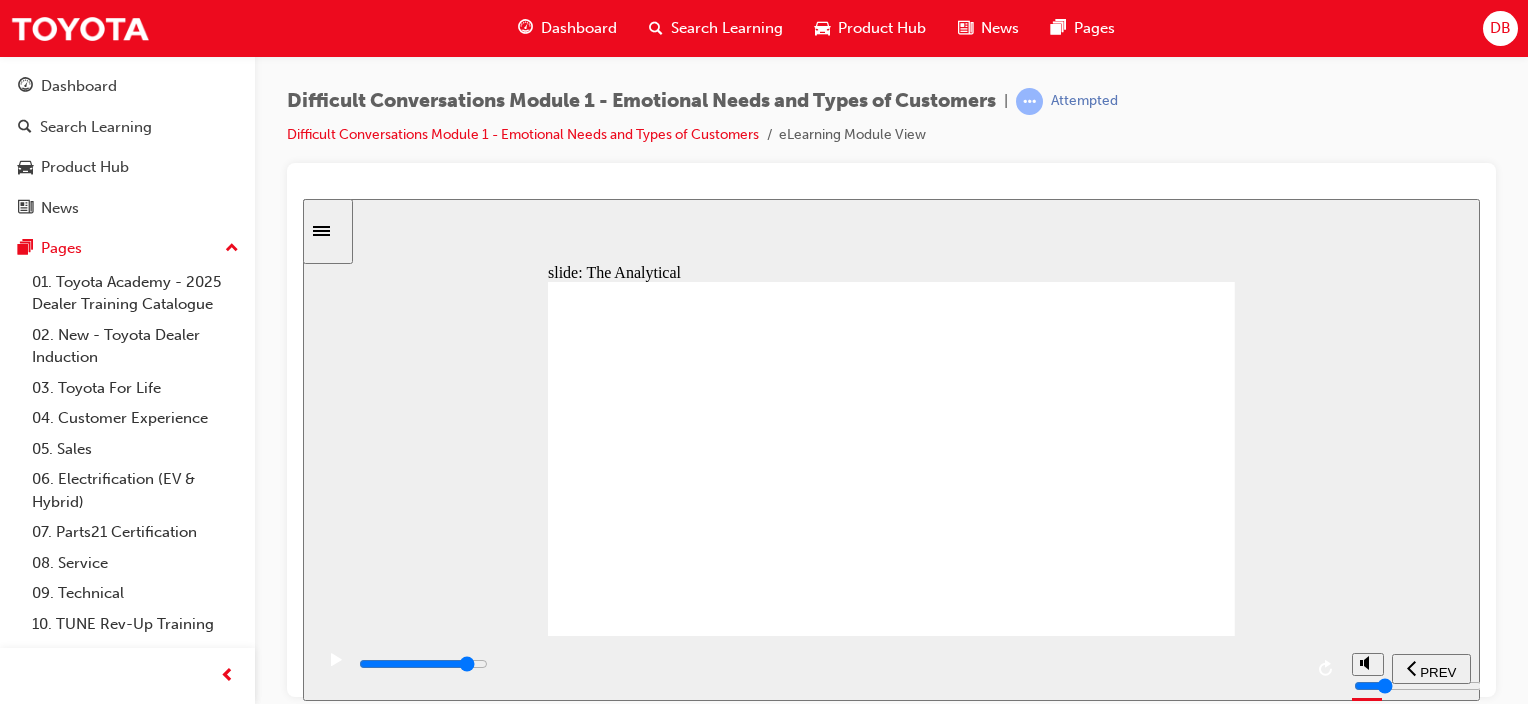 click at bounding box center [829, 664] 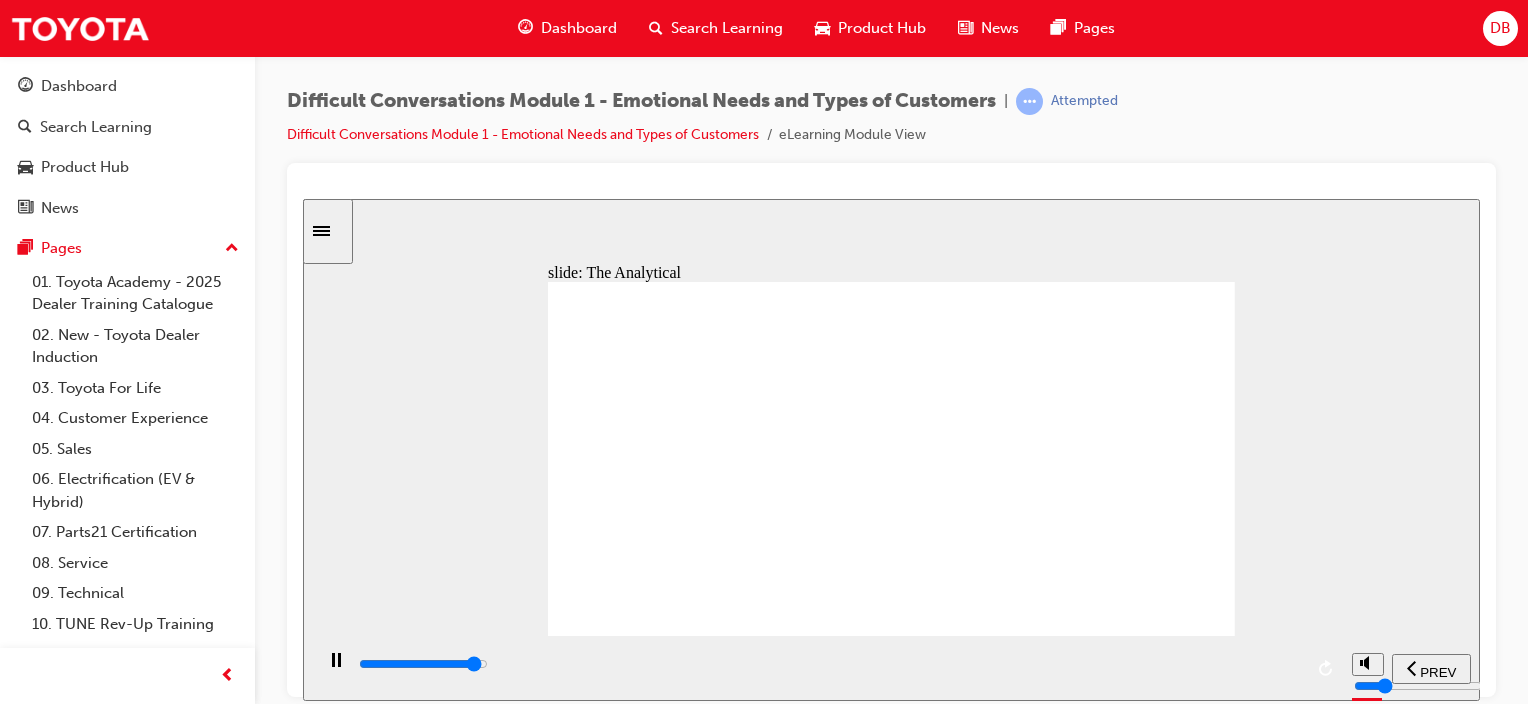 click at bounding box center (423, 663) 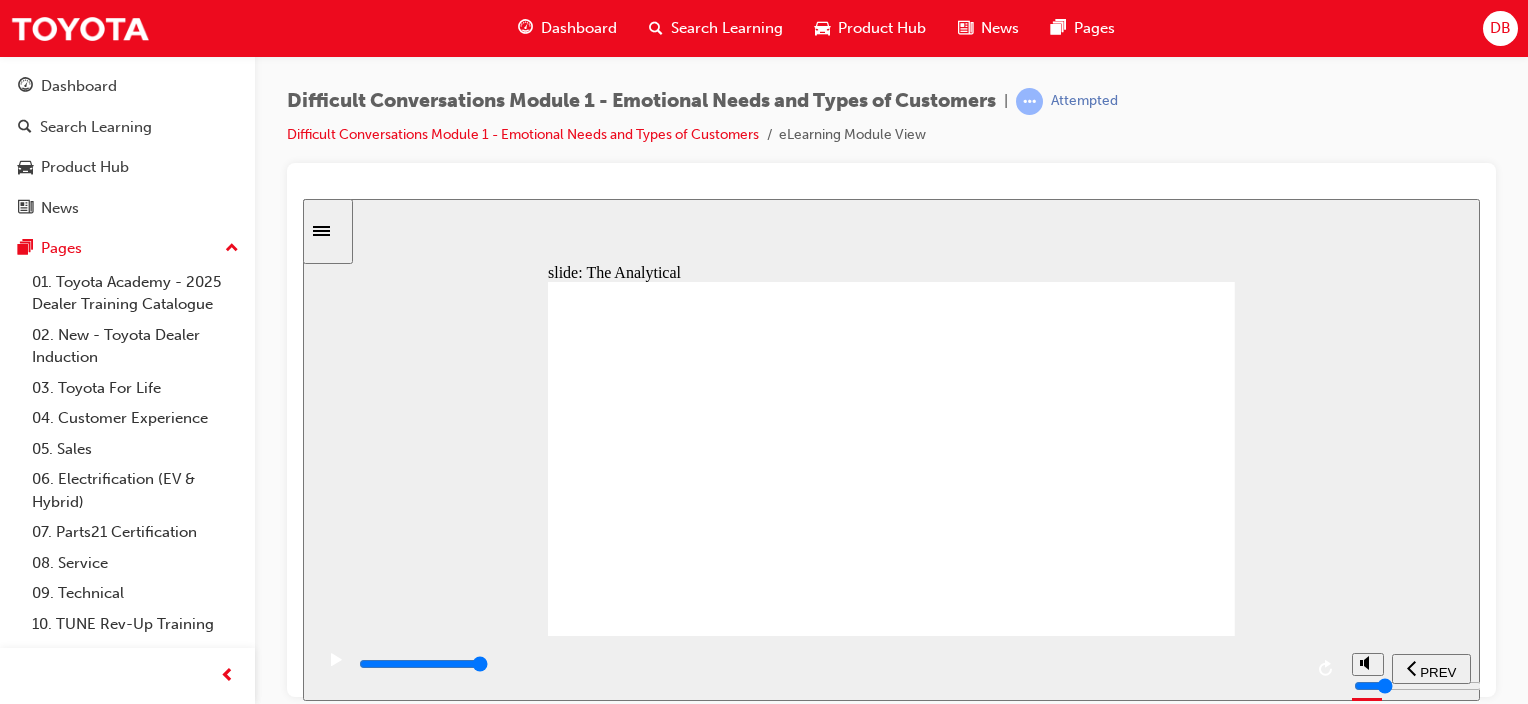 drag, startPoint x: 1203, startPoint y: 324, endPoint x: 1332, endPoint y: 375, distance: 138.71553 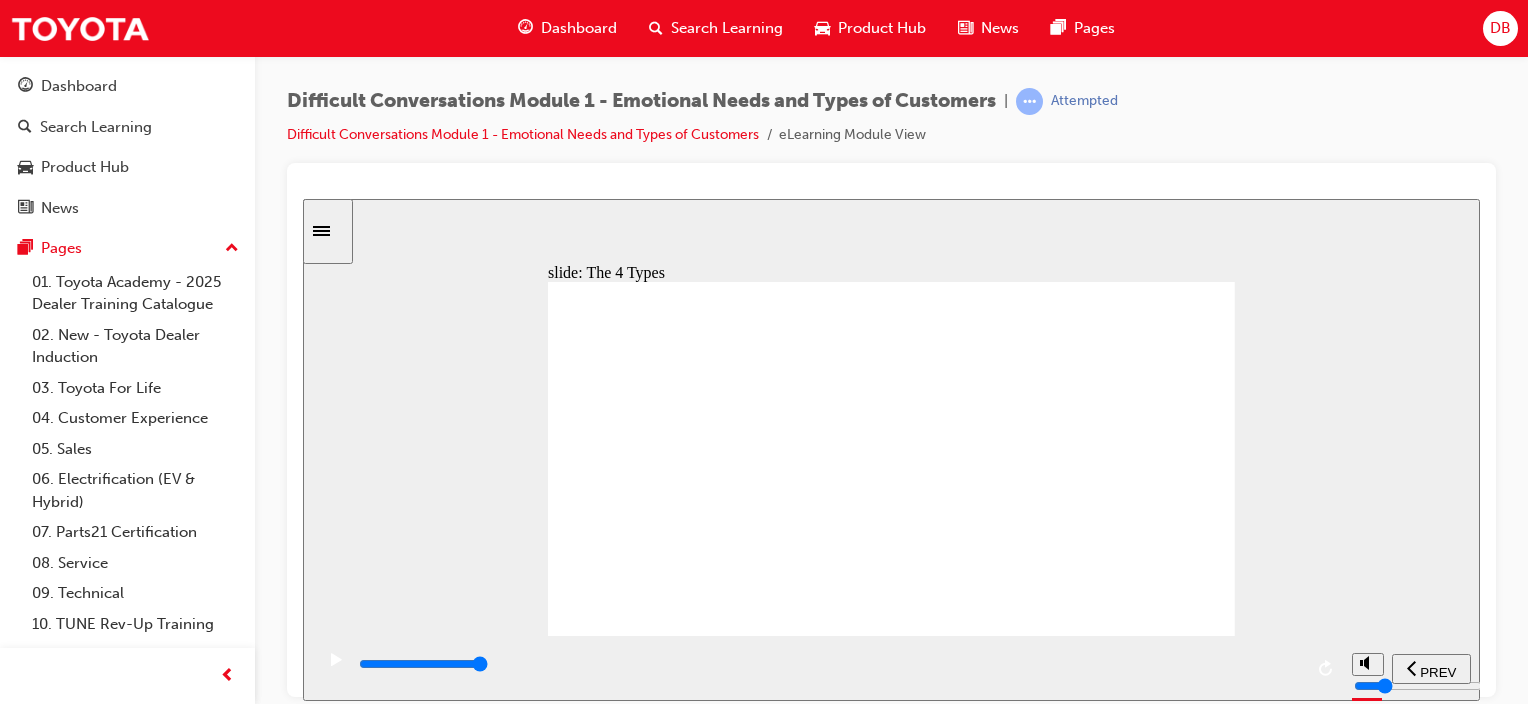 click 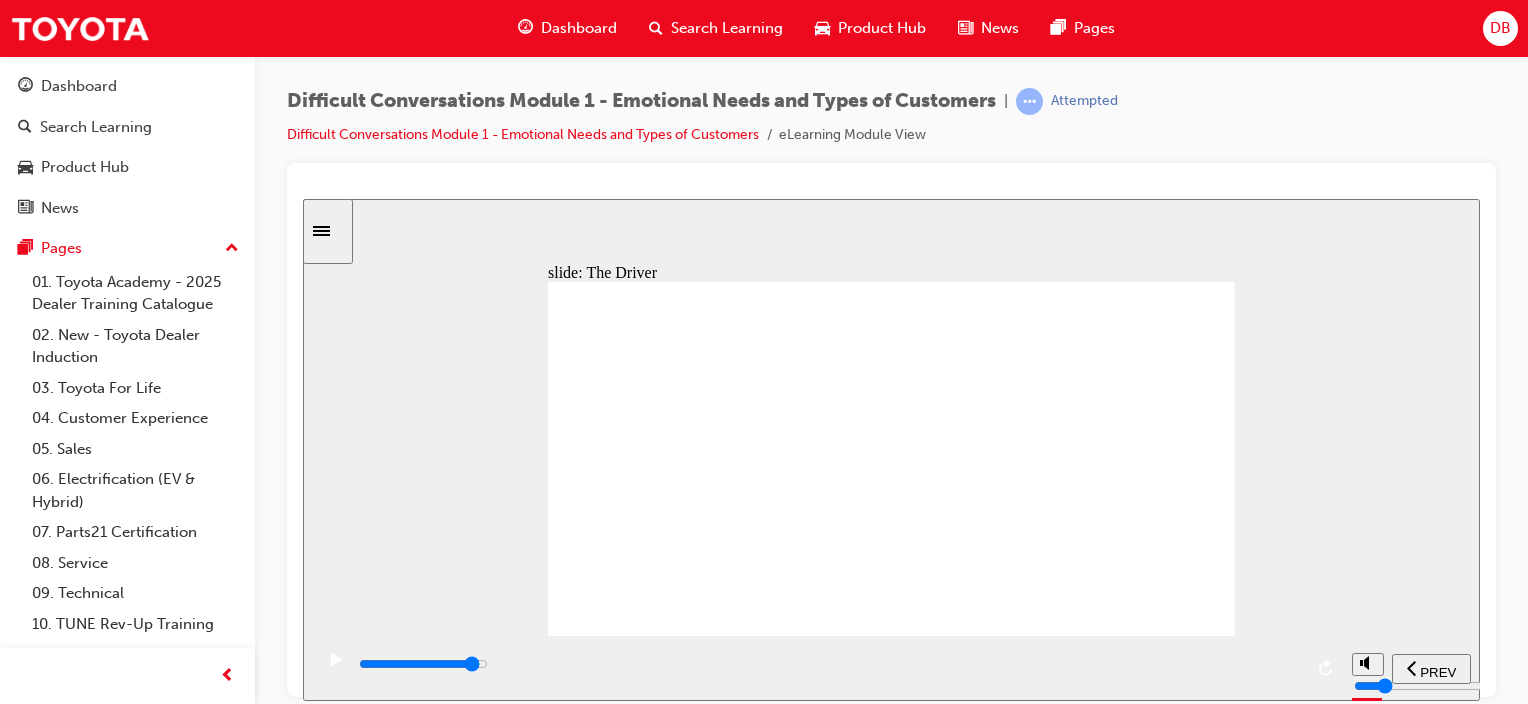 click at bounding box center [829, 664] 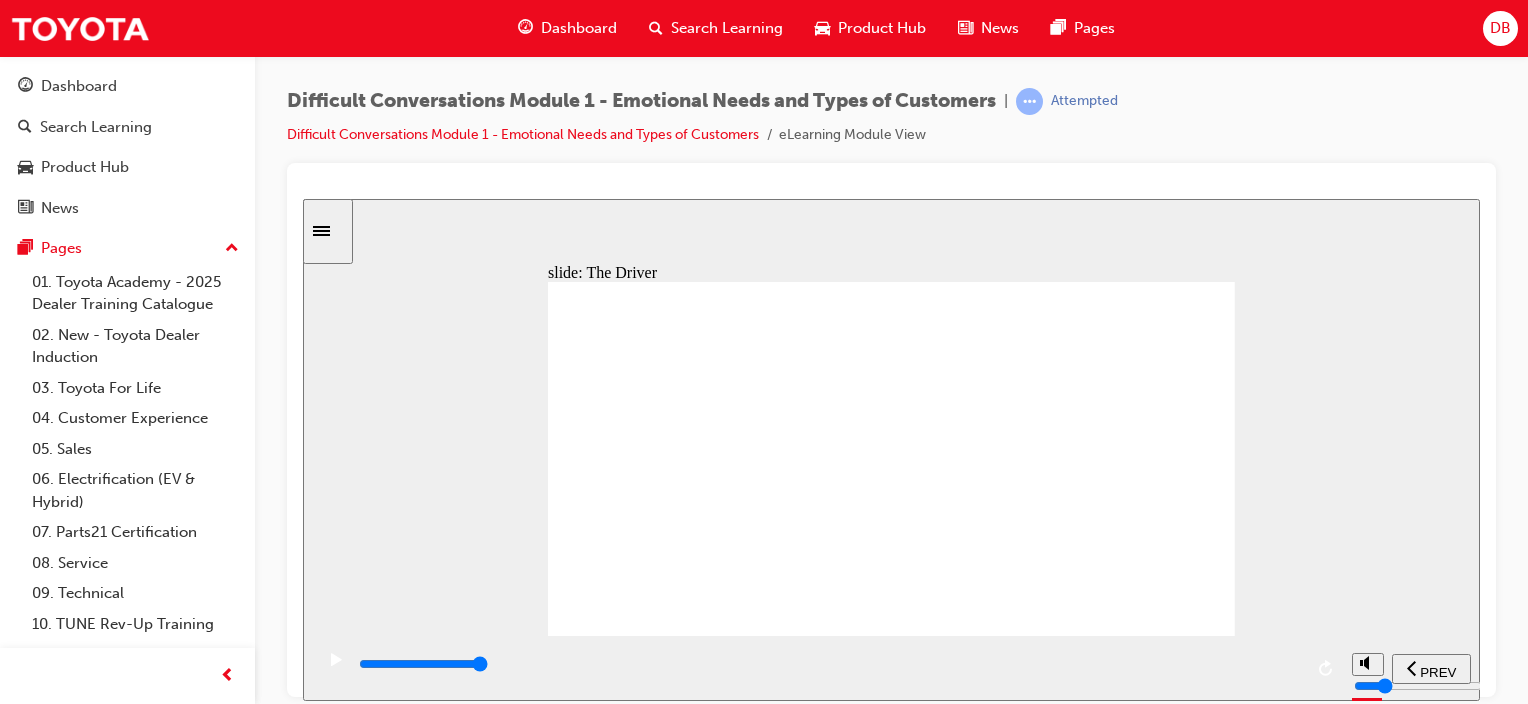 click 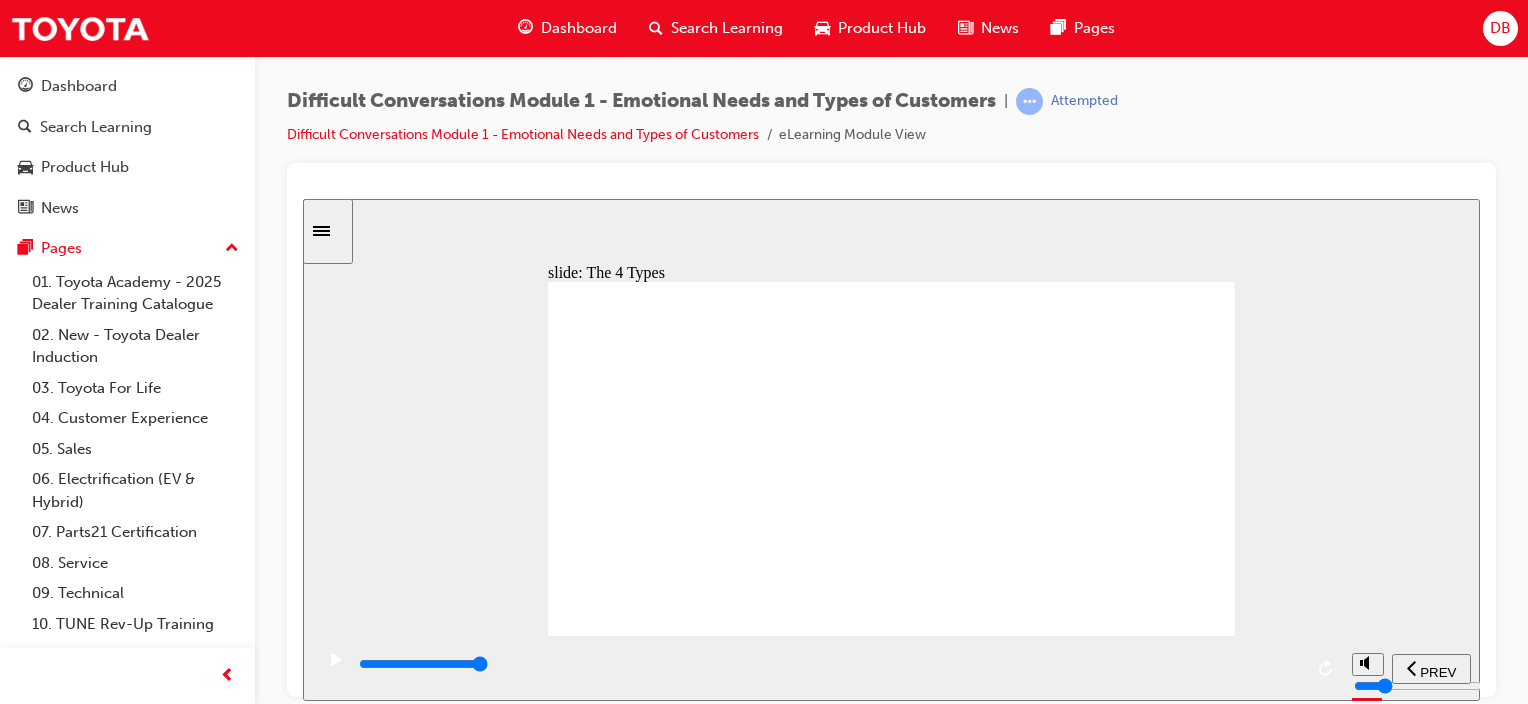 drag, startPoint x: 1176, startPoint y: 294, endPoint x: 1319, endPoint y: 289, distance: 143.08739 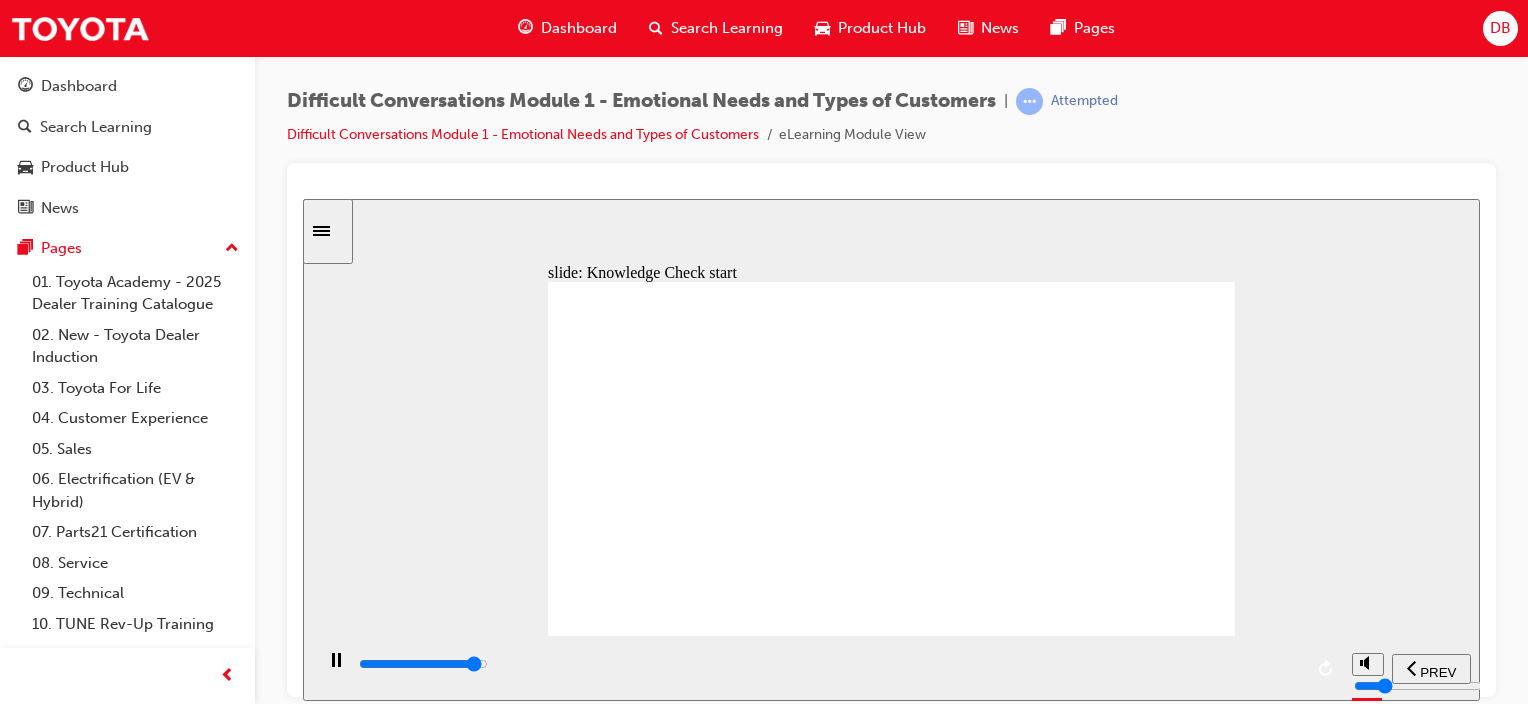 click 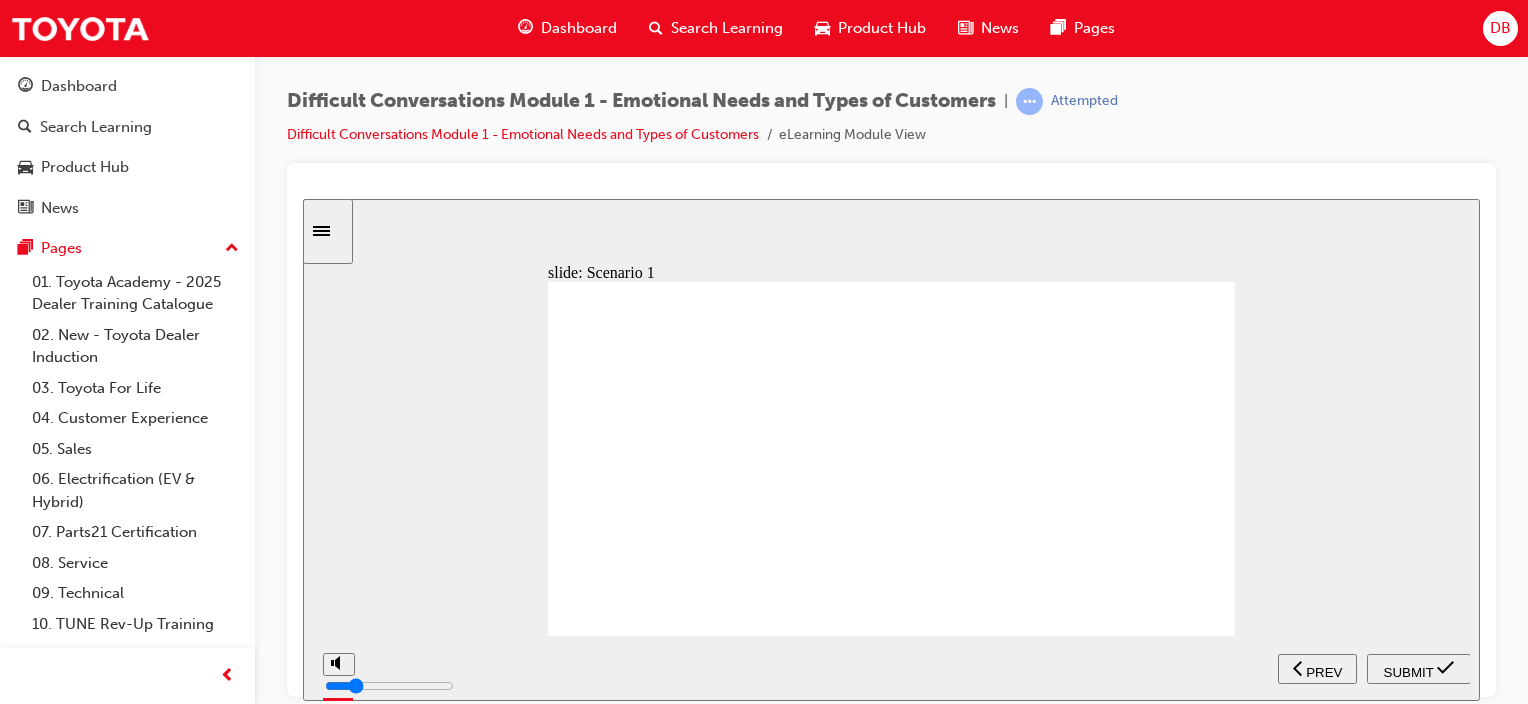 click 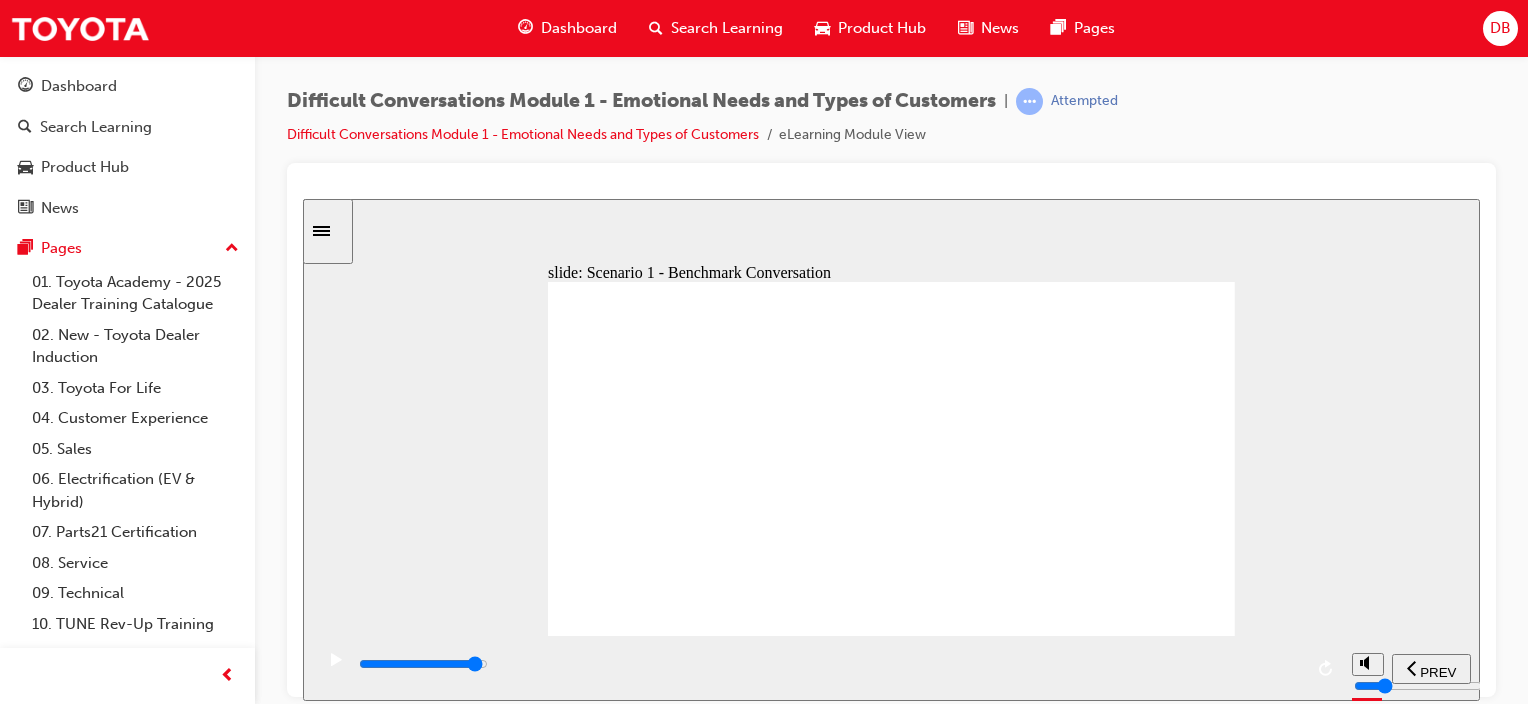 click at bounding box center (423, 663) 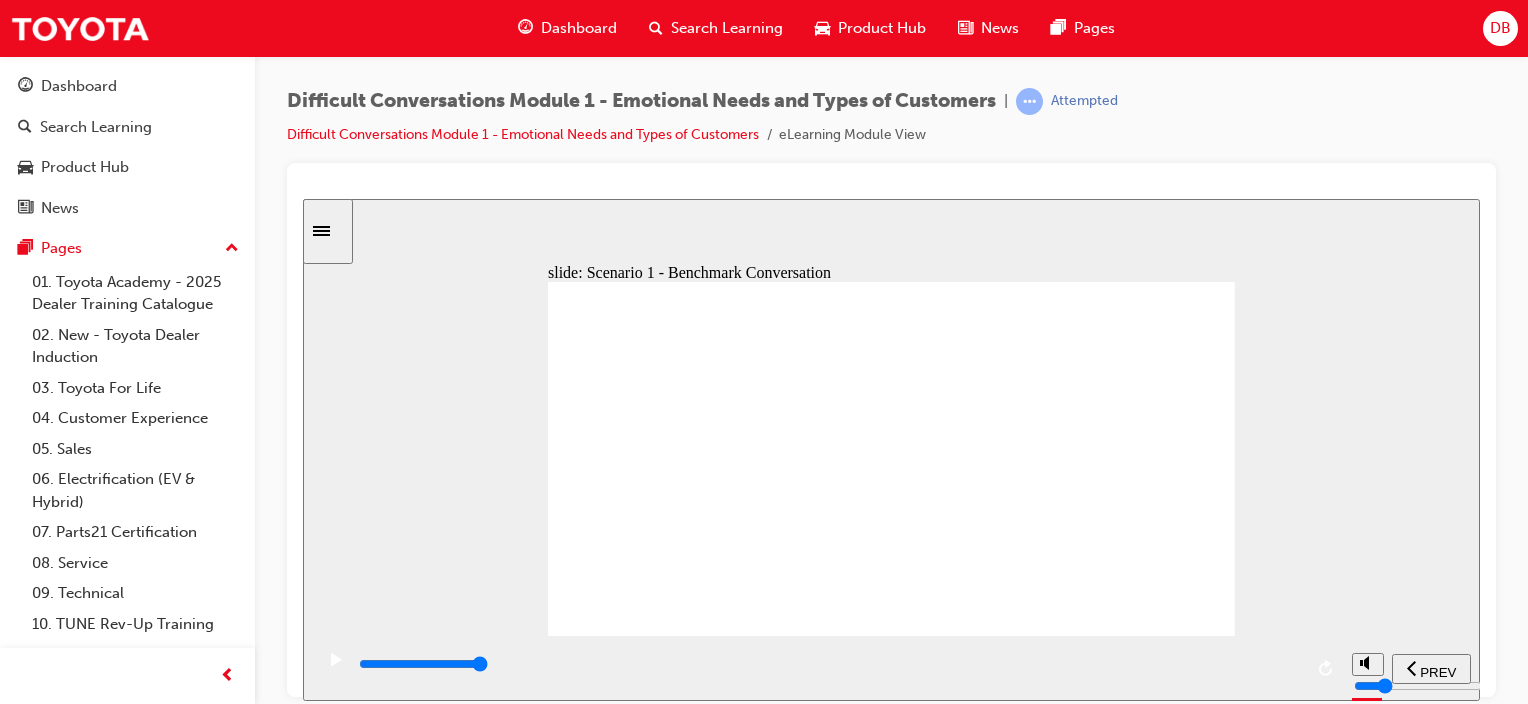 click 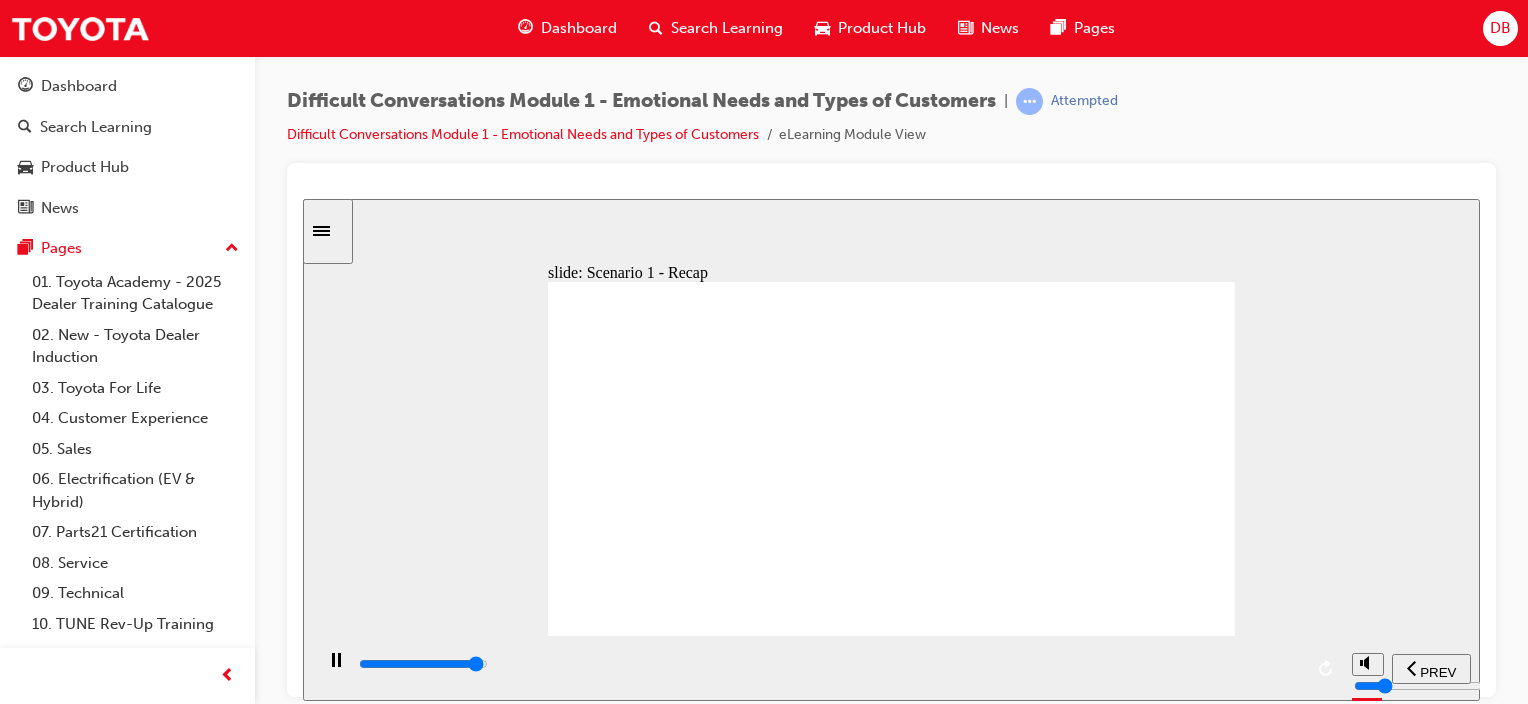 click at bounding box center [829, 664] 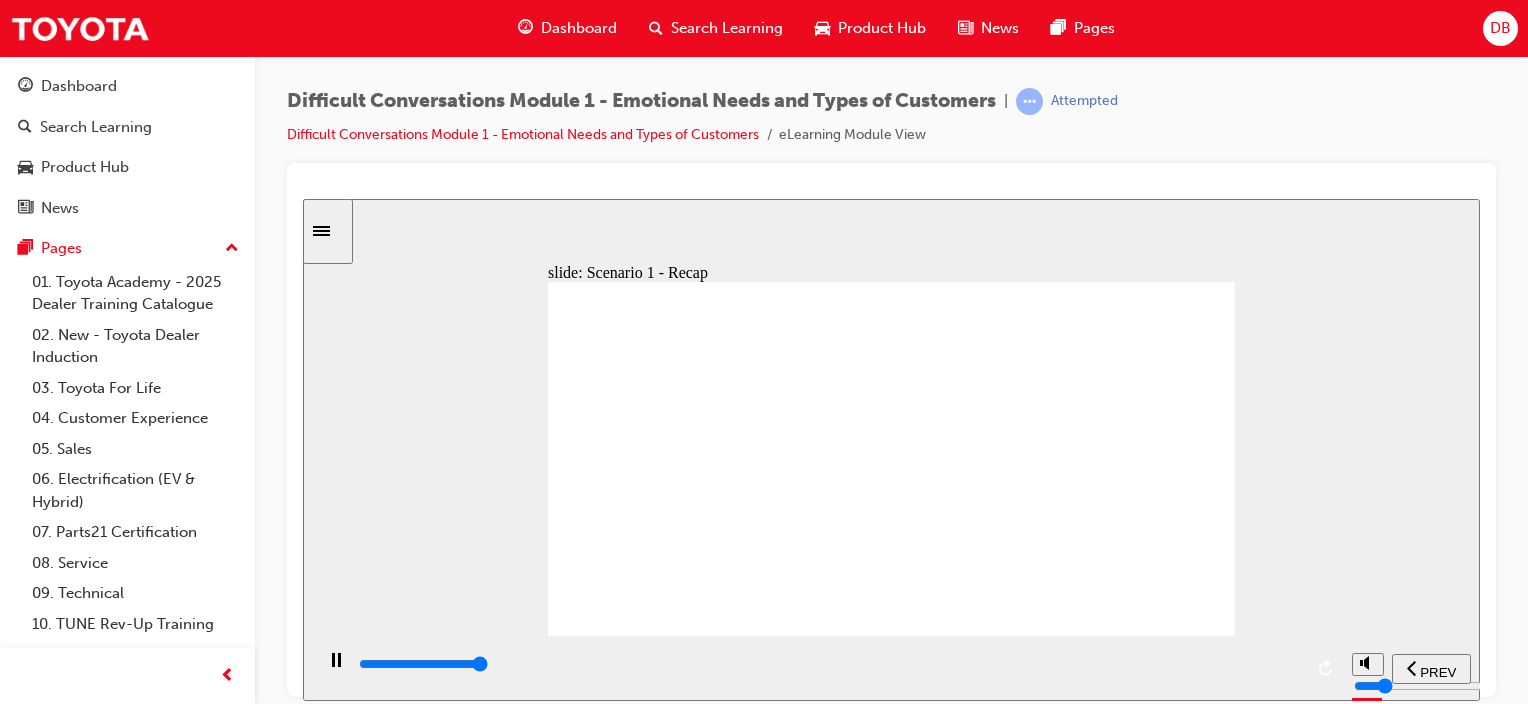 type on "41500" 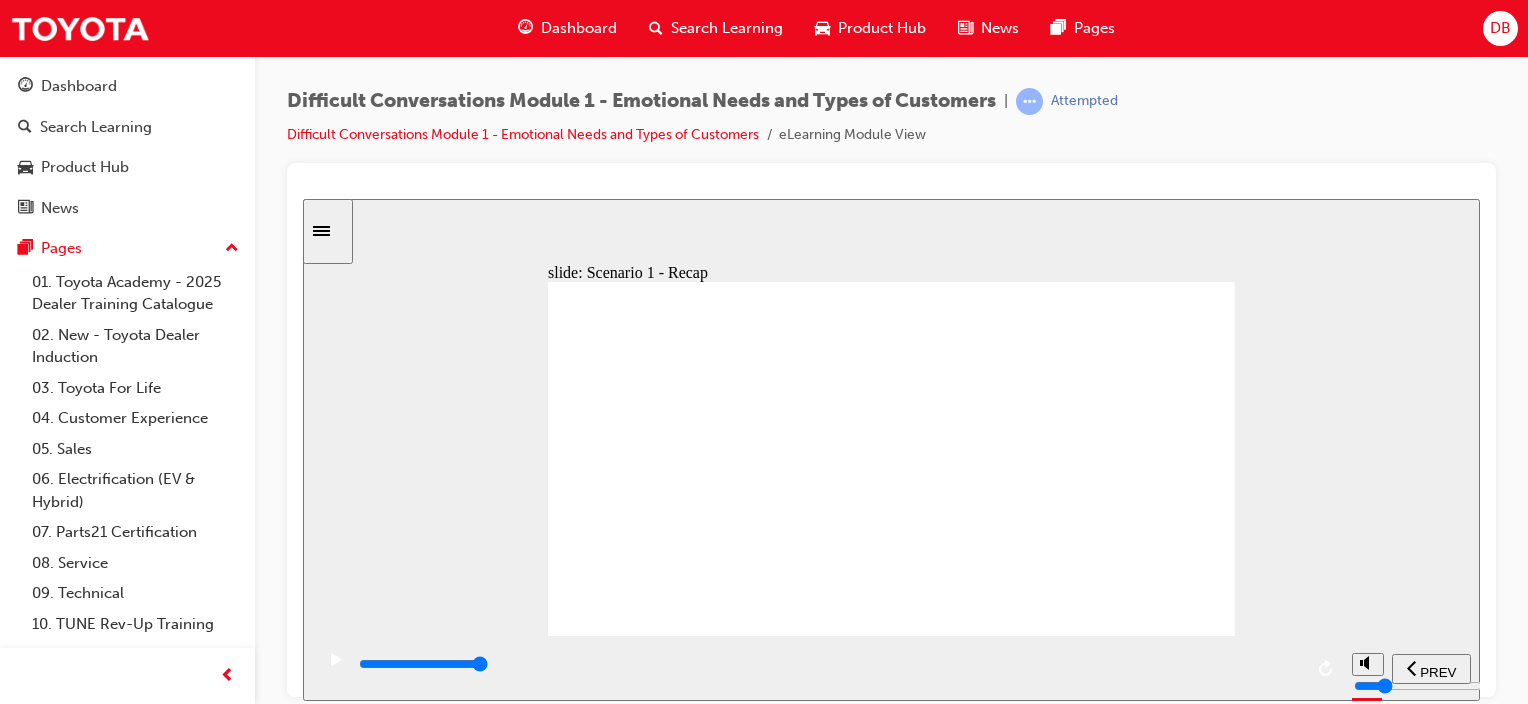 click 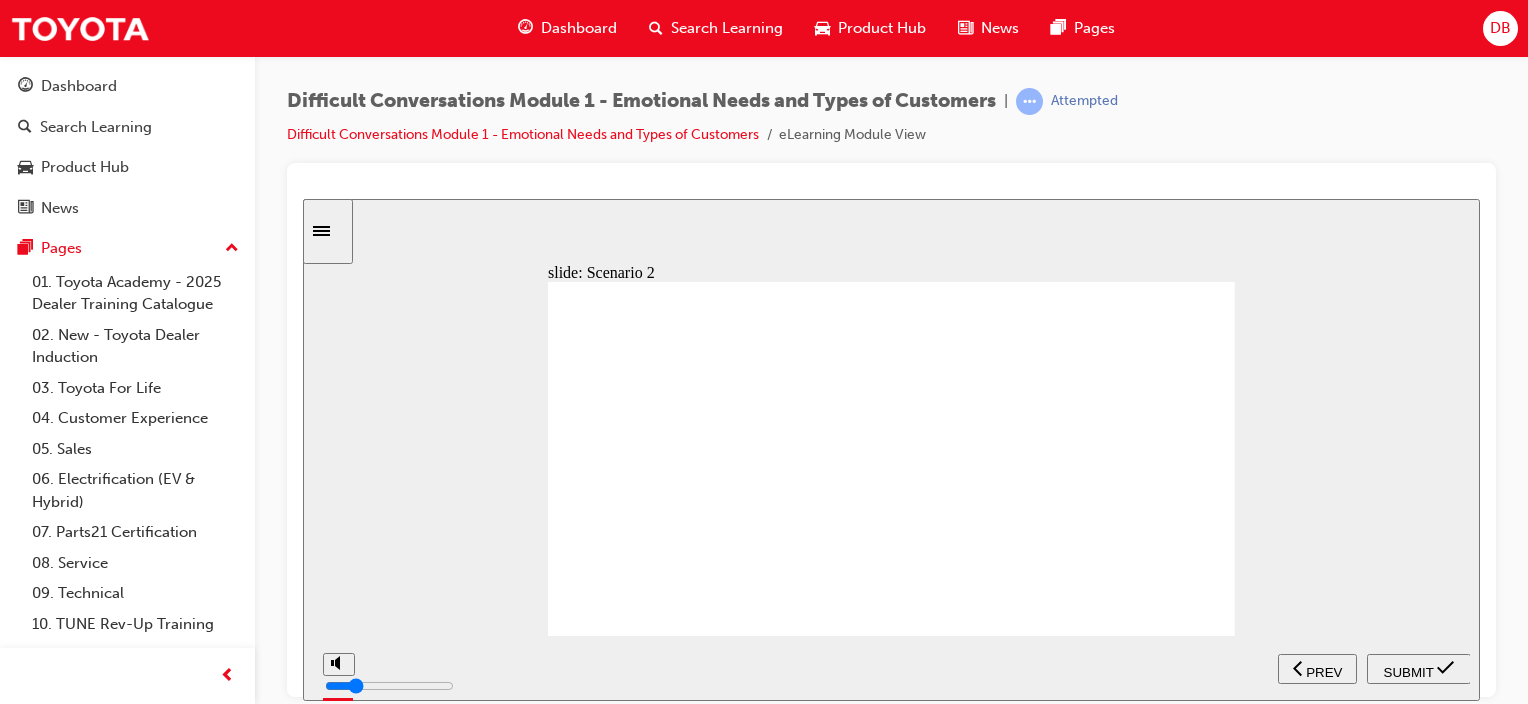 drag, startPoint x: 759, startPoint y: 536, endPoint x: 773, endPoint y: 523, distance: 19.104973 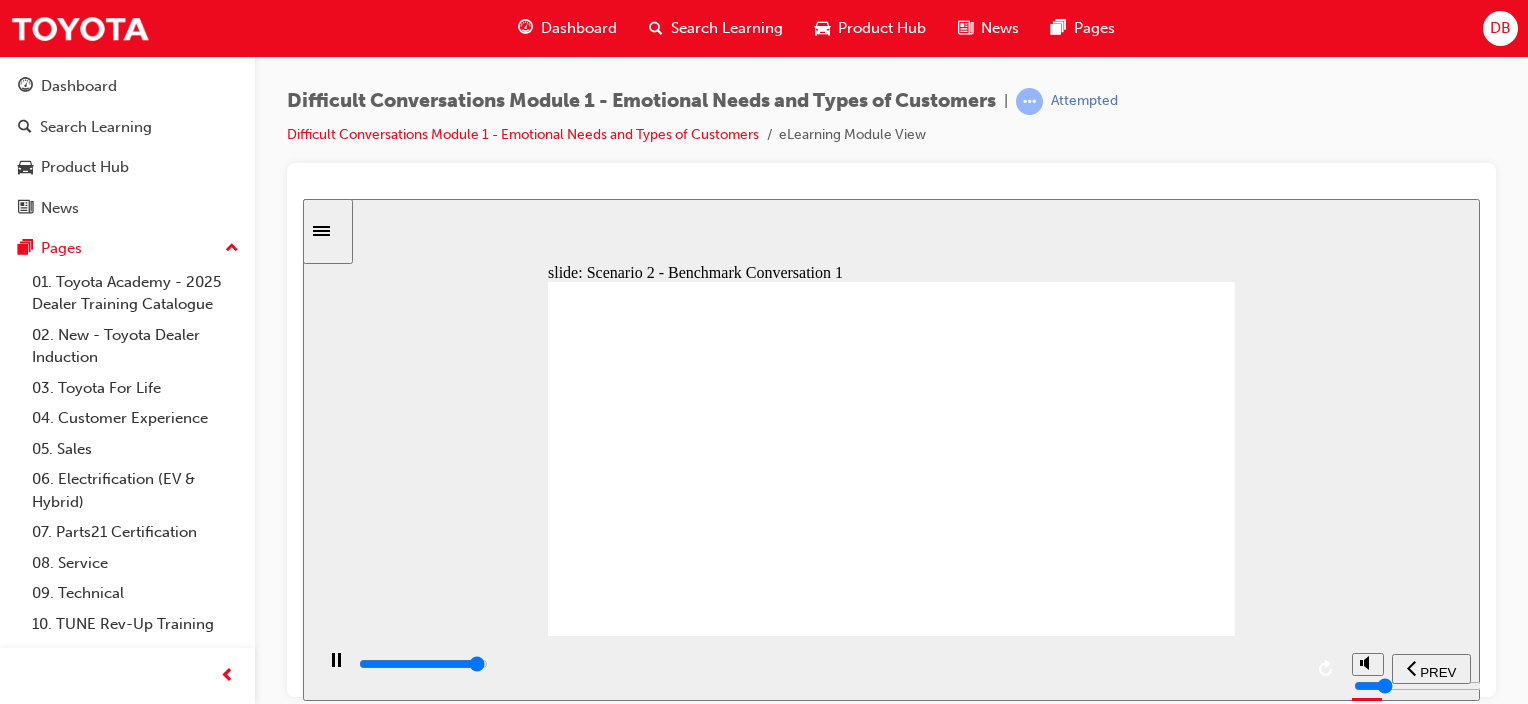 click at bounding box center [423, 663] 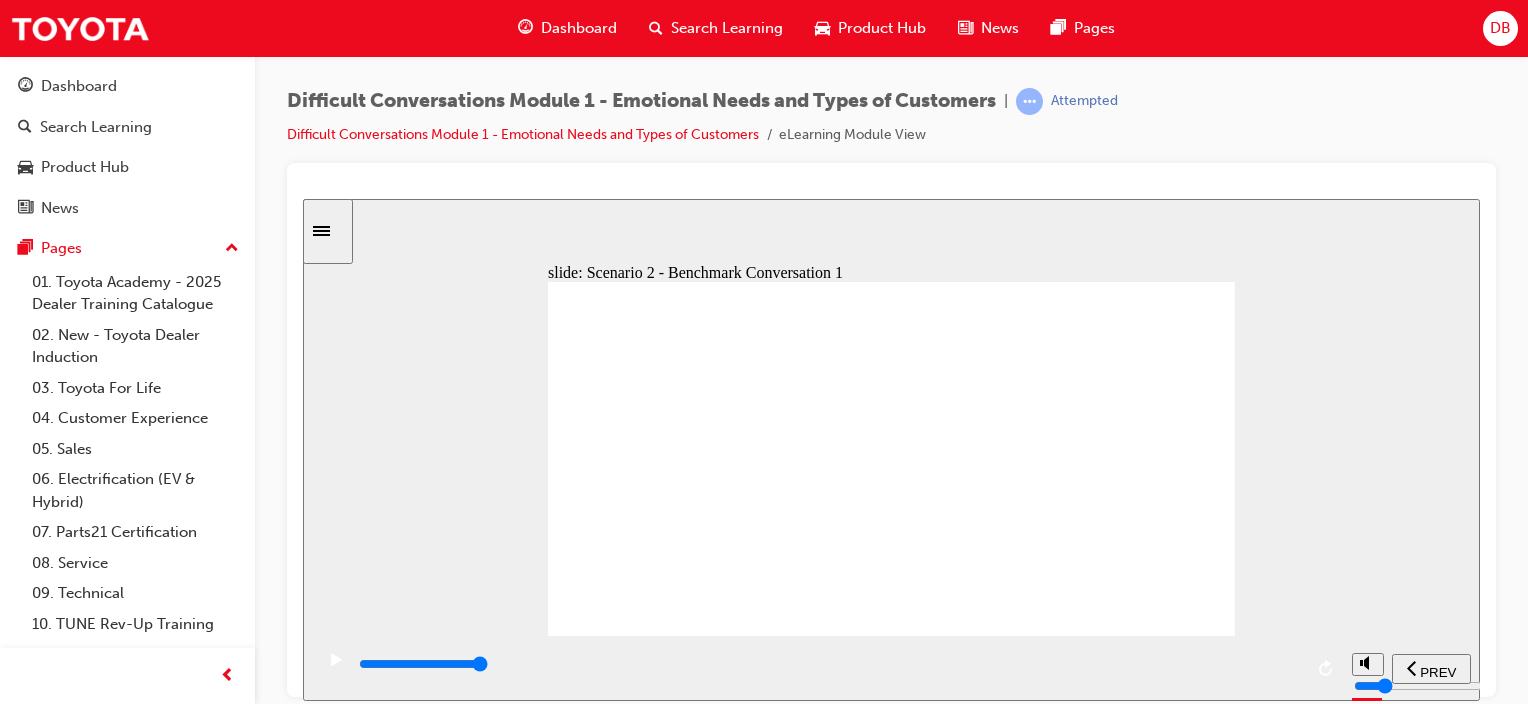 click 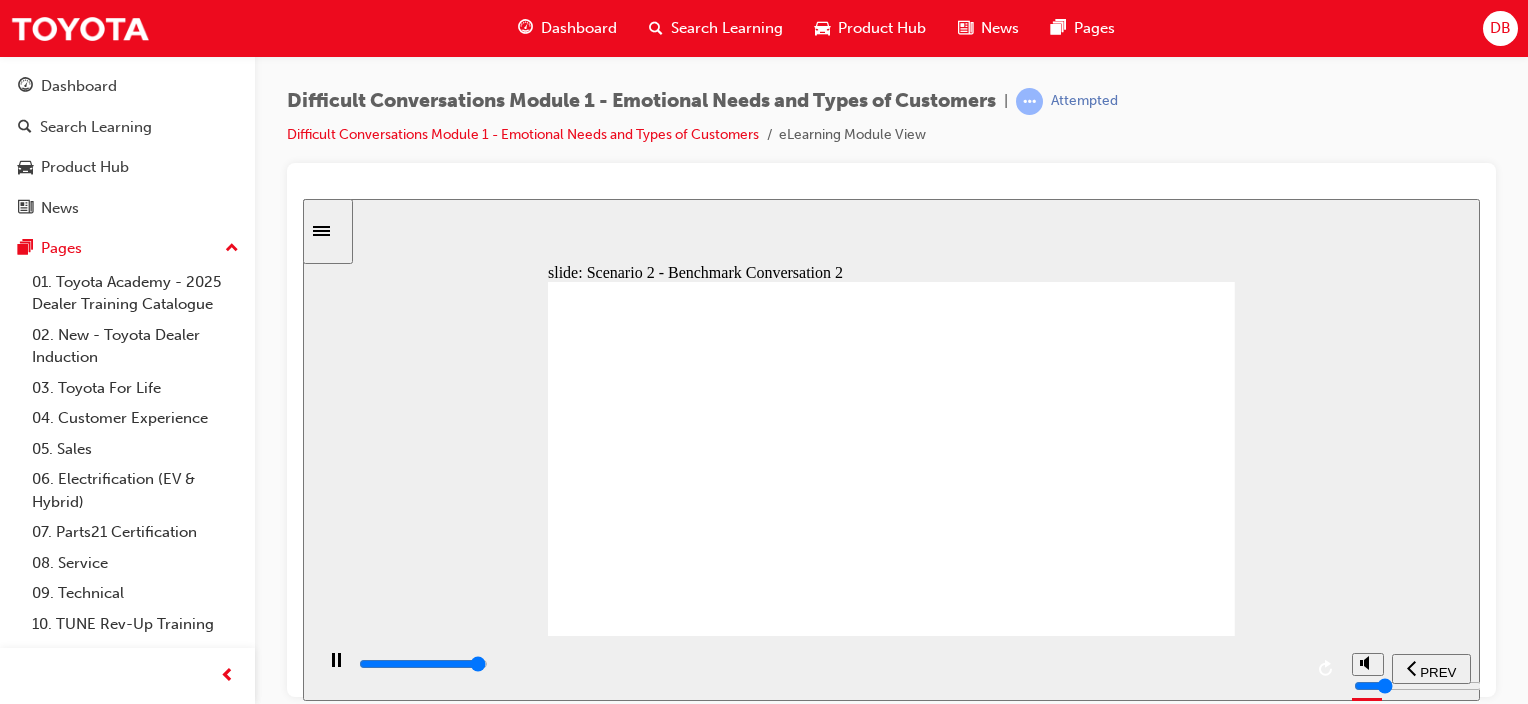 click at bounding box center [423, 663] 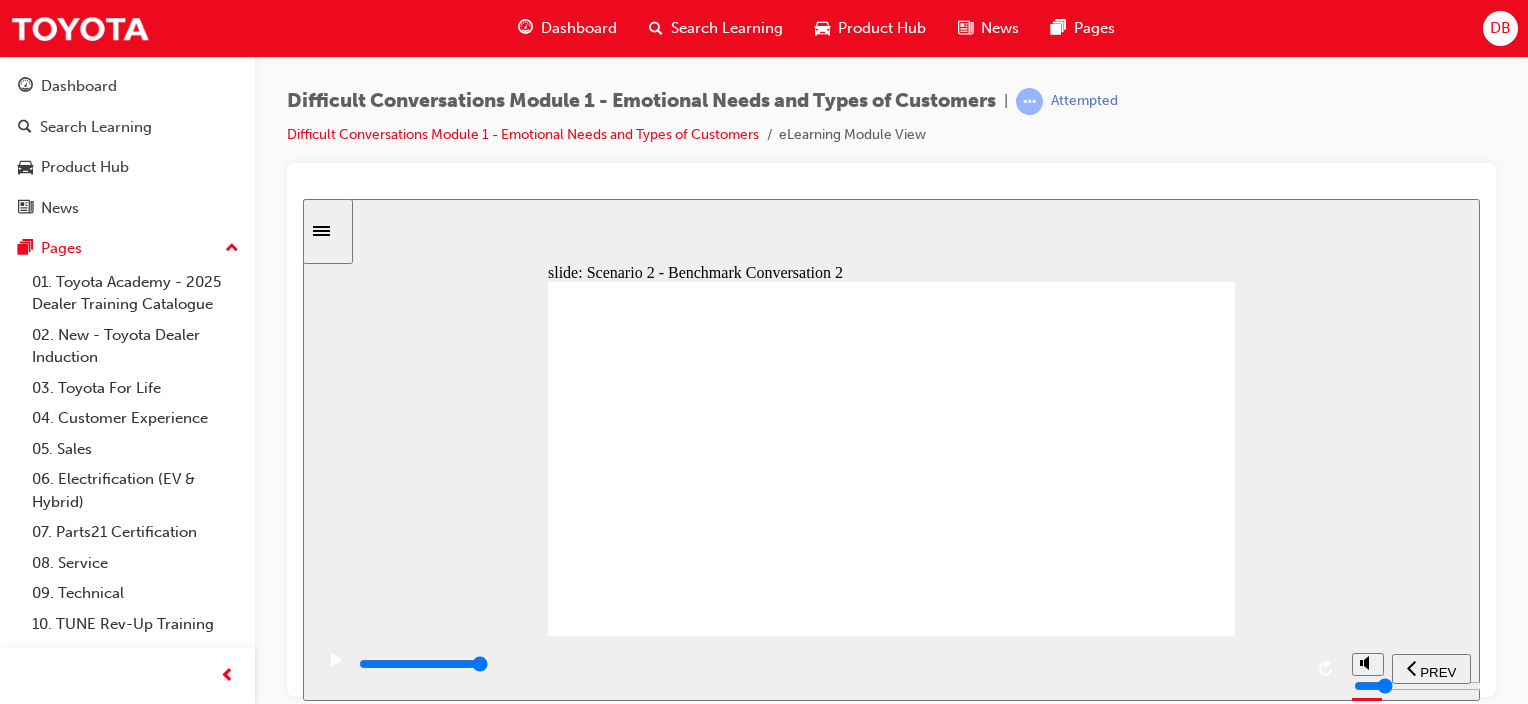 click 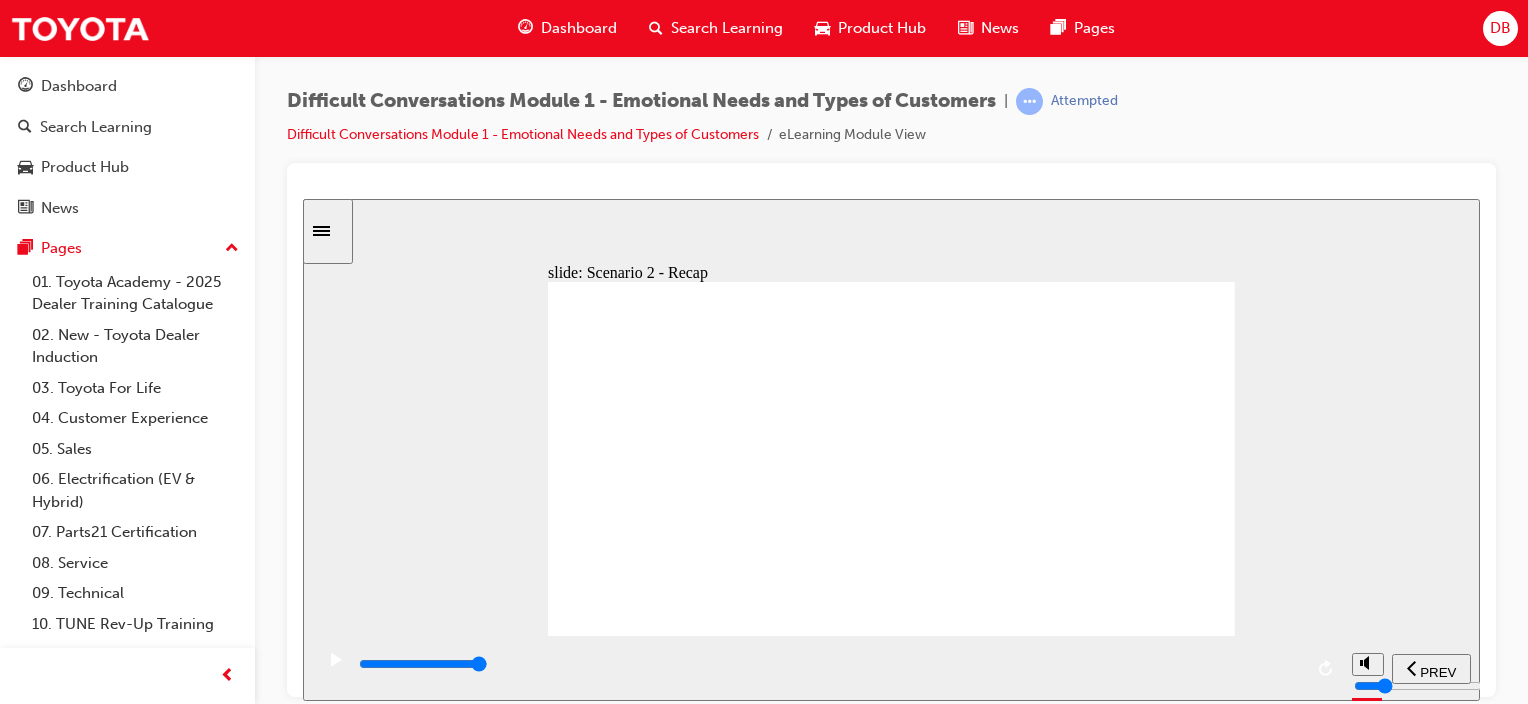 drag, startPoint x: 1289, startPoint y: 670, endPoint x: 1252, endPoint y: 624, distance: 59.03389 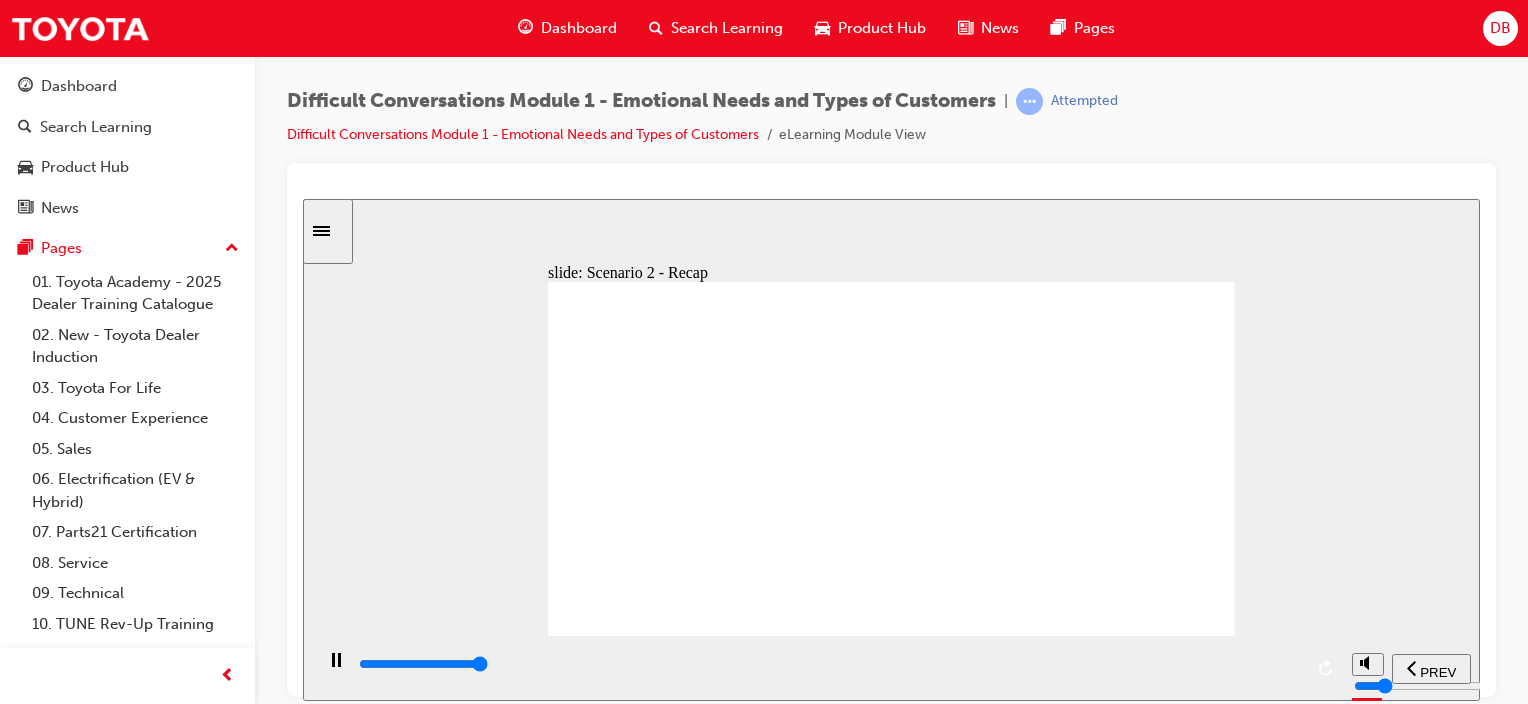type on "56000" 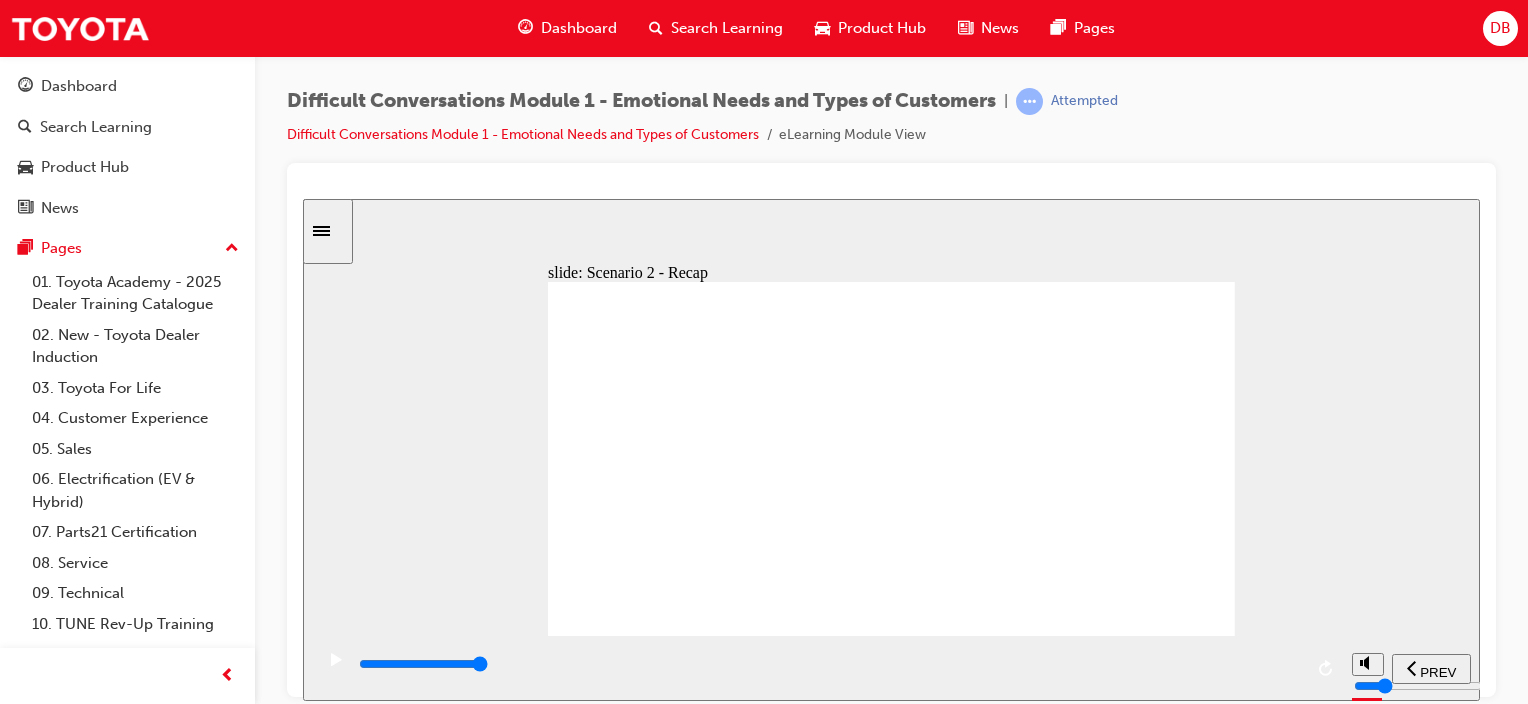 click 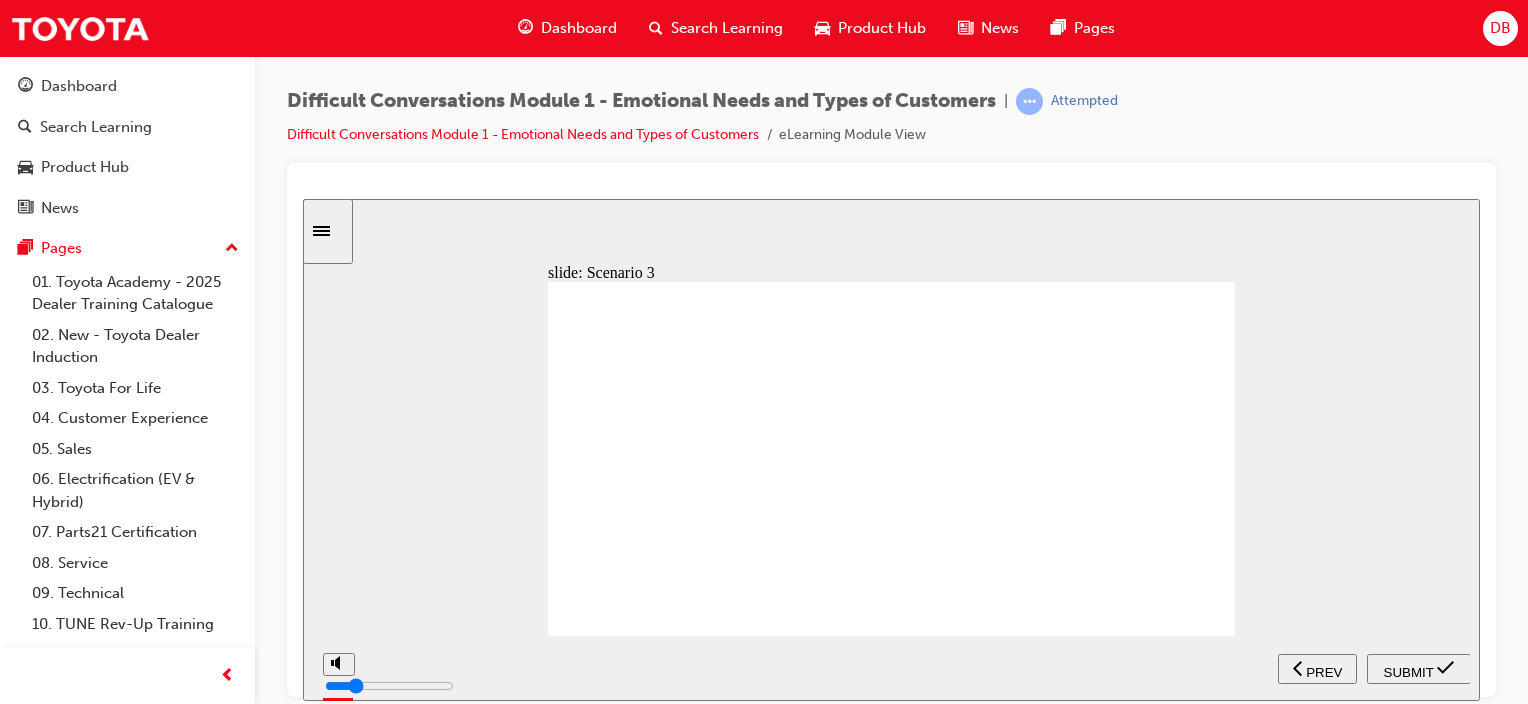 click 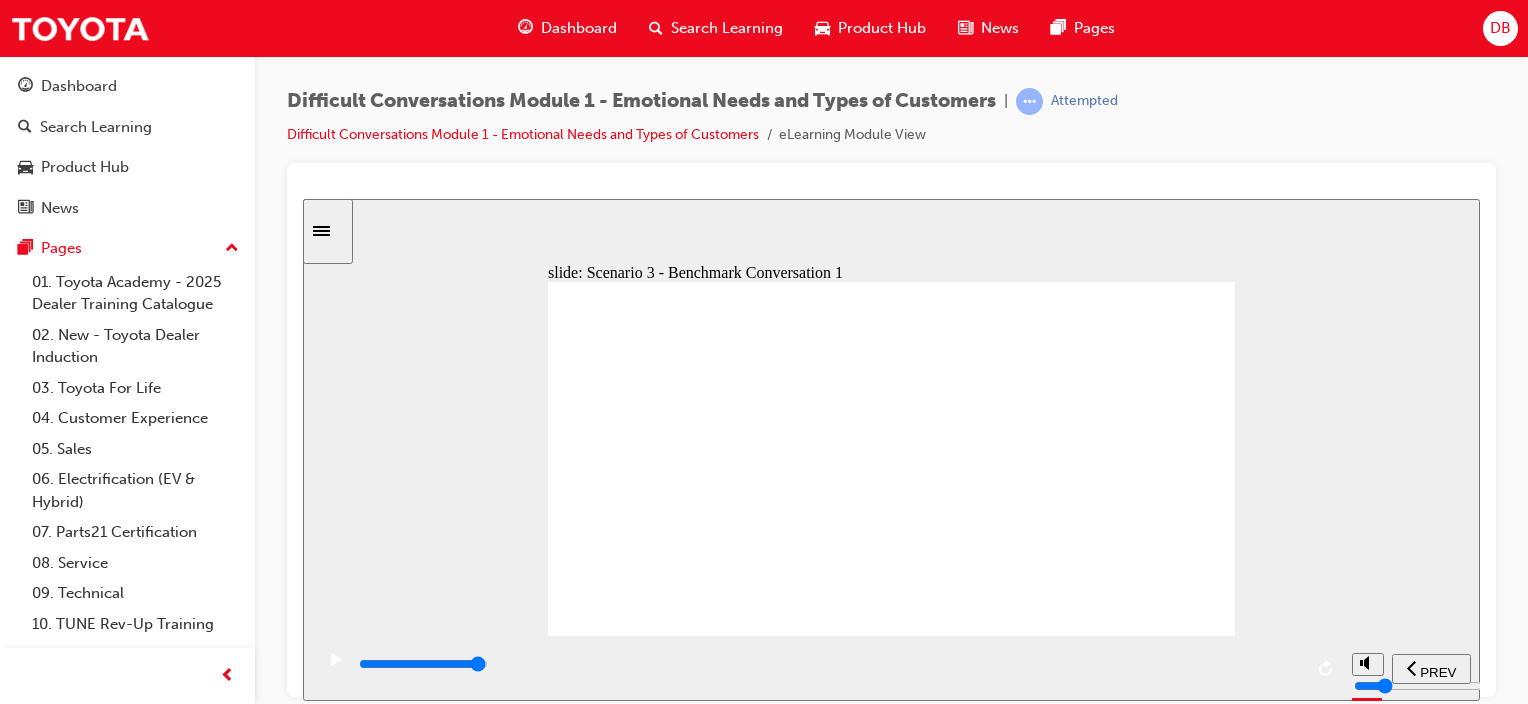 click at bounding box center [829, 664] 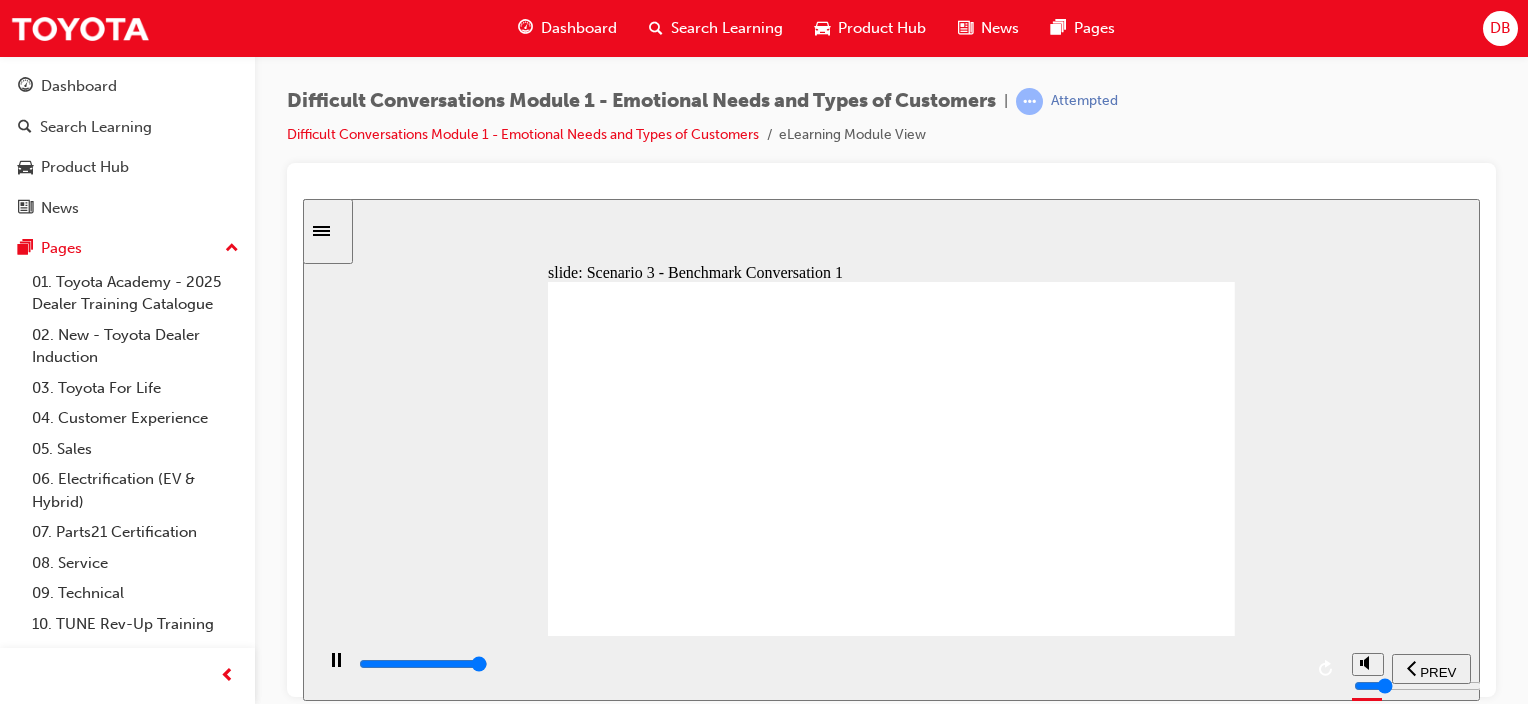 type on "42300" 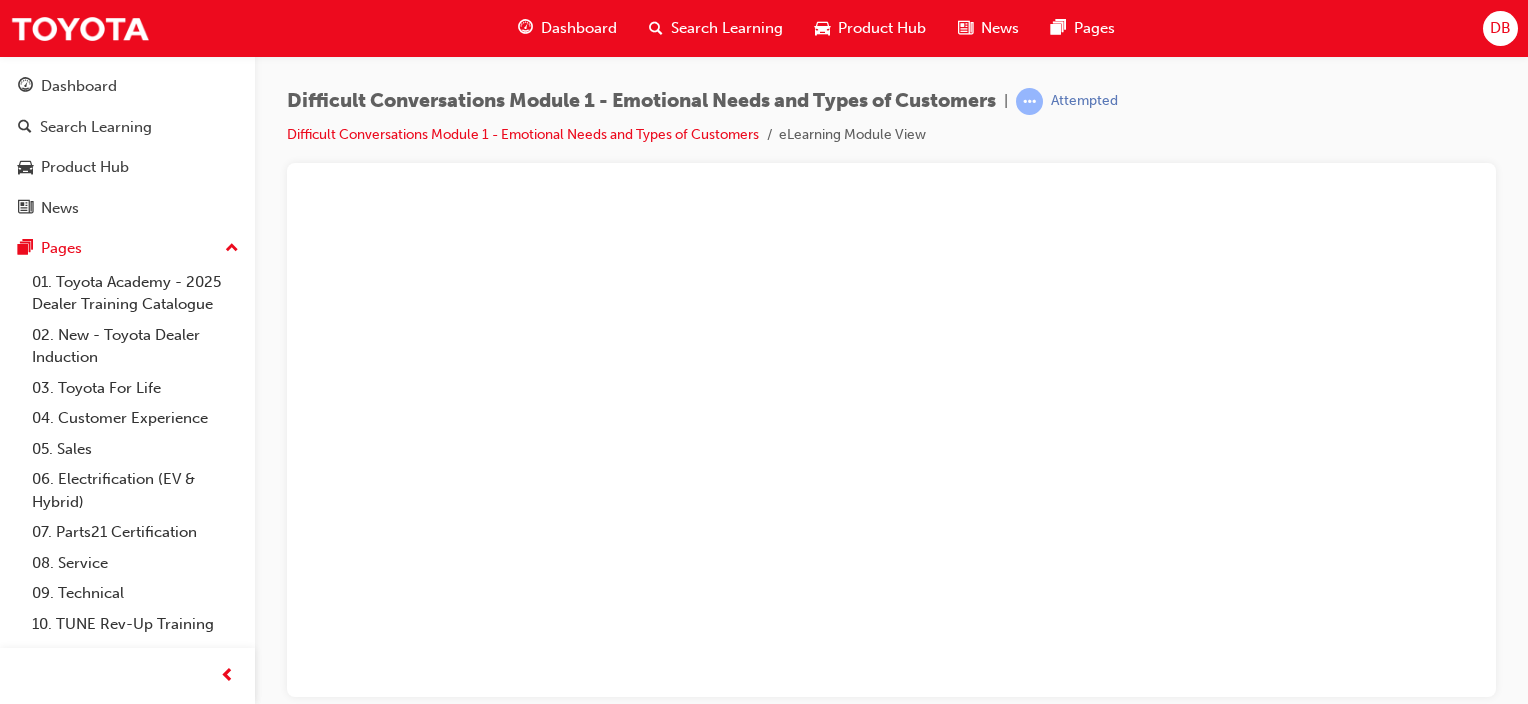 scroll, scrollTop: 0, scrollLeft: 0, axis: both 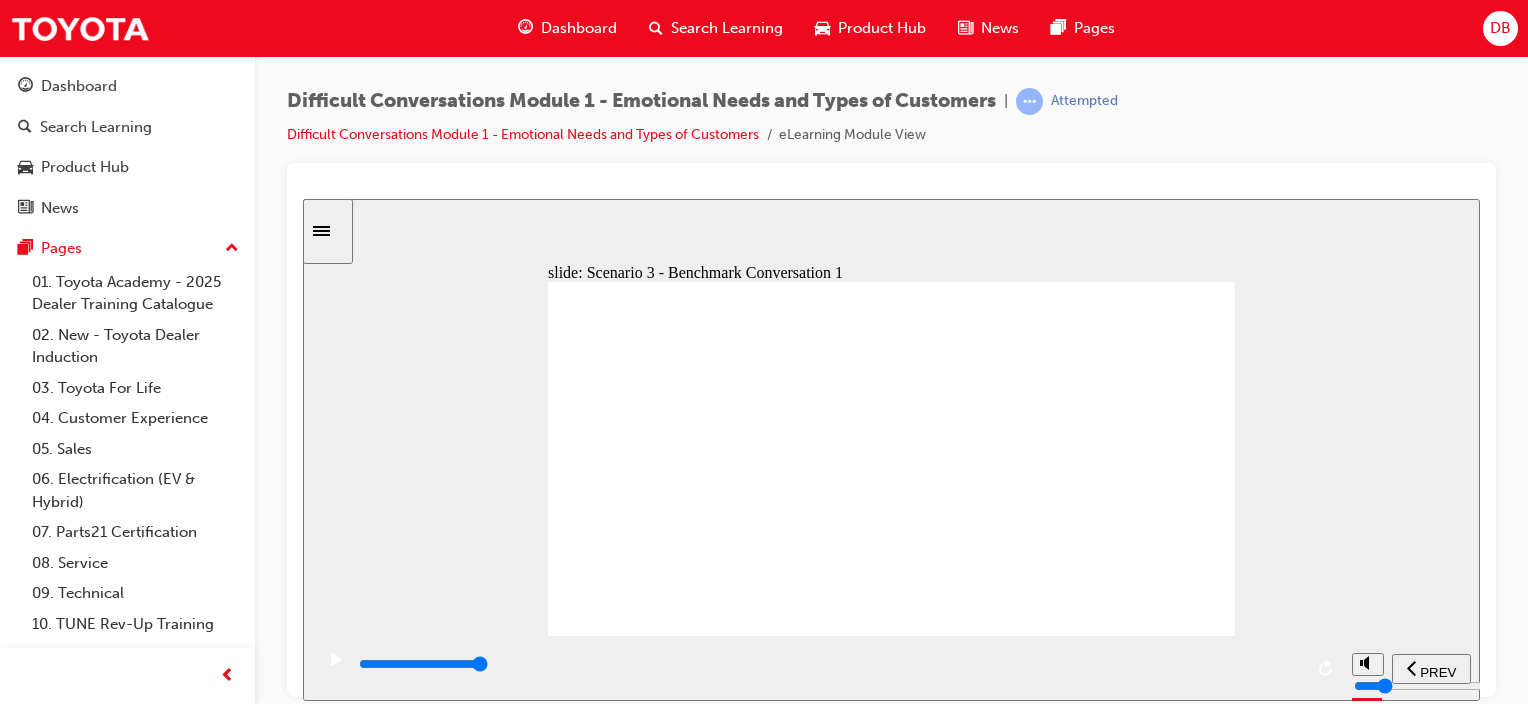 click 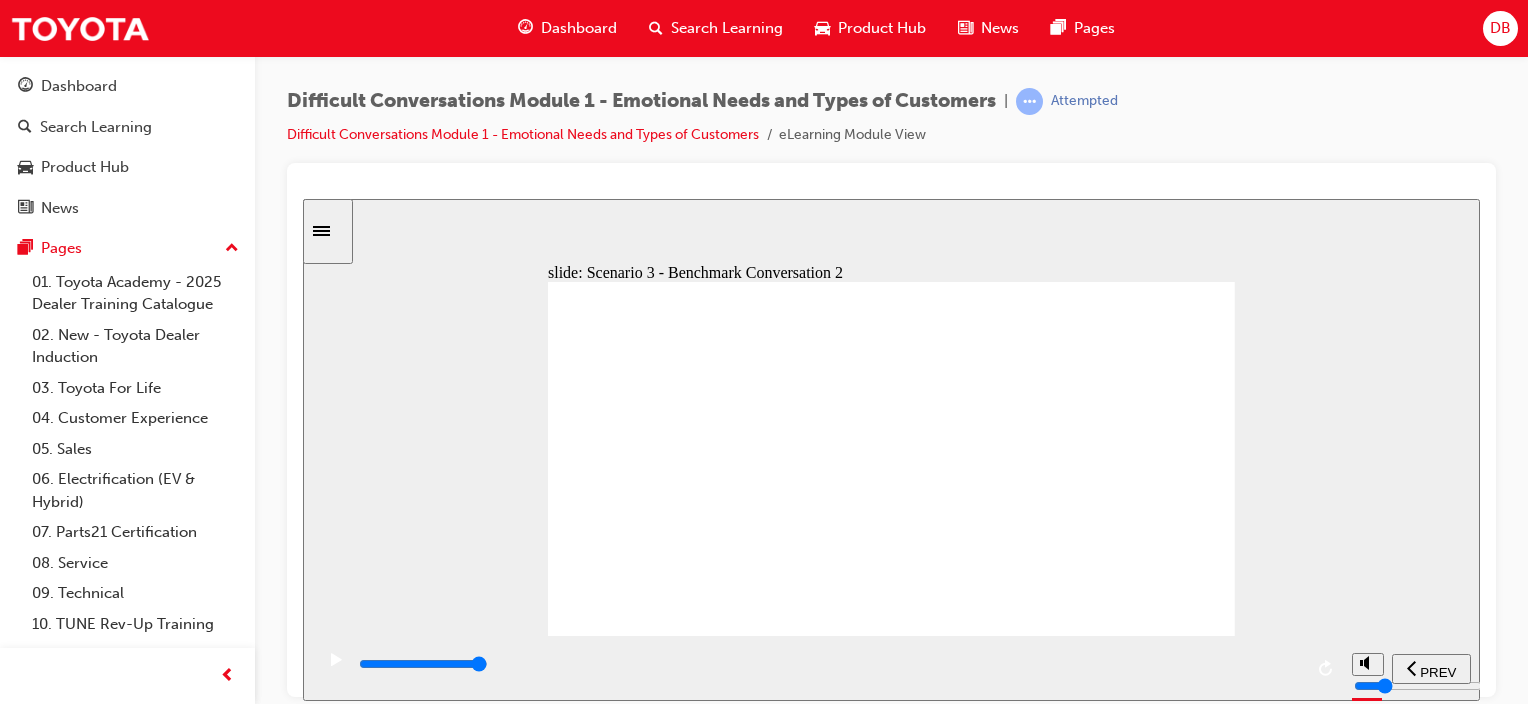 click at bounding box center (423, 663) 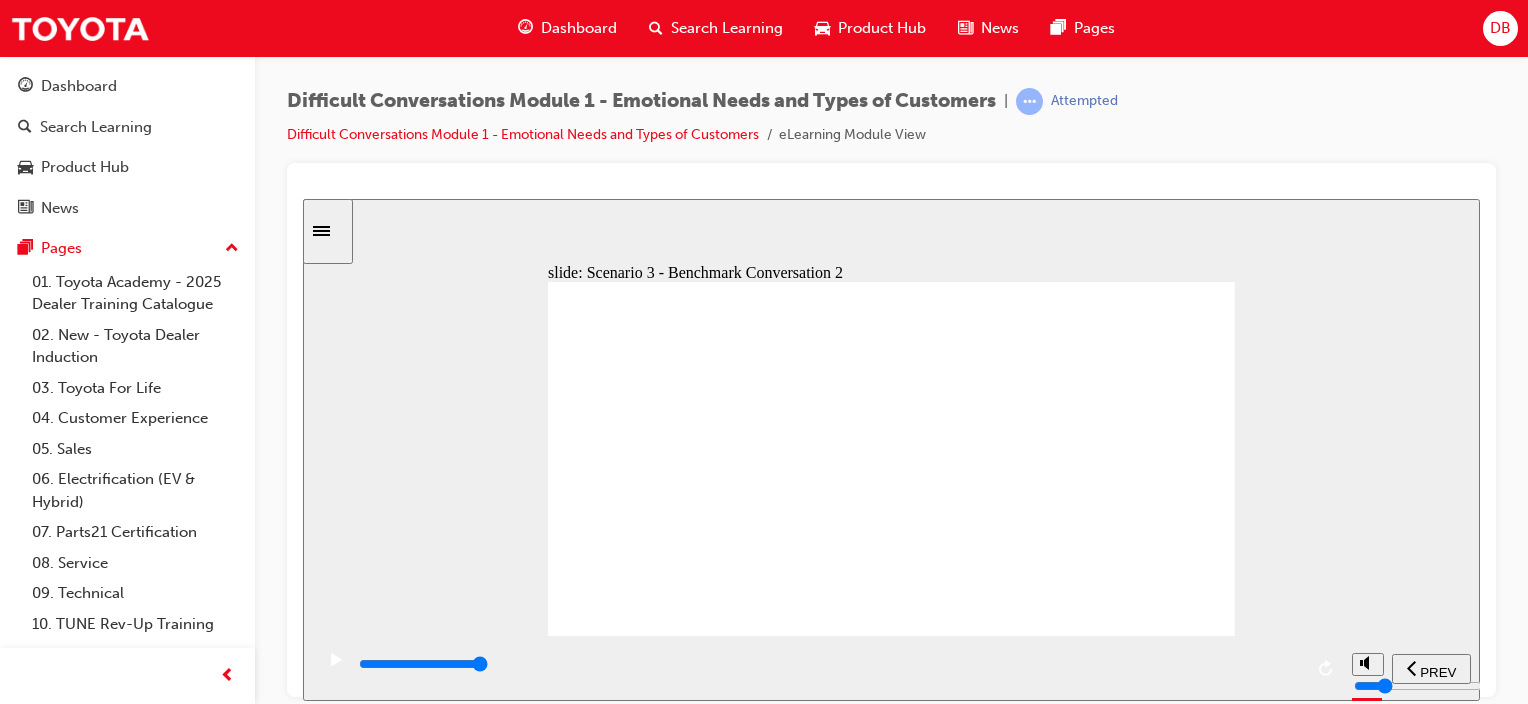 click 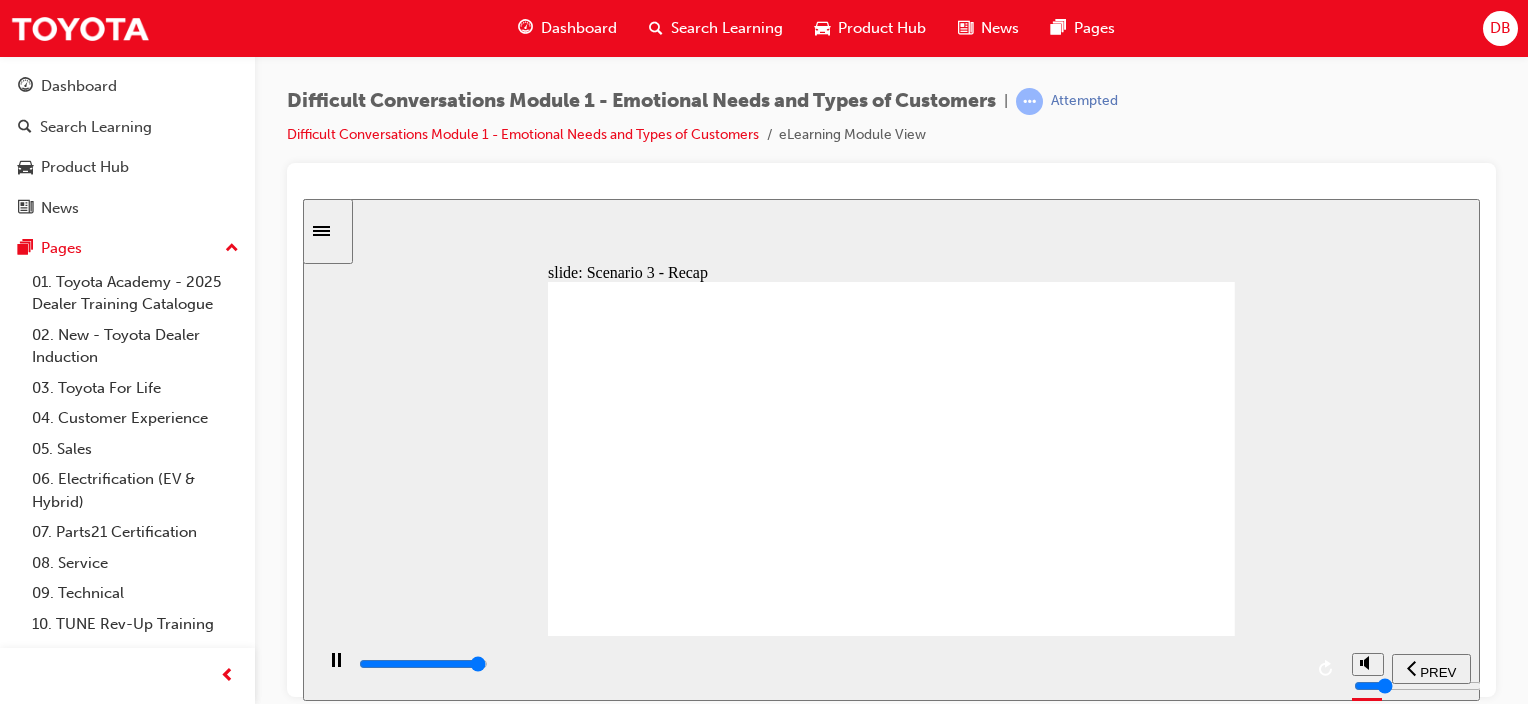 click at bounding box center (829, 664) 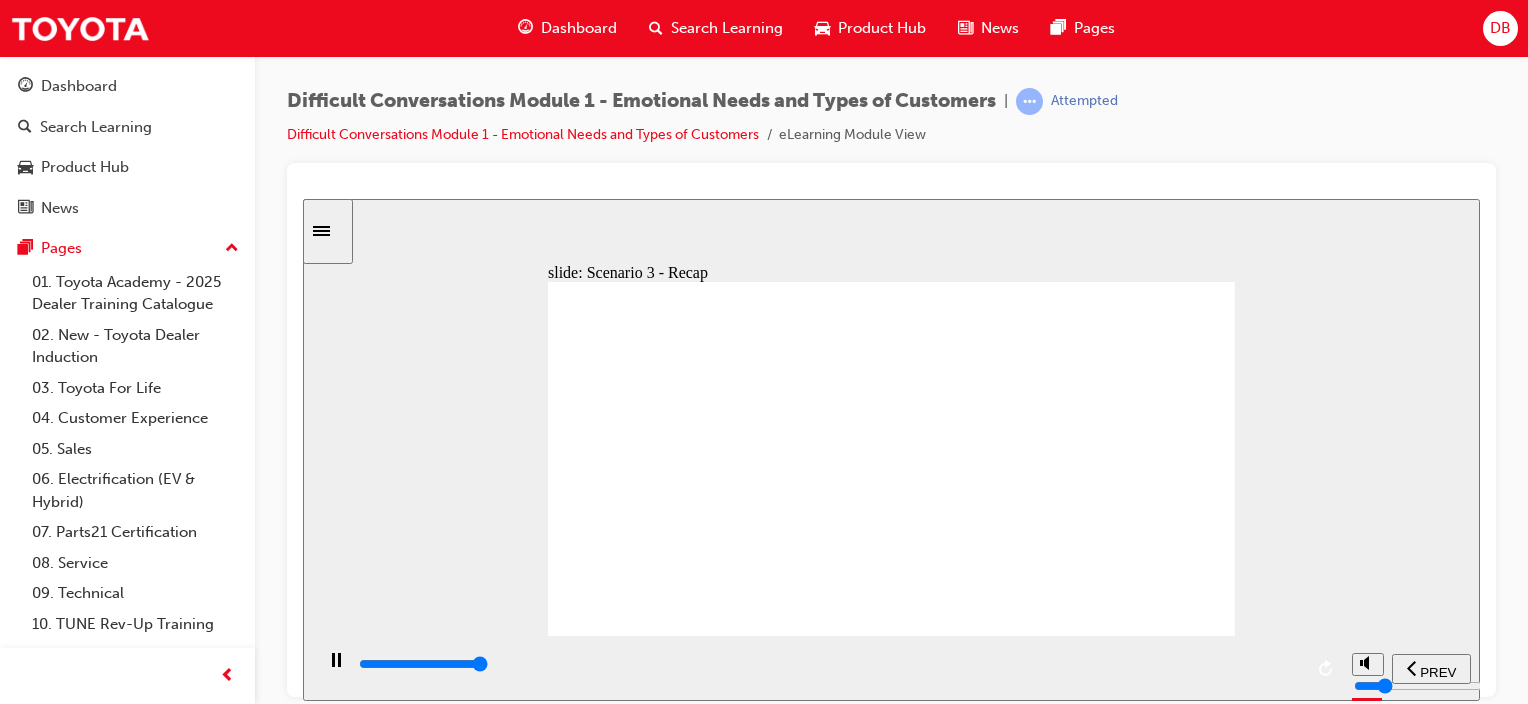 type on "44000" 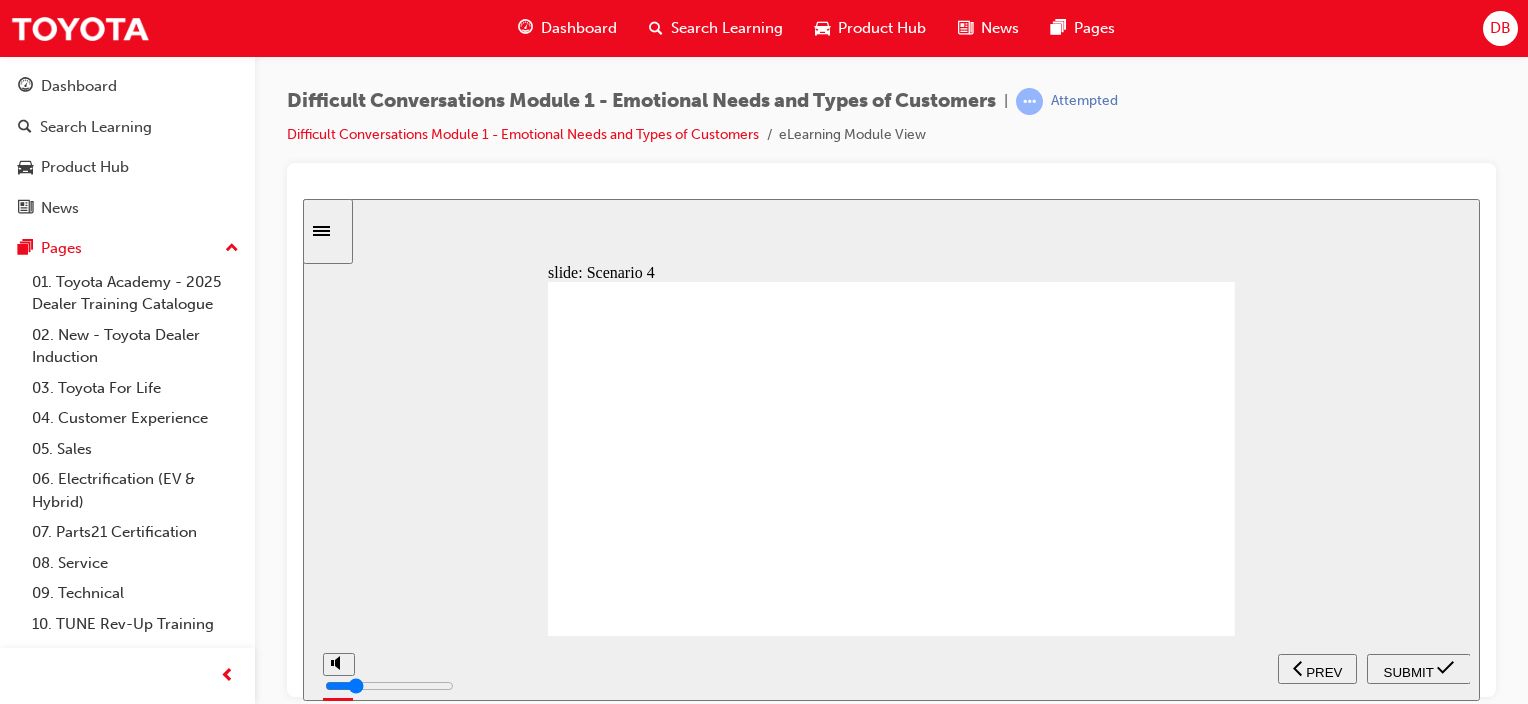 drag, startPoint x: 837, startPoint y: 513, endPoint x: 905, endPoint y: 510, distance: 68.06615 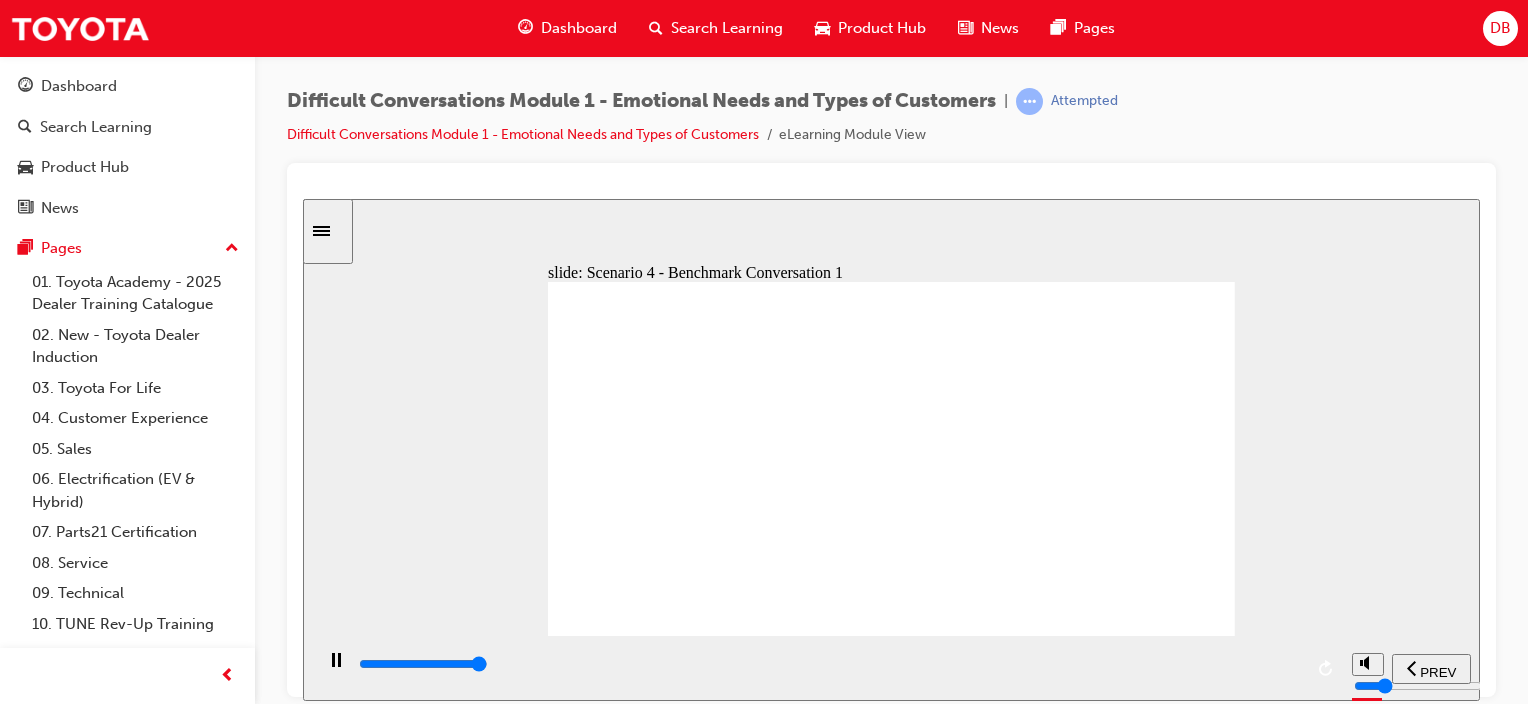 click at bounding box center [829, 664] 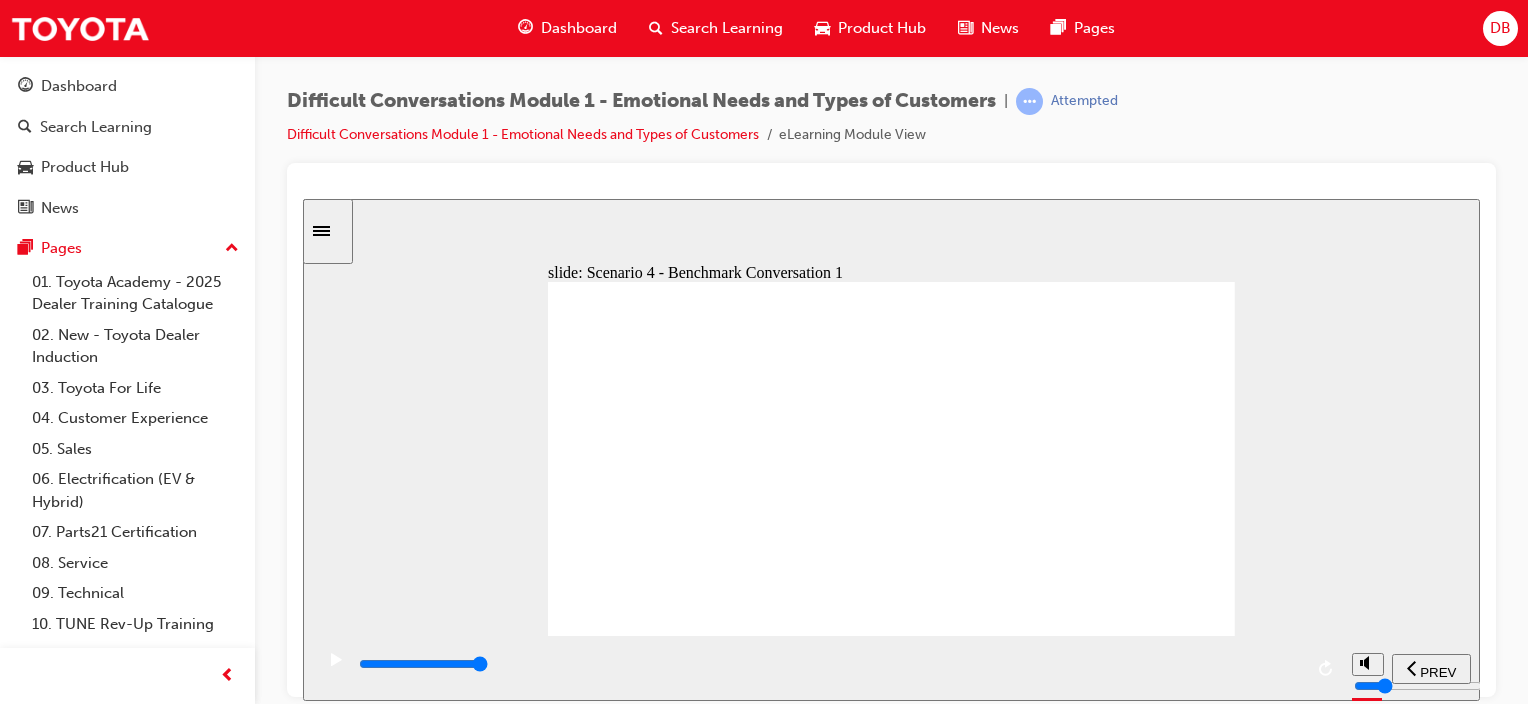 click 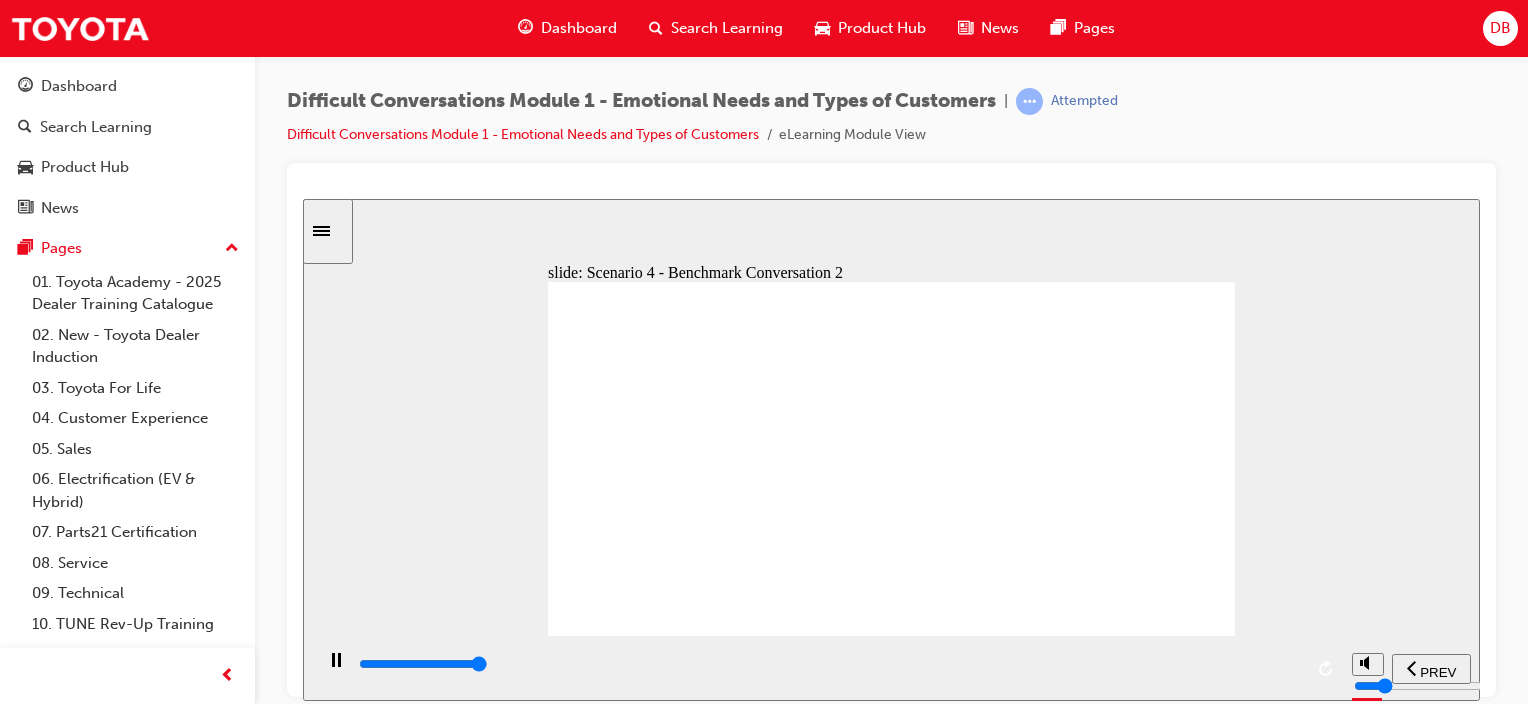 click at bounding box center [829, 664] 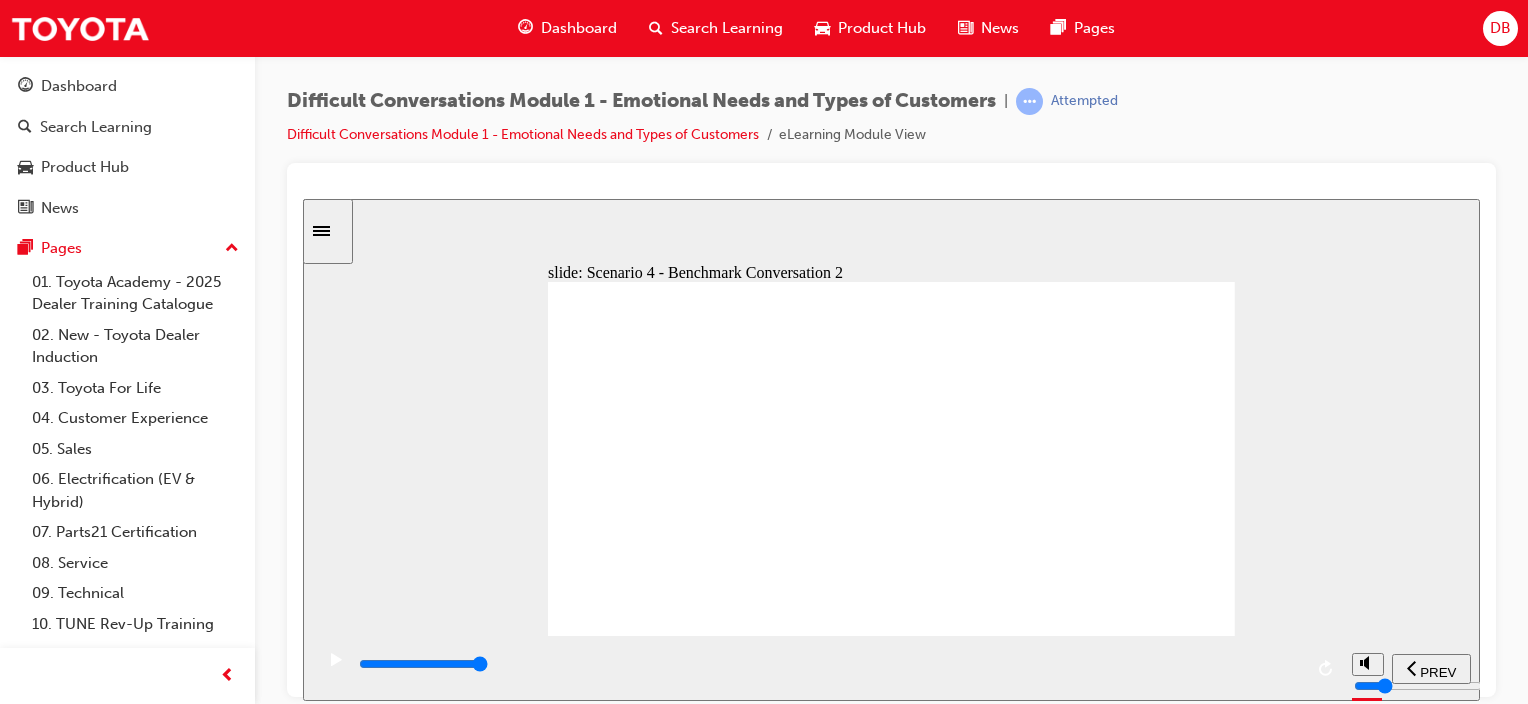 click 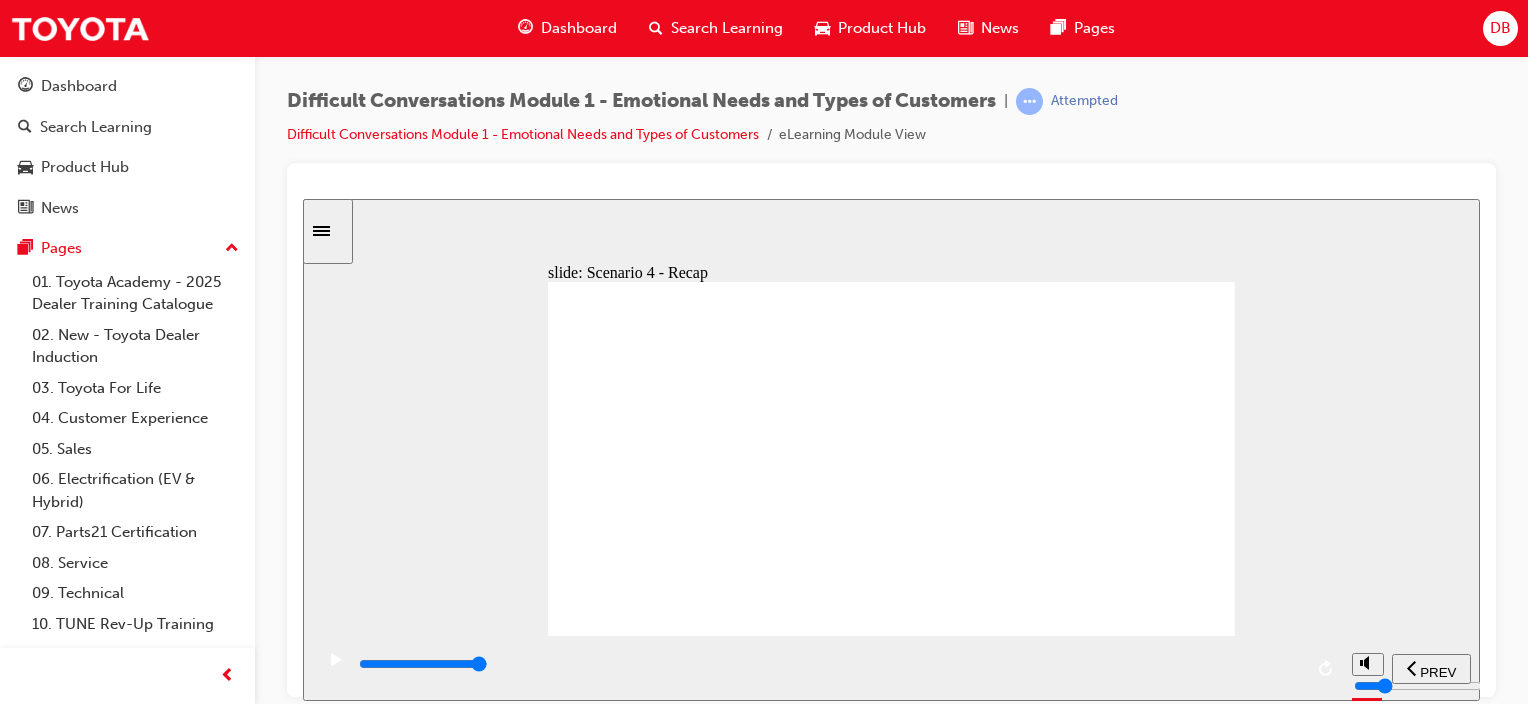 click at bounding box center [829, 664] 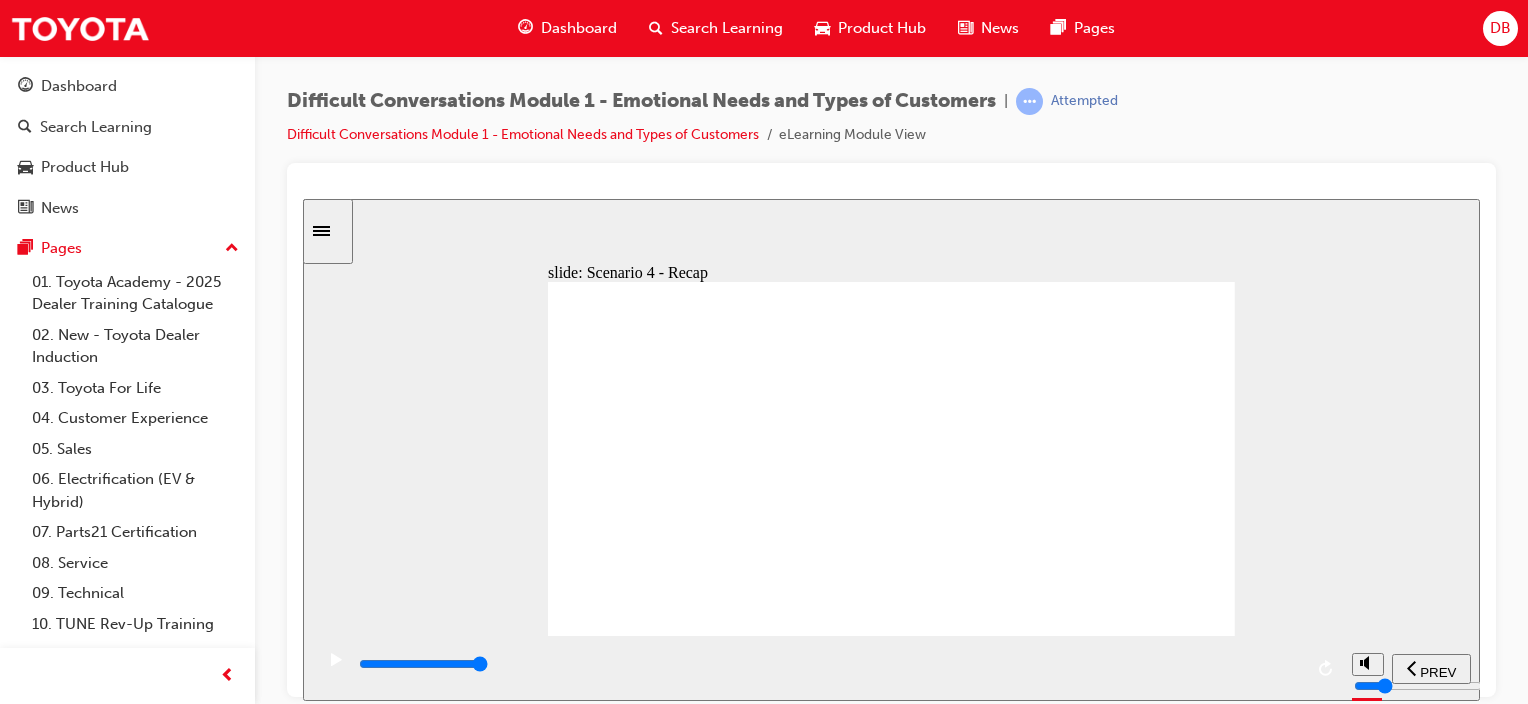click 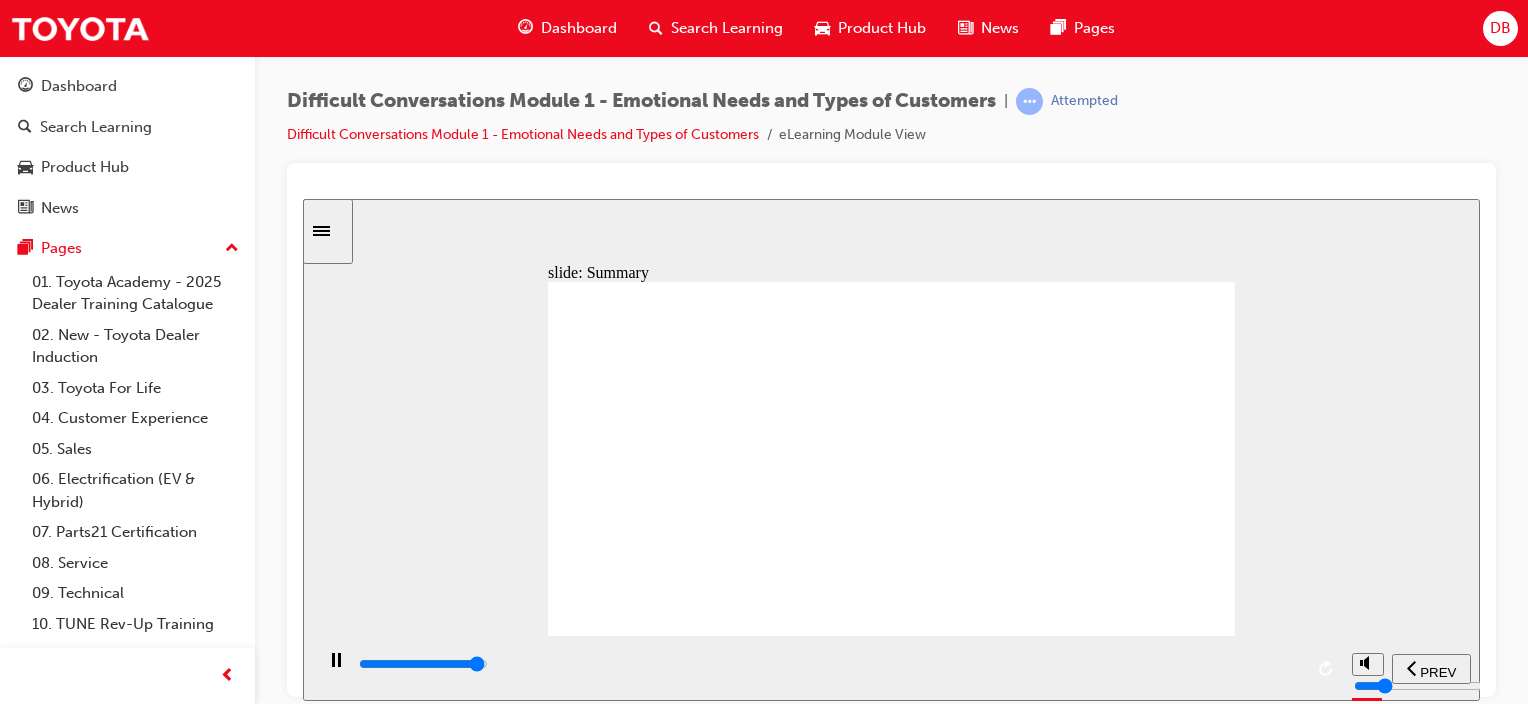 click at bounding box center (829, 664) 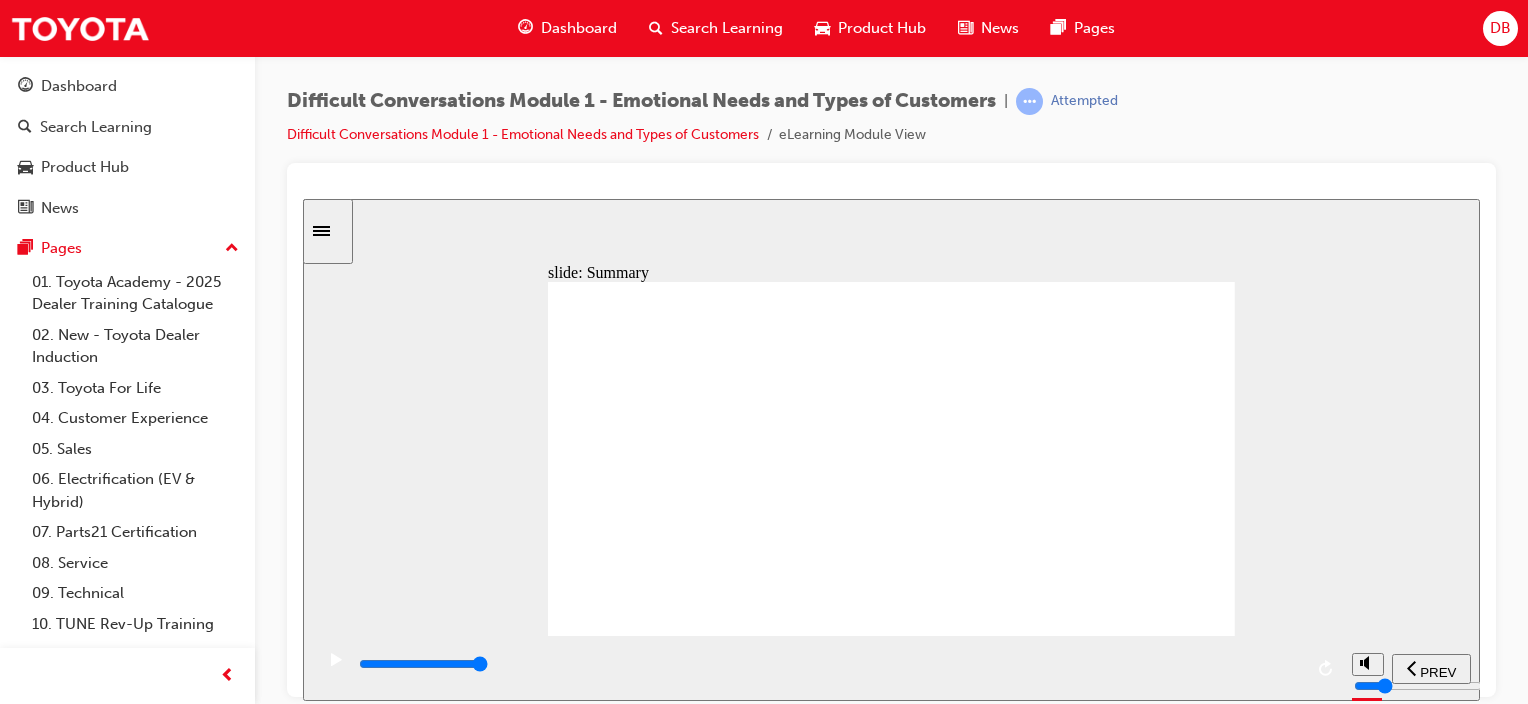 click 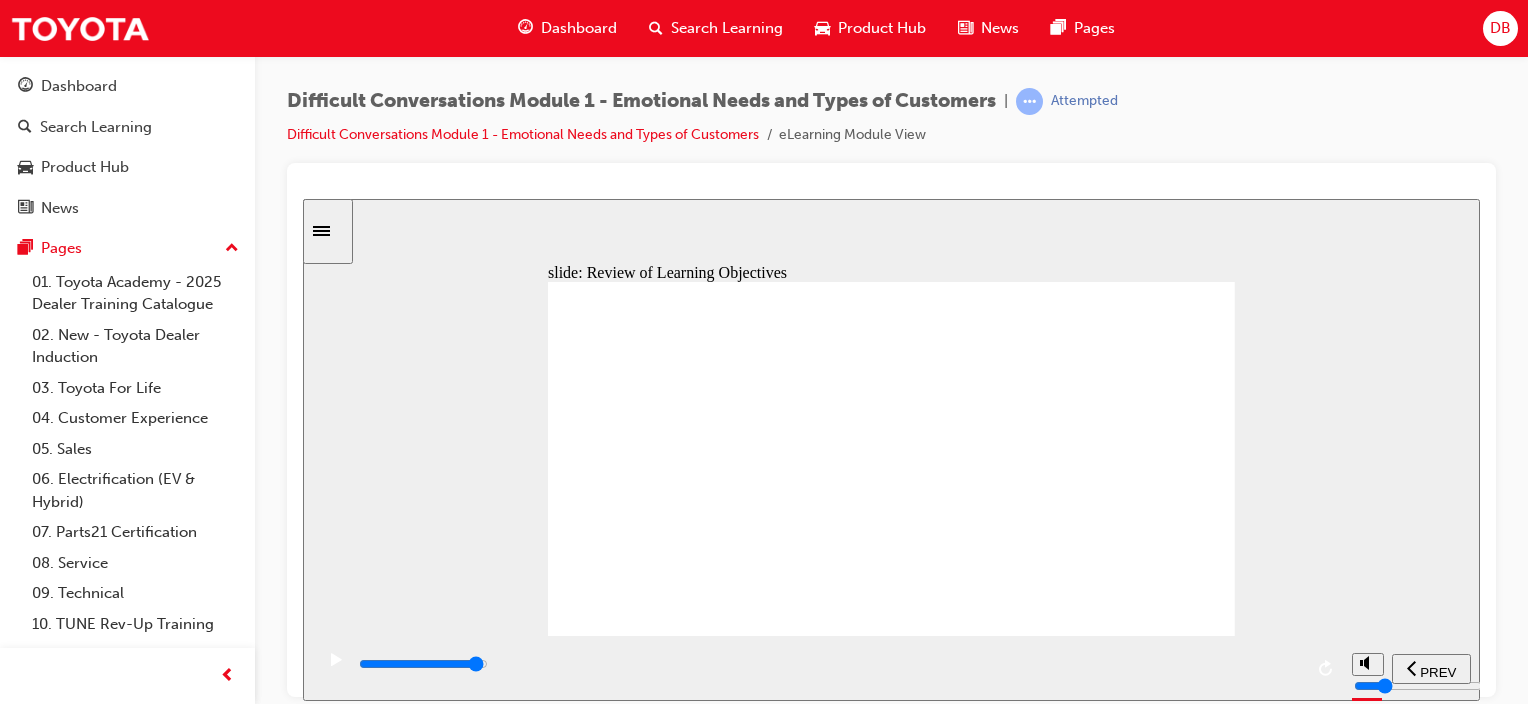 click at bounding box center (423, 663) 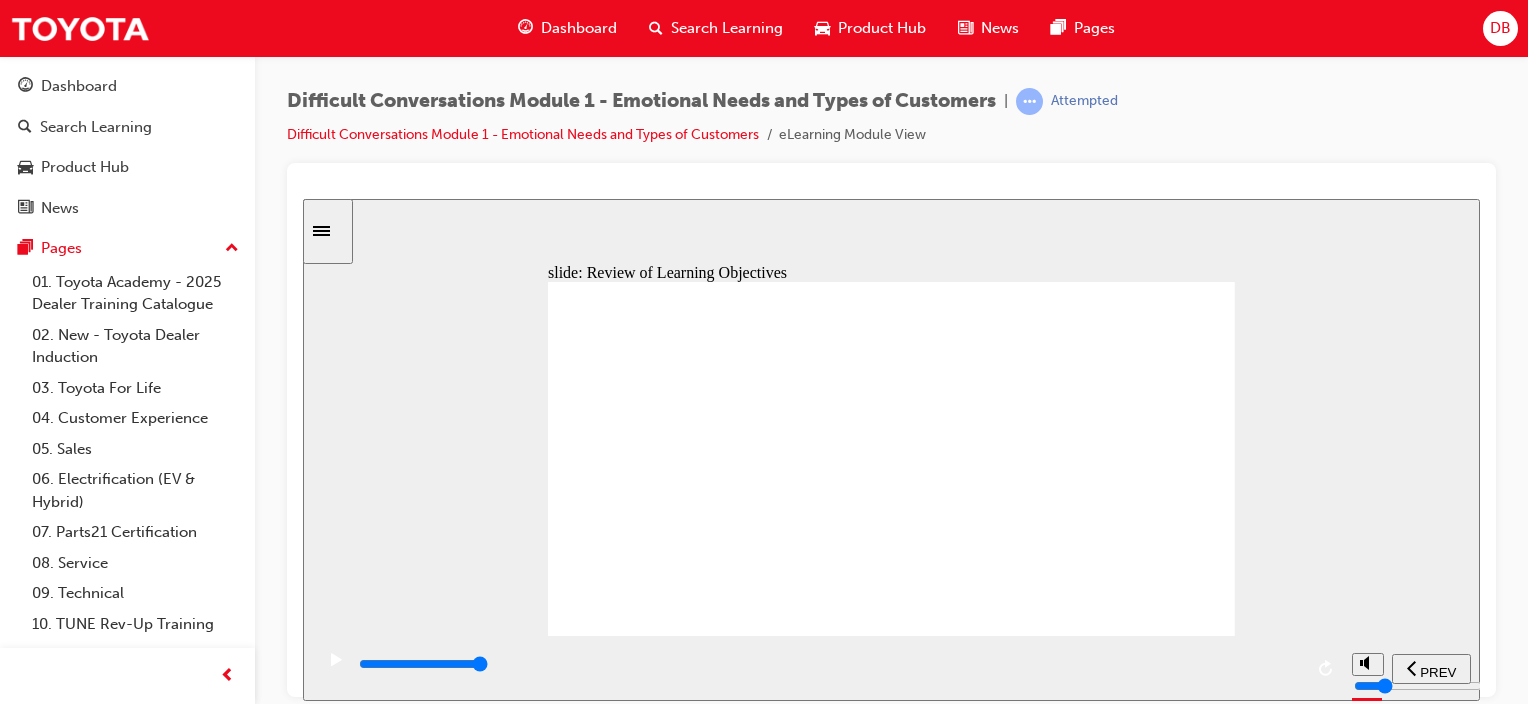 click 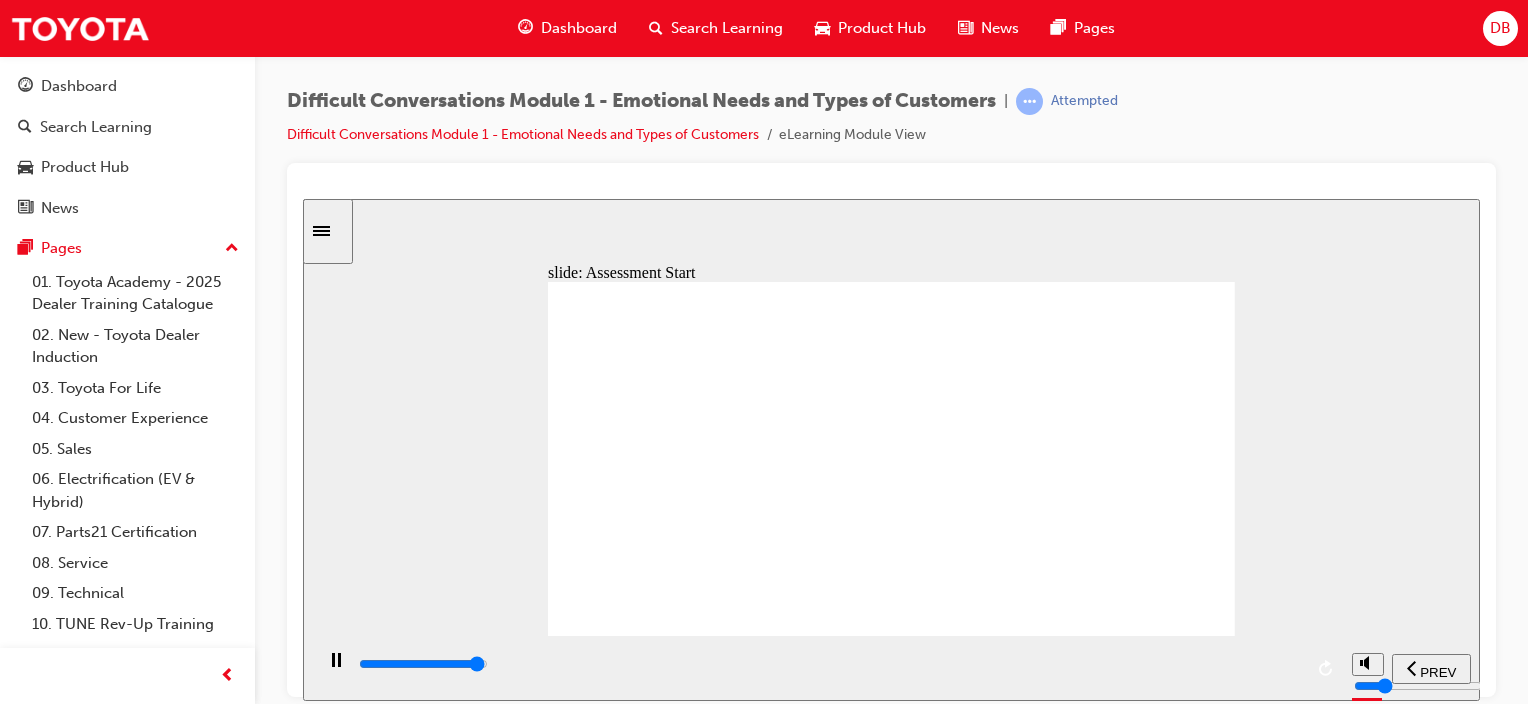 type on "9700" 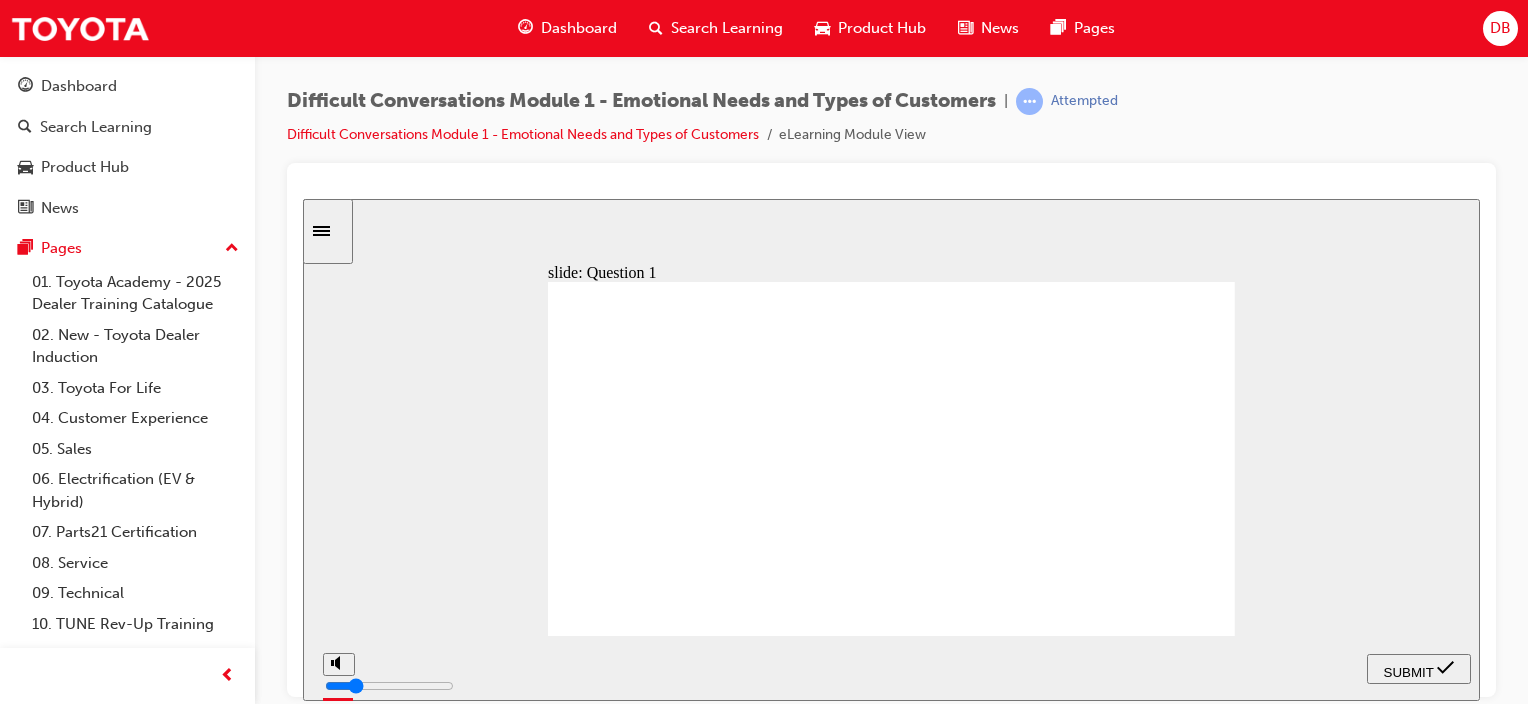 drag, startPoint x: 1153, startPoint y: 420, endPoint x: 817, endPoint y: 475, distance: 340.47174 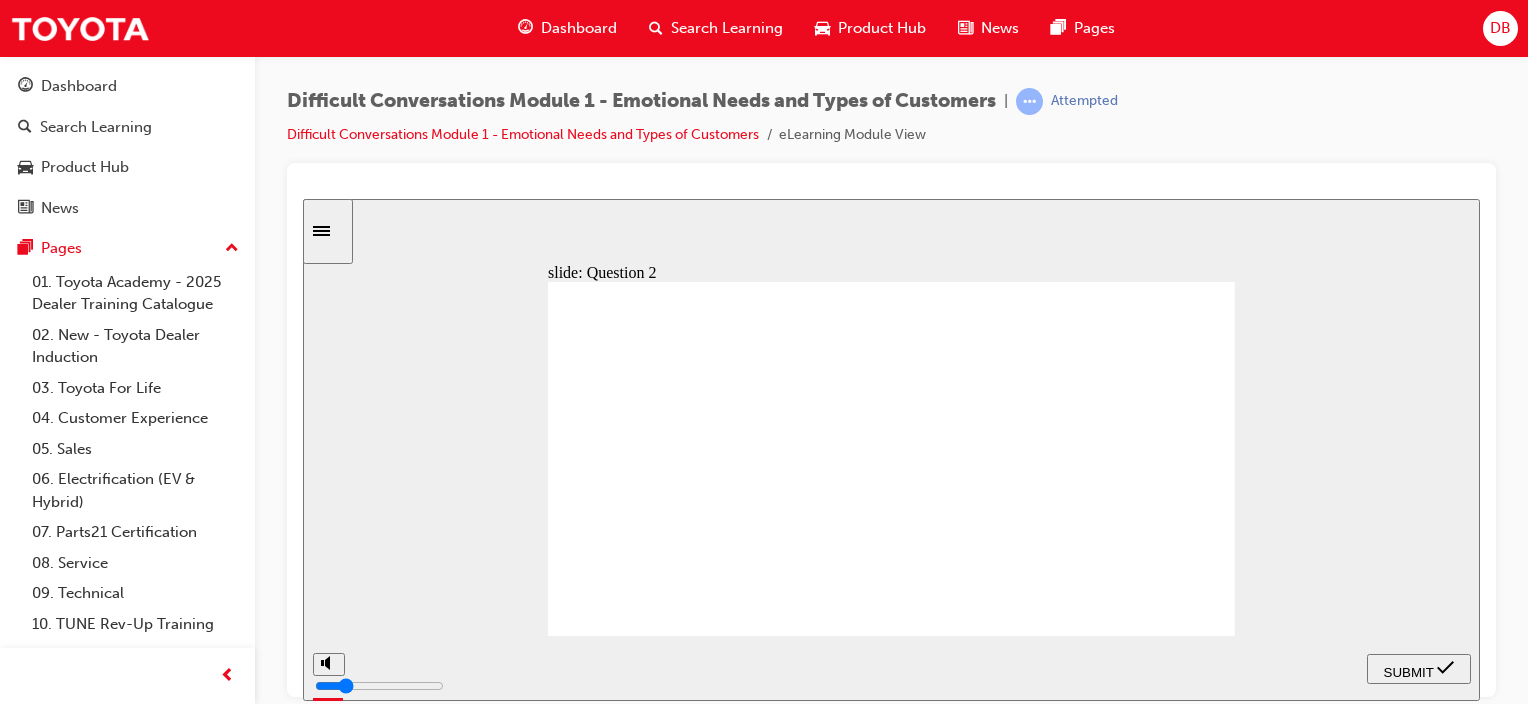 click 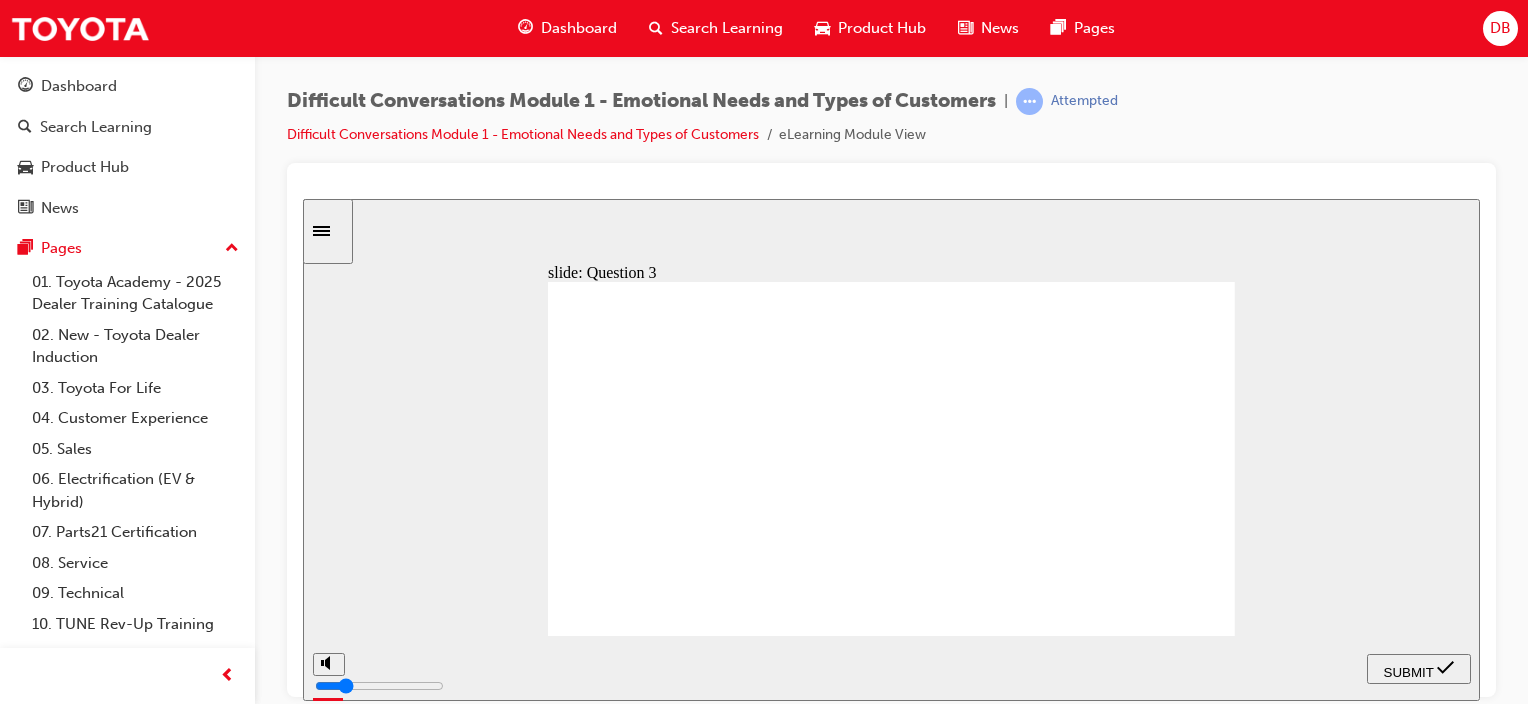 click 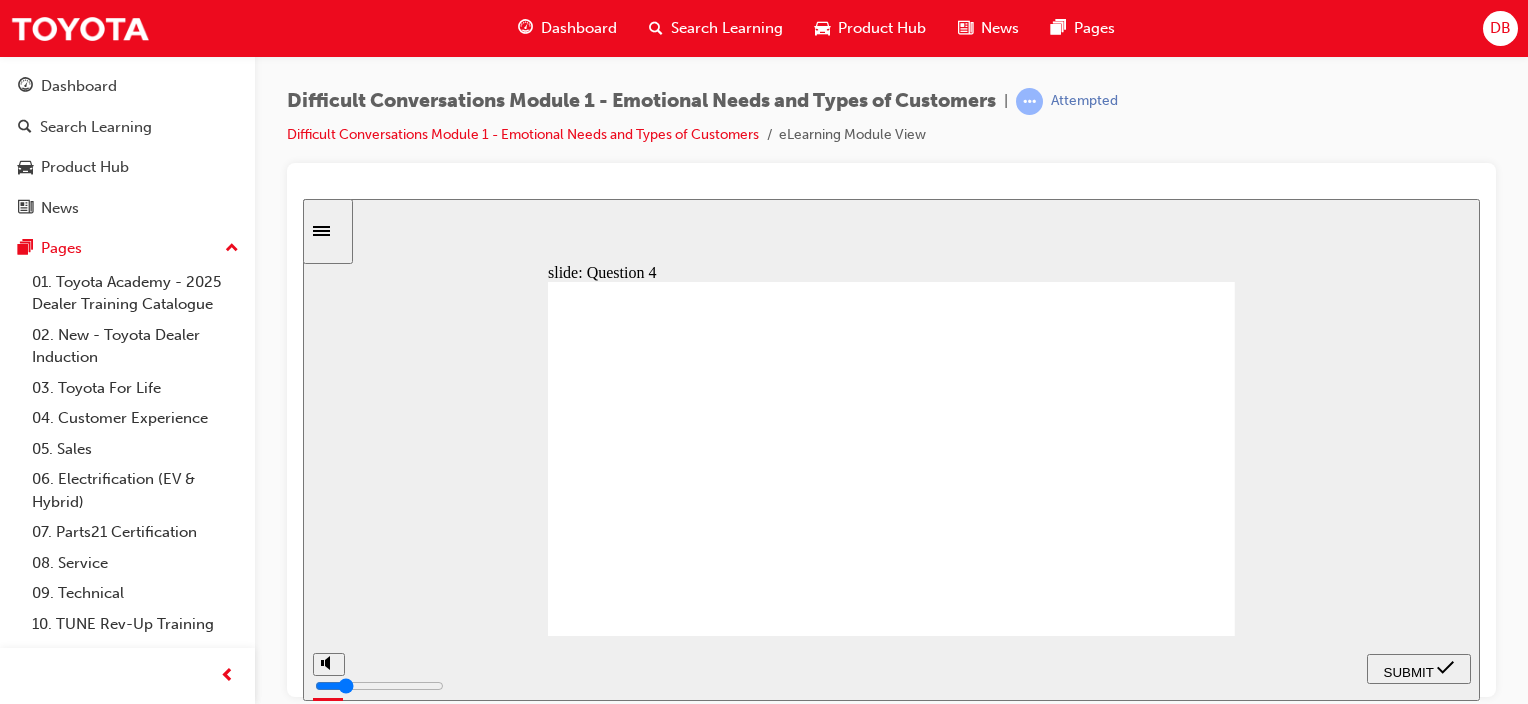 click 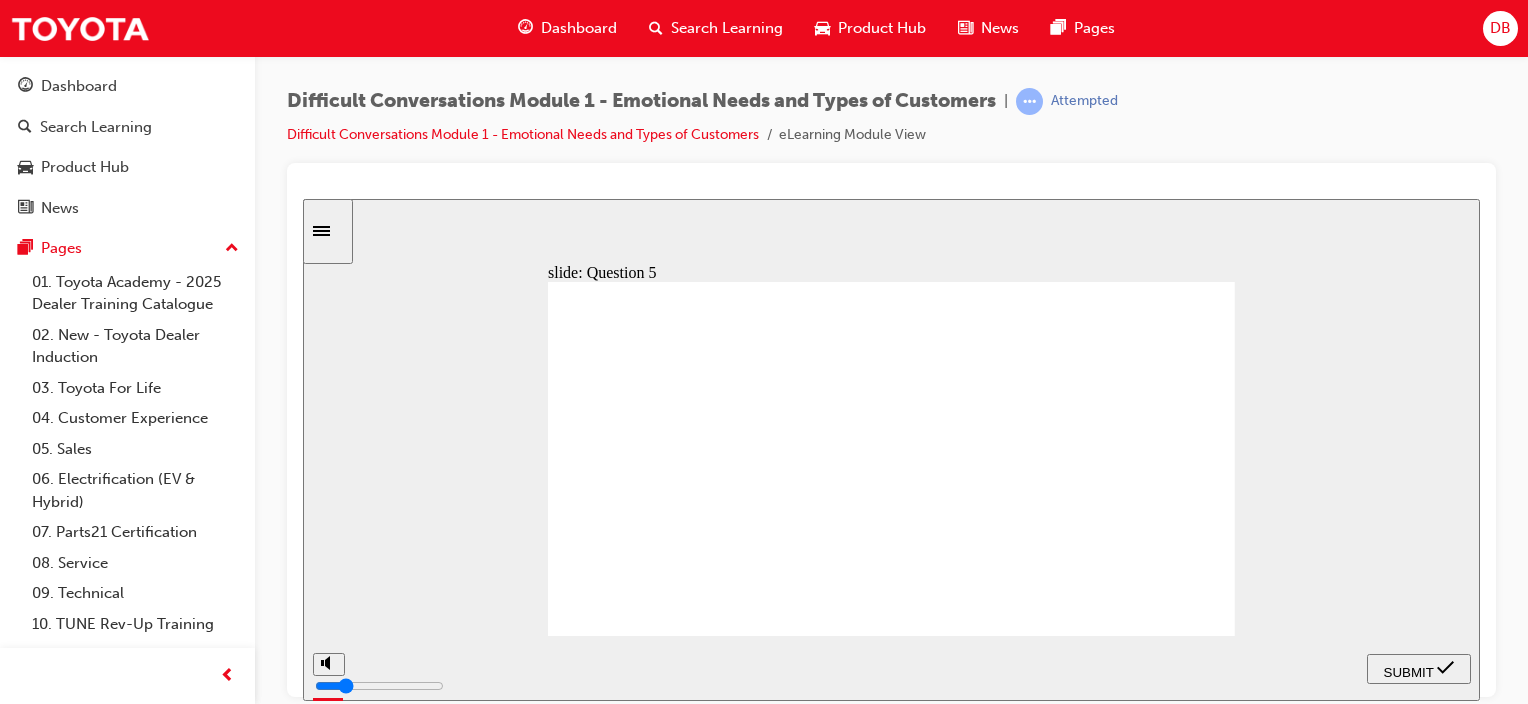 click 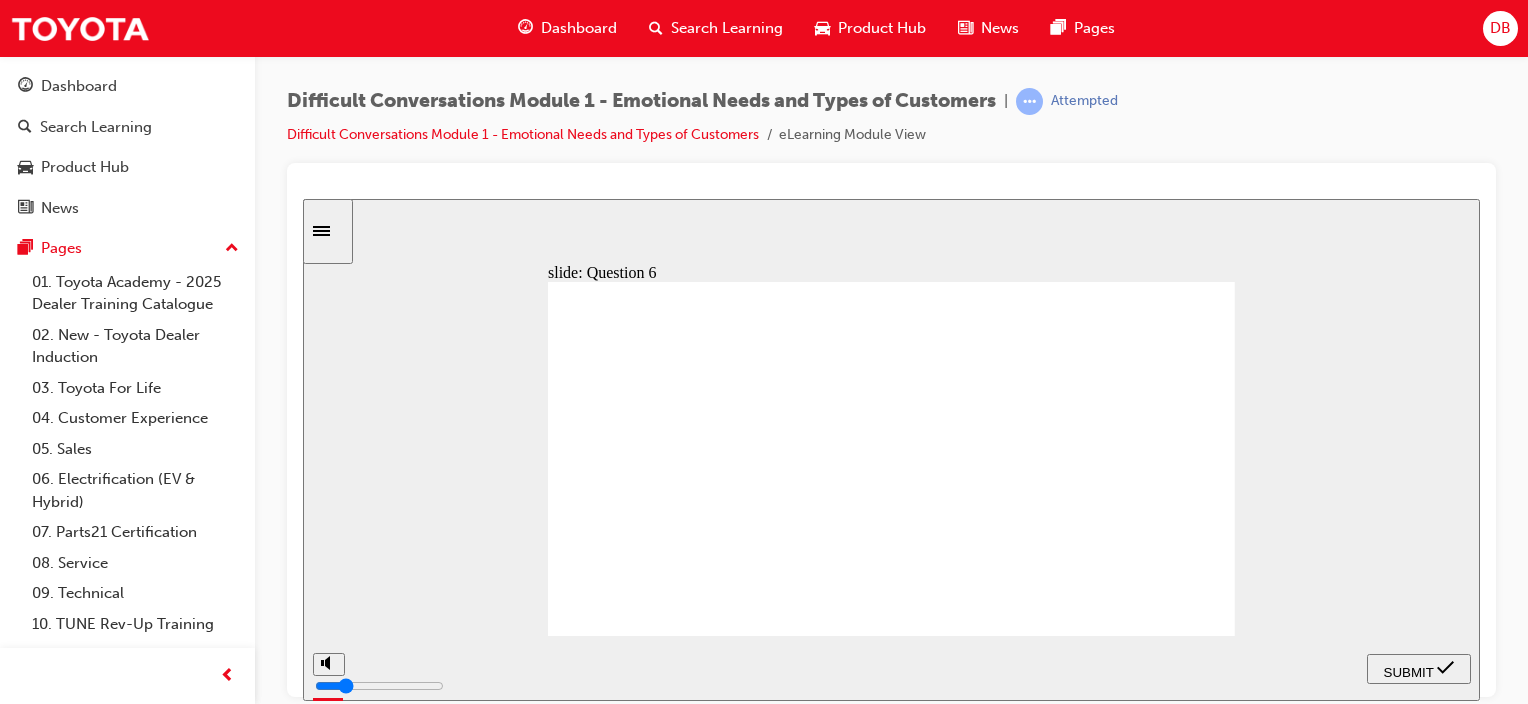 click 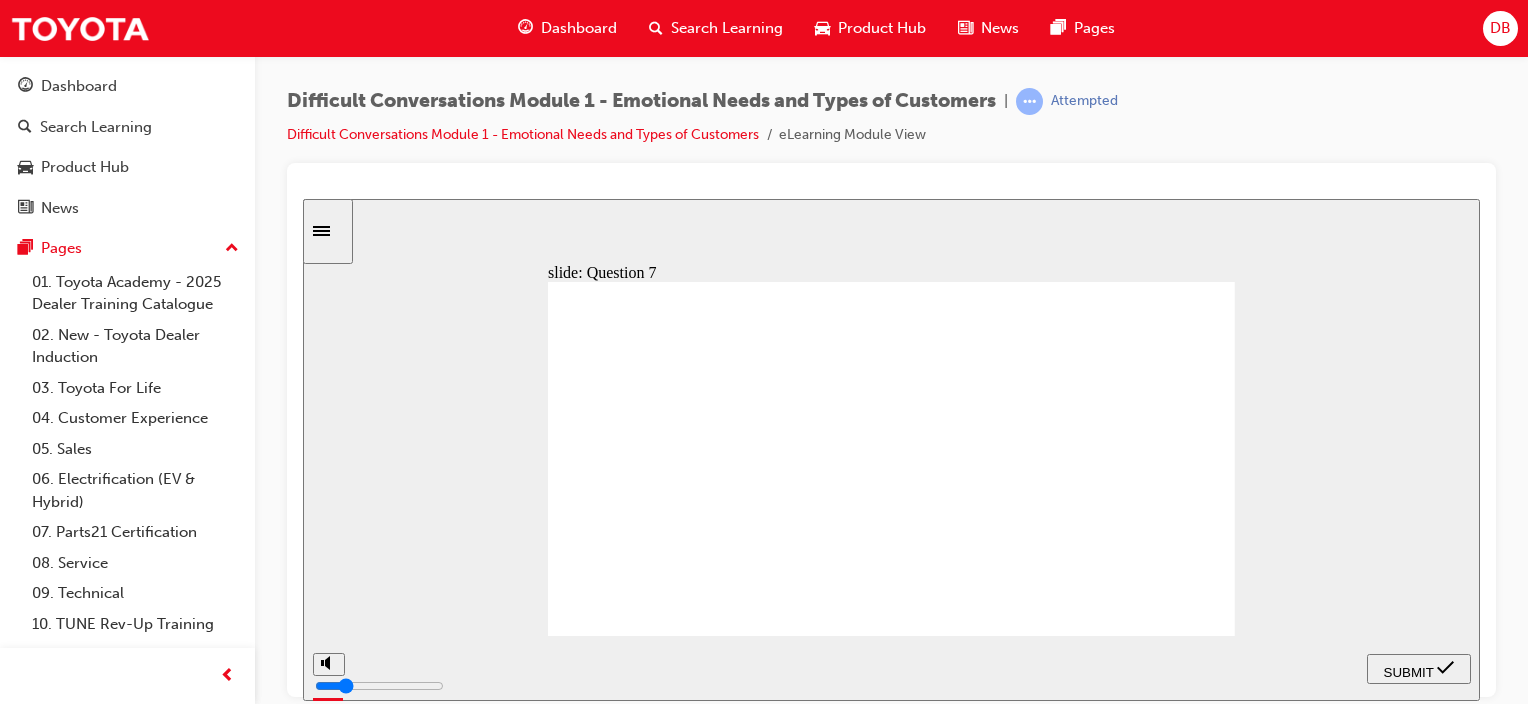 click 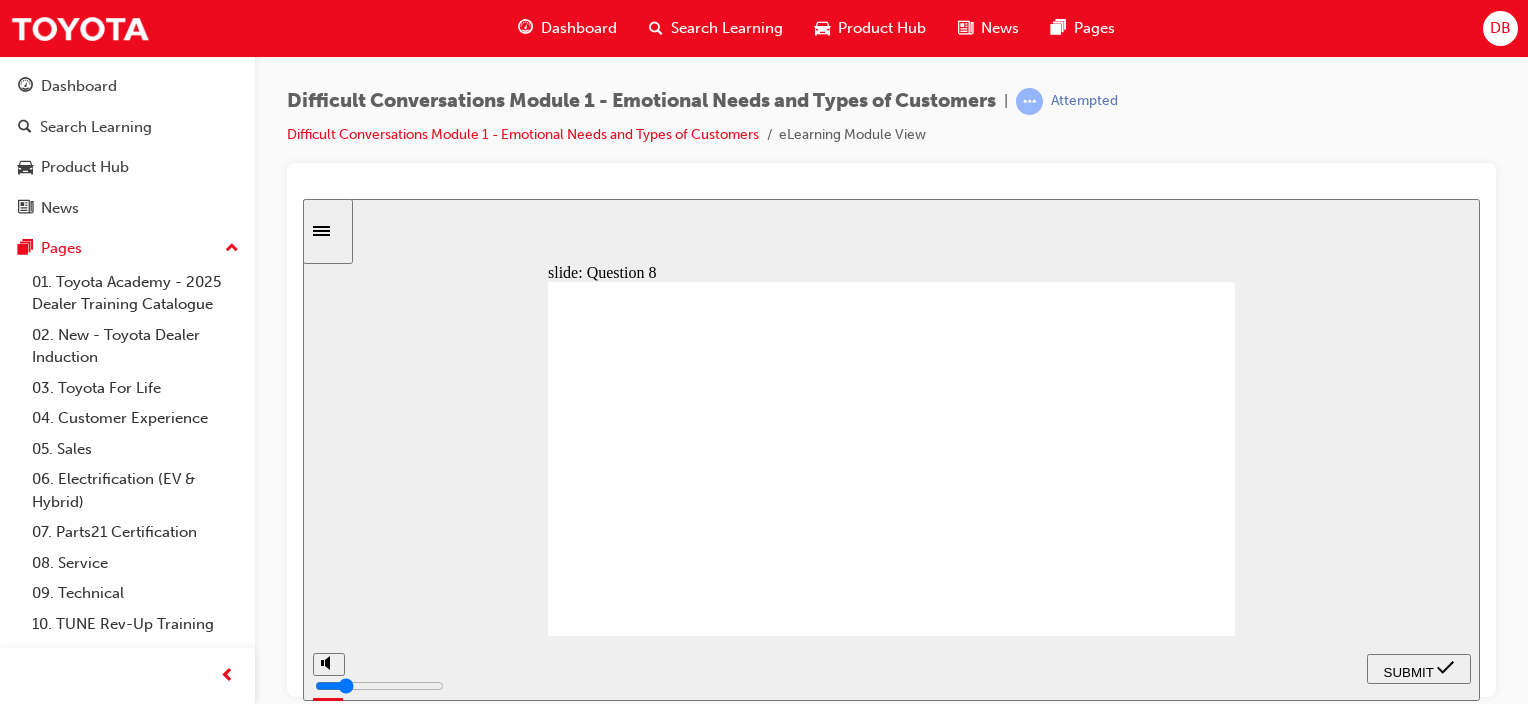 click 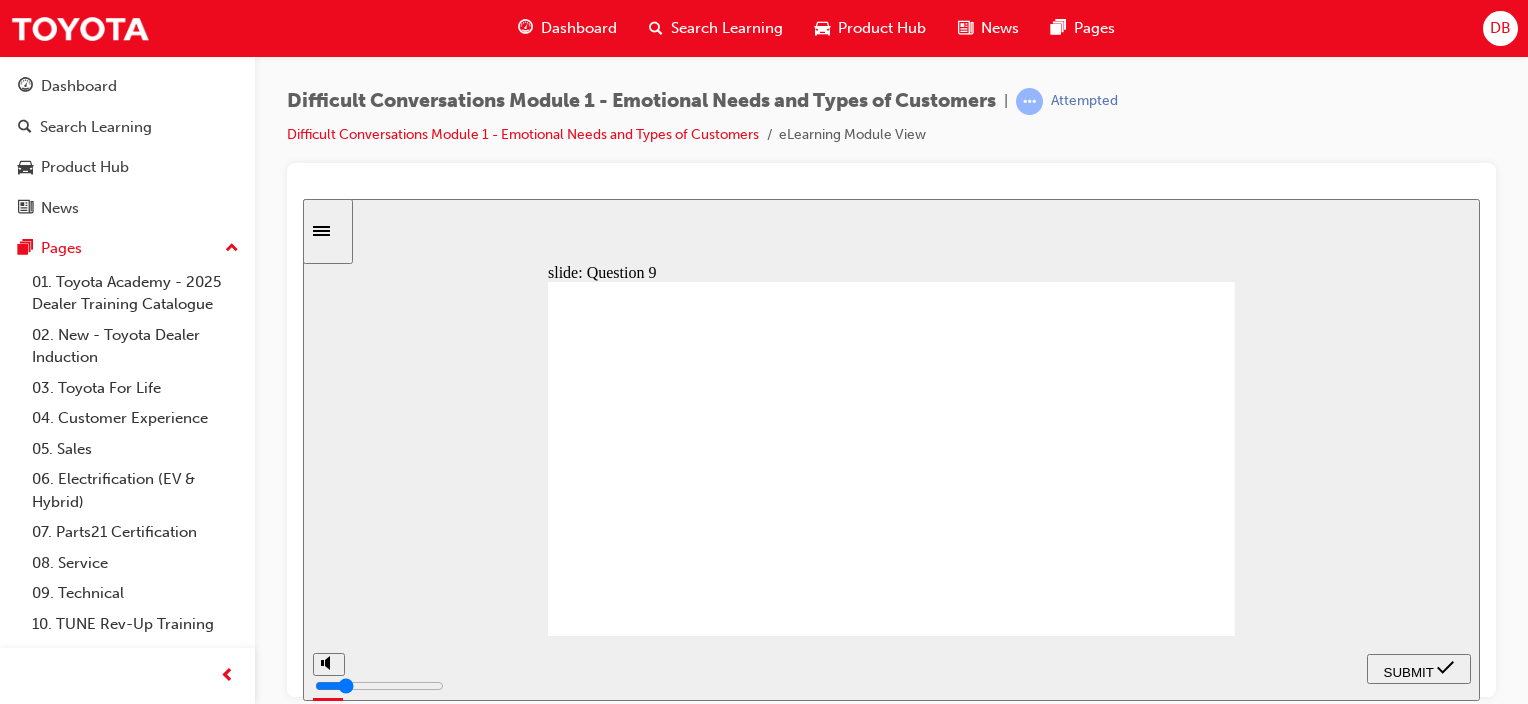 drag, startPoint x: 716, startPoint y: 488, endPoint x: 739, endPoint y: 486, distance: 23.086792 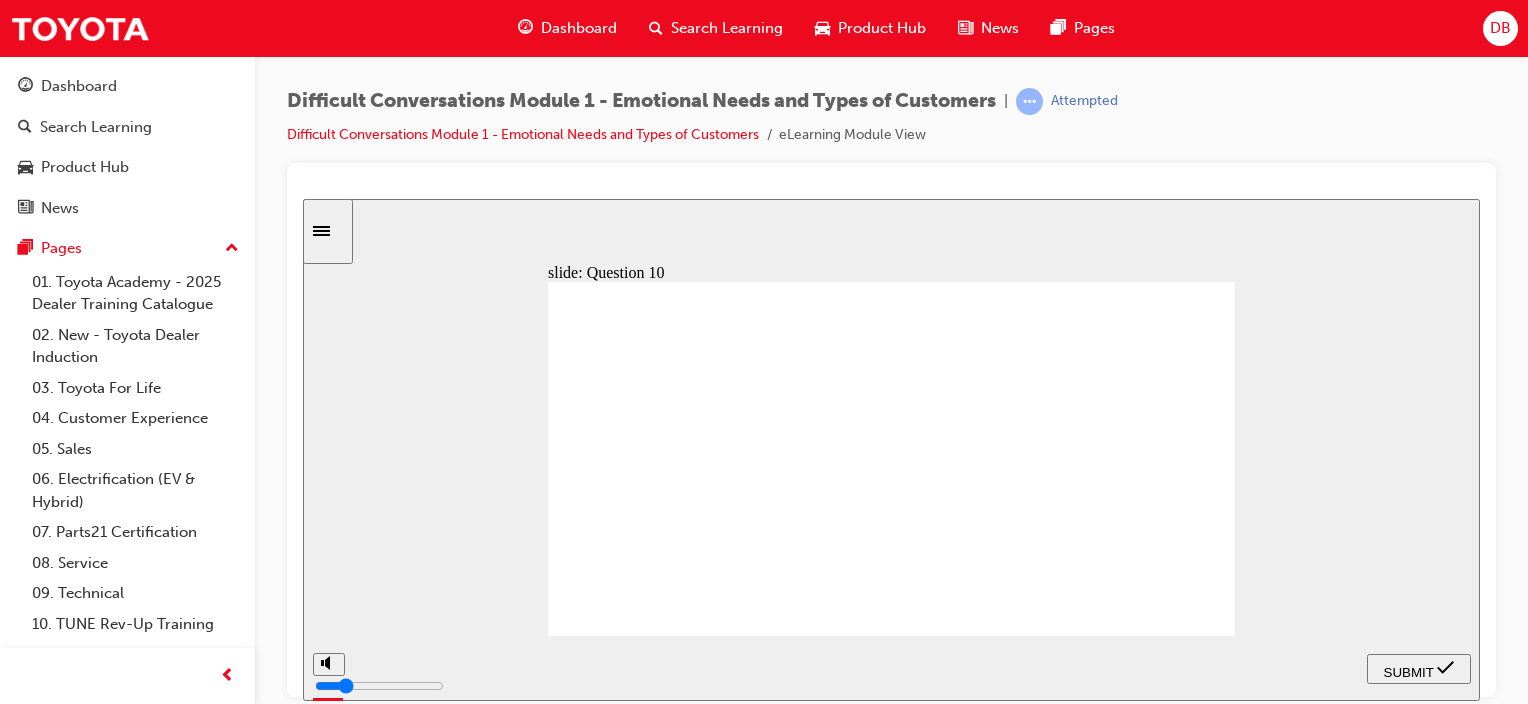 click on "slide: Question 10
Assessment – Question 10/12 Rectangle 1 Rectangle 1 A Guest seems to be frustrated with their interaction with you, but is still communicating with you. What type of personality do you think they portray?   Select the best answer to represent this Guest: The Analytical The Driver The Amiable The Expressive The Analytical:  They take their time in responding.They ask questions about the vehicle and compare information. The Driver:  They have short and direct answers and want to get to the point as soon as possible.  The Amiable: They are familiar with the brand and/or people. They come across as friendly and willing to please others. The Expressive: They are loud and dramatic. They like to weave a story through communication and build a sense of drama. Click  Submit  to check your response Correct Incorrect The Expressive The Amiable The Driver The Analytical A Guest seems to be rustrated with their interaction with you, but is Click  Submit  The Driver:" at bounding box center [891, 449] 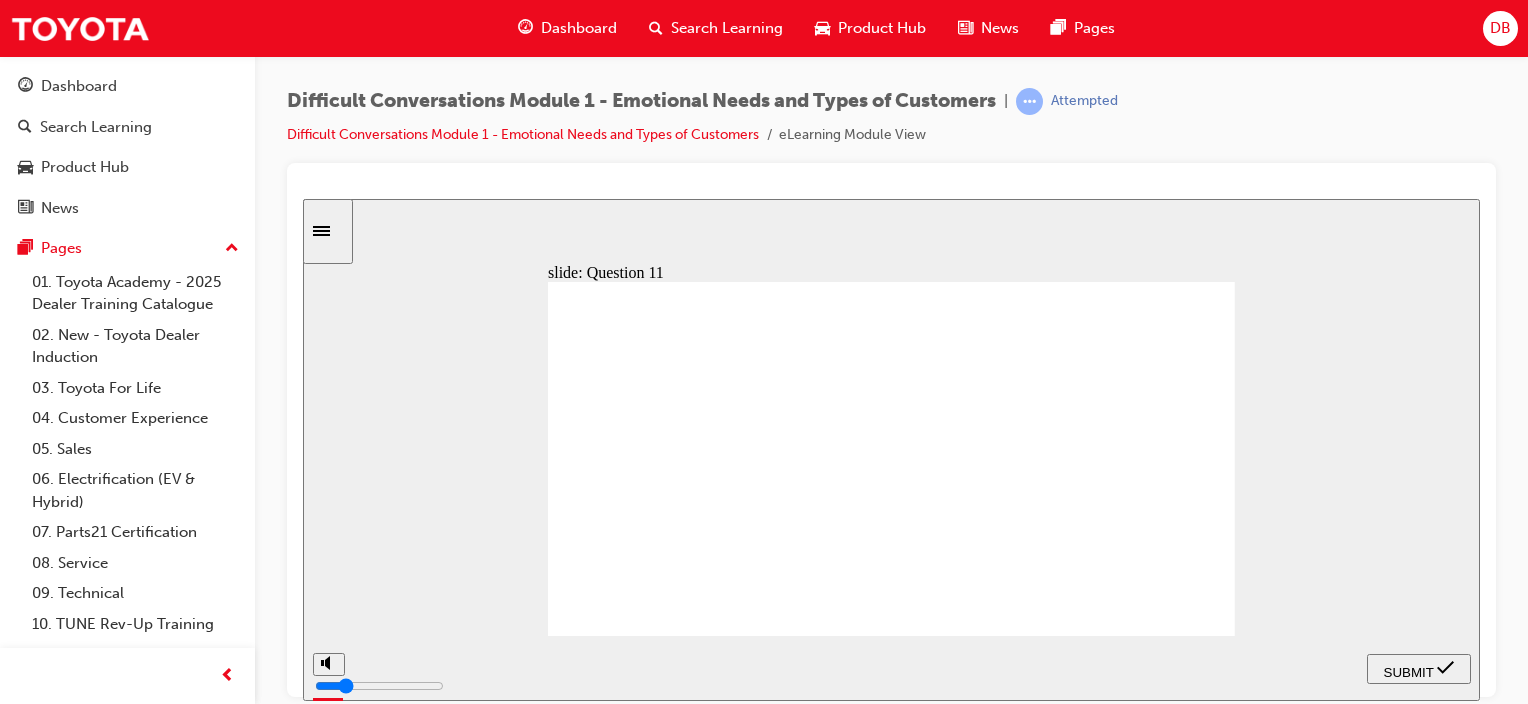 click on "The Expressive The Amiable The Driver The Analytical" at bounding box center (805, 2374) 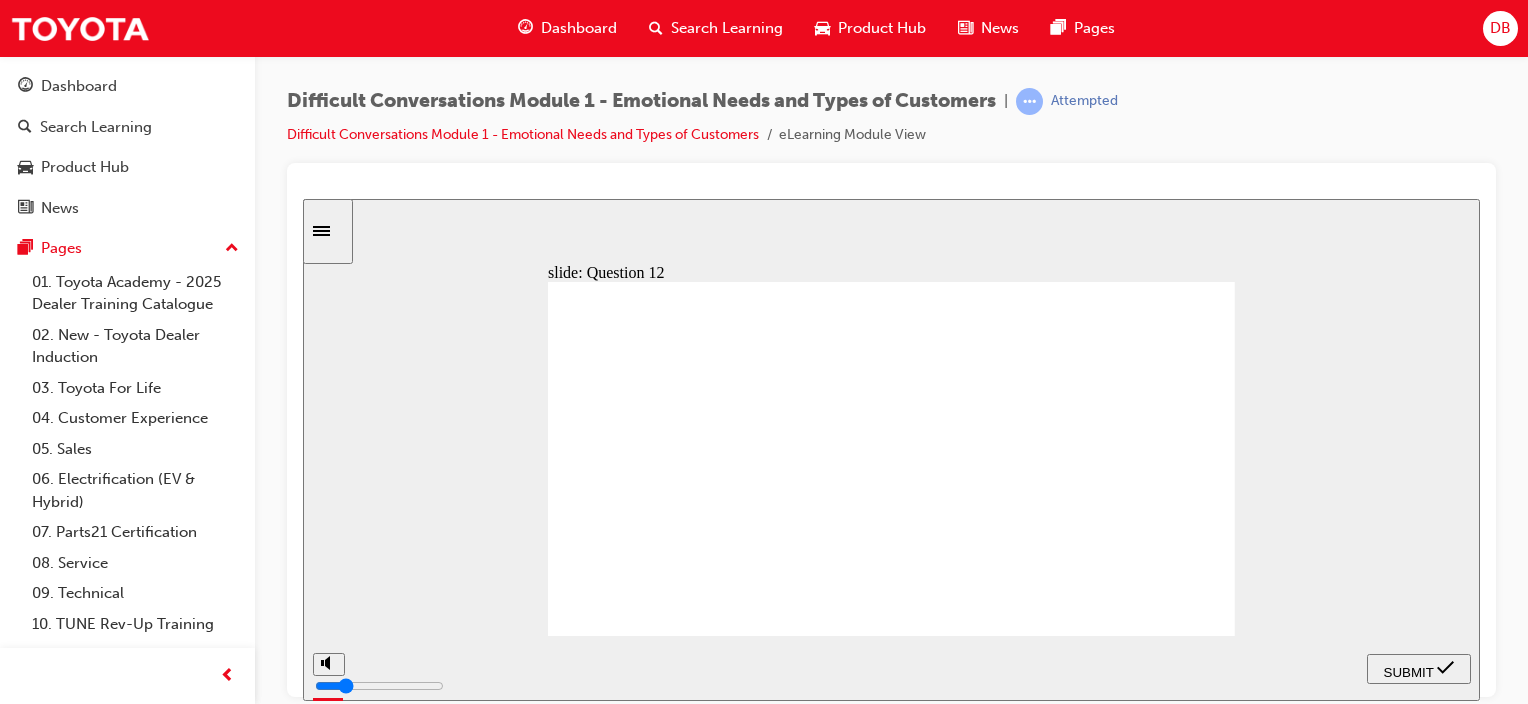 click 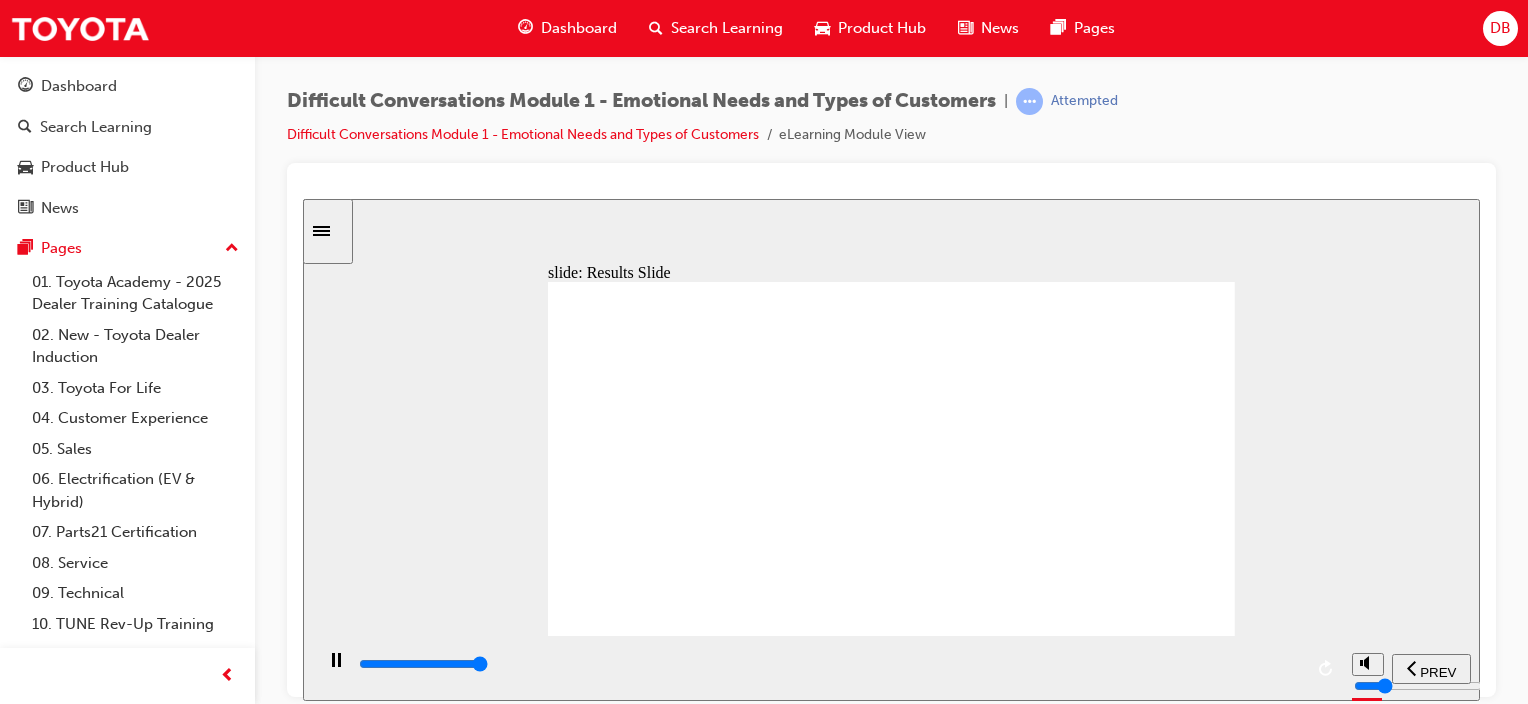 type on "4000" 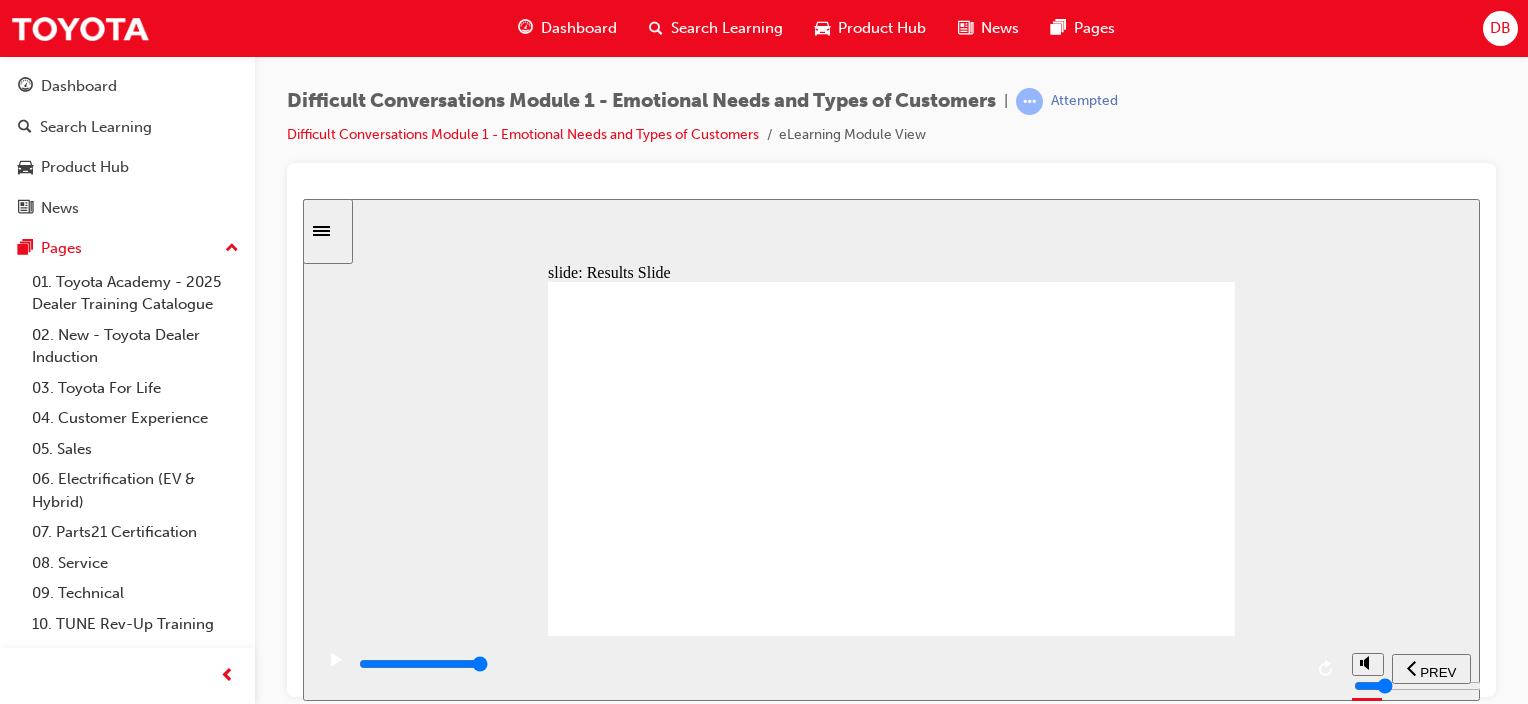 click 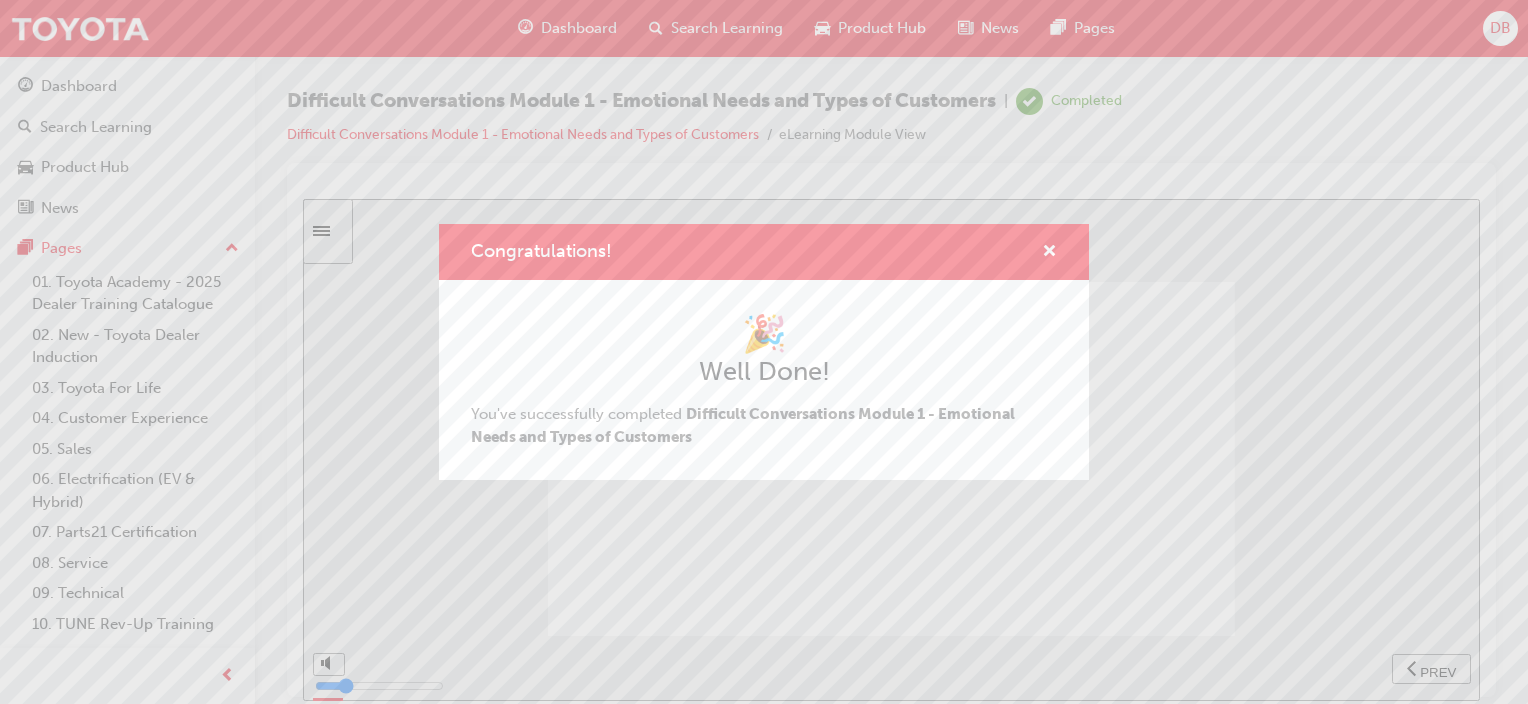 click on "Congratulations! 🎉 Well Done! You've successfully completed   Difficult Conversations Module 1 - Emotional Needs and Types of Customers" at bounding box center (764, 352) 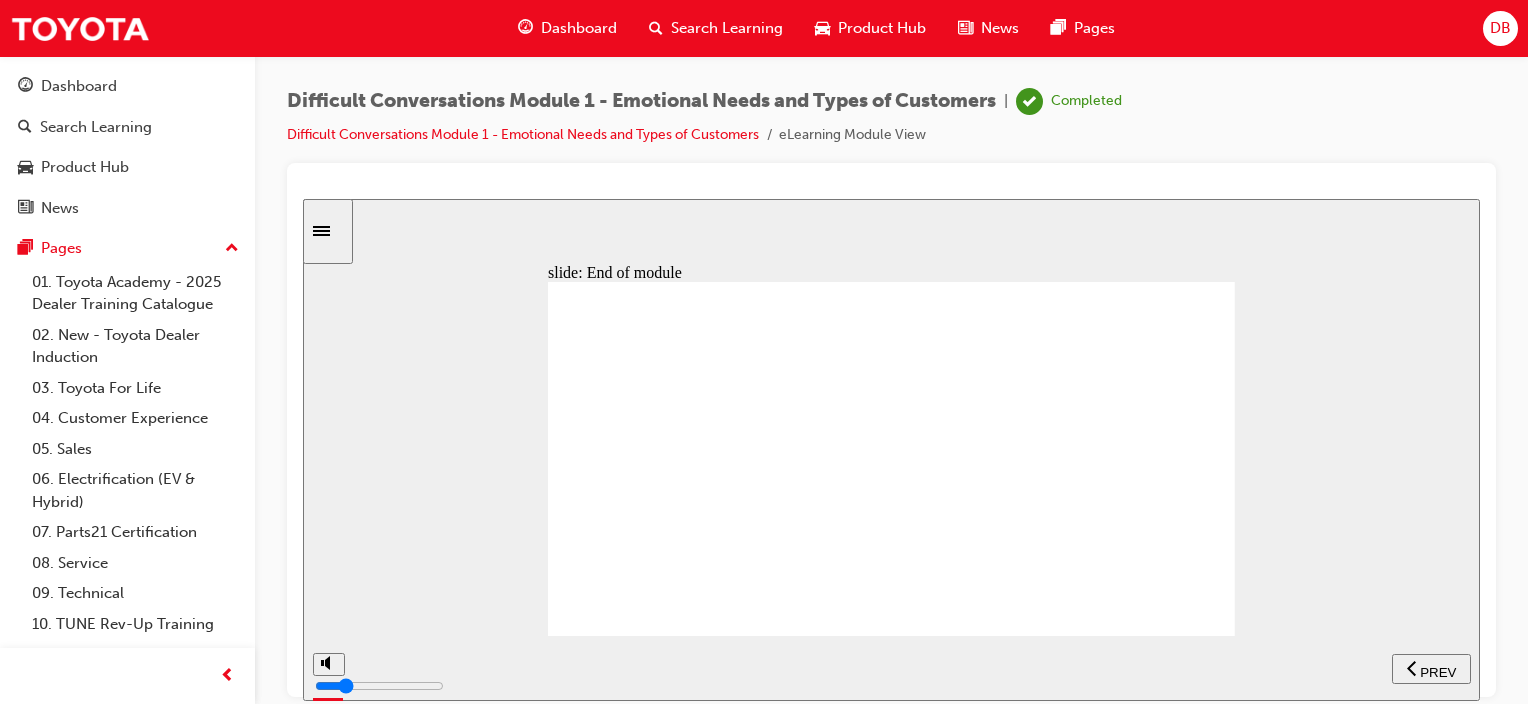 click on "Search Learning" at bounding box center [716, 28] 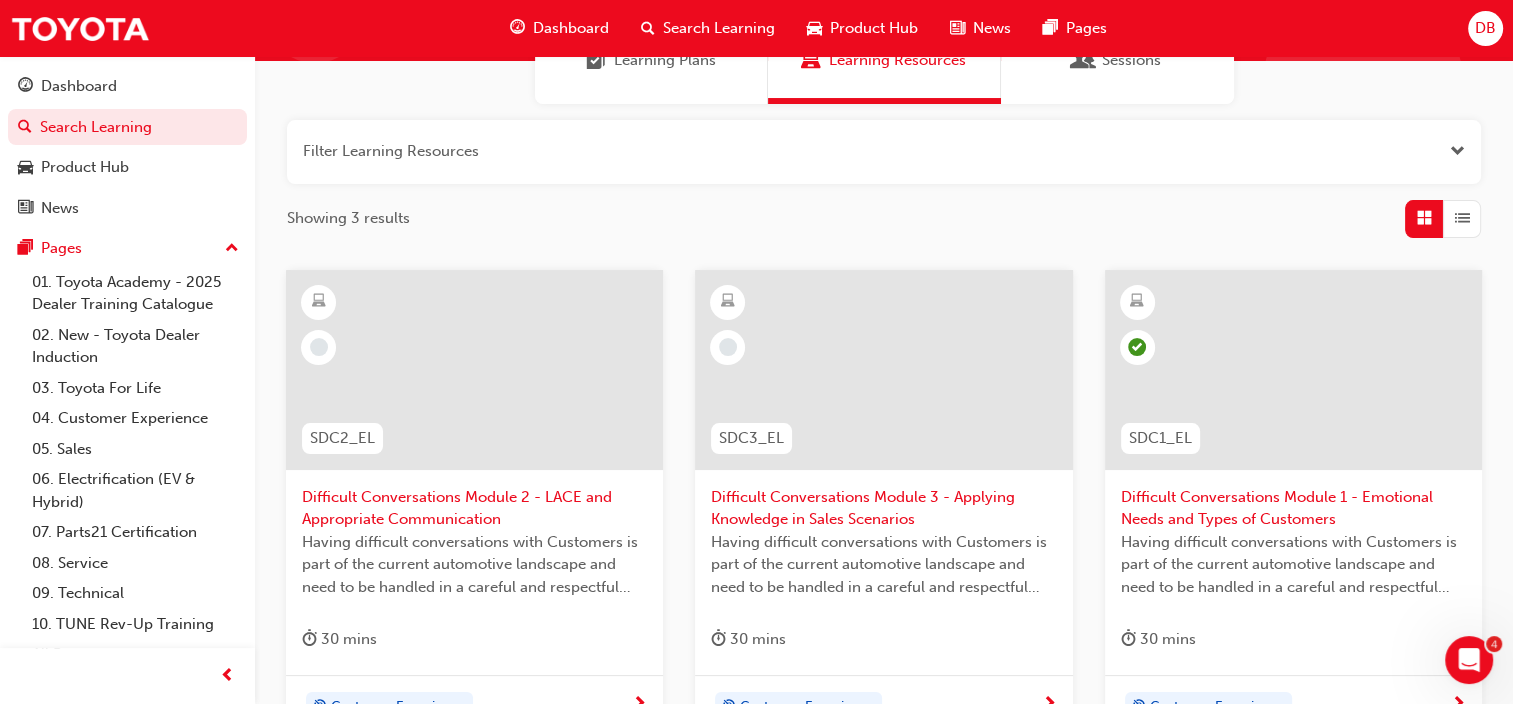 scroll, scrollTop: 200, scrollLeft: 0, axis: vertical 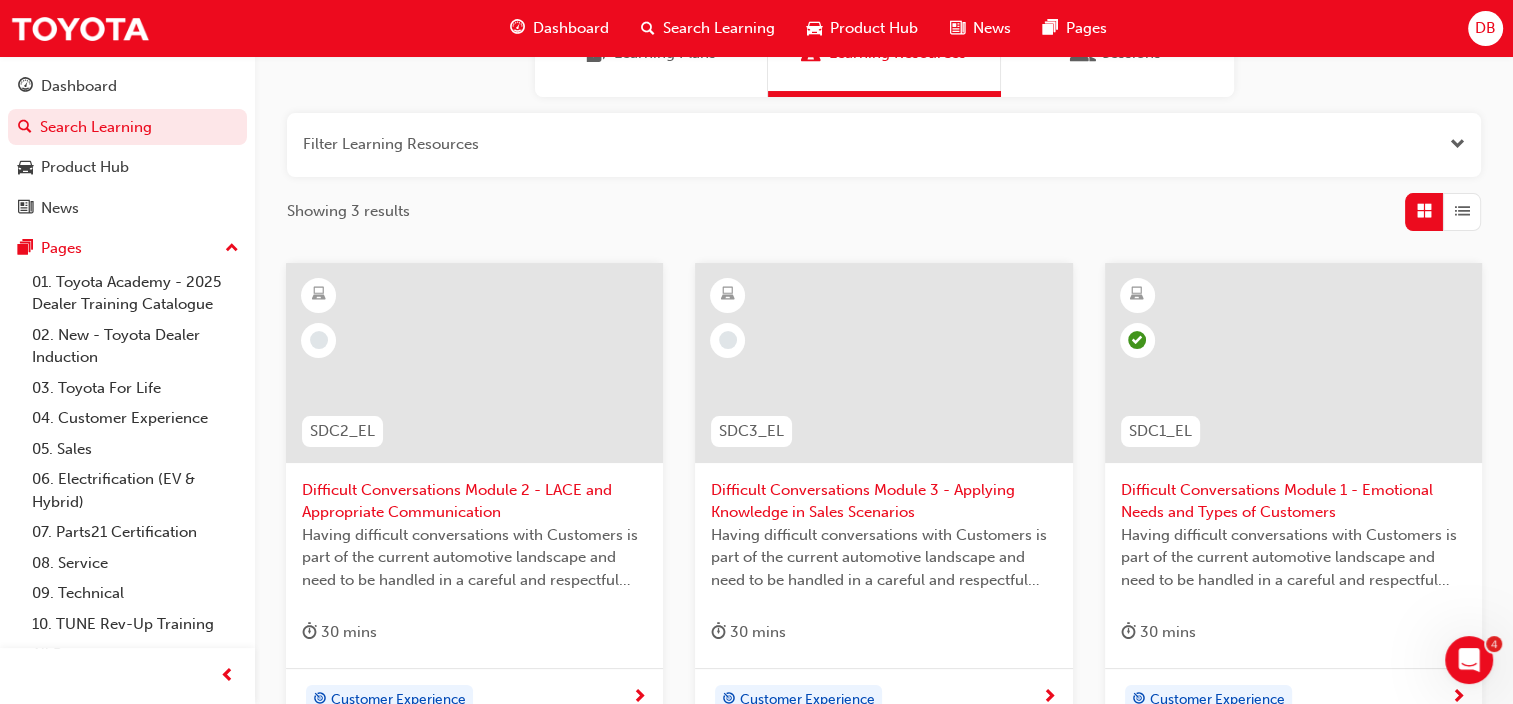 click on "Difficult Conversations Module 2 - LACE and Appropriate Communication" at bounding box center [474, 501] 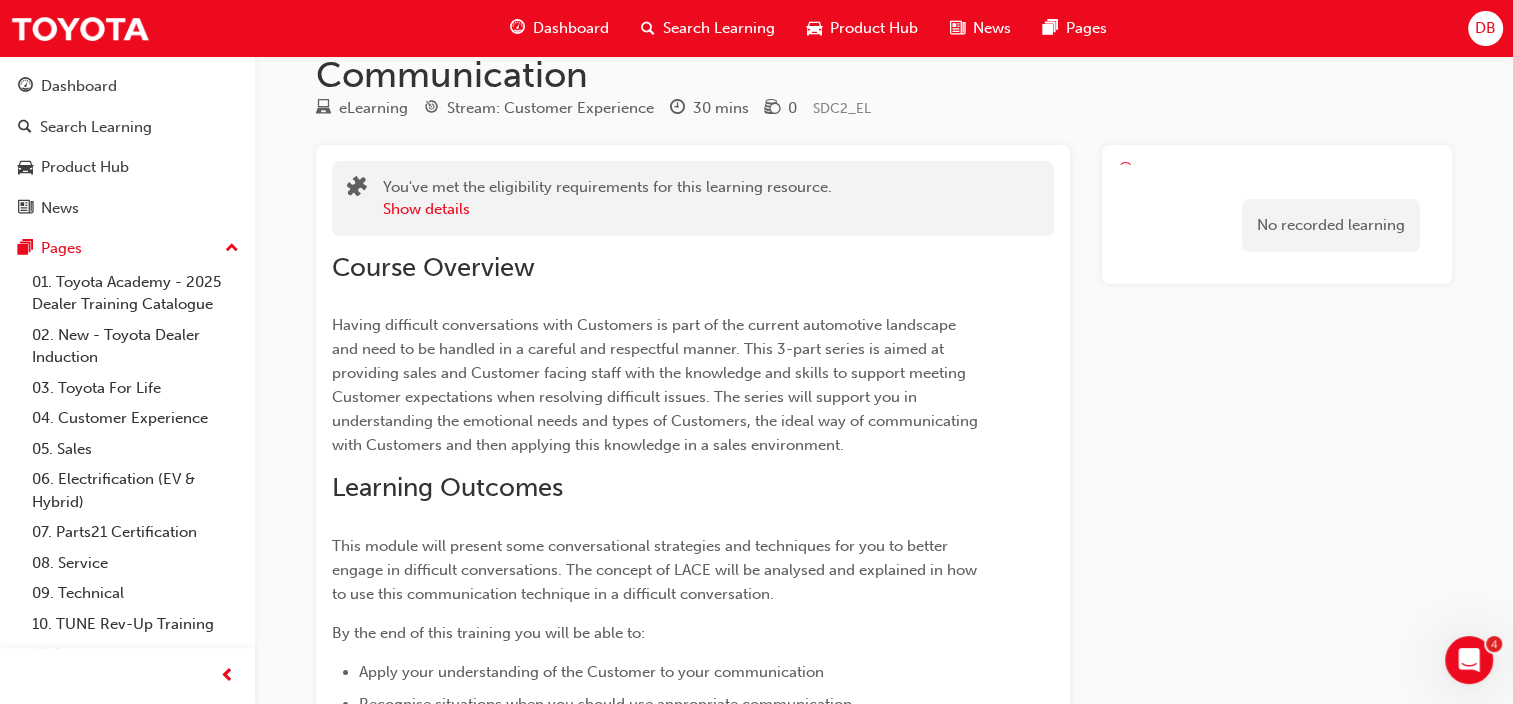 scroll, scrollTop: 0, scrollLeft: 0, axis: both 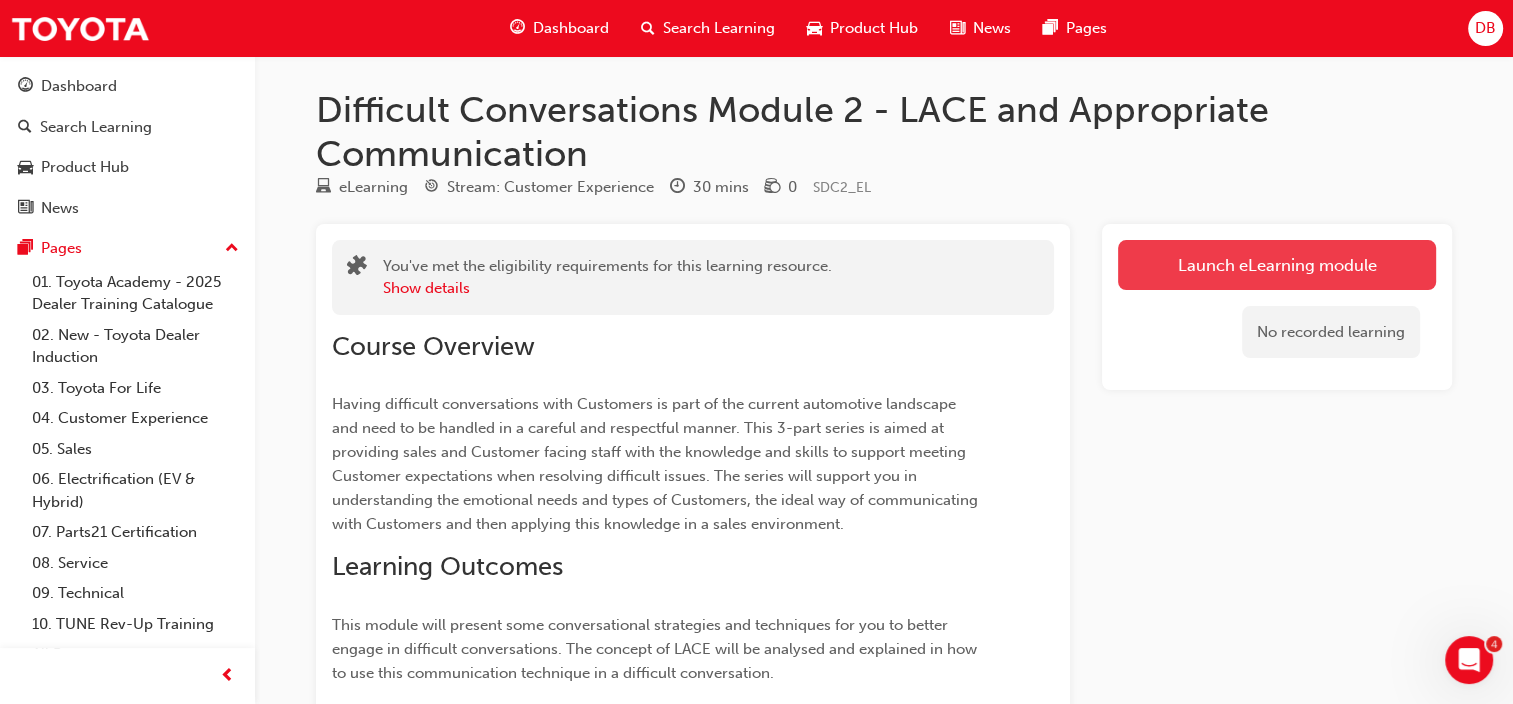 click on "Launch eLearning module" at bounding box center (1277, 265) 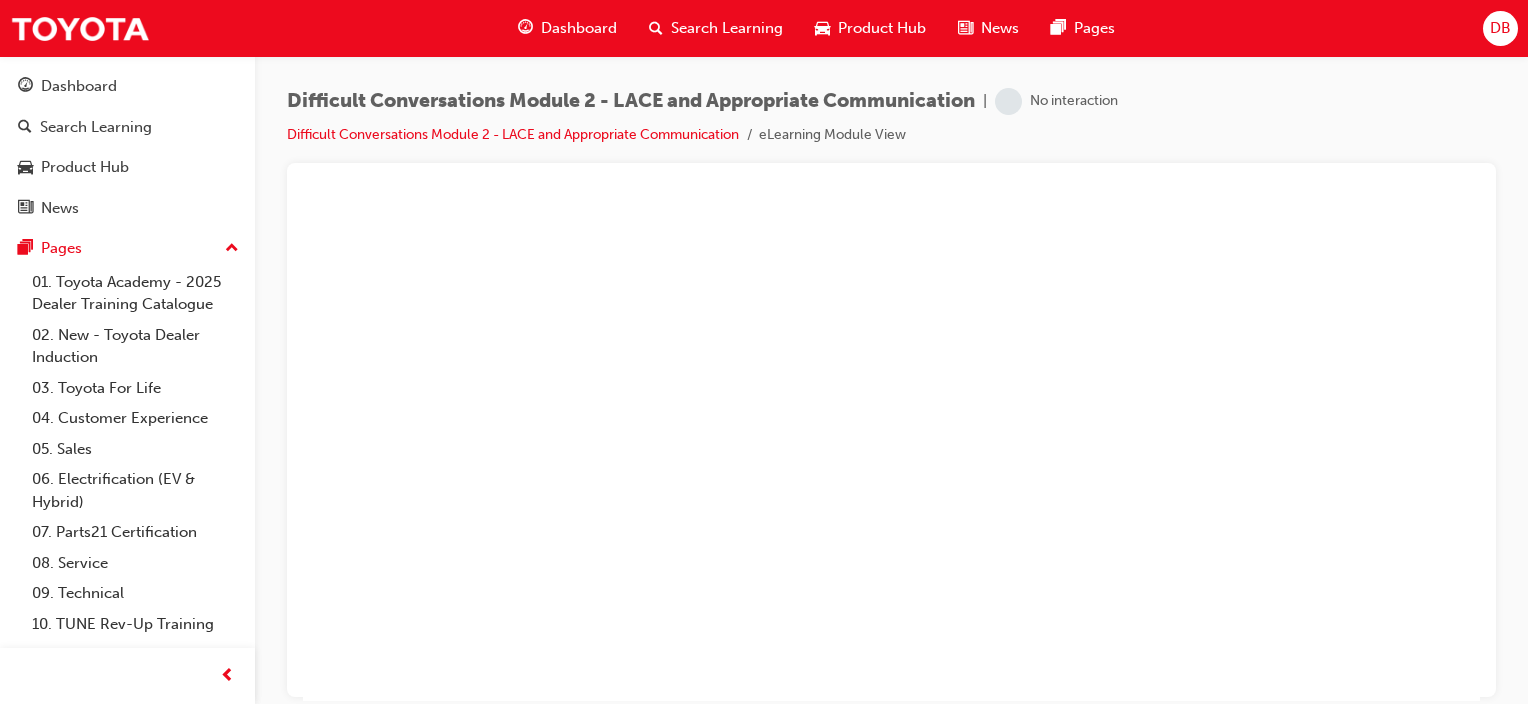 scroll, scrollTop: 0, scrollLeft: 0, axis: both 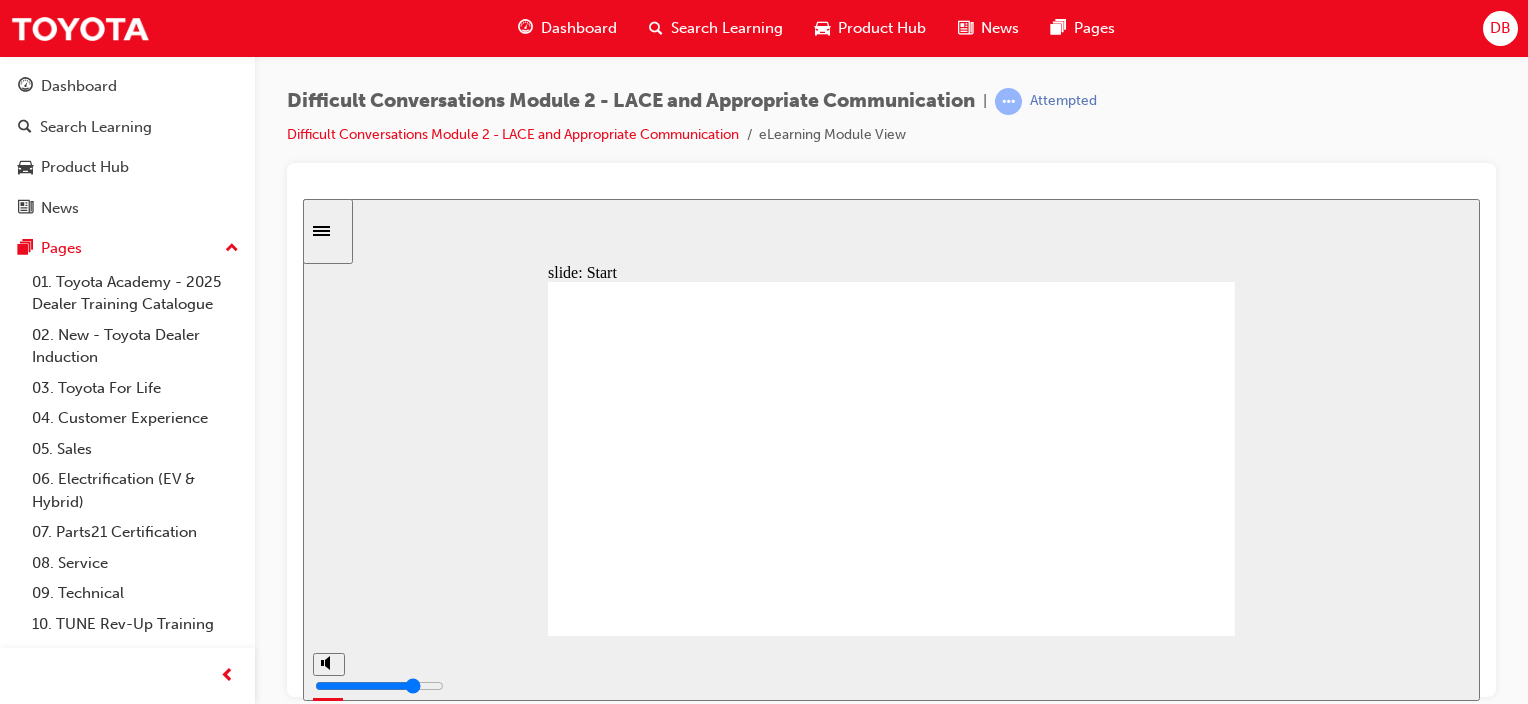 click 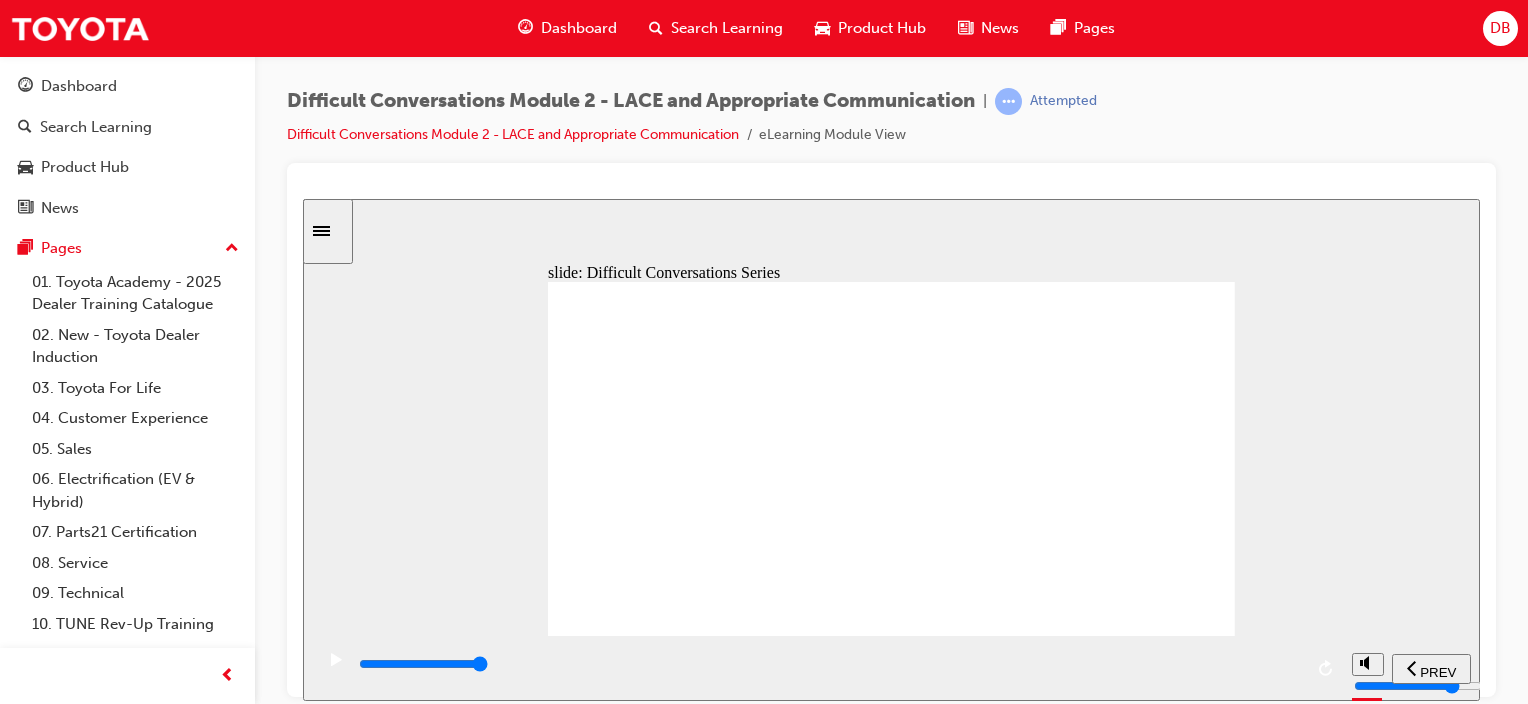 click 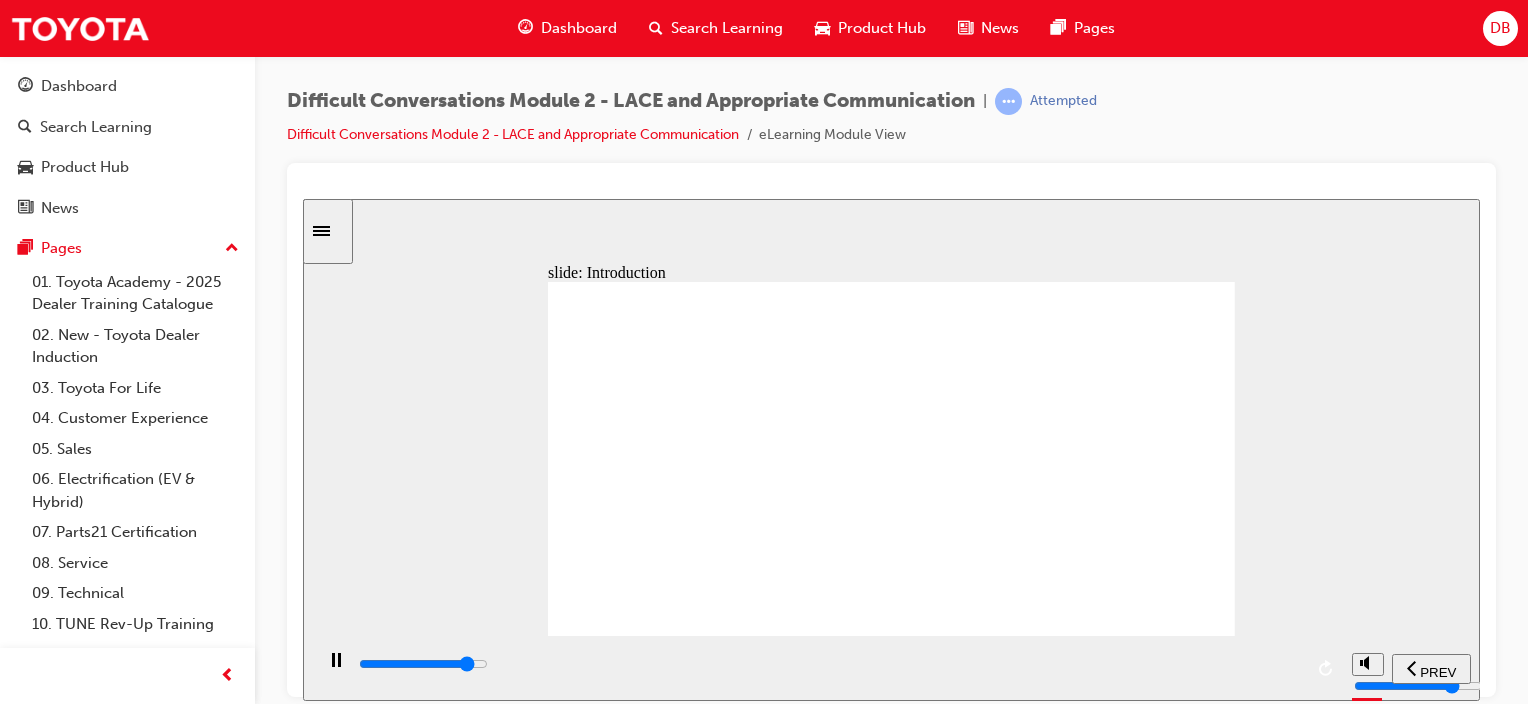 click at bounding box center (829, 664) 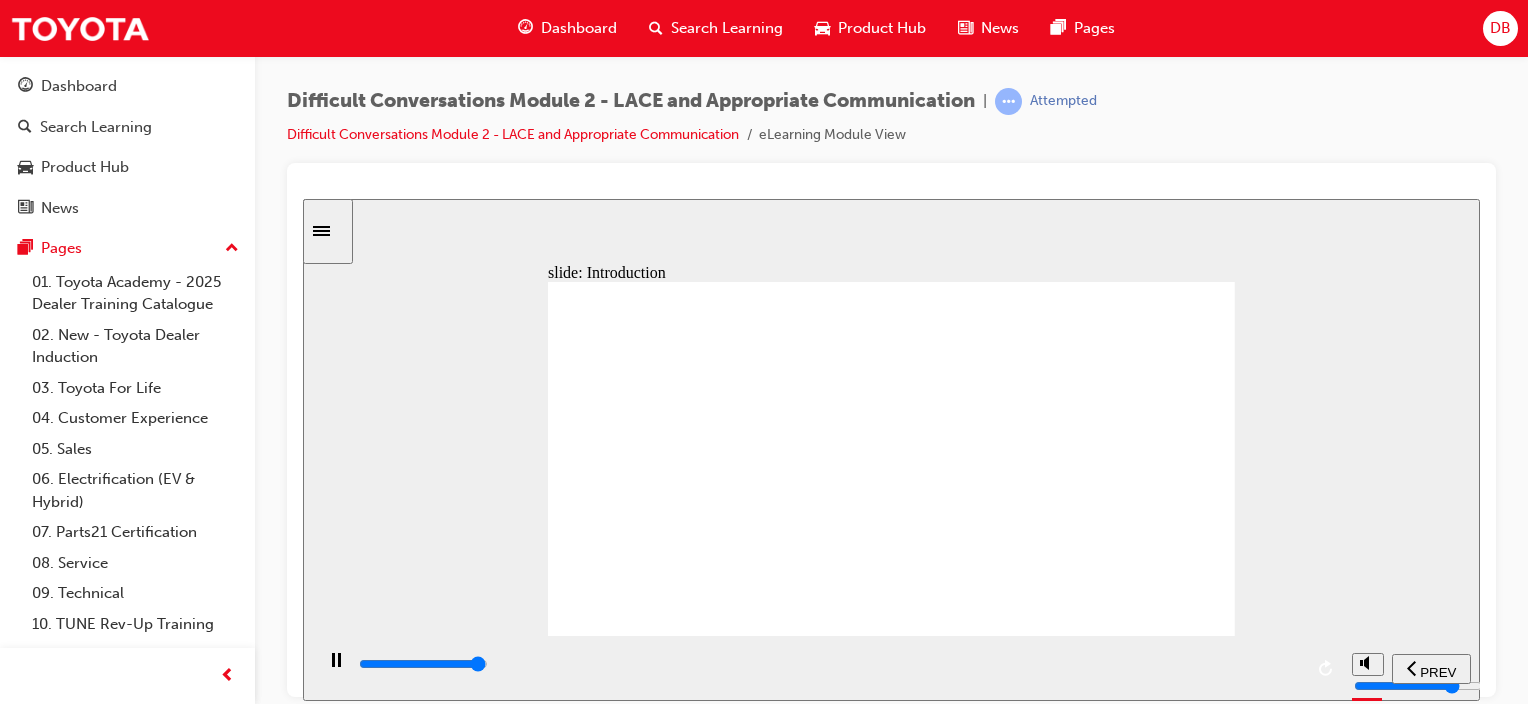 click 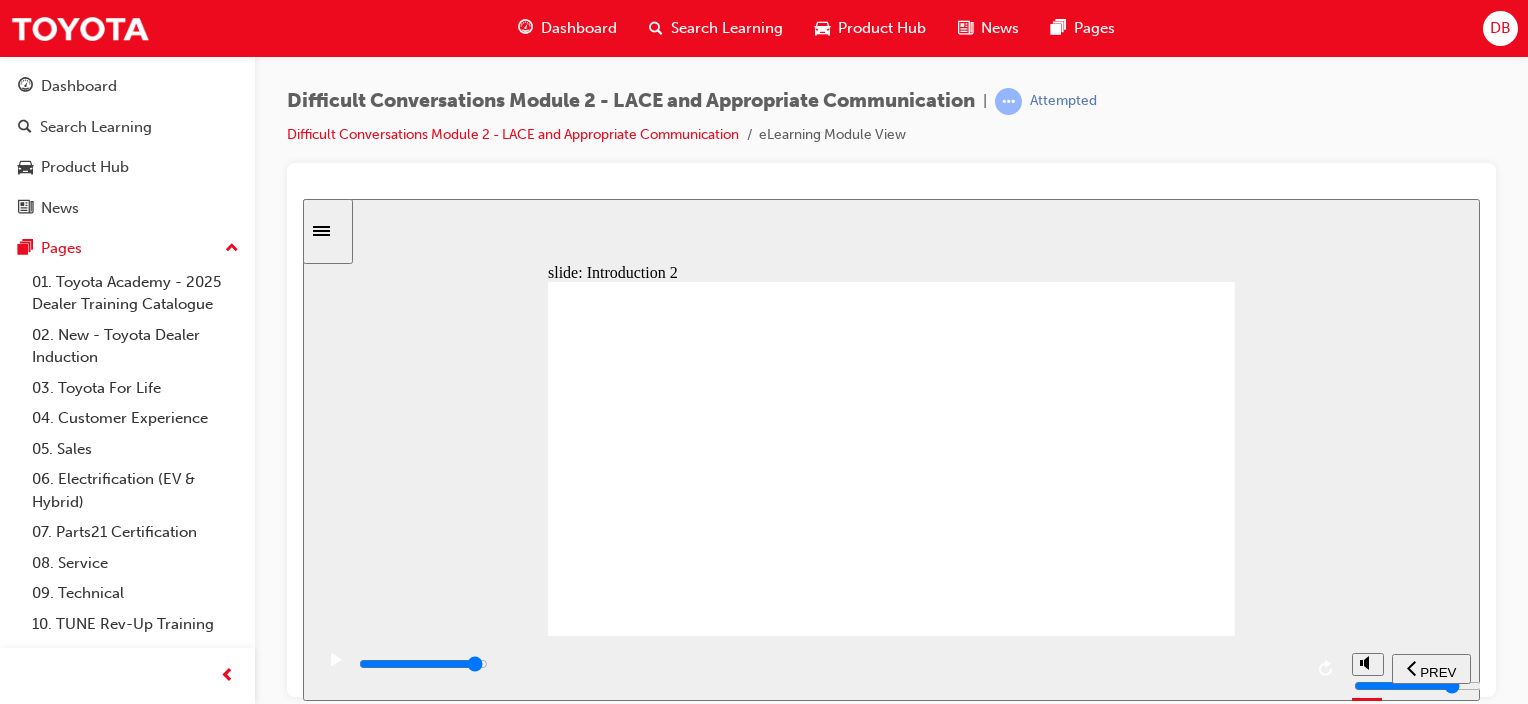 click at bounding box center [423, 663] 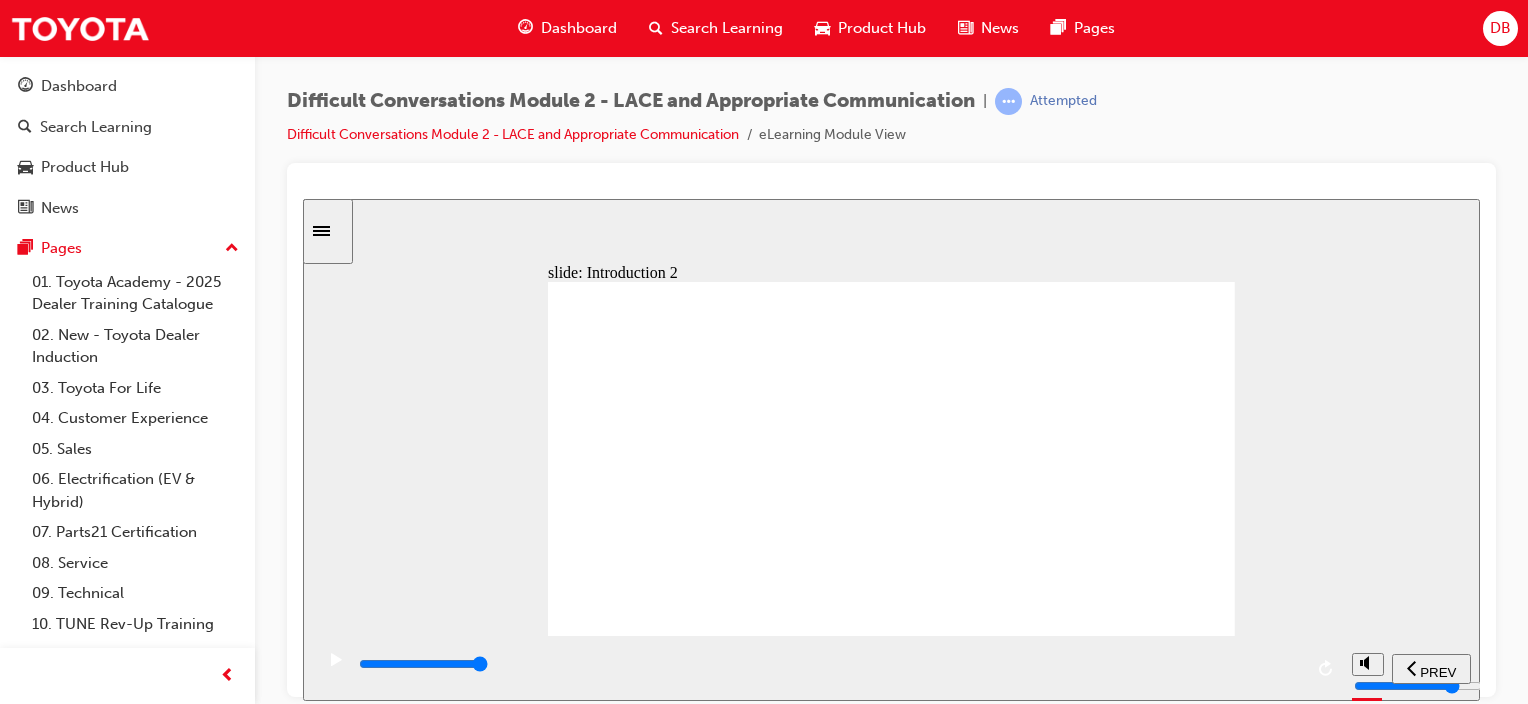click 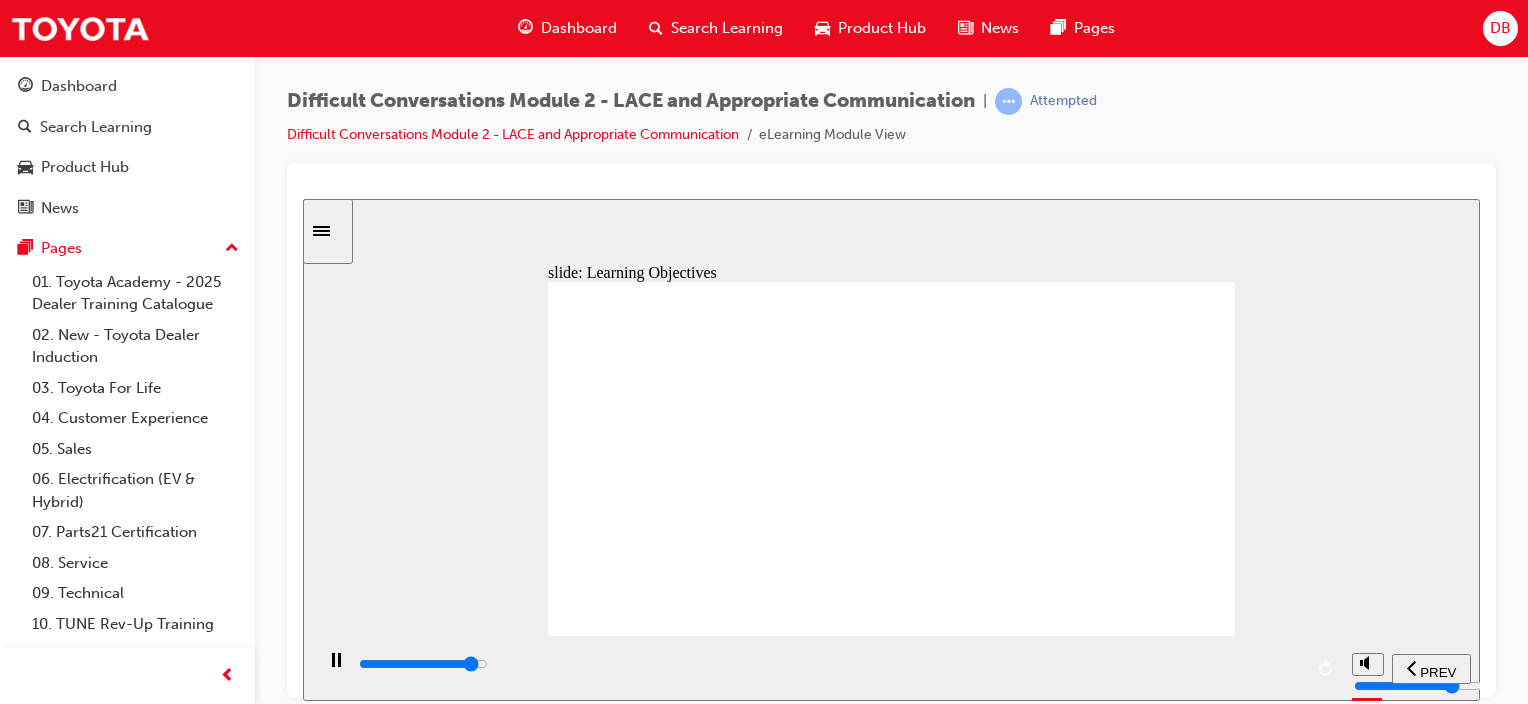 click at bounding box center [423, 663] 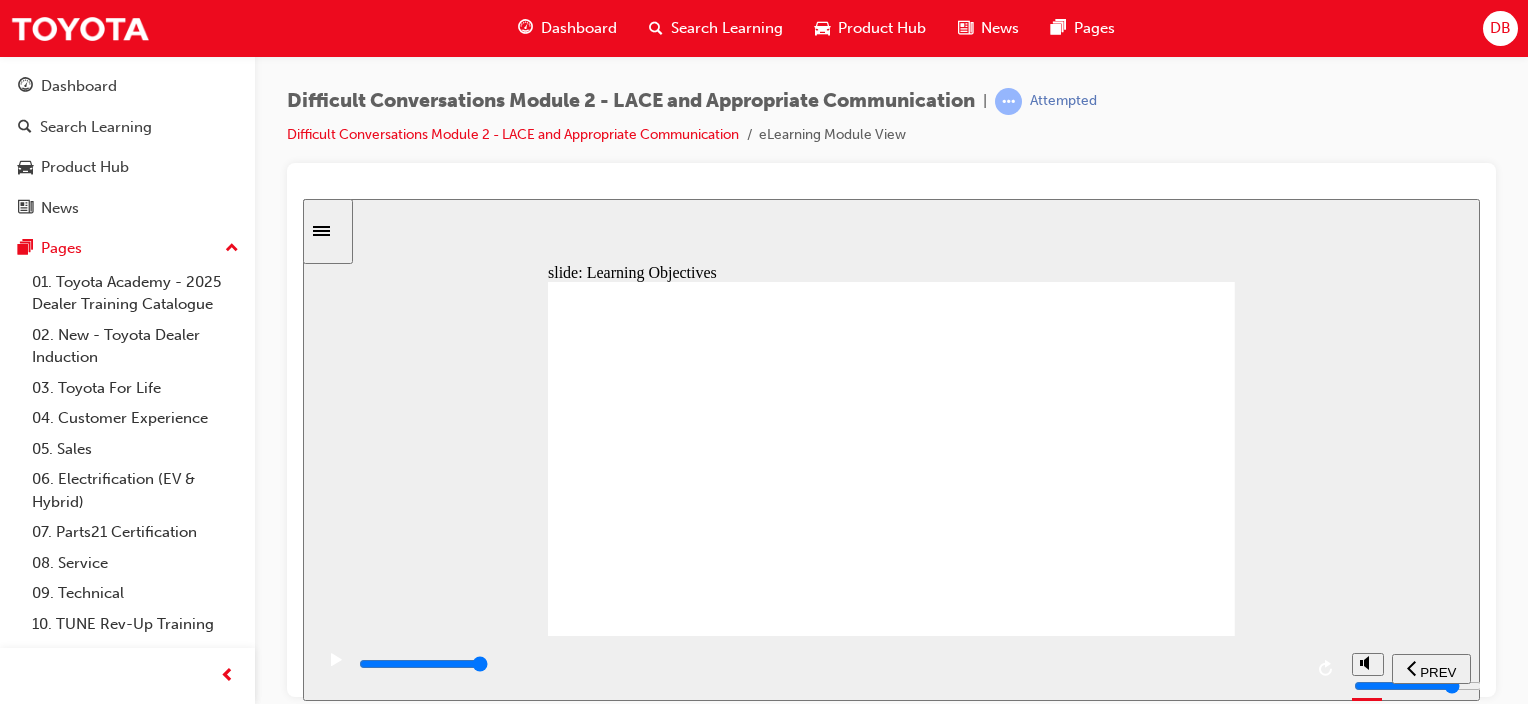 click 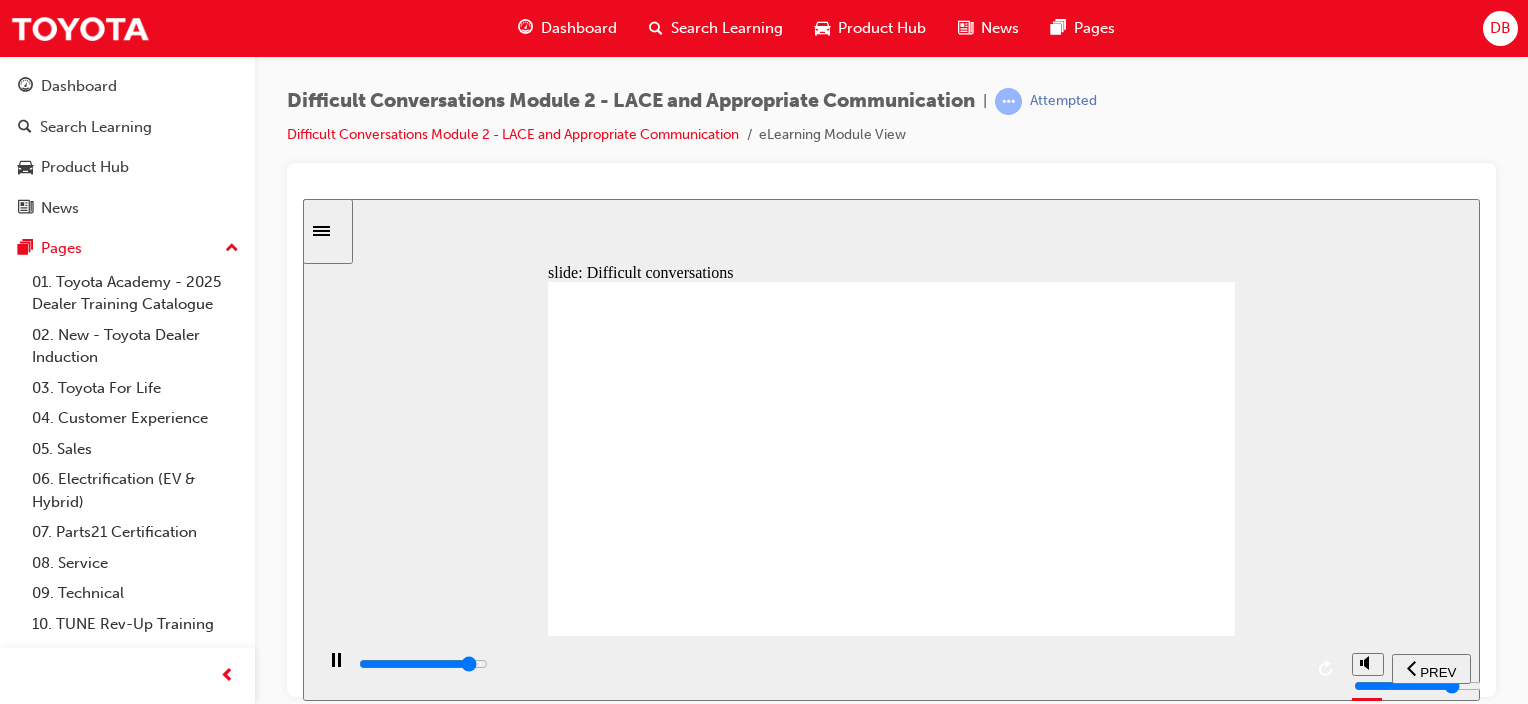 click at bounding box center (829, 664) 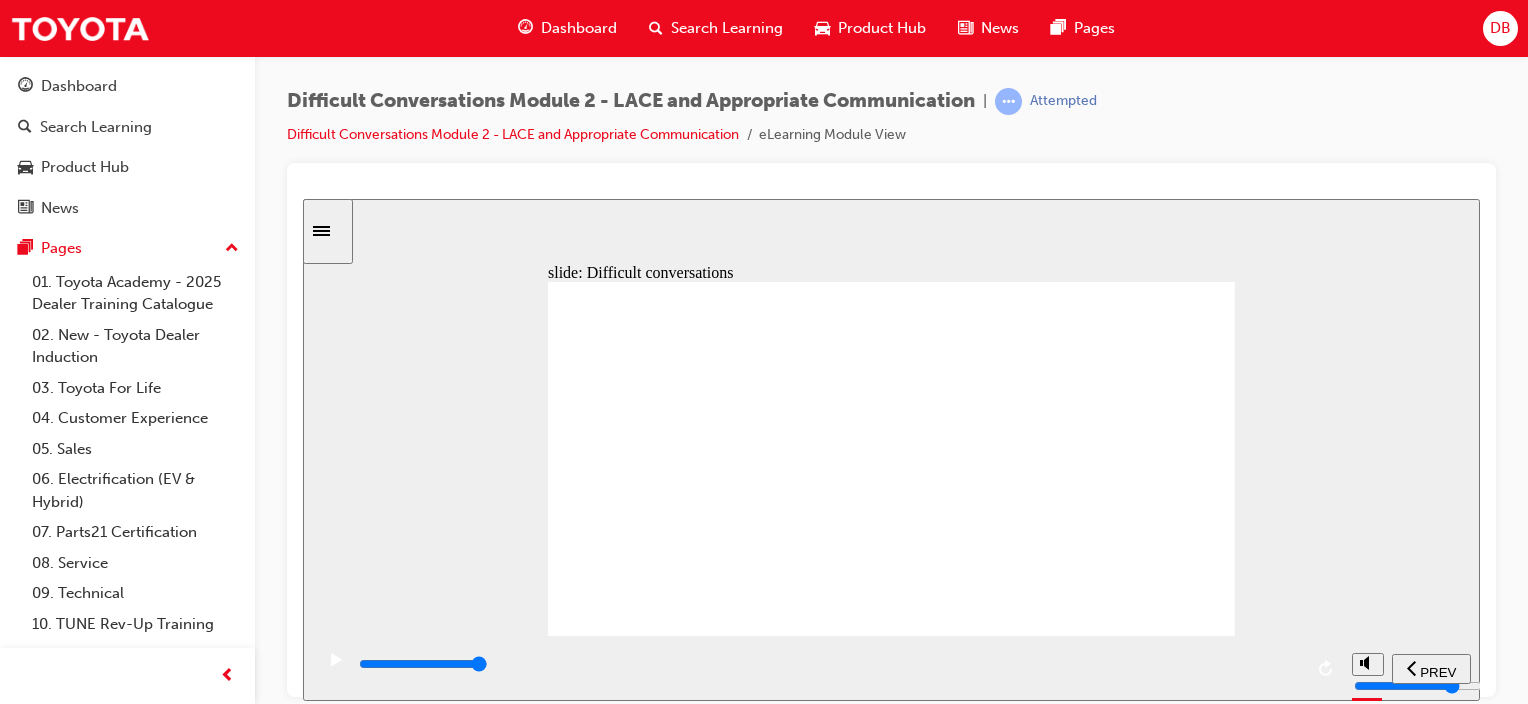 click 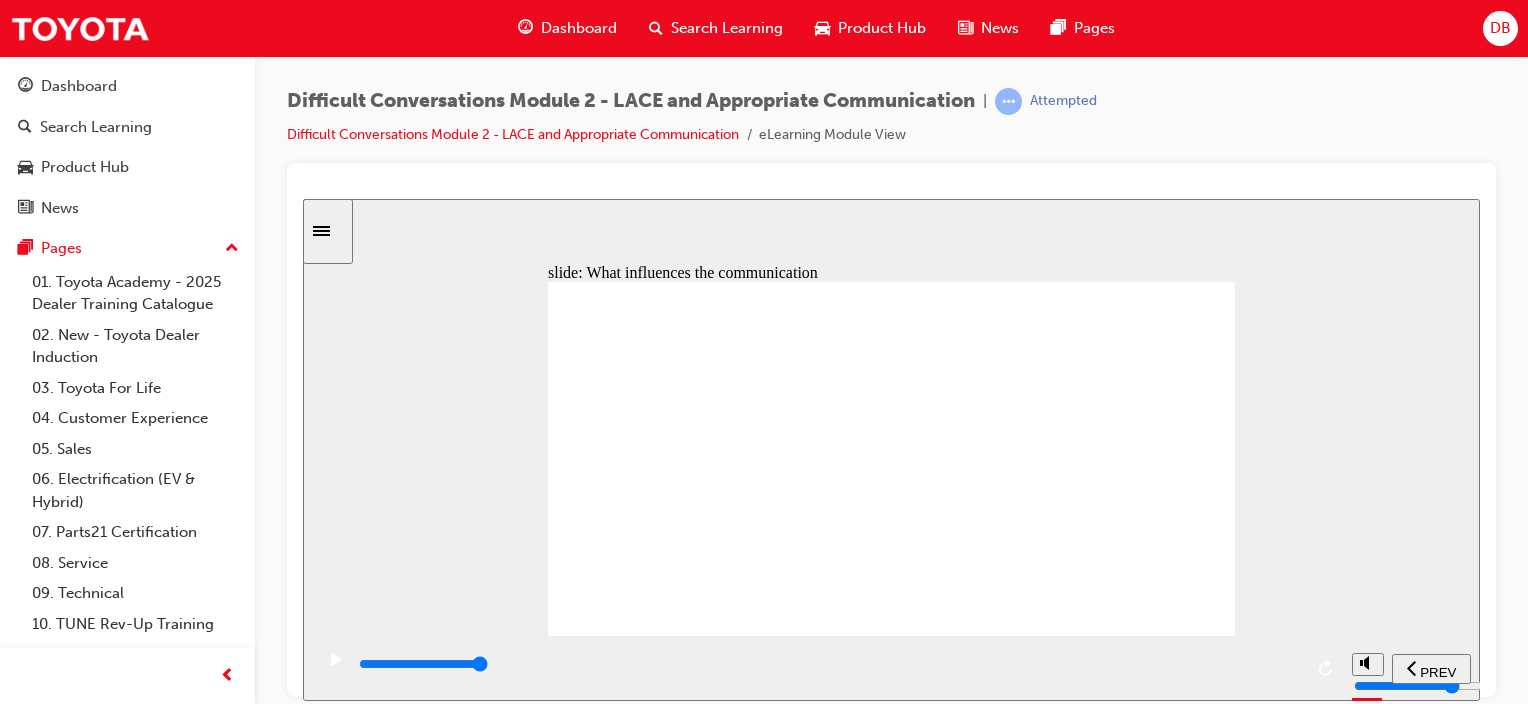 click 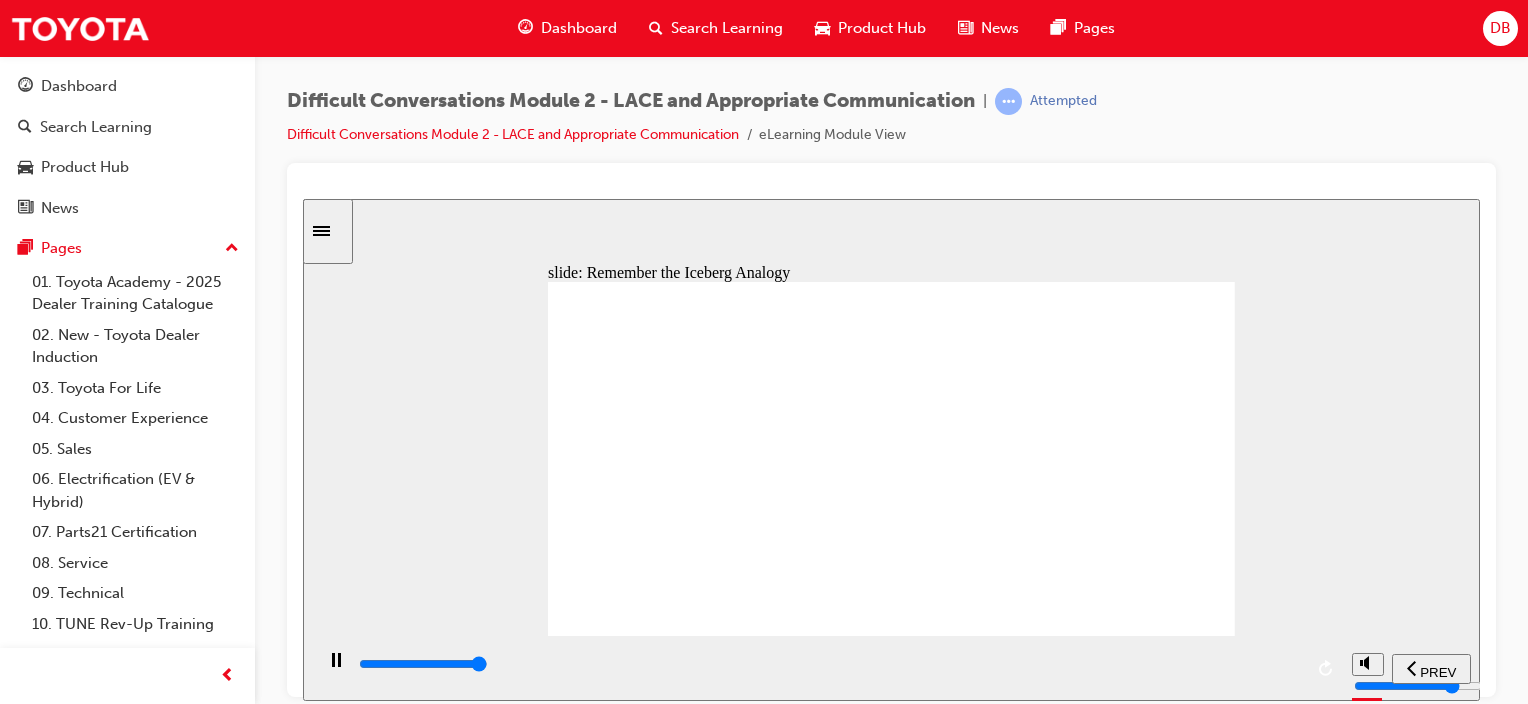 click 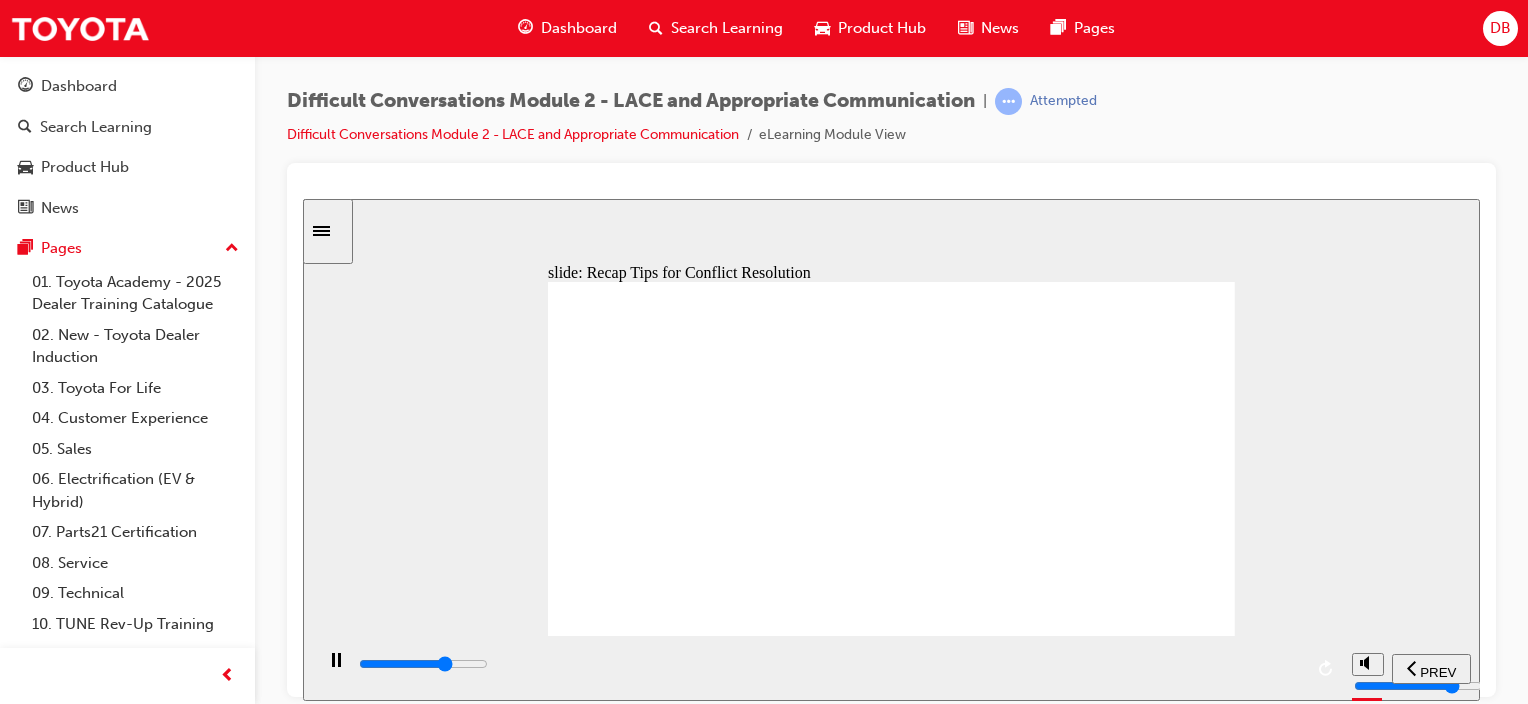 click 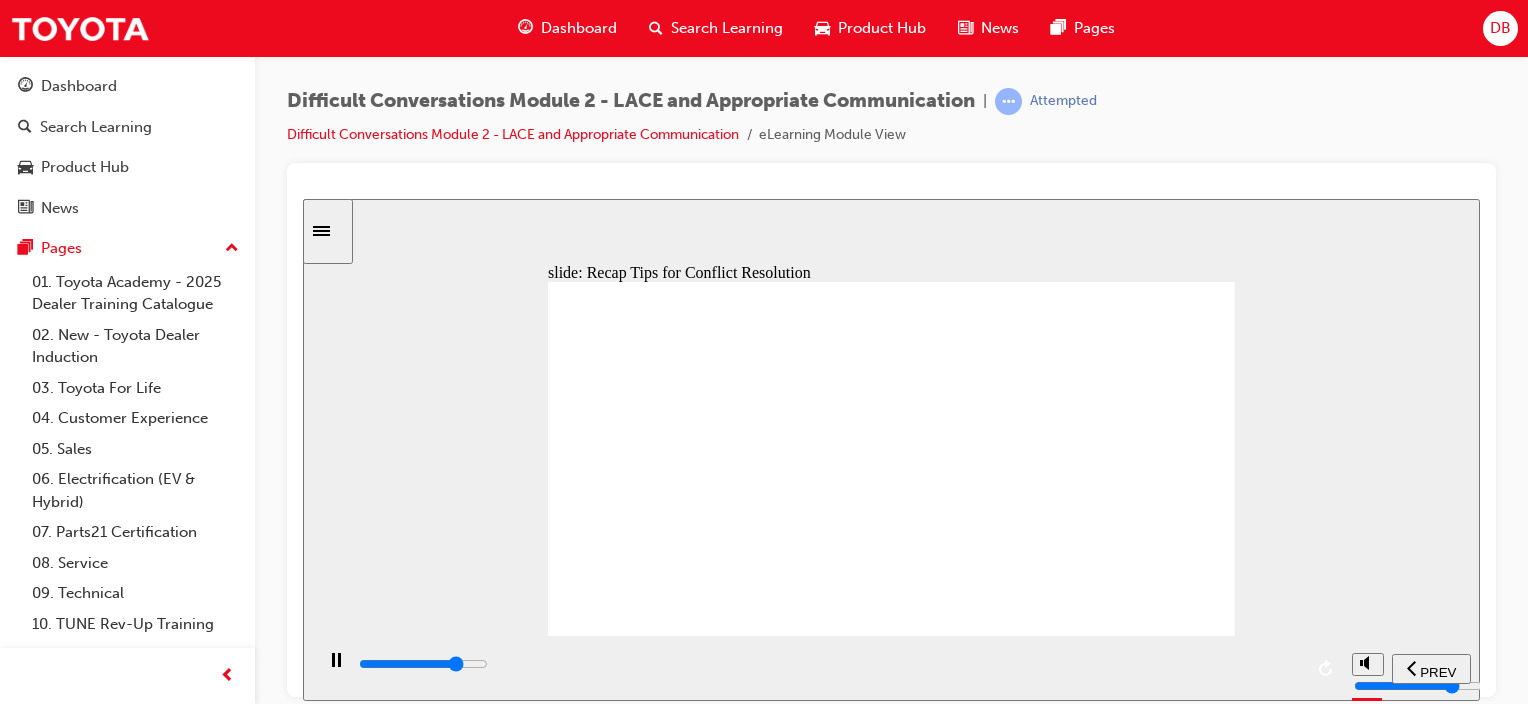 click 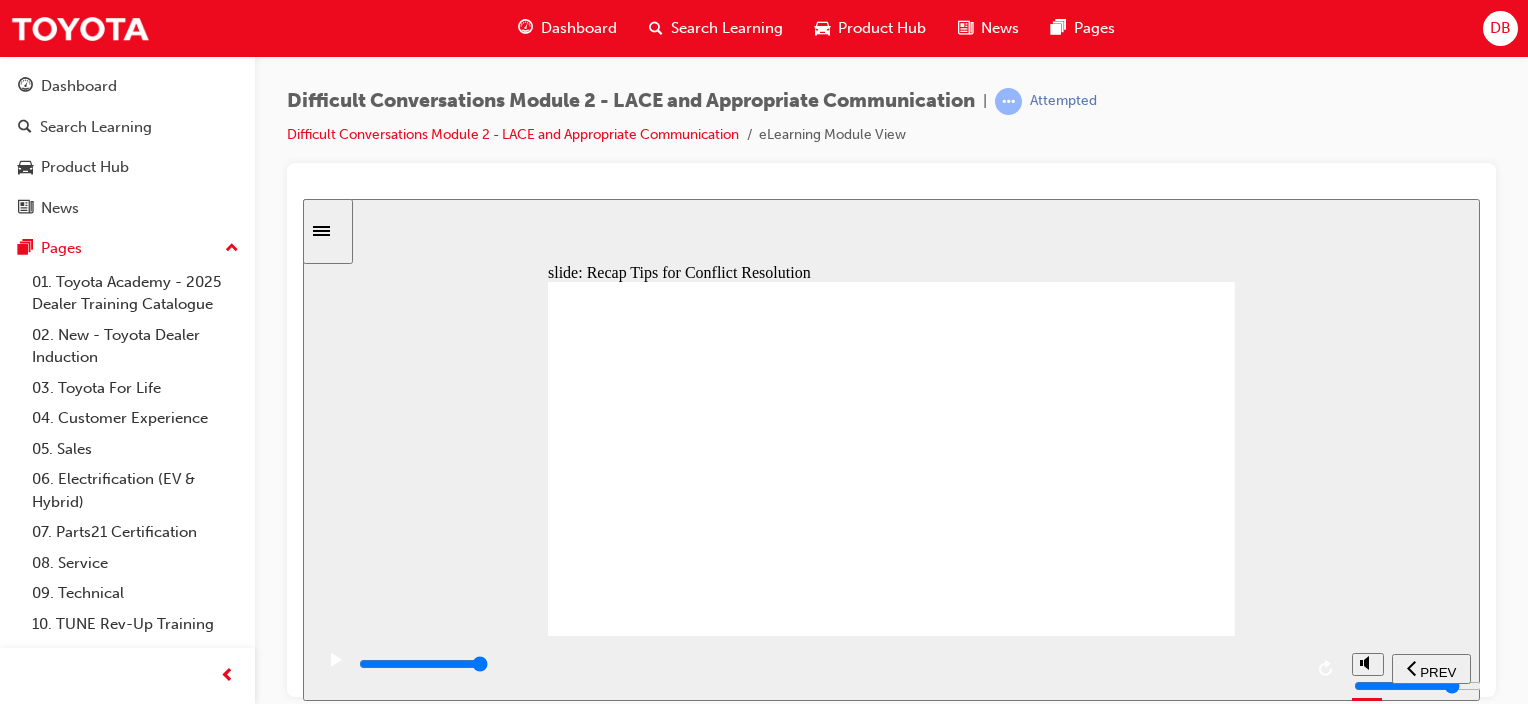 click 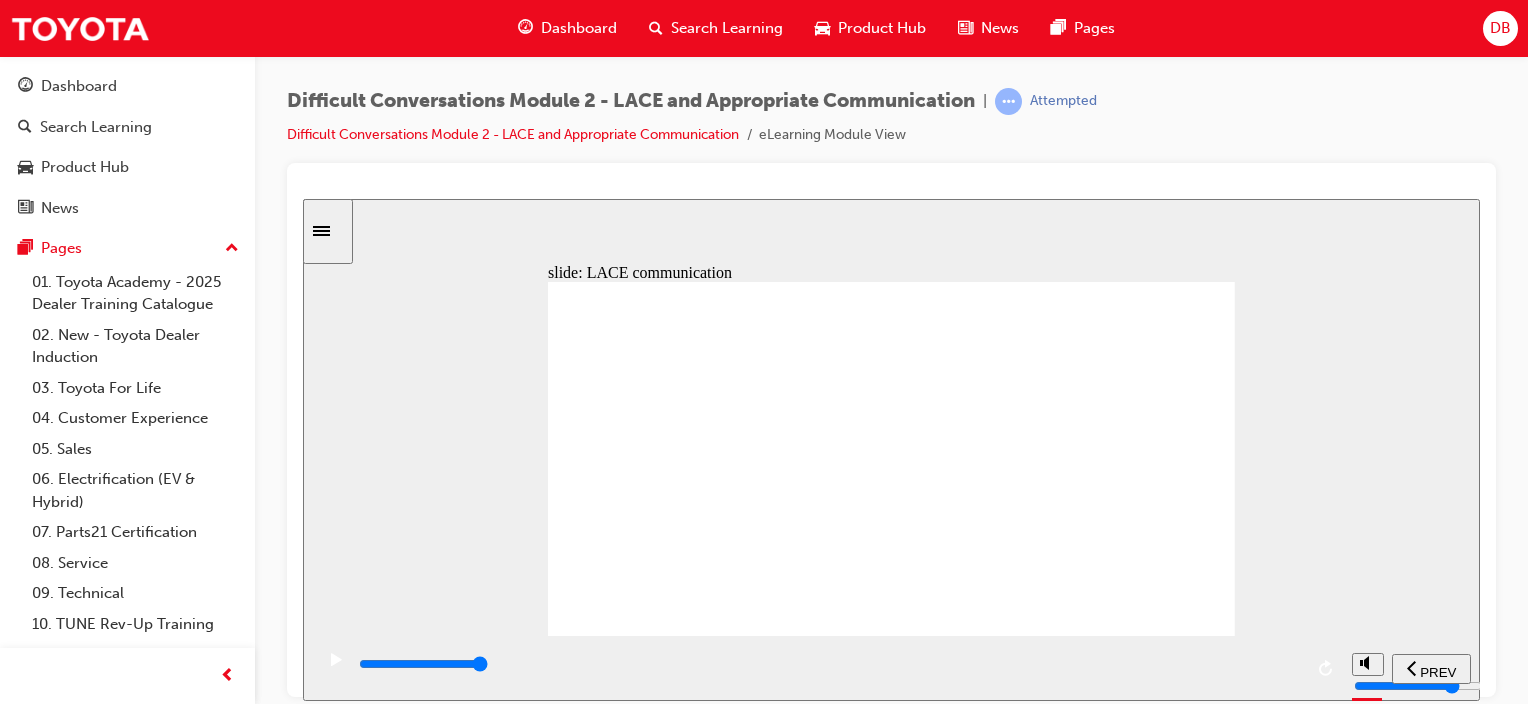 click 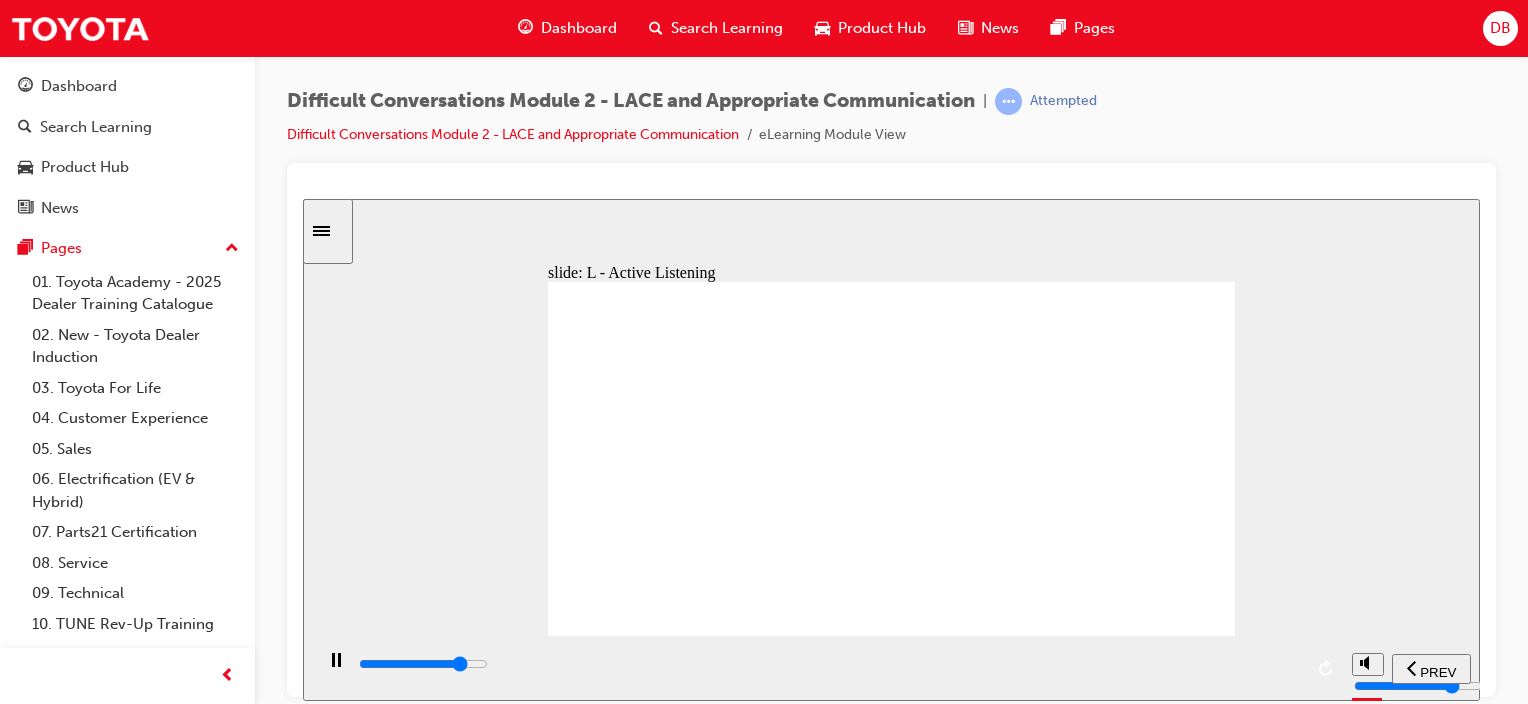 click at bounding box center (829, 664) 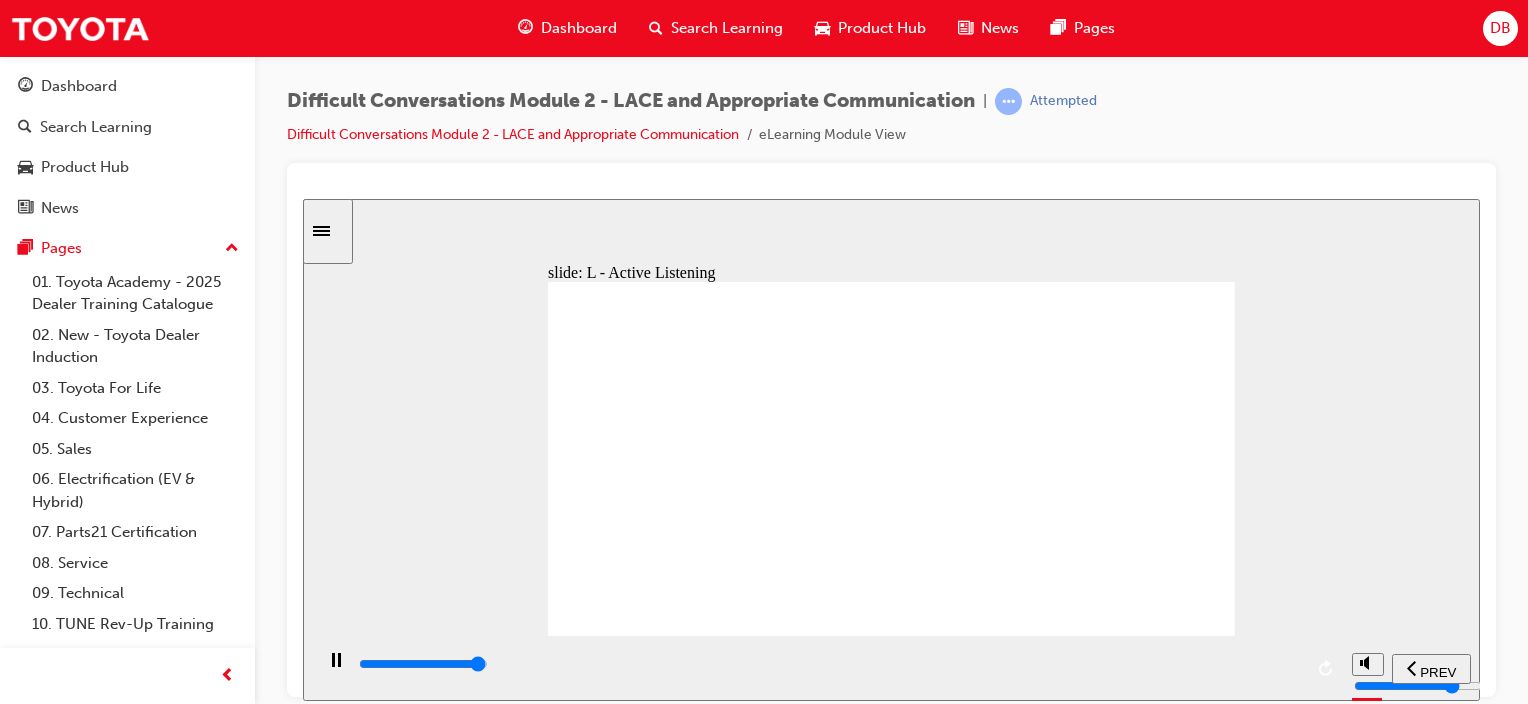 click 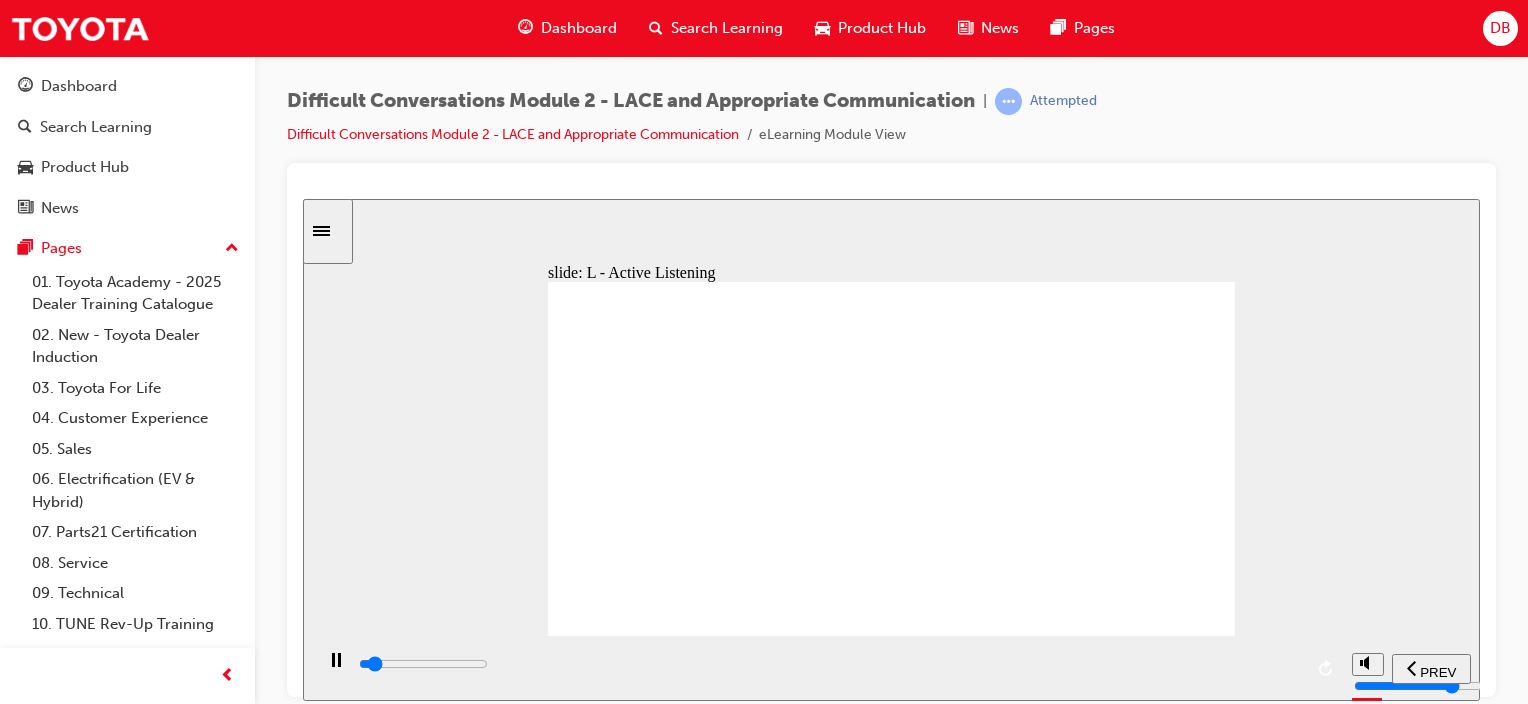 click 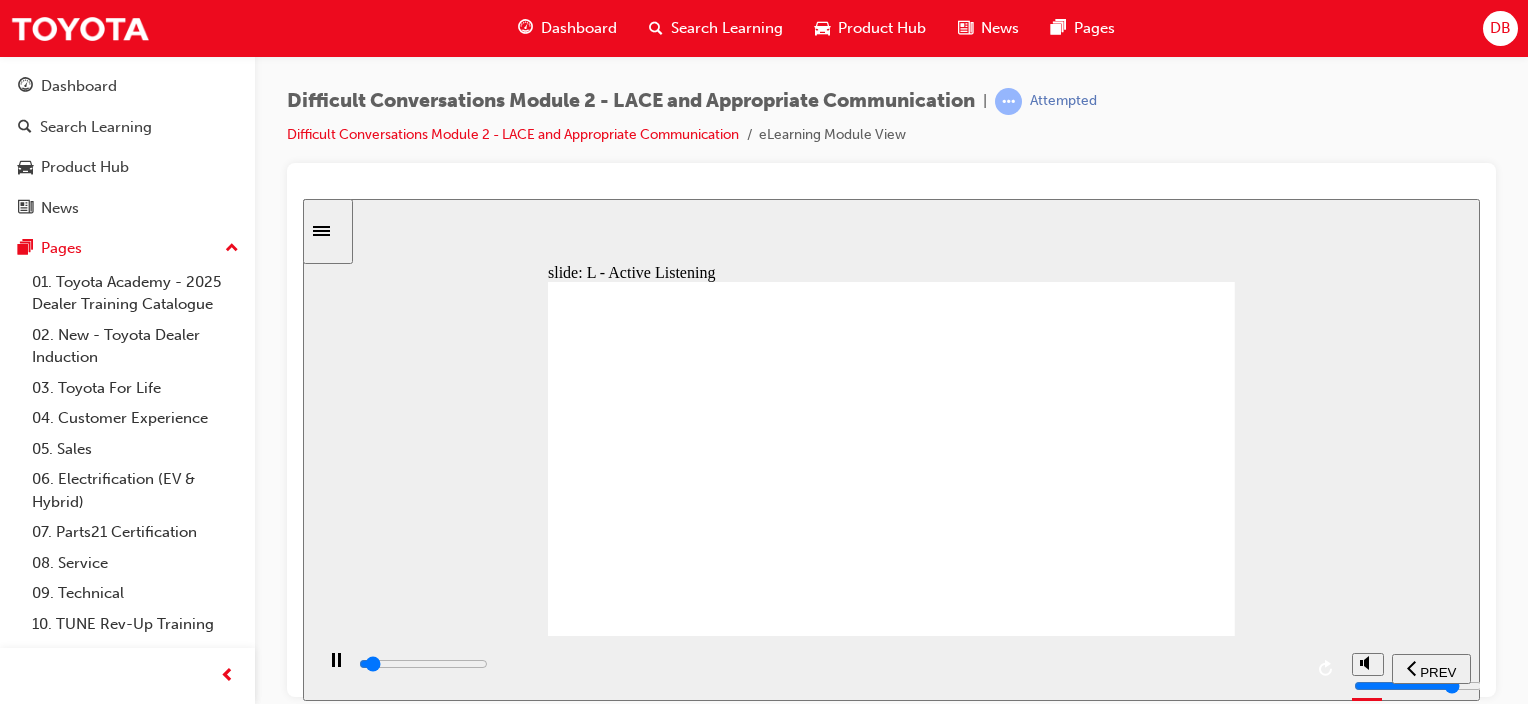 click 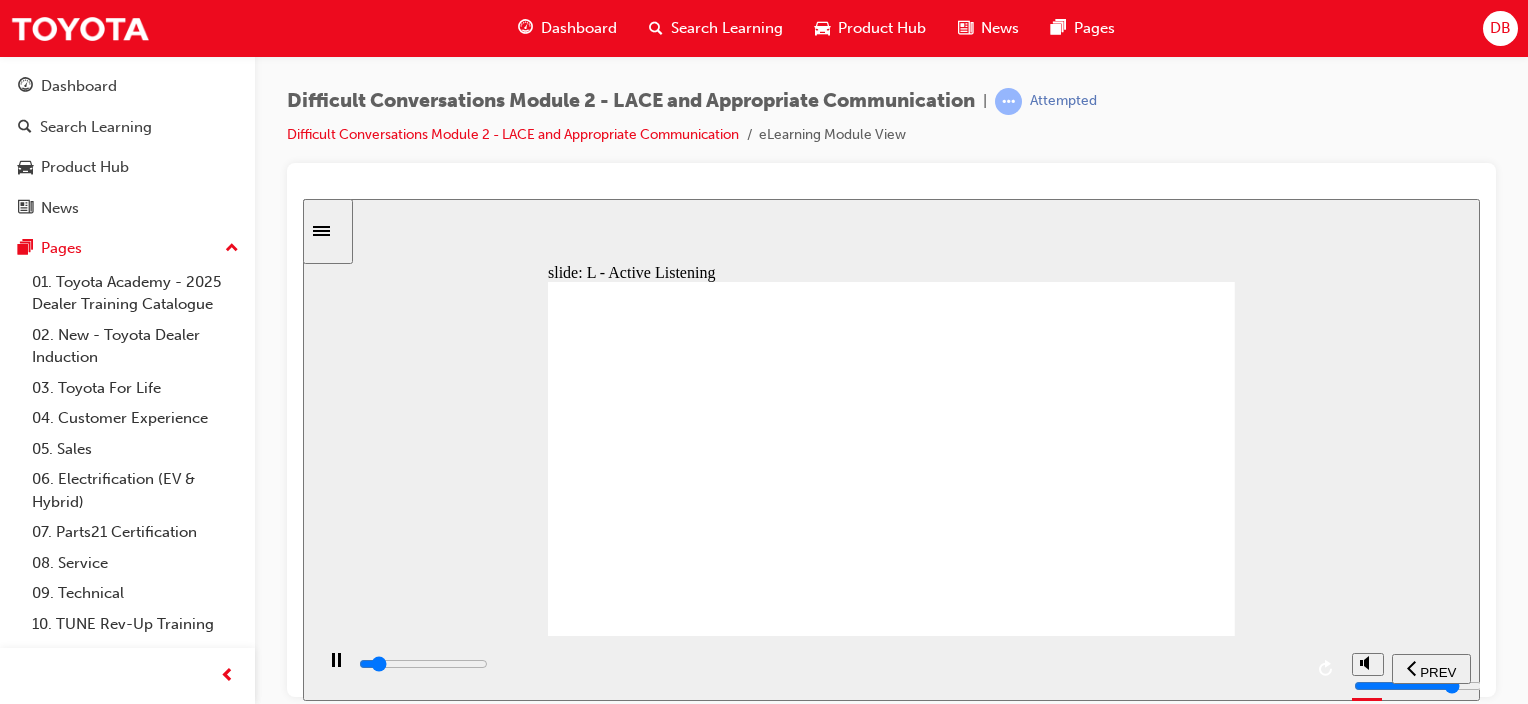 click 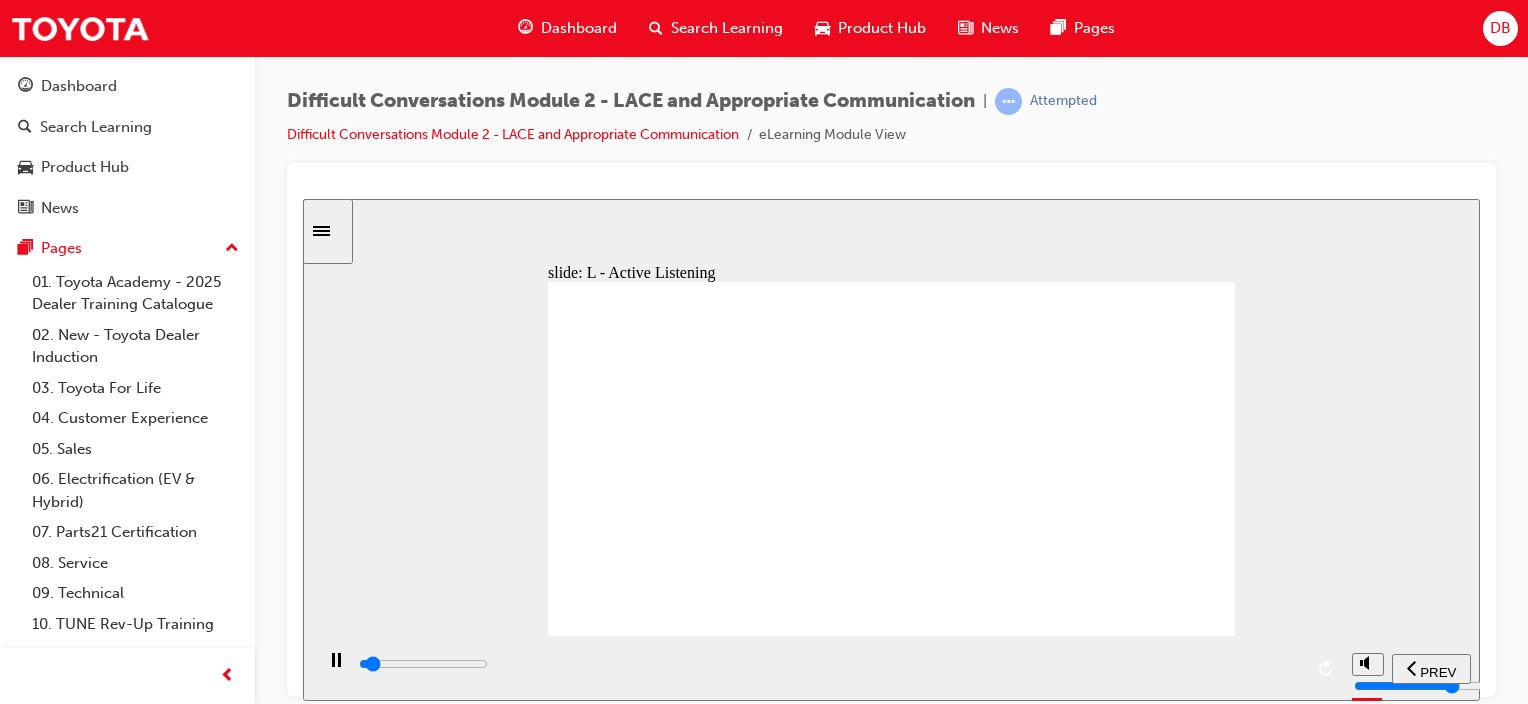 click 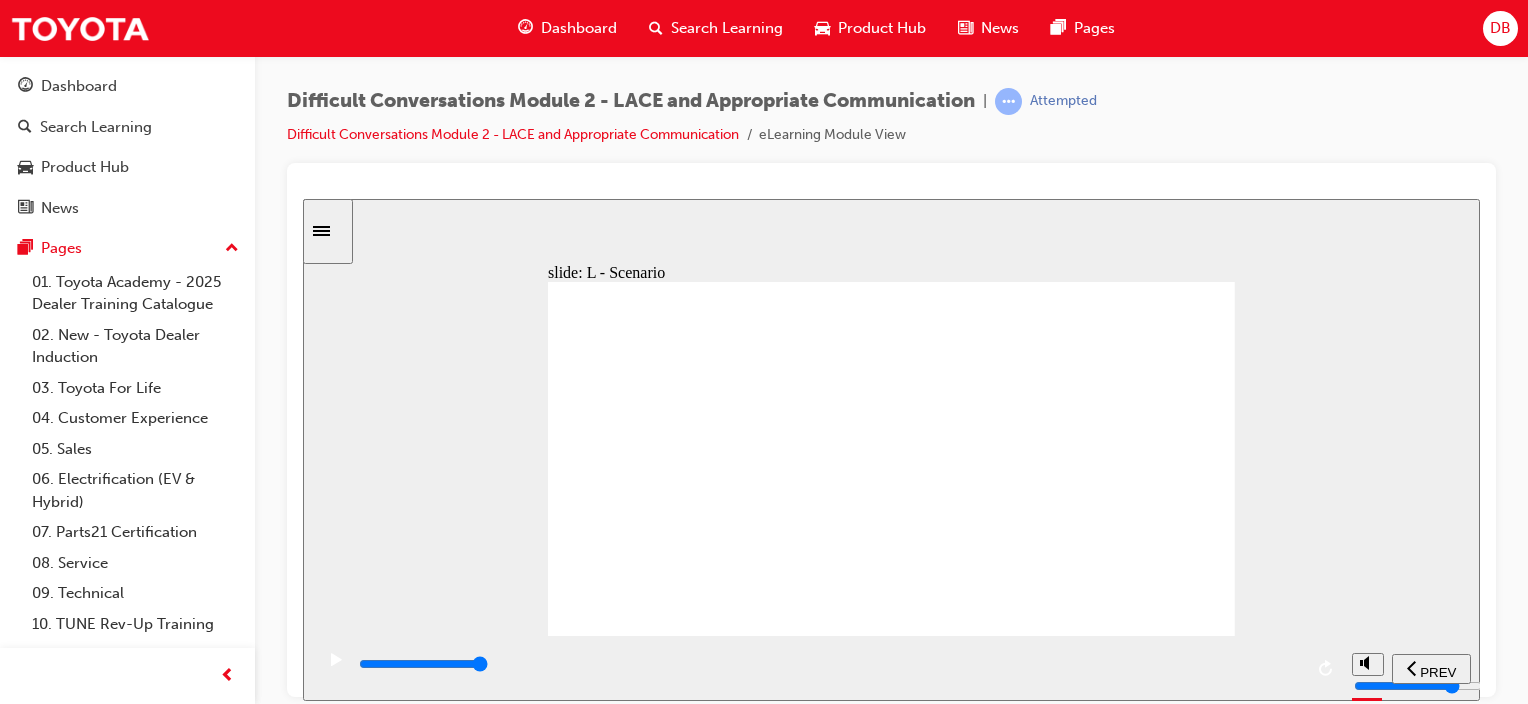 click 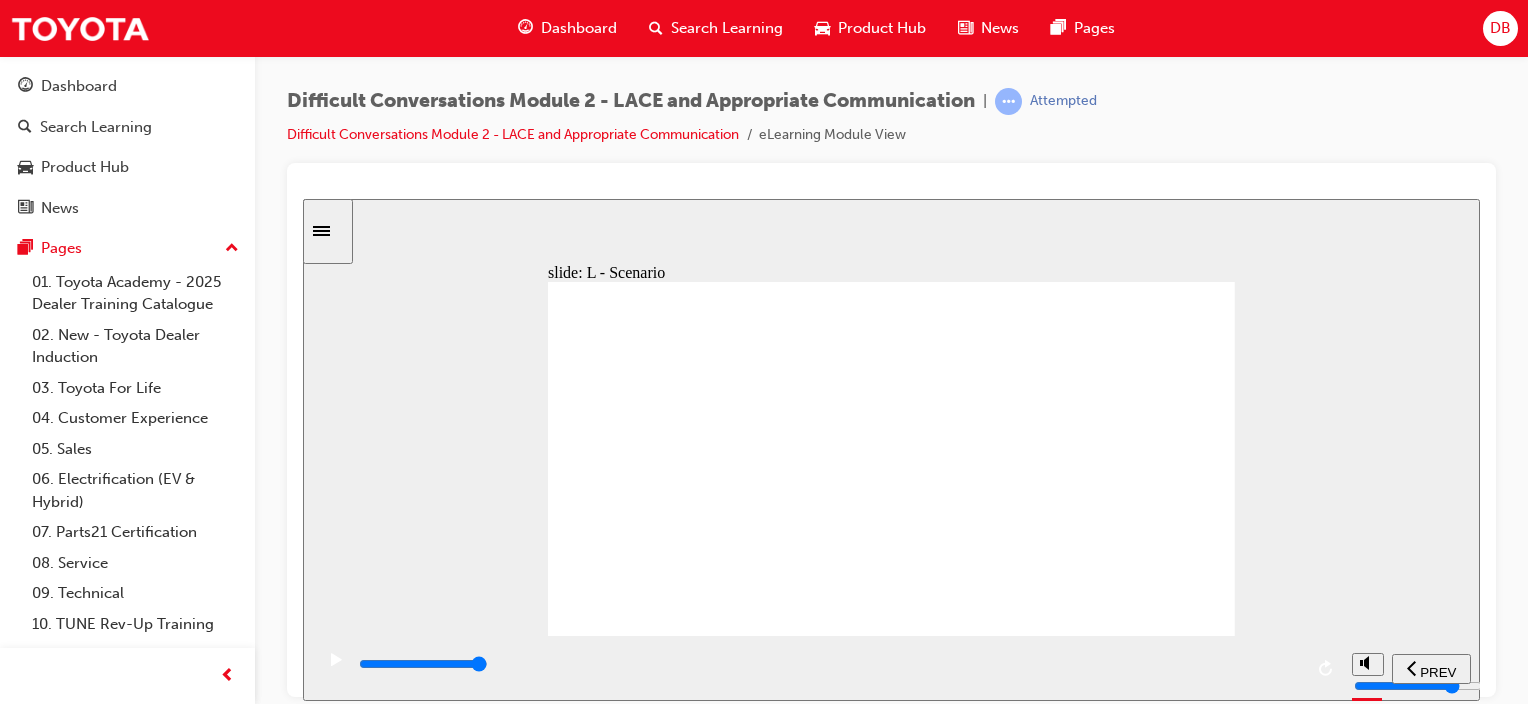click 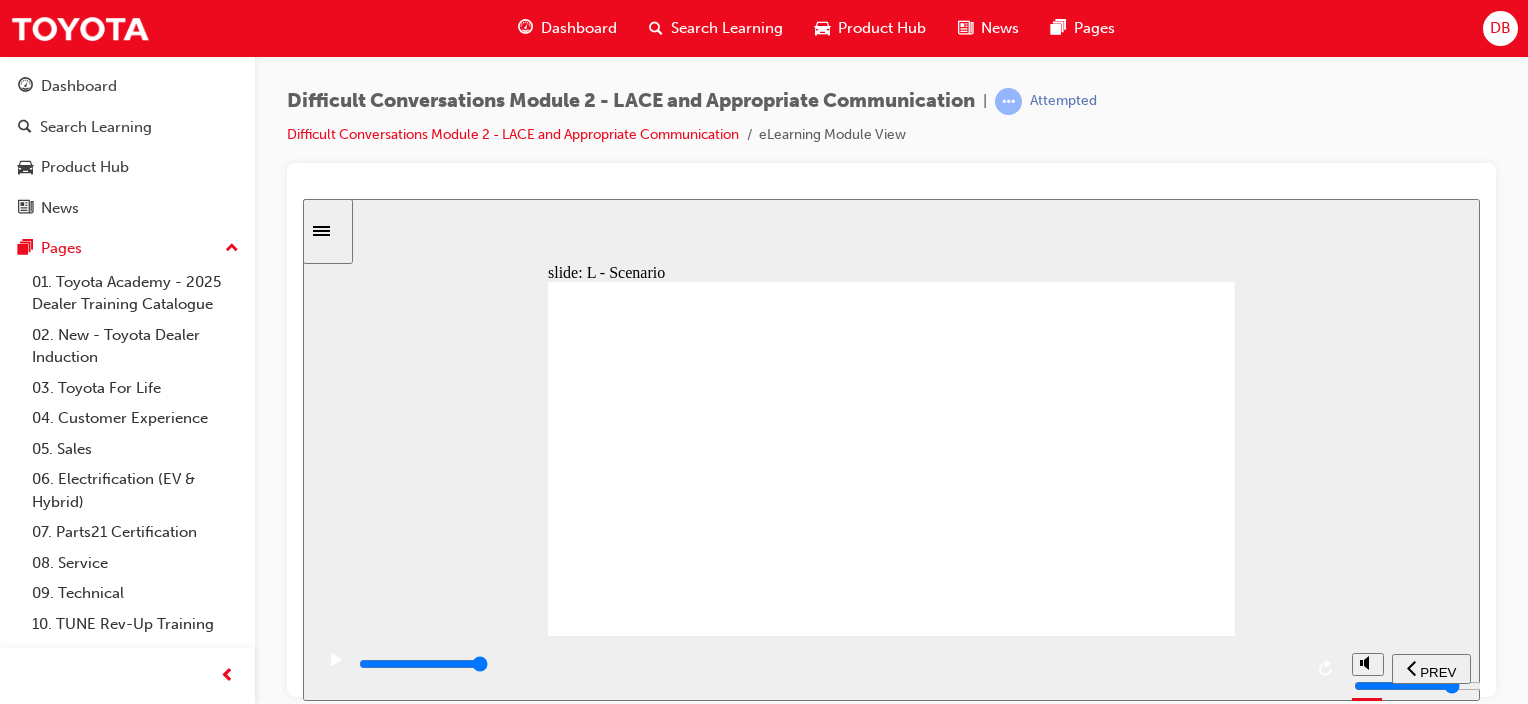 click 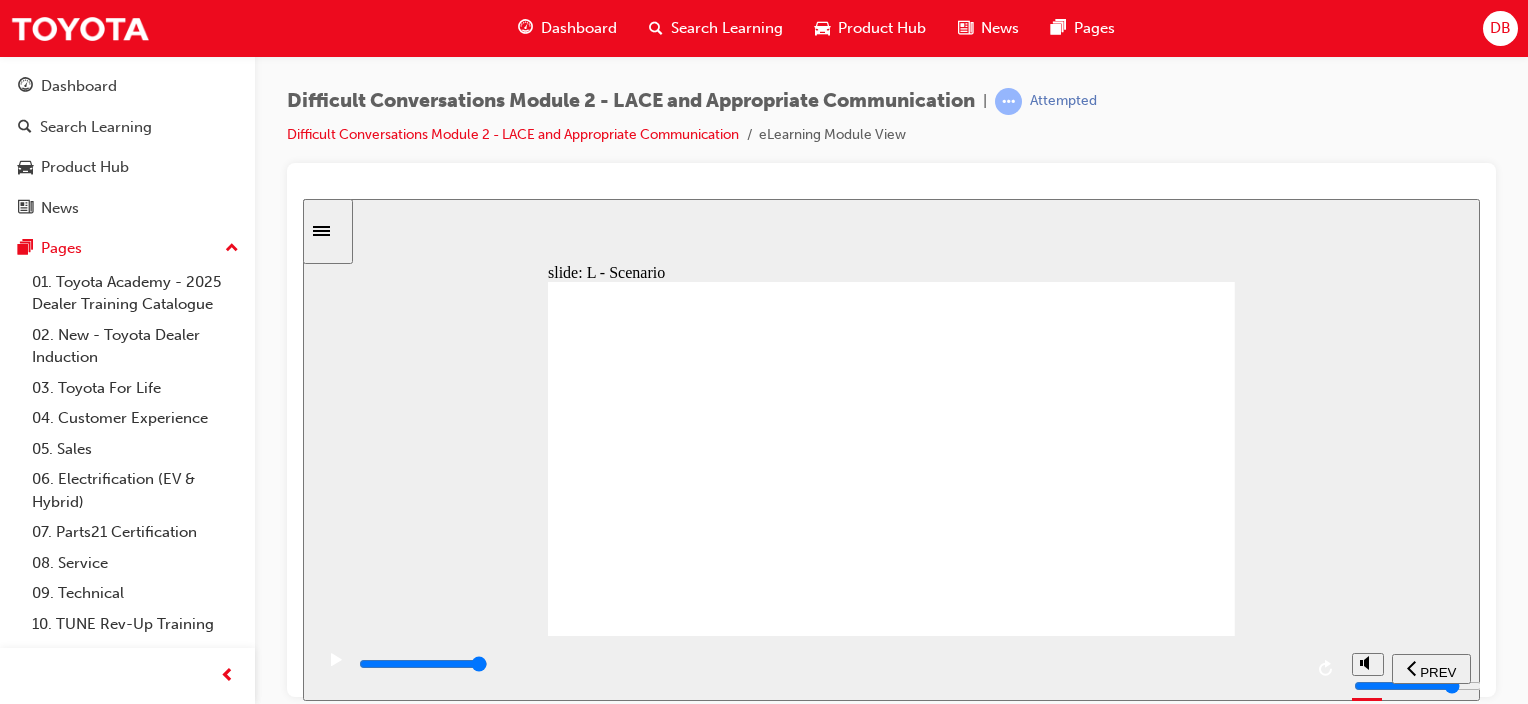 click 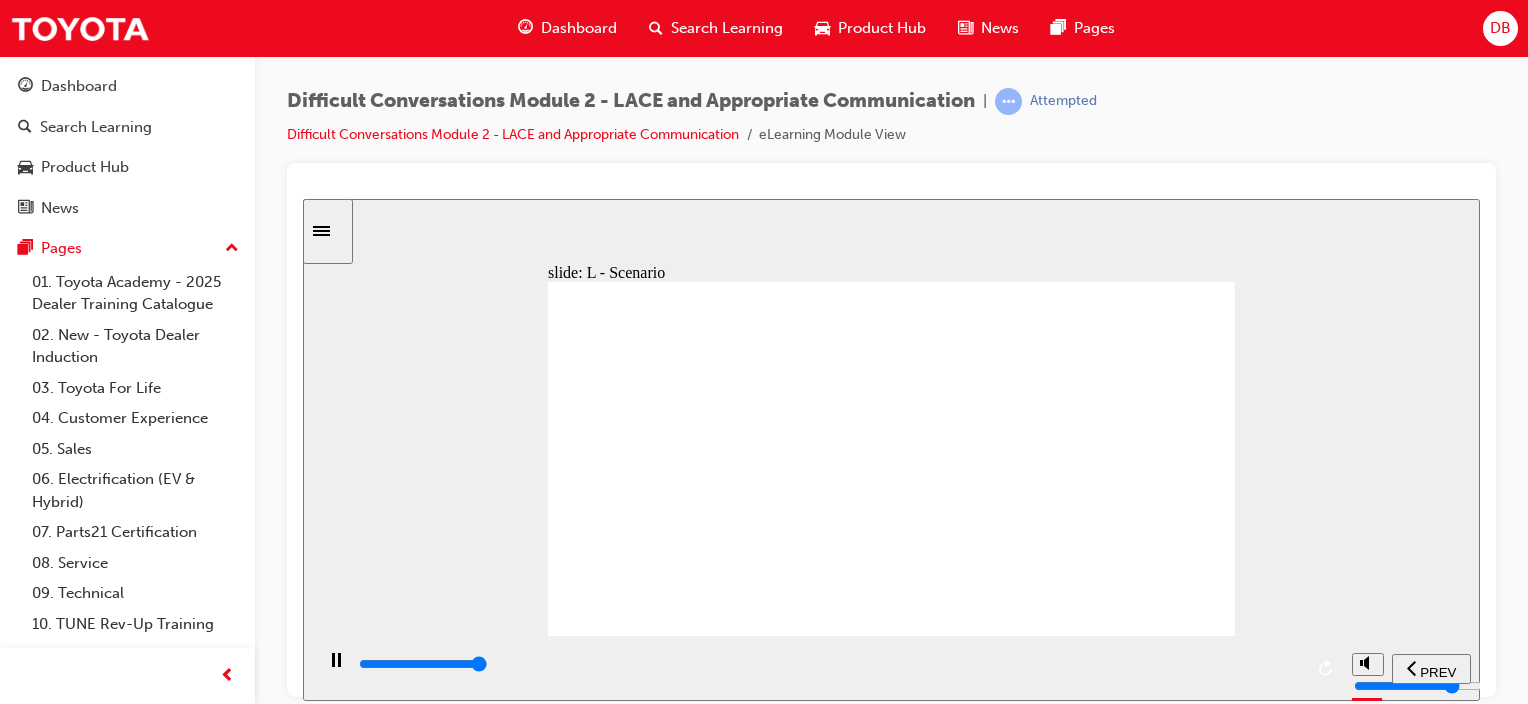 click 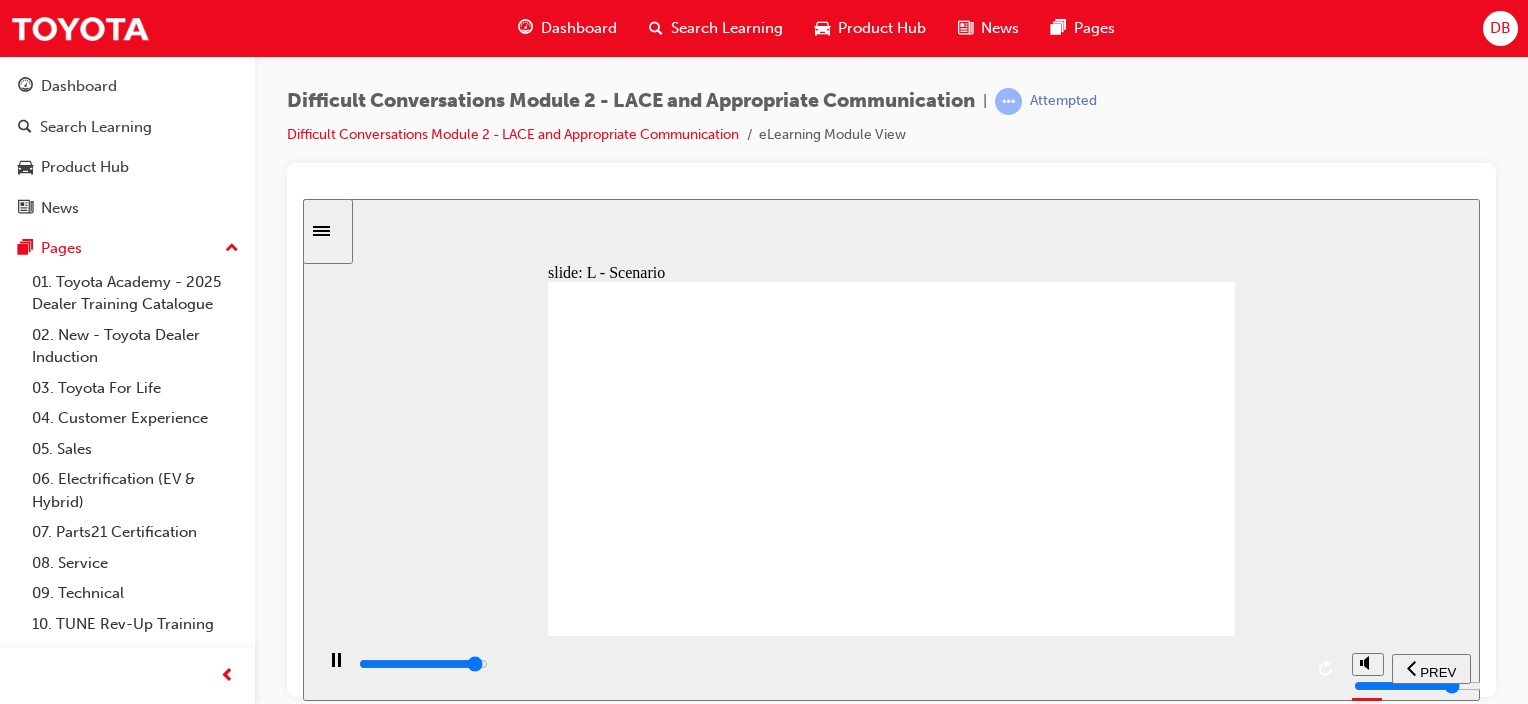 click 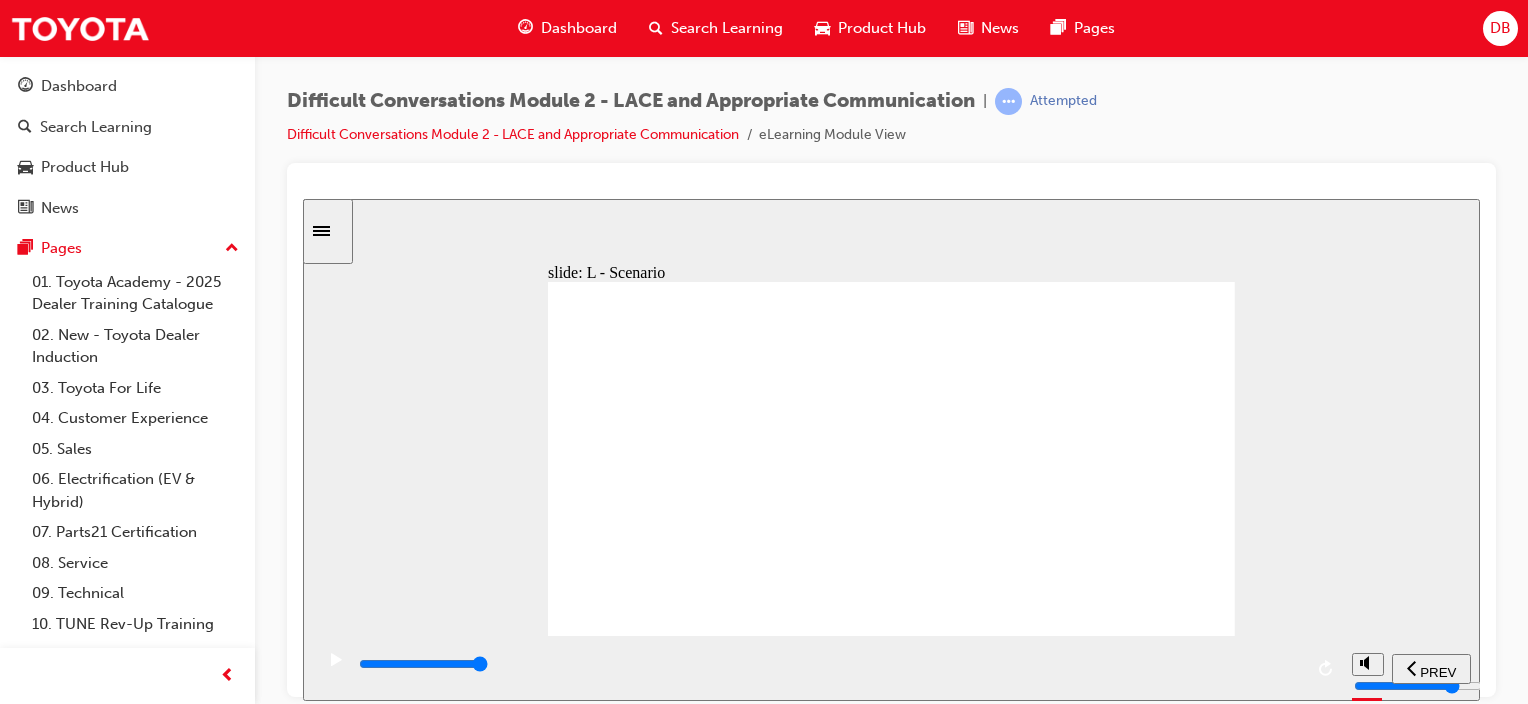 click 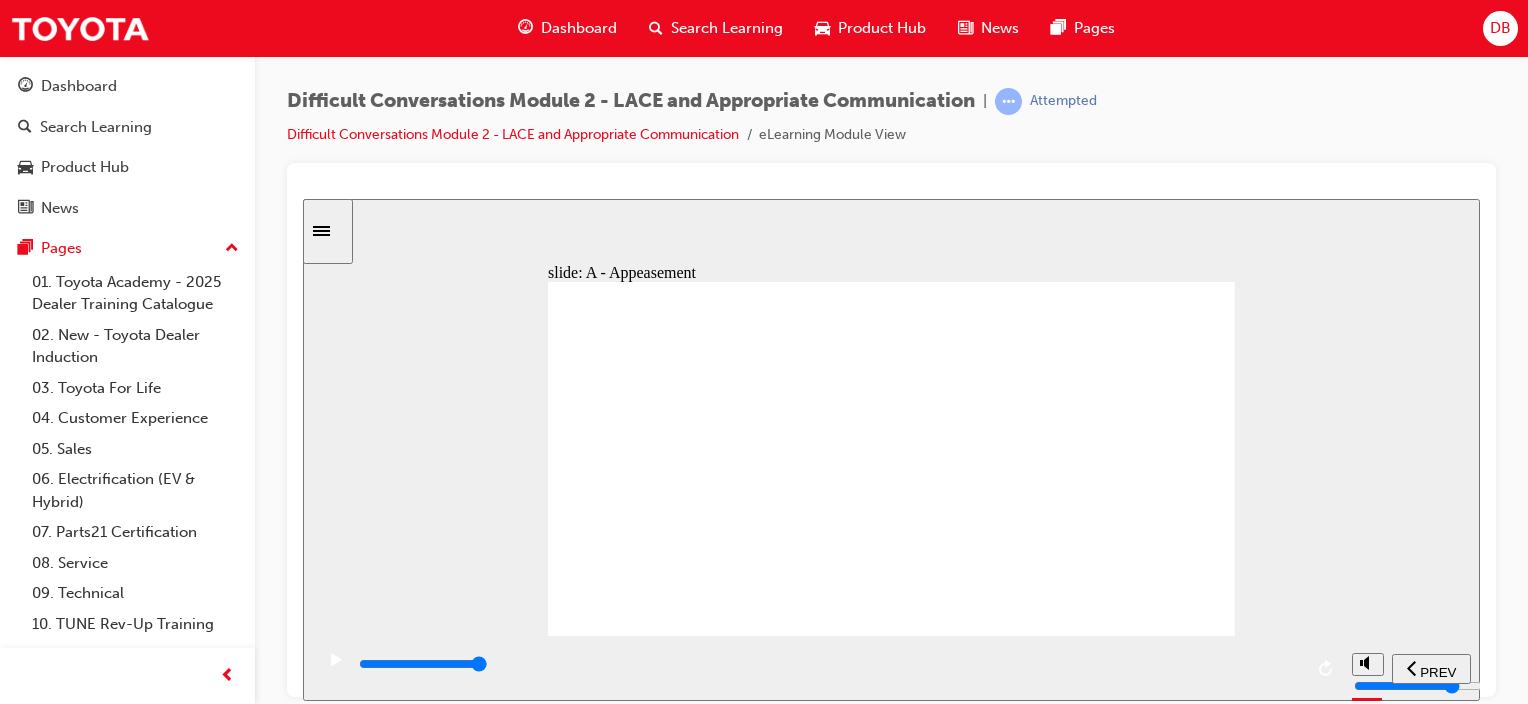 click 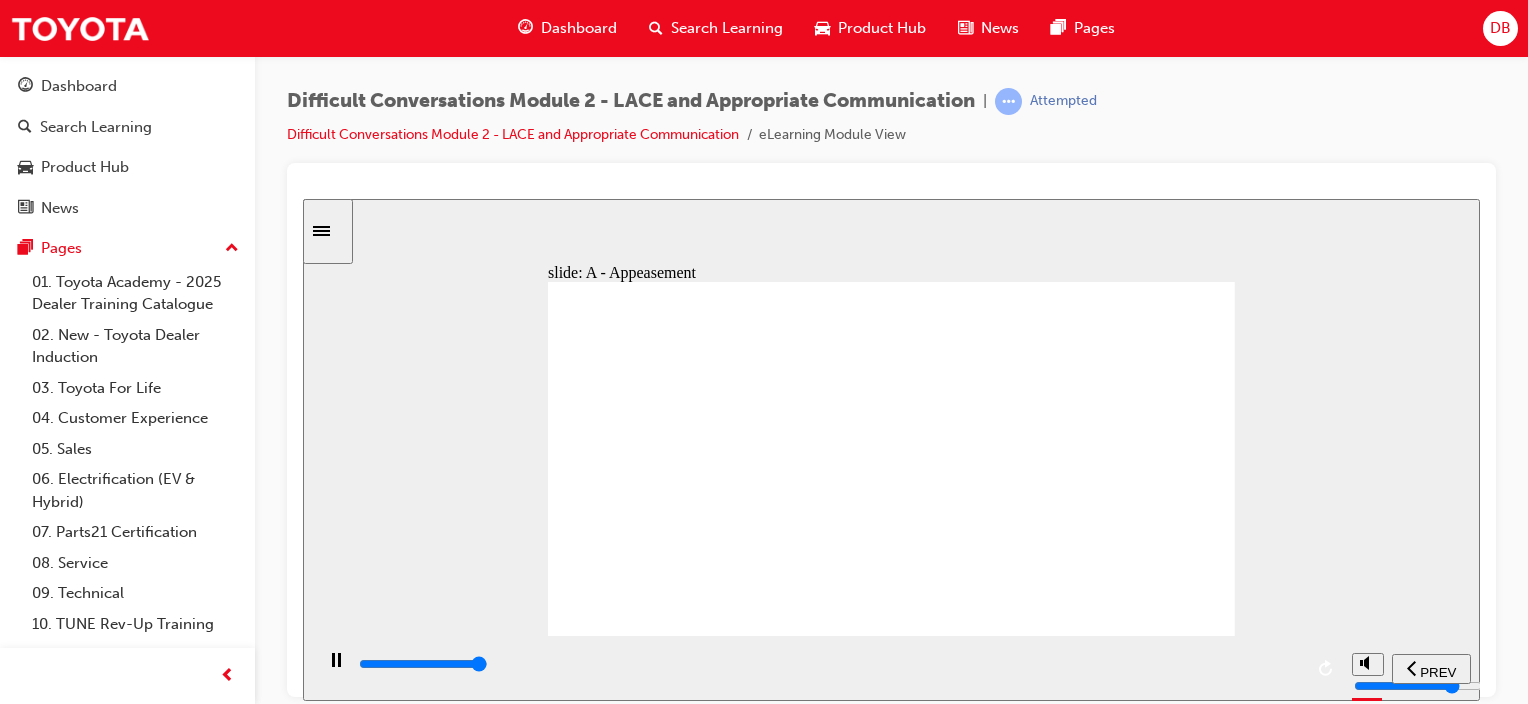 click 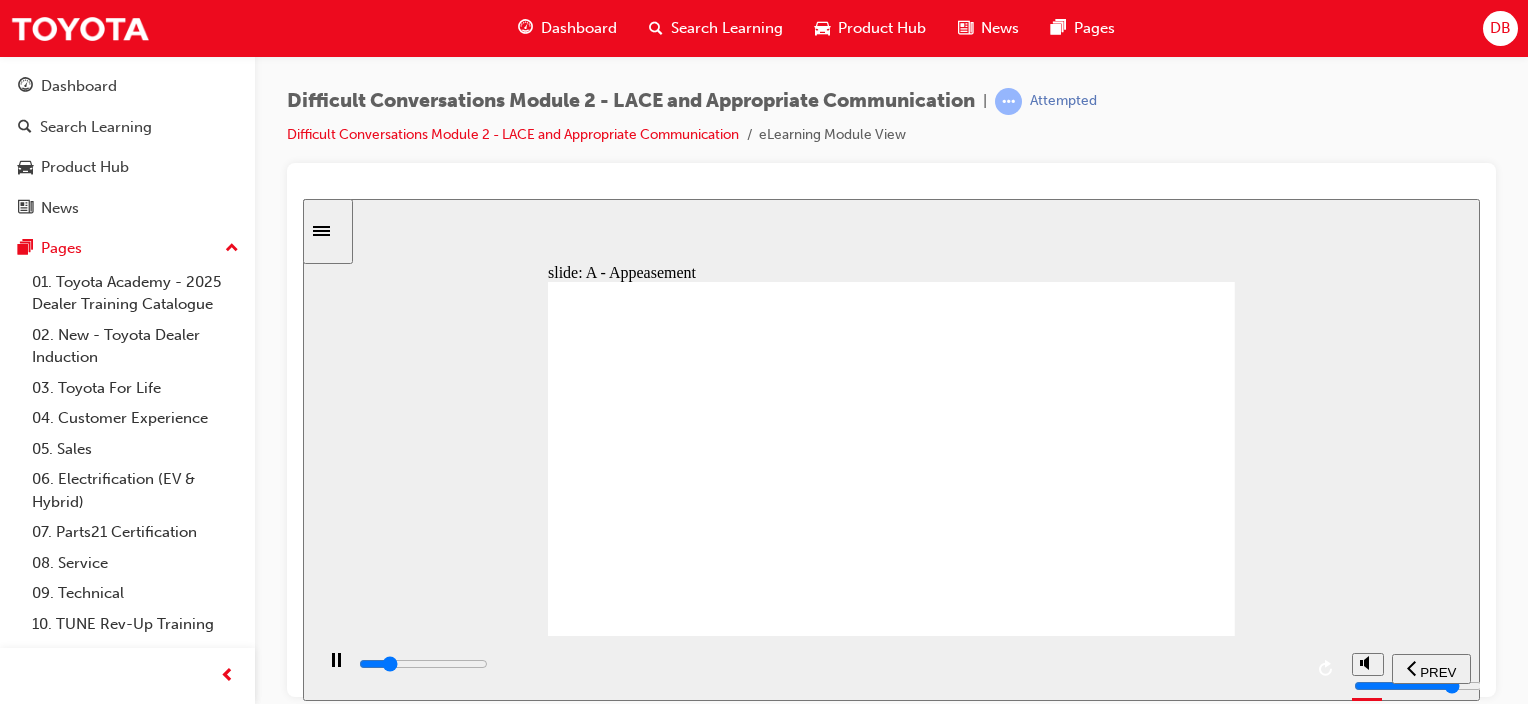 click 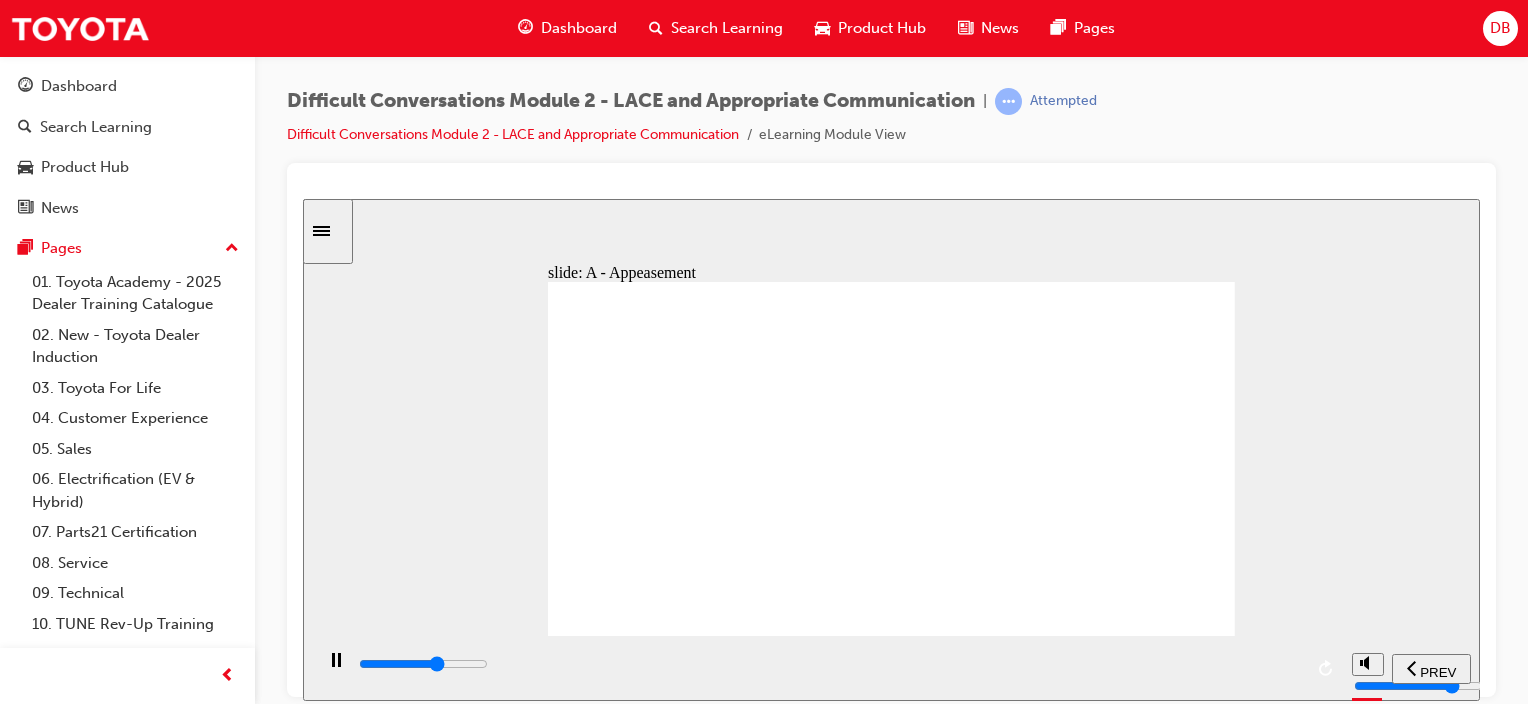 click 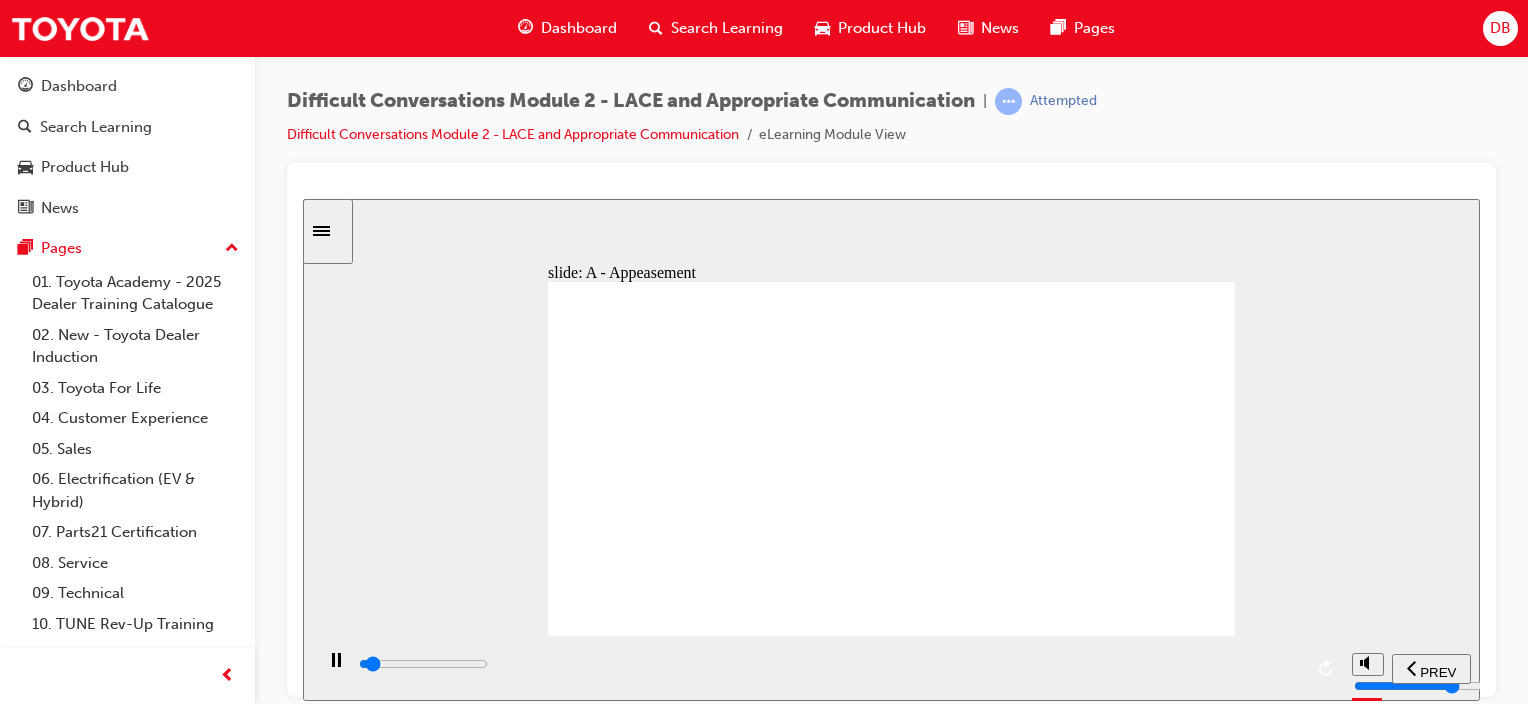 drag, startPoint x: 1224, startPoint y: 606, endPoint x: 1246, endPoint y: 602, distance: 22.36068 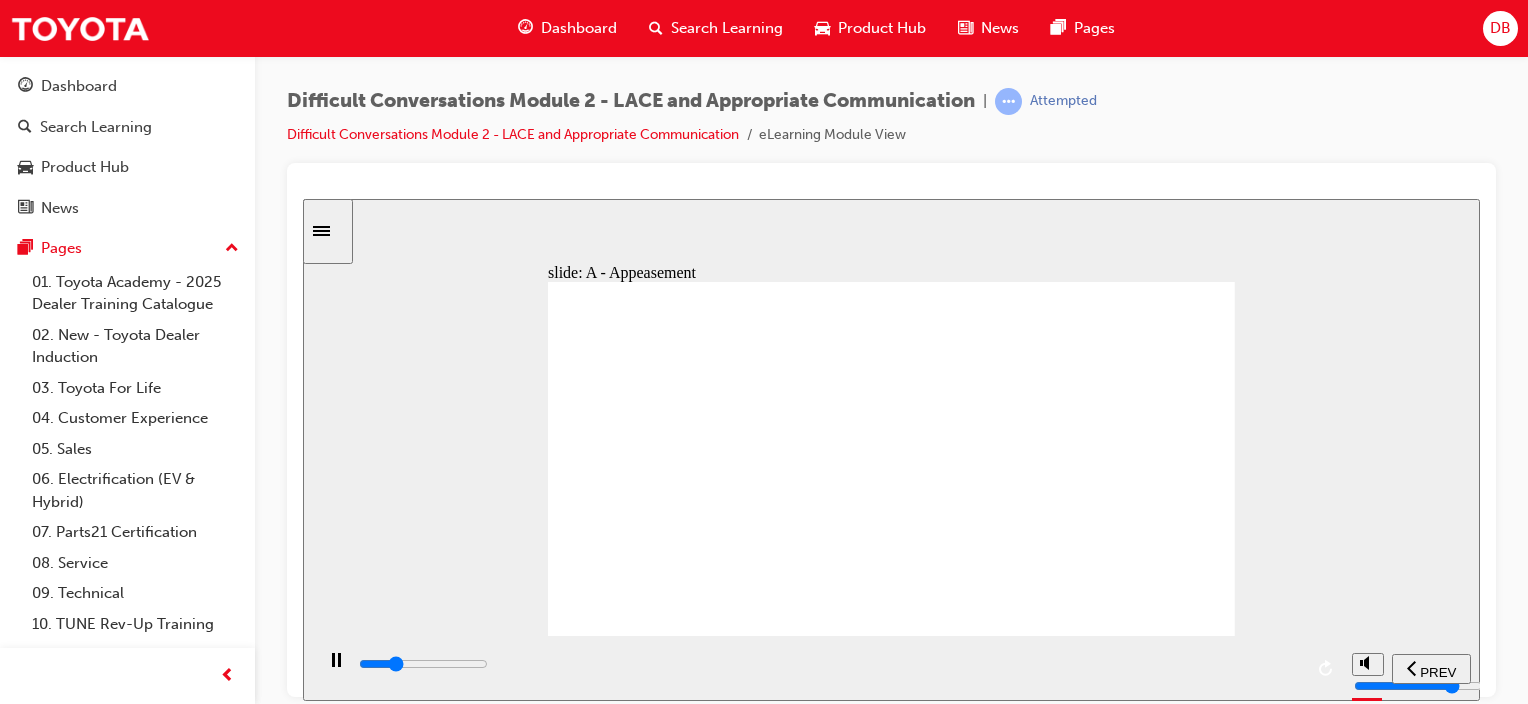 click 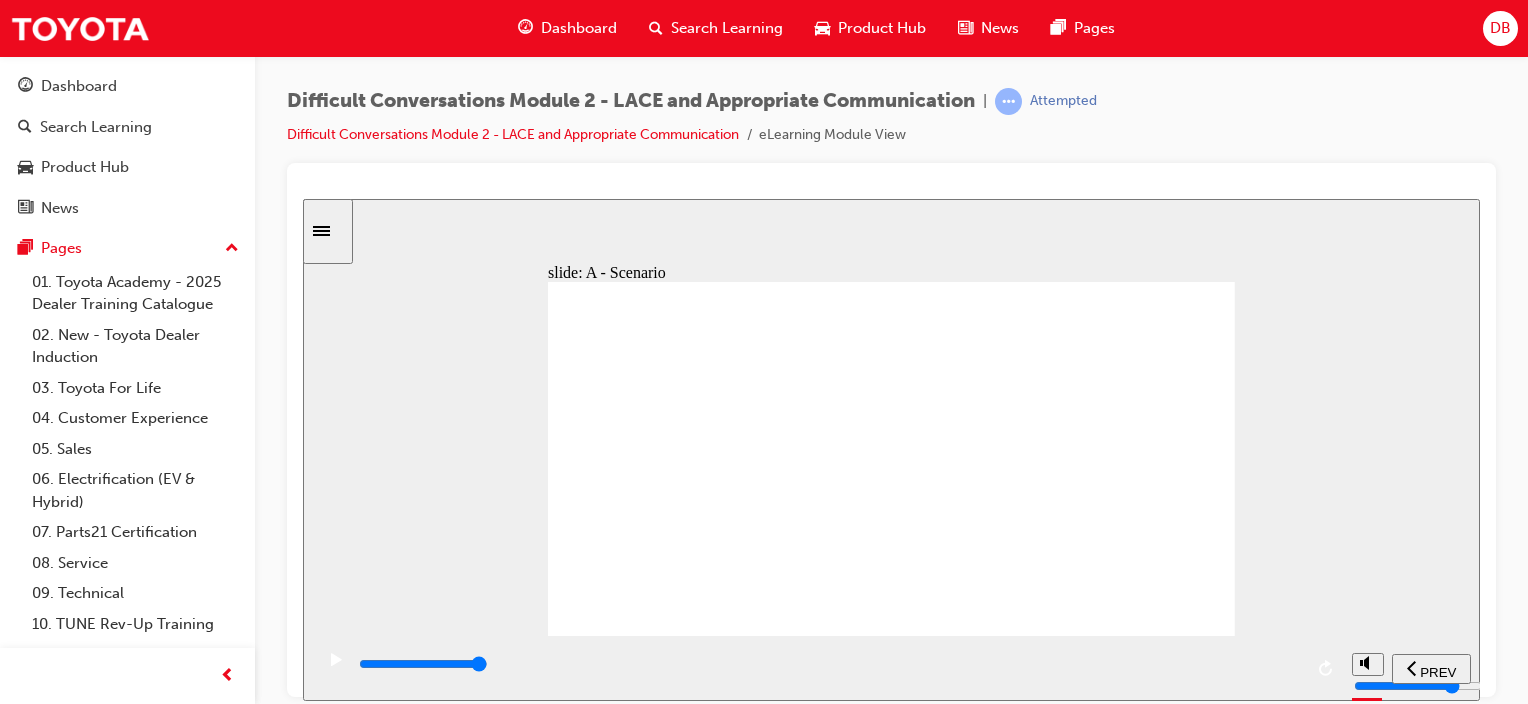 click 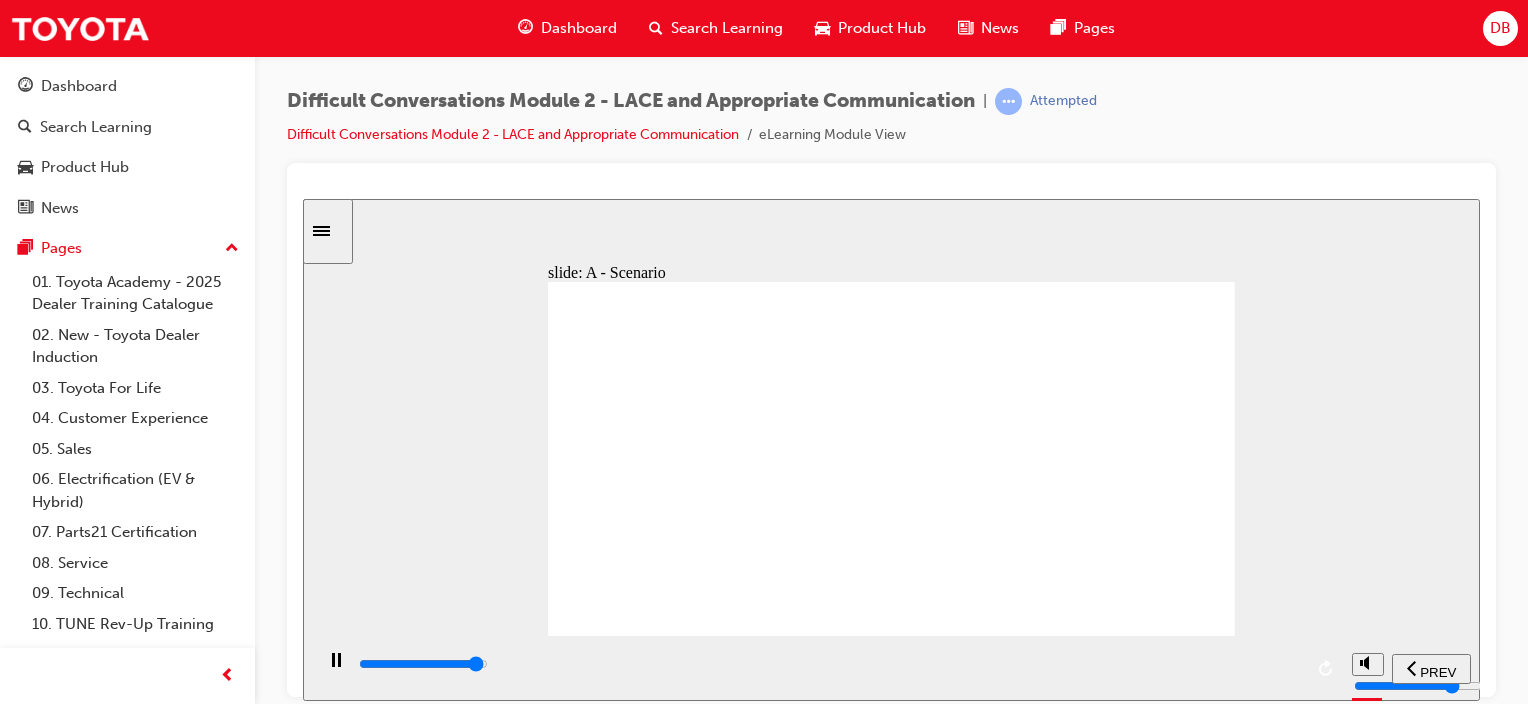 click at bounding box center (423, 663) 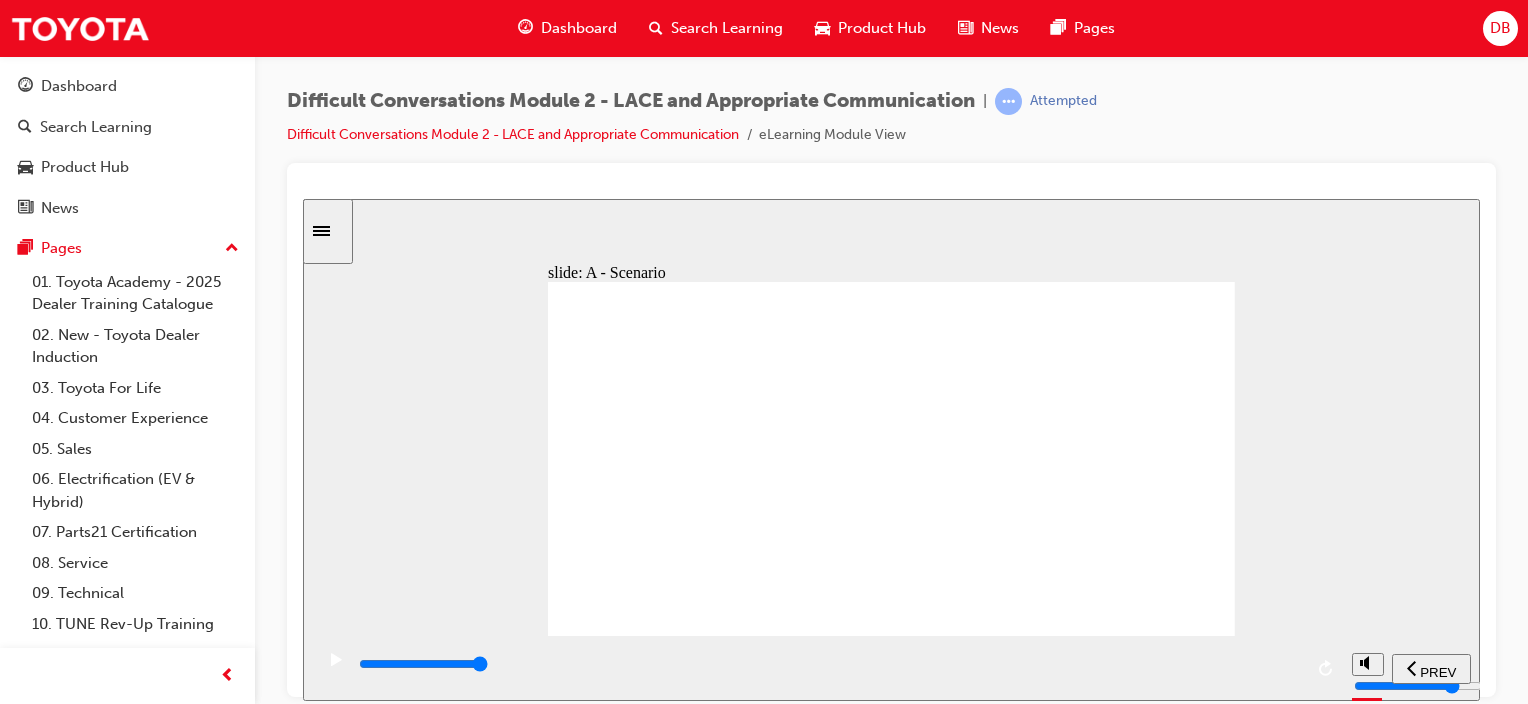 click 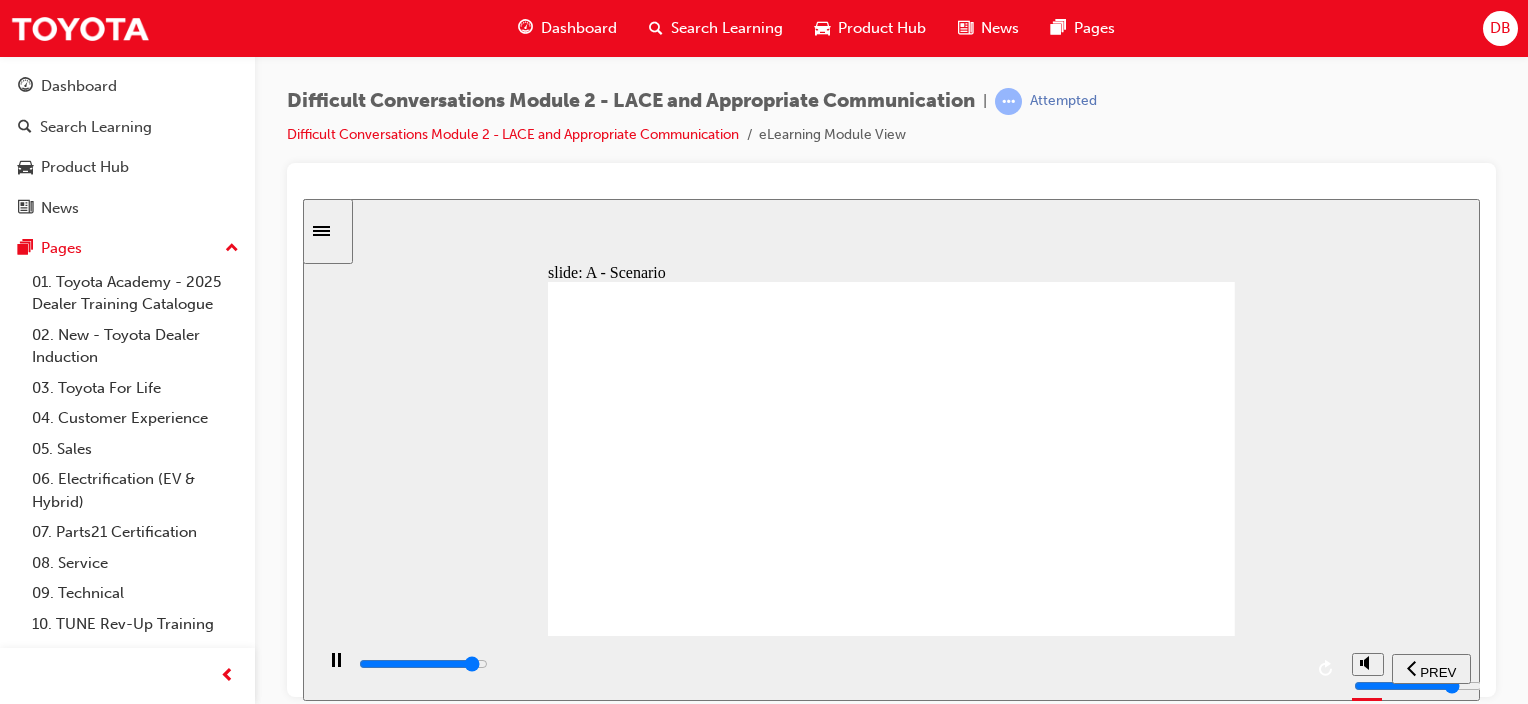 click at bounding box center (423, 663) 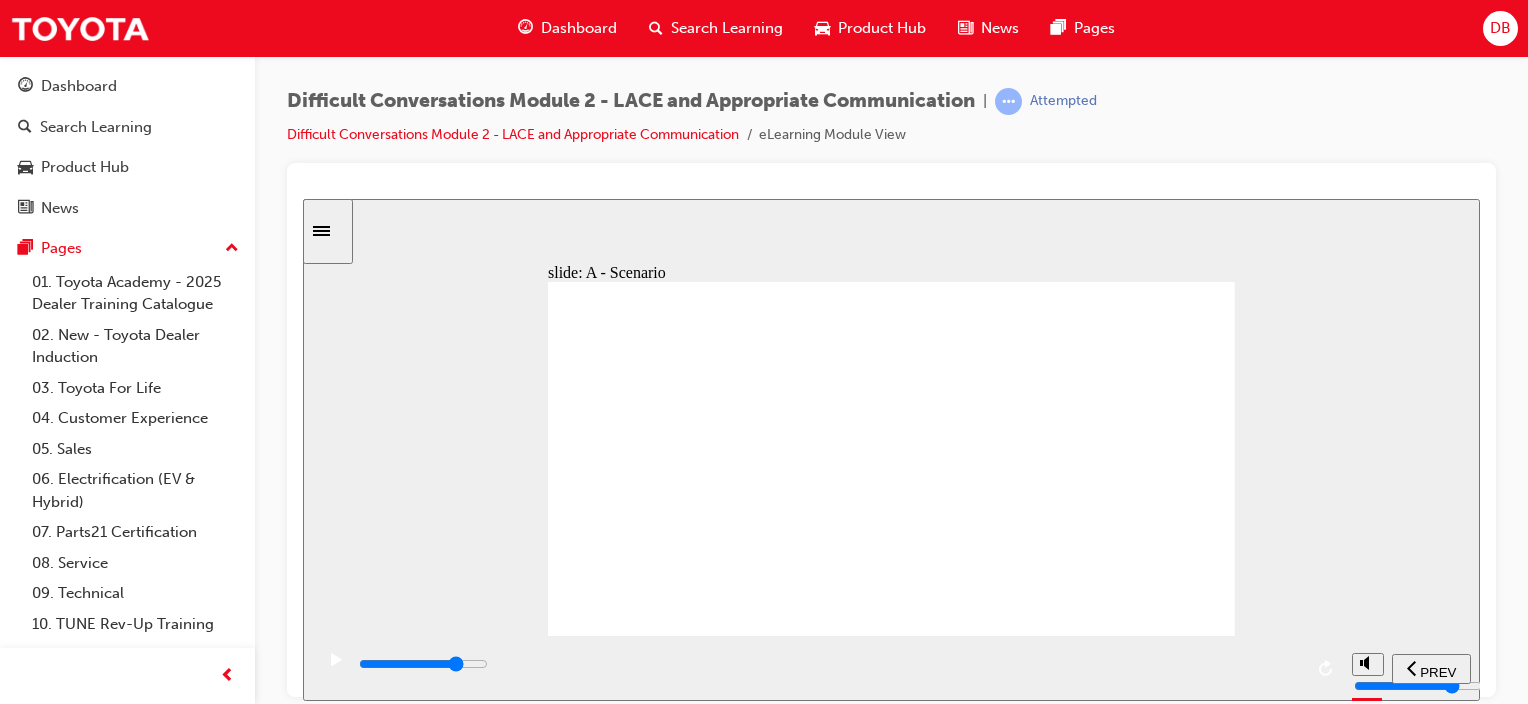 click at bounding box center [829, 664] 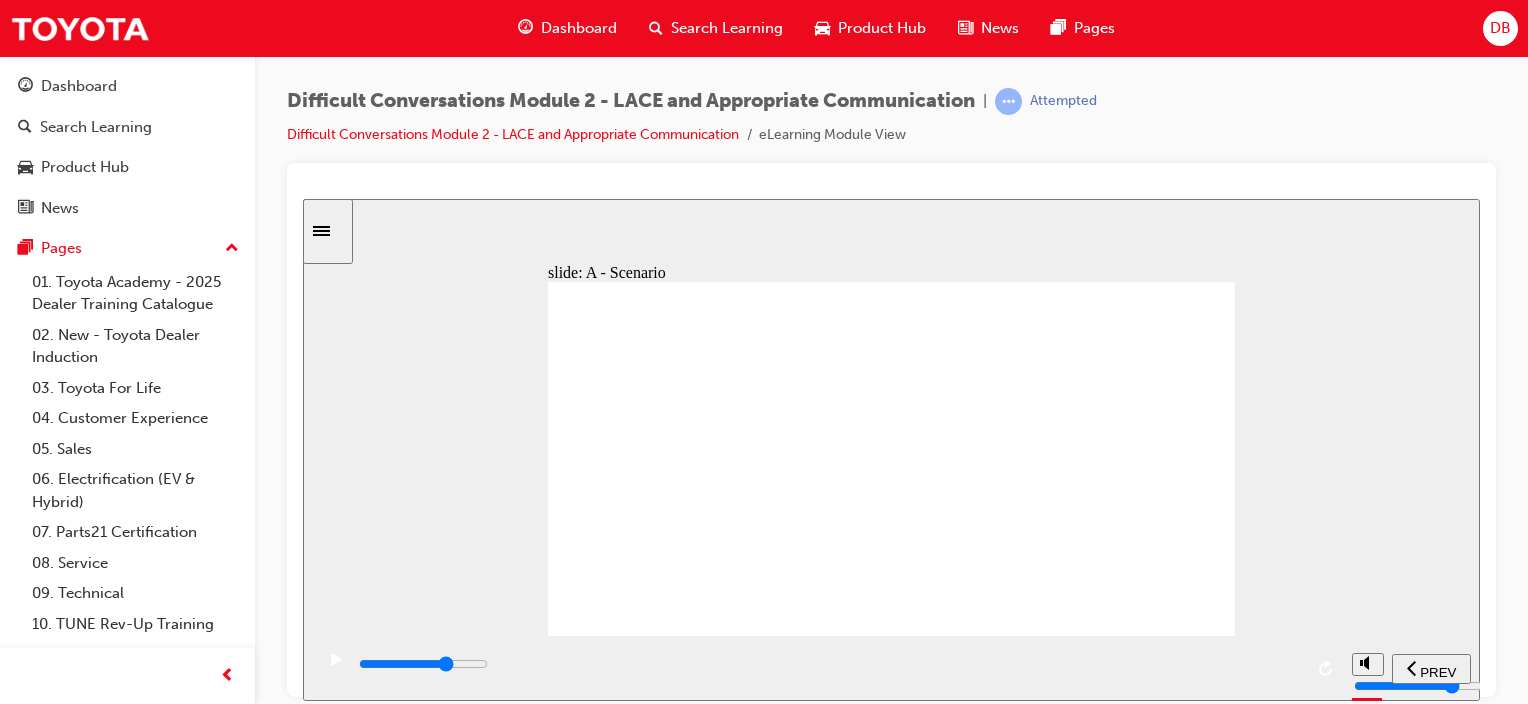 click at bounding box center [829, 664] 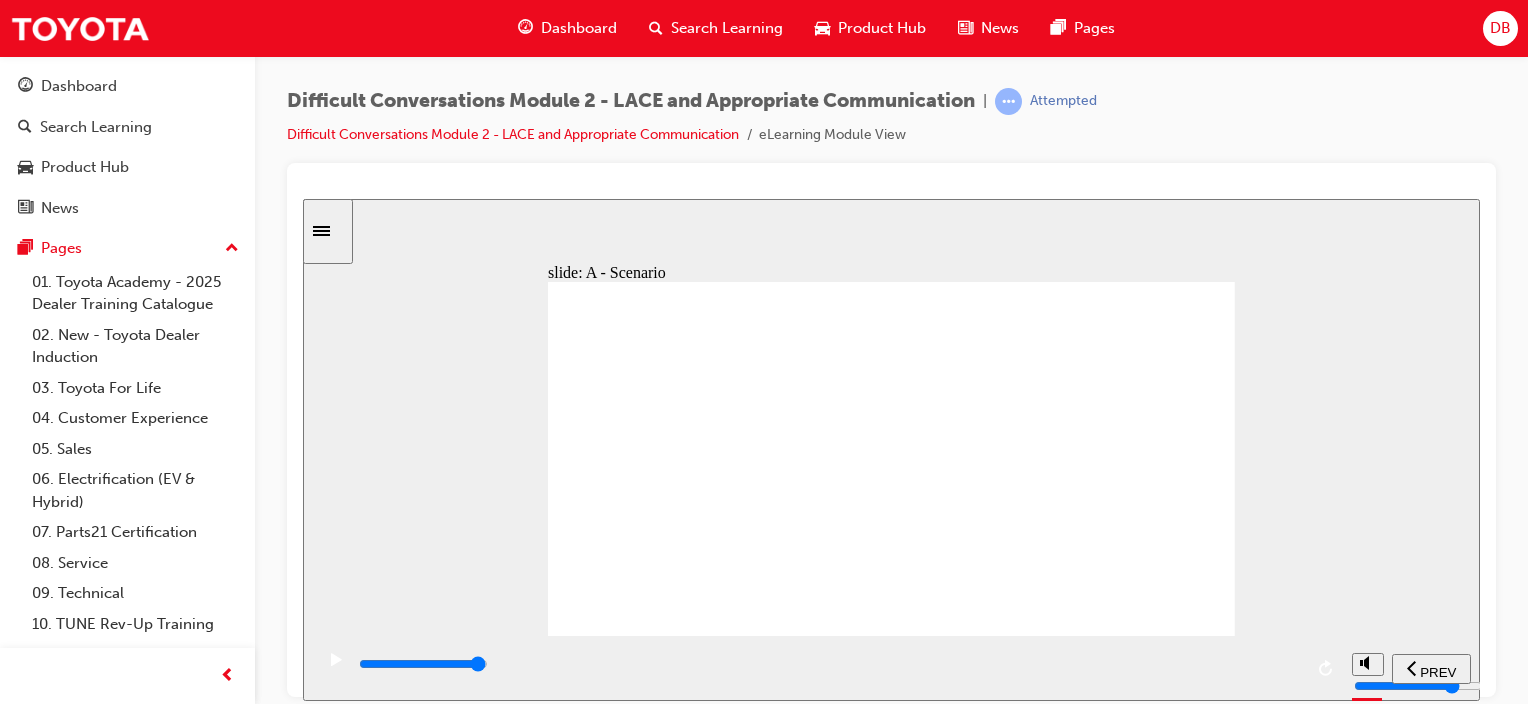 click at bounding box center [829, 664] 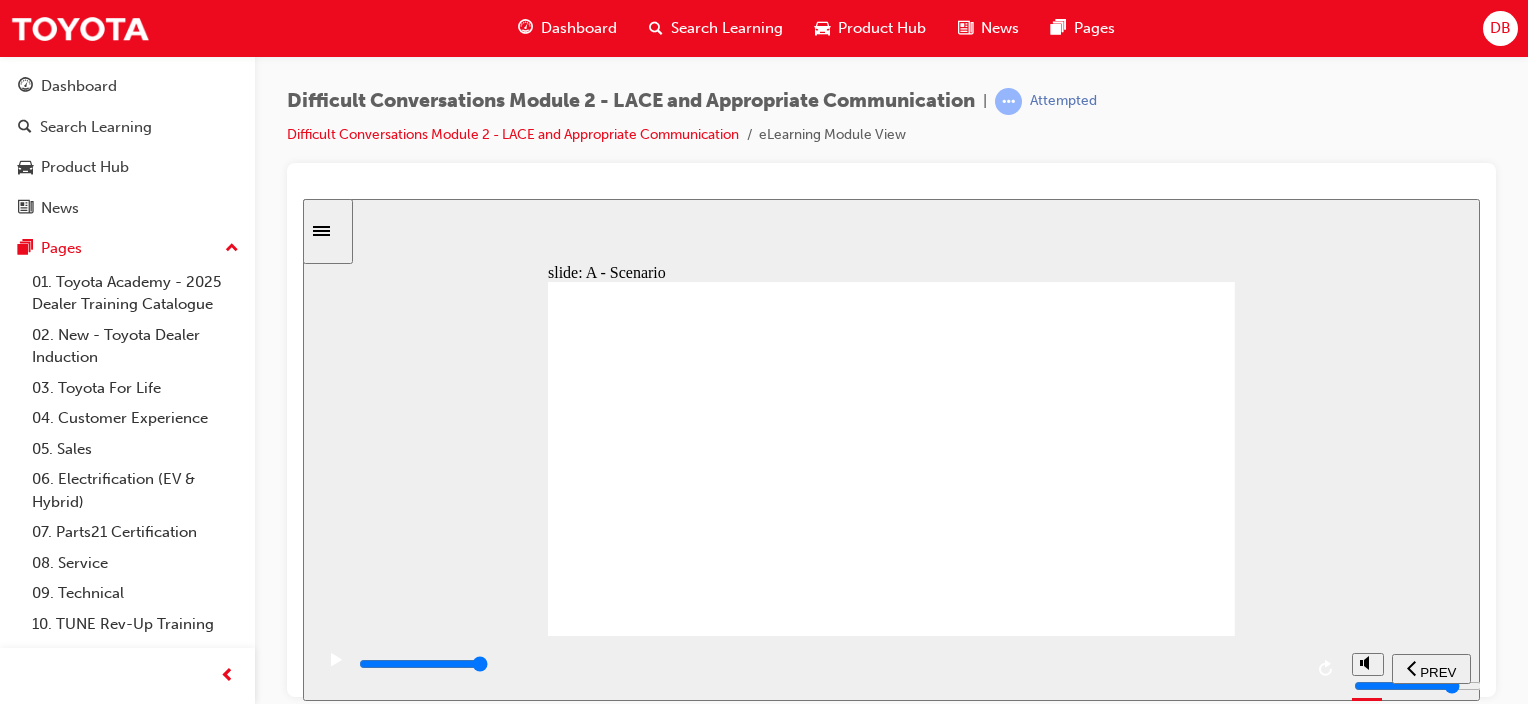 click 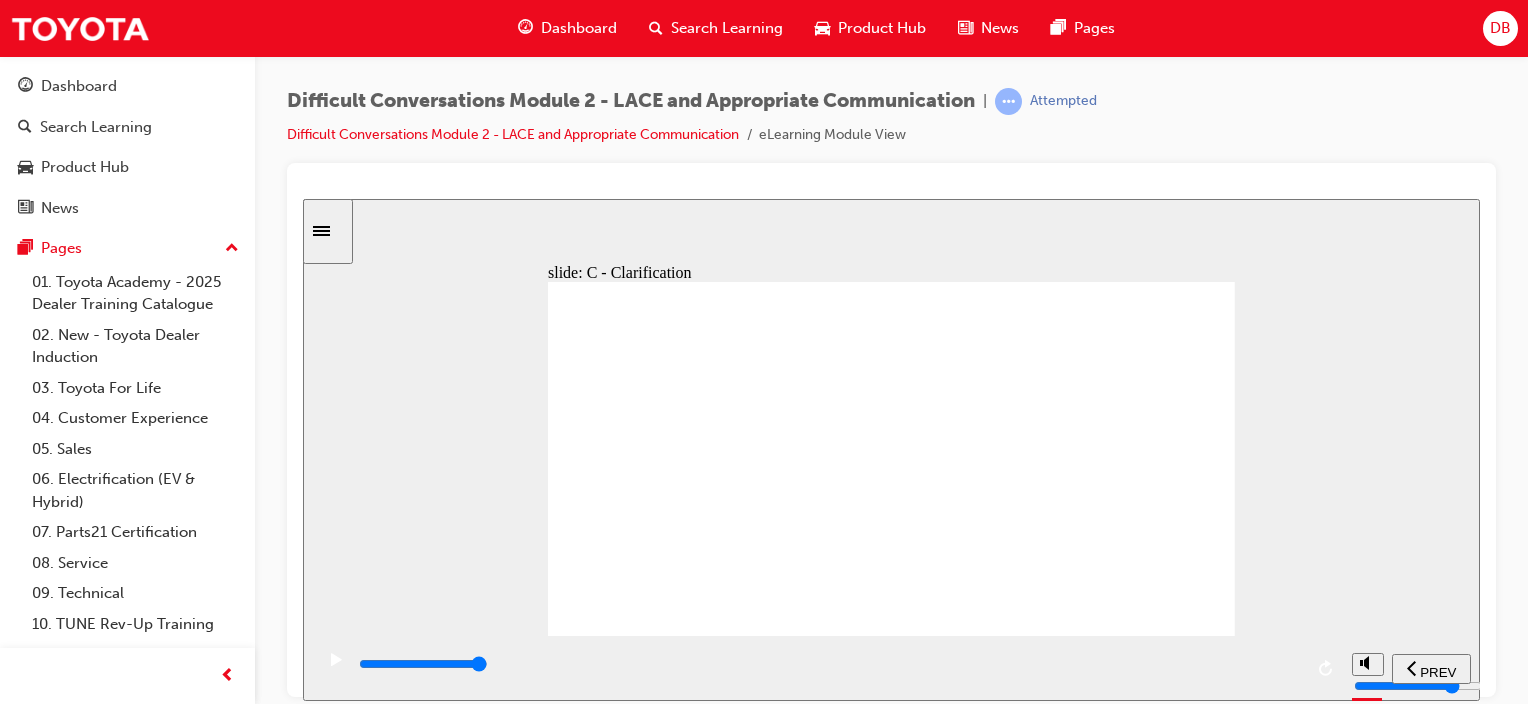 click 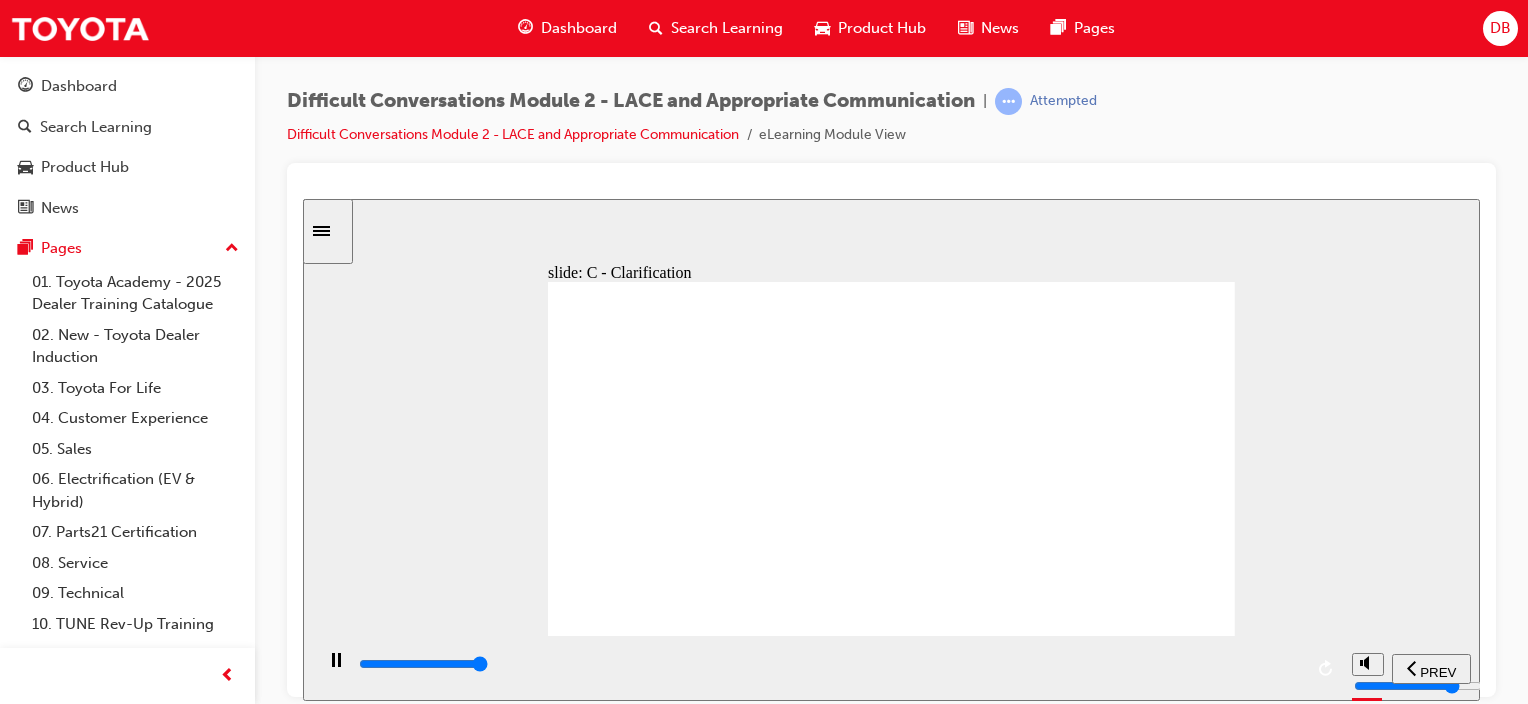 click 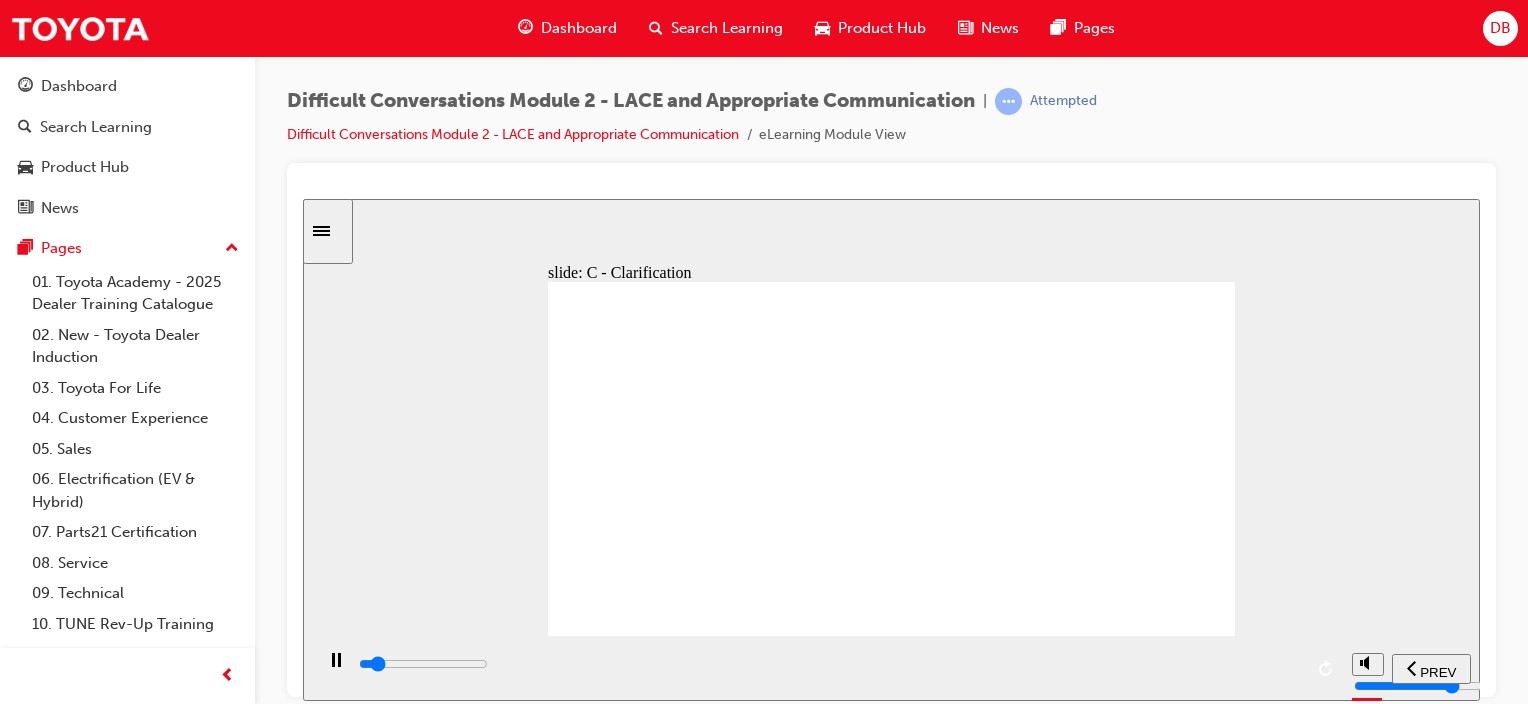 click 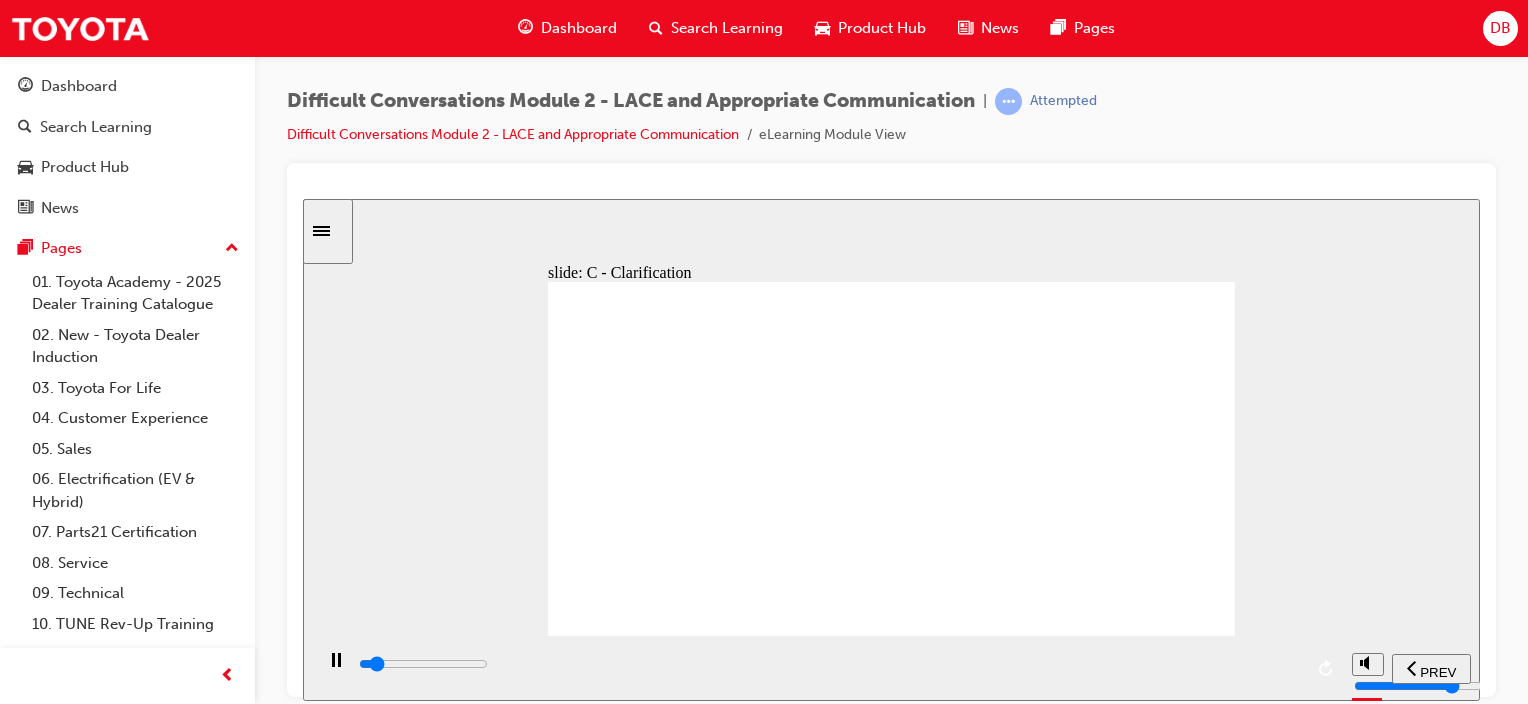 click 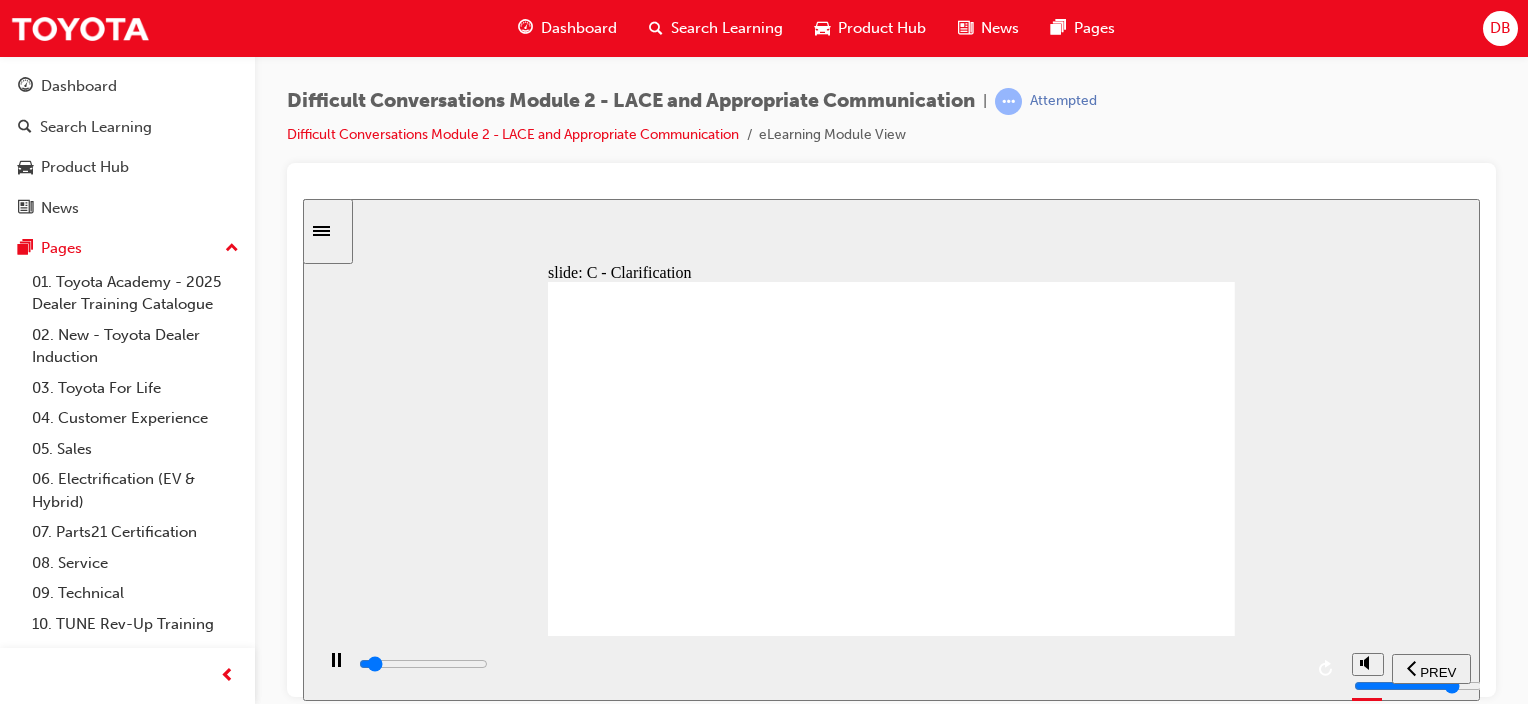 click 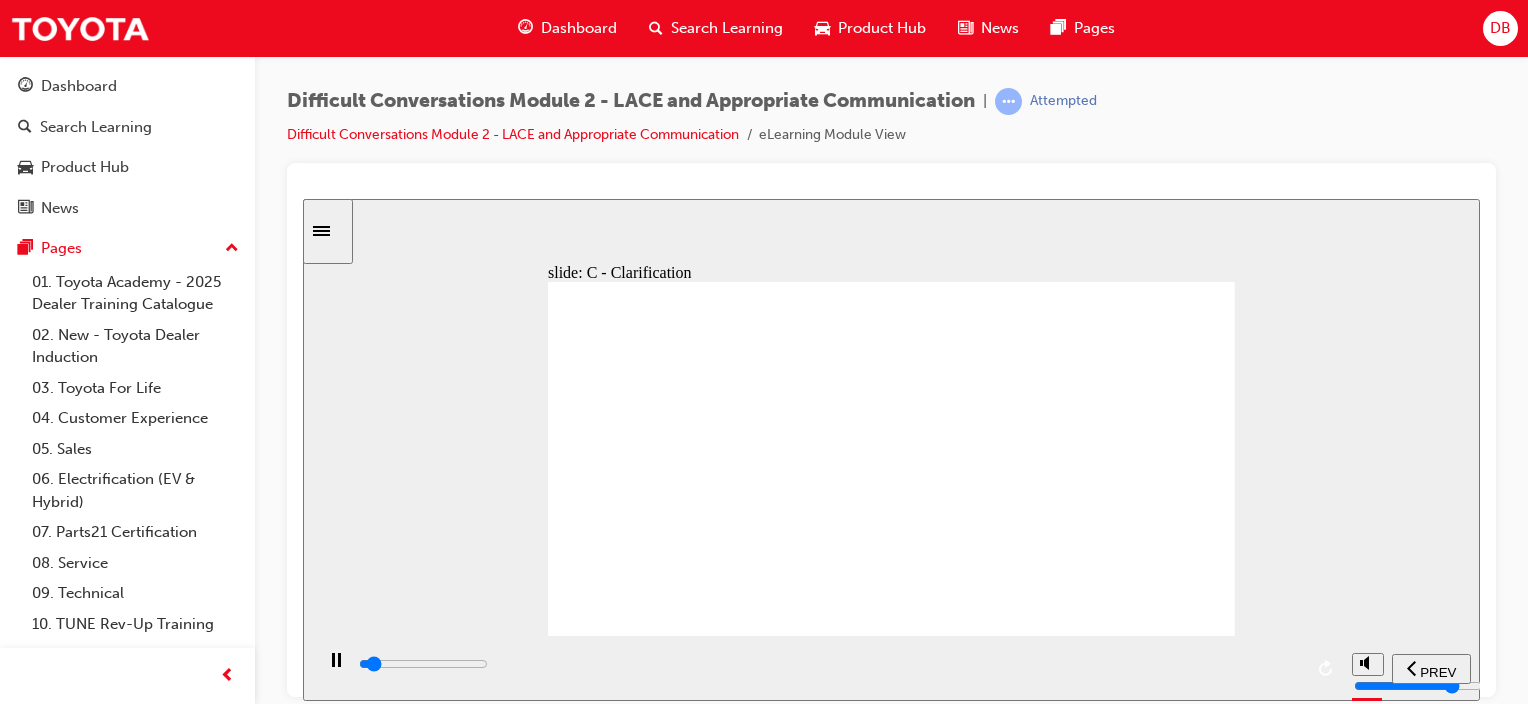 drag, startPoint x: 1199, startPoint y: 606, endPoint x: 1258, endPoint y: 595, distance: 60.016663 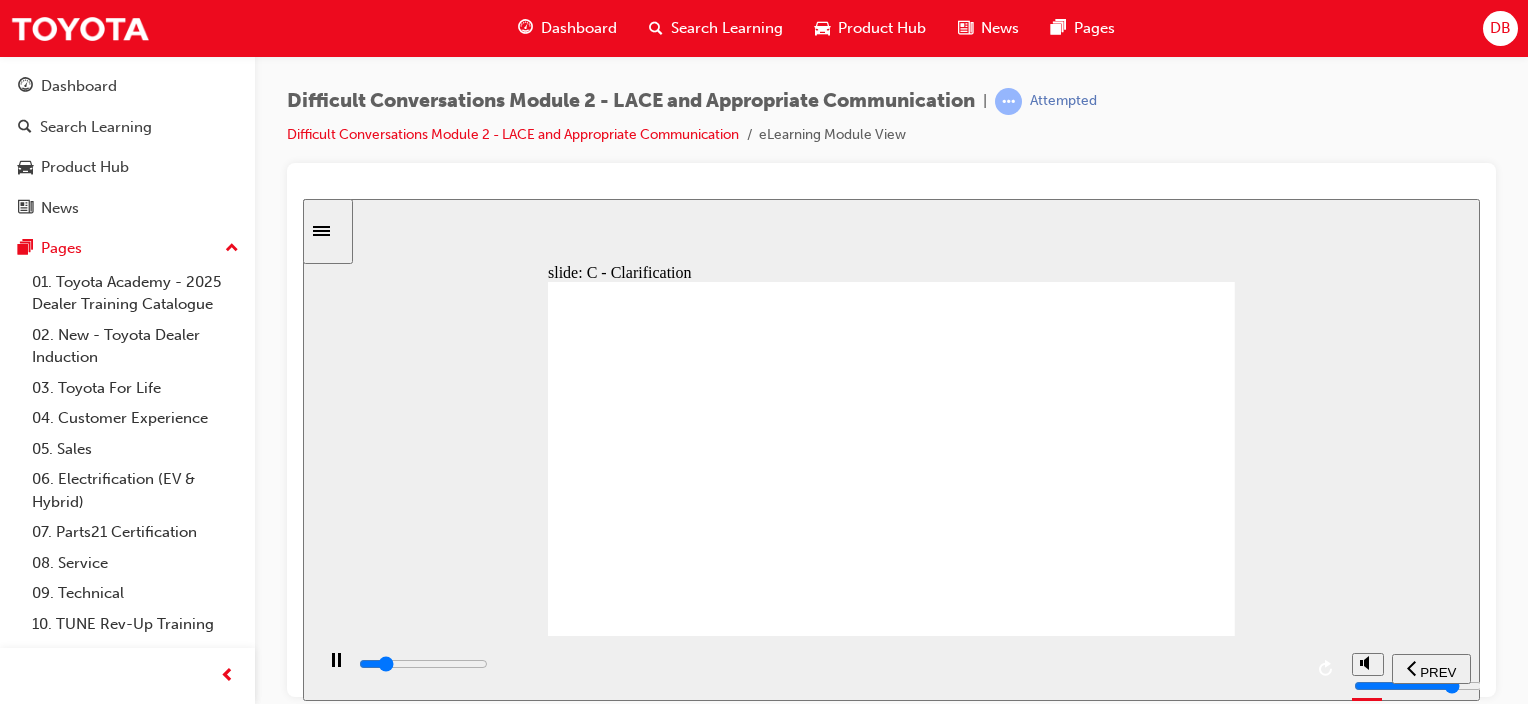 drag, startPoint x: 1104, startPoint y: 341, endPoint x: 1183, endPoint y: 414, distance: 107.563934 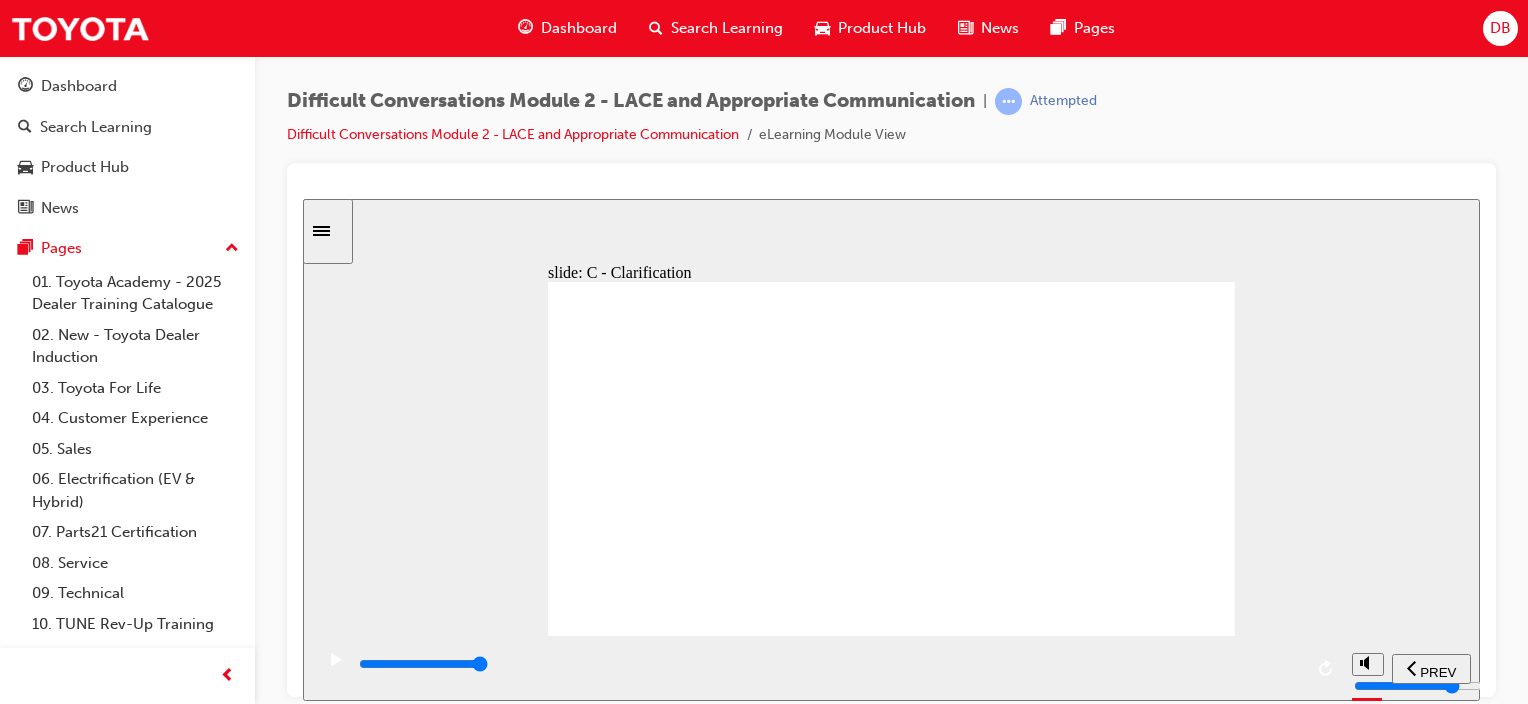 click 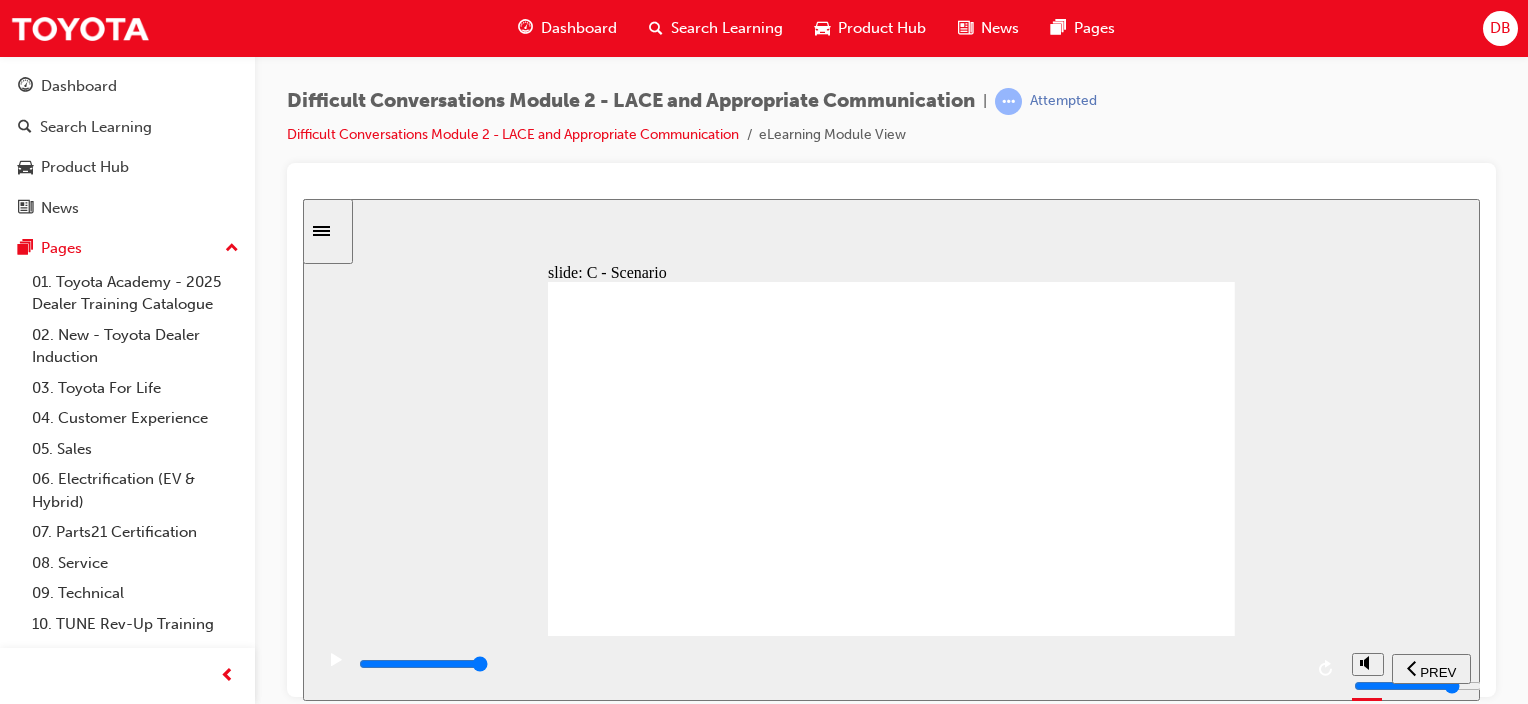 click 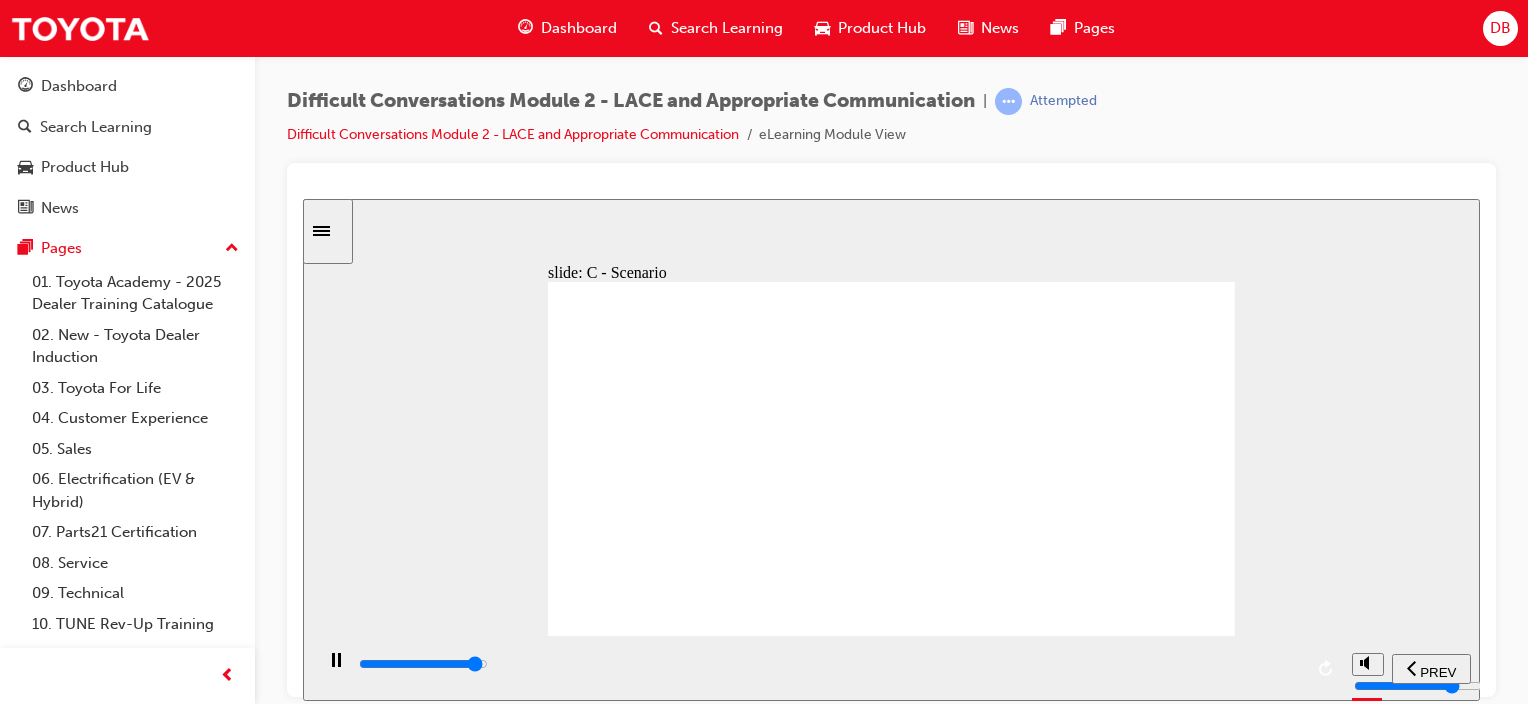 click 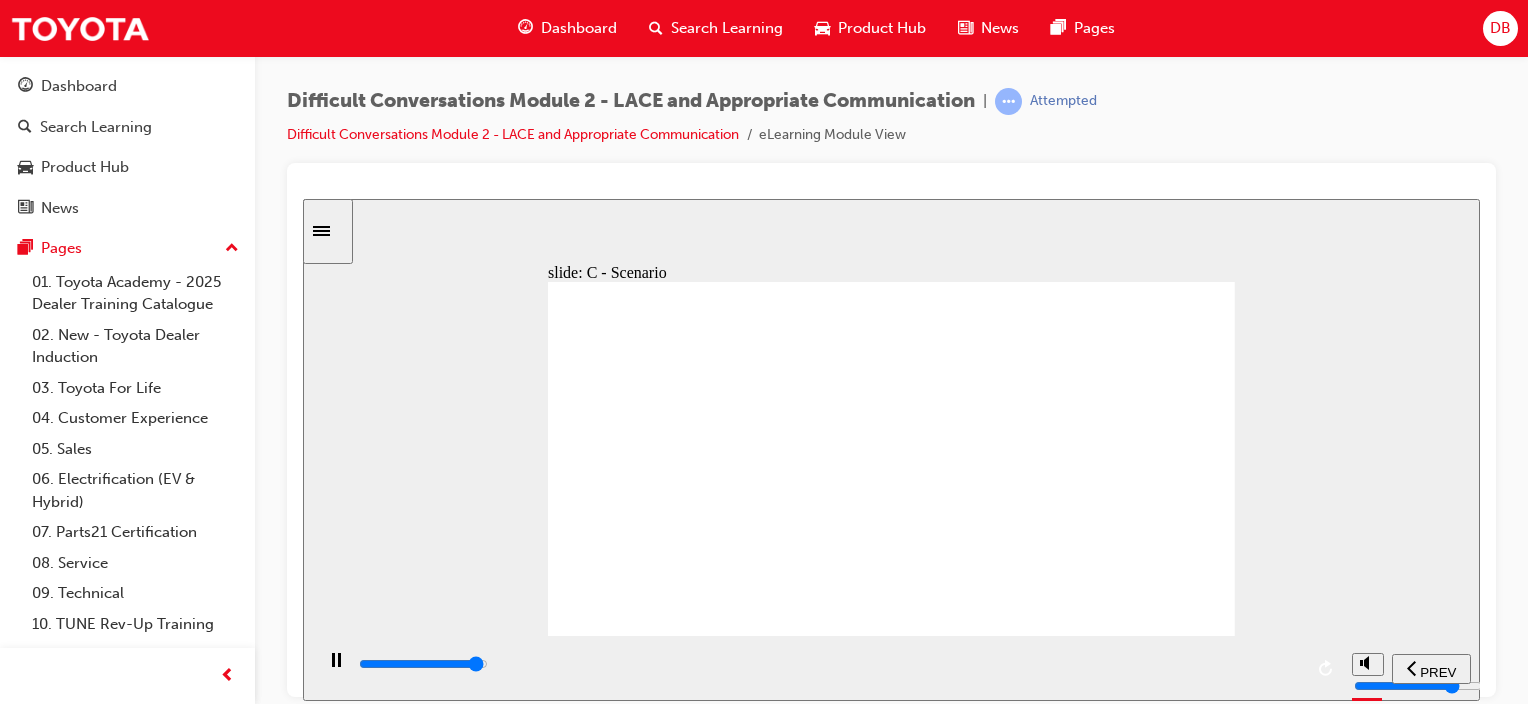 click 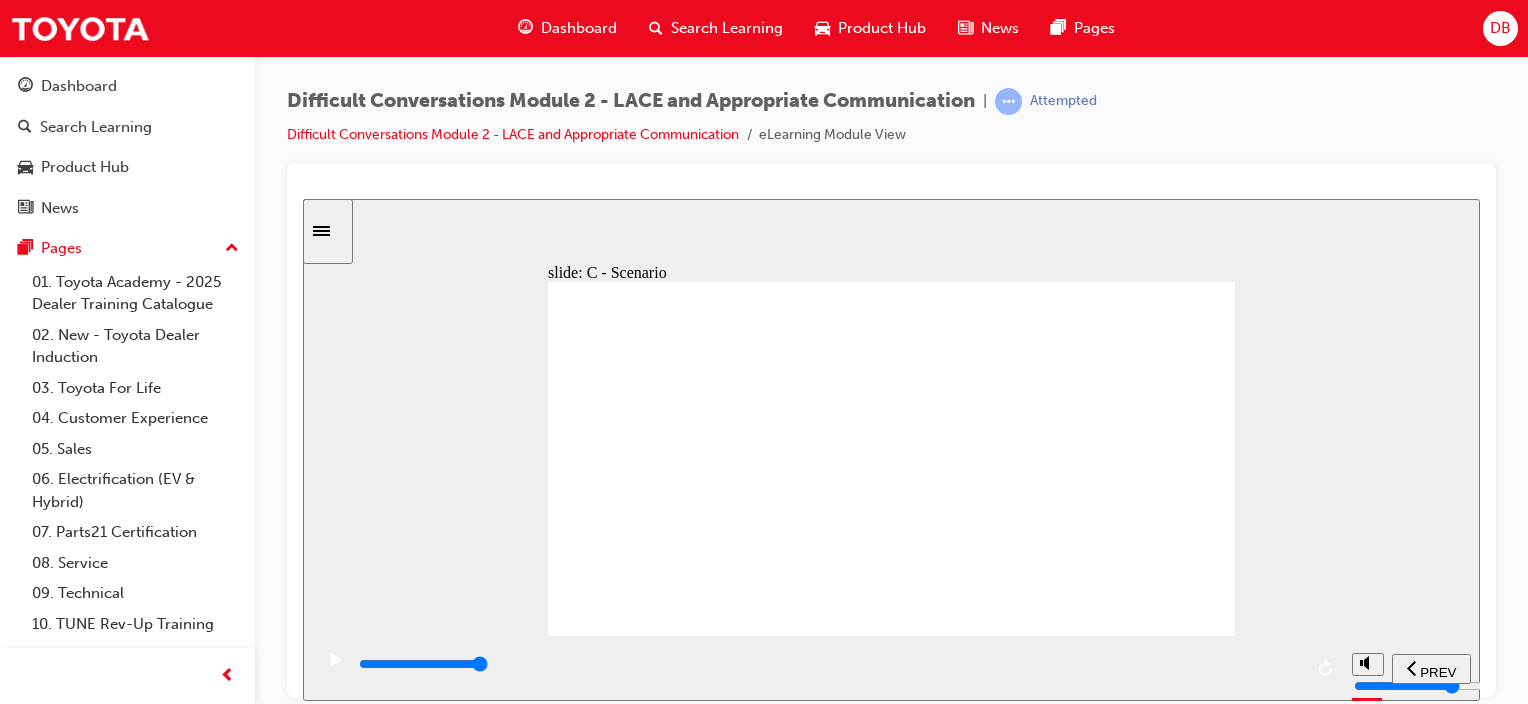 click 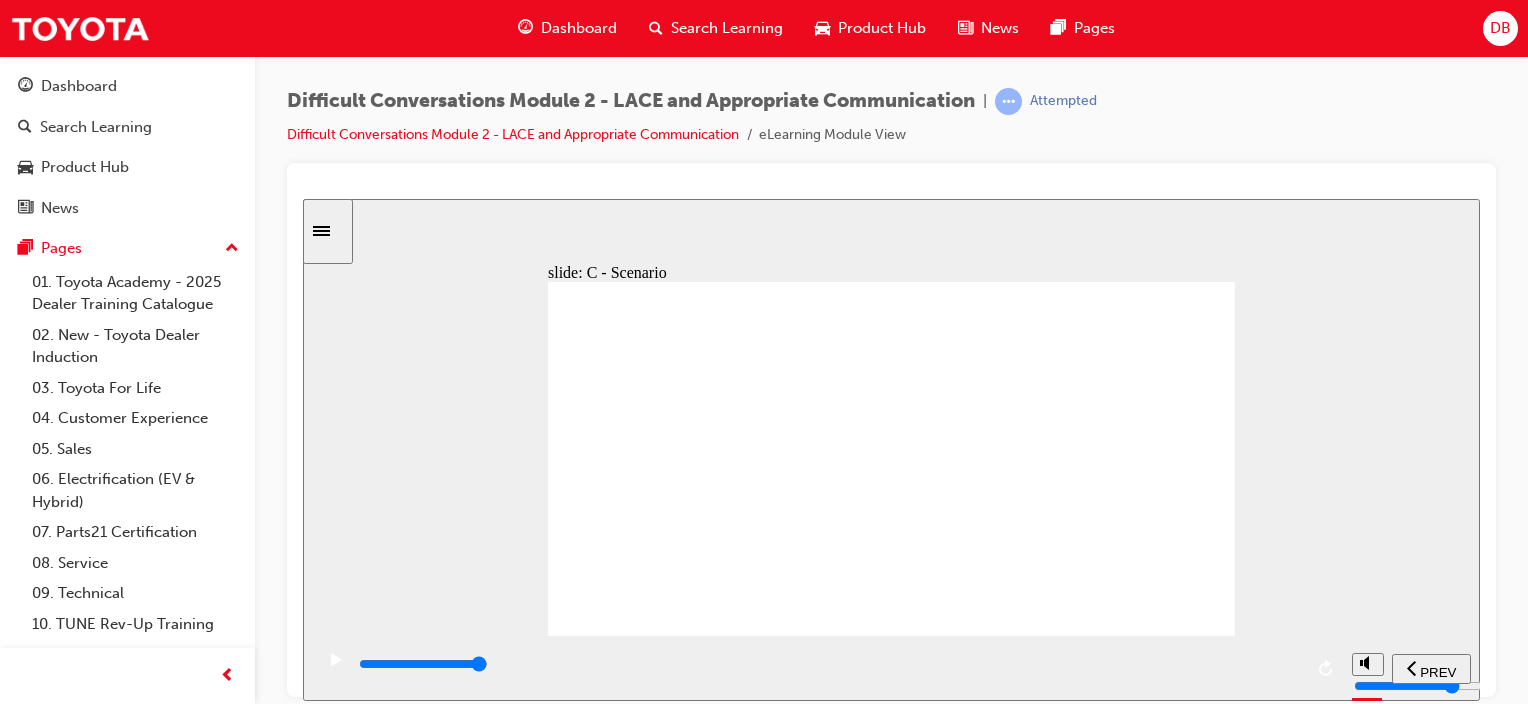 click 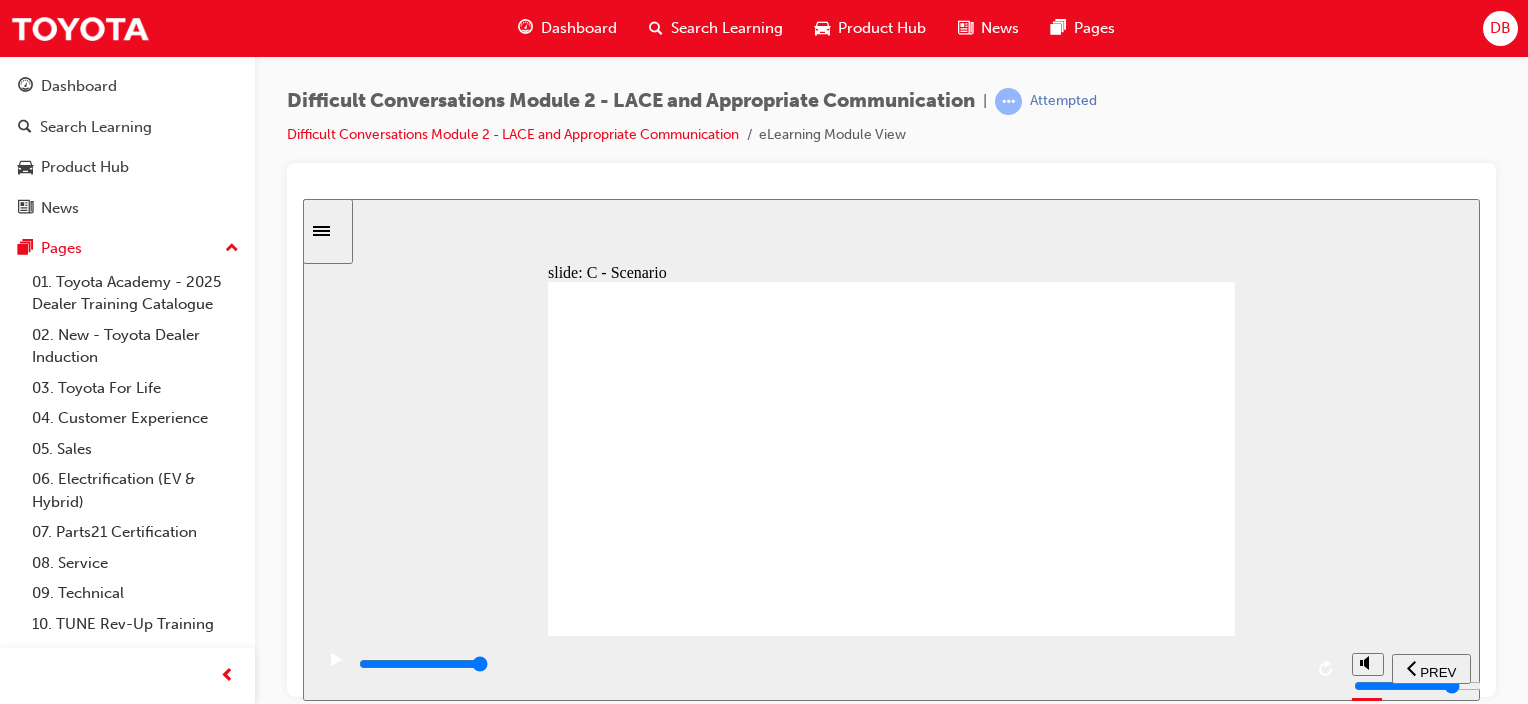 drag, startPoint x: 1167, startPoint y: 617, endPoint x: 1182, endPoint y: 609, distance: 17 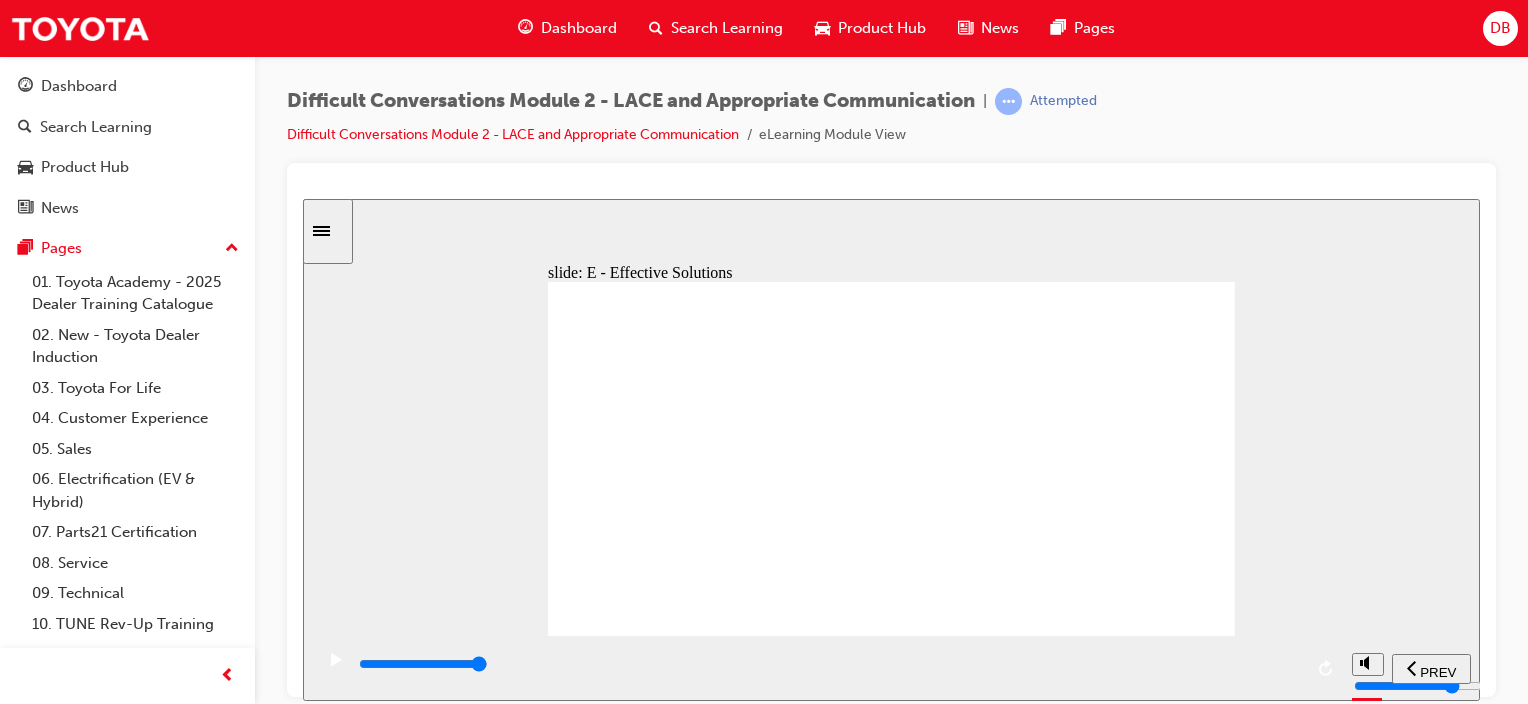 click 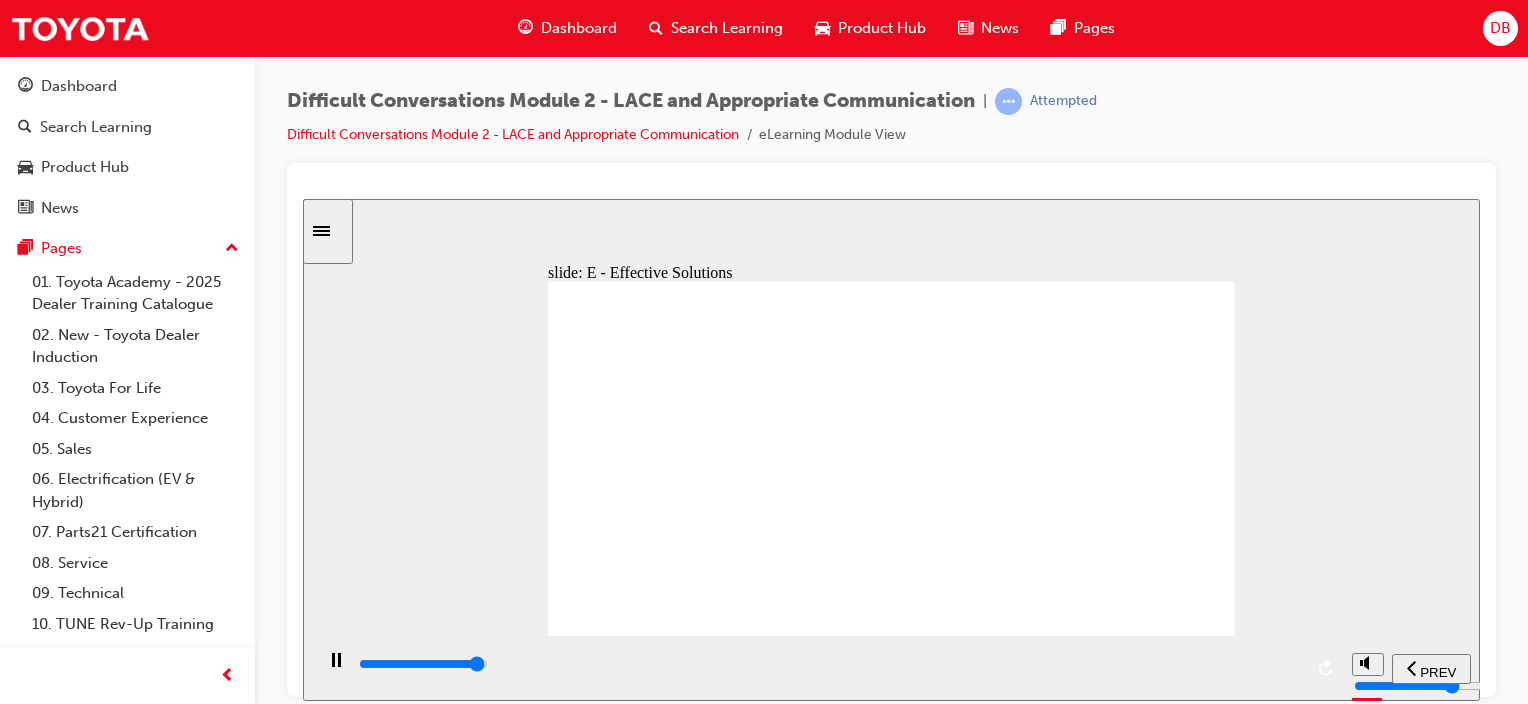 click 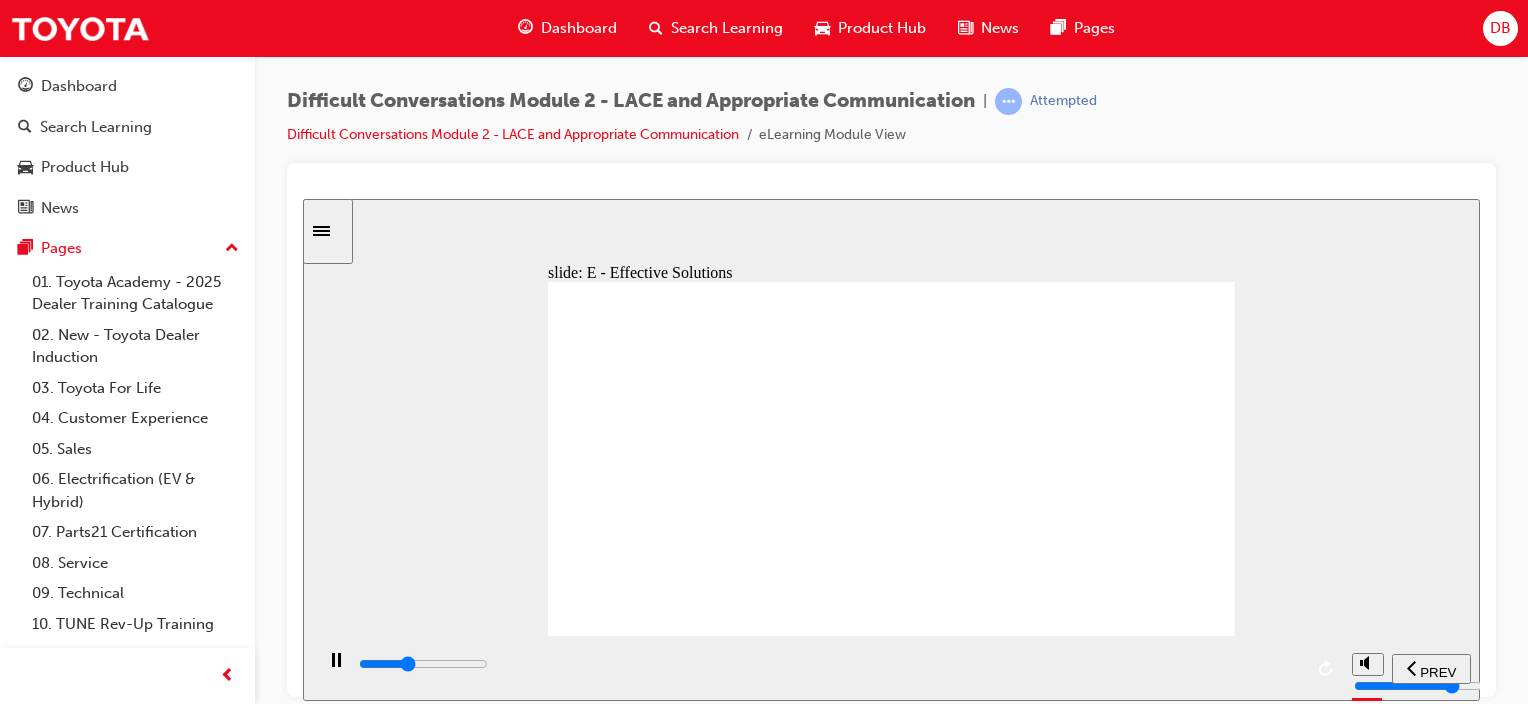 click 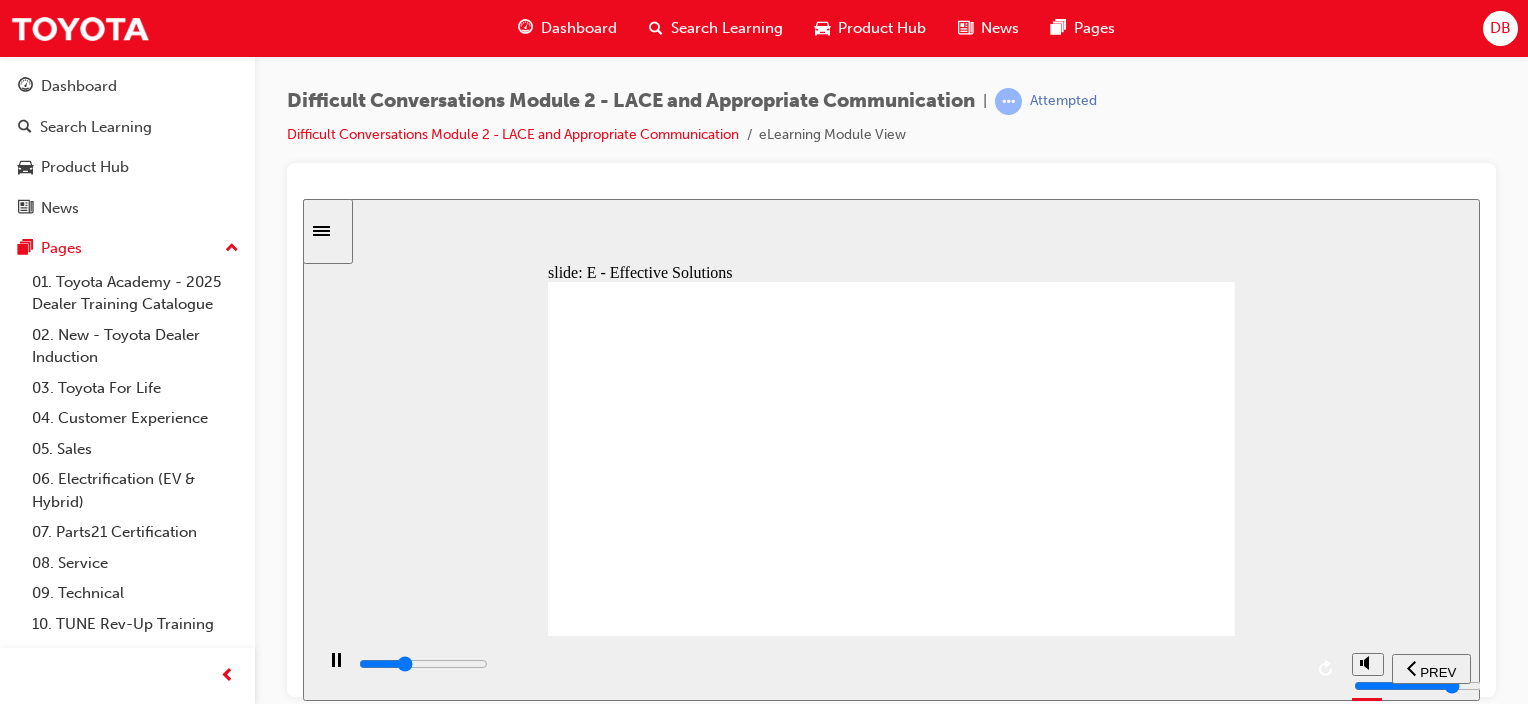 click 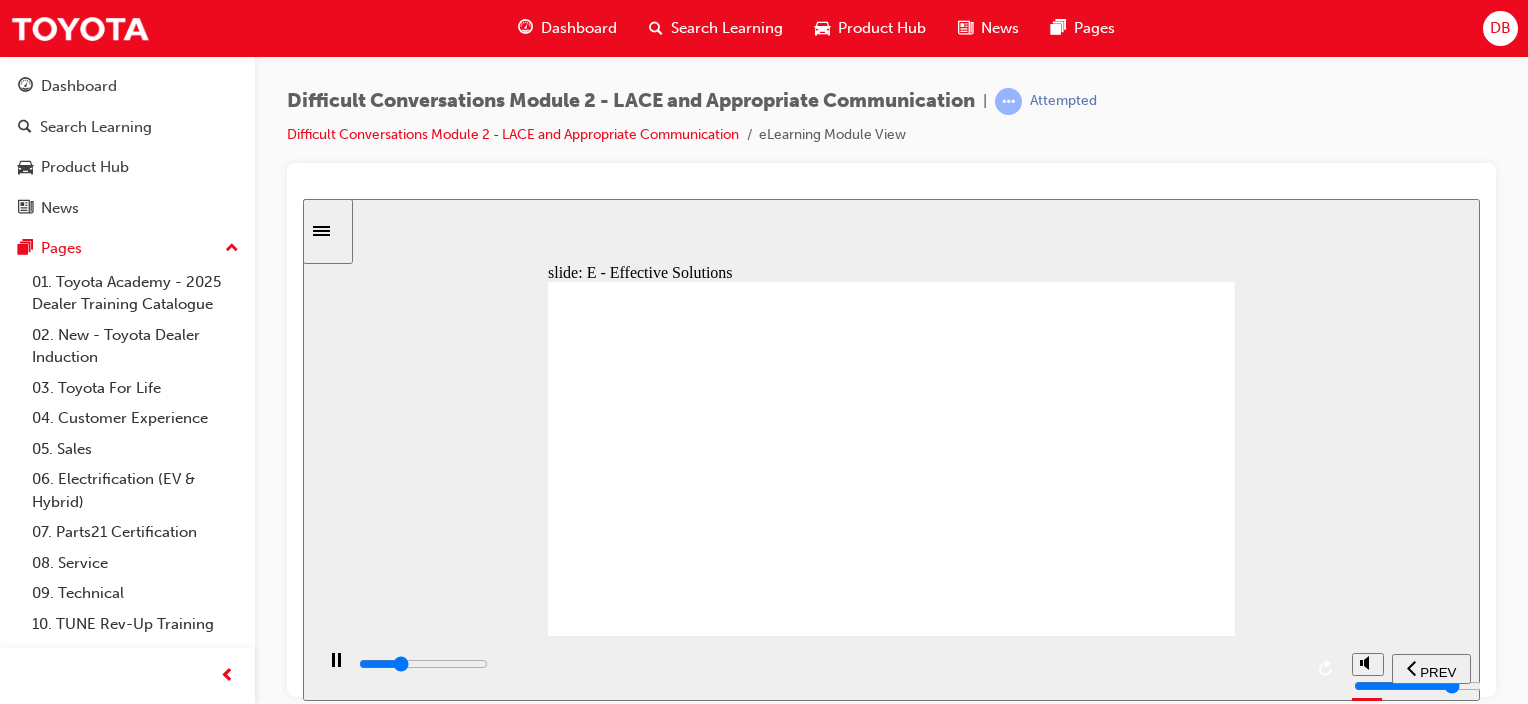 click 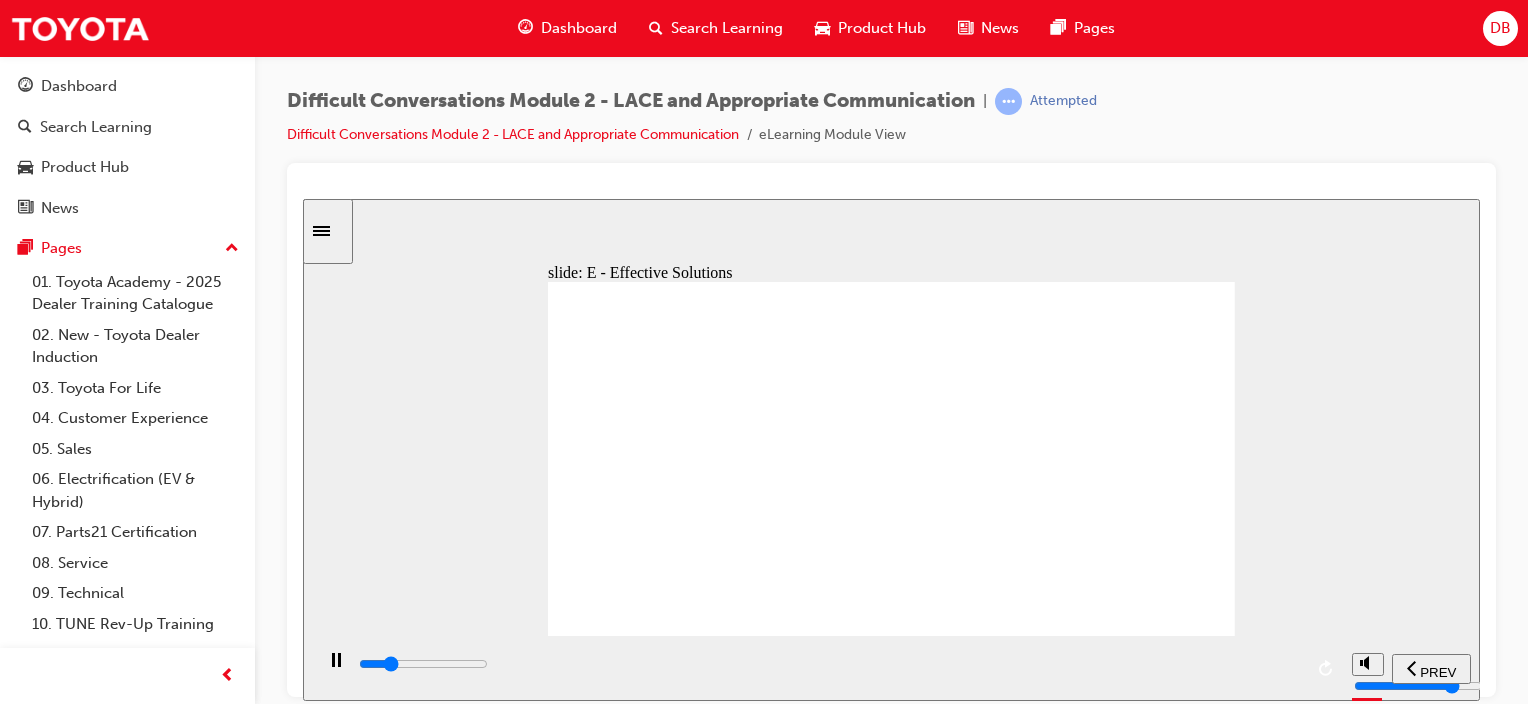 drag, startPoint x: 1100, startPoint y: 538, endPoint x: 1259, endPoint y: 532, distance: 159.11317 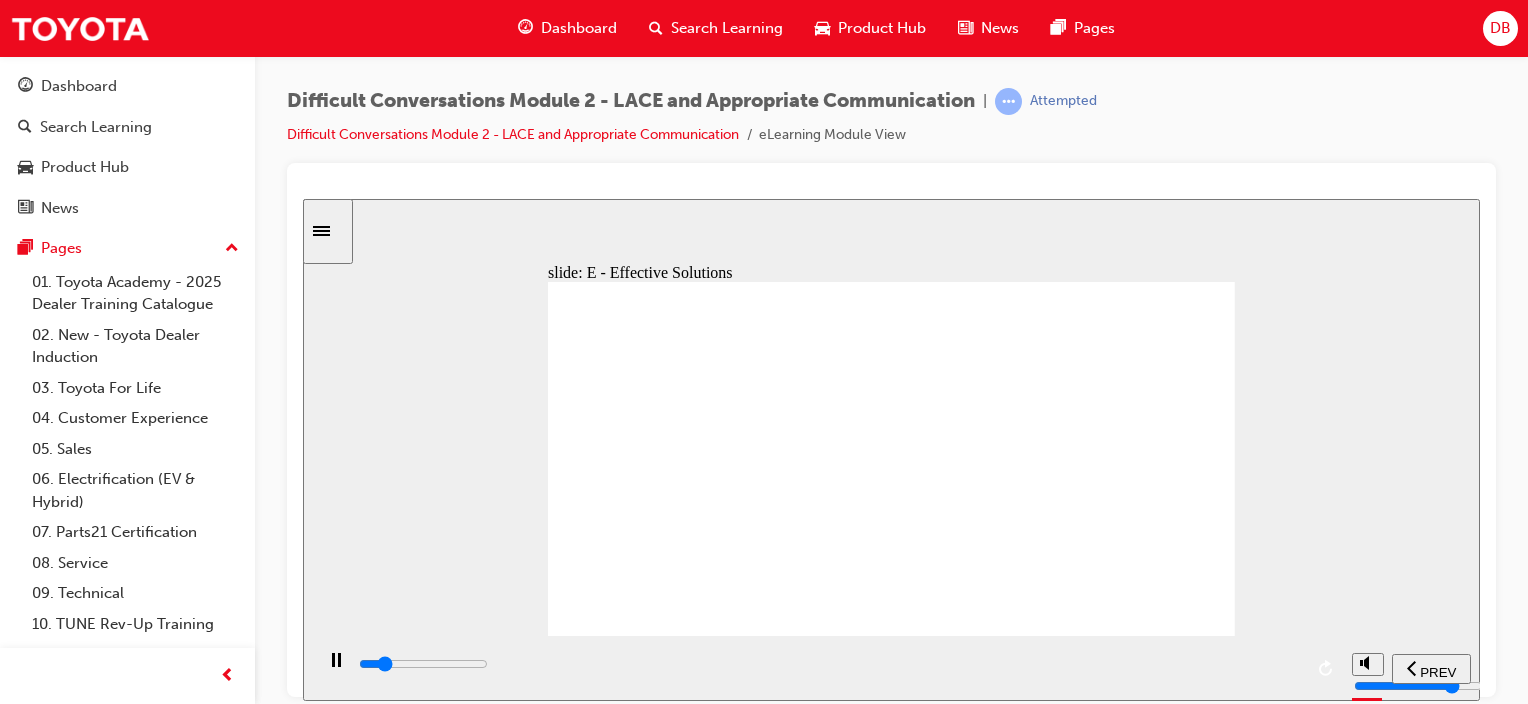 click on "slide: E - Effective Solutions
Multiply 1 Corrective Strategies Where possible, correct the shortfalls for better Guest experiences. Multiply 1 Present Solutions Propose concessions and alternates using steps 2 & 3. Multiply 1 Identify Causes Determine what has caused the problem. Multiply 1 Data Collection and Analysis Use active listening skills. Multiply Define a Problem  Guest has presented with the issue. LACE Communication E = Effective Solutions Group
5 Every Guest in these types of situations is seeking a solution to their problem and can have difficulty articulating this. They have engaged with you and your company to  seek a solution . solution icon 1 solution icon 1 Not all problems have a straightforward solution and may need an  intuitive thought process . Use information that you have  assembled  and  clarified  to present  possible solutions to the Guest.  solution icon 1 A technique that can be used to reach  an effective solution could be  “ root cause analysis ”  (RCA) . Note ," at bounding box center [891, 449] 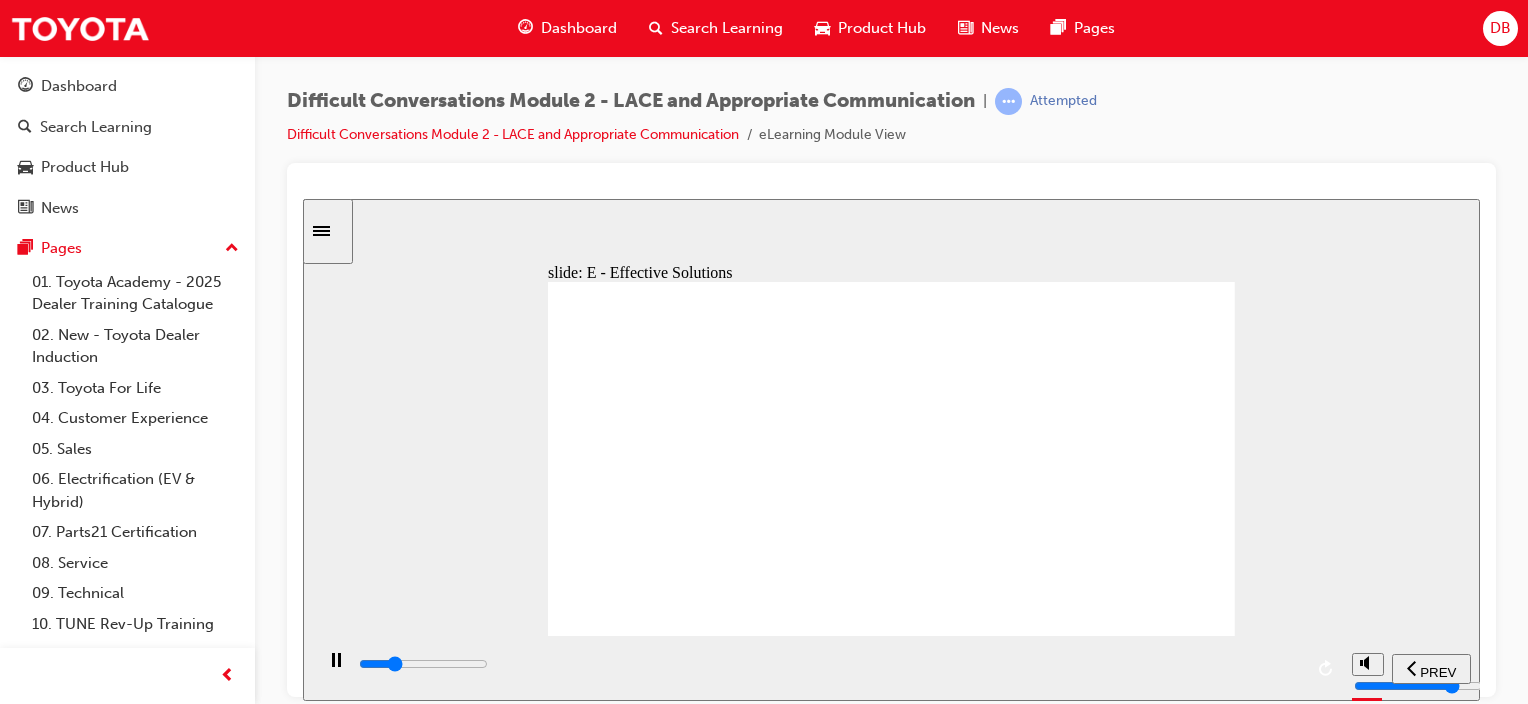 drag, startPoint x: 1204, startPoint y: 611, endPoint x: 1311, endPoint y: 591, distance: 108.85311 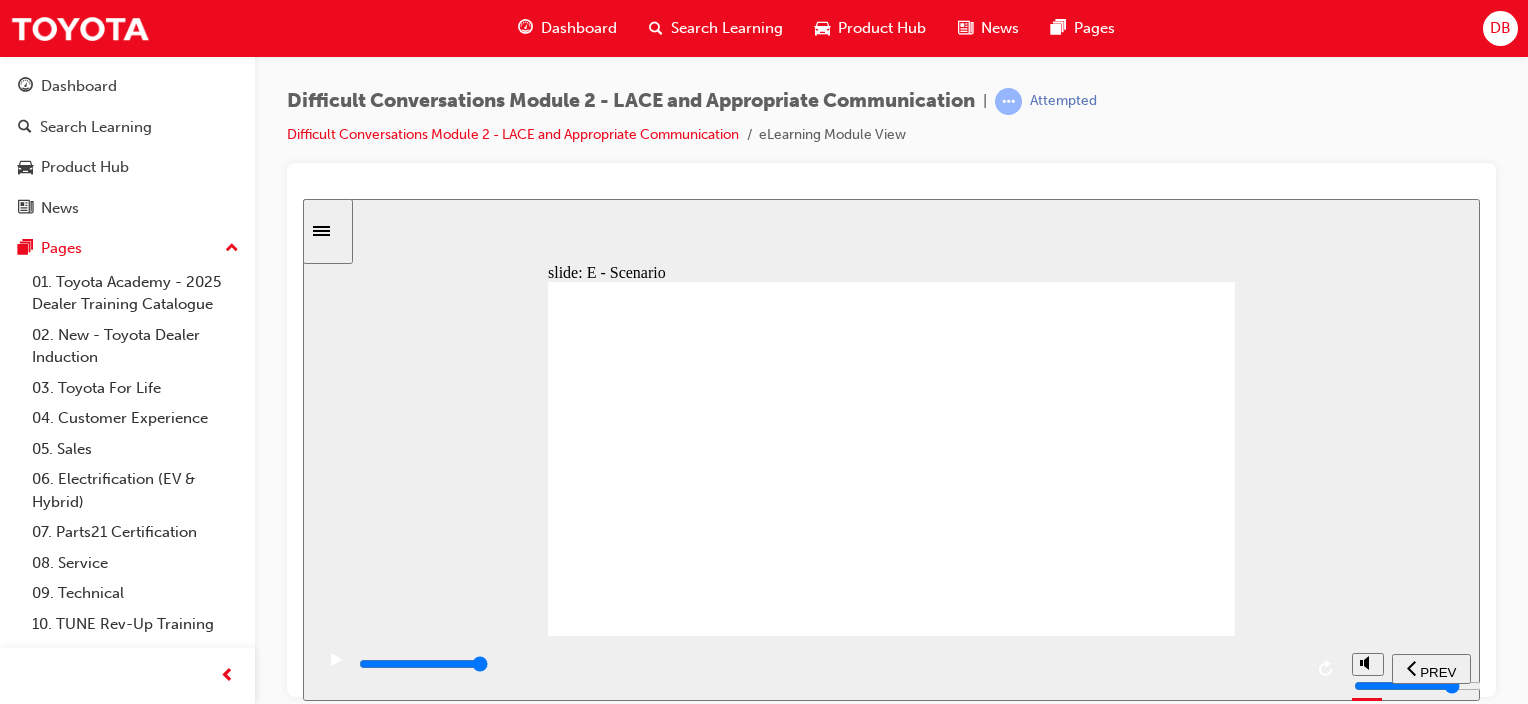 click 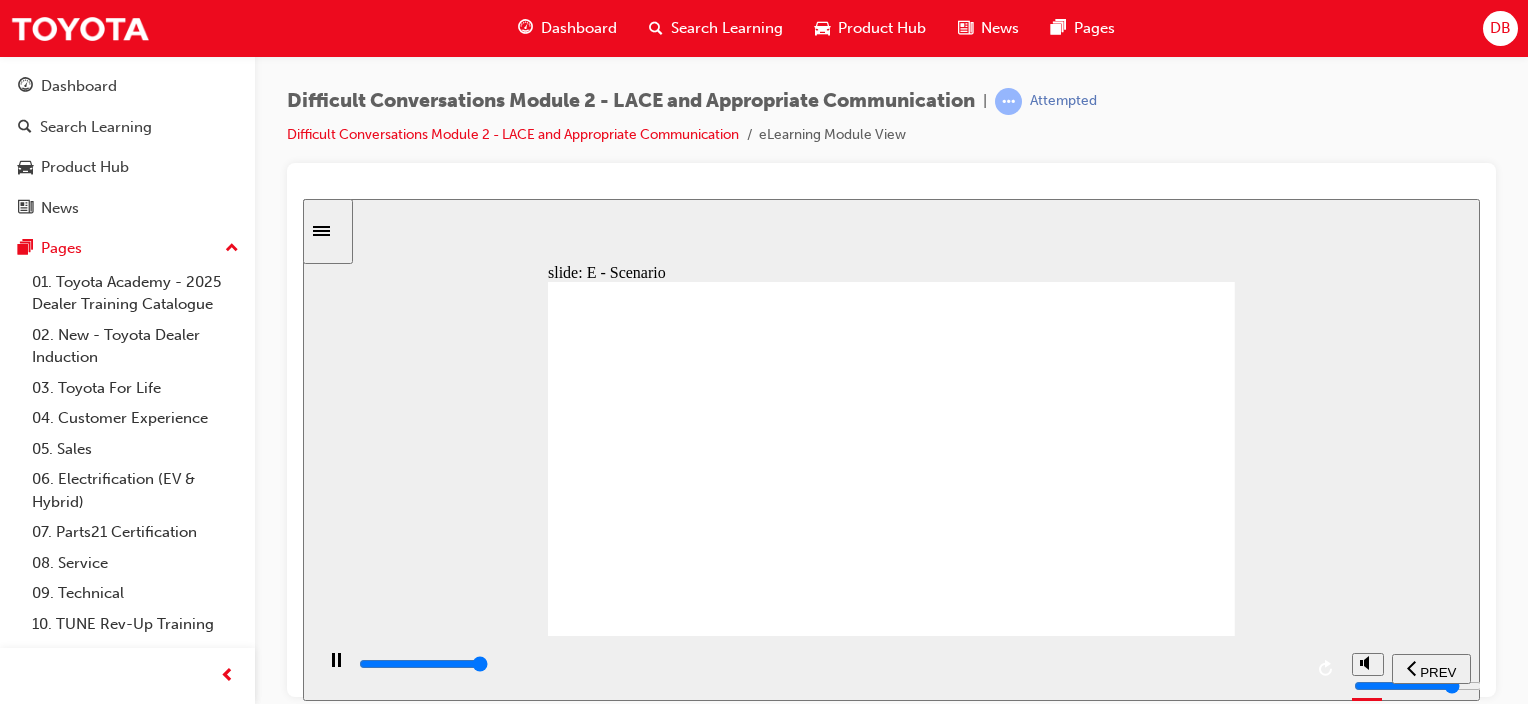 click 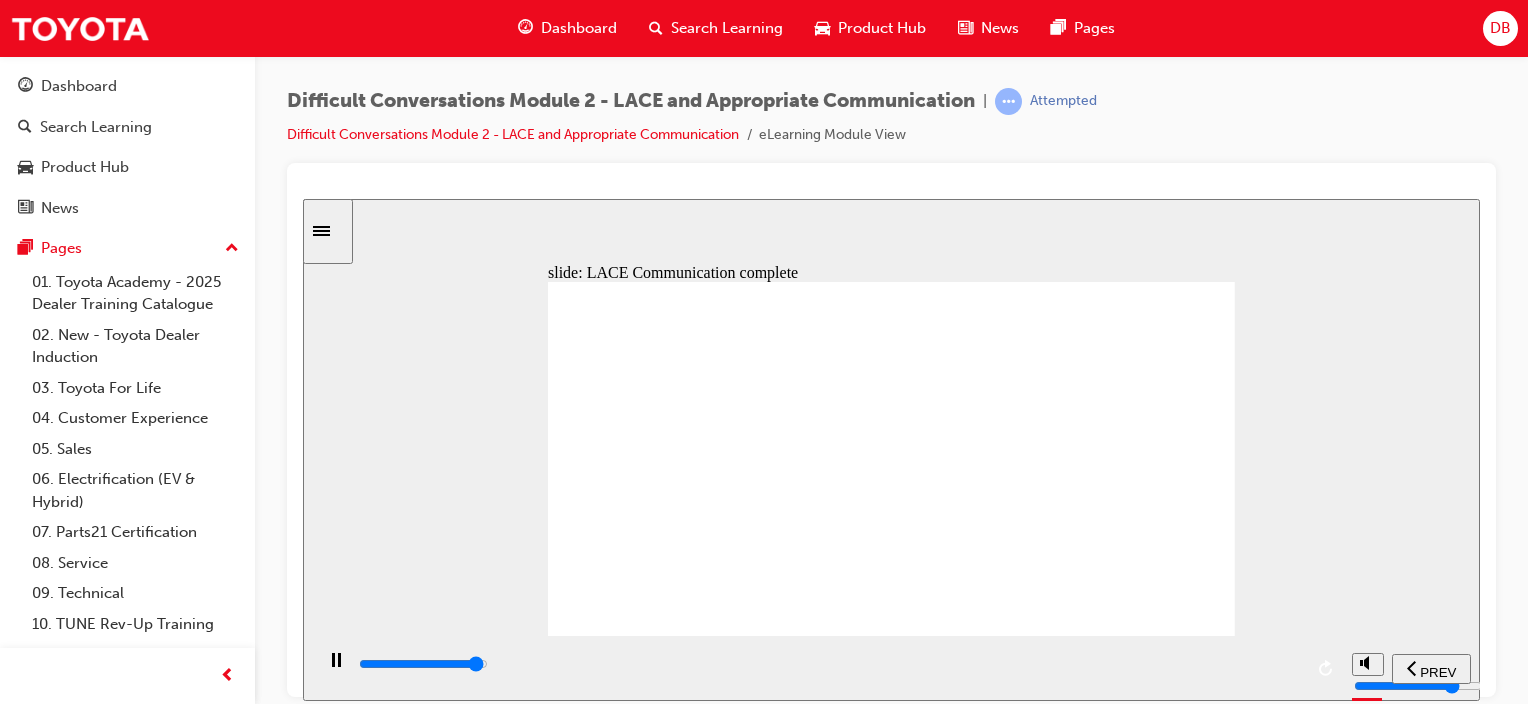 click 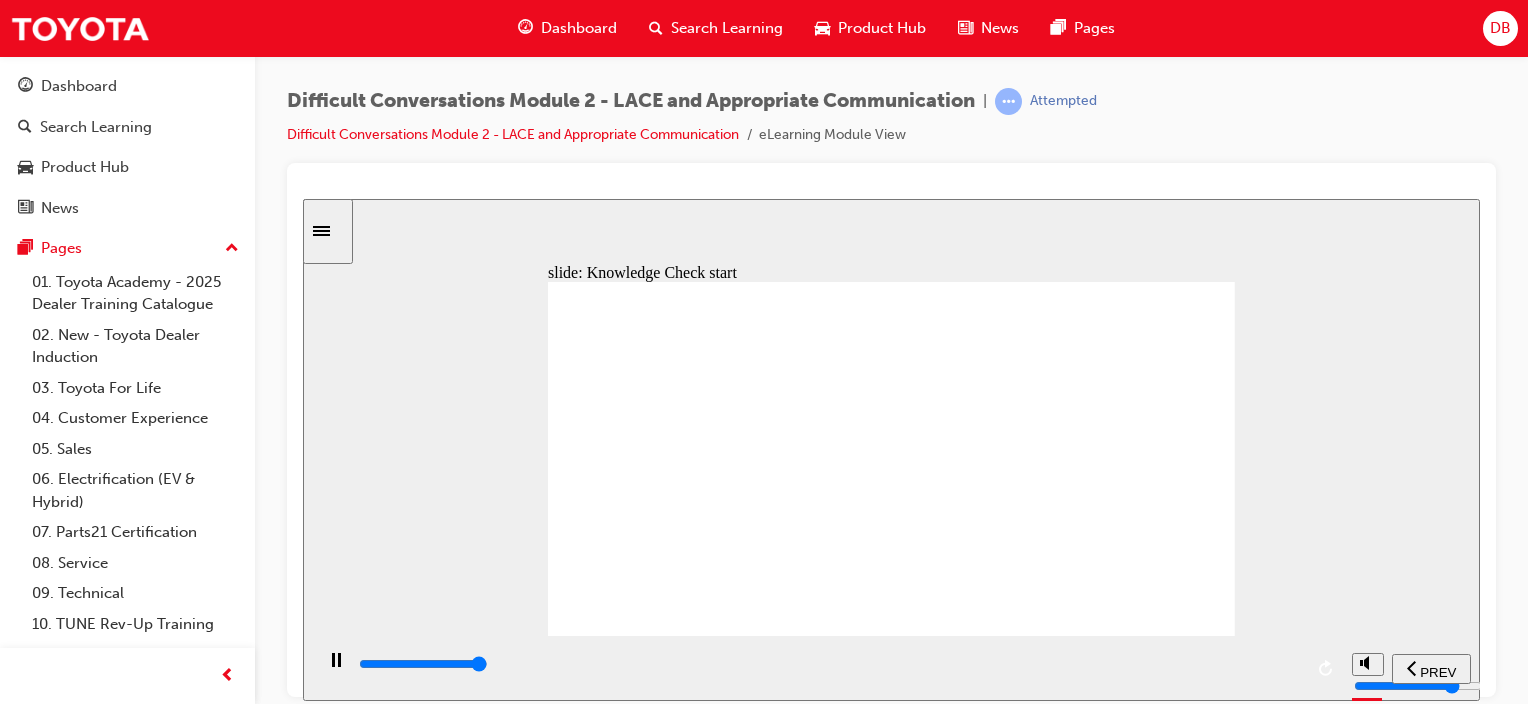 click 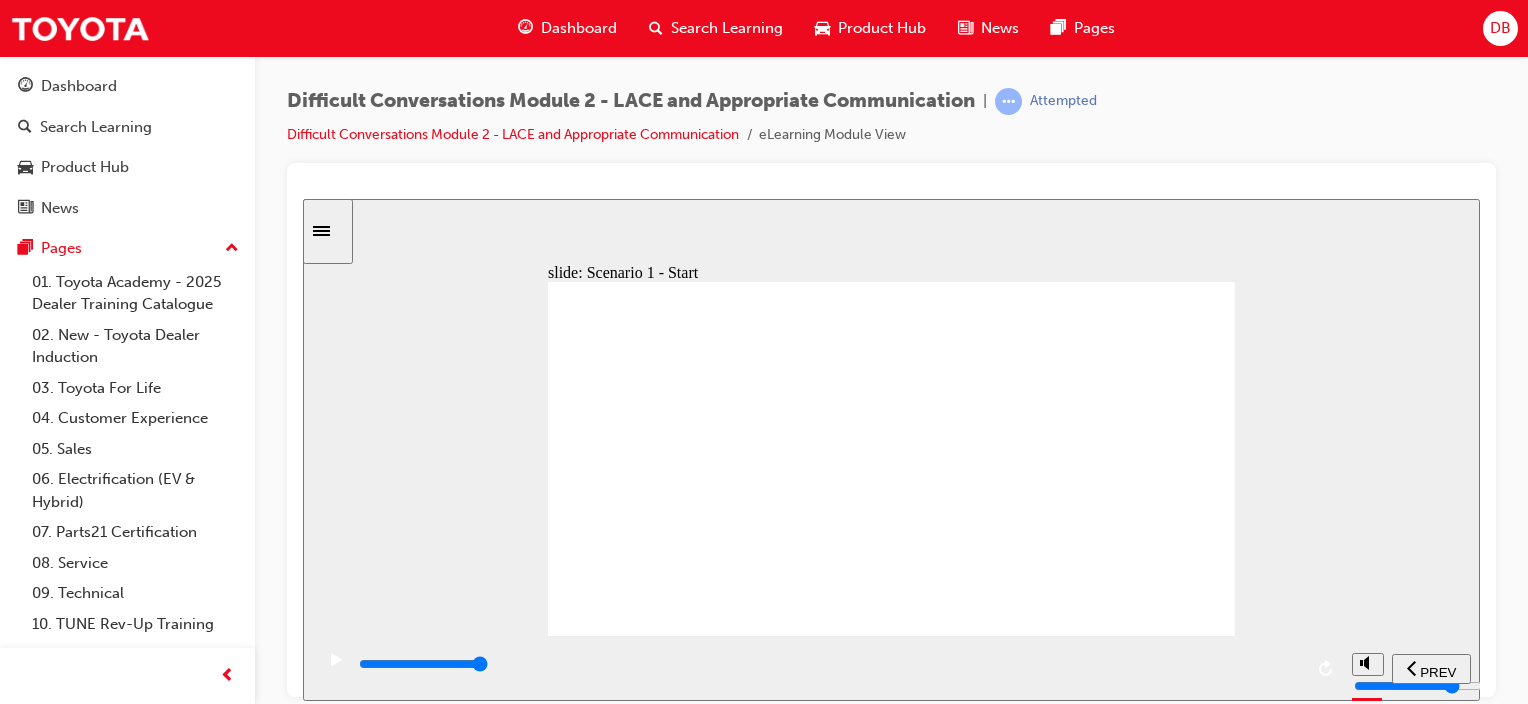 click 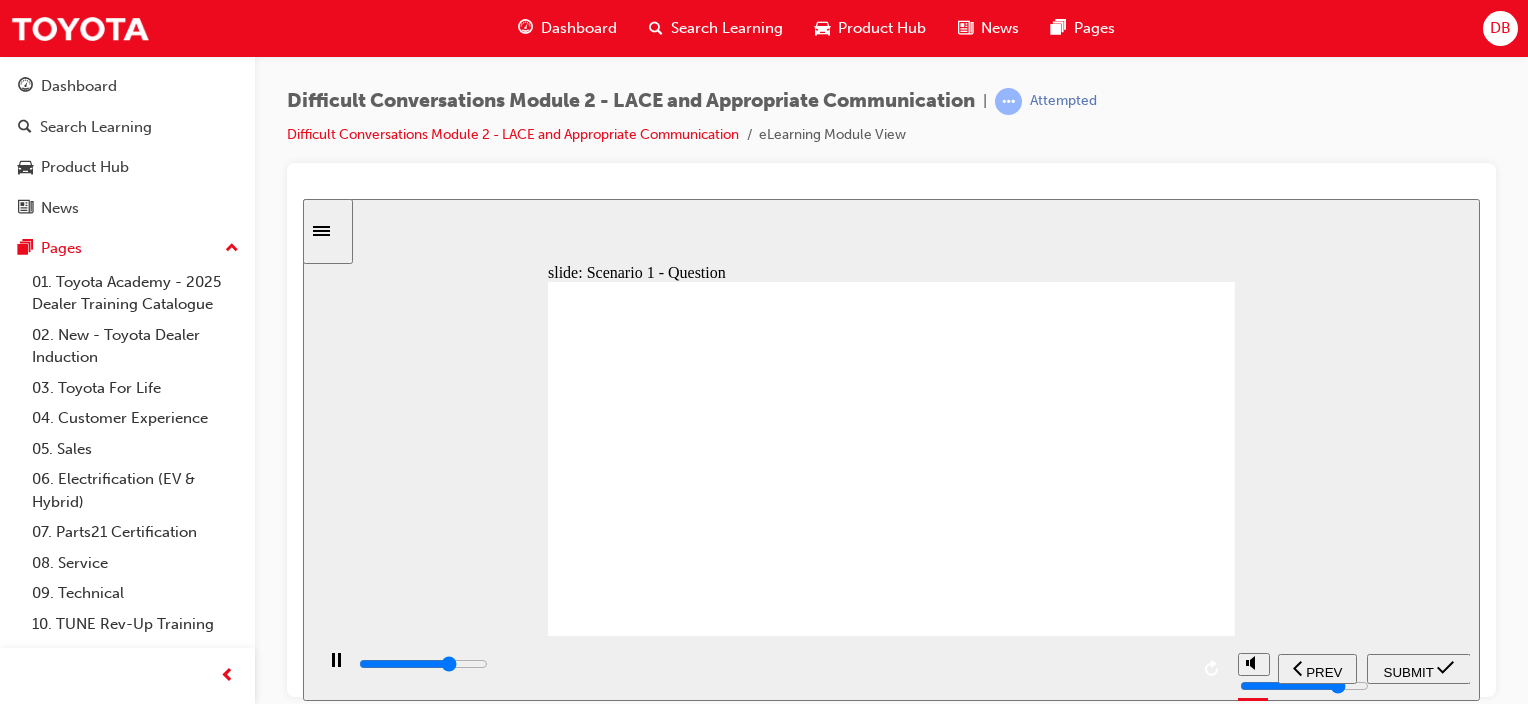type on "10700" 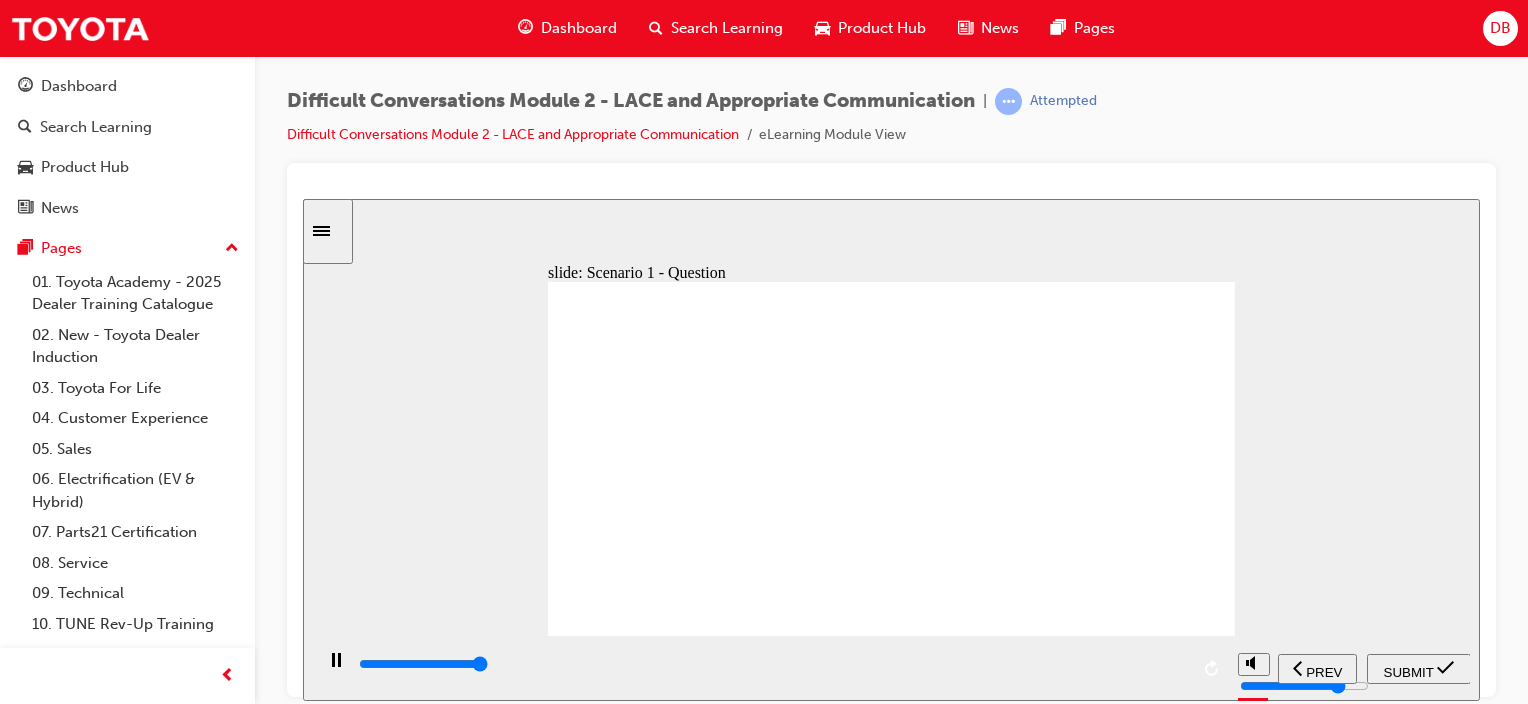 type on "14600" 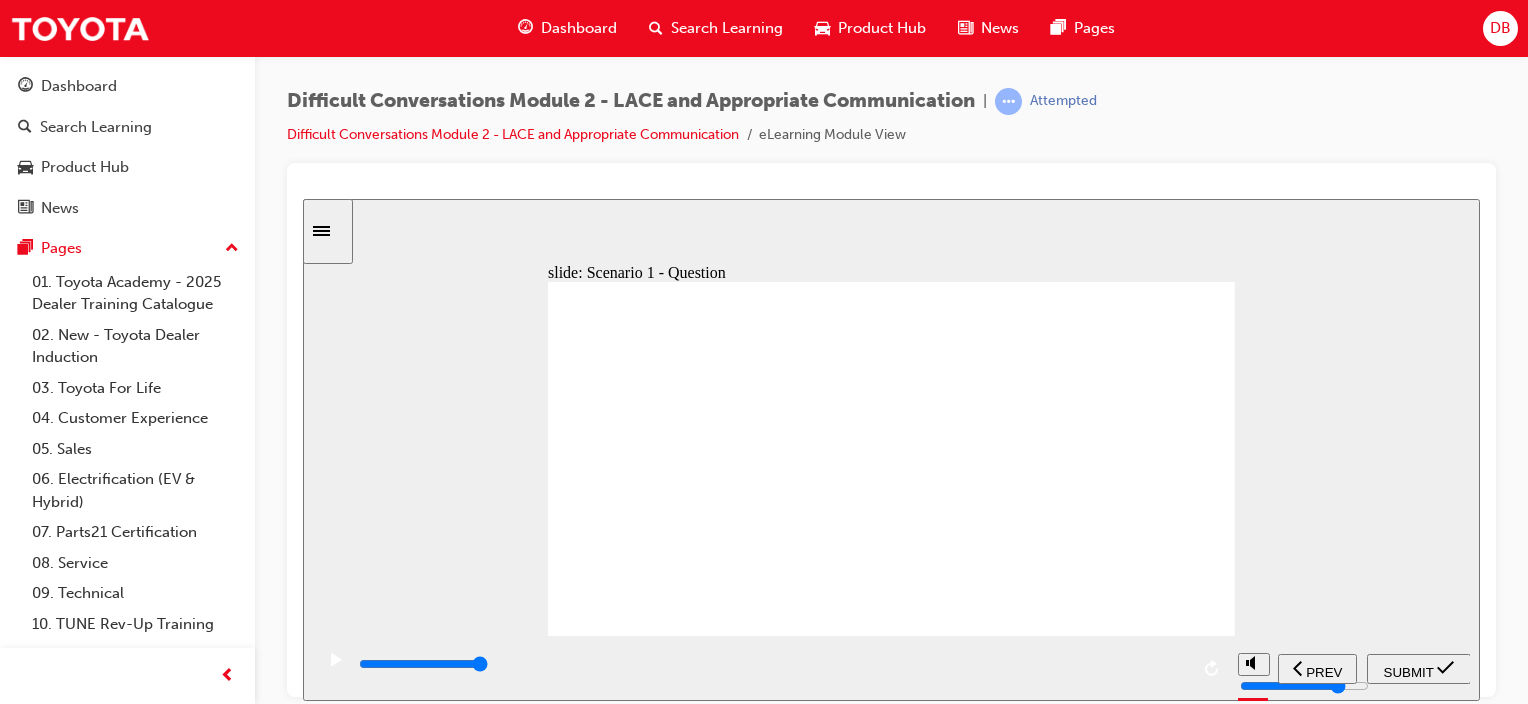 drag, startPoint x: 616, startPoint y: 490, endPoint x: 625, endPoint y: 483, distance: 11.401754 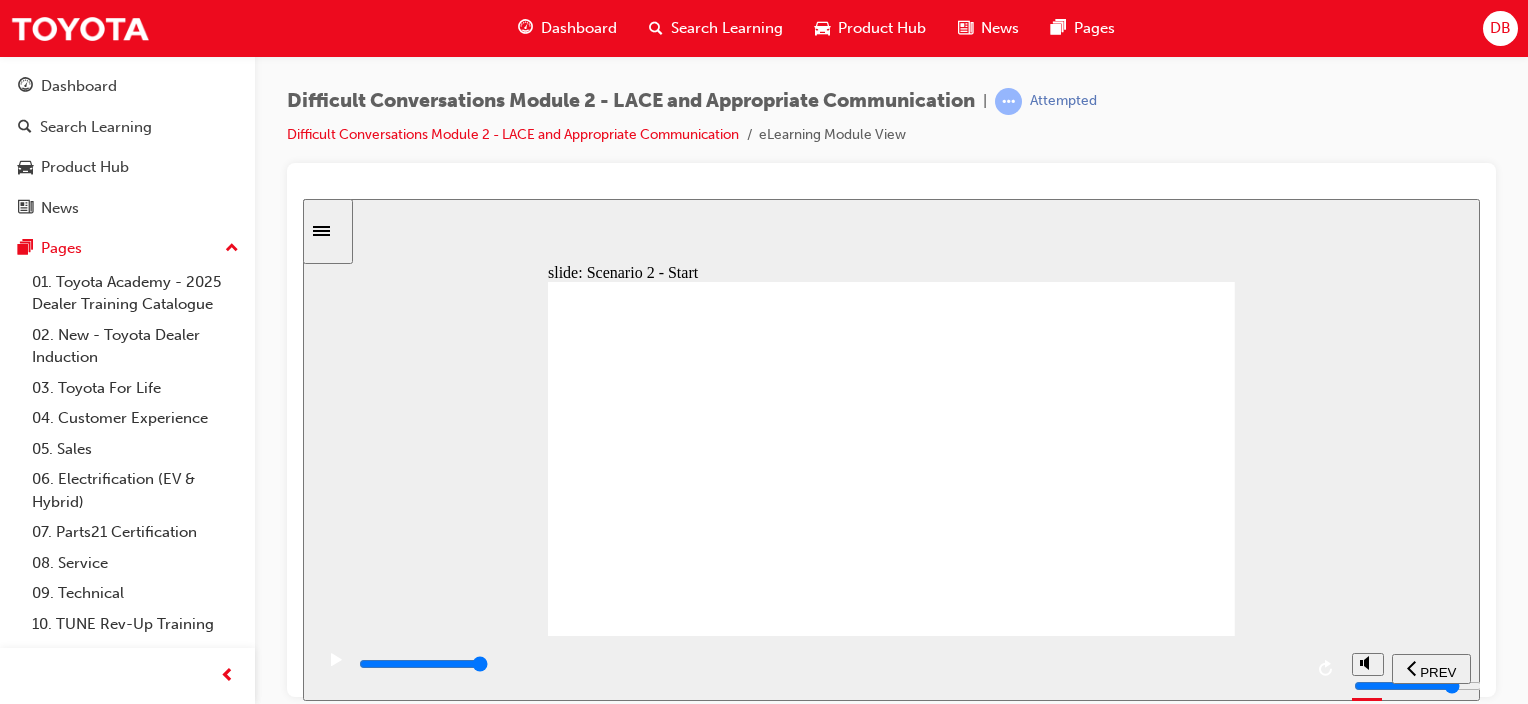 click 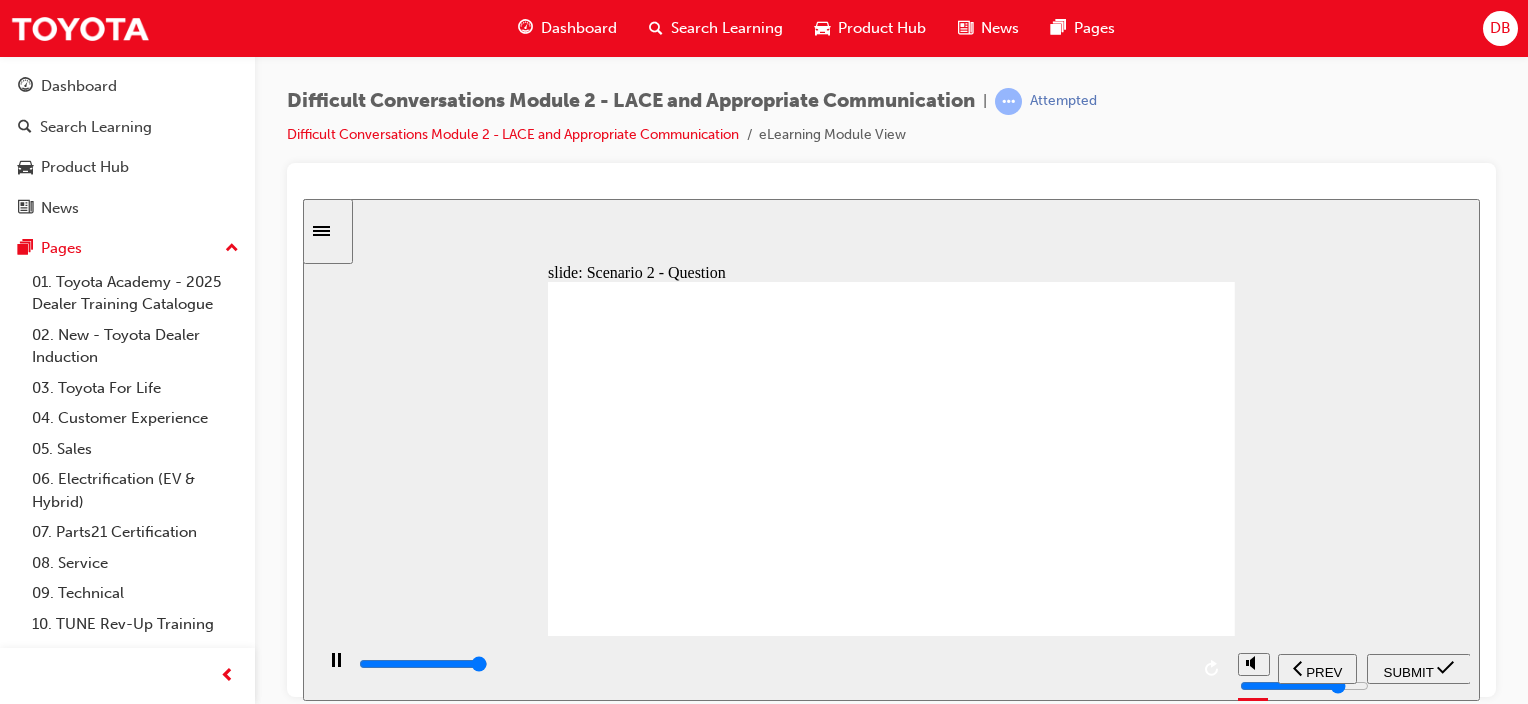 type on "8000" 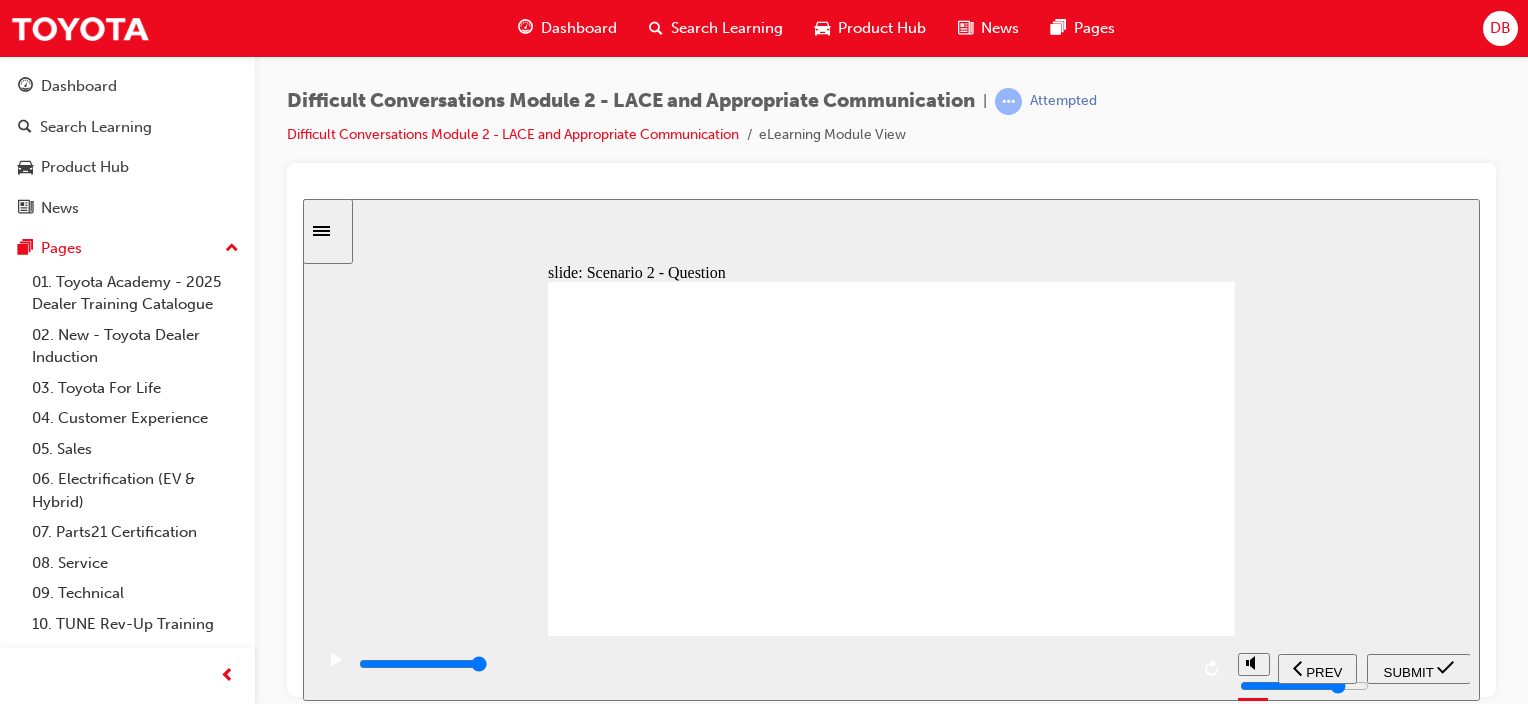 click 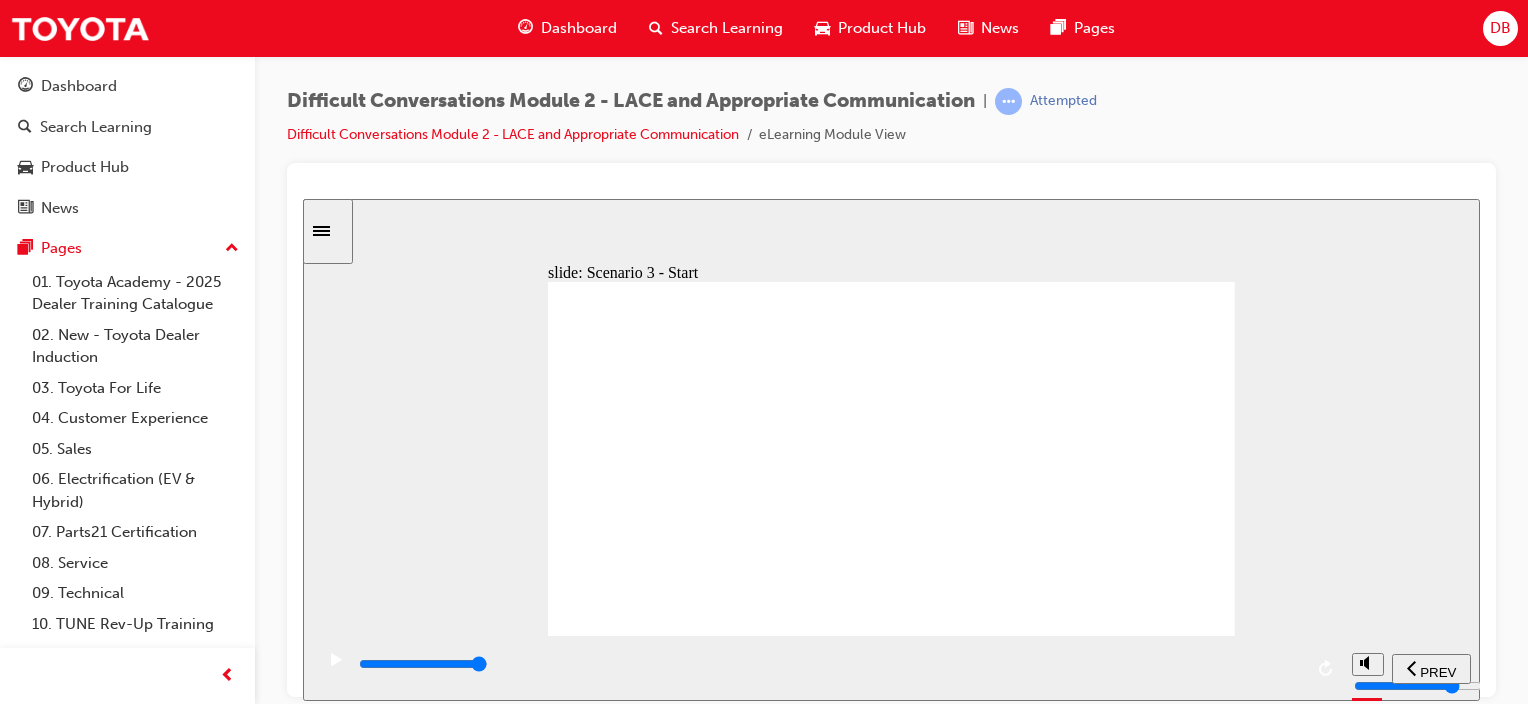 click 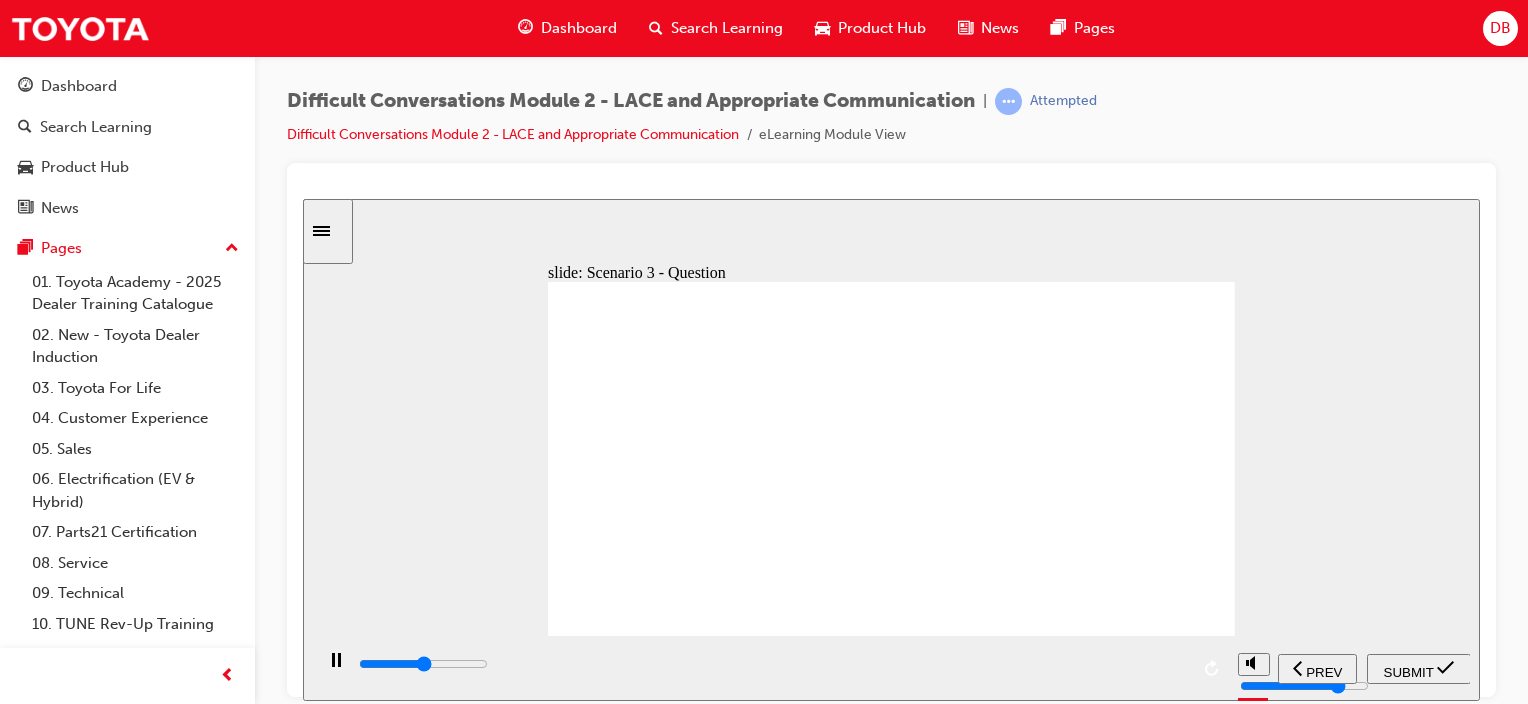 click 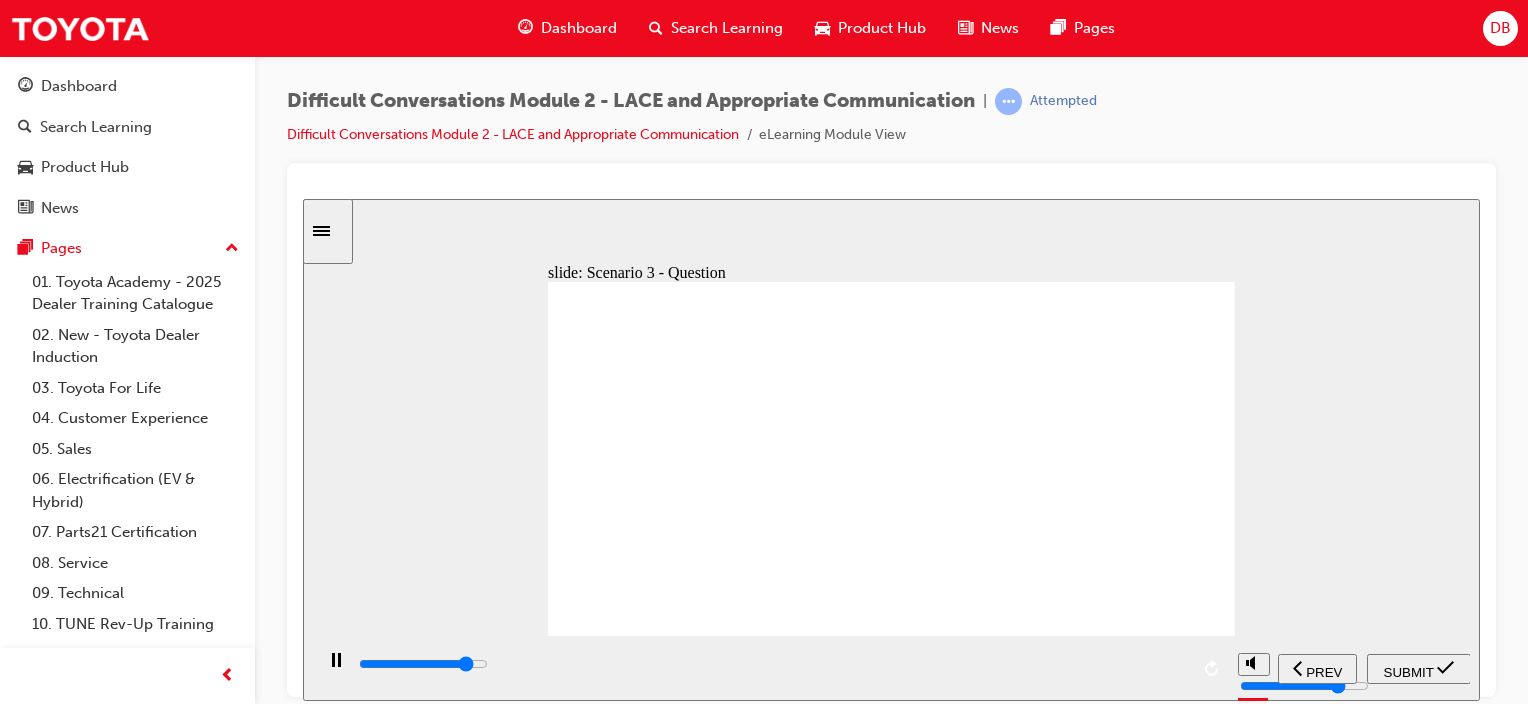 click 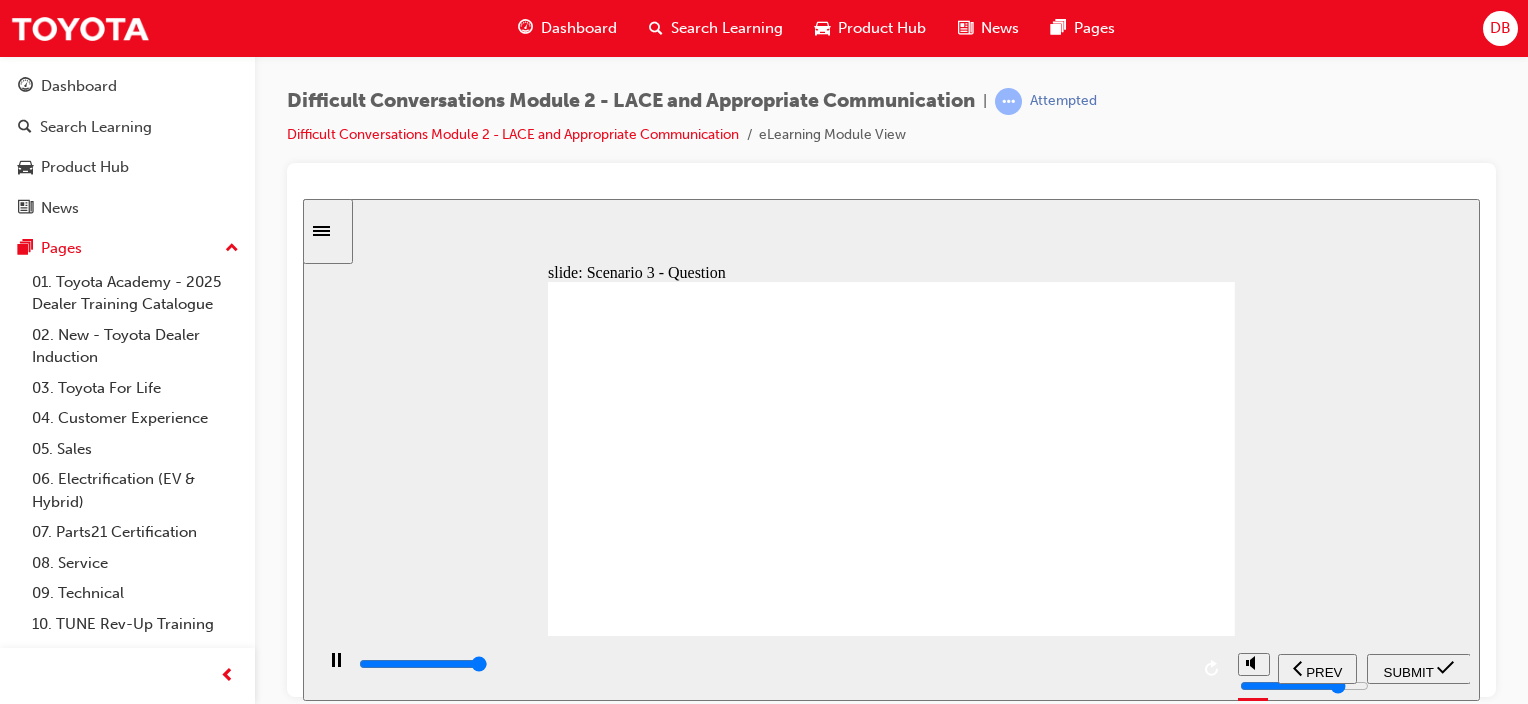 type on "9200" 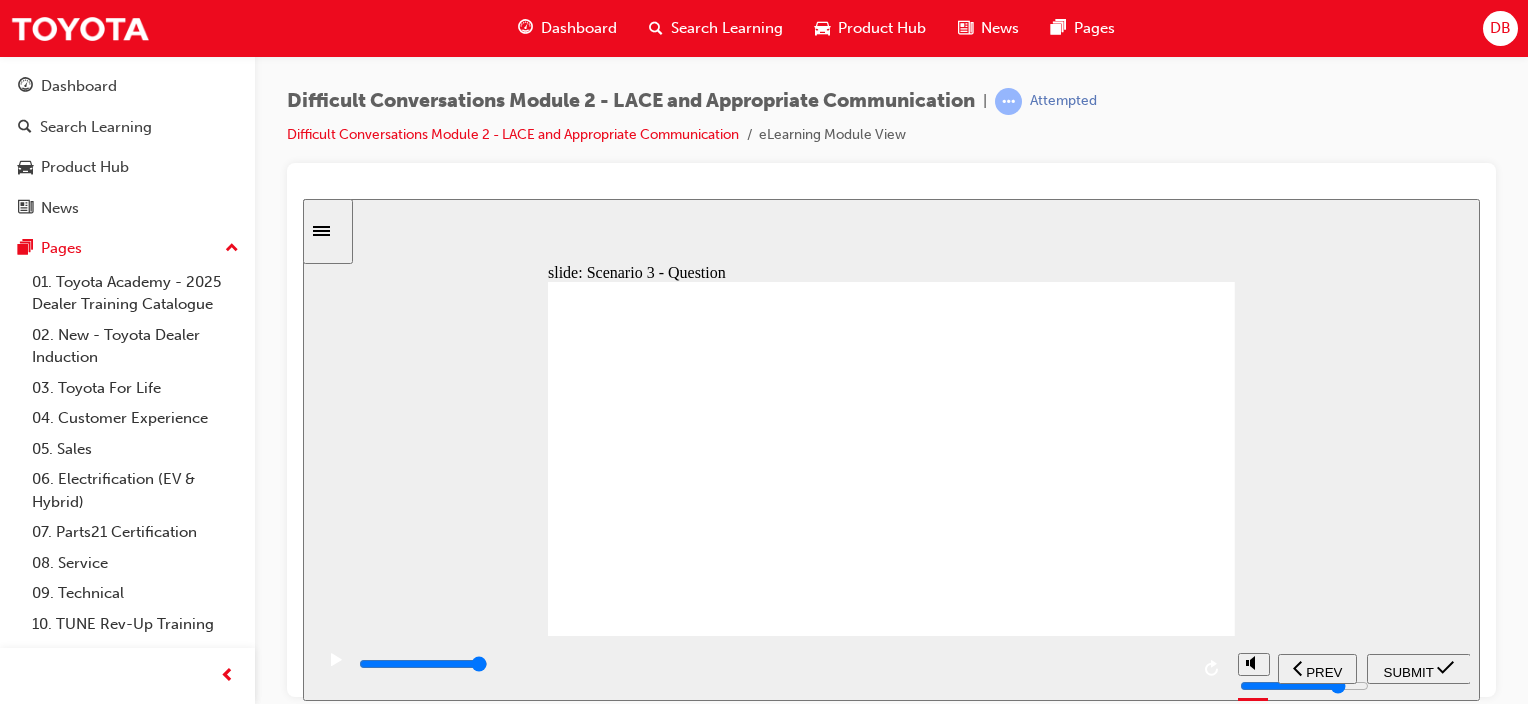 click 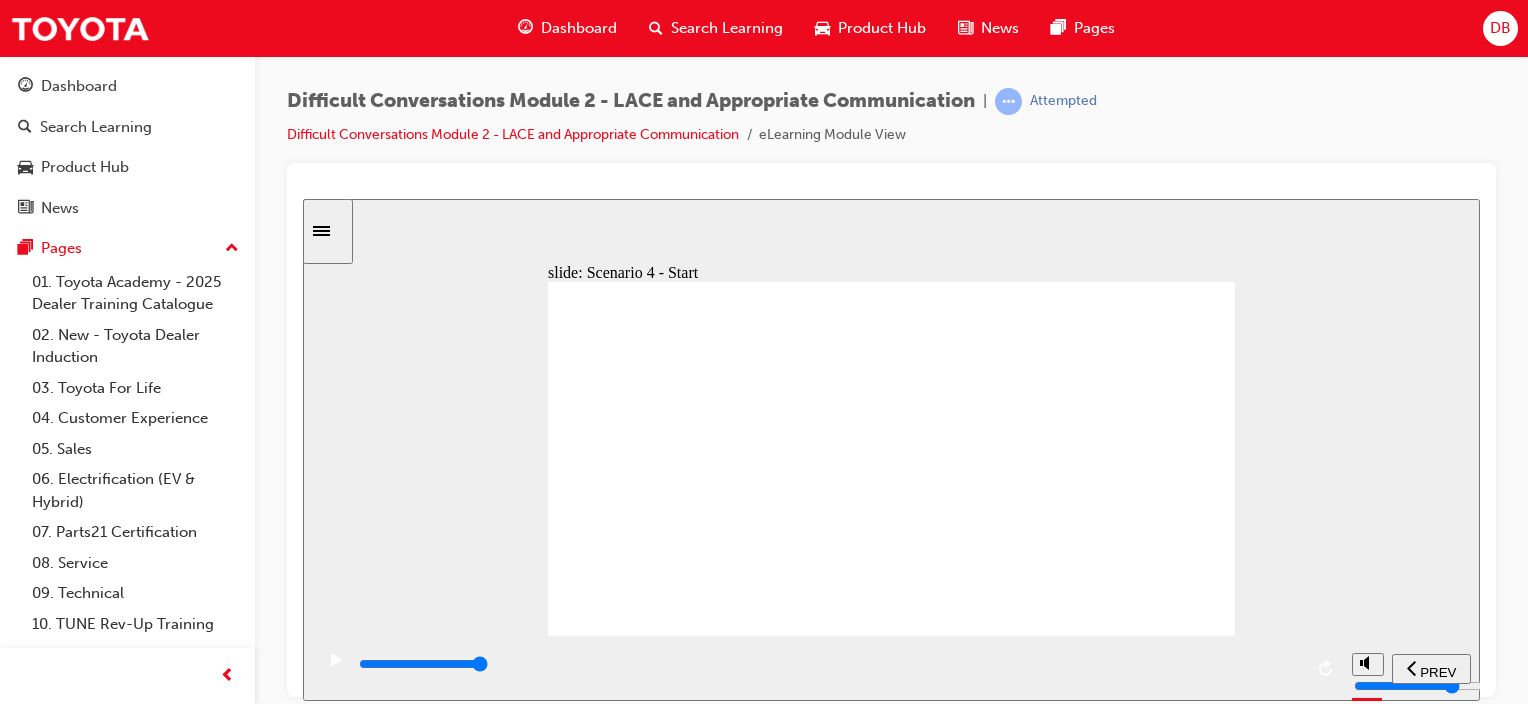 click 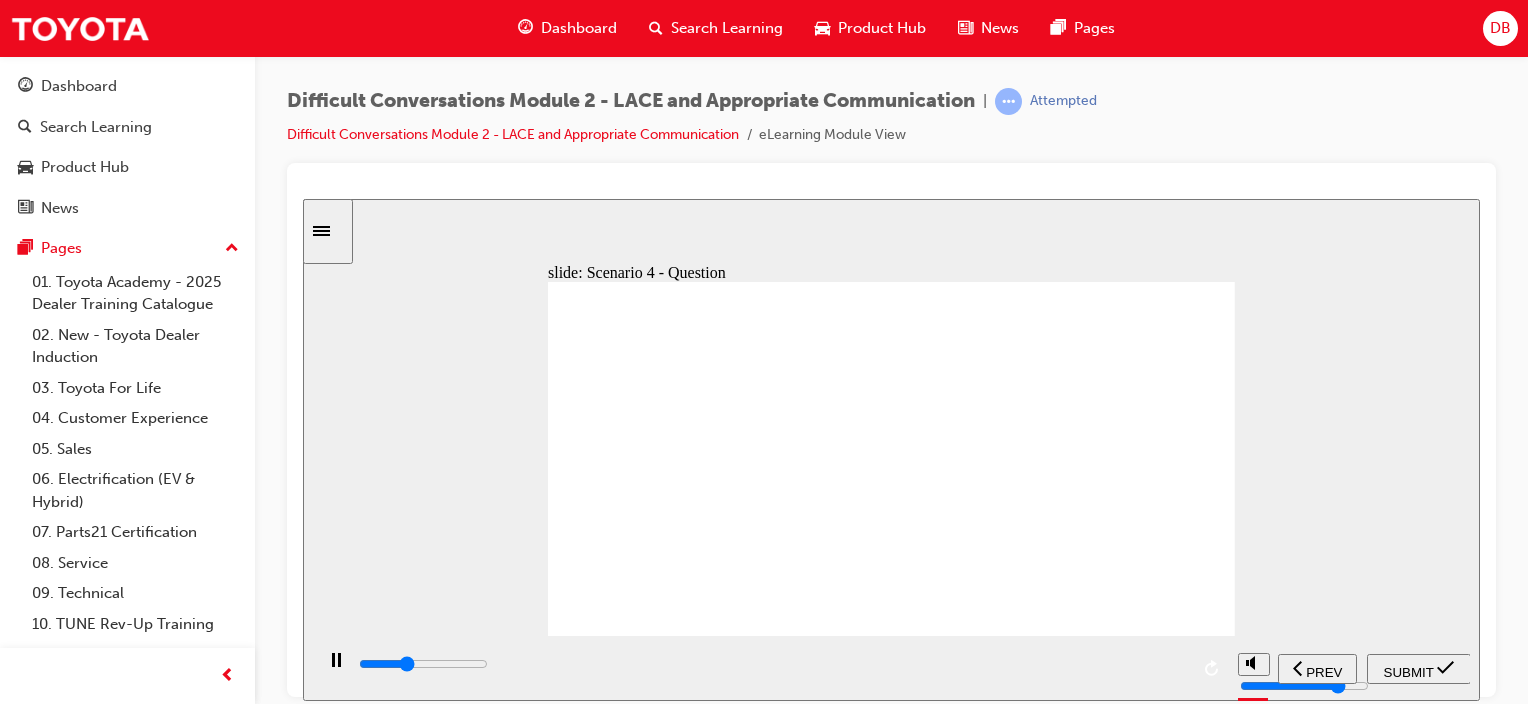 click 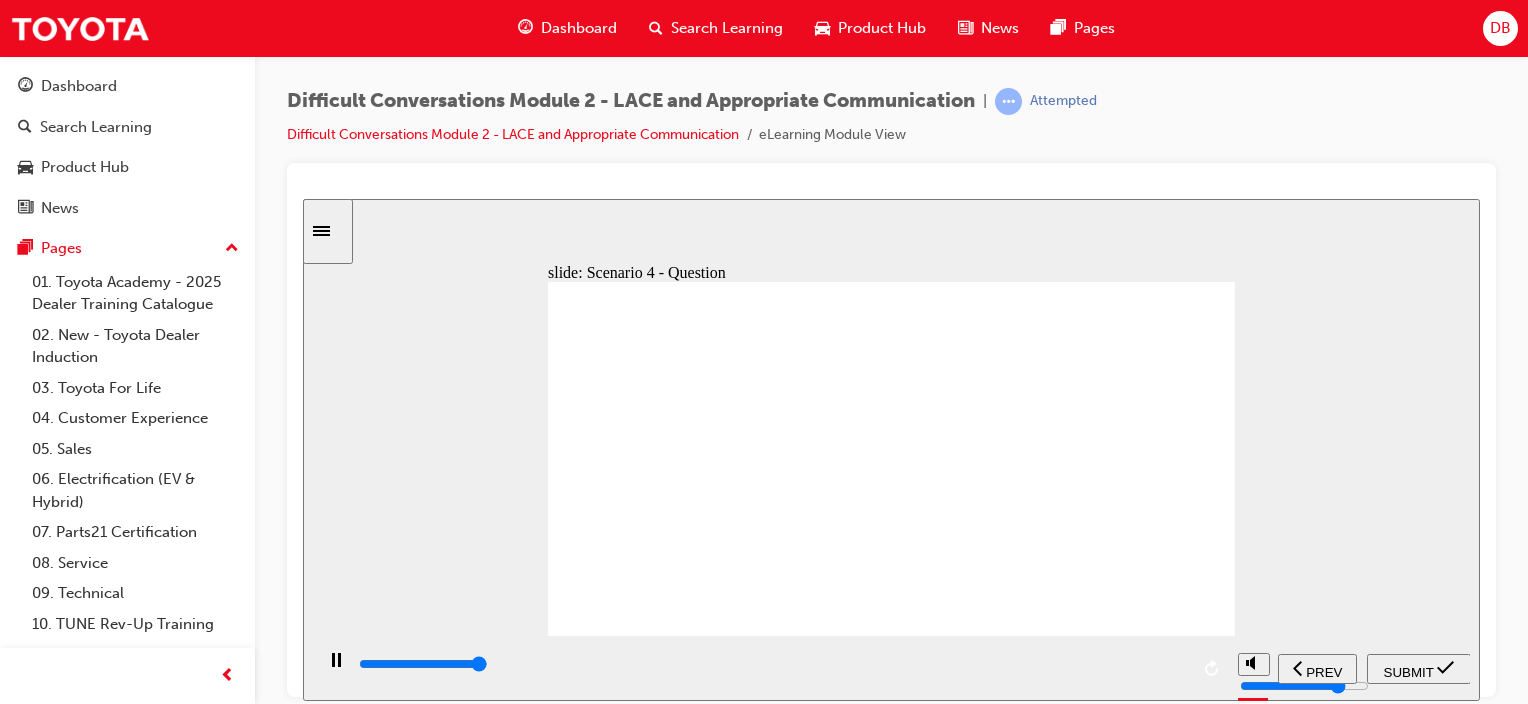 type on "8900" 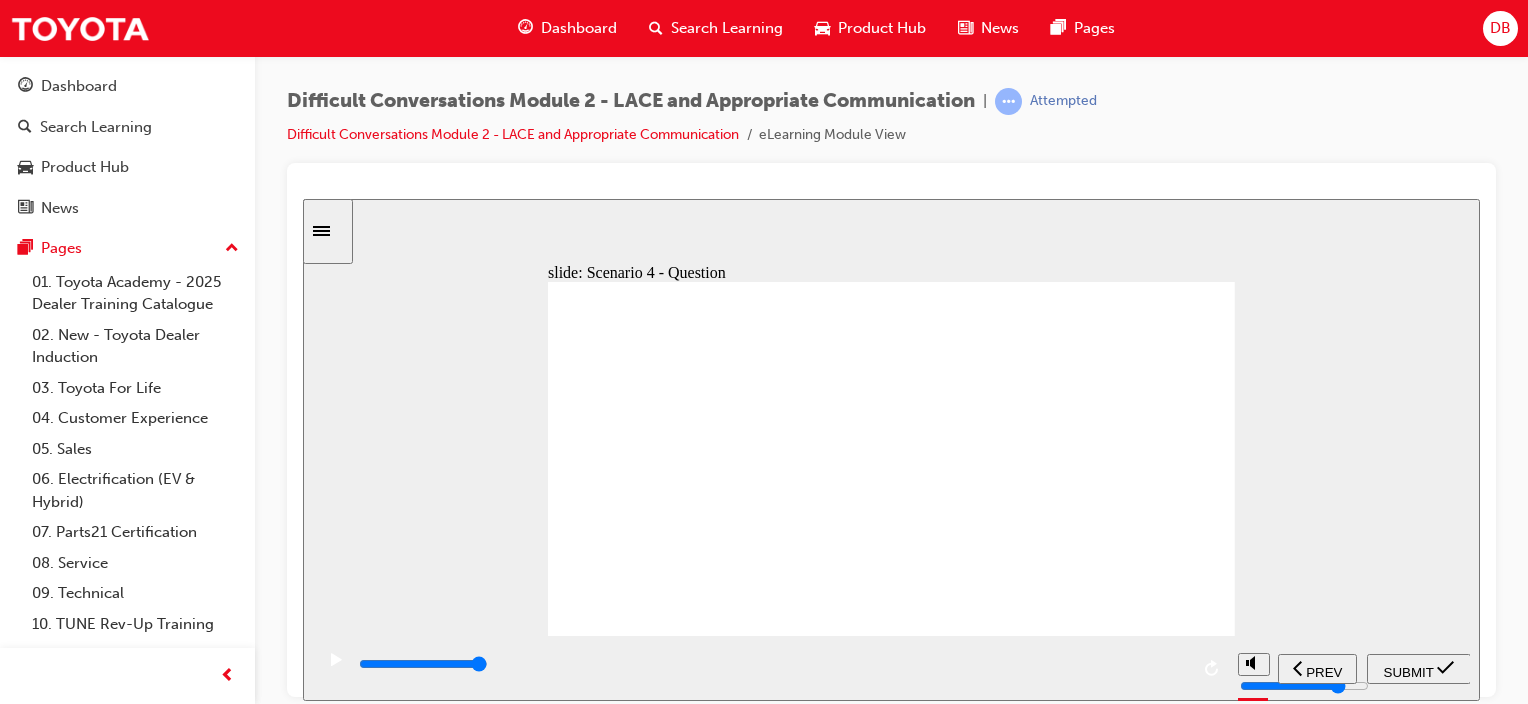 click 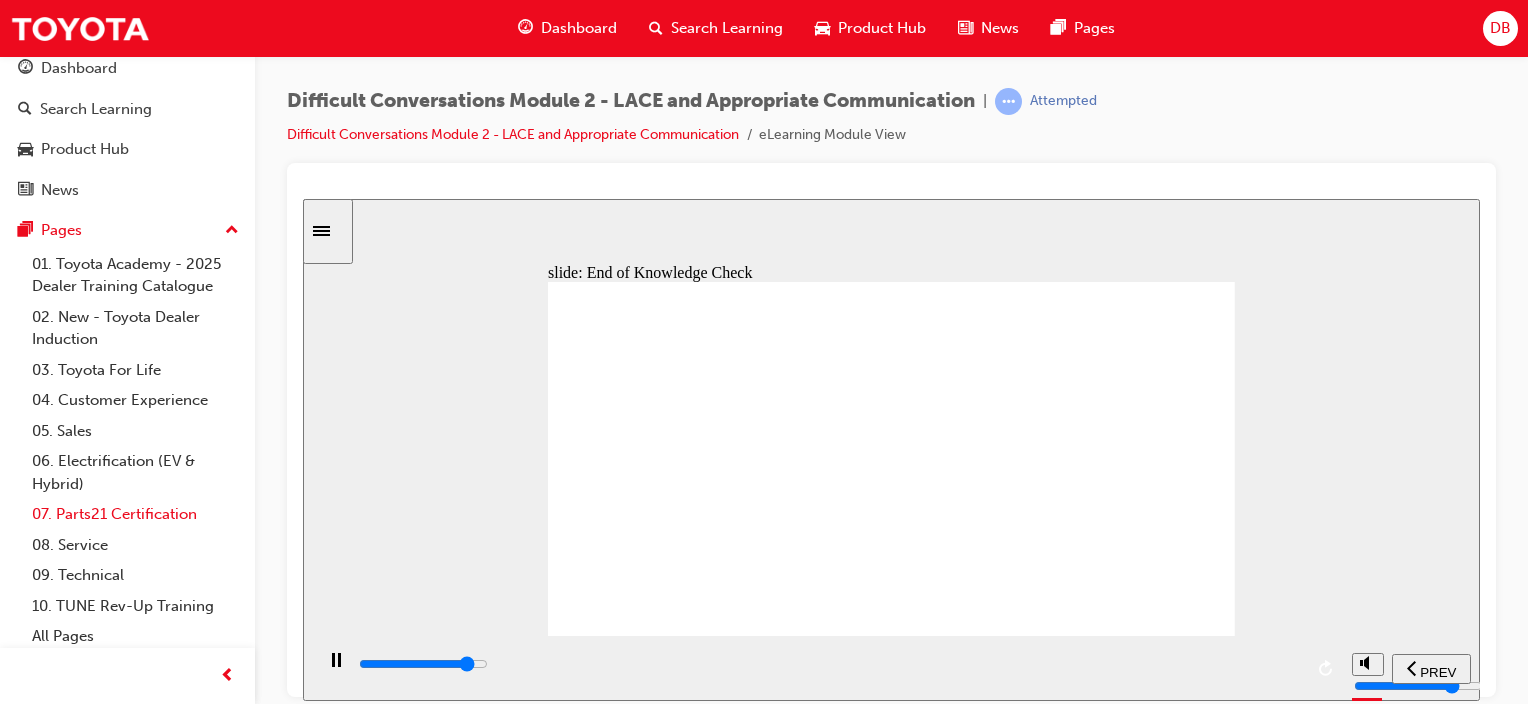 scroll, scrollTop: 24, scrollLeft: 0, axis: vertical 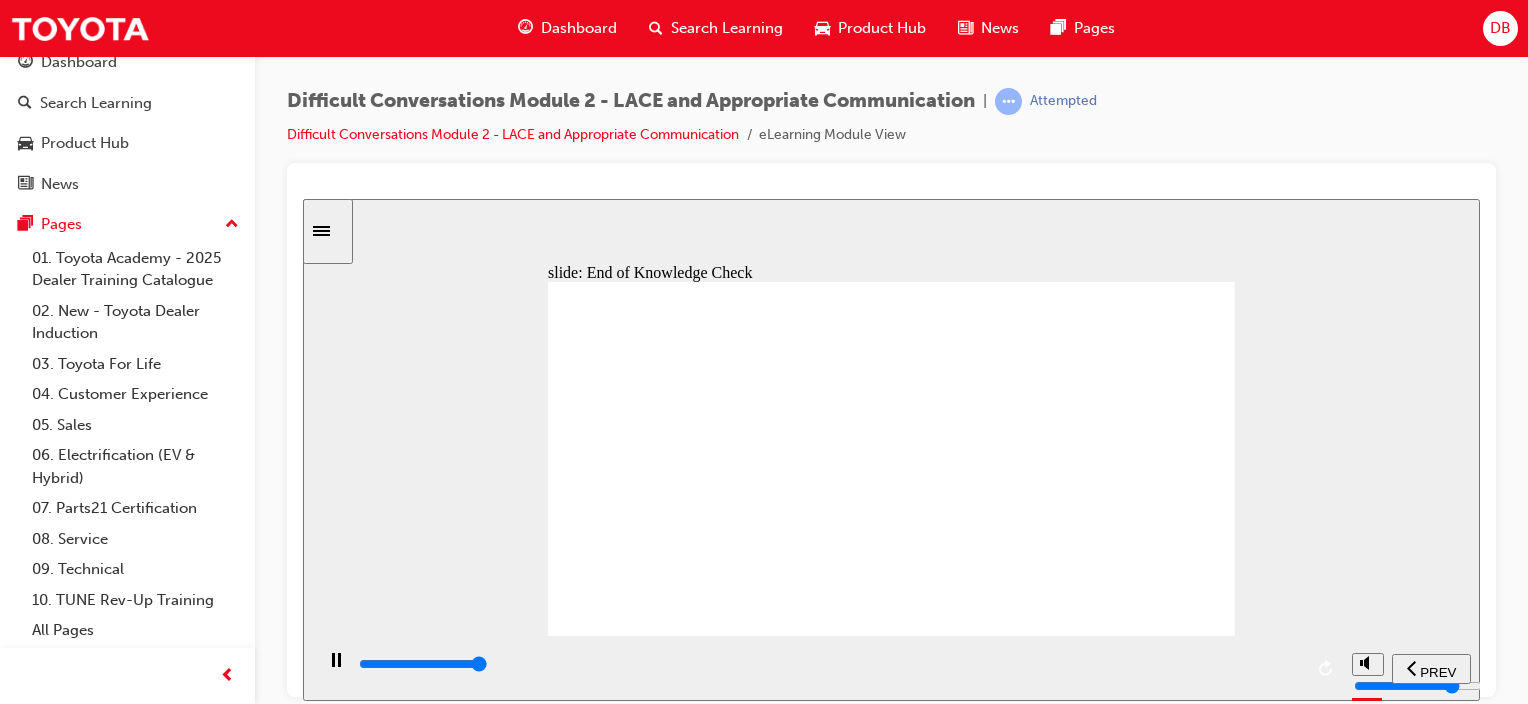 click 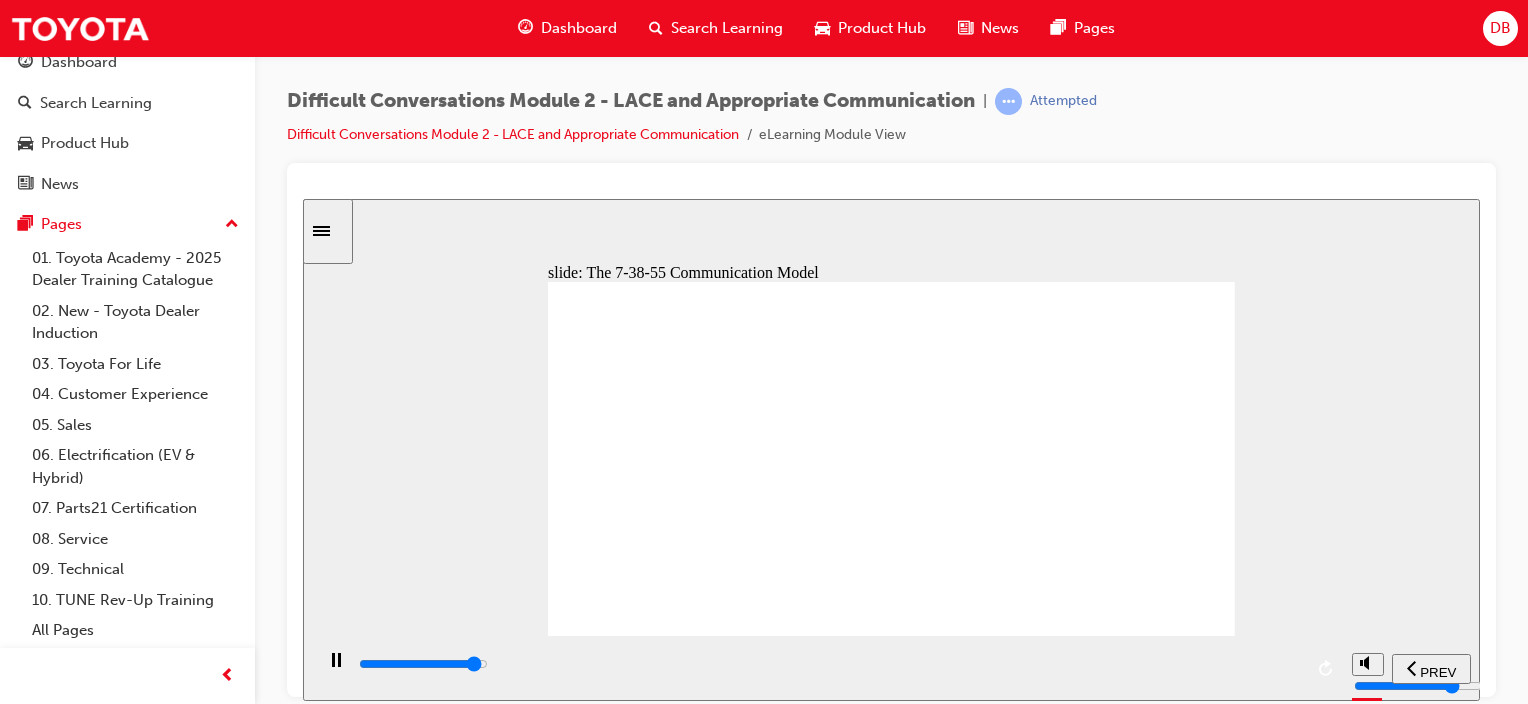 click 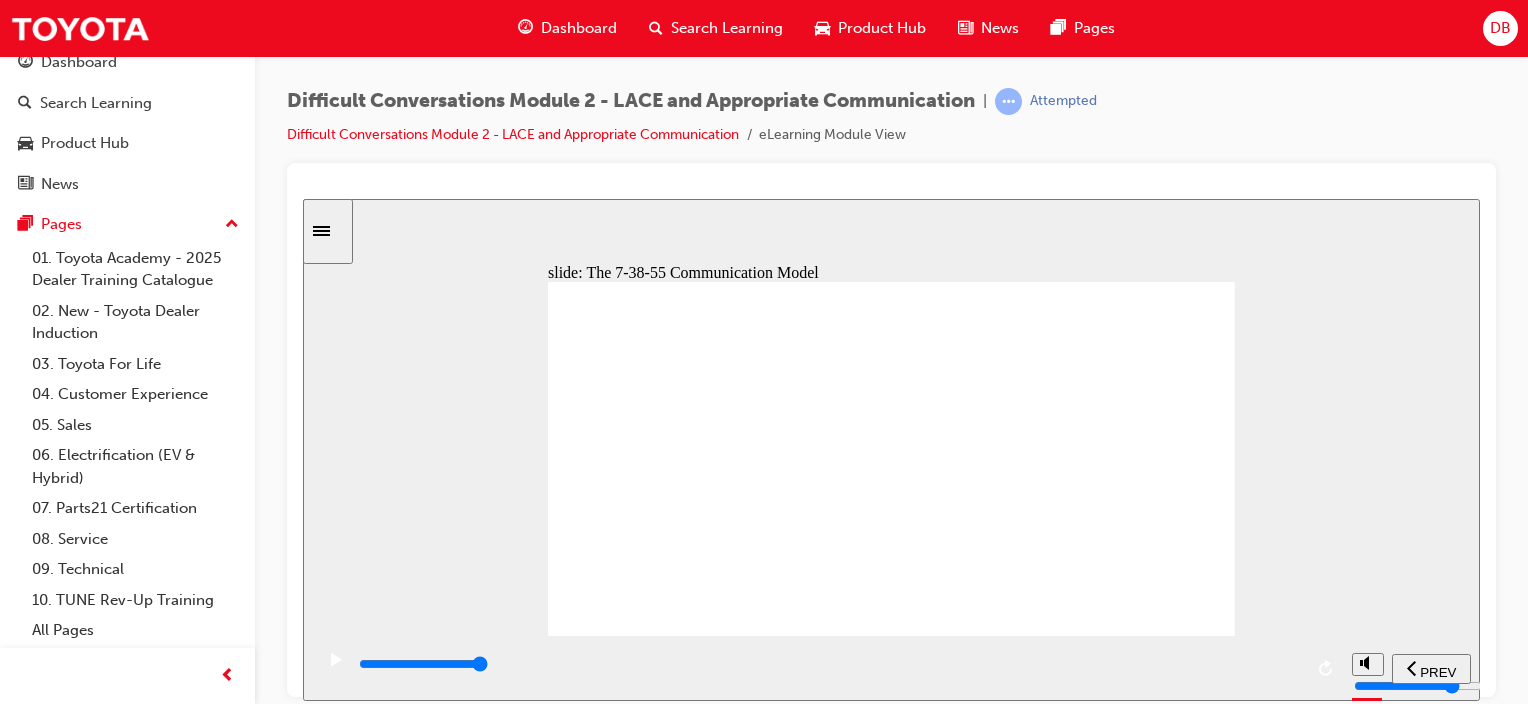 click 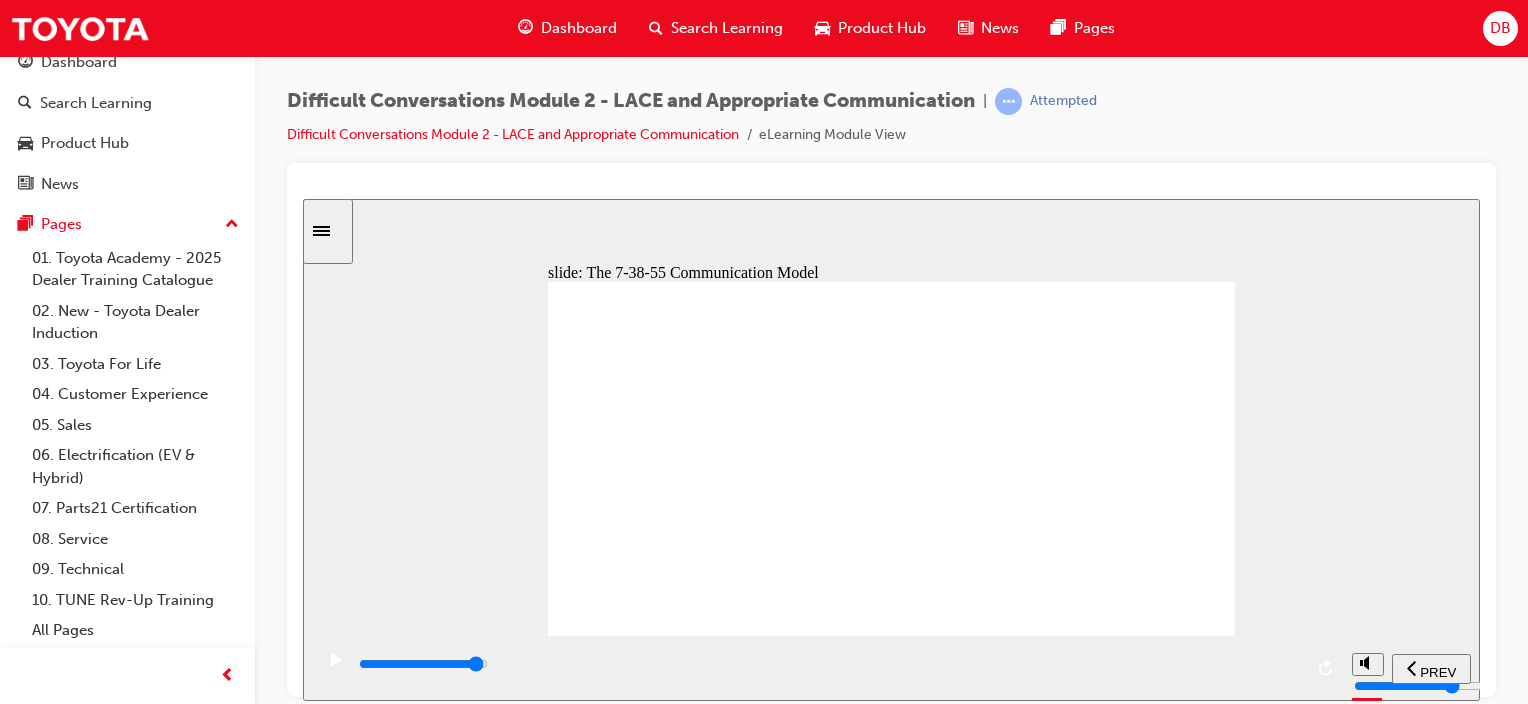 click at bounding box center [423, 663] 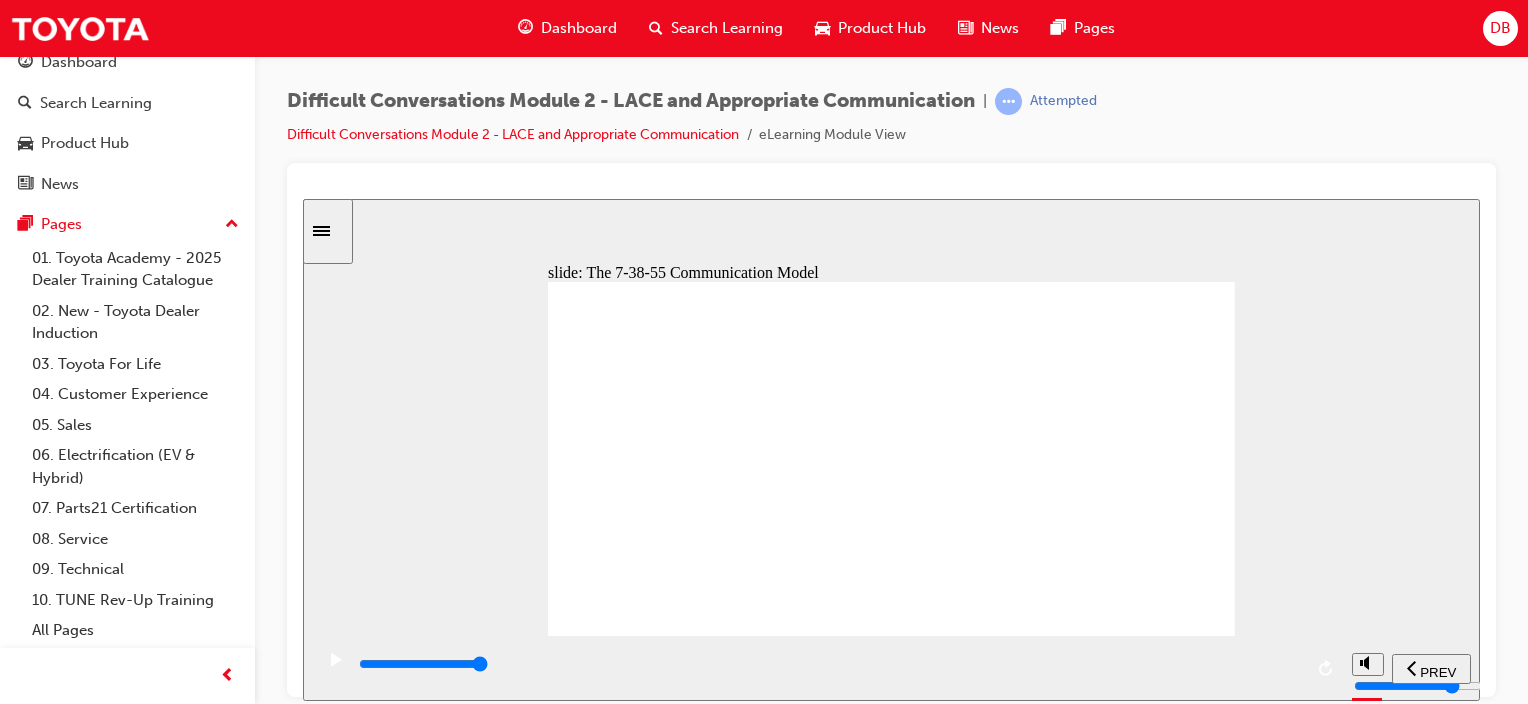 click 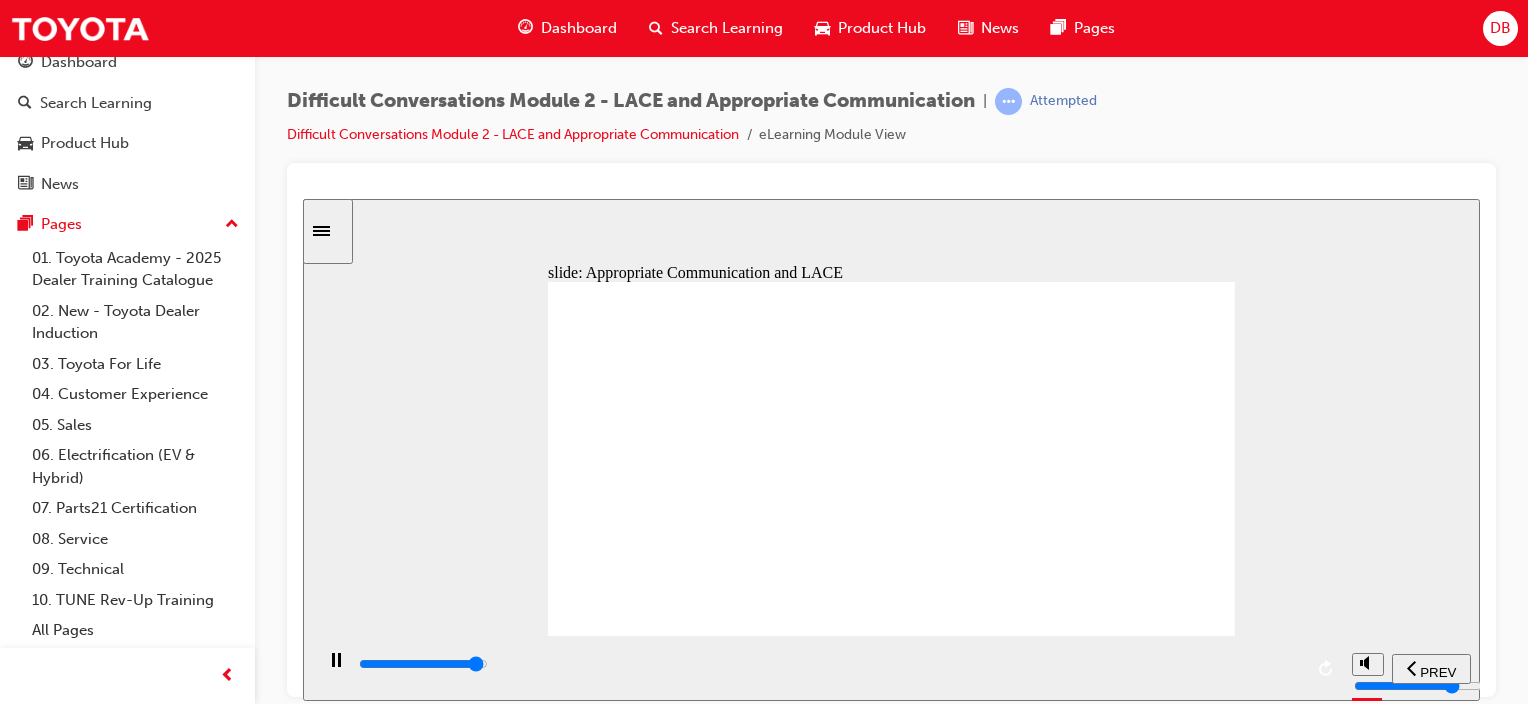 drag, startPoint x: 1276, startPoint y: 666, endPoint x: 1270, endPoint y: 678, distance: 13.416408 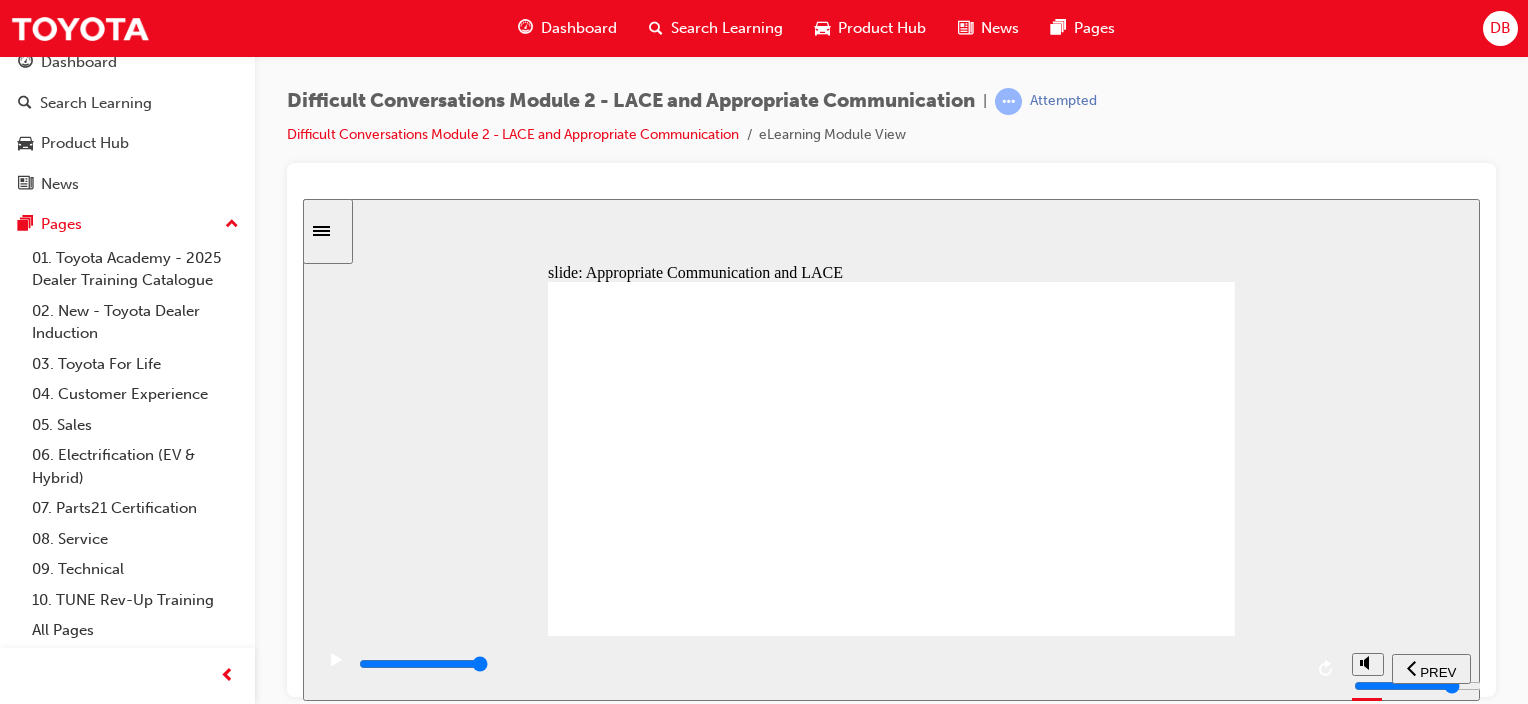 click 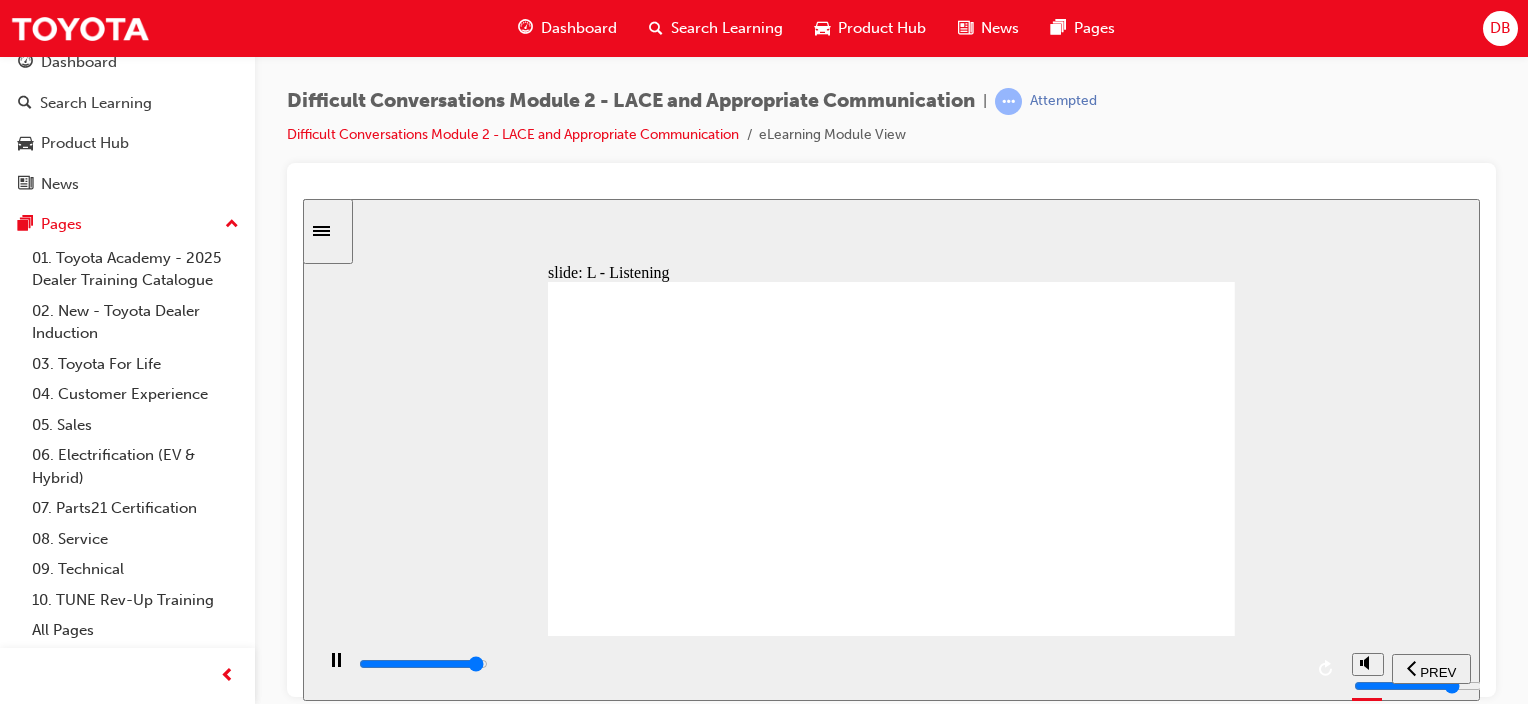 click at bounding box center (829, 664) 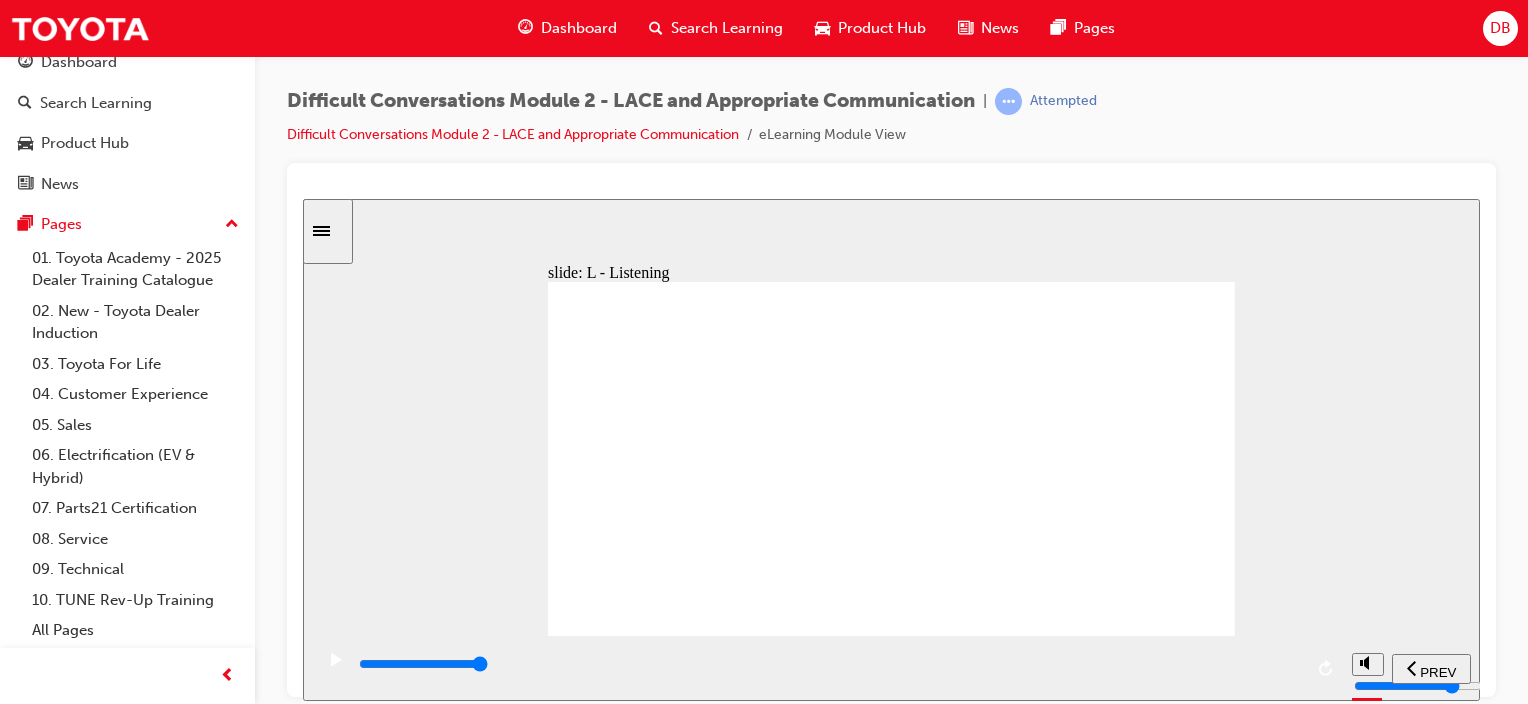click 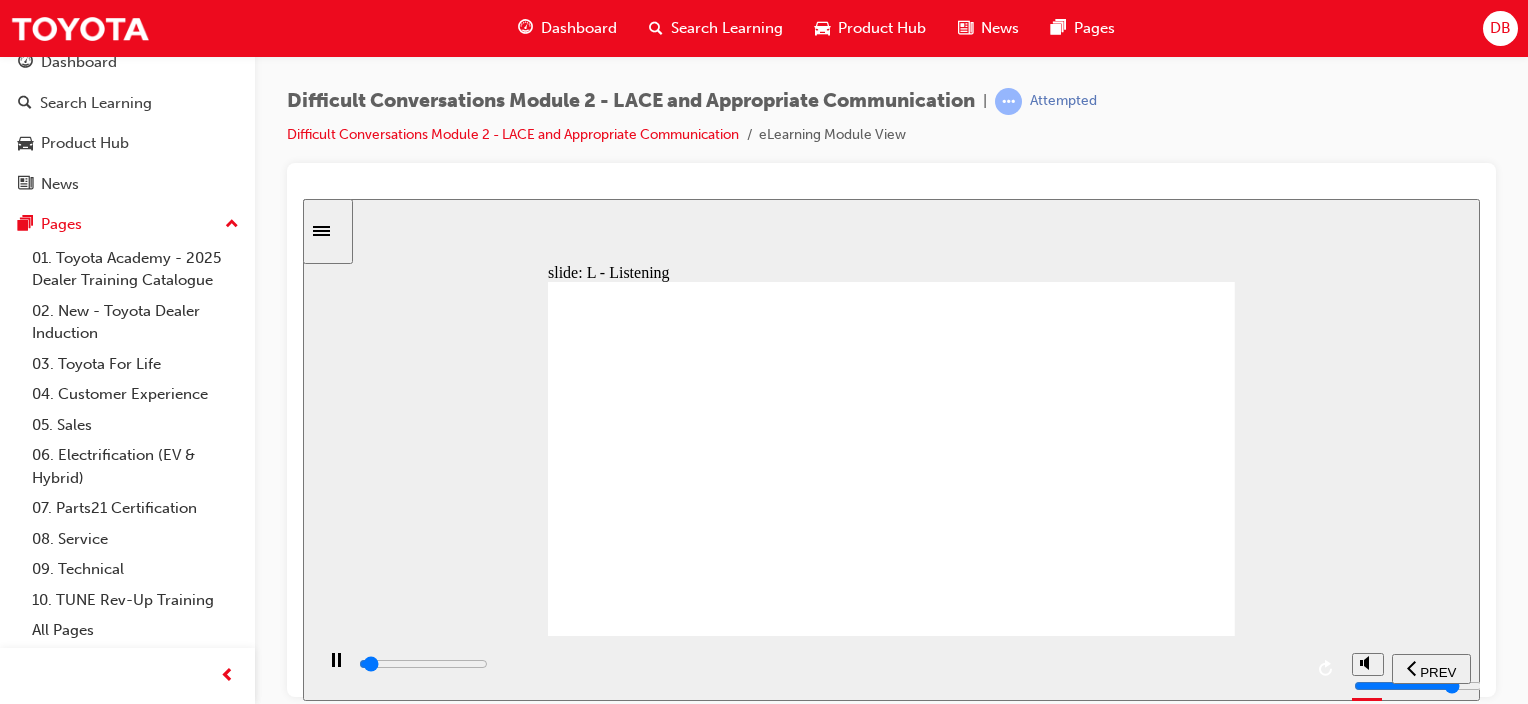click on "Eye contact Eye contact" at bounding box center [805, 2792] 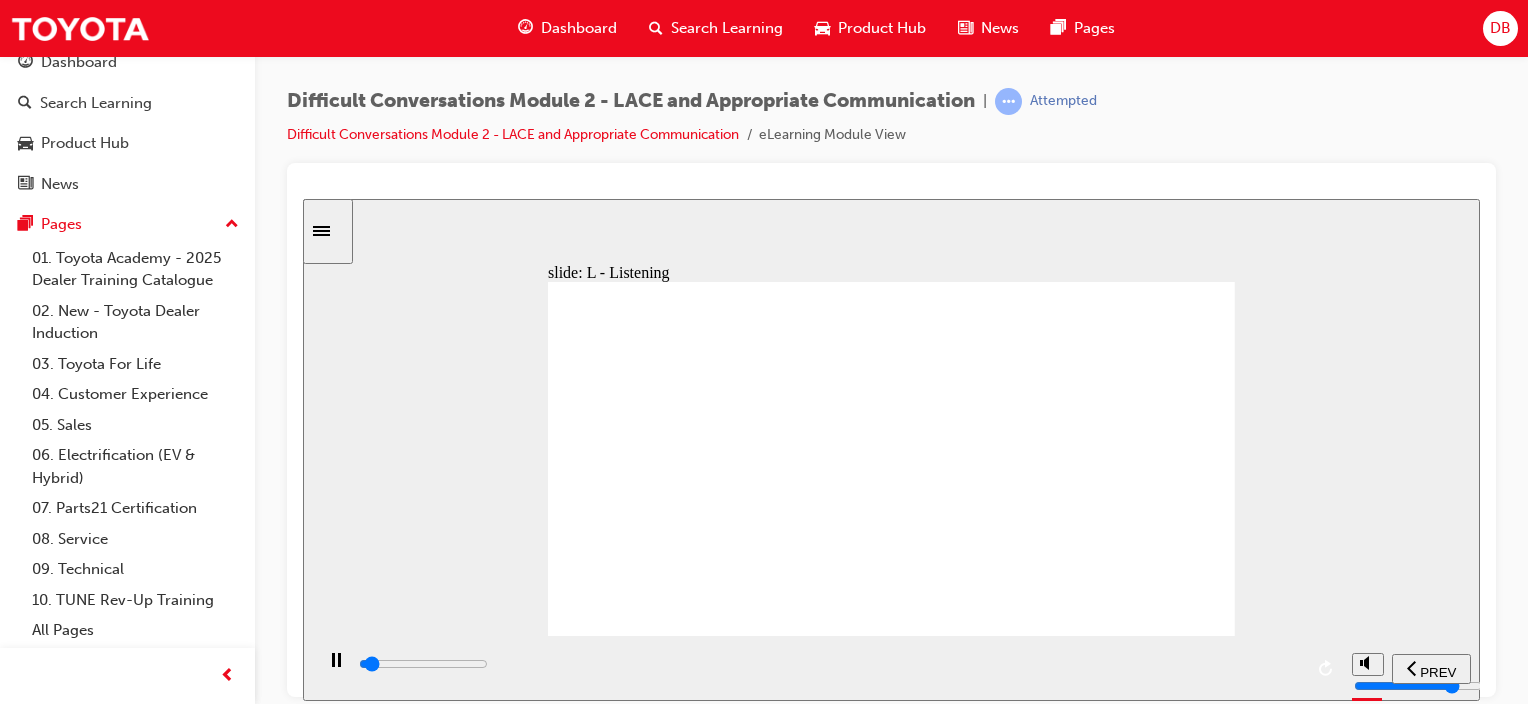 click at bounding box center (917, 2786) 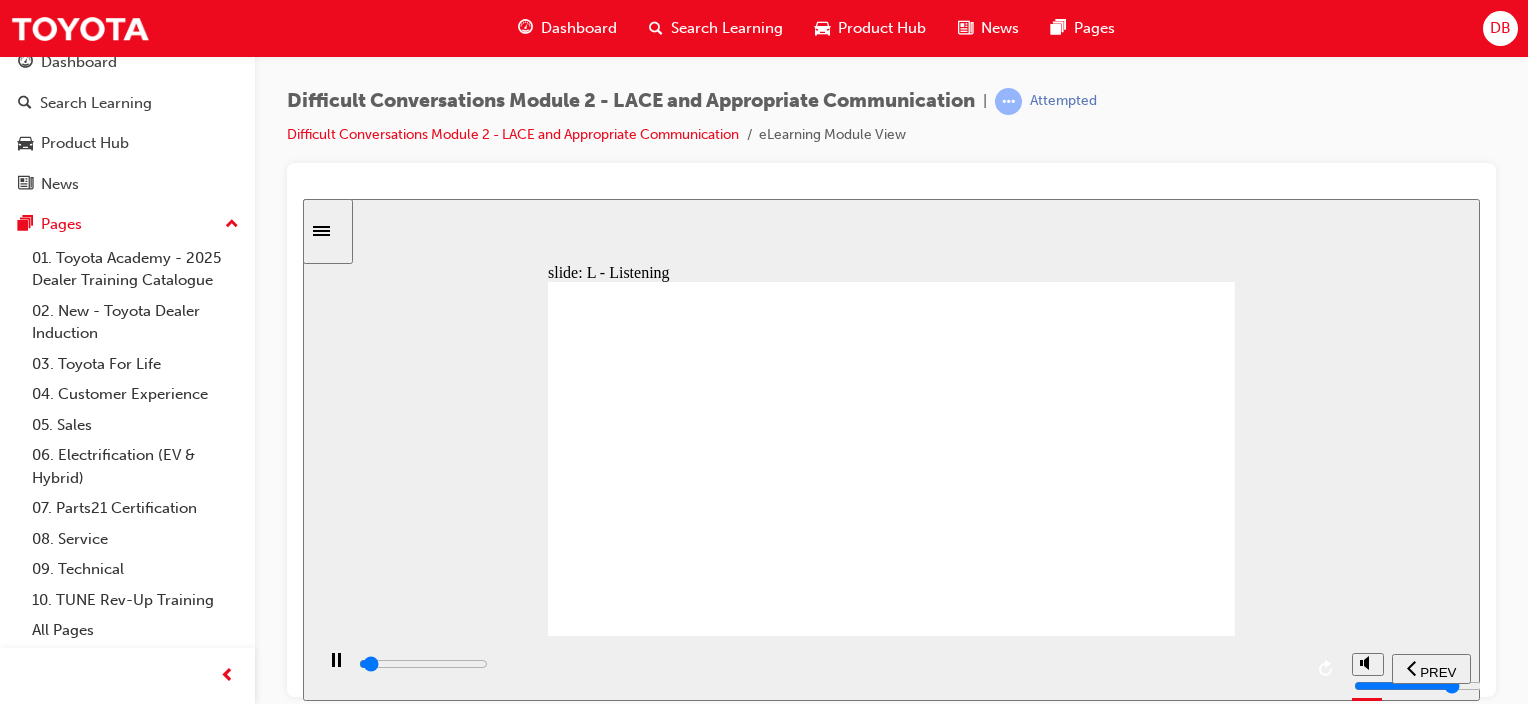 drag, startPoint x: 1348, startPoint y: 497, endPoint x: 1378, endPoint y: 500, distance: 30.149628 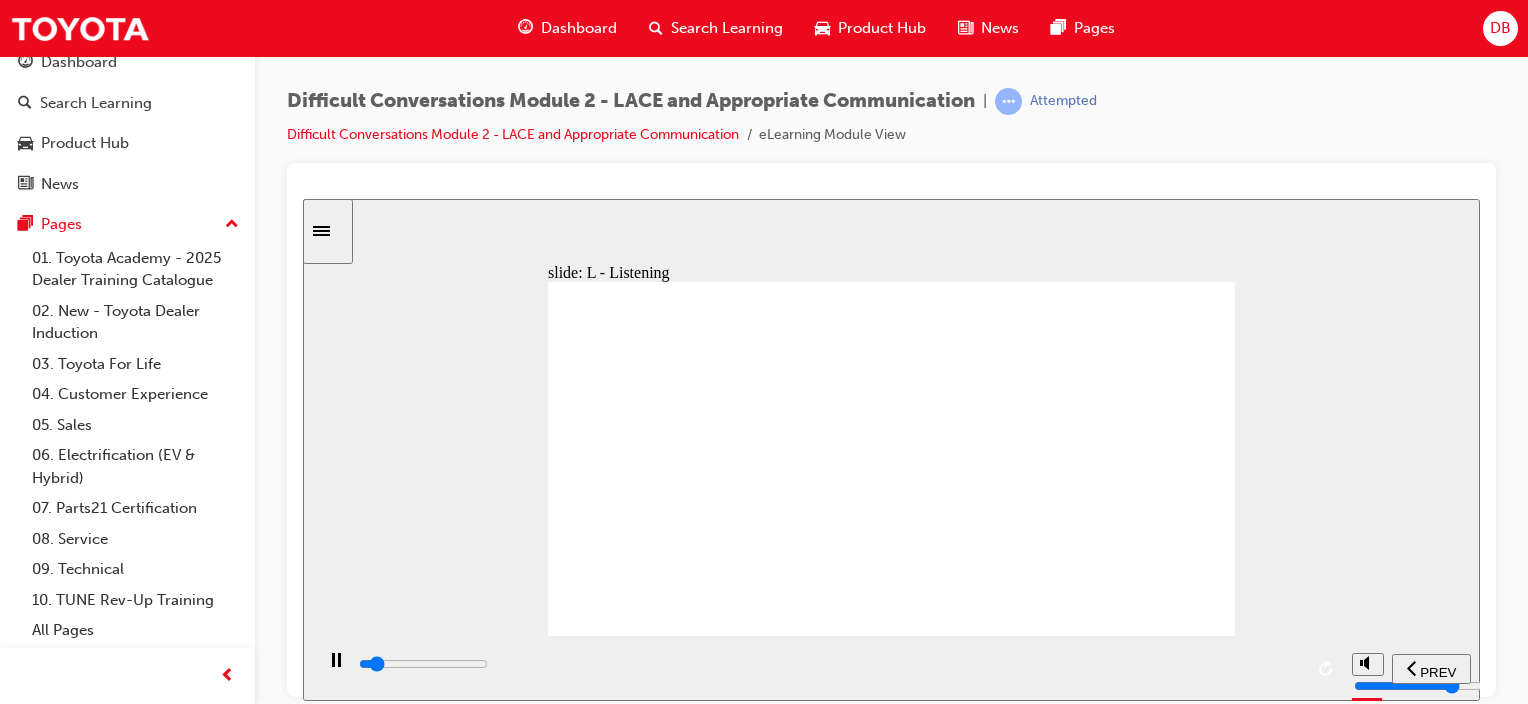 click 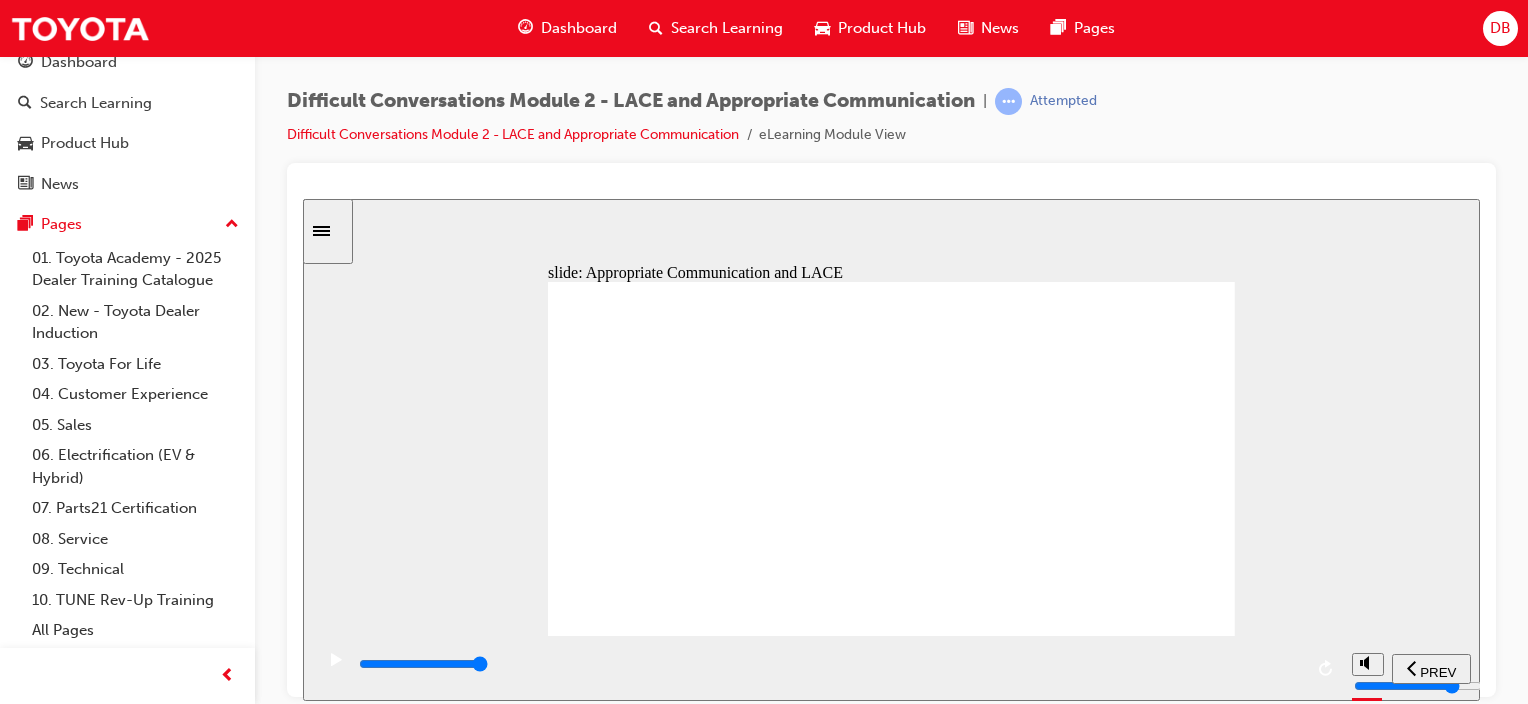 click 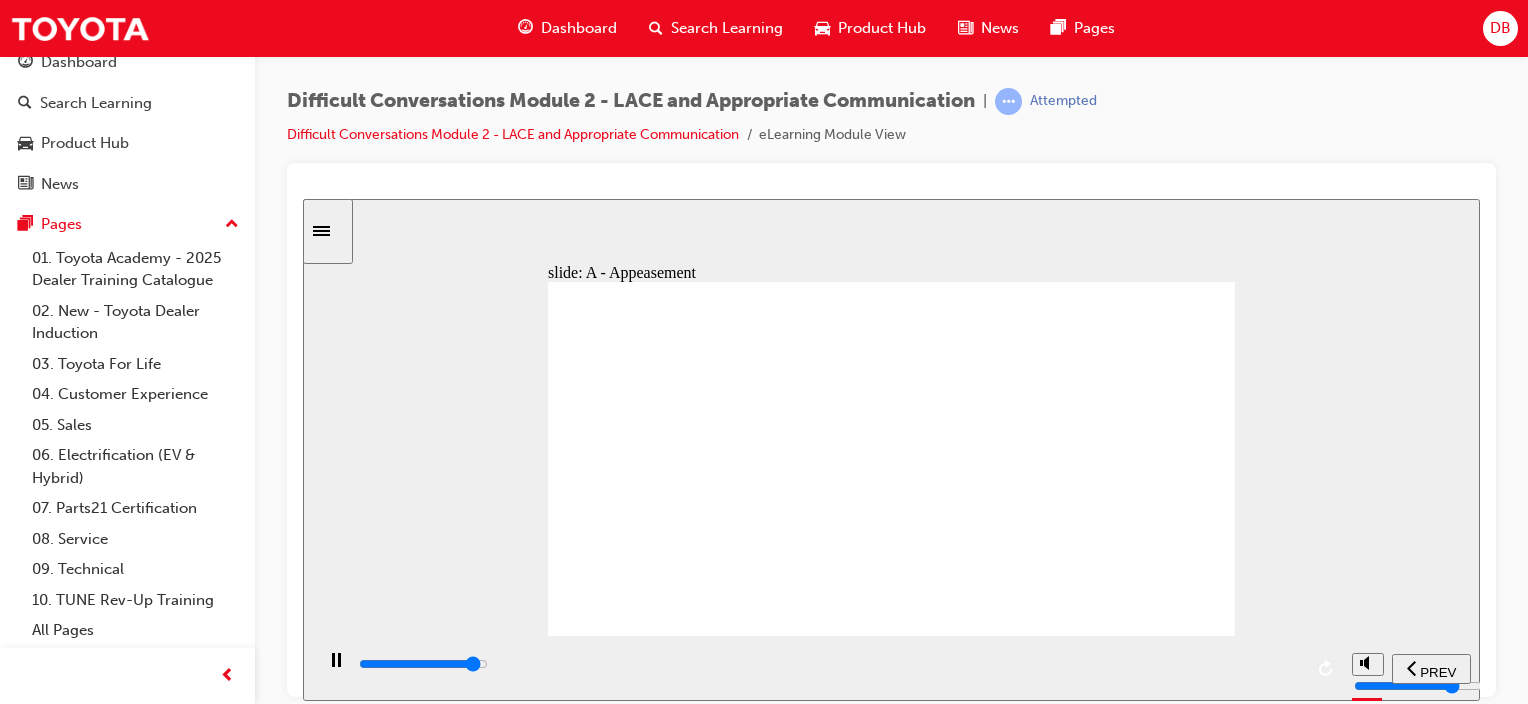 click at bounding box center (829, 664) 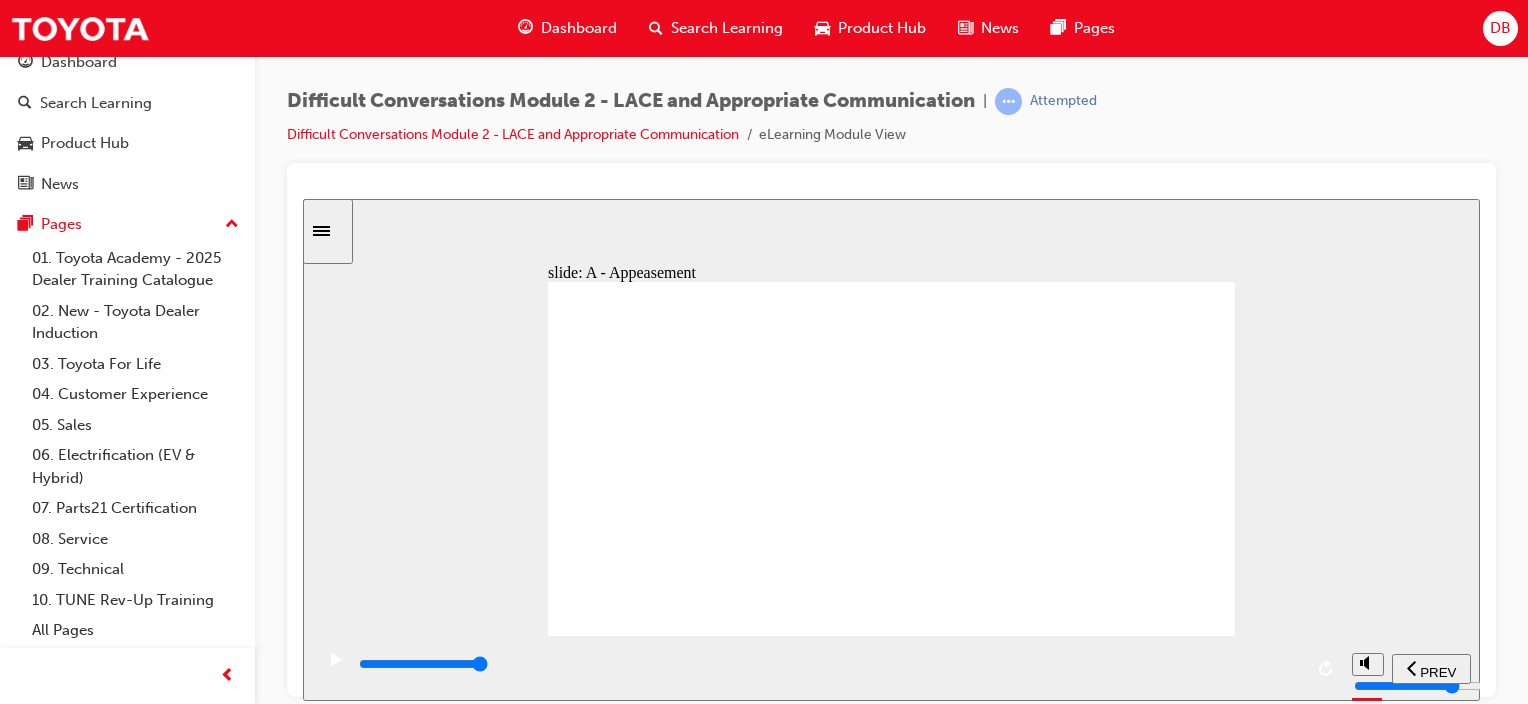 drag, startPoint x: 720, startPoint y: 512, endPoint x: 731, endPoint y: 512, distance: 11 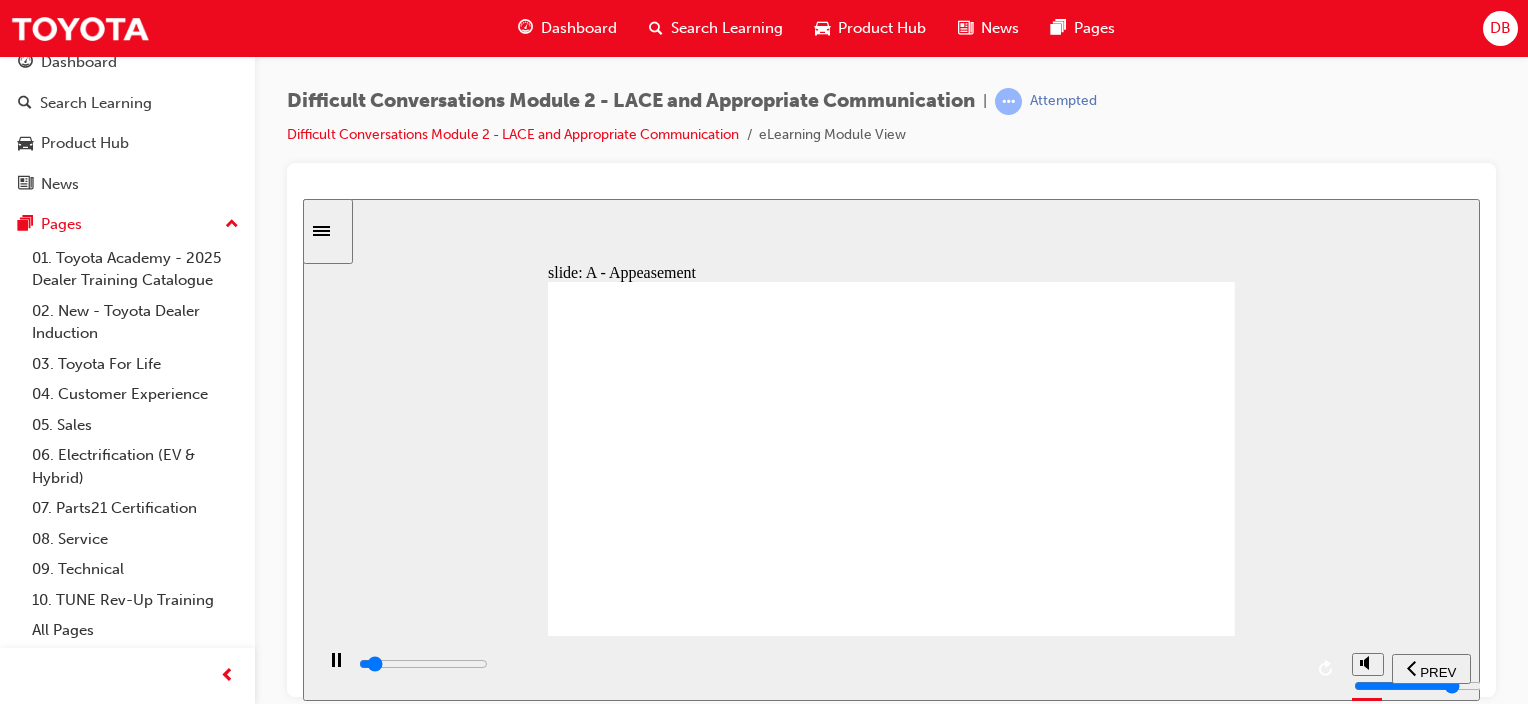 click 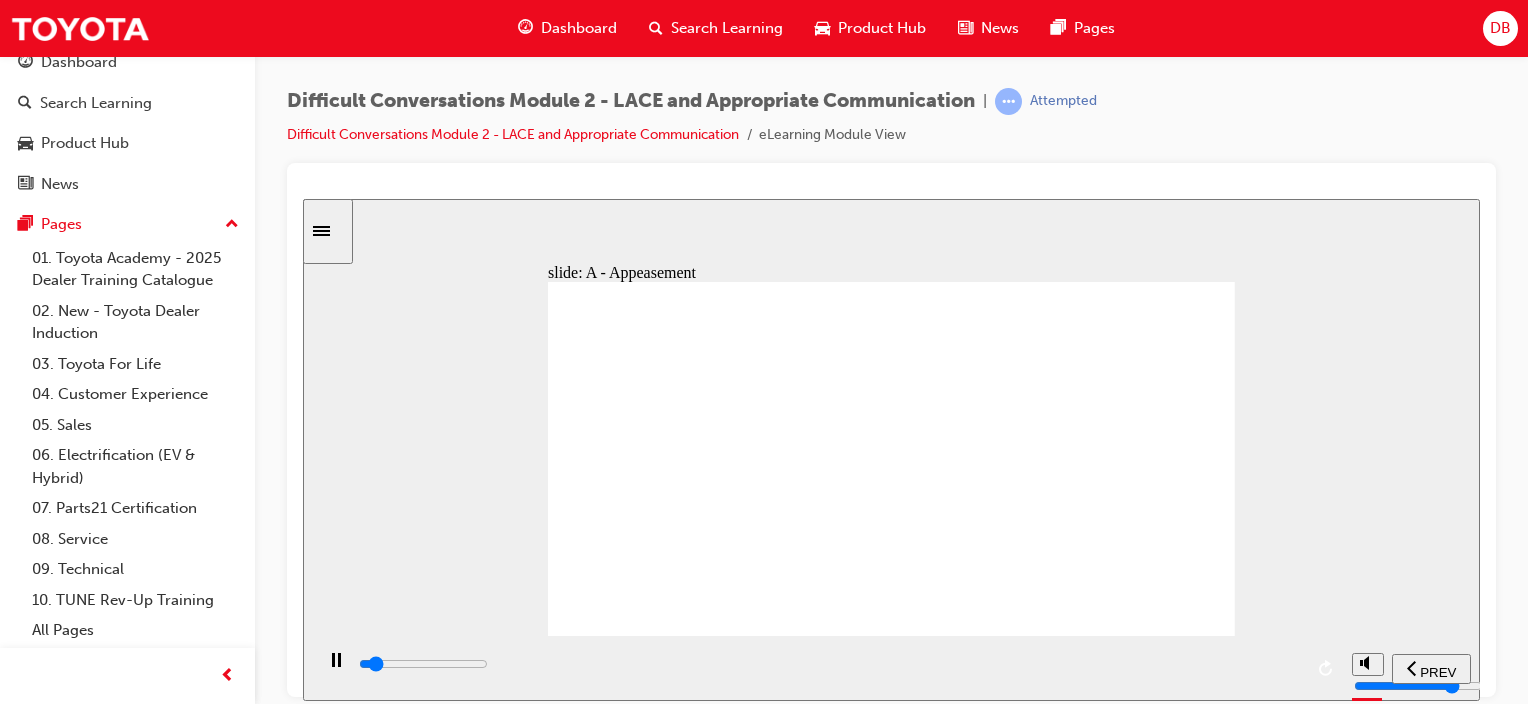 drag, startPoint x: 867, startPoint y: 517, endPoint x: 904, endPoint y: 522, distance: 37.336308 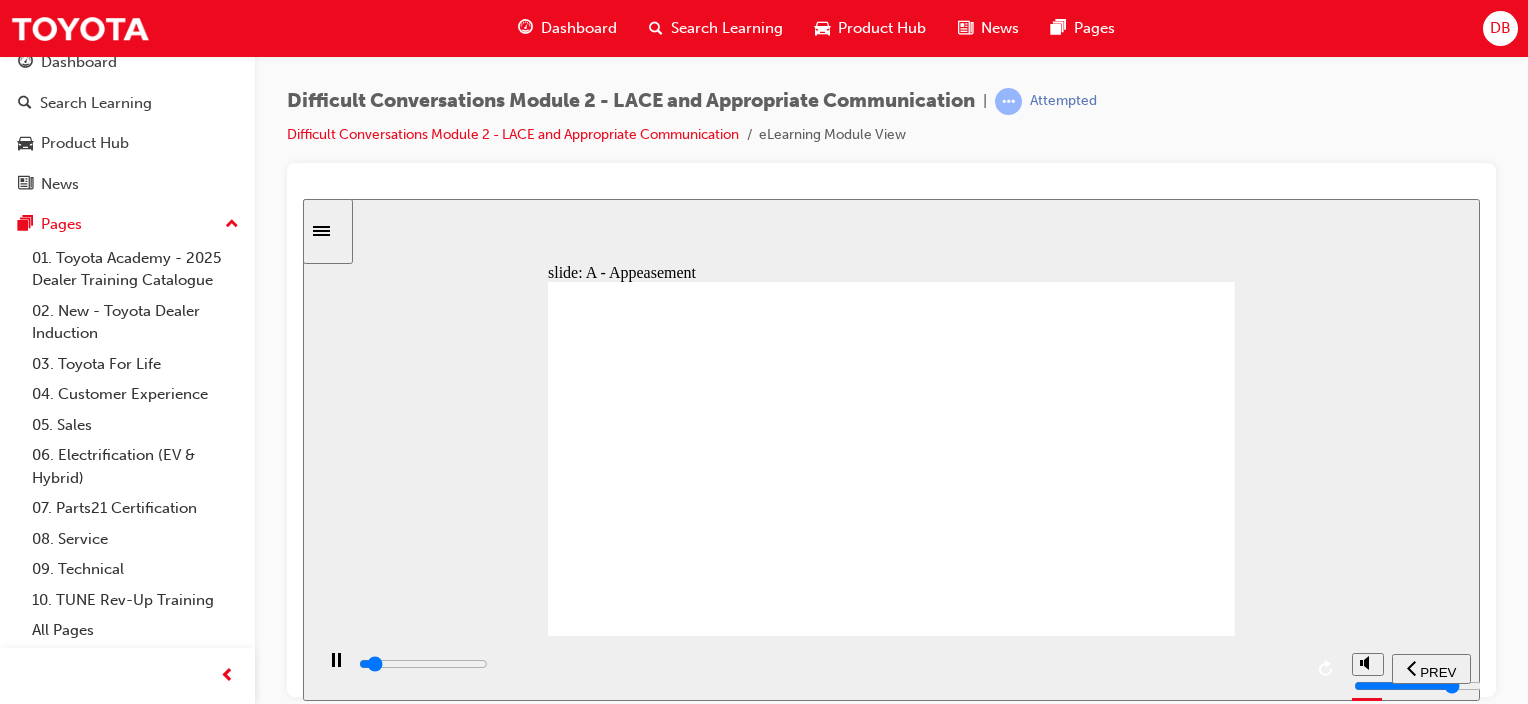 drag, startPoint x: 952, startPoint y: 522, endPoint x: 1001, endPoint y: 529, distance: 49.497475 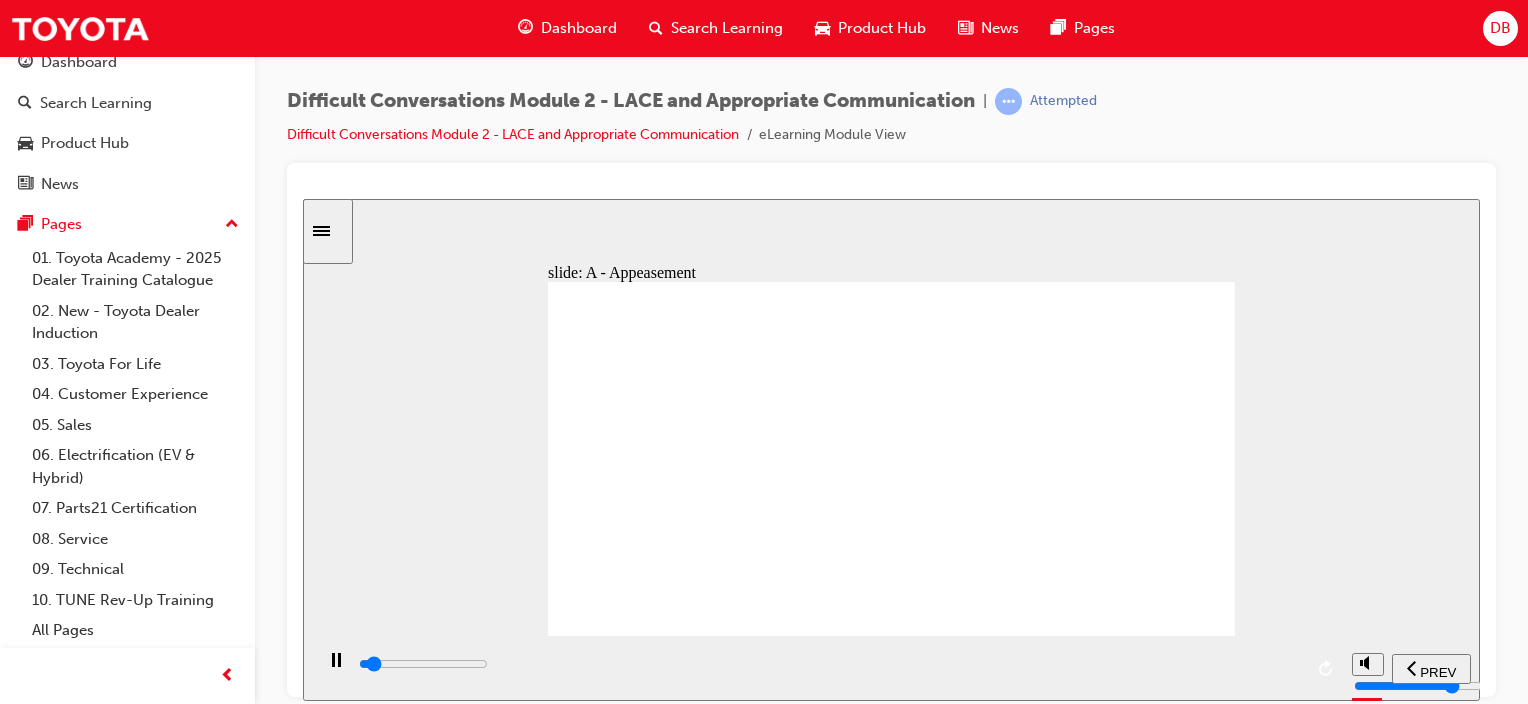 click 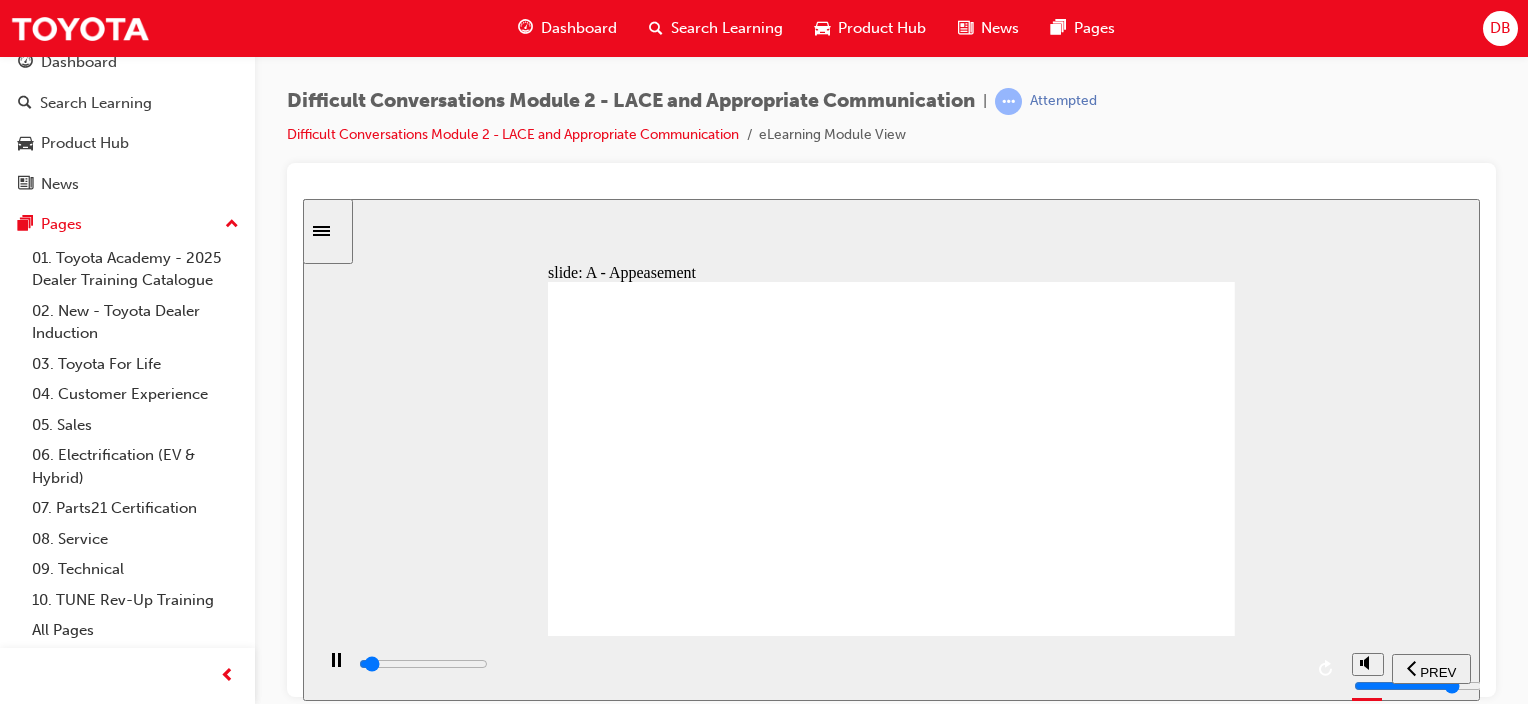 drag, startPoint x: 954, startPoint y: 522, endPoint x: 995, endPoint y: 536, distance: 43.32436 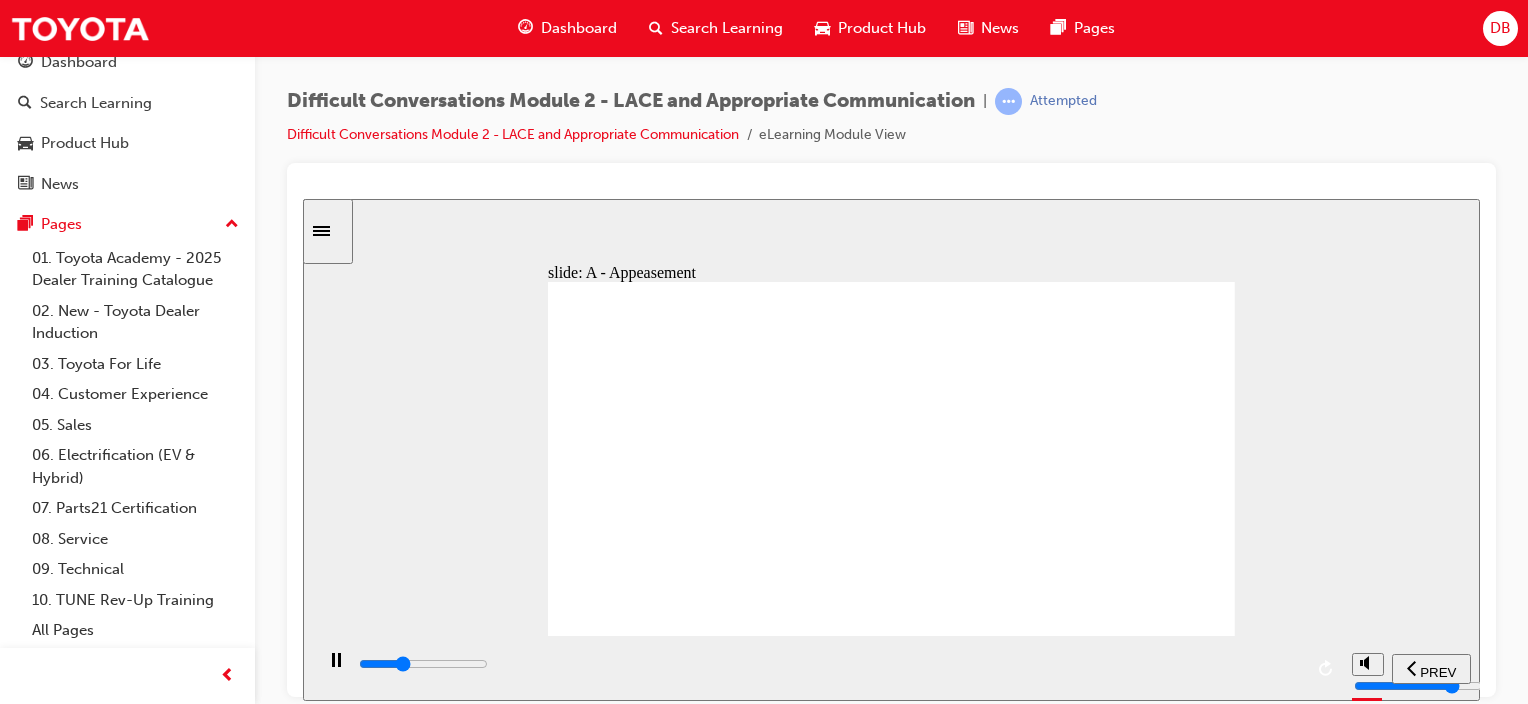 click 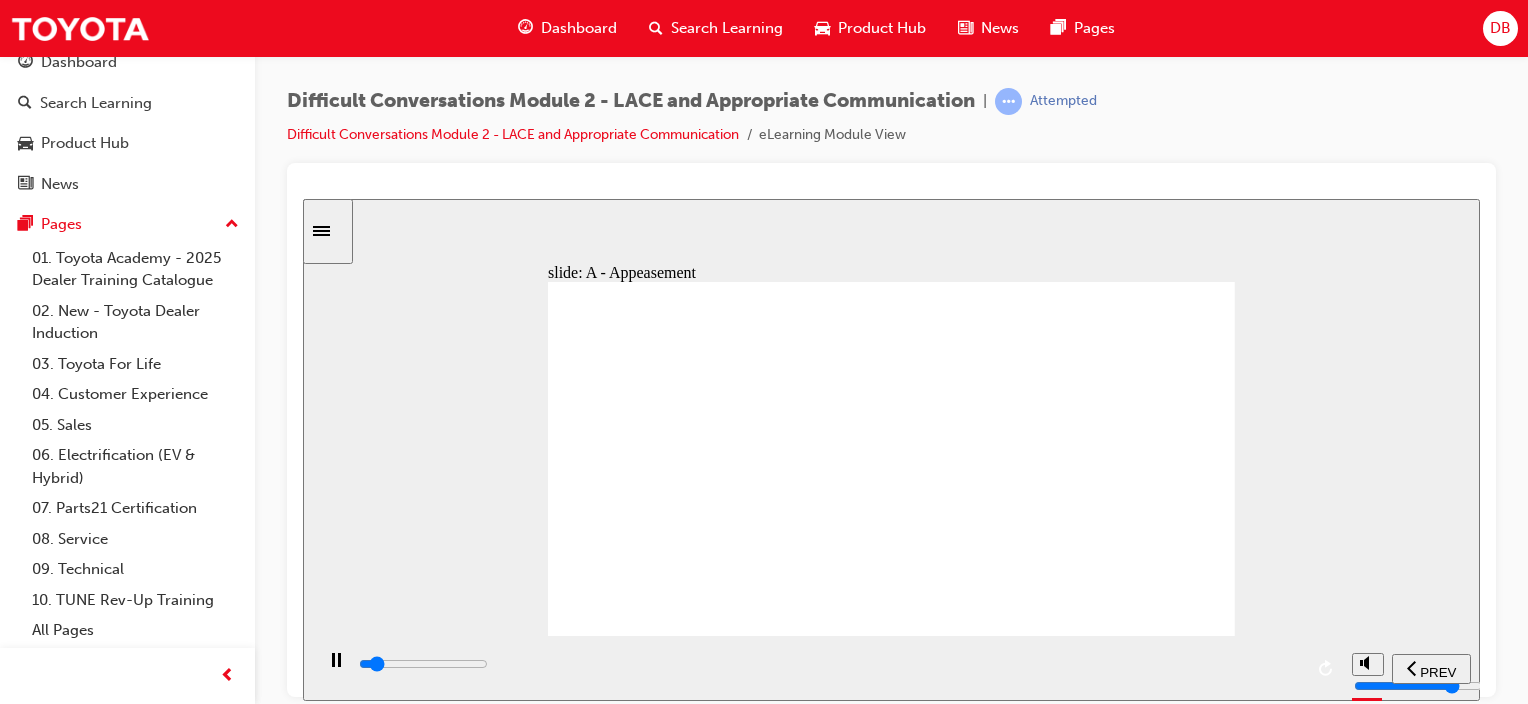 click 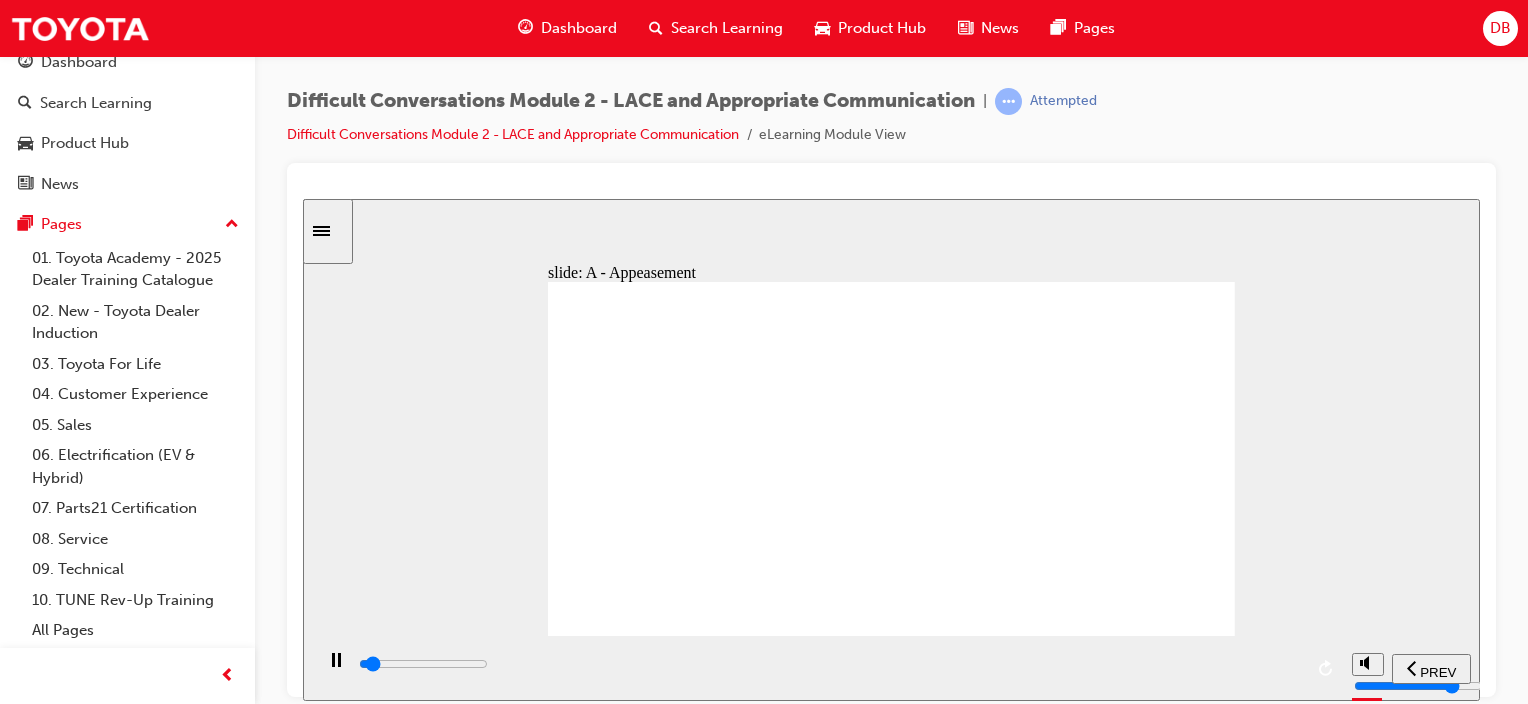 drag, startPoint x: 1156, startPoint y: 578, endPoint x: 1227, endPoint y: 376, distance: 214.11446 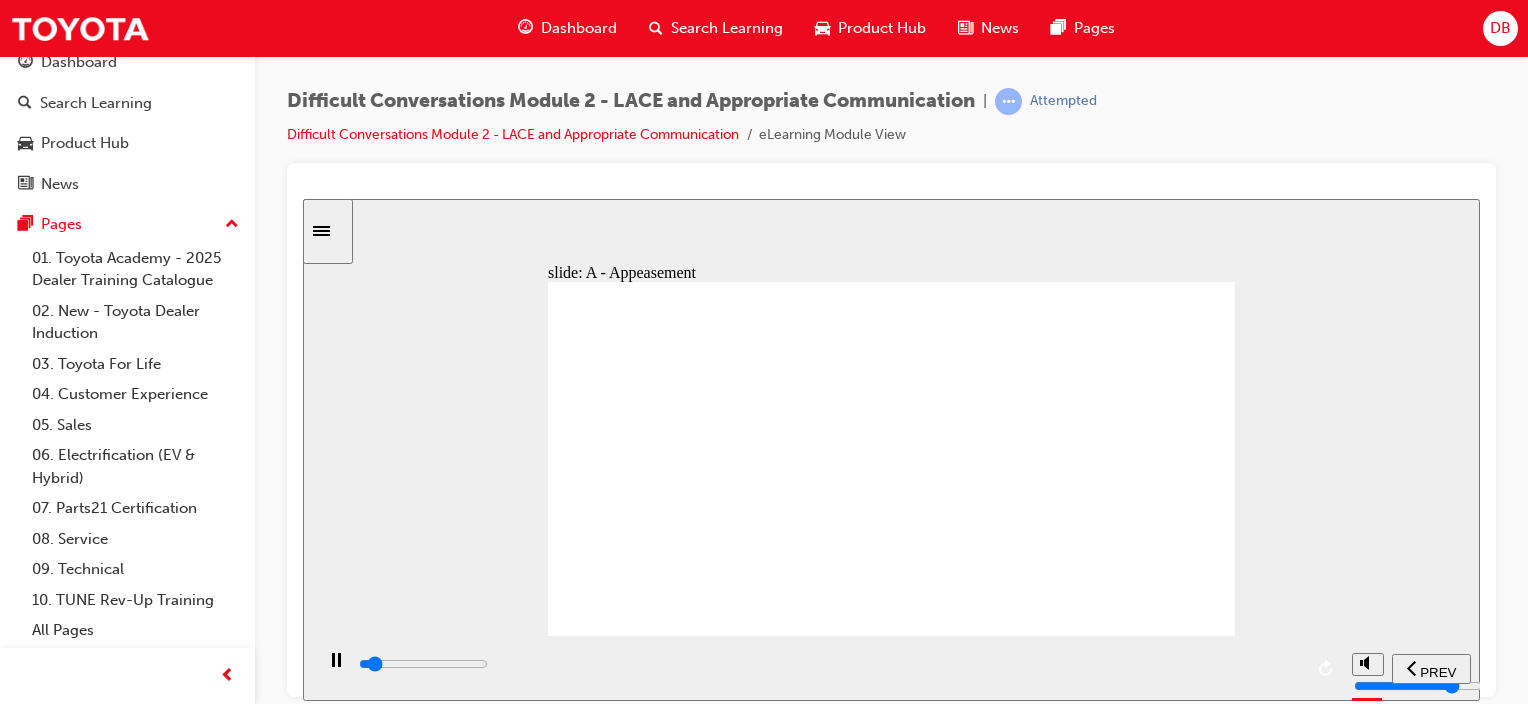 click 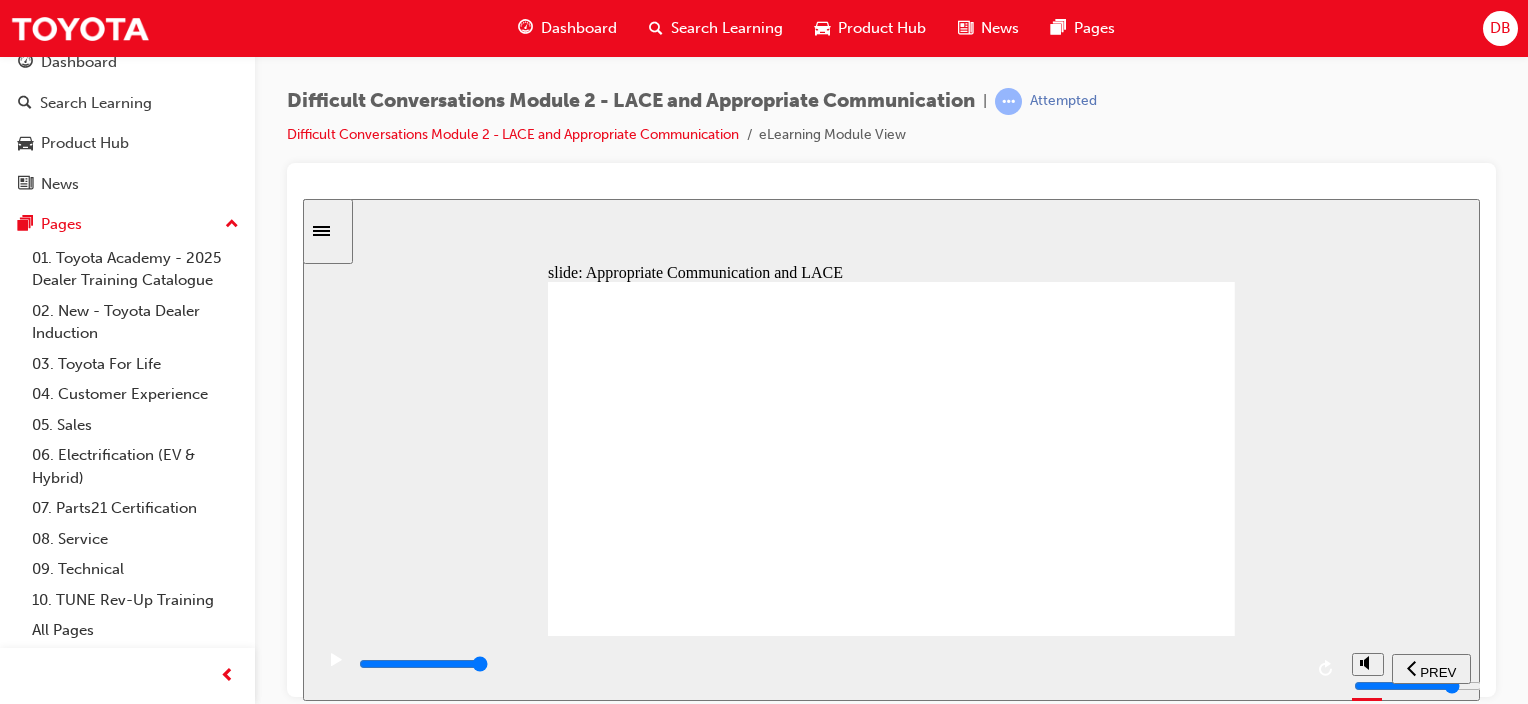 click 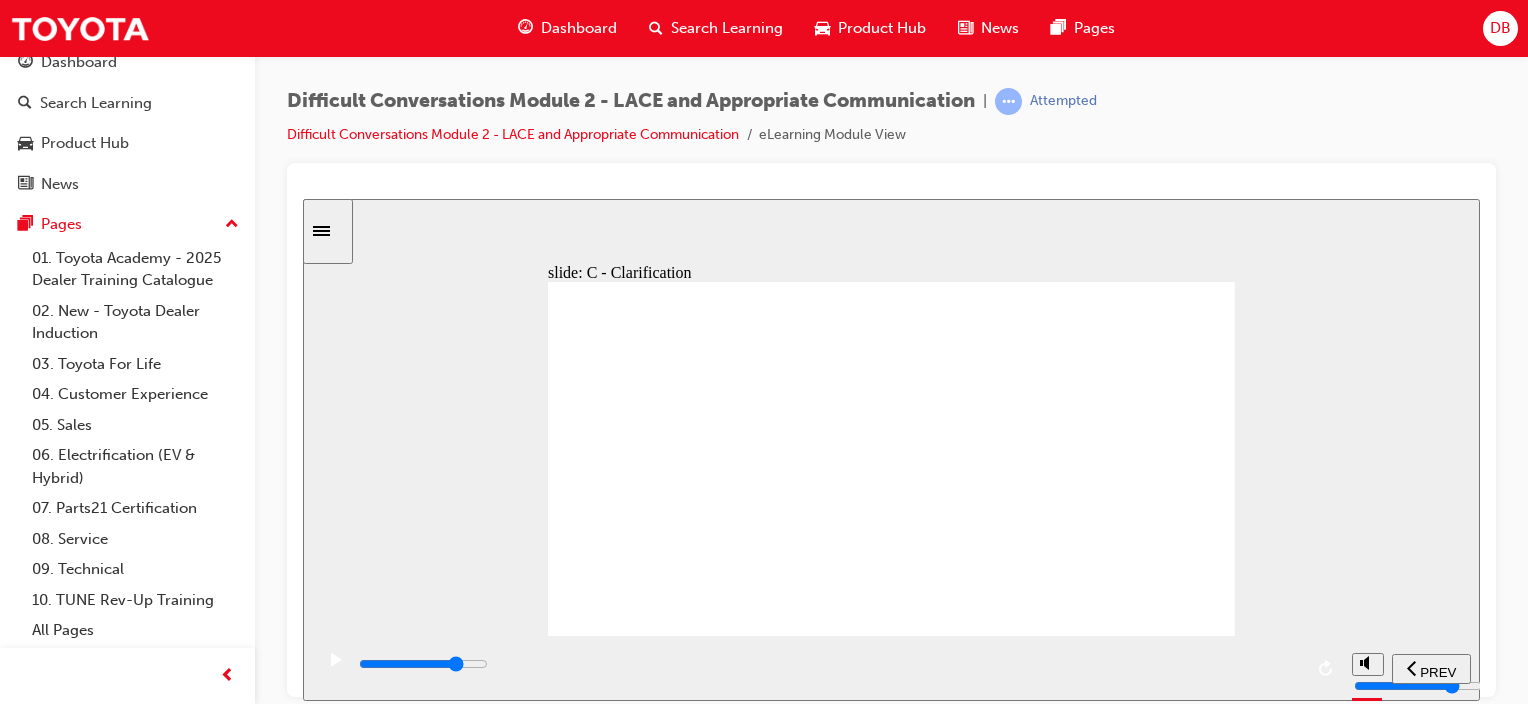 click at bounding box center [829, 668] 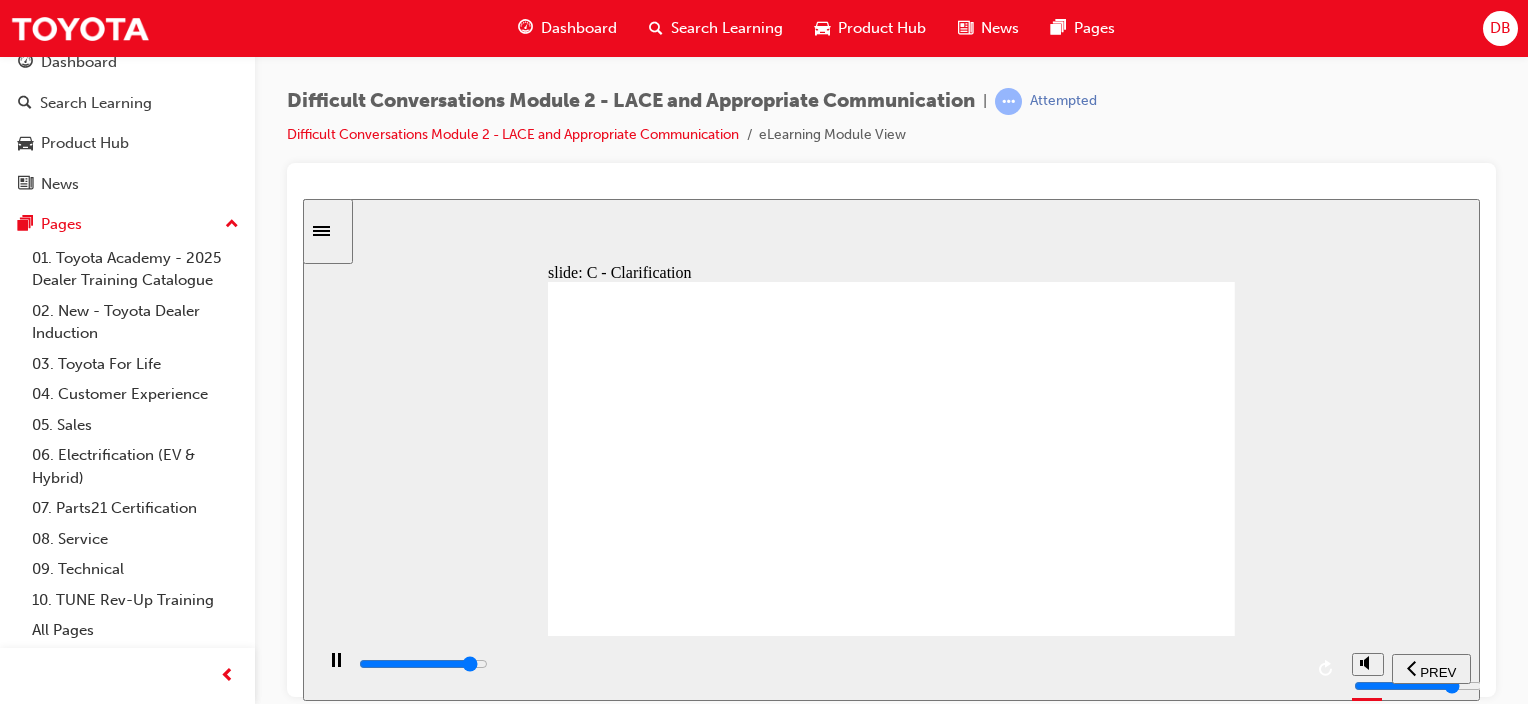 click at bounding box center [829, 664] 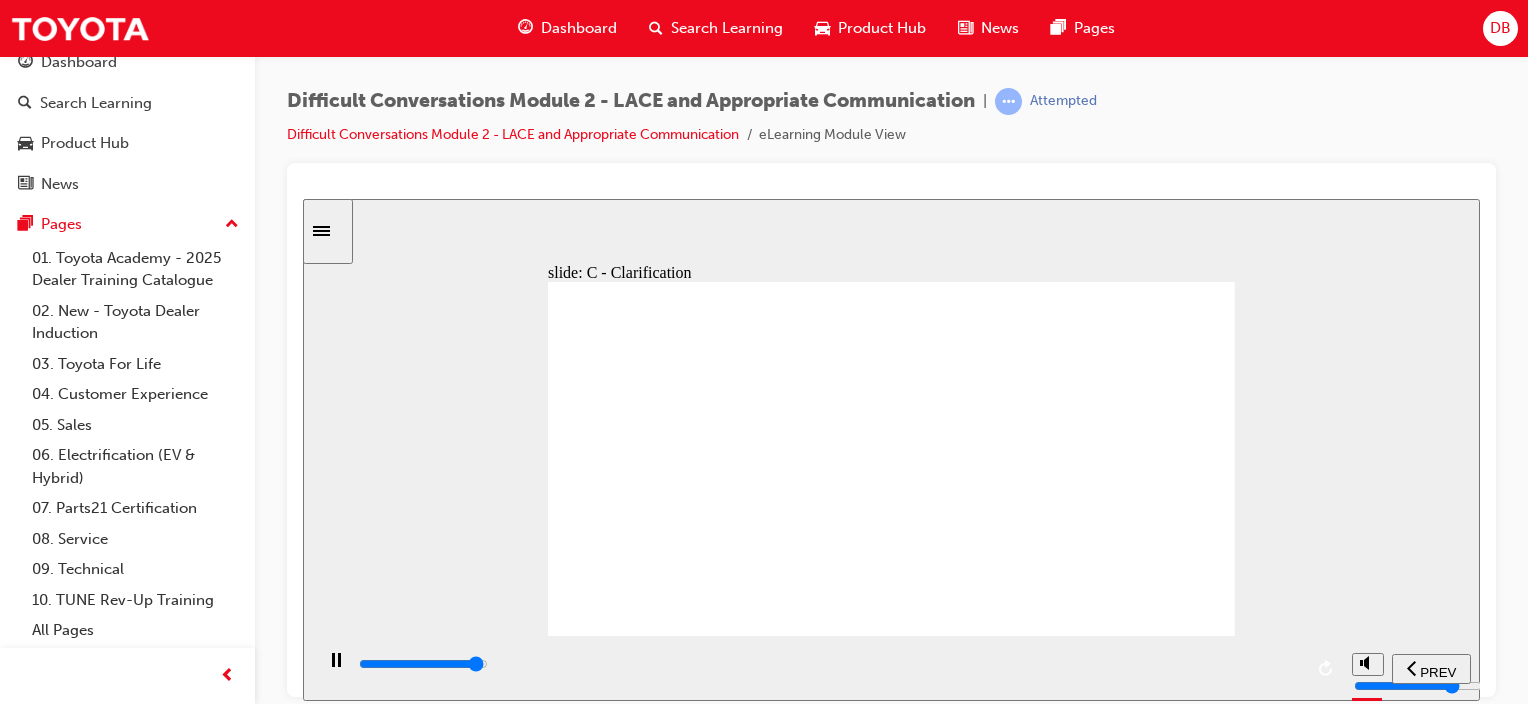 click at bounding box center (829, 664) 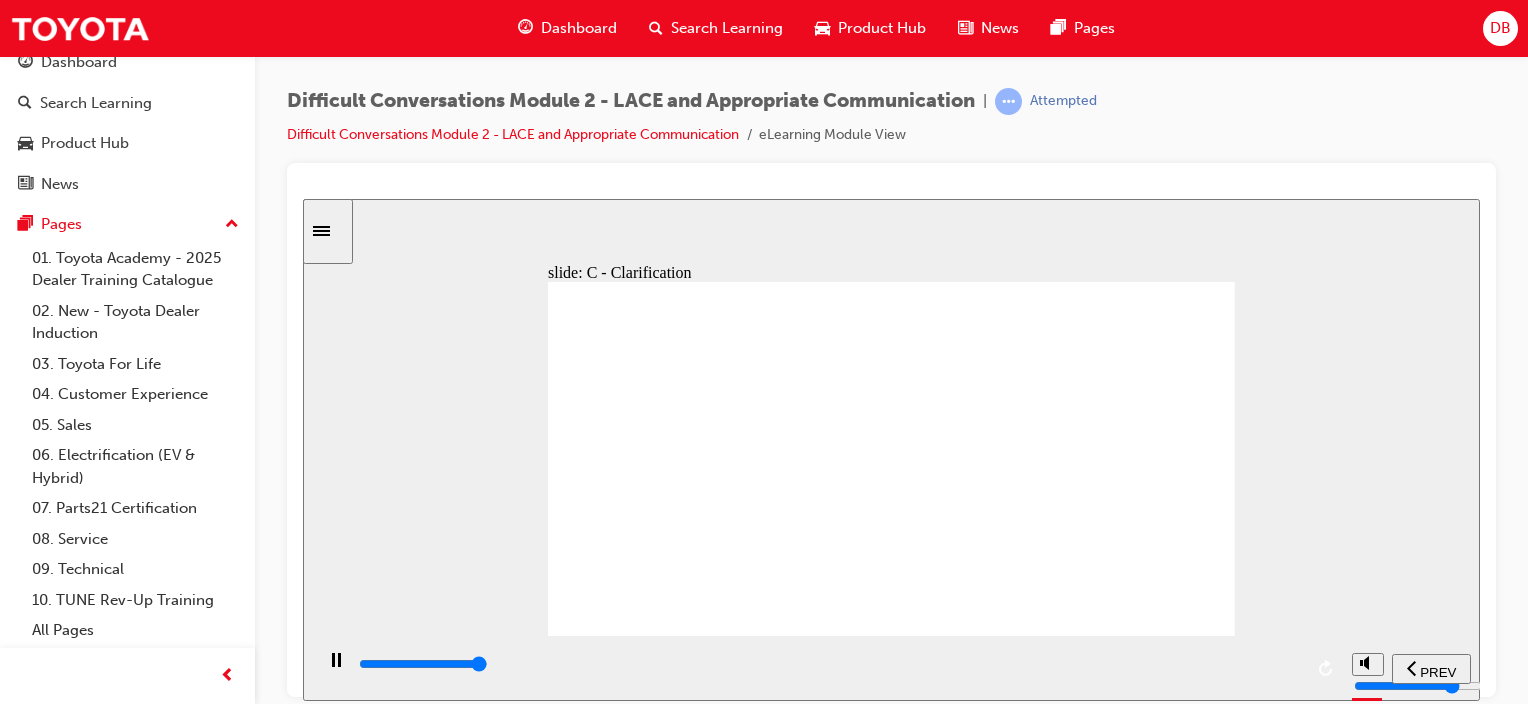 click 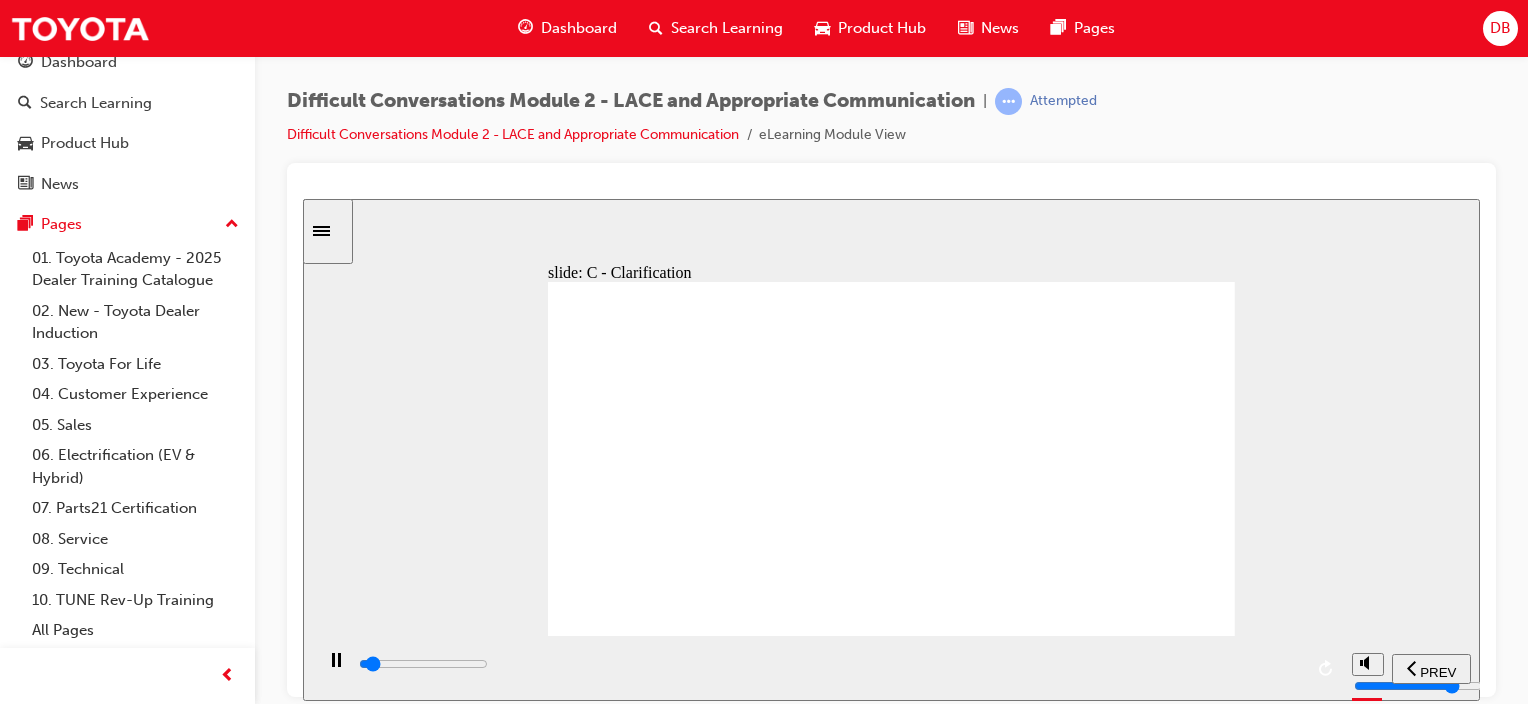 click 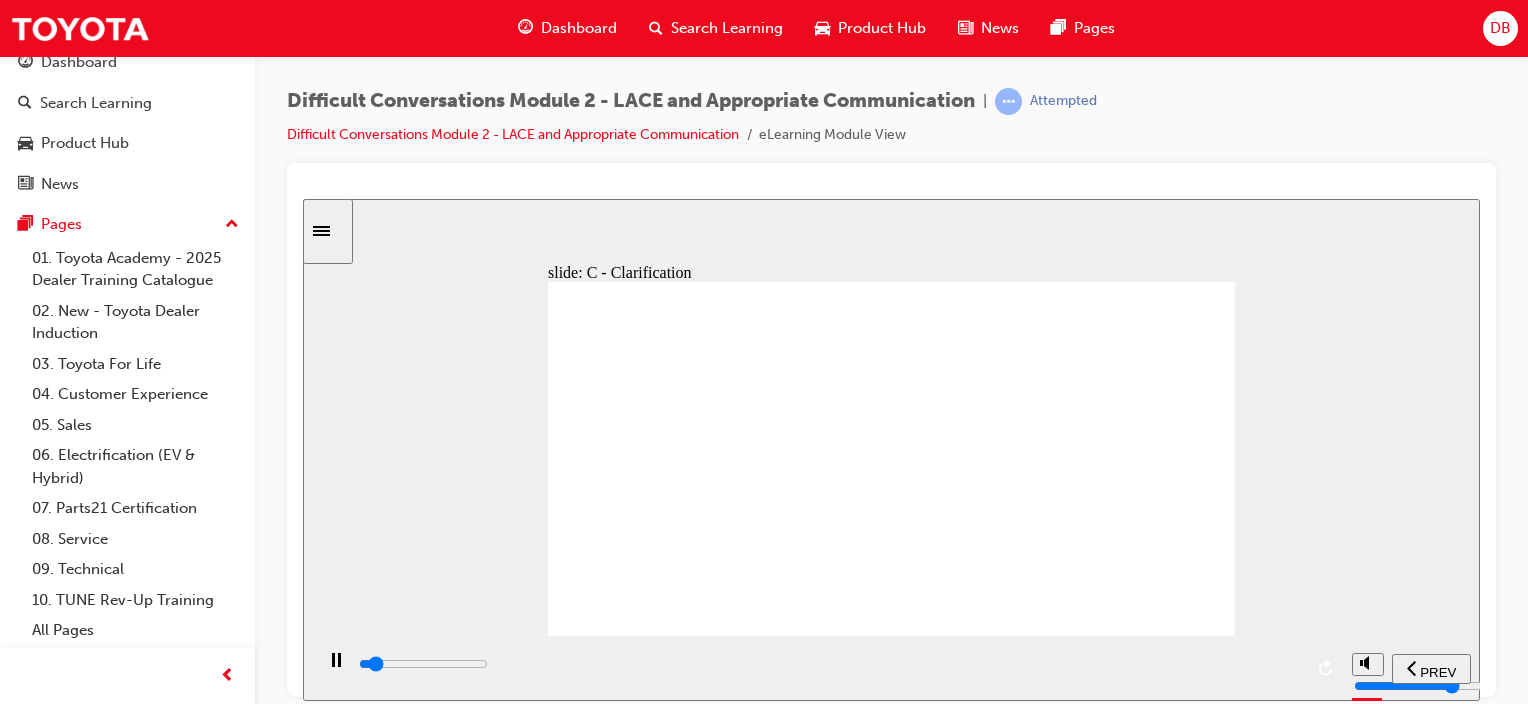 click 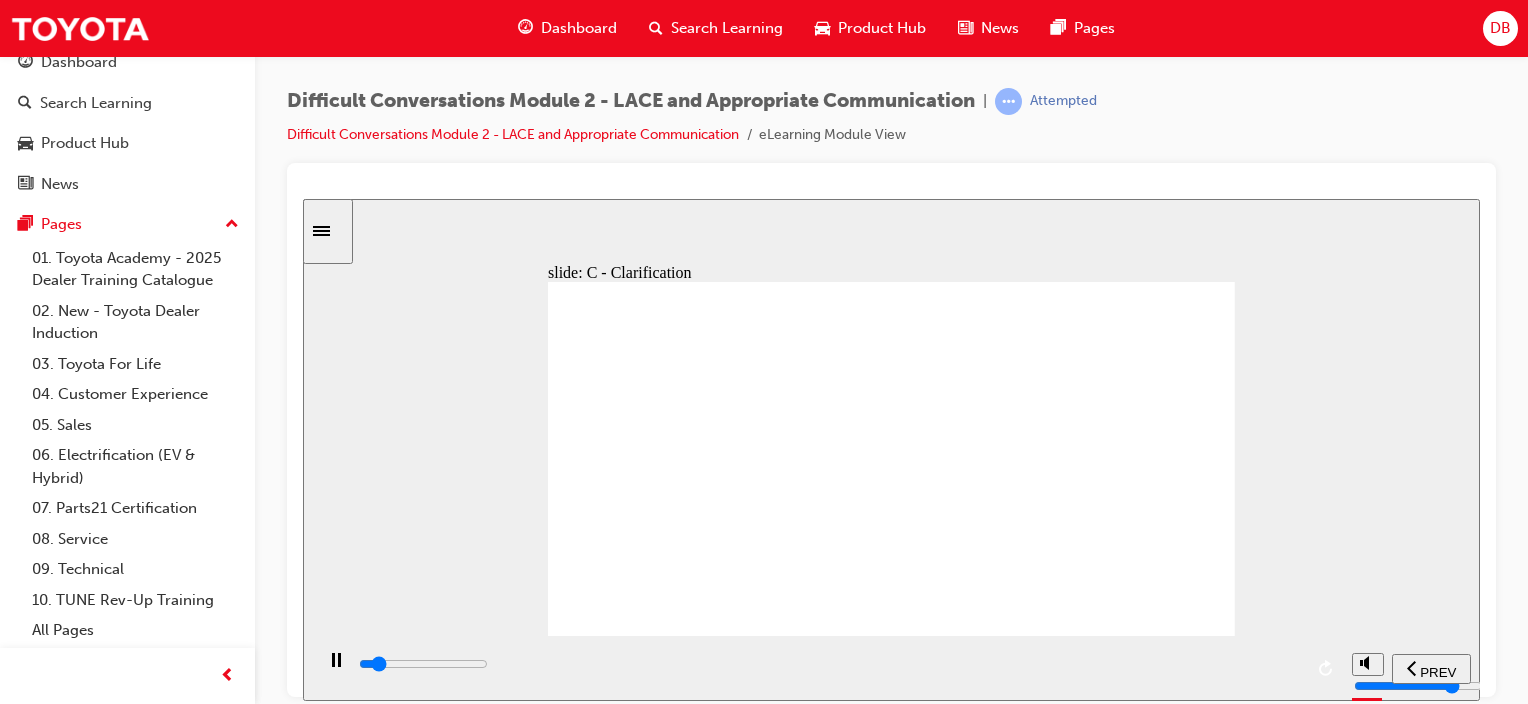 click 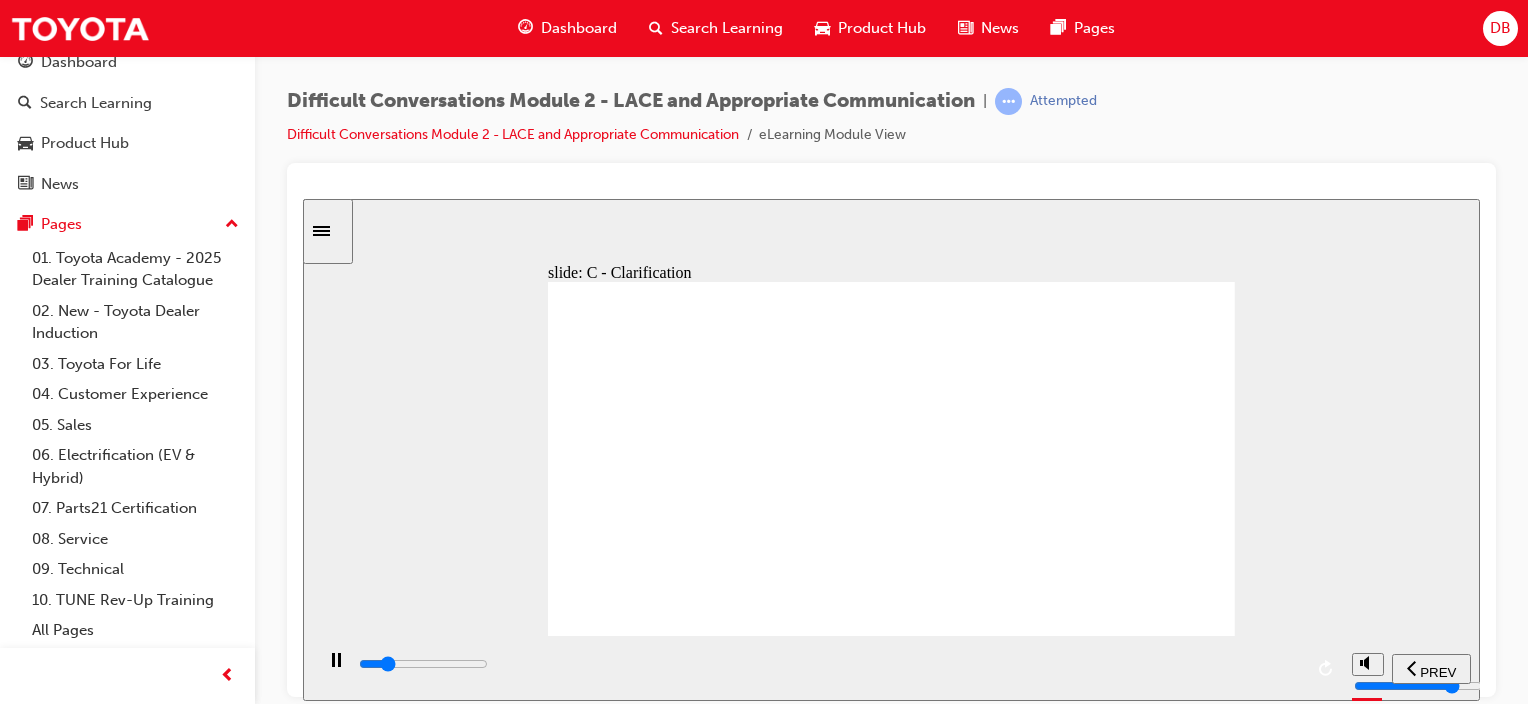 click 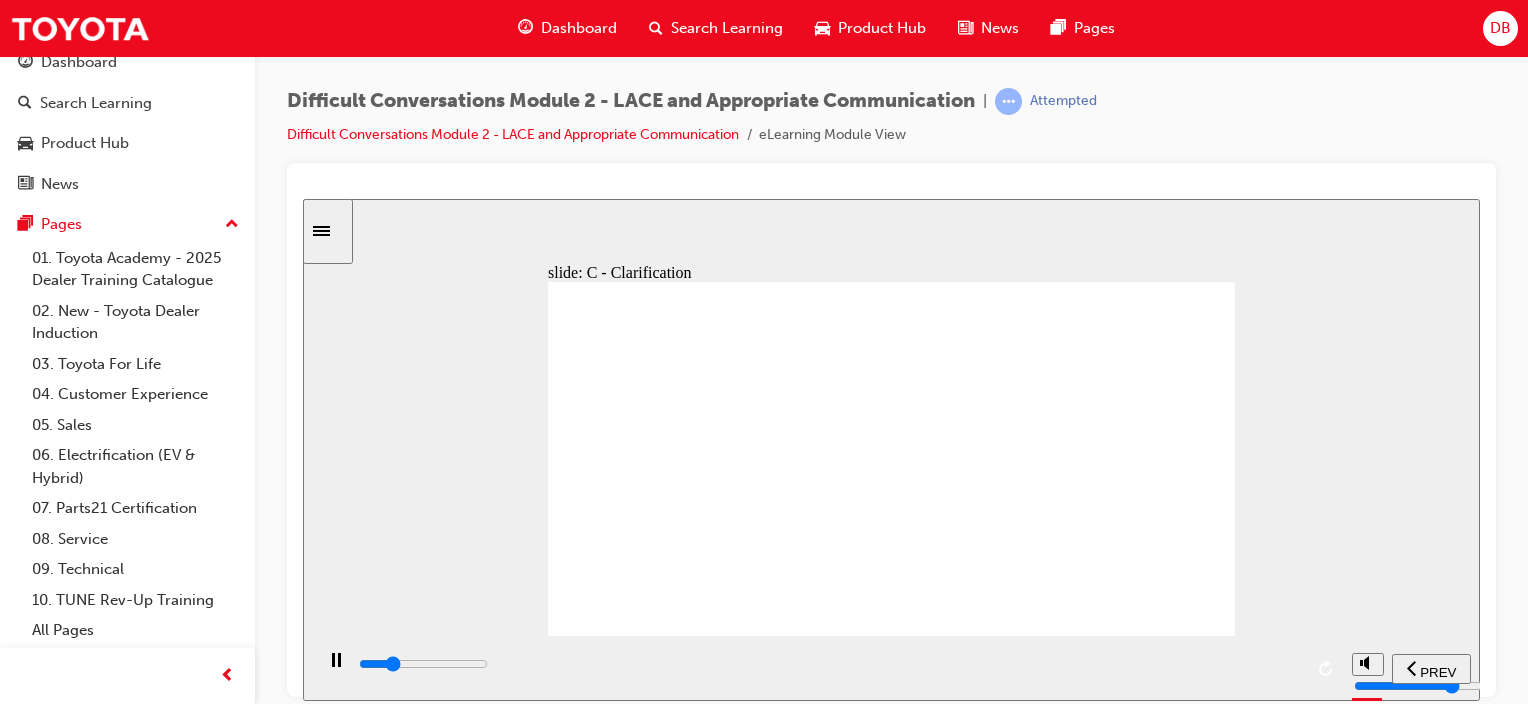 click 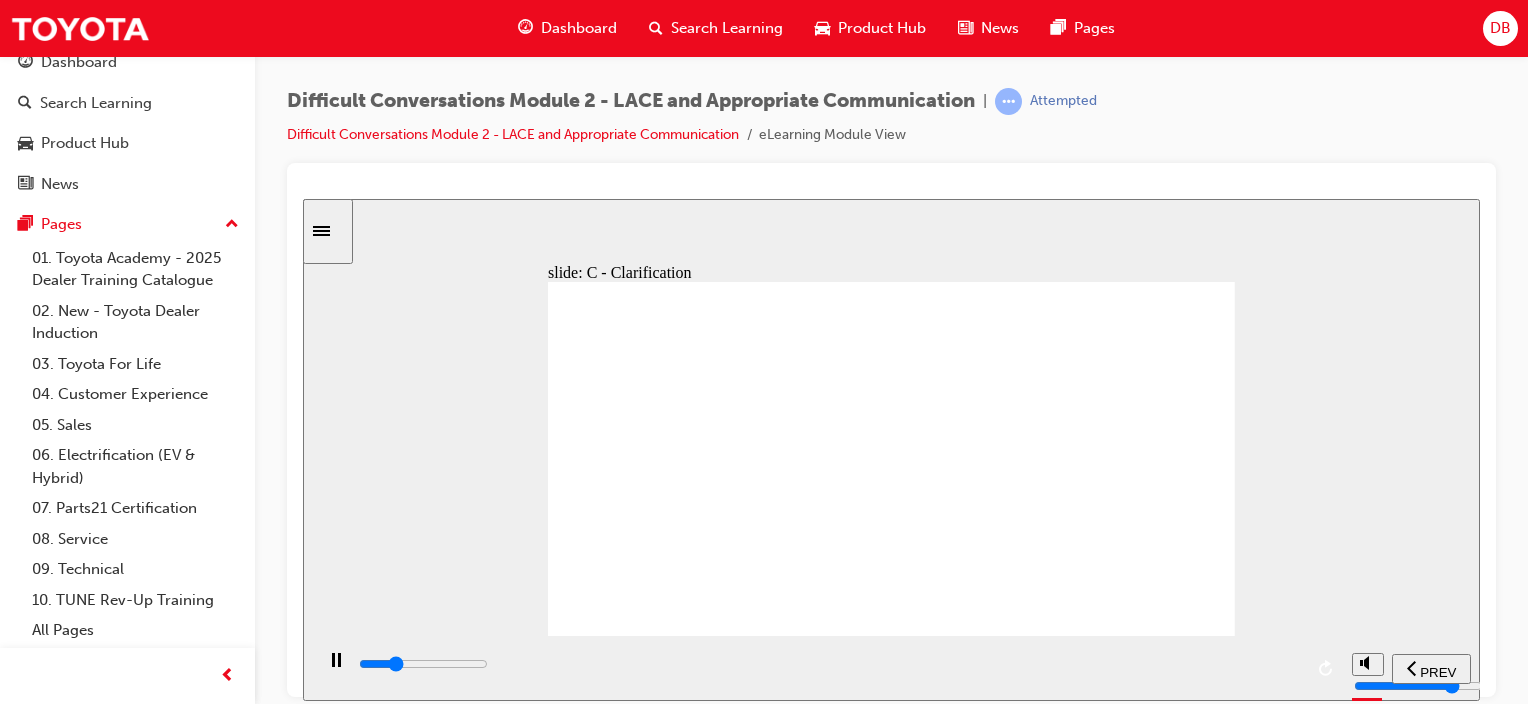 click 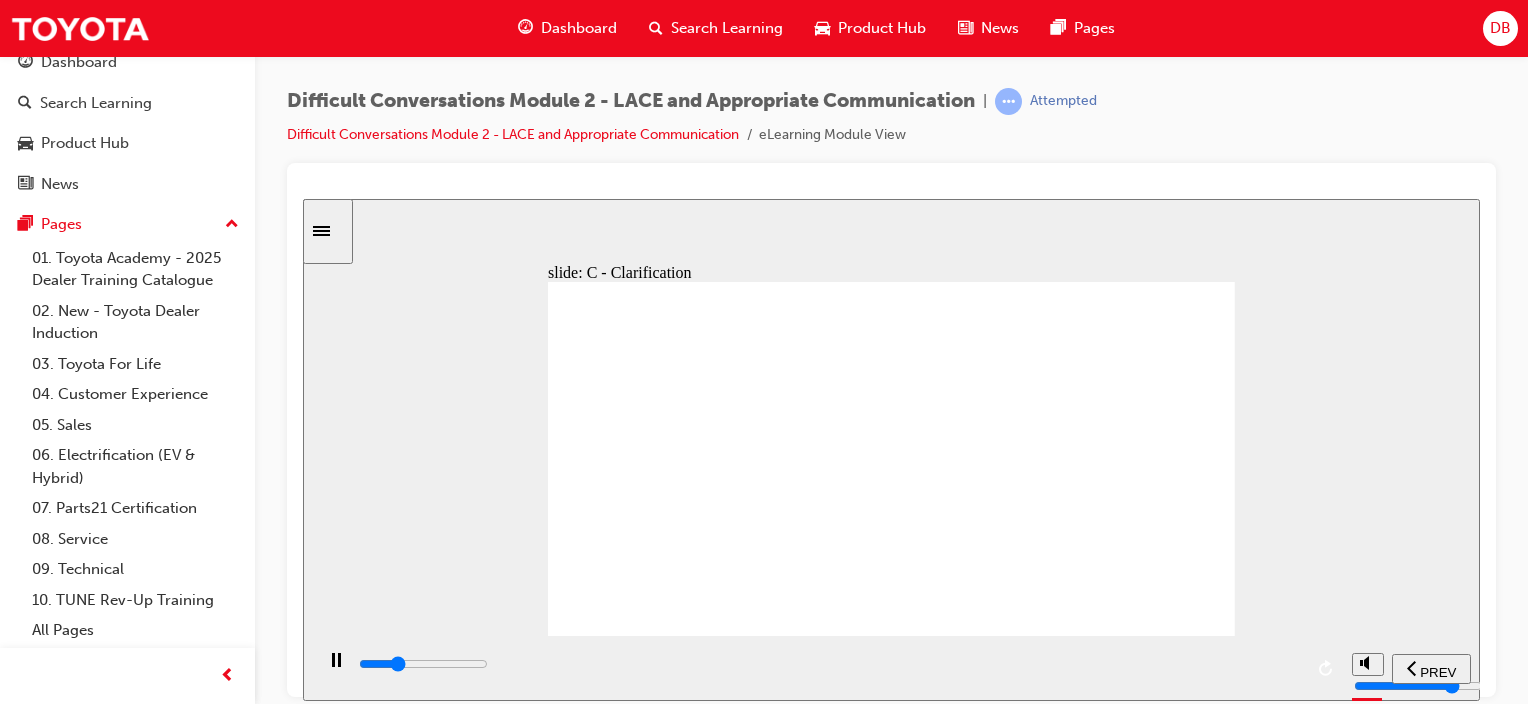 drag, startPoint x: 811, startPoint y: 558, endPoint x: 807, endPoint y: 634, distance: 76.105194 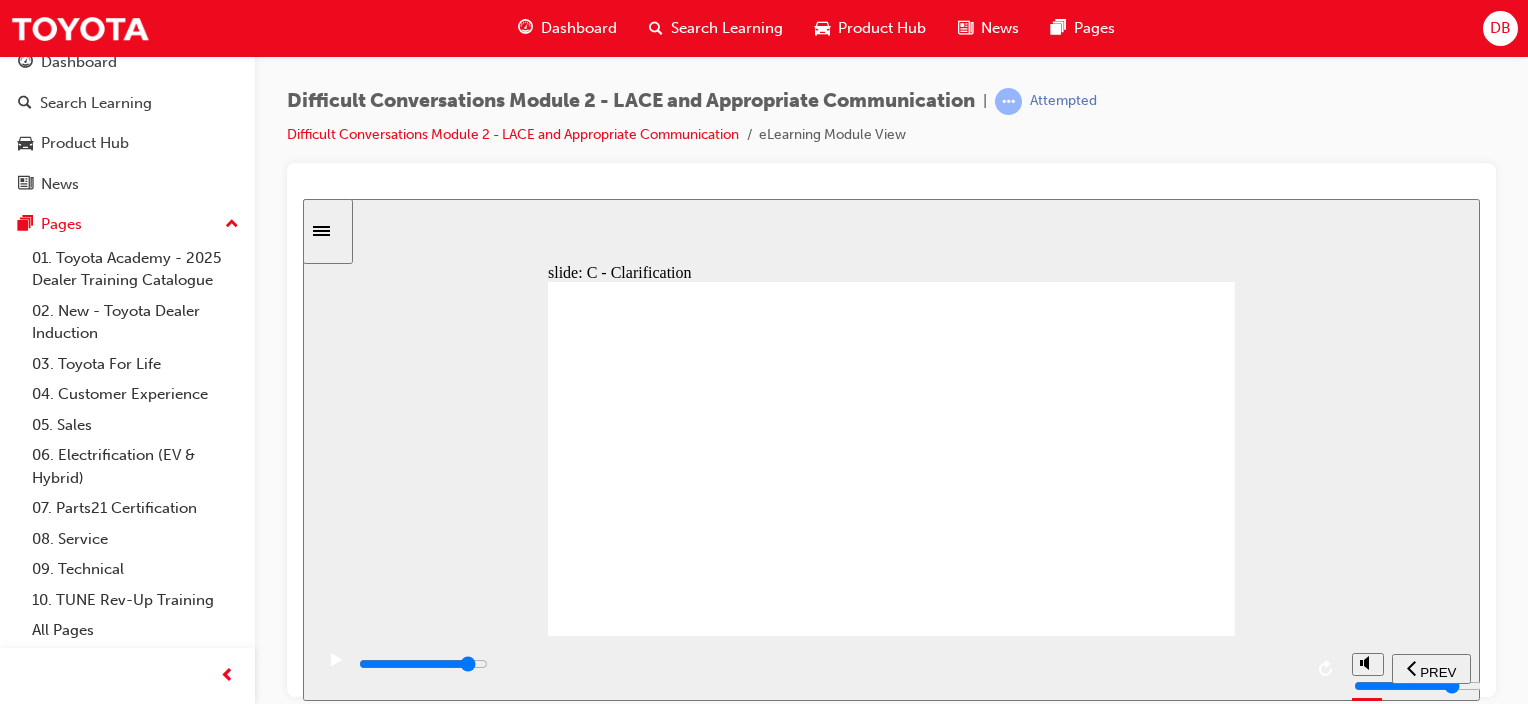 click at bounding box center (829, 664) 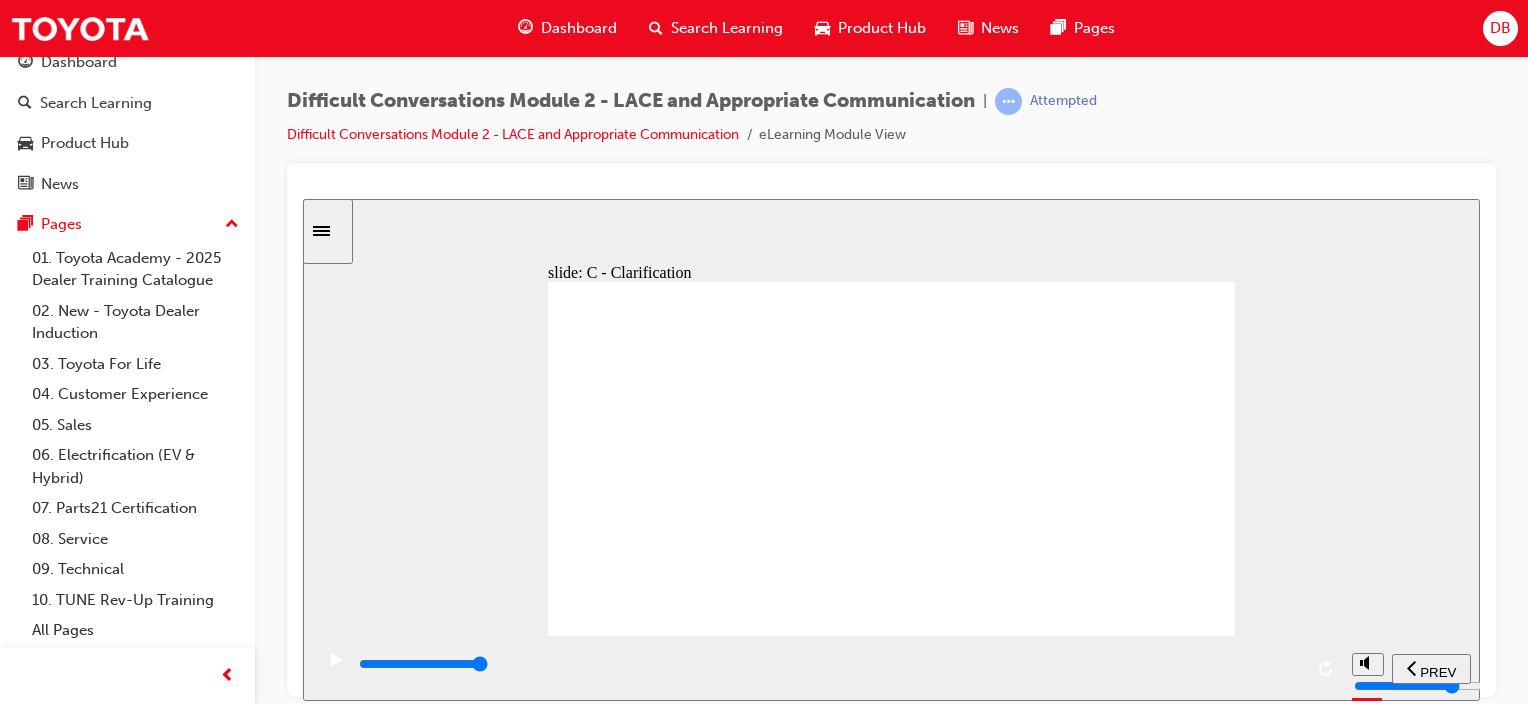 click 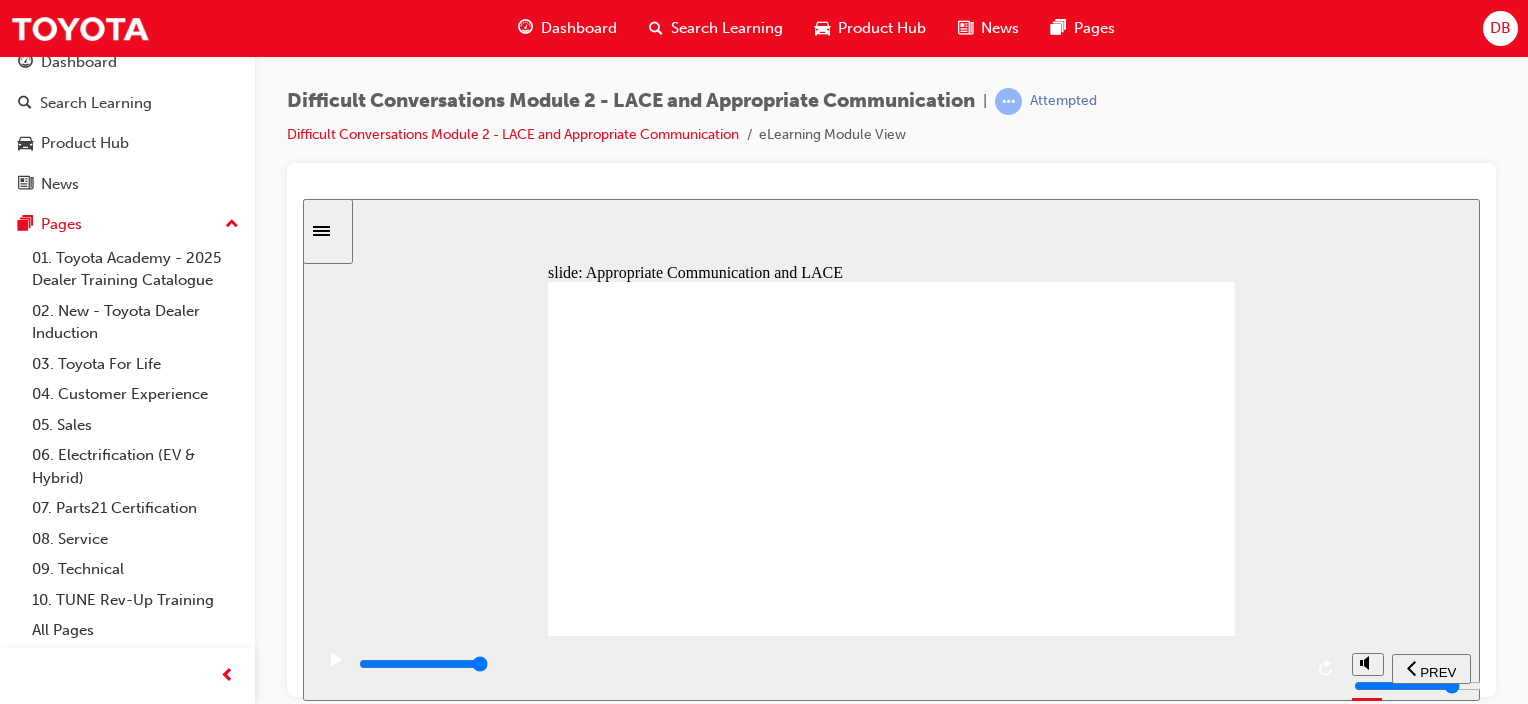 click 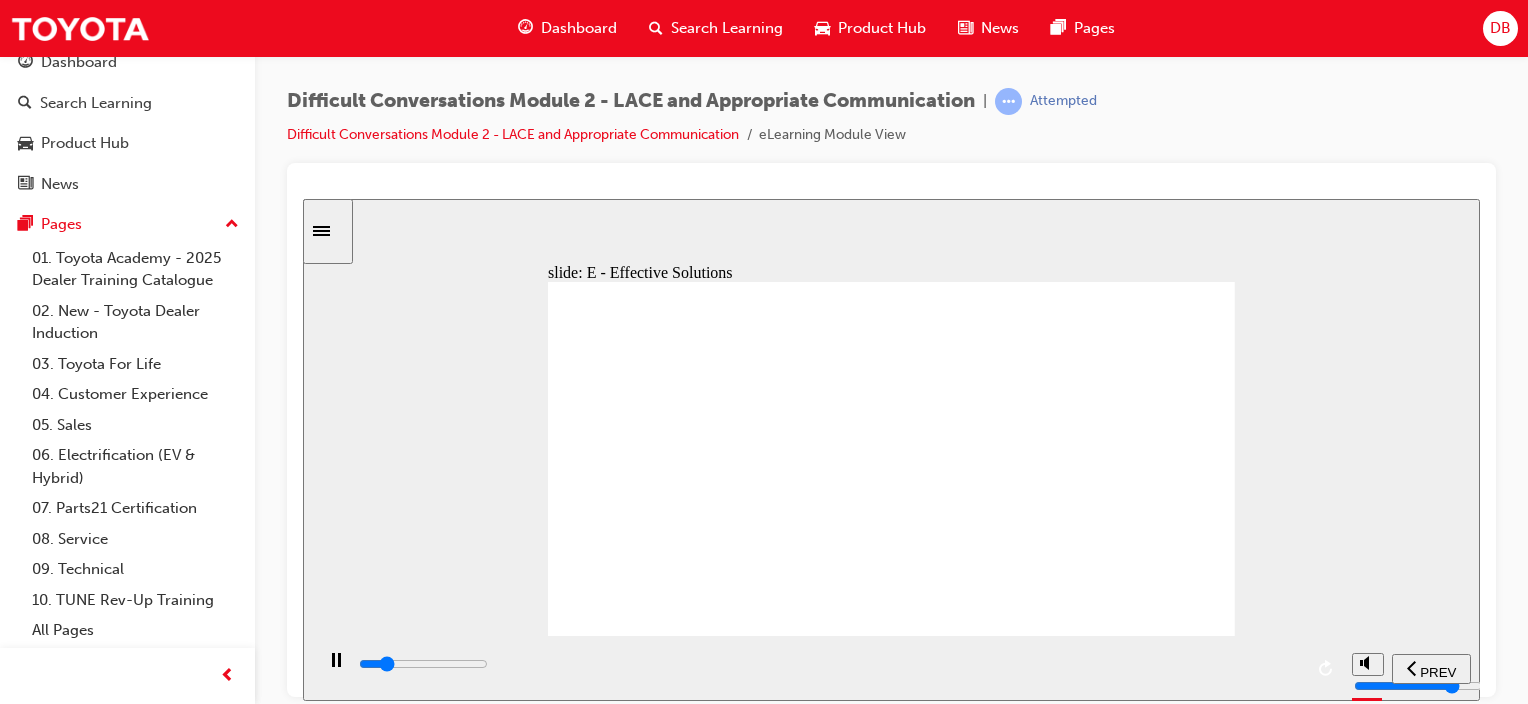drag, startPoint x: 524, startPoint y: 662, endPoint x: 580, endPoint y: 657, distance: 56.22277 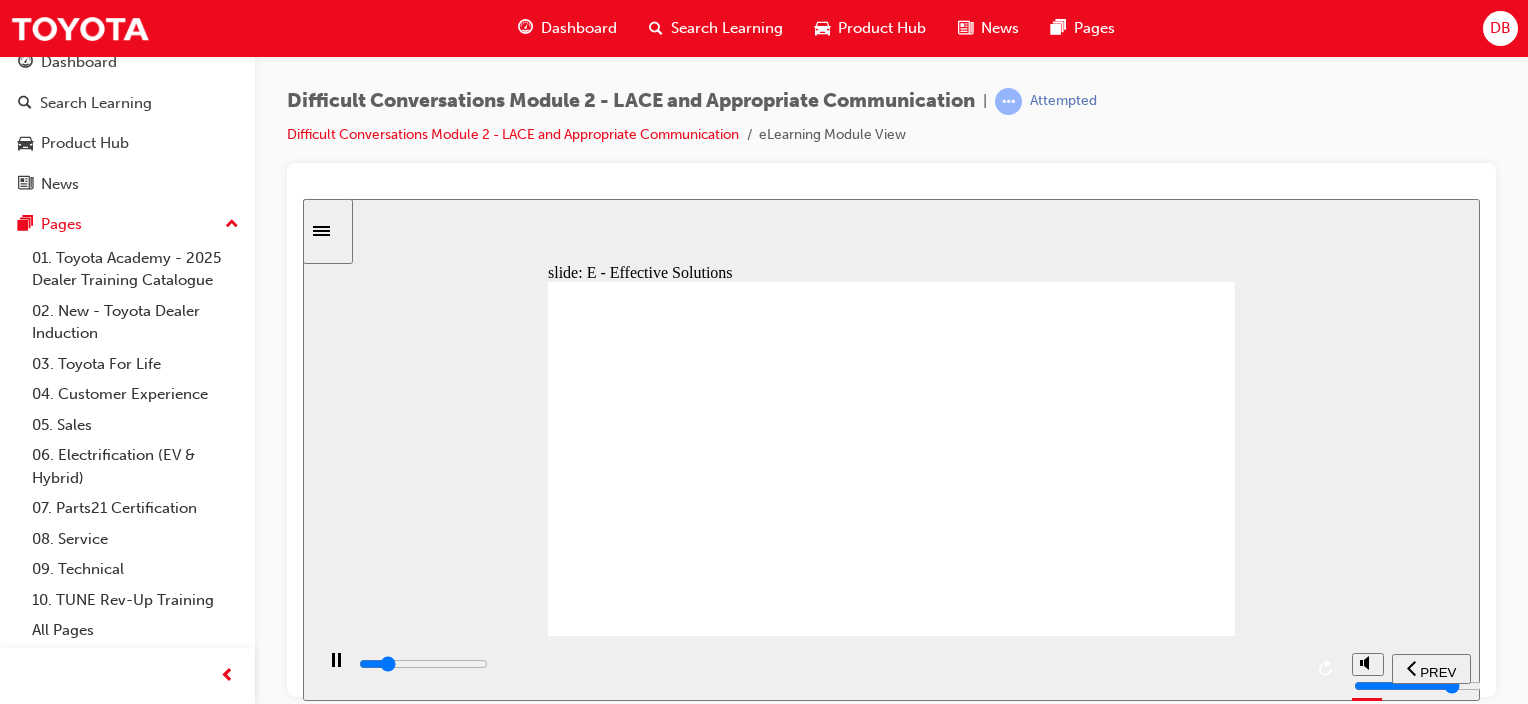 type on "8200" 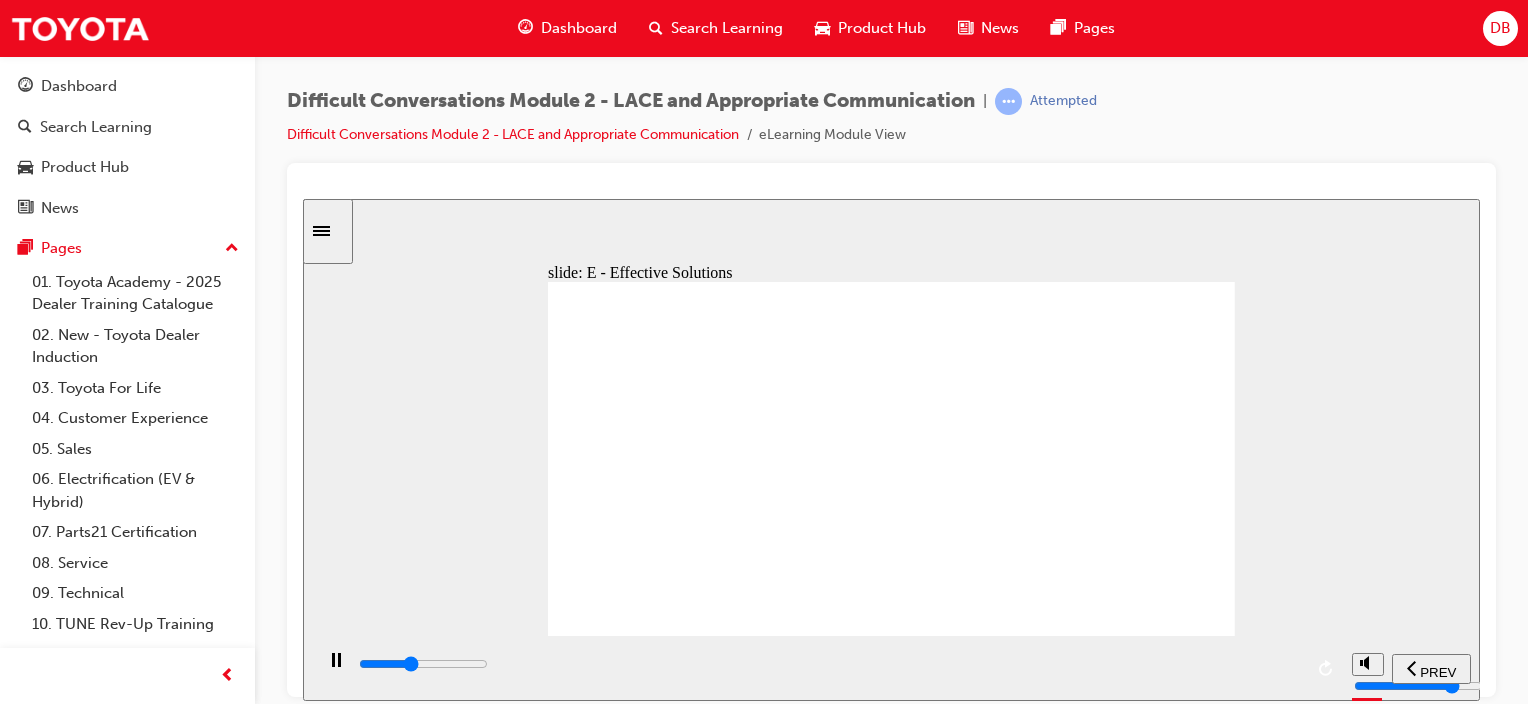 scroll, scrollTop: 0, scrollLeft: 0, axis: both 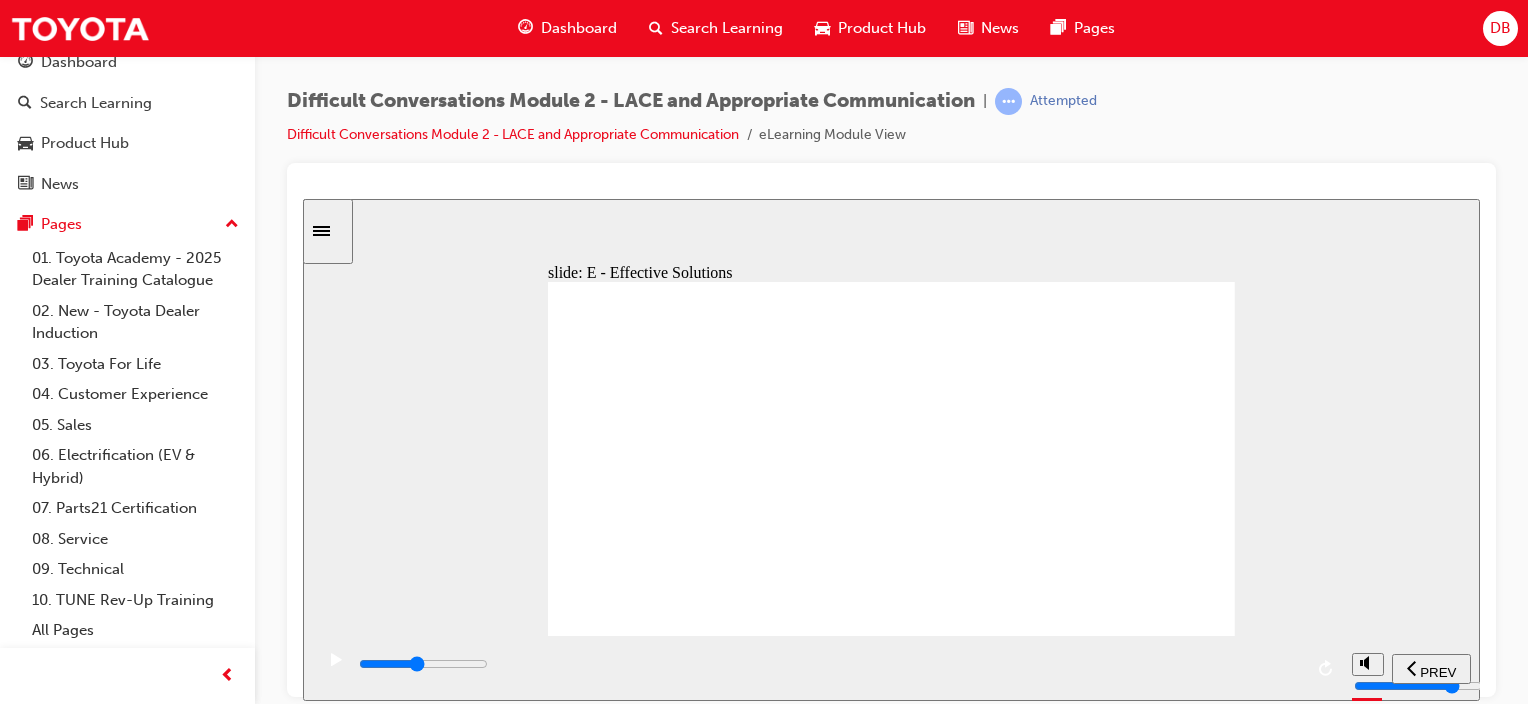 drag, startPoint x: 776, startPoint y: 663, endPoint x: 791, endPoint y: 664, distance: 15.033297 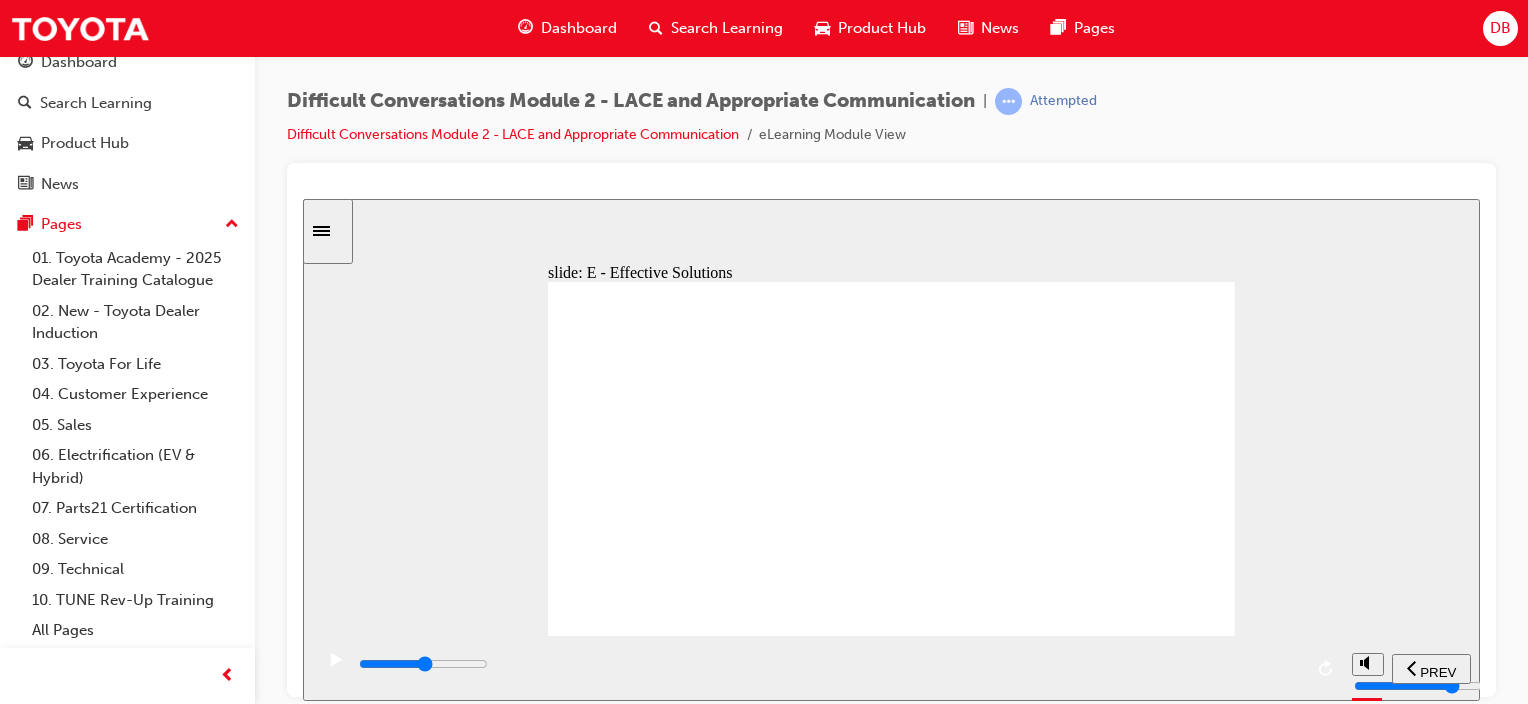 drag, startPoint x: 836, startPoint y: 666, endPoint x: 848, endPoint y: 666, distance: 12 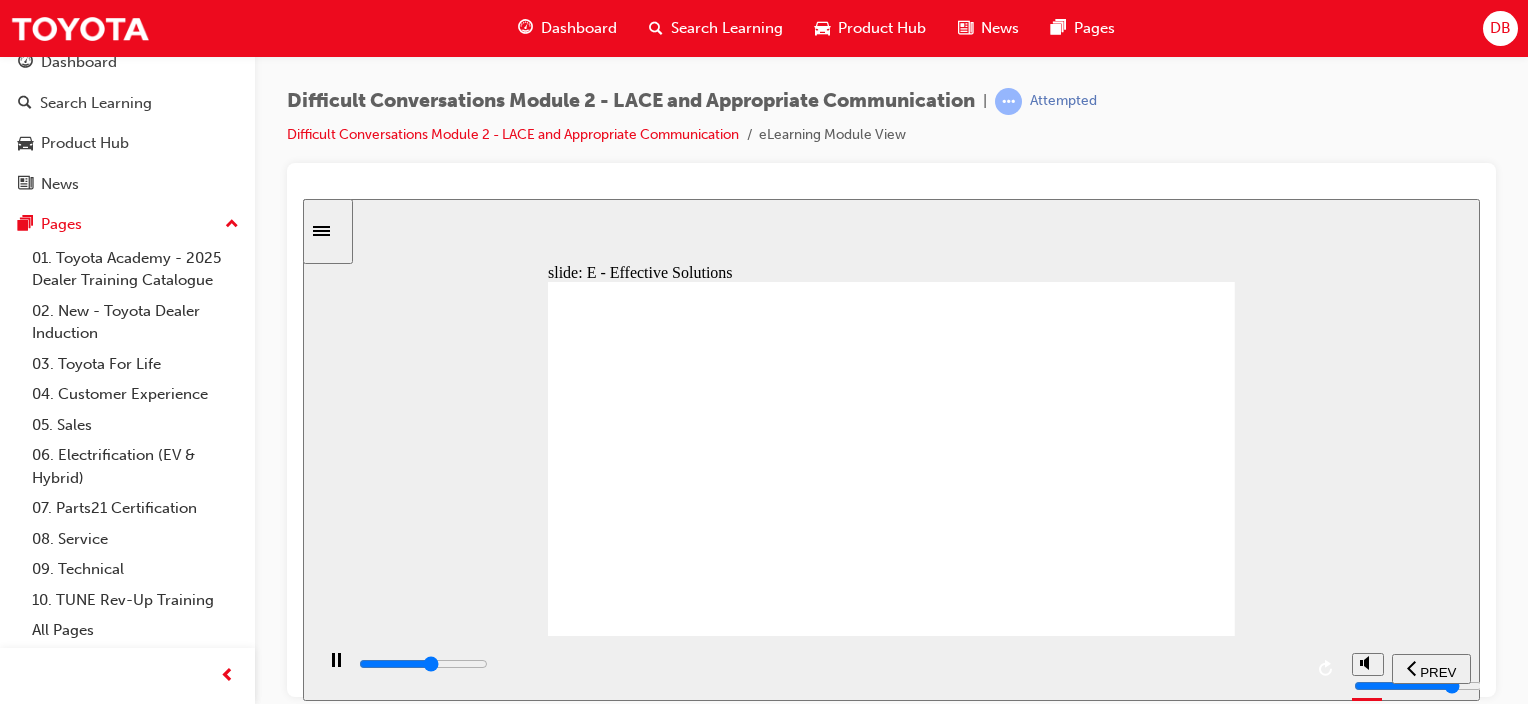 drag, startPoint x: 893, startPoint y: 662, endPoint x: 904, endPoint y: 658, distance: 11.7046995 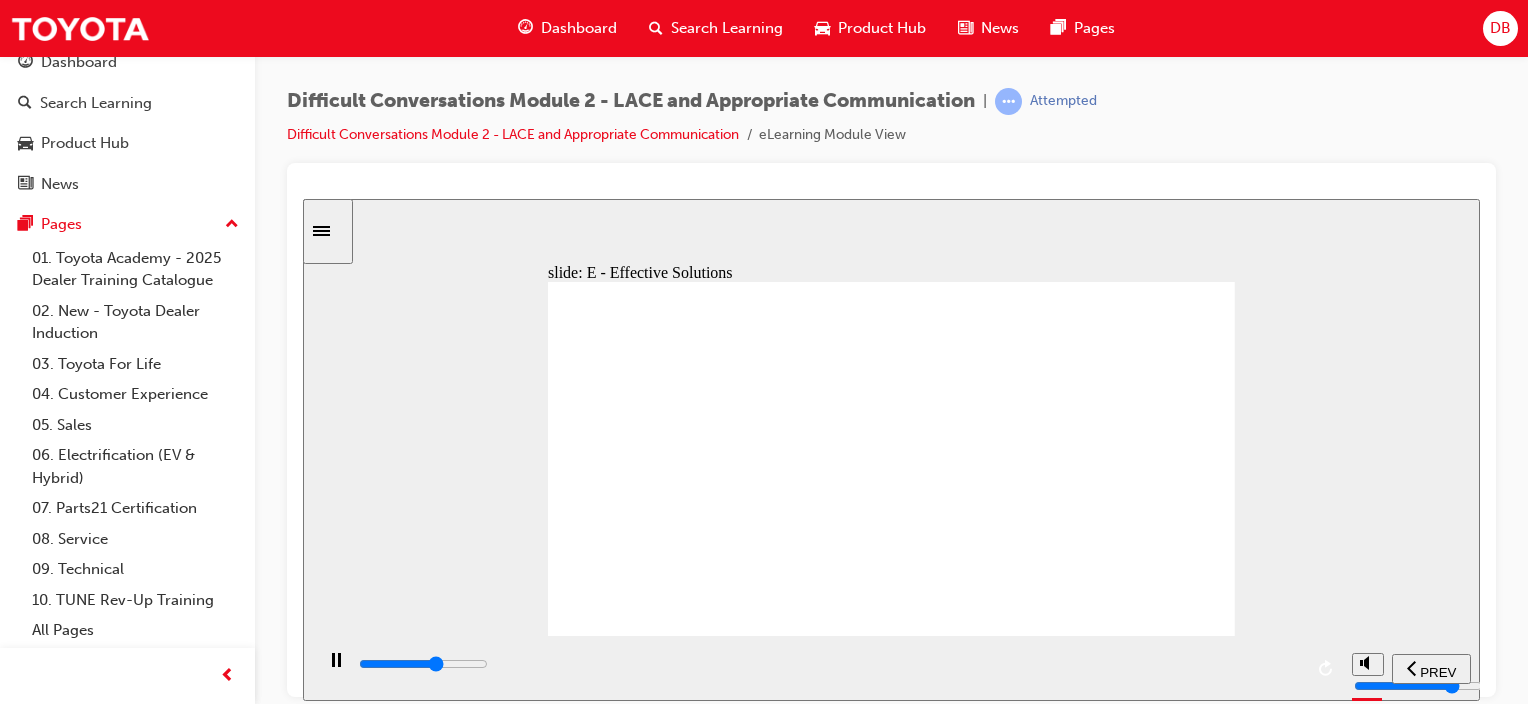 drag, startPoint x: 931, startPoint y: 658, endPoint x: 943, endPoint y: 658, distance: 12 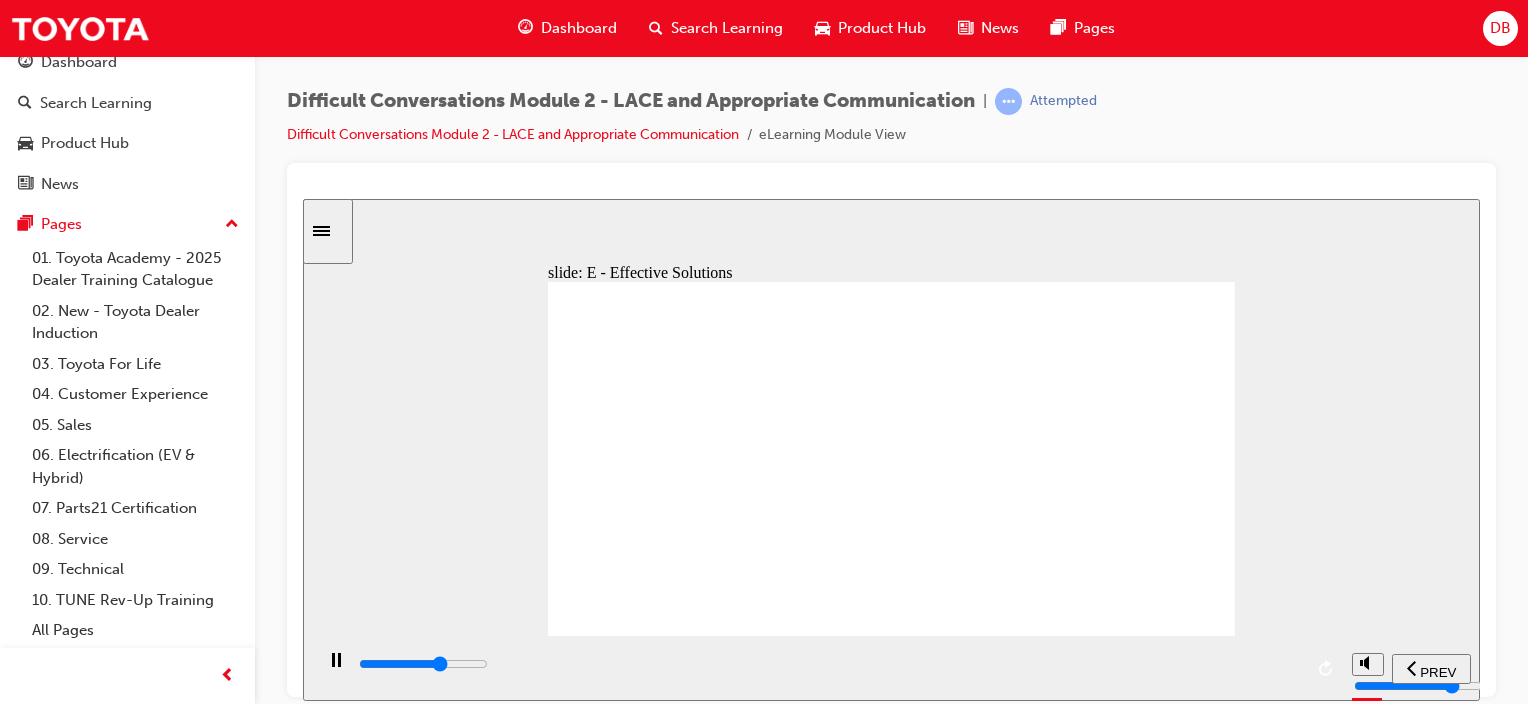 drag, startPoint x: 965, startPoint y: 659, endPoint x: 977, endPoint y: 659, distance: 12 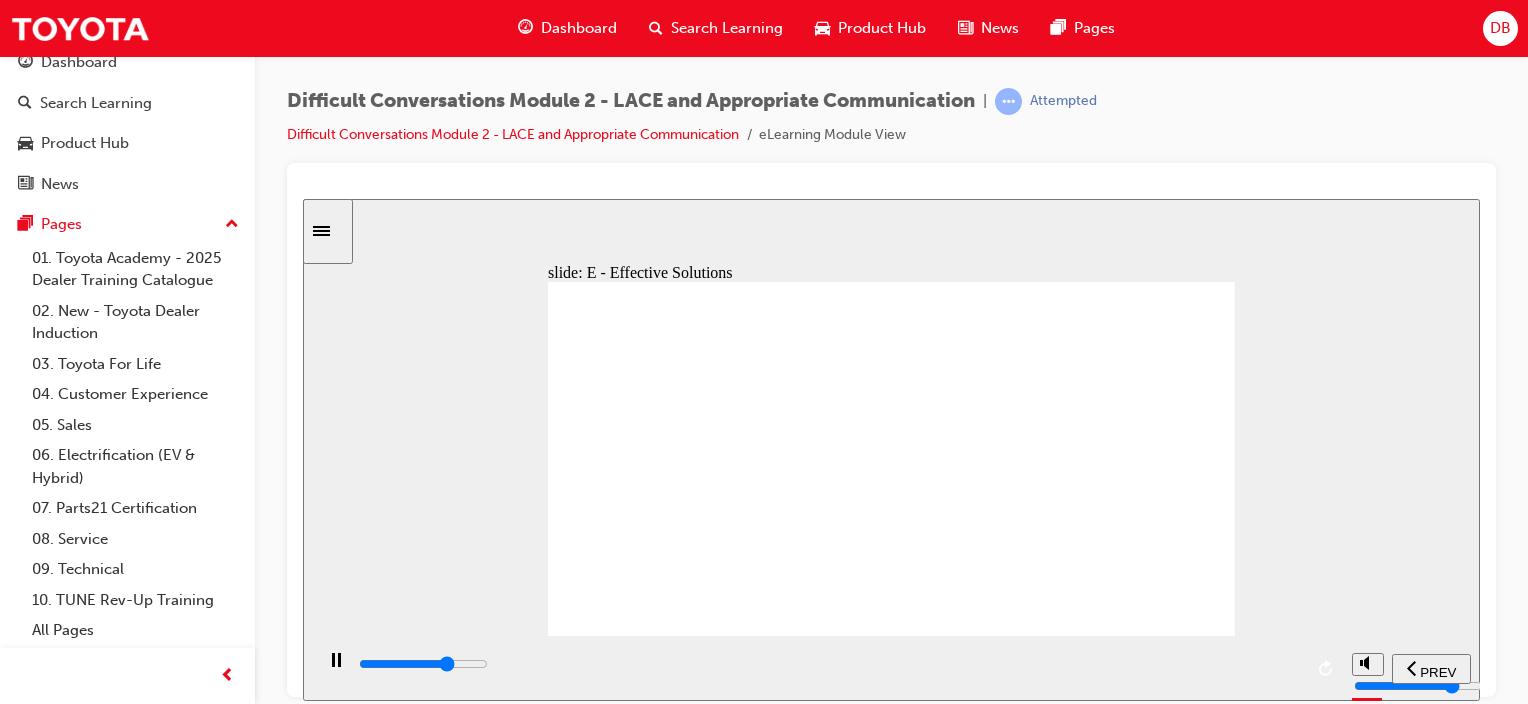 drag, startPoint x: 1021, startPoint y: 666, endPoint x: 1042, endPoint y: 663, distance: 21.213203 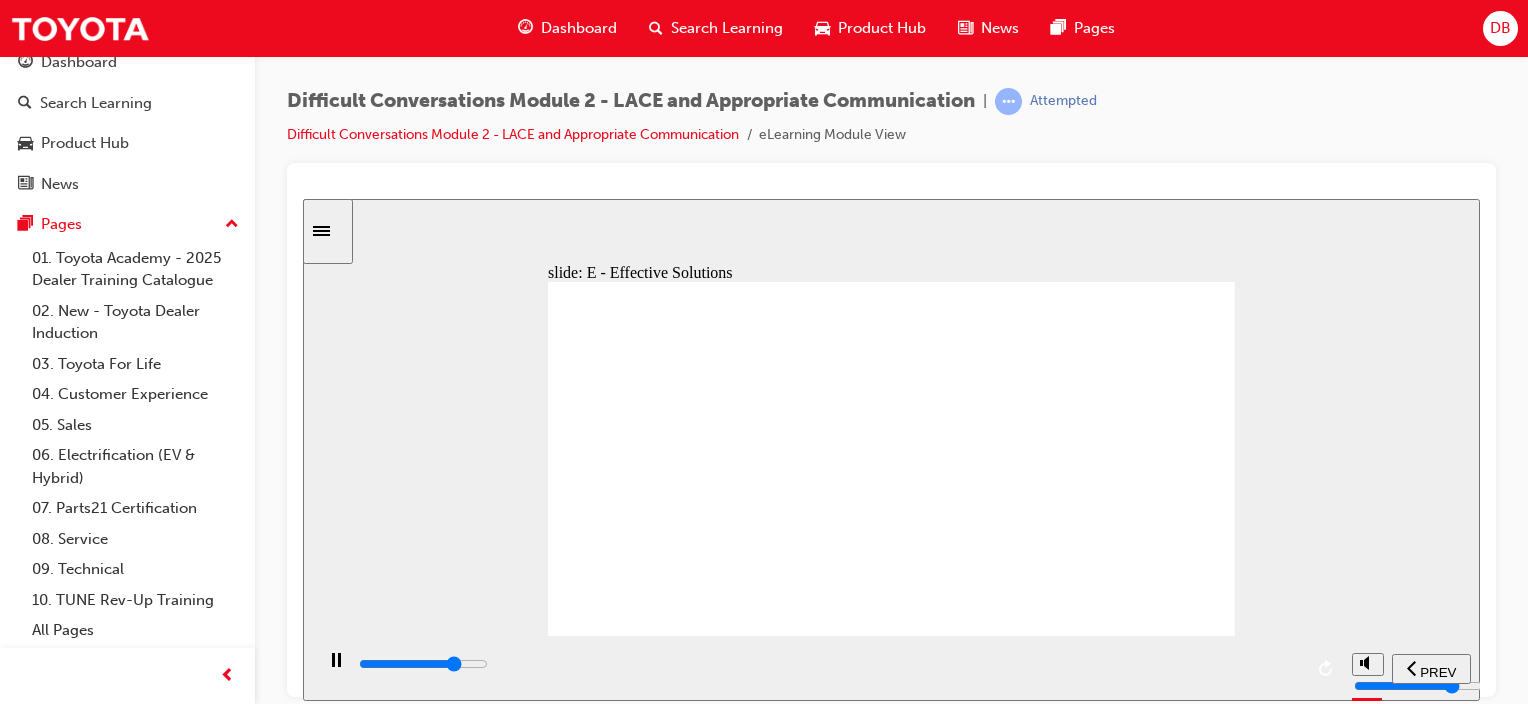 drag, startPoint x: 1079, startPoint y: 666, endPoint x: 1107, endPoint y: 666, distance: 28 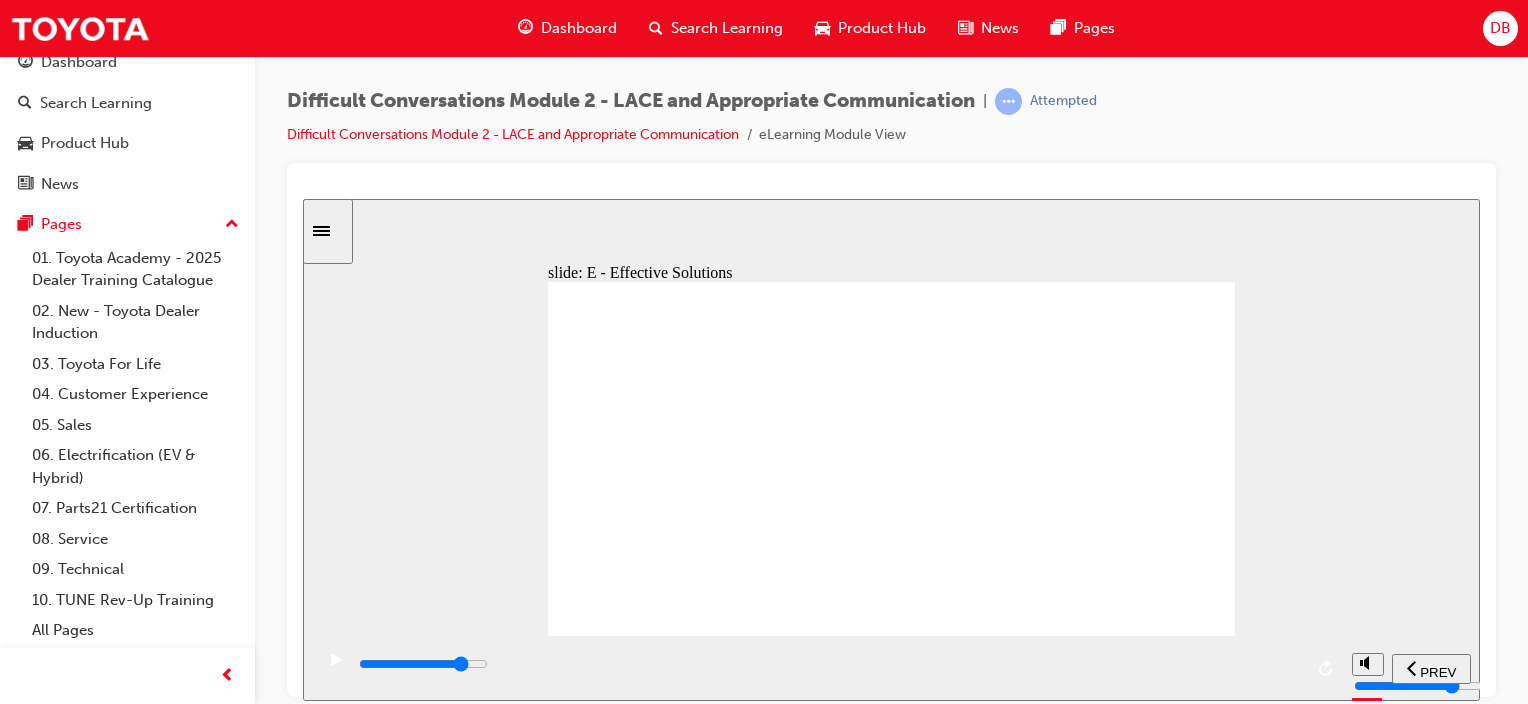 drag, startPoint x: 1141, startPoint y: 666, endPoint x: 1161, endPoint y: 663, distance: 20.22375 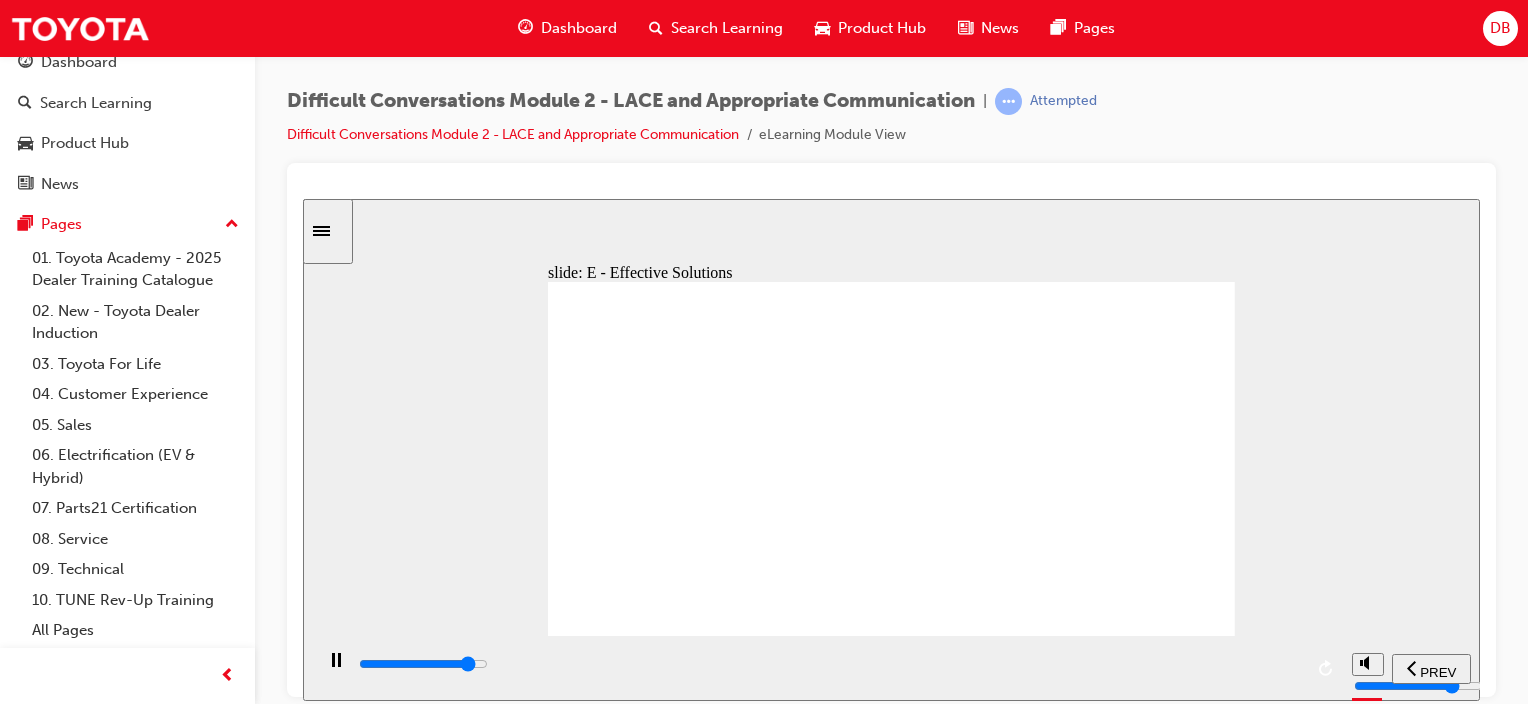 drag, startPoint x: 1196, startPoint y: 662, endPoint x: 1218, endPoint y: 660, distance: 22.090721 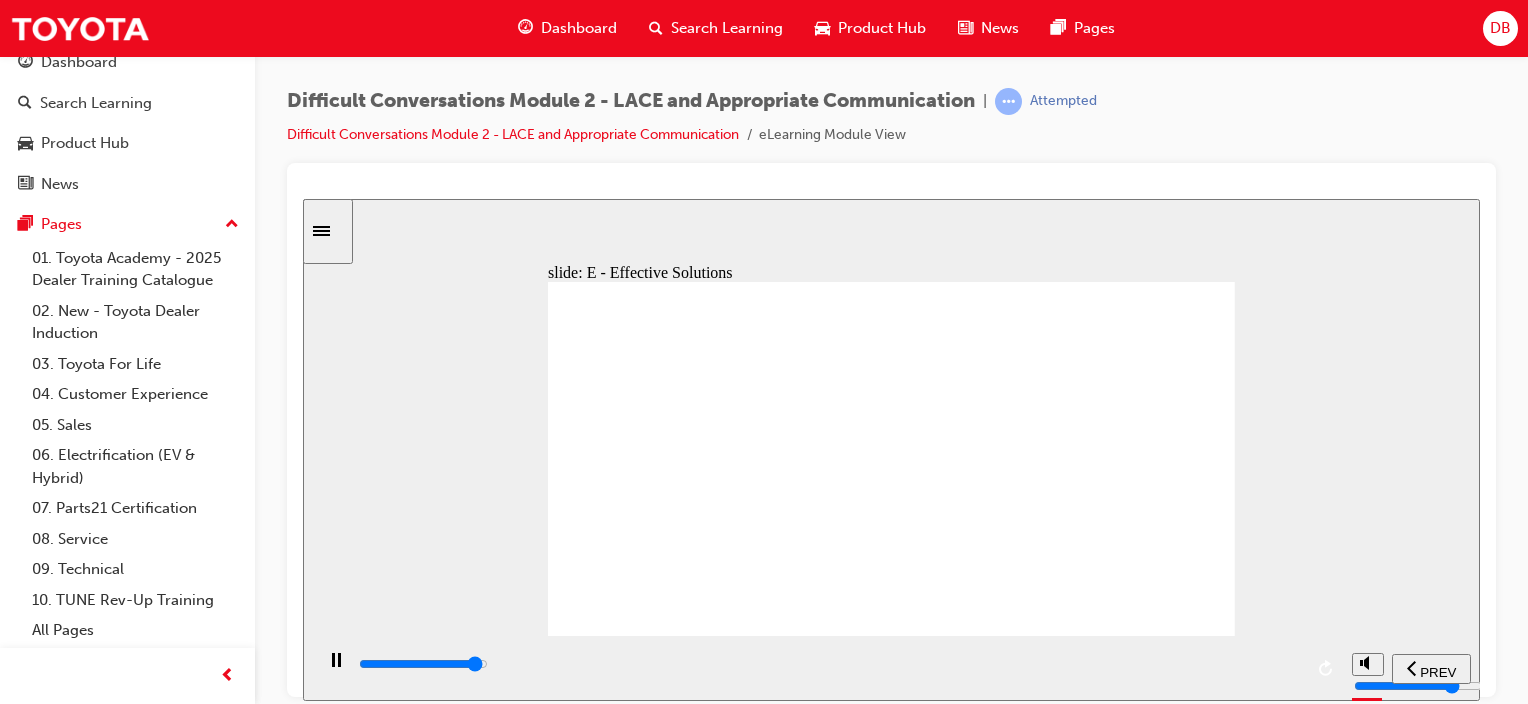 click at bounding box center [829, 664] 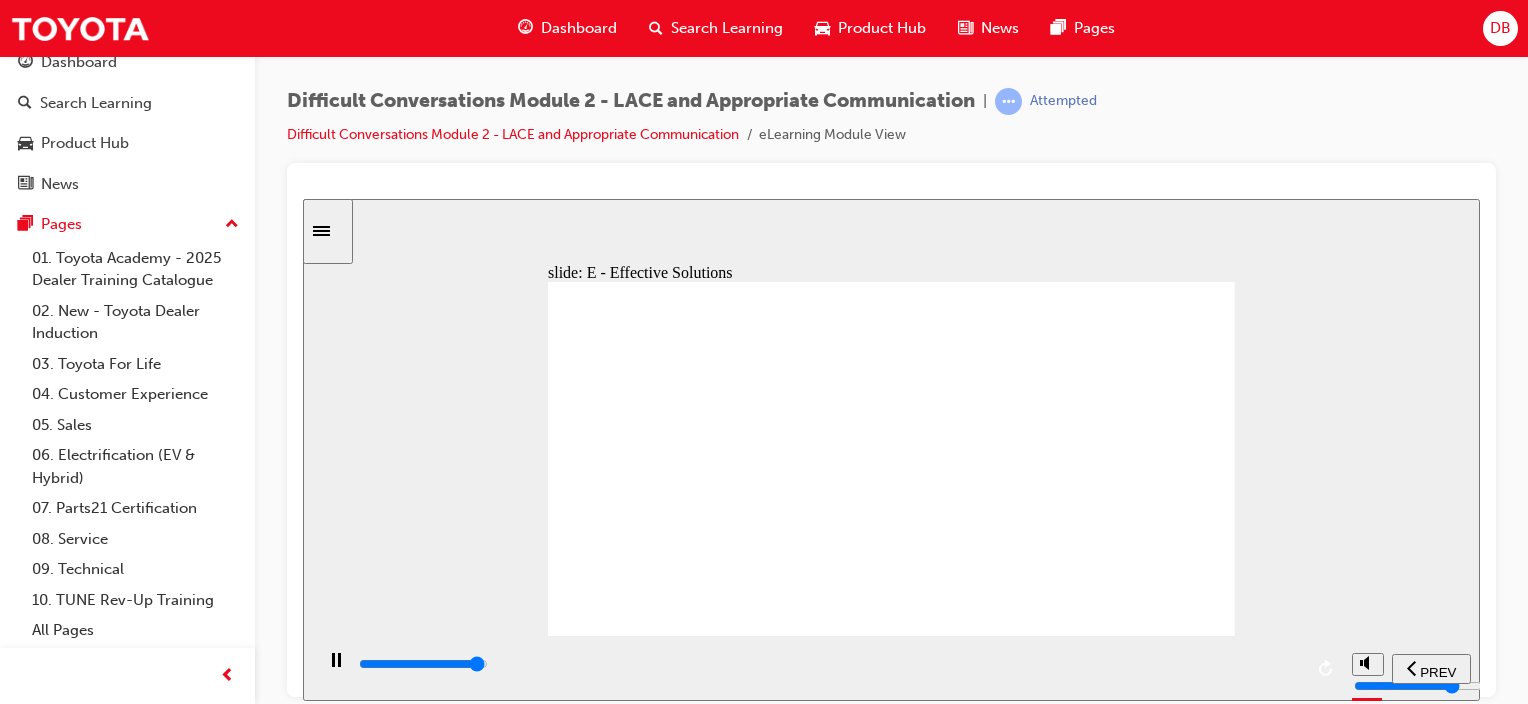 click at bounding box center [423, 663] 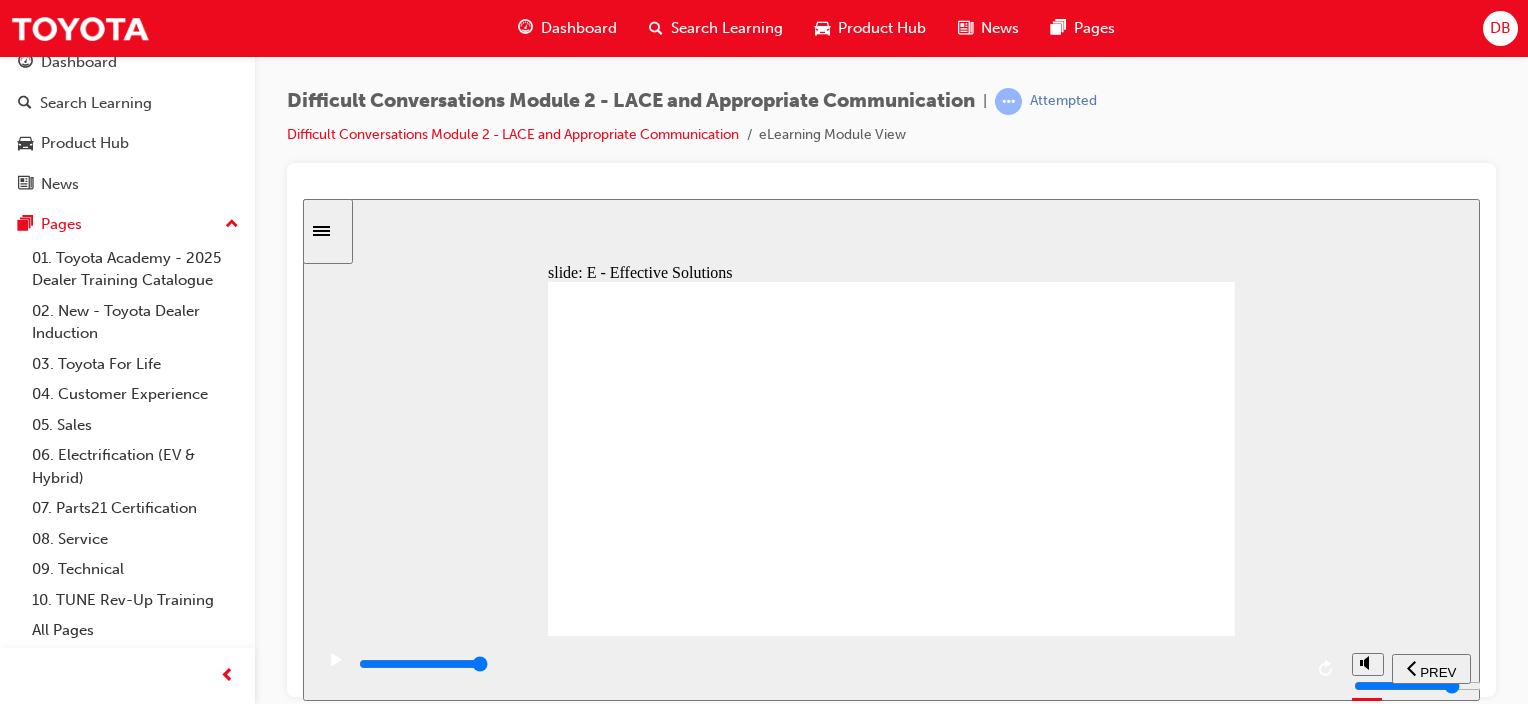 click 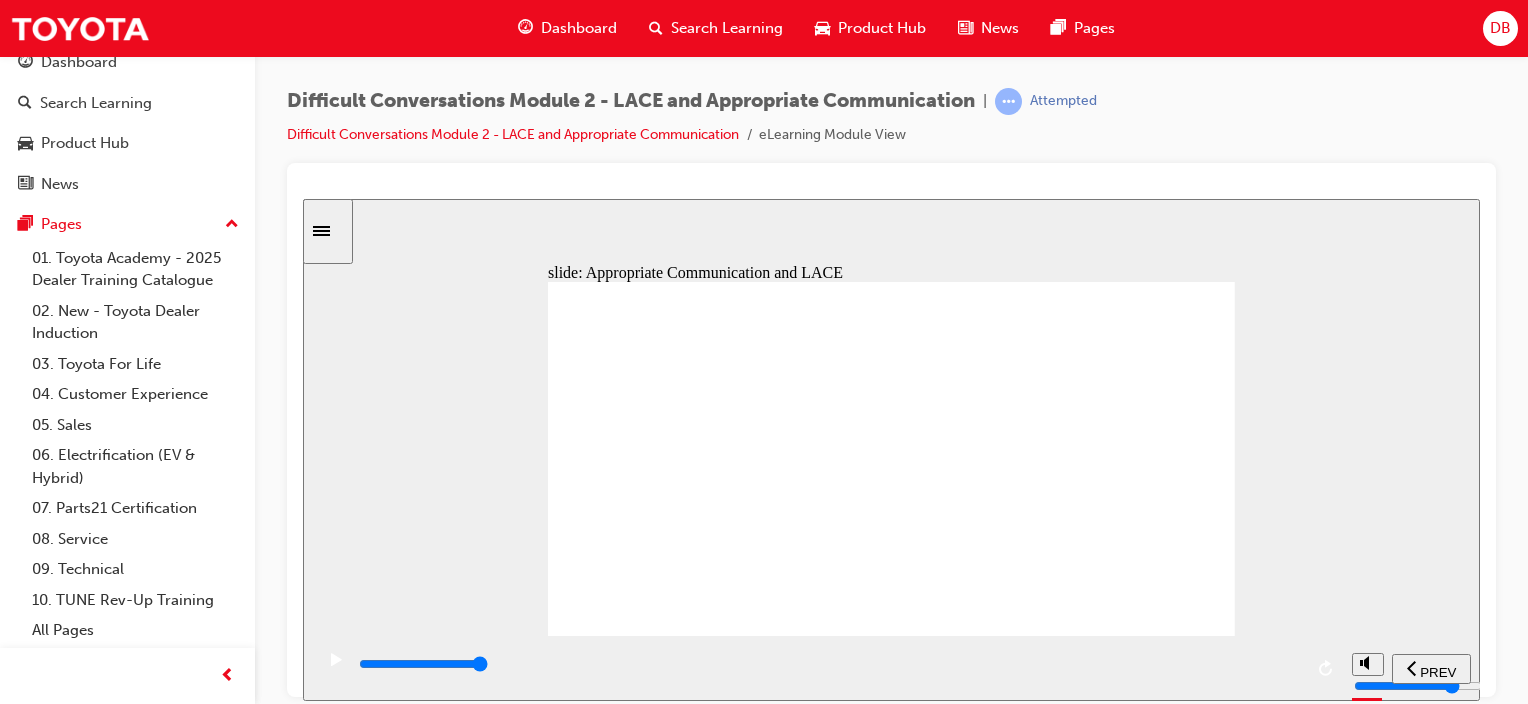 click 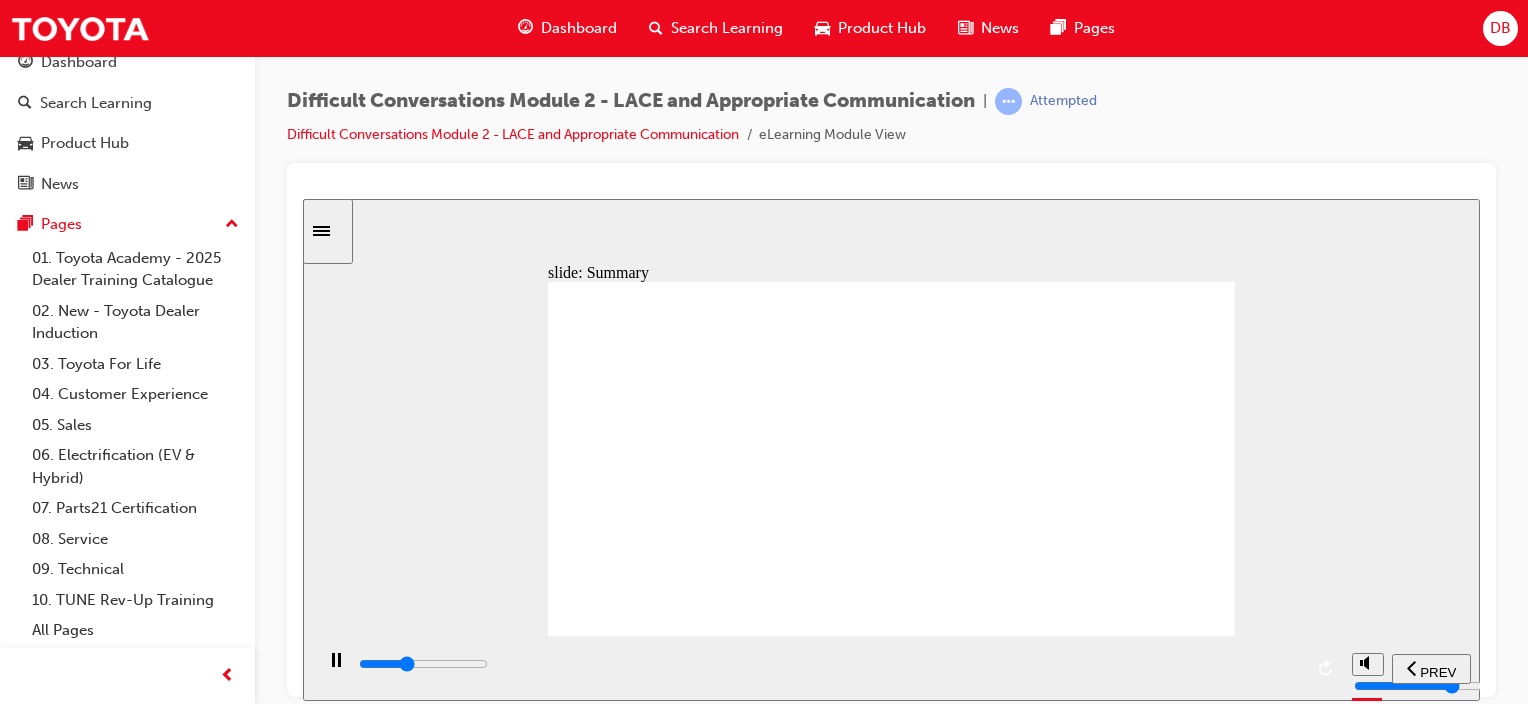 drag, startPoint x: 688, startPoint y: 666, endPoint x: 781, endPoint y: 662, distance: 93.08598 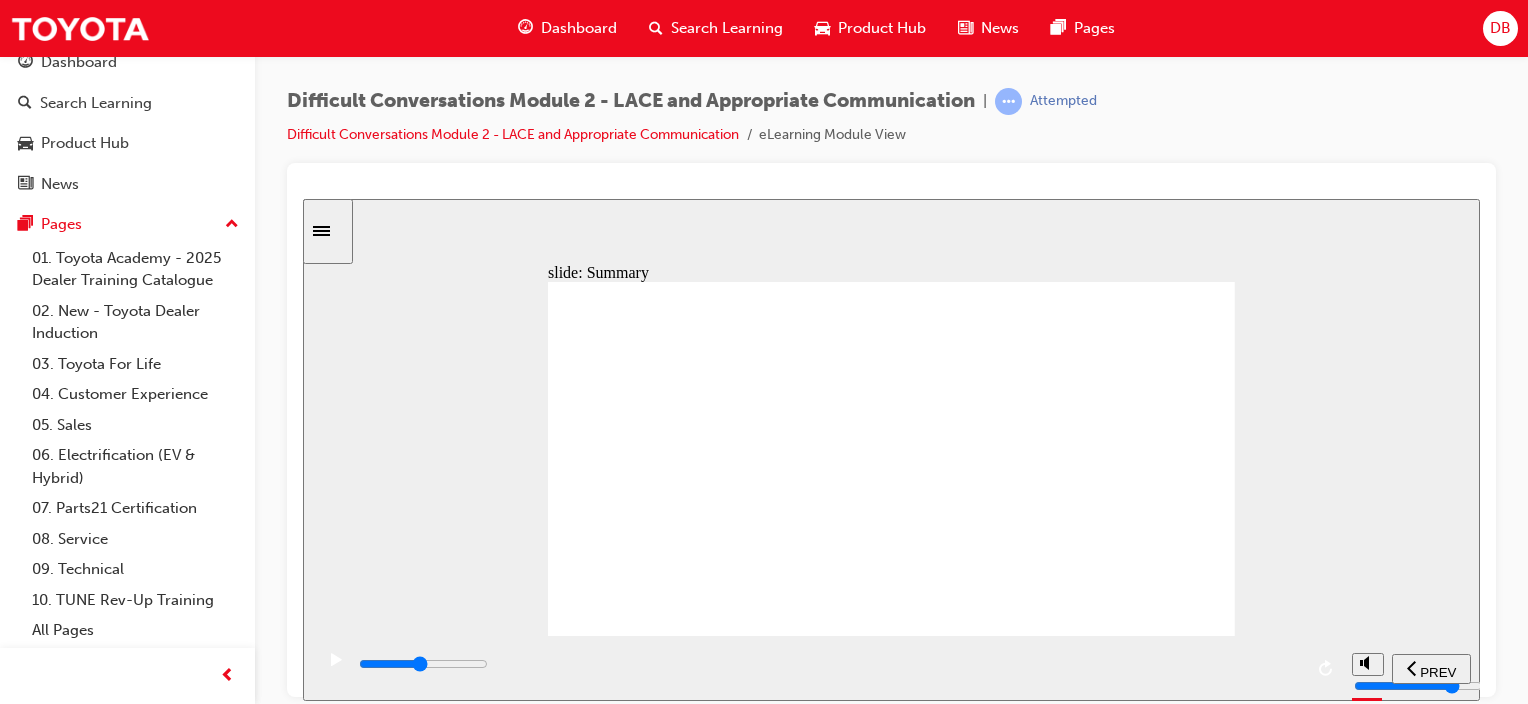 drag, startPoint x: 789, startPoint y: 664, endPoint x: 840, endPoint y: 665, distance: 51.009804 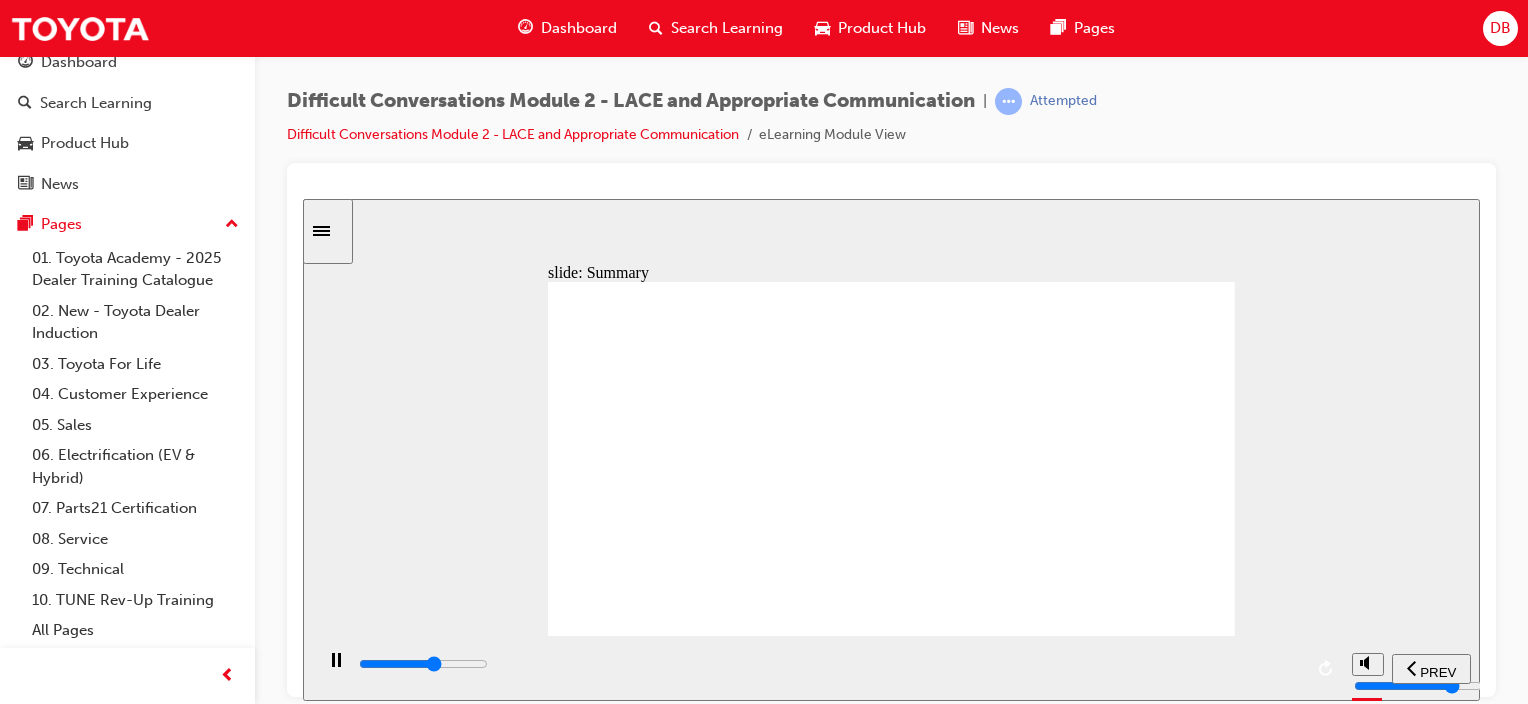 drag, startPoint x: 904, startPoint y: 667, endPoint x: 950, endPoint y: 665, distance: 46.043457 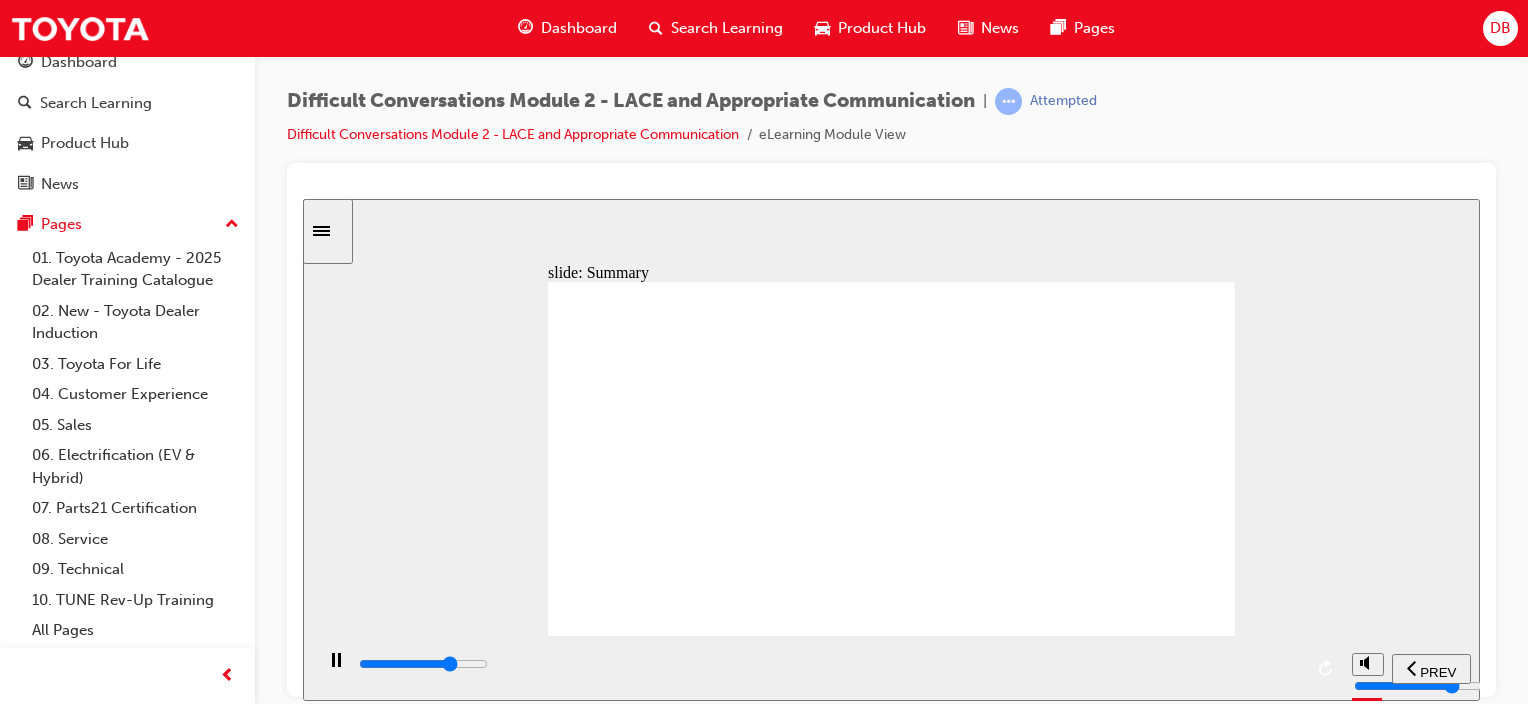 click at bounding box center (829, 664) 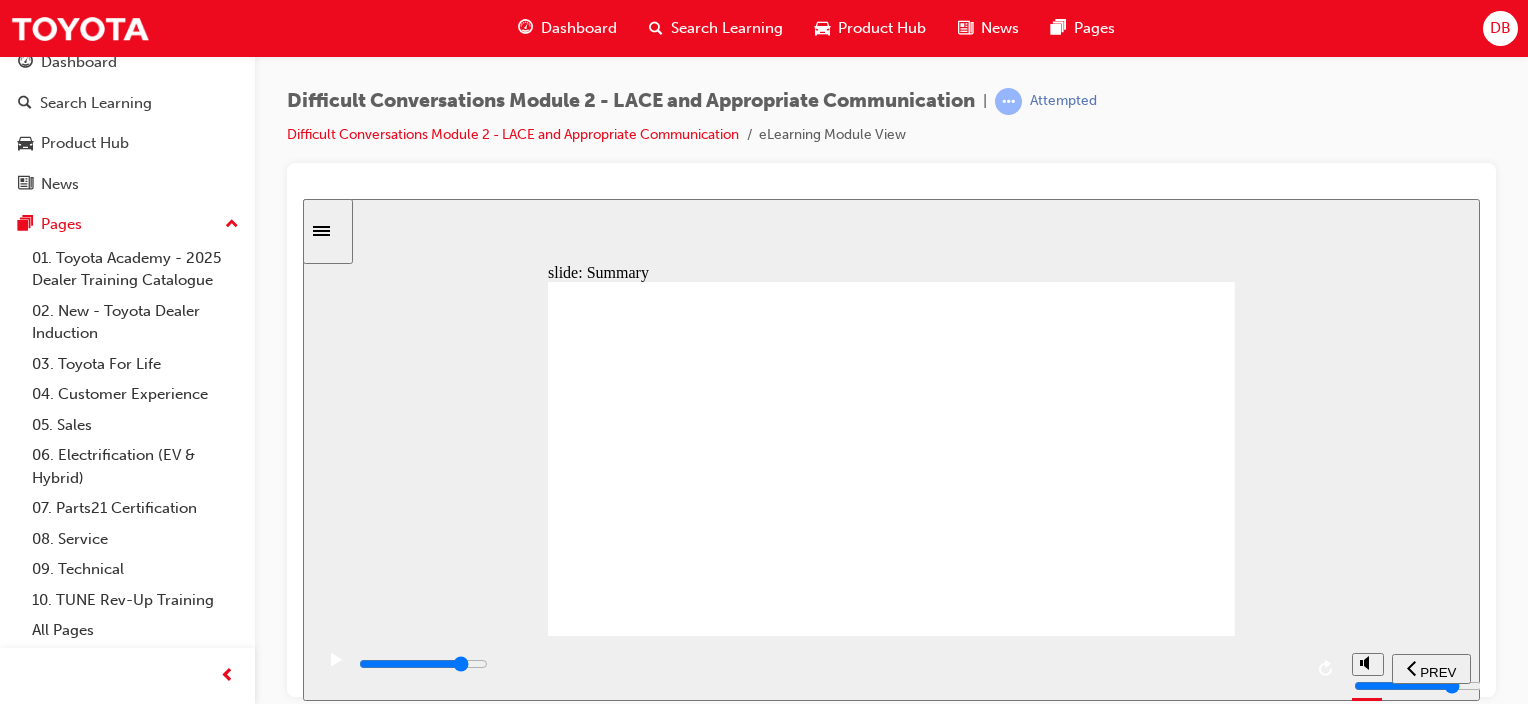 drag, startPoint x: 1130, startPoint y: 662, endPoint x: 1164, endPoint y: 662, distance: 34 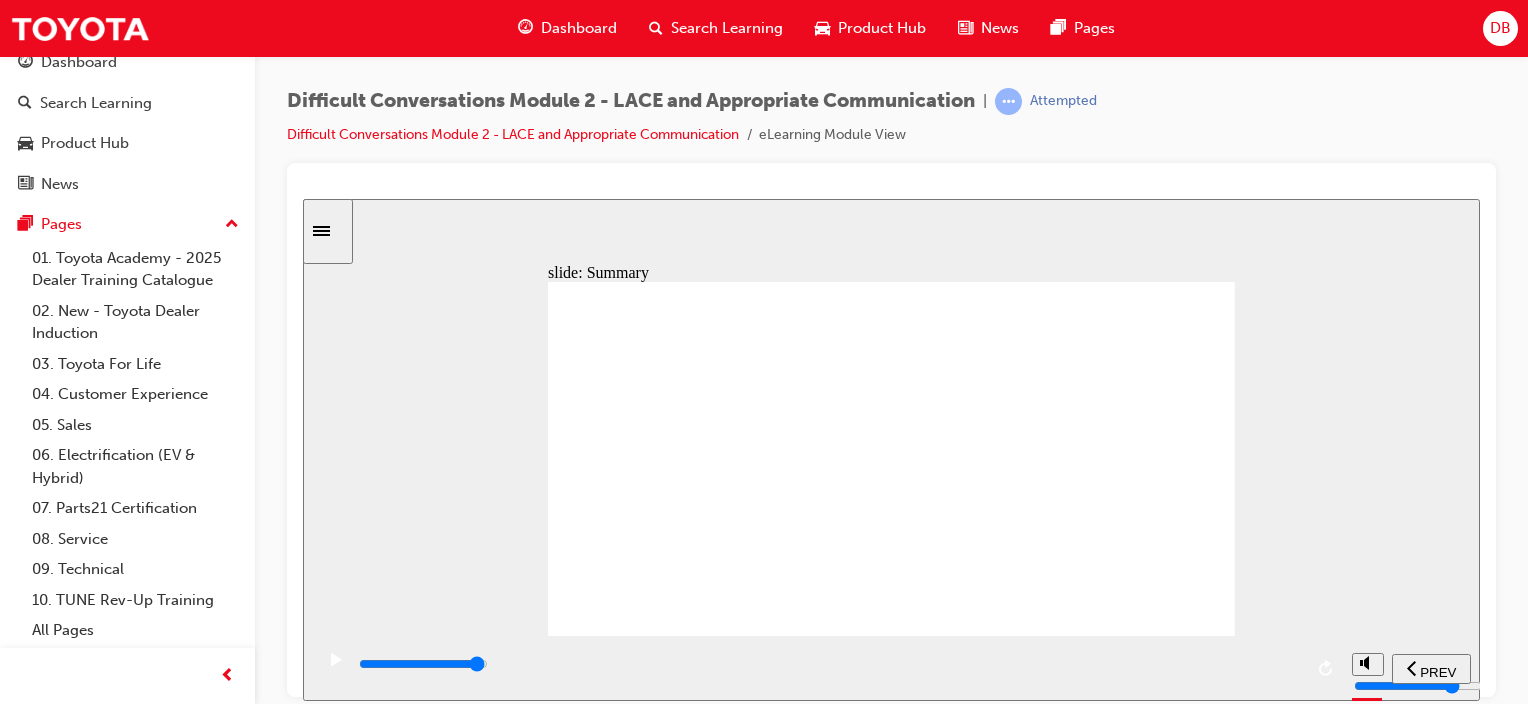 drag, startPoint x: 1271, startPoint y: 665, endPoint x: 1284, endPoint y: 665, distance: 13 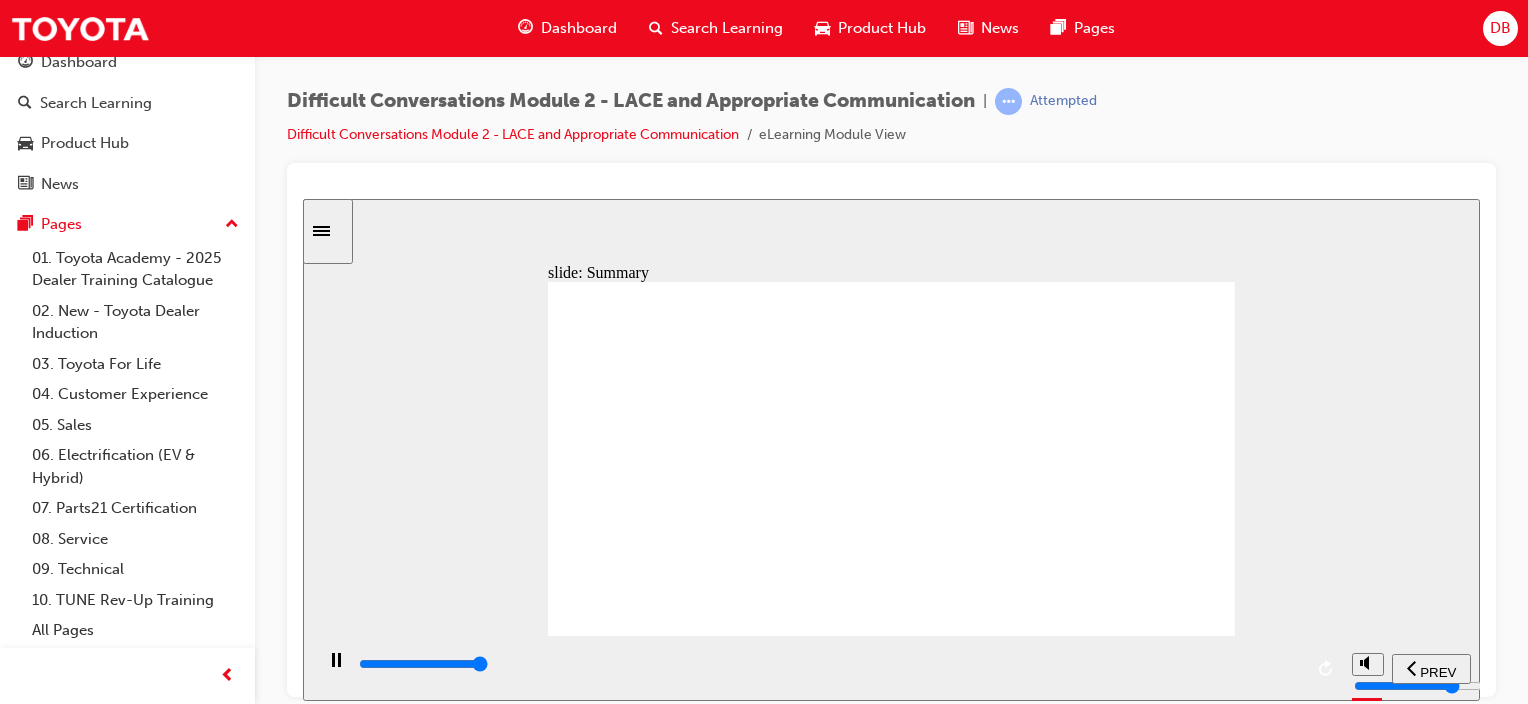 click 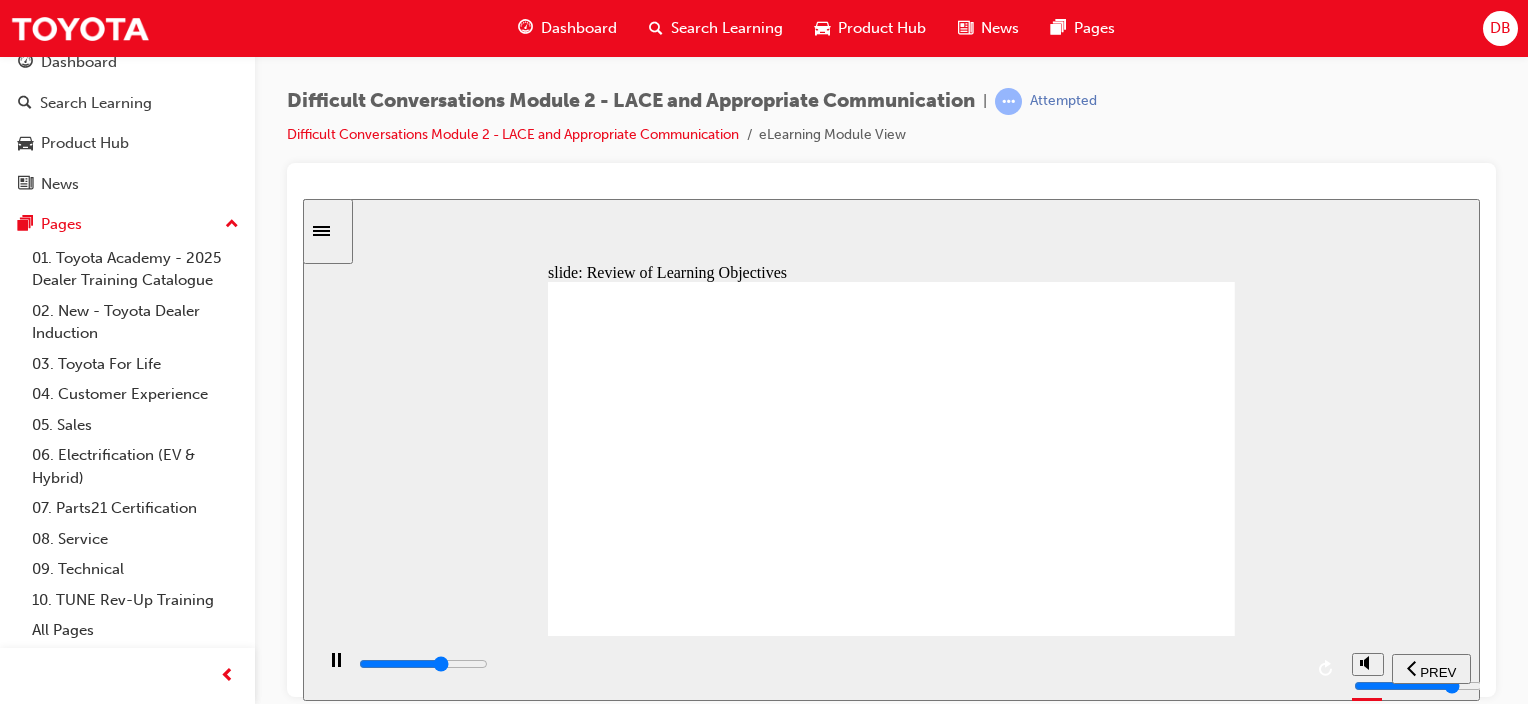 drag, startPoint x: 976, startPoint y: 660, endPoint x: 1049, endPoint y: 660, distance: 73 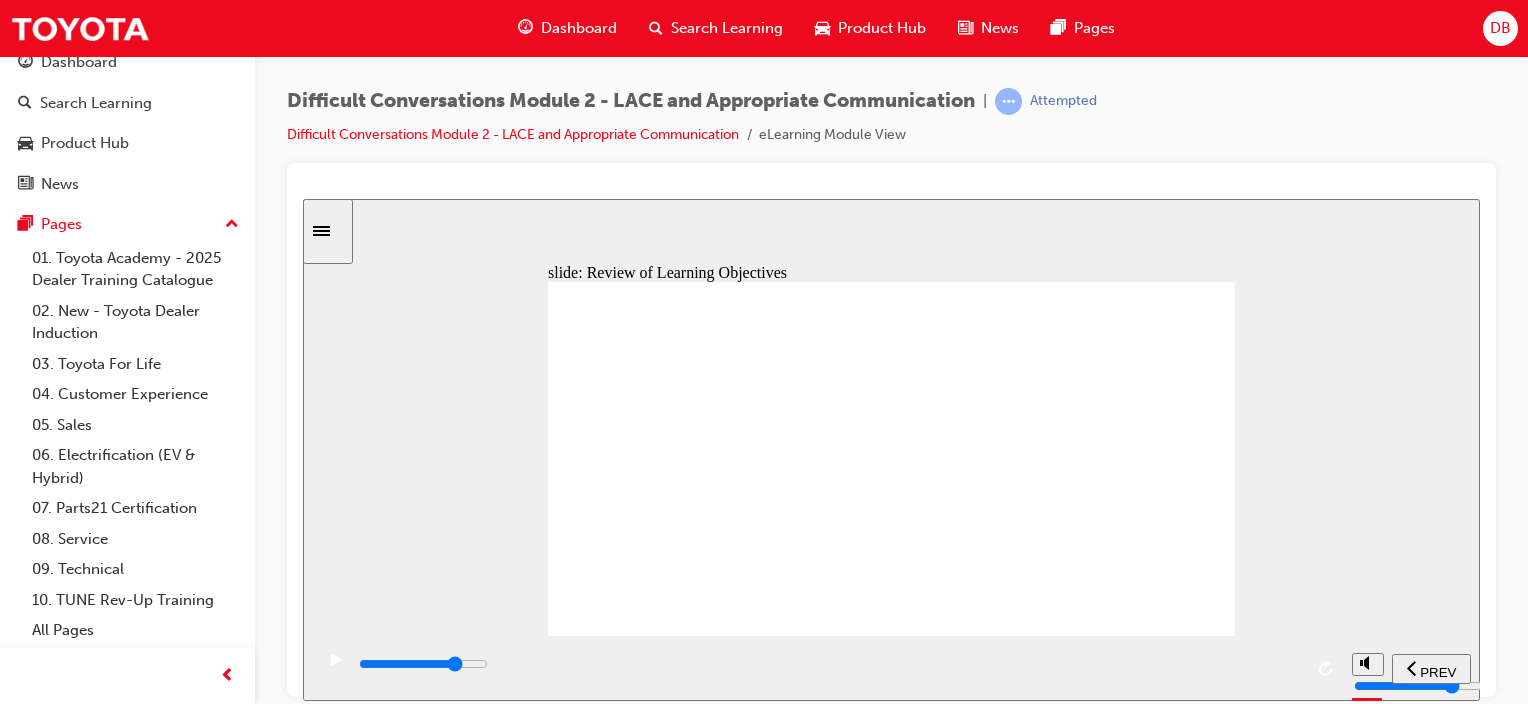 drag, startPoint x: 1083, startPoint y: 662, endPoint x: 1116, endPoint y: 663, distance: 33.01515 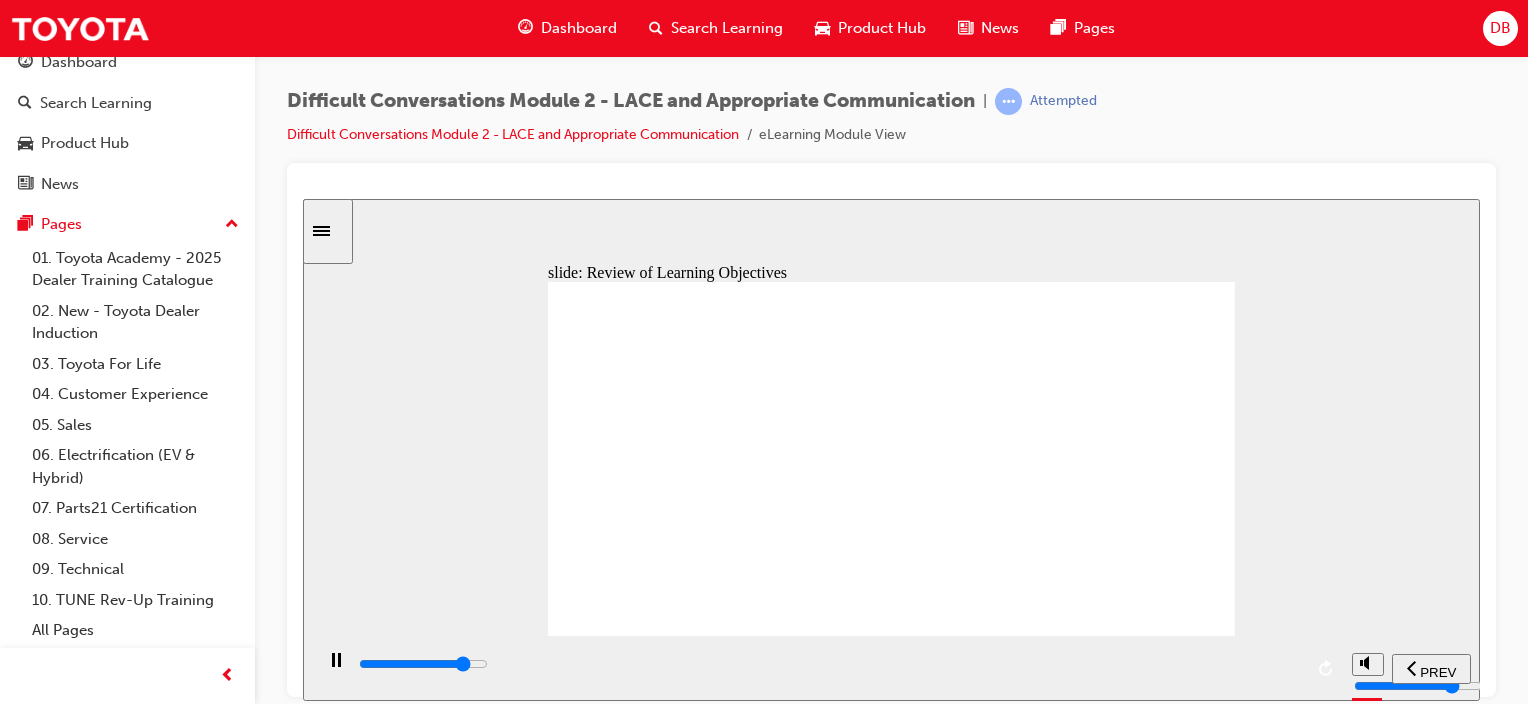 click at bounding box center (423, 663) 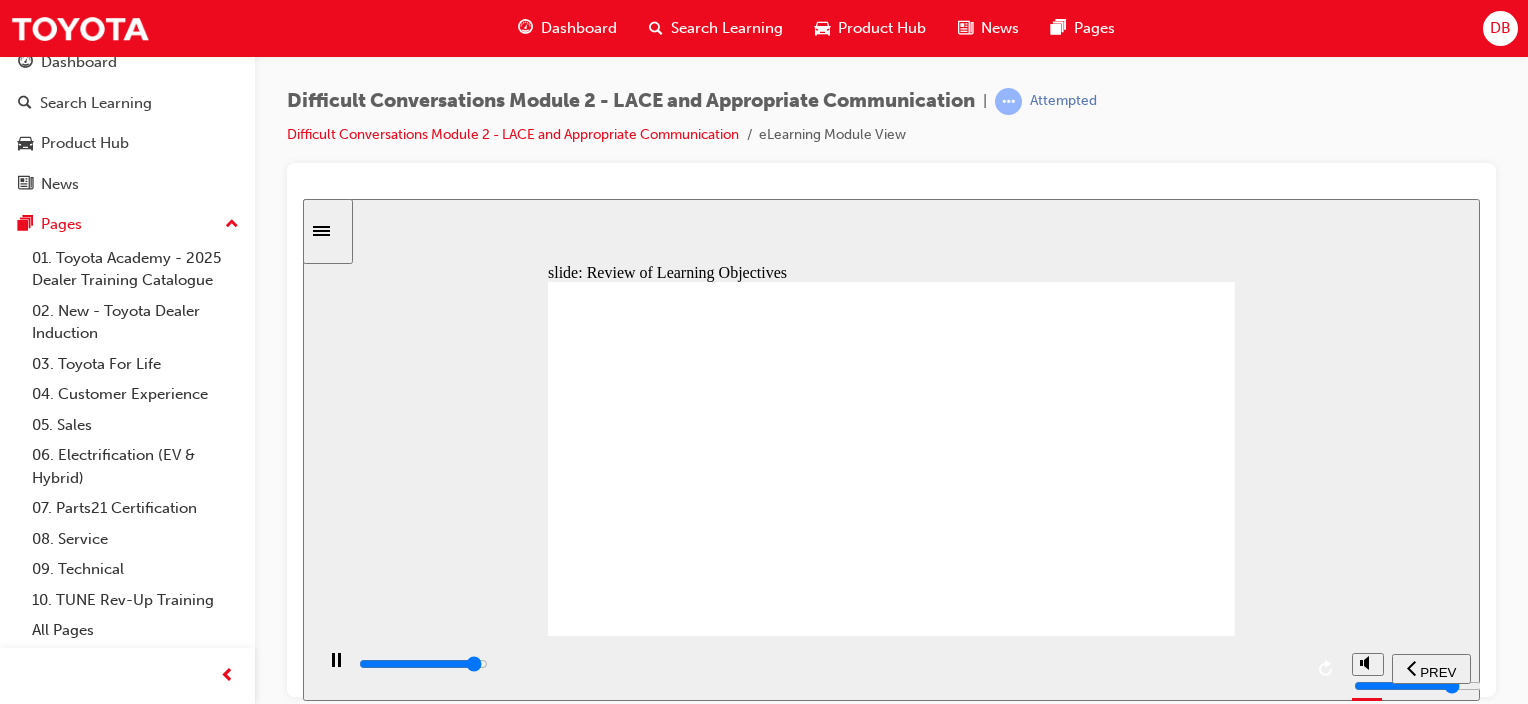 drag, startPoint x: 1245, startPoint y: 667, endPoint x: 1270, endPoint y: 662, distance: 25.495098 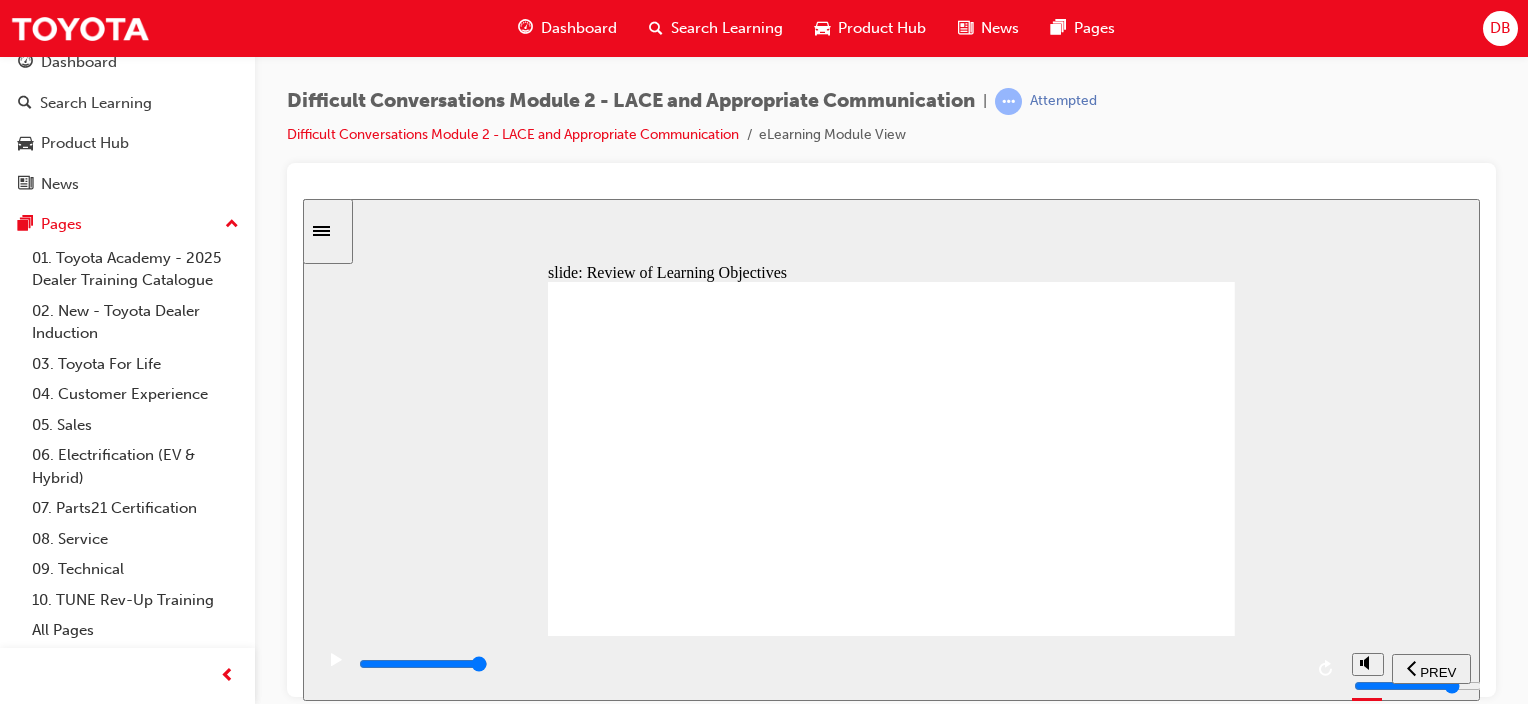 click at bounding box center [829, 664] 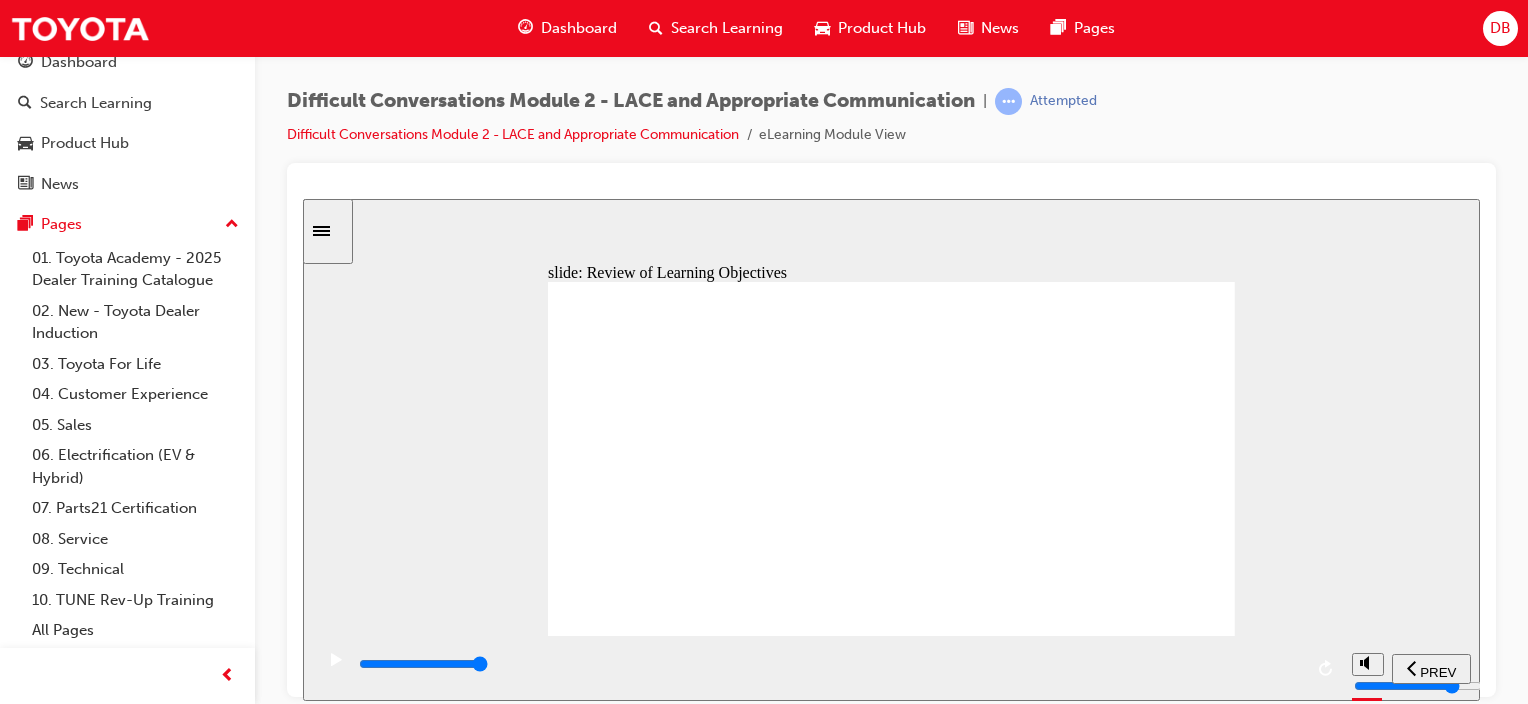 drag, startPoint x: 1187, startPoint y: 610, endPoint x: 1290, endPoint y: 638, distance: 106.738 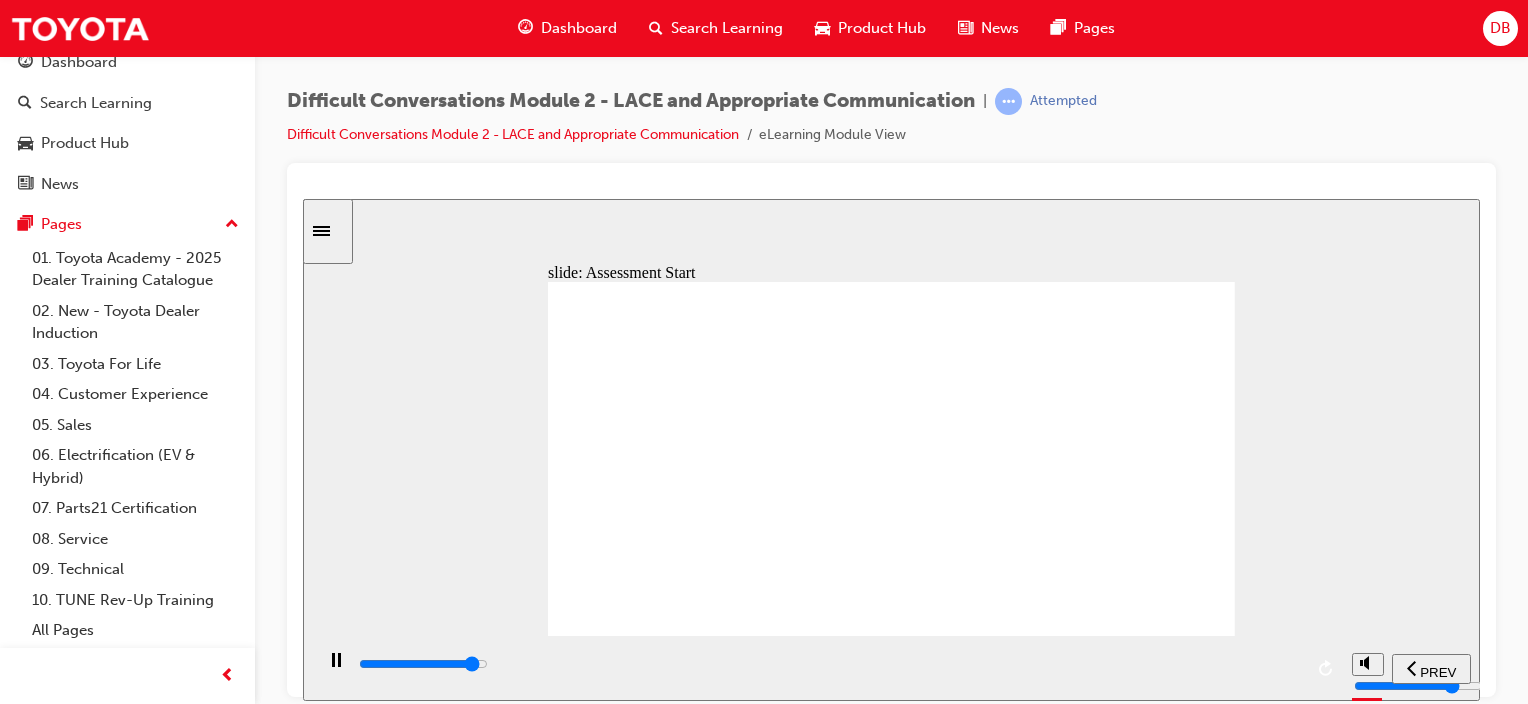 drag, startPoint x: 1232, startPoint y: 673, endPoint x: 1247, endPoint y: 670, distance: 15.297058 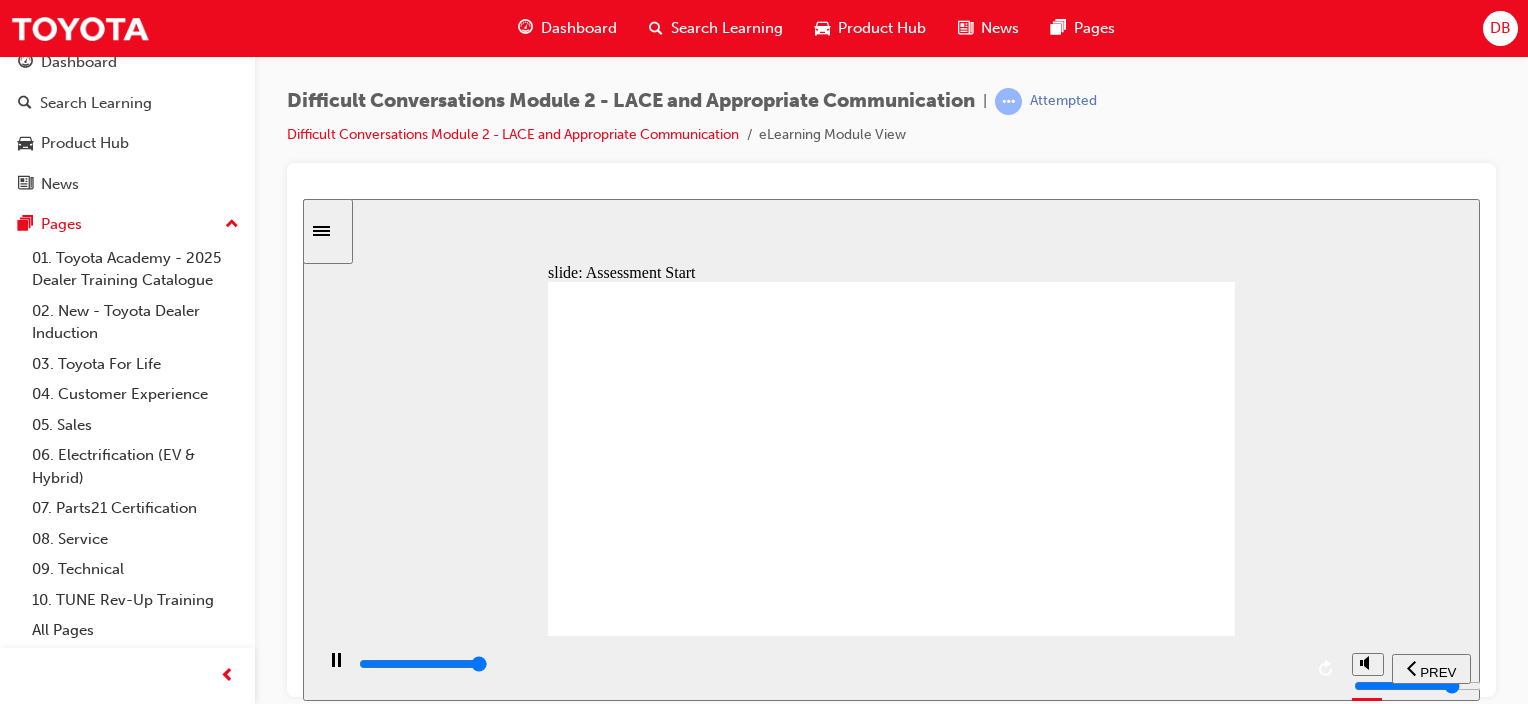 type on "9600" 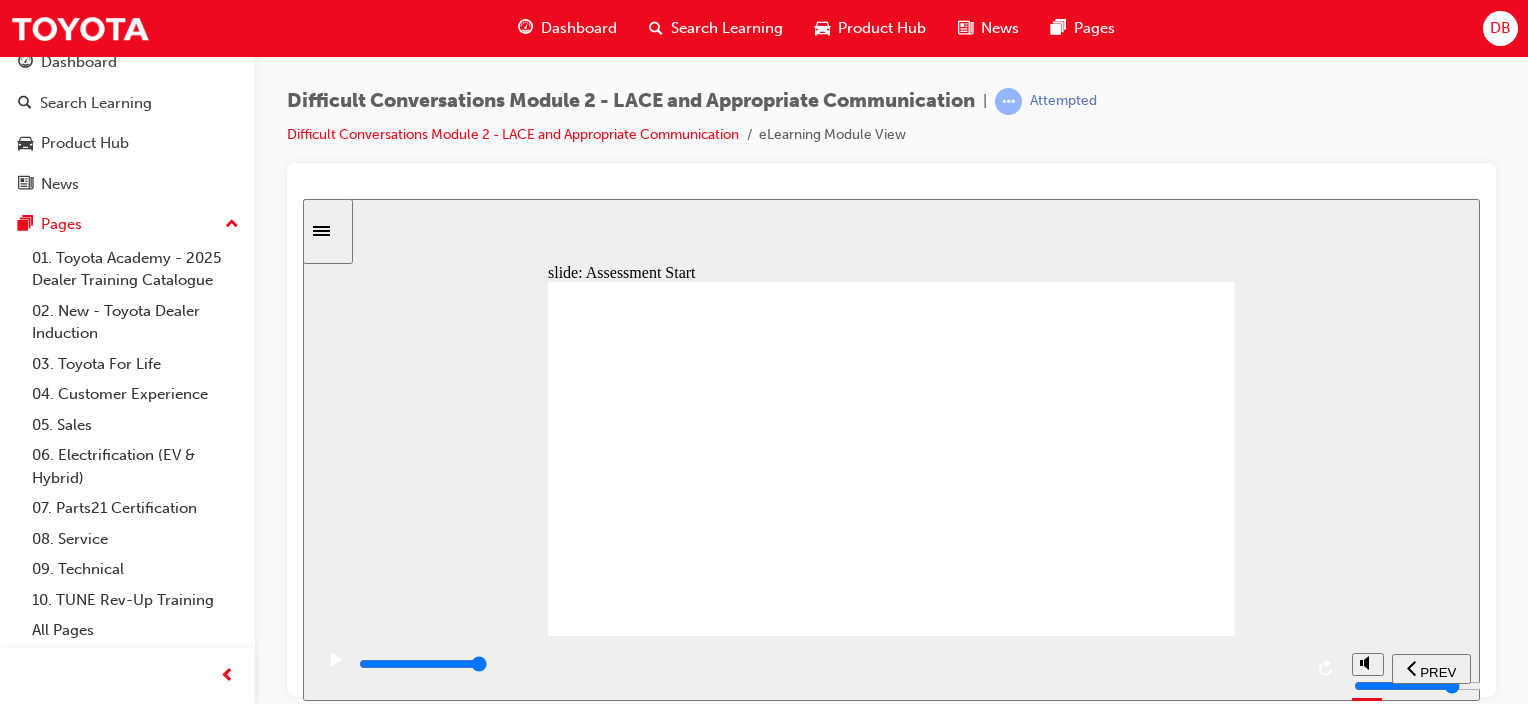 click 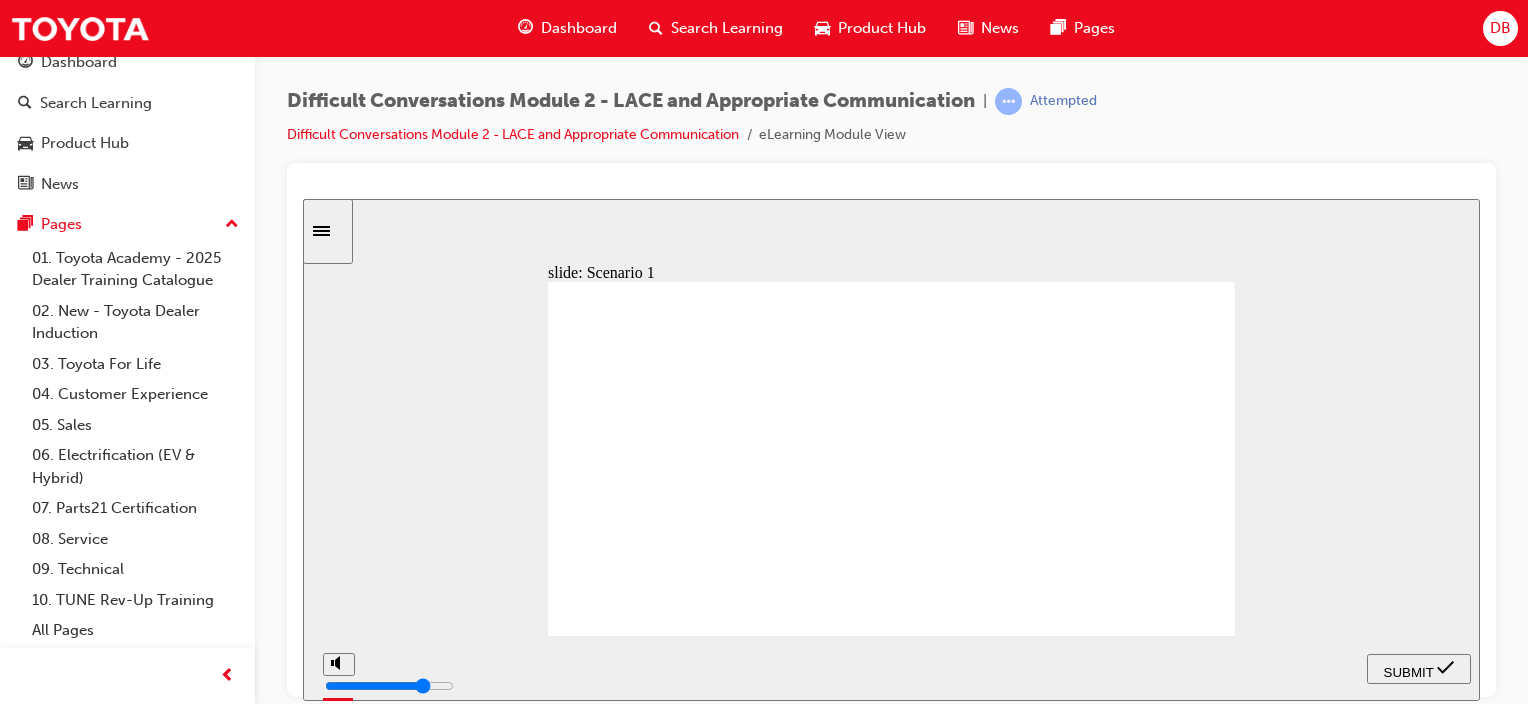 click 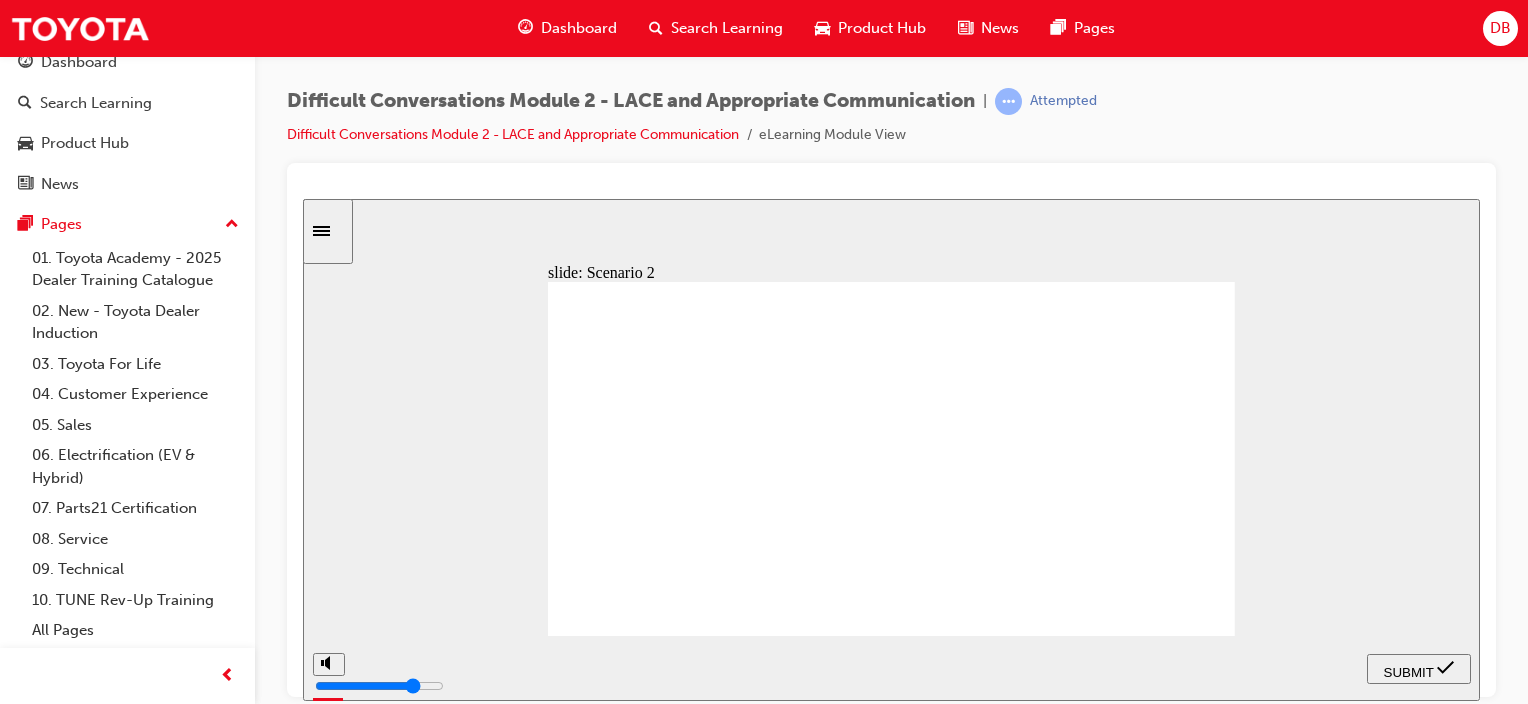 click 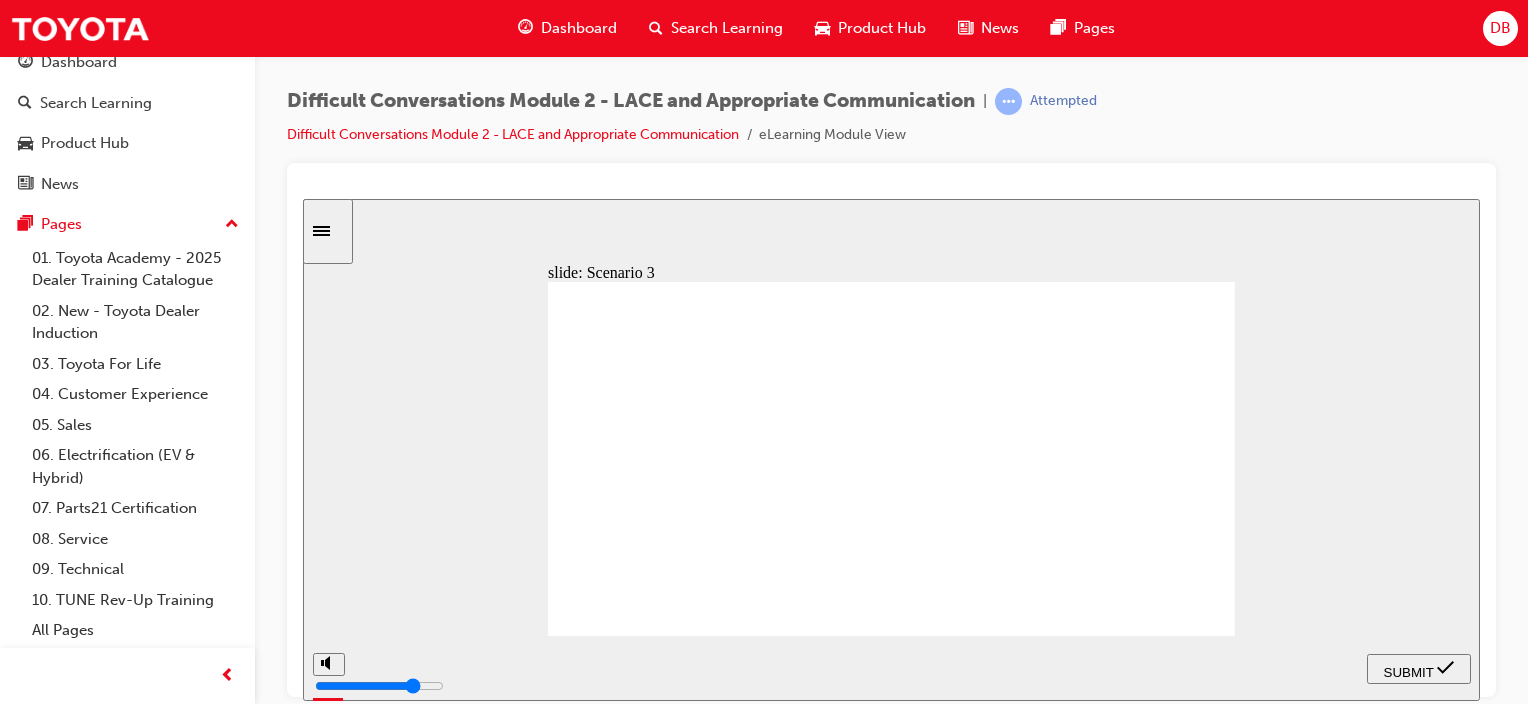 click 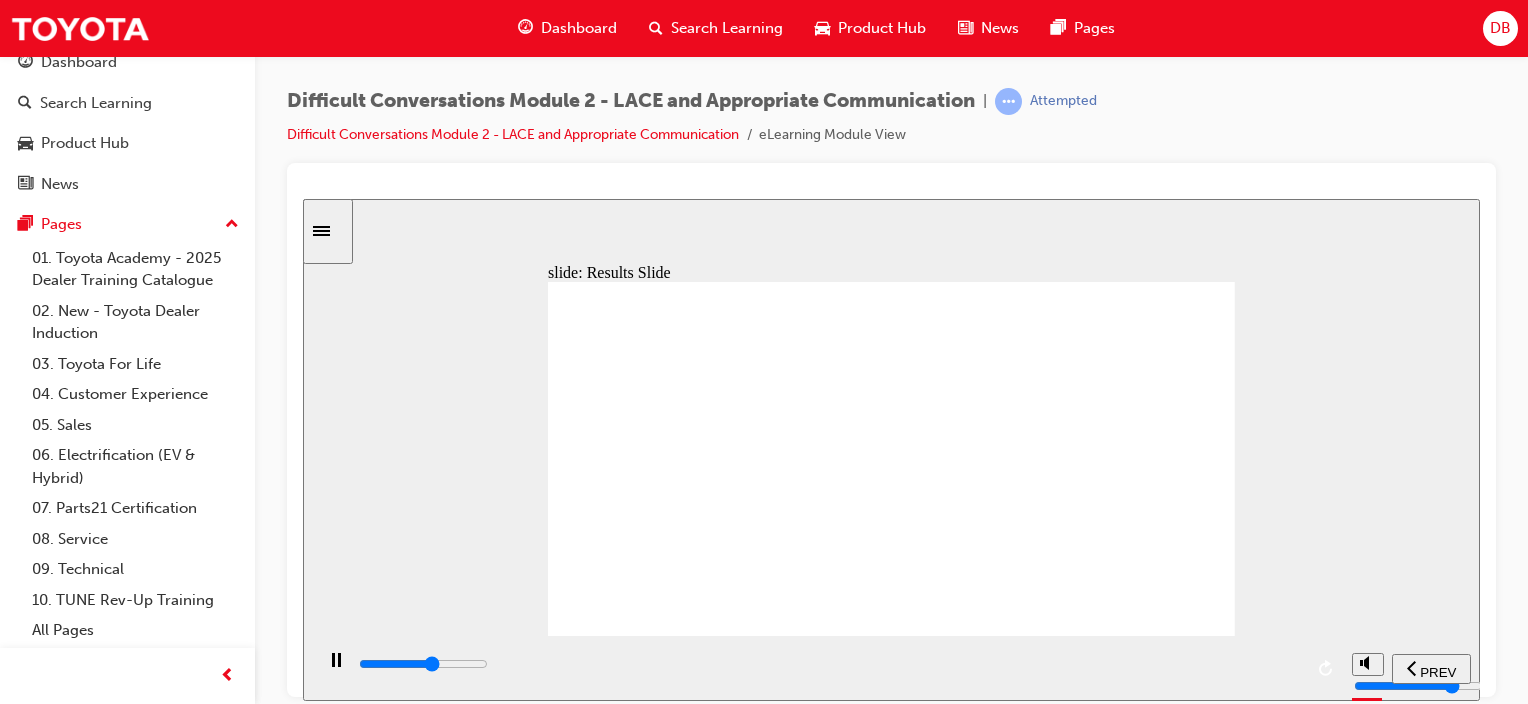 drag, startPoint x: 1148, startPoint y: 532, endPoint x: 1284, endPoint y: 531, distance: 136.00368 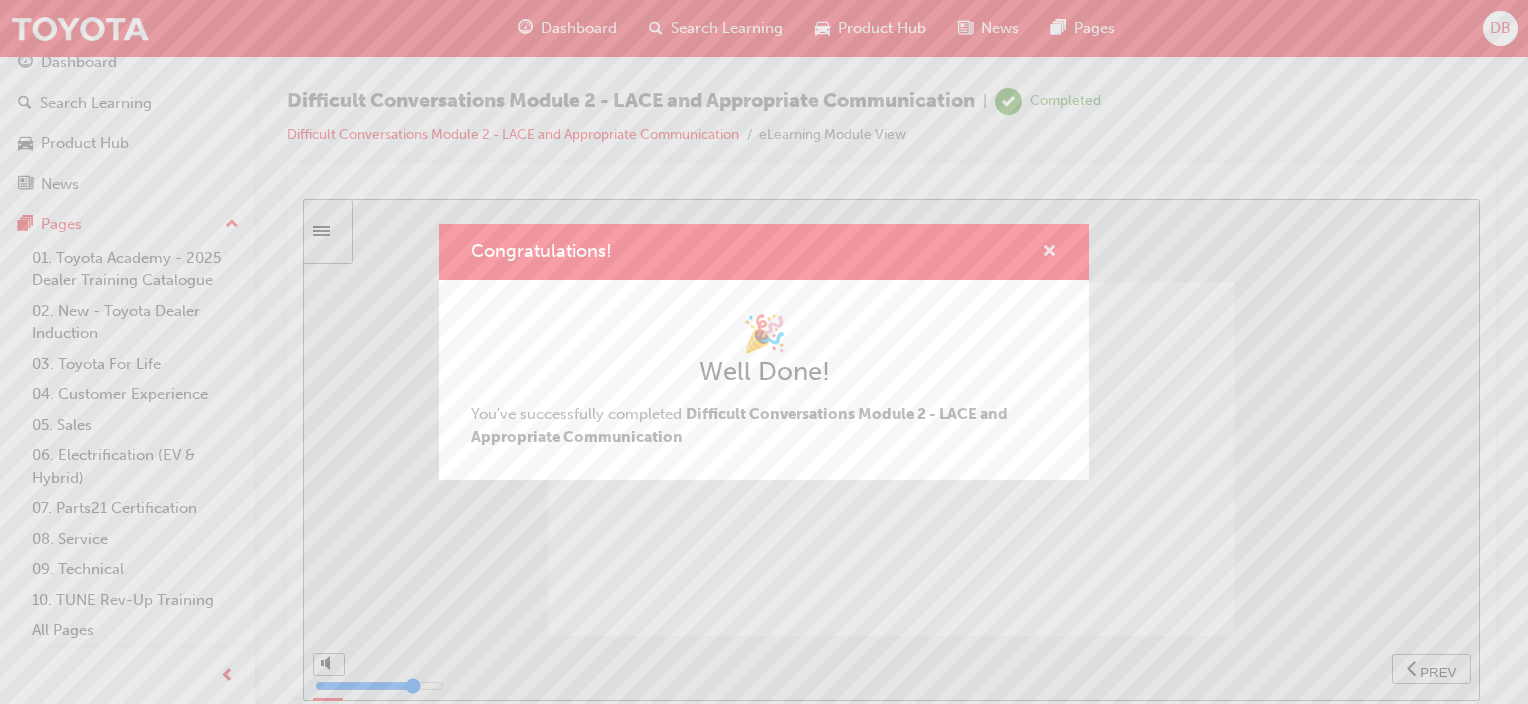 click at bounding box center [1049, 253] 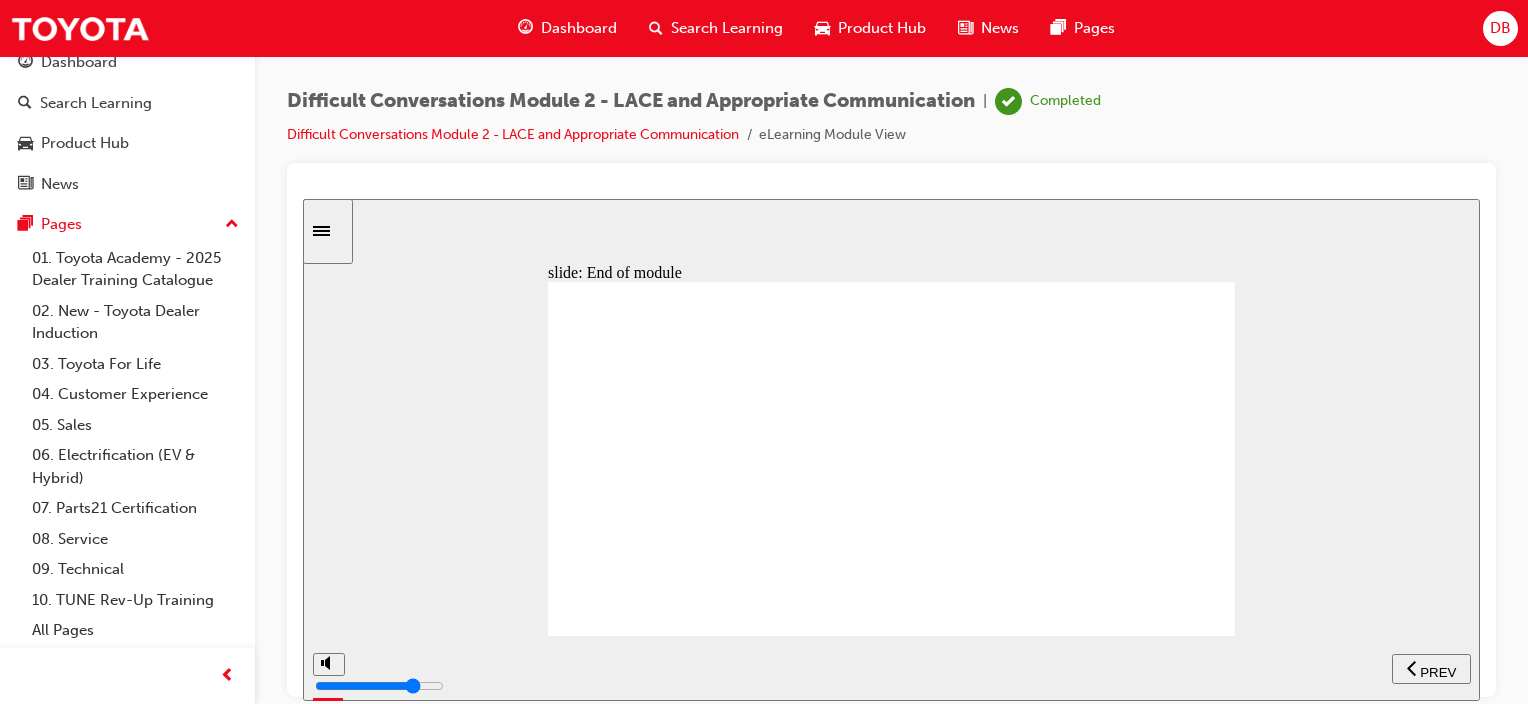 click on "Search Learning" at bounding box center (727, 28) 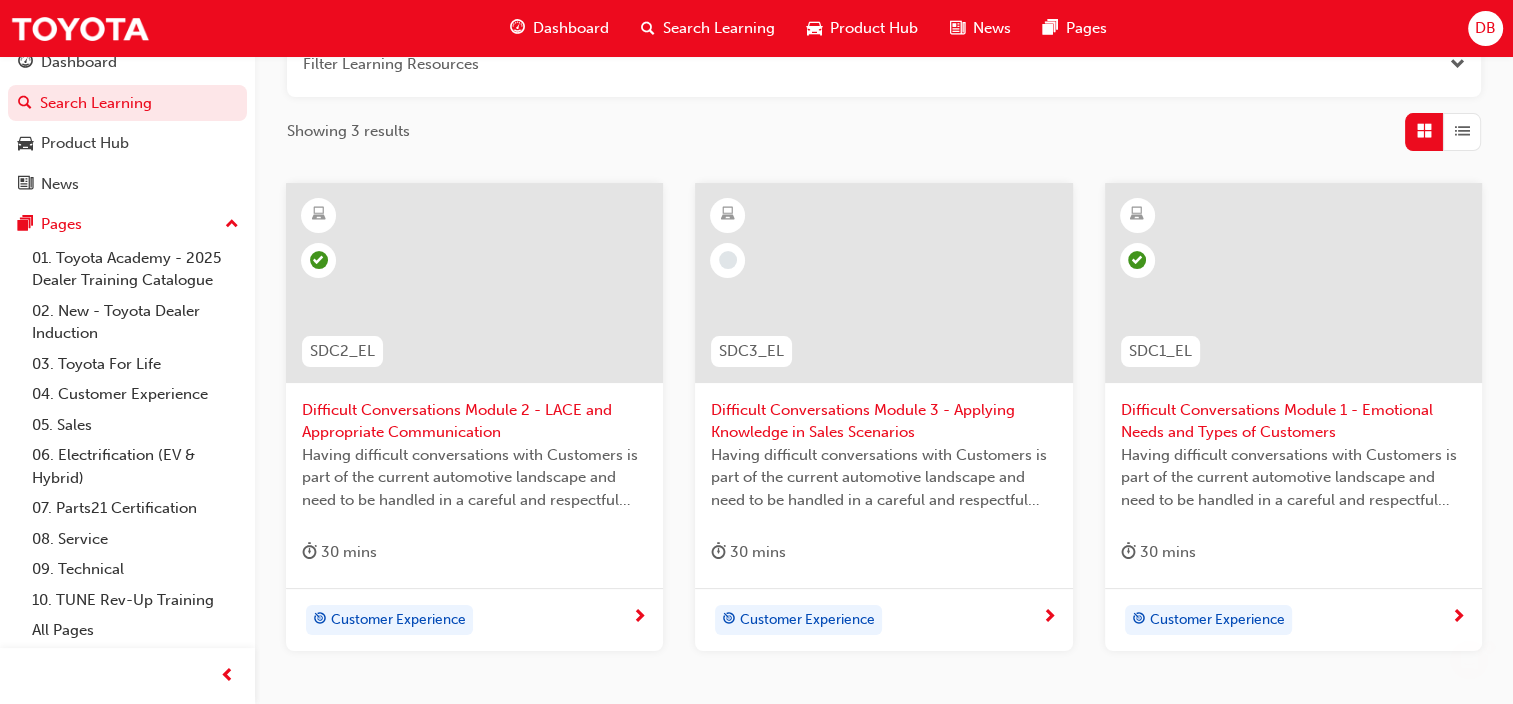 scroll, scrollTop: 300, scrollLeft: 0, axis: vertical 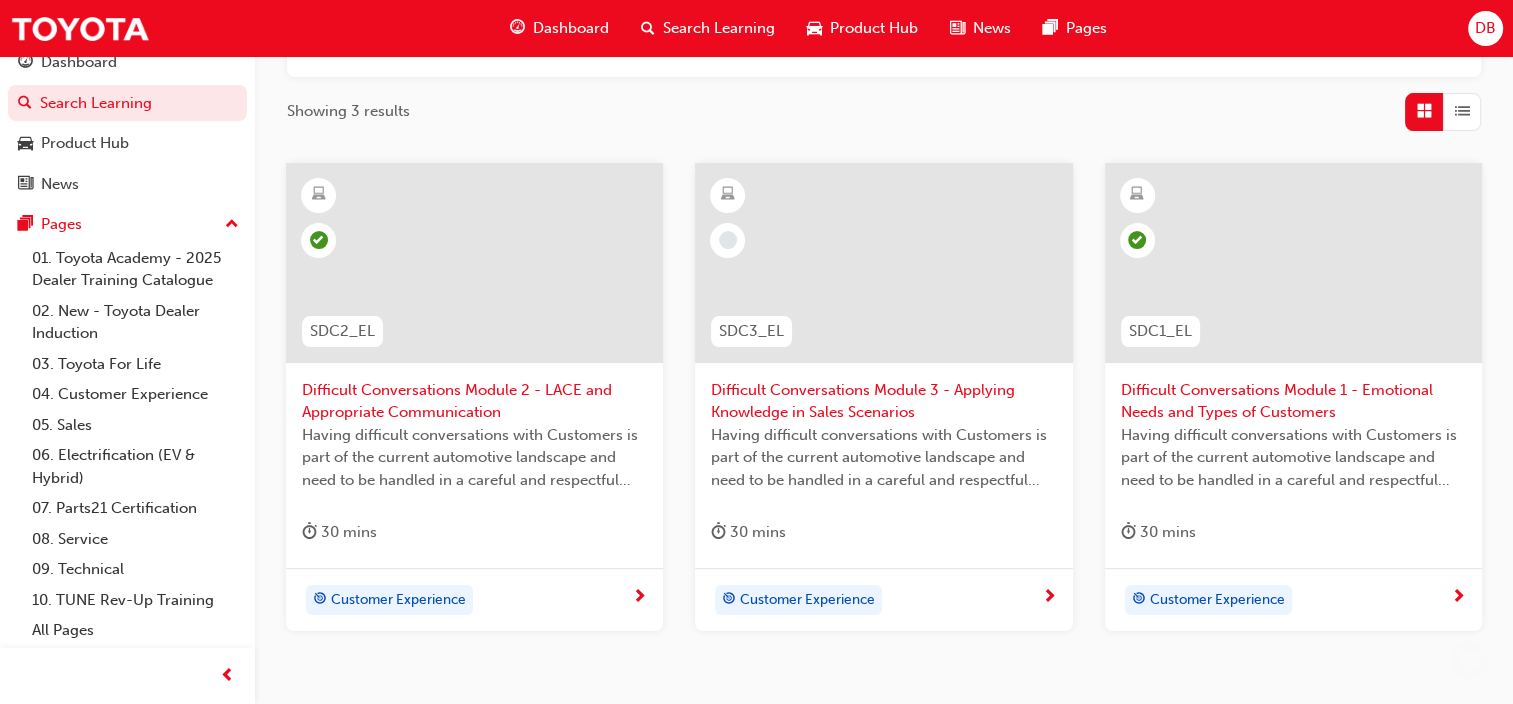 click on "Difficult Conversations Module 3 - Applying Knowledge in Sales Scenarios" at bounding box center (883, 401) 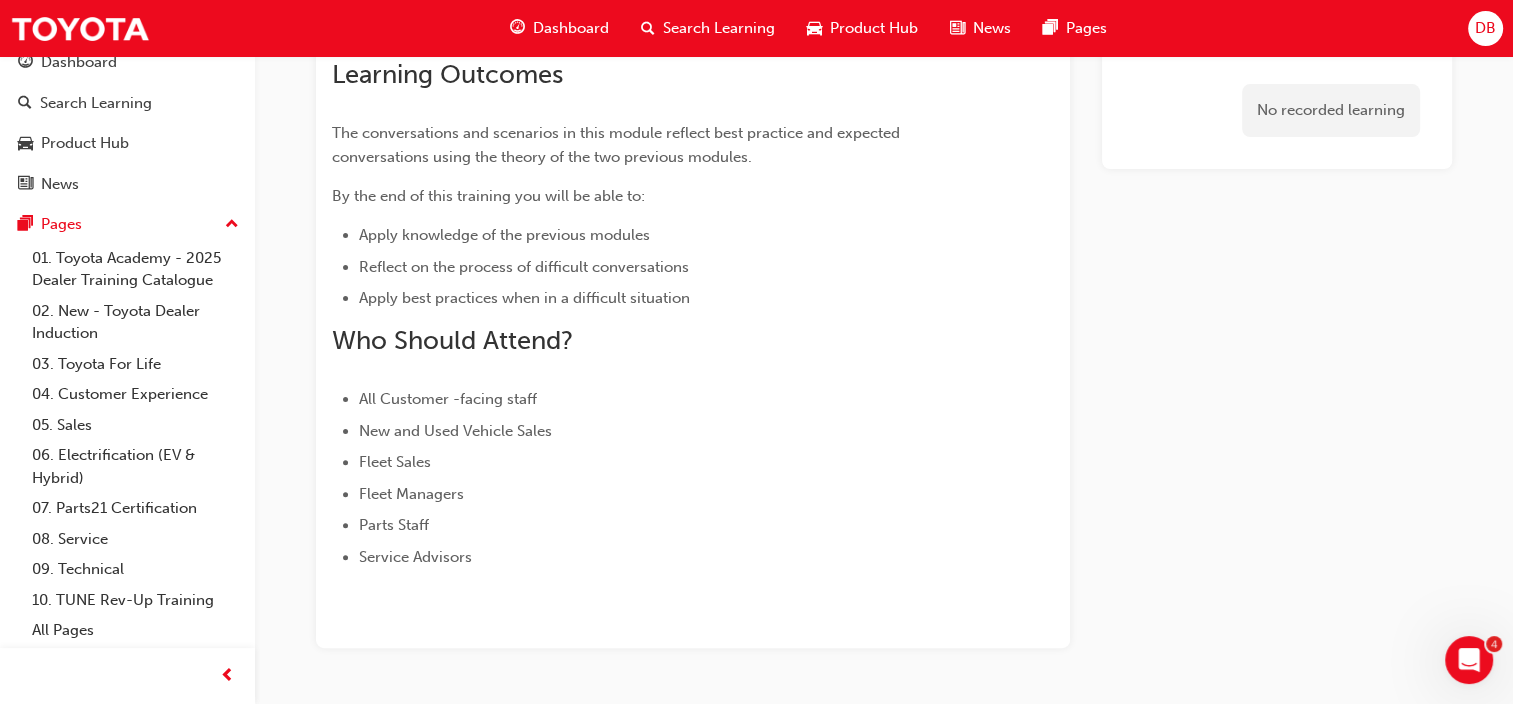 scroll, scrollTop: 0, scrollLeft: 0, axis: both 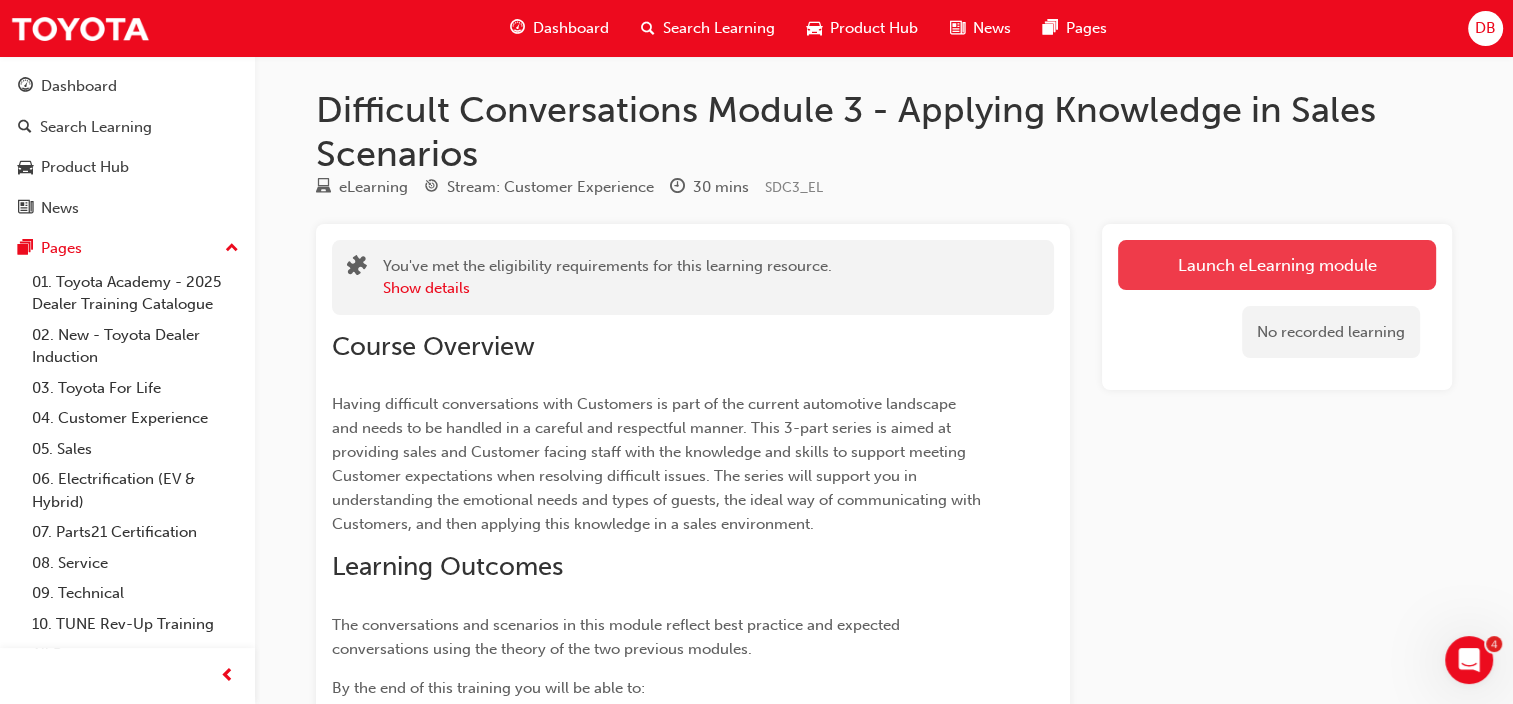 click on "Launch eLearning module" at bounding box center (1277, 265) 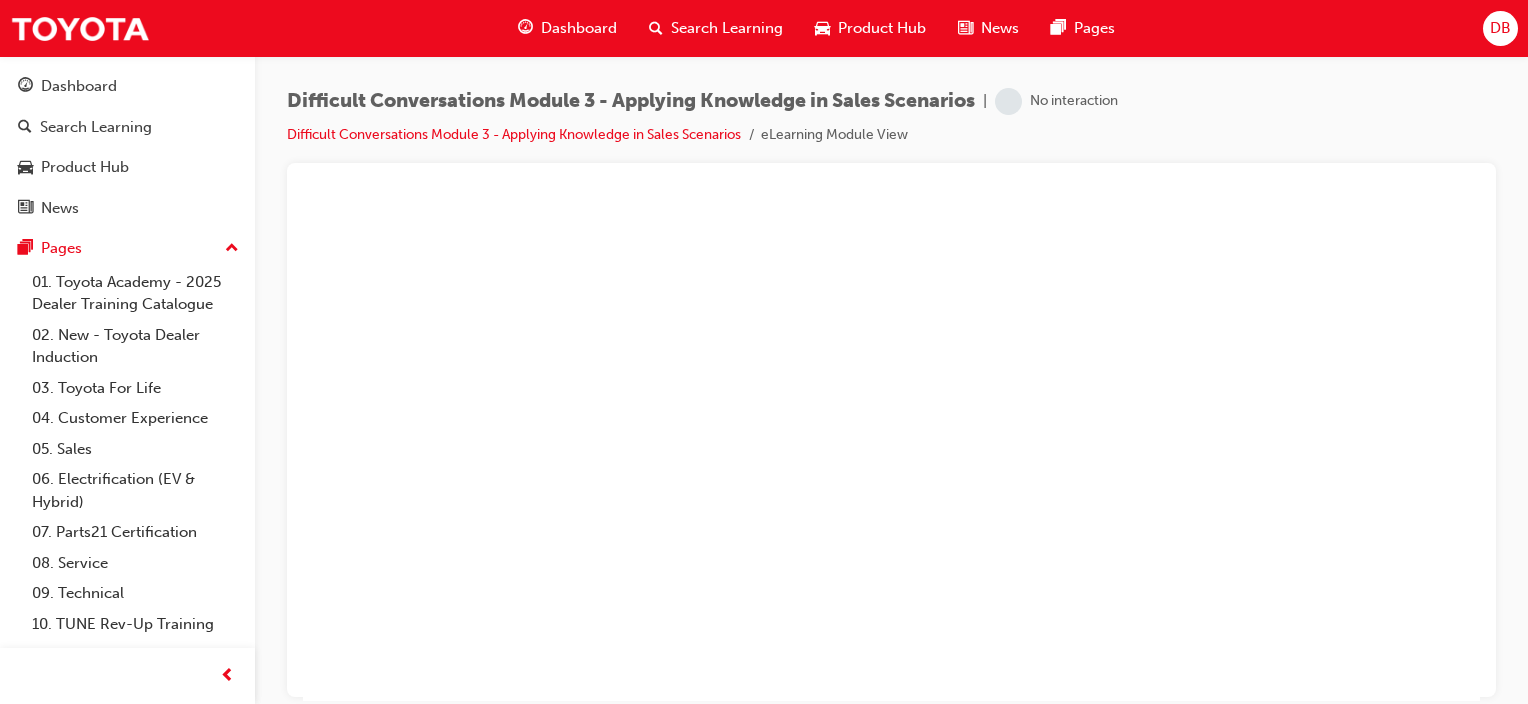 scroll, scrollTop: 0, scrollLeft: 0, axis: both 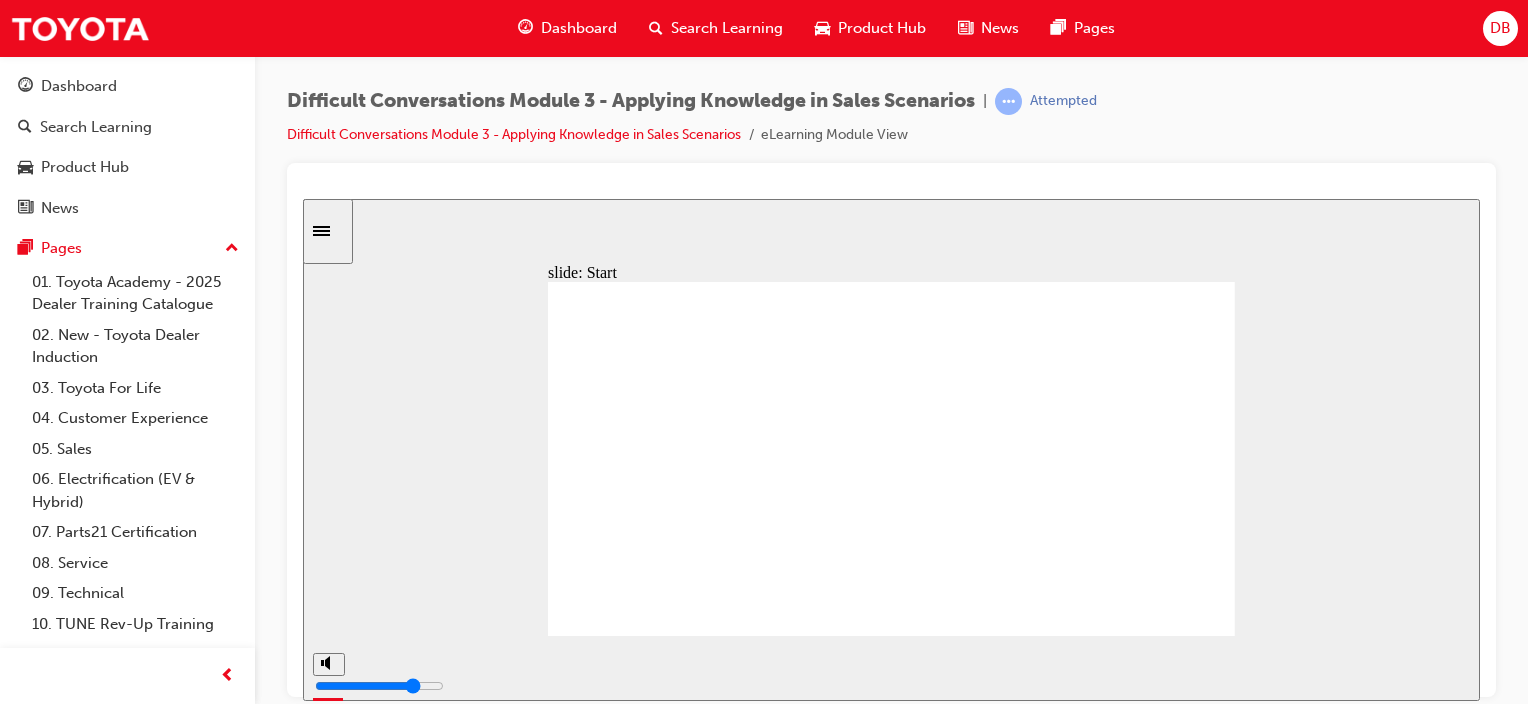 click 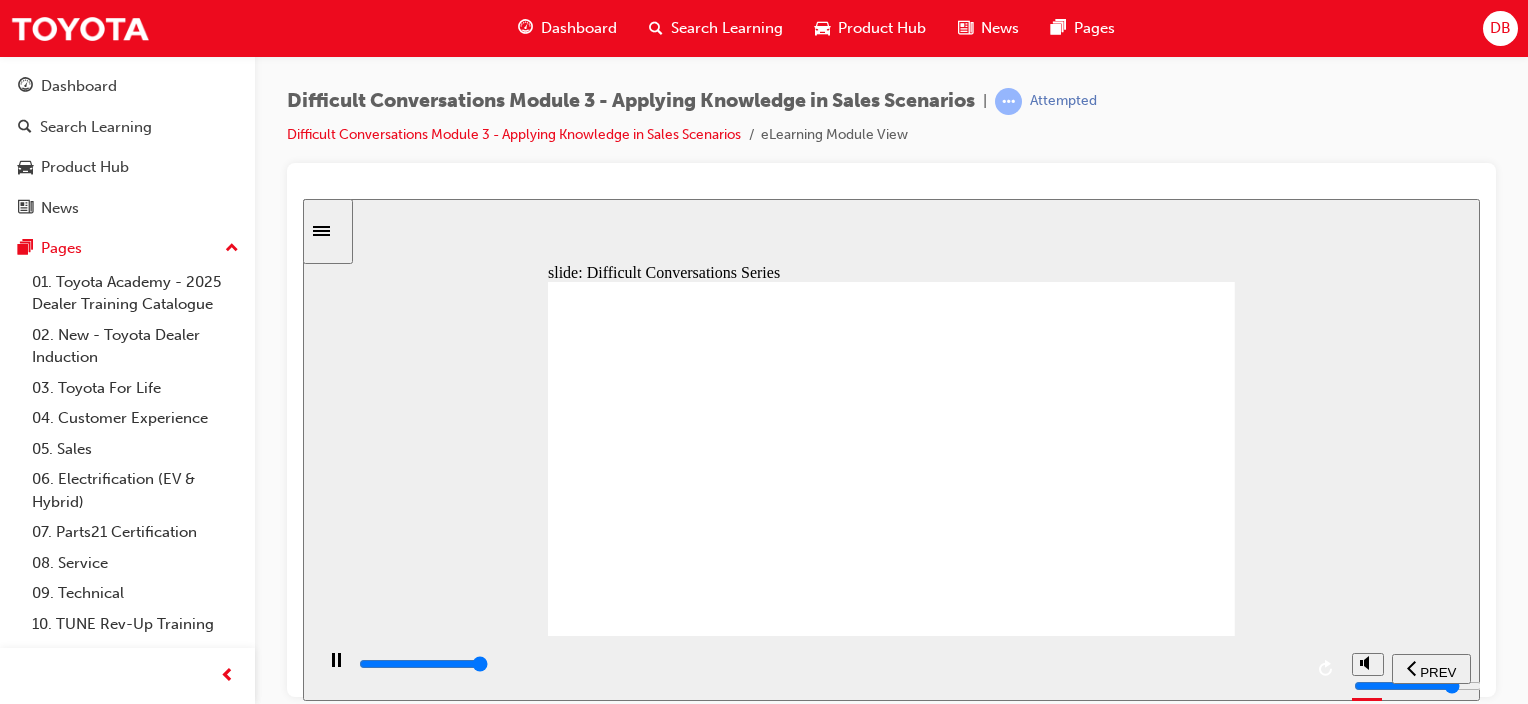 click at bounding box center [423, 663] 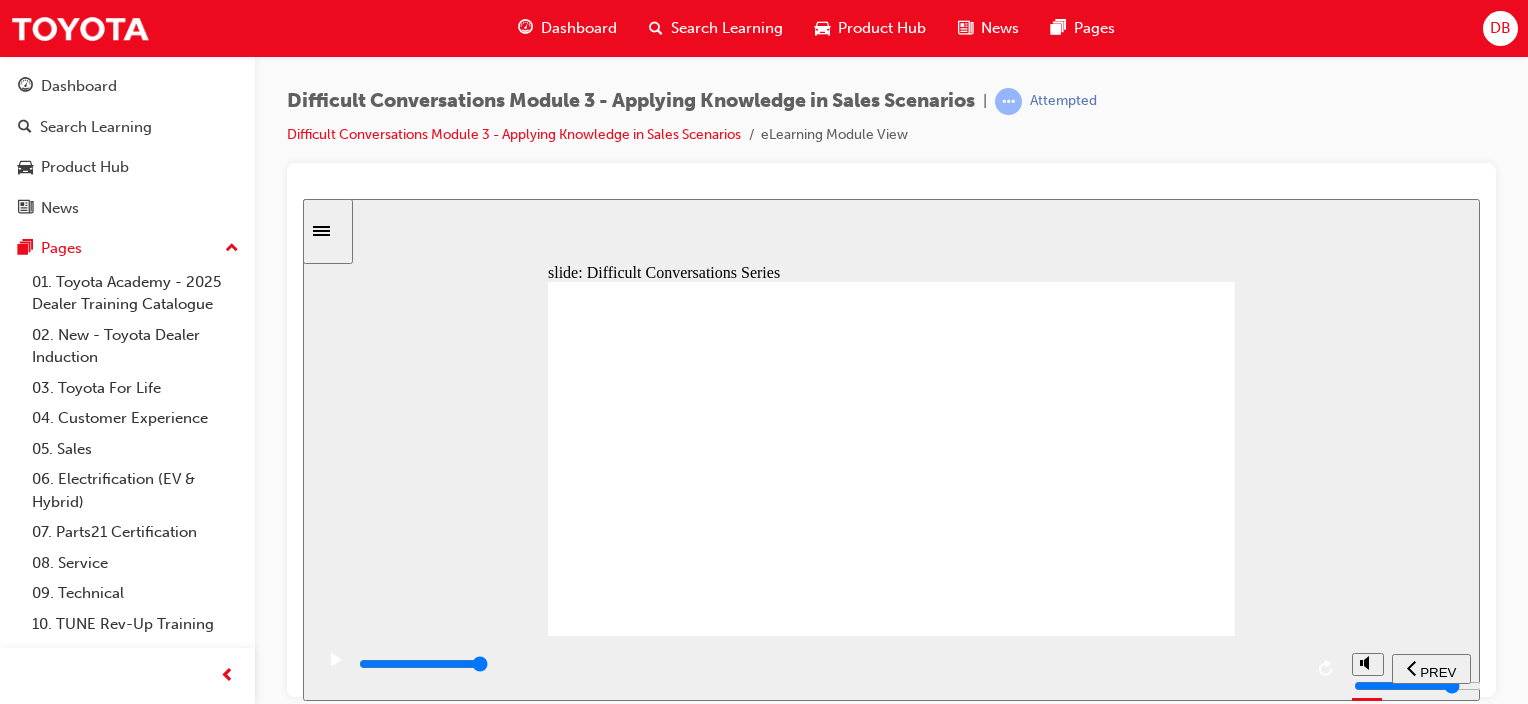 click 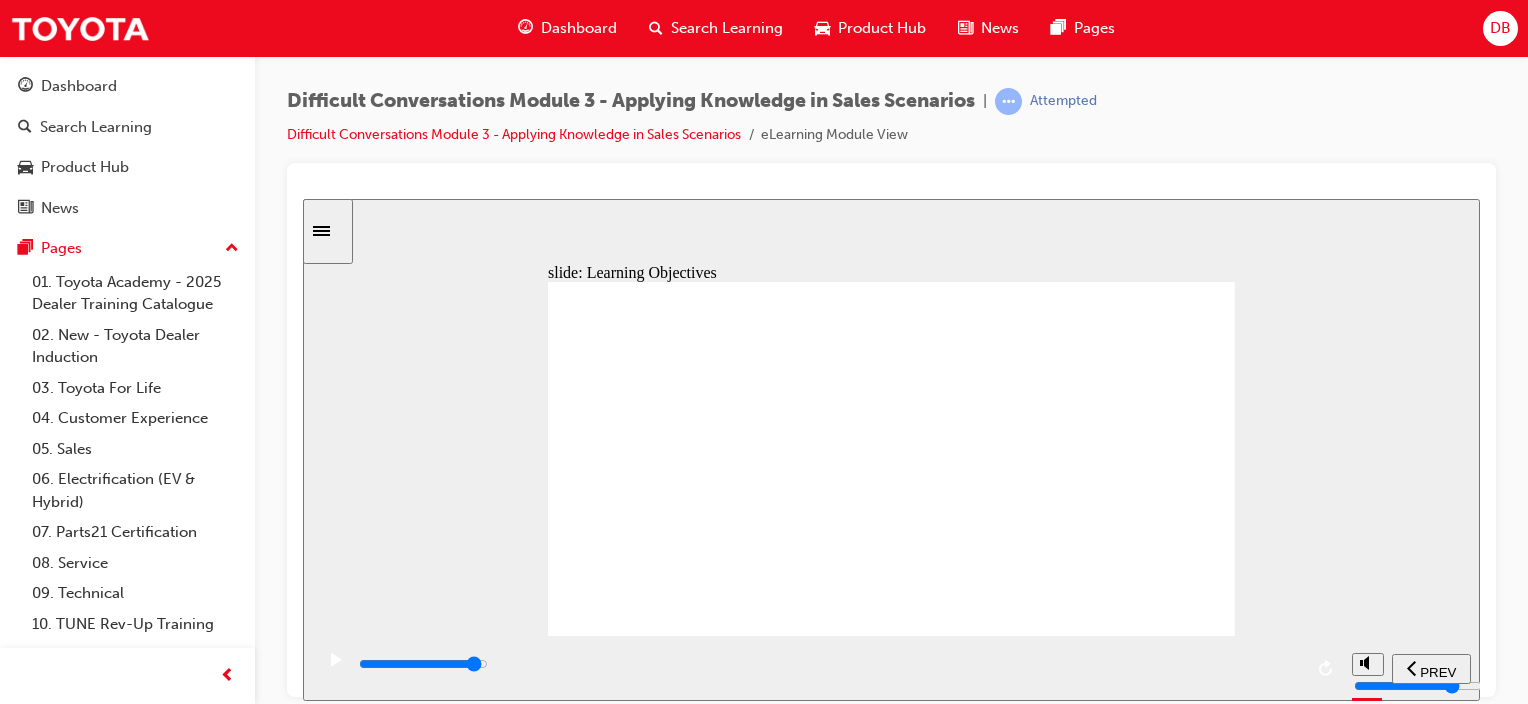 click at bounding box center [829, 664] 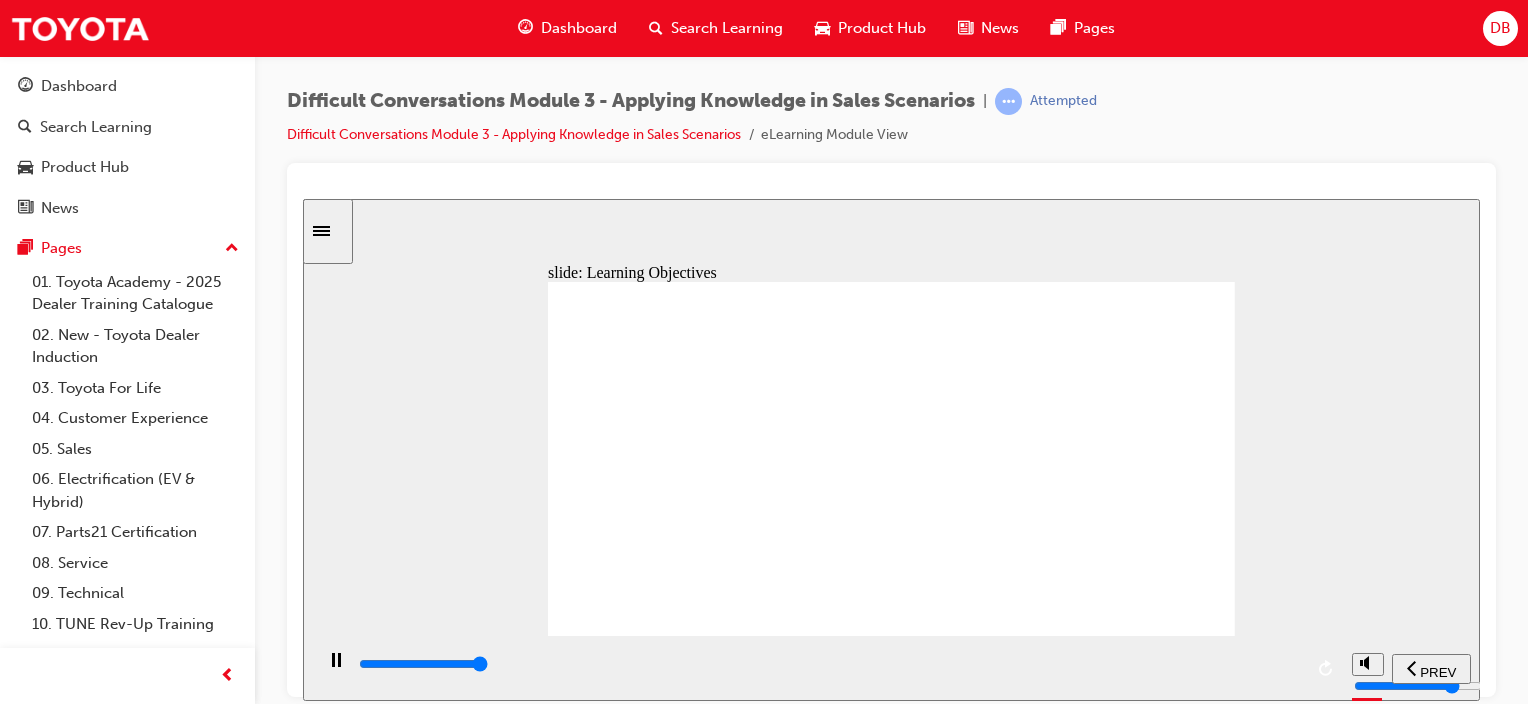 click 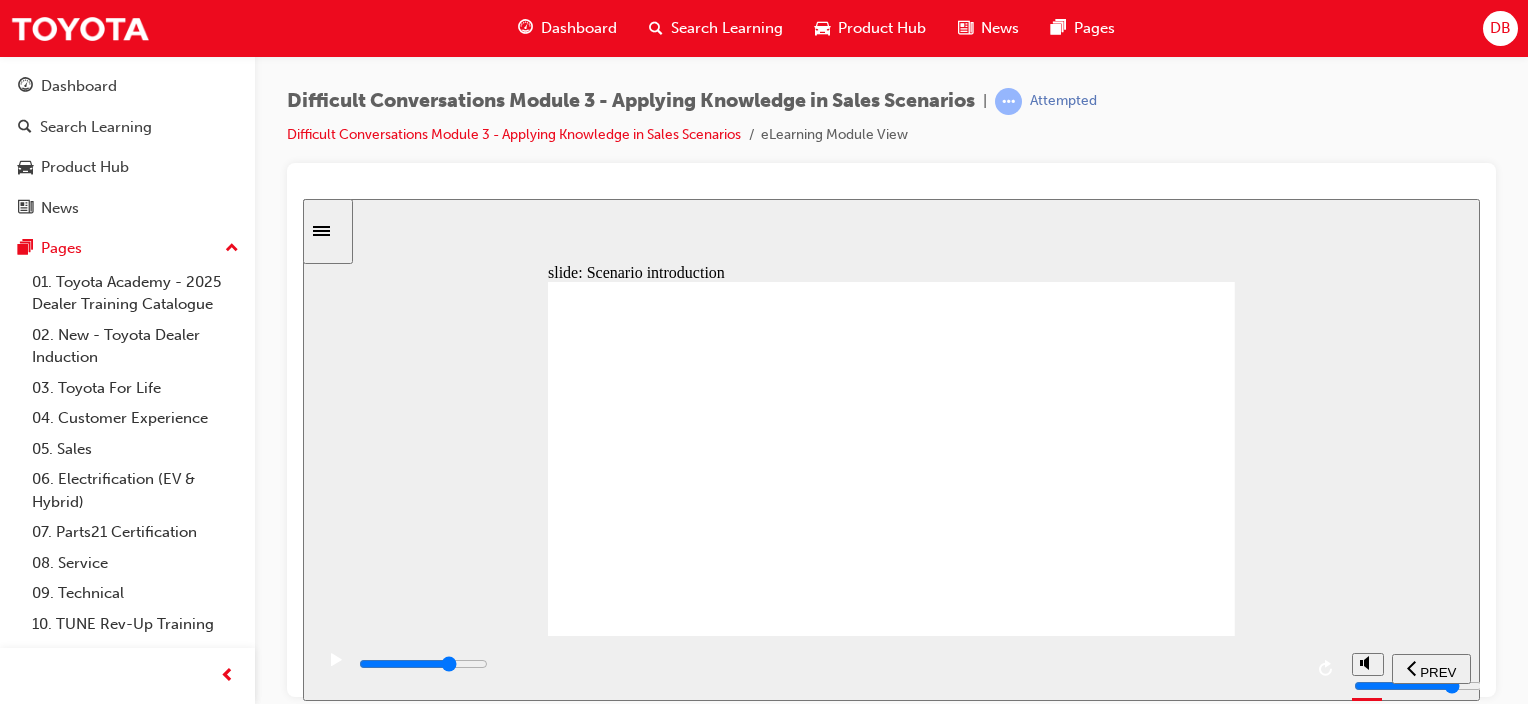 click at bounding box center [423, 663] 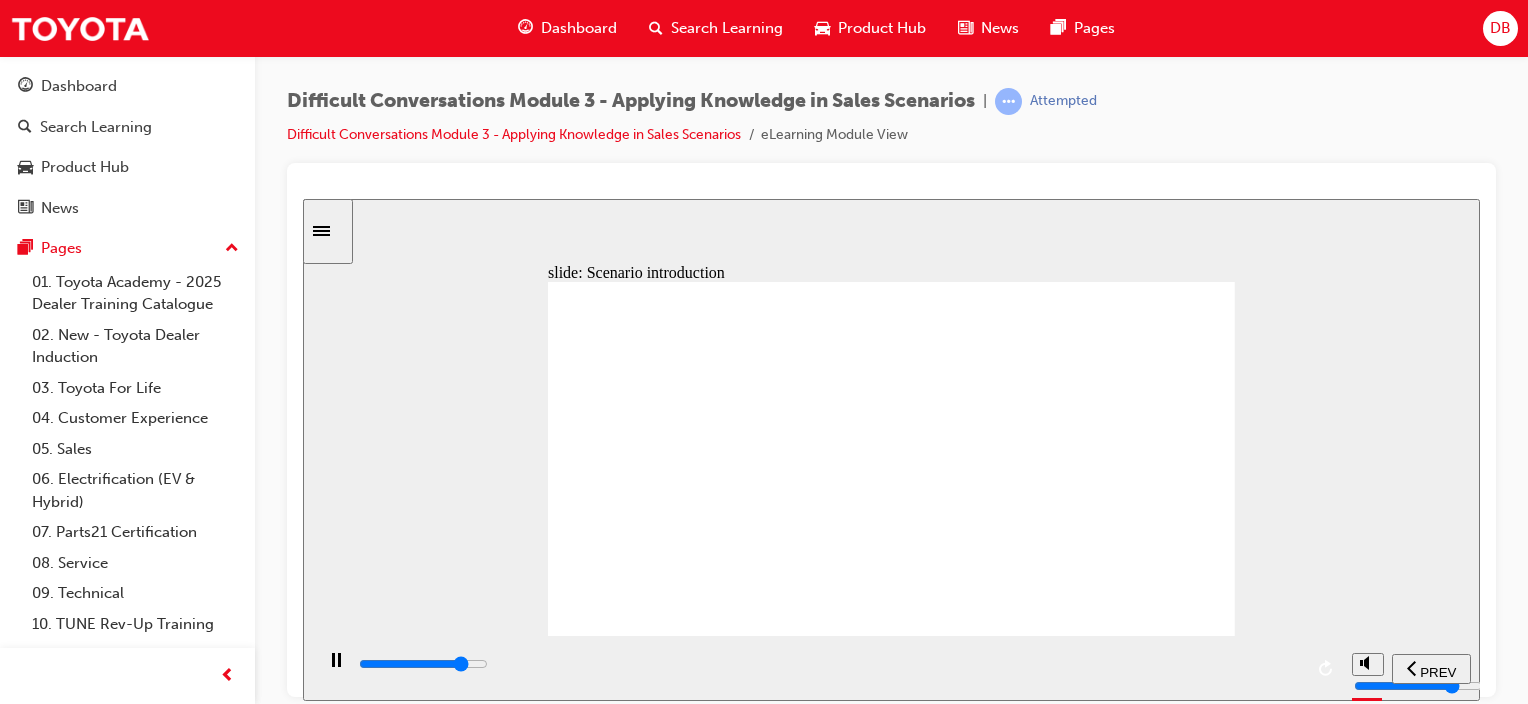click at bounding box center [423, 663] 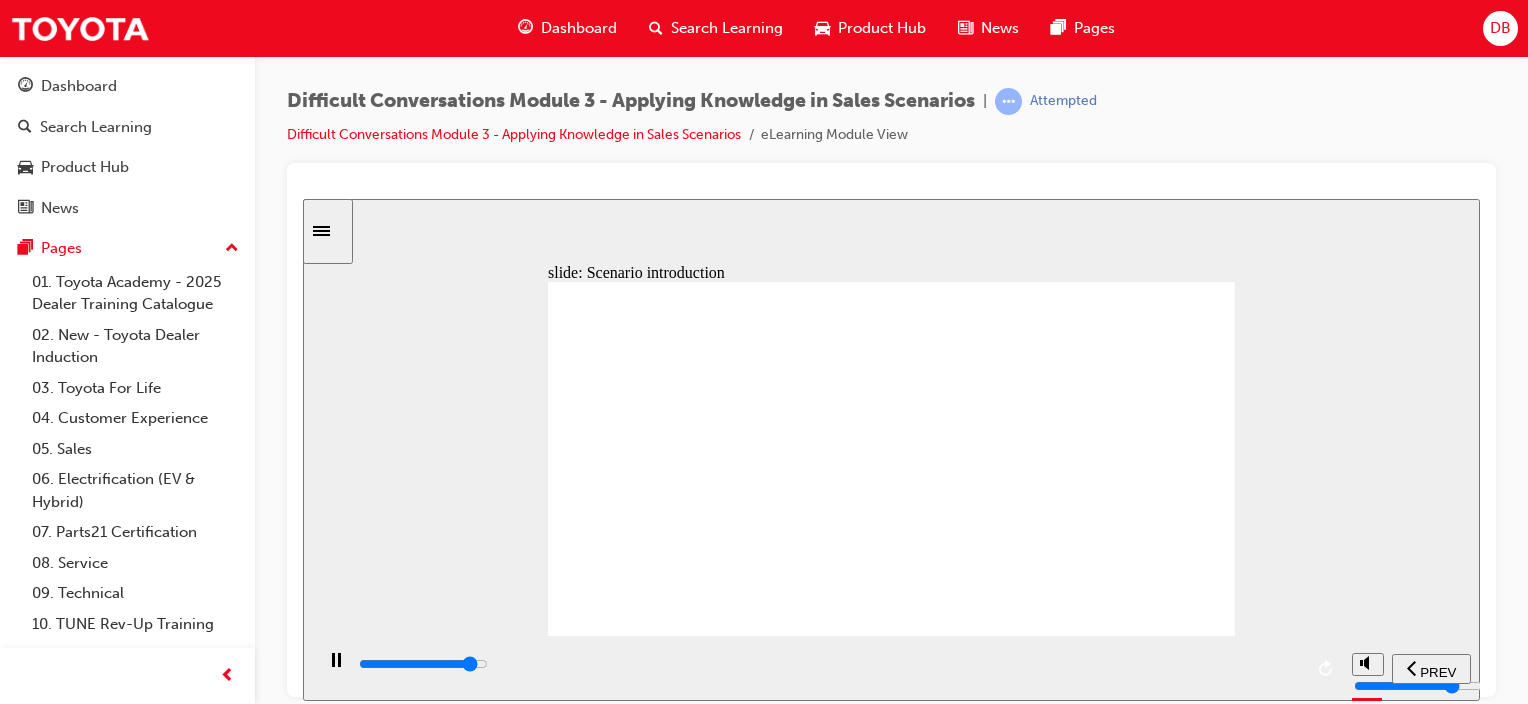 click at bounding box center (829, 664) 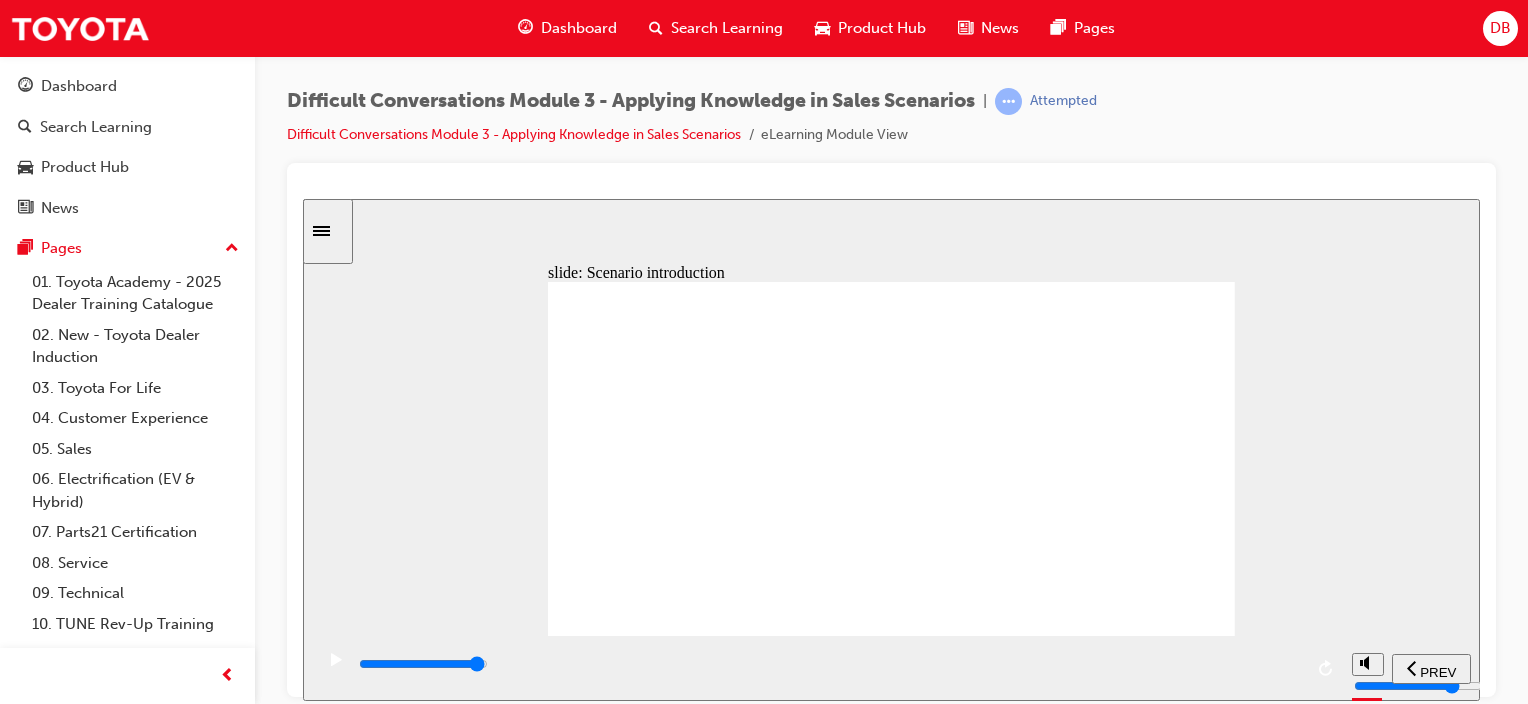 click at bounding box center (423, 663) 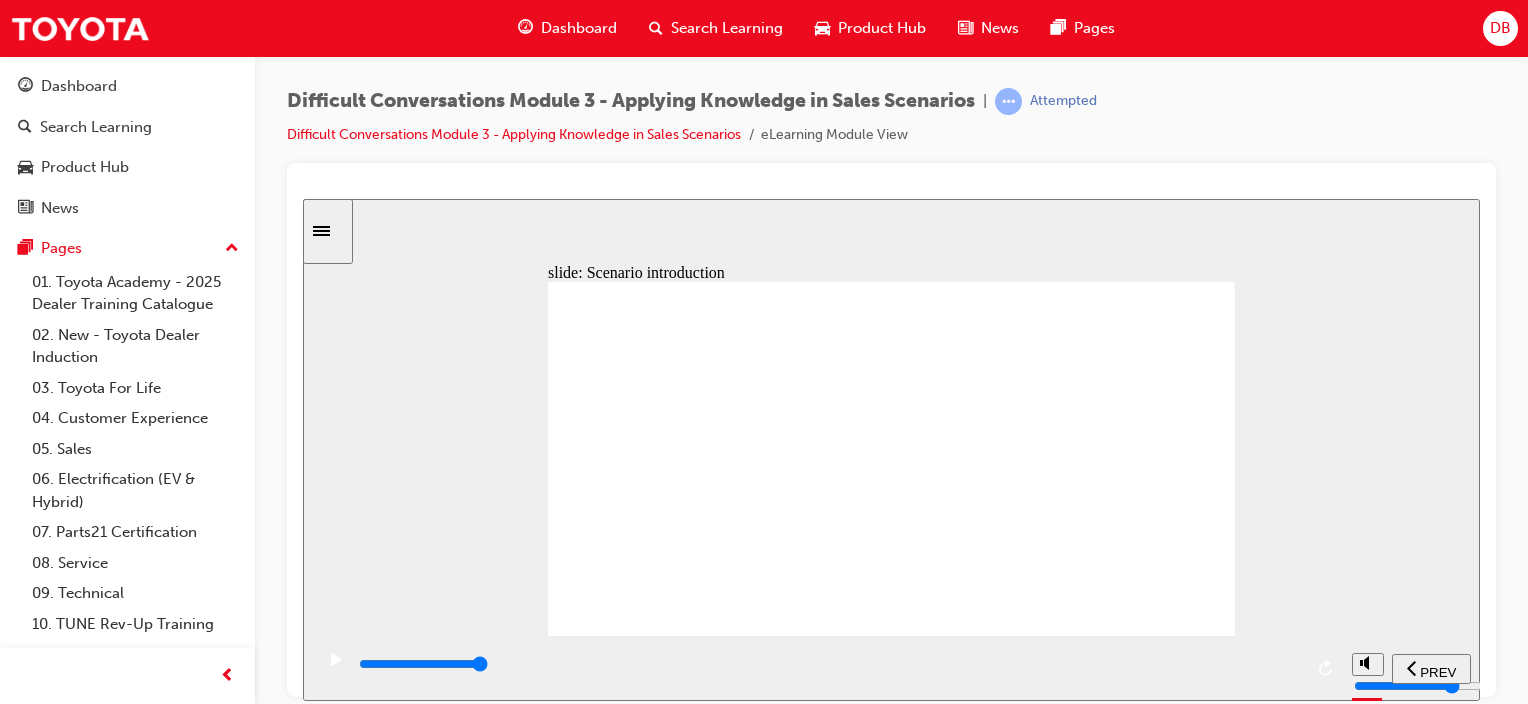 drag, startPoint x: 1014, startPoint y: 570, endPoint x: 1036, endPoint y: 560, distance: 24.166092 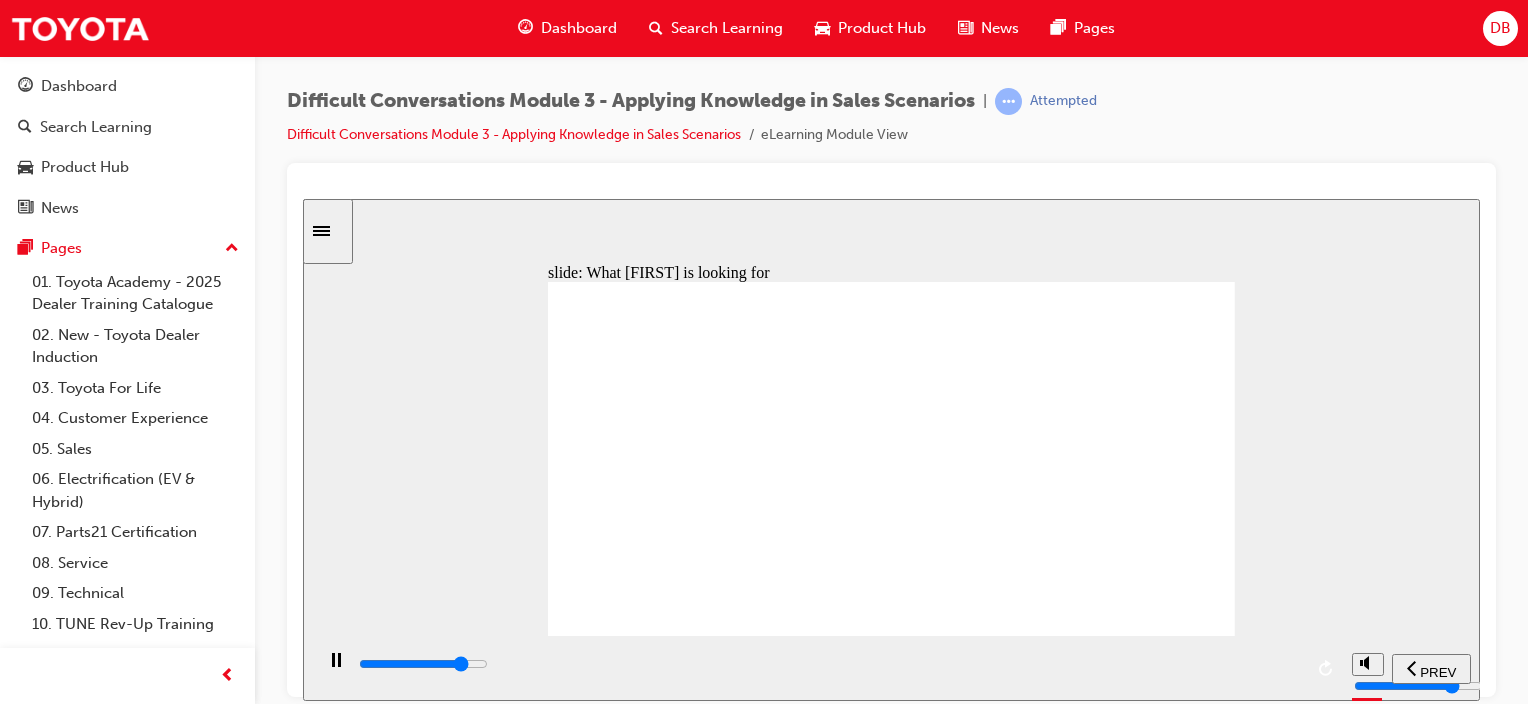 click at bounding box center (829, 664) 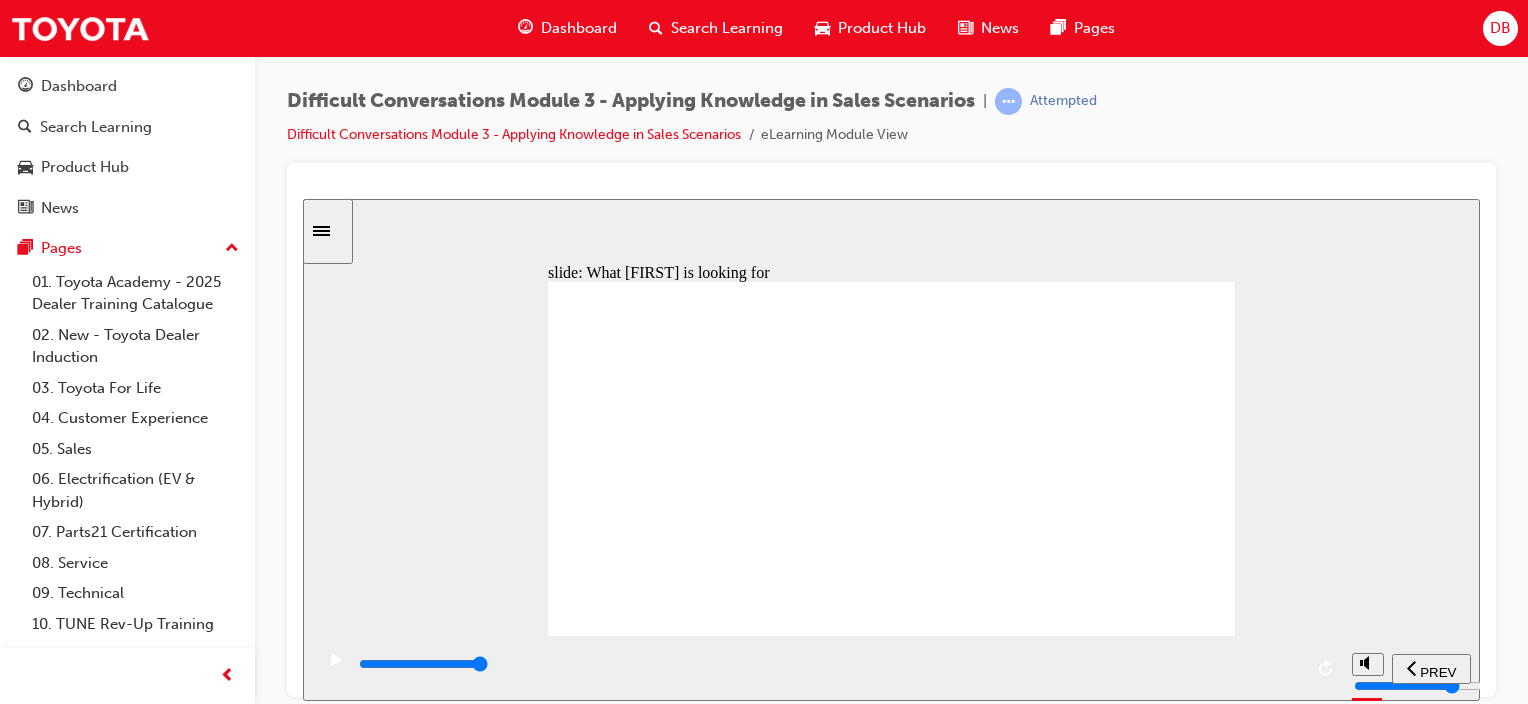 click 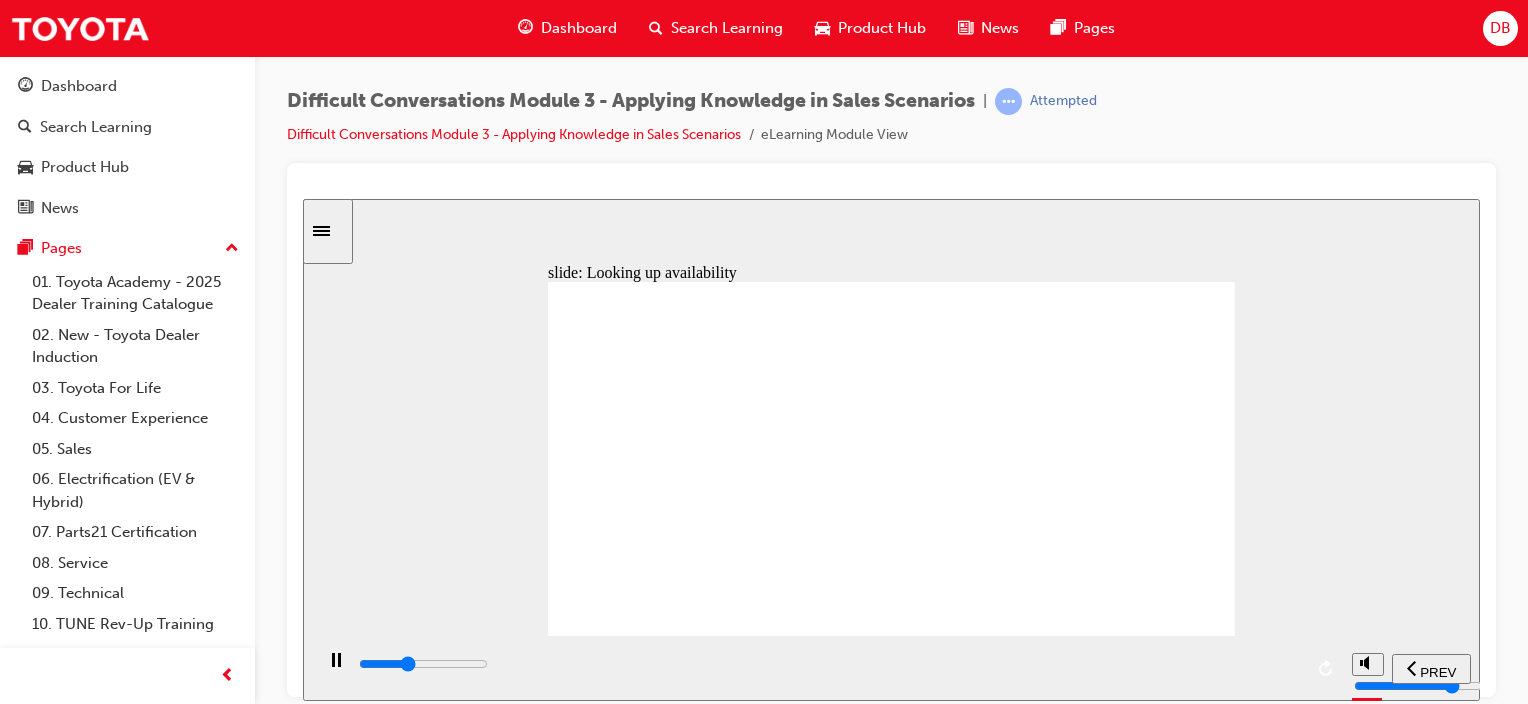 drag, startPoint x: 701, startPoint y: 666, endPoint x: 720, endPoint y: 662, distance: 19.416489 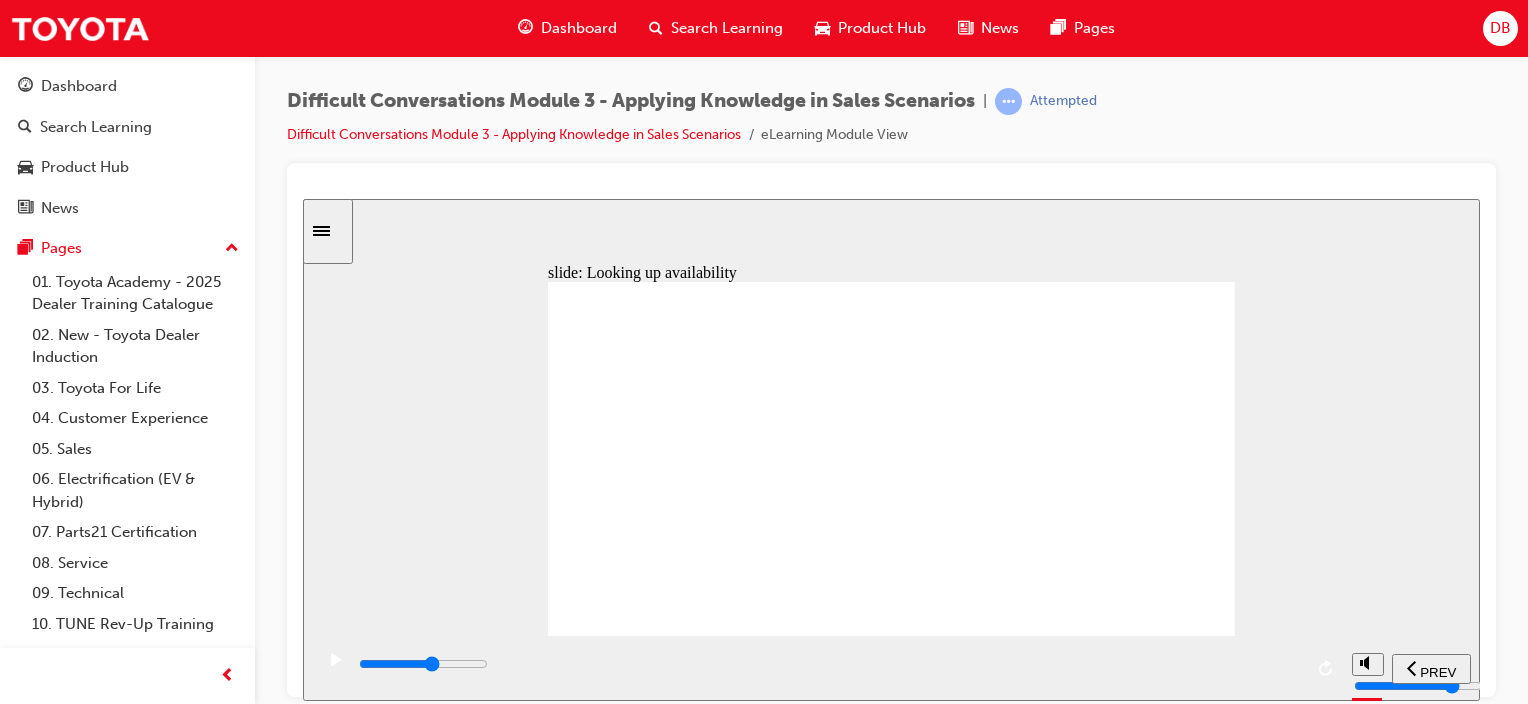 drag, startPoint x: 896, startPoint y: 664, endPoint x: 915, endPoint y: 663, distance: 19.026299 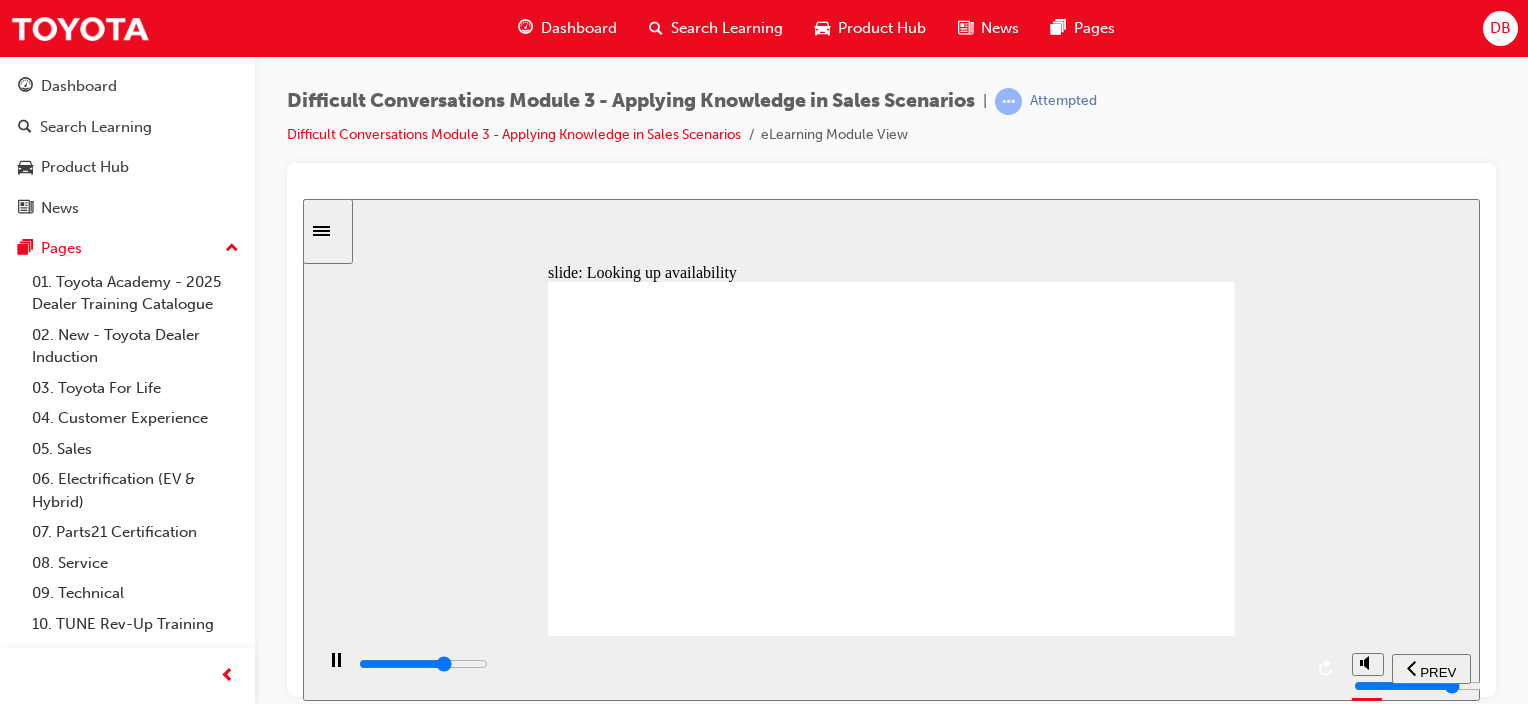 drag, startPoint x: 1003, startPoint y: 665, endPoint x: 1016, endPoint y: 666, distance: 13.038404 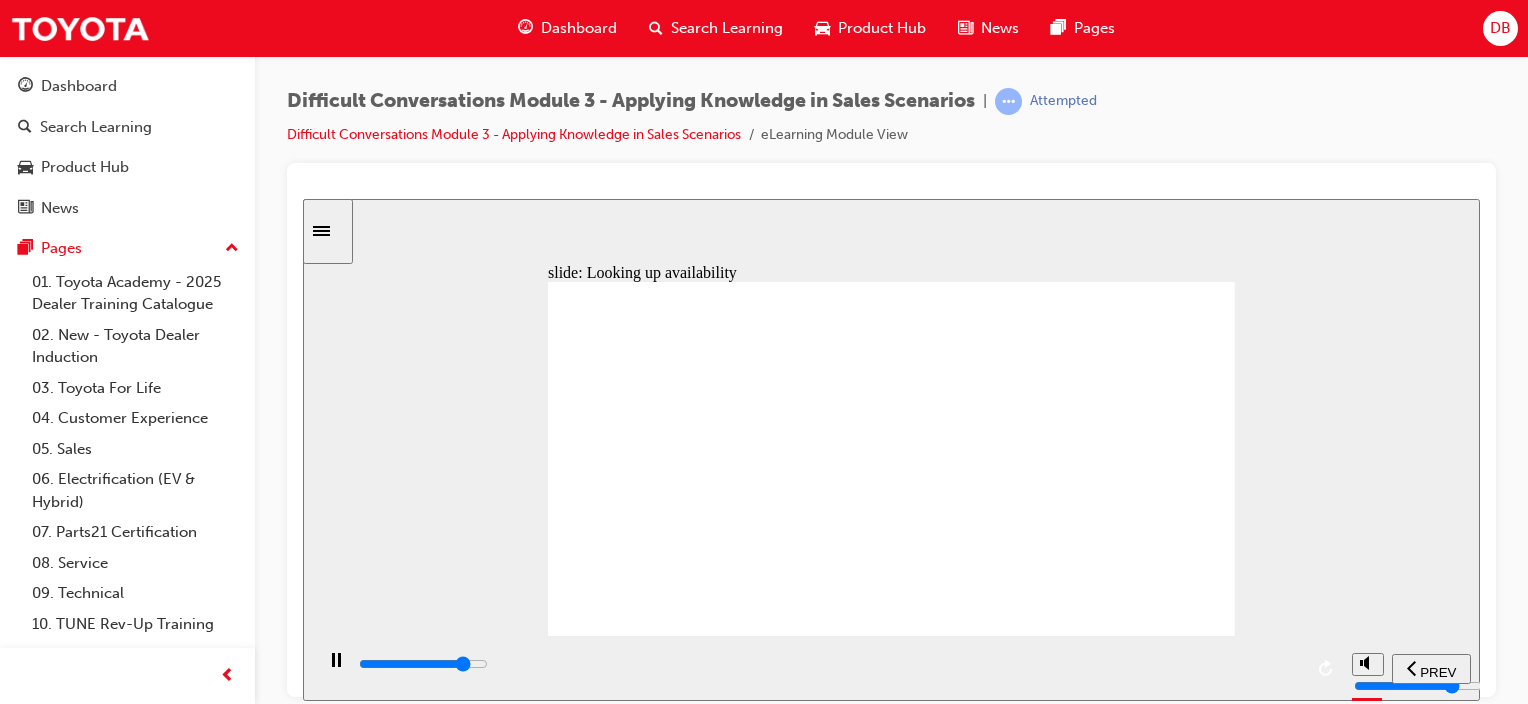 click at bounding box center (829, 664) 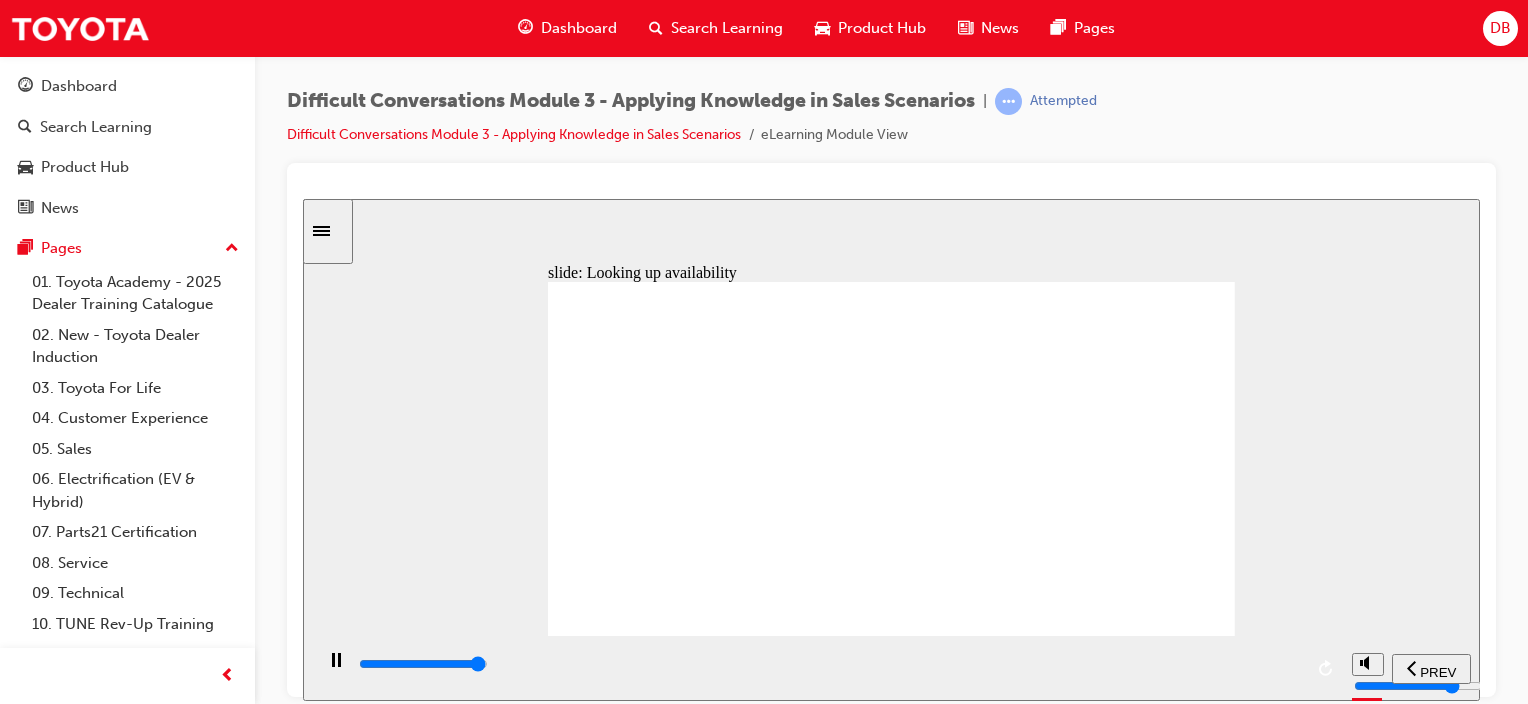 click 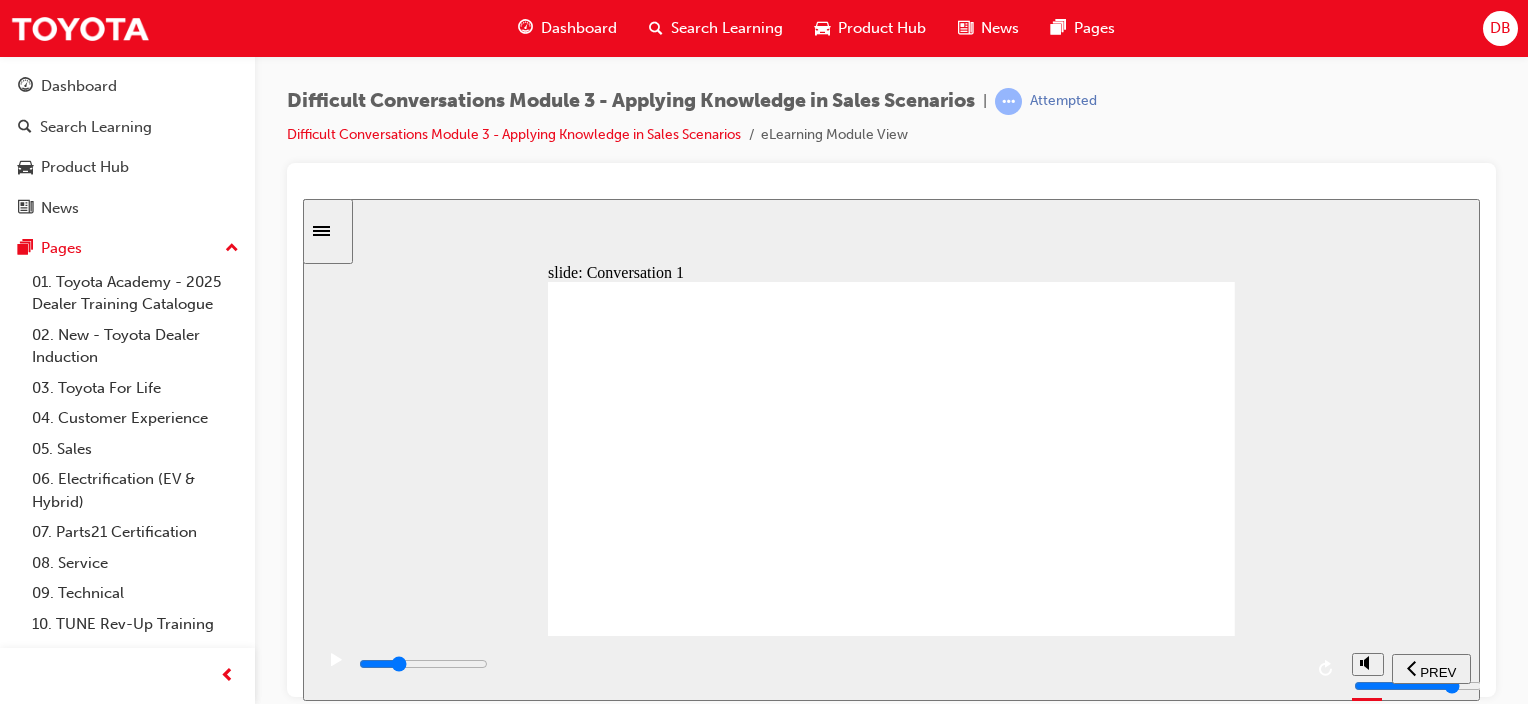 drag, startPoint x: 626, startPoint y: 666, endPoint x: 711, endPoint y: 663, distance: 85.052925 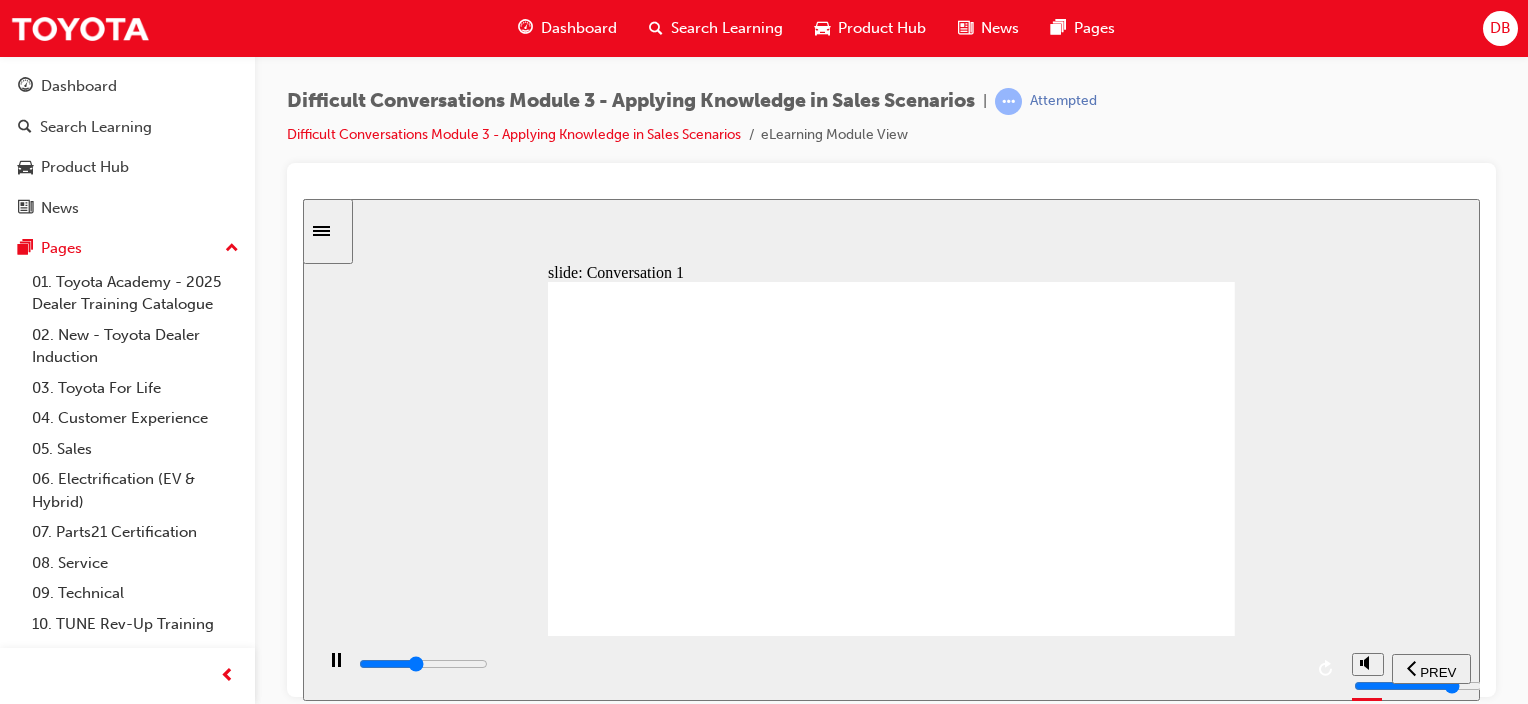 click at bounding box center (829, 664) 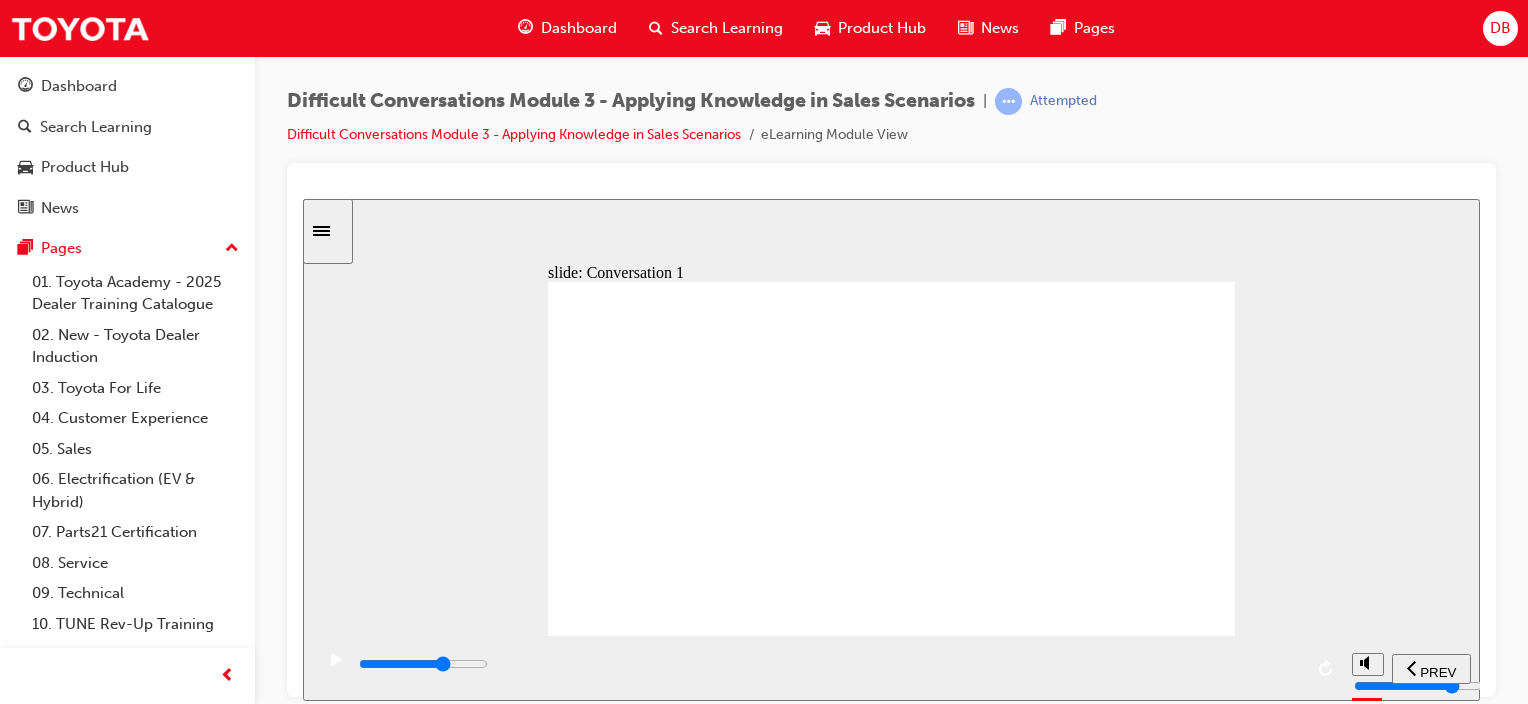 drag, startPoint x: 998, startPoint y: 666, endPoint x: 1024, endPoint y: 660, distance: 26.683329 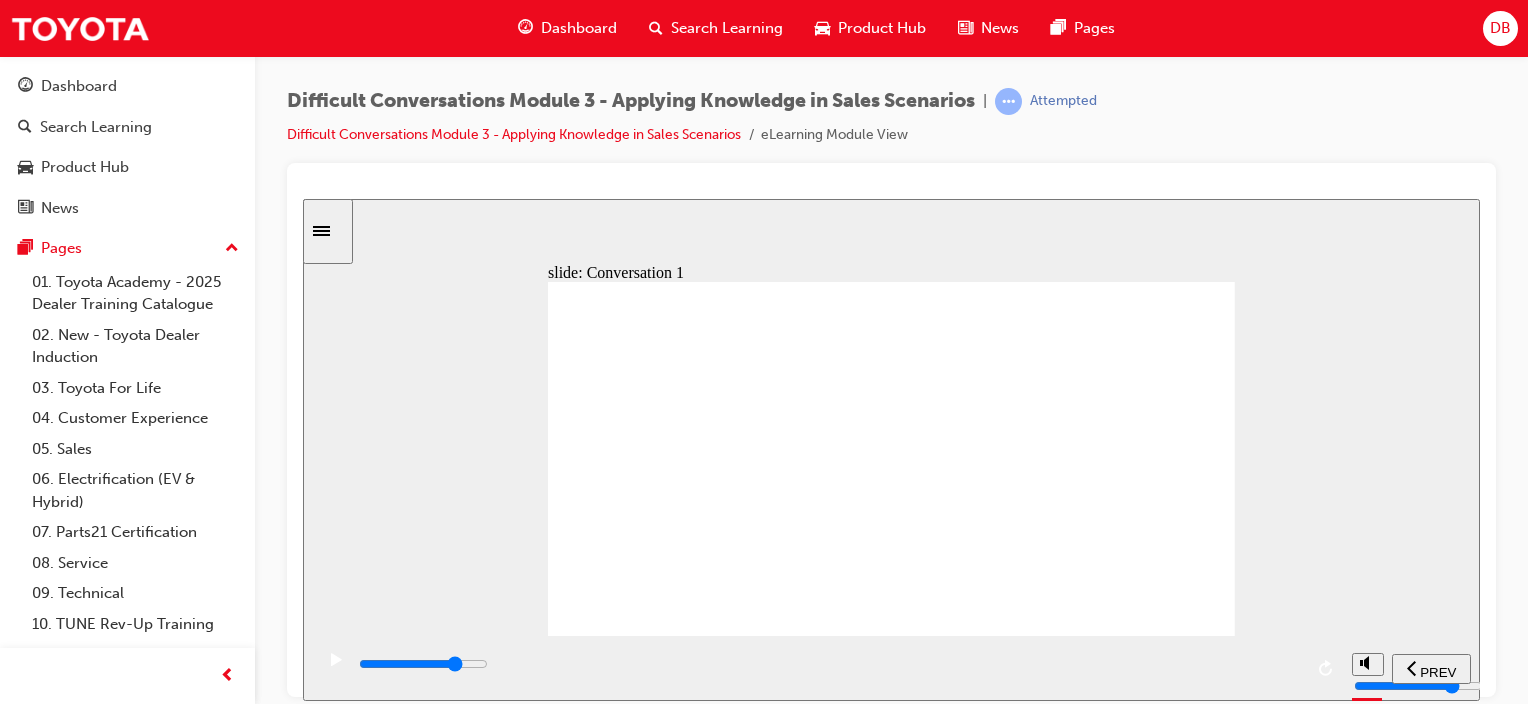 drag, startPoint x: 1090, startPoint y: 662, endPoint x: 1128, endPoint y: 662, distance: 38 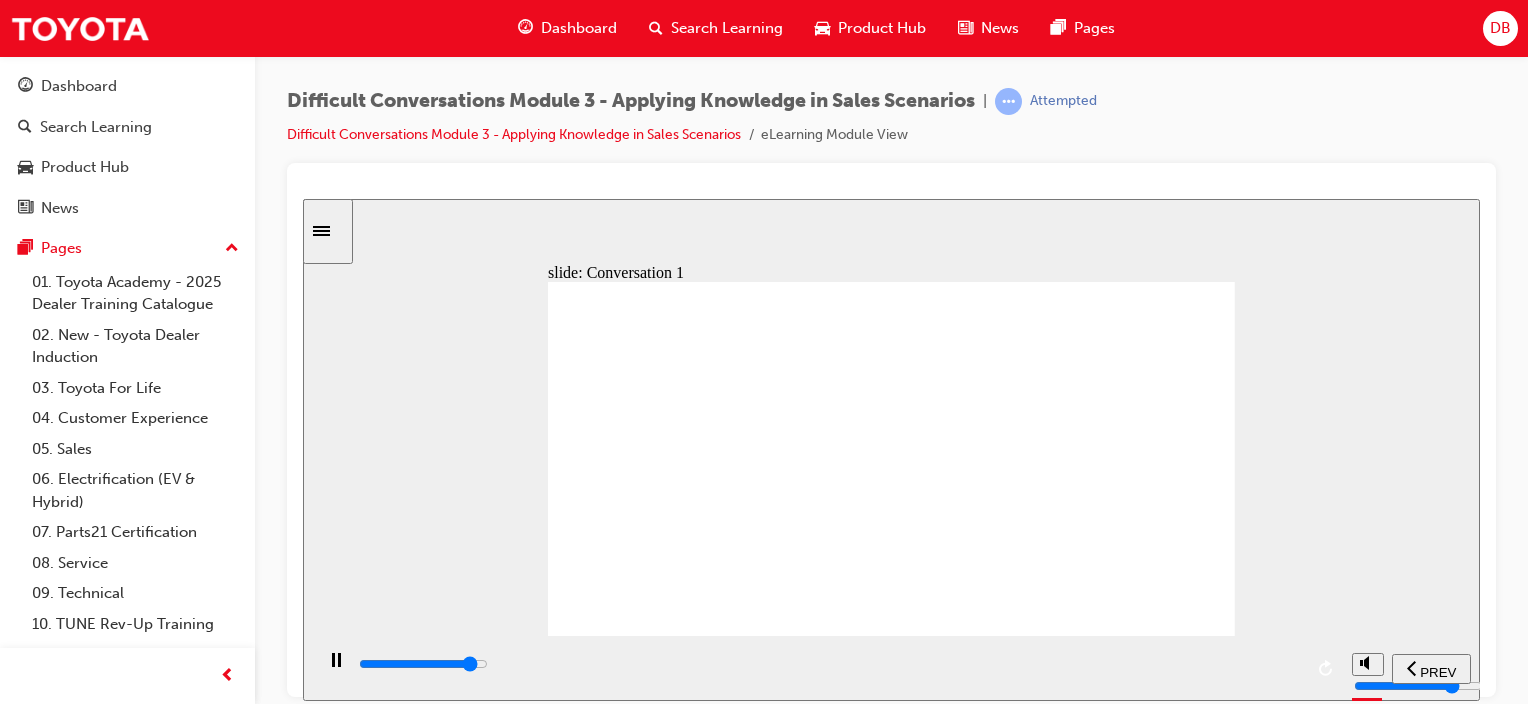 click at bounding box center (423, 663) 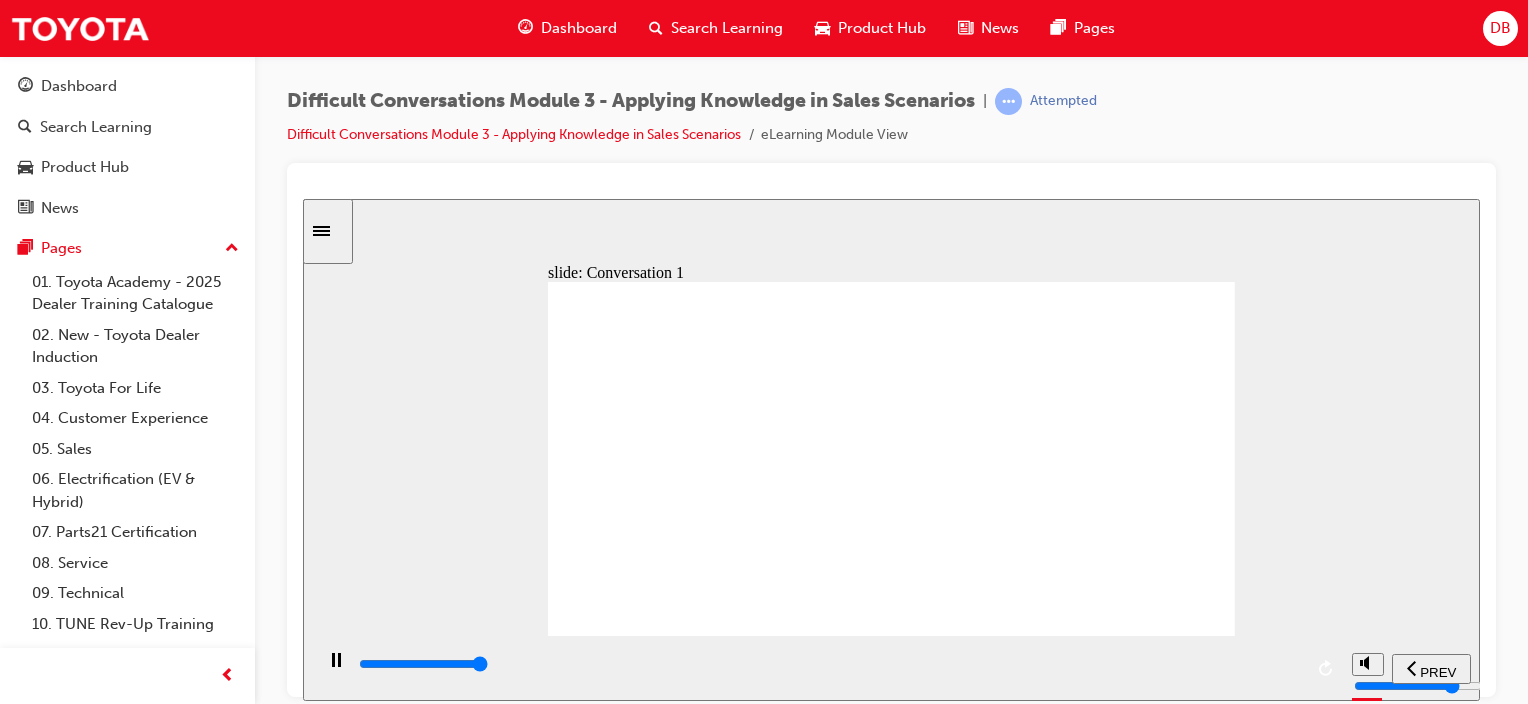 drag, startPoint x: 1182, startPoint y: 603, endPoint x: 1283, endPoint y: 603, distance: 101 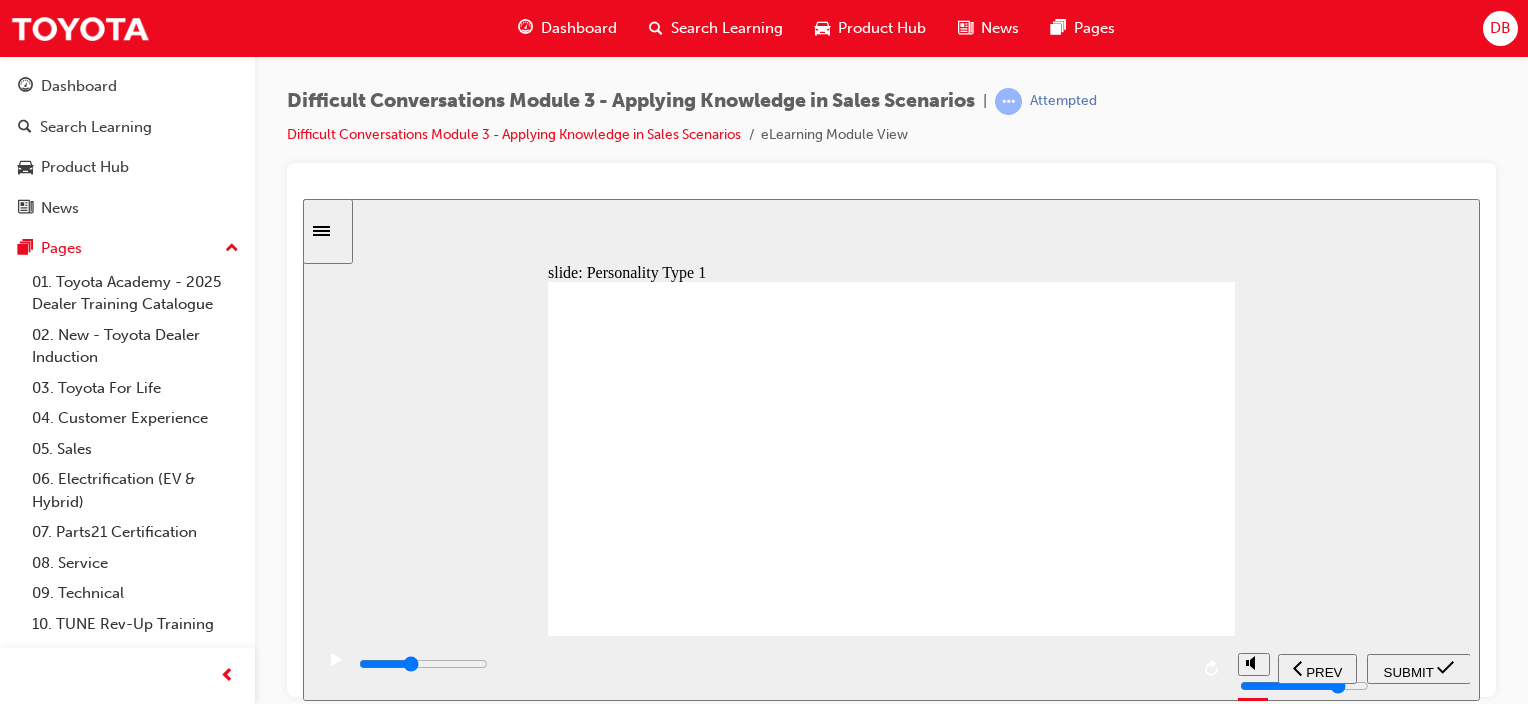 click at bounding box center [772, 664] 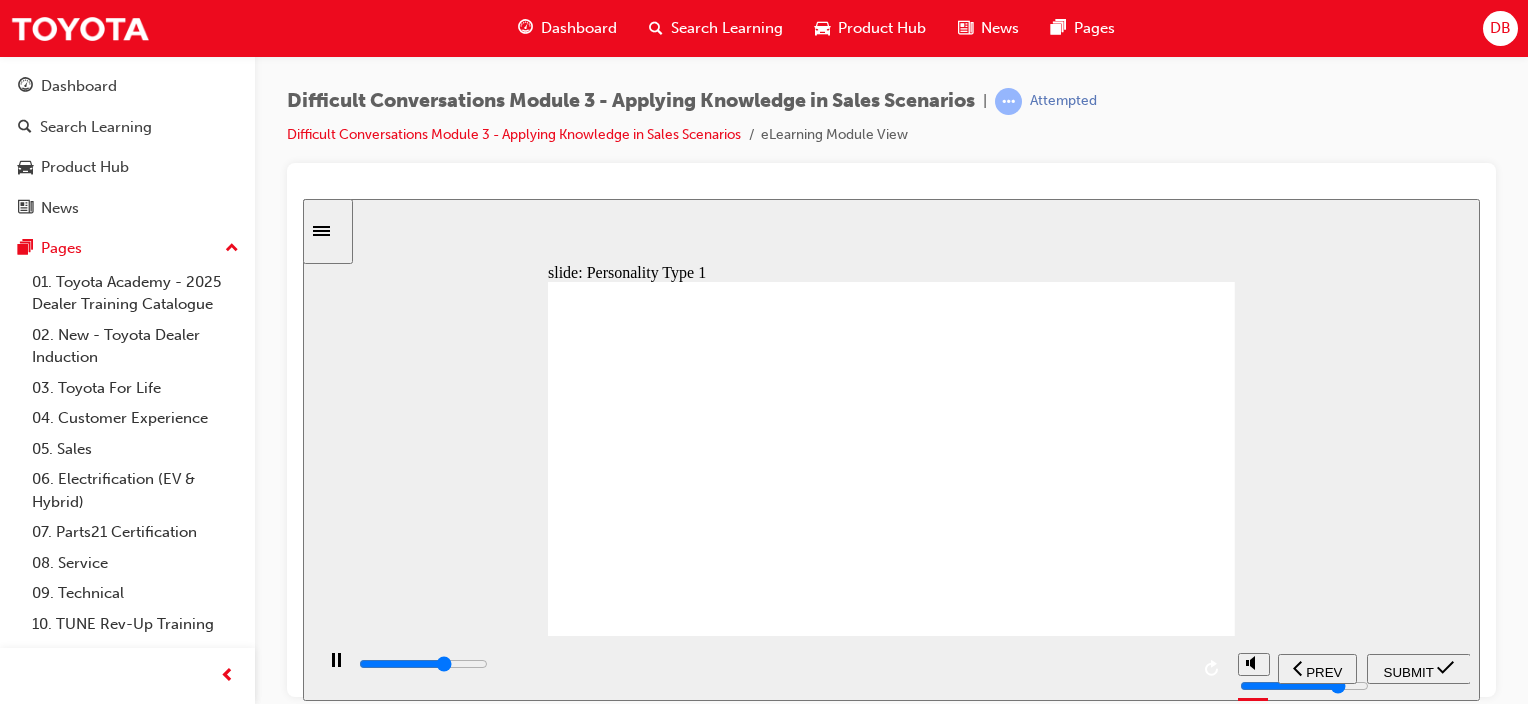click at bounding box center (423, 663) 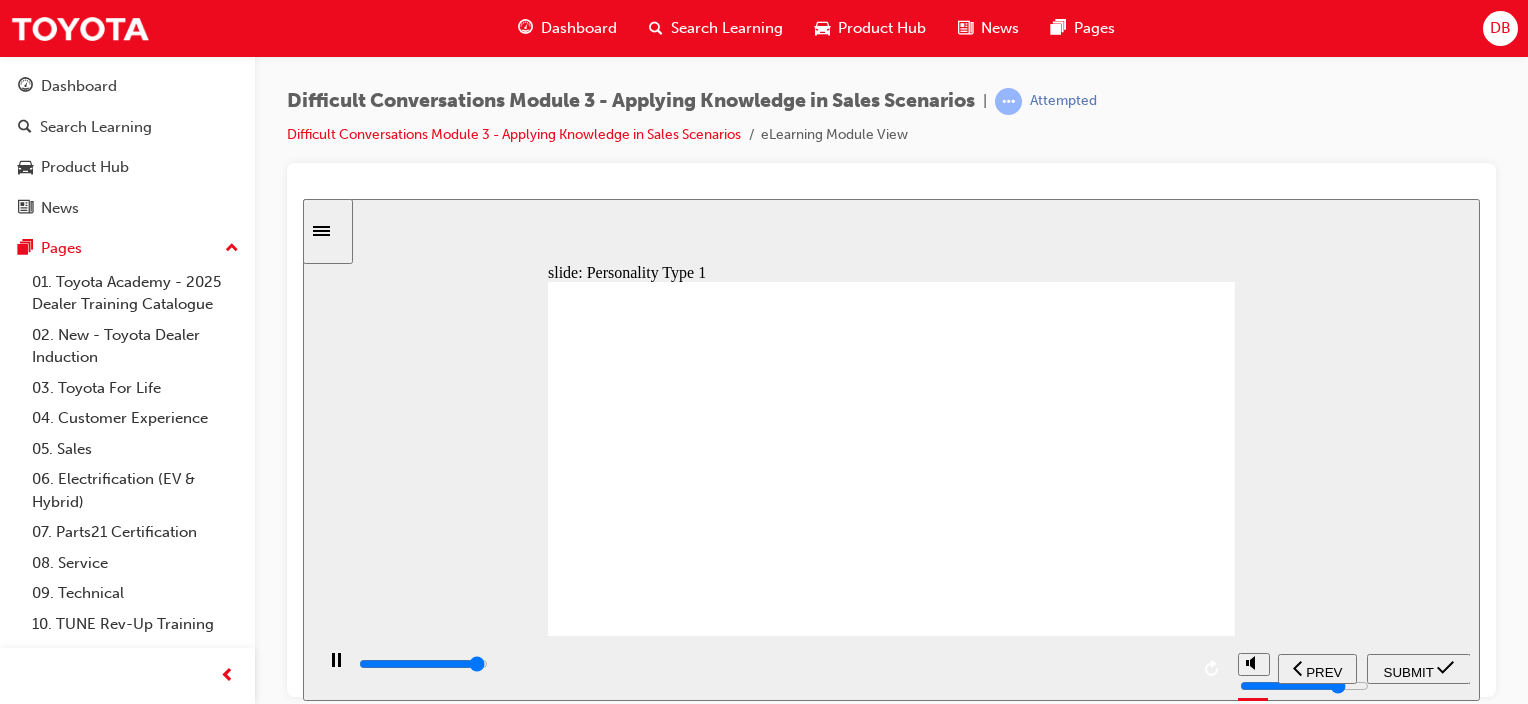 click 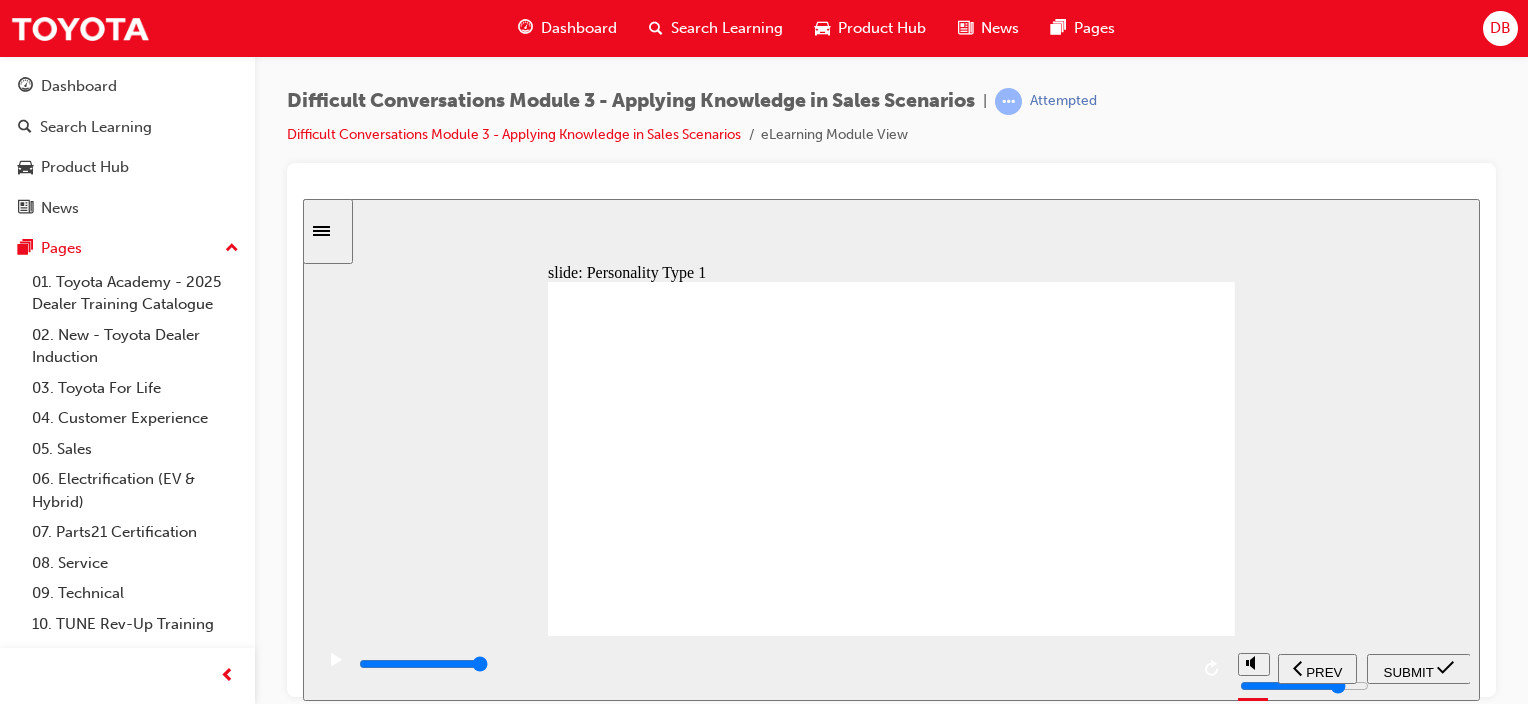 click on "SUBMIT" at bounding box center [1409, 671] 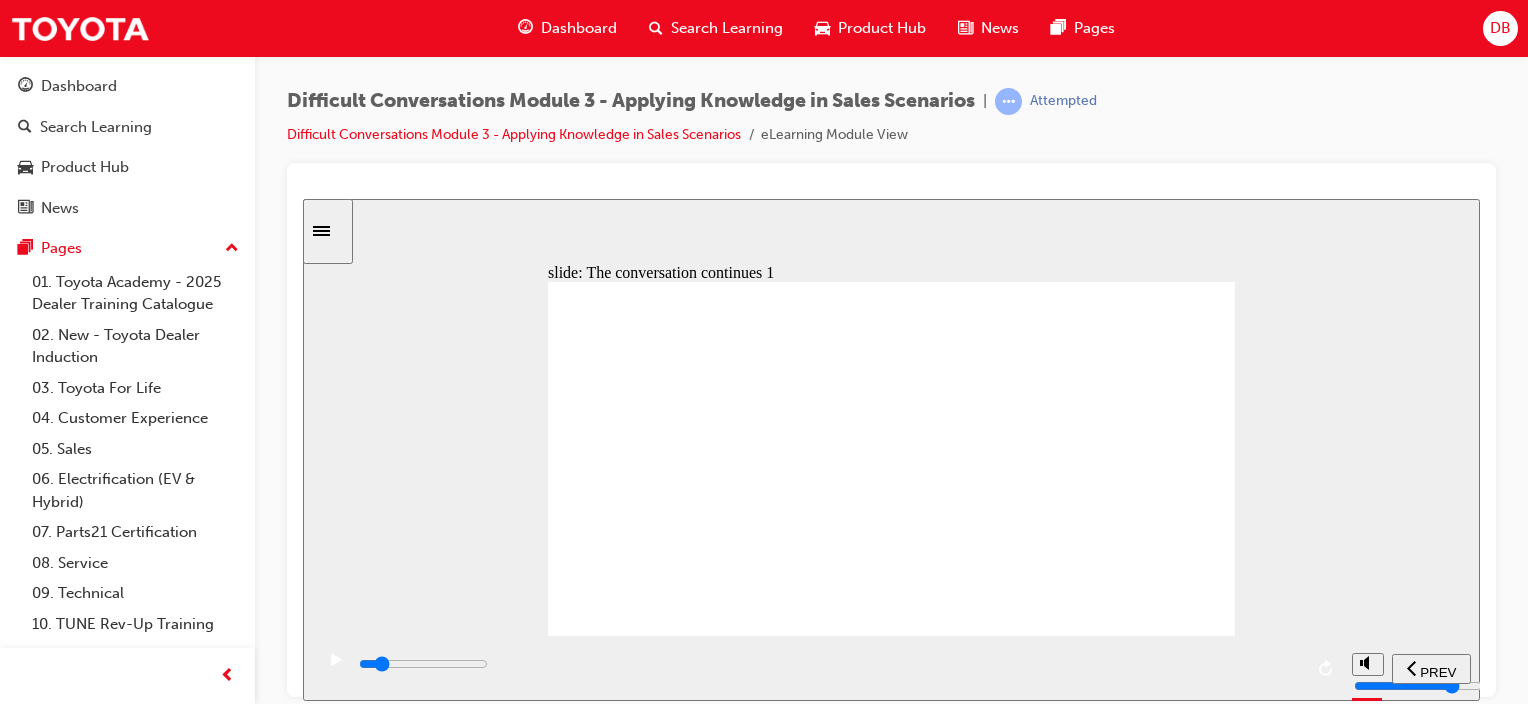 click at bounding box center [829, 664] 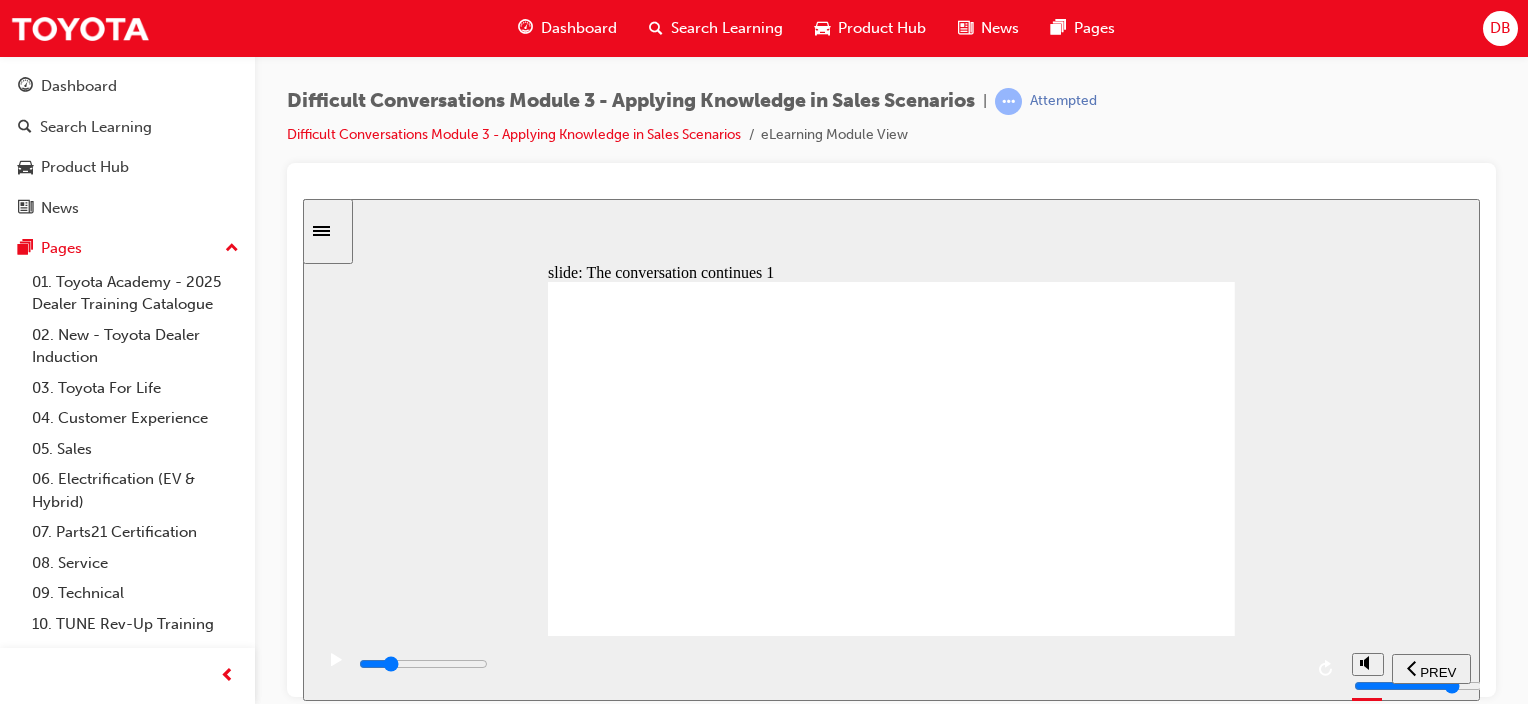 drag, startPoint x: 559, startPoint y: 663, endPoint x: 588, endPoint y: 658, distance: 29.427877 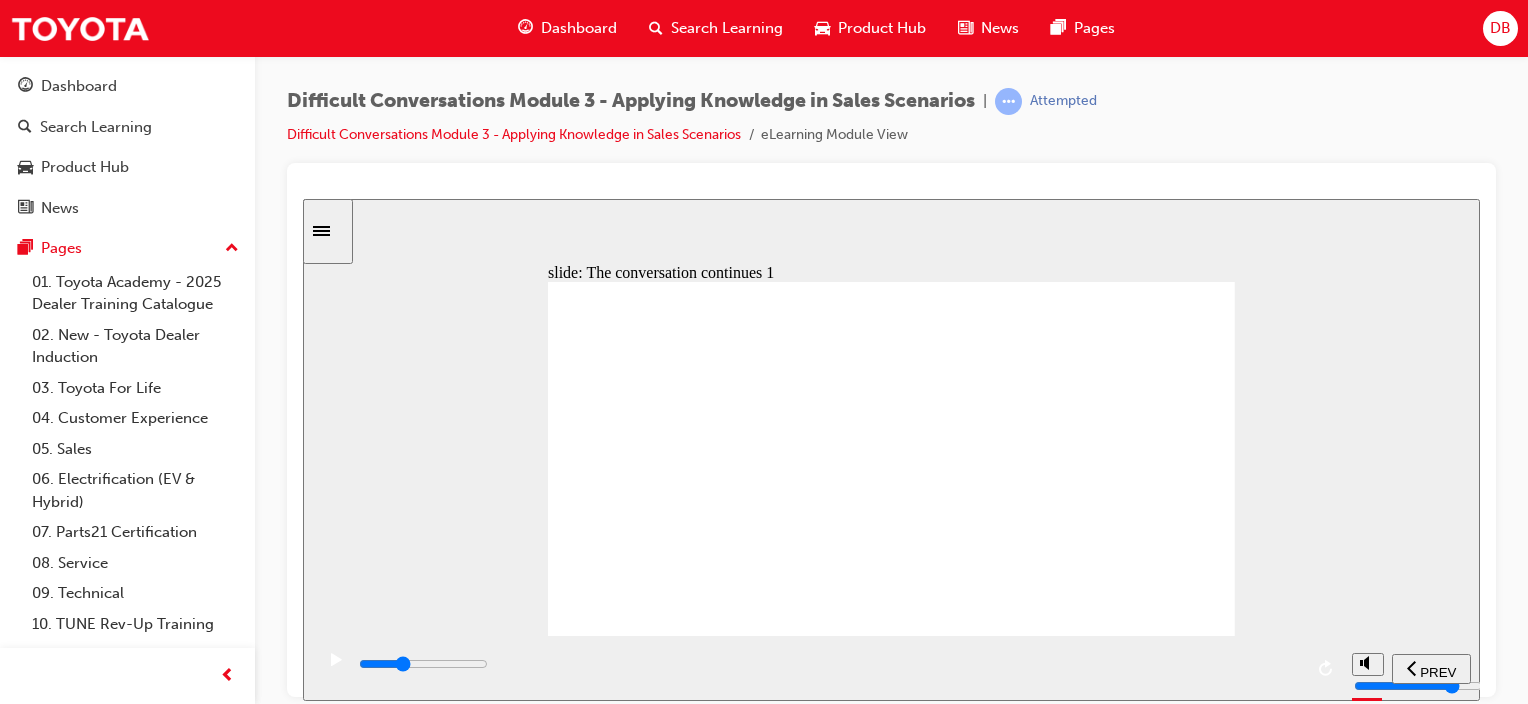 click at bounding box center [829, 664] 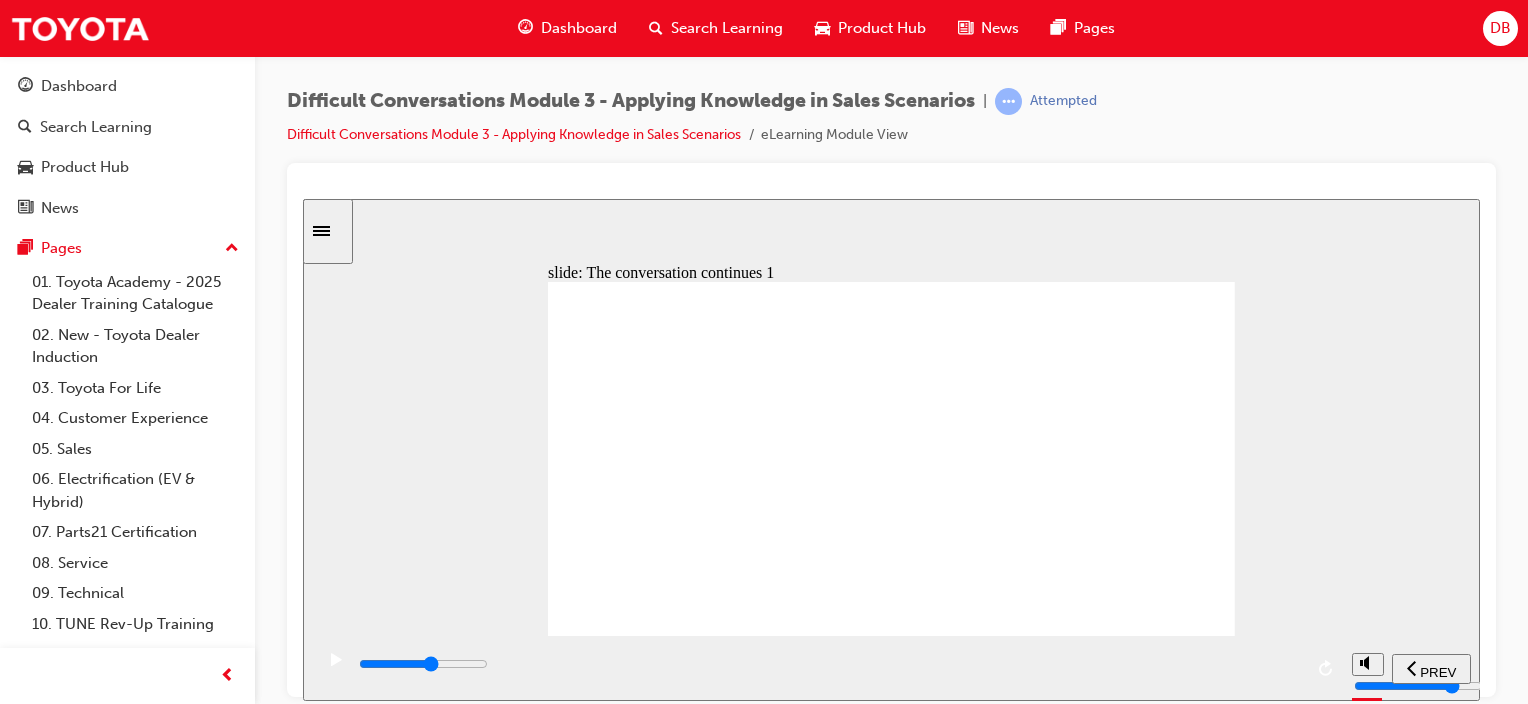 drag, startPoint x: 880, startPoint y: 664, endPoint x: 915, endPoint y: 661, distance: 35.128338 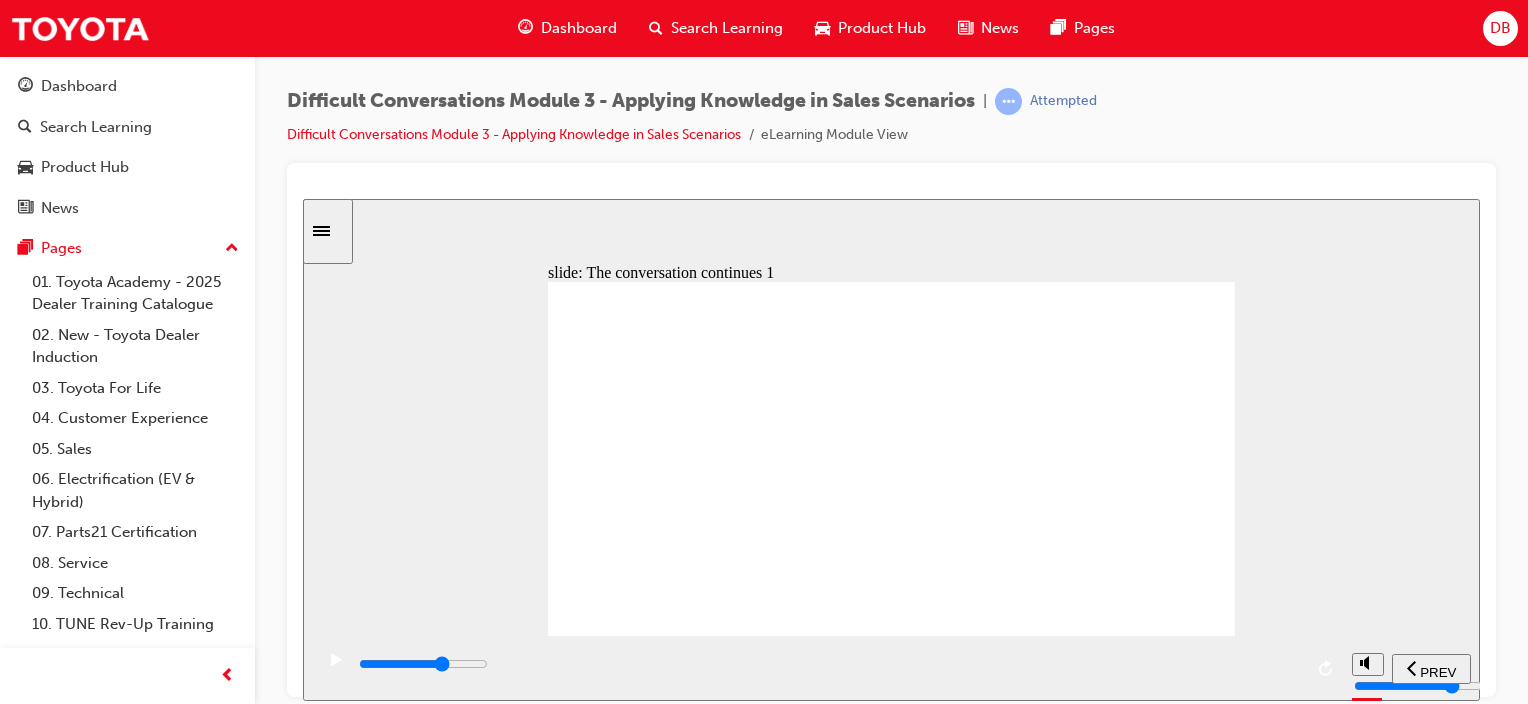 drag, startPoint x: 980, startPoint y: 664, endPoint x: 968, endPoint y: 673, distance: 15 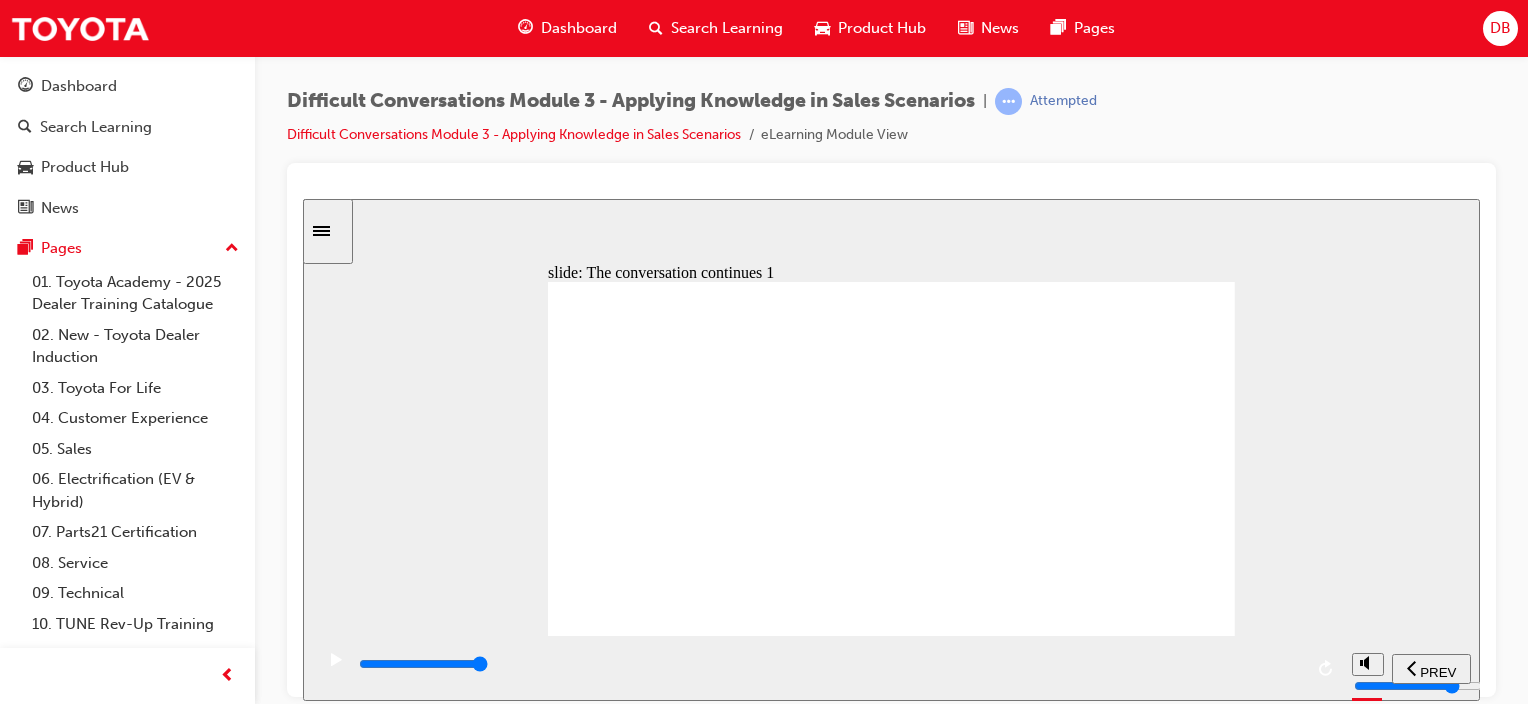 drag, startPoint x: 1177, startPoint y: 604, endPoint x: 1189, endPoint y: 598, distance: 13.416408 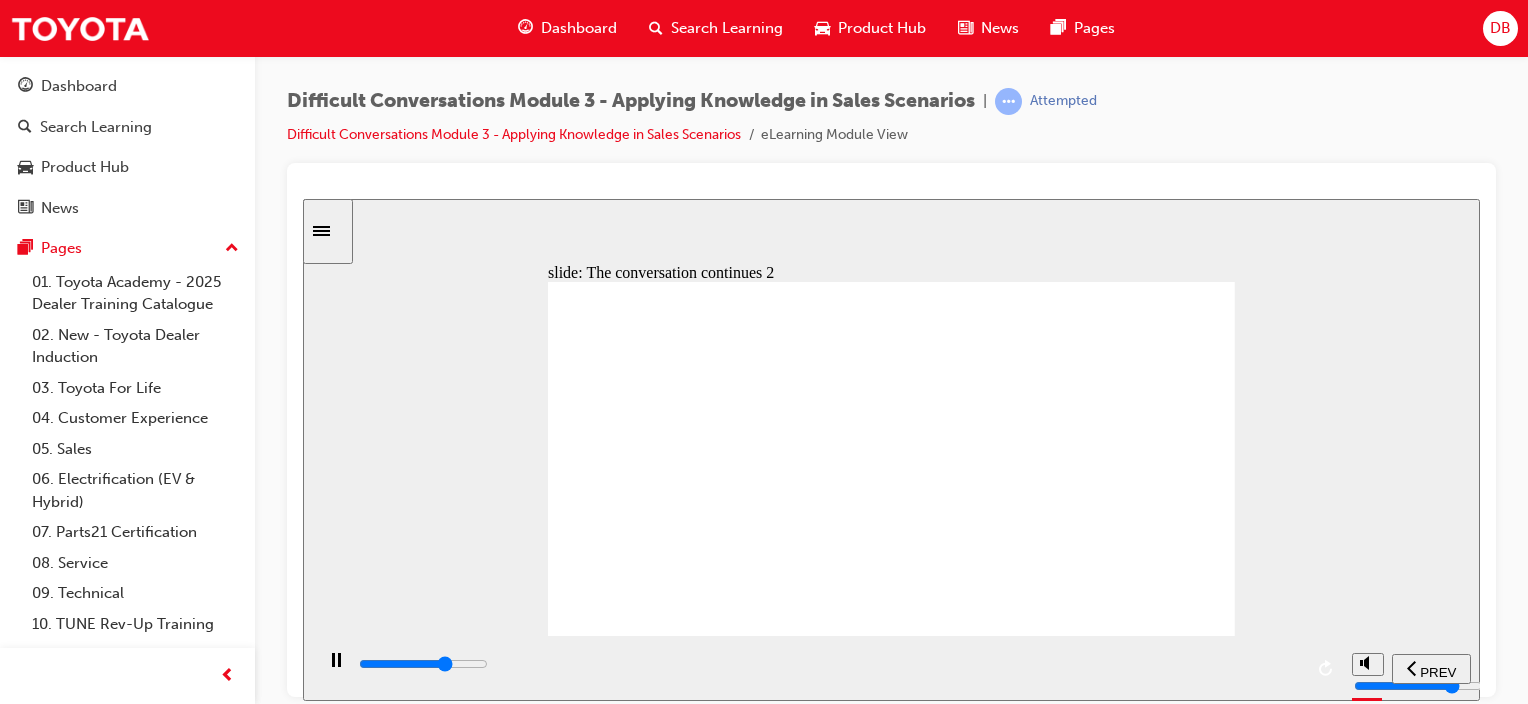click at bounding box center (829, 664) 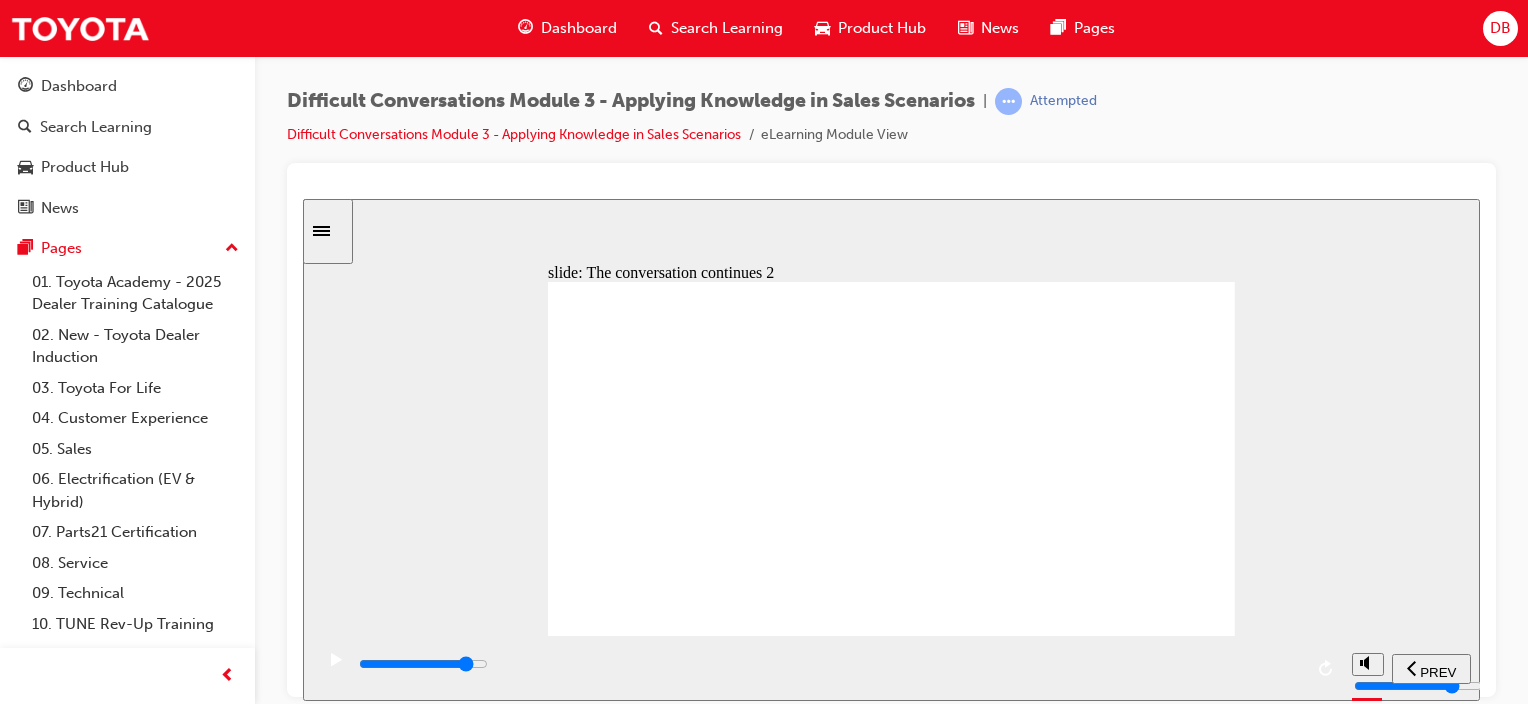 drag, startPoint x: 1182, startPoint y: 665, endPoint x: 1224, endPoint y: 658, distance: 42.579338 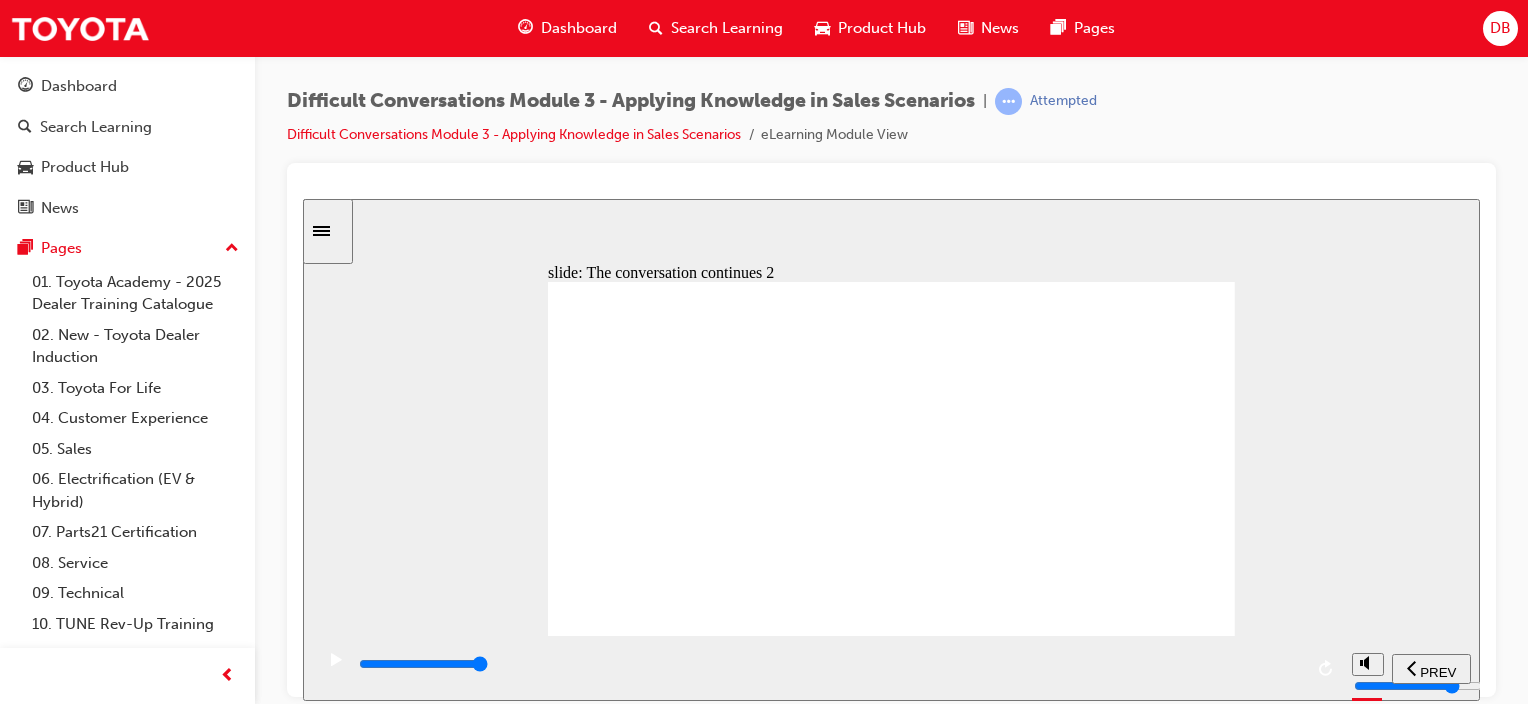 click 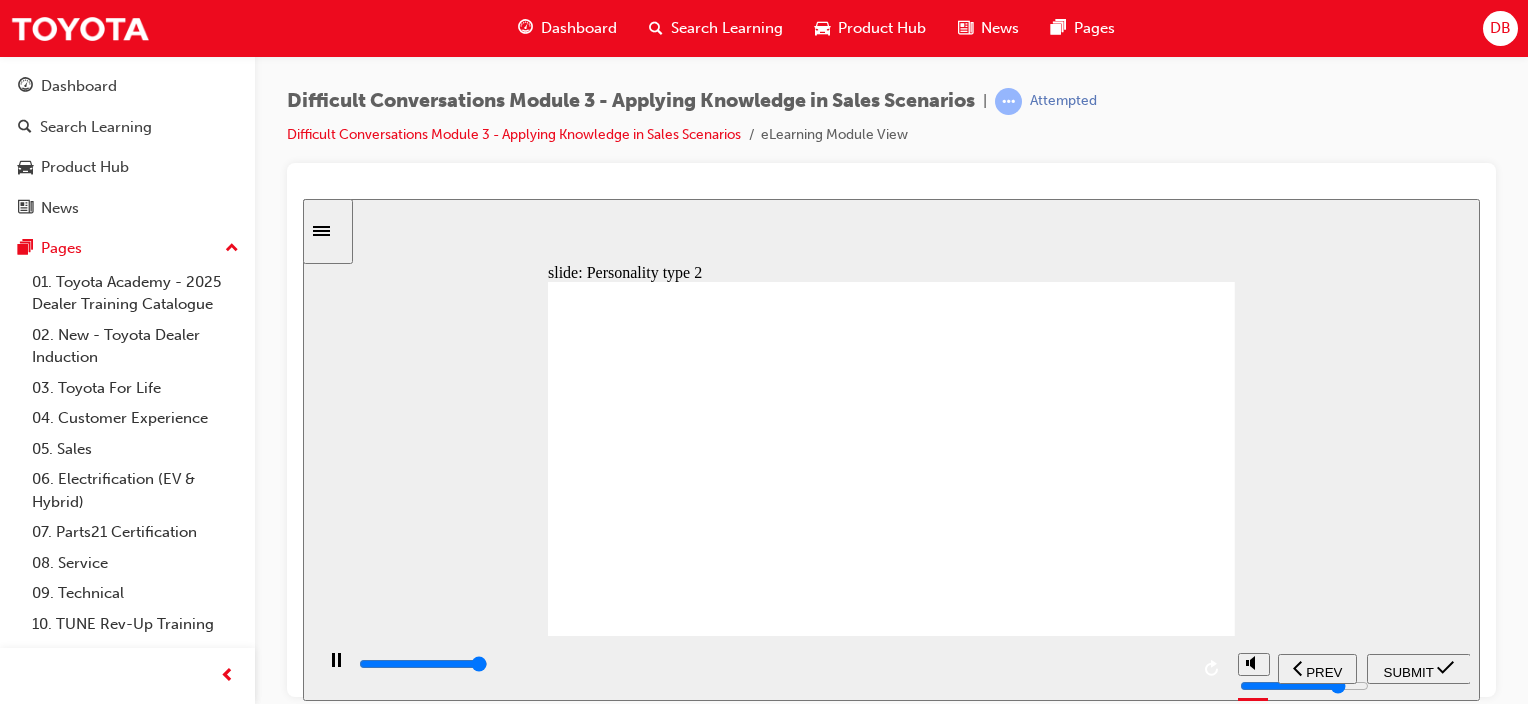 type on "10200" 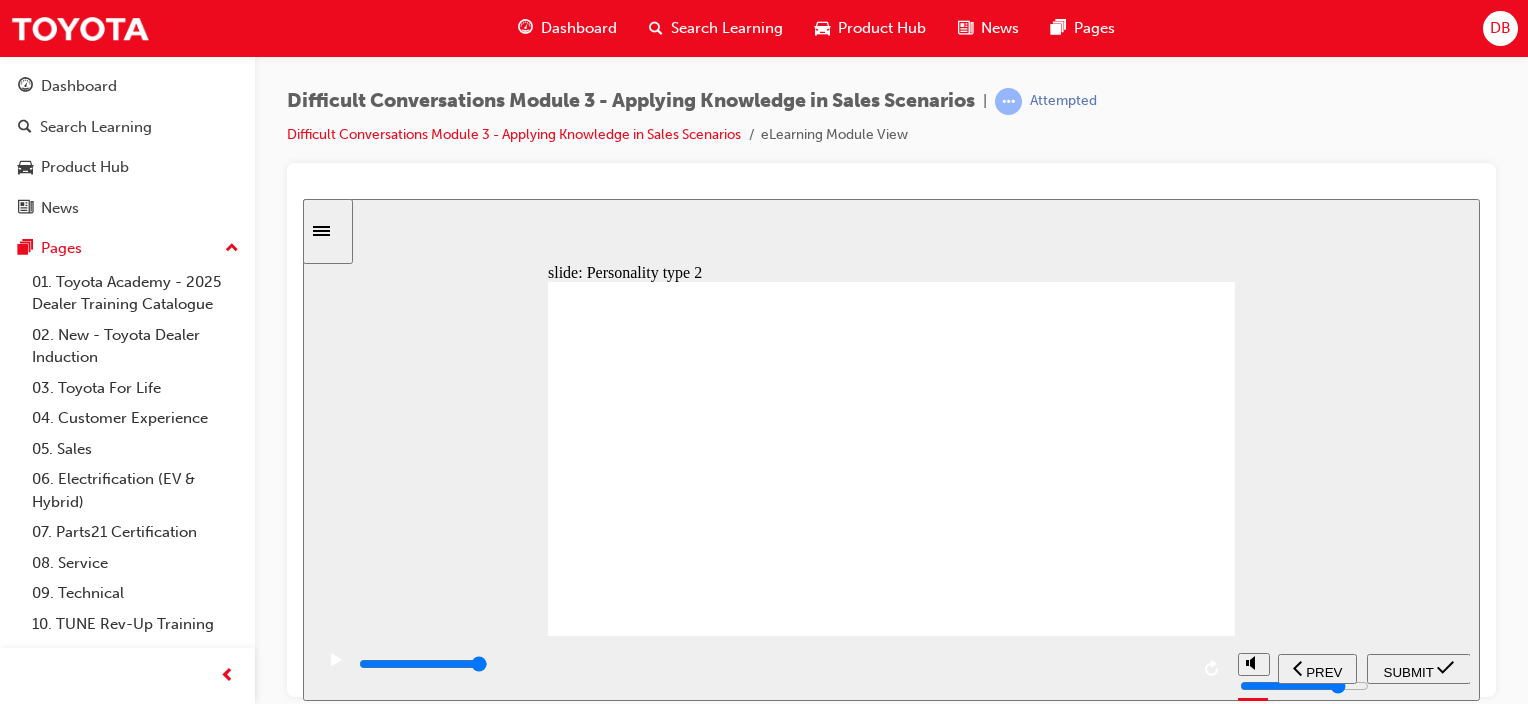 click 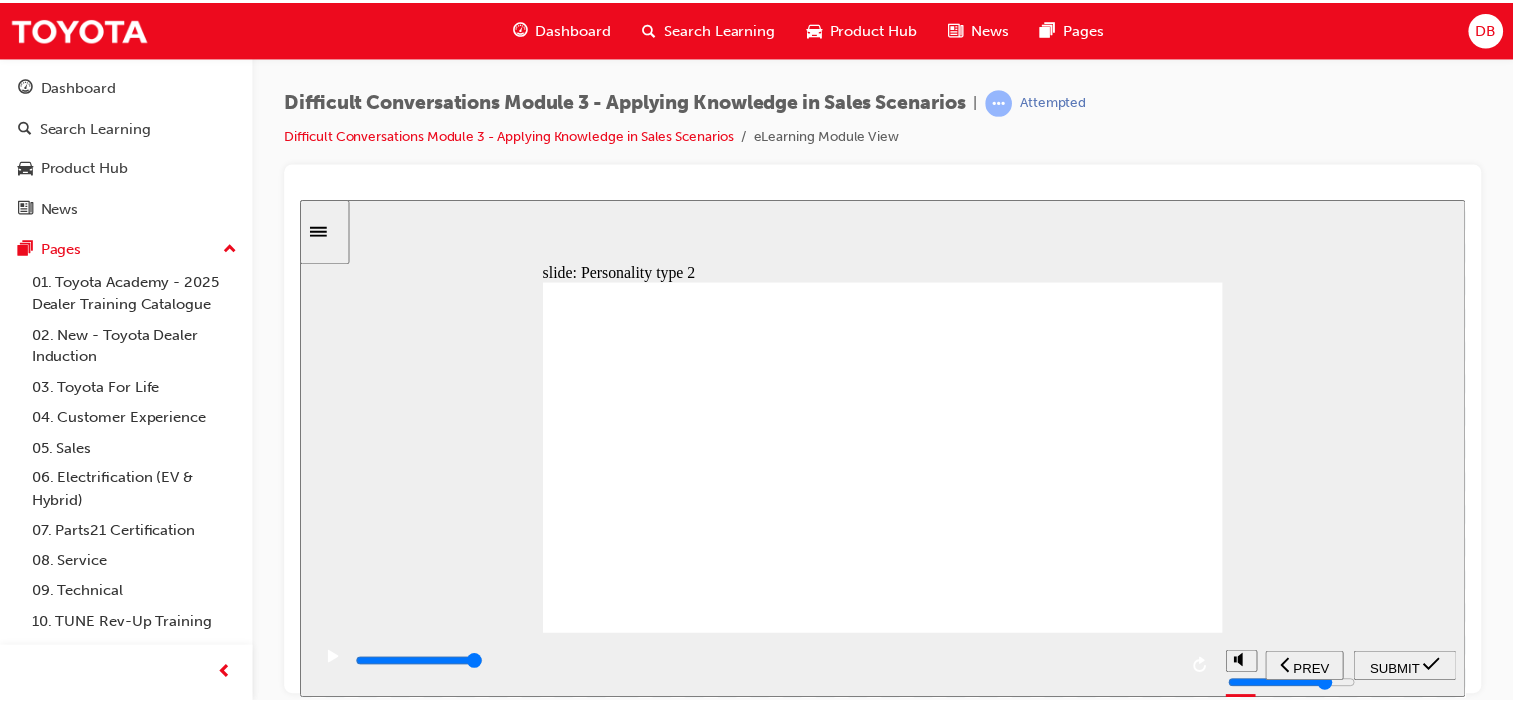 scroll, scrollTop: 0, scrollLeft: 0, axis: both 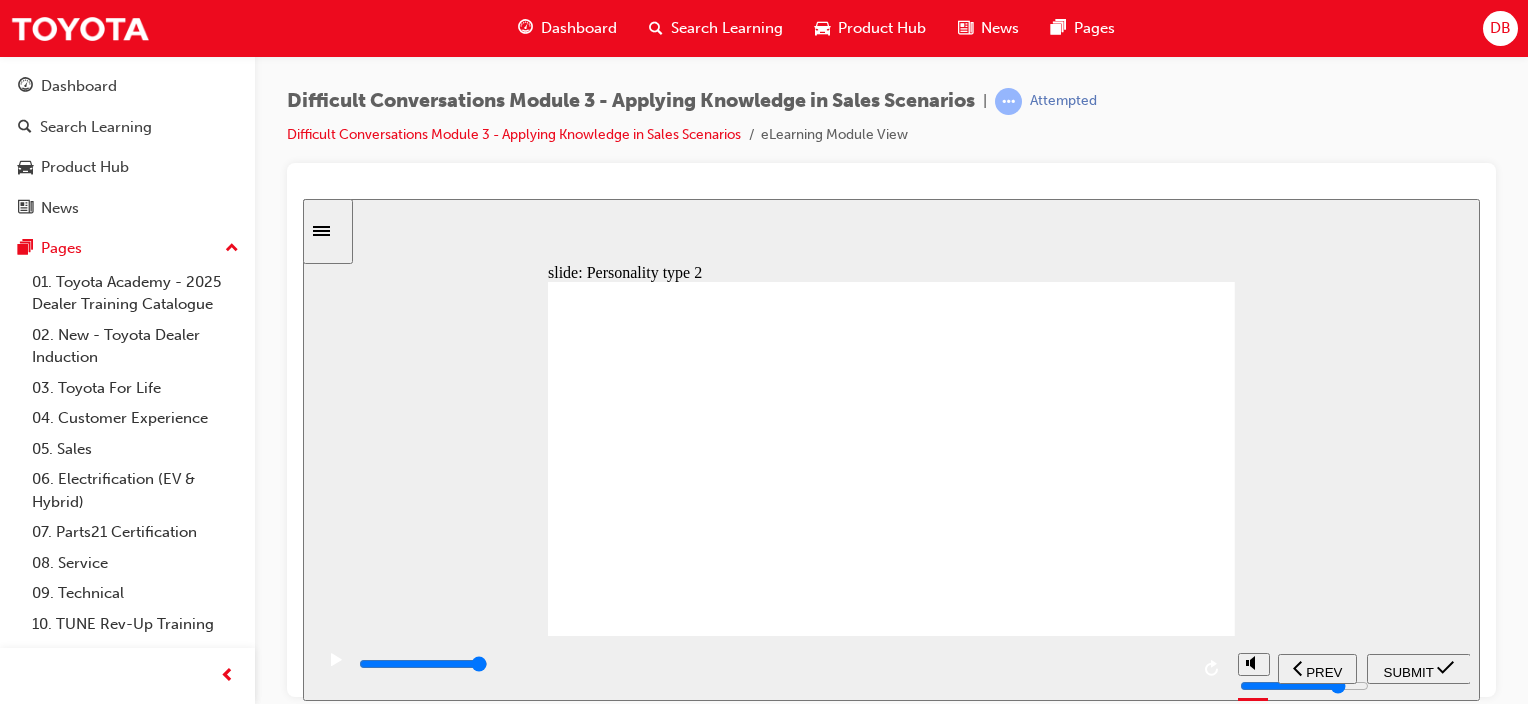 click on "SUBMIT" at bounding box center (1409, 671) 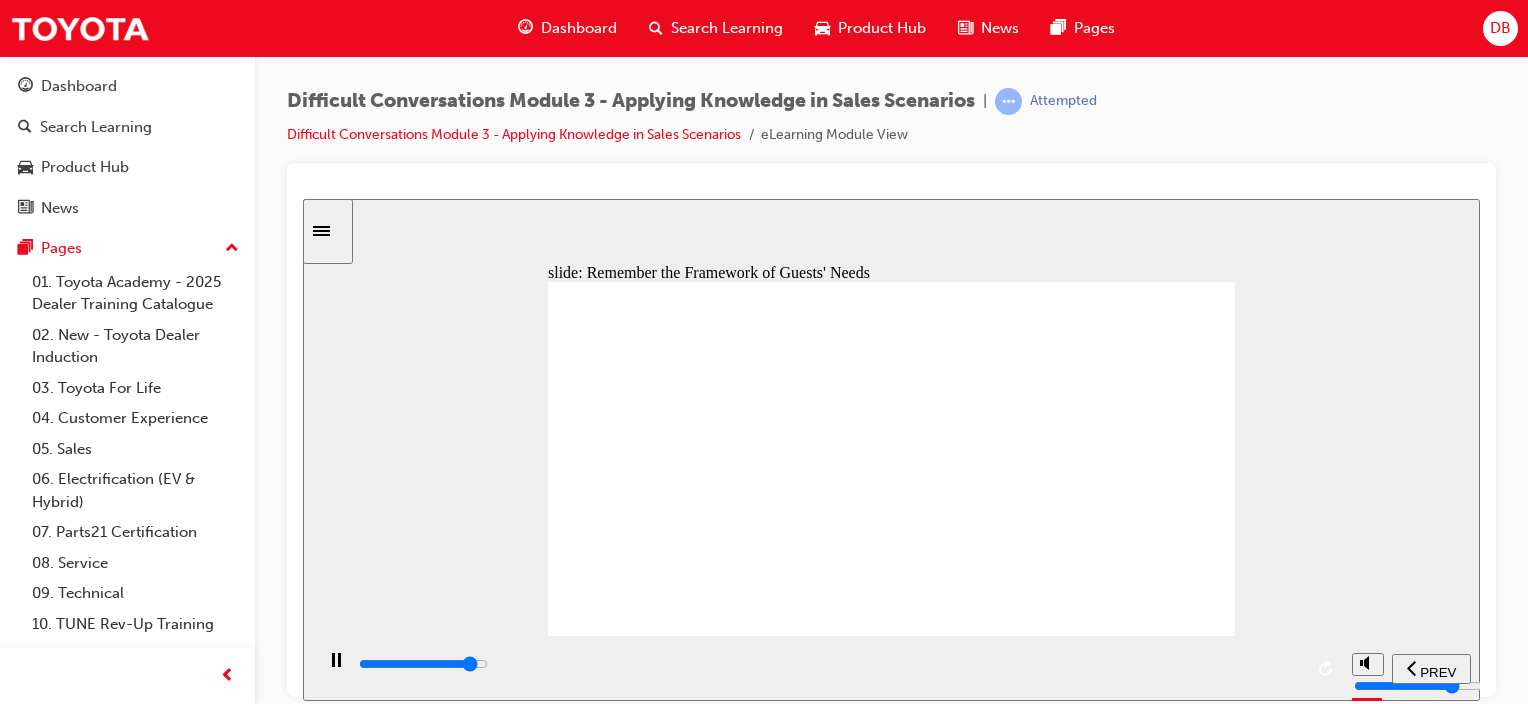 click at bounding box center (829, 664) 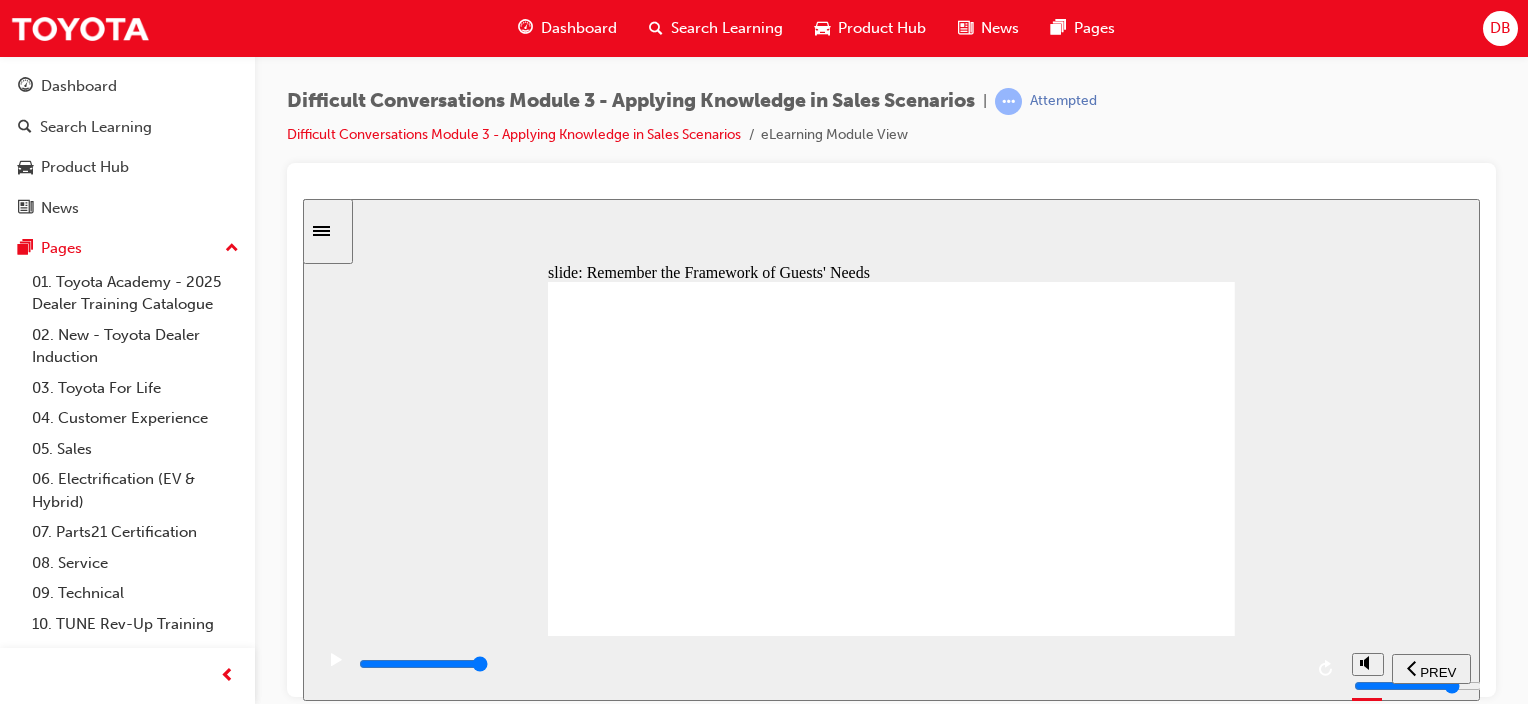 click 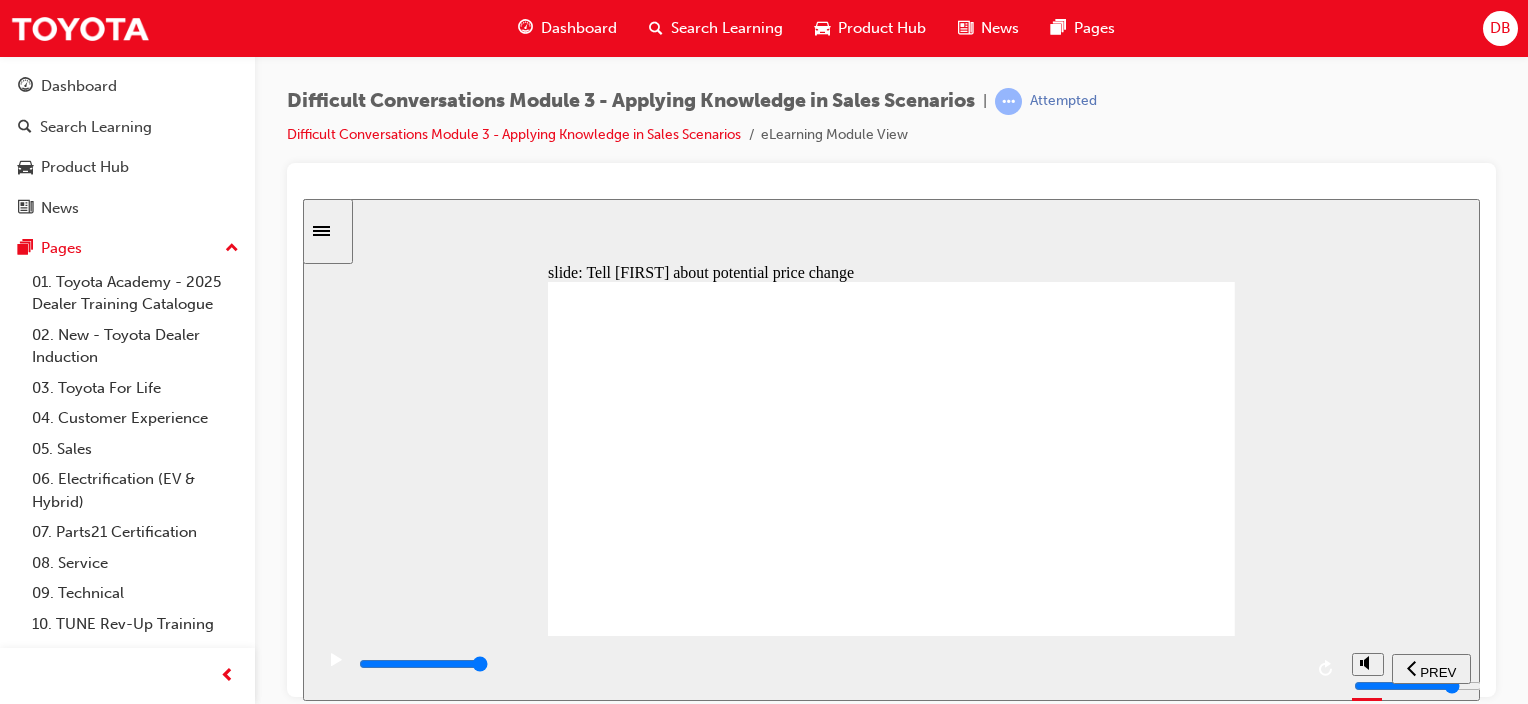 click 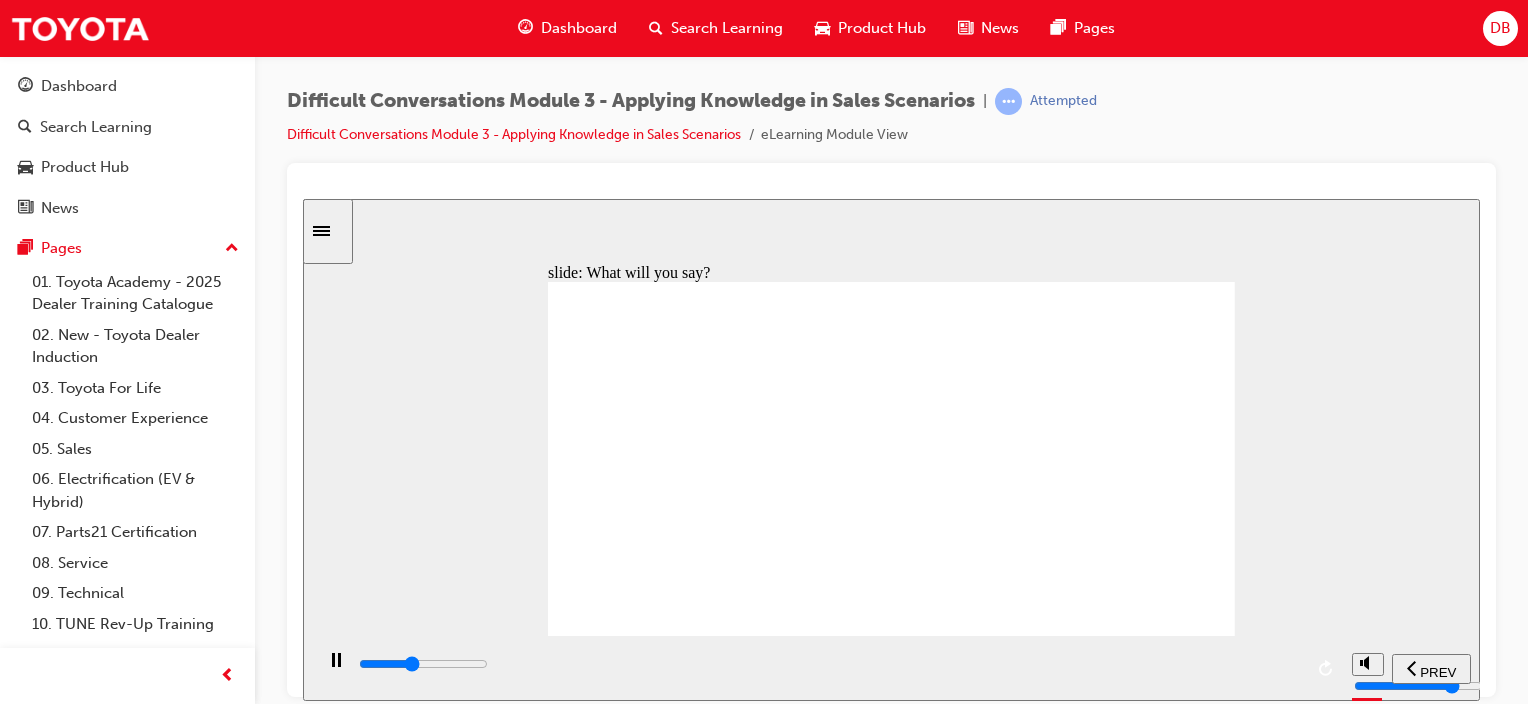 drag, startPoint x: 732, startPoint y: 670, endPoint x: 830, endPoint y: 663, distance: 98.24968 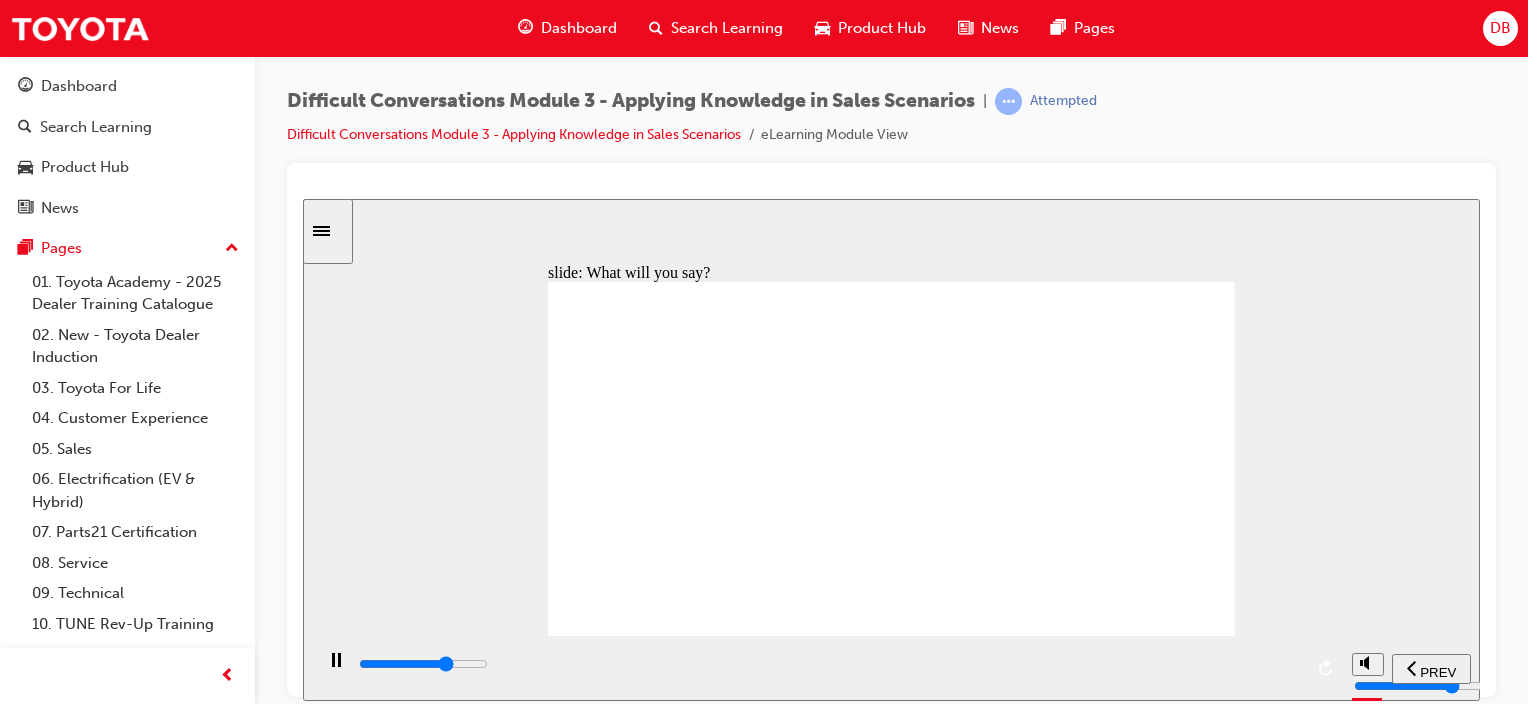 drag, startPoint x: 1007, startPoint y: 666, endPoint x: 1062, endPoint y: 664, distance: 55.03635 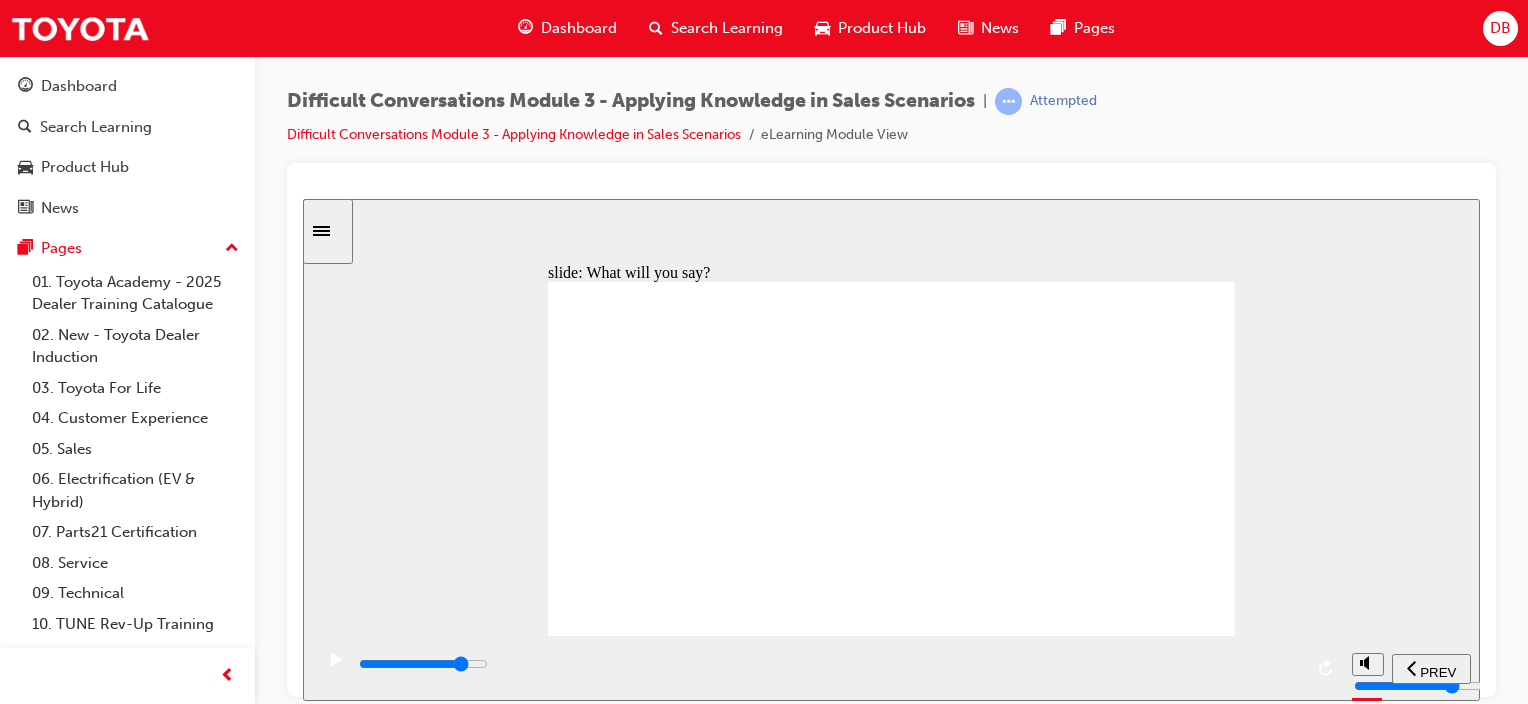drag, startPoint x: 1131, startPoint y: 664, endPoint x: 1181, endPoint y: 664, distance: 50 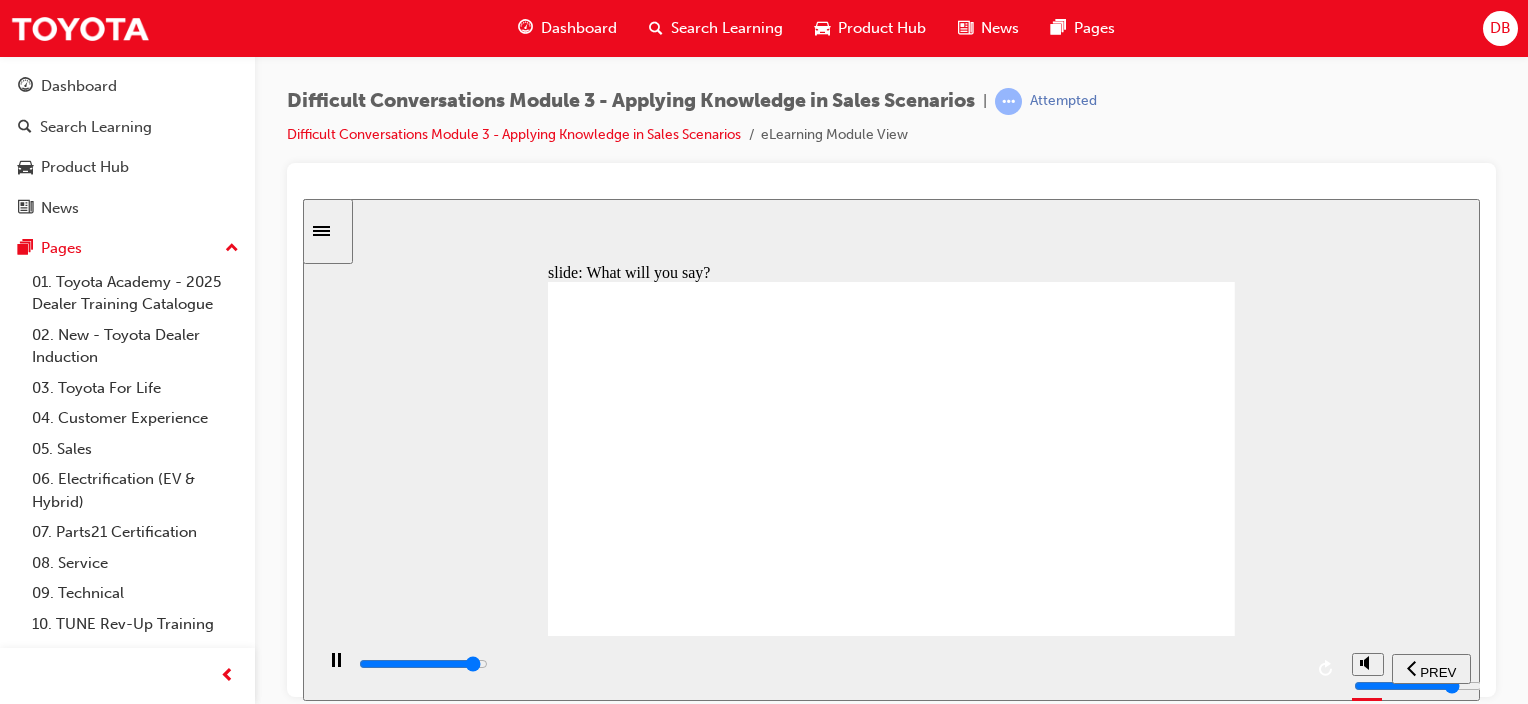 click at bounding box center (423, 663) 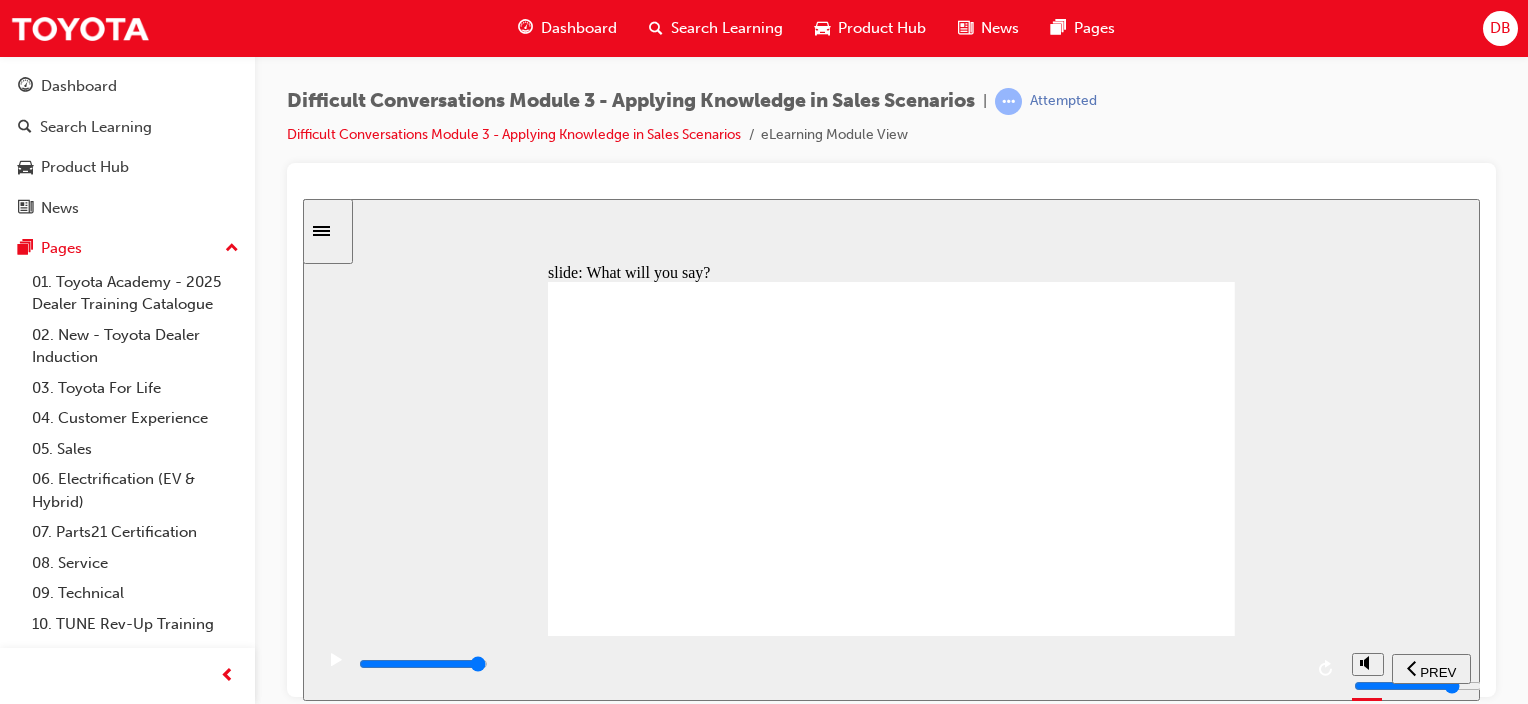 drag, startPoint x: 1284, startPoint y: 671, endPoint x: 1296, endPoint y: 670, distance: 12.0415945 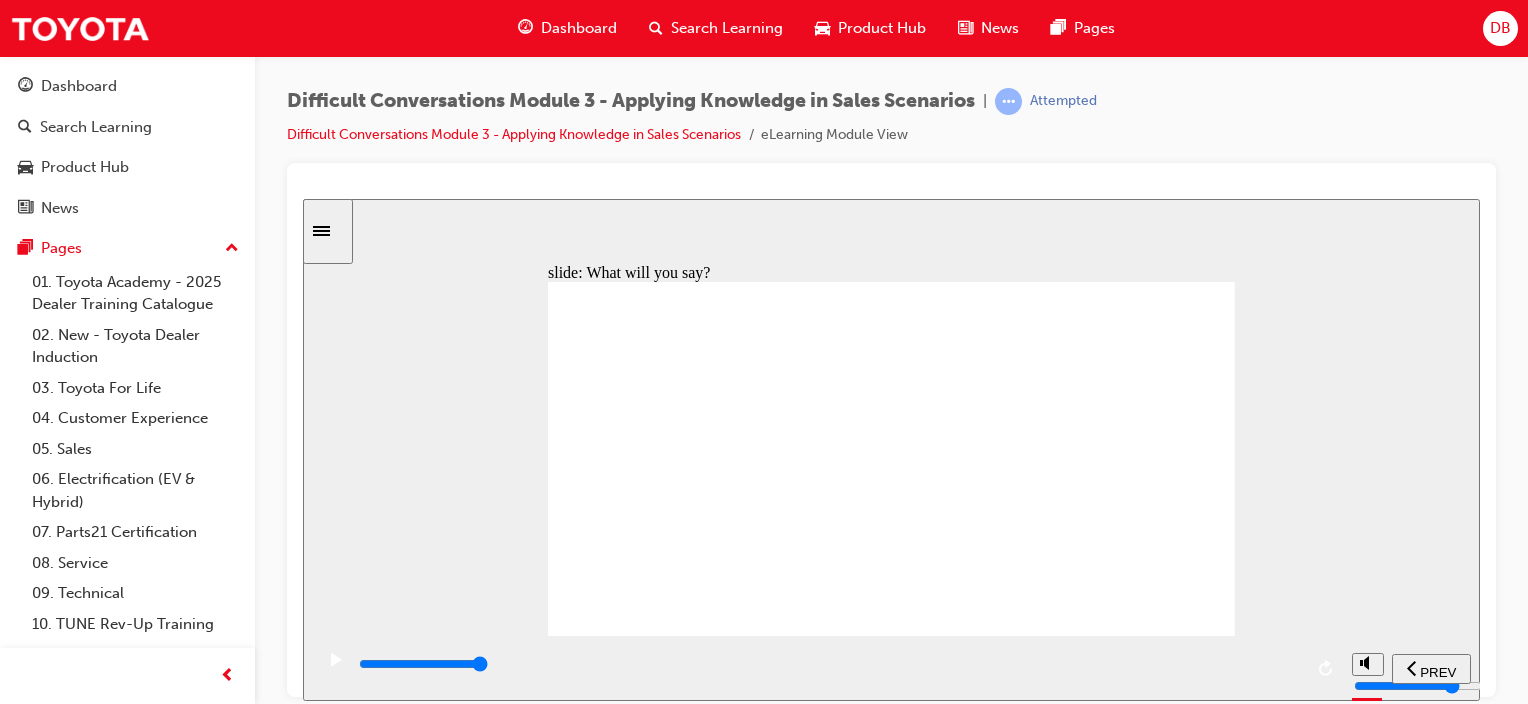 click 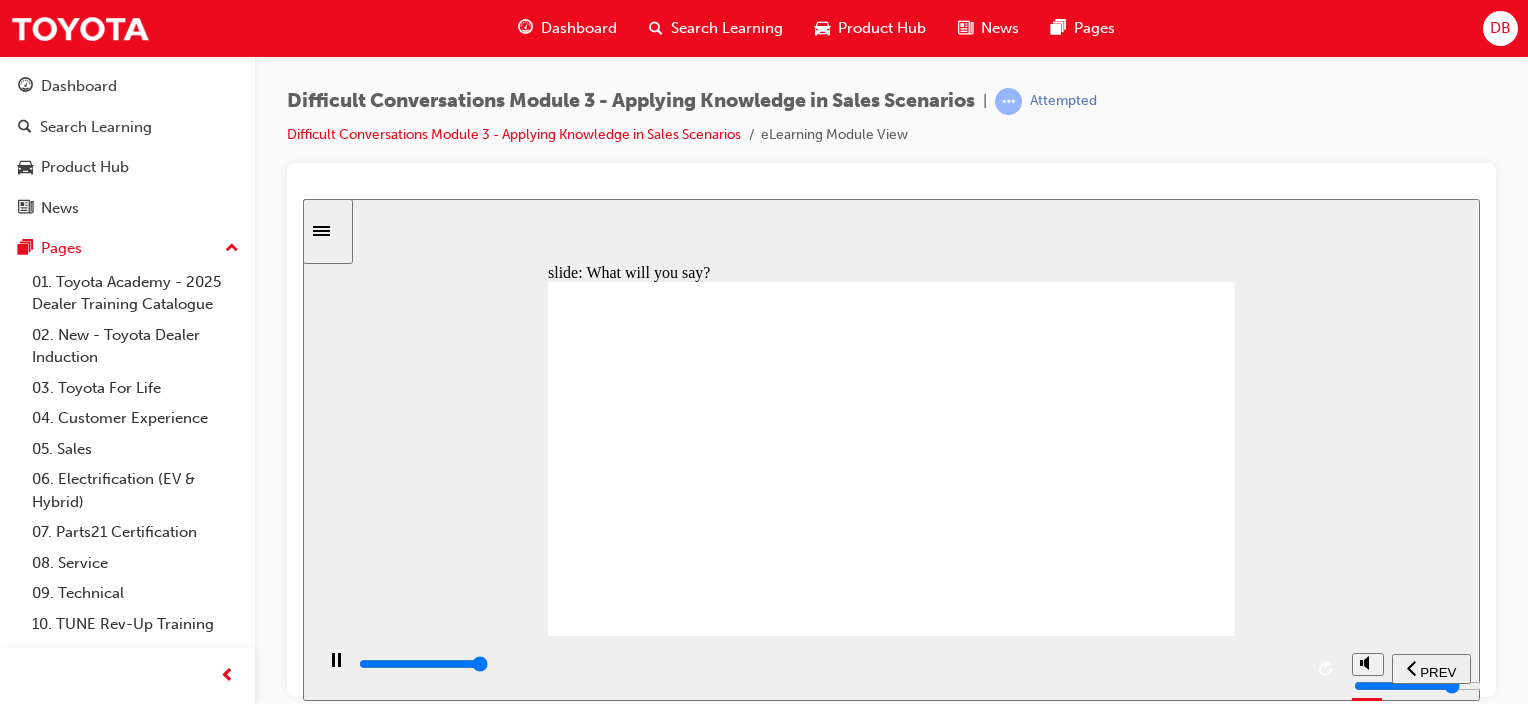 click 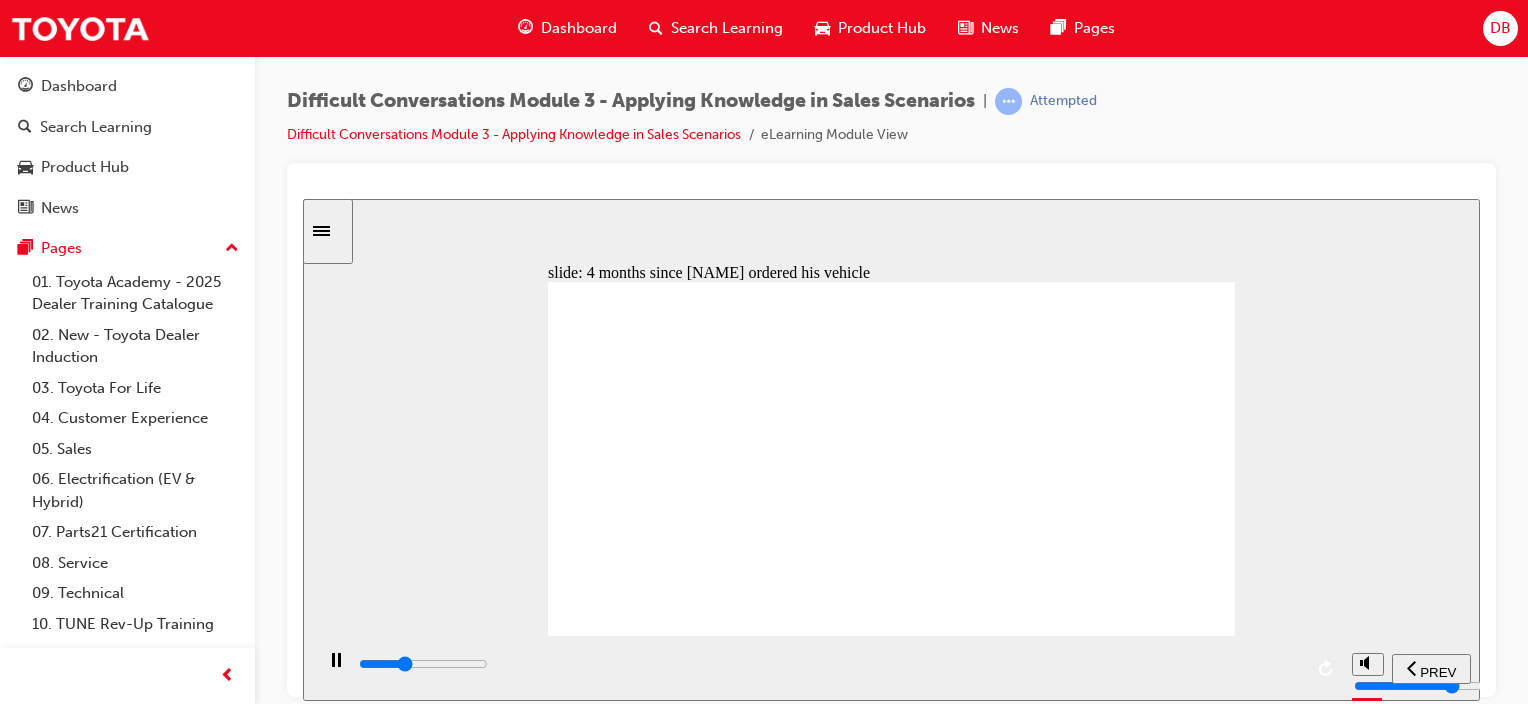 click at bounding box center [827, 667] 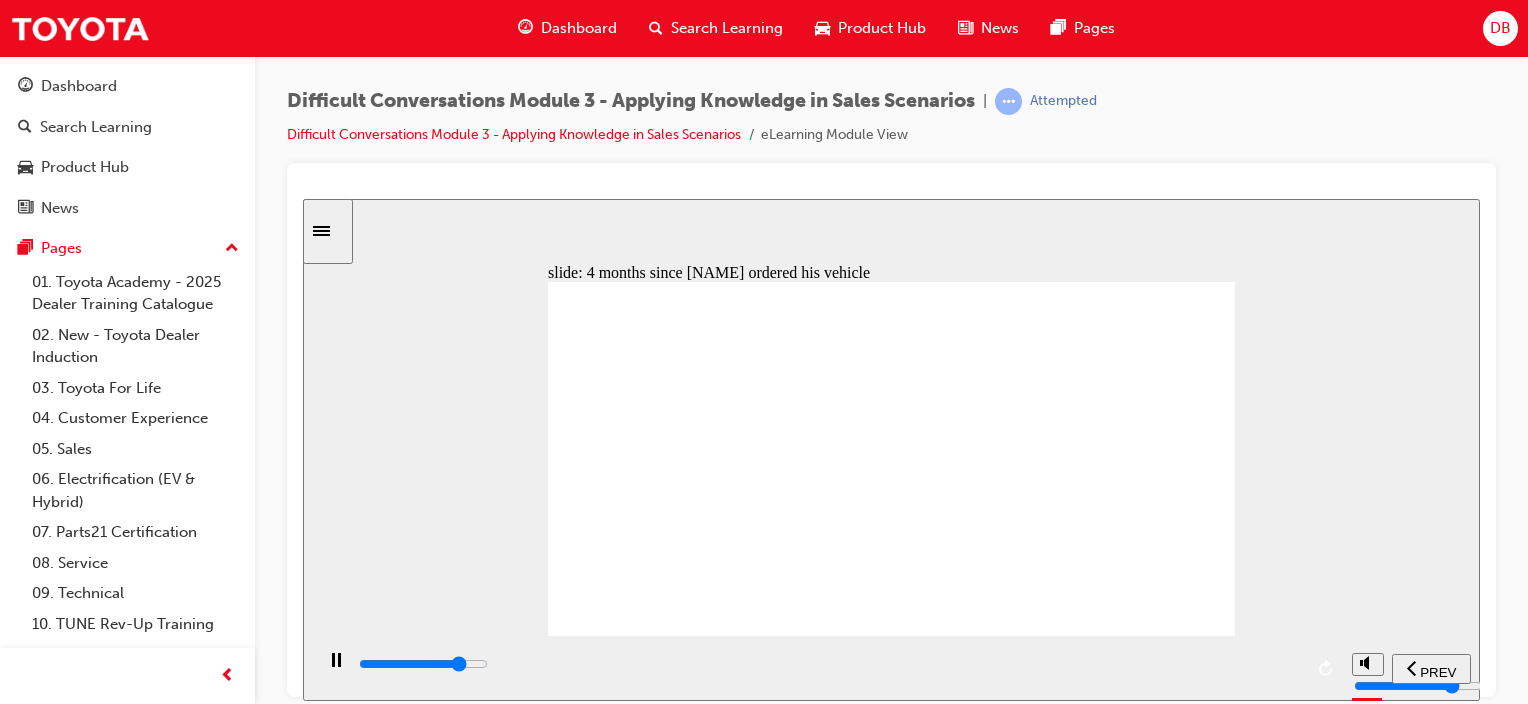 click at bounding box center (423, 663) 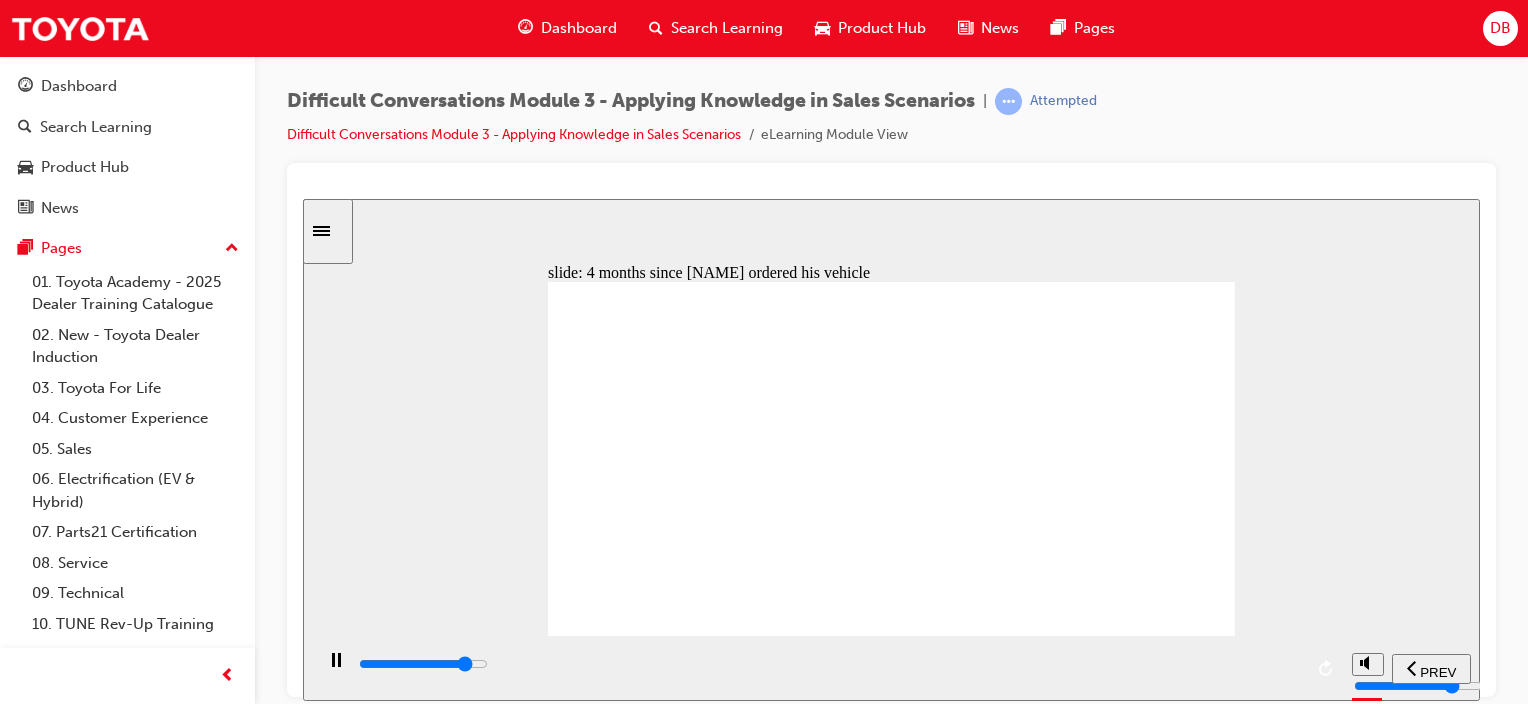 click 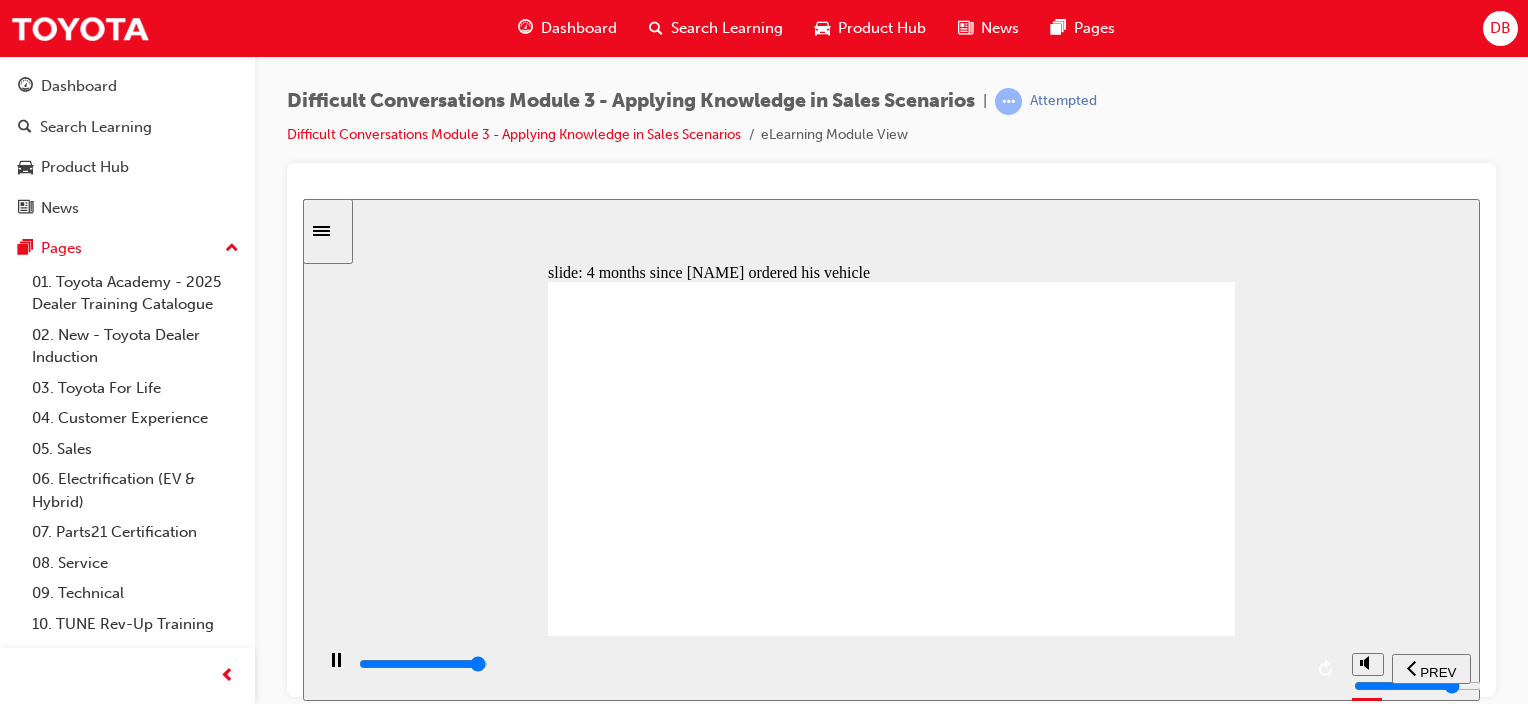 click at bounding box center (829, 664) 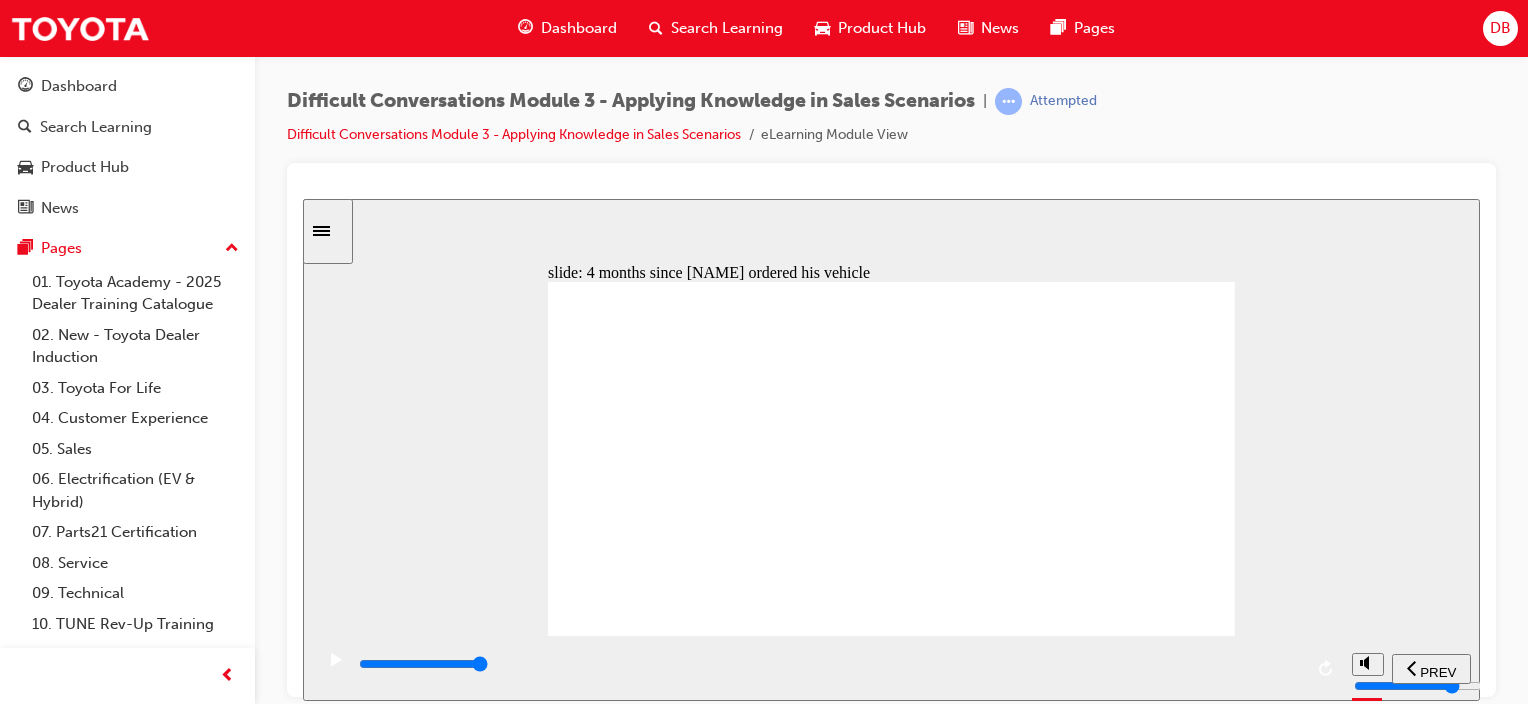 click 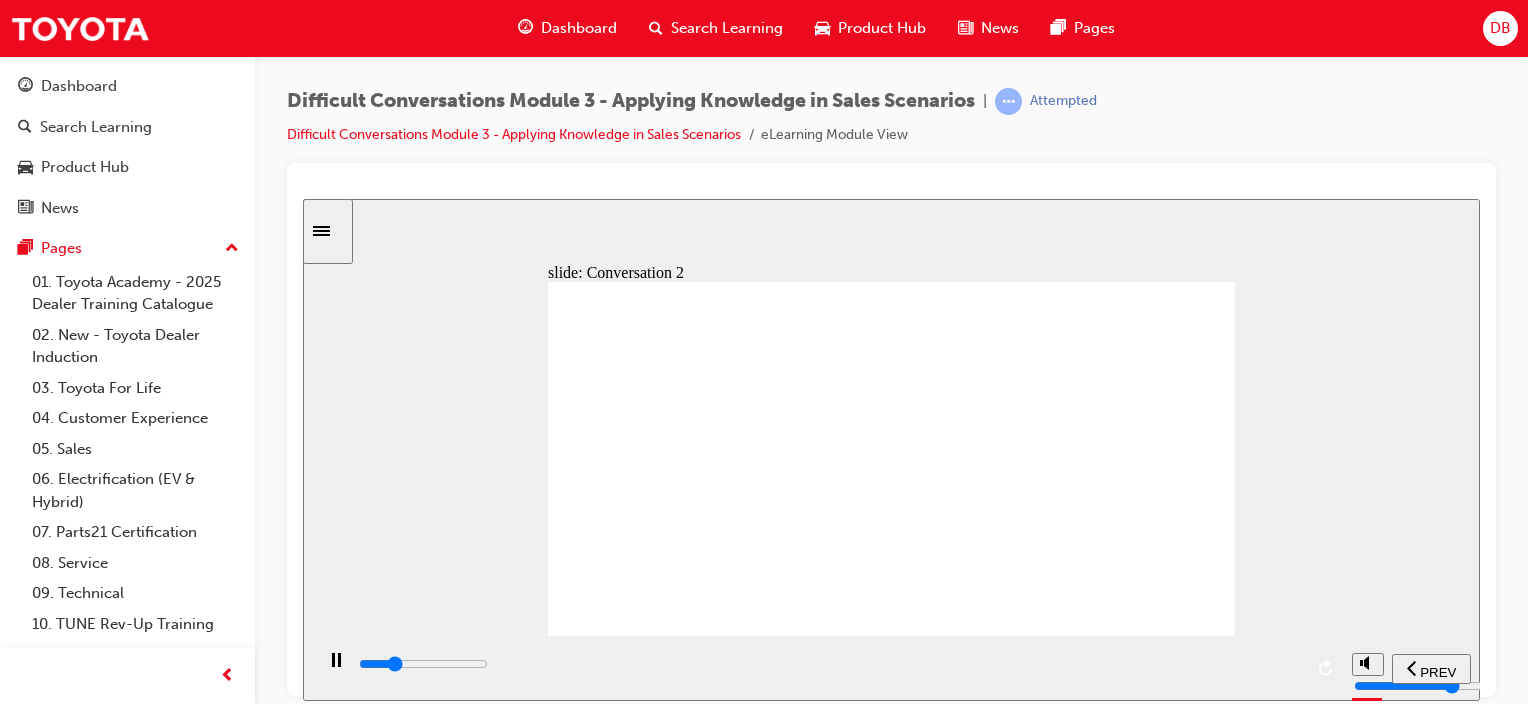 drag, startPoint x: 589, startPoint y: 666, endPoint x: 675, endPoint y: 664, distance: 86.023254 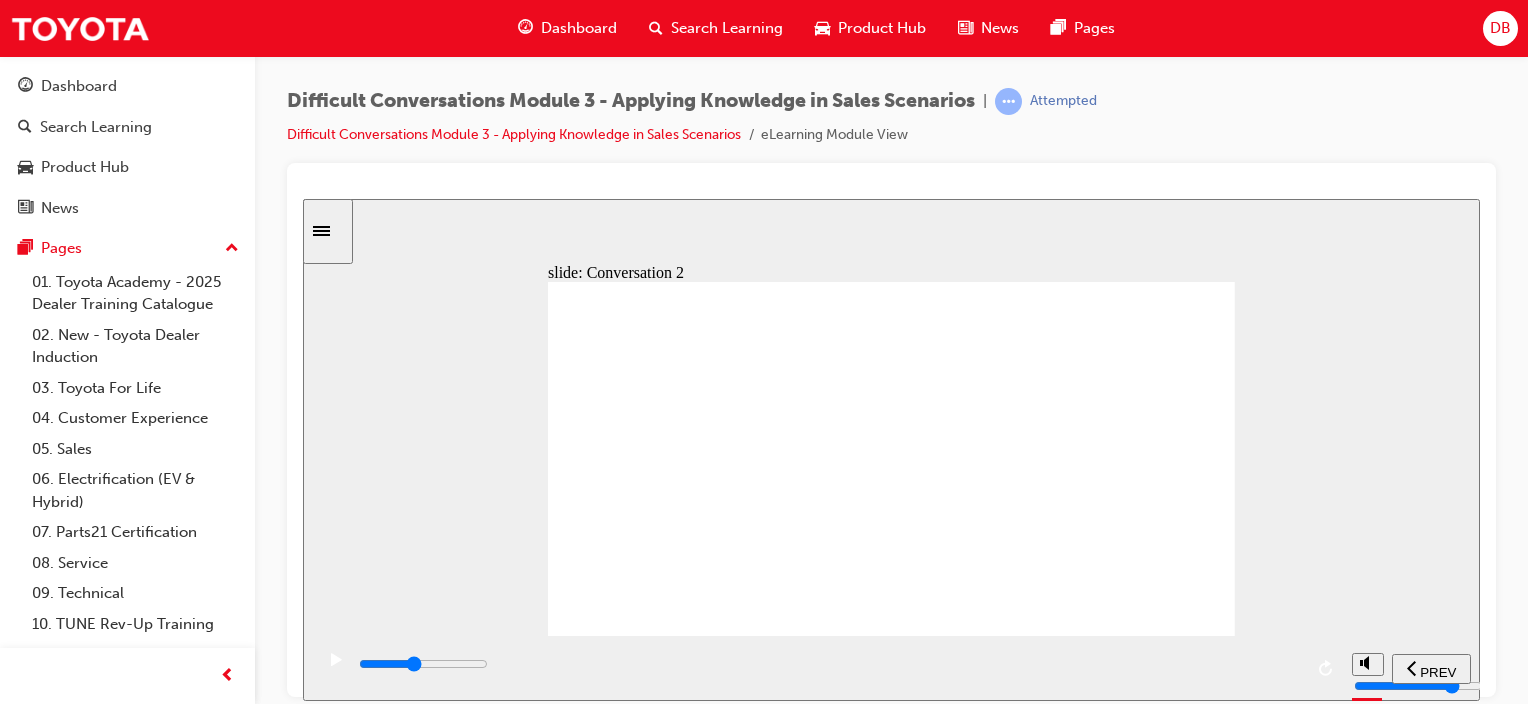 drag, startPoint x: 748, startPoint y: 662, endPoint x: 790, endPoint y: 659, distance: 42.107006 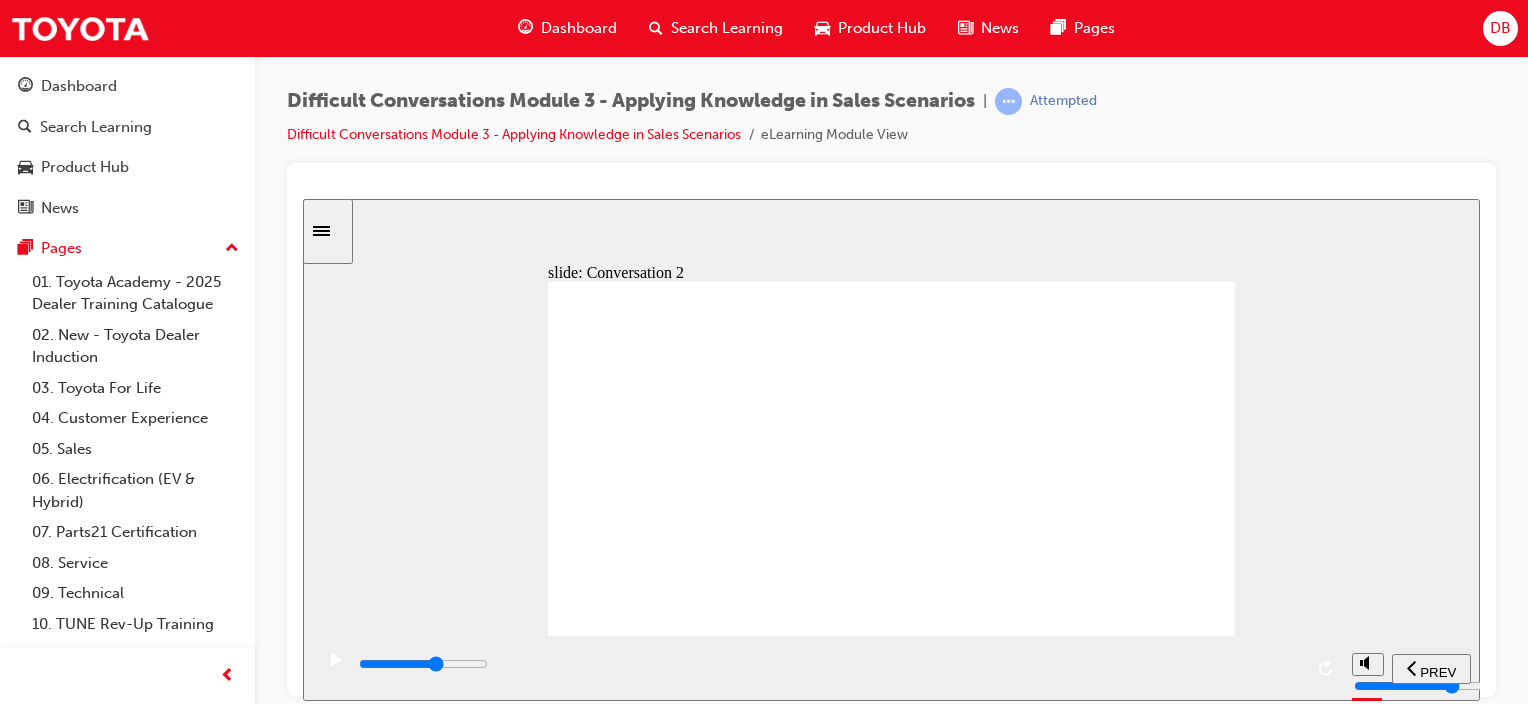 drag, startPoint x: 935, startPoint y: 664, endPoint x: 966, endPoint y: 664, distance: 31 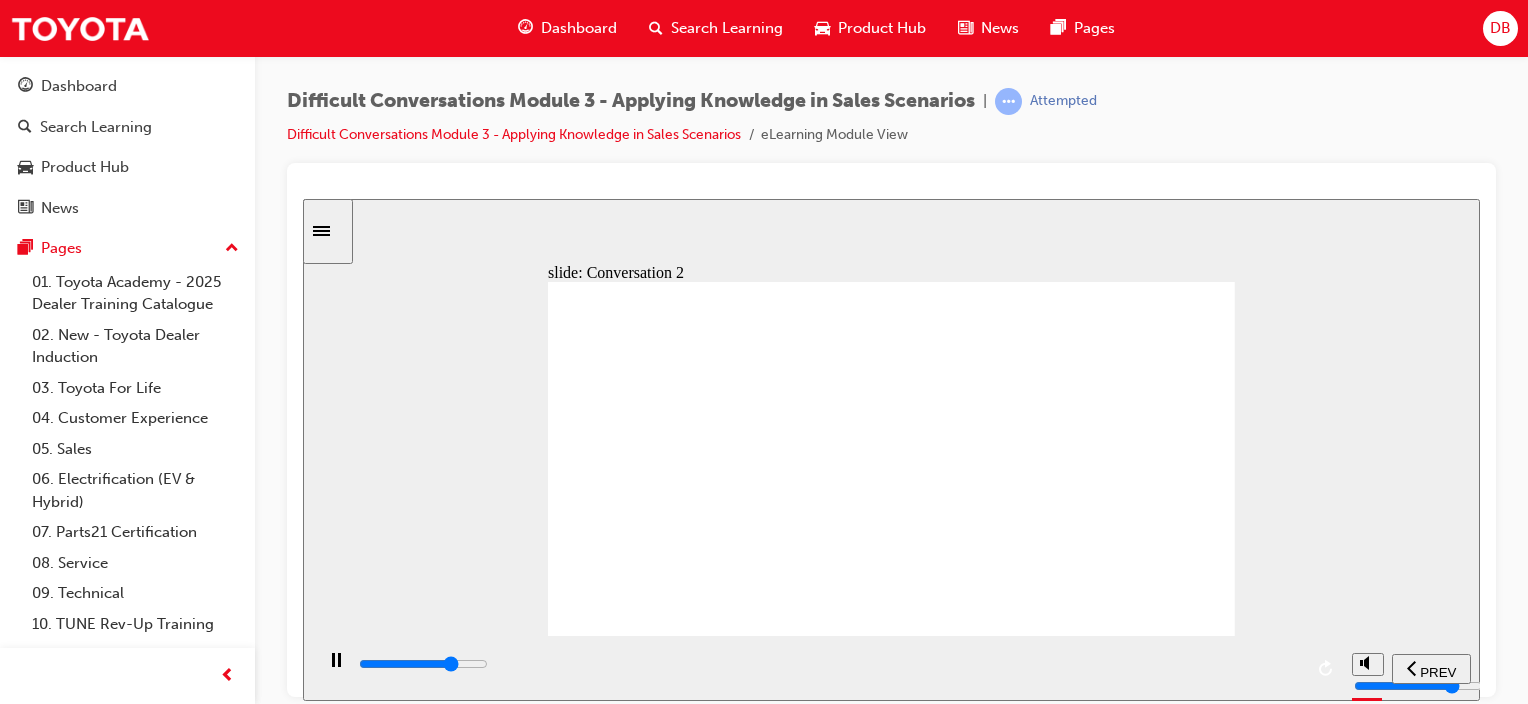 click at bounding box center (423, 663) 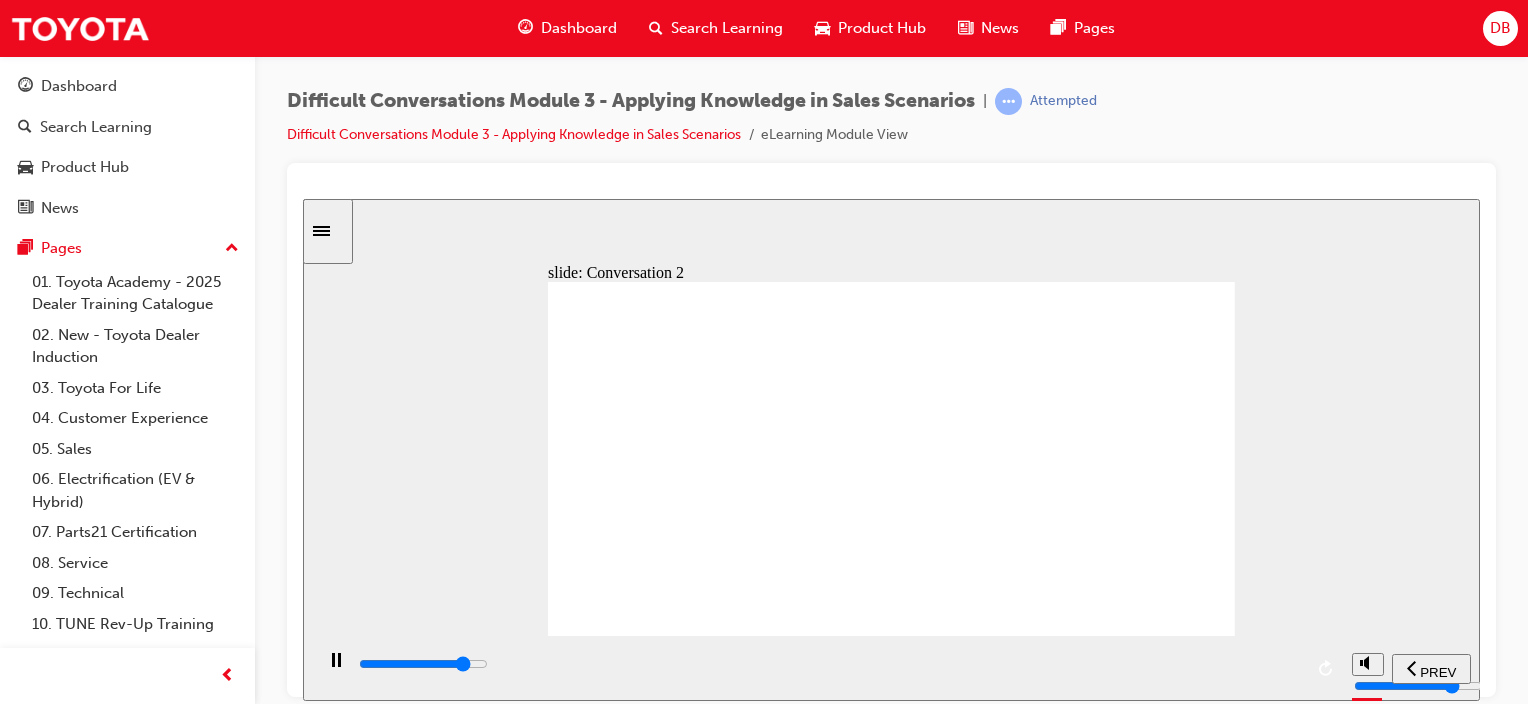 drag, startPoint x: 1152, startPoint y: 669, endPoint x: 1171, endPoint y: 667, distance: 19.104973 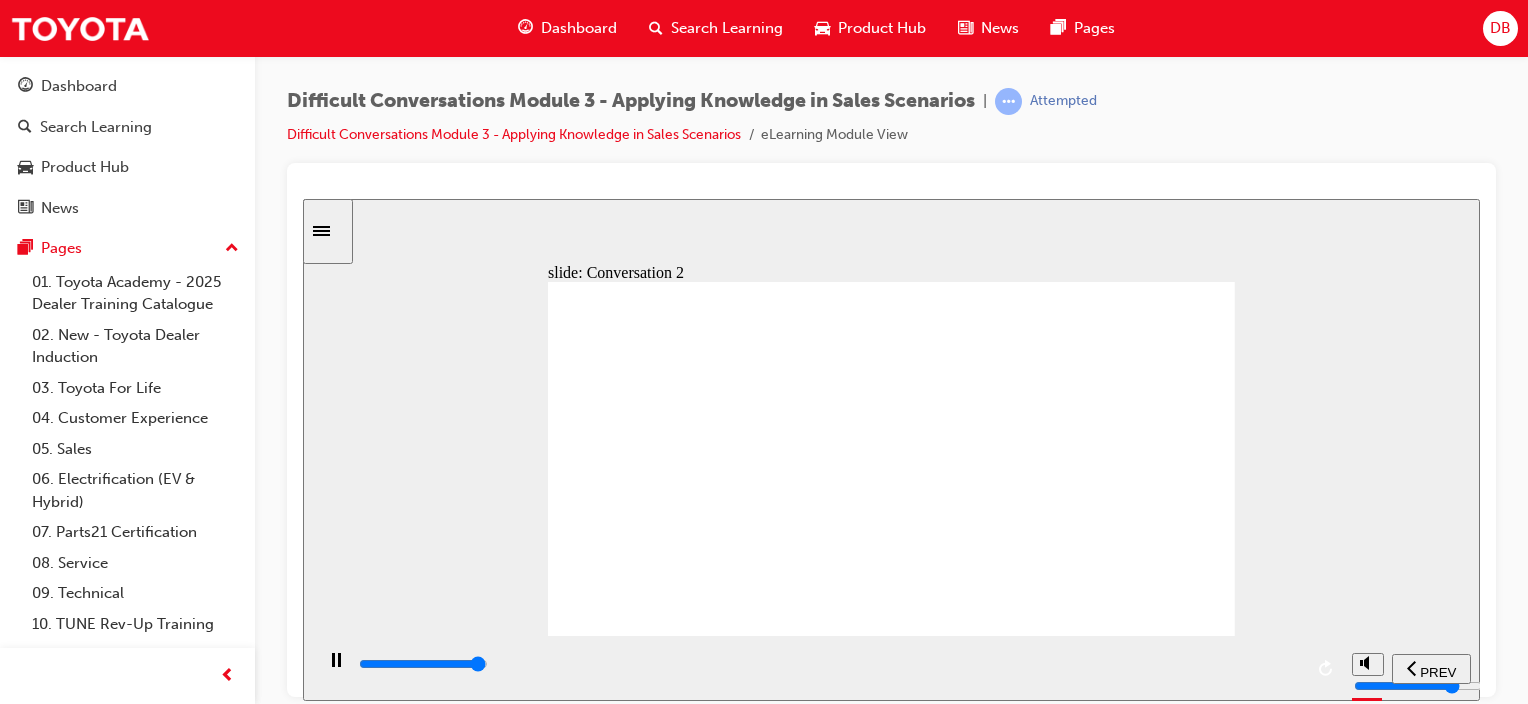 drag, startPoint x: 1284, startPoint y: 671, endPoint x: 1307, endPoint y: 667, distance: 23.345236 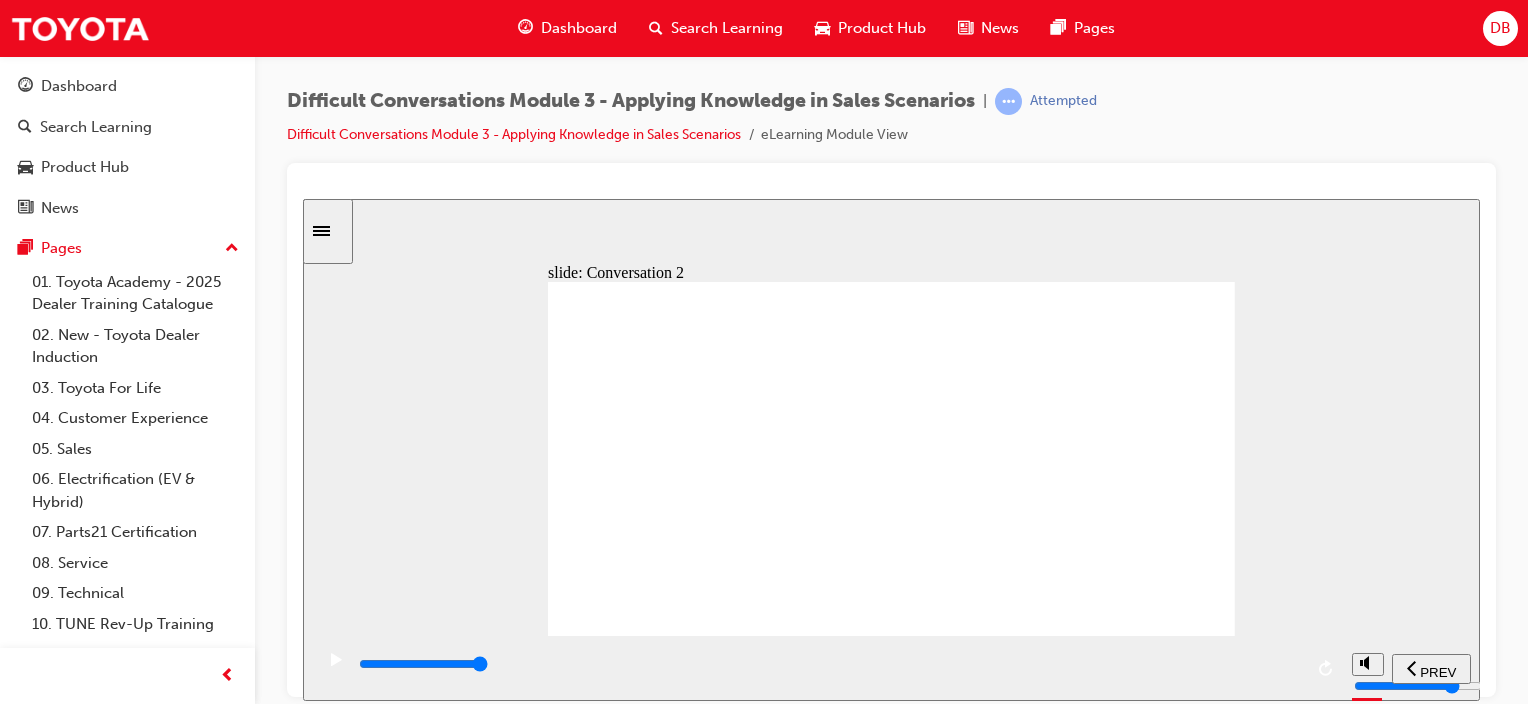 drag, startPoint x: 1158, startPoint y: 591, endPoint x: 1169, endPoint y: 594, distance: 11.401754 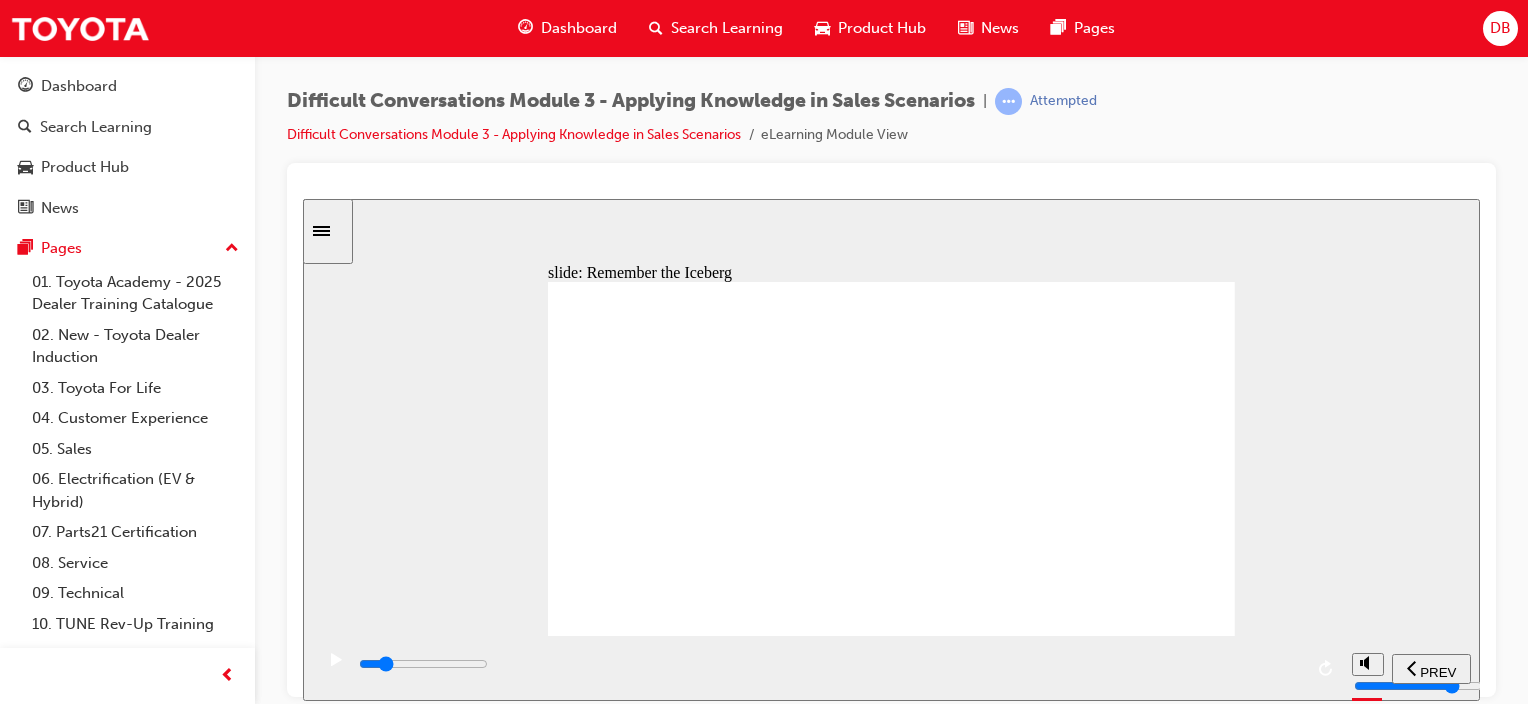 drag, startPoint x: 507, startPoint y: 673, endPoint x: 573, endPoint y: 673, distance: 66 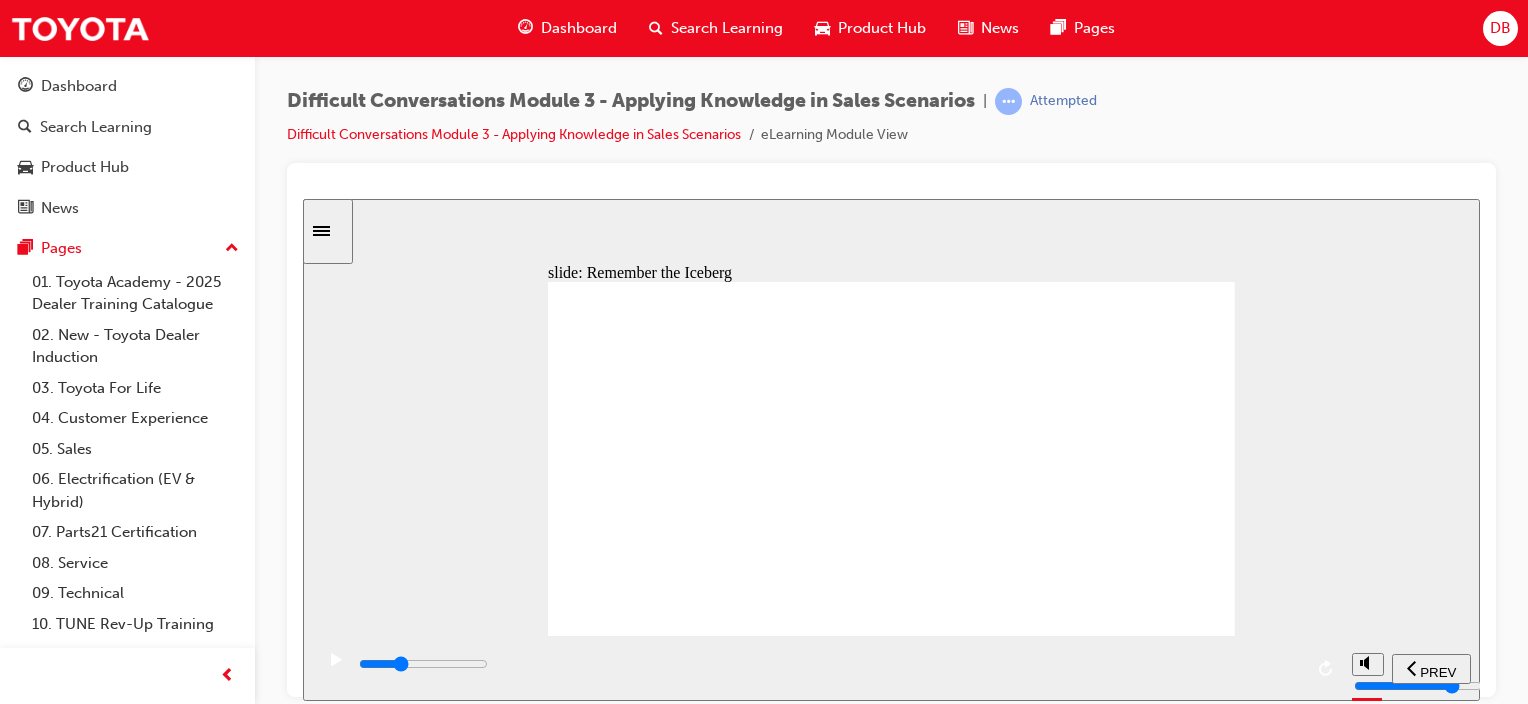 drag, startPoint x: 640, startPoint y: 676, endPoint x: 668, endPoint y: 674, distance: 28.071337 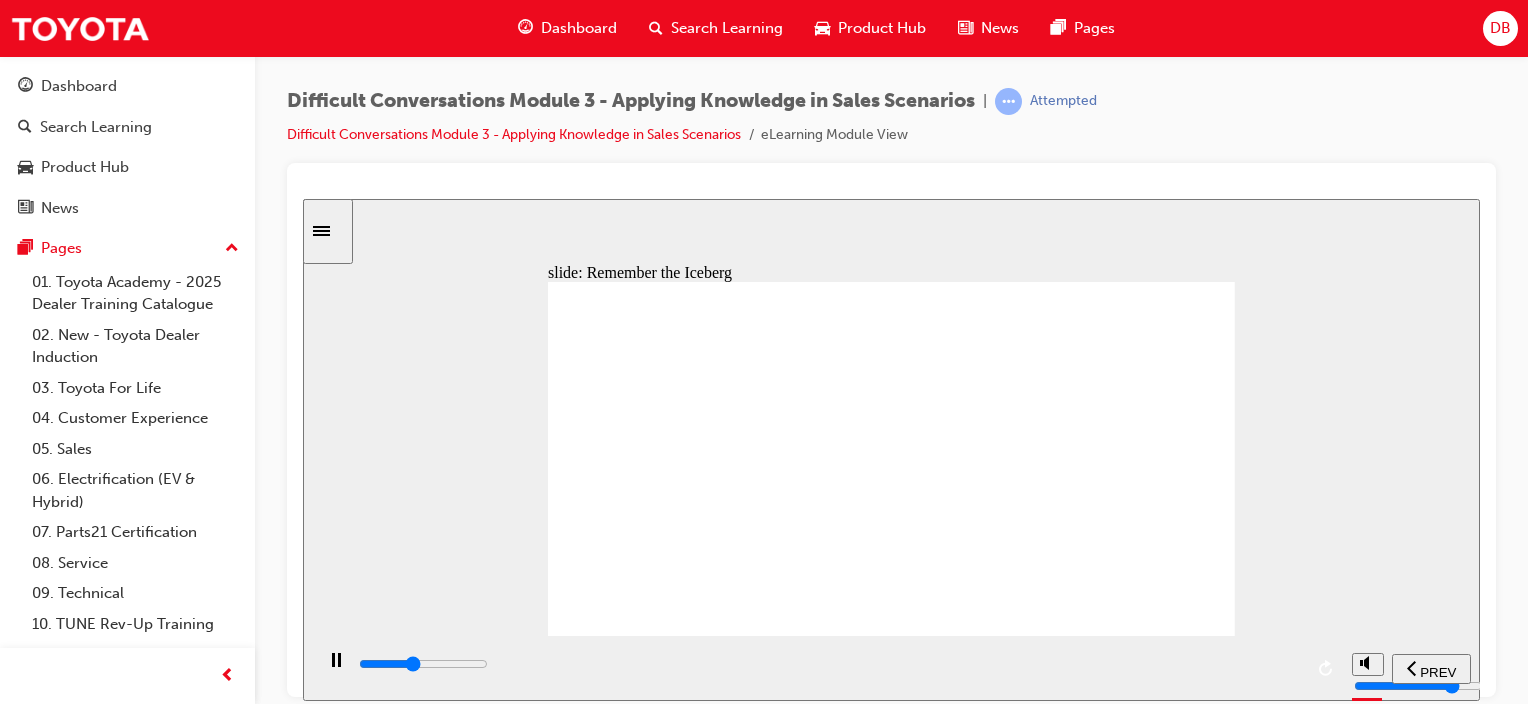 click at bounding box center [423, 663] 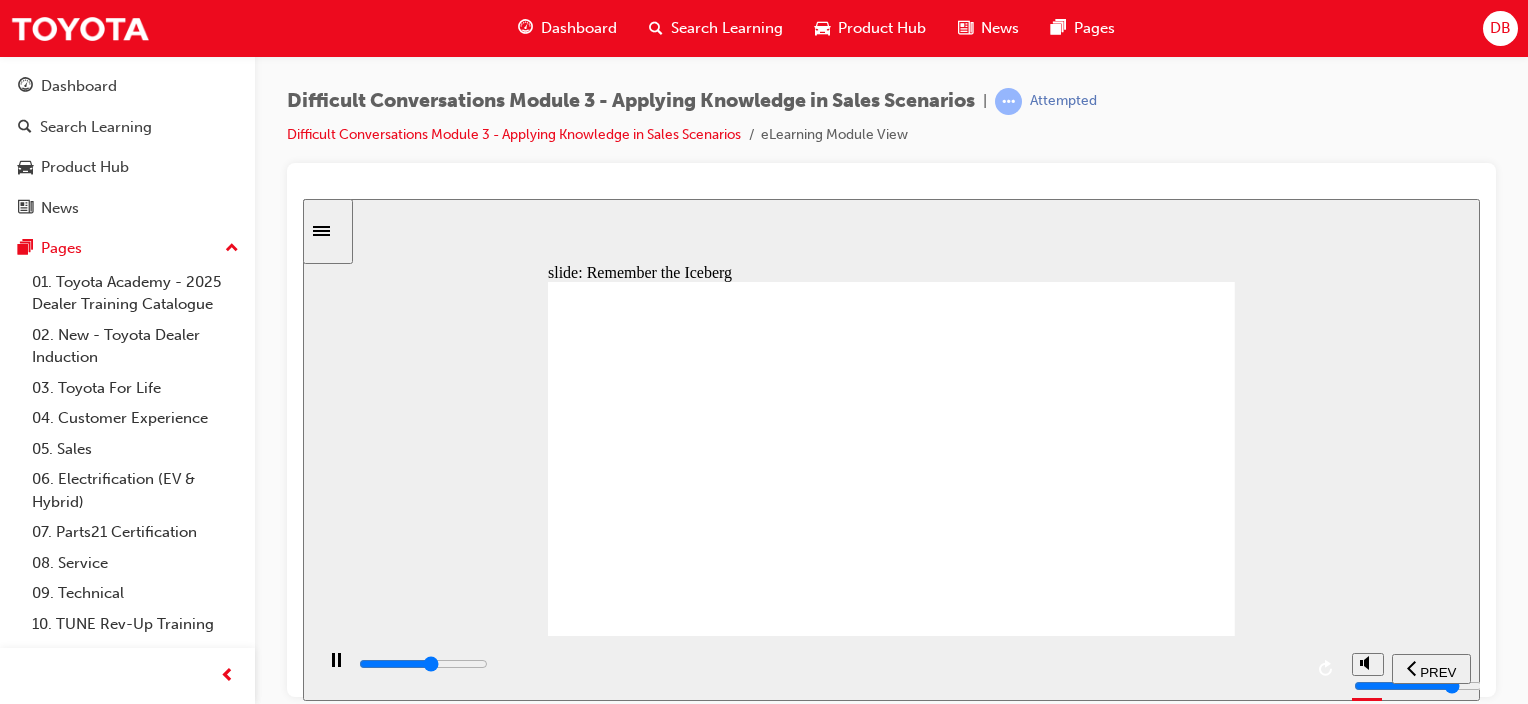 drag, startPoint x: 893, startPoint y: 669, endPoint x: 920, endPoint y: 666, distance: 27.166155 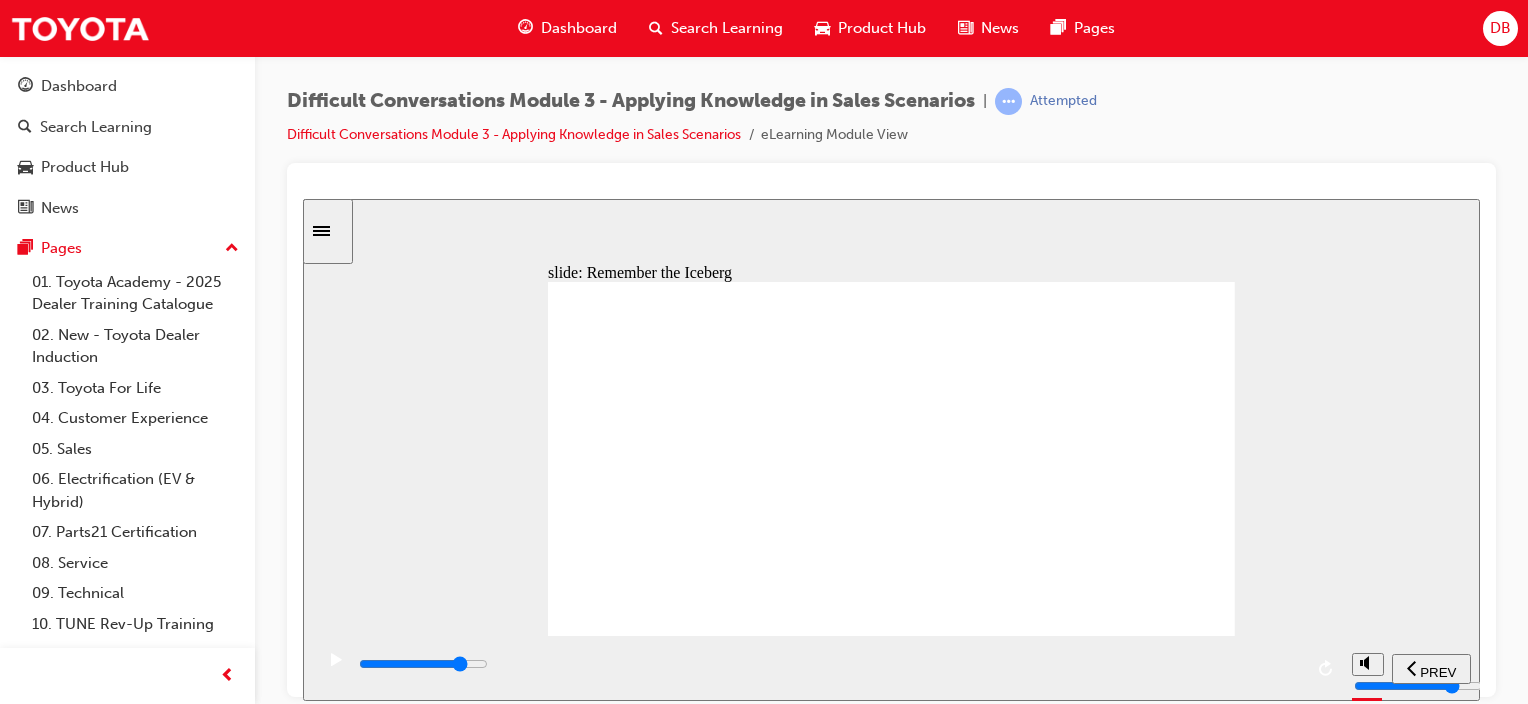 click at bounding box center (829, 664) 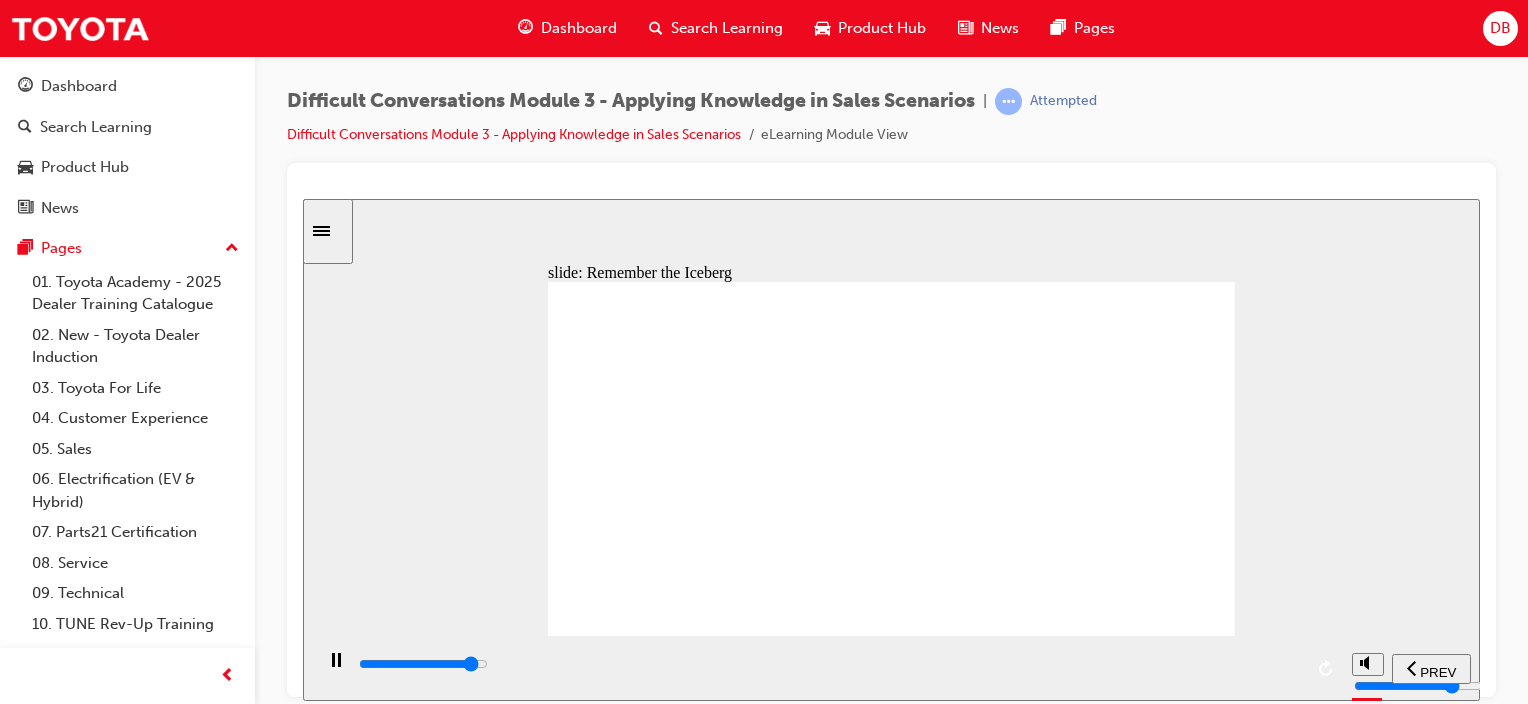 drag, startPoint x: 1230, startPoint y: 670, endPoint x: 1240, endPoint y: 671, distance: 10.049875 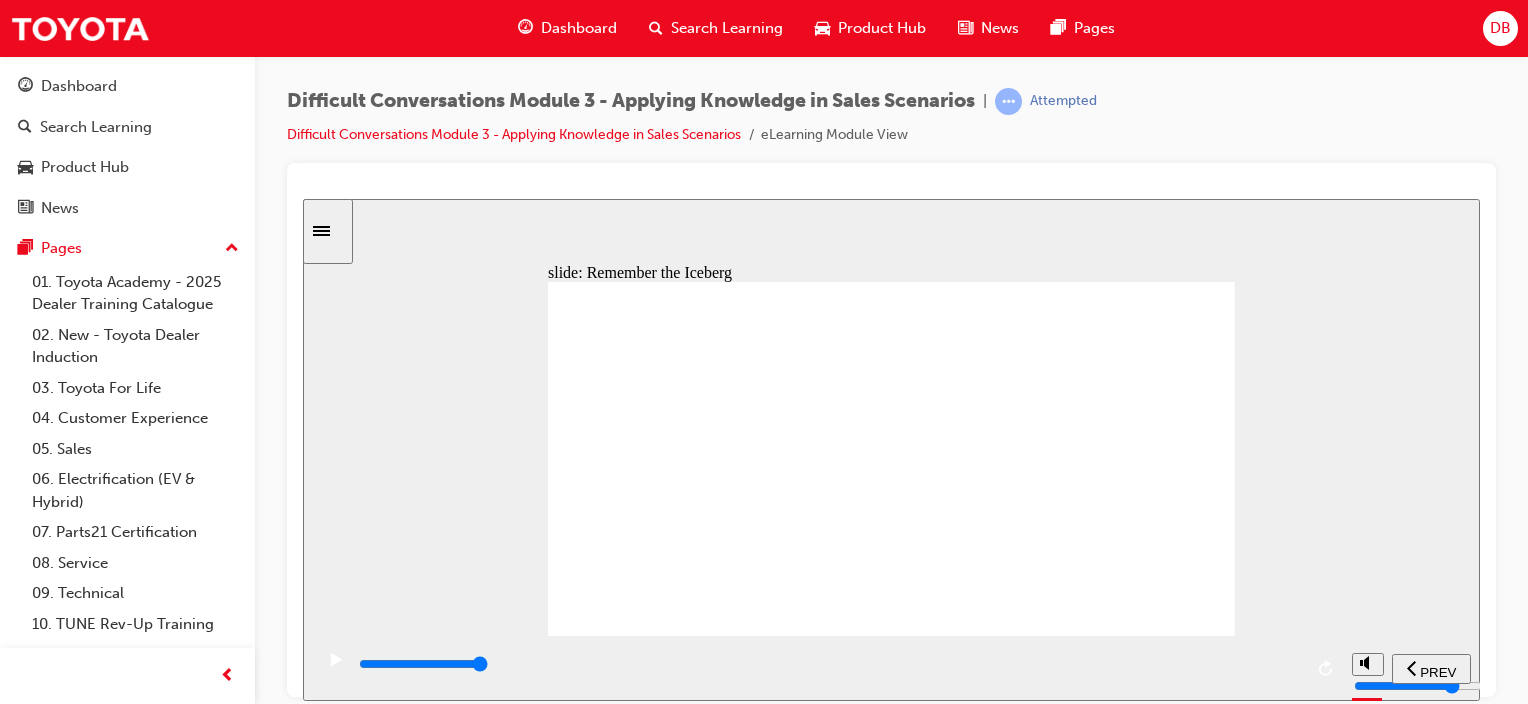 drag, startPoint x: 1148, startPoint y: 600, endPoint x: 1247, endPoint y: 610, distance: 99.50377 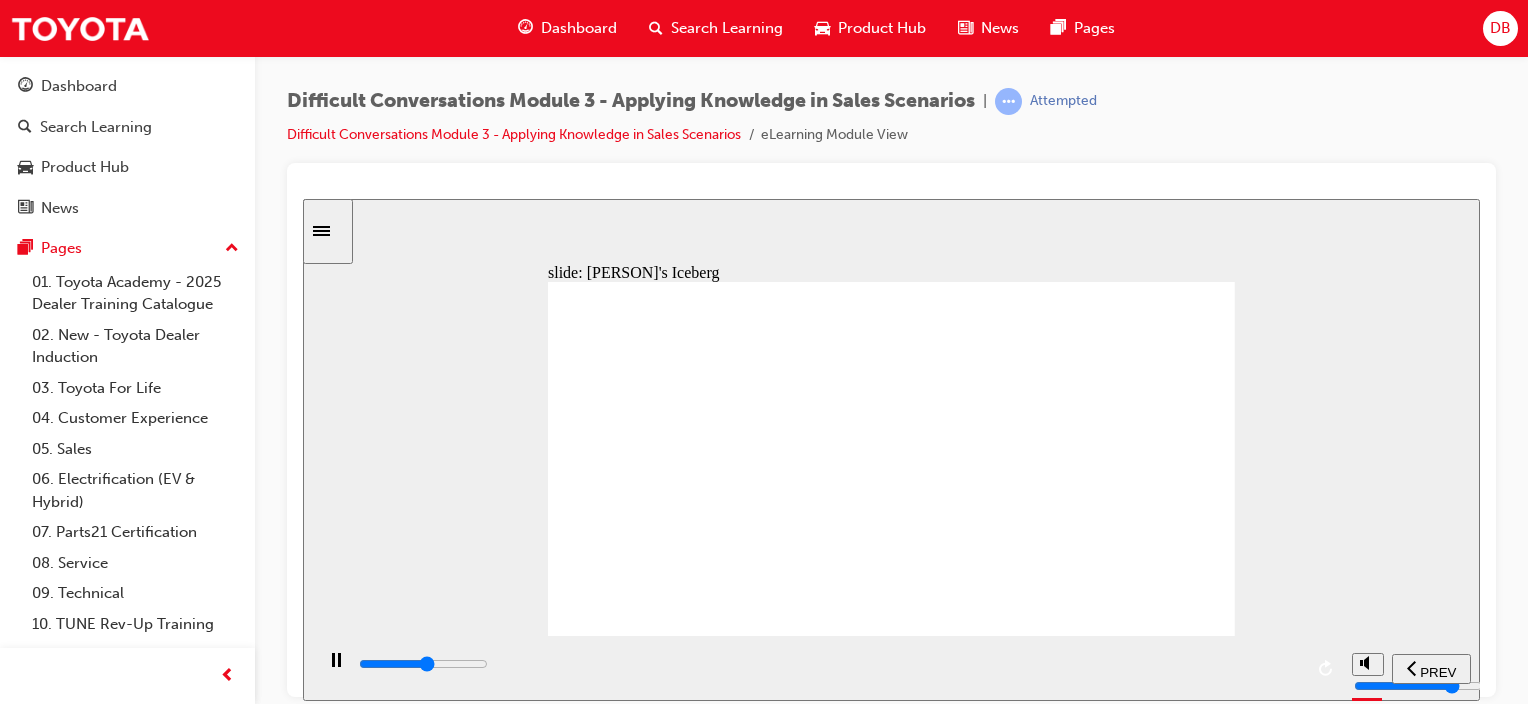 click 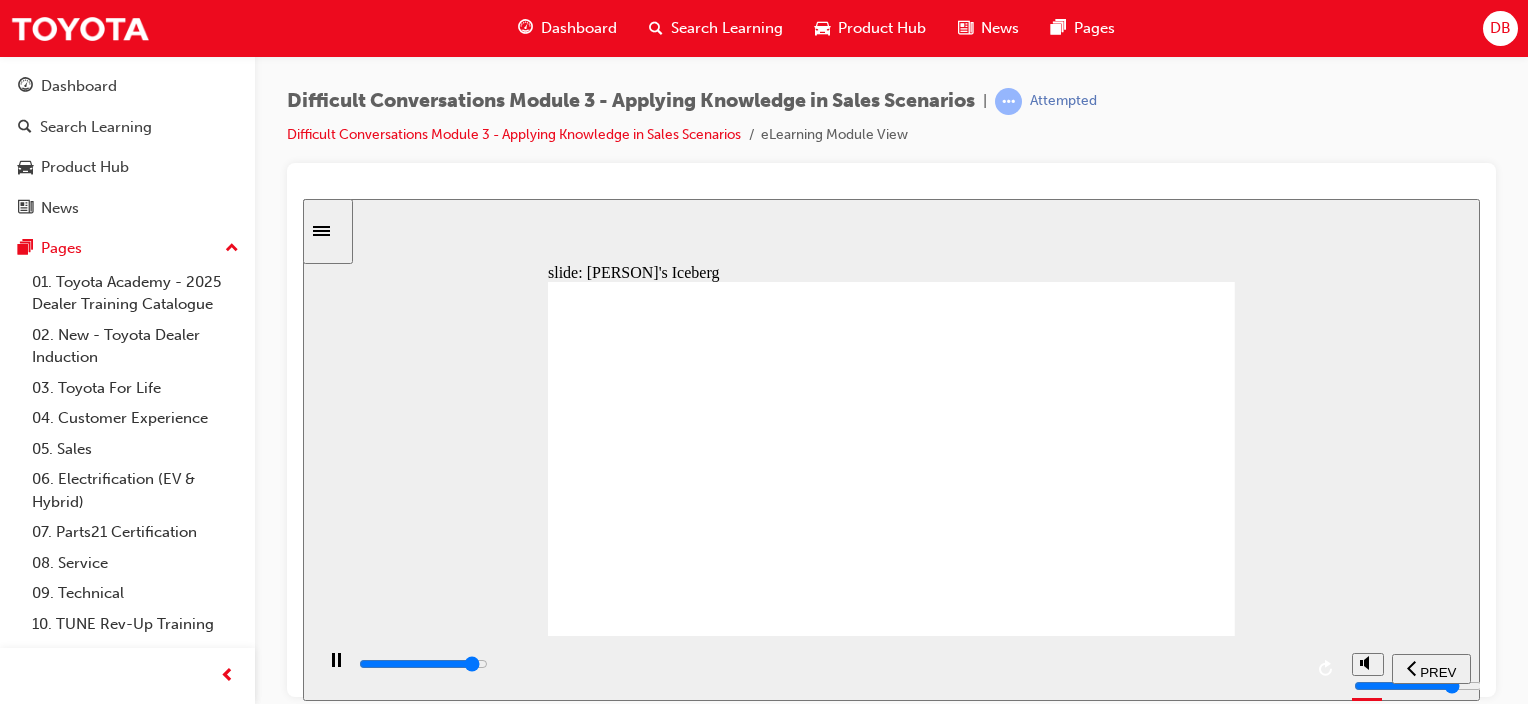 drag, startPoint x: 1130, startPoint y: 312, endPoint x: 1026, endPoint y: 451, distance: 173.60011 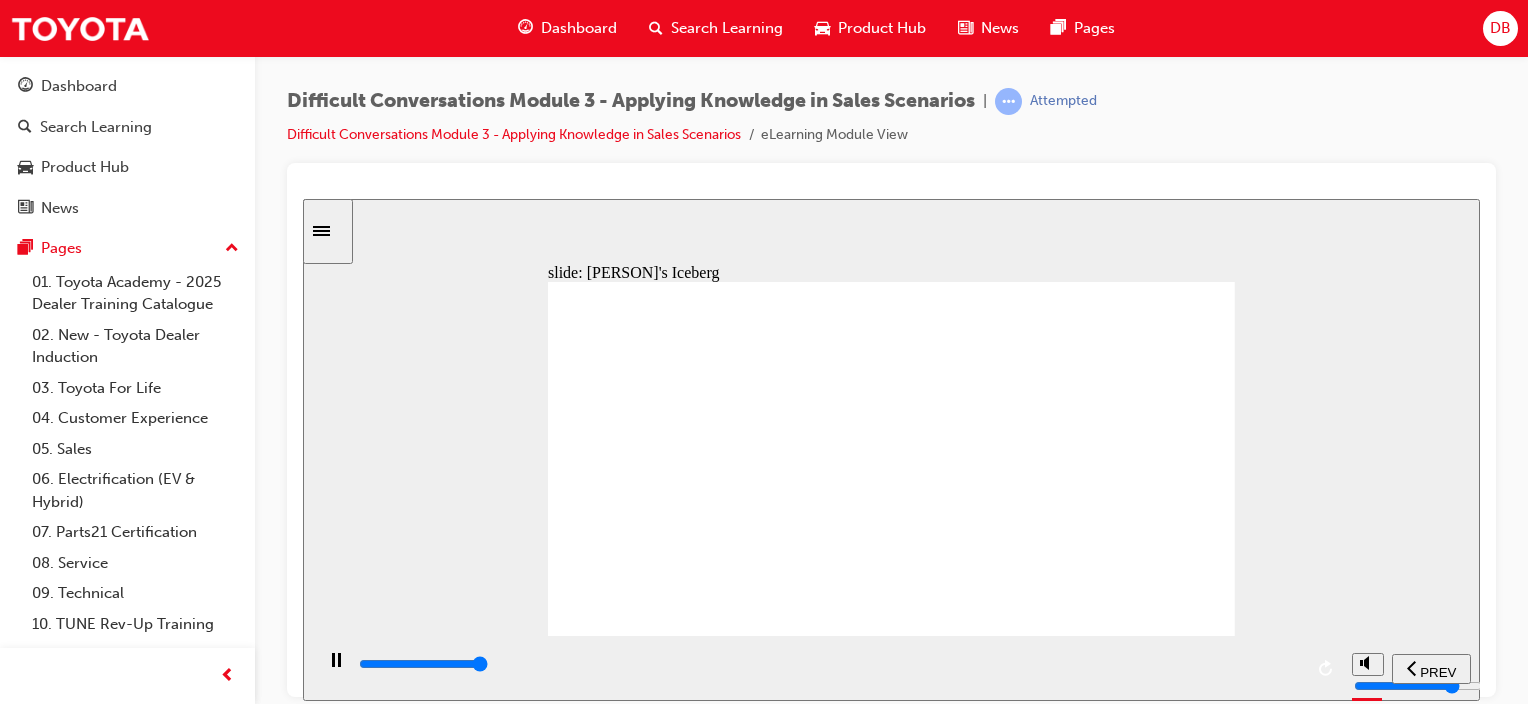 drag, startPoint x: 1116, startPoint y: 309, endPoint x: 1040, endPoint y: 379, distance: 103.32473 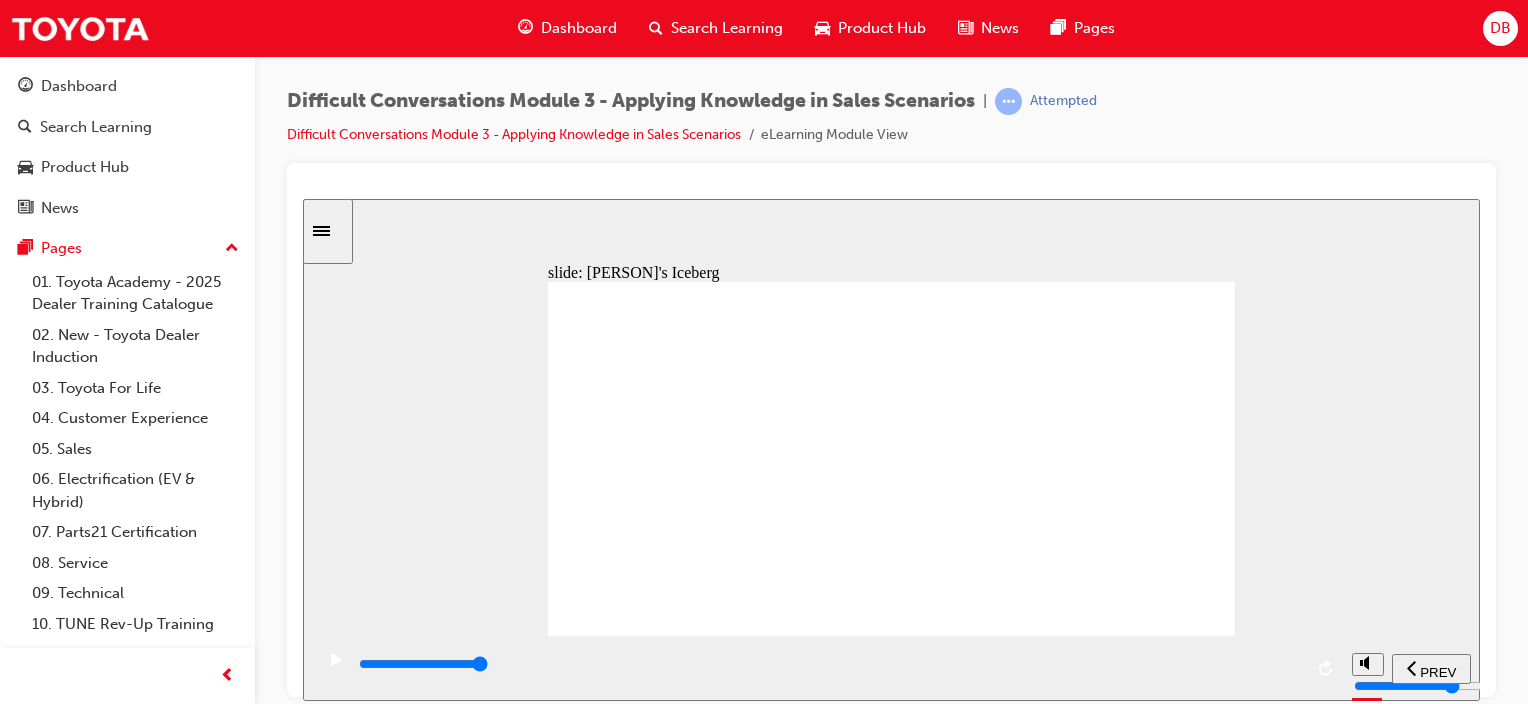 drag, startPoint x: 1100, startPoint y: 322, endPoint x: 776, endPoint y: 363, distance: 326.58383 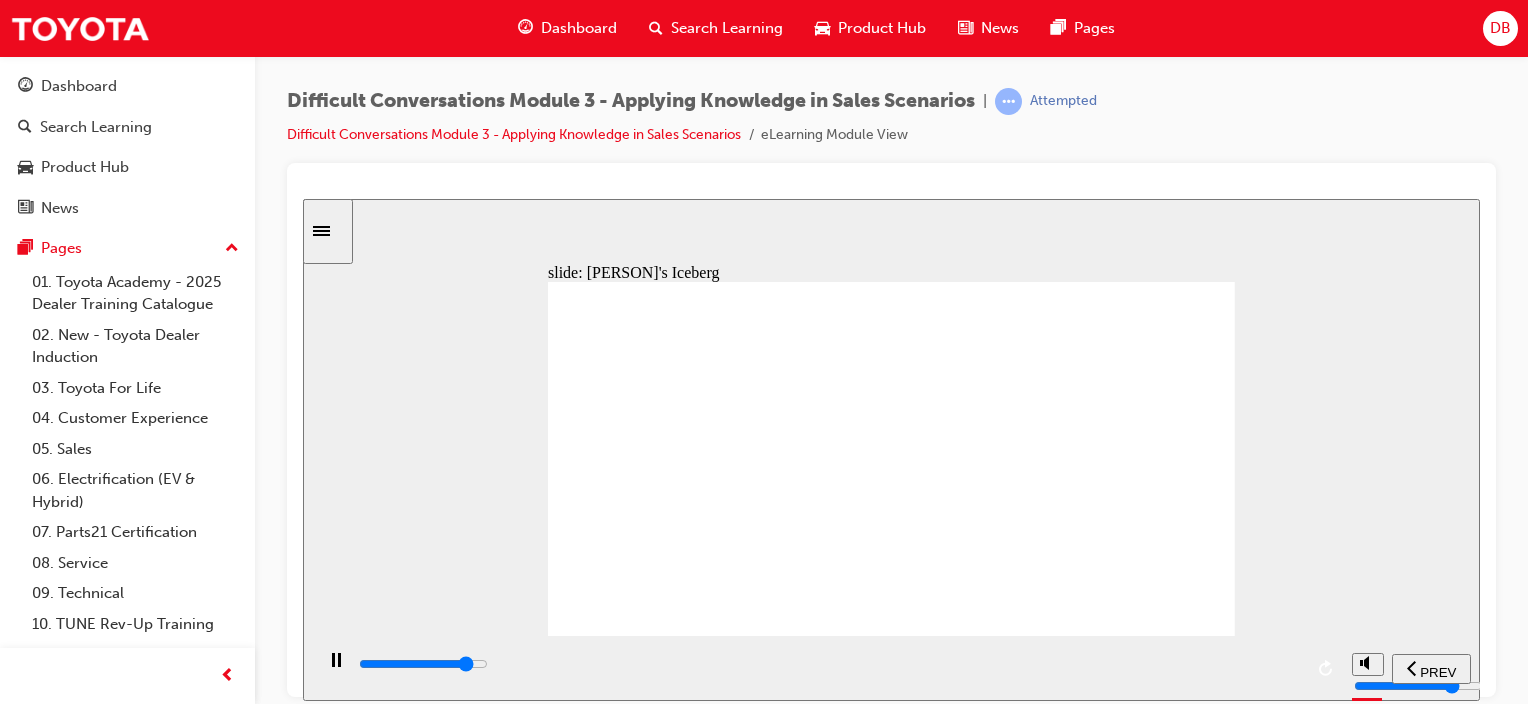drag, startPoint x: 1084, startPoint y: 506, endPoint x: 1165, endPoint y: 506, distance: 81 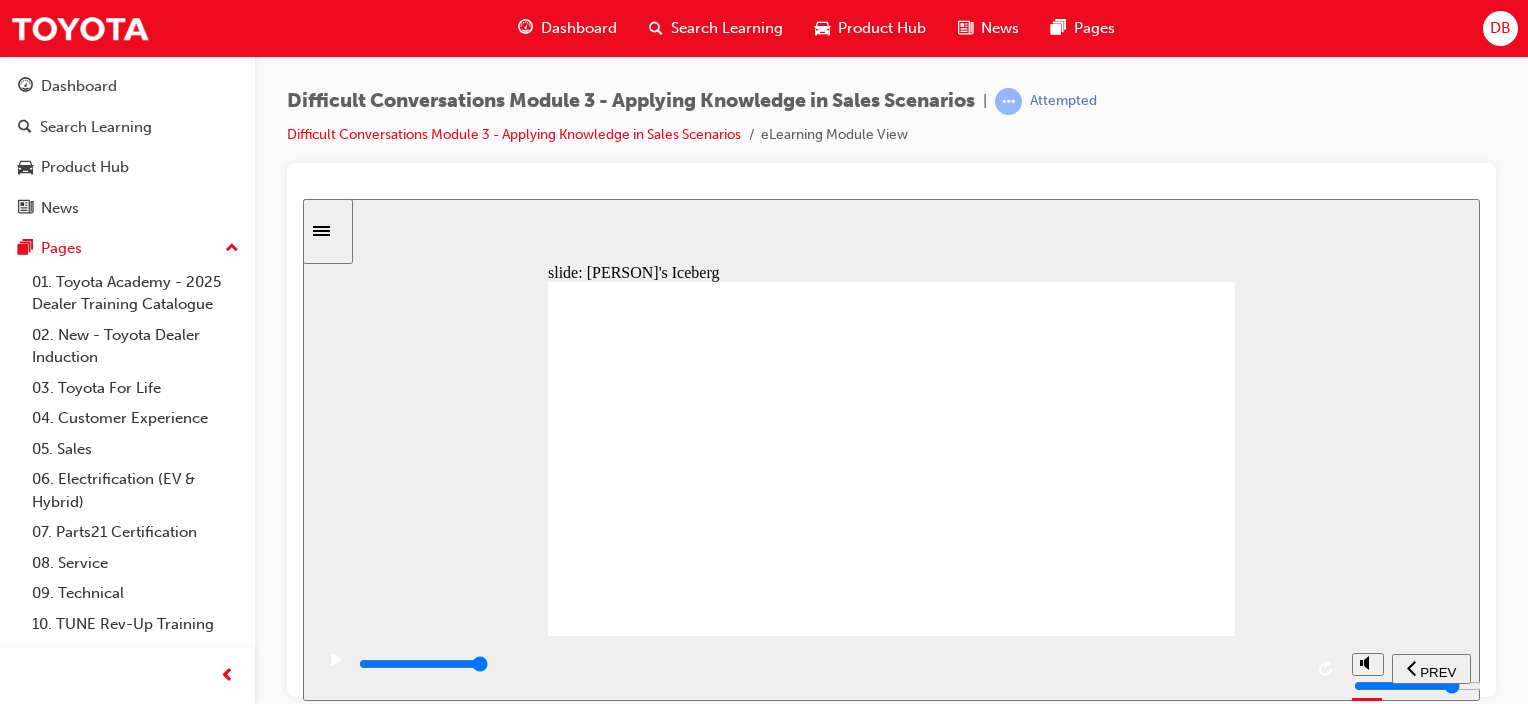 drag, startPoint x: 1144, startPoint y: 314, endPoint x: 868, endPoint y: 431, distance: 299.7749 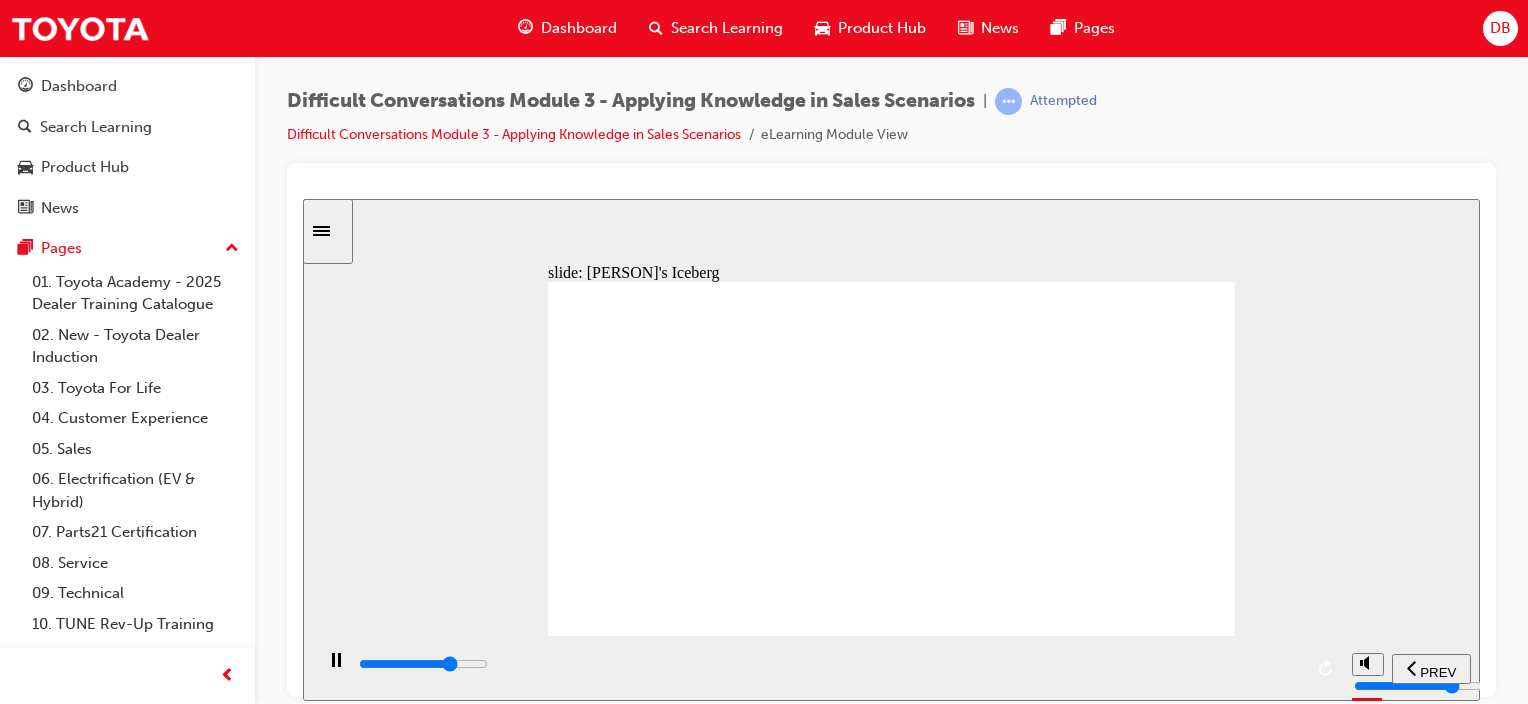 click 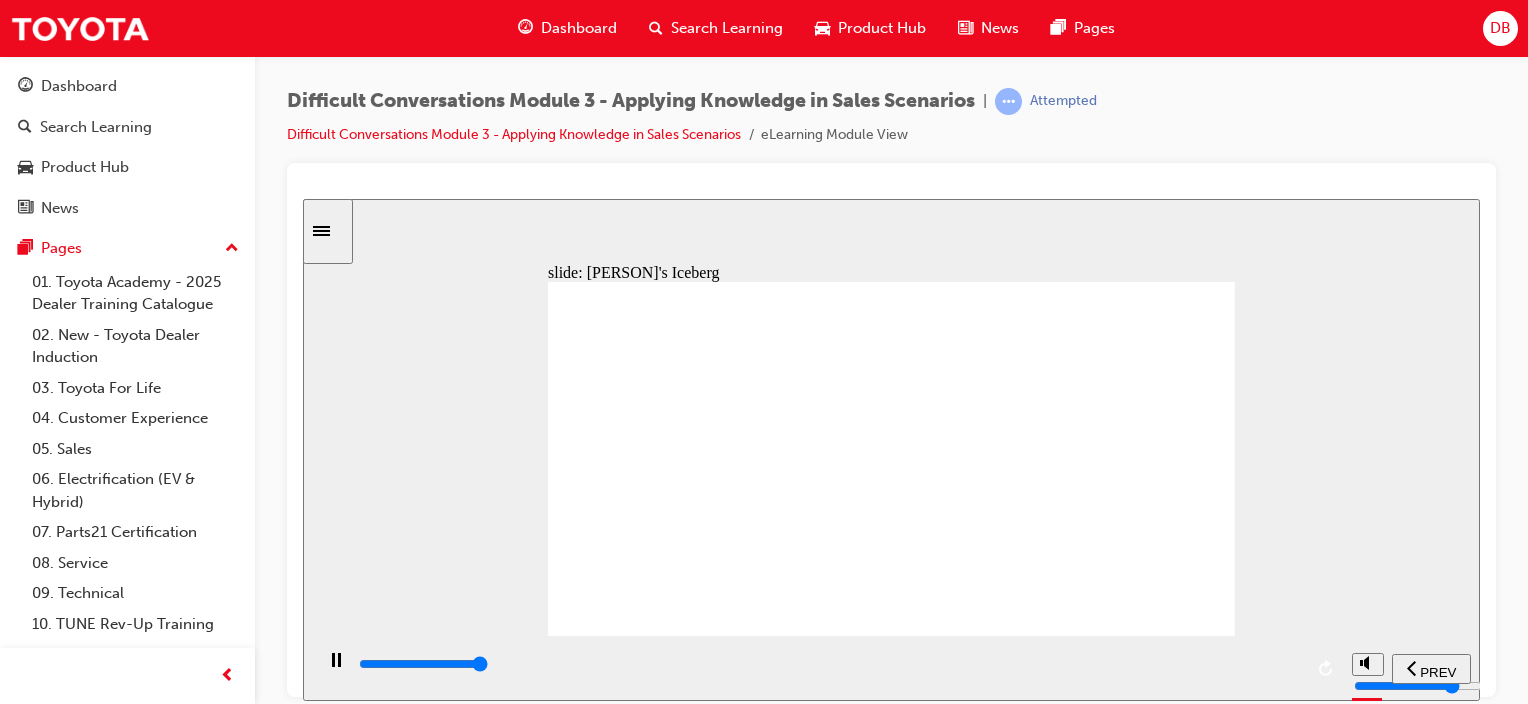 click 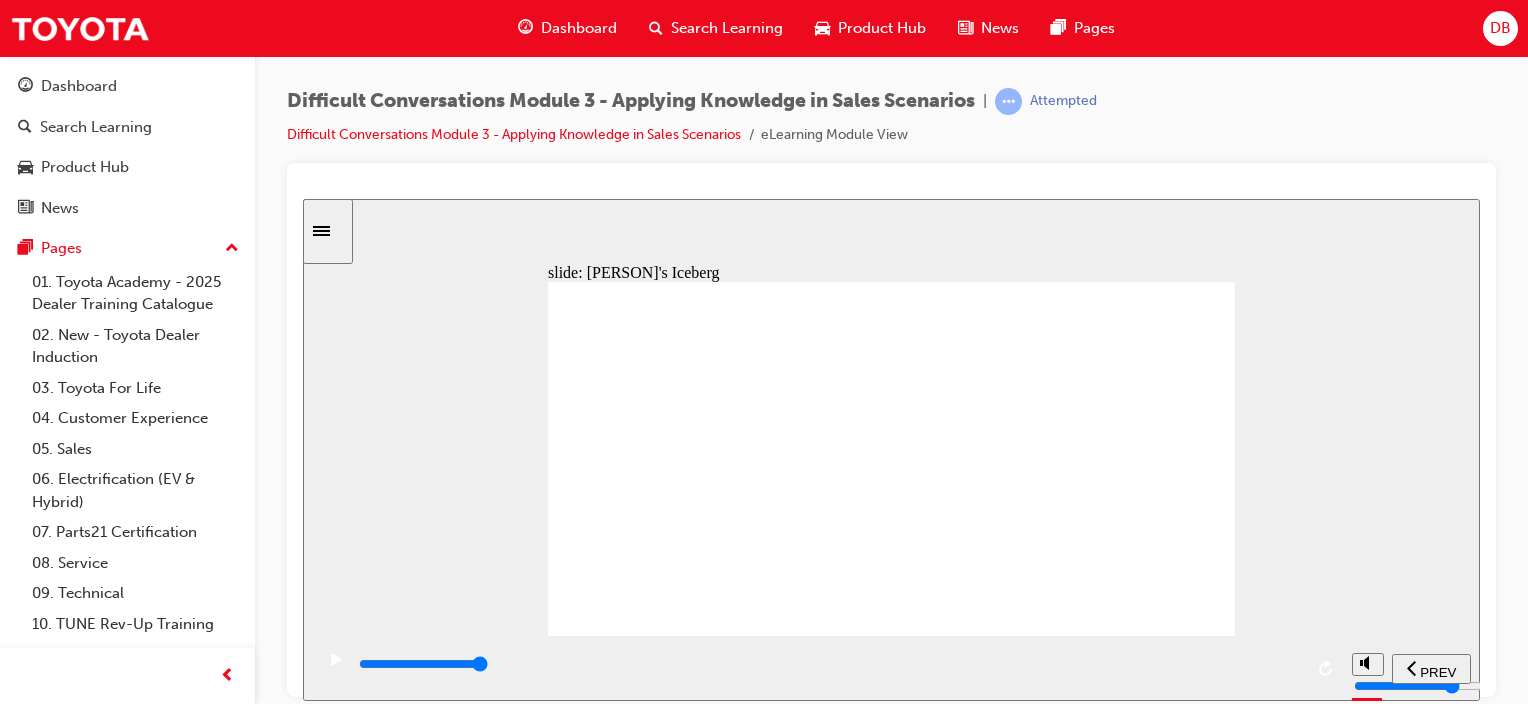 drag, startPoint x: 1085, startPoint y: 337, endPoint x: 814, endPoint y: 433, distance: 287.5013 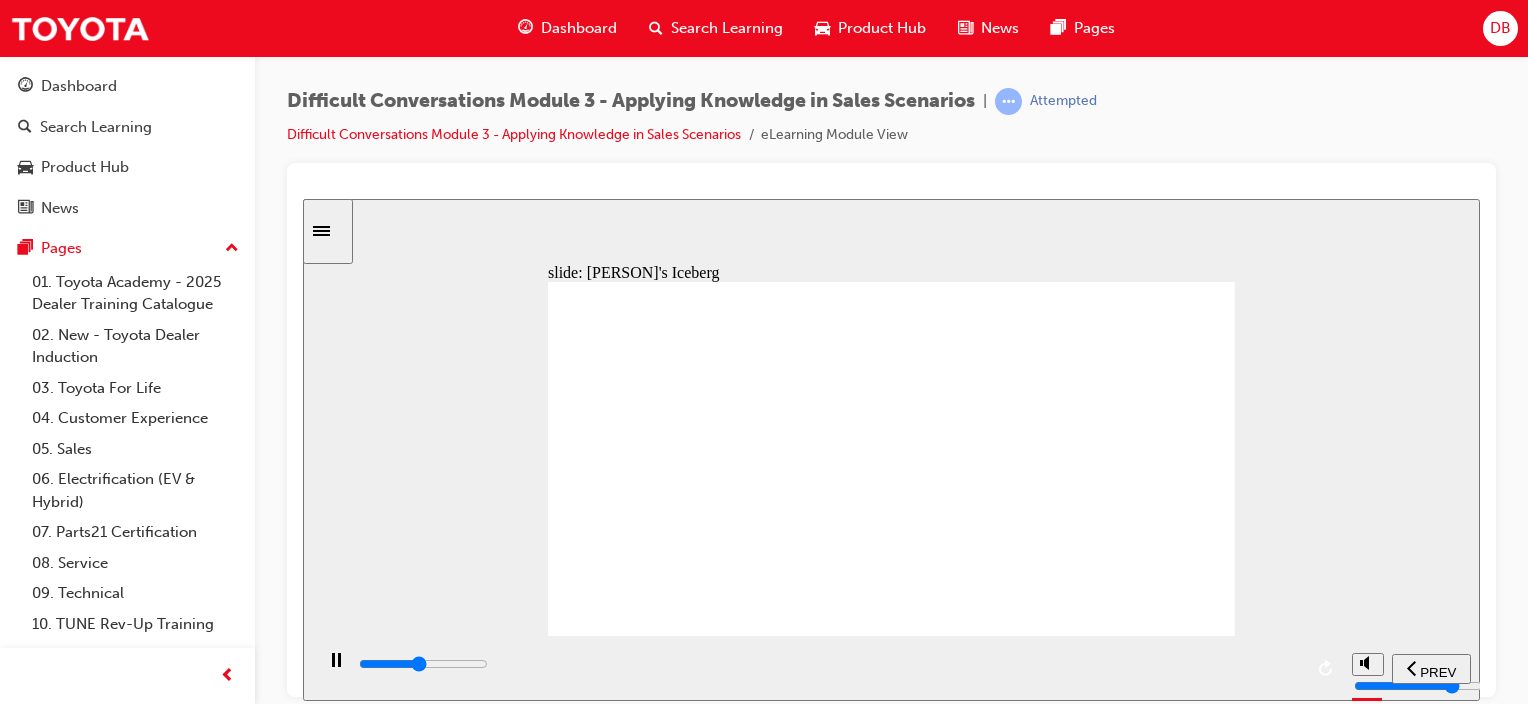 click 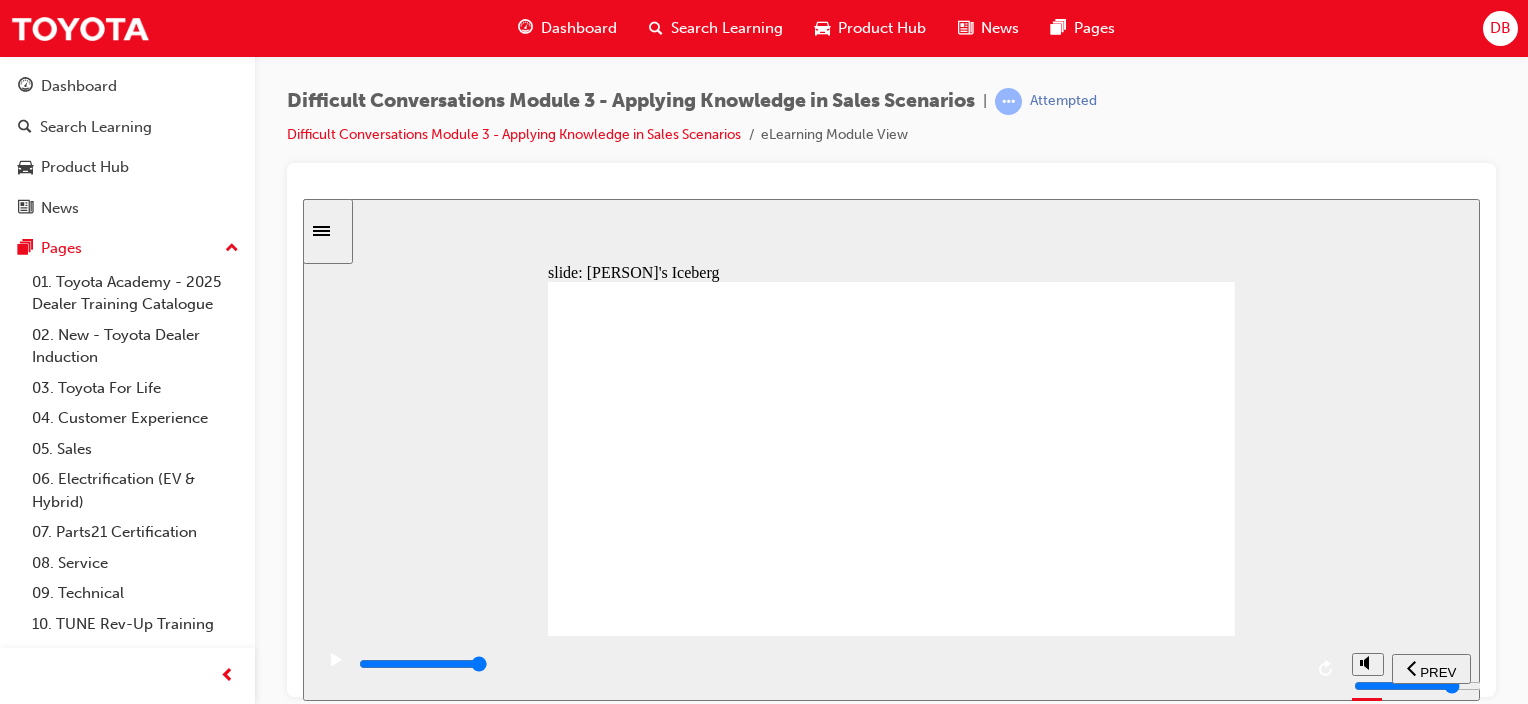 click 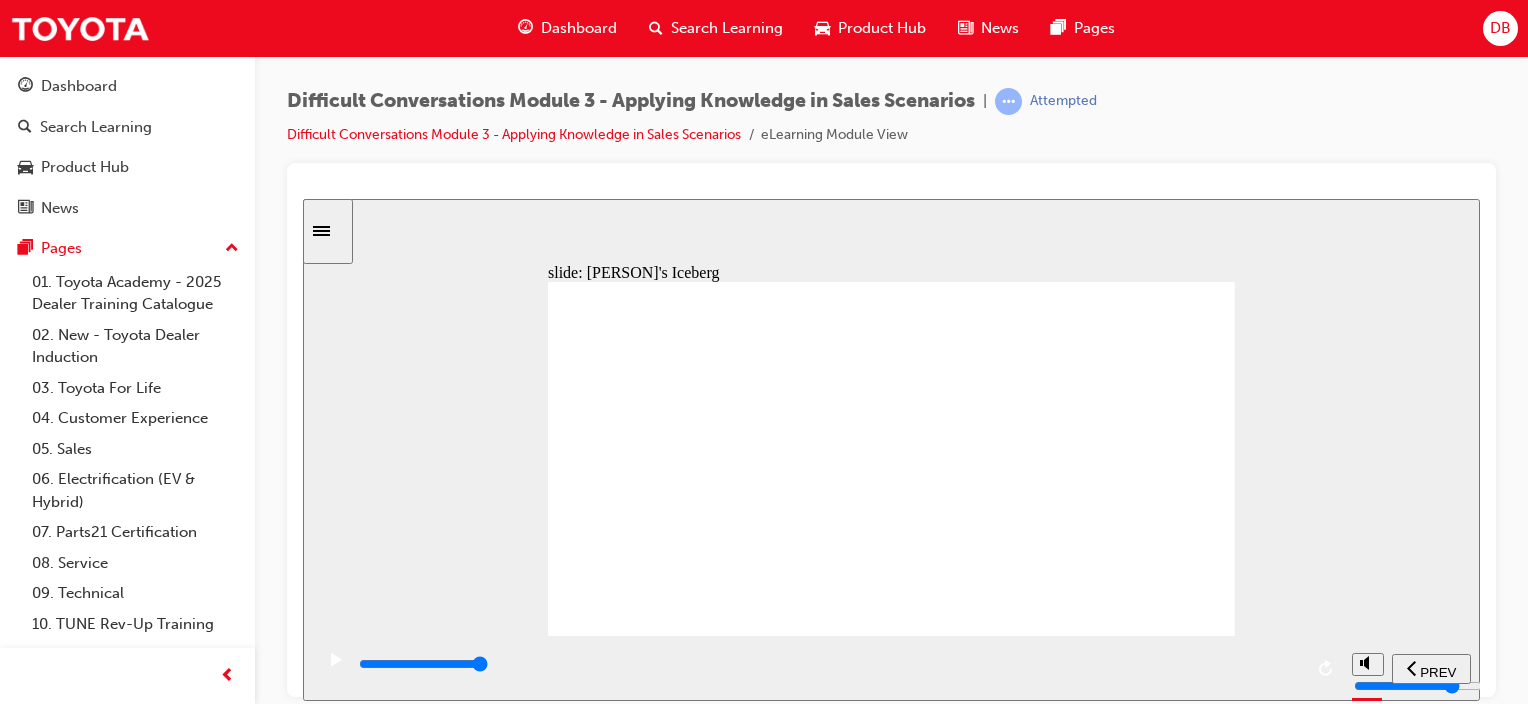 drag, startPoint x: 1120, startPoint y: 318, endPoint x: 816, endPoint y: 437, distance: 326.46133 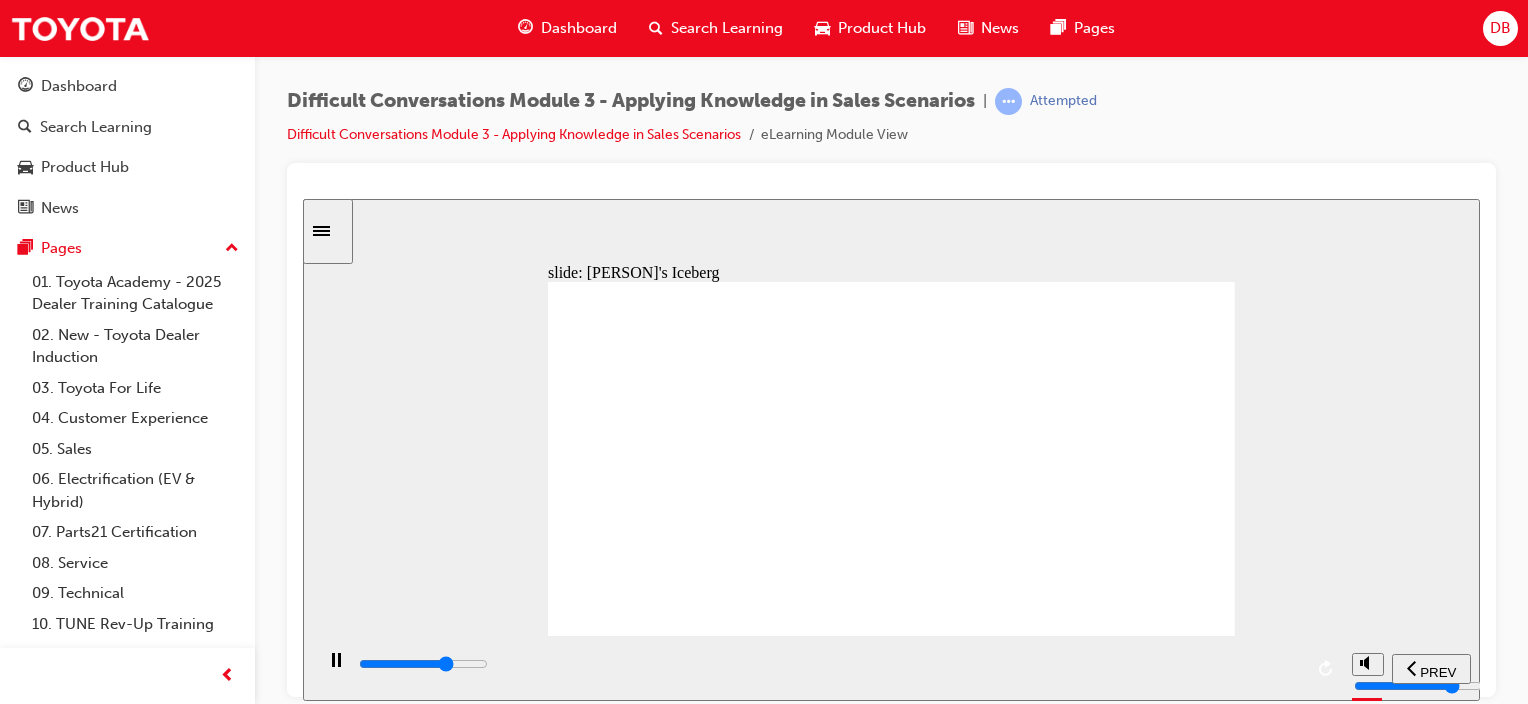click at bounding box center (423, 663) 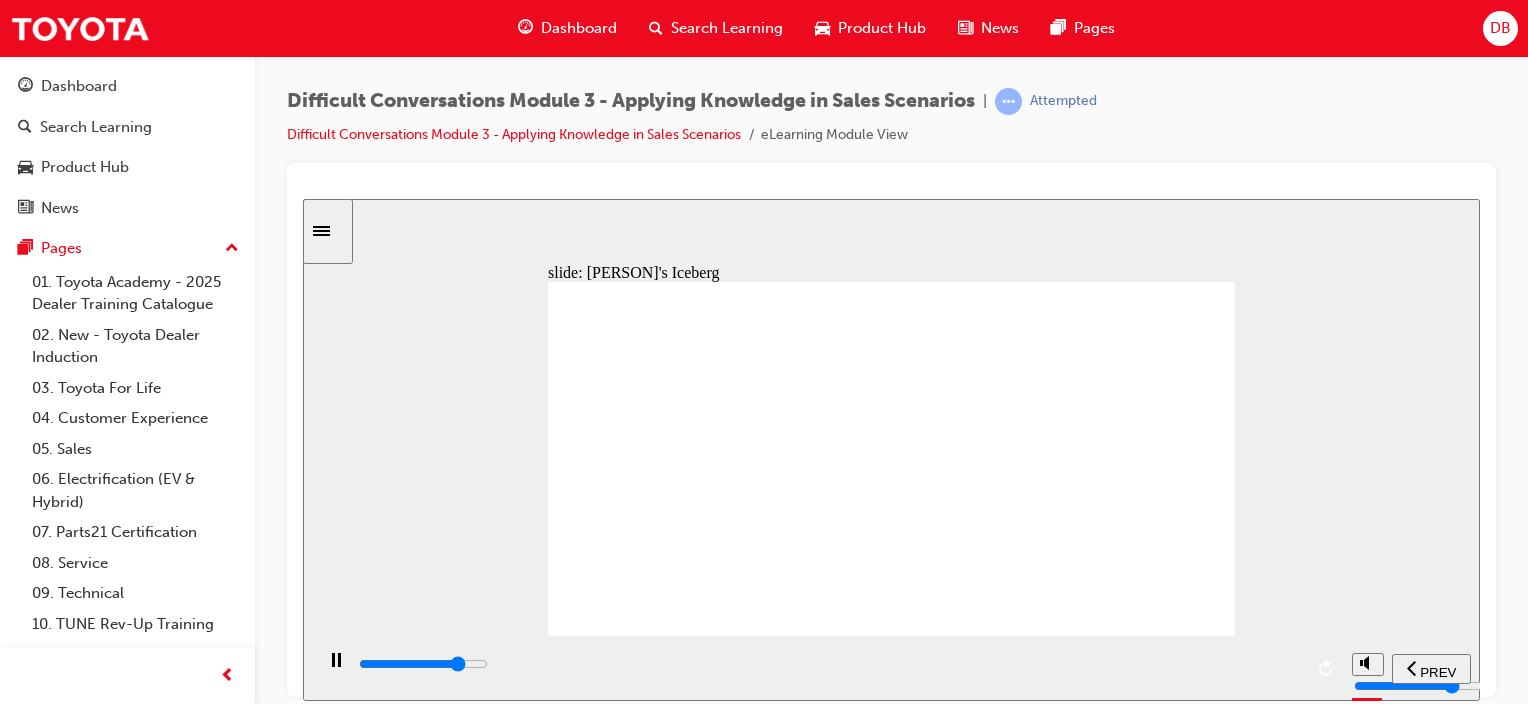 drag, startPoint x: 1123, startPoint y: 667, endPoint x: 1180, endPoint y: 662, distance: 57.21888 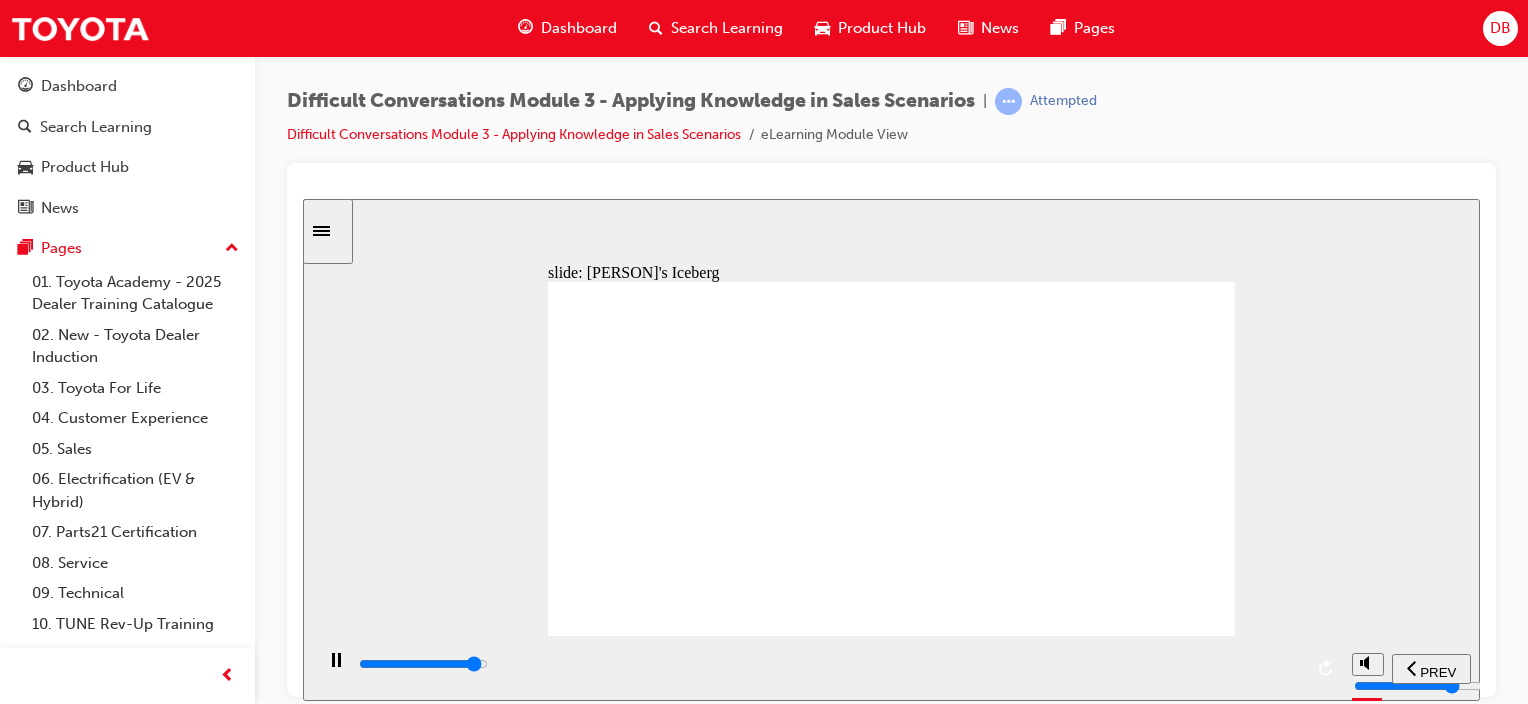click at bounding box center (829, 664) 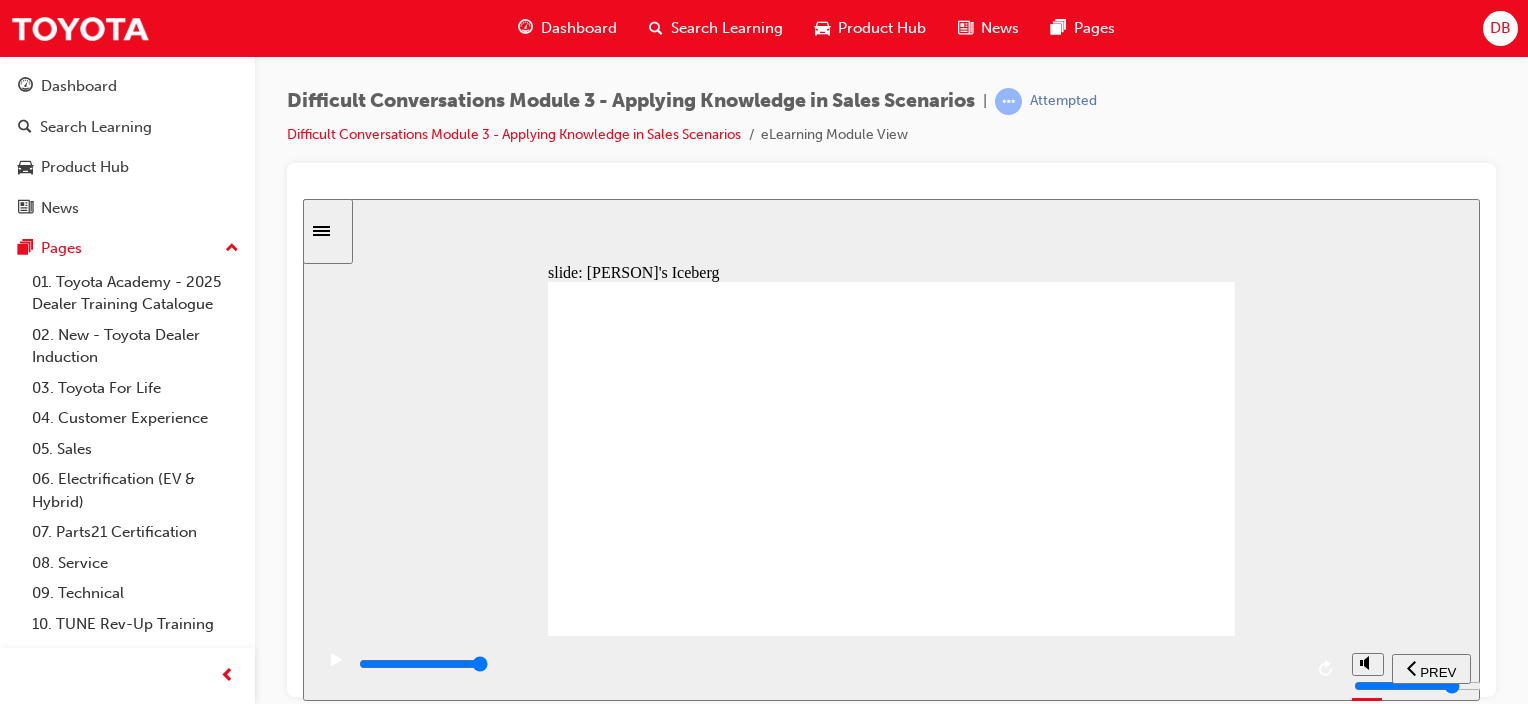drag, startPoint x: 1124, startPoint y: 317, endPoint x: 829, endPoint y: 428, distance: 315.19202 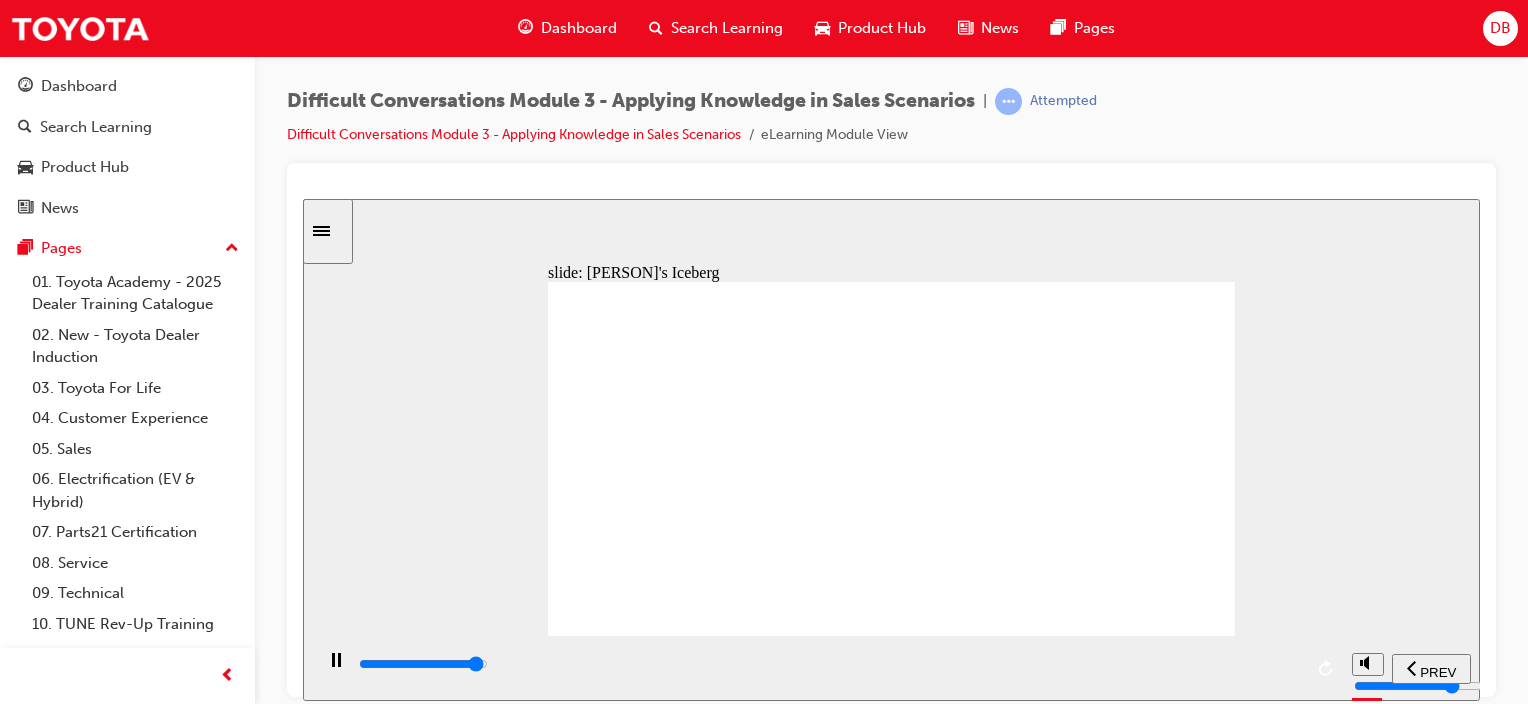 click at bounding box center (829, 664) 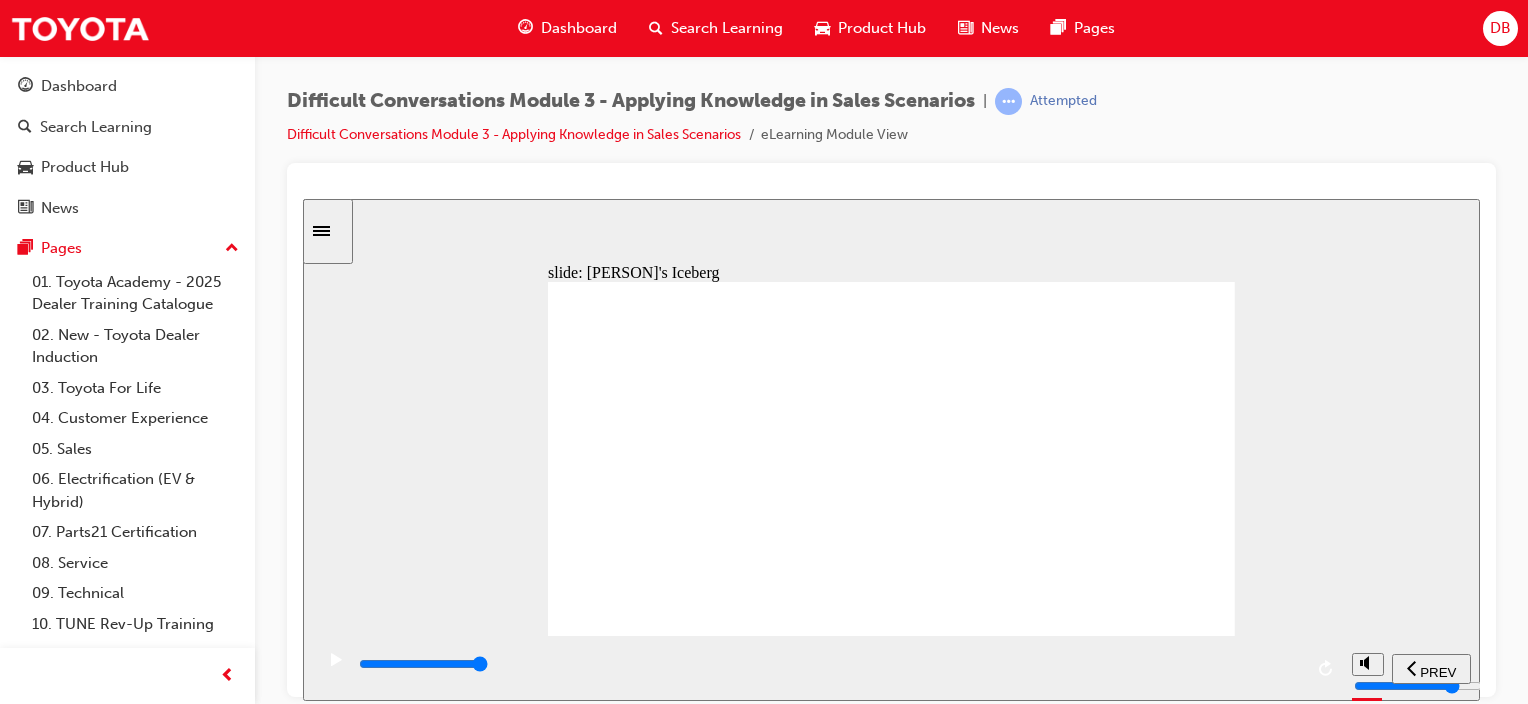 click 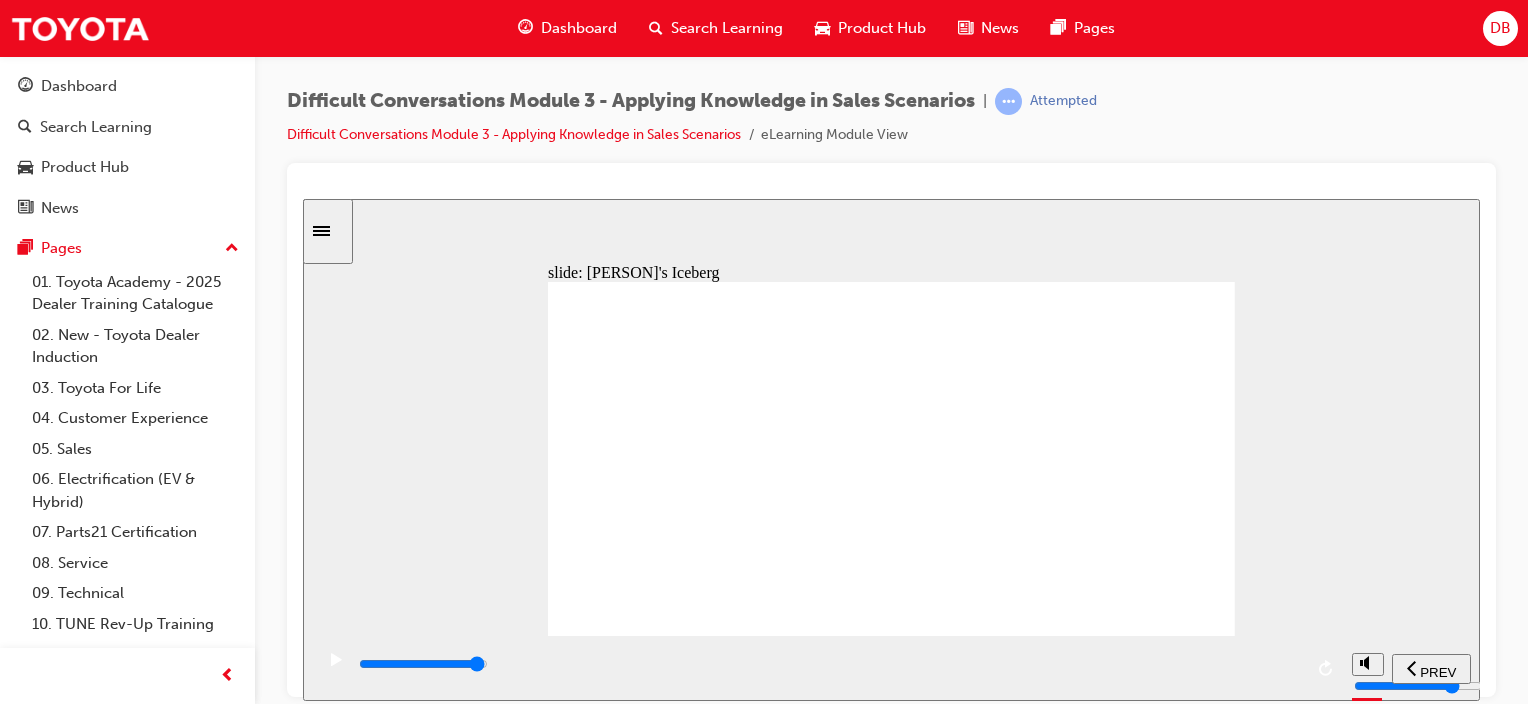 click at bounding box center [829, 664] 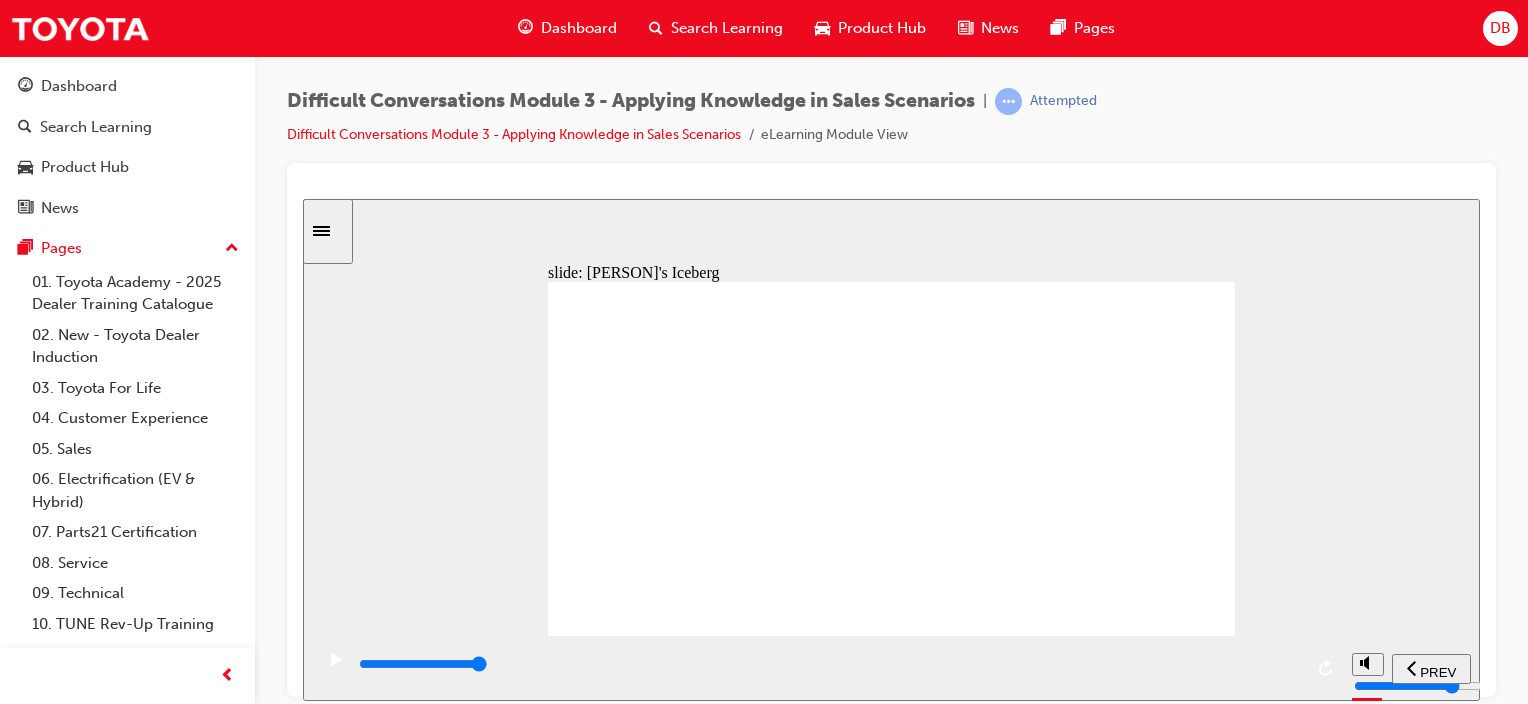 click 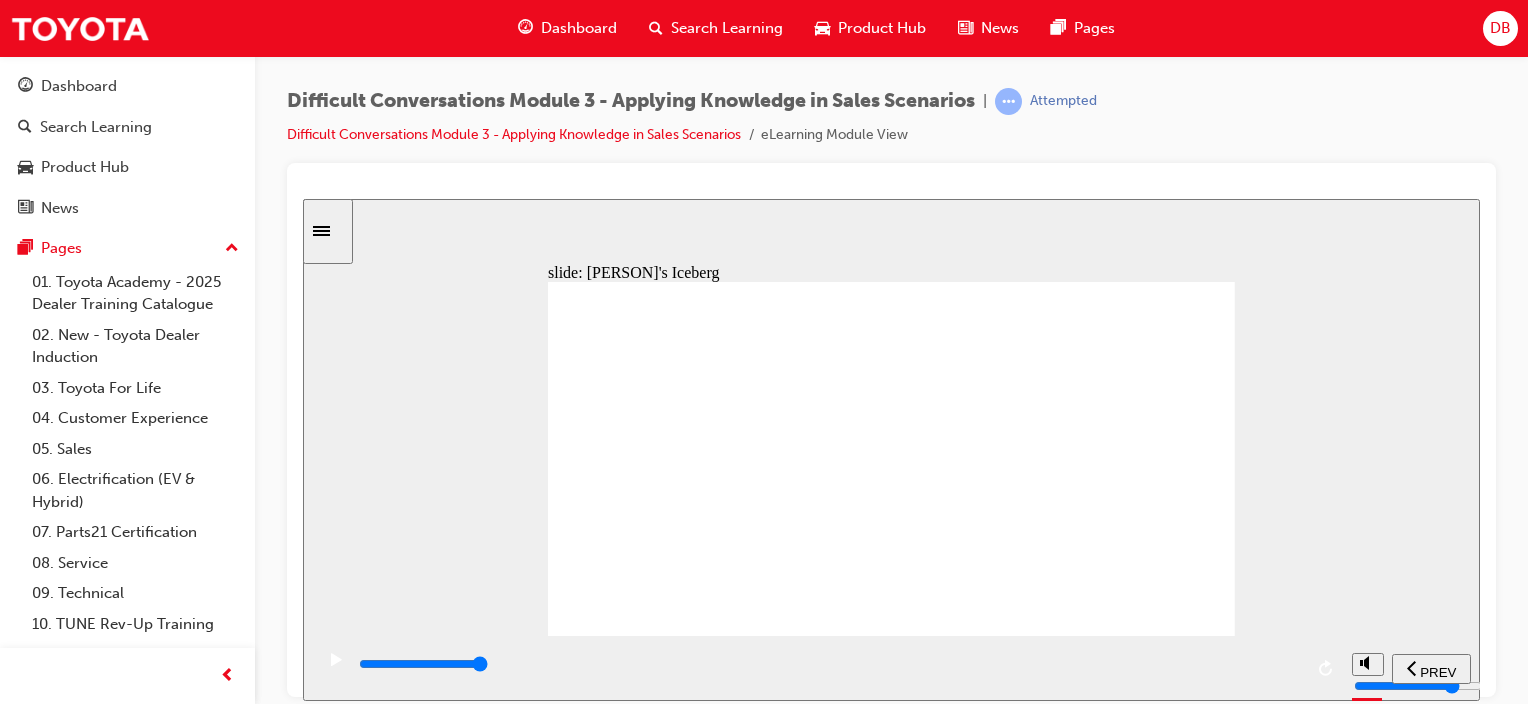 drag, startPoint x: 1130, startPoint y: 321, endPoint x: 856, endPoint y: 364, distance: 277.35358 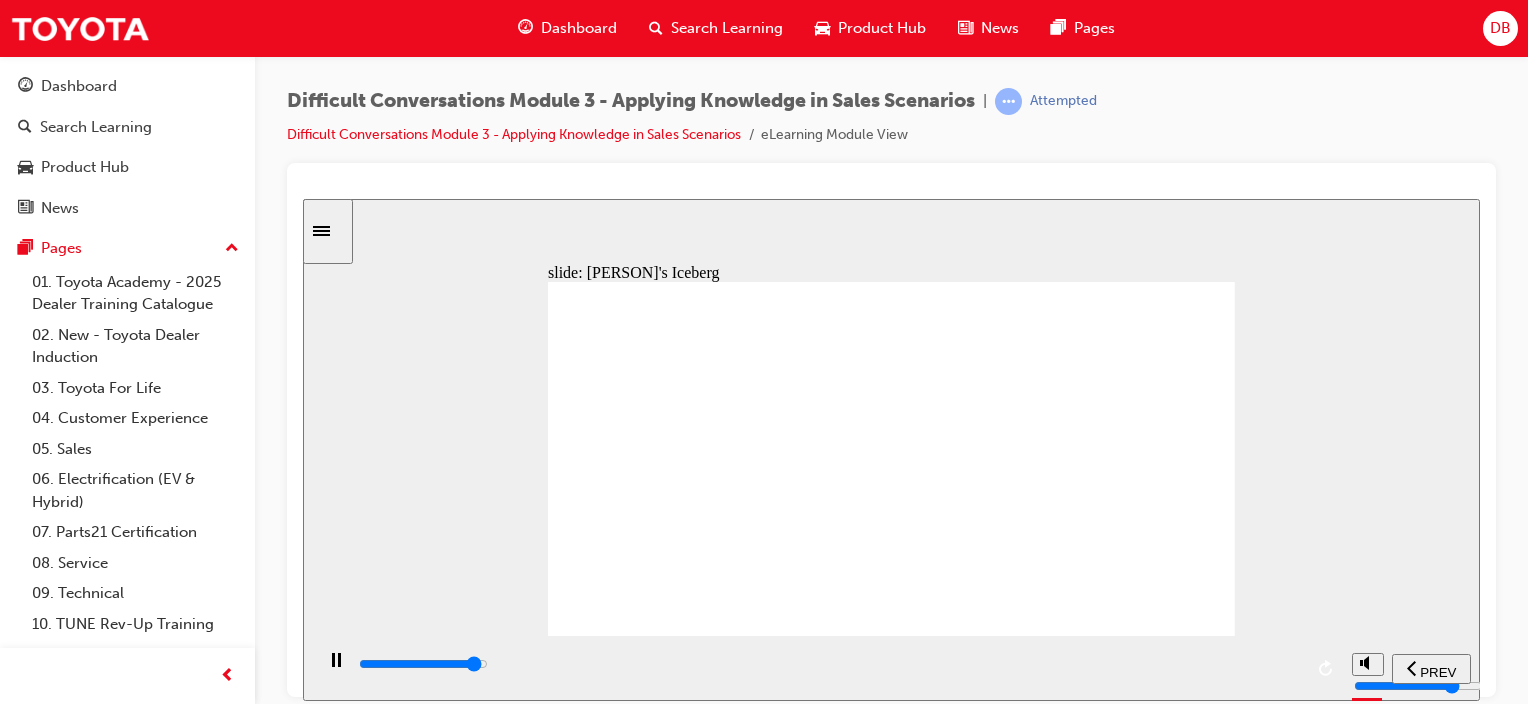 click at bounding box center [829, 664] 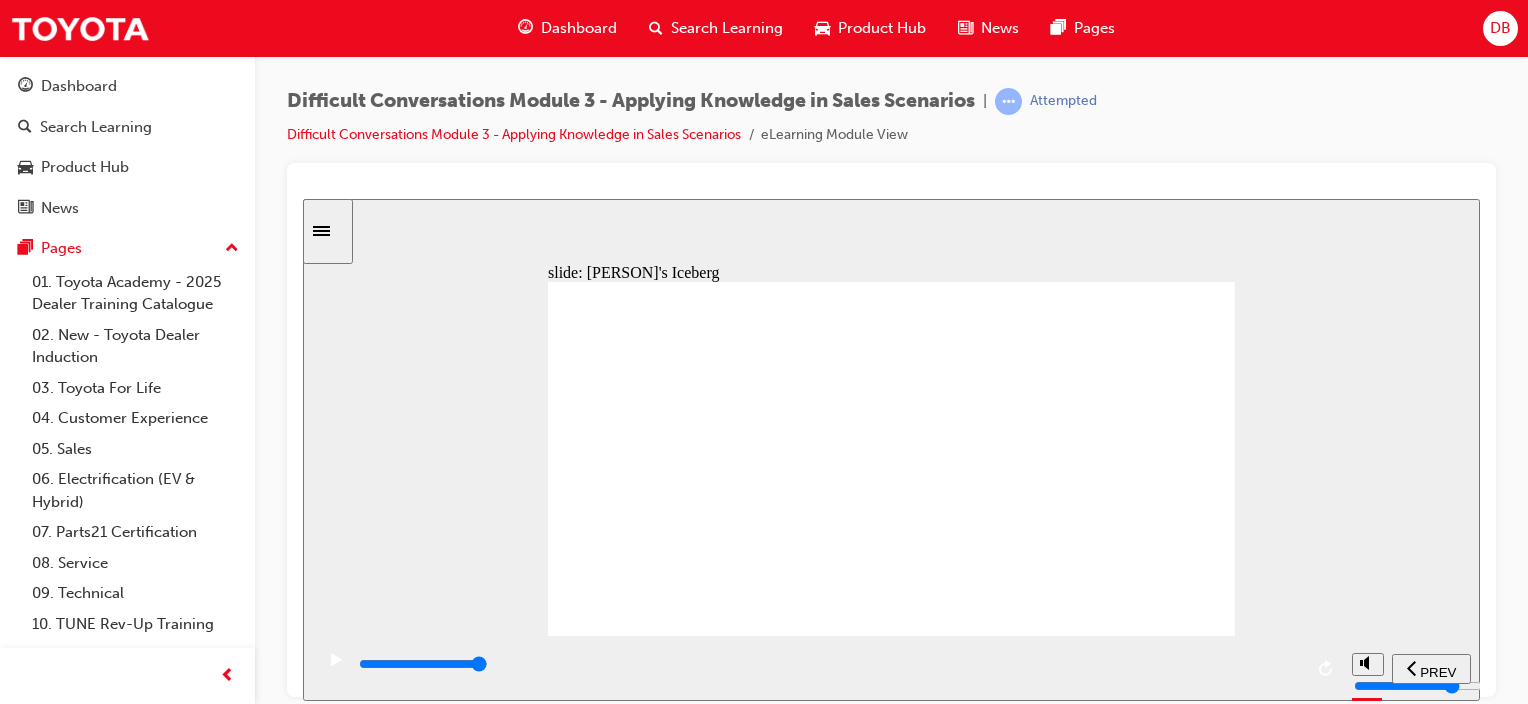 drag, startPoint x: 1104, startPoint y: 542, endPoint x: 1136, endPoint y: 541, distance: 32.01562 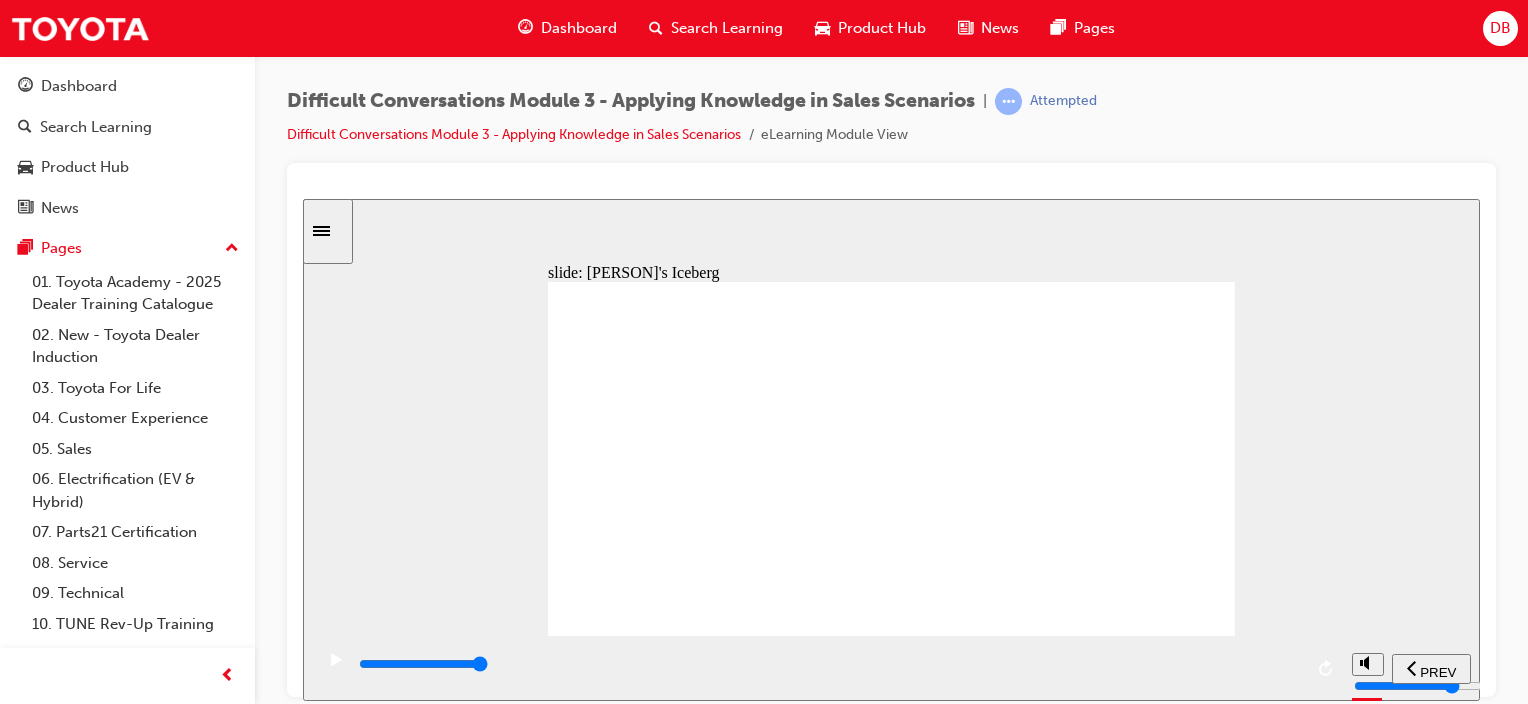 drag, startPoint x: 1139, startPoint y: 322, endPoint x: 898, endPoint y: 516, distance: 309.38165 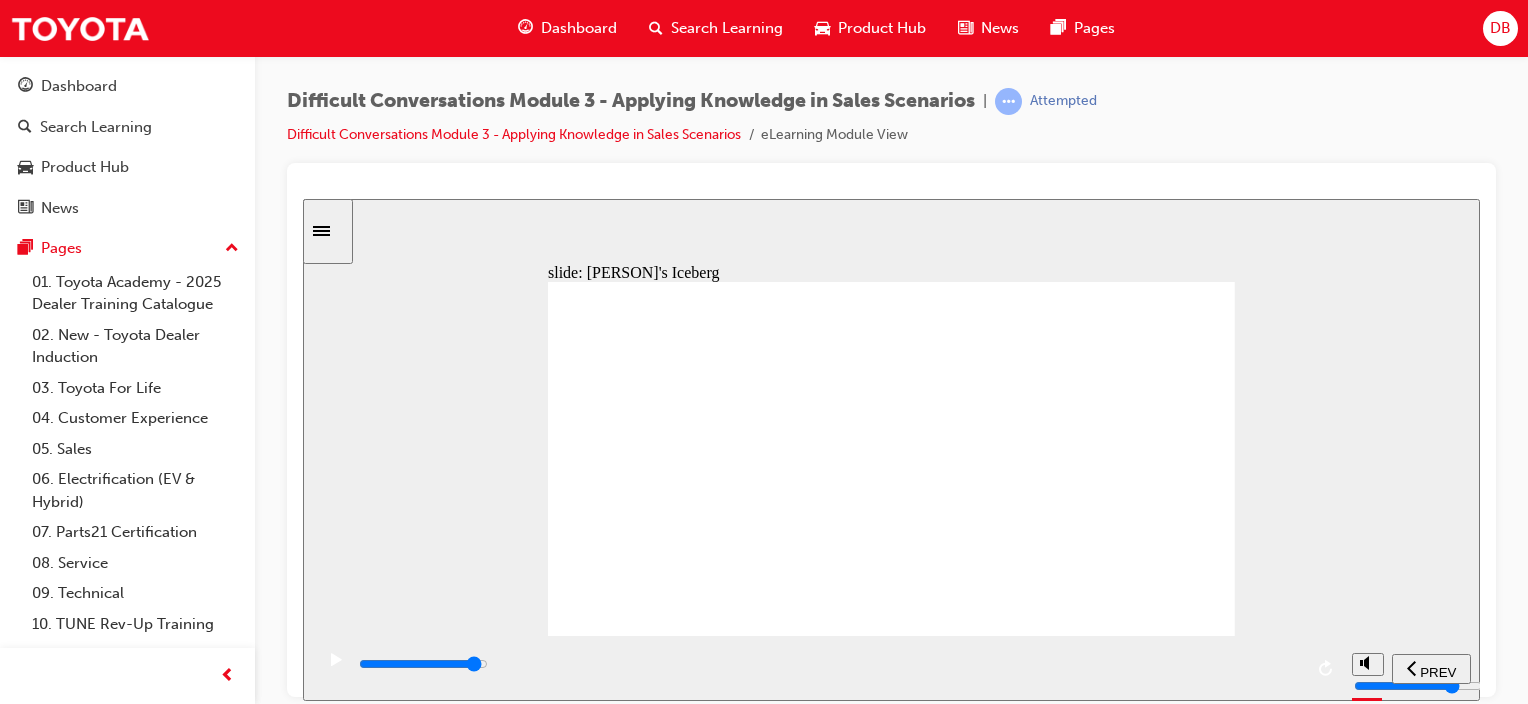 click at bounding box center (829, 664) 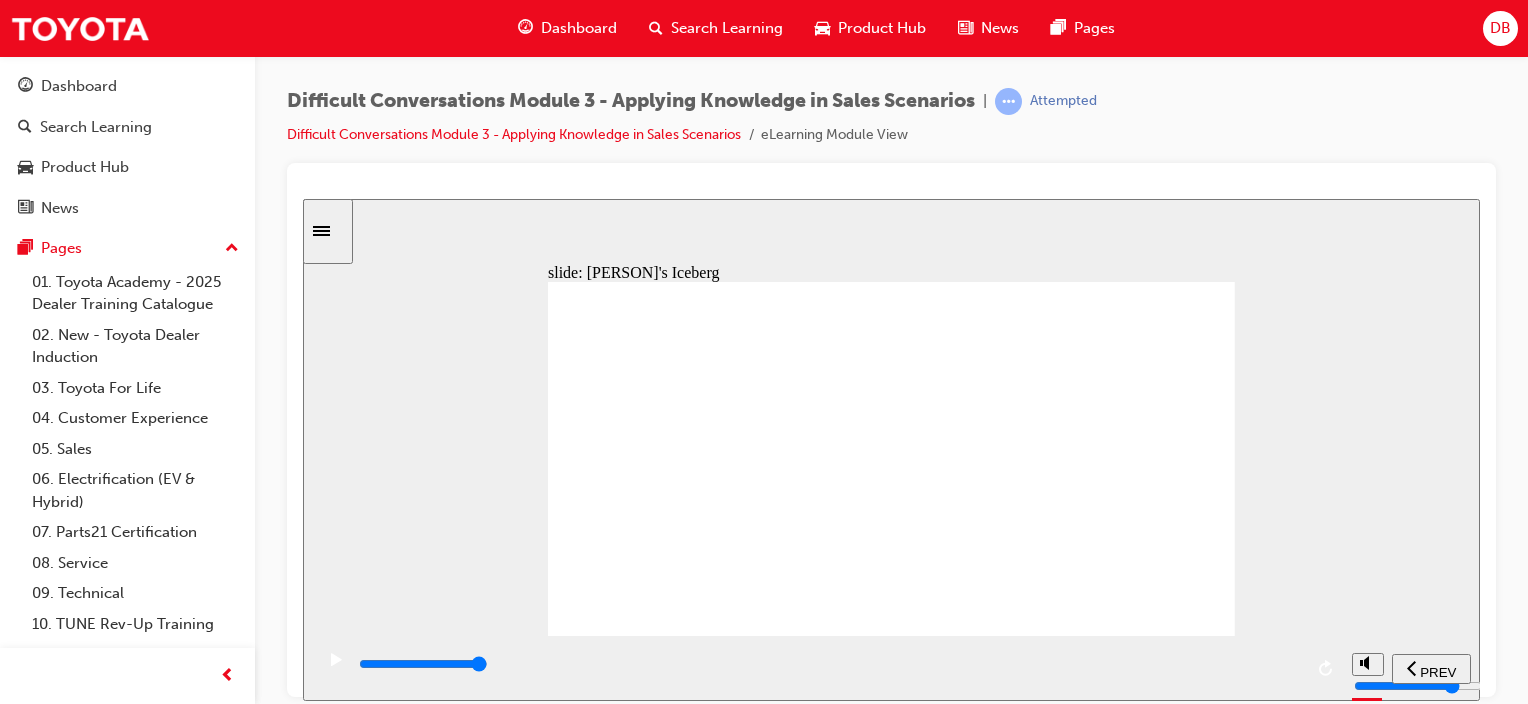 click 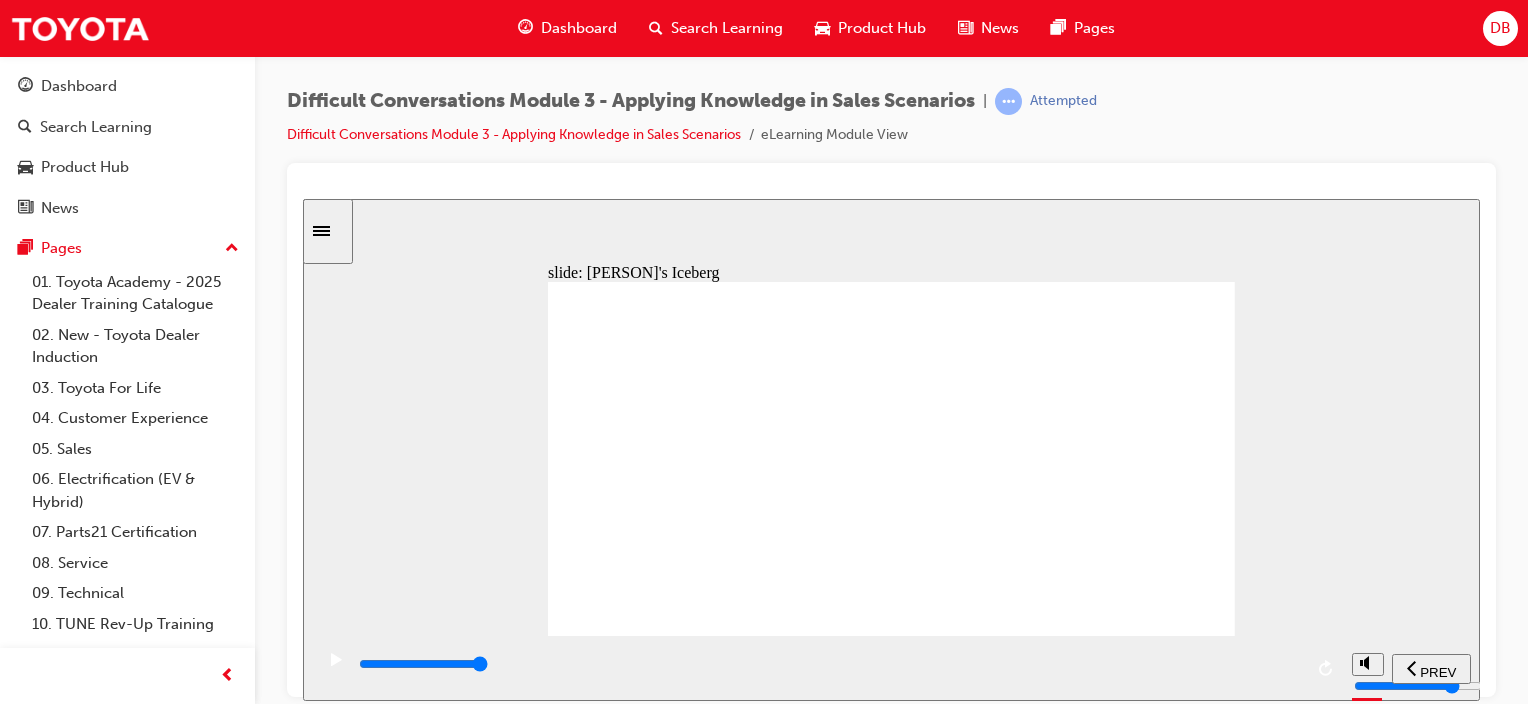 drag, startPoint x: 1080, startPoint y: 344, endPoint x: 813, endPoint y: 374, distance: 268.6801 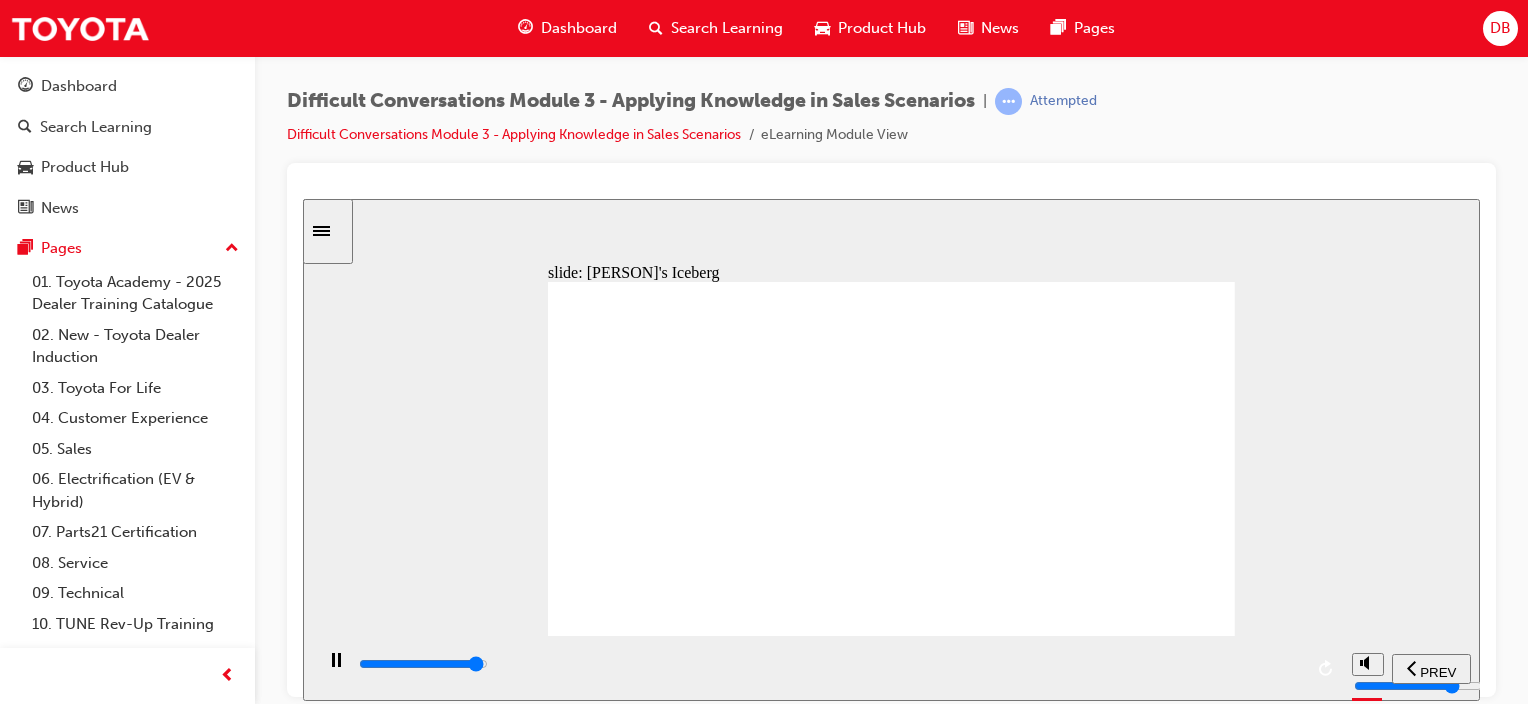 click at bounding box center [829, 664] 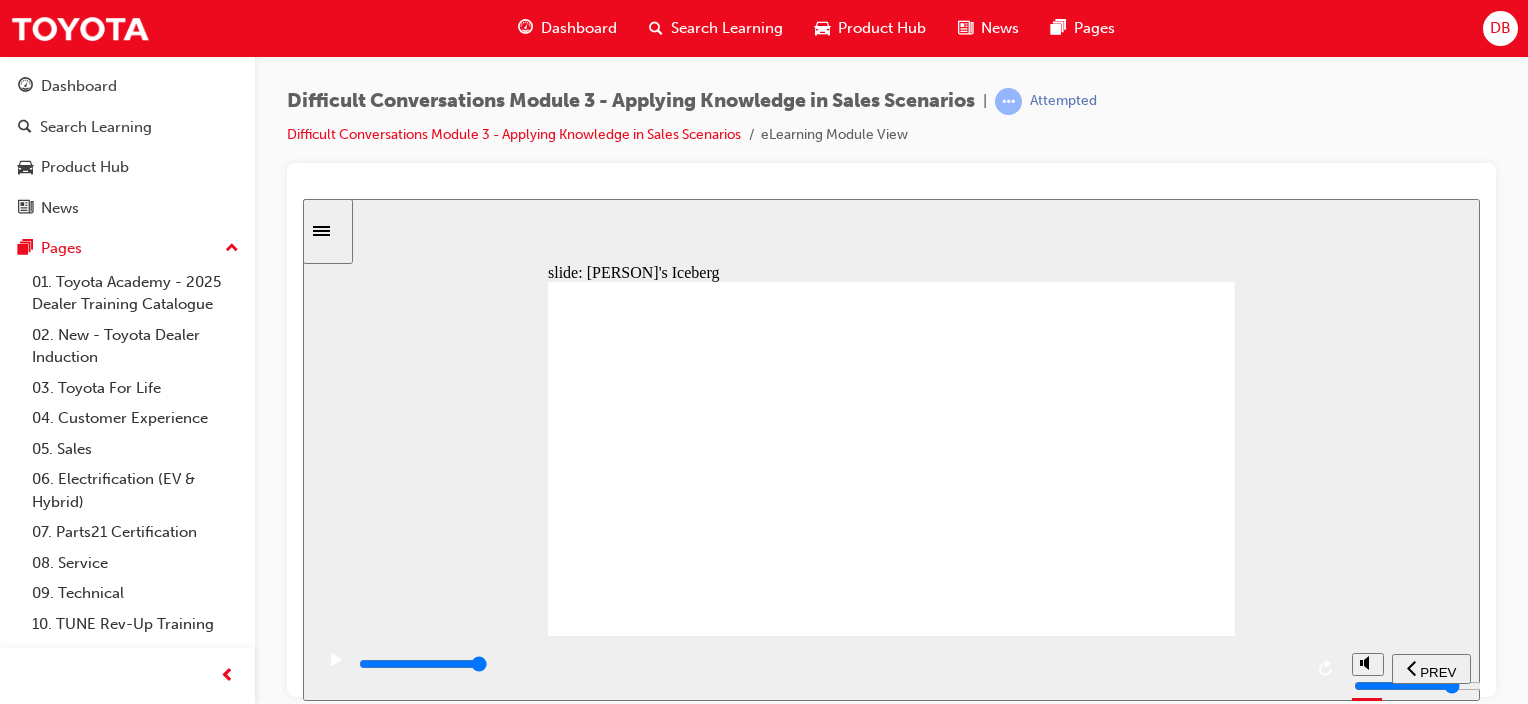 click 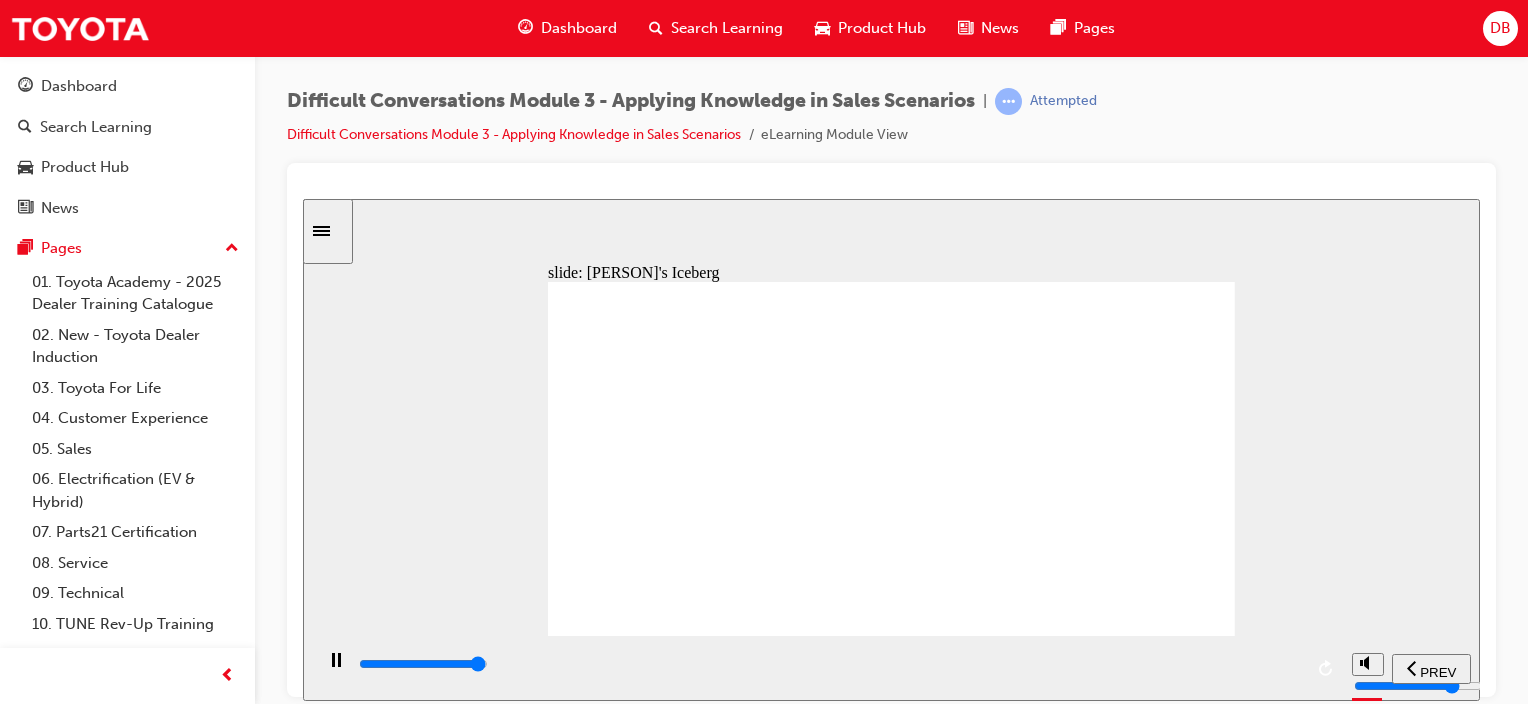 click at bounding box center (829, 664) 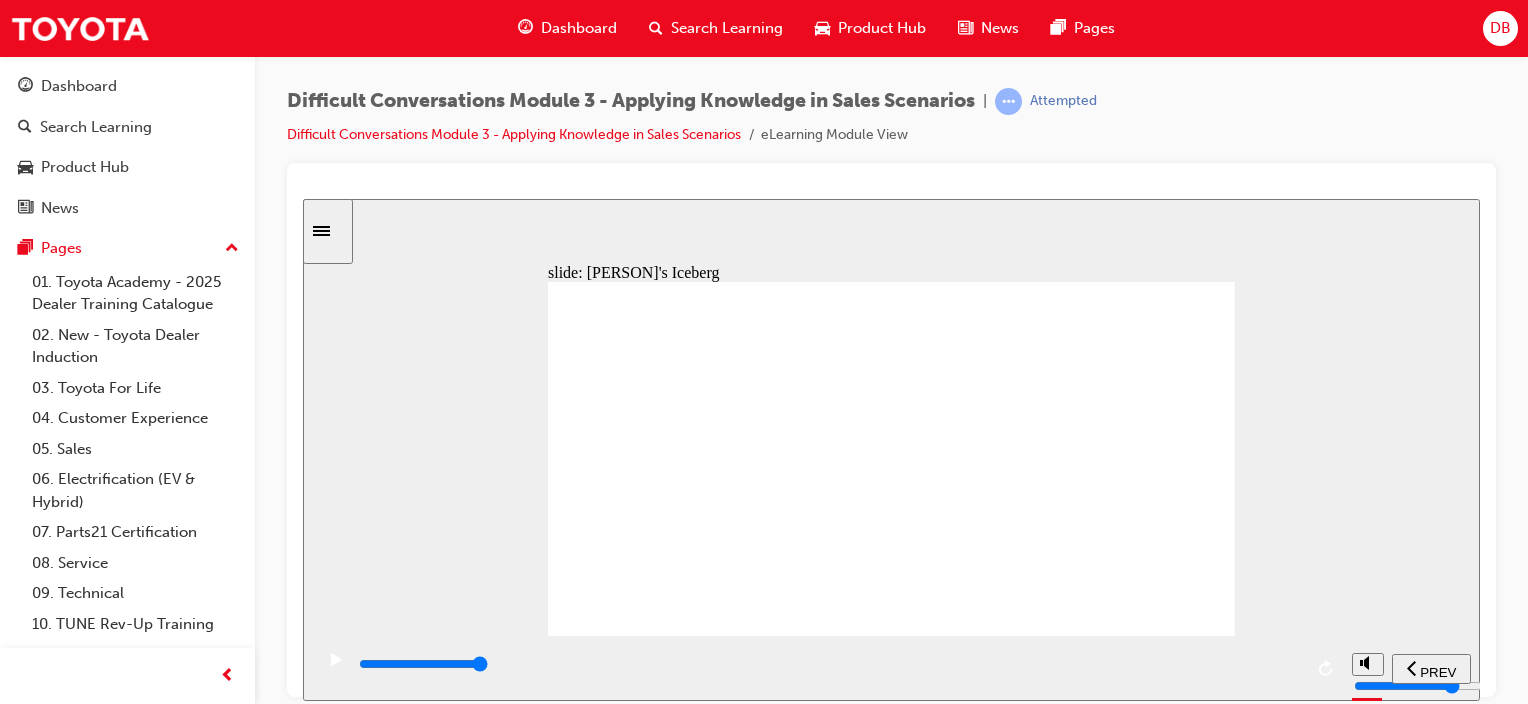 click 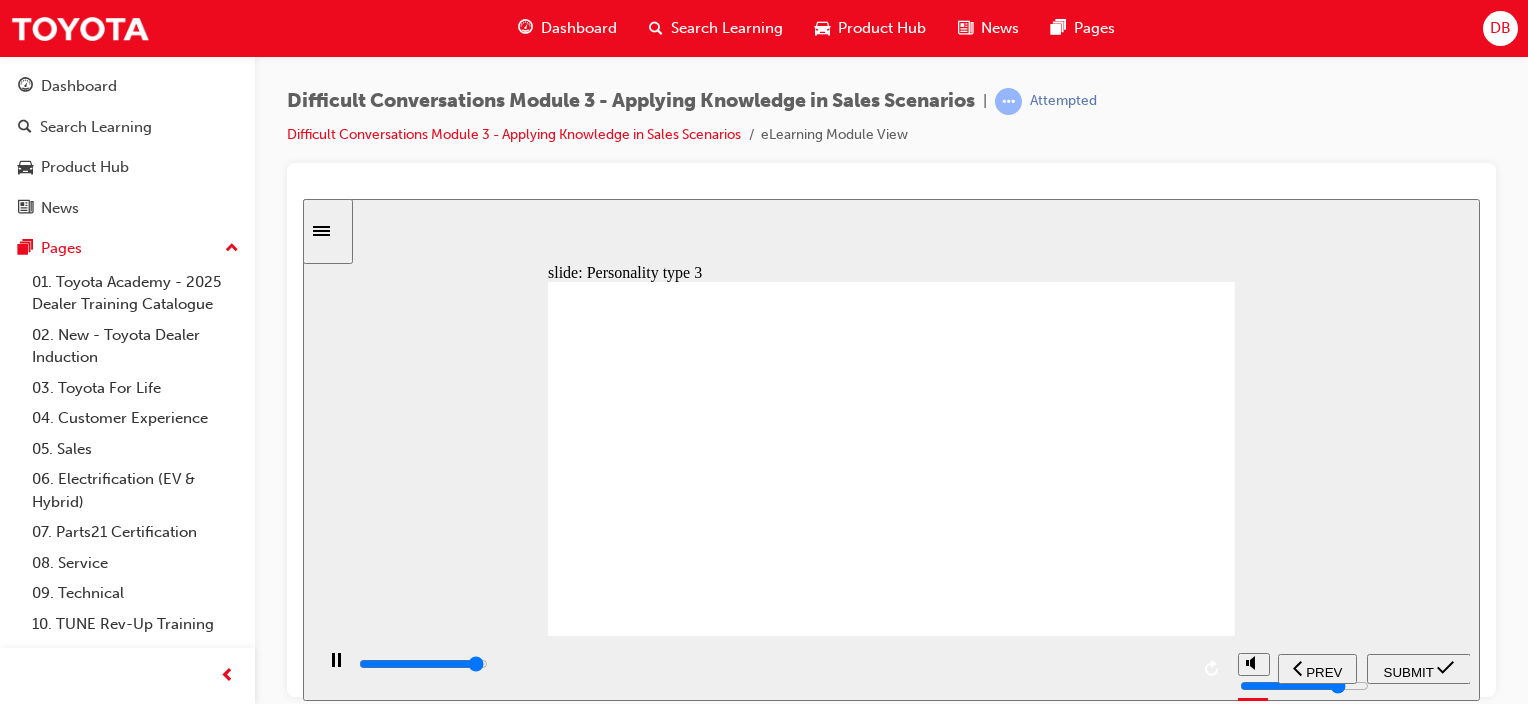 click at bounding box center (423, 663) 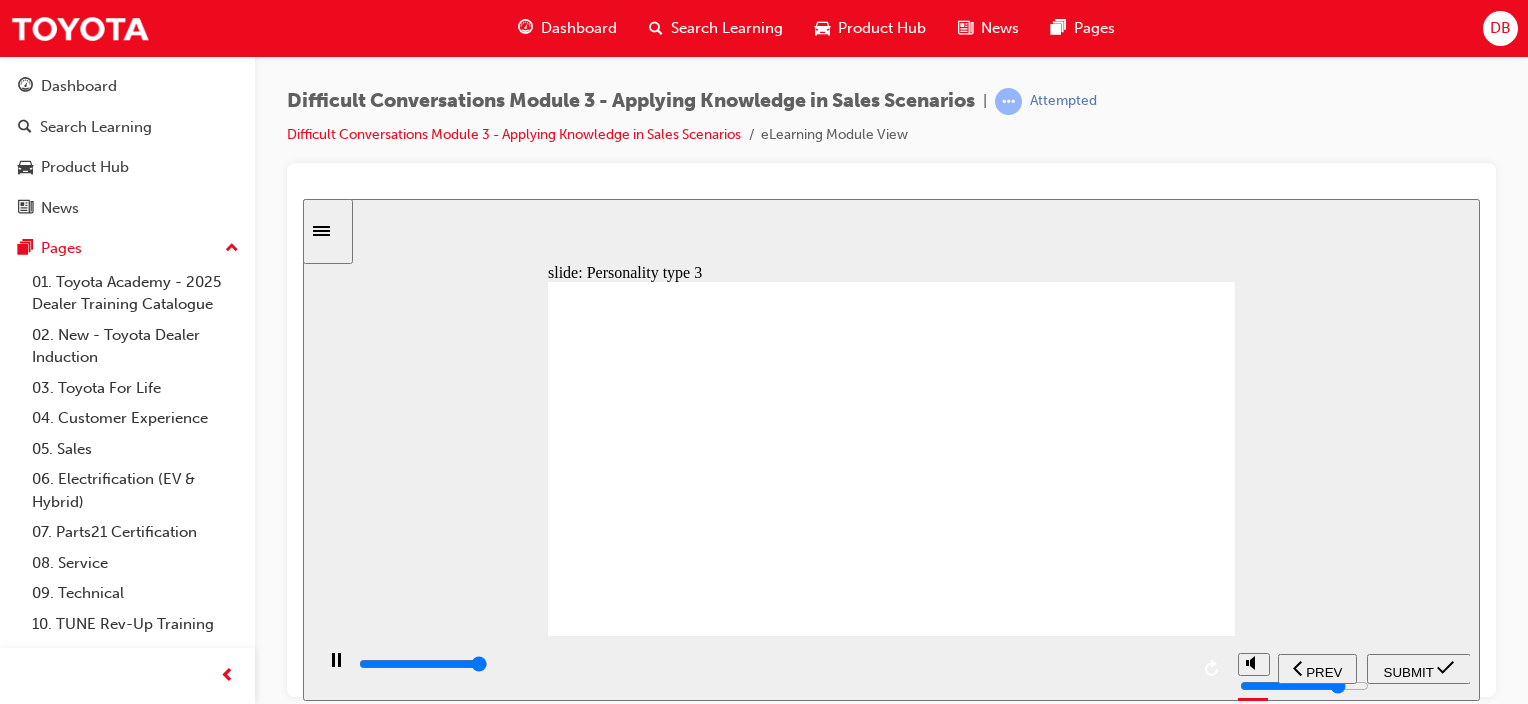 type on "9000" 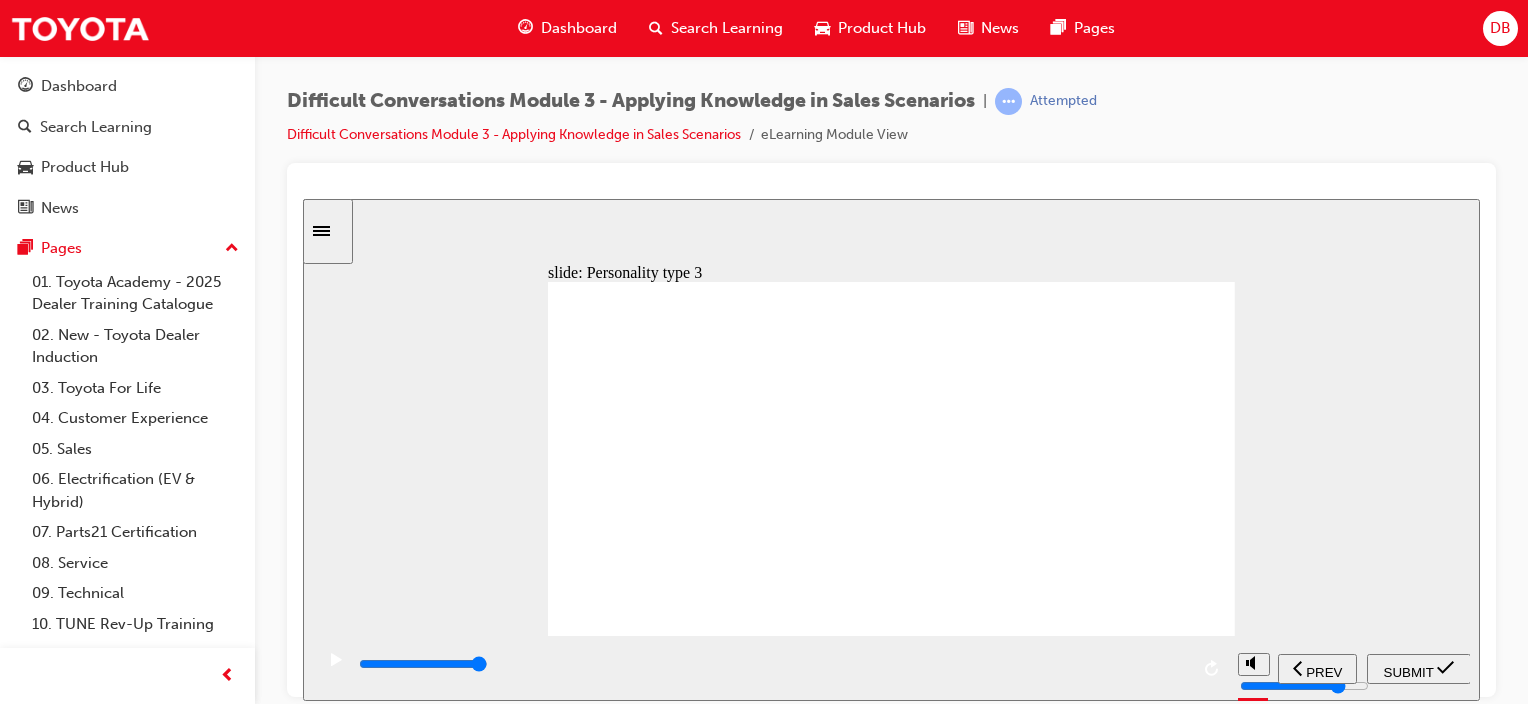 click 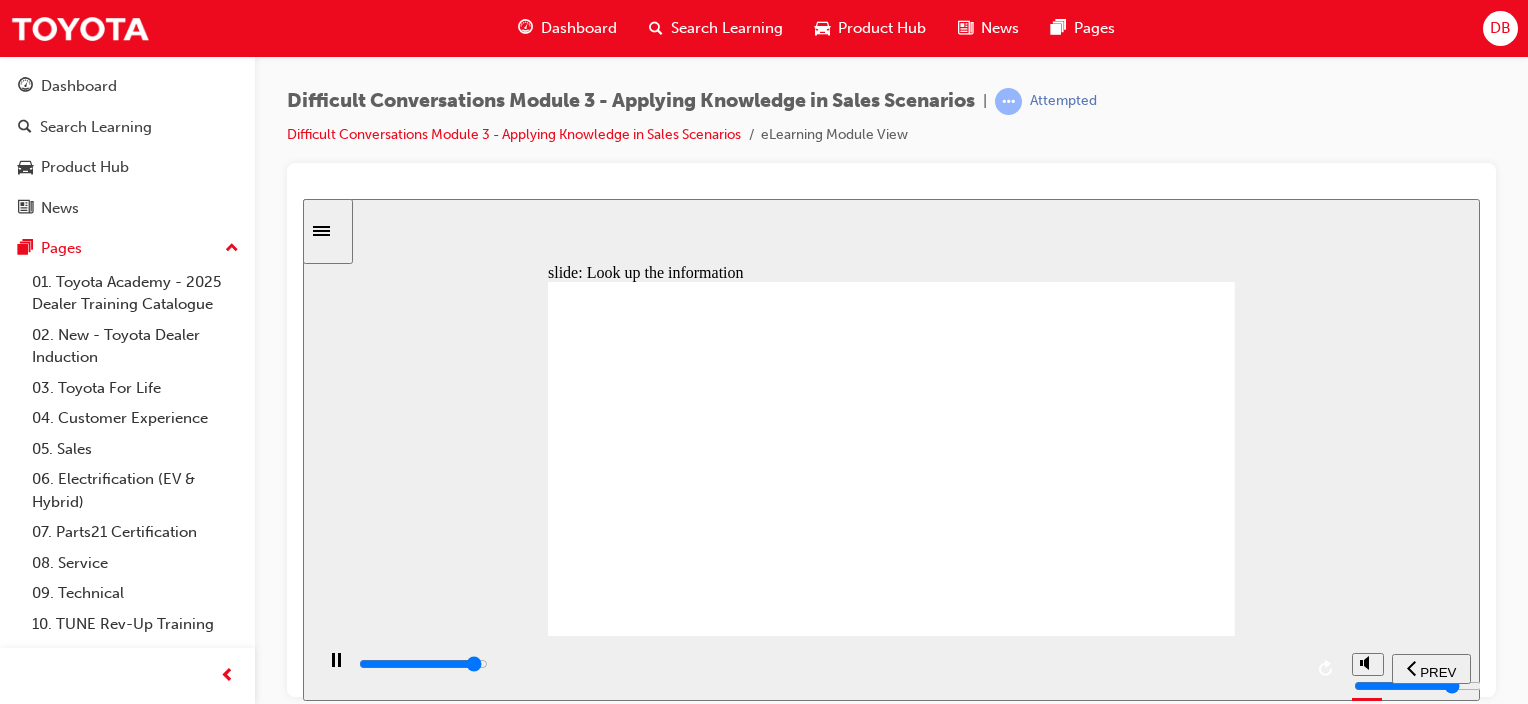click at bounding box center (829, 664) 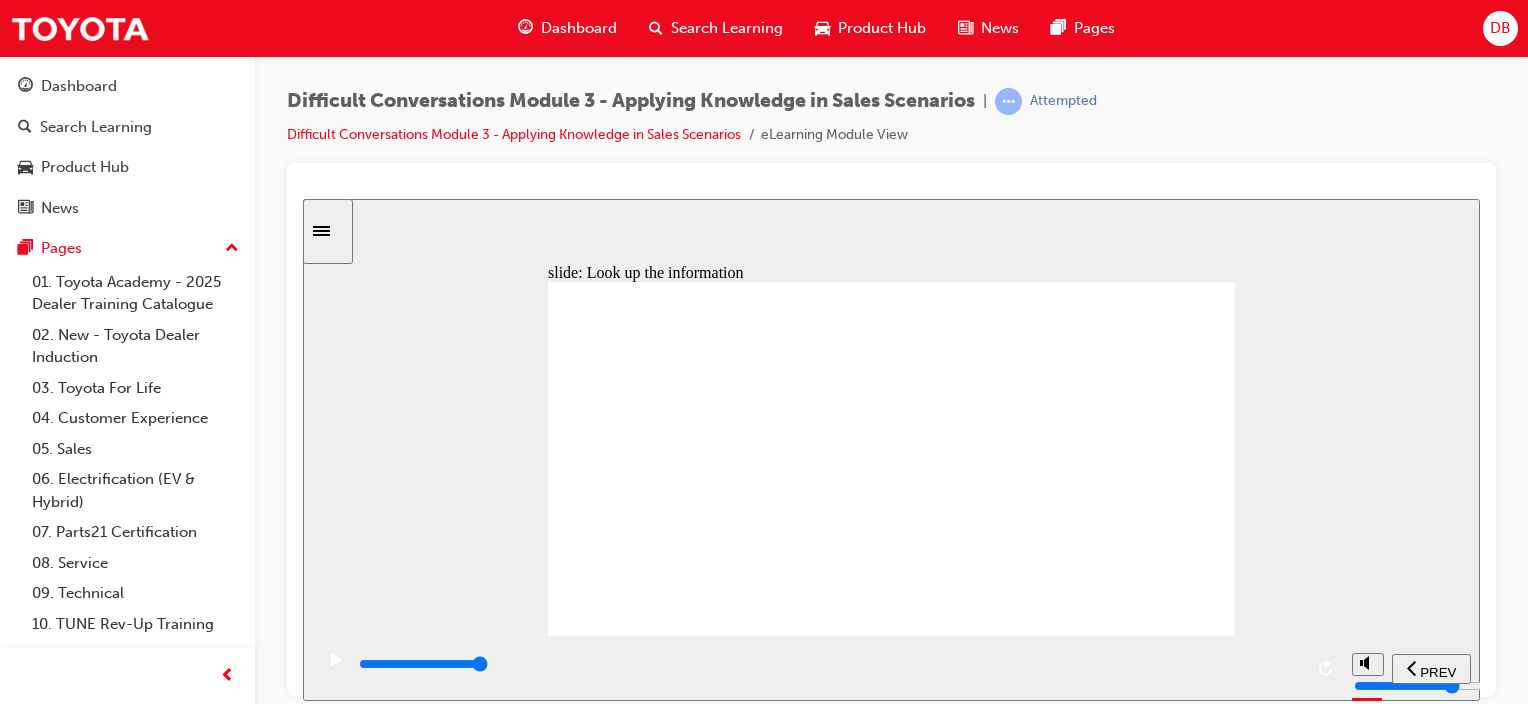 click 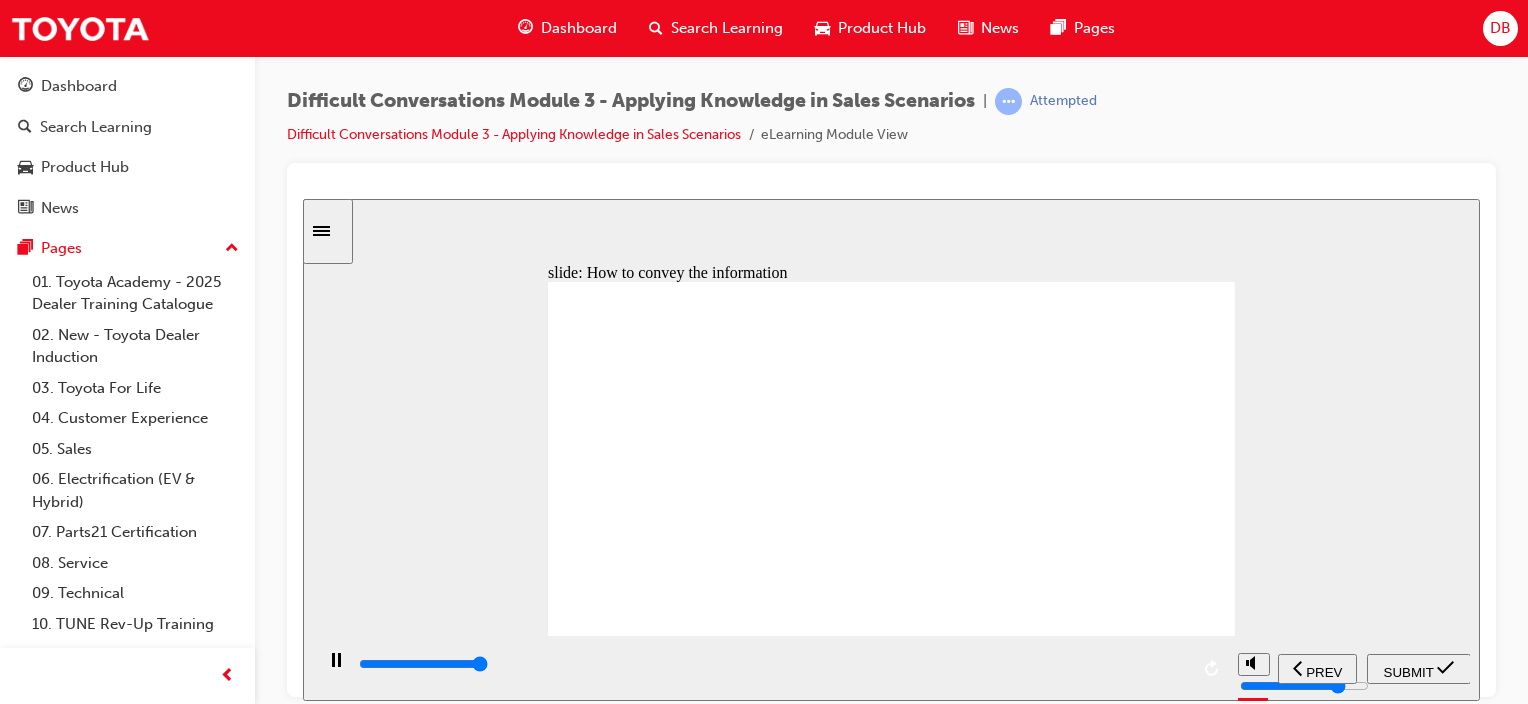 type on "9800" 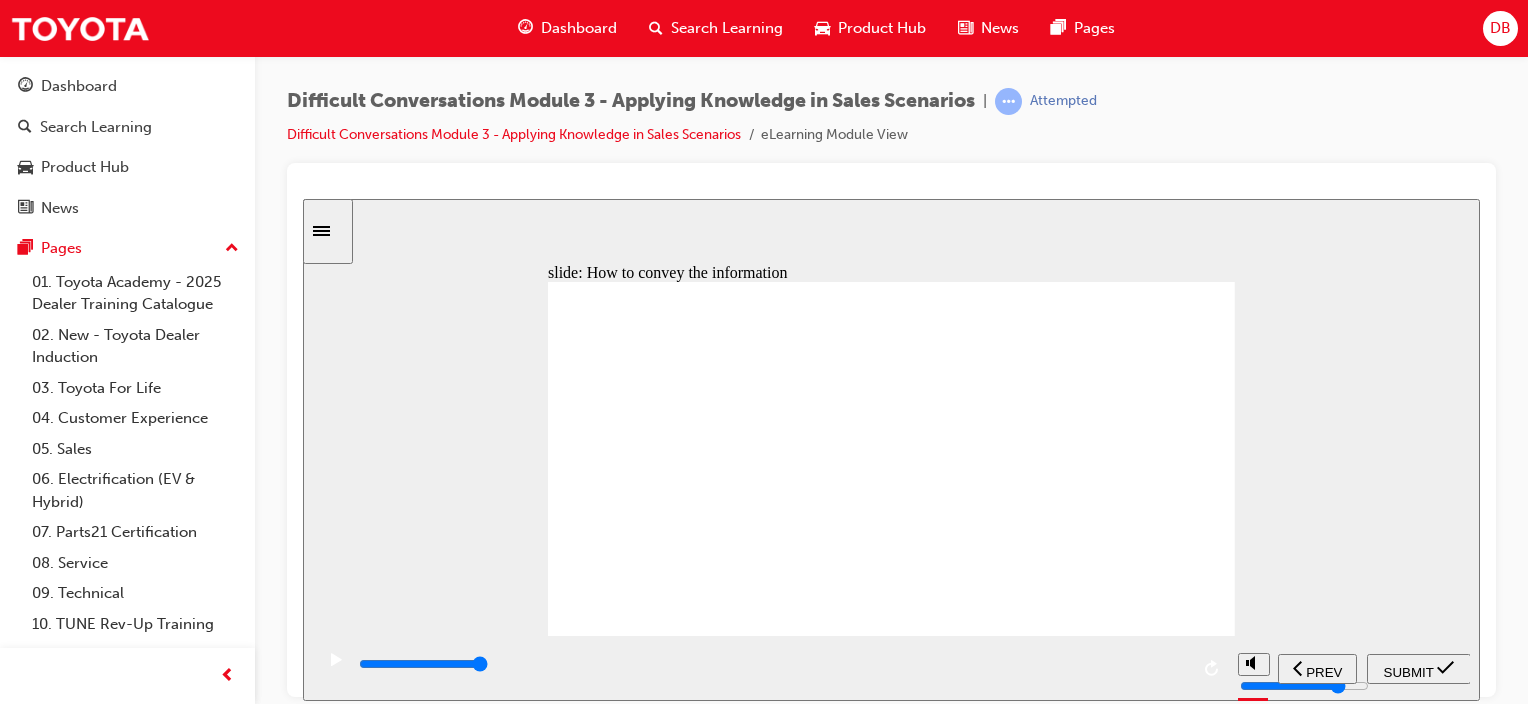 click 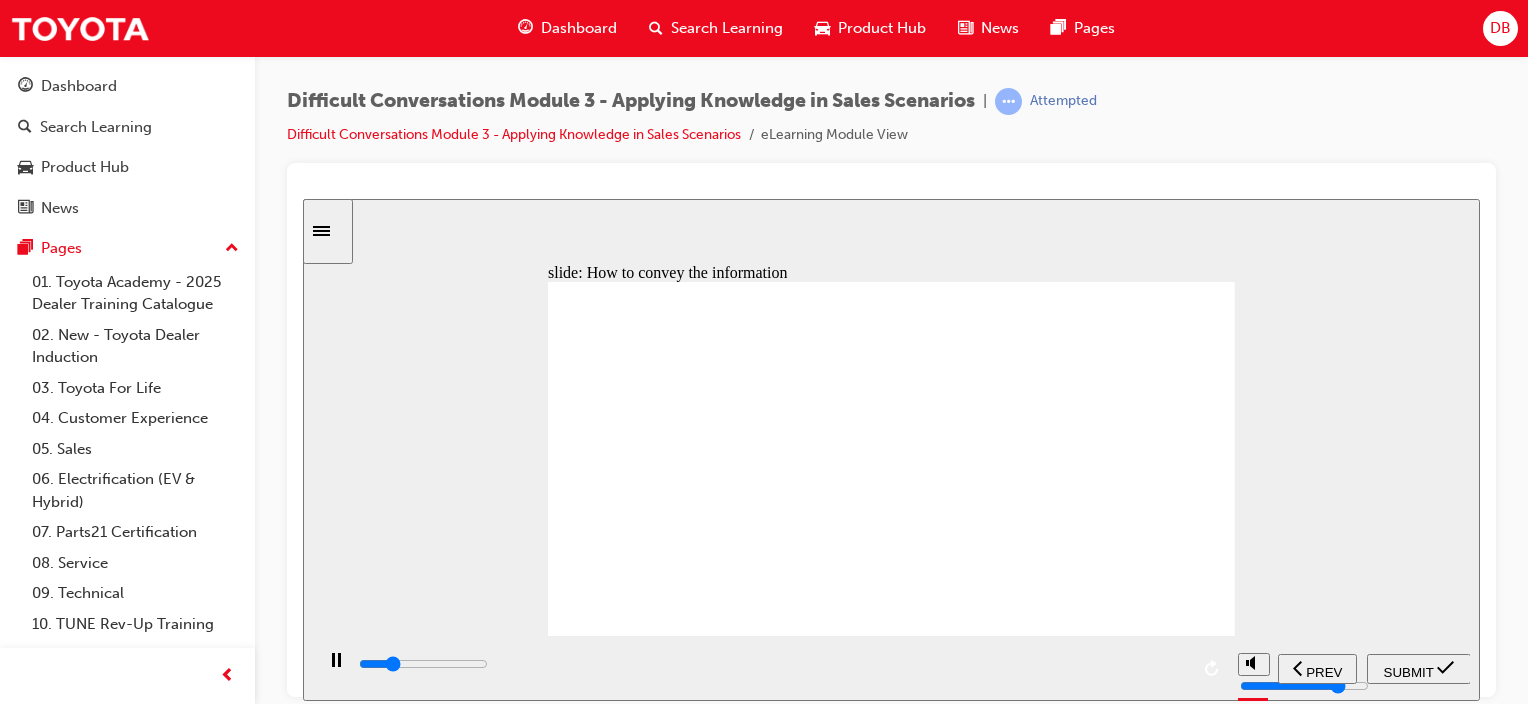 click 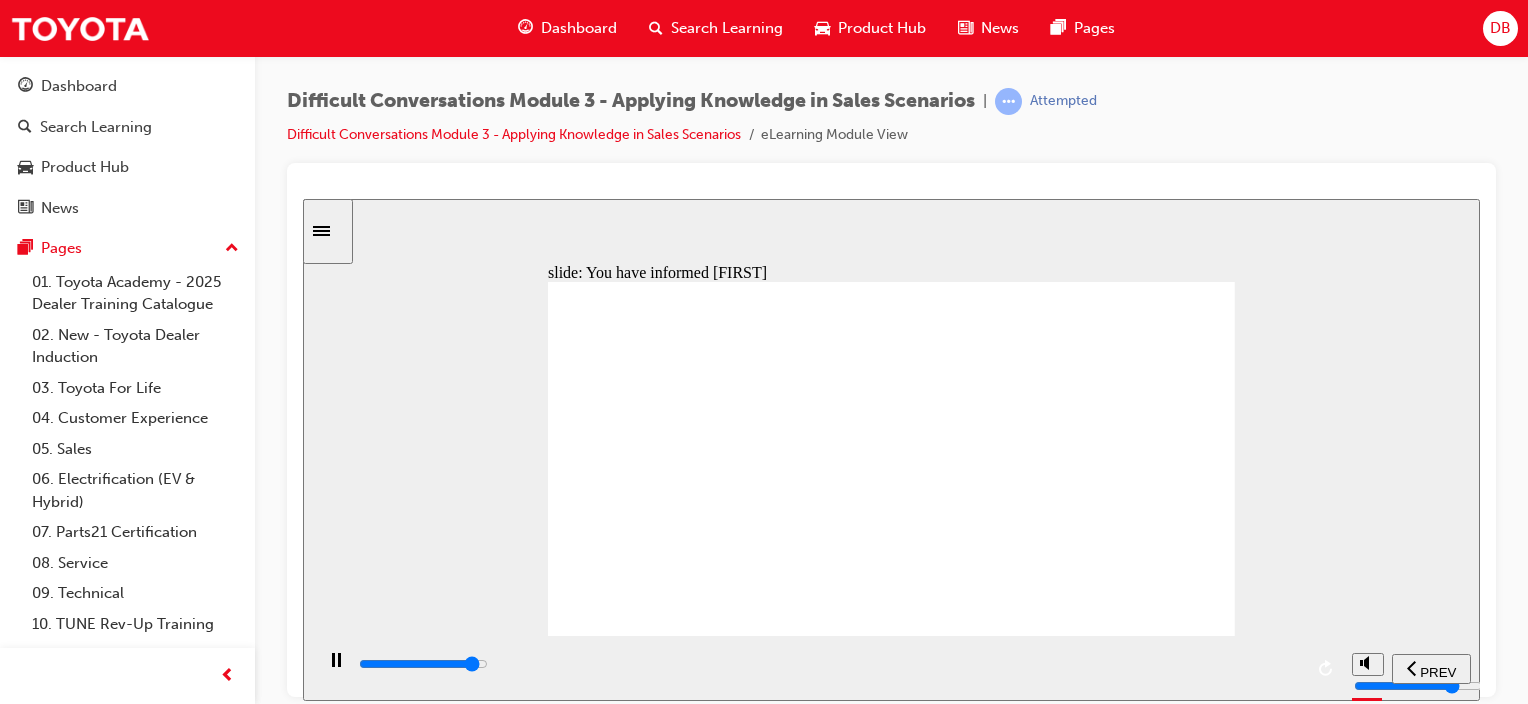 click at bounding box center (829, 664) 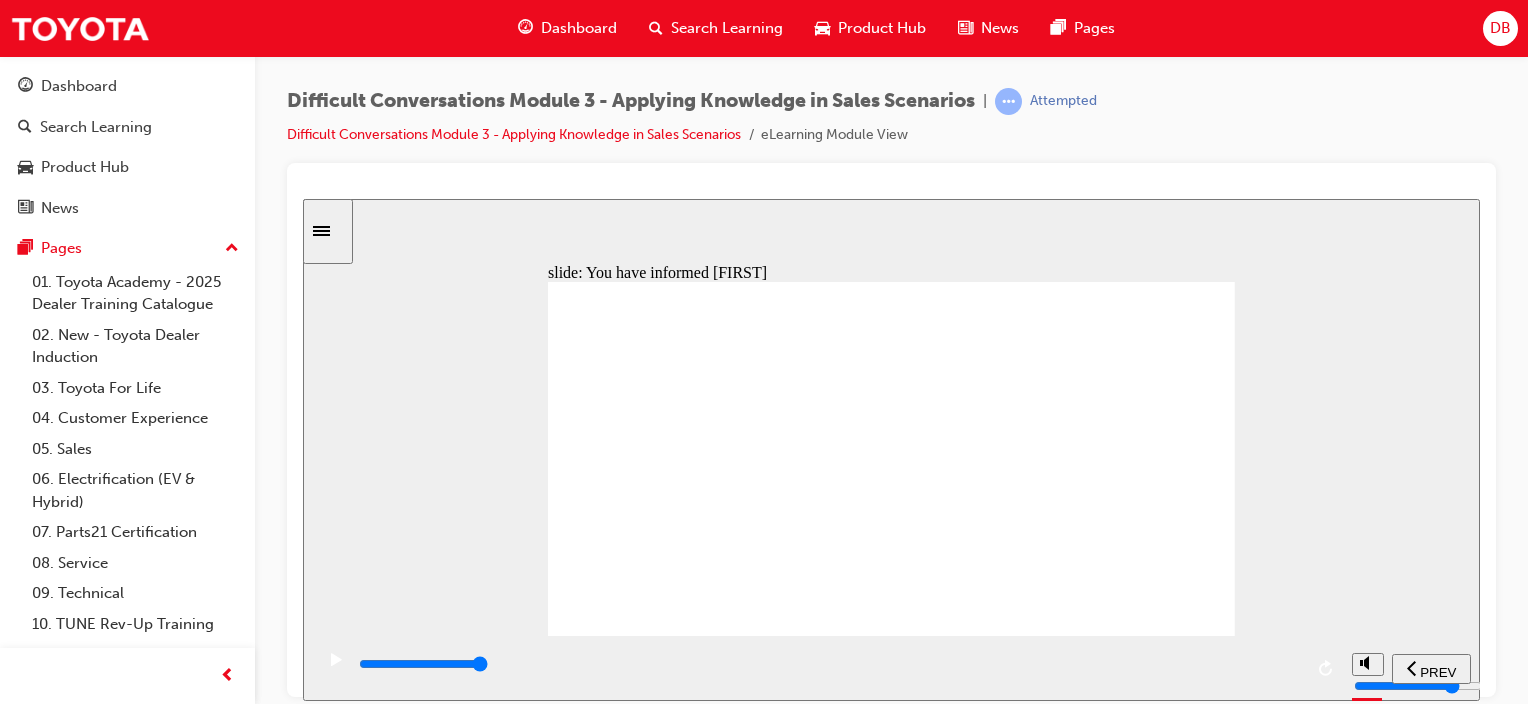 click 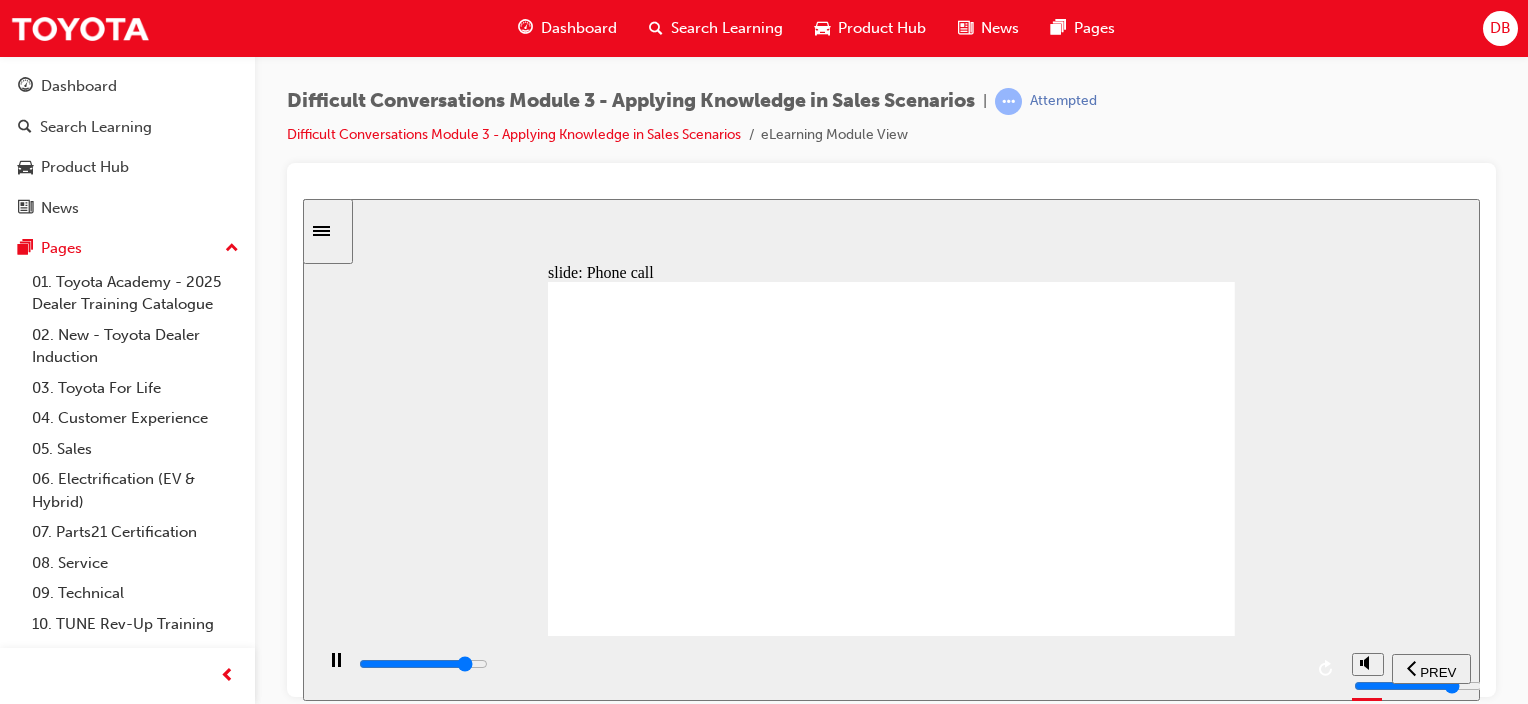 click at bounding box center [423, 663] 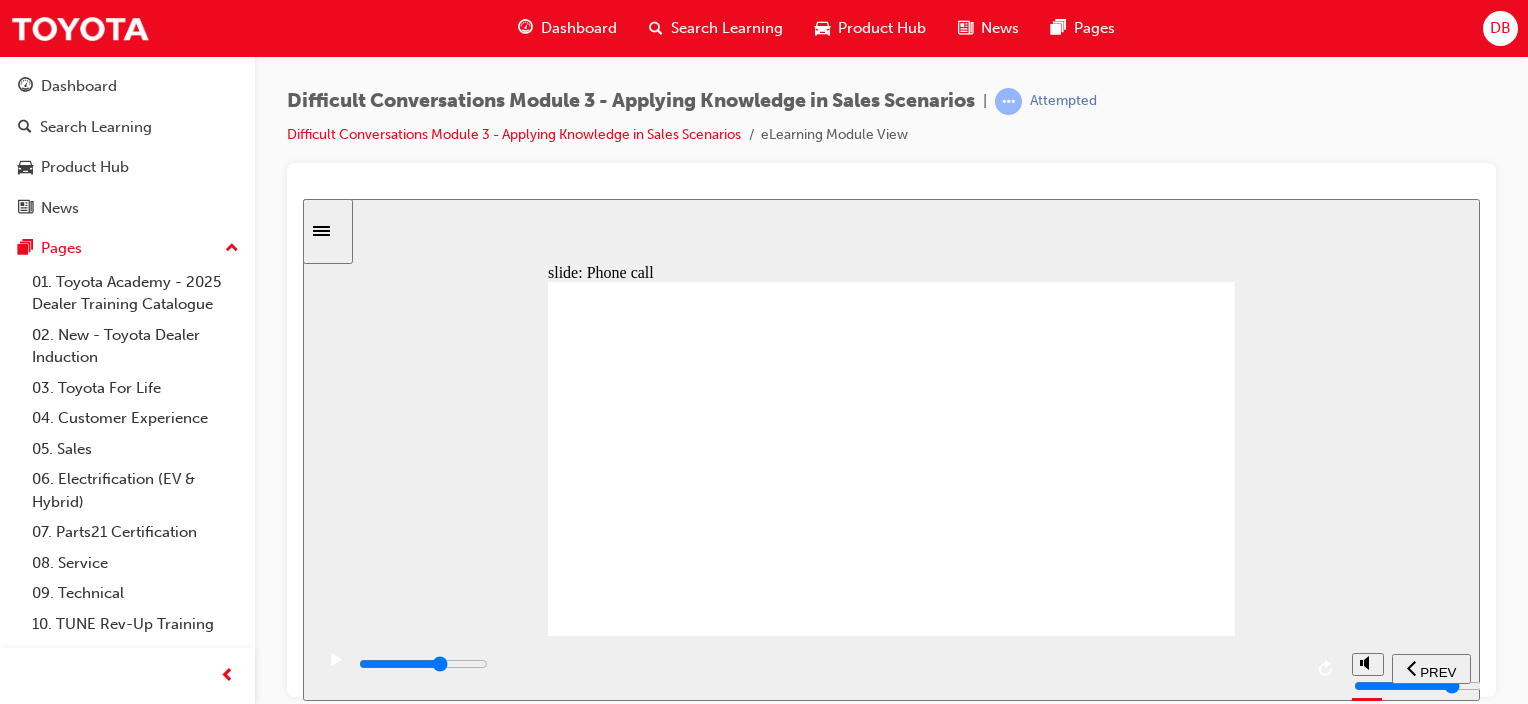 click at bounding box center [829, 664] 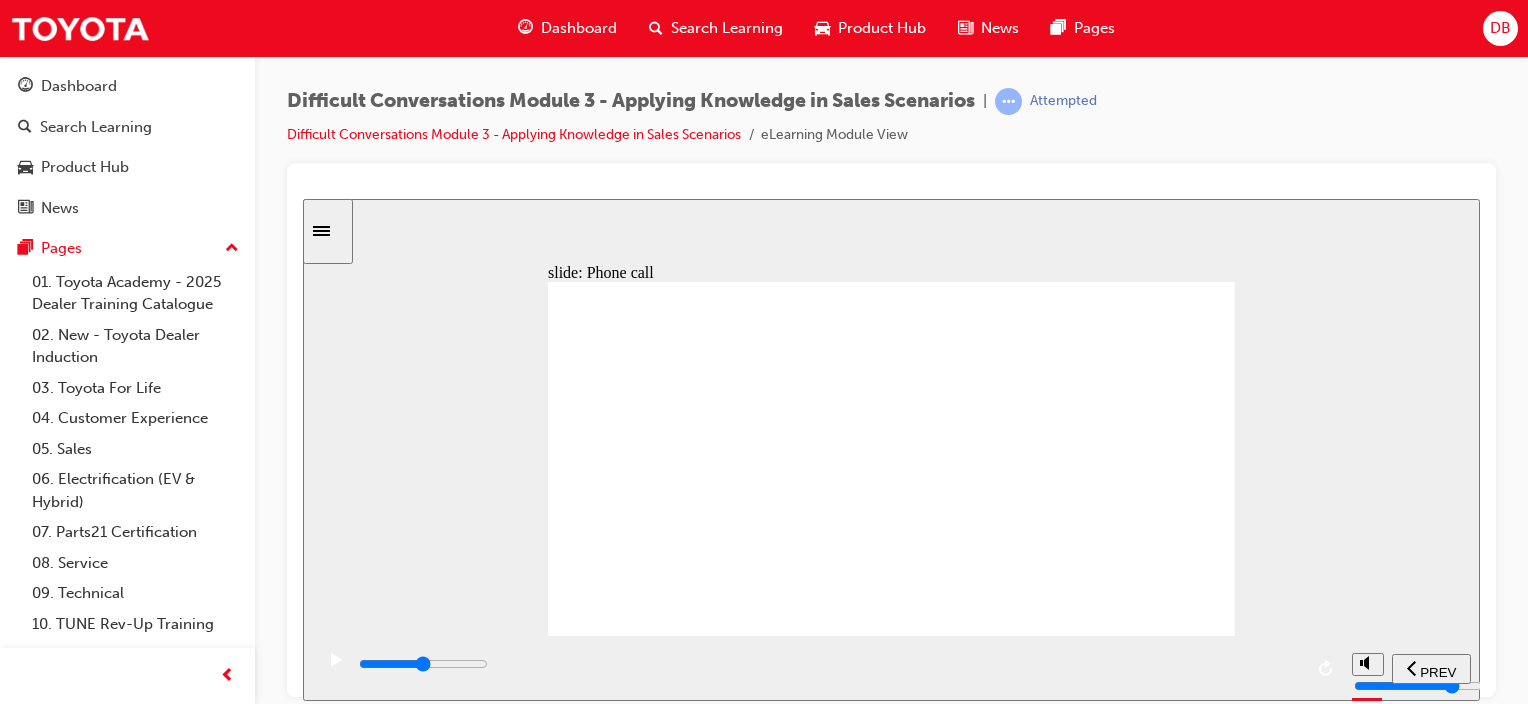 click at bounding box center [829, 664] 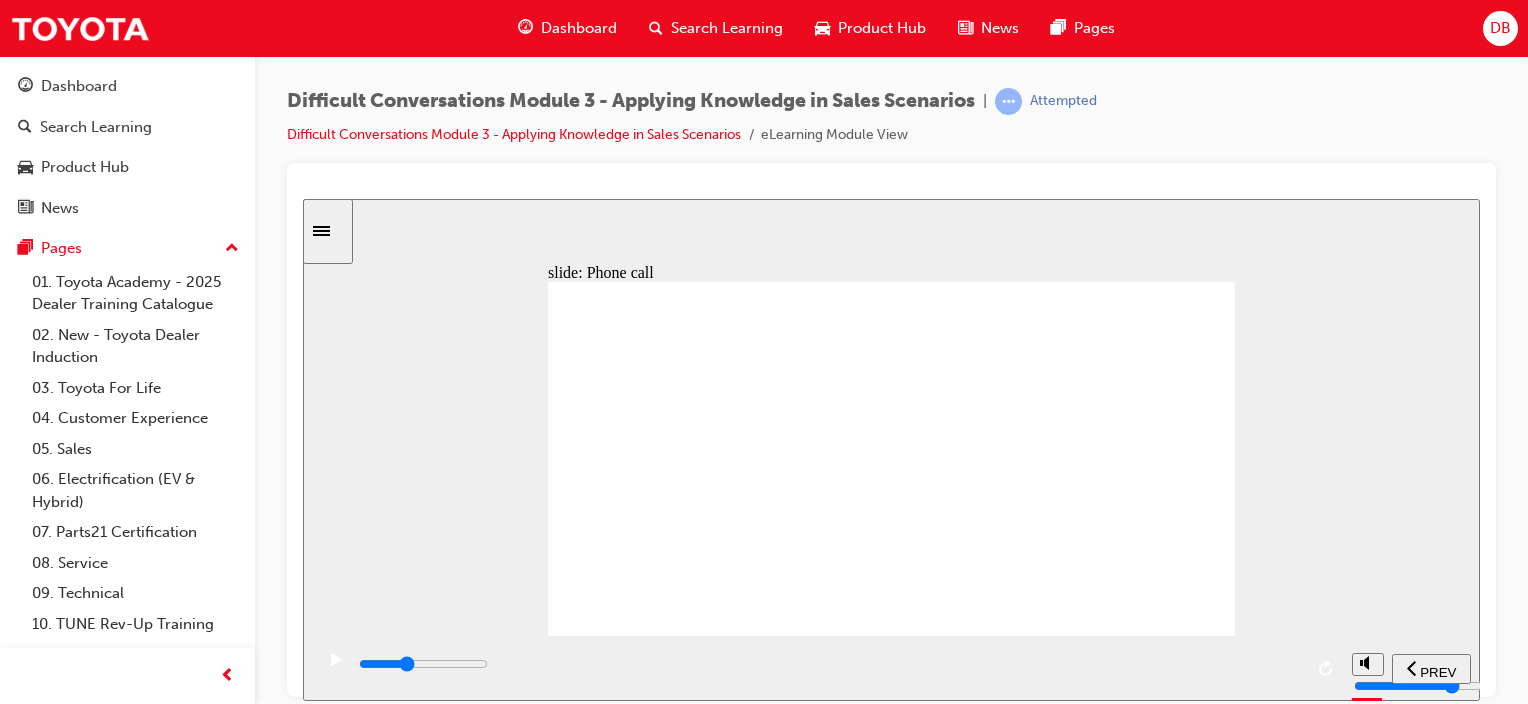 click at bounding box center [423, 663] 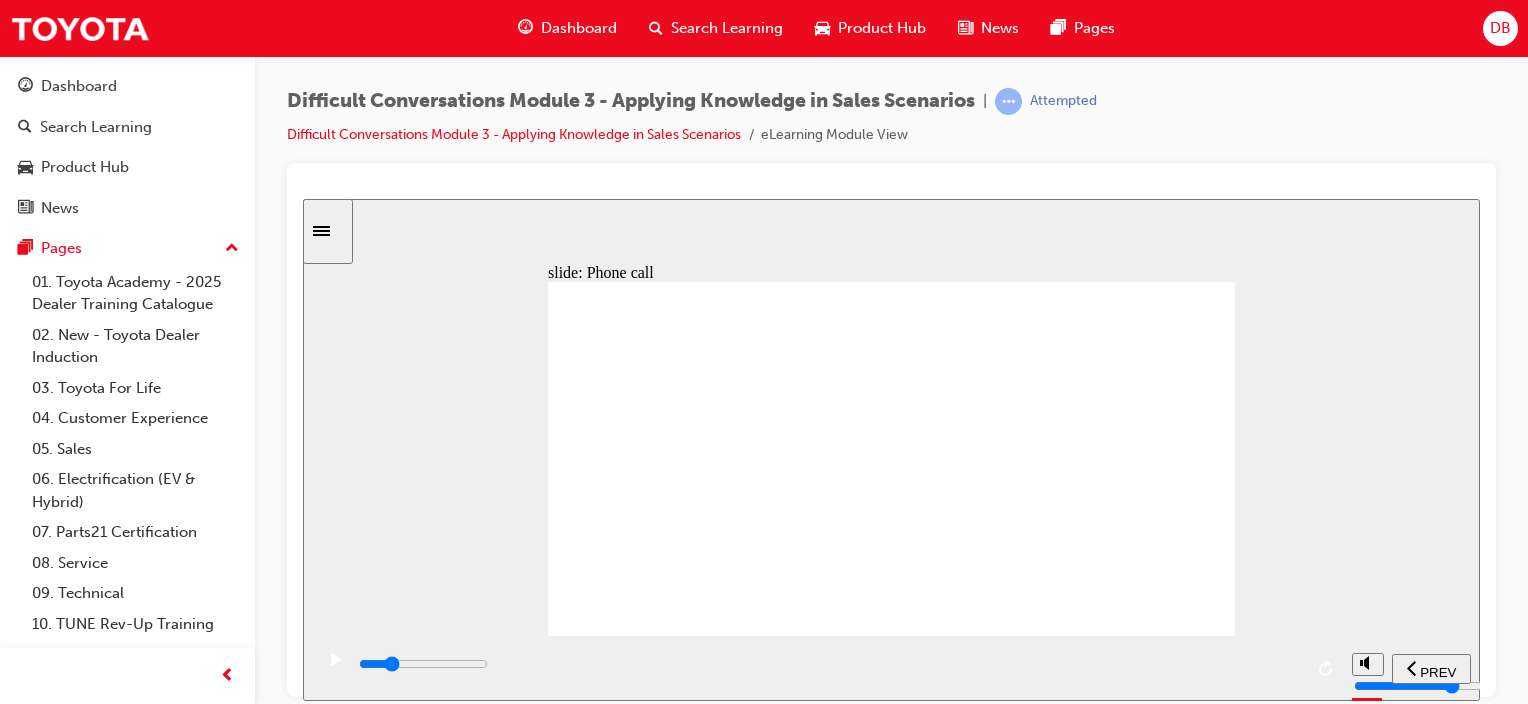 drag, startPoint x: 570, startPoint y: 670, endPoint x: 544, endPoint y: 668, distance: 26.076809 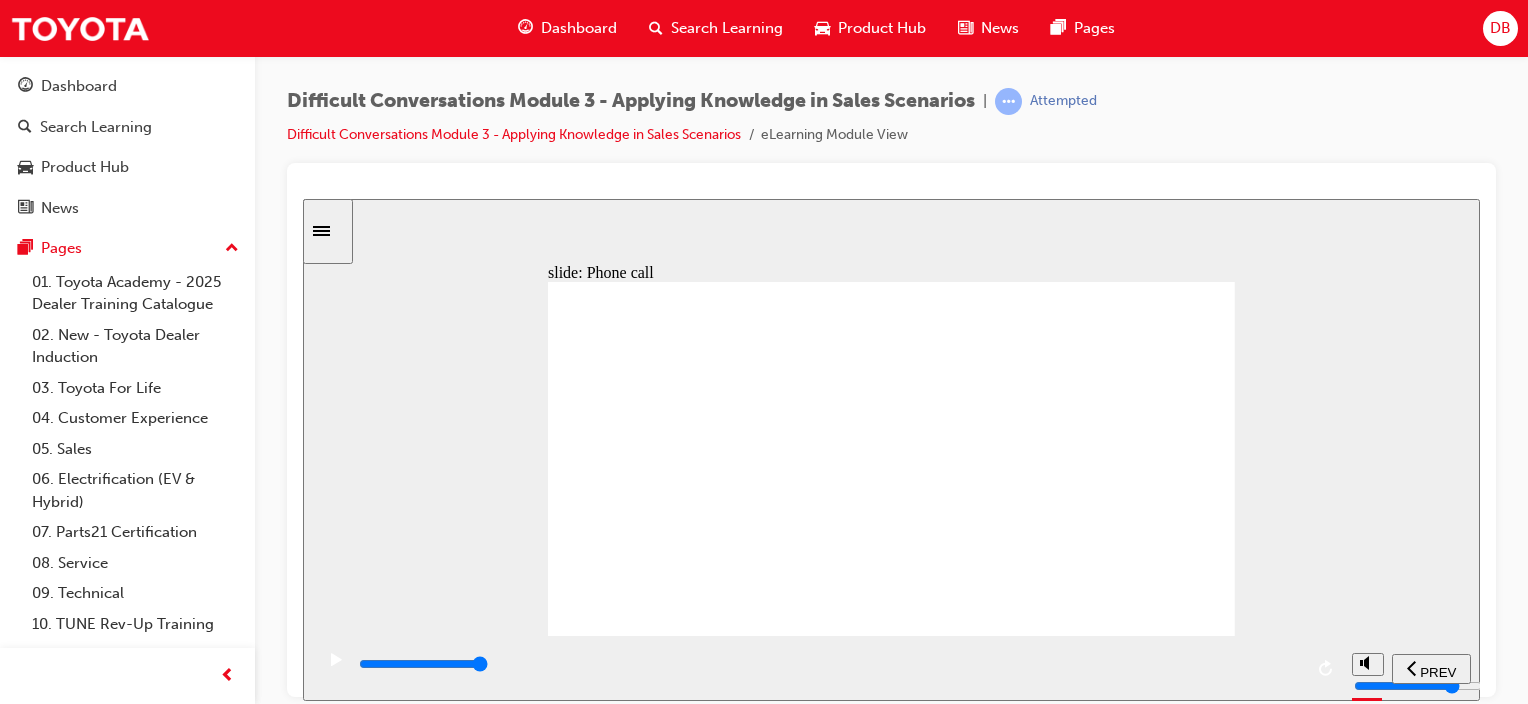 click 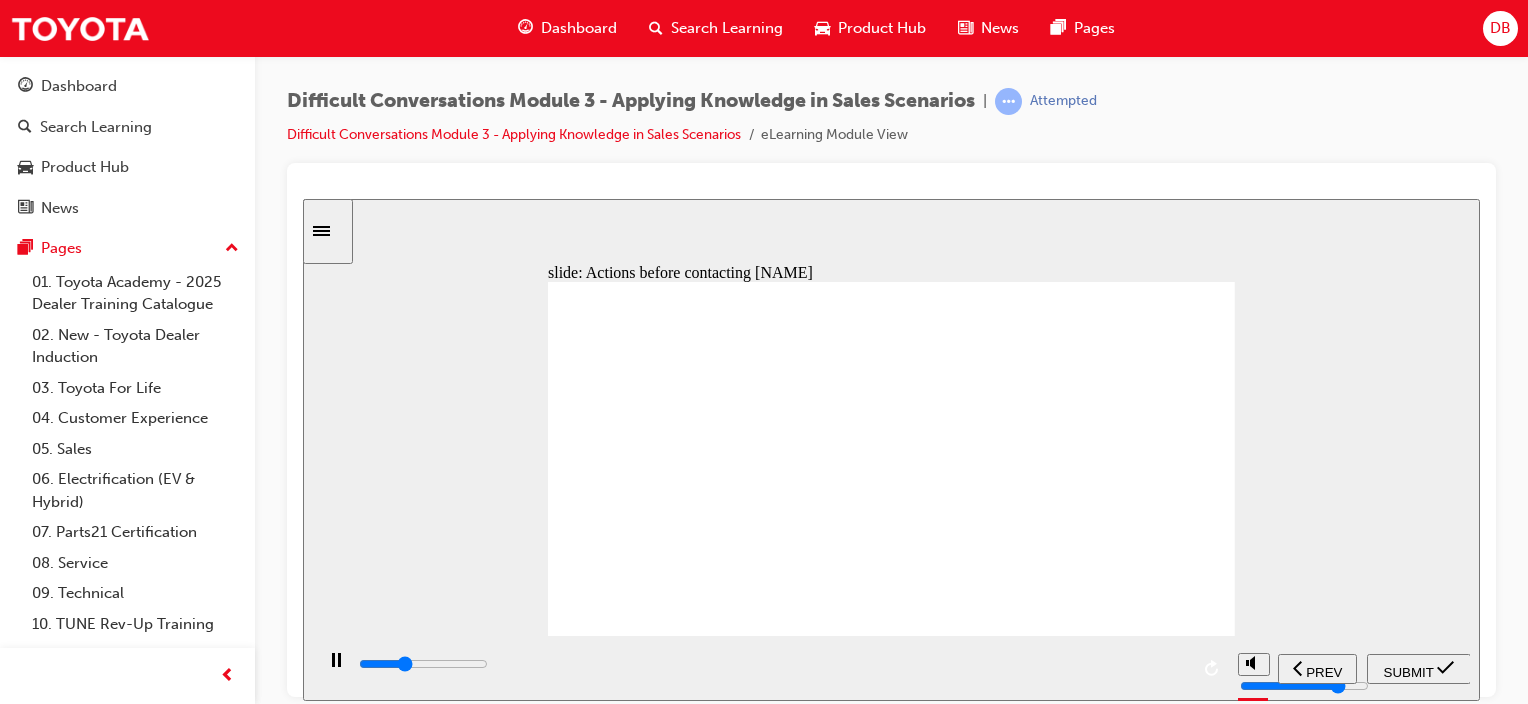 click 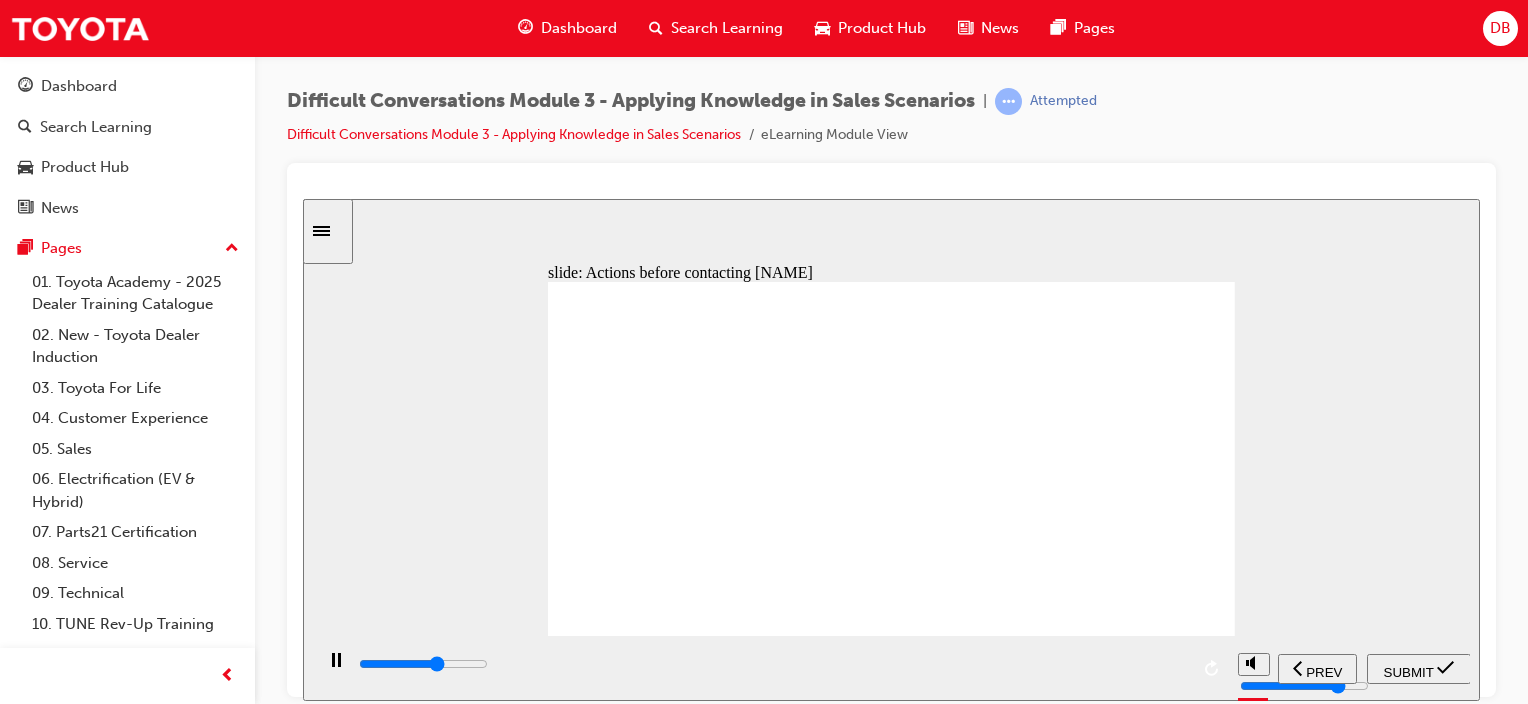 click 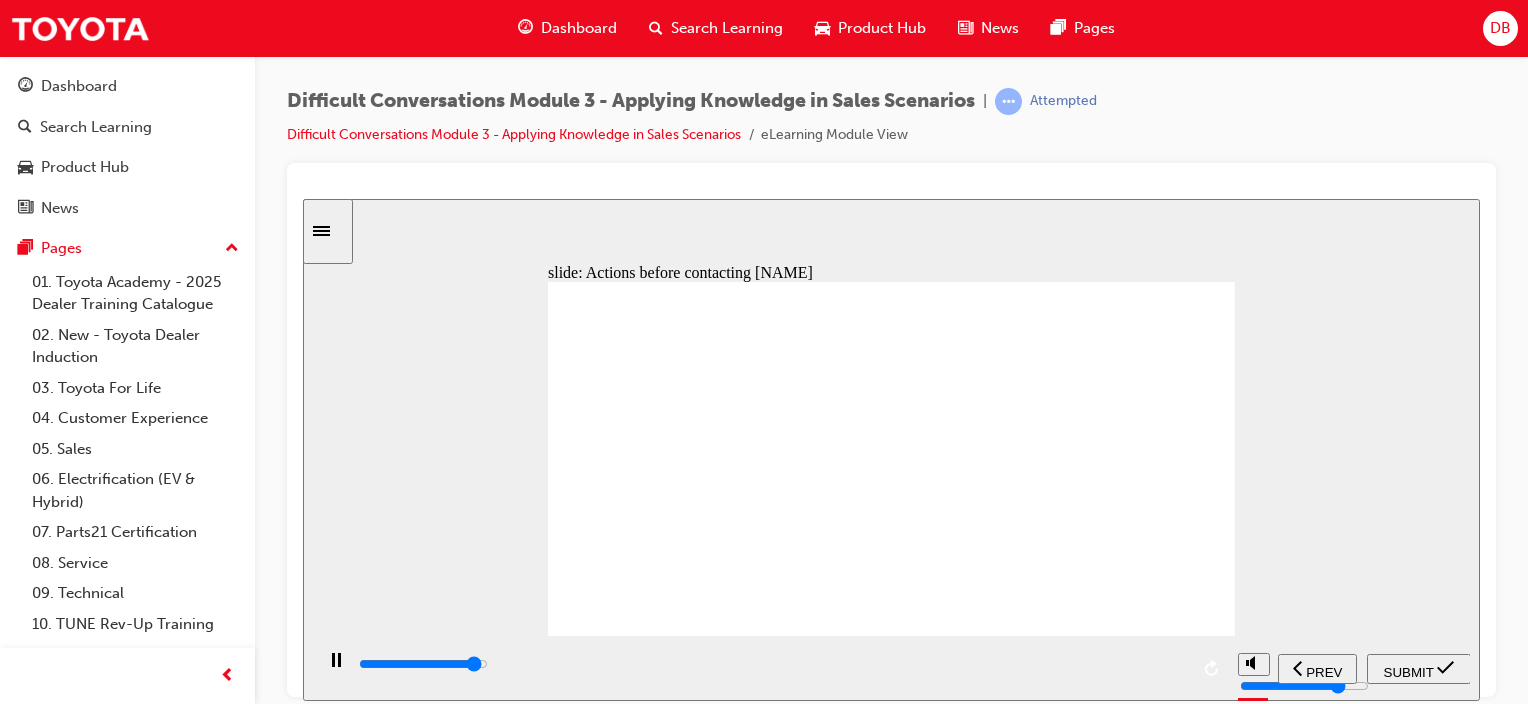 click on "SUBMIT" at bounding box center (1409, 671) 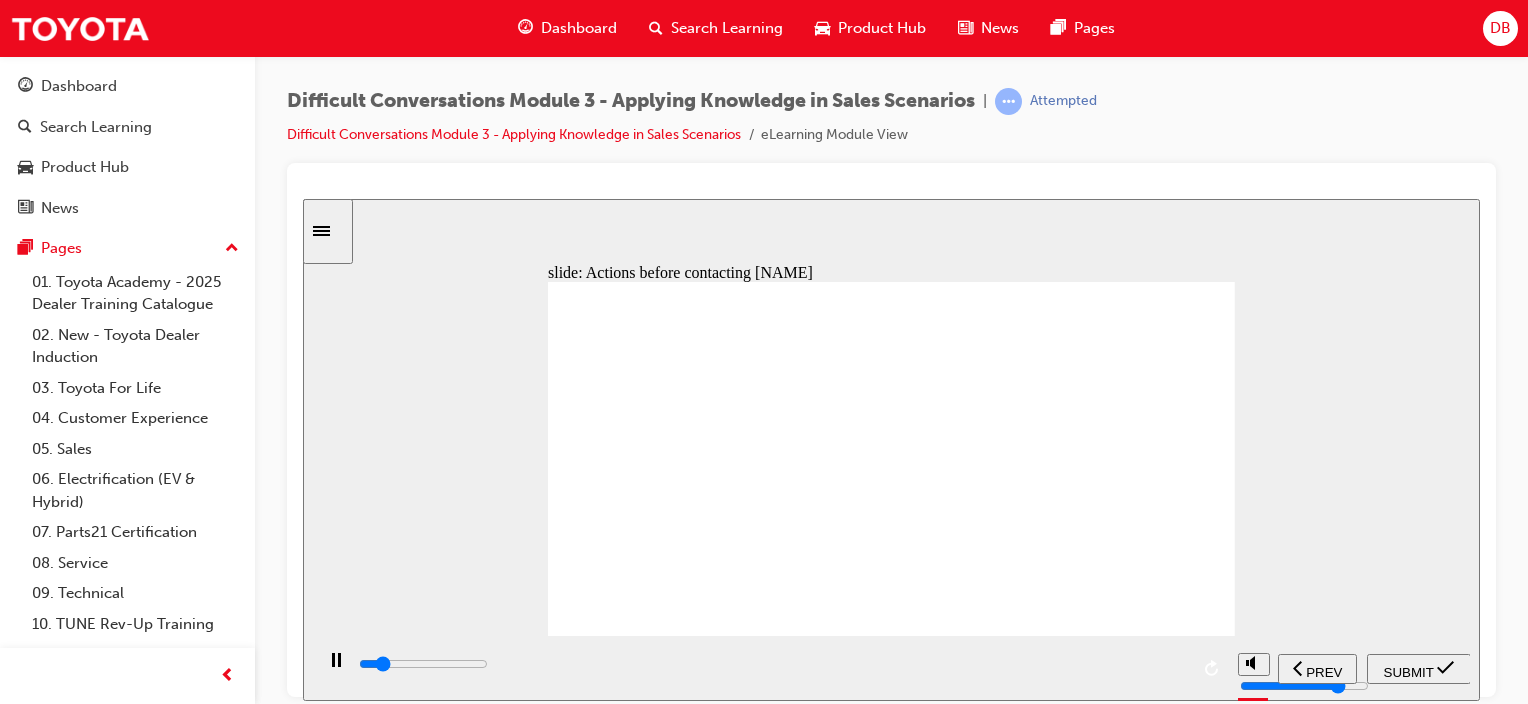 click 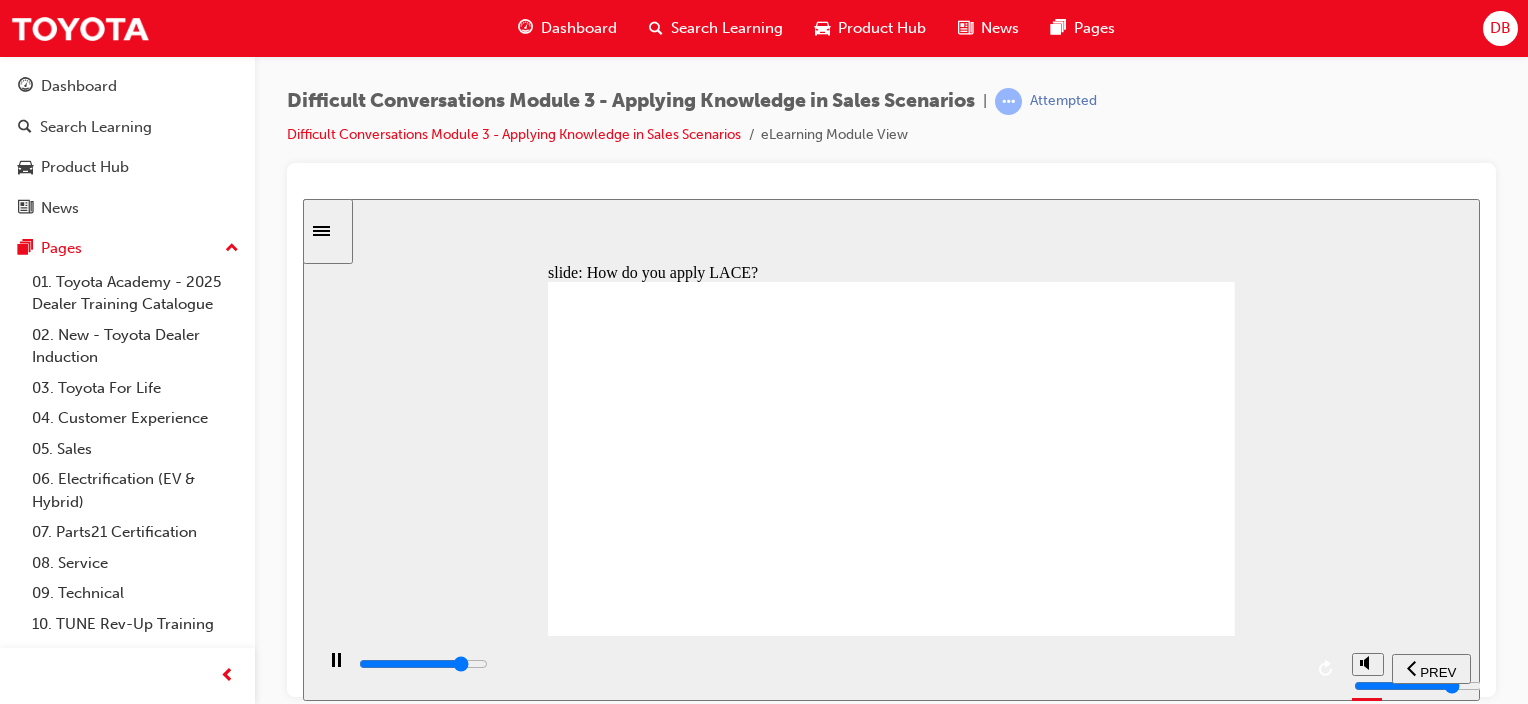 click at bounding box center [423, 663] 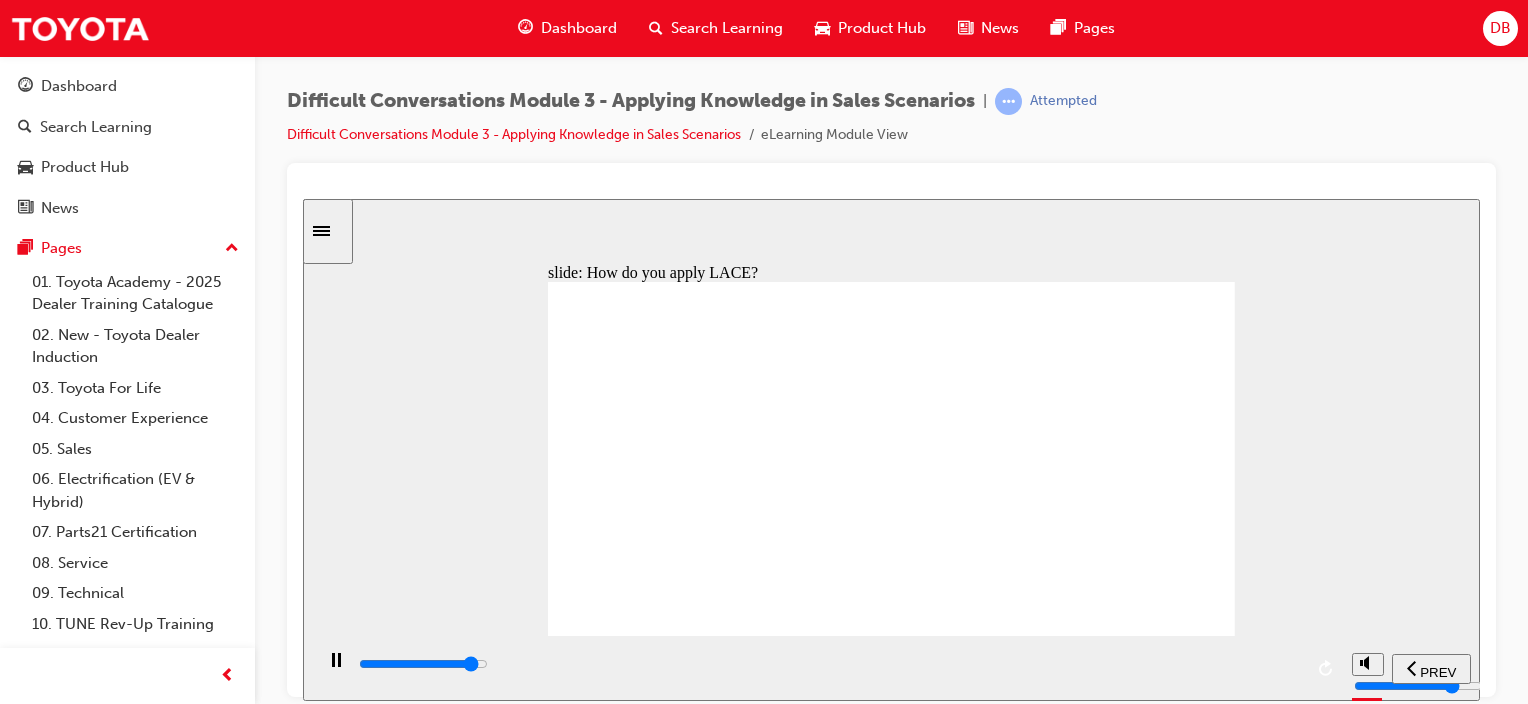 click at bounding box center (423, 663) 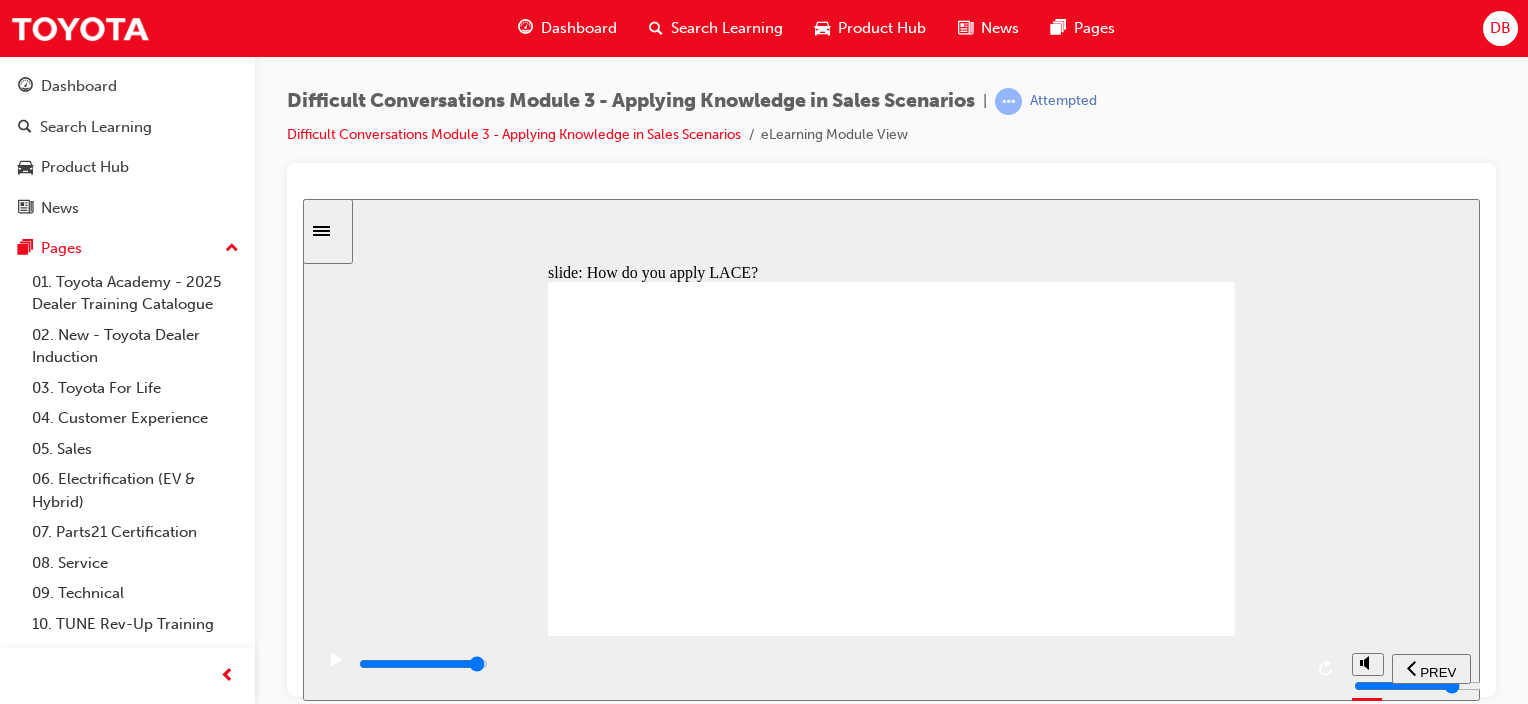 drag, startPoint x: 1272, startPoint y: 667, endPoint x: 1368, endPoint y: 662, distance: 96.13012 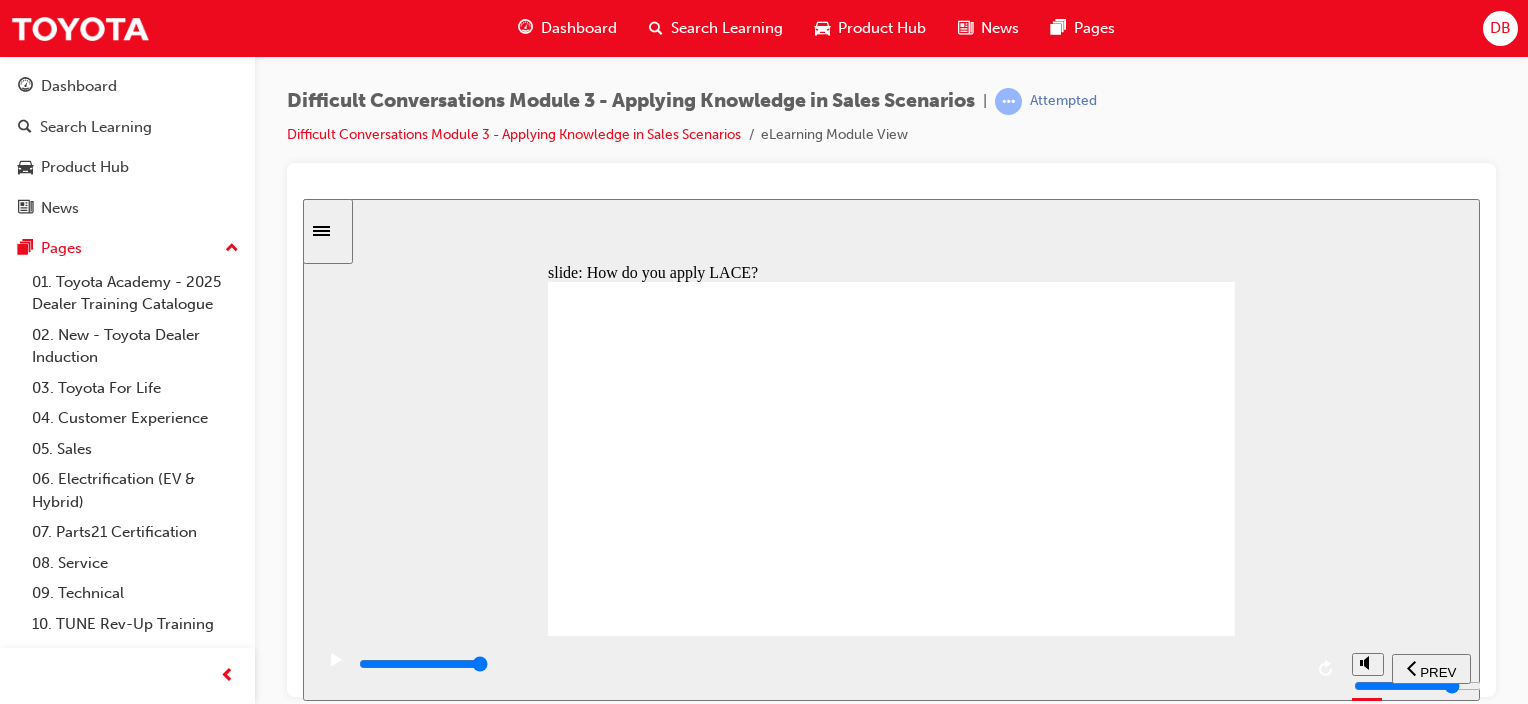 drag, startPoint x: 1126, startPoint y: 548, endPoint x: 1291, endPoint y: 554, distance: 165.10905 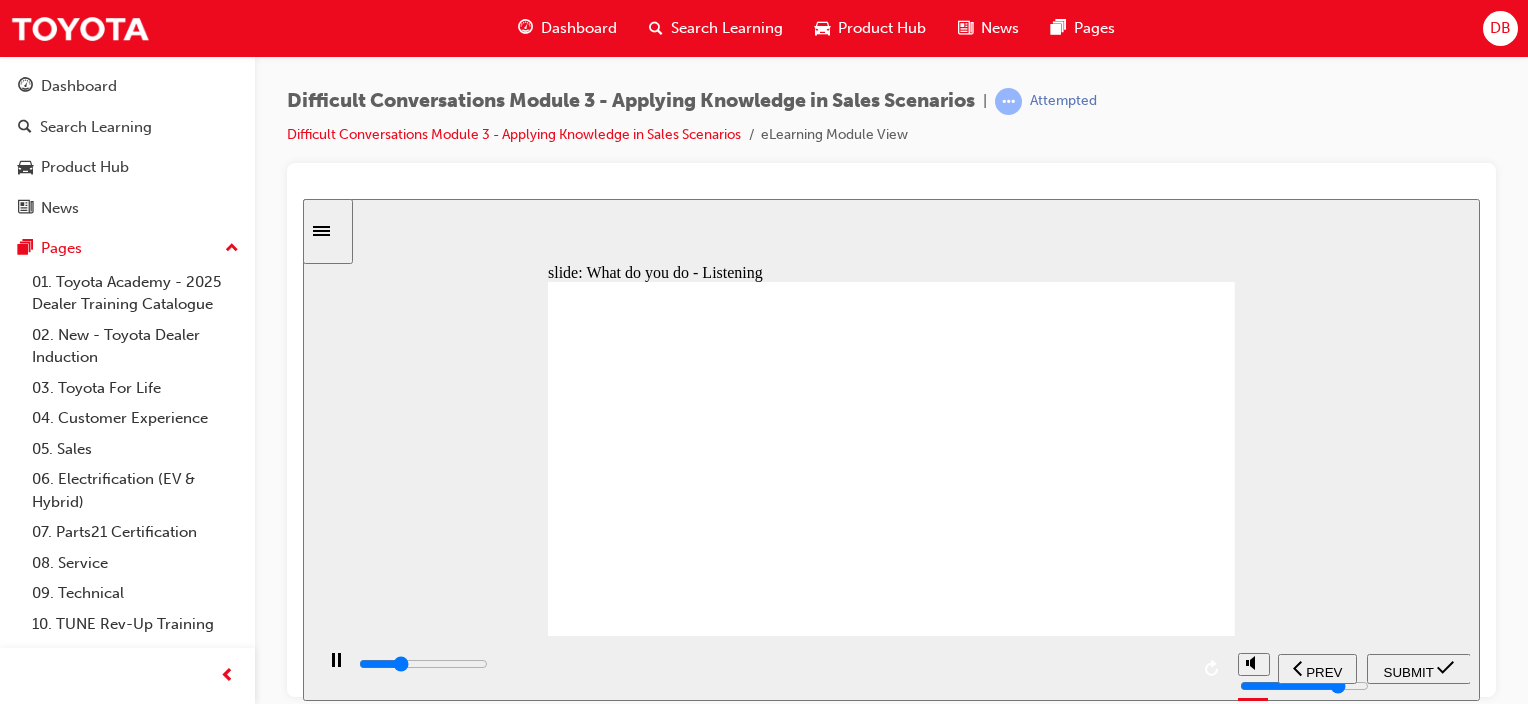 click 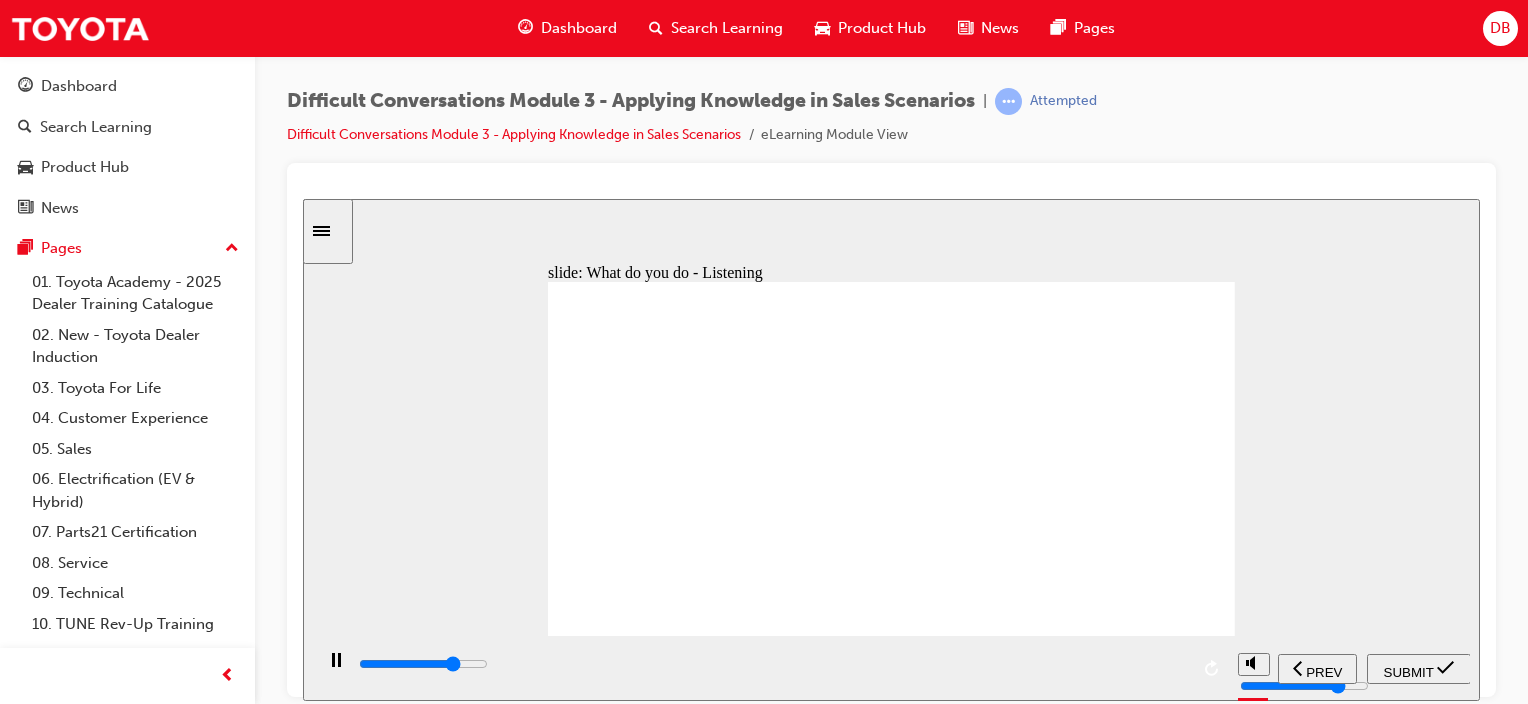 click 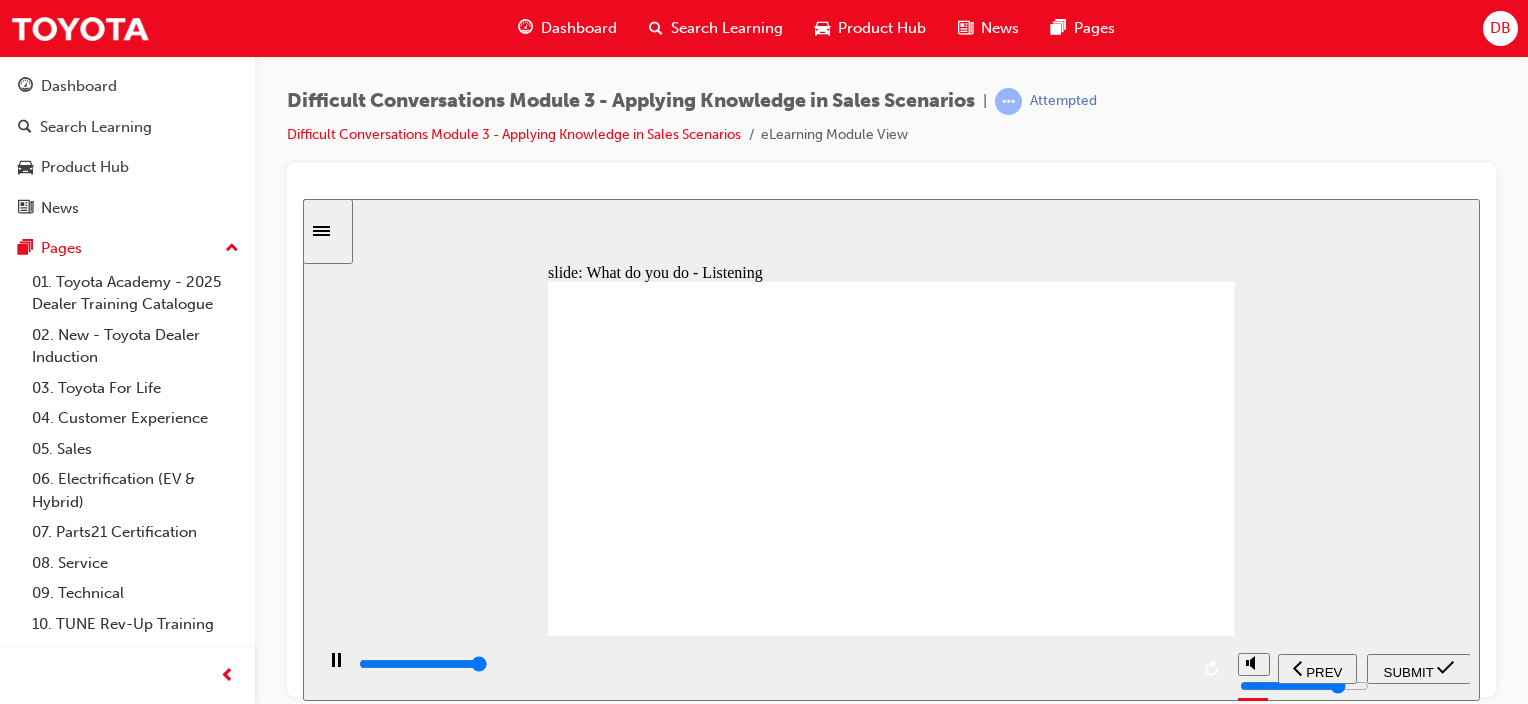 type on "10500" 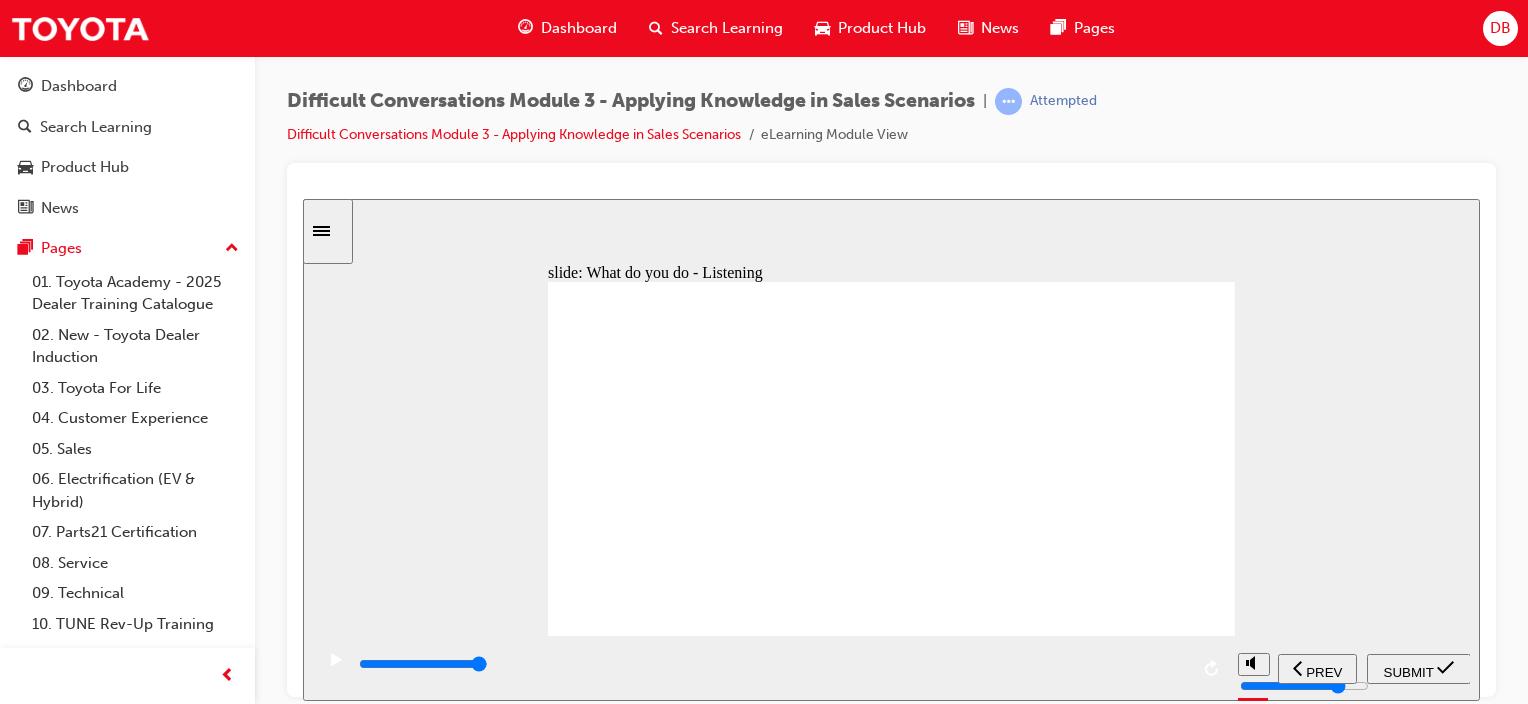 click 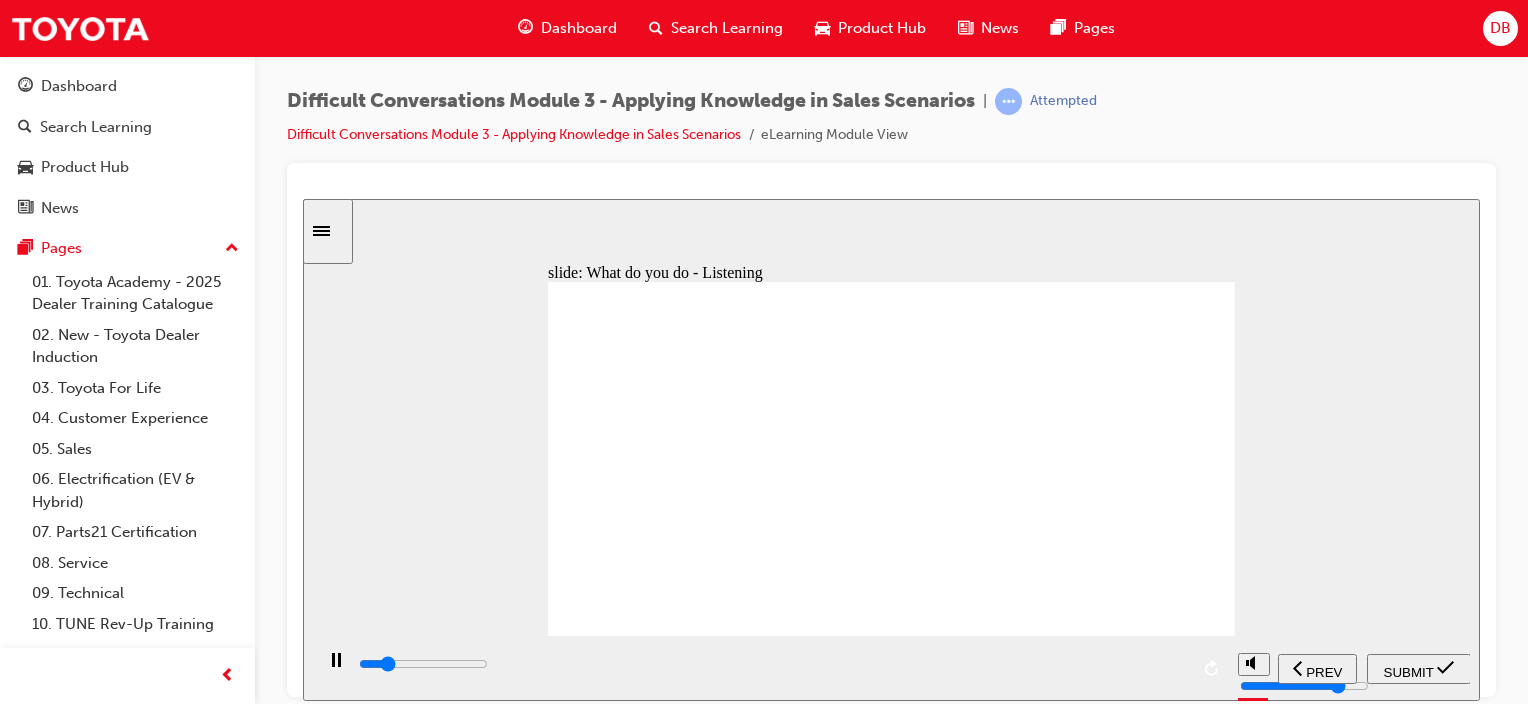 click 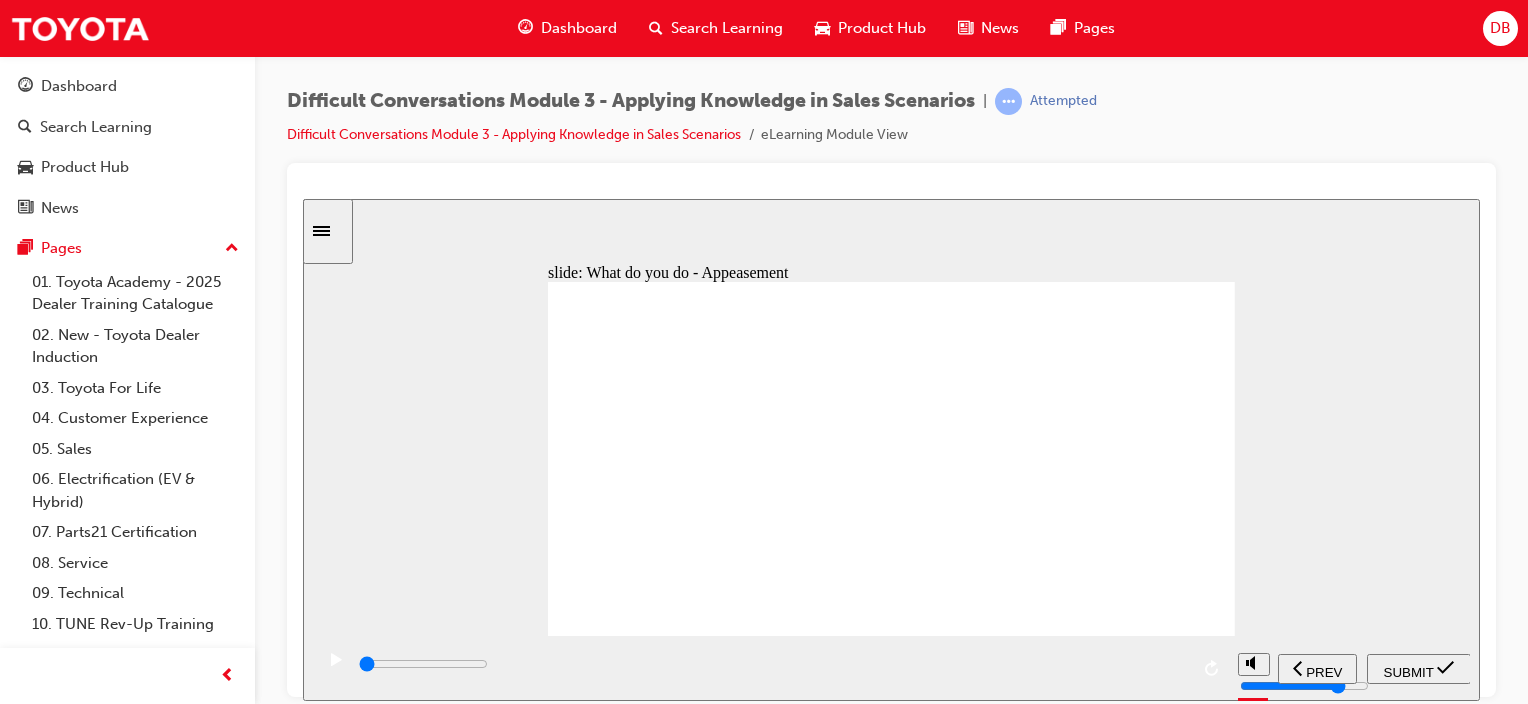 click 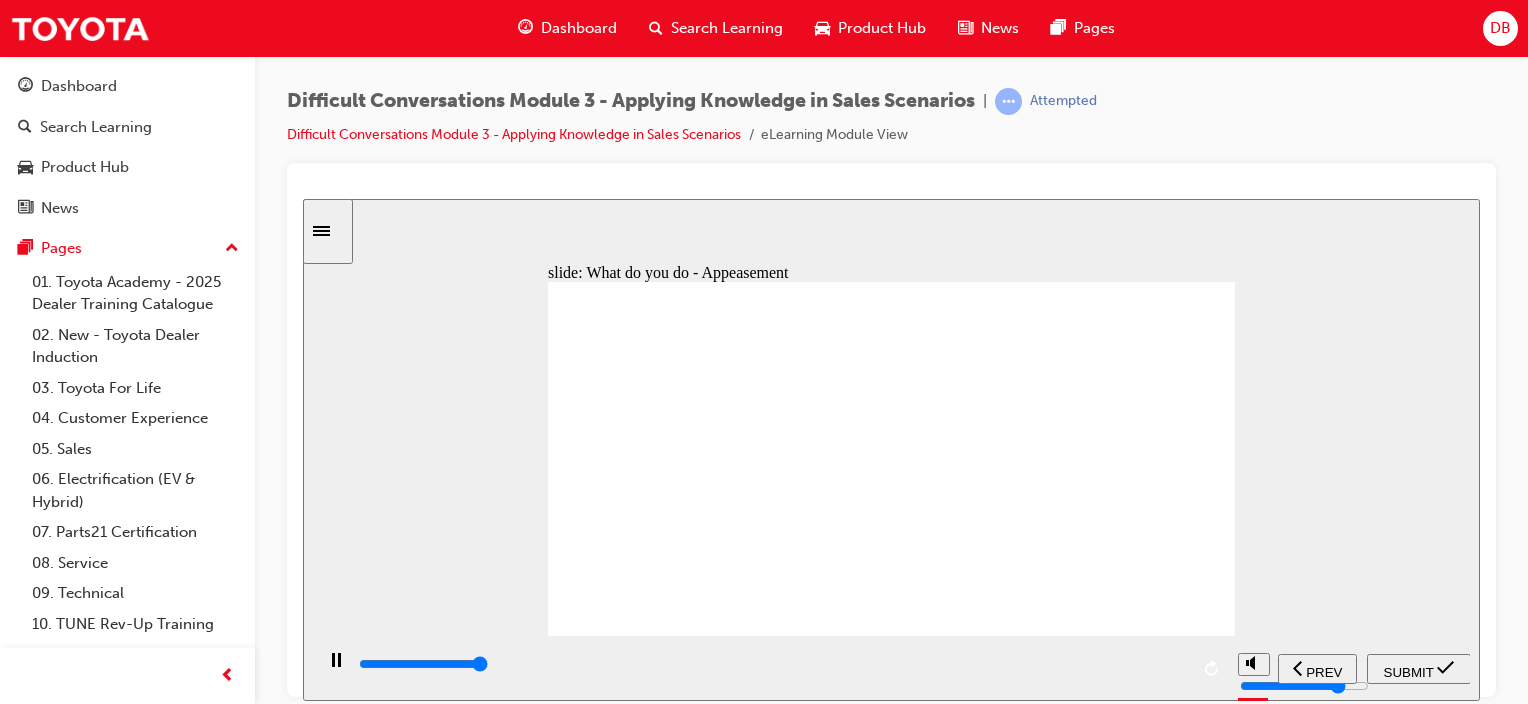 type on "9700" 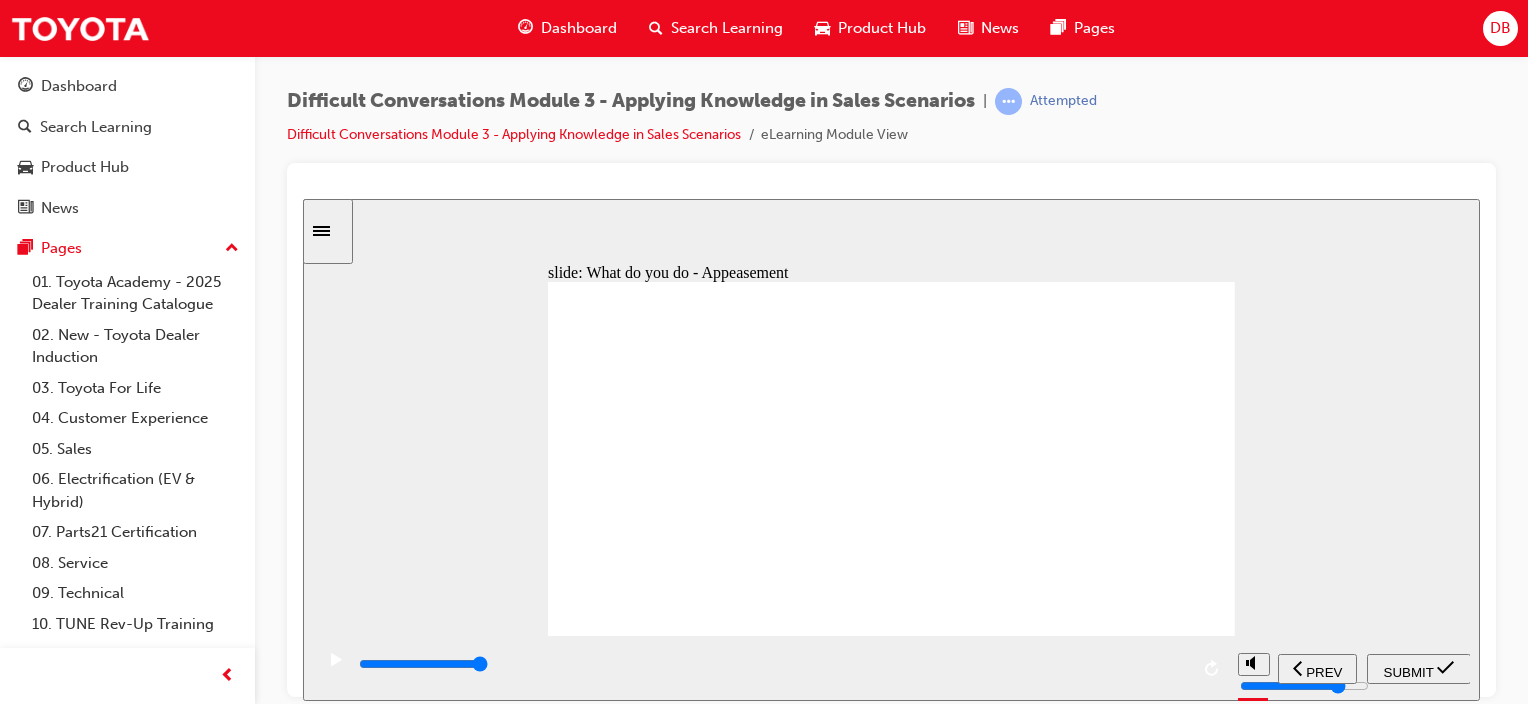 click 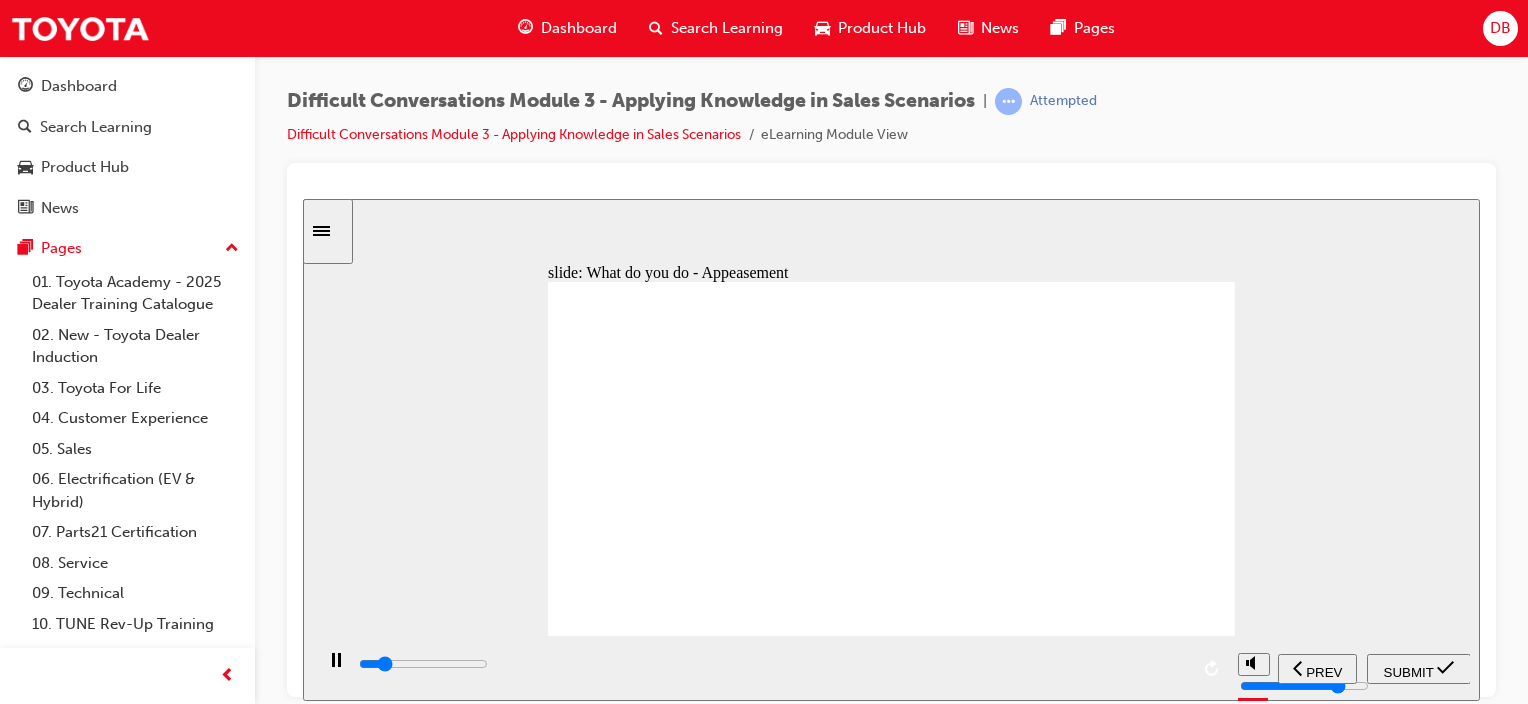 click 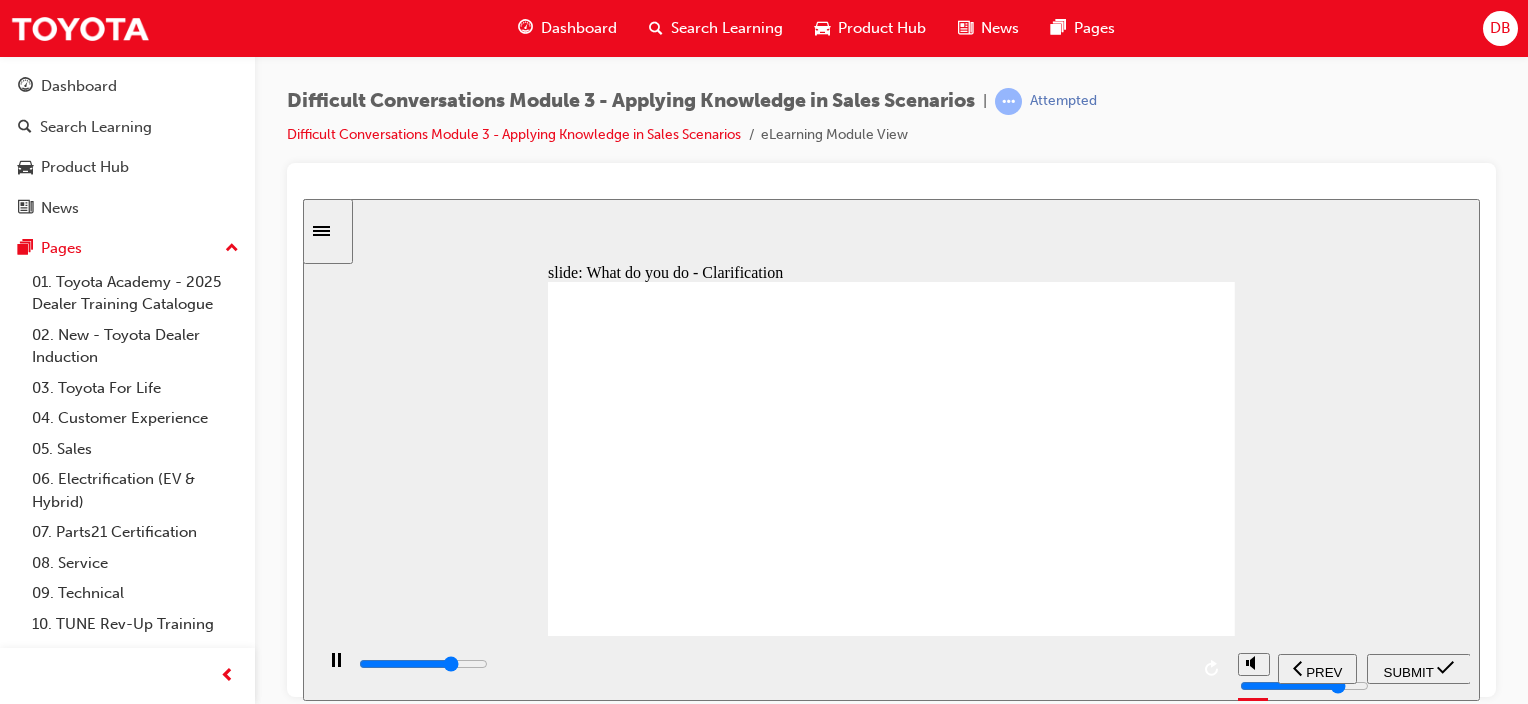 drag, startPoint x: 688, startPoint y: 458, endPoint x: 703, endPoint y: 456, distance: 15.132746 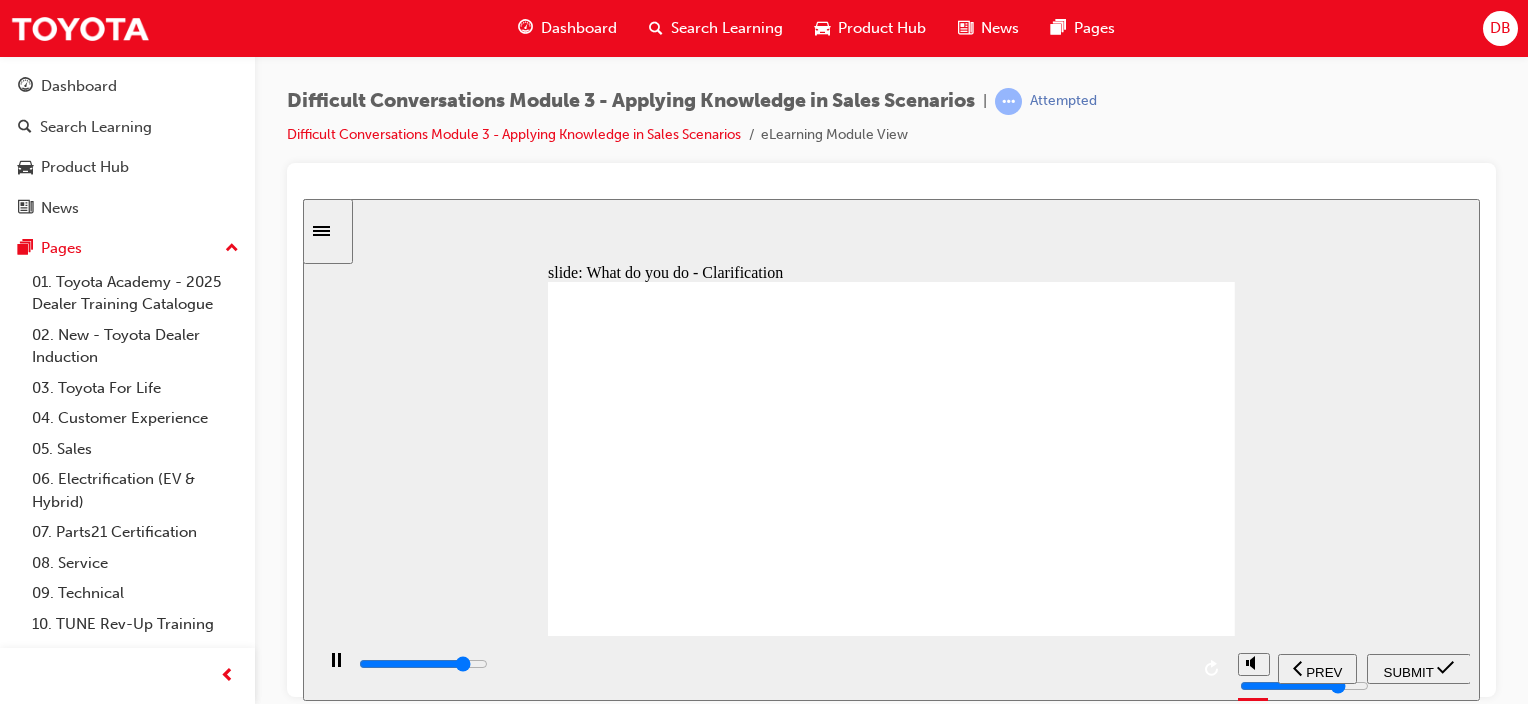 drag, startPoint x: 688, startPoint y: 495, endPoint x: 989, endPoint y: 478, distance: 301.47968 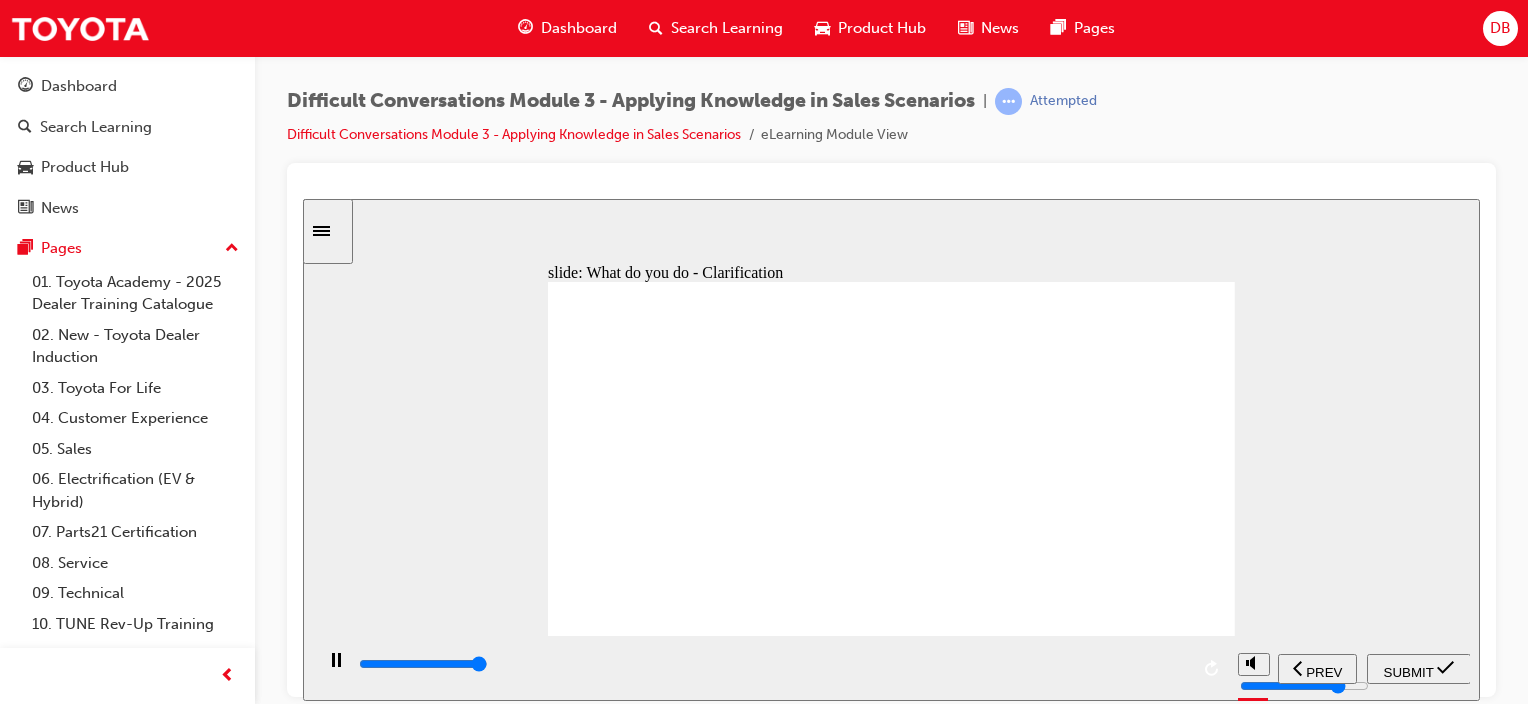 type on "10000" 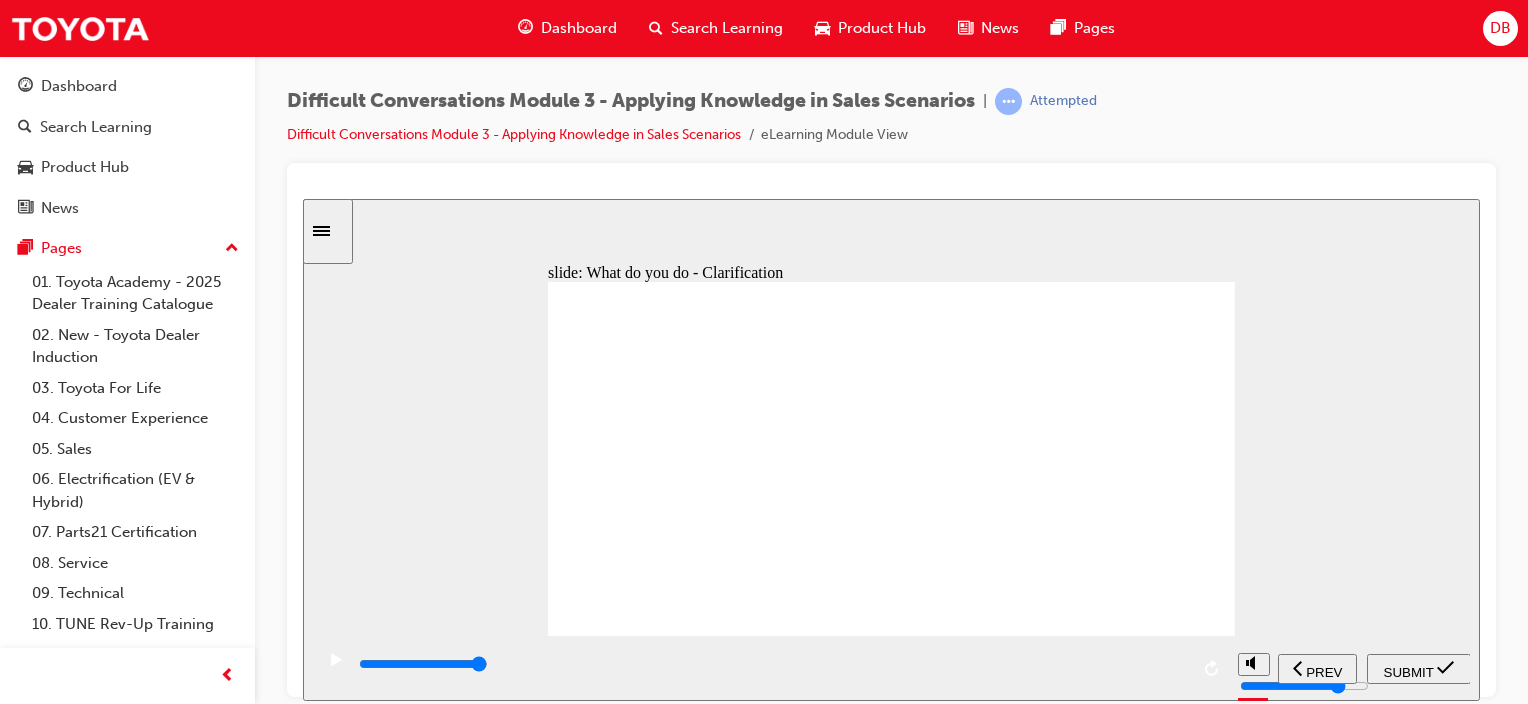 click 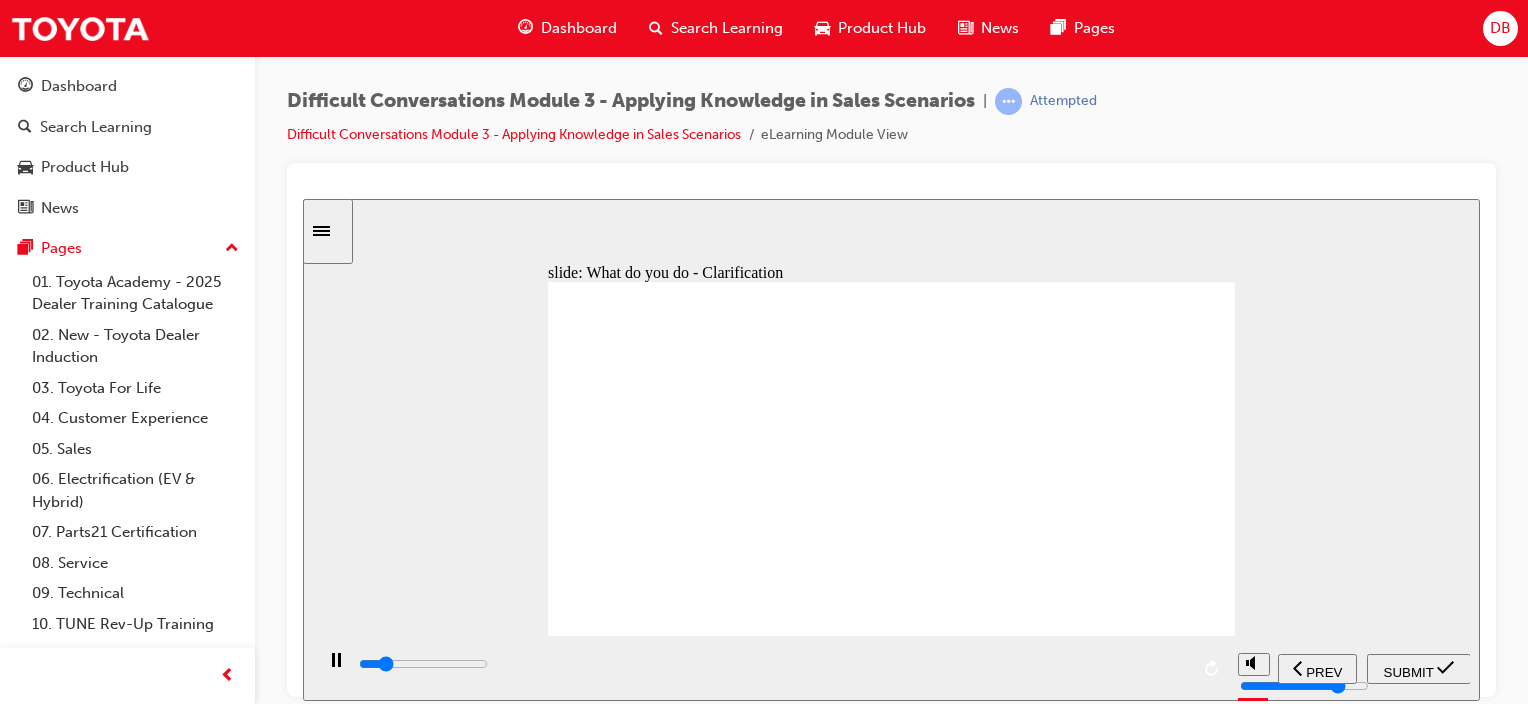 click 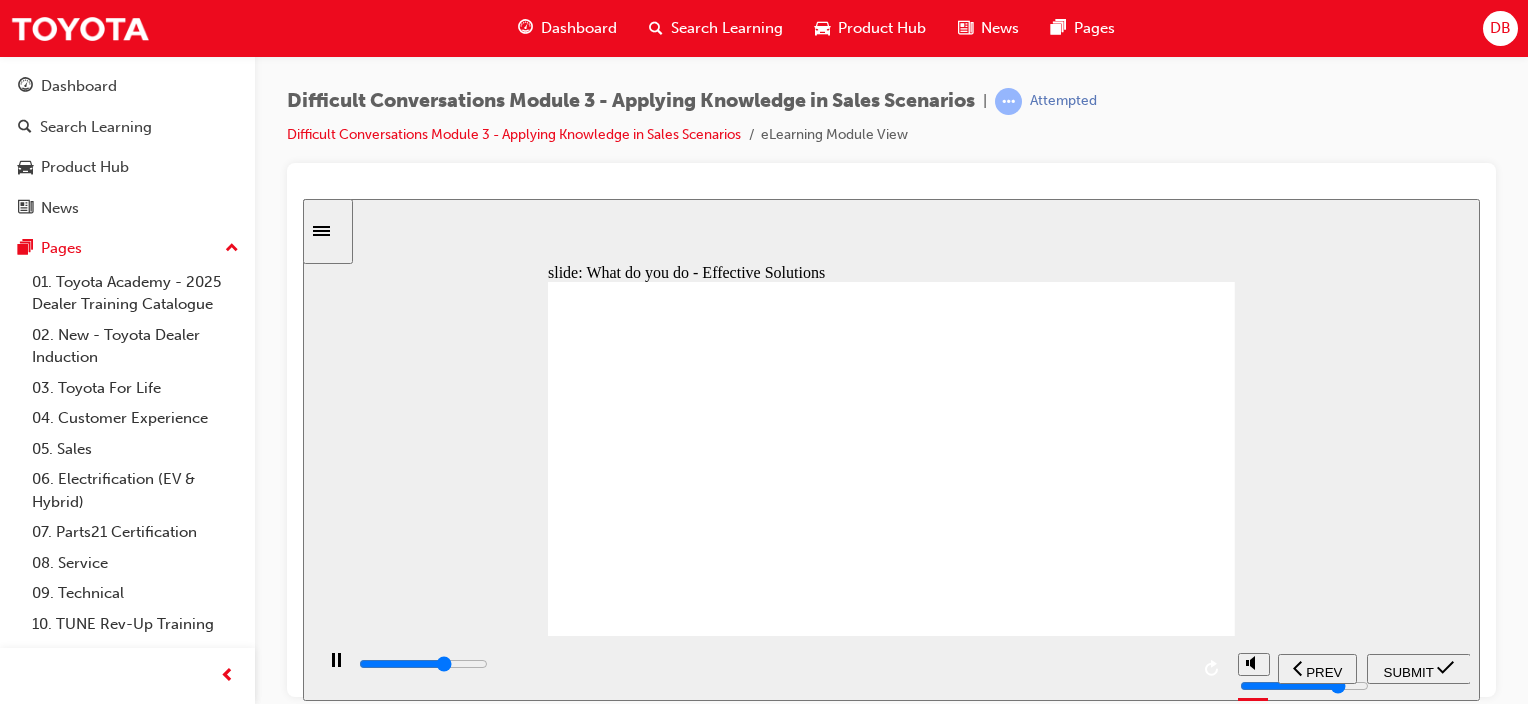 drag, startPoint x: 681, startPoint y: 461, endPoint x: 716, endPoint y: 452, distance: 36.138622 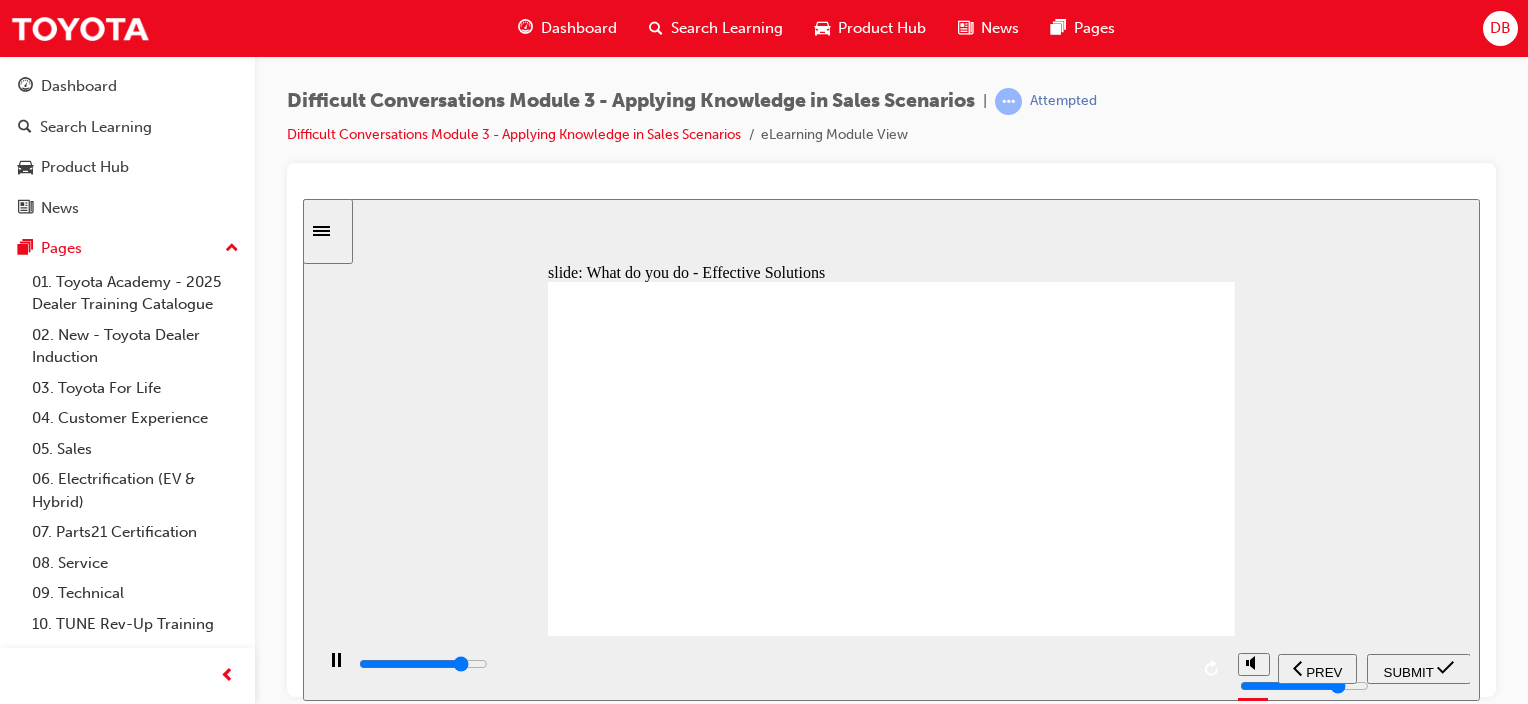 drag, startPoint x: 799, startPoint y: 506, endPoint x: 826, endPoint y: 504, distance: 27.073973 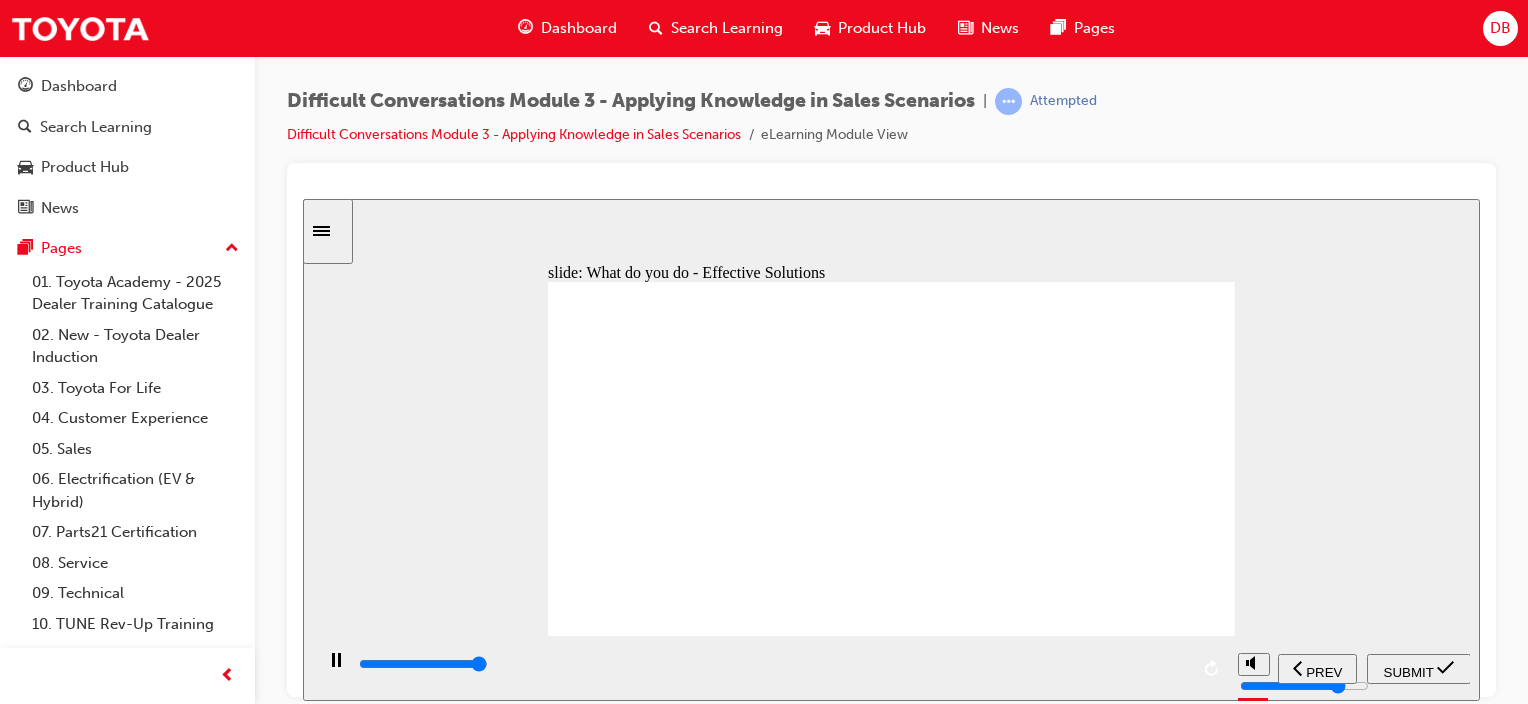 type on "9100" 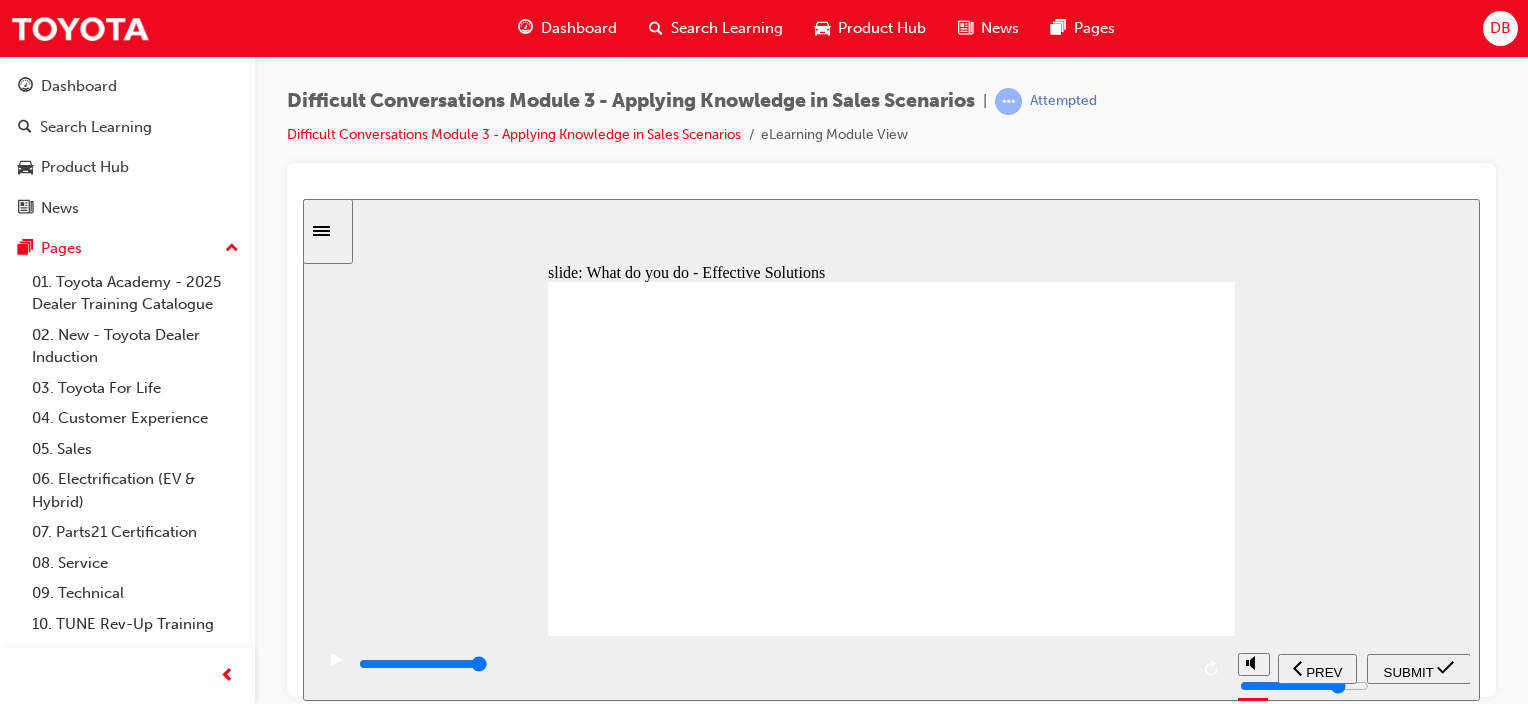 drag, startPoint x: 744, startPoint y: 591, endPoint x: 990, endPoint y: 584, distance: 246.09958 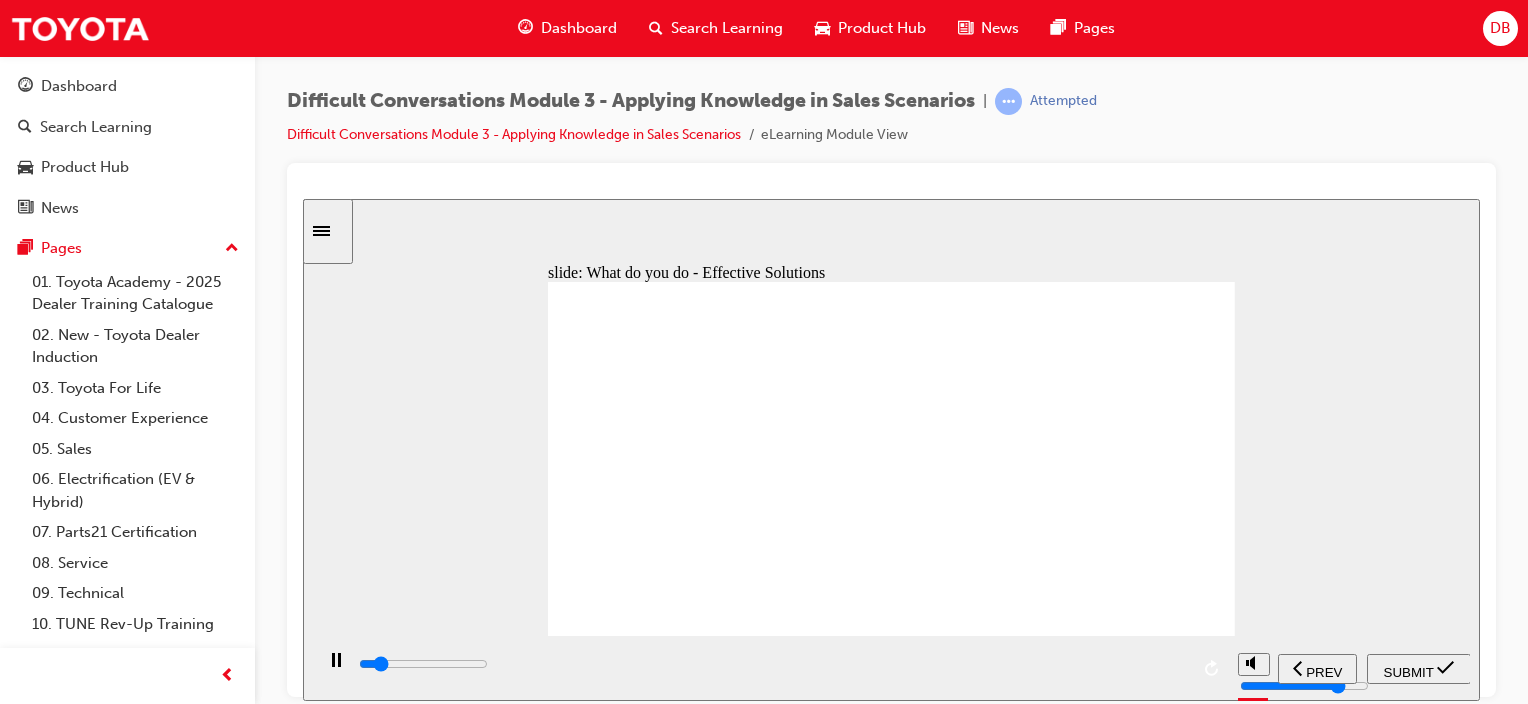 click 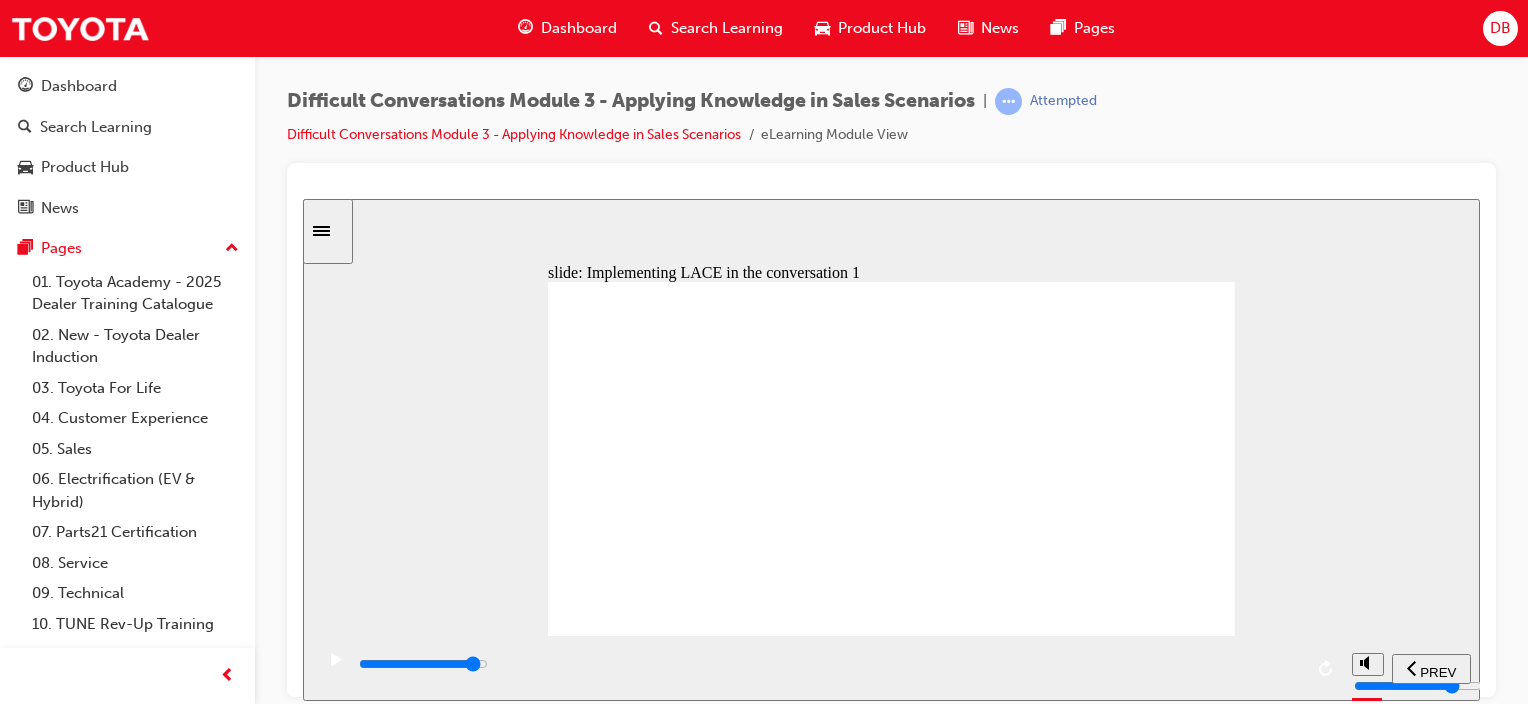 click at bounding box center (423, 663) 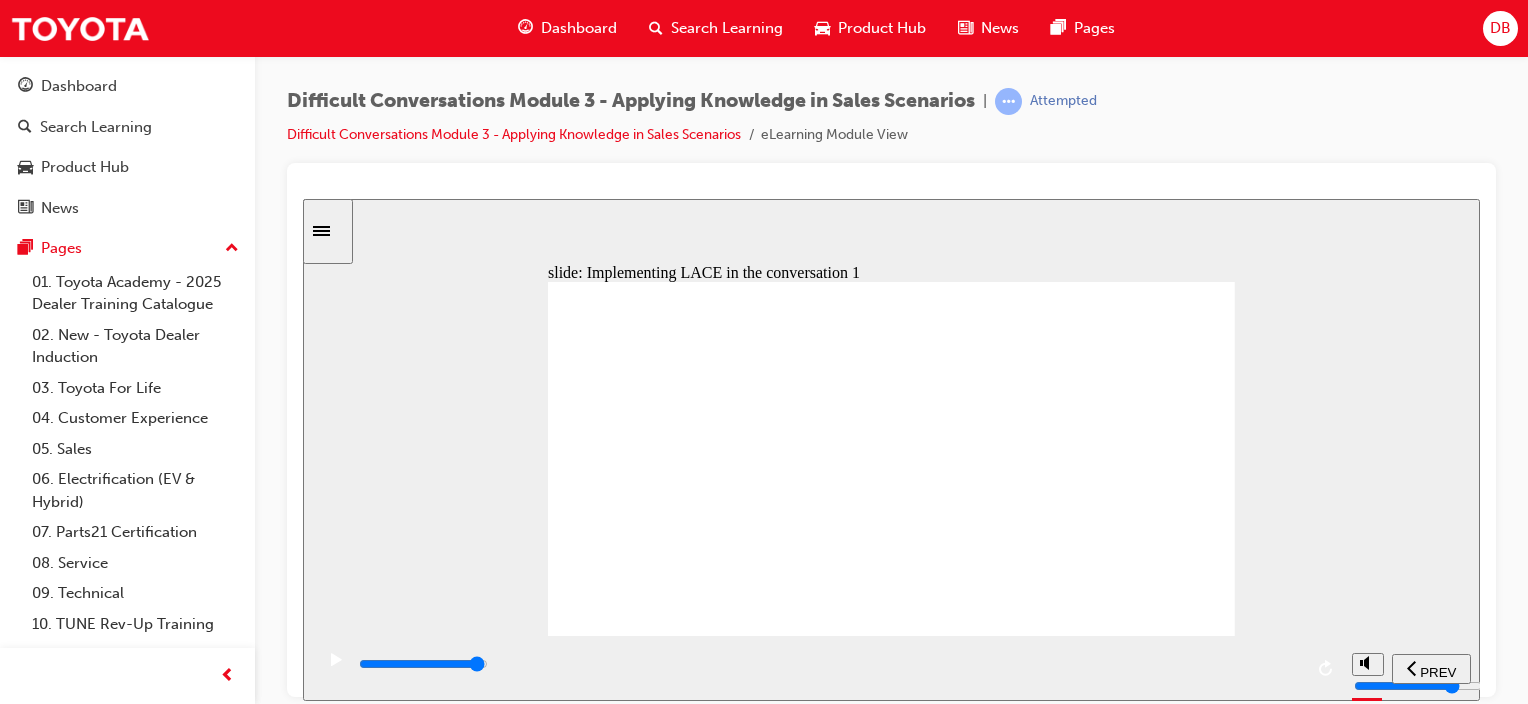 click at bounding box center [829, 664] 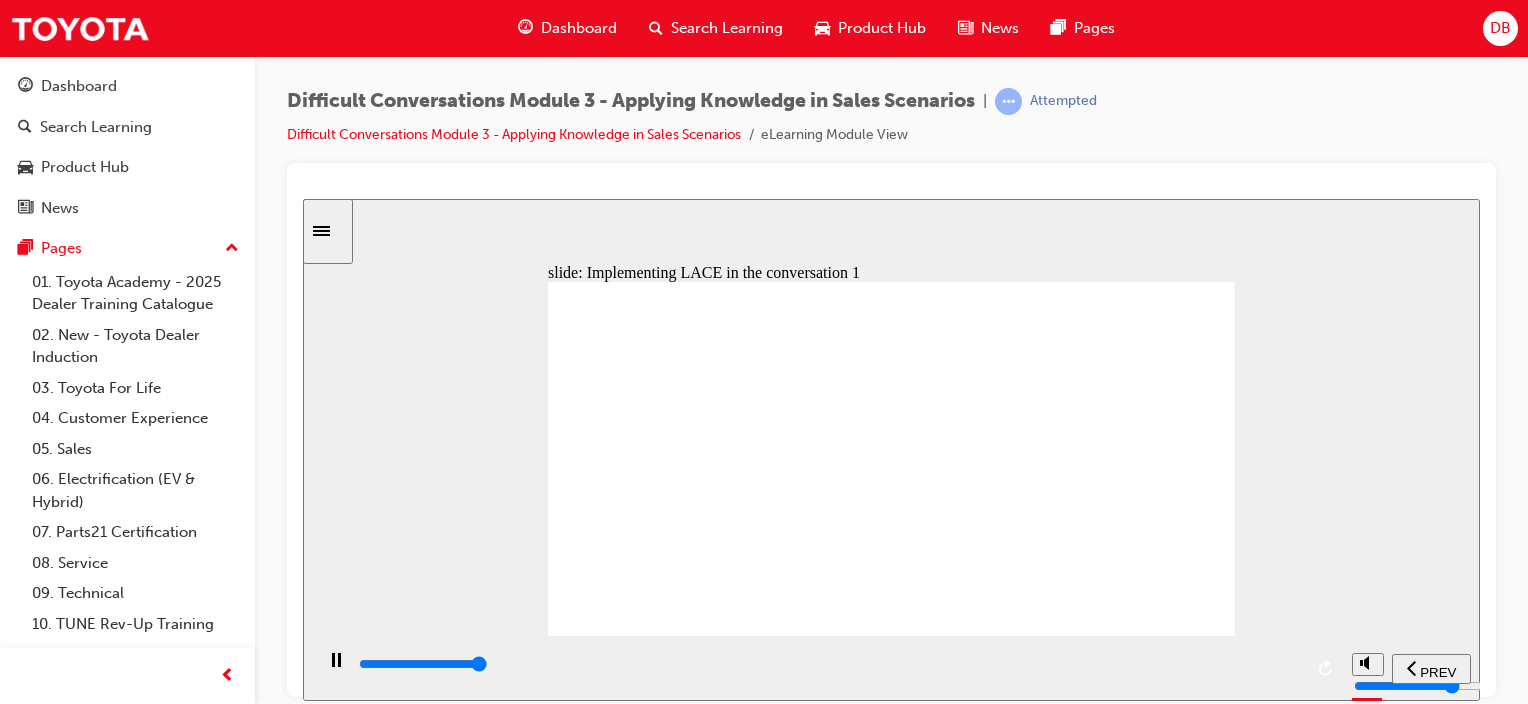 click 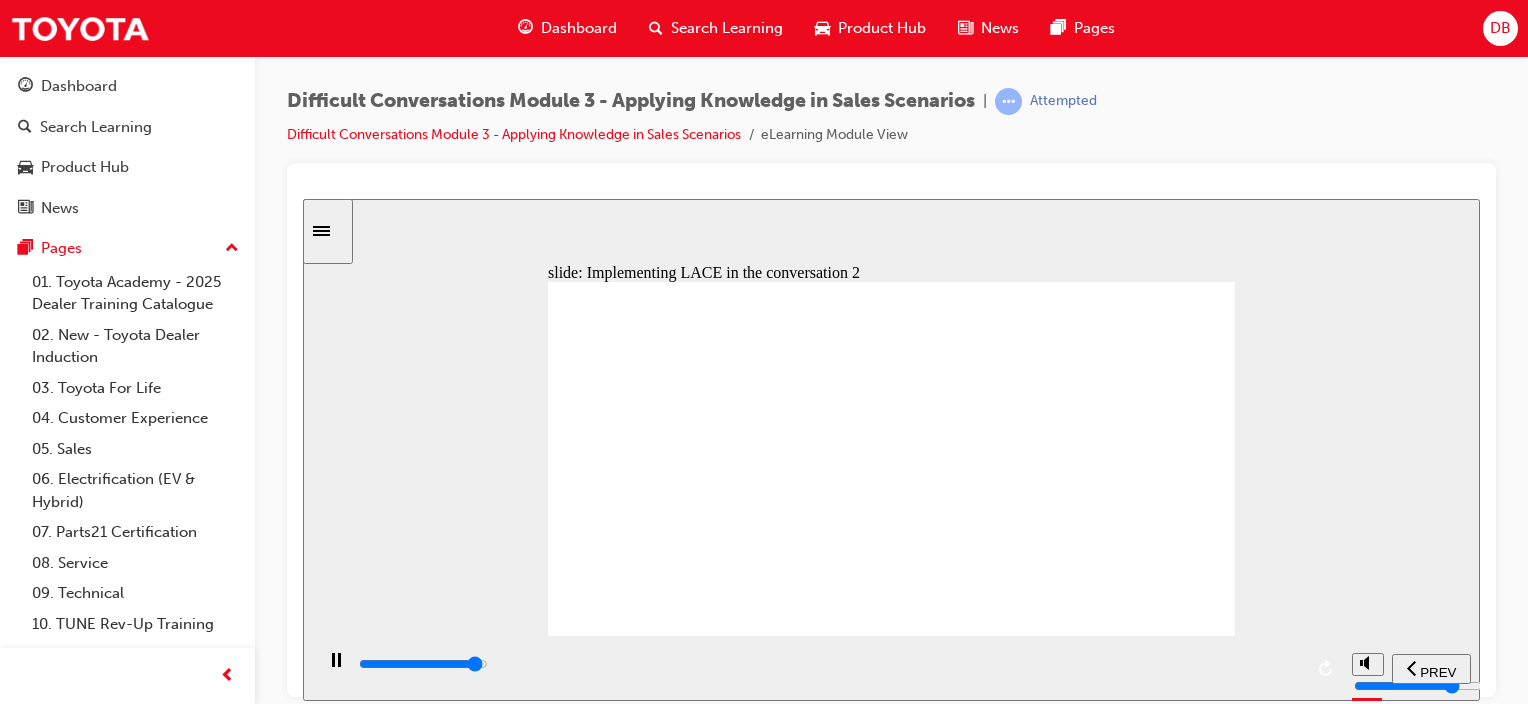 click at bounding box center (423, 663) 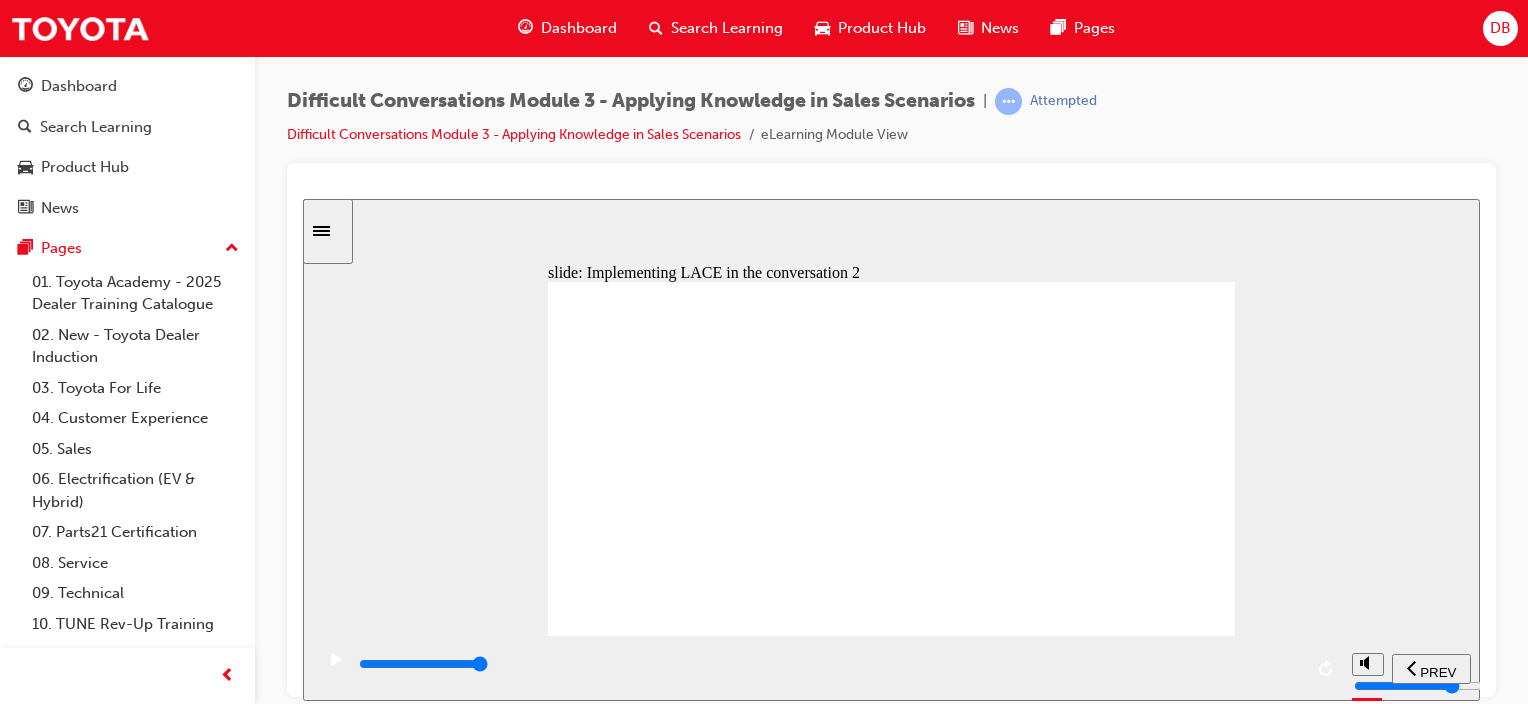 click 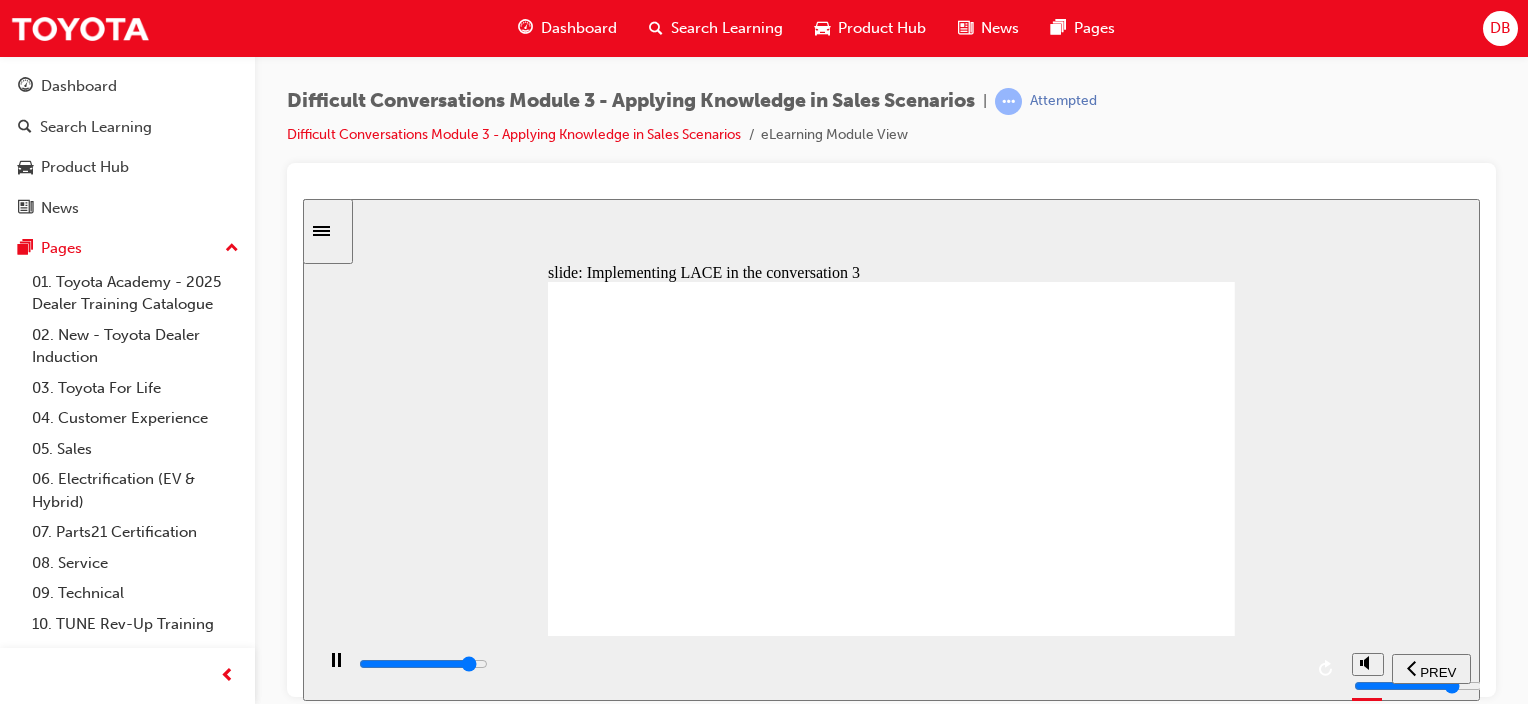 click at bounding box center (423, 663) 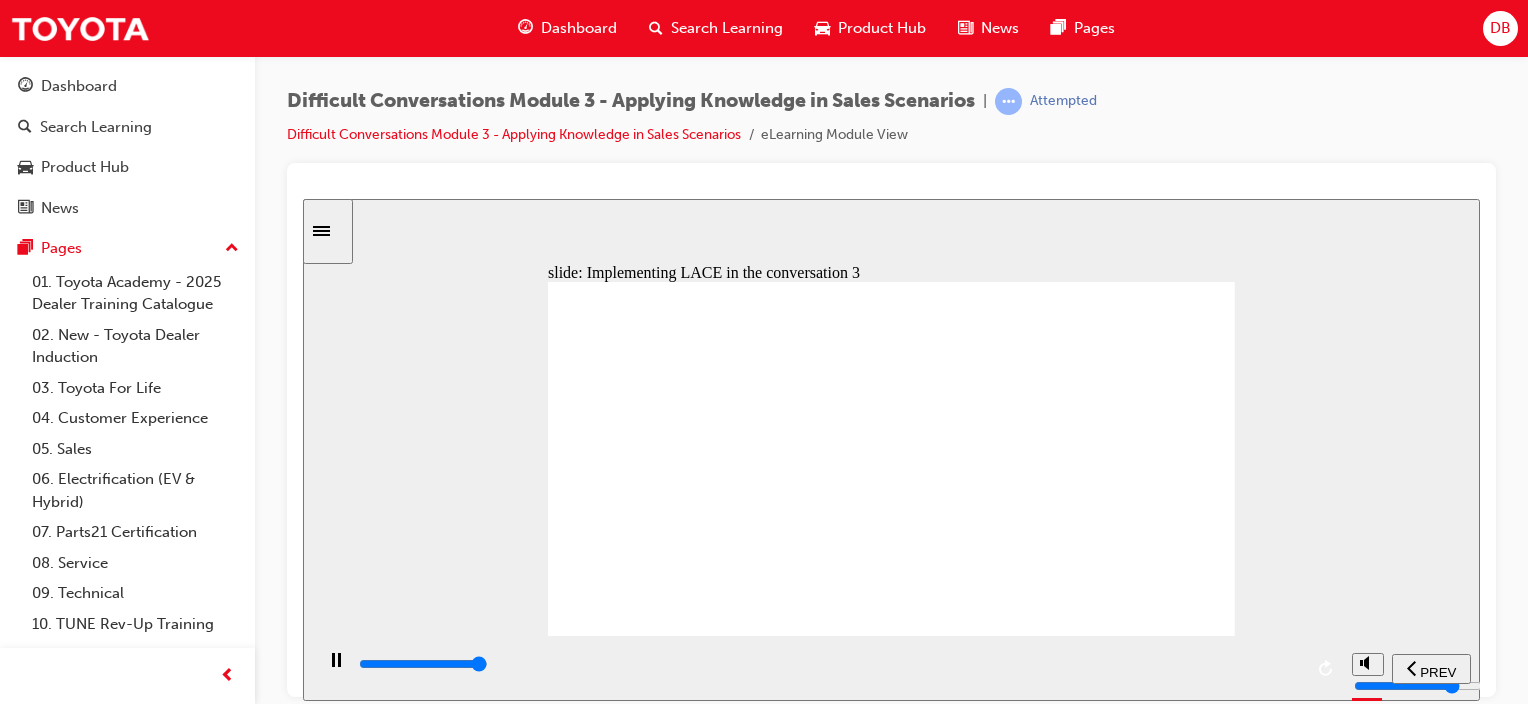 click 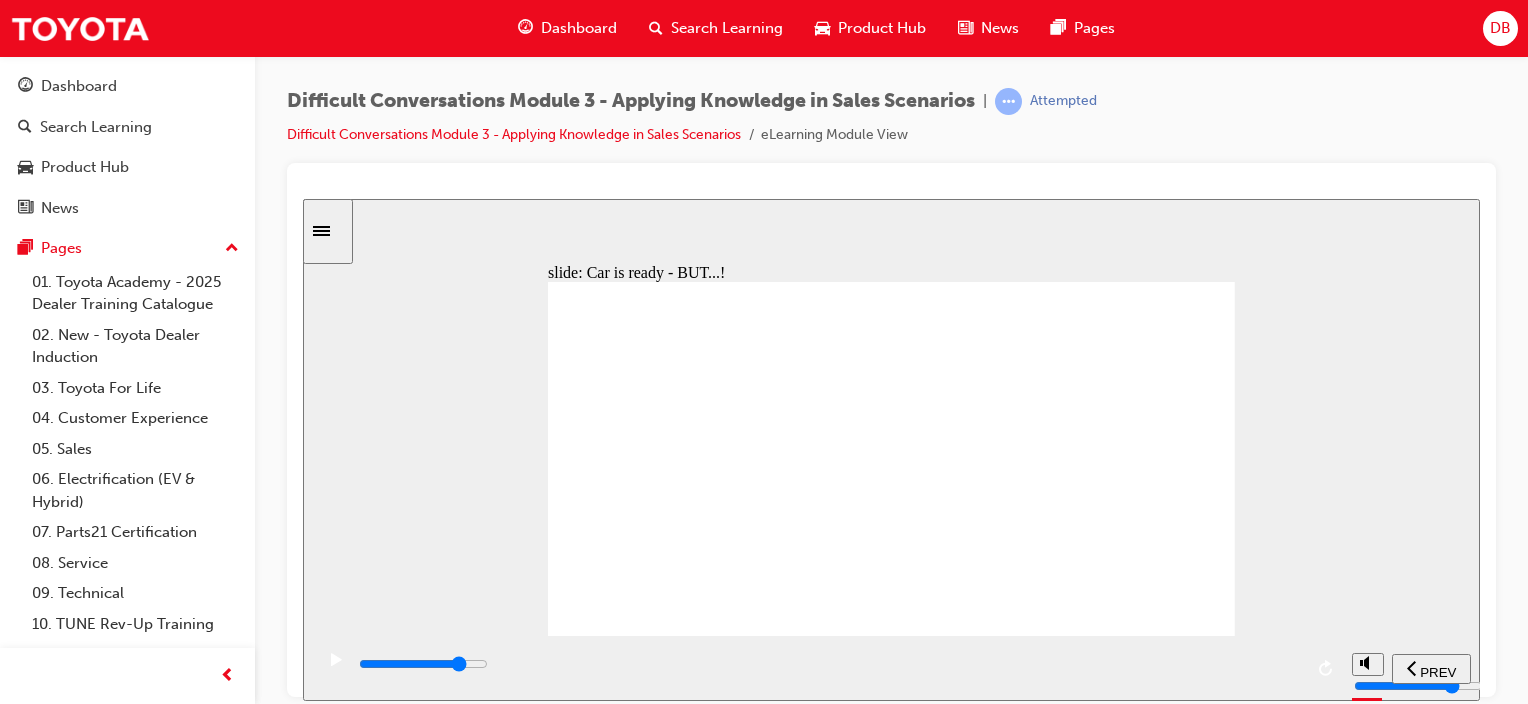click at bounding box center (829, 664) 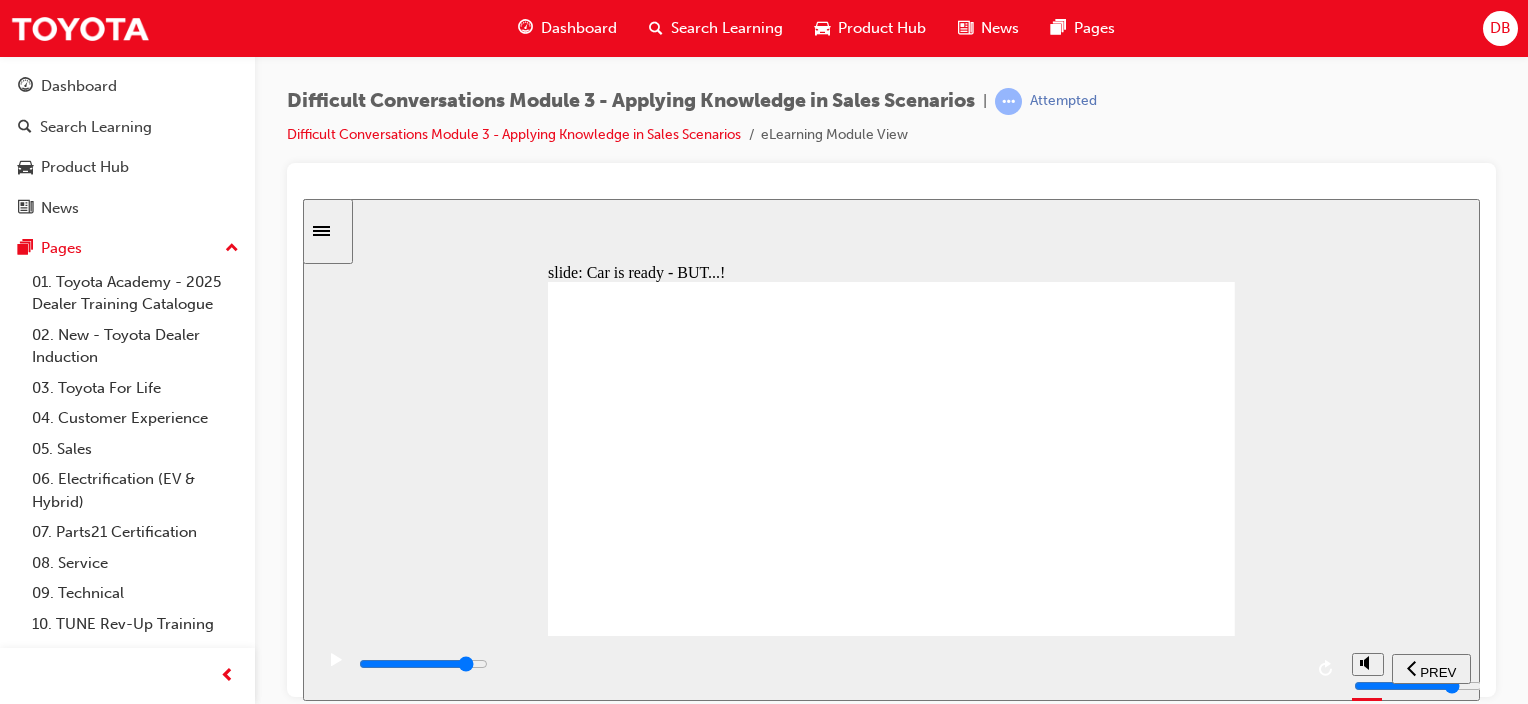 click at bounding box center (829, 664) 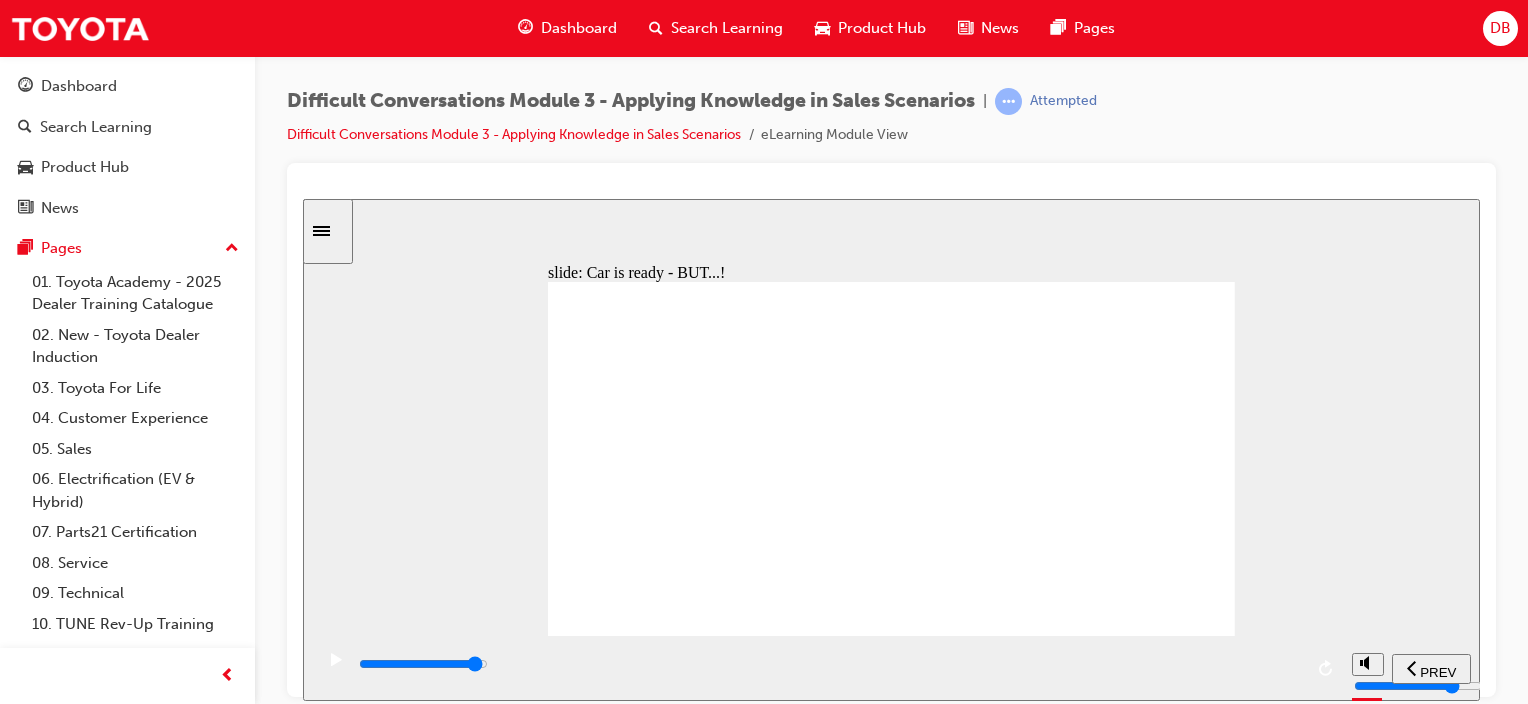 drag, startPoint x: 1256, startPoint y: 664, endPoint x: 1268, endPoint y: 665, distance: 12.0415945 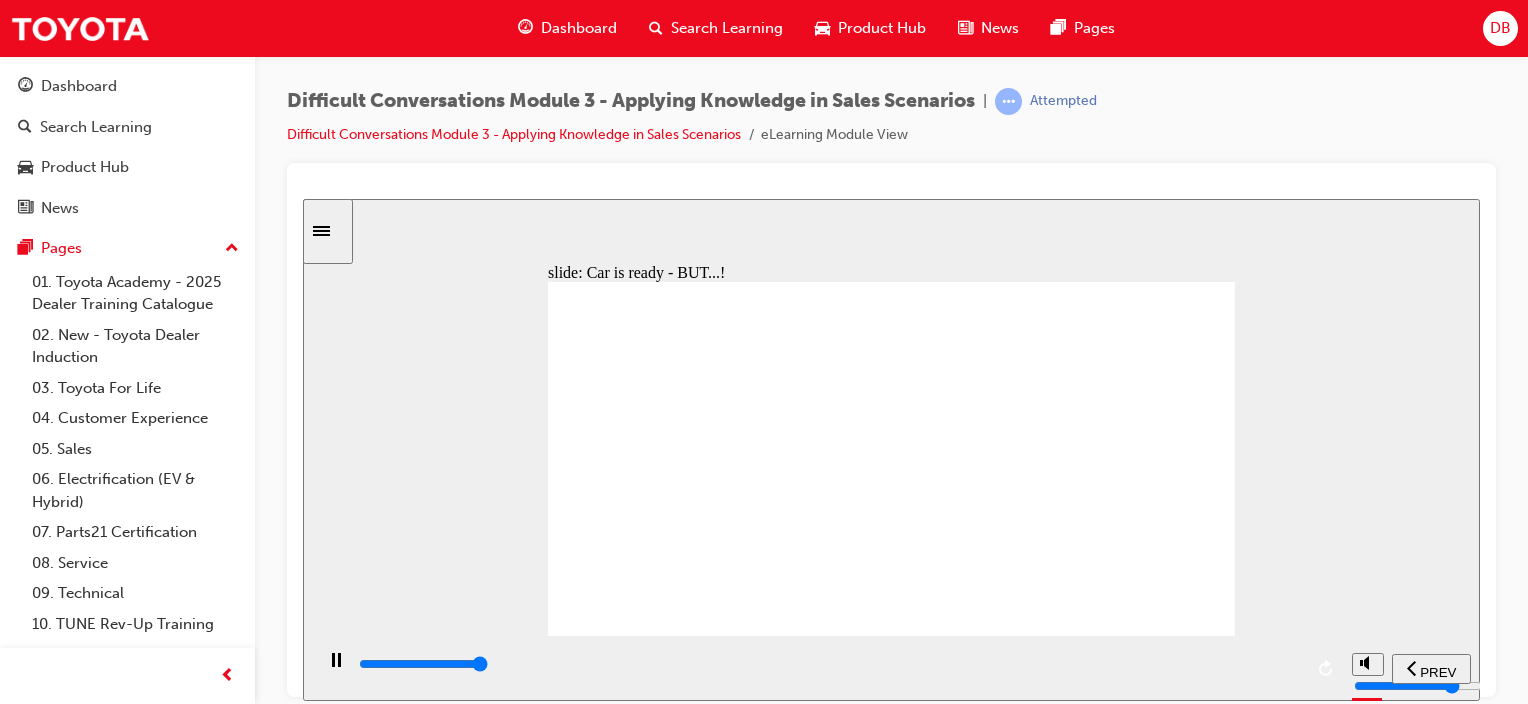 click 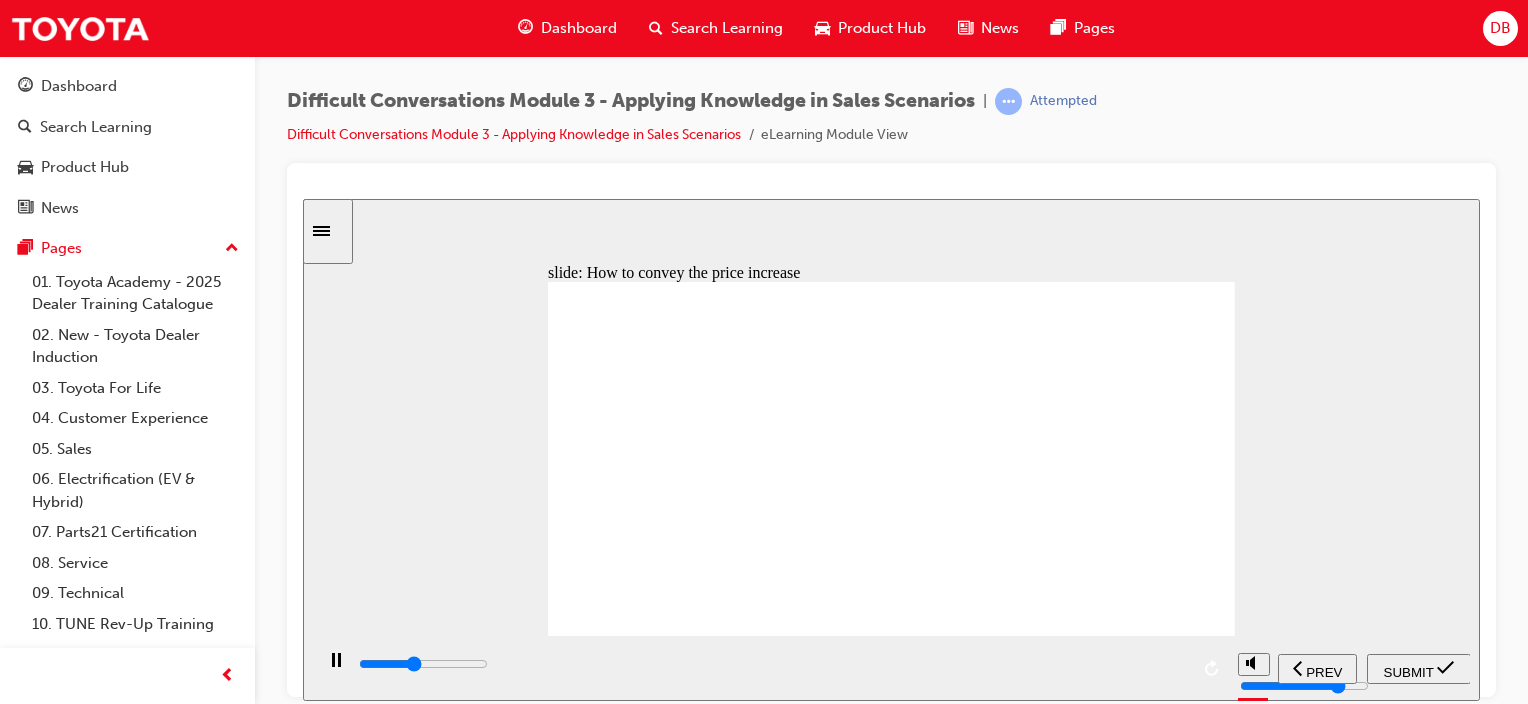 click 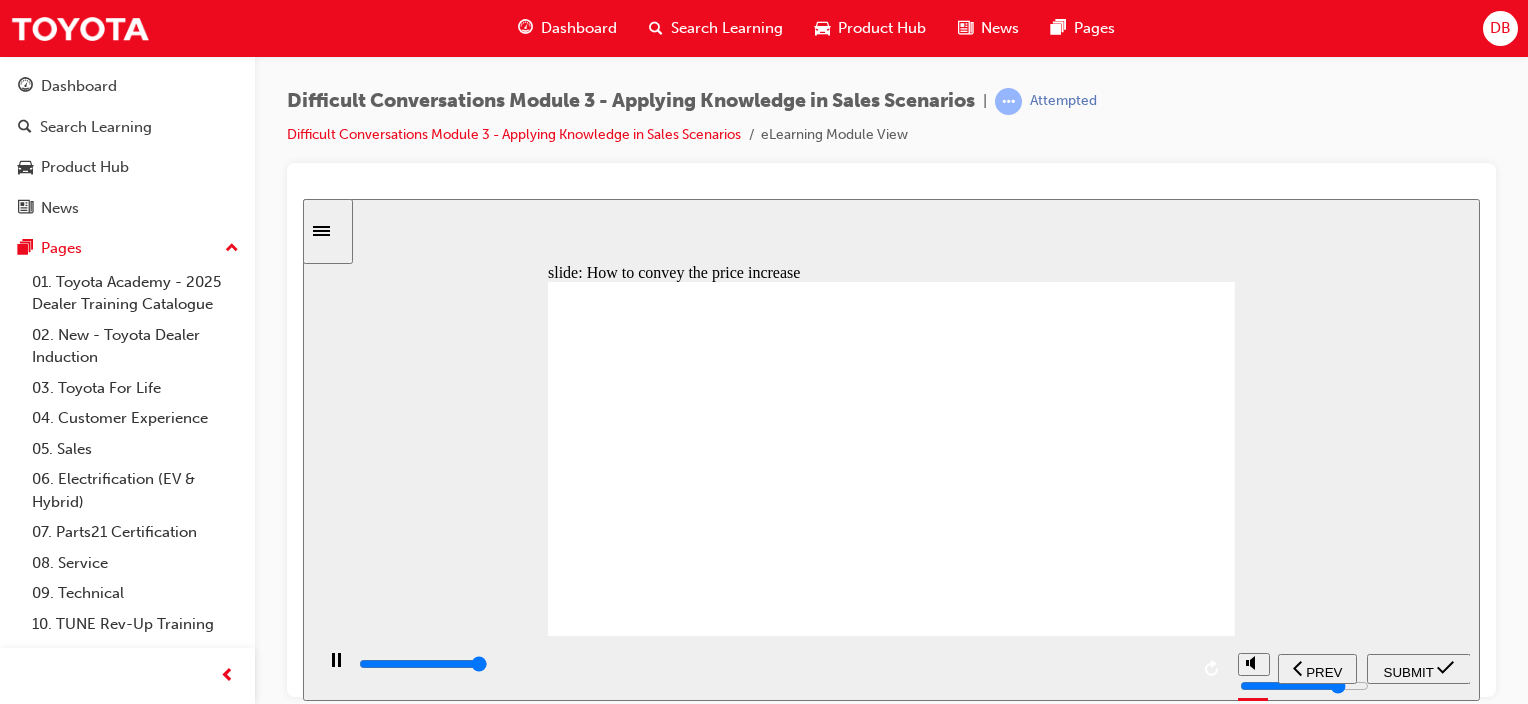 type on "9100" 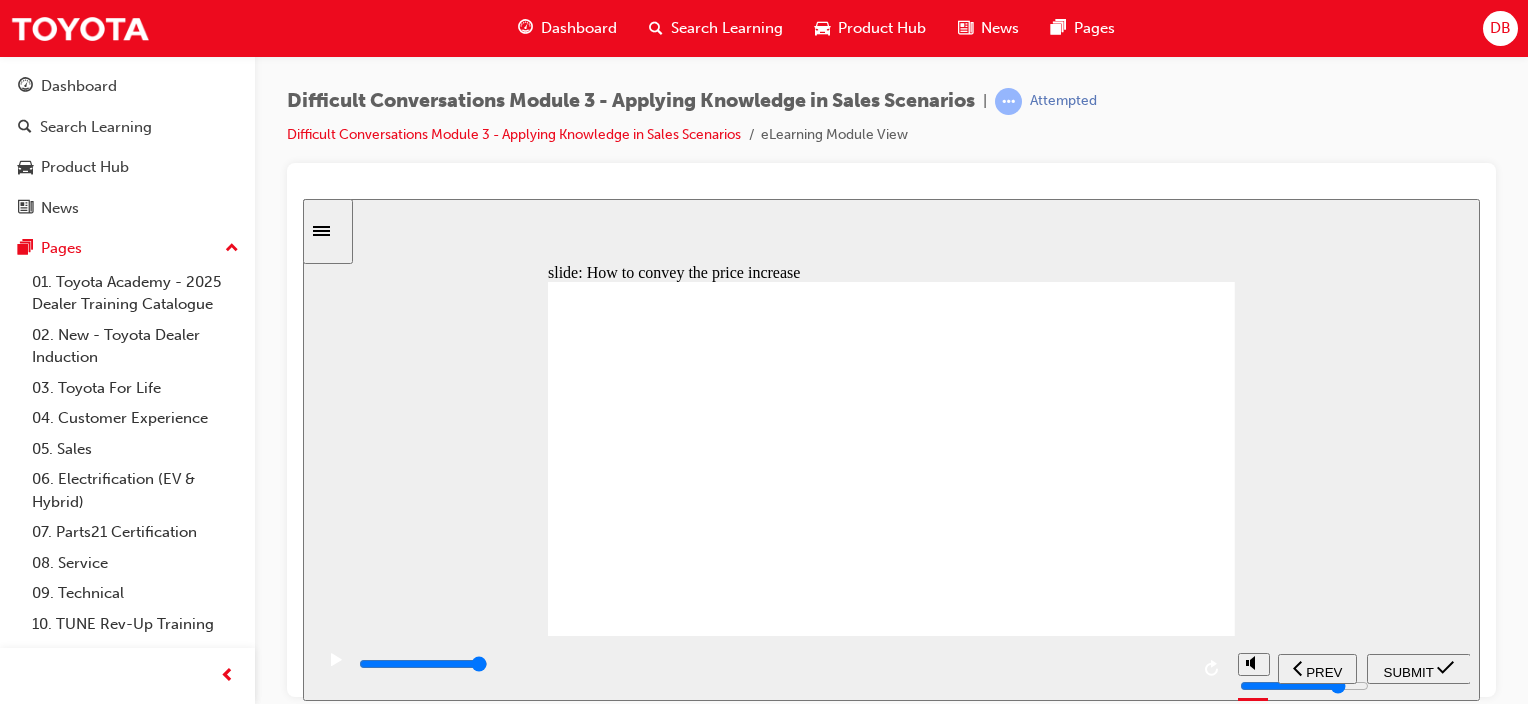 click 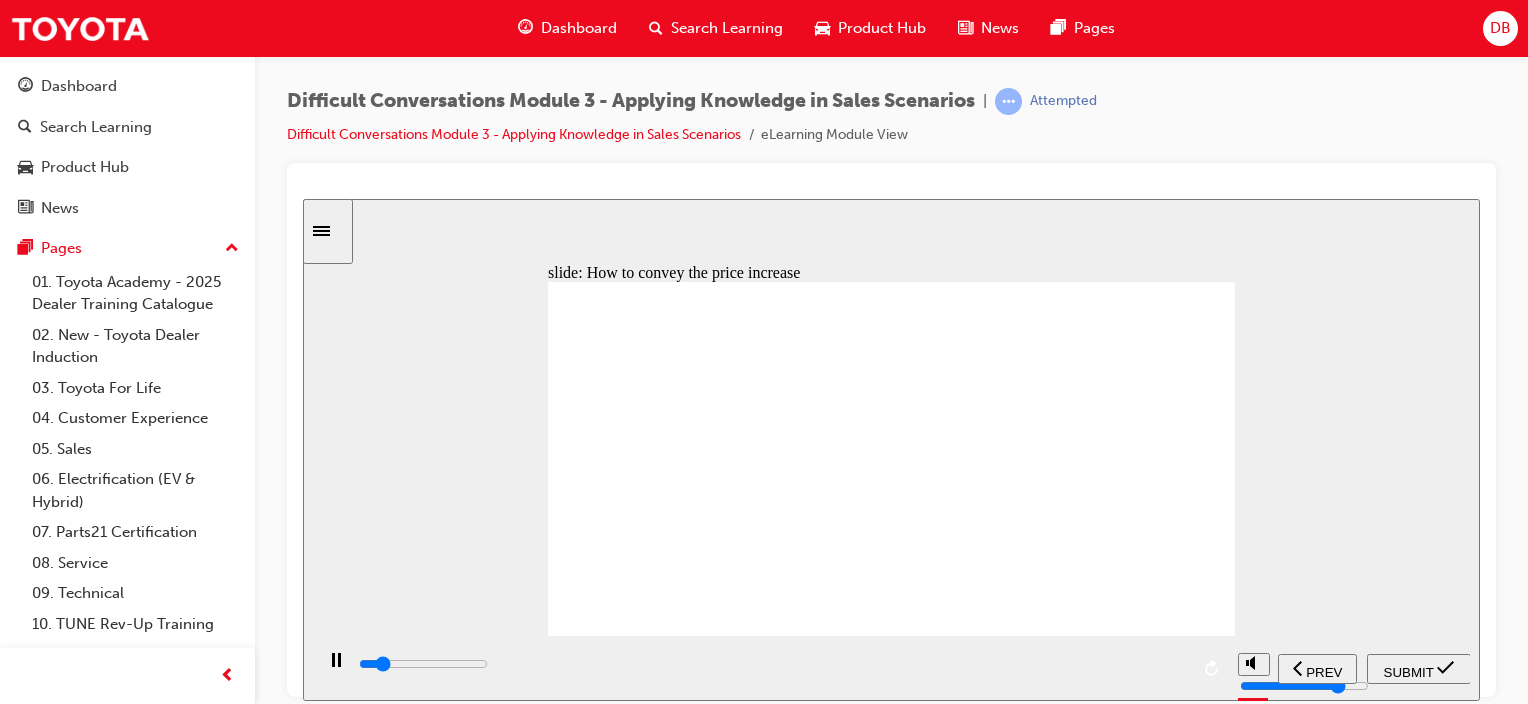 click 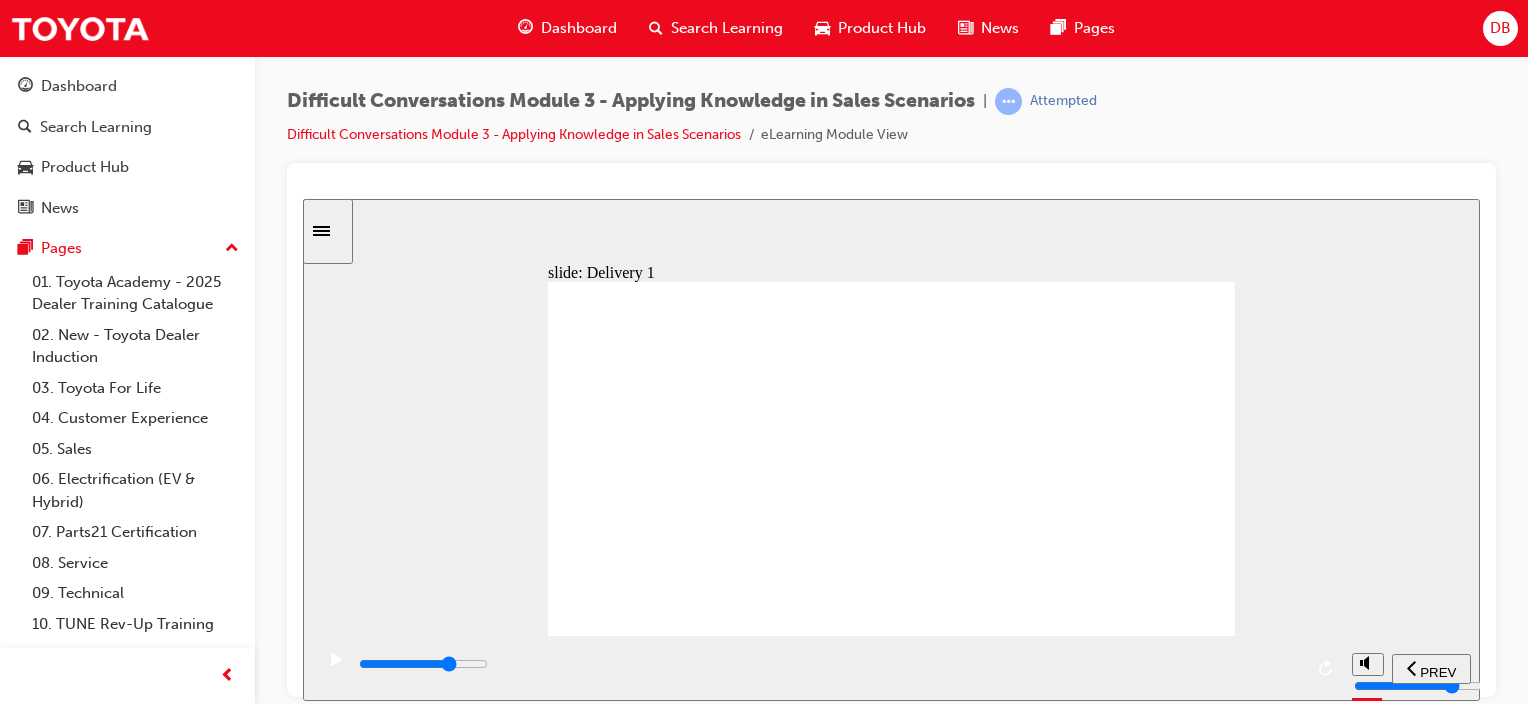 click at bounding box center [829, 664] 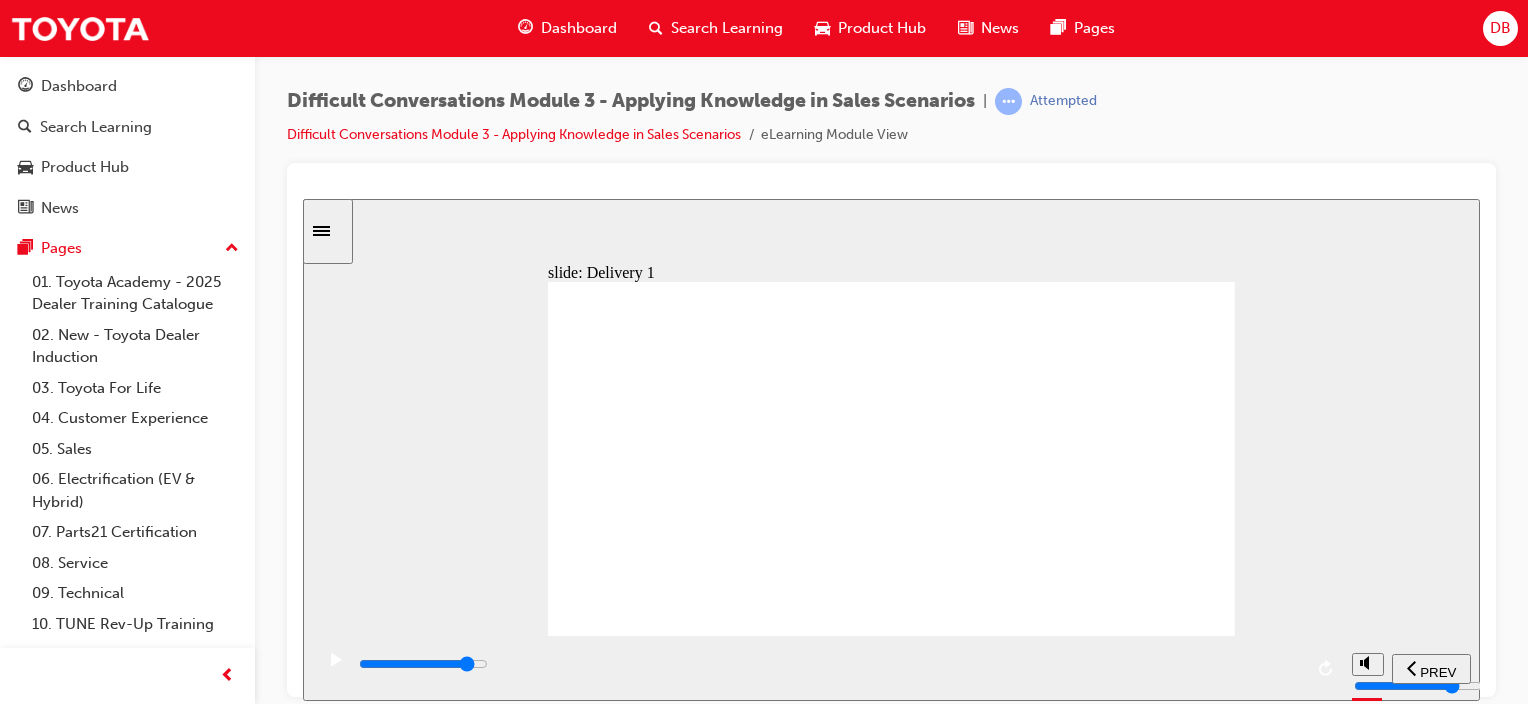 click at bounding box center (829, 664) 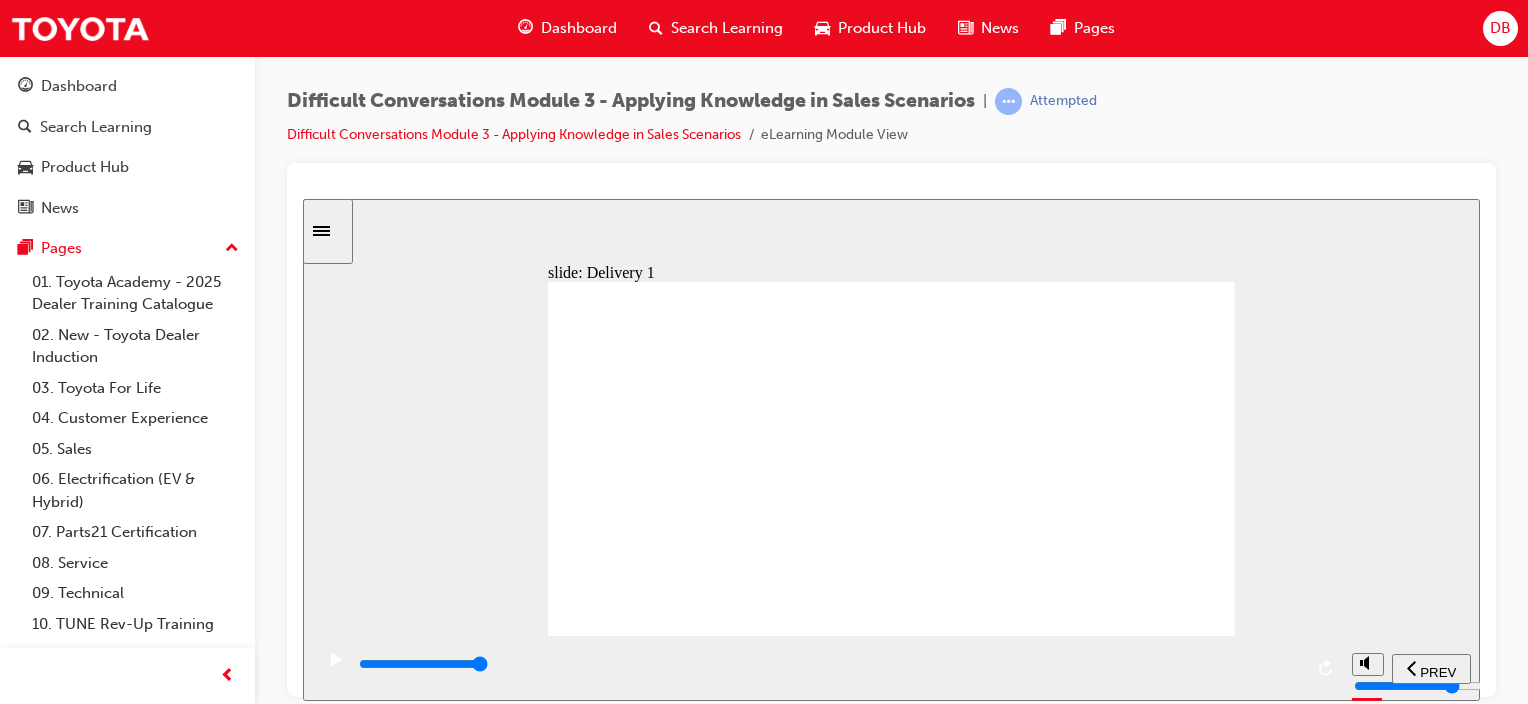 click 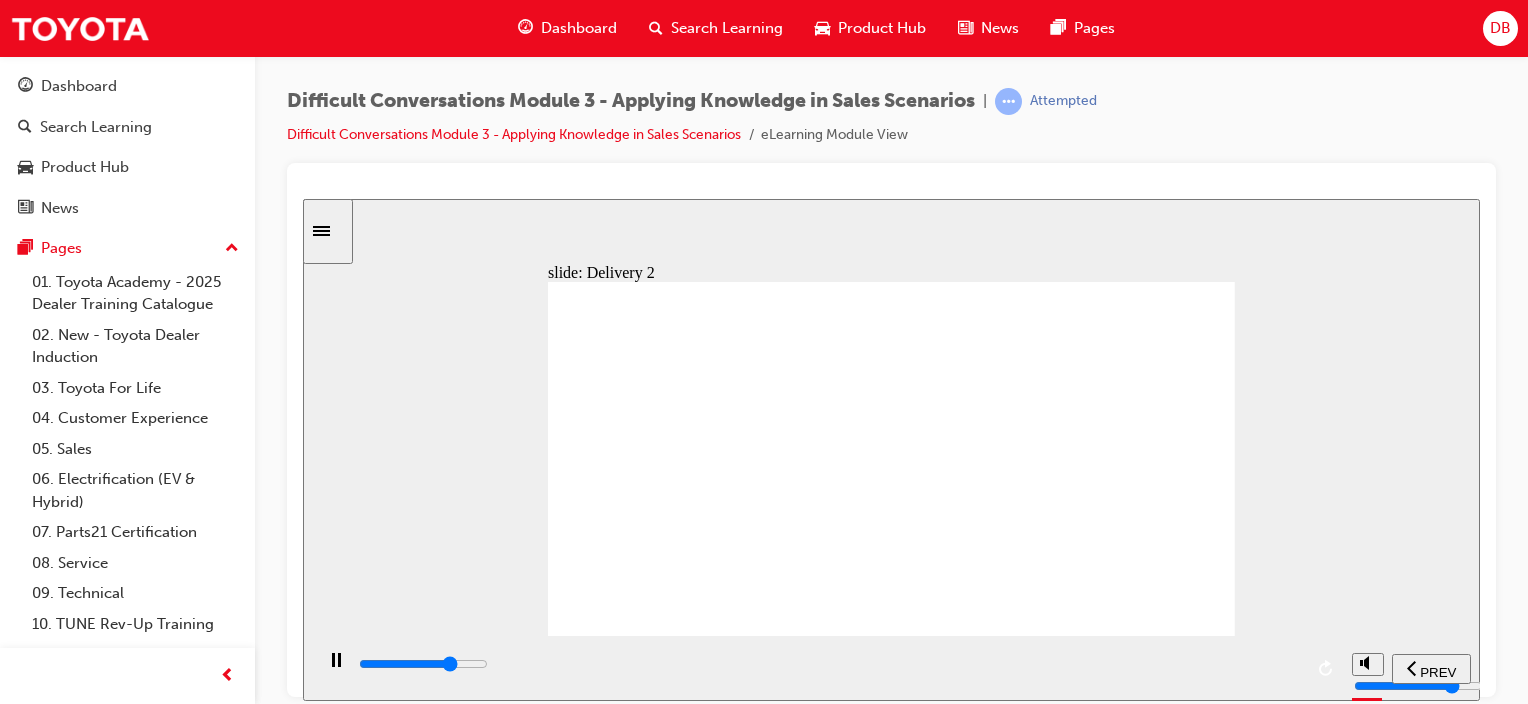click at bounding box center [829, 664] 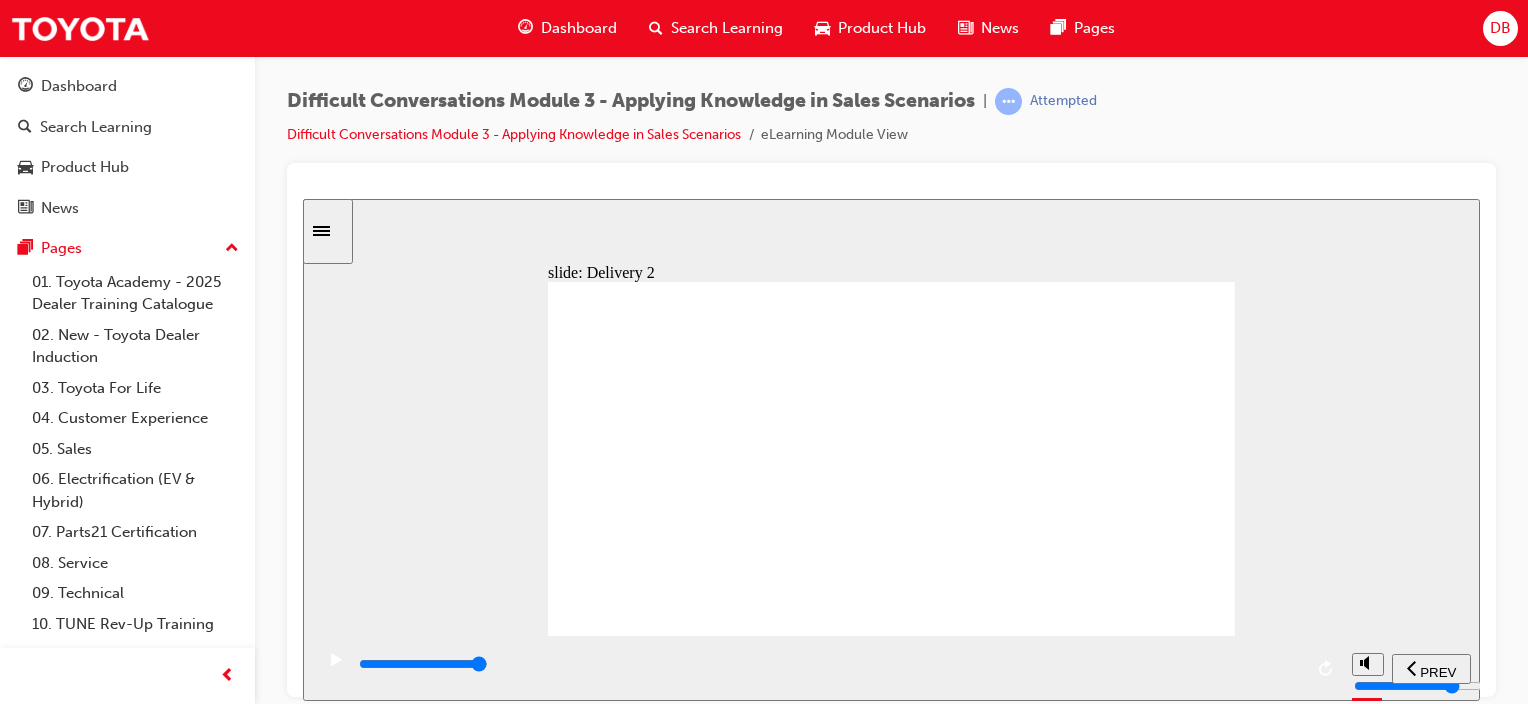 click 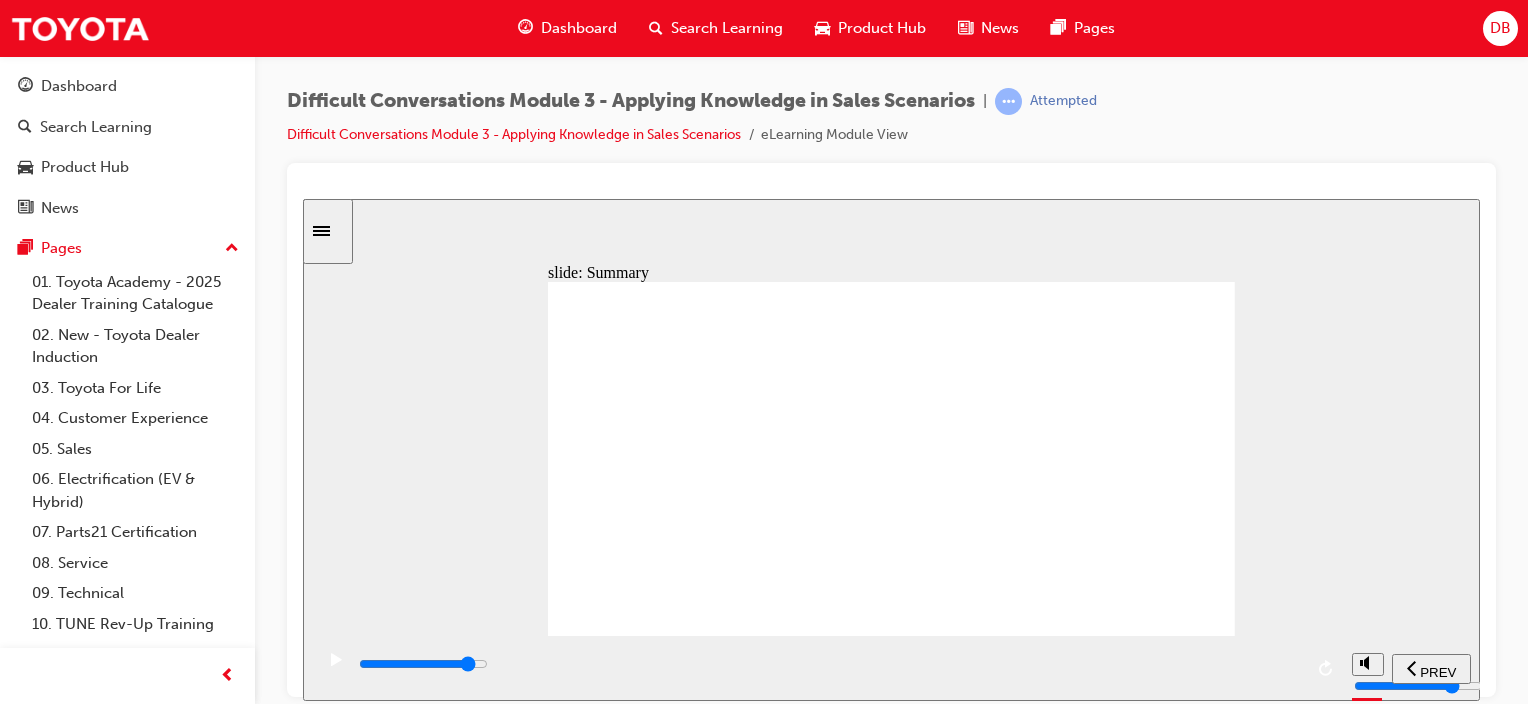 click at bounding box center (829, 664) 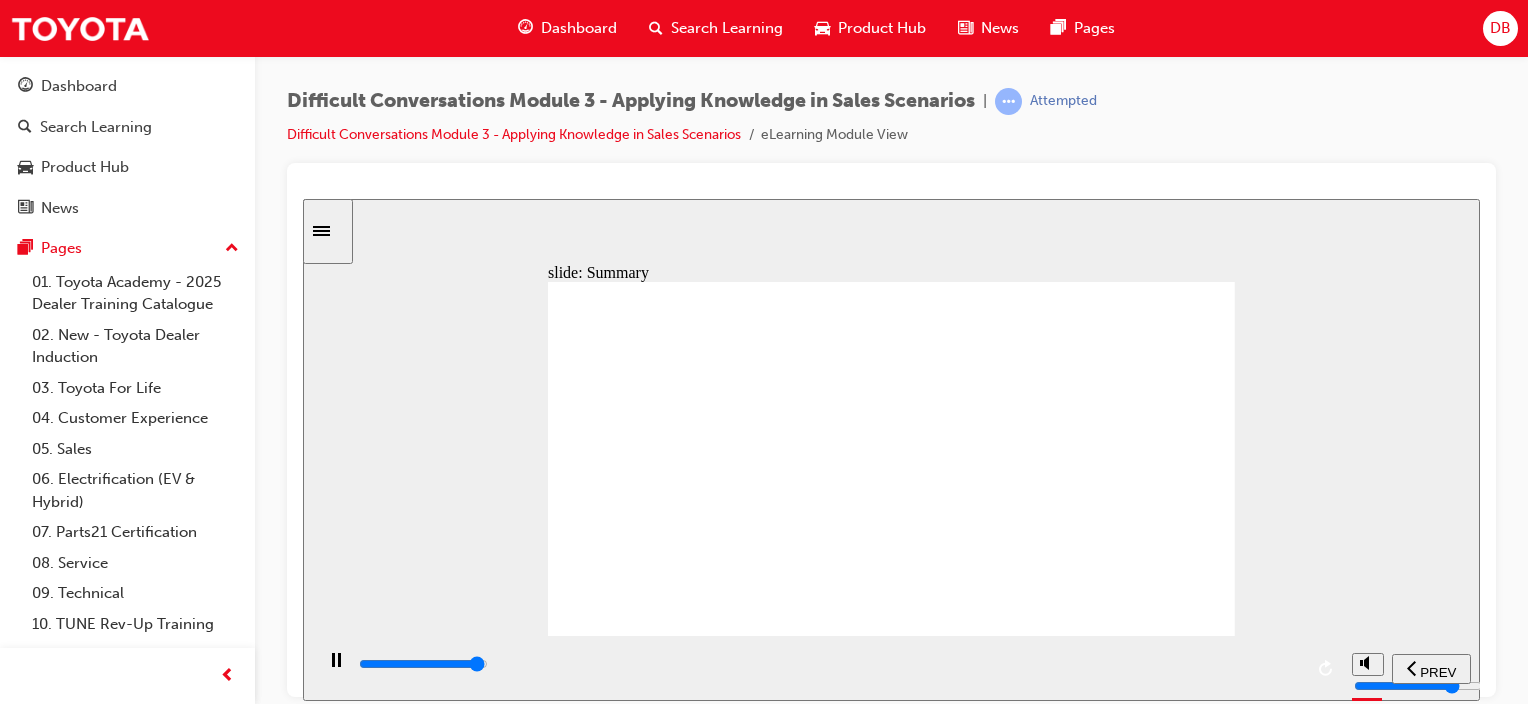 click at bounding box center (829, 664) 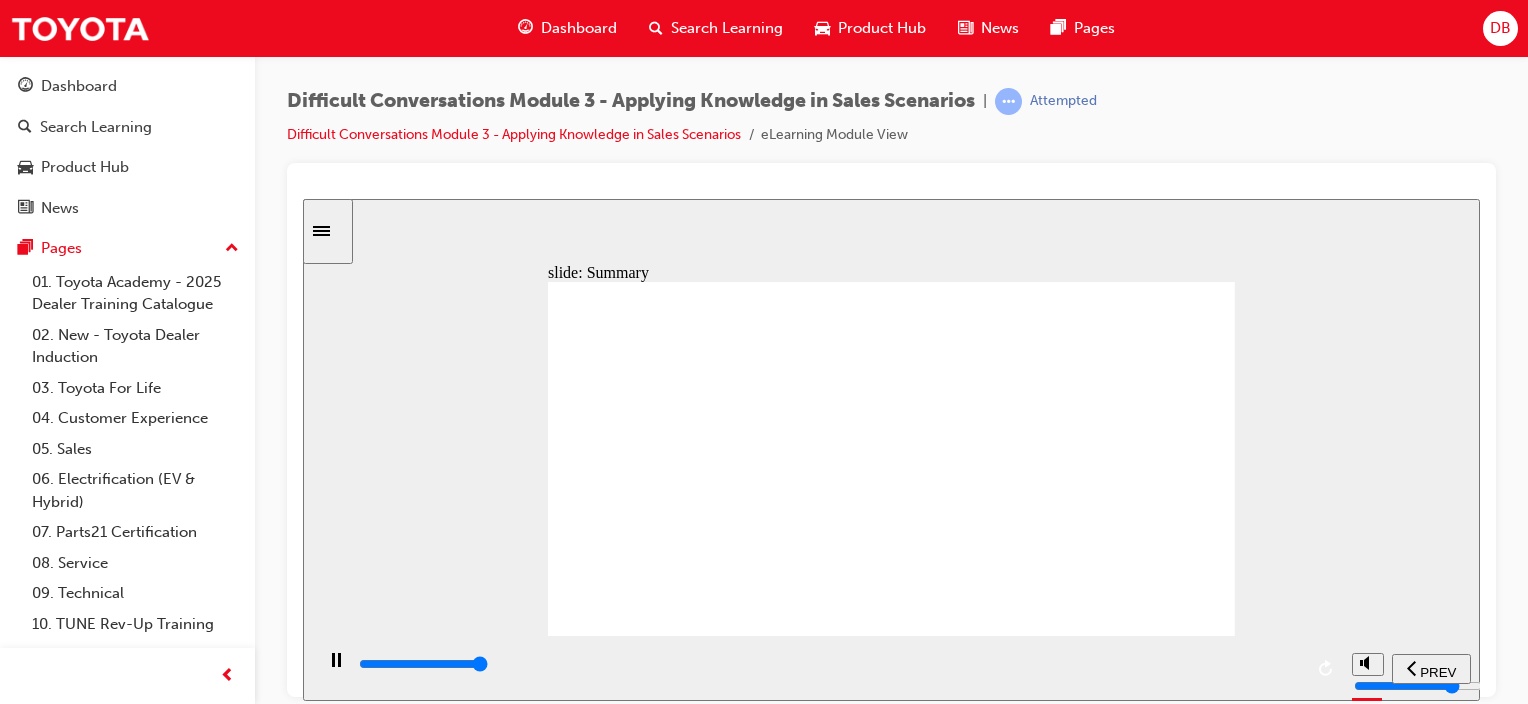 click at bounding box center [891, 1307] 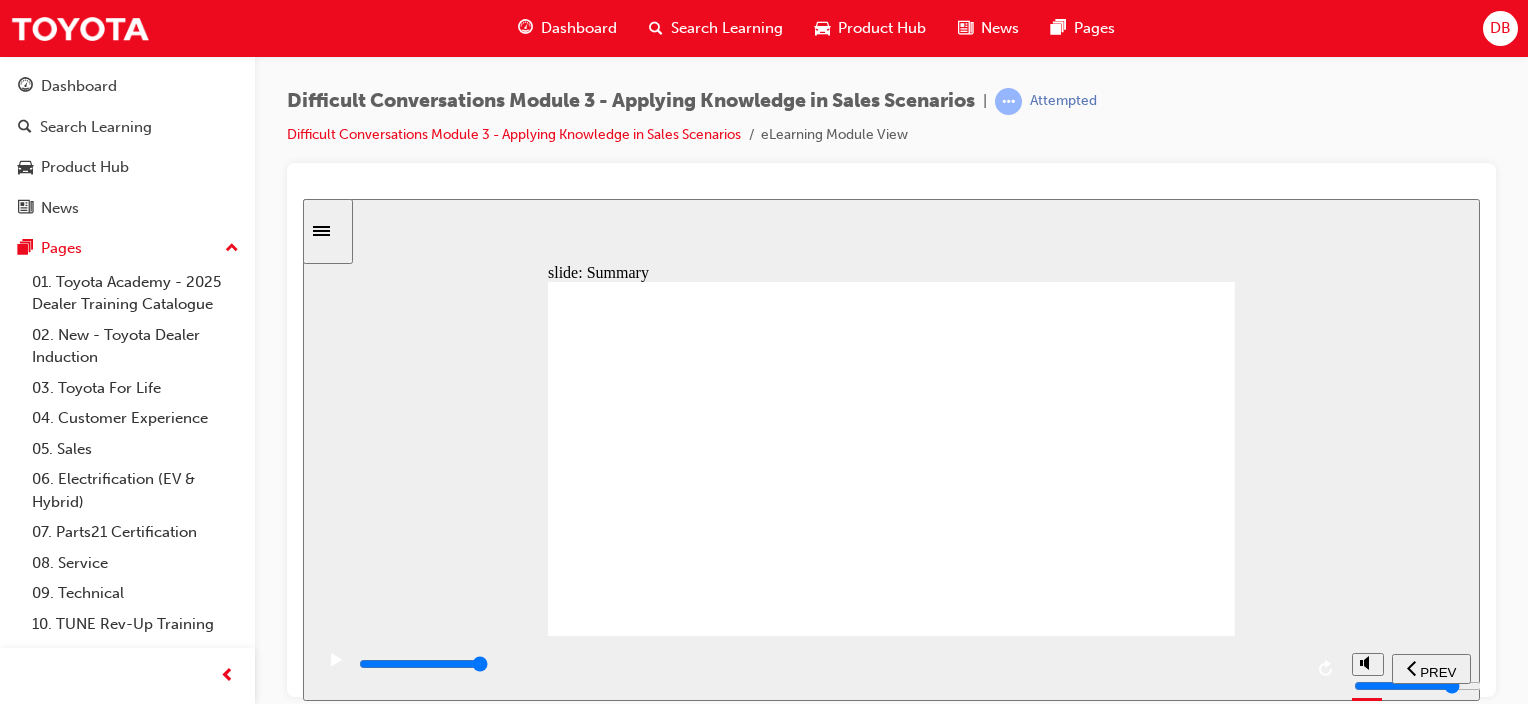 click 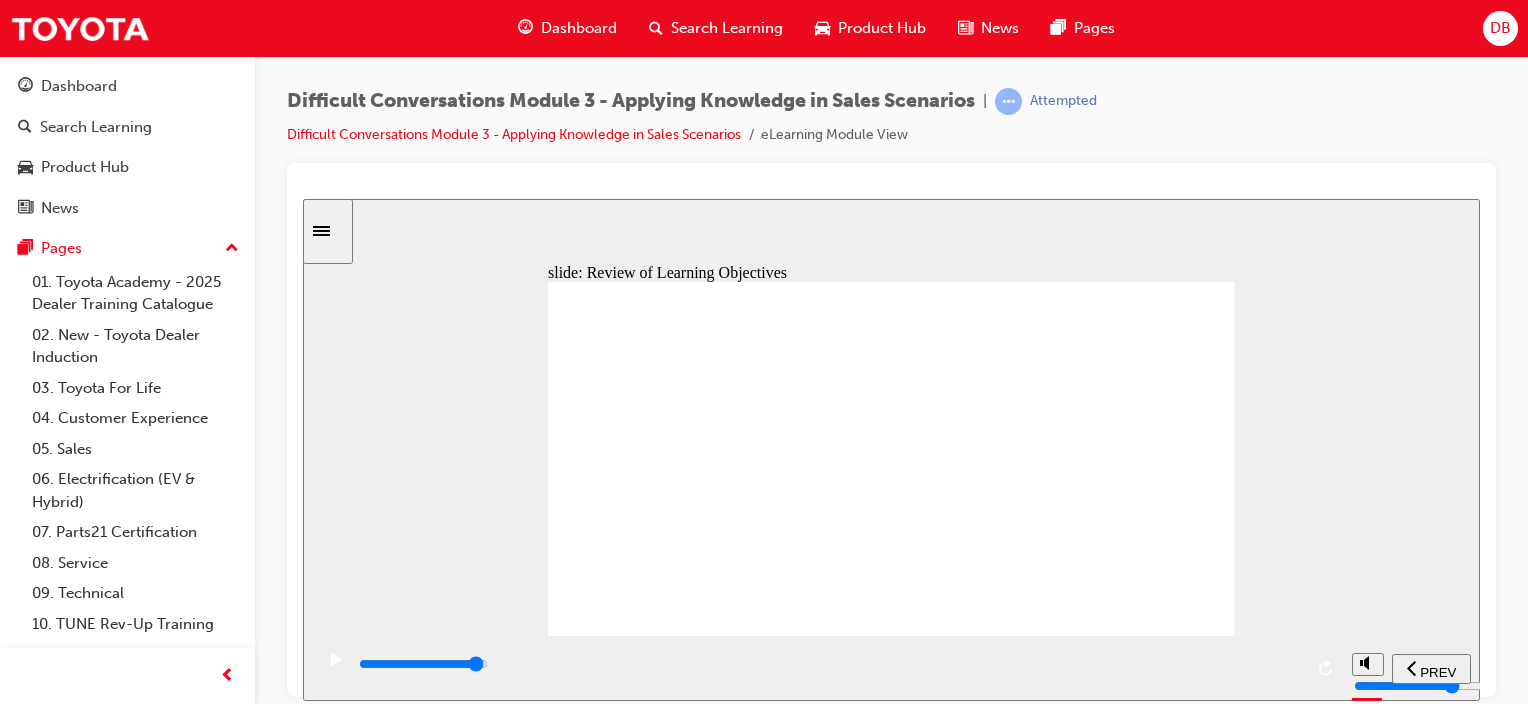 drag, startPoint x: 1264, startPoint y: 668, endPoint x: 1212, endPoint y: 668, distance: 52 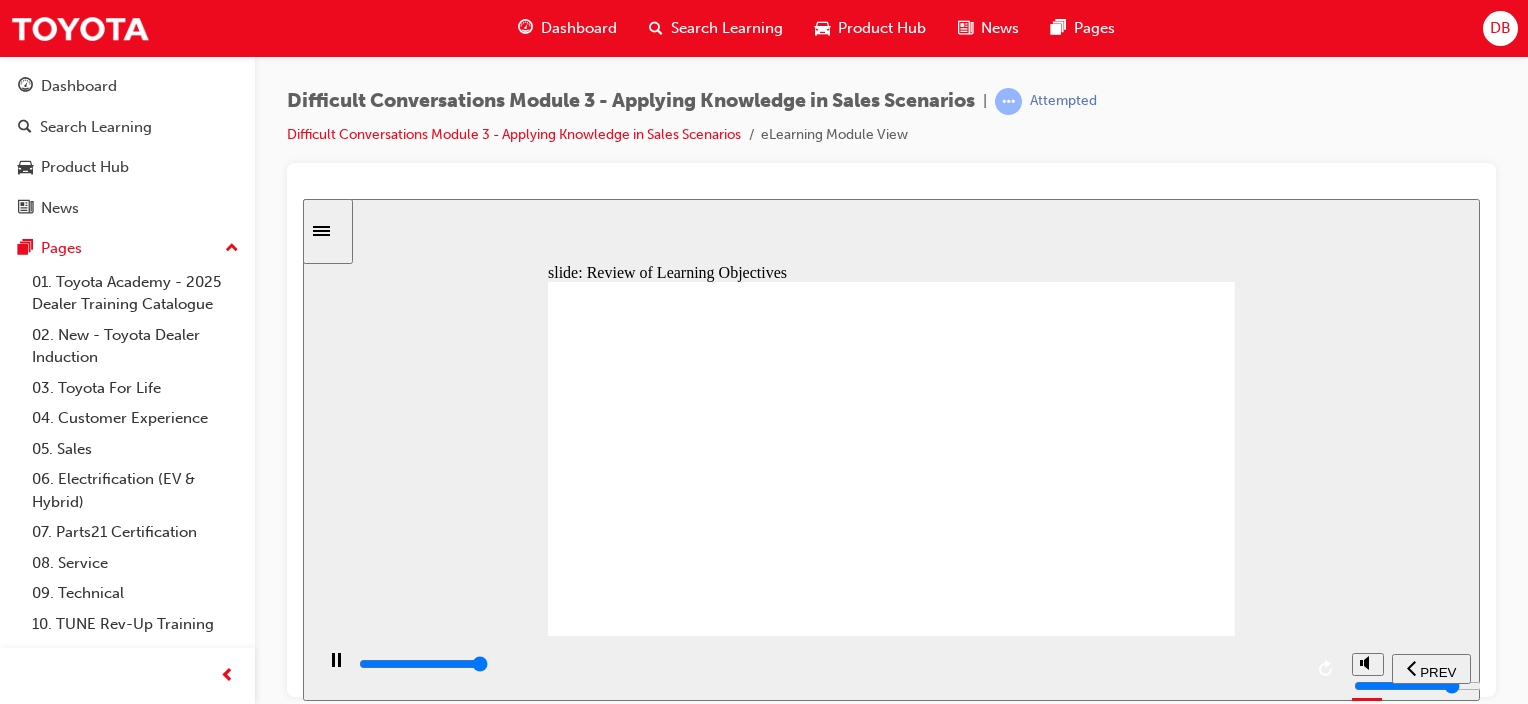 type on "13000" 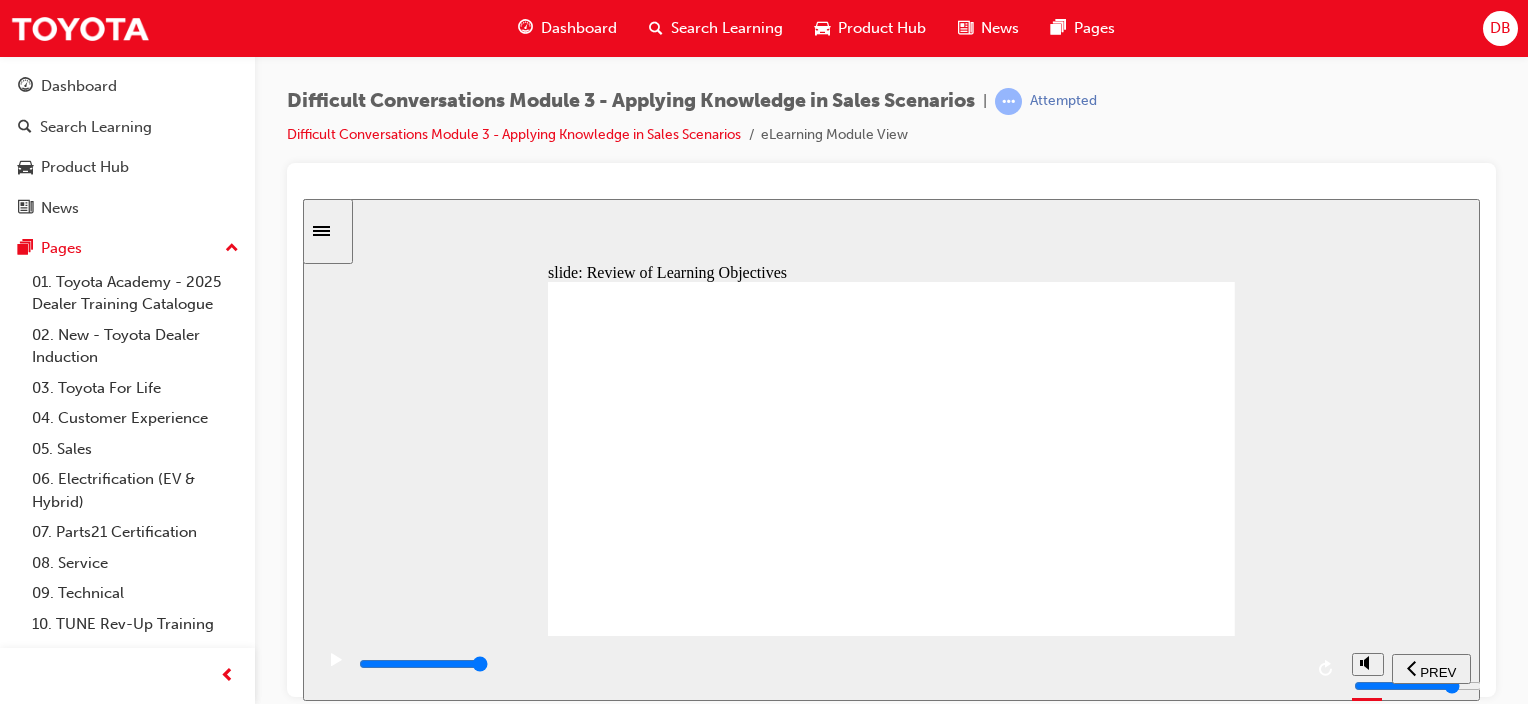 click 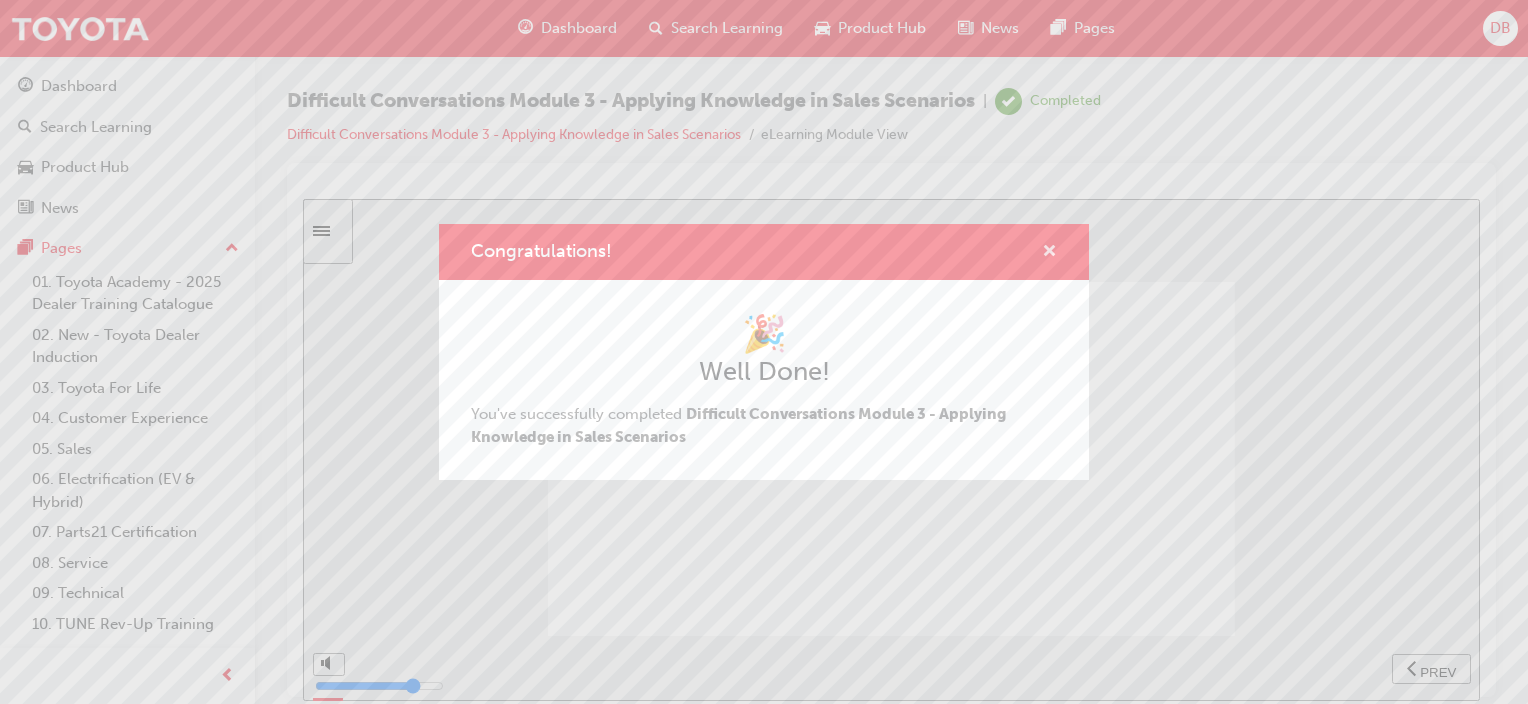 click at bounding box center (1049, 253) 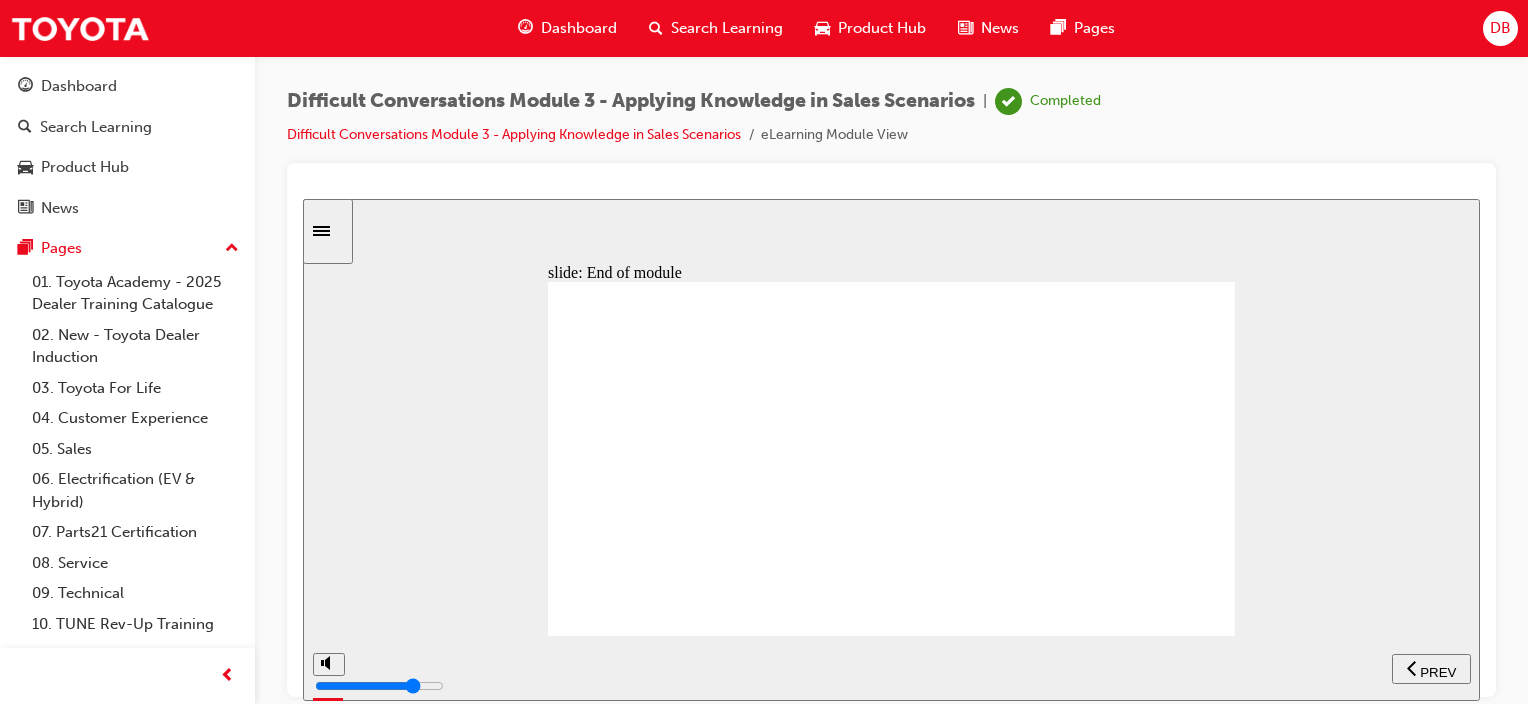 click on "Search Learning" at bounding box center [716, 28] 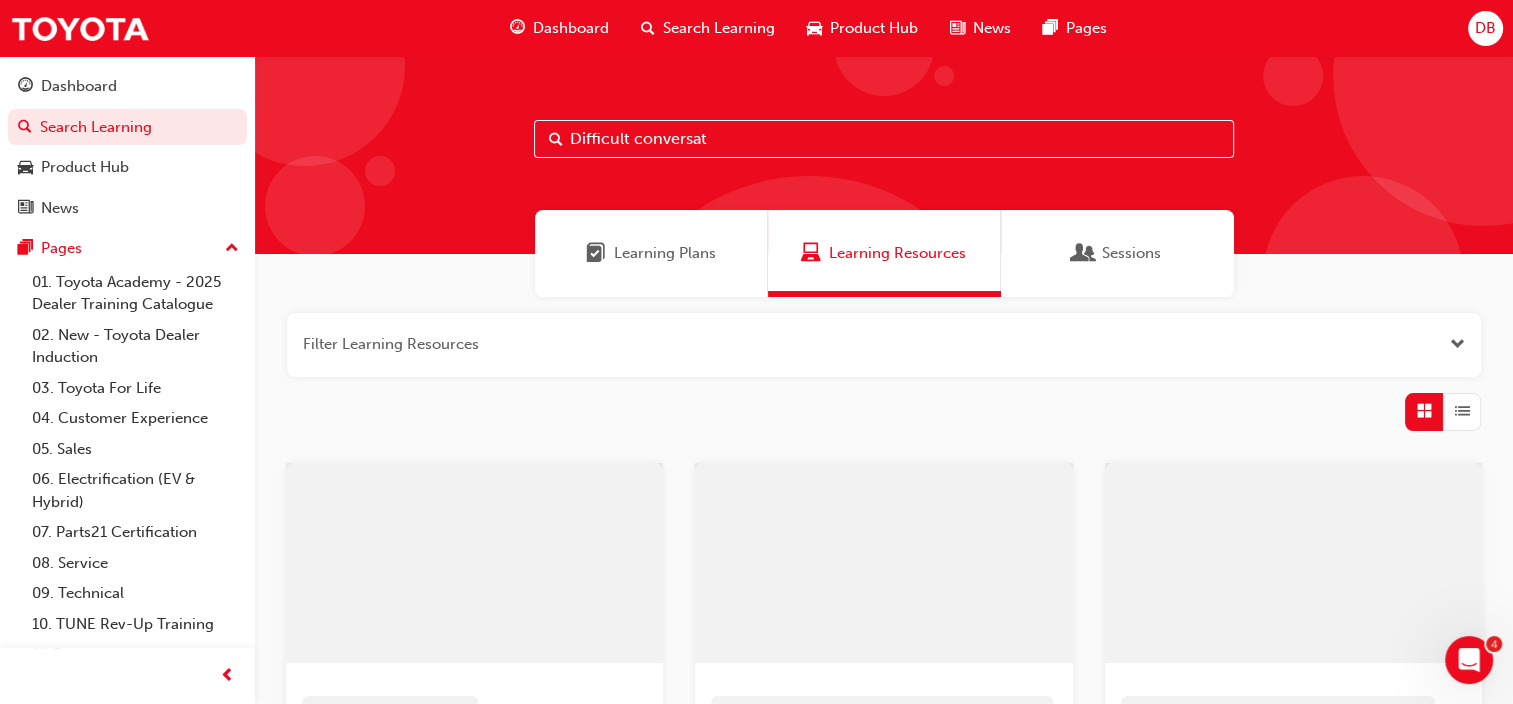 drag, startPoint x: 719, startPoint y: 136, endPoint x: 749, endPoint y: 132, distance: 30.265491 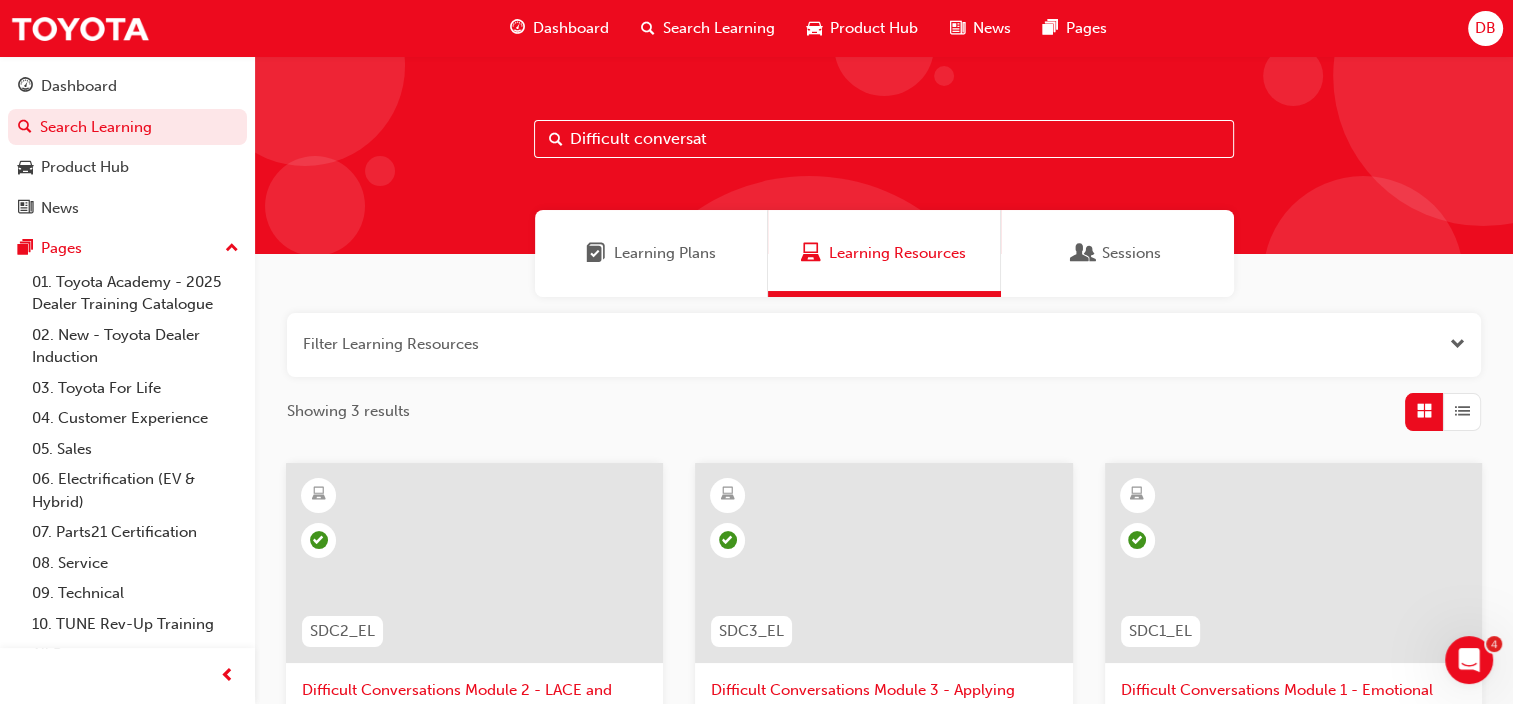 drag, startPoint x: 477, startPoint y: 148, endPoint x: 287, endPoint y: 135, distance: 190.44421 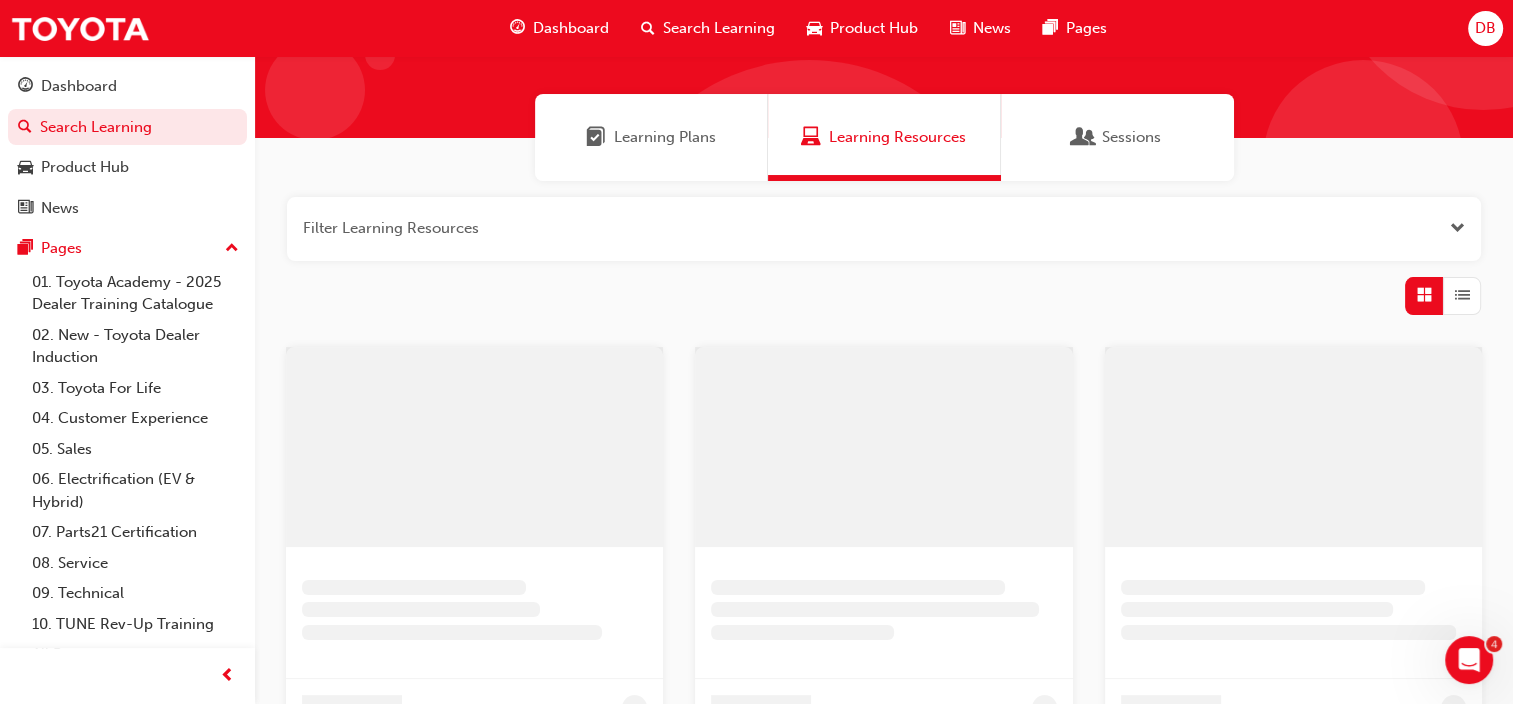 scroll, scrollTop: 200, scrollLeft: 0, axis: vertical 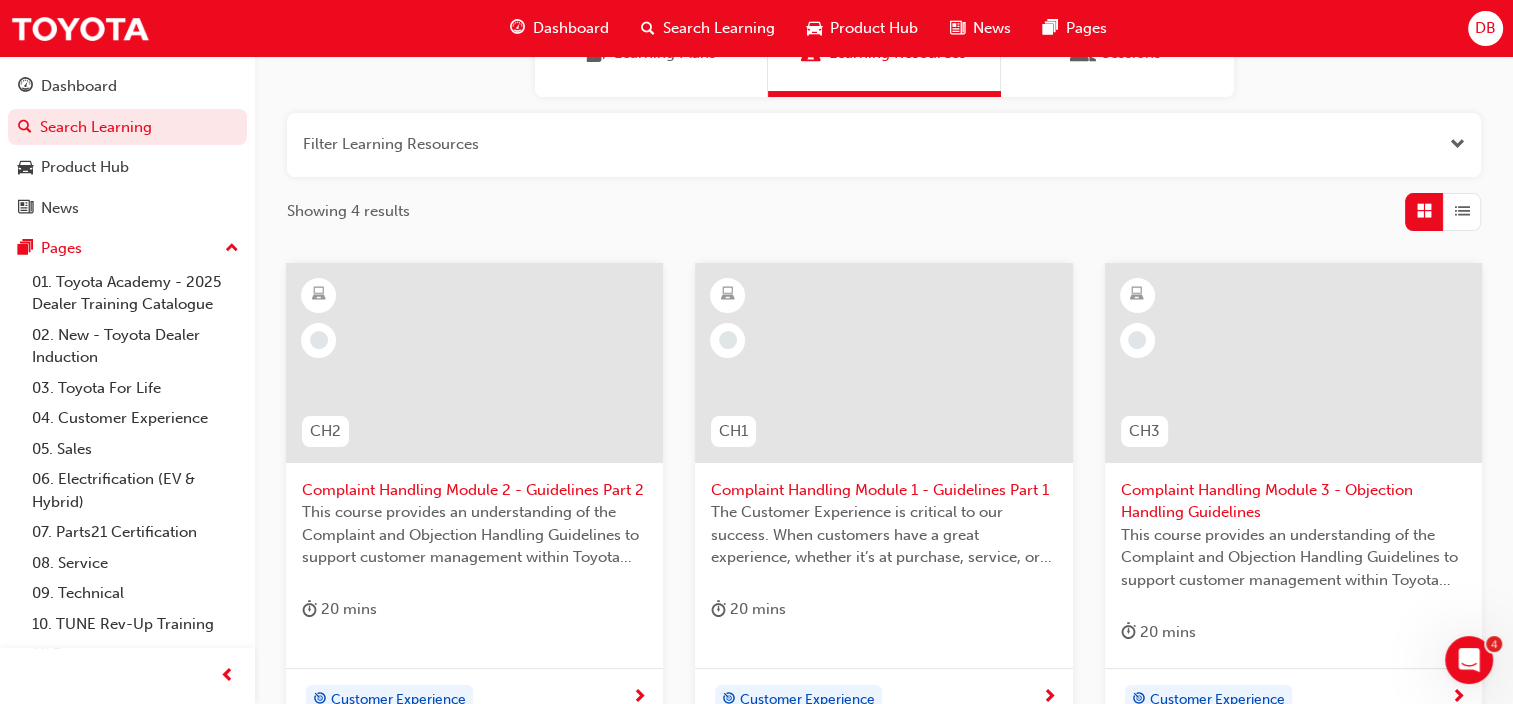 type on "complaint" 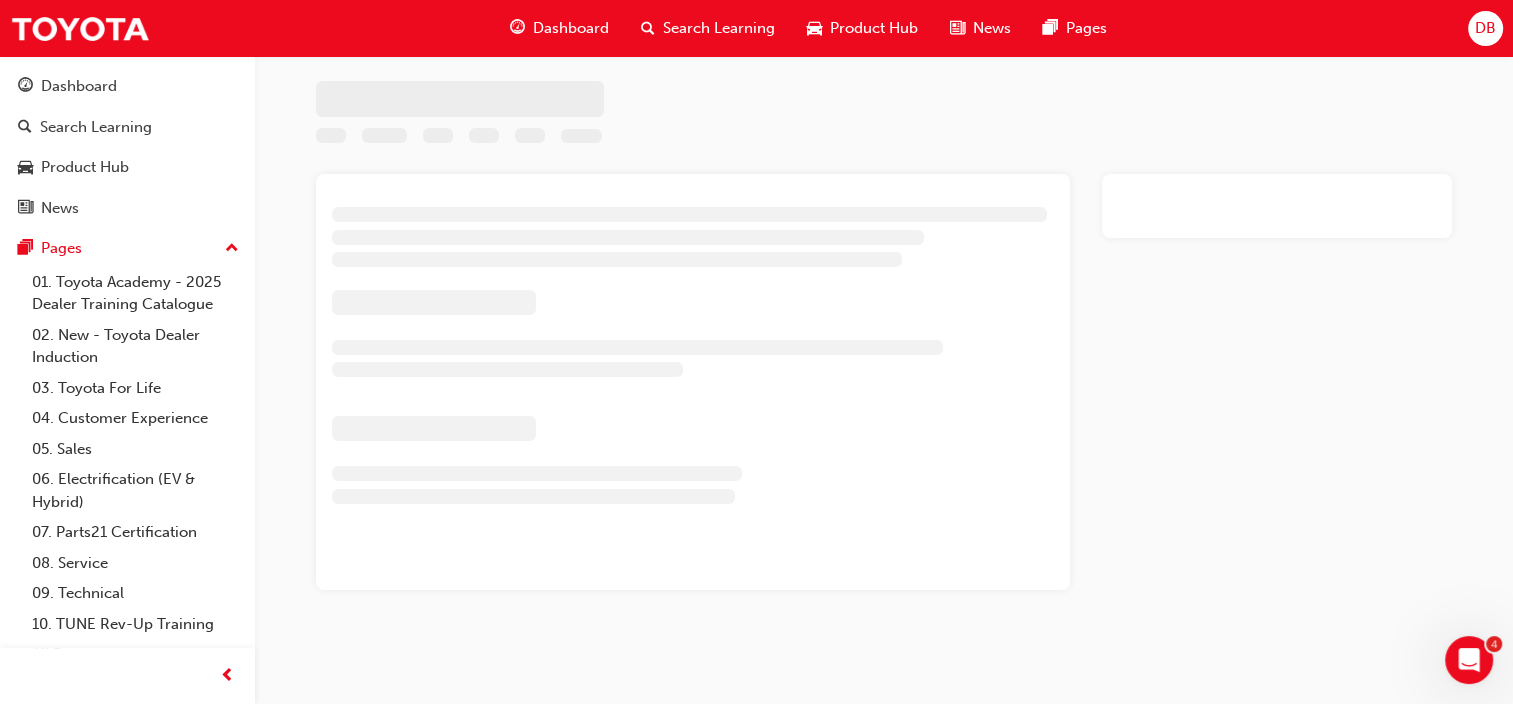 scroll, scrollTop: 0, scrollLeft: 0, axis: both 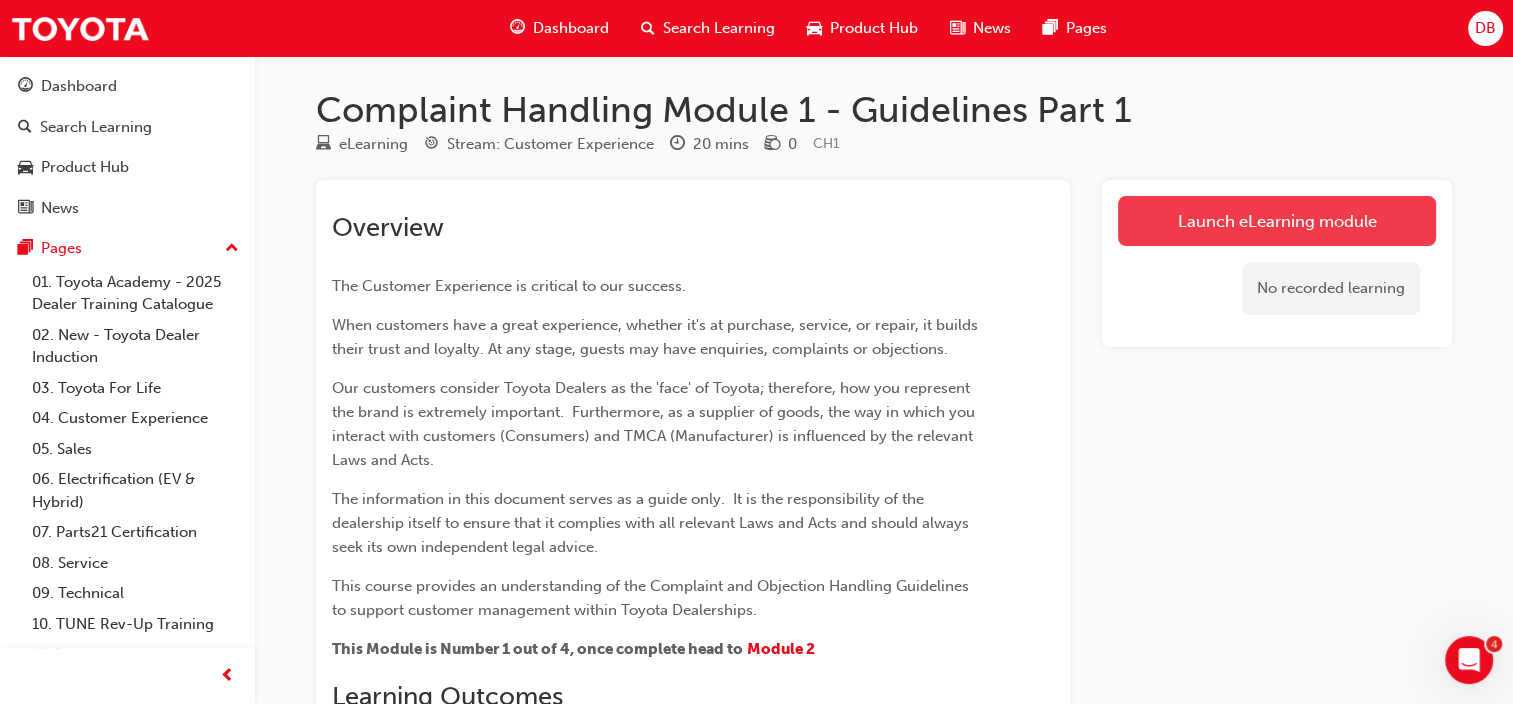 click on "Launch eLearning module" at bounding box center (1277, 221) 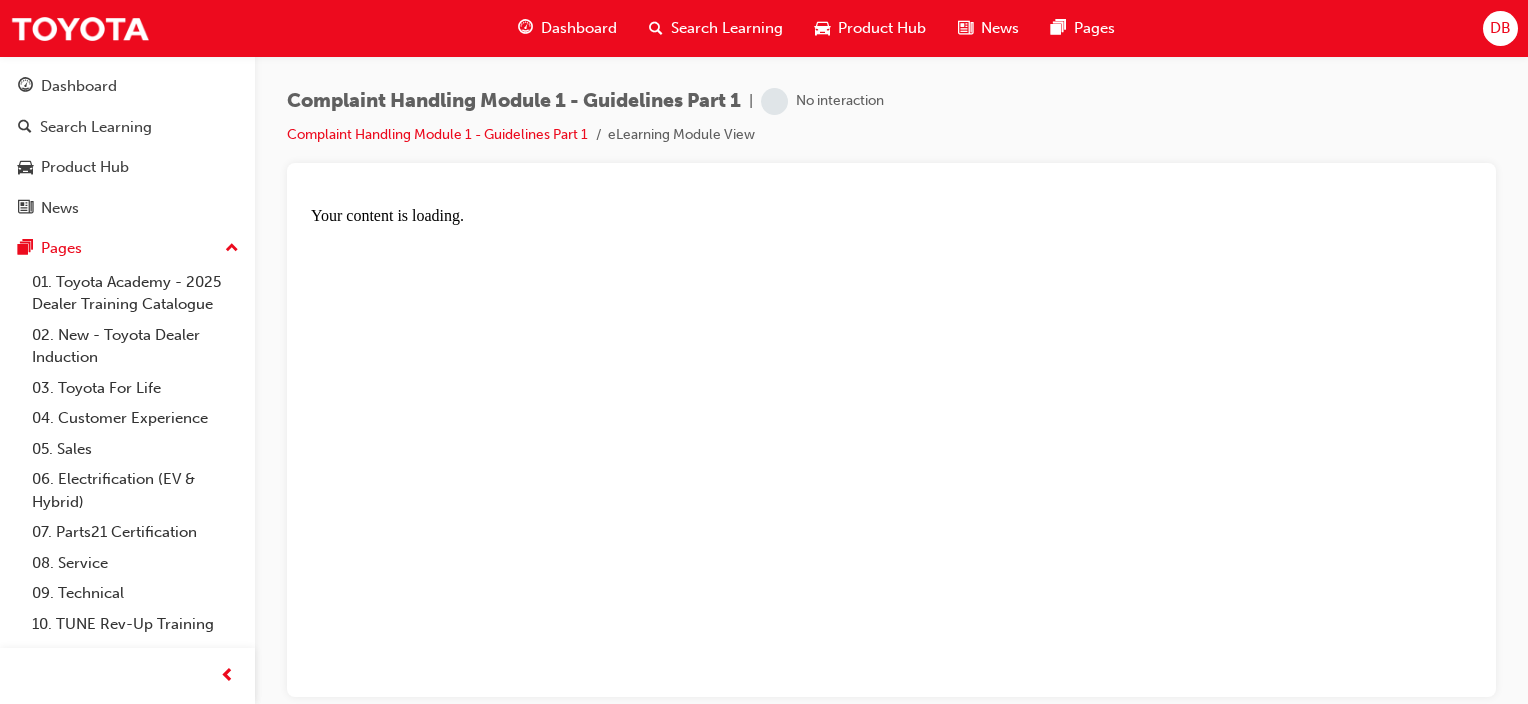 scroll, scrollTop: 0, scrollLeft: 0, axis: both 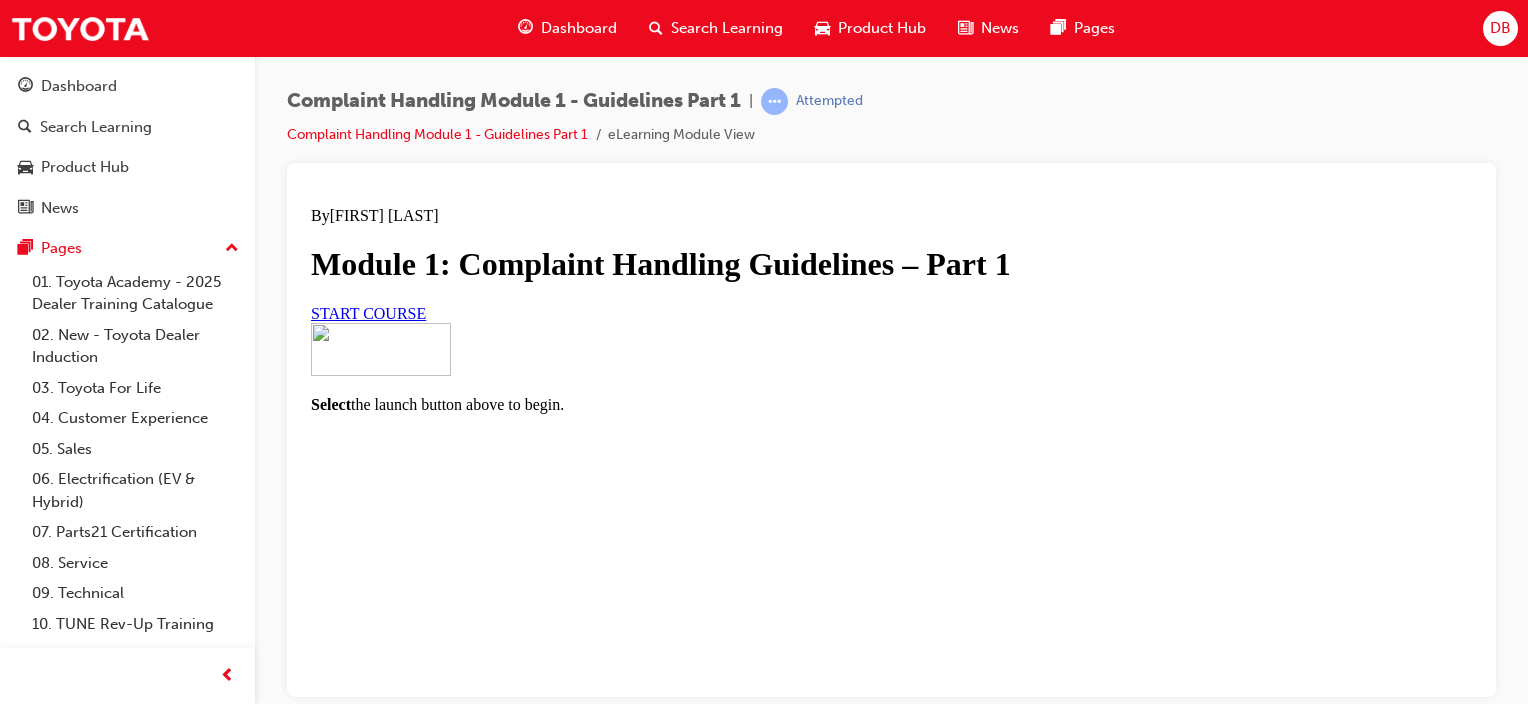 click on "START COURSE" at bounding box center (368, 312) 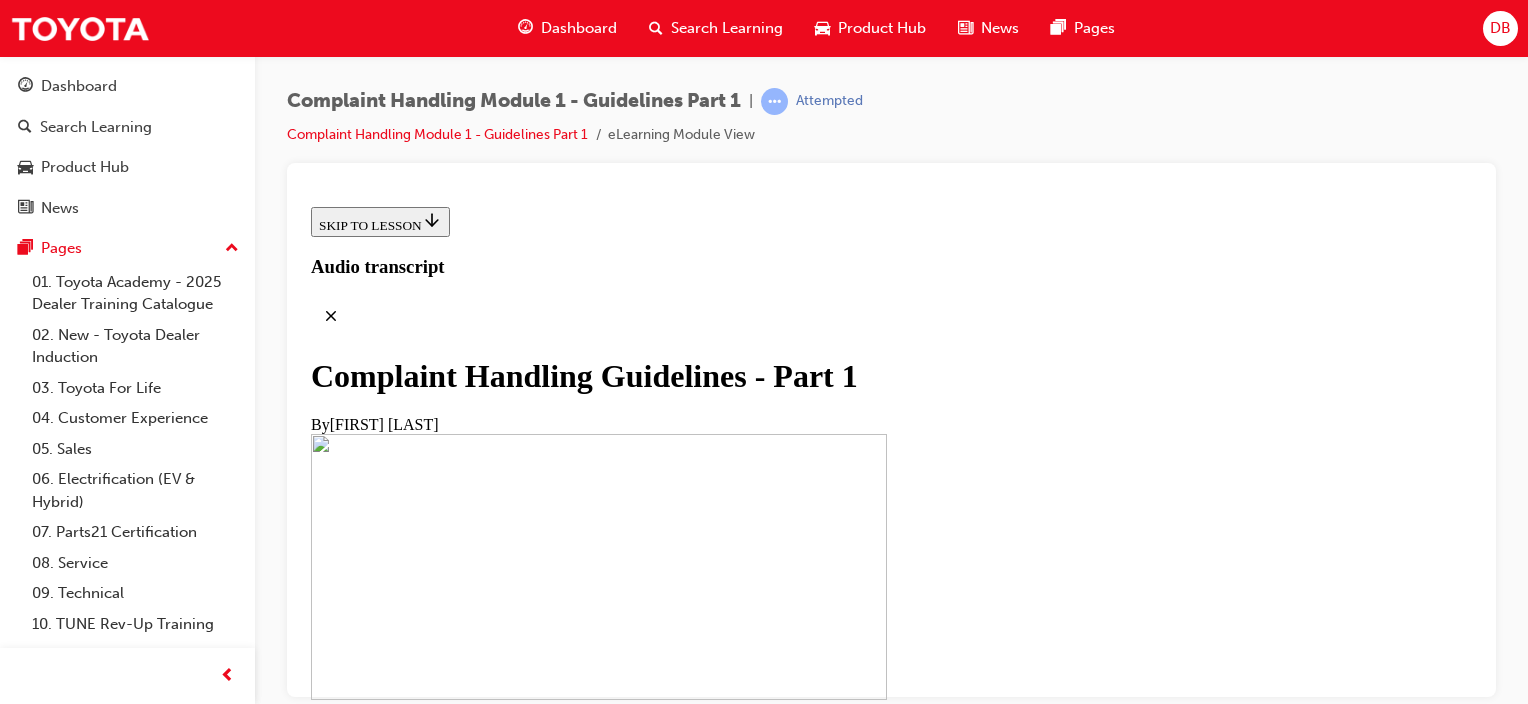 scroll, scrollTop: 638, scrollLeft: 0, axis: vertical 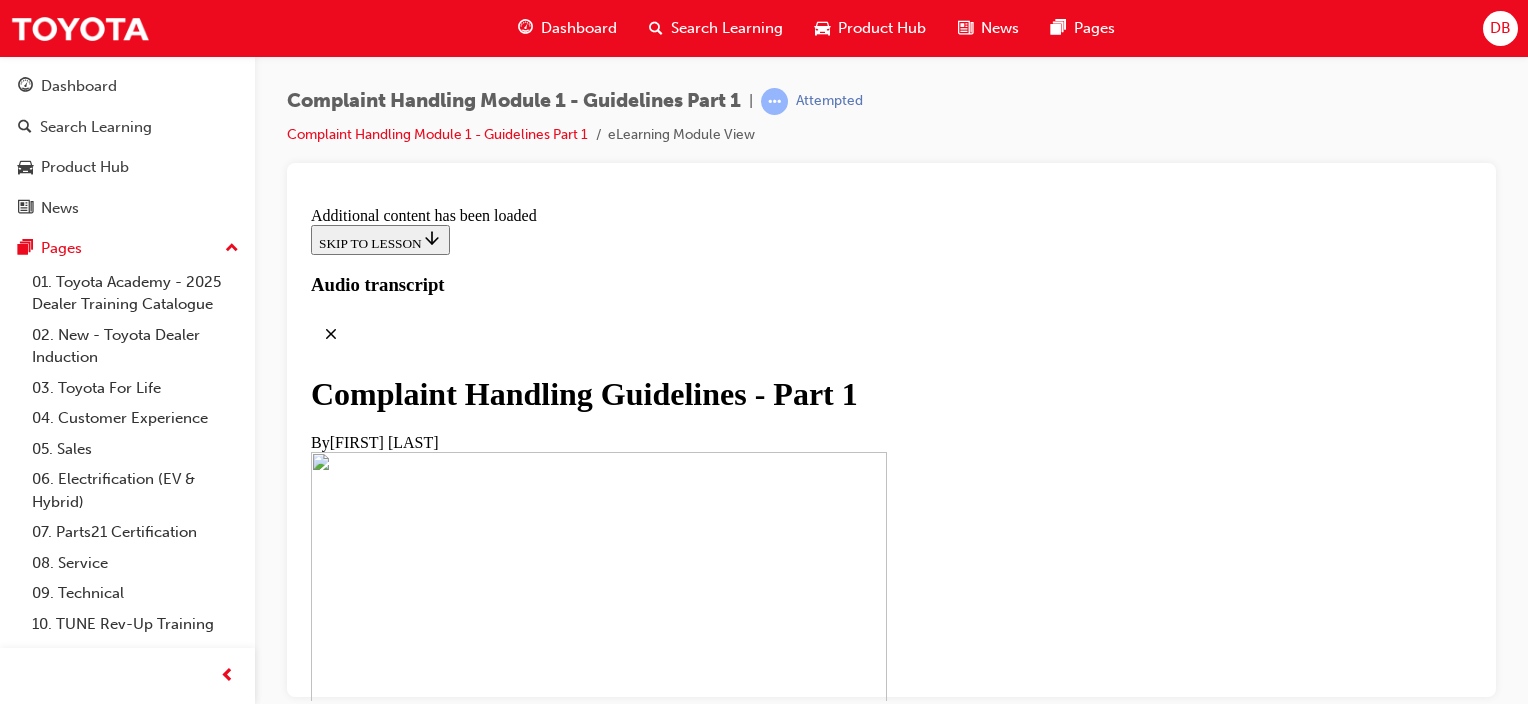 click on "CONTINUE" at bounding box center [353, 2216] 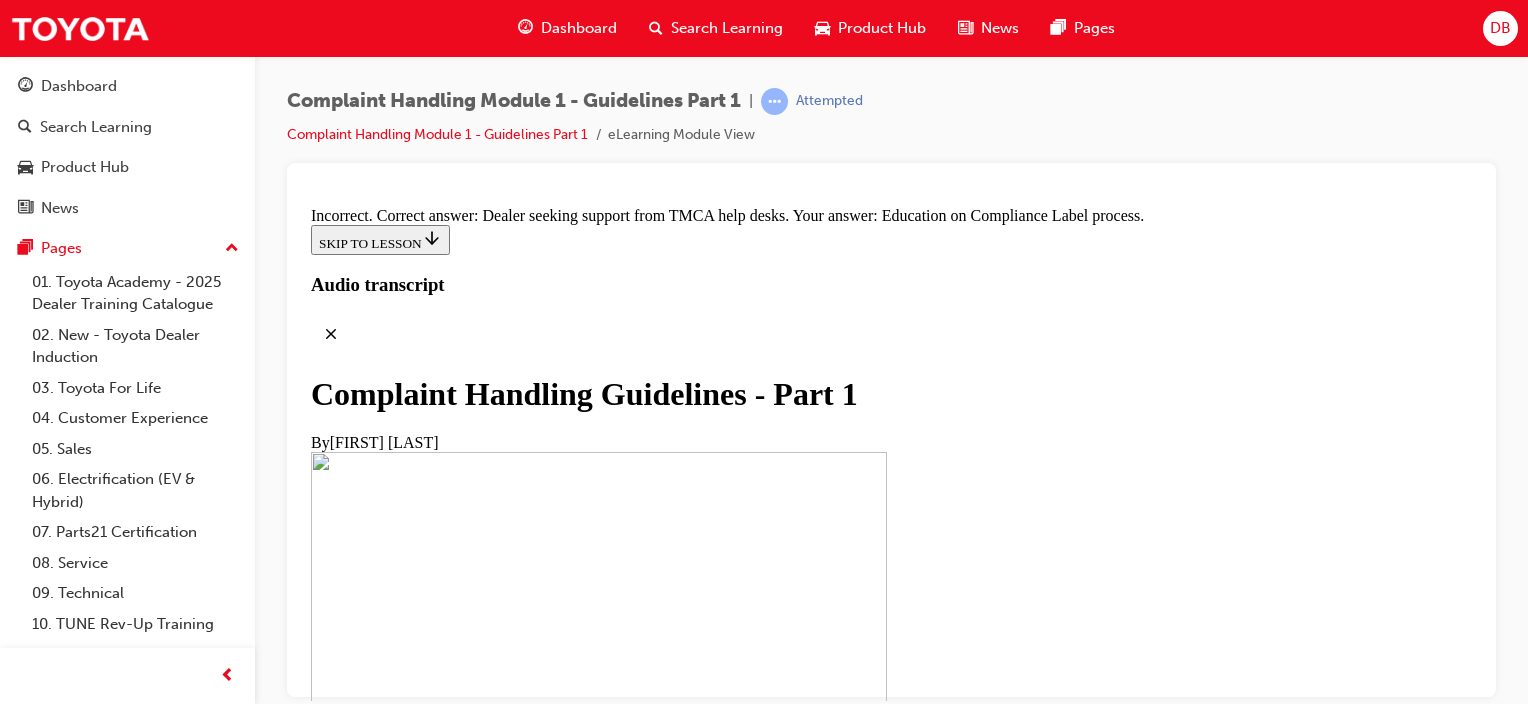 click on "Dealer seeking support from TMCA help desks" at bounding box center (891, 20434) 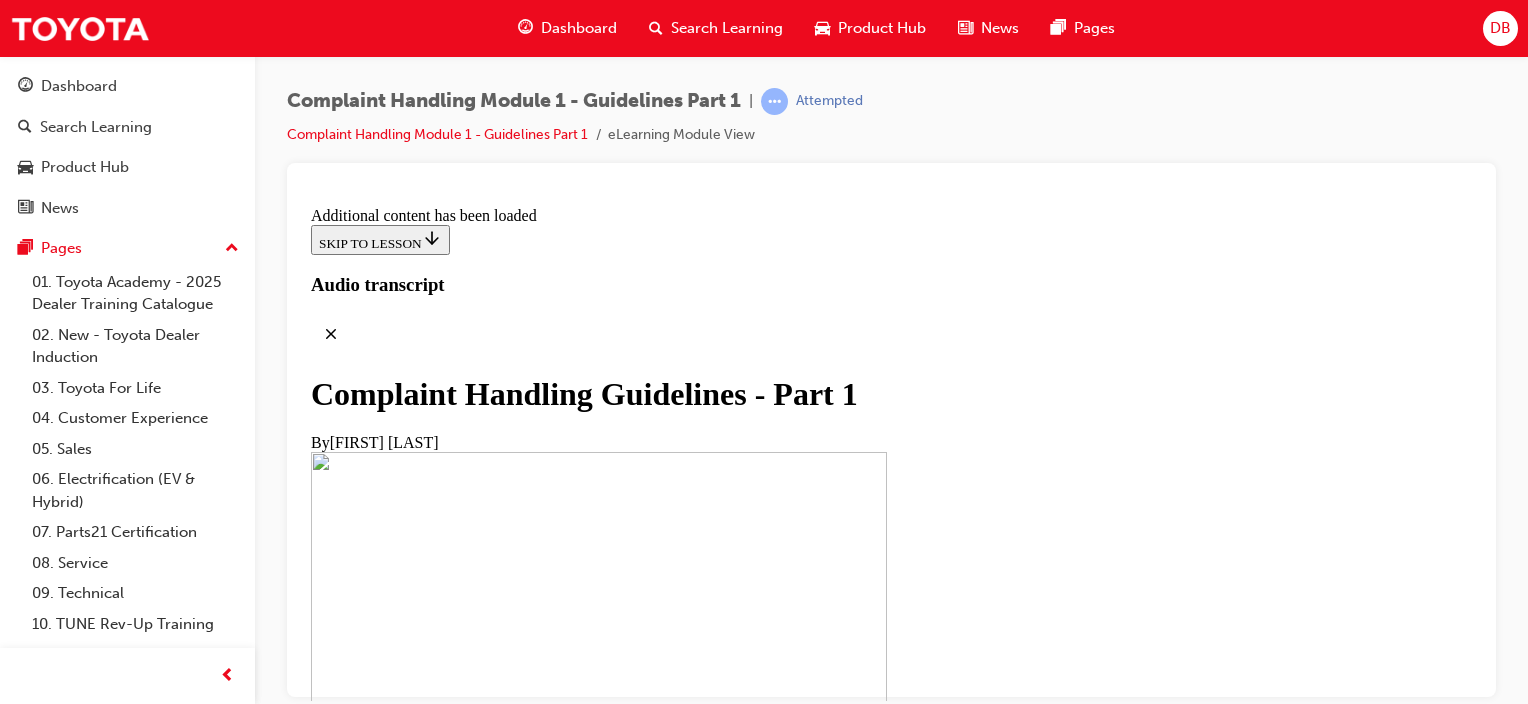scroll, scrollTop: 13773, scrollLeft: 0, axis: vertical 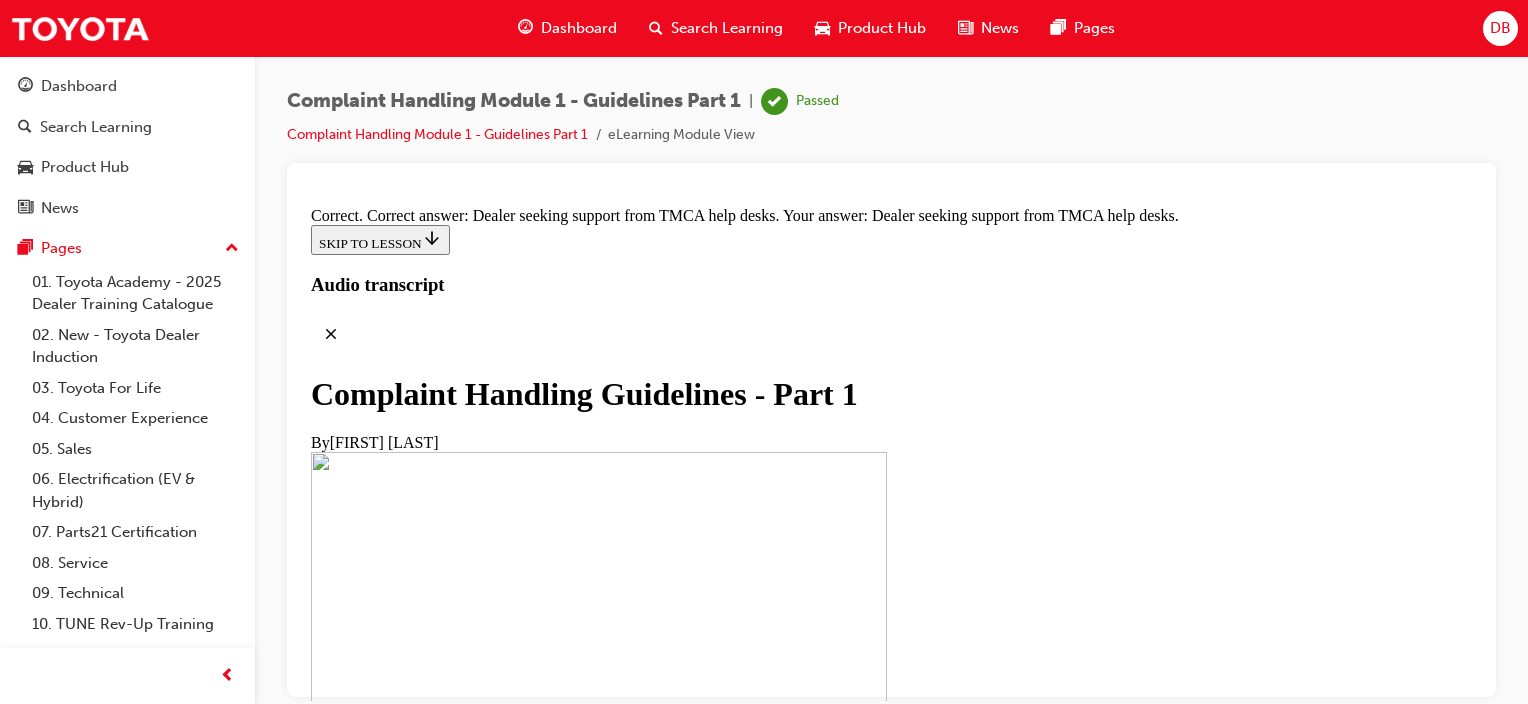 click on "Search Learning" at bounding box center (727, 28) 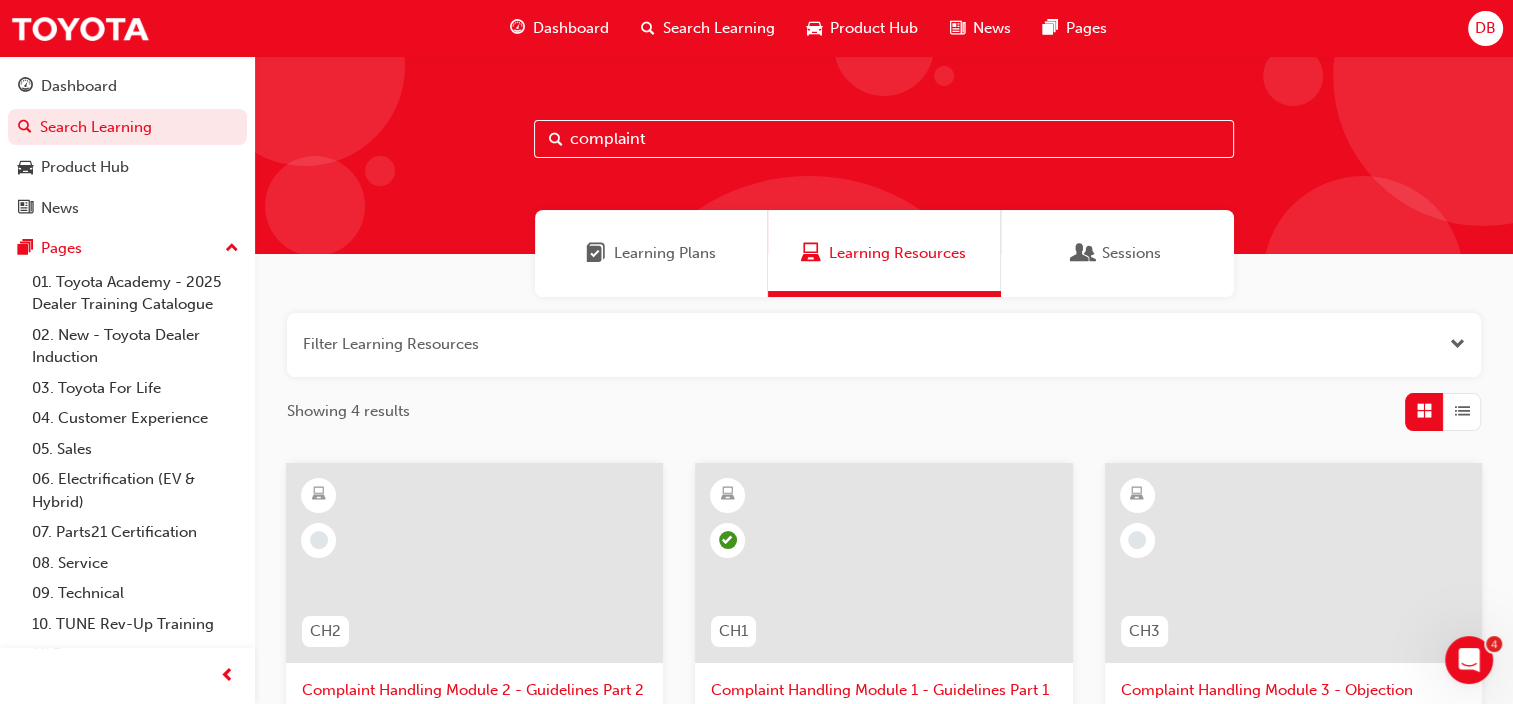 scroll, scrollTop: 400, scrollLeft: 0, axis: vertical 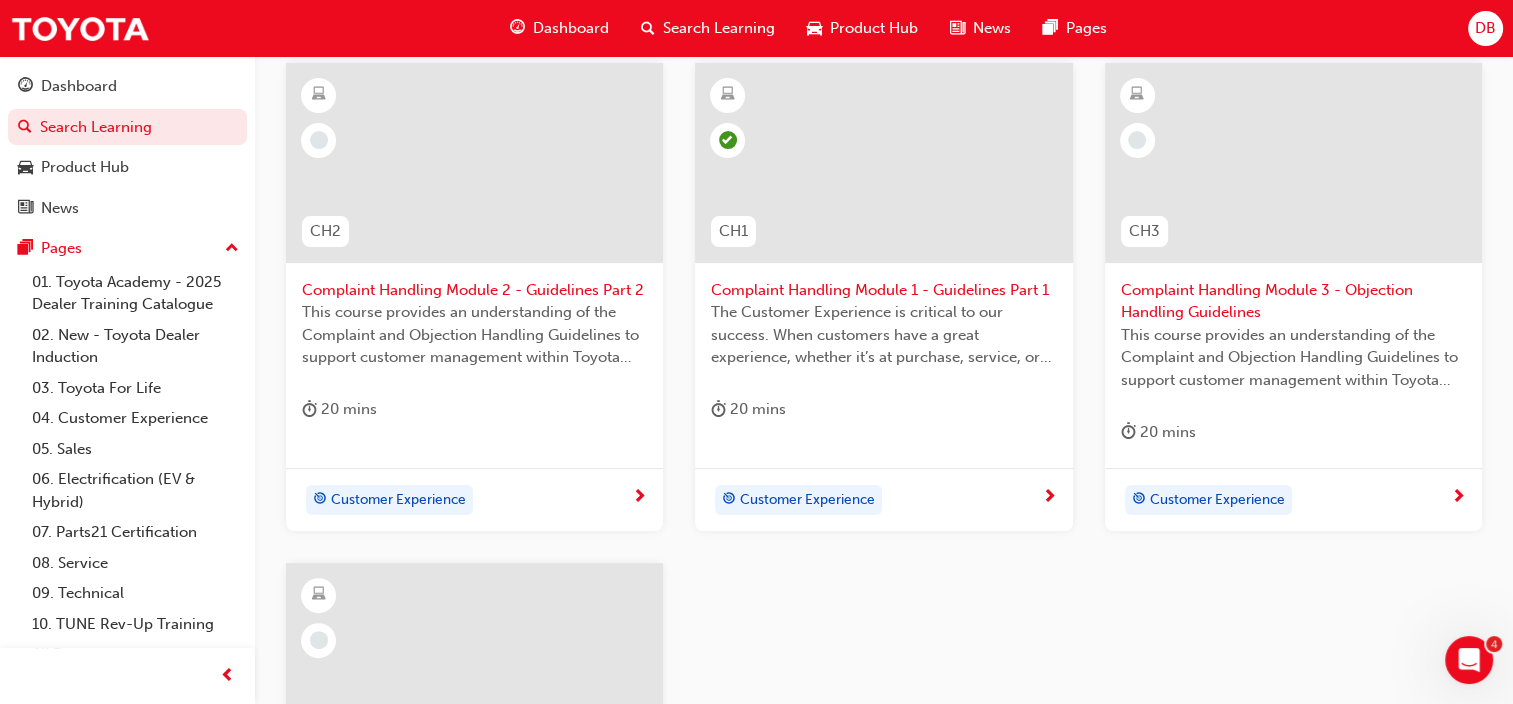 click on "Complaint Handling Module 2 - Guidelines Part 2" at bounding box center [474, 290] 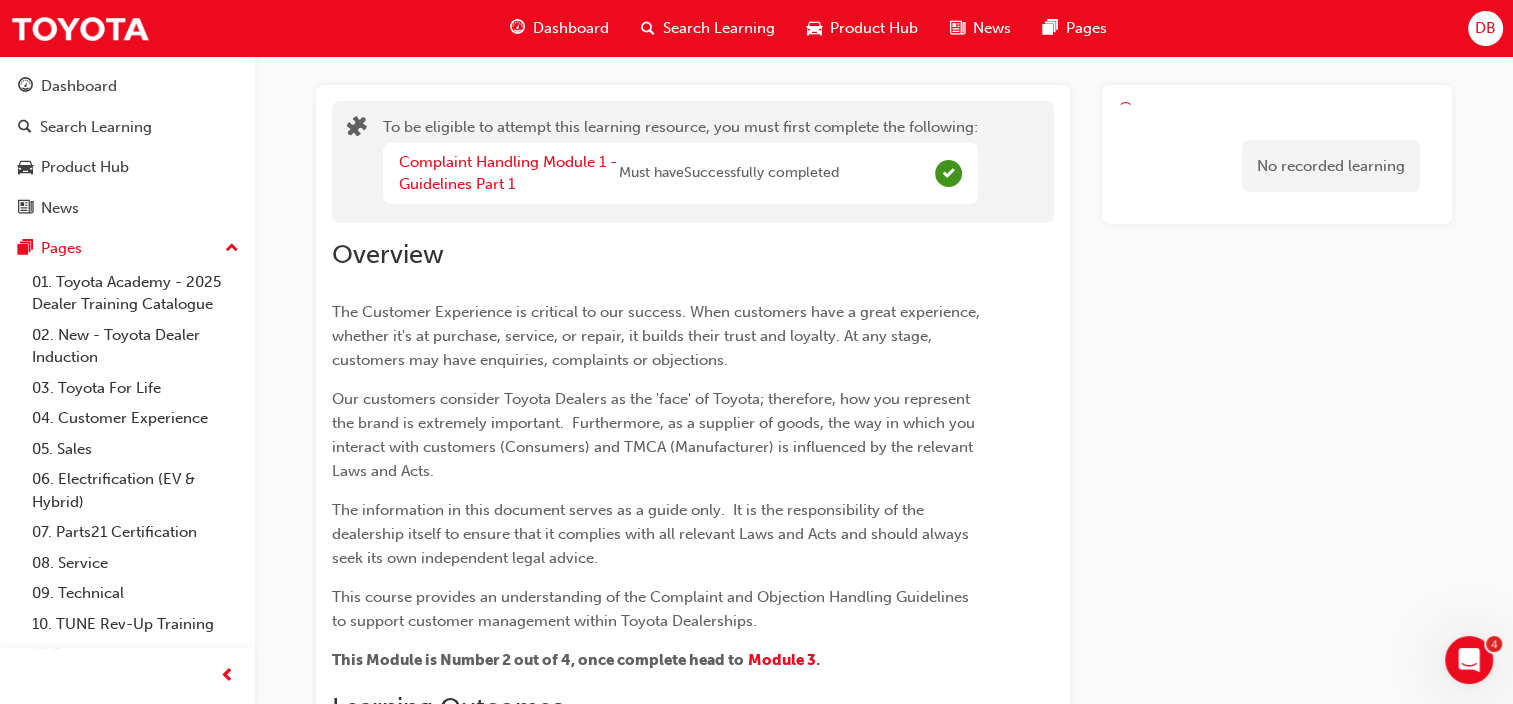 scroll, scrollTop: 0, scrollLeft: 0, axis: both 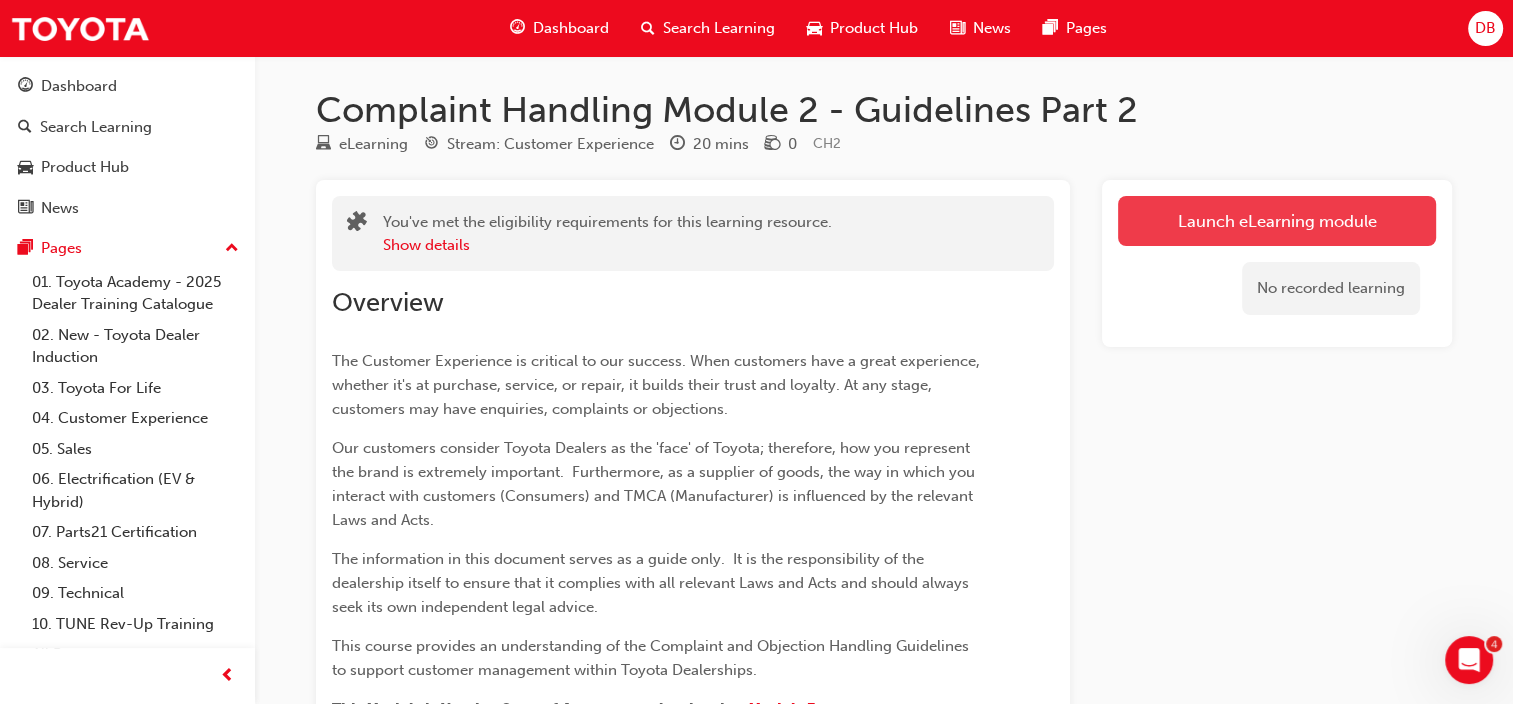 click on "Launch eLearning module" at bounding box center [1277, 221] 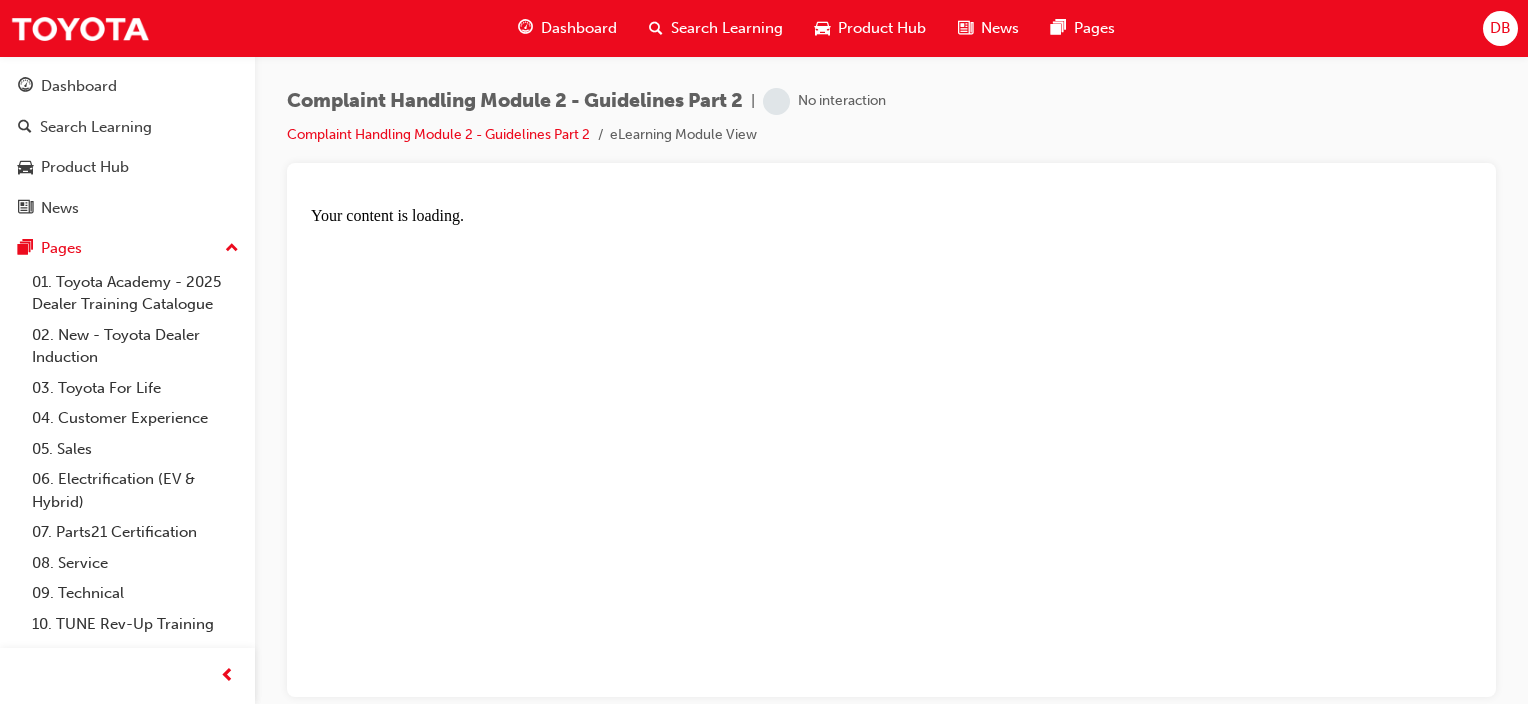 scroll, scrollTop: 0, scrollLeft: 0, axis: both 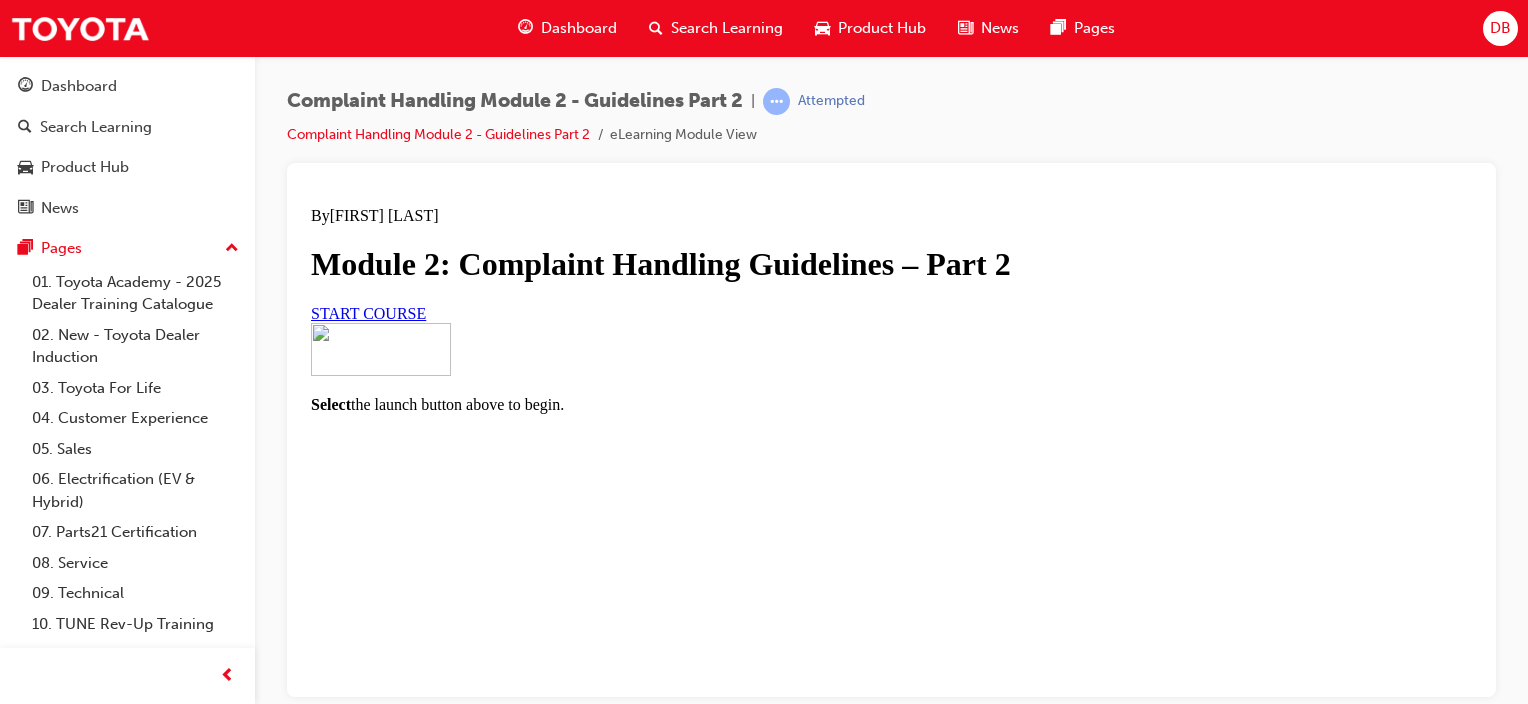 click on "START COURSE" at bounding box center (368, 312) 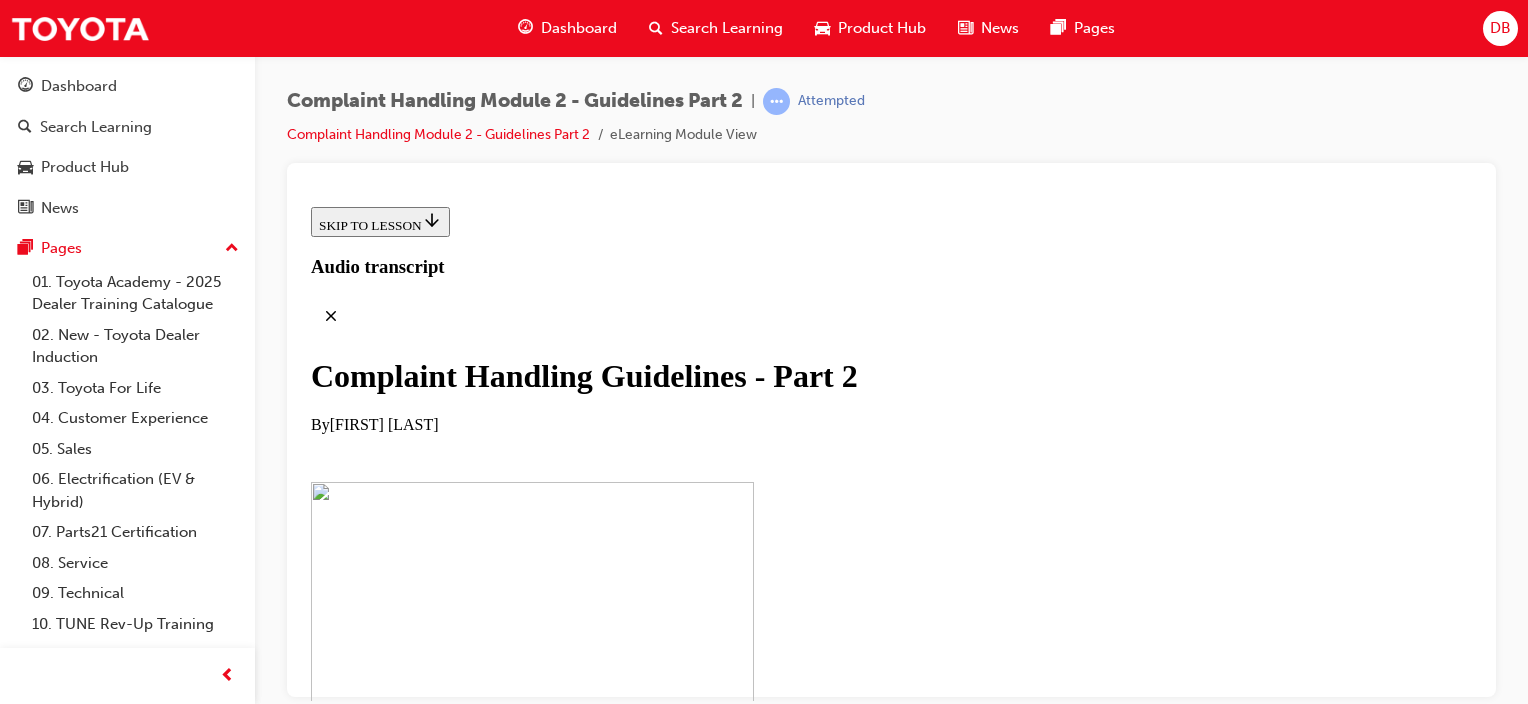 click on "CONTINUE" at bounding box center [353, 1296] 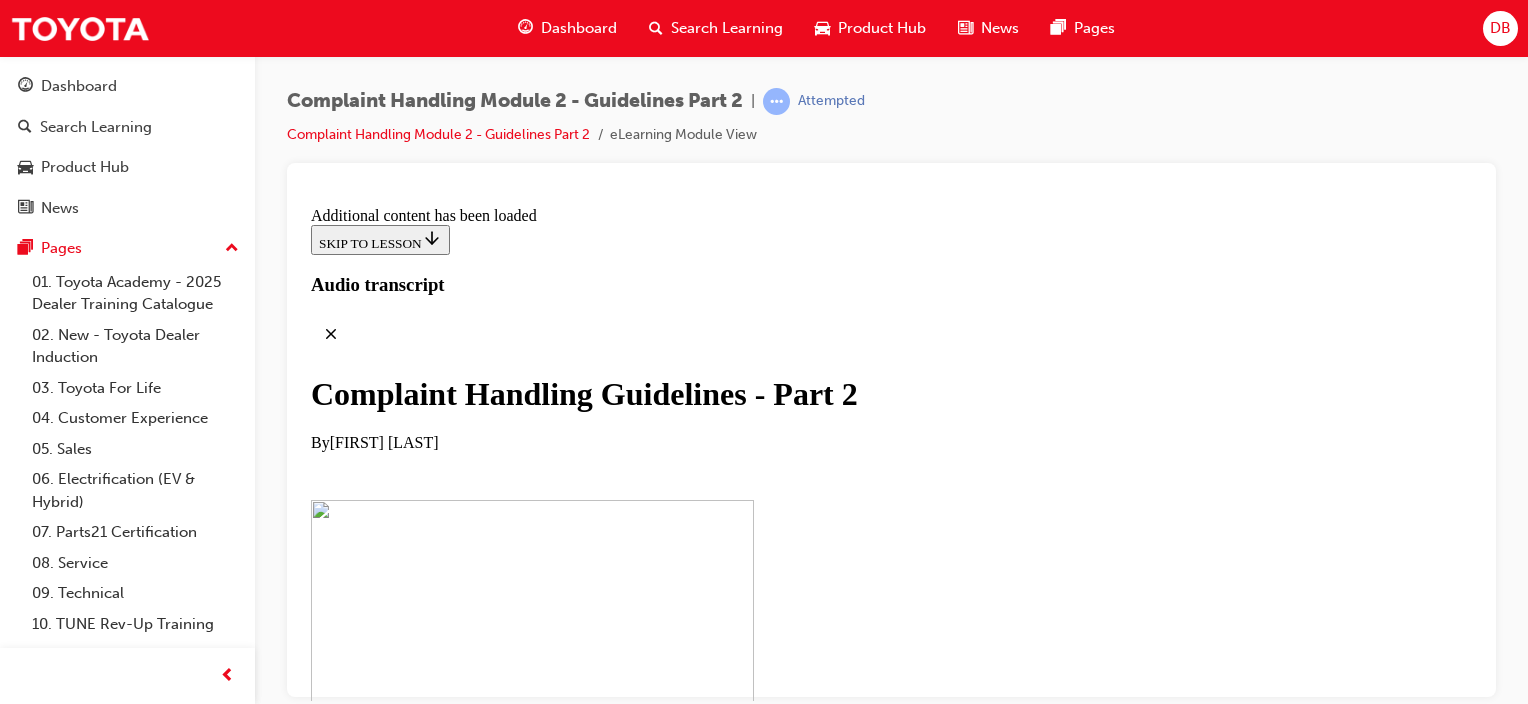 click on "CONTINUE" at bounding box center [353, 2746] 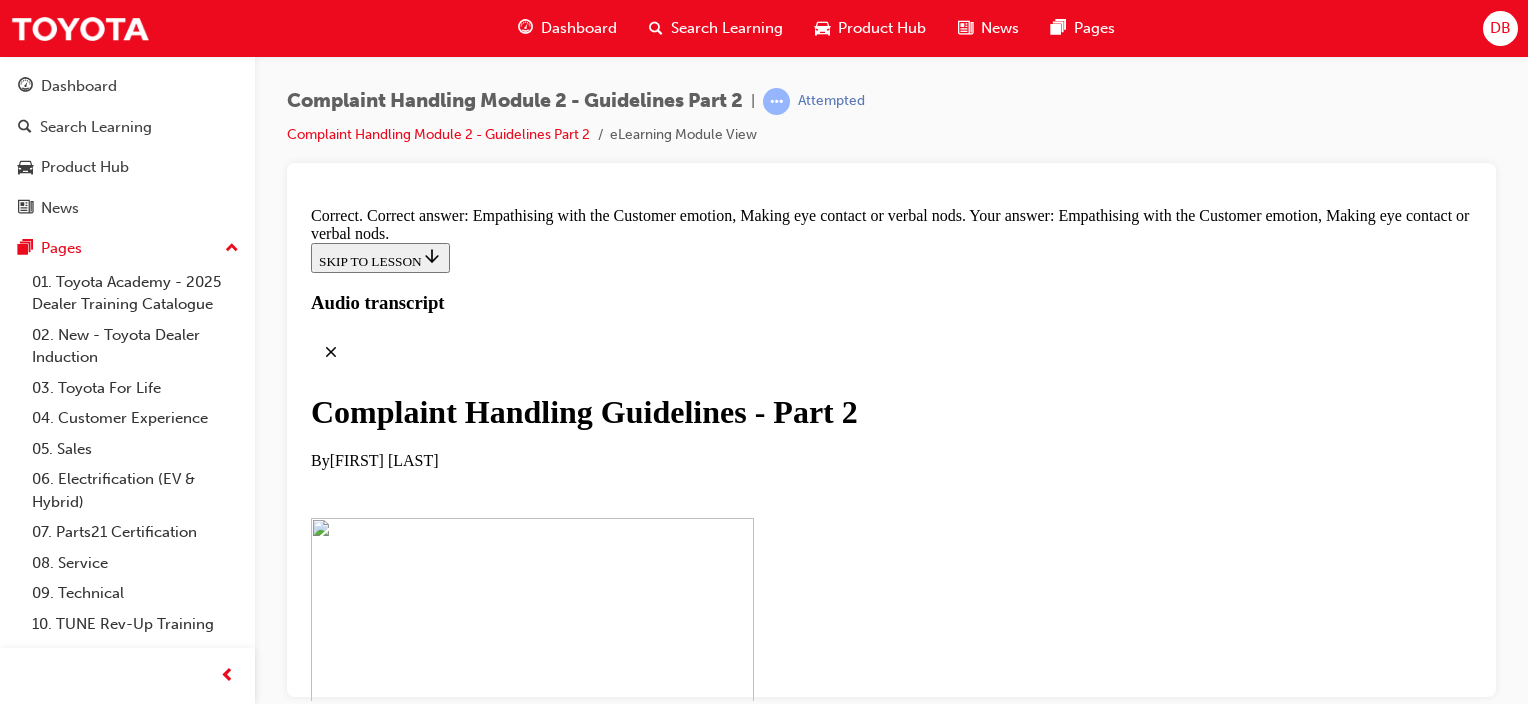 scroll, scrollTop: 14204, scrollLeft: 0, axis: vertical 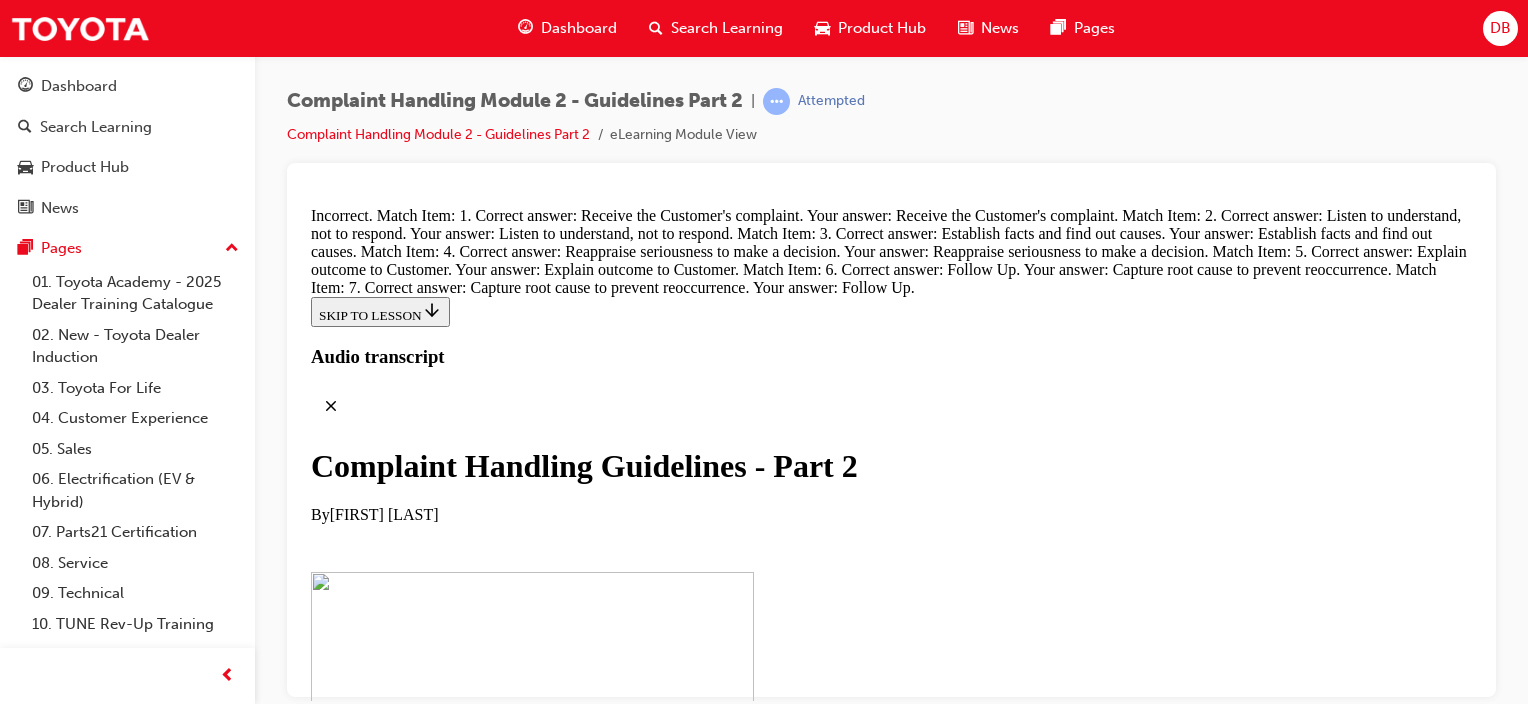 click at bounding box center [359, 23376] 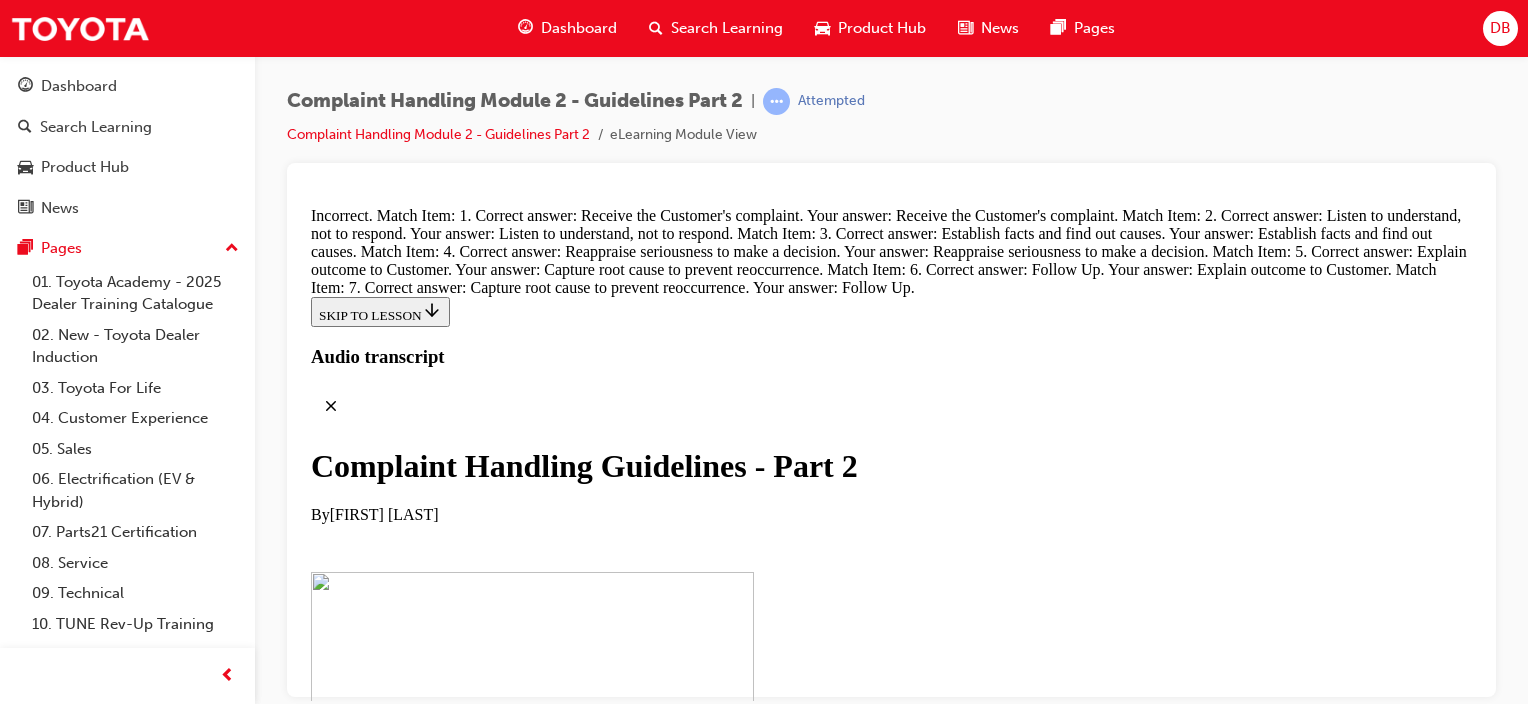 scroll, scrollTop: 14231, scrollLeft: 0, axis: vertical 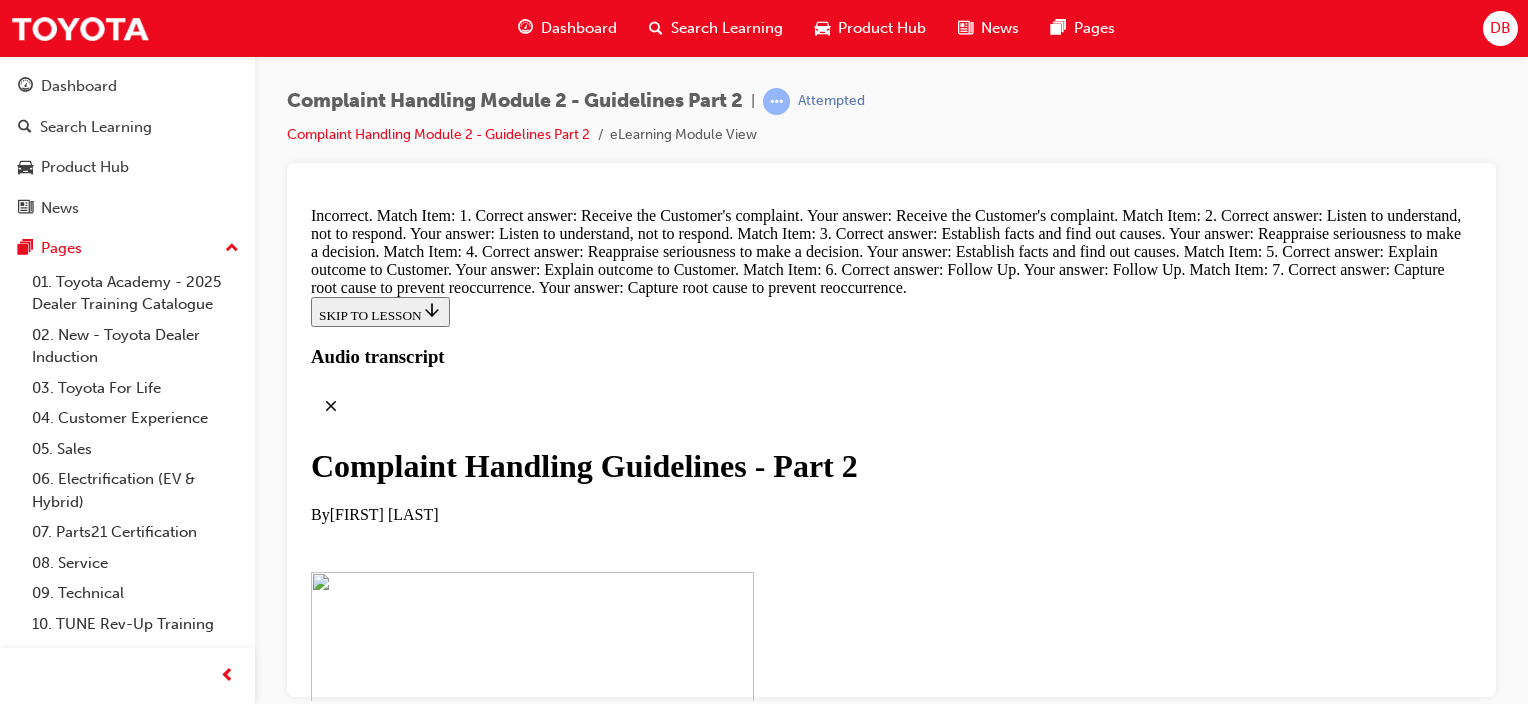 drag, startPoint x: 995, startPoint y: 542, endPoint x: 927, endPoint y: 444, distance: 119.28118 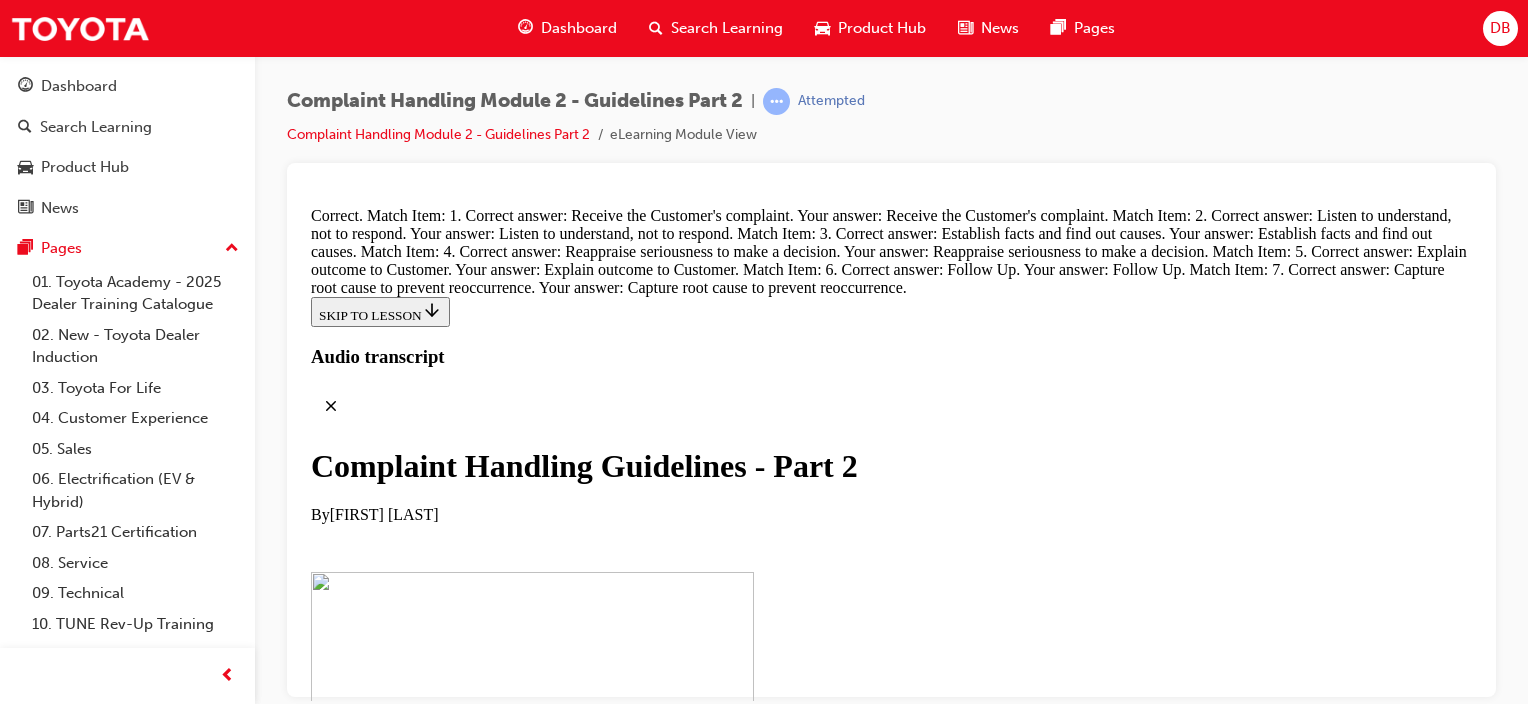 scroll, scrollTop: 14812, scrollLeft: 0, axis: vertical 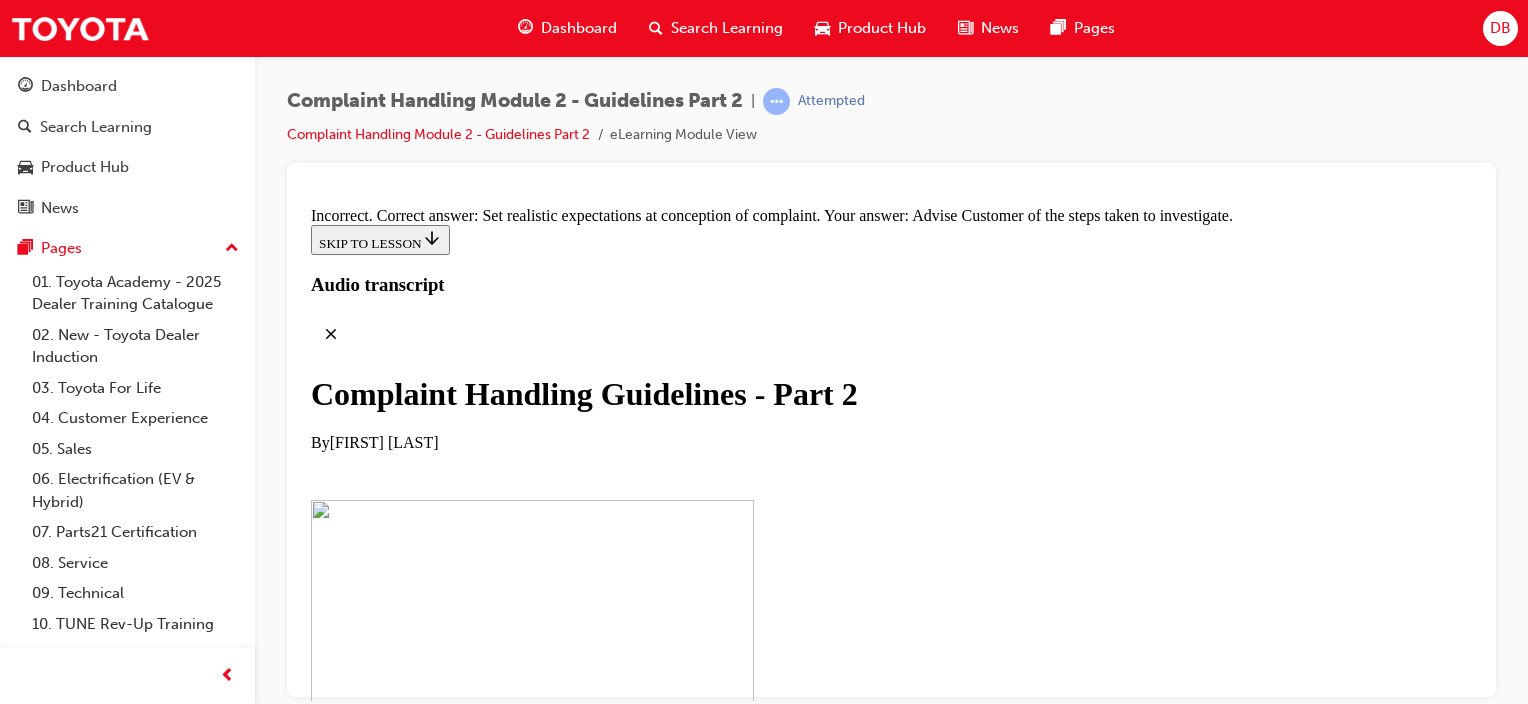 click at bounding box center [359, 31986] 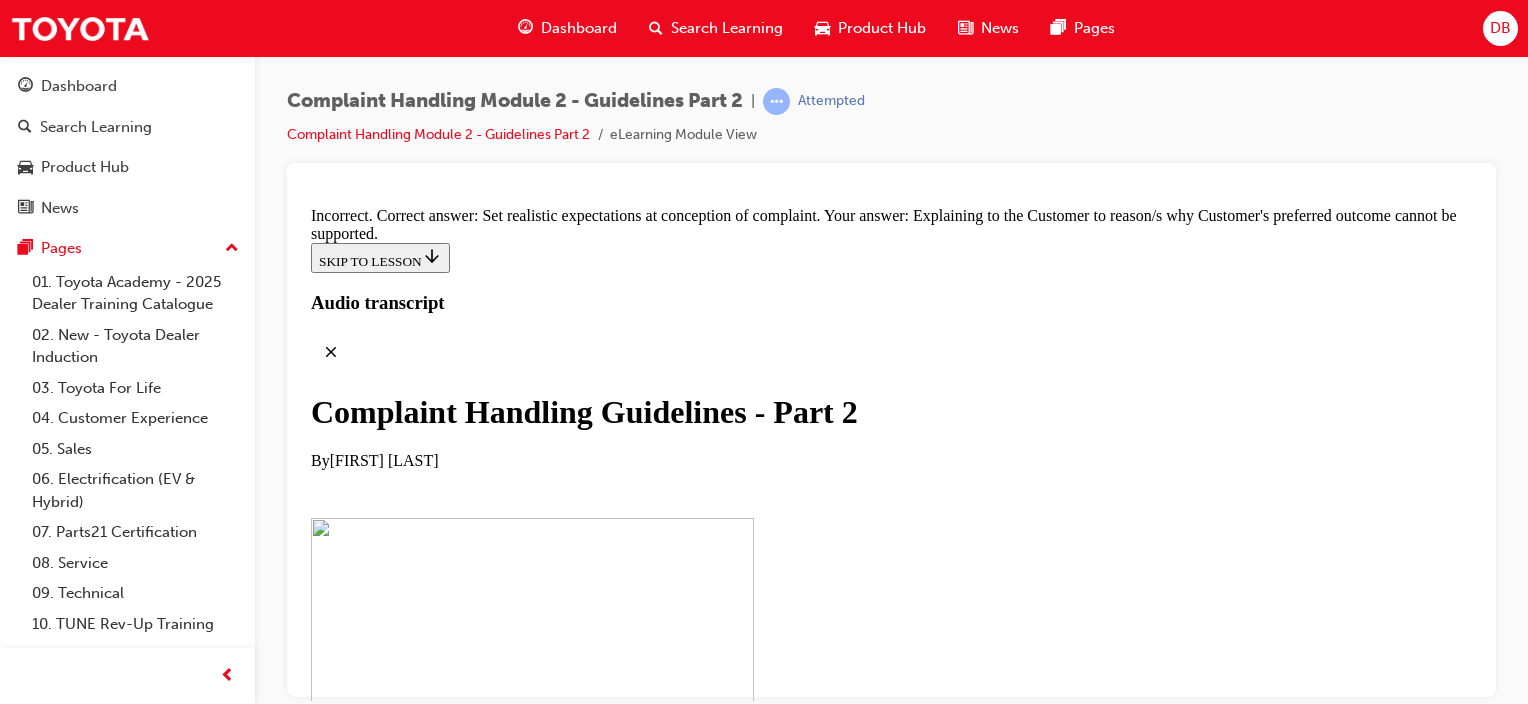 scroll, scrollTop: 15020, scrollLeft: 0, axis: vertical 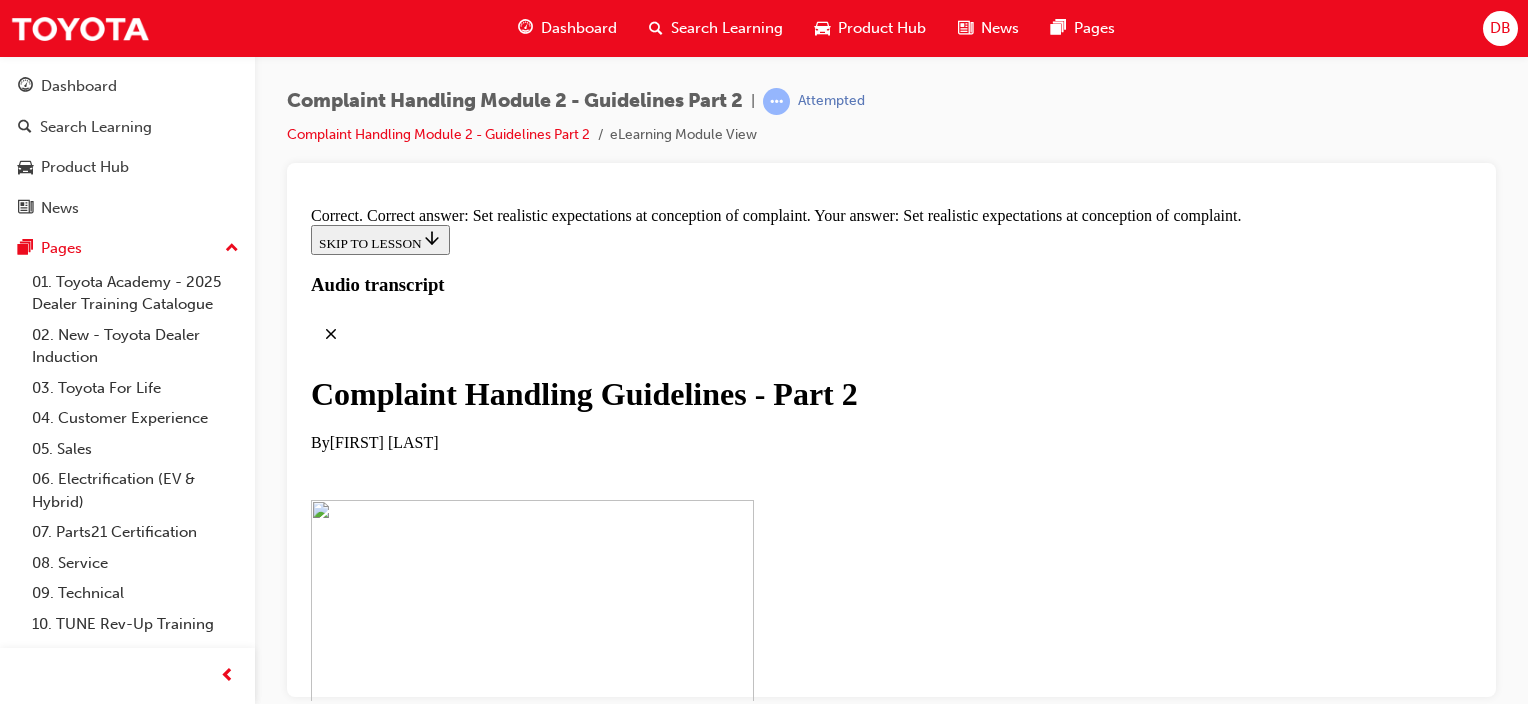 click on "CONTINUE" at bounding box center [353, 32074] 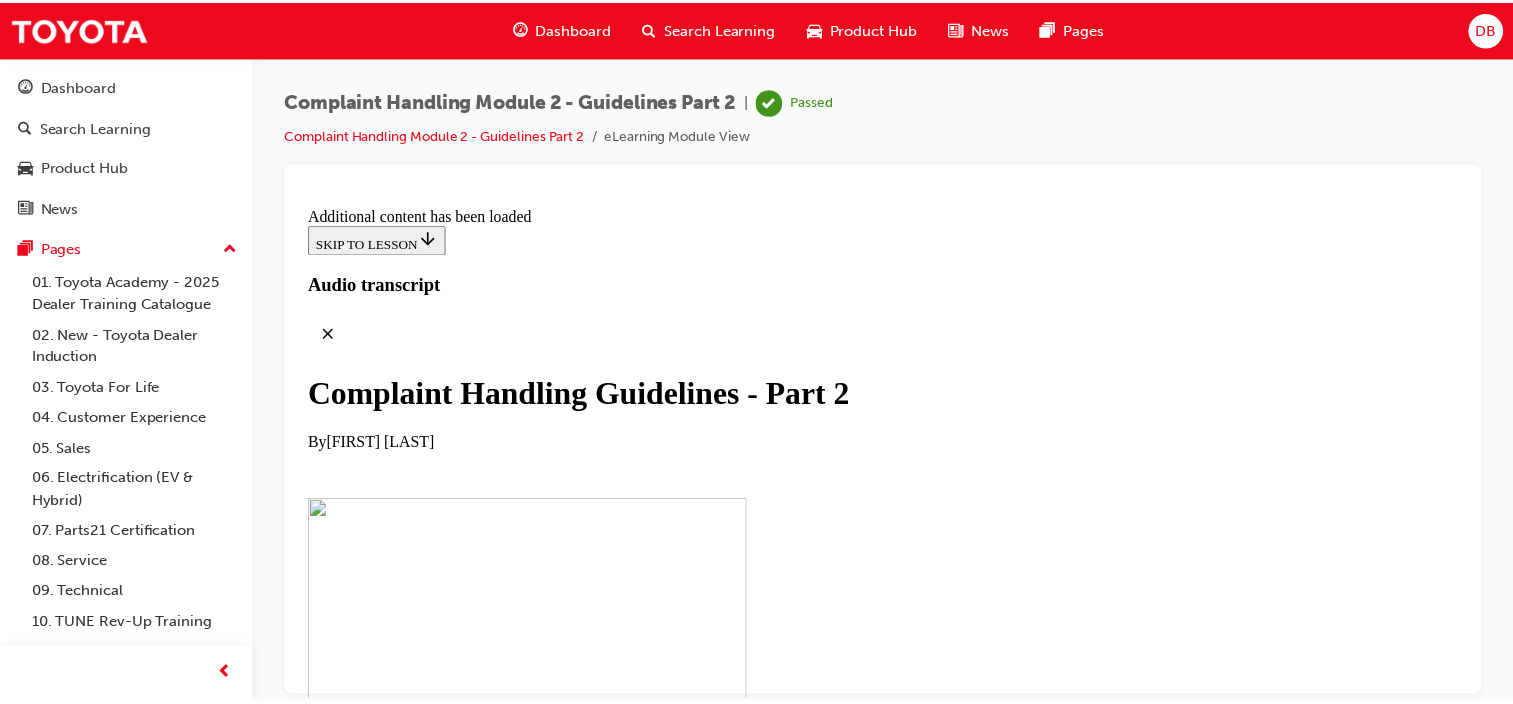 scroll, scrollTop: 7881, scrollLeft: 0, axis: vertical 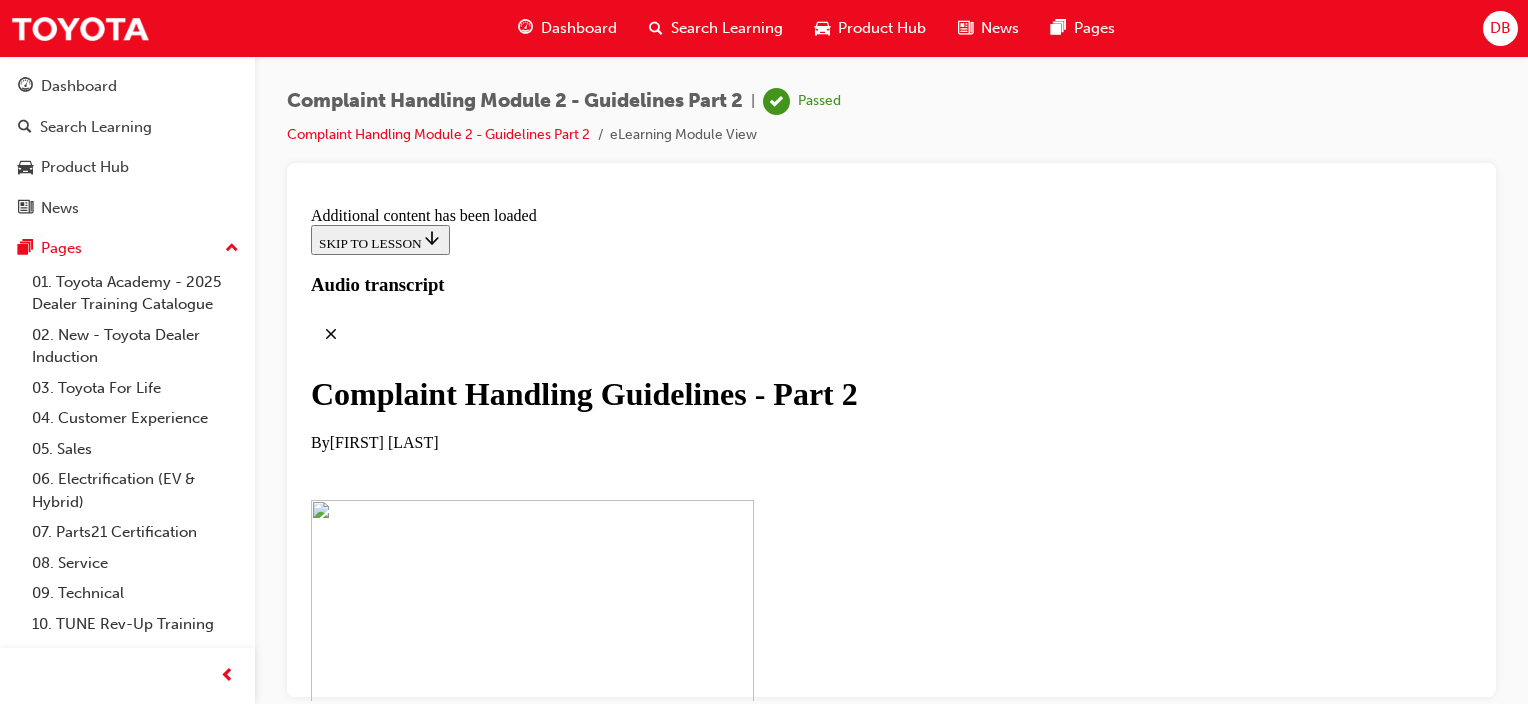 click on "Search Learning" at bounding box center (727, 28) 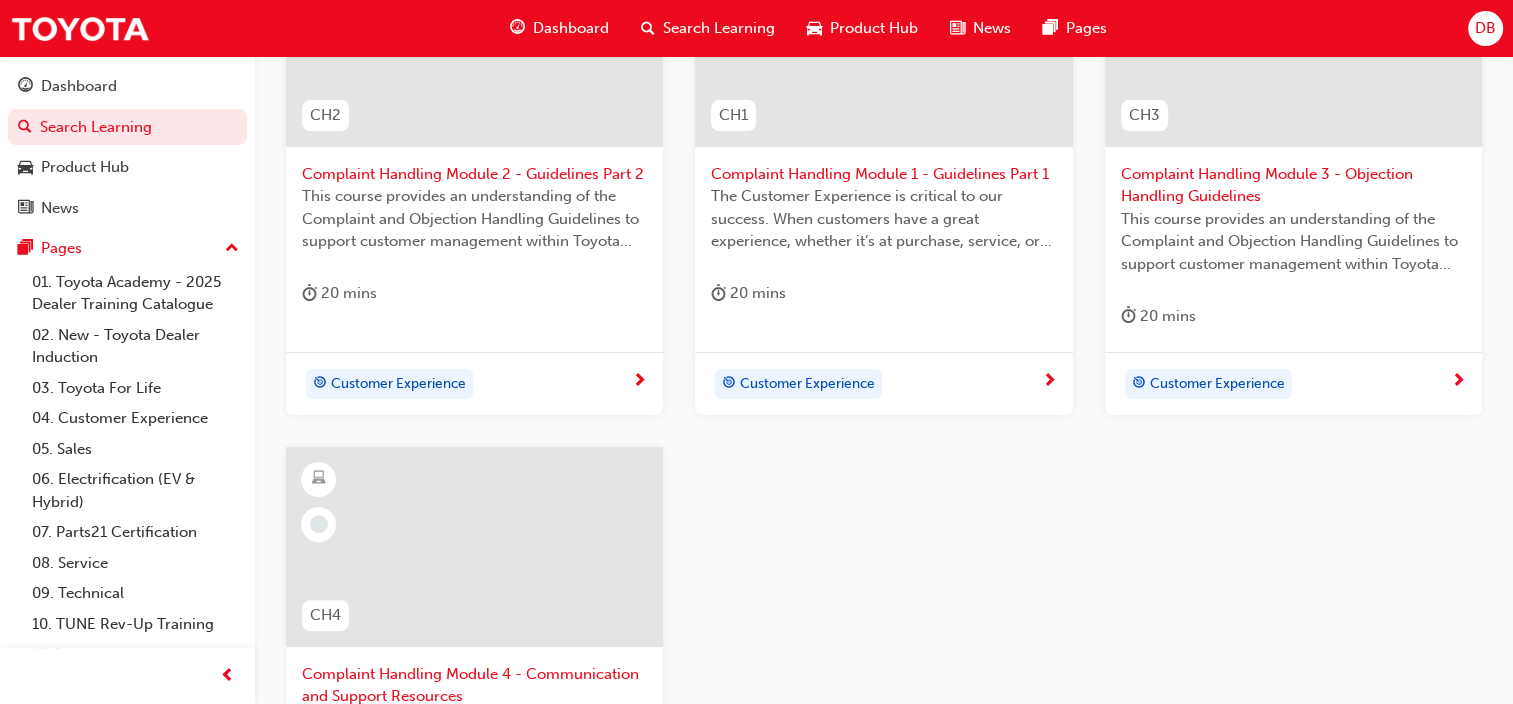 scroll, scrollTop: 400, scrollLeft: 0, axis: vertical 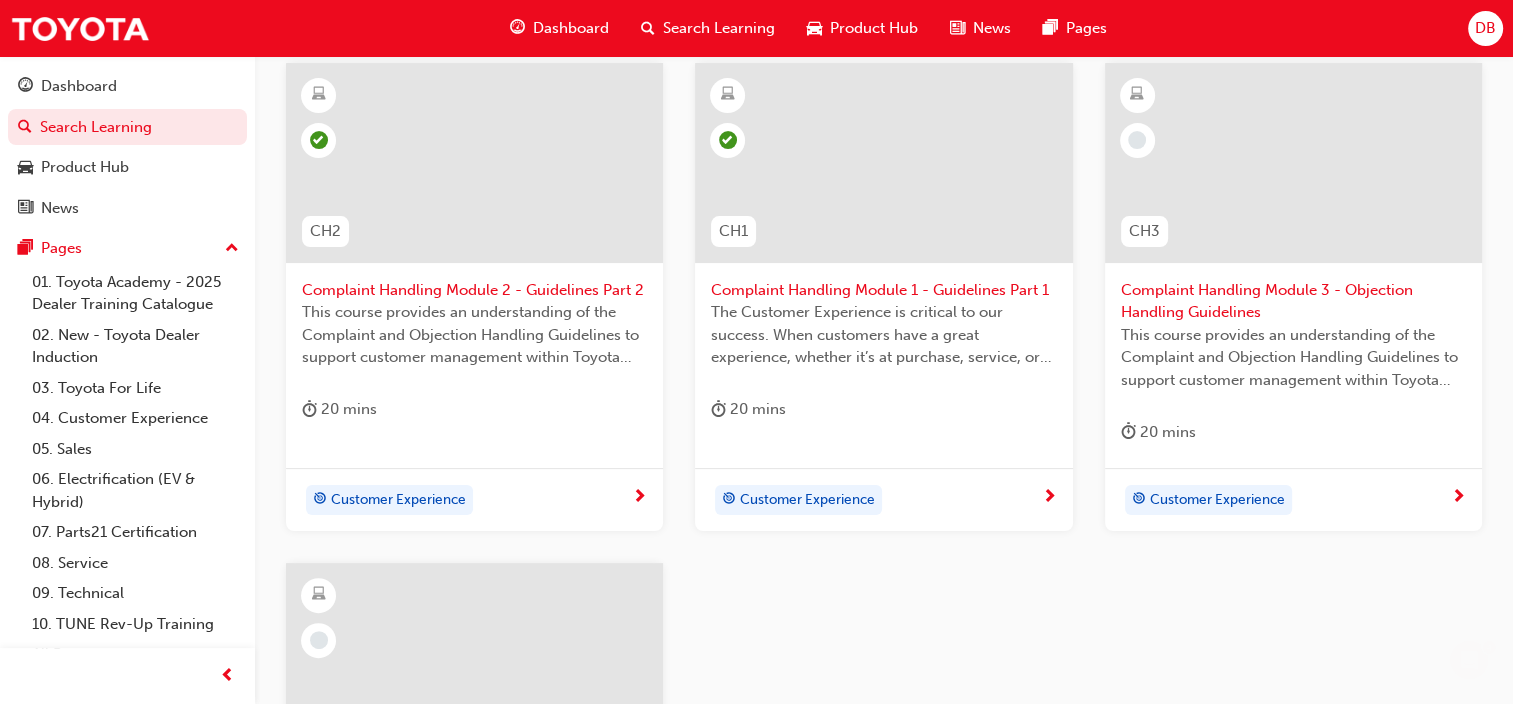 click on "Complaint Handling Module 3 - Objection Handling Guidelines" at bounding box center [1293, 301] 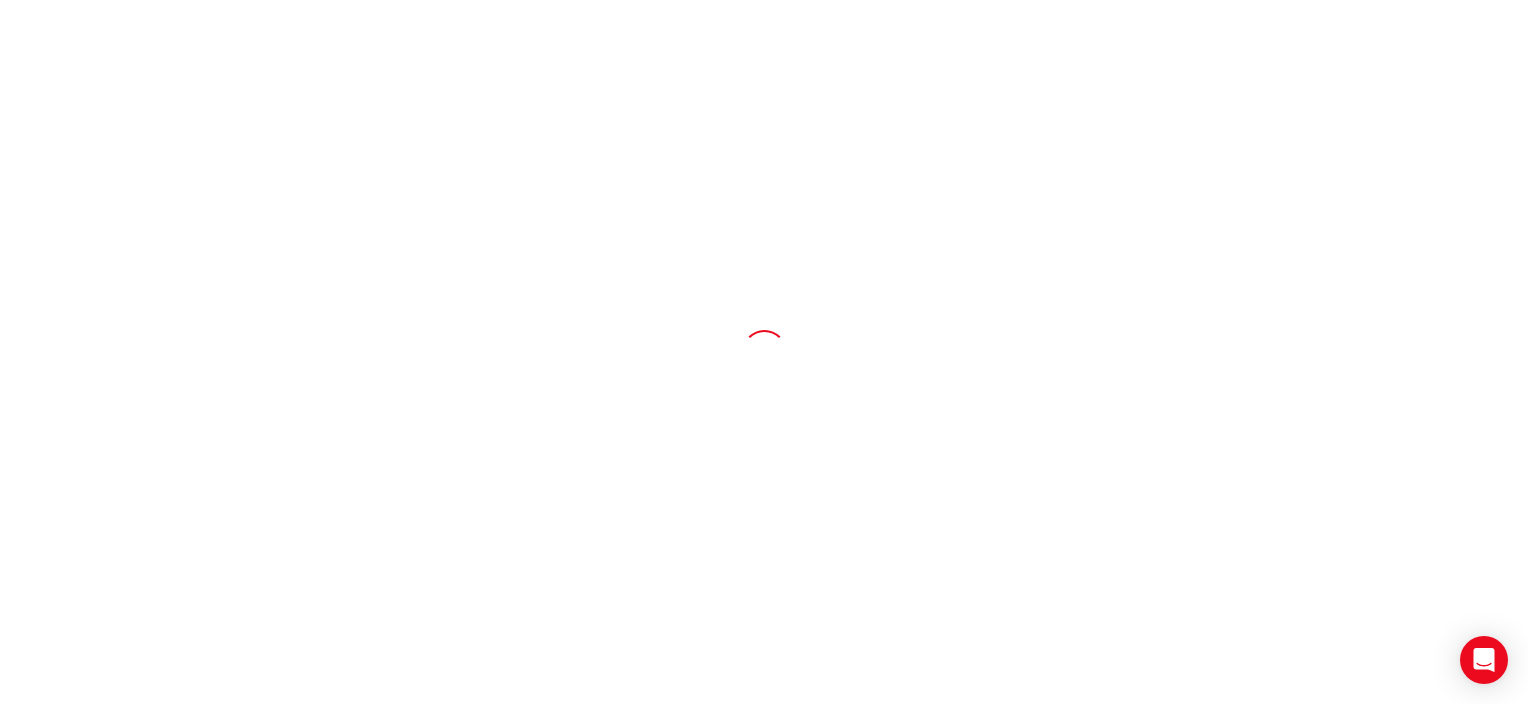 scroll, scrollTop: 0, scrollLeft: 0, axis: both 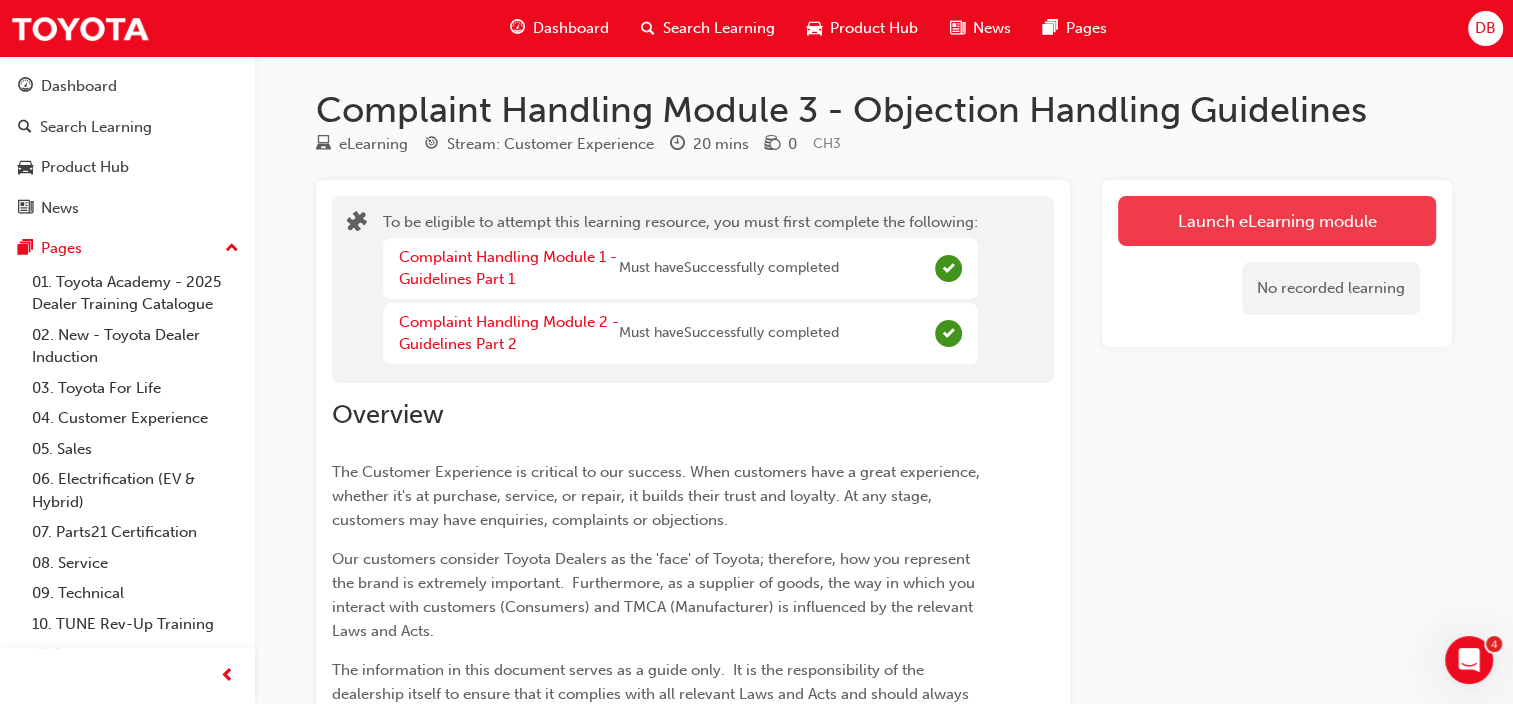 click on "Launch eLearning module" at bounding box center [1277, 221] 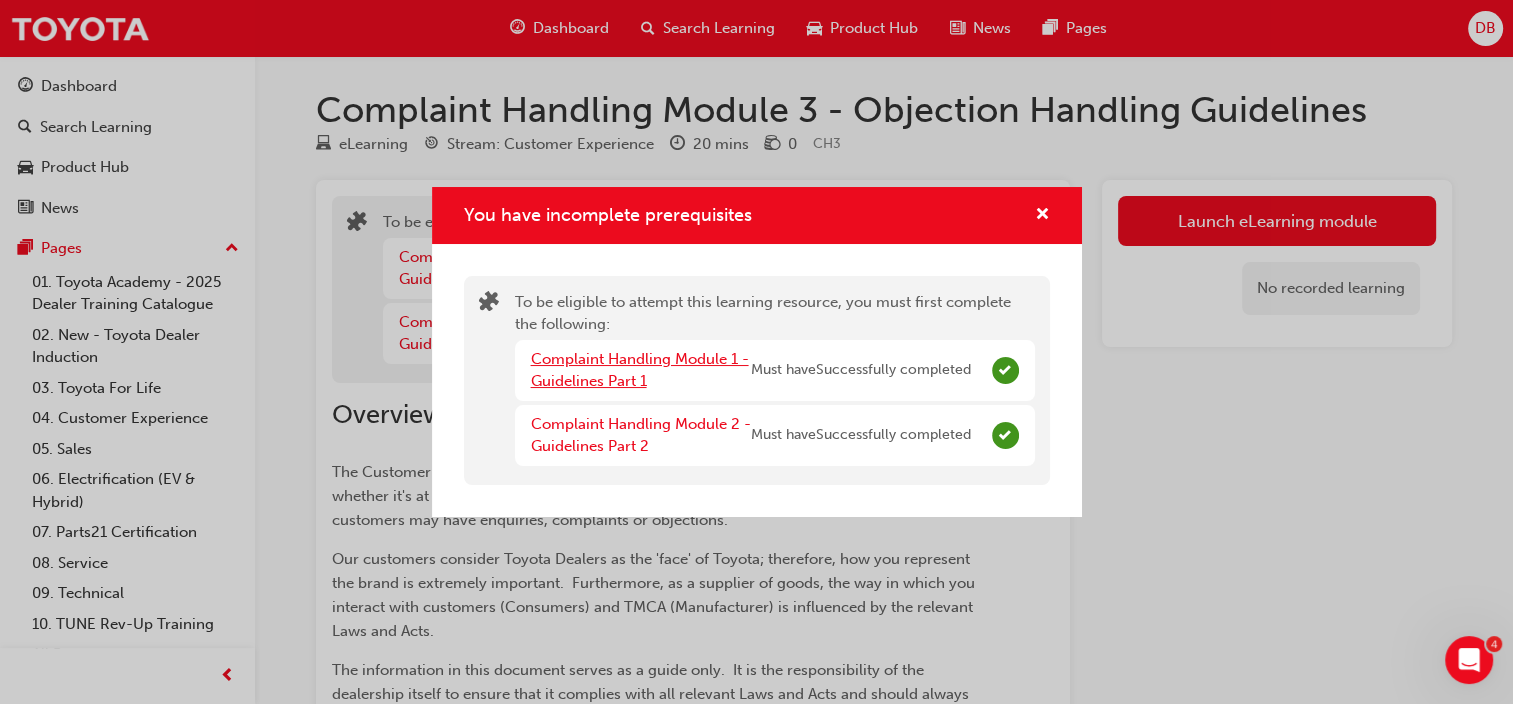 click on "Complaint Handling Module 1 - Guidelines Part 1" at bounding box center [640, 370] 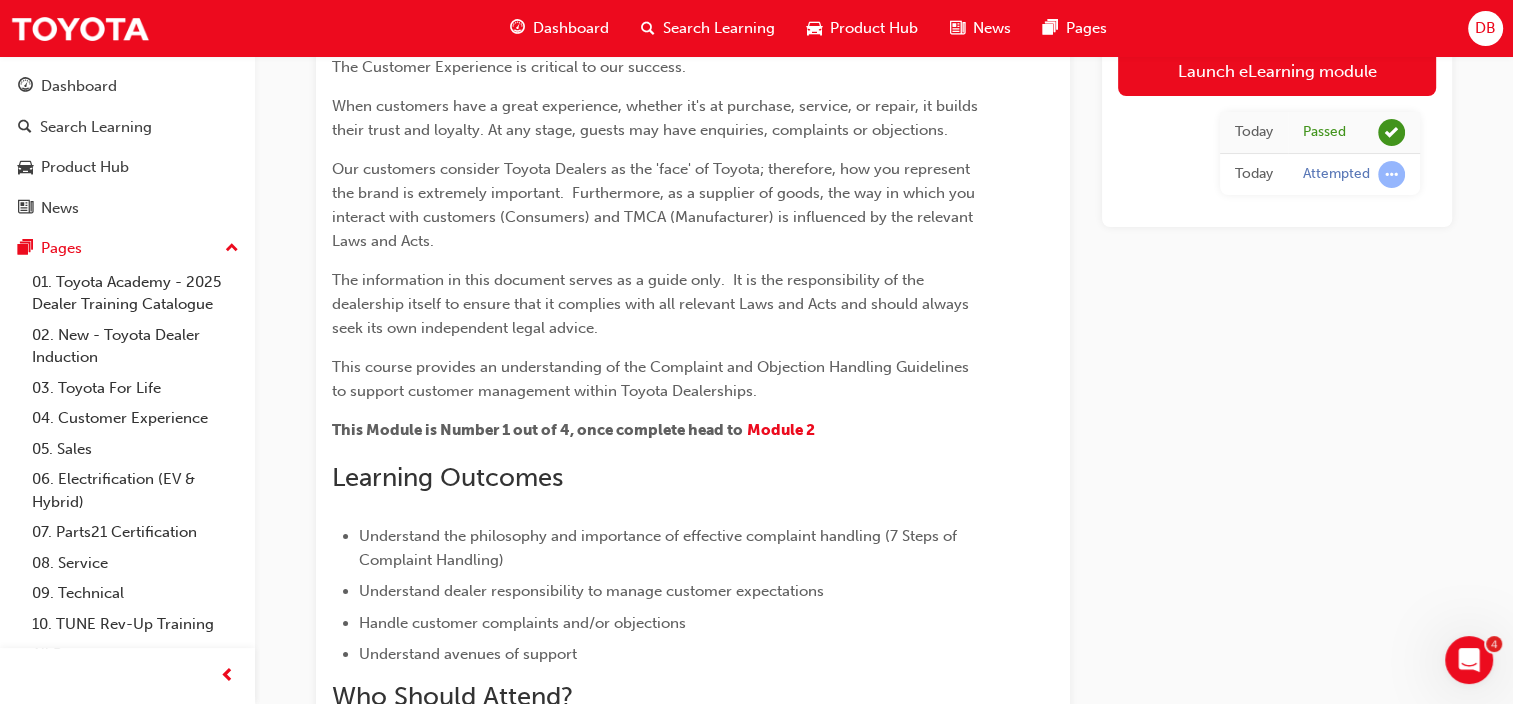 scroll, scrollTop: 93, scrollLeft: 0, axis: vertical 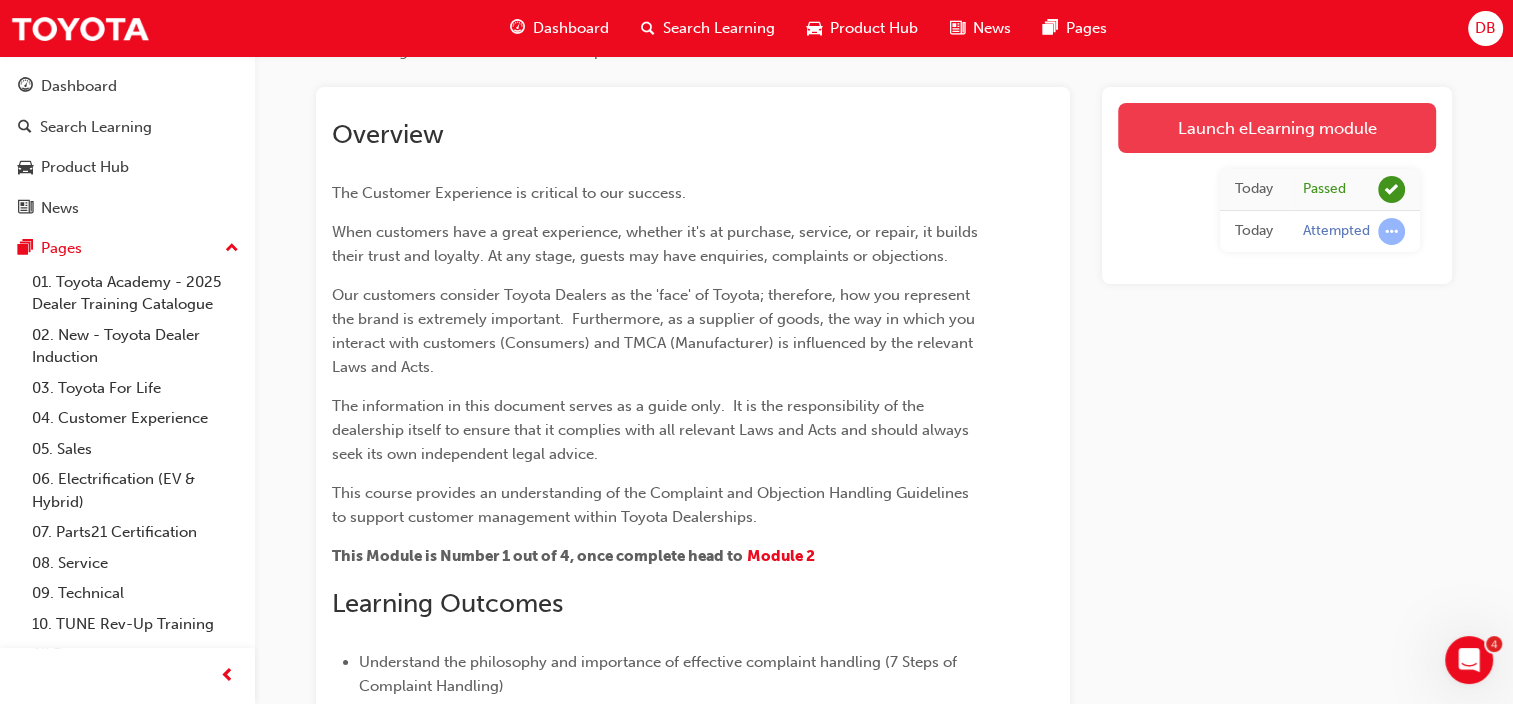 click on "Launch eLearning module" at bounding box center (1277, 128) 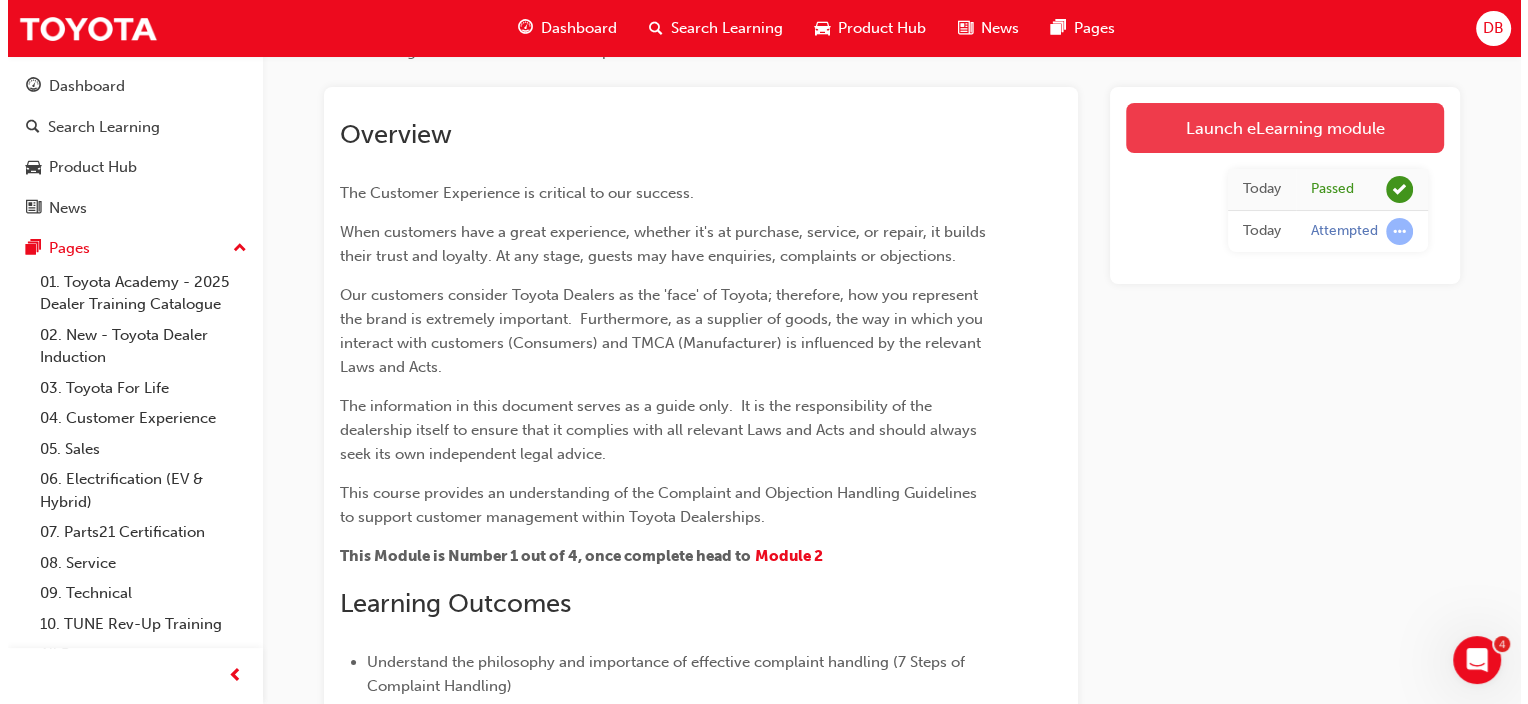 scroll, scrollTop: 0, scrollLeft: 0, axis: both 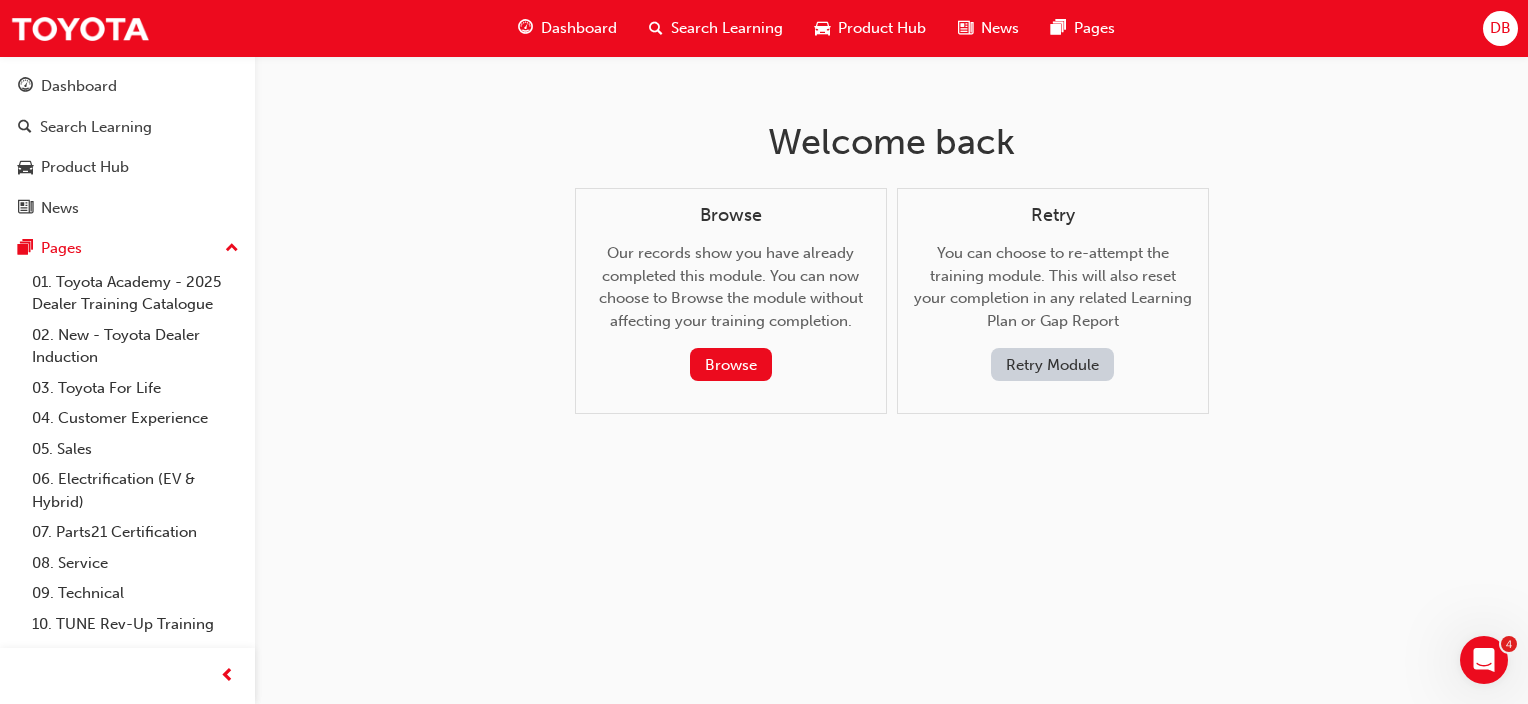 click on "Retry Module" at bounding box center (1052, 364) 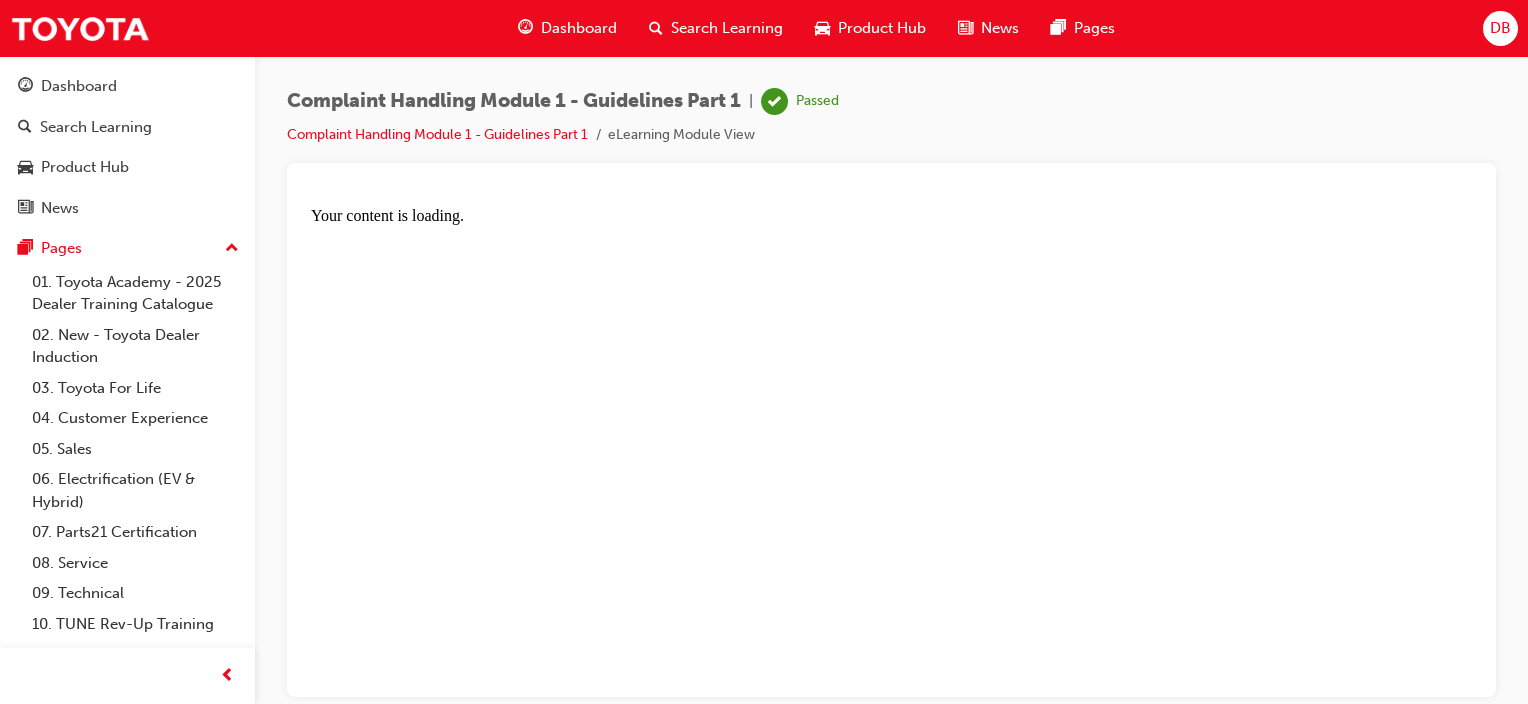 scroll, scrollTop: 0, scrollLeft: 0, axis: both 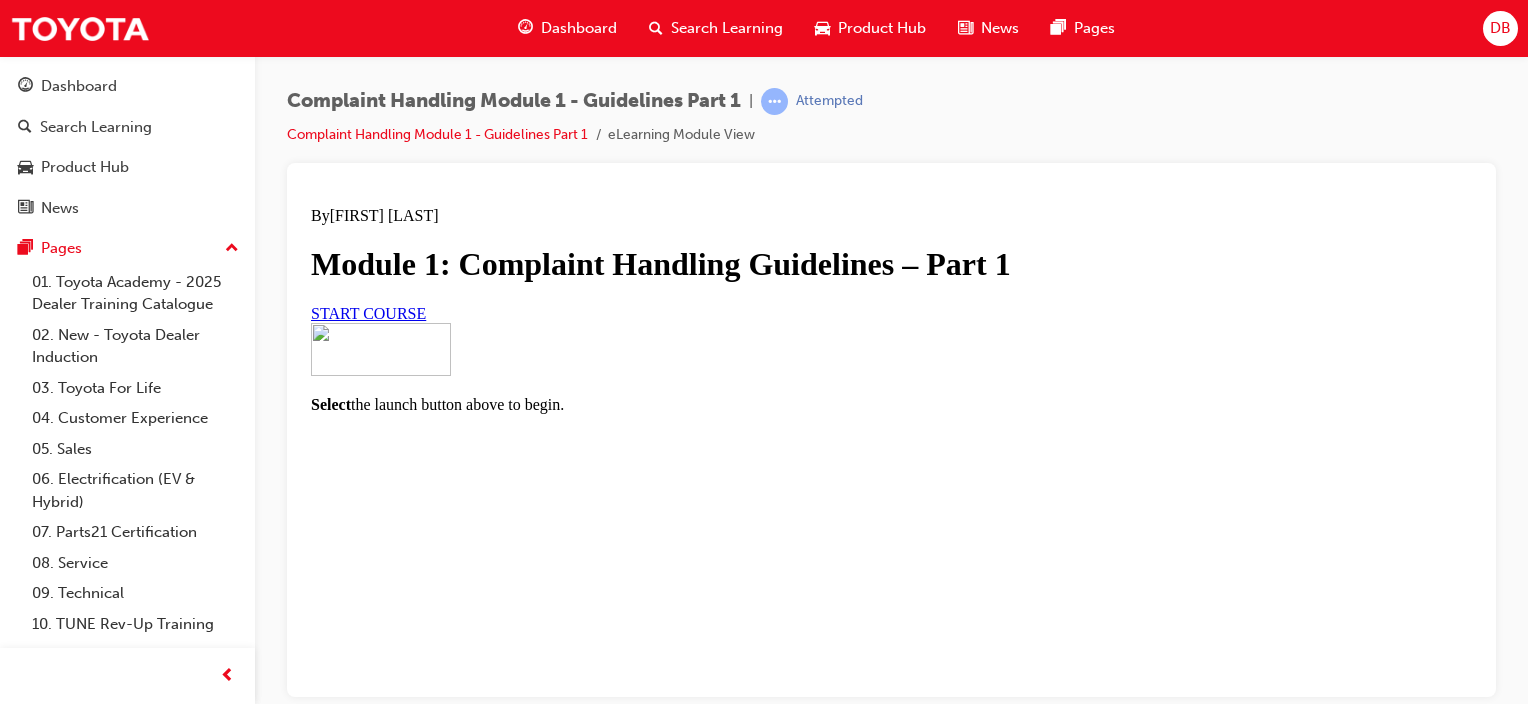 click on "Search Learning" at bounding box center (727, 28) 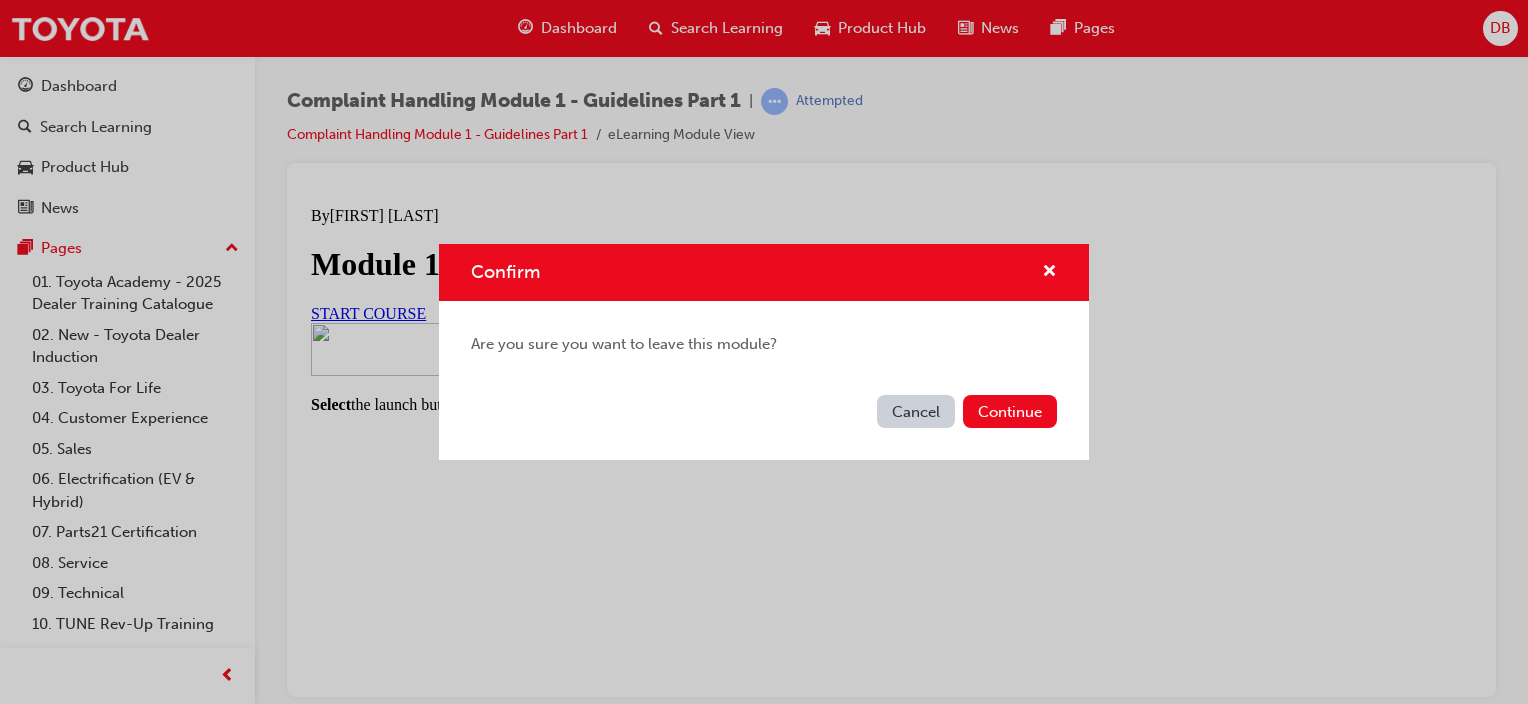 click on "Cancel" at bounding box center (916, 411) 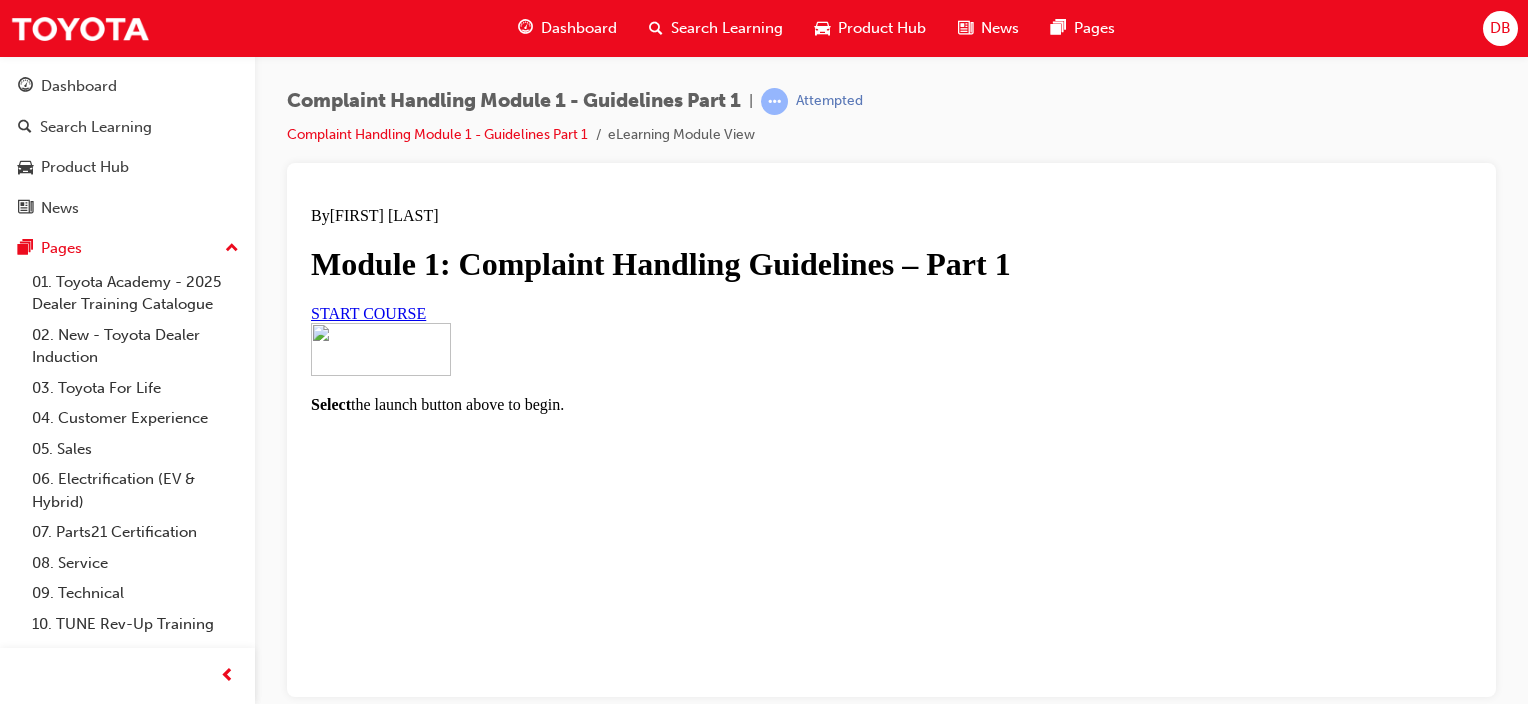 click on "Search Learning" at bounding box center (727, 28) 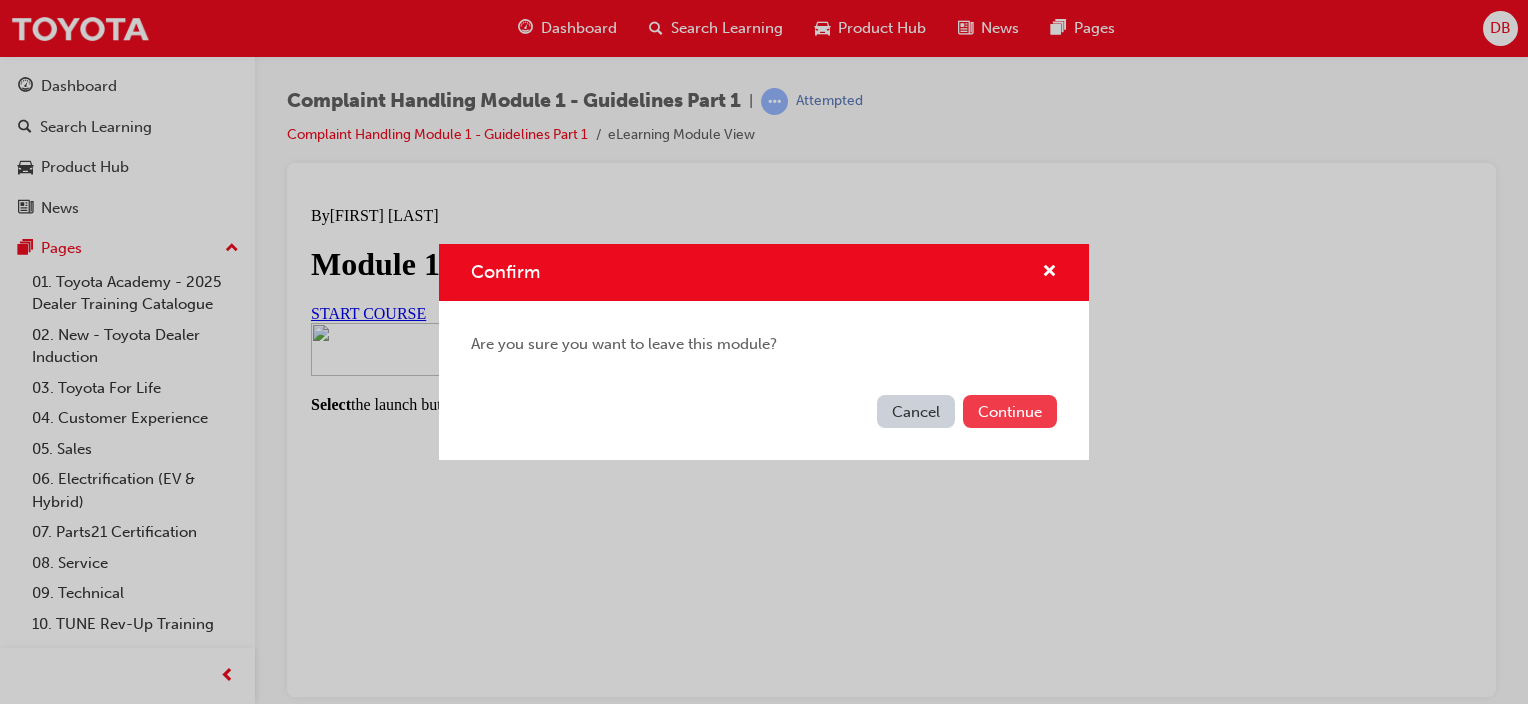 click on "Continue" at bounding box center [1010, 411] 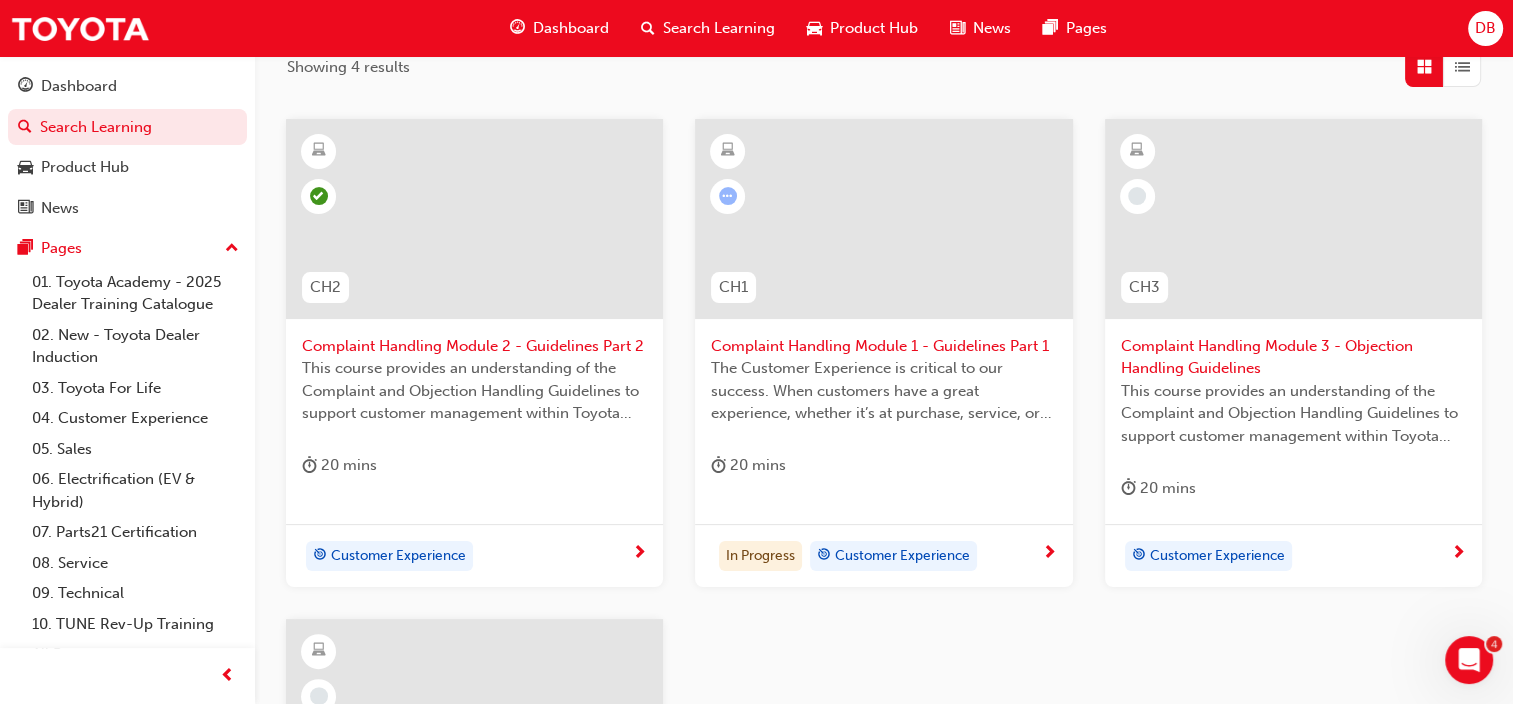 scroll, scrollTop: 400, scrollLeft: 0, axis: vertical 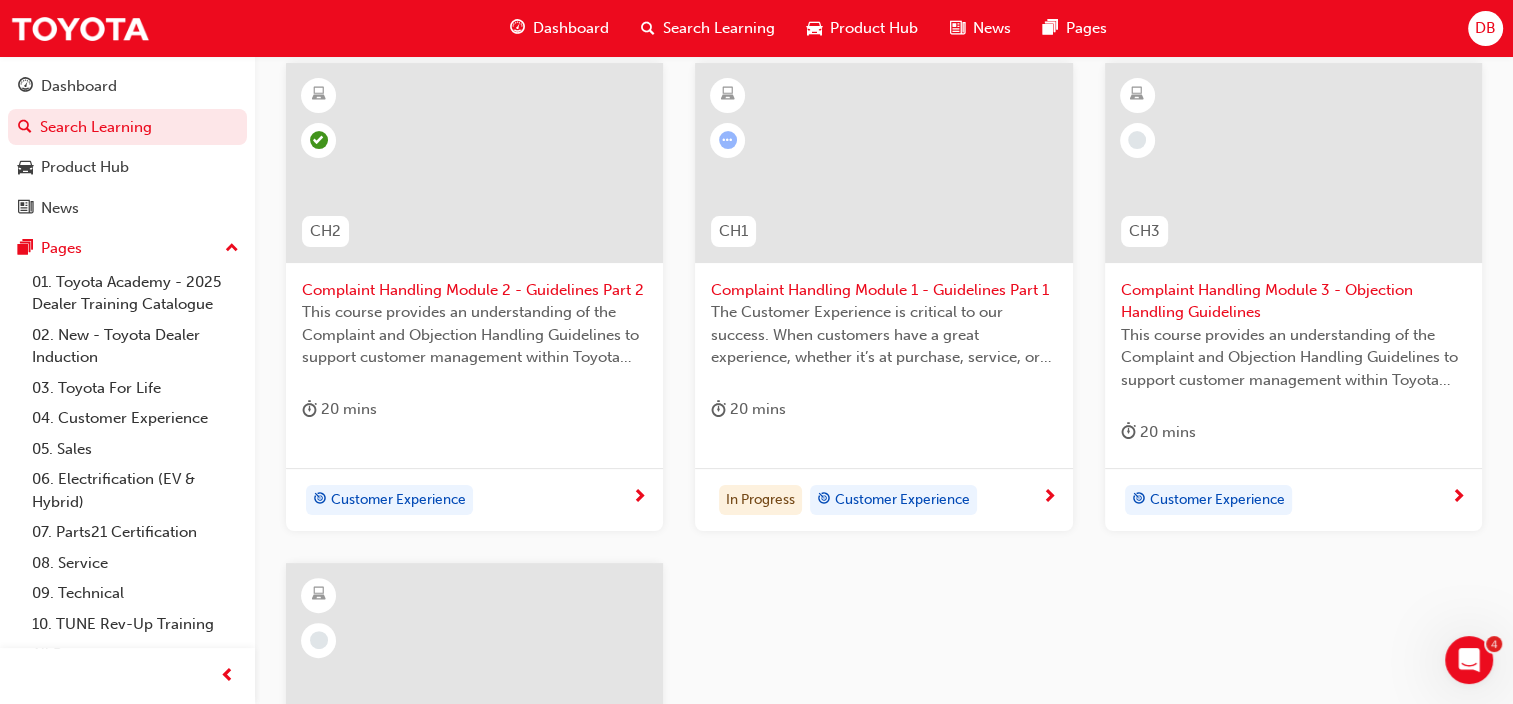 click on "Complaint Handling Module 3 - Objection Handling Guidelines" at bounding box center [1293, 301] 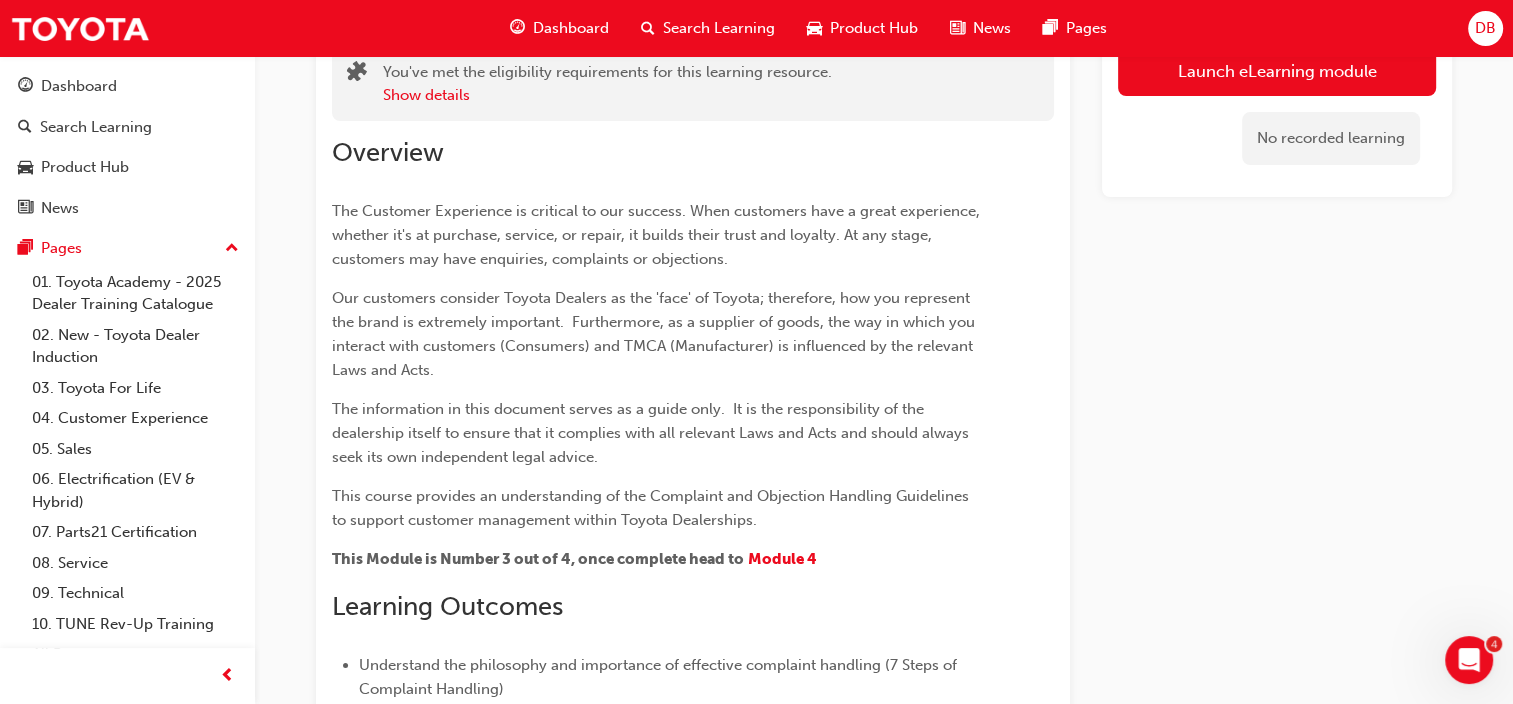scroll, scrollTop: 0, scrollLeft: 0, axis: both 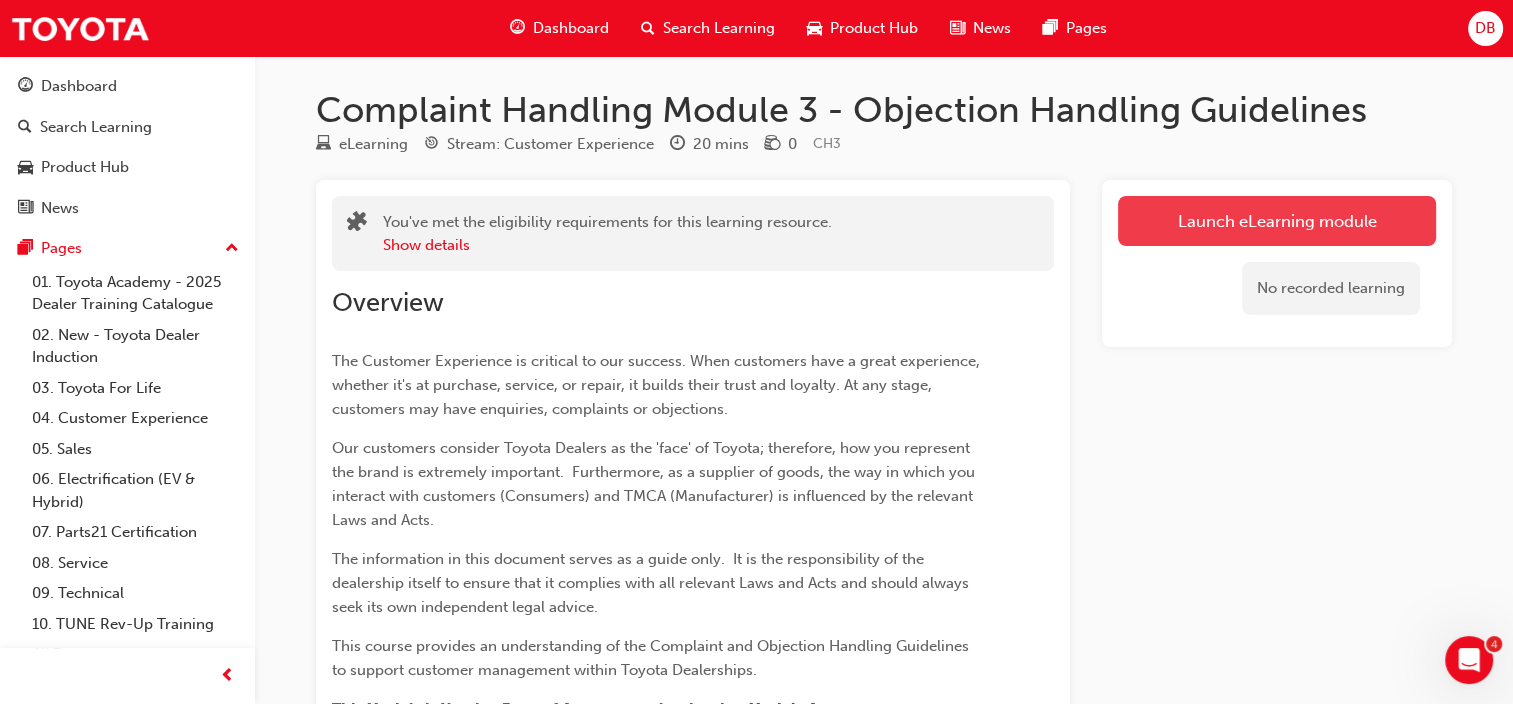 click on "Launch eLearning module" at bounding box center [1277, 221] 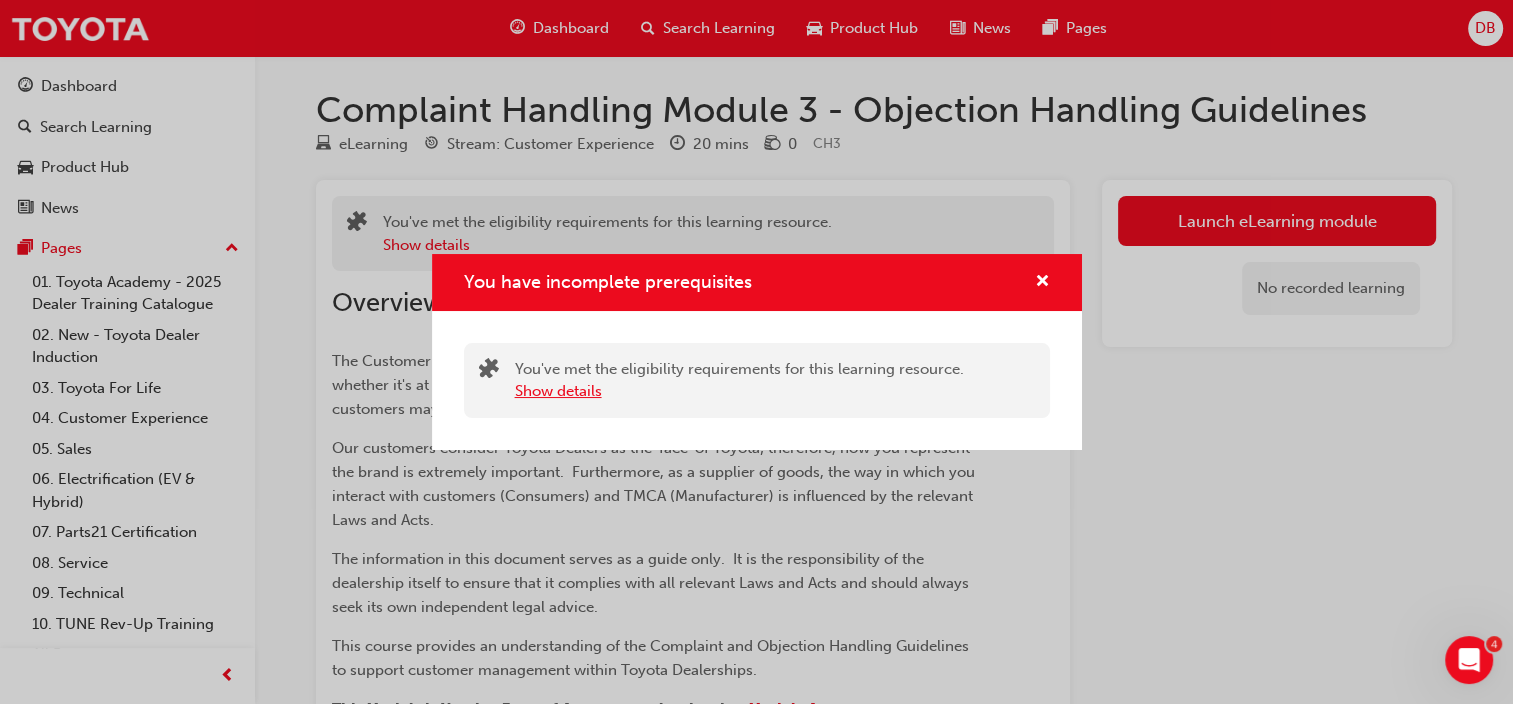 click on "Show details" at bounding box center (558, 391) 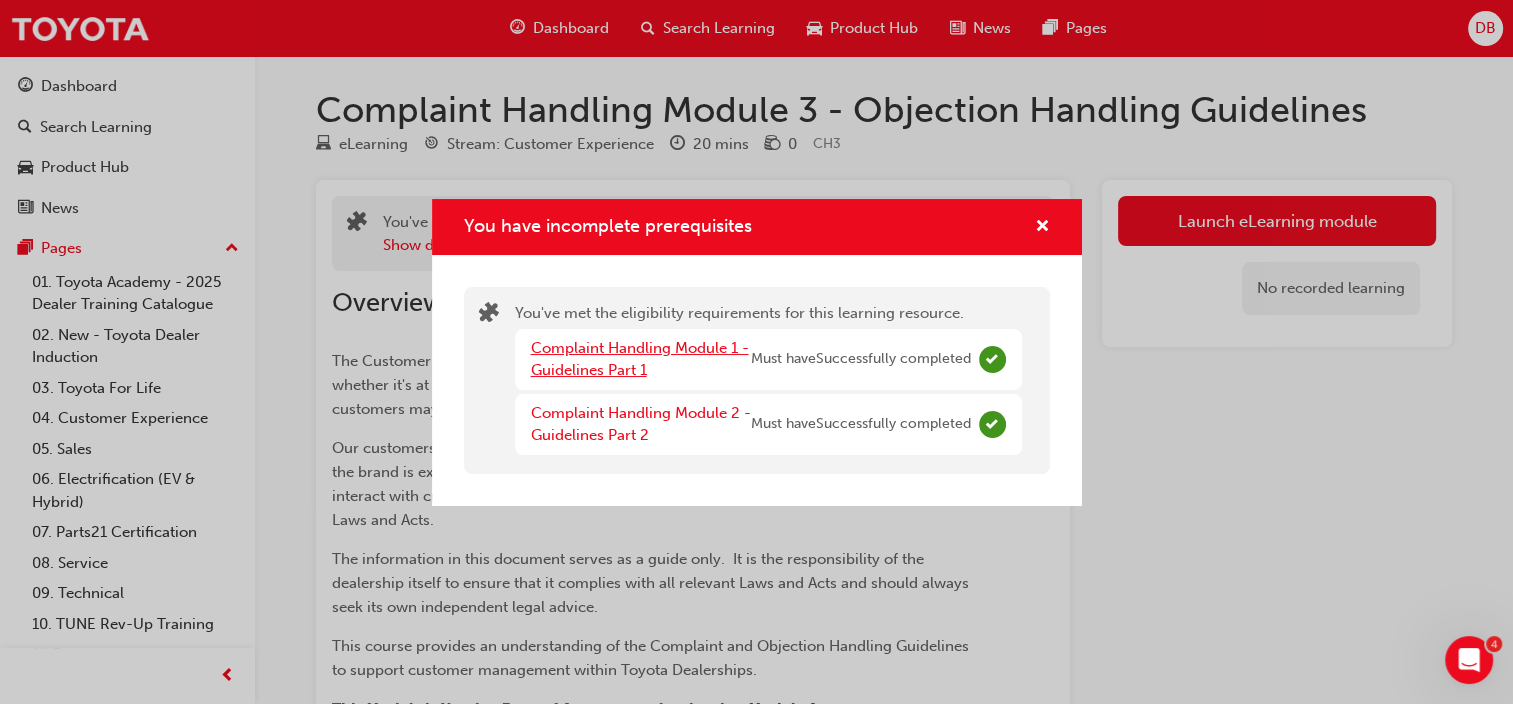 click on "Complaint Handling Module 1 - Guidelines Part 1" at bounding box center [640, 359] 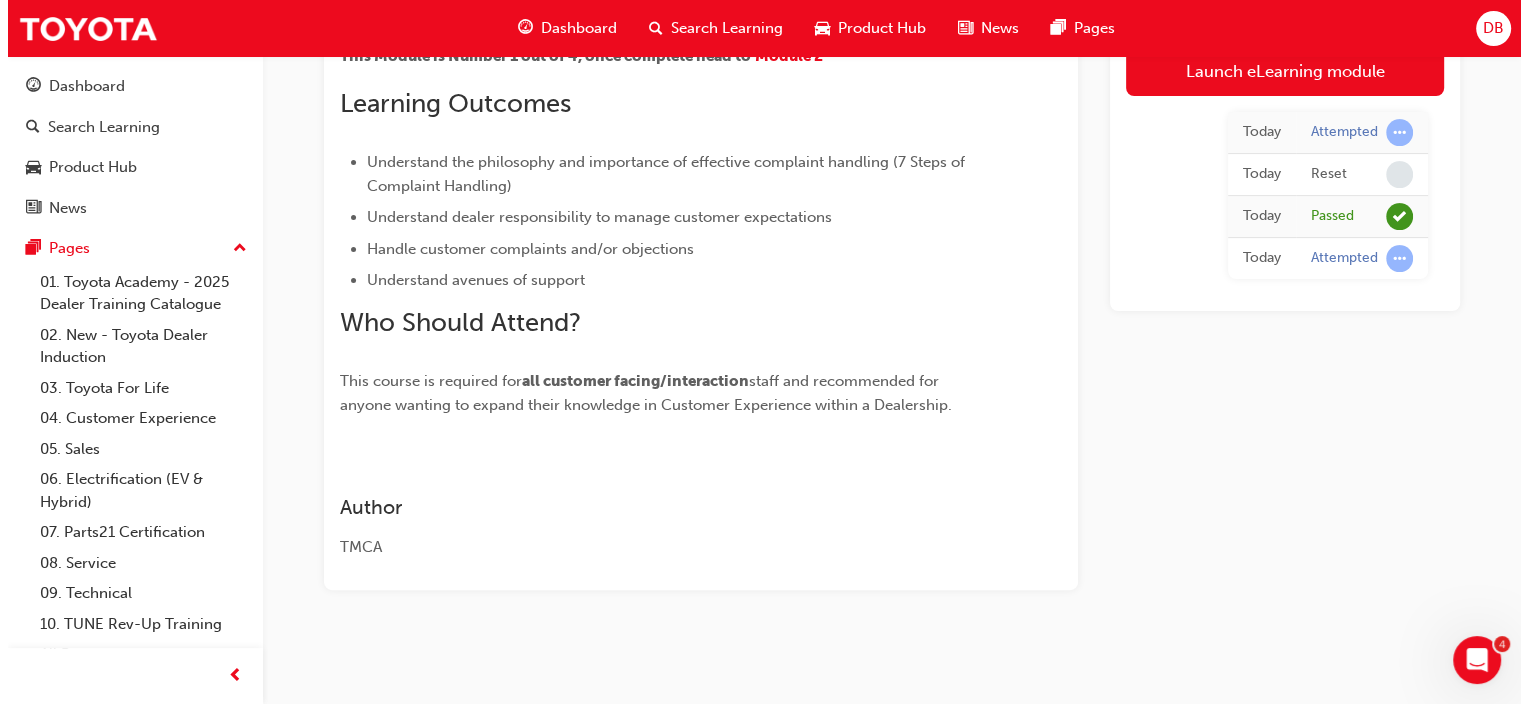 scroll, scrollTop: 0, scrollLeft: 0, axis: both 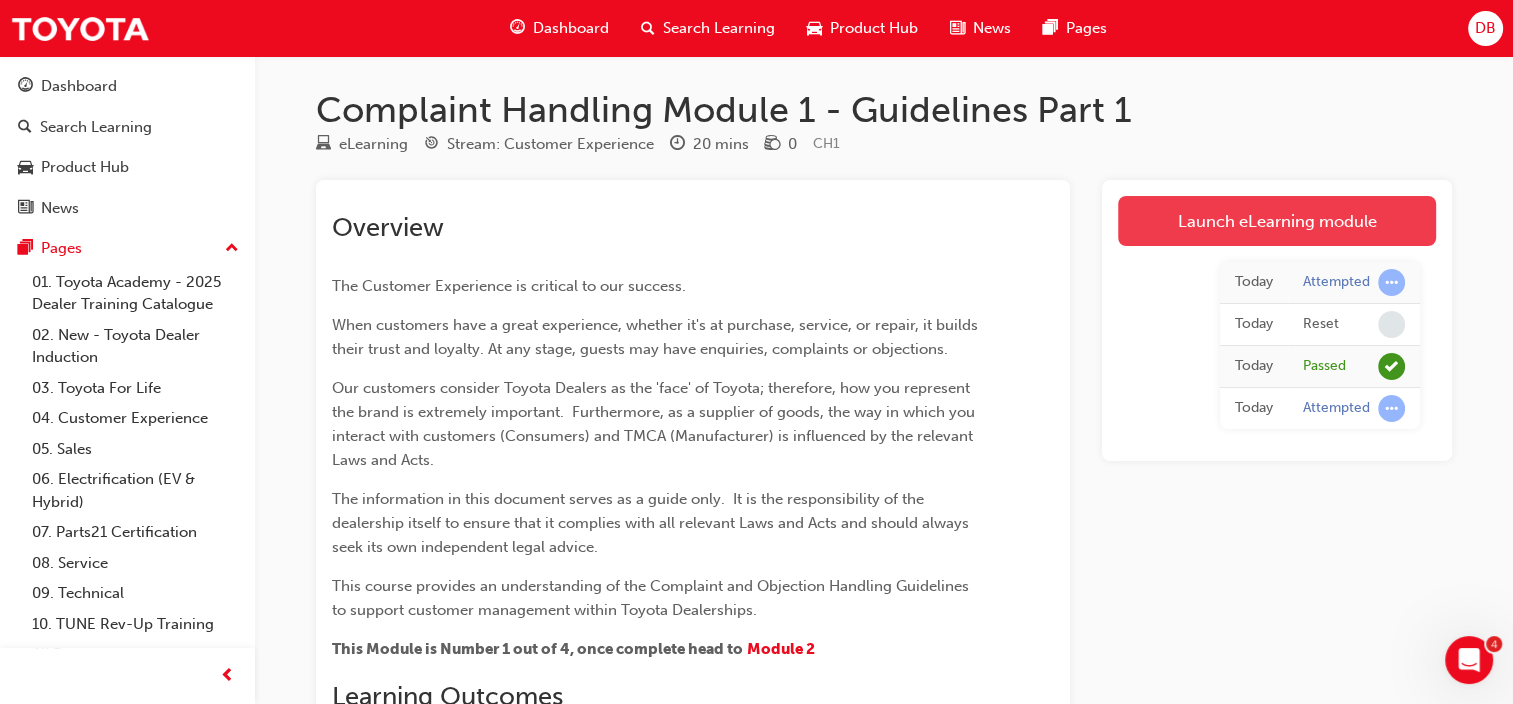 click on "Launch eLearning module" at bounding box center (1277, 221) 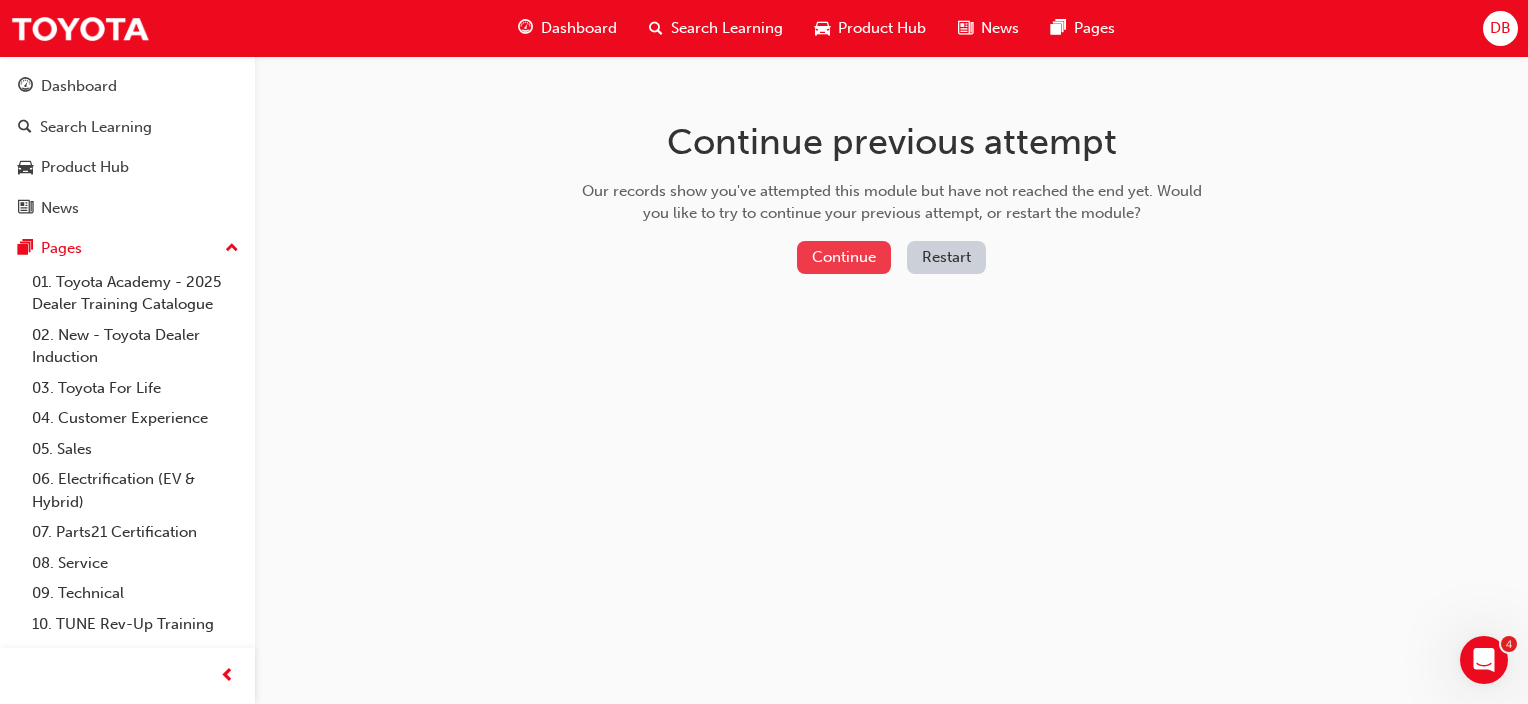 click on "Continue" at bounding box center (844, 257) 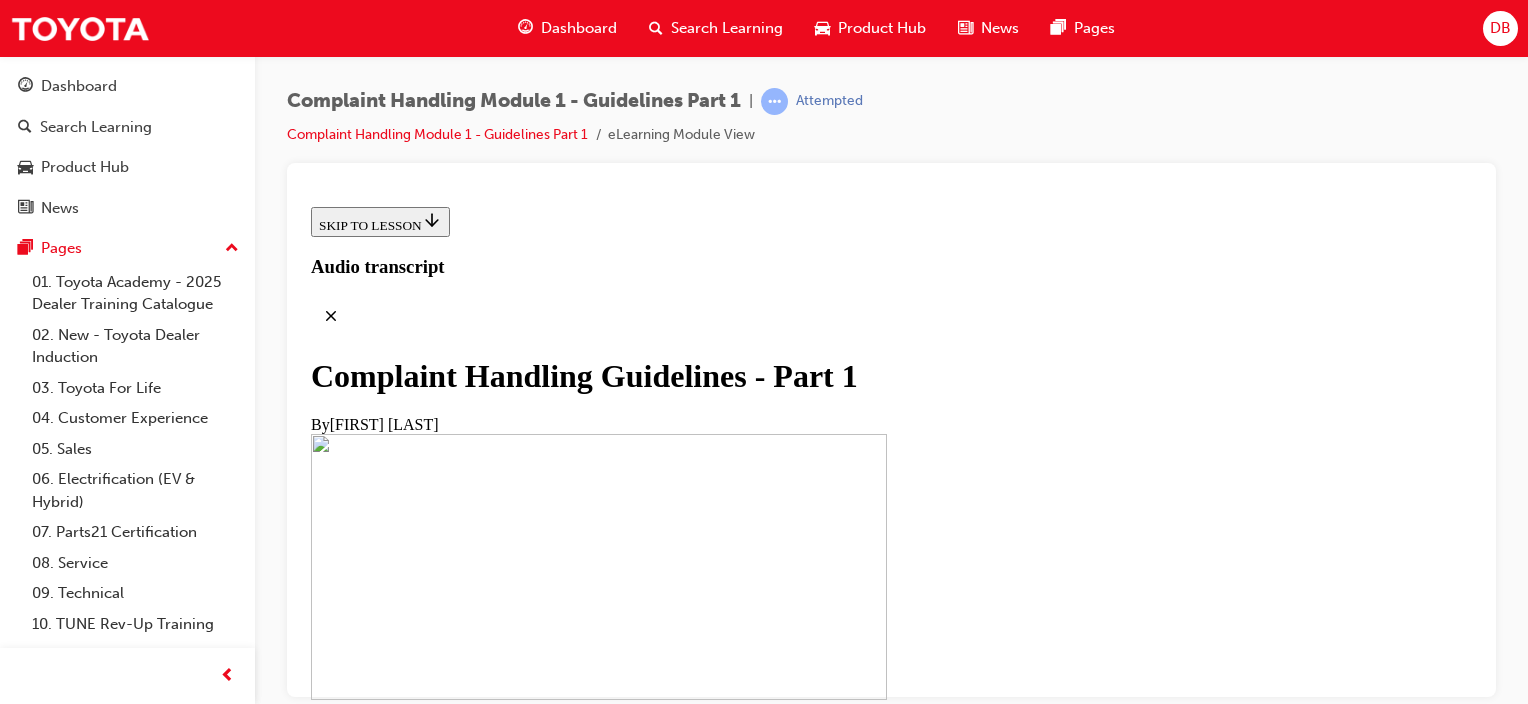 scroll, scrollTop: 0, scrollLeft: 0, axis: both 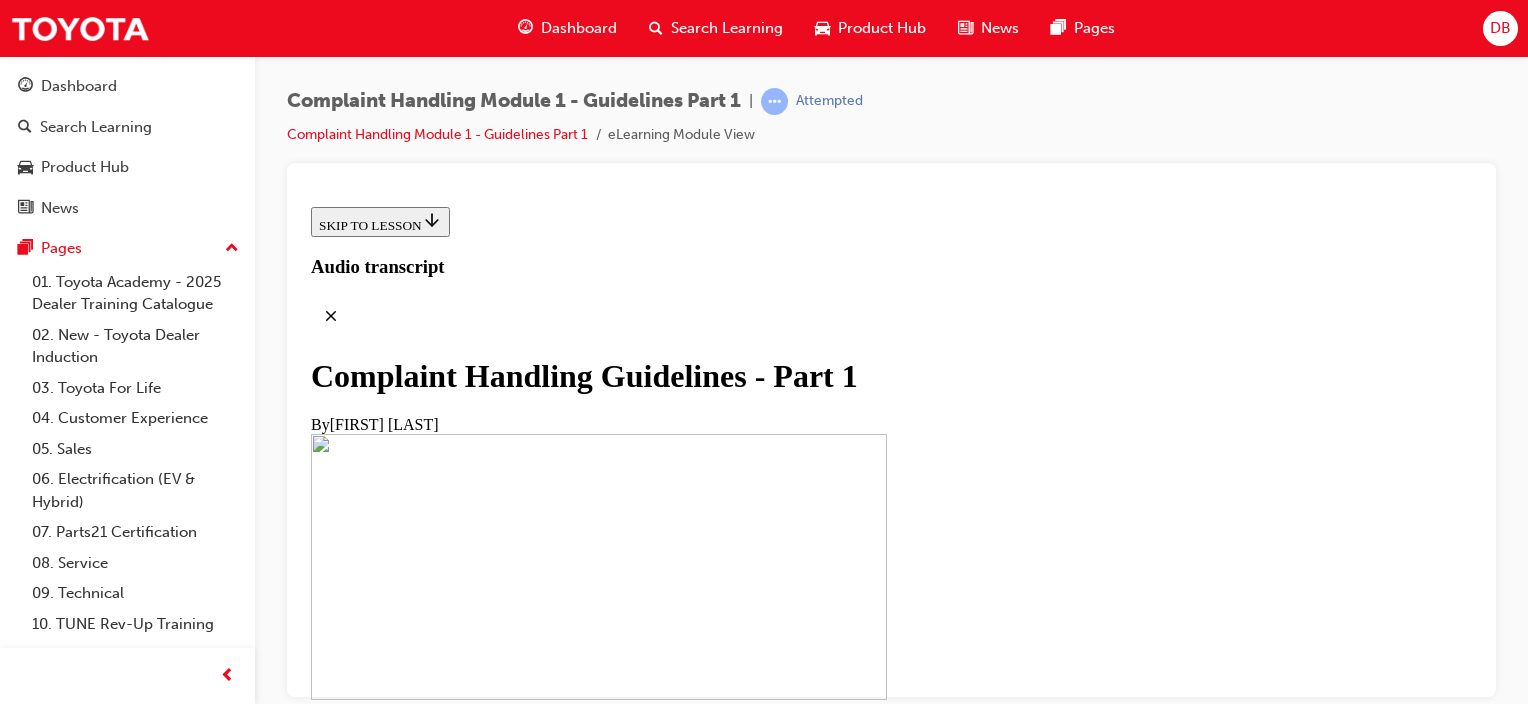 click on "CONTINUE" at bounding box center (353, 1168) 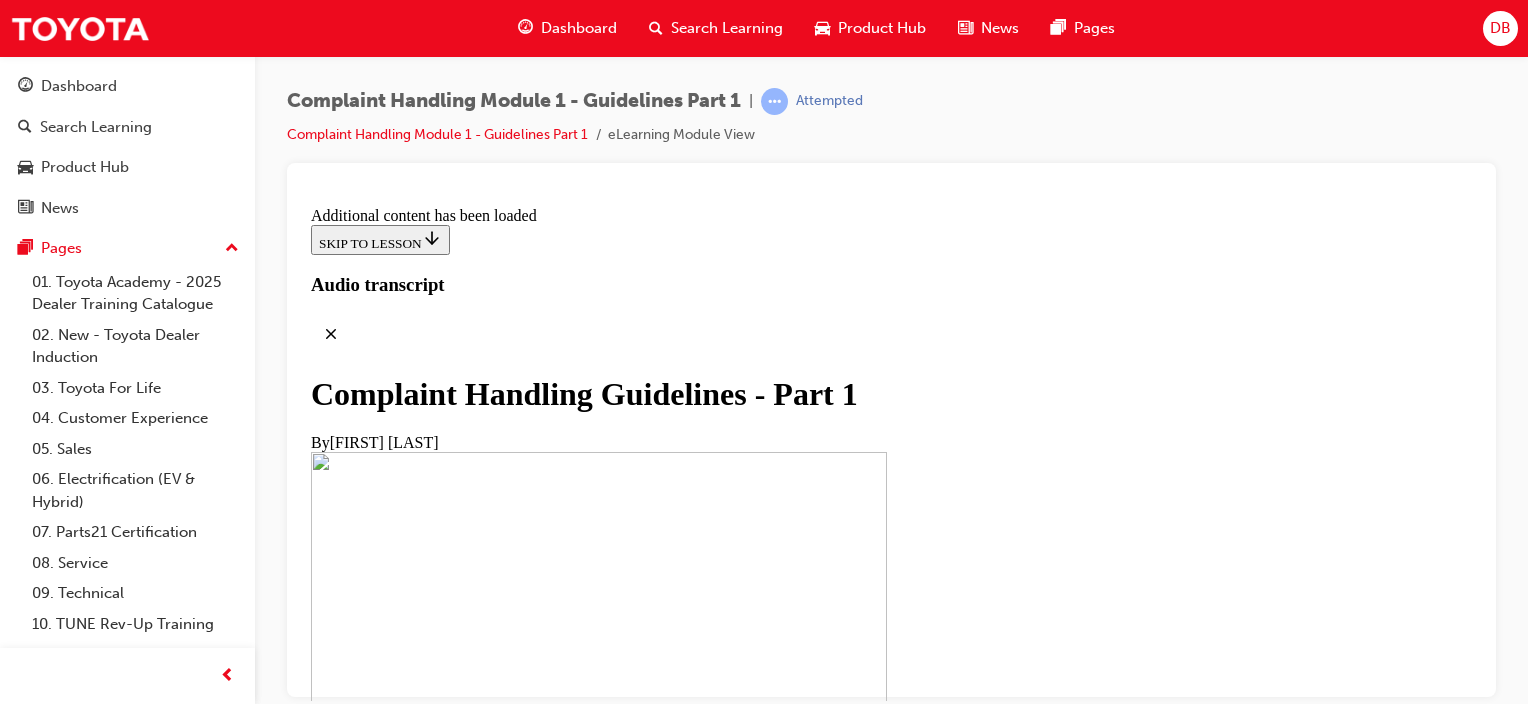 scroll, scrollTop: 1584, scrollLeft: 0, axis: vertical 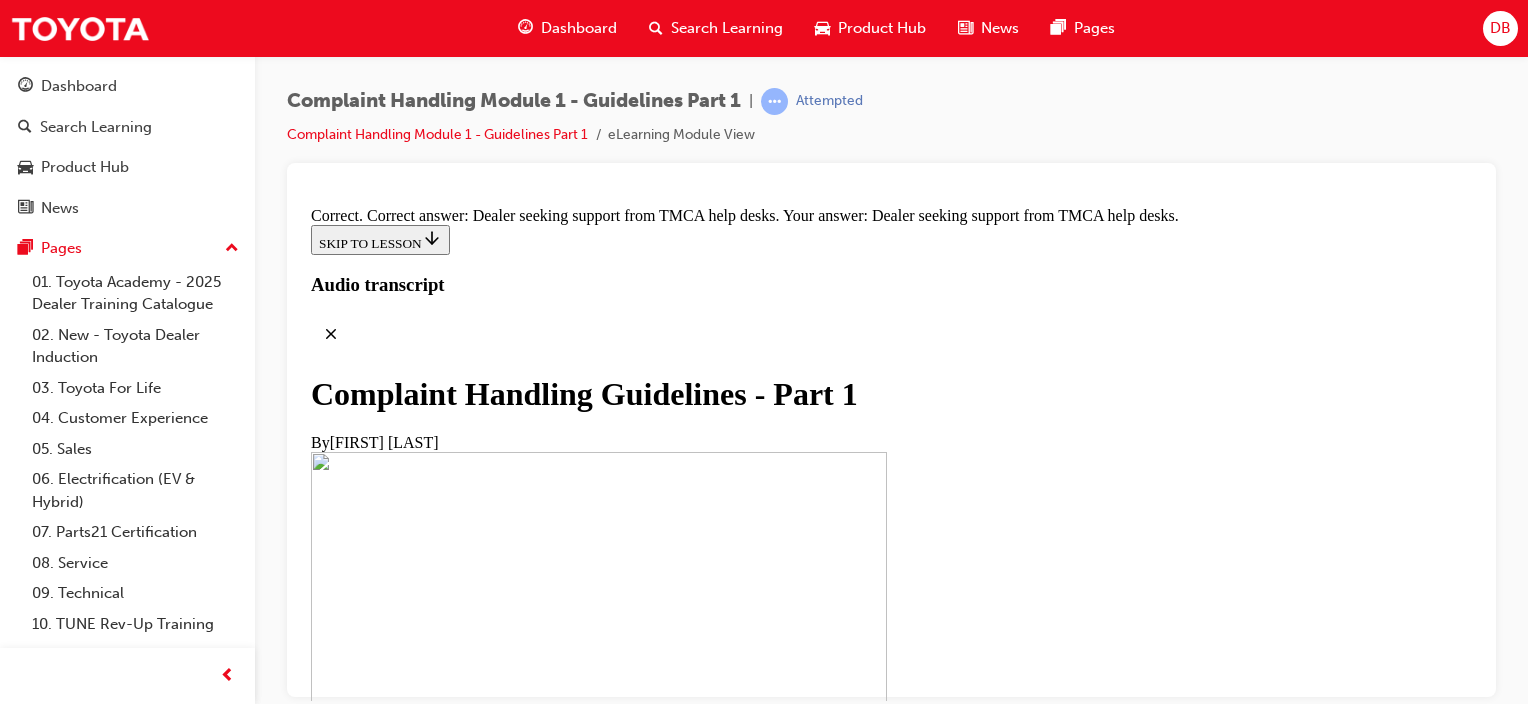 drag, startPoint x: 1012, startPoint y: 542, endPoint x: 1388, endPoint y: 463, distance: 384.20956 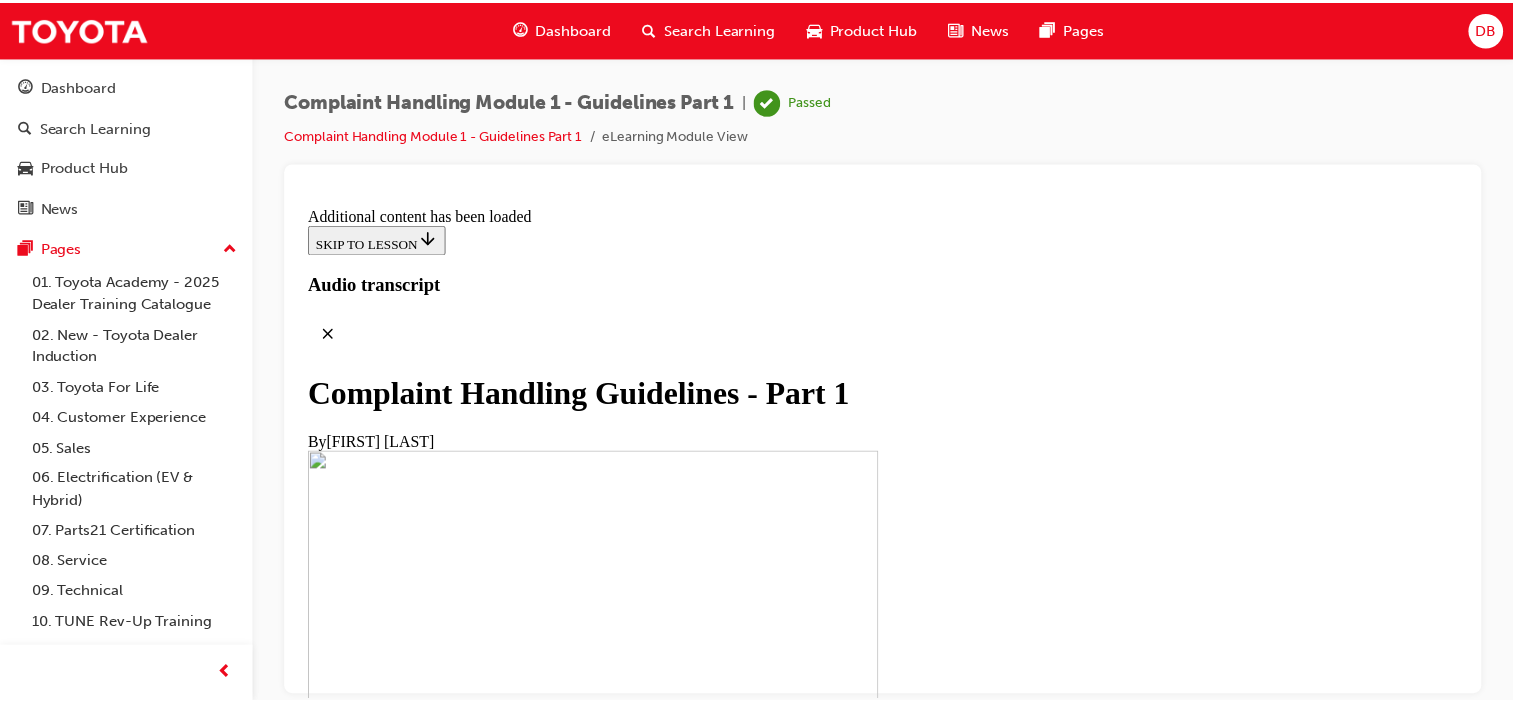 scroll, scrollTop: 14903, scrollLeft: 0, axis: vertical 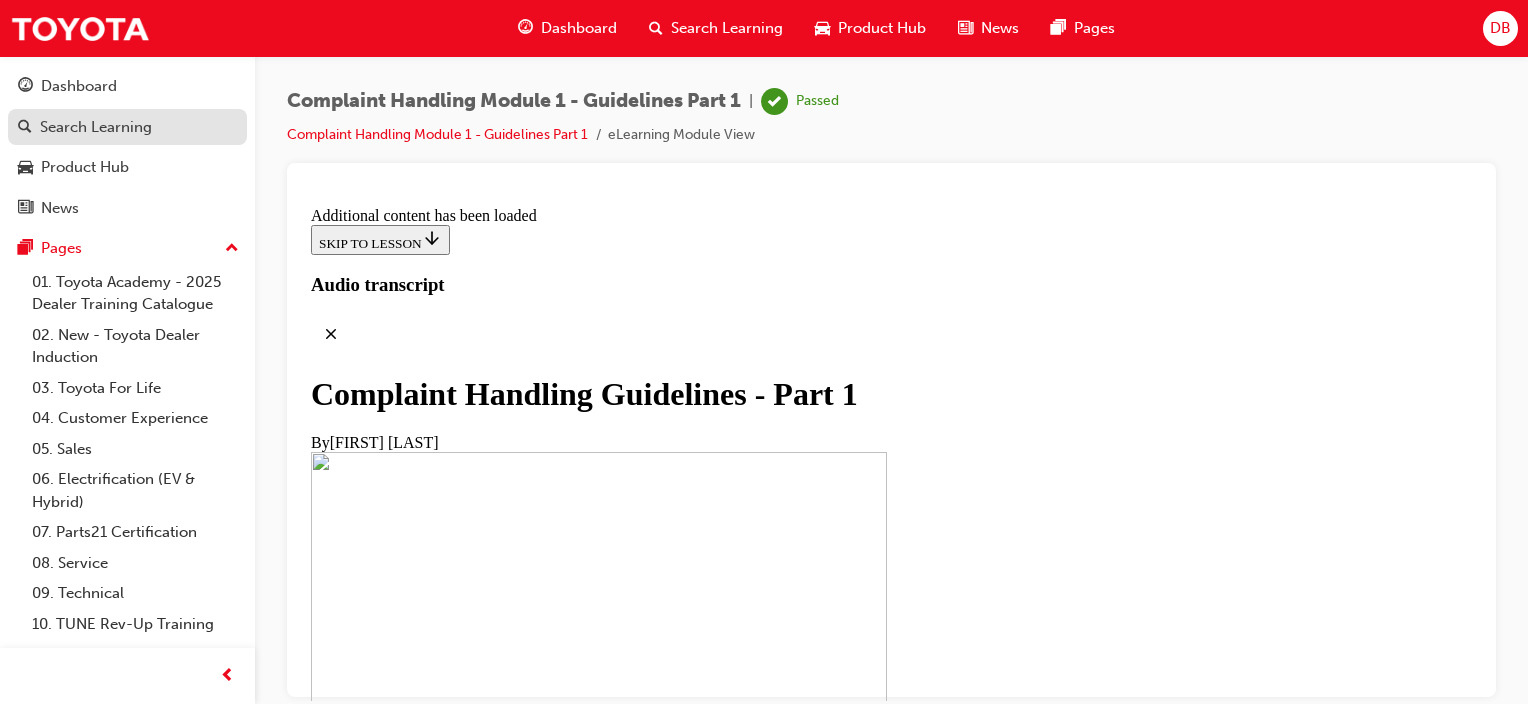click on "Search Learning" at bounding box center (96, 127) 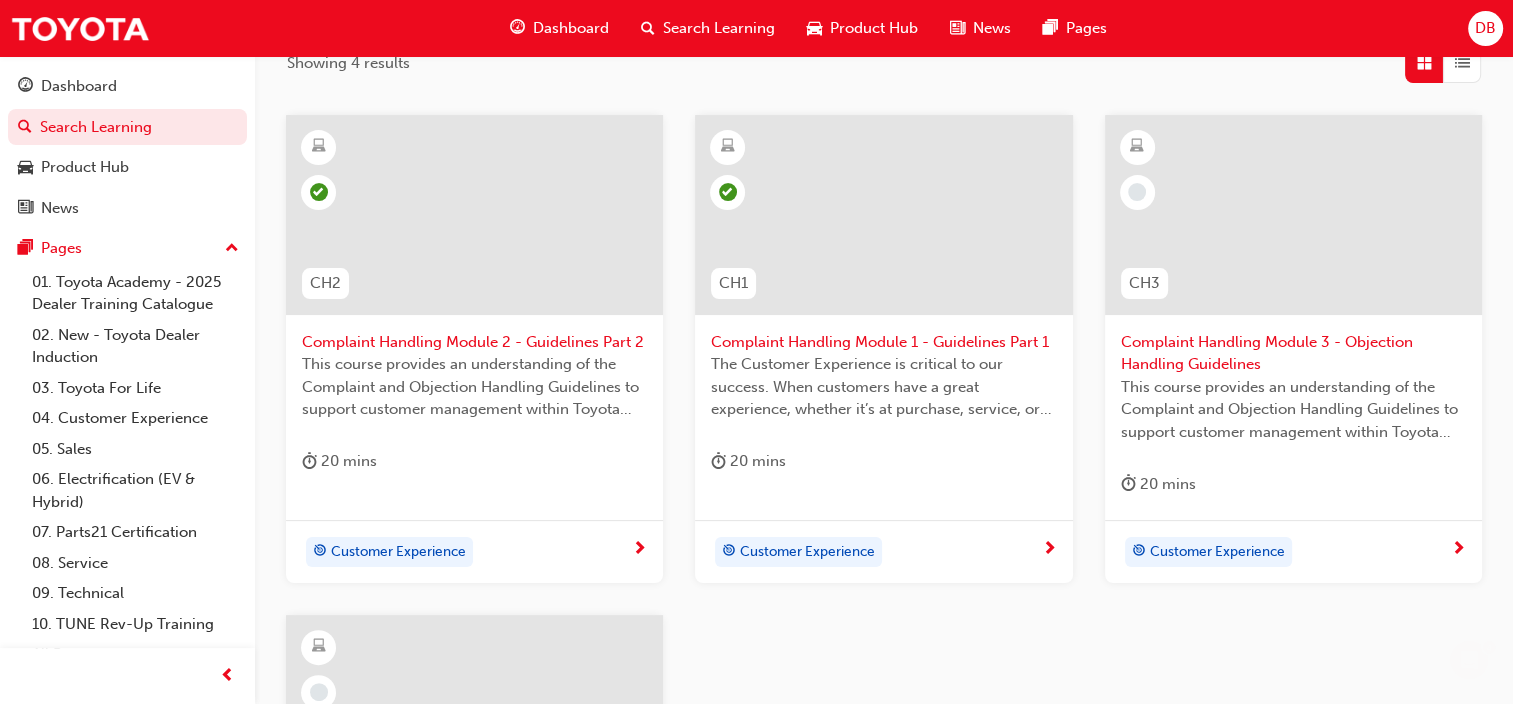 scroll, scrollTop: 300, scrollLeft: 0, axis: vertical 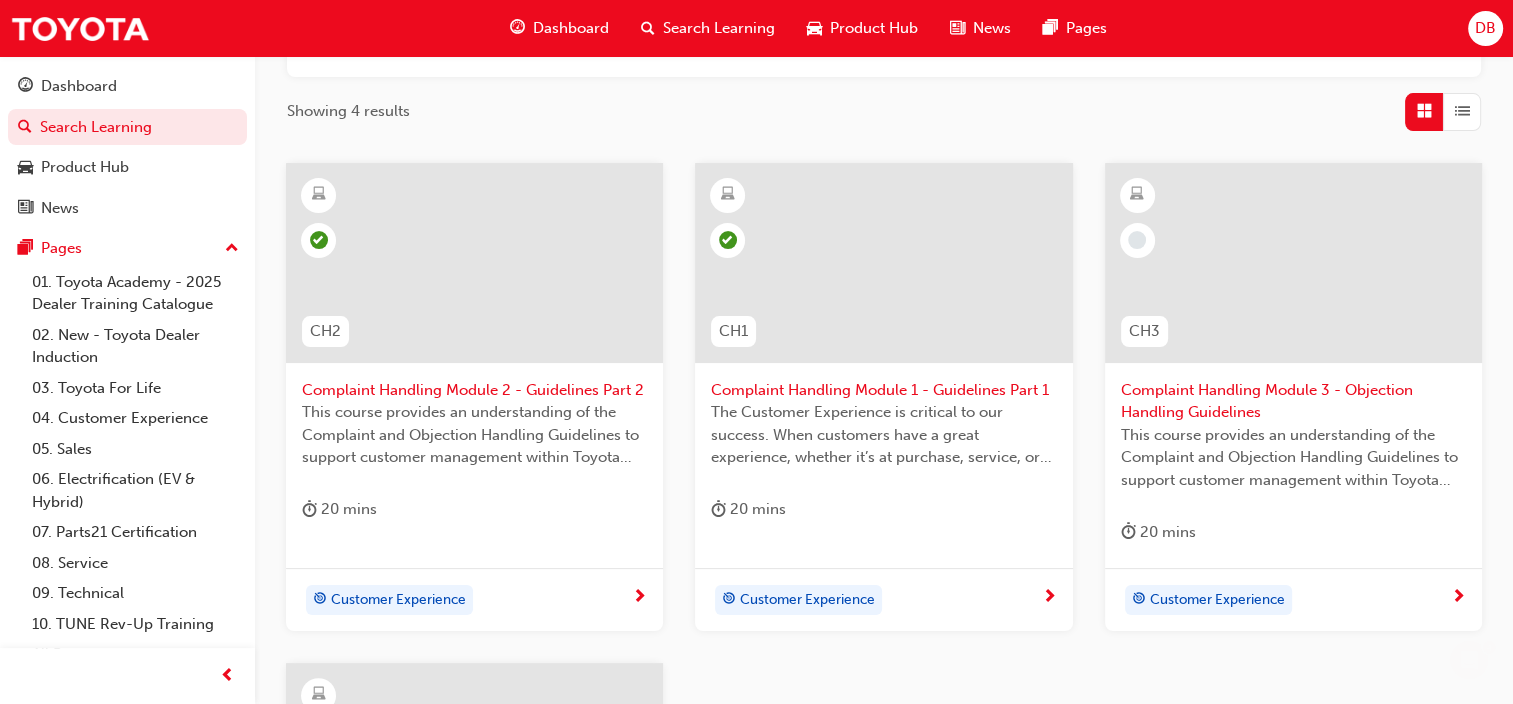click on "Complaint Handling Module 3 - Objection Handling Guidelines" at bounding box center (1293, 401) 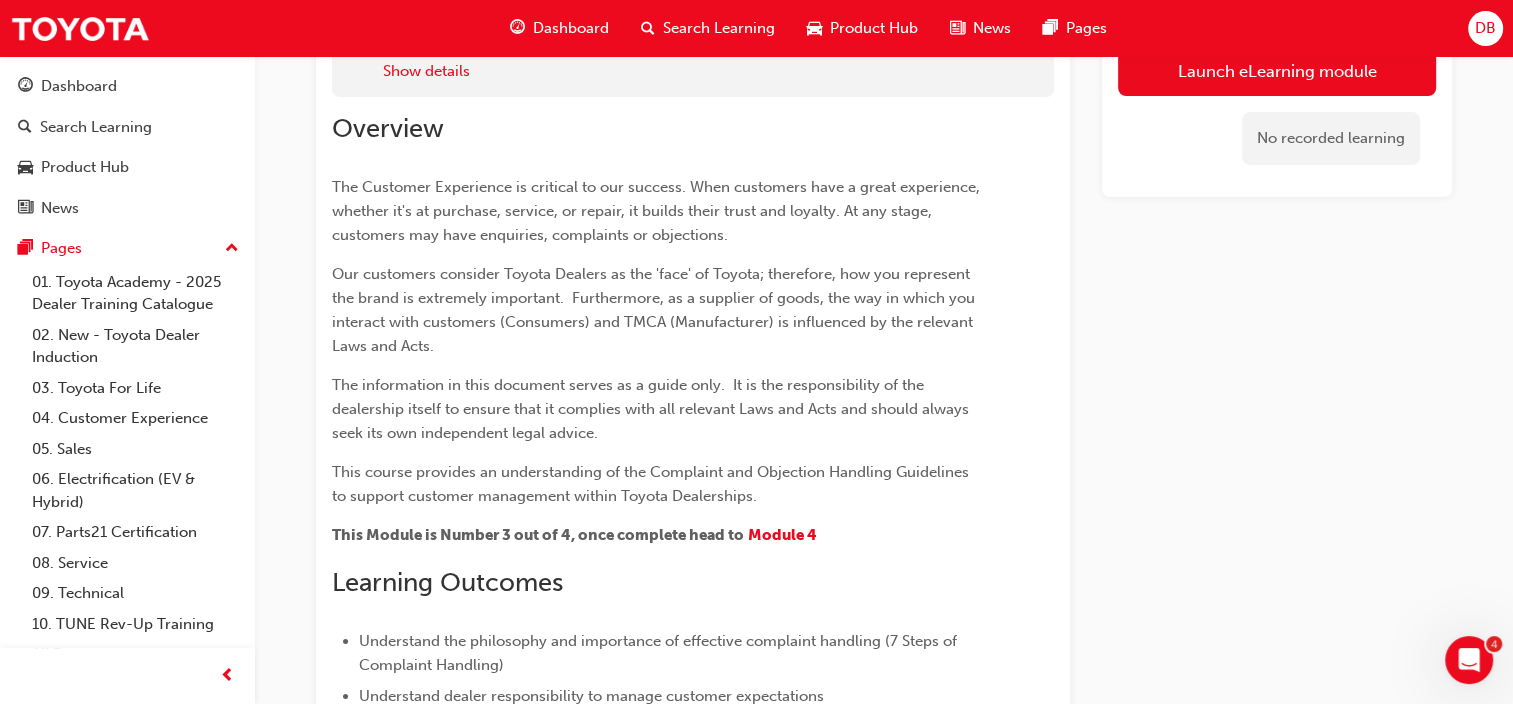 scroll, scrollTop: 0, scrollLeft: 0, axis: both 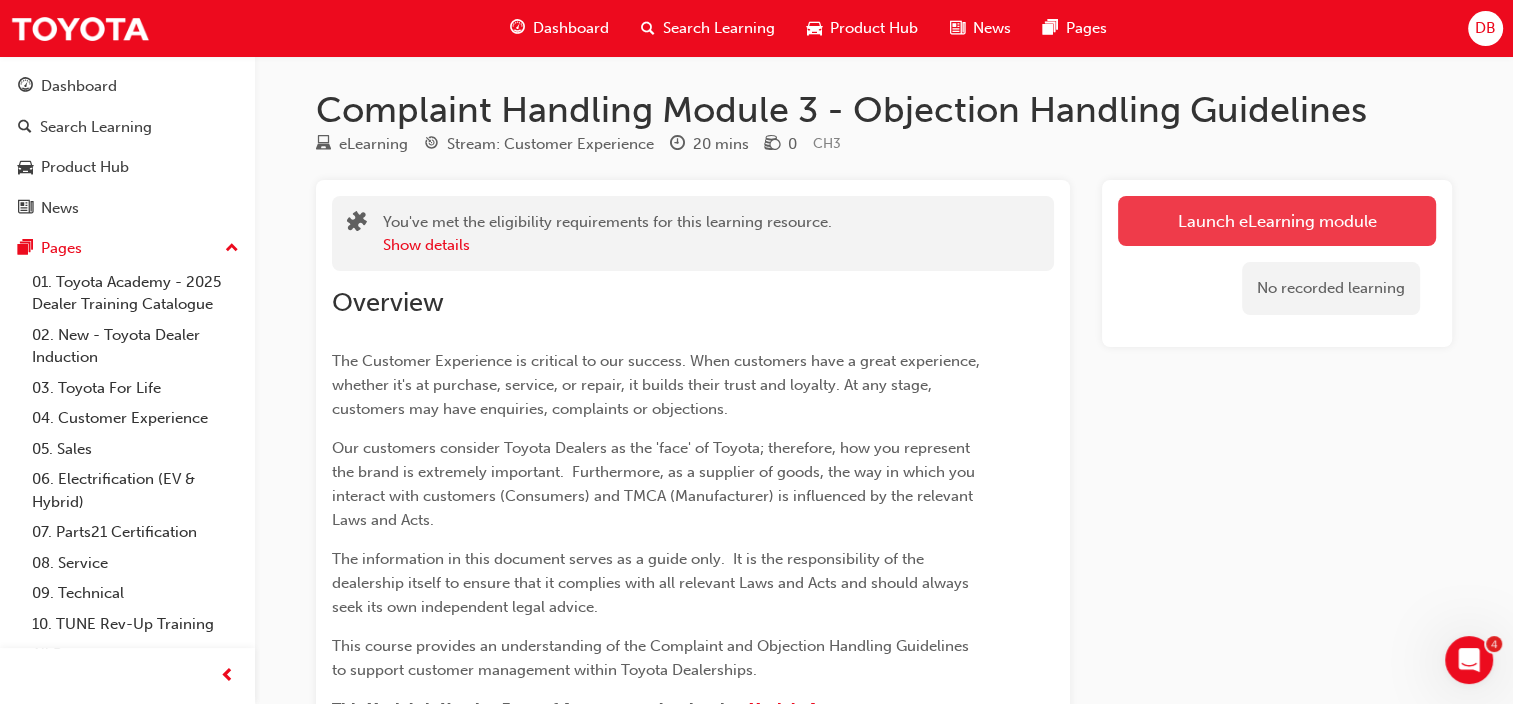 click on "Launch eLearning module" at bounding box center [1277, 221] 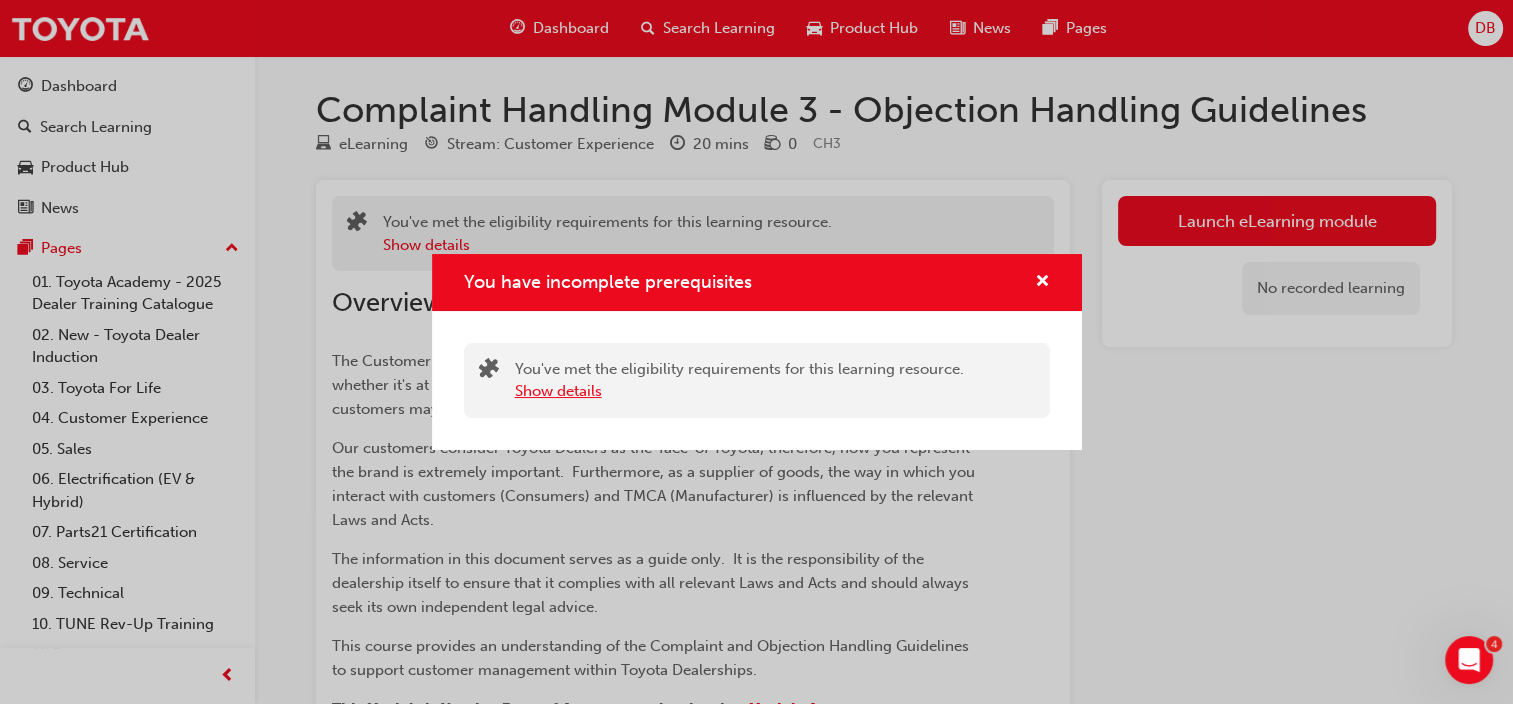 click on "Show details" at bounding box center [558, 391] 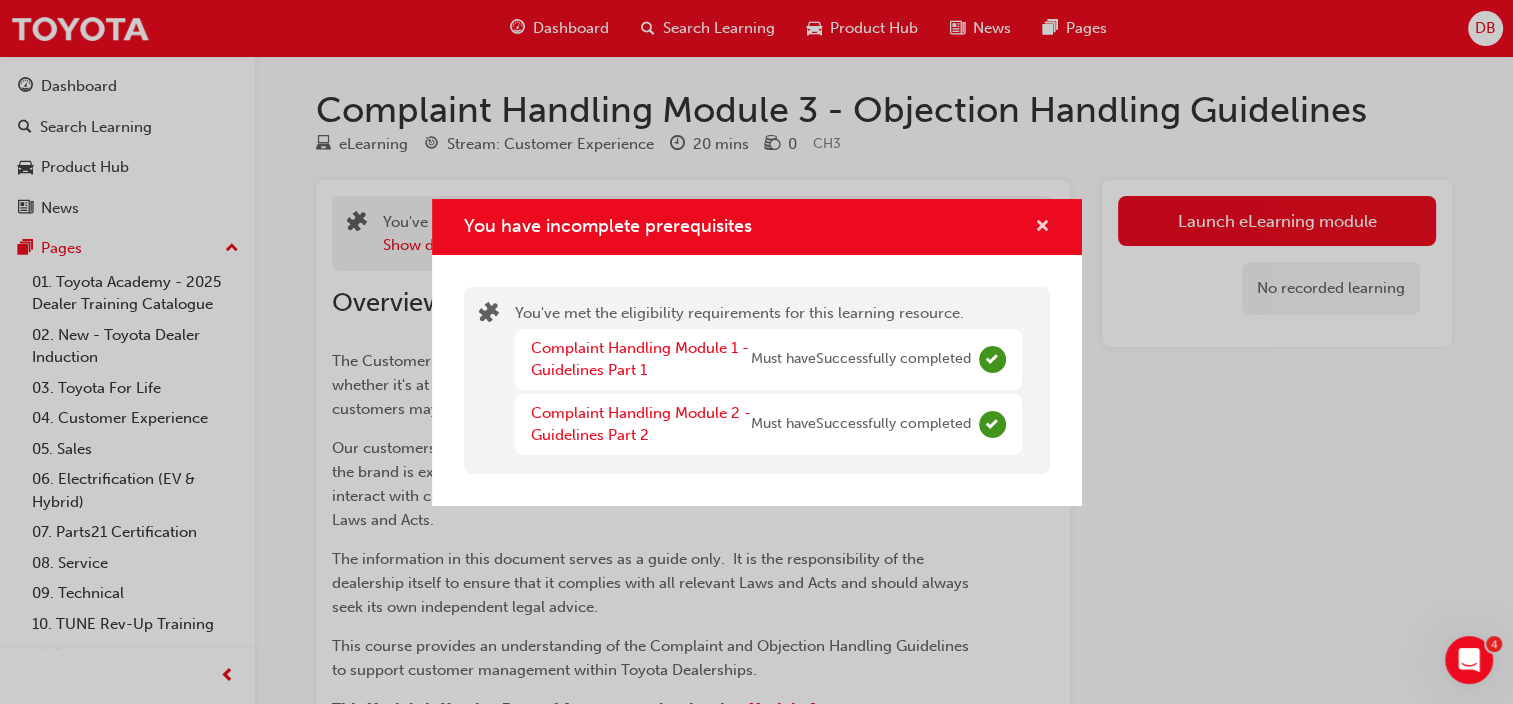 drag, startPoint x: 1035, startPoint y: 227, endPoint x: 1093, endPoint y: 243, distance: 60.166435 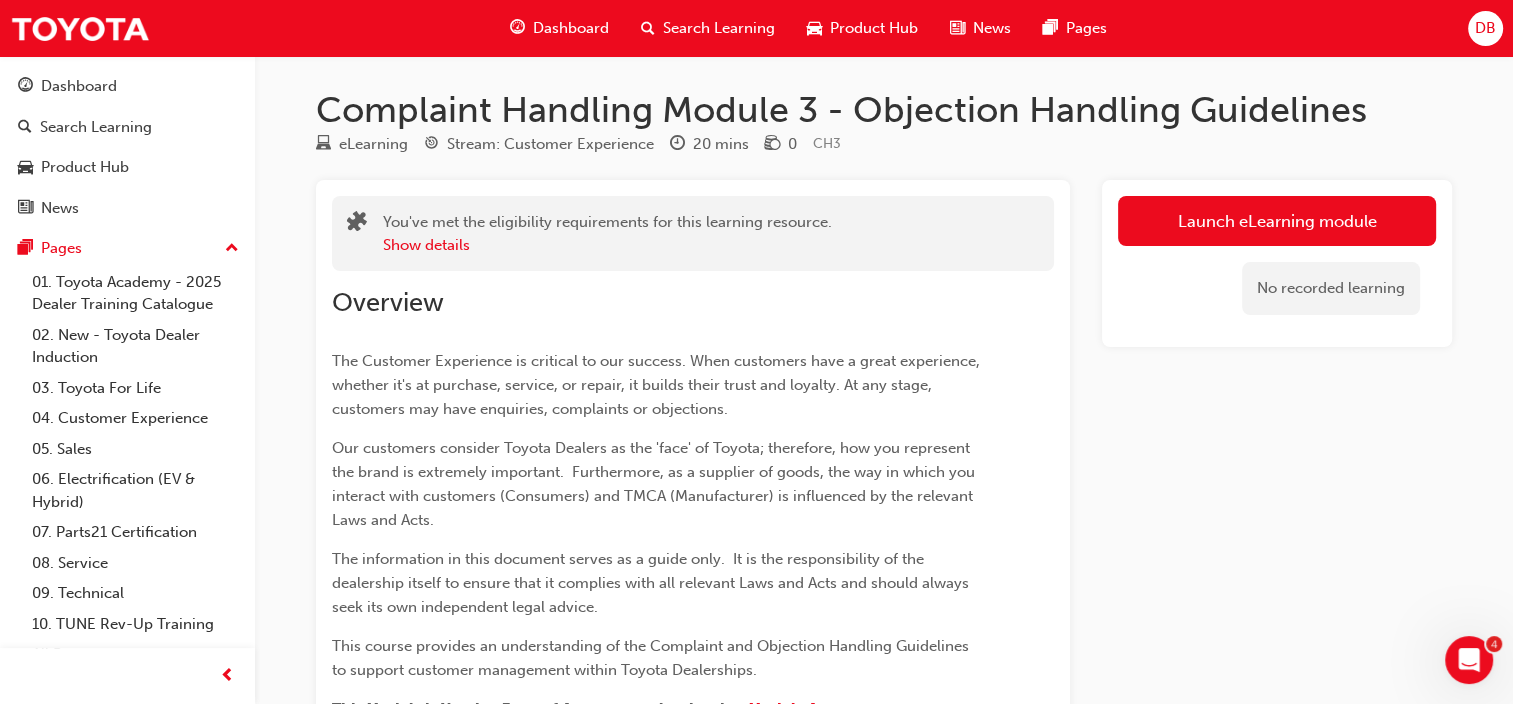 click on "Launch eLearning module No recorded learning" at bounding box center [1277, 664] 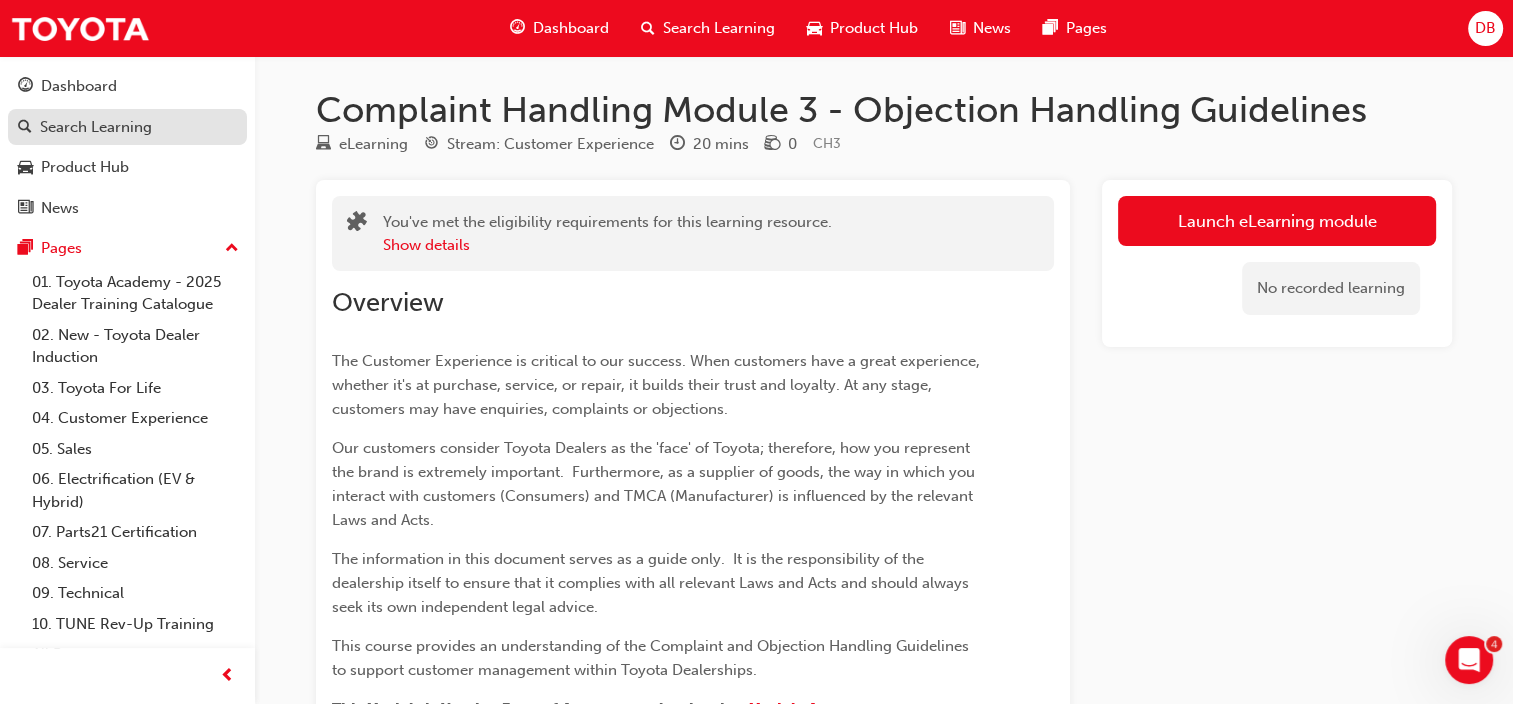 click on "Search Learning" at bounding box center (96, 127) 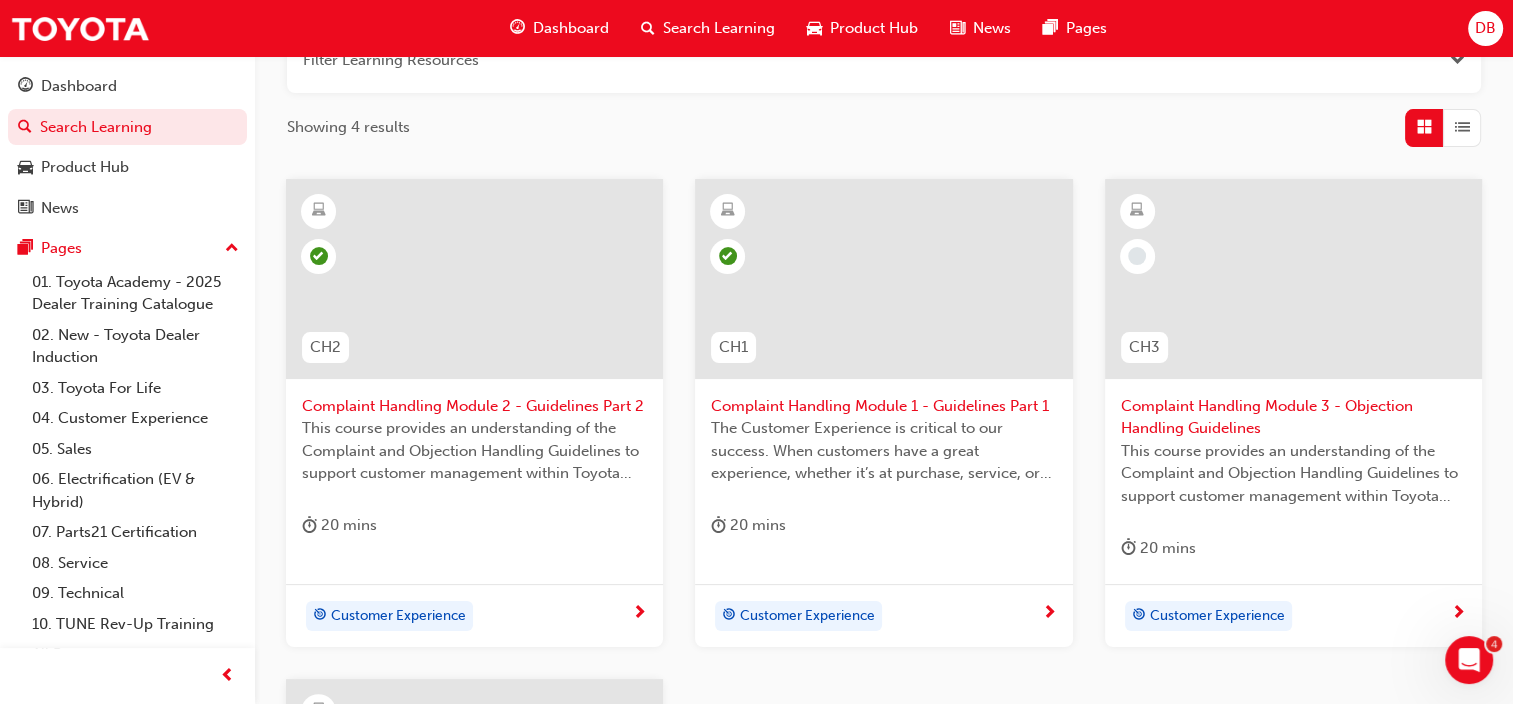 scroll, scrollTop: 400, scrollLeft: 0, axis: vertical 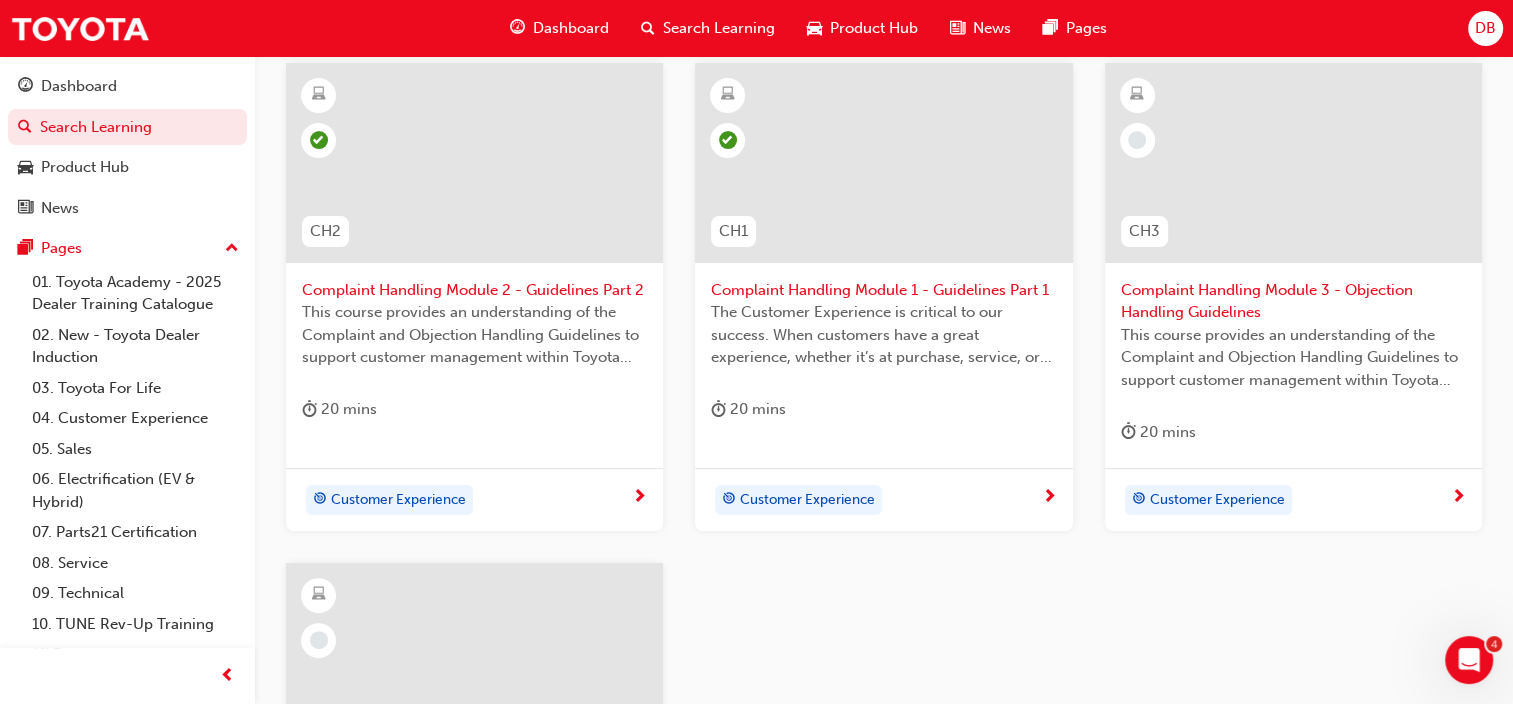 click on "CH2 Complaint Handling Module 2 - Guidelines Part 2 This course provides an understanding of the Complaint and Objection Handling Guidelines to support customer management within Toyota Dealerships.   20 mins Customer Experience CH1 Complaint Handling Module 1 - Guidelines Part 1 The Customer Experience is critical to our success. When customers have a great experience, whether it’s at purchase, service, or repair, it builds their trust and loyalty. At any stage, customers may have enquiries, complaints or objections.   20 mins Customer Experience CH3 Complaint Handling Module 3 - Objection Handling Guidelines This course provides an understanding of the Complaint and Objection Handling Guidelines to support customer management within Toyota Dealerships.   20 mins Customer Experience CH4 Complaint Handling Module 4 - Communication and Support Resources This course provides an understanding of the Complaint and Objection Handling Guidelines to support customer management within Toyota Dealerships.    20 mins" at bounding box center (884, 563) 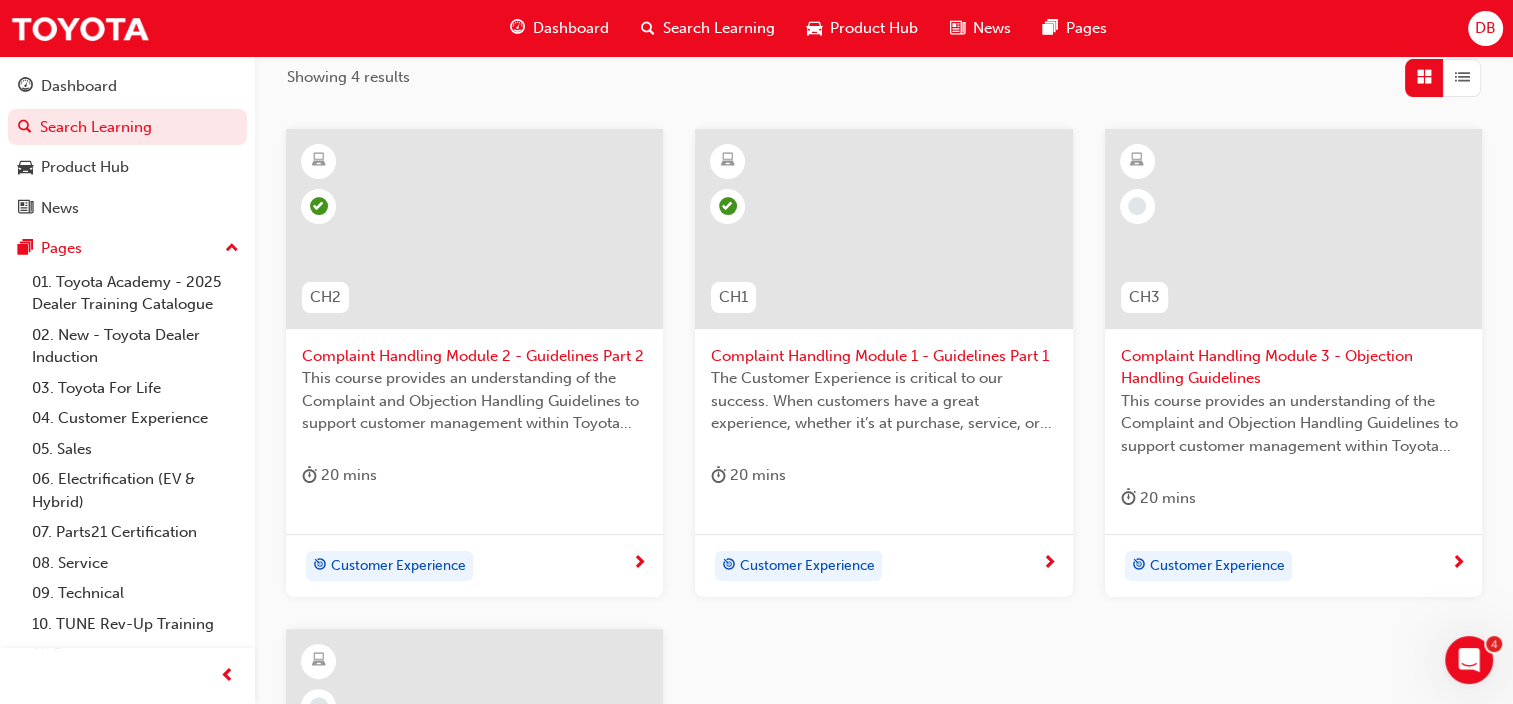 scroll, scrollTop: 300, scrollLeft: 0, axis: vertical 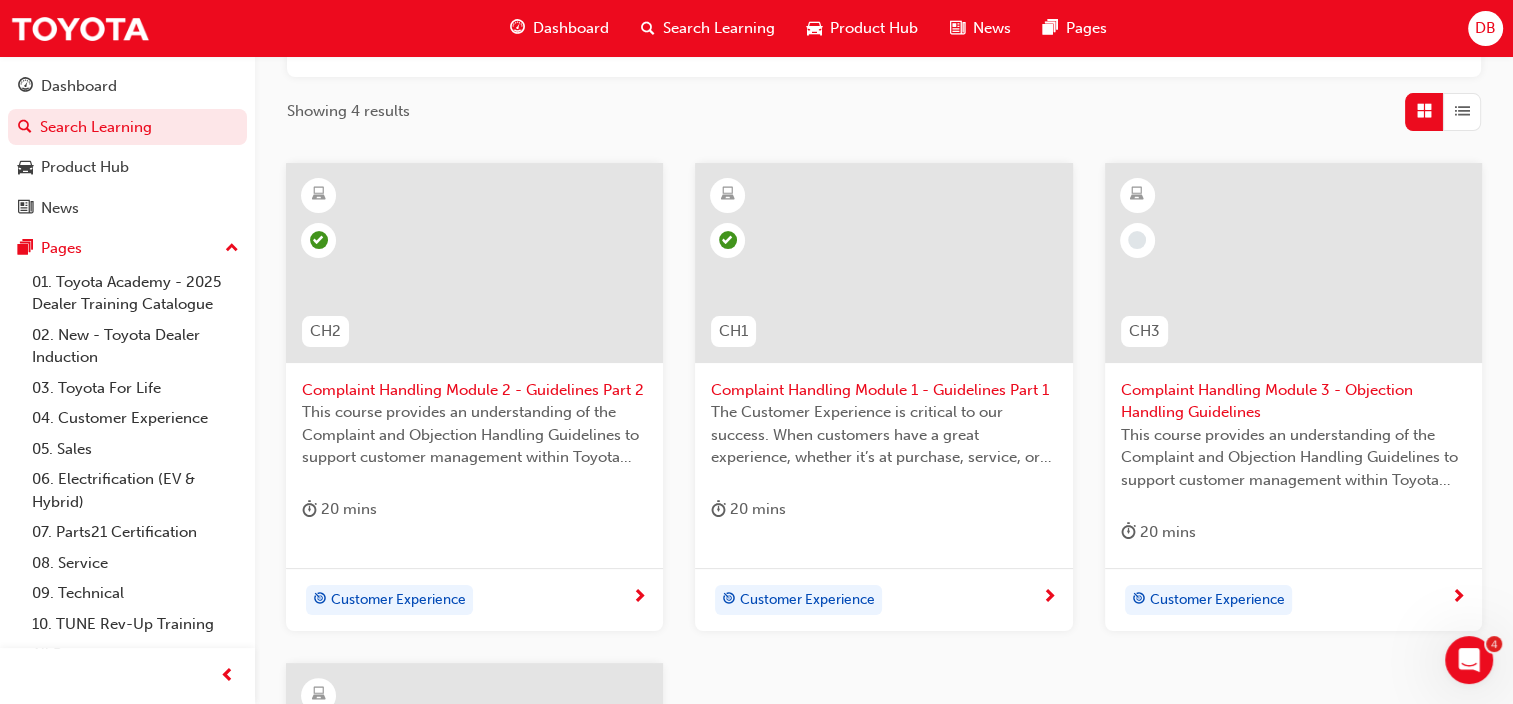 click on "Customer Experience" at bounding box center [1217, 600] 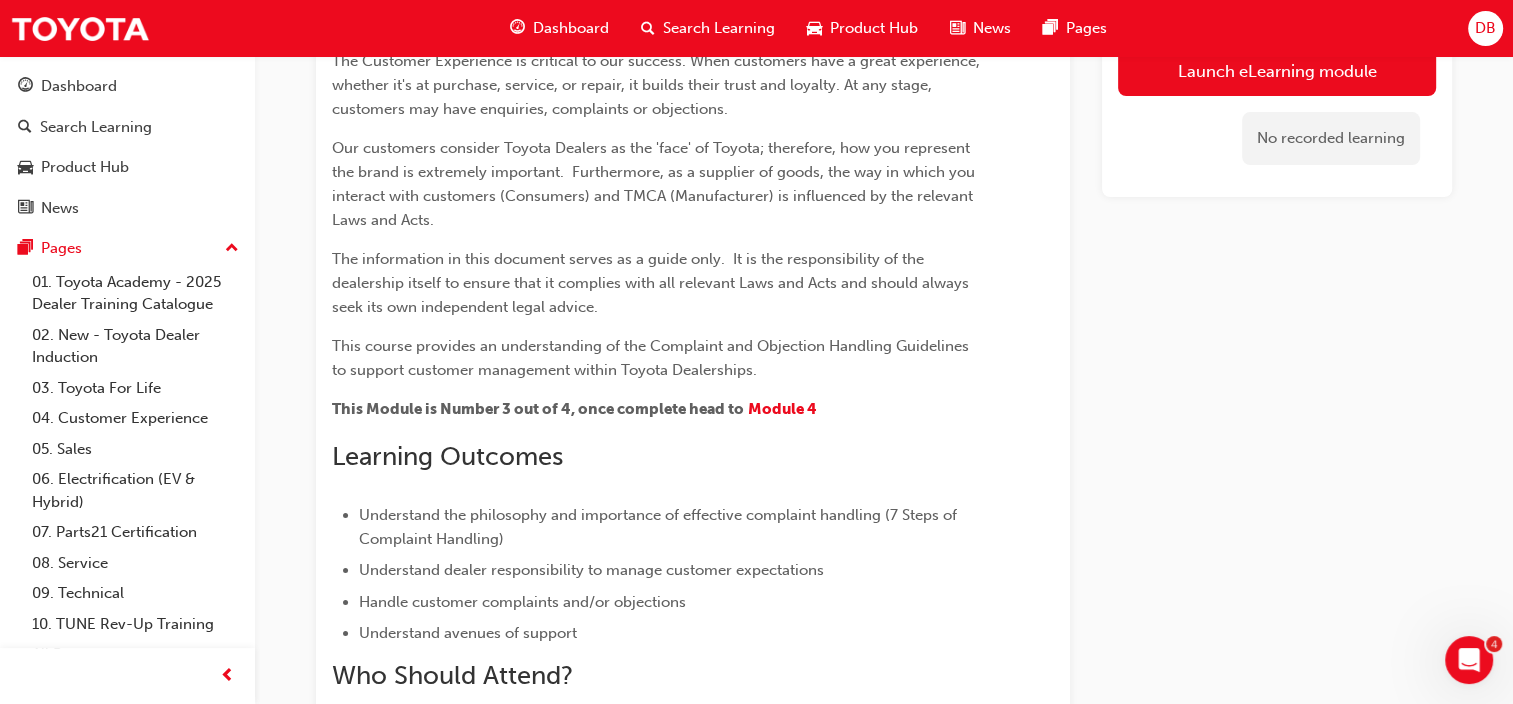 scroll, scrollTop: 0, scrollLeft: 0, axis: both 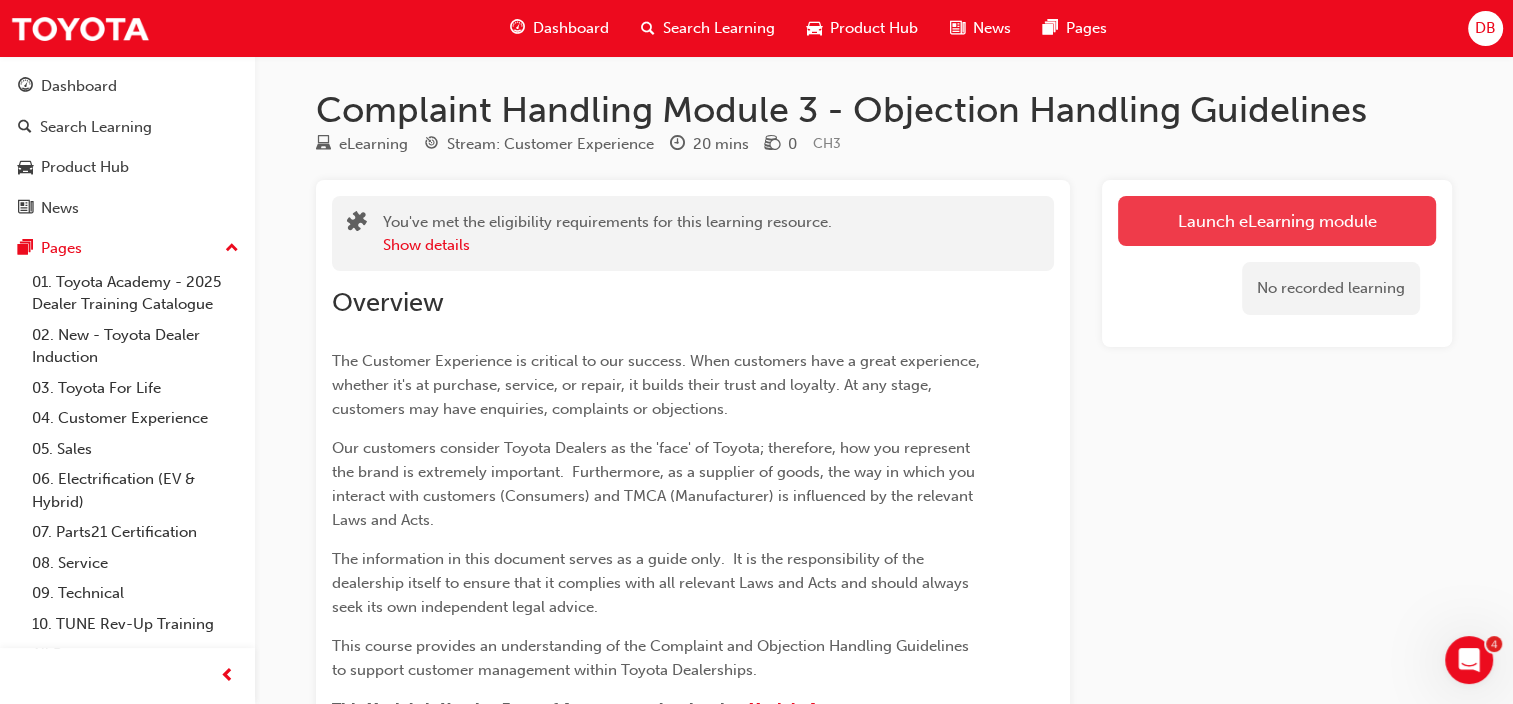 click on "Launch eLearning module" at bounding box center (1277, 221) 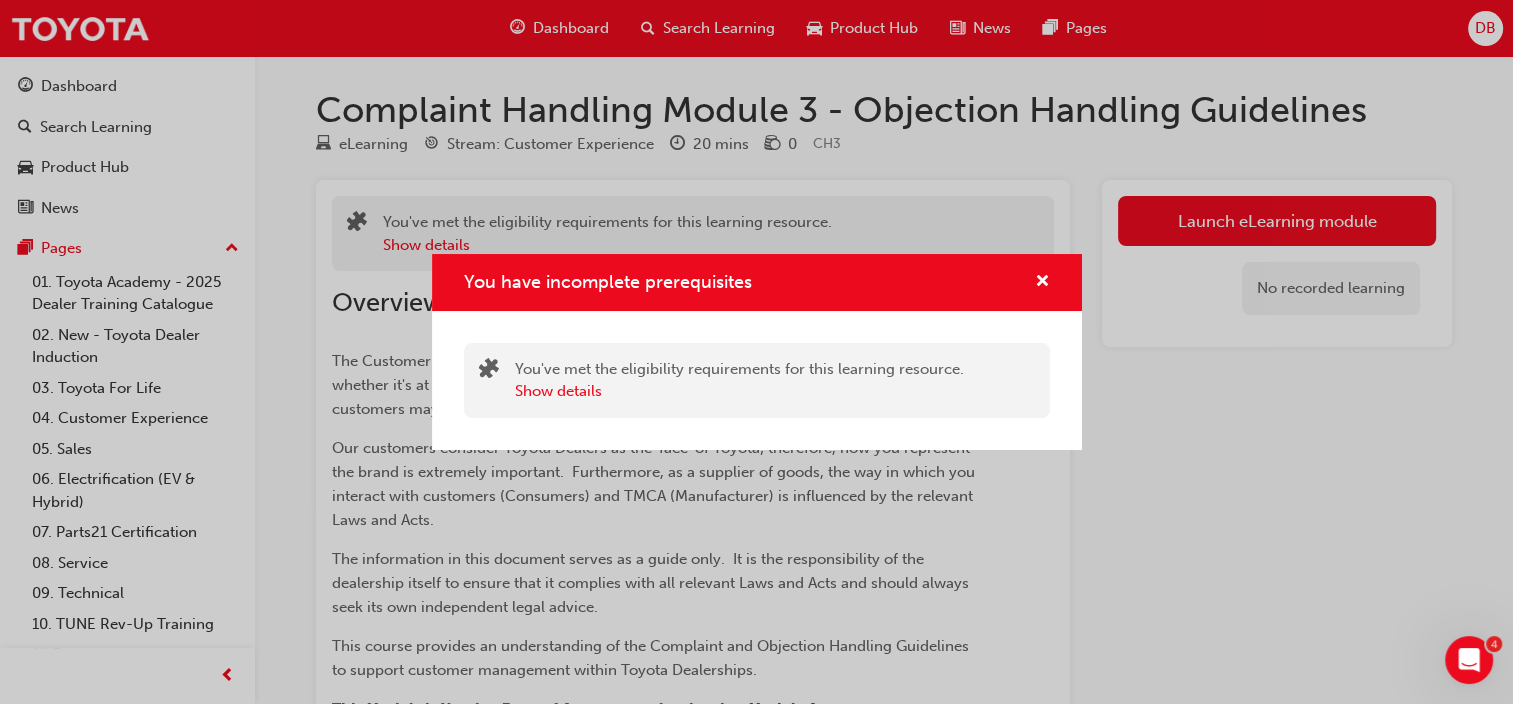 drag, startPoint x: 1033, startPoint y: 282, endPoint x: 1008, endPoint y: 243, distance: 46.32494 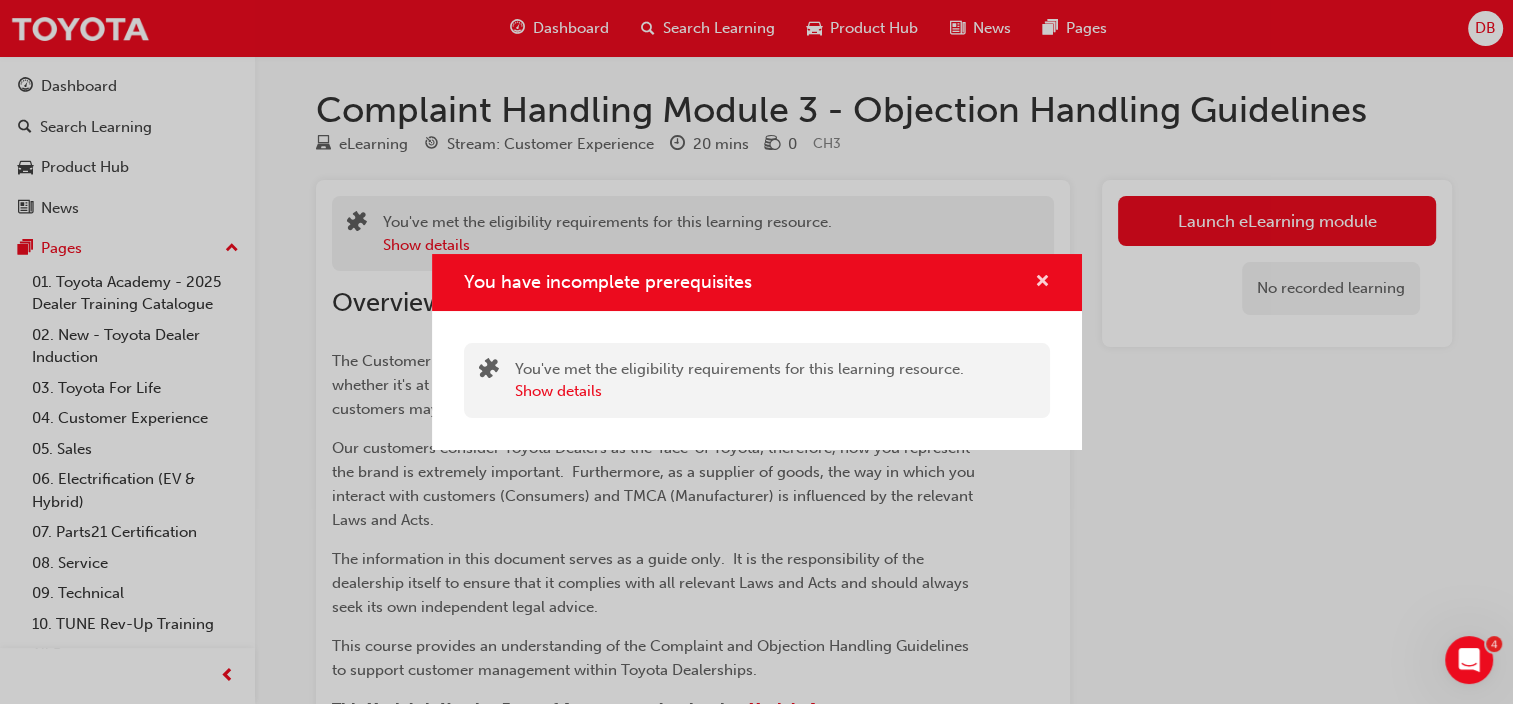 drag, startPoint x: 1044, startPoint y: 278, endPoint x: 987, endPoint y: 268, distance: 57.870544 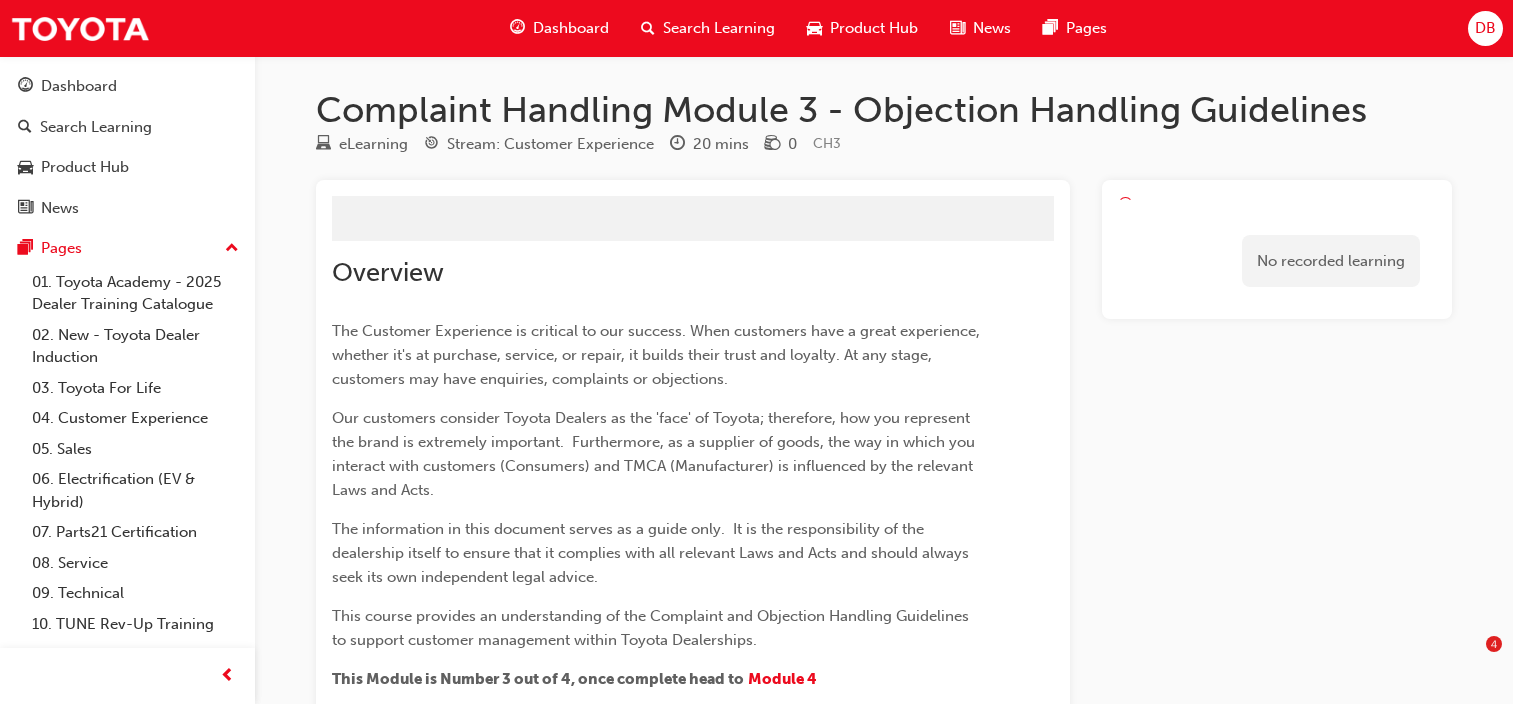 scroll, scrollTop: 0, scrollLeft: 0, axis: both 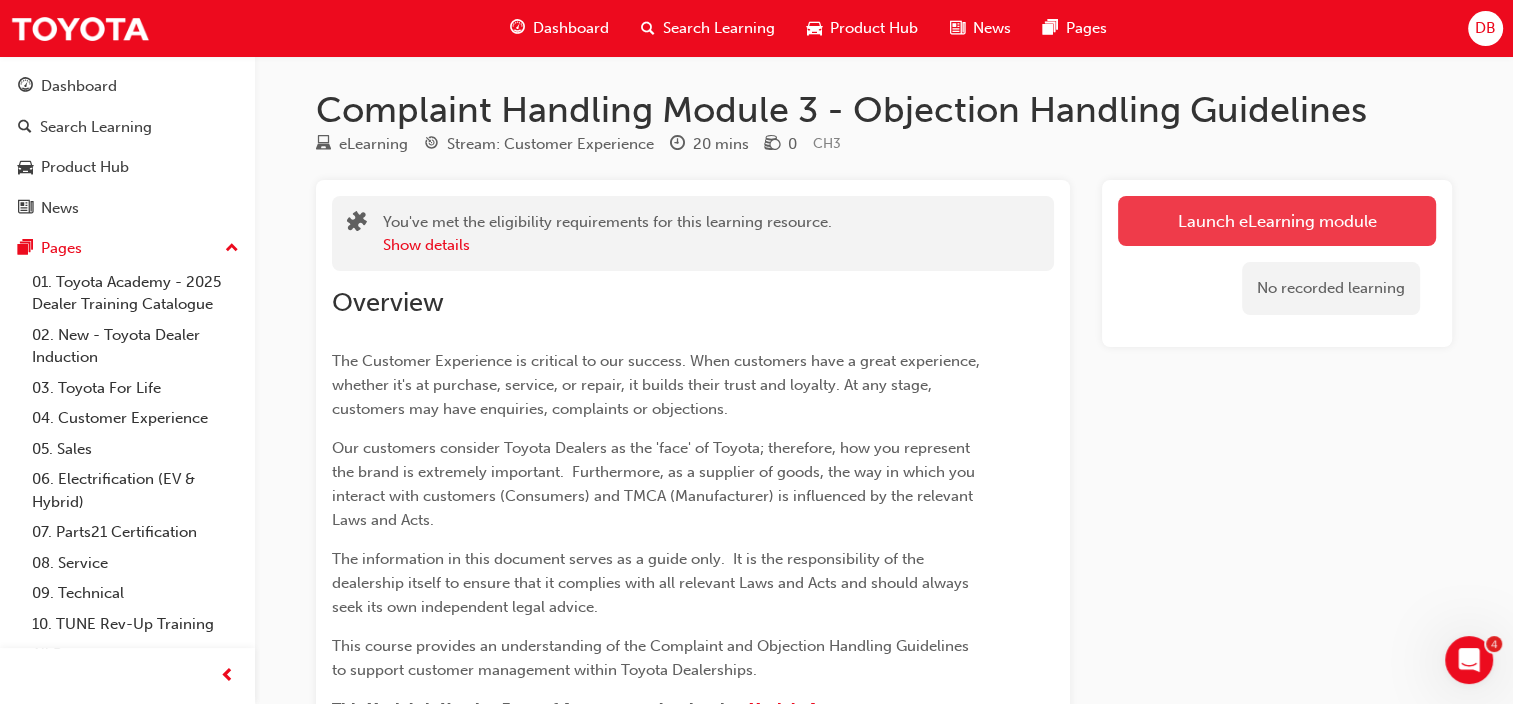 click on "Launch eLearning module" at bounding box center (1277, 221) 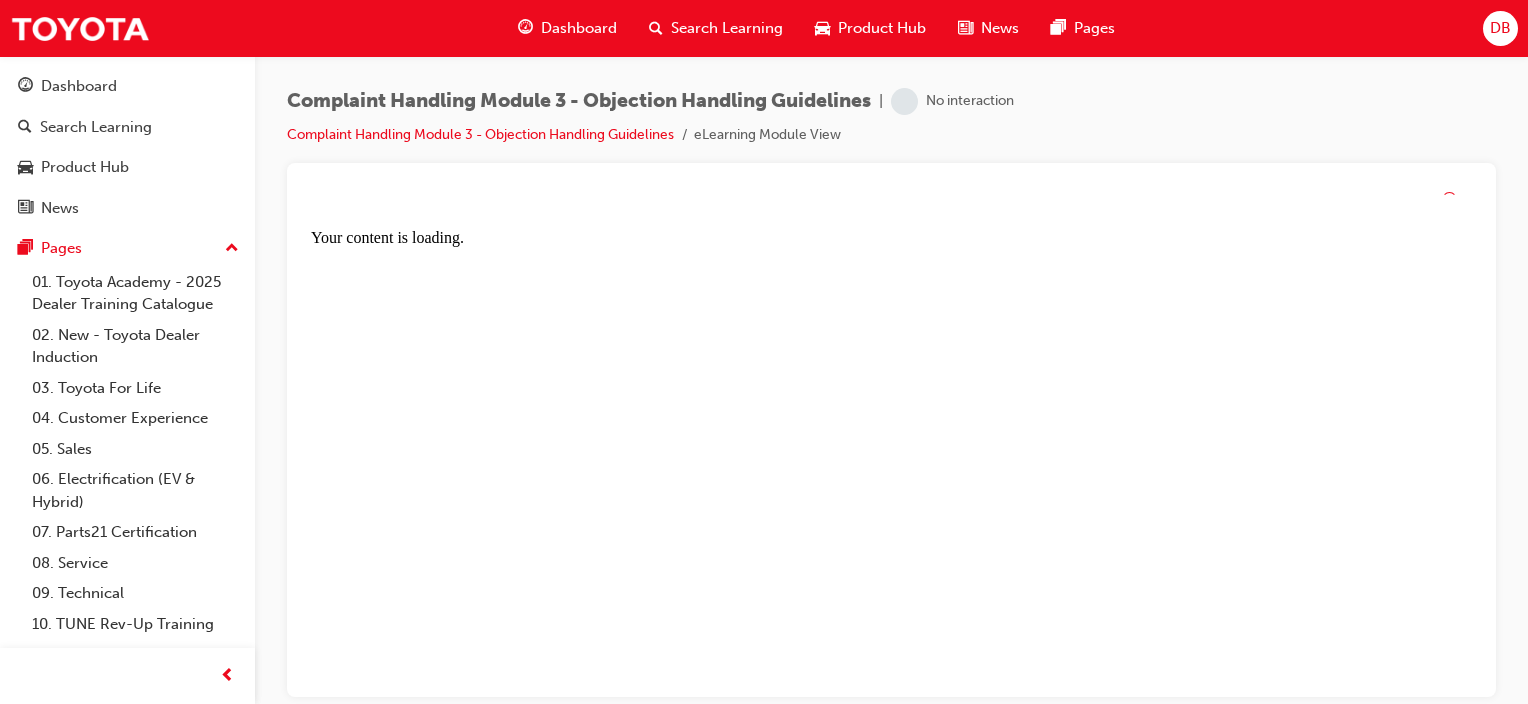 scroll, scrollTop: 0, scrollLeft: 0, axis: both 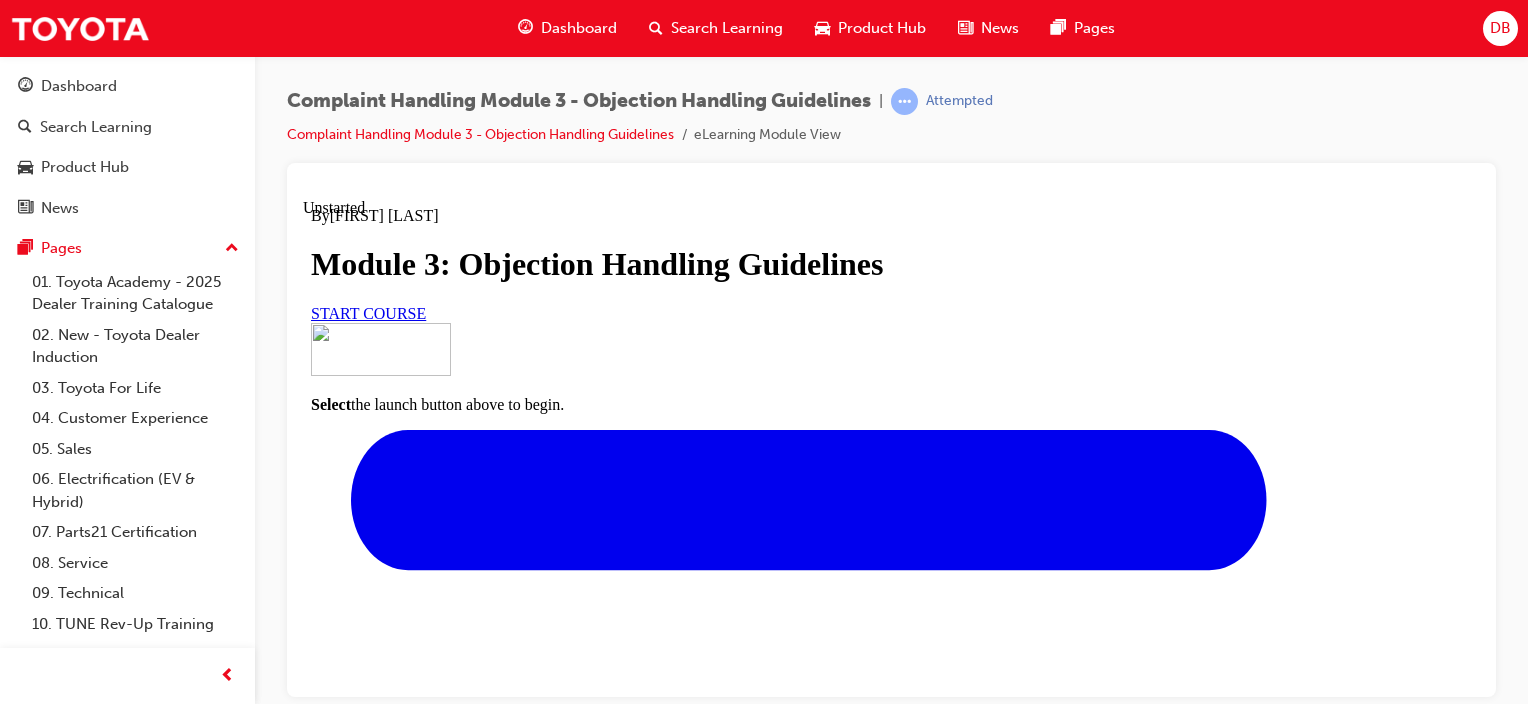 click on "START COURSE" at bounding box center [368, 312] 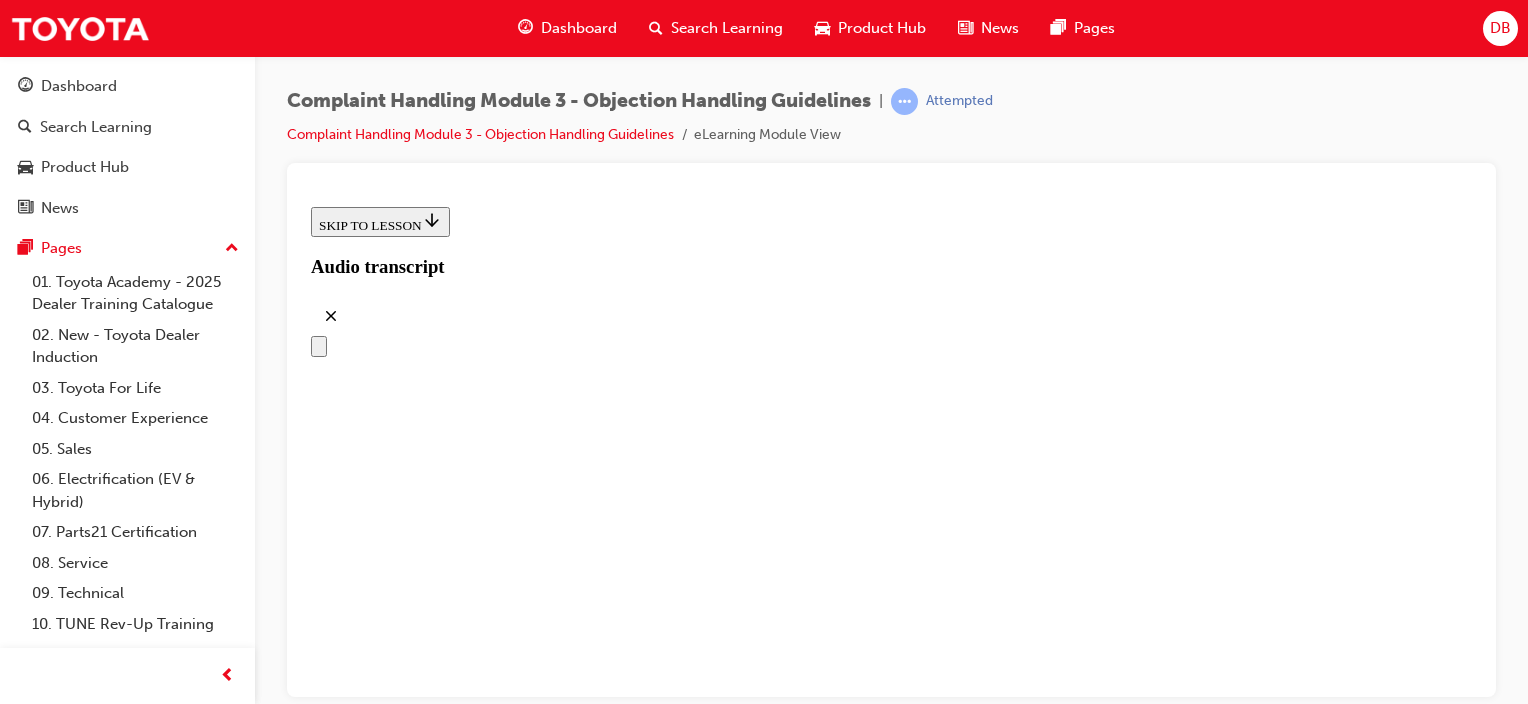 scroll, scrollTop: 492, scrollLeft: 0, axis: vertical 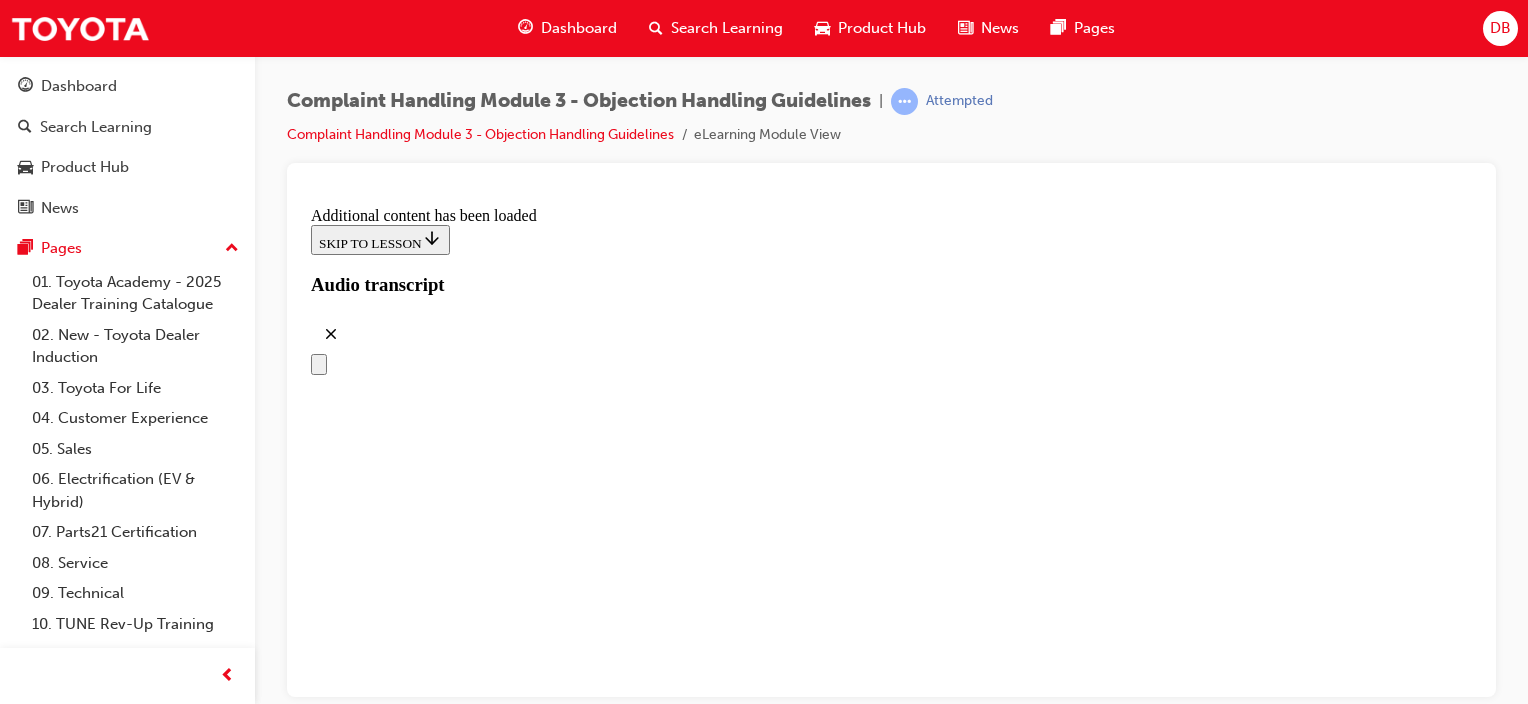 click 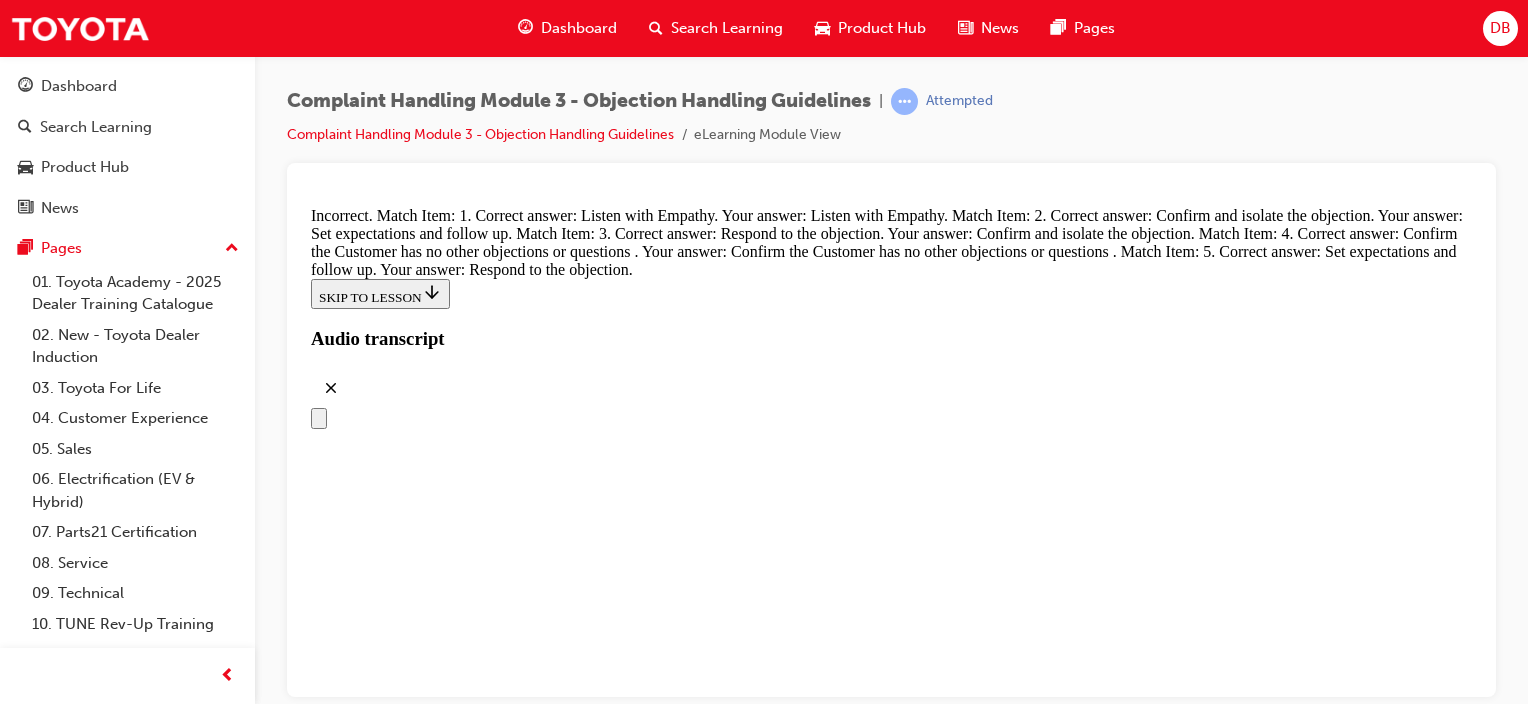 scroll, scrollTop: 7684, scrollLeft: 0, axis: vertical 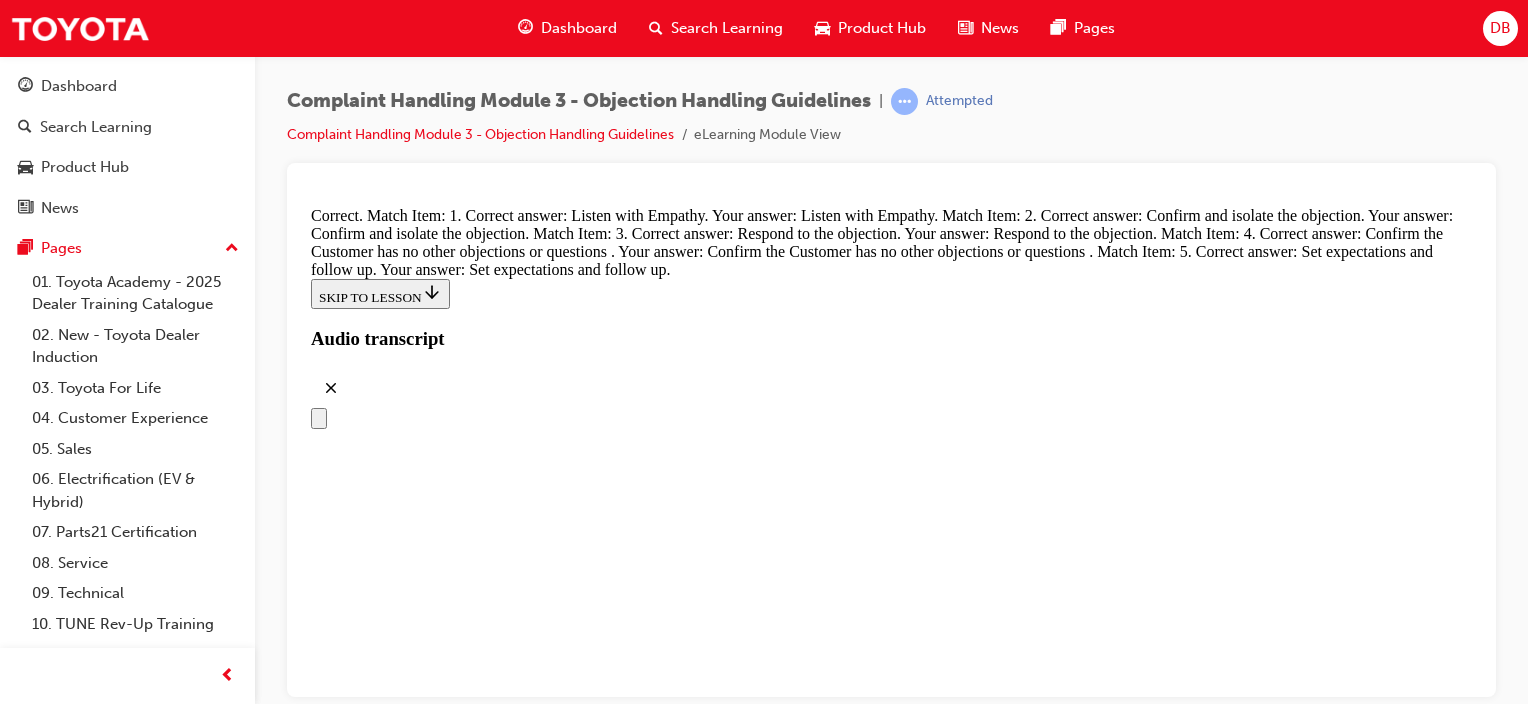 click on "Use confirming statements" at bounding box center (891, 21009) 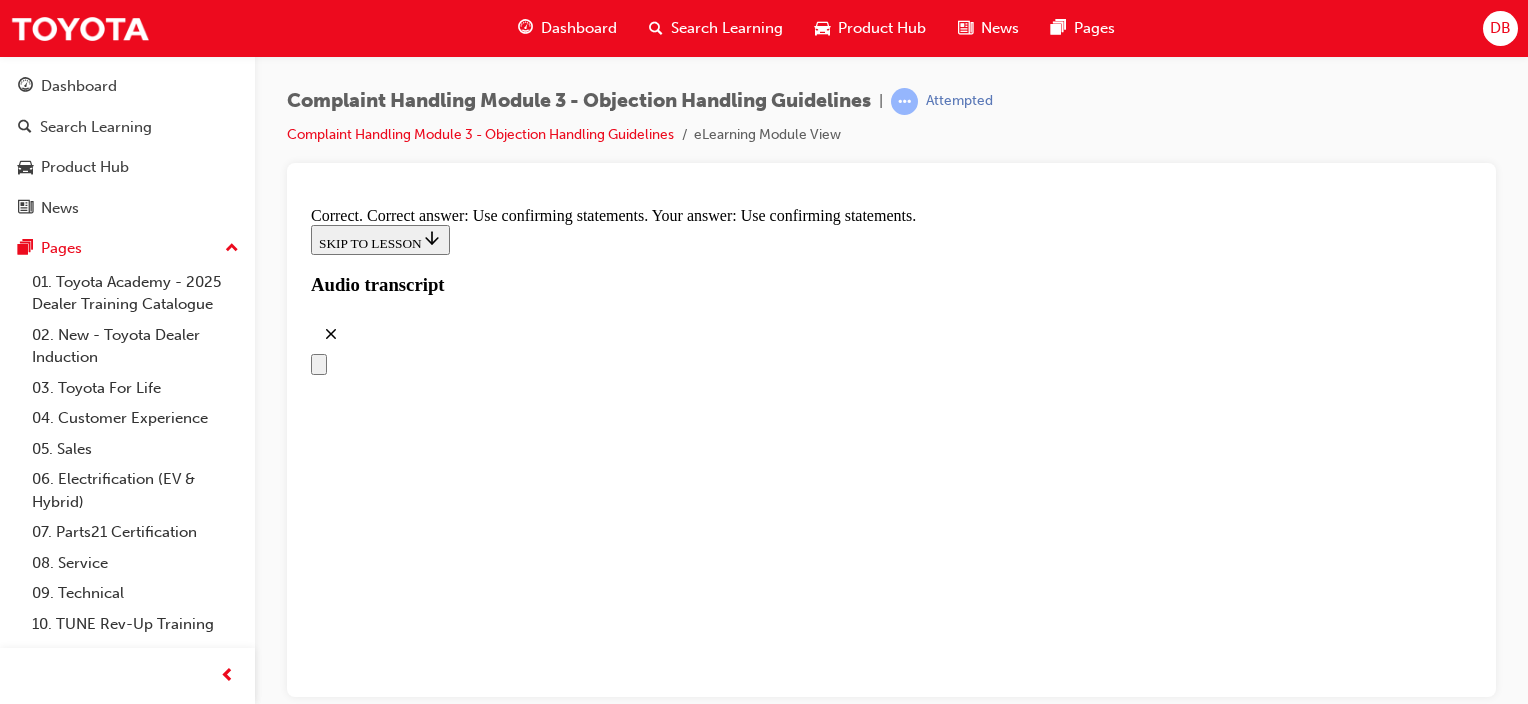 scroll, scrollTop: 9463, scrollLeft: 0, axis: vertical 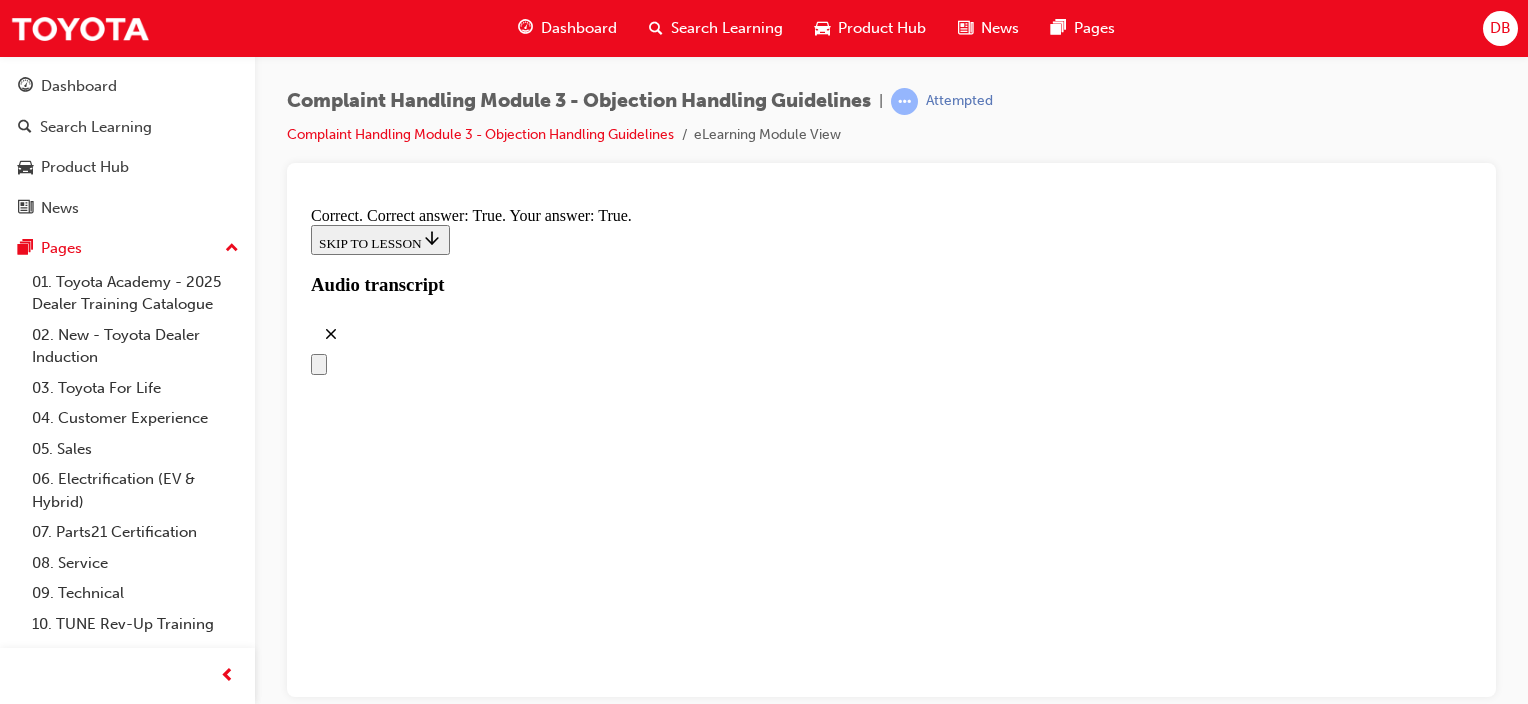 click at bounding box center [911, 27222] 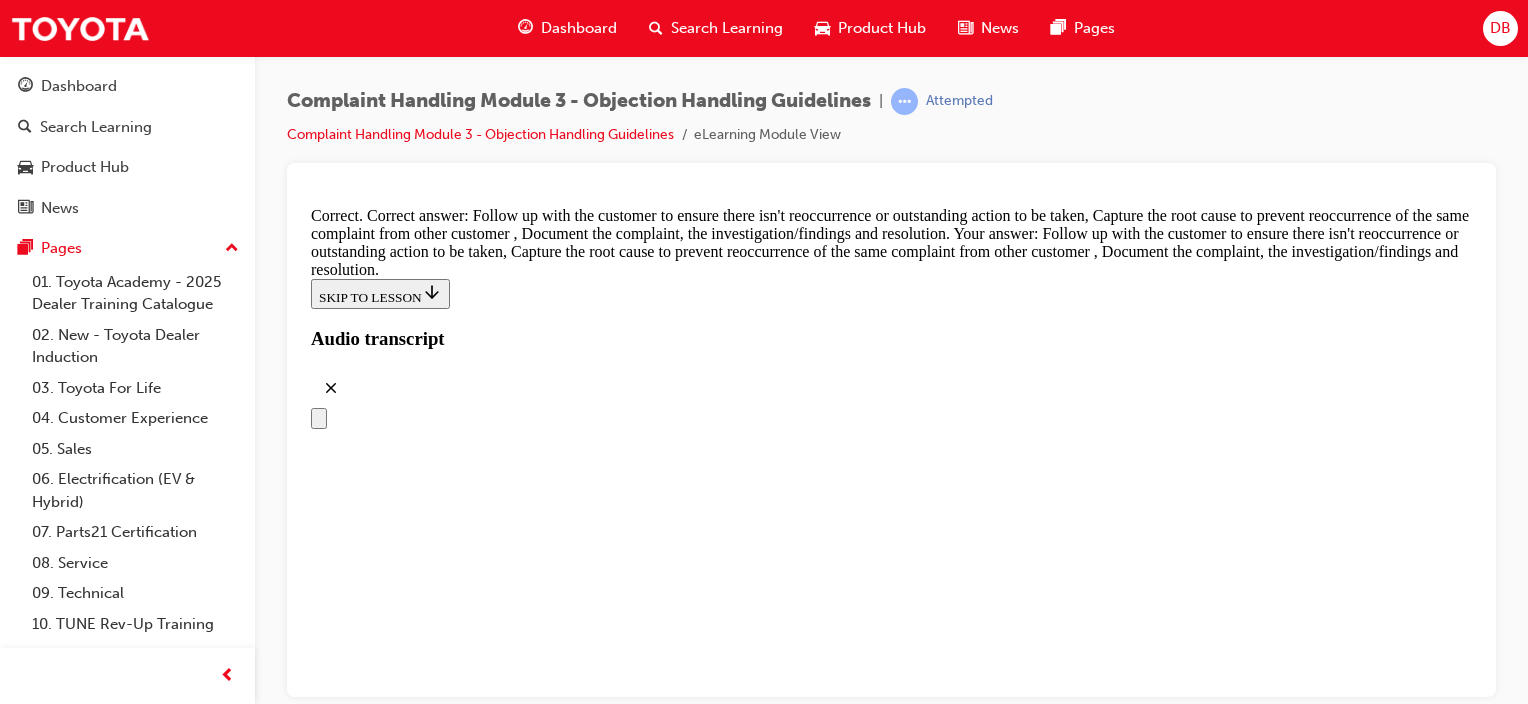 scroll, scrollTop: 10641, scrollLeft: 0, axis: vertical 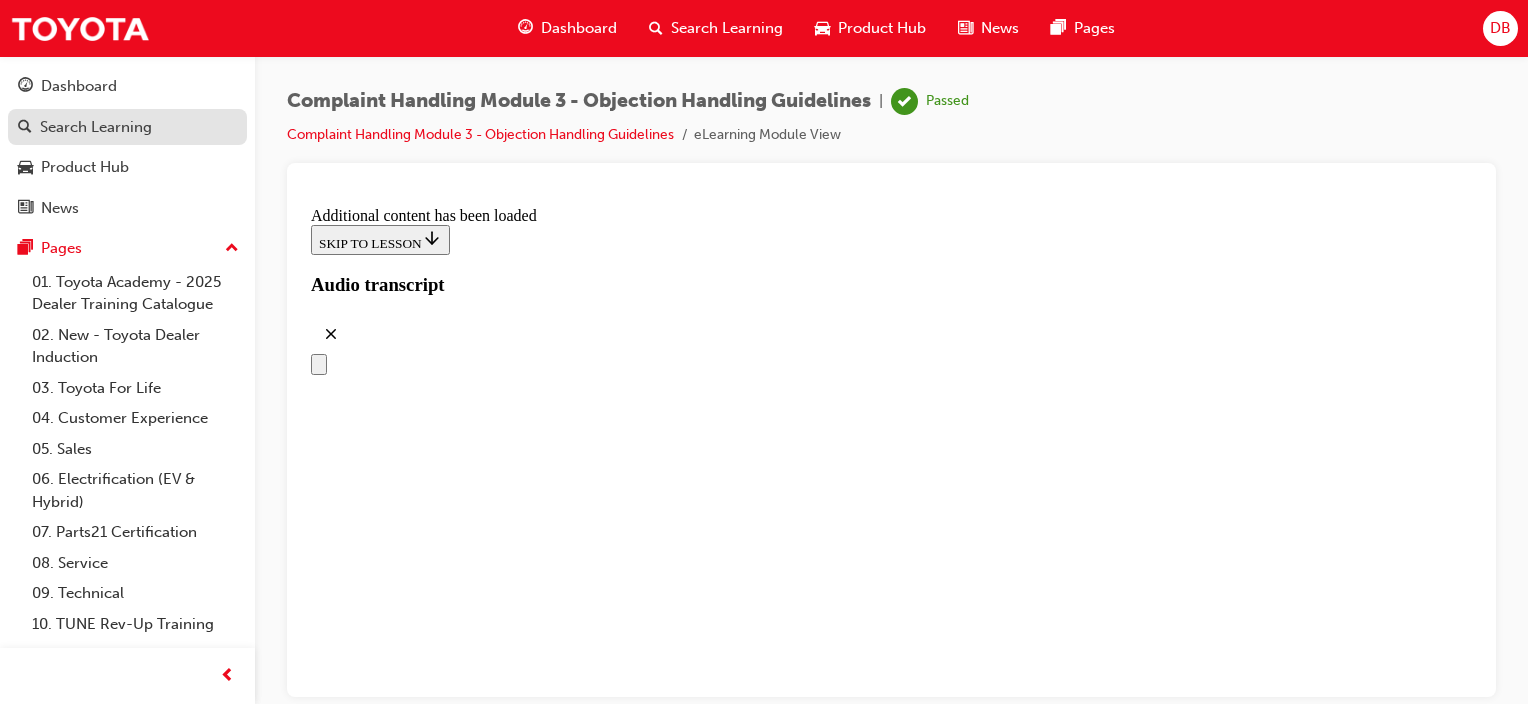 click on "Search Learning" at bounding box center (96, 127) 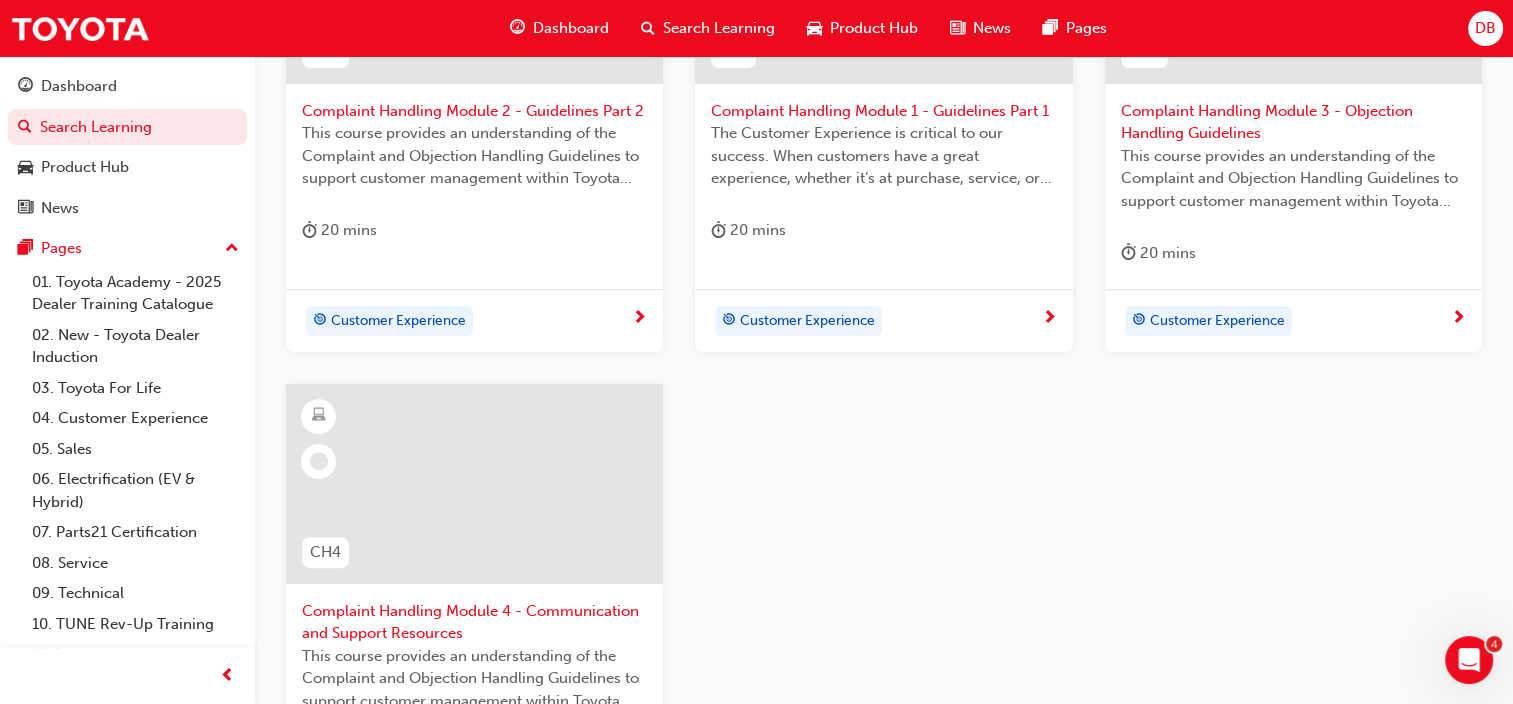 scroll, scrollTop: 700, scrollLeft: 0, axis: vertical 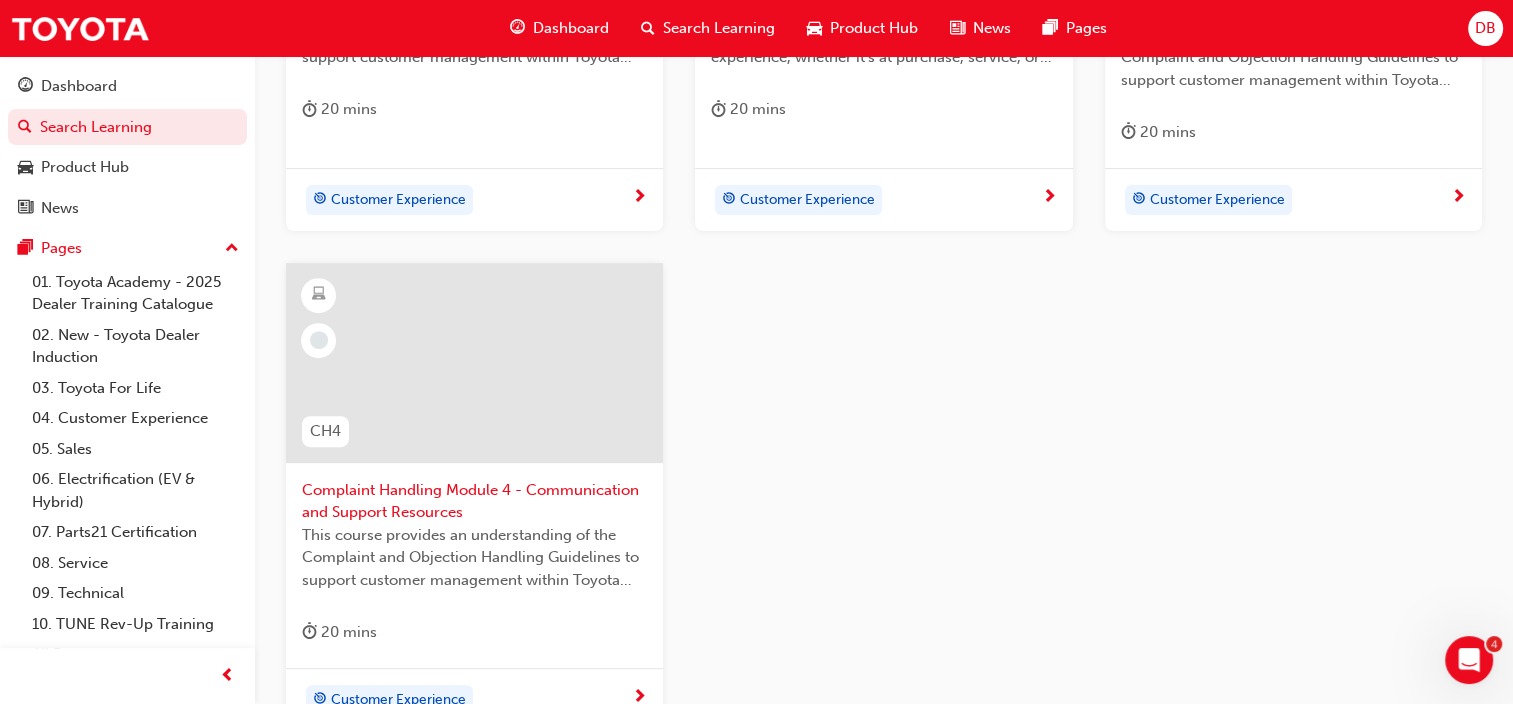 click on "Complaint Handling Module 4 - Communication and Support Resources" at bounding box center (474, 501) 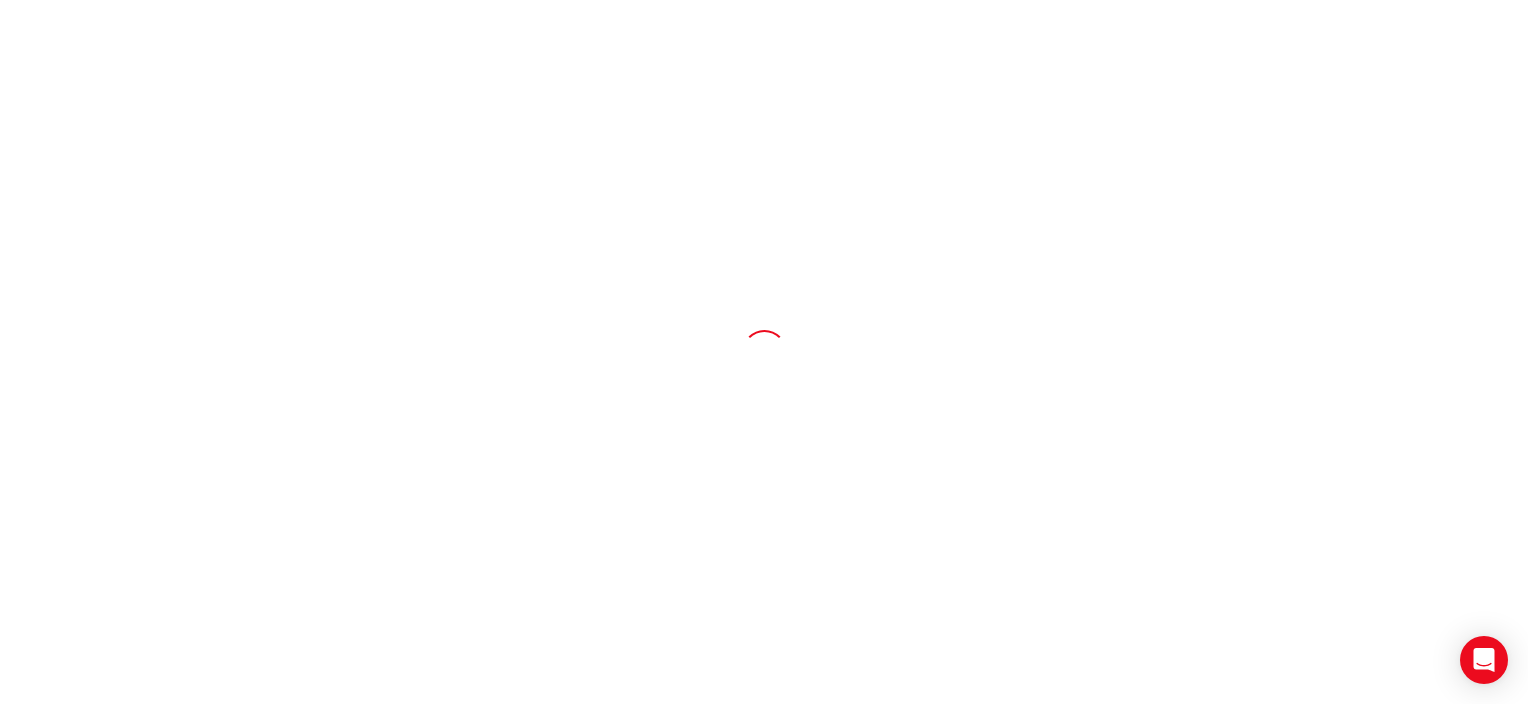 scroll, scrollTop: 0, scrollLeft: 0, axis: both 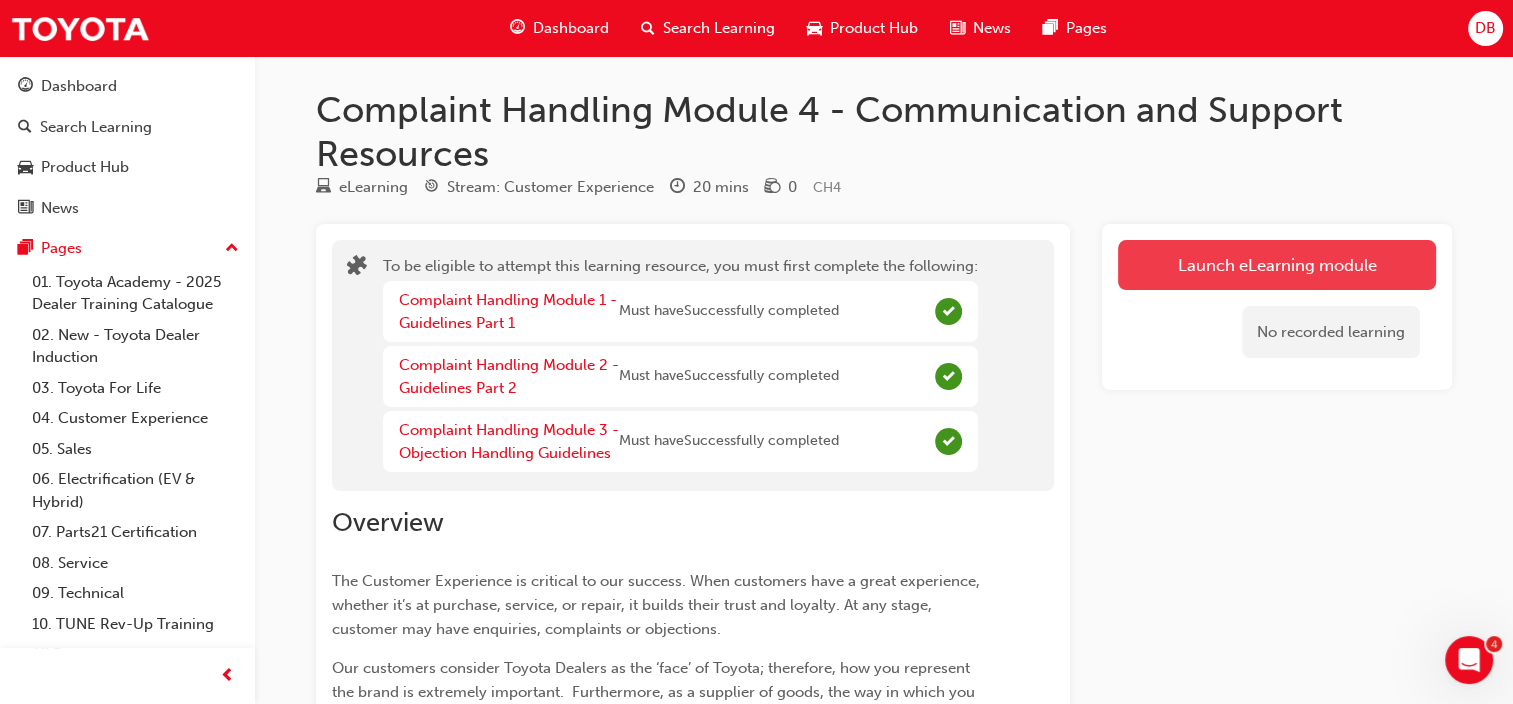 click on "Launch eLearning module" at bounding box center (1277, 265) 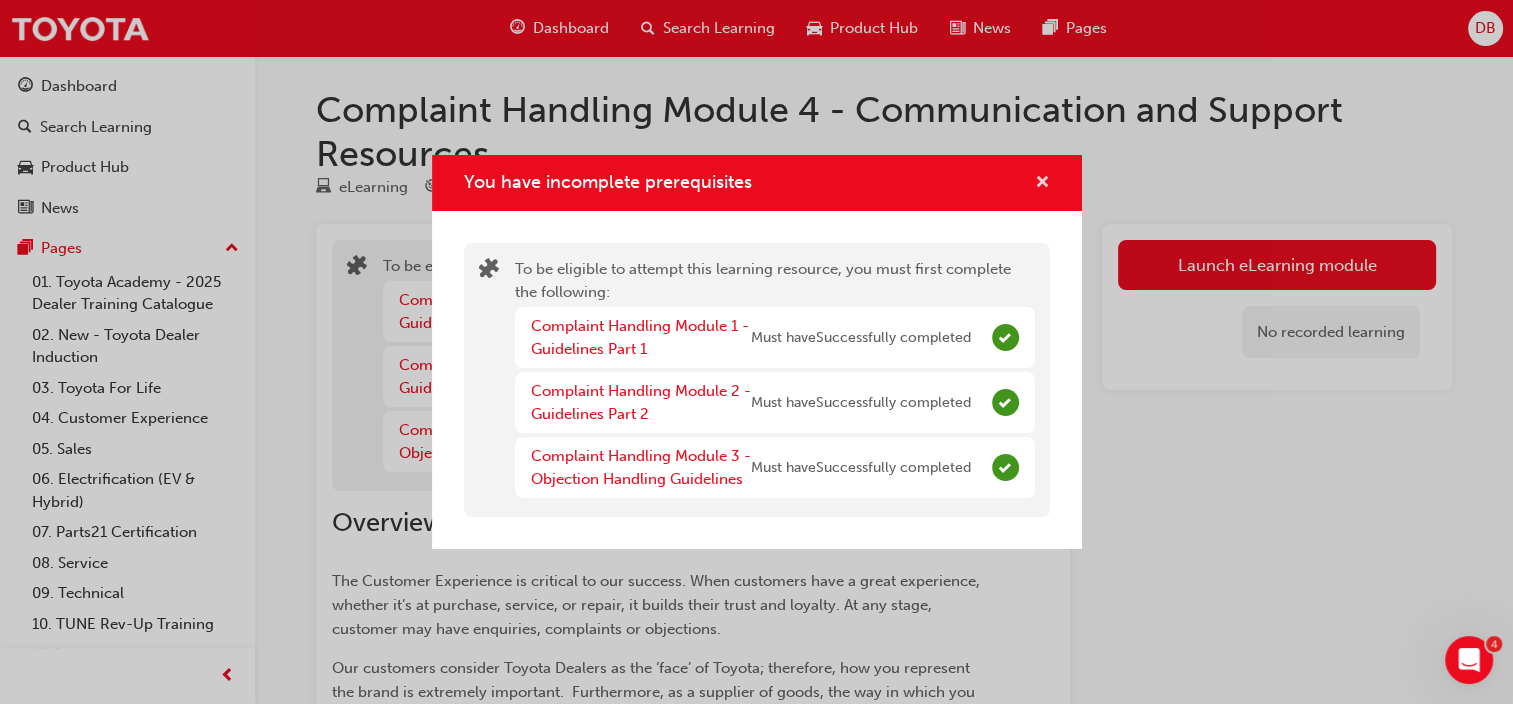 click at bounding box center [1042, 184] 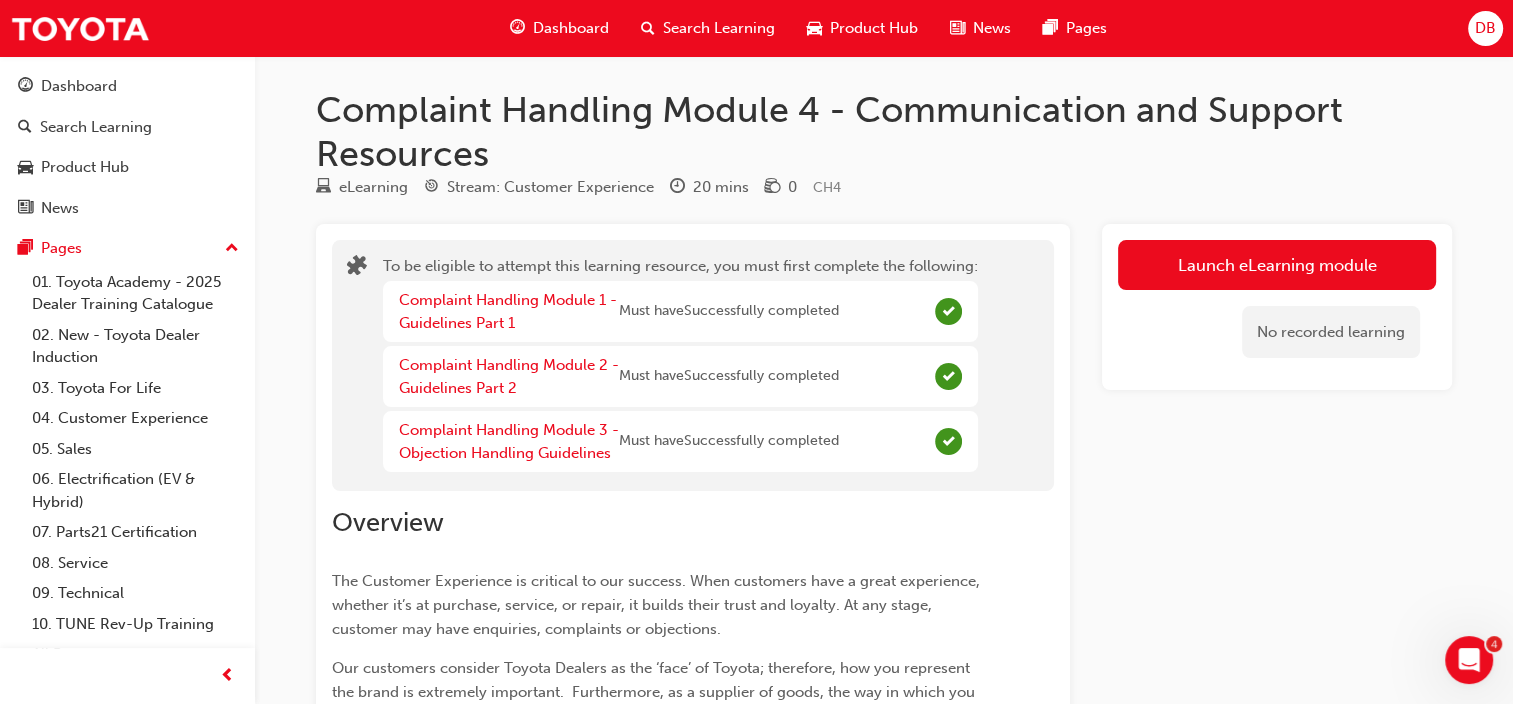 click on "Launch eLearning module No recorded learning" at bounding box center (1277, 794) 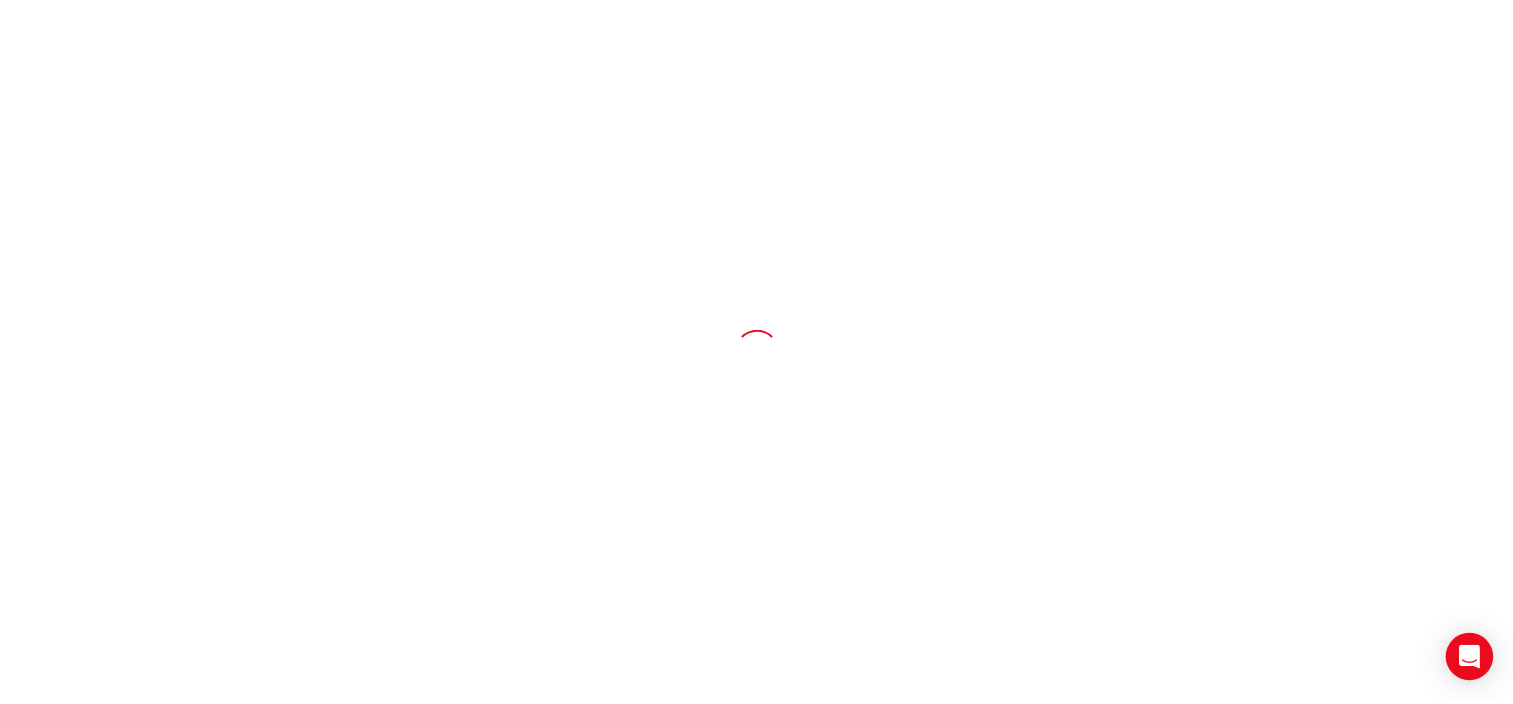 scroll, scrollTop: 0, scrollLeft: 0, axis: both 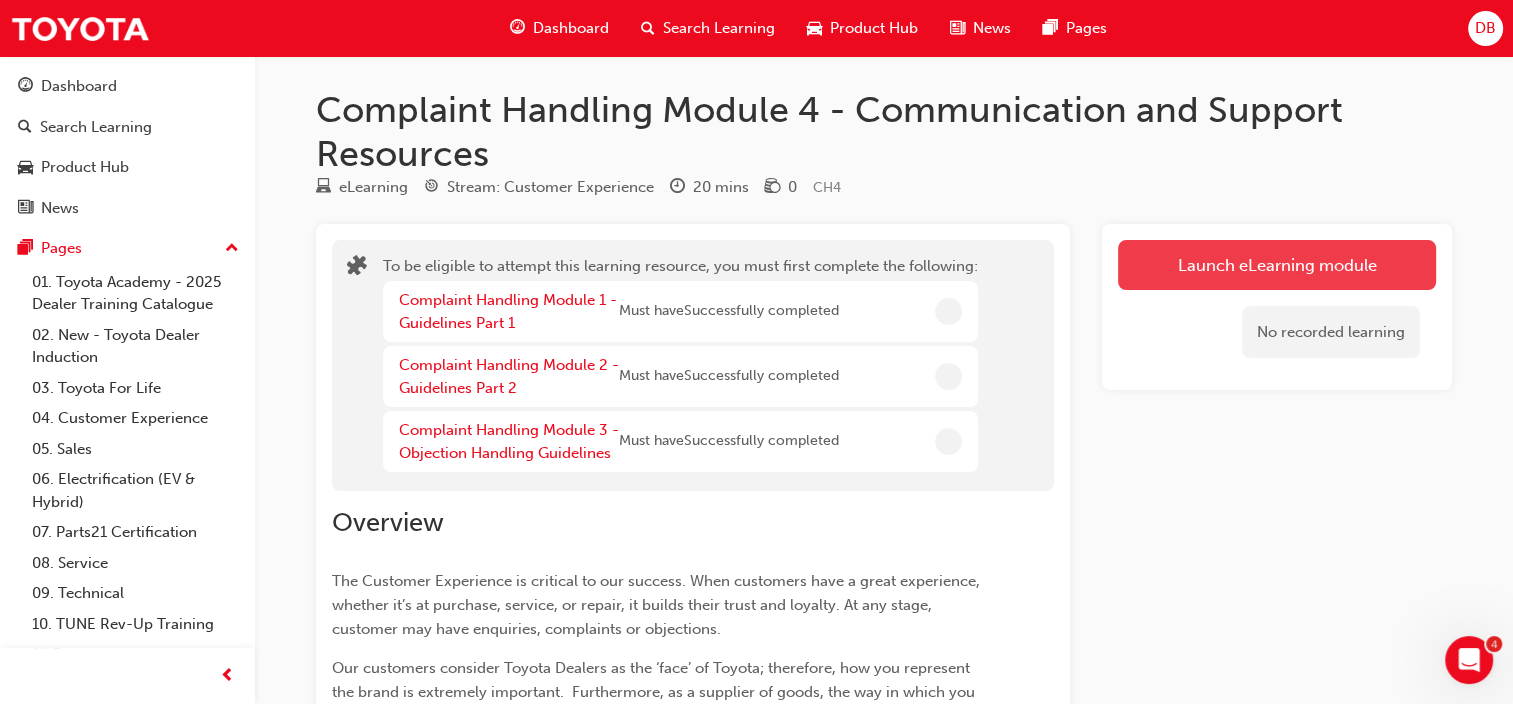 click on "Launch eLearning module" at bounding box center (1277, 265) 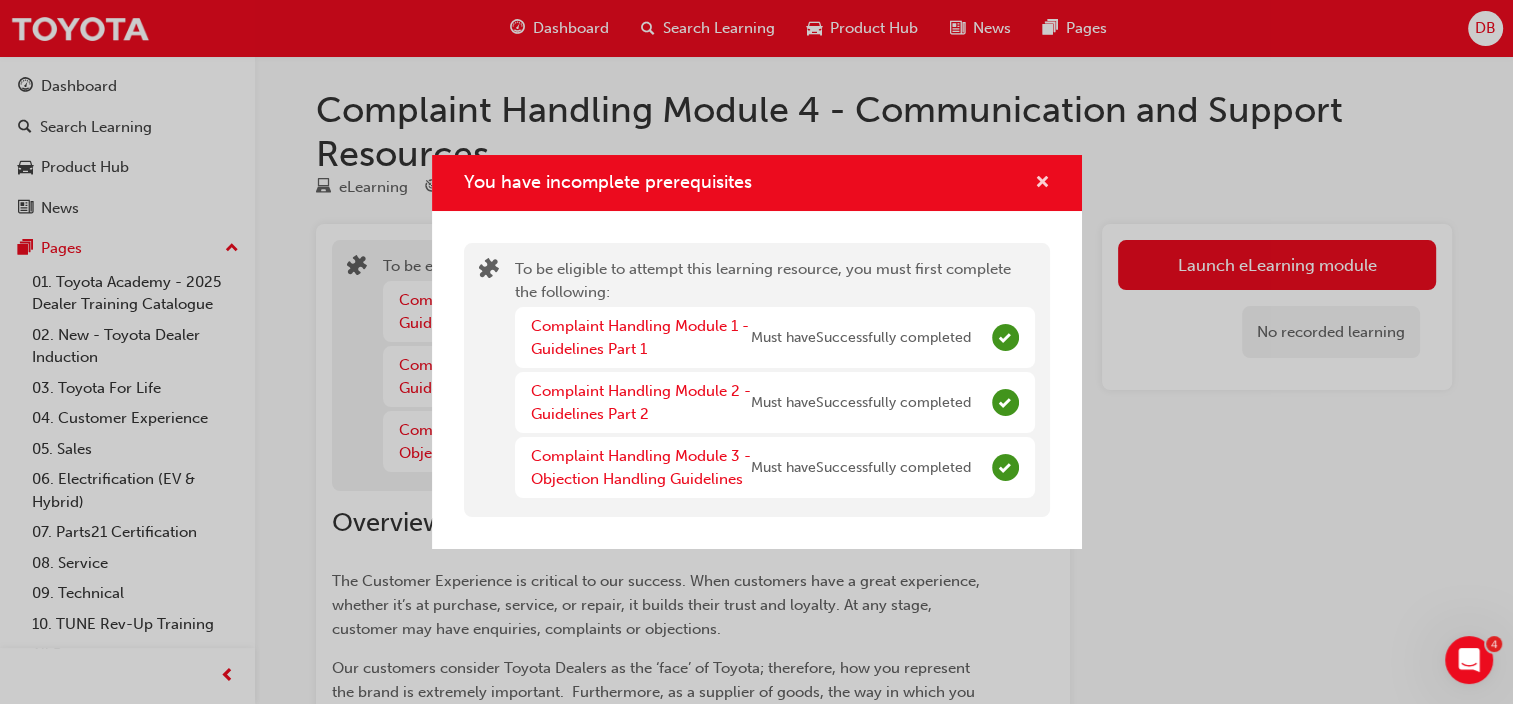 drag, startPoint x: 1044, startPoint y: 179, endPoint x: 1074, endPoint y: 269, distance: 94.86833 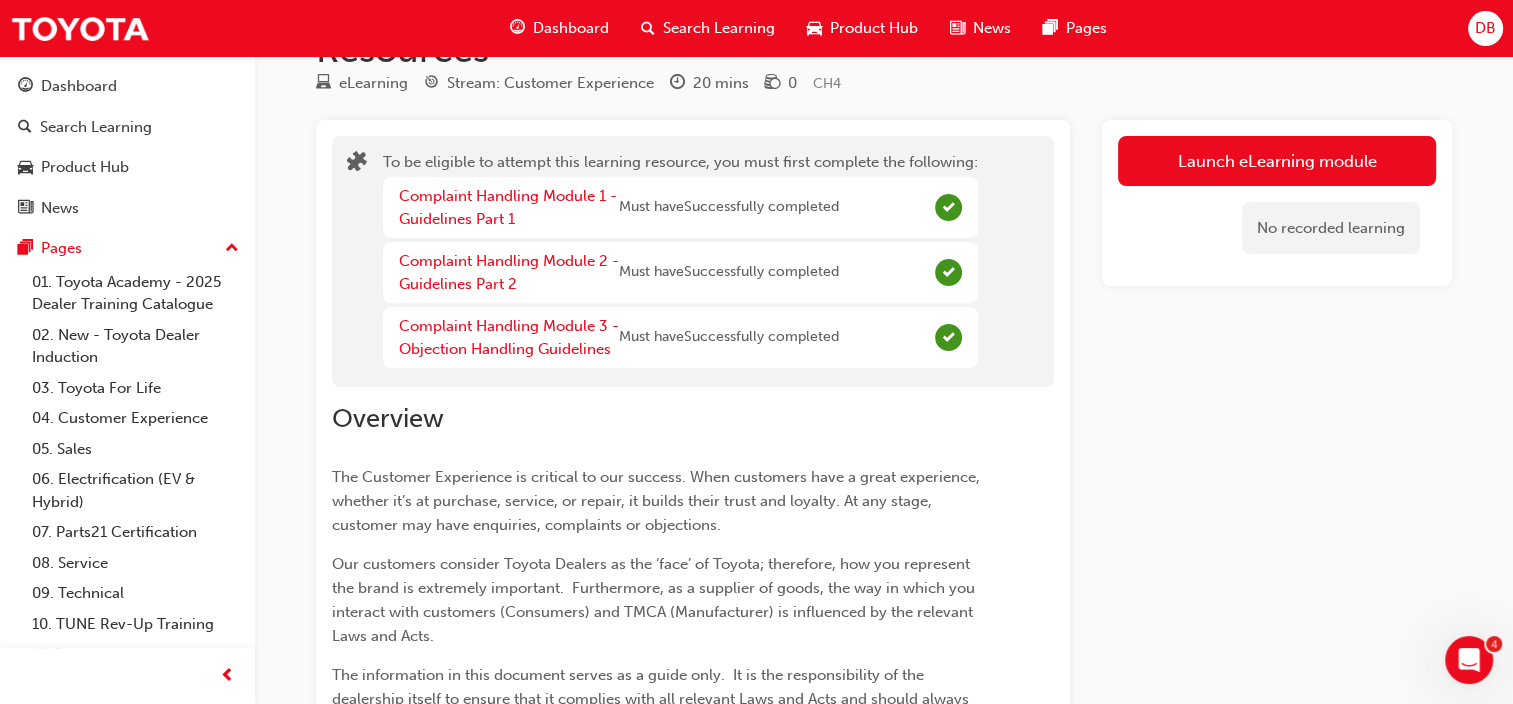 scroll, scrollTop: 0, scrollLeft: 0, axis: both 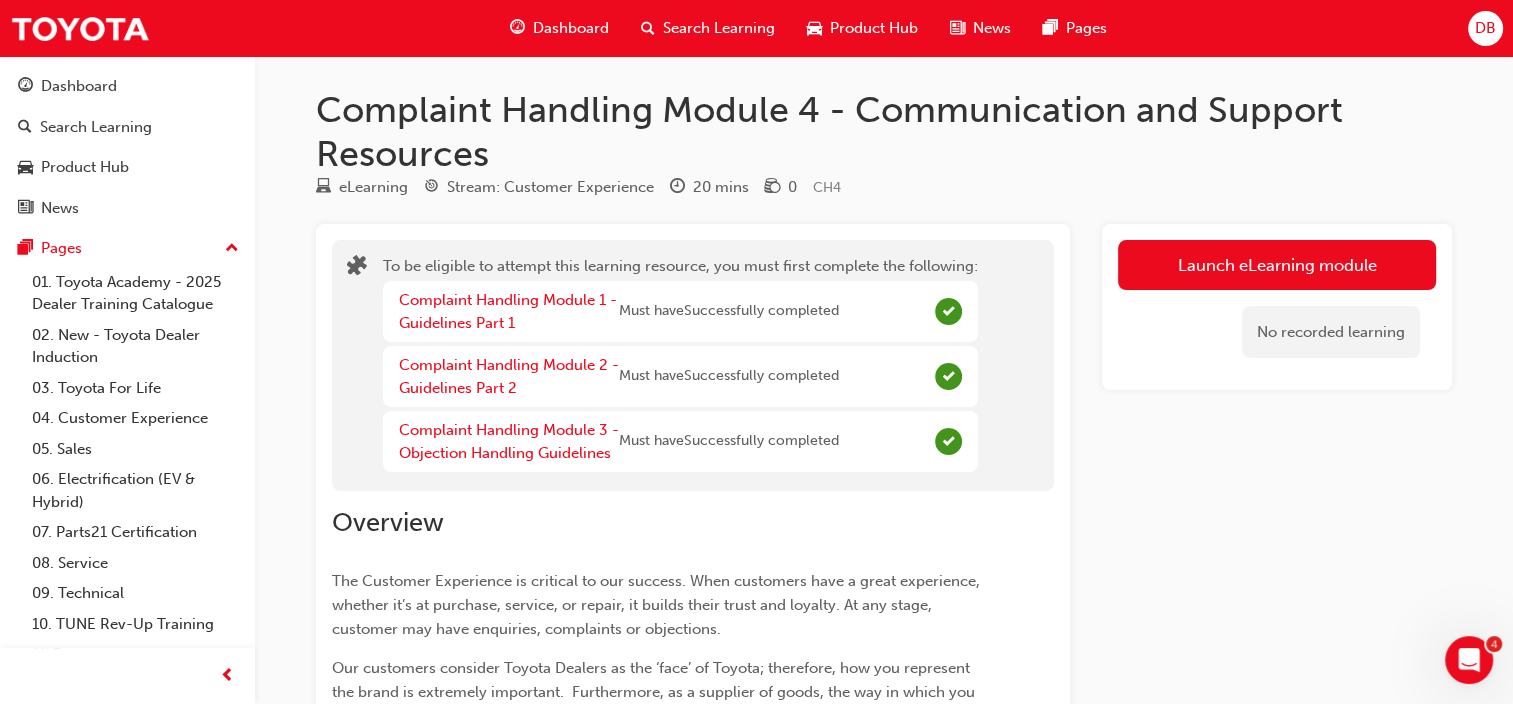 click on "Complaint Handling Module 3 - Objection Handling Guidelines" at bounding box center (509, 441) 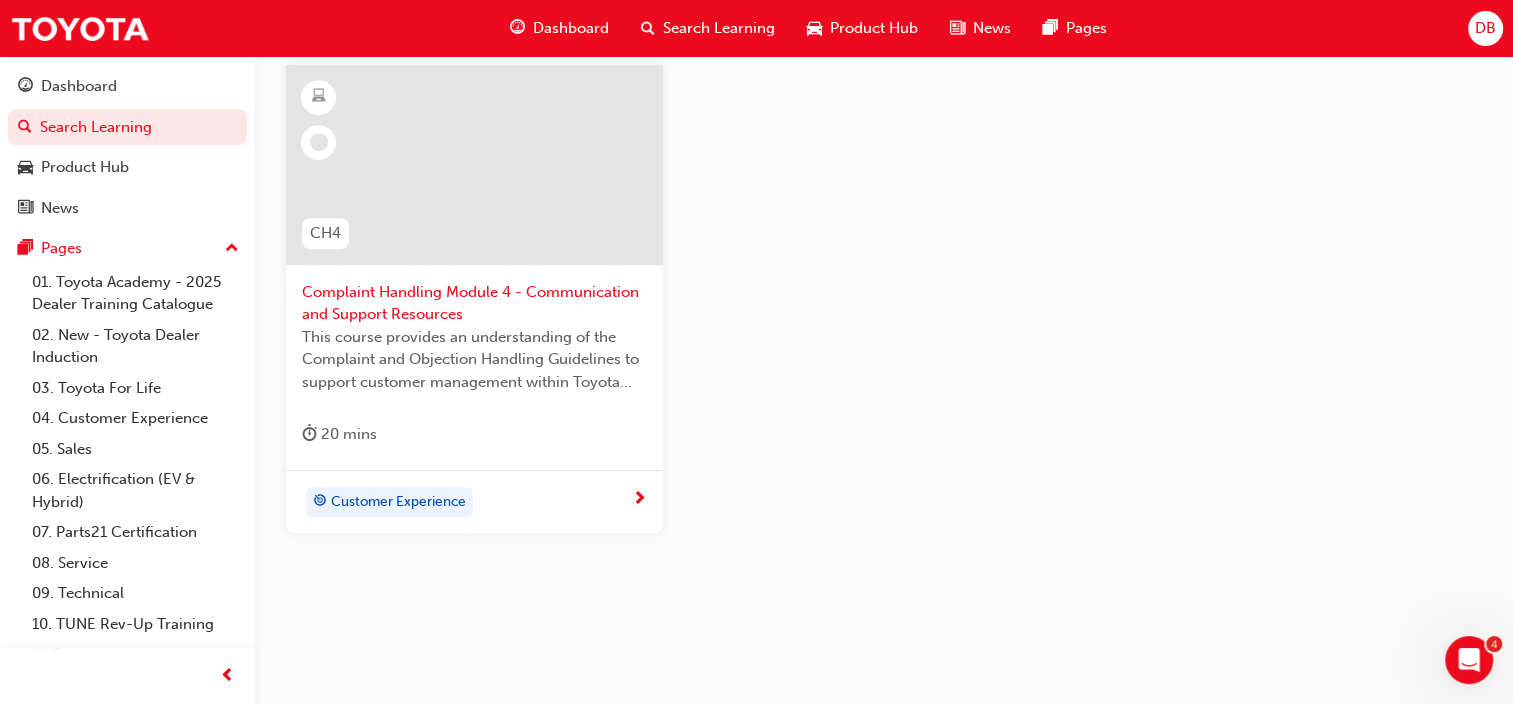 scroll, scrollTop: 900, scrollLeft: 0, axis: vertical 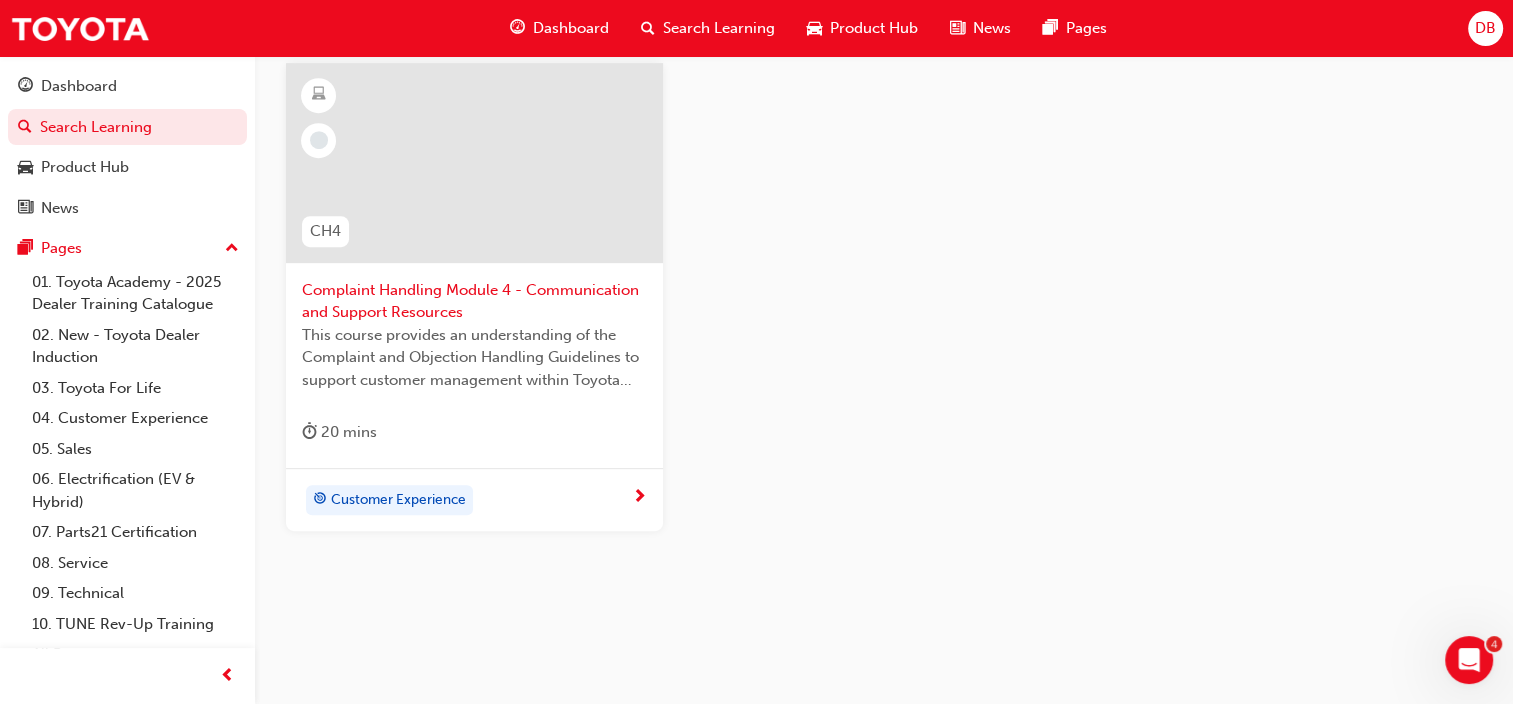 click on "Complaint Handling Module 4 - Communication and Support Resources" at bounding box center [474, 301] 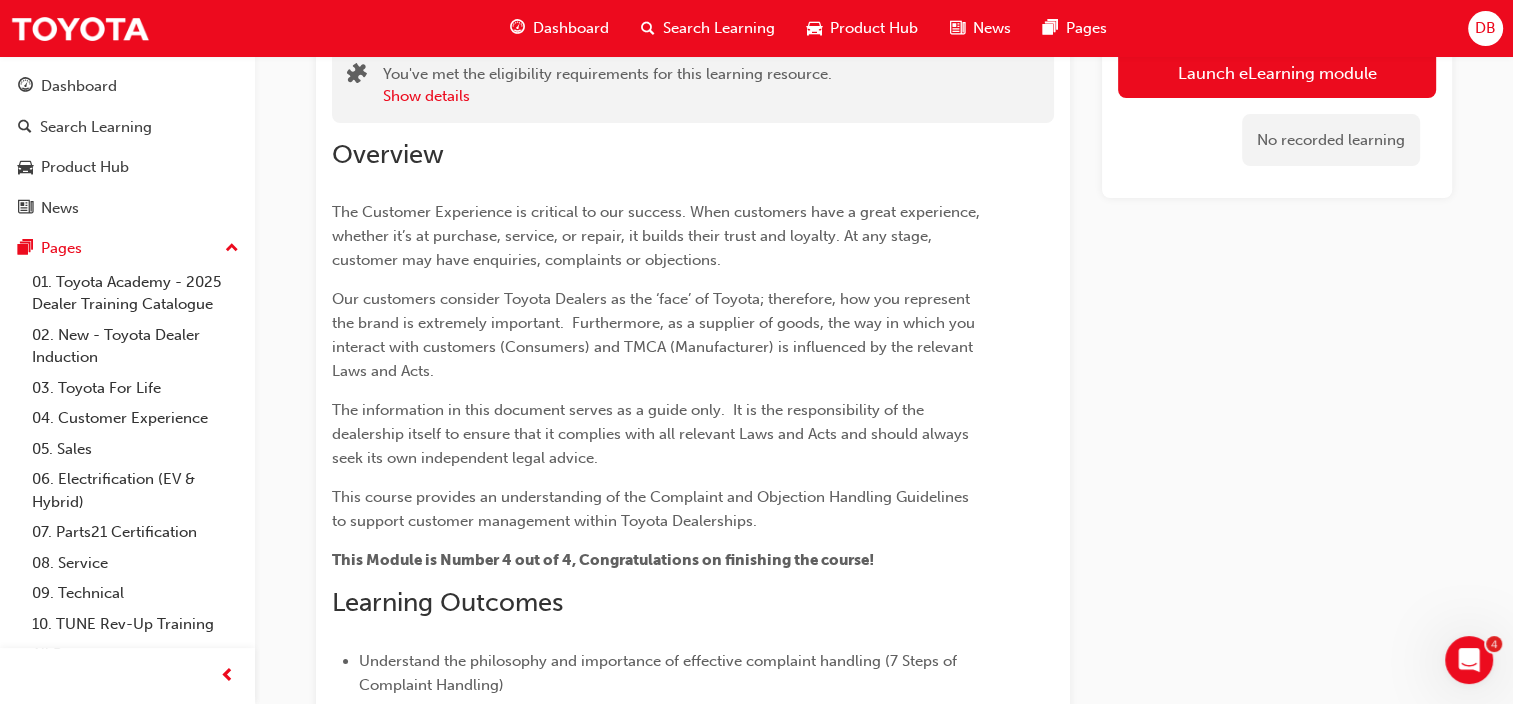 scroll, scrollTop: 98, scrollLeft: 0, axis: vertical 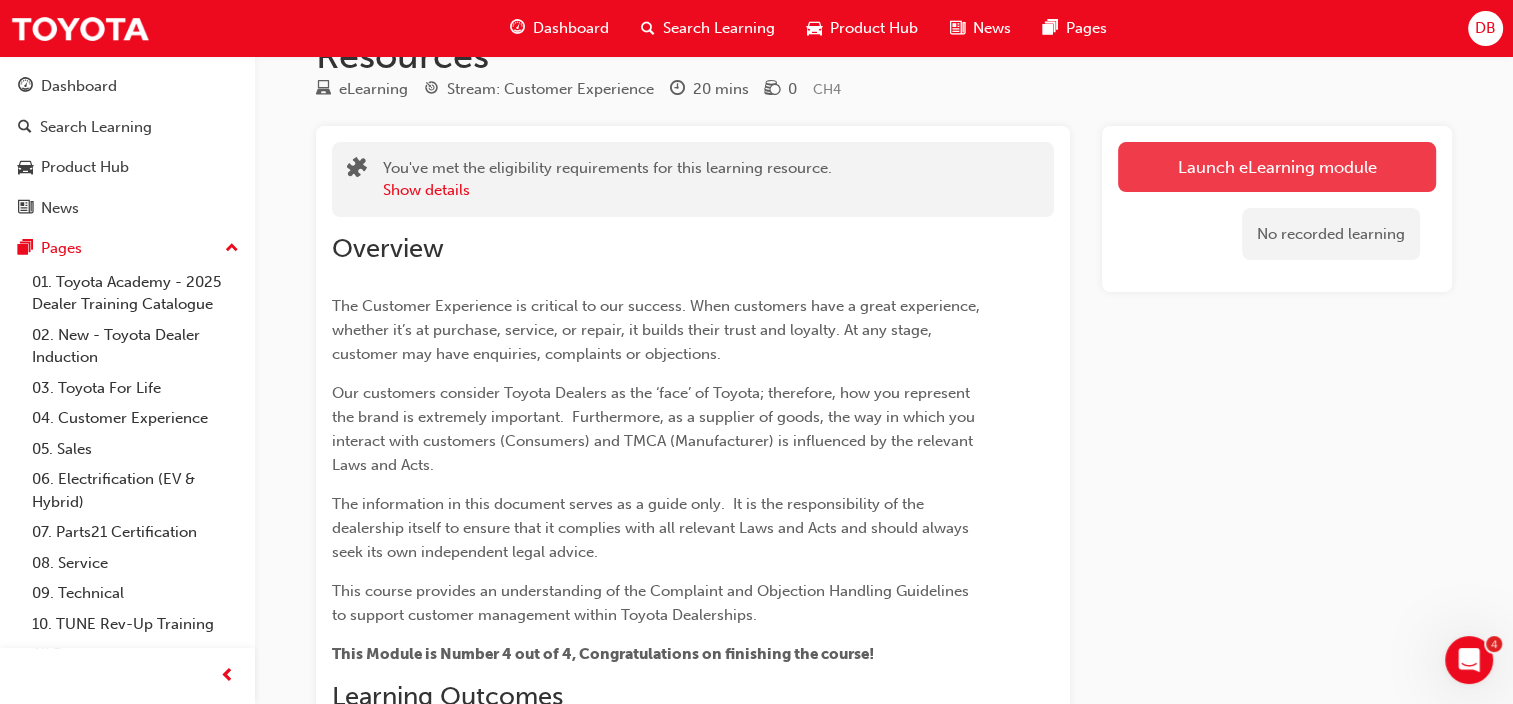 click on "Launch eLearning module" at bounding box center (1277, 167) 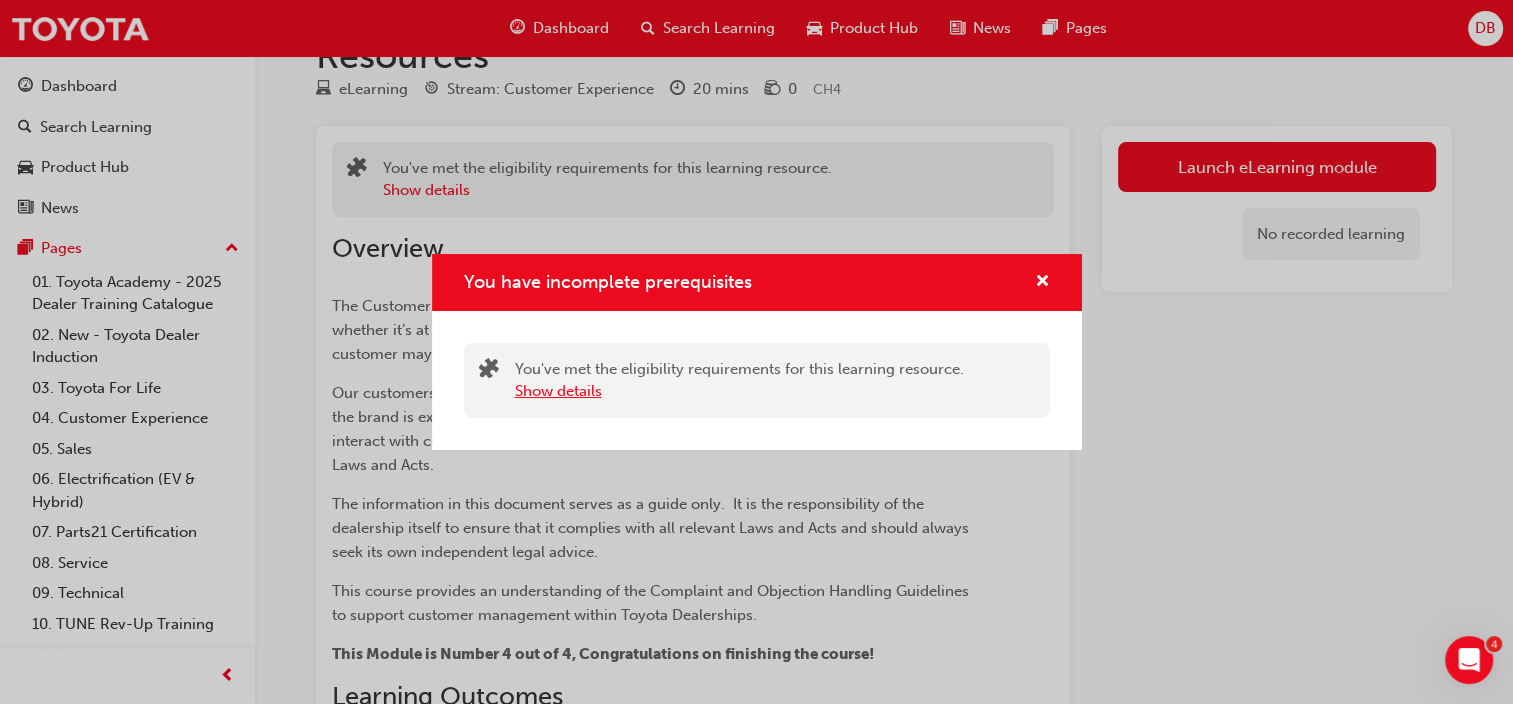 click on "Show details" at bounding box center (558, 391) 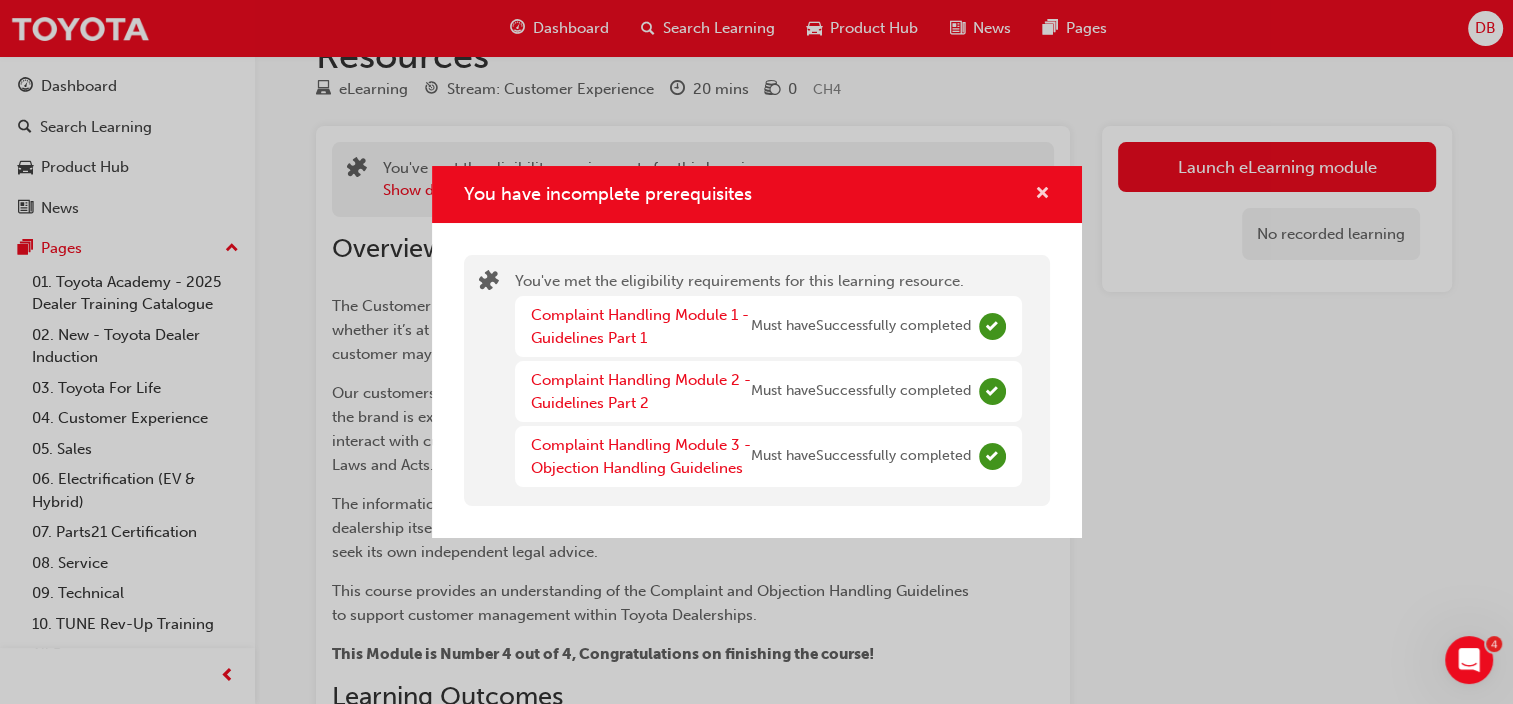 click at bounding box center (1042, 195) 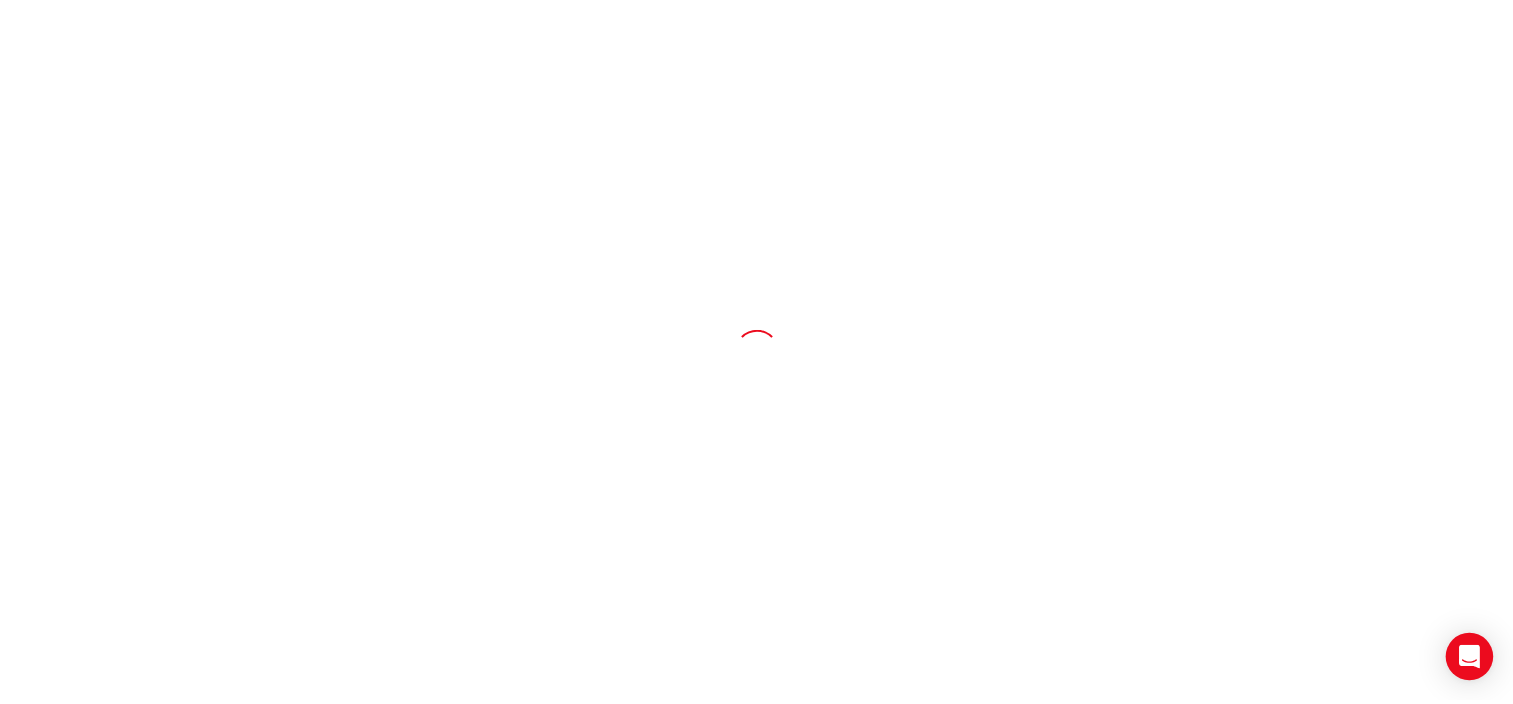 scroll, scrollTop: 0, scrollLeft: 0, axis: both 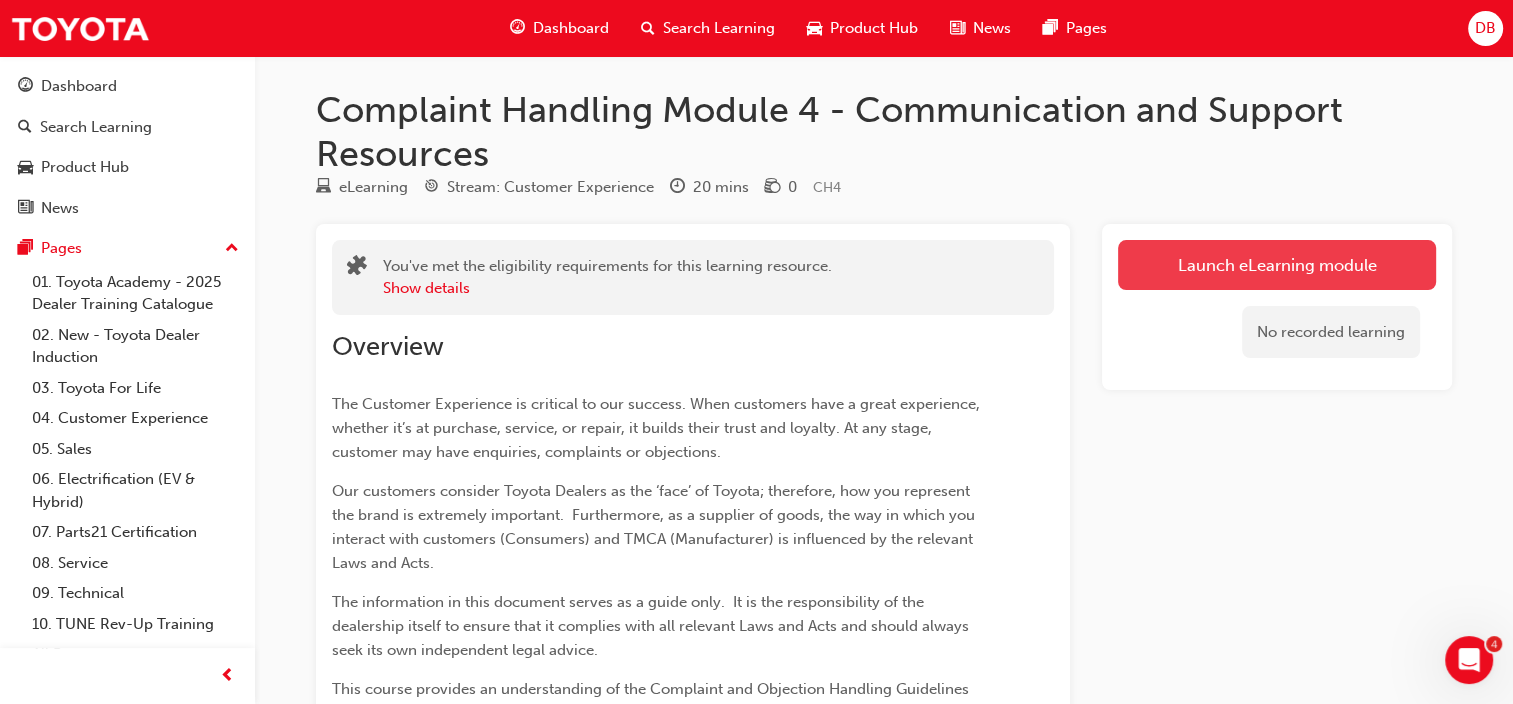 click on "Launch eLearning module" at bounding box center [1277, 265] 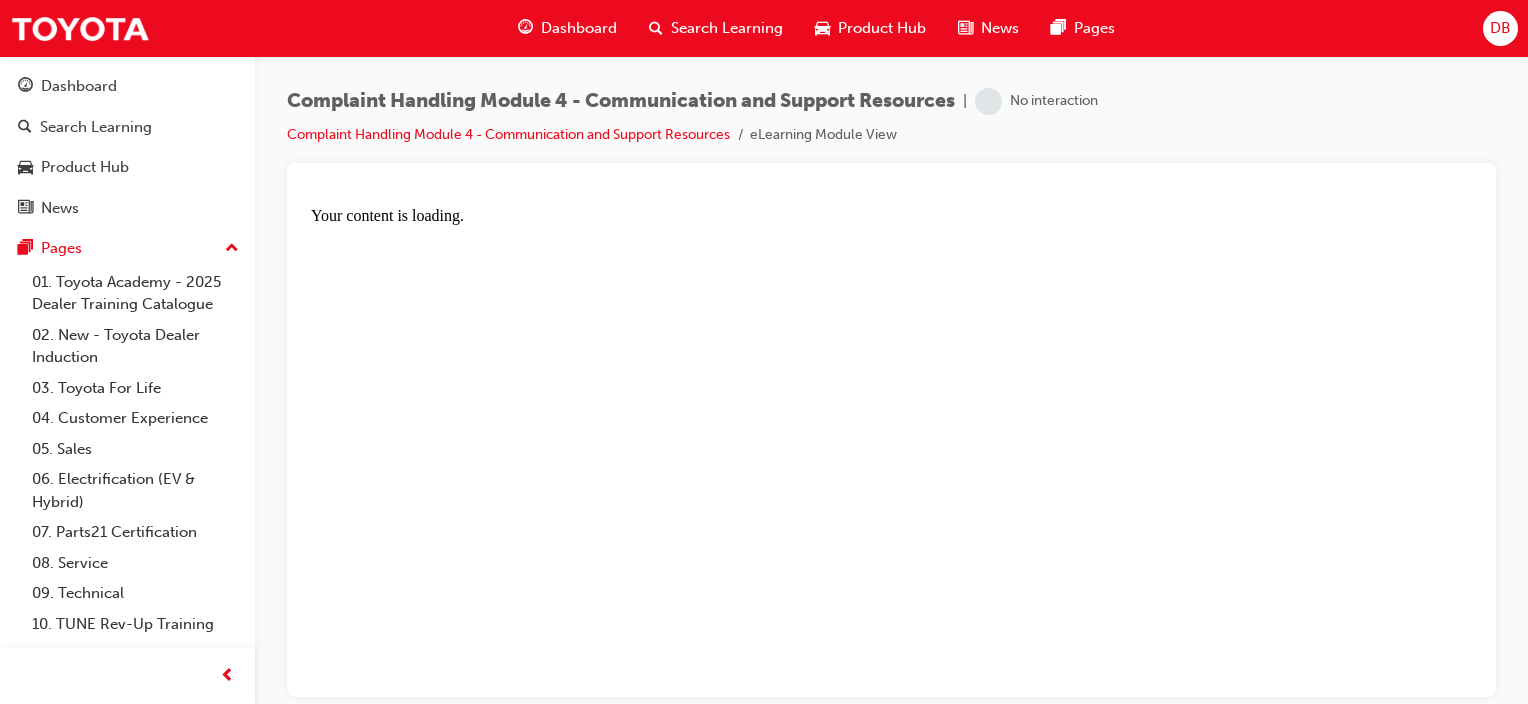 scroll, scrollTop: 0, scrollLeft: 0, axis: both 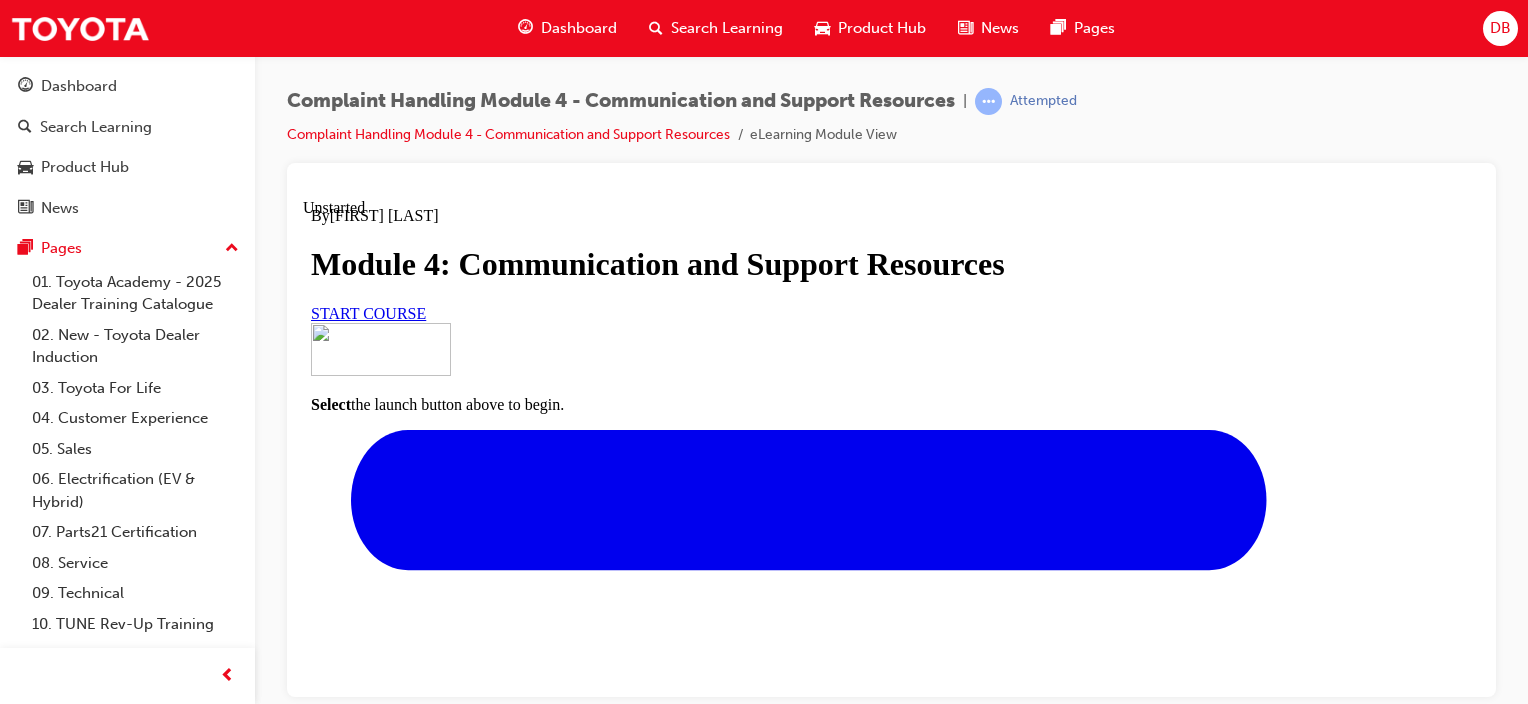 click on "START COURSE" at bounding box center (368, 312) 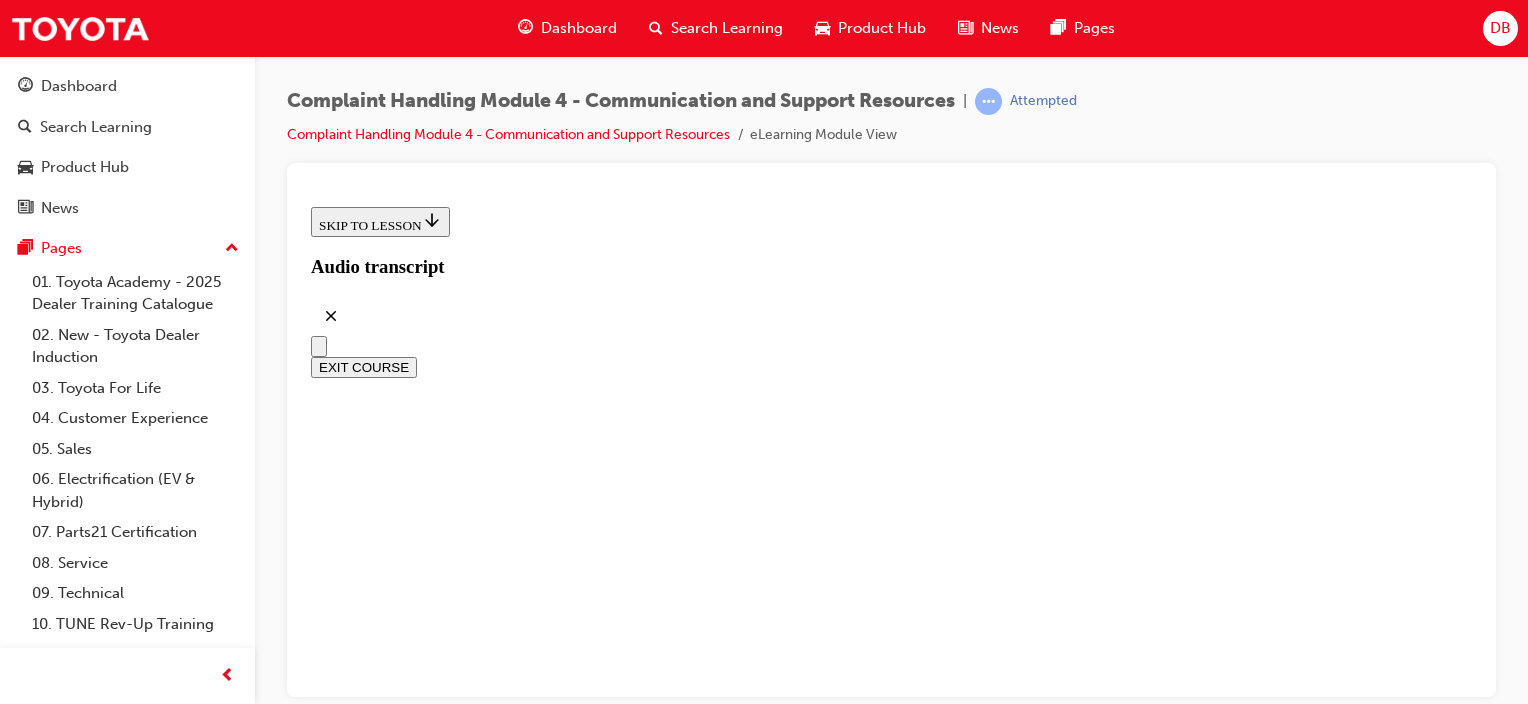 scroll, scrollTop: 784, scrollLeft: 0, axis: vertical 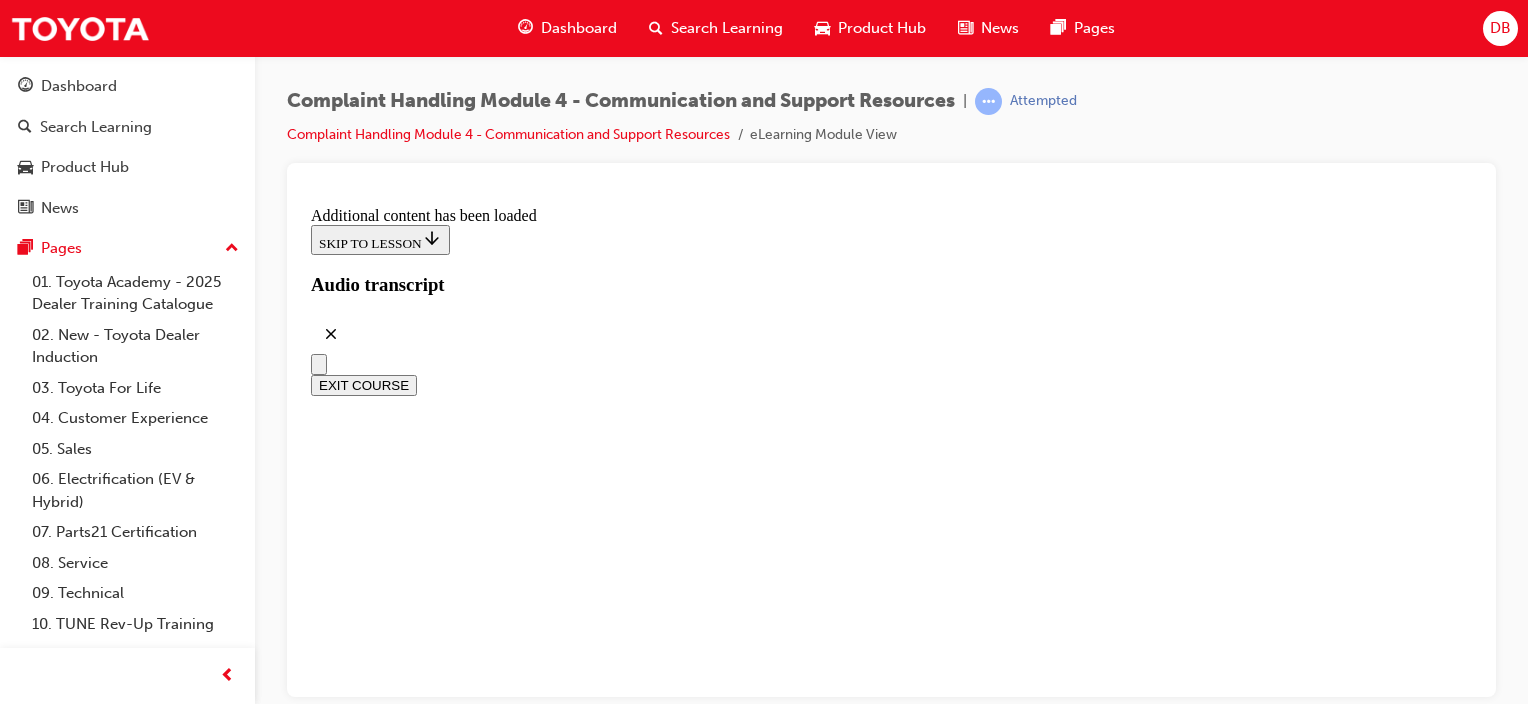 drag, startPoint x: 876, startPoint y: 538, endPoint x: 887, endPoint y: 532, distance: 12.529964 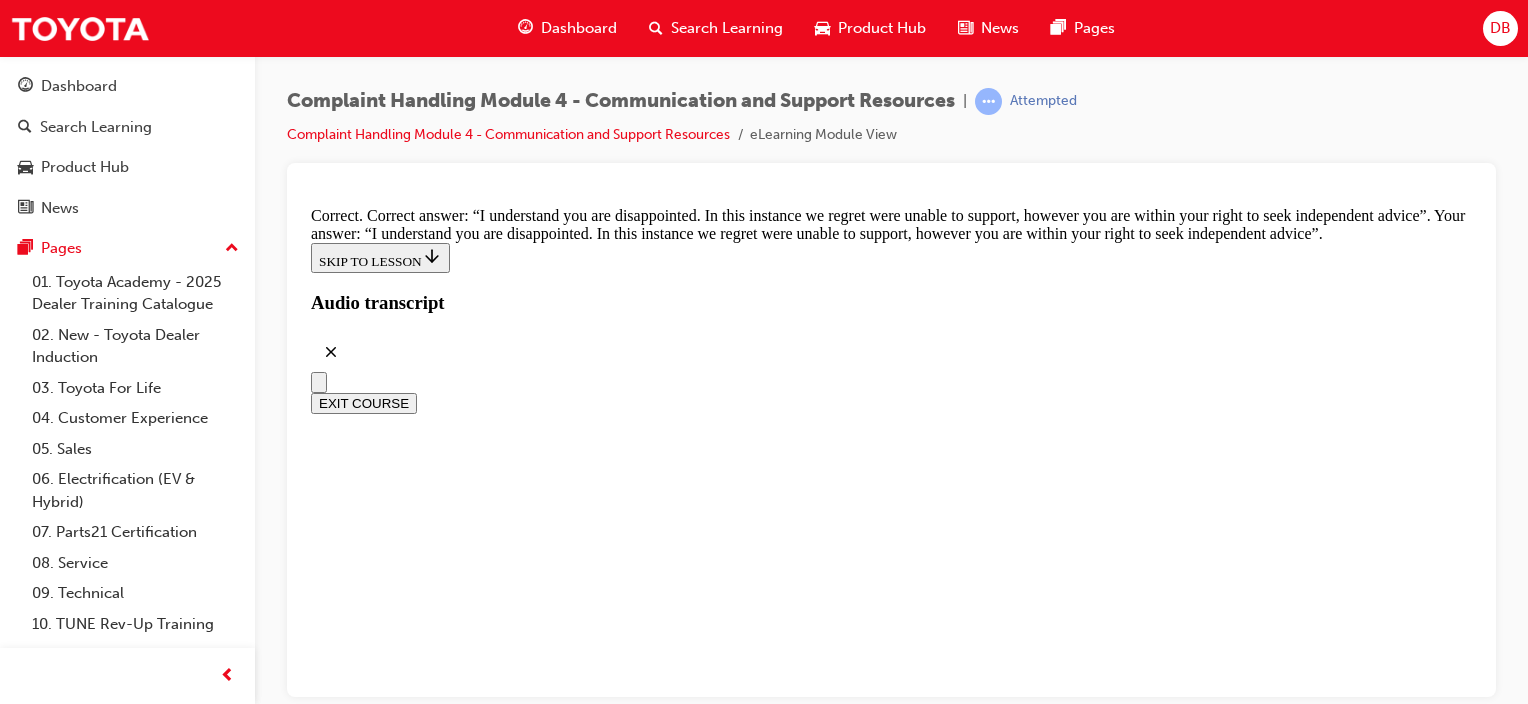 scroll, scrollTop: 13050, scrollLeft: 0, axis: vertical 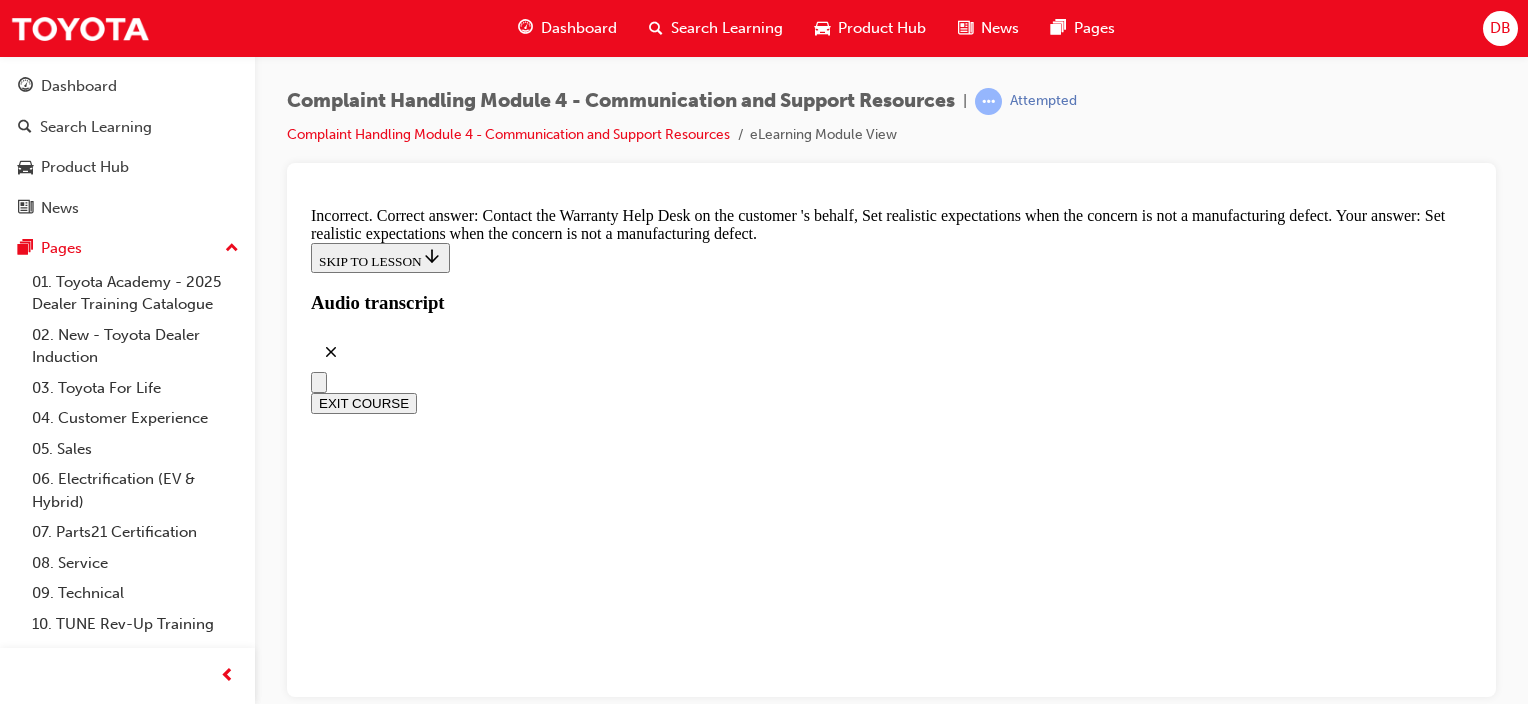 drag, startPoint x: 885, startPoint y: 627, endPoint x: 932, endPoint y: 601, distance: 53.712196 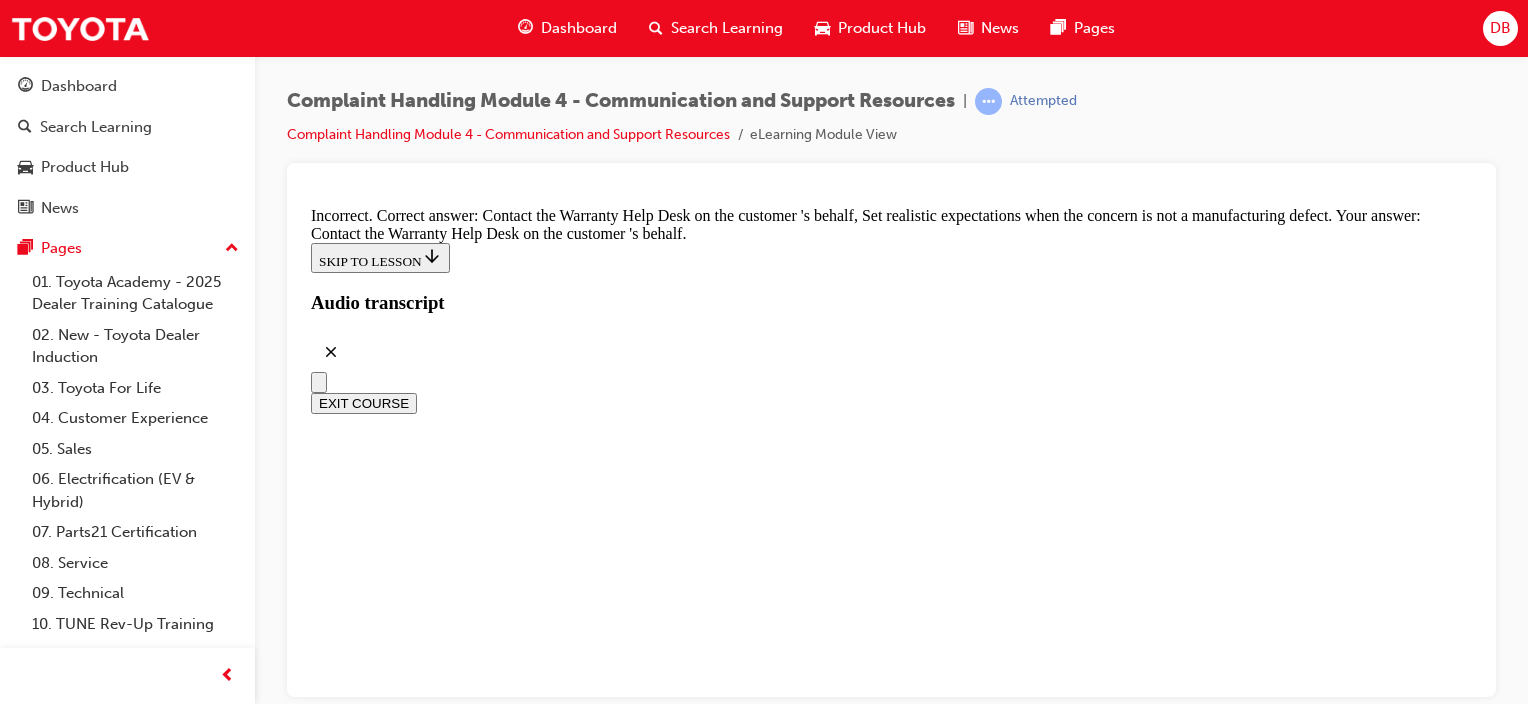 scroll, scrollTop: 13301, scrollLeft: 0, axis: vertical 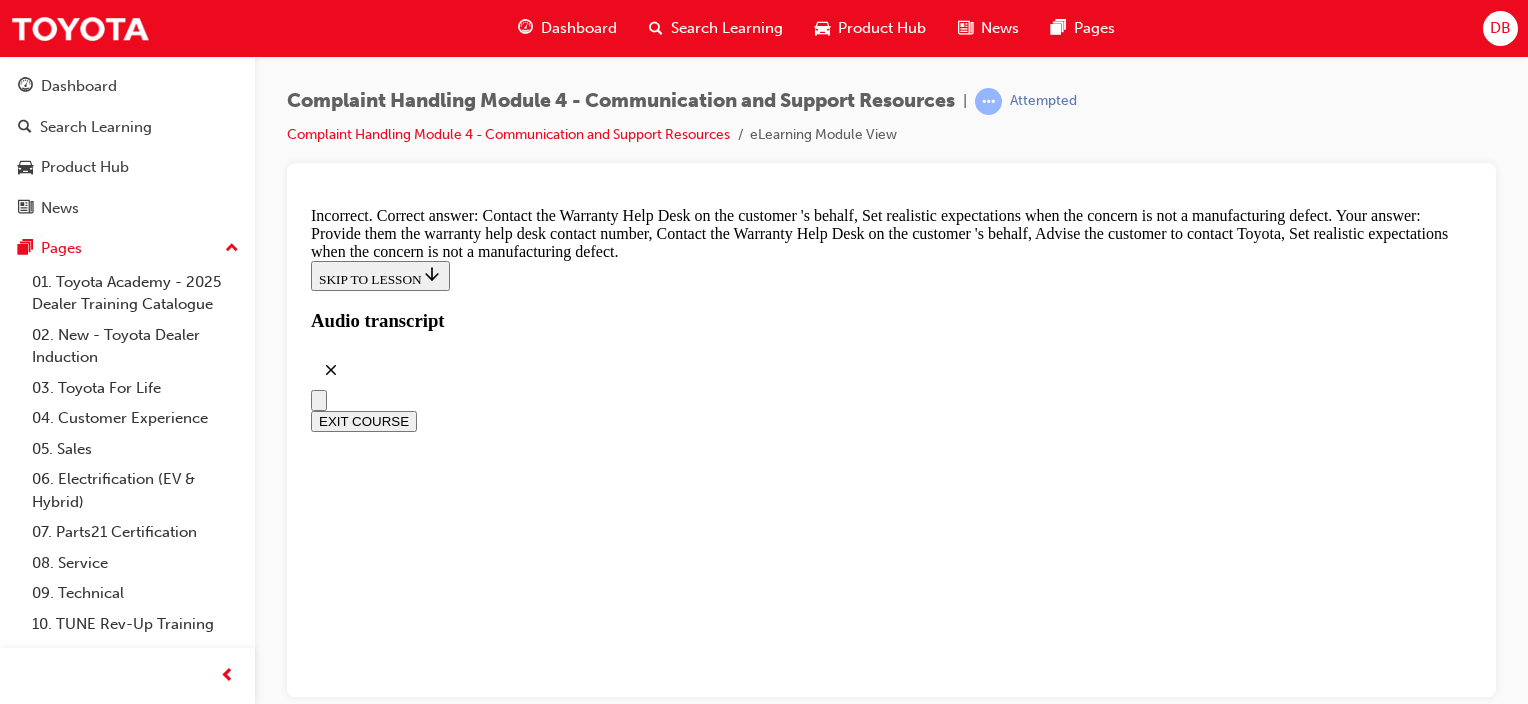 click at bounding box center (911, 27252) 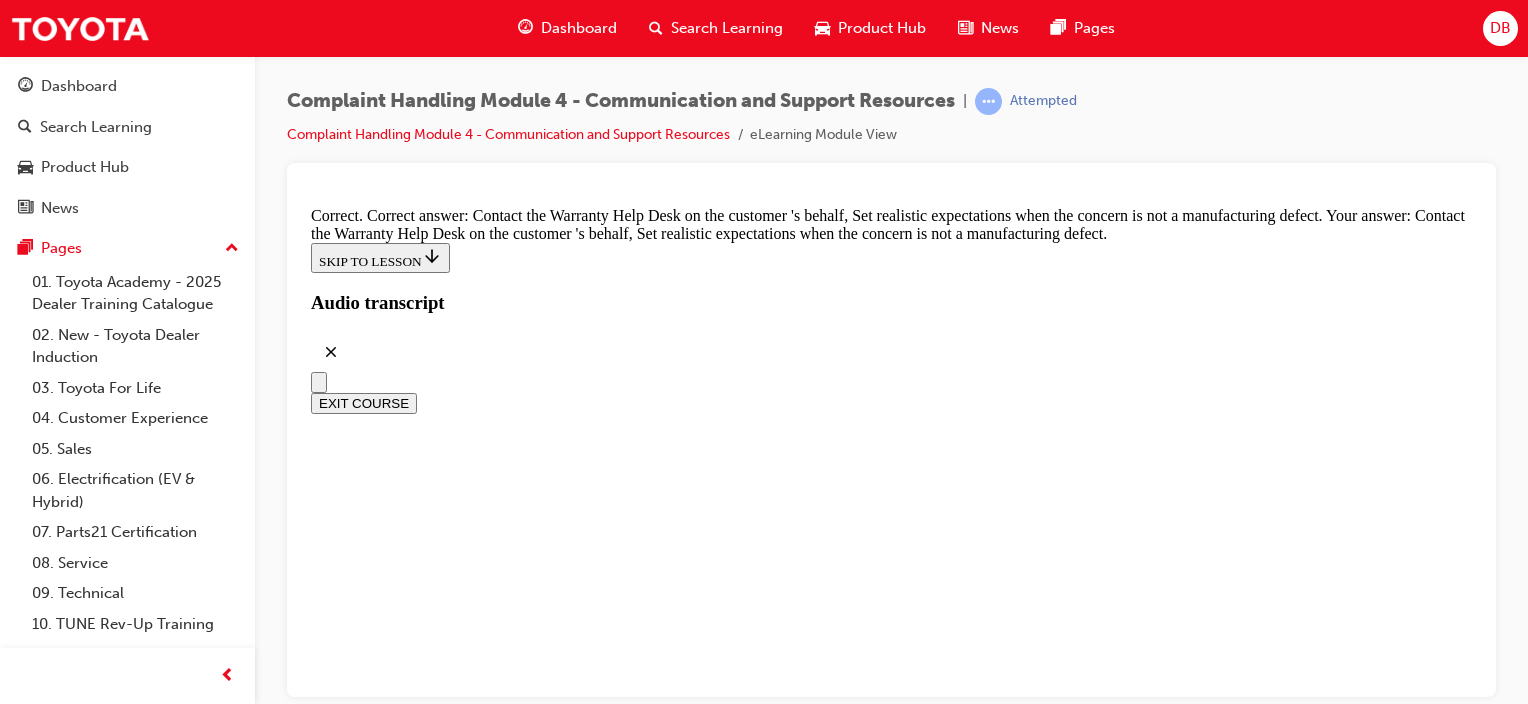 scroll, scrollTop: 13860, scrollLeft: 0, axis: vertical 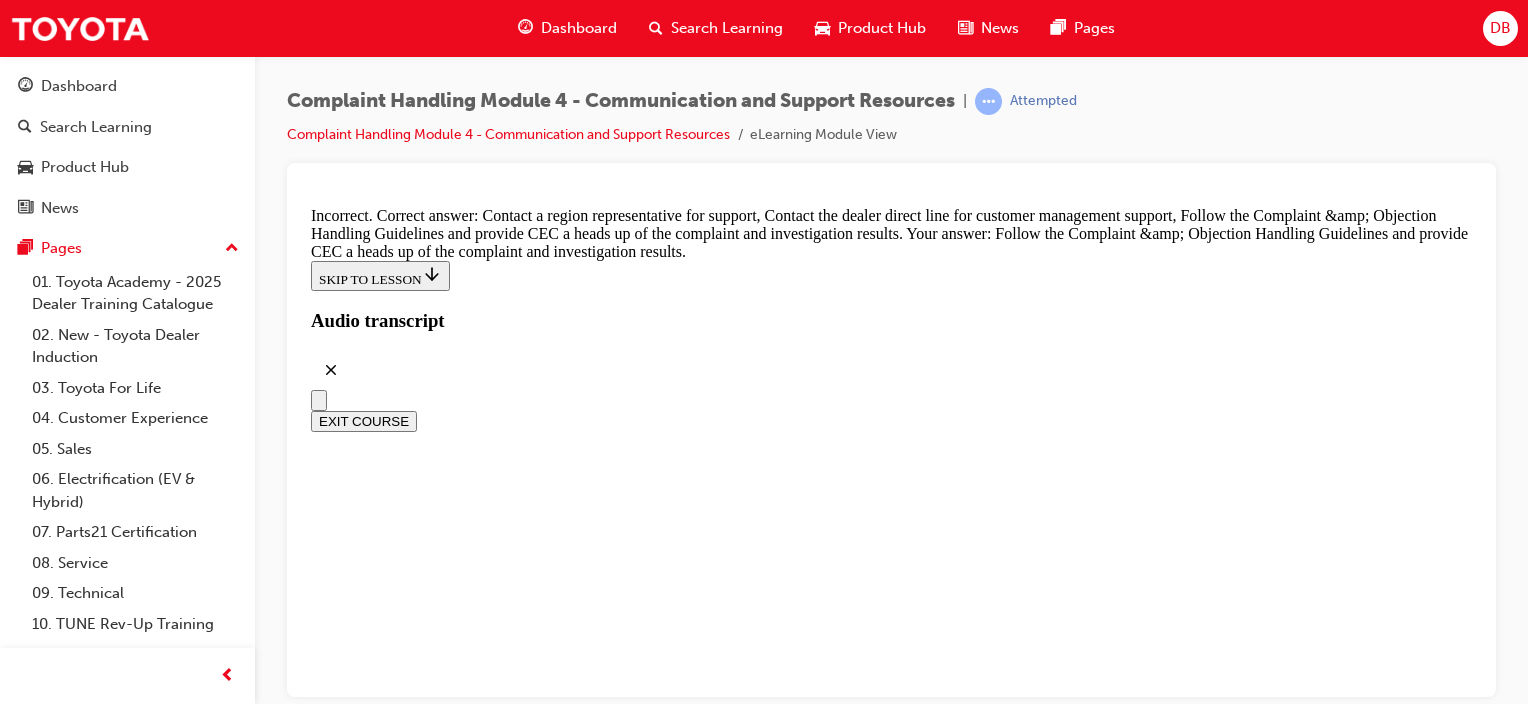 click at bounding box center [311, 31297] 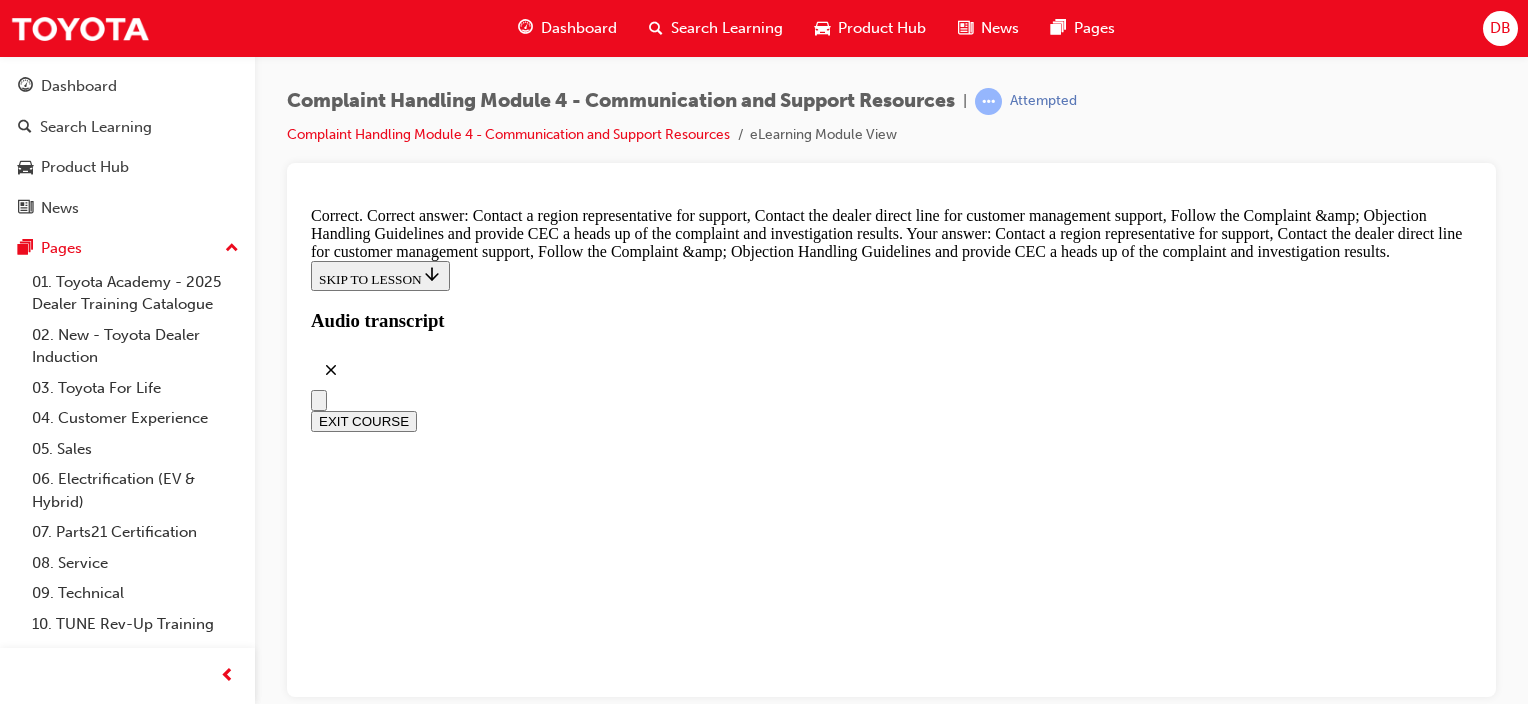 scroll, scrollTop: 14596, scrollLeft: 0, axis: vertical 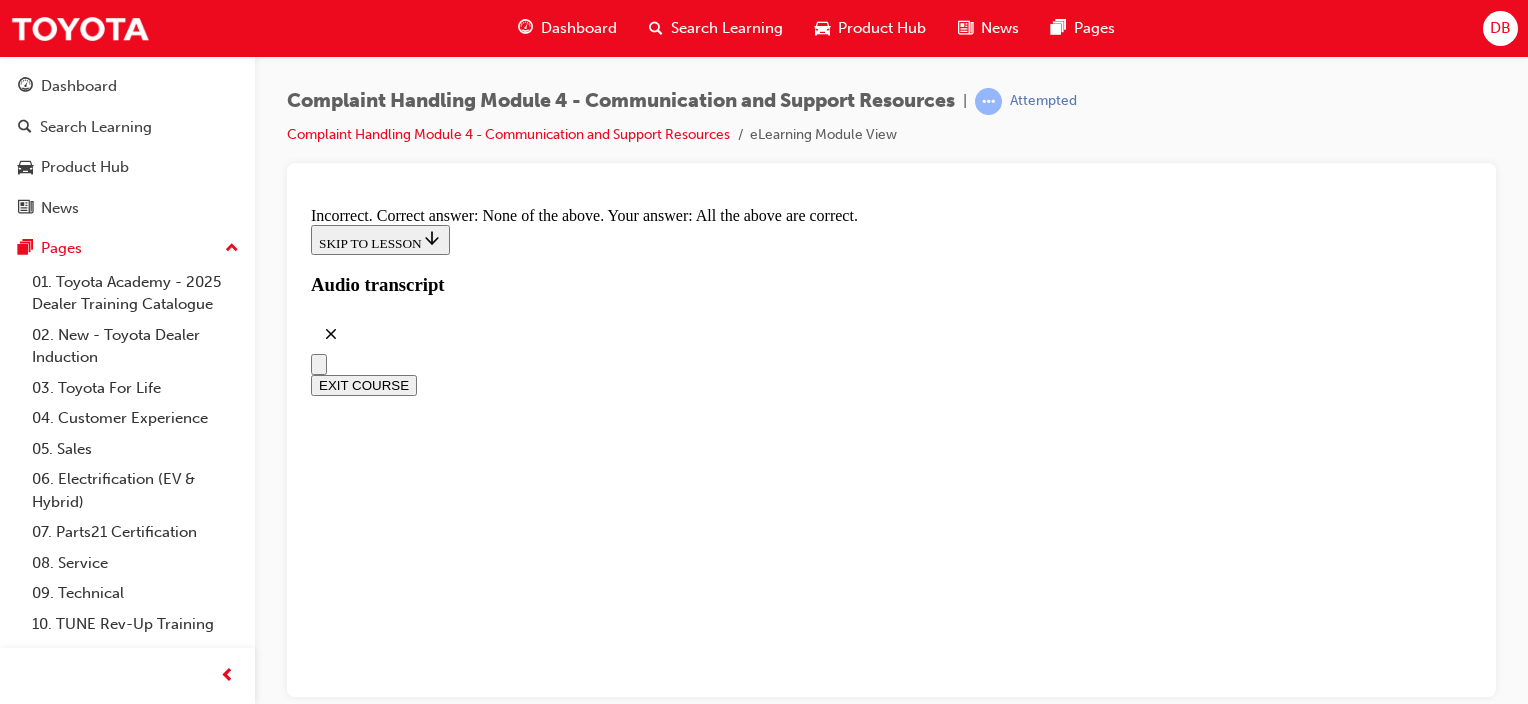 click at bounding box center (359, 42116) 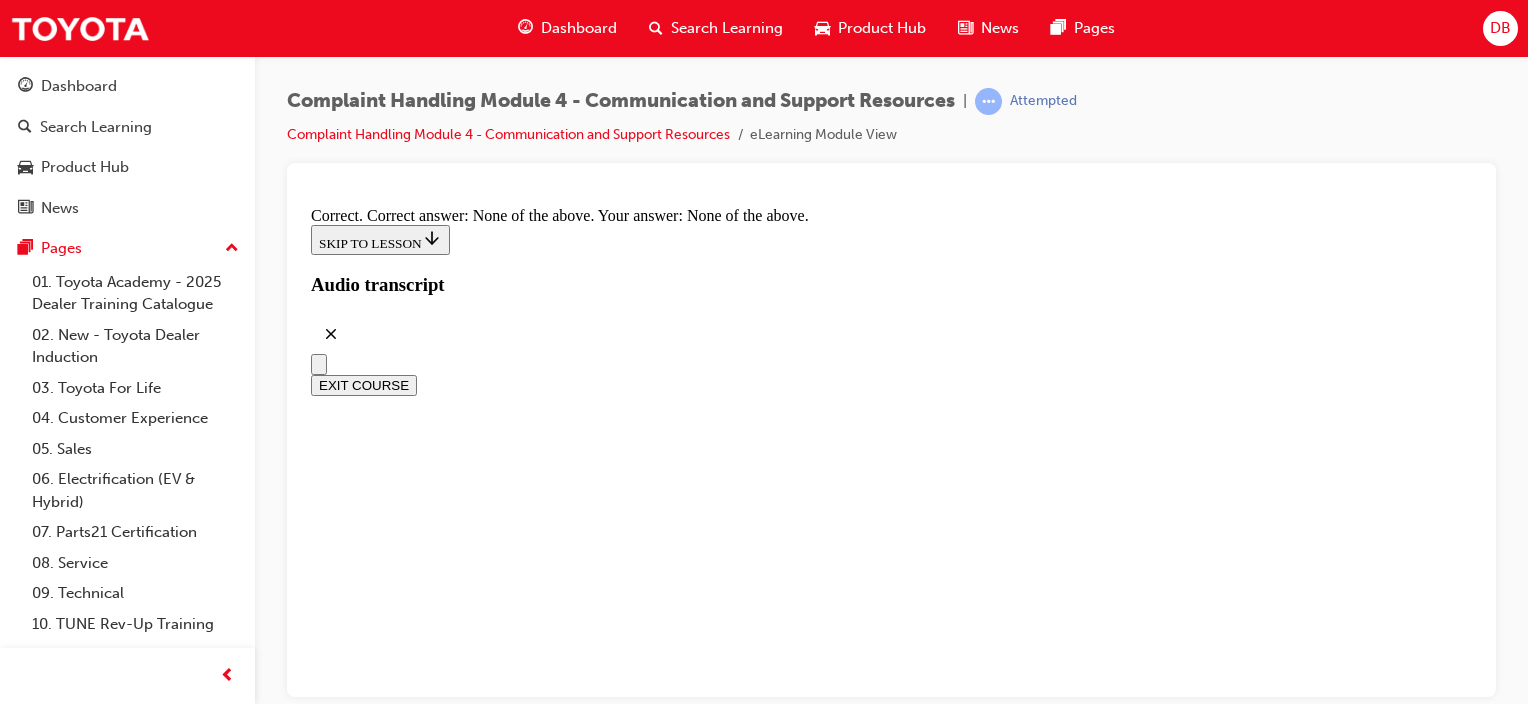 scroll, scrollTop: 15228, scrollLeft: 0, axis: vertical 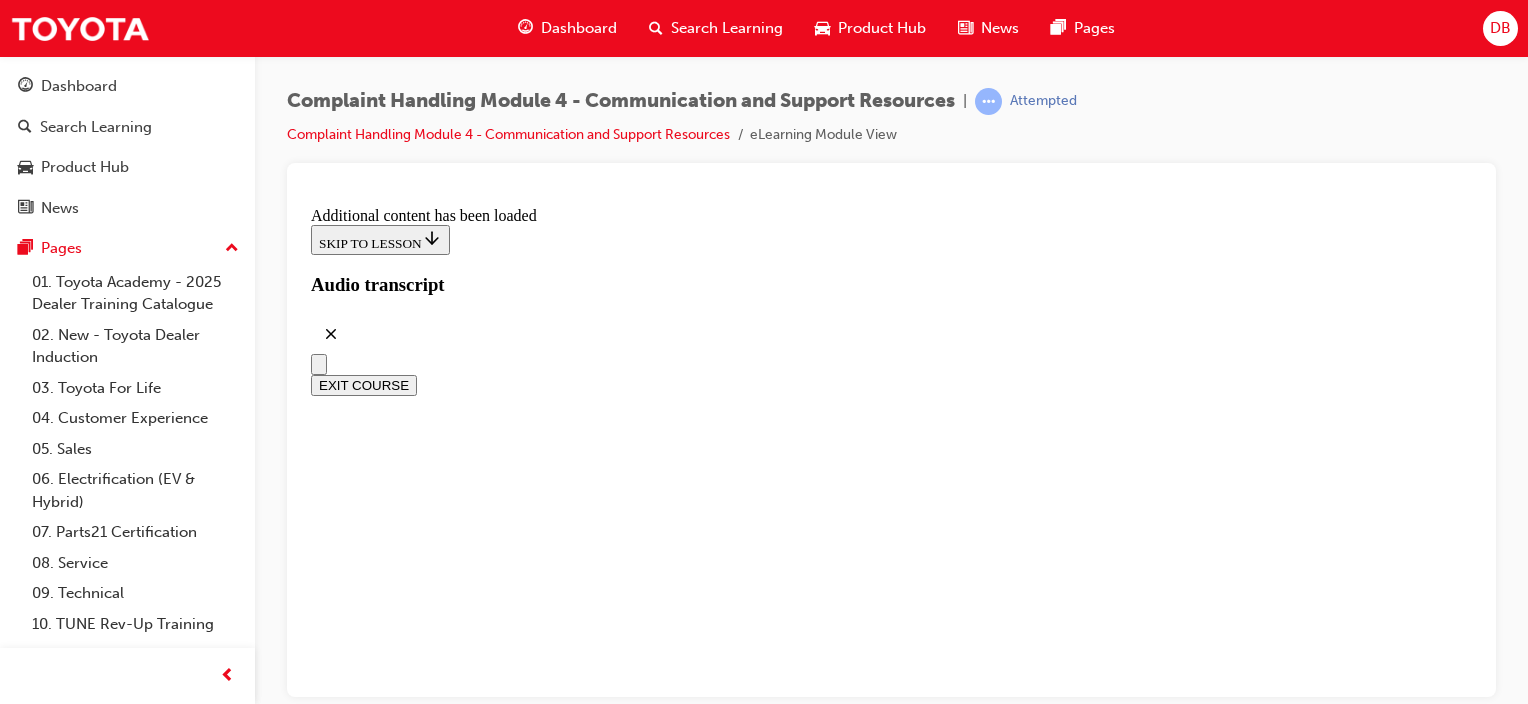 click on "CONTINUE" at bounding box center [353, 43263] 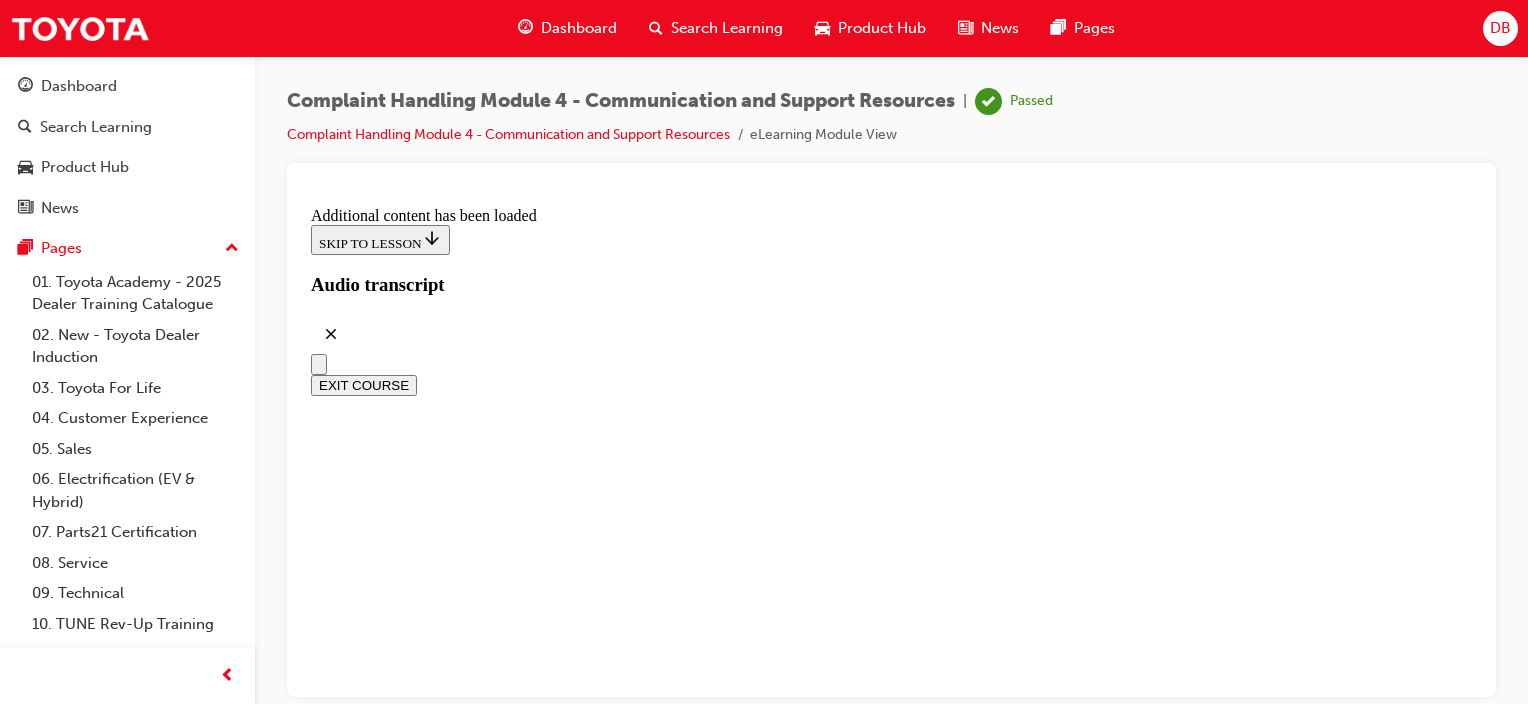 scroll, scrollTop: 17419, scrollLeft: 0, axis: vertical 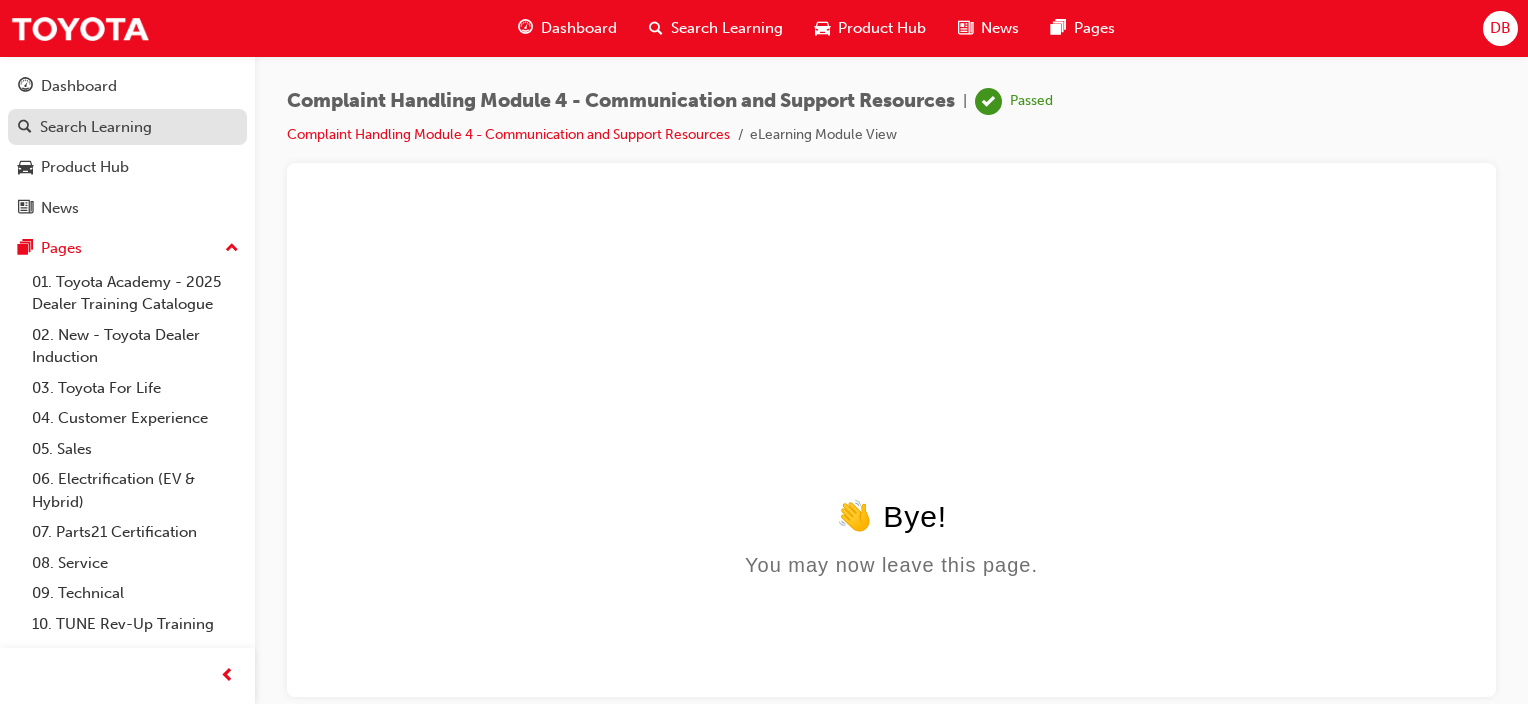 click on "Search Learning" at bounding box center (96, 127) 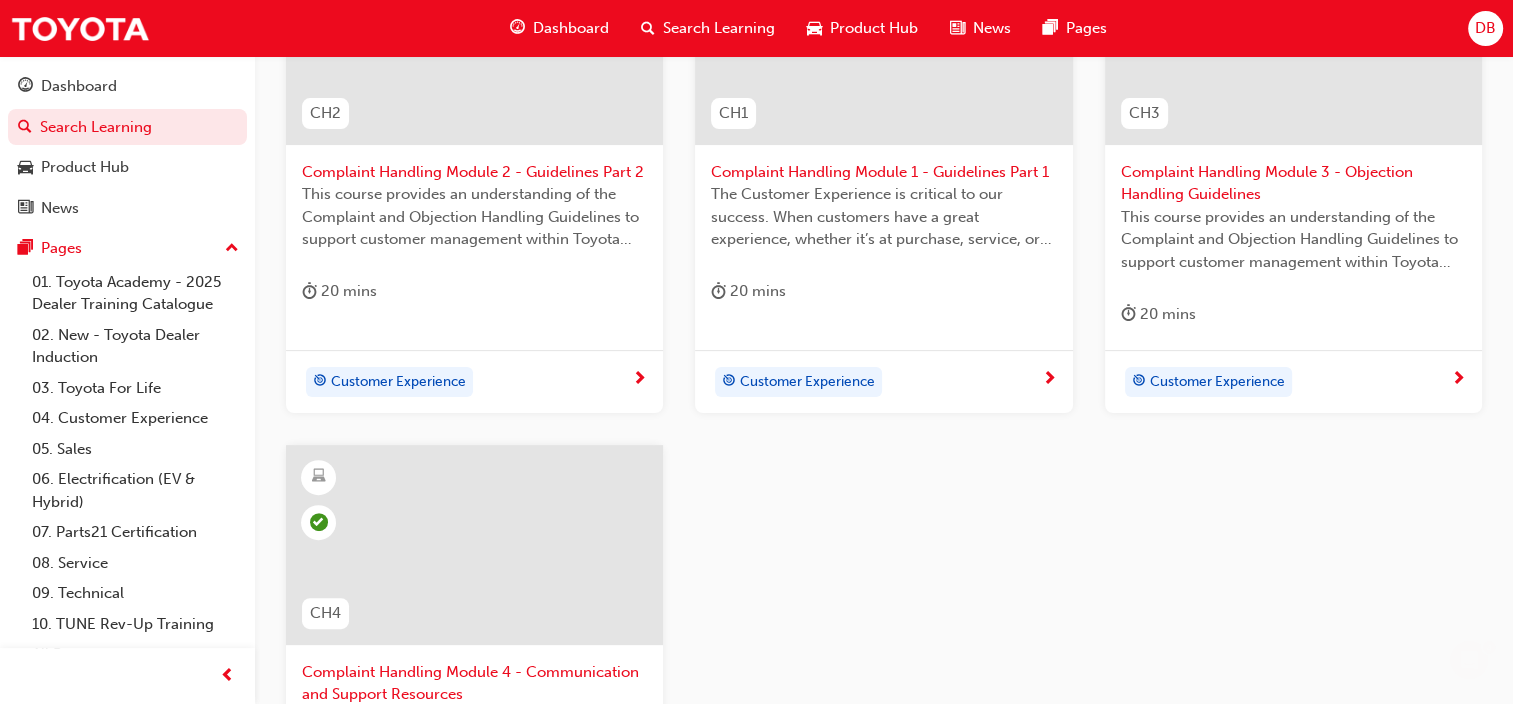 scroll, scrollTop: 400, scrollLeft: 0, axis: vertical 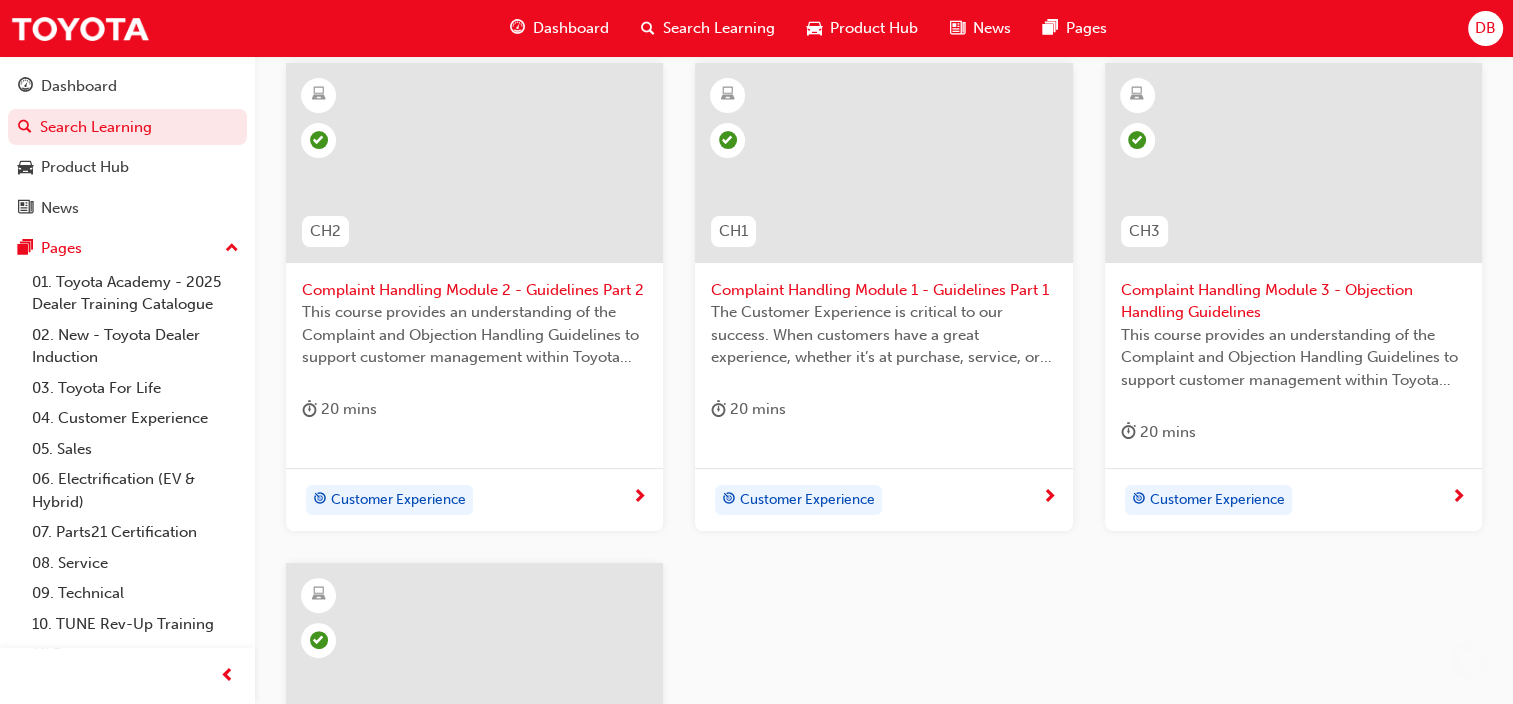 click on "Complaint Handling Module 3 - Objection Handling Guidelines" at bounding box center (1293, 301) 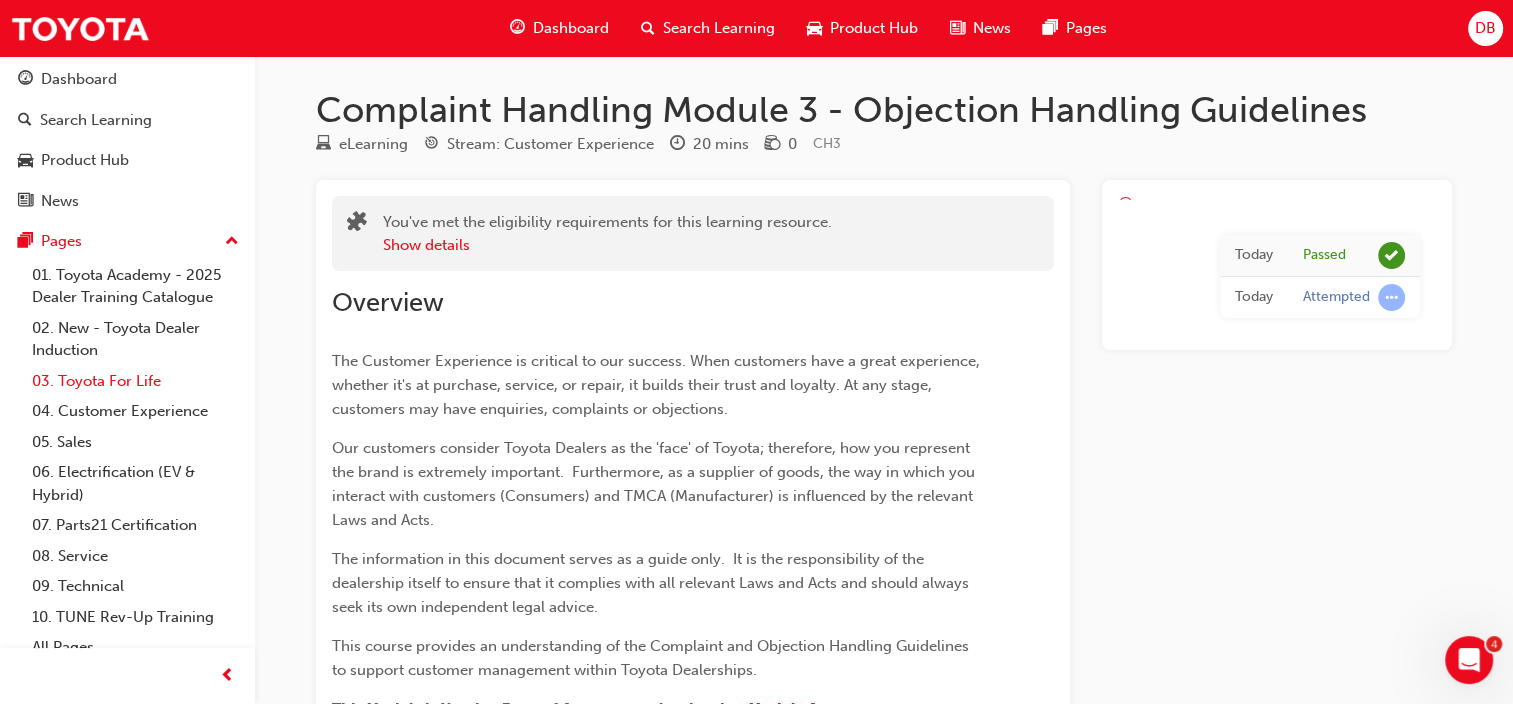 scroll, scrollTop: 0, scrollLeft: 0, axis: both 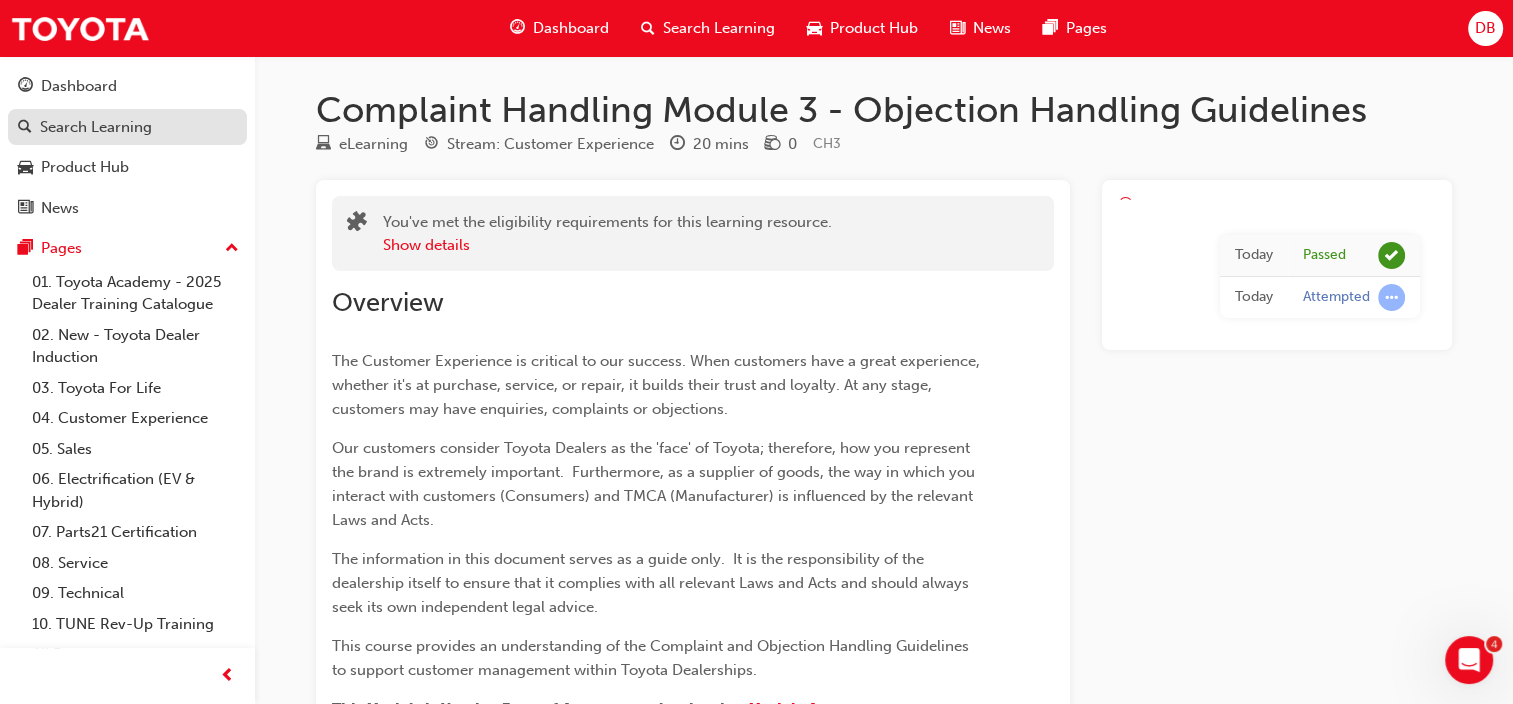 click on "Search Learning" at bounding box center (96, 127) 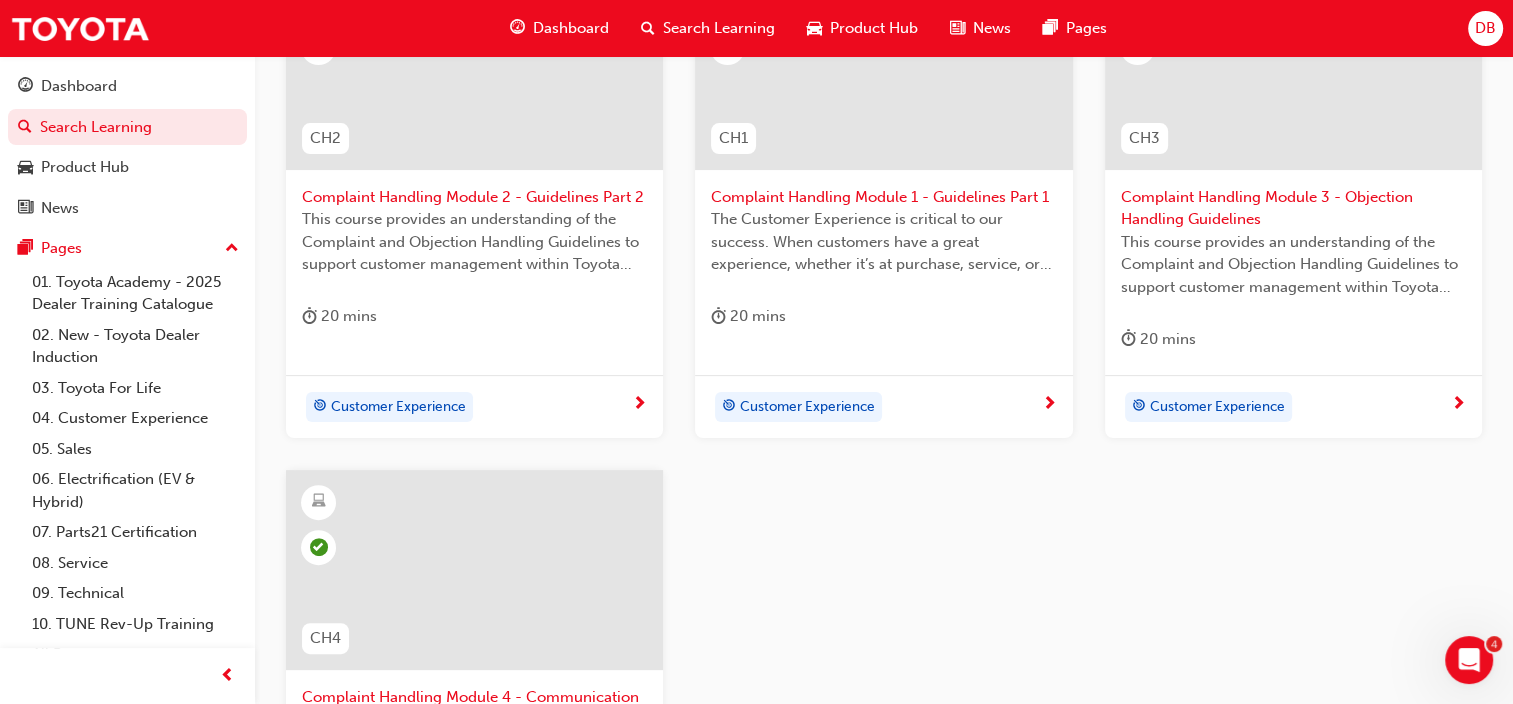scroll, scrollTop: 500, scrollLeft: 0, axis: vertical 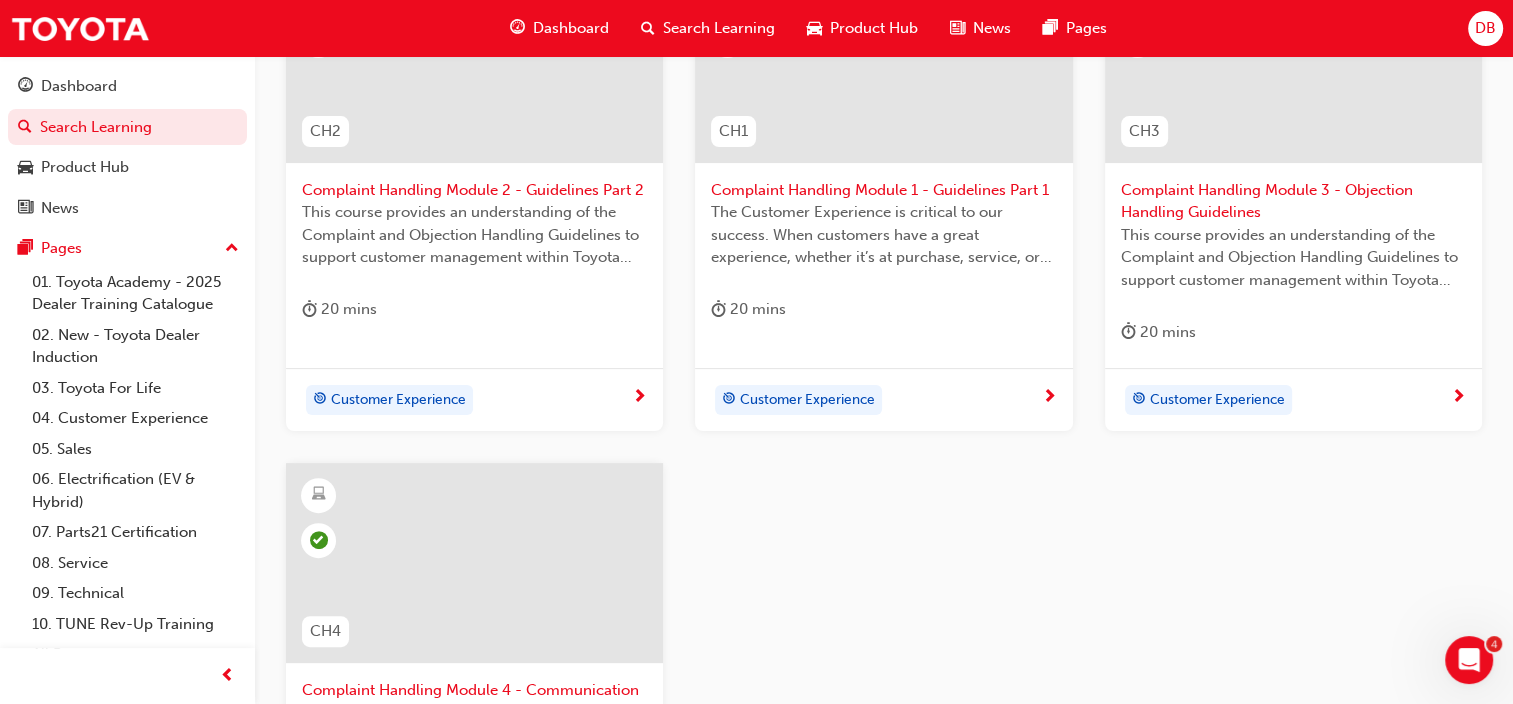 click on "Complaint Handling Module 1 - Guidelines Part 1" at bounding box center [883, 190] 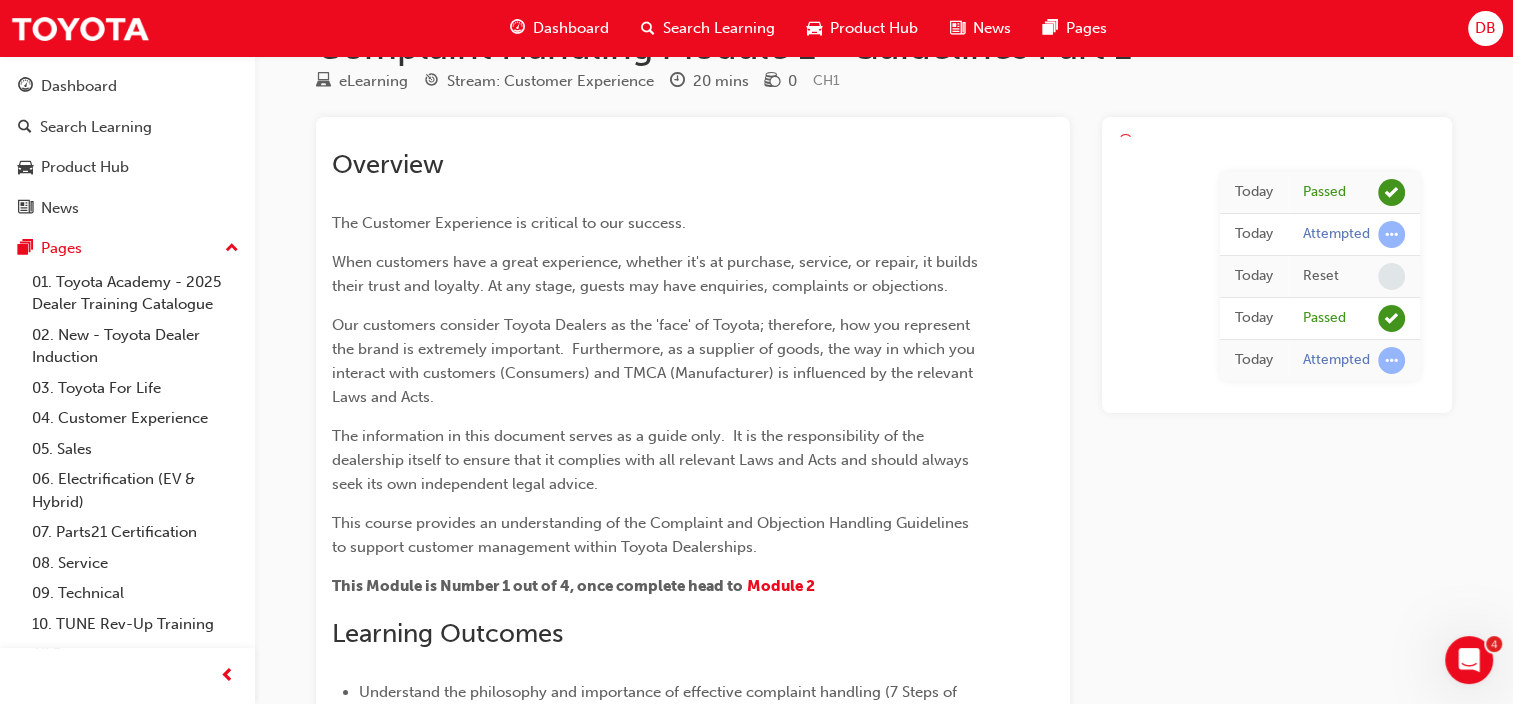 scroll, scrollTop: 0, scrollLeft: 0, axis: both 